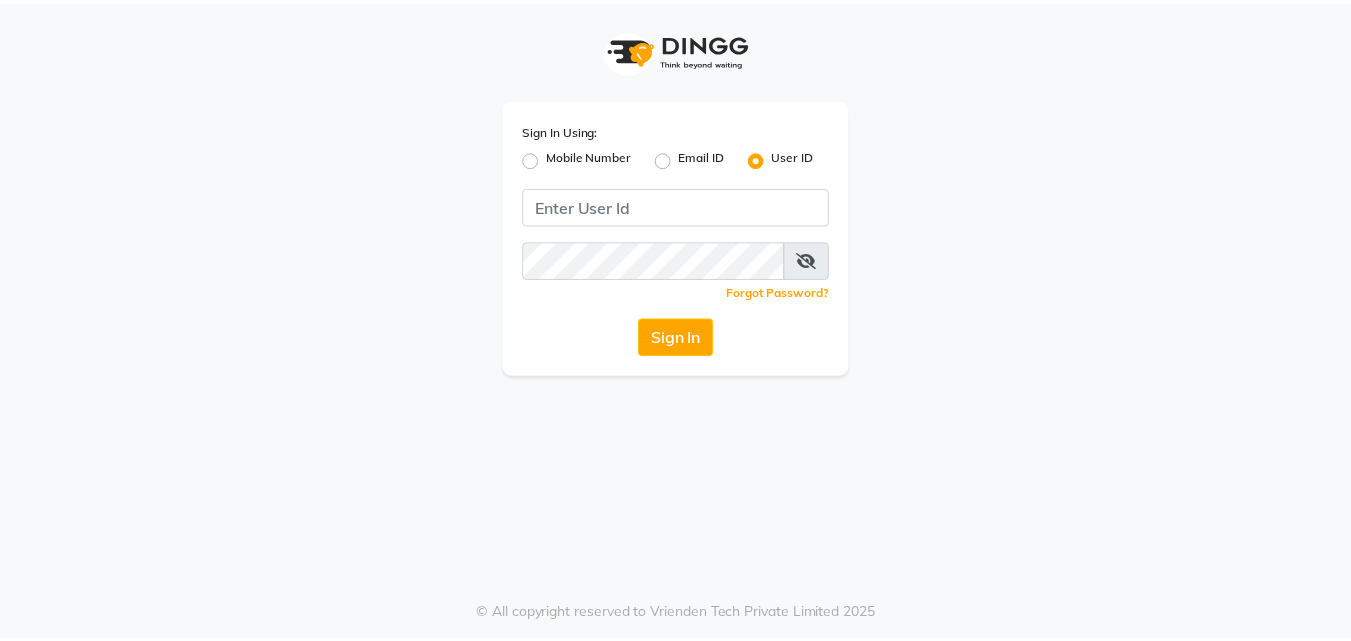 scroll, scrollTop: 0, scrollLeft: 0, axis: both 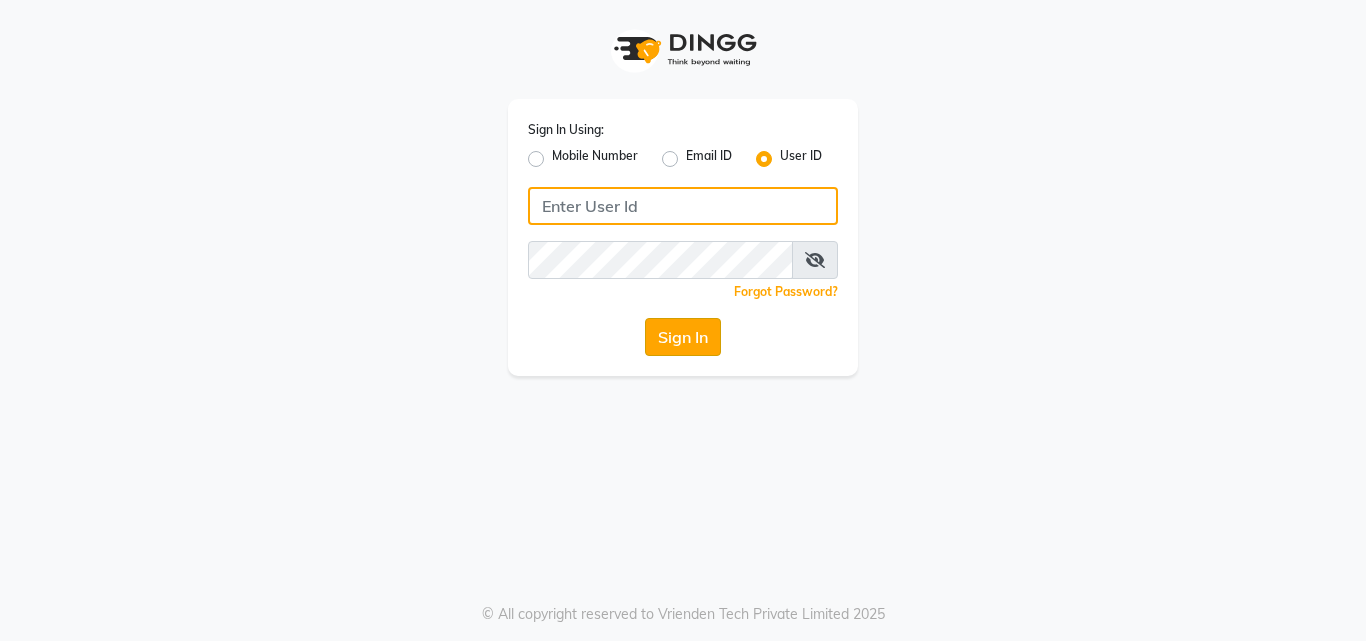 type on "e1935-26" 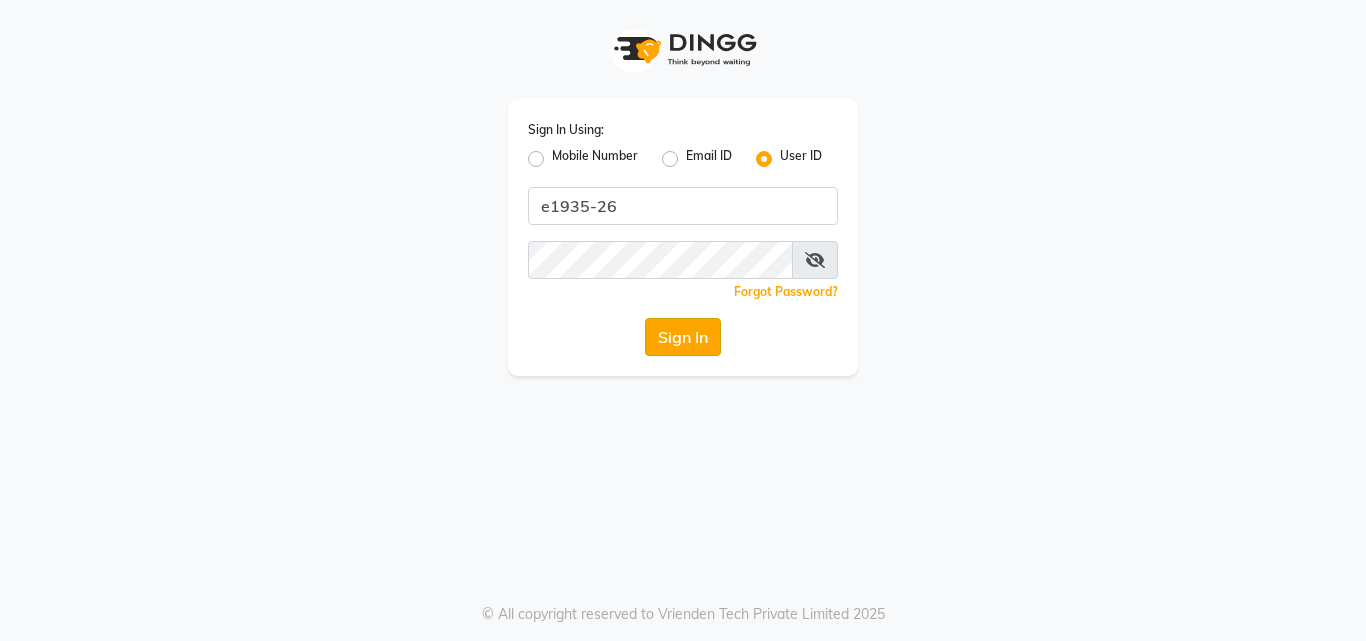 click on "Sign In" 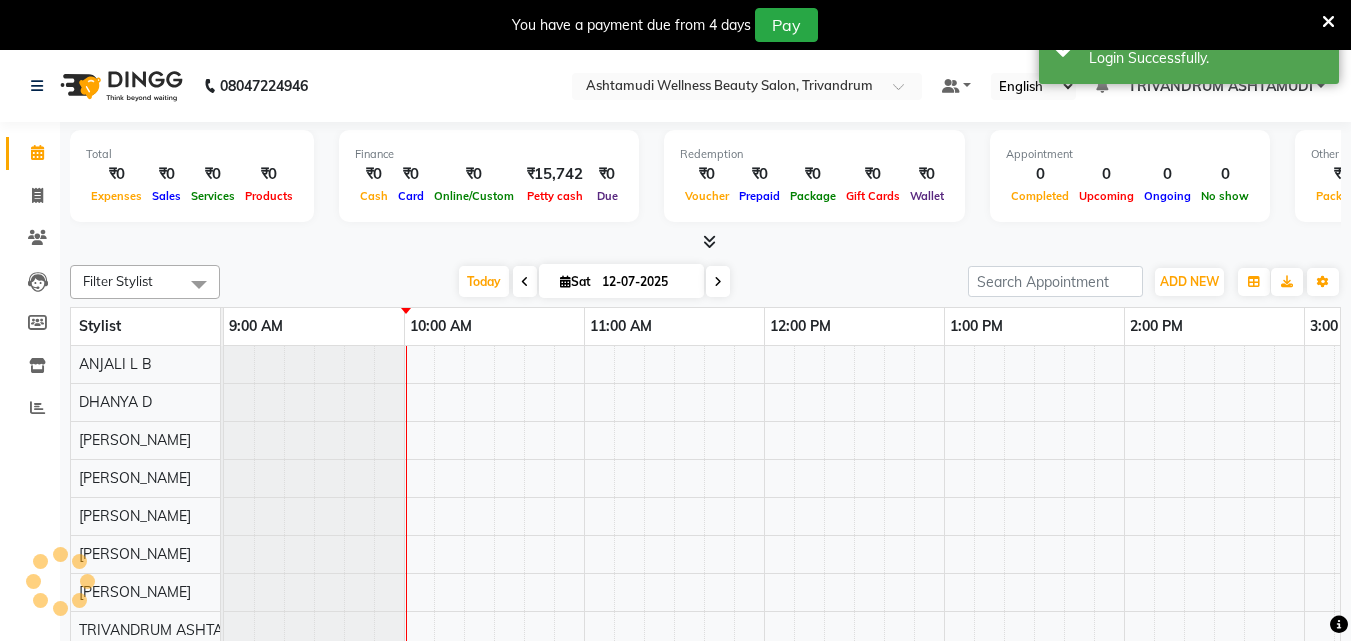 scroll, scrollTop: 0, scrollLeft: 0, axis: both 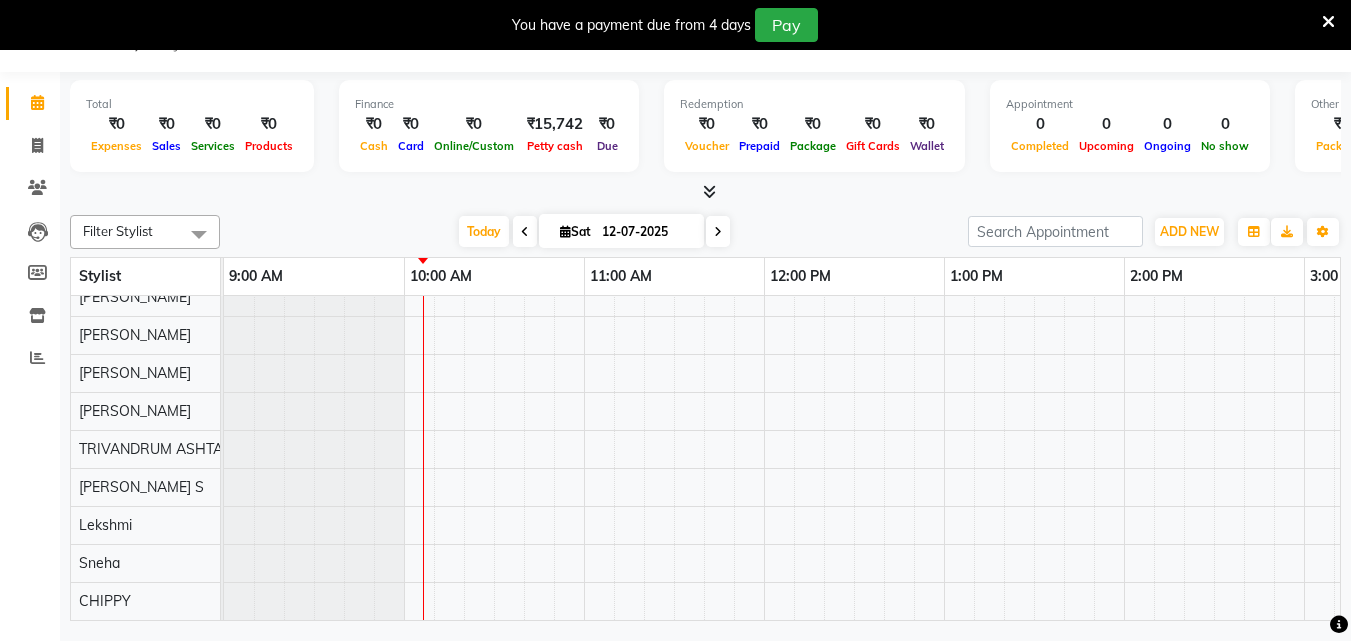 click at bounding box center (1328, 22) 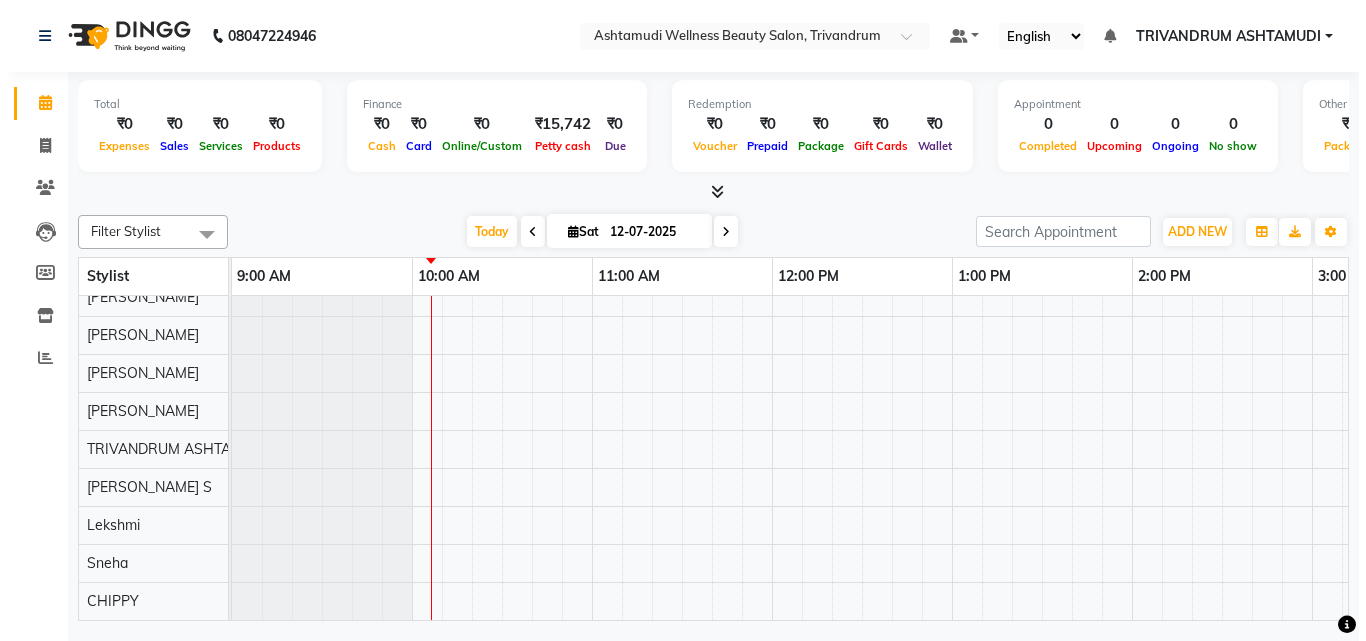 scroll, scrollTop: 0, scrollLeft: 0, axis: both 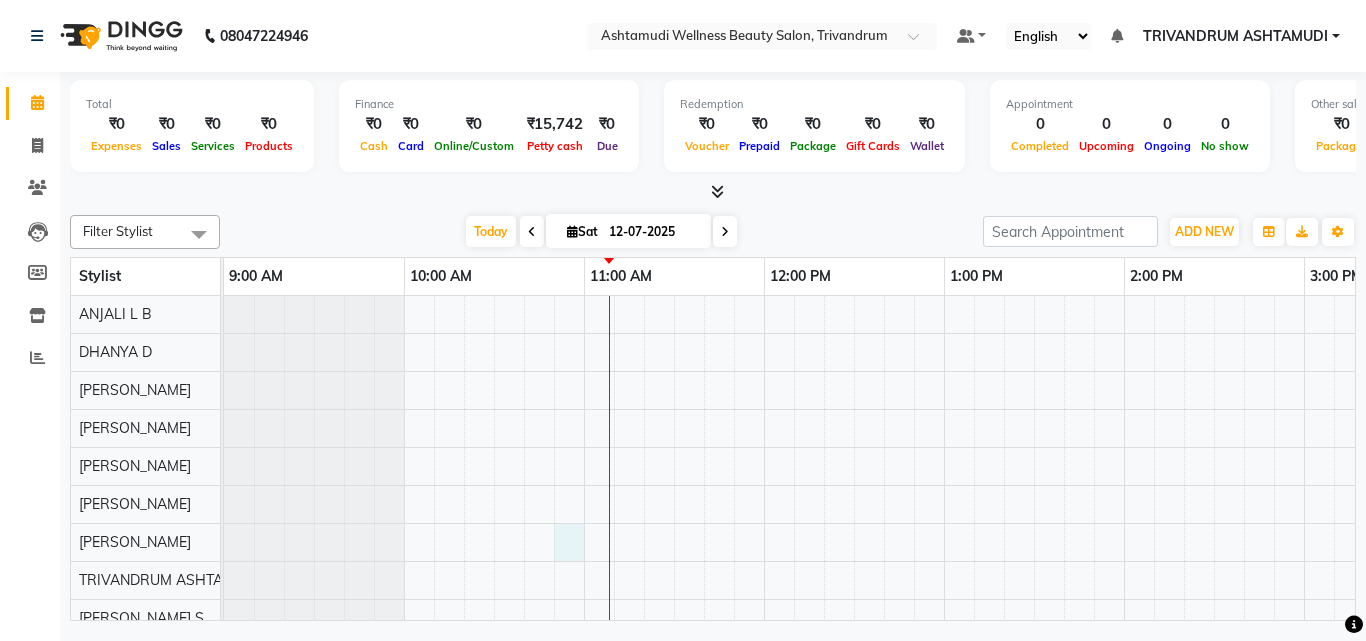 click at bounding box center (1484, 523) 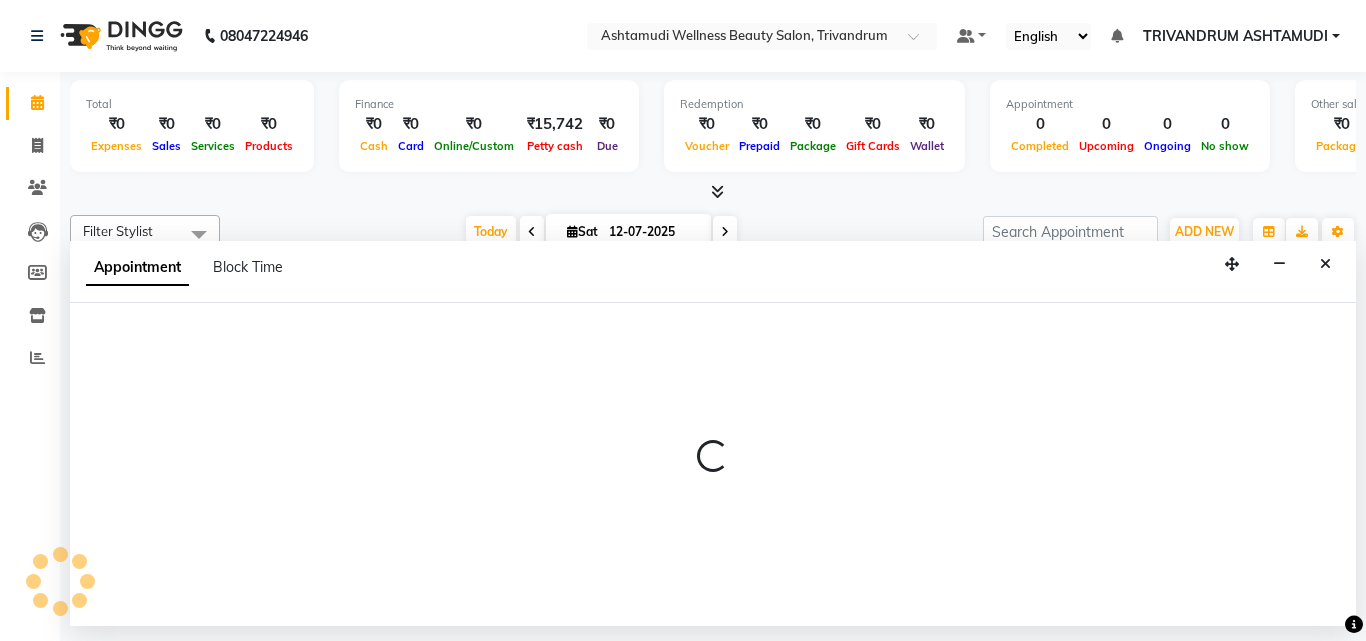 select on "27034" 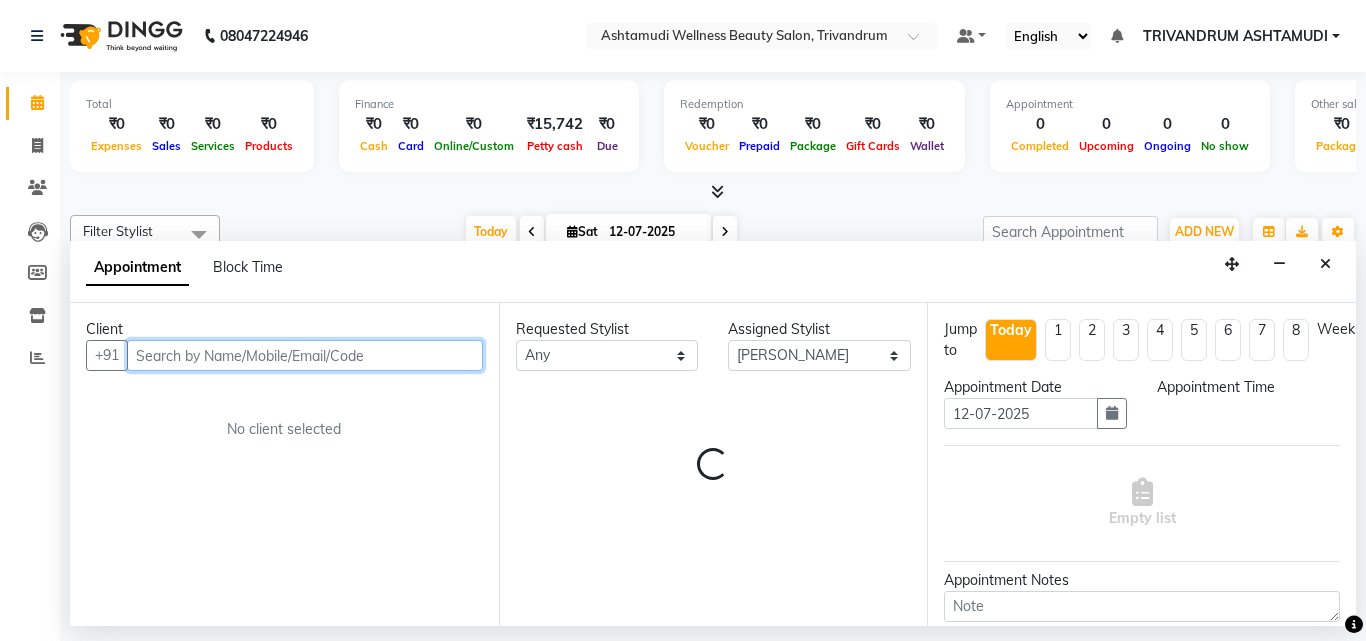 select on "645" 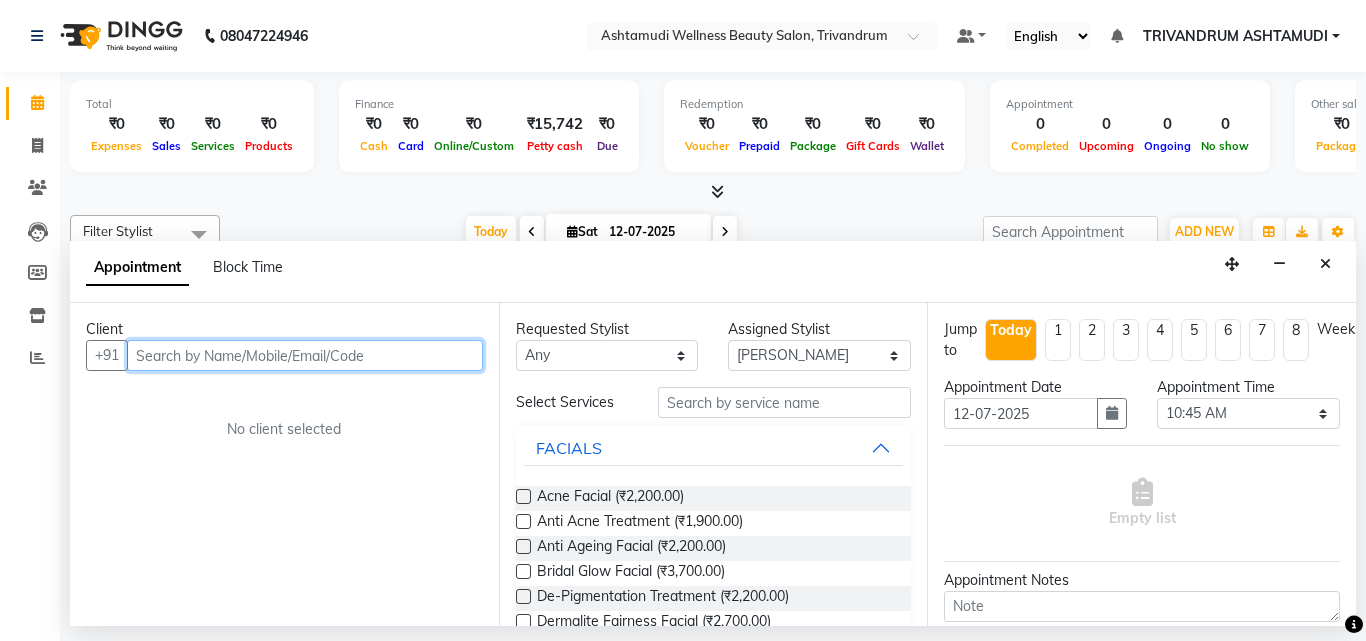 click at bounding box center [305, 355] 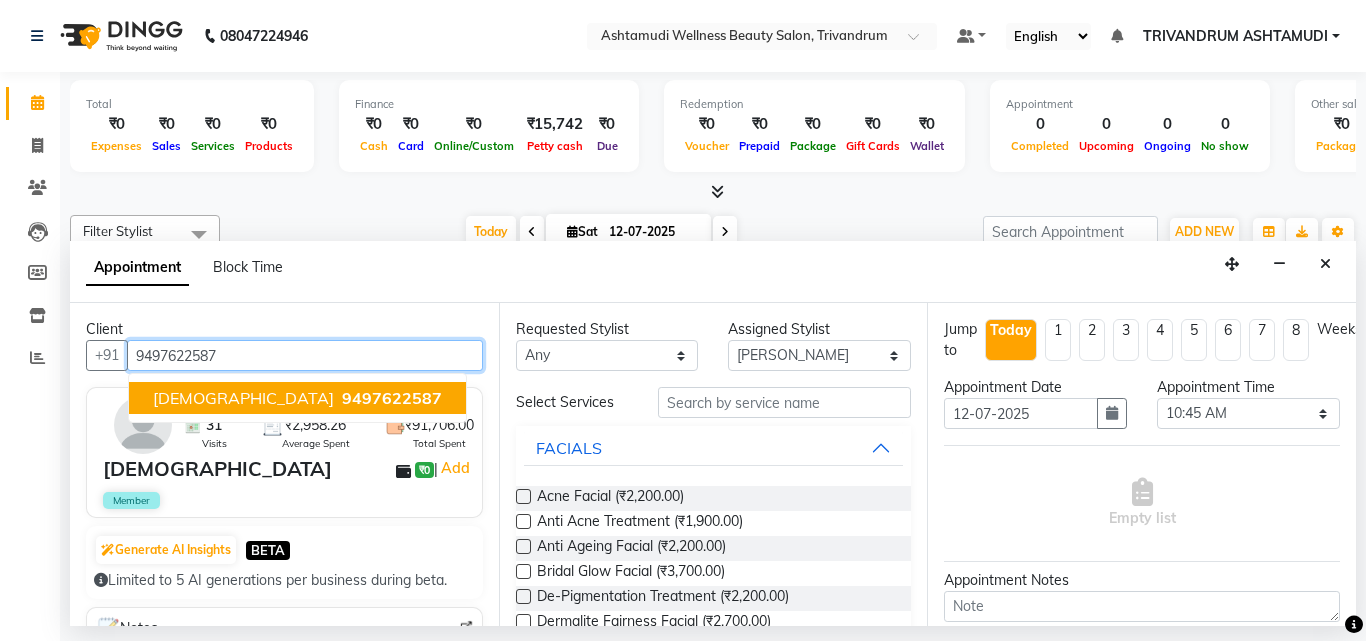 type on "9497622587" 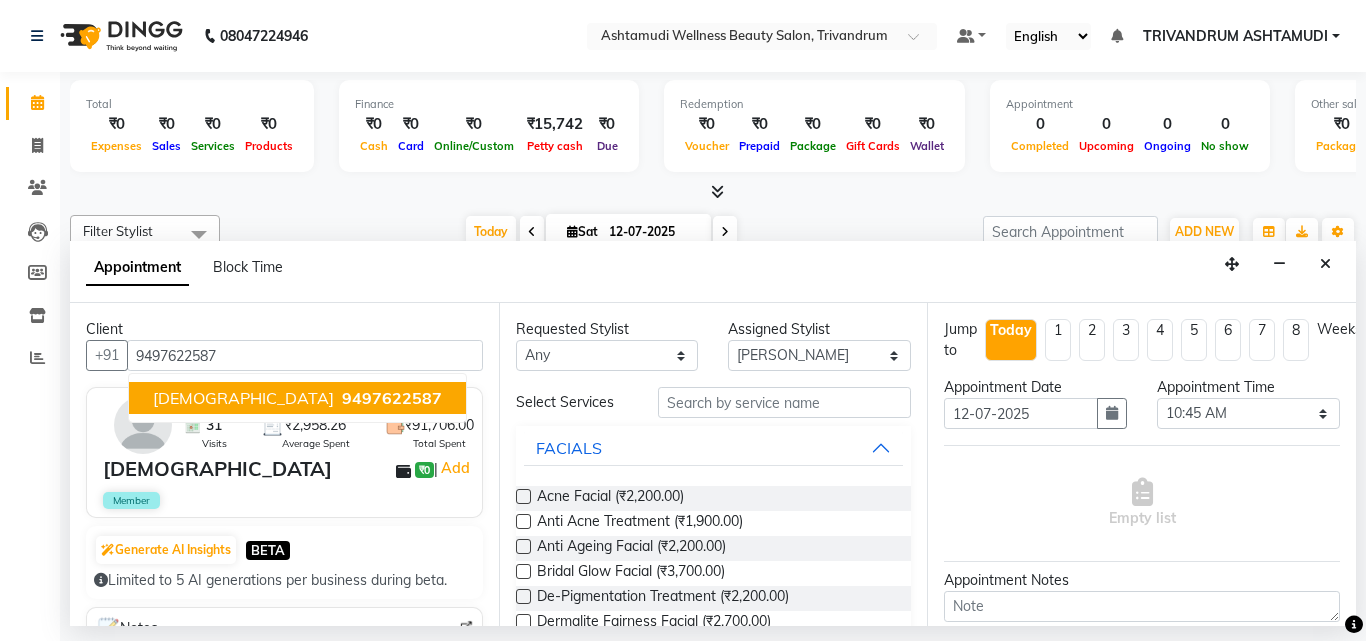 click on "Vishnupriya    ₹0  |   Add" at bounding box center [288, 469] 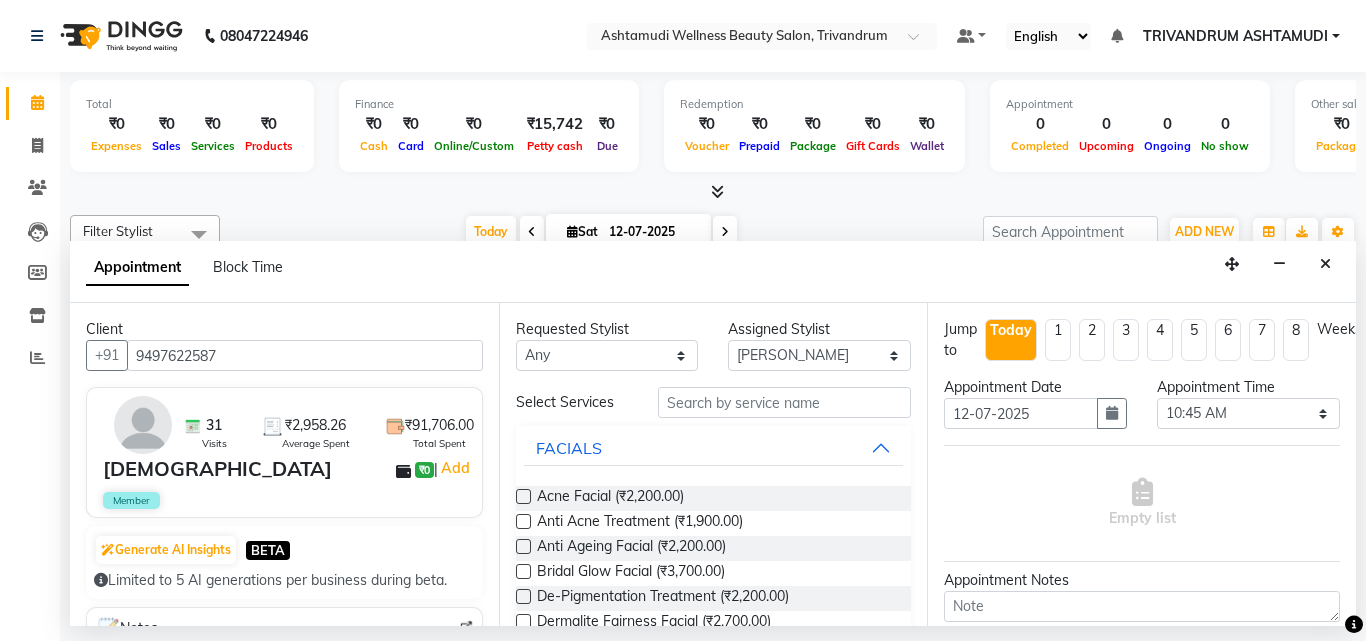 click on "Vishnupriya    ₹0  |   Add" at bounding box center (288, 469) 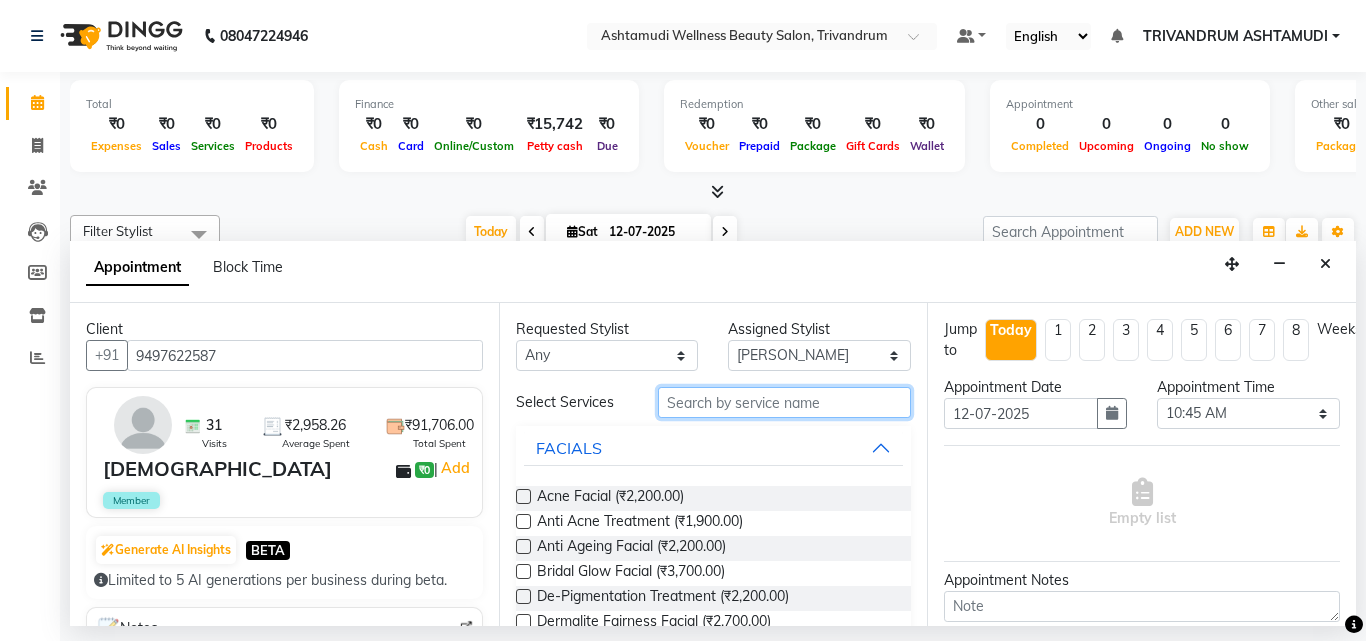 click at bounding box center [785, 402] 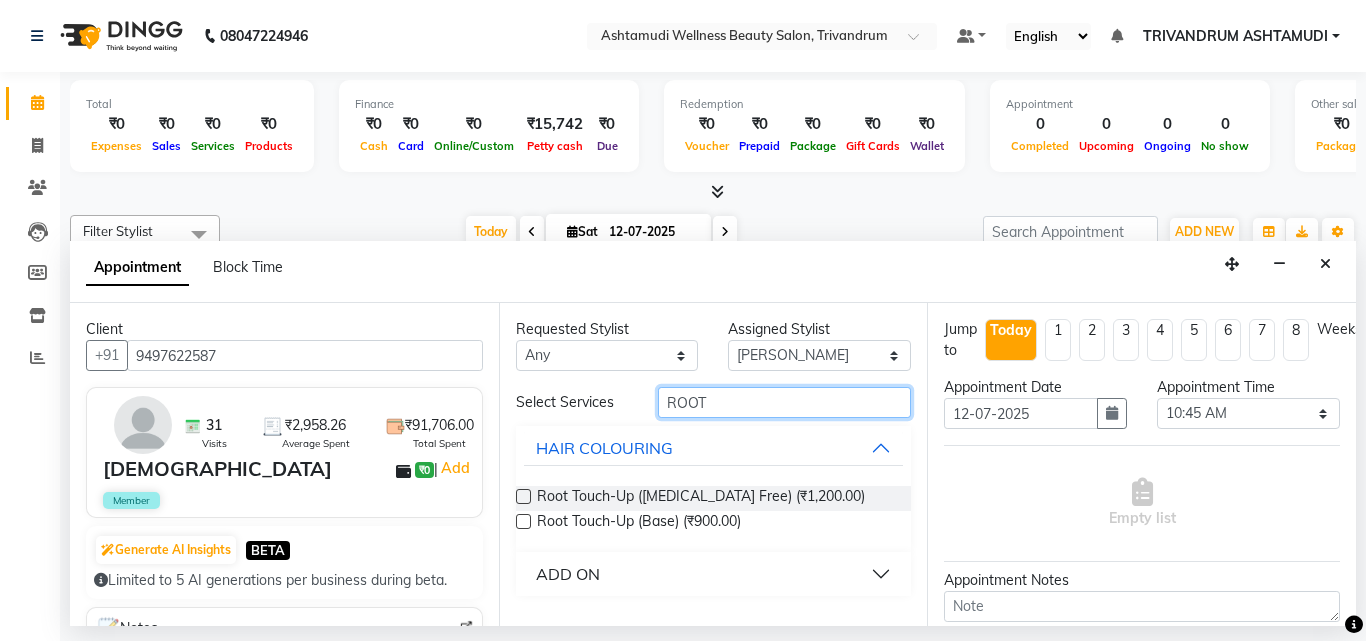 type on "ROOT" 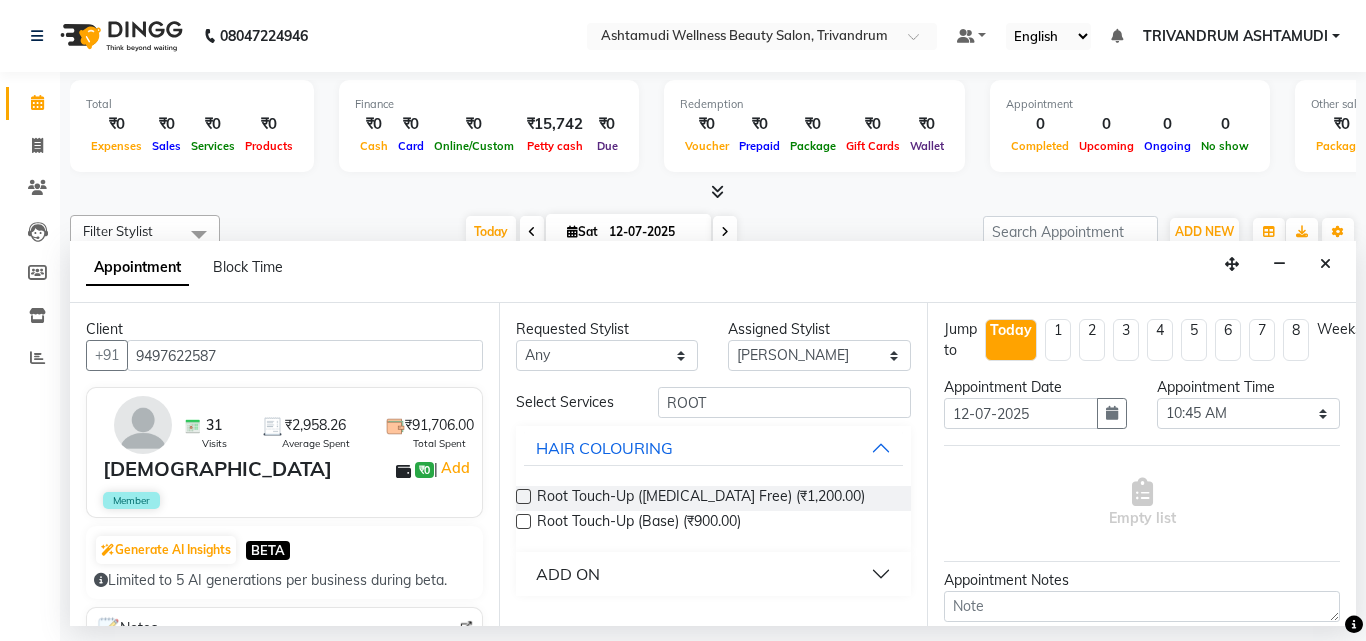 click at bounding box center (523, 496) 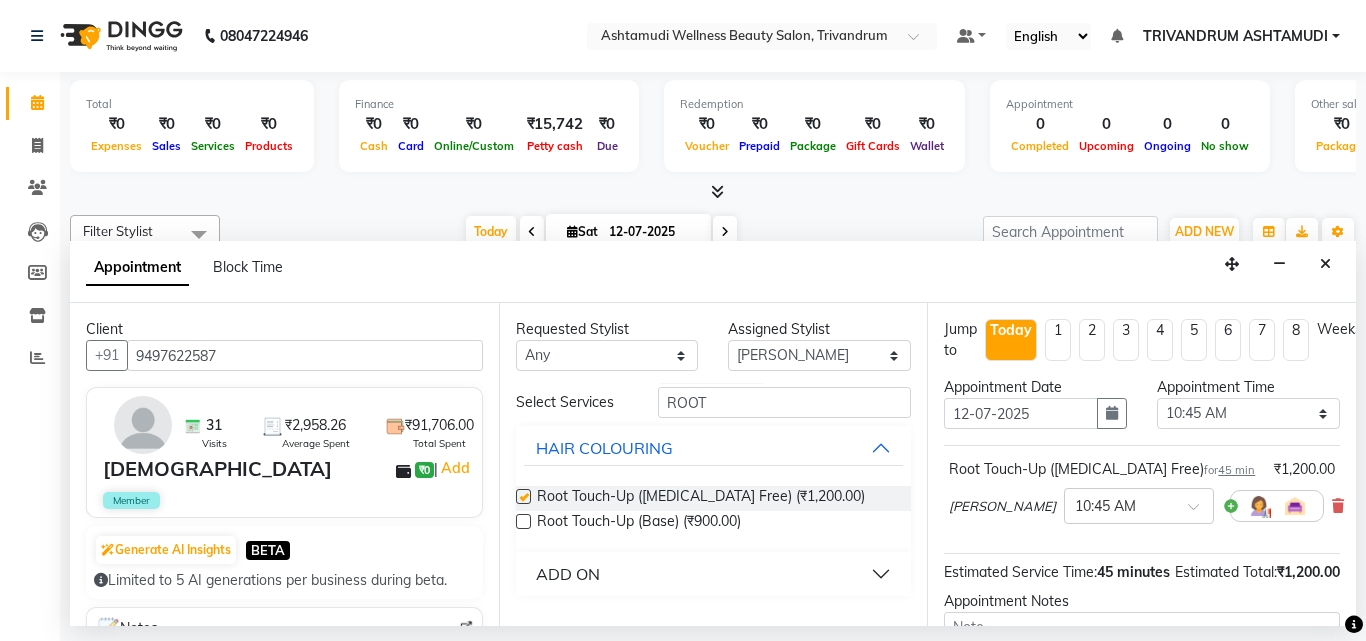 checkbox on "false" 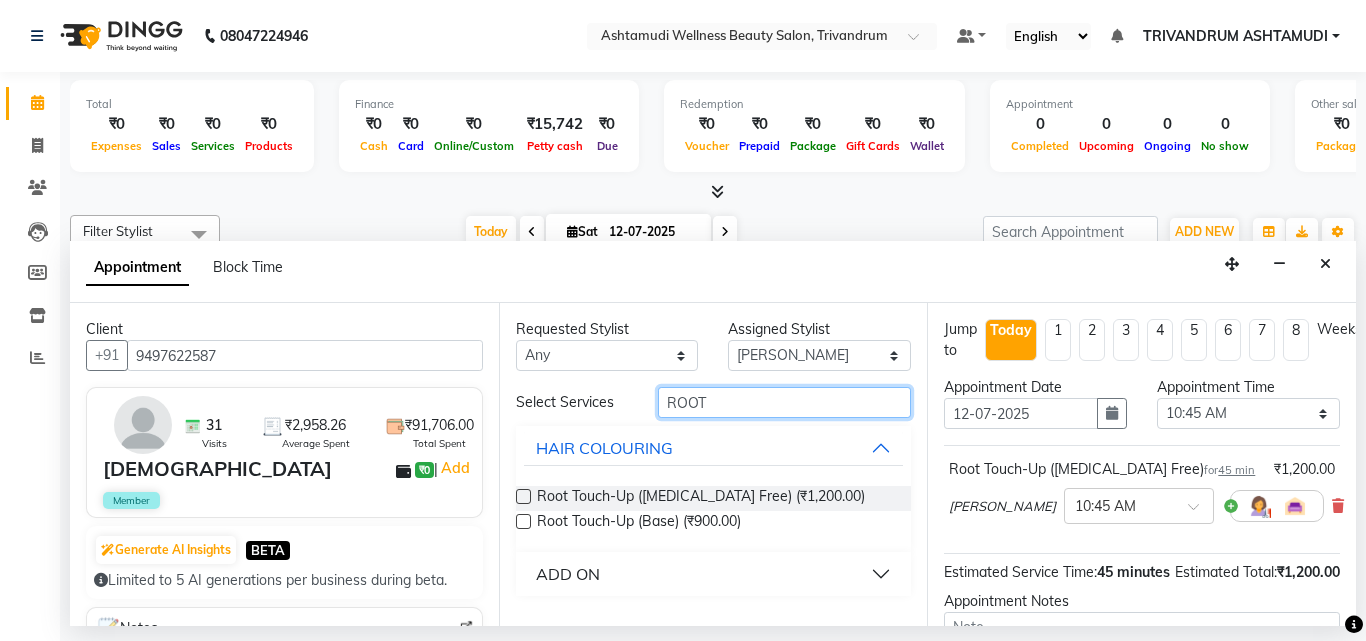 drag, startPoint x: 726, startPoint y: 395, endPoint x: 425, endPoint y: 401, distance: 301.05978 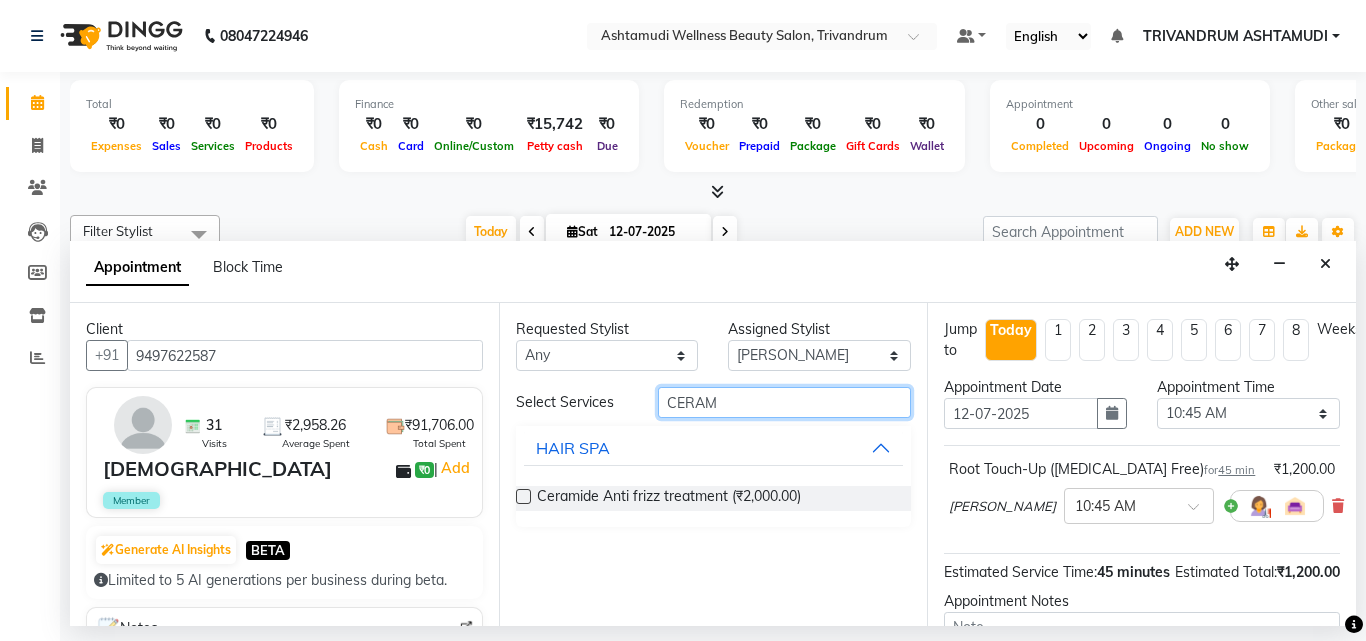 type on "CERAM" 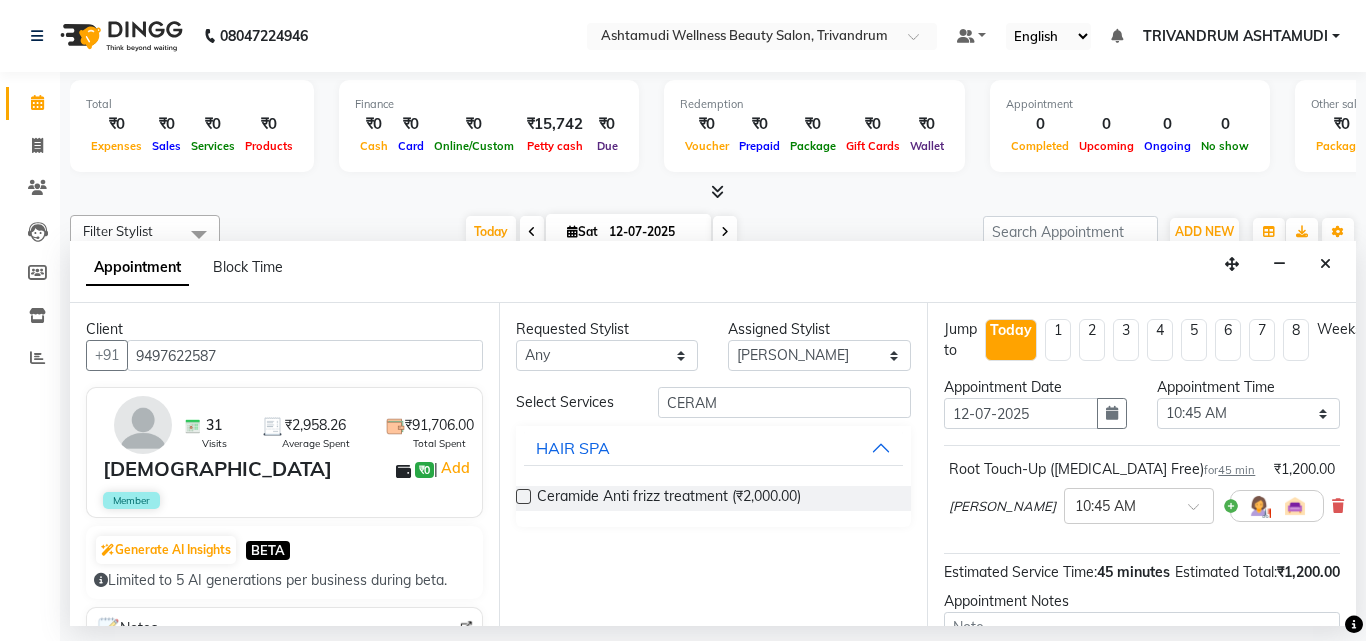 click at bounding box center [523, 496] 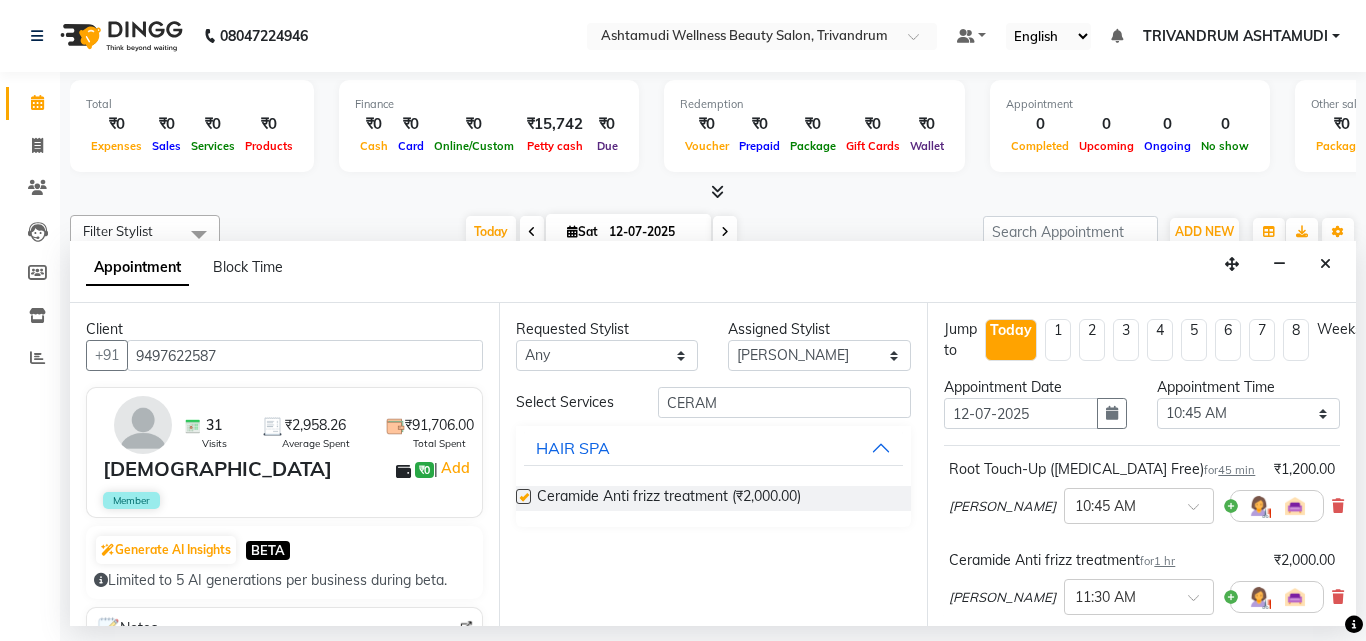 checkbox on "false" 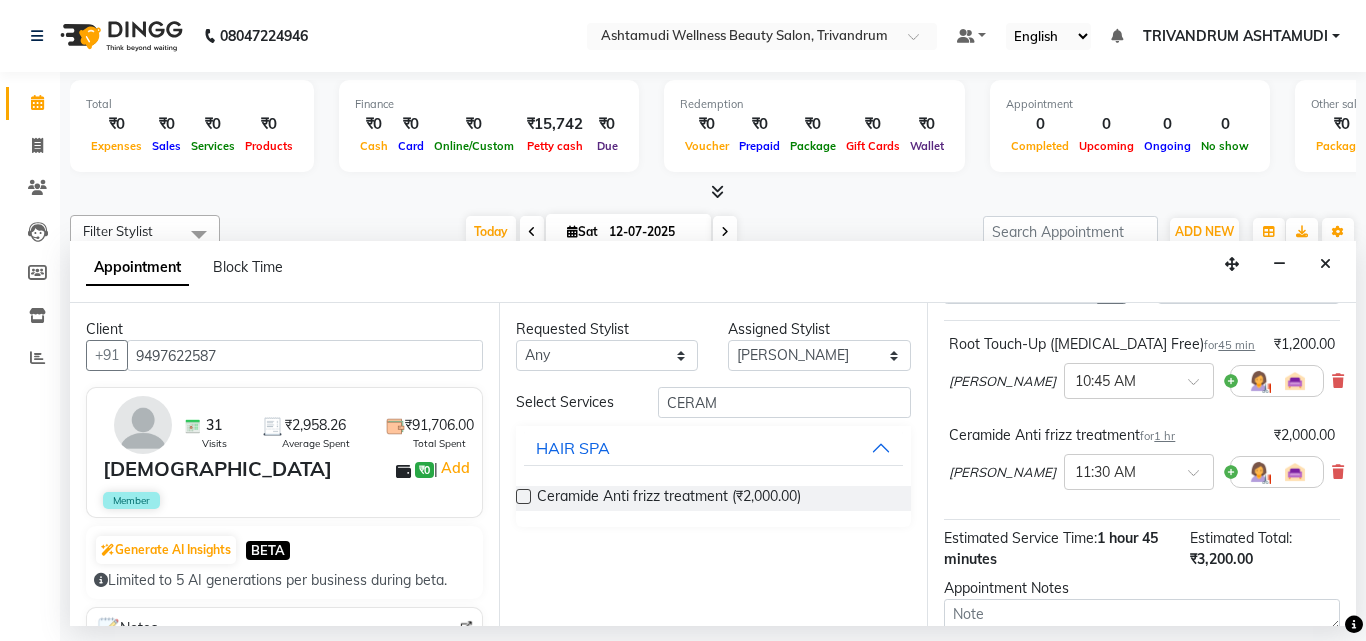 scroll, scrollTop: 300, scrollLeft: 0, axis: vertical 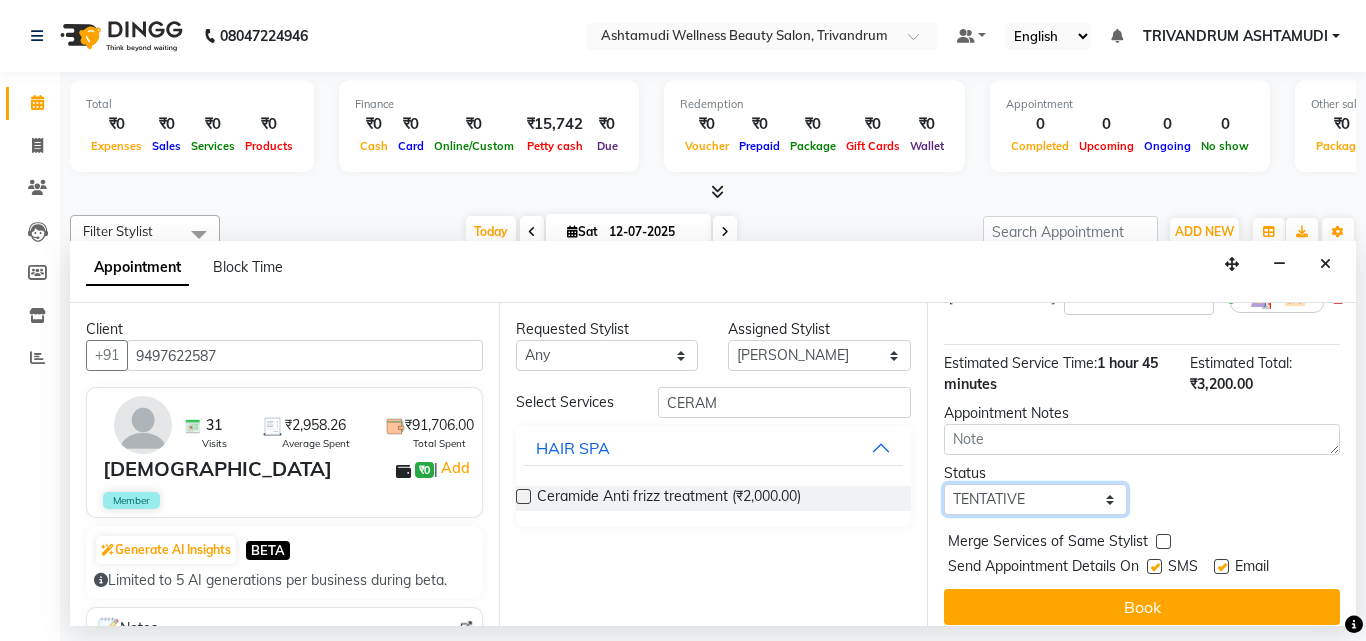click on "Select TENTATIVE CONFIRM CHECK-IN UPCOMING" at bounding box center (1035, 499) 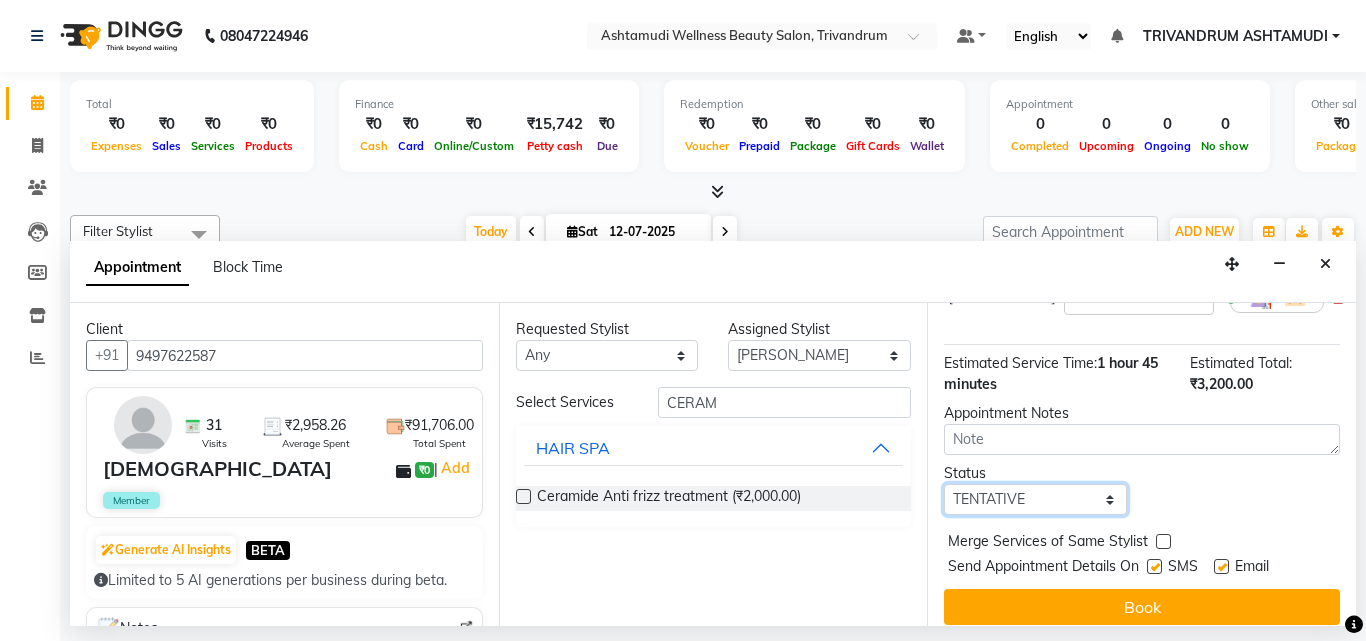 select on "check-in" 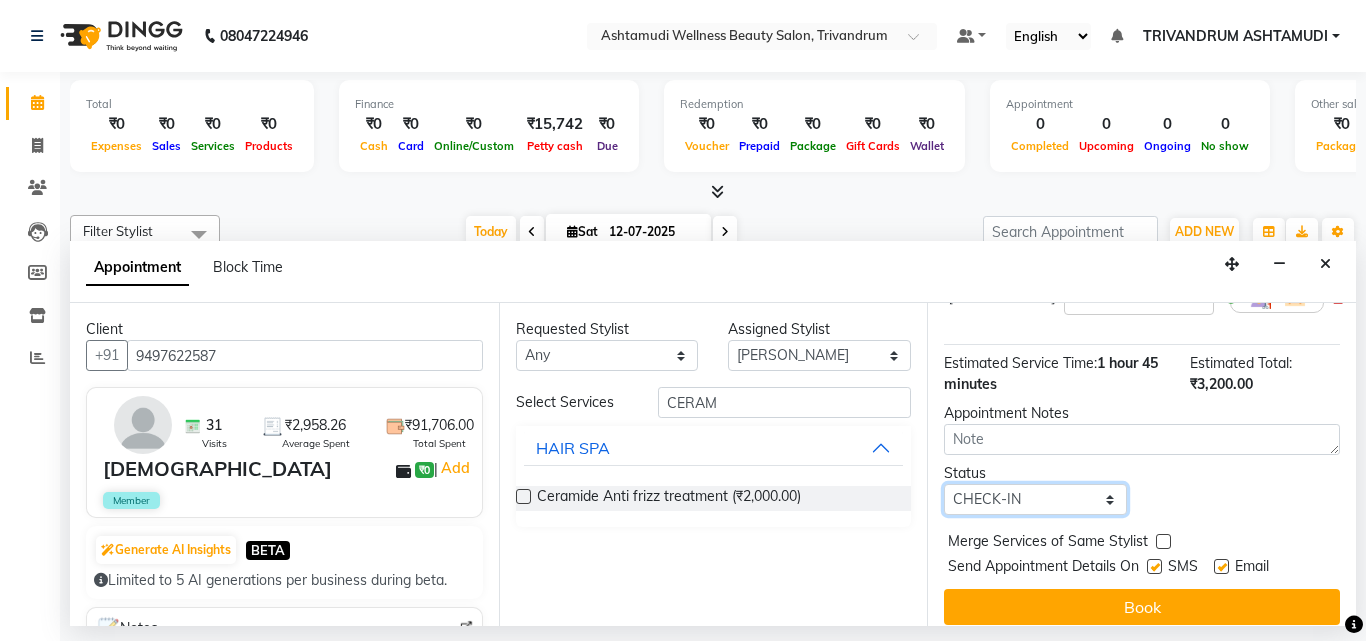 click on "Select TENTATIVE CONFIRM CHECK-IN UPCOMING" at bounding box center (1035, 499) 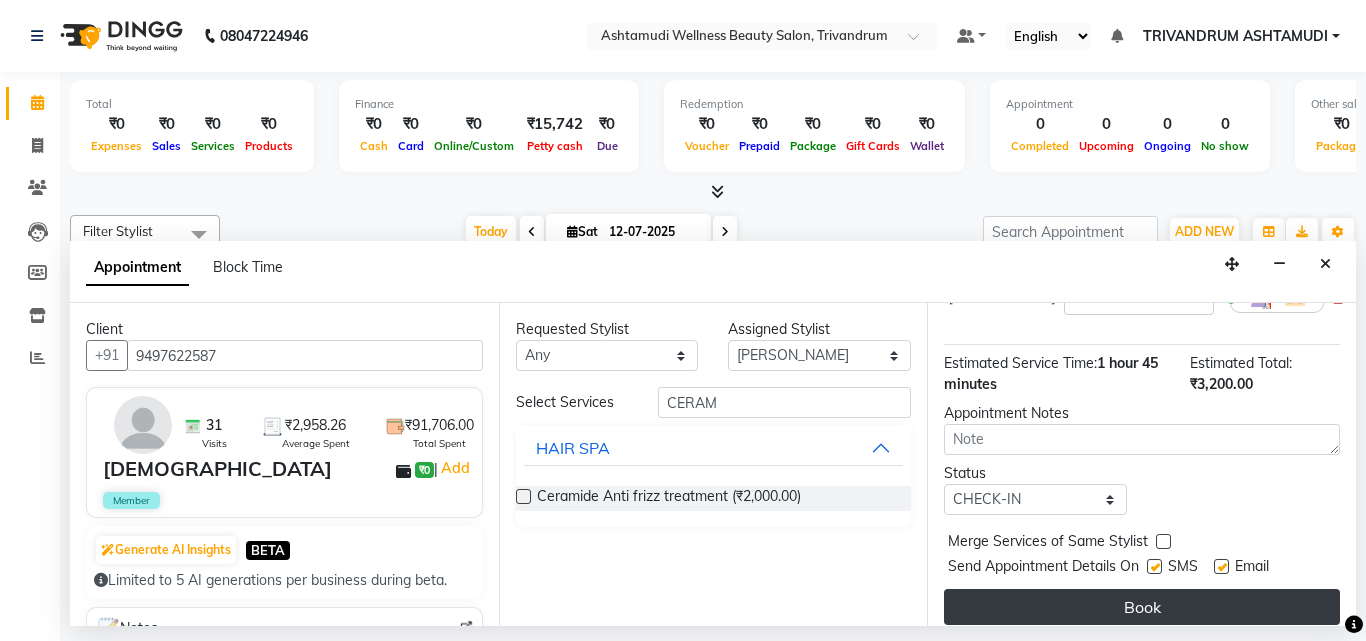click on "Book" at bounding box center [1142, 607] 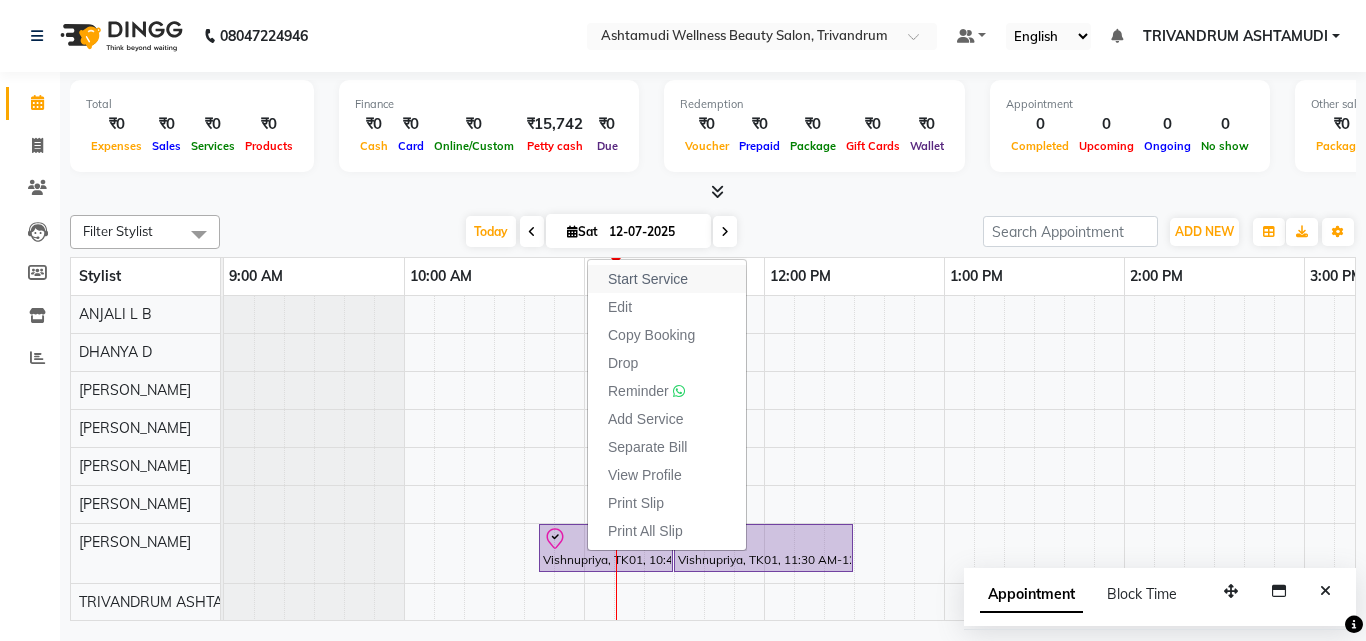 click on "Start Service" at bounding box center [667, 279] 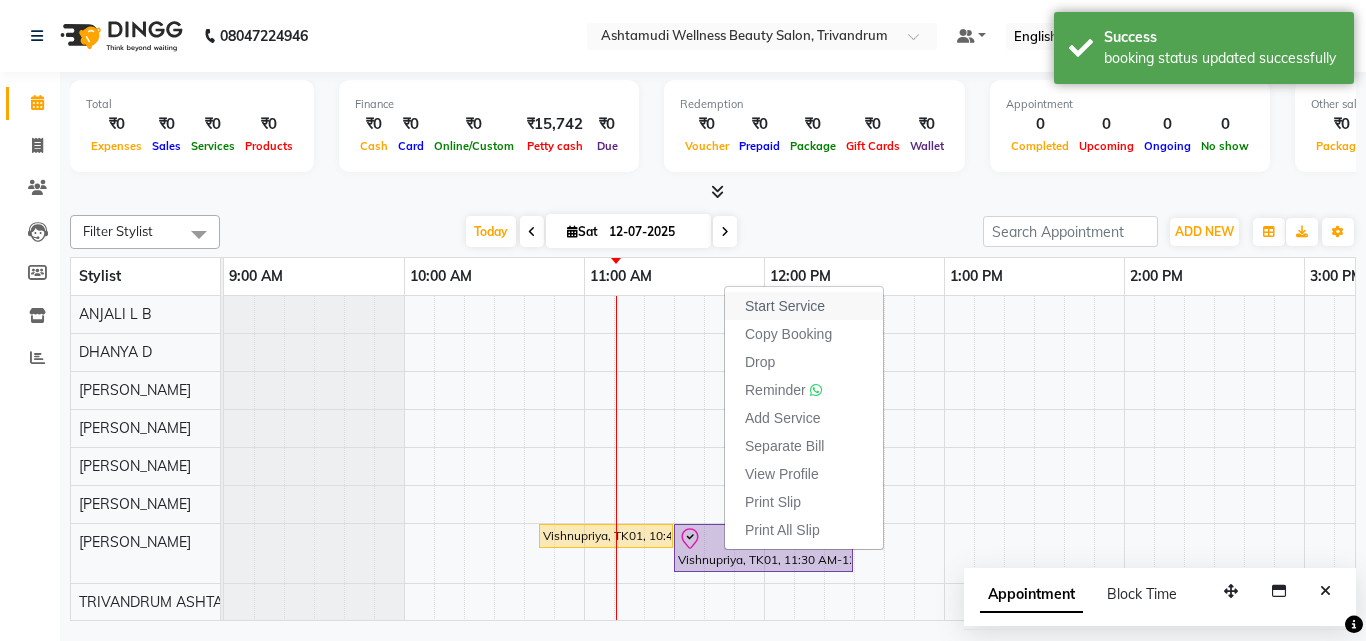 click on "Start Service" at bounding box center (804, 306) 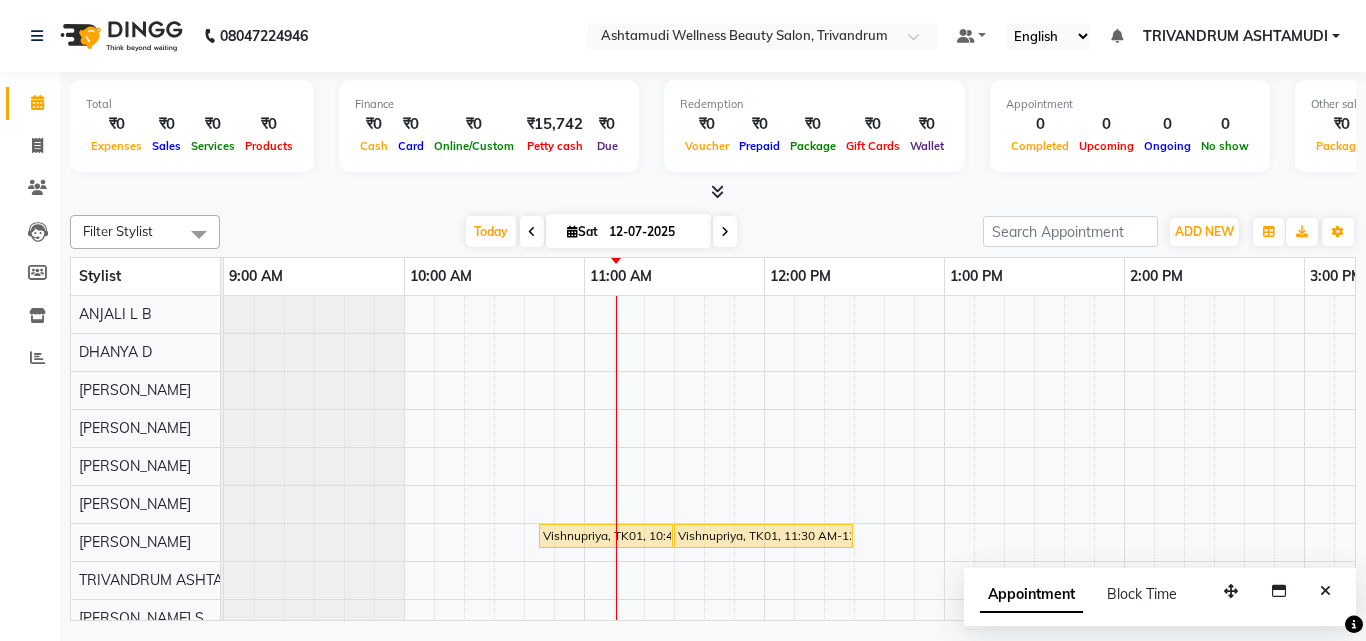 scroll, scrollTop: 73, scrollLeft: 0, axis: vertical 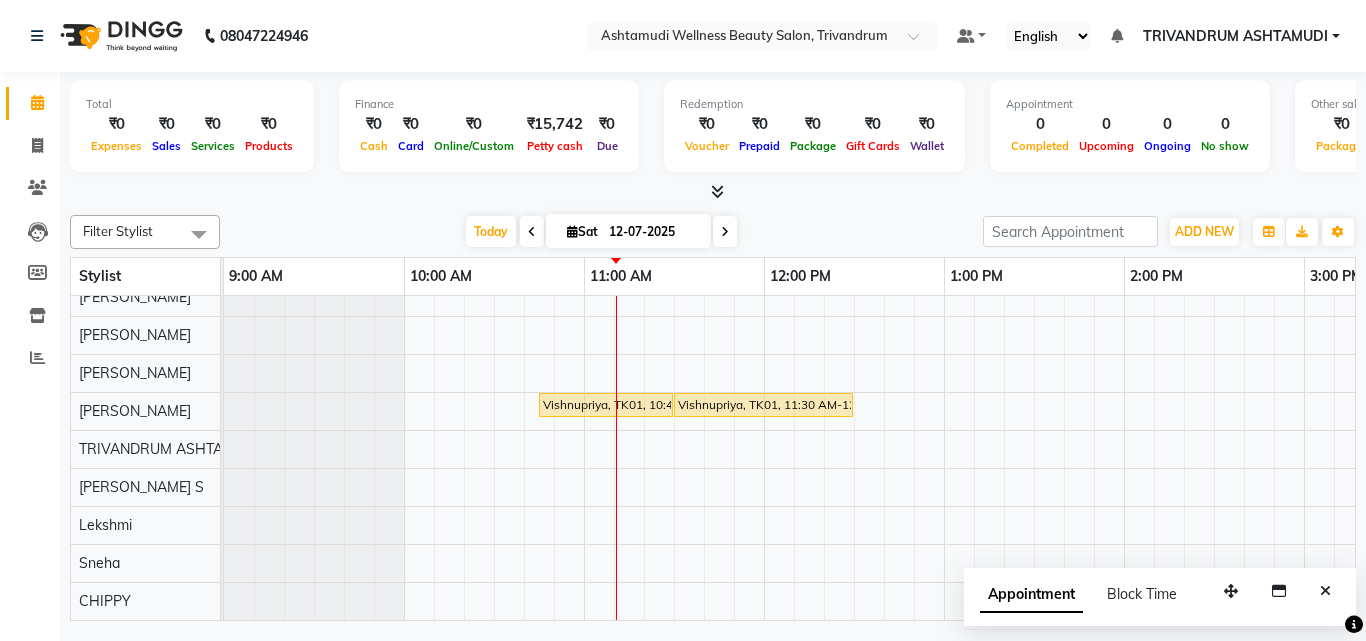click on "Vishnupriya, TK01, 10:45 AM-11:30 AM, Root Touch-Up (Ammonia Free)    Vishnupriya, TK01, 11:30 AM-12:30 PM, Ceramide  Anti frizz treatment" at bounding box center (1484, 392) 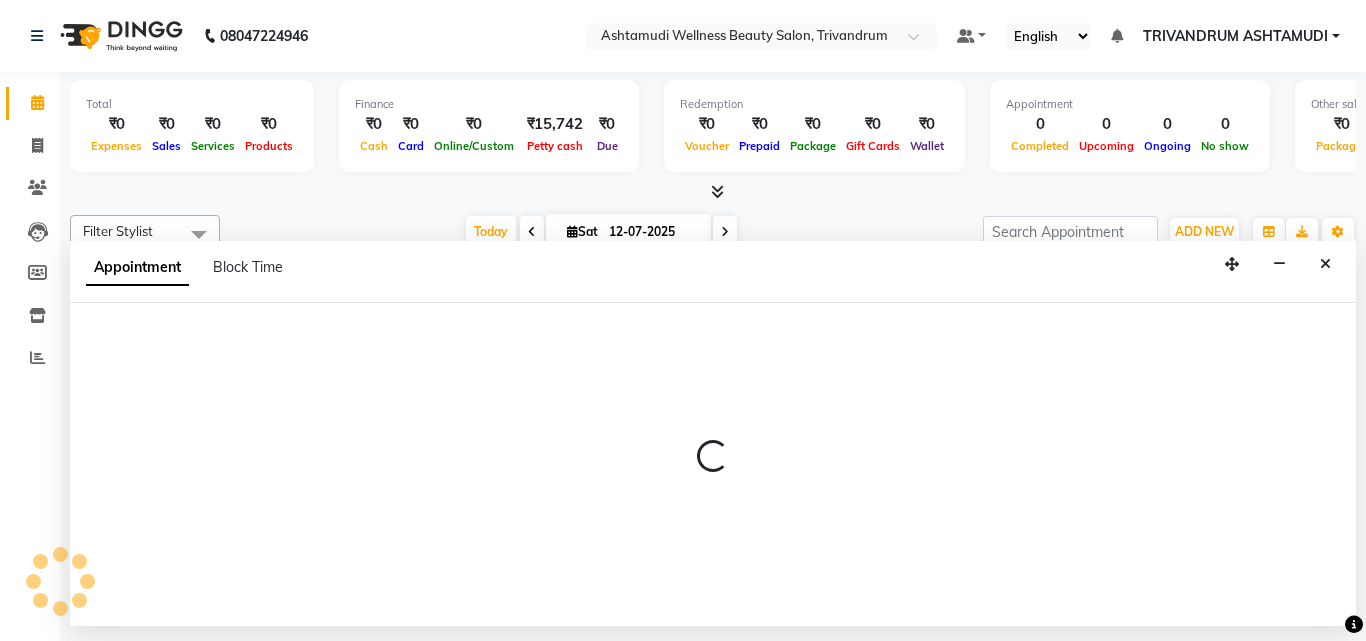 select on "82502" 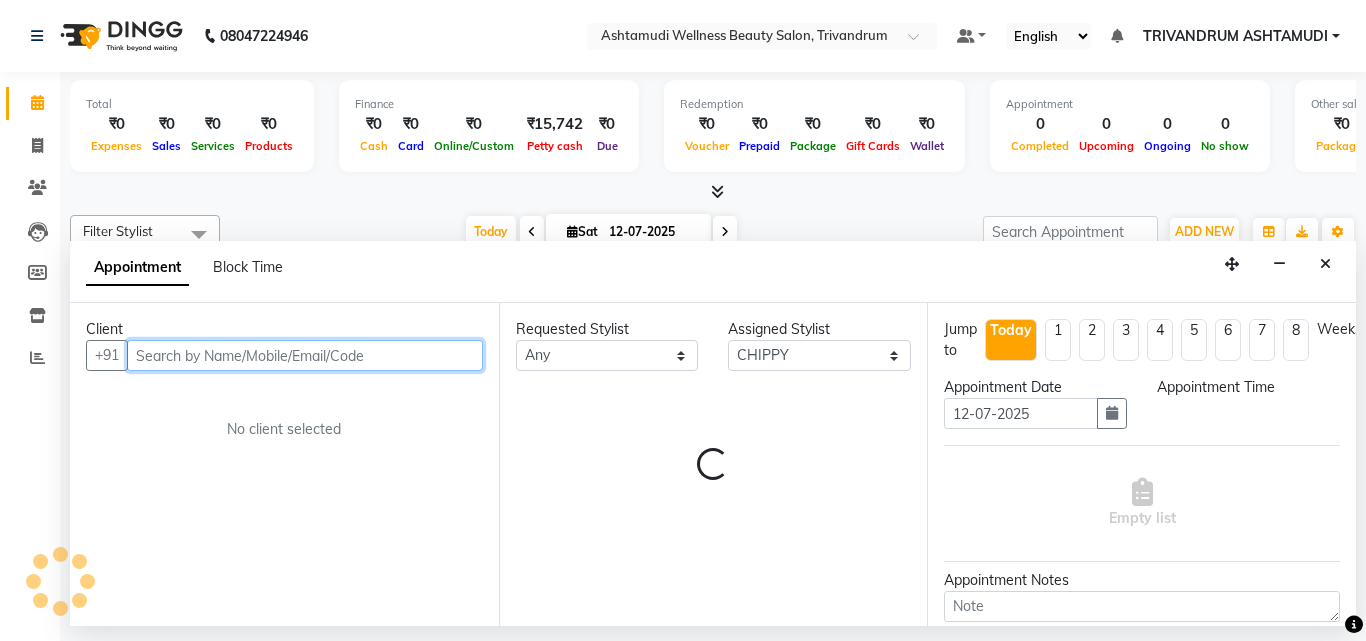 select on "660" 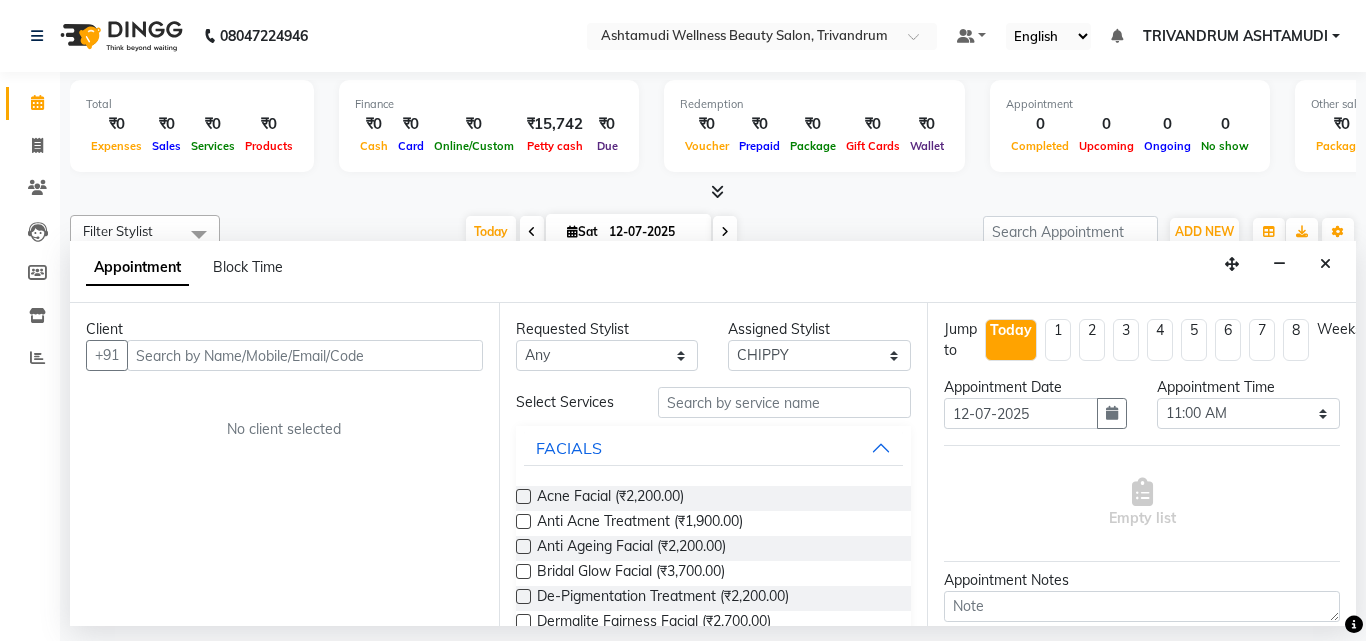 click on "Appointment Block Time" at bounding box center [713, 272] 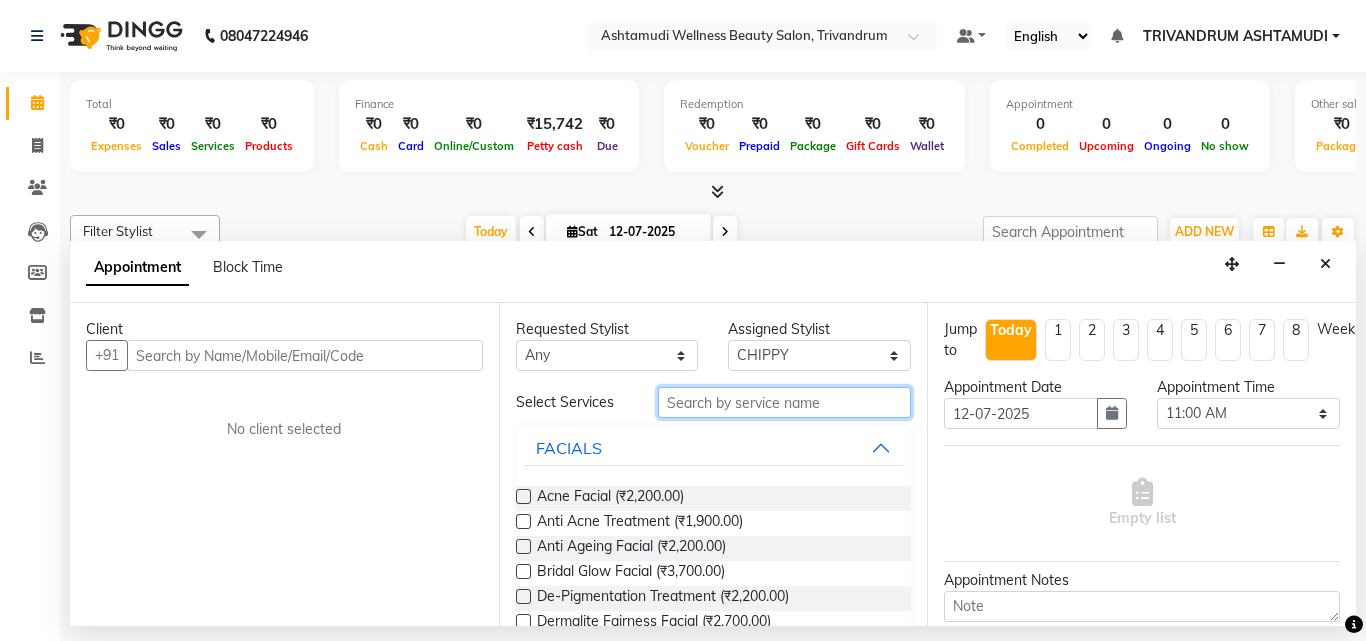 click at bounding box center [785, 402] 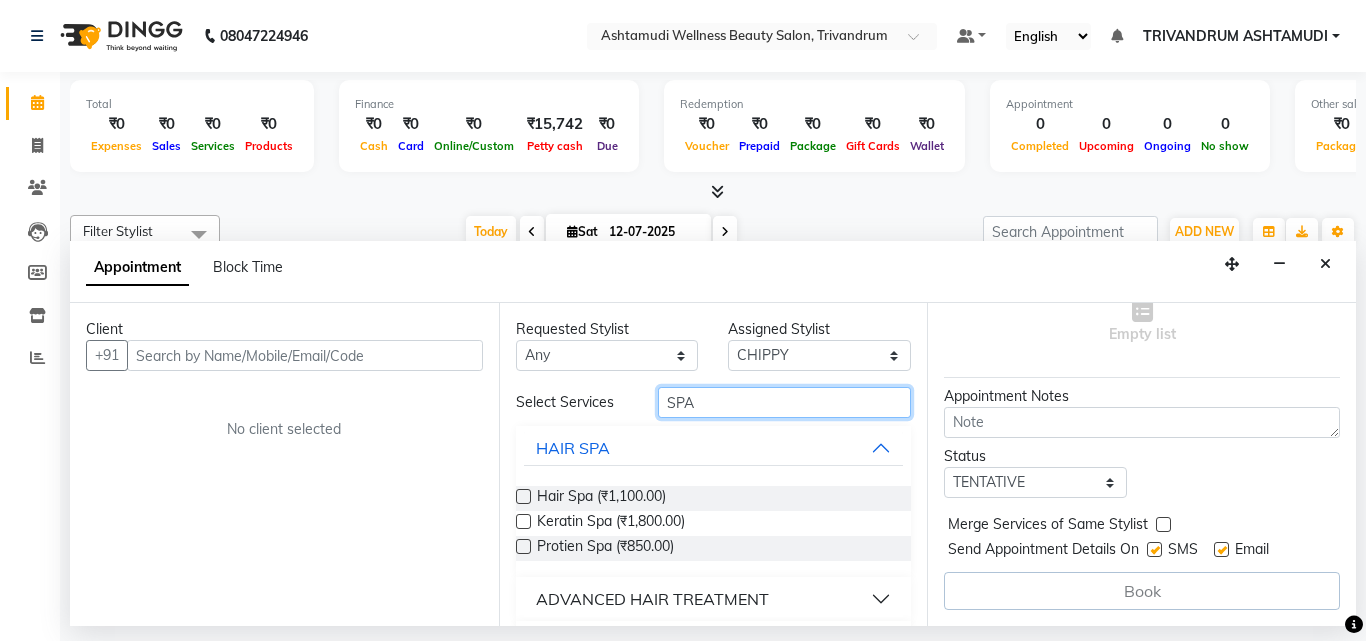 scroll, scrollTop: 199, scrollLeft: 0, axis: vertical 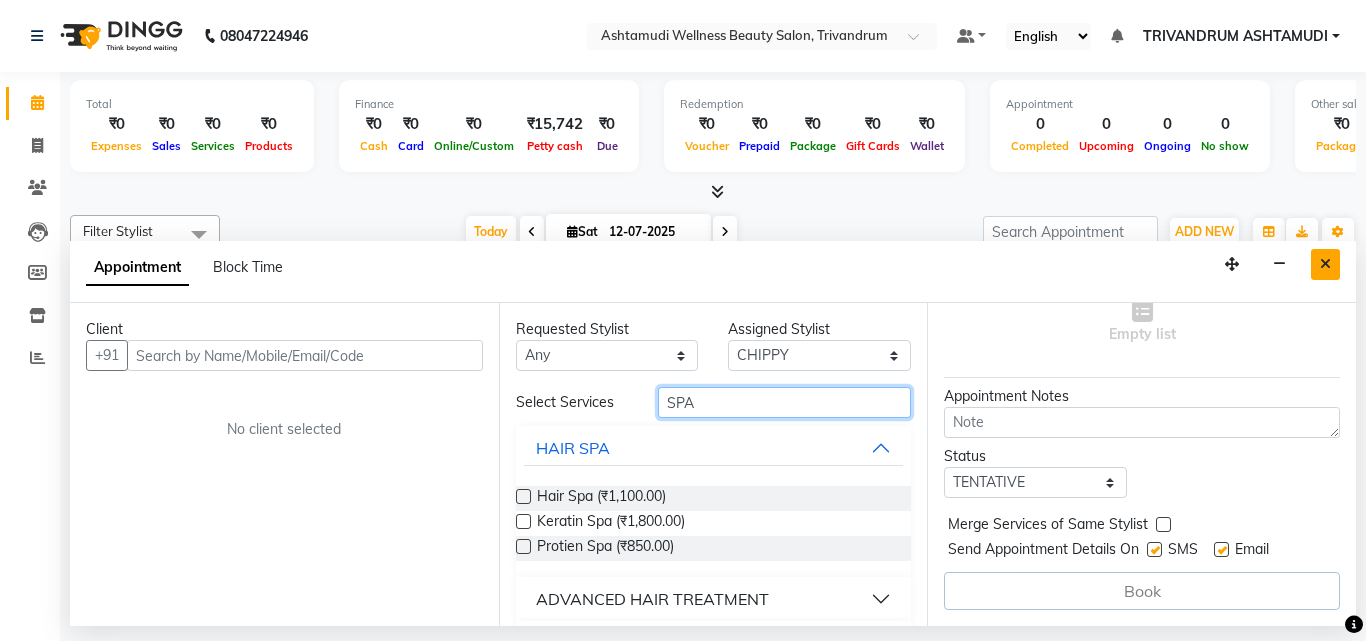 type on "SPA" 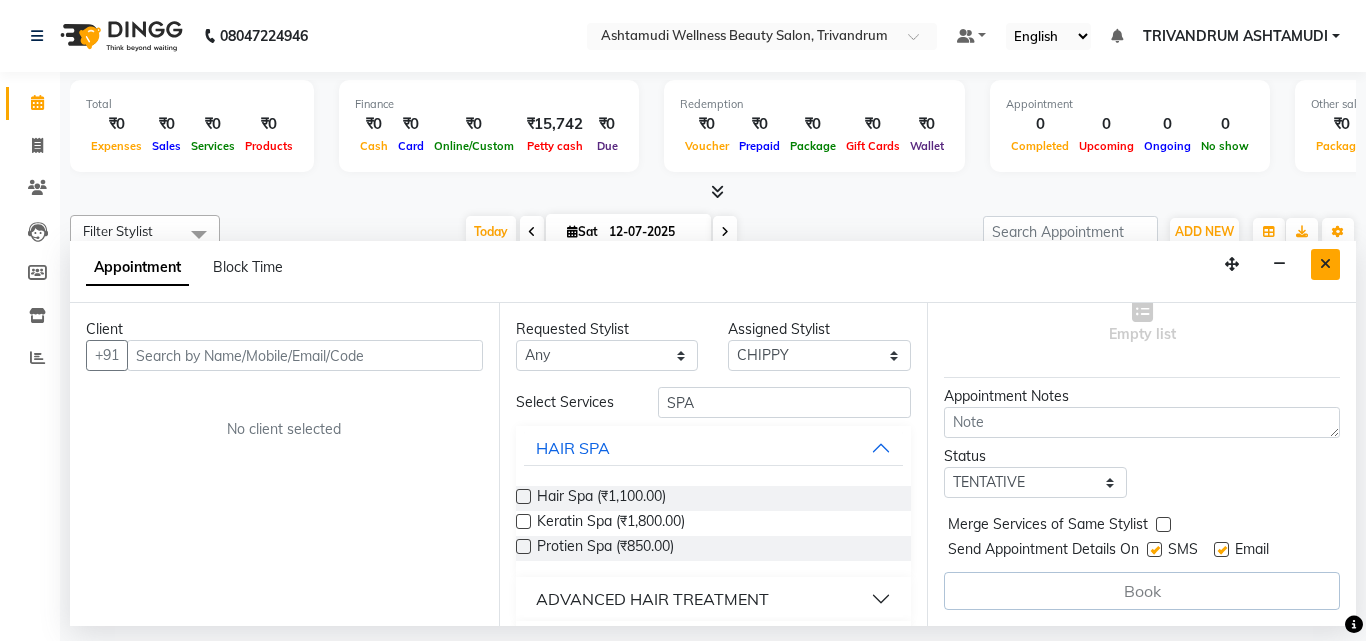 click at bounding box center (1325, 264) 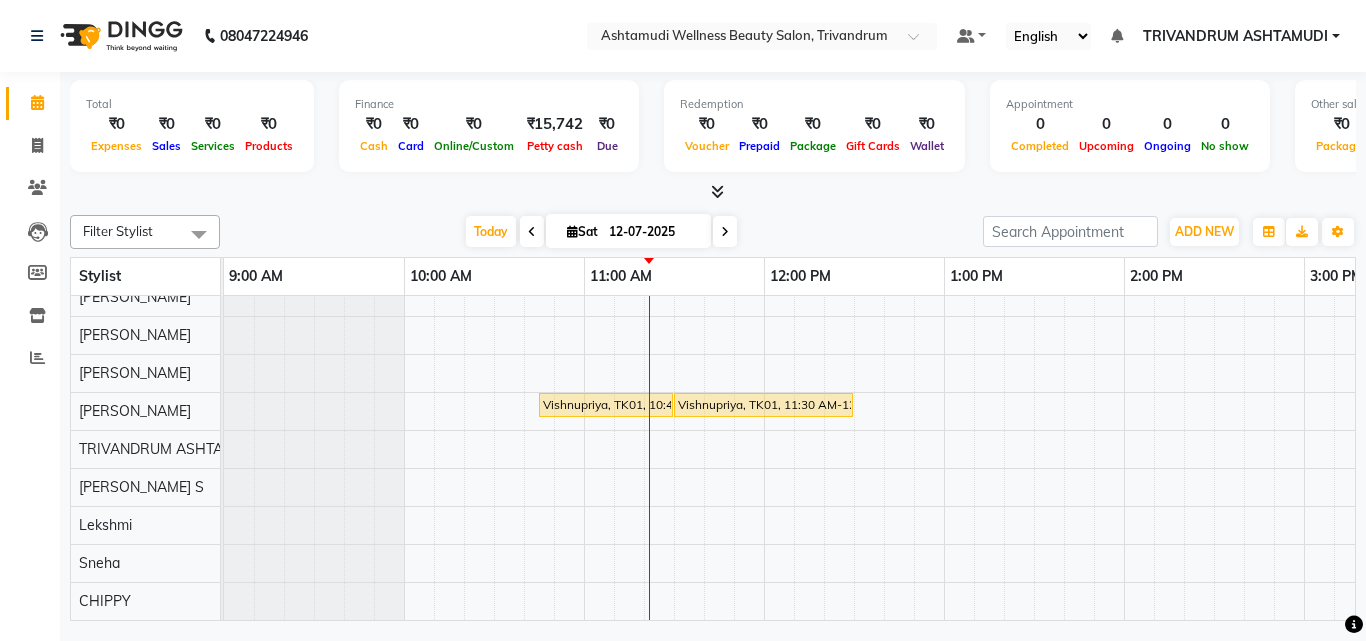 scroll, scrollTop: 78, scrollLeft: 0, axis: vertical 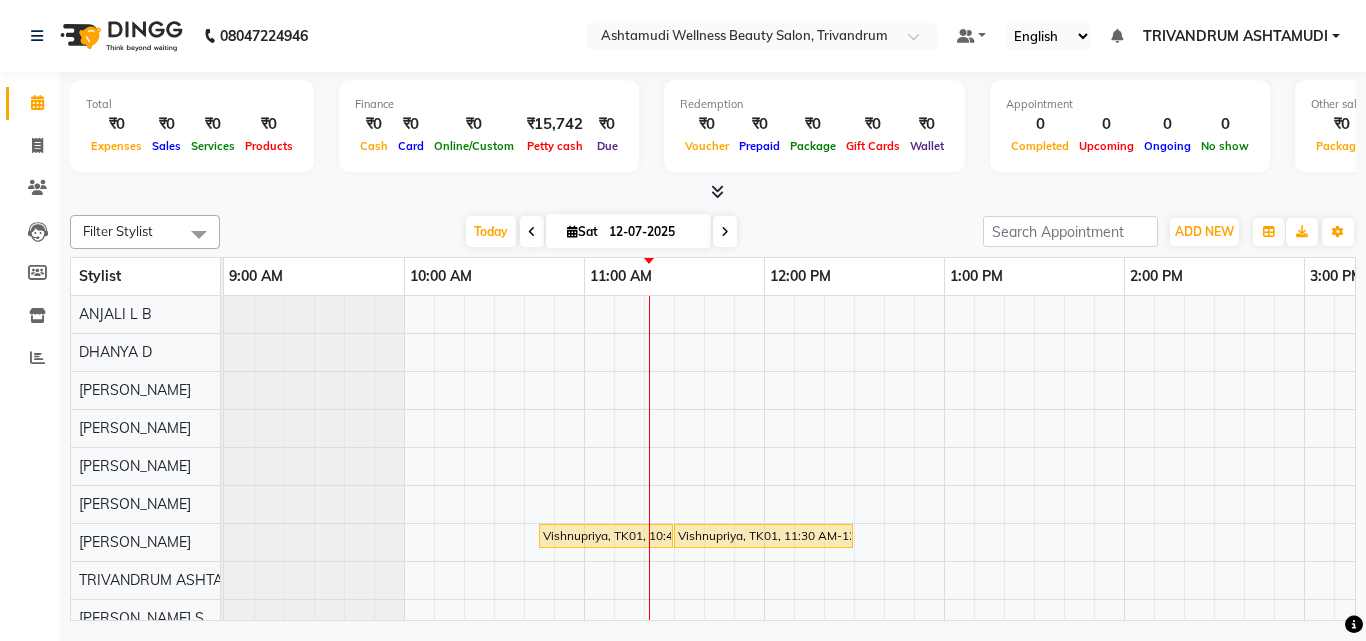 click on "Vishnupriya, TK01, 10:45 AM-11:30 AM, Root Touch-Up (Ammonia Free)    Vishnupriya, TK01, 11:30 AM-12:30 PM, Ceramide  Anti frizz treatment" at bounding box center [1484, 523] 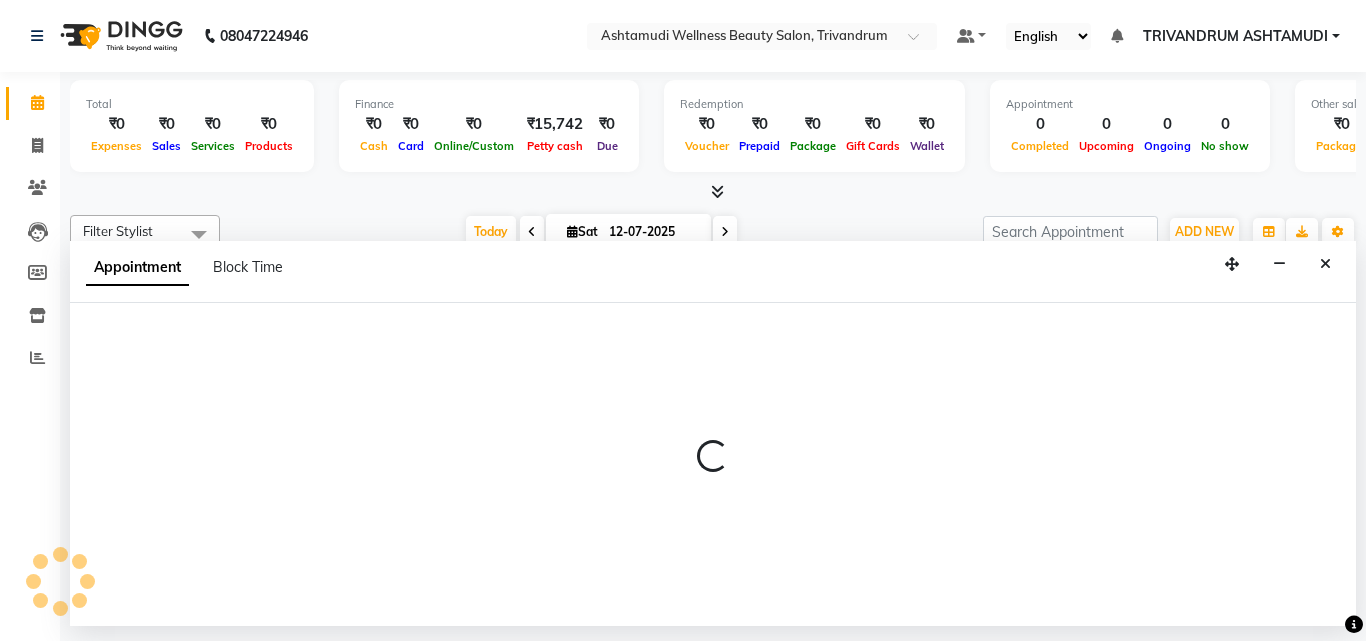 select on "27025" 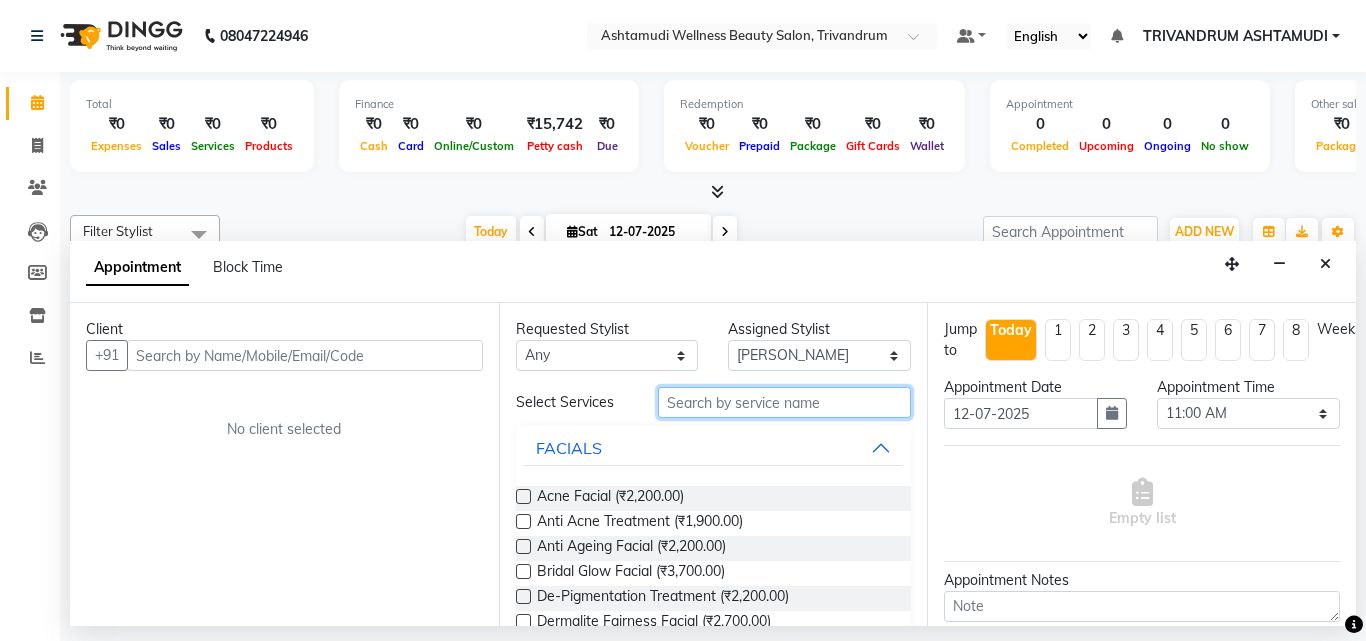click at bounding box center (785, 402) 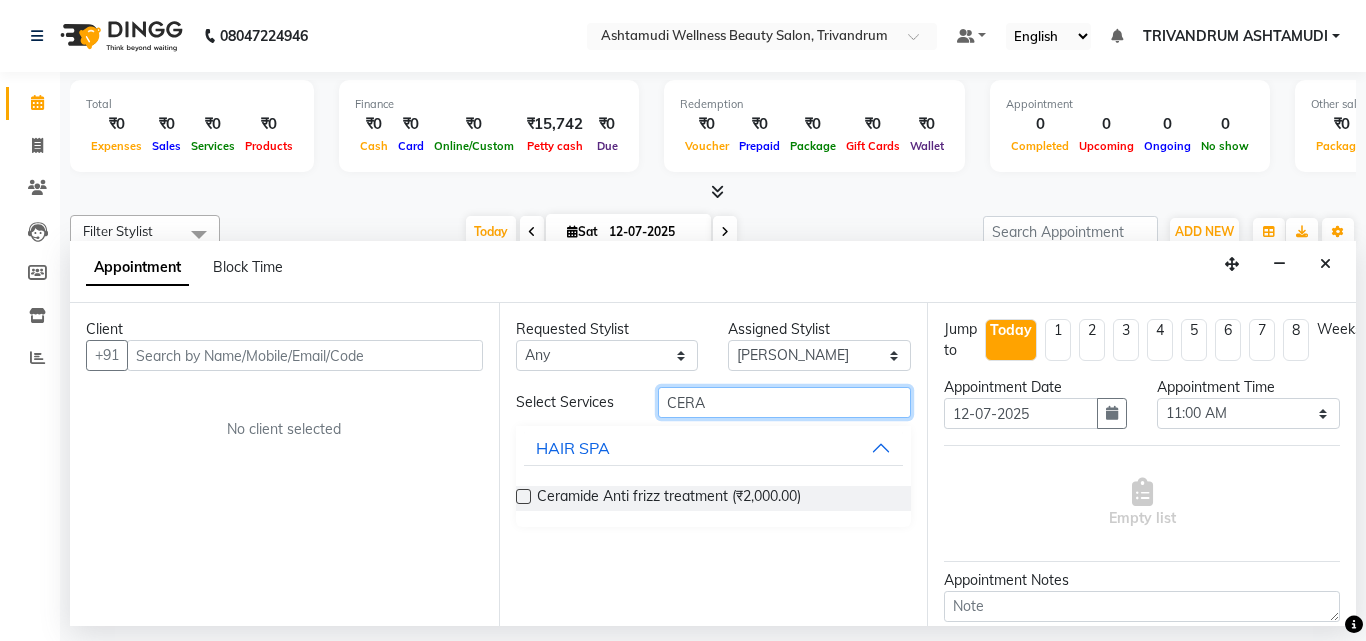 type on "CERA" 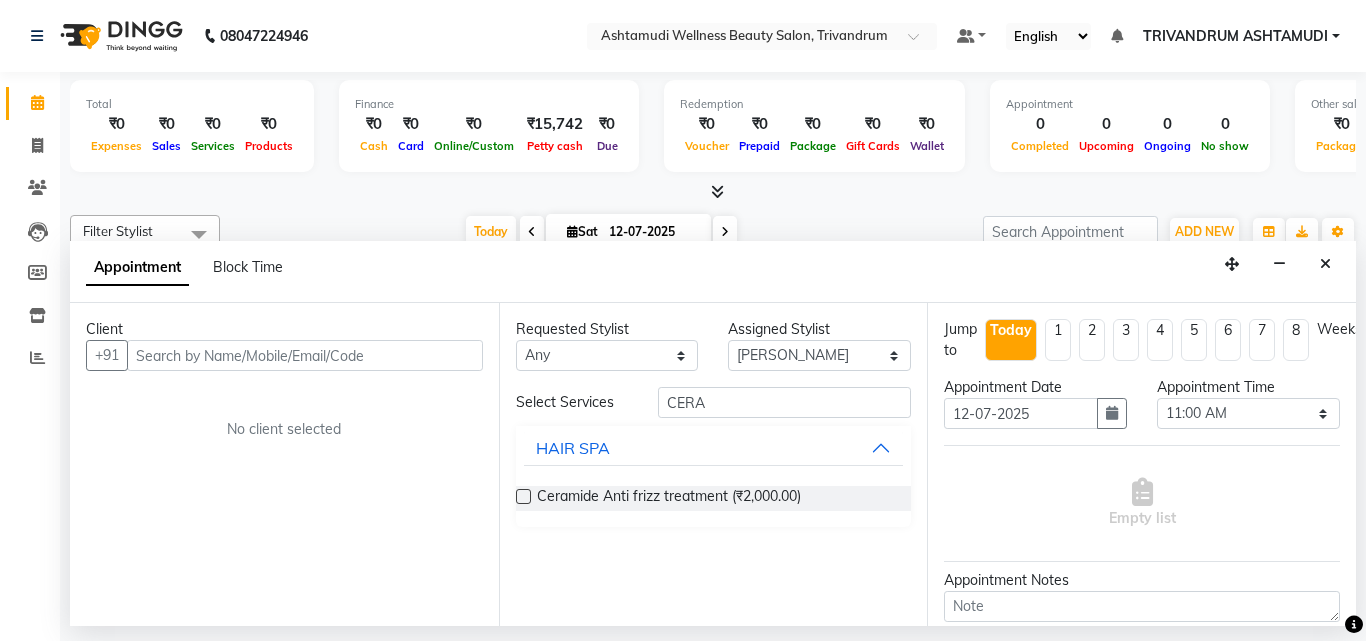 click at bounding box center (523, 496) 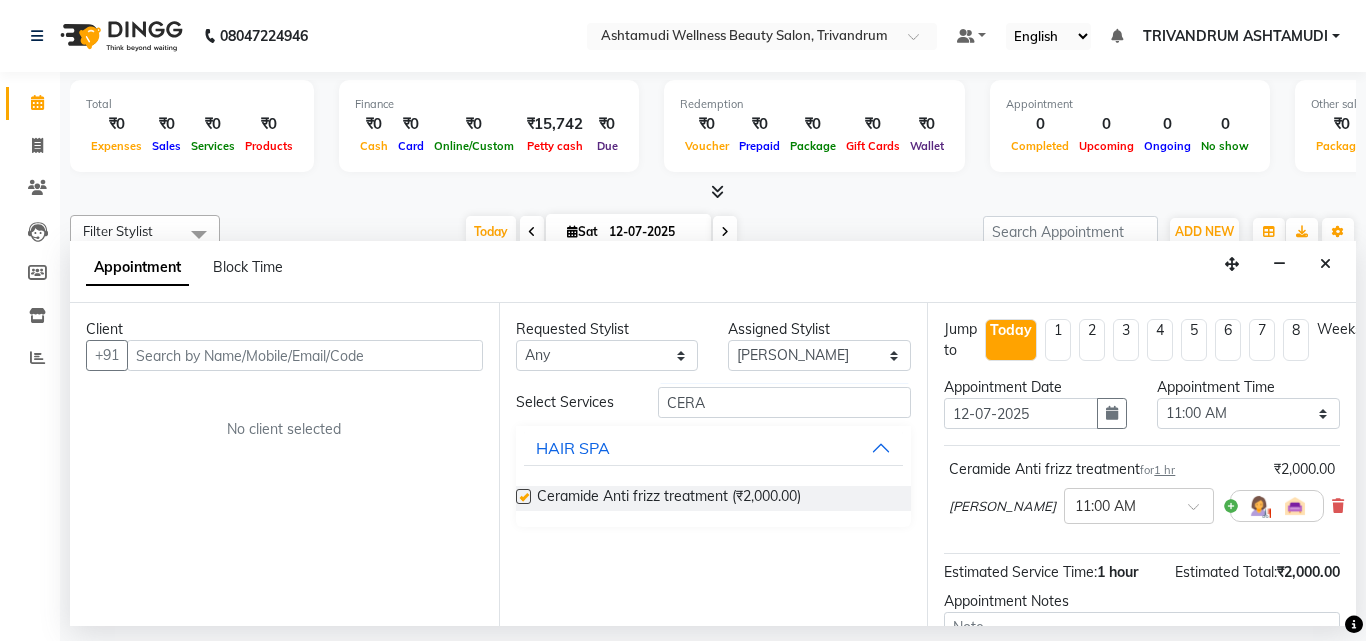 checkbox on "false" 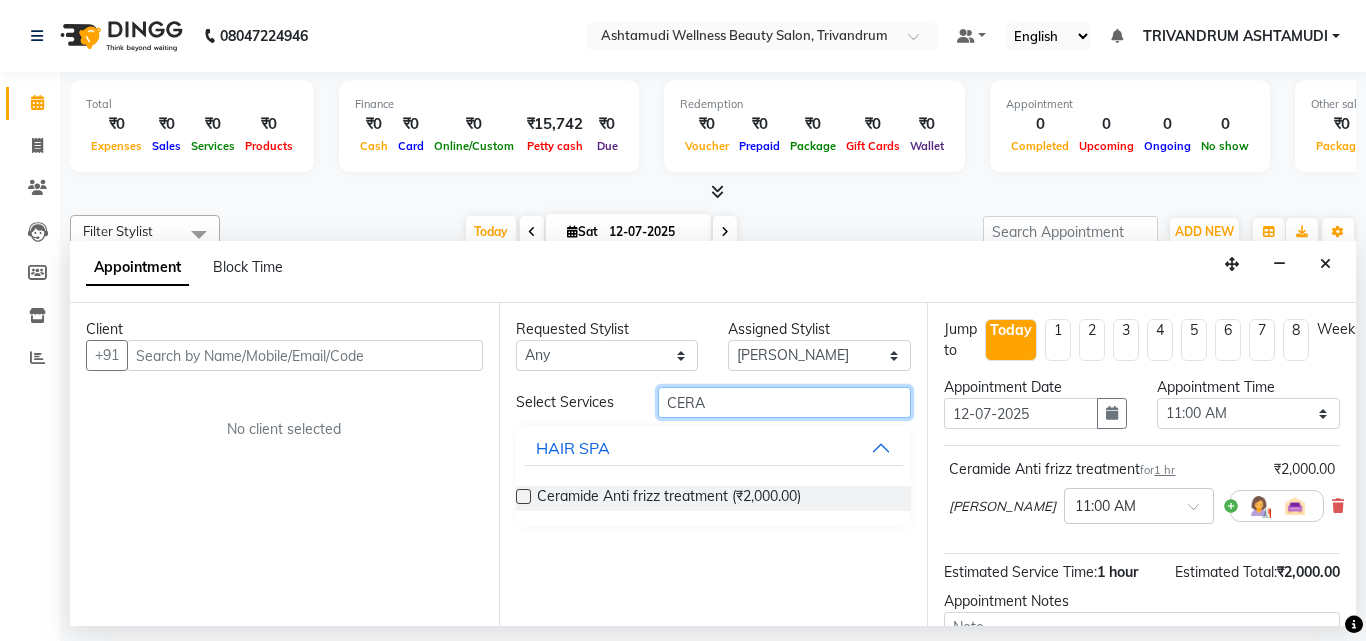drag, startPoint x: 711, startPoint y: 404, endPoint x: 563, endPoint y: 394, distance: 148.33745 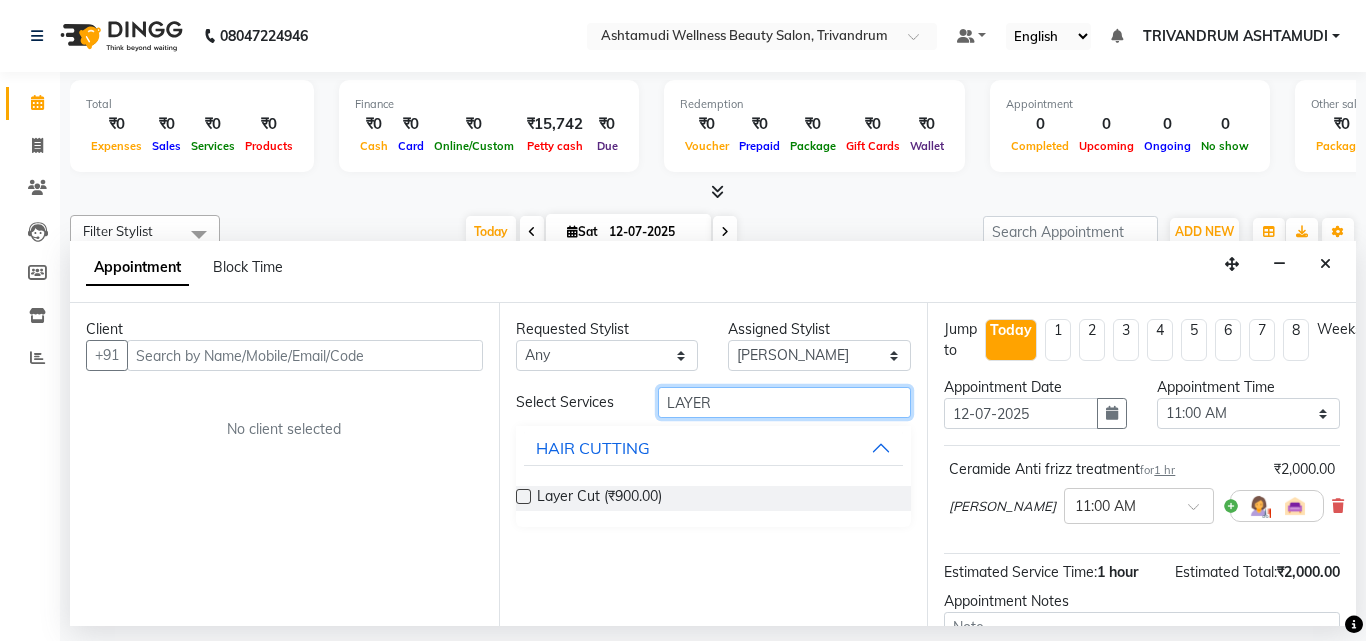 type on "LAYER" 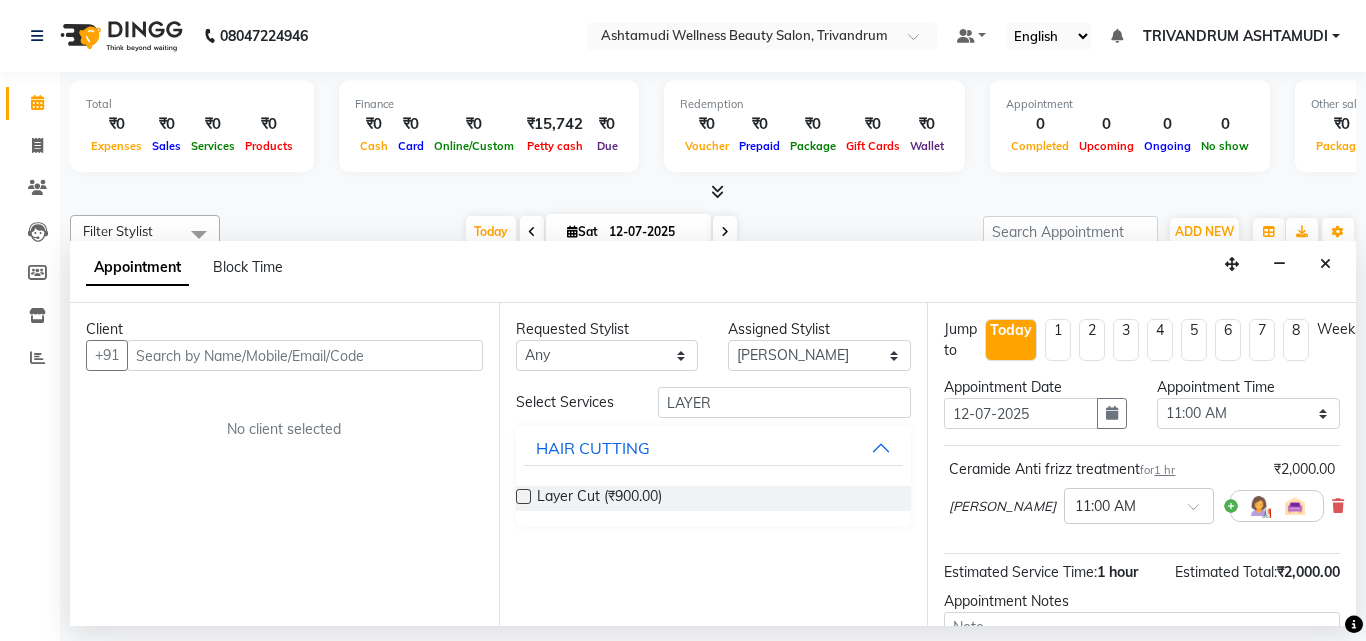 click at bounding box center (523, 496) 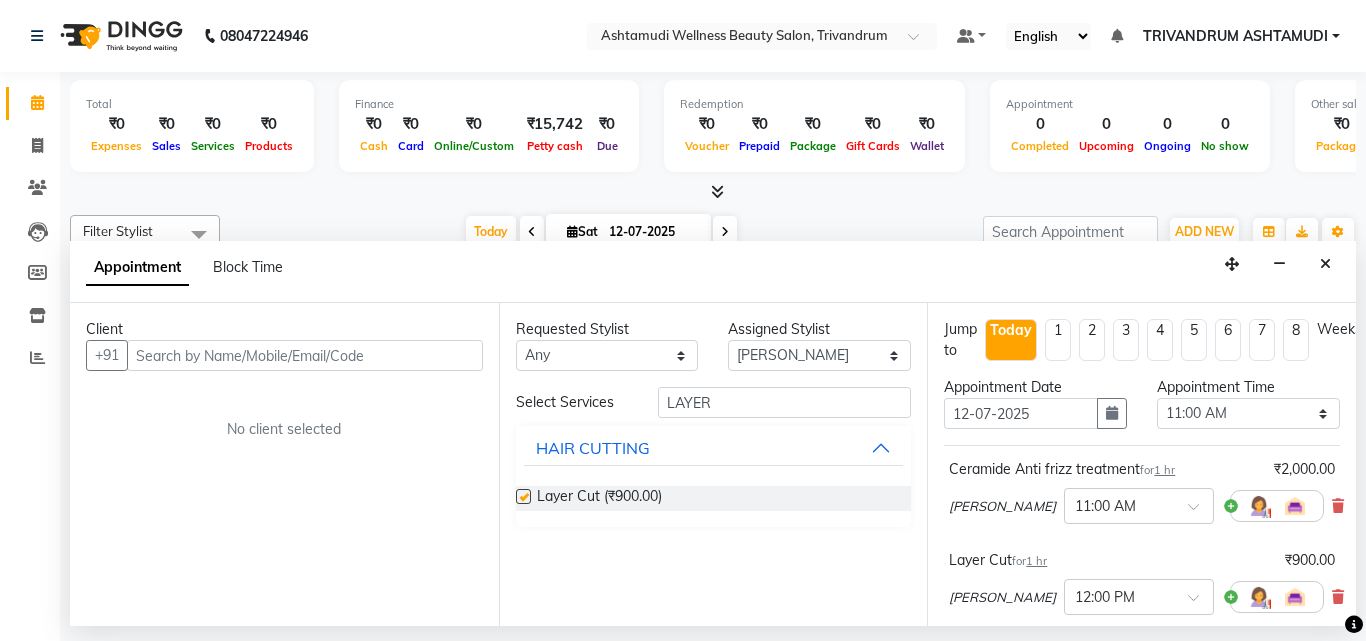 checkbox on "false" 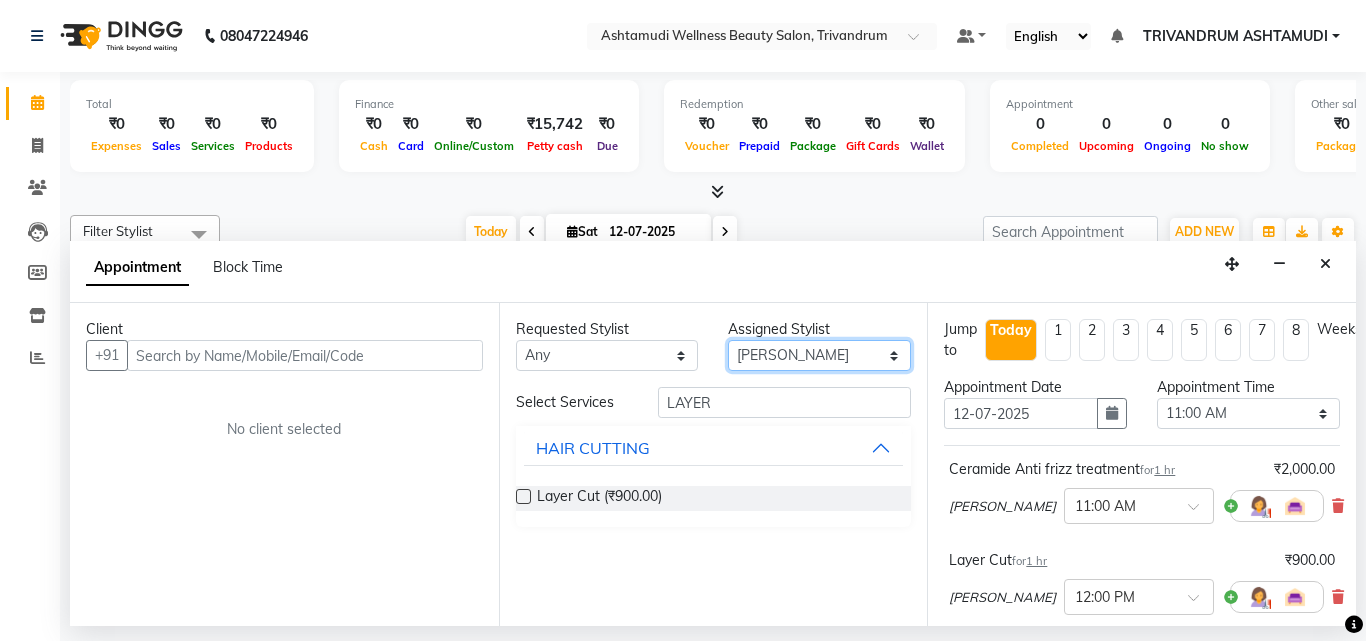 click on "Select ANJALI L B	 CHIPPY DHANYA D INDU GURUNG	 KARTHIKA	 Lekshmi MANJUSHA	 PUNAM LAMA	 SARITHA	 Sneha TRIVANDRUM ASHTAMUDI USHA KUMARI S" at bounding box center [819, 355] 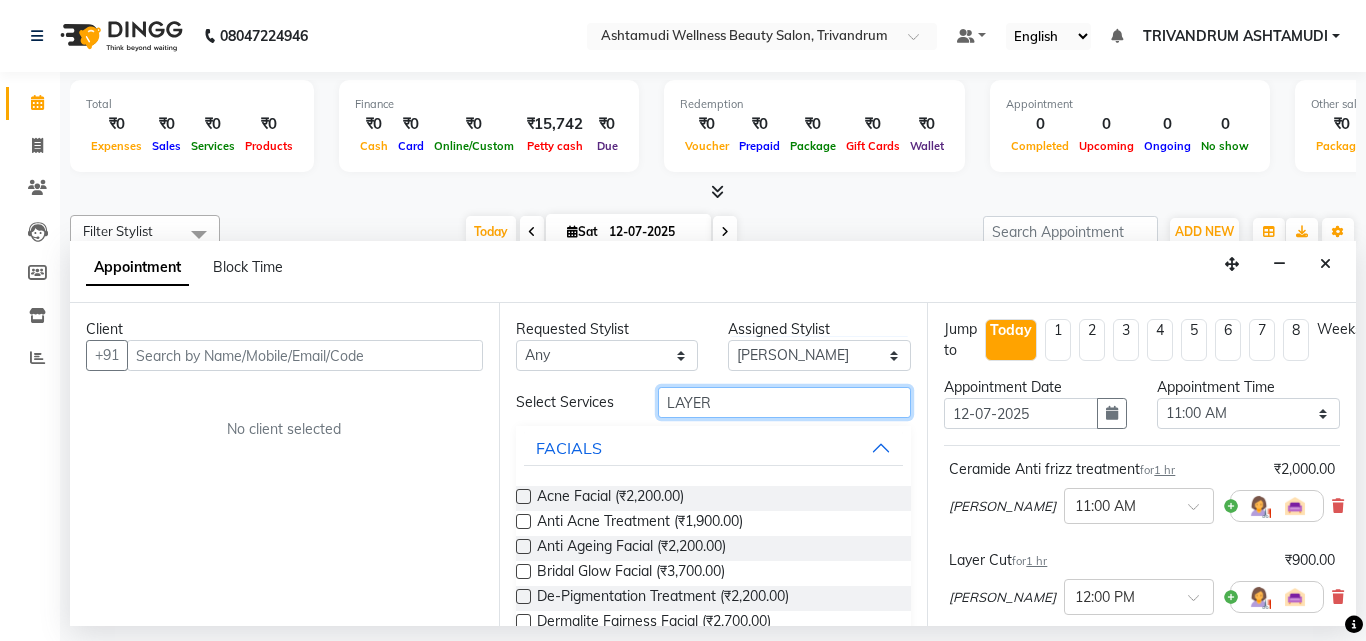 drag, startPoint x: 732, startPoint y: 406, endPoint x: 591, endPoint y: 404, distance: 141.01419 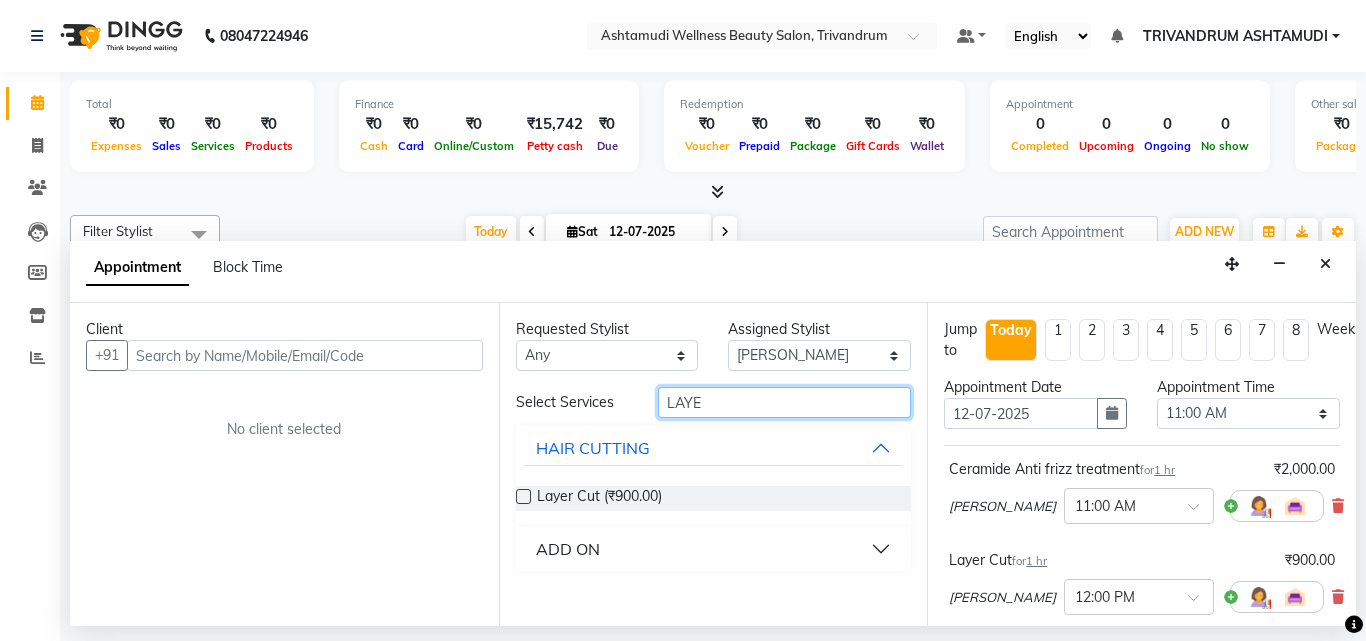 type on "LAYER" 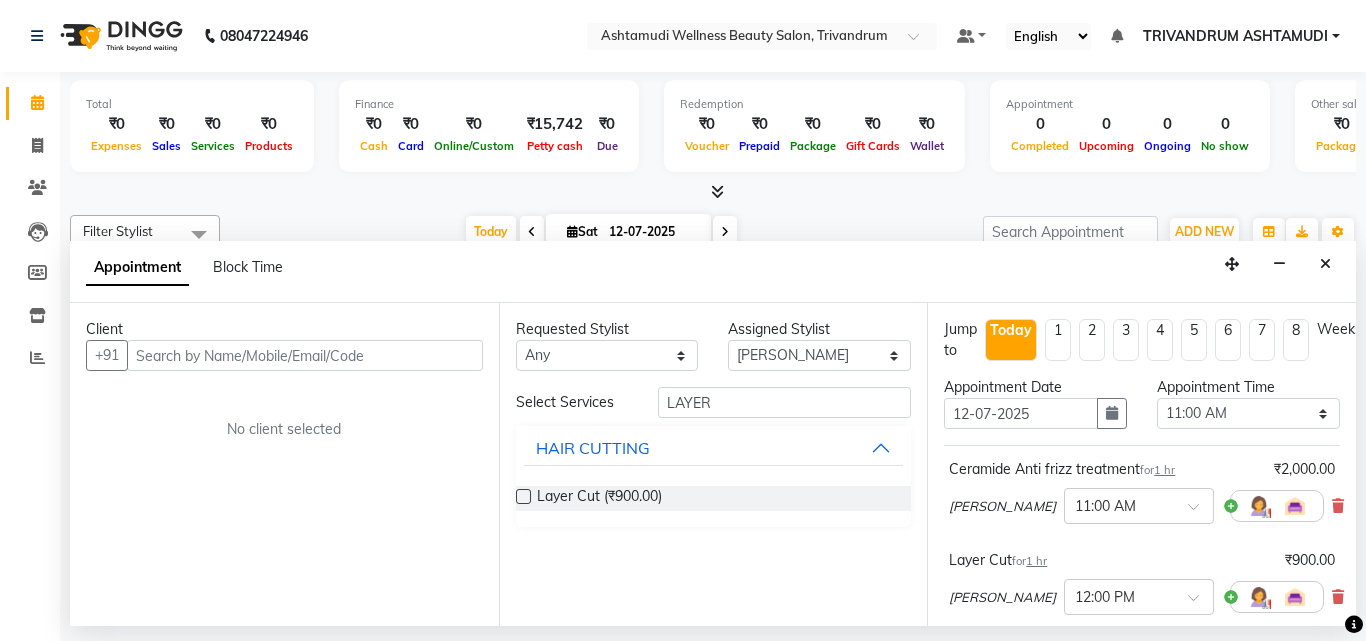 click at bounding box center (523, 496) 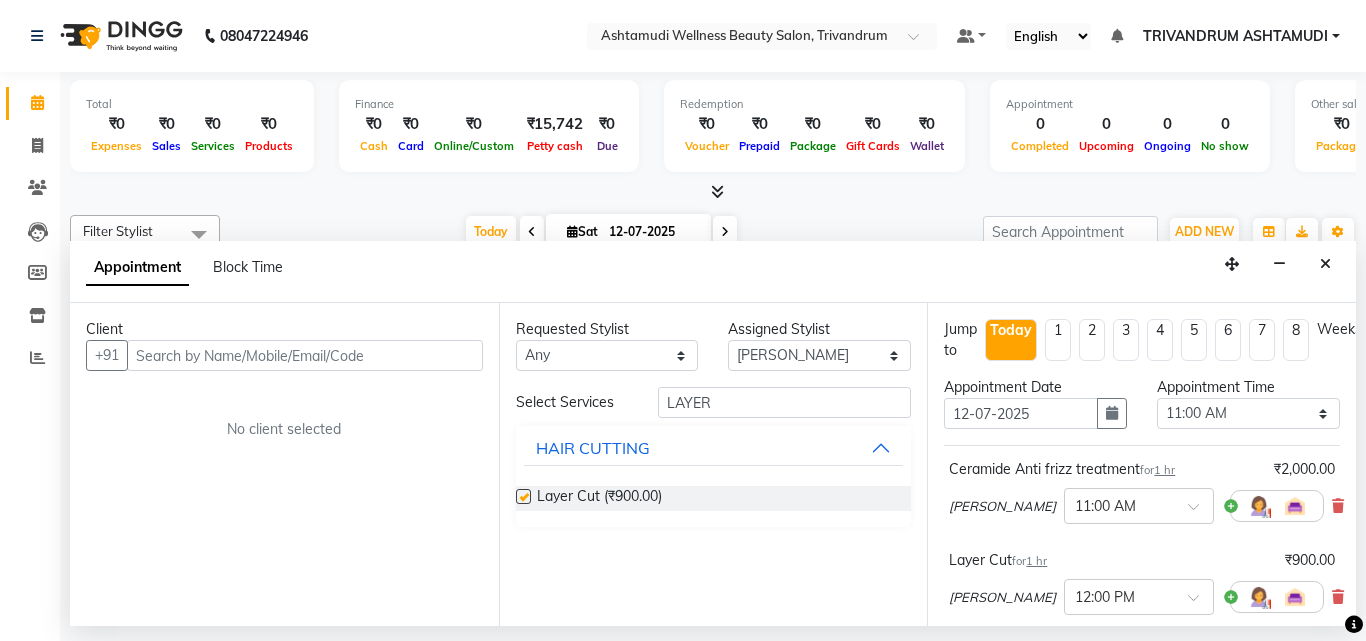 checkbox on "false" 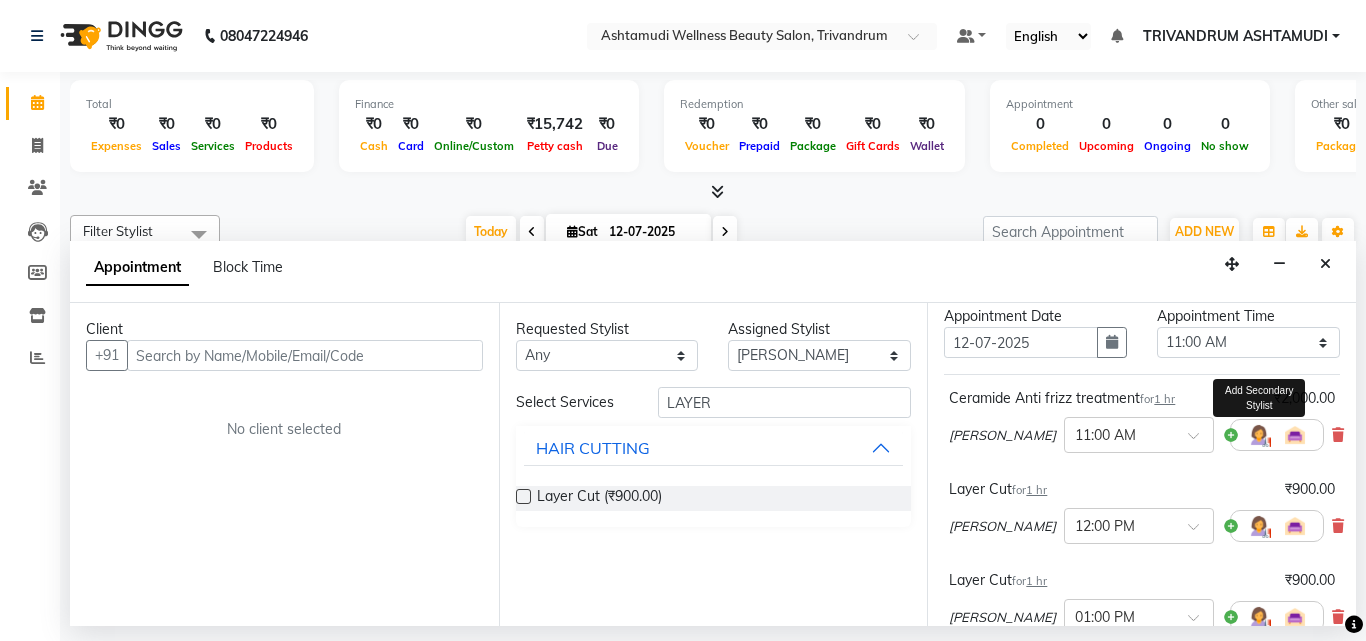 scroll, scrollTop: 0, scrollLeft: 0, axis: both 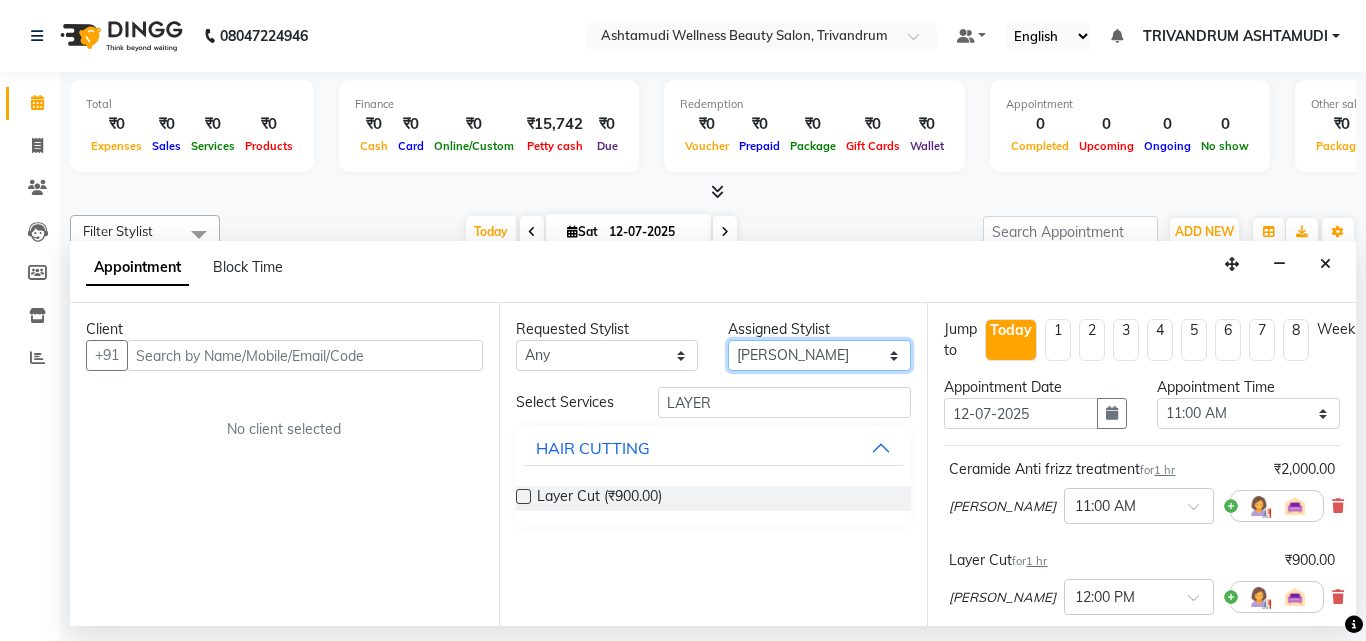 click on "Select ANJALI L B	 CHIPPY DHANYA D INDU GURUNG	 KARTHIKA	 Lekshmi MANJUSHA	 PUNAM LAMA	 SARITHA	 Sneha TRIVANDRUM ASHTAMUDI USHA KUMARI S" at bounding box center (819, 355) 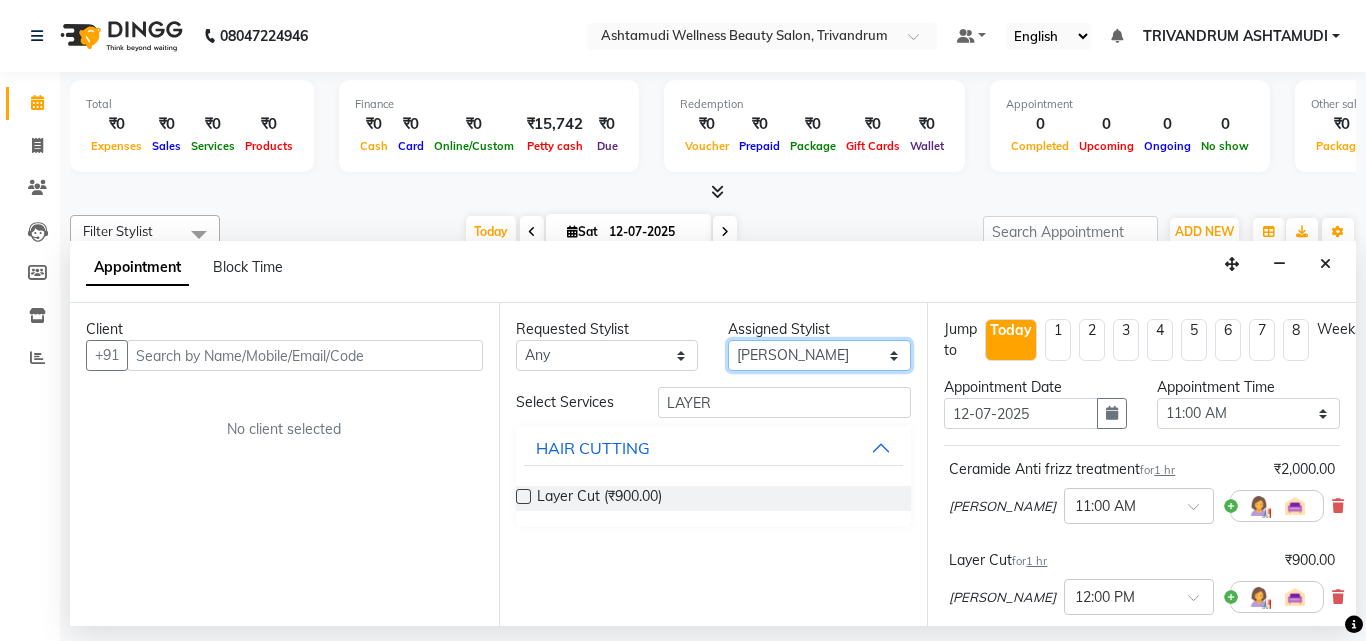 select on "52027" 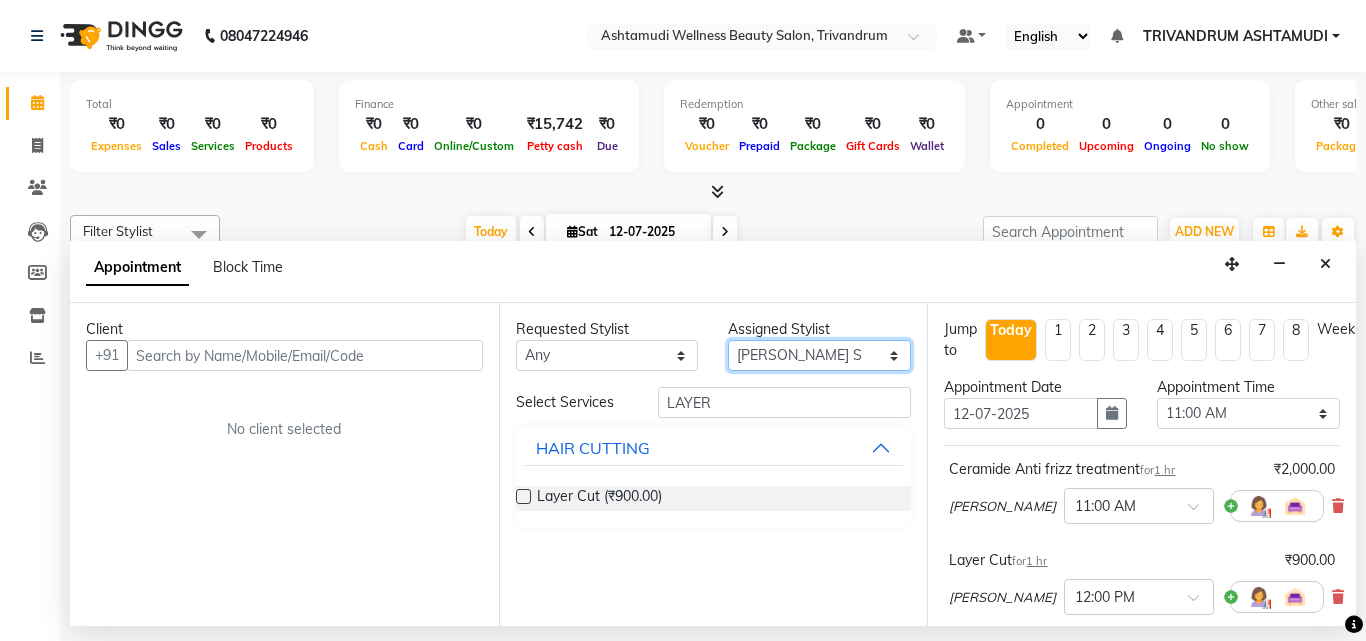click on "Select ANJALI L B	 CHIPPY DHANYA D INDU GURUNG	 KARTHIKA	 Lekshmi MANJUSHA	 PUNAM LAMA	 SARITHA	 Sneha TRIVANDRUM ASHTAMUDI USHA KUMARI S" at bounding box center [819, 355] 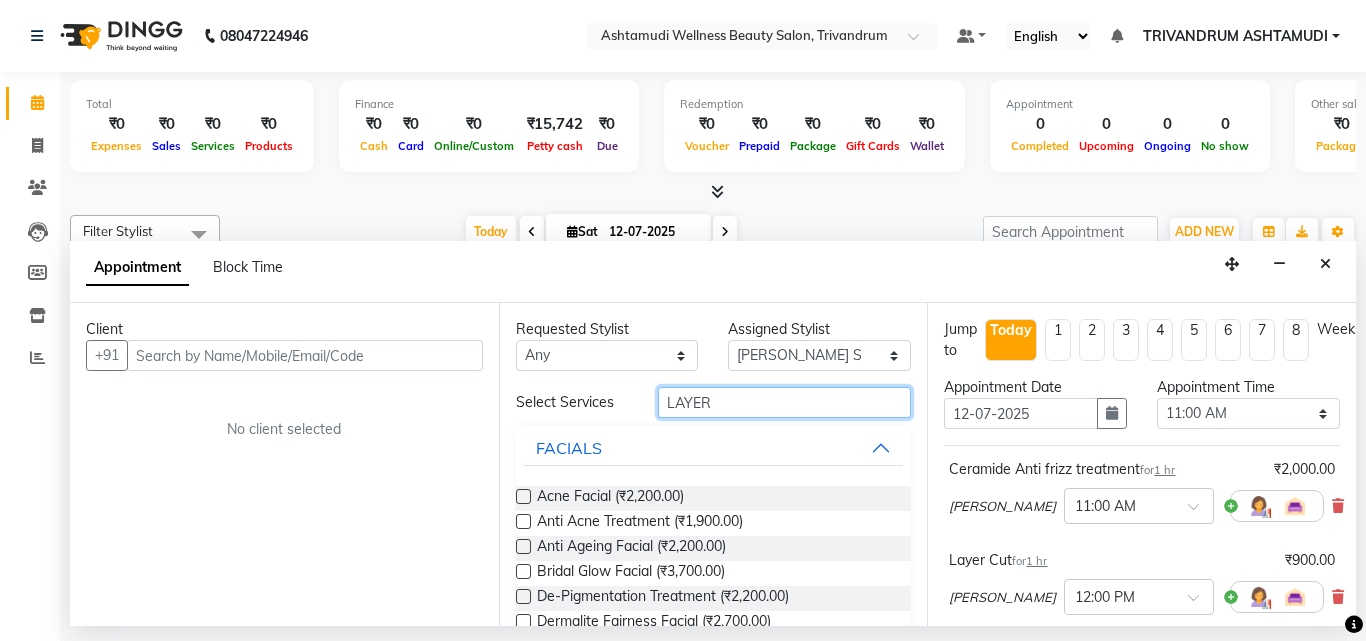 drag, startPoint x: 733, startPoint y: 408, endPoint x: 597, endPoint y: 351, distance: 147.46185 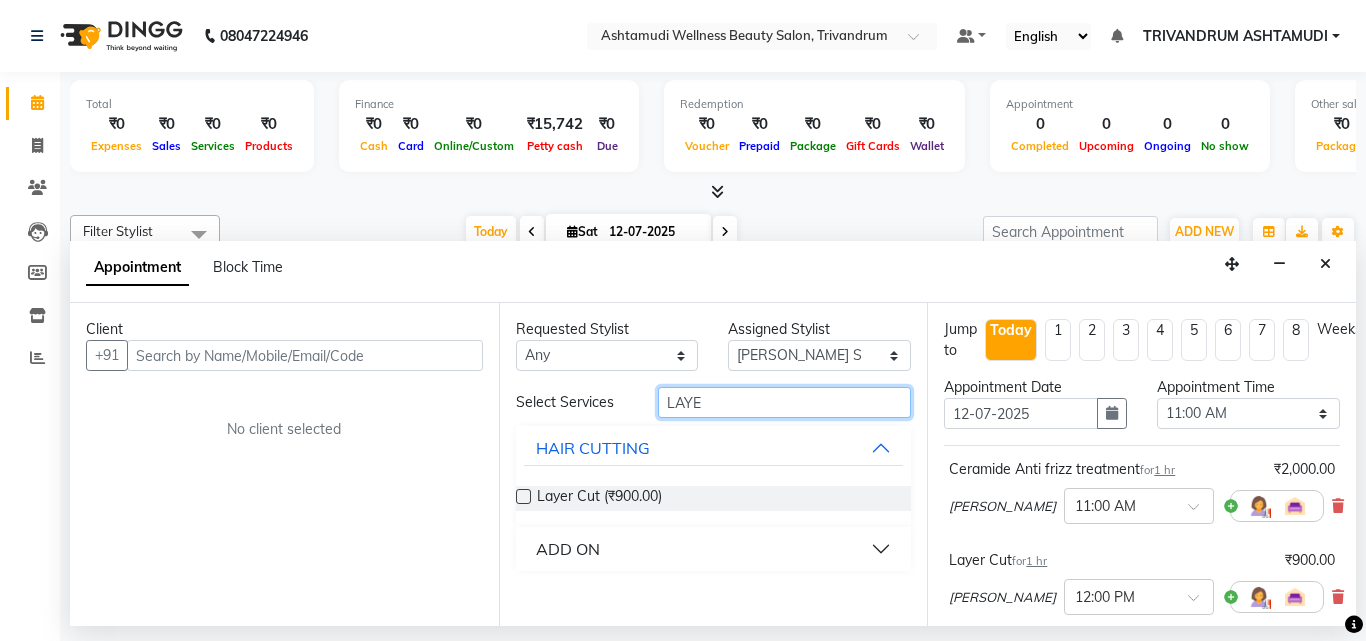 type on "LAYER" 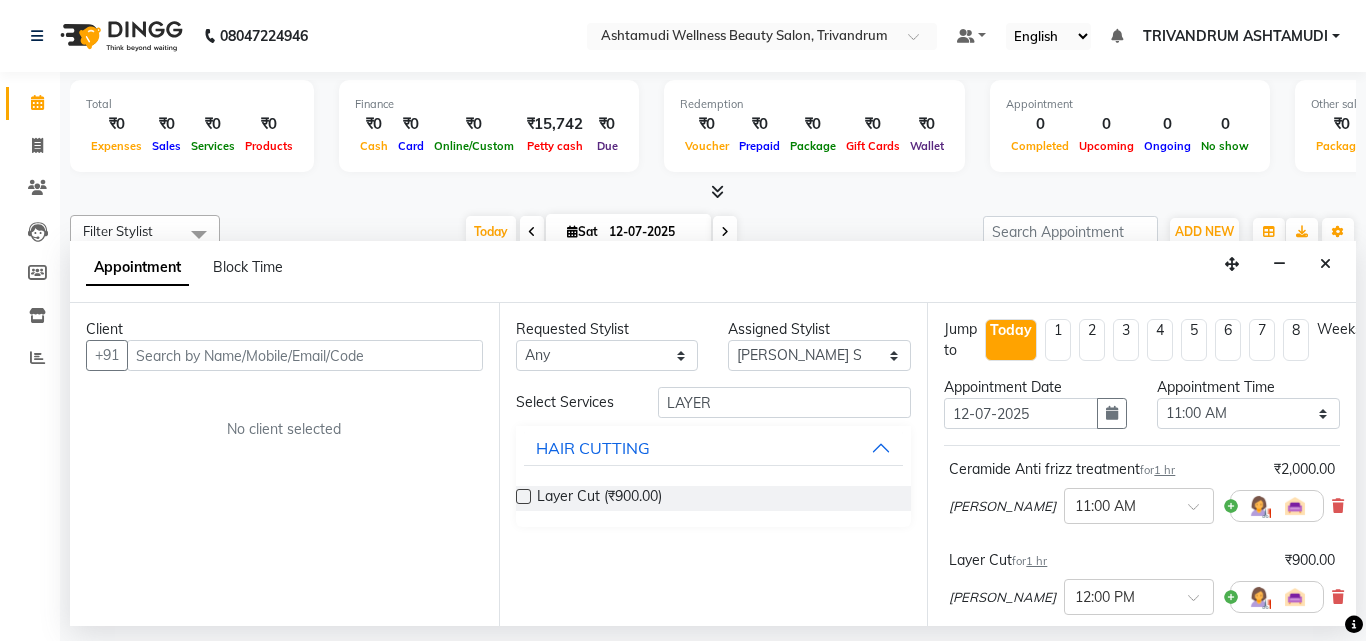 click at bounding box center (523, 496) 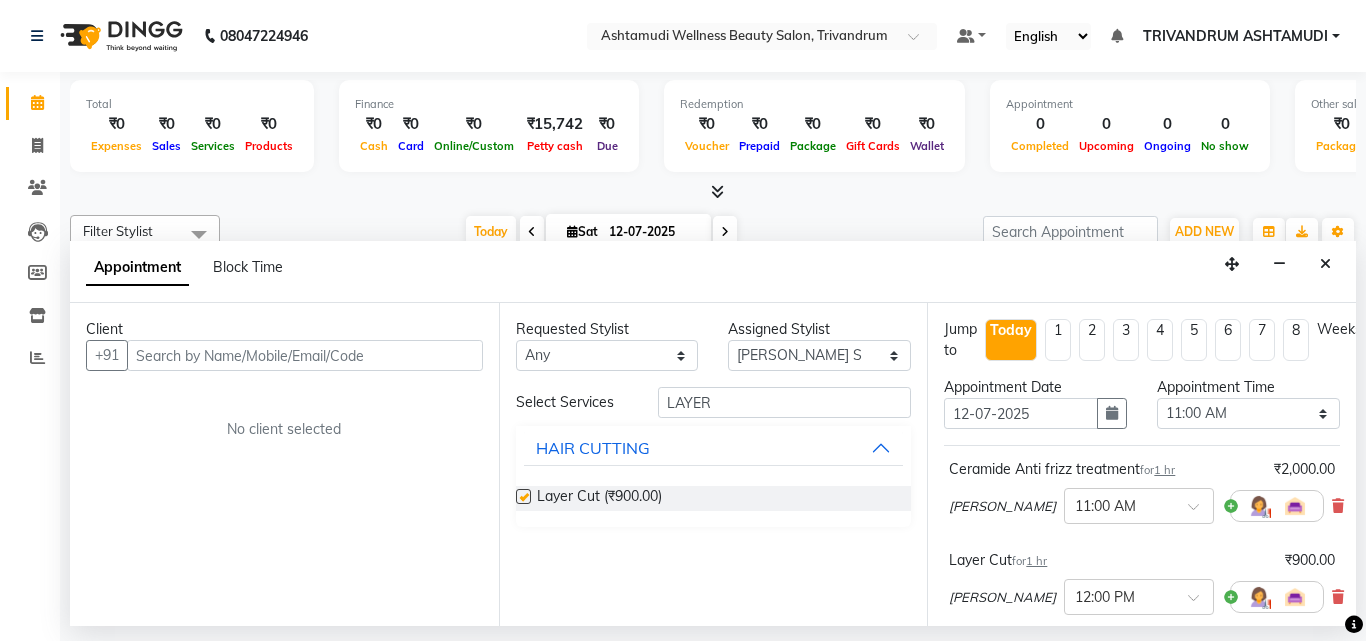 checkbox on "false" 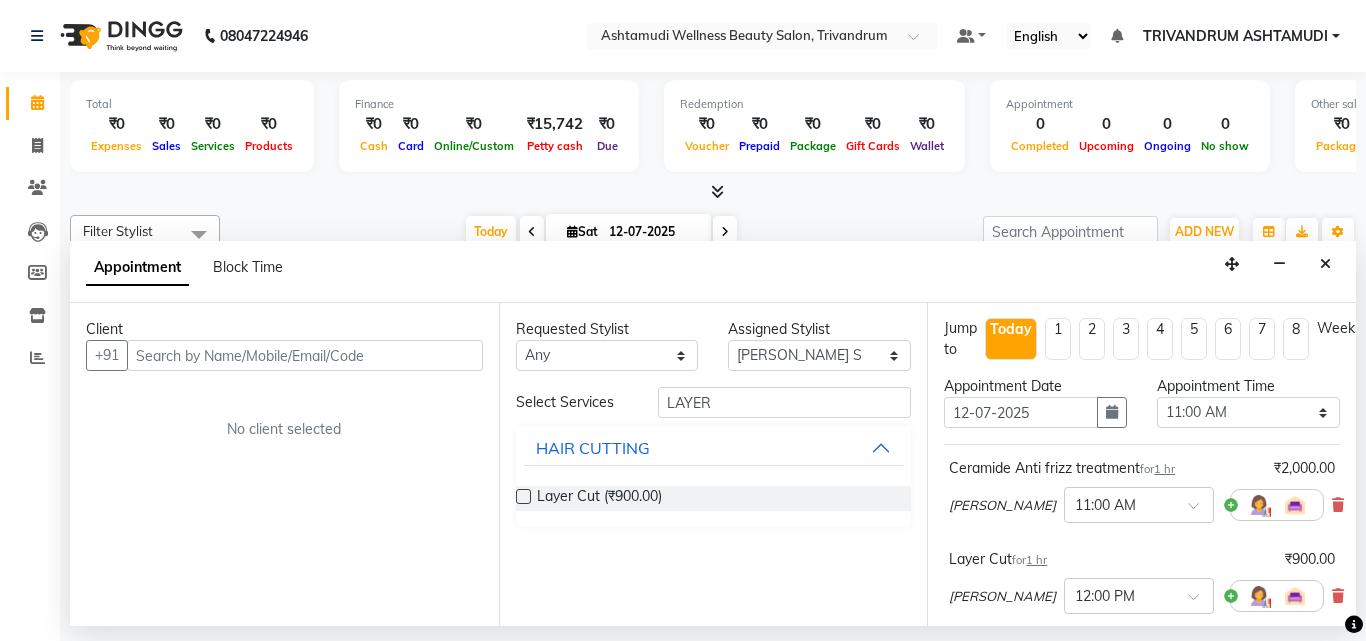 scroll, scrollTop: 0, scrollLeft: 0, axis: both 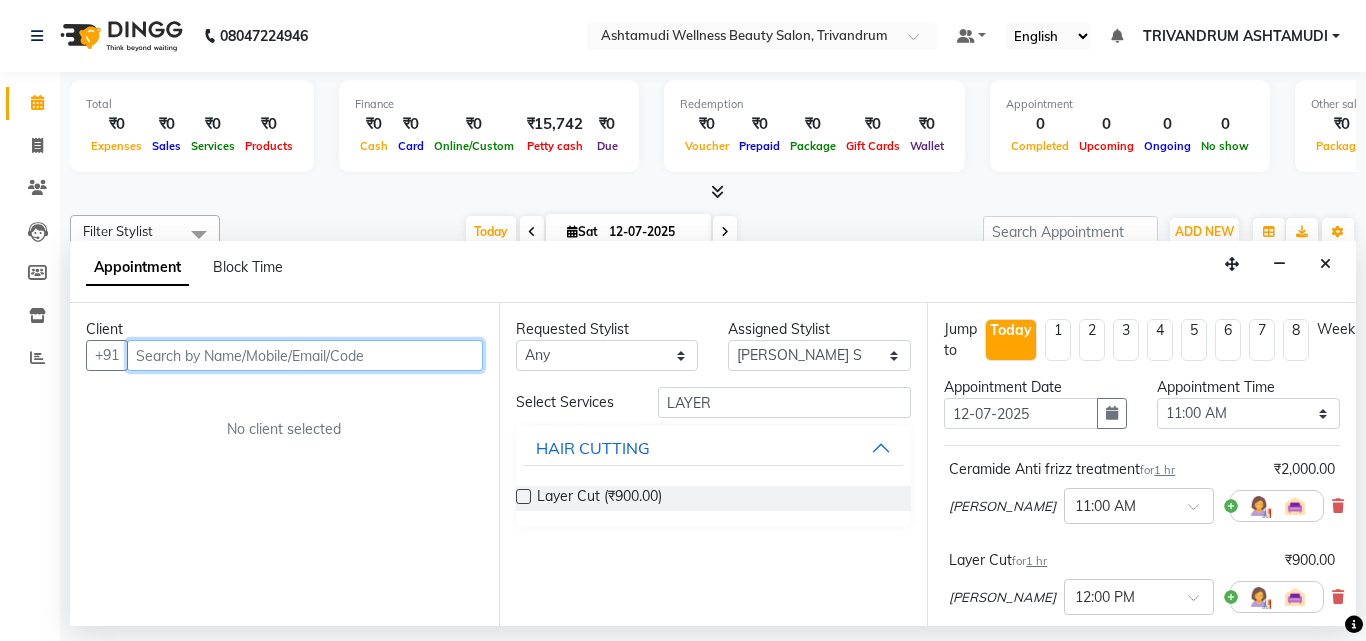 click at bounding box center [305, 355] 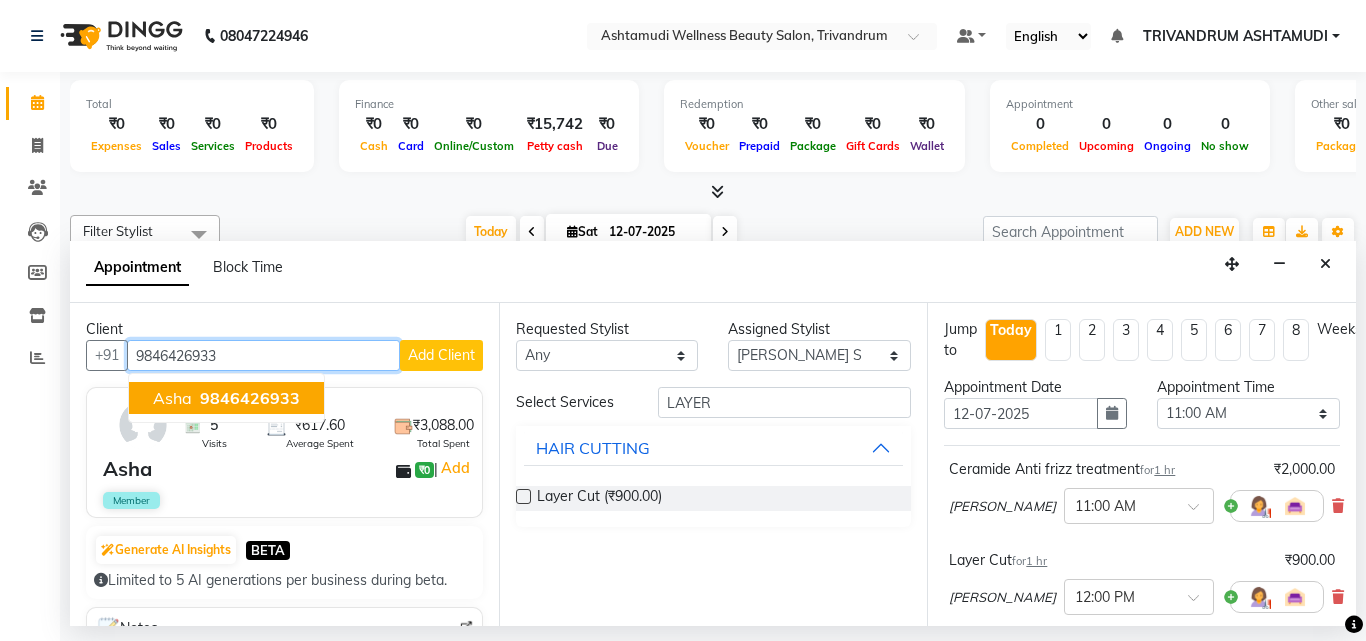 type on "9846426933" 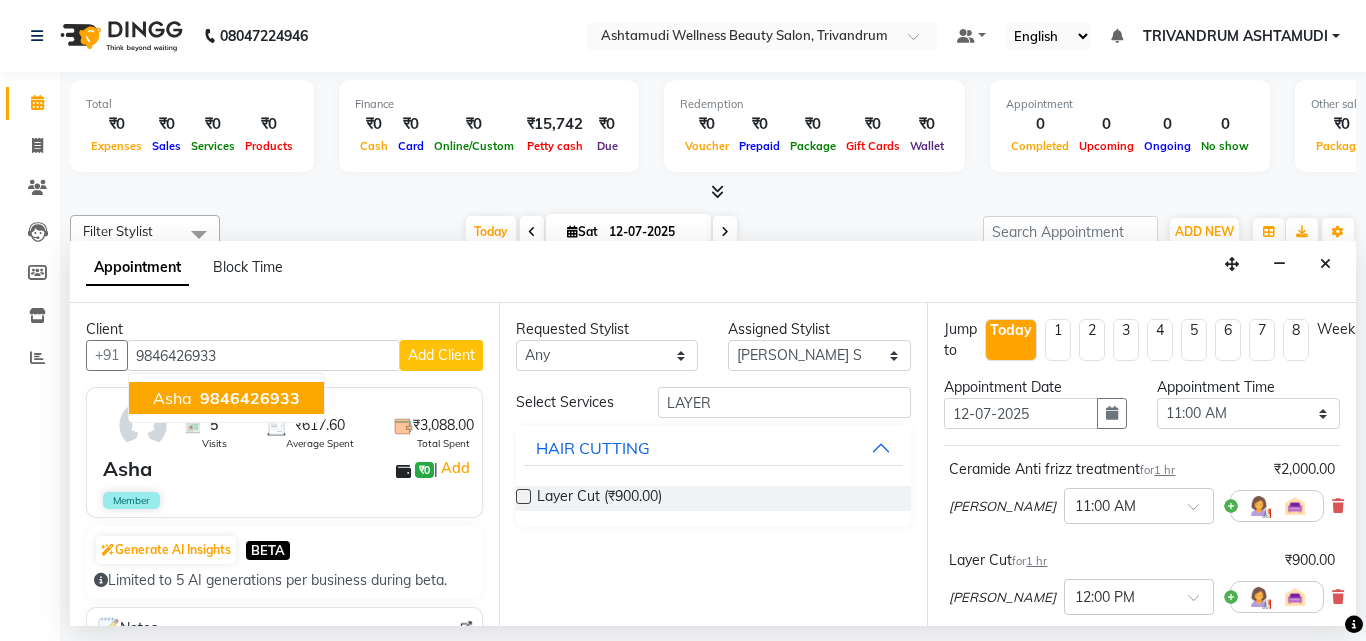 click on "Asha    ₹0  |   Add" at bounding box center (288, 469) 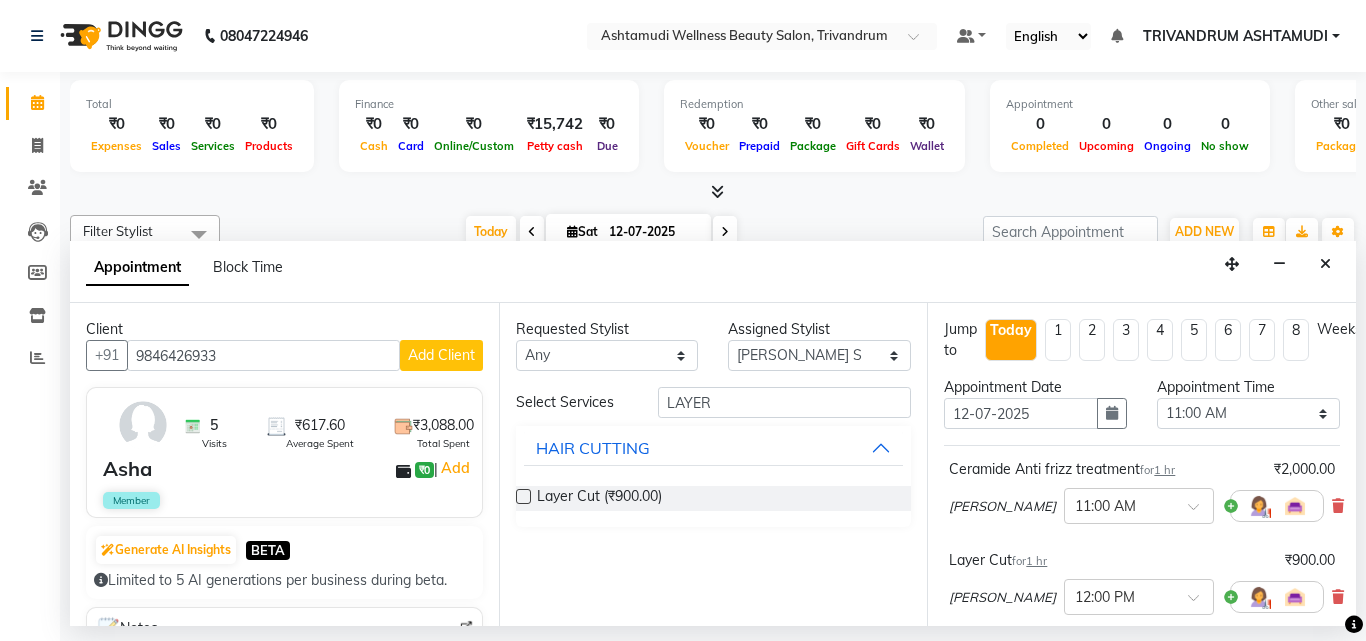 click on "Asha    ₹0  |   Add" at bounding box center [288, 469] 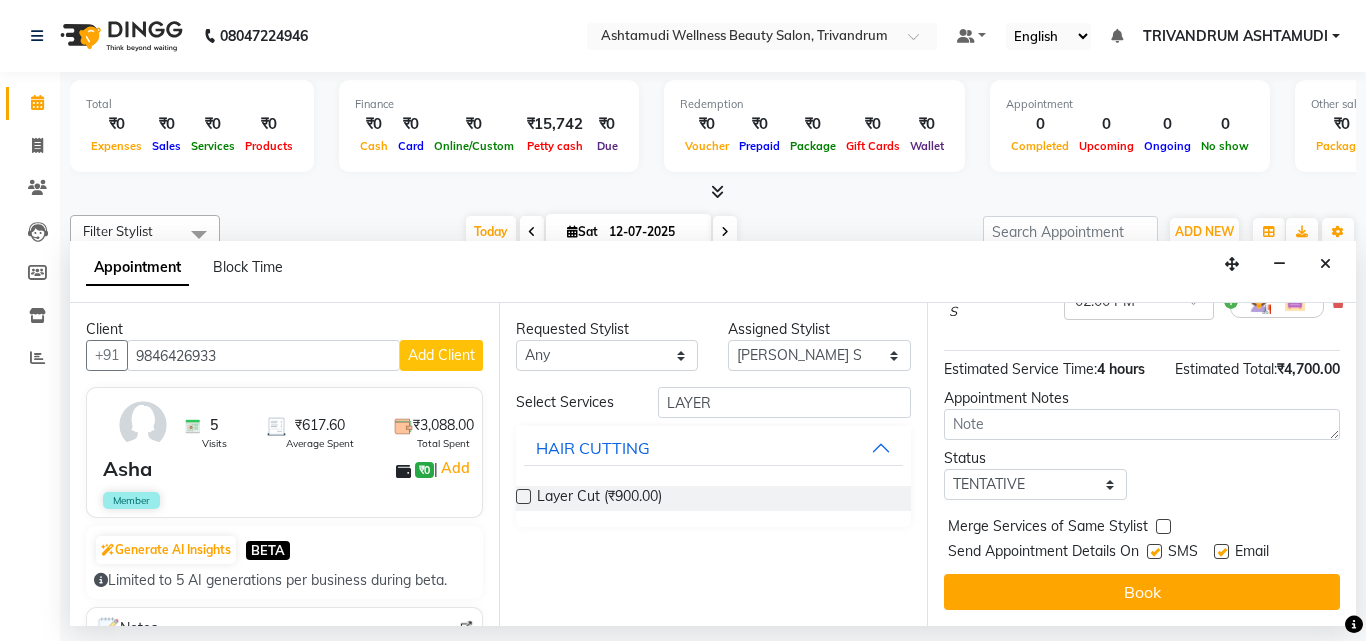 scroll, scrollTop: 518, scrollLeft: 0, axis: vertical 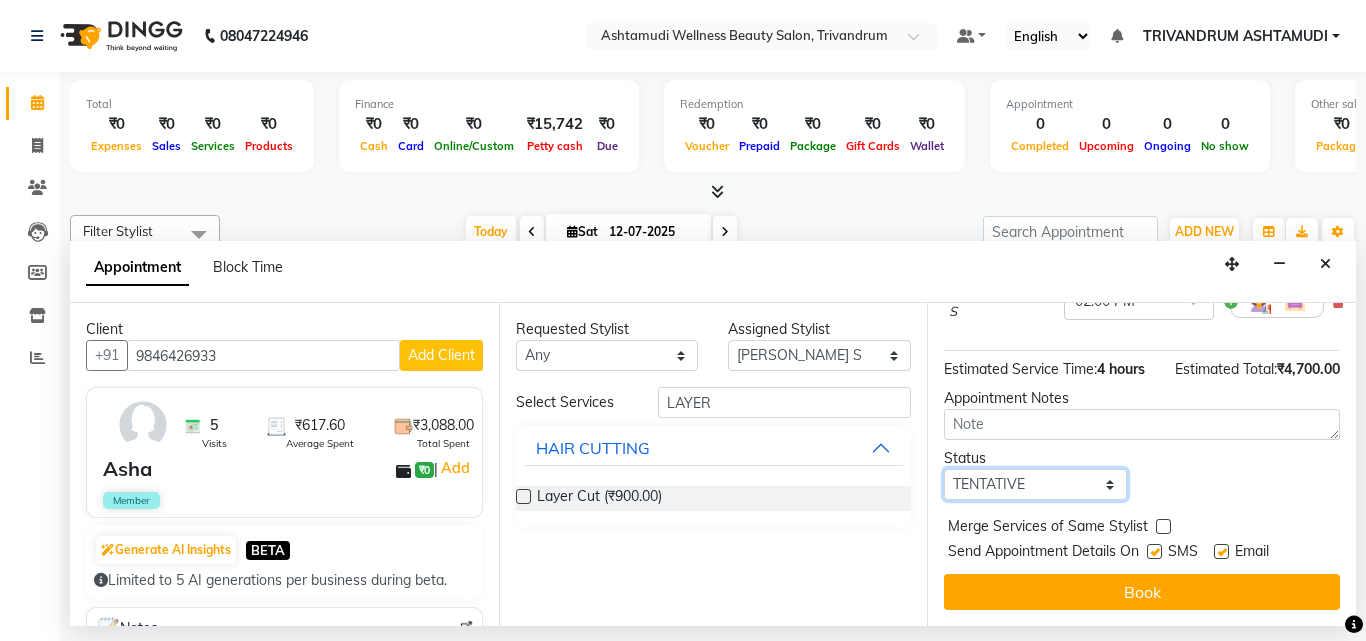 click on "Select TENTATIVE CONFIRM CHECK-IN UPCOMING" at bounding box center (1035, 484) 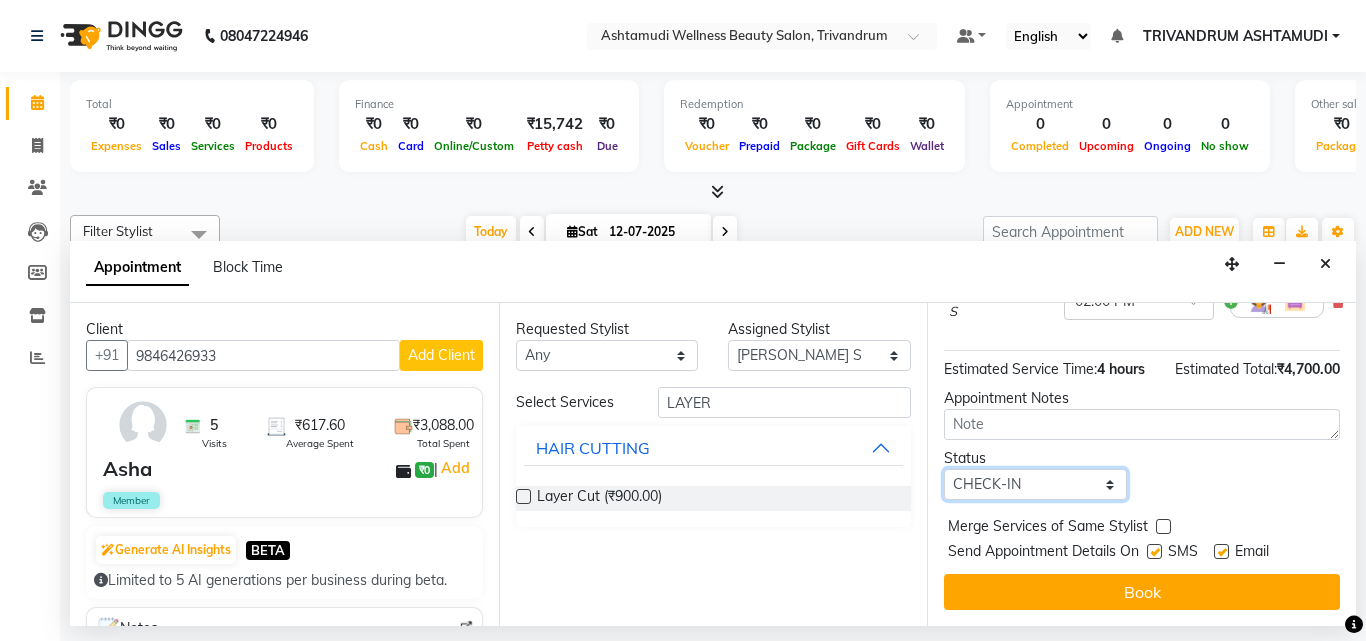 click on "Select TENTATIVE CONFIRM CHECK-IN UPCOMING" at bounding box center (1035, 484) 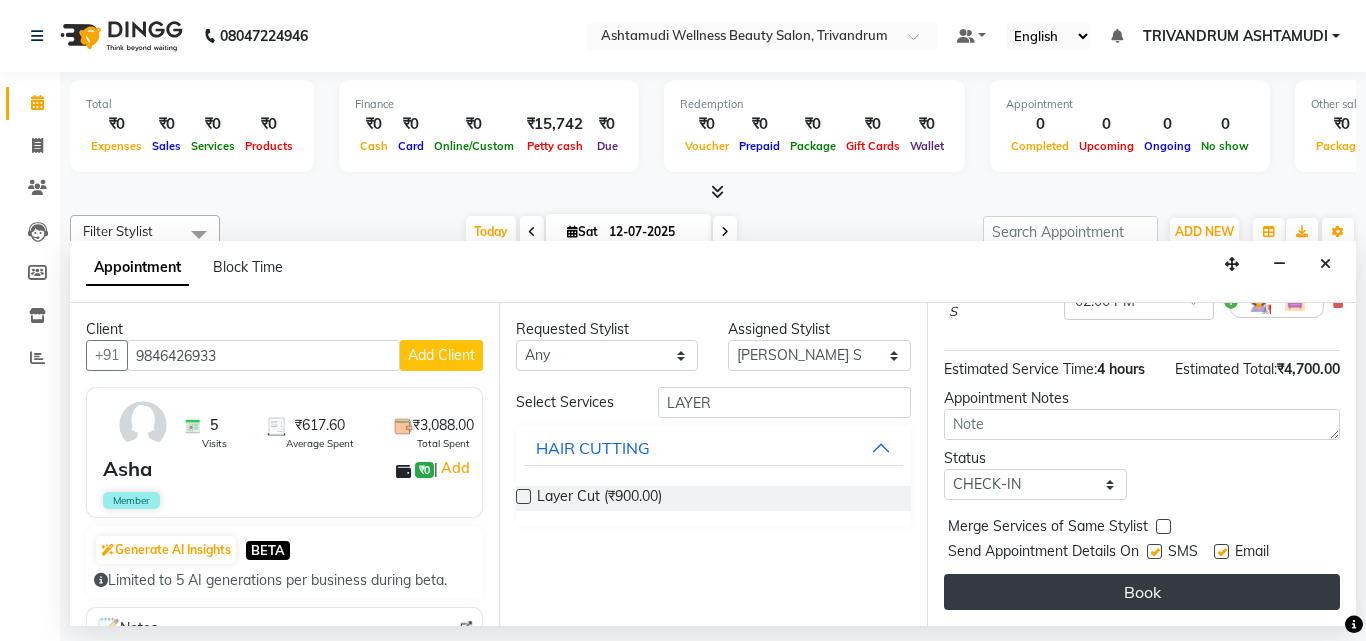 click on "Book" at bounding box center [1142, 592] 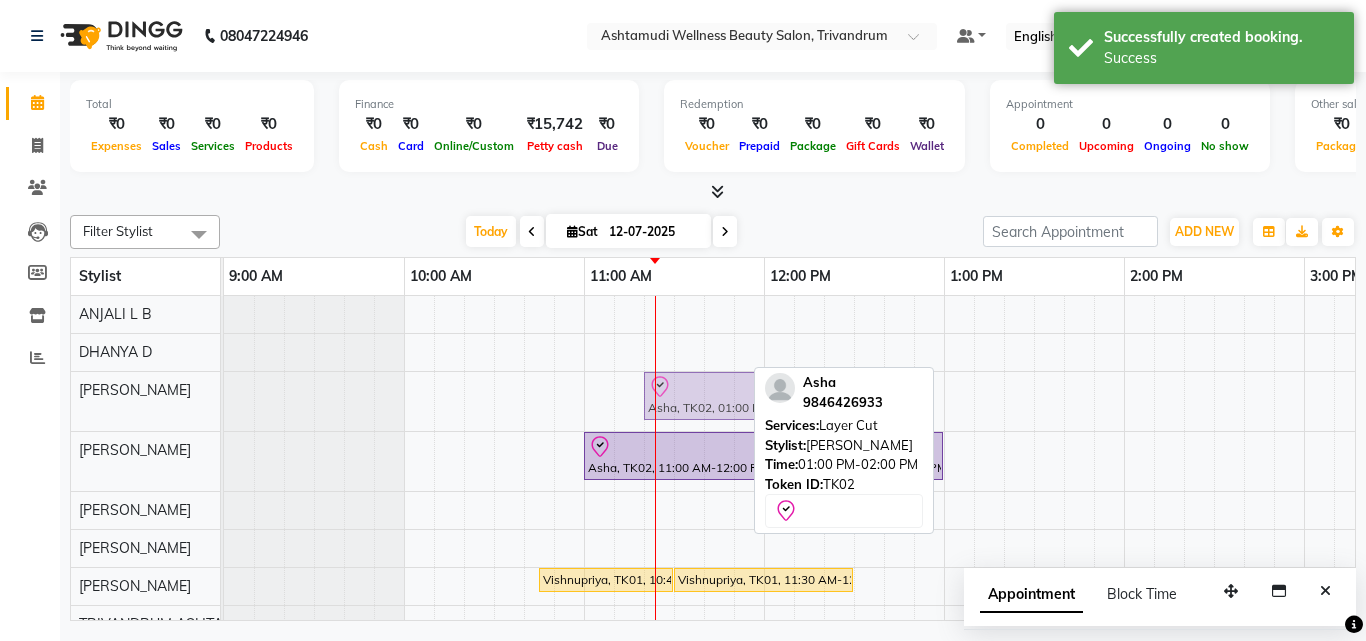 drag, startPoint x: 981, startPoint y: 397, endPoint x: 669, endPoint y: 410, distance: 312.27072 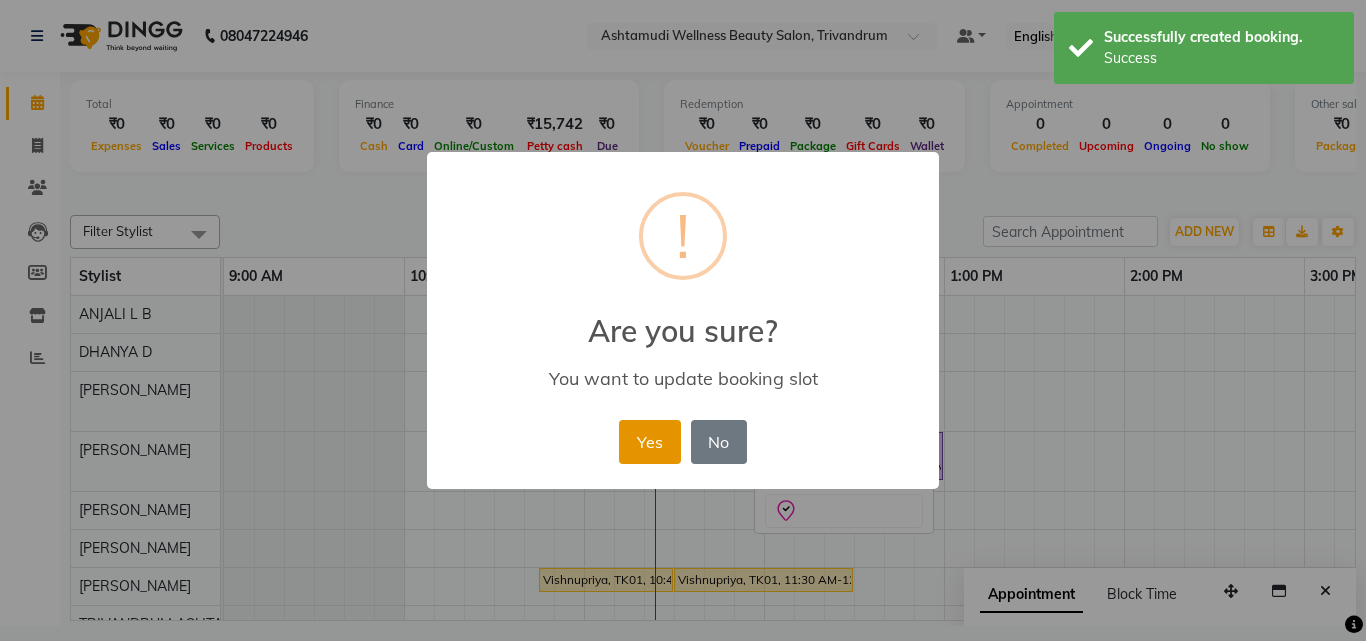 click on "Yes" at bounding box center [649, 442] 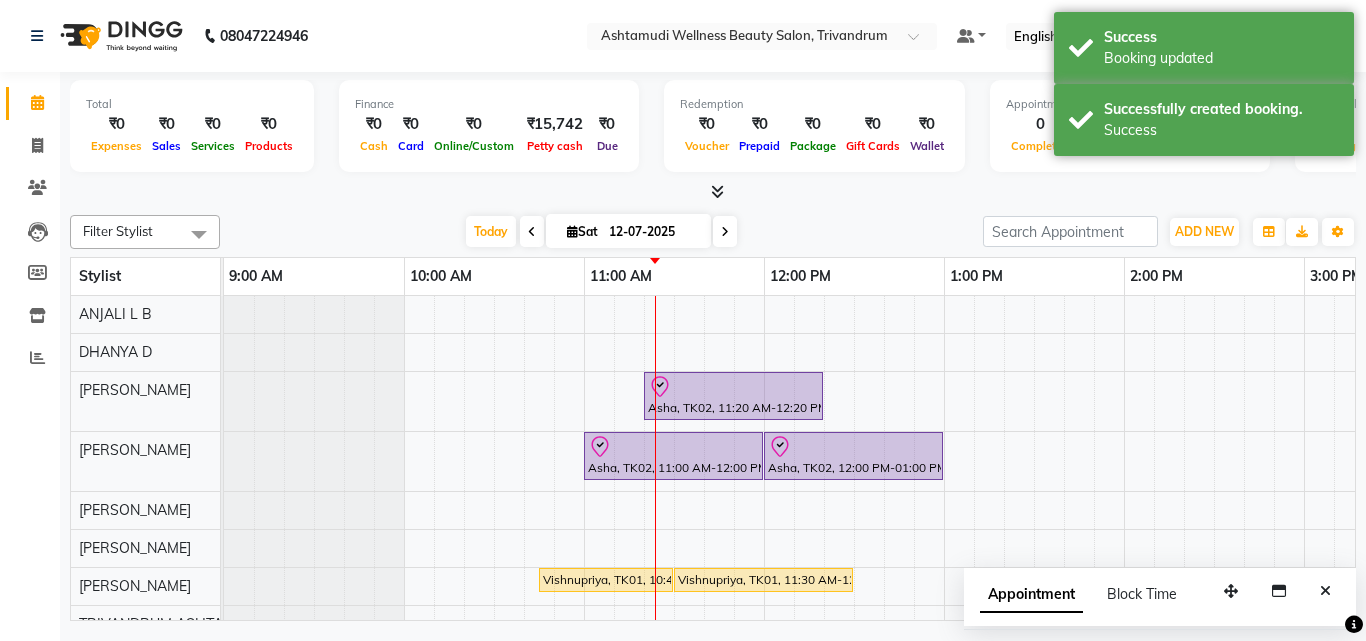 scroll, scrollTop: 134, scrollLeft: 0, axis: vertical 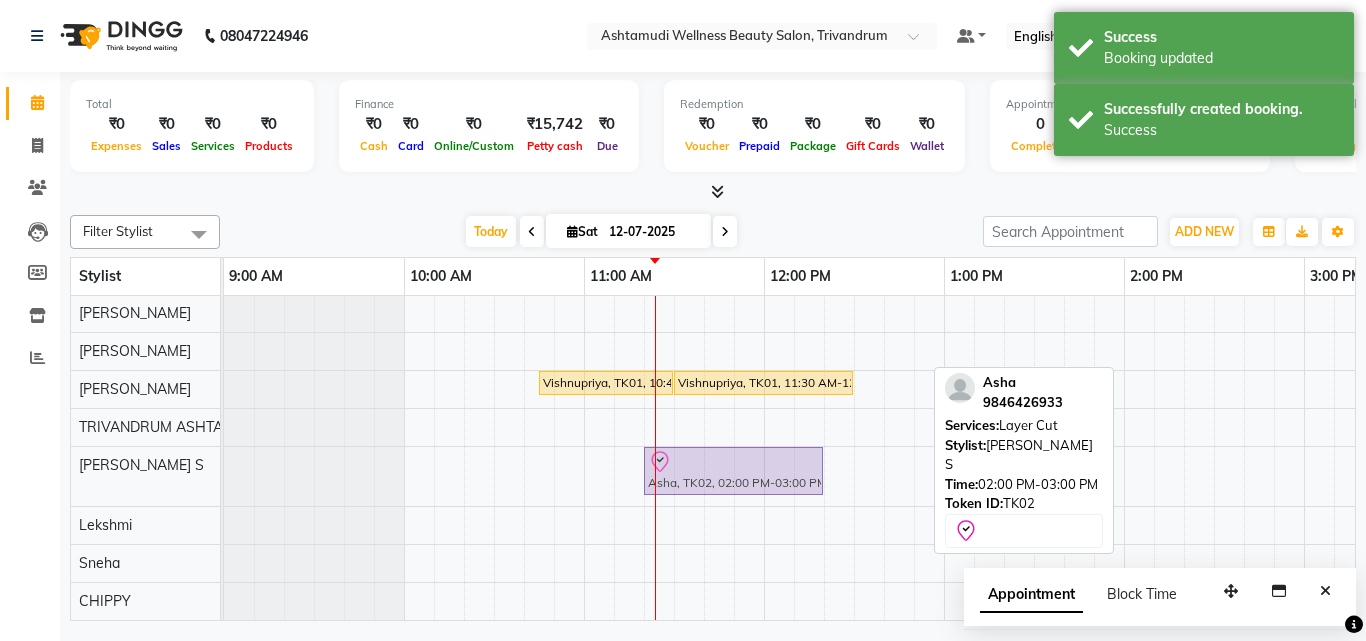 drag, startPoint x: 1165, startPoint y: 449, endPoint x: 679, endPoint y: 468, distance: 486.37125 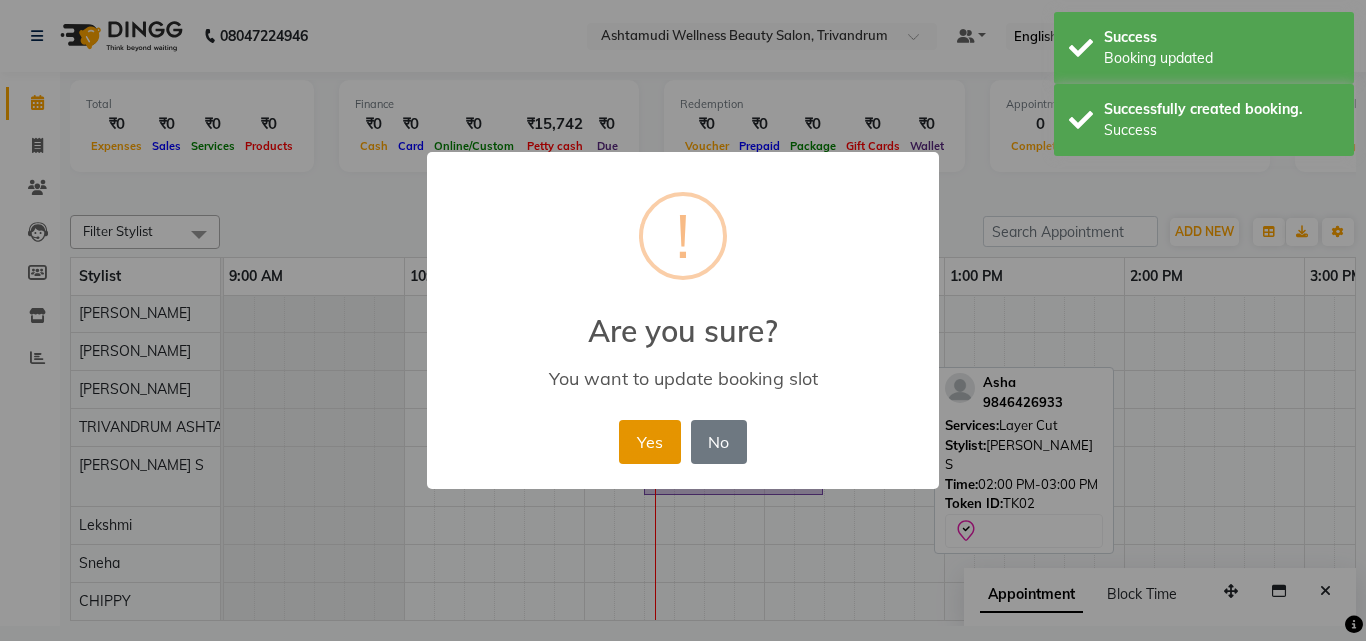 click on "Yes" at bounding box center (649, 442) 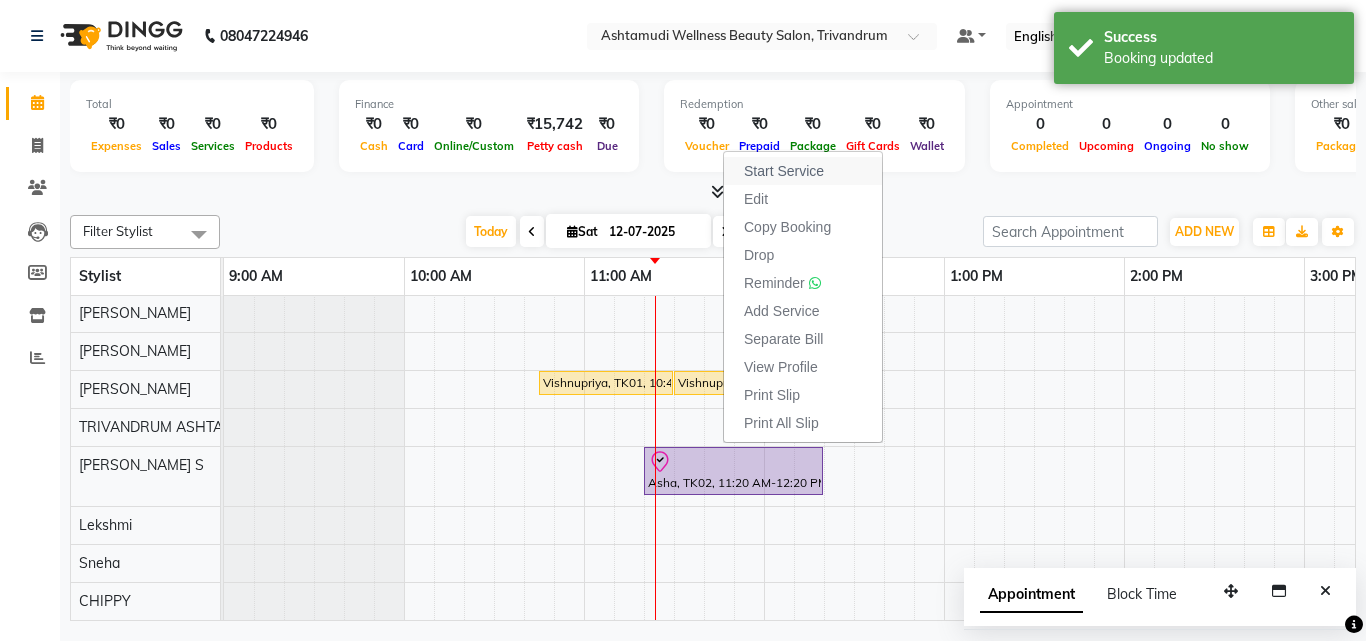 click on "Start Service" at bounding box center [784, 171] 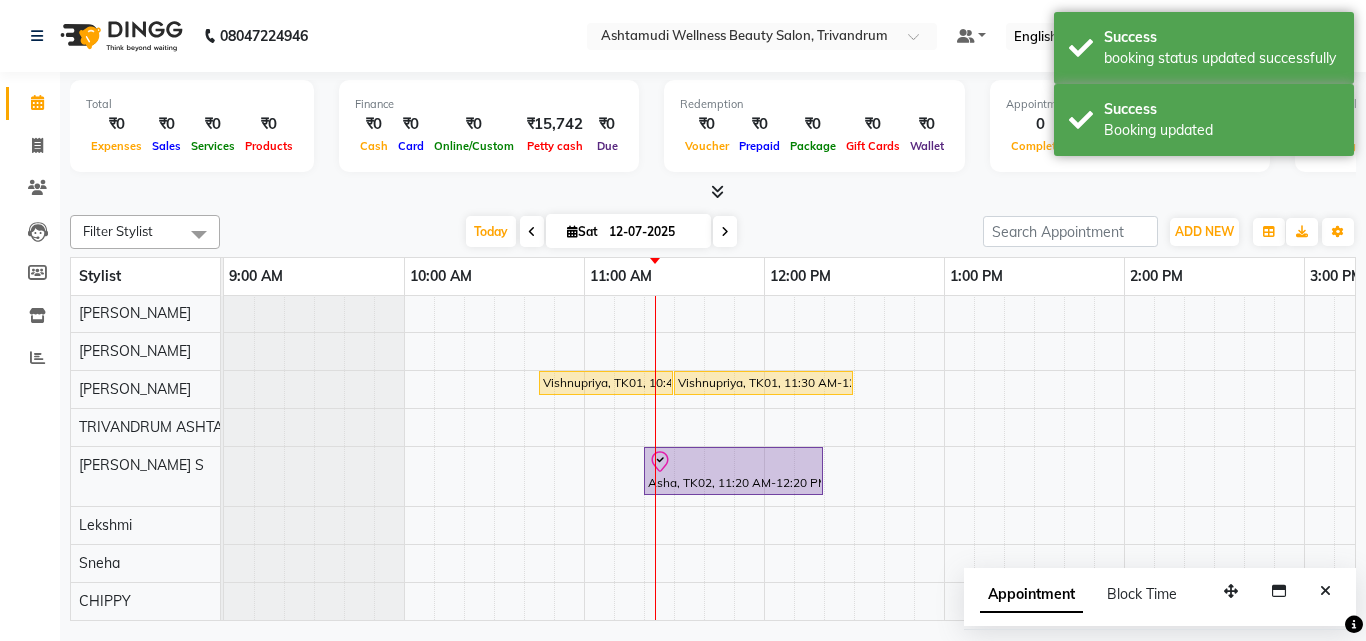 scroll, scrollTop: 190, scrollLeft: 0, axis: vertical 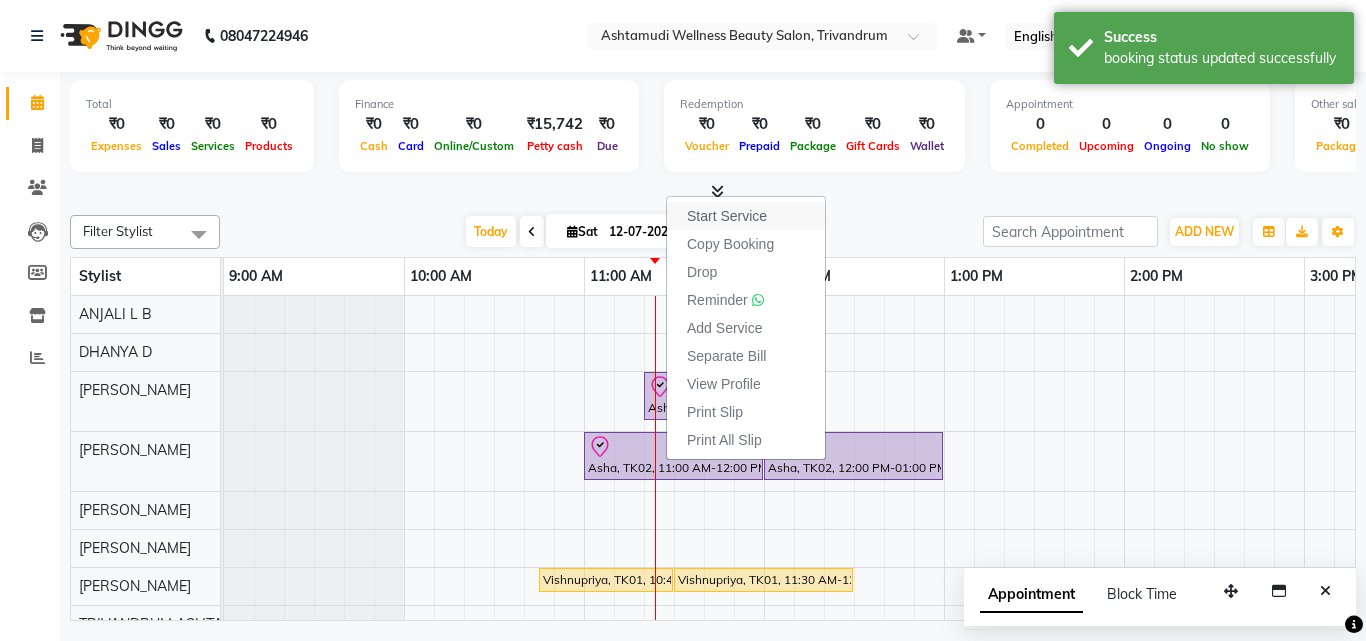 click on "Start Service" at bounding box center (727, 216) 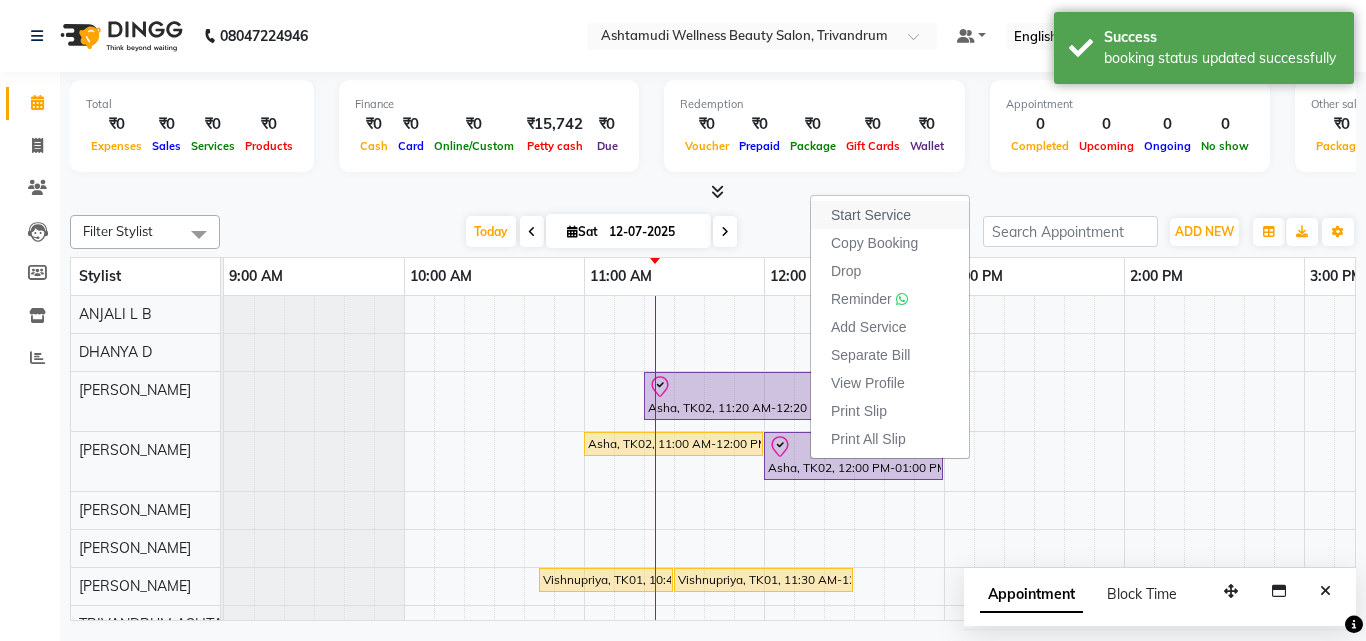 click on "Start Service" at bounding box center [871, 215] 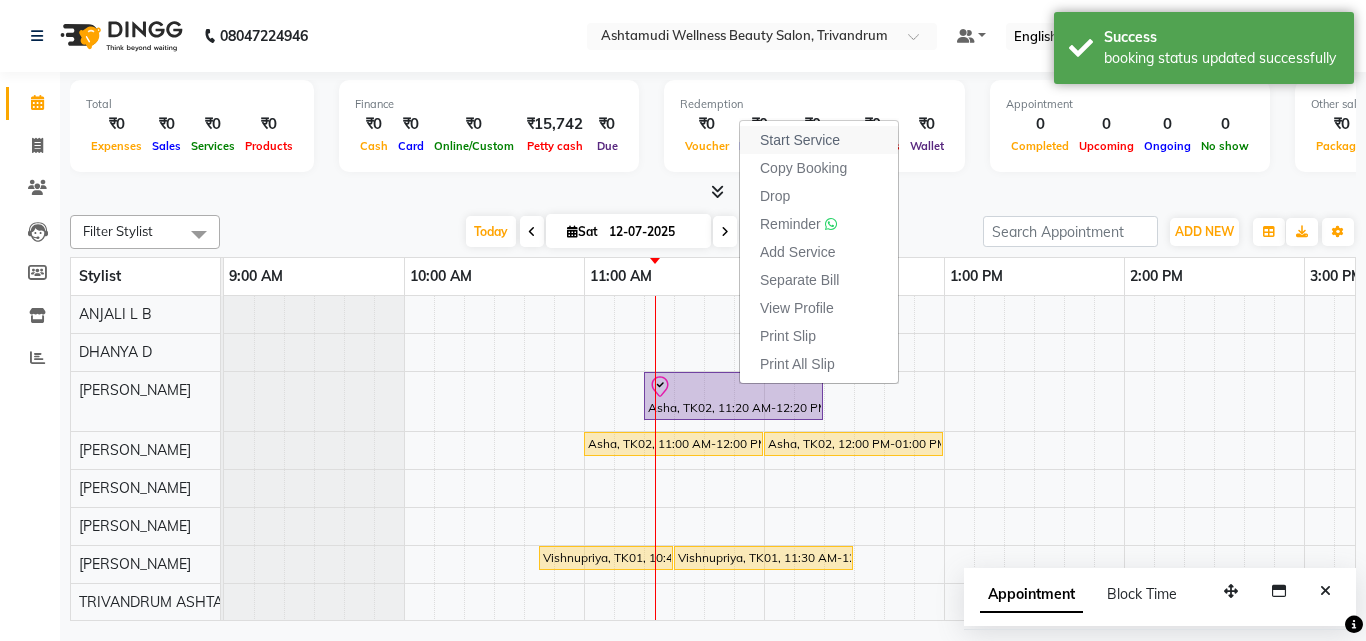 click on "Start Service" at bounding box center (800, 140) 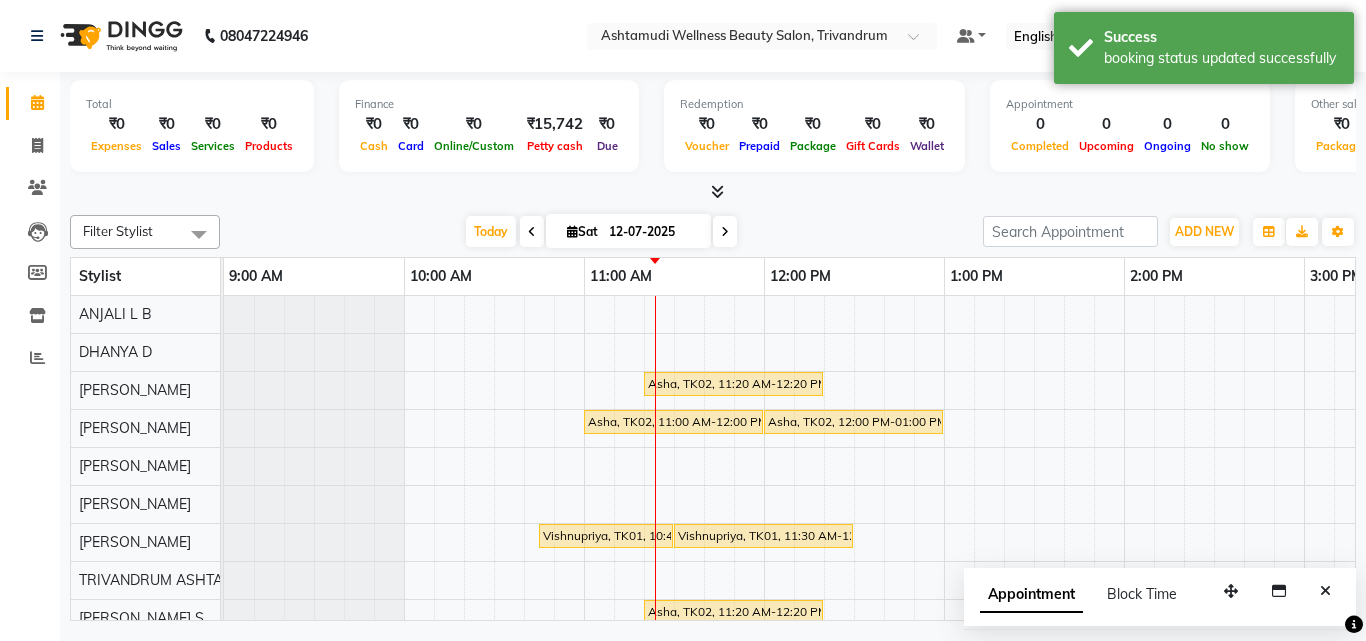 scroll, scrollTop: 102, scrollLeft: 0, axis: vertical 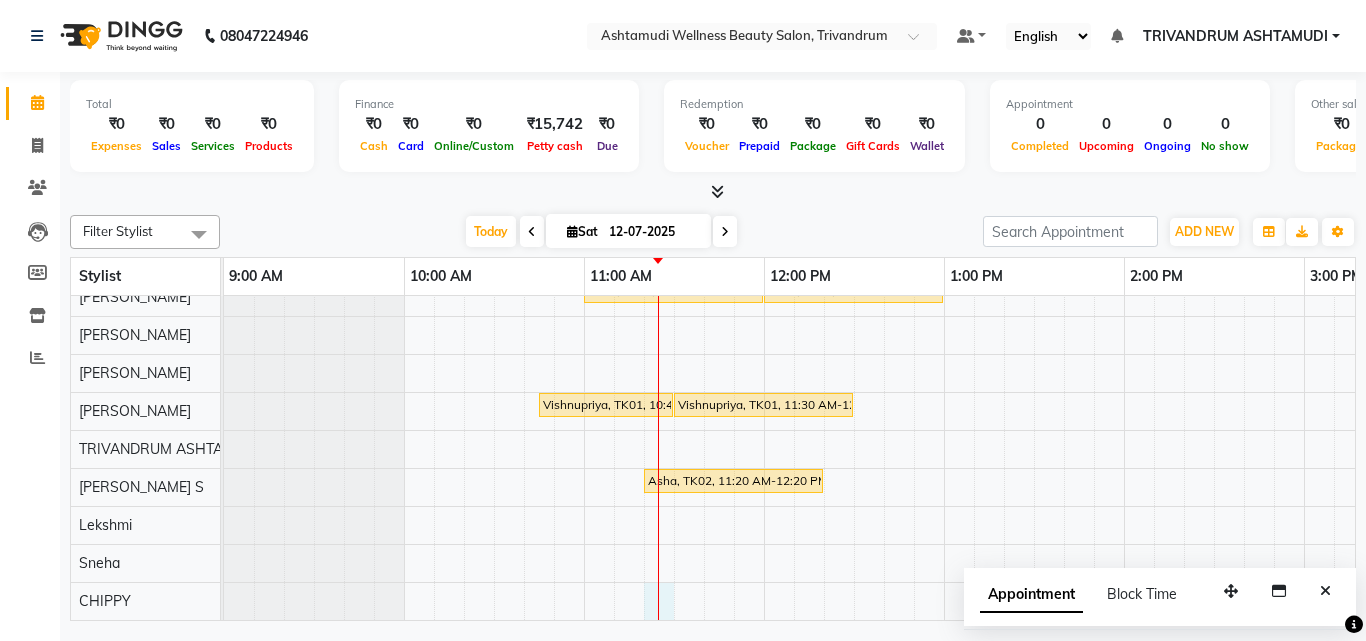 click on "Asha, TK02, 11:20 AM-12:20 PM, Layer Cut    Asha, TK02, 11:00 AM-12:00 PM, Ceramide  Anti frizz treatment    Asha, TK02, 12:00 PM-01:00 PM, Layer Cut    Vishnupriya, TK01, 10:45 AM-11:30 AM, Root Touch-Up (Ammonia Free)    Vishnupriya, TK01, 11:30 AM-12:30 PM, Ceramide  Anti frizz treatment    Asha, TK02, 11:20 AM-12:20 PM, Layer Cut" at bounding box center [1484, 392] 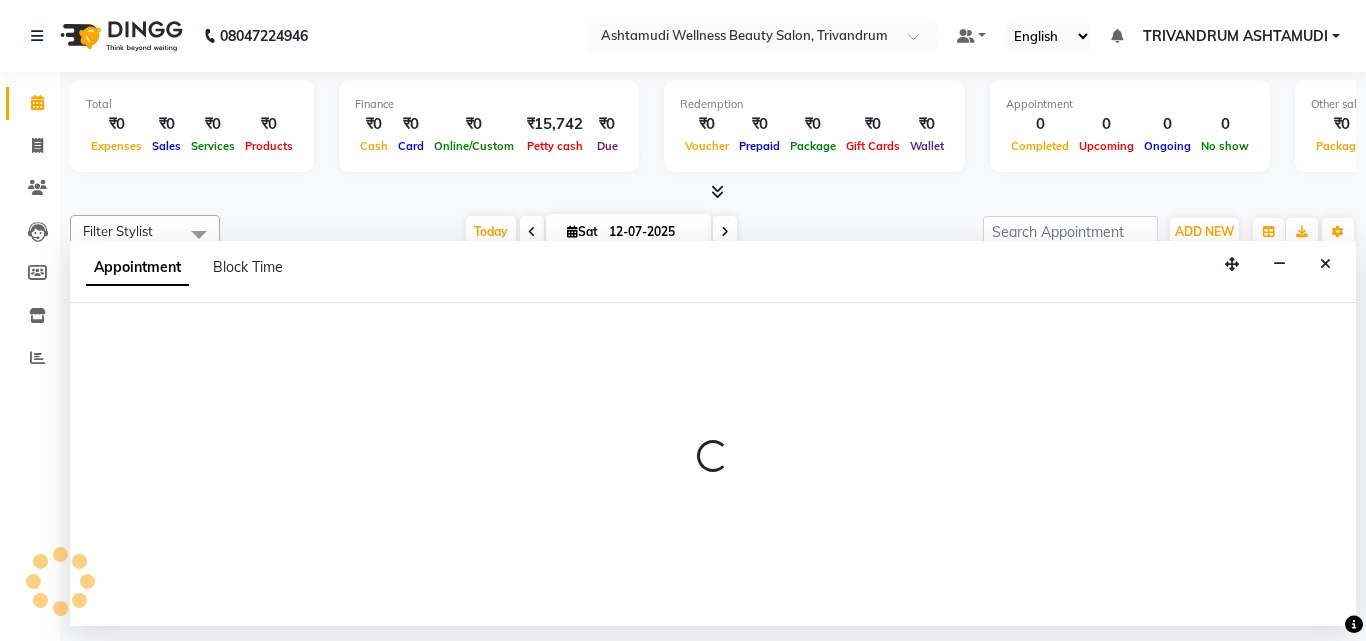 select on "82502" 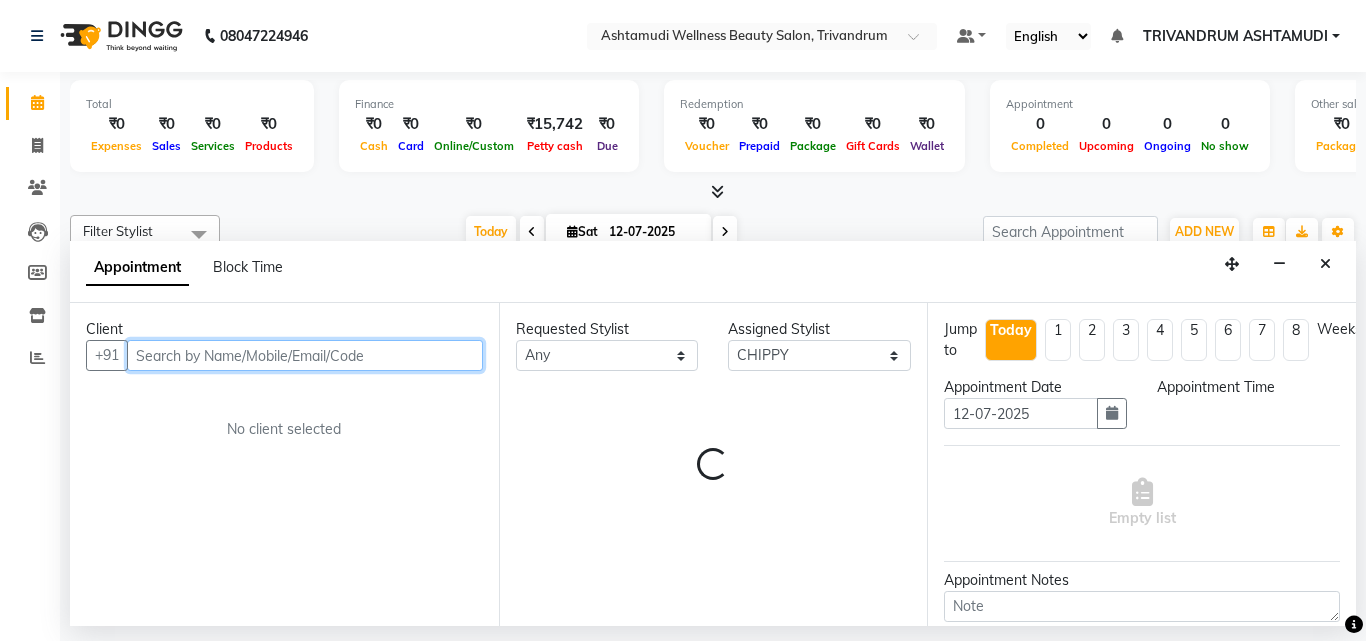 select on "675" 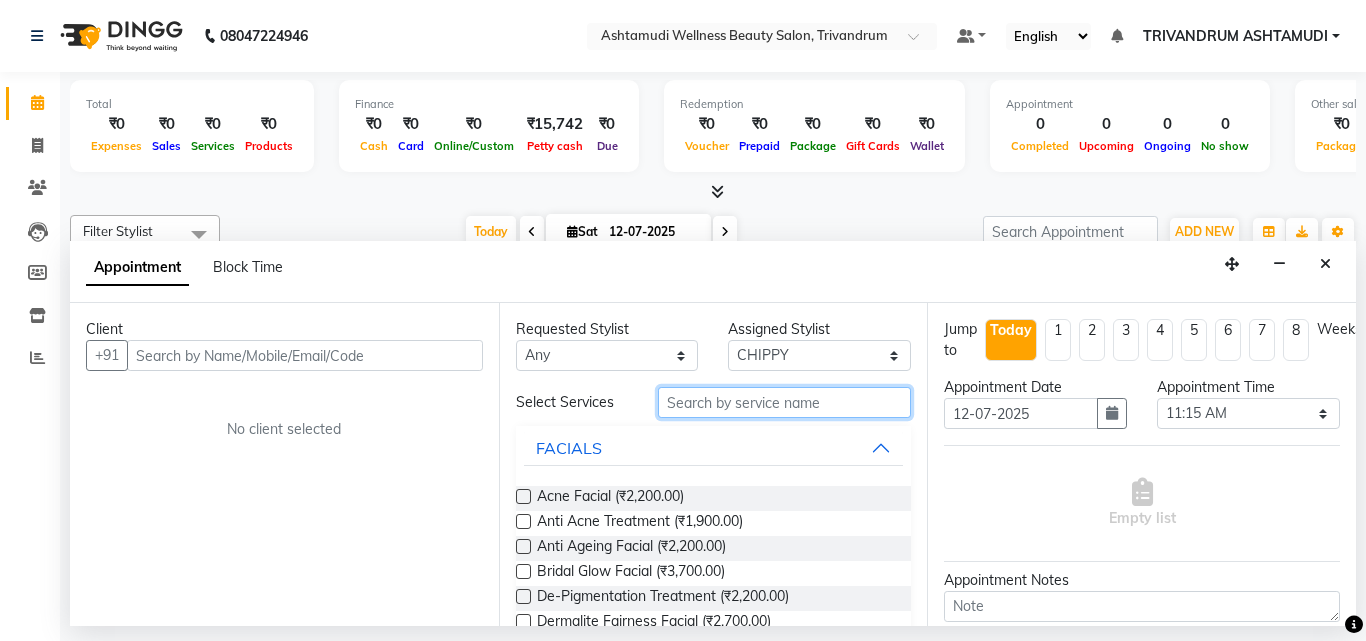 click at bounding box center [785, 402] 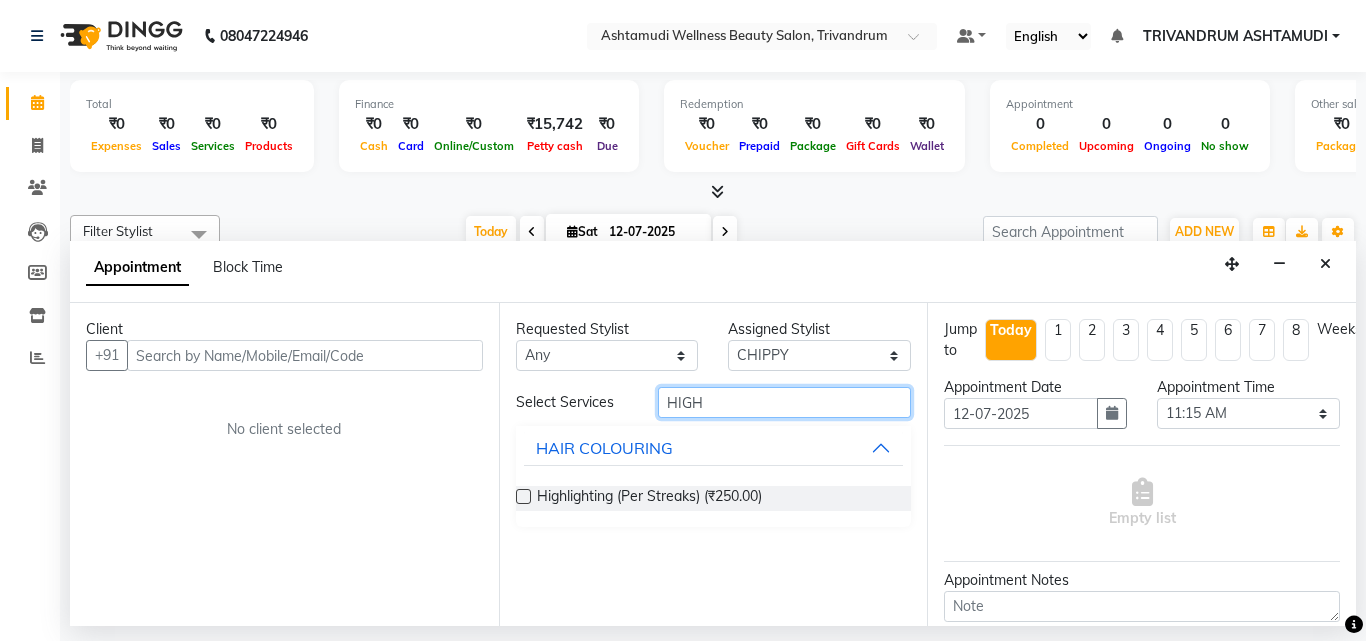 type on "HIGH" 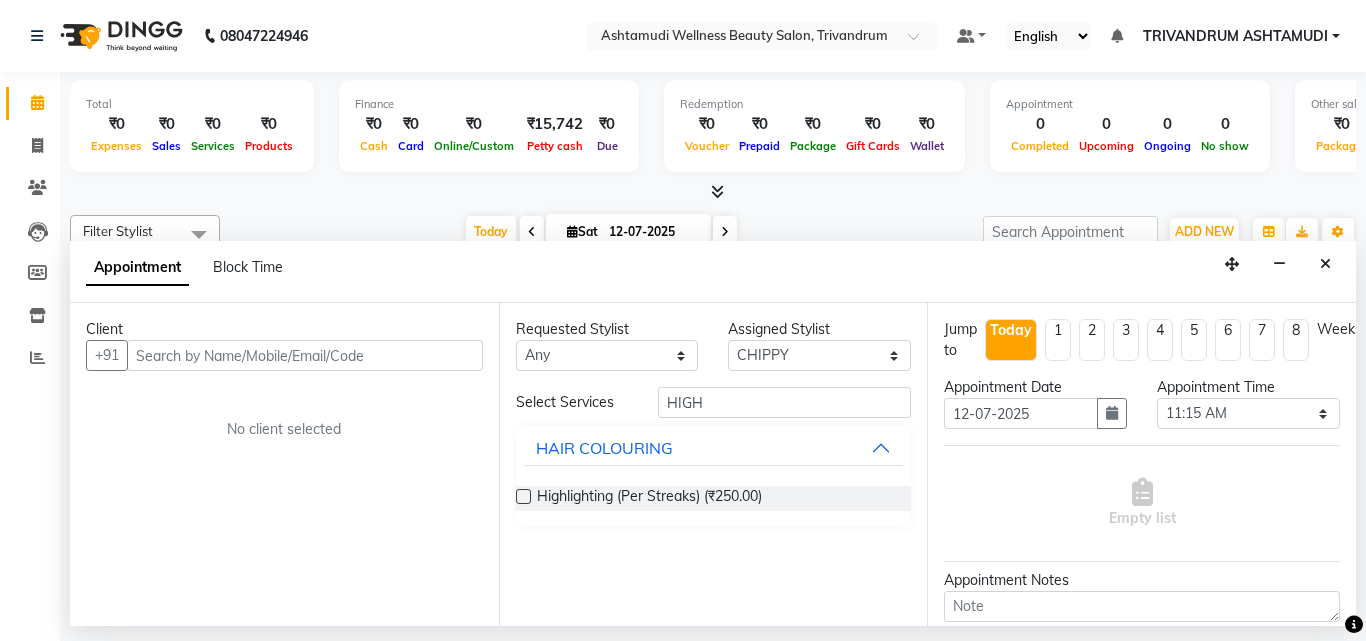 click at bounding box center [523, 496] 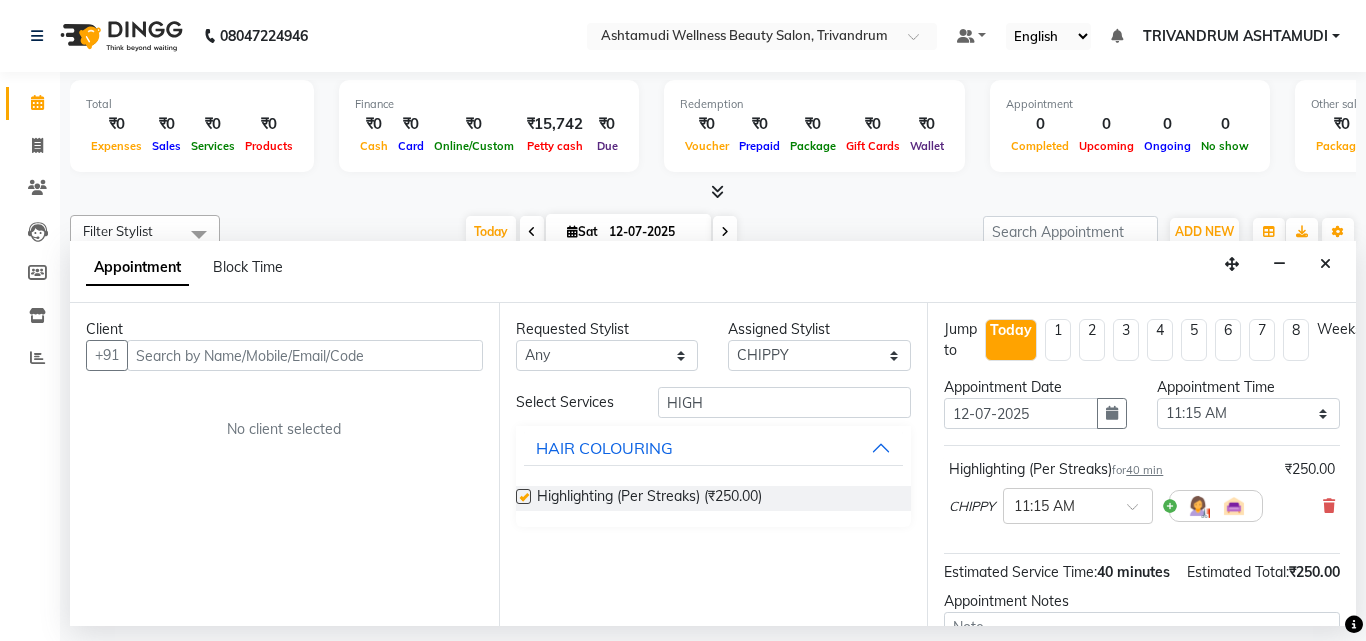 checkbox on "false" 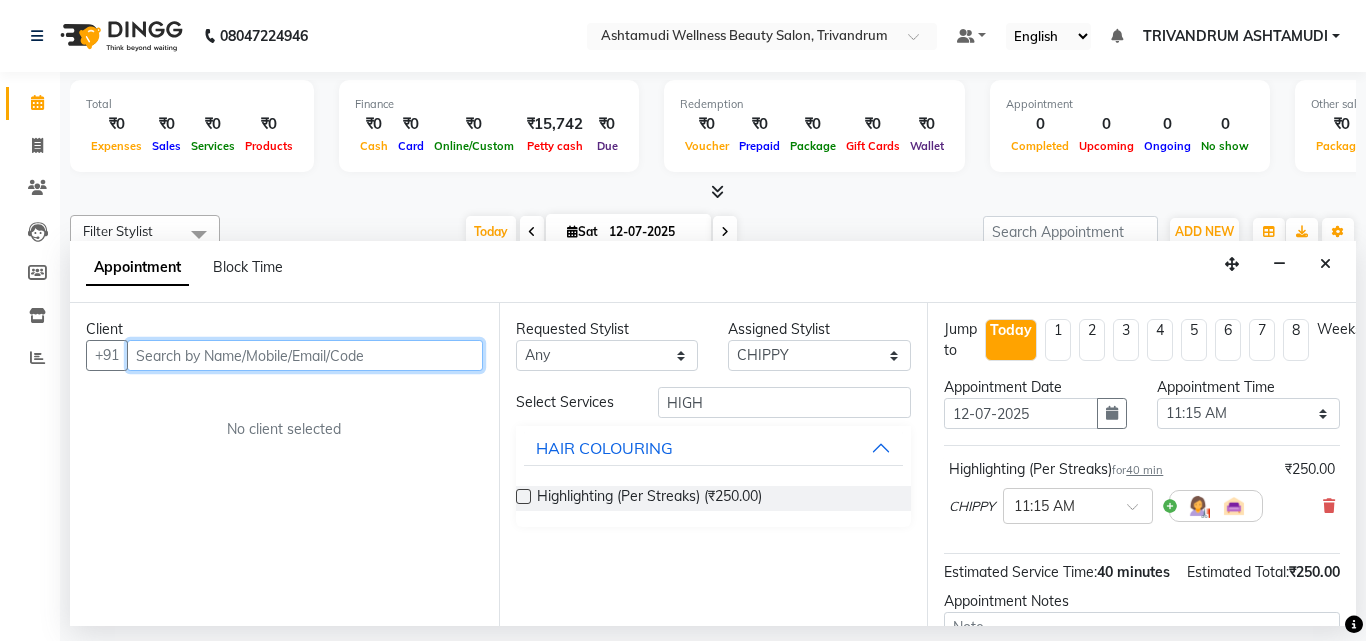 click at bounding box center [305, 355] 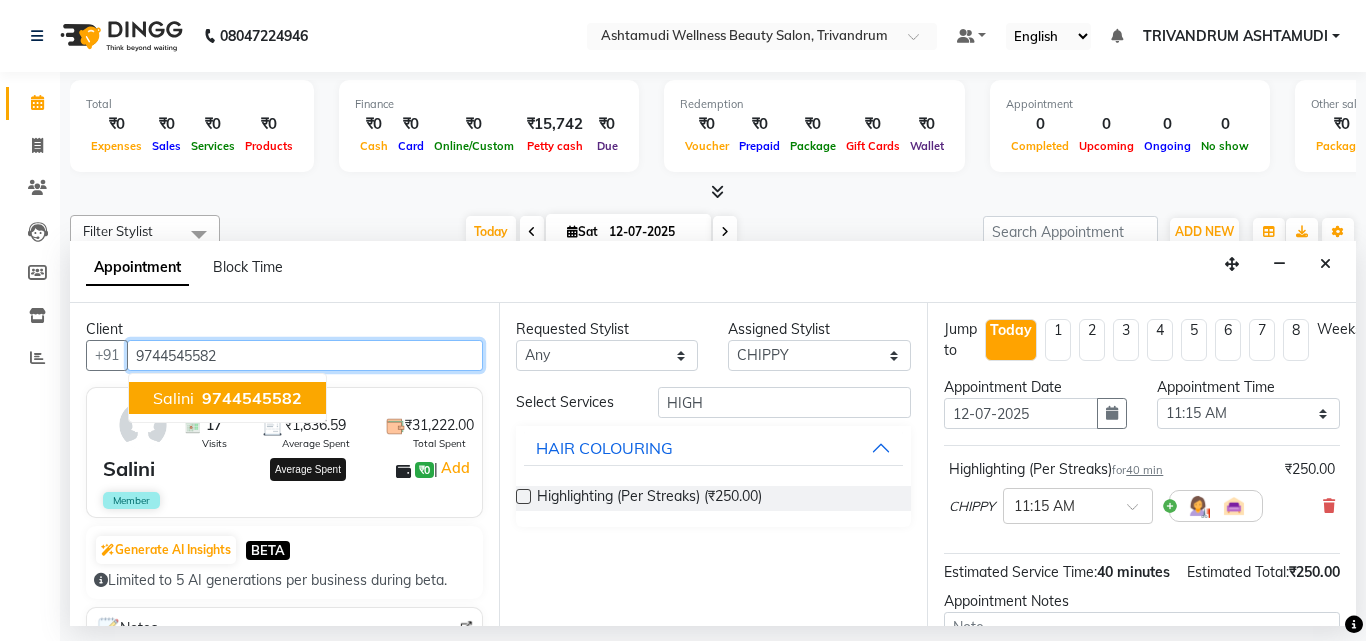 type on "9744545582" 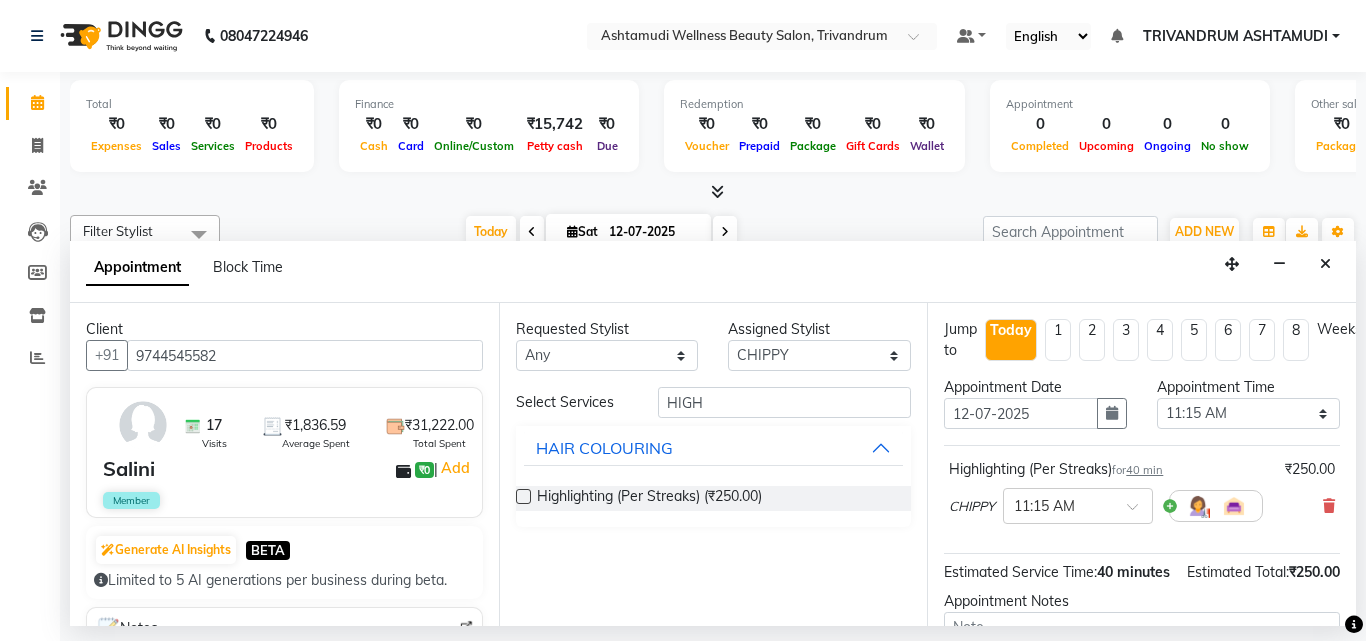 click on "Salini    ₹0  |   Add" at bounding box center (288, 469) 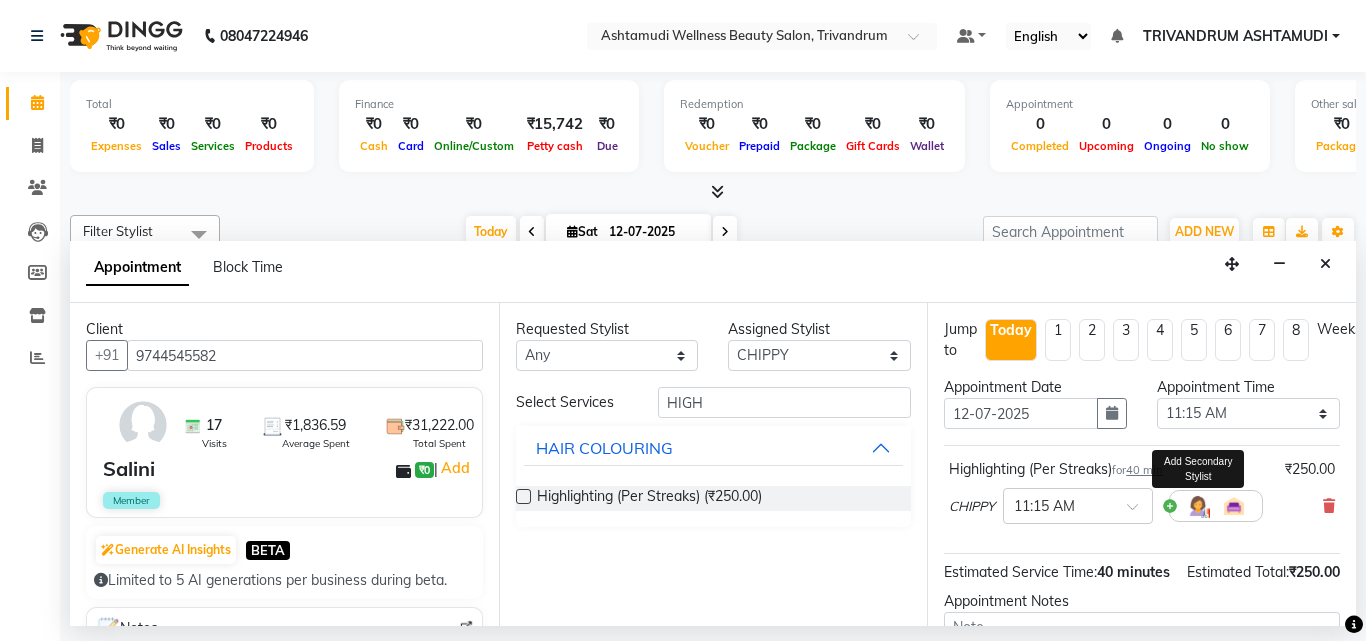 scroll, scrollTop: 239, scrollLeft: 0, axis: vertical 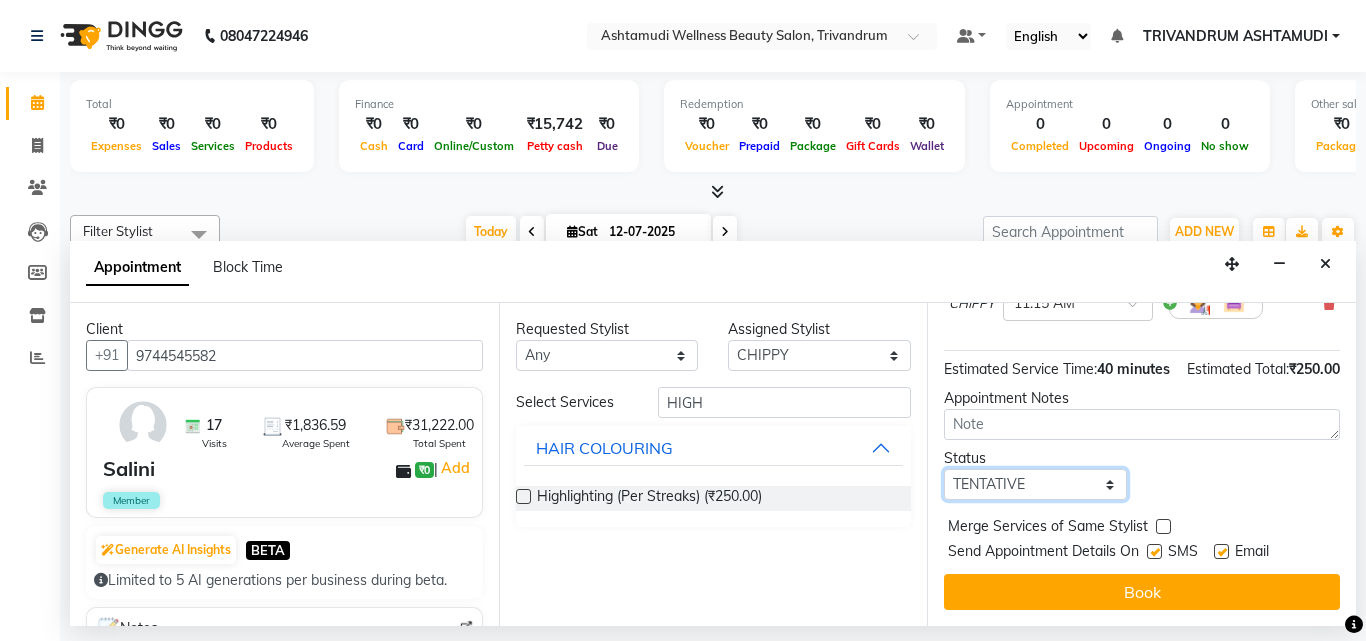 click on "Select TENTATIVE CONFIRM CHECK-IN UPCOMING" at bounding box center (1035, 484) 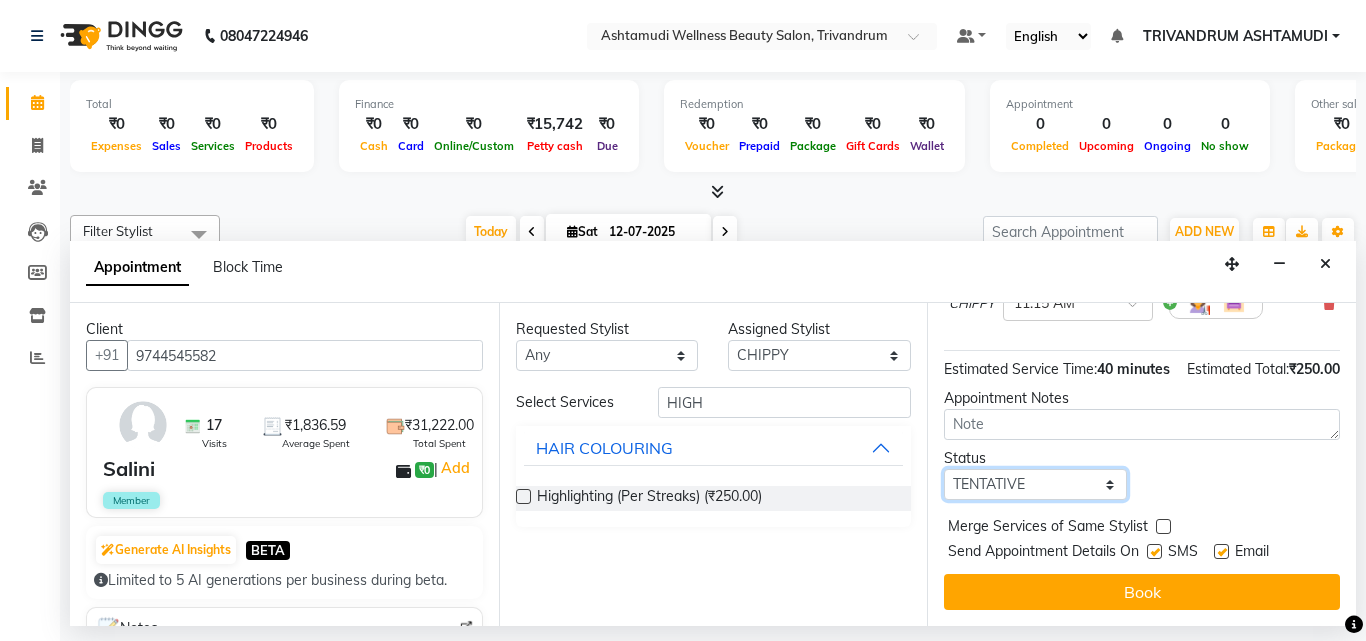 select on "check-in" 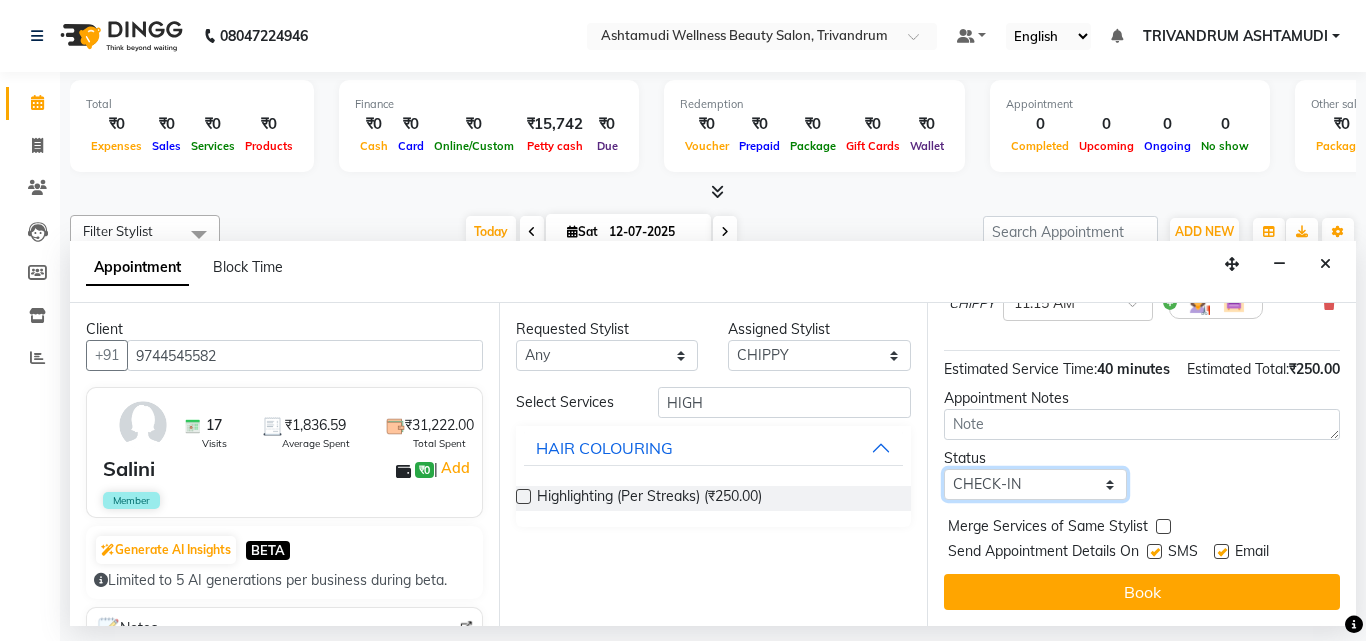 click on "Select TENTATIVE CONFIRM CHECK-IN UPCOMING" at bounding box center [1035, 484] 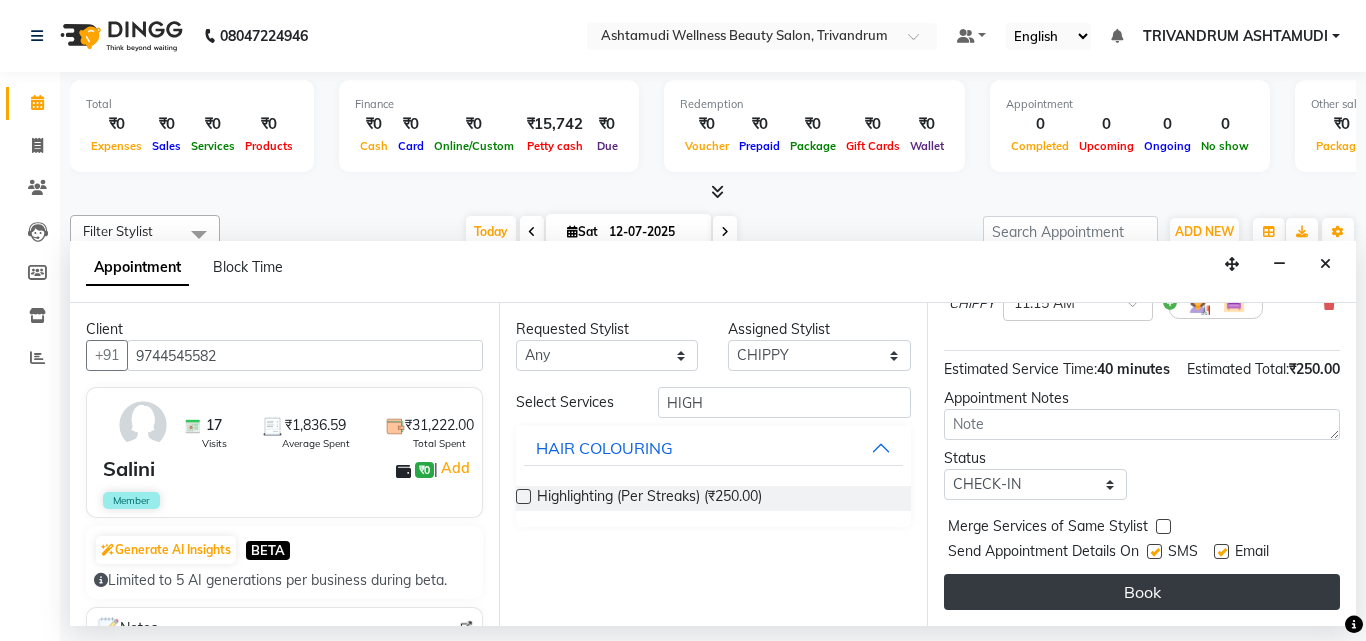click on "Book" at bounding box center (1142, 592) 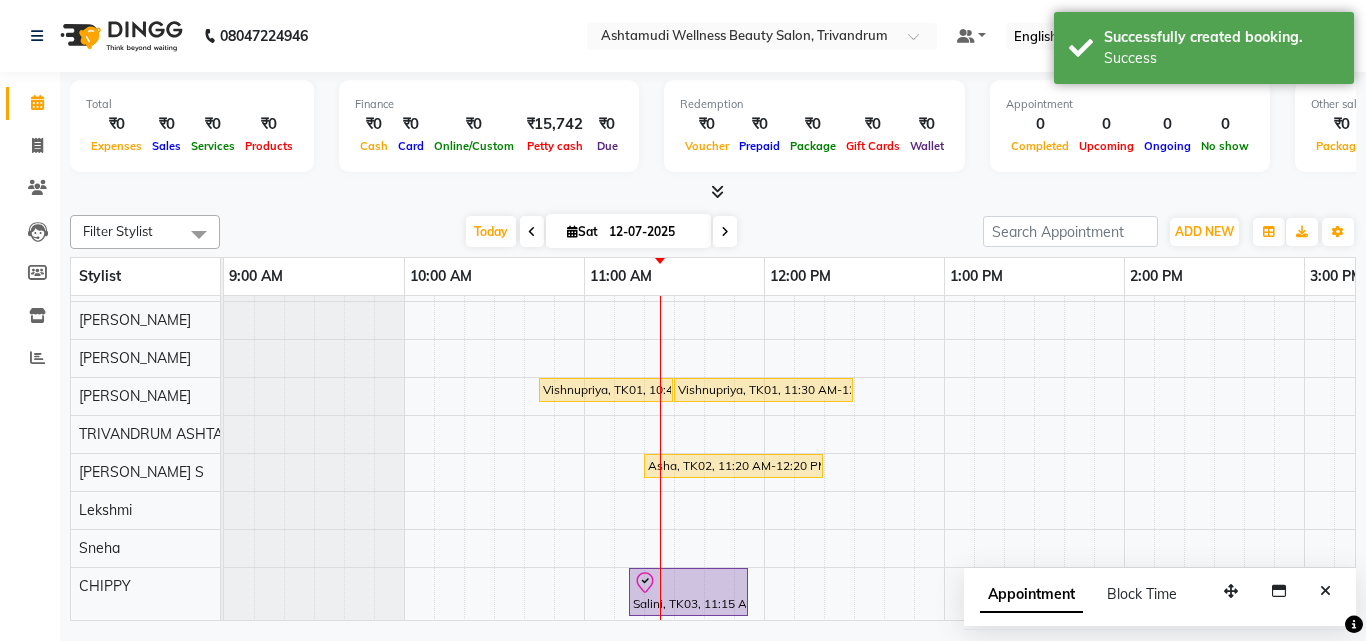 scroll, scrollTop: 162, scrollLeft: 0, axis: vertical 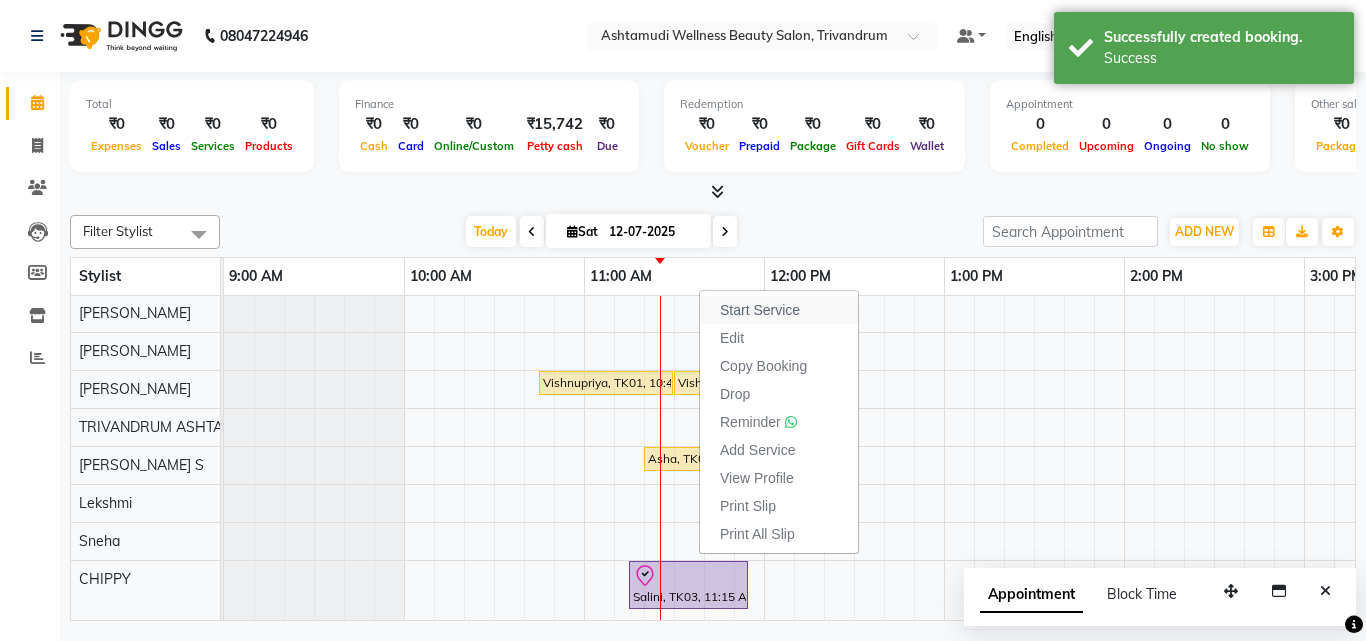click on "Start Service" at bounding box center (760, 310) 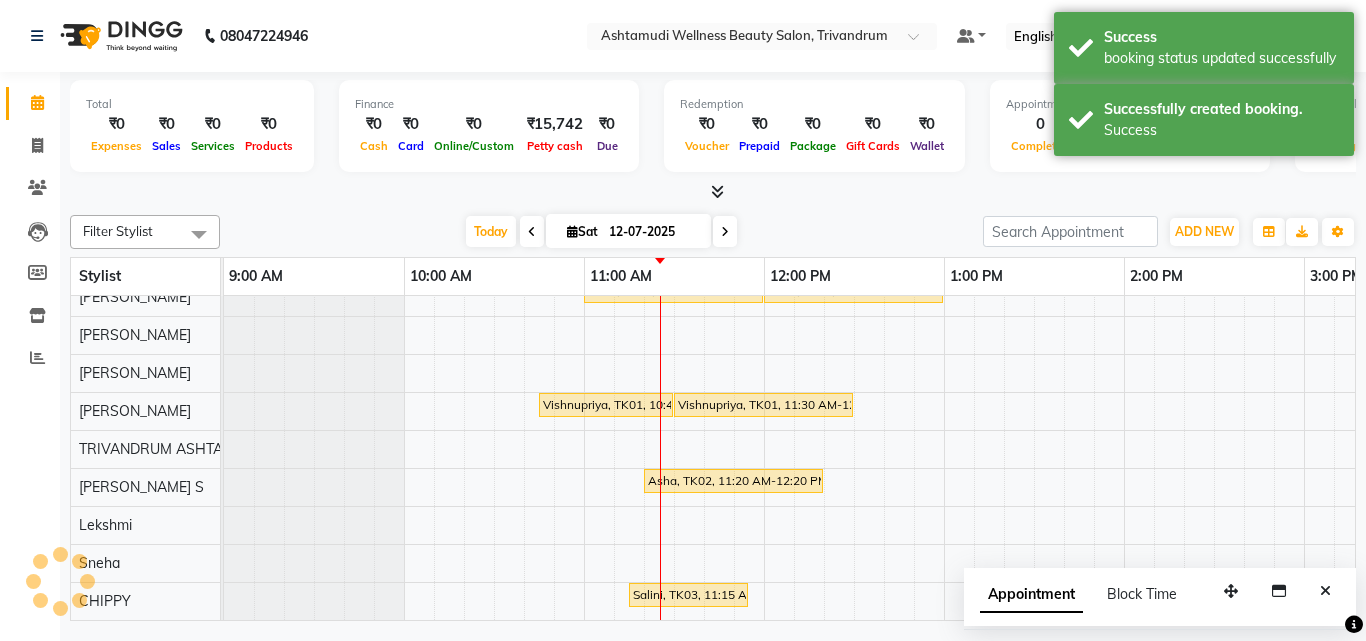 scroll, scrollTop: 146, scrollLeft: 0, axis: vertical 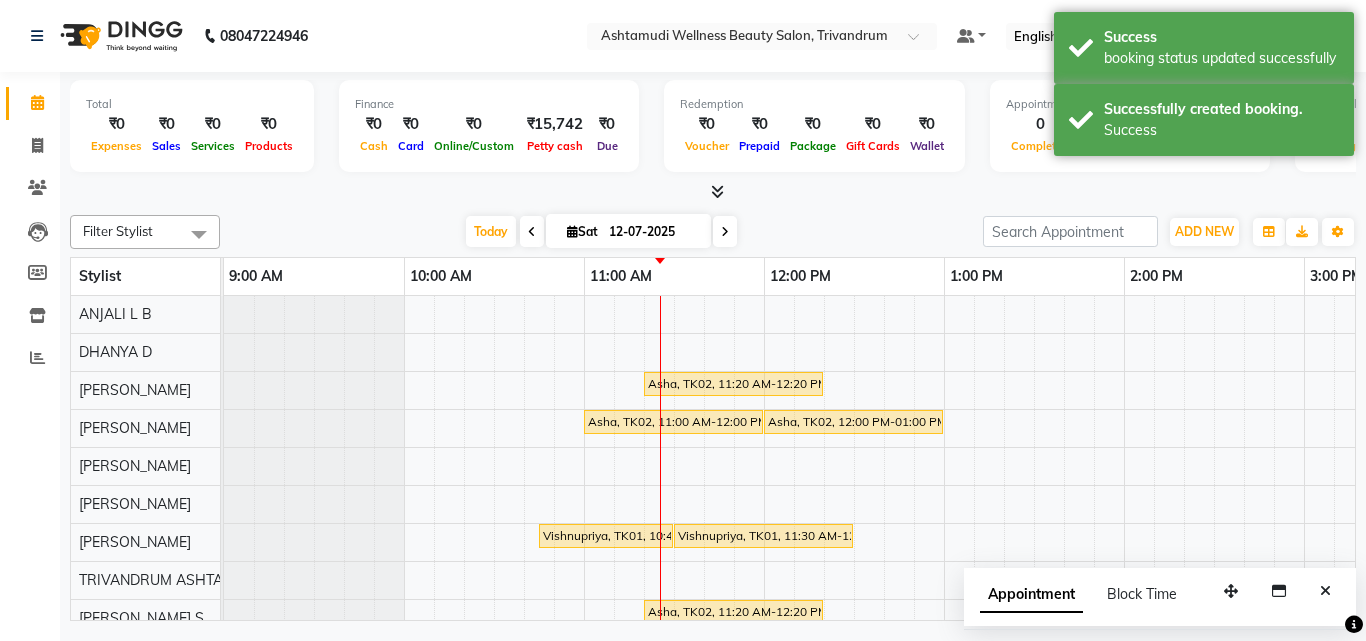 click on "Asha, TK02, 11:20 AM-12:20 PM, Layer Cut    Asha, TK02, 11:00 AM-12:00 PM, Ceramide  Anti frizz treatment    Asha, TK02, 12:00 PM-01:00 PM, Layer Cut    Vishnupriya, TK01, 10:45 AM-11:30 AM, Root Touch-Up (Ammonia Free)    Vishnupriya, TK01, 11:30 AM-12:30 PM, Ceramide  Anti frizz treatment    Asha, TK02, 11:20 AM-12:20 PM, Layer Cut    Salini, TK03, 11:15 AM-11:55 AM, Highlighting (Per Streaks)" at bounding box center (1484, 523) 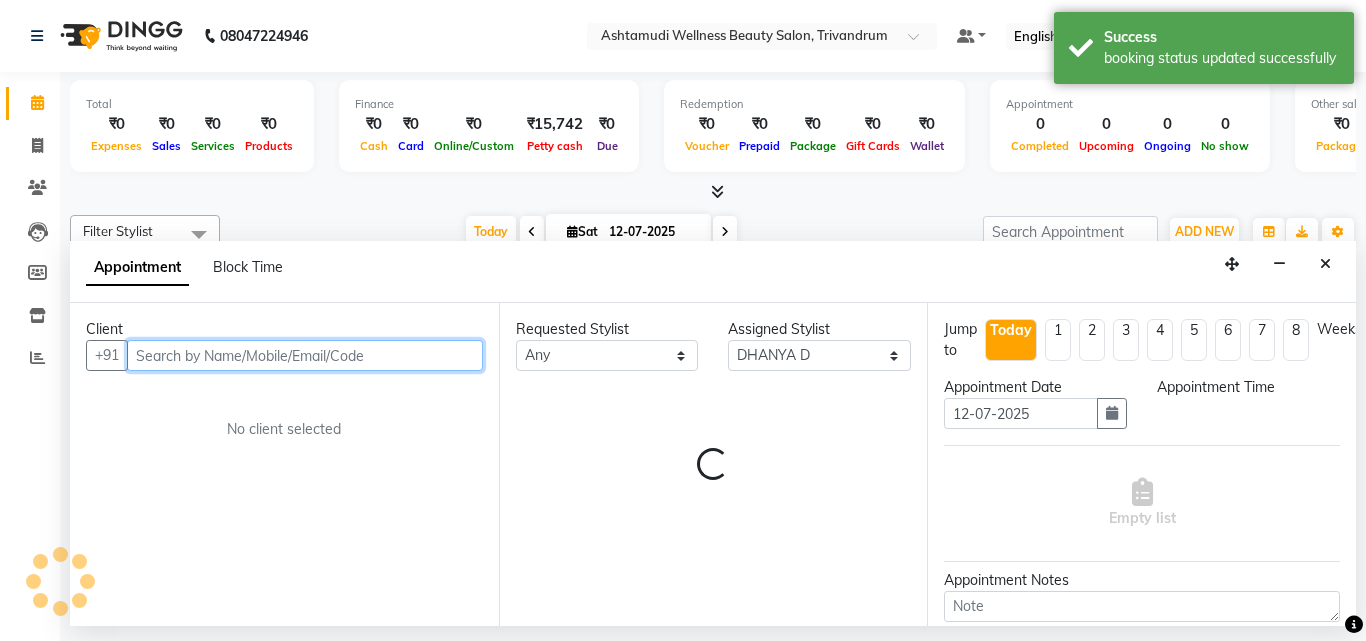 select on "675" 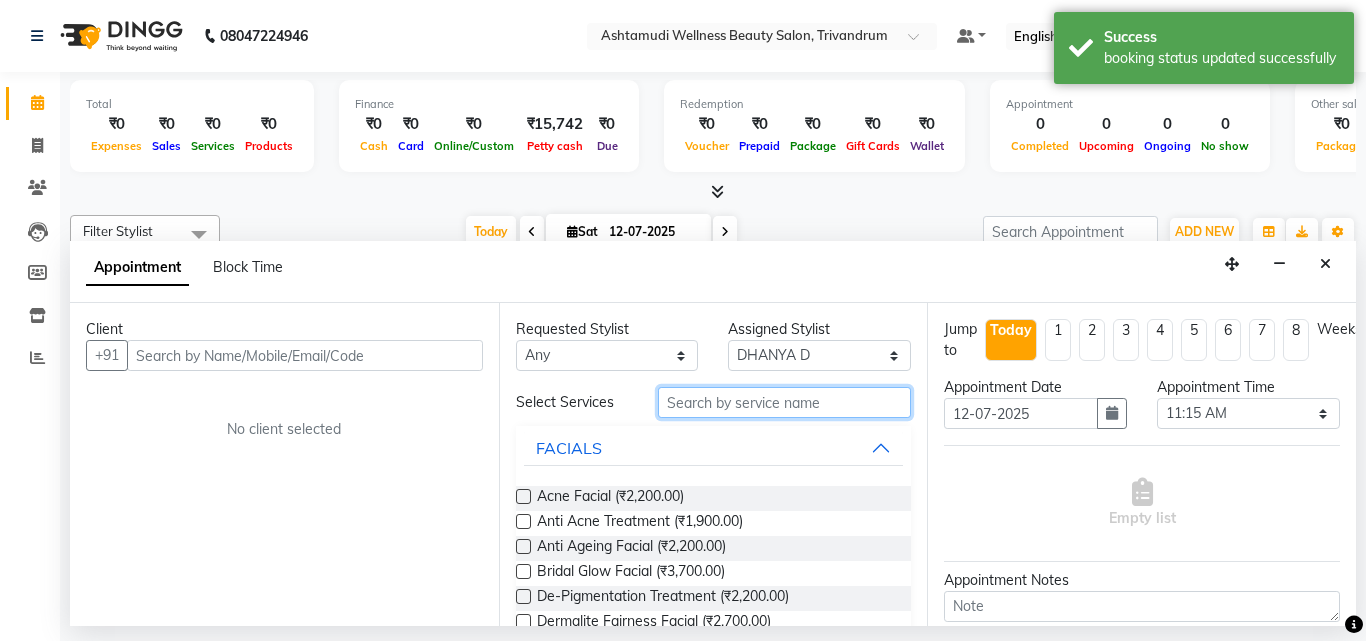 click at bounding box center (785, 402) 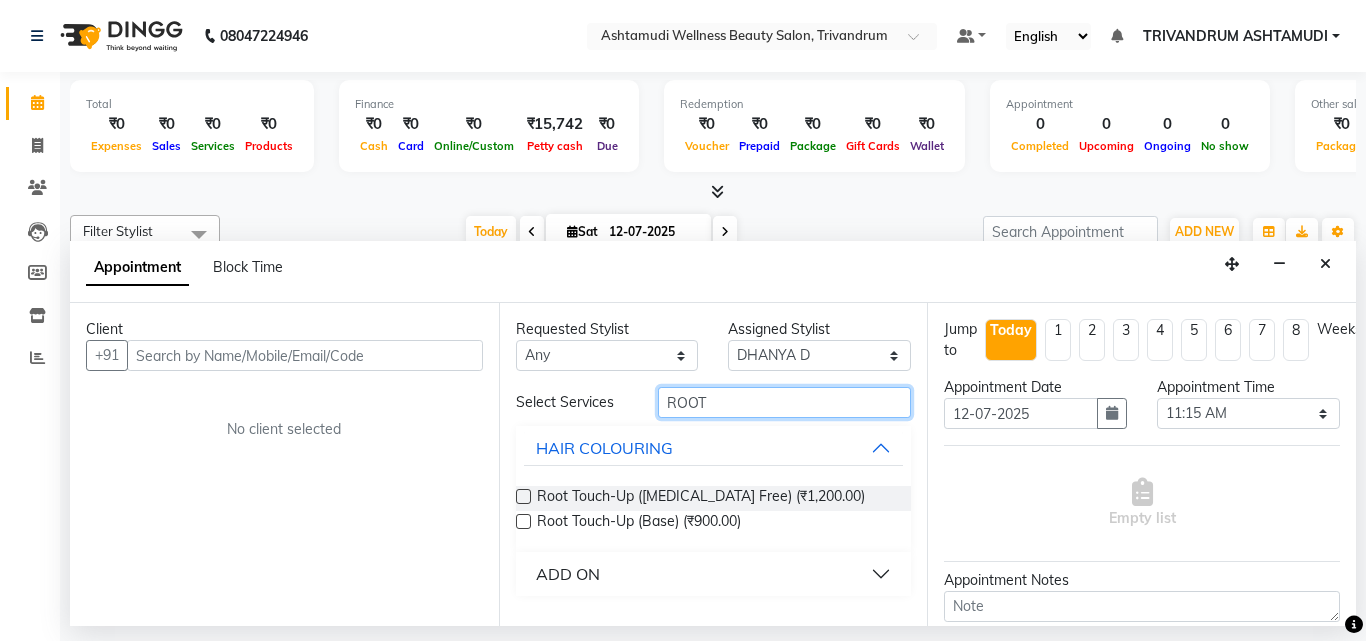 type on "ROOT" 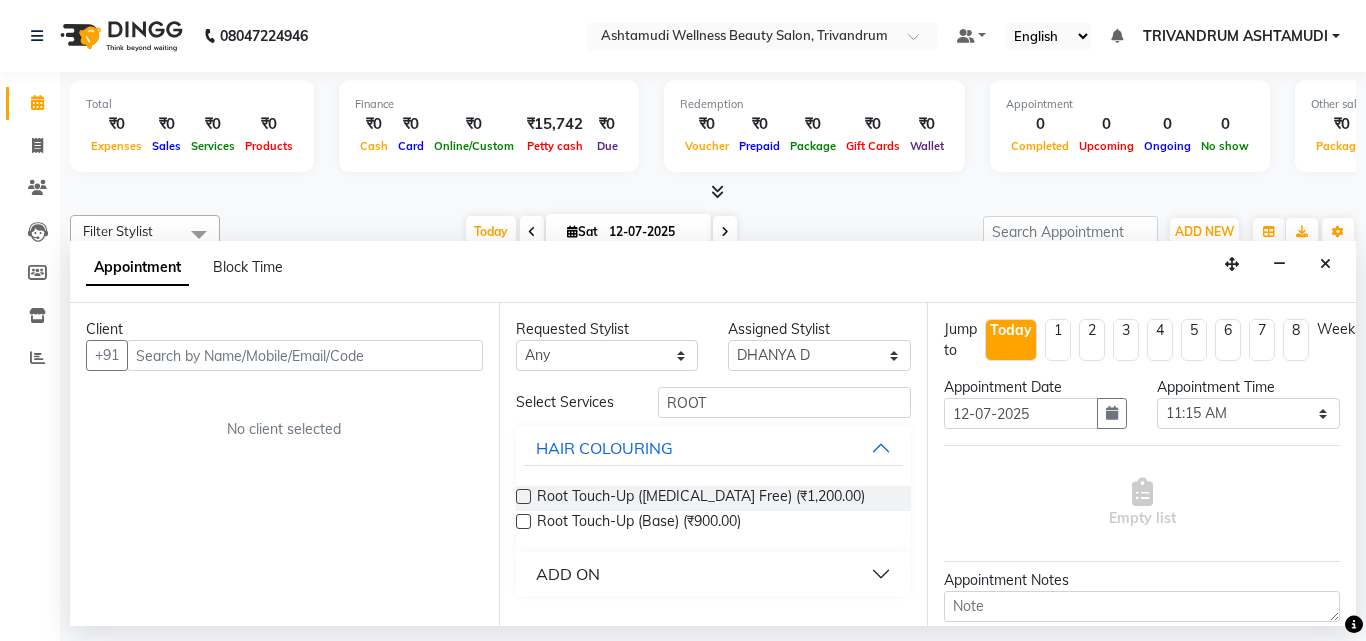 click at bounding box center (523, 496) 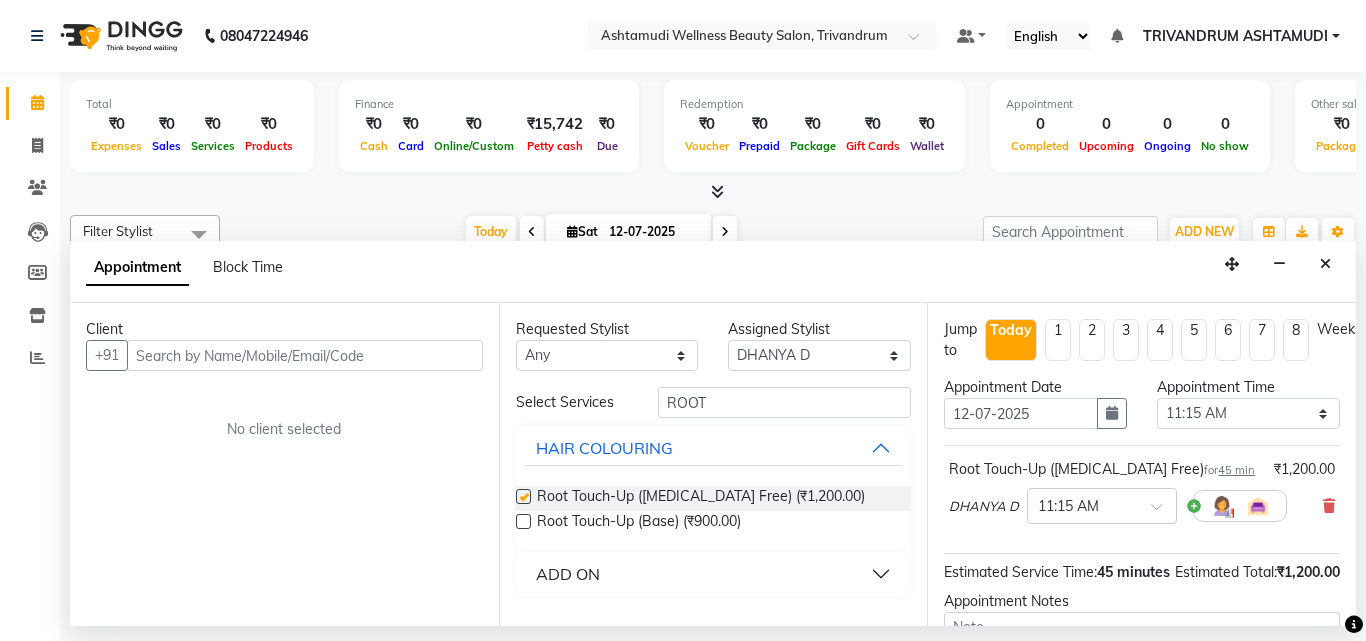 checkbox on "false" 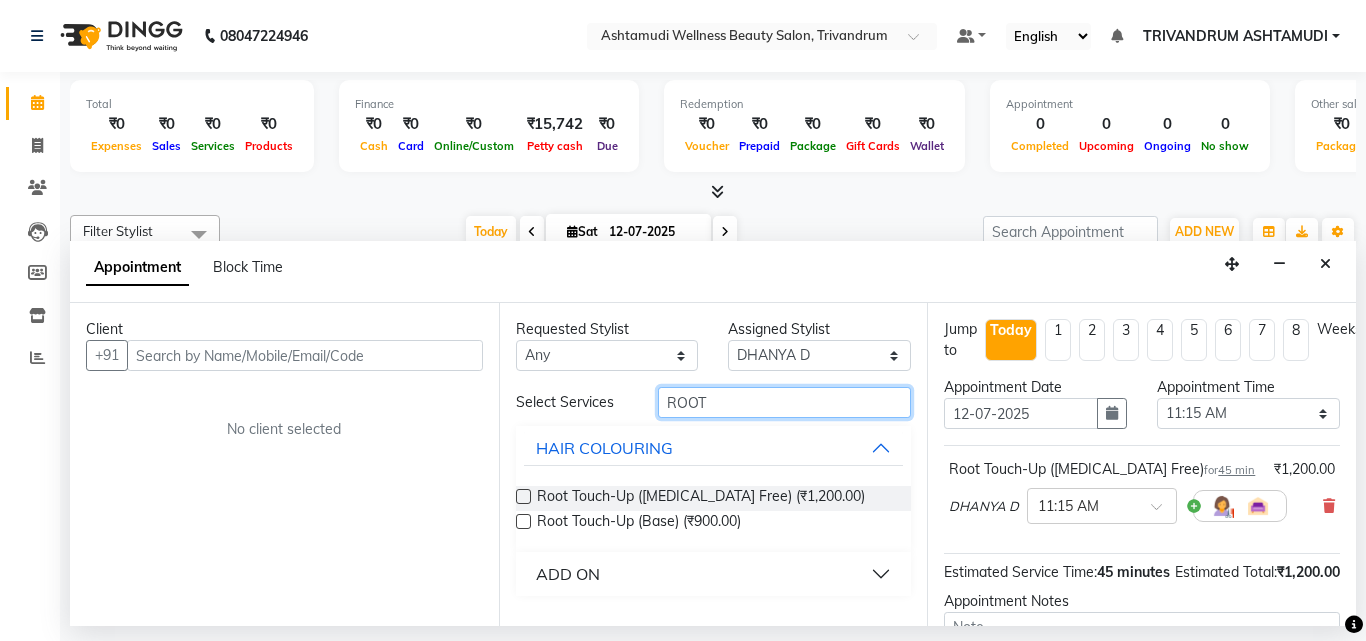 drag, startPoint x: 718, startPoint y: 398, endPoint x: 596, endPoint y: 398, distance: 122 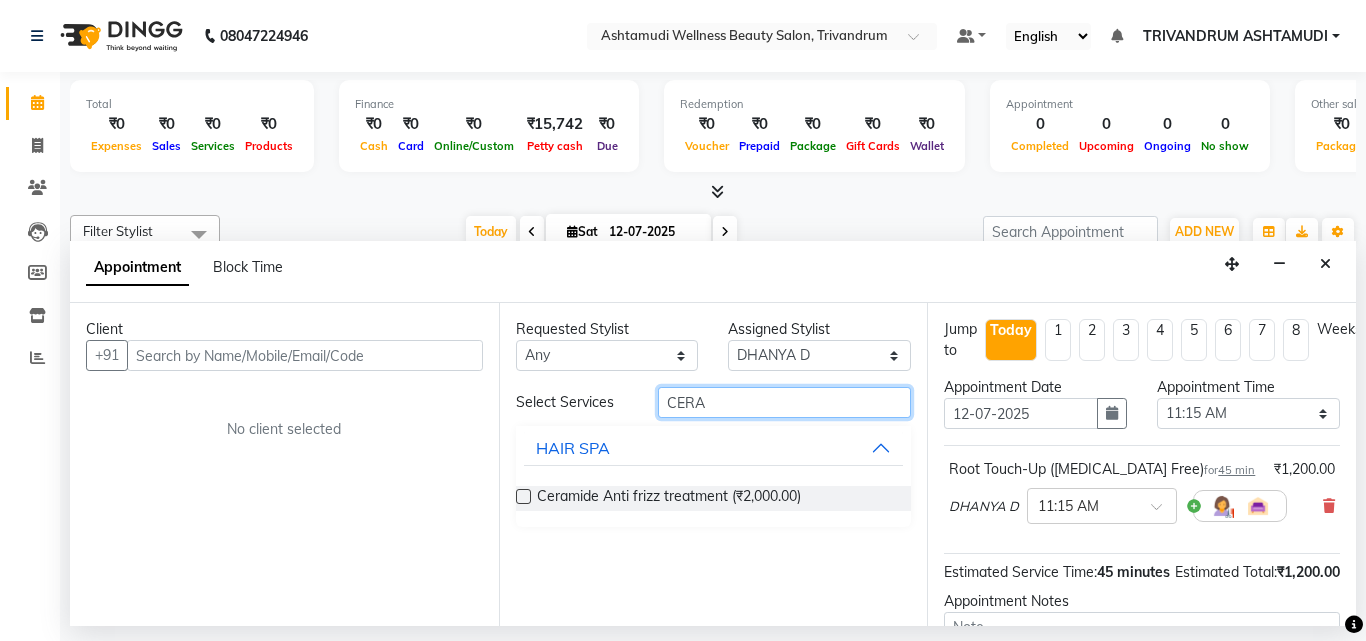 type on "CERA" 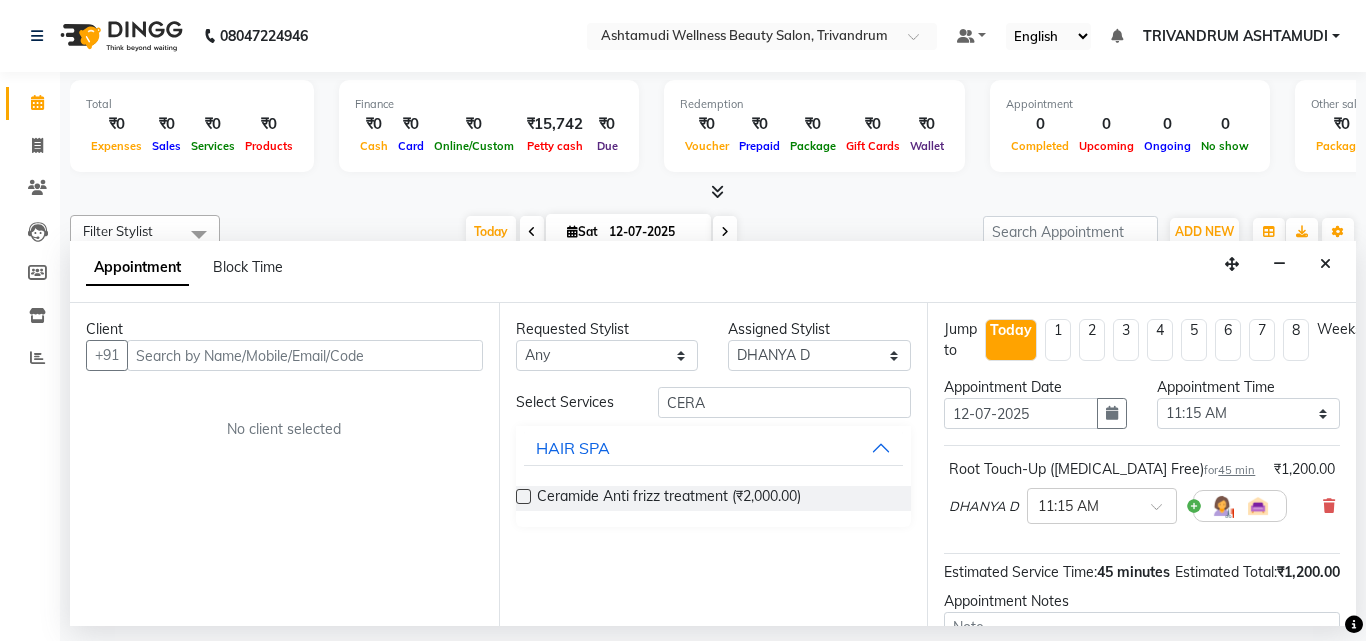 click at bounding box center [523, 496] 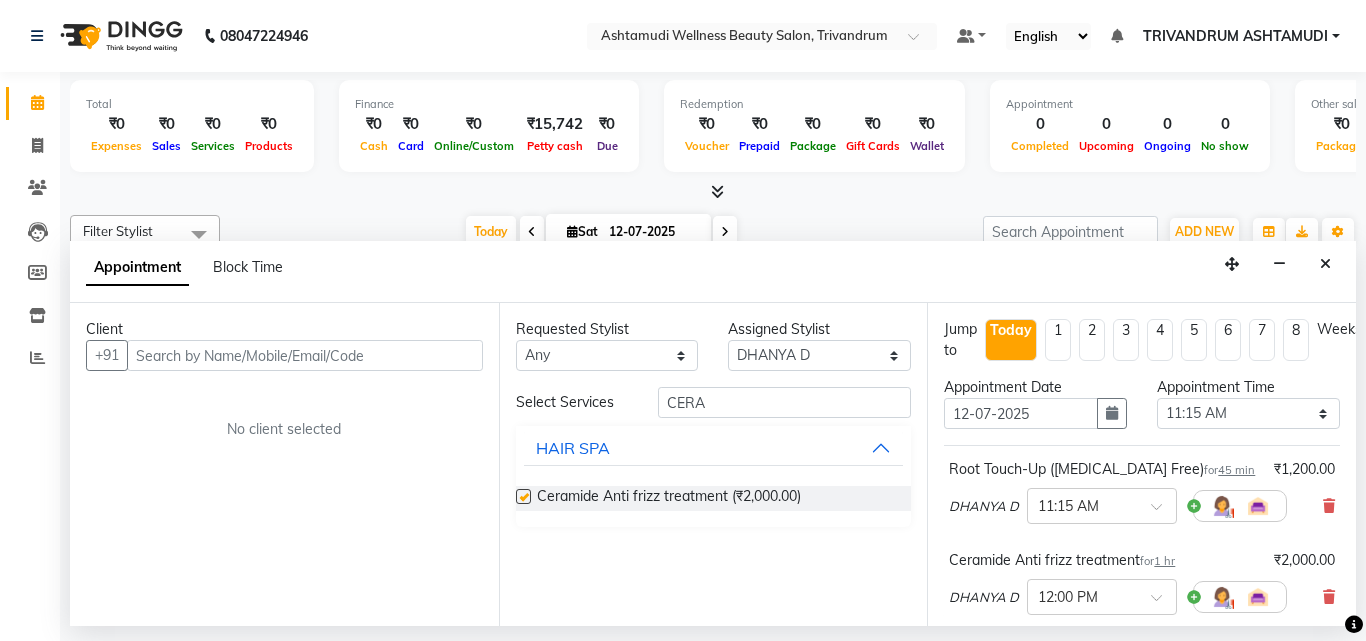 checkbox on "false" 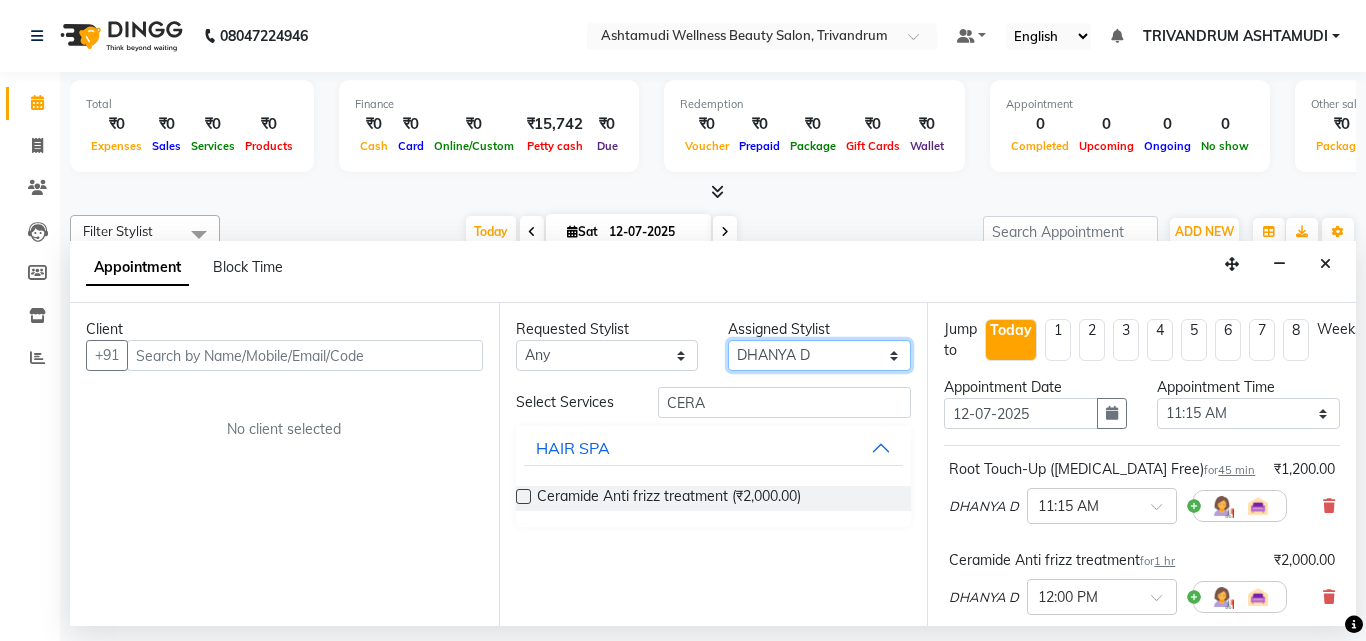 click on "Select ANJALI L B	 CHIPPY DHANYA D INDU GURUNG	 KARTHIKA	 Lekshmi MANJUSHA	 PUNAM LAMA	 SARITHA	 Sneha TRIVANDRUM ASHTAMUDI USHA KUMARI S" at bounding box center (819, 355) 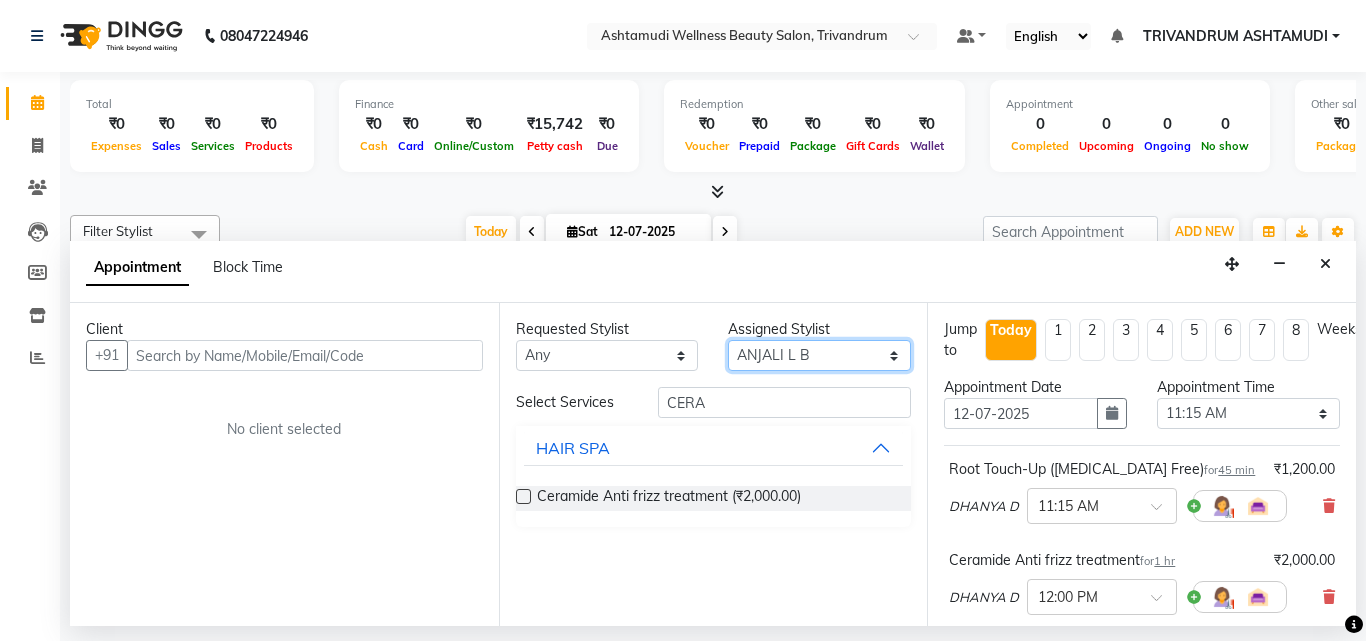 click on "Select ANJALI L B	 CHIPPY DHANYA D INDU GURUNG	 KARTHIKA	 Lekshmi MANJUSHA	 PUNAM LAMA	 SARITHA	 Sneha TRIVANDRUM ASHTAMUDI USHA KUMARI S" at bounding box center [819, 355] 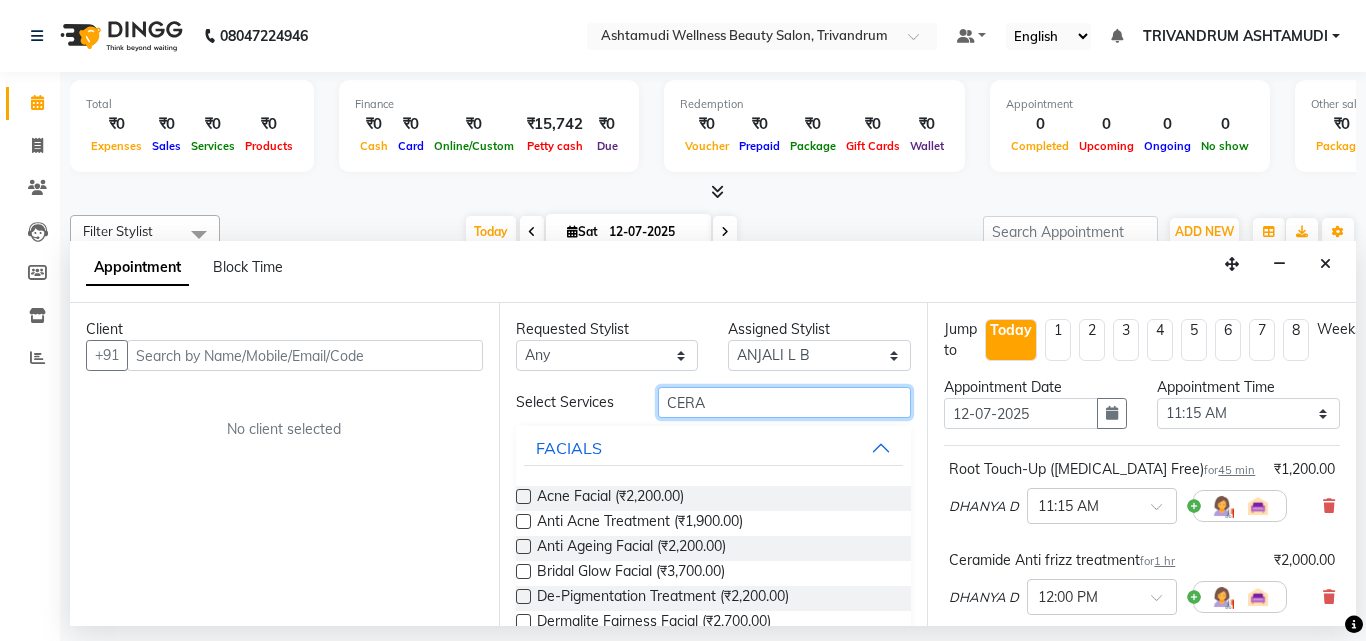 drag, startPoint x: 723, startPoint y: 395, endPoint x: 643, endPoint y: 390, distance: 80.1561 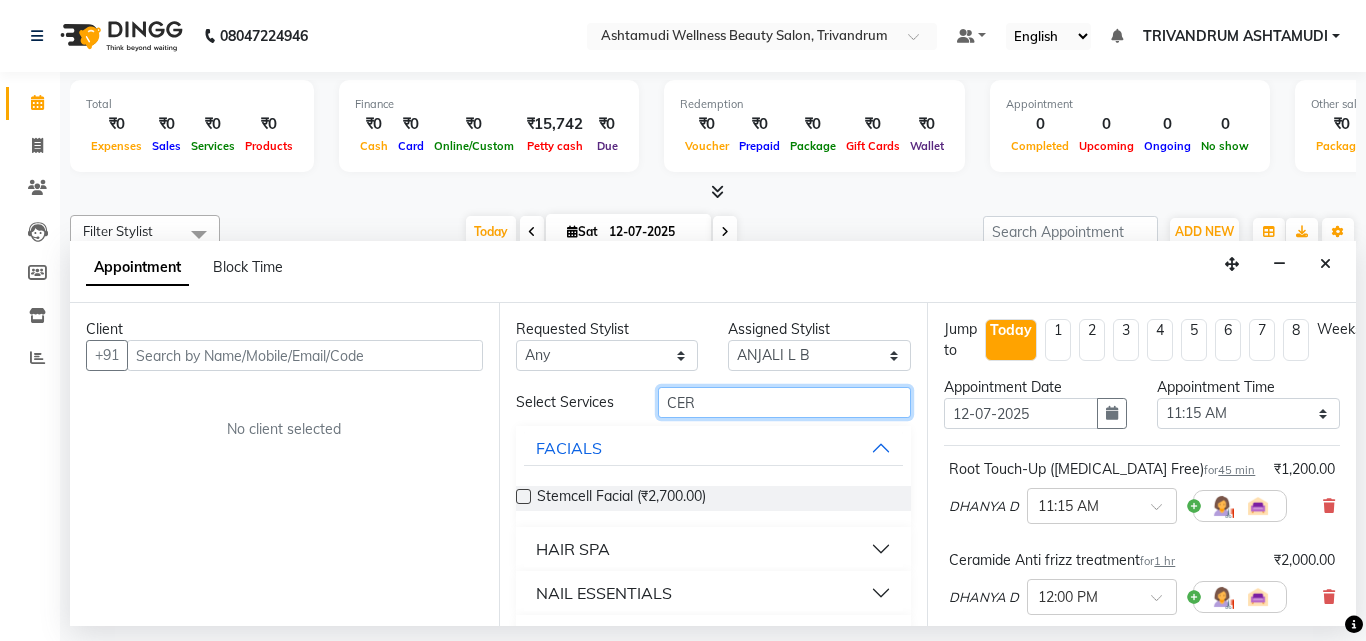 type on "CERA" 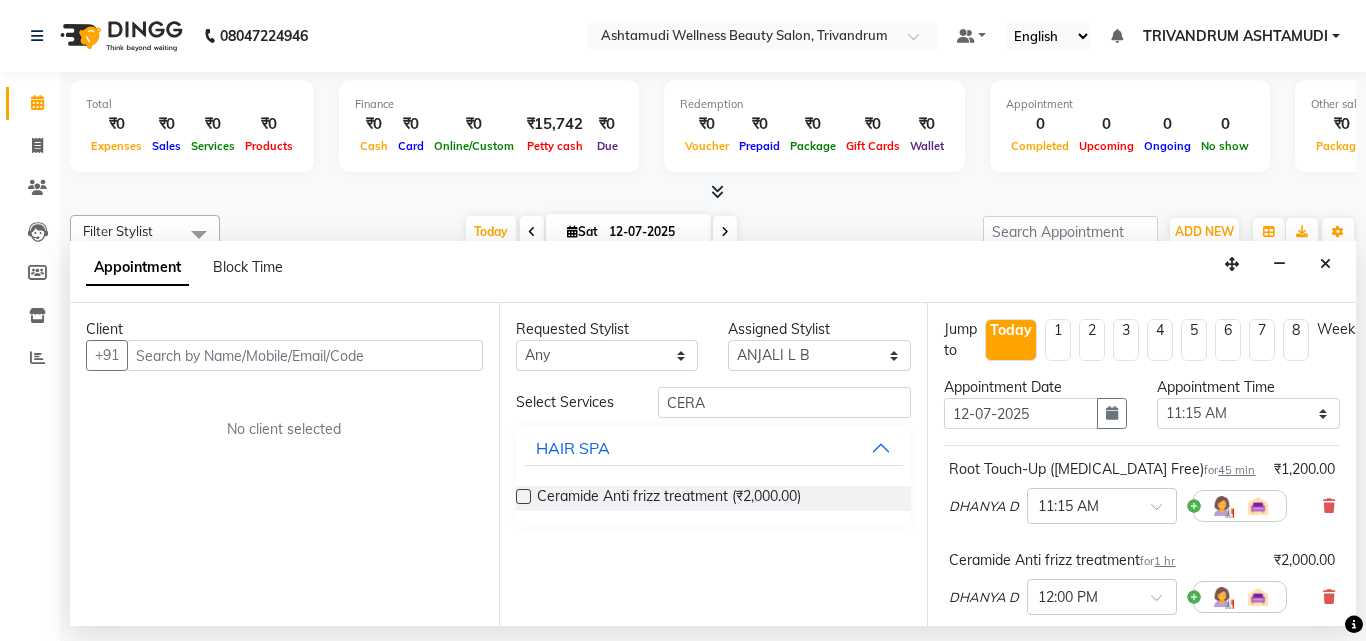 click at bounding box center (523, 496) 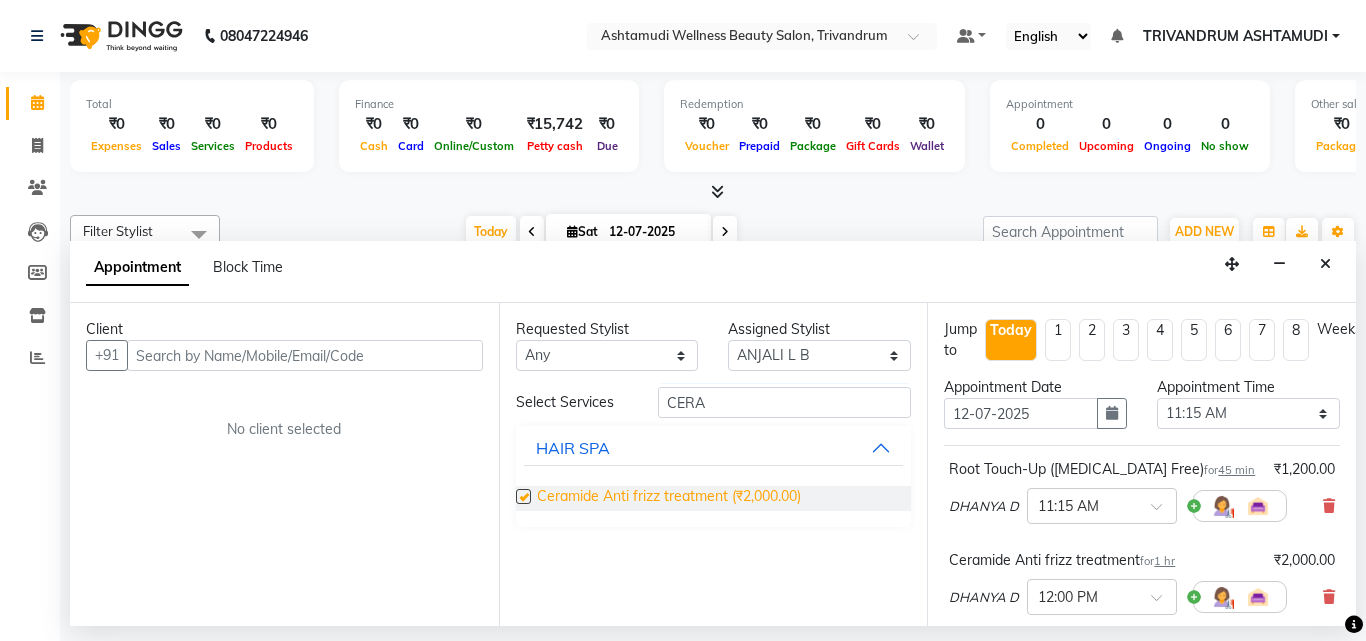checkbox on "false" 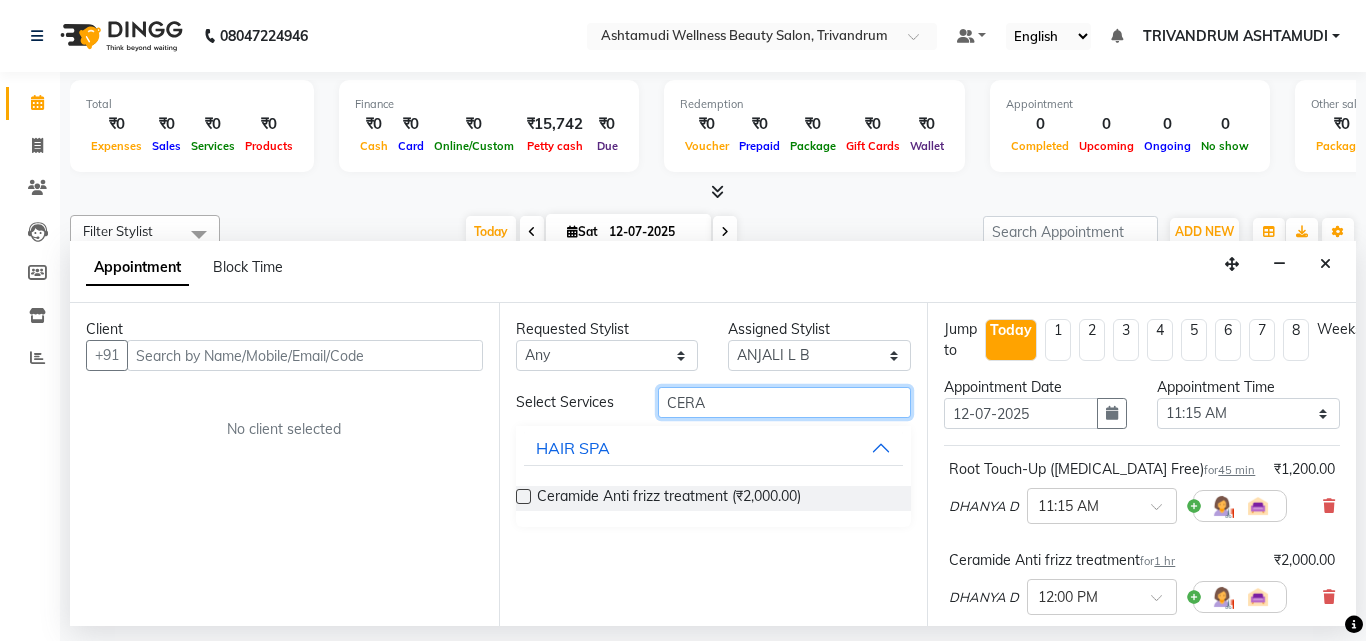drag, startPoint x: 713, startPoint y: 401, endPoint x: 552, endPoint y: 385, distance: 161.79308 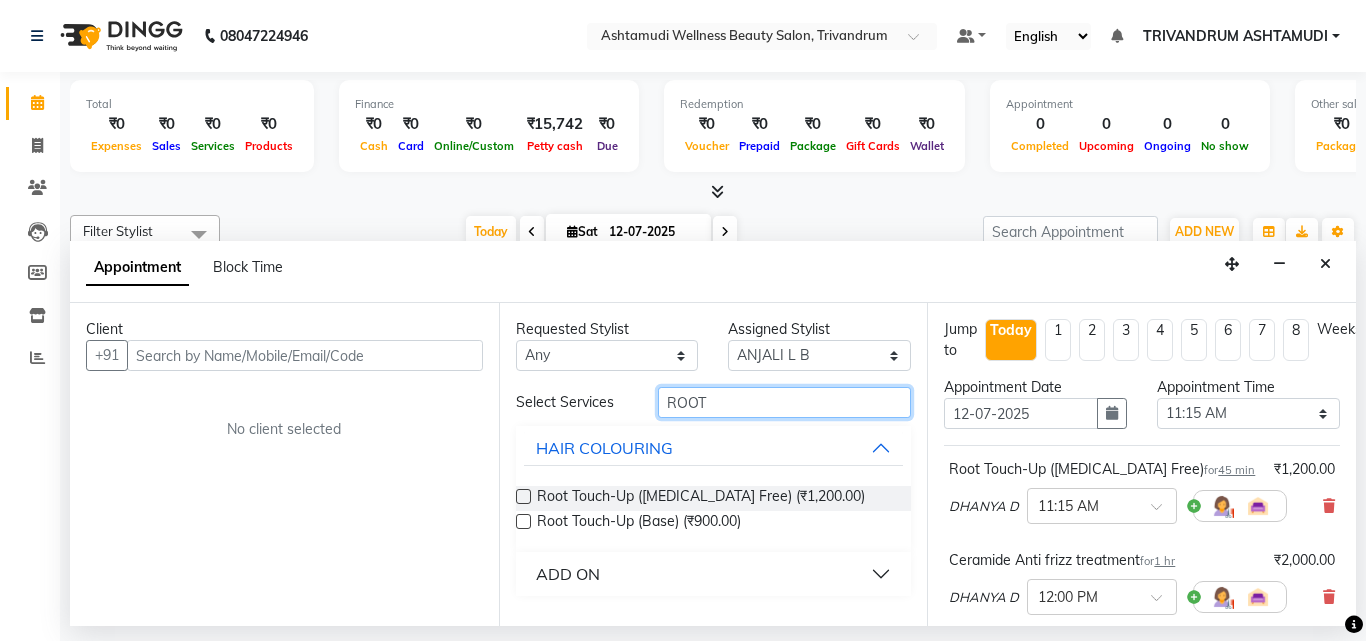 type on "ROOT" 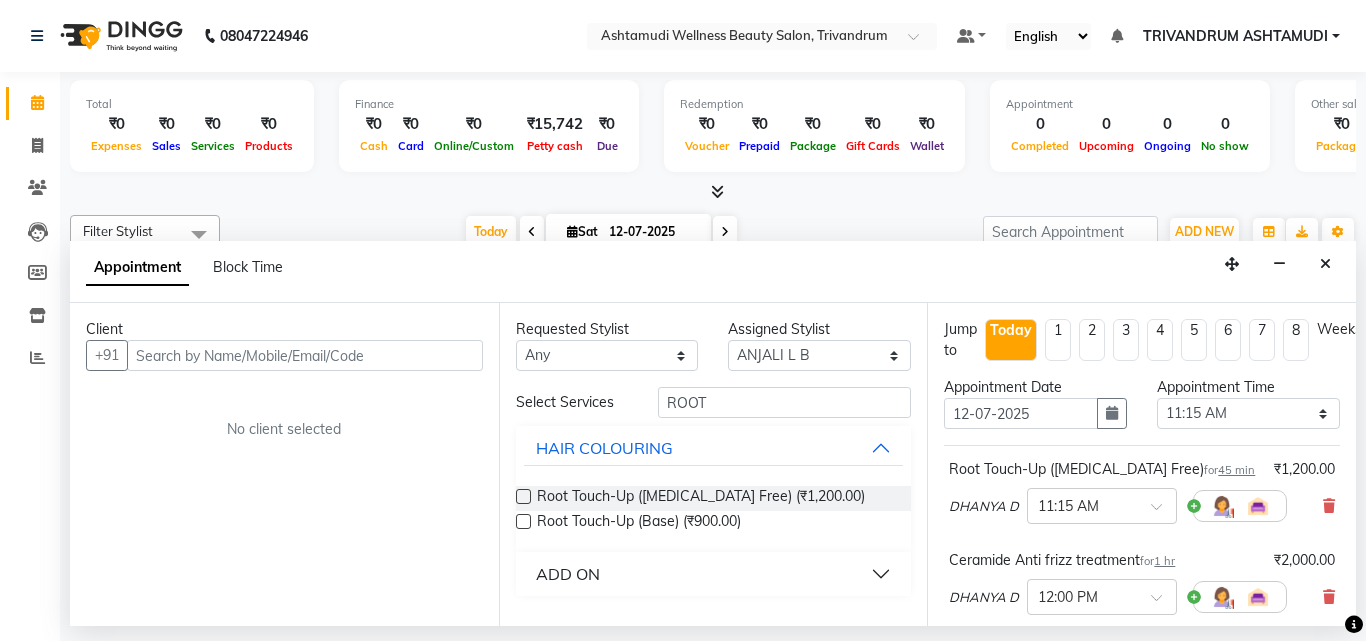 click at bounding box center [523, 496] 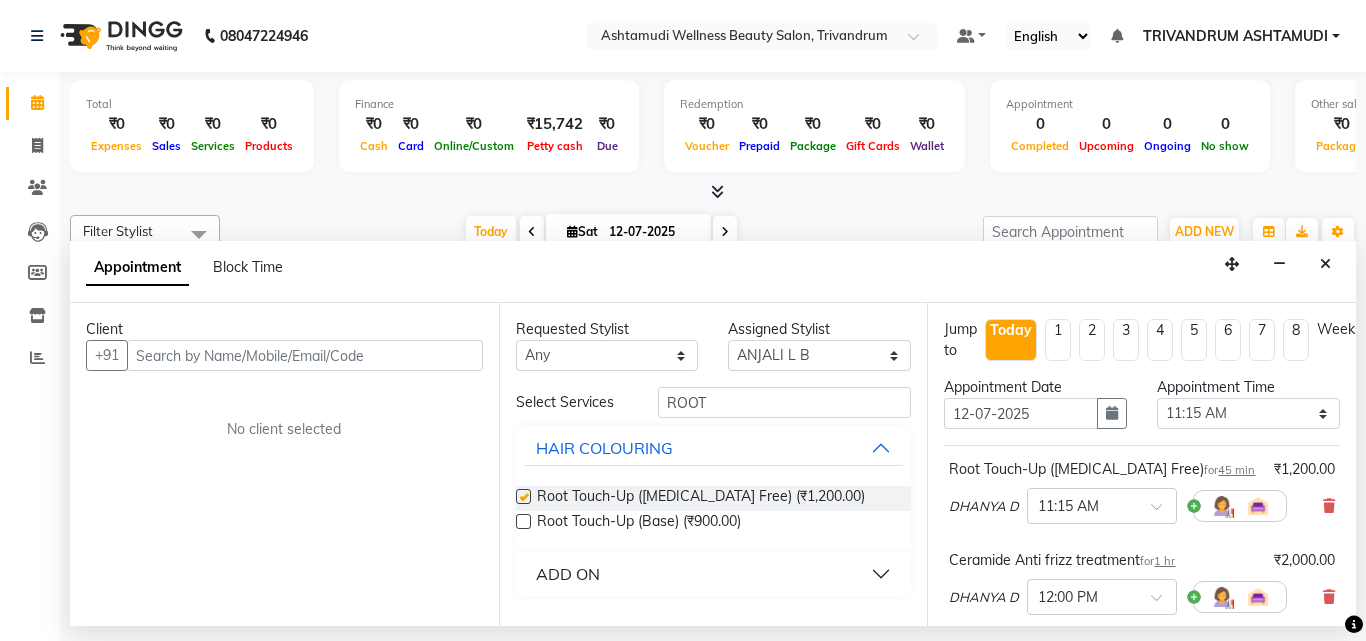 checkbox on "false" 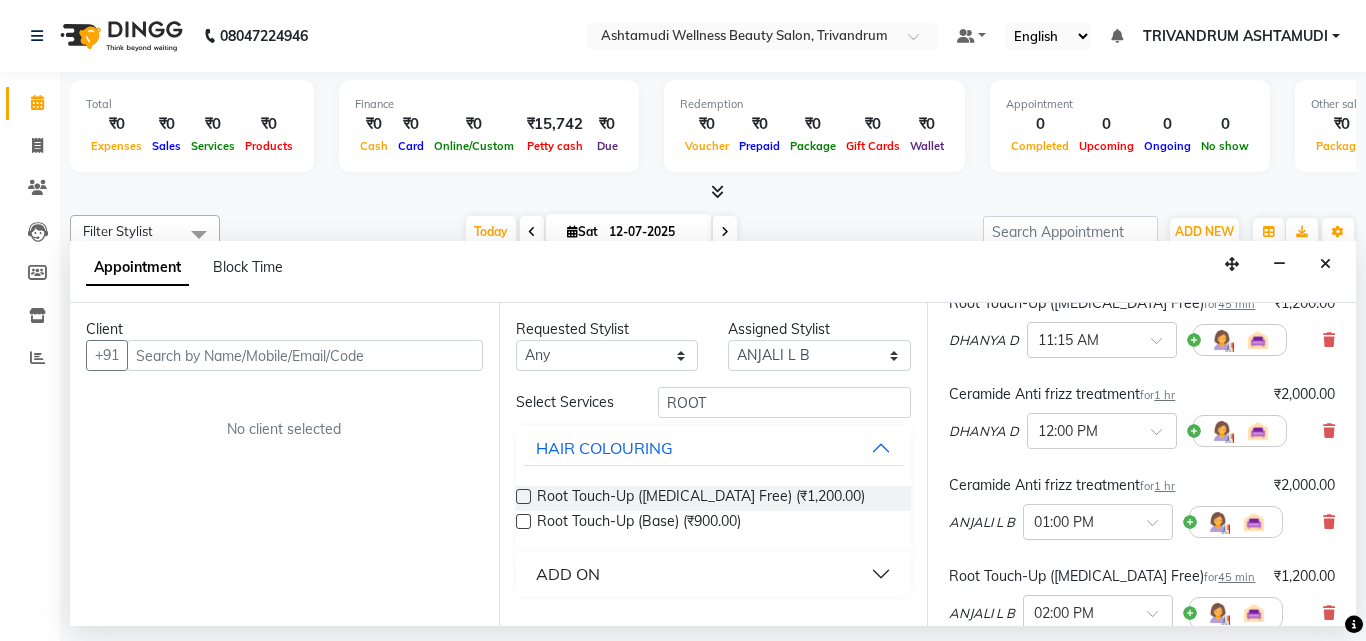 scroll, scrollTop: 200, scrollLeft: 0, axis: vertical 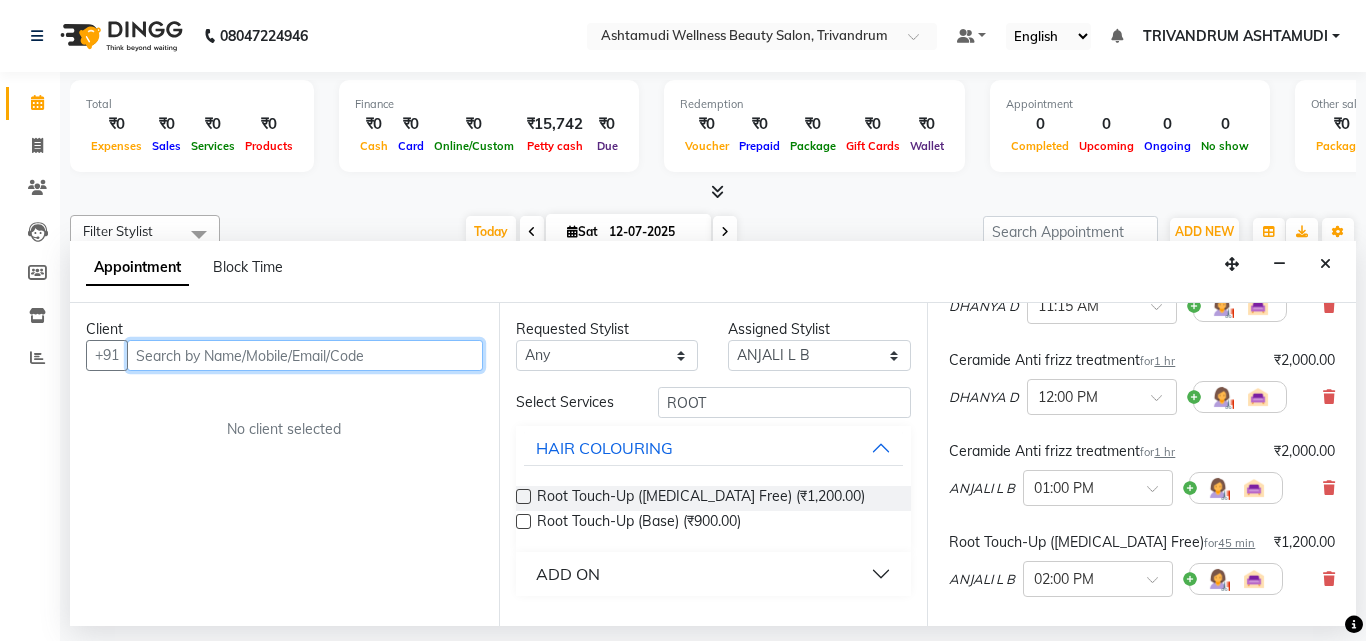 click at bounding box center (305, 355) 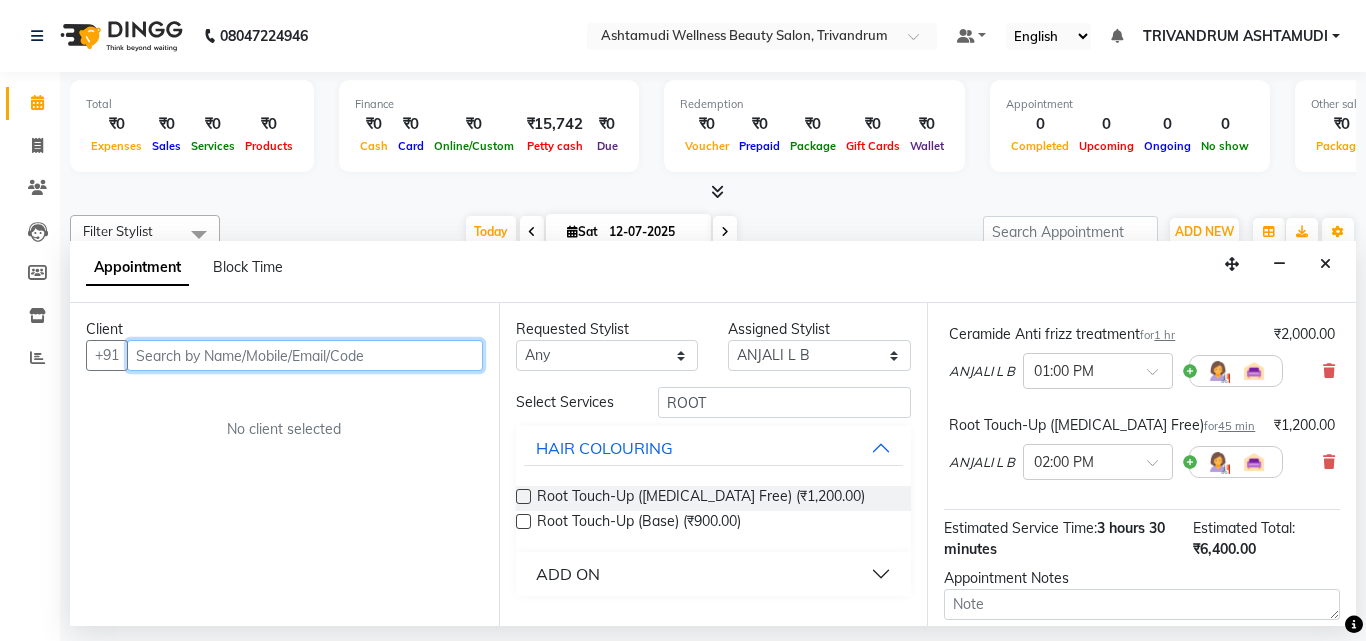 scroll, scrollTop: 200, scrollLeft: 0, axis: vertical 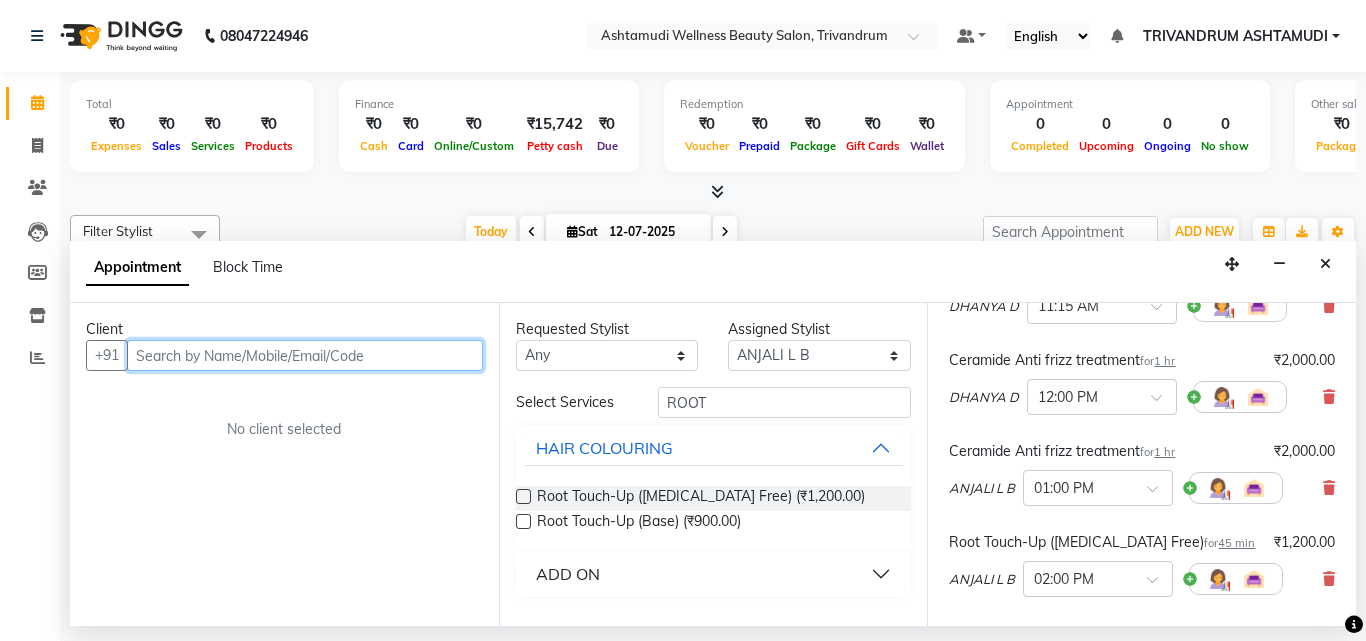 click at bounding box center [305, 355] 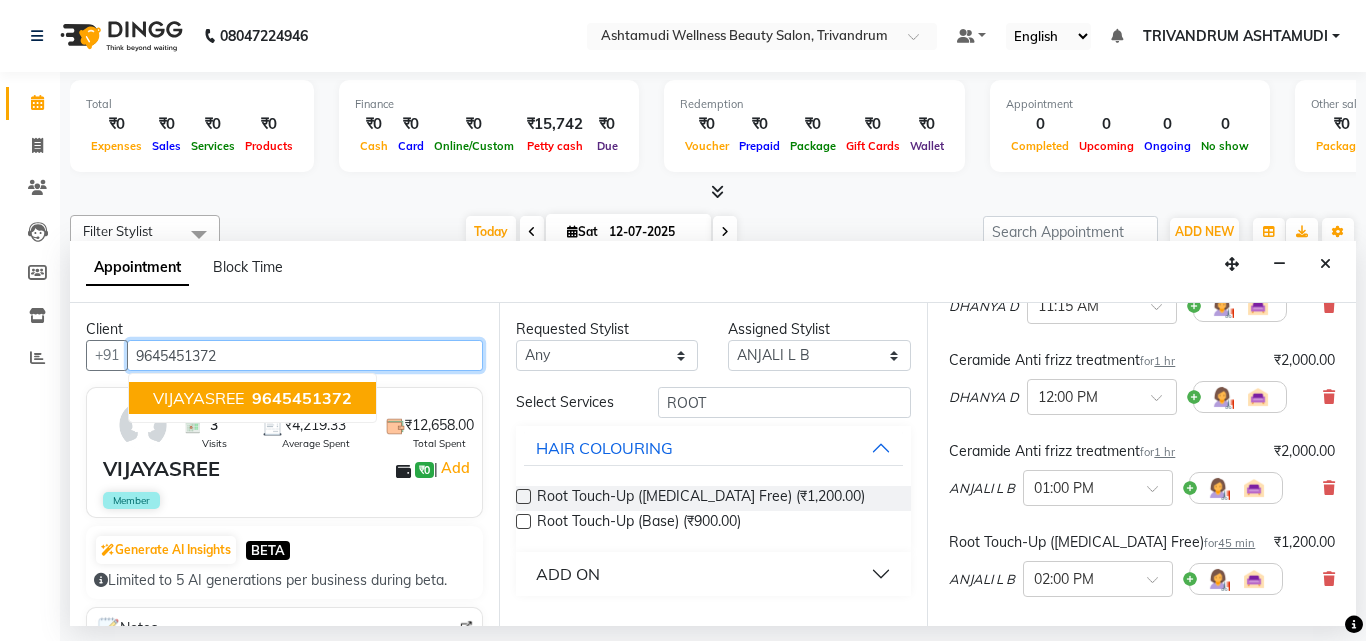 type on "9645451372" 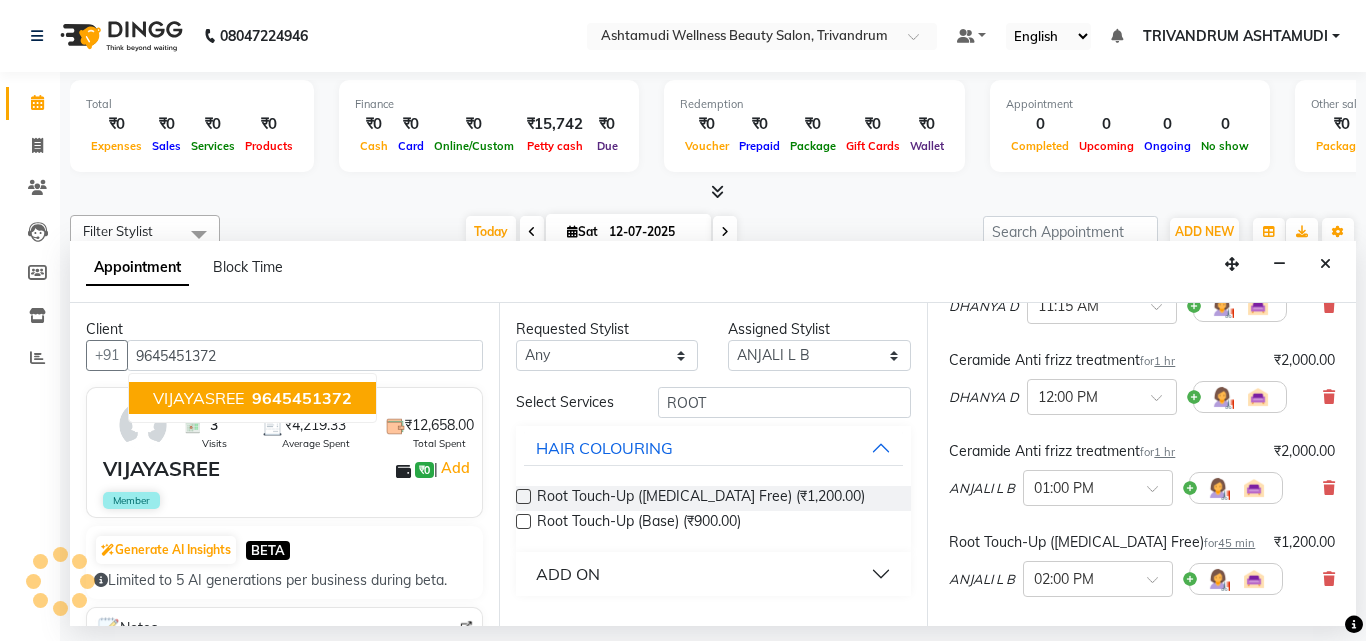 click on "3 Visits ₹4,219.33 Average Spent ₹12,658.00 Total Spent VIJAYASREE    ₹0  |   Add  Member" at bounding box center [284, 452] 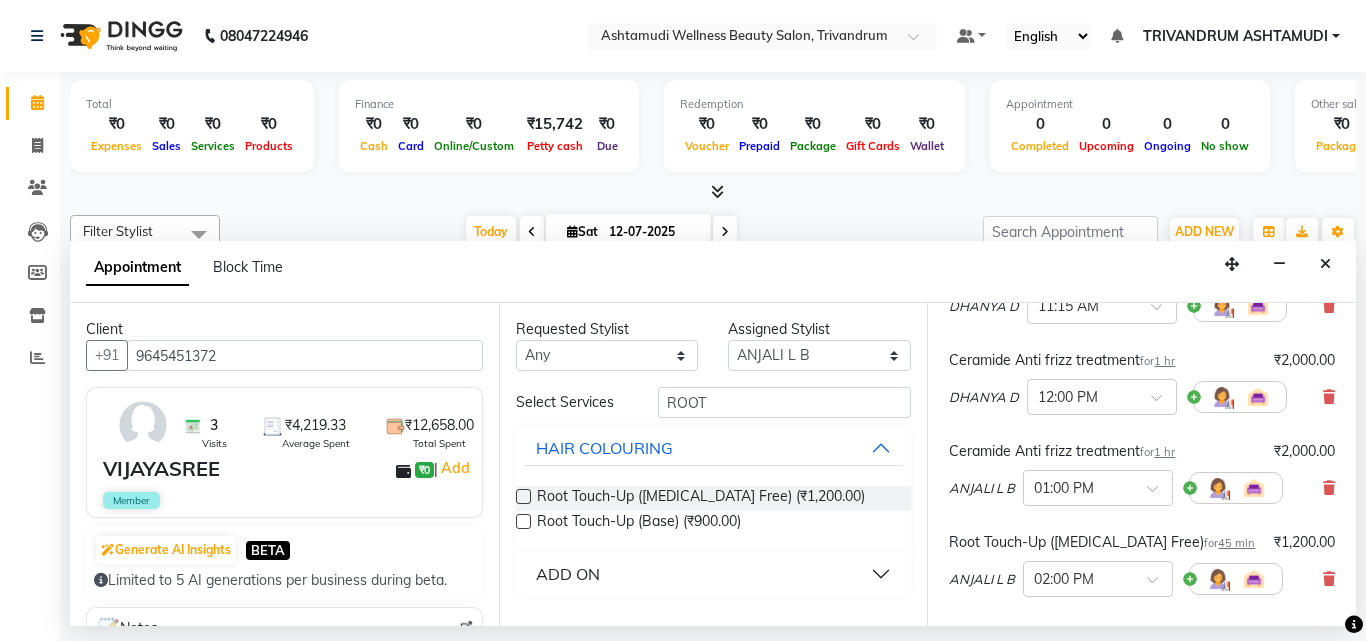 click on "3 Visits ₹4,219.33 Average Spent ₹12,658.00 Total Spent VIJAYASREE    ₹0  |   Add  Member" at bounding box center (284, 452) 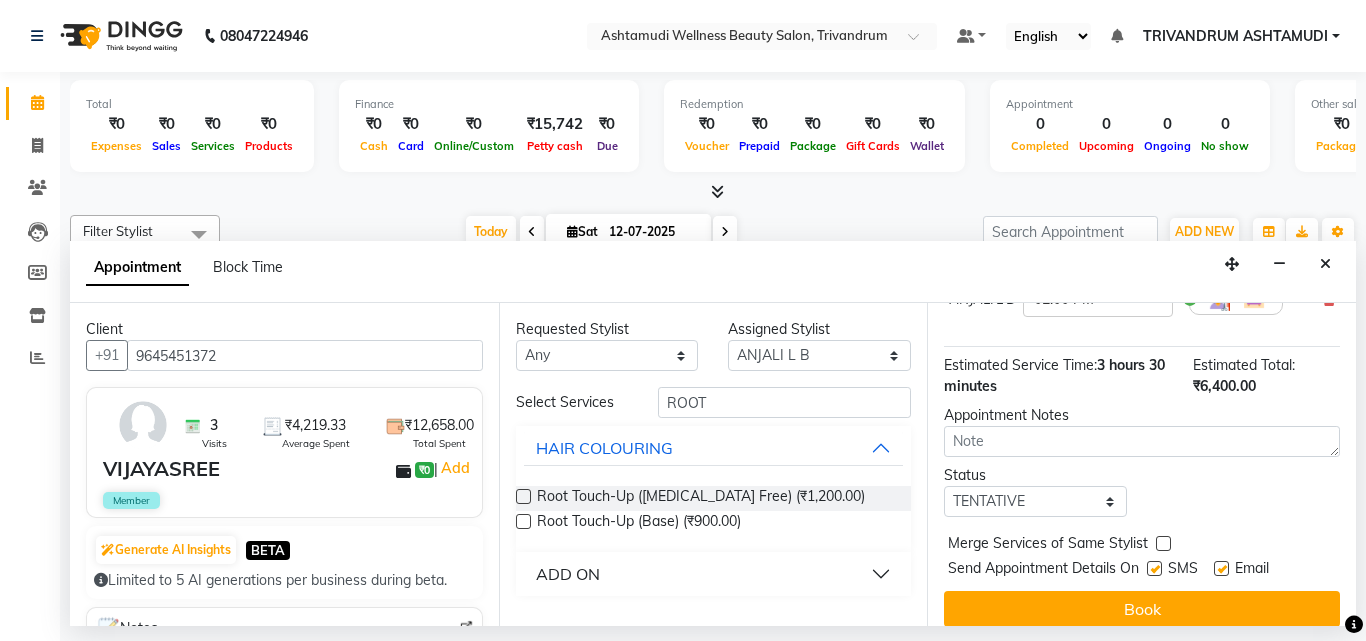 scroll, scrollTop: 512, scrollLeft: 0, axis: vertical 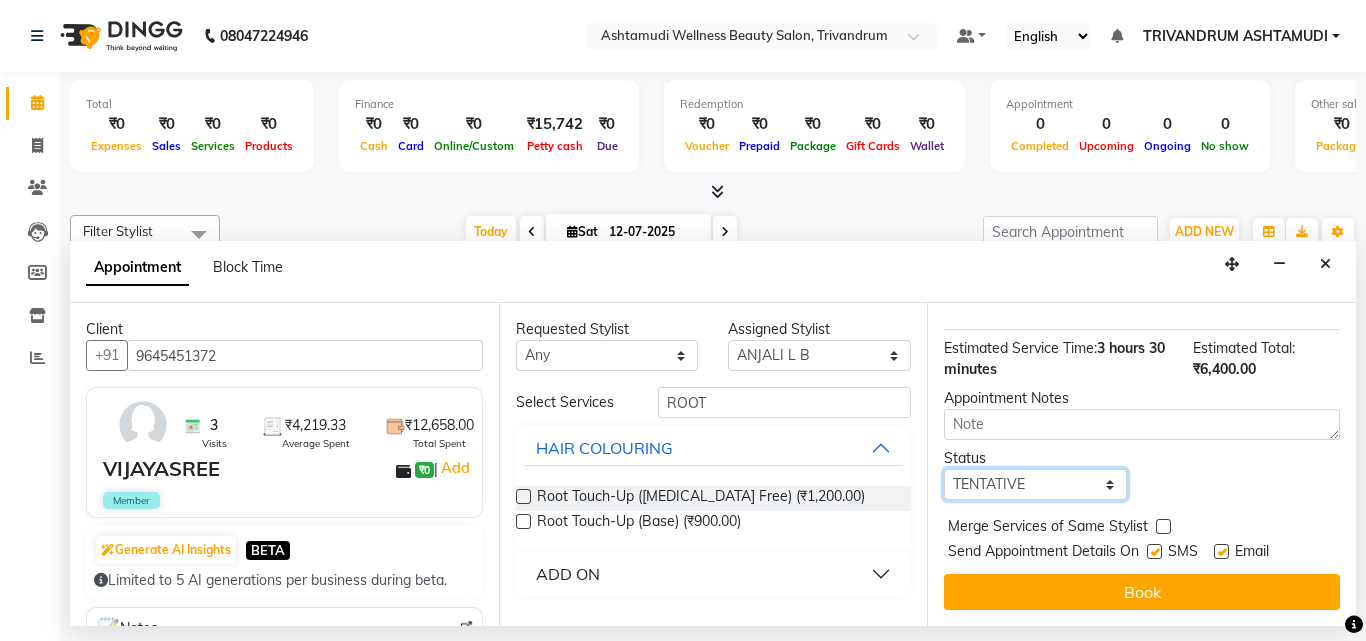 click on "Select TENTATIVE CONFIRM CHECK-IN UPCOMING" at bounding box center [1035, 484] 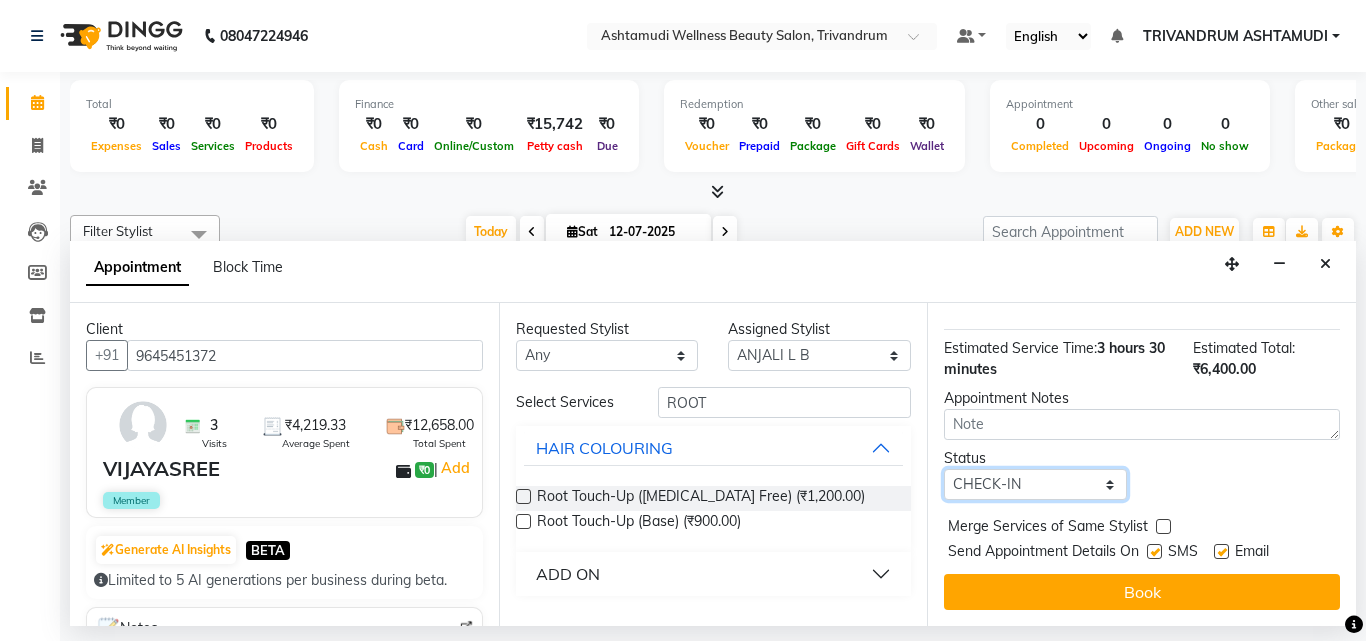 click on "Select TENTATIVE CONFIRM CHECK-IN UPCOMING" at bounding box center (1035, 484) 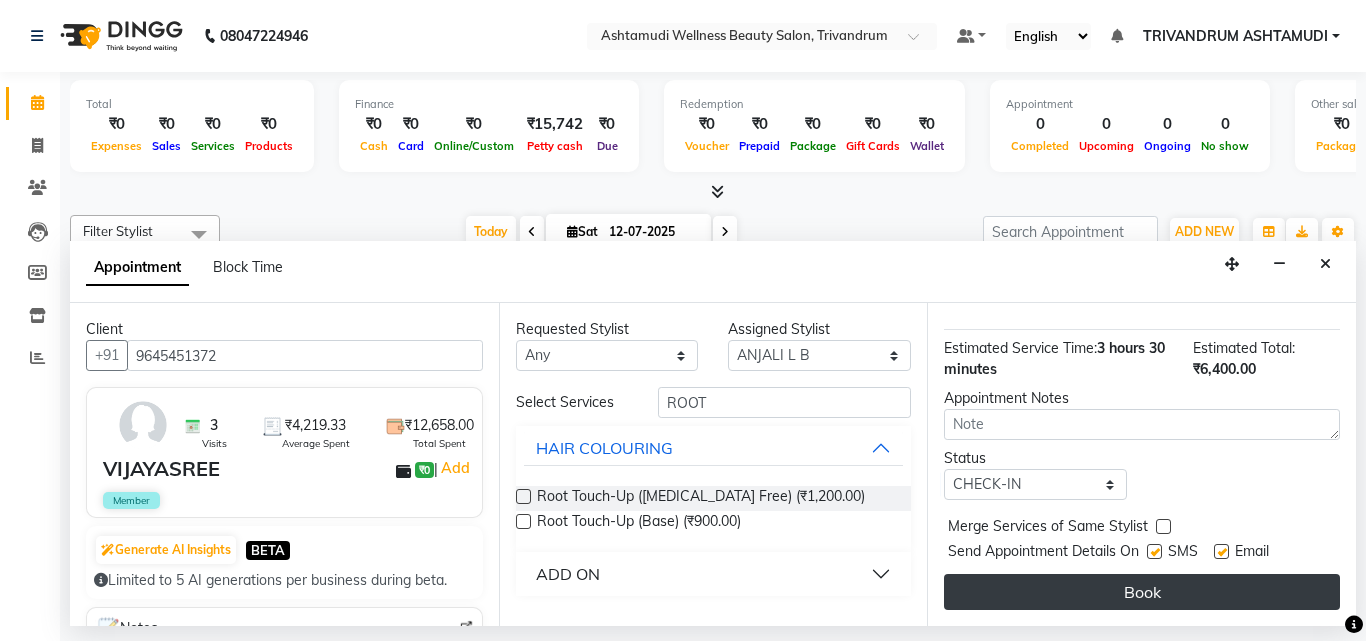 click on "Book" at bounding box center [1142, 592] 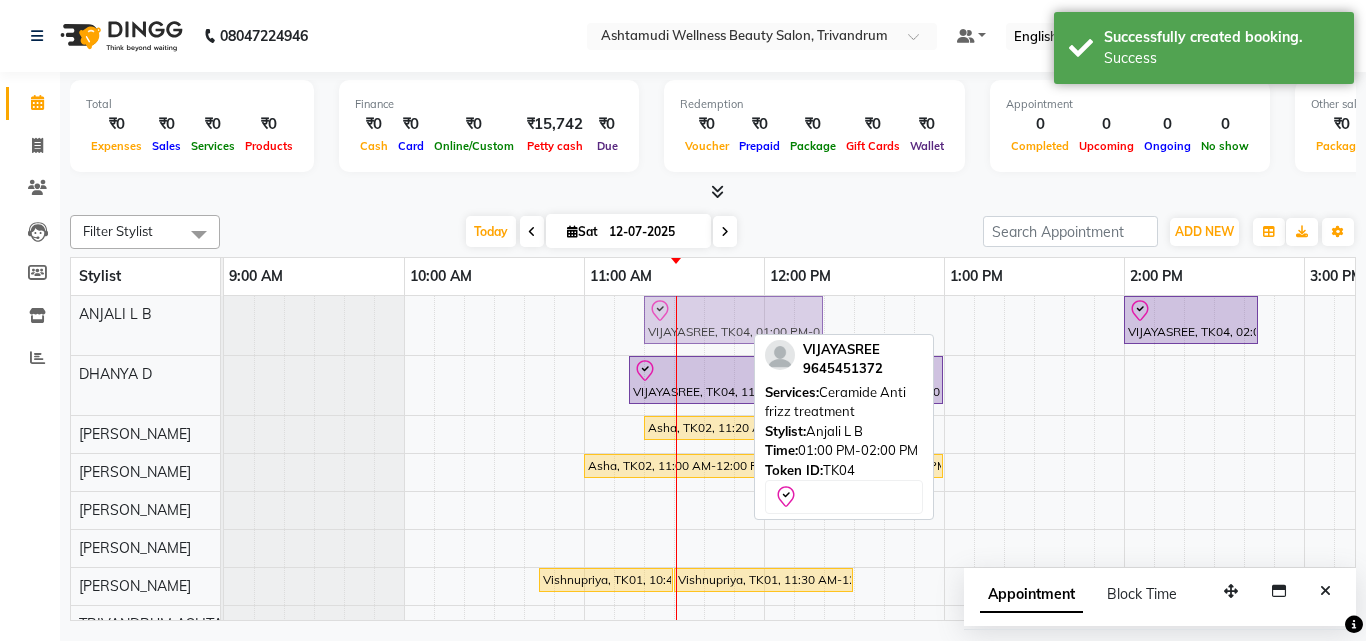 drag, startPoint x: 970, startPoint y: 322, endPoint x: 682, endPoint y: 350, distance: 289.3579 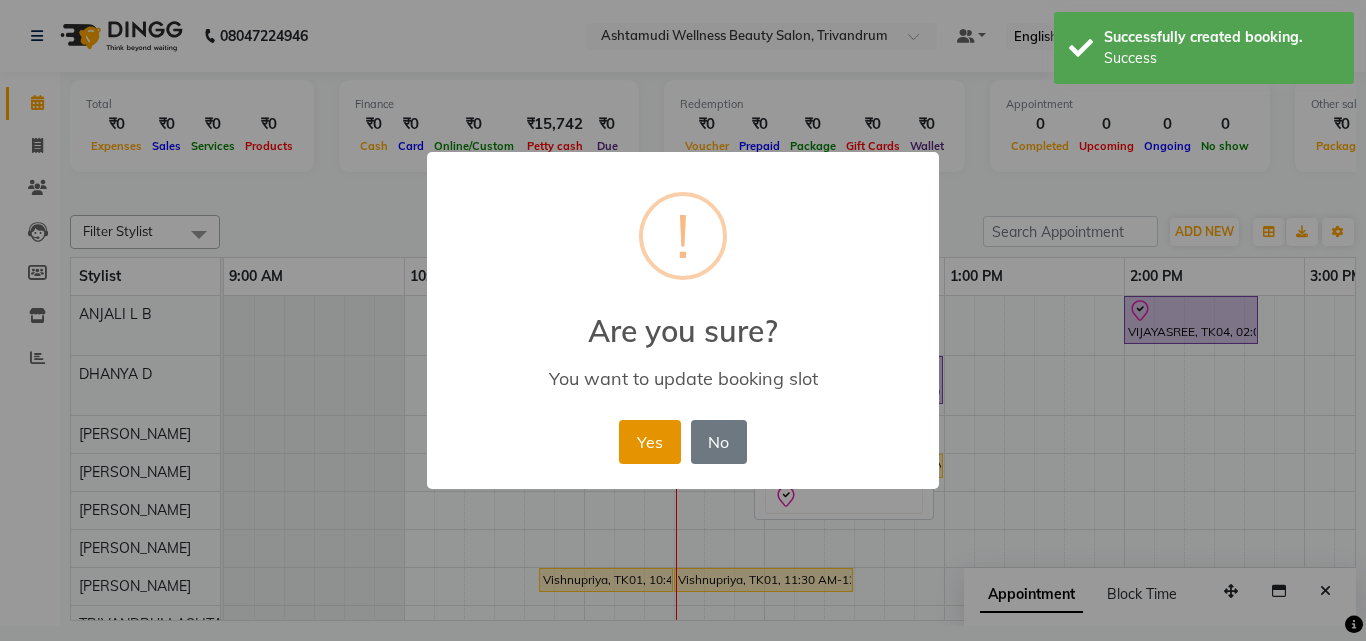 click on "Yes" at bounding box center (649, 442) 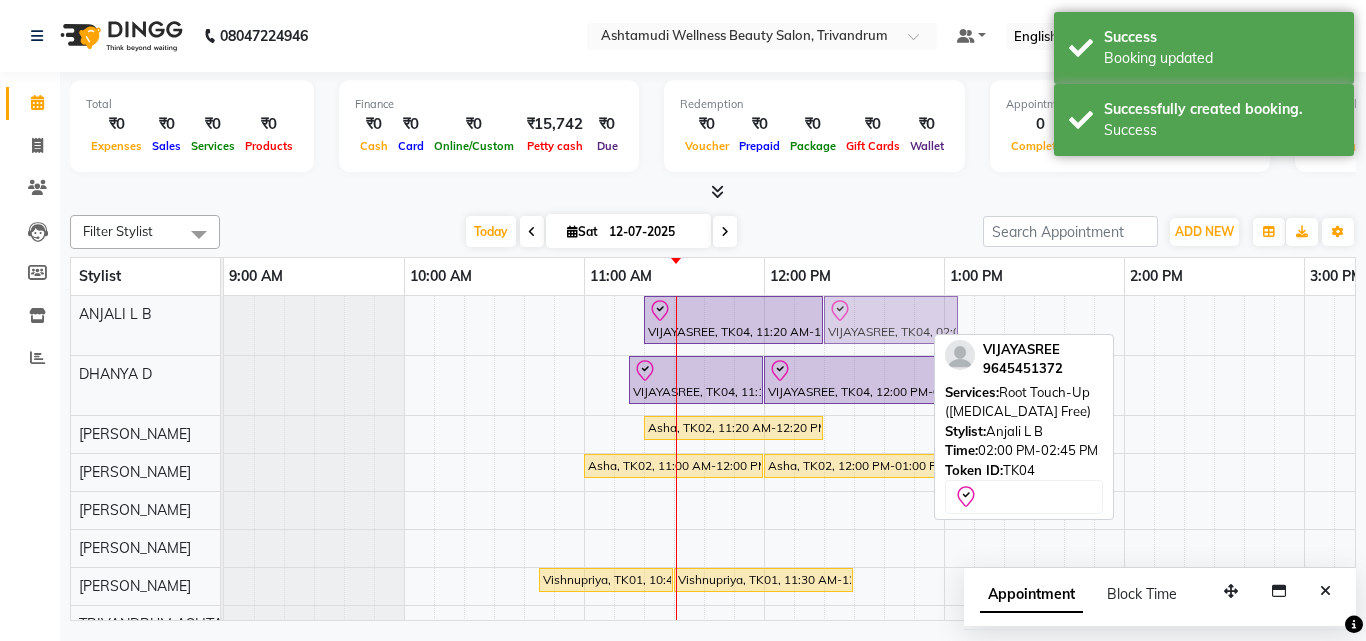 drag, startPoint x: 1157, startPoint y: 318, endPoint x: 844, endPoint y: 333, distance: 313.35922 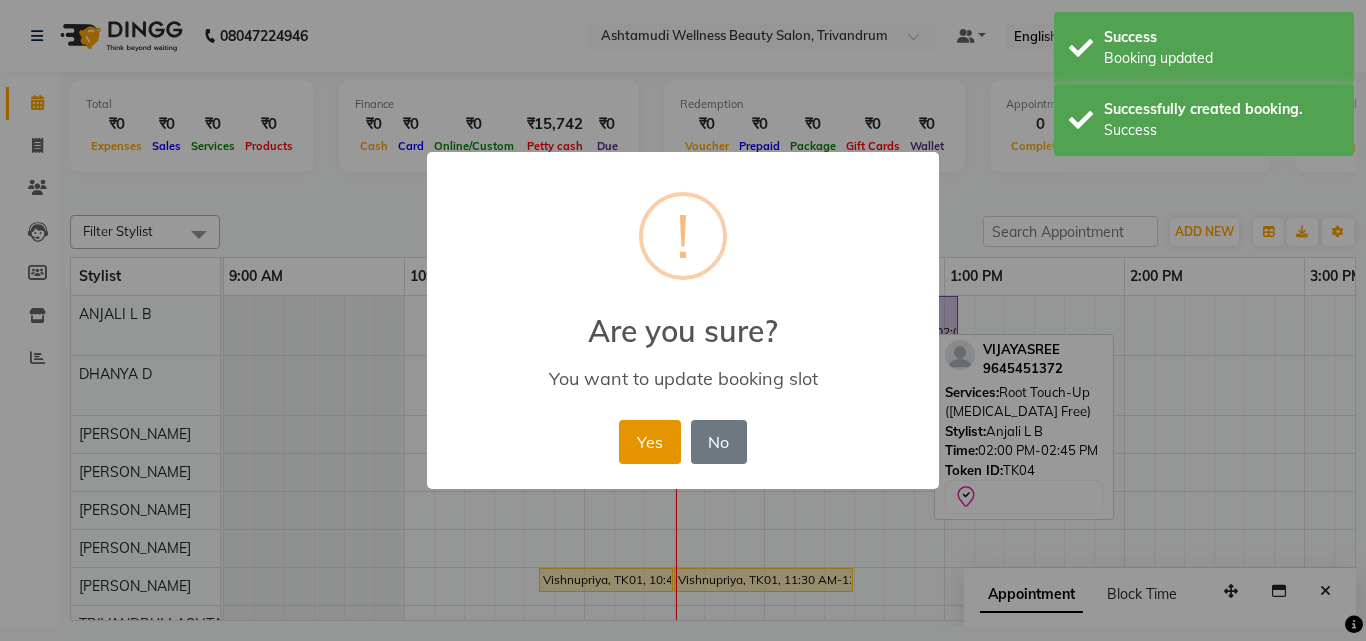 click on "Yes" at bounding box center [649, 442] 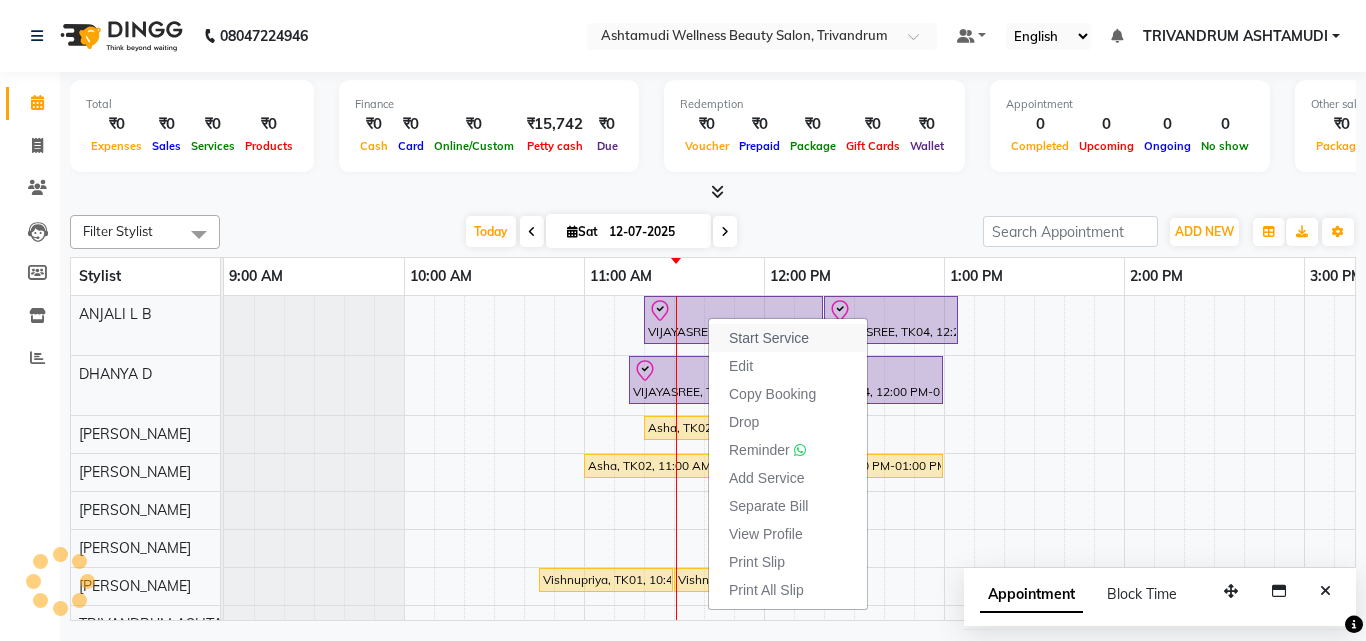 click on "Start Service" at bounding box center (769, 338) 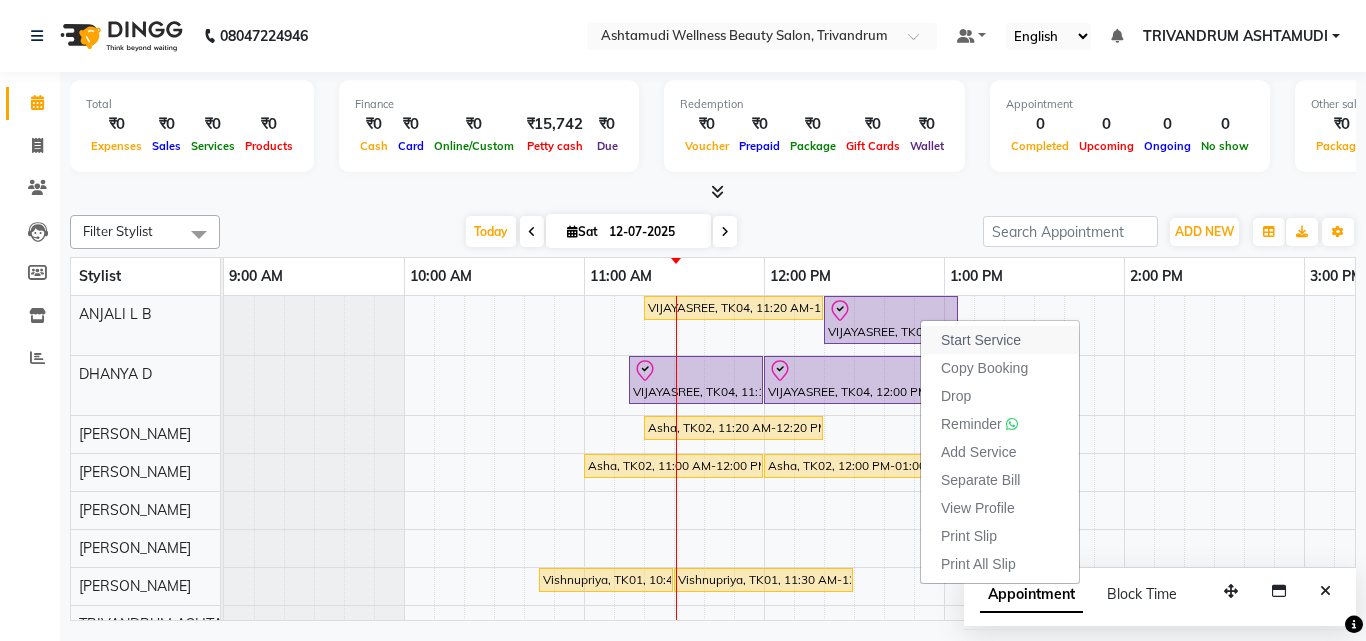 click on "Start Service" at bounding box center [981, 340] 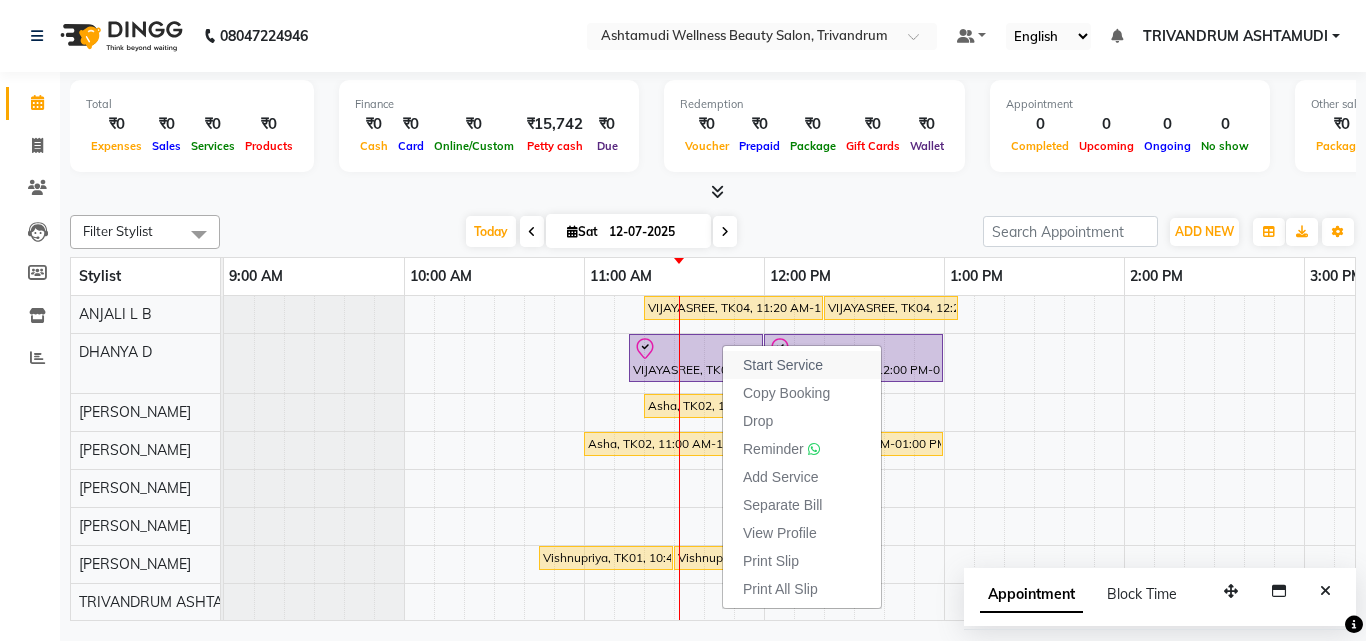 click on "Start Service" at bounding box center [783, 365] 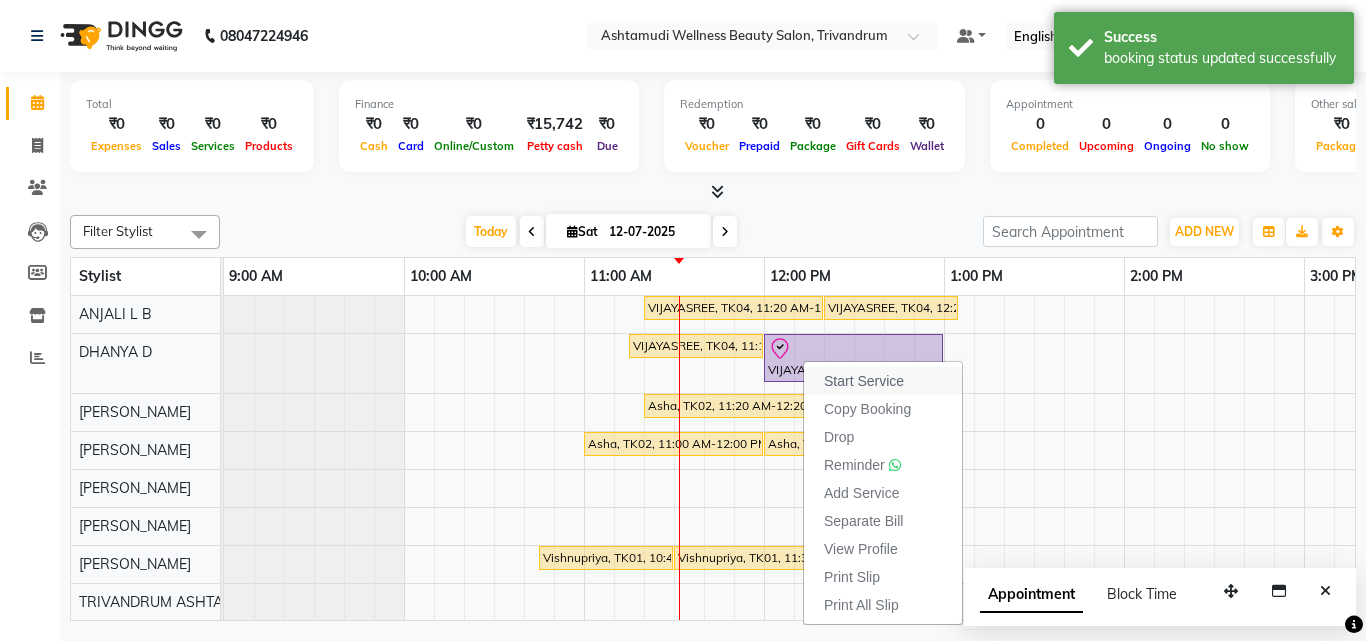 click on "Start Service" at bounding box center [864, 381] 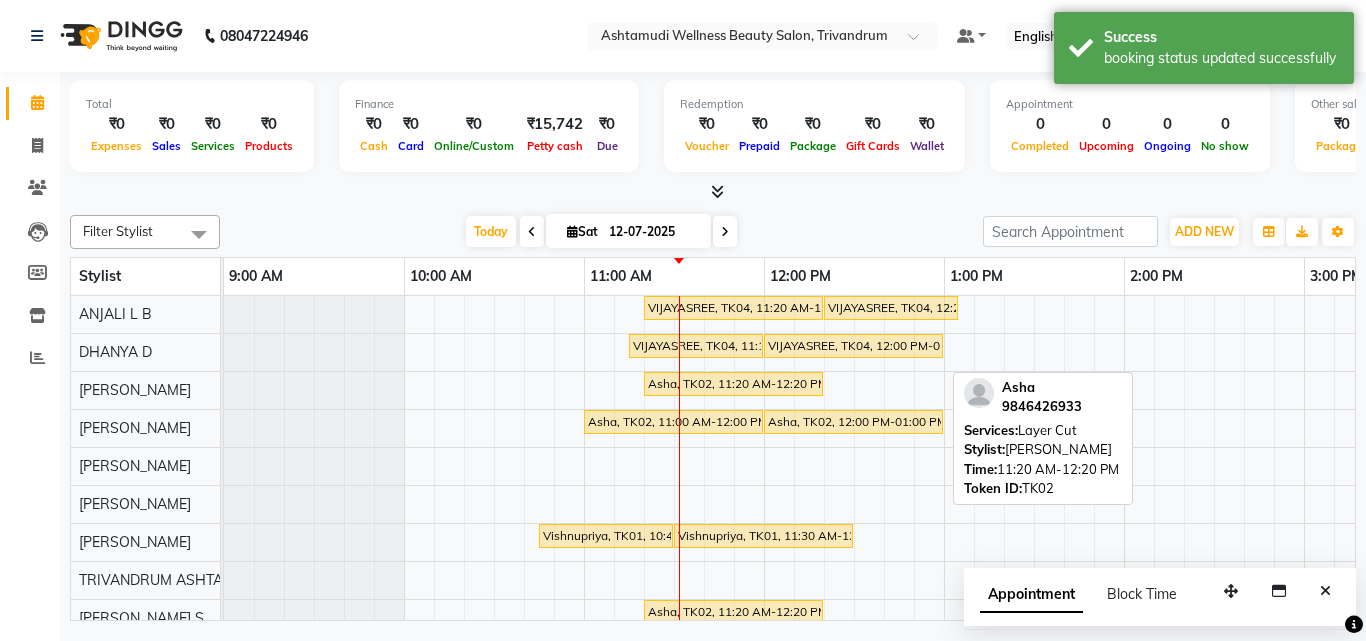 scroll, scrollTop: 146, scrollLeft: 0, axis: vertical 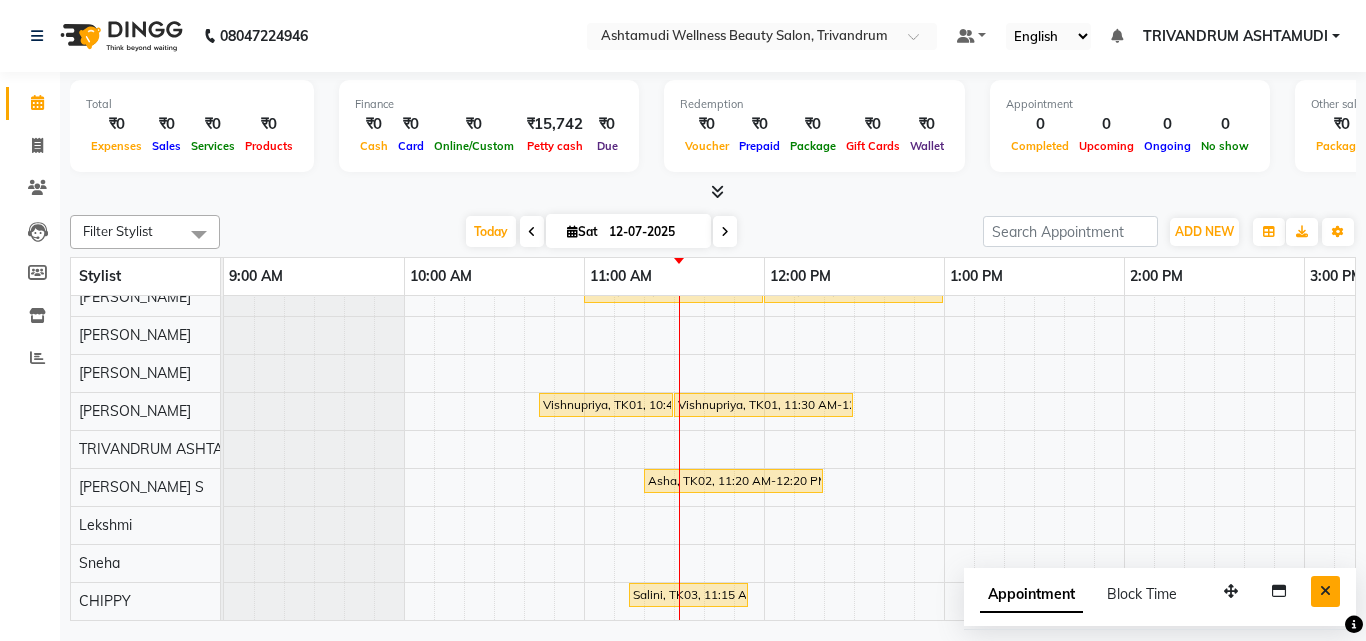 click at bounding box center (1325, 591) 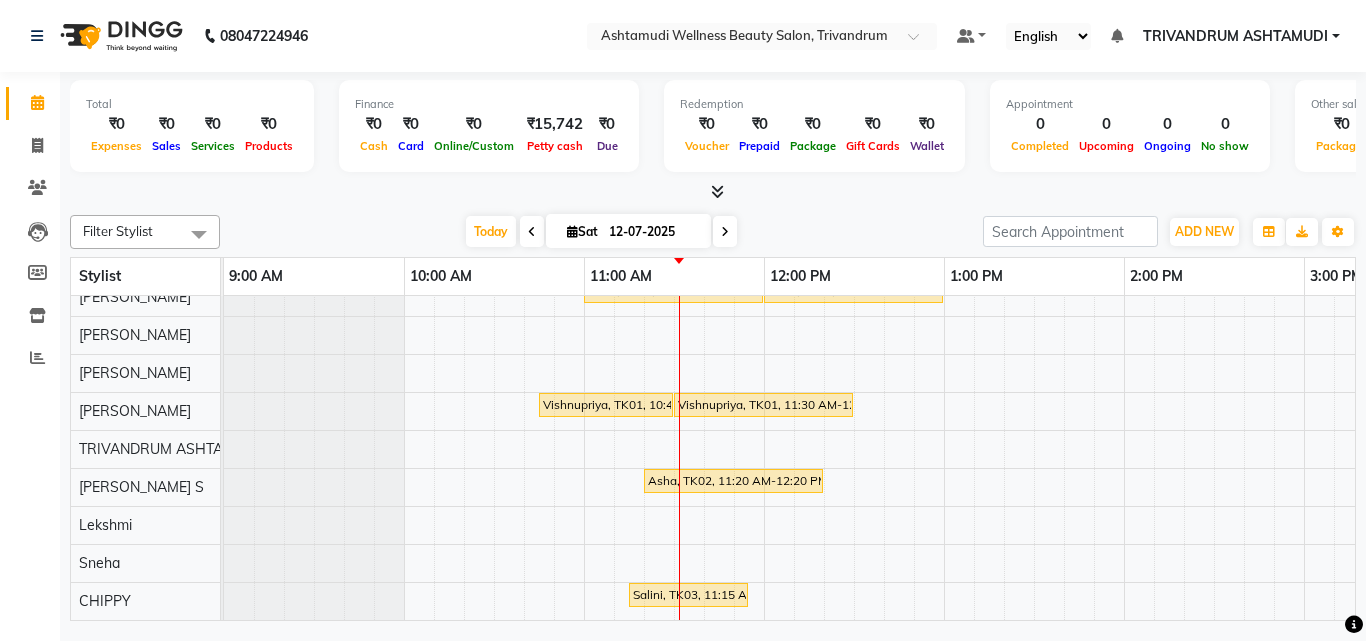 click on "Today  Sat 12-07-2025" at bounding box center [601, 232] 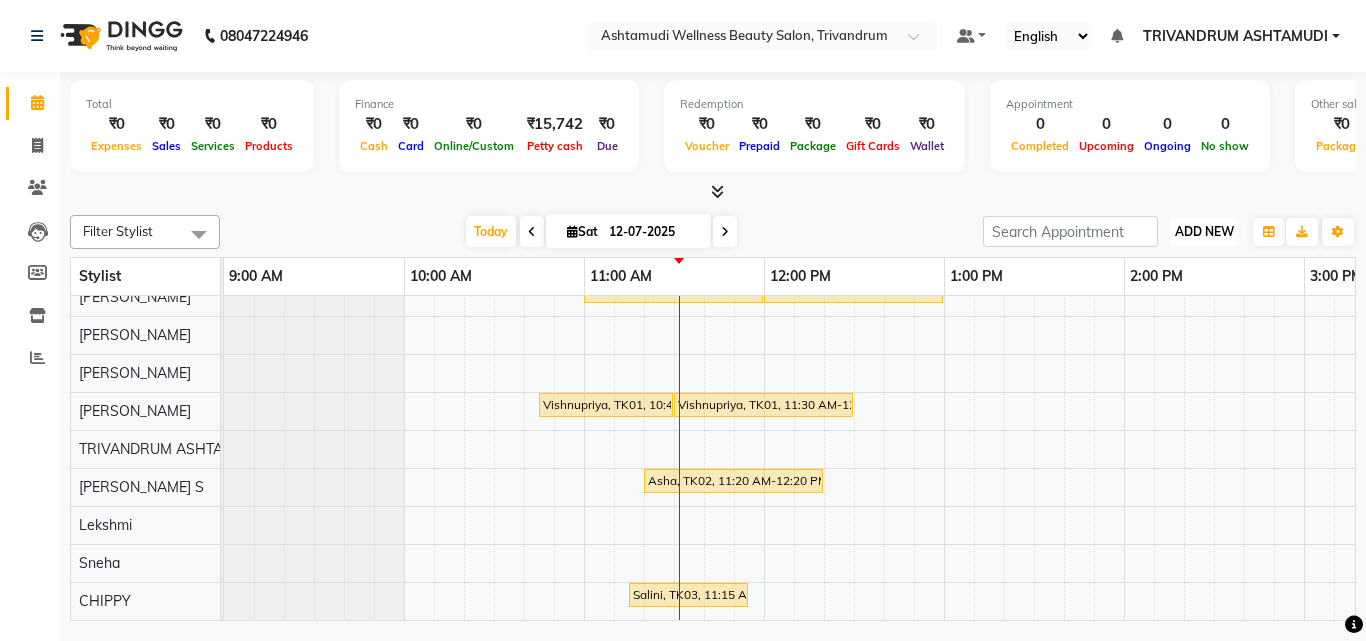 click on "ADD NEW" at bounding box center [1204, 231] 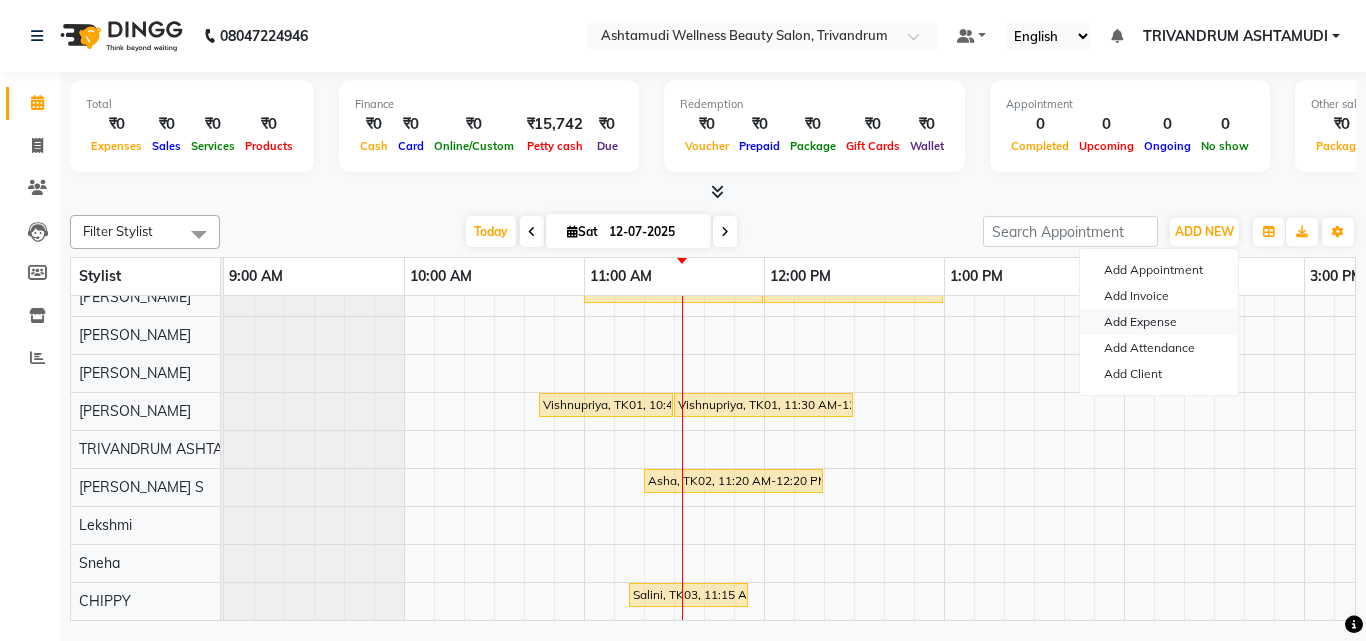 click on "Add Expense" at bounding box center [1159, 322] 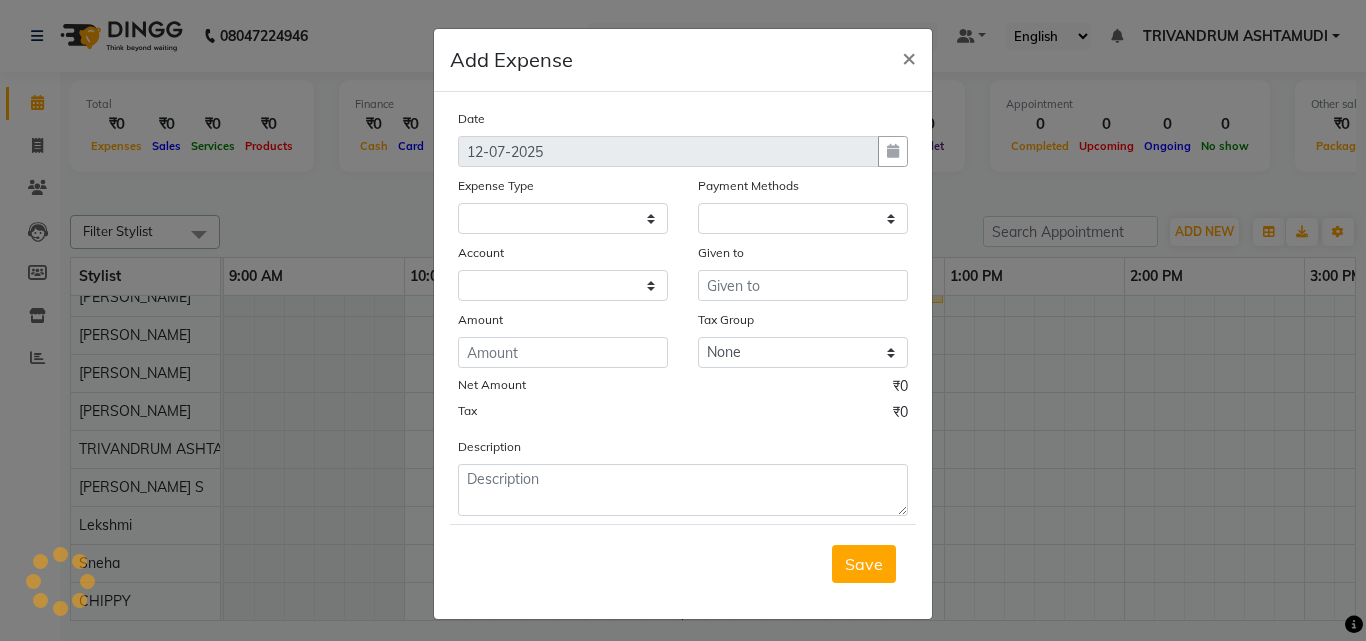 select on "1" 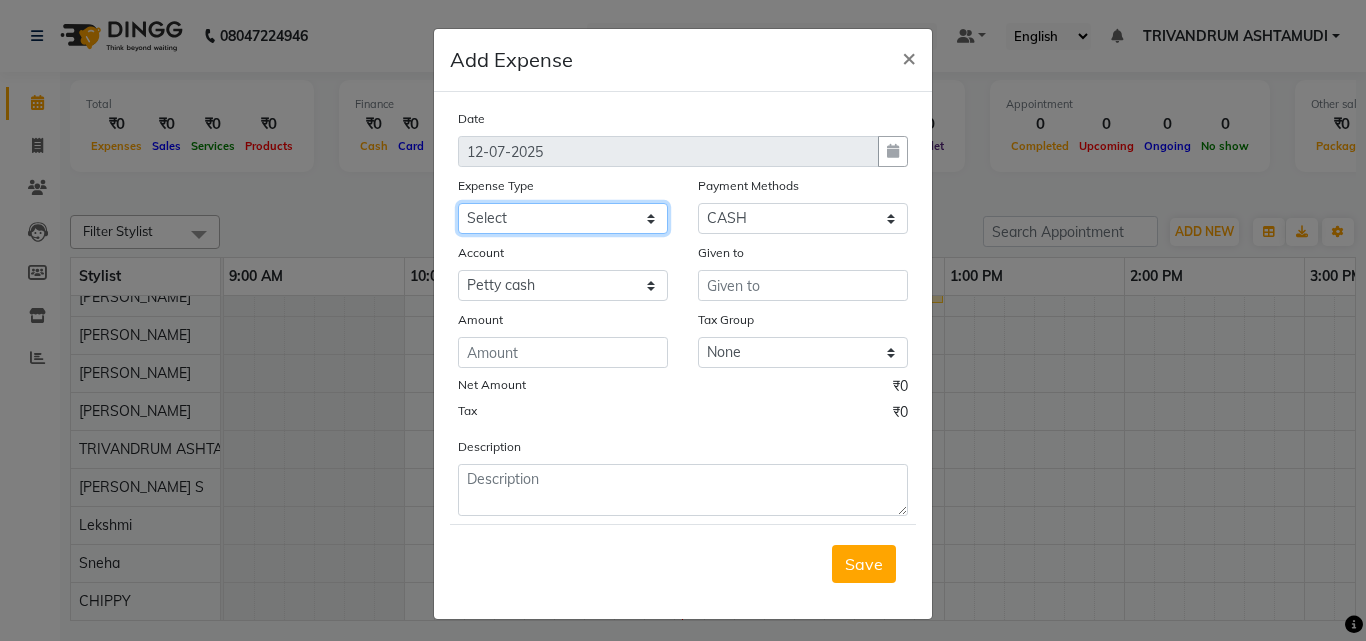 click on "Select ACCOMODATION EXPENSES ADVERTISEMENT SALES PROMOTIONAL EXPENSES Bonus BRIDAL ACCESSORIES REFUND BRIDAL COMMISSION BRIDAL FOOD BRIDAL INCENTIVES BRIDAL ORNAMENTS REFUND BRIDAL TA CASH DEPOSIT RAK BANK COMPUTER ACCESSORIES MOBILE PHONE Donation and Charity Expenses ELECTRICITY CHARGES ELECTRONICS FITTINGS Event Expense FISH FOOD EXPENSES FOOD REFRESHMENT FOR CLIENTS FOOD REFRESHMENT FOR STAFFS Freight And Forwarding Charges FUEL FOR GENERATOR FURNITURE AND EQUIPMENTS Gifts for Clients GIFTS FOR STAFFS GOKULAM CHITS HOSTEL RENT LAUNDRY EXPENSES LICENSE OTHER FEES LOADING UNLOADING CHARGES Medical Expenses MEHNDI PAYMENTS MISCELLANEOUS EXPENSES NEWSPAPER PERIODICALS Ornaments Maintenance Expense OVERTIME ALLOWANCES Payment For Pest Control Perfomance based incentives POSTAGE COURIER CHARGES Printing PRINTING STATIONERY EXPENSES PROFESSIONAL TAX REPAIRS MAINTENANCE ROUND OFF Salary SALARY ADVANCE Sales Incentives Membership Card SALES INCENTIVES PRODUCT SALES INCENTIVES SERVICES SALON ESSENTIALS SALON RENT" 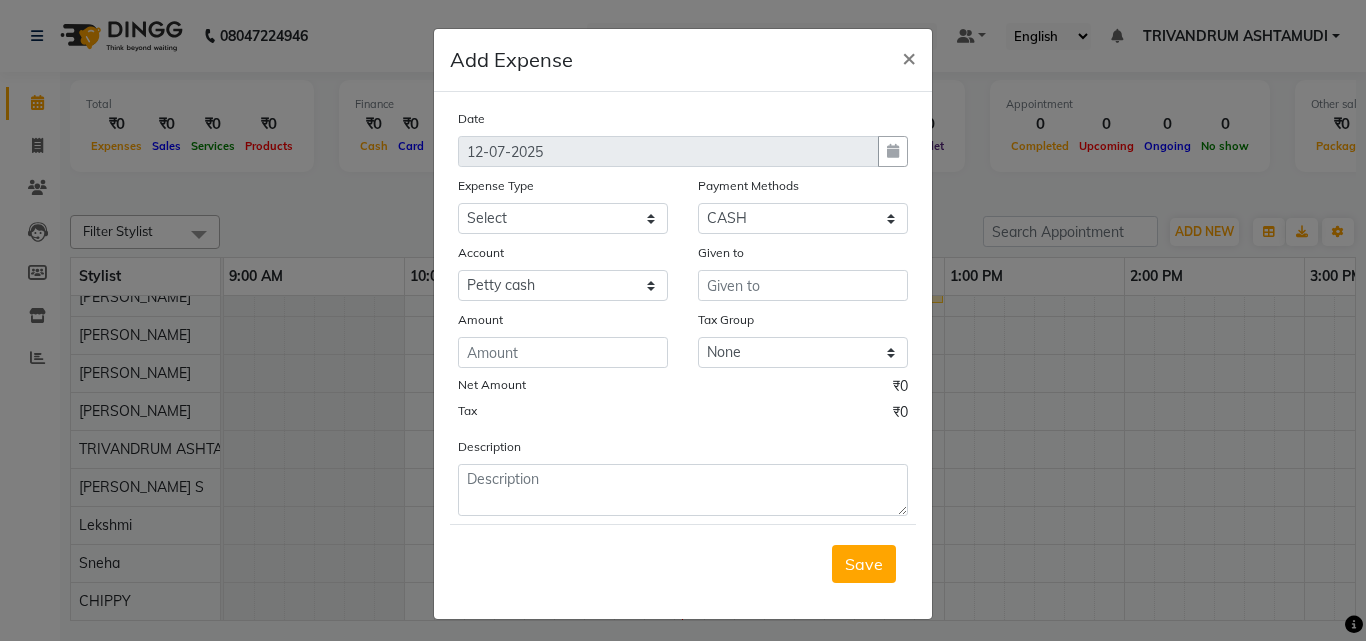 drag, startPoint x: 1188, startPoint y: 506, endPoint x: 1034, endPoint y: 439, distance: 167.94344 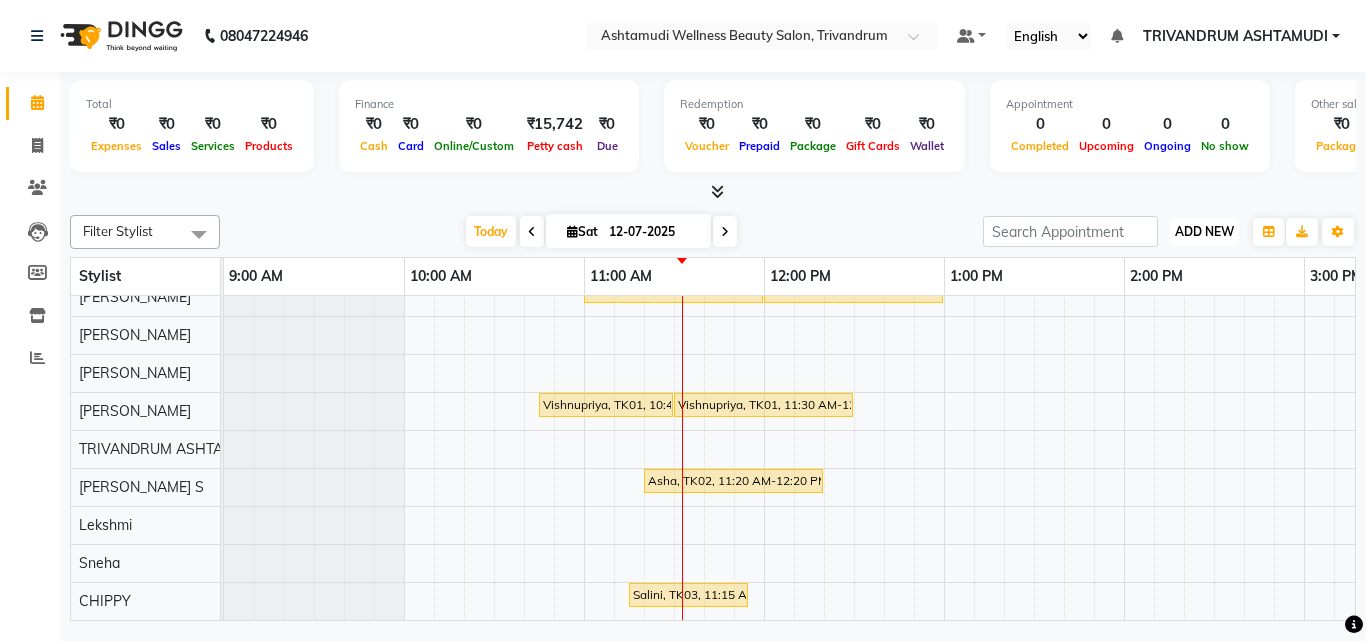 click on "ADD NEW" at bounding box center (1204, 231) 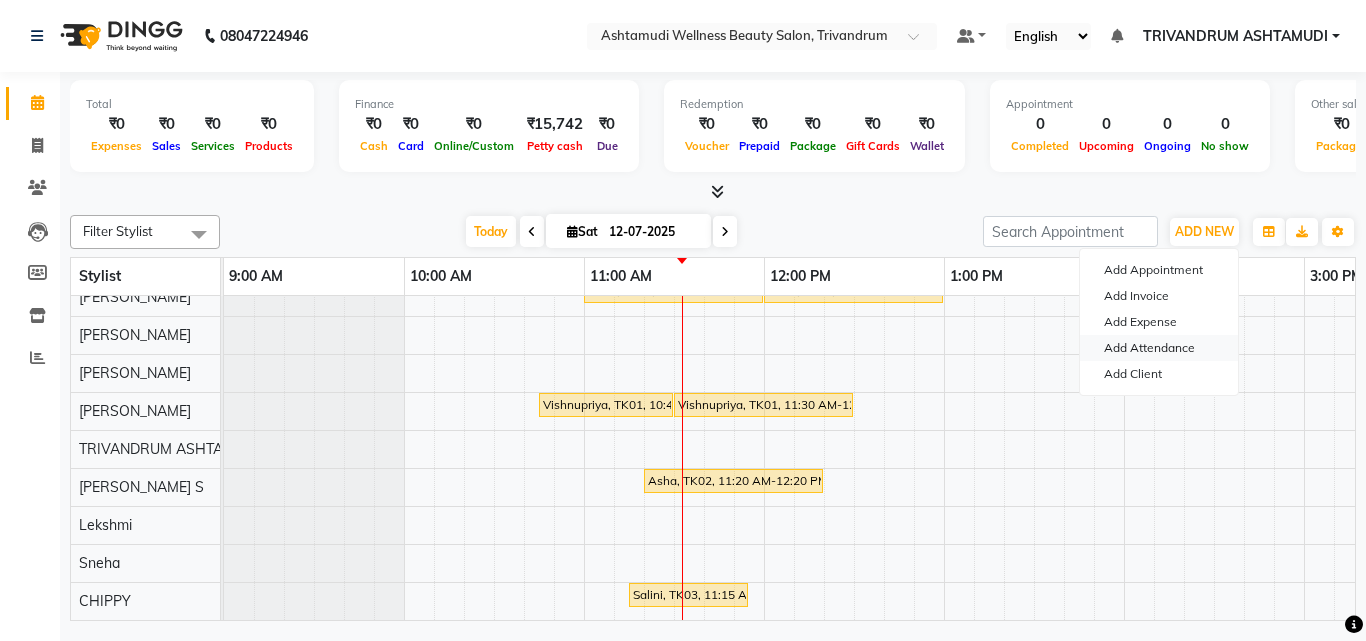 click on "Add Attendance" at bounding box center (1159, 348) 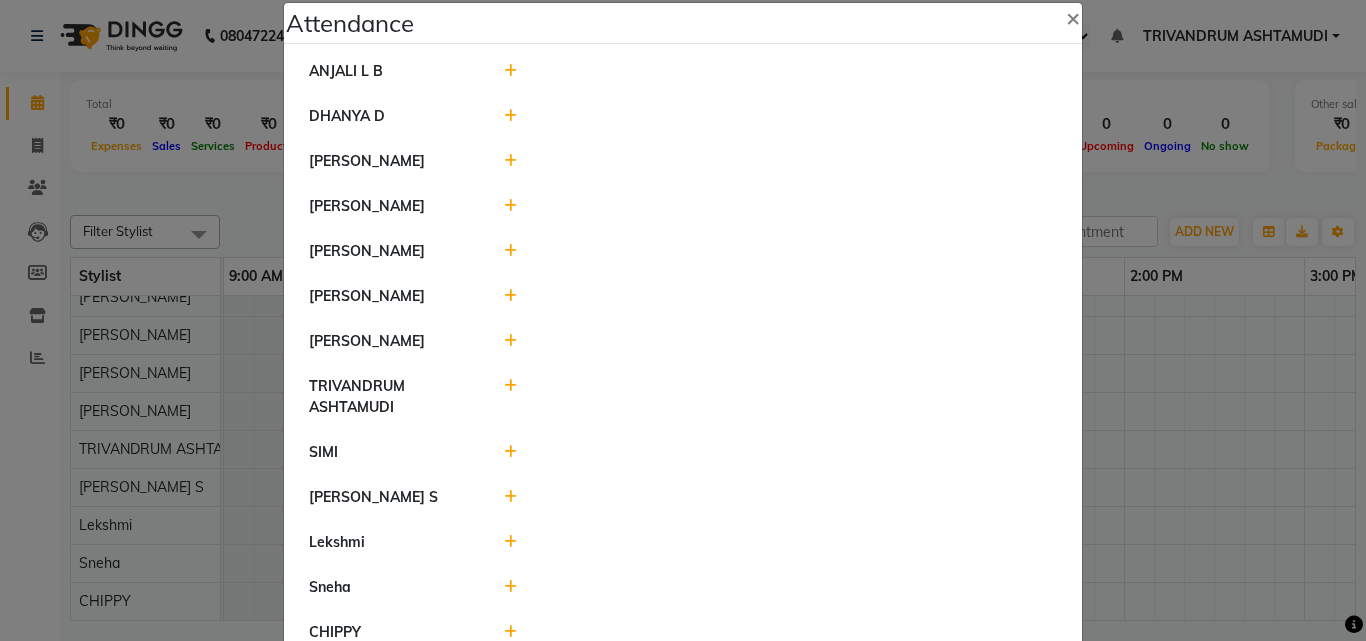 scroll, scrollTop: 0, scrollLeft: 0, axis: both 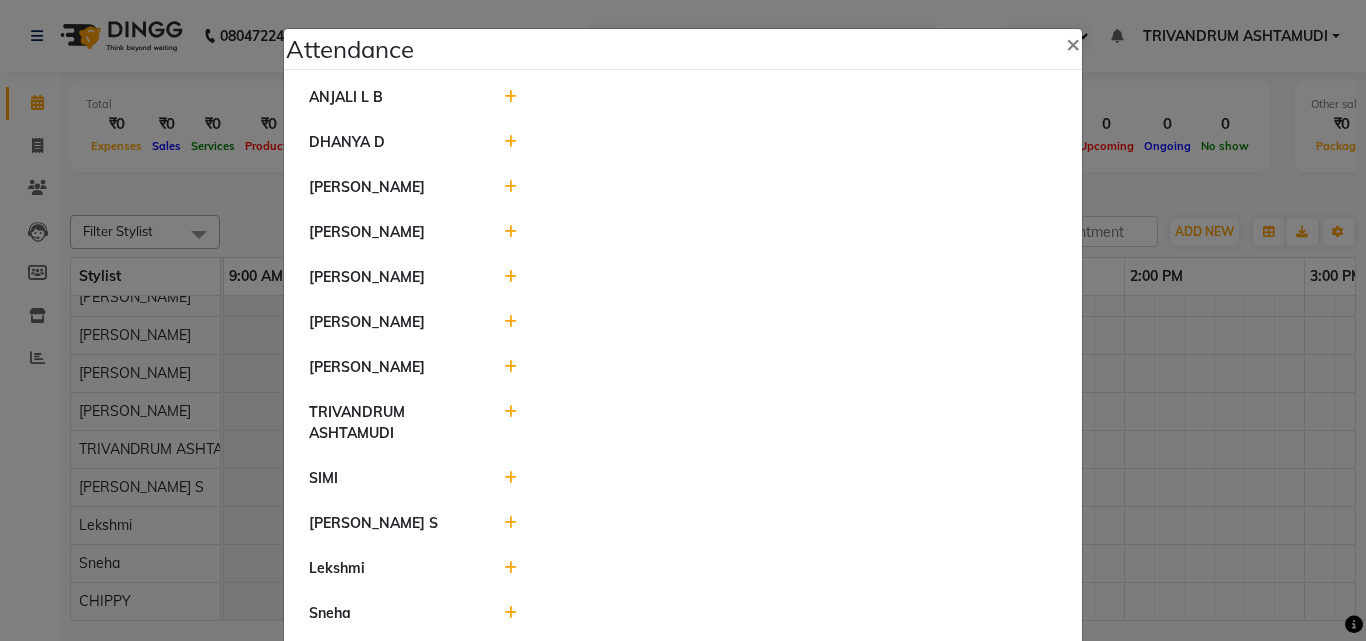 click 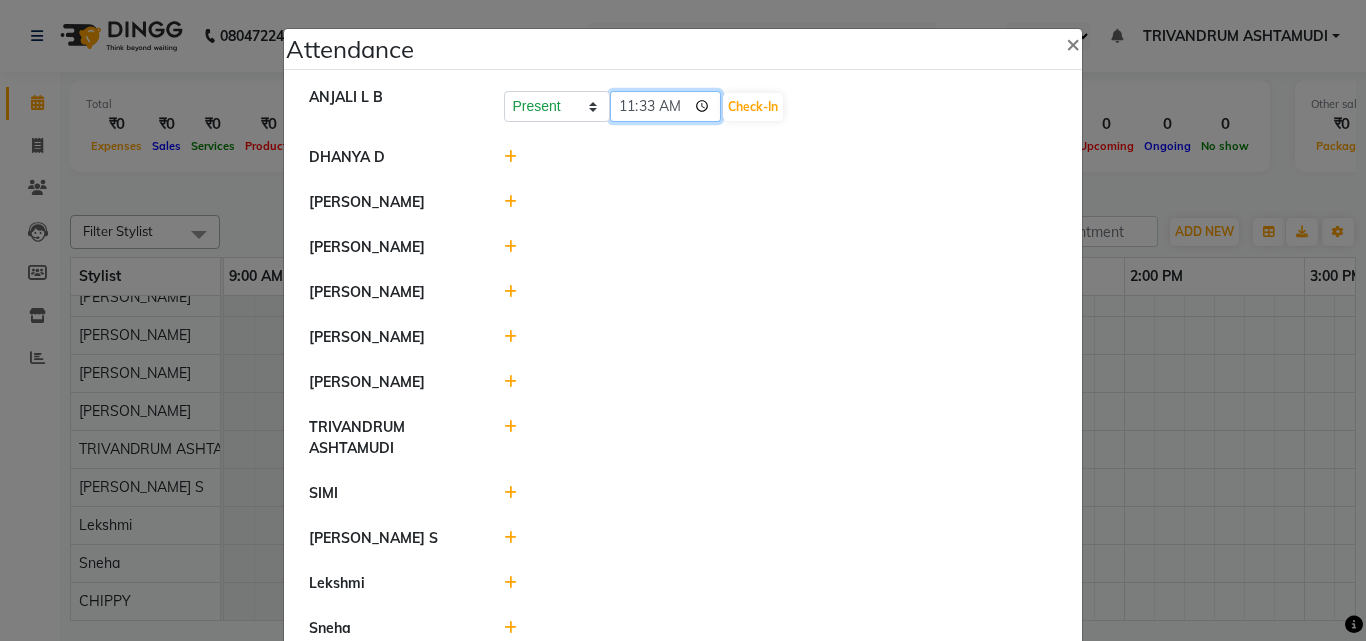 click on "11:33" 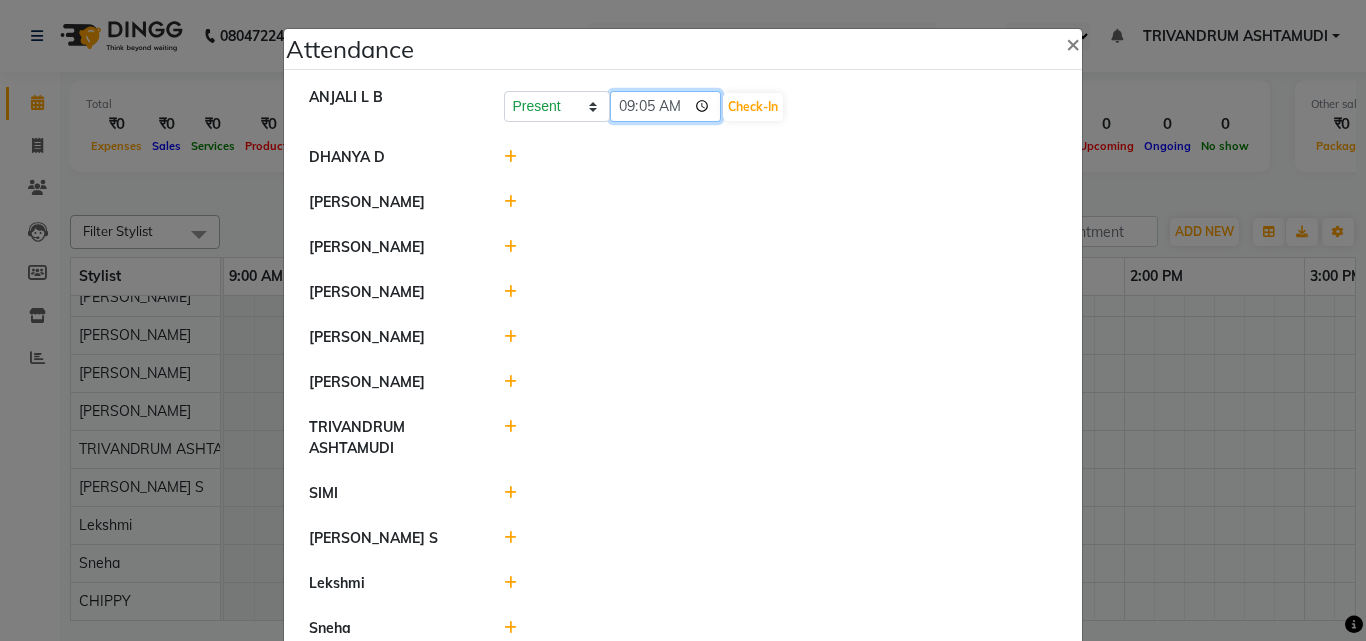 type on "09:51" 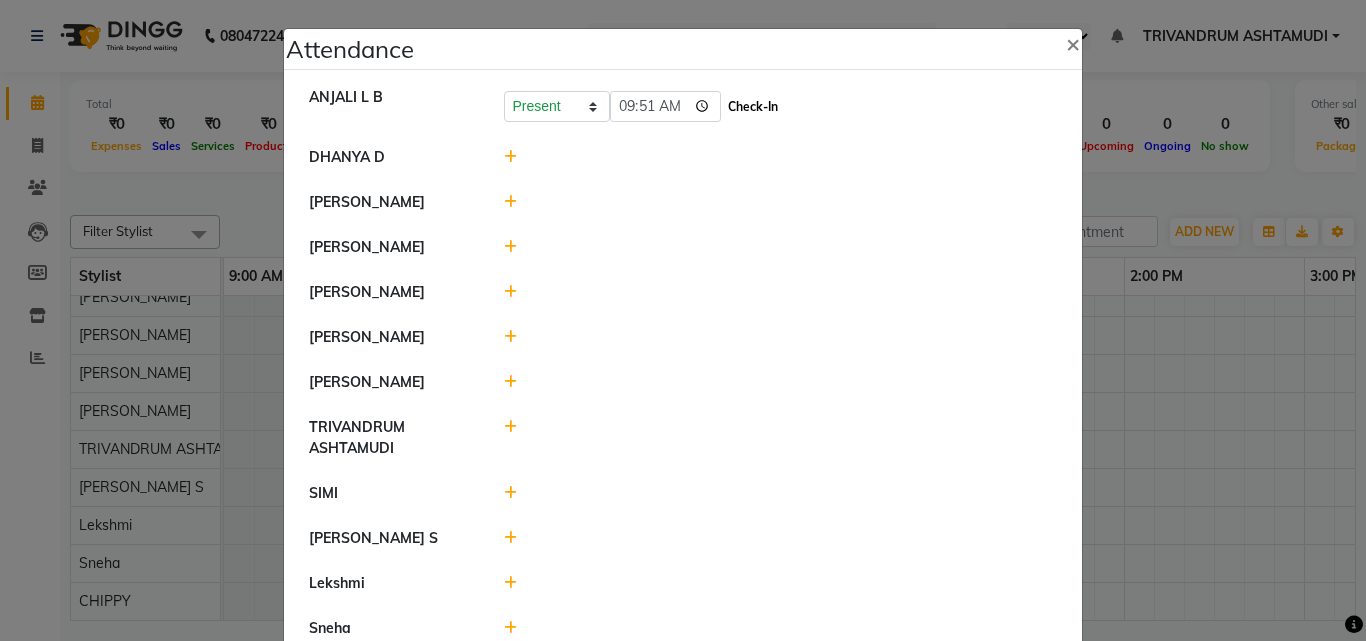 click on "Check-In" 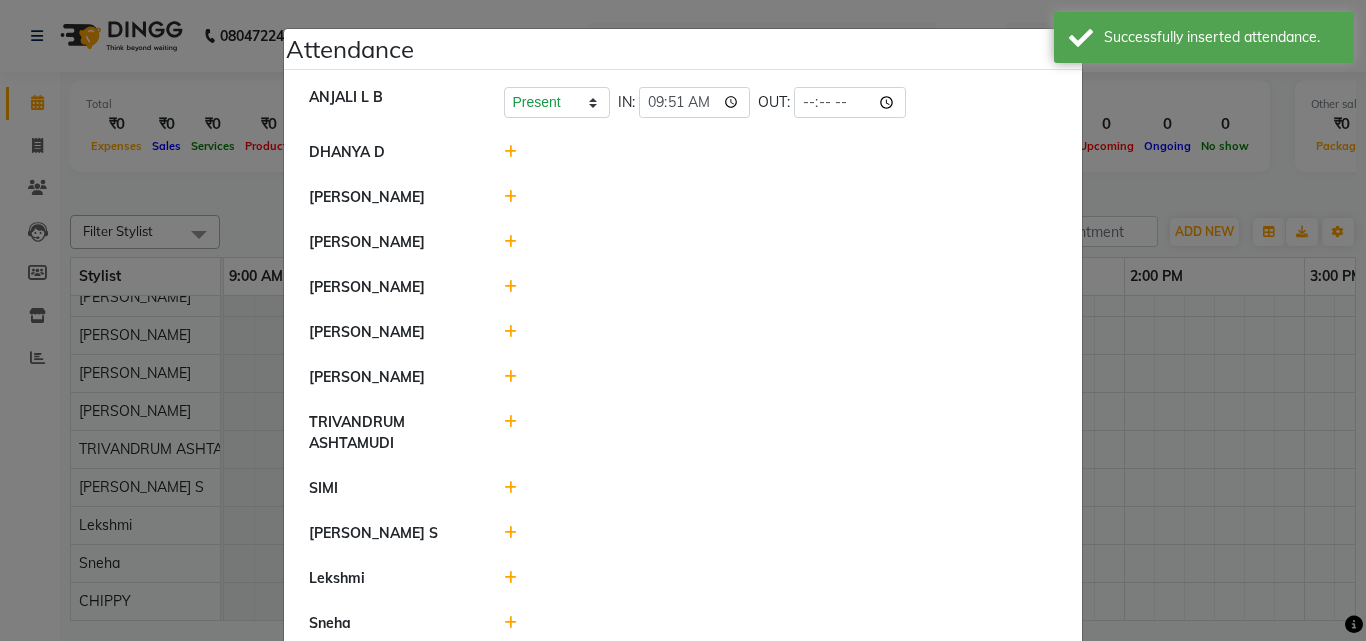 click 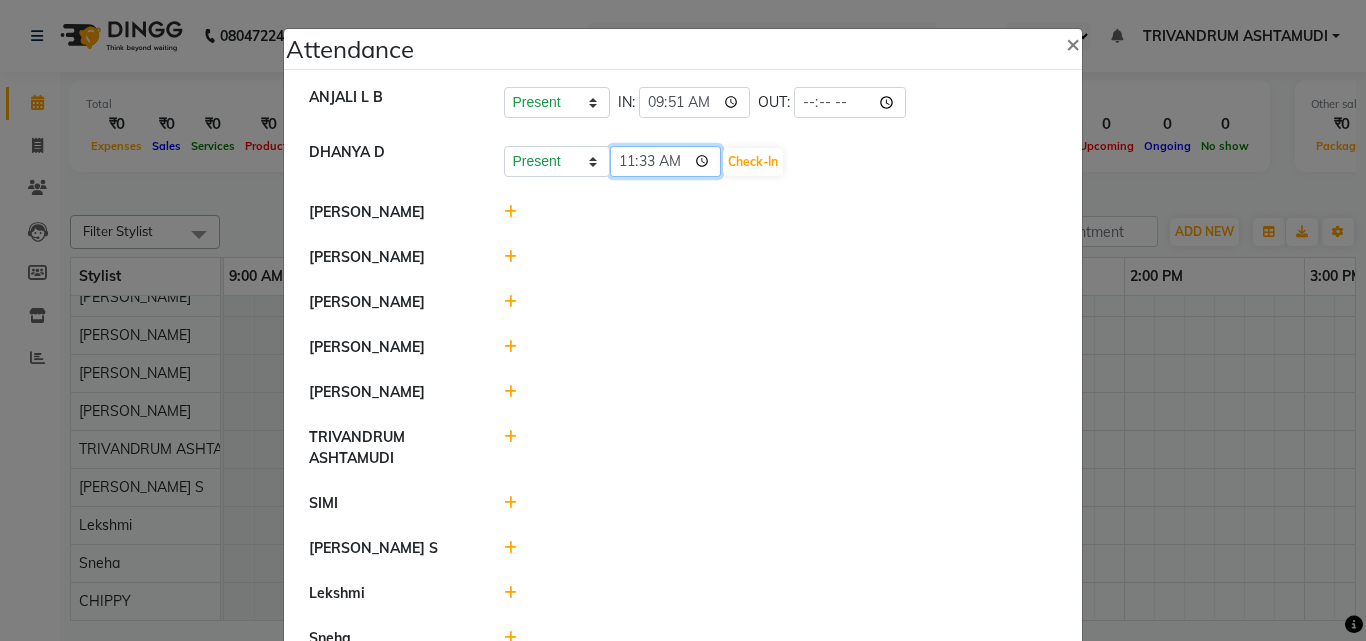 click on "11:33" 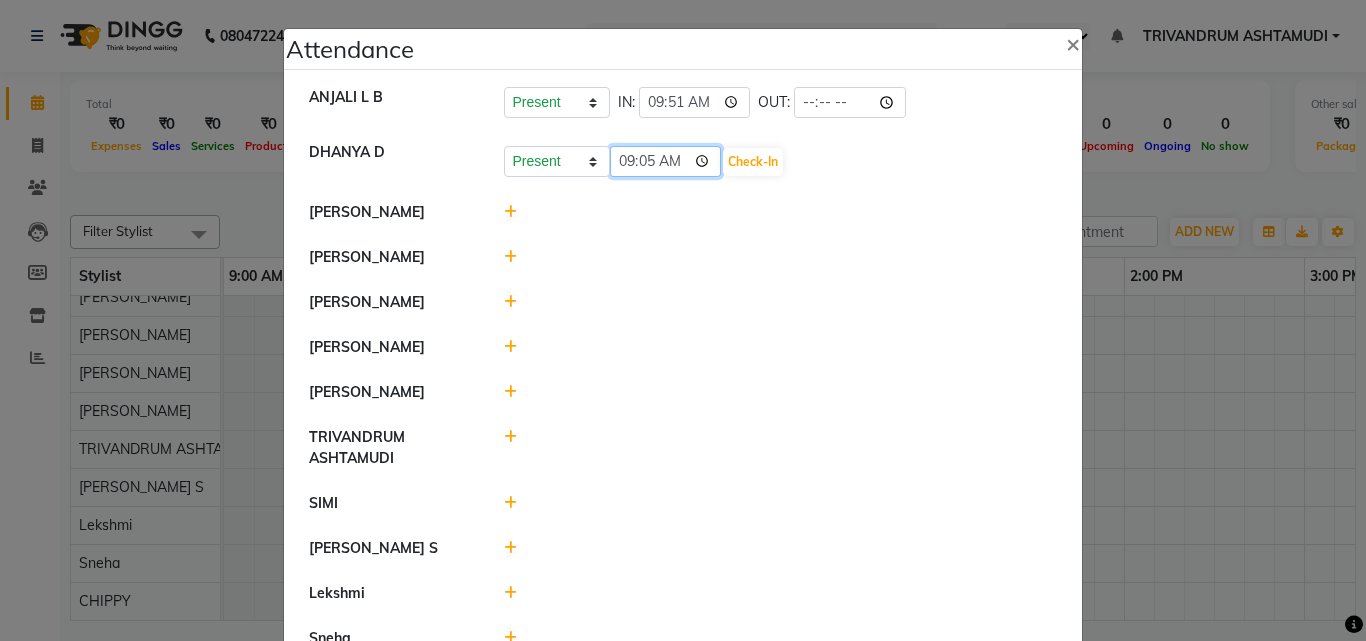 type on "09:50" 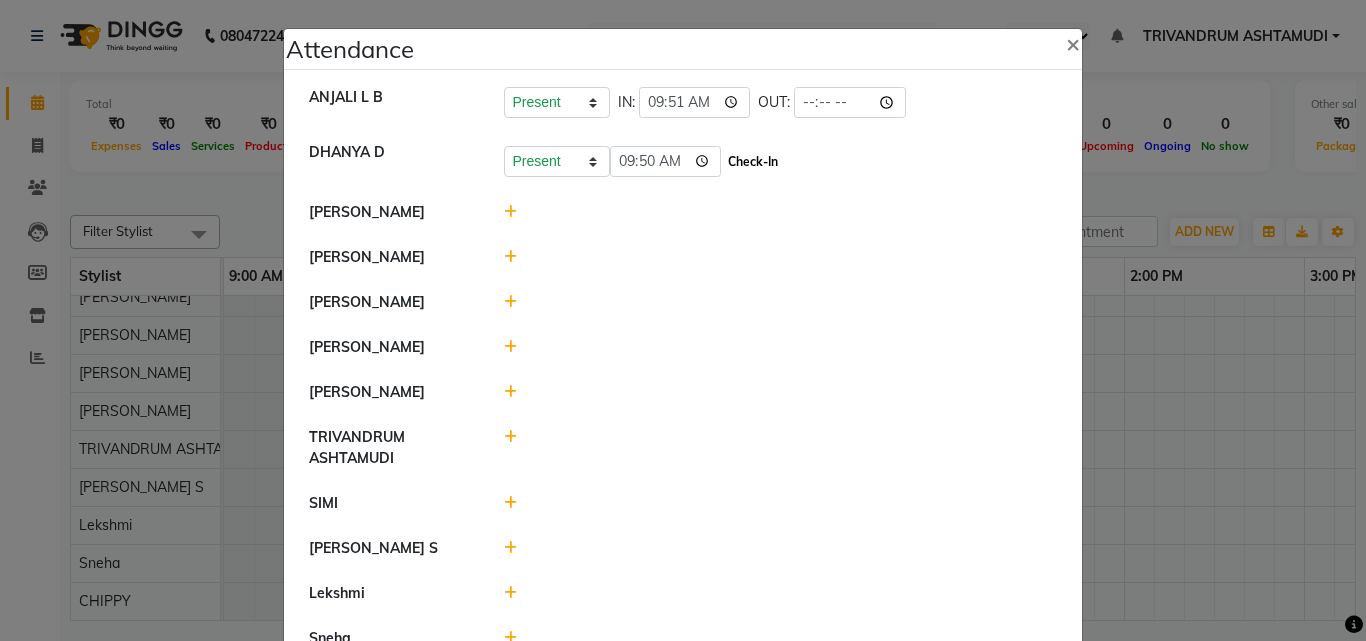 click on "Check-In" 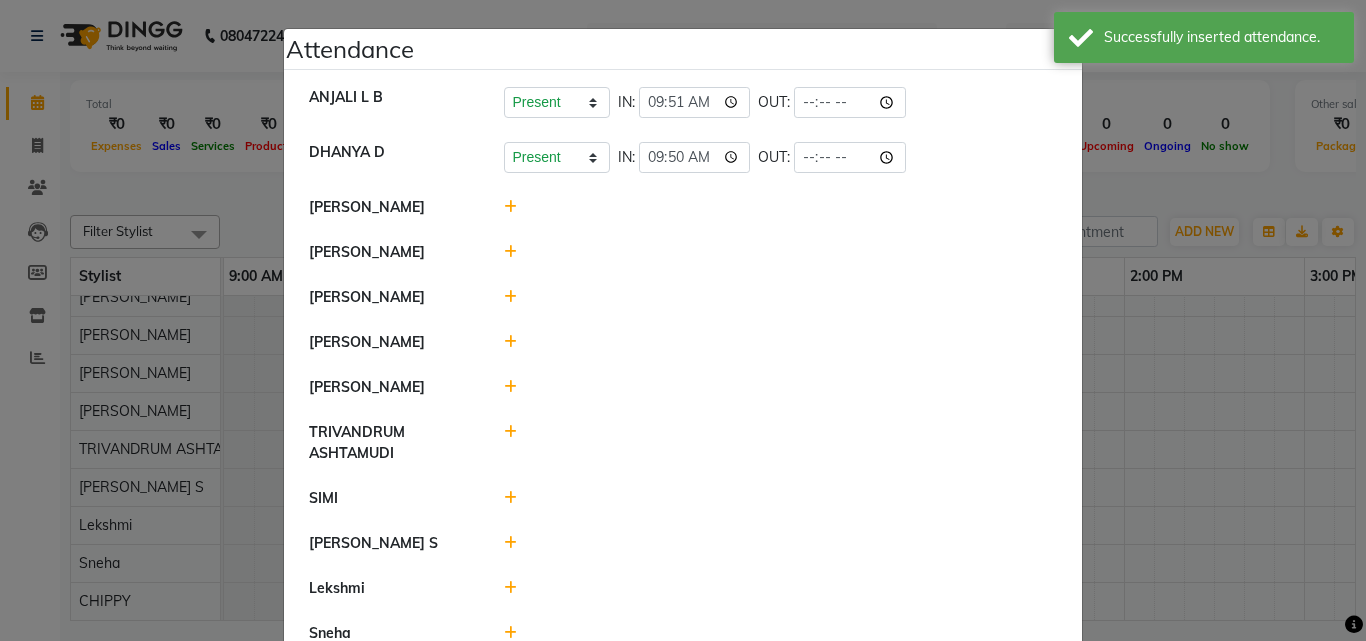 click 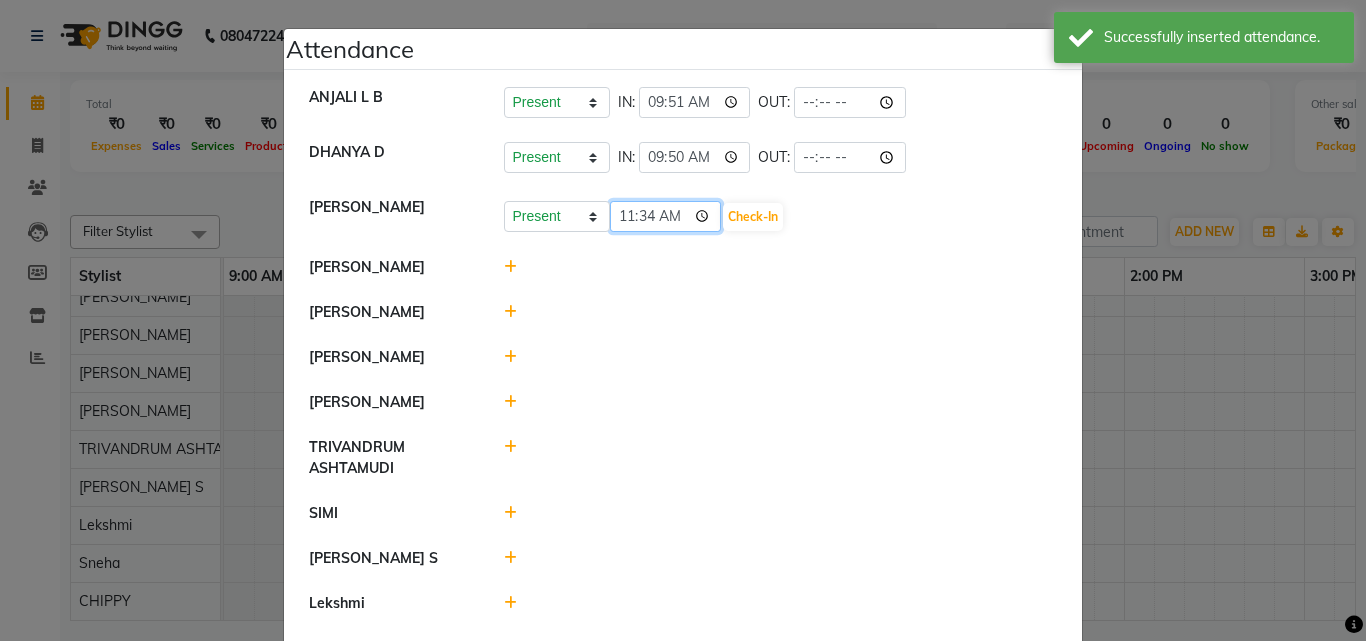 click on "11:34" 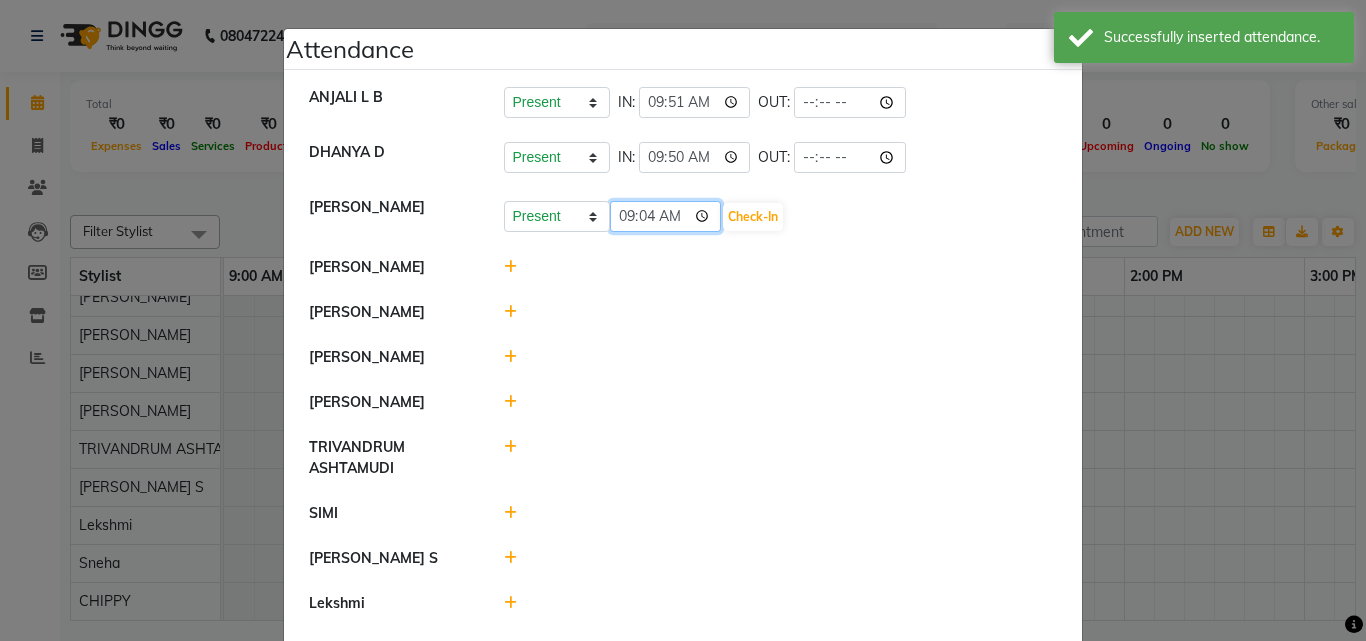 type on "09:44" 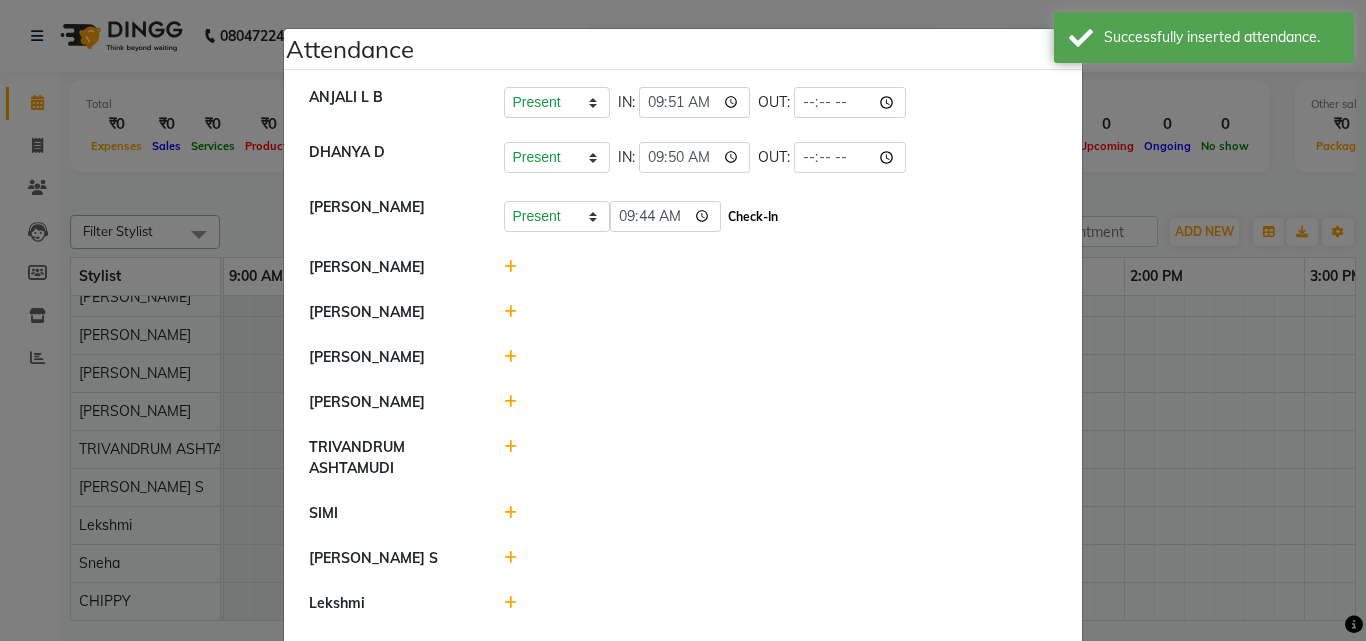 click on "Check-In" 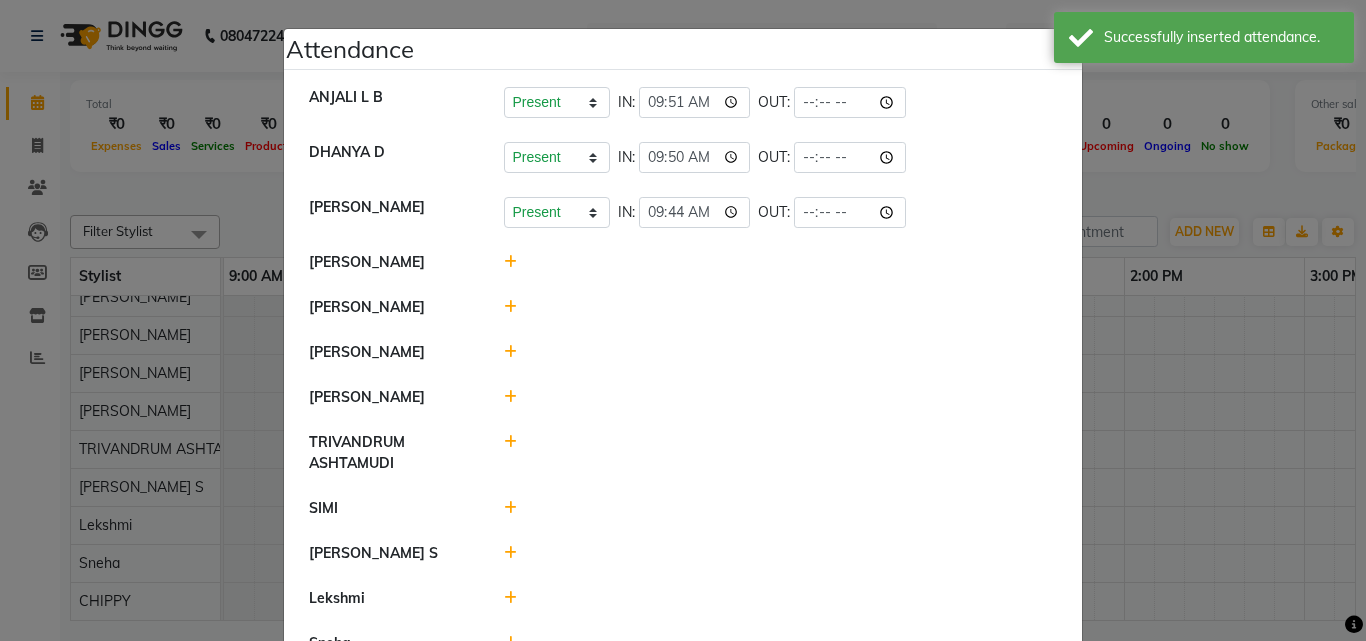 click 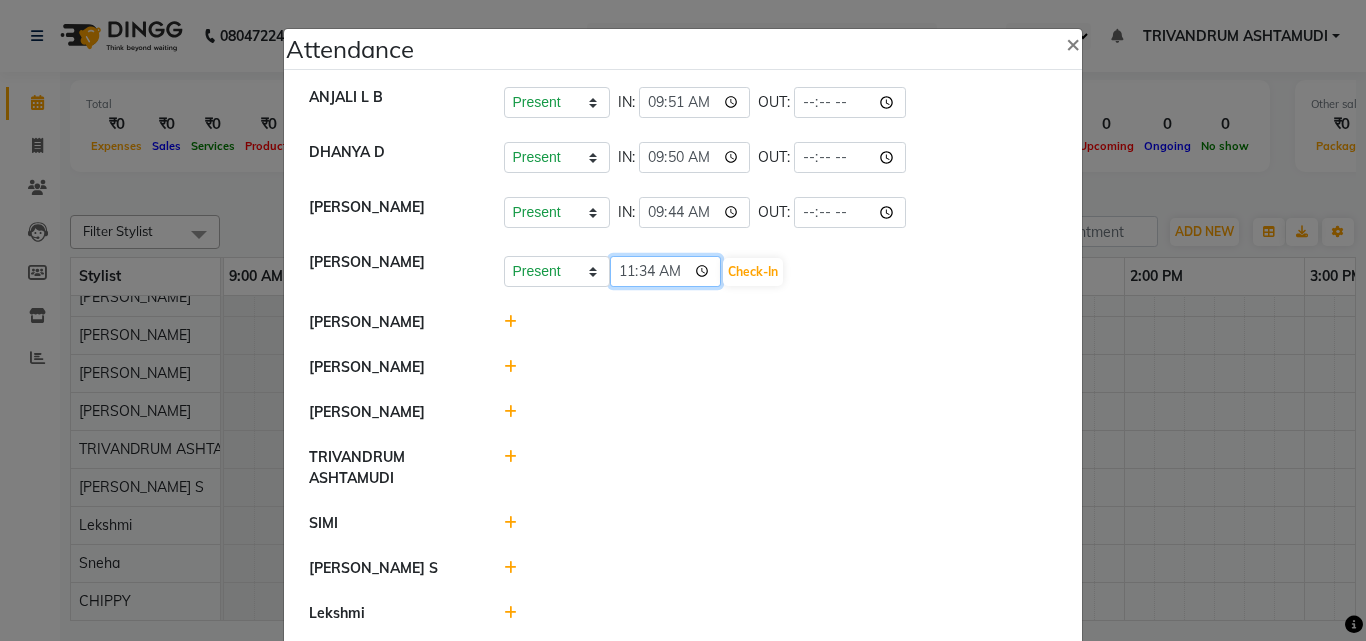 click on "11:34" 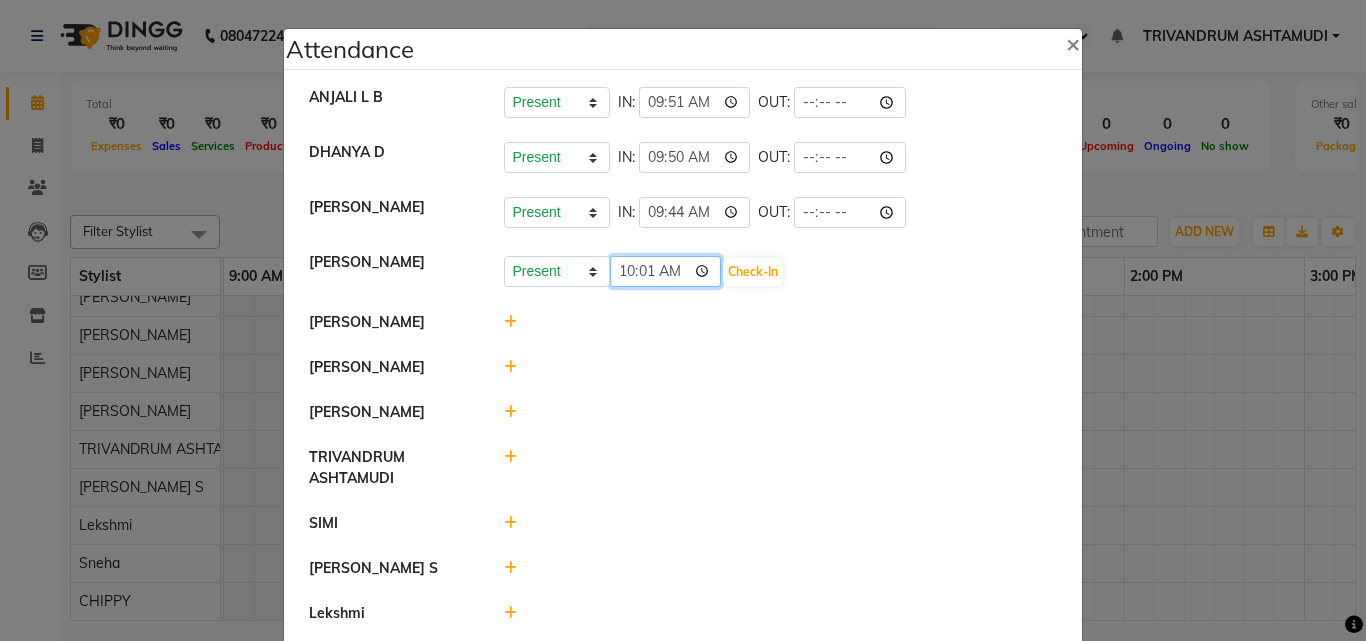 type on "10:10" 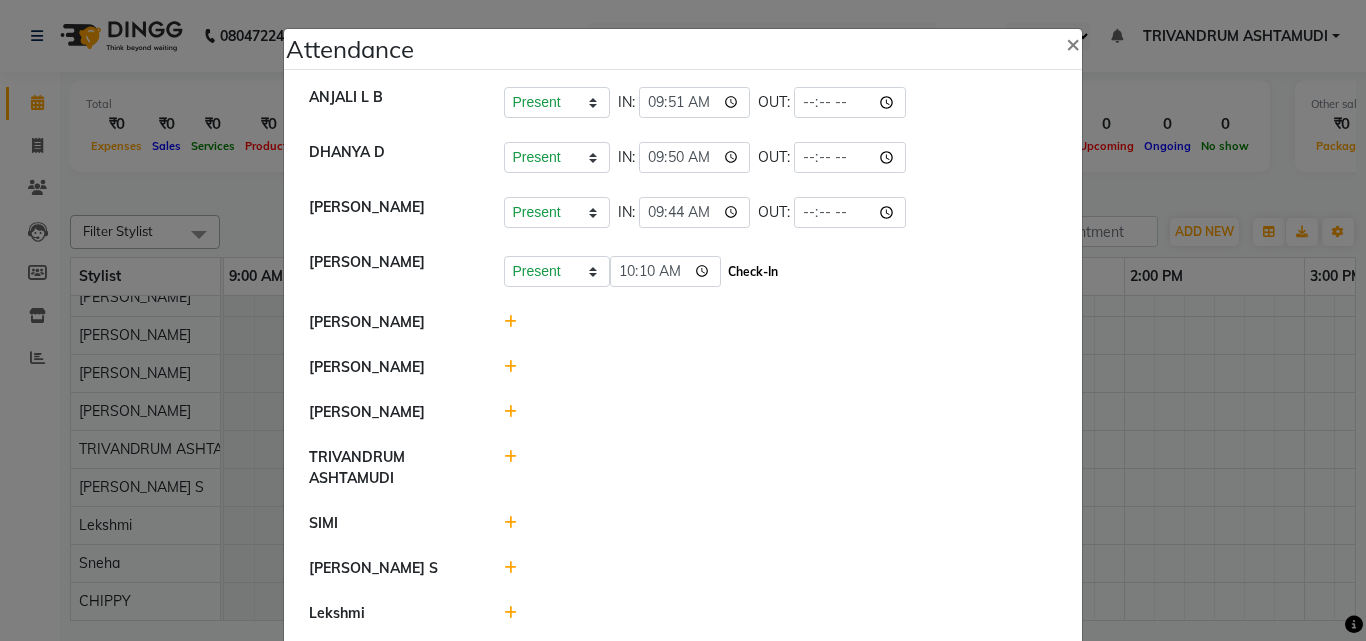 click on "Check-In" 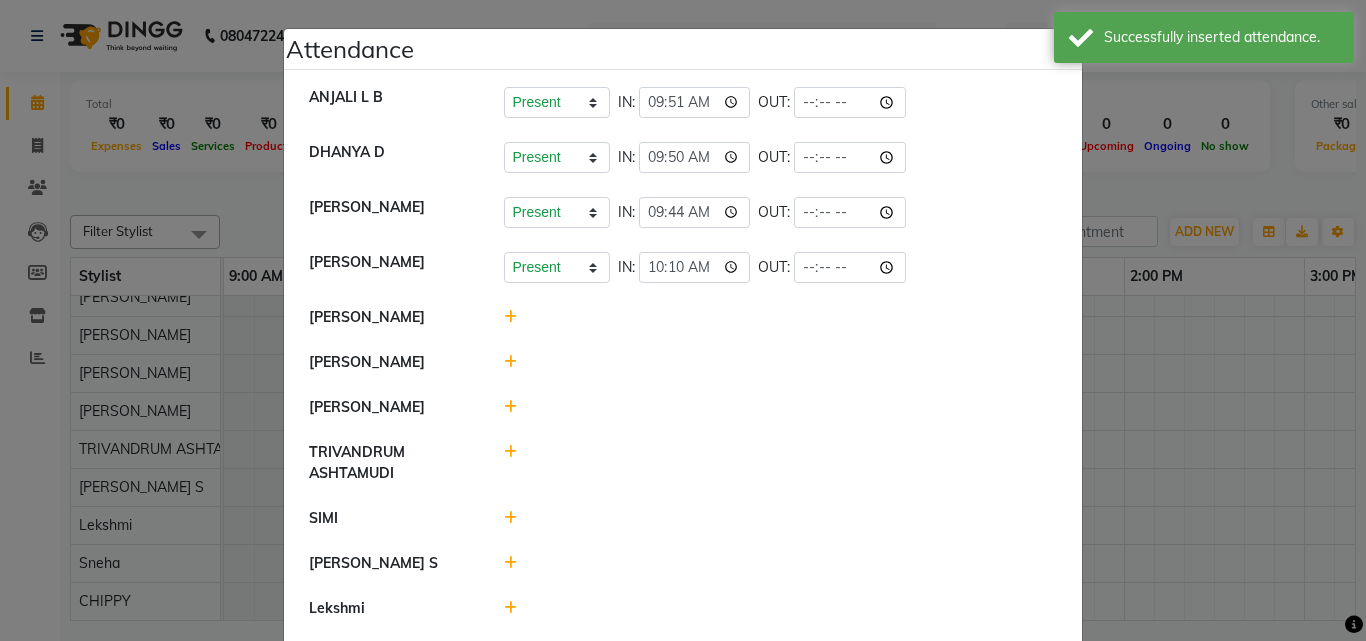 click 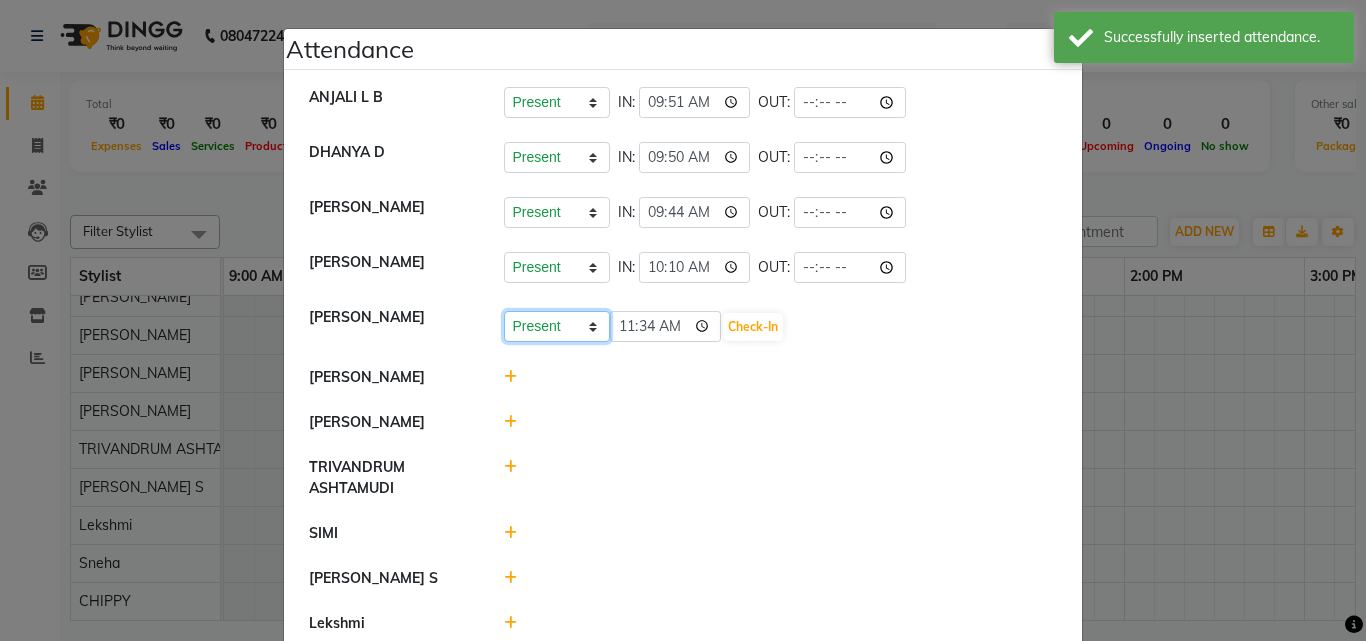 click on "Present Absent Late Half Day Weekly Off" 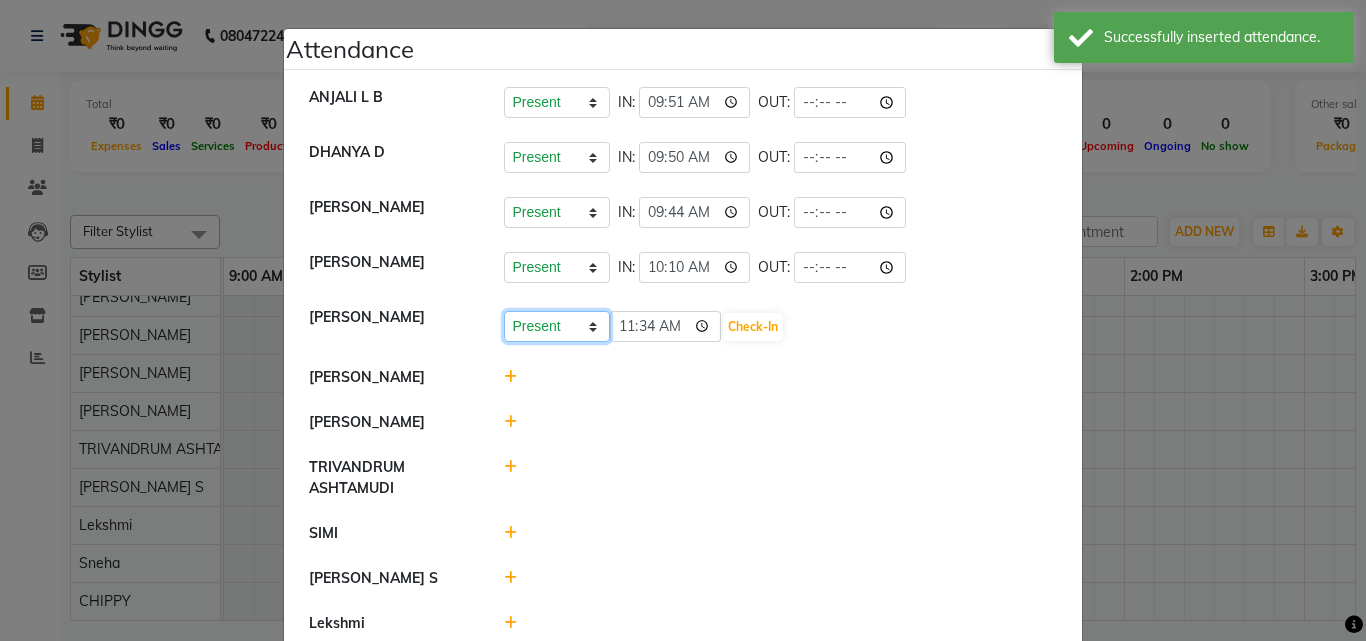 select on "A" 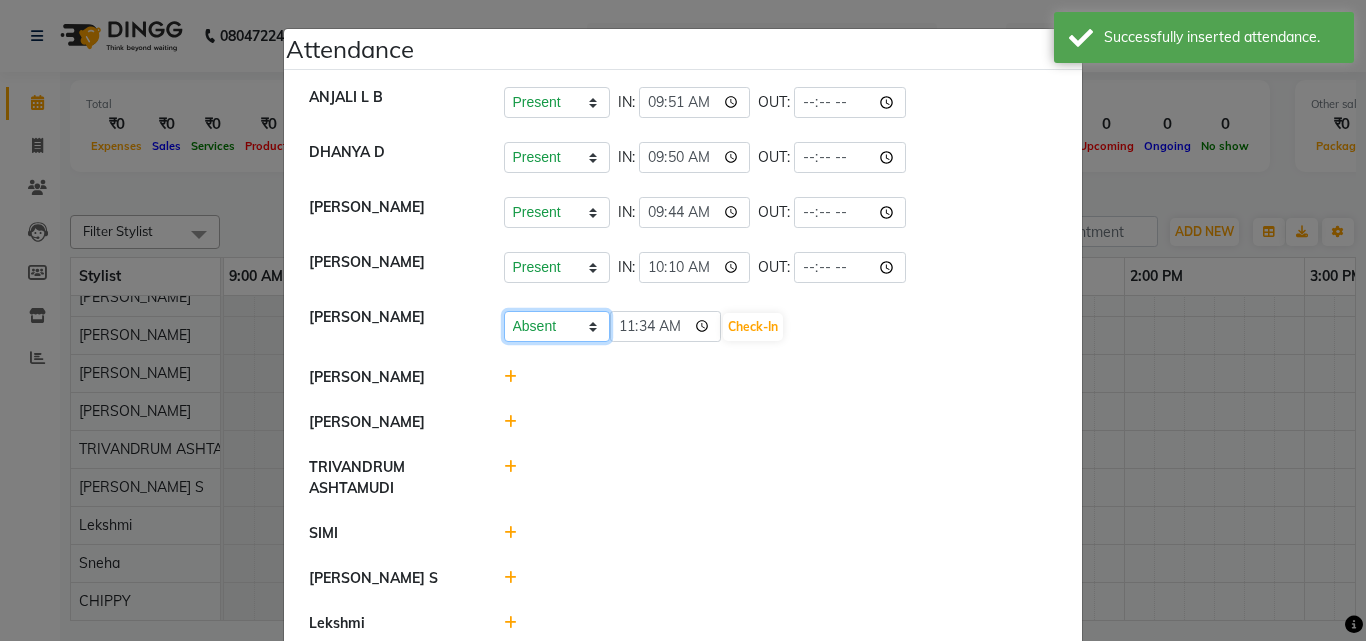 click on "Present Absent Late Half Day Weekly Off" 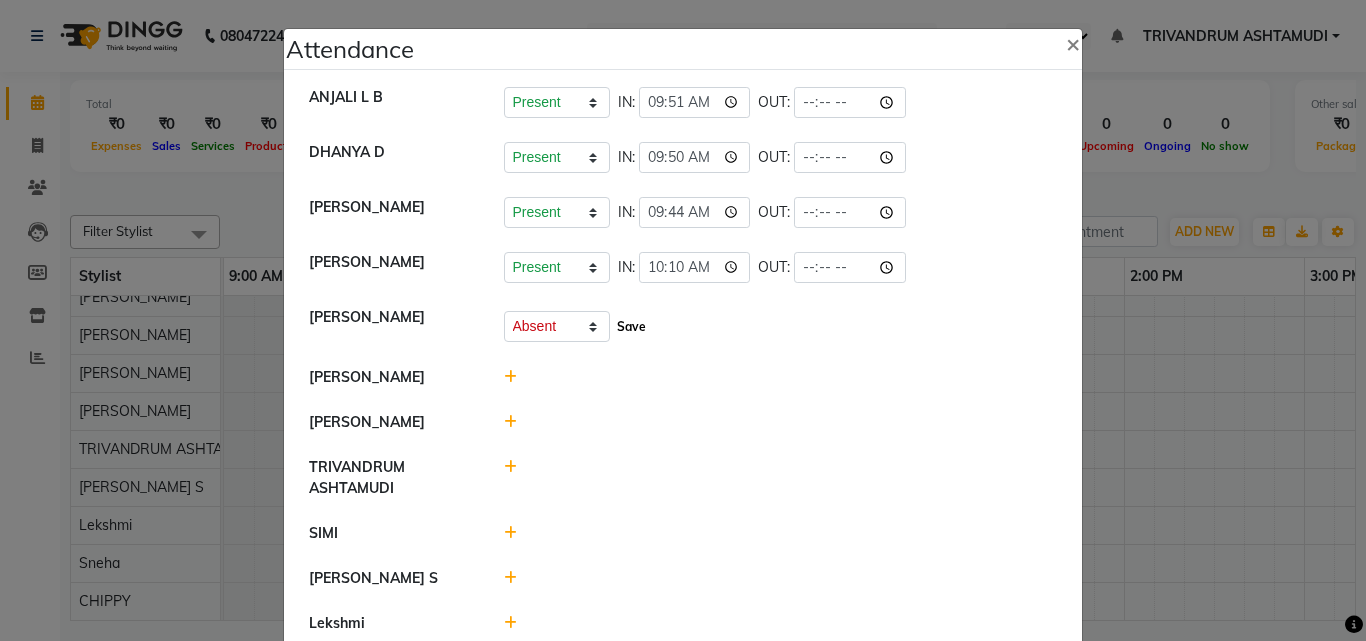 click on "Save" 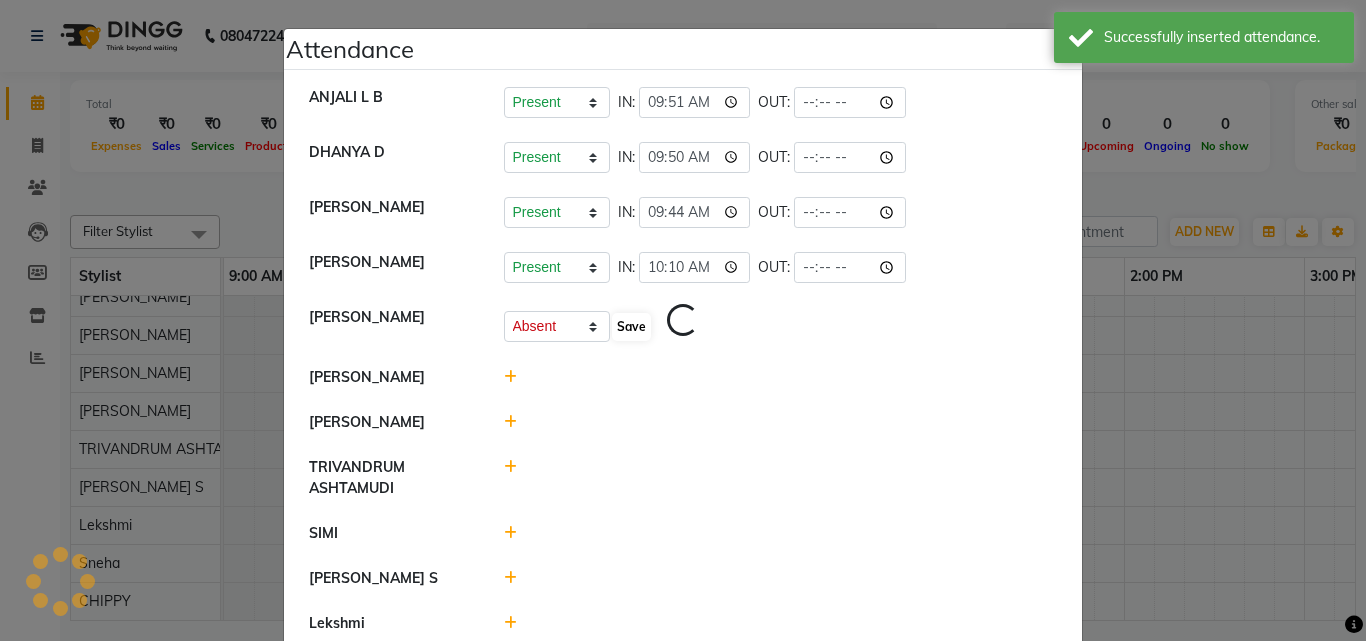 select on "A" 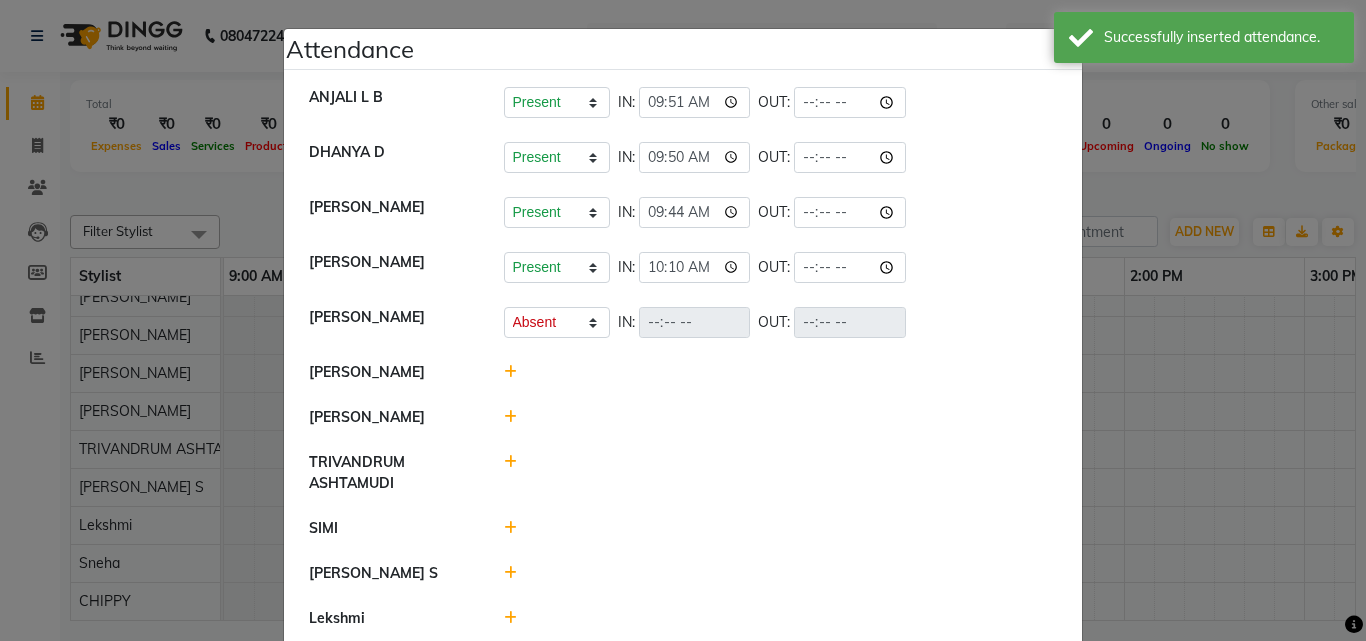 click 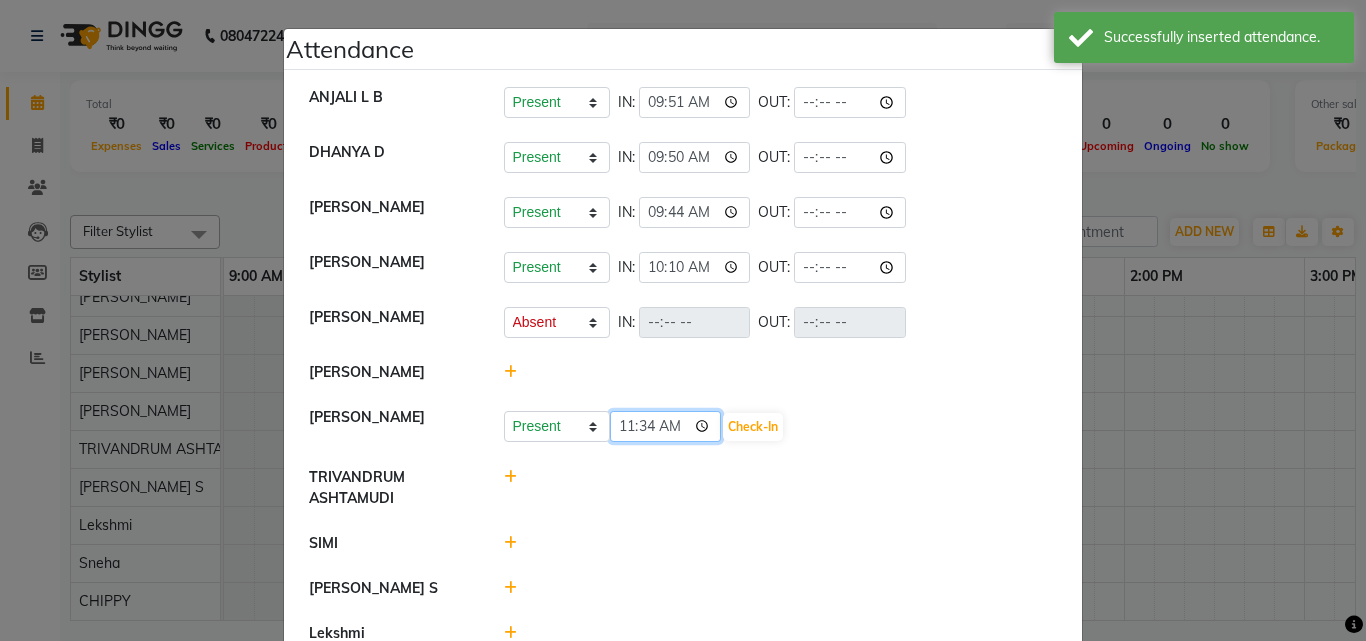 click on "11:34" 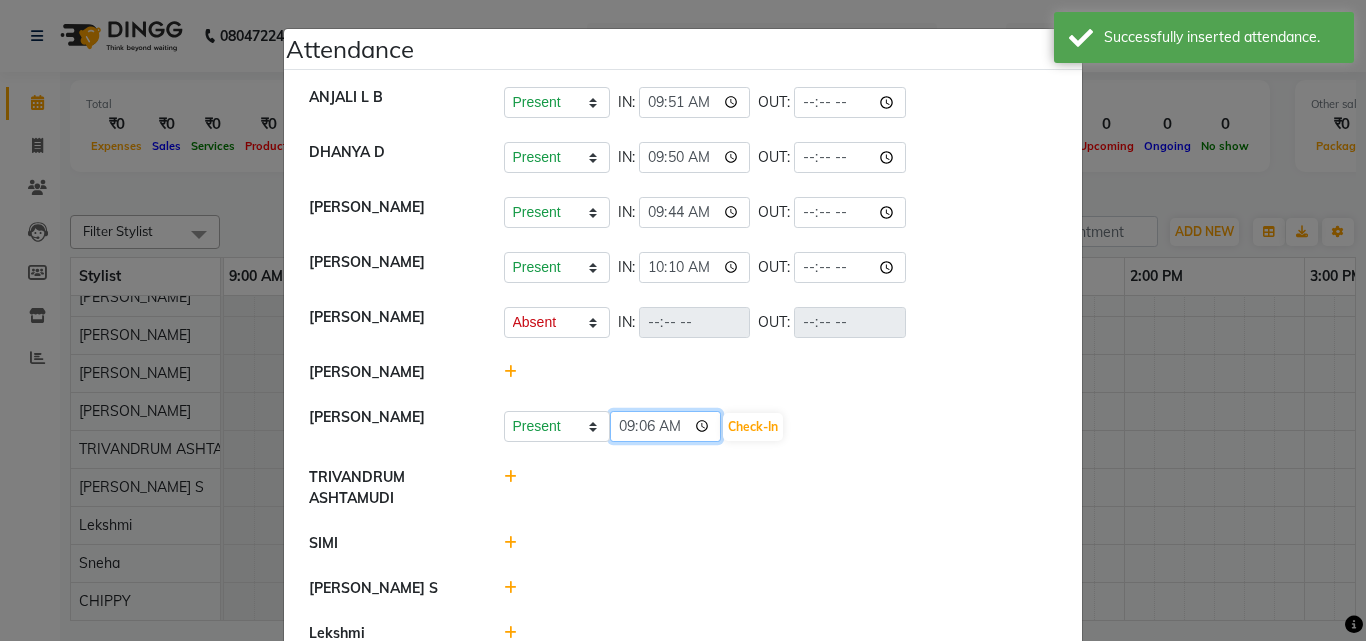 click on "09:06" 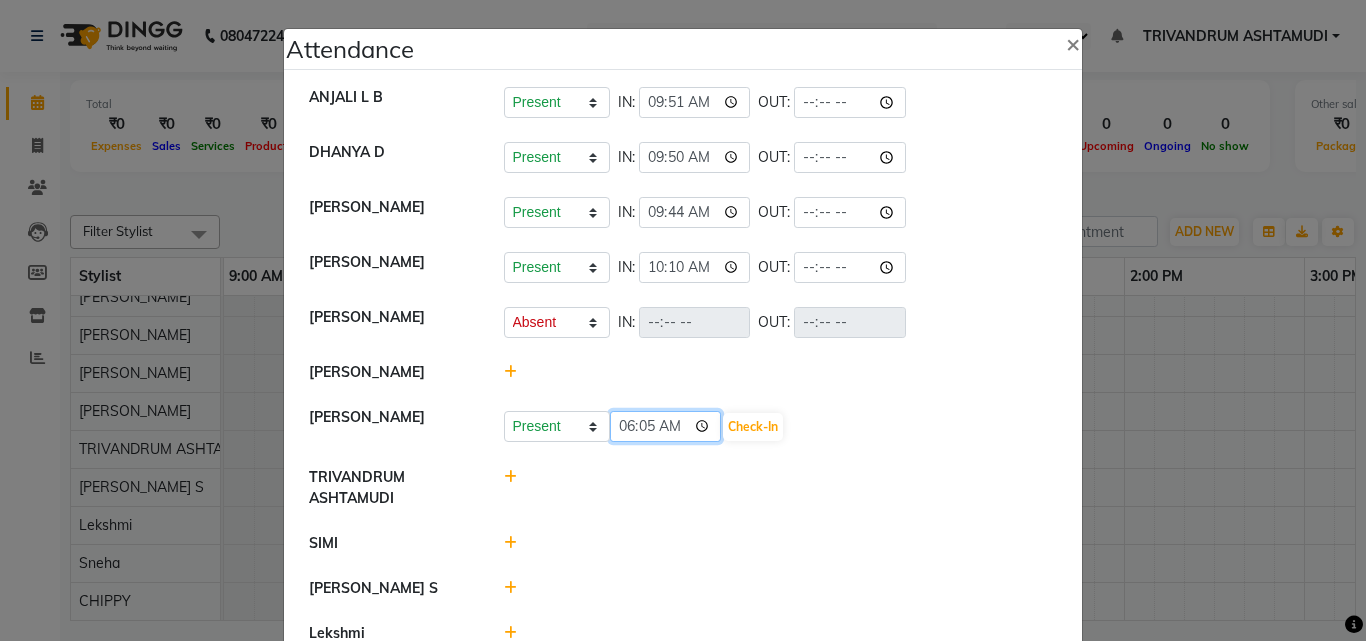 type on "06:50" 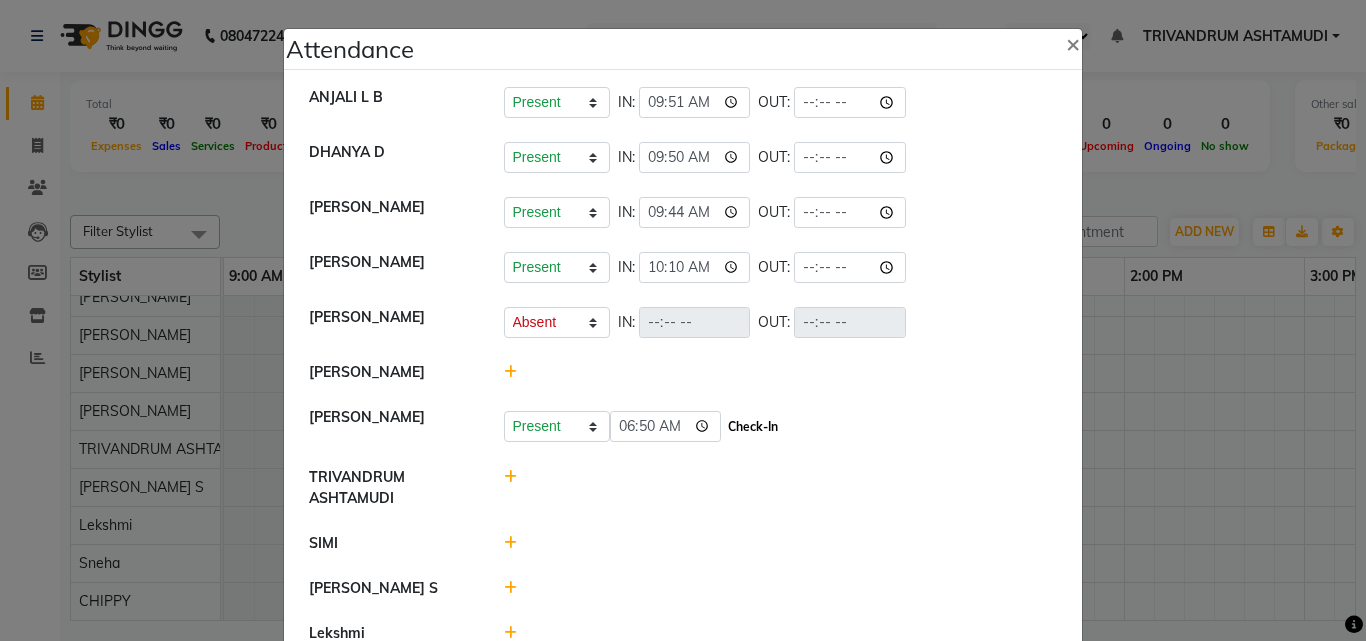 click on "Check-In" 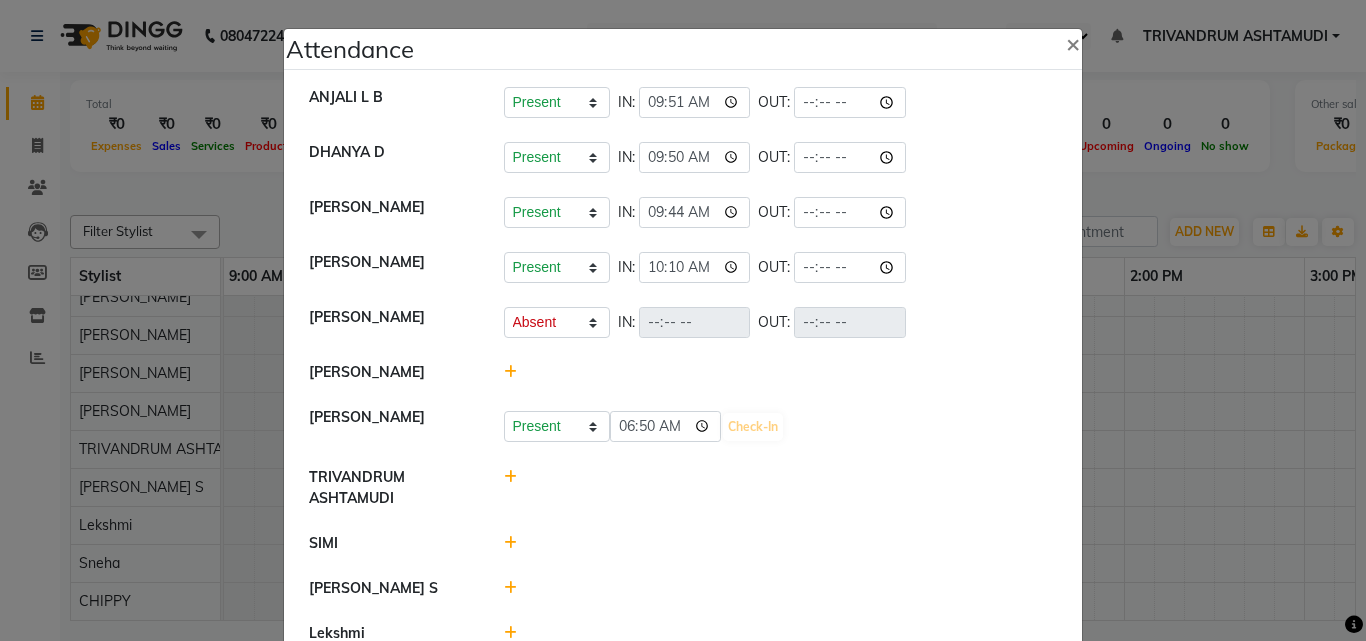 select on "A" 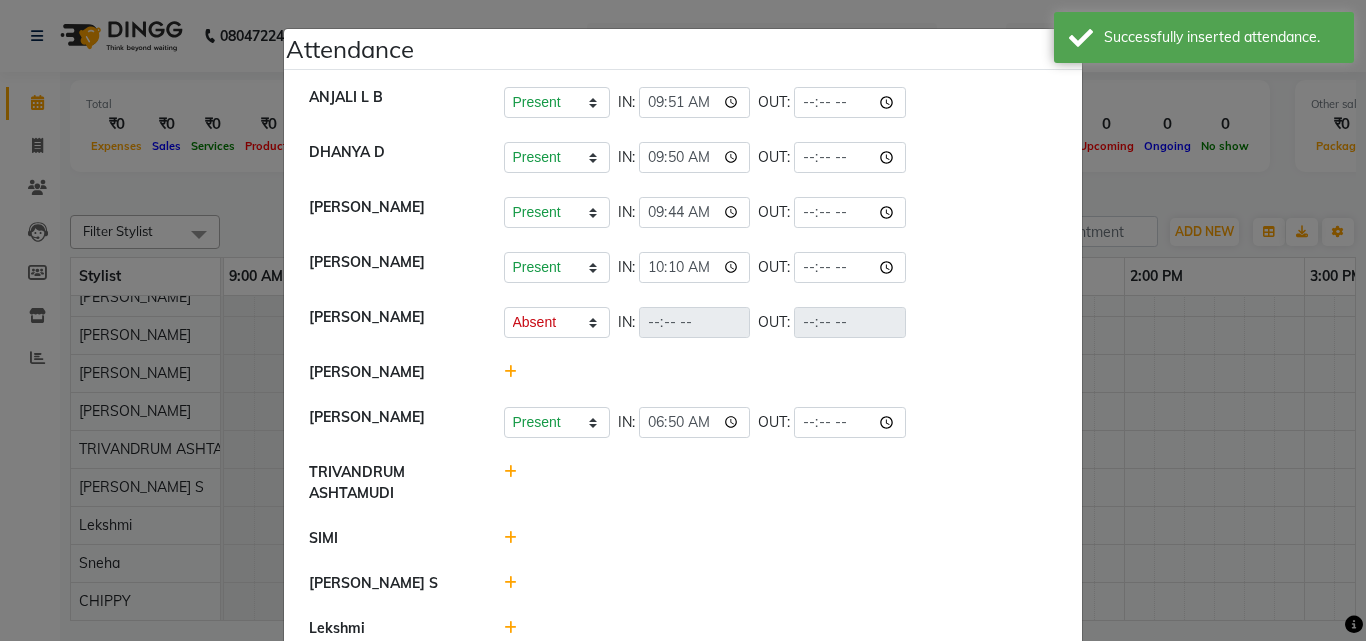 click 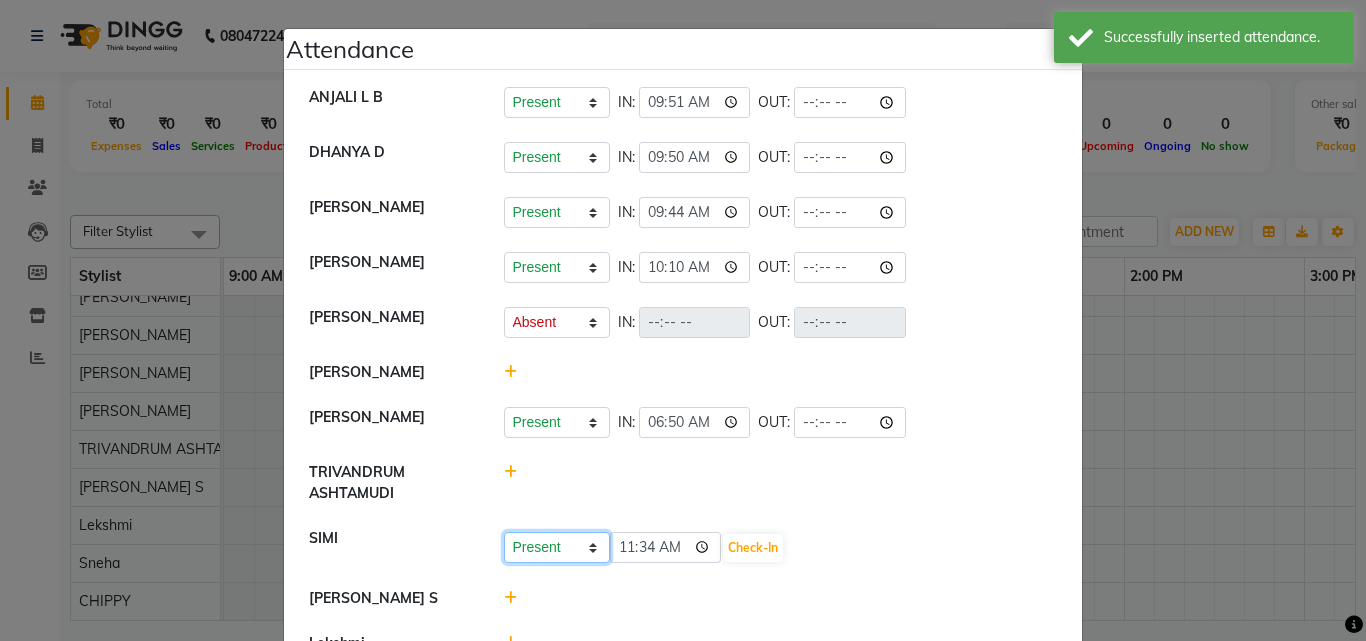 click on "Present Absent Late Half Day Weekly Off" 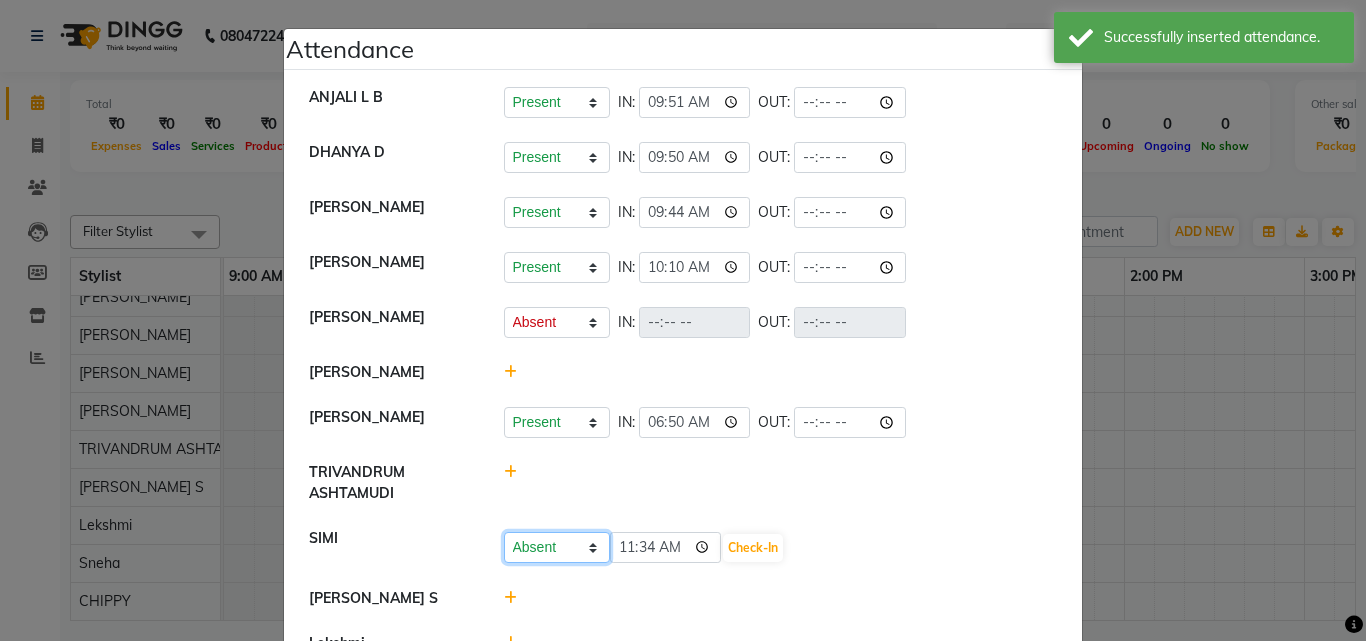 click on "Present Absent Late Half Day Weekly Off" 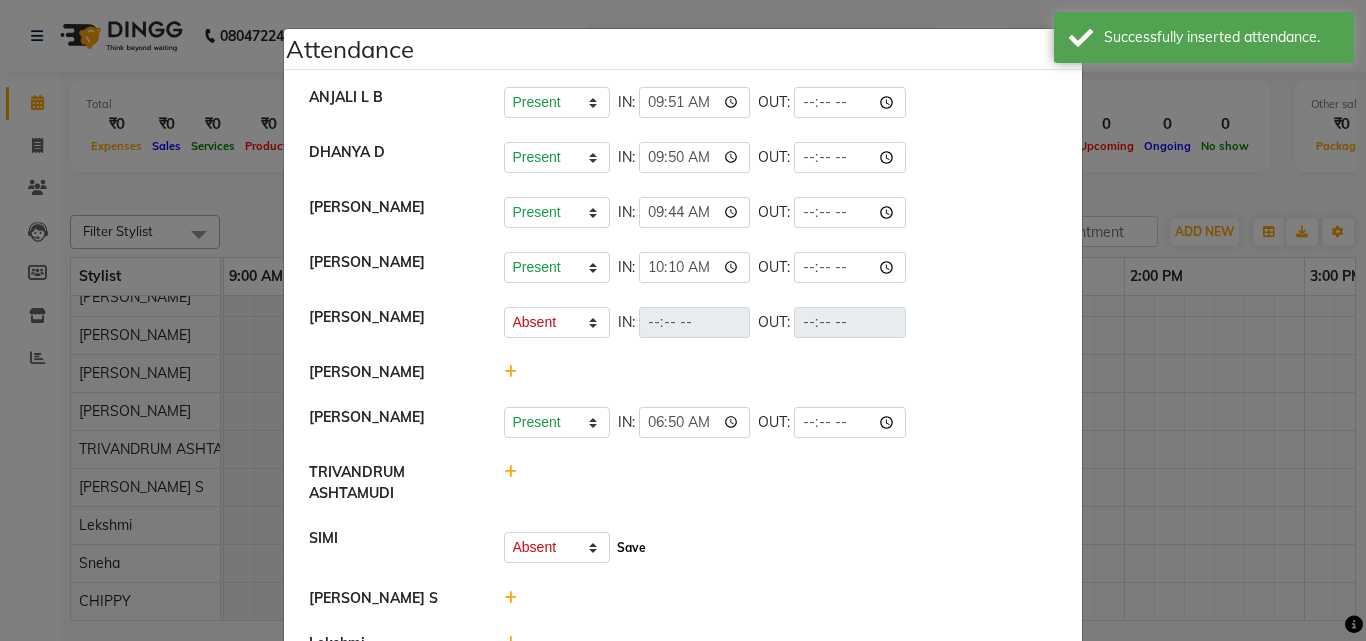 click on "Save" 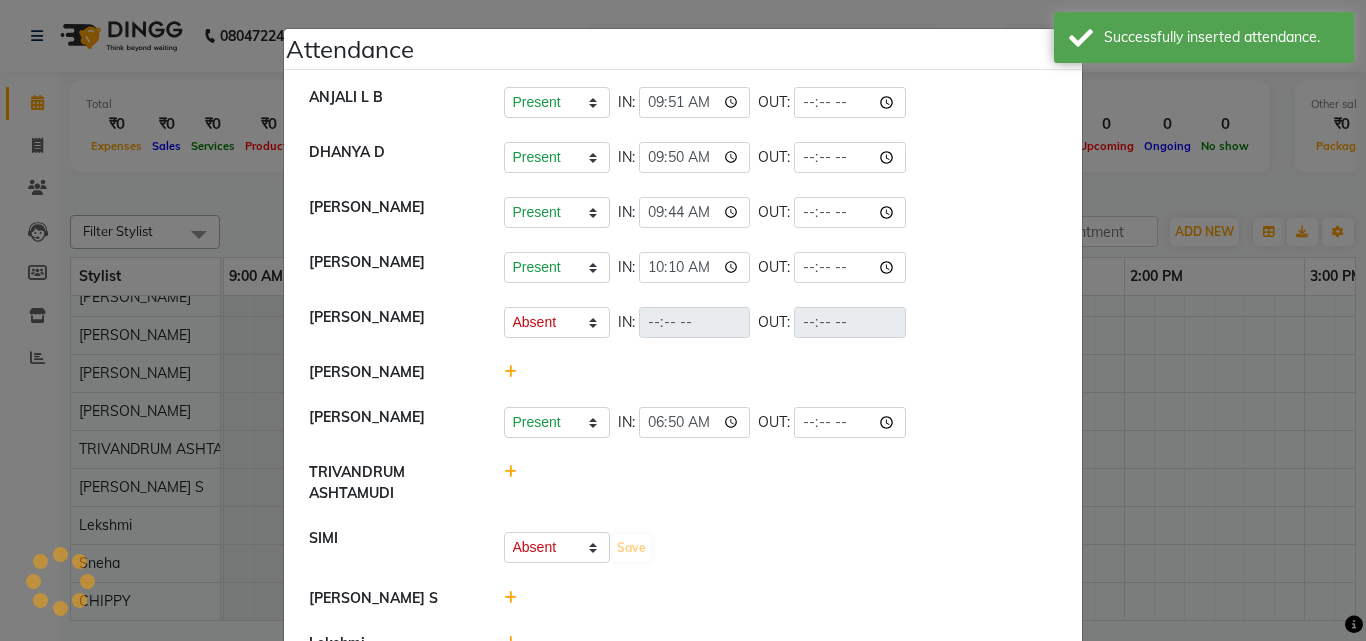 select on "A" 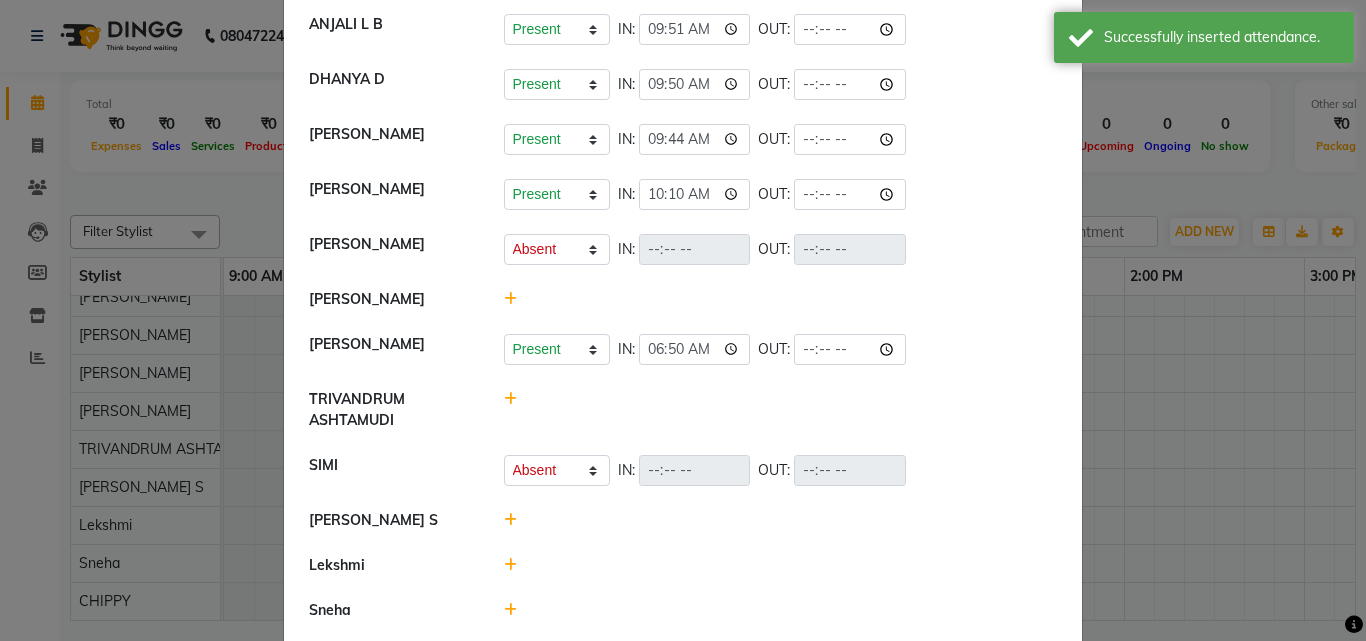 scroll, scrollTop: 144, scrollLeft: 0, axis: vertical 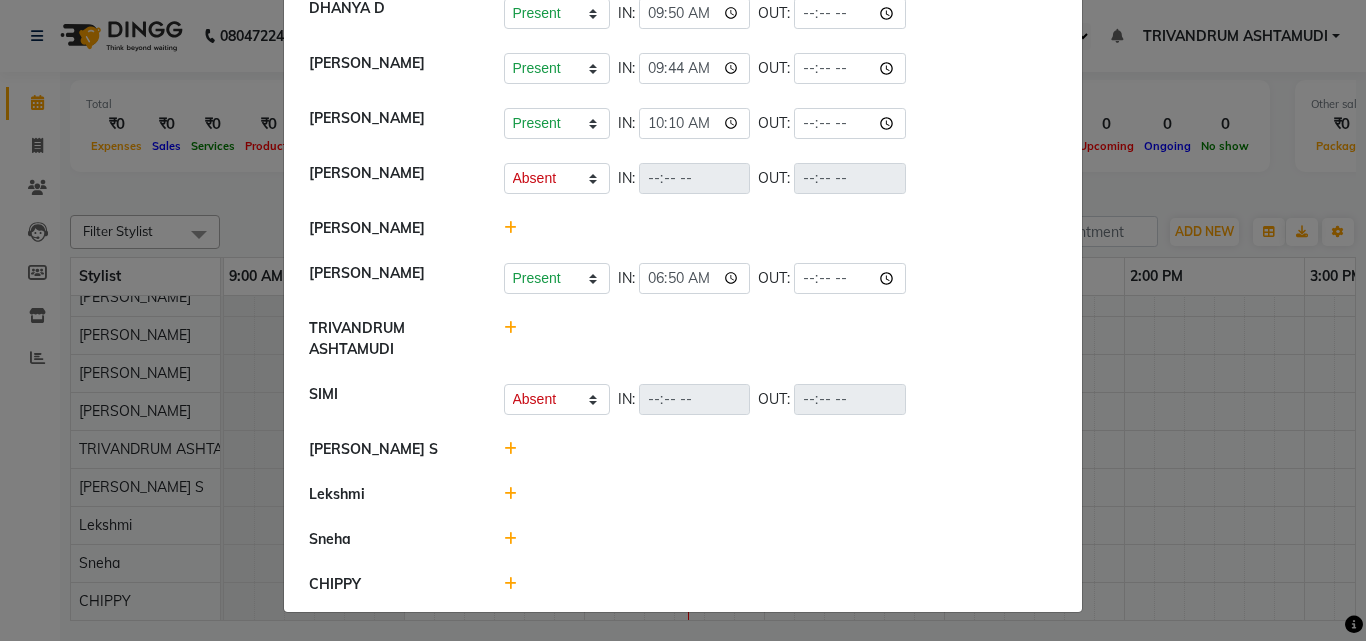 click on "Attendance ×  ANJALI L B	   Present   Absent   Late   Half Day   Weekly Off  IN:  09:51 OUT:   DHANYA D   Present   Absent   Late   Half Day   Weekly Off  IN:  09:50 OUT:   INDU GURUNG	   Present   Absent   Late   Half Day   Weekly Off  IN:  09:44 OUT:   KARTHIKA	   Present   Absent   Late   Half Day   Weekly Off  IN:  10:10 OUT:   MANJUSHA	   Present   Absent   Late   Half Day   Weekly Off  IN:  OUT:   PUNAM LAMA	   SARITHA	   Present   Absent   Late   Half Day   Weekly Off  IN:  06:50 OUT:   TRIVANDRUM ASHTAMUDI   SIMI   Present   Absent   Late   Half Day   Weekly Off  IN:  OUT:   USHA KUMARI S   Lekshmi   Sneha   CHIPPY" 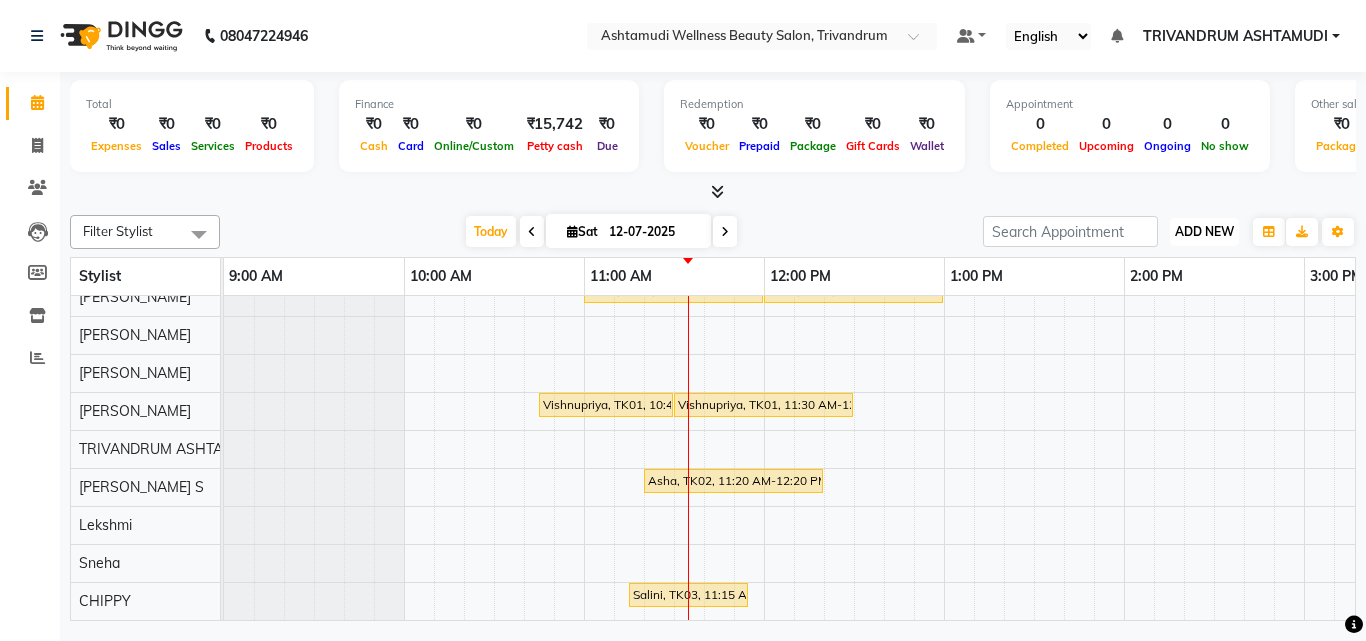 click on "ADD NEW" at bounding box center [1204, 231] 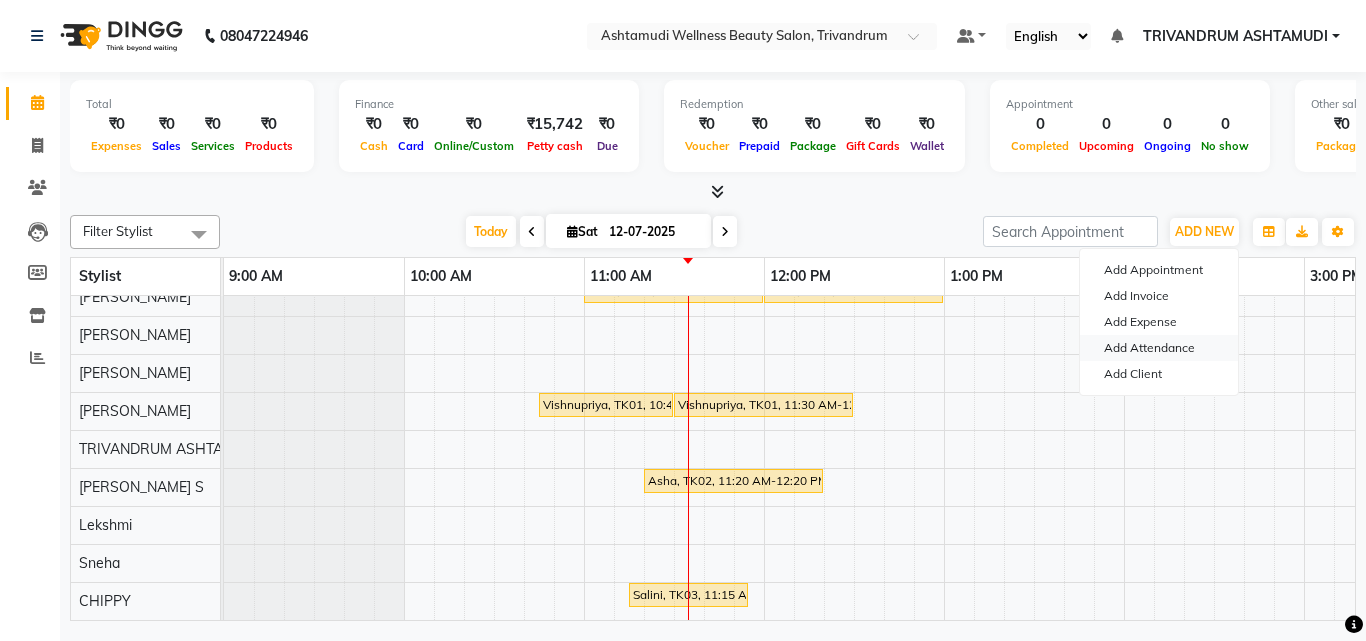 click on "Add Attendance" at bounding box center [1159, 348] 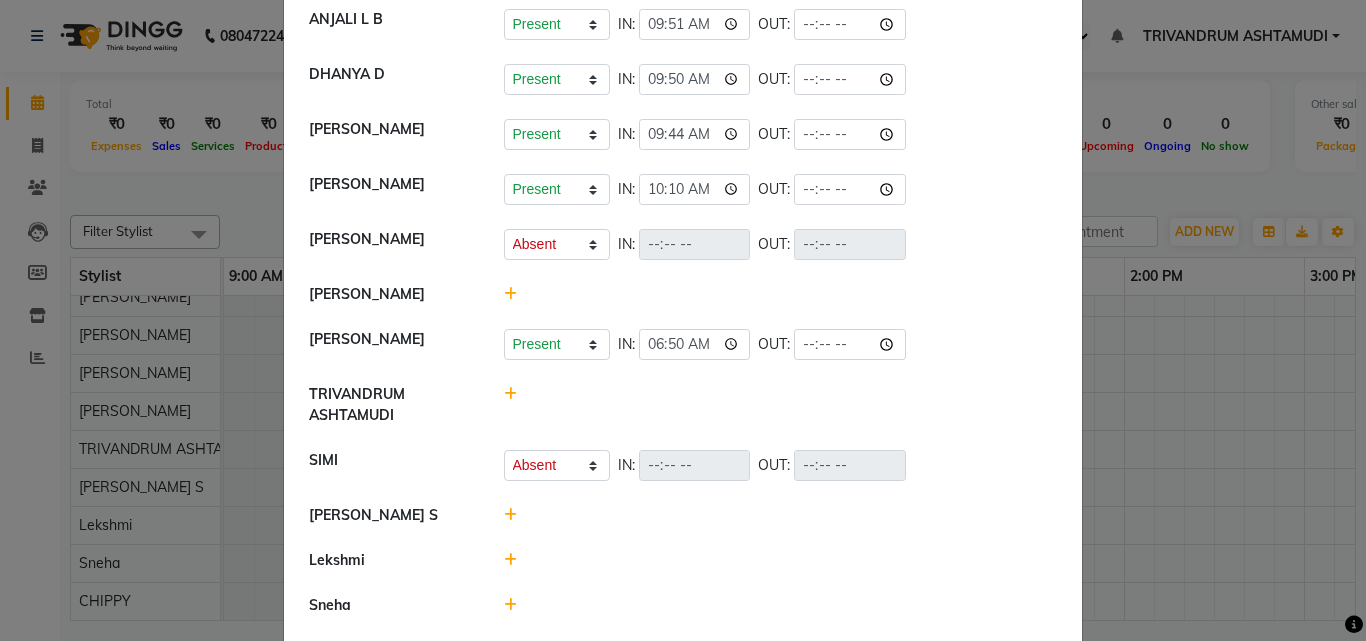 scroll, scrollTop: 144, scrollLeft: 0, axis: vertical 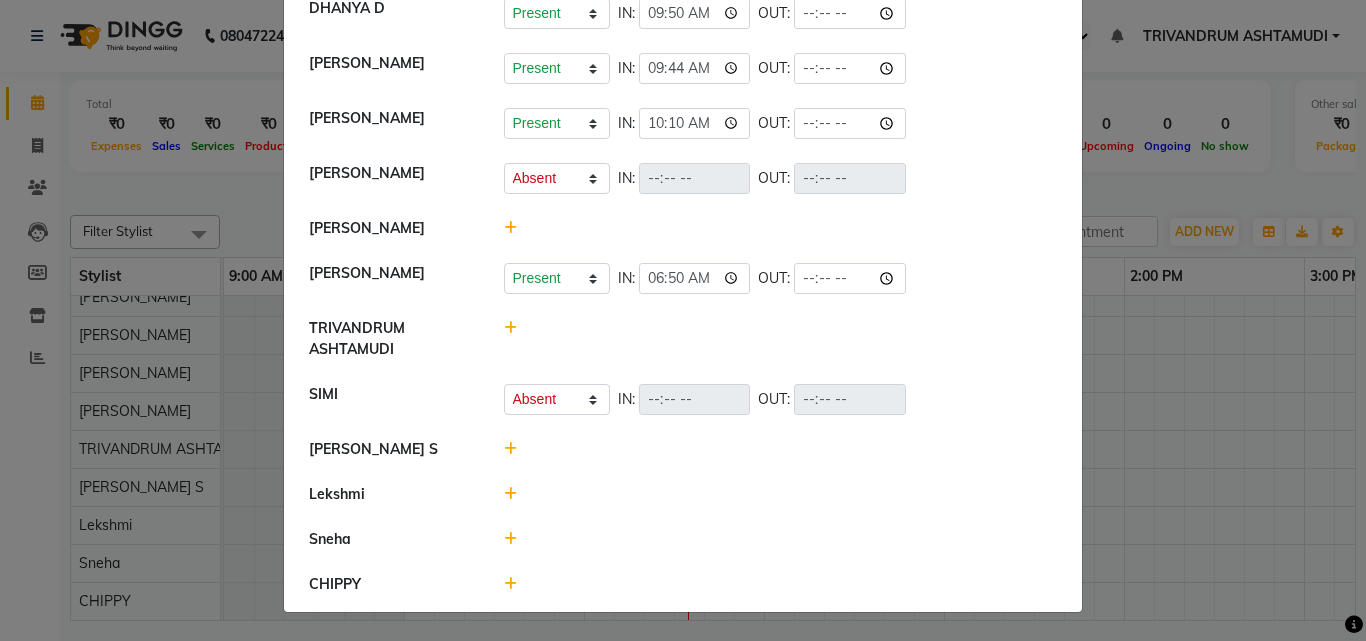 click 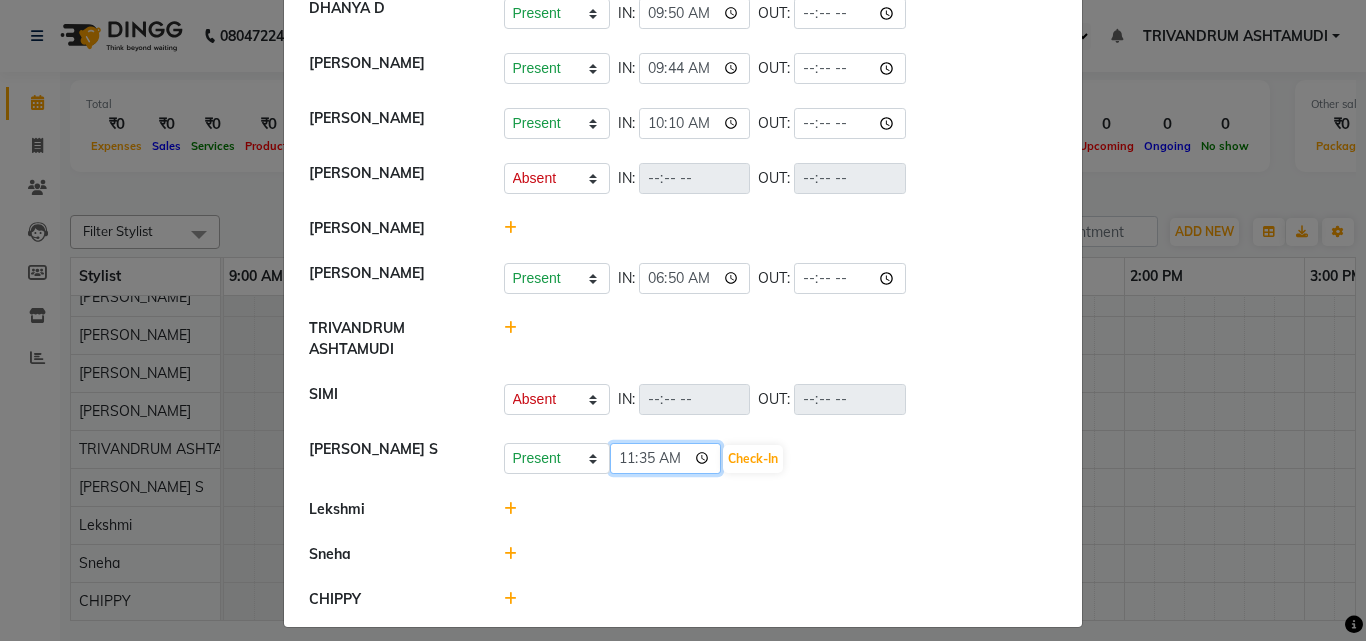 click on "11:35" 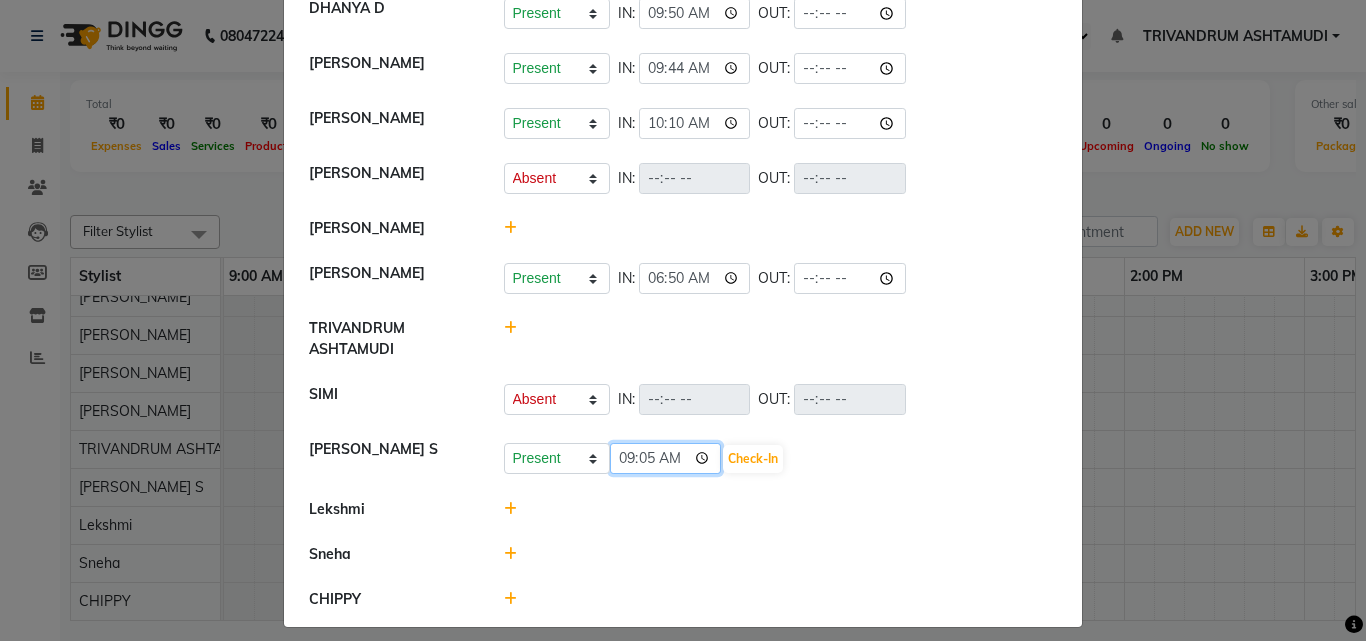 type on "09:57" 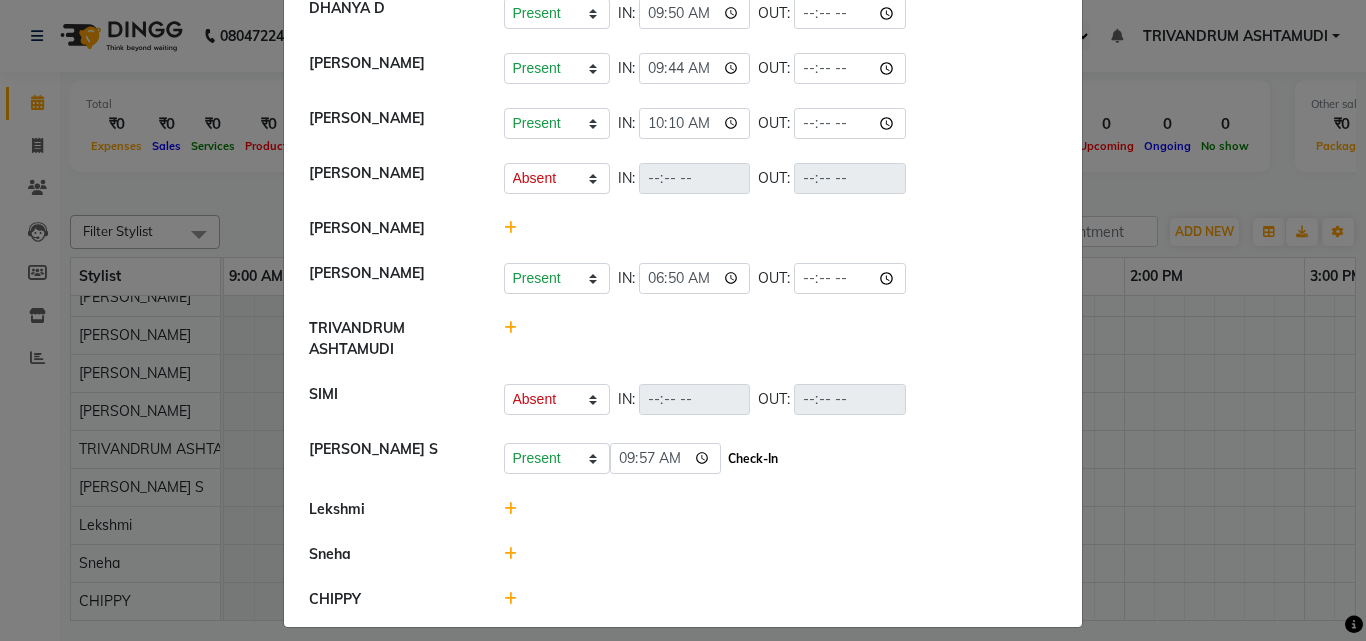 click on "Check-In" 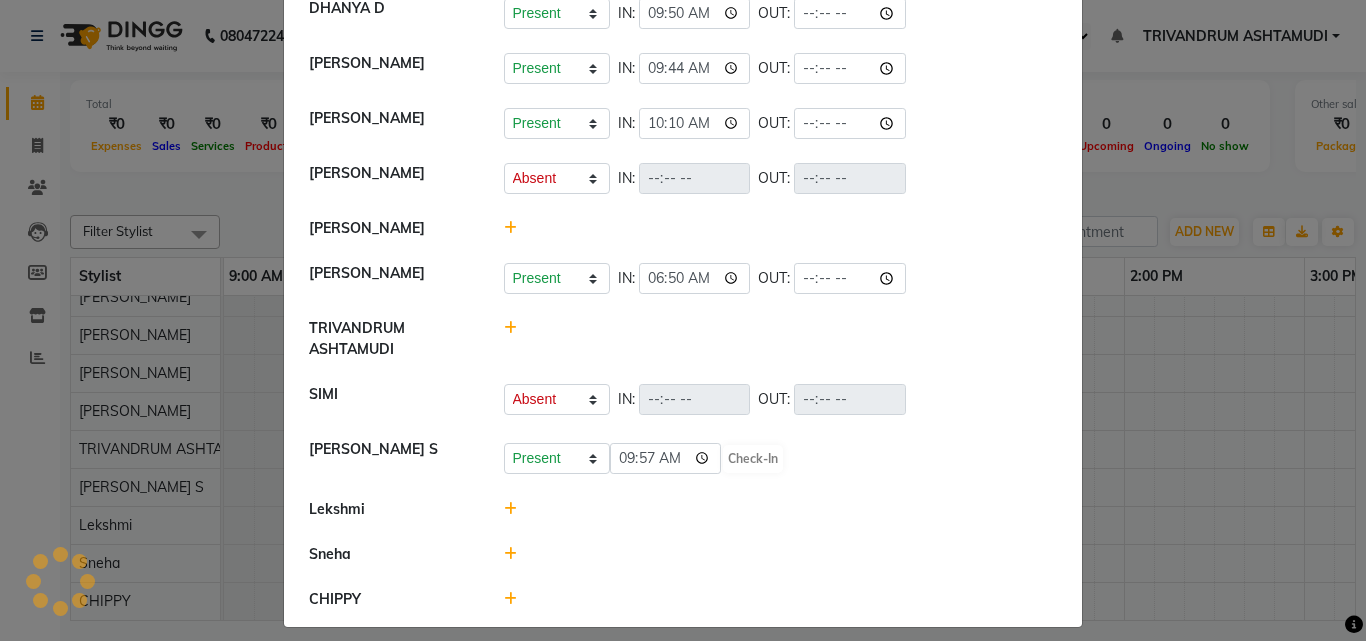 select on "A" 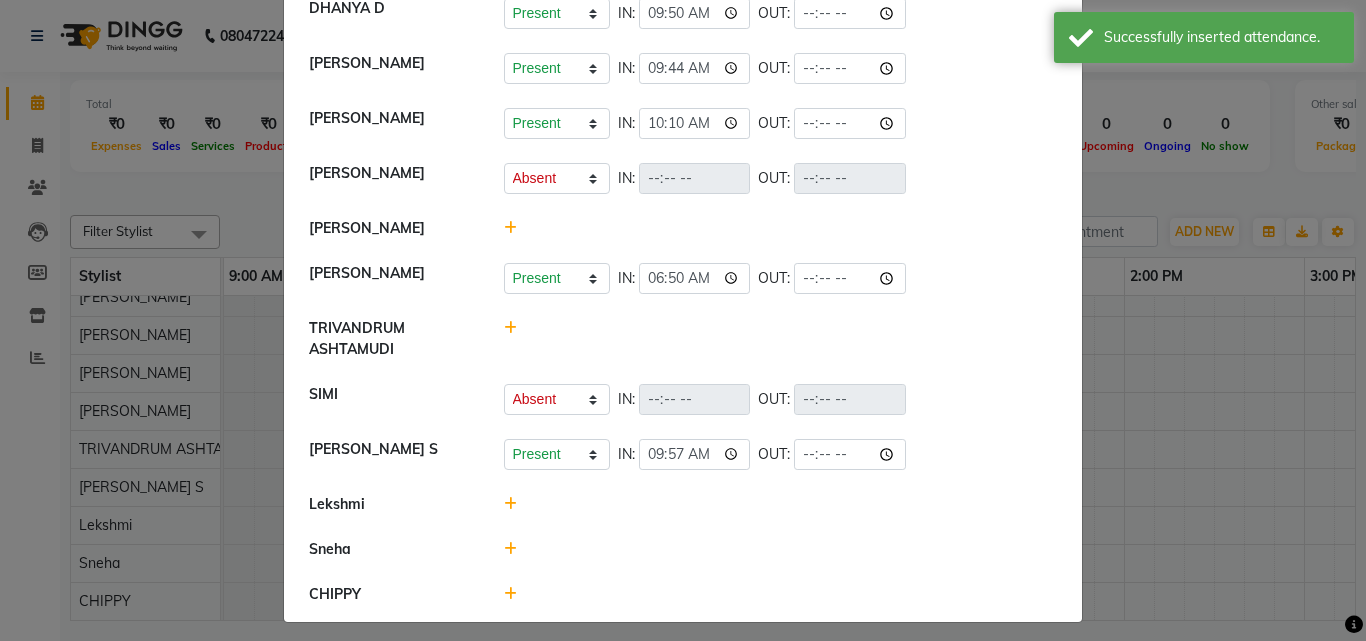 click 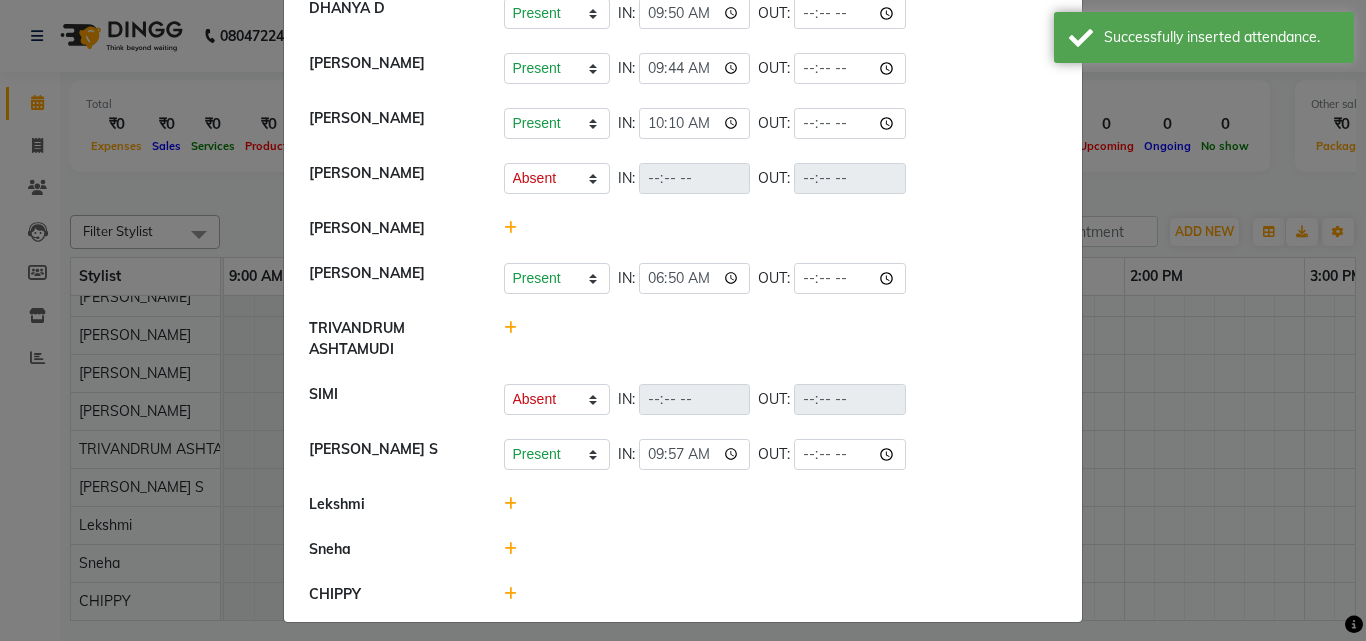 click 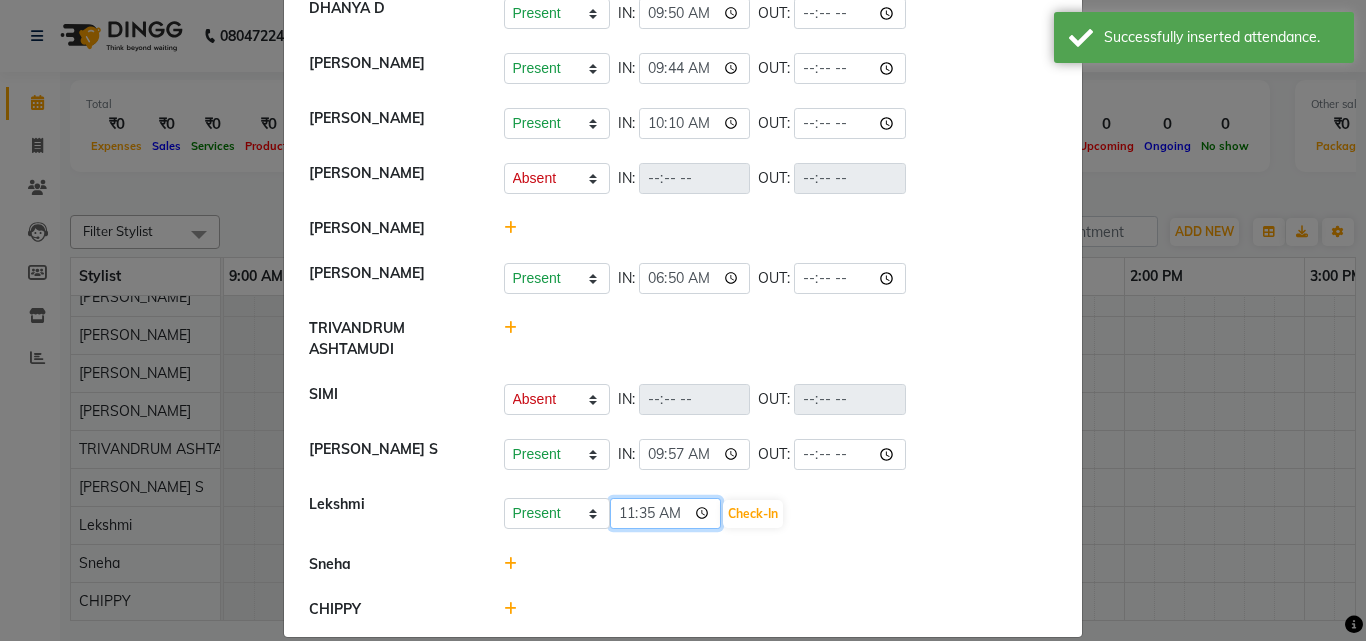 click on "11:35" 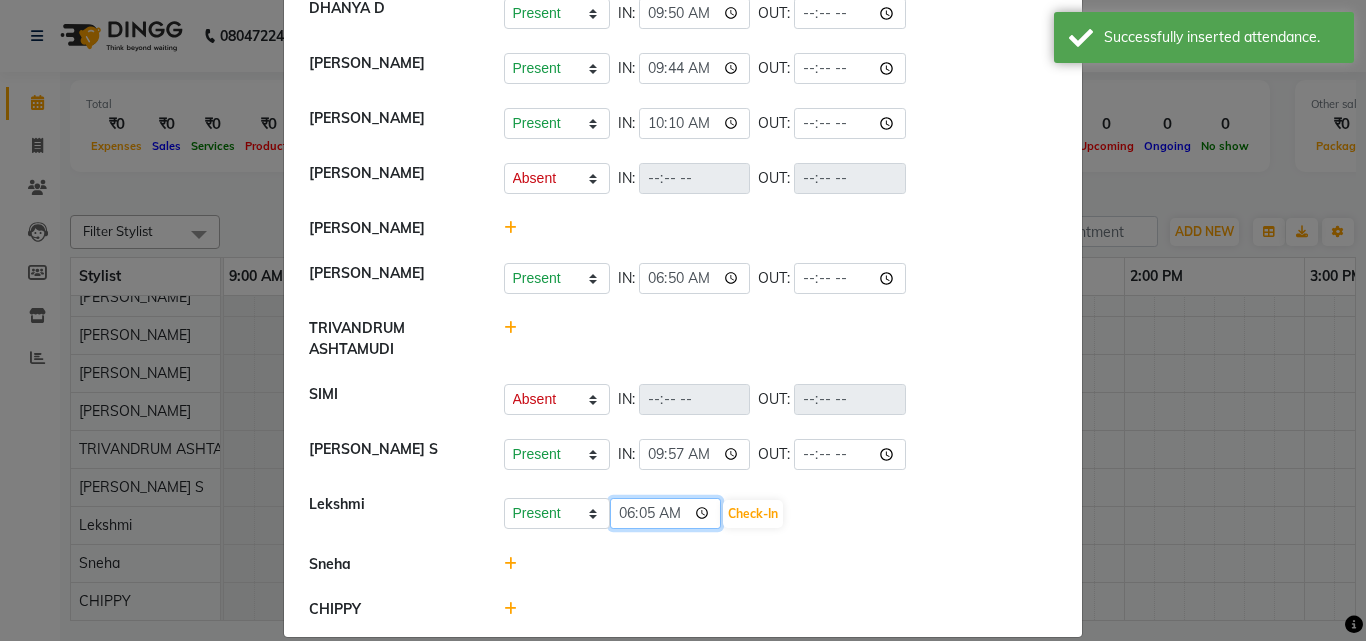 type on "06:50" 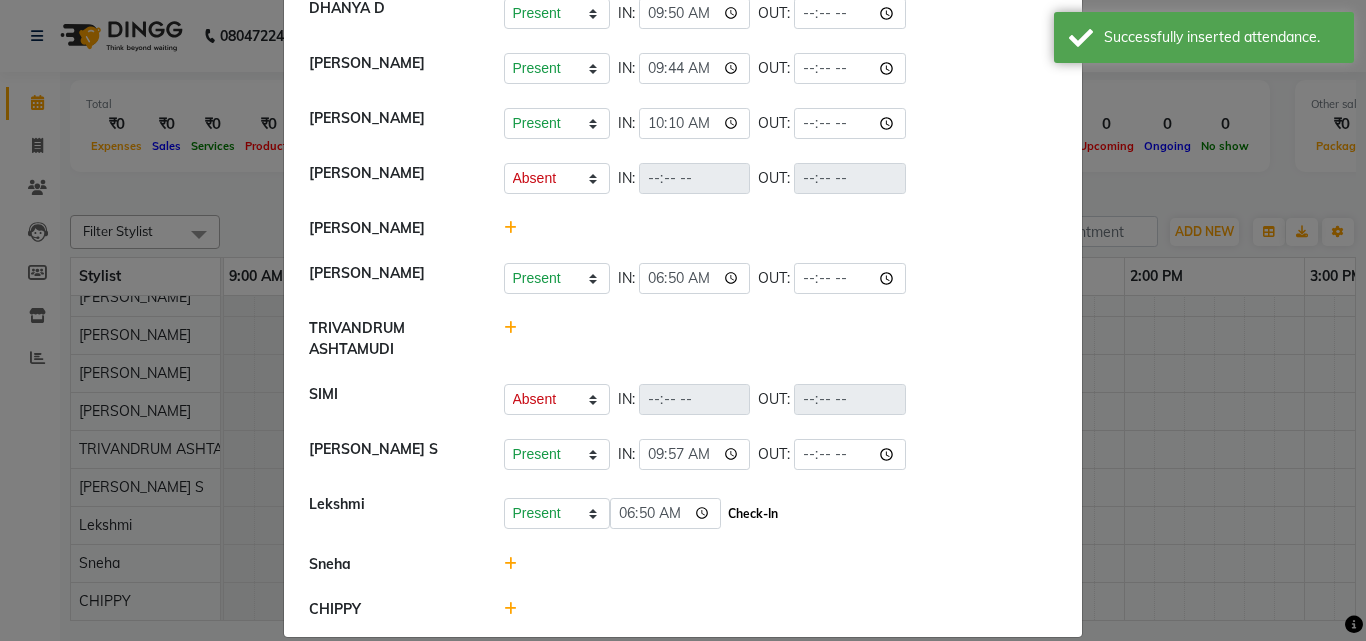 click on "Check-In" 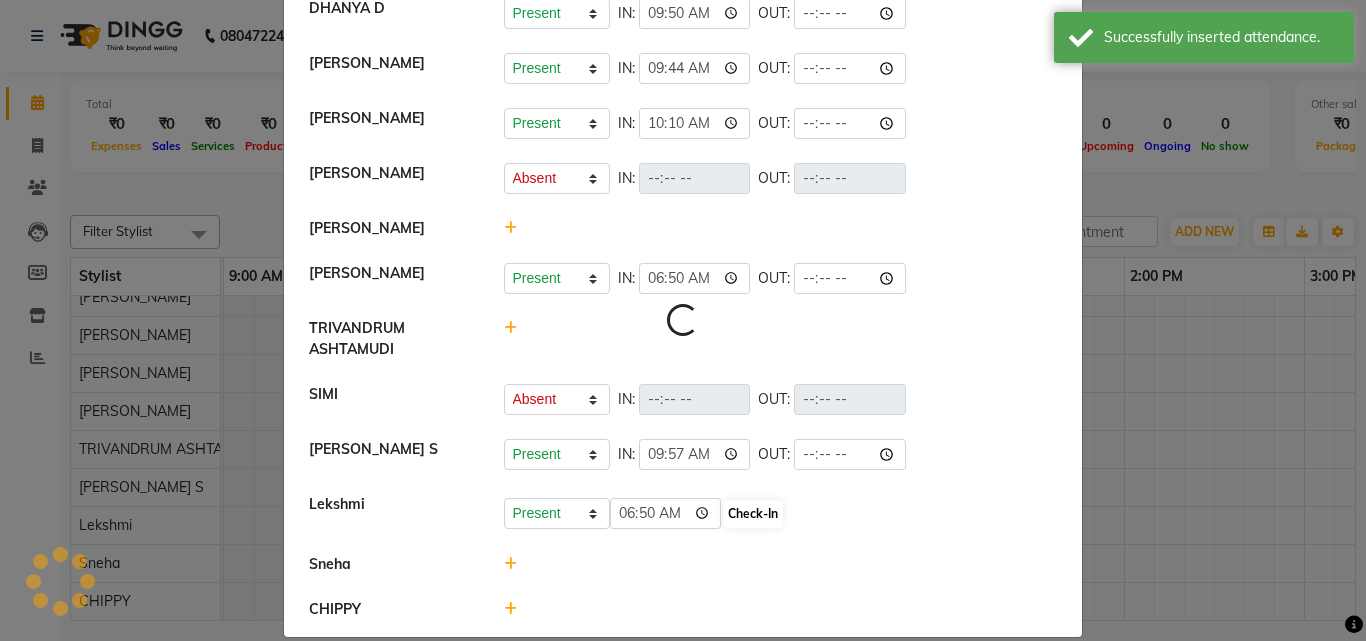 select on "A" 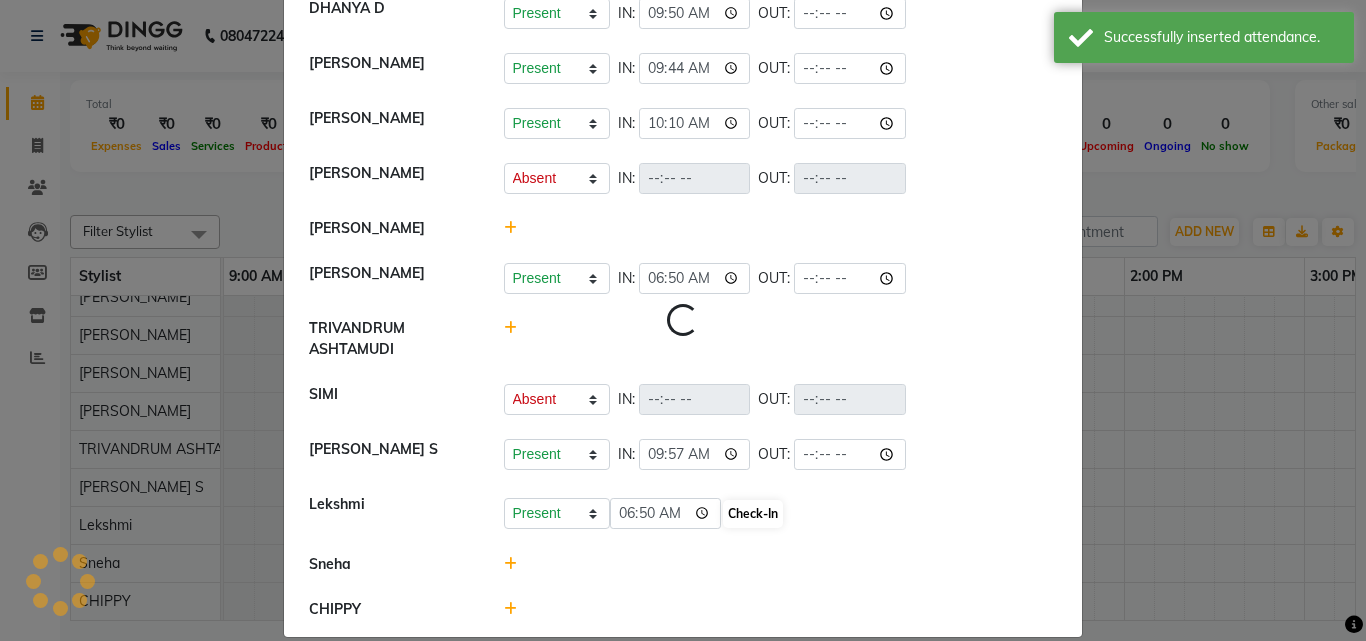 select on "A" 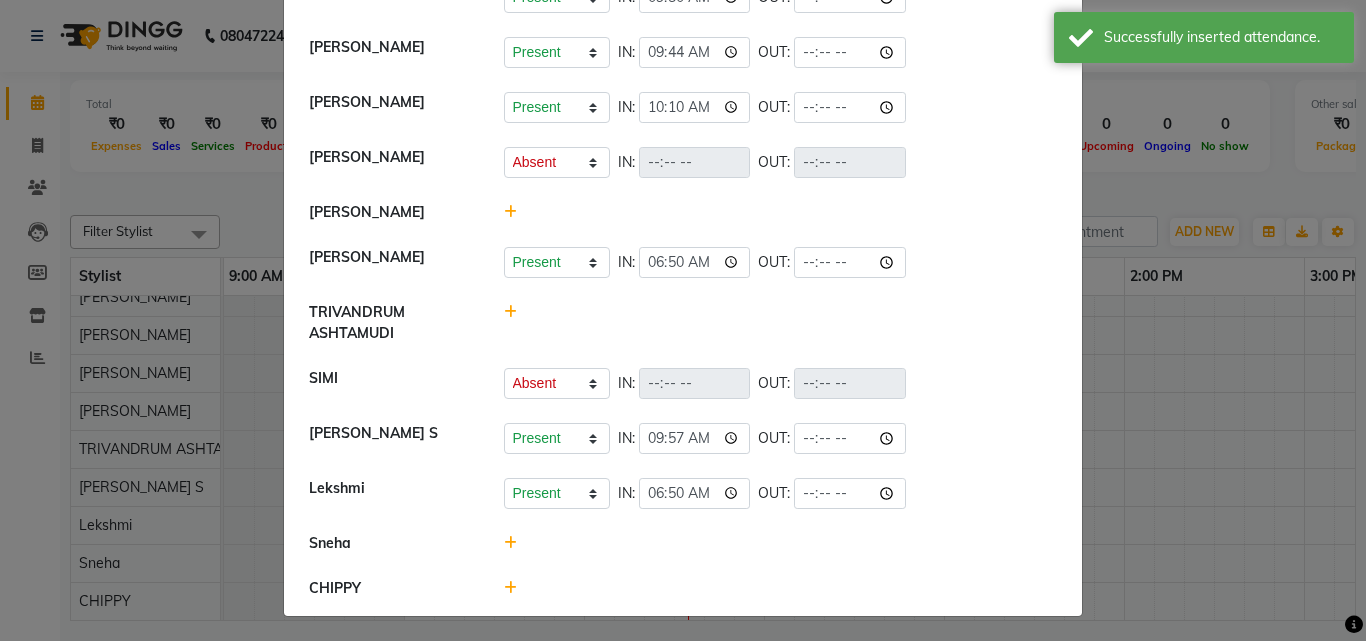 scroll, scrollTop: 164, scrollLeft: 0, axis: vertical 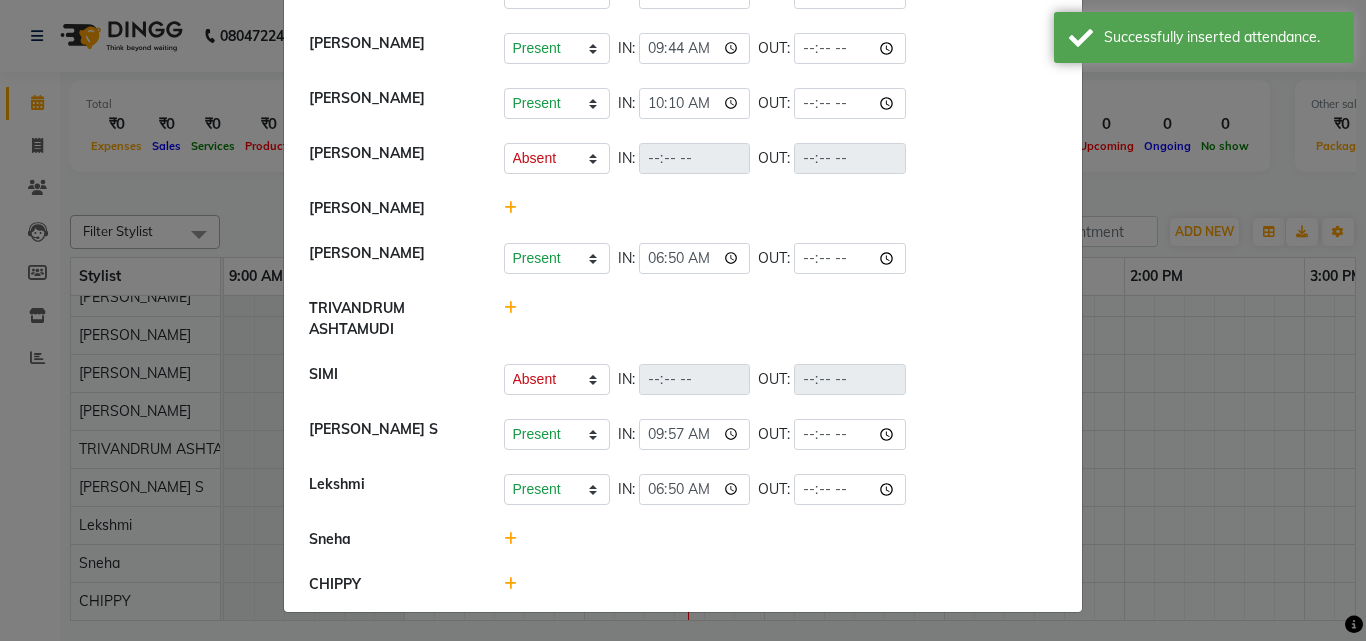 click 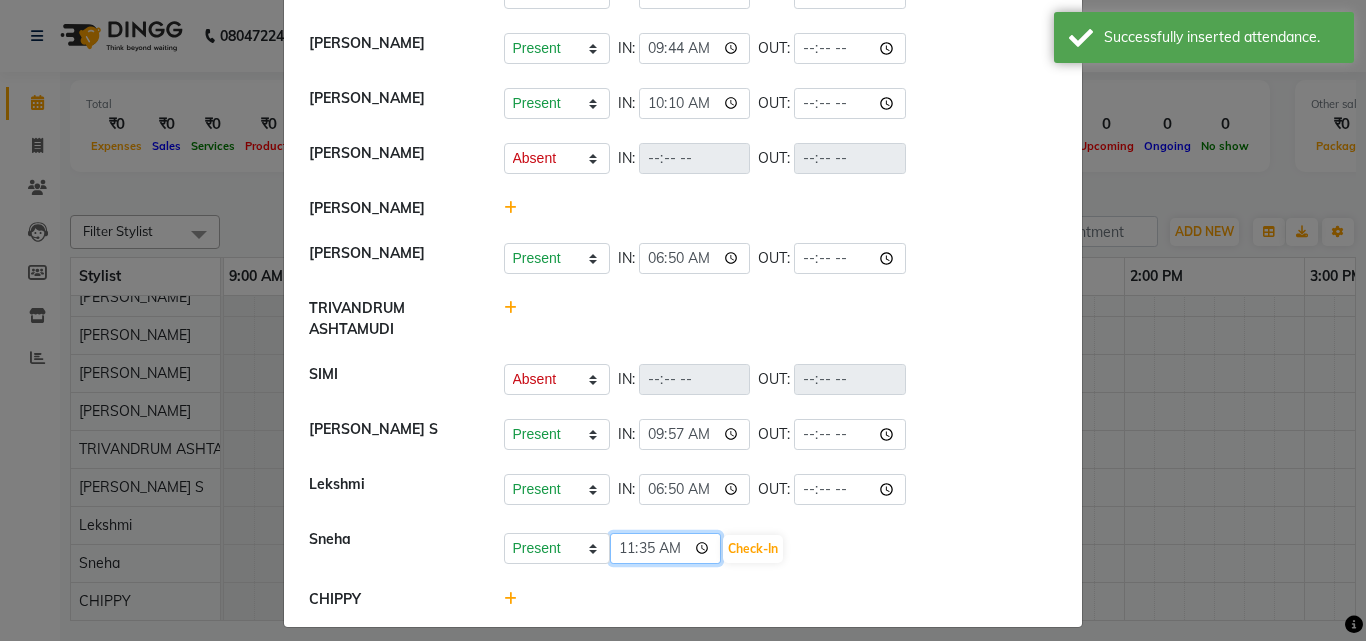 click on "11:35" 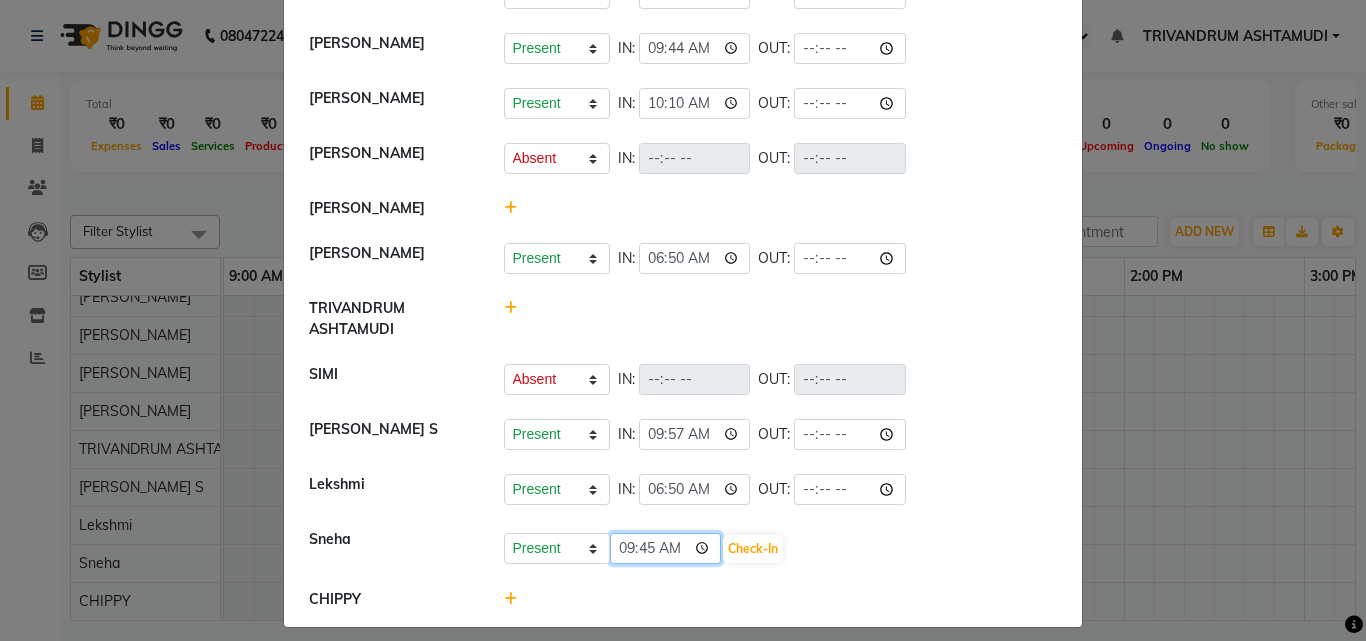 click on "09:45" 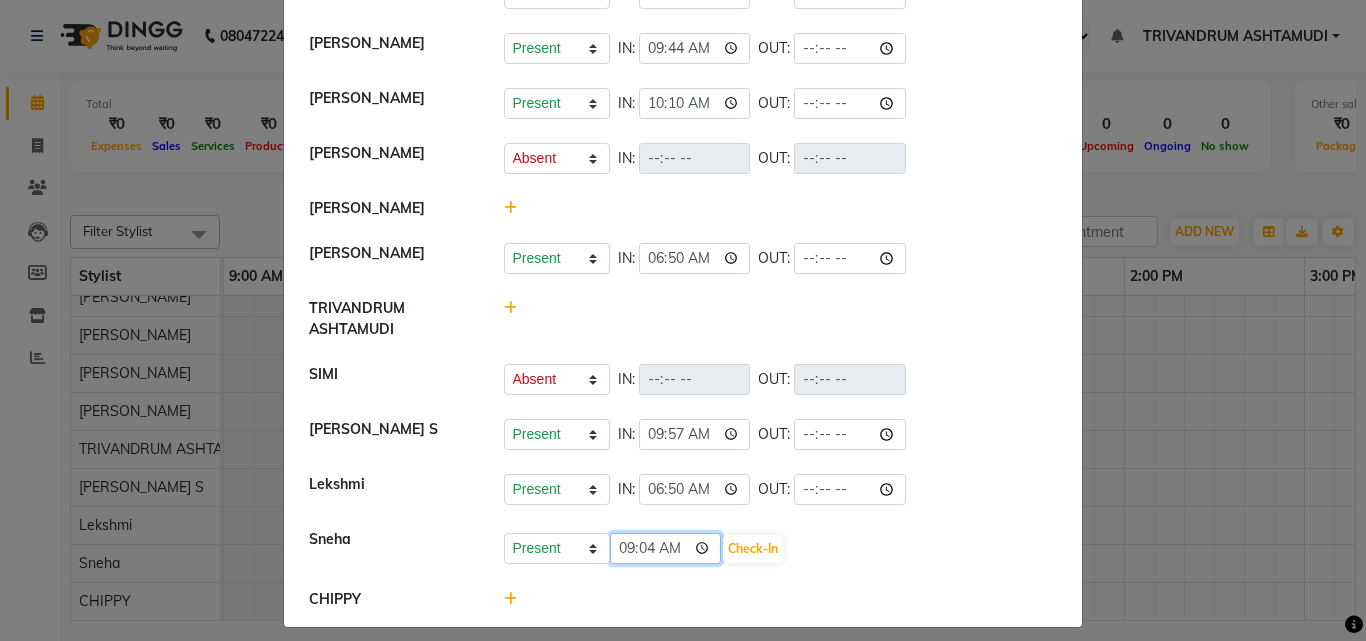 type on "09:43" 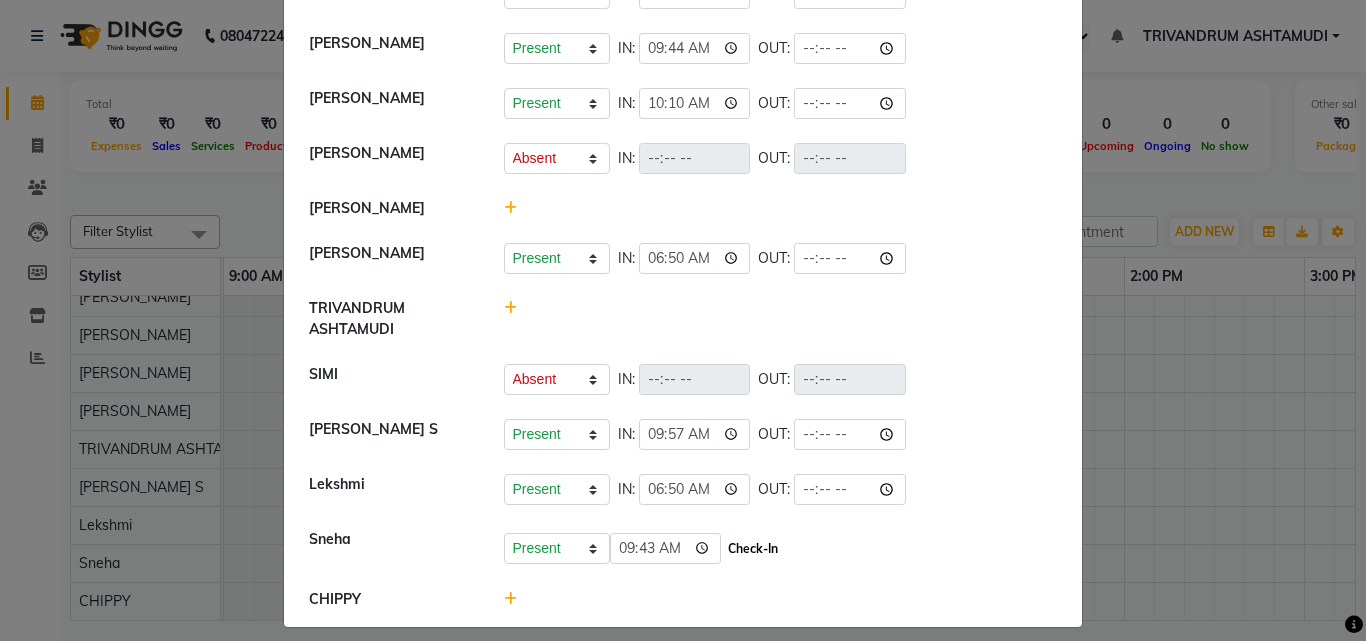 click on "Check-In" 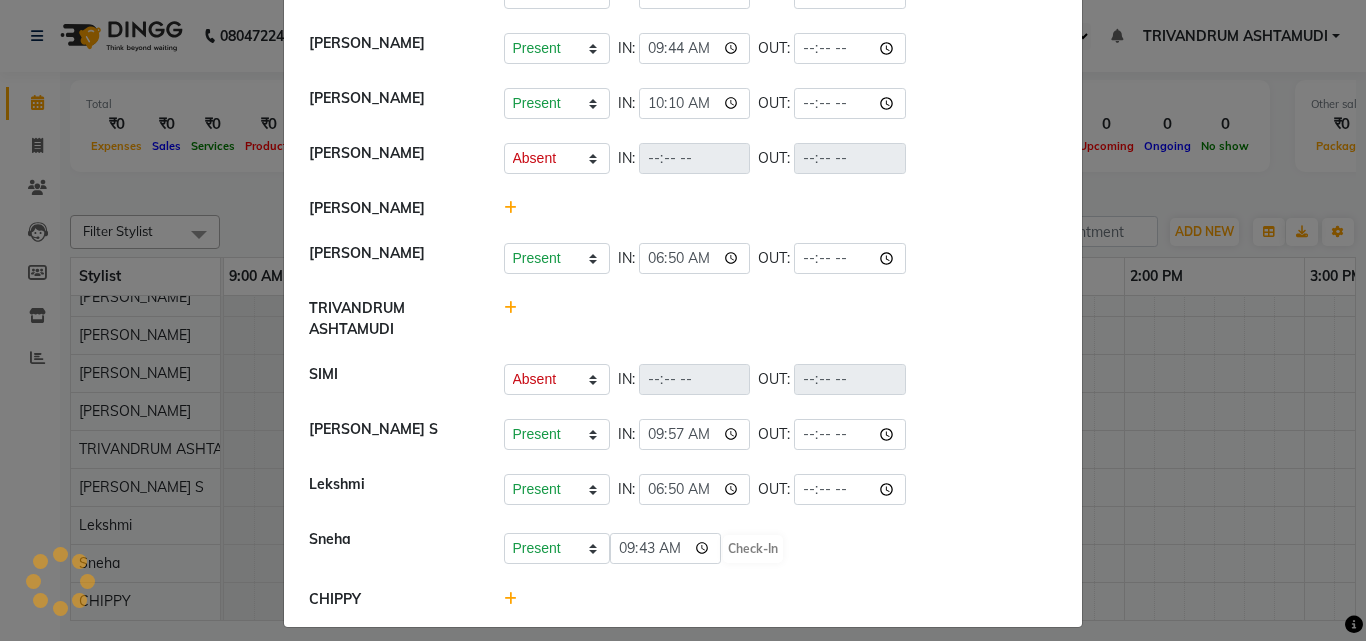 select on "A" 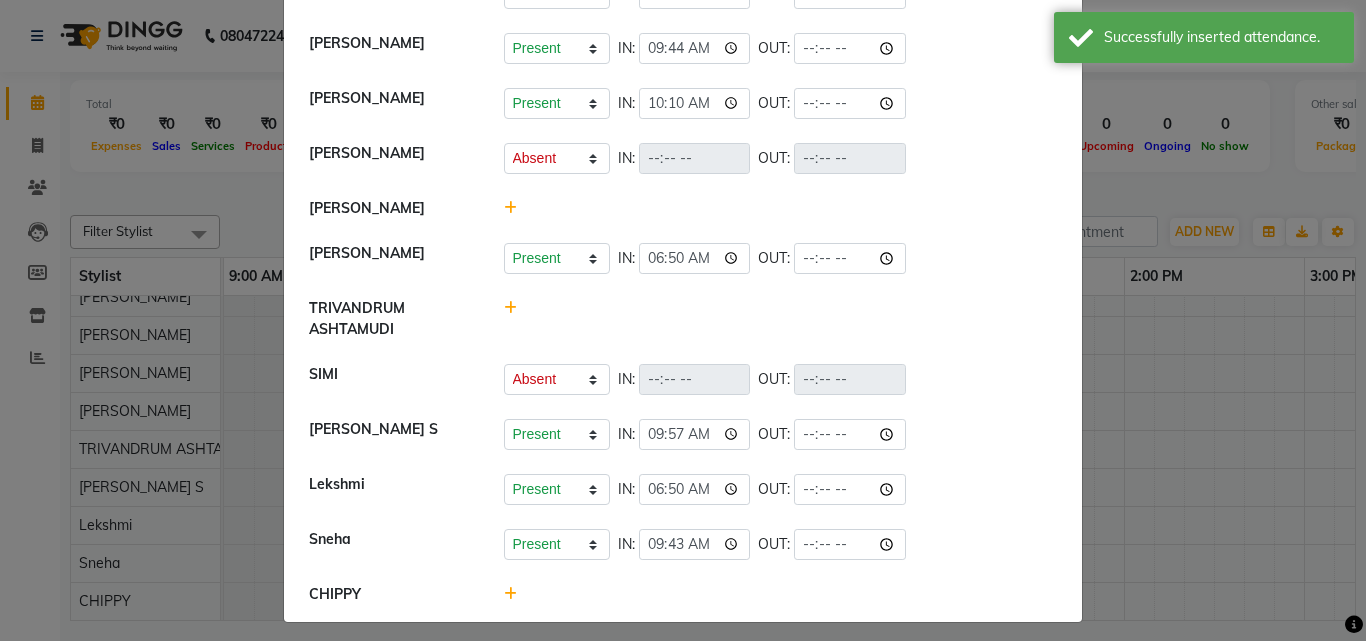 click 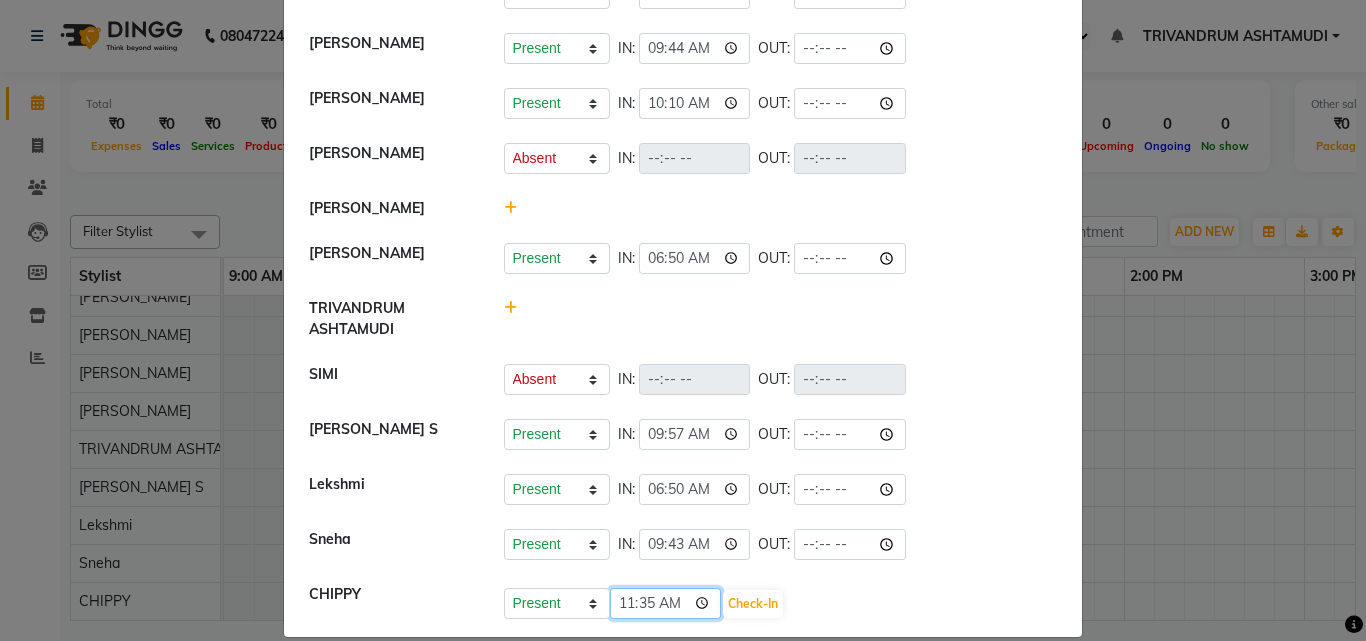 click on "11:35" 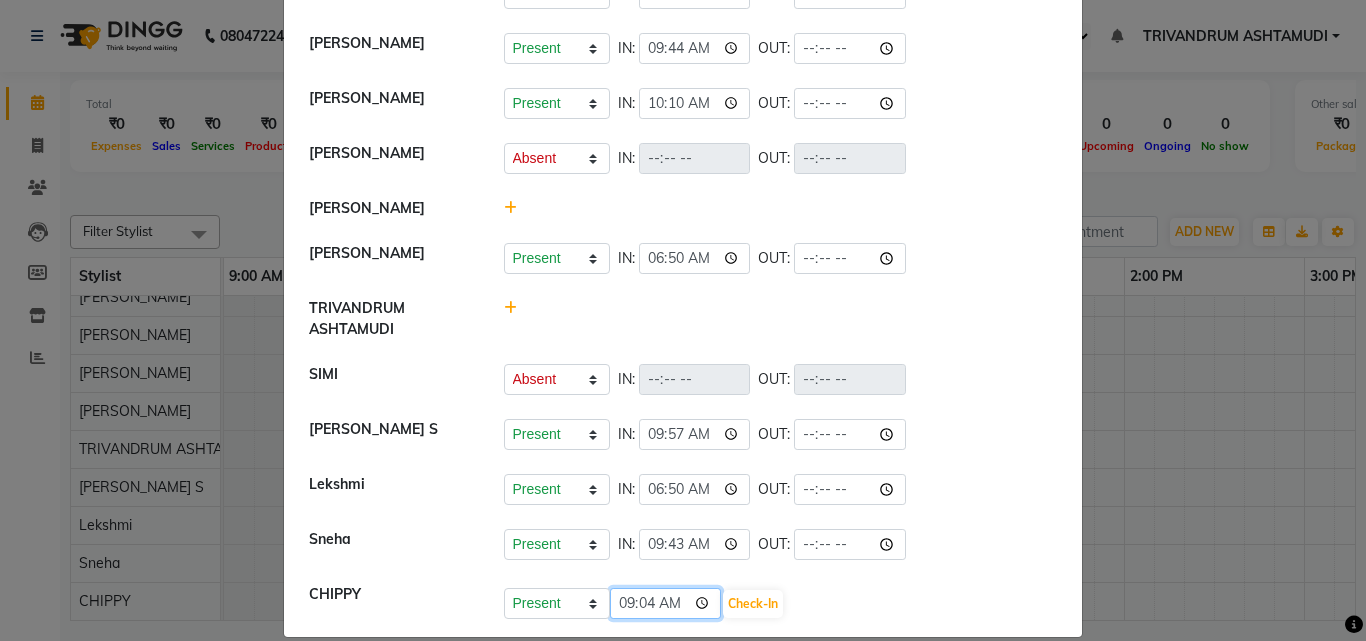 type on "09:45" 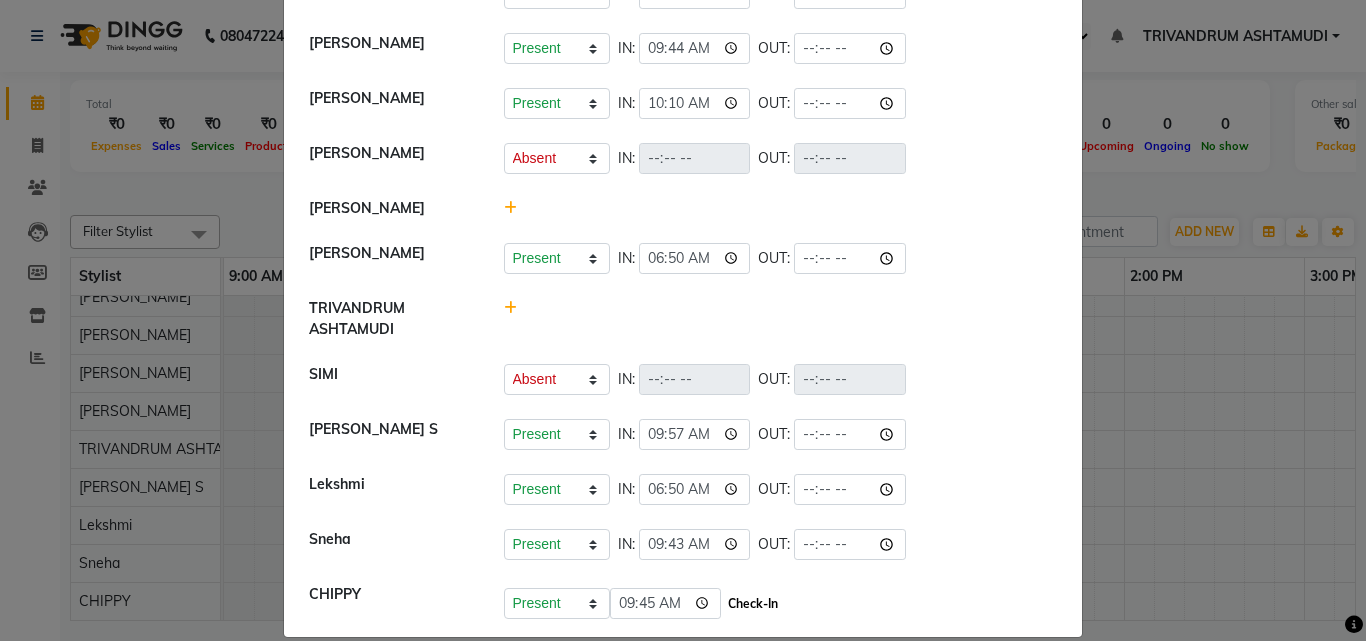 click on "Check-In" 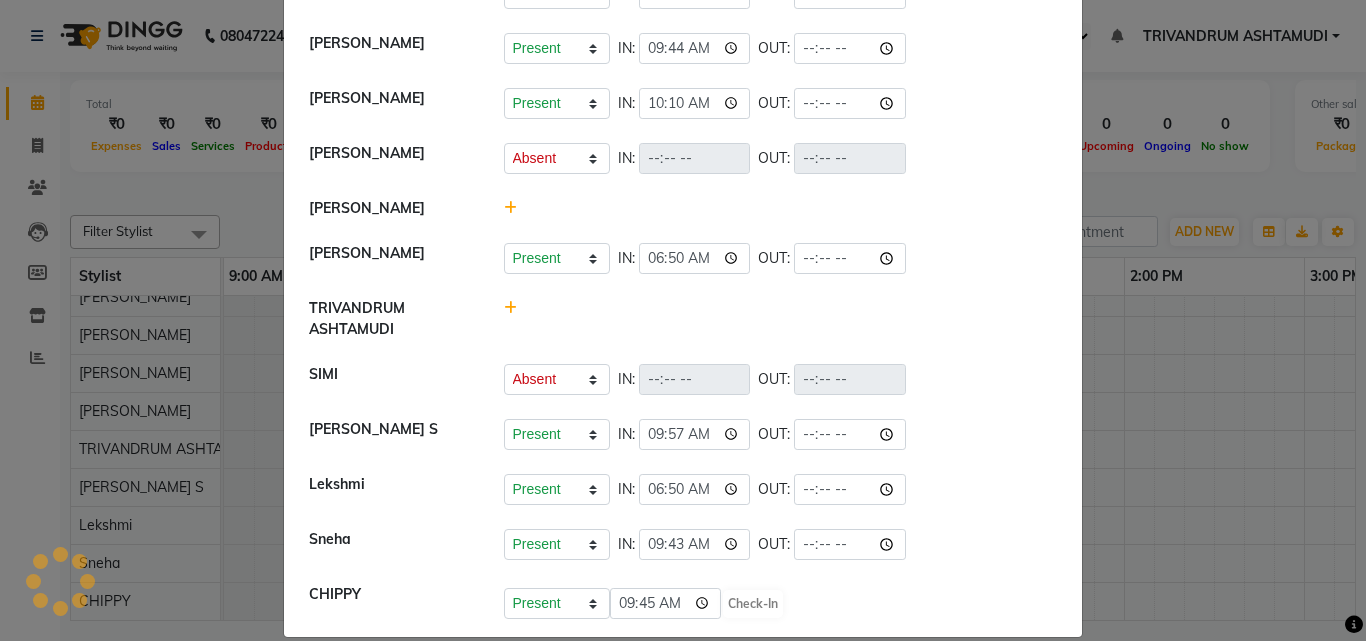 select on "A" 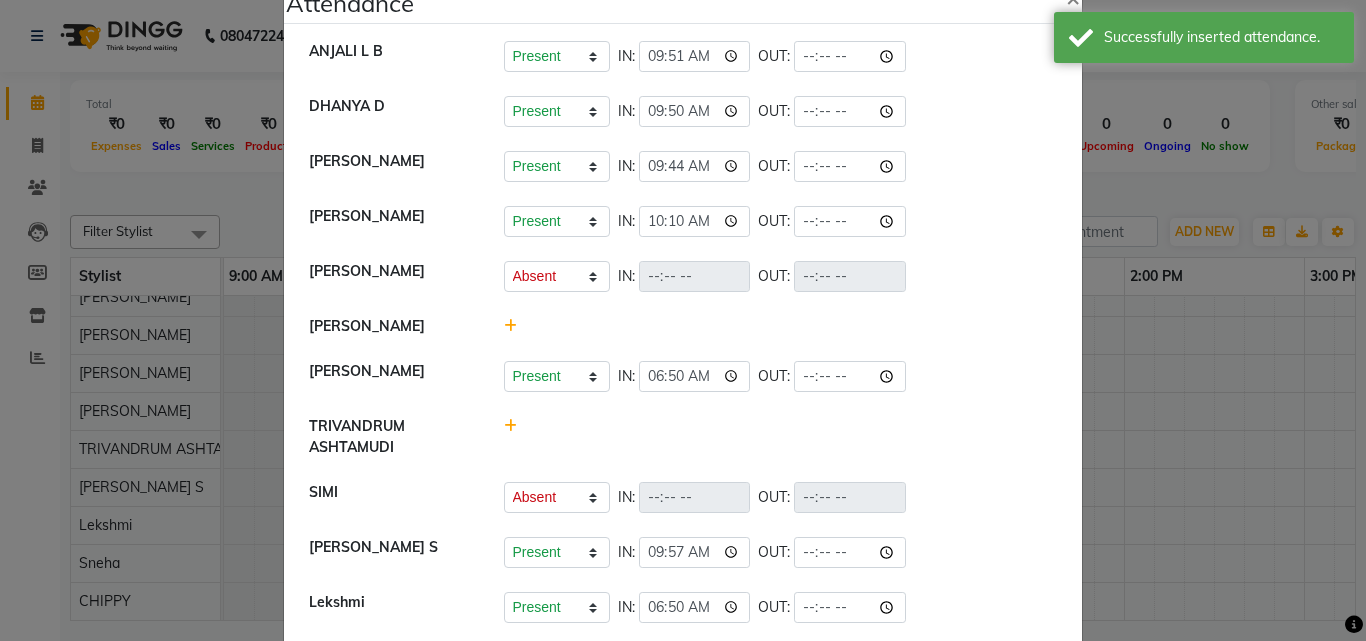 scroll, scrollTop: 0, scrollLeft: 0, axis: both 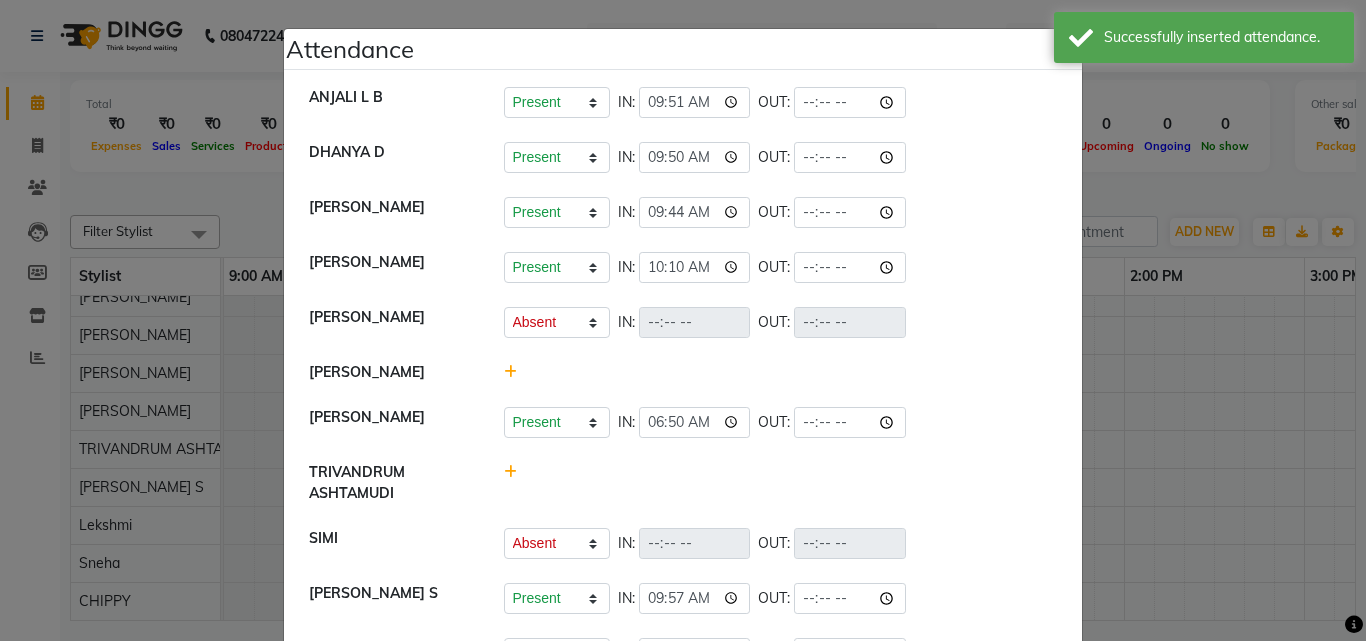 click on "Attendance ×  ANJALI L B	   Present   Absent   Late   Half Day   Weekly Off  IN:  09:51 OUT:   DHANYA D   Present   Absent   Late   Half Day   Weekly Off  IN:  09:50 OUT:   INDU GURUNG	   Present   Absent   Late   Half Day   Weekly Off  IN:  09:44 OUT:   KARTHIKA	   Present   Absent   Late   Half Day   Weekly Off  IN:  10:10 OUT:   MANJUSHA	   Present   Absent   Late   Half Day   Weekly Off  IN:  OUT:   PUNAM LAMA	   SARITHA	   Present   Absent   Late   Half Day   Weekly Off  IN:  06:50 OUT:   TRIVANDRUM ASHTAMUDI   SIMI   Present   Absent   Late   Half Day   Weekly Off  IN:  OUT:   USHA KUMARI S   Present   Absent   Late   Half Day   Weekly Off  IN:  09:57 OUT:   Lekshmi   Present   Absent   Late   Half Day   Weekly Off  IN:  06:50 OUT:   Sneha   Present   Absent   Late   Half Day   Weekly Off  IN:  09:43 OUT:   CHIPPY   Present   Absent   Late   Half Day   Weekly Off  IN:  09:45 OUT:" 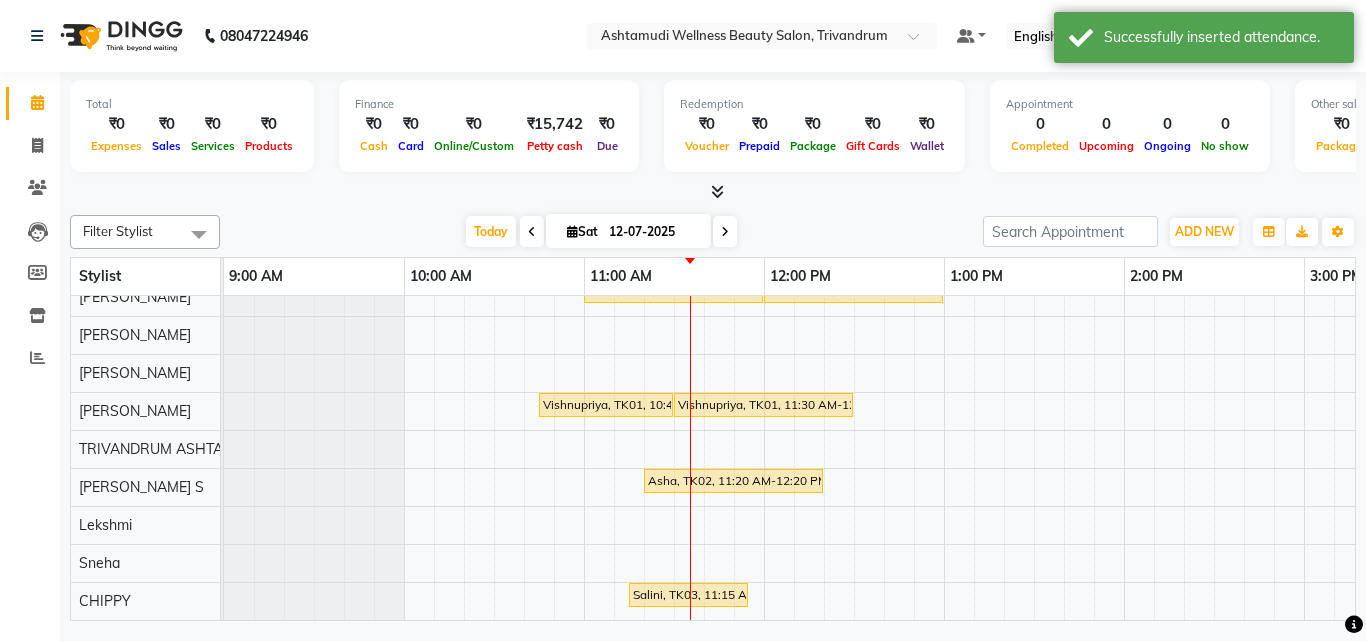 click at bounding box center (713, 192) 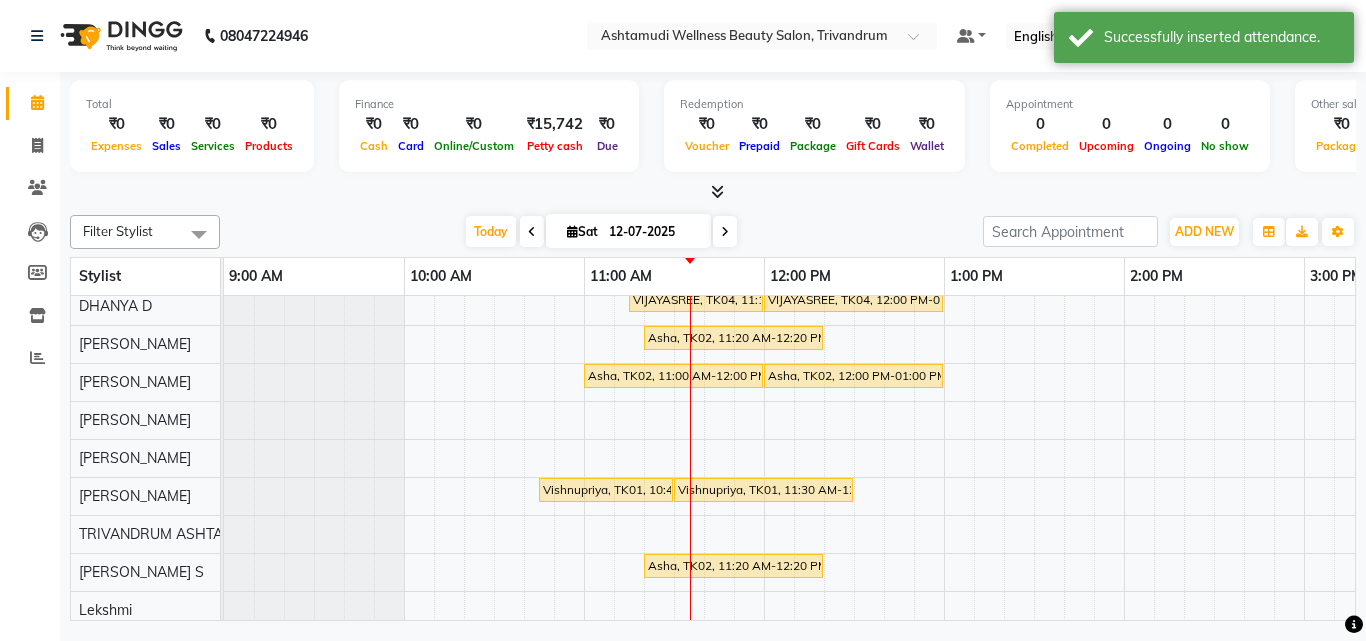 scroll, scrollTop: 0, scrollLeft: 0, axis: both 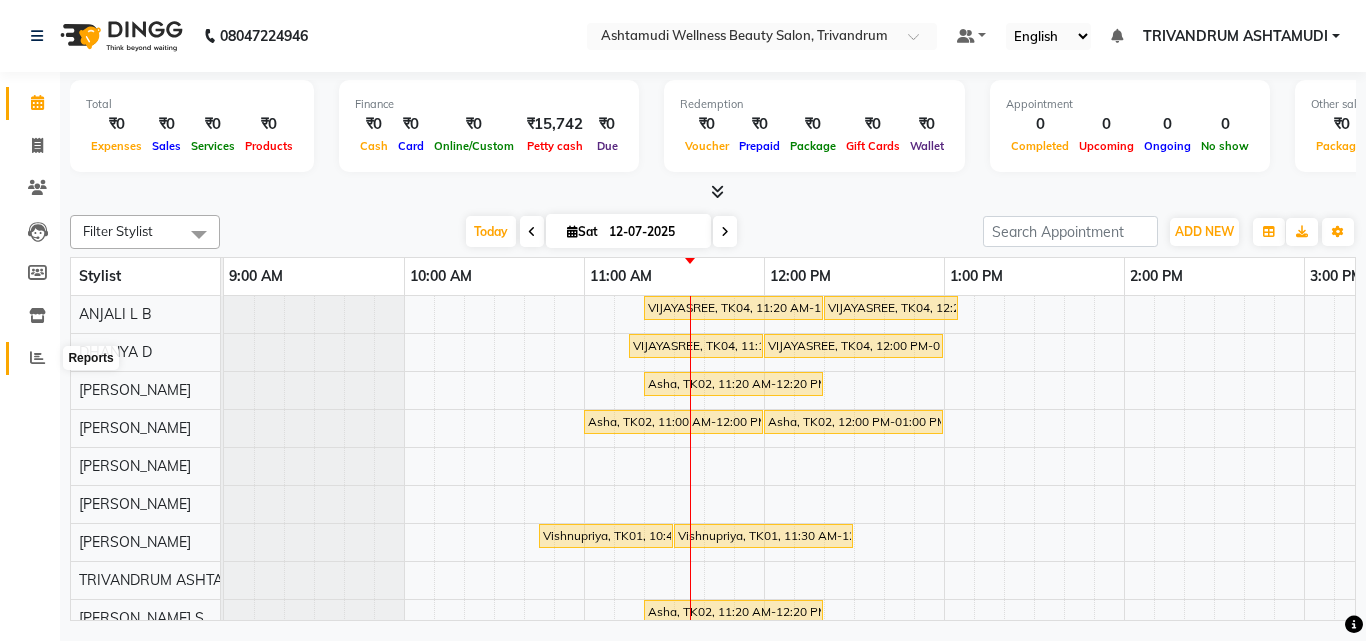 click 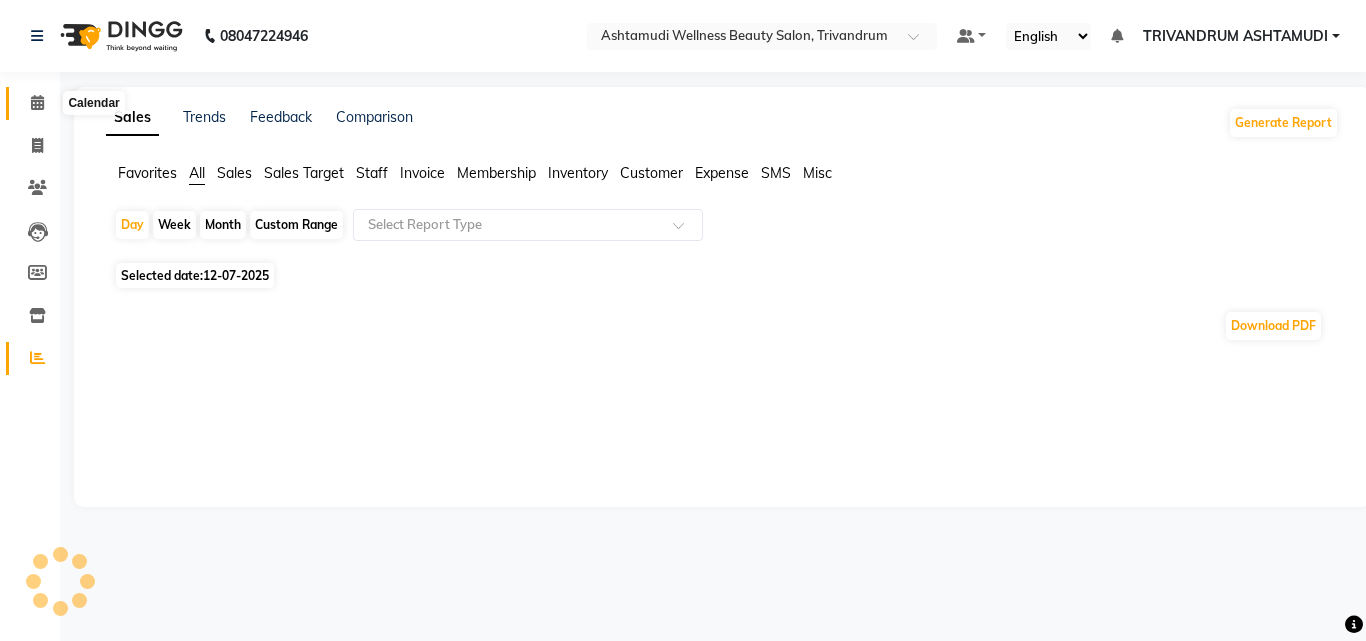 click 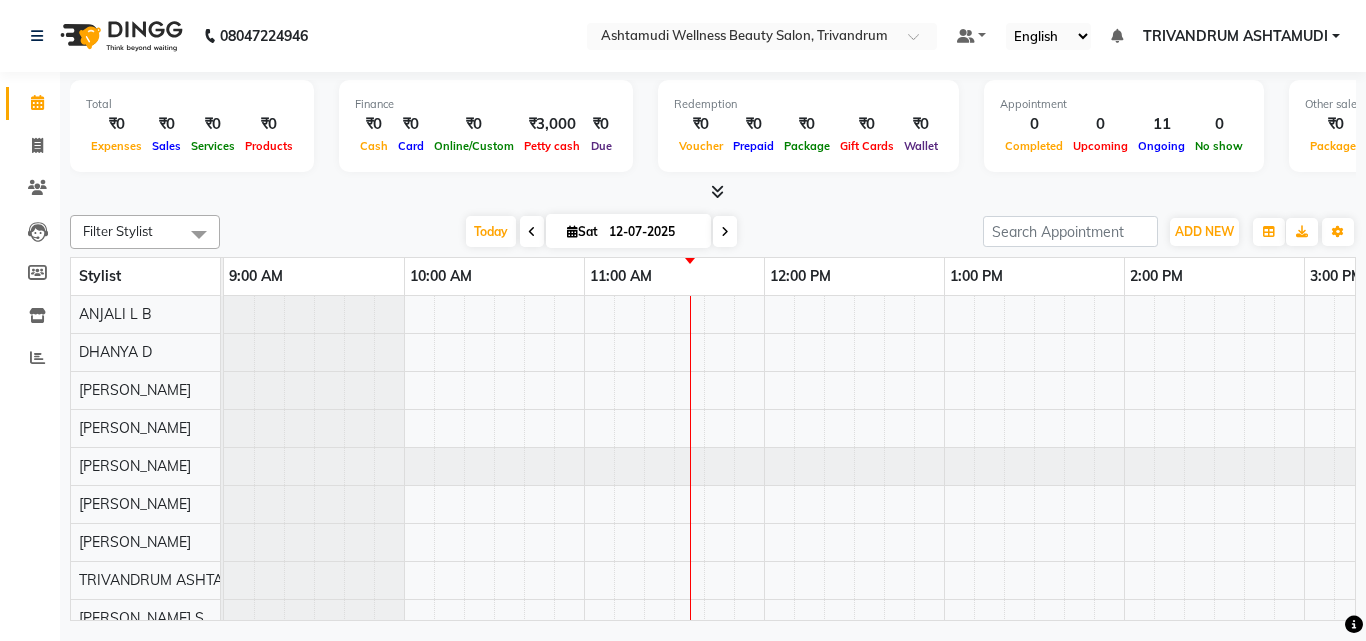 scroll, scrollTop: 0, scrollLeft: 0, axis: both 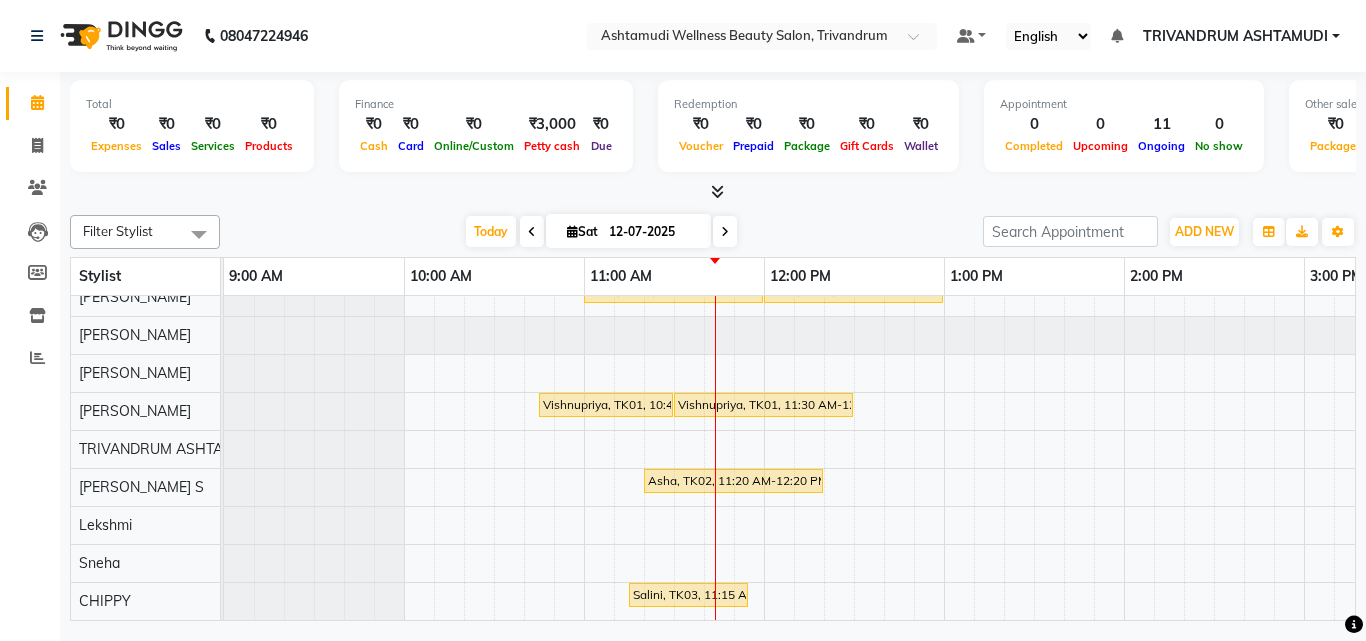 click on "VIJAYASREE, TK04, 11:20 AM-12:20 PM, Ceramide  Anti frizz treatment    VIJAYASREE, TK04, 12:20 PM-01:05 PM, Root Touch-Up (Ammonia Free)    VIJAYASREE, TK04, 11:15 AM-12:00 PM, Root Touch-Up (Ammonia Free)    VIJAYASREE, TK04, 12:00 PM-01:00 PM, Ceramide  Anti frizz treatment    Asha, TK02, 11:20 AM-12:20 PM, Layer Cut    Asha, TK02, 11:00 AM-12:00 PM, Ceramide  Anti frizz treatment    Asha, TK02, 12:00 PM-01:00 PM, Layer Cut    Vishnupriya, TK01, 10:45 AM-11:30 AM, Root Touch-Up (Ammonia Free)    Vishnupriya, TK01, 11:30 AM-12:30 PM, Ceramide  Anti frizz treatment    Asha, TK02, 11:20 AM-12:20 PM, Layer Cut    Salini, TK03, 11:15 AM-11:55 AM, Highlighting (Per Streaks)" at bounding box center [1484, 392] 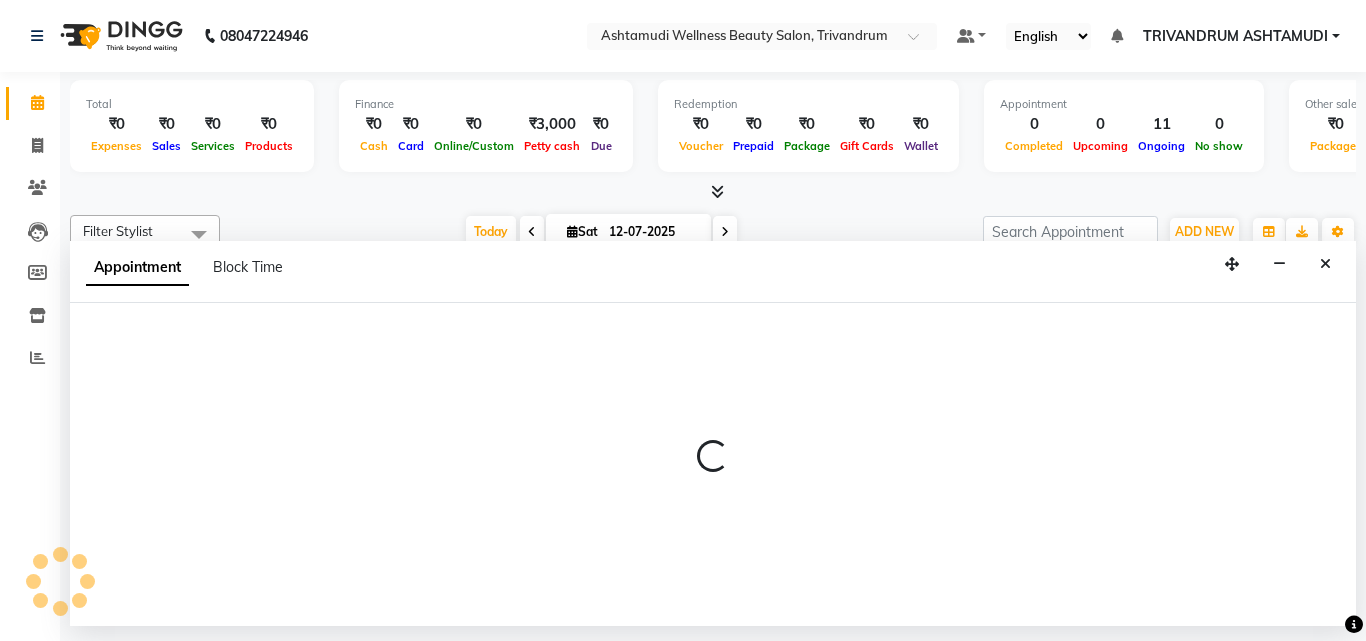 select on "72435" 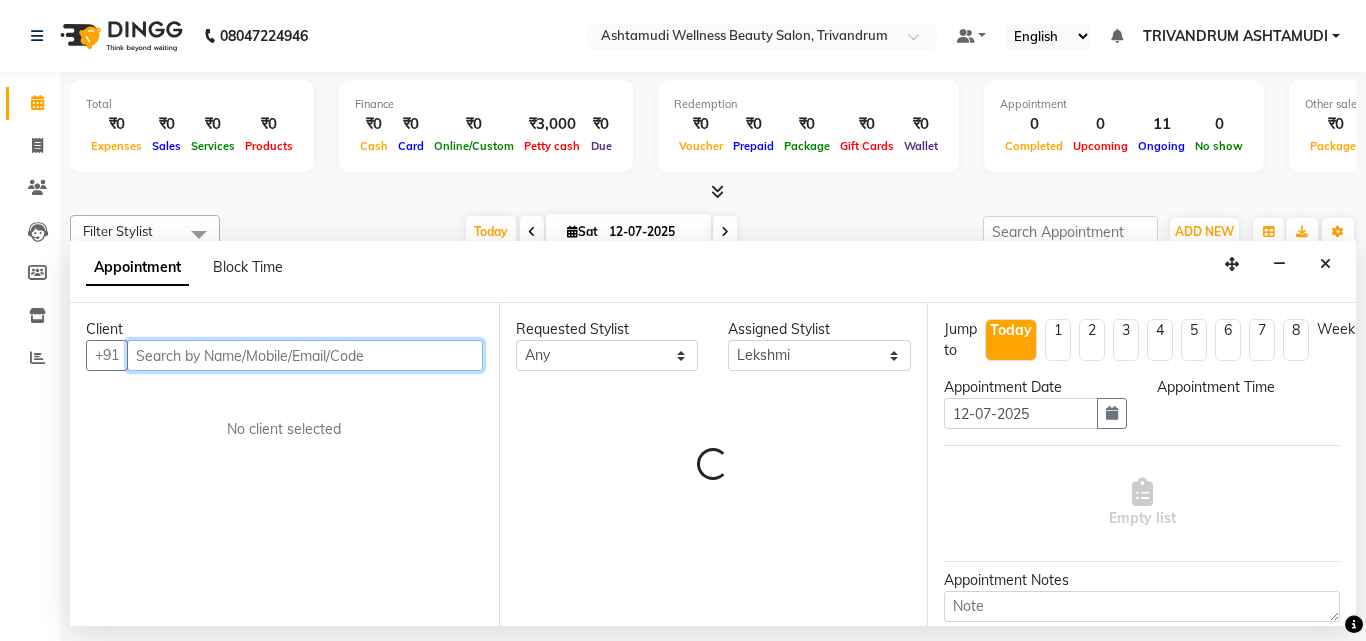 select on "690" 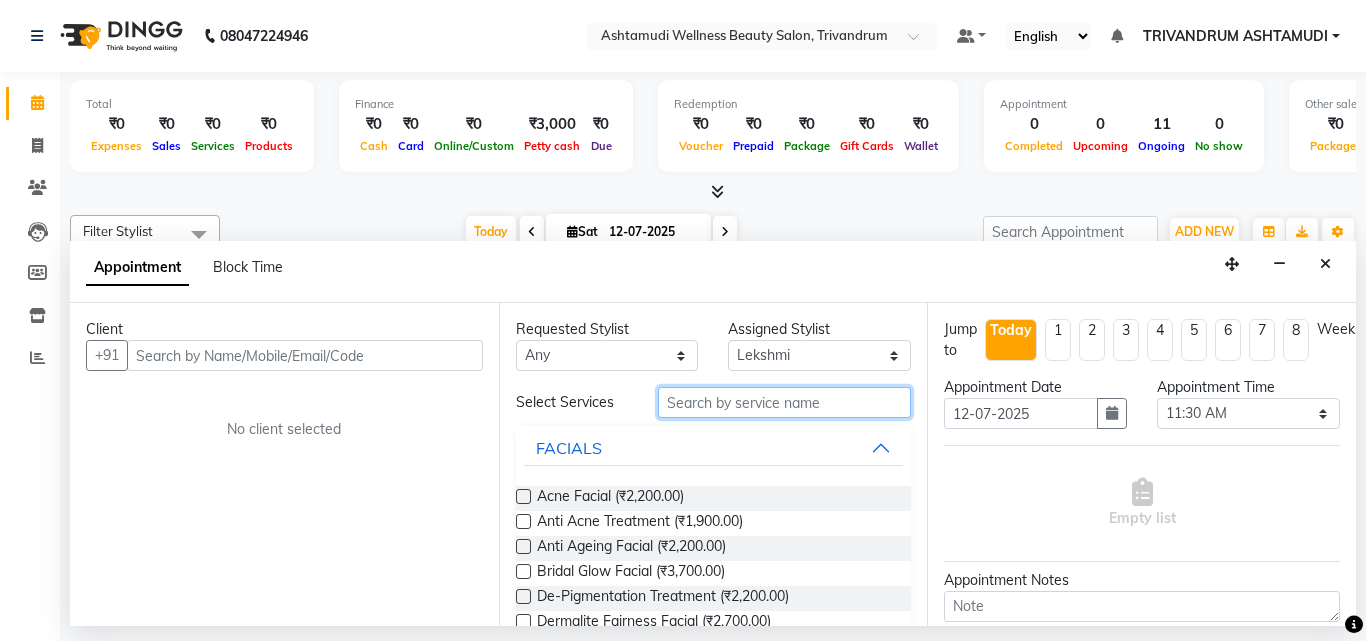 click at bounding box center (785, 402) 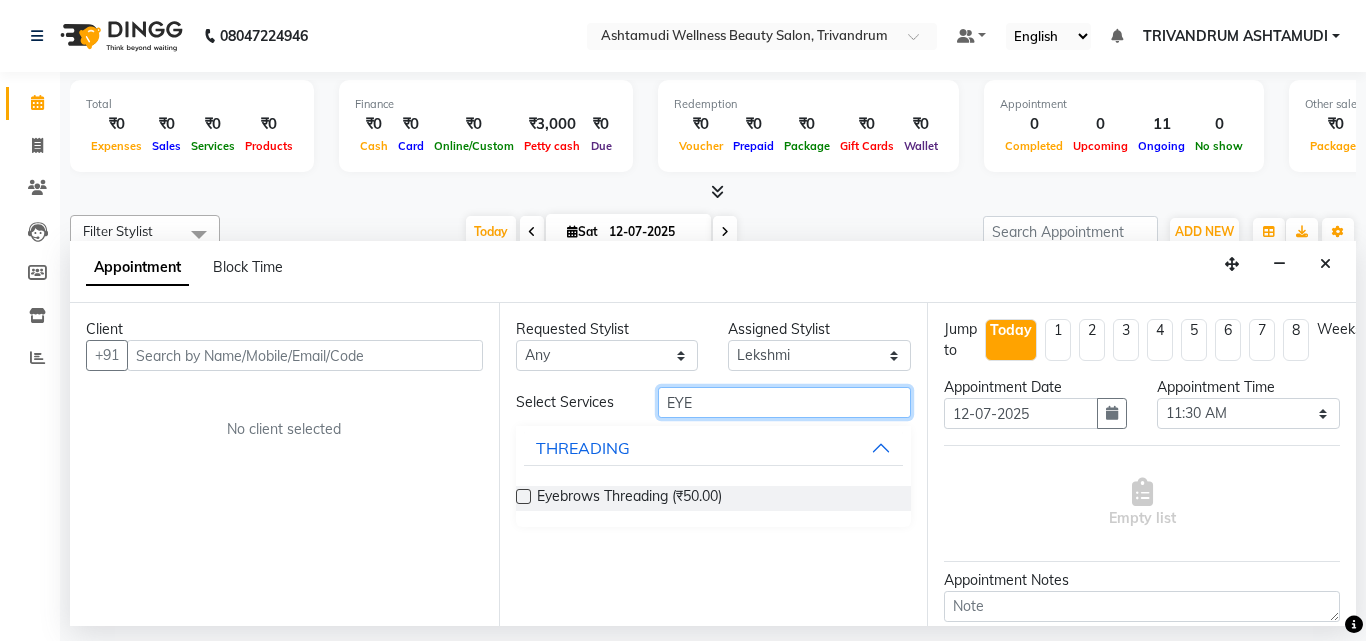 type on "EYE" 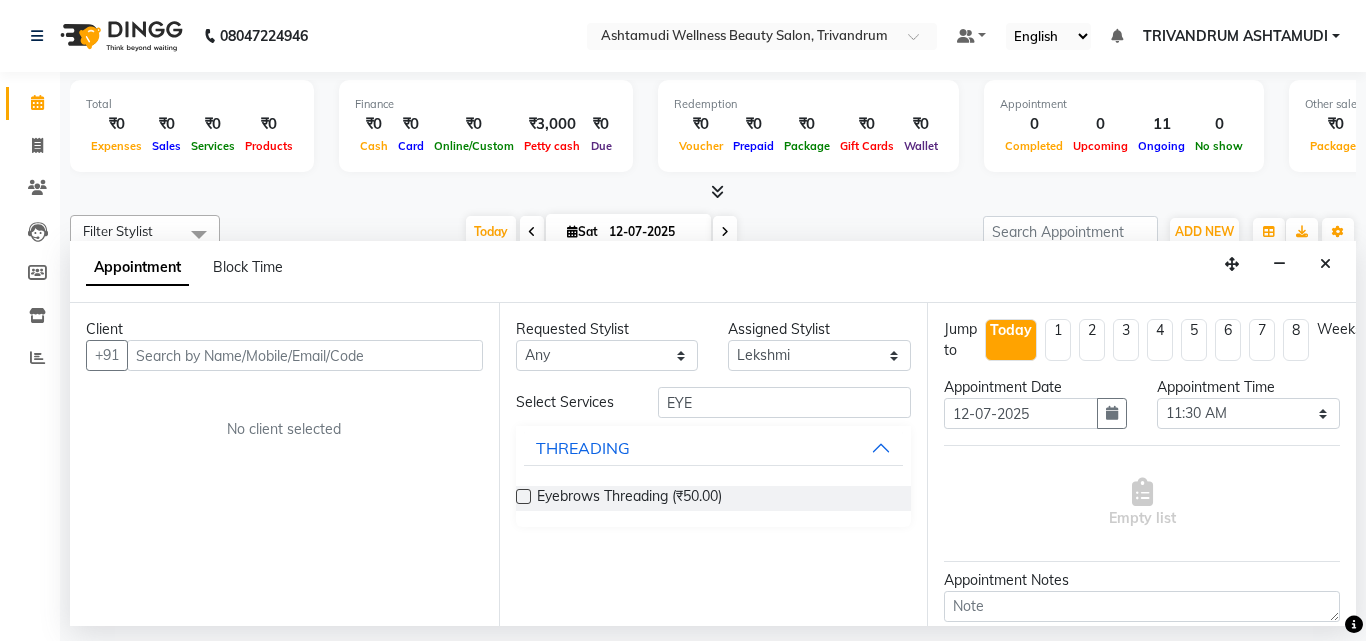 click at bounding box center (523, 496) 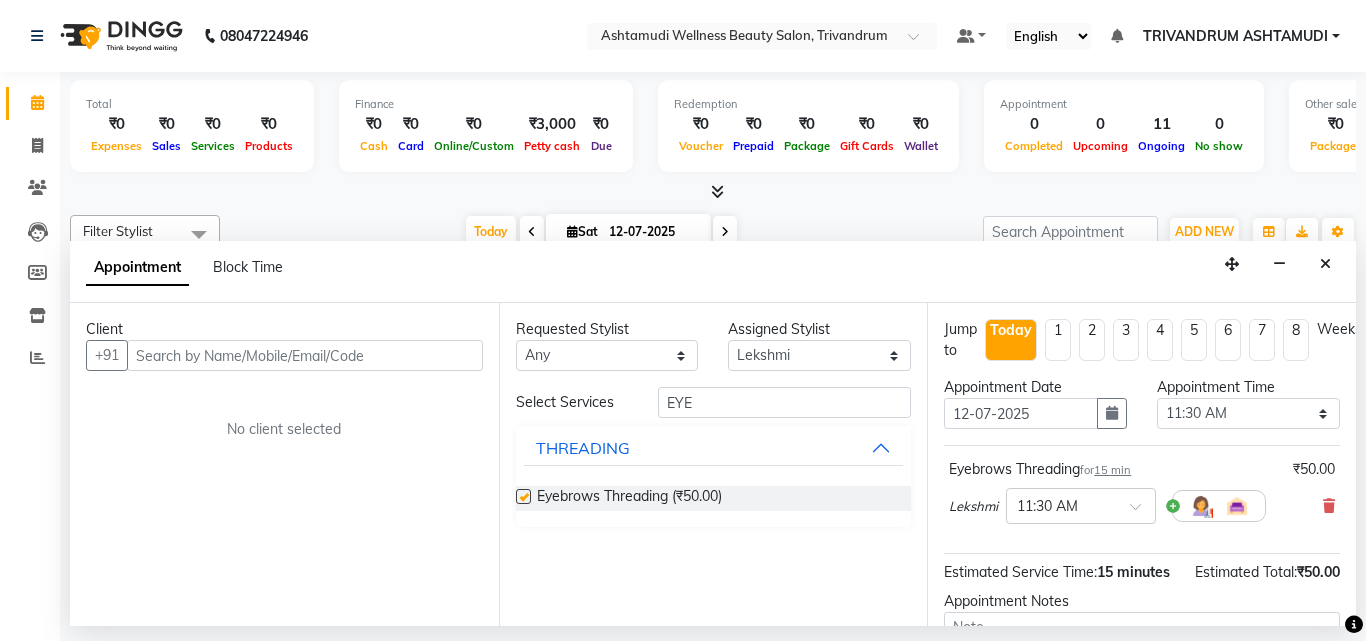 checkbox on "false" 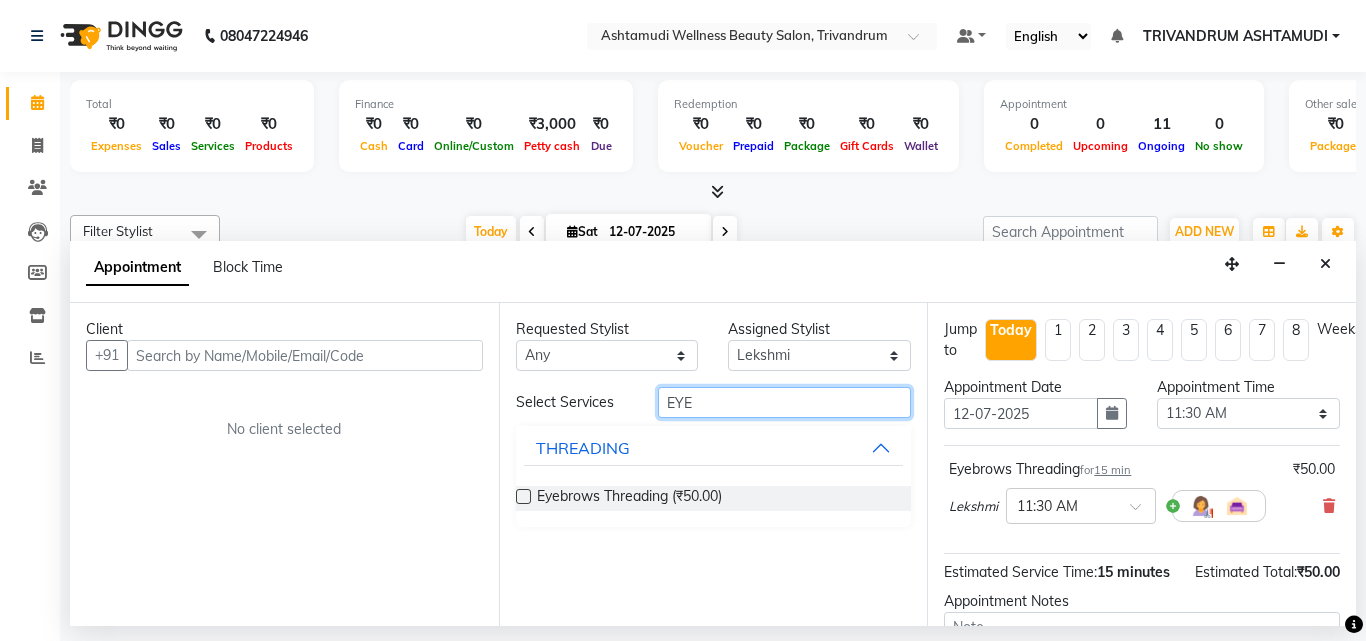 drag, startPoint x: 624, startPoint y: 402, endPoint x: 591, endPoint y: 402, distance: 33 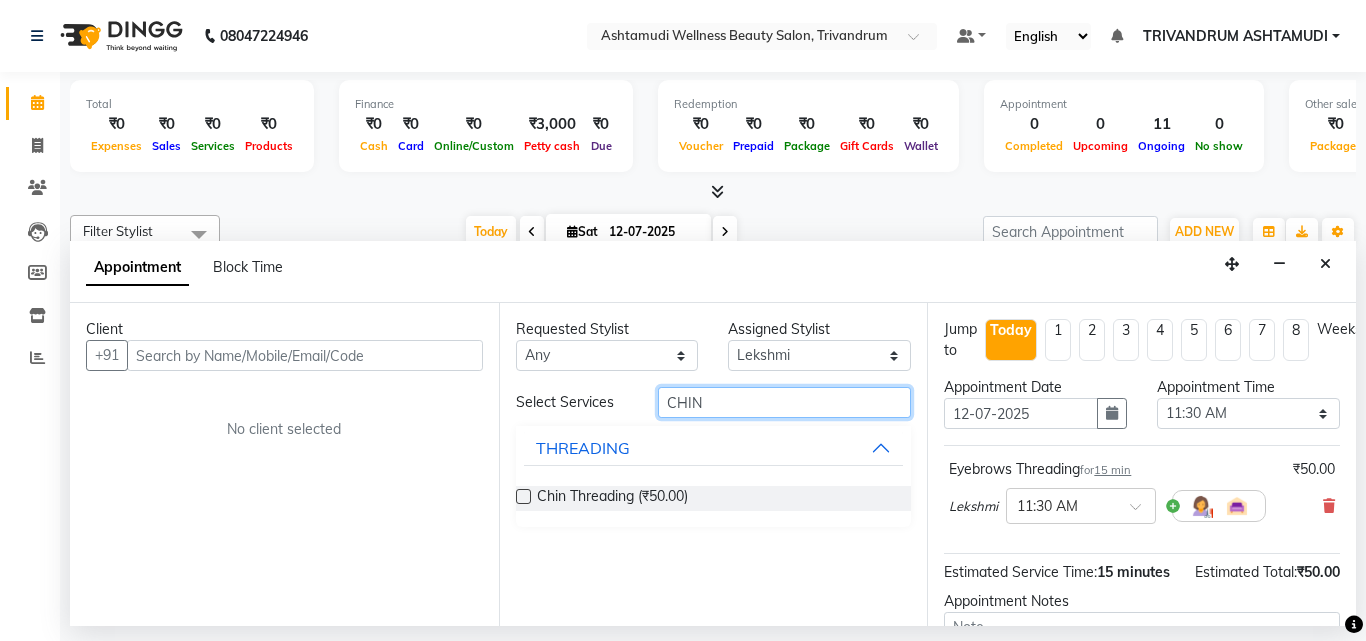 type on "CHIN" 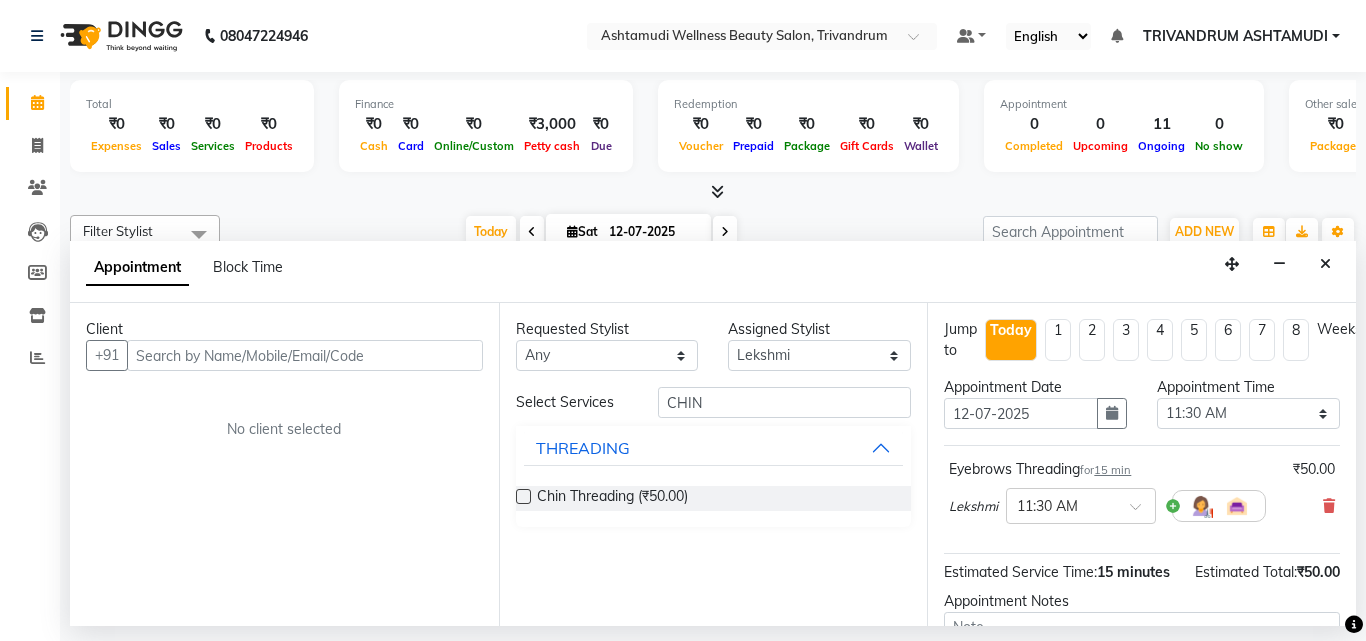 click at bounding box center (523, 496) 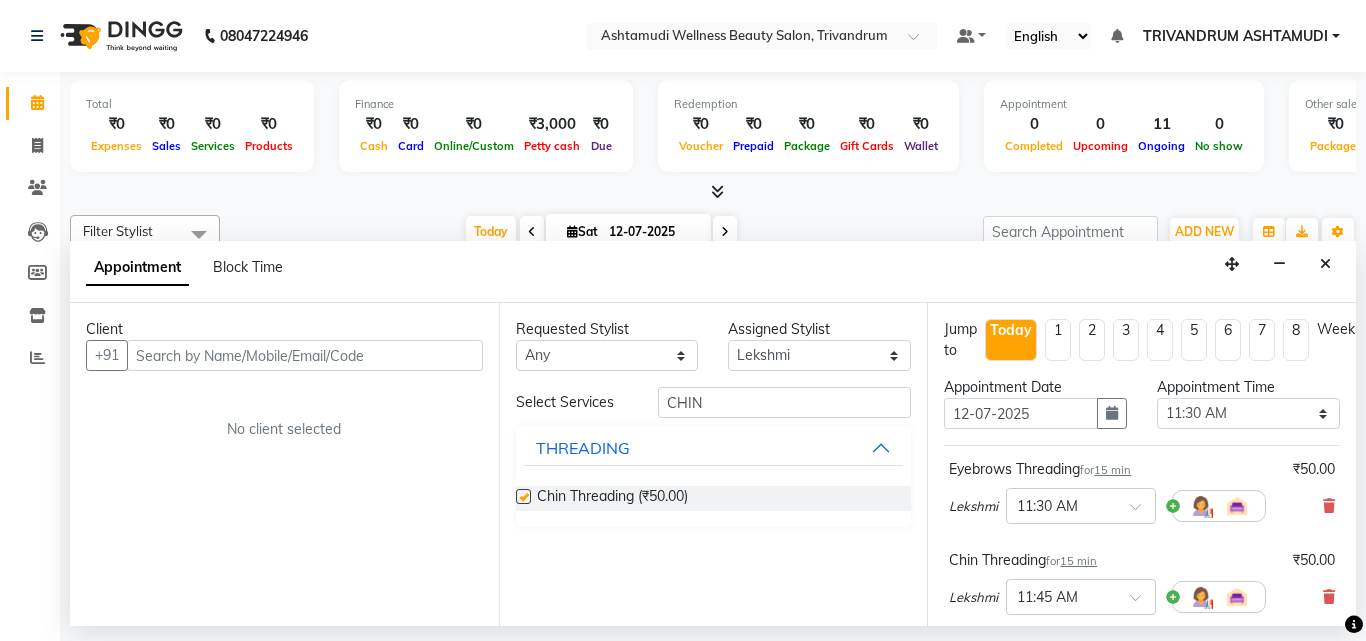 checkbox on "false" 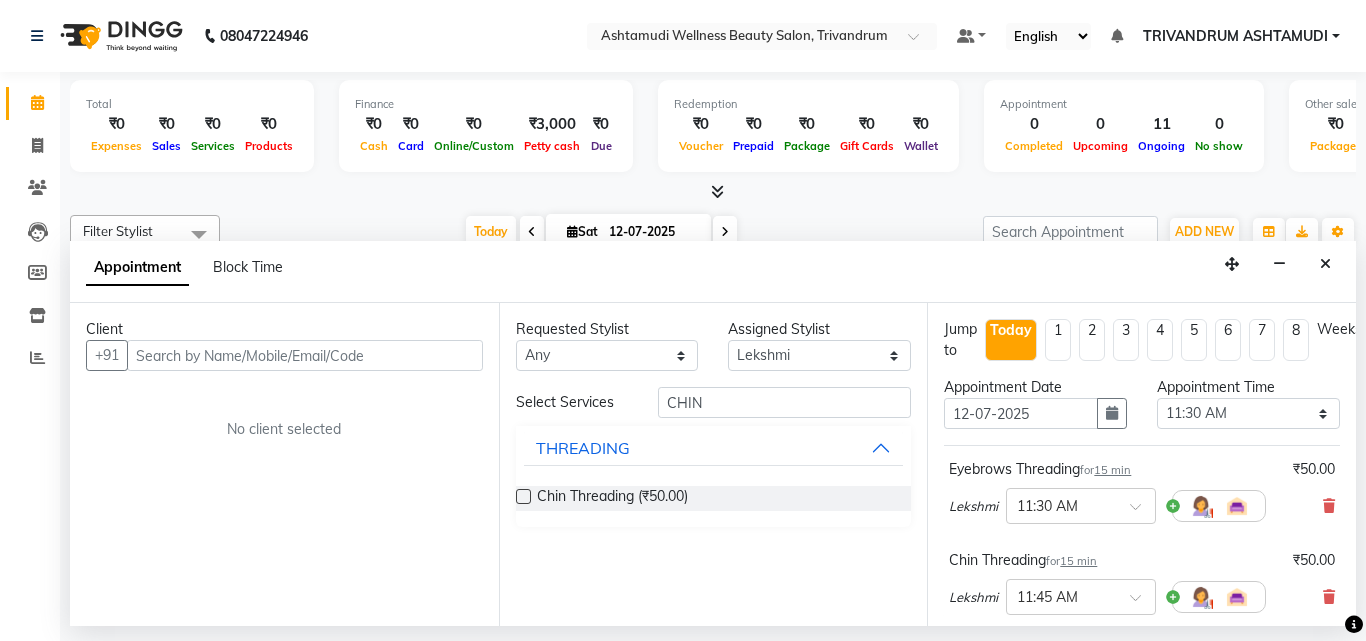 scroll, scrollTop: 200, scrollLeft: 0, axis: vertical 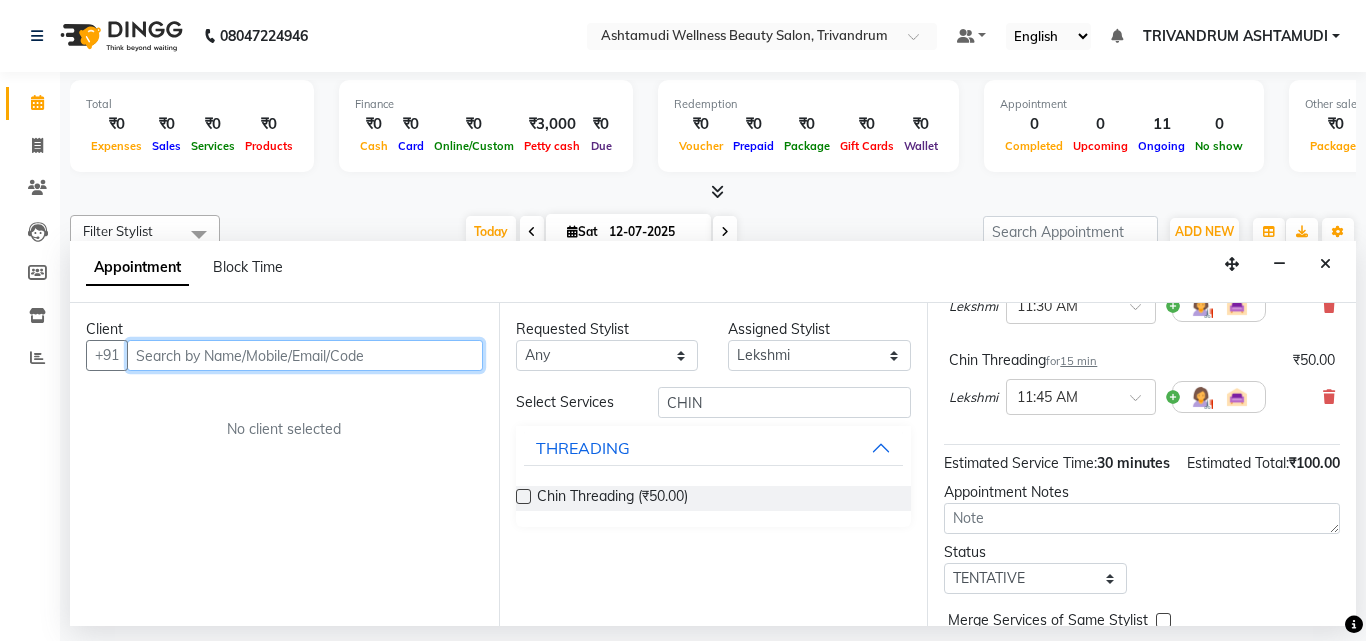 click at bounding box center [305, 355] 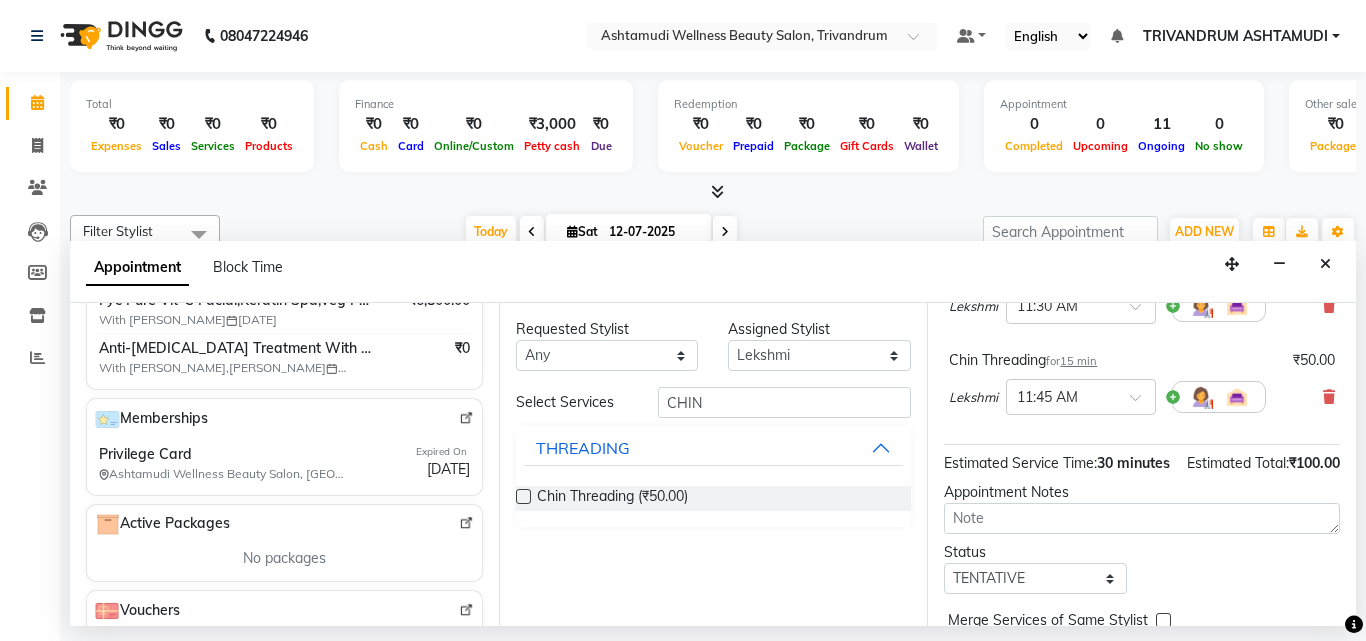 scroll, scrollTop: 500, scrollLeft: 0, axis: vertical 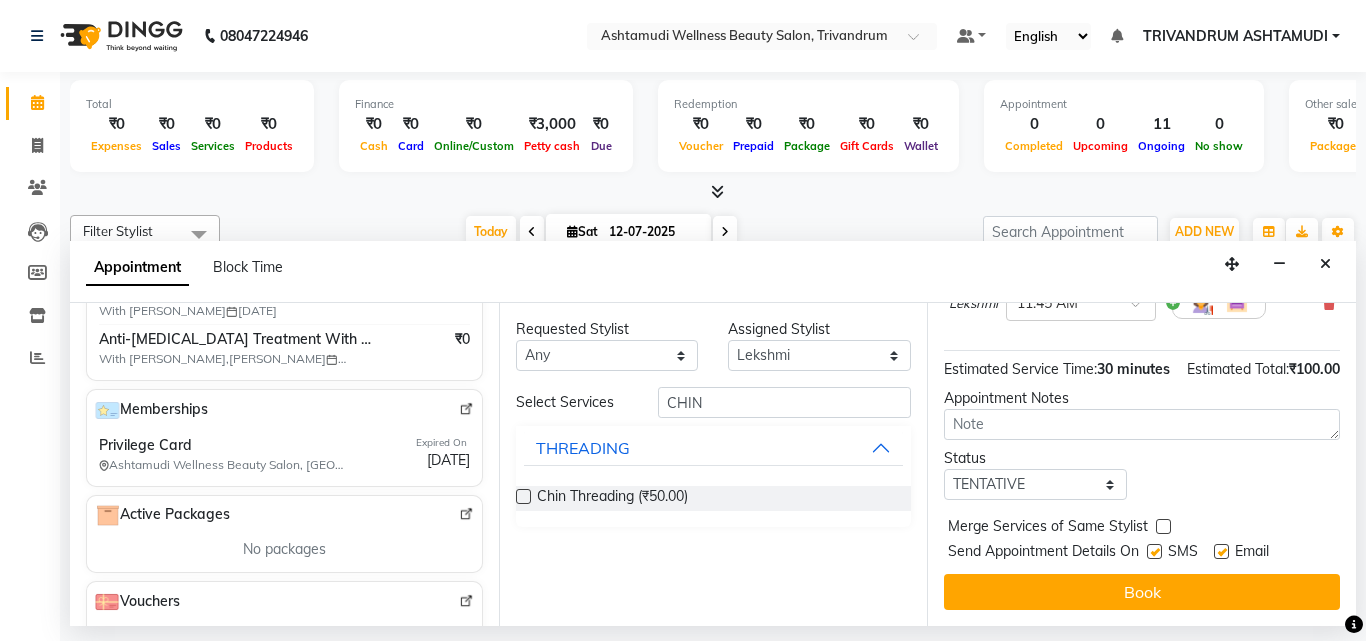type on "9048017778" 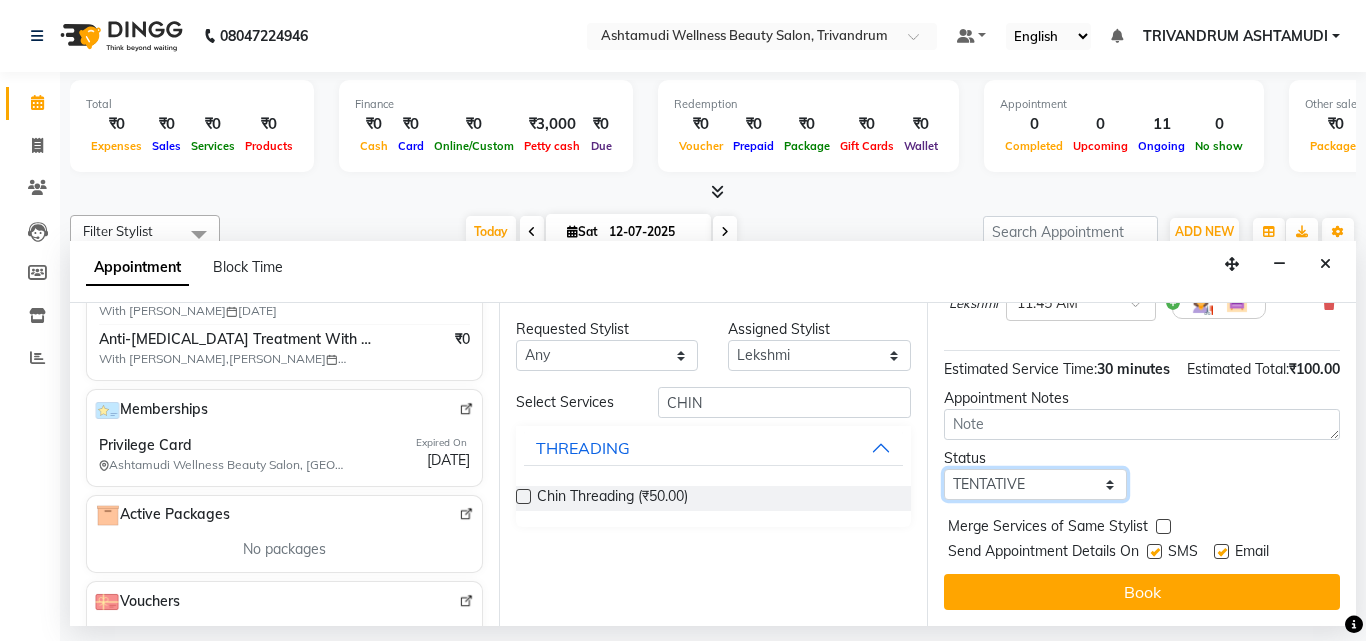 click on "Select TENTATIVE CONFIRM CHECK-IN UPCOMING" at bounding box center [1035, 484] 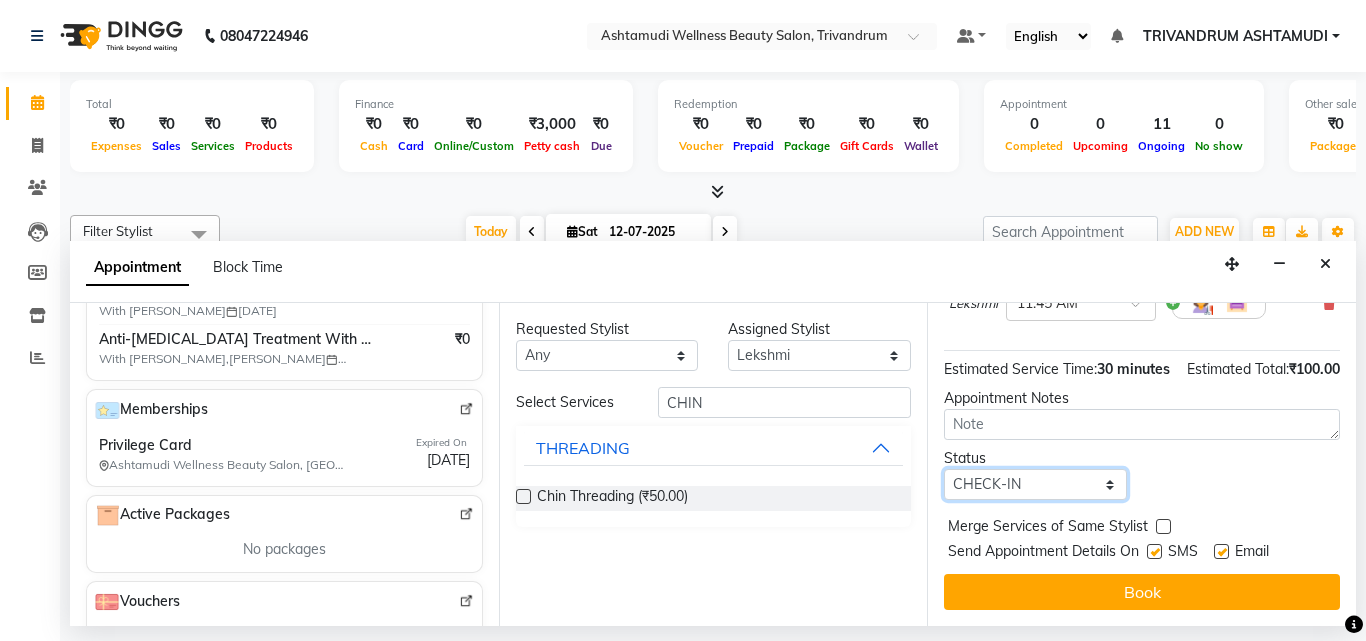 click on "Select TENTATIVE CONFIRM CHECK-IN UPCOMING" at bounding box center [1035, 484] 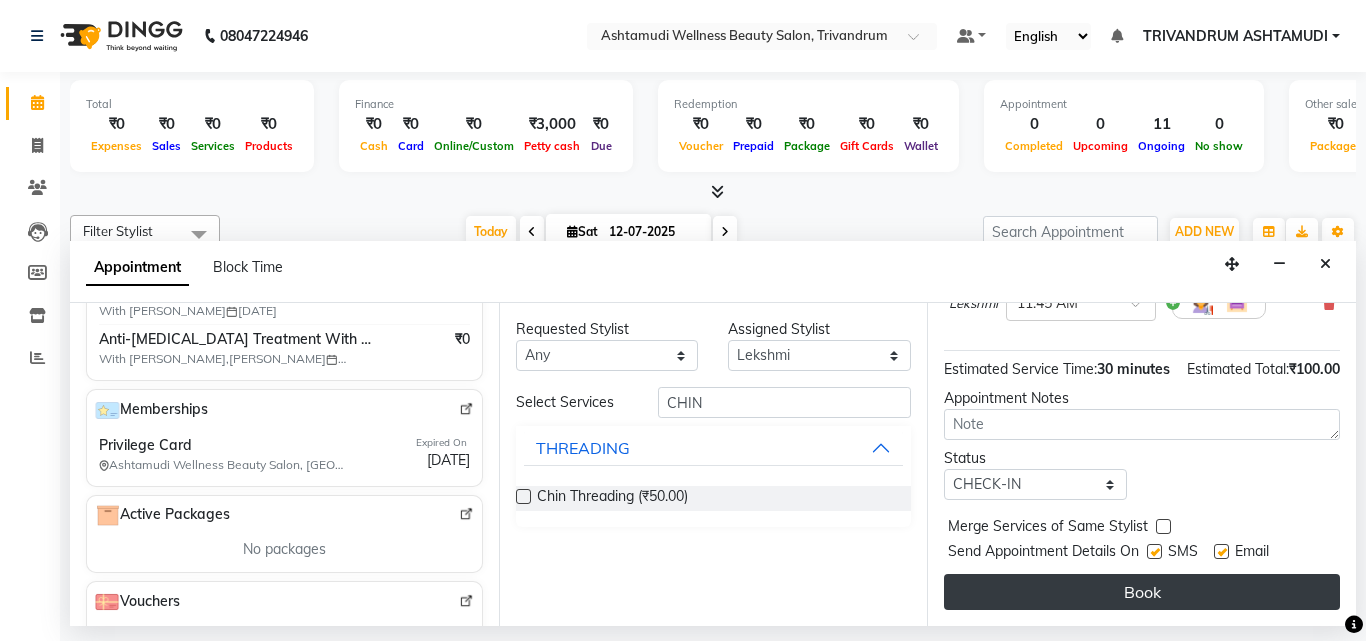 click on "Book" at bounding box center (1142, 592) 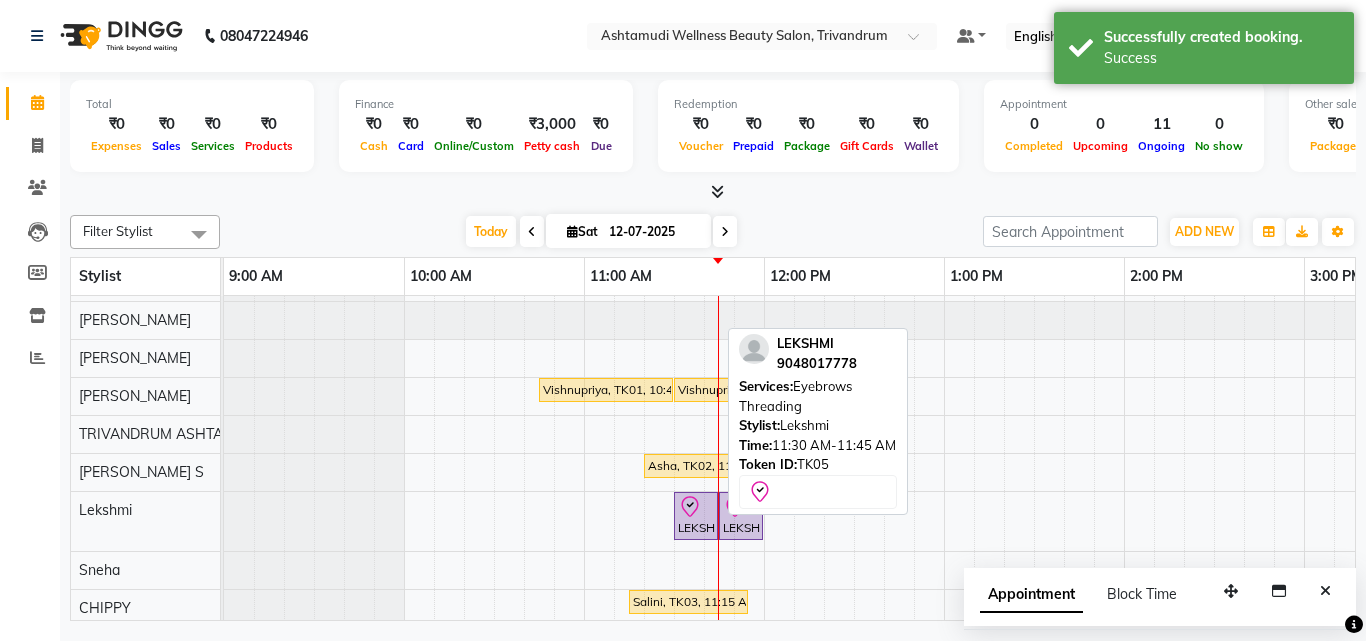 click on "LEKSHMI, TK05, 11:30 AM-11:45 AM, Eyebrows Threading" at bounding box center (696, 516) 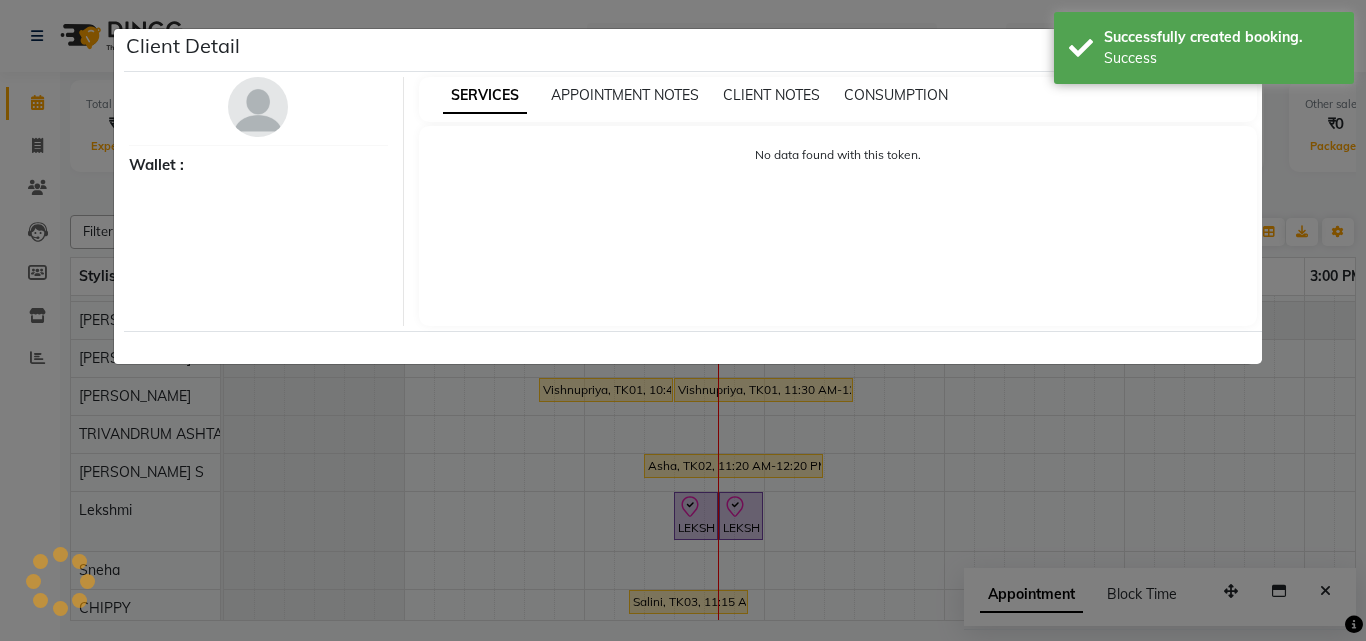 select on "8" 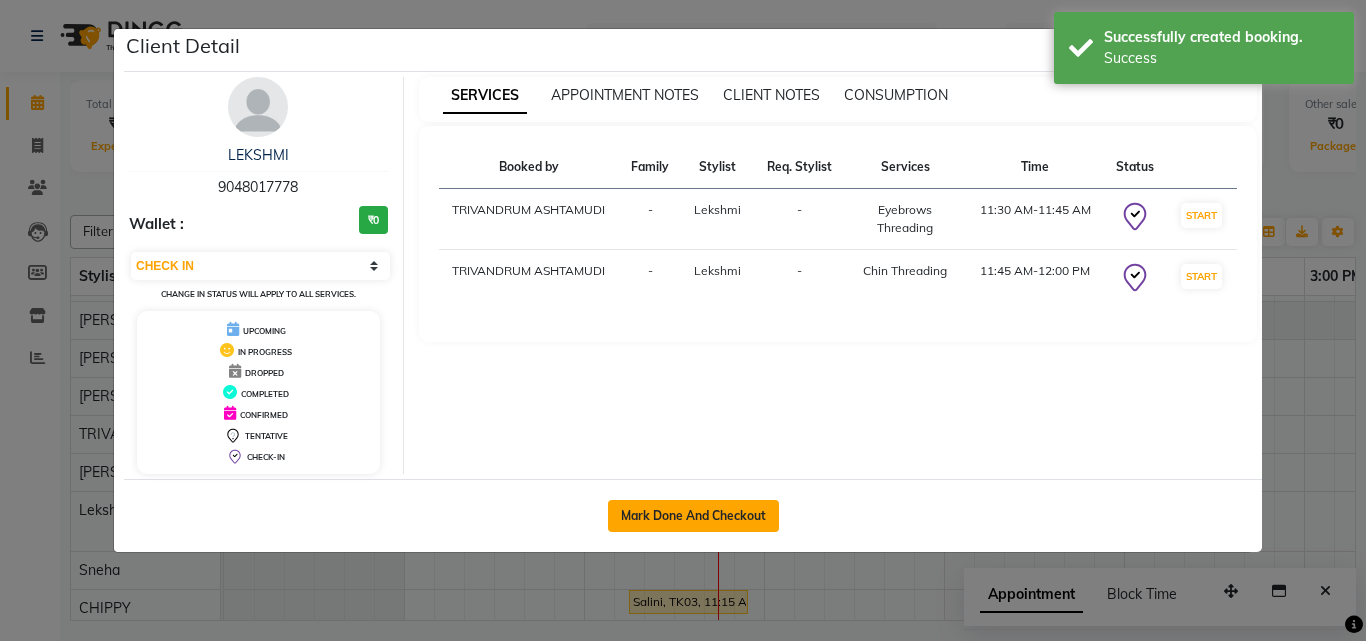 click on "Mark Done And Checkout" 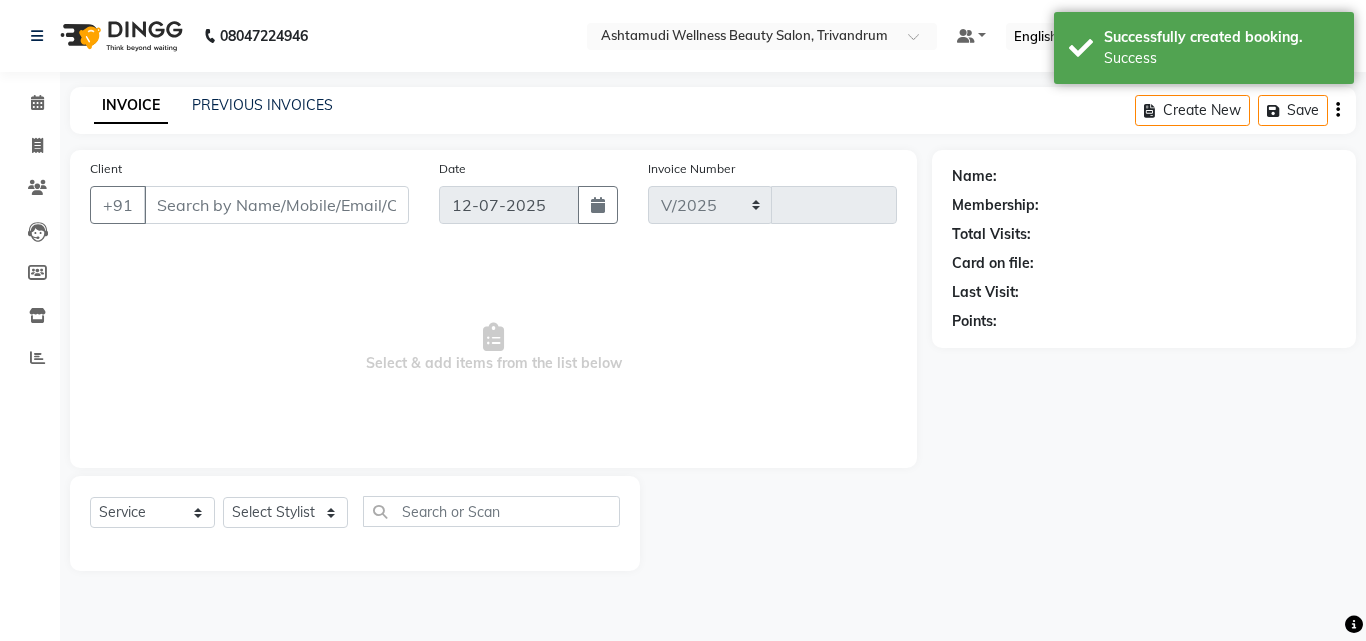 select on "4636" 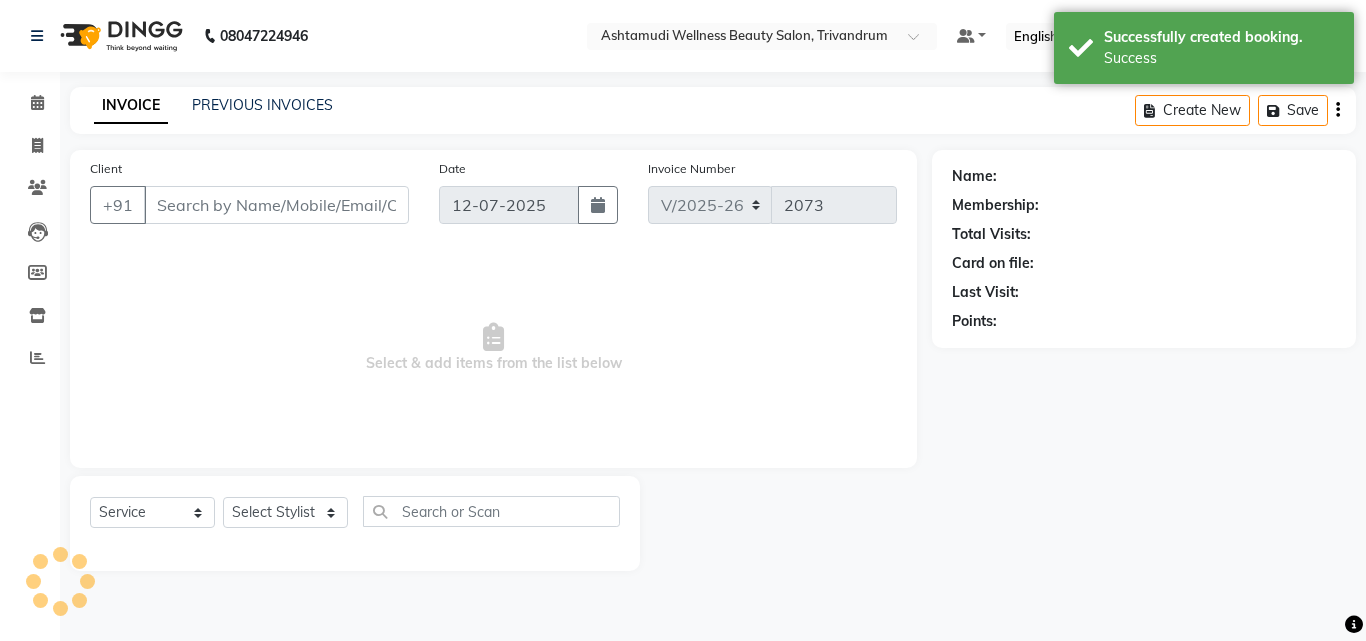 type on "9048017778" 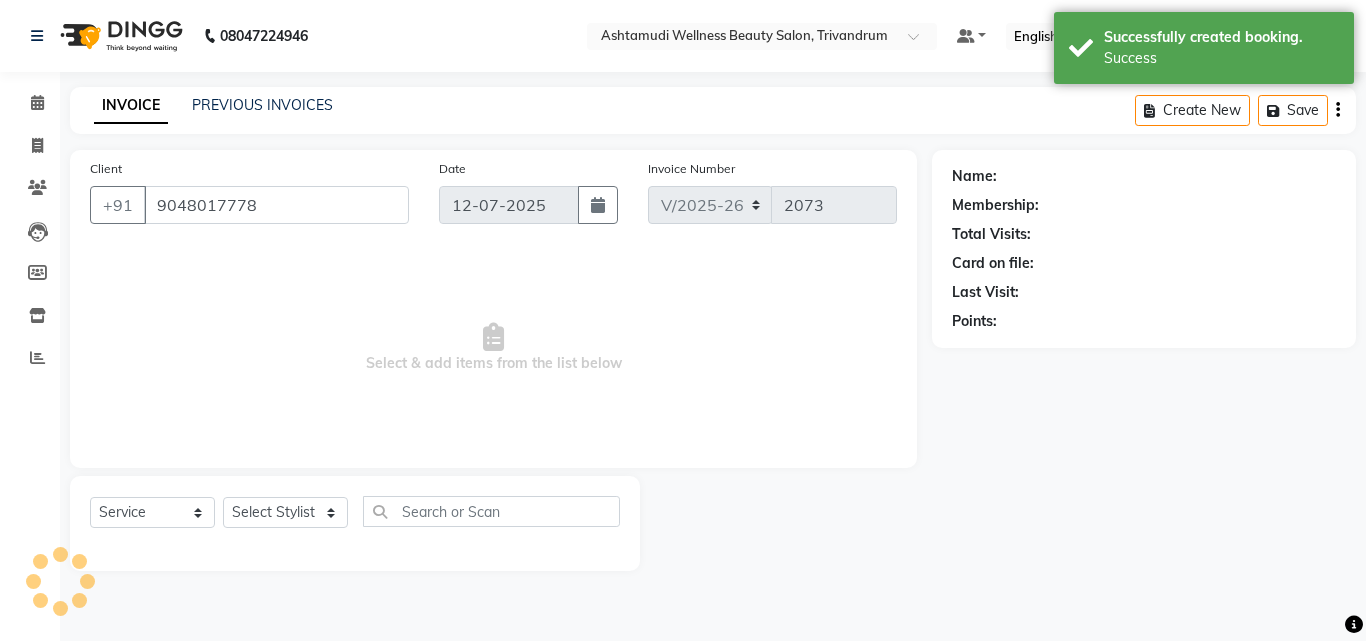 select on "72435" 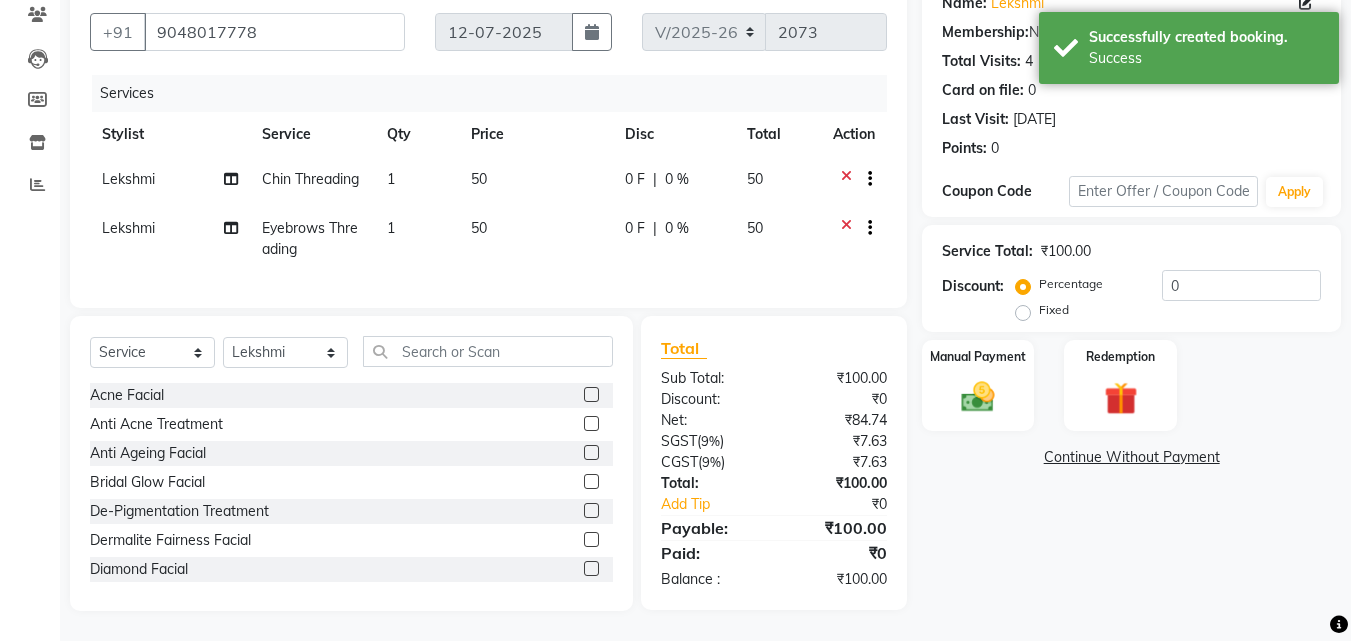 scroll, scrollTop: 188, scrollLeft: 0, axis: vertical 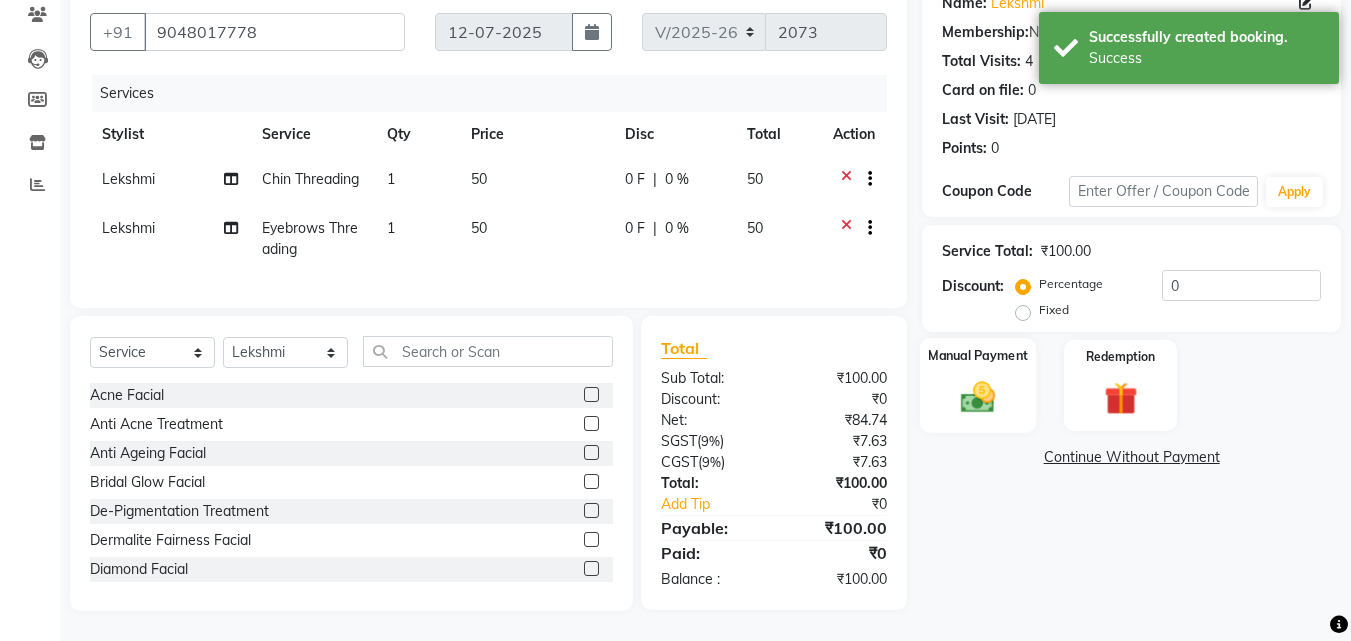 click 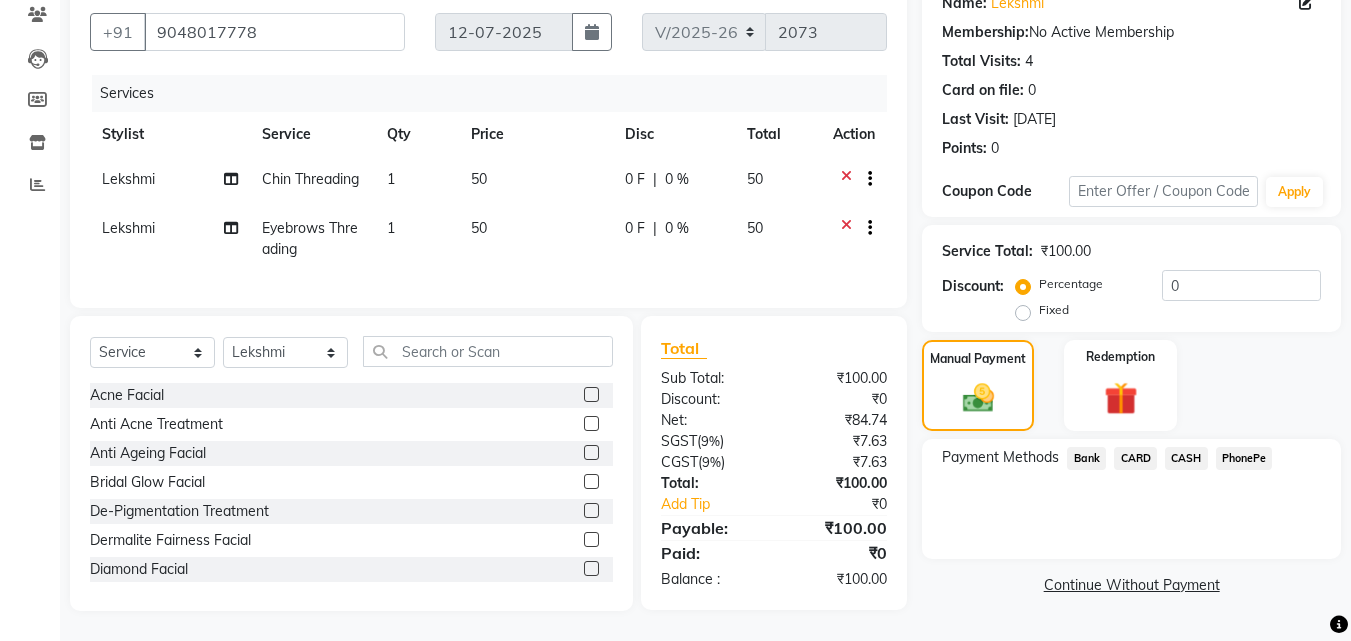 click on "PhonePe" 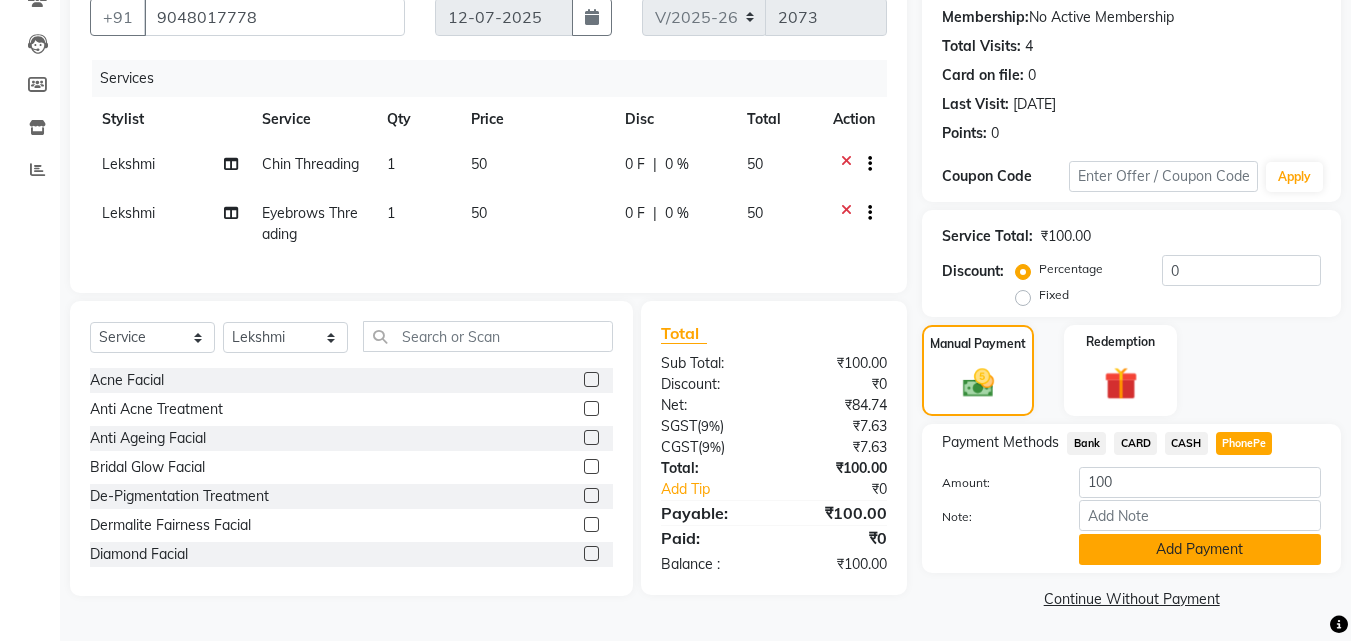 click on "Add Payment" 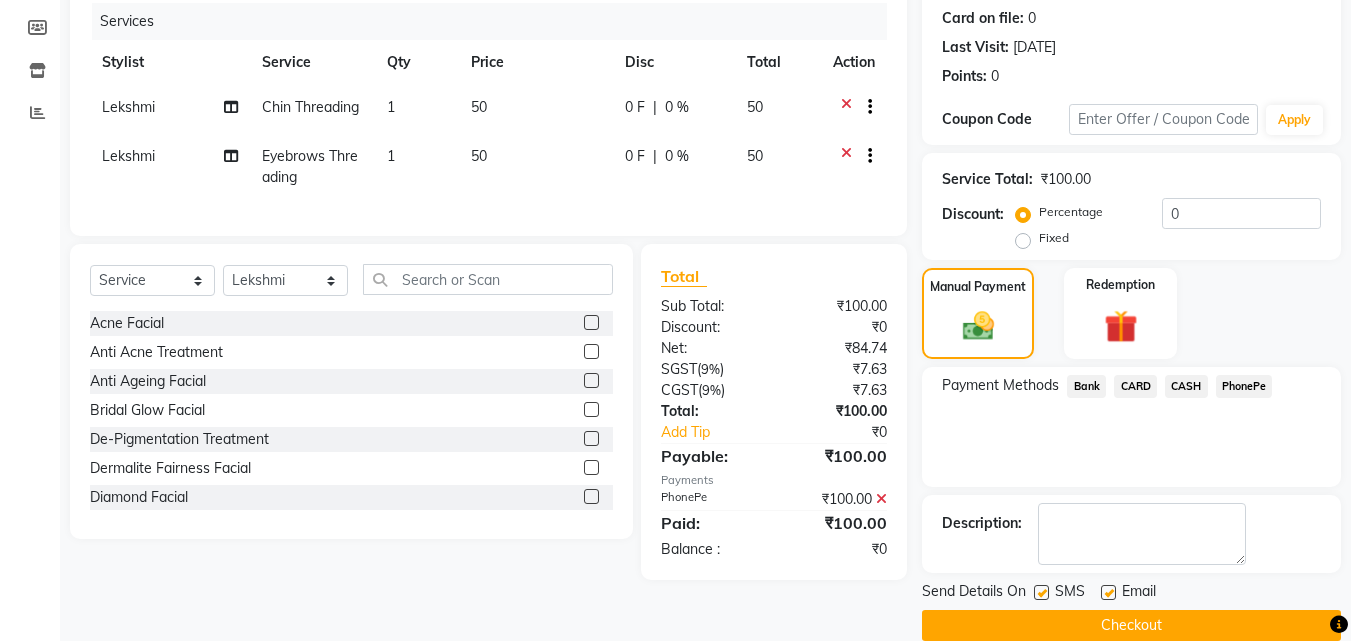 scroll, scrollTop: 275, scrollLeft: 0, axis: vertical 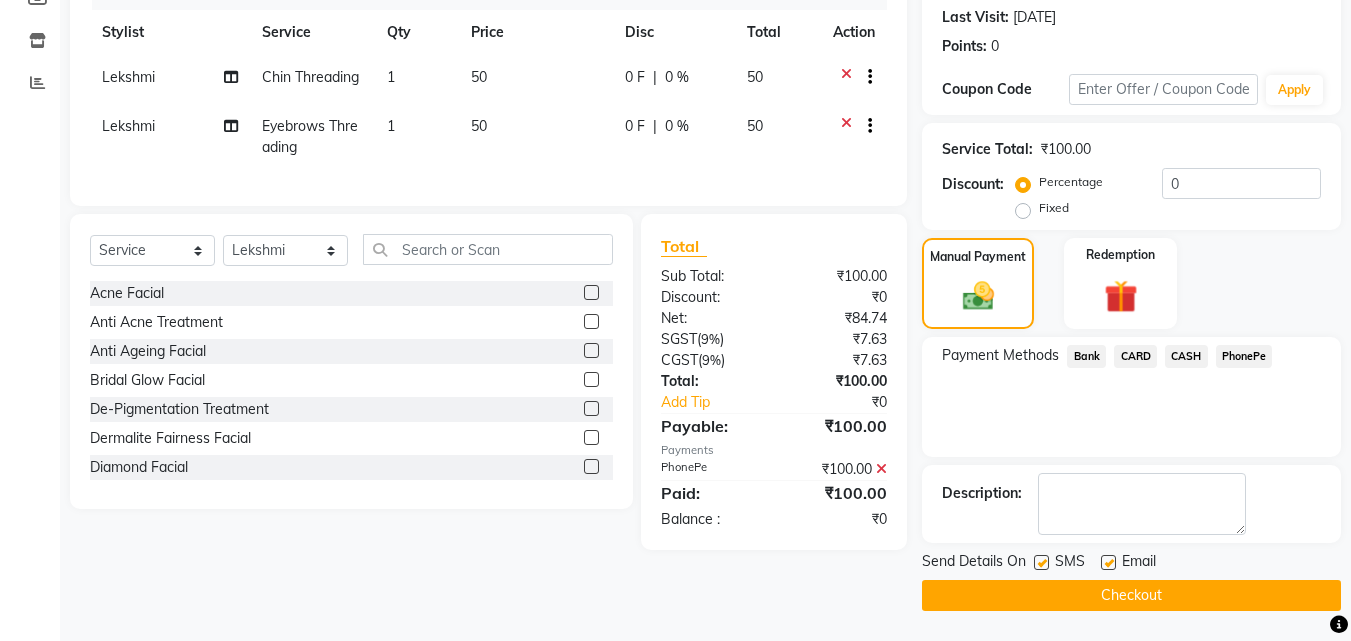 click on "Checkout" 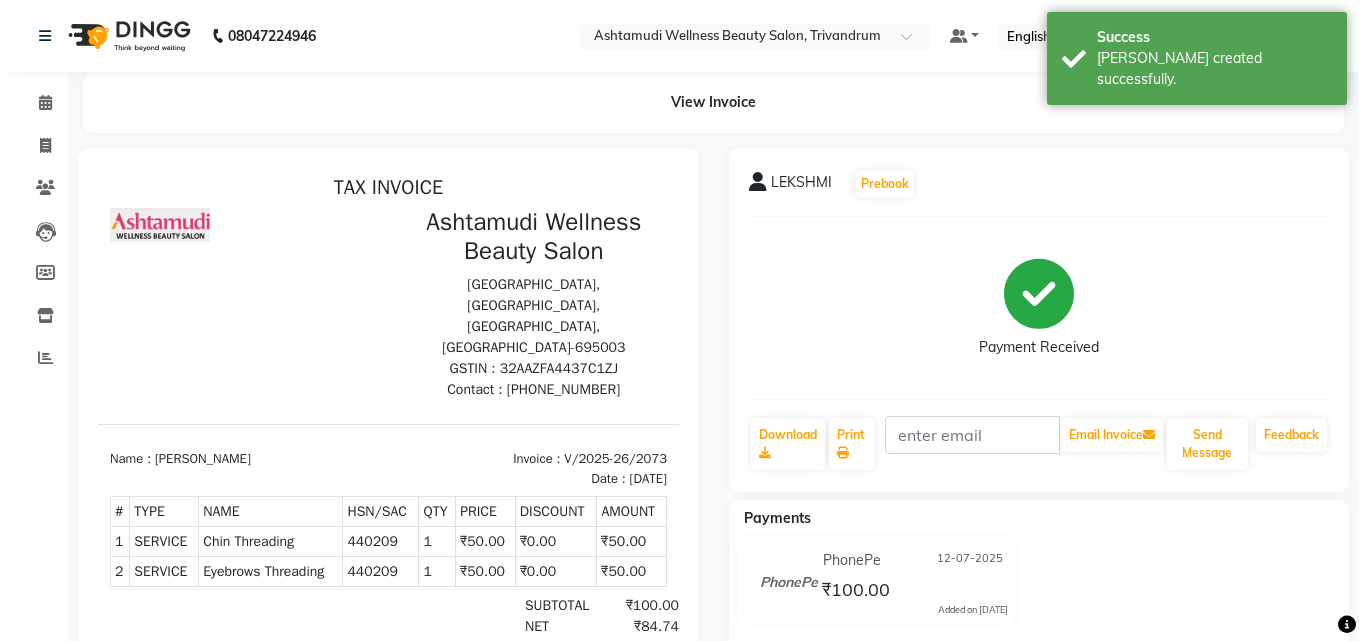 scroll, scrollTop: 0, scrollLeft: 0, axis: both 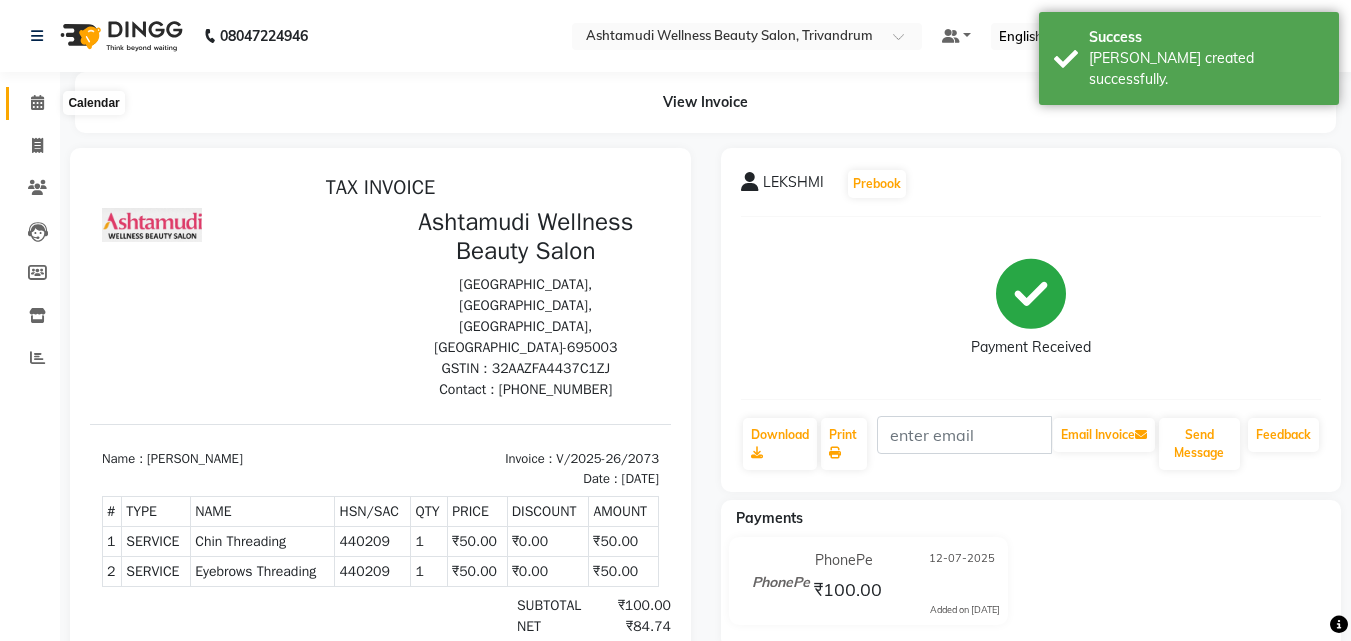 click 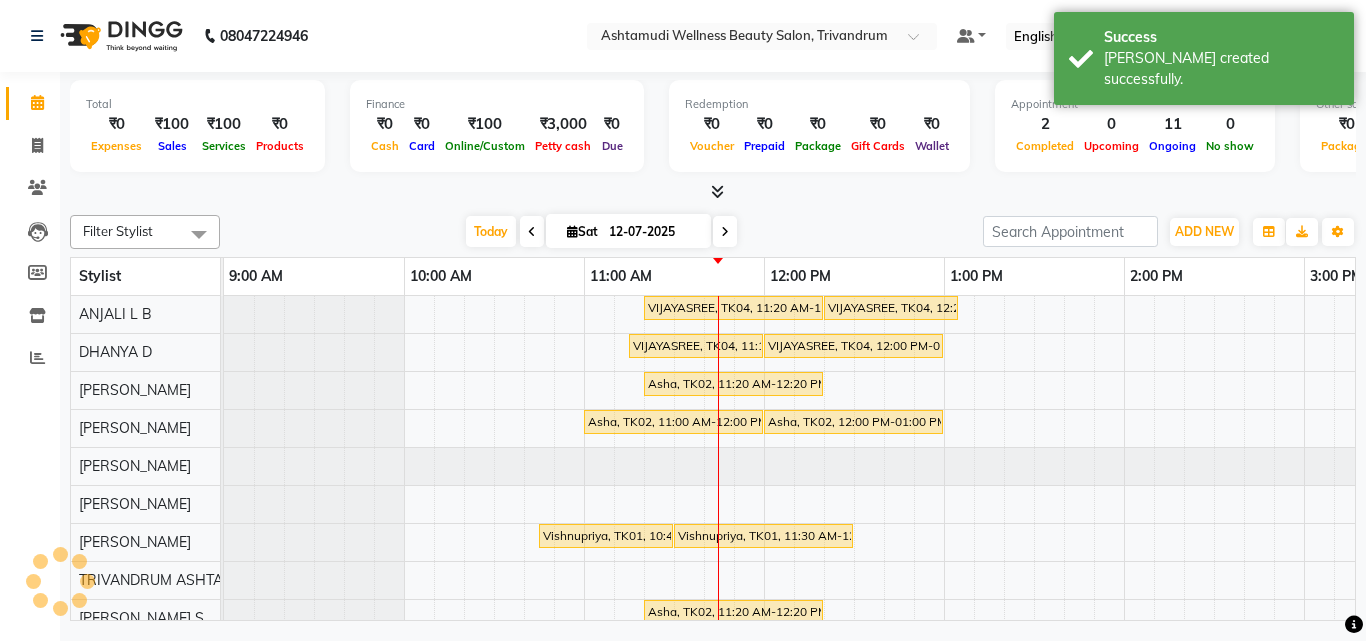scroll, scrollTop: 0, scrollLeft: 0, axis: both 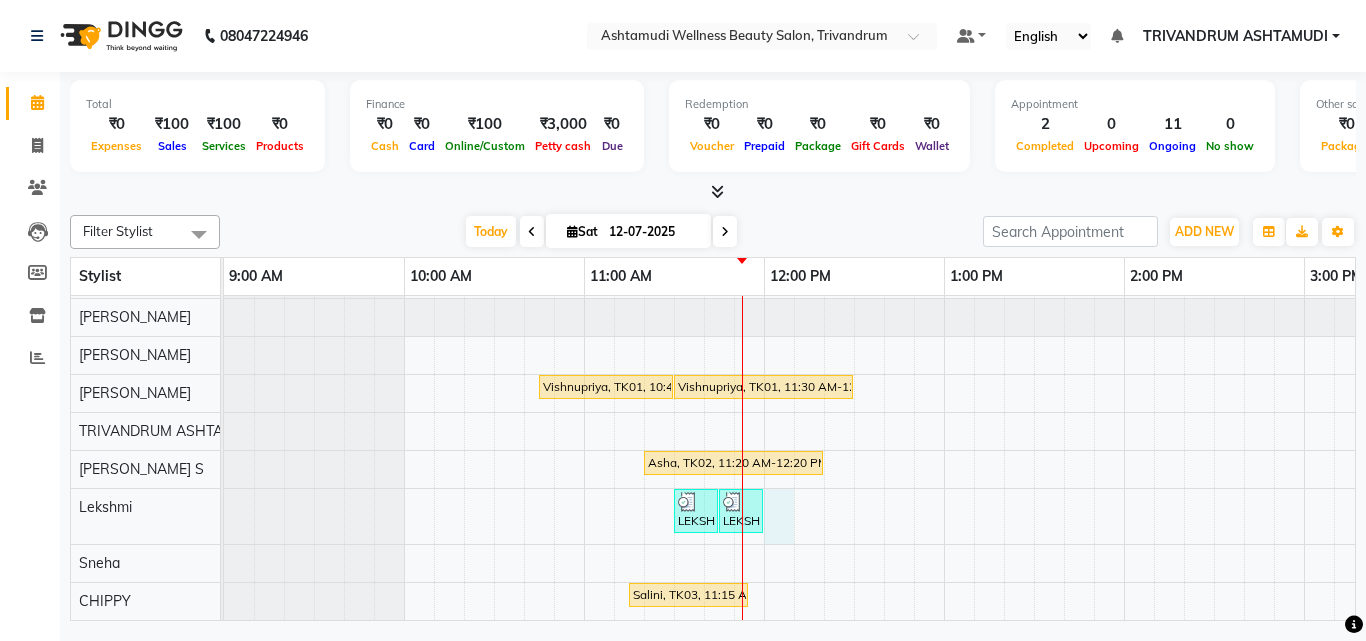 click on "VIJAYASREE, TK04, 11:20 AM-12:20 PM, Ceramide  Anti frizz treatment    VIJAYASREE, TK04, 12:20 PM-01:05 PM, Root Touch-Up (Ammonia Free)    VIJAYASREE, TK04, 11:15 AM-12:00 PM, Root Touch-Up (Ammonia Free)    VIJAYASREE, TK04, 12:00 PM-01:00 PM, Ceramide  Anti frizz treatment    Asha, TK02, 11:20 AM-12:20 PM, Layer Cut    Asha, TK02, 11:00 AM-12:00 PM, Ceramide  Anti frizz treatment    Asha, TK02, 12:00 PM-01:00 PM, Layer Cut    Vishnupriya, TK01, 10:45 AM-11:30 AM, Root Touch-Up (Ammonia Free)    Vishnupriya, TK01, 11:30 AM-12:30 PM, Ceramide  Anti frizz treatment    Asha, TK02, 11:20 AM-12:20 PM, Layer Cut     LEKSHMI, TK05, 11:30 AM-11:45 AM, Eyebrows Threading     LEKSHMI, TK05, 11:45 AM-12:00 PM, Chin Threading    Salini, TK03, 11:15 AM-11:55 AM, Highlighting (Per Streaks)" at bounding box center [1484, 383] 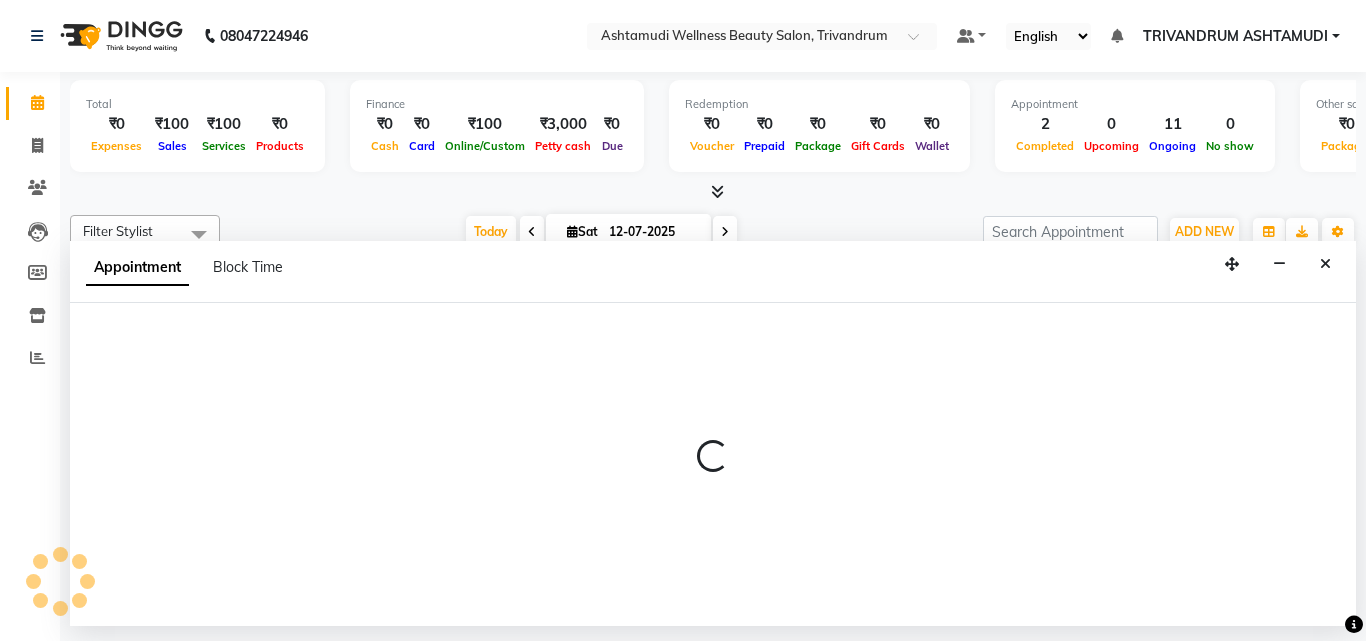 select on "72435" 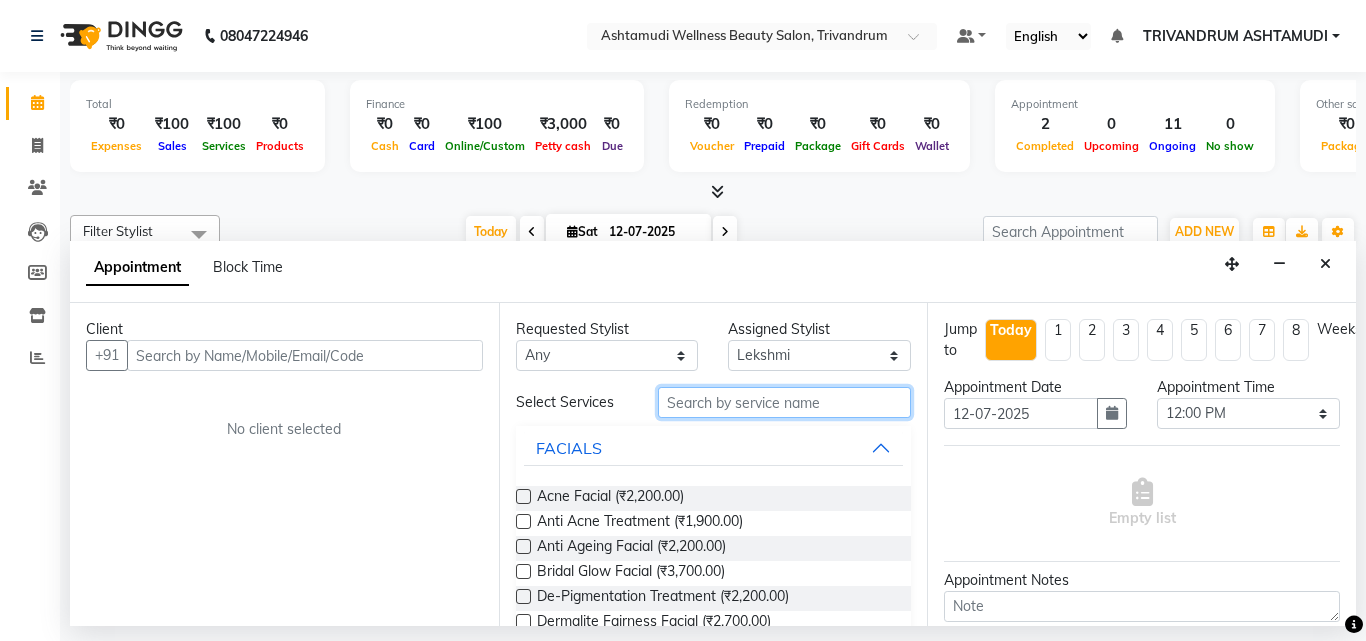 click at bounding box center (785, 402) 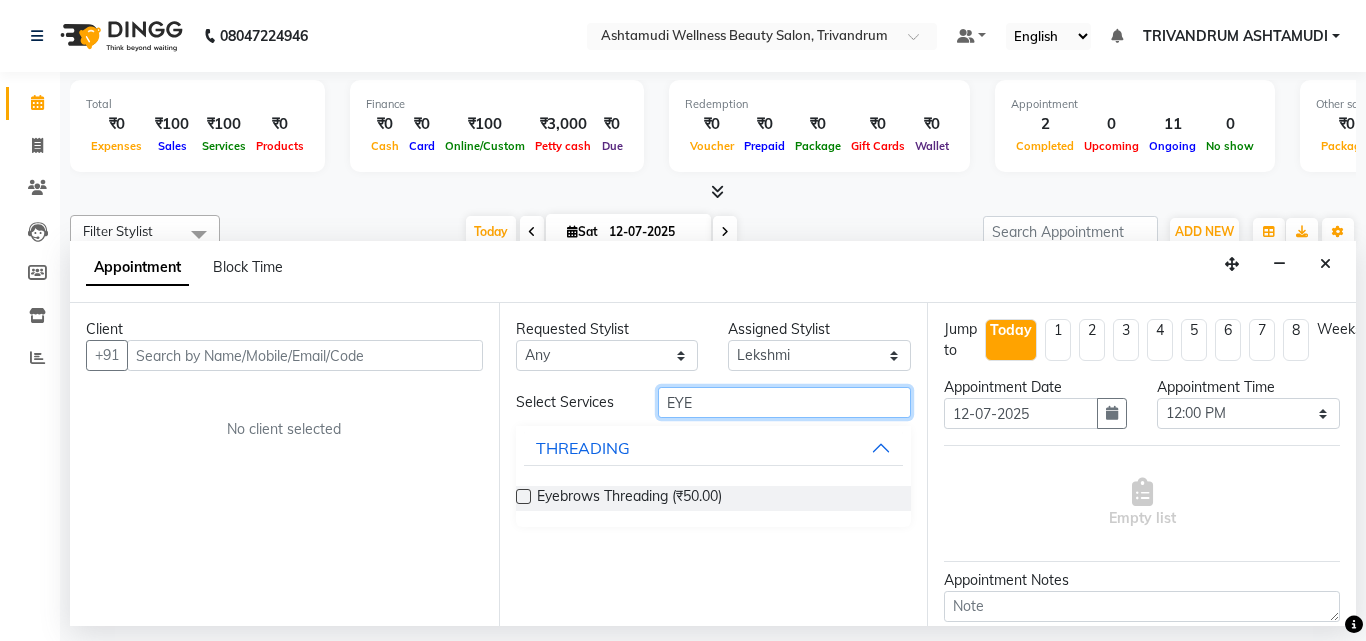 type on "EYE" 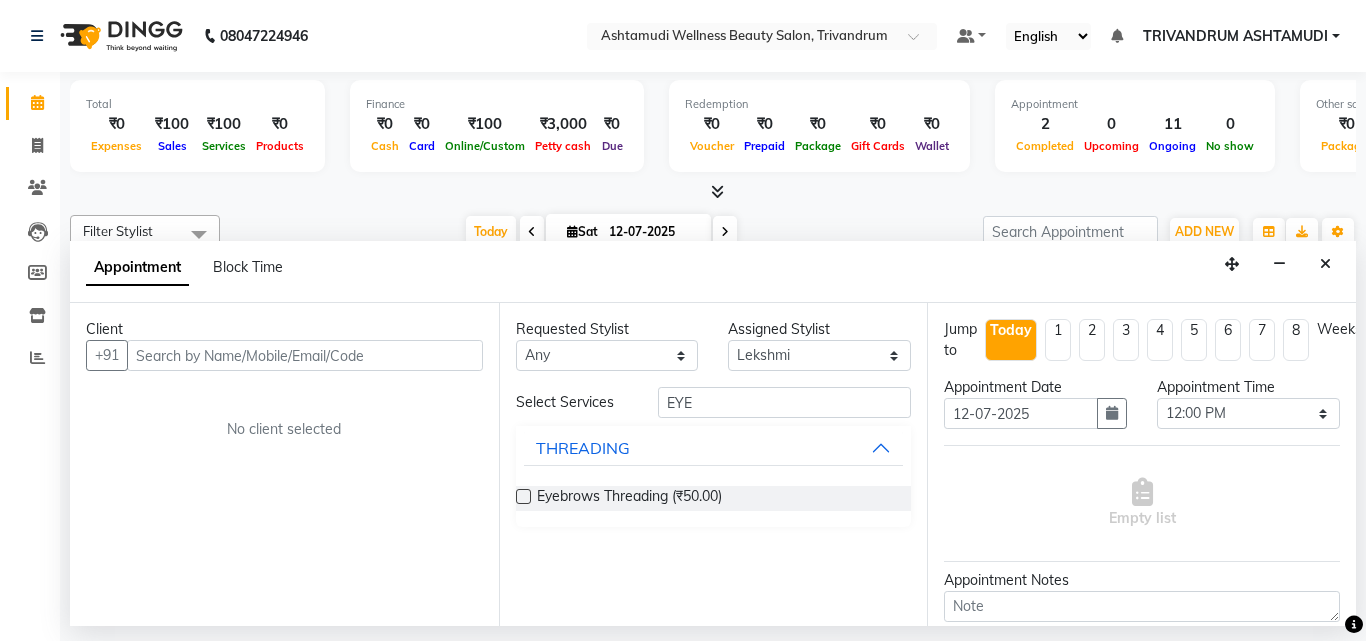 click at bounding box center (523, 496) 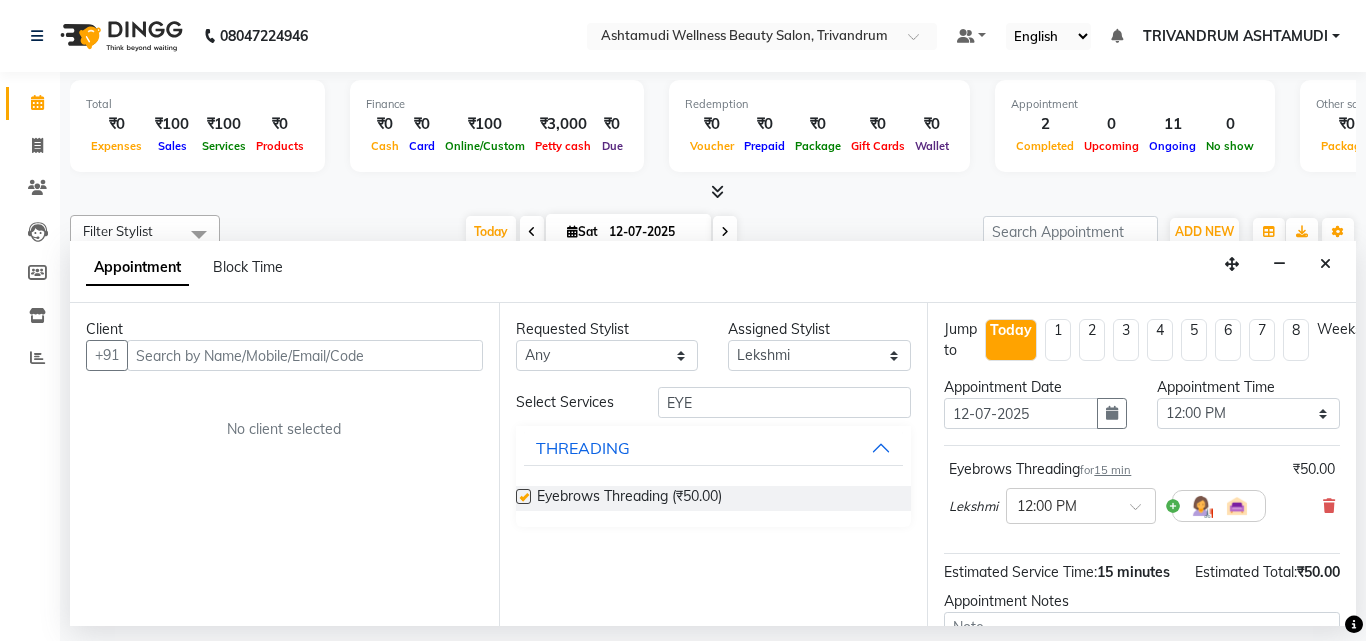 checkbox on "false" 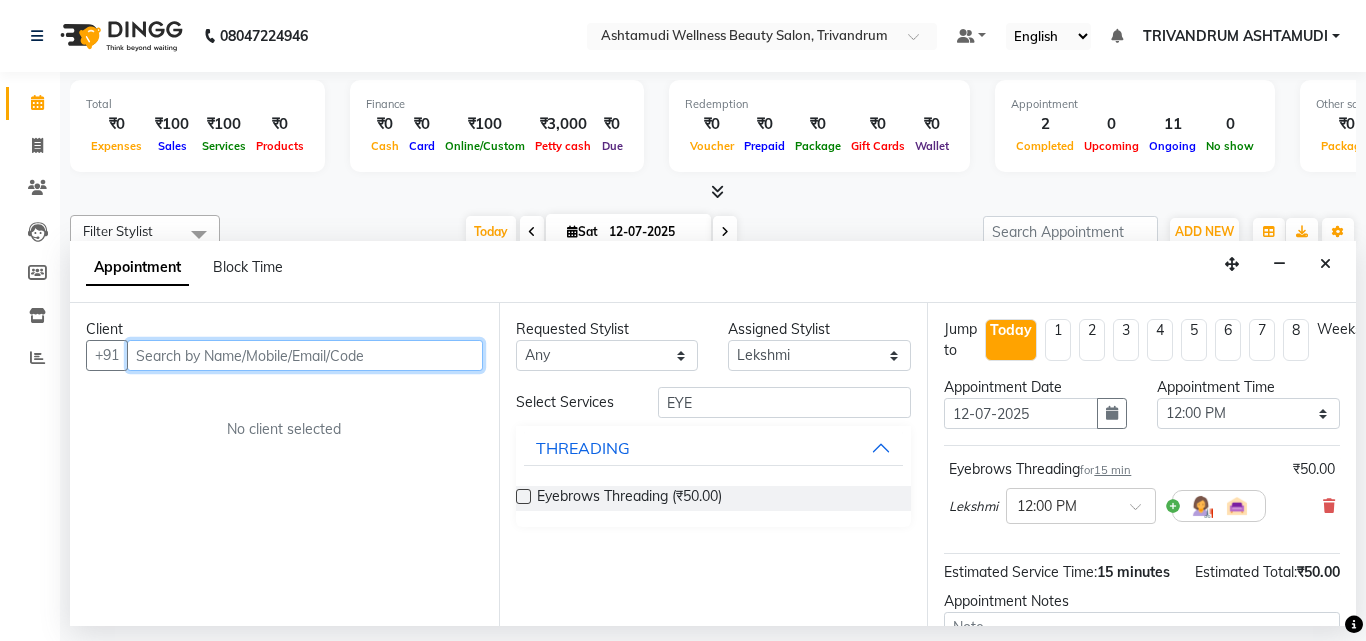 click at bounding box center (305, 355) 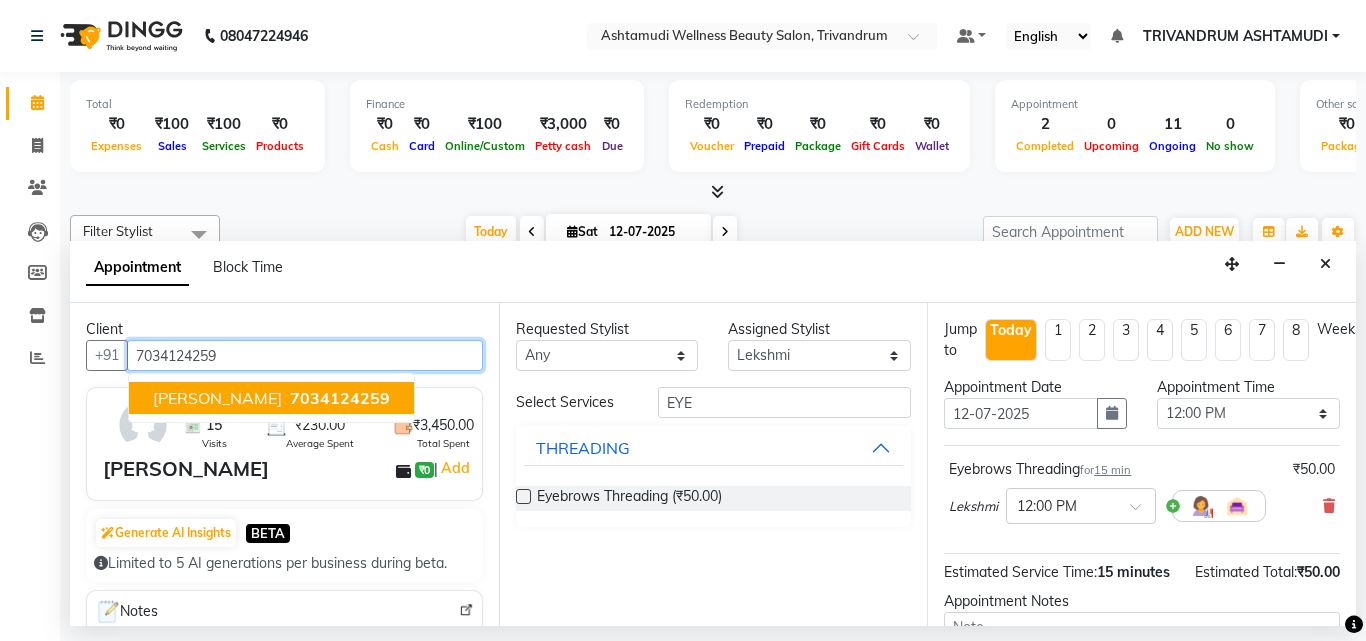 type on "7034124259" 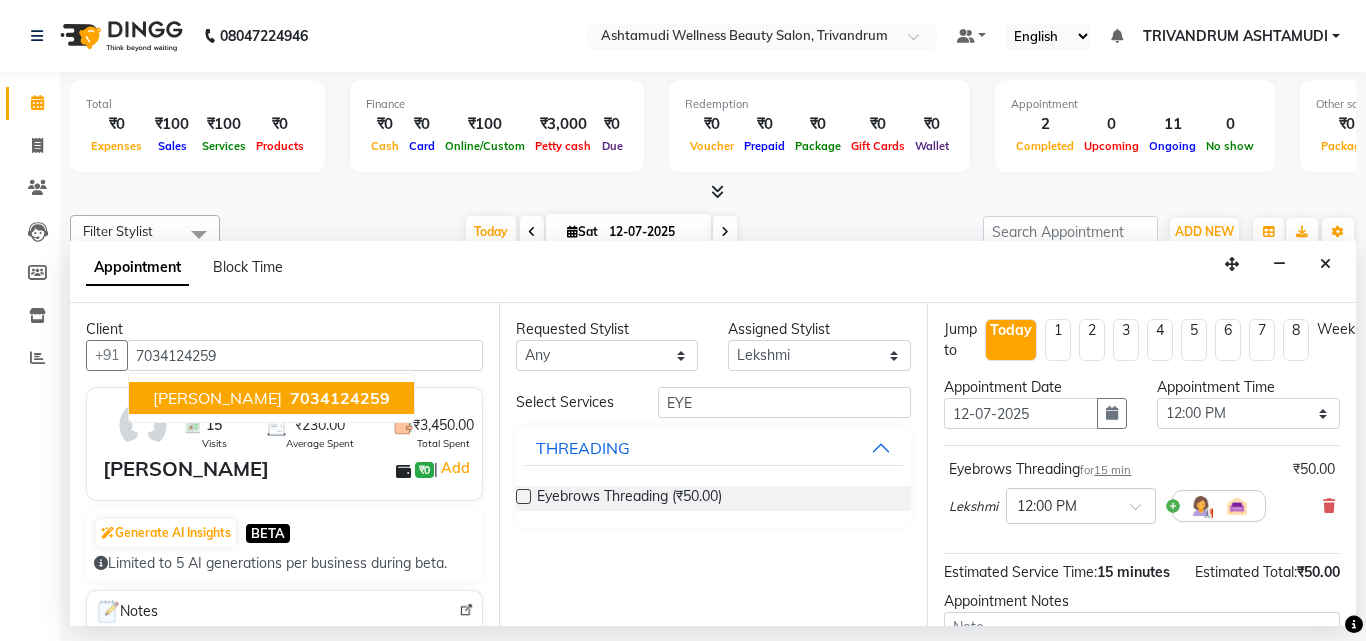 click on "Anusree    ₹0  |   Add" at bounding box center [288, 469] 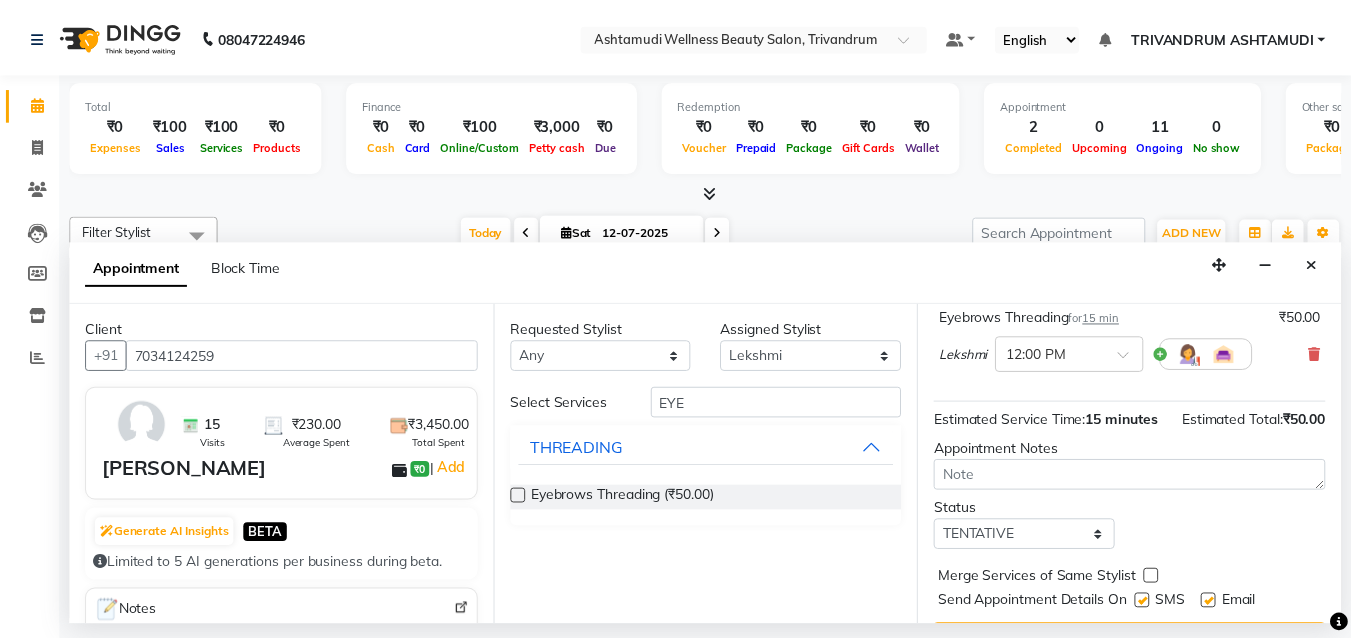 scroll, scrollTop: 239, scrollLeft: 0, axis: vertical 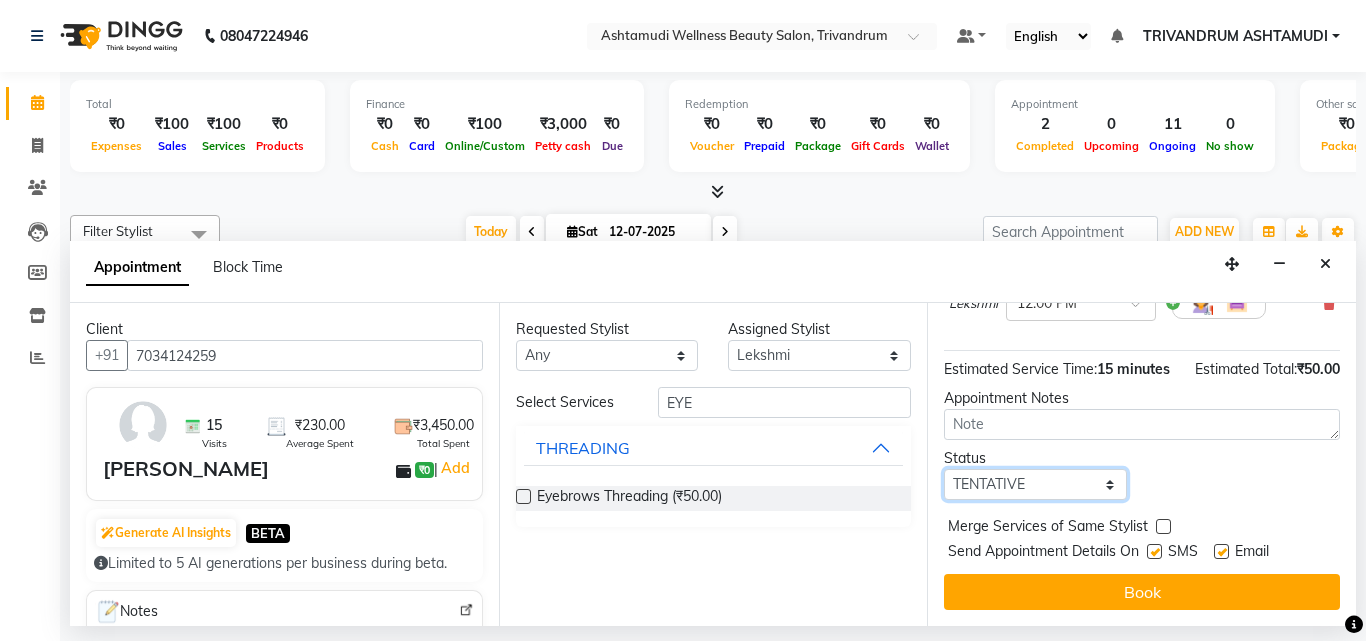 click on "Select TENTATIVE CONFIRM CHECK-IN UPCOMING" at bounding box center (1035, 484) 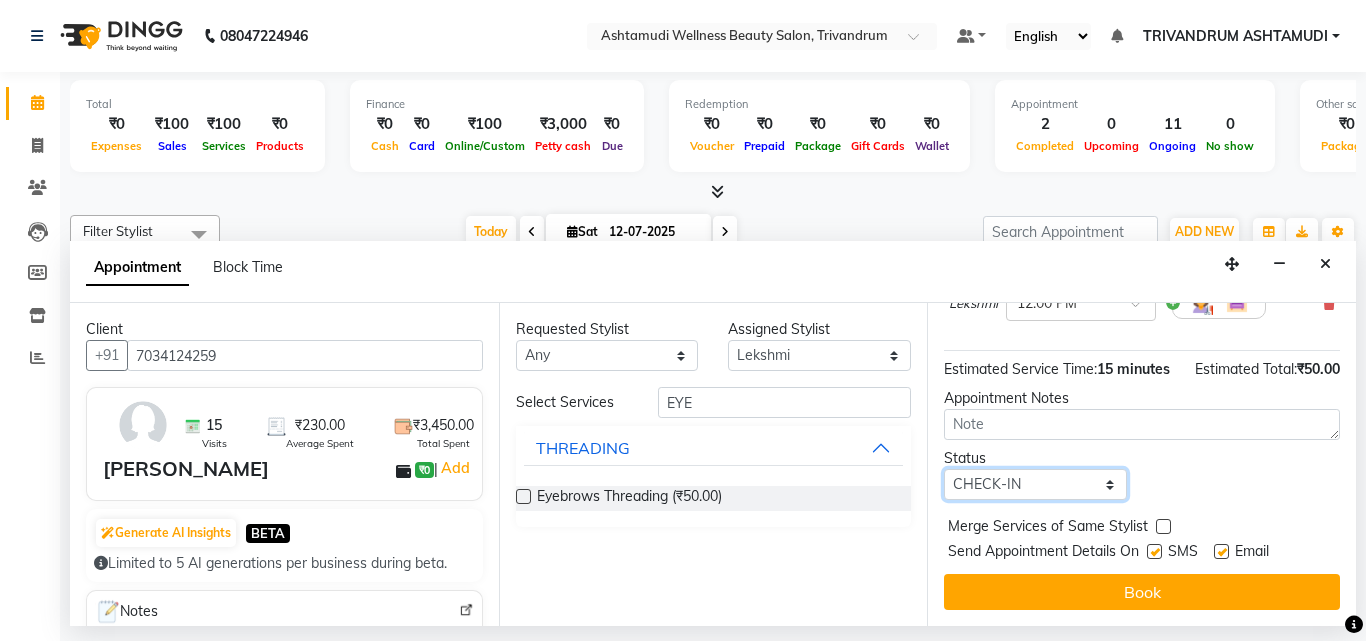 click on "Select TENTATIVE CONFIRM CHECK-IN UPCOMING" at bounding box center (1035, 484) 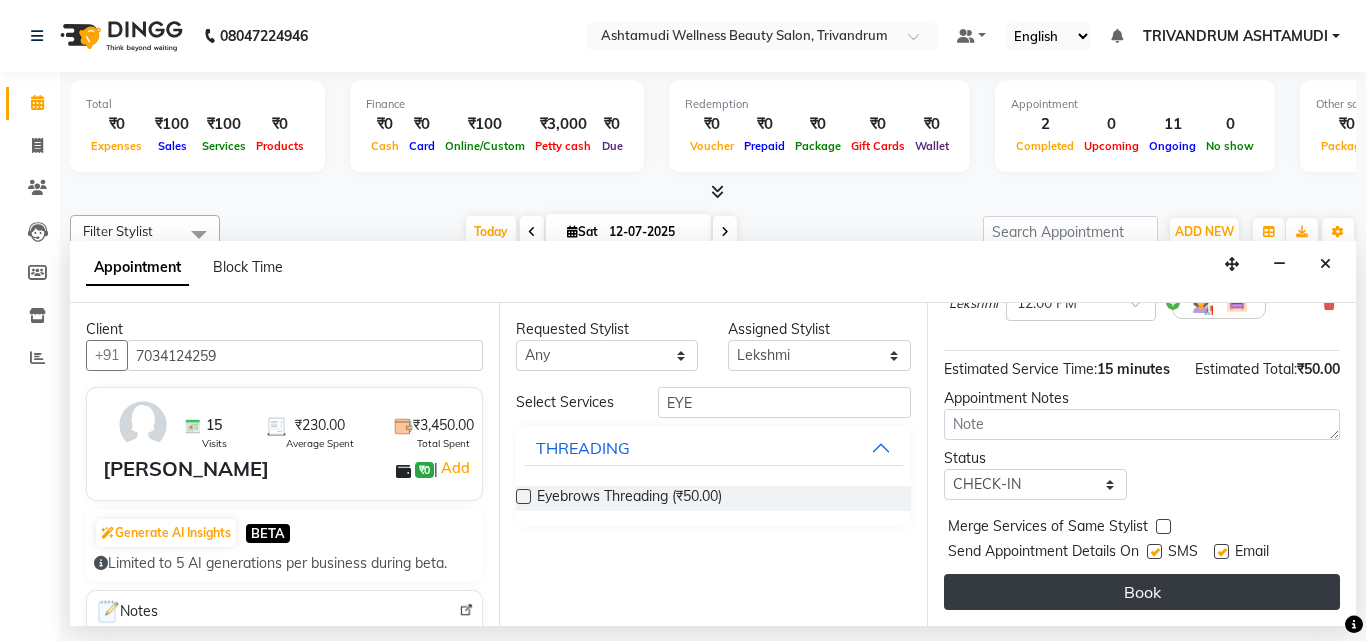 click on "Book" at bounding box center [1142, 592] 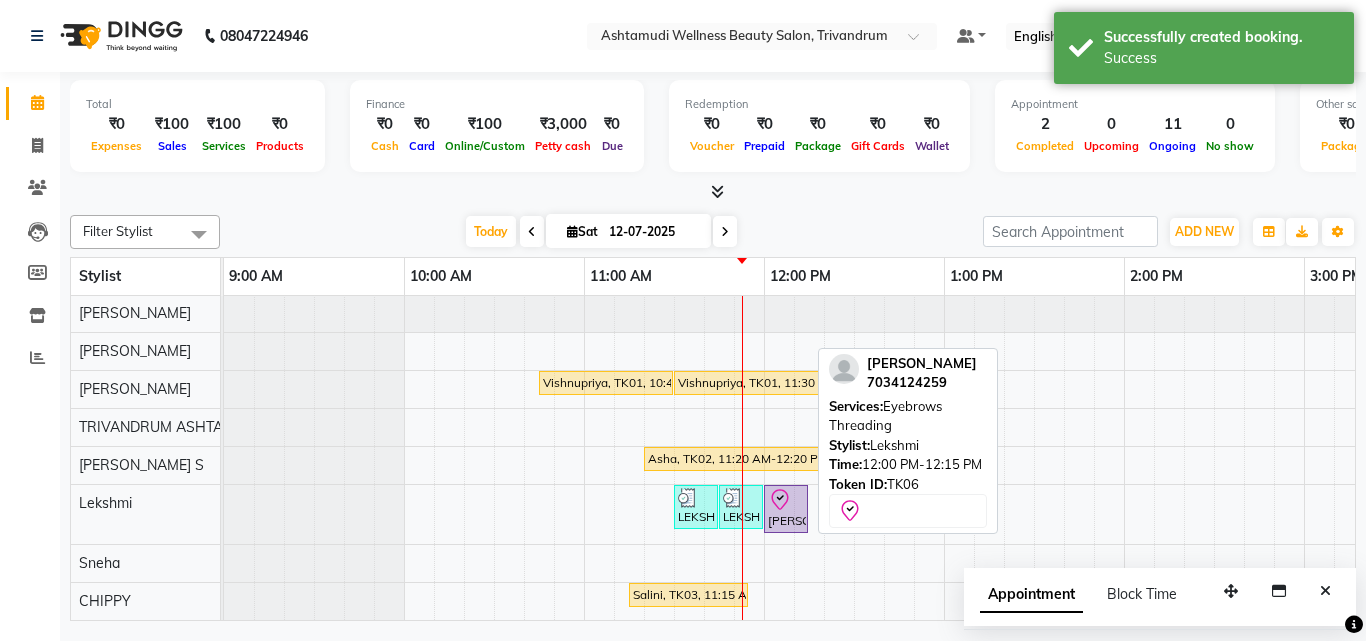 click 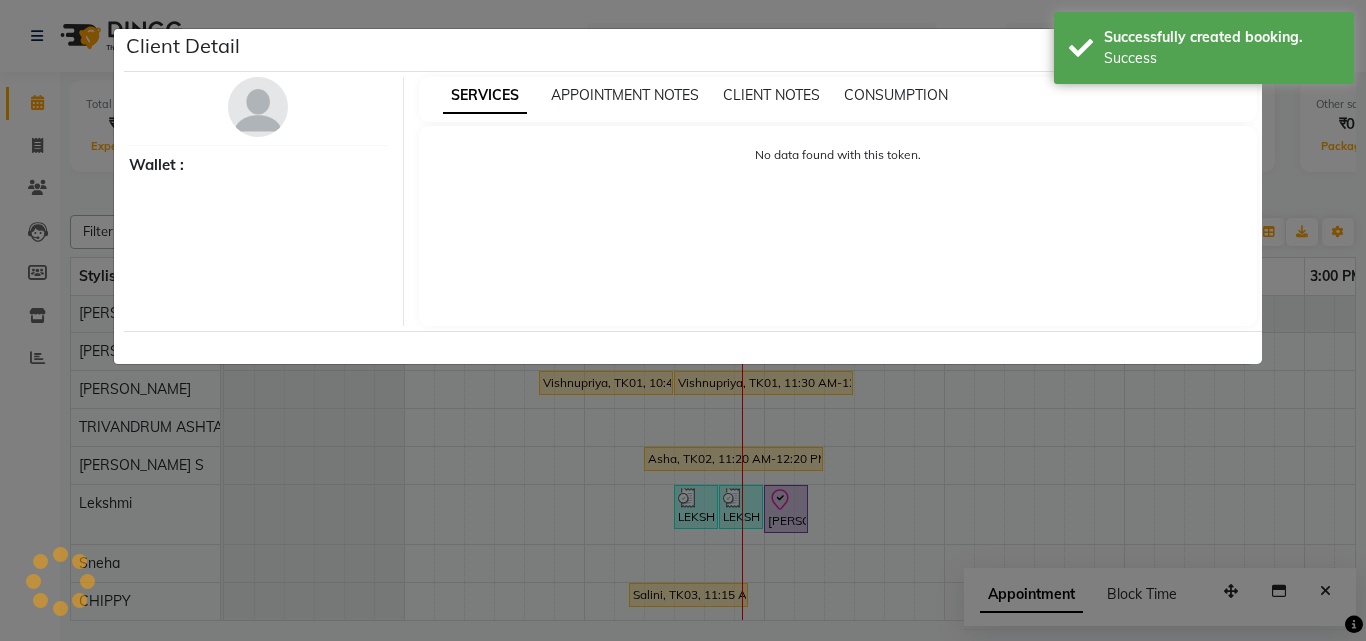 select on "8" 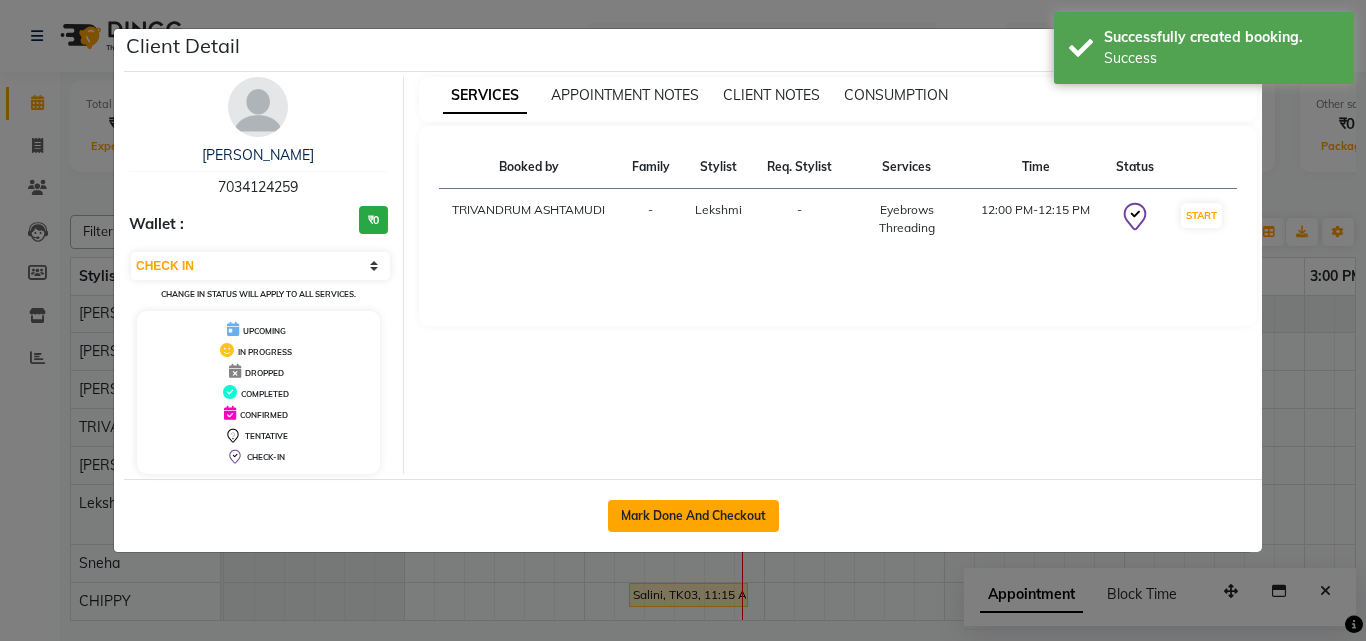 click on "Mark Done And Checkout" 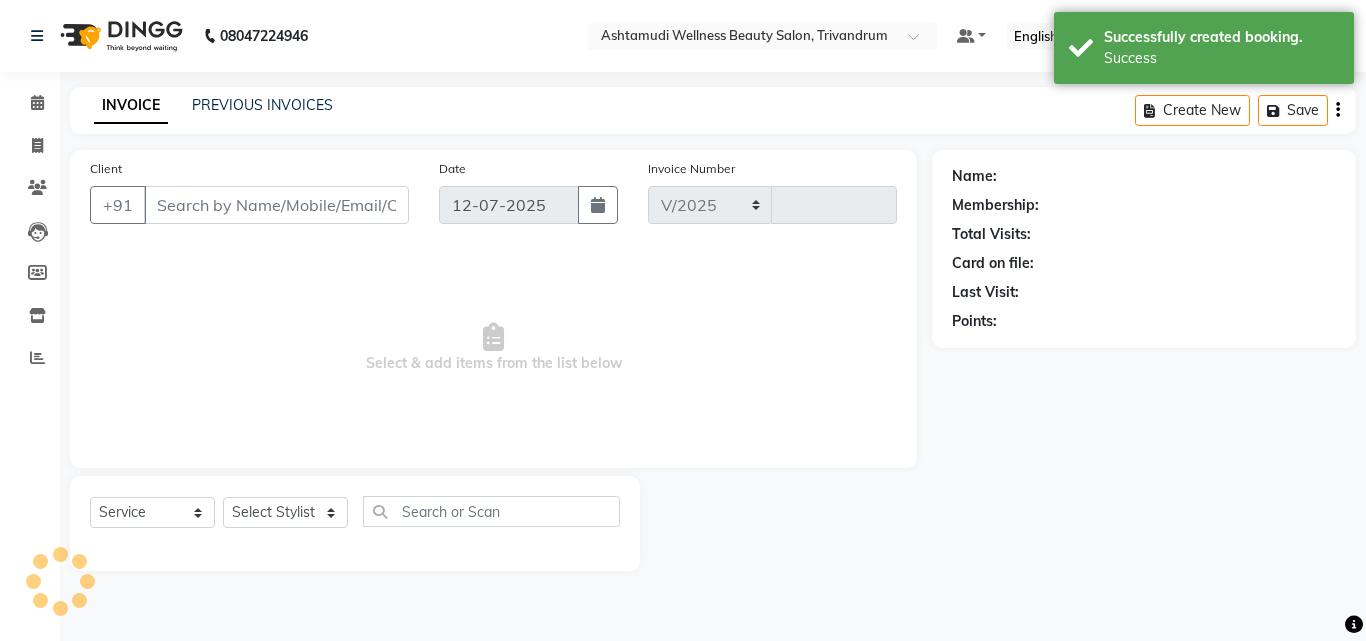 select on "4636" 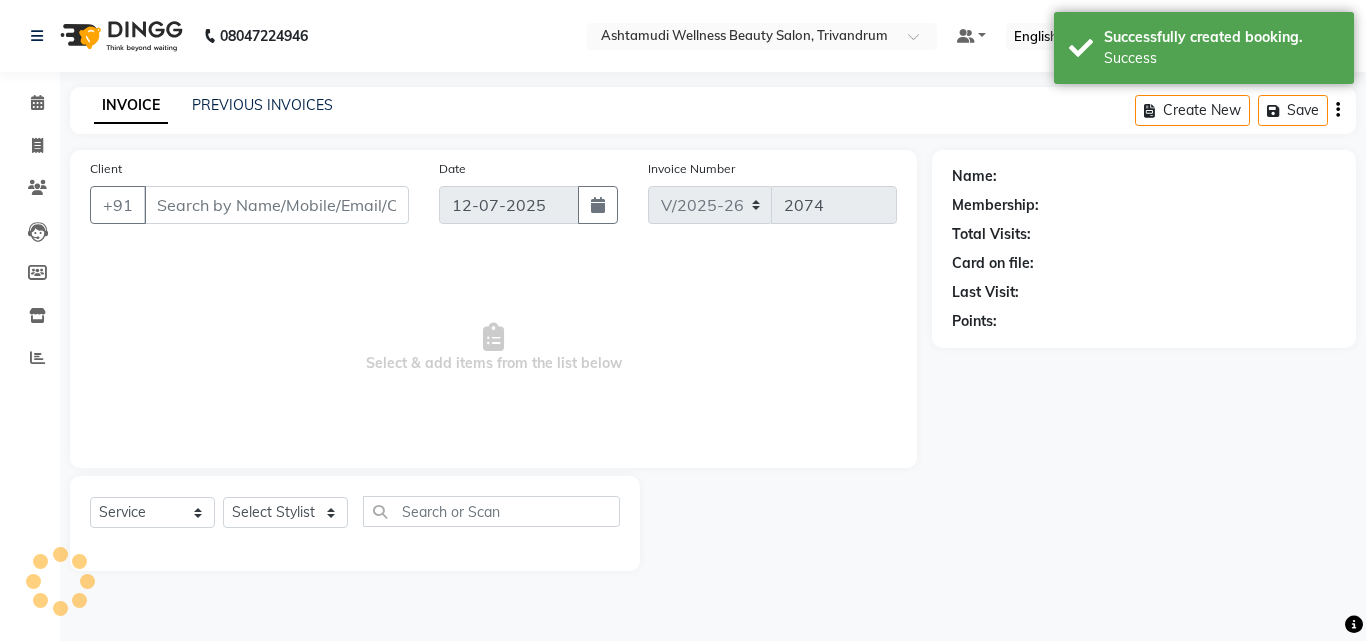 type on "7034124259" 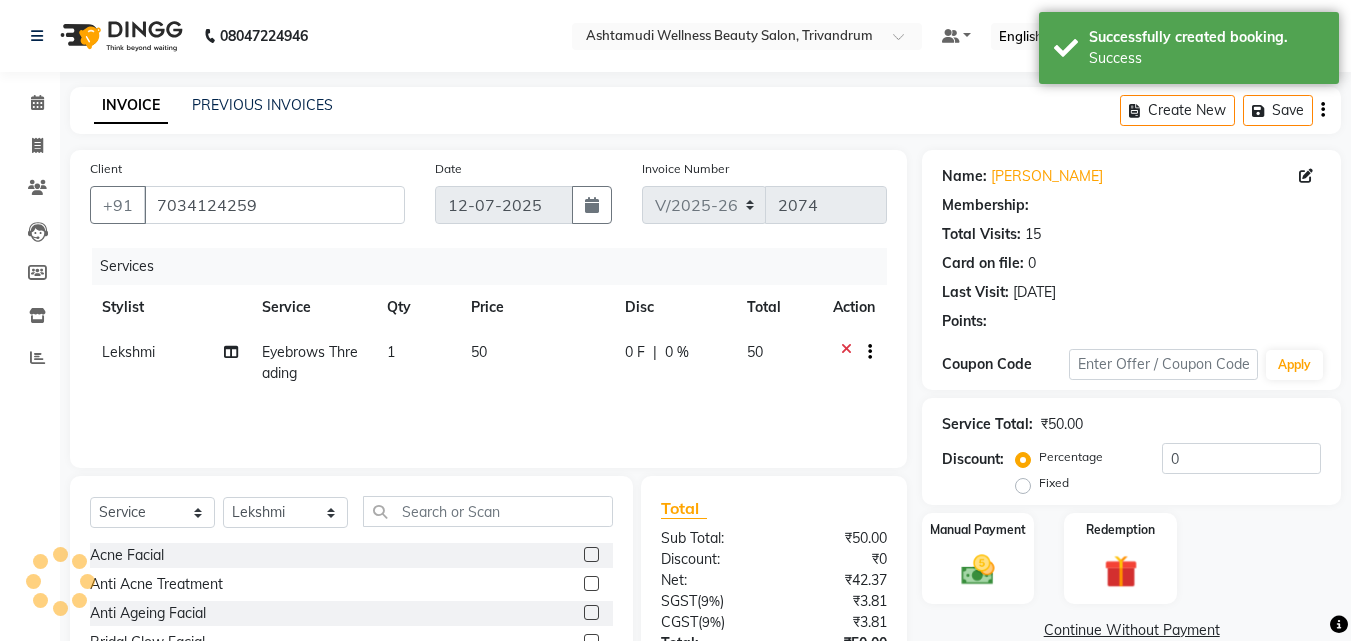 select on "1: Object" 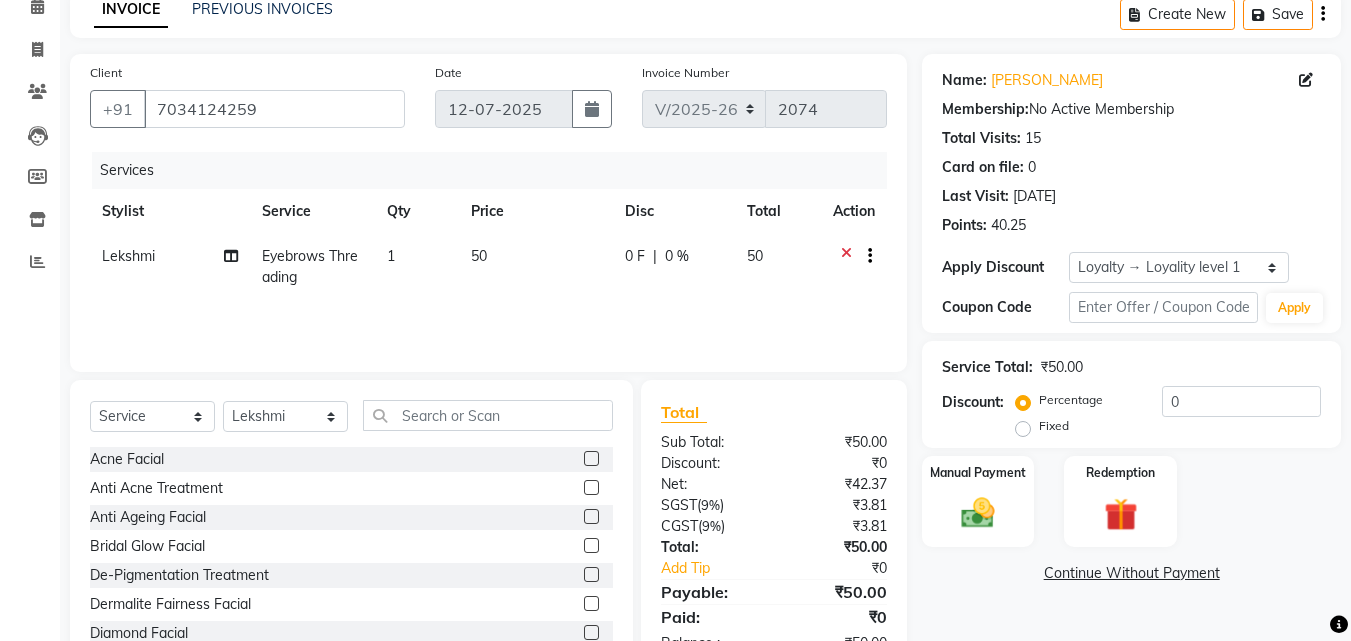 scroll, scrollTop: 160, scrollLeft: 0, axis: vertical 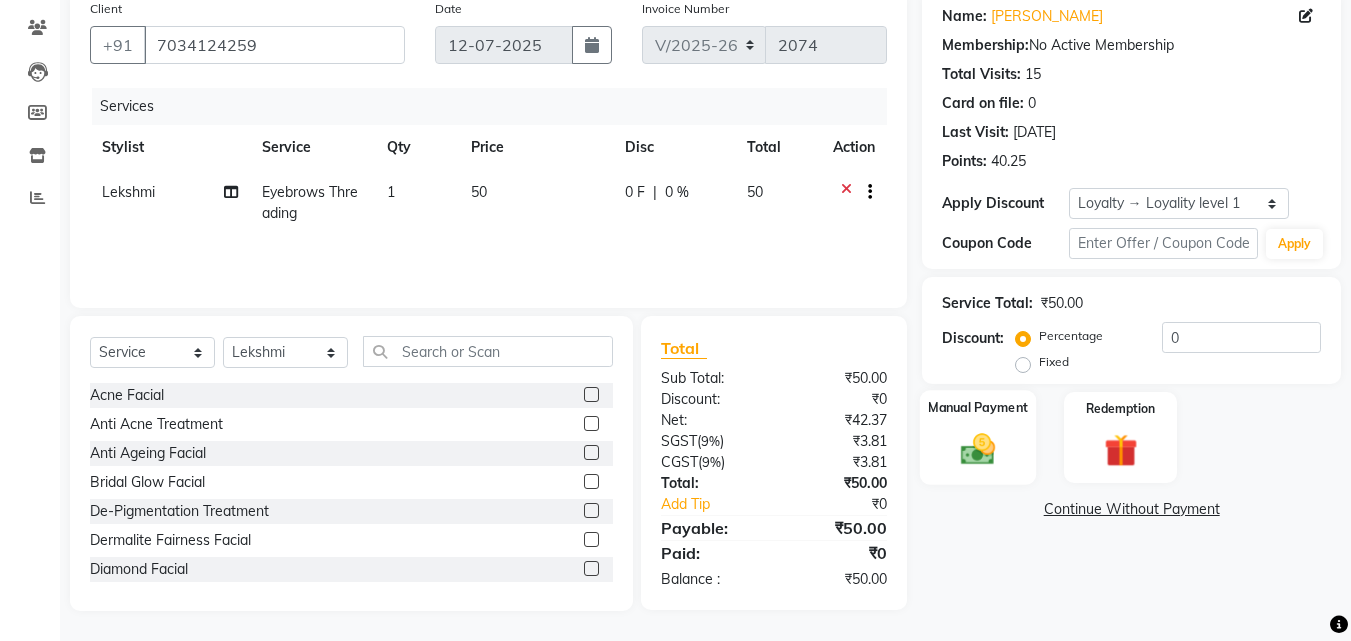 click 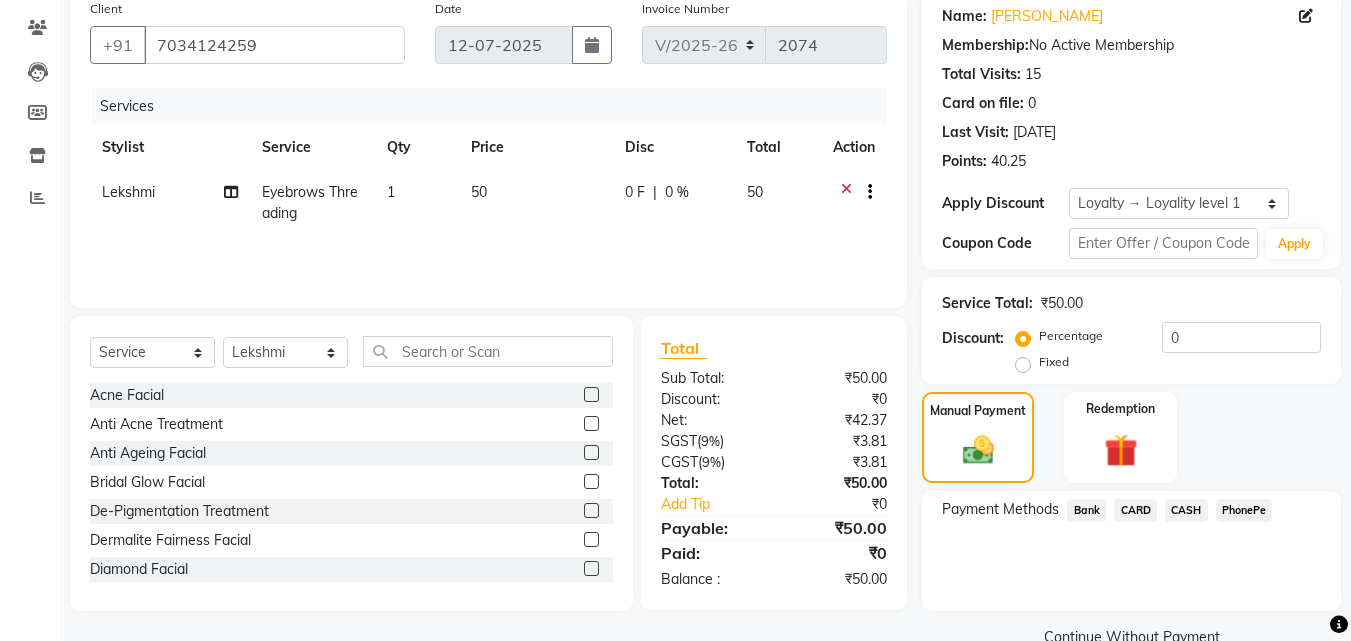 click on "CASH" 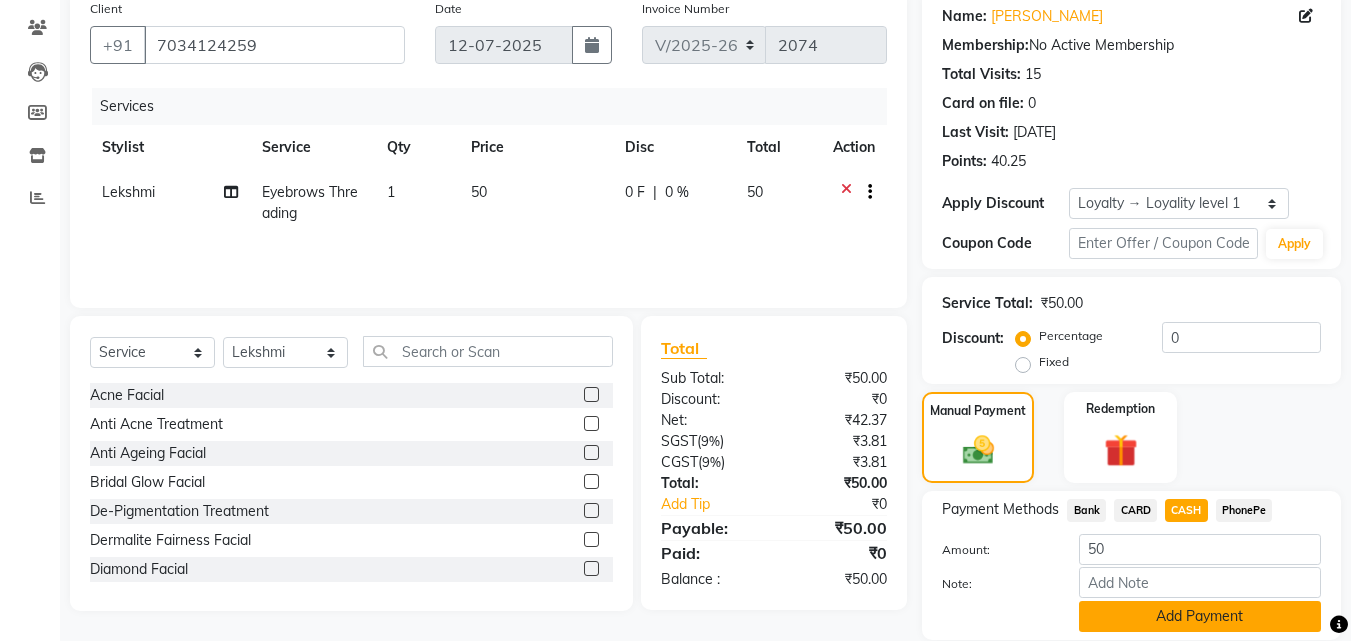 click on "Add Payment" 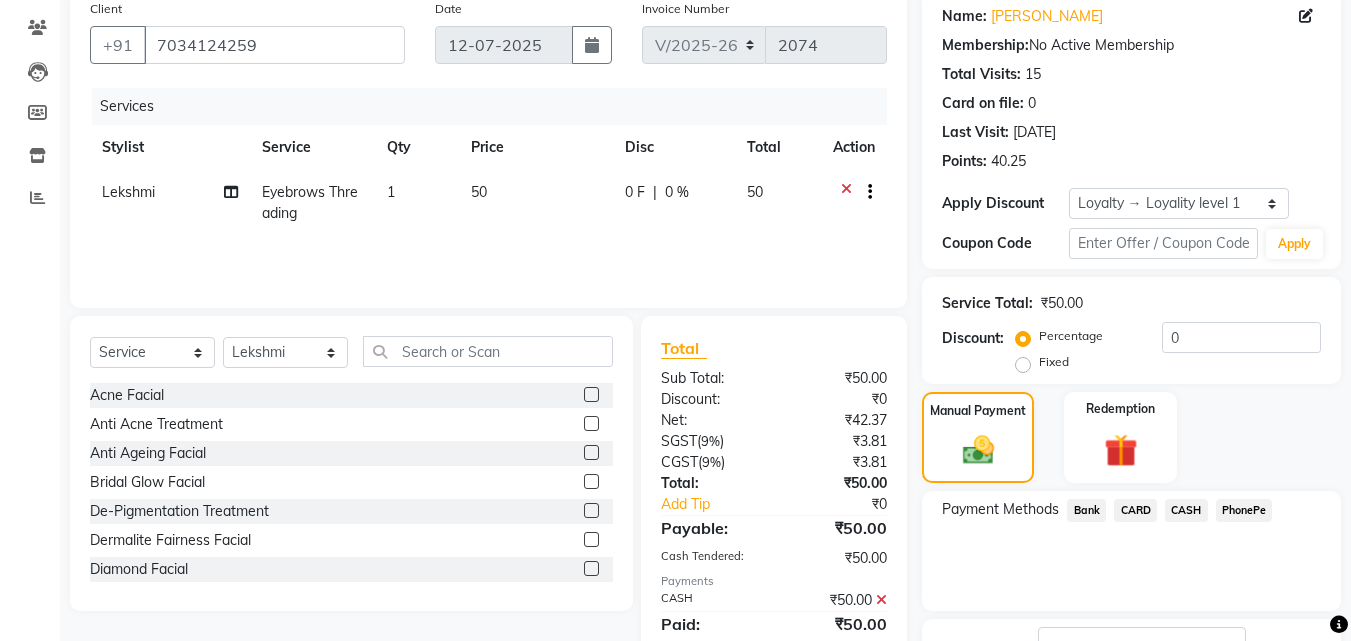 scroll, scrollTop: 329, scrollLeft: 0, axis: vertical 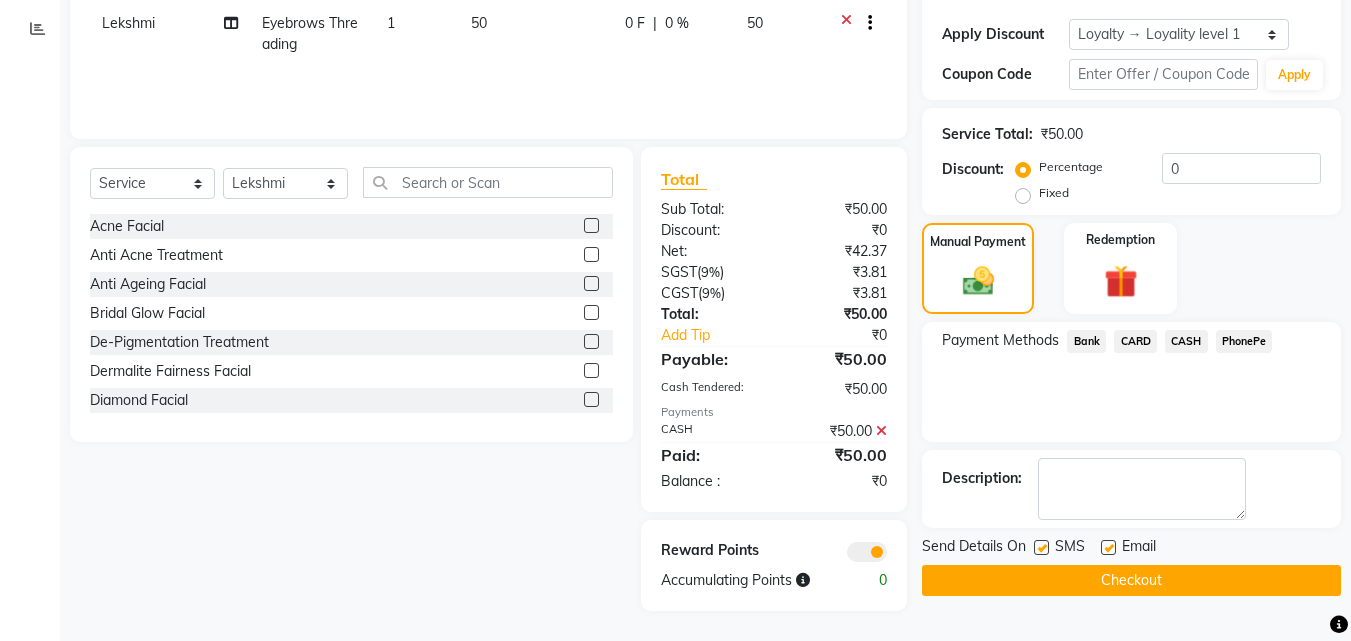 click on "Checkout" 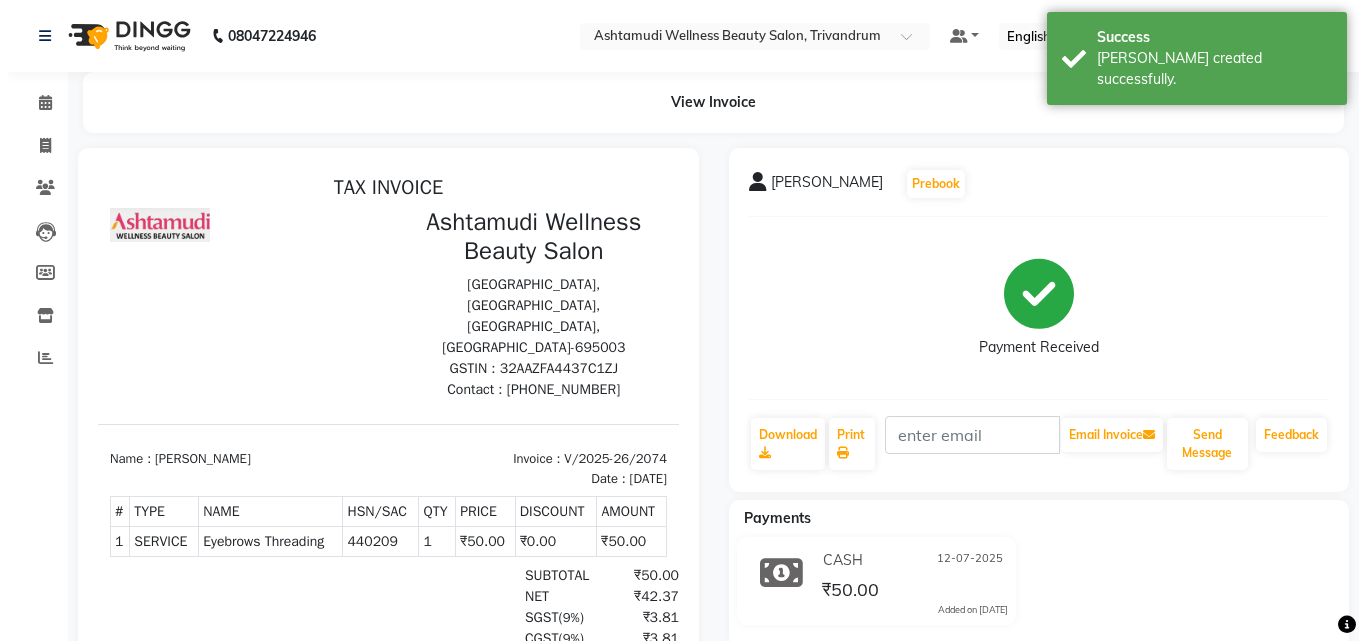 scroll, scrollTop: 0, scrollLeft: 0, axis: both 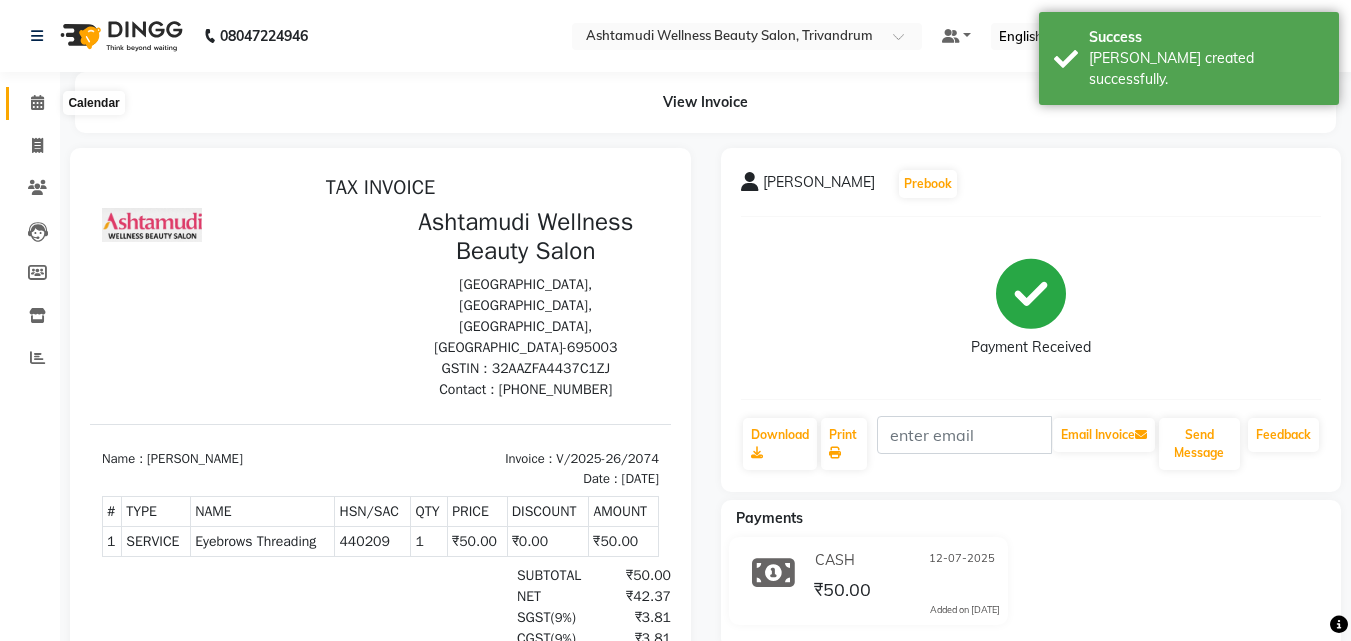 click 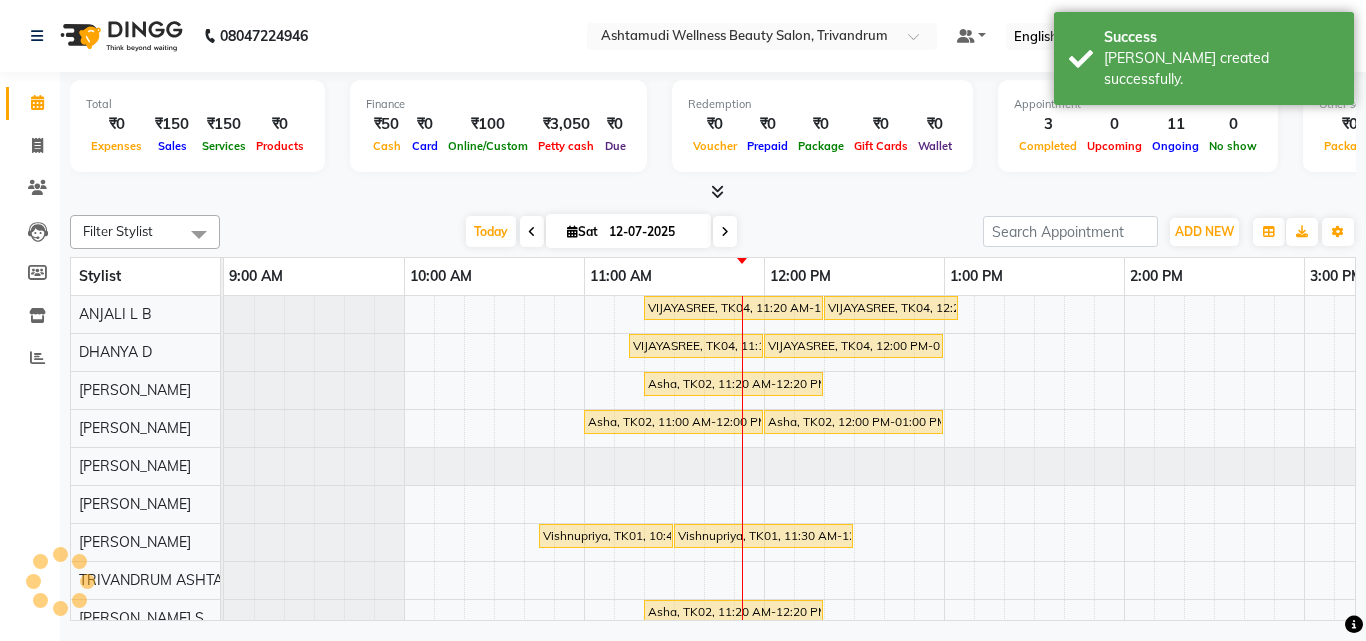scroll, scrollTop: 0, scrollLeft: 0, axis: both 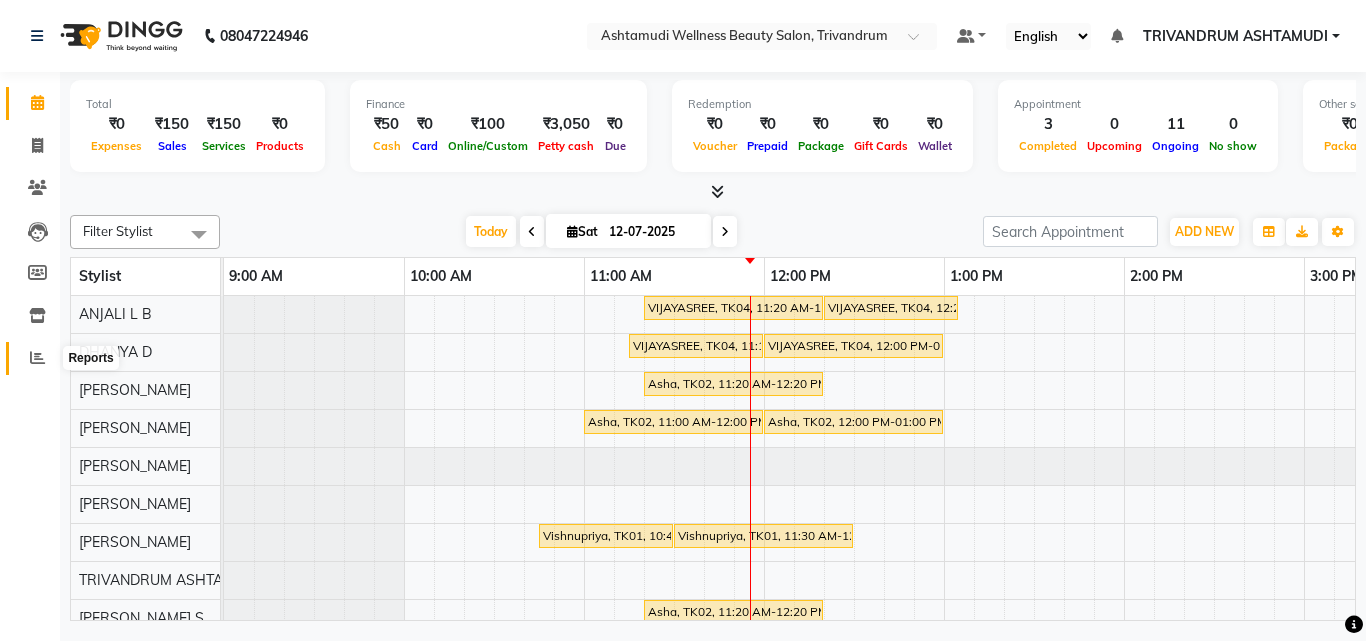 click 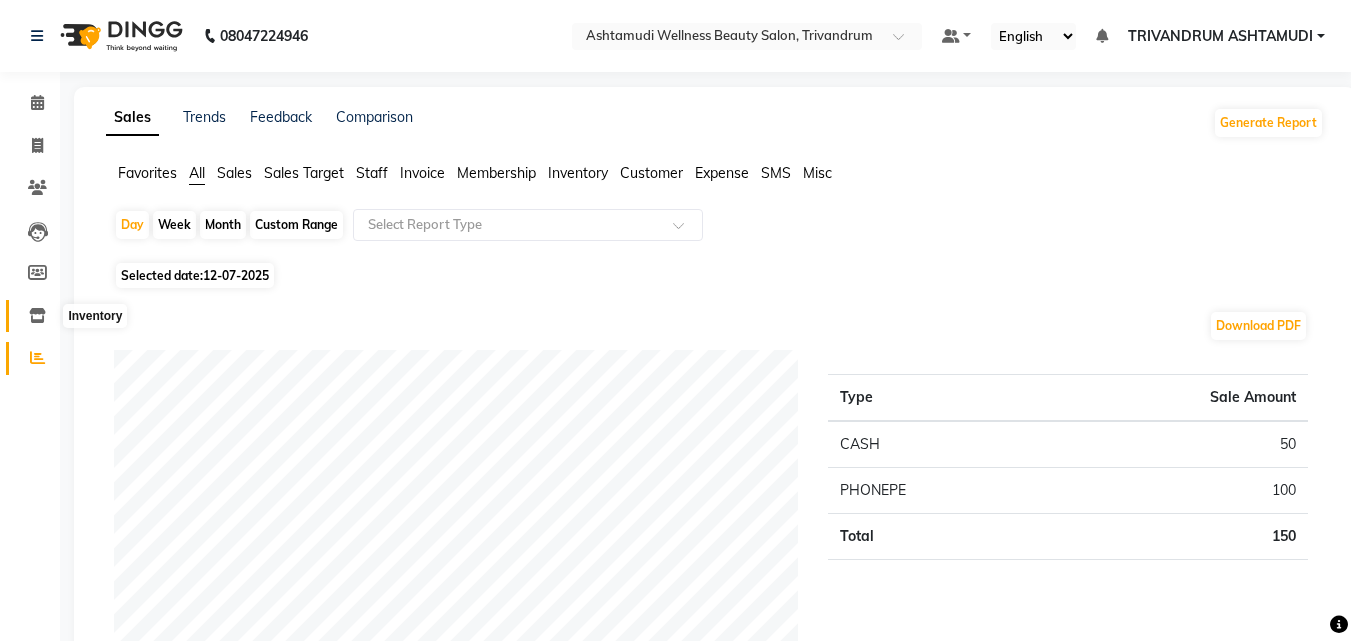 click 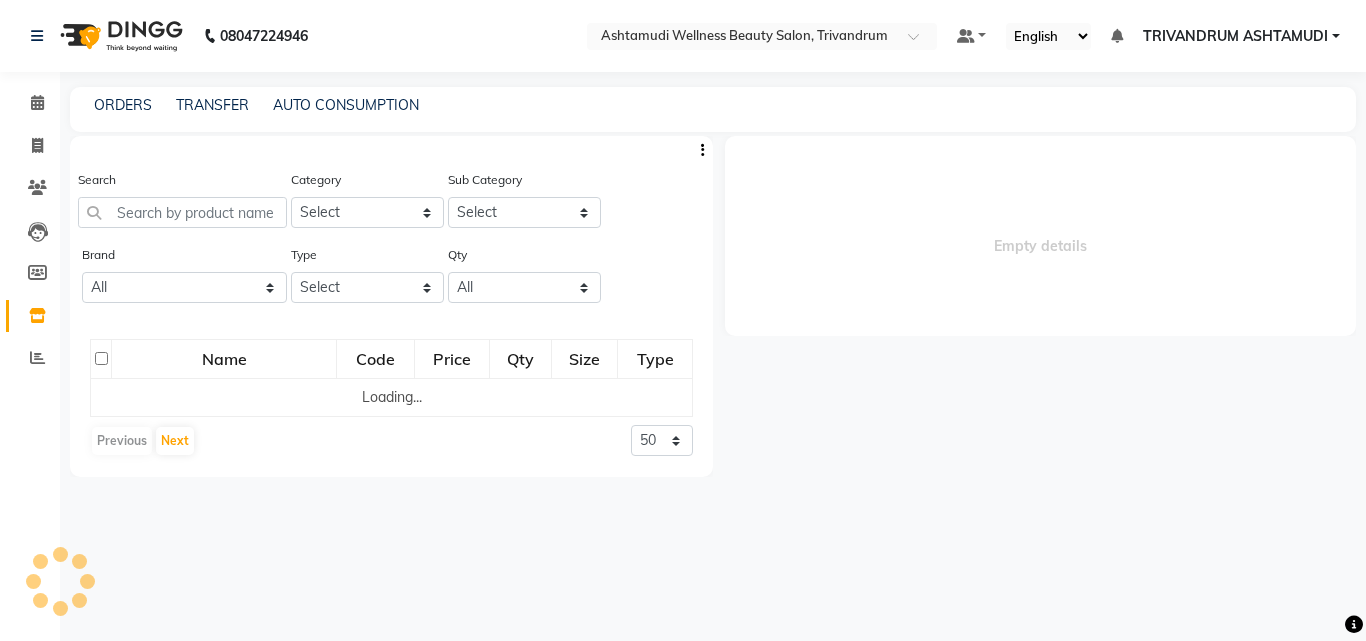 select 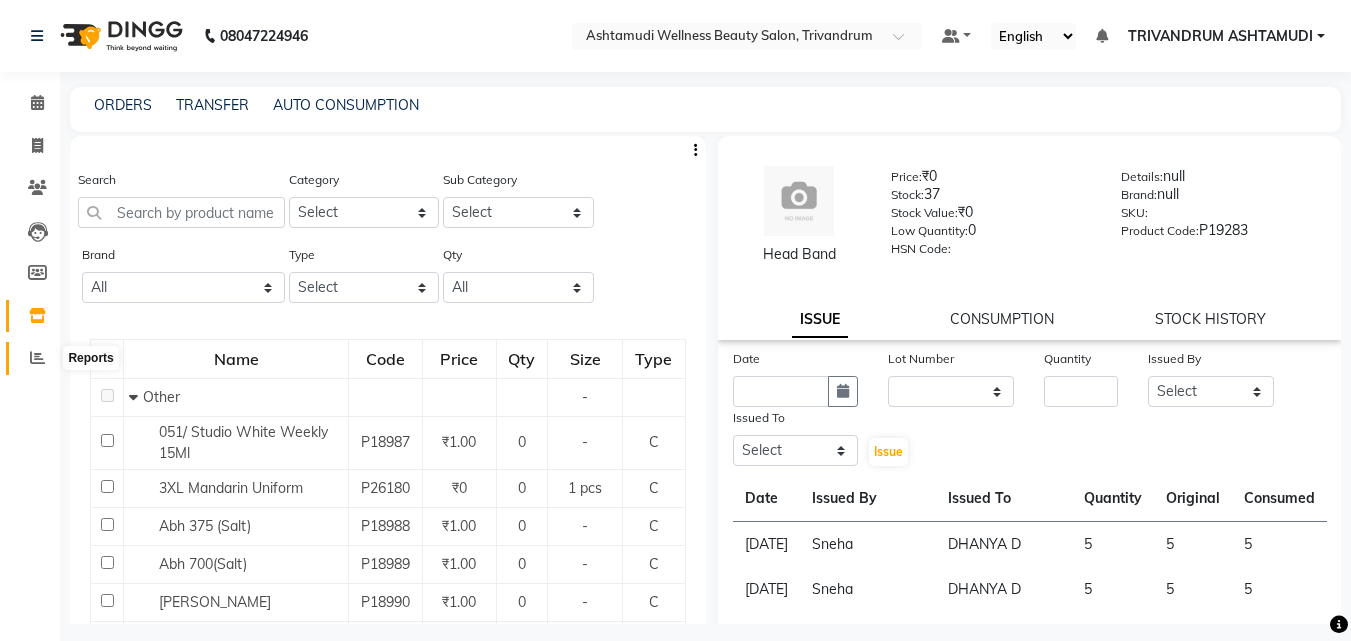 click 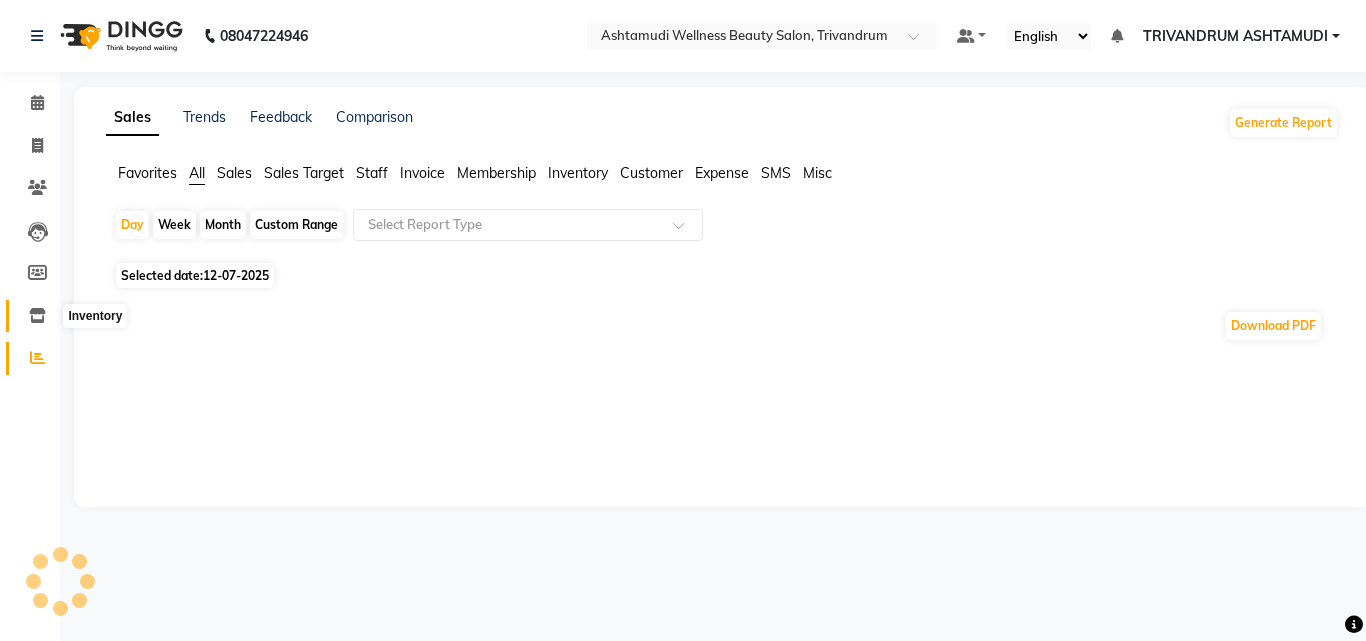 click 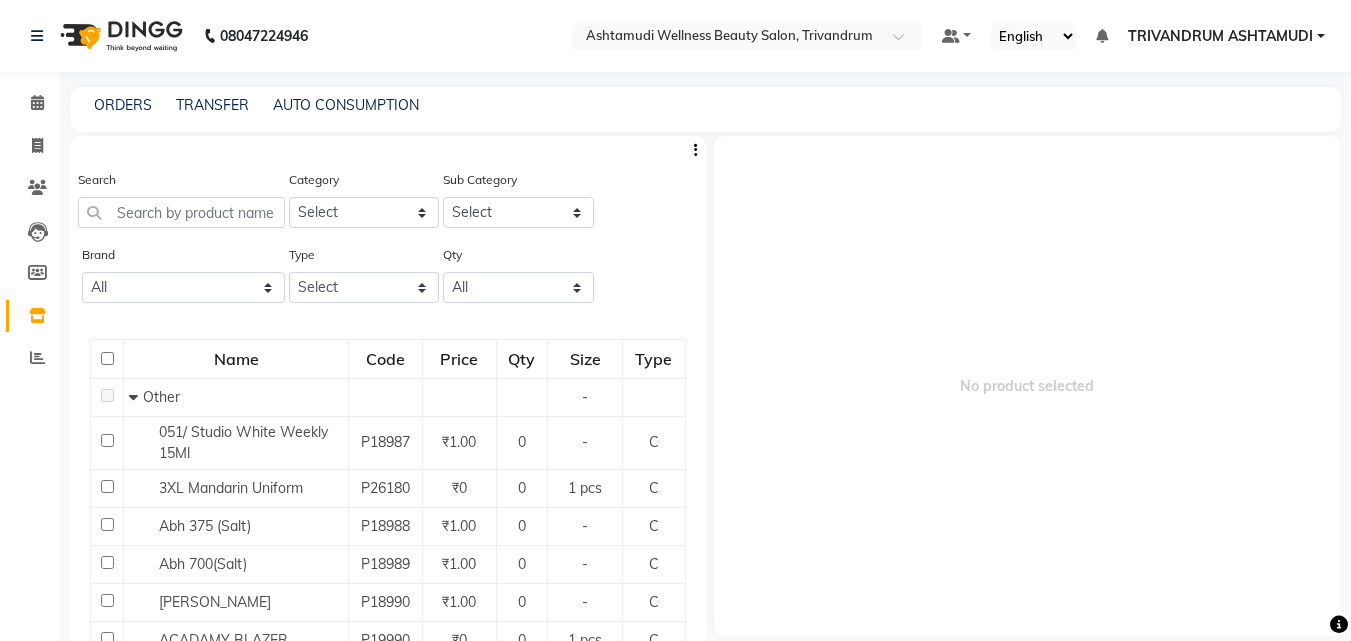 click on "Search" 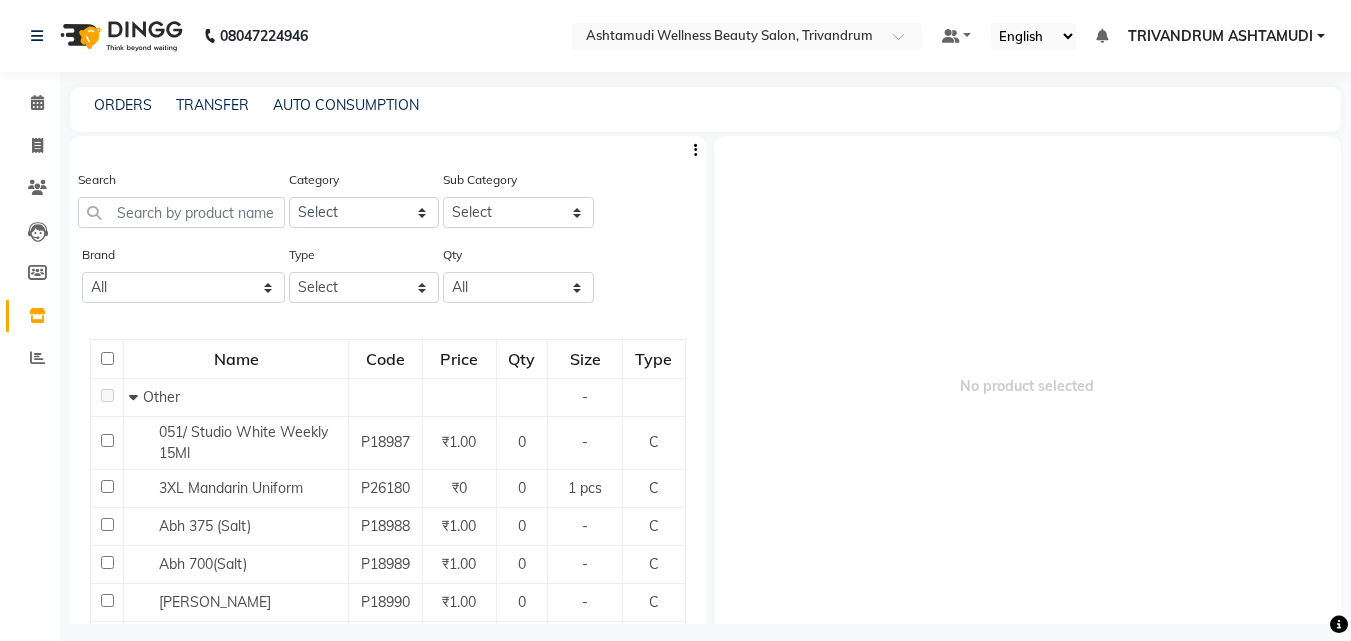 click on "Search" 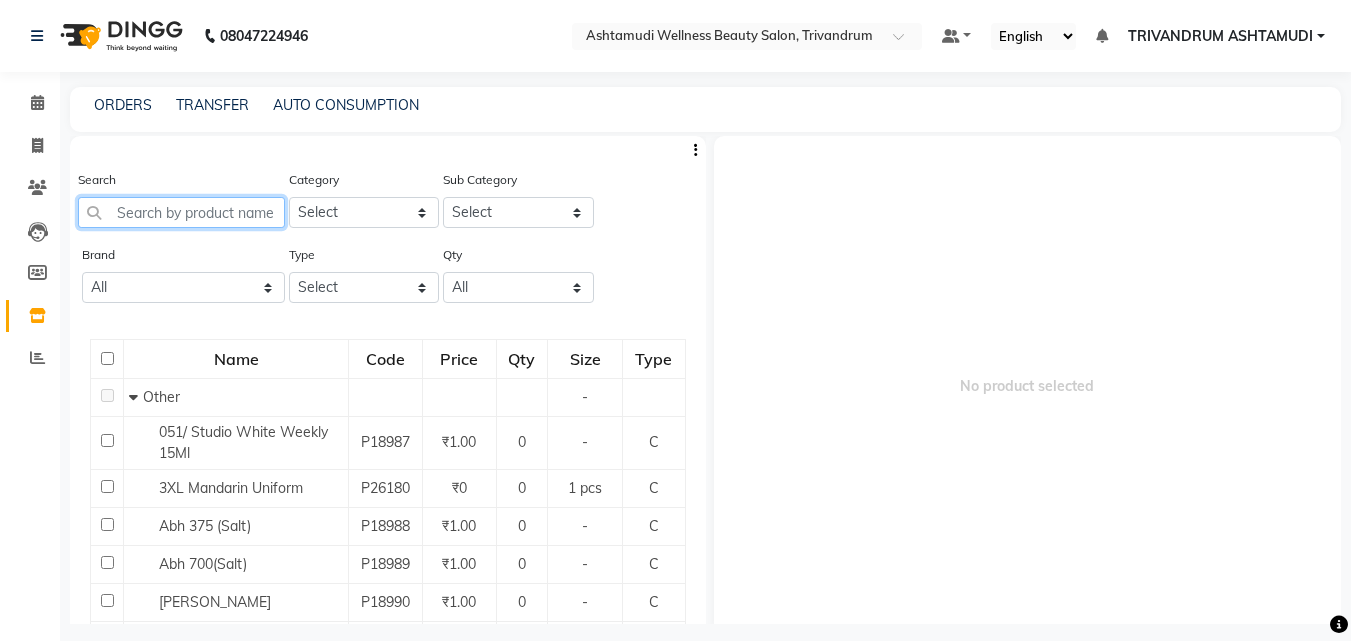 click 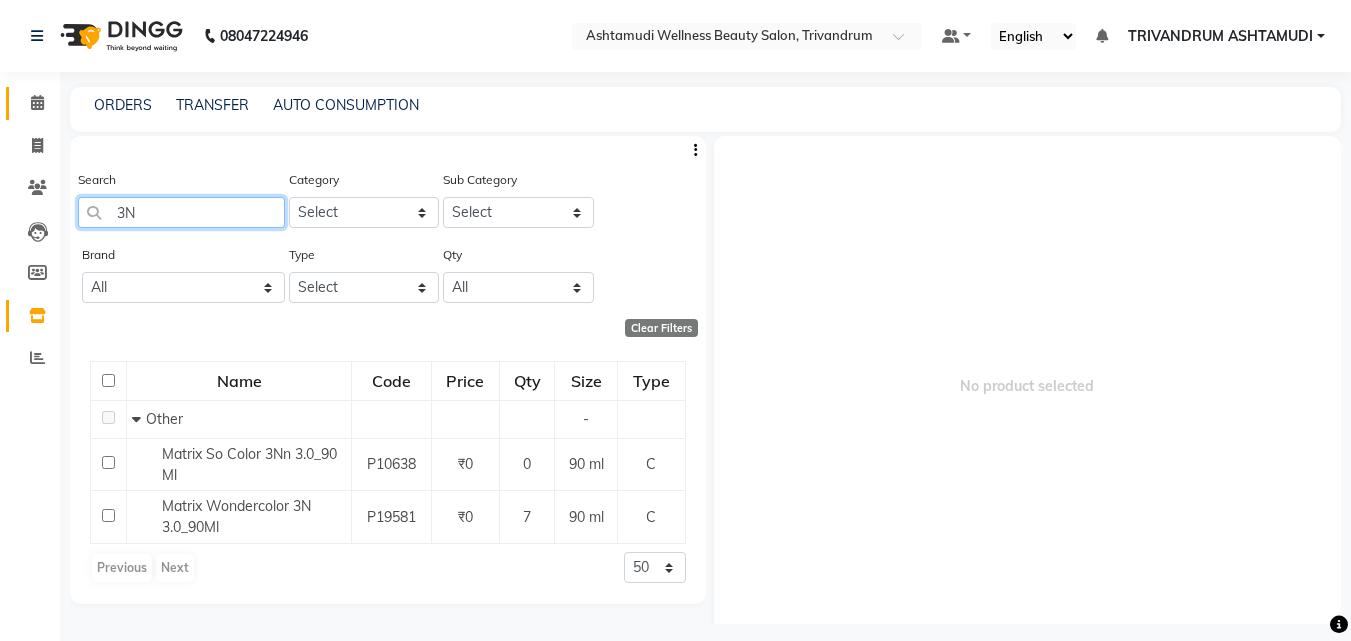 type on "3N" 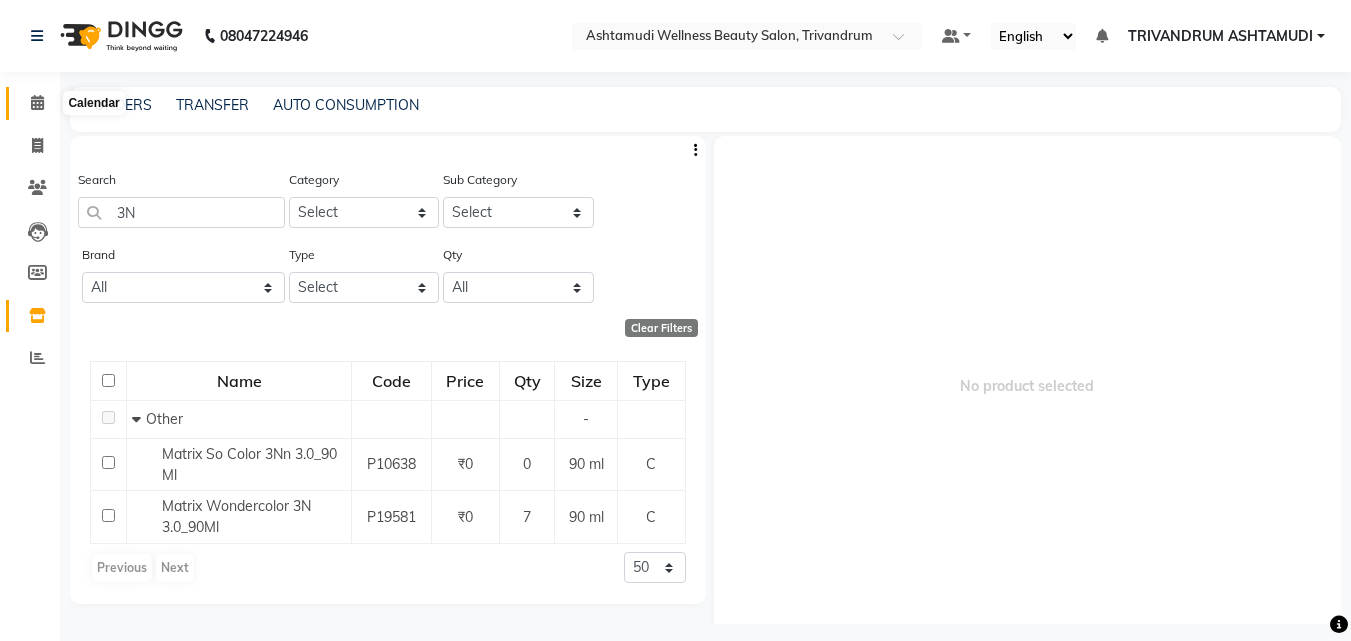 click 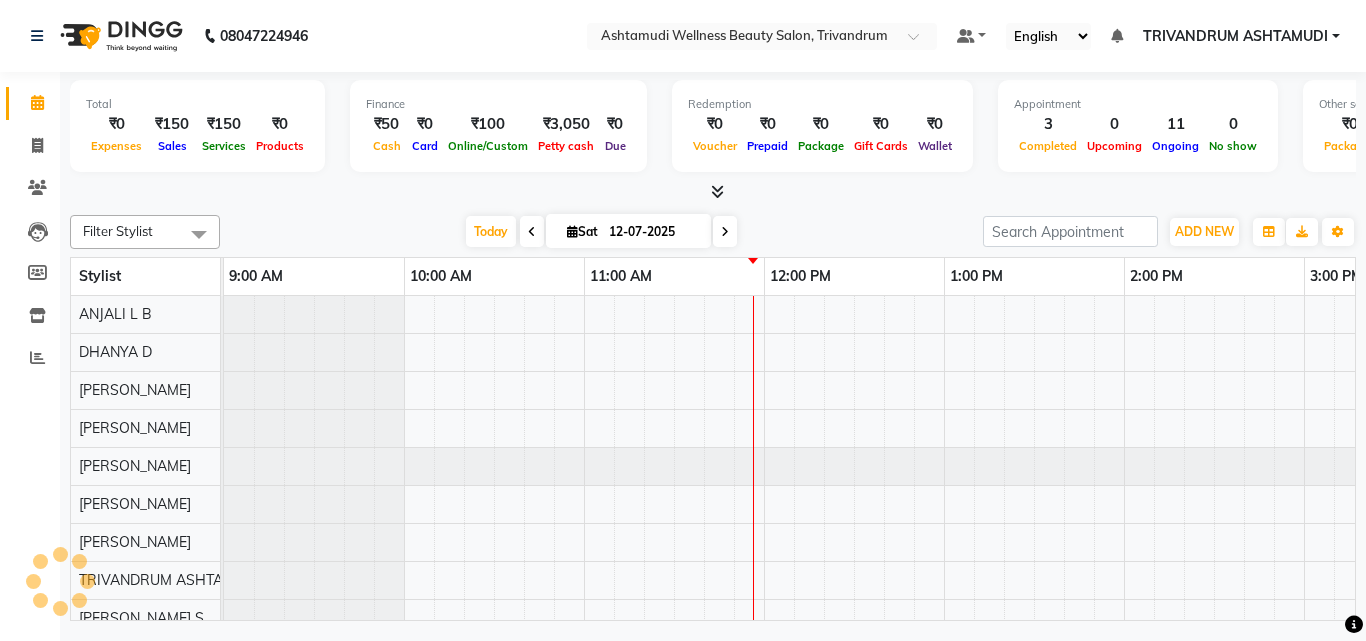 scroll, scrollTop: 0, scrollLeft: 361, axis: horizontal 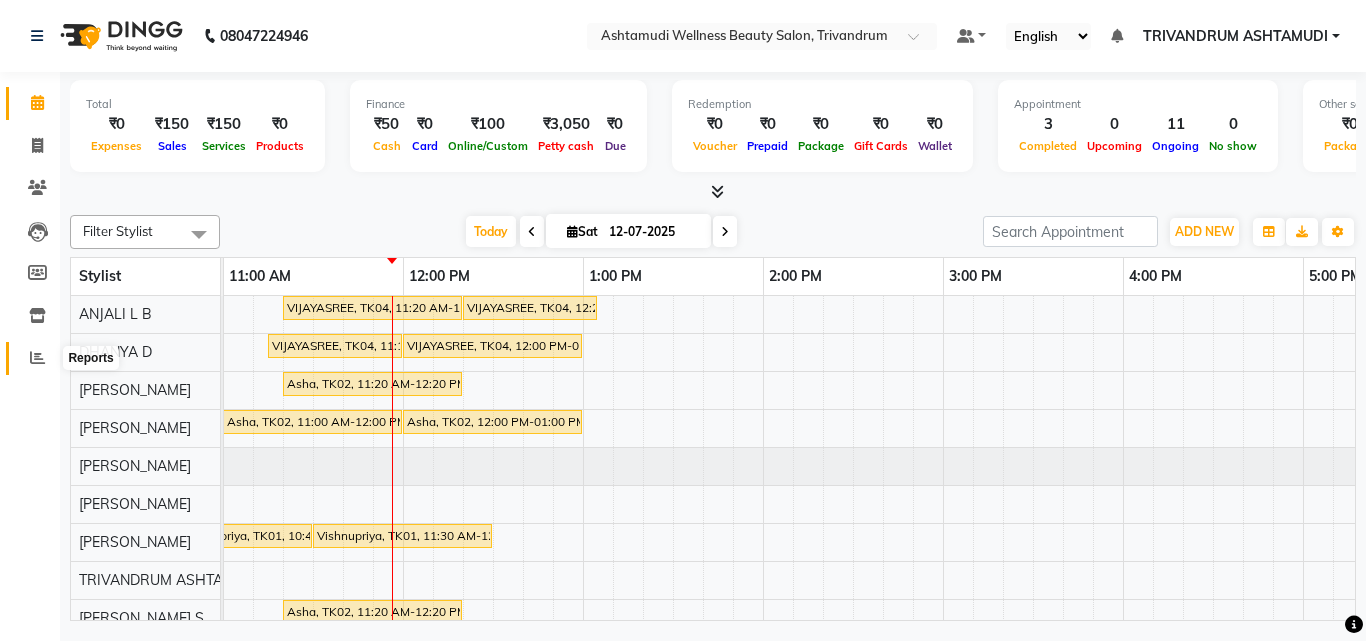 click 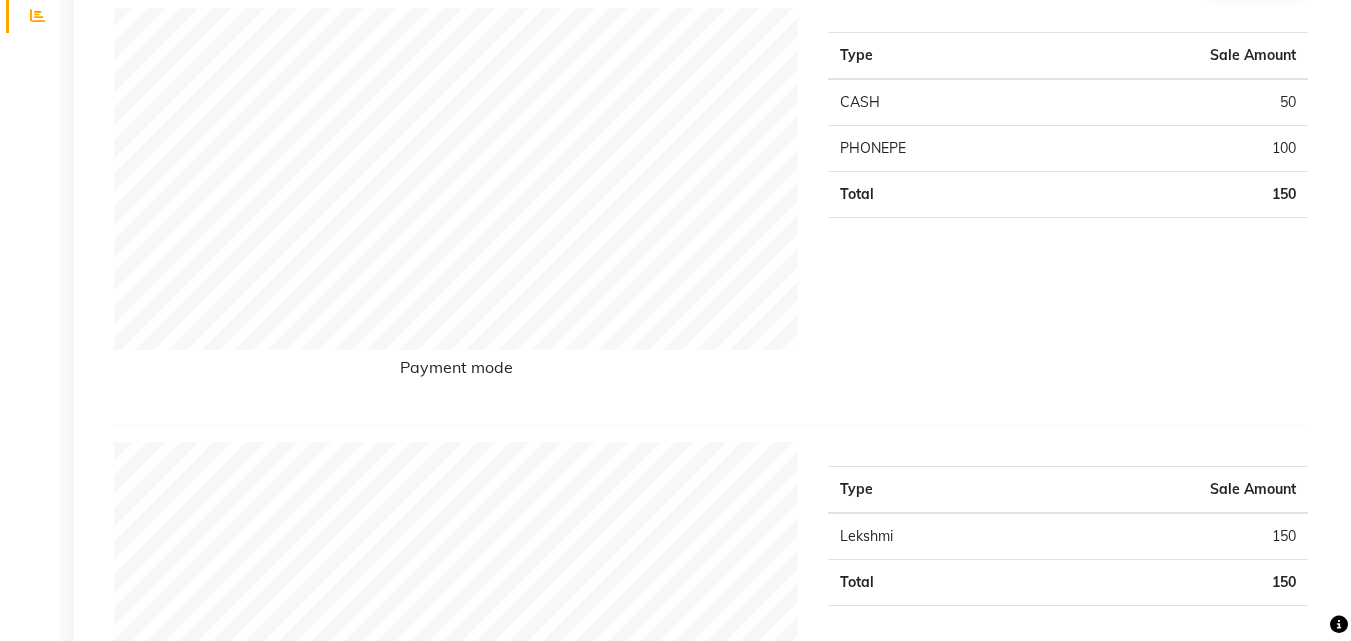 scroll, scrollTop: 560, scrollLeft: 0, axis: vertical 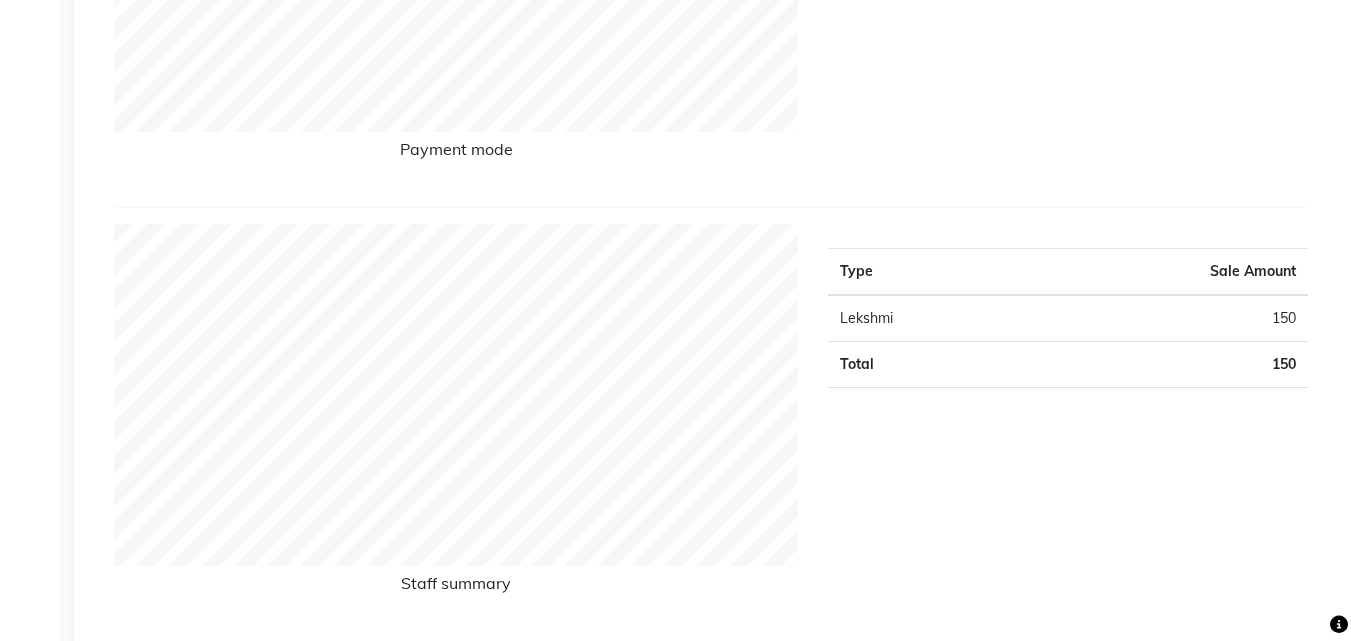 click on "Type Sale Amount CASH 50 PHONEPE 100 Total 150" 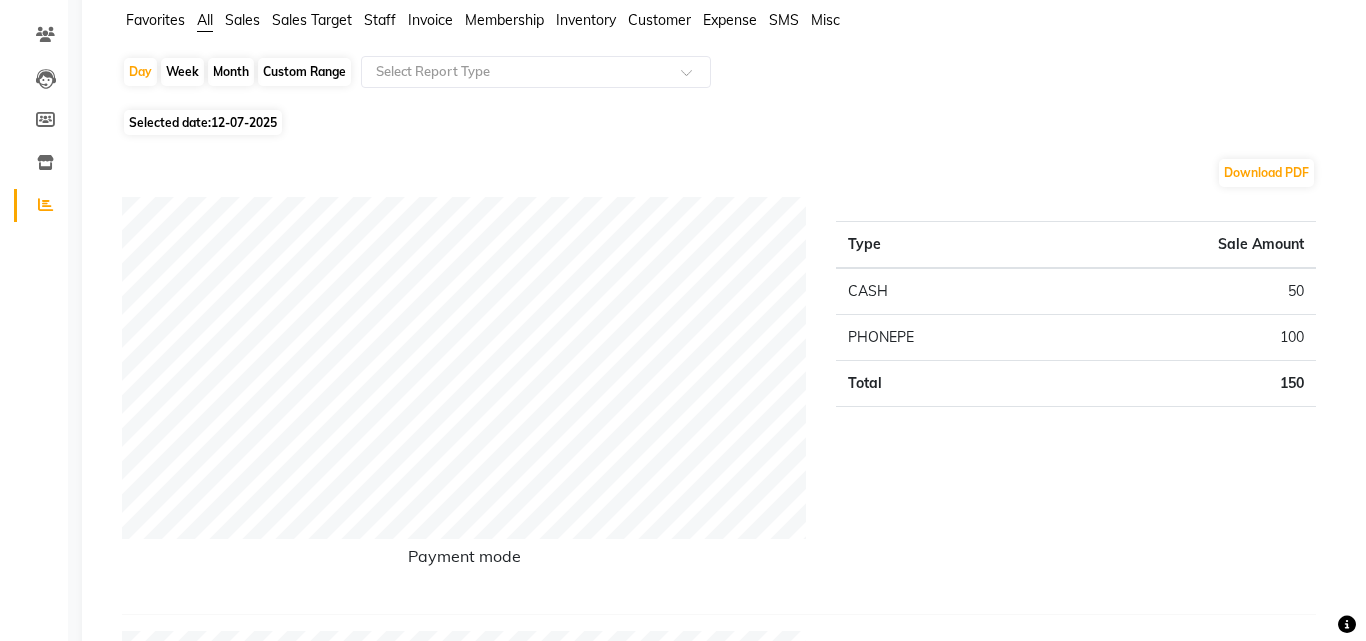 scroll, scrollTop: 0, scrollLeft: 0, axis: both 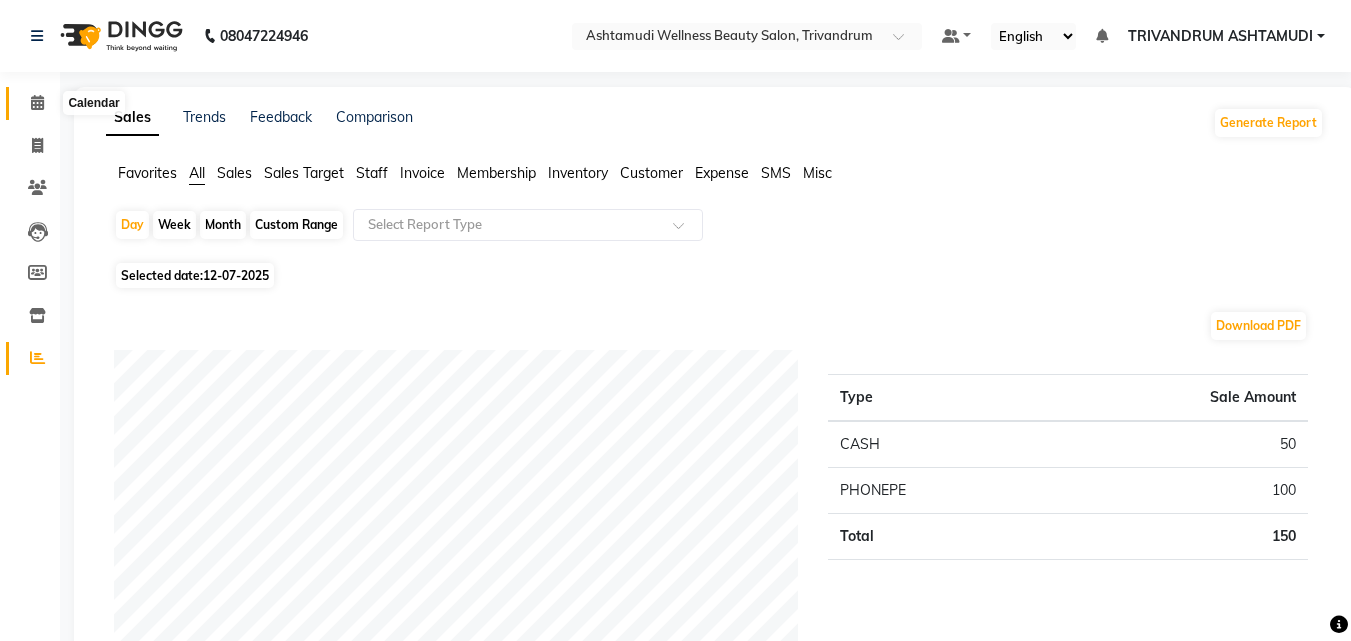 click 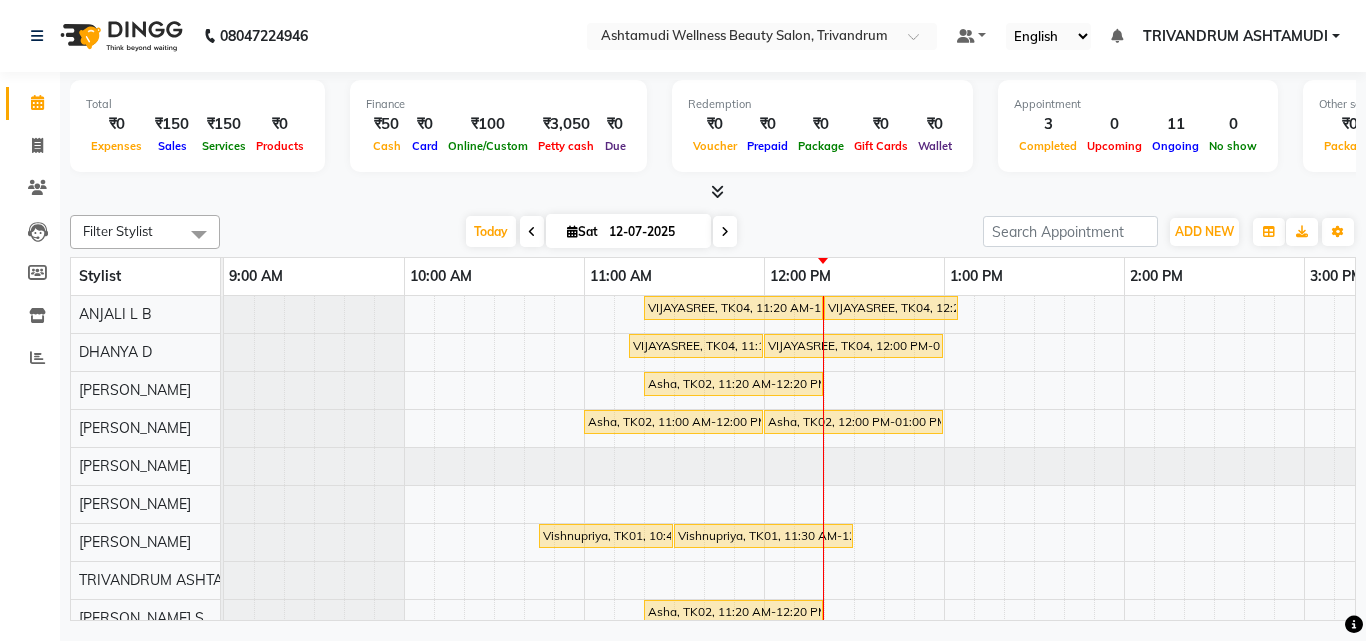 scroll, scrollTop: 0, scrollLeft: 0, axis: both 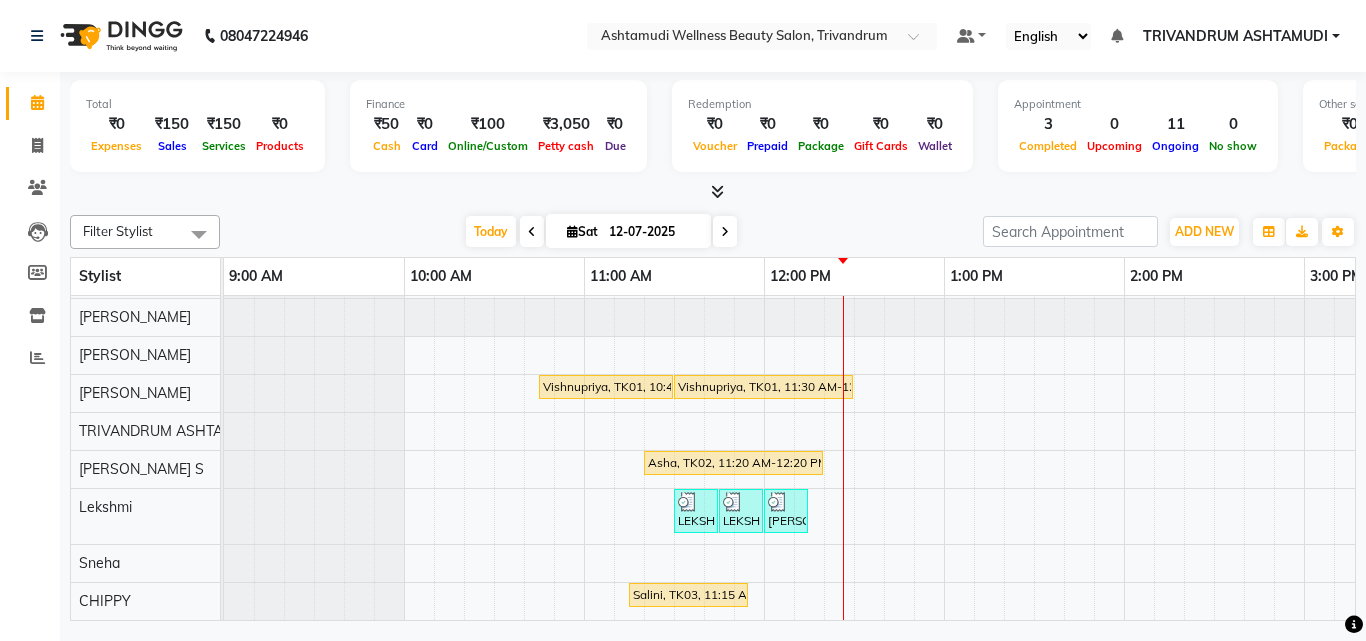 click on "Total  ₹0  Expenses ₹150  Sales ₹150  Services ₹0  Products Finance  ₹50  Cash ₹0  Card ₹100  Online/Custom ₹3,050 Petty cash ₹0 Due  Redemption  ₹0 Voucher ₹0 Prepaid ₹0 Package ₹0  Gift Cards ₹0  Wallet  Appointment  3 Completed 0 Upcoming 11 Ongoing 0 No show  Other sales  ₹0  Packages ₹0  Memberships ₹0  Vouchers ₹0  Prepaids ₹0  Gift Cards Filter Stylist Select All ANJALI L B	 CHIPPY DHANYA D INDU GURUNG	 KARTHIKA	 Lekshmi MANJUSHA	 PUNAM LAMA	 SARITHA	 Sneha TRIVANDRUM ASHTAMUDI USHA KUMARI S Today  Sat 12-07-2025 Toggle Dropdown Add Appointment Add Invoice Add Expense Add Attendance Add Client Toggle Dropdown Add Appointment Add Invoice Add Expense Add Attendance Add Client ADD NEW Toggle Dropdown Add Appointment Add Invoice Add Expense Add Attendance Add Client Filter Stylist Select All ANJALI L B	 CHIPPY DHANYA D INDU GURUNG	 KARTHIKA	 Lekshmi MANJUSHA	 PUNAM LAMA	 SARITHA	 Sneha TRIVANDRUM ASHTAMUDI USHA KUMARI S Group By  Staff View   Room View  View as List" 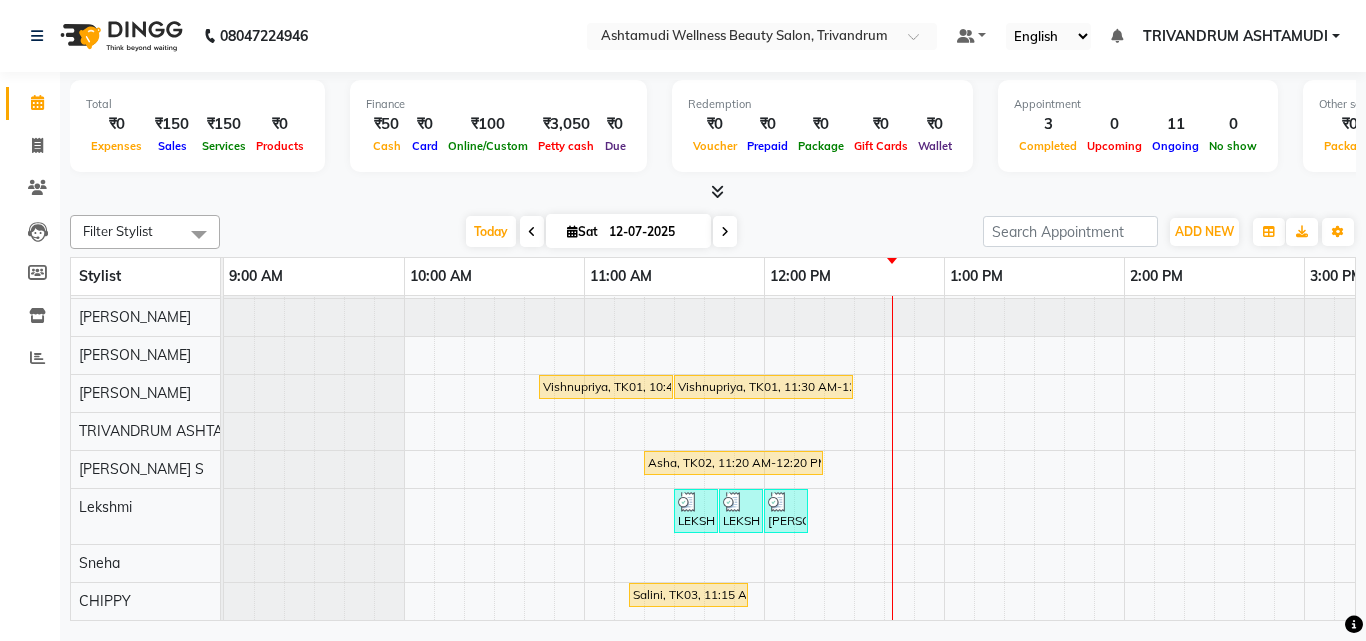 click on "Total  ₹0  Expenses ₹150  Sales ₹150  Services ₹0  Products Finance  ₹50  Cash ₹0  Card ₹100  Online/Custom ₹3,050 Petty cash ₹0 Due  Redemption  ₹0 Voucher ₹0 Prepaid ₹0 Package ₹0  Gift Cards ₹0  Wallet  Appointment  3 Completed 0 Upcoming 11 Ongoing 0 No show  Other sales  ₹0  Packages ₹0  Memberships ₹0  Vouchers ₹0  Prepaids ₹0  Gift Cards Filter Stylist Select All ANJALI L B	 CHIPPY DHANYA D INDU GURUNG	 KARTHIKA	 Lekshmi MANJUSHA	 PUNAM LAMA	 SARITHA	 Sneha TRIVANDRUM ASHTAMUDI USHA KUMARI S Today  Sat 12-07-2025 Toggle Dropdown Add Appointment Add Invoice Add Expense Add Attendance Add Client Toggle Dropdown Add Appointment Add Invoice Add Expense Add Attendance Add Client ADD NEW Toggle Dropdown Add Appointment Add Invoice Add Expense Add Attendance Add Client Filter Stylist Select All ANJALI L B	 CHIPPY DHANYA D INDU GURUNG	 KARTHIKA	 Lekshmi MANJUSHA	 PUNAM LAMA	 SARITHA	 Sneha TRIVANDRUM ASHTAMUDI USHA KUMARI S Group By  Staff View   Room View  View as List" 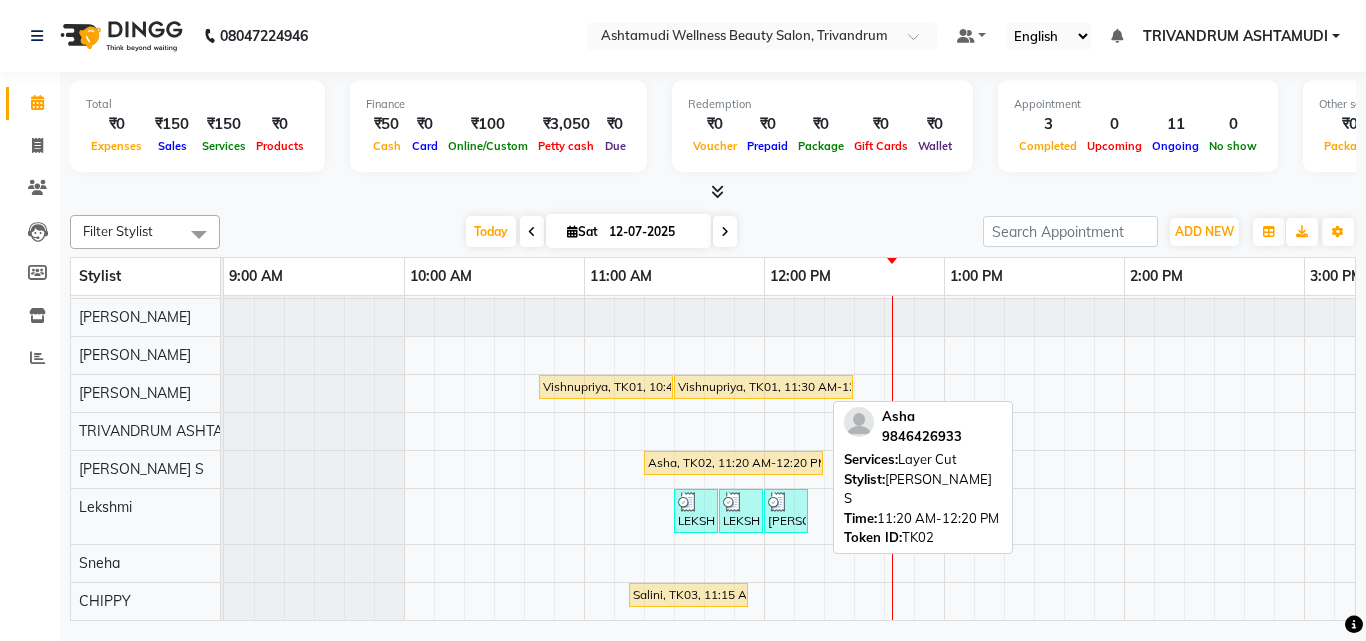 click on "Asha, TK02, 11:20 AM-12:20 PM, Layer Cut" at bounding box center [733, 463] 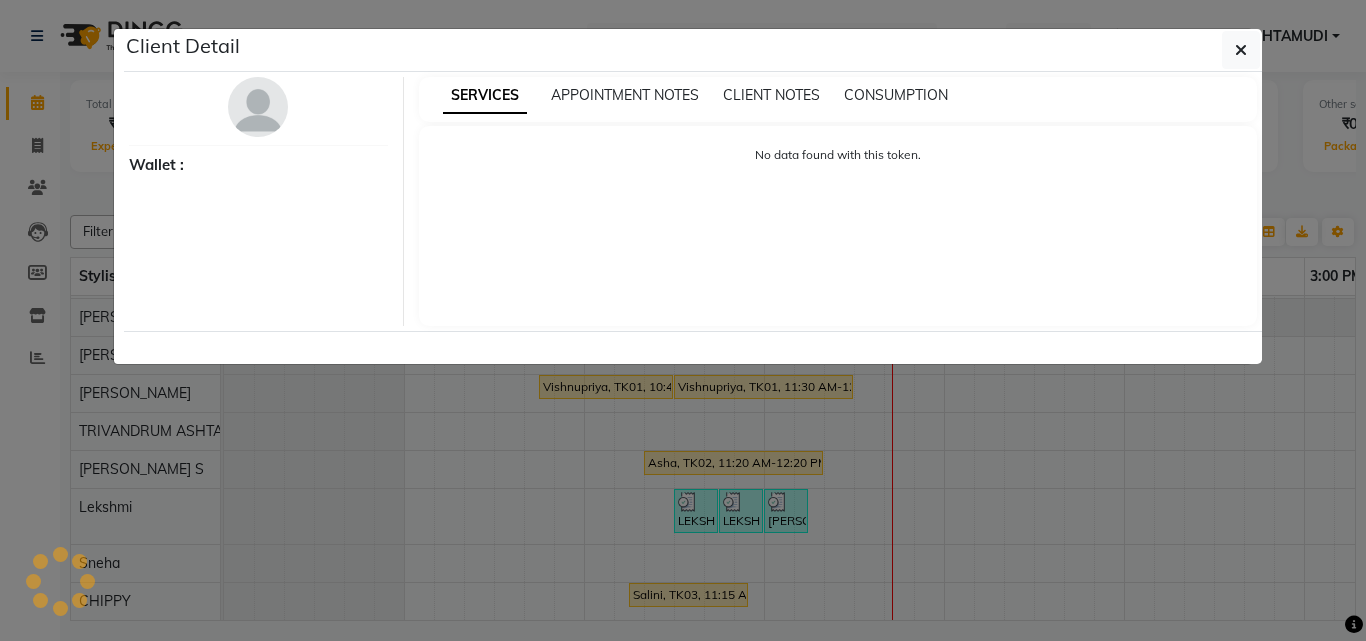 select on "1" 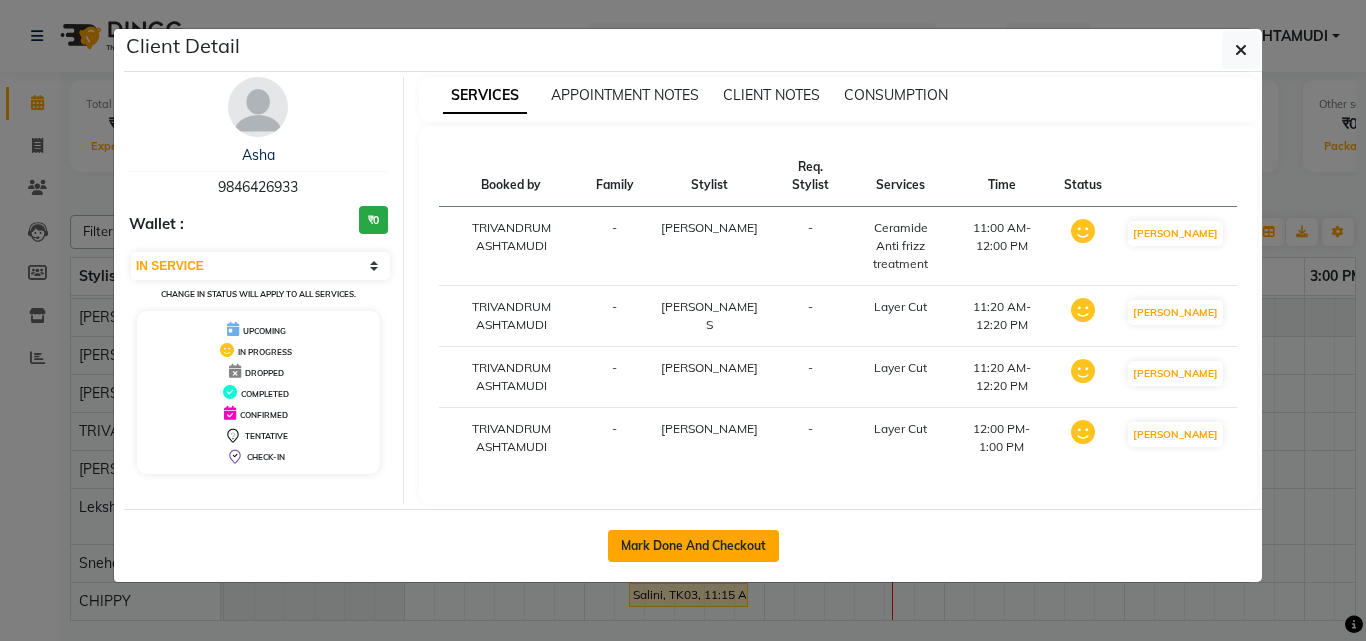 click on "Mark Done And Checkout" 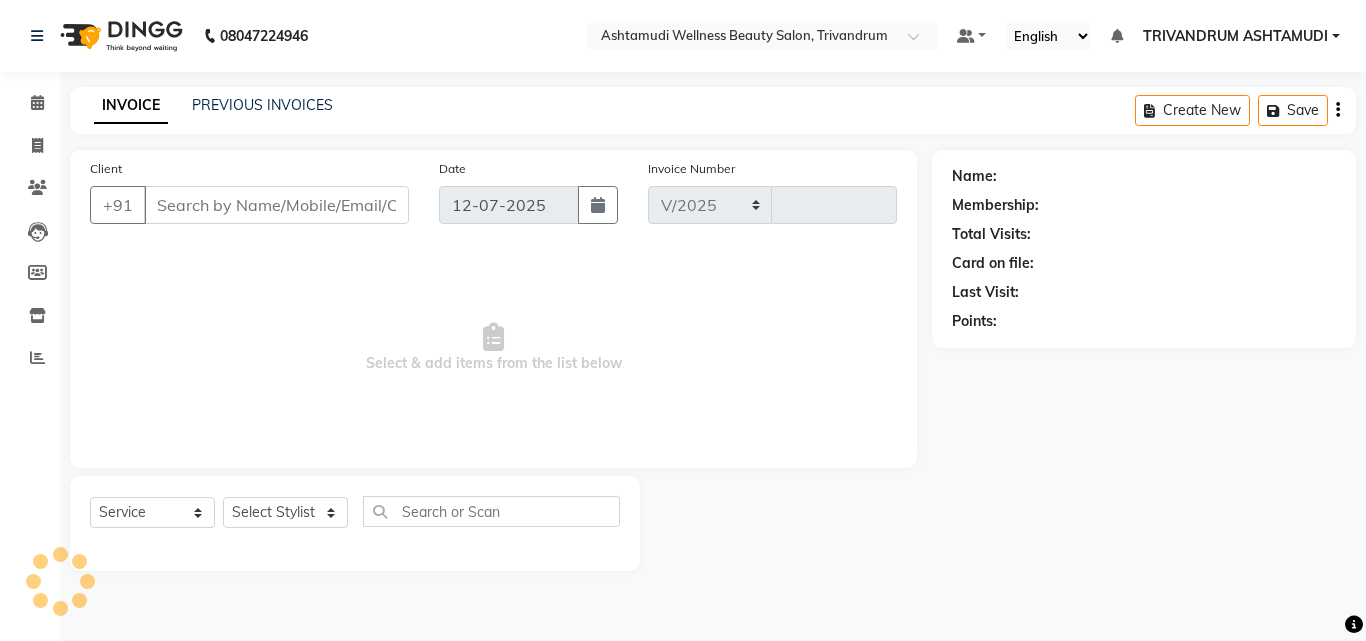 select on "4636" 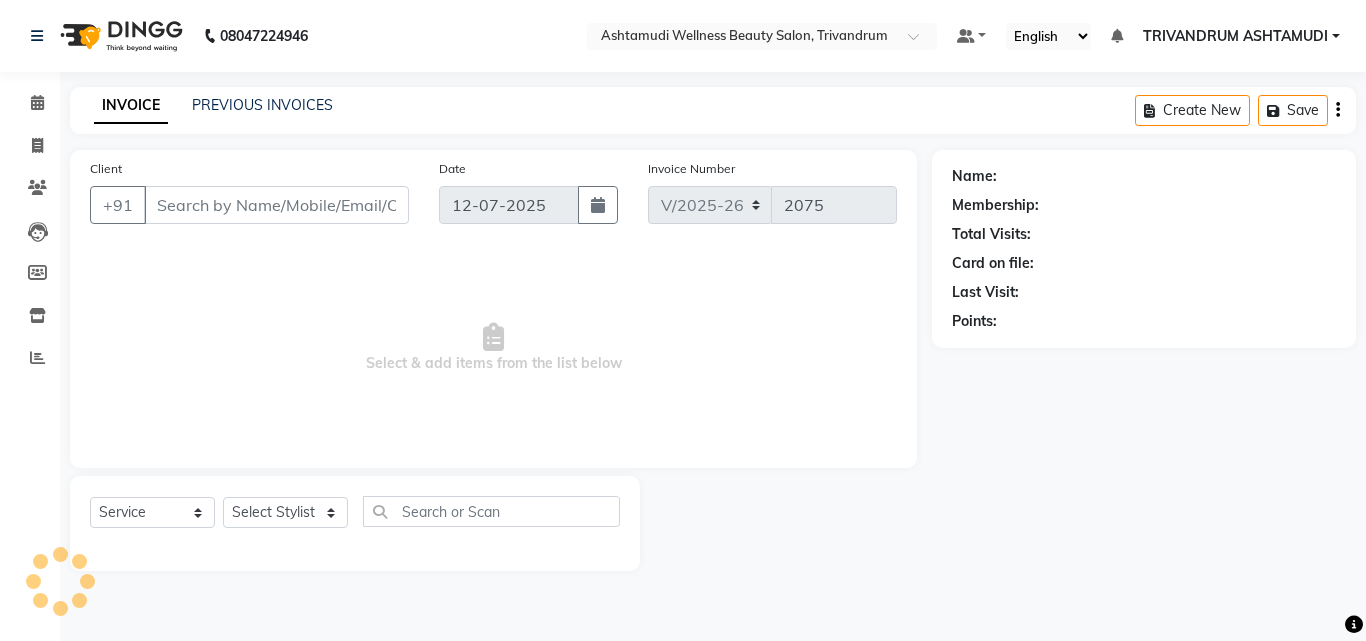 type on "9846426933" 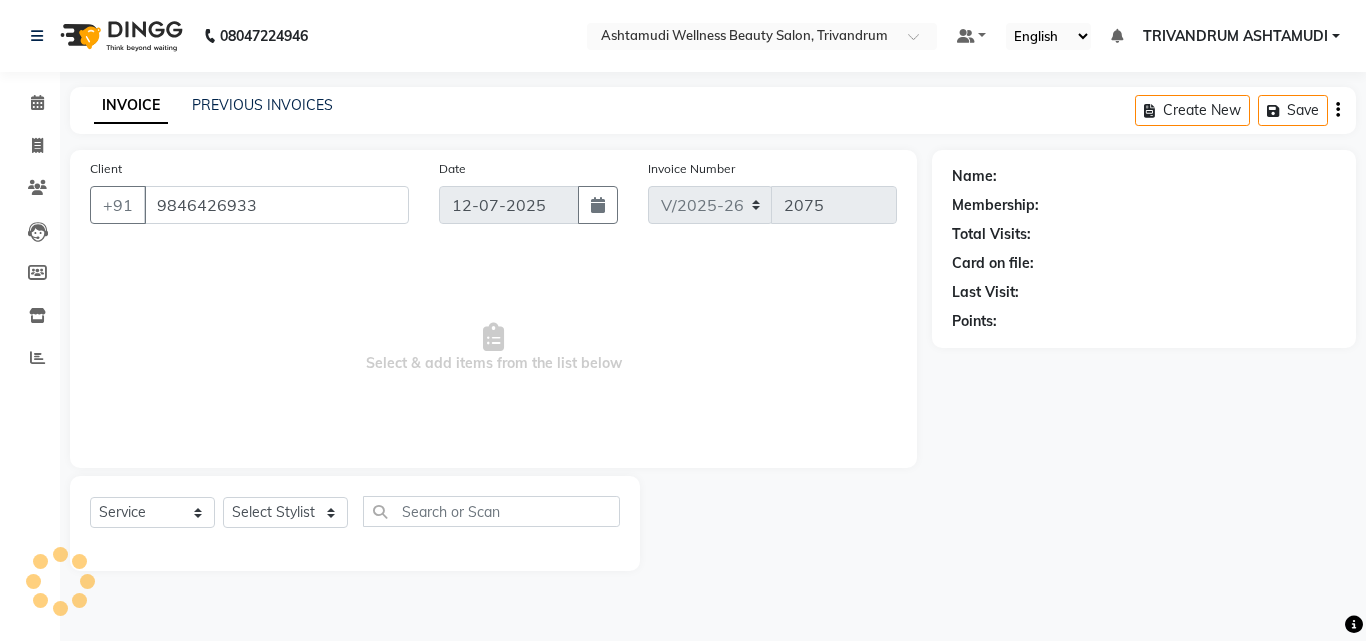select on "52027" 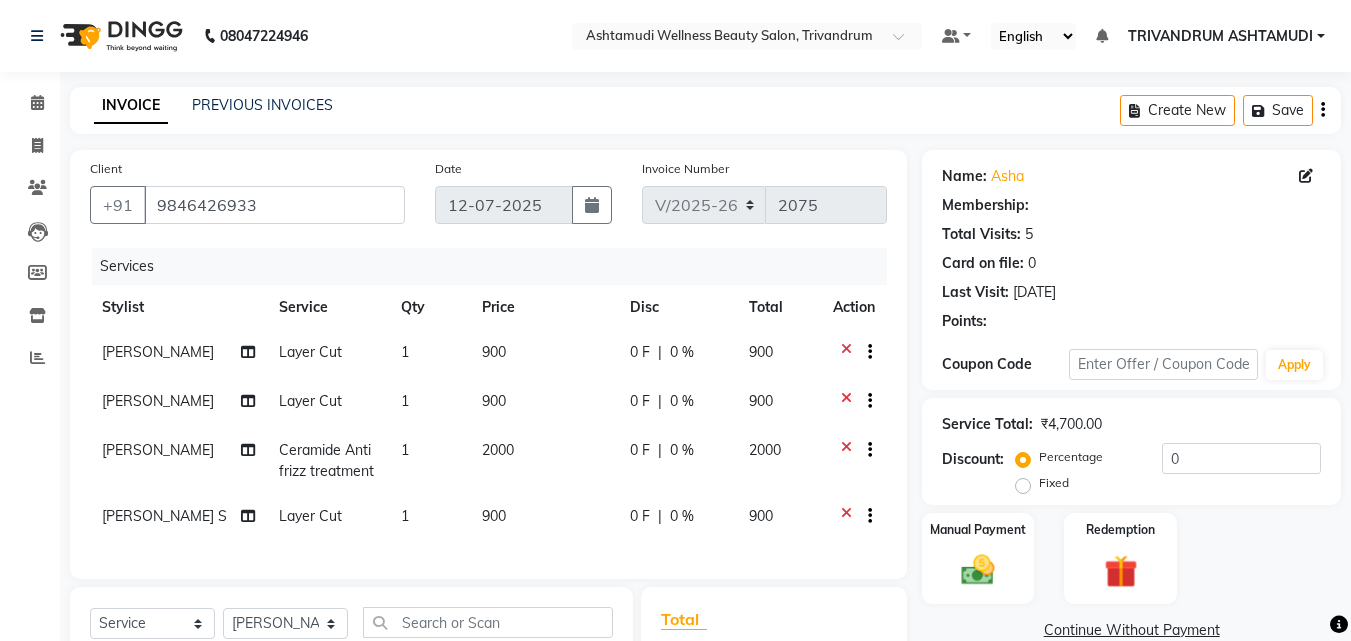 select on "1: Object" 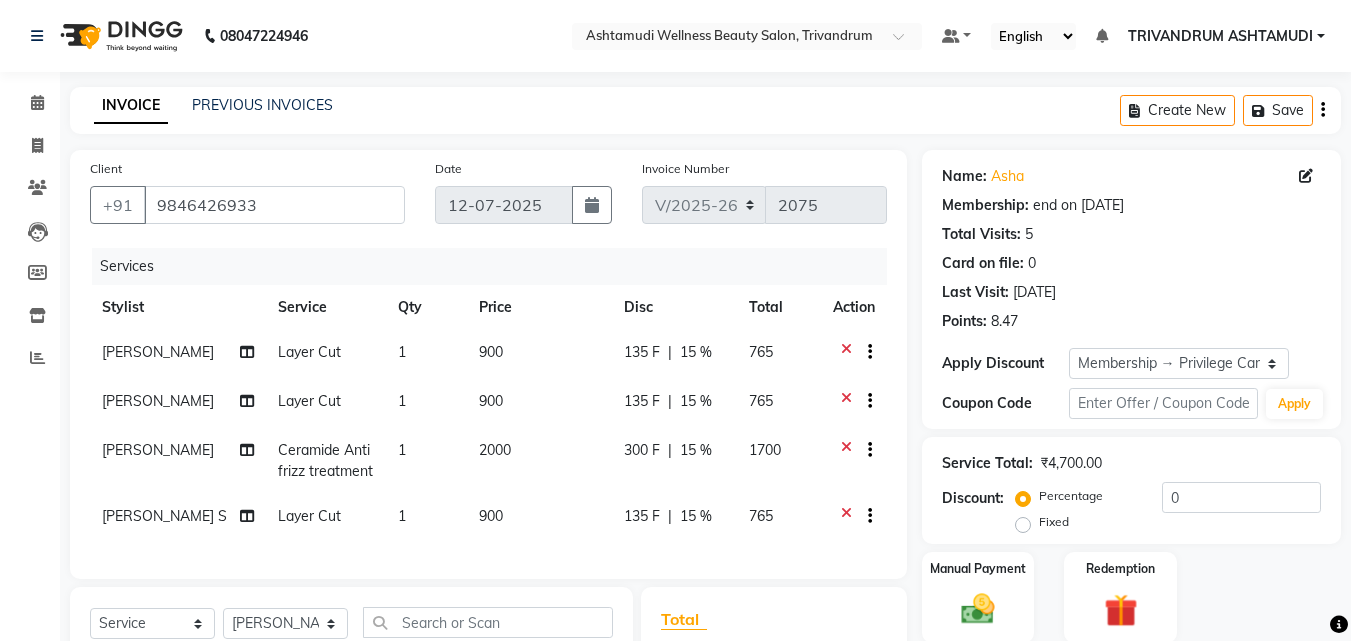 type on "15" 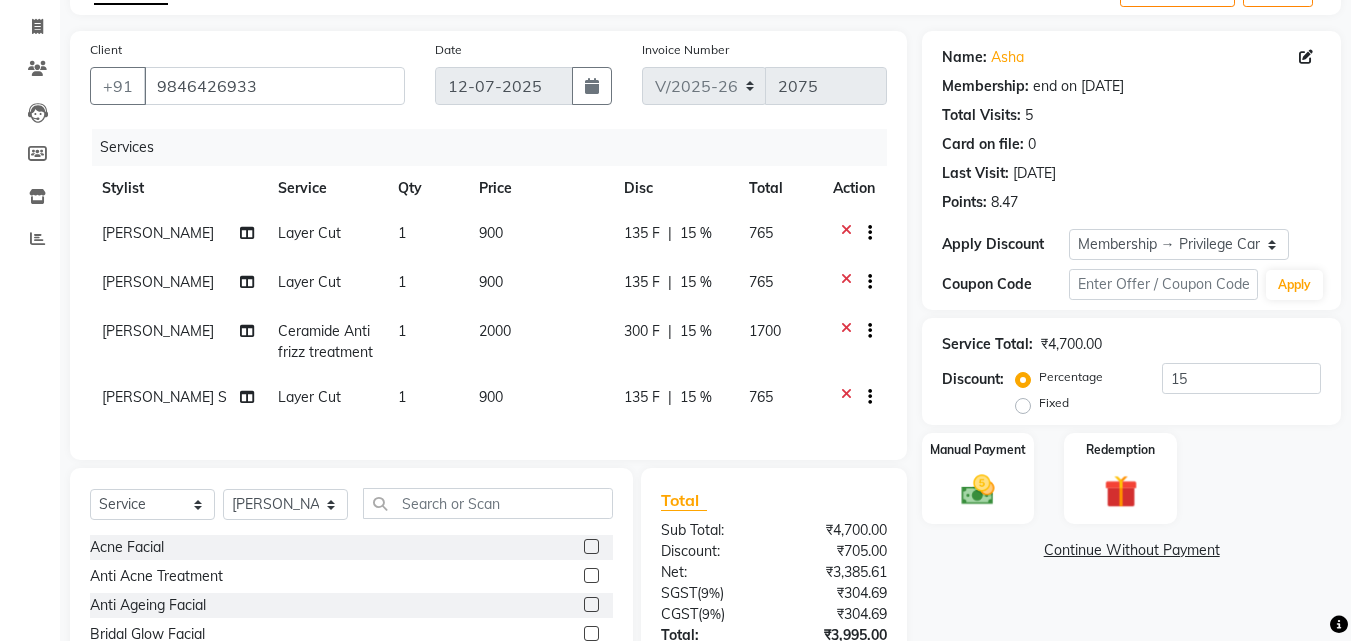 scroll, scrollTop: 286, scrollLeft: 0, axis: vertical 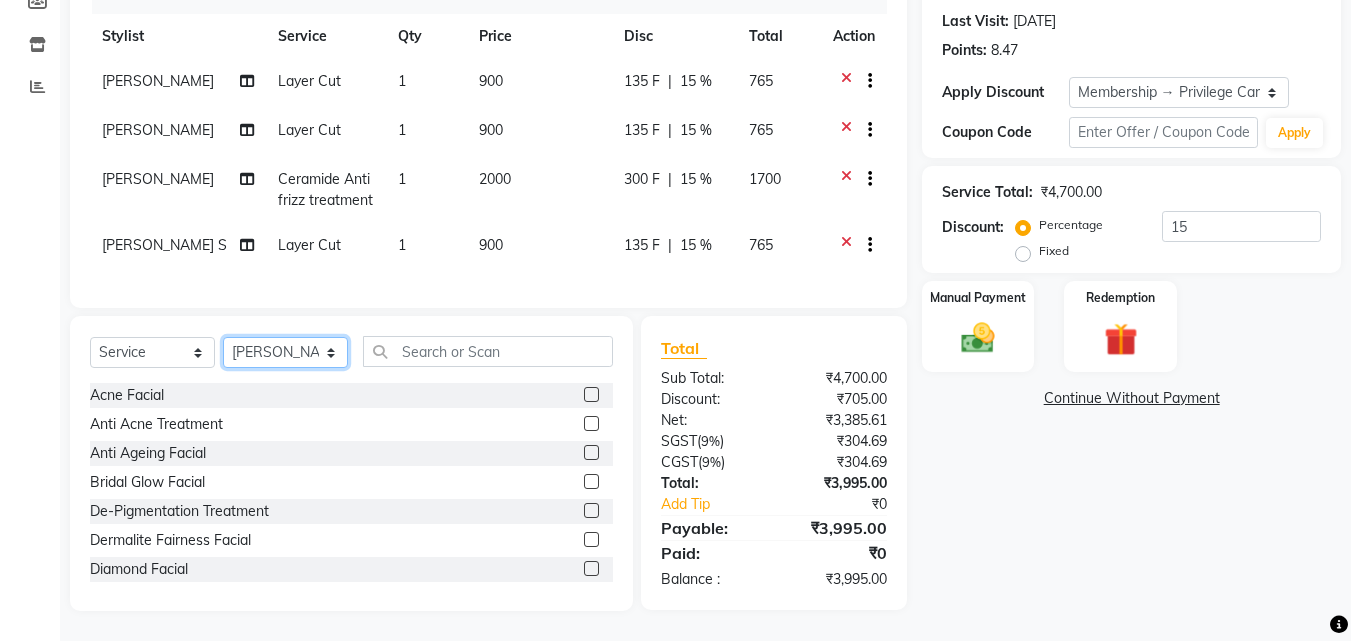 click on "Select Stylist ANJALI L B	 CHIPPY DHANYA D INDU GURUNG	 KARTHIKA	 Lekshmi MANJUSHA	 PUNAM LAMA	 SARITHA	 SIMI Sneha TRIVANDRUM ASHTAMUDI USHA KUMARI S" 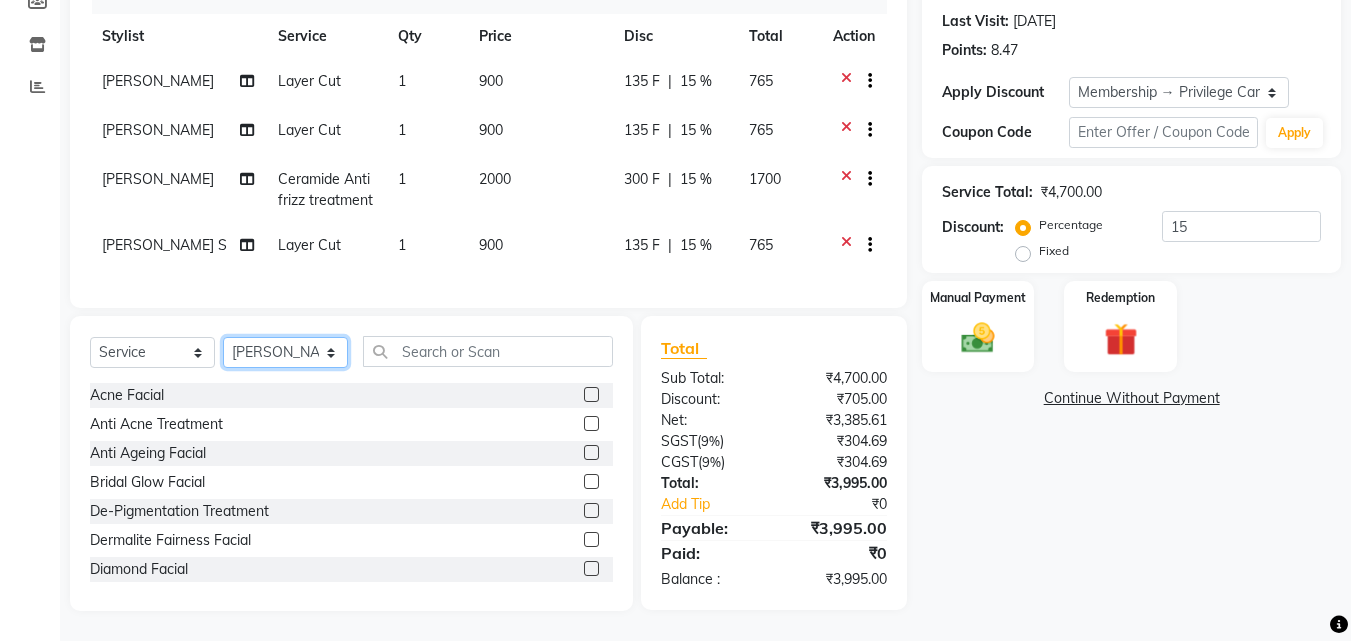 select on "27025" 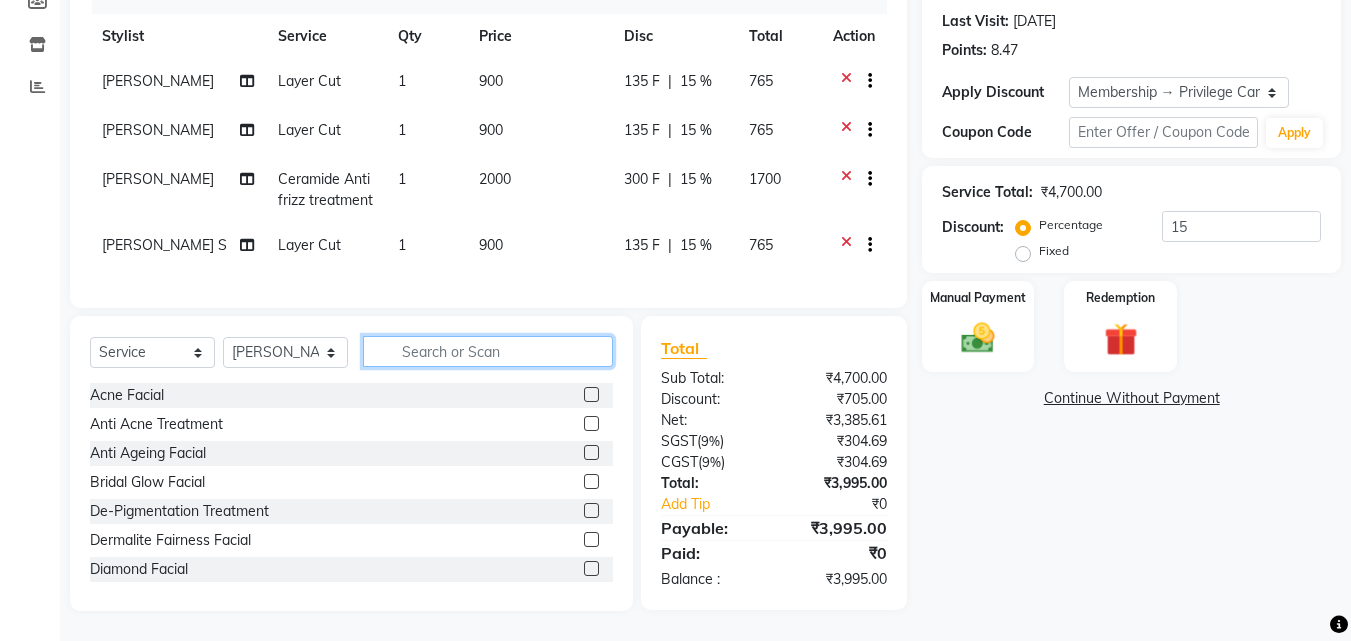 click 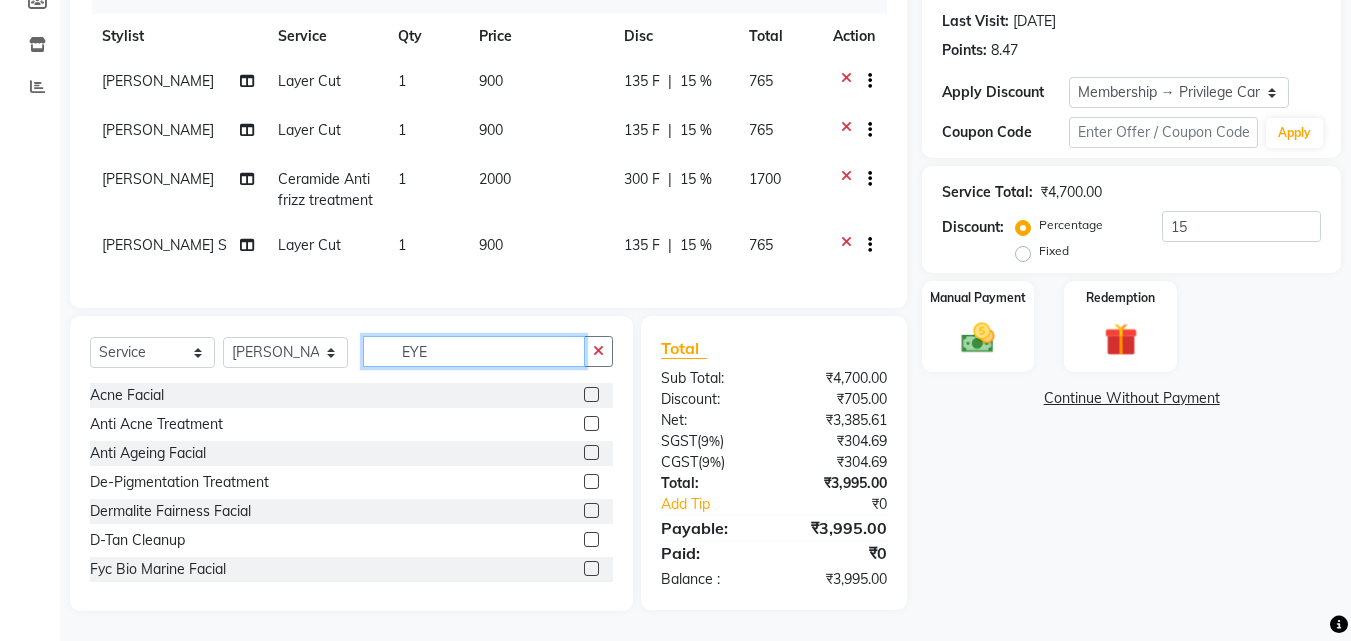 scroll, scrollTop: 285, scrollLeft: 0, axis: vertical 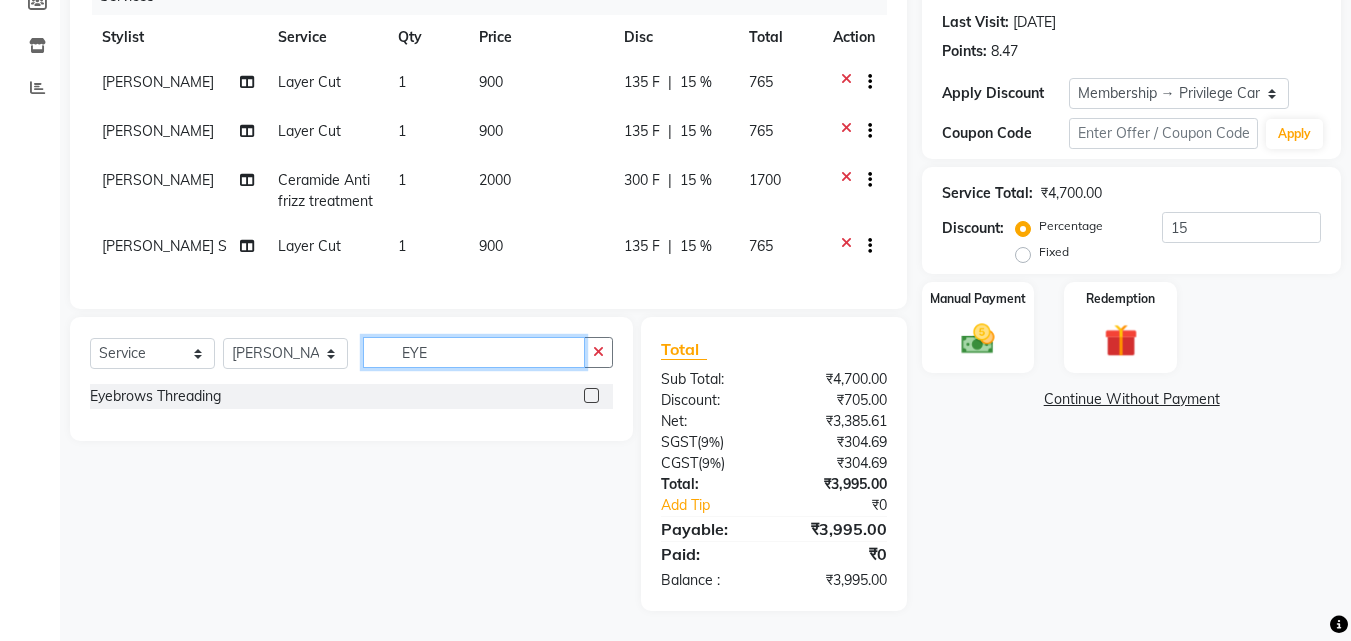 type on "EYE" 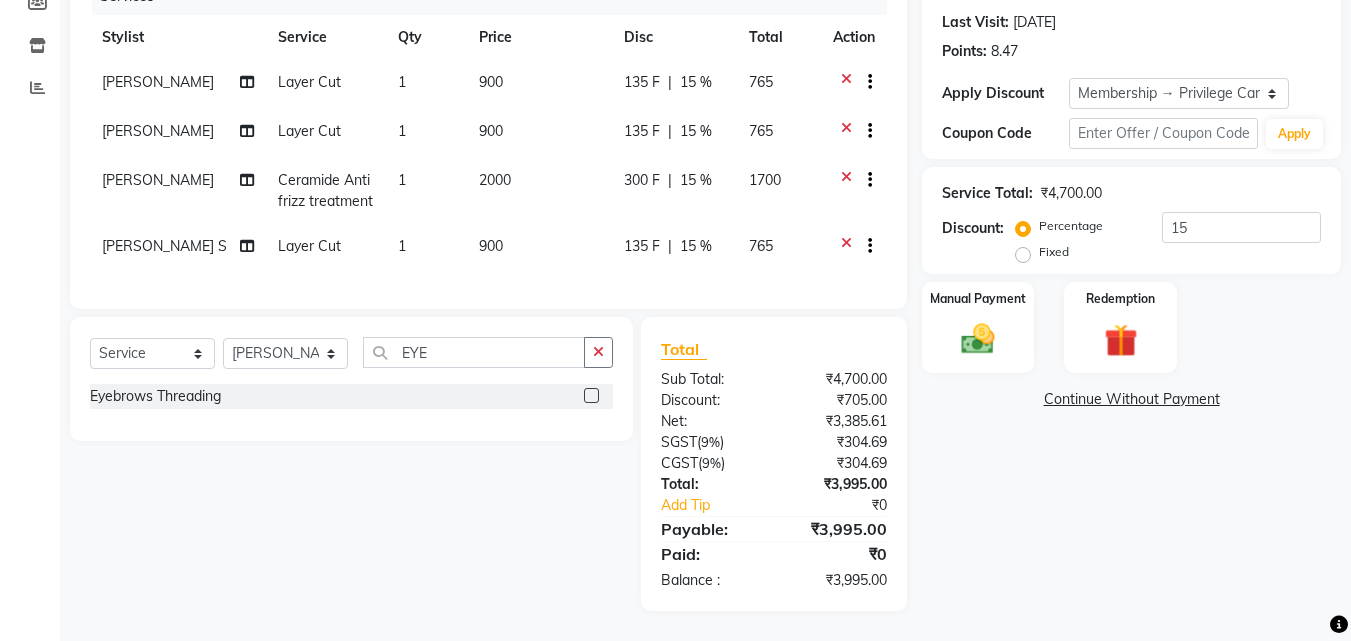 click 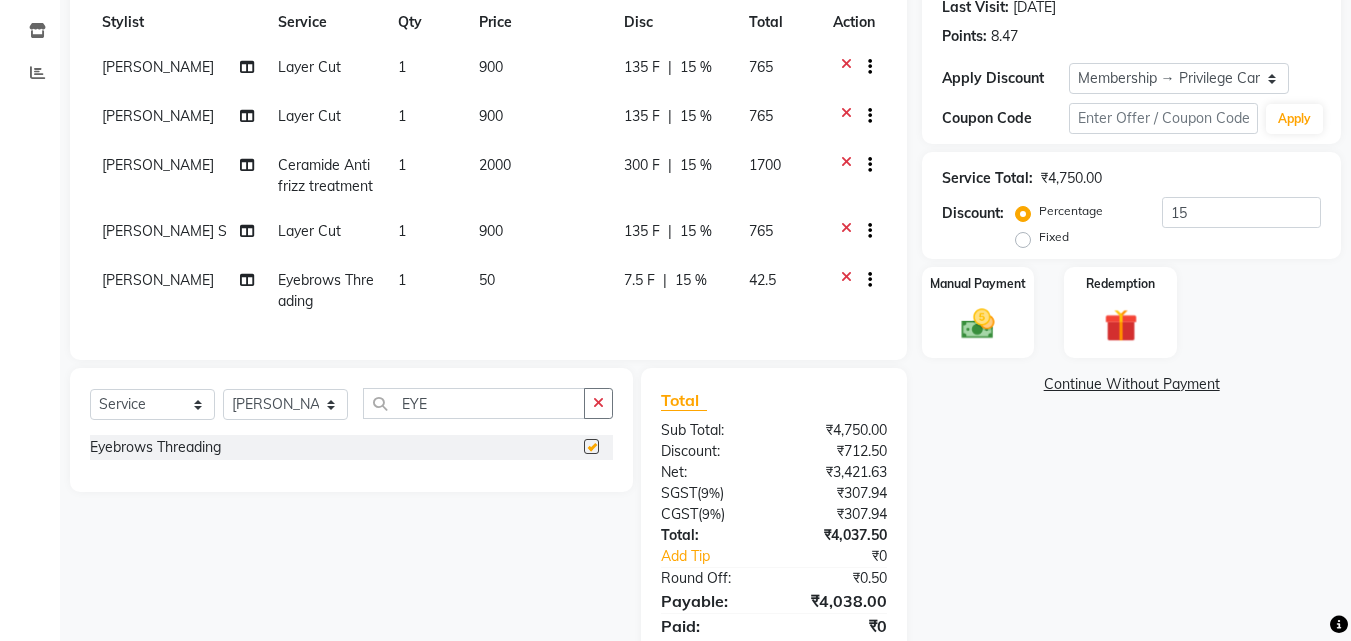 checkbox on "false" 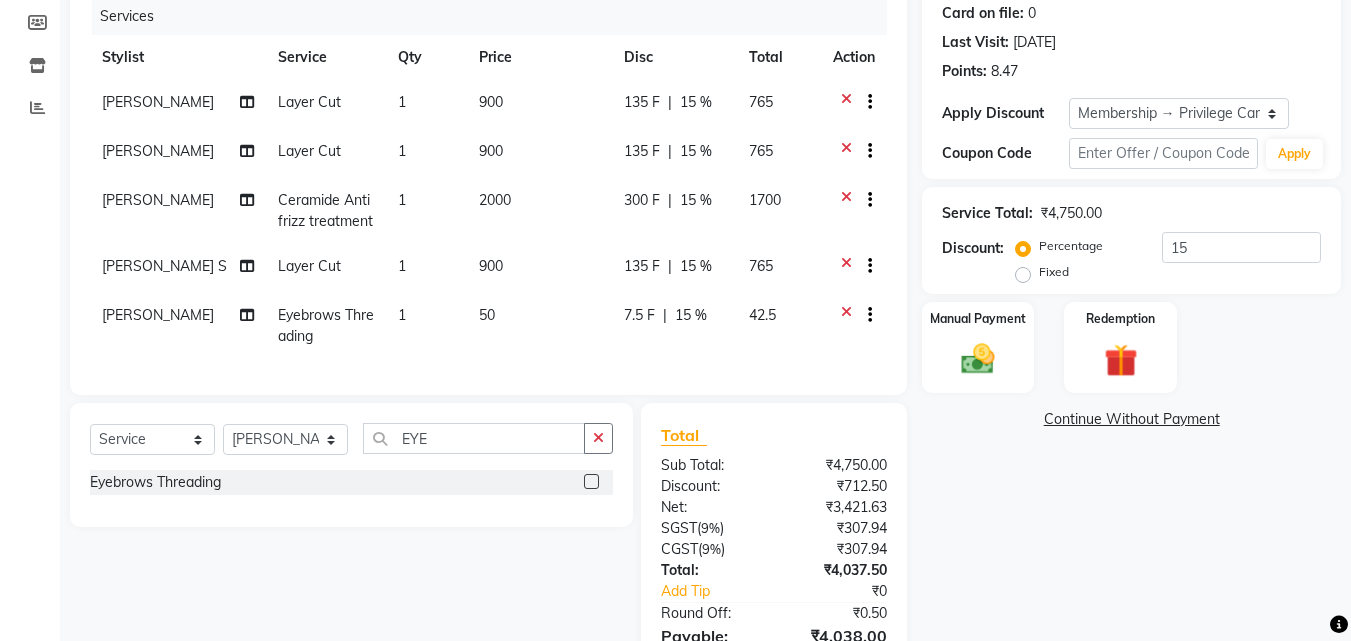 scroll, scrollTop: 372, scrollLeft: 0, axis: vertical 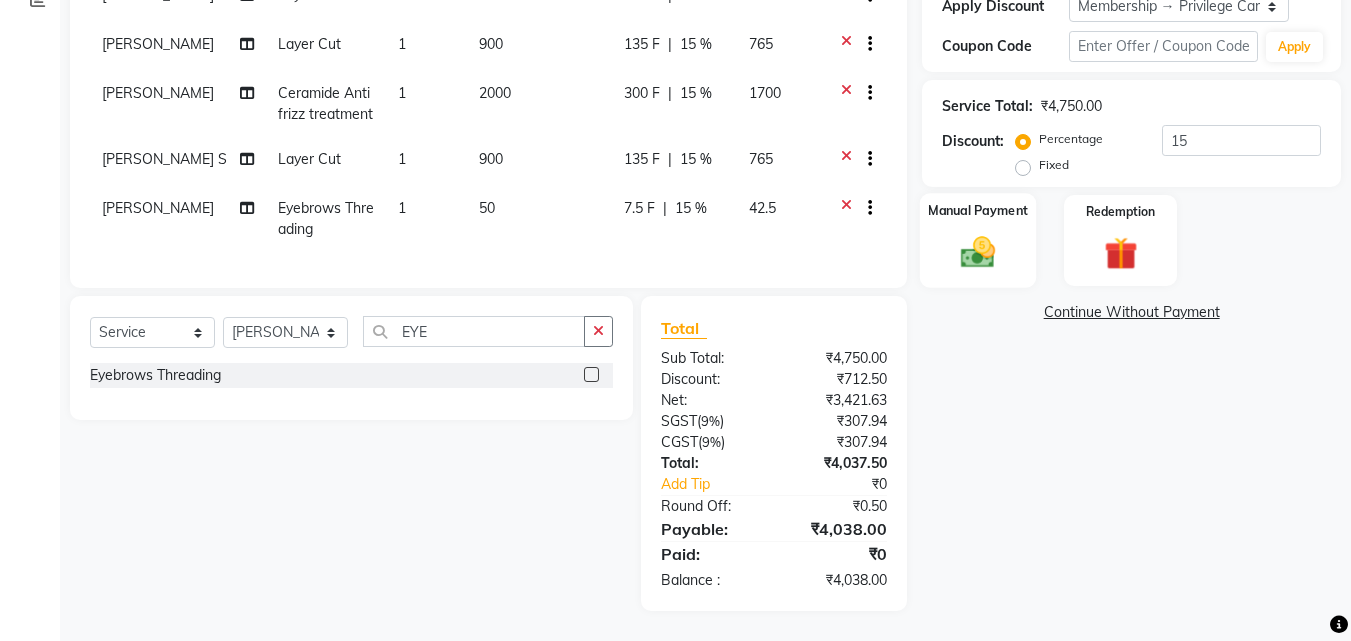 click 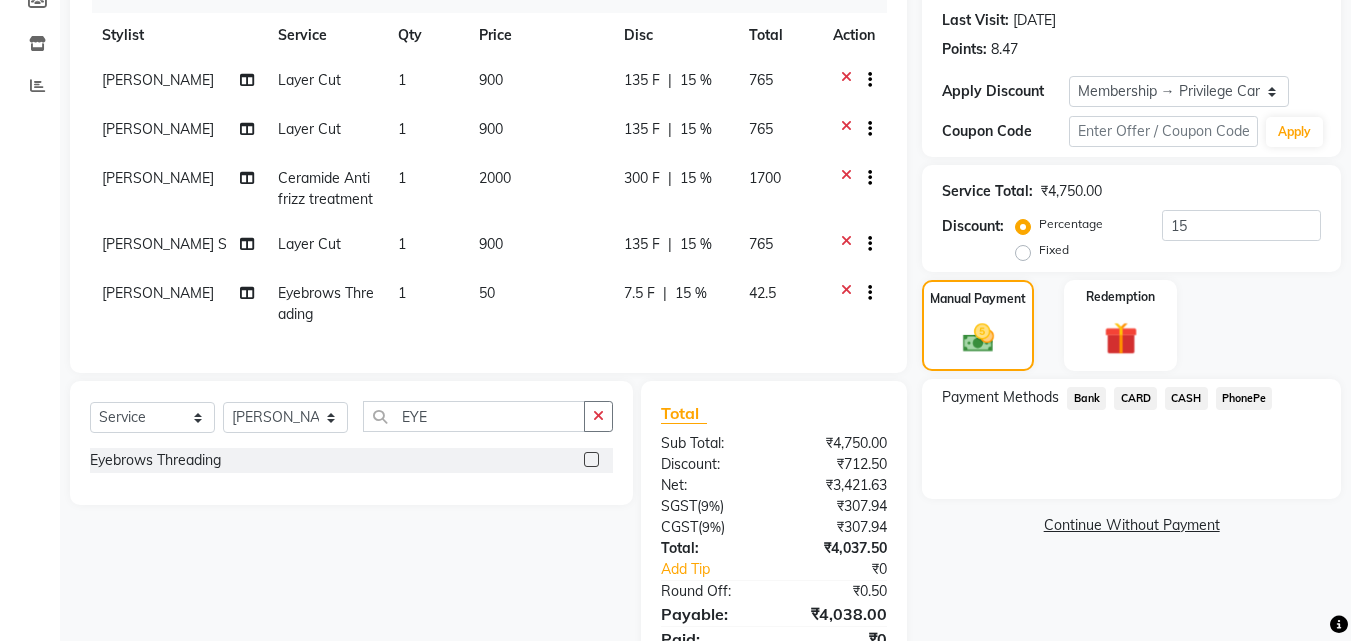 scroll, scrollTop: 372, scrollLeft: 0, axis: vertical 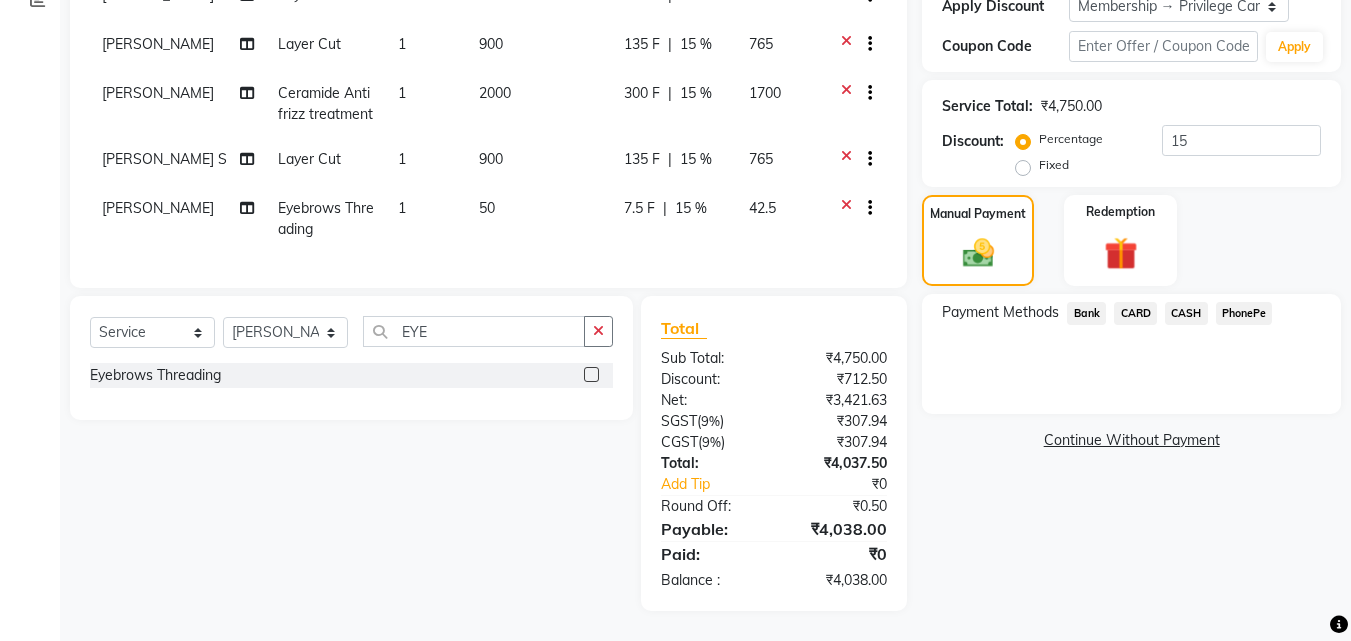 click on "PhonePe" 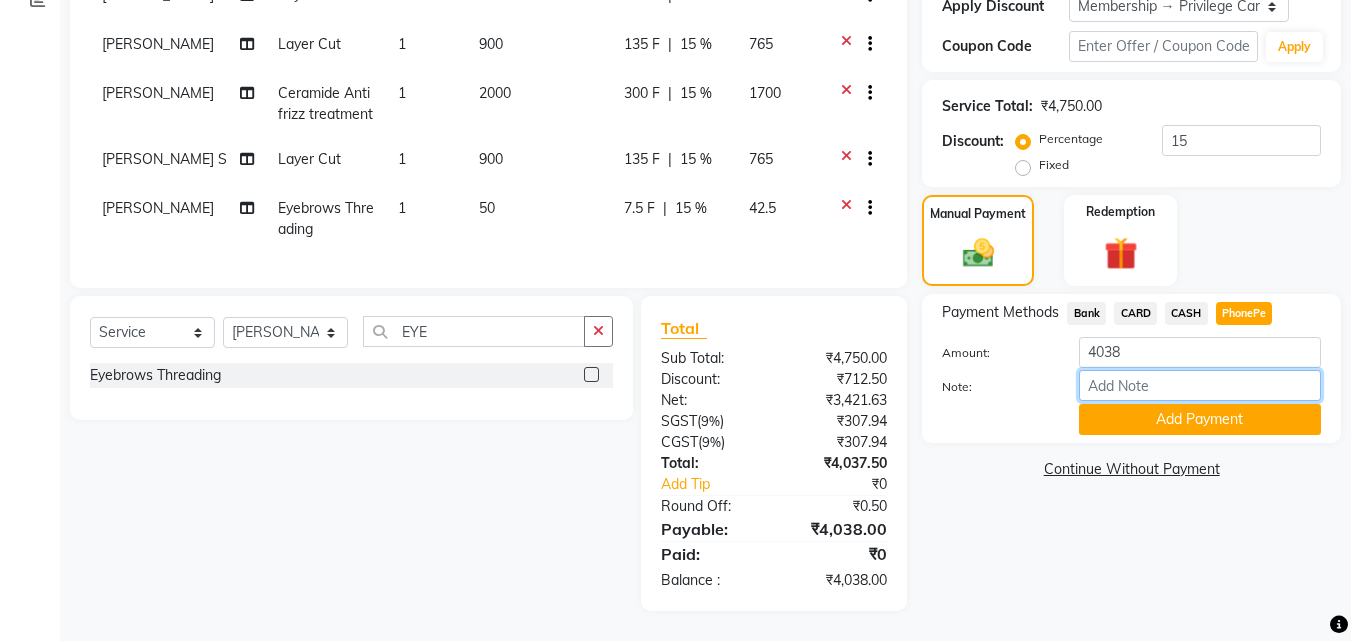 click on "Note:" at bounding box center (1200, 385) 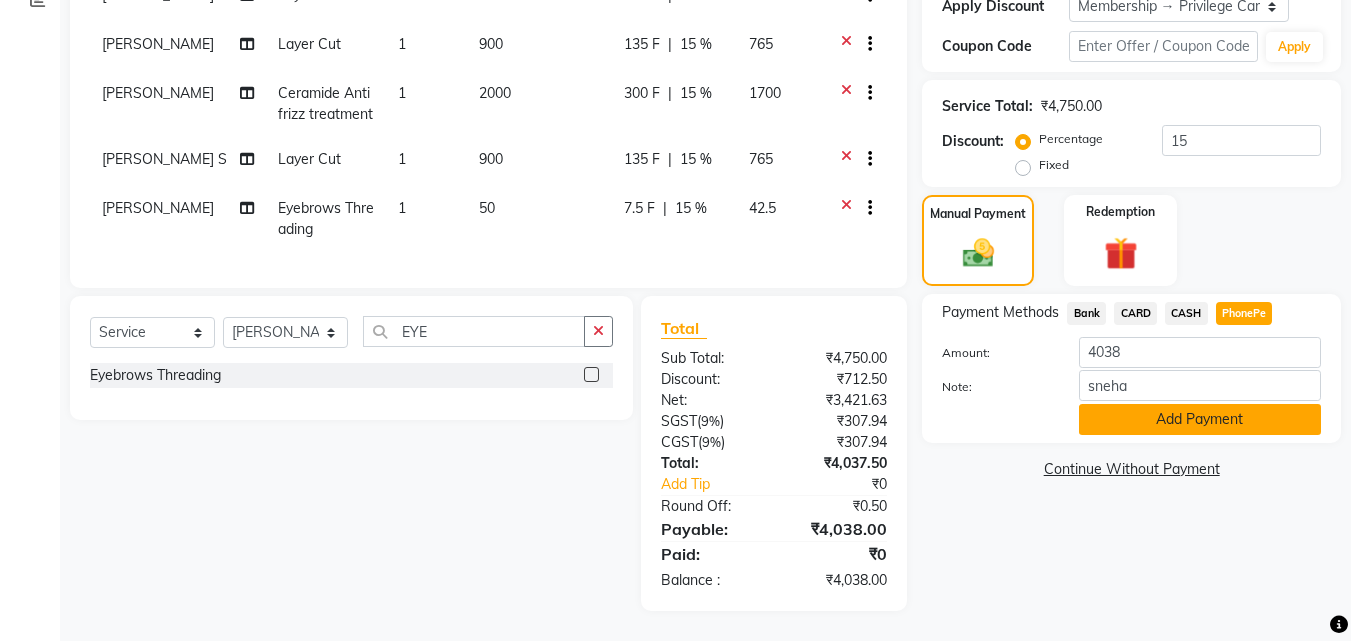click on "Add Payment" 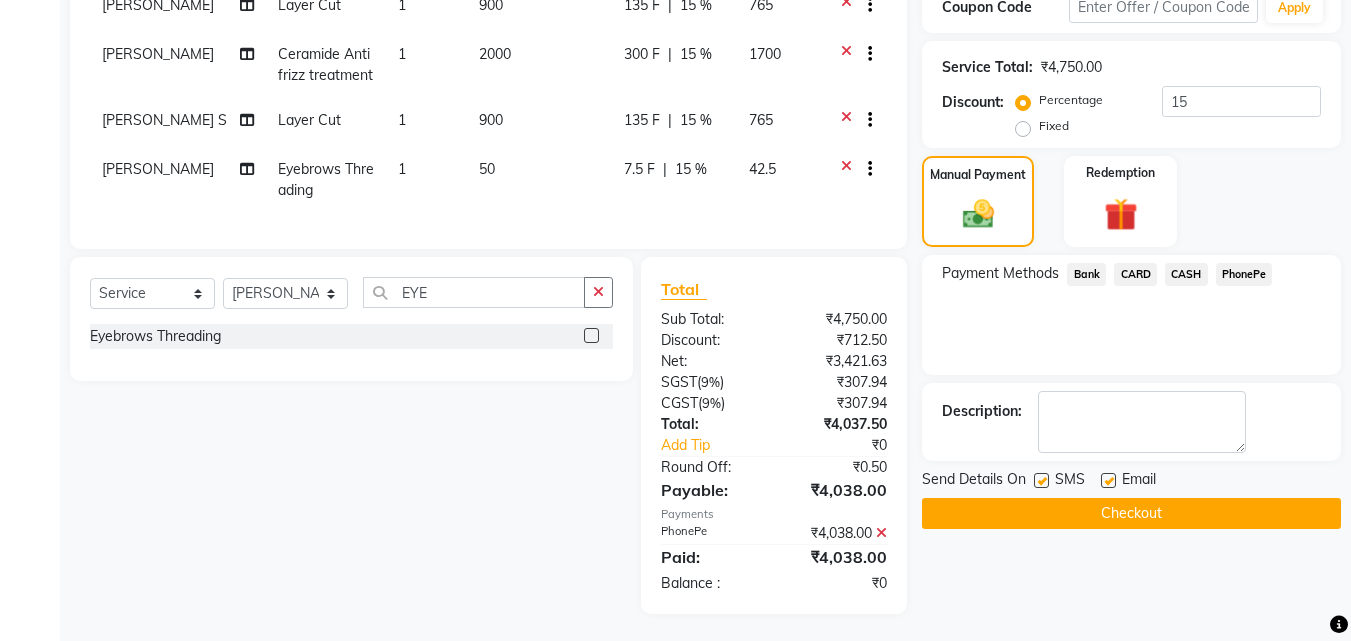 scroll, scrollTop: 414, scrollLeft: 0, axis: vertical 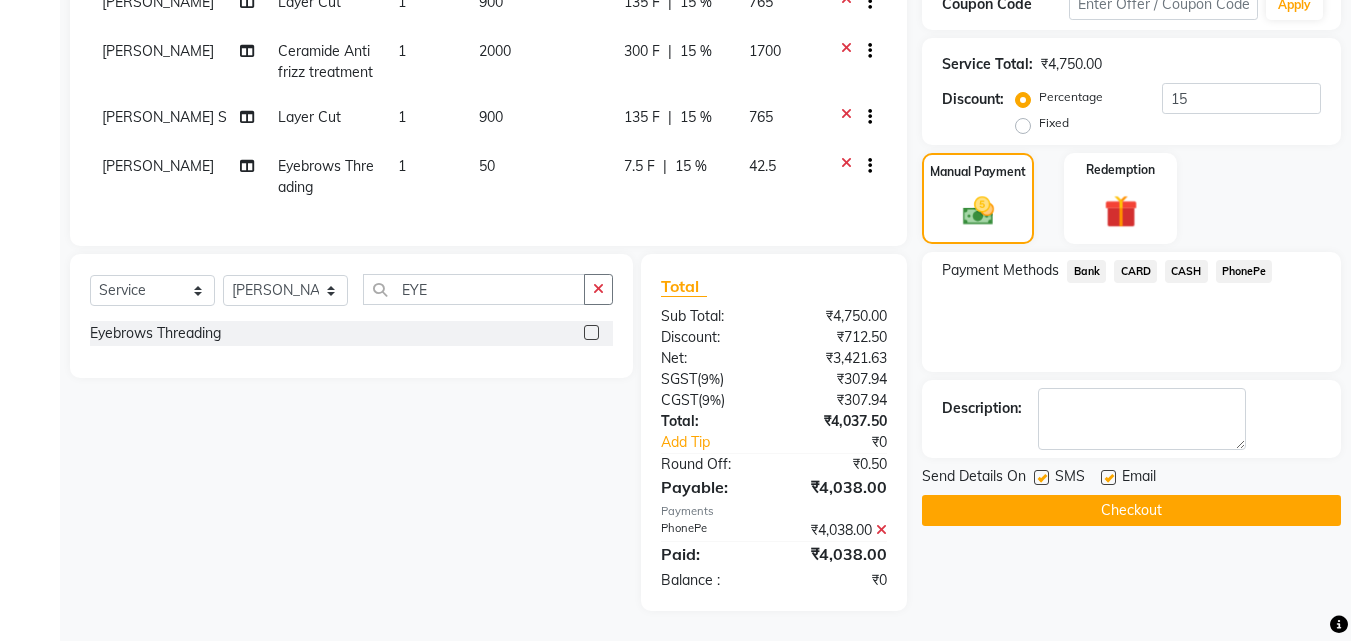 click on "Checkout" 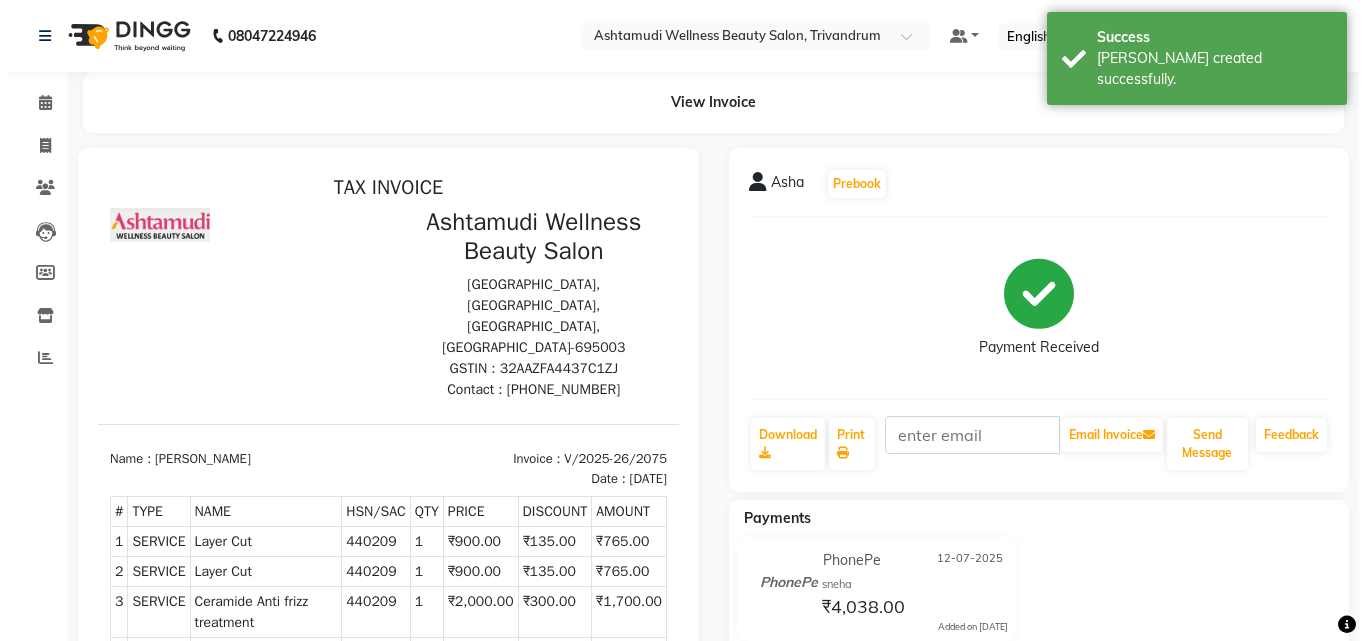 scroll, scrollTop: 0, scrollLeft: 0, axis: both 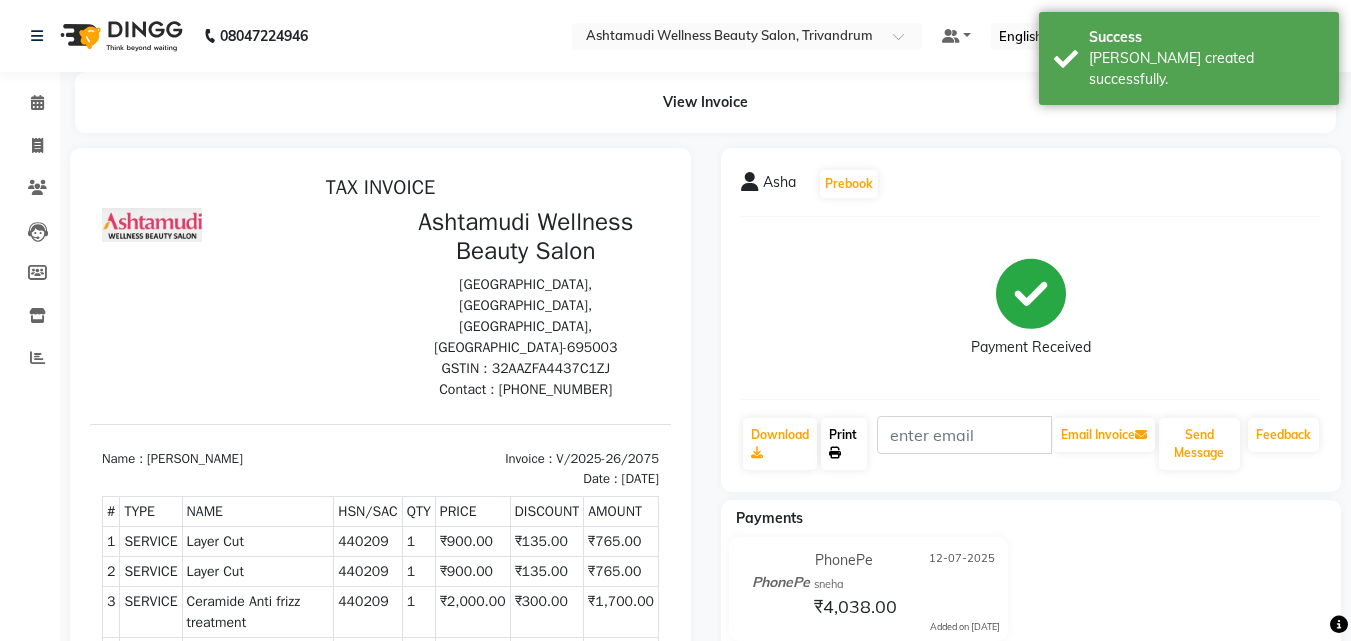 click on "Print" 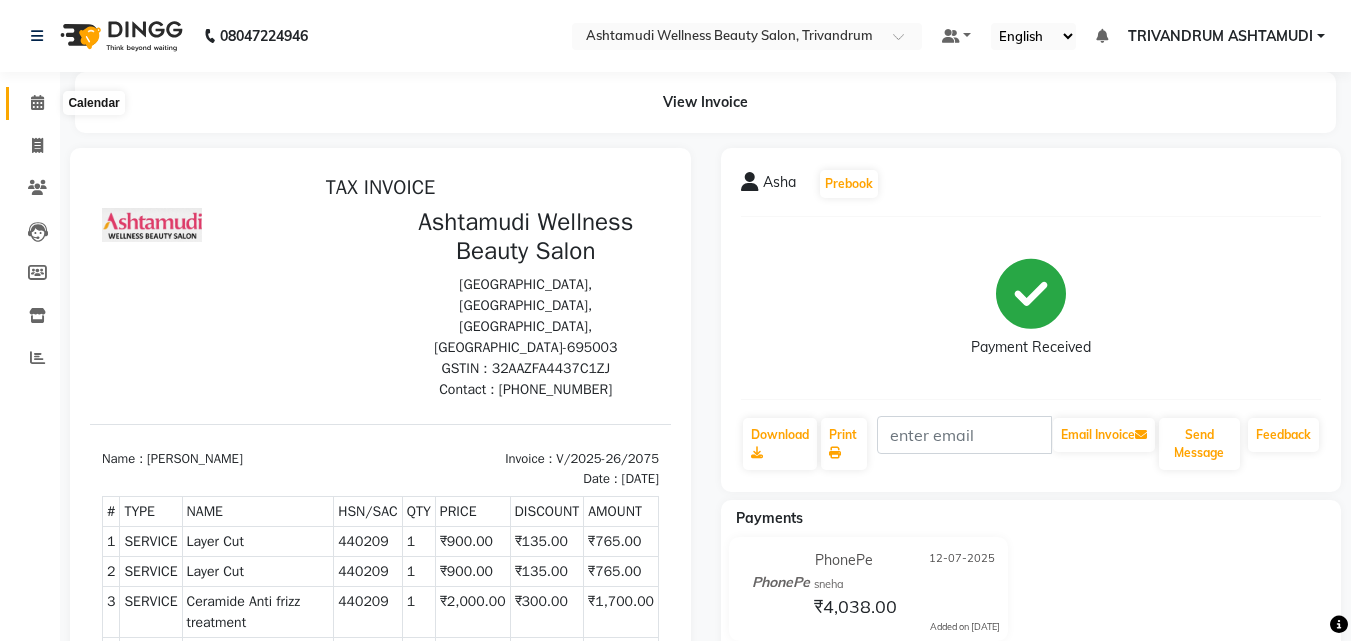 click 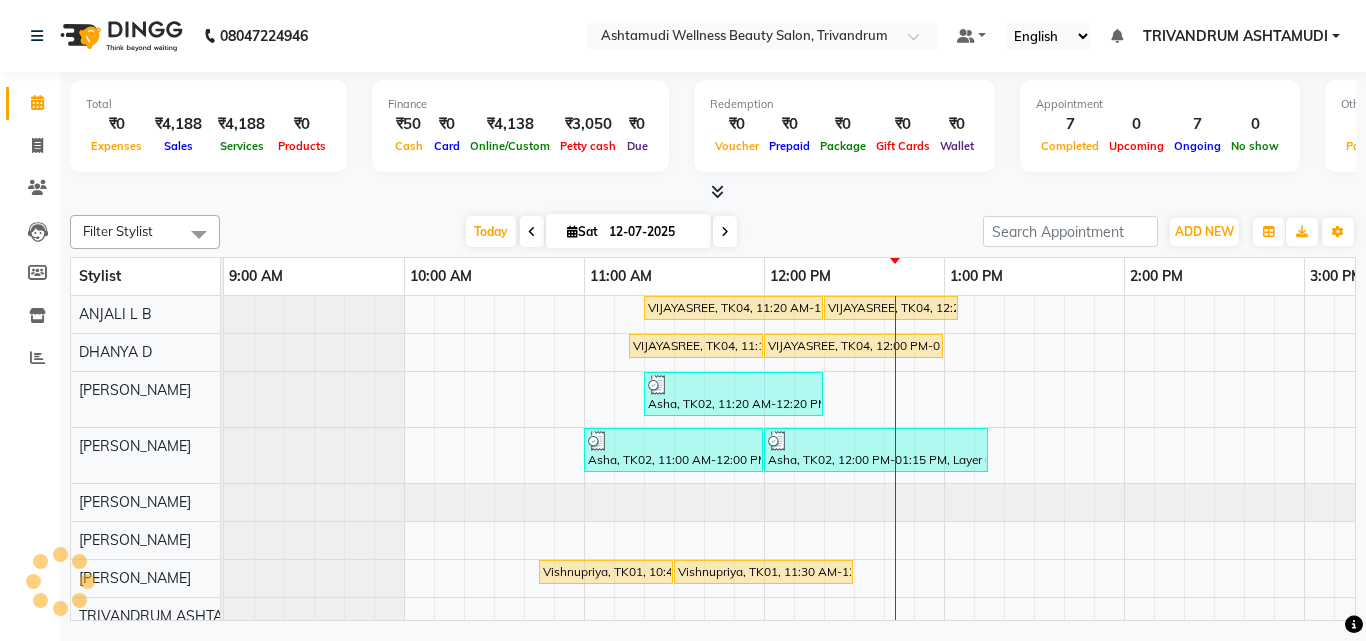 scroll, scrollTop: 0, scrollLeft: 0, axis: both 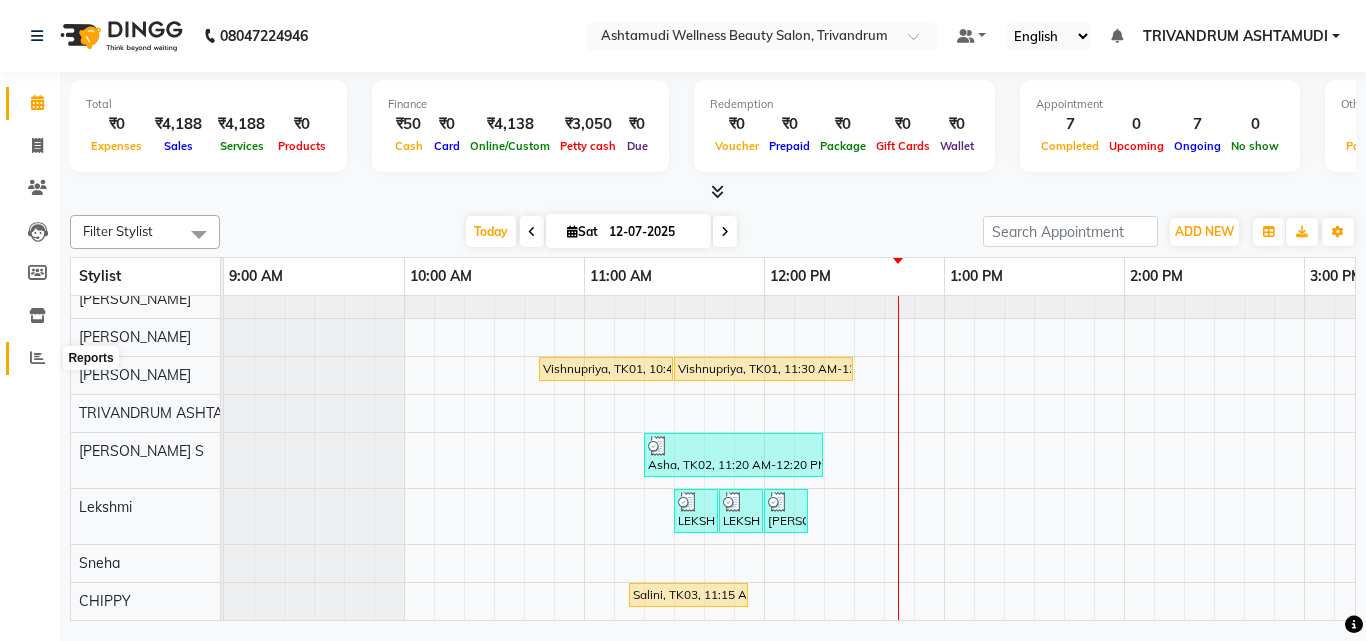 click 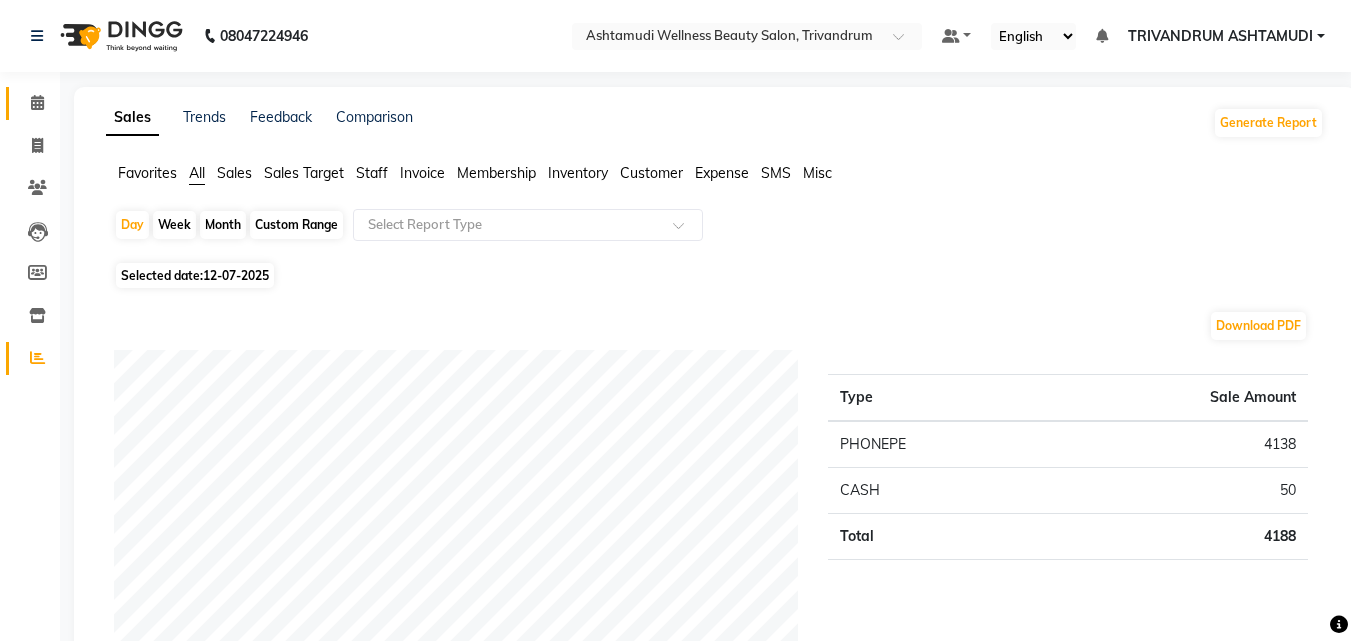 click on "Calendar" 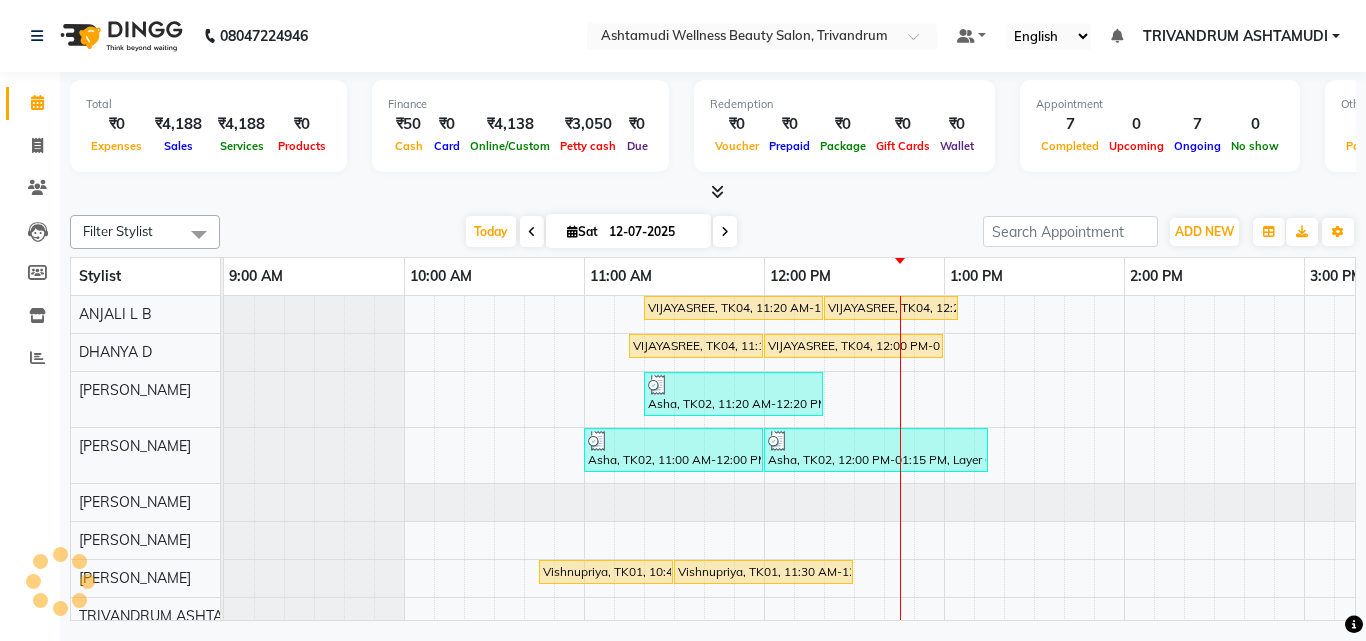 scroll, scrollTop: 0, scrollLeft: 541, axis: horizontal 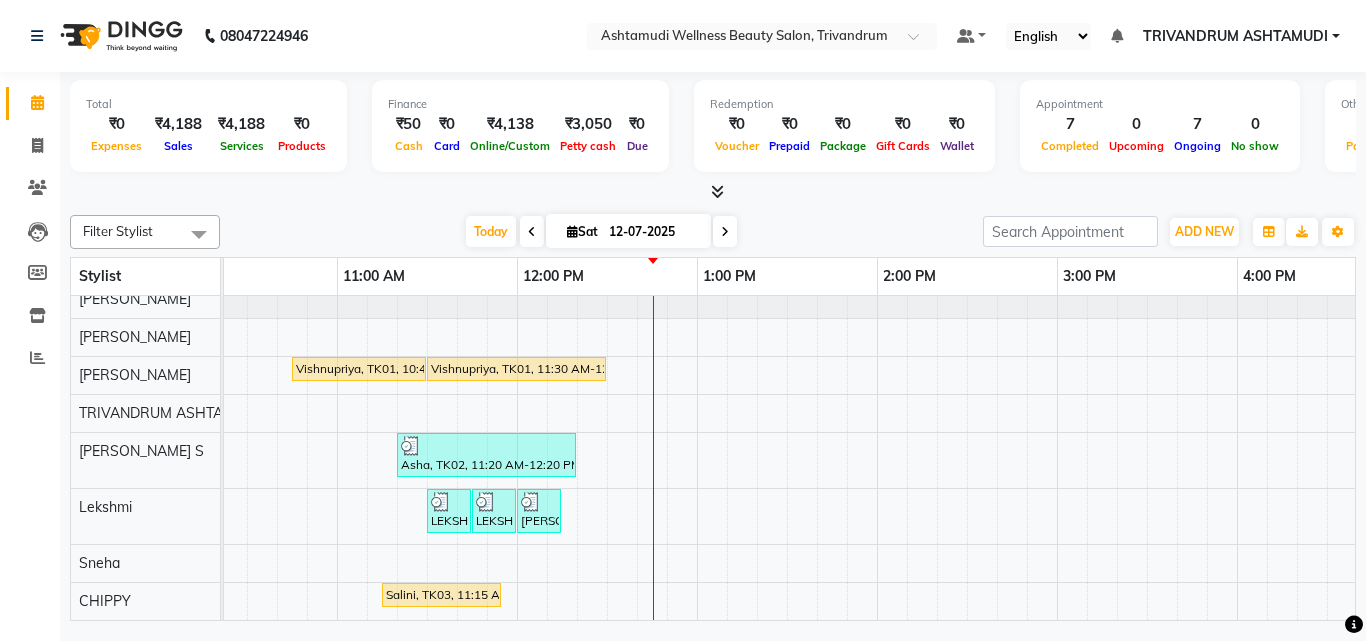 click on "VIJAYASREE, TK04, 11:20 AM-12:20 PM, Ceramide  Anti frizz treatment    VIJAYASREE, TK04, 12:20 PM-01:05 PM, Root Touch-Up (Ammonia Free)    VIJAYASREE, TK04, 11:15 AM-12:00 PM, Root Touch-Up (Ammonia Free)    VIJAYASREE, TK04, 12:00 PM-01:00 PM, Ceramide  Anti frizz treatment     Asha, TK02, 11:20 AM-12:20 PM, Layer Cut     Asha, TK02, 11:00 AM-12:00 PM, Ceramide  Anti frizz treatment     Asha, TK02, 12:00 PM-01:15 PM, Layer Cut,Ceramide  Anti frizz treatment,Eyebrows Threading    Vishnupriya, TK01, 10:45 AM-11:30 AM, Root Touch-Up (Ammonia Free)    Vishnupriya, TK01, 11:30 AM-12:30 PM, Ceramide  Anti frizz treatment     Asha, TK02, 11:20 AM-12:20 PM, Layer Cut     LEKSHMI, TK05, 11:30 AM-11:45 AM, Eyebrows Threading     LEKSHMI, TK05, 11:45 AM-12:00 PM, Chin Threading     Anusree, TK06, 12:00 PM-12:15 PM, Eyebrows Threading    Salini, TK03, 11:15 AM-11:55 AM, Highlighting (Per Streaks)" at bounding box center [1237, 356] 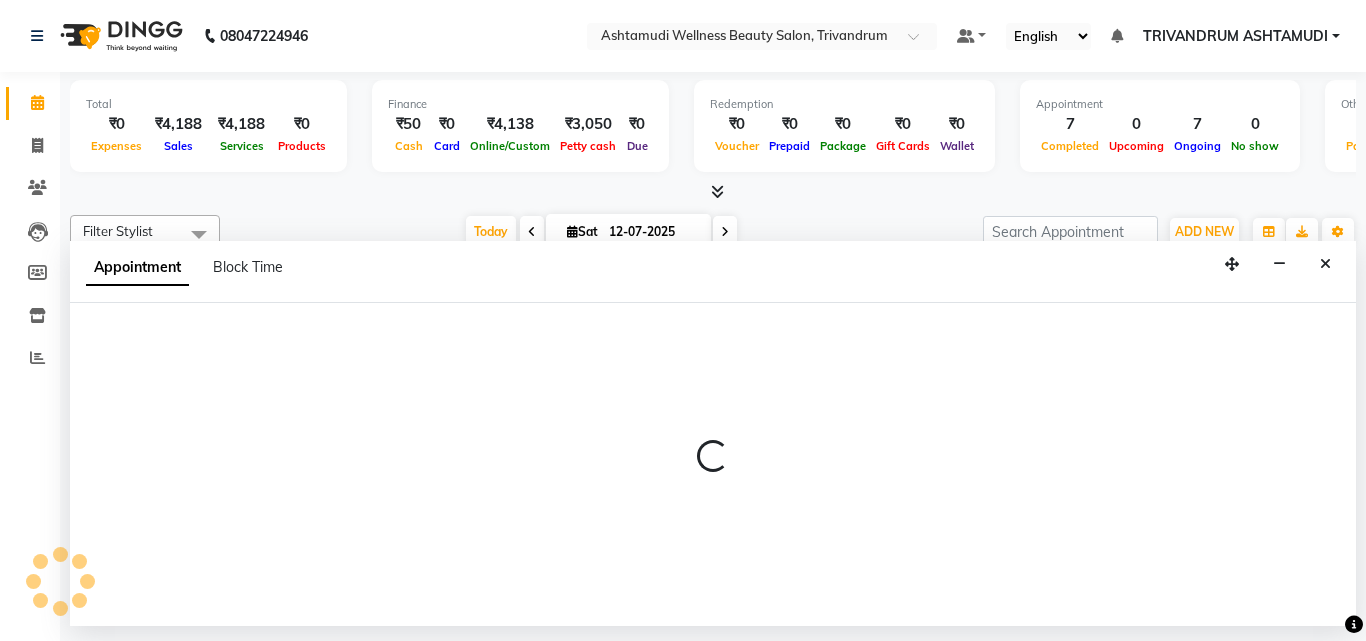 select on "82502" 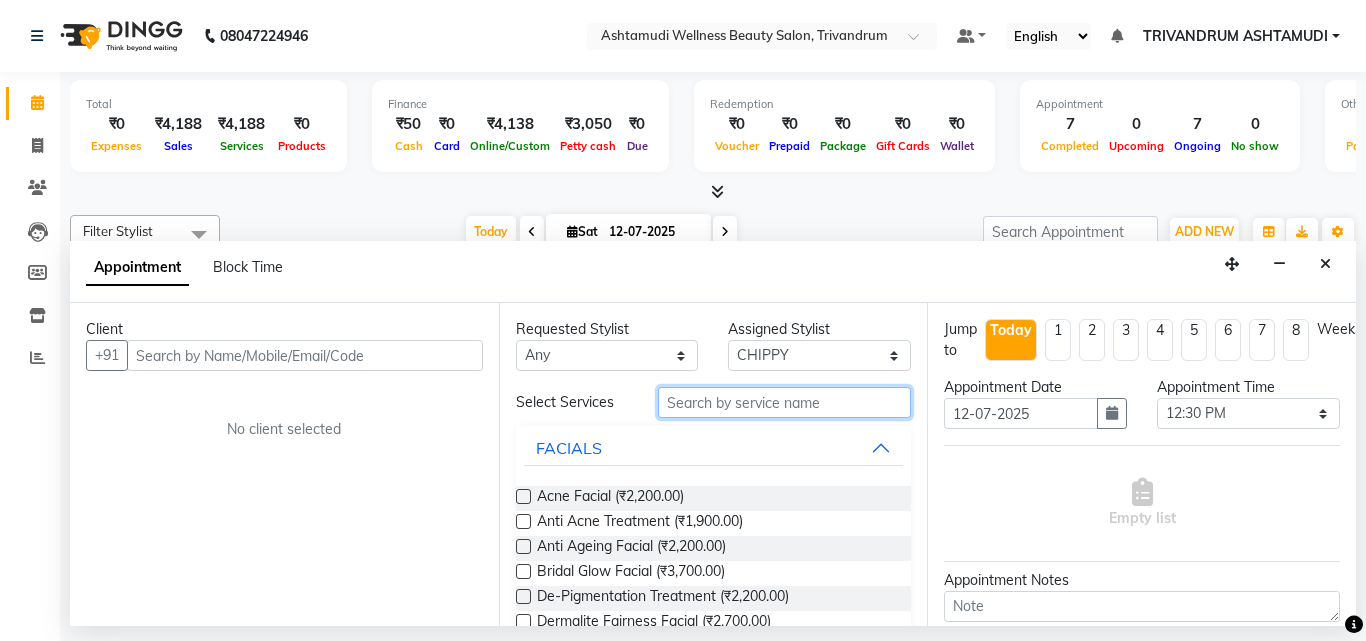 click at bounding box center (785, 402) 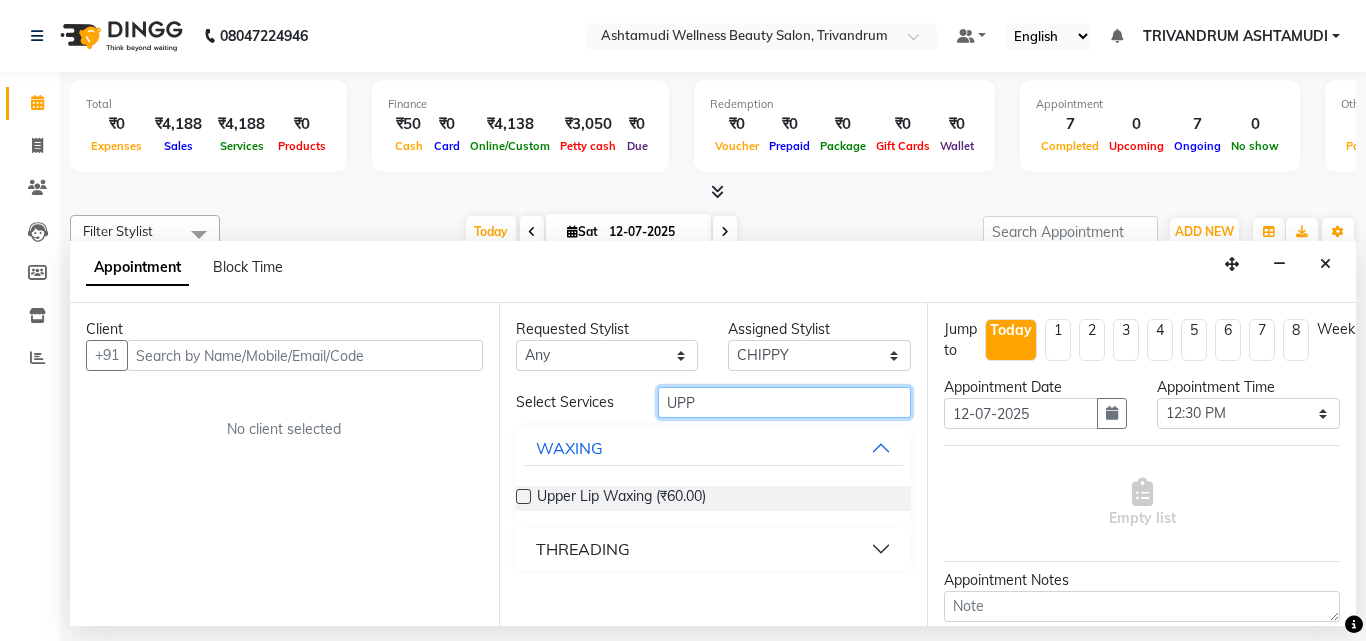 type on "UPP" 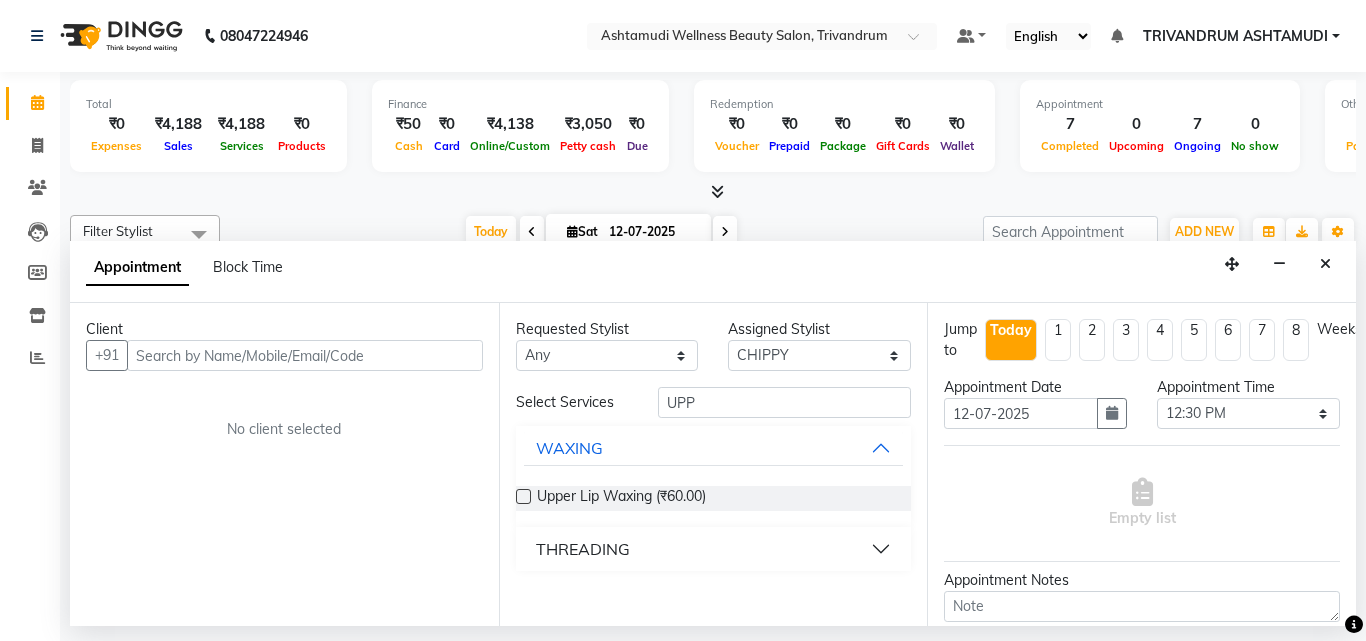 click on "THREADING" at bounding box center [714, 549] 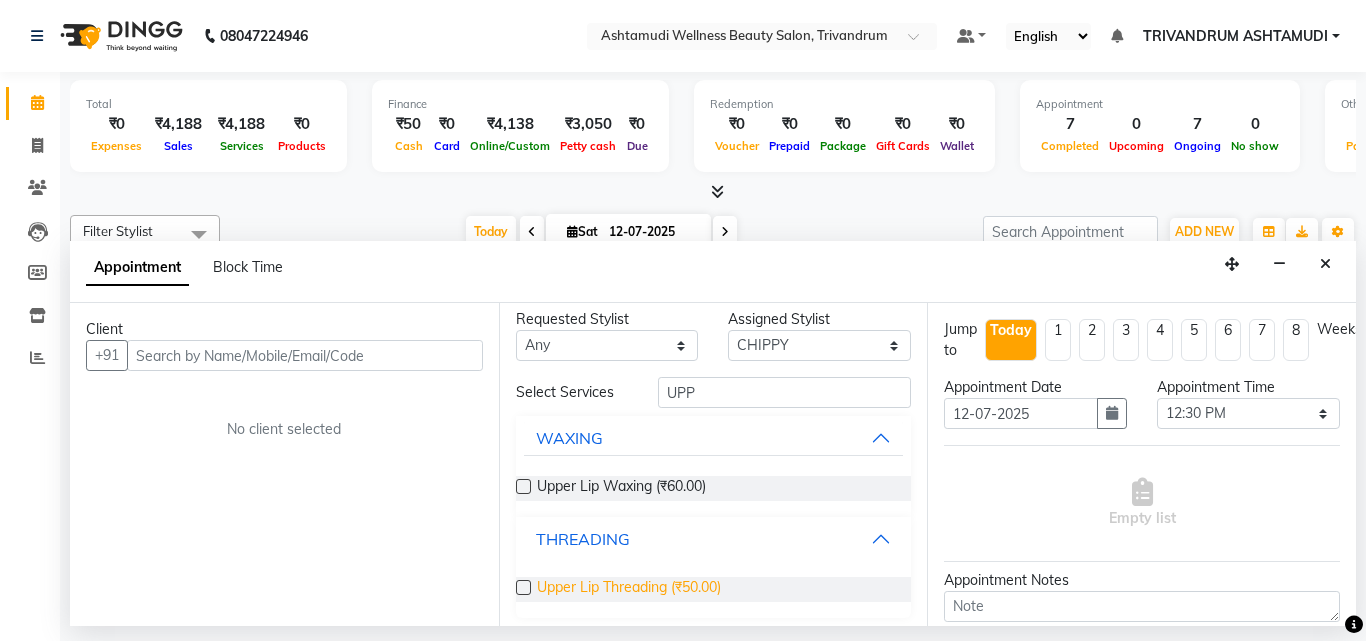 scroll, scrollTop: 18, scrollLeft: 0, axis: vertical 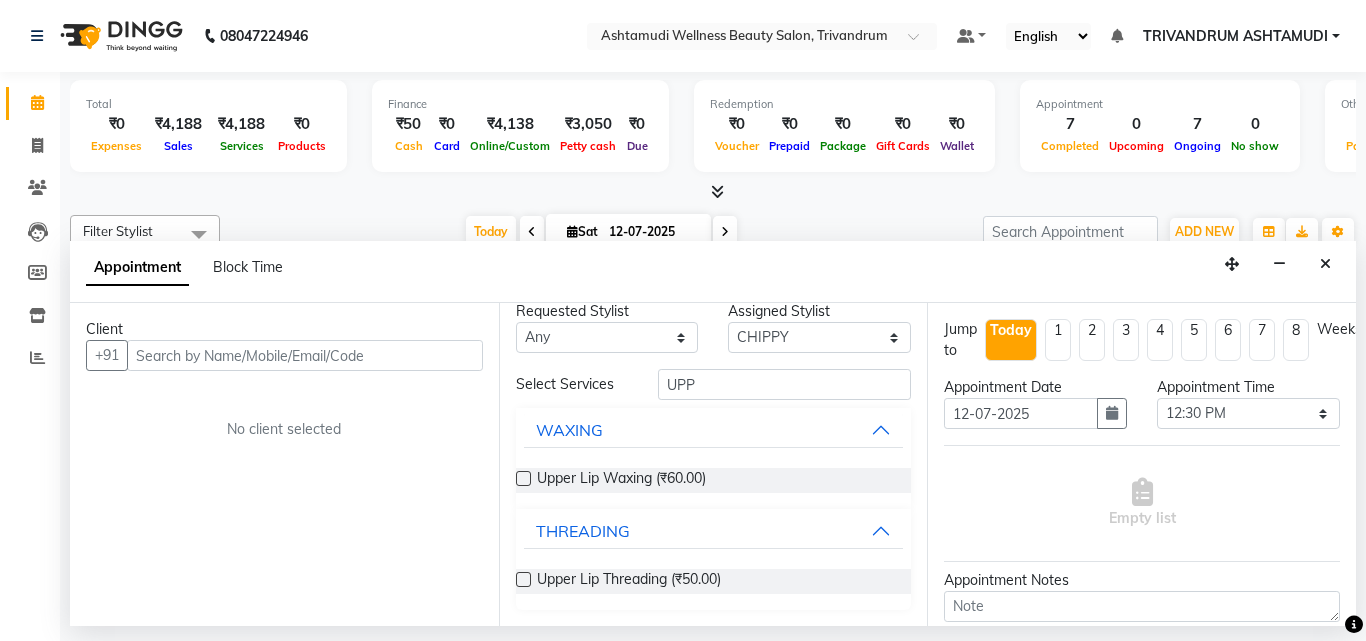 click at bounding box center (523, 579) 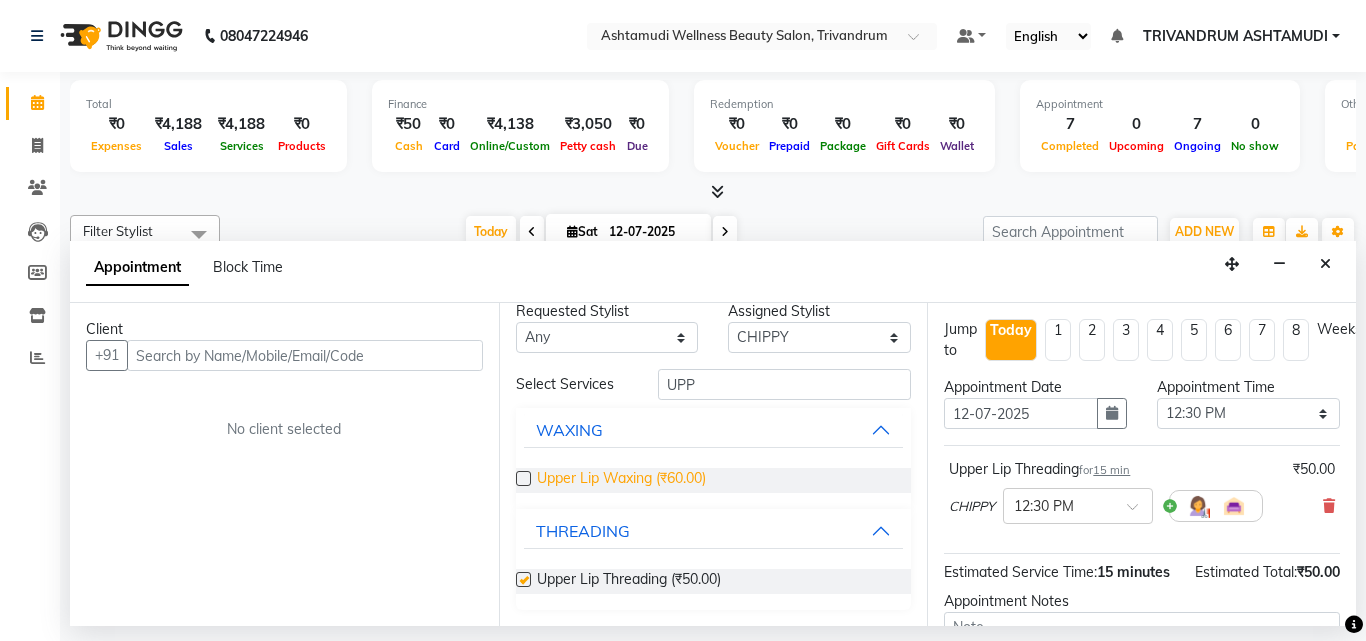 checkbox on "false" 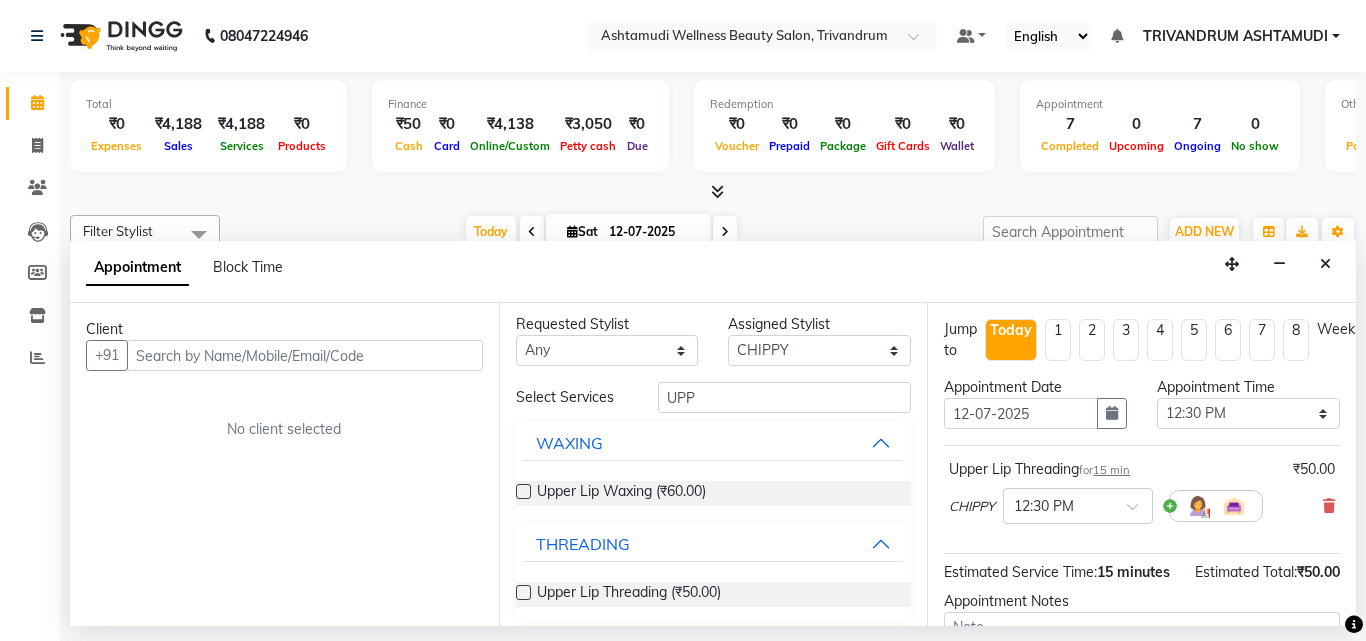 scroll, scrollTop: 0, scrollLeft: 0, axis: both 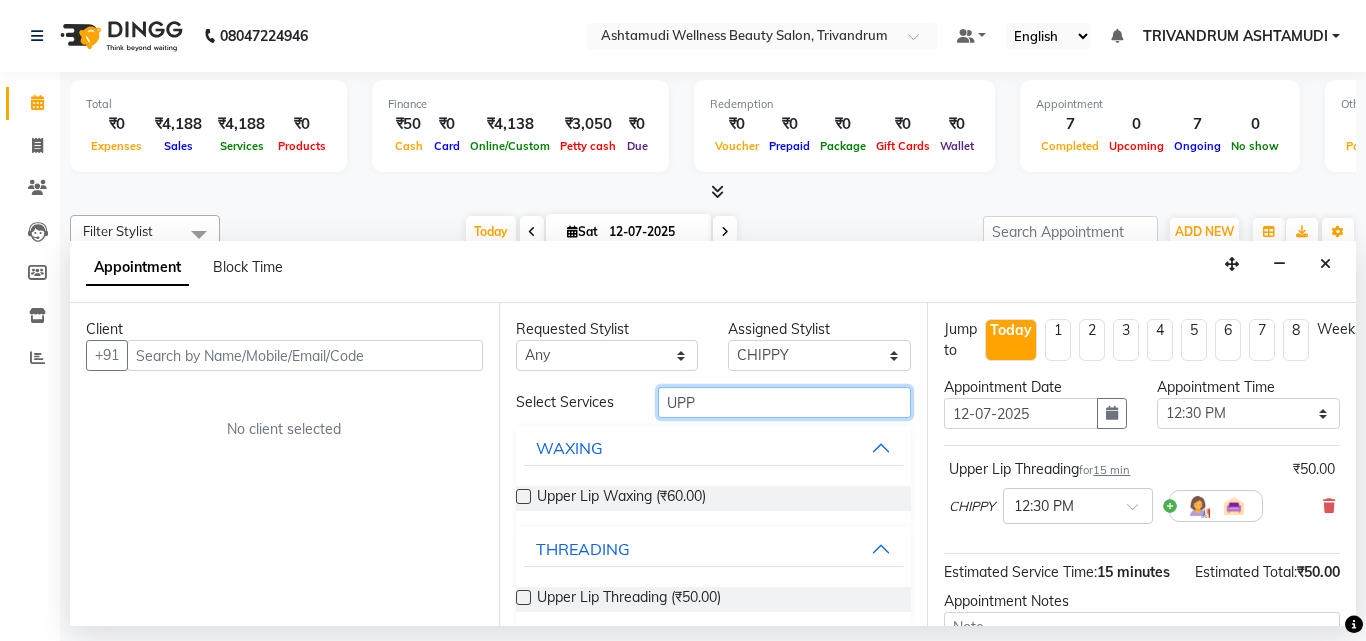 drag, startPoint x: 714, startPoint y: 399, endPoint x: 590, endPoint y: 408, distance: 124.32619 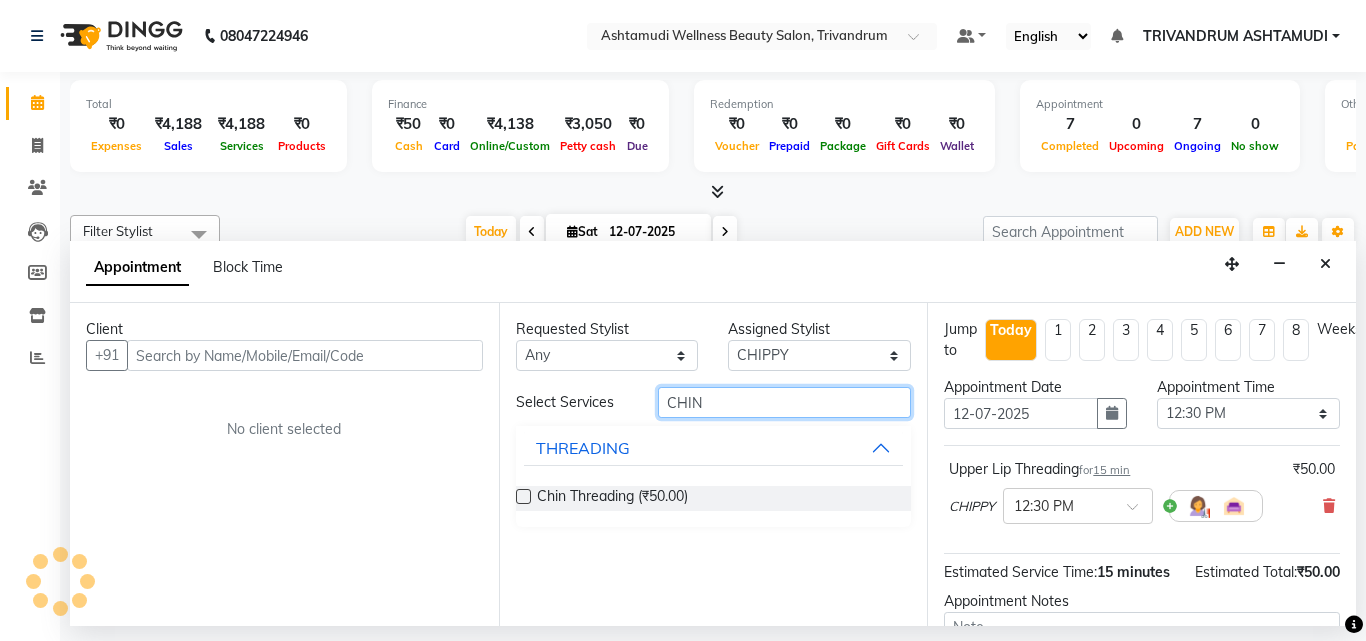 type on "CHIN" 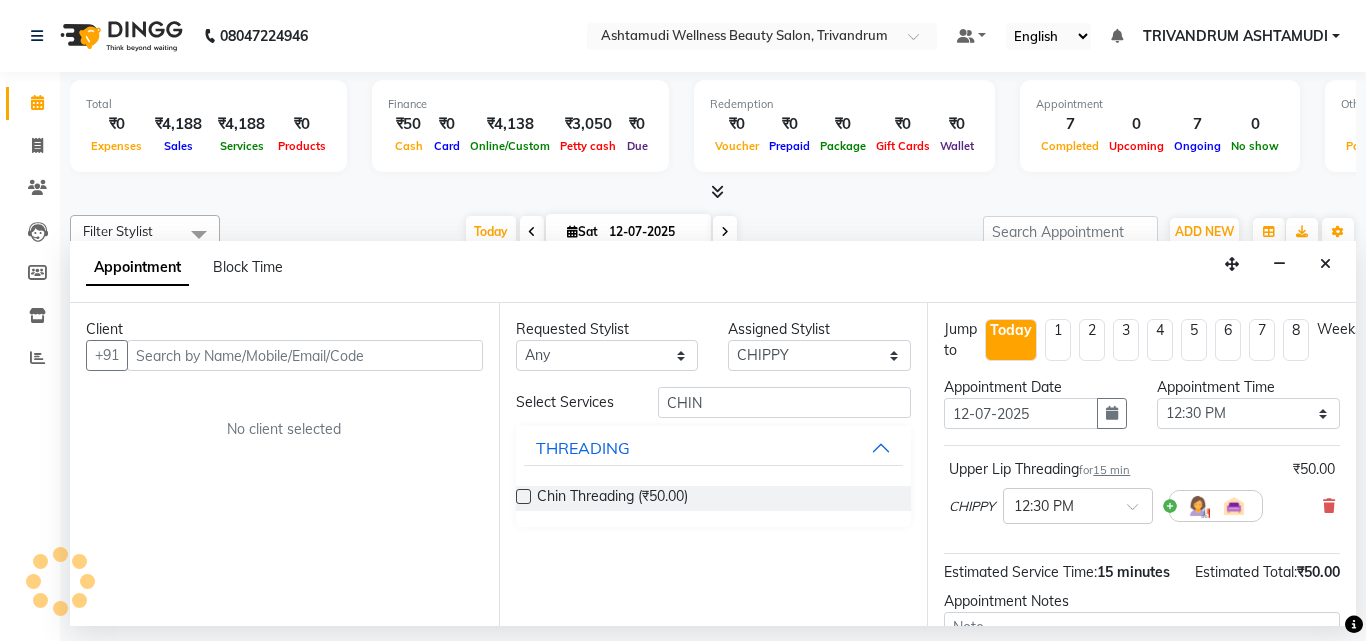 click at bounding box center [523, 496] 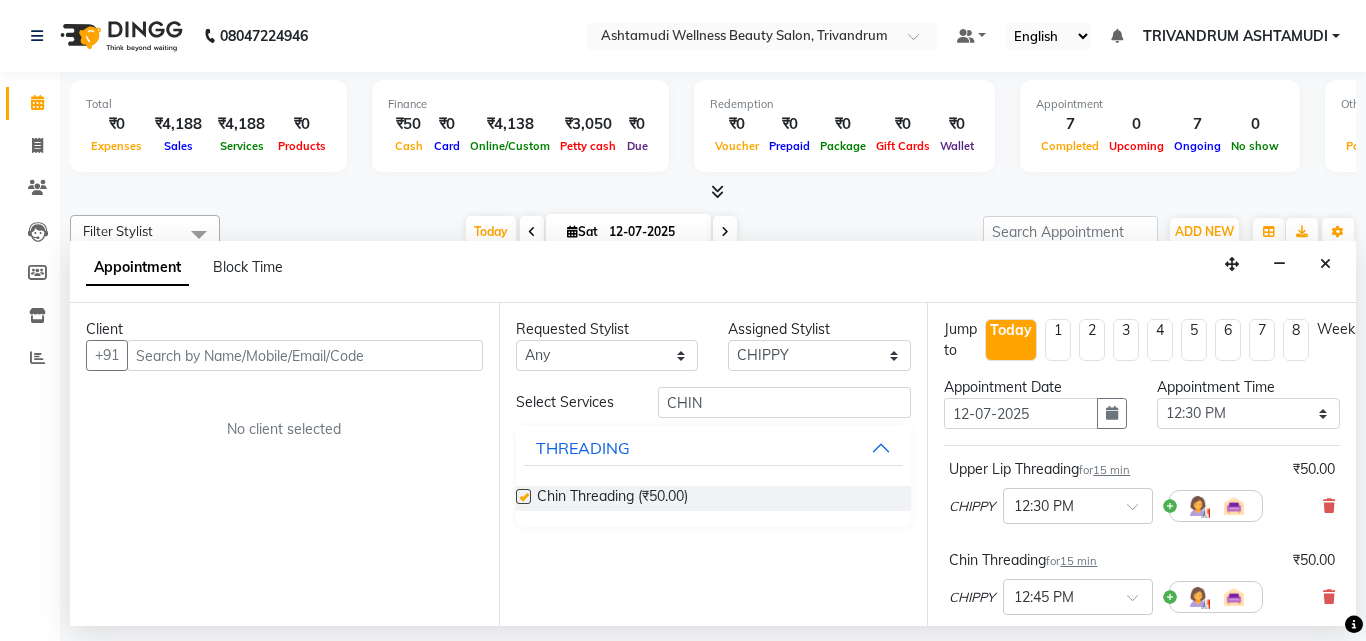 checkbox on "false" 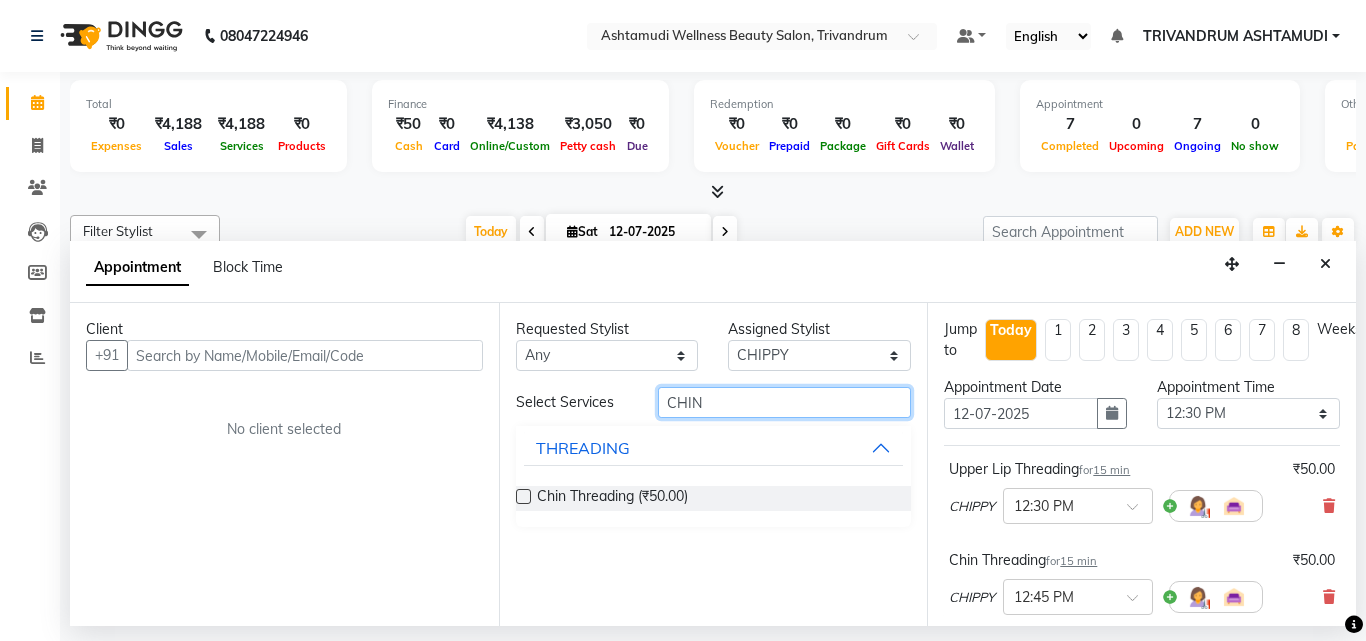 drag, startPoint x: 722, startPoint y: 398, endPoint x: 536, endPoint y: 380, distance: 186.86894 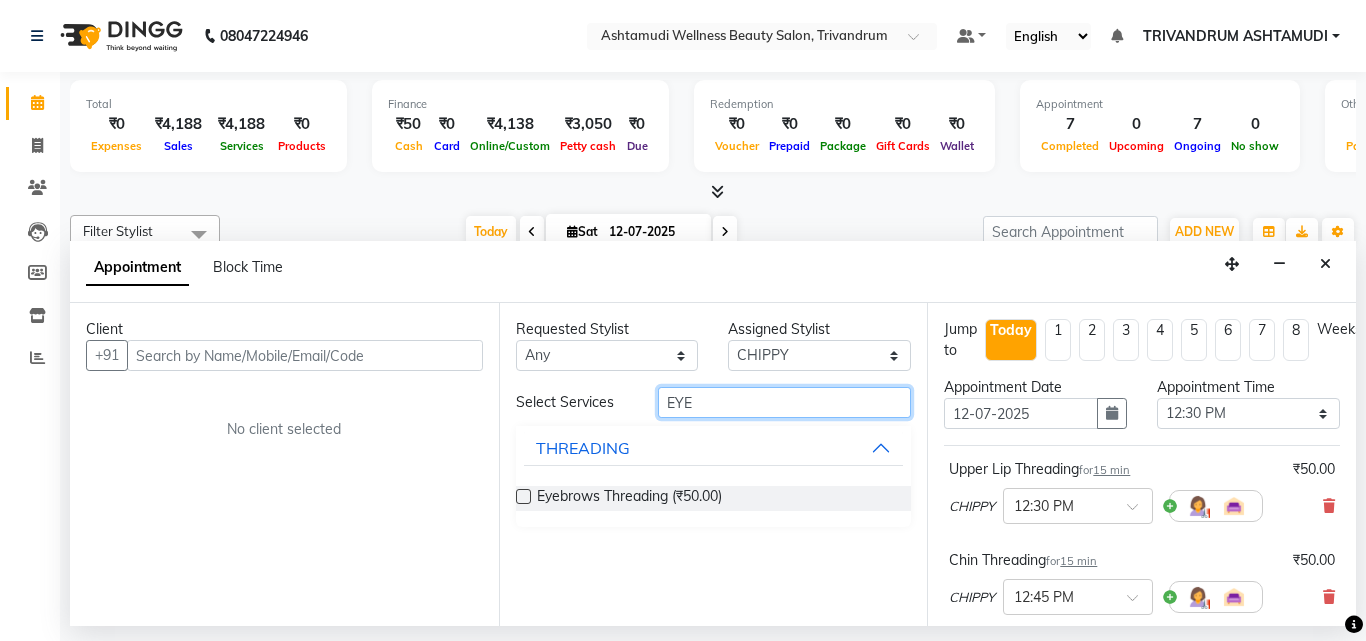type on "EYE" 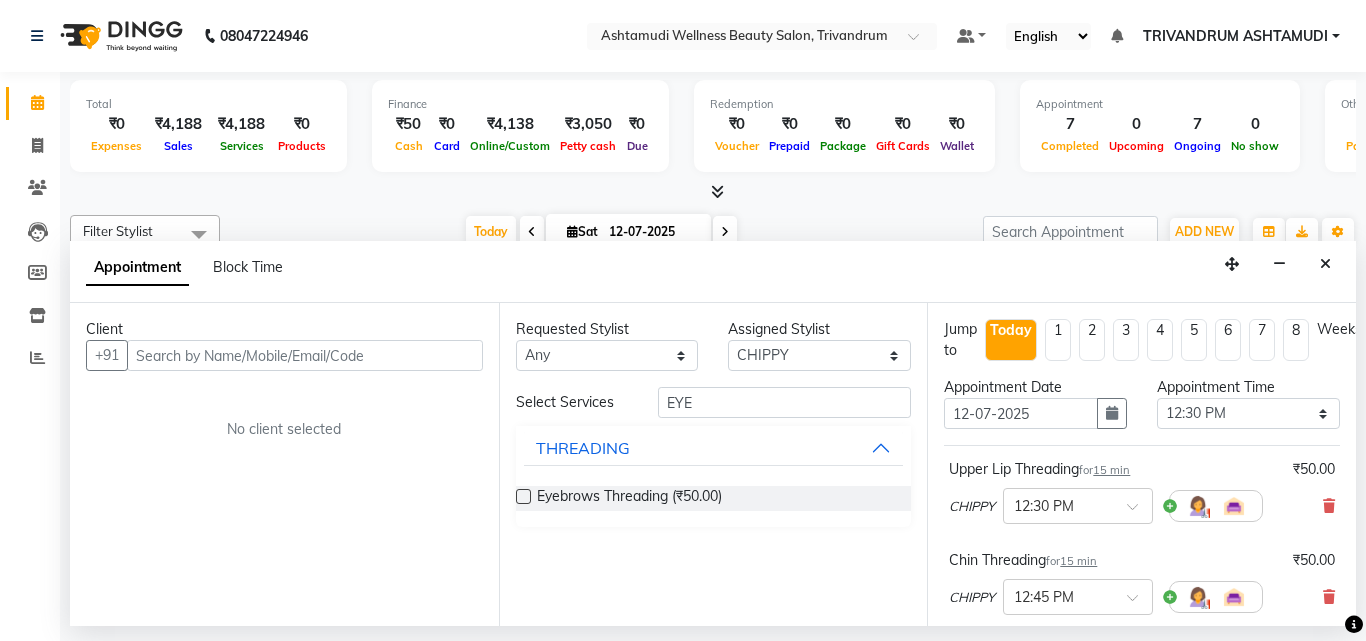 click at bounding box center [523, 496] 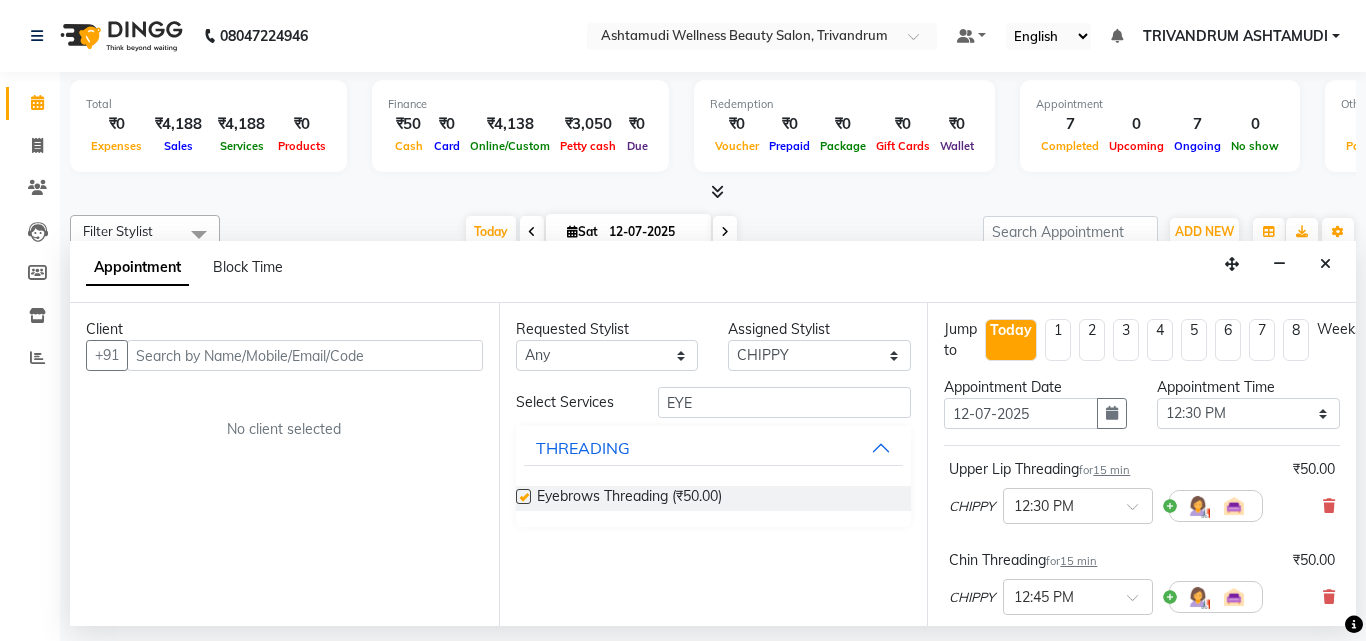 checkbox on "false" 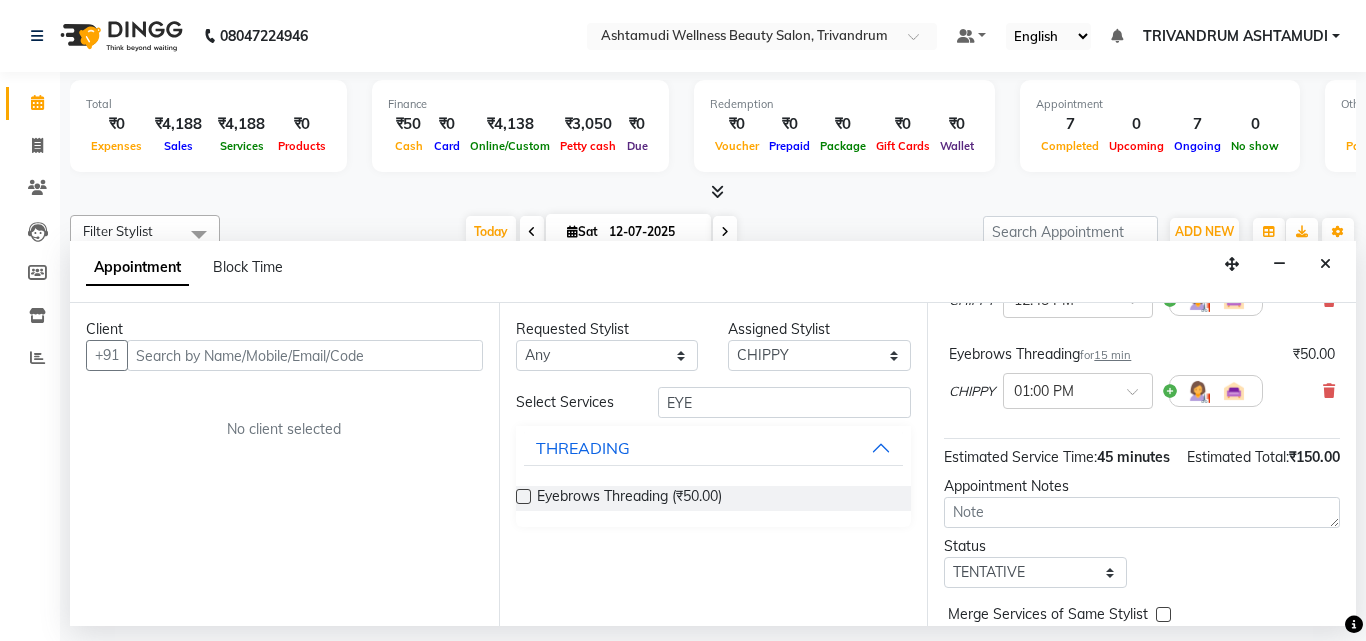 scroll, scrollTop: 100, scrollLeft: 0, axis: vertical 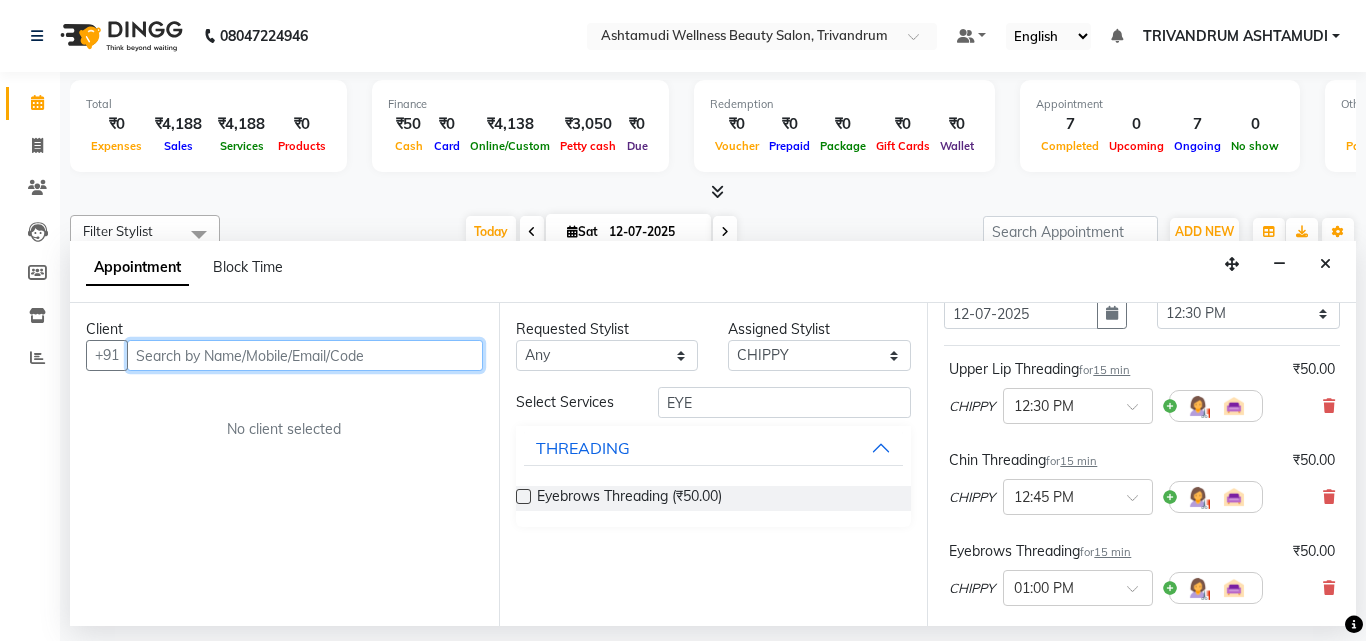click at bounding box center (305, 355) 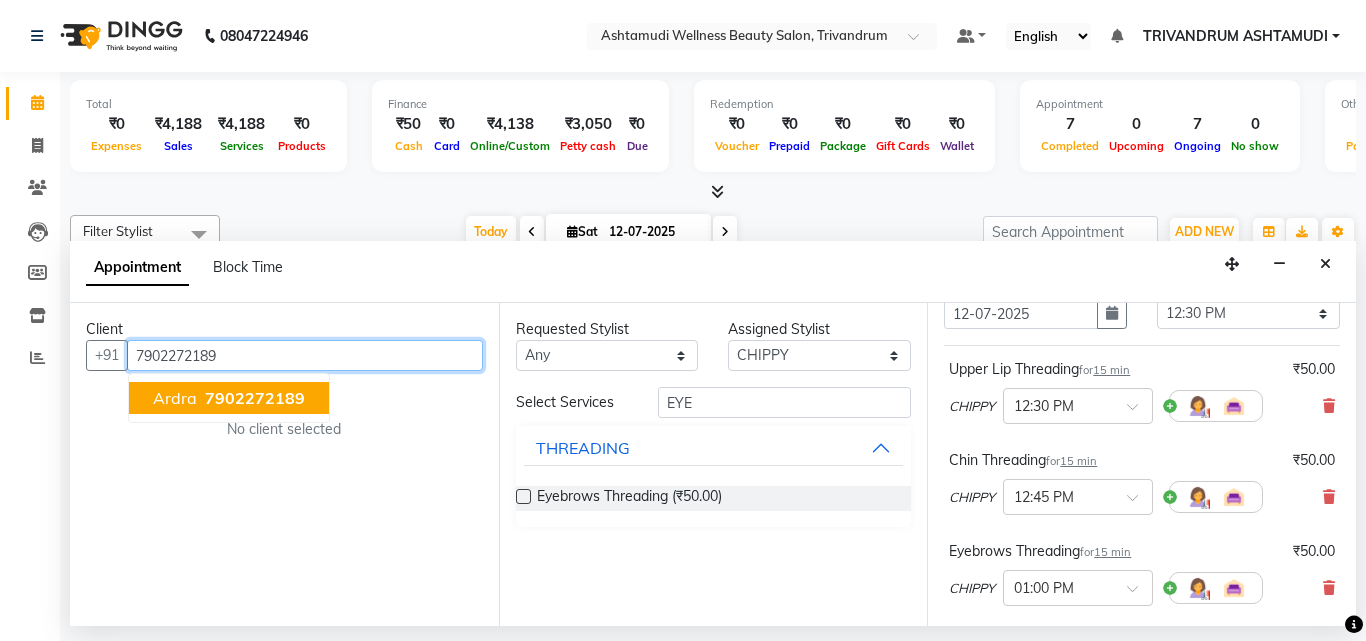 click on "7902272189" at bounding box center (255, 398) 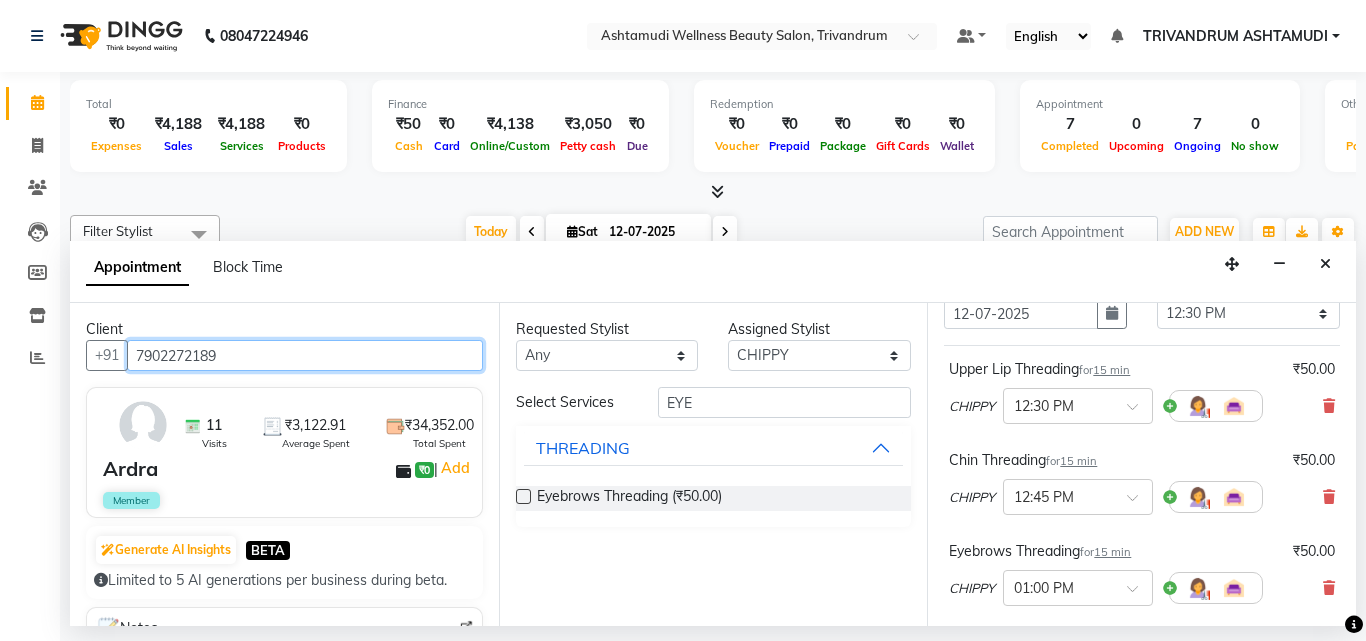 type on "7902272189" 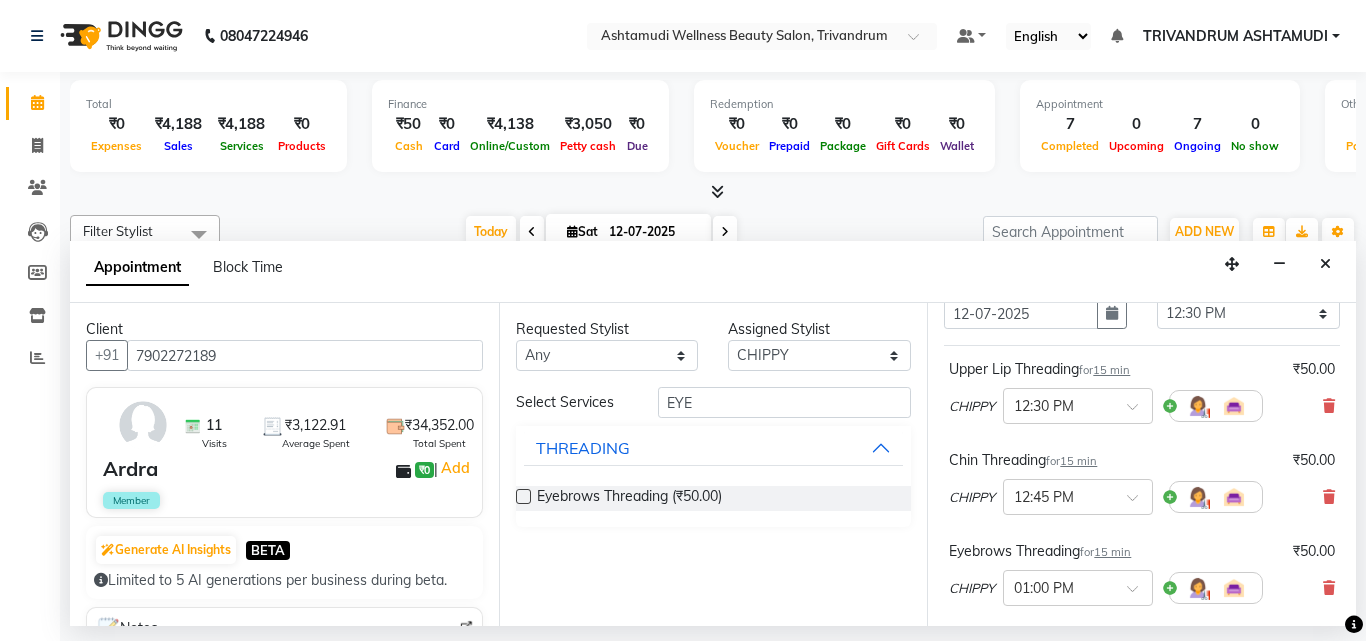 click on "Member" at bounding box center (286, 500) 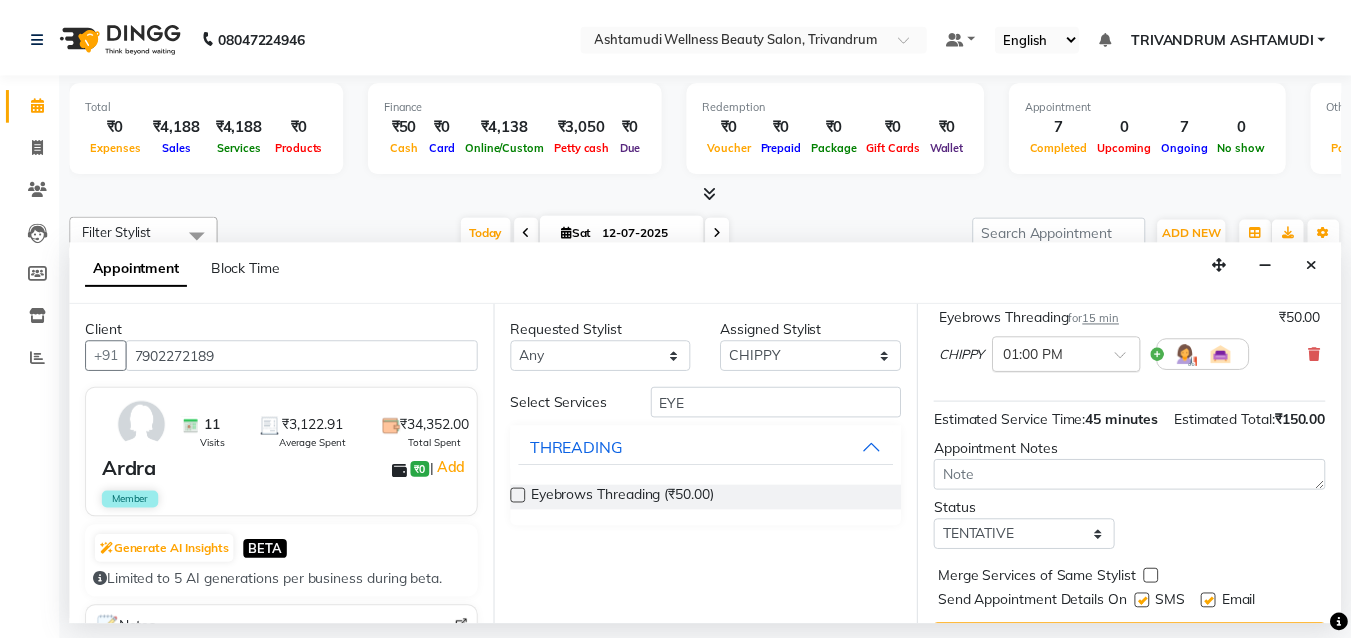 scroll, scrollTop: 421, scrollLeft: 0, axis: vertical 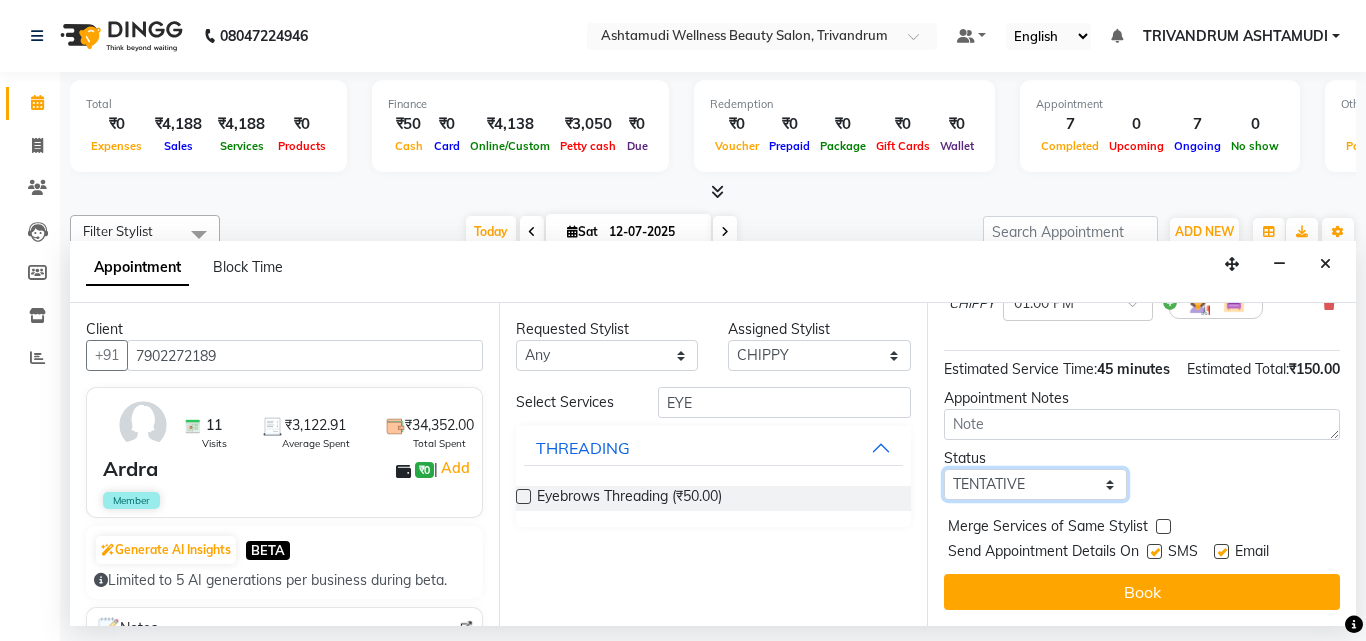 click on "Select TENTATIVE CONFIRM CHECK-IN UPCOMING" at bounding box center (1035, 484) 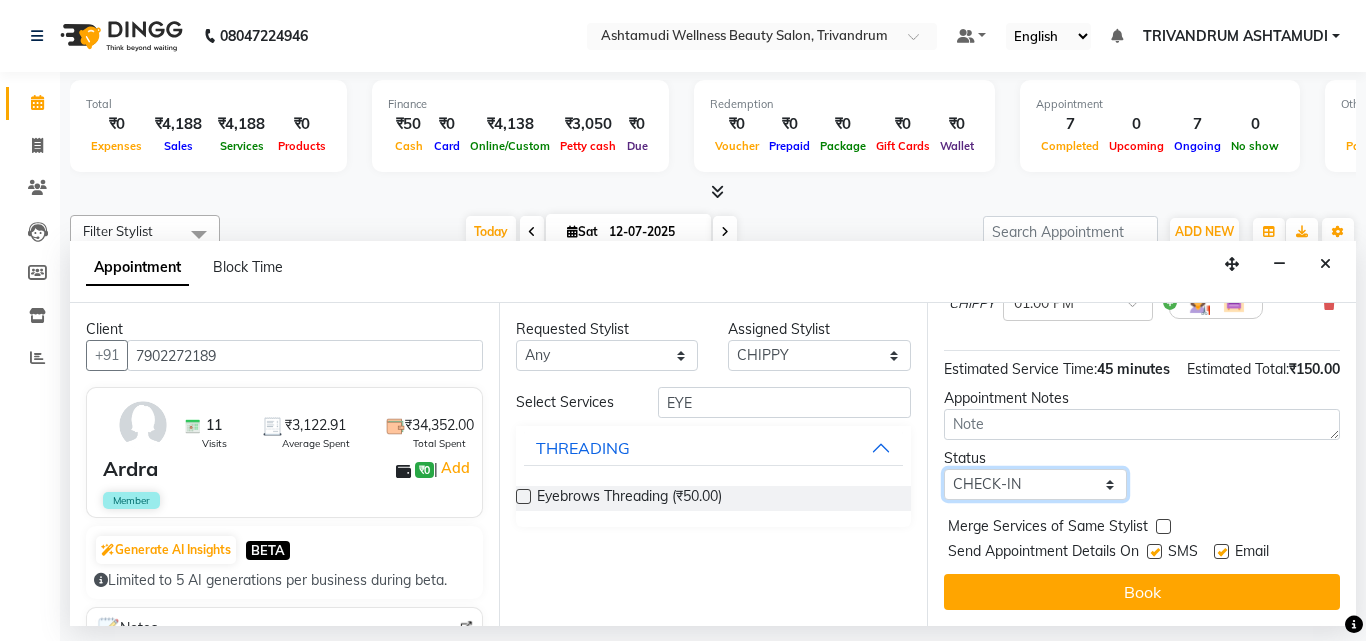 click on "Select TENTATIVE CONFIRM CHECK-IN UPCOMING" at bounding box center [1035, 484] 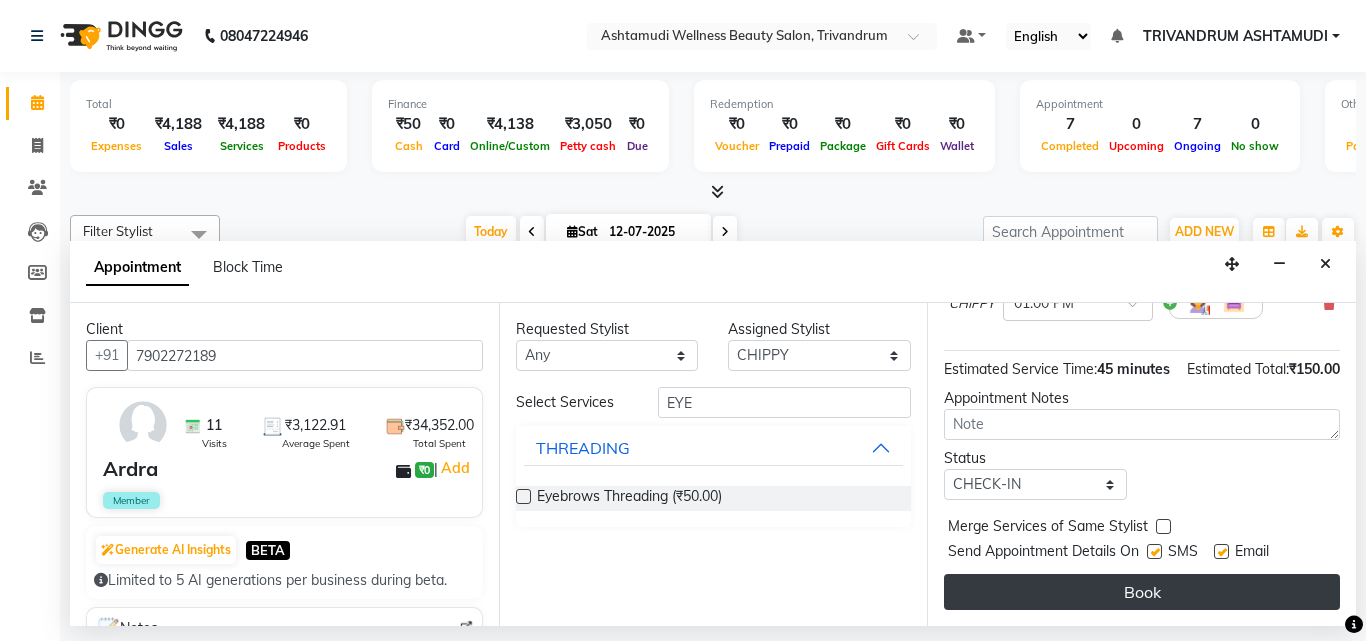 click on "Book" at bounding box center [1142, 592] 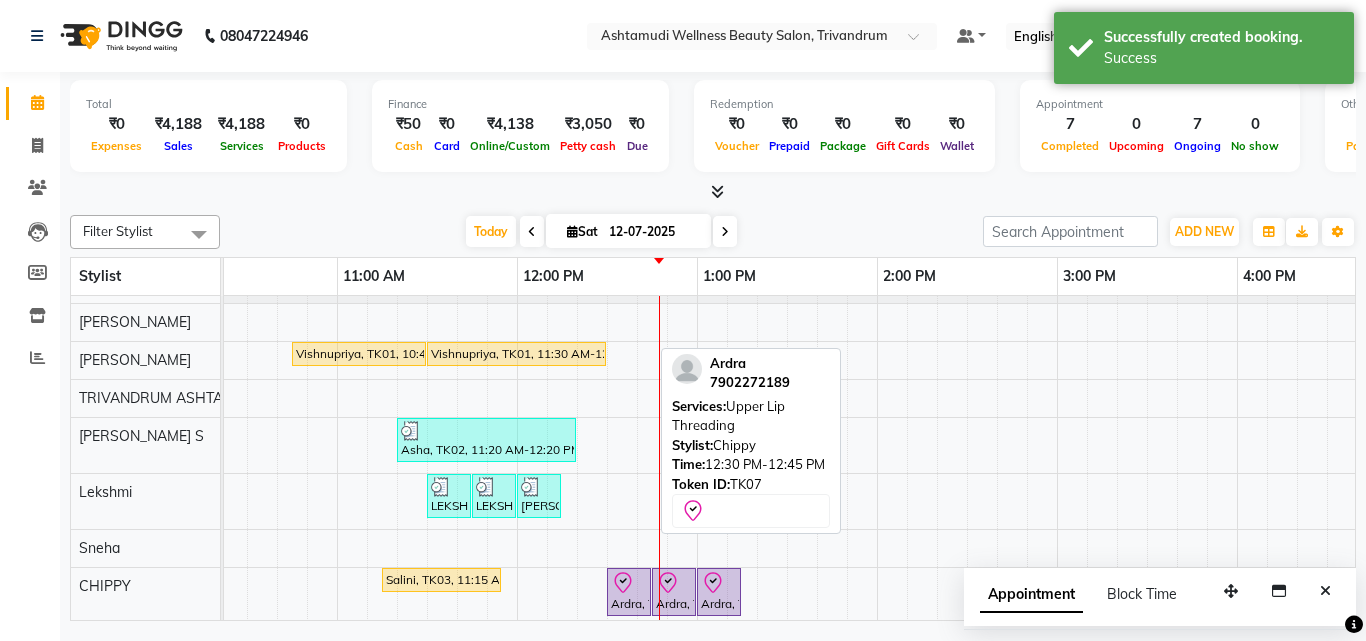 click on "Ardra, TK07, 12:30 PM-12:45 PM, Upper Lip Threading" at bounding box center [629, 592] 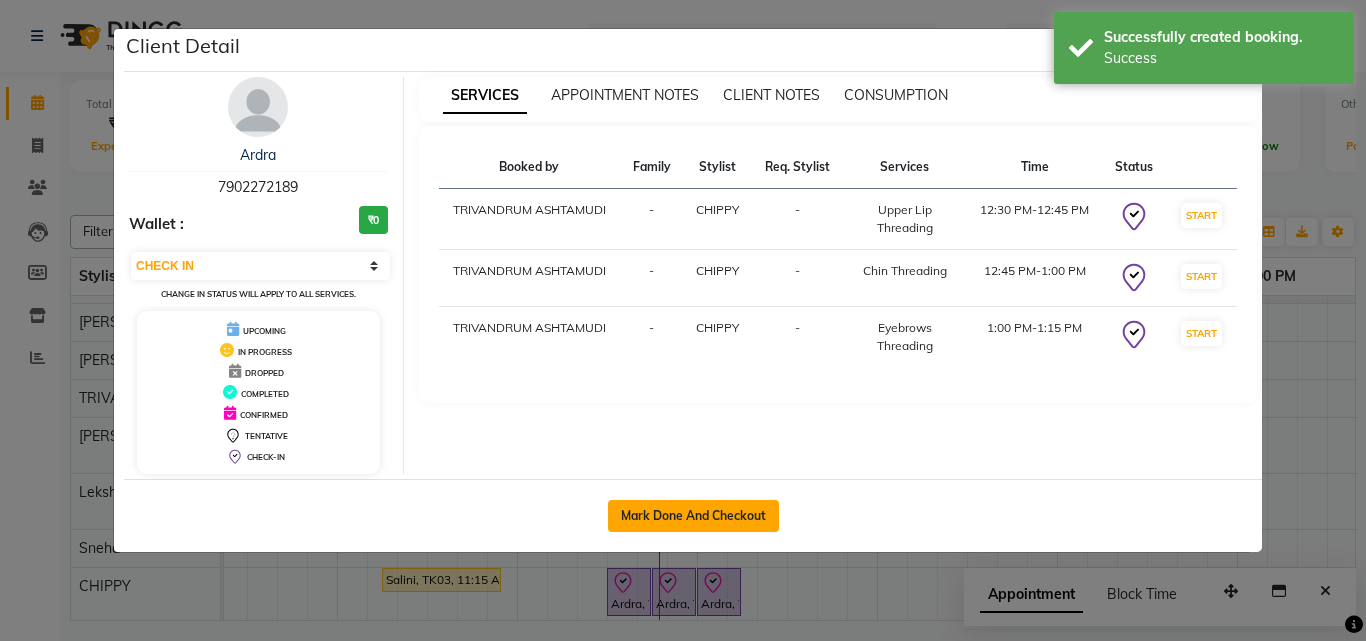 click on "Mark Done And Checkout" 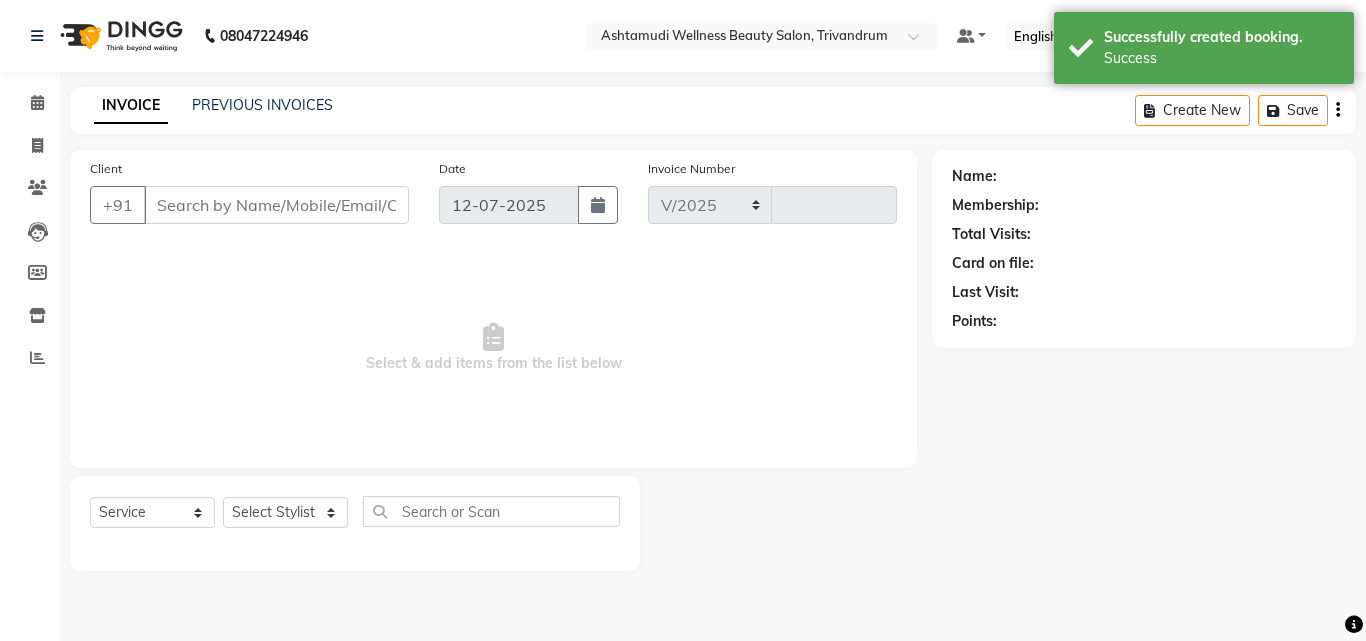 select on "4636" 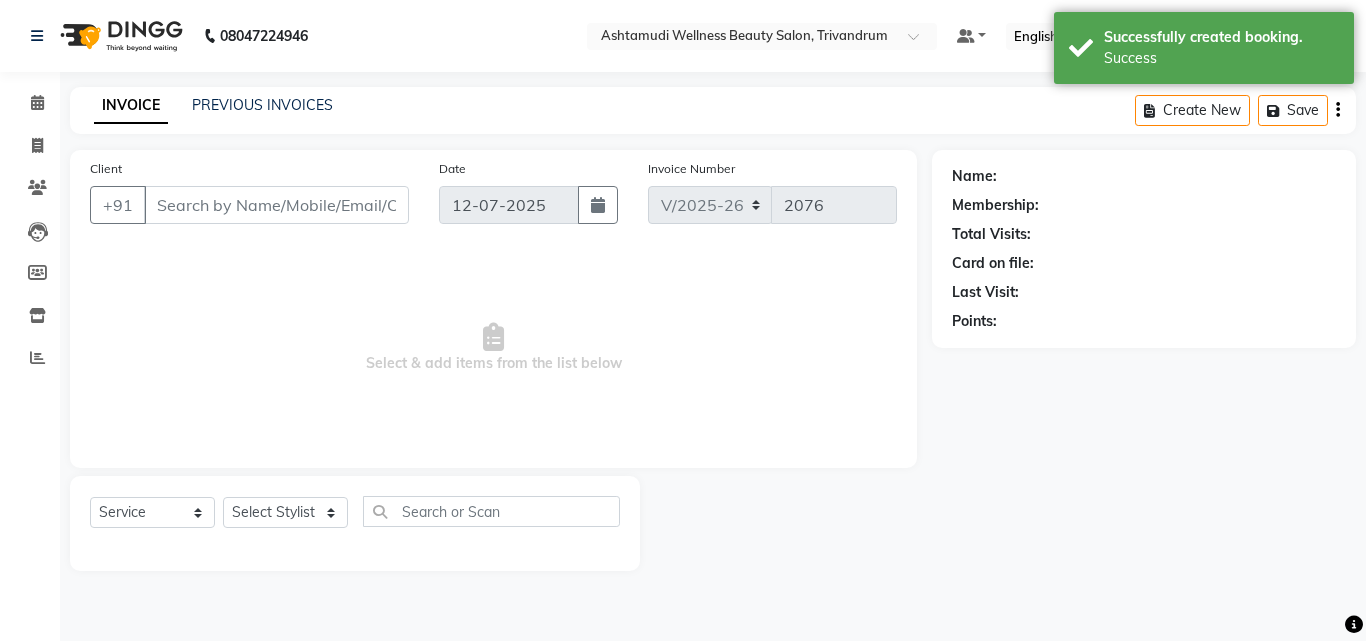 type on "7902272189" 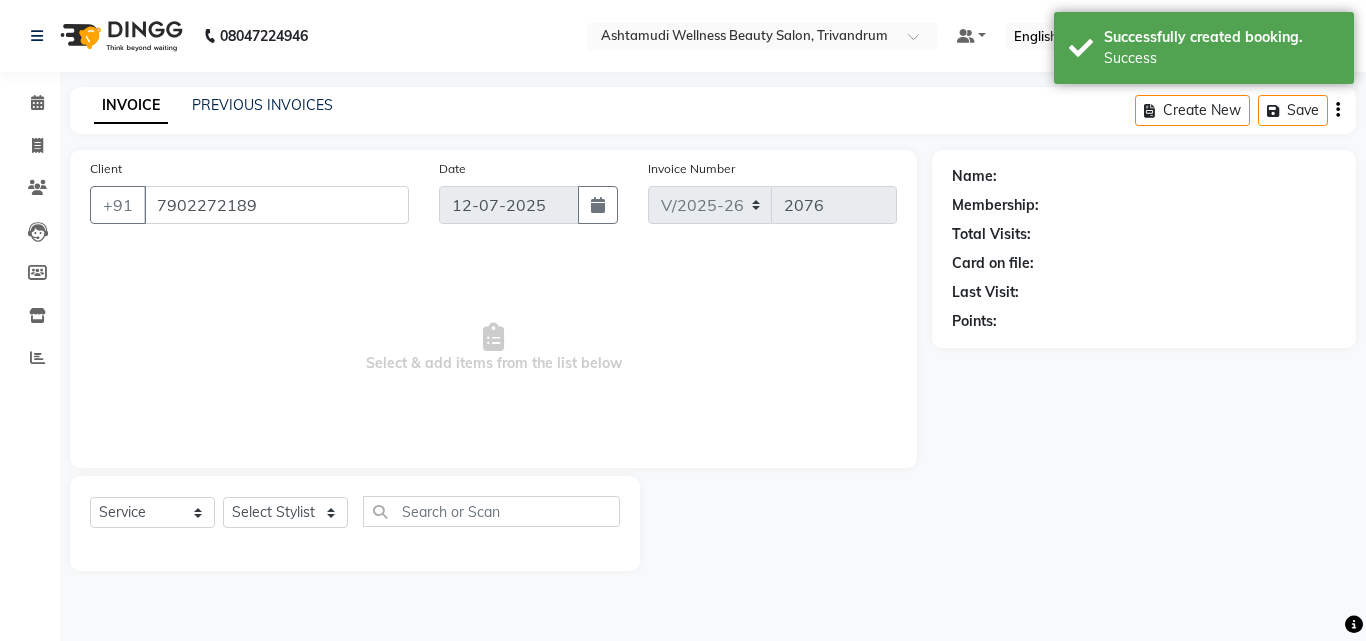 select on "82502" 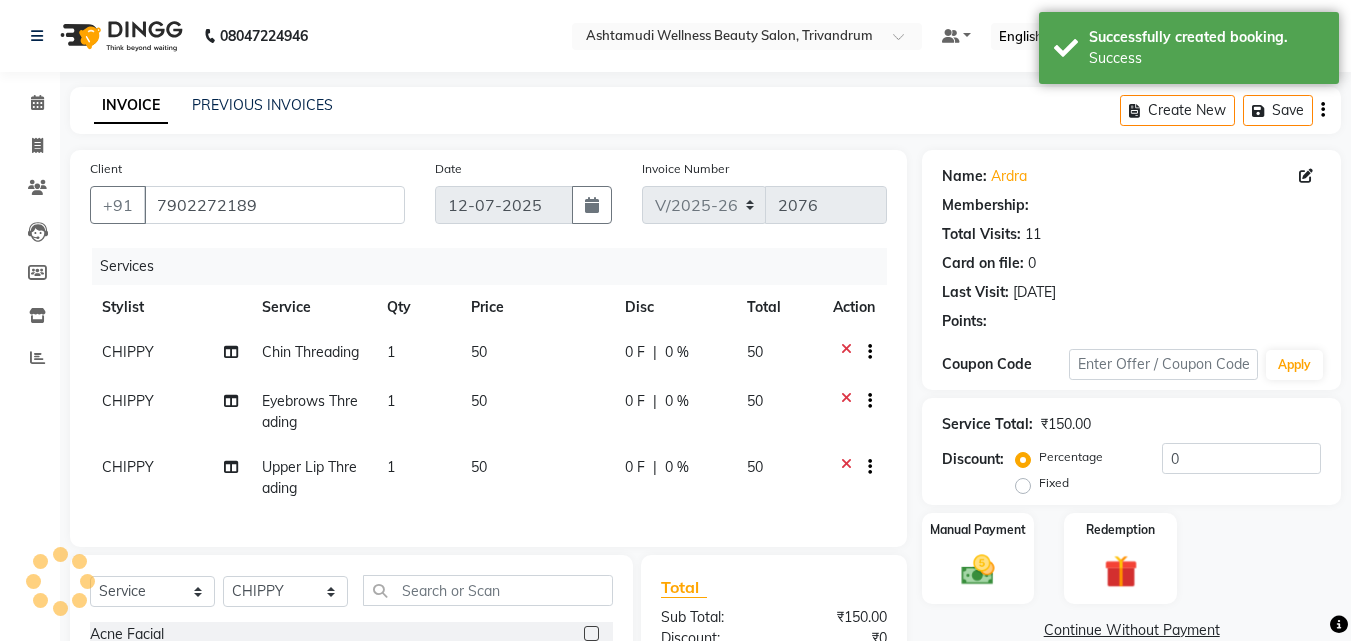 select on "1: Object" 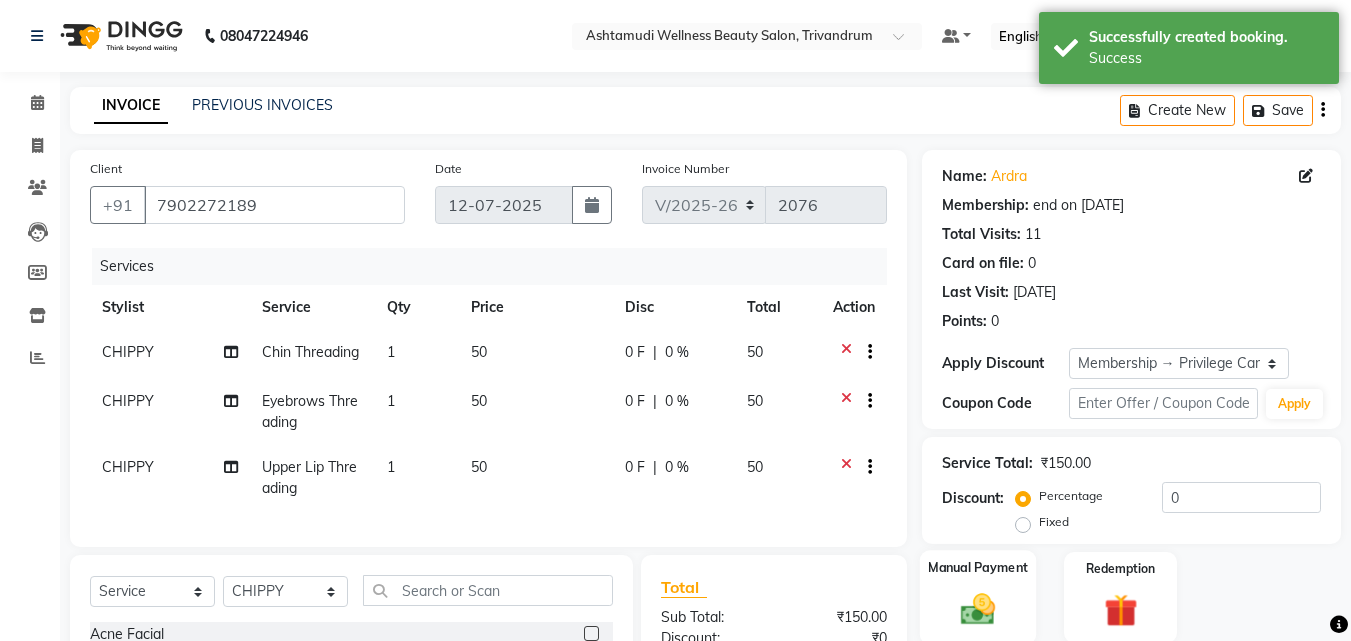 scroll, scrollTop: 254, scrollLeft: 0, axis: vertical 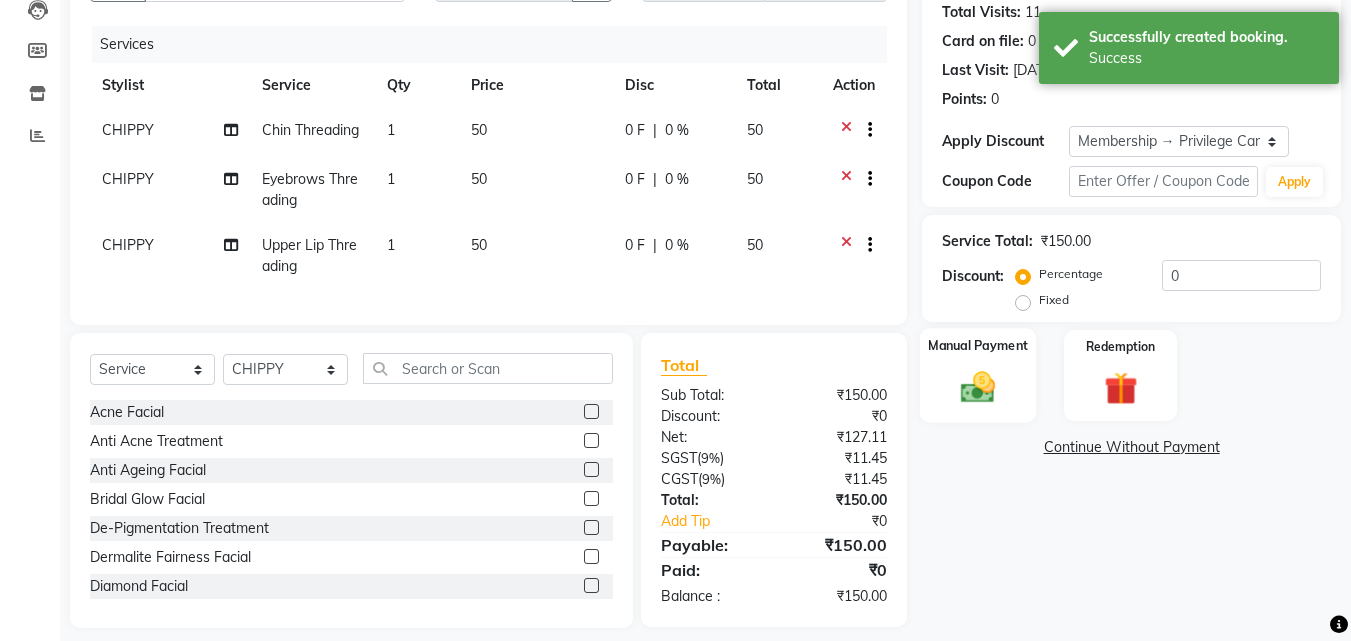 type on "15" 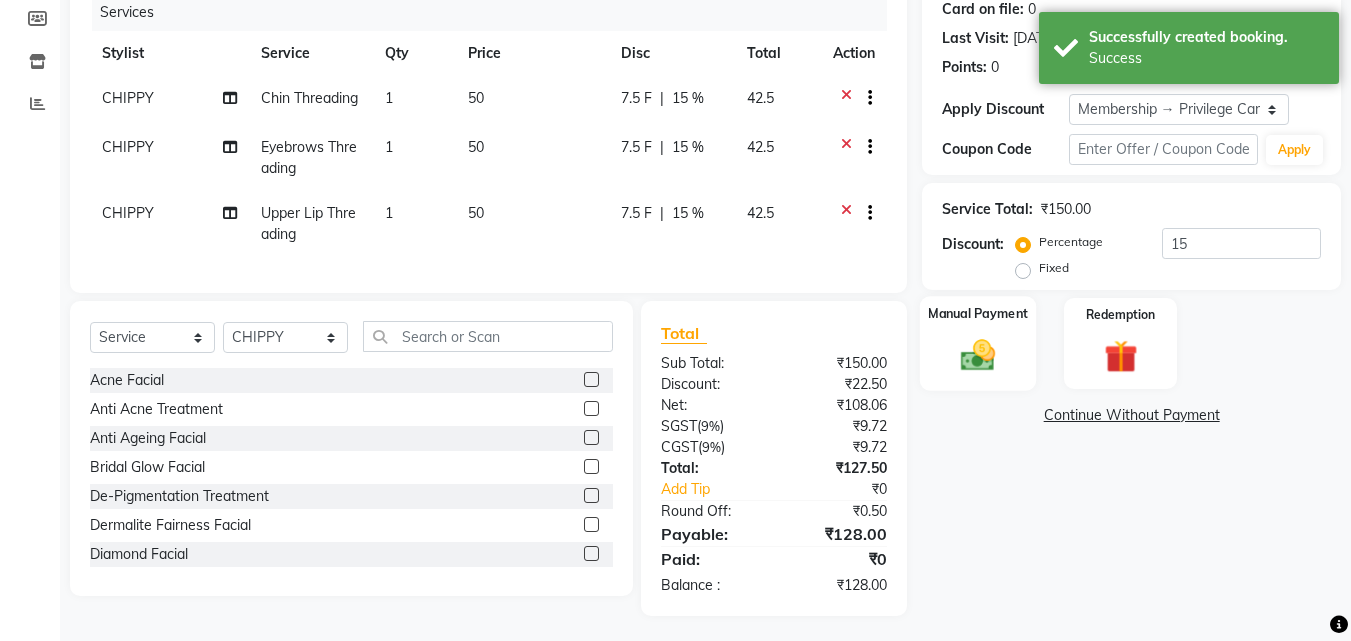 click 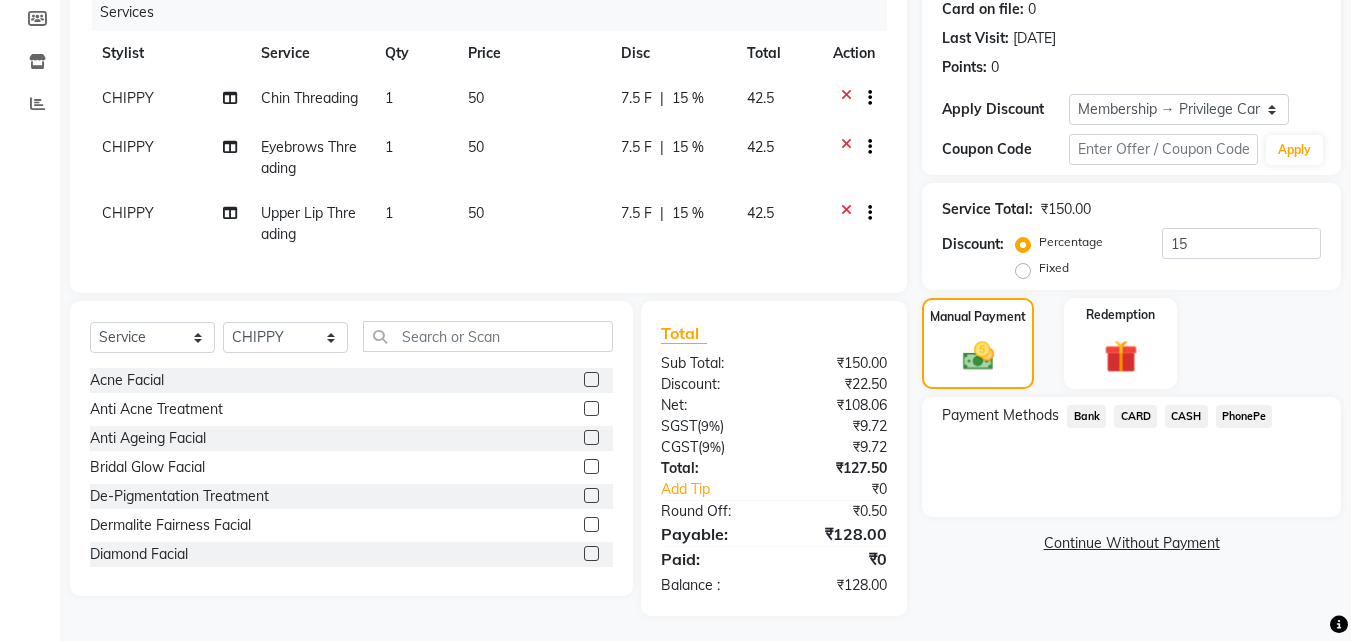 click on "PhonePe" 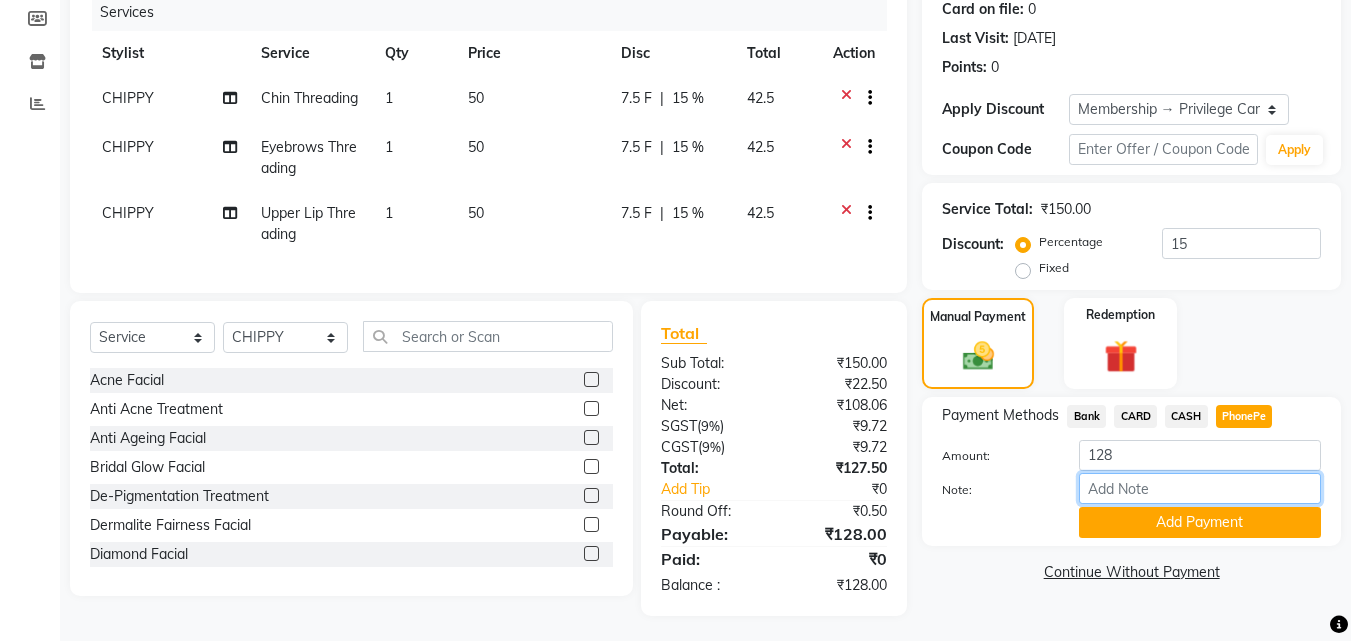 drag, startPoint x: 1184, startPoint y: 498, endPoint x: 1173, endPoint y: 476, distance: 24.596748 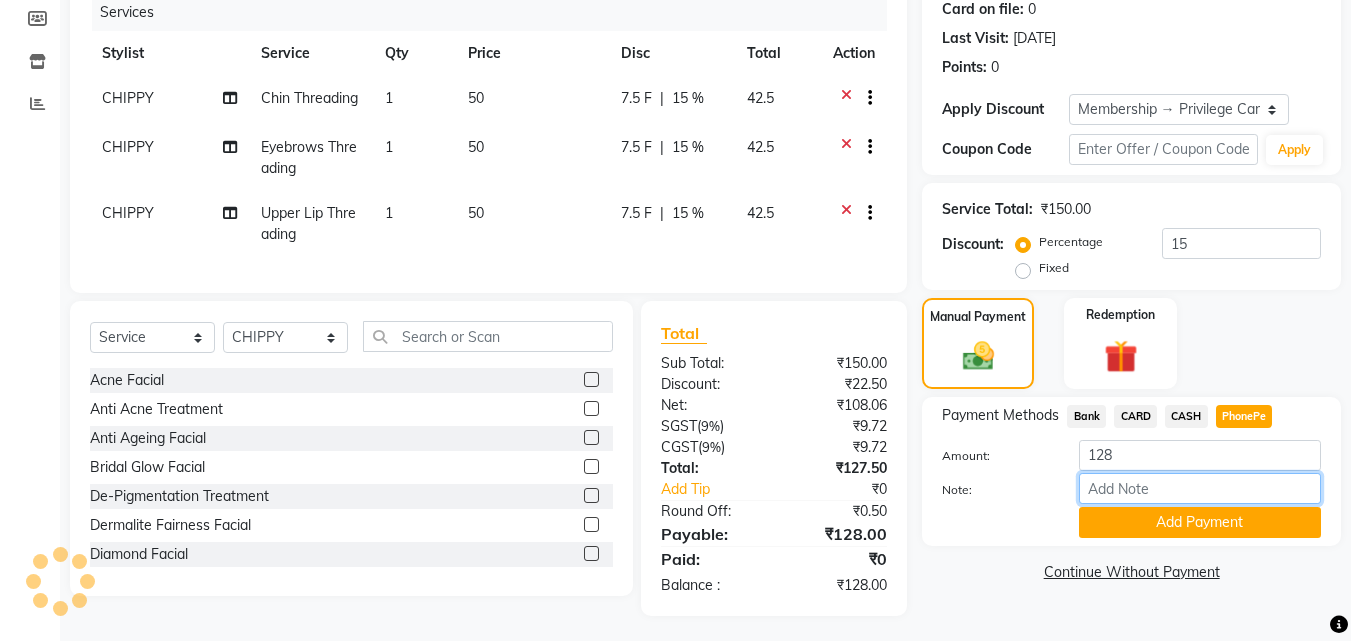 type on "sneha" 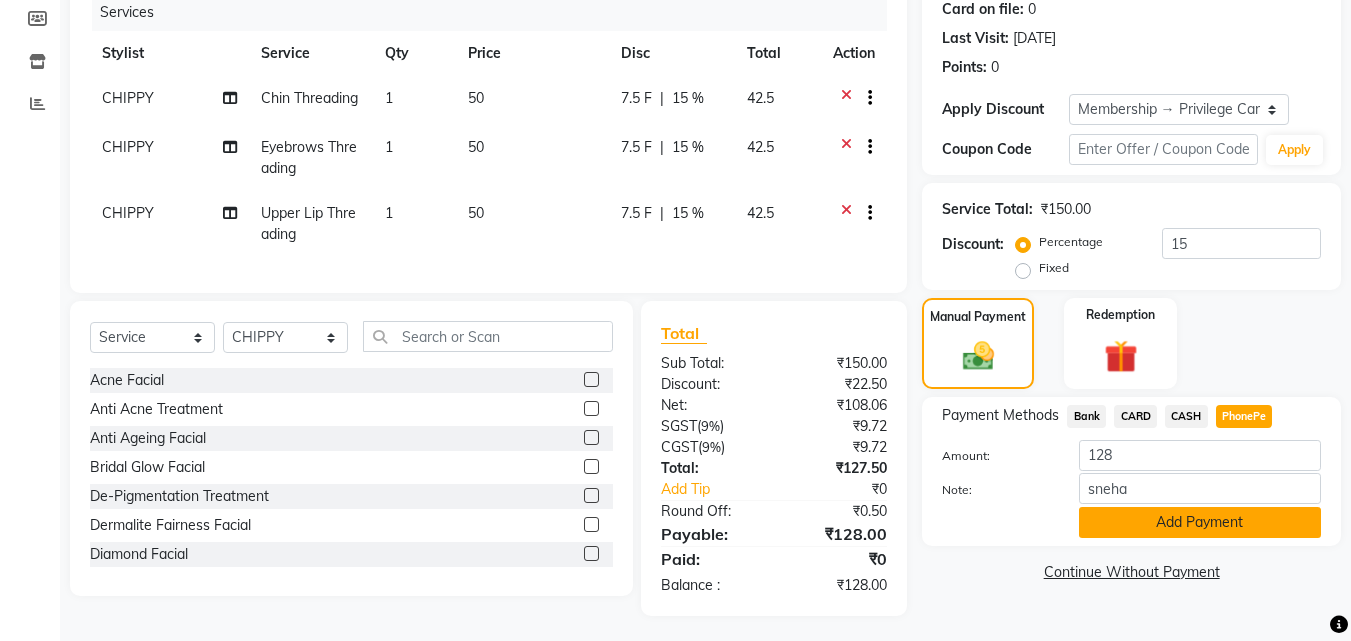click on "Add Payment" 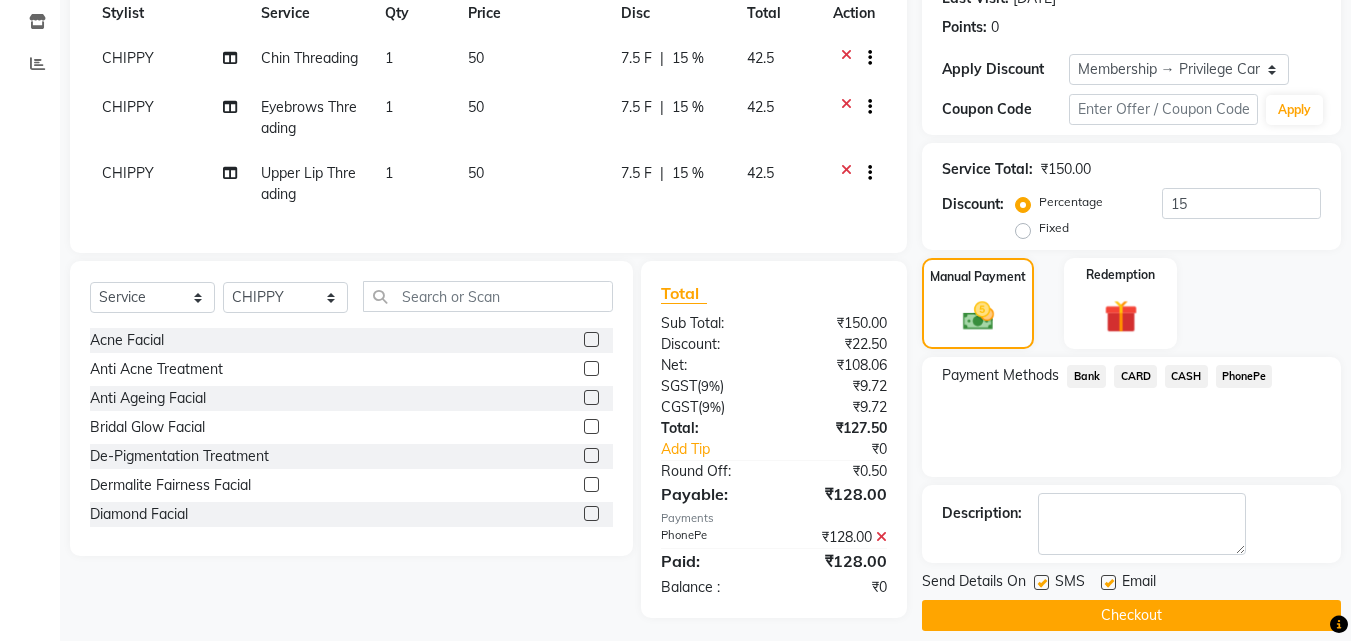 scroll, scrollTop: 316, scrollLeft: 0, axis: vertical 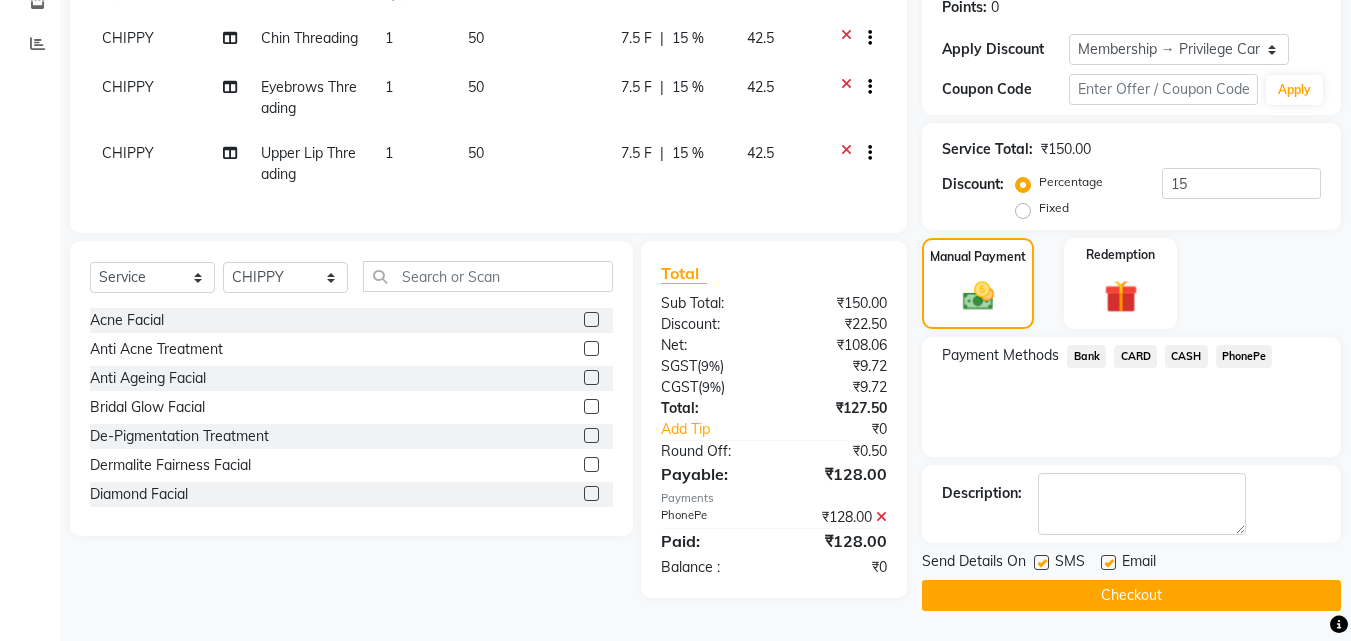 click on "Checkout" 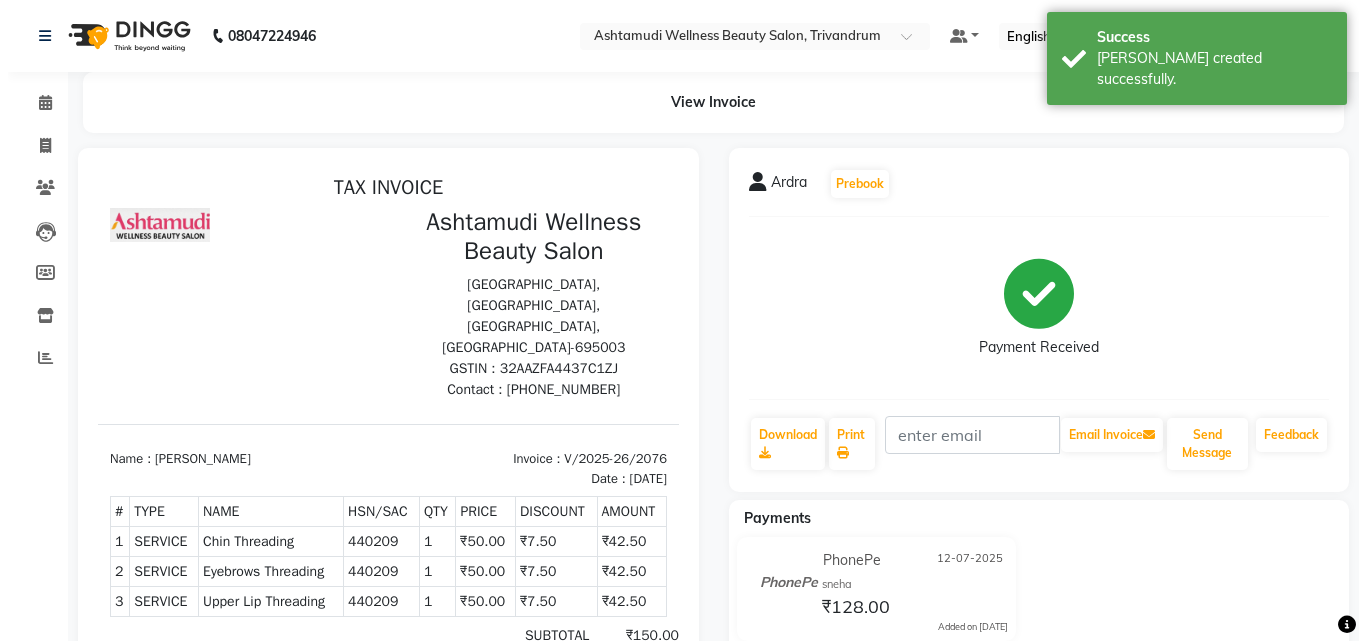 scroll, scrollTop: 0, scrollLeft: 0, axis: both 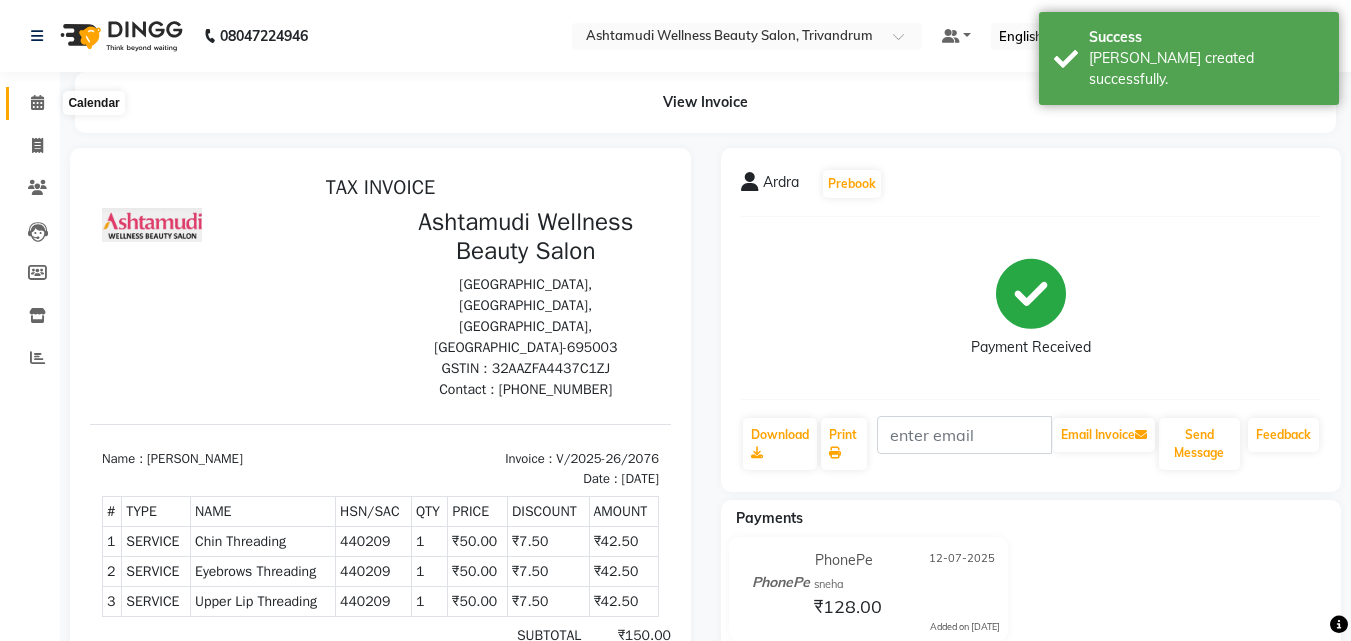 click 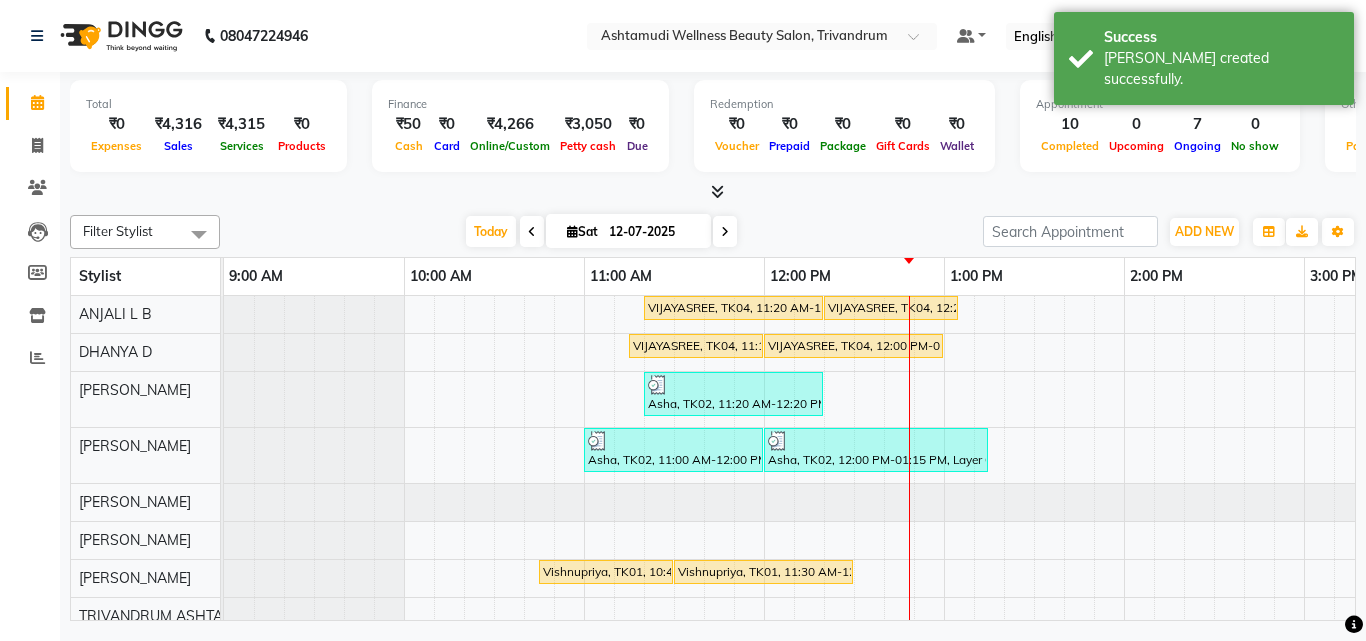 click on "VIJAYASREE, TK04, 11:20 AM-12:20 PM, Ceramide  Anti frizz treatment    VIJAYASREE, TK04, 12:20 PM-01:05 PM, Root Touch-Up (Ammonia Free)    VIJAYASREE, TK04, 11:15 AM-12:00 PM, Root Touch-Up (Ammonia Free)    VIJAYASREE, TK04, 12:00 PM-01:00 PM, Ceramide  Anti frizz treatment     Asha, TK02, 11:20 AM-12:20 PM, Layer Cut     Asha, TK02, 11:00 AM-12:00 PM, Ceramide  Anti frizz treatment     Asha, TK02, 12:00 PM-01:15 PM, Layer Cut,Ceramide  Anti frizz treatment,Eyebrows Threading    Vishnupriya, TK01, 10:45 AM-11:30 AM, Root Touch-Up (Ammonia Free)    Vishnupriya, TK01, 11:30 AM-12:30 PM, Ceramide  Anti frizz treatment     Asha, TK02, 11:20 AM-12:20 PM, Layer Cut     LEKSHMI, TK05, 11:30 AM-11:45 AM, Eyebrows Threading     LEKSHMI, TK05, 11:45 AM-12:00 PM, Chin Threading     Anusree, TK06, 12:00 PM-12:15 PM, Eyebrows Threading    Salini, TK03, 11:15 AM-11:55 AM, Highlighting (Per Streaks)     Ardra, TK07, 12:30 PM-12:45 PM, Upper Lip Threading     Ardra, TK07, 12:45 PM-01:00 PM, Chin Threading" at bounding box center [1484, 568] 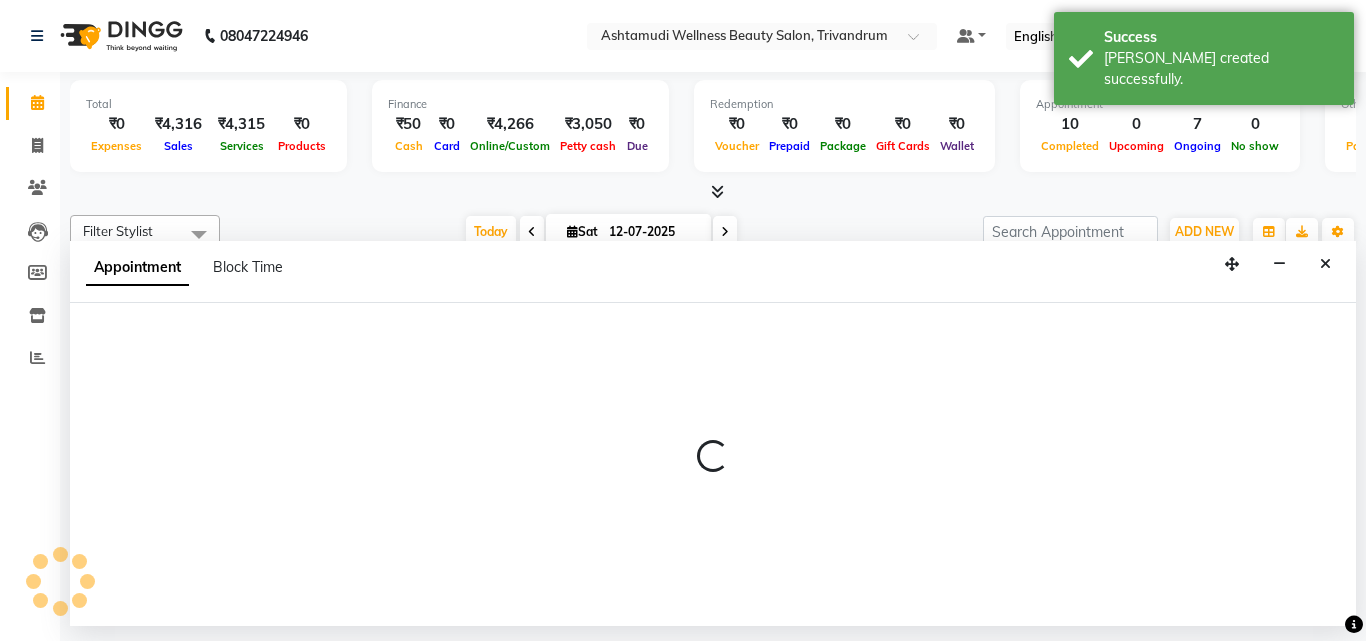 select on "27022" 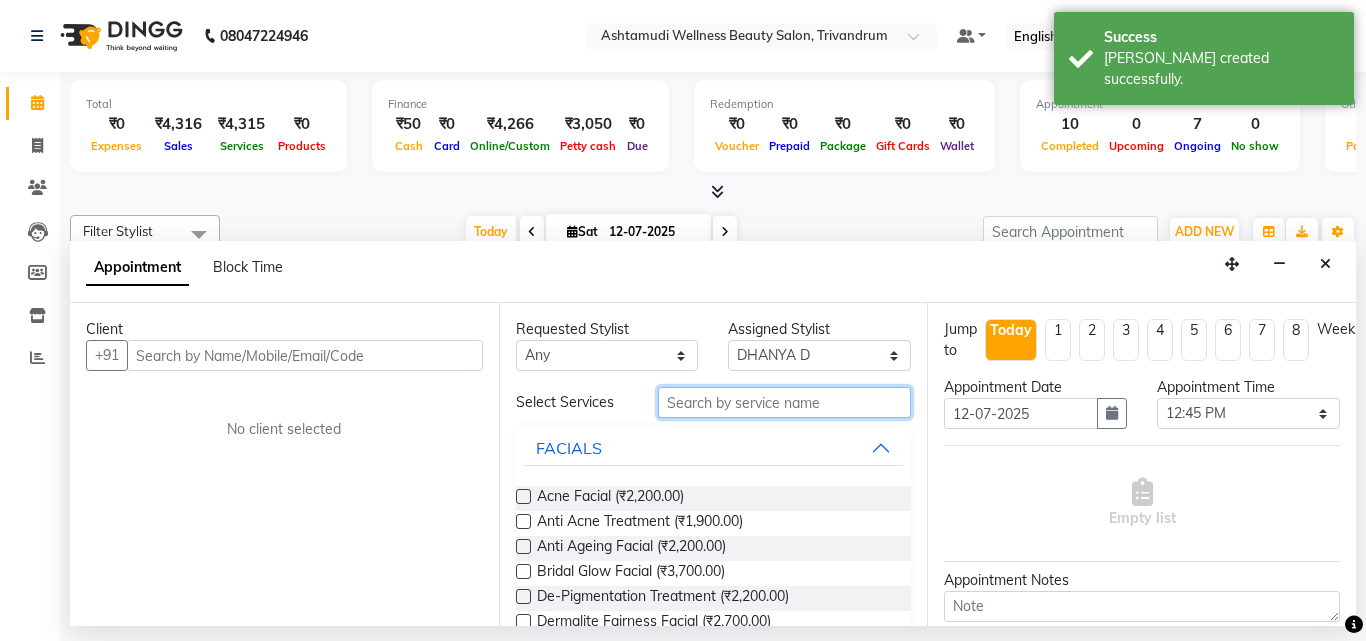 click at bounding box center [785, 402] 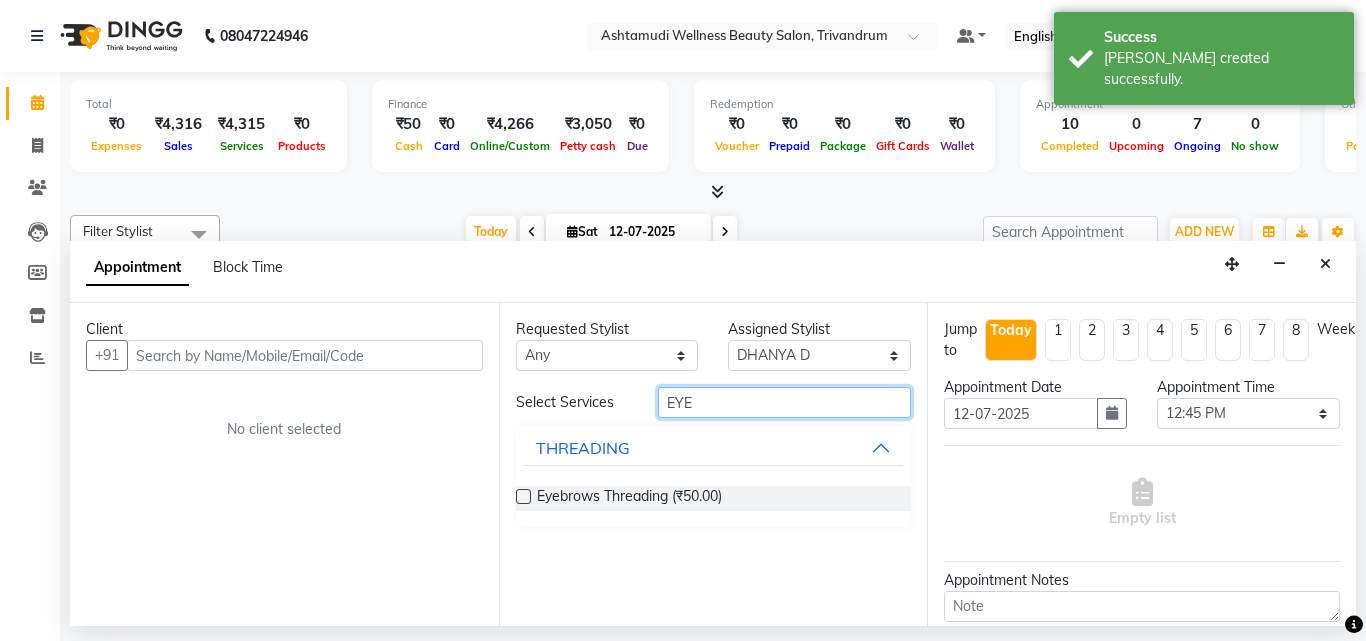 type on "EYE" 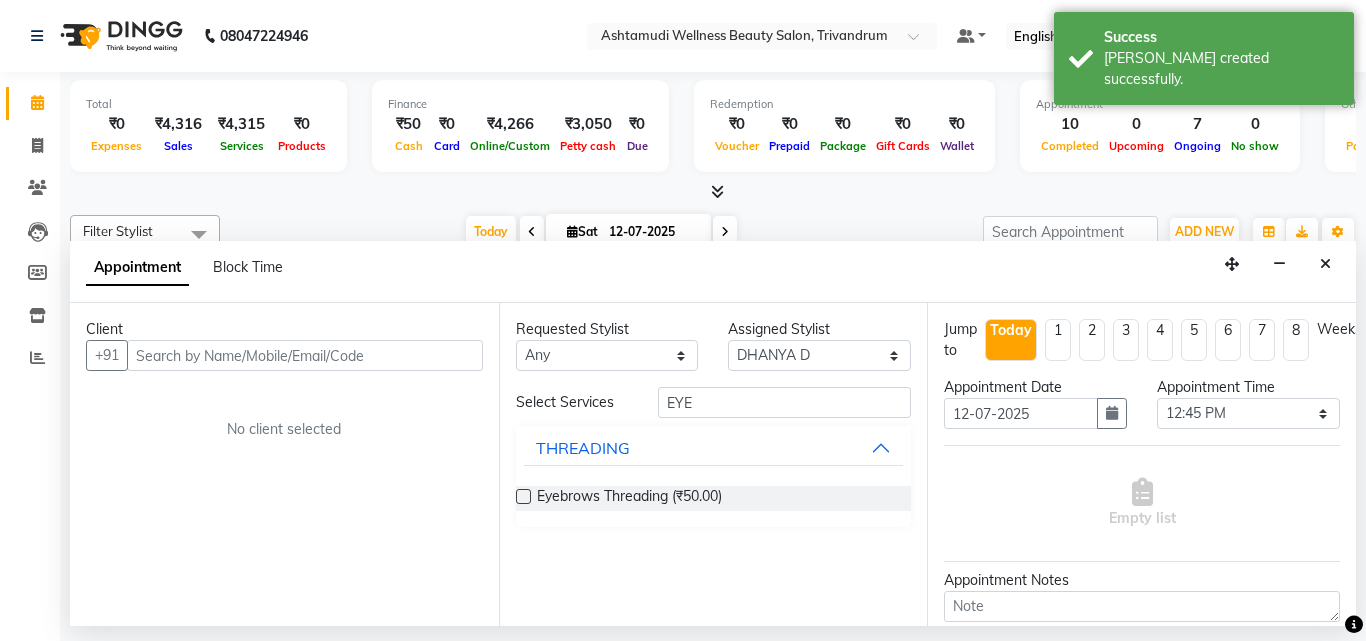 click at bounding box center (523, 496) 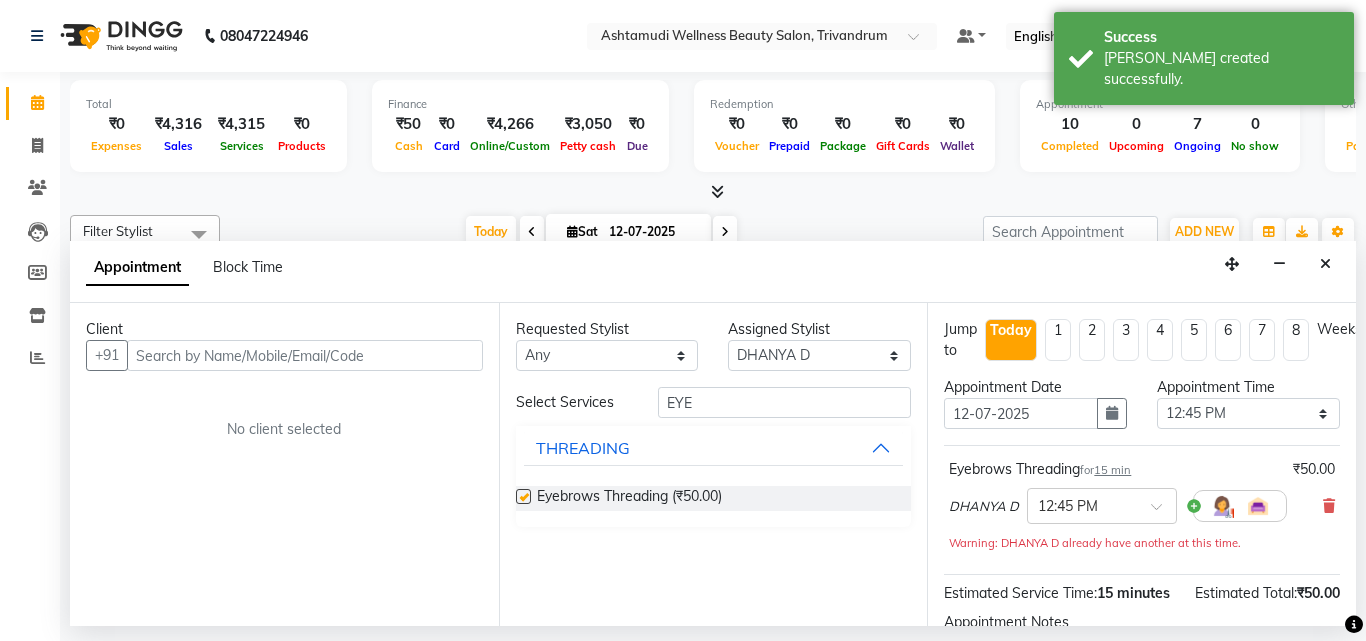 checkbox on "false" 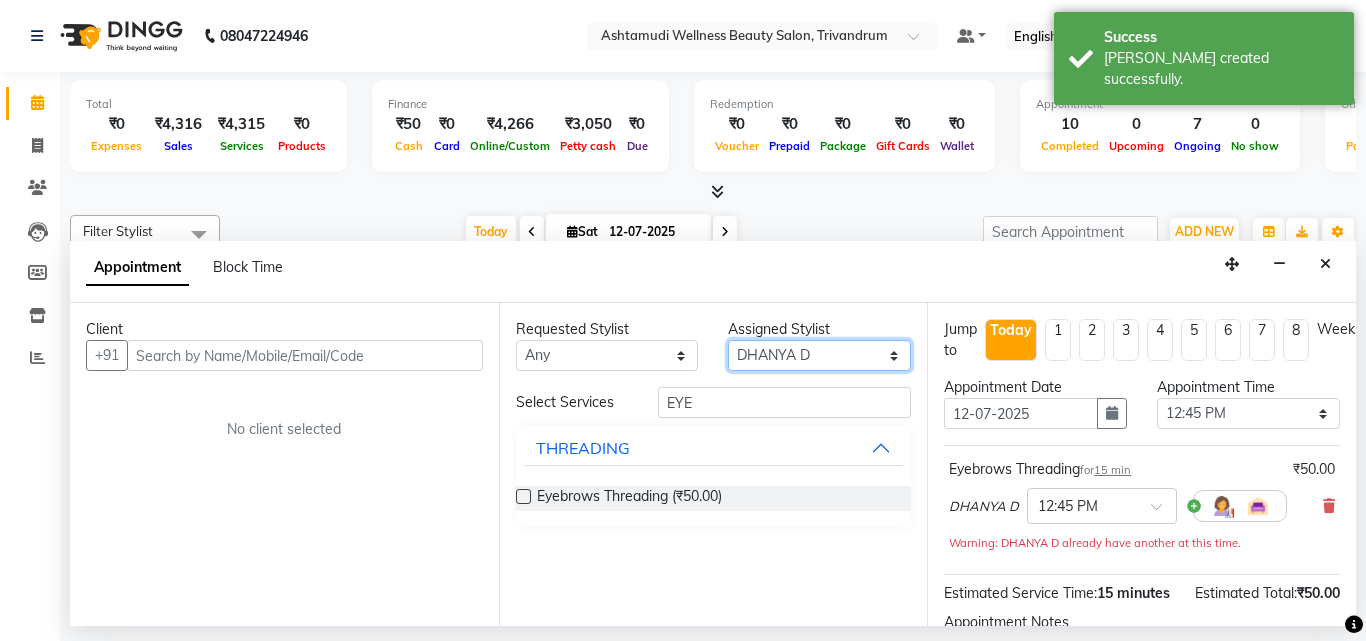 click on "Select ANJALI L B	 CHIPPY DHANYA D INDU GURUNG	 KARTHIKA	 Lekshmi MANJUSHA	 PUNAM LAMA	 SARITHA	 Sneha TRIVANDRUM ASHTAMUDI USHA KUMARI S" at bounding box center [819, 355] 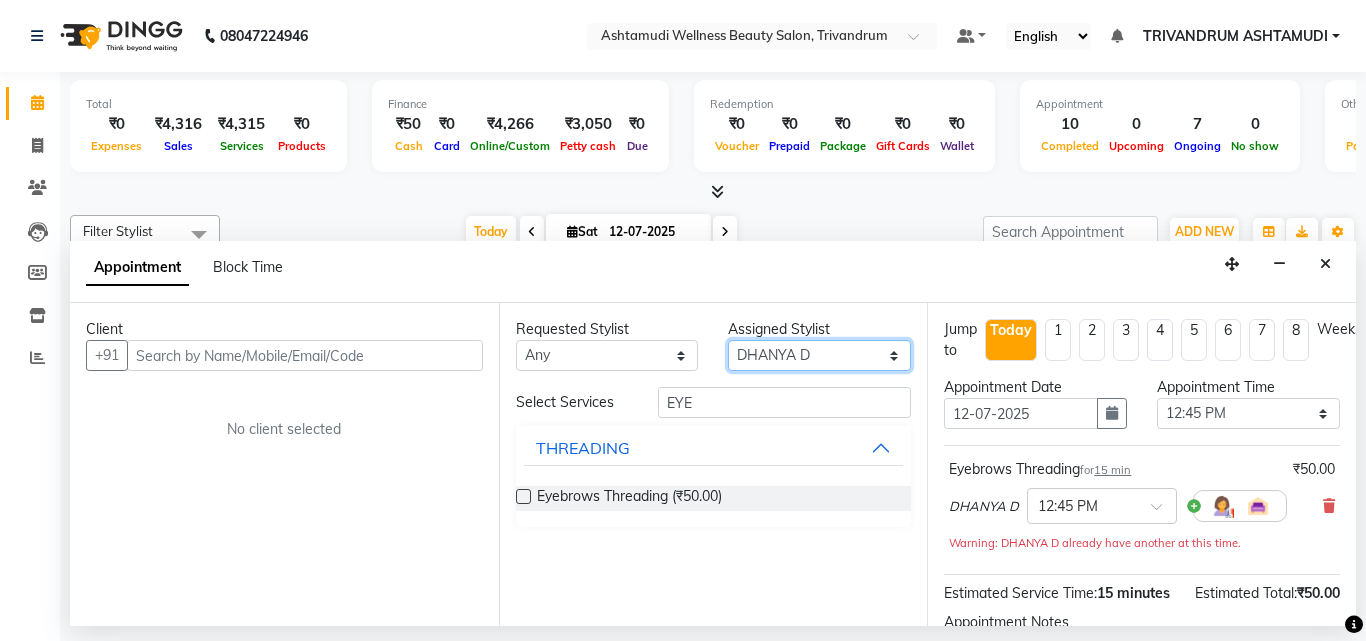 select on "27025" 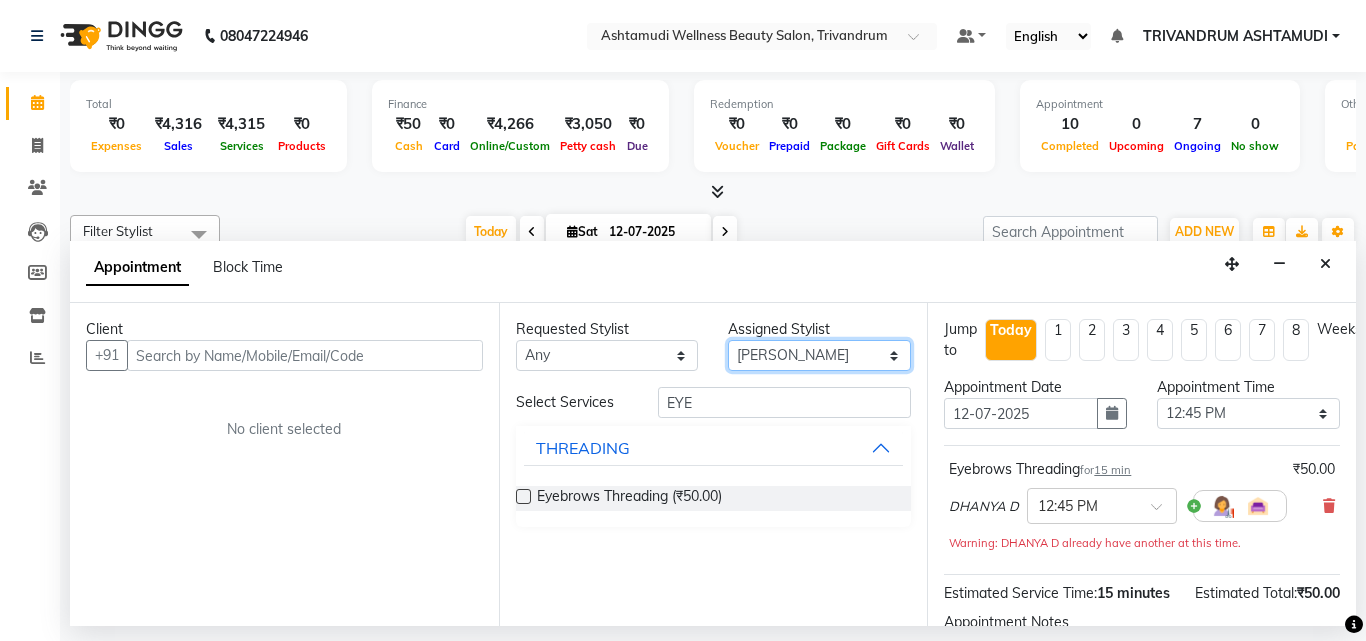 click on "Select ANJALI L B	 CHIPPY DHANYA D INDU GURUNG	 KARTHIKA	 Lekshmi MANJUSHA	 PUNAM LAMA	 SARITHA	 Sneha TRIVANDRUM ASHTAMUDI USHA KUMARI S" at bounding box center (819, 355) 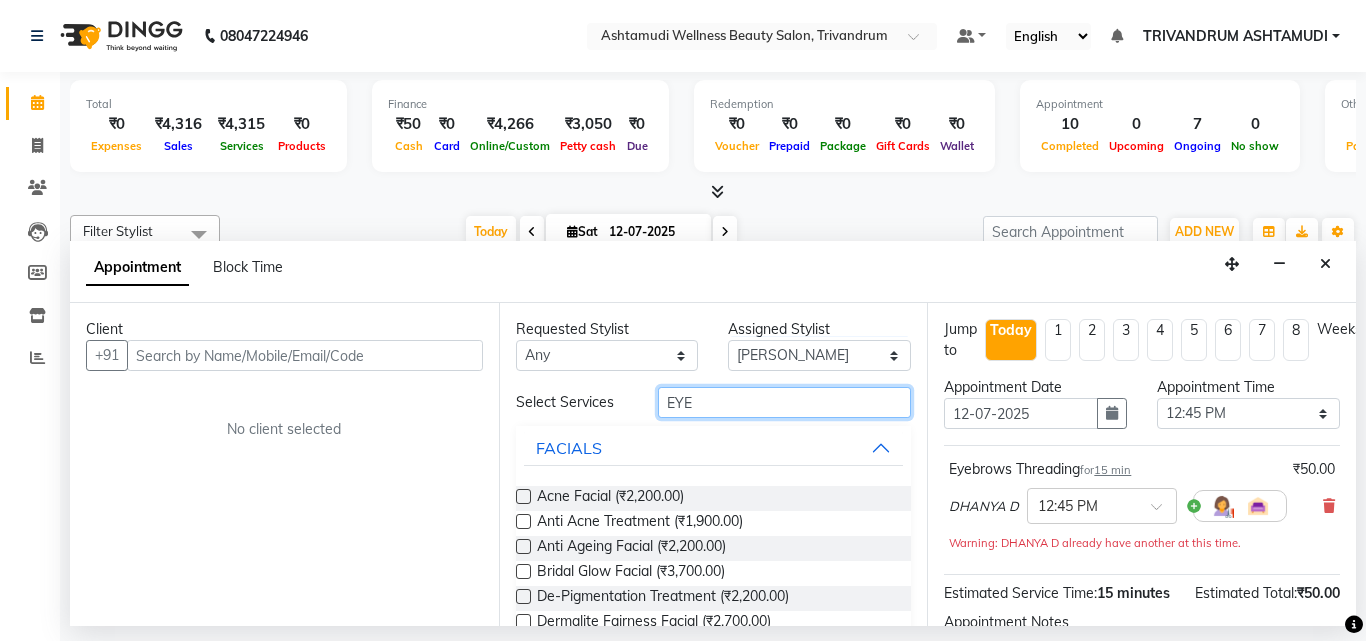 click on "EYE" at bounding box center [785, 402] 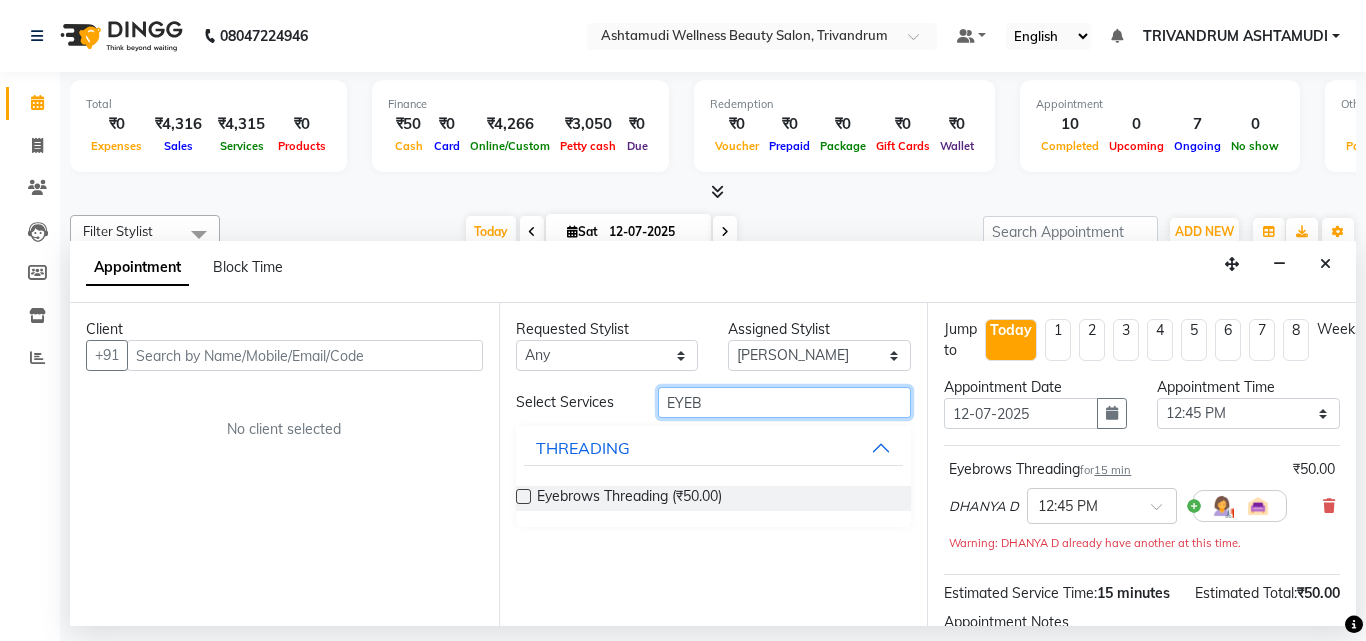 type on "EYEB" 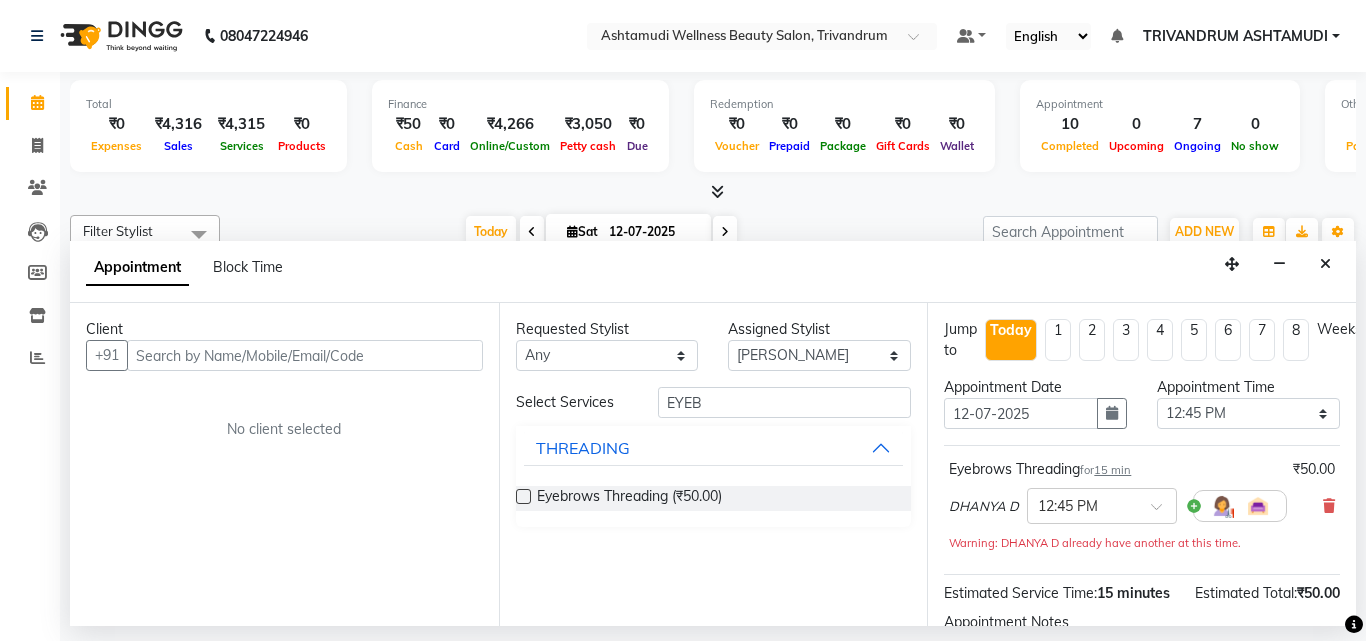 click at bounding box center (523, 496) 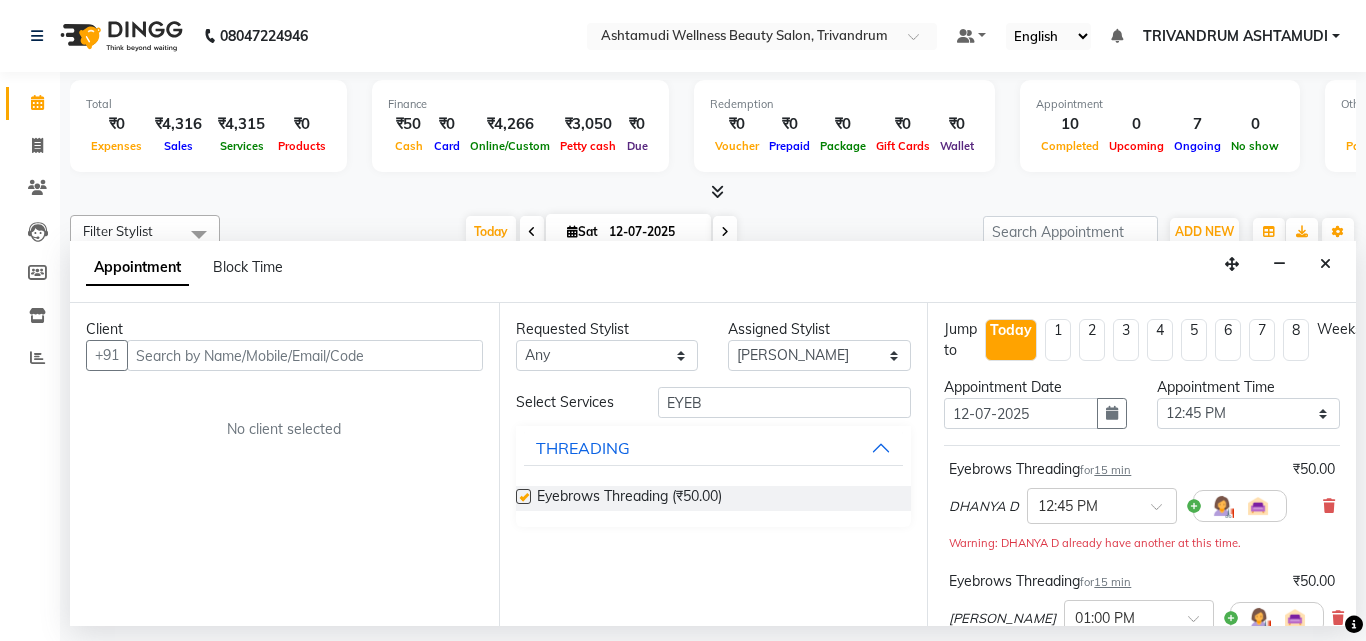 checkbox on "false" 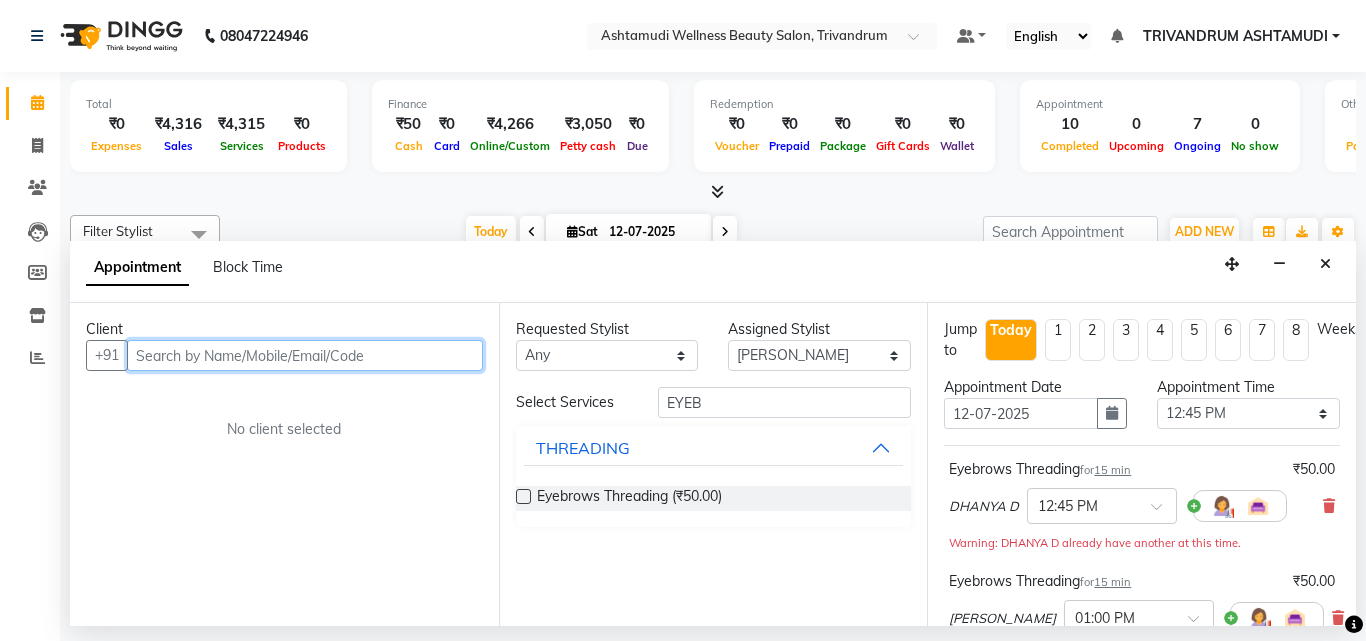 click at bounding box center [305, 355] 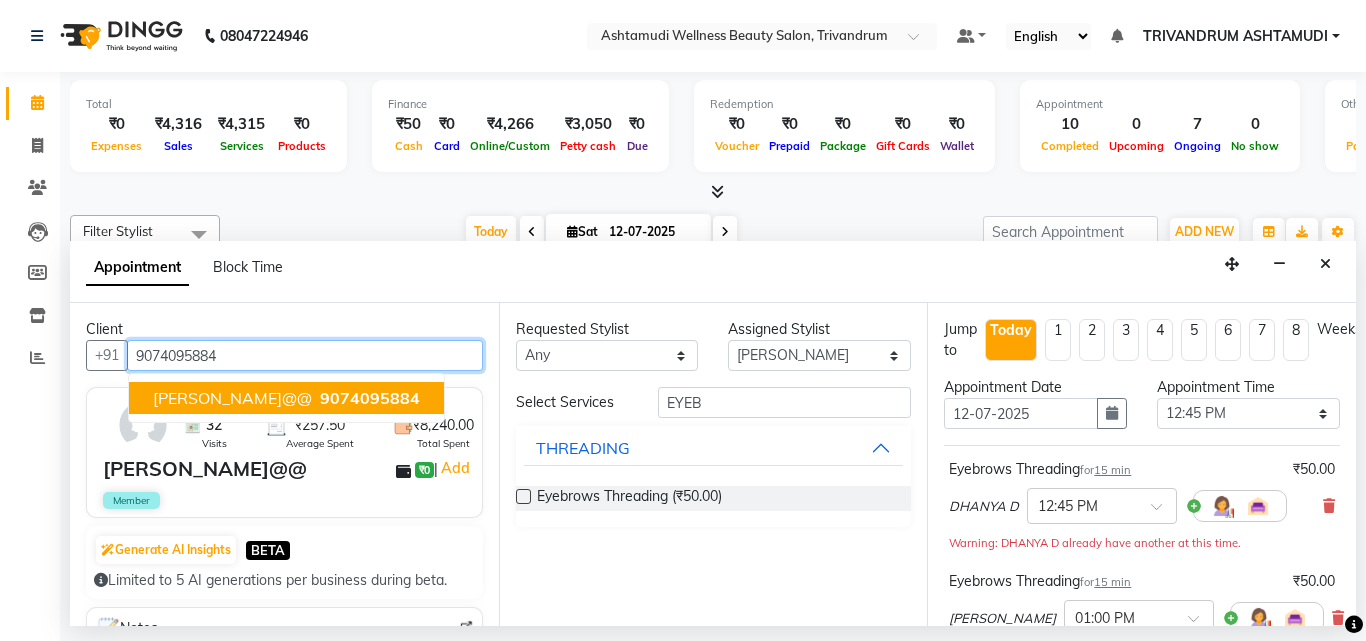 type on "9074095884" 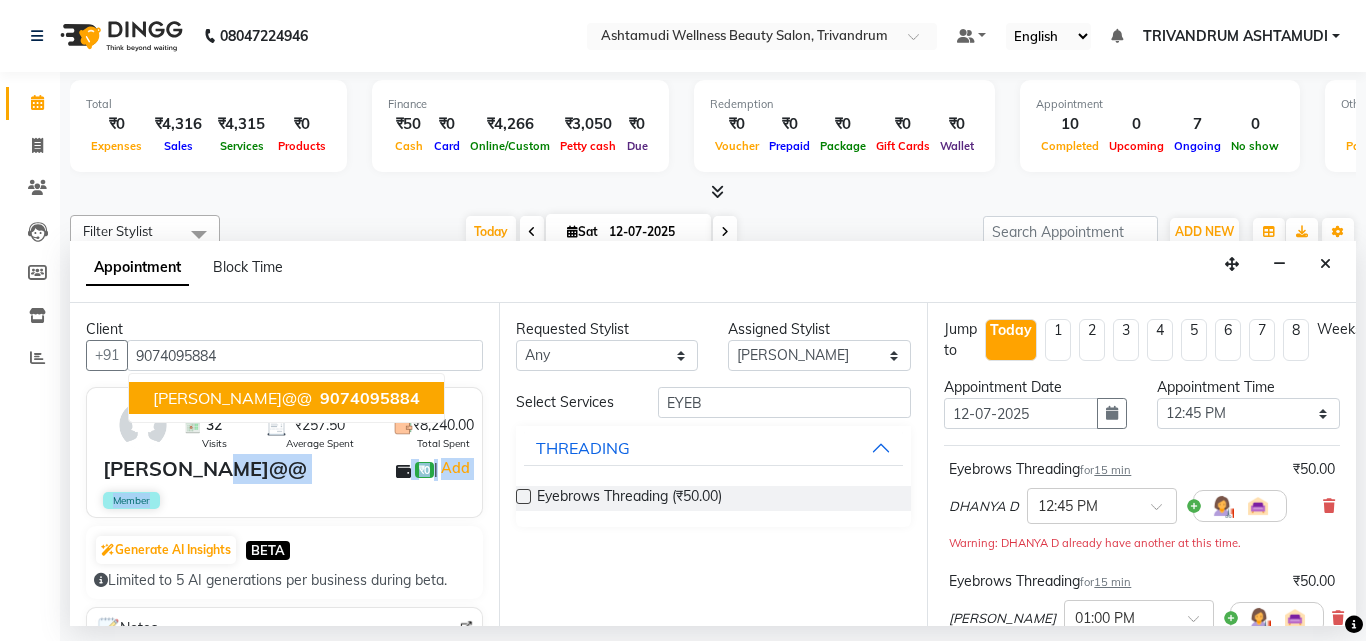 click on "32 Visits ₹257.50 Average Spent ₹8,240.00 Total Spent KARISHMA@@    ₹0  |   Add  Member" at bounding box center (284, 452) 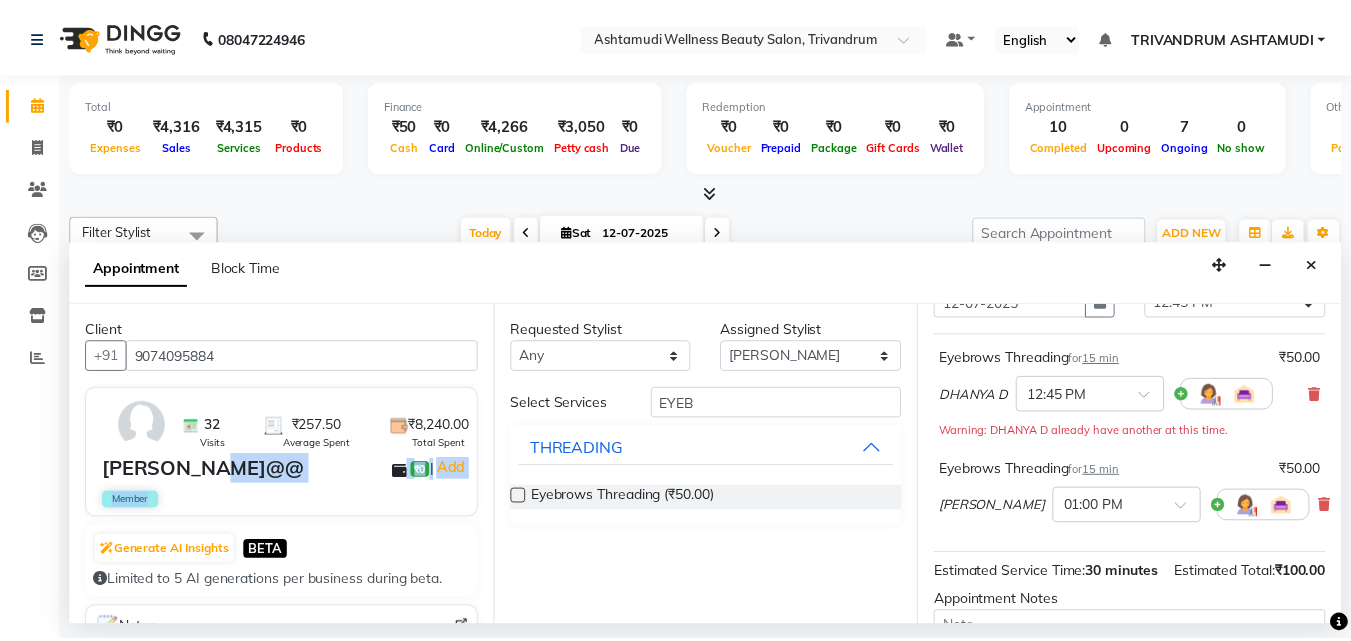 scroll, scrollTop: 351, scrollLeft: 0, axis: vertical 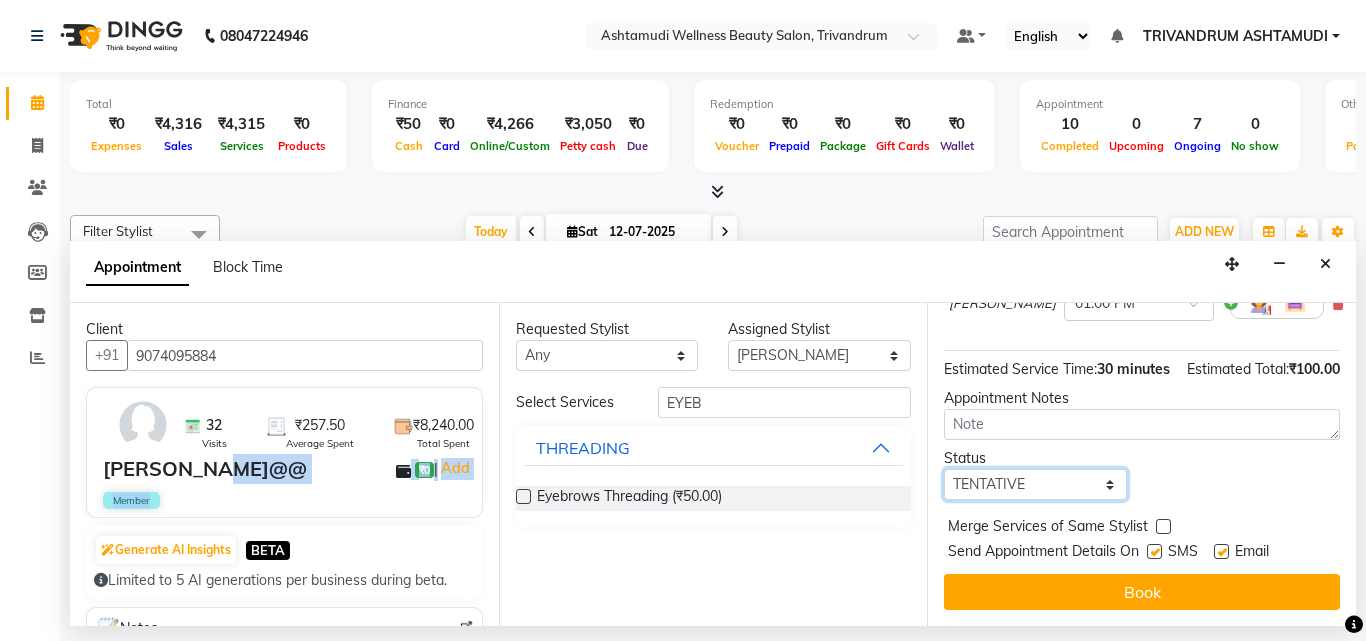 drag, startPoint x: 1083, startPoint y: 468, endPoint x: 1041, endPoint y: 479, distance: 43.416588 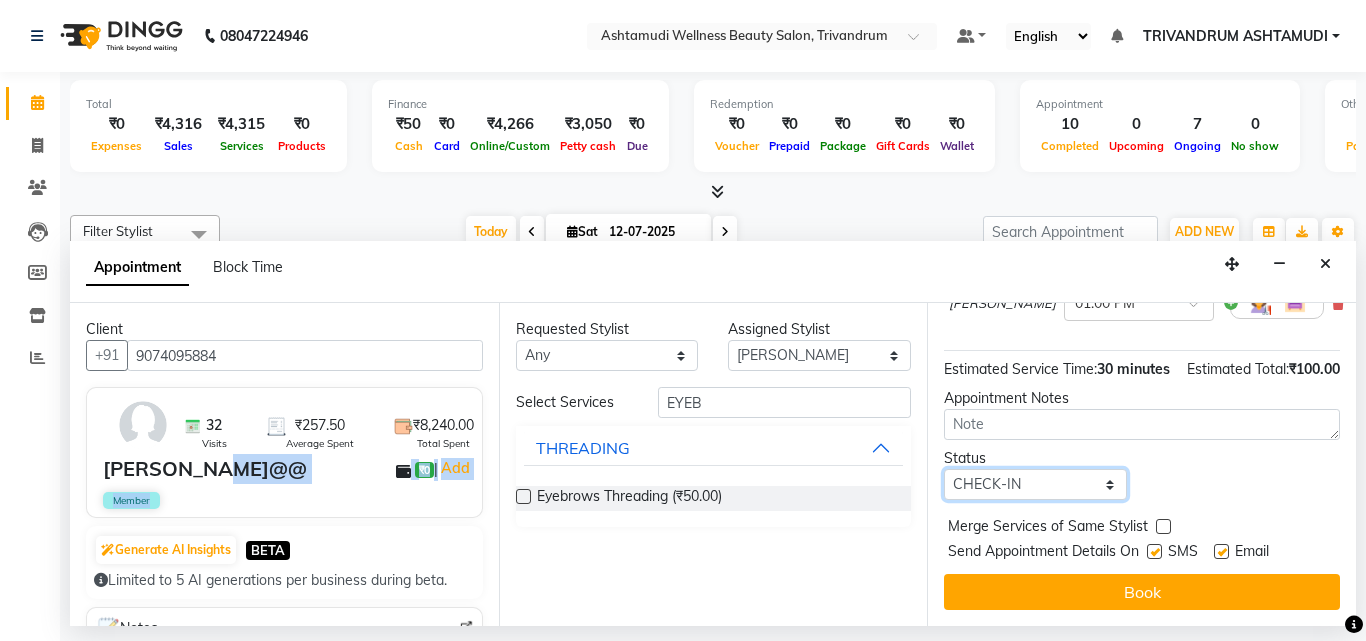 click on "Select TENTATIVE CONFIRM CHECK-IN UPCOMING" at bounding box center (1035, 484) 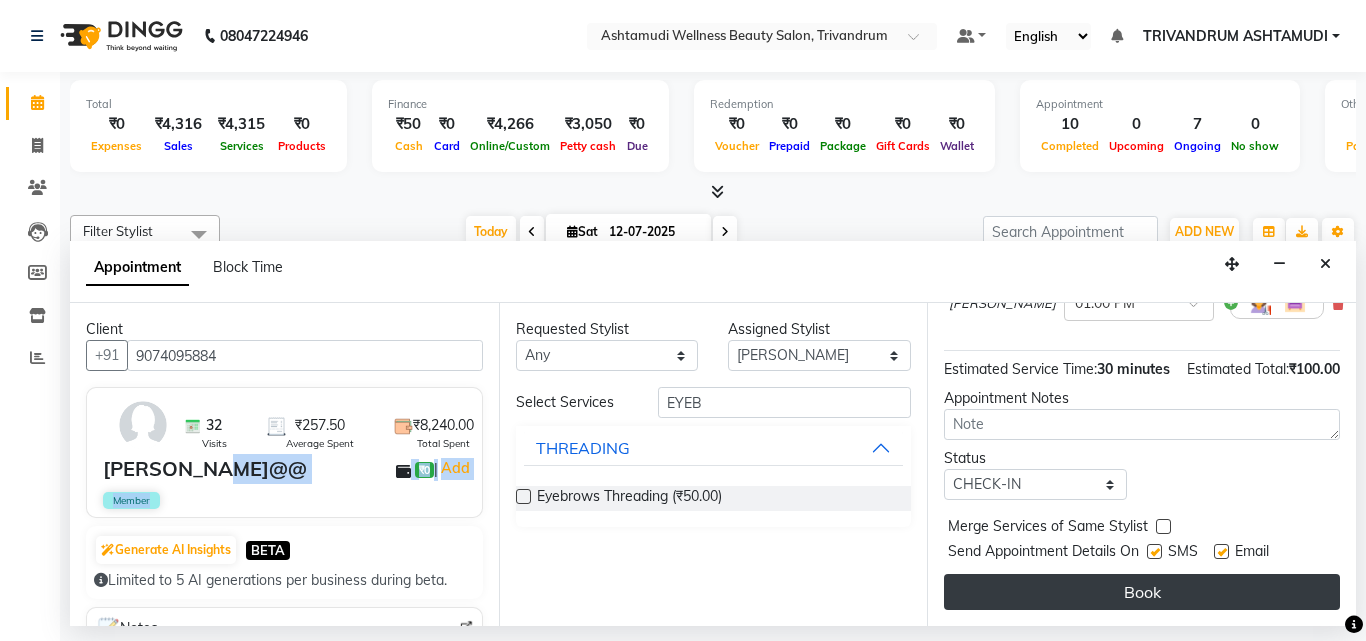 click on "Book" at bounding box center [1142, 592] 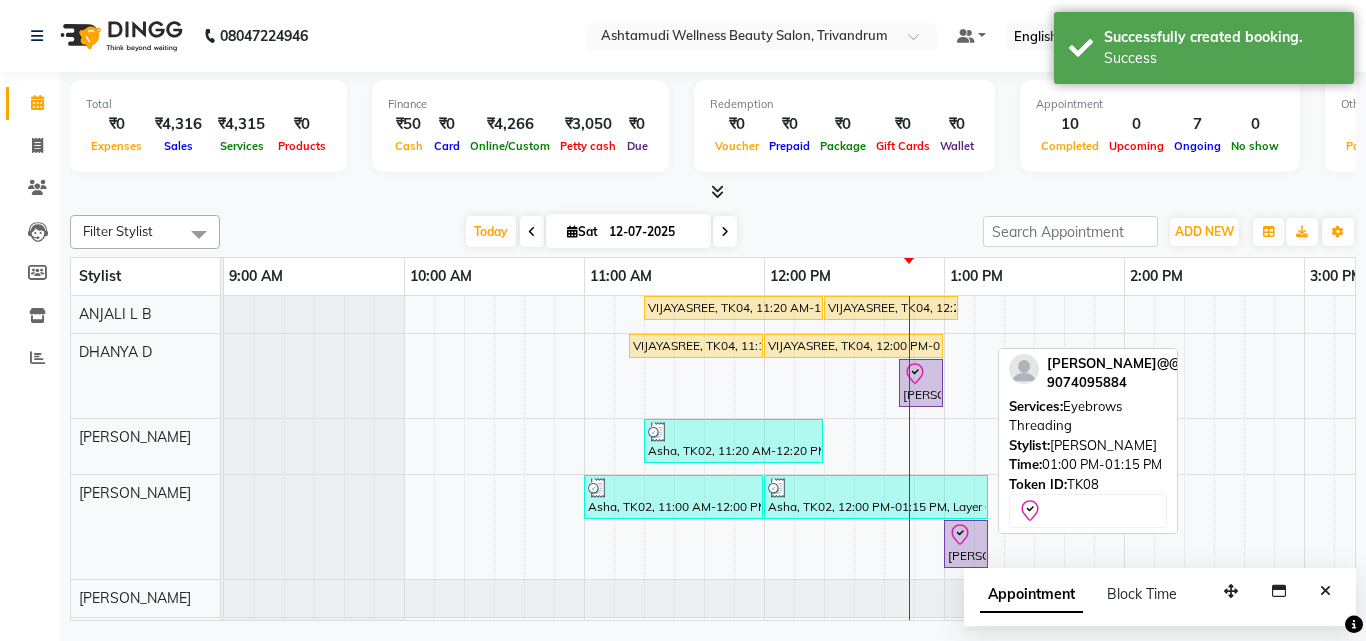 click 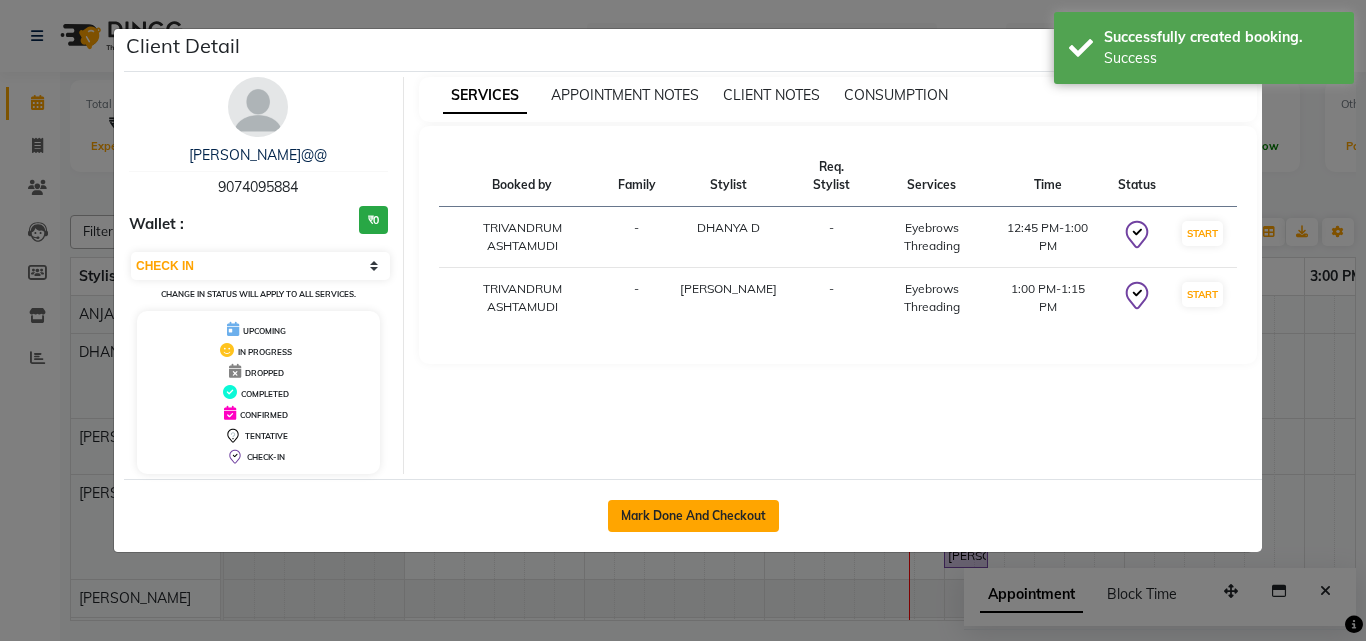 click on "Mark Done And Checkout" 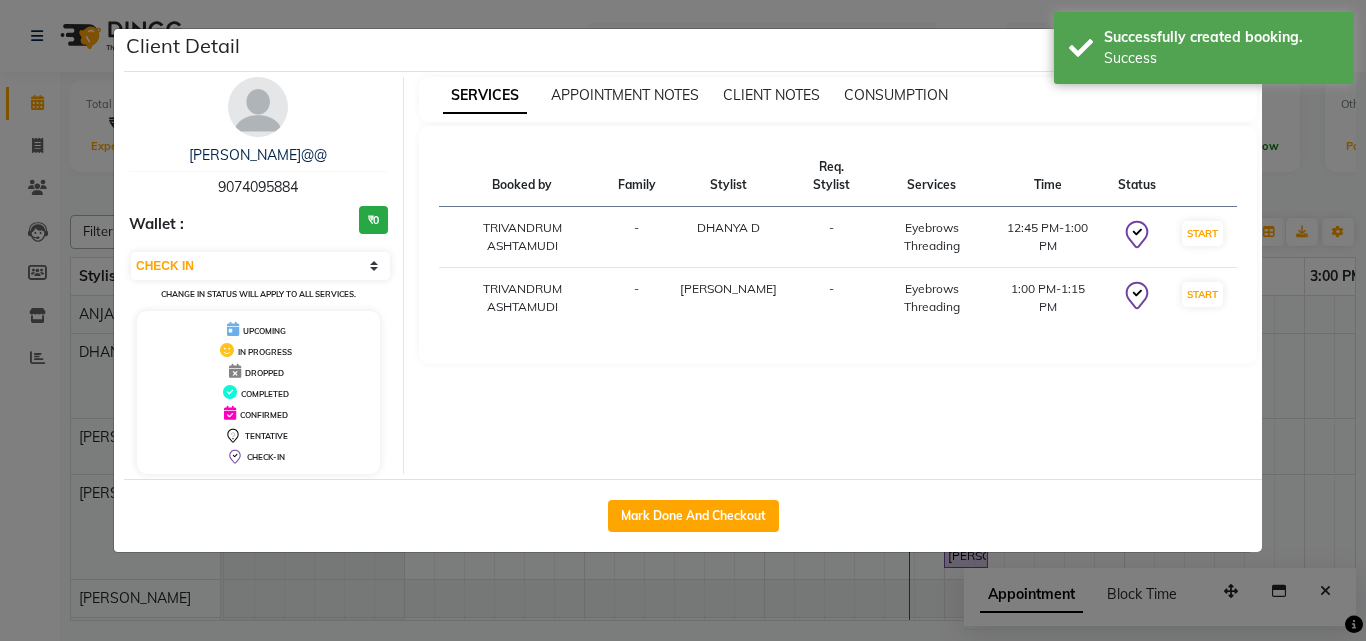 select on "service" 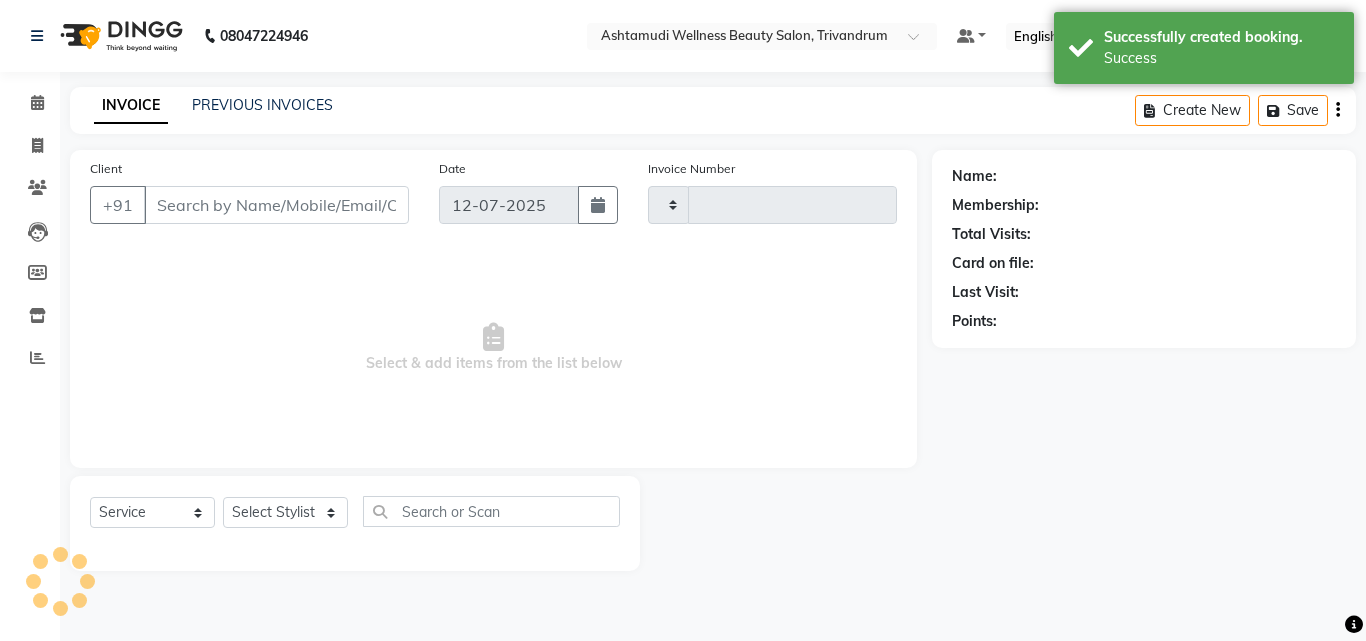 type on "2077" 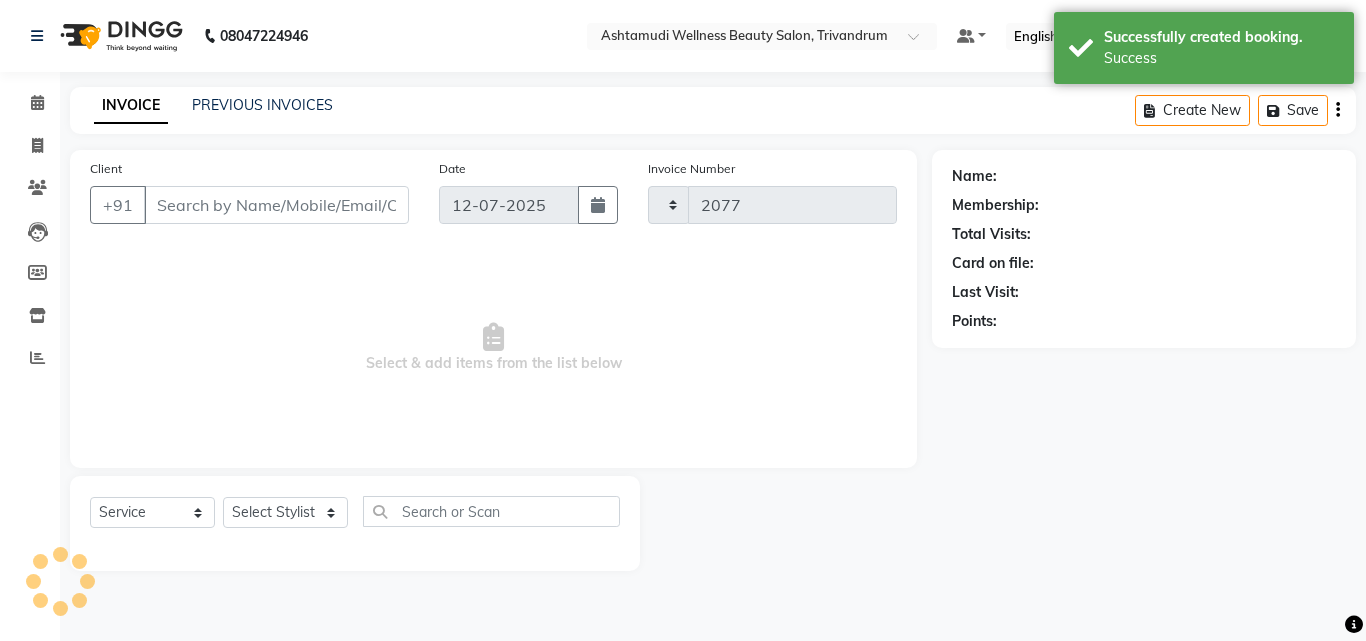 select on "4636" 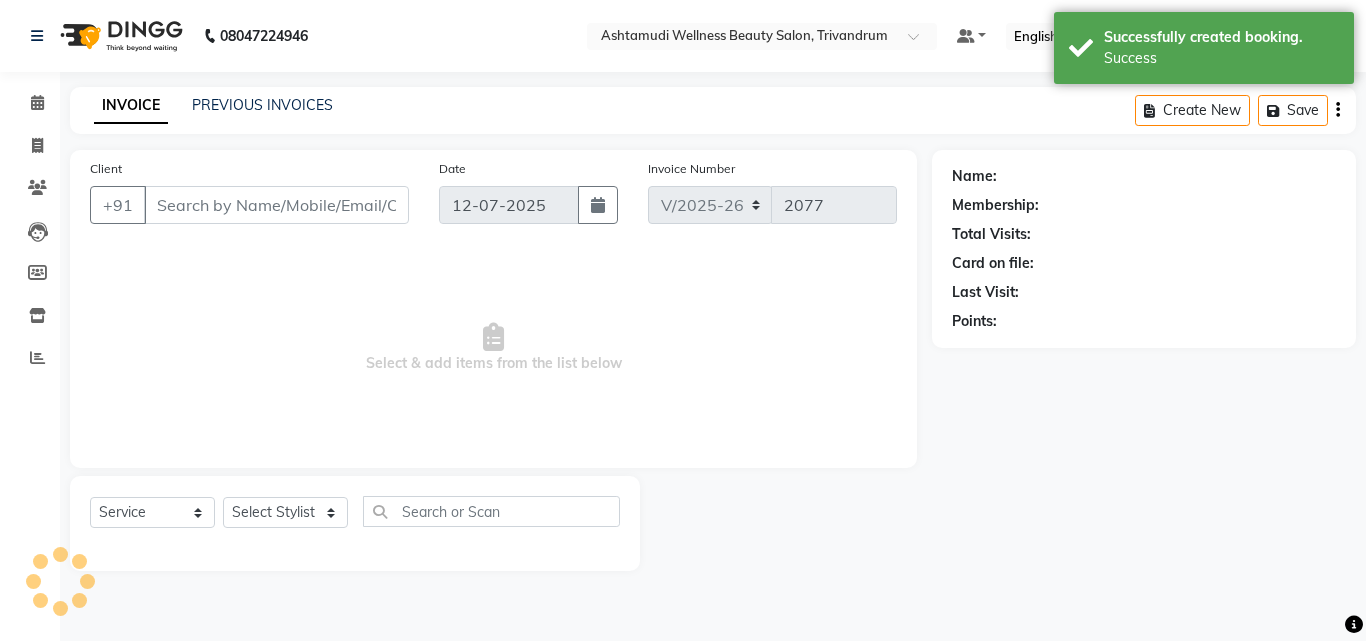 type on "9074095884" 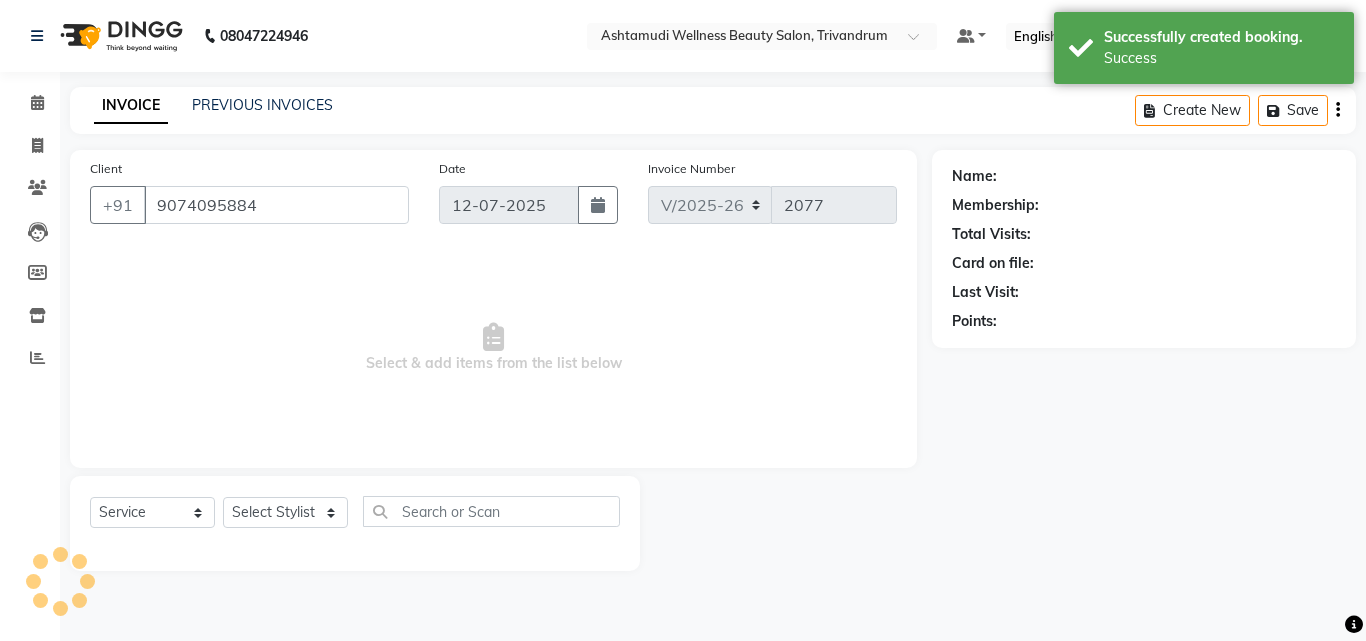 select on "27025" 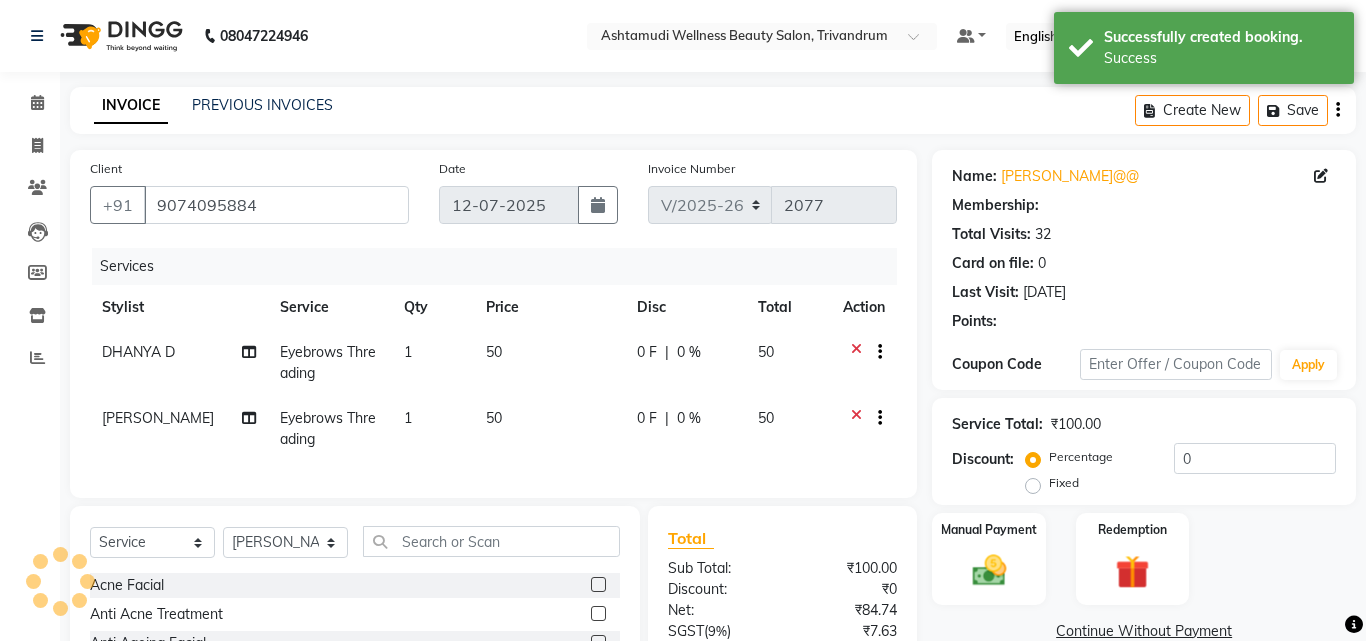 select on "2: Object" 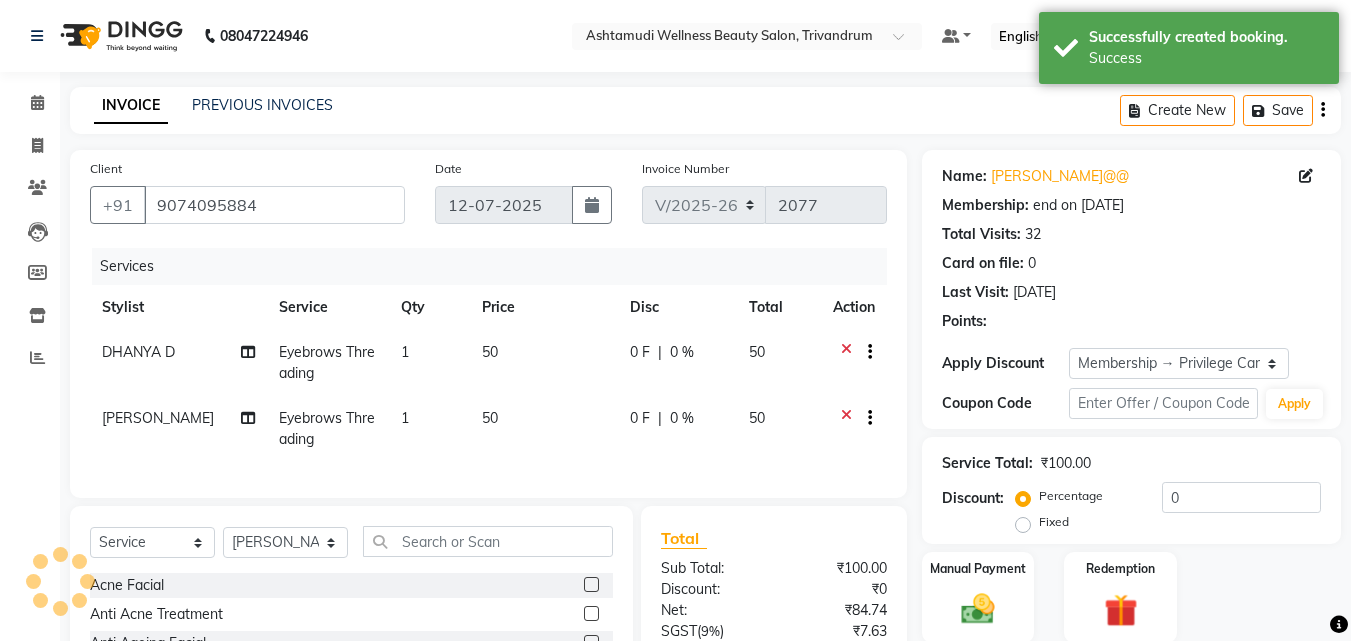 type on "15" 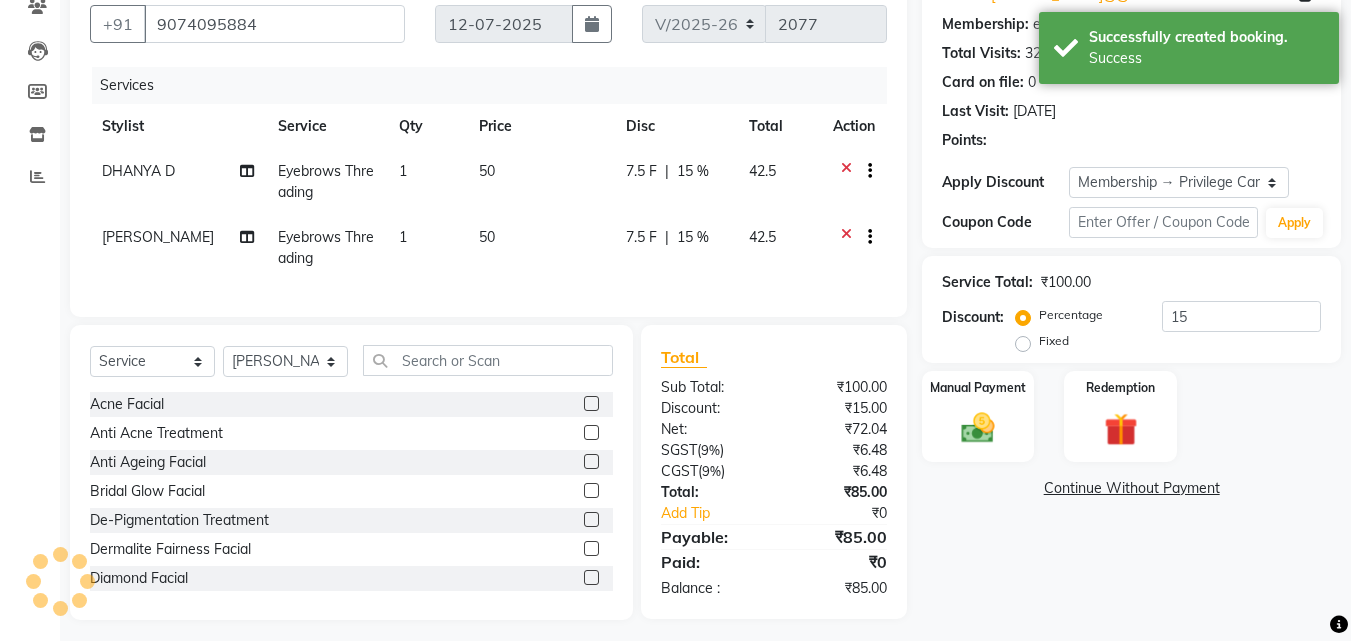 scroll, scrollTop: 205, scrollLeft: 0, axis: vertical 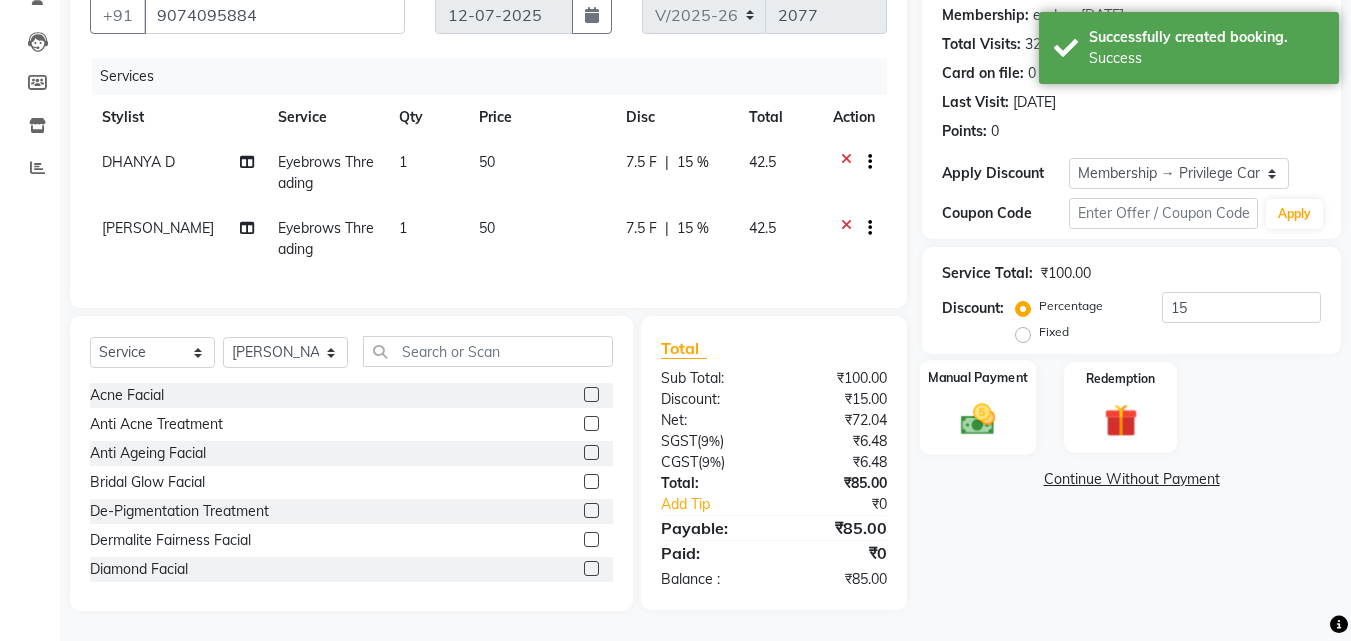 click 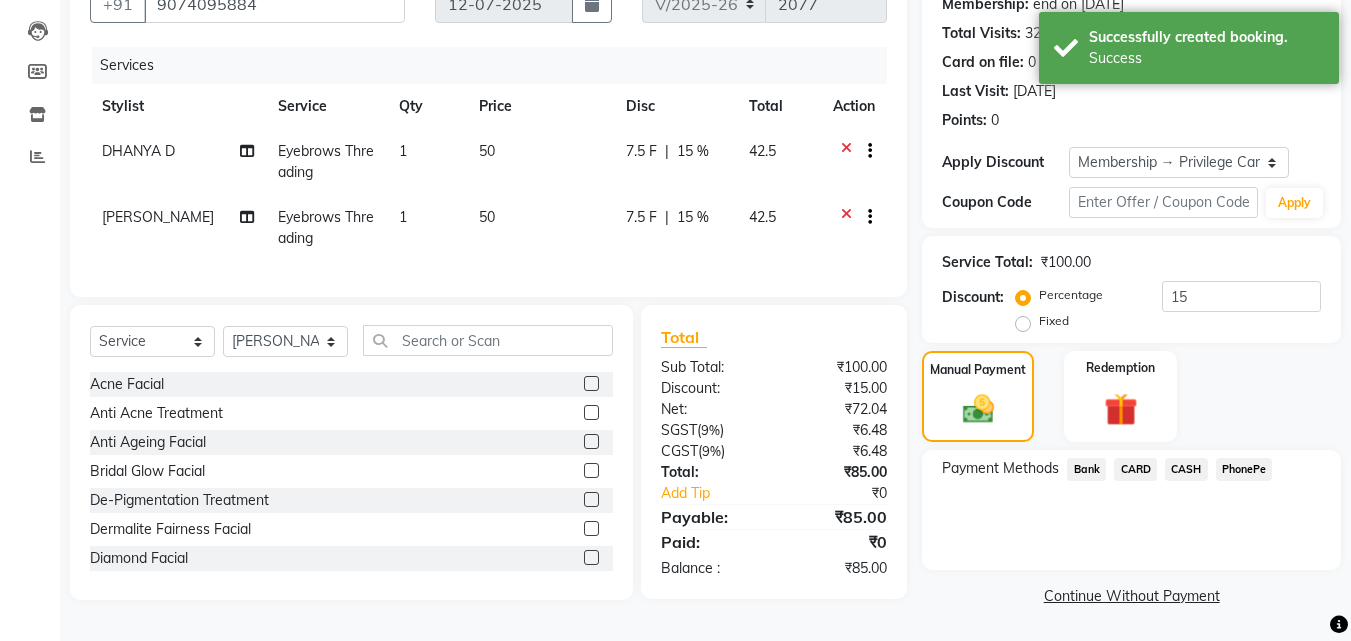 click on "PhonePe" 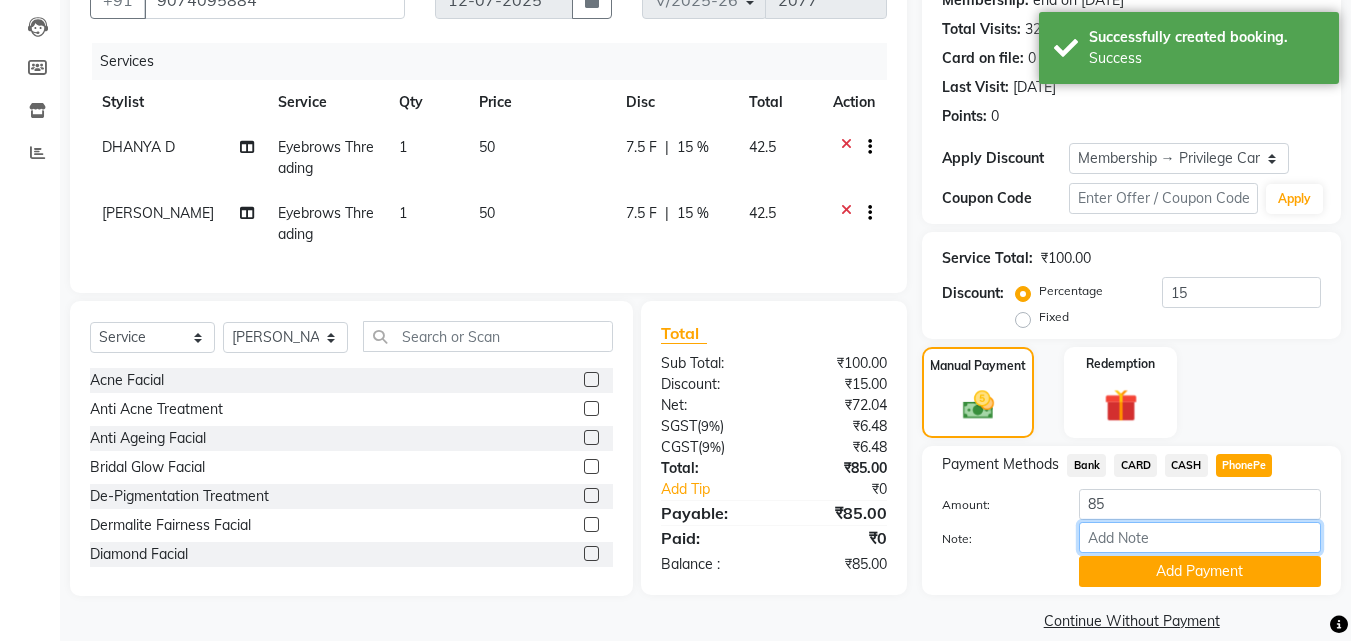 click on "Note:" at bounding box center (1200, 537) 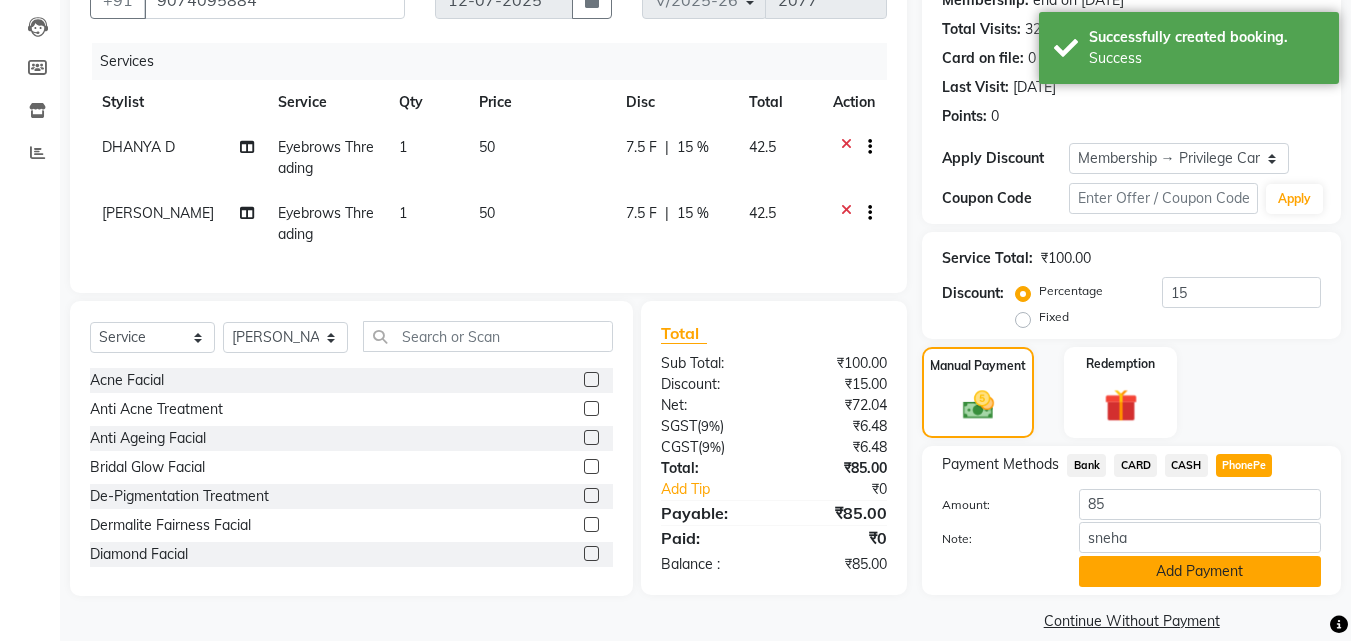 click on "Add Payment" 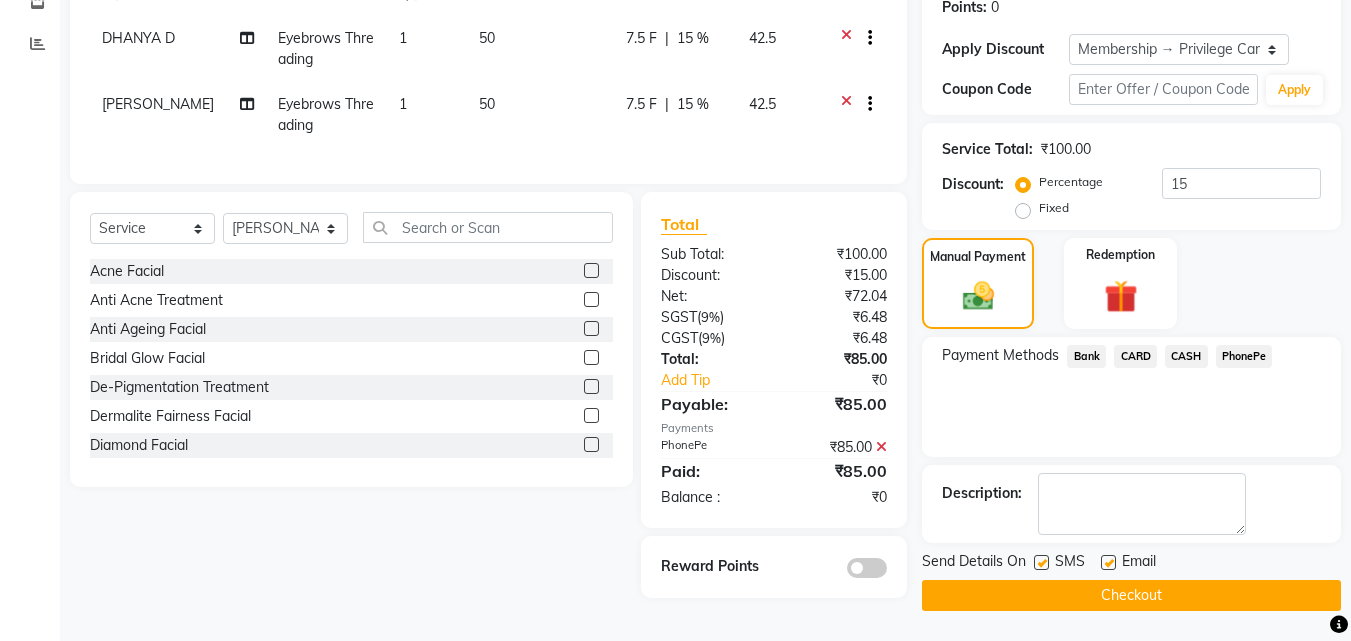 scroll, scrollTop: 316, scrollLeft: 0, axis: vertical 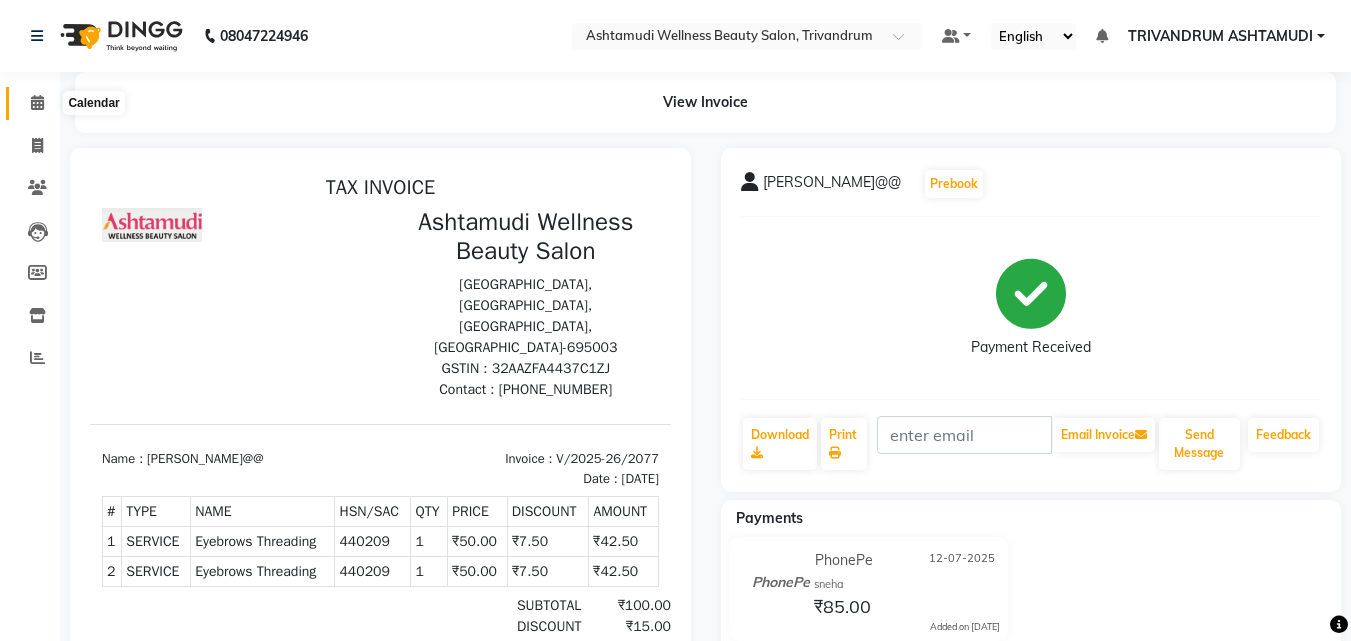 click 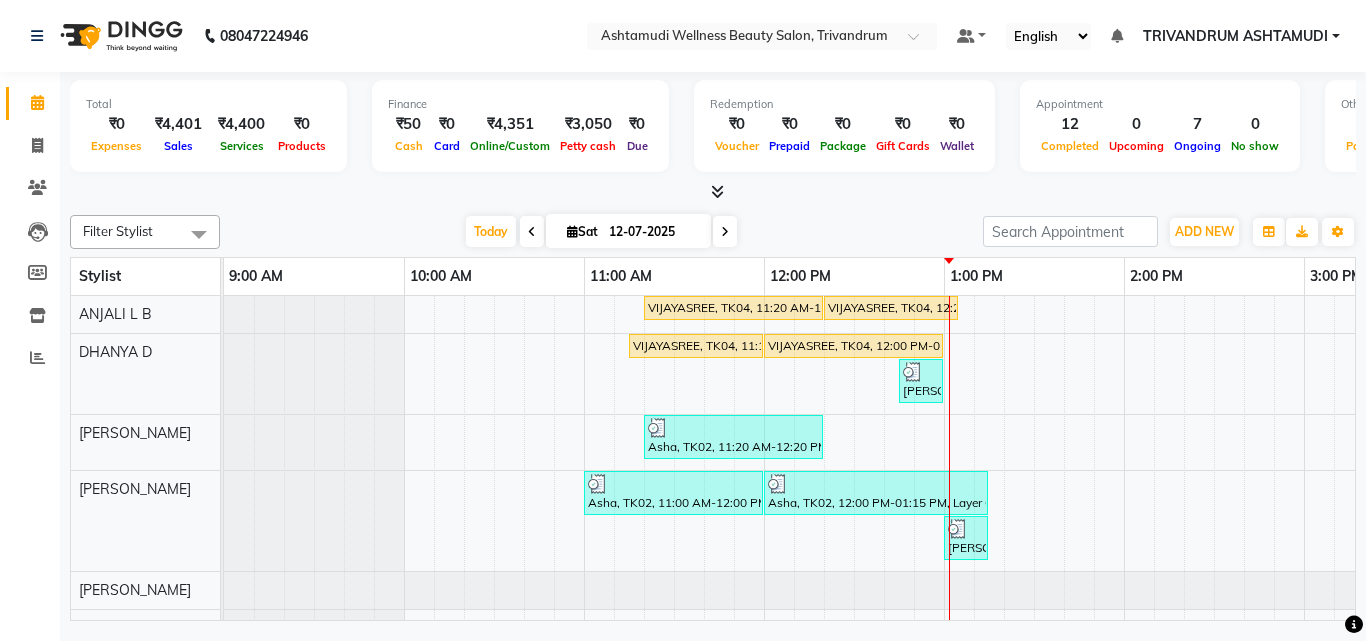 scroll, scrollTop: 86, scrollLeft: 0, axis: vertical 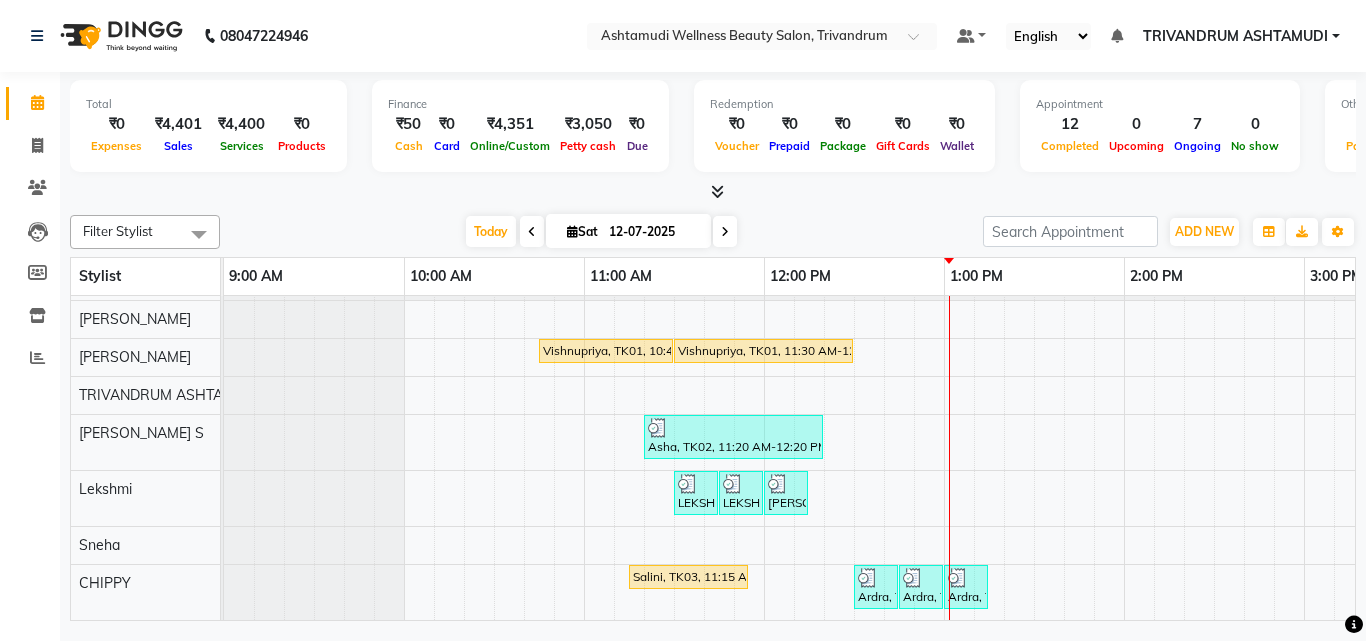 click on "VIJAYASREE, TK04, 11:20 AM-12:20 PM, Ceramide  Anti frizz treatment    VIJAYASREE, TK04, 12:20 PM-01:05 PM, Root Touch-Up (Ammonia Free)    VIJAYASREE, TK04, 11:15 AM-12:00 PM, Root Touch-Up (Ammonia Free)    VIJAYASREE, TK04, 12:00 PM-01:00 PM, Ceramide  Anti frizz treatment     KARISHMA@@, TK08, 12:45 PM-01:00 PM, Eyebrows Threading     Asha, TK02, 11:20 AM-12:20 PM, Layer Cut     Asha, TK02, 11:00 AM-12:00 PM, Ceramide  Anti frizz treatment     Asha, TK02, 12:00 PM-01:15 PM, Layer Cut,Ceramide  Anti frizz treatment,Eyebrows Threading     KARISHMA@@, TK08, 01:00 PM-01:15 PM, Eyebrows Threading    Vishnupriya, TK01, 10:45 AM-11:30 AM, Root Touch-Up (Ammonia Free)    Vishnupriya, TK01, 11:30 AM-12:30 PM, Ceramide  Anti frizz treatment     Asha, TK02, 11:20 AM-12:20 PM, Layer Cut     LEKSHMI, TK05, 11:30 AM-11:45 AM, Eyebrows Threading     LEKSHMI, TK05, 11:45 AM-12:00 PM, Chin Threading     Anusree, TK06, 12:00 PM-12:15 PM, Eyebrows Threading    Salini, TK03, 11:15 AM-11:55 AM, Highlighting (Per Streaks)" at bounding box center (1484, 303) 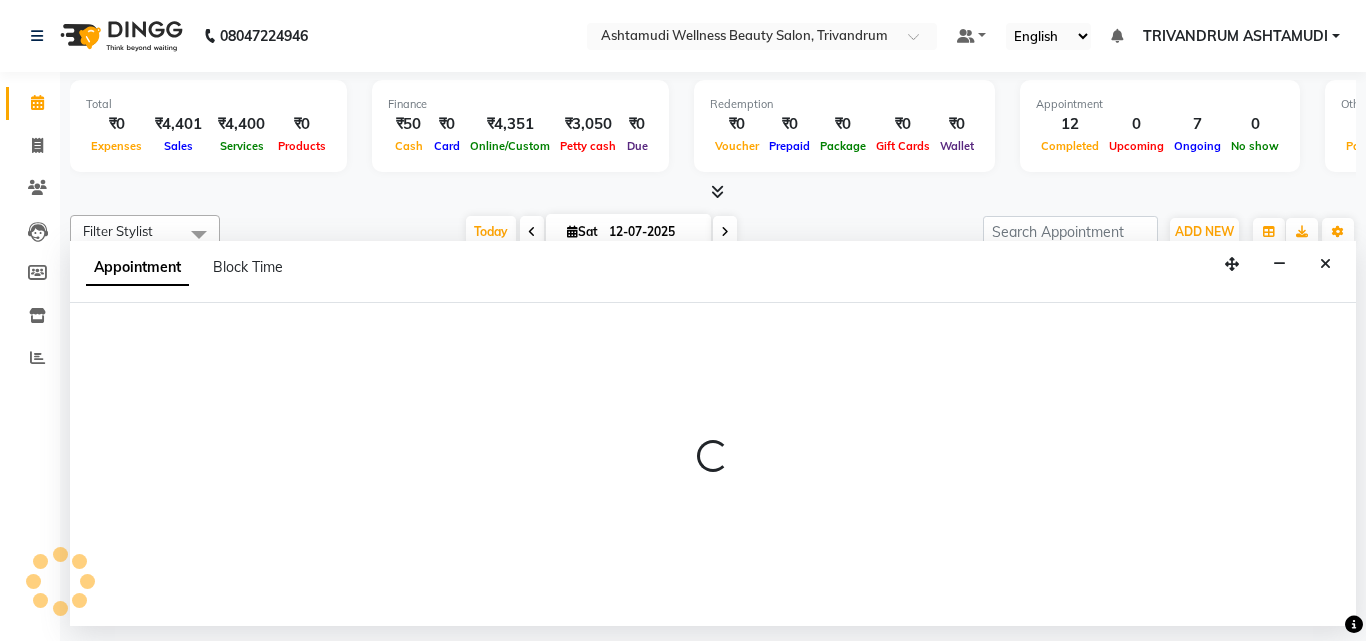 select on "52027" 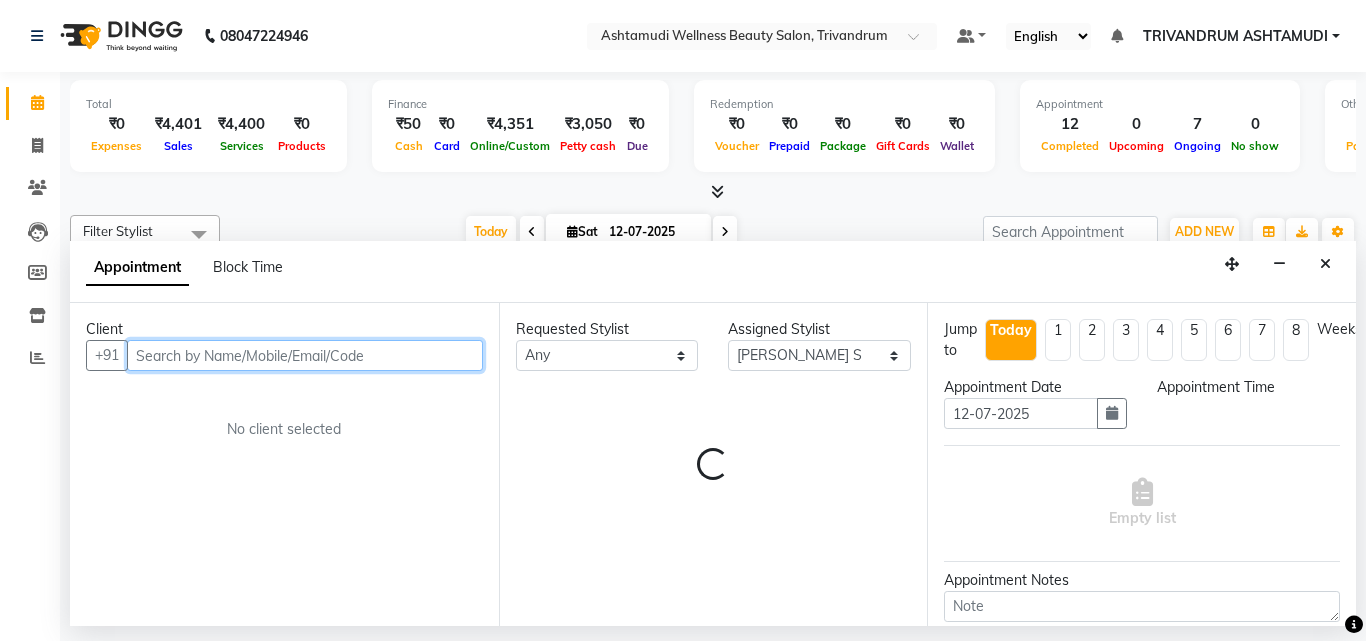 select on "765" 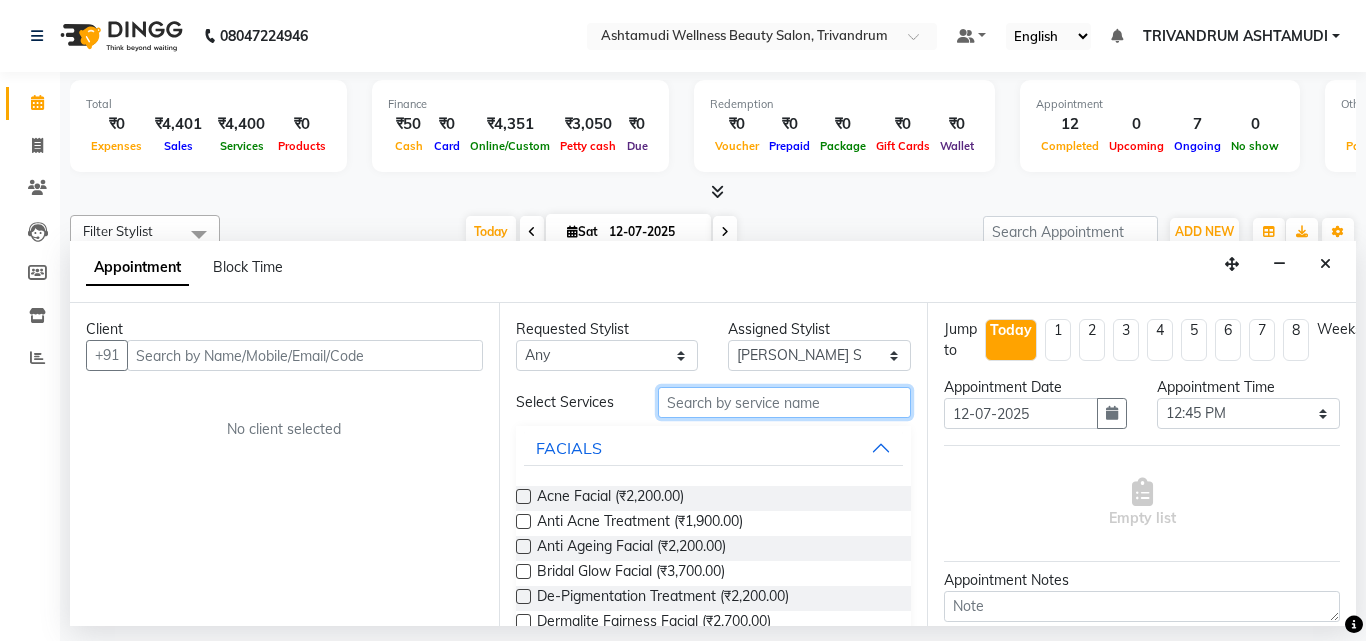click at bounding box center (785, 402) 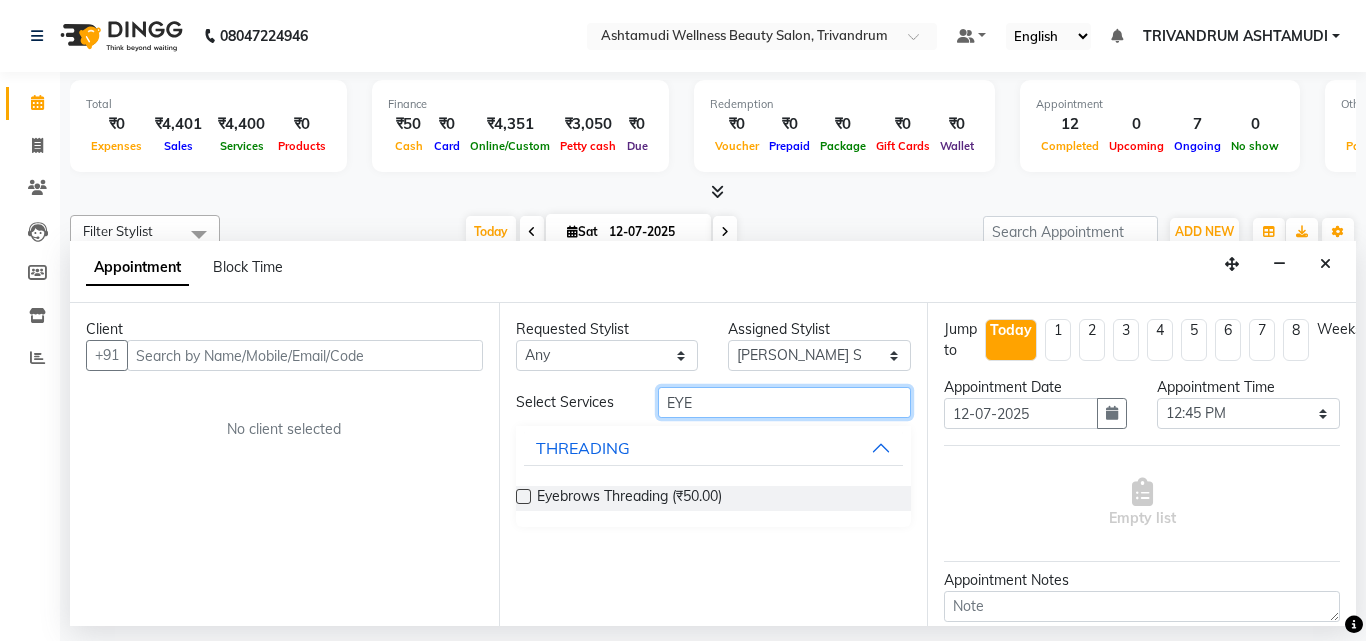 type on "EYE" 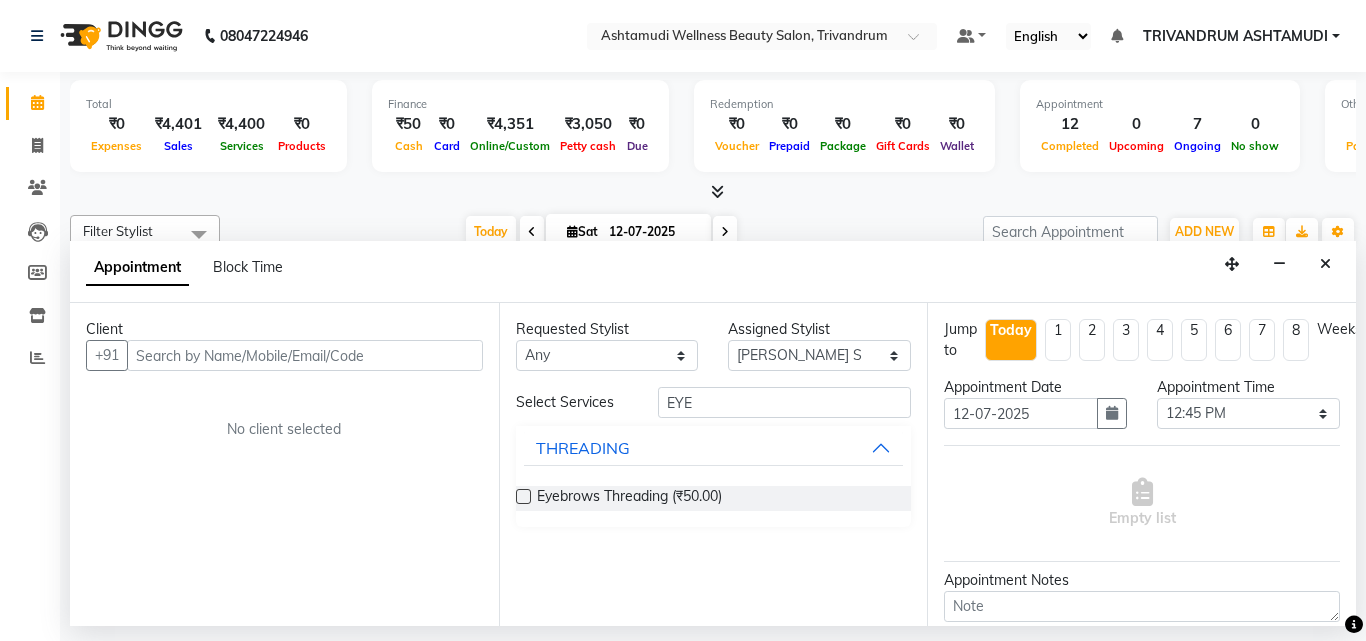 click at bounding box center [523, 496] 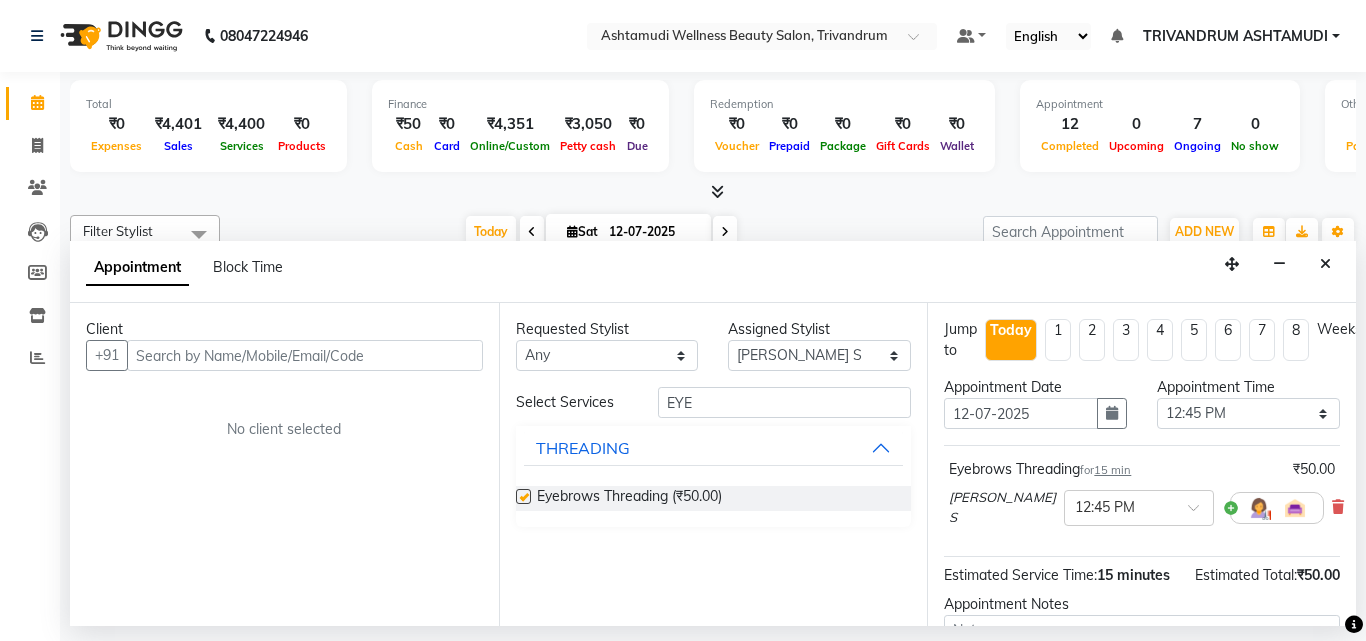 checkbox on "false" 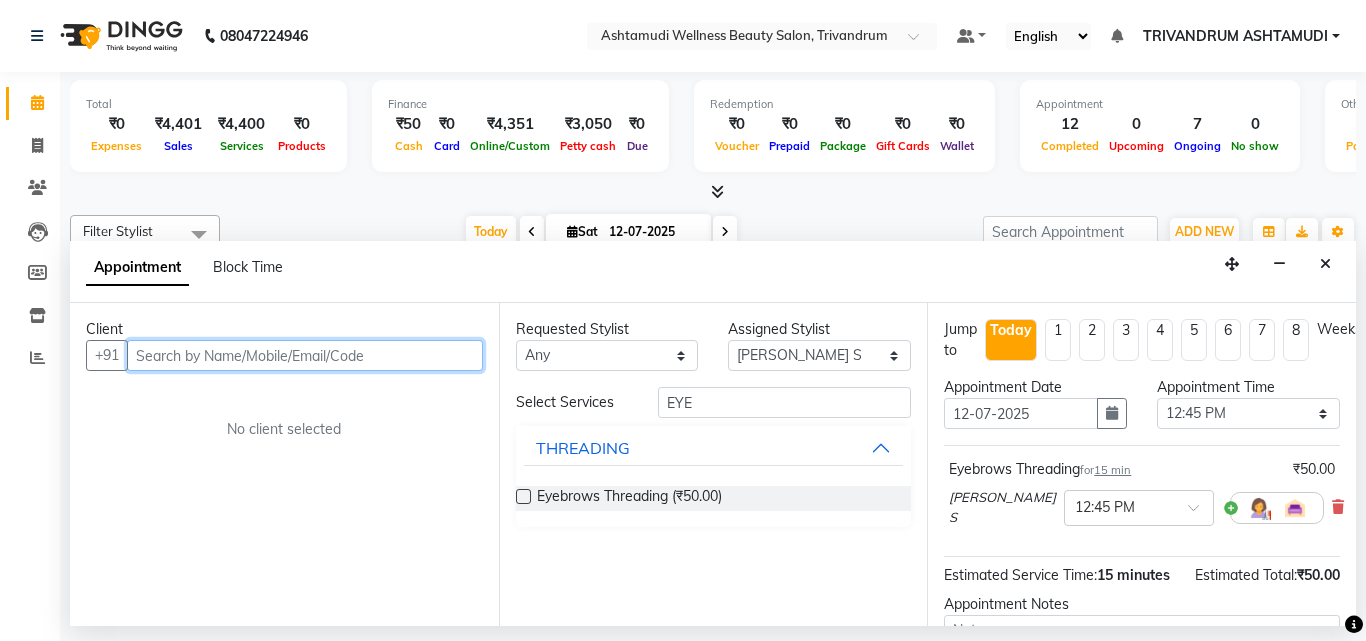 click at bounding box center [305, 355] 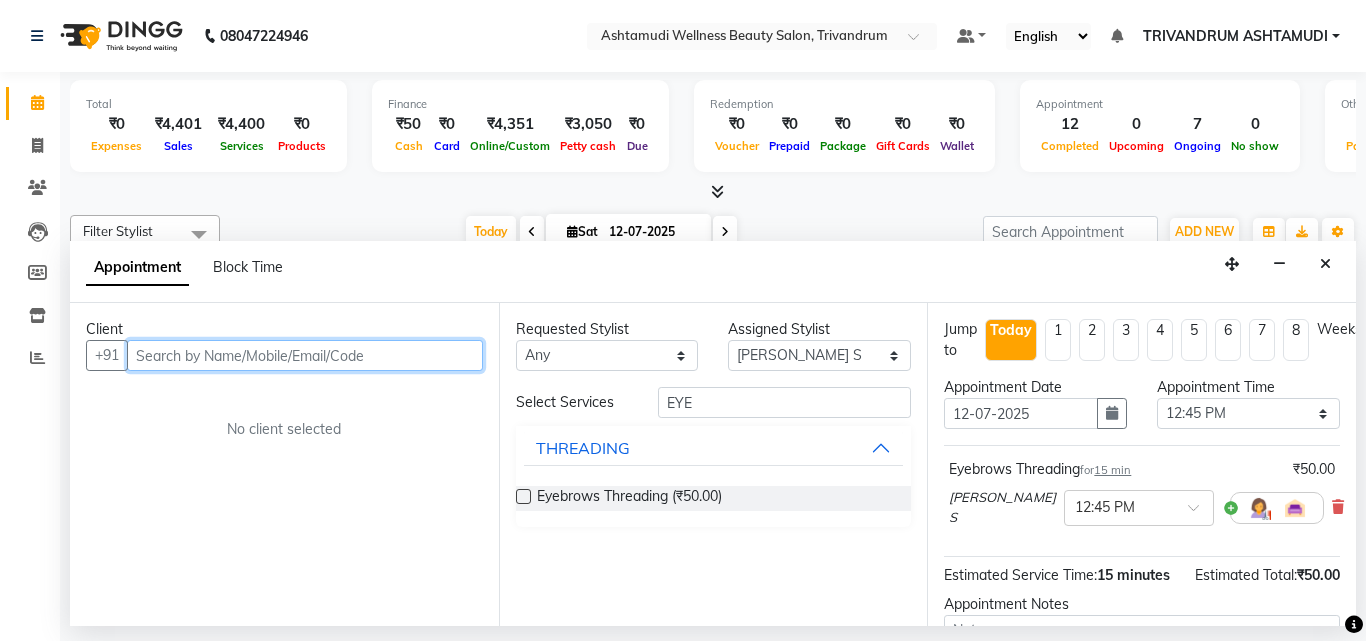 click at bounding box center [305, 355] 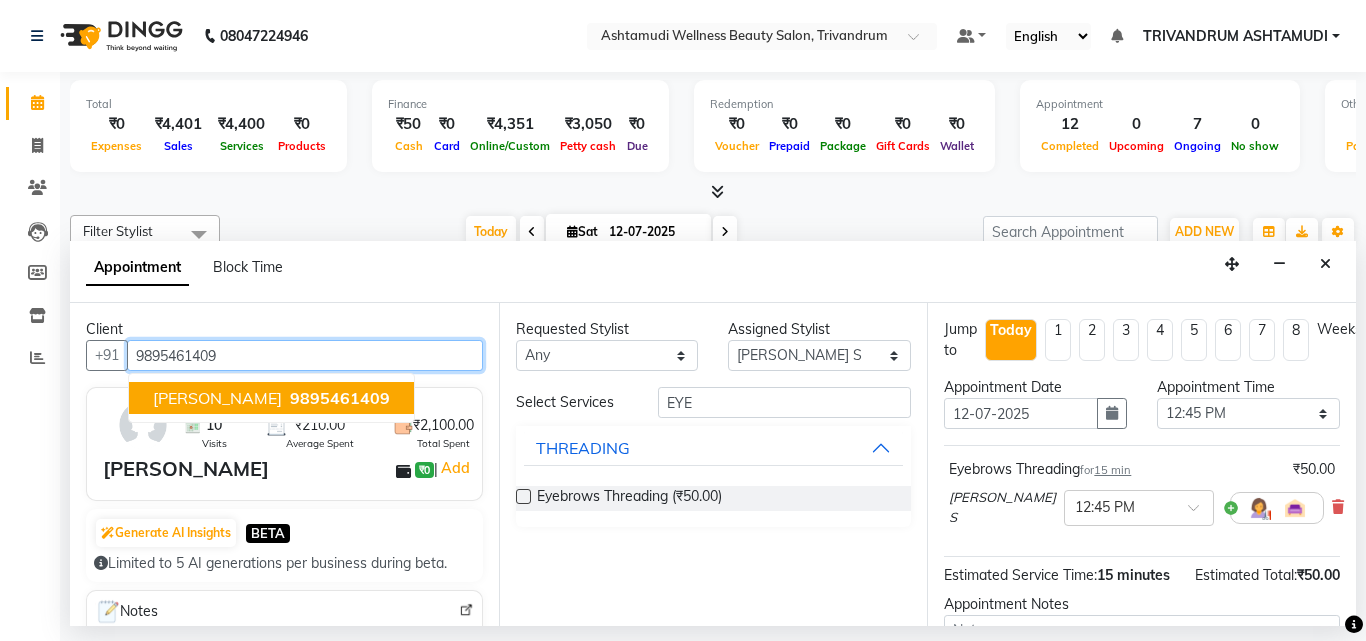 type on "9895461409" 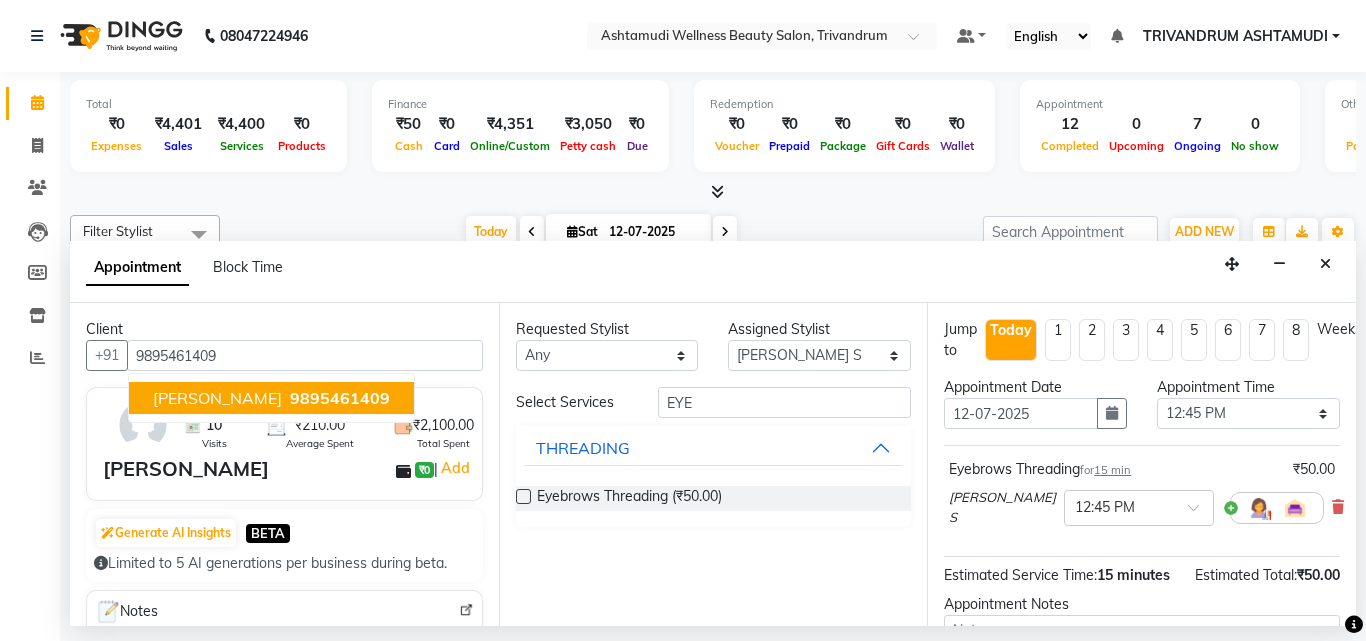 click on "Beena    ₹0  |   Add" at bounding box center [288, 469] 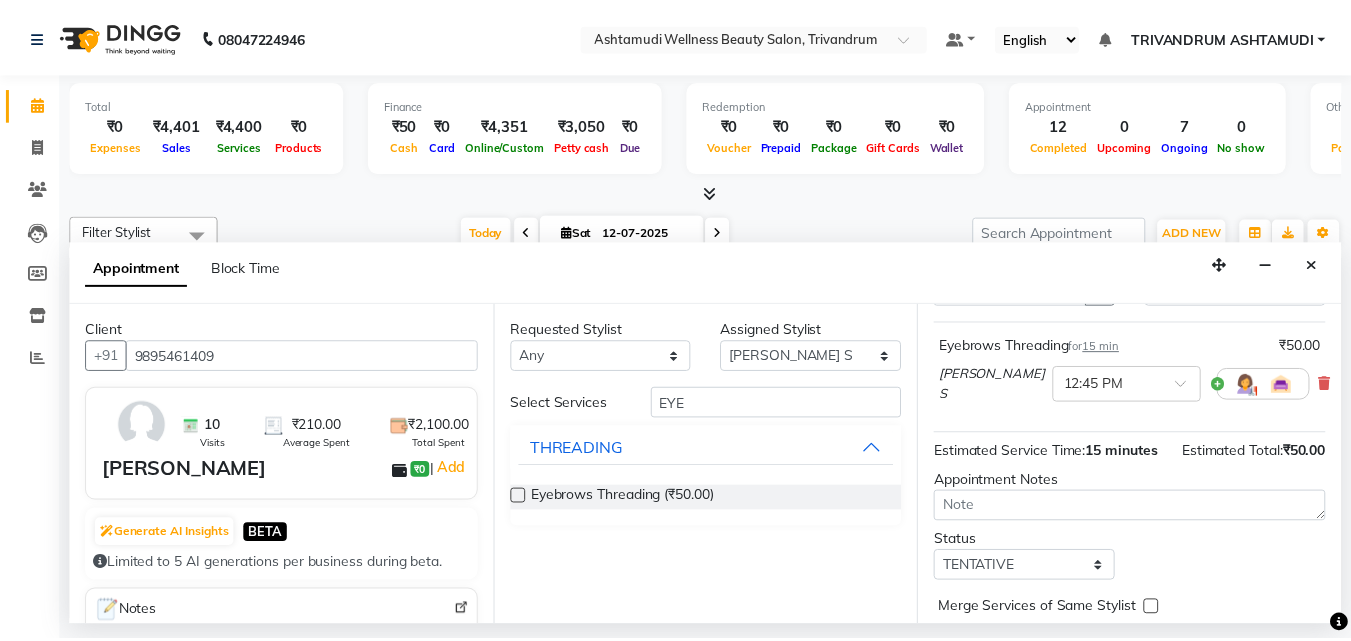 scroll, scrollTop: 242, scrollLeft: 0, axis: vertical 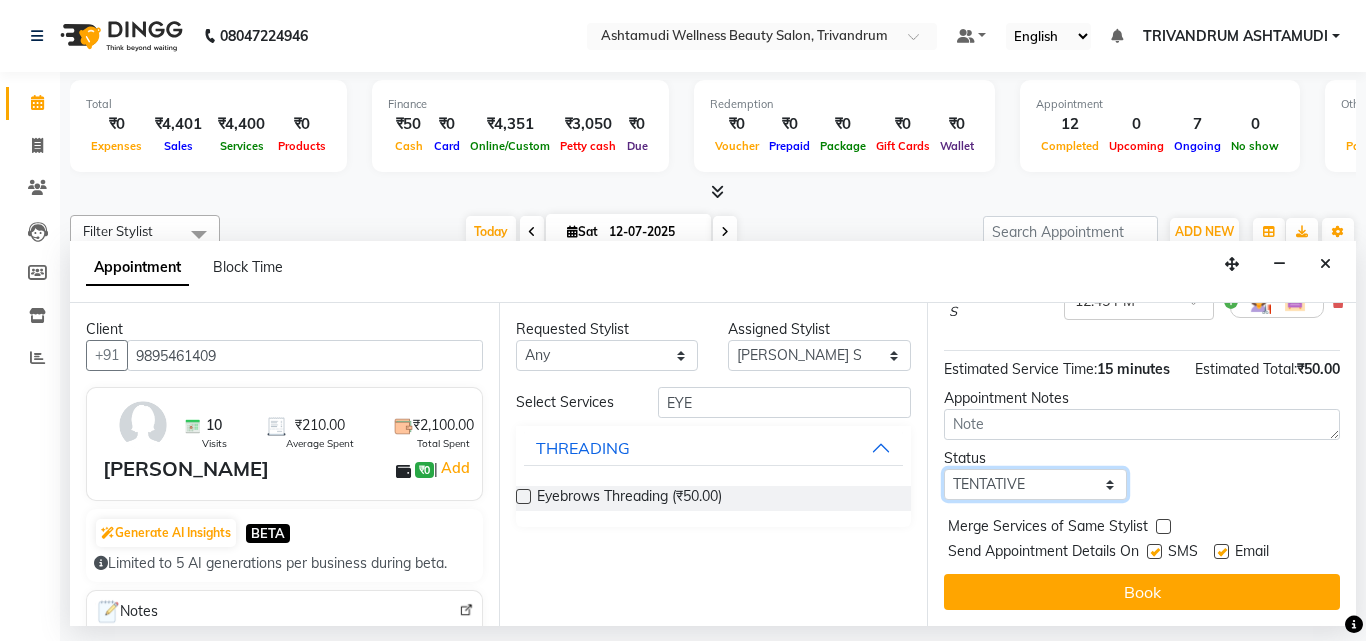 click on "Select TENTATIVE CONFIRM CHECK-IN UPCOMING" at bounding box center (1035, 484) 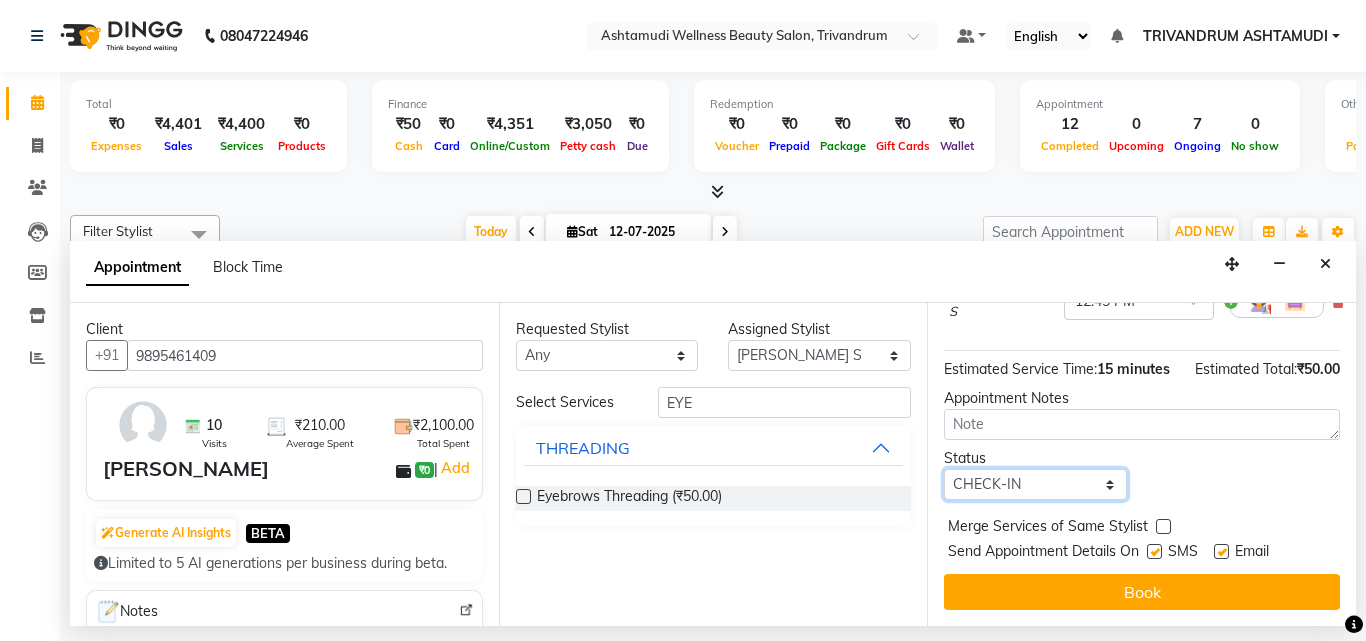 click on "Select TENTATIVE CONFIRM CHECK-IN UPCOMING" at bounding box center (1035, 484) 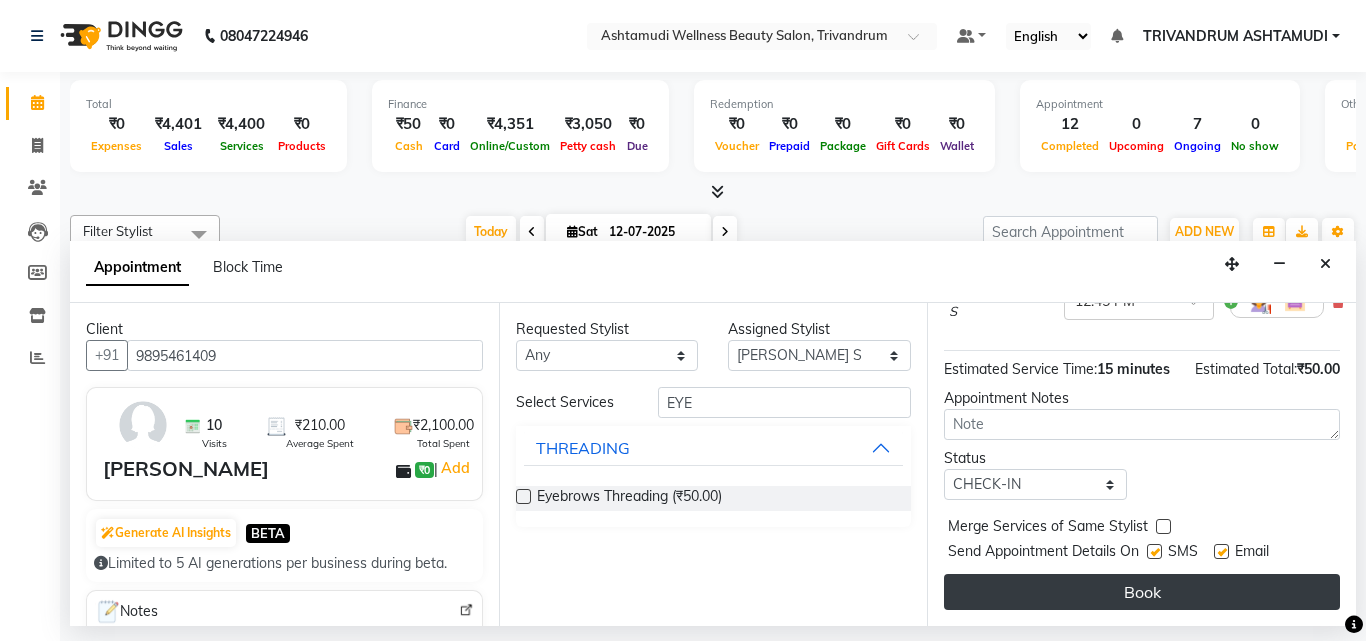click on "Book" at bounding box center (1142, 592) 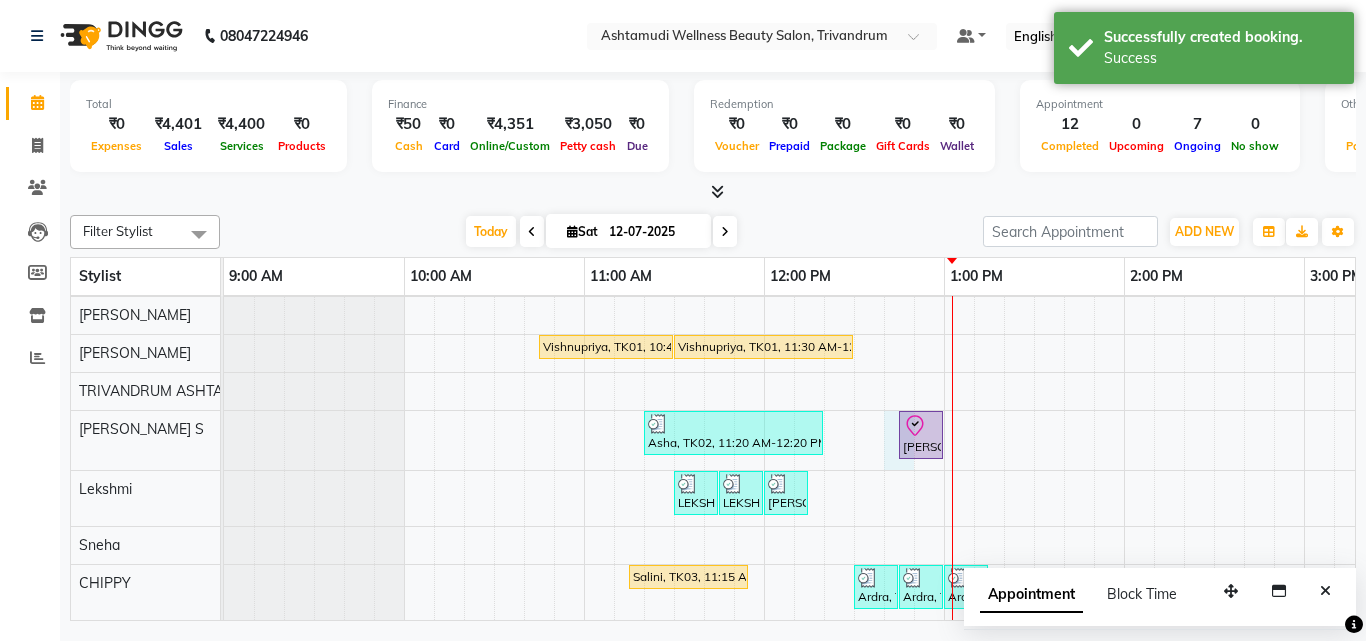 click on "VIJAYASREE, TK04, 11:20 AM-12:20 PM, Ceramide  Anti frizz treatment    VIJAYASREE, TK04, 12:20 PM-01:05 PM, Root Touch-Up (Ammonia Free)    VIJAYASREE, TK04, 11:15 AM-12:00 PM, Root Touch-Up (Ammonia Free)    VIJAYASREE, TK04, 12:00 PM-01:00 PM, Ceramide  Anti frizz treatment     KARISHMA@@, TK08, 12:45 PM-01:00 PM, Eyebrows Threading     Asha, TK02, 11:20 AM-12:20 PM, Layer Cut     Asha, TK02, 11:00 AM-12:00 PM, Ceramide  Anti frizz treatment     Asha, TK02, 12:00 PM-01:15 PM, Layer Cut,Ceramide  Anti frizz treatment,Eyebrows Threading     KARISHMA@@, TK08, 01:00 PM-01:15 PM, Eyebrows Threading    Vishnupriya, TK01, 10:45 AM-11:30 AM, Root Touch-Up (Ammonia Free)    Vishnupriya, TK01, 11:30 AM-12:30 PM, Ceramide  Anti frizz treatment     Asha, TK02, 11:20 AM-12:20 PM, Layer Cut
Beena, TK09, 12:45 PM-01:00 PM, Eyebrows Threading     LEKSHMI, TK05, 11:30 AM-11:45 AM, Eyebrows Threading     LEKSHMI, TK05, 11:45 AM-12:00 PM, Chin Threading     Anusree, TK06, 12:00 PM-12:15 PM, Eyebrows Threading" at bounding box center (1484, 301) 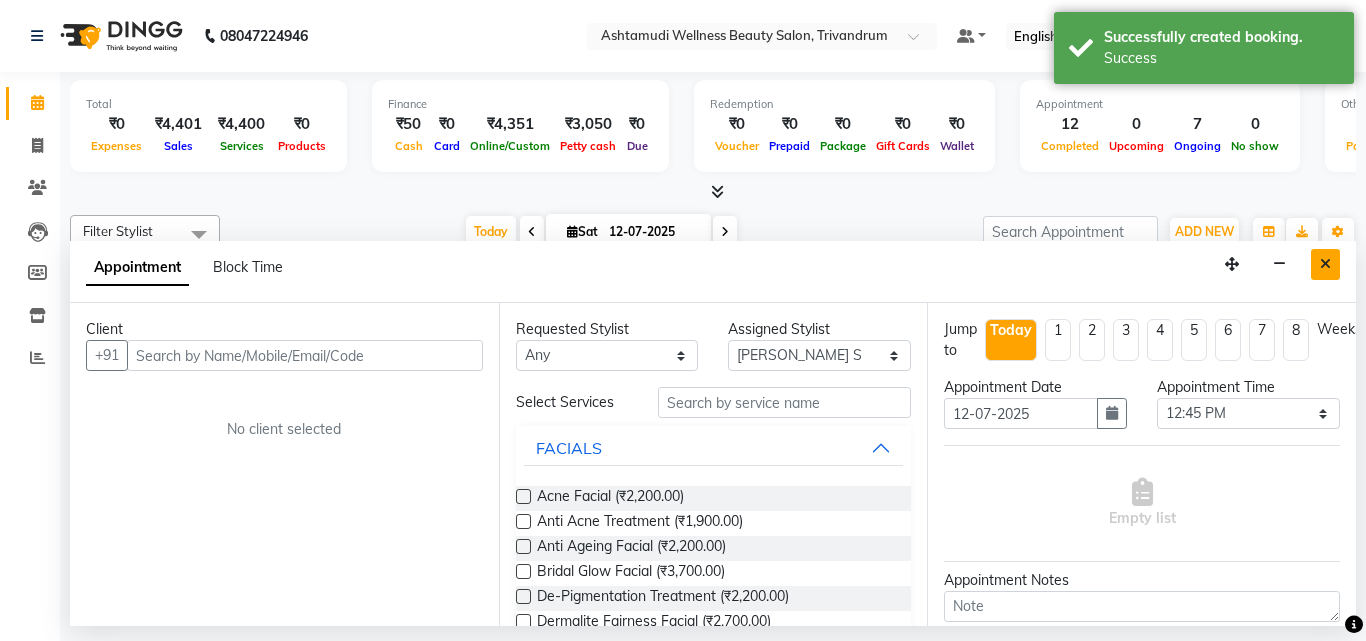 click at bounding box center (1325, 264) 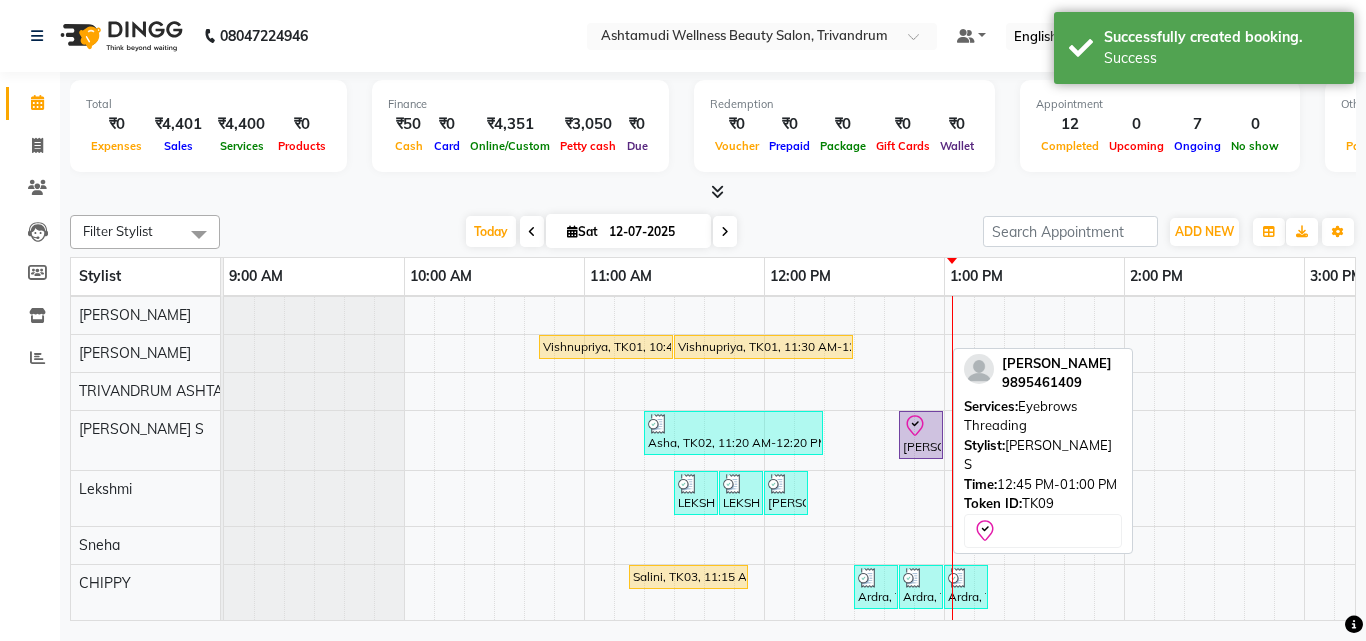 click on "Beena, TK09, 12:45 PM-01:00 PM, Eyebrows Threading" at bounding box center (921, 435) 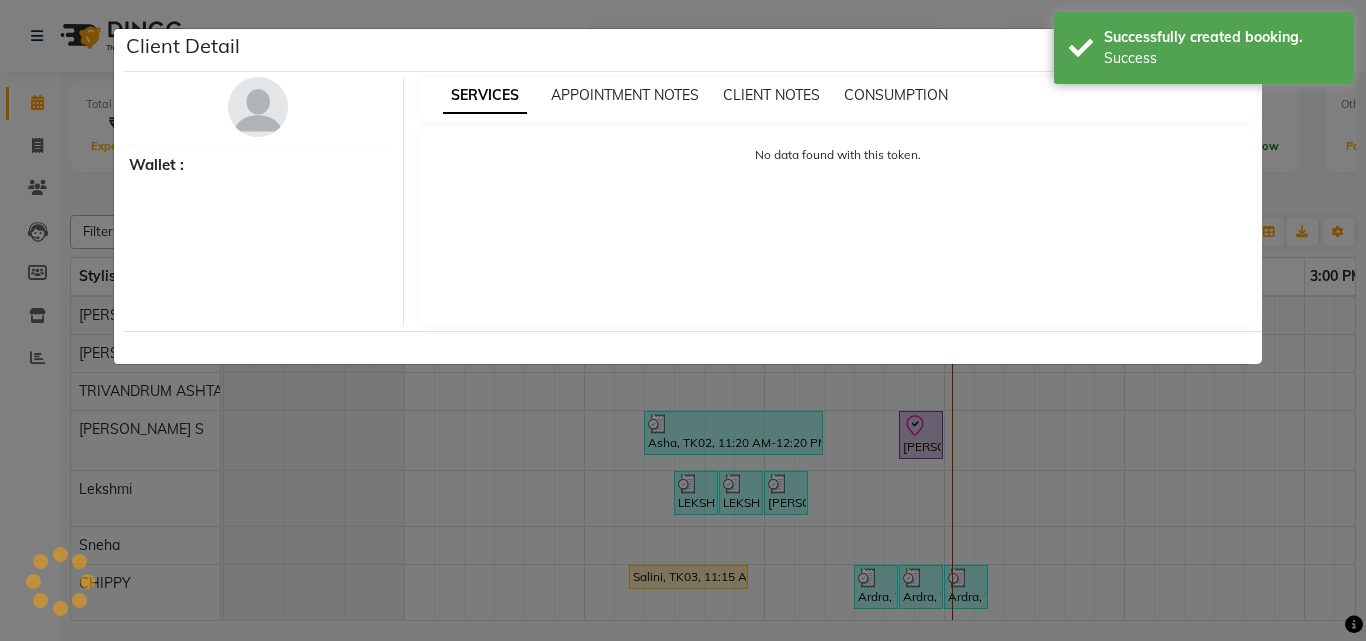 select on "8" 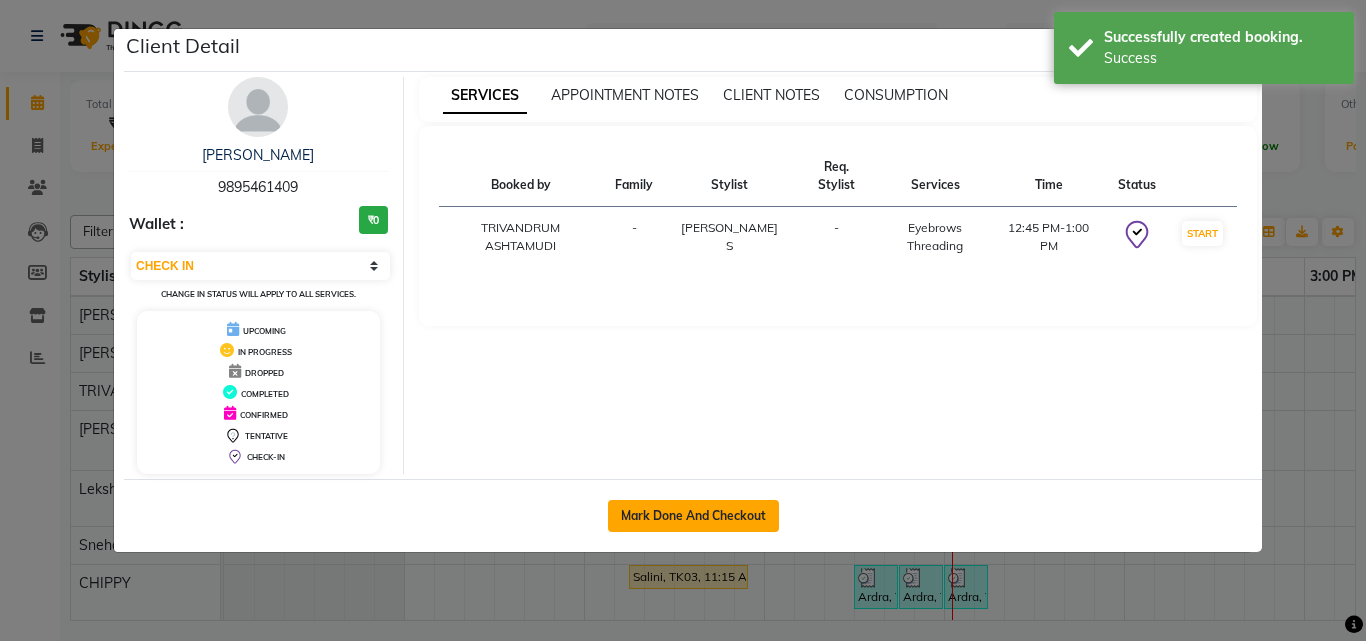 click on "Mark Done And Checkout" 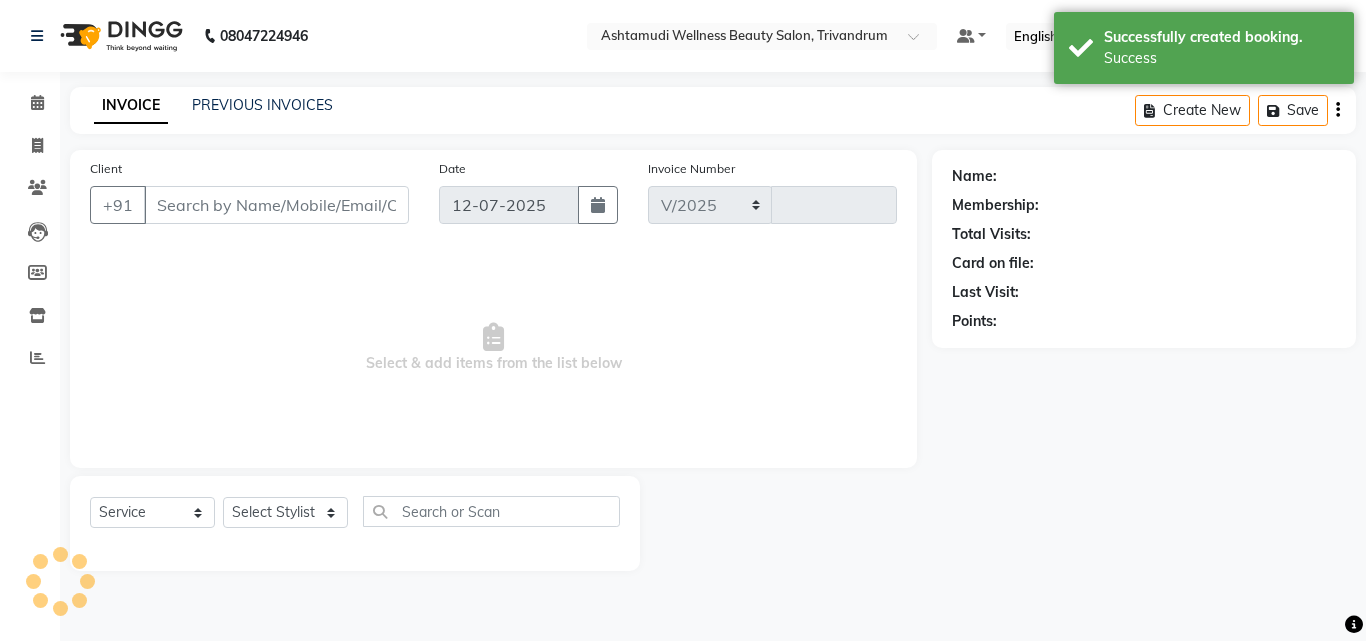 select on "4636" 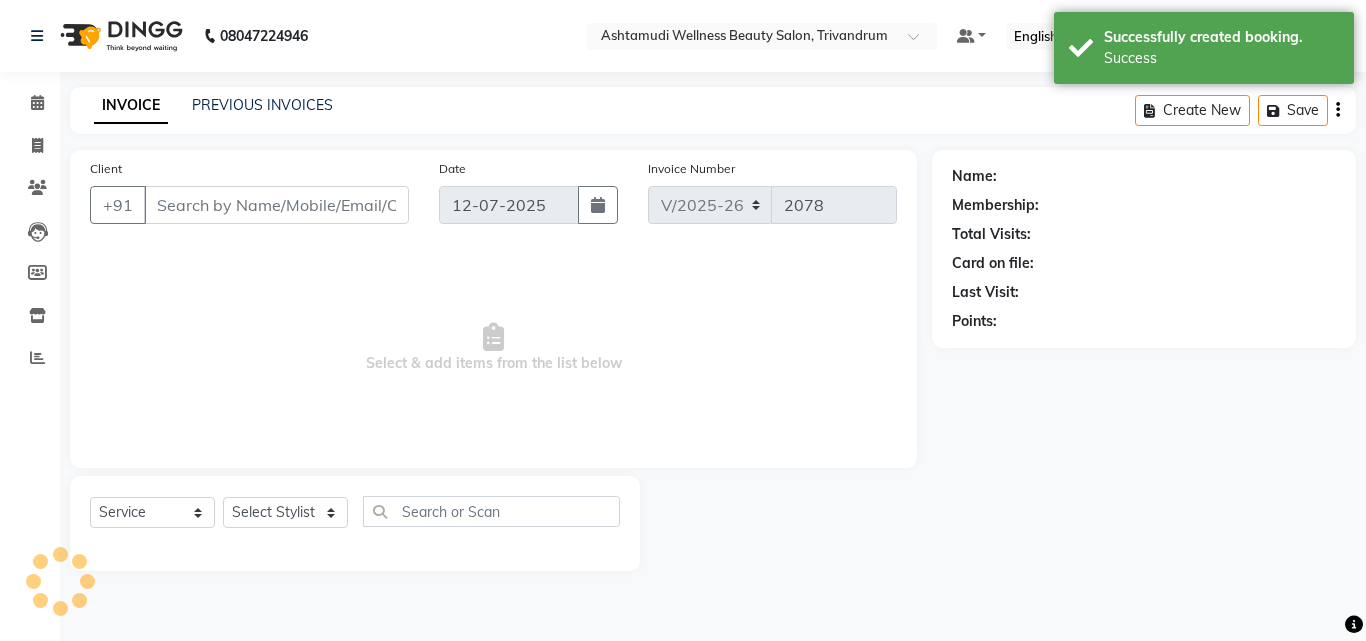 type on "9895461409" 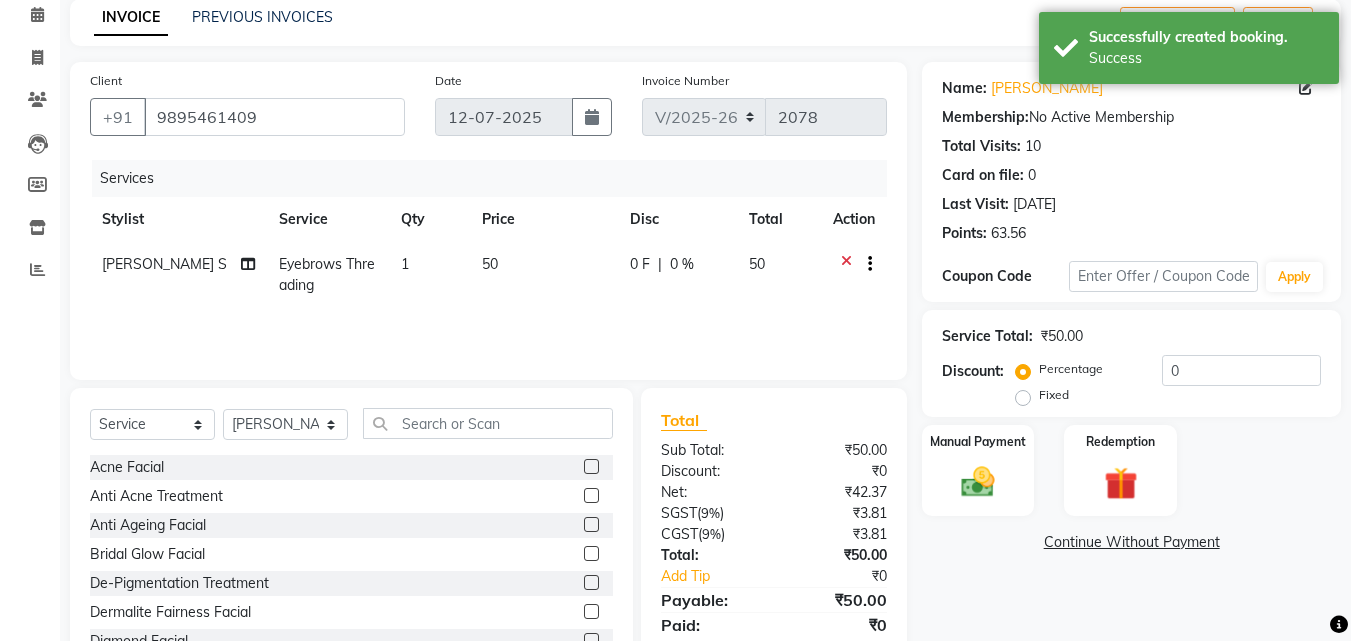 scroll, scrollTop: 160, scrollLeft: 0, axis: vertical 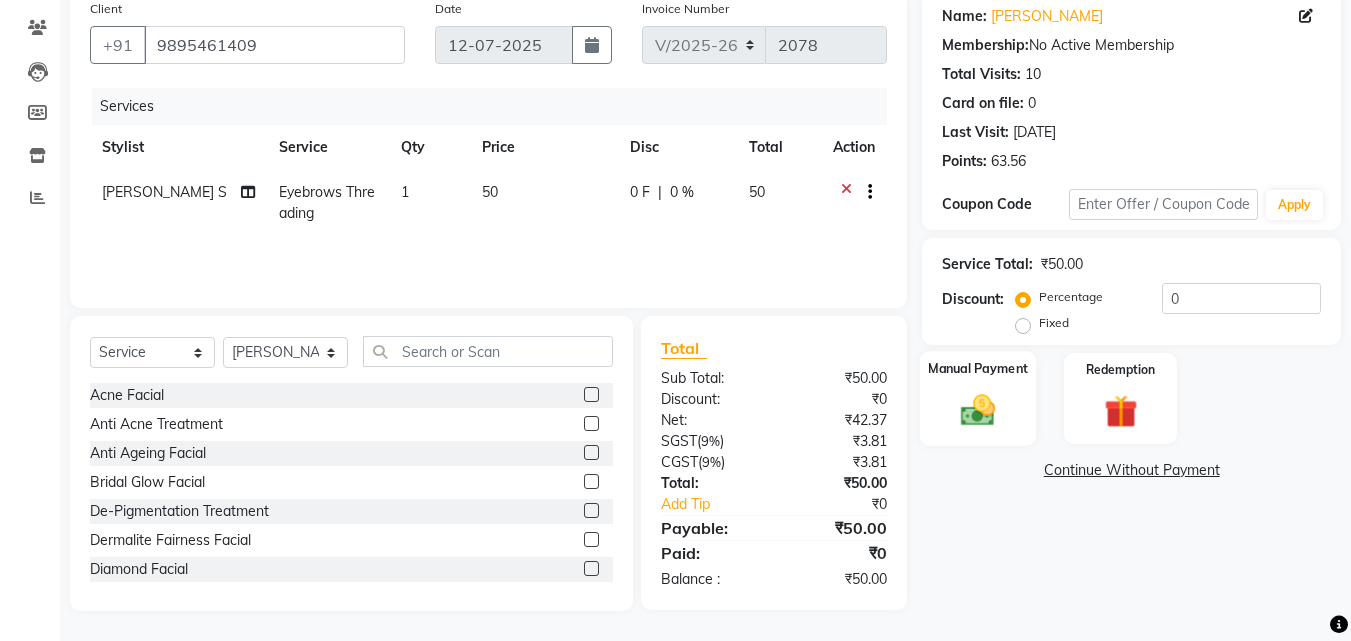 click 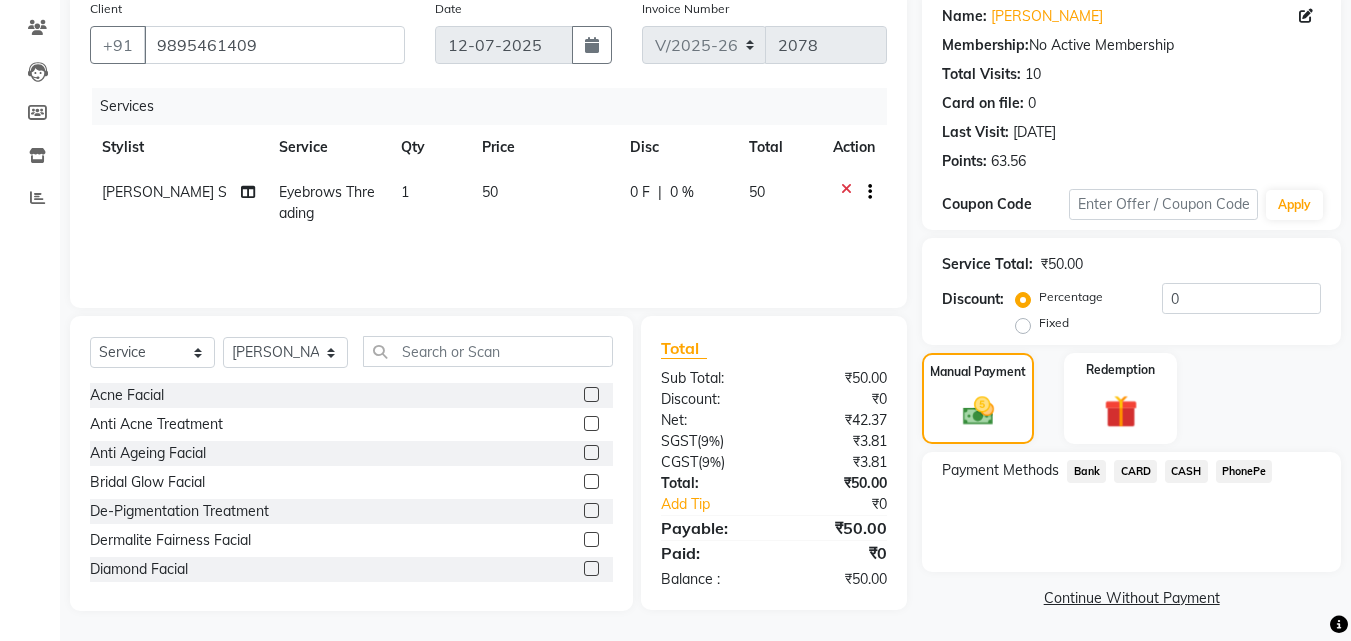 drag, startPoint x: 1256, startPoint y: 476, endPoint x: 1201, endPoint y: 472, distance: 55.145264 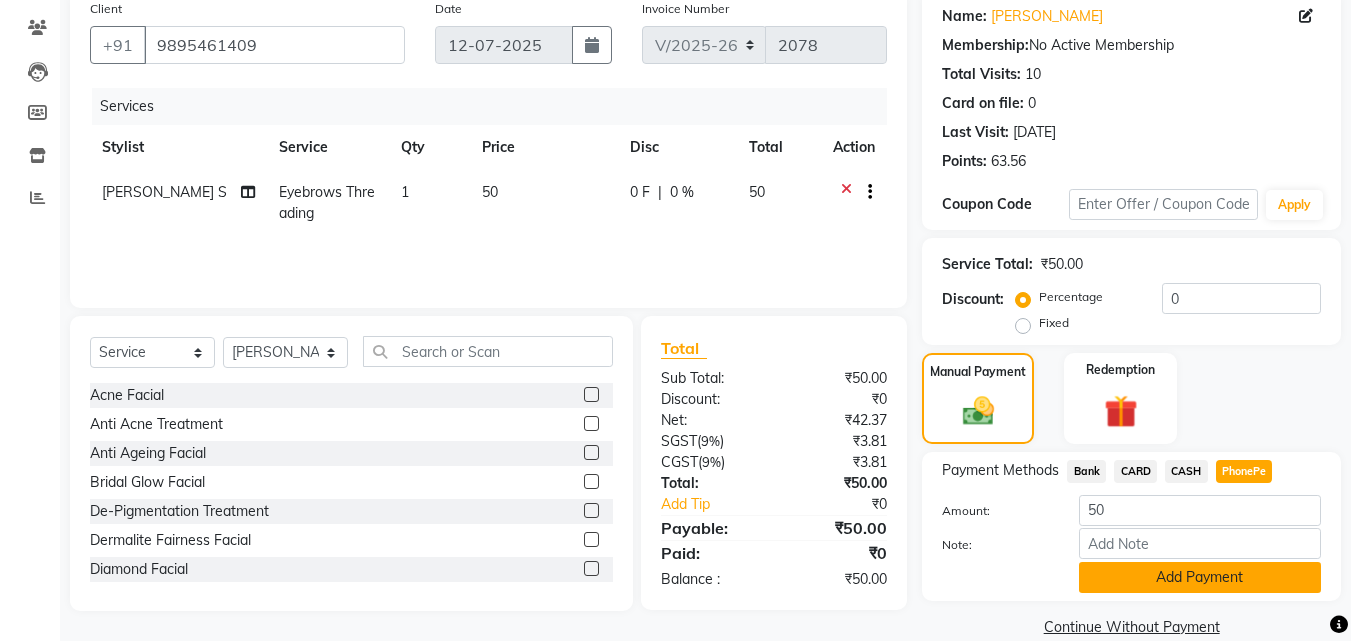 drag, startPoint x: 1124, startPoint y: 594, endPoint x: 1124, endPoint y: 581, distance: 13 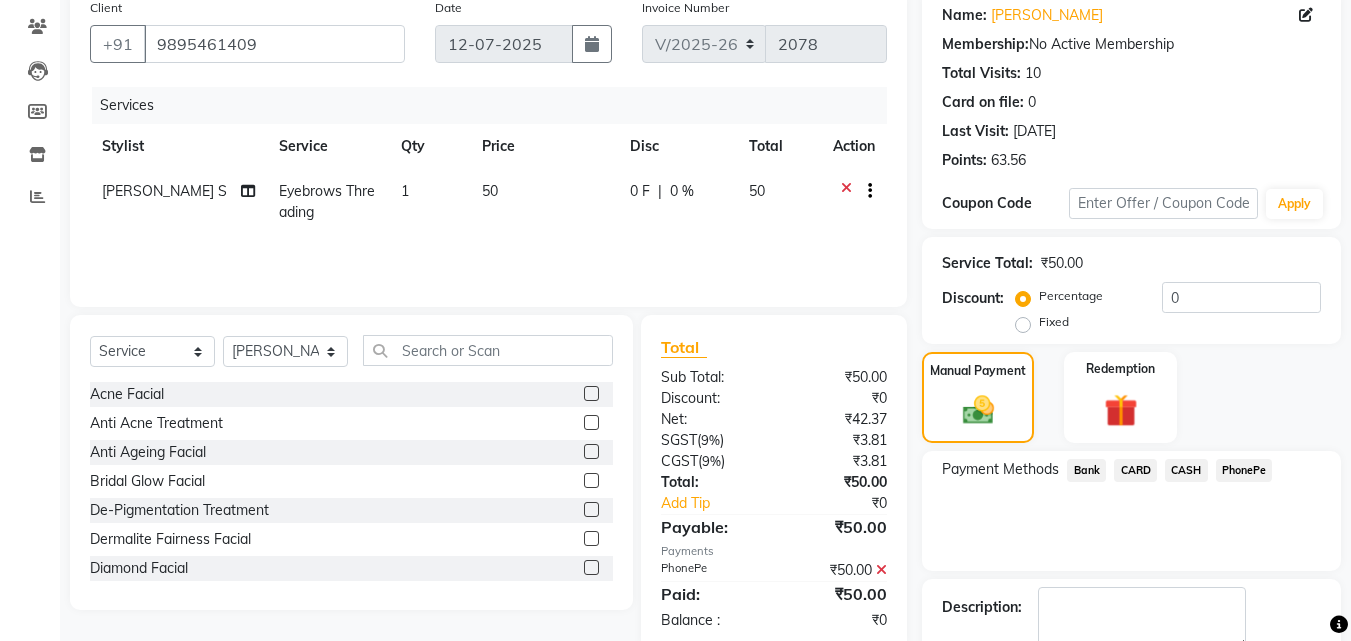 scroll, scrollTop: 275, scrollLeft: 0, axis: vertical 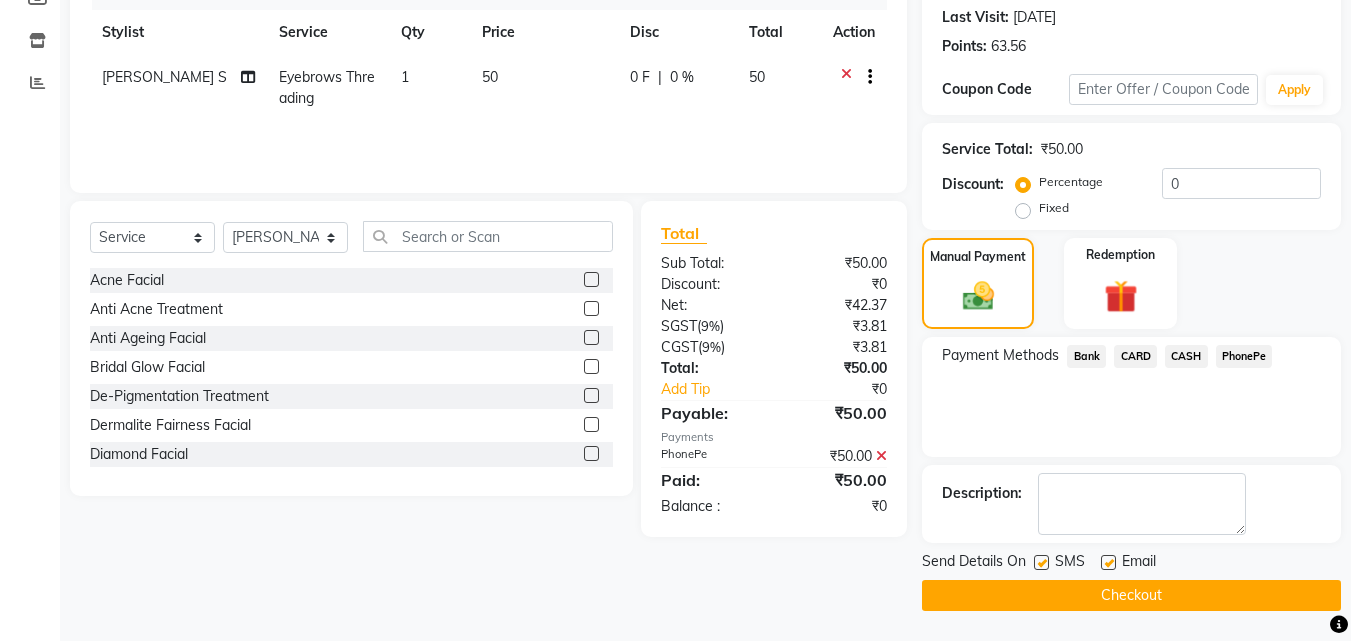 click on "Checkout" 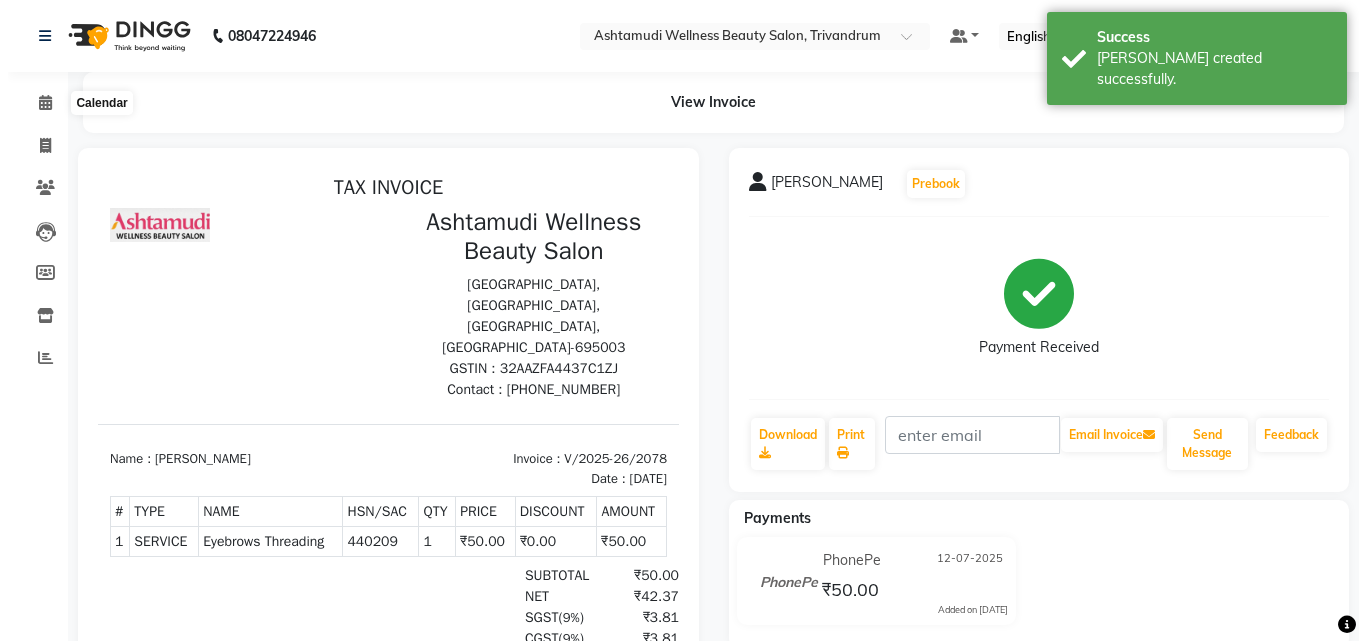 scroll, scrollTop: 0, scrollLeft: 0, axis: both 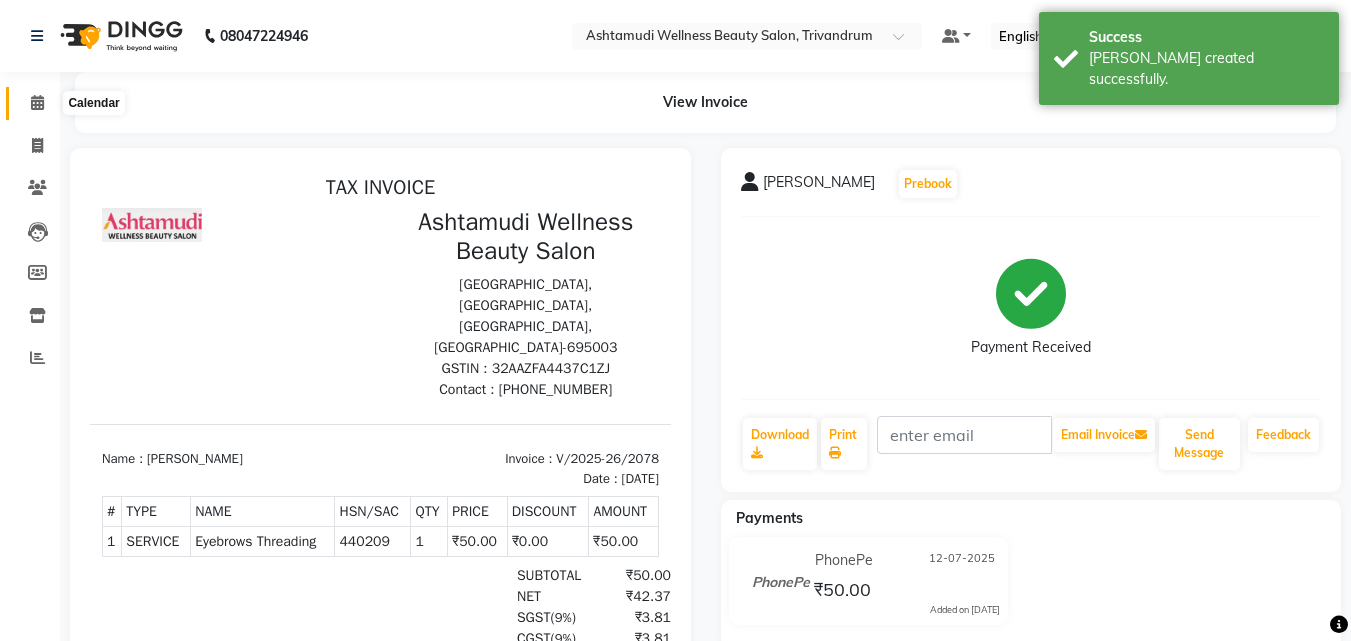click 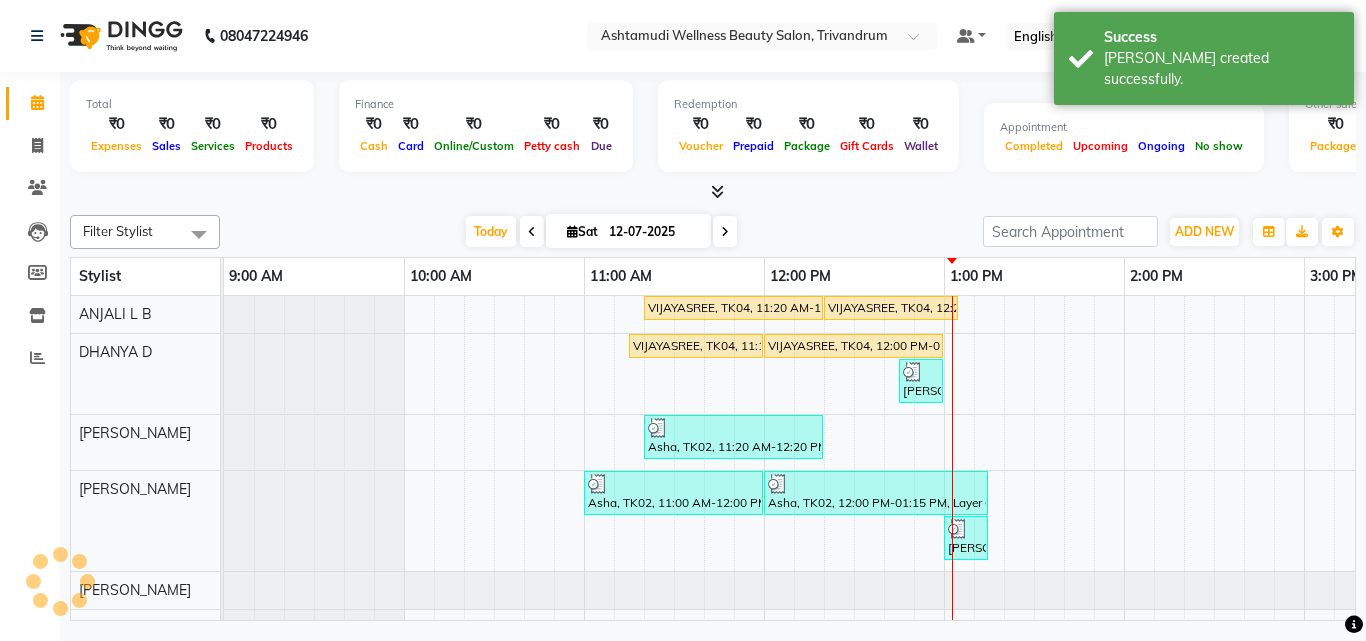 scroll, scrollTop: 0, scrollLeft: 0, axis: both 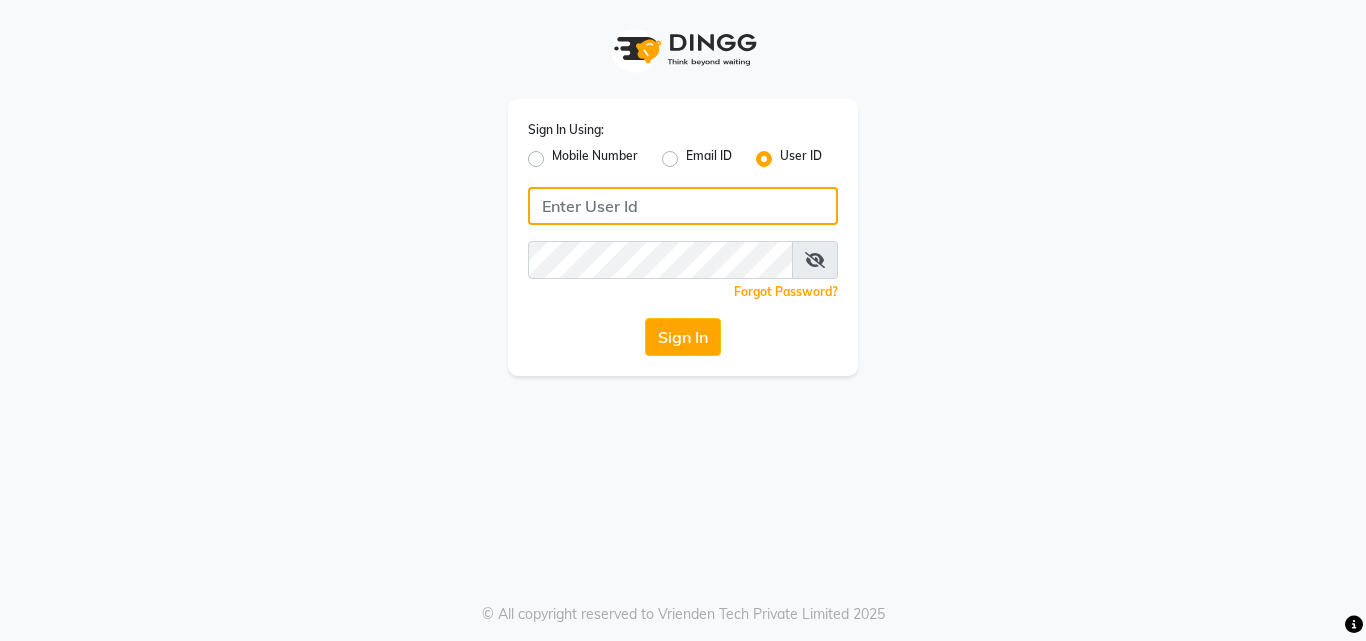 type on "e1935-26" 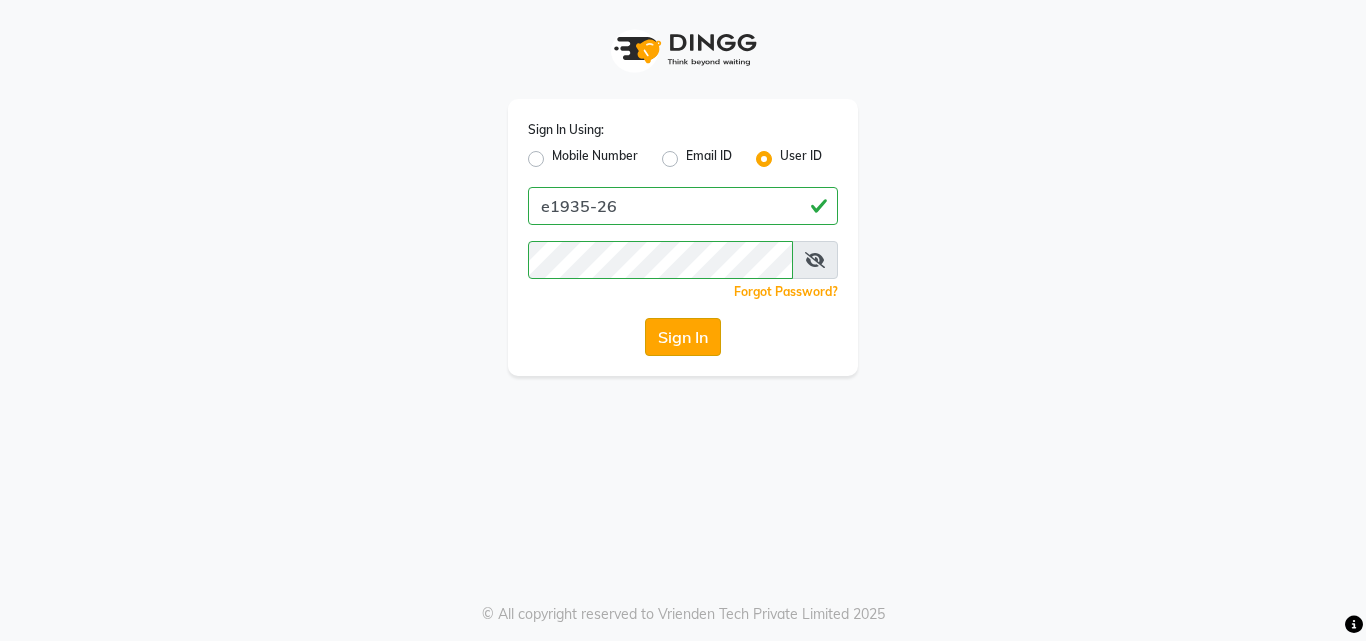 click on "Sign In" 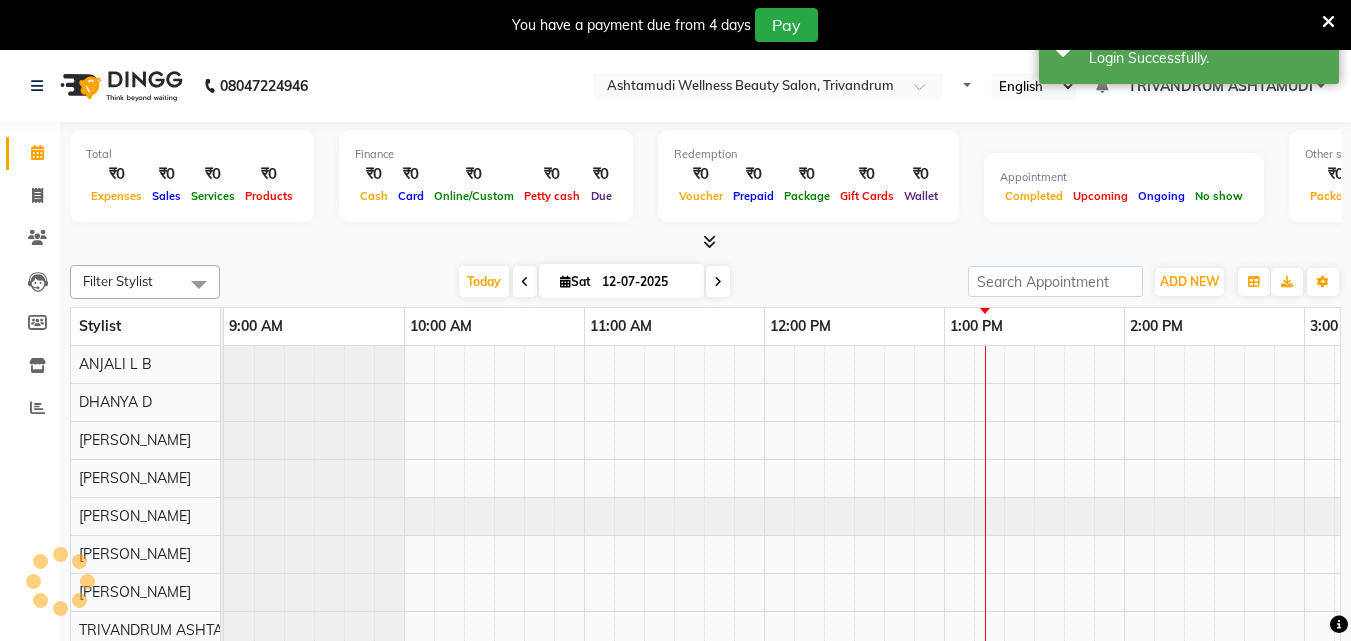select on "en" 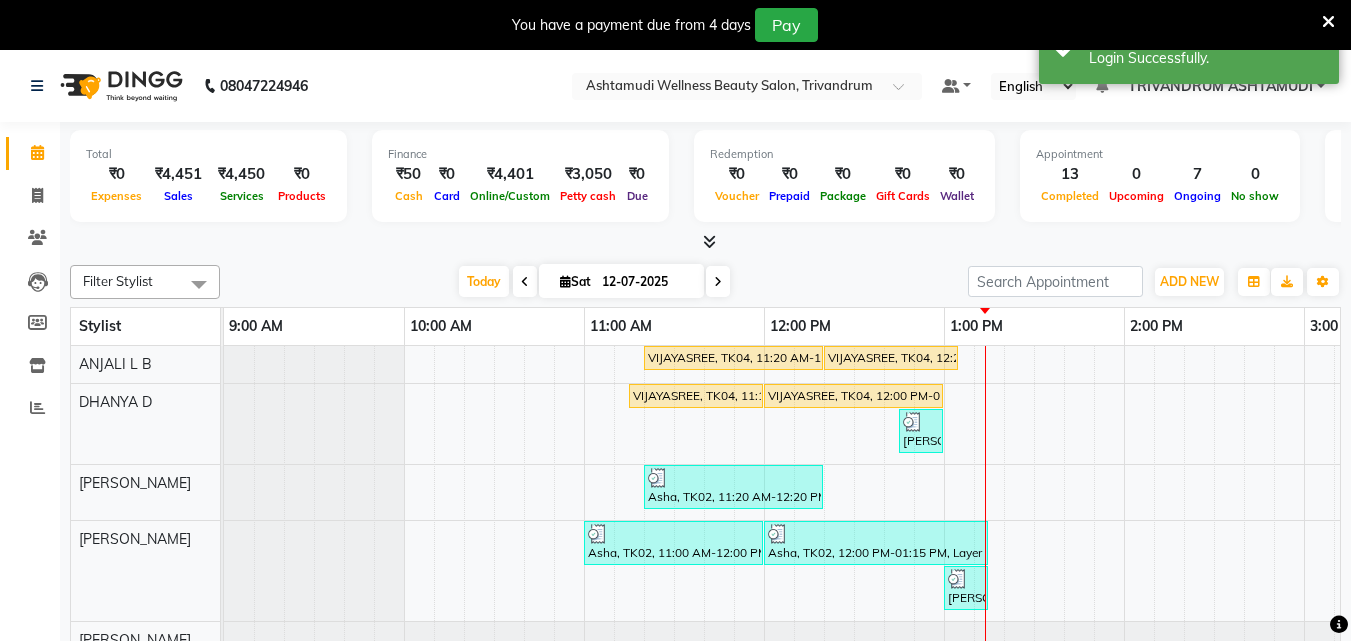 scroll, scrollTop: 0, scrollLeft: 0, axis: both 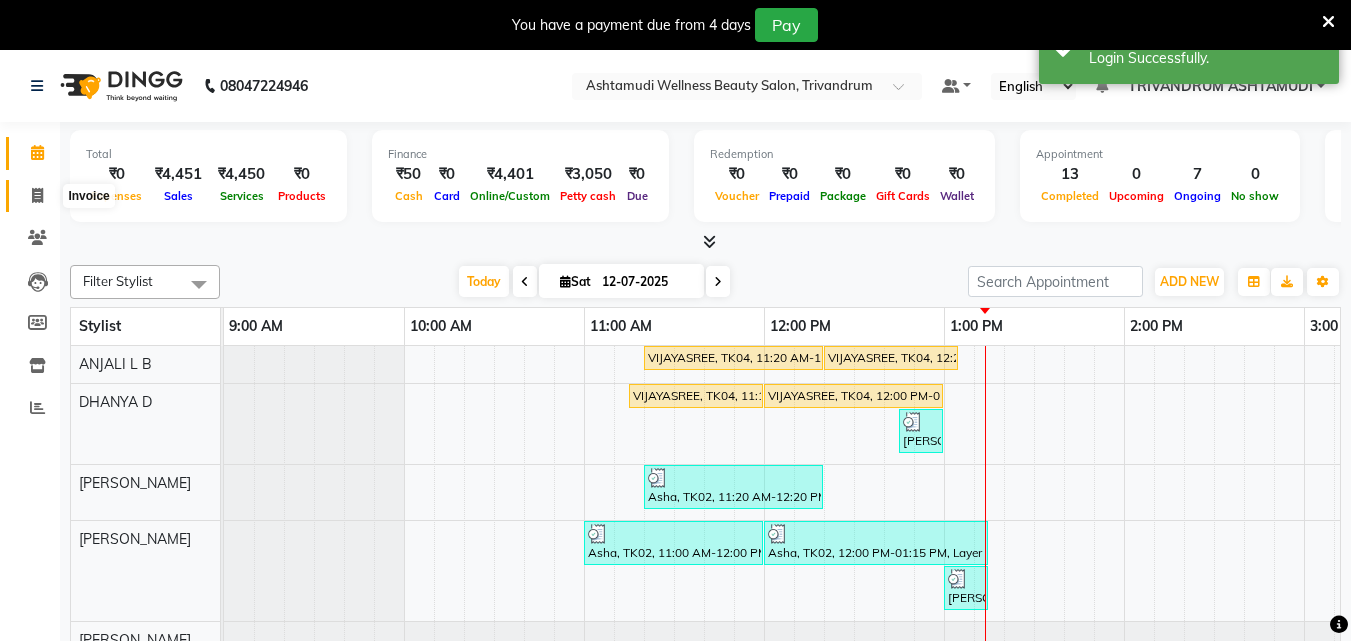 click 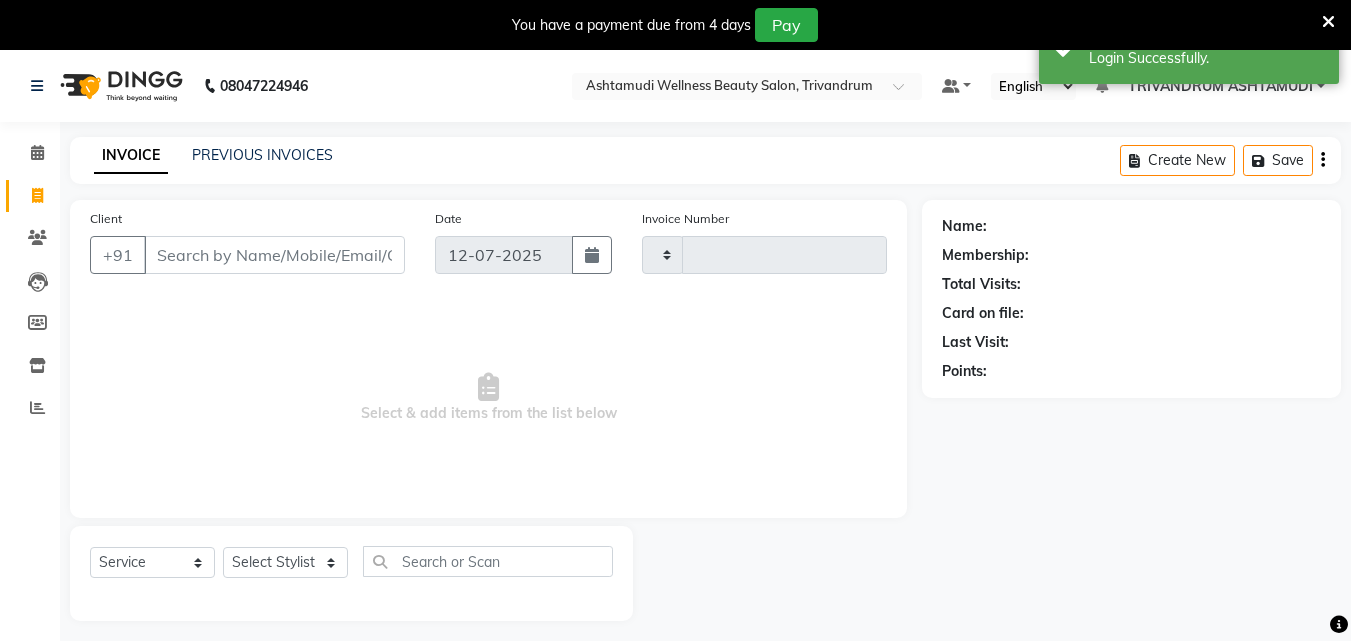 type on "2079" 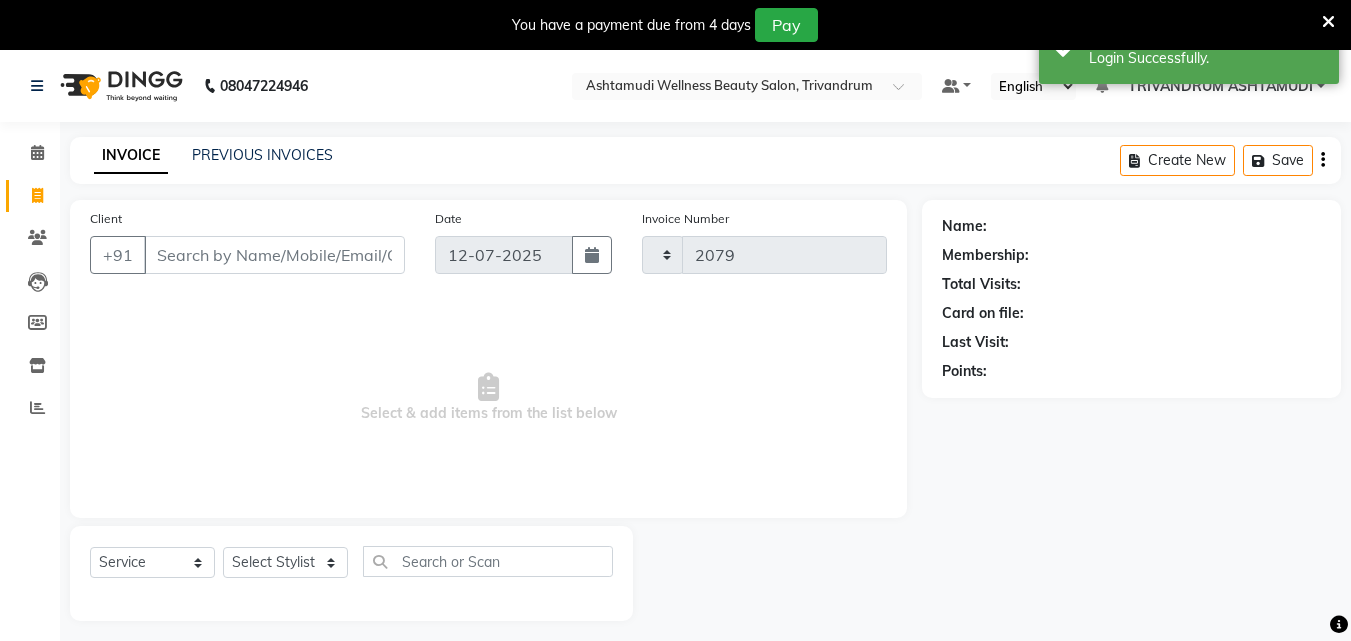 select on "4636" 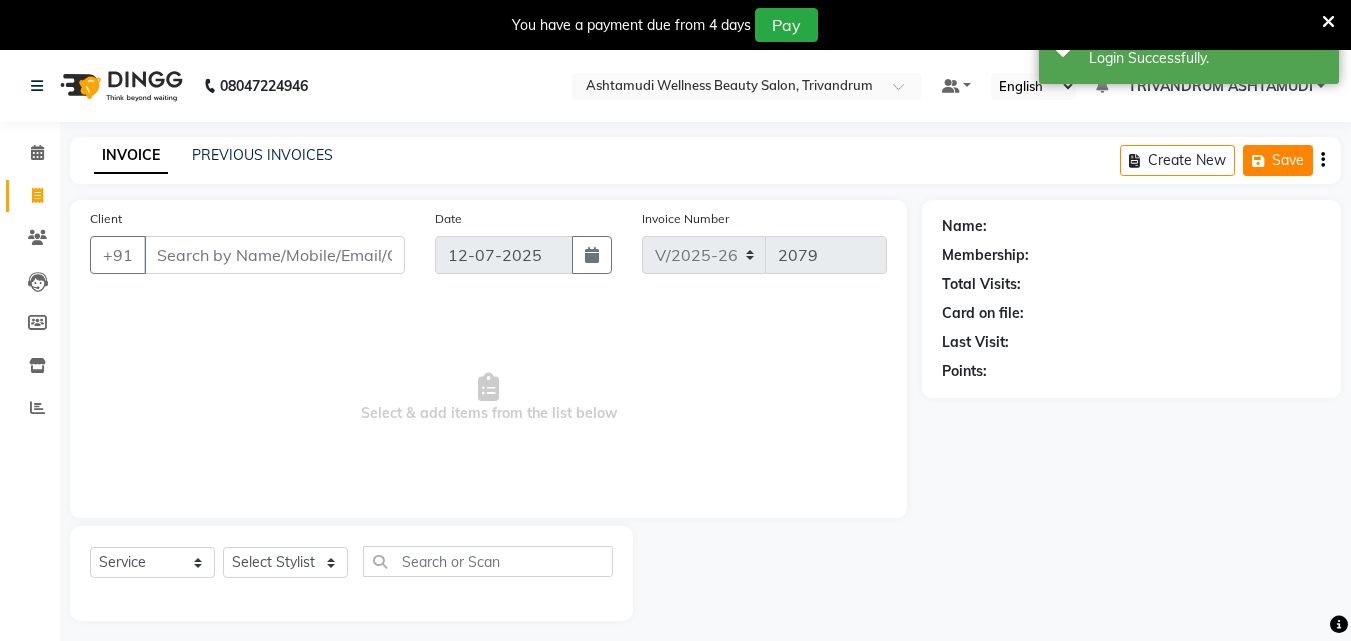 click 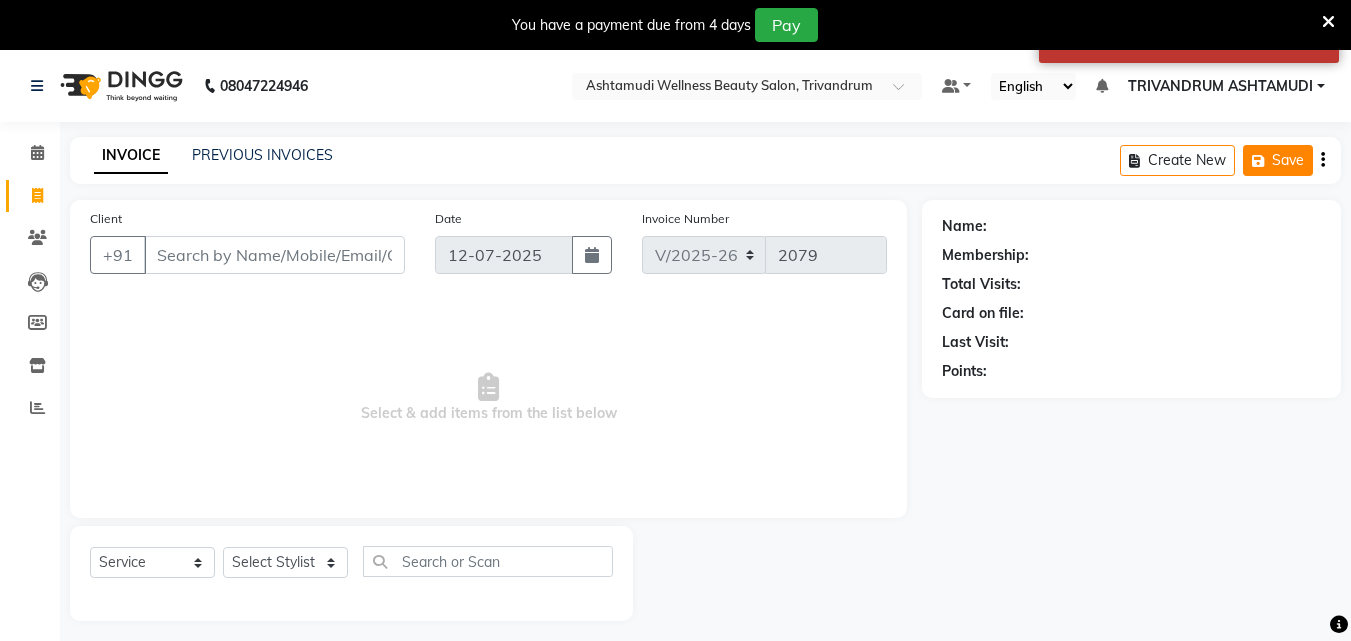 click on "Save" 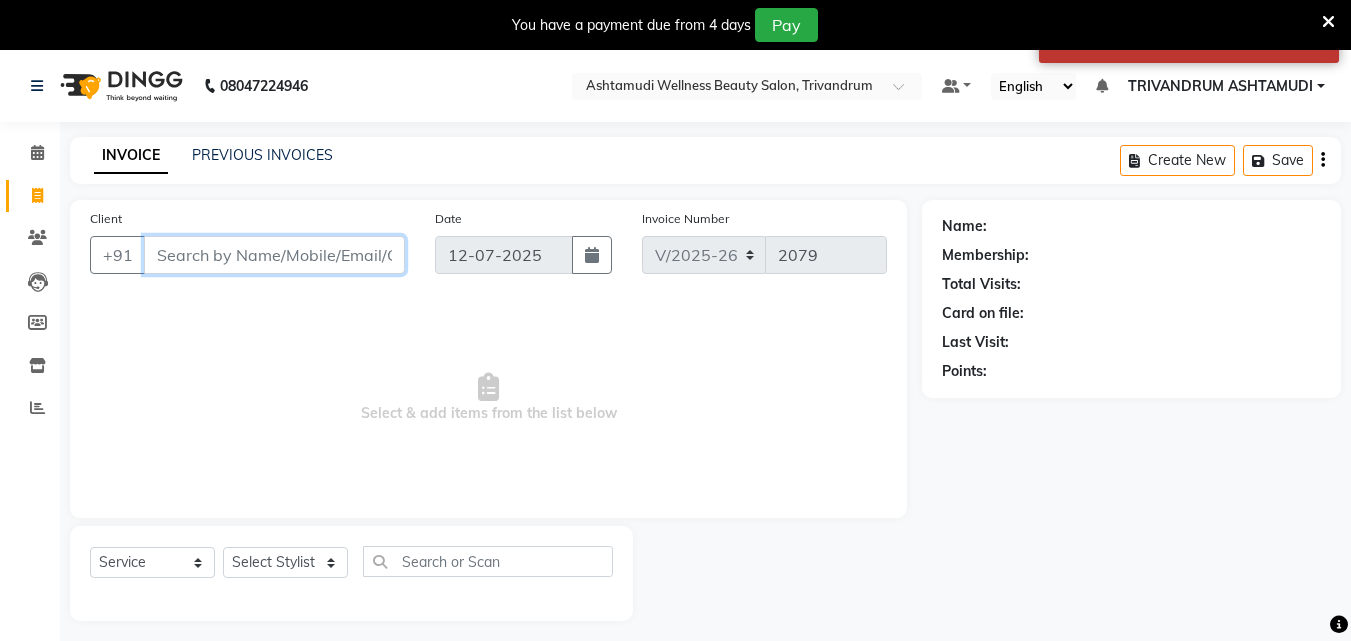 click on "Client" at bounding box center [274, 255] 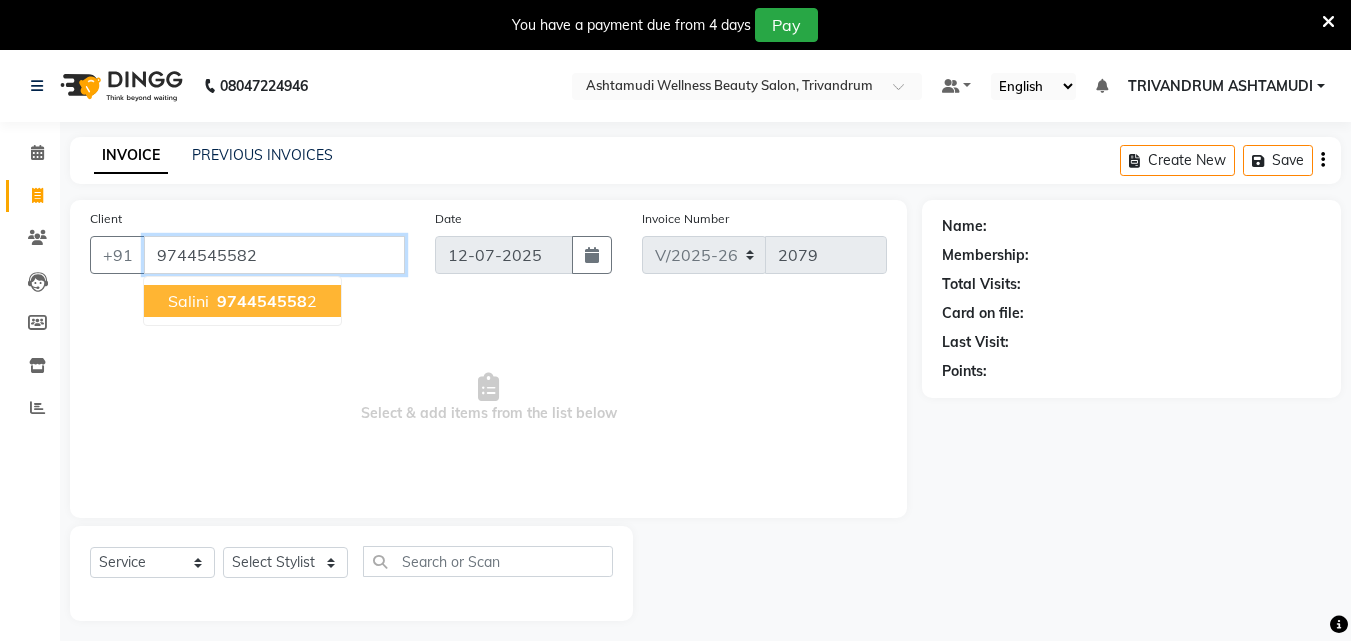 type on "9744545582" 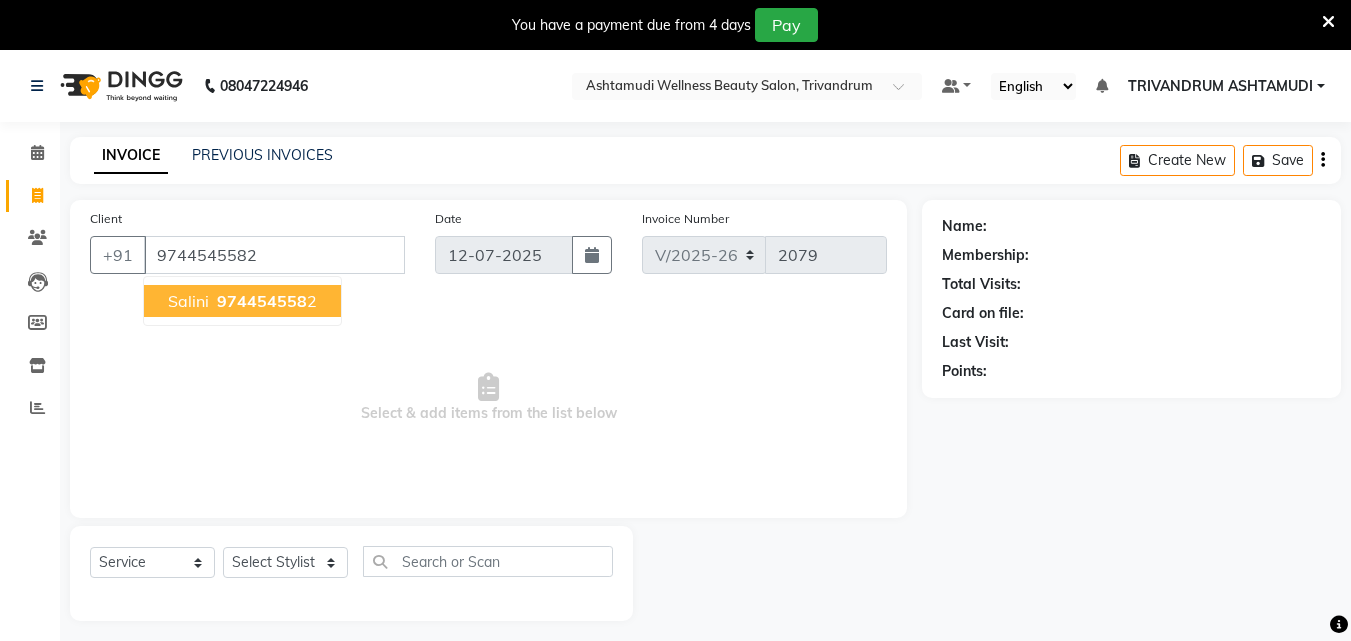 select on "2: Object" 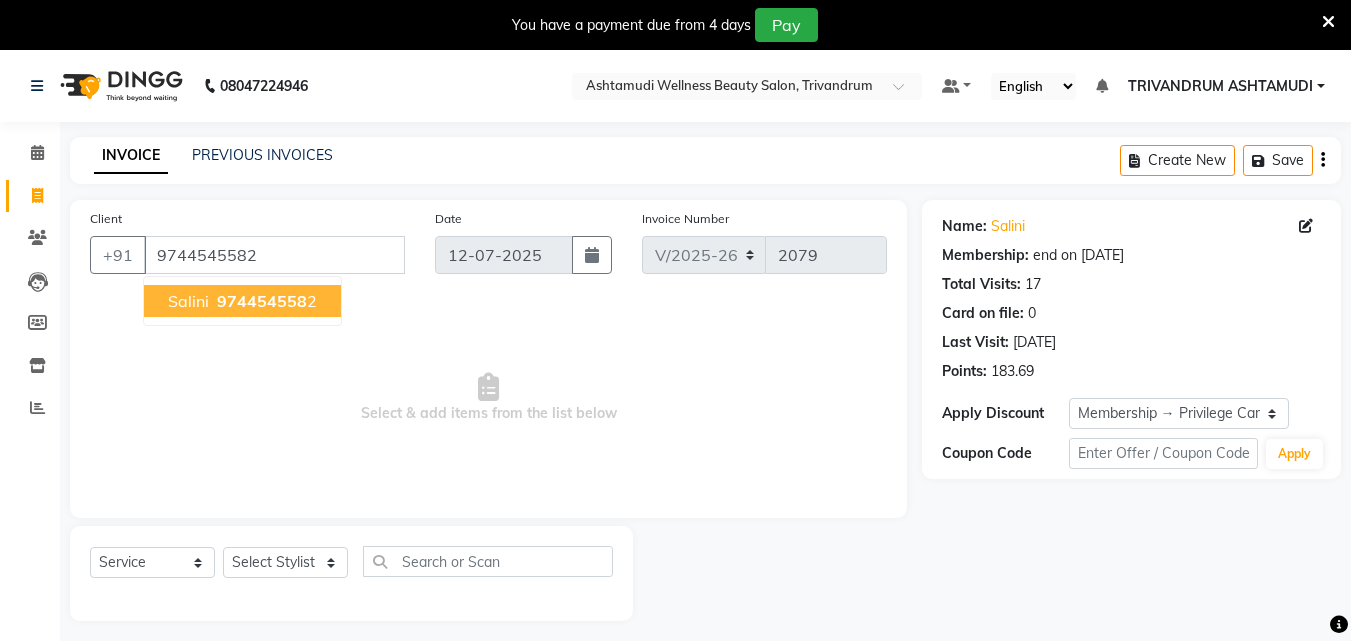 click on "Salini" at bounding box center [188, 301] 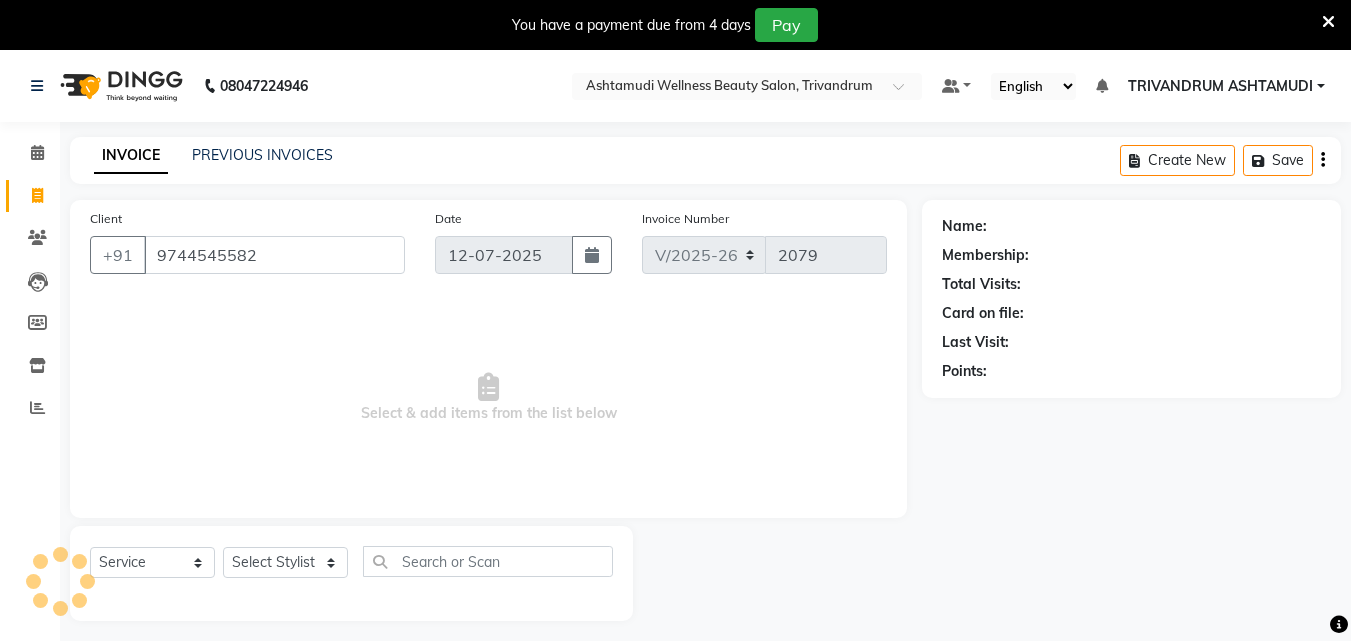 select on "2: Object" 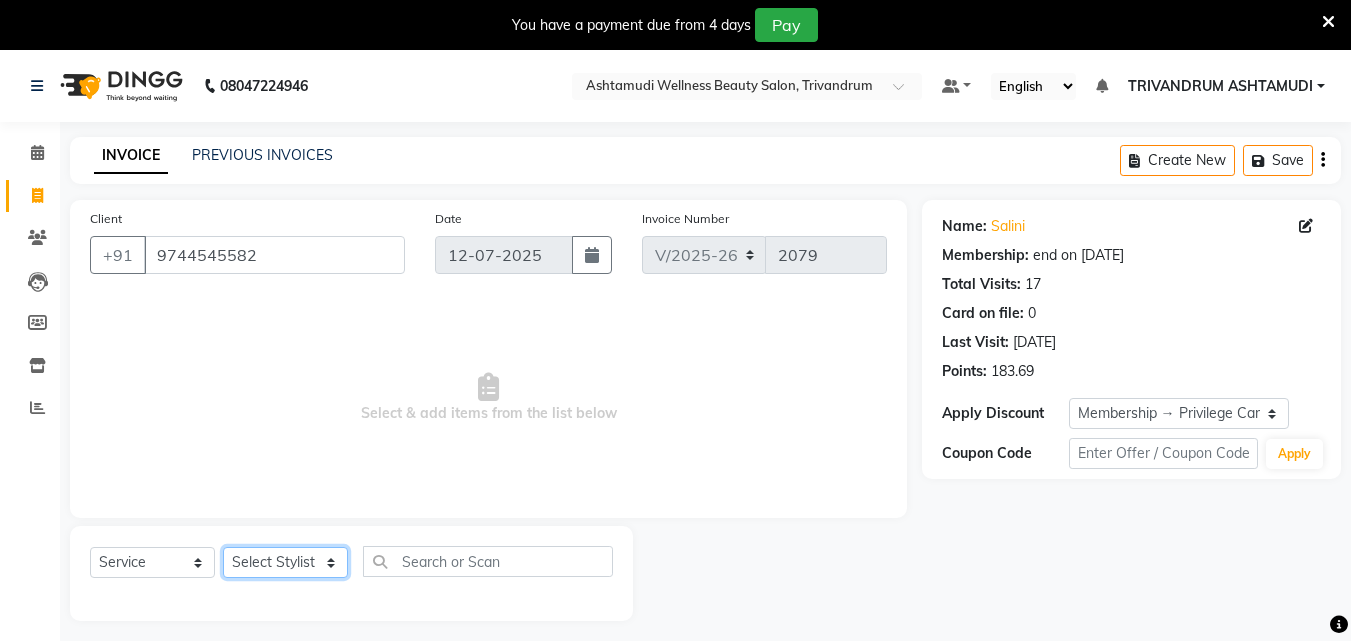 click on "Select Stylist ANJALI L B	 CHIPPY DHANYA D INDU GURUNG	 KARTHIKA	 Lekshmi MANJUSHA	 PUNAM LAMA	 SARITHA	 SIMI Sneha TRIVANDRUM ASHTAMUDI USHA KUMARI S" 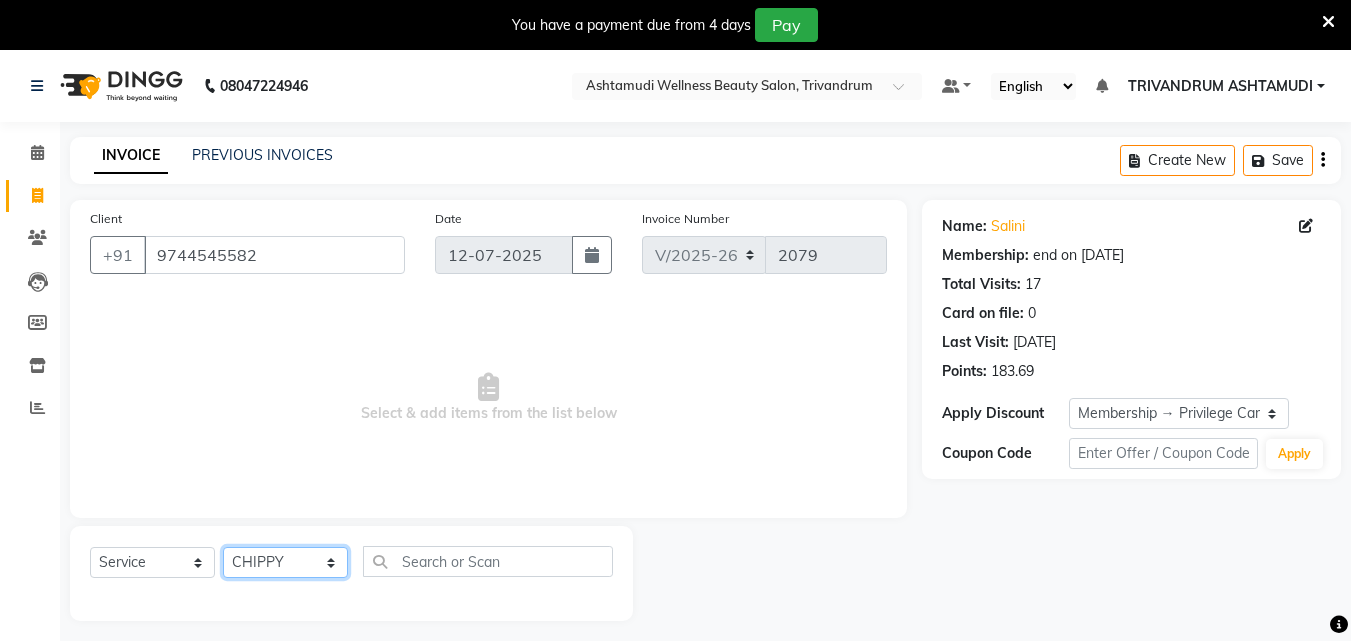click on "Select Stylist ANJALI L B	 CHIPPY DHANYA D INDU GURUNG	 KARTHIKA	 Lekshmi MANJUSHA	 PUNAM LAMA	 SARITHA	 SIMI Sneha TRIVANDRUM ASHTAMUDI USHA KUMARI S" 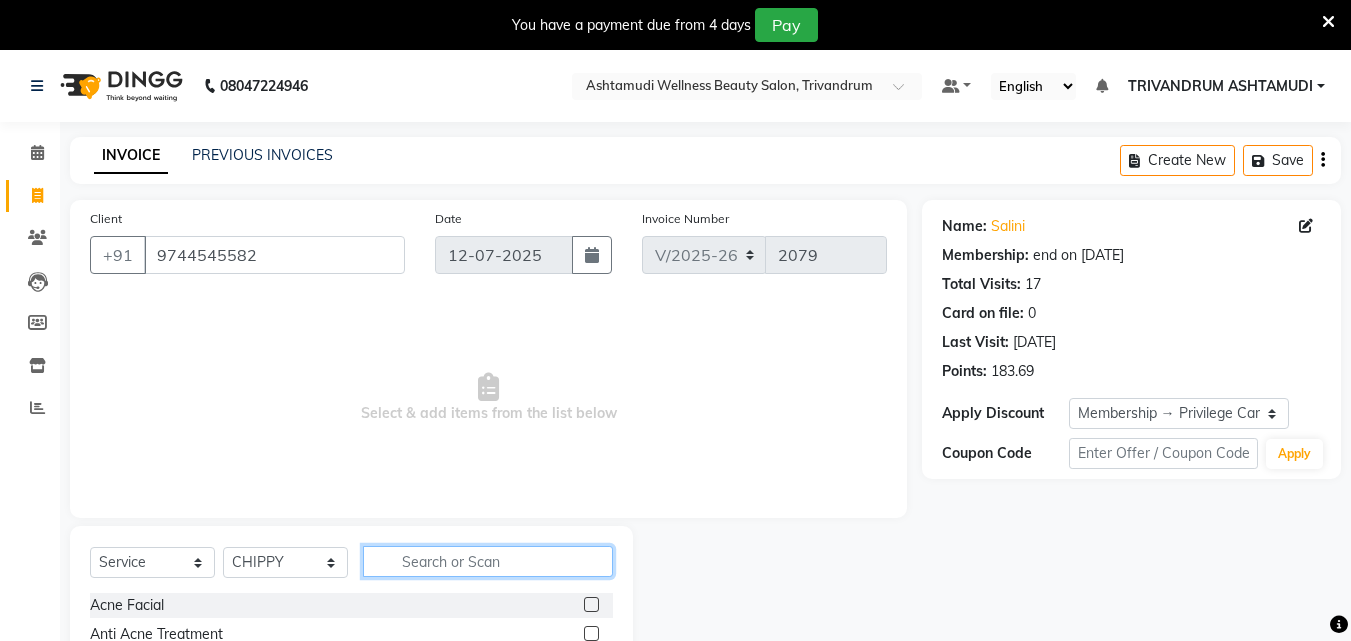 click 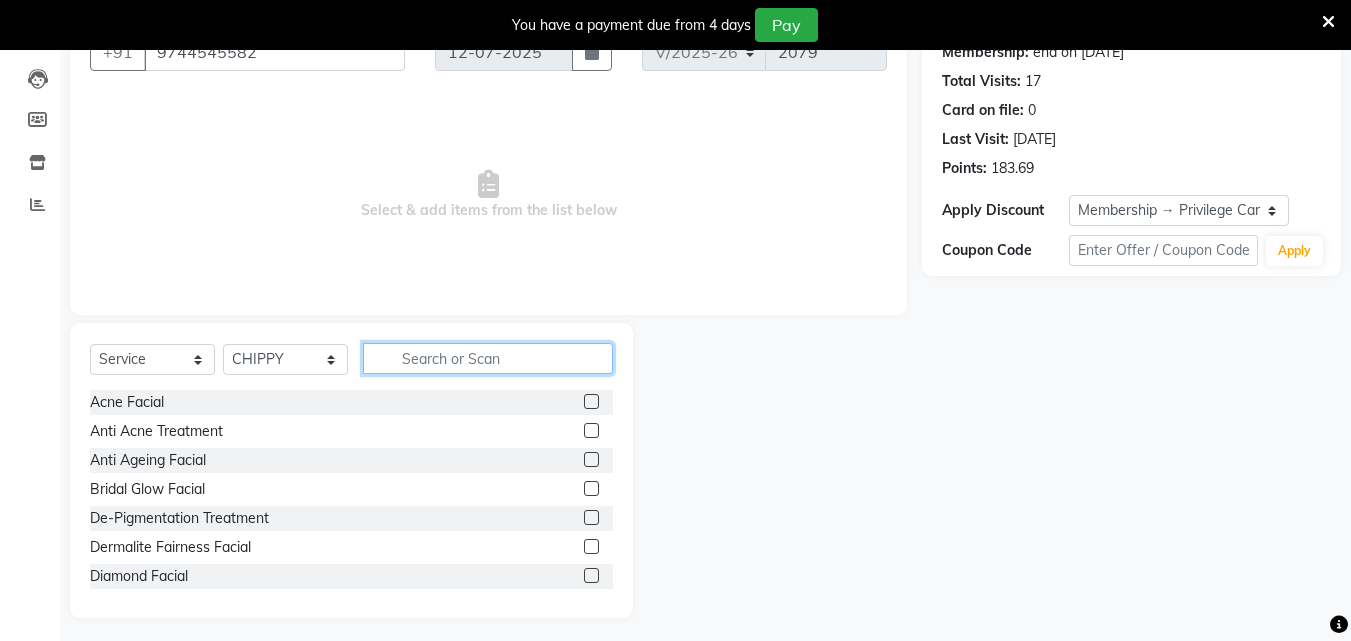 scroll, scrollTop: 210, scrollLeft: 0, axis: vertical 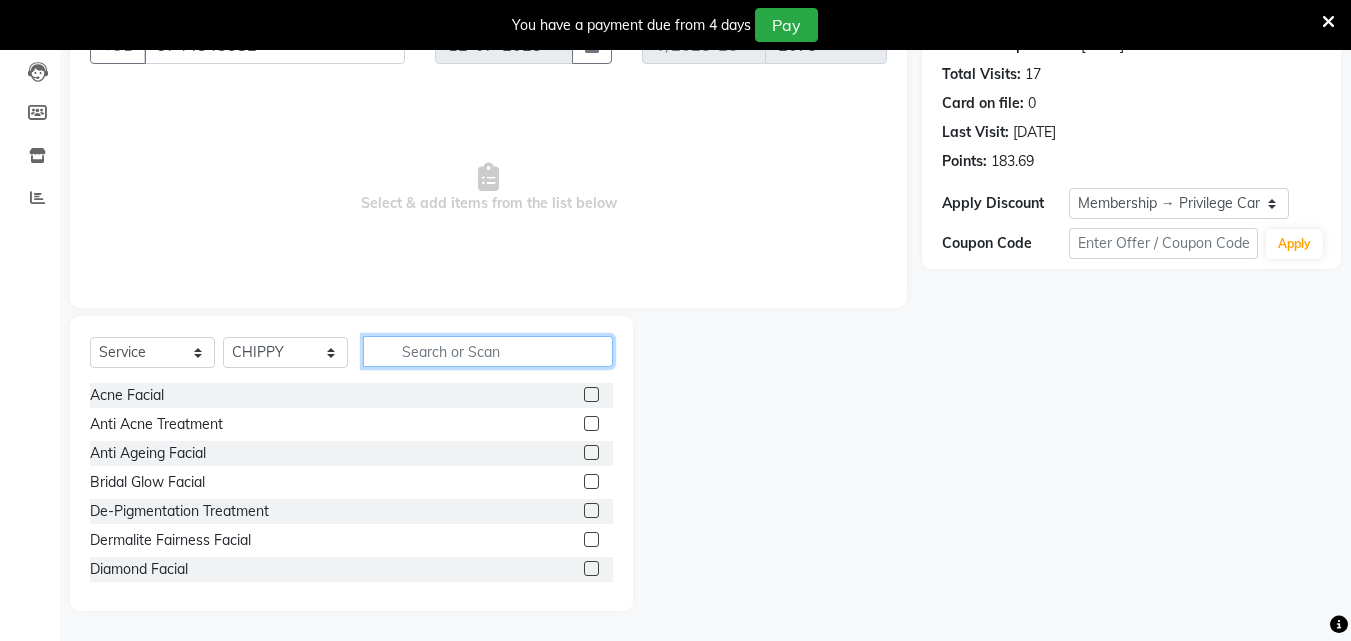 click 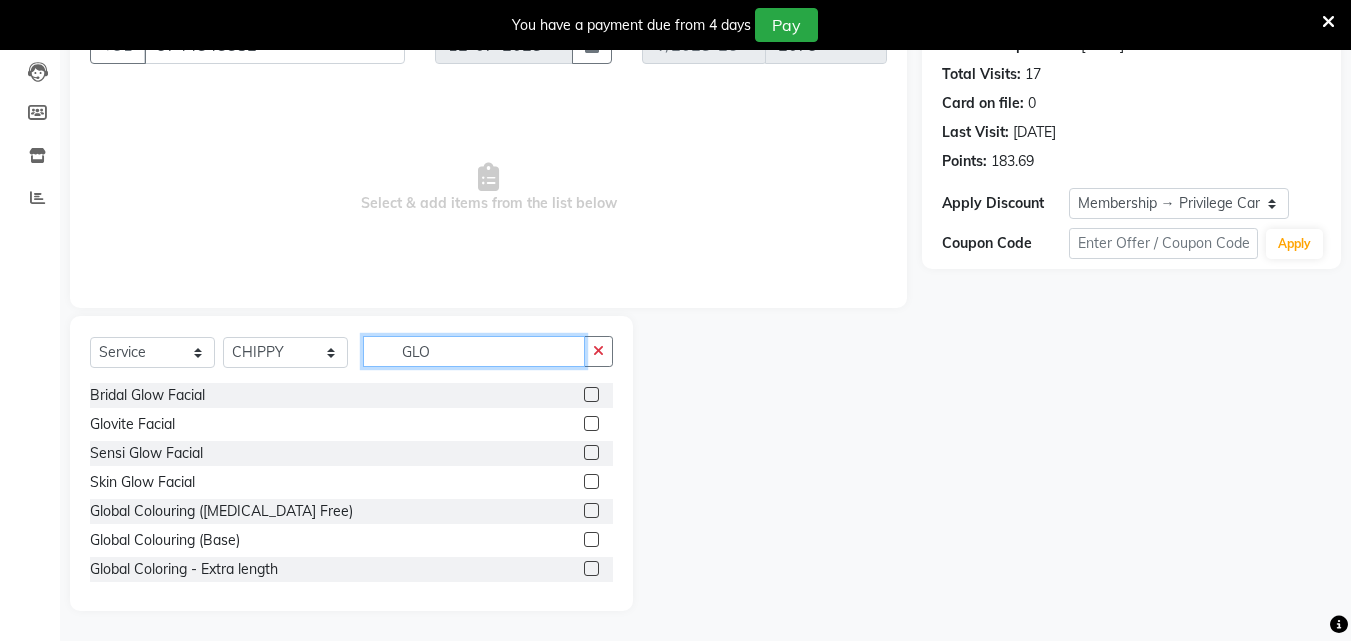 type on "GLO" 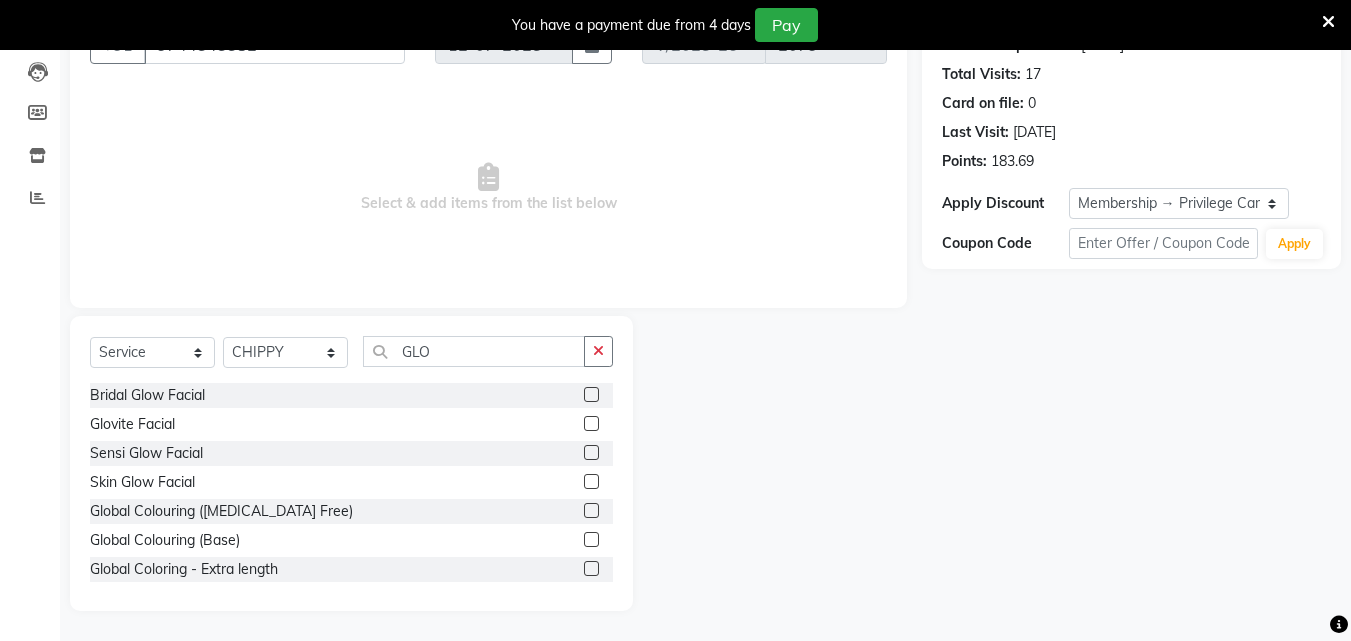 click on "Global Colouring (Ammonia Free)" 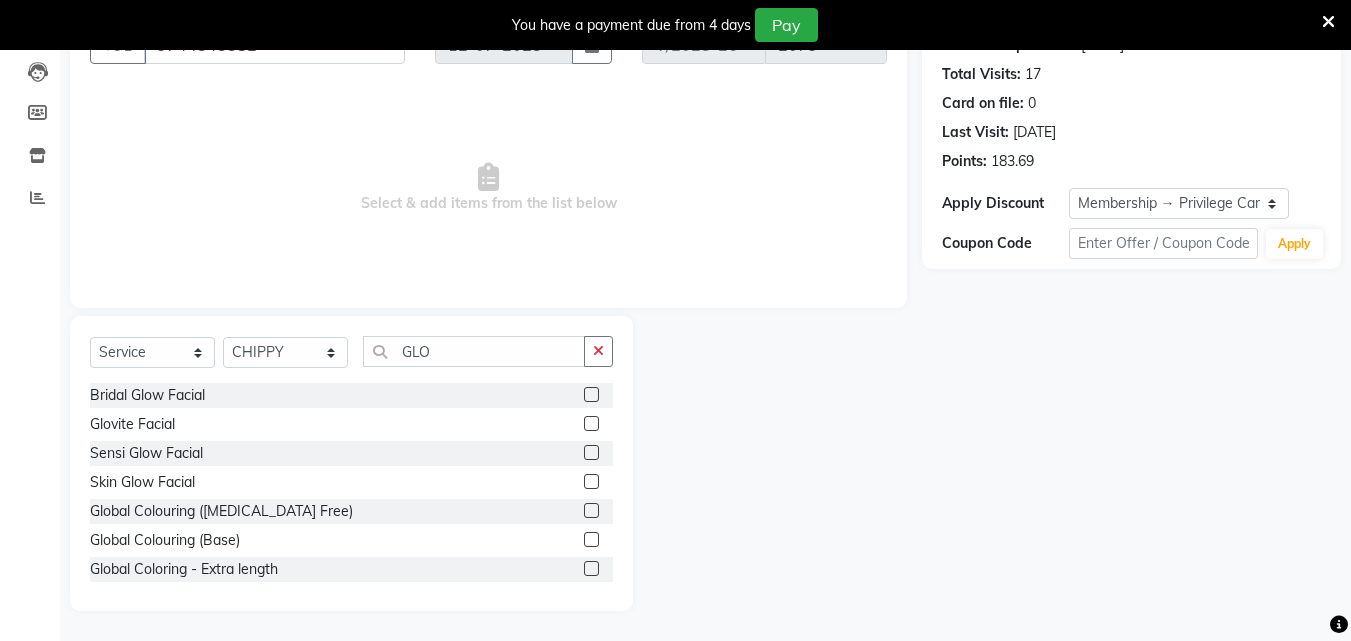 click 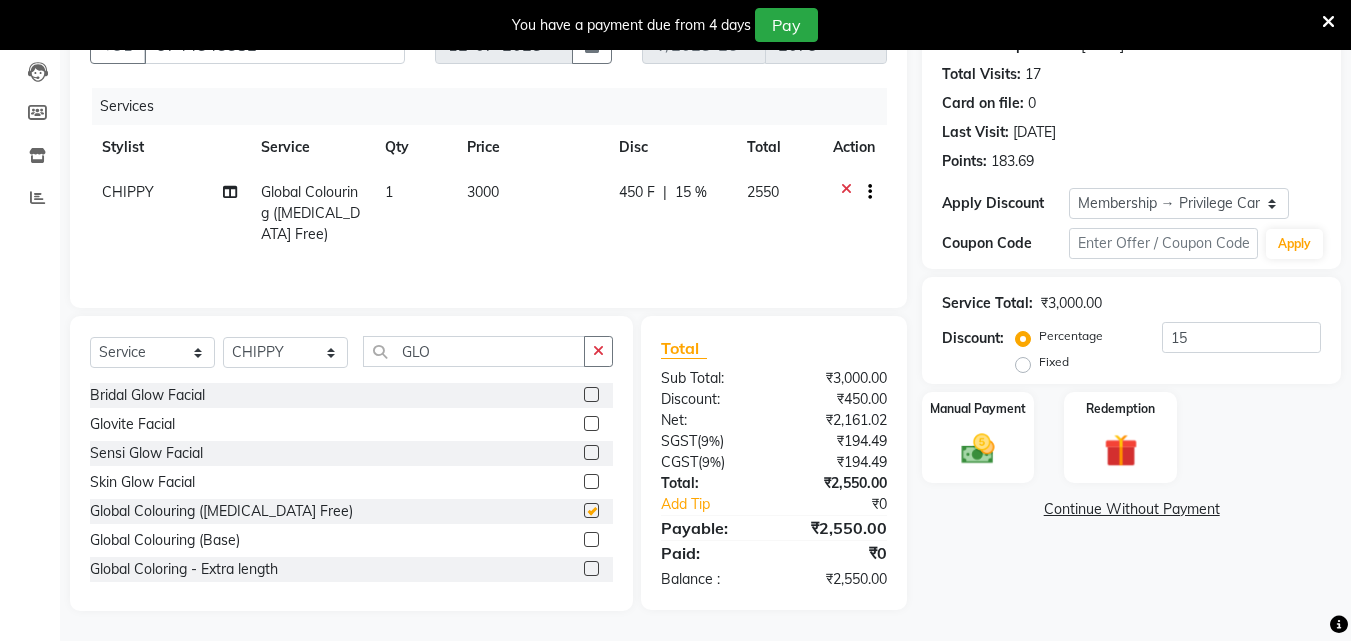 checkbox on "false" 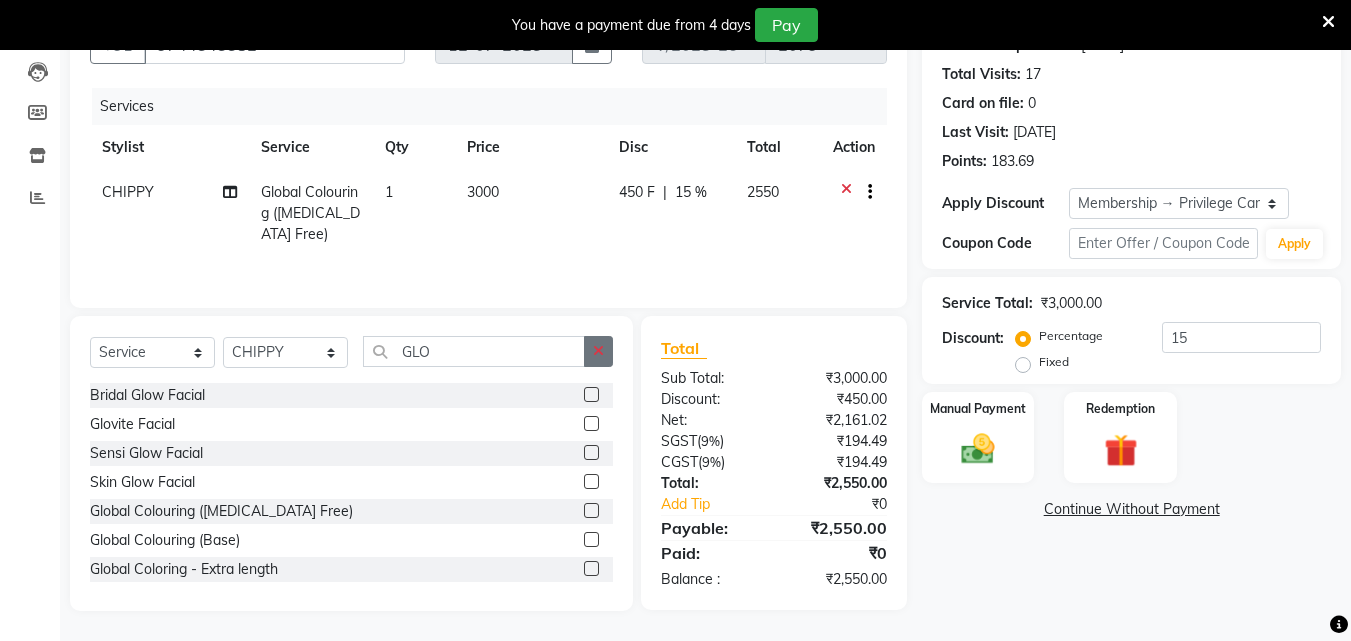 click 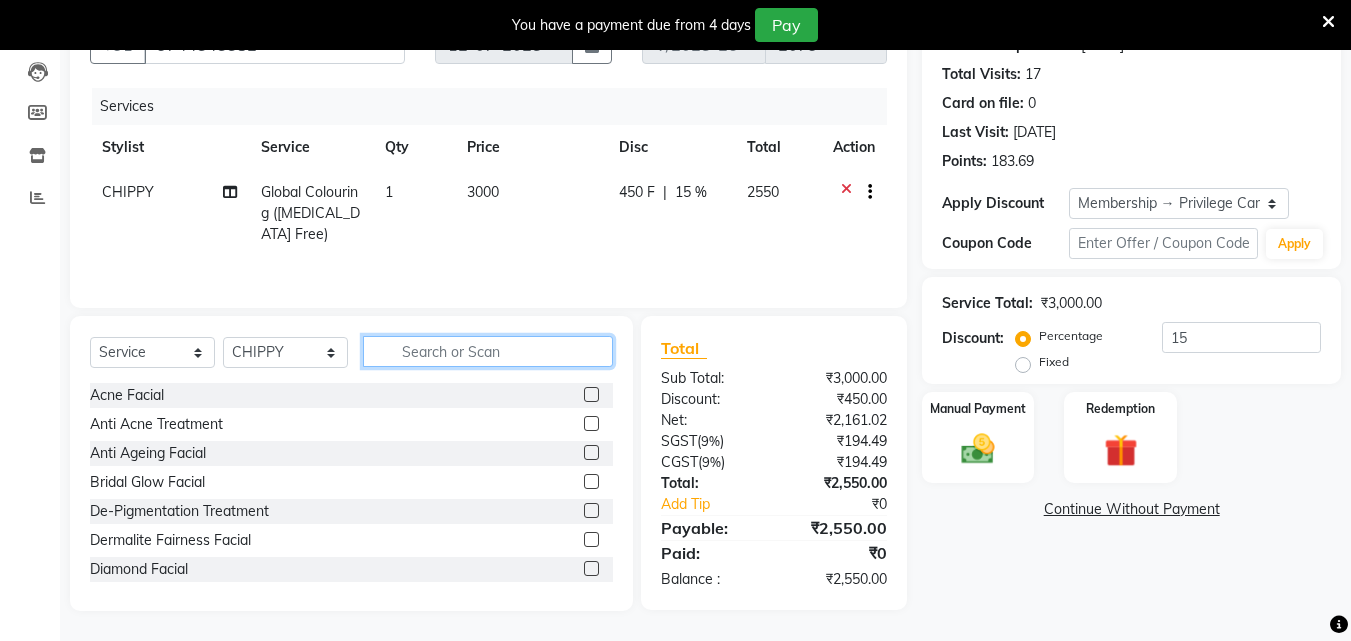 click 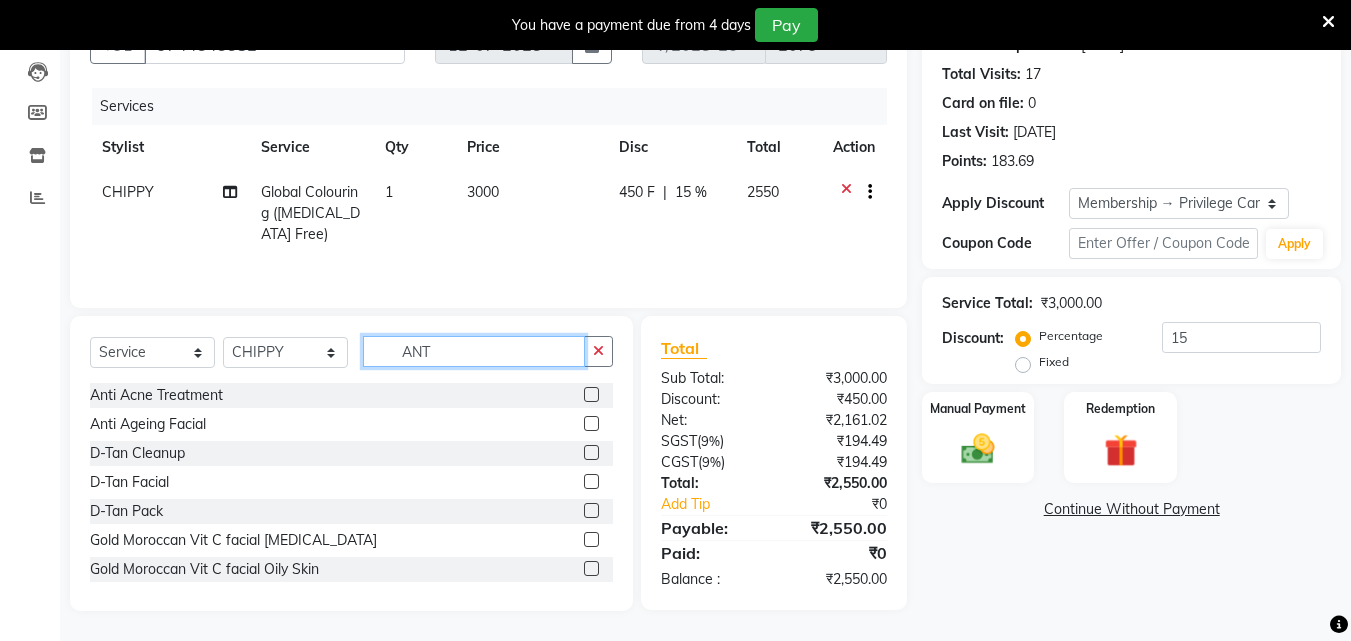 scroll, scrollTop: 209, scrollLeft: 0, axis: vertical 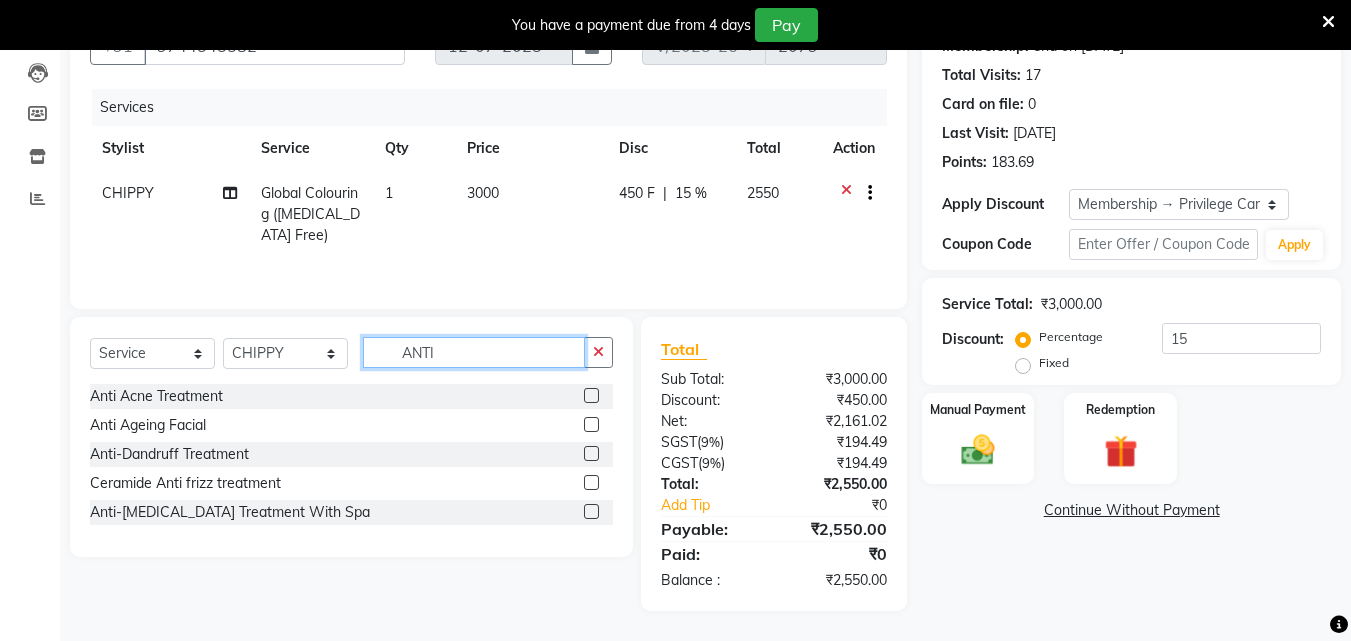 type on "ANTI" 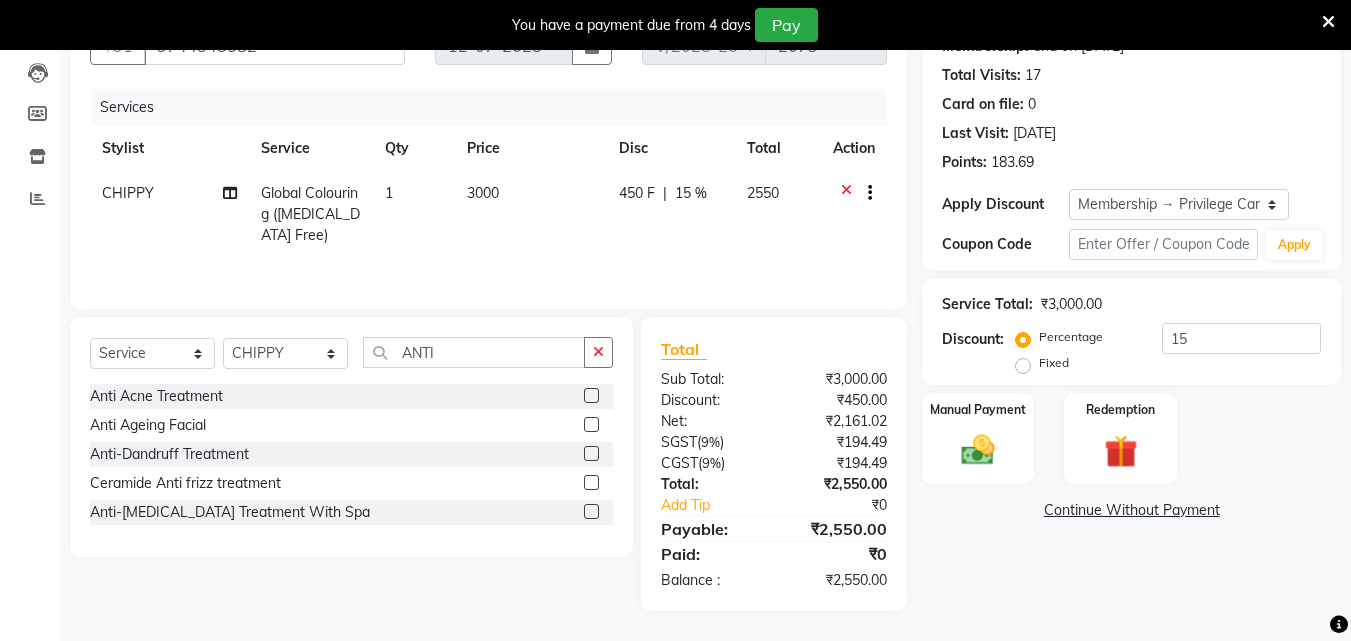 click 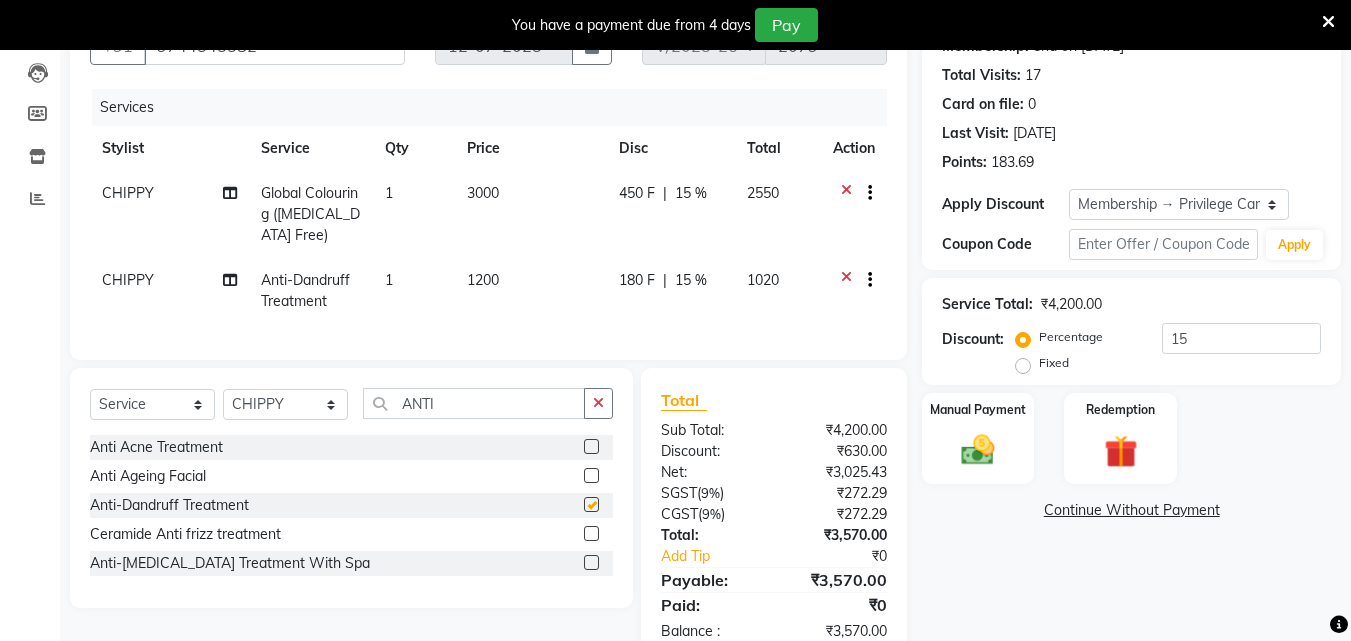 checkbox on "false" 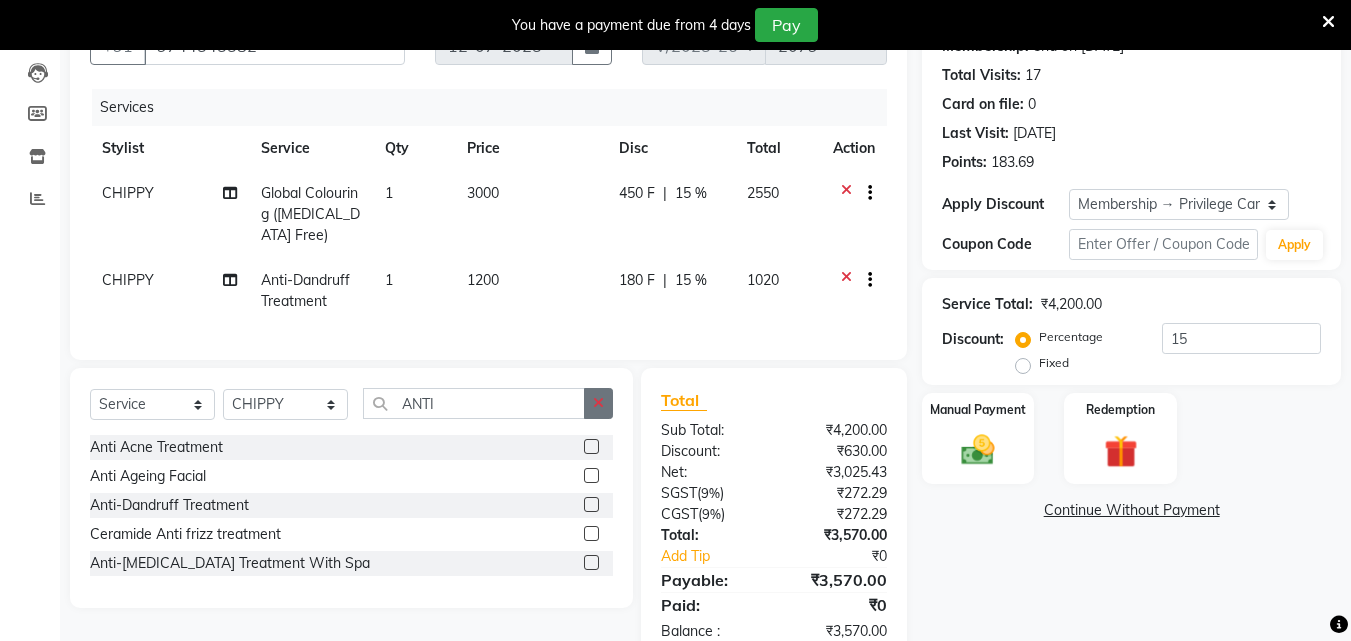click 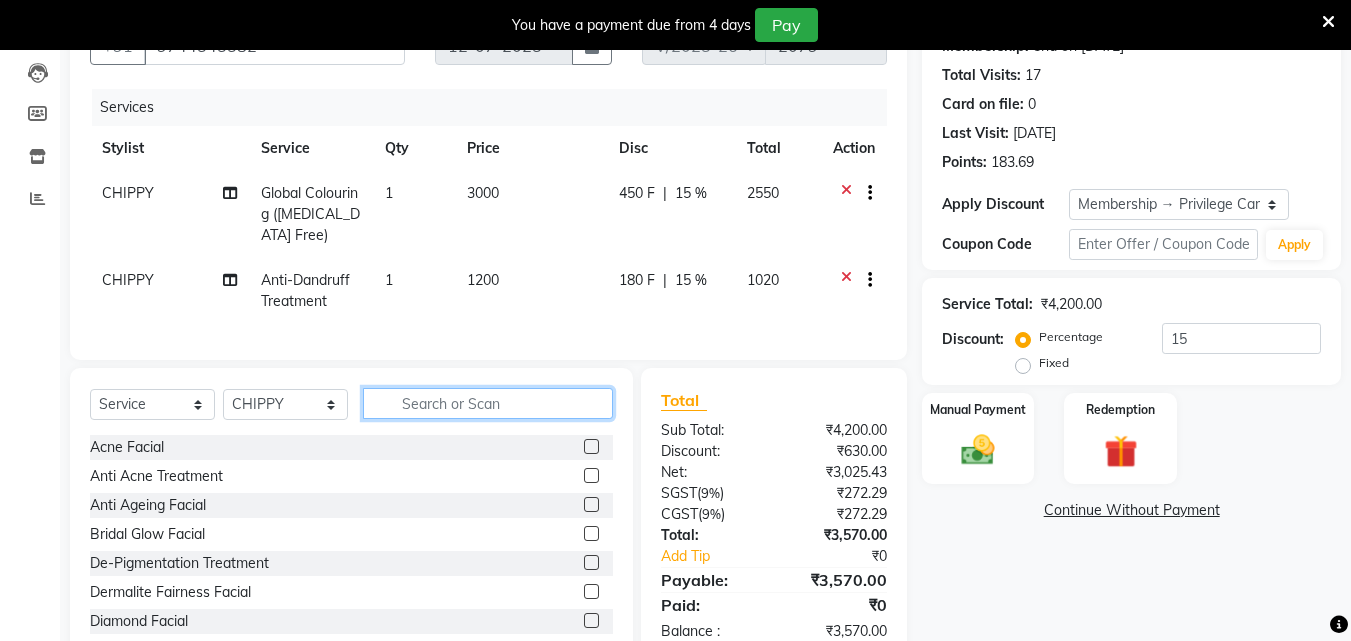 click 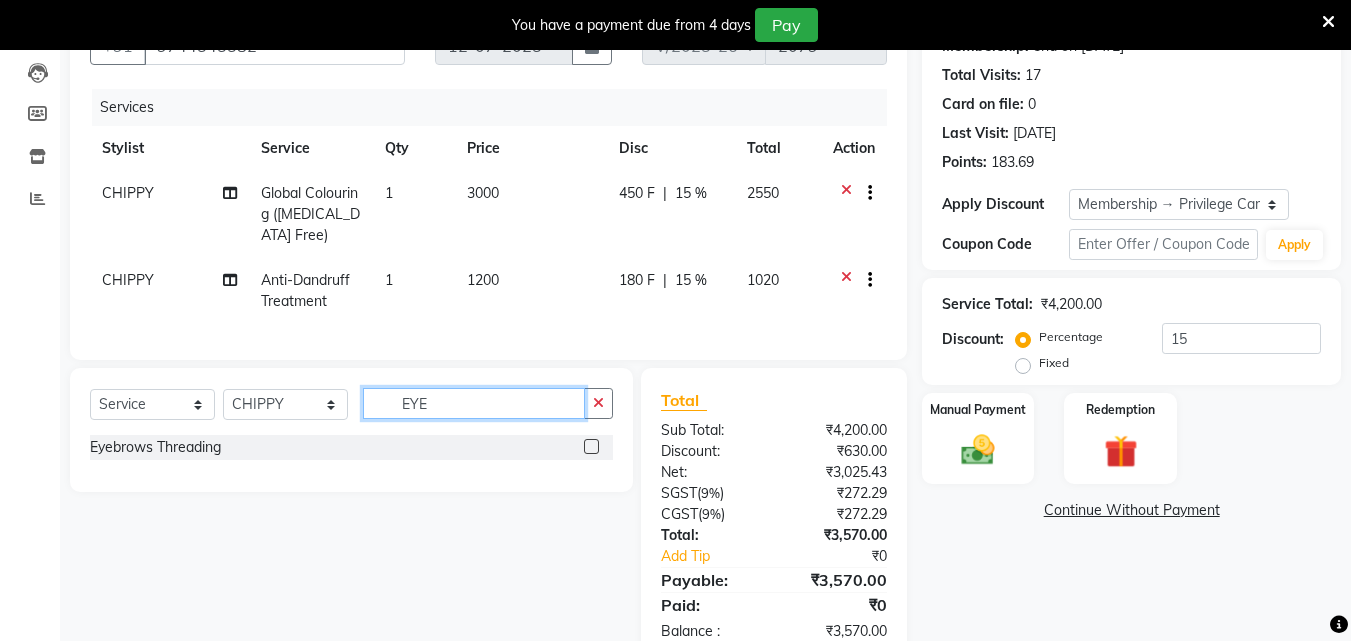 type on "EYE" 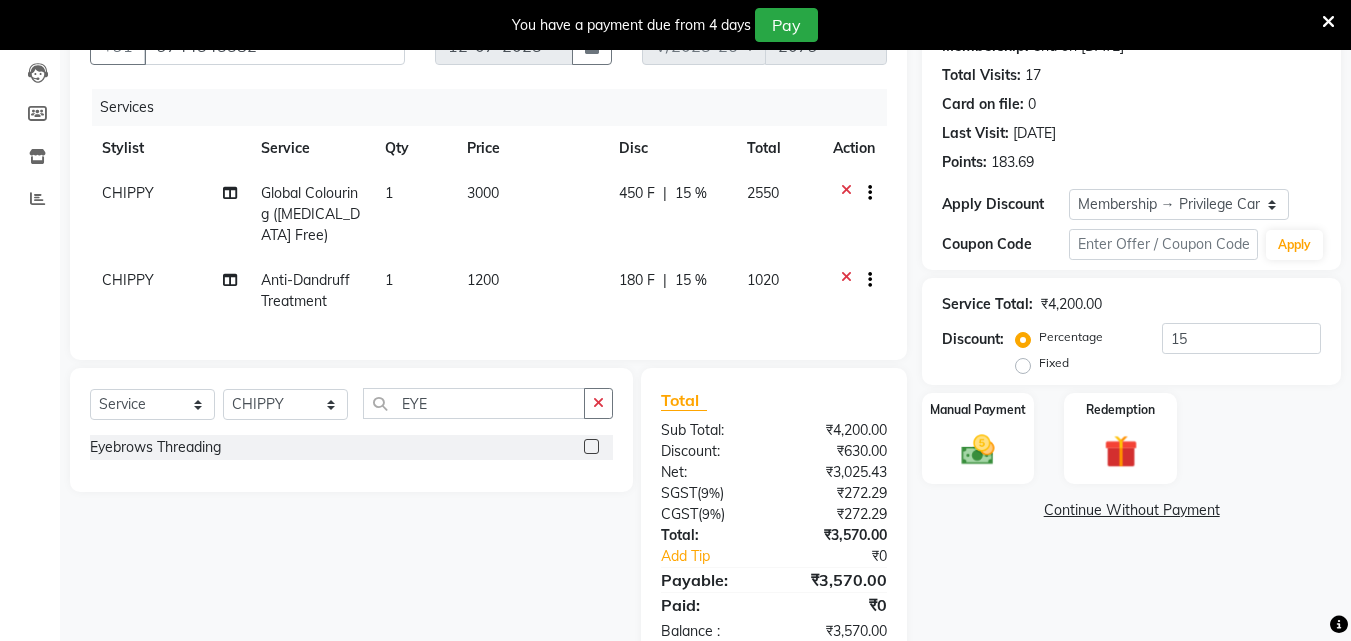 click 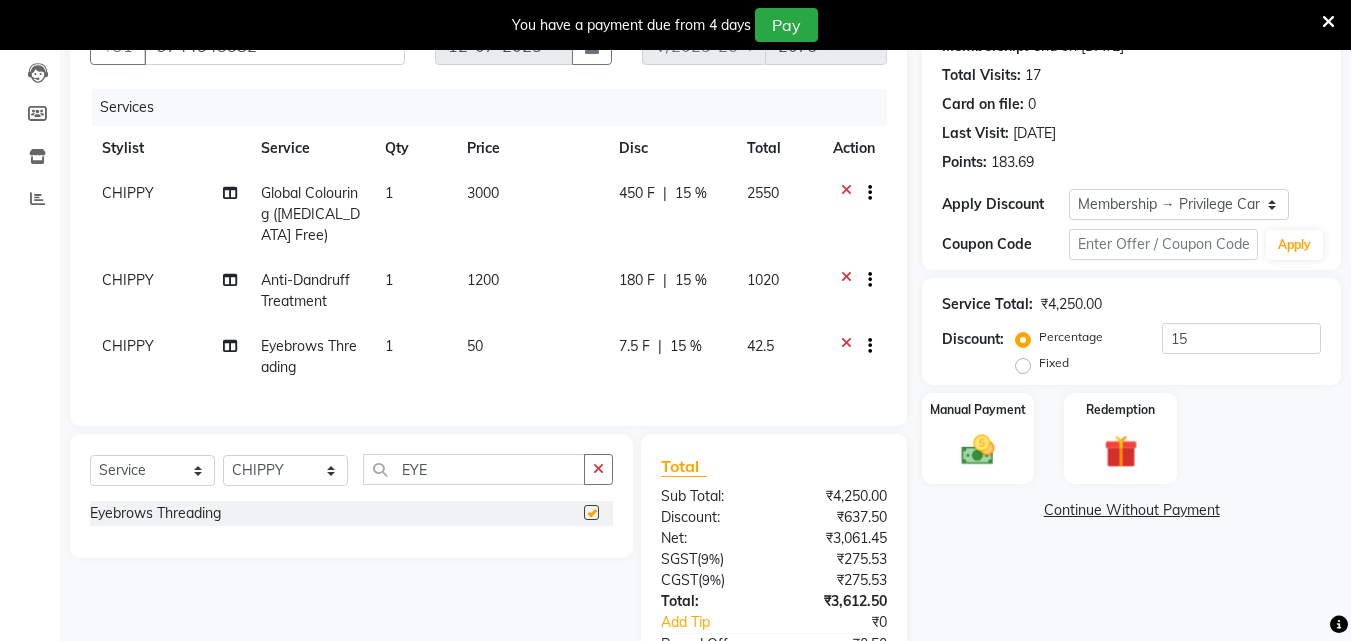 checkbox on "false" 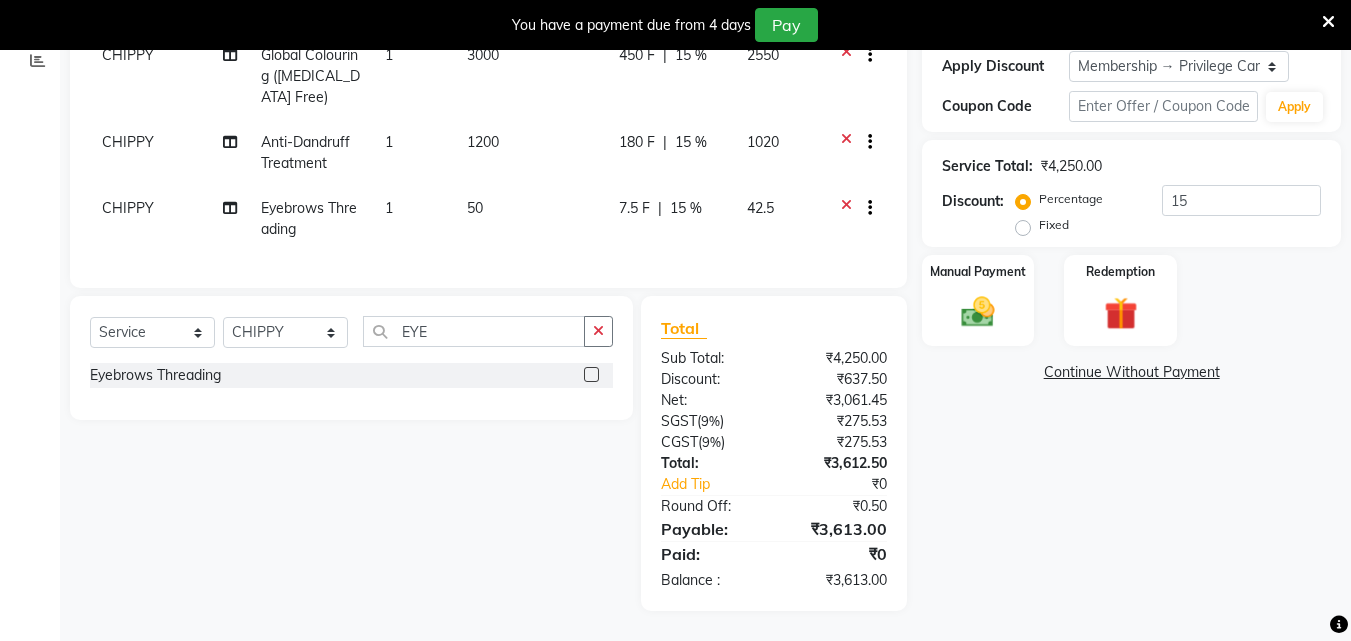 scroll, scrollTop: 362, scrollLeft: 0, axis: vertical 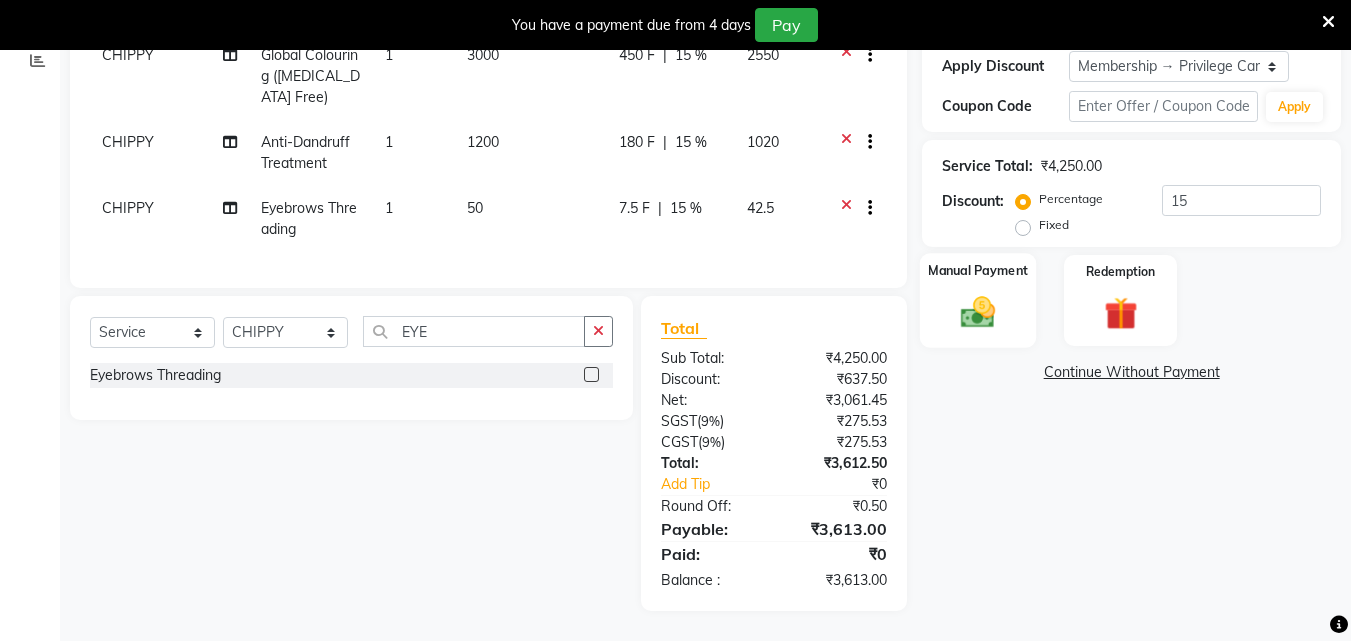 click 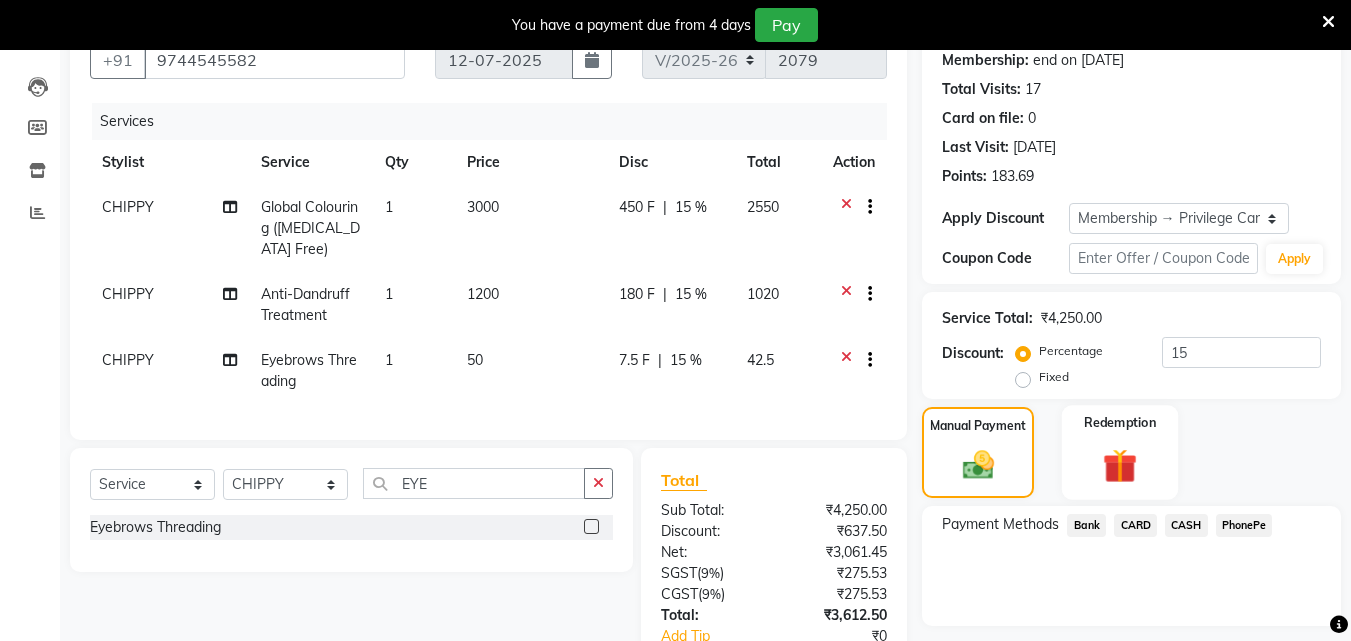 scroll, scrollTop: 0, scrollLeft: 0, axis: both 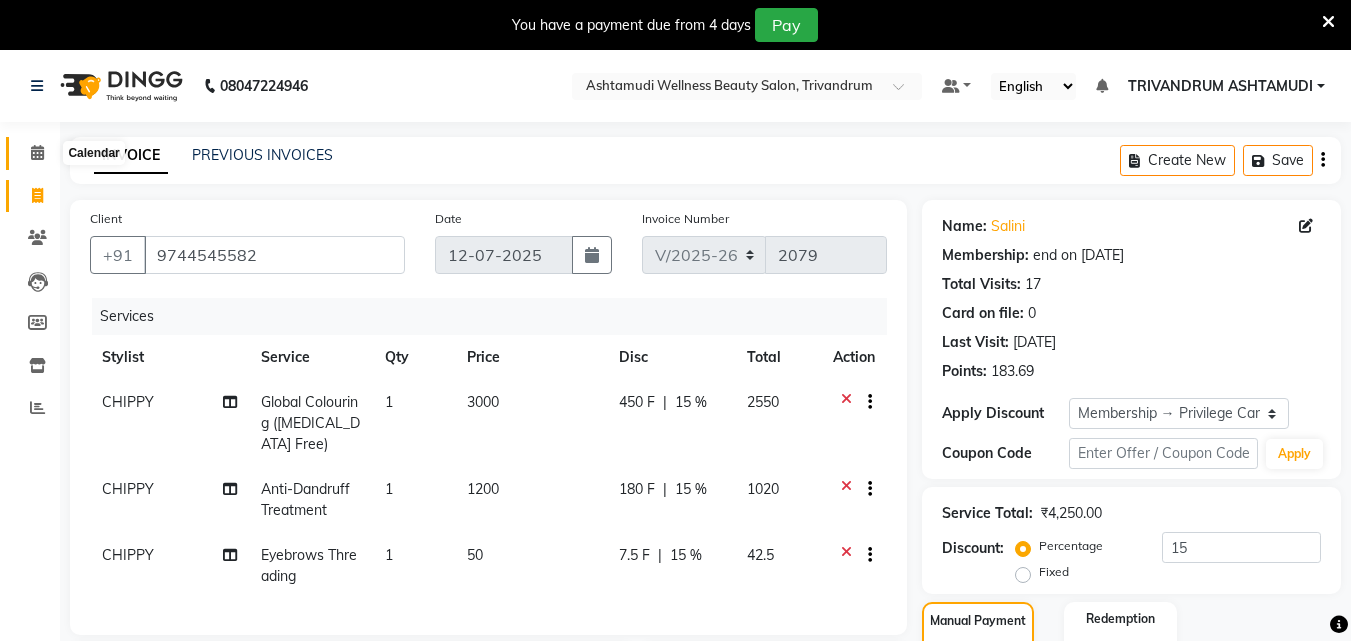 click 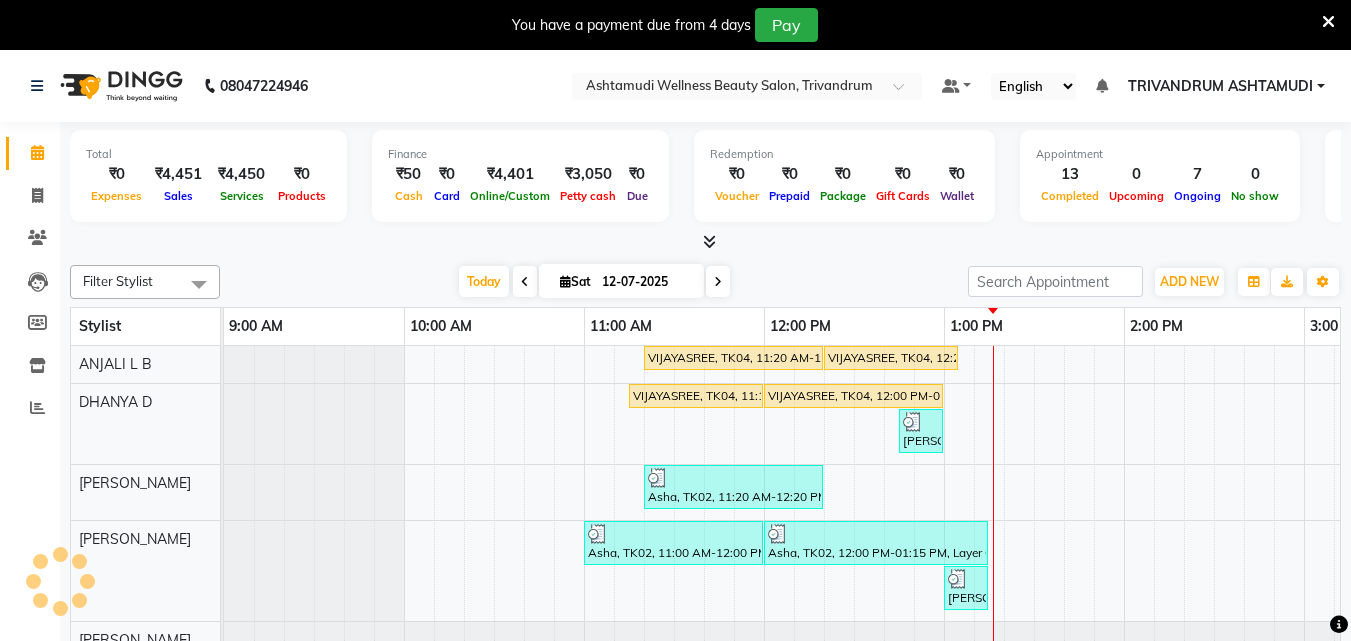 scroll, scrollTop: 0, scrollLeft: 721, axis: horizontal 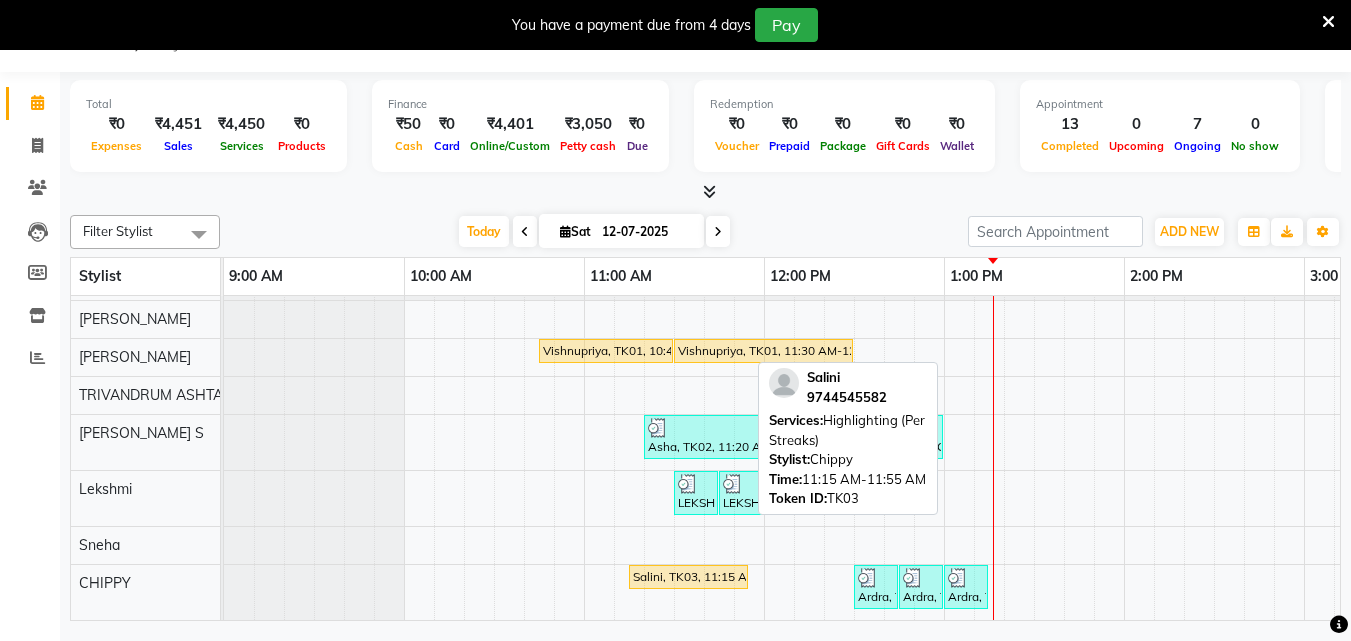 click on "Salini, TK03, 11:15 AM-11:55 AM, Highlighting (Per Streaks)" at bounding box center (688, 577) 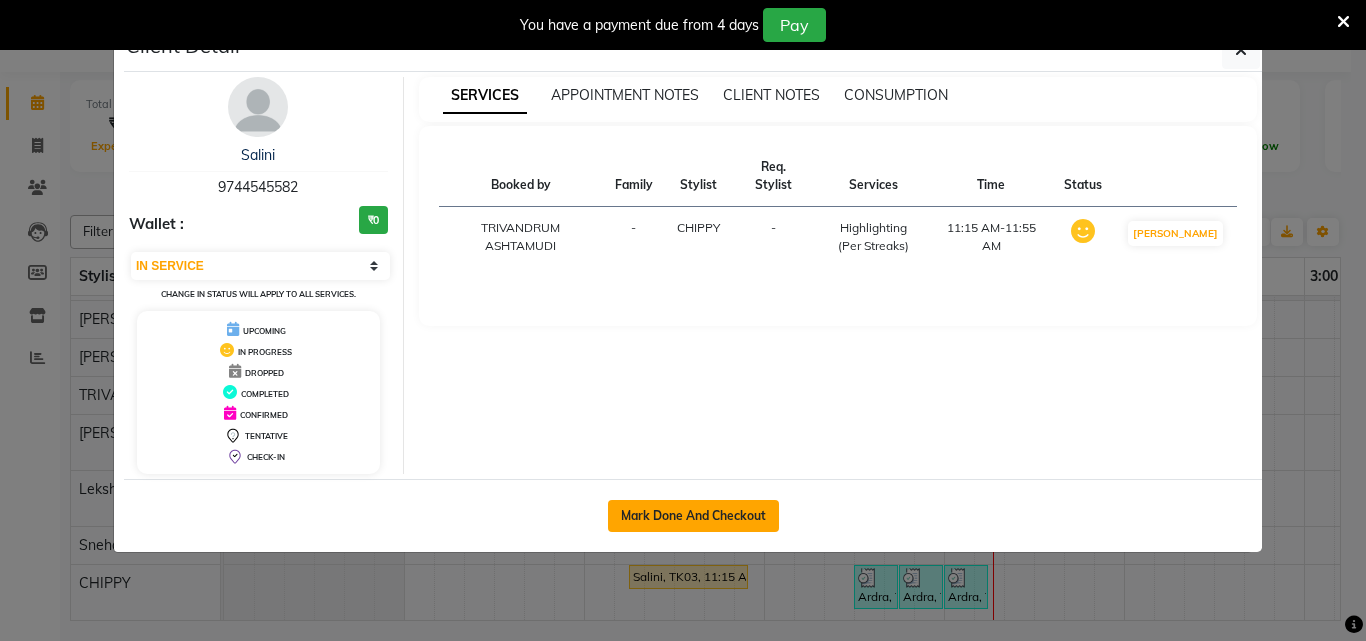 click on "Mark Done And Checkout" 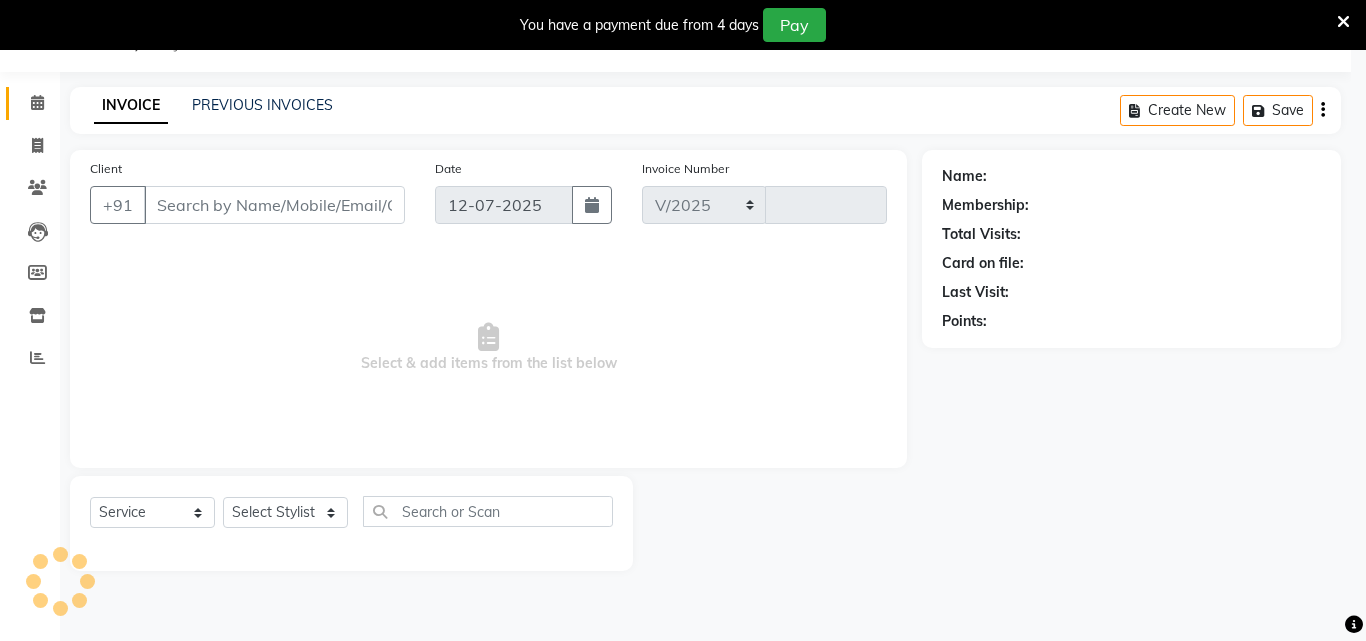 select on "4636" 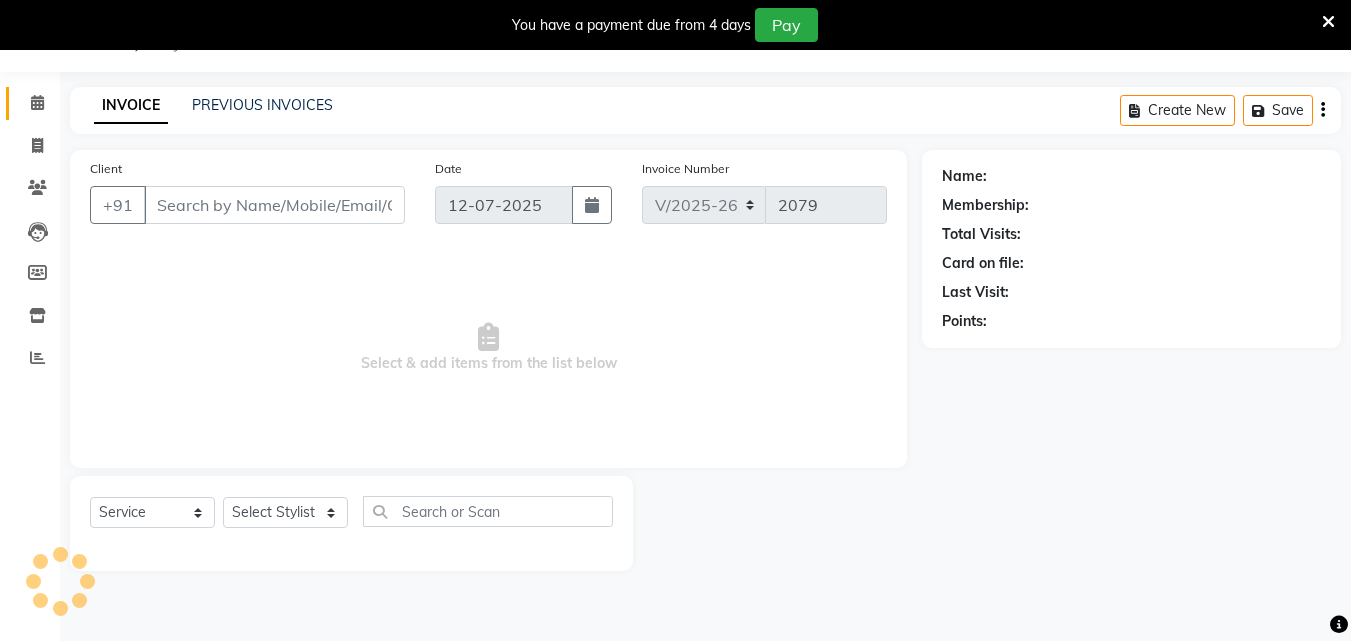 type on "9744545582" 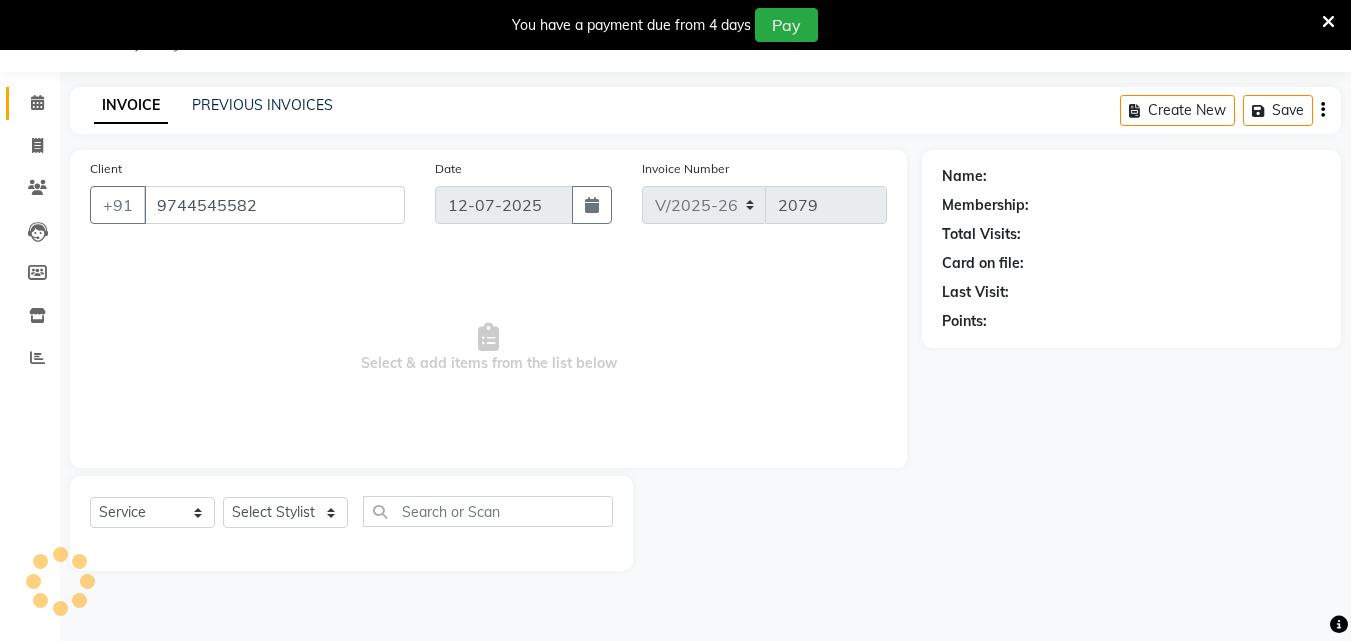 select on "82502" 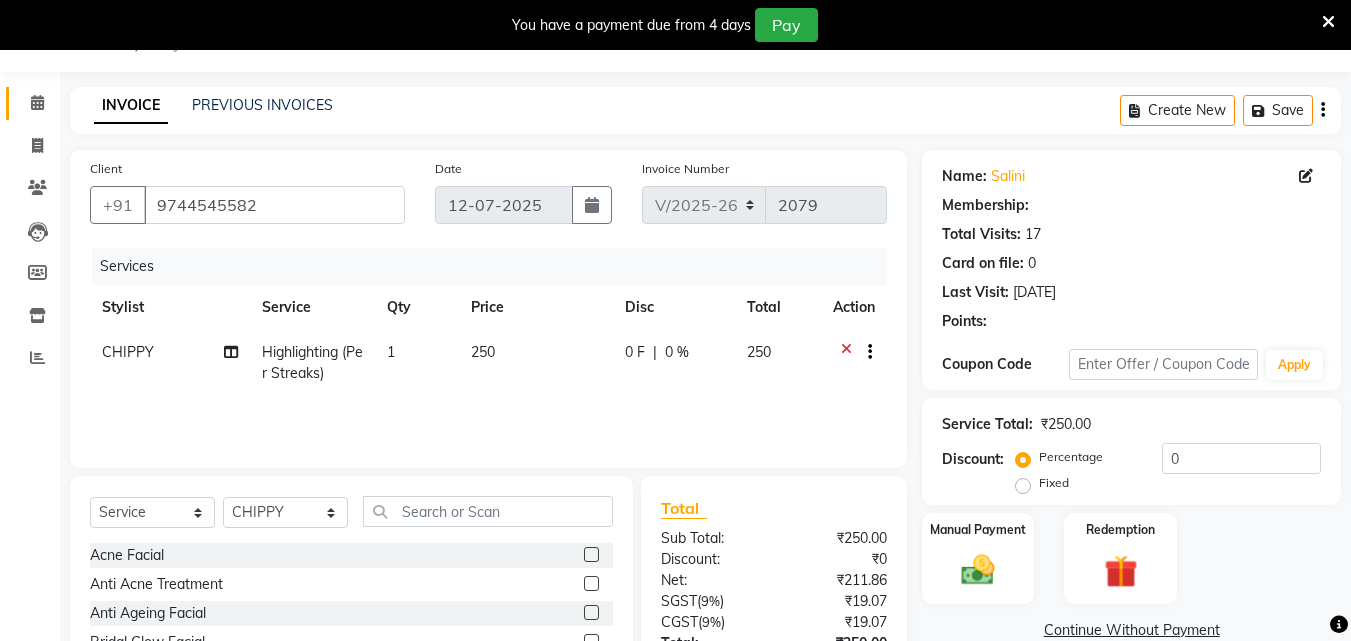 select on "2: Object" 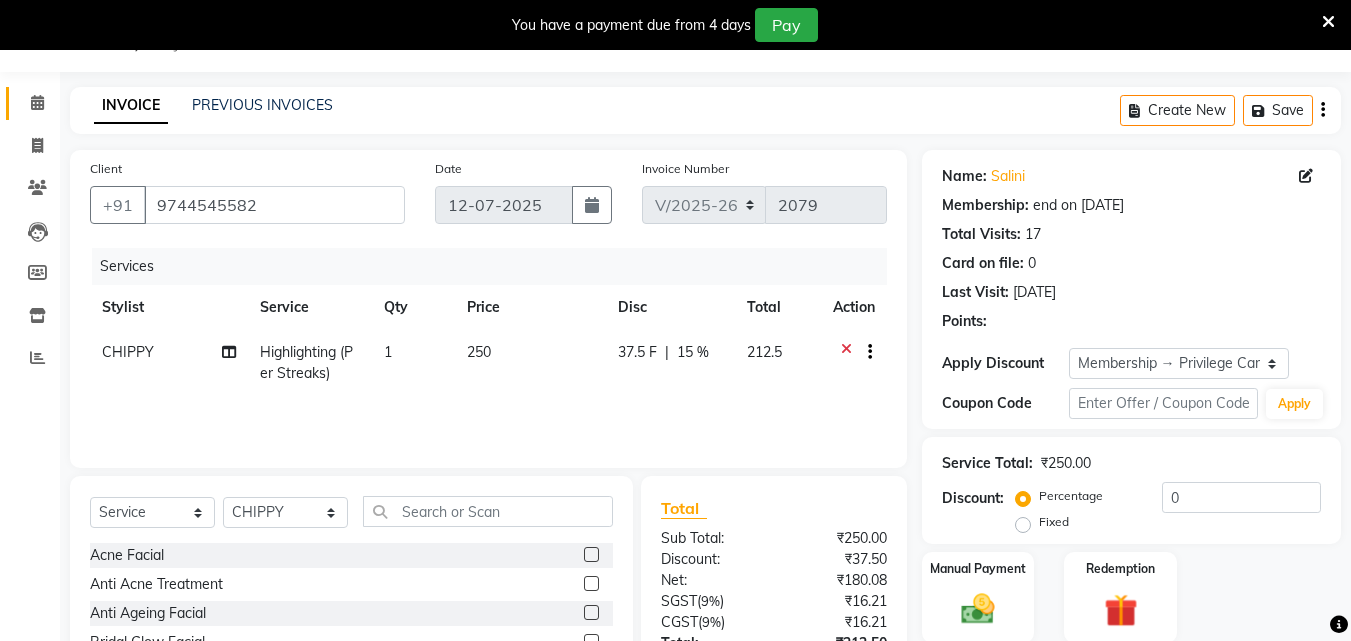 type on "15" 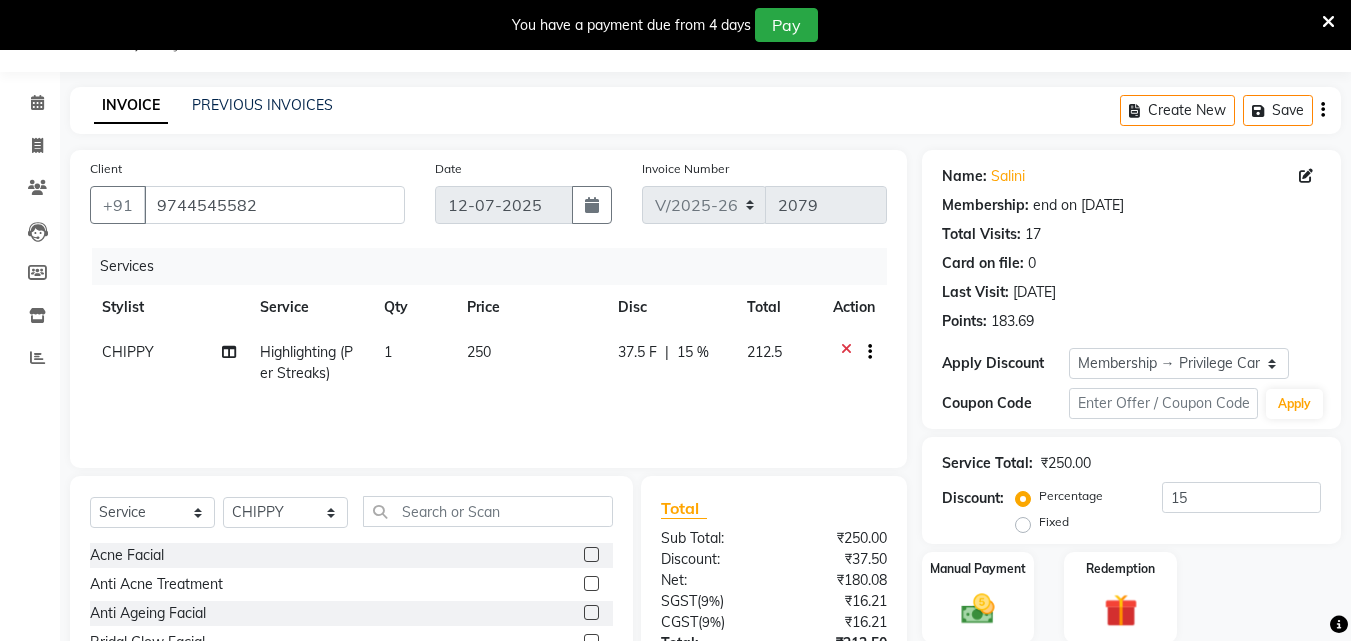 click 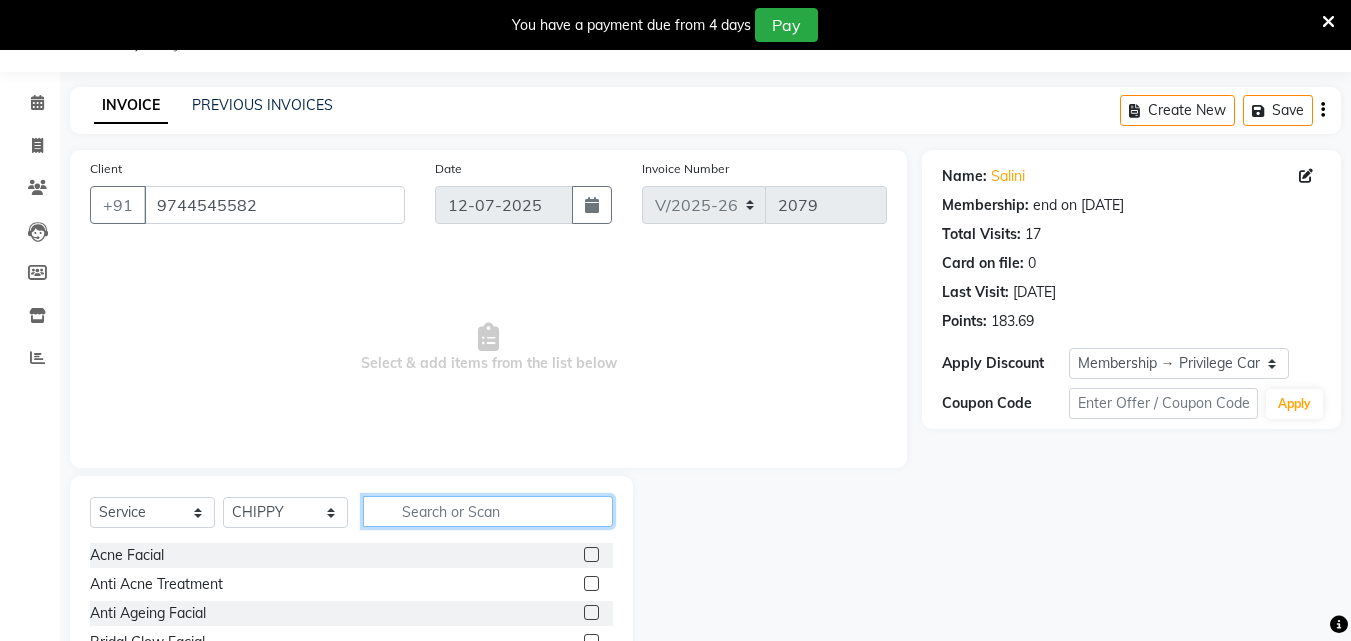 click 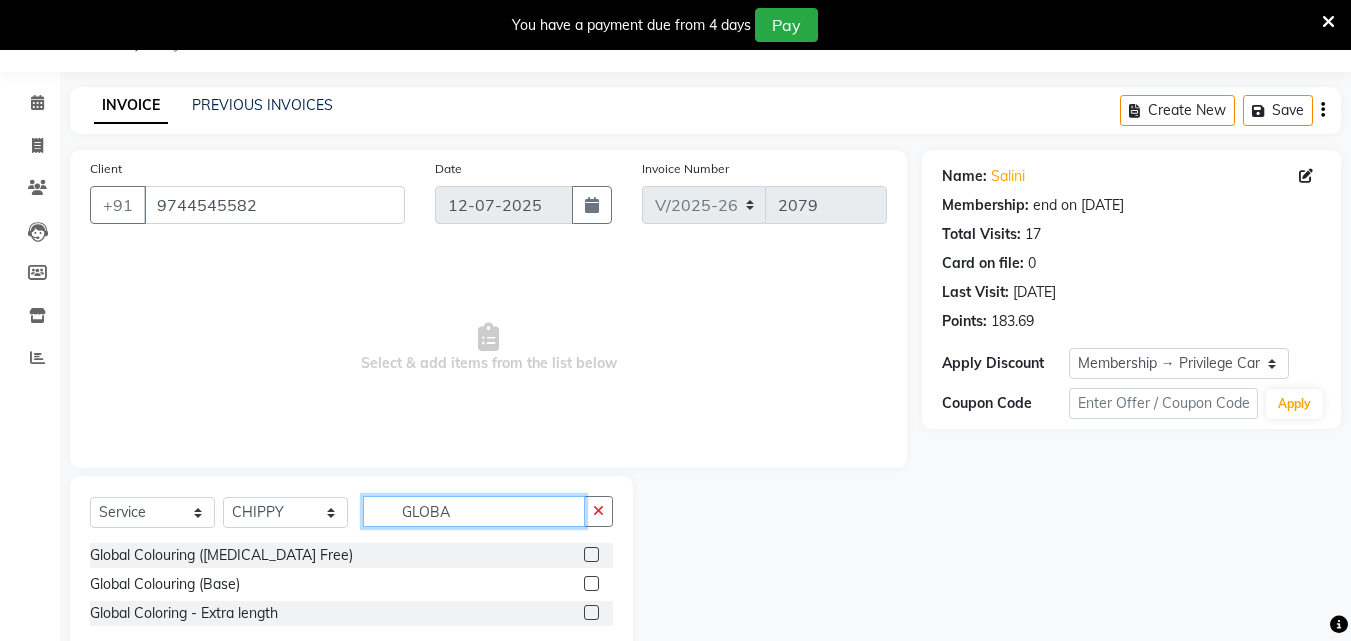 type on "GLOBA" 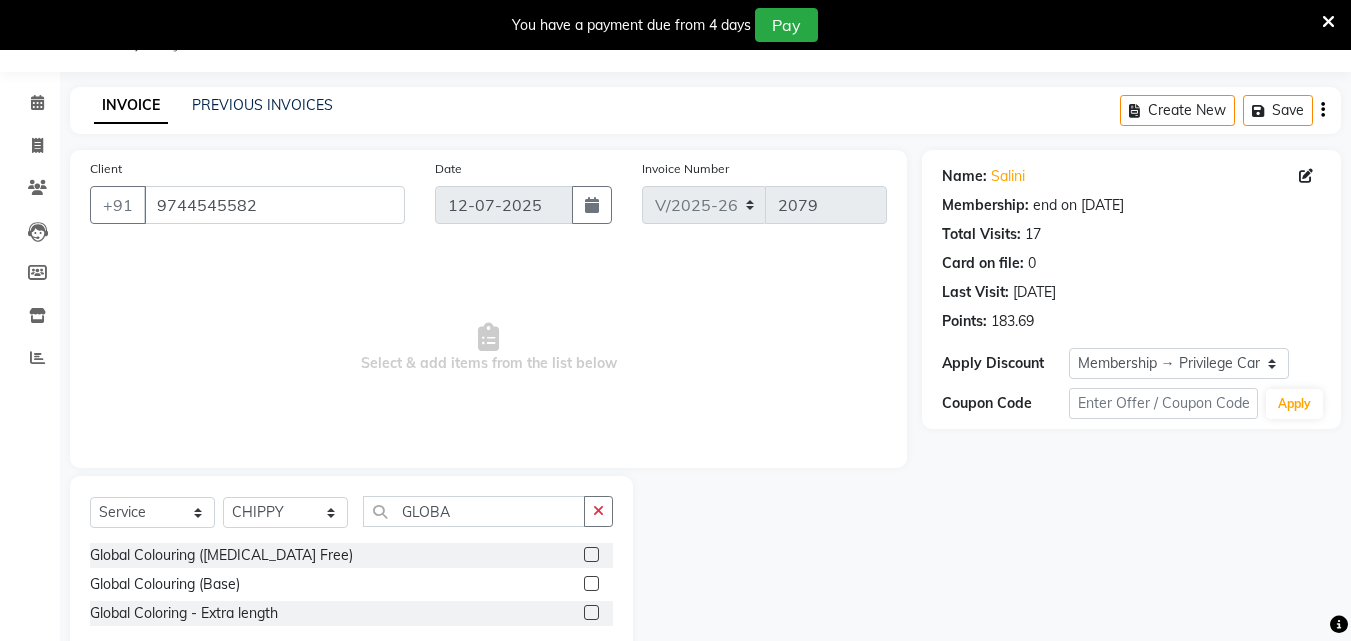 click 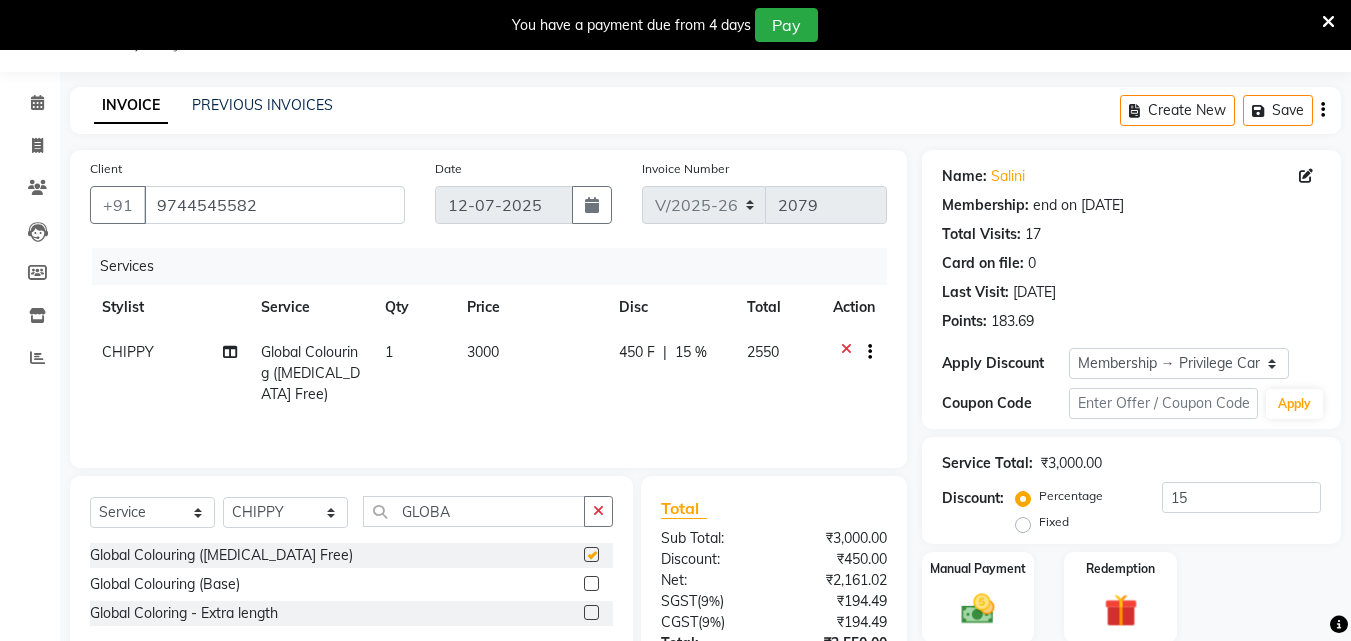 type 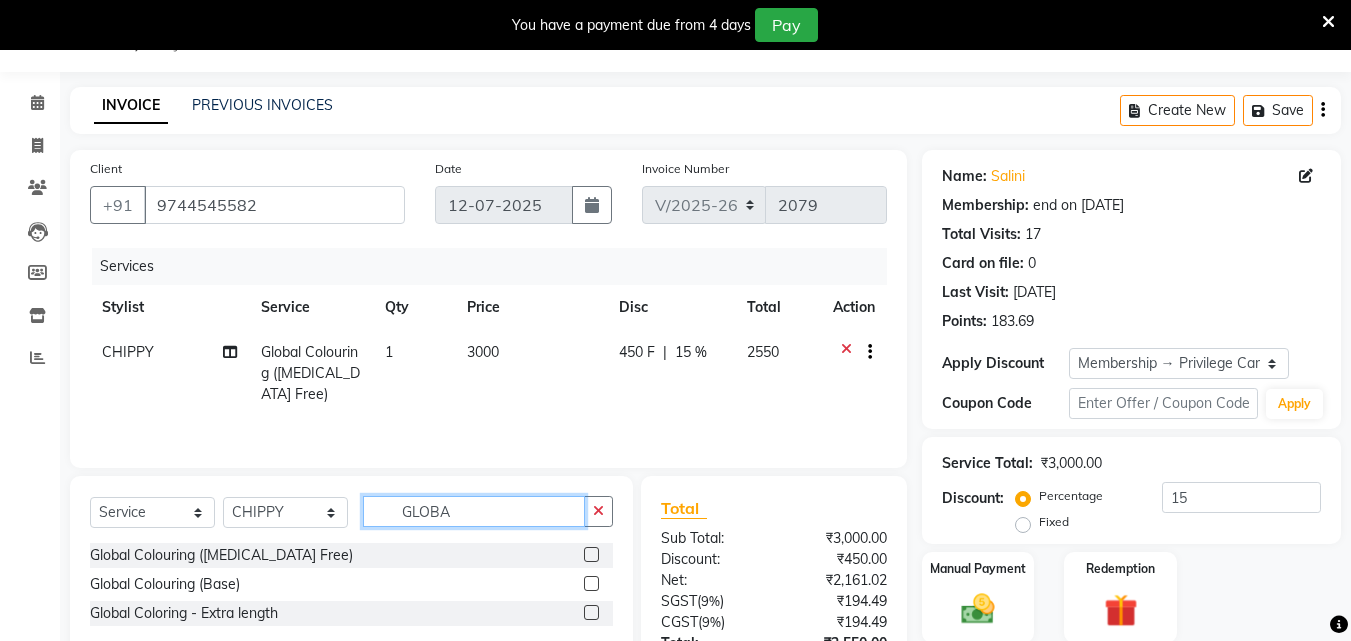 drag, startPoint x: 466, startPoint y: 506, endPoint x: 371, endPoint y: 529, distance: 97.74457 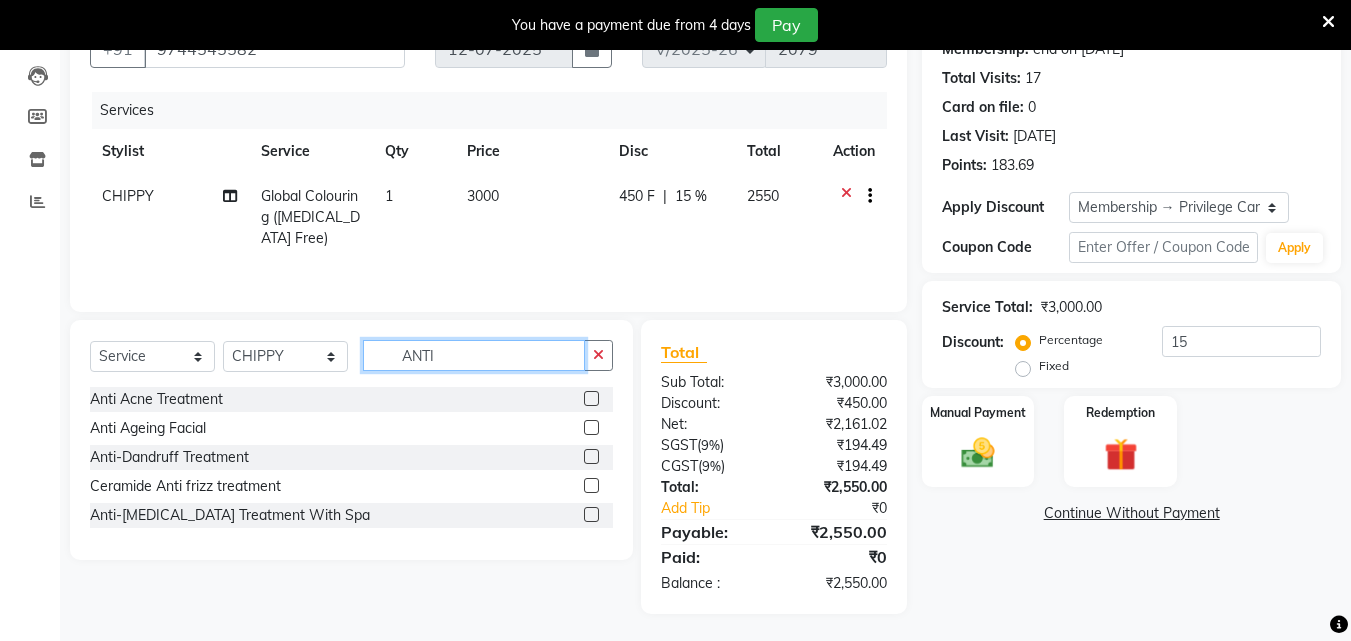 scroll, scrollTop: 209, scrollLeft: 0, axis: vertical 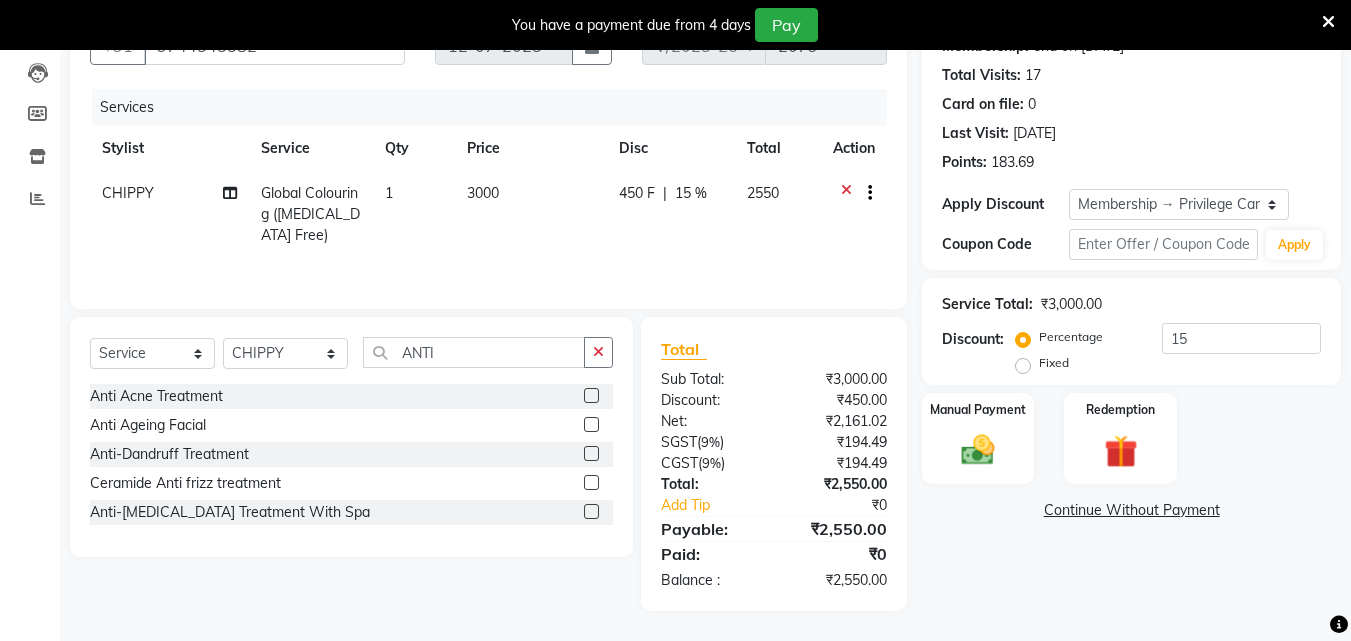 click 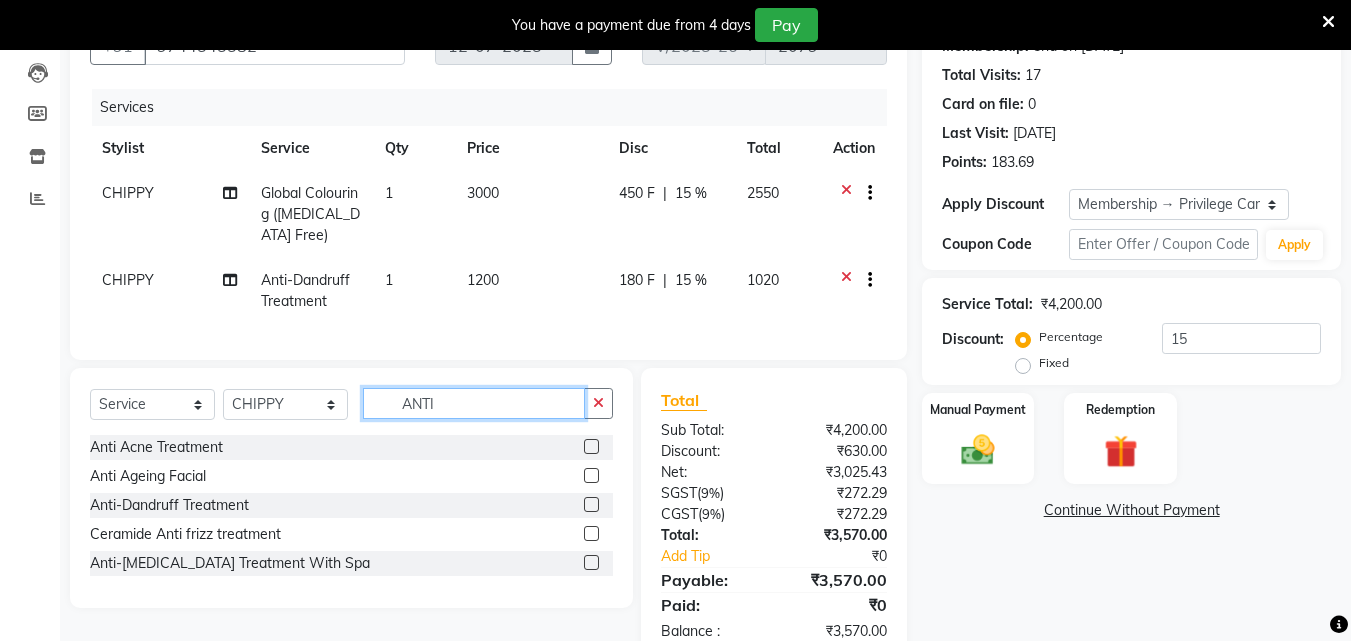 drag, startPoint x: 476, startPoint y: 425, endPoint x: 269, endPoint y: 432, distance: 207.11832 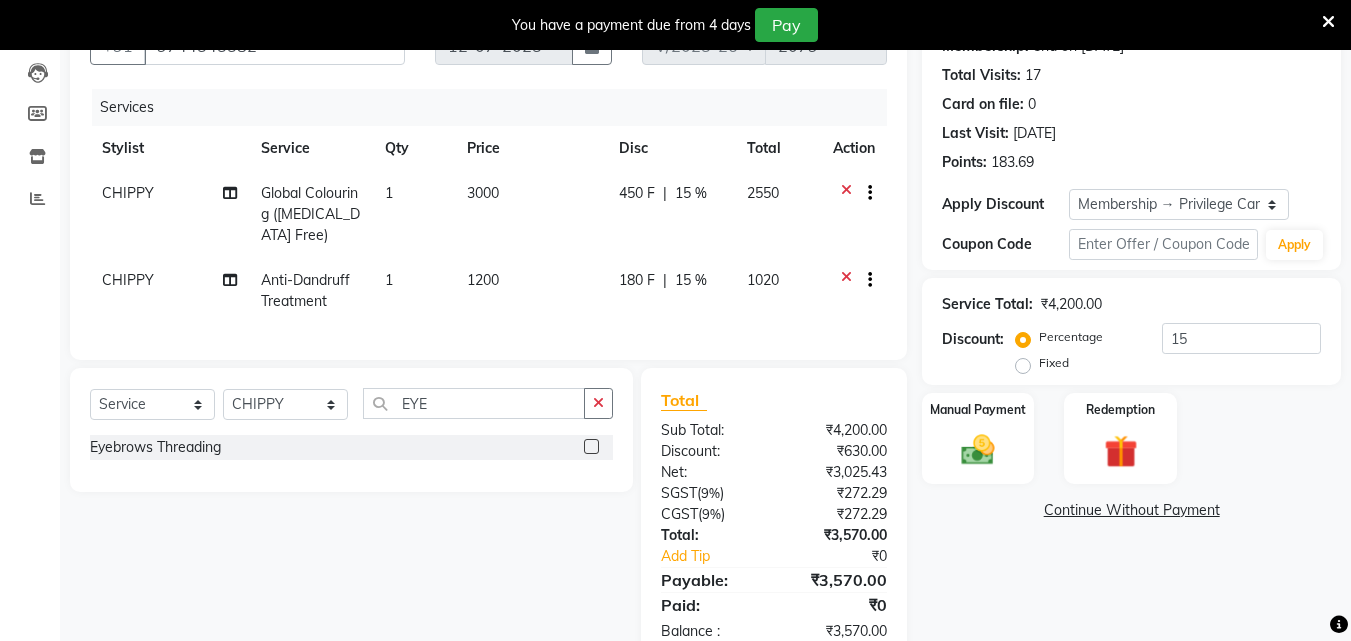 click 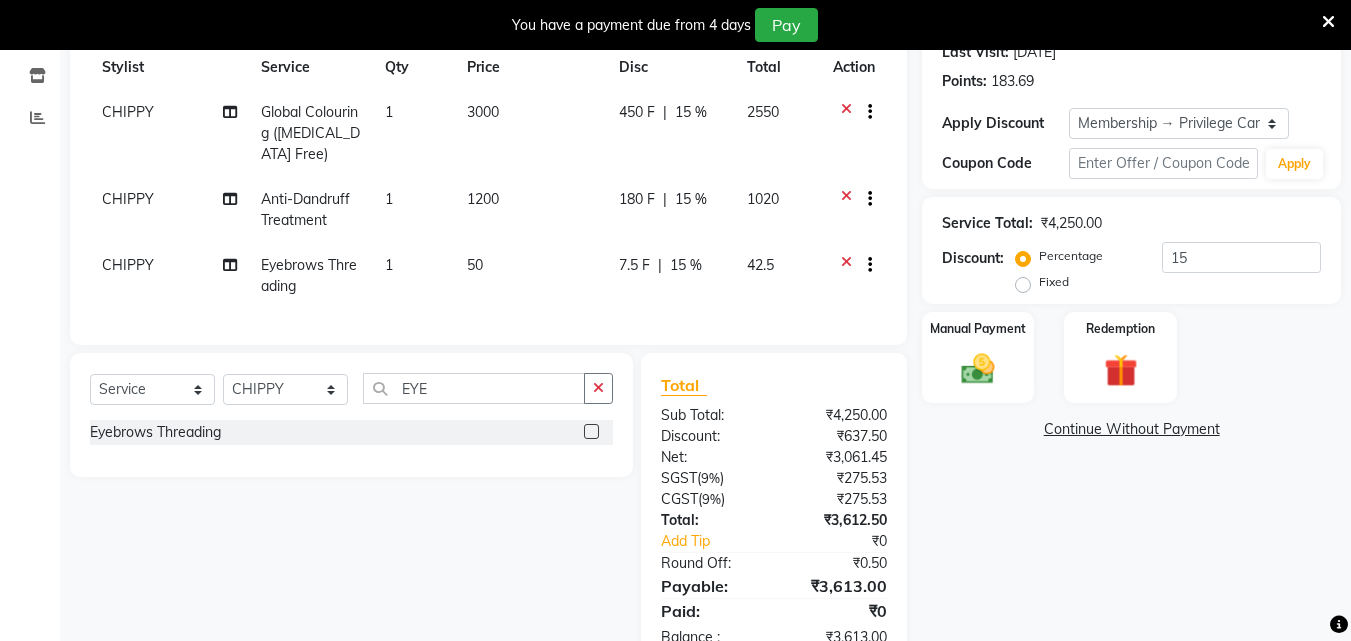scroll, scrollTop: 362, scrollLeft: 0, axis: vertical 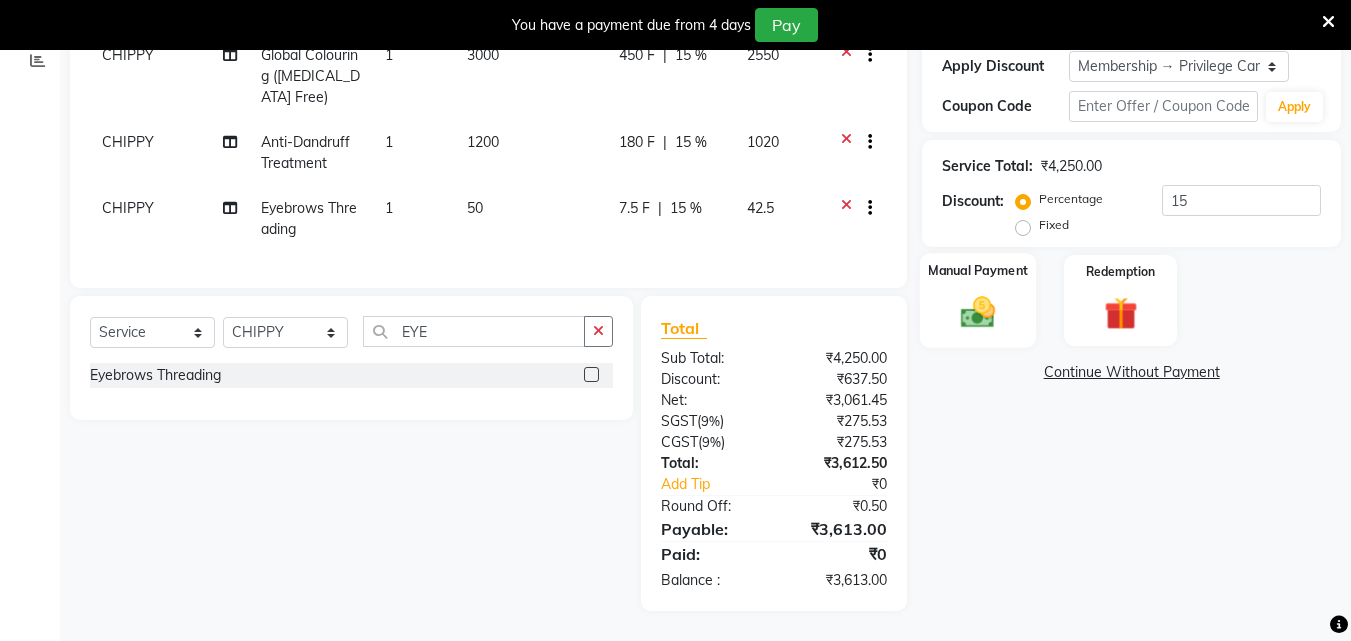 click 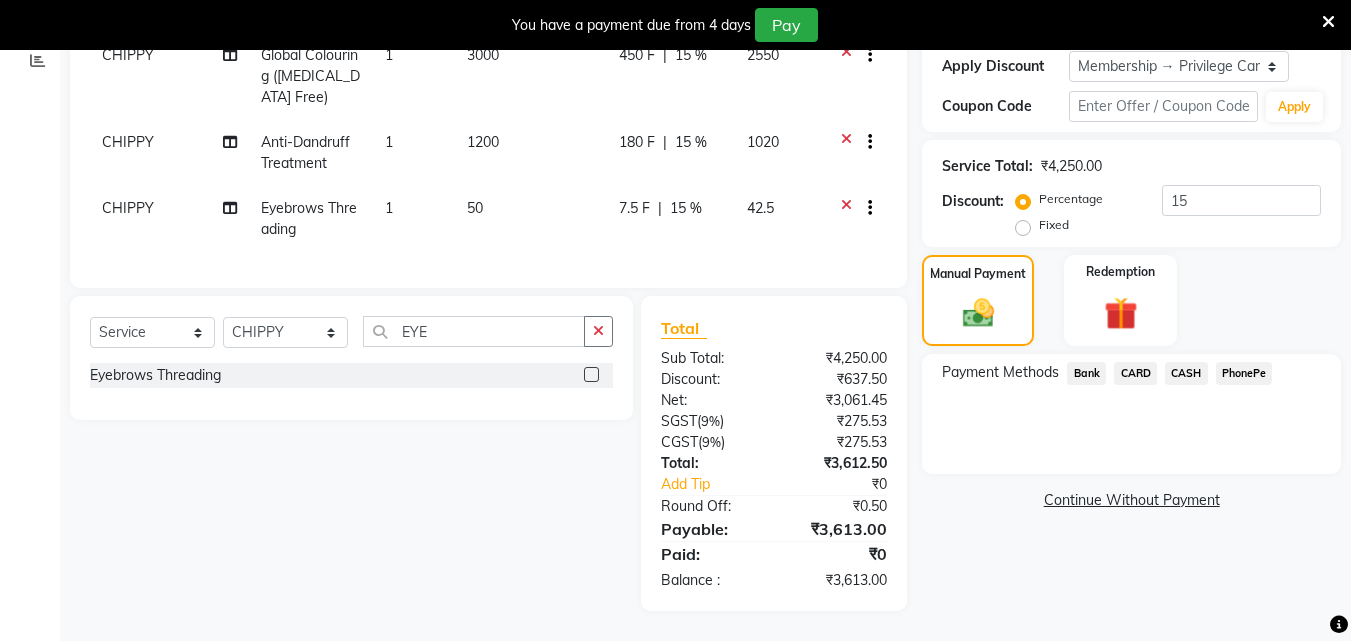 click on "CARD" 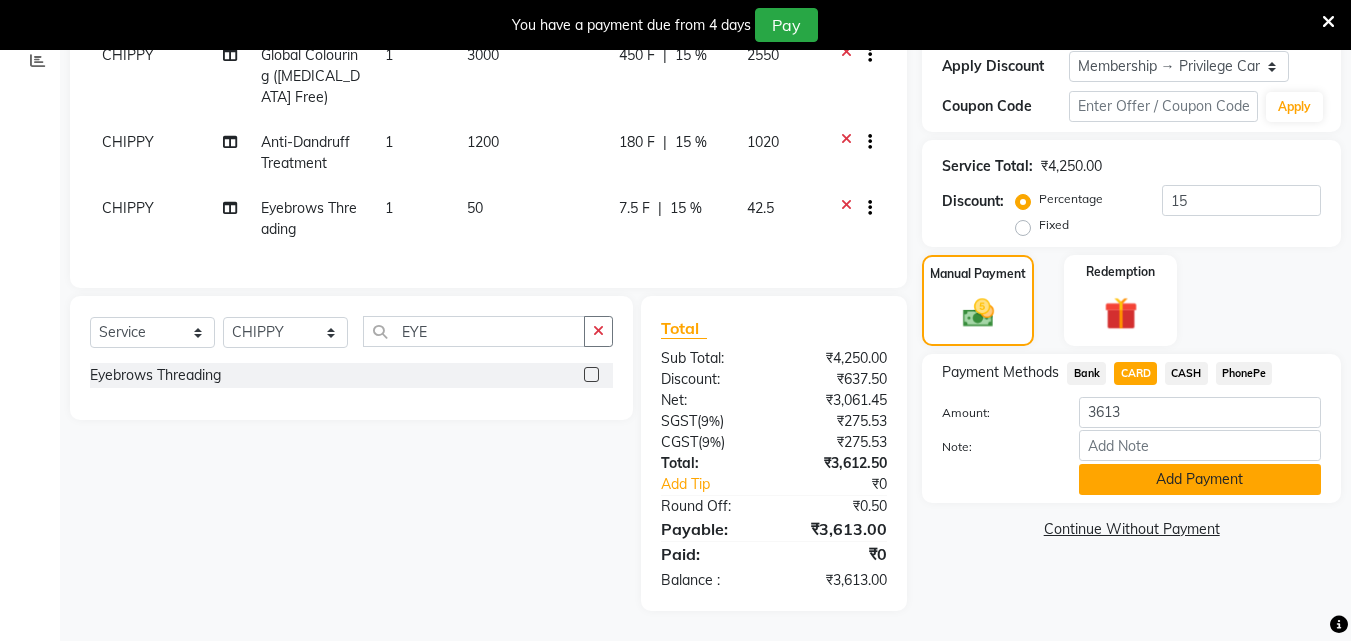 click on "Add Payment" 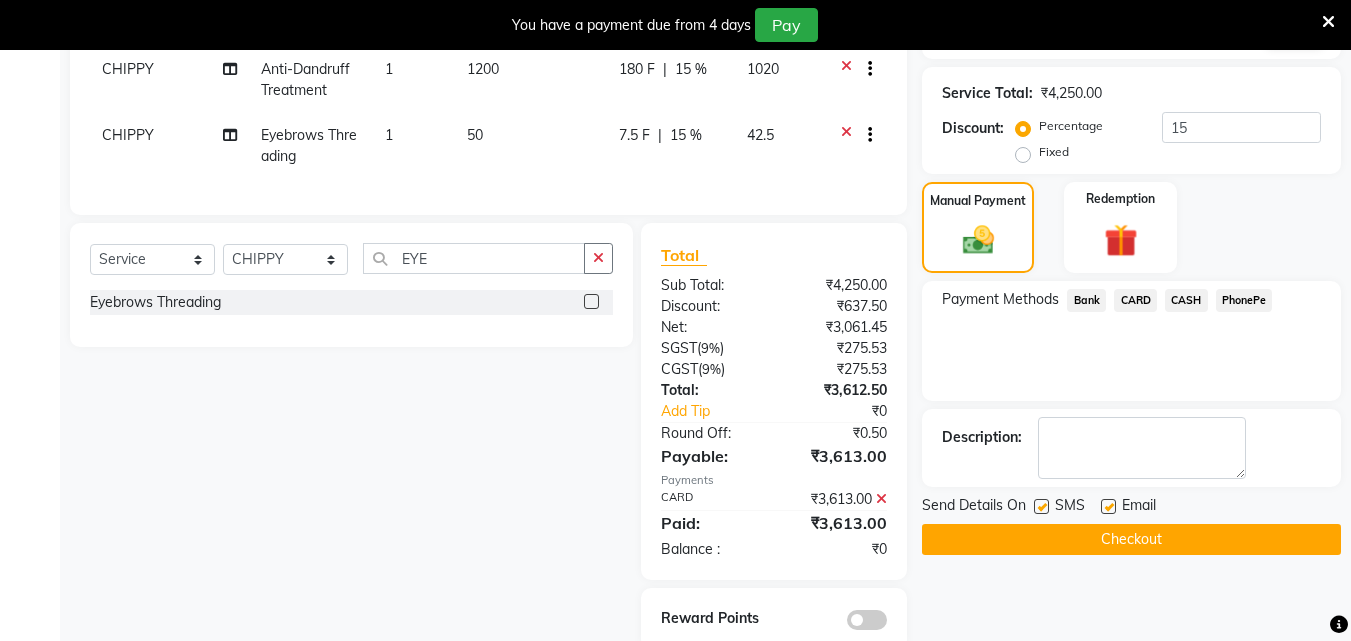 scroll, scrollTop: 474, scrollLeft: 0, axis: vertical 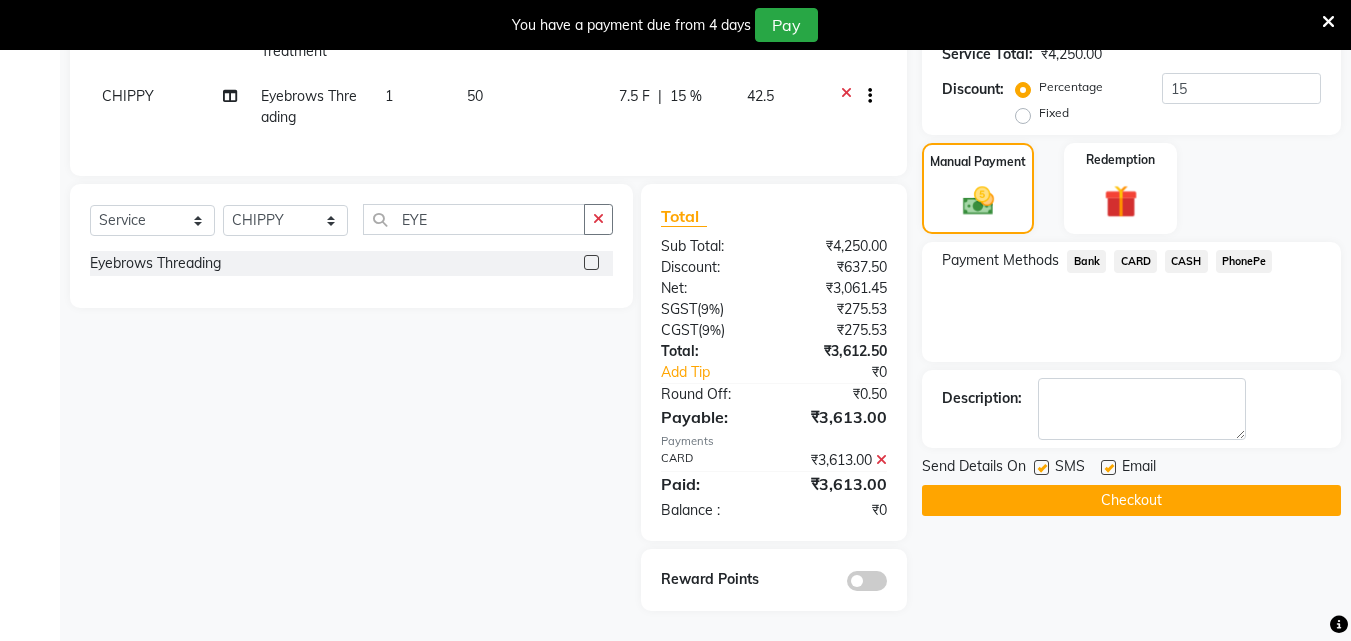click on "Checkout" 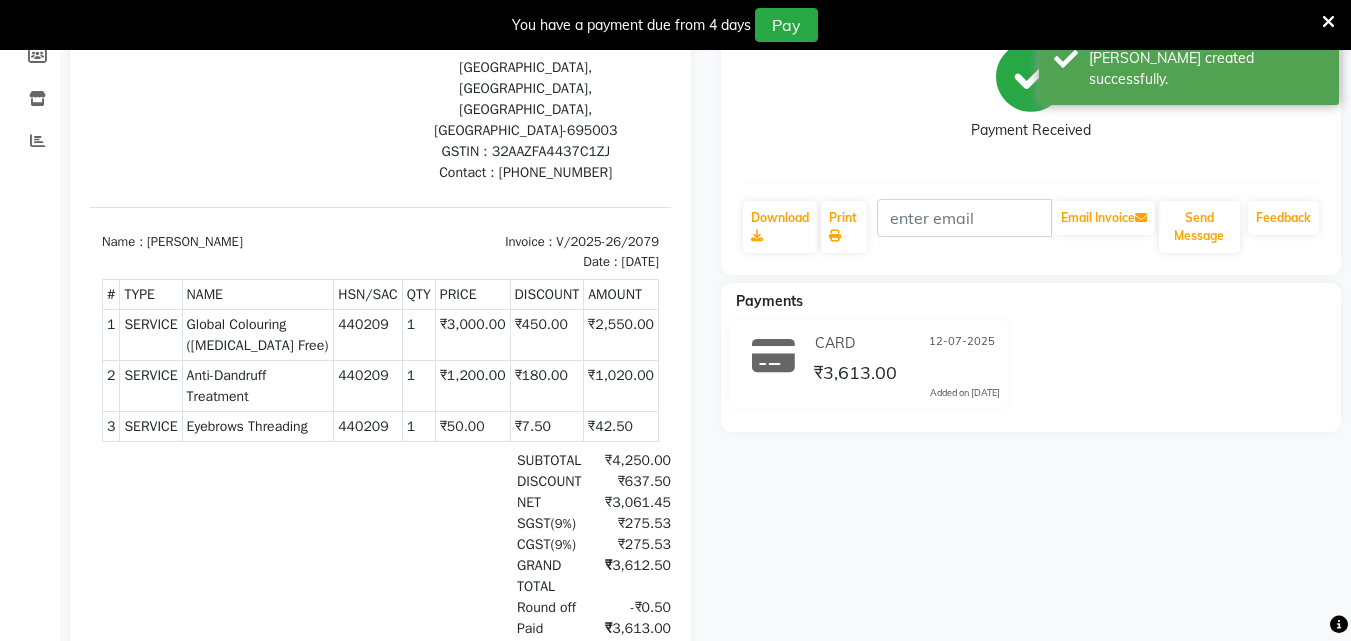 scroll, scrollTop: 0, scrollLeft: 0, axis: both 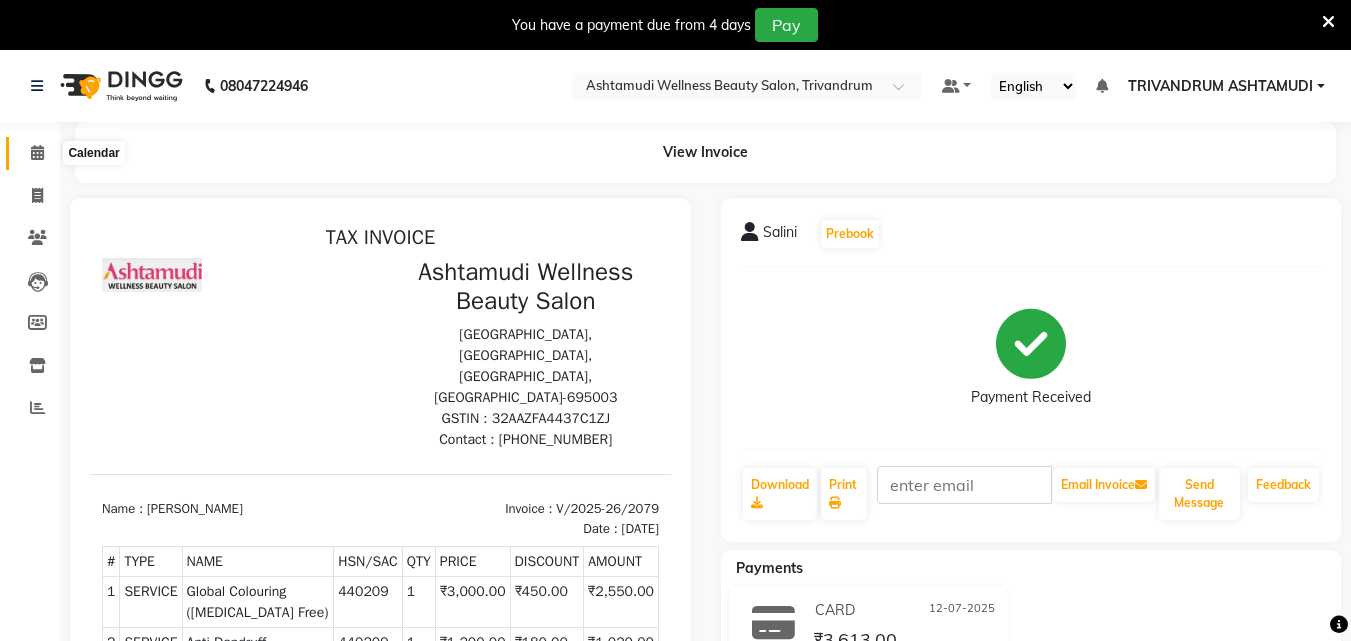 click 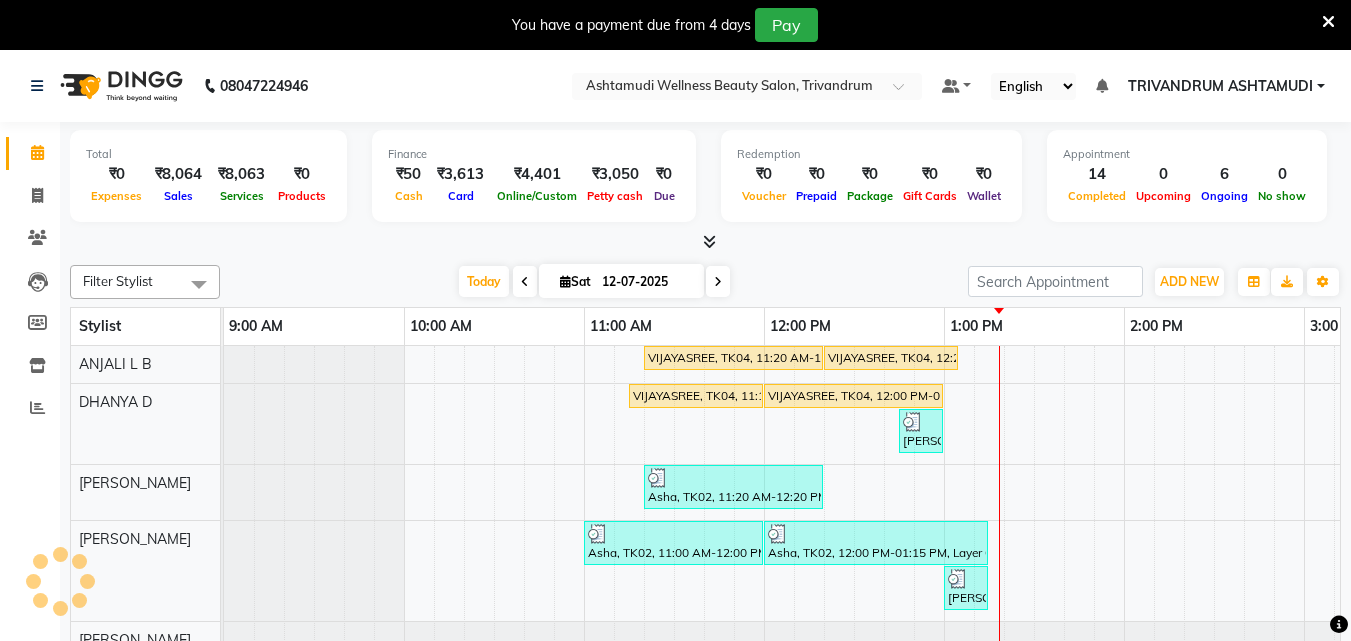 scroll, scrollTop: 49, scrollLeft: 0, axis: vertical 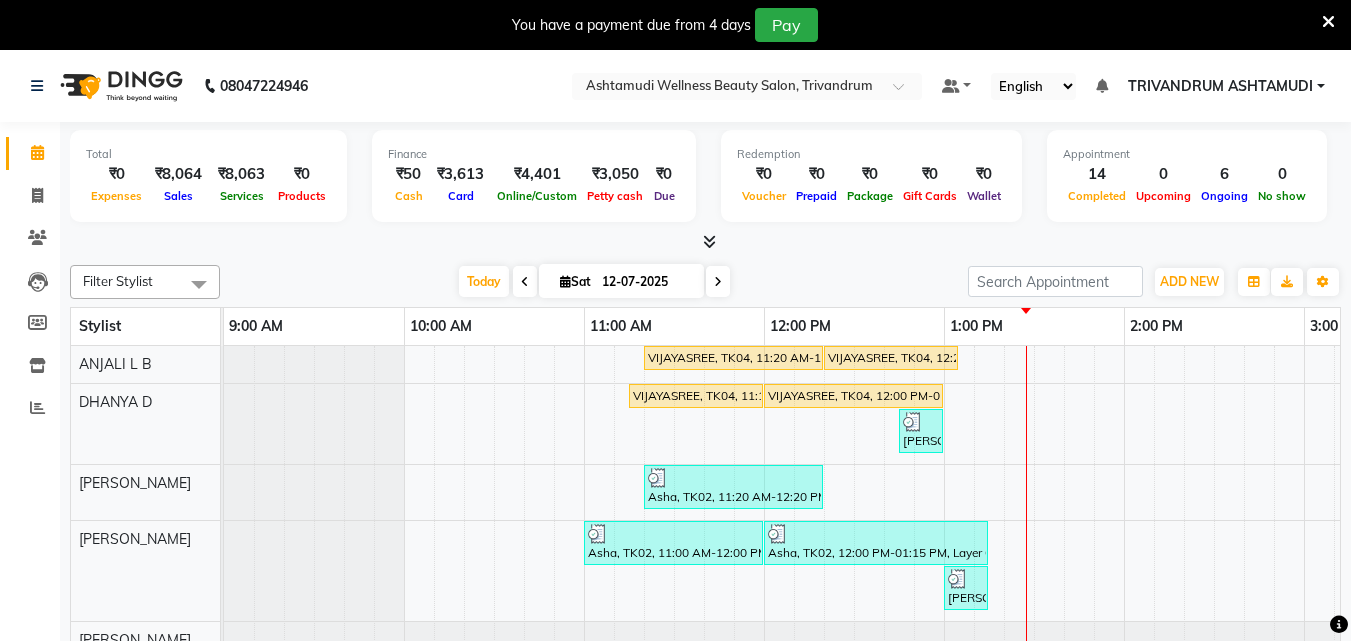 click on "Filter Stylist Select All ANJALI L B	 CHIPPY DHANYA D [PERSON_NAME]	 [PERSON_NAME] [PERSON_NAME] [PERSON_NAME]	 [PERSON_NAME] TRIVANDRUM ASHTAMUDI [PERSON_NAME] S [DATE]  [DATE] Toggle Dropdown Add Appointment Add Invoice Add Expense Add Attendance Add Client Toggle Dropdown Add Appointment Add Invoice Add Expense Add Attendance Add Client ADD NEW Toggle Dropdown Add Appointment Add Invoice Add Expense Add Attendance Add Client Filter Stylist Select All ANJALI L B	 CHIPPY DHANYA D [PERSON_NAME]	 [PERSON_NAME] [PERSON_NAME] [PERSON_NAME]	 [PERSON_NAME] TRIVANDRUM ASHTAMUDI [PERSON_NAME] S Group By  Staff View   Room View  View as Vertical  Vertical - Week View  Horizontal  Horizontal - Week View  List  Toggle Dropdown Calendar Settings Manage Tags   Arrange Stylists   Reset Stylists  Full Screen Appointment Form Zoom 150% Stylist 9:00 AM 10:00 AM 11:00 AM 12:00 PM 1:00 PM 2:00 PM 3:00 PM 4:00 PM 5:00 PM 6:00 PM 7:00 PM 8:00 PM 9:00 PM 10:00 PM ANJALI L B	 DHANYA D [PERSON_NAME]	 [PERSON_NAME]	 [PERSON_NAME]	 [PERSON_NAME]" 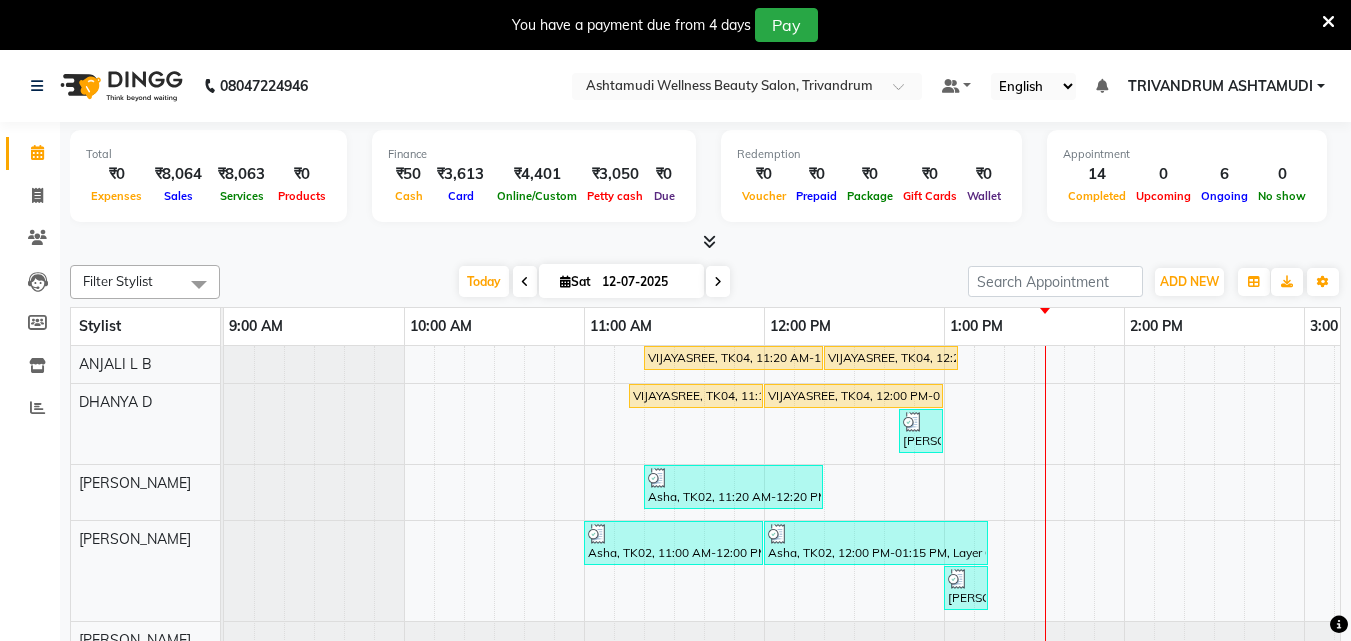 scroll, scrollTop: 59, scrollLeft: 0, axis: vertical 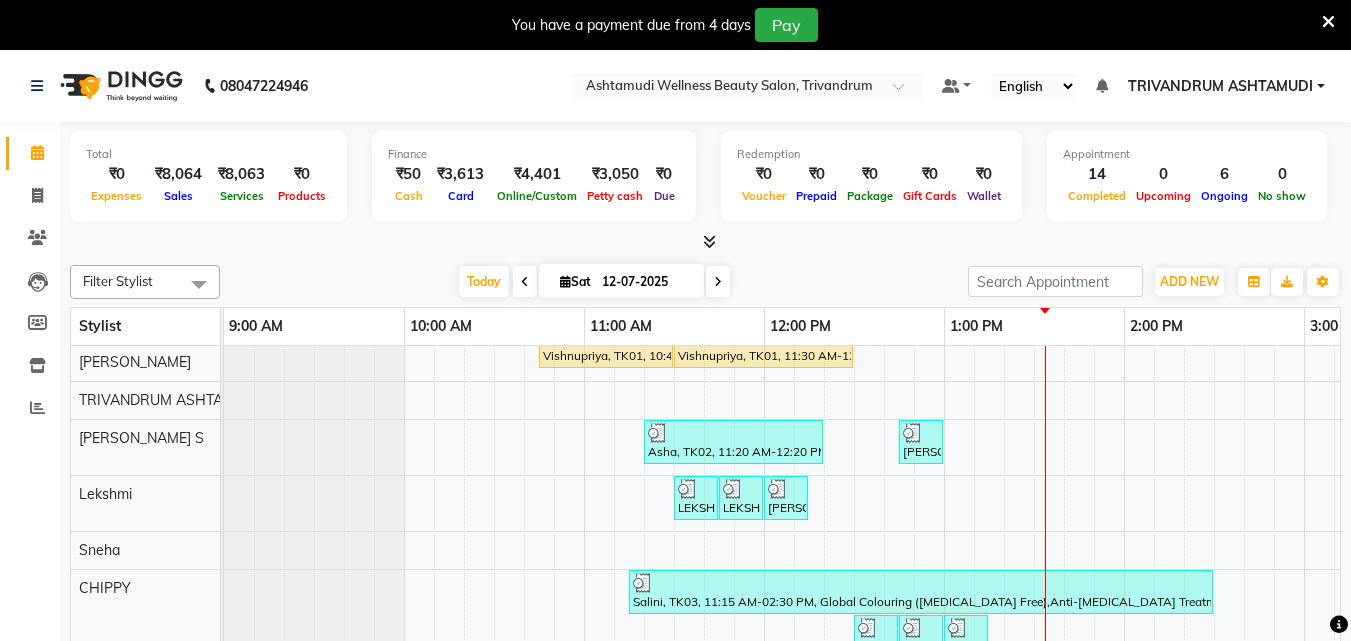 click on "VIJAYASREE, TK04, 11:20 AM-12:20 PM, Ceramide  Anti frizz treatment    VIJAYASREE, TK04, 12:20 PM-01:05 PM, Root Touch-Up (Ammonia Free)    VIJAYASREE, TK04, 11:15 AM-12:00 PM, Root Touch-Up (Ammonia Free)    VIJAYASREE, TK04, 12:00 PM-01:00 PM, Ceramide  Anti frizz treatment     KARISHMA@@, TK08, 12:45 PM-01:00 PM, Eyebrows Threading     Asha, TK02, 11:20 AM-12:20 PM, Layer Cut     Asha, TK02, 11:00 AM-12:00 PM, Ceramide  Anti frizz treatment     Asha, TK02, 12:00 PM-01:15 PM, Layer Cut,Ceramide  Anti frizz treatment,Eyebrows Threading     KARISHMA@@, TK08, 01:00 PM-01:15 PM, Eyebrows Threading    Vishnupriya, TK01, 10:45 AM-11:30 AM, Root Touch-Up (Ammonia Free)    Vishnupriya, TK01, 11:30 AM-12:30 PM, Ceramide  Anti frizz treatment     Asha, TK02, 11:20 AM-12:20 PM, Layer Cut     Beena, TK09, 12:45 PM-01:00 PM, Eyebrows Threading     LEKSHMI, TK05, 11:30 AM-11:45 AM, Eyebrows Threading     LEKSHMI, TK05, 11:45 AM-12:00 PM, Chin Threading     Anusree, TK06, 12:00 PM-12:15 PM, Eyebrows Threading" at bounding box center [1484, 331] 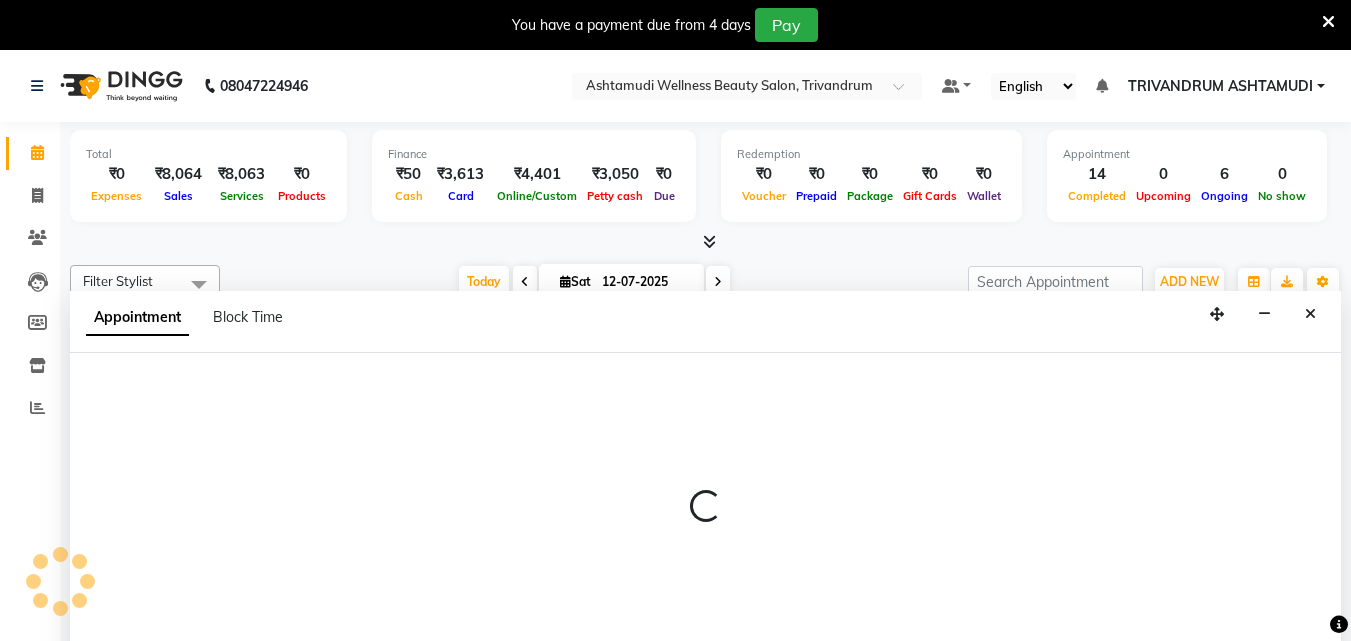 scroll, scrollTop: 50, scrollLeft: 0, axis: vertical 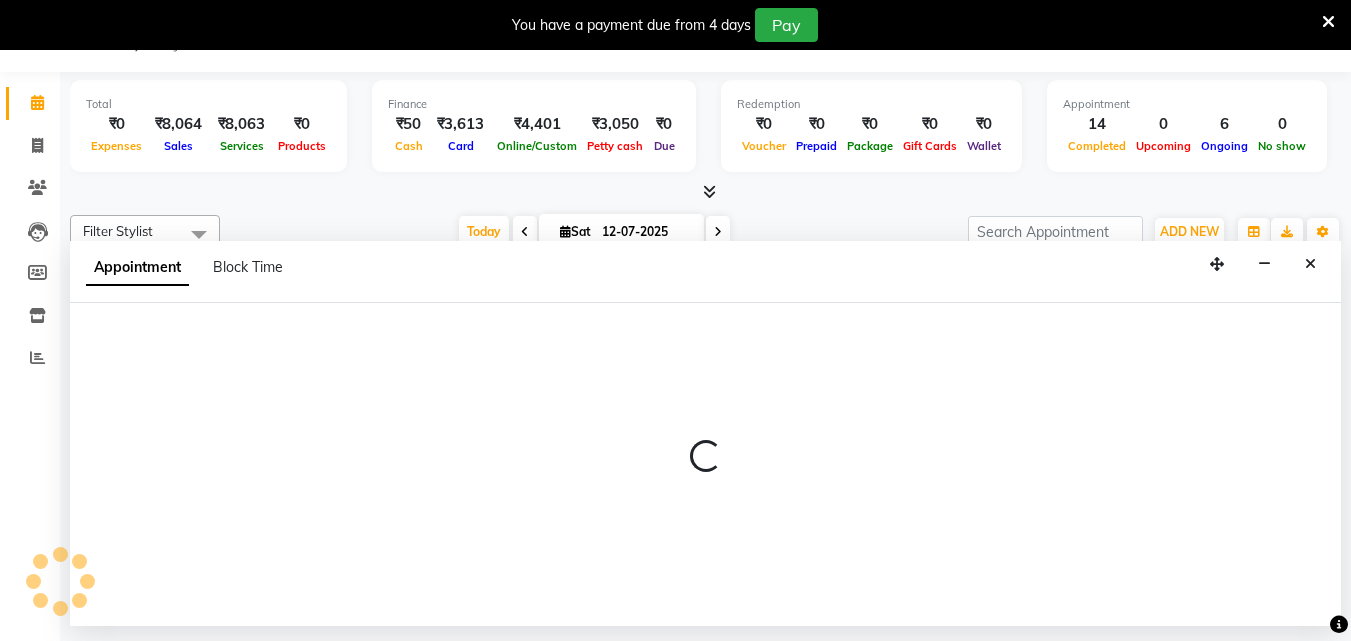 select on "72435" 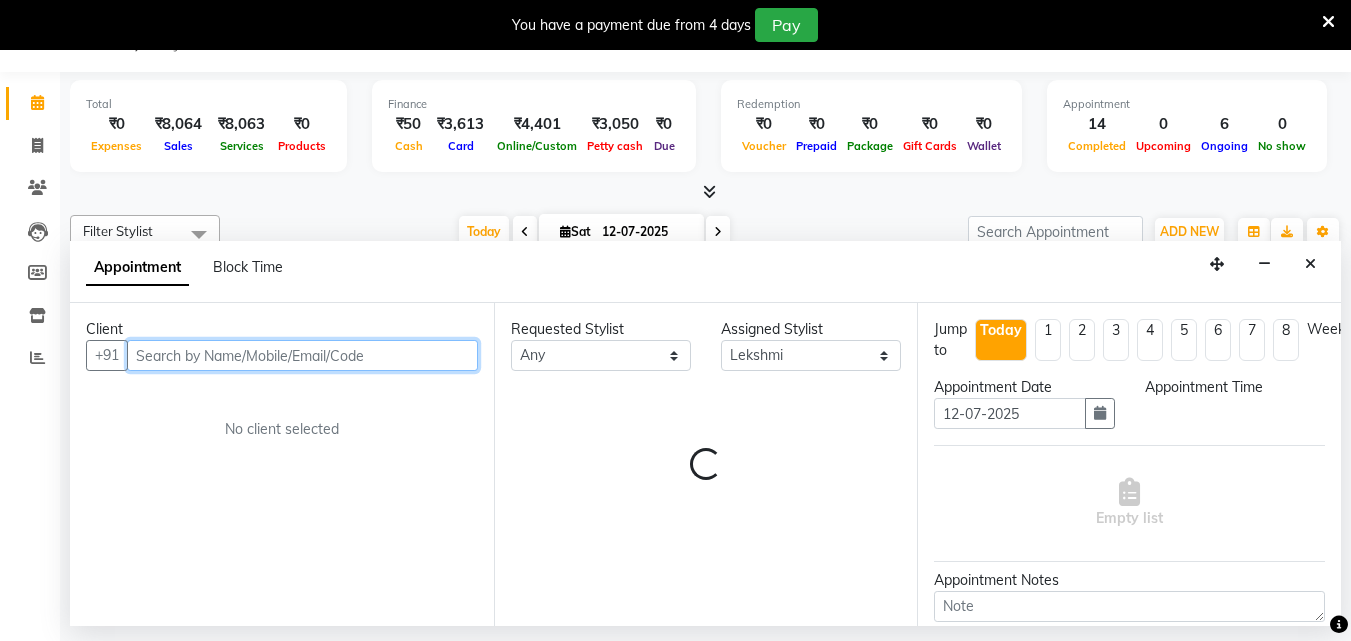 select on "750" 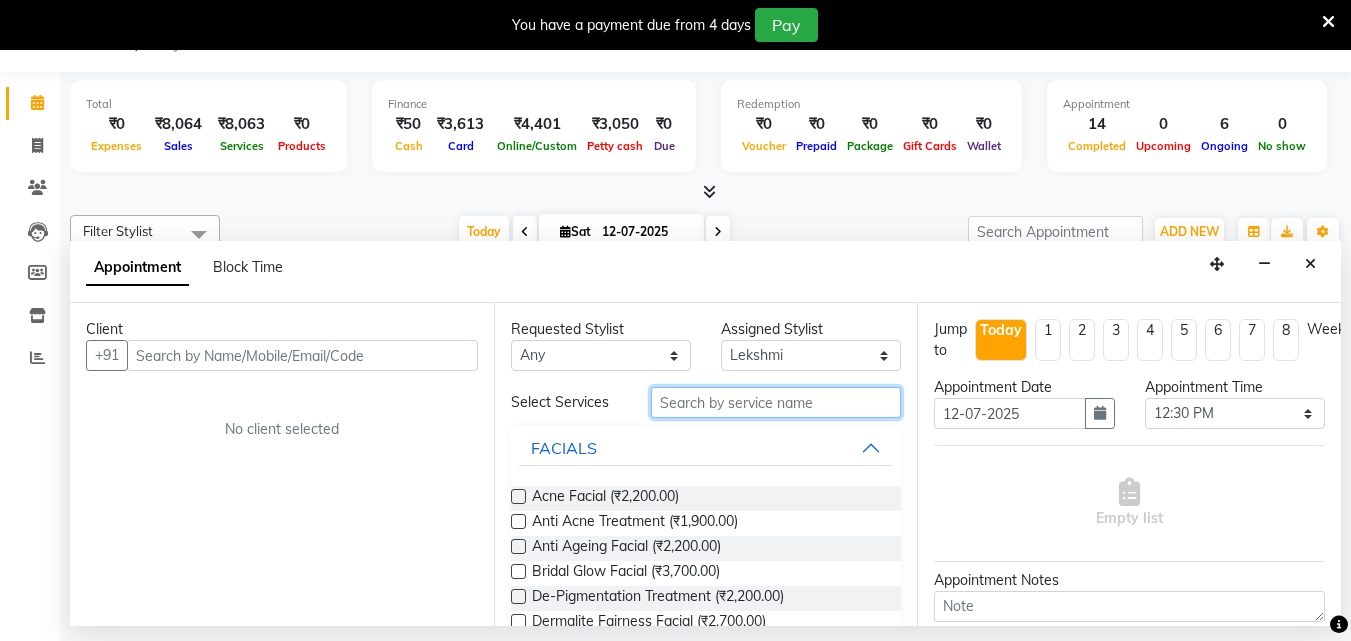 click at bounding box center (776, 402) 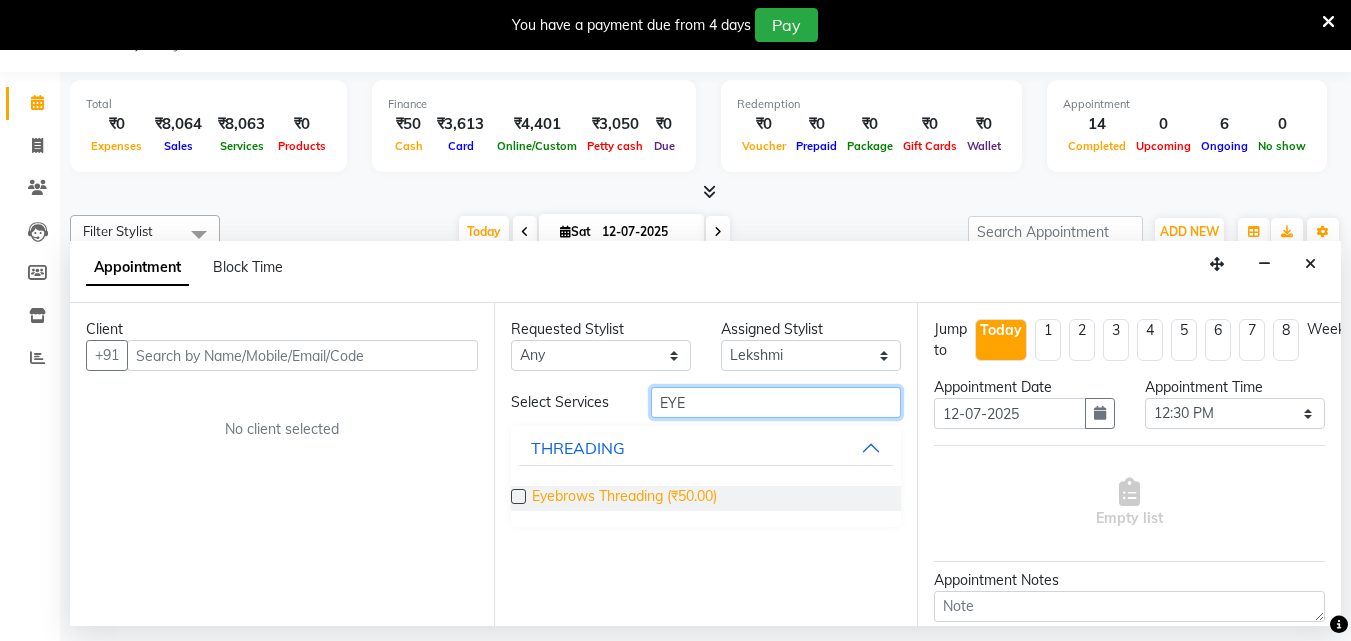 type on "EYE" 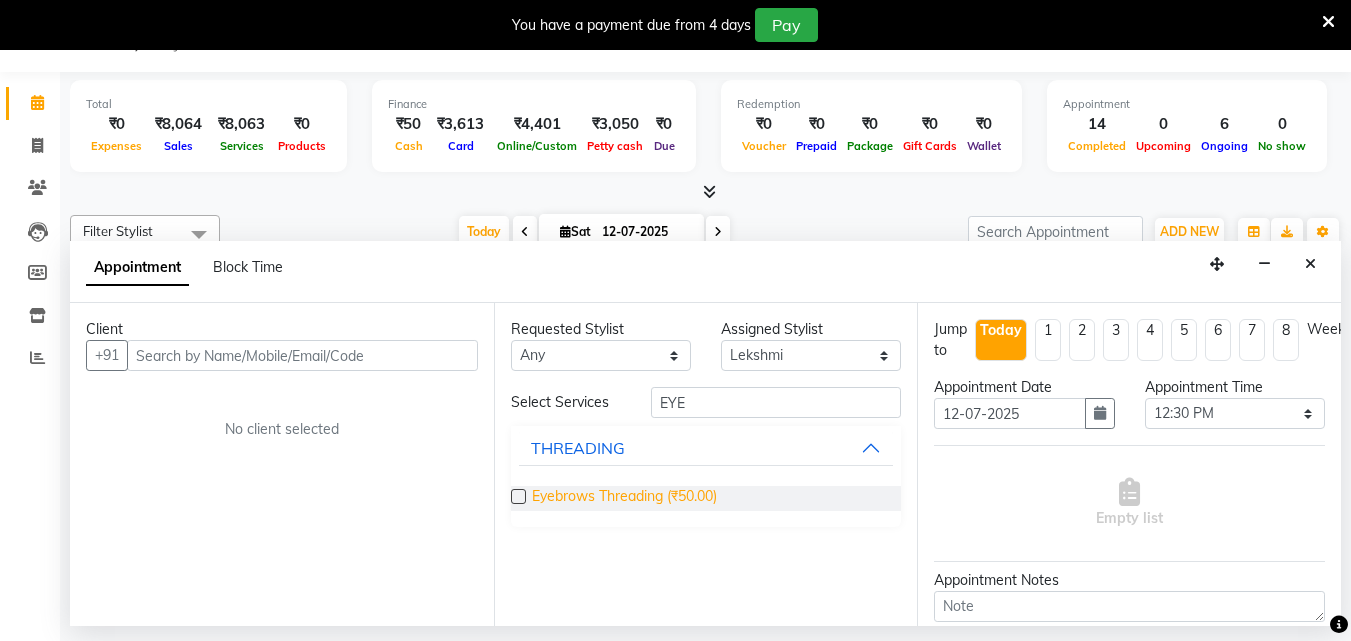 click on "Eyebrows Threading (₹50.00)" at bounding box center (624, 498) 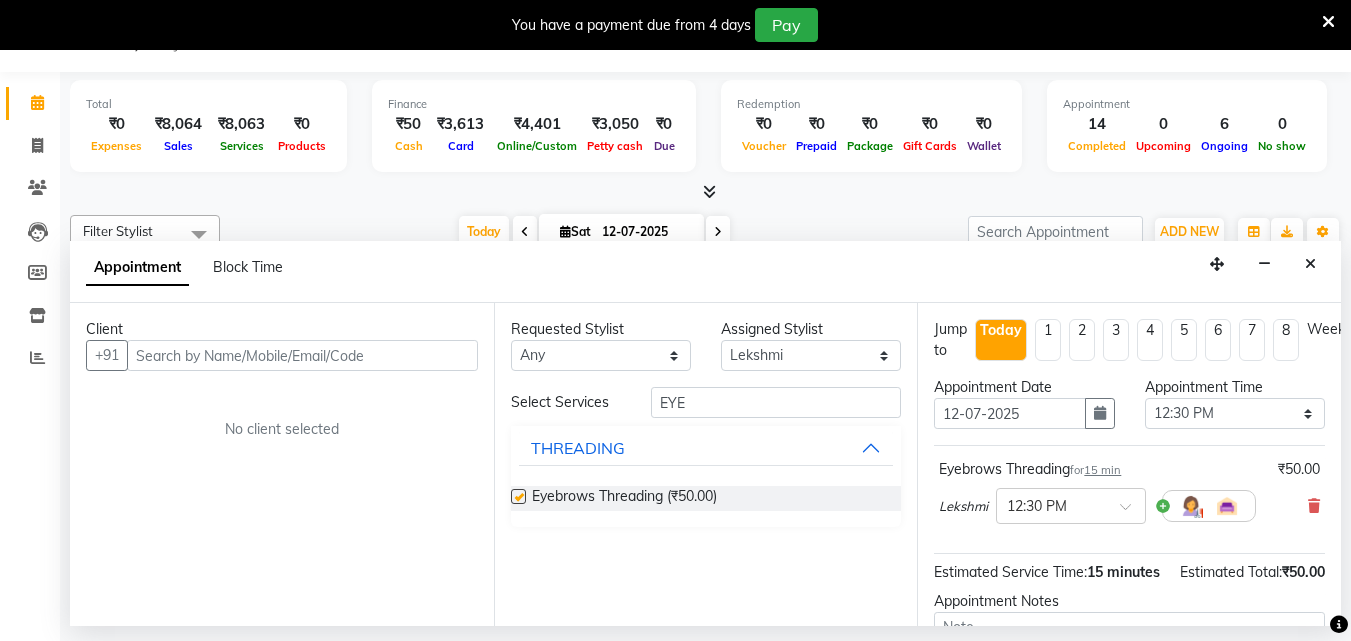 checkbox on "false" 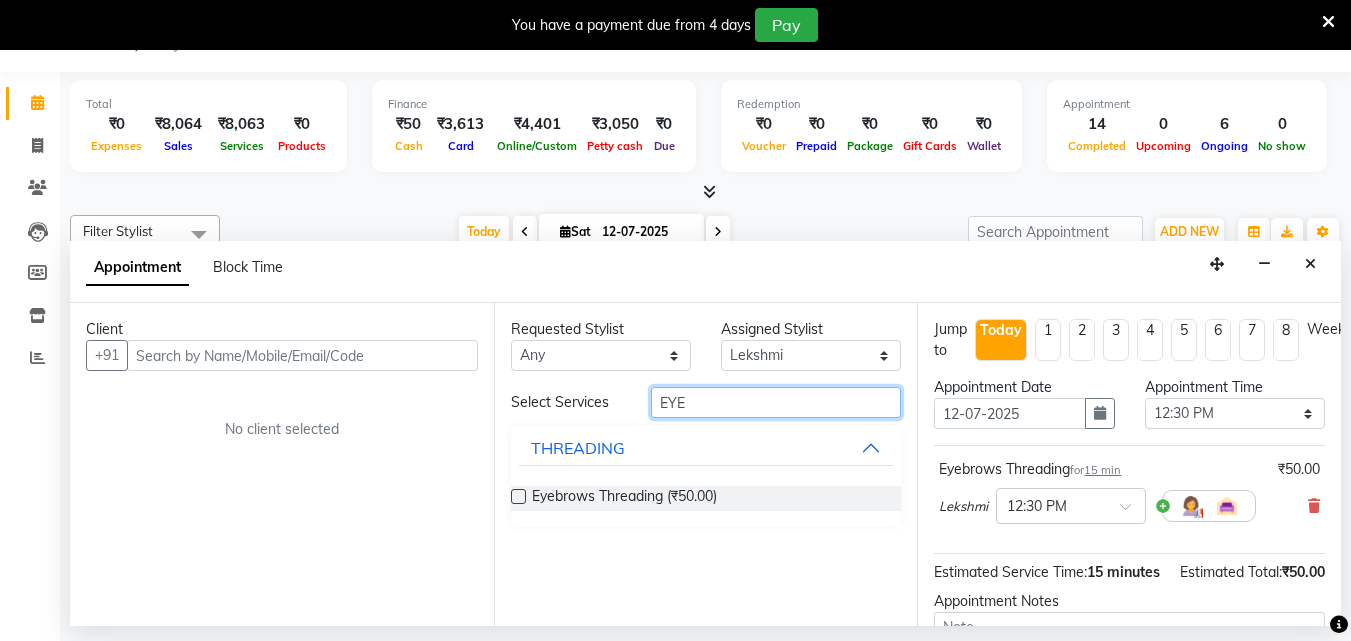 drag, startPoint x: 708, startPoint y: 400, endPoint x: 538, endPoint y: 400, distance: 170 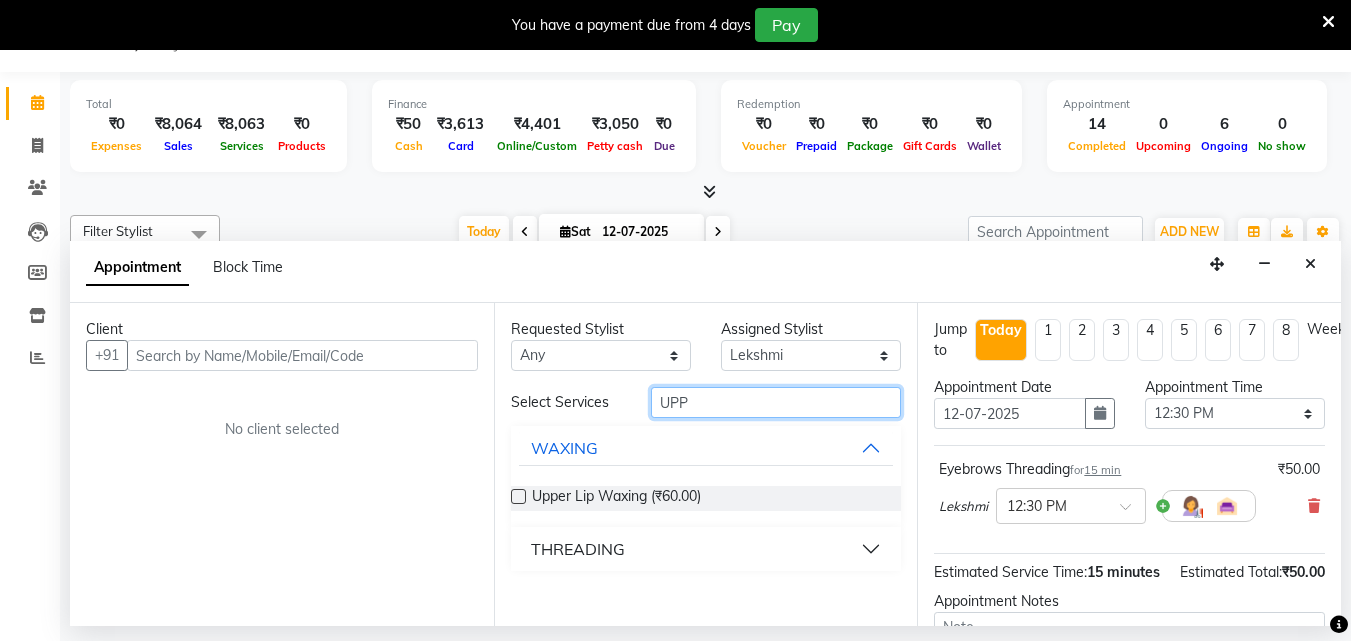type on "UPP" 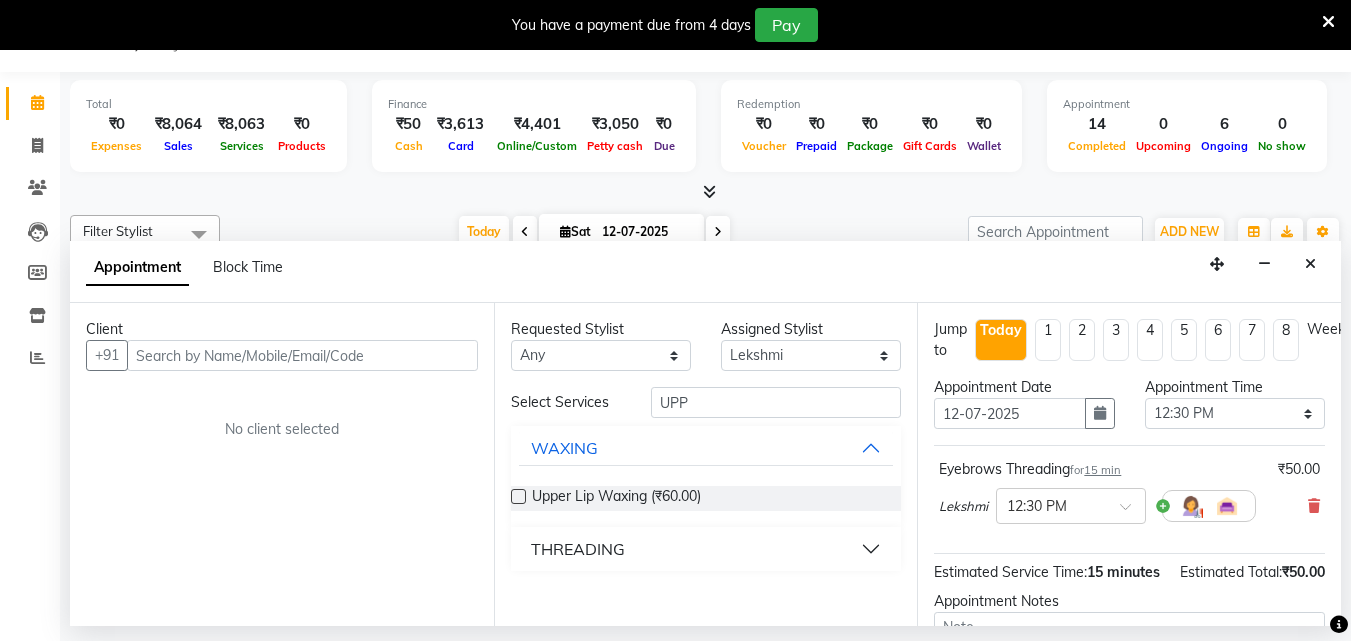 click on "THREADING" at bounding box center (578, 549) 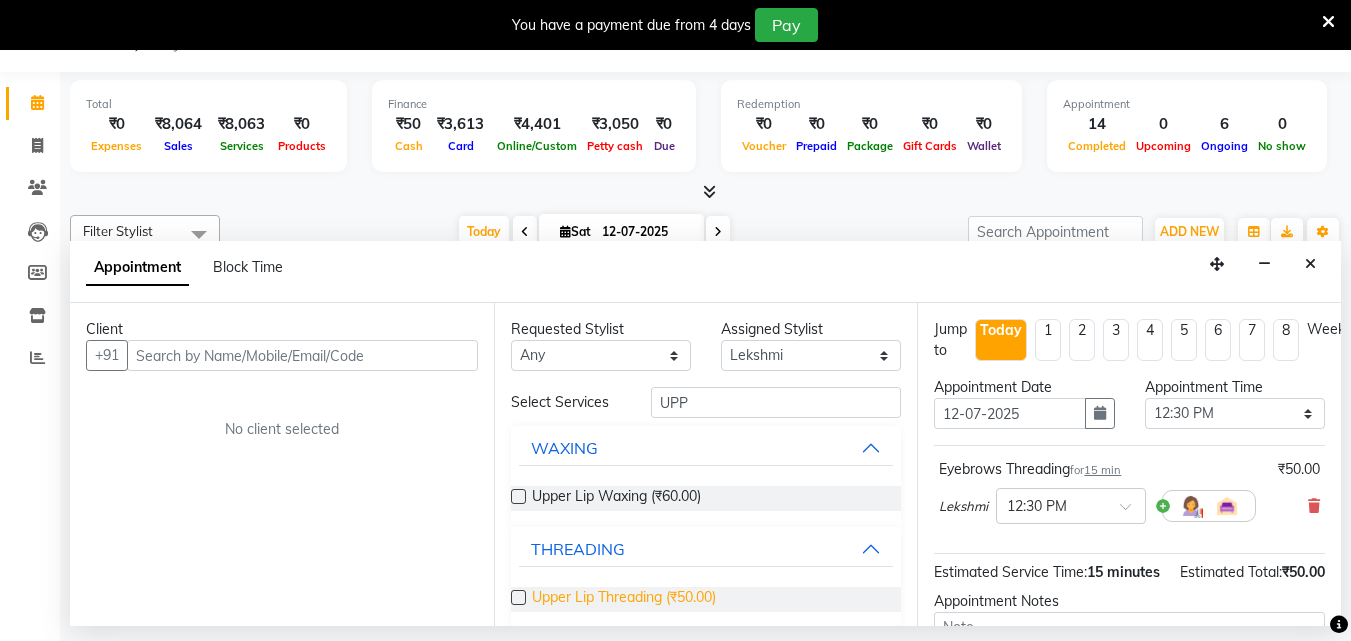 click on "Upper Lip Threading (₹50.00)" at bounding box center [624, 599] 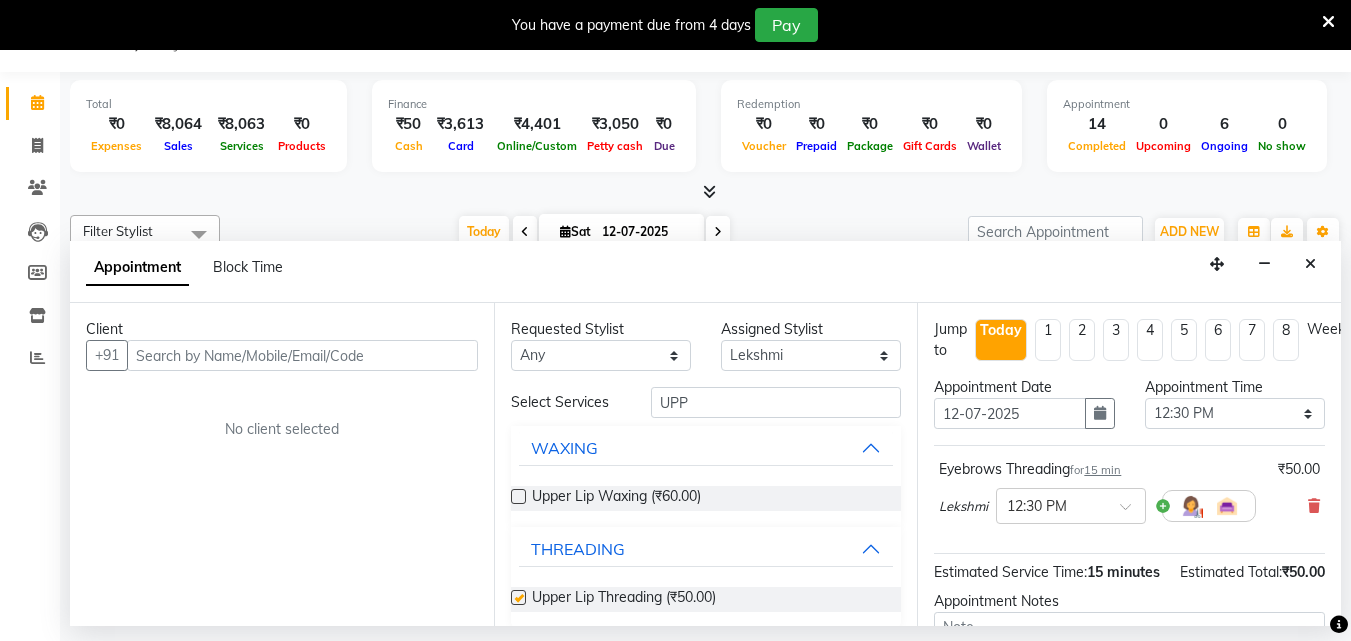 checkbox on "false" 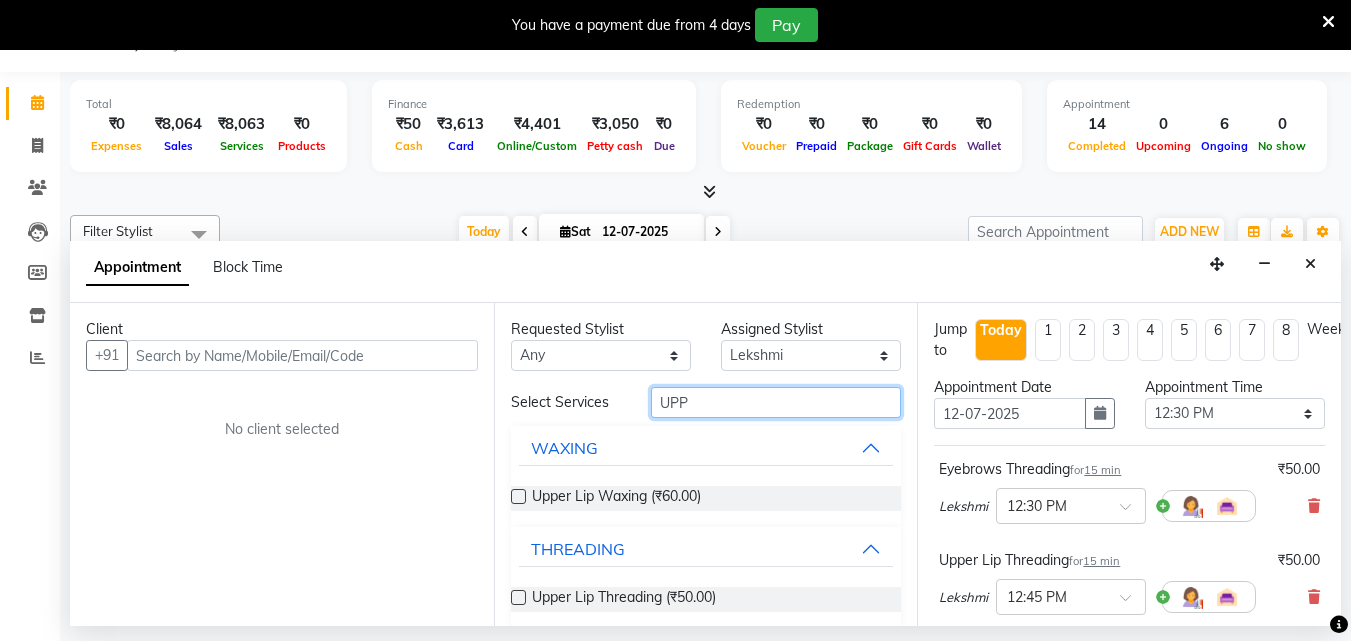 drag, startPoint x: 627, startPoint y: 393, endPoint x: 448, endPoint y: 388, distance: 179.06982 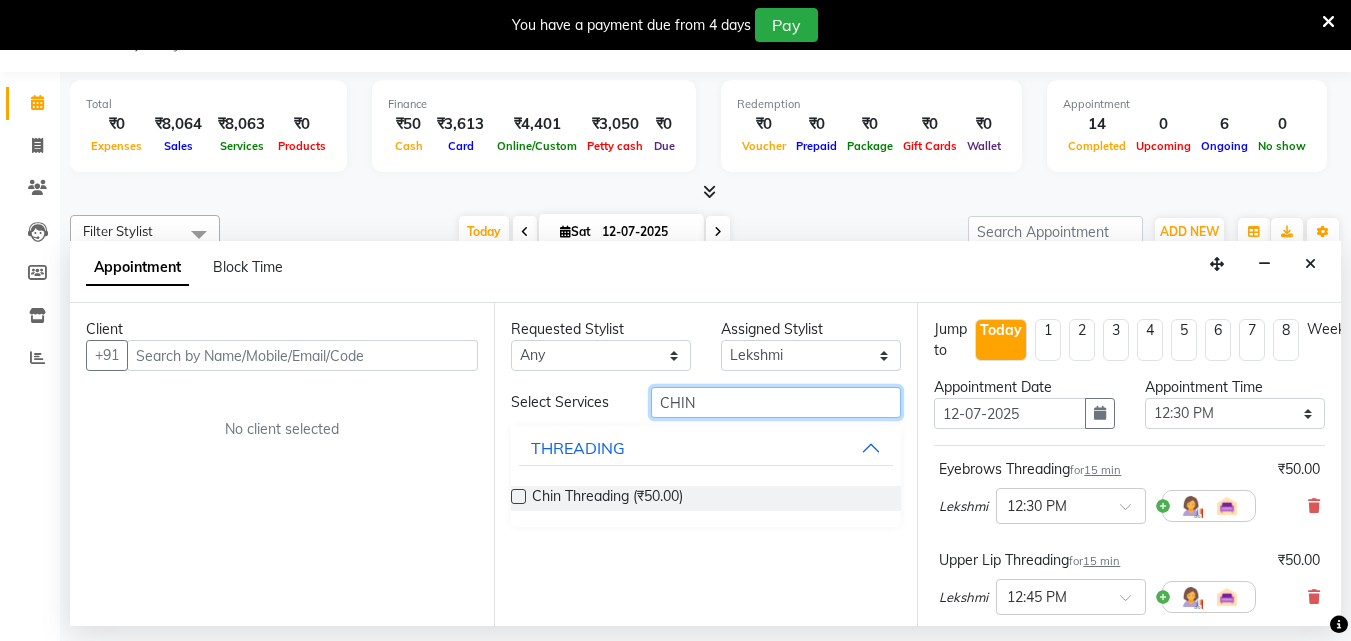 type on "CHIN" 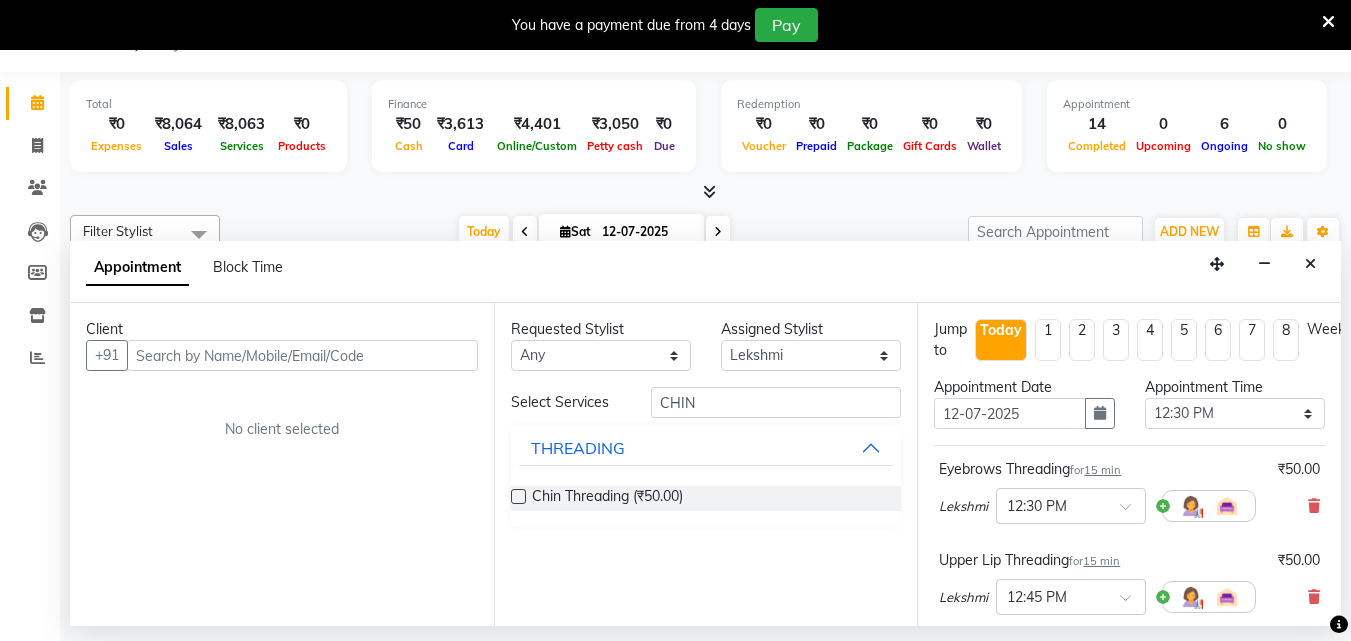 click at bounding box center [518, 496] 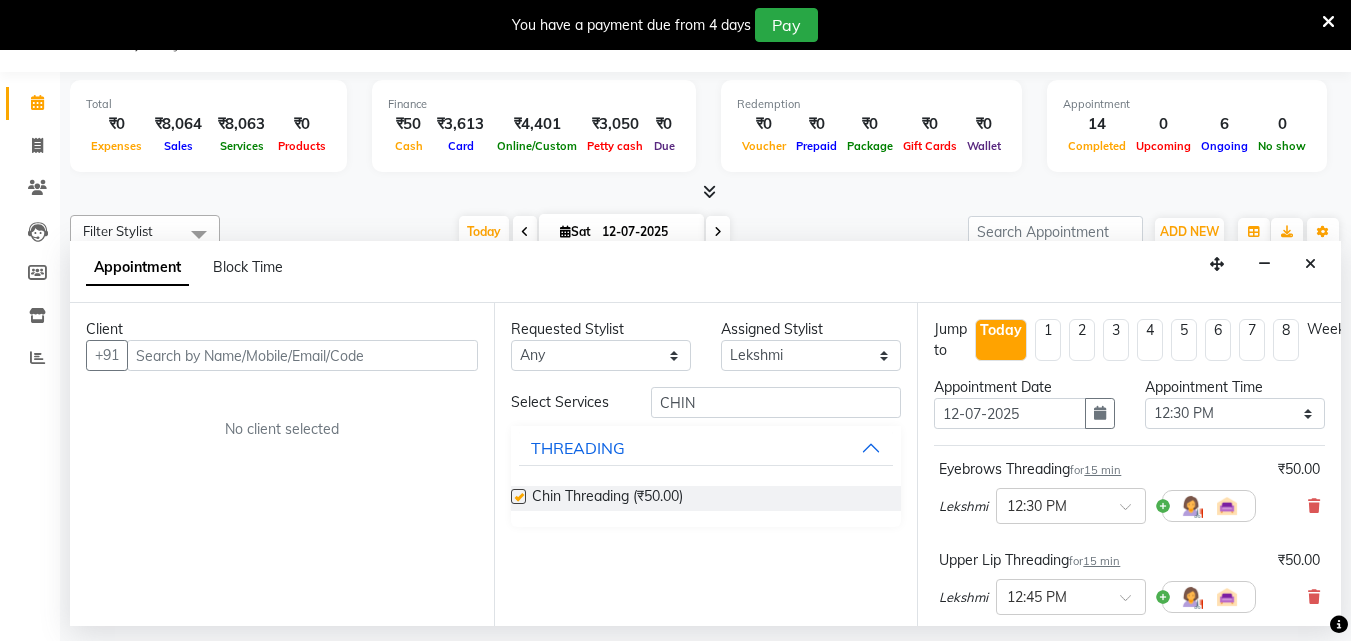 checkbox on "false" 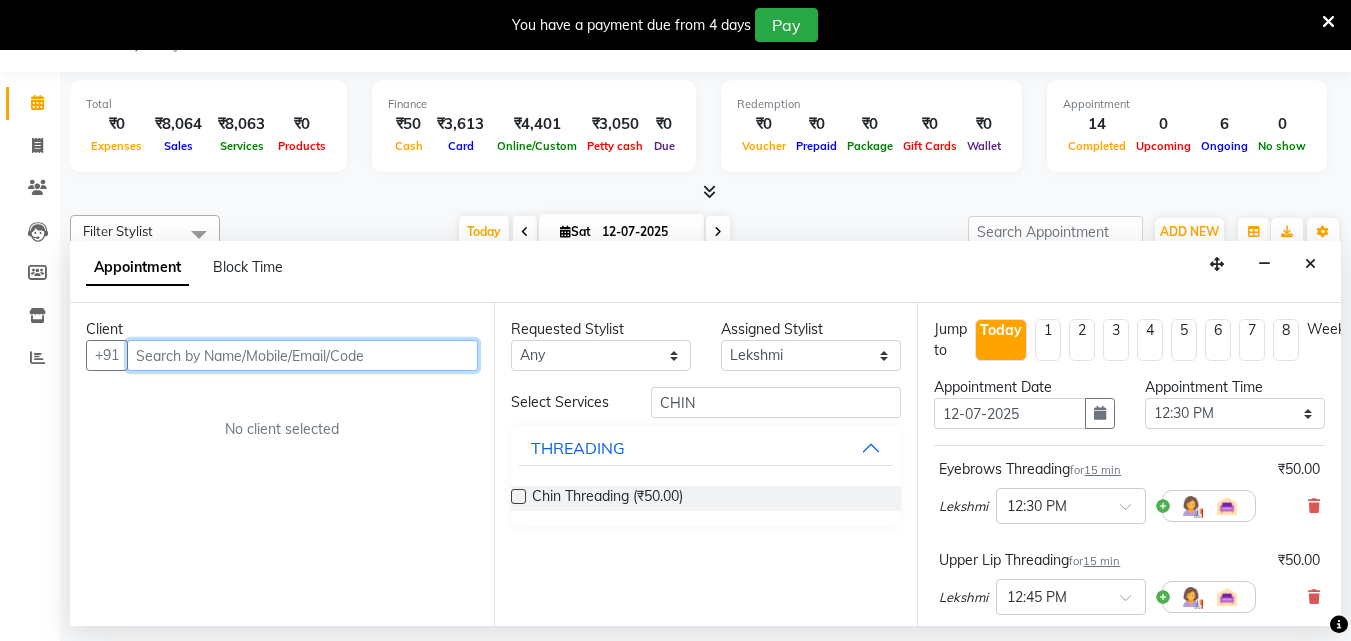 click at bounding box center (302, 355) 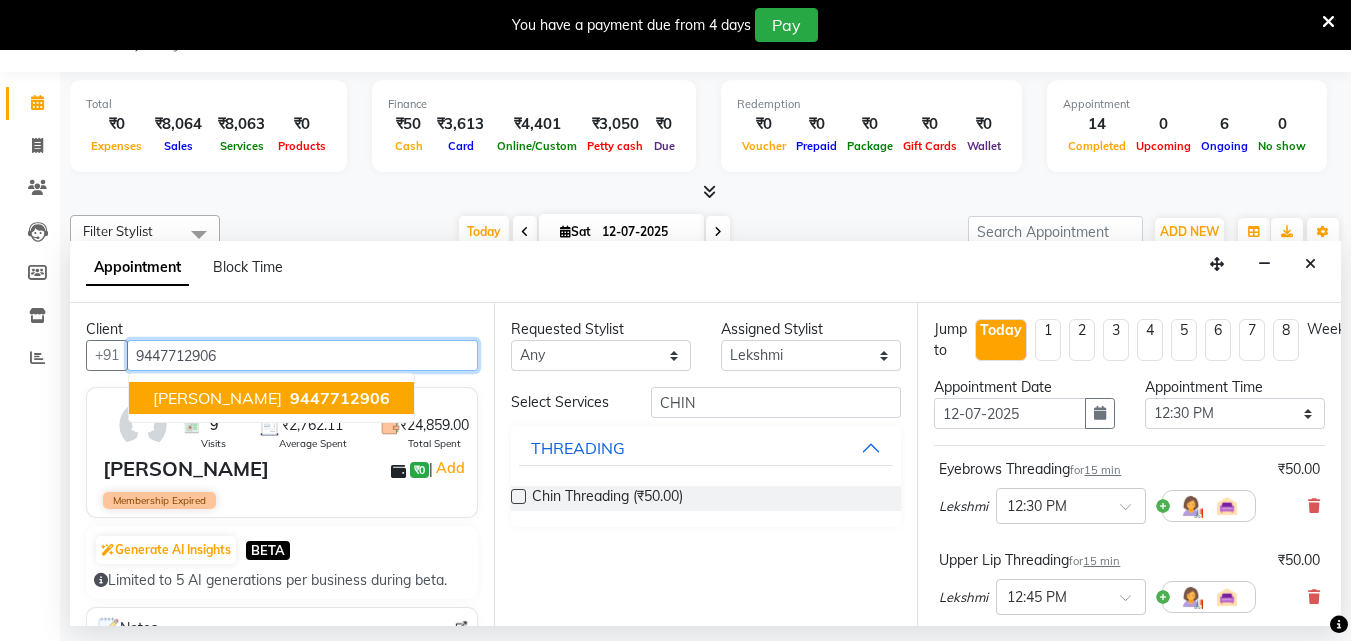 type on "9447712906" 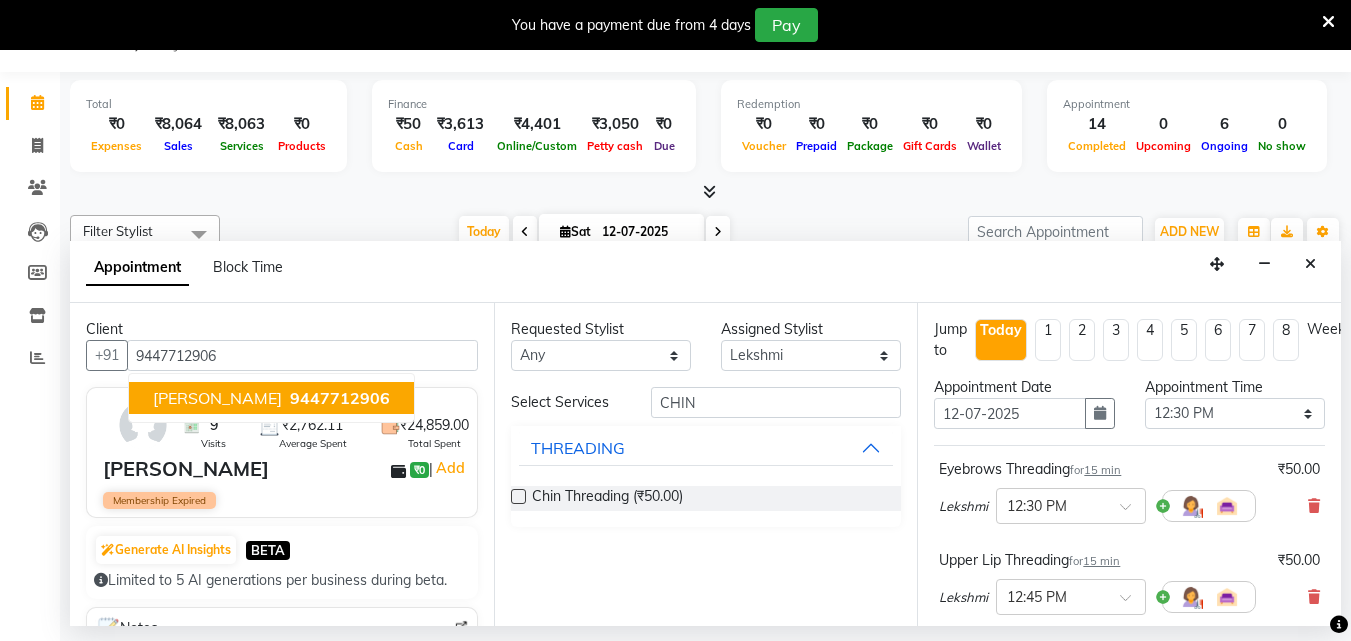click on "Parvathy    ₹0  |   Add" at bounding box center (286, 469) 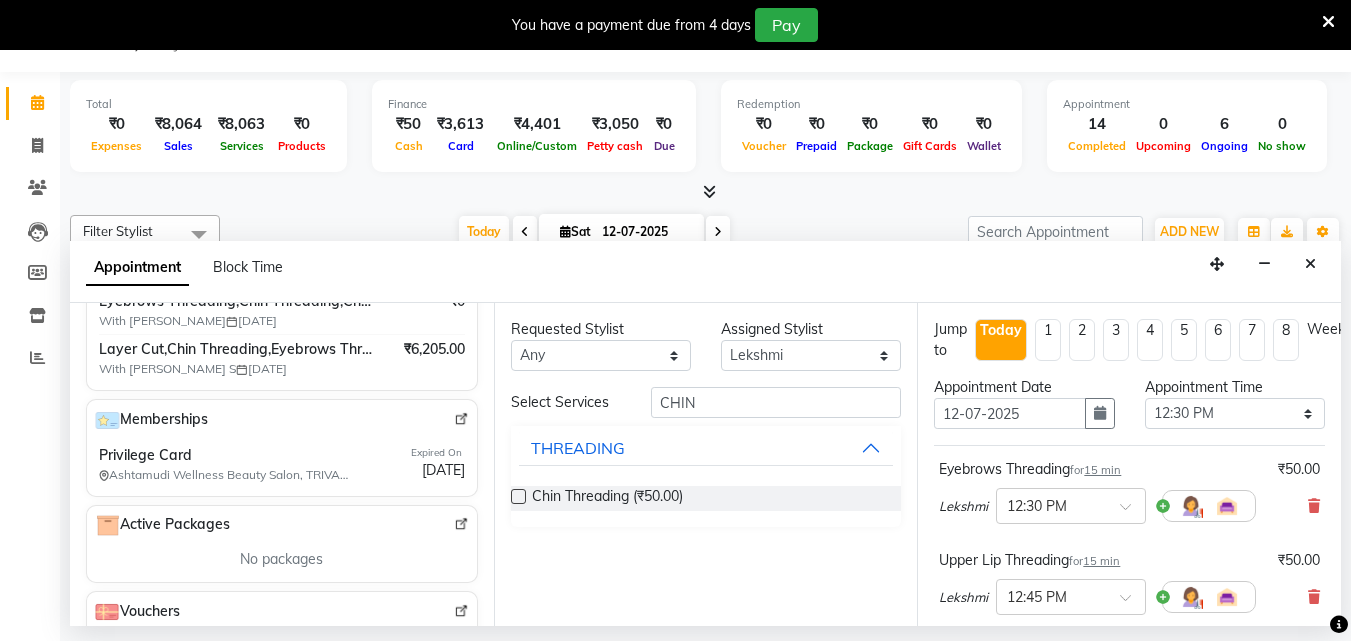 scroll, scrollTop: 500, scrollLeft: 0, axis: vertical 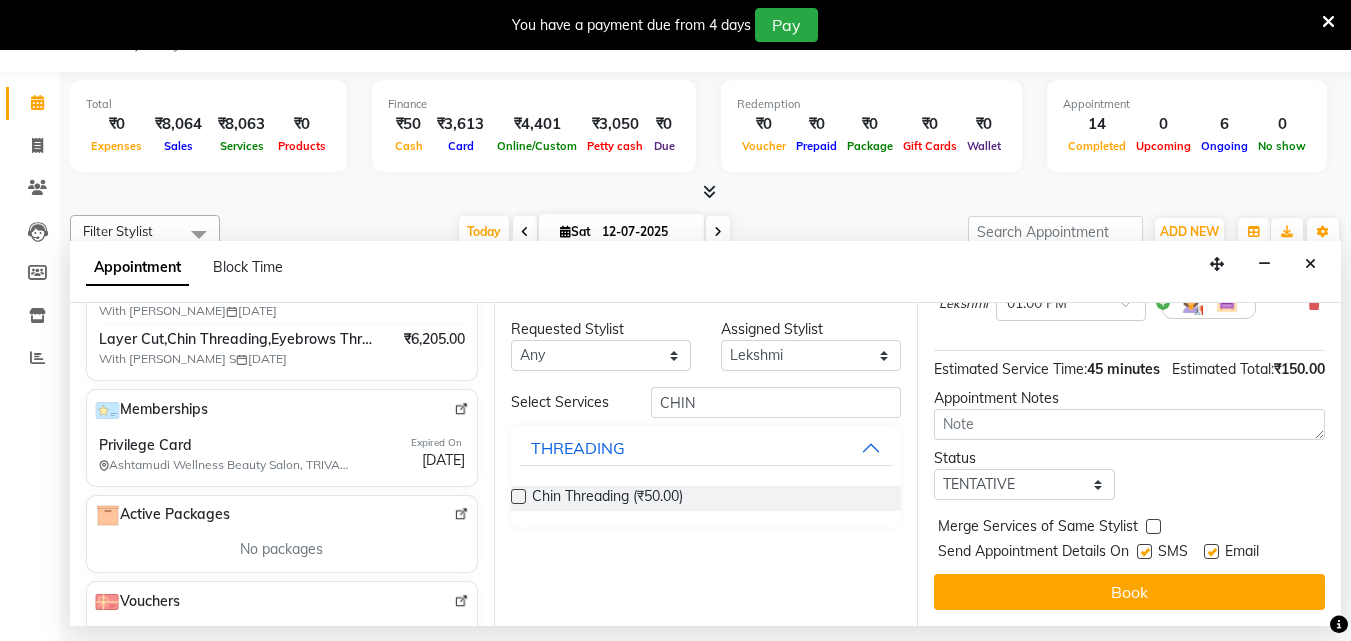 click on "Status" at bounding box center [1024, 458] 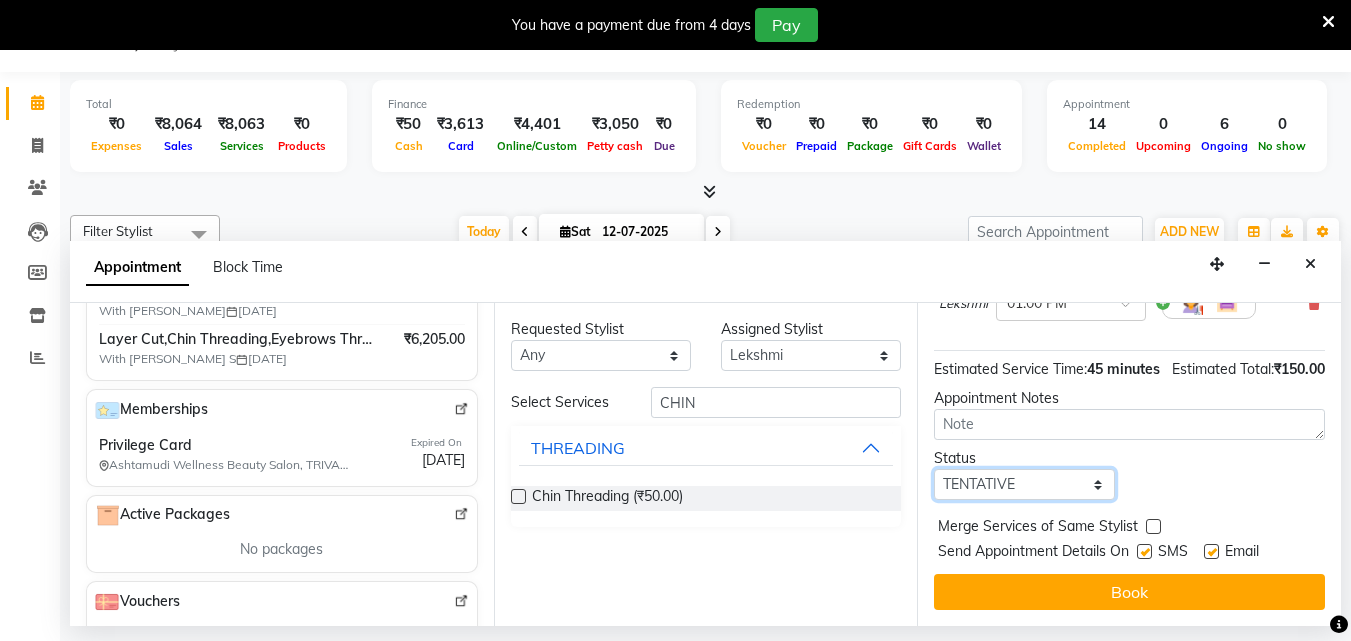 click on "Select TENTATIVE CONFIRM CHECK-IN UPCOMING" at bounding box center [1024, 484] 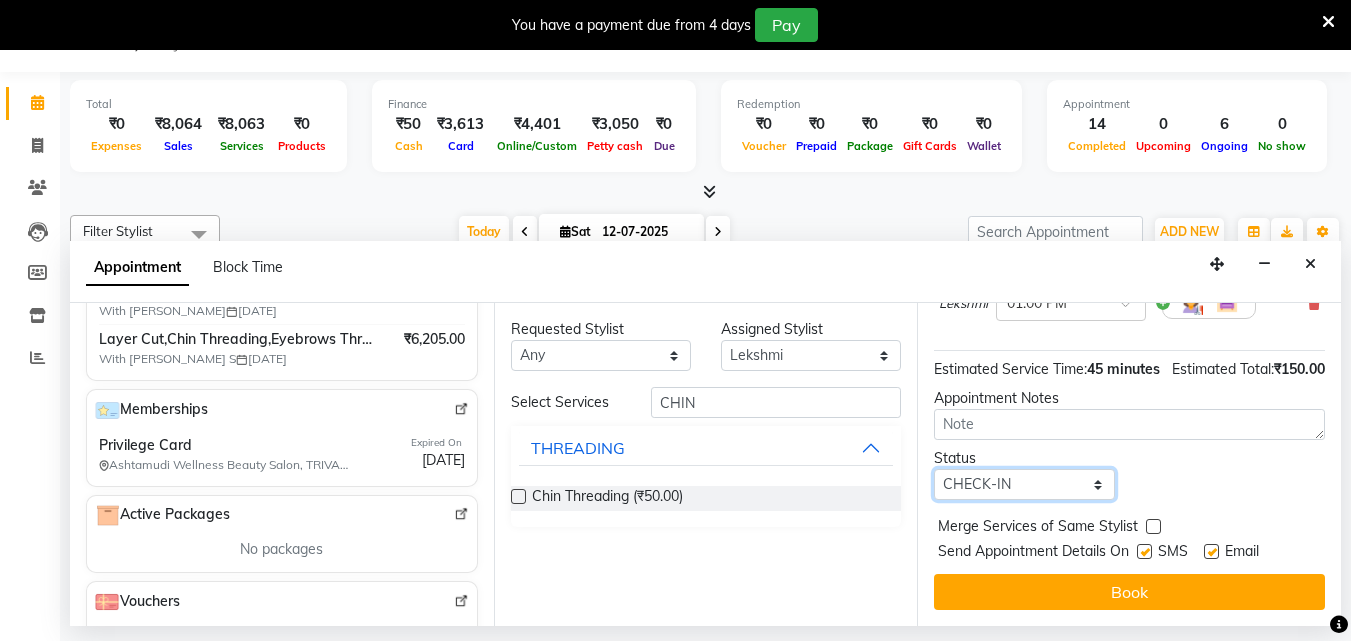 click on "Select TENTATIVE CONFIRM CHECK-IN UPCOMING" at bounding box center [1024, 484] 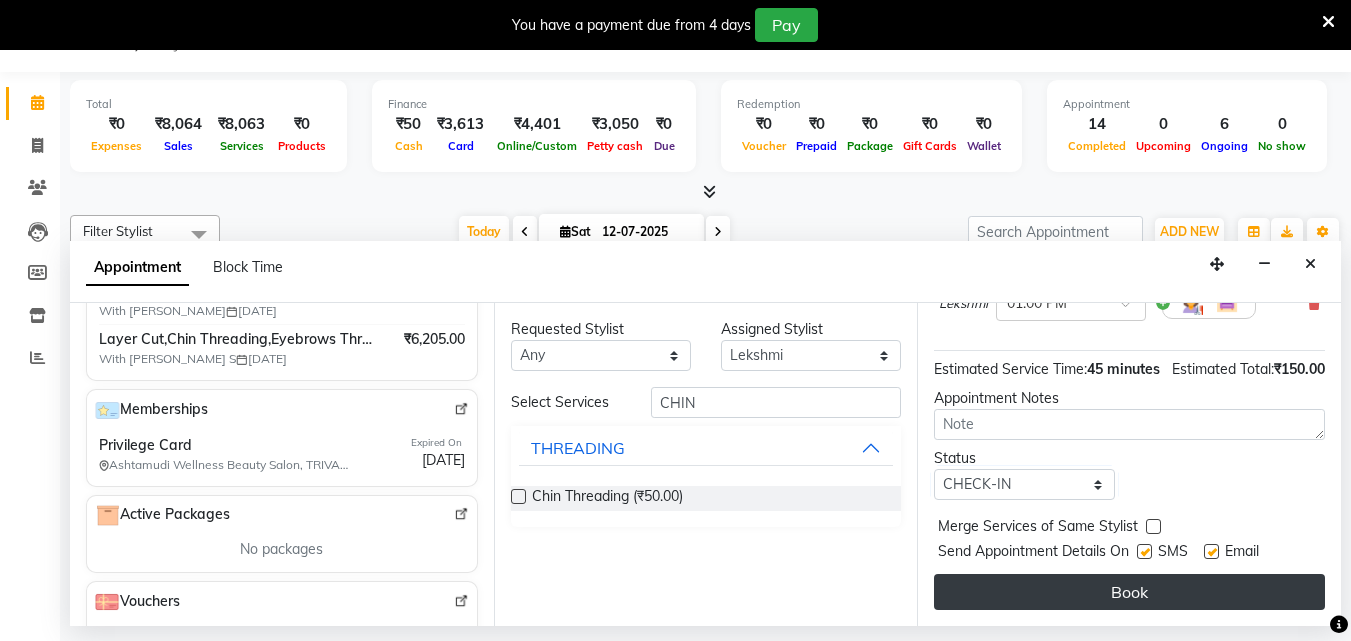 click on "Book" at bounding box center (1129, 592) 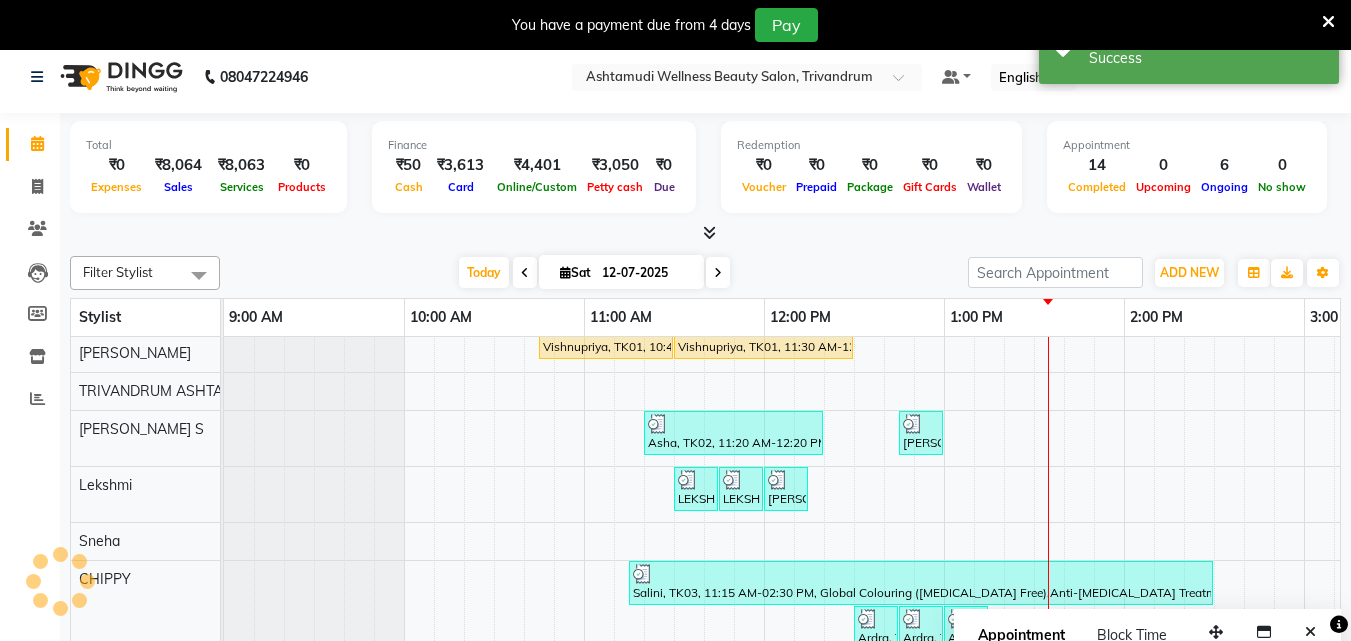 scroll, scrollTop: 0, scrollLeft: 0, axis: both 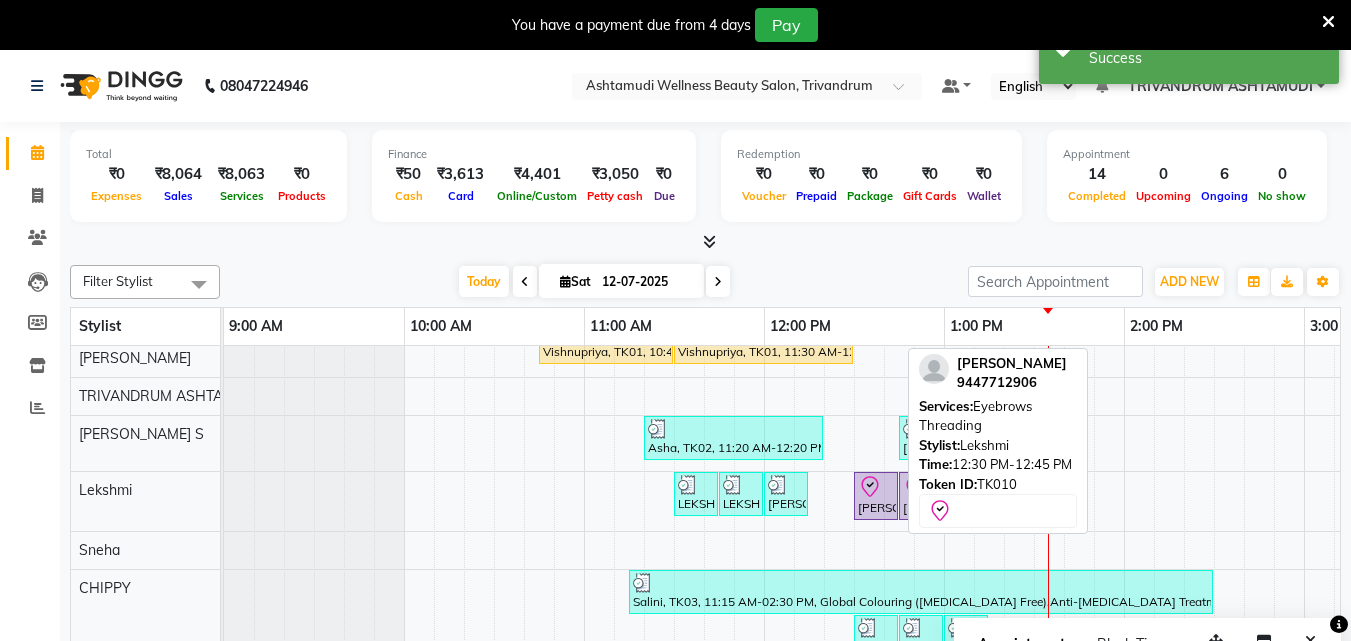 click on "[PERSON_NAME], TK10, 12:30 PM-12:45 PM, Eyebrows Threading" at bounding box center [876, 496] 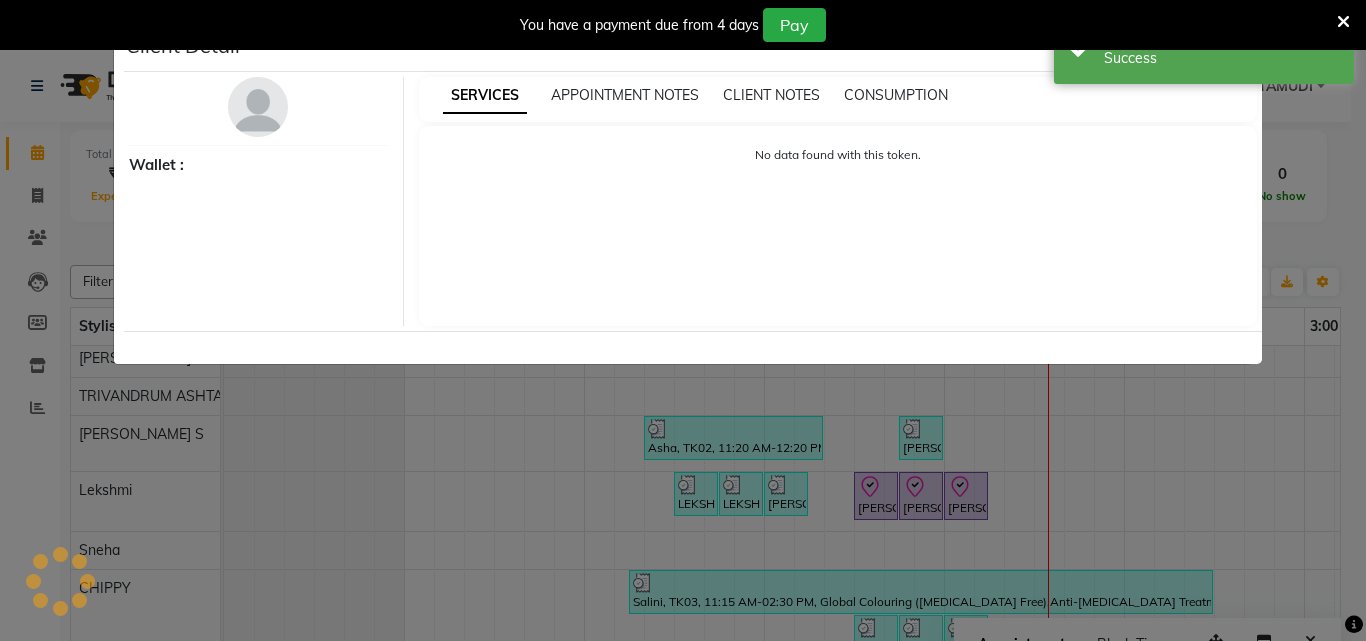 select on "8" 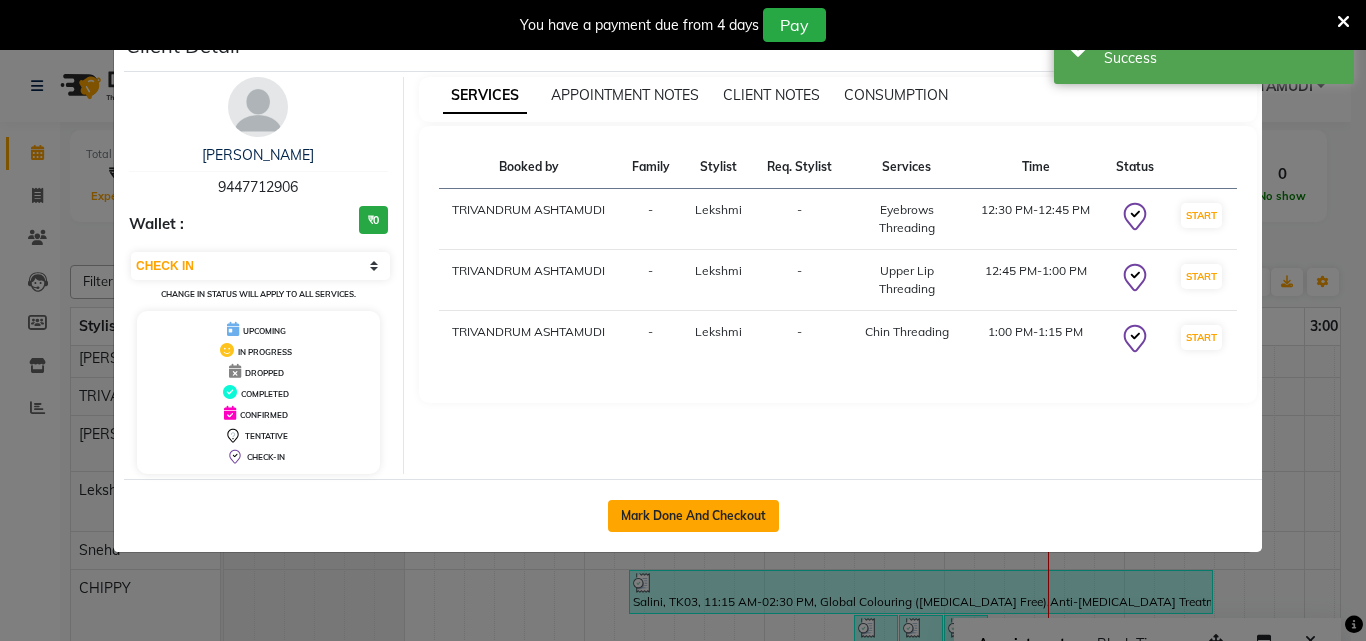 click on "Mark Done And Checkout" 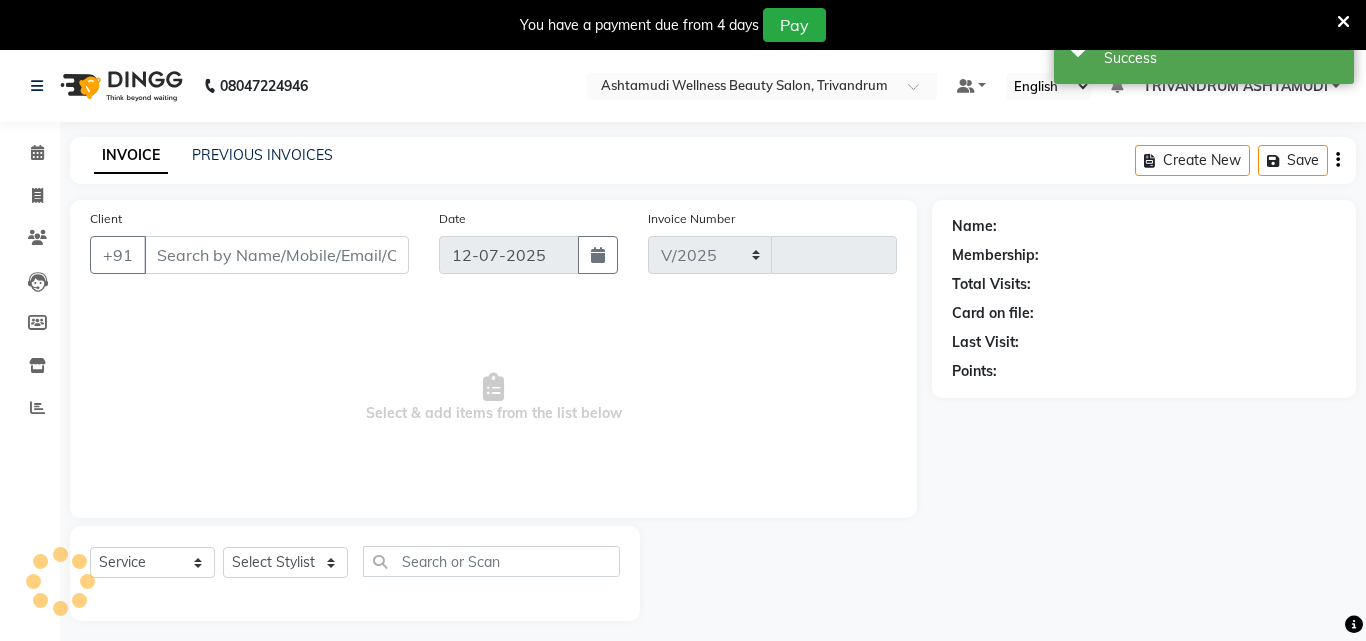 select on "4636" 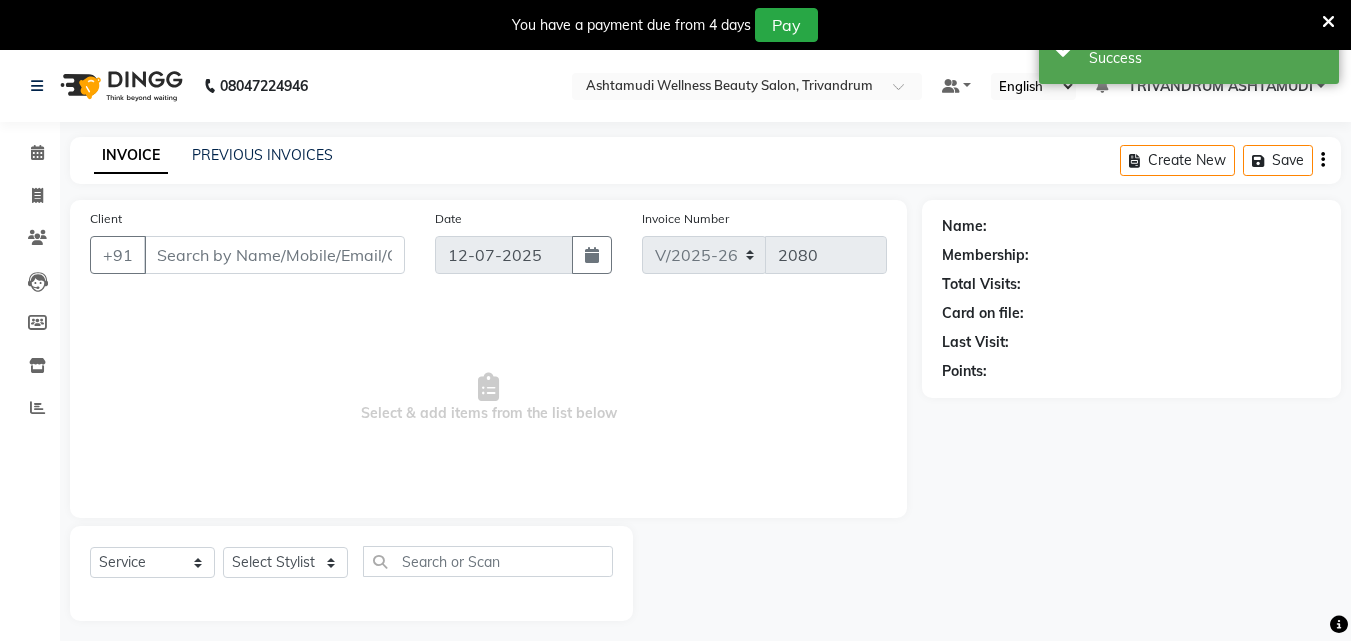 type on "9447712906" 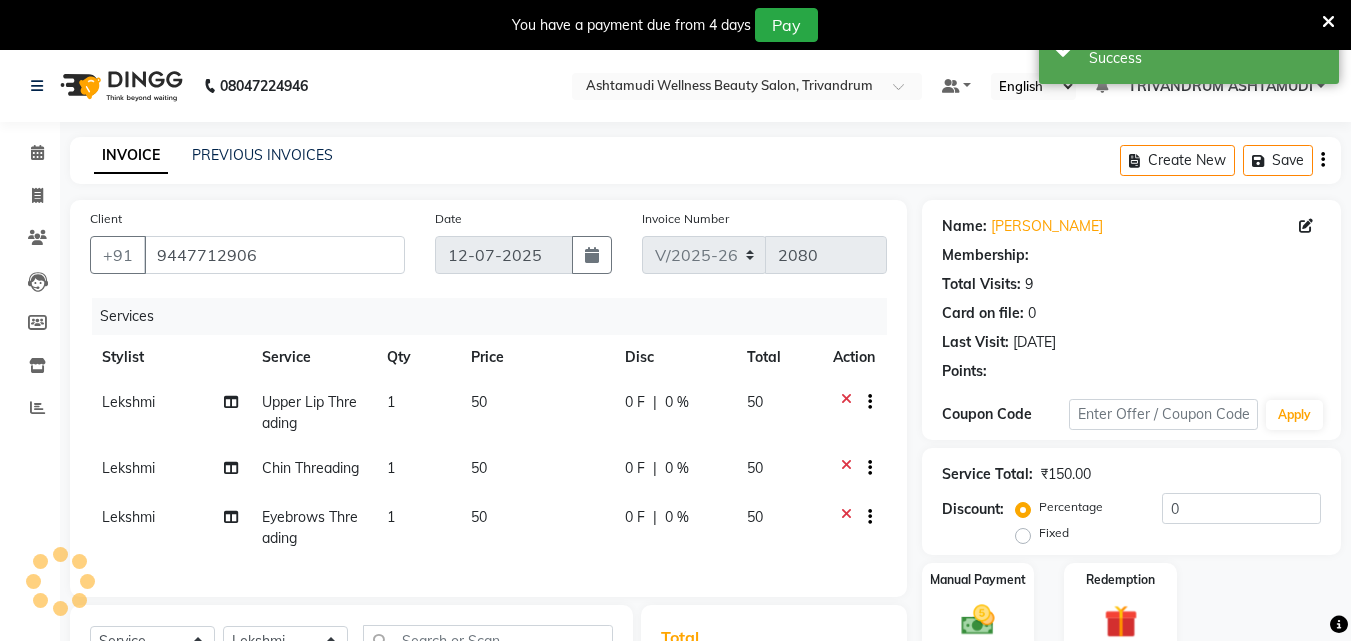 select on "1: Object" 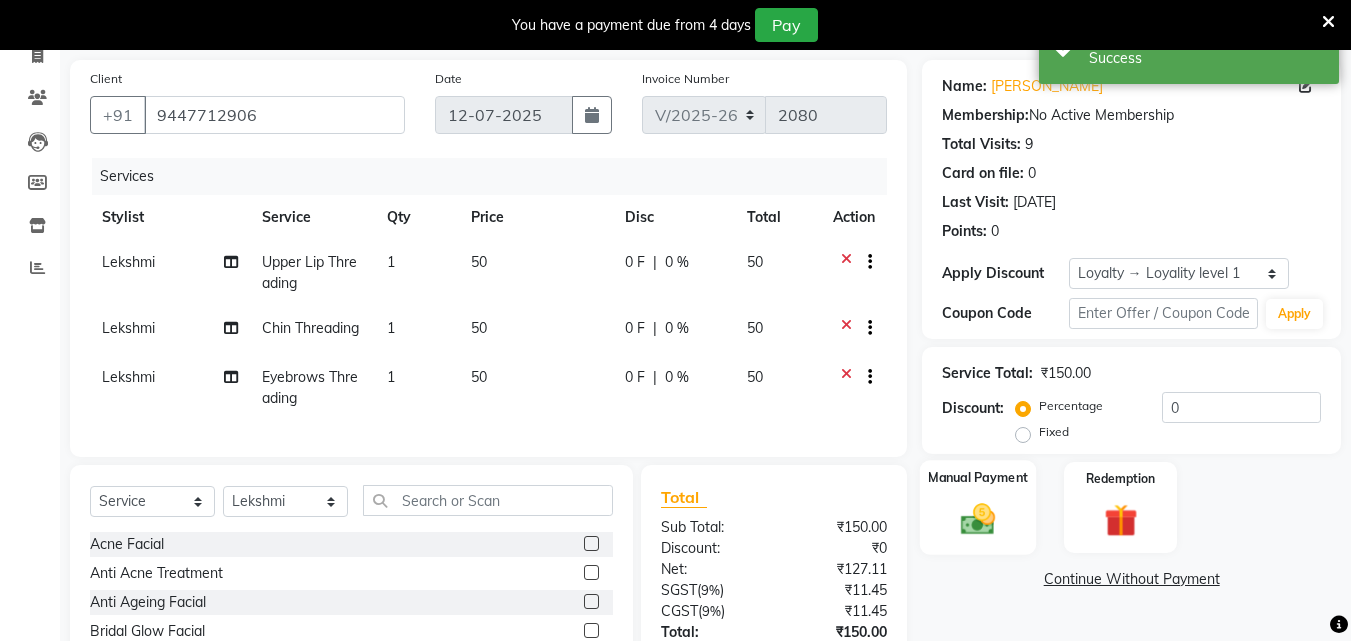 scroll, scrollTop: 304, scrollLeft: 0, axis: vertical 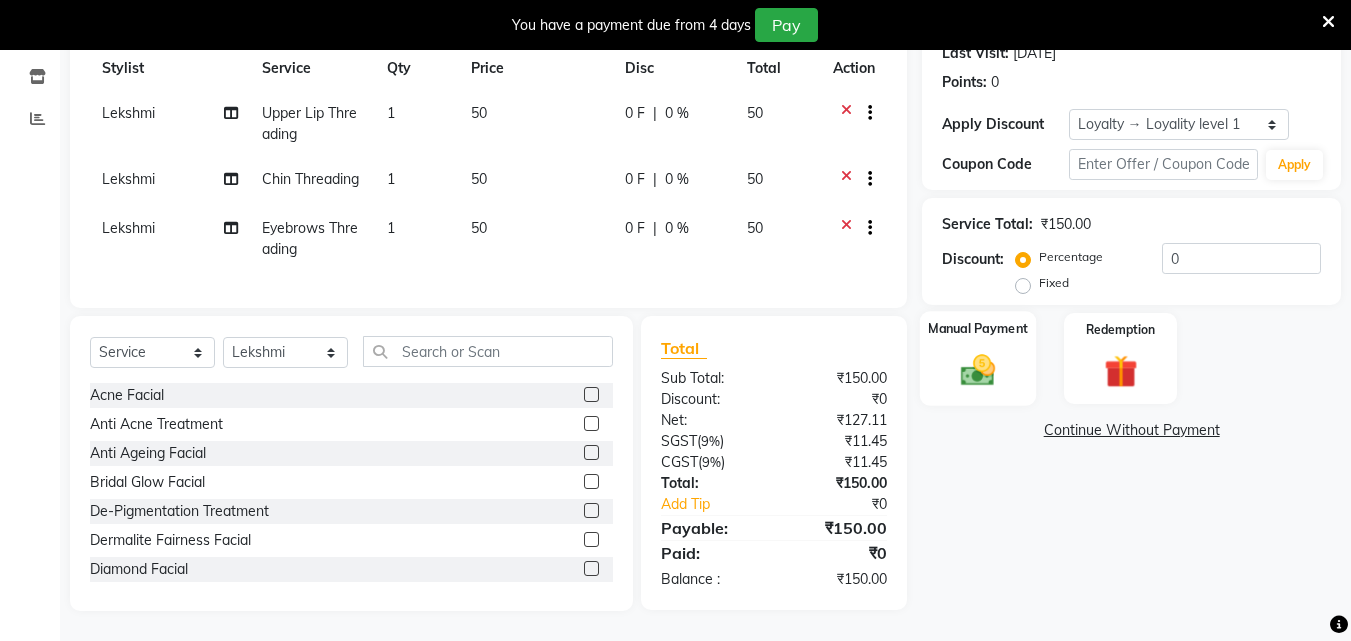 click on "Manual Payment" 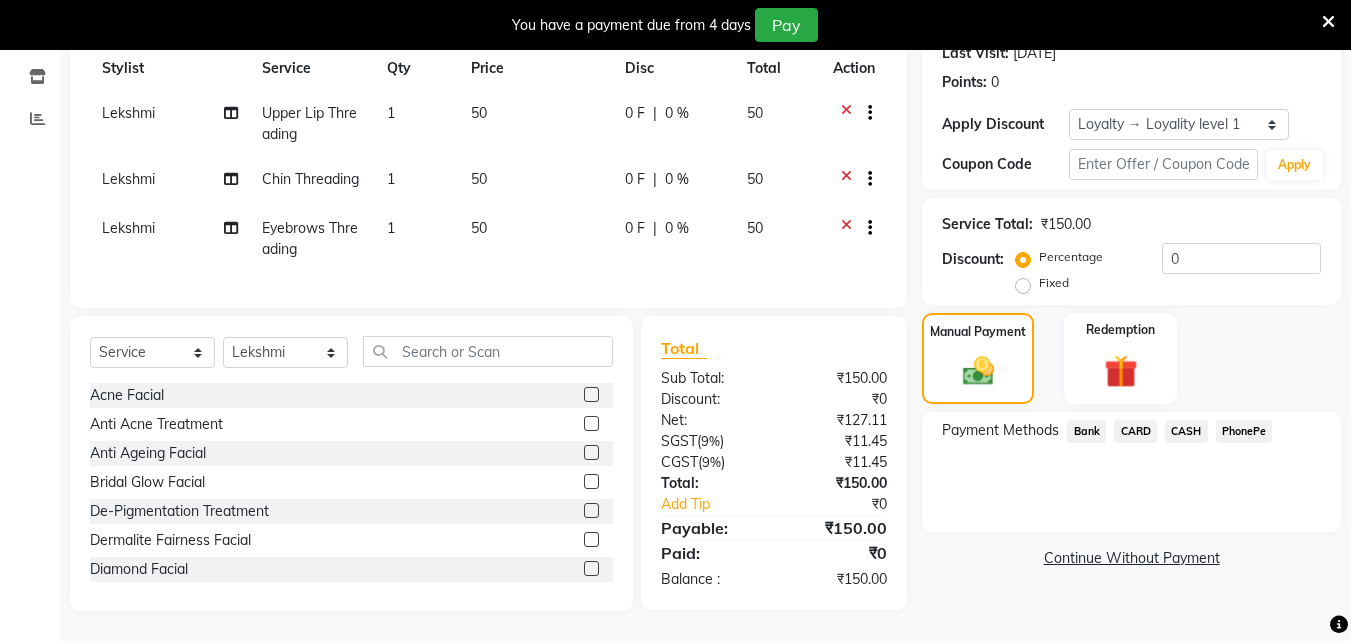click on "PhonePe" 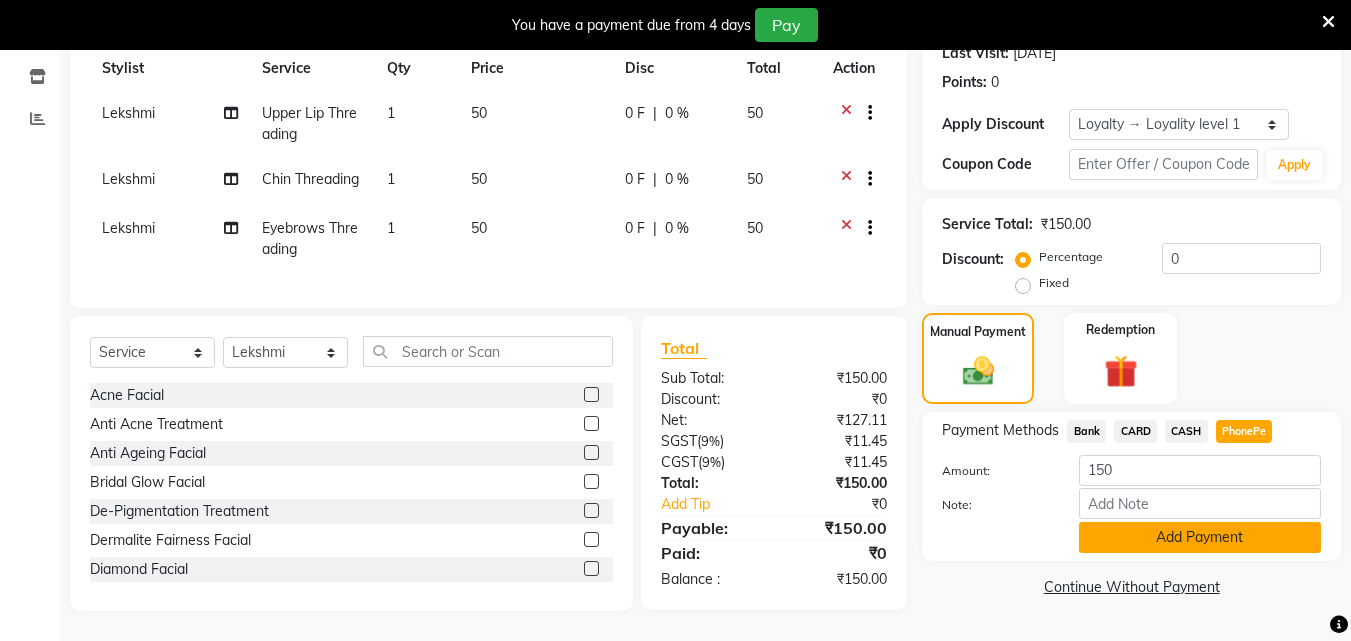 click on "Add Payment" 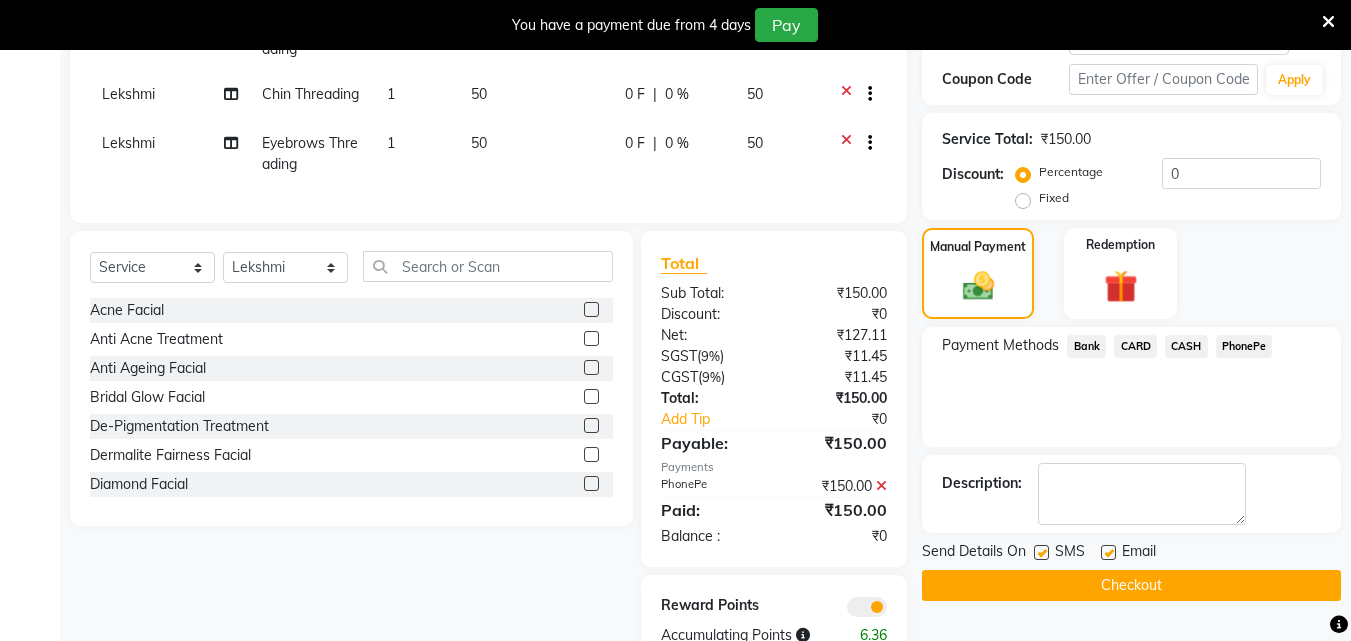 scroll, scrollTop: 444, scrollLeft: 0, axis: vertical 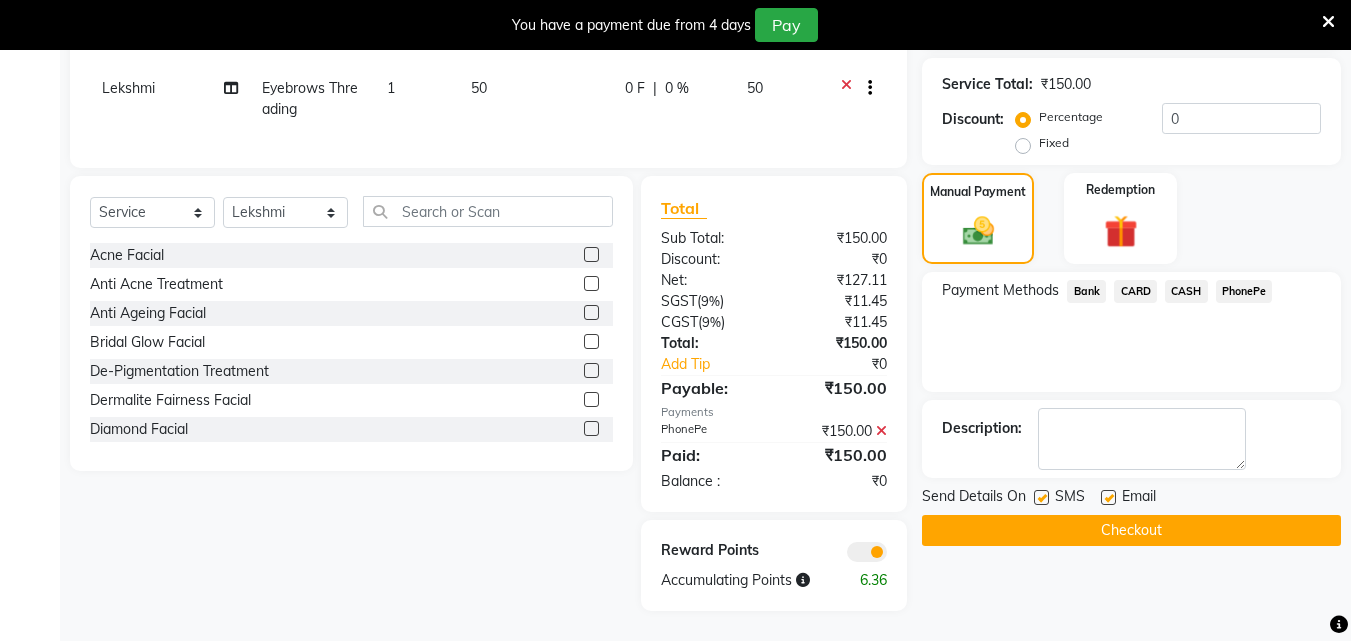 click on "Checkout" 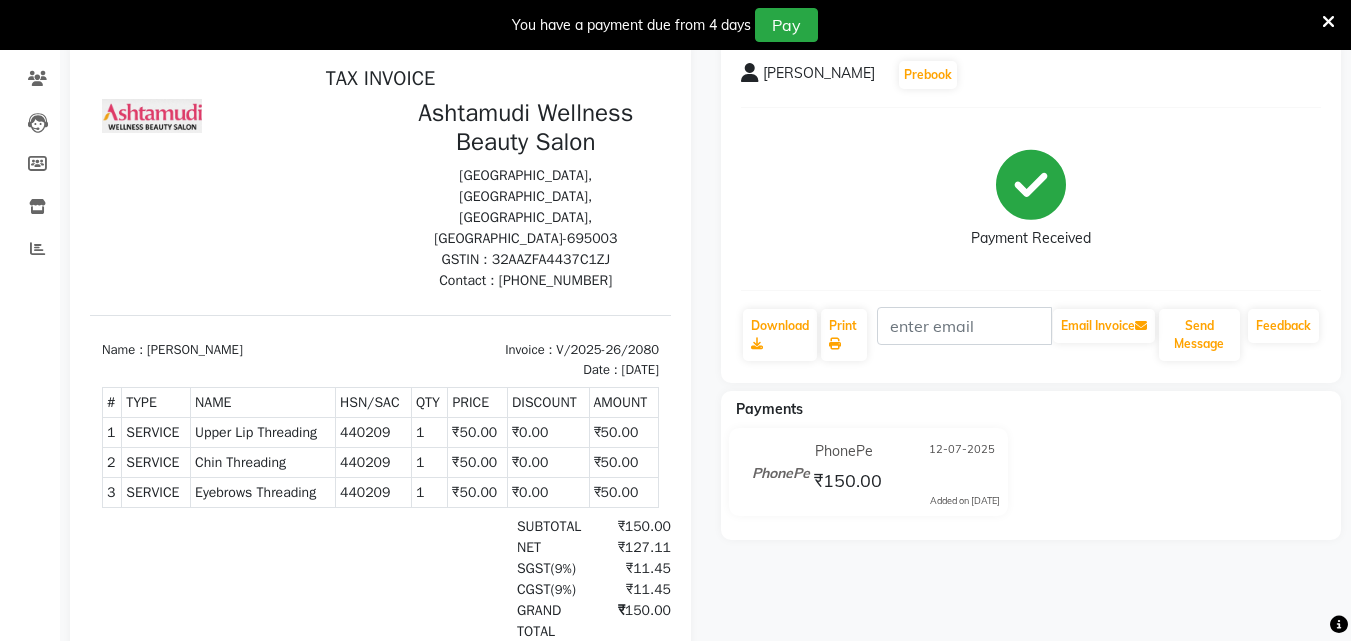 scroll, scrollTop: 0, scrollLeft: 0, axis: both 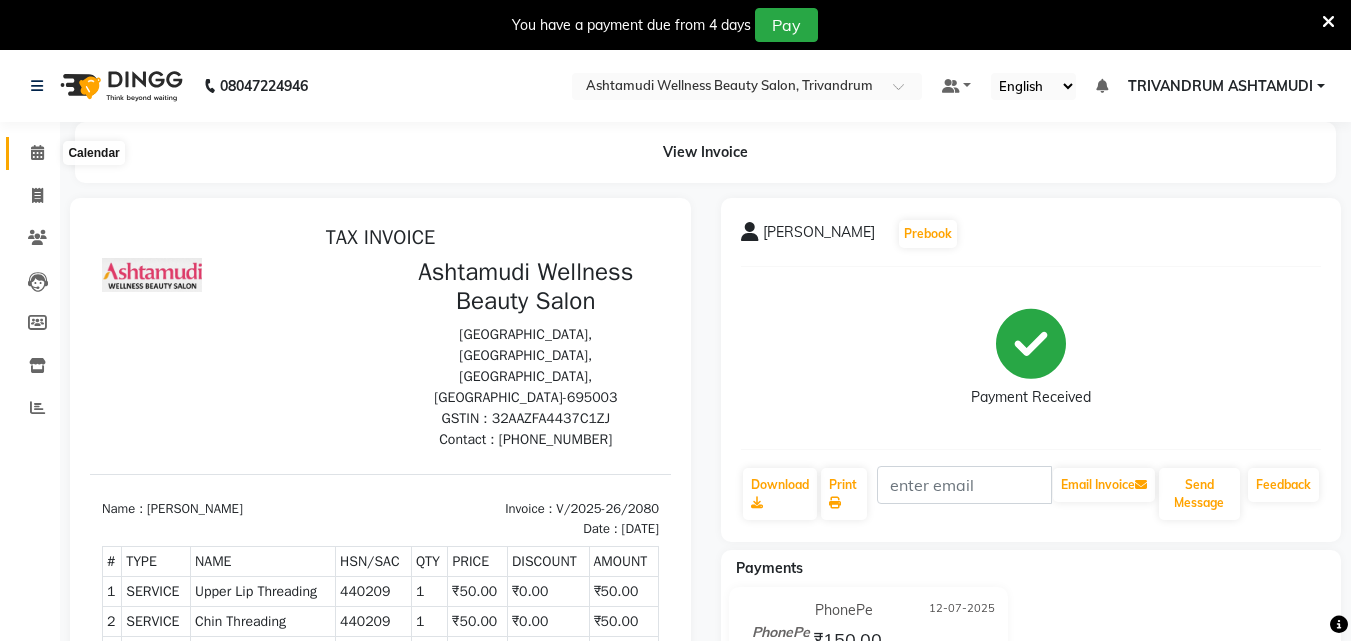 click 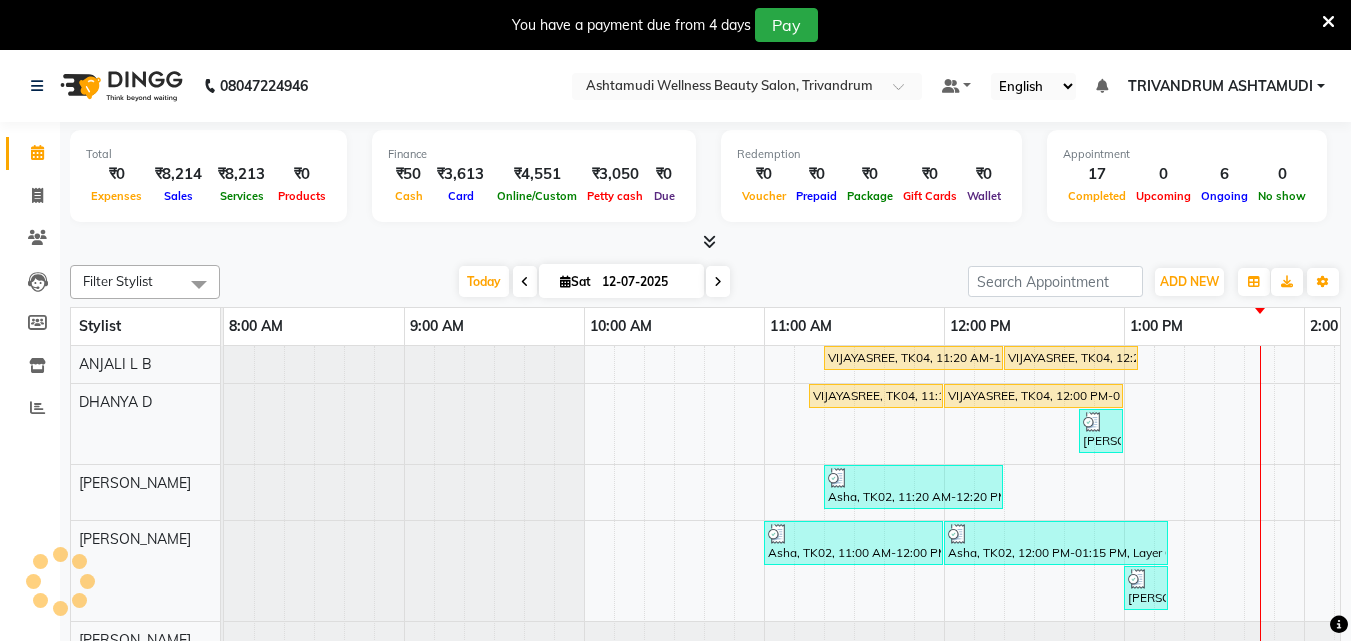 scroll, scrollTop: 0, scrollLeft: 901, axis: horizontal 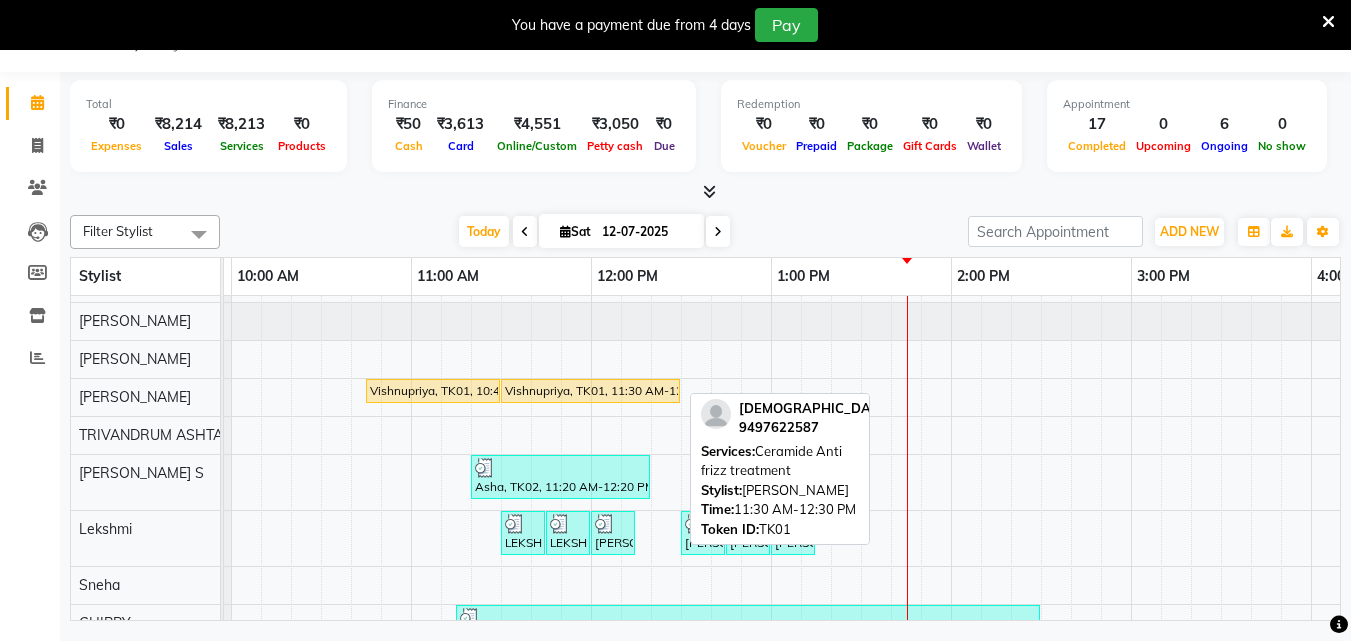 click on "Vishnupriya, TK01, 11:30 AM-12:30 PM, Ceramide  Anti frizz treatment" at bounding box center [590, 391] 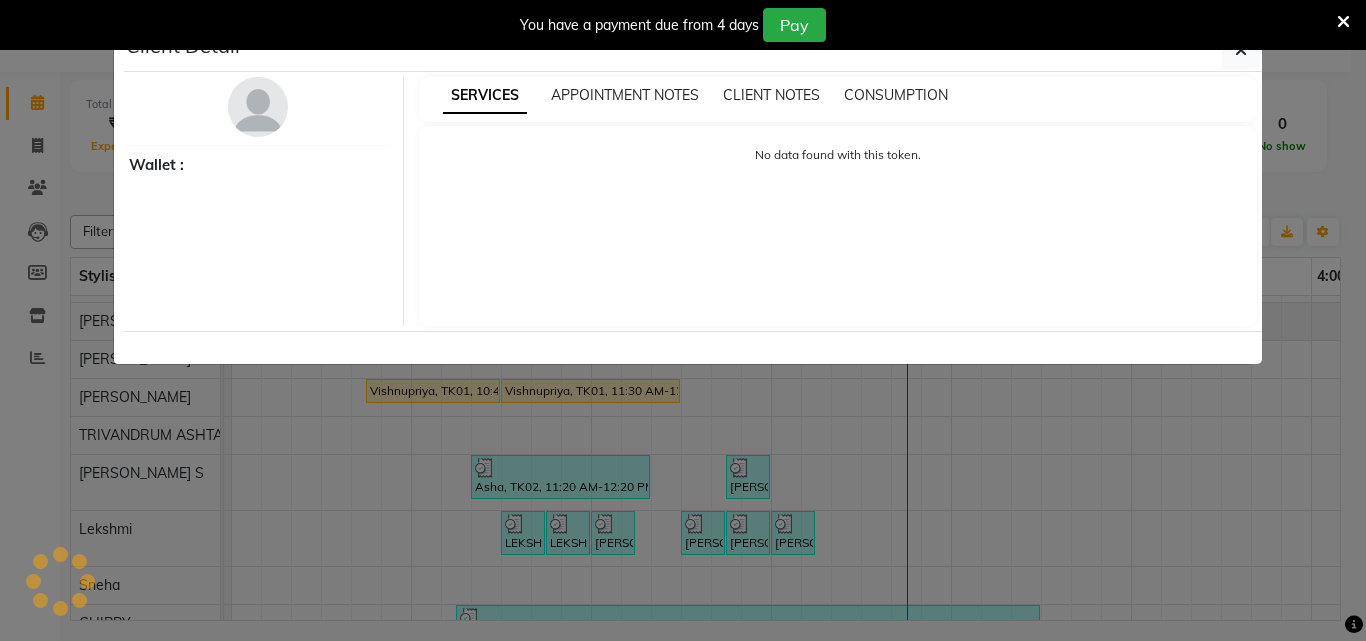 select on "1" 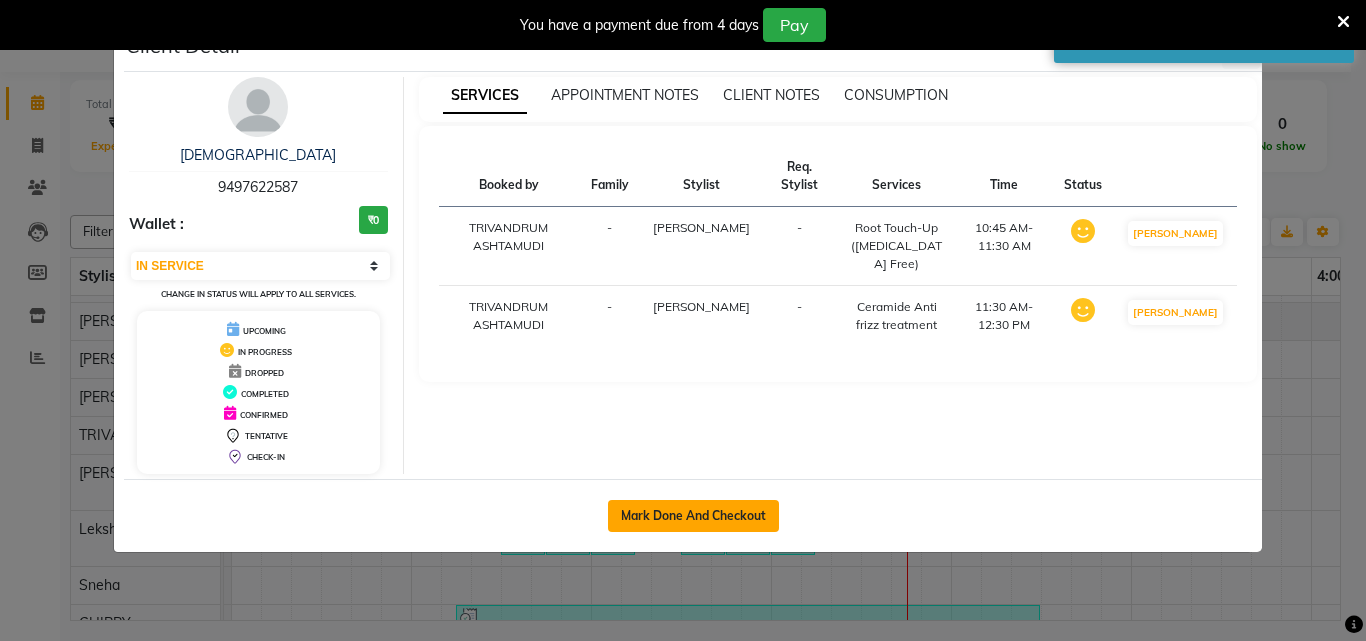 click on "Mark Done And Checkout" 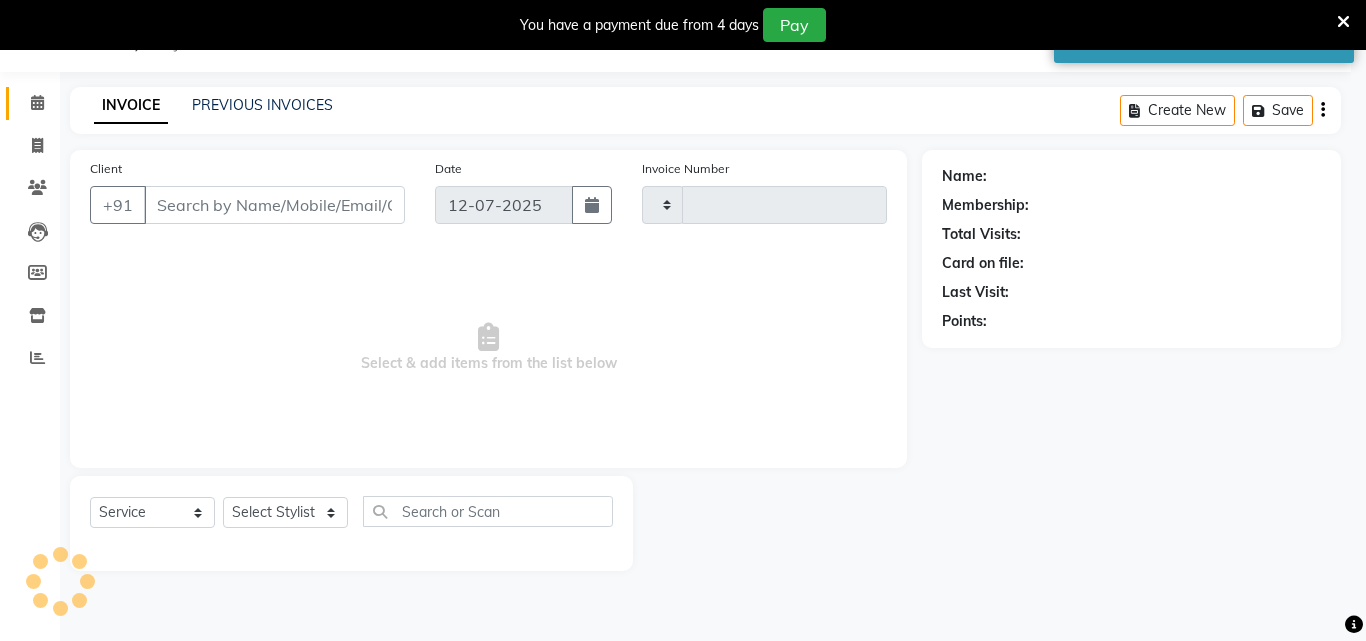 type on "2081" 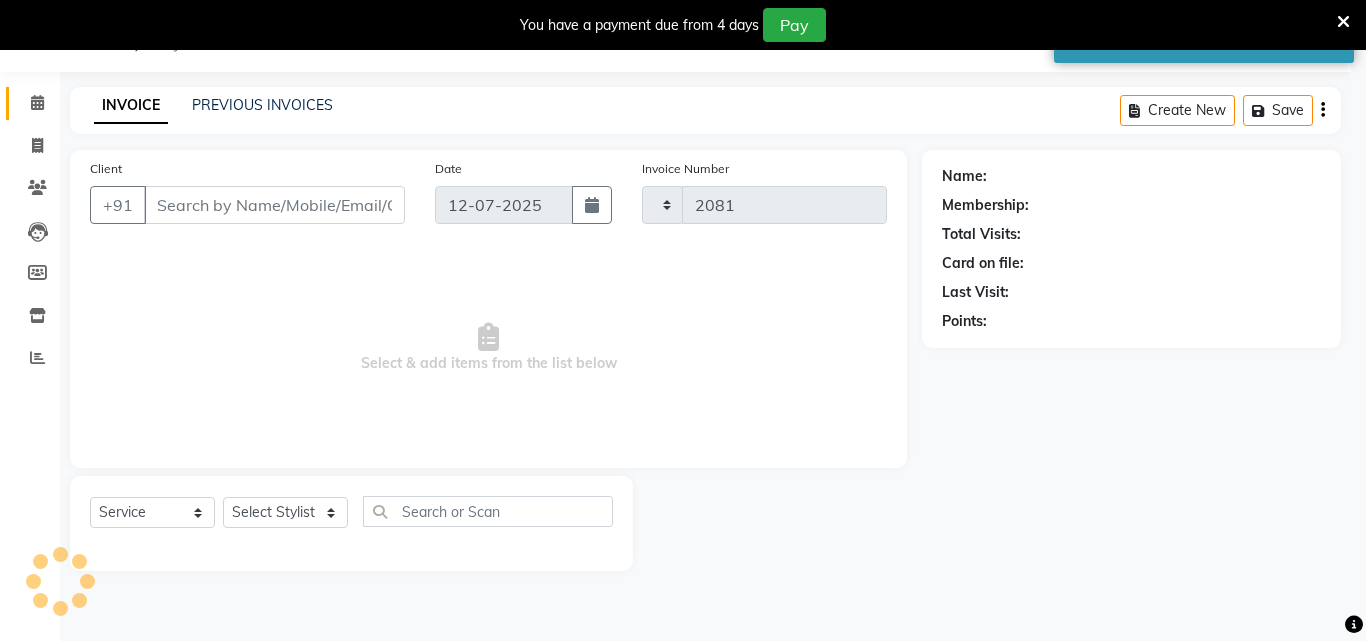 select on "4636" 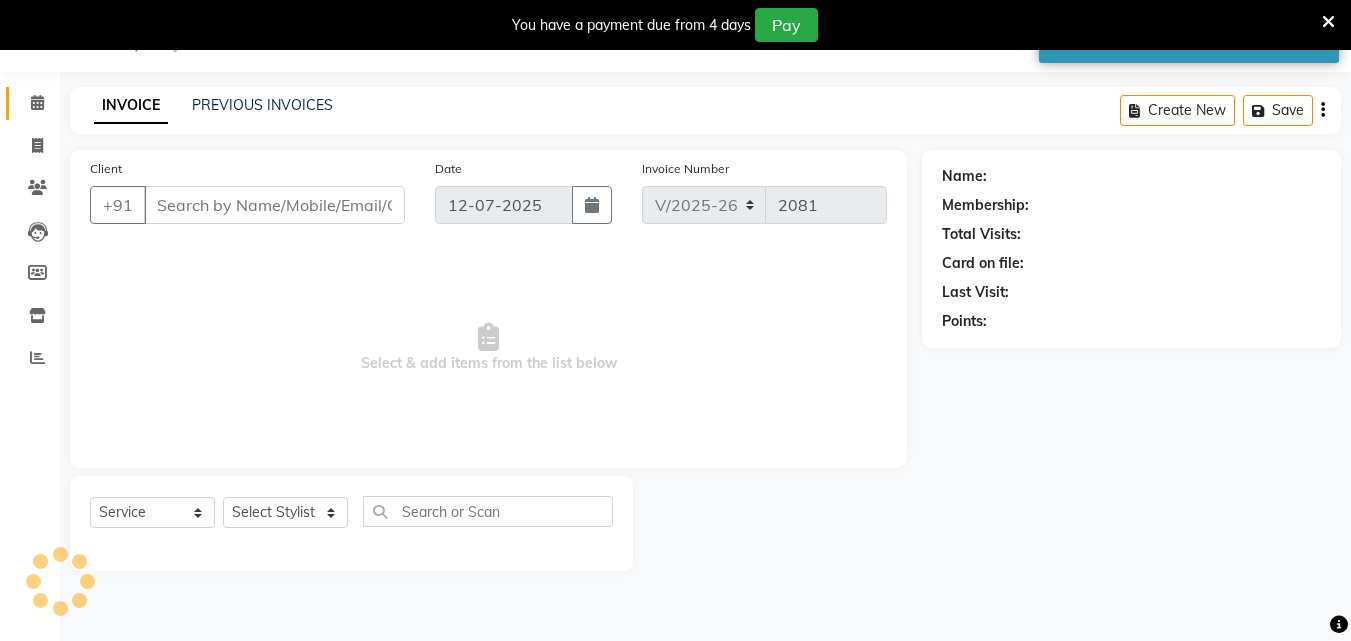 type on "9497622587" 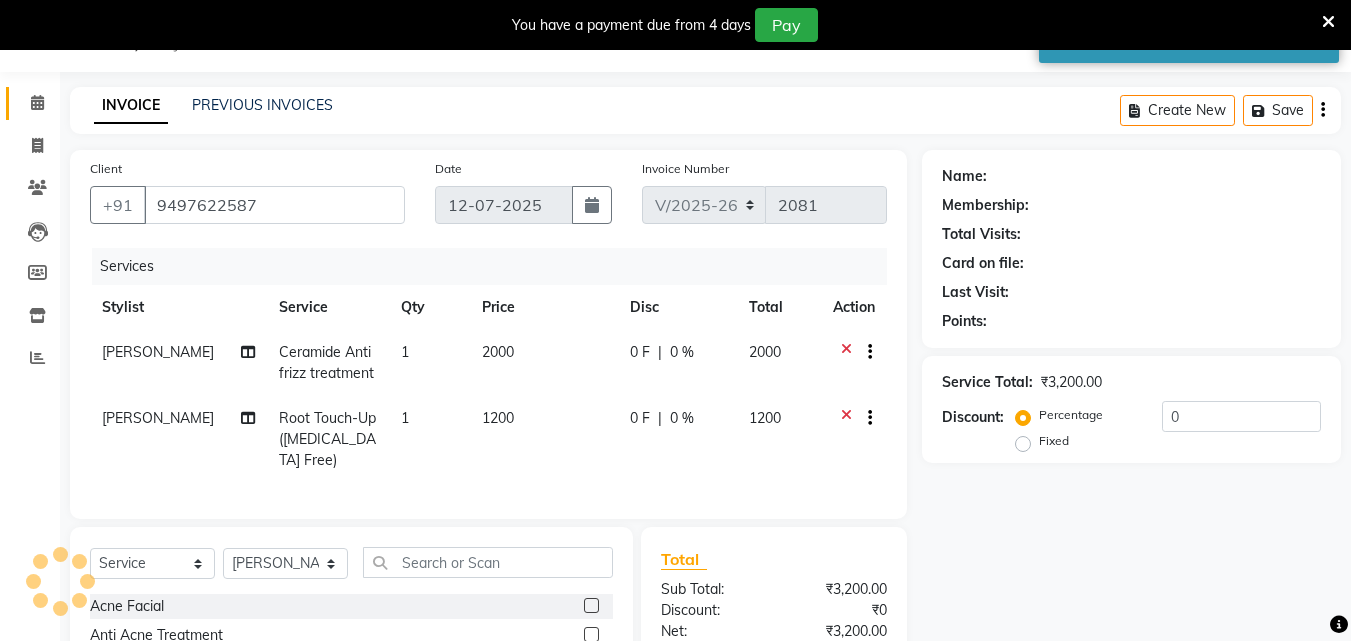 select on "2: Object" 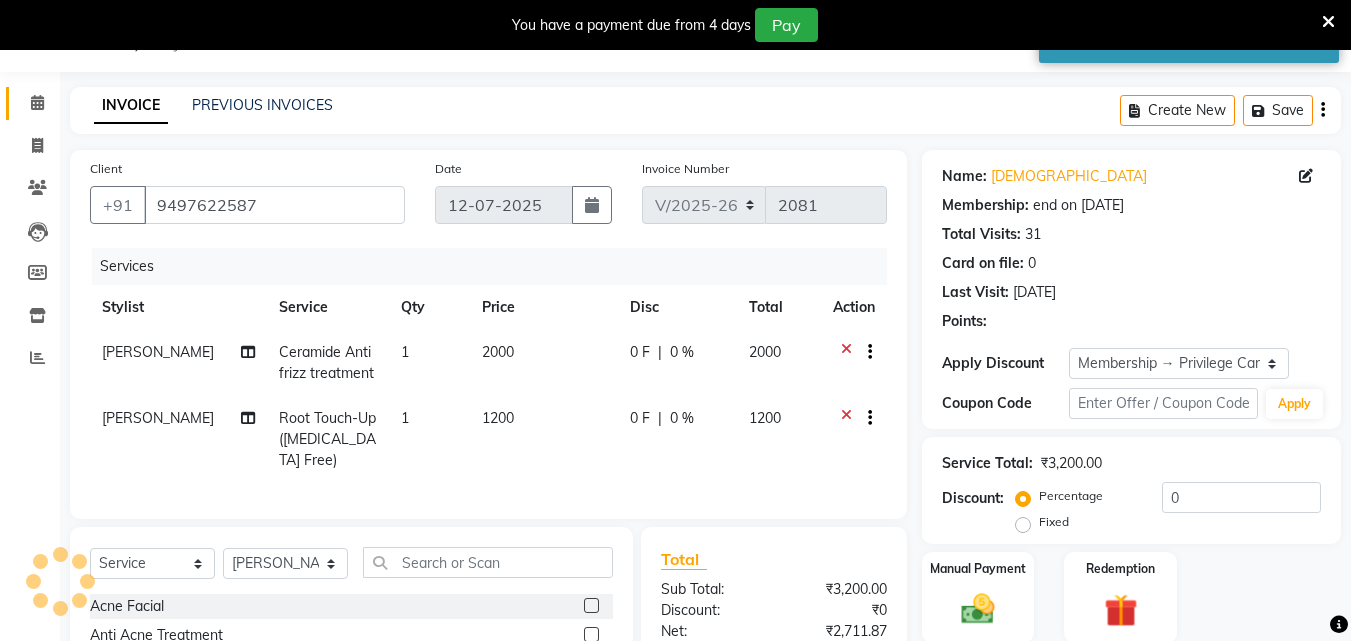 type on "15" 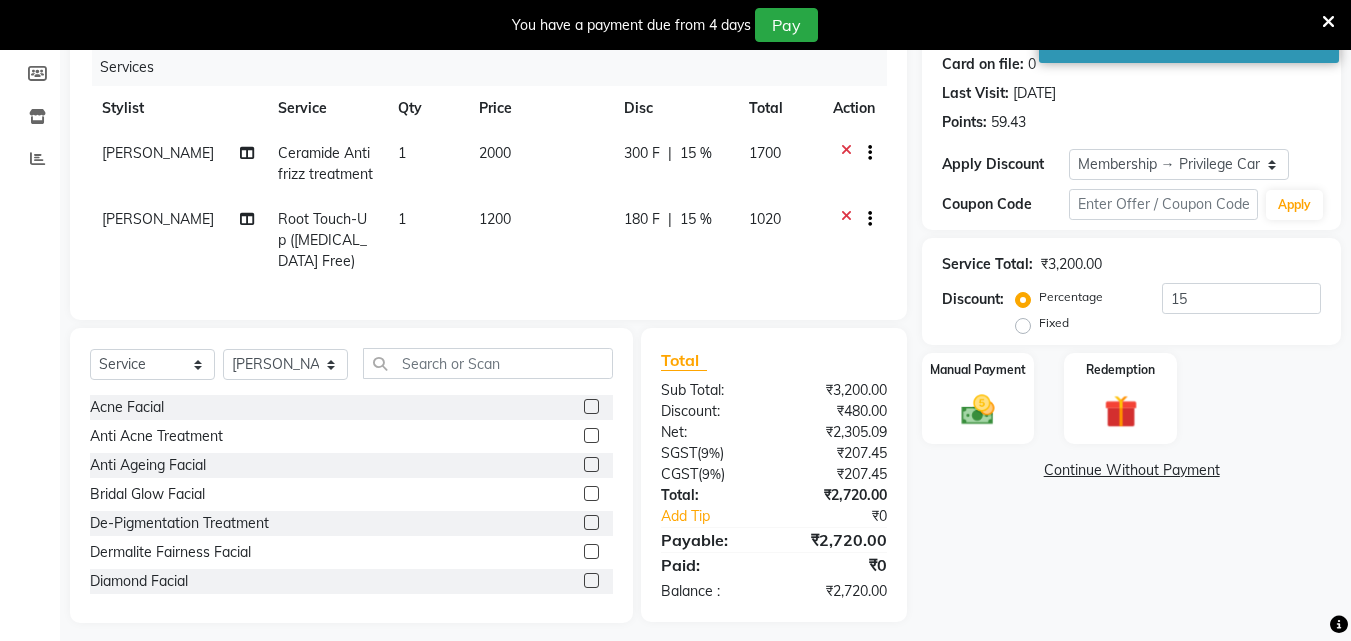 scroll, scrollTop: 250, scrollLeft: 0, axis: vertical 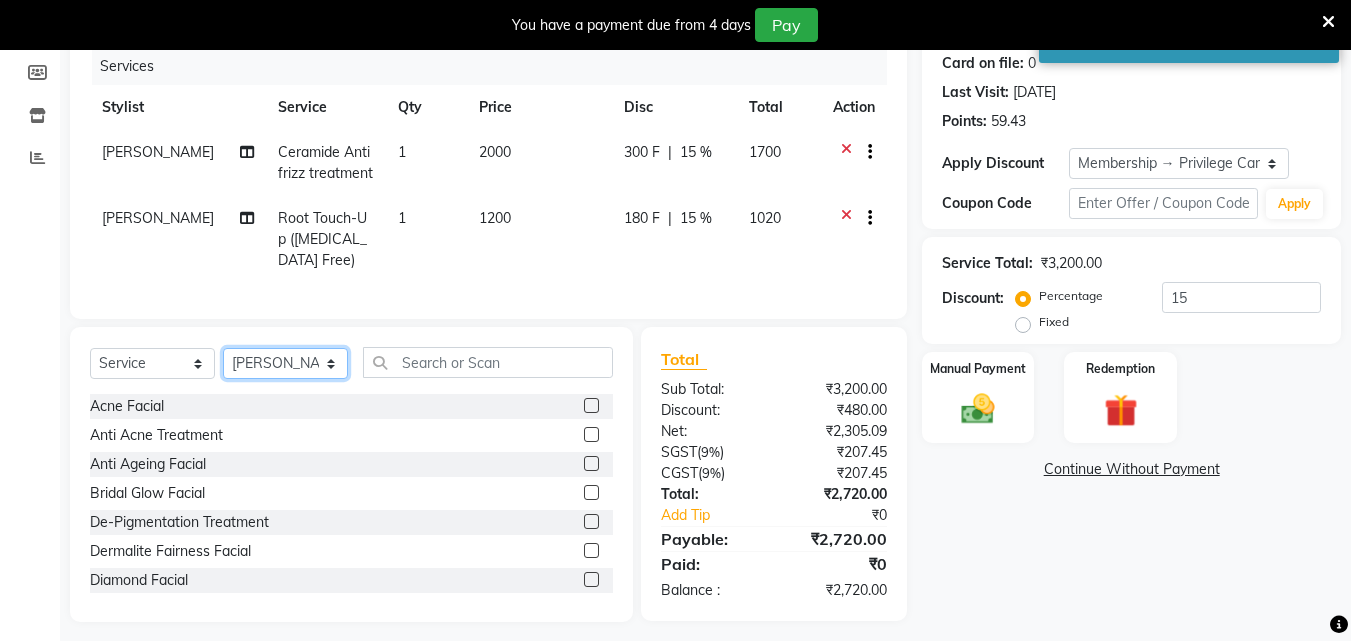 click on "Select Stylist ANJALI L B	 CHIPPY DHANYA D INDU GURUNG	 KARTHIKA	 Lekshmi MANJUSHA	 PUNAM LAMA	 SARITHA	 SIMI Sneha TRIVANDRUM ASHTAMUDI USHA KUMARI S" 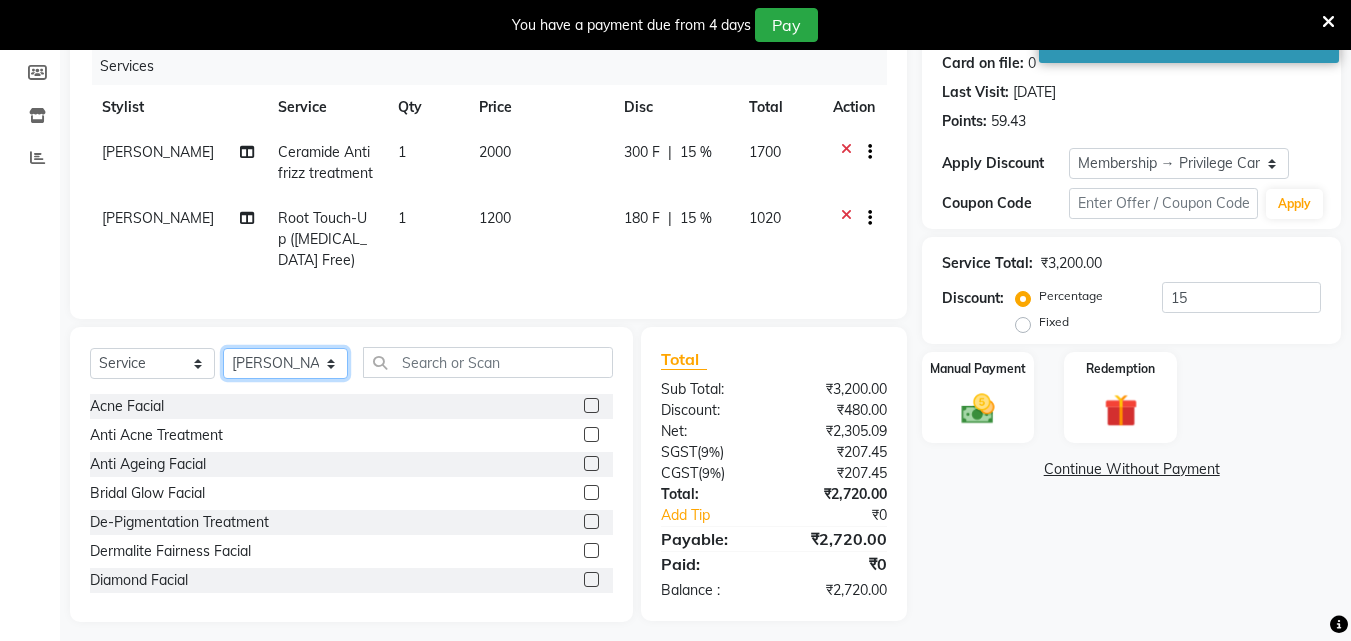 select on "52027" 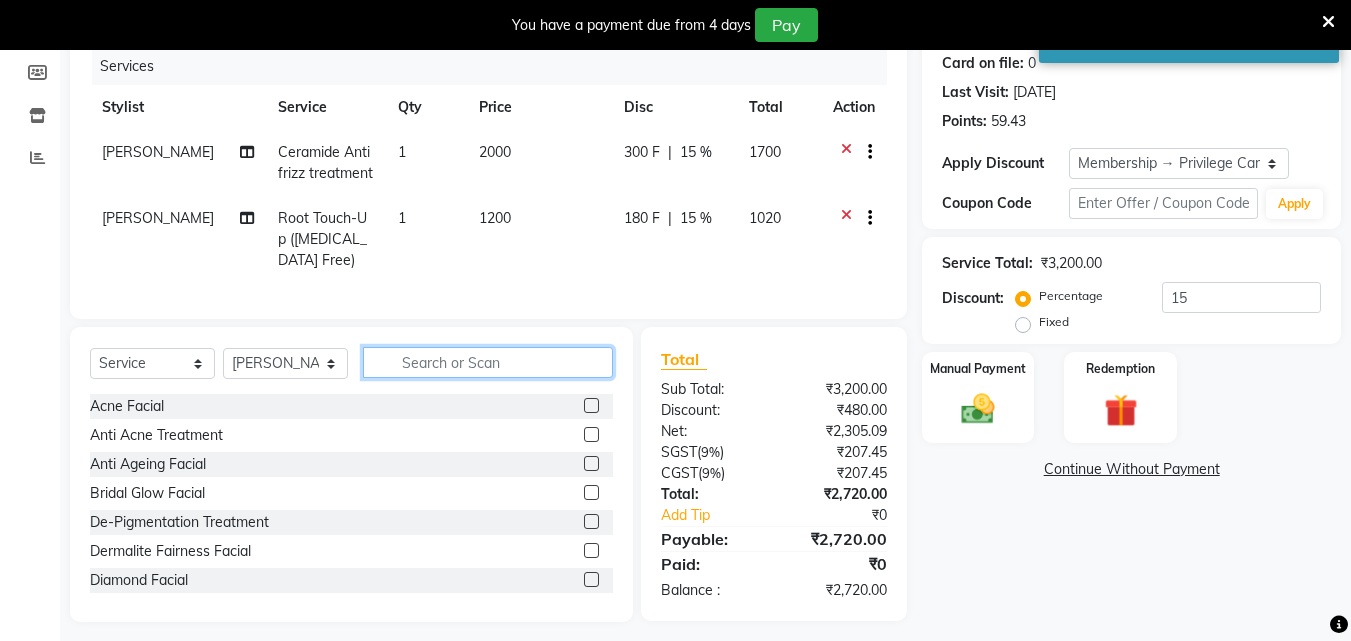 click 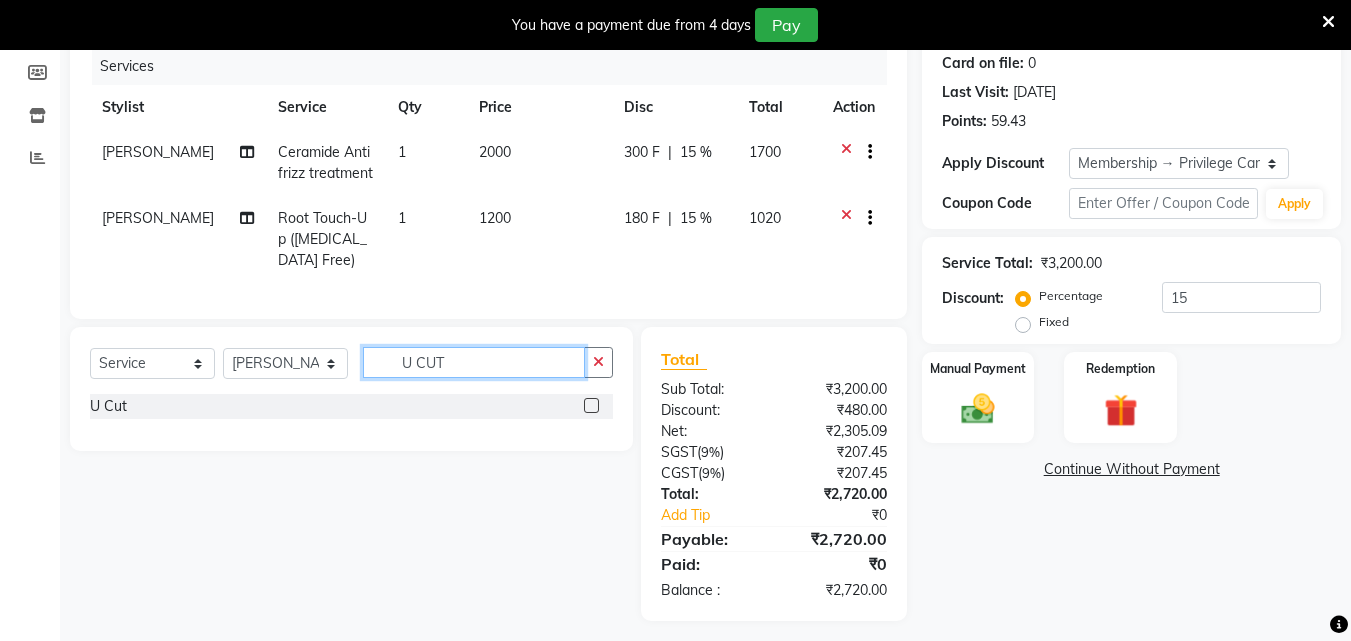 type on "U CUT" 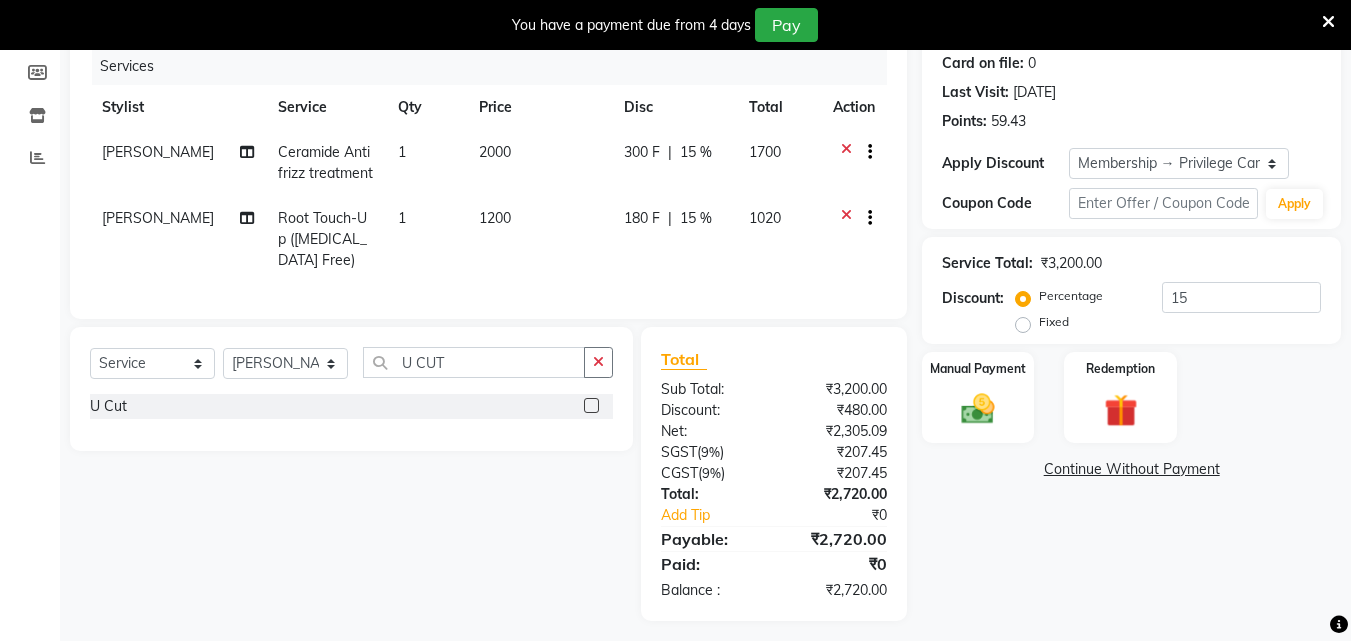 click 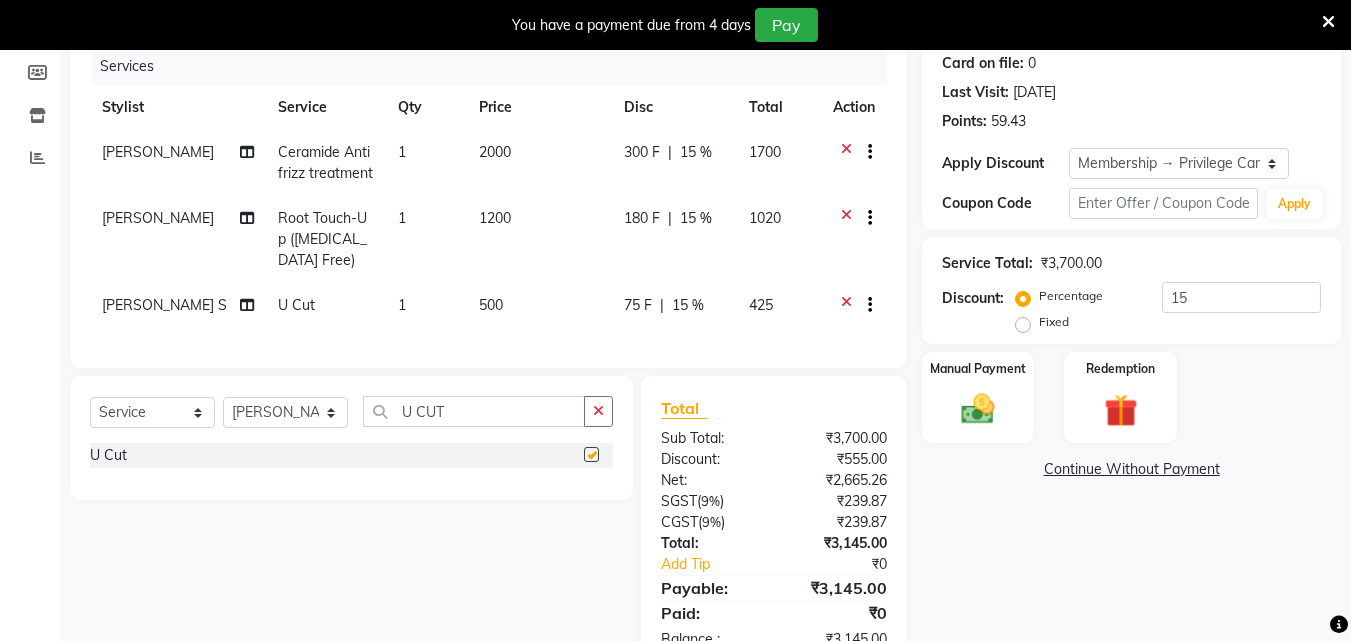 checkbox on "false" 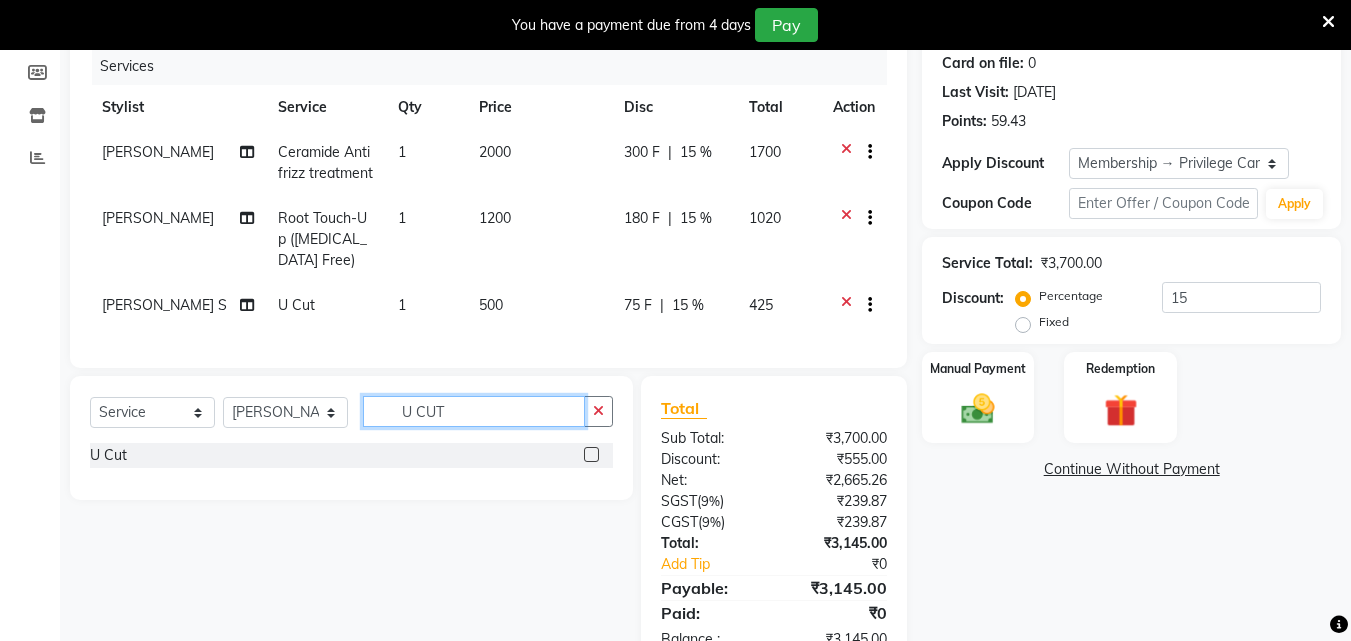 drag, startPoint x: 471, startPoint y: 414, endPoint x: 259, endPoint y: 430, distance: 212.60292 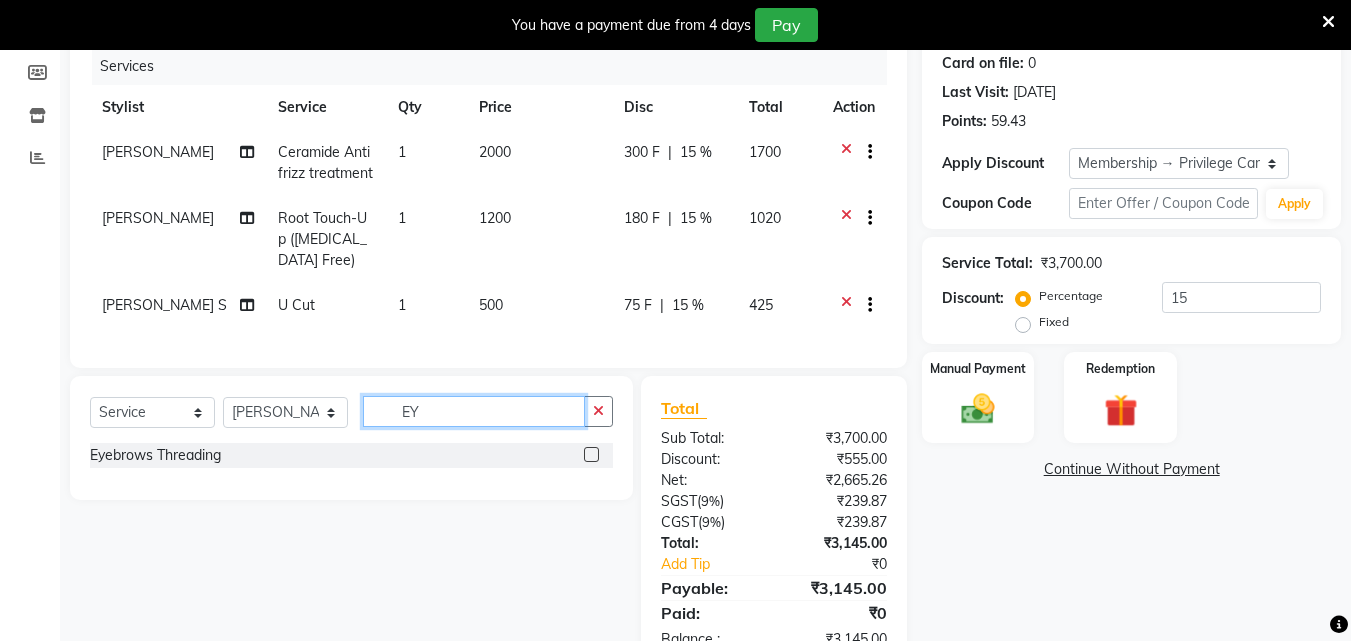type on "EY" 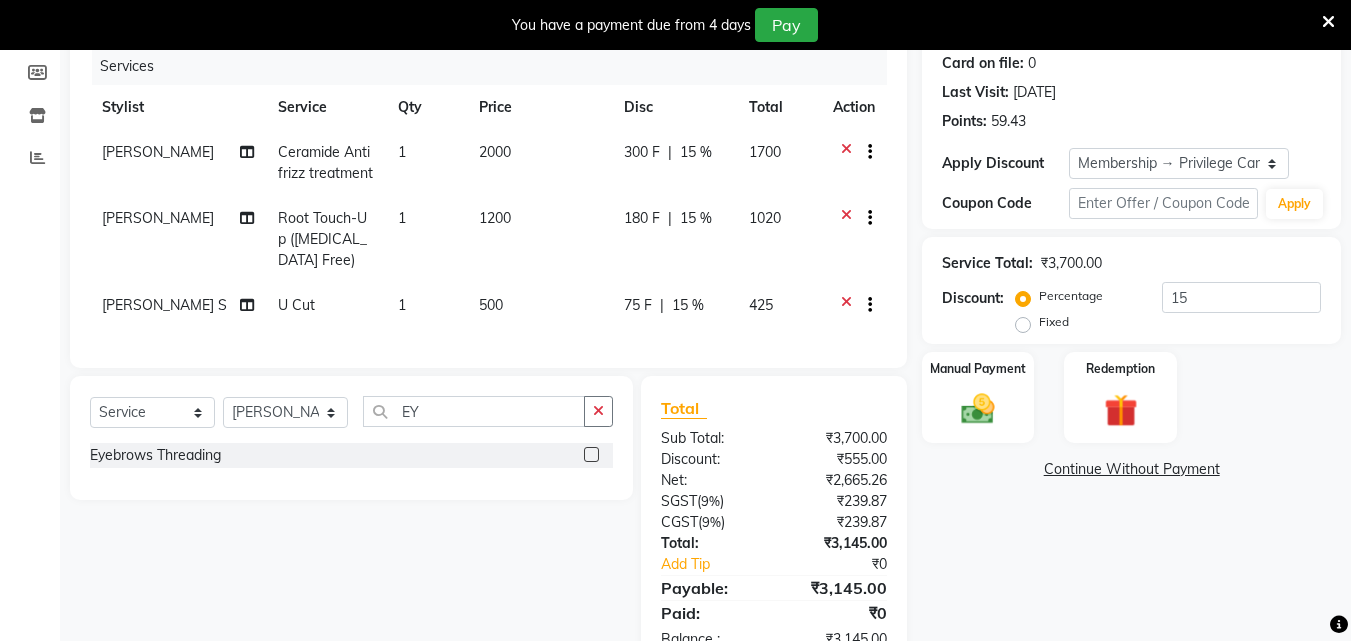 click 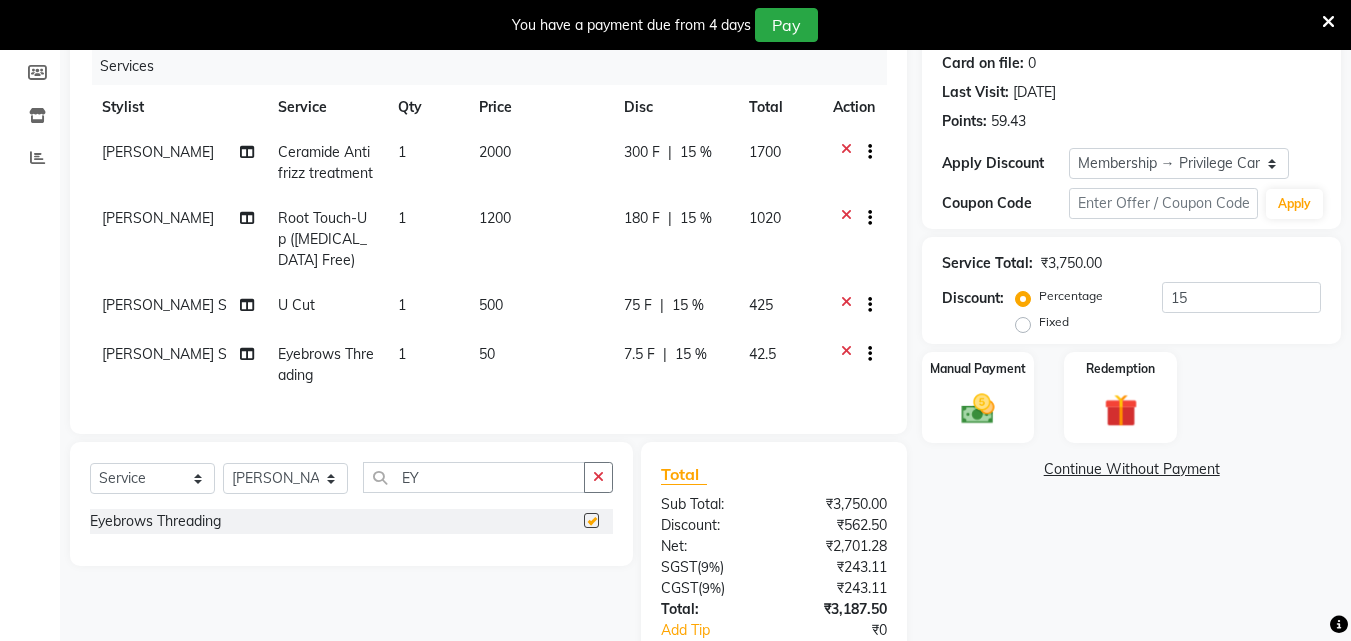 checkbox on "false" 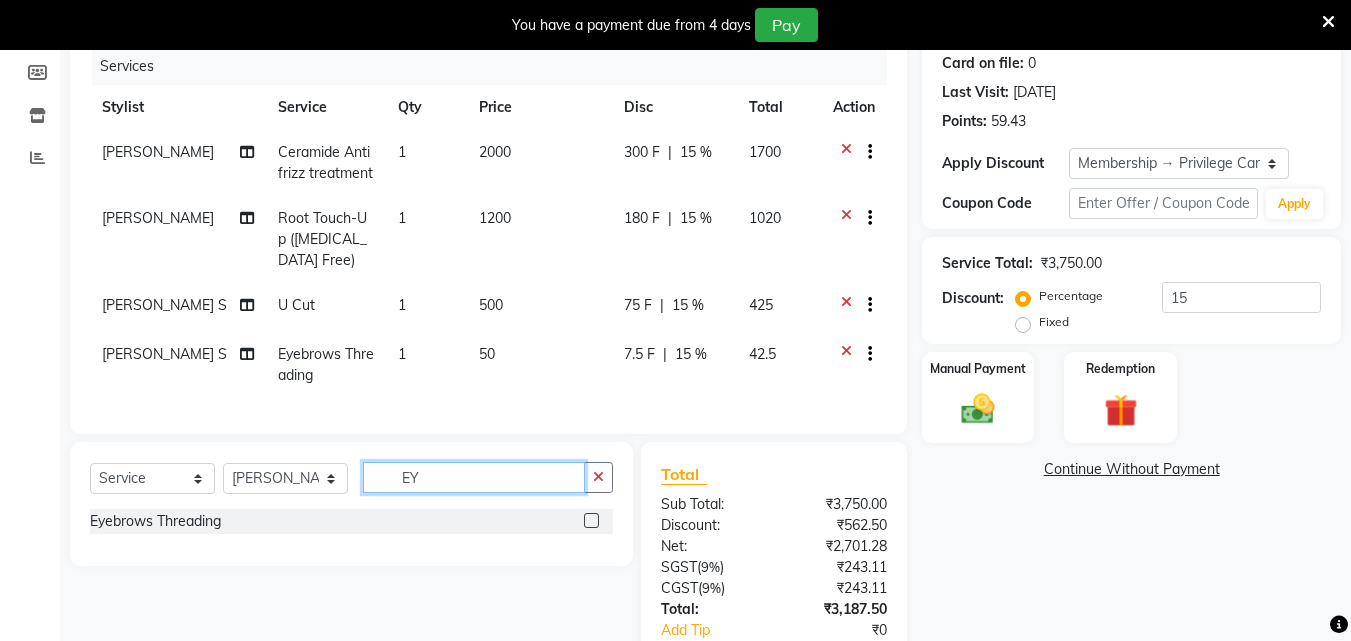 drag, startPoint x: 476, startPoint y: 500, endPoint x: 338, endPoint y: 471, distance: 141.01419 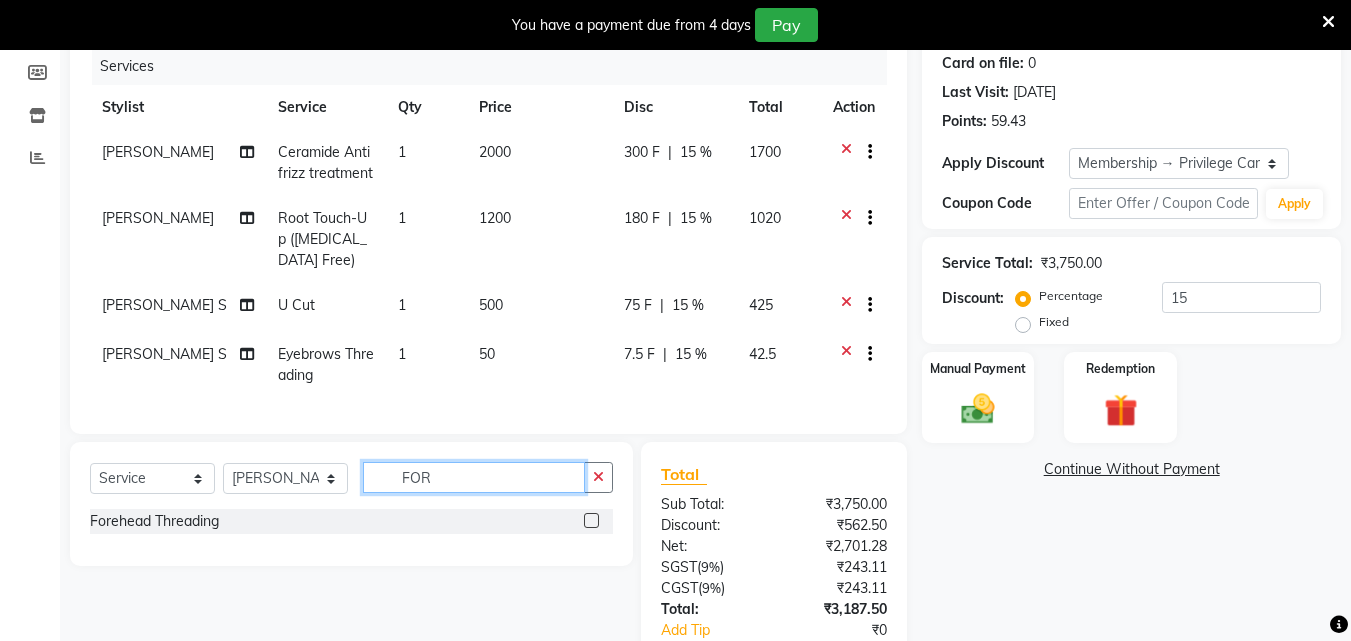 type on "FOR" 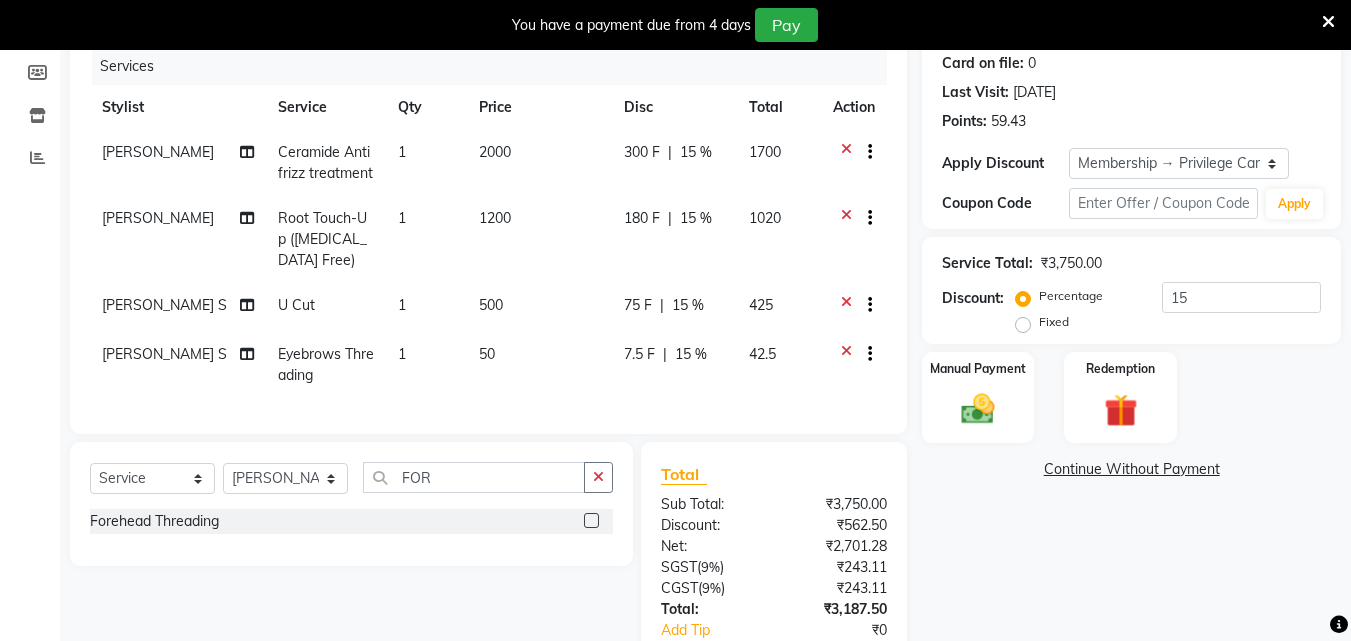 click 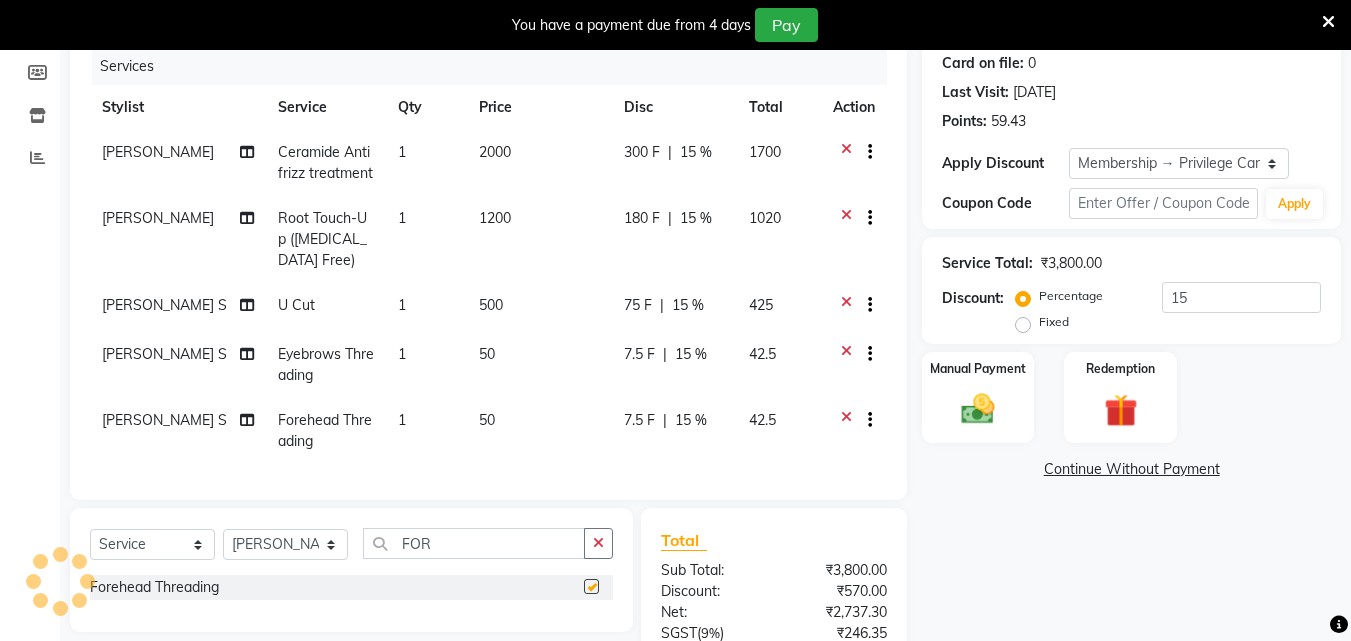 checkbox on "false" 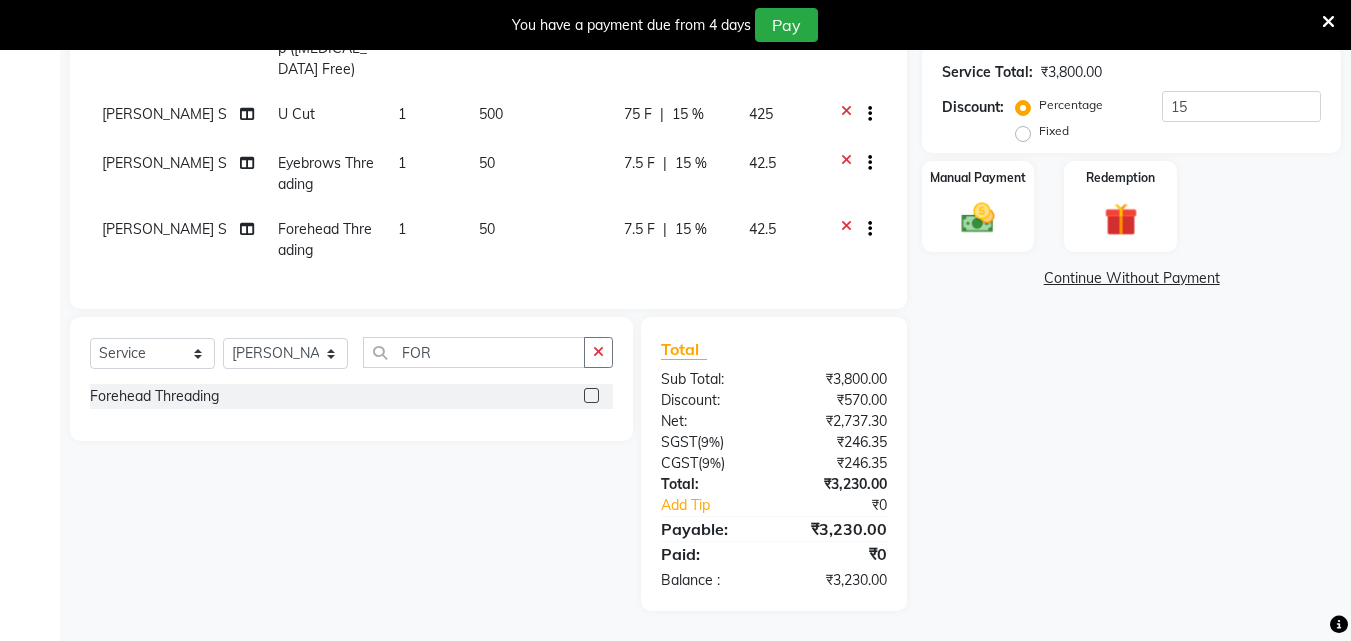 scroll, scrollTop: 456, scrollLeft: 0, axis: vertical 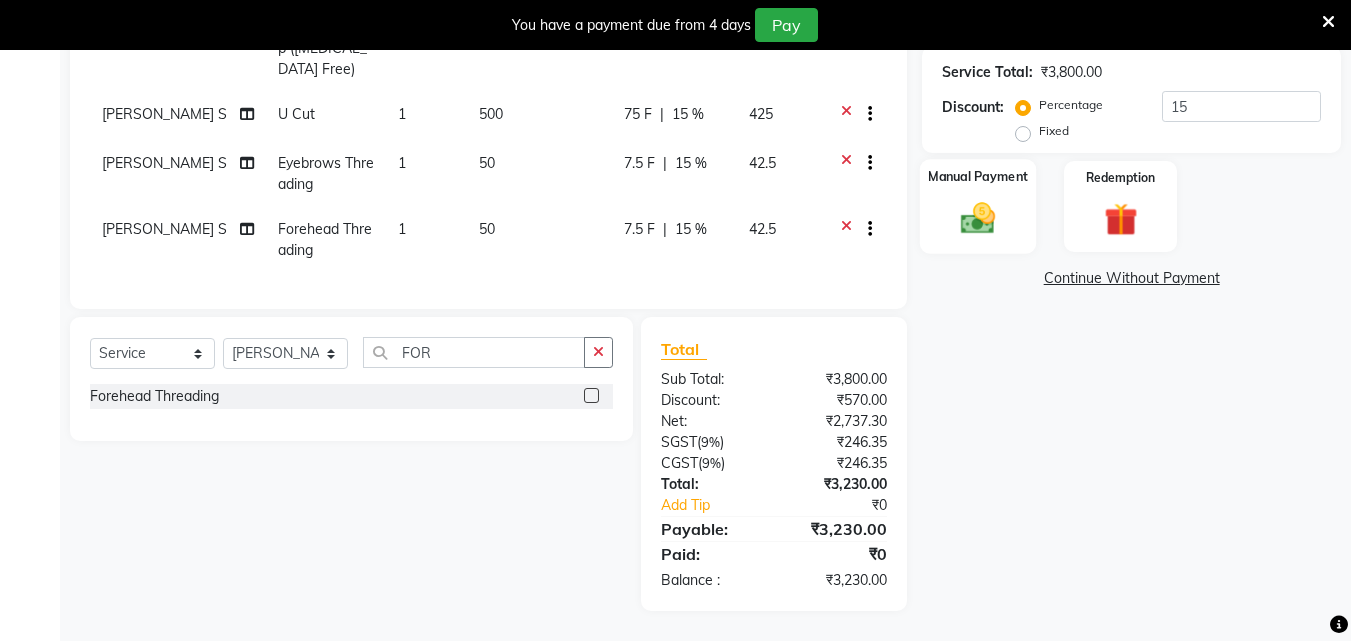 click 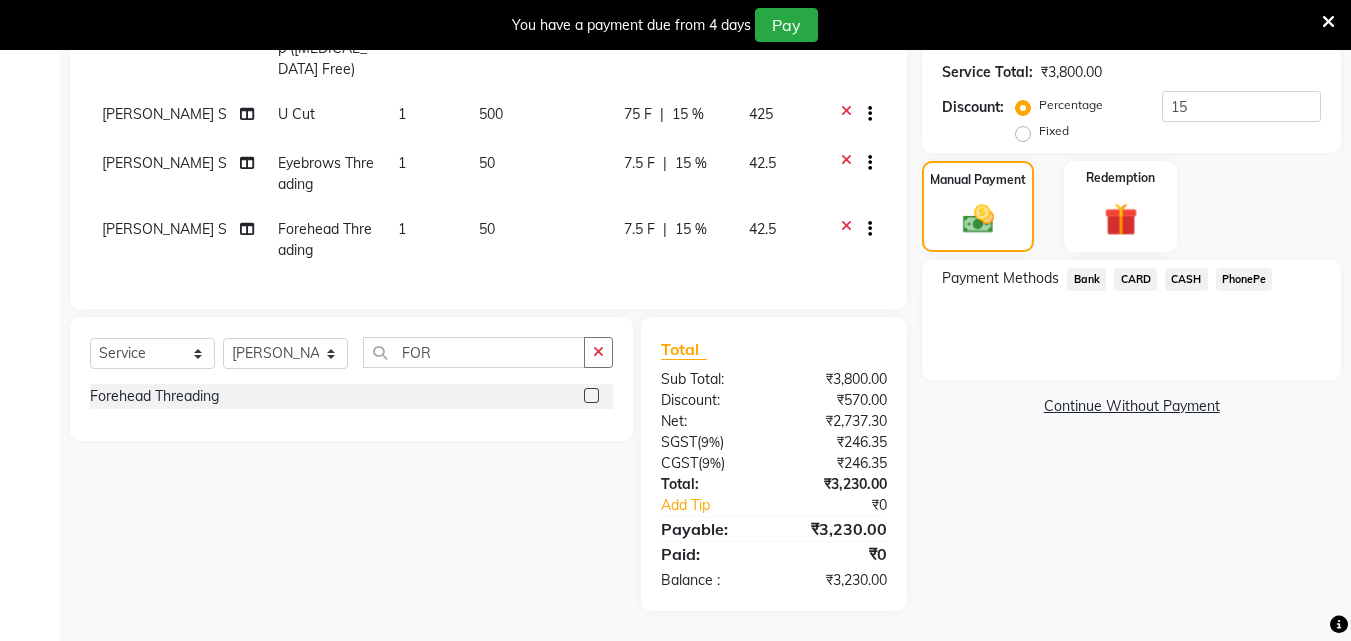 click on "CASH" 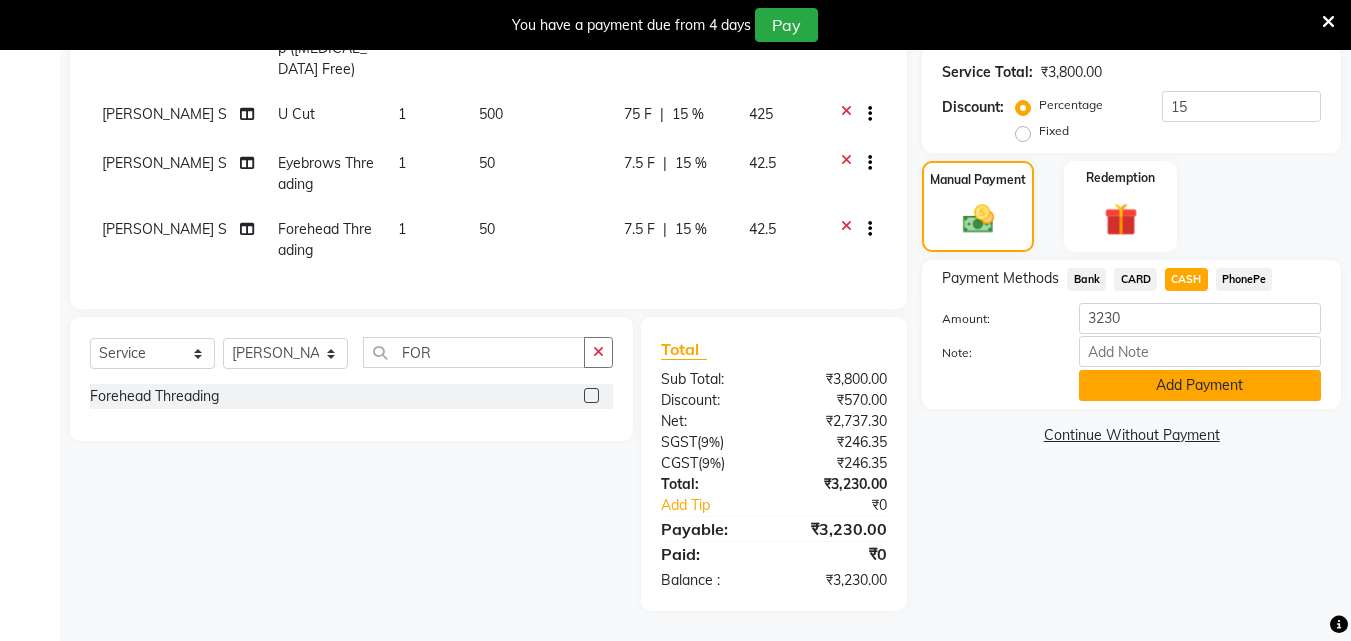 click on "Add Payment" 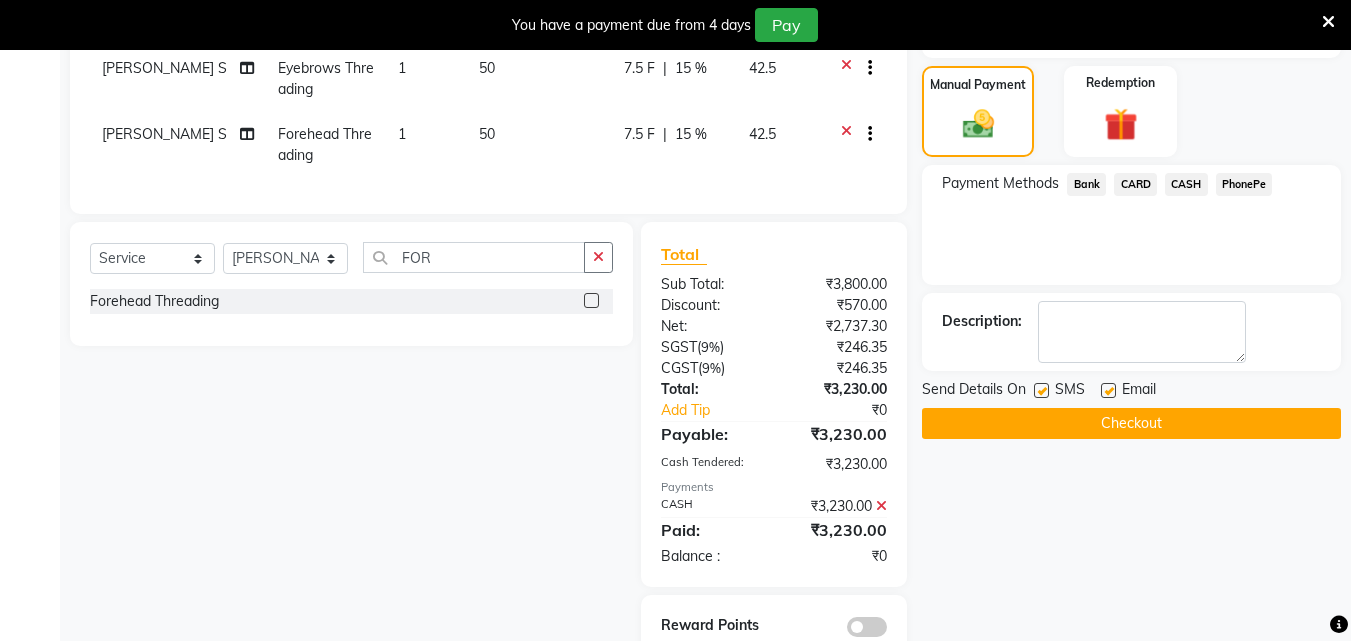 scroll, scrollTop: 597, scrollLeft: 0, axis: vertical 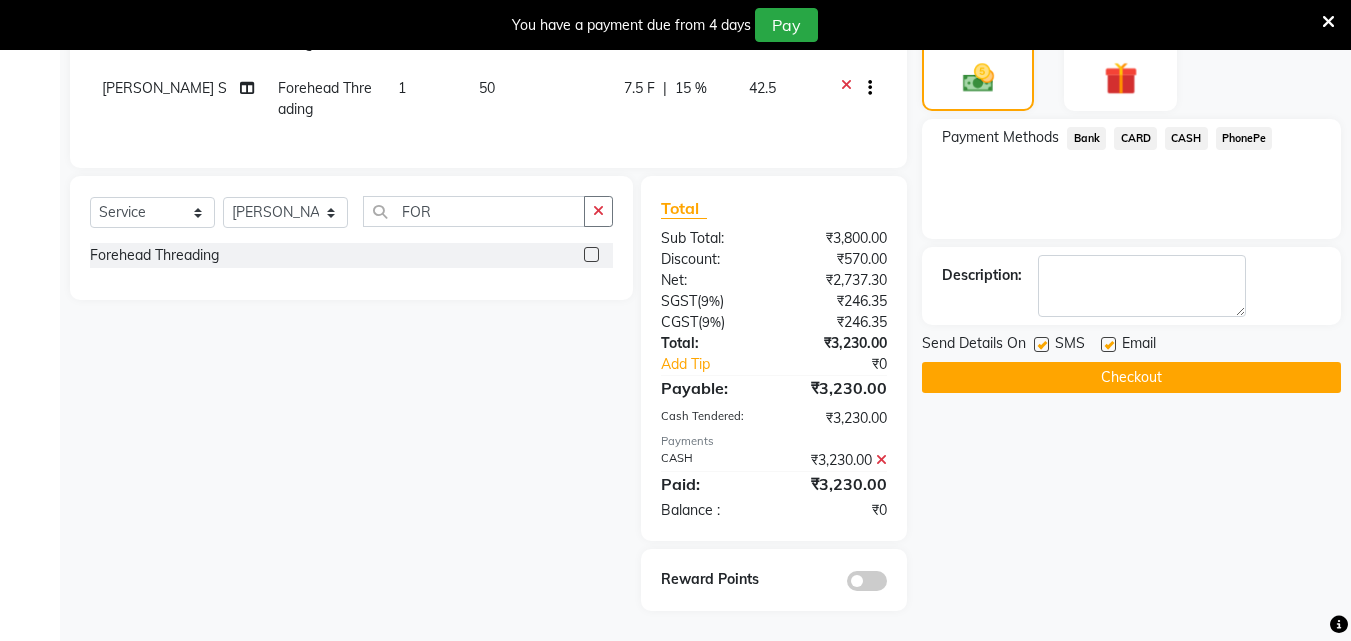 click on "Checkout" 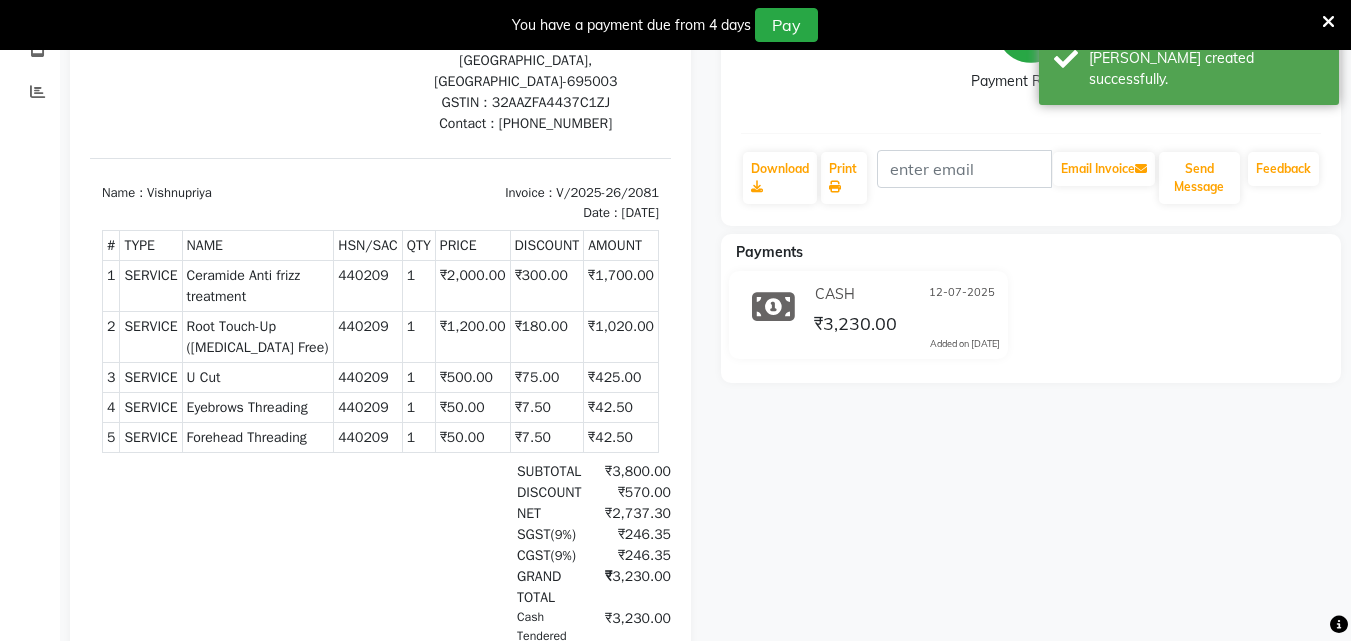 scroll, scrollTop: 128, scrollLeft: 0, axis: vertical 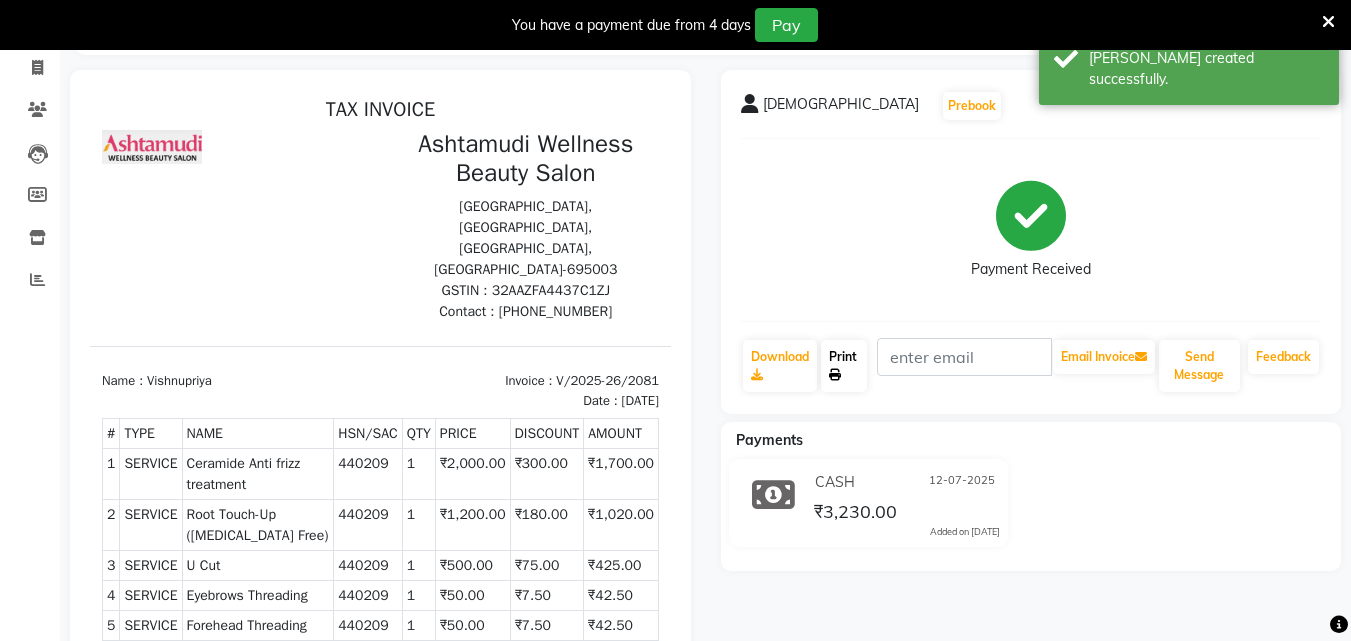 click 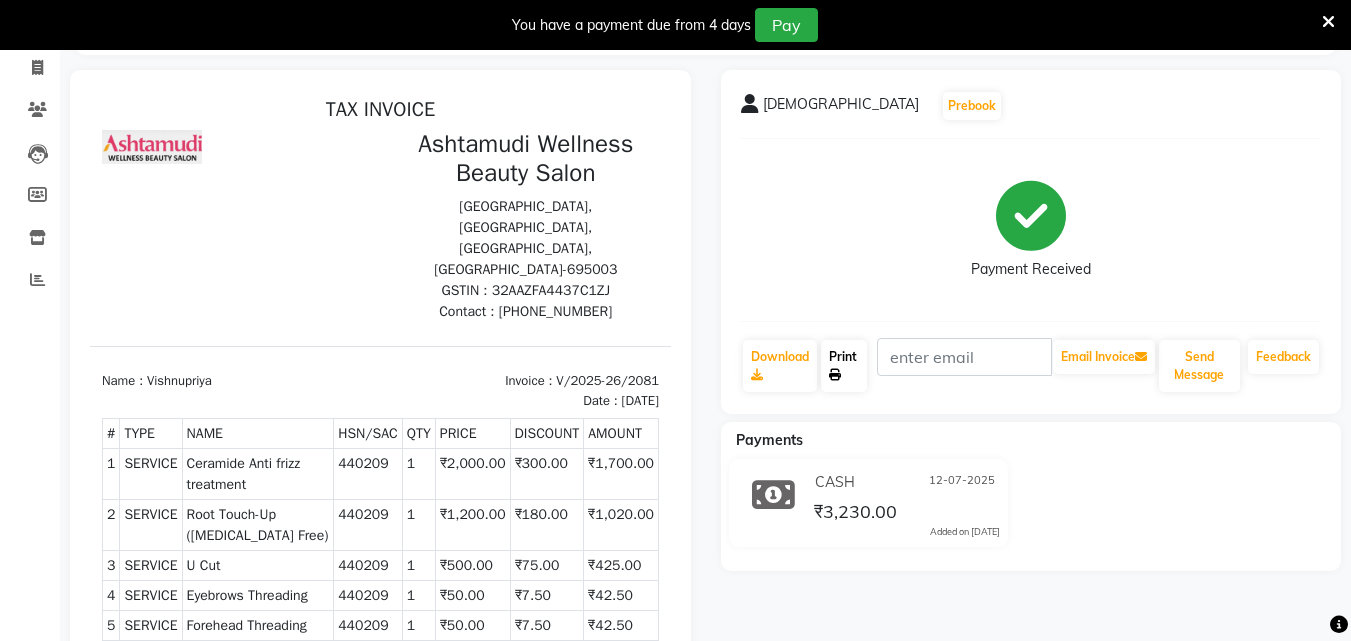 scroll, scrollTop: 0, scrollLeft: 0, axis: both 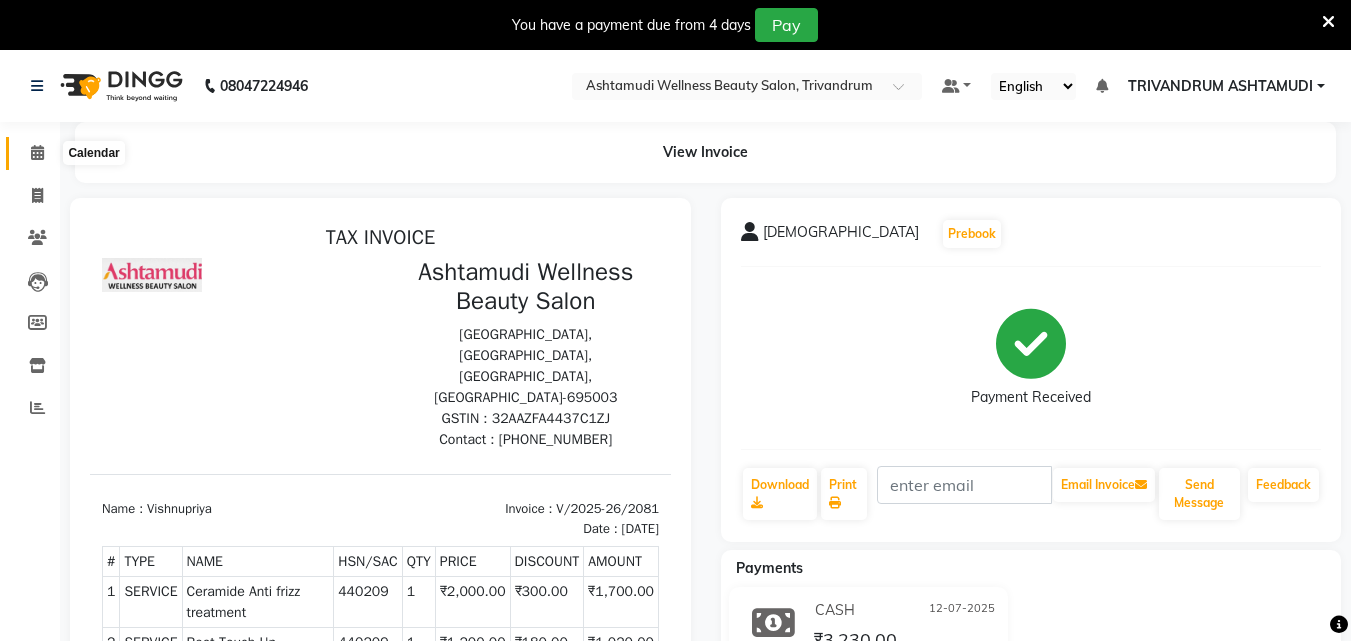 click 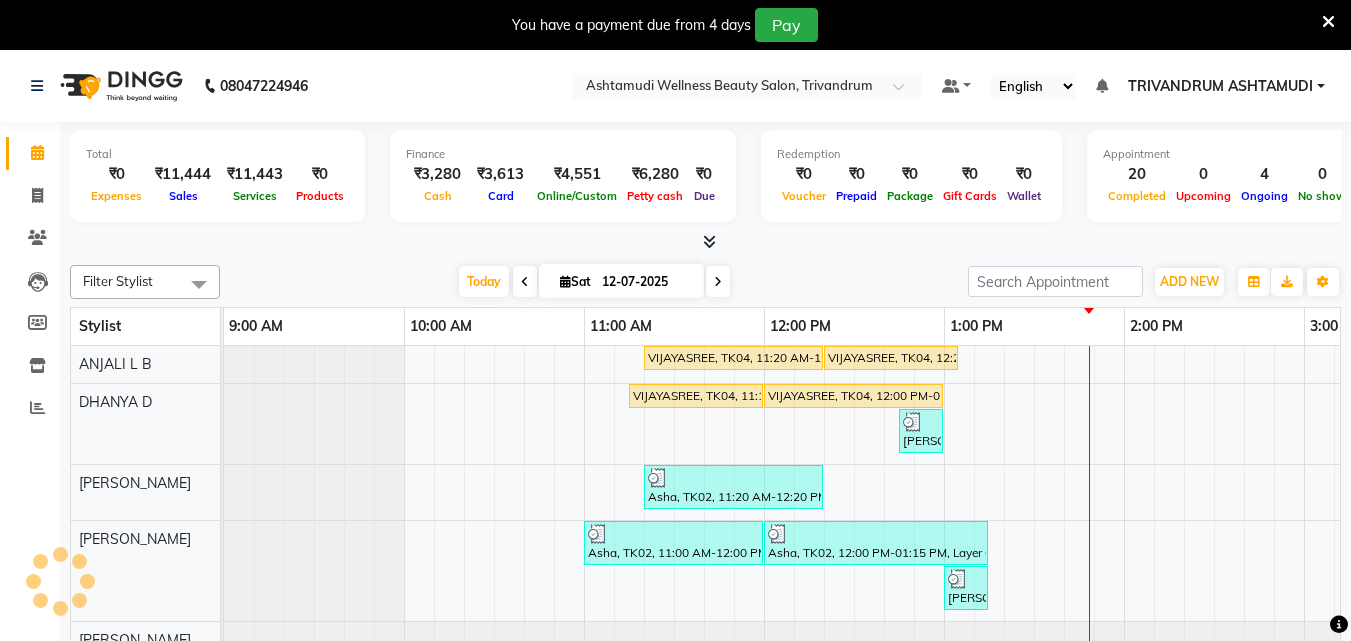 scroll, scrollTop: 0, scrollLeft: 721, axis: horizontal 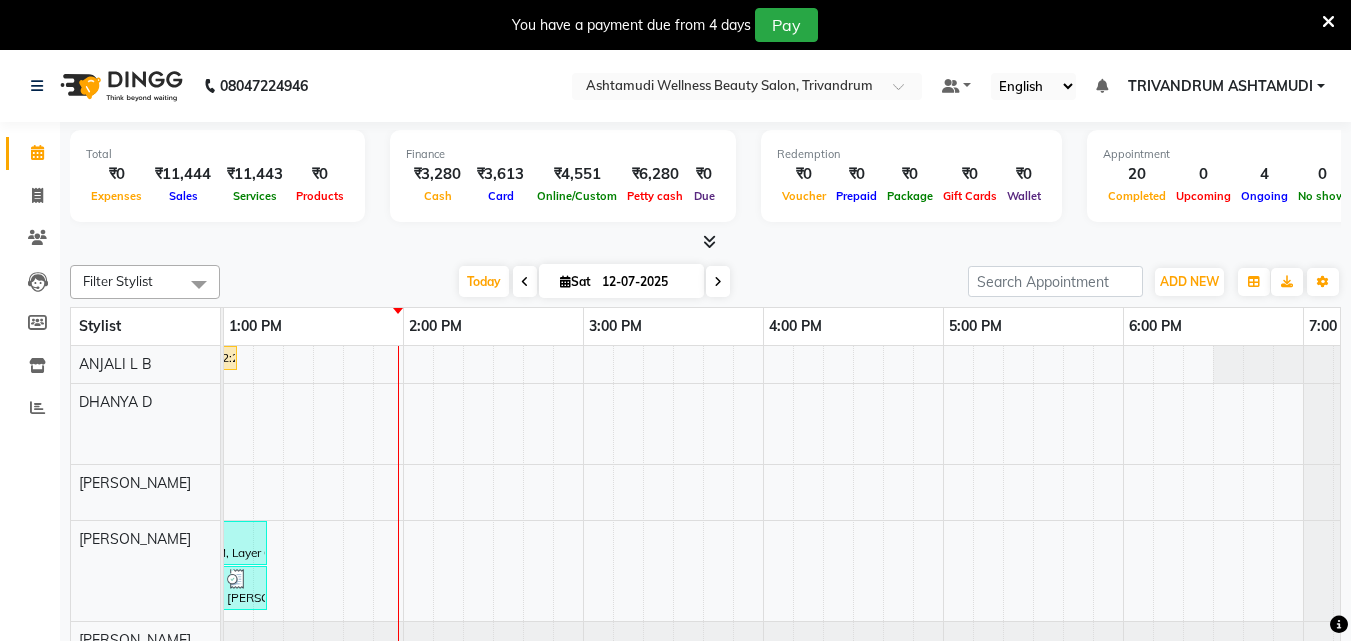 click at bounding box center [1328, 21] 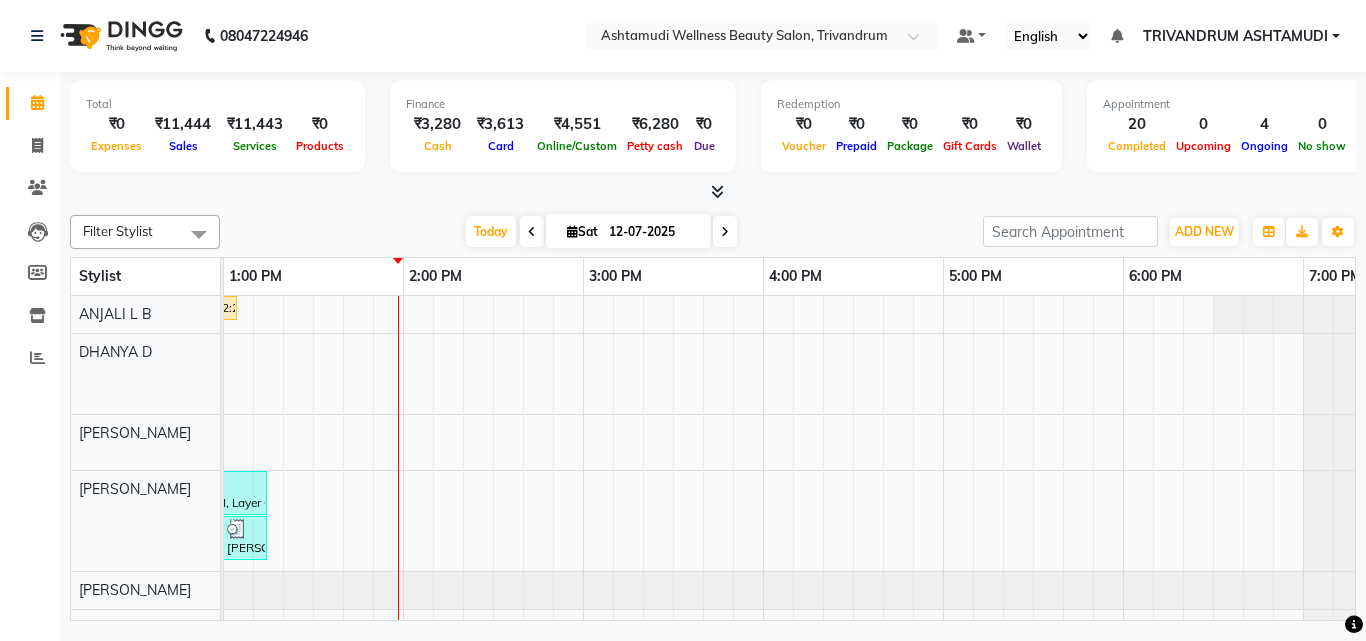 scroll, scrollTop: 0, scrollLeft: 576, axis: horizontal 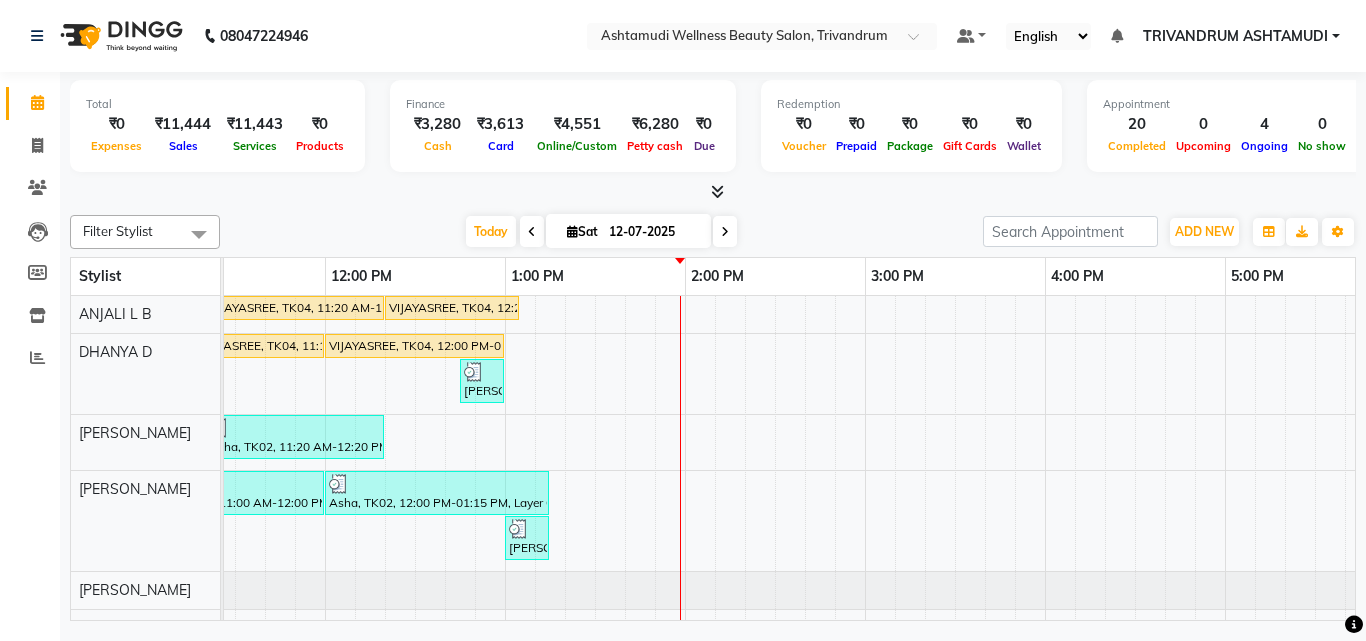 click on "VIJAYASREE, TK04, 11:20 AM-12:20 PM, Ceramide  Anti frizz treatment    VIJAYASREE, TK04, 12:20 PM-01:05 PM, Root Touch-Up (Ammonia Free)    VIJAYASREE, TK04, 11:15 AM-12:00 PM, Root Touch-Up (Ammonia Free)    VIJAYASREE, TK04, 12:00 PM-01:00 PM, Ceramide  Anti frizz treatment     KARISHMA@@, TK08, 12:45 PM-01:00 PM, Eyebrows Threading     Asha, TK02, 11:20 AM-12:20 PM, Layer Cut     Asha, TK02, 11:00 AM-12:00 PM, Ceramide  Anti frizz treatment     Asha, TK02, 12:00 PM-01:15 PM, Layer Cut,Ceramide  Anti frizz treatment,Eyebrows Threading     KARISHMA@@, TK08, 01:00 PM-01:15 PM, Eyebrows Threading     Vishnupriya, TK01, 10:45 AM-11:30 AM, Root Touch-Up (Ammonia Free)     Vishnupriya, TK01, 11:30 AM-12:30 PM, Ceramide  Anti frizz treatment     Asha, TK02, 11:20 AM-12:20 PM, Layer Cut     Vishnupriya, TK01, 12:30 PM-01:40 PM, U Cut,Eyebrows Threading,Forehead Threading     Beena, TK09, 12:45 PM-01:00 PM, Eyebrows Threading     LEKSHMI, TK05, 11:30 AM-11:45 AM, Eyebrows Threading" at bounding box center (1045, 666) 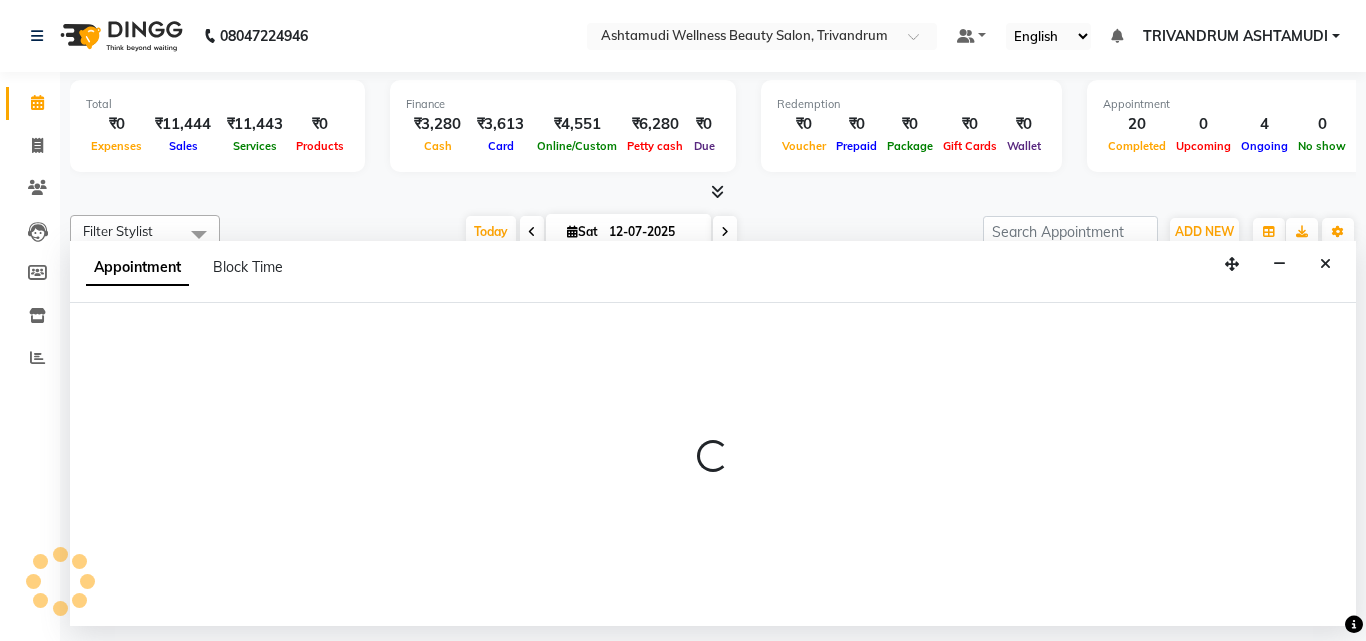 select on "27025" 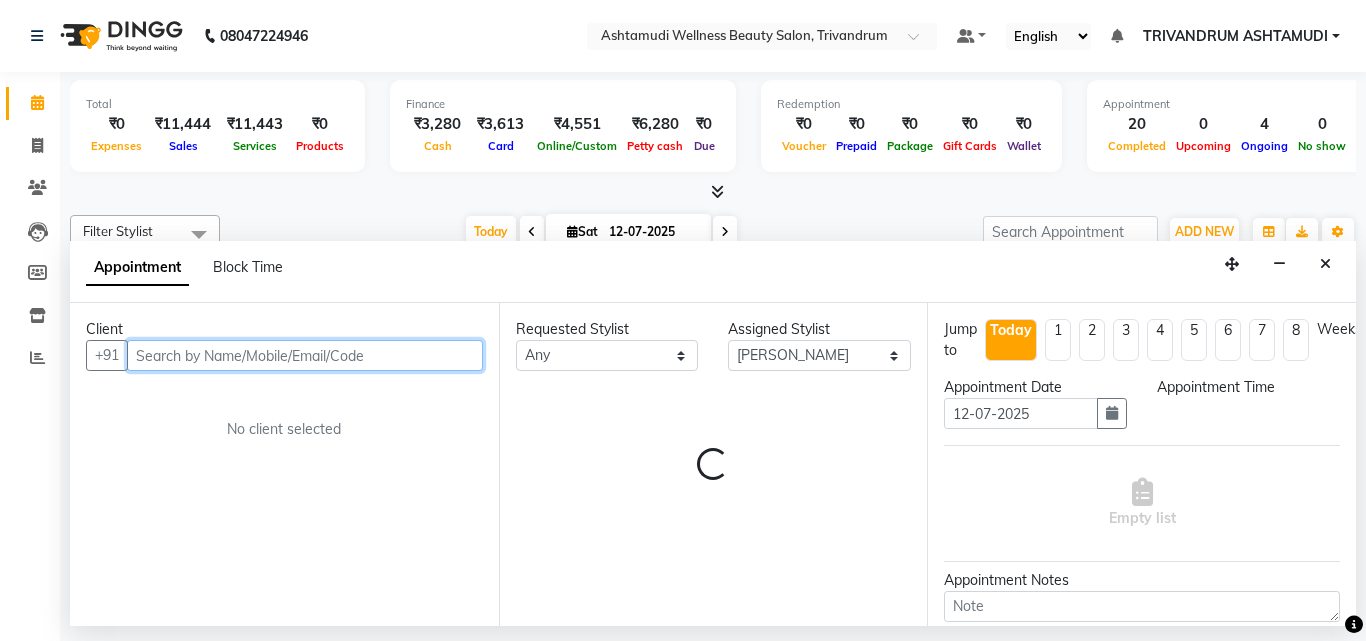 select on "825" 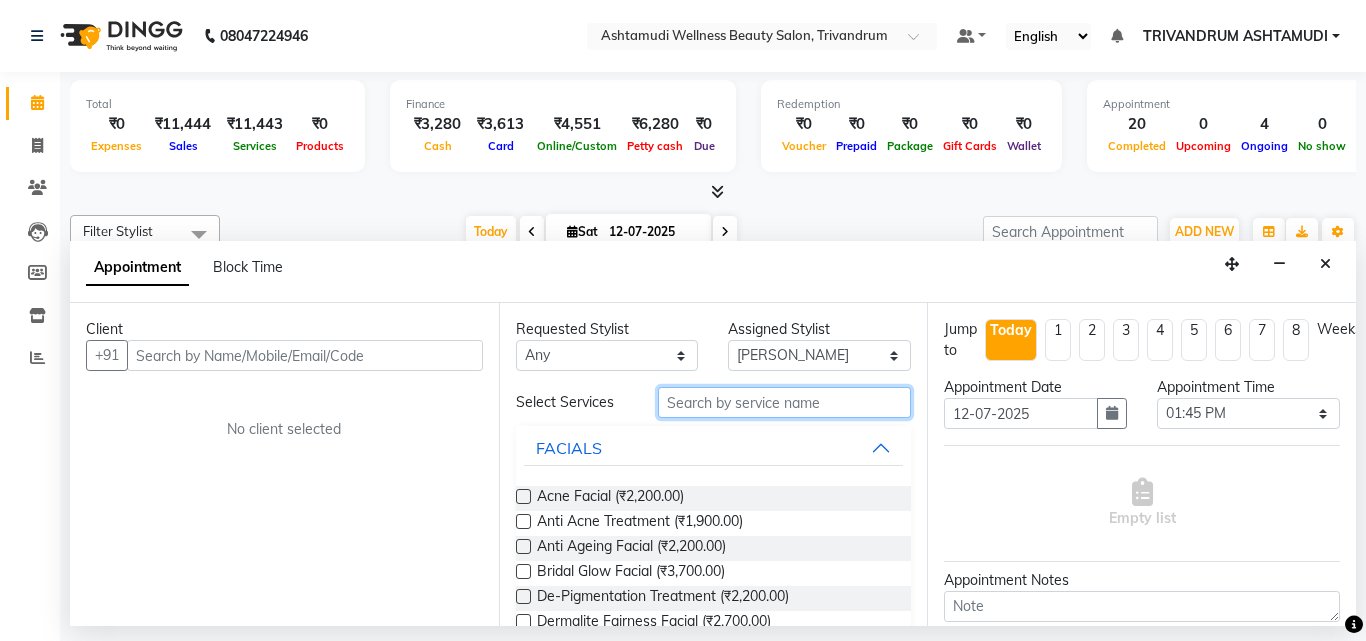 click at bounding box center [785, 402] 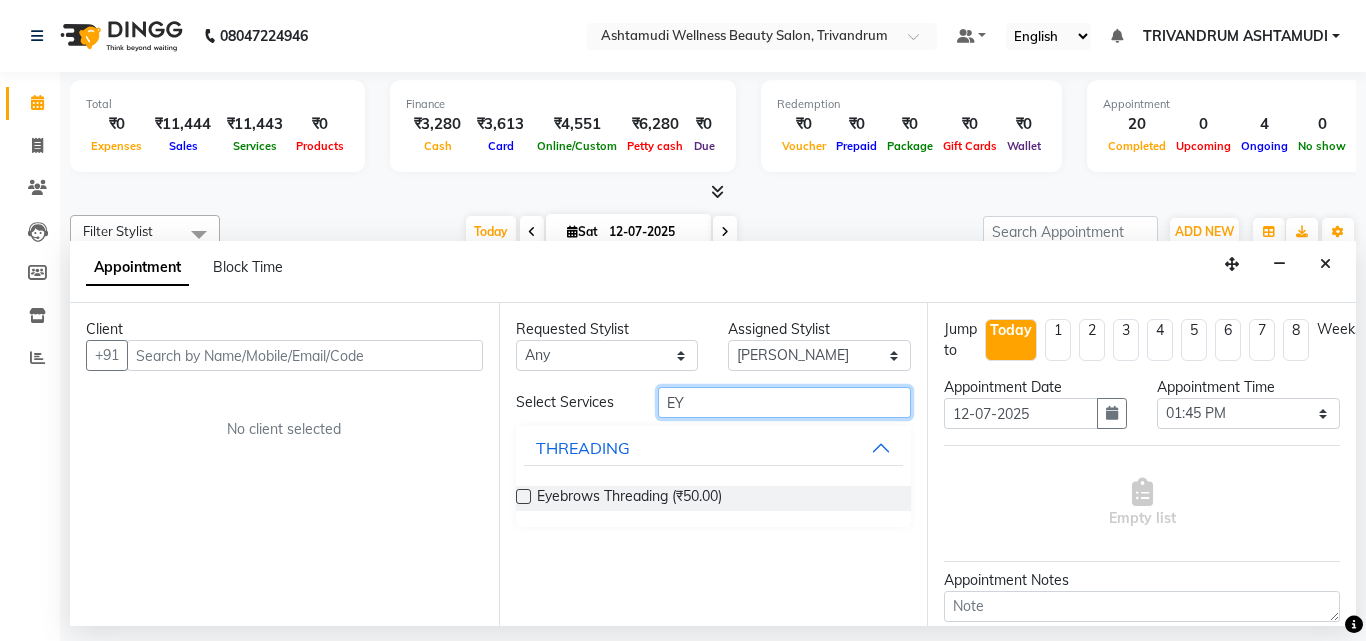 type on "EY" 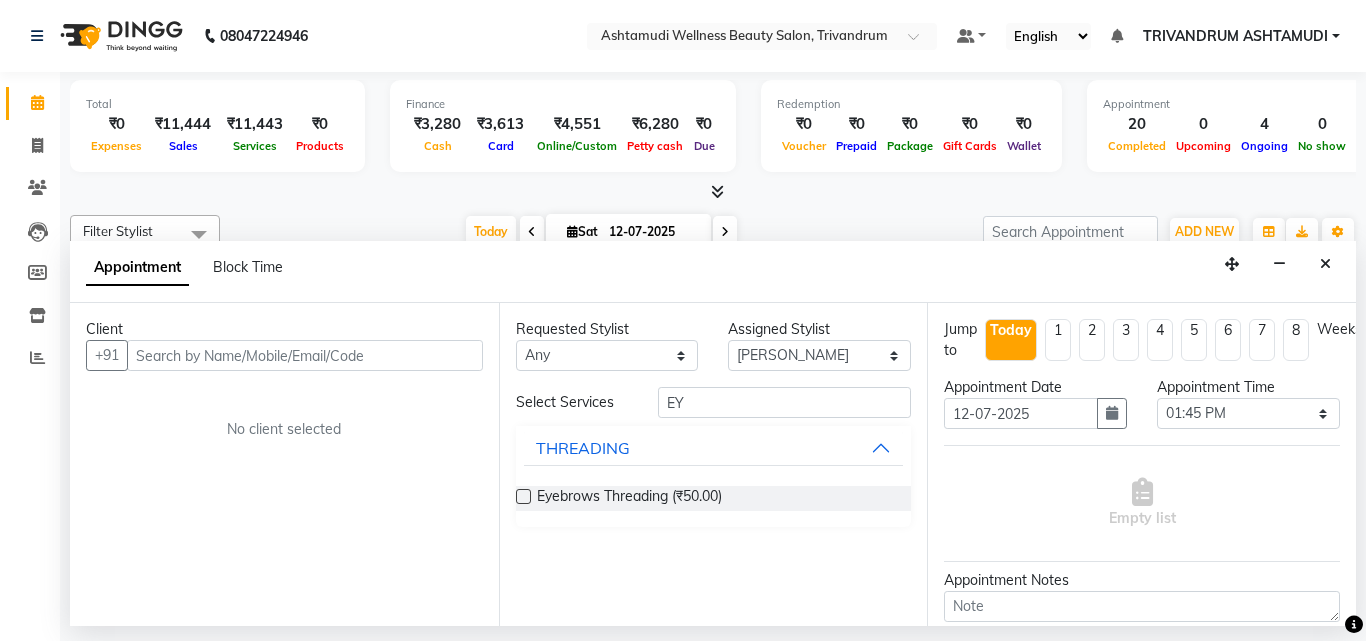 click at bounding box center [523, 496] 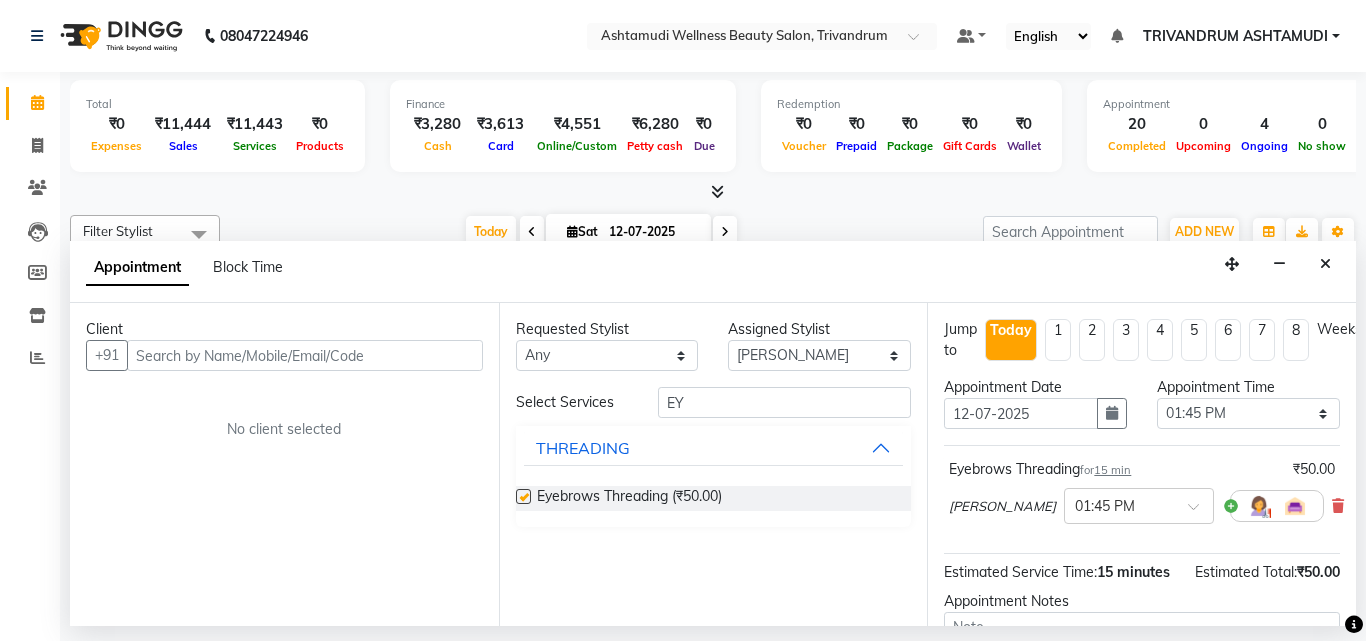 checkbox on "false" 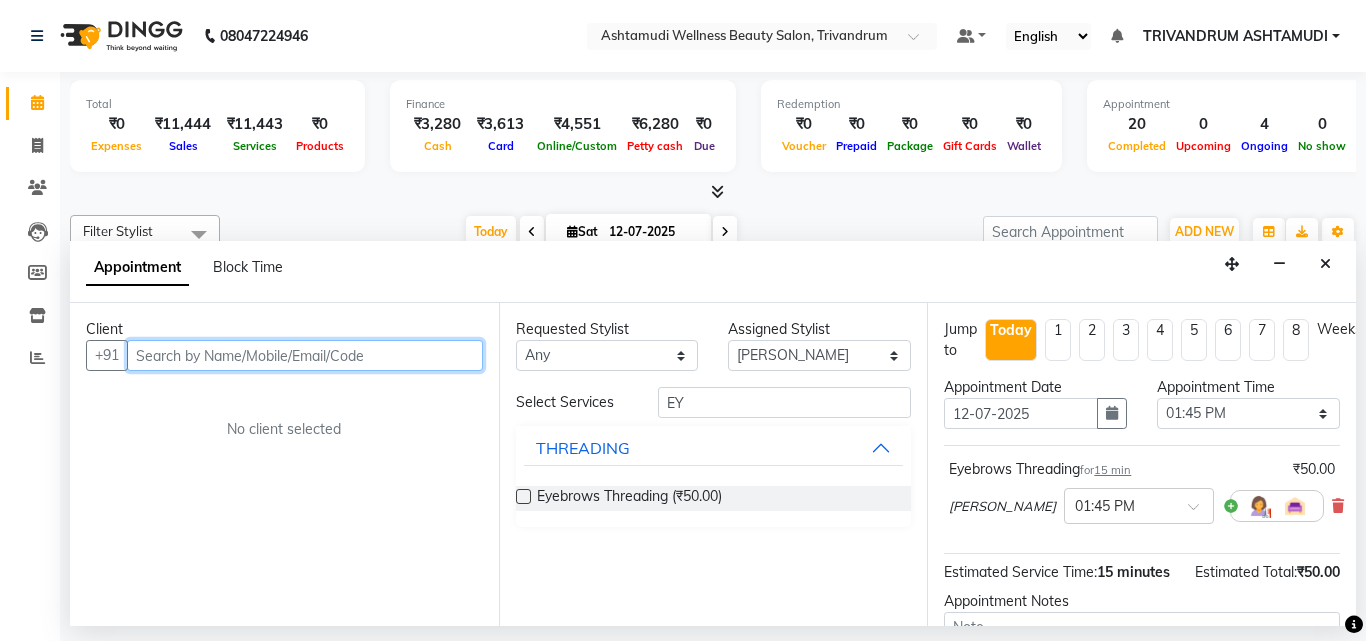 drag, startPoint x: 156, startPoint y: 354, endPoint x: 149, endPoint y: 332, distance: 23.086792 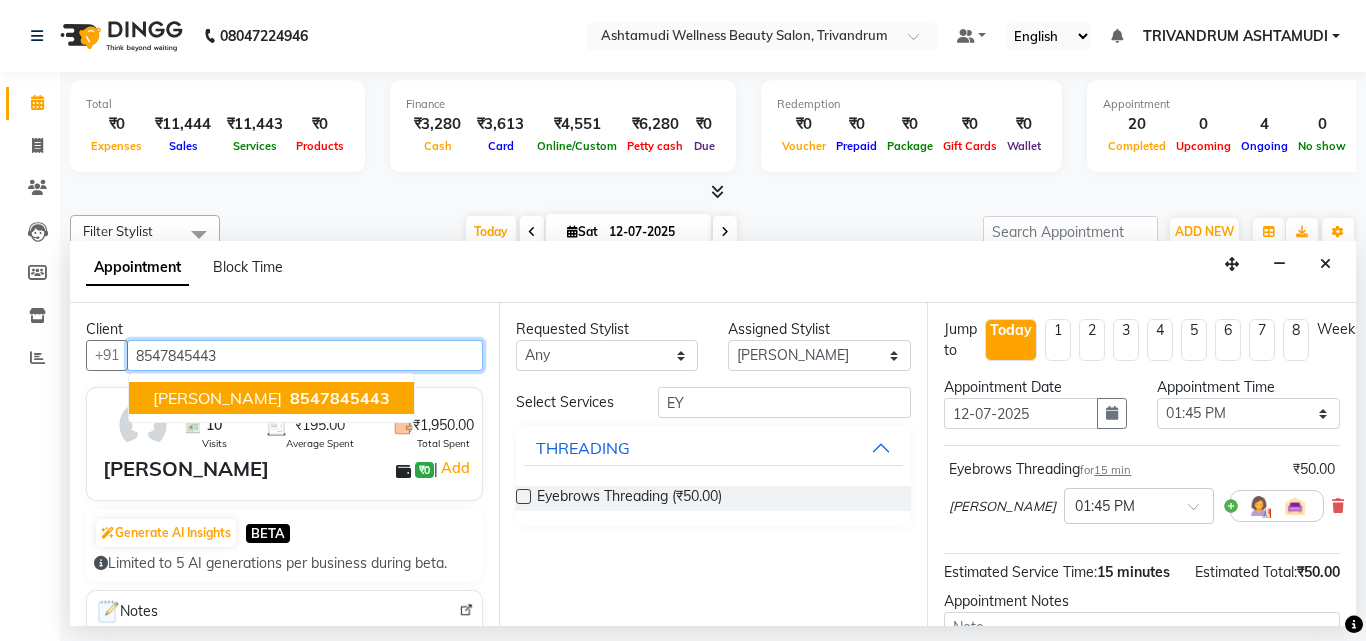 type on "8547845443" 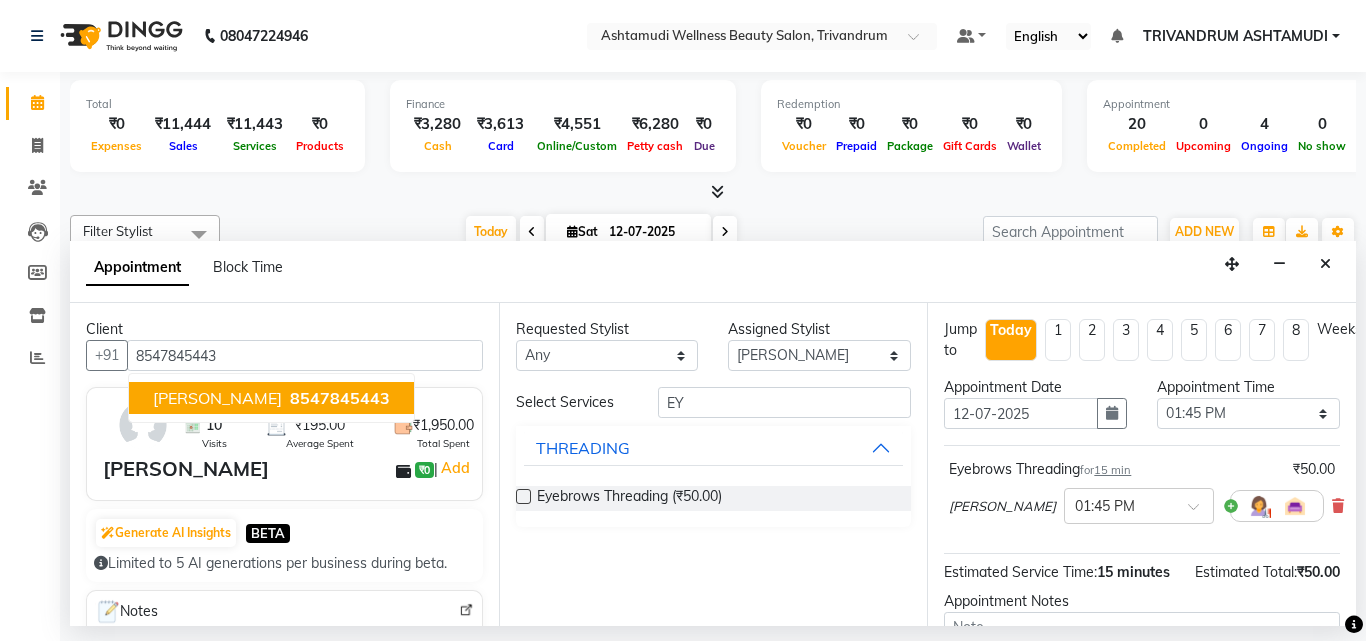 click on "gowri    ₹0  |   Add" at bounding box center [288, 469] 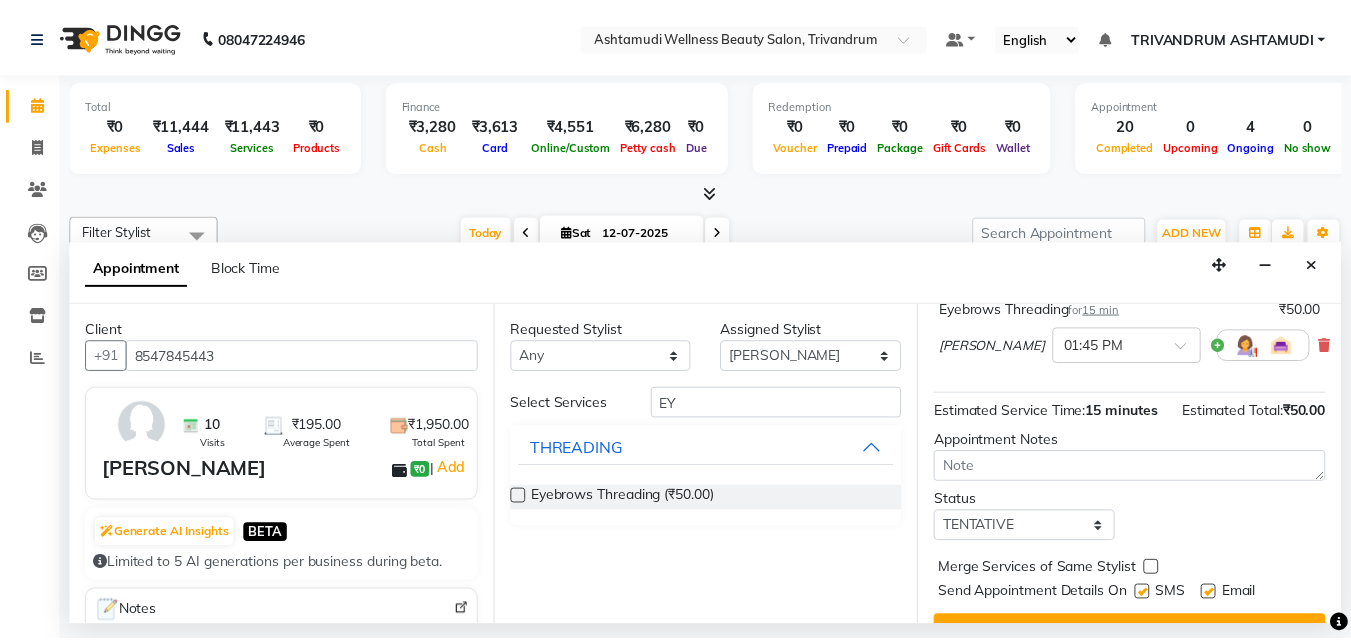 scroll, scrollTop: 239, scrollLeft: 0, axis: vertical 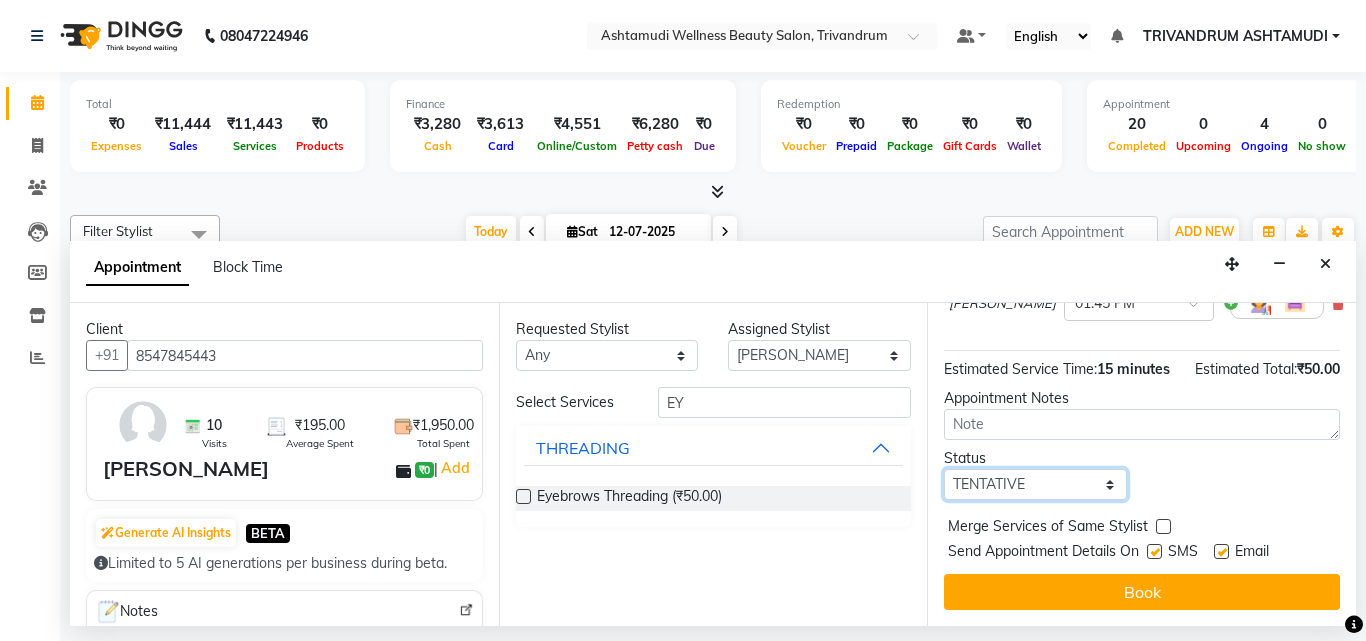 click on "Select TENTATIVE CONFIRM CHECK-IN UPCOMING" at bounding box center [1035, 484] 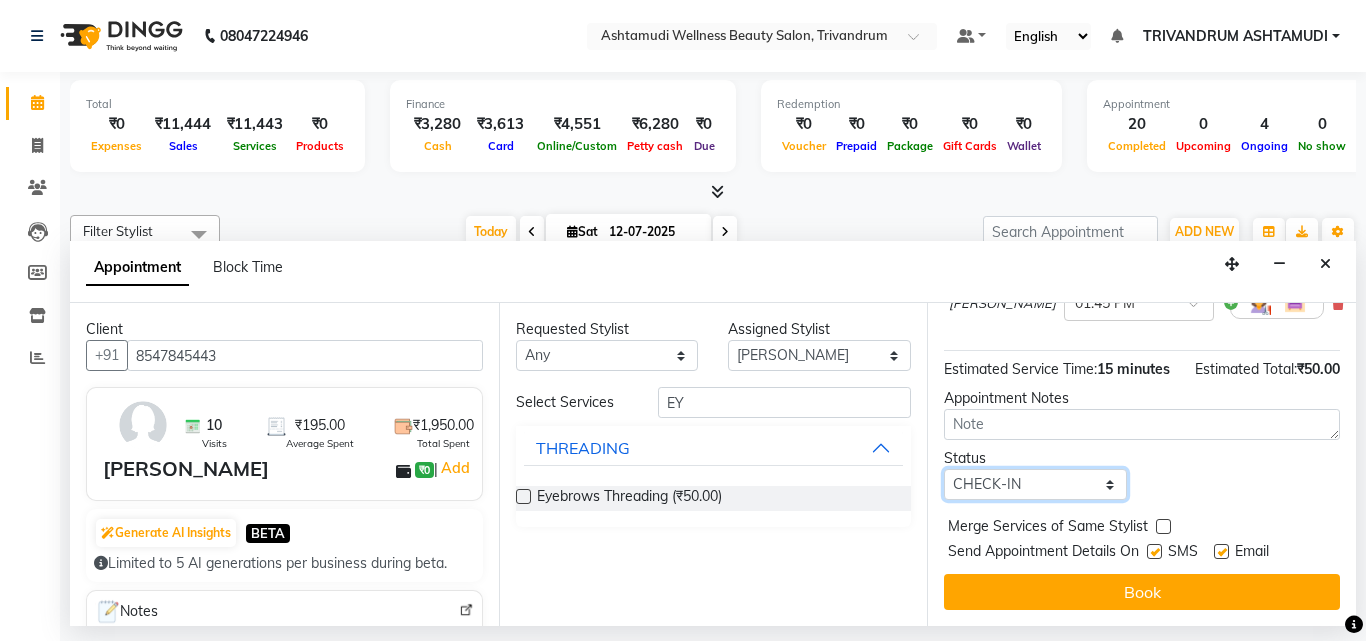 click on "Select TENTATIVE CONFIRM CHECK-IN UPCOMING" at bounding box center [1035, 484] 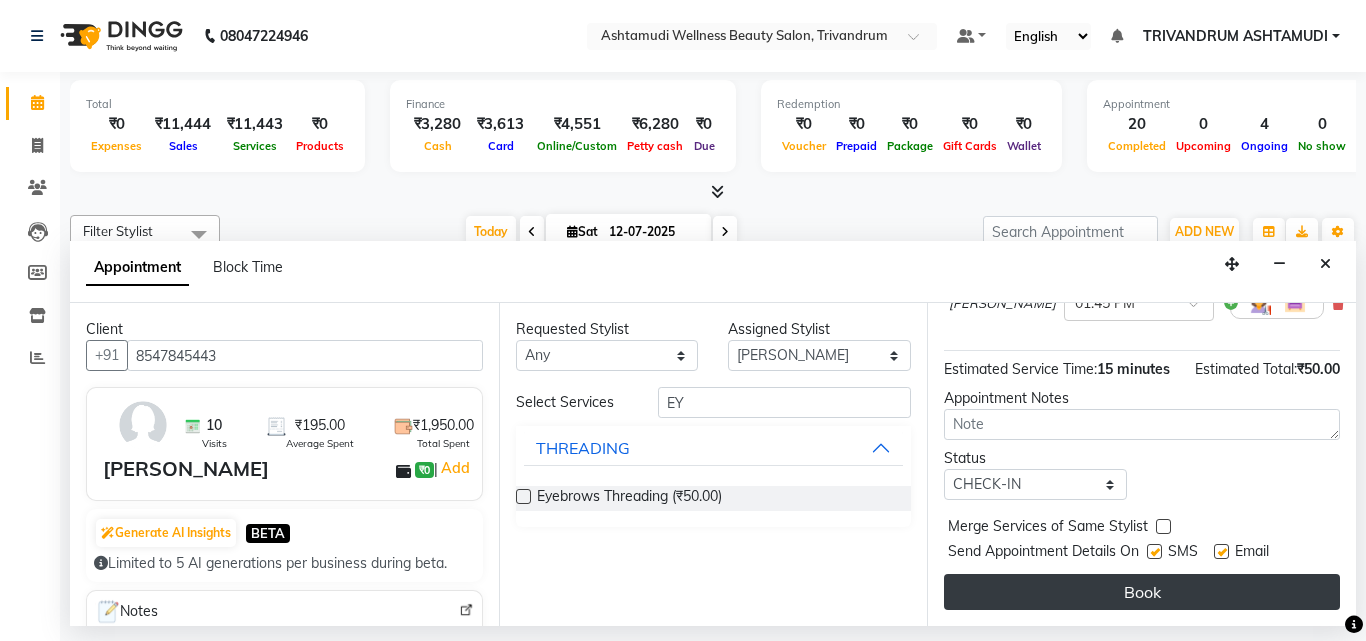 click on "Book" at bounding box center (1142, 592) 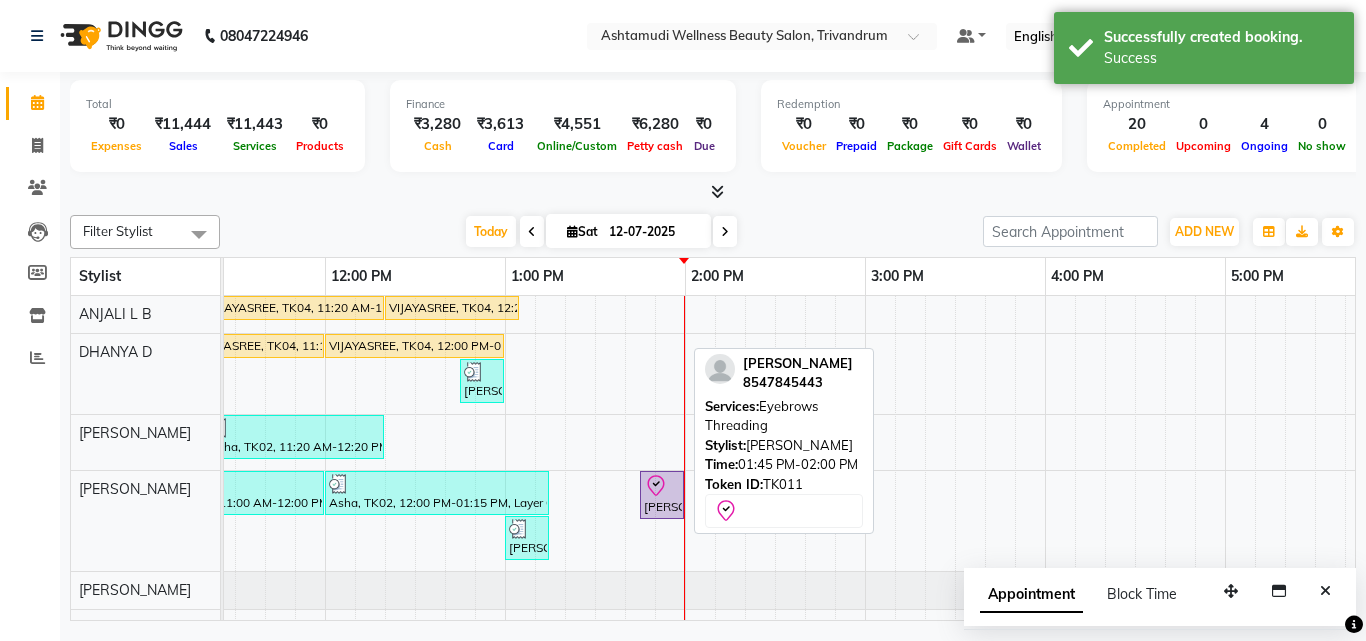 click 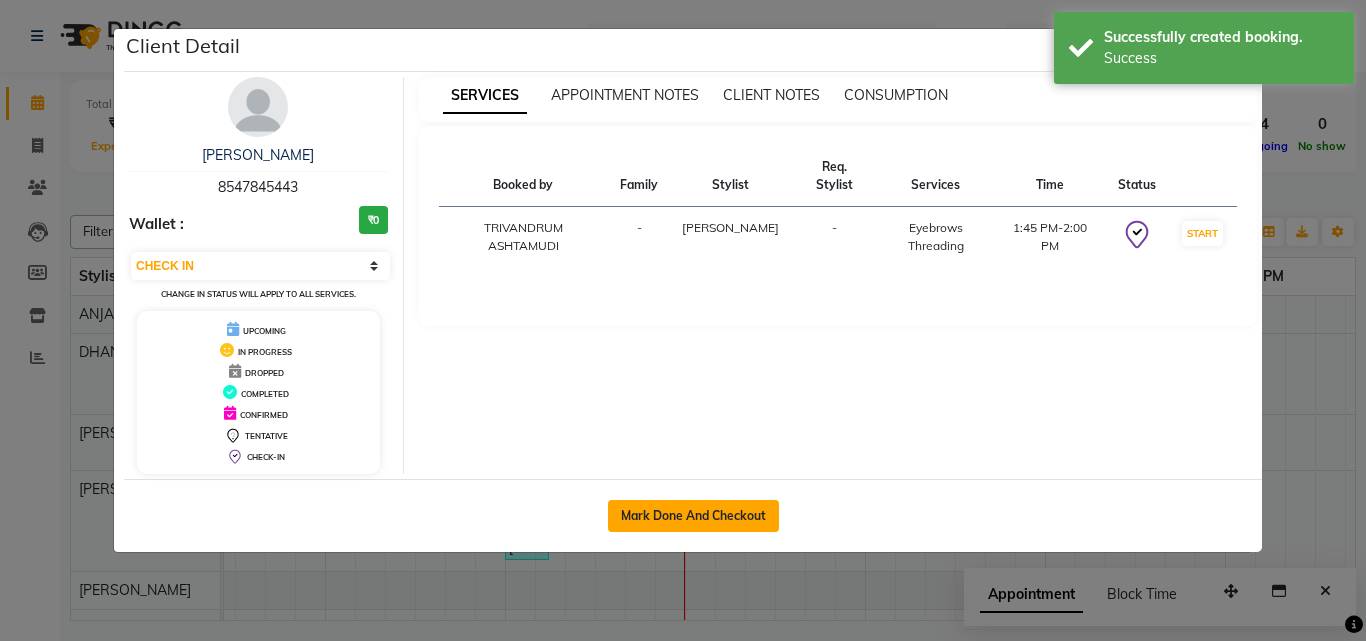click on "Mark Done And Checkout" 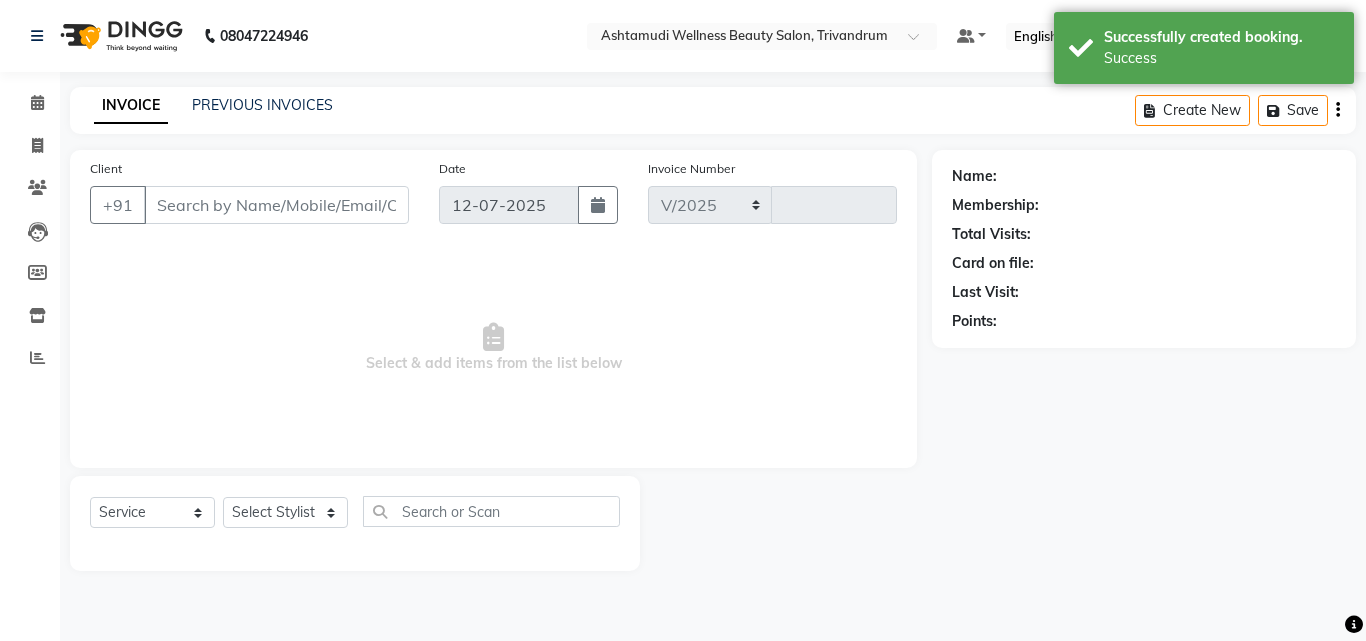 select on "4636" 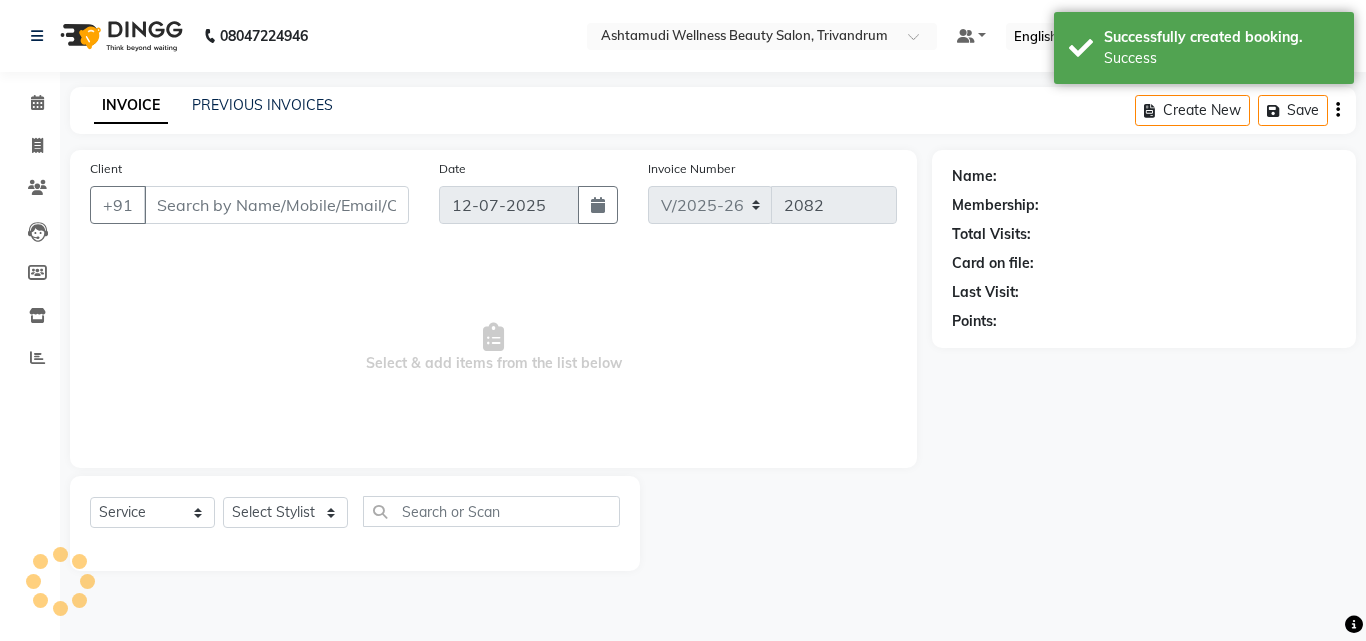 type on "8547845443" 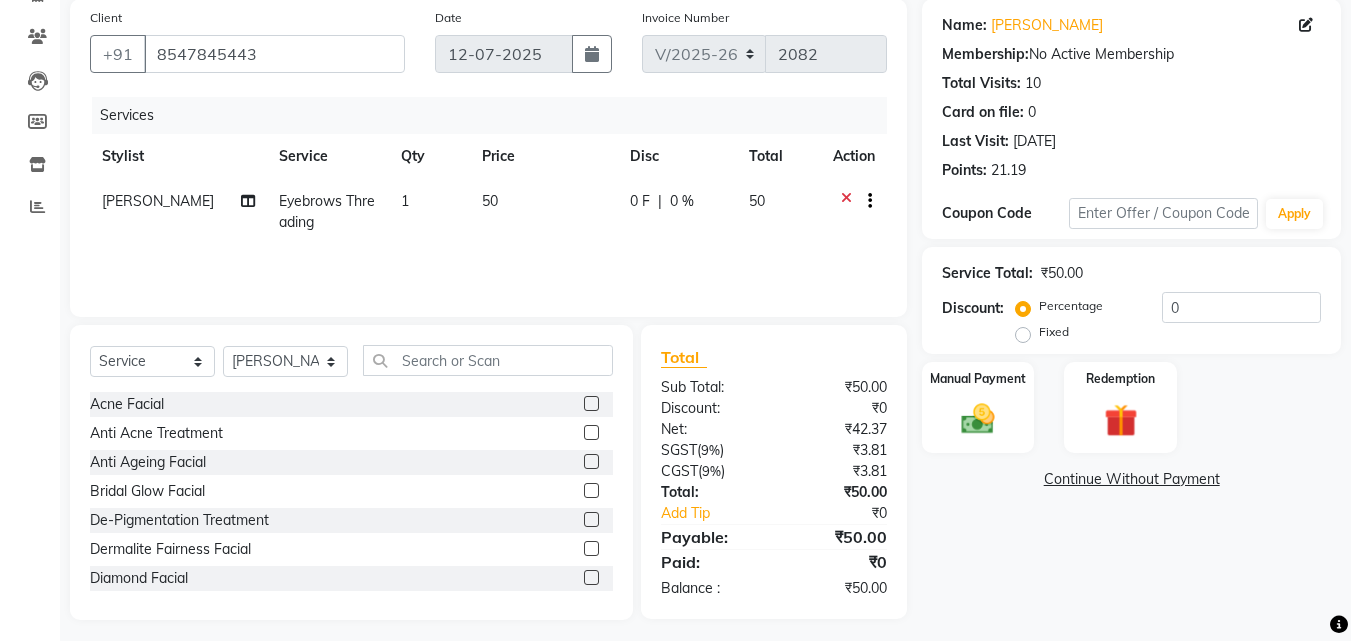 scroll, scrollTop: 160, scrollLeft: 0, axis: vertical 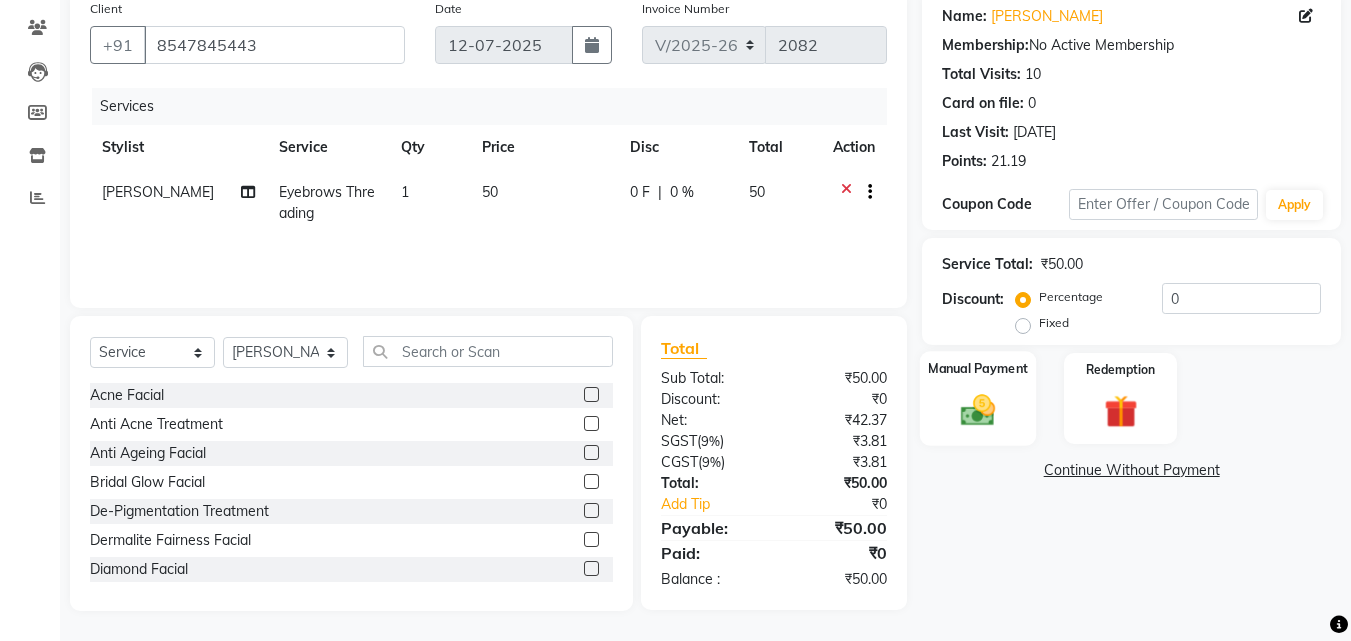 click 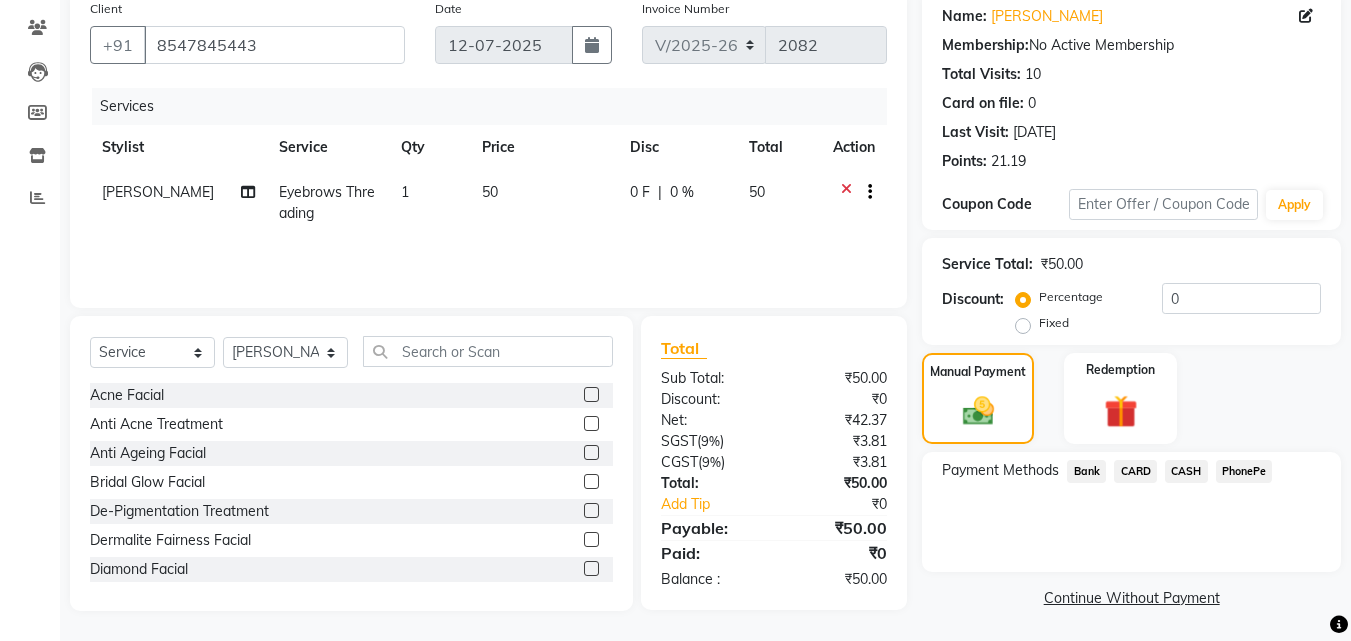 click on "CASH" 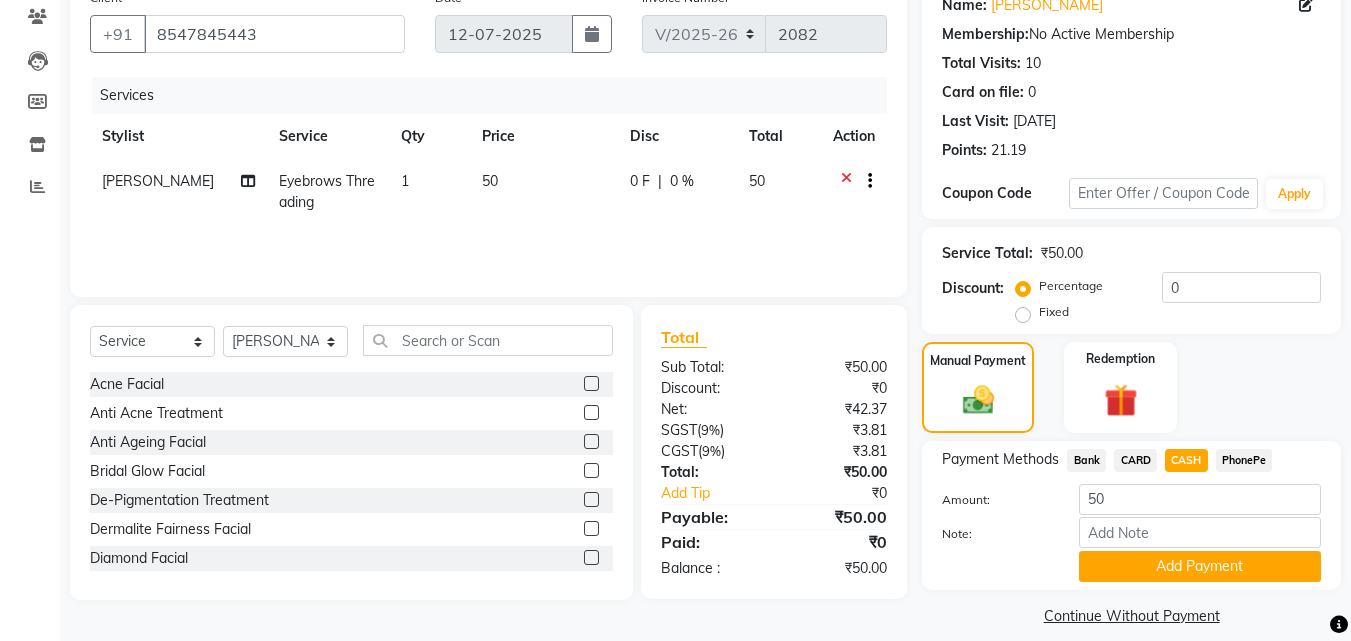 scroll, scrollTop: 191, scrollLeft: 0, axis: vertical 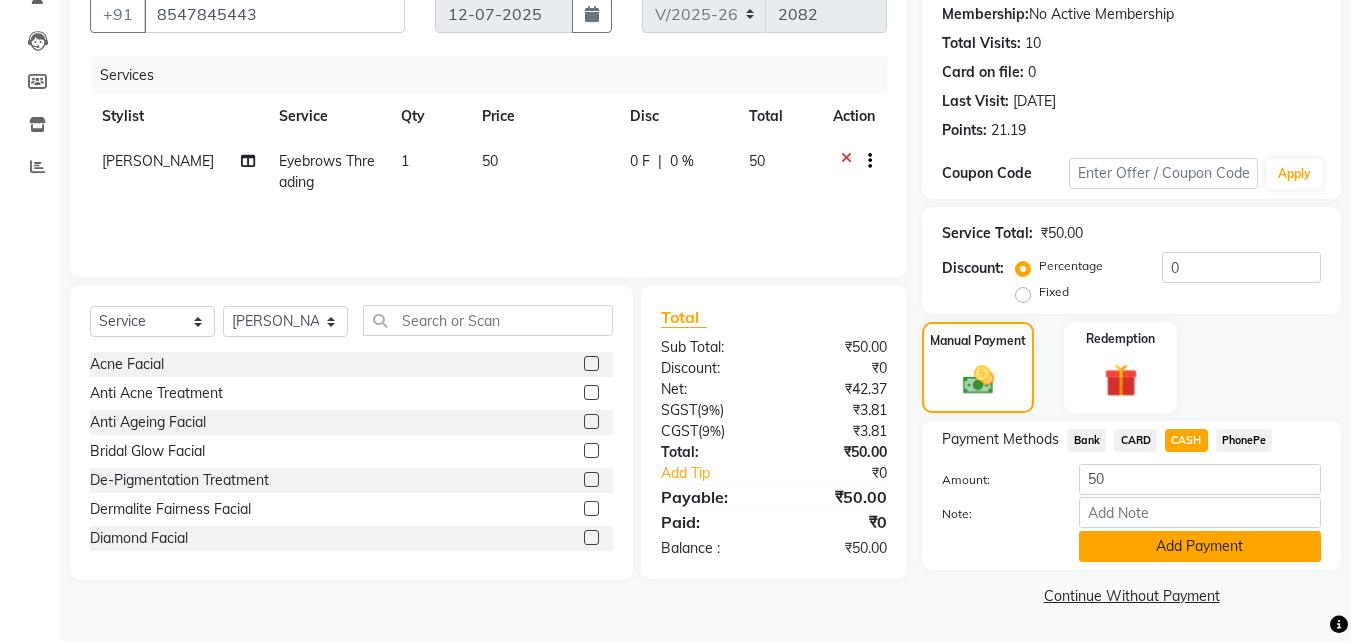click on "Add Payment" 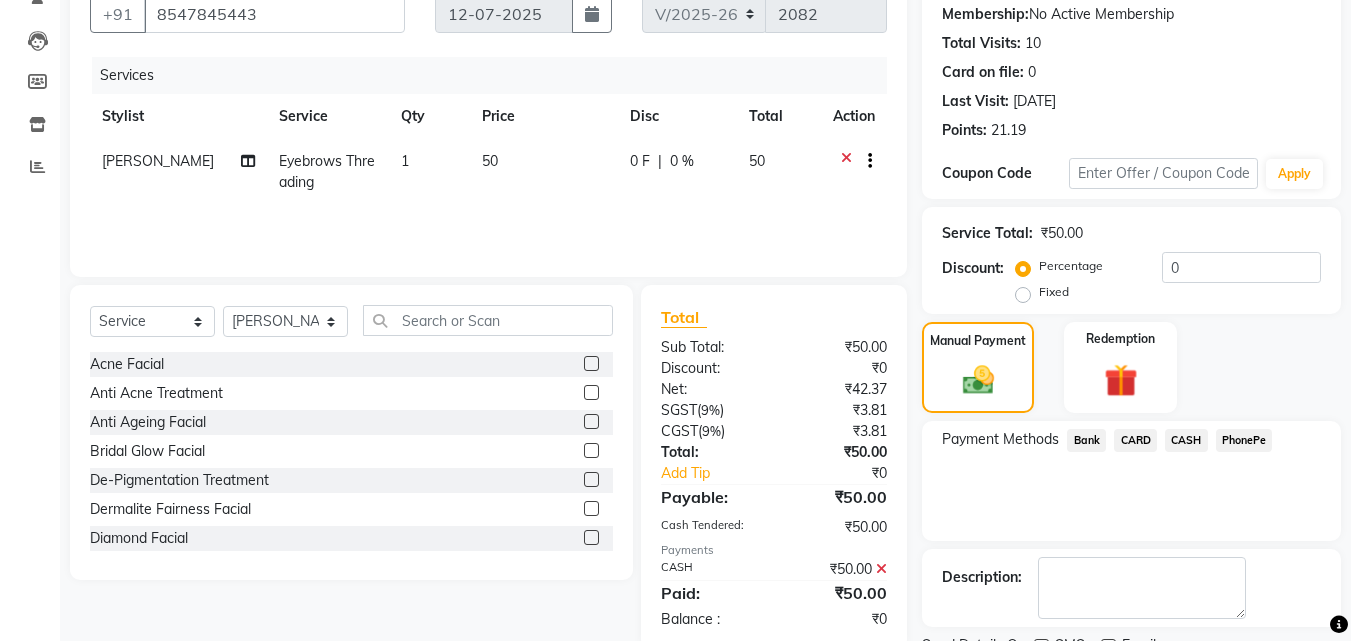 scroll, scrollTop: 275, scrollLeft: 0, axis: vertical 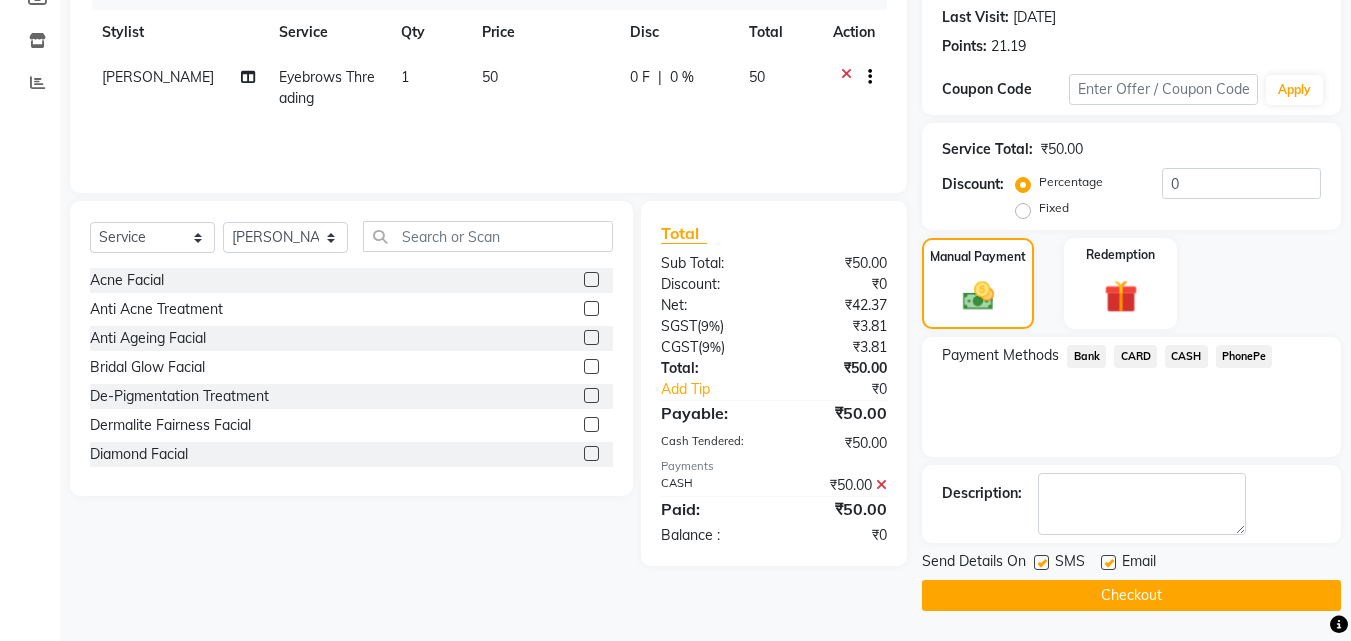 click on "Checkout" 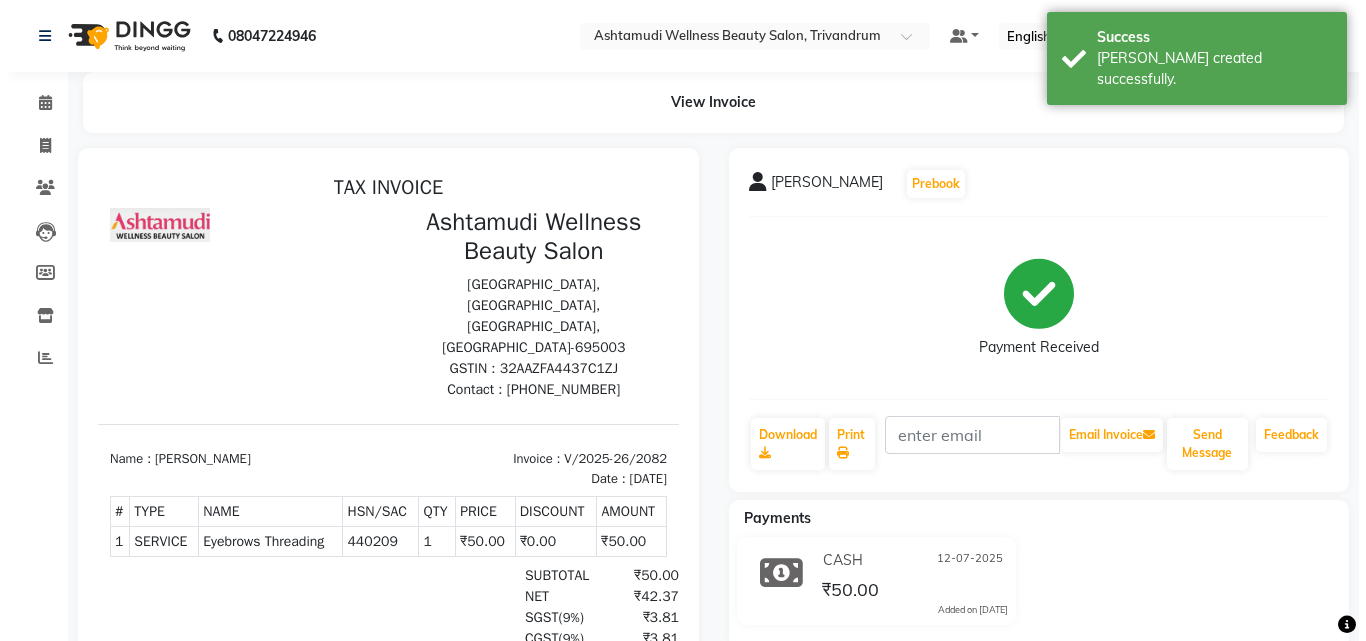 scroll, scrollTop: 0, scrollLeft: 0, axis: both 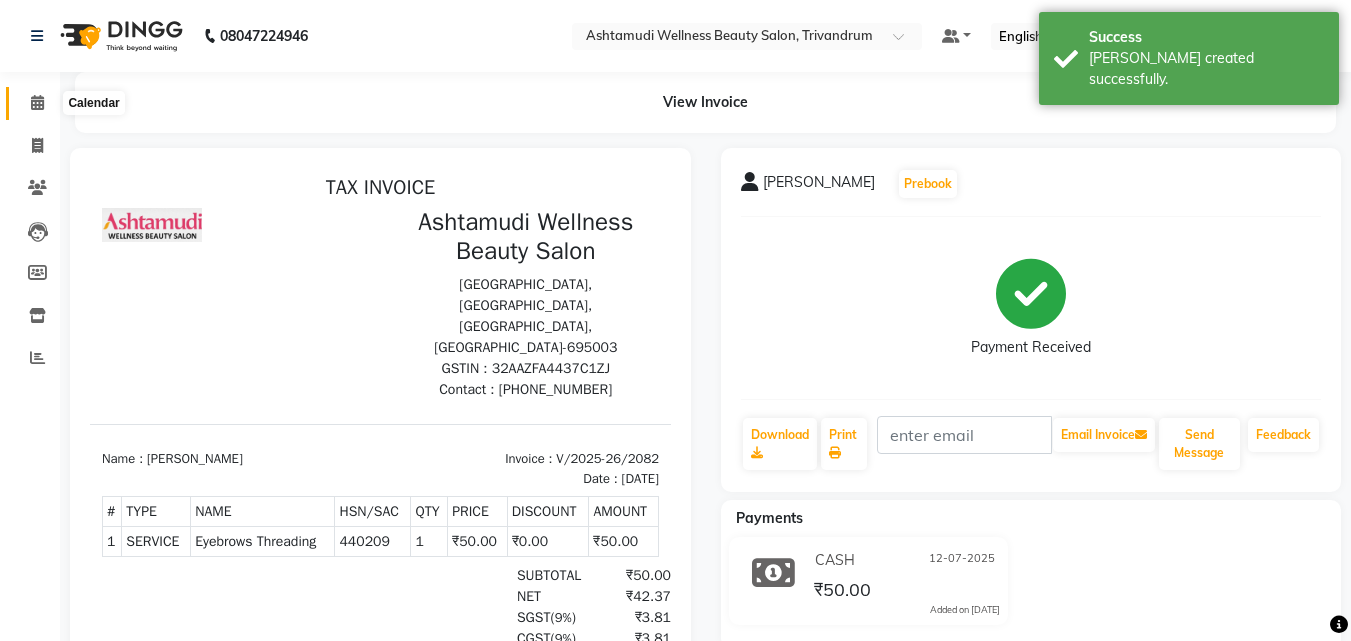 click 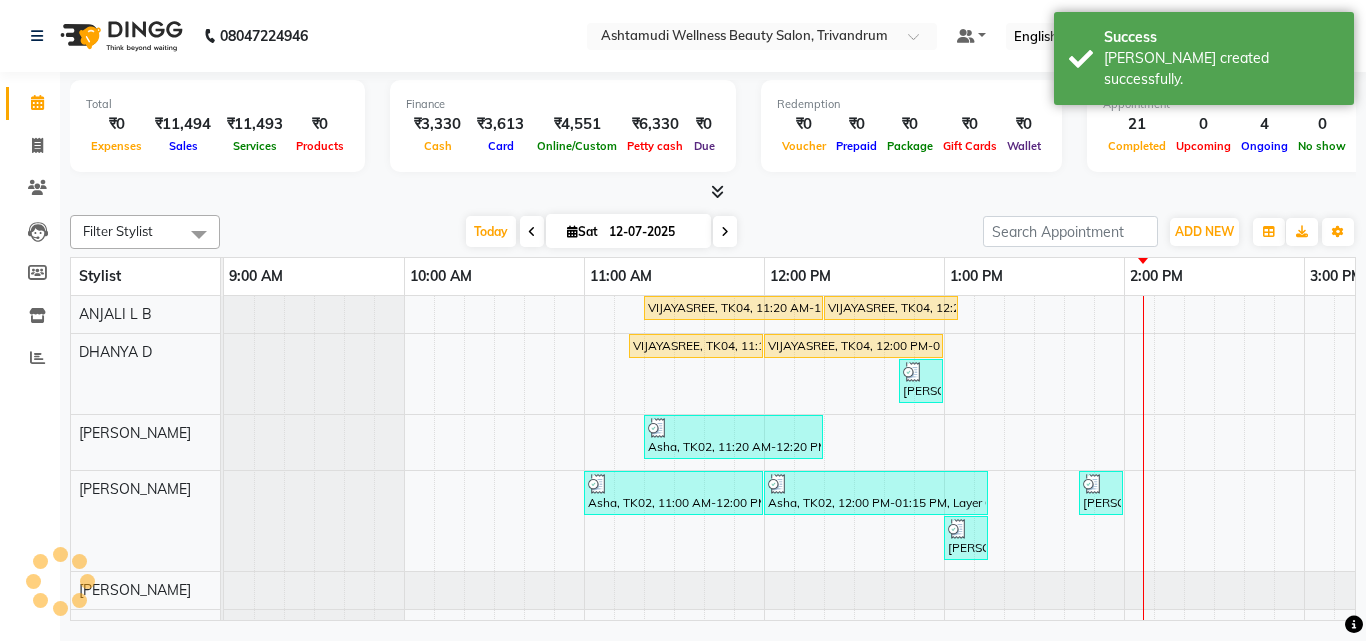scroll, scrollTop: 0, scrollLeft: 0, axis: both 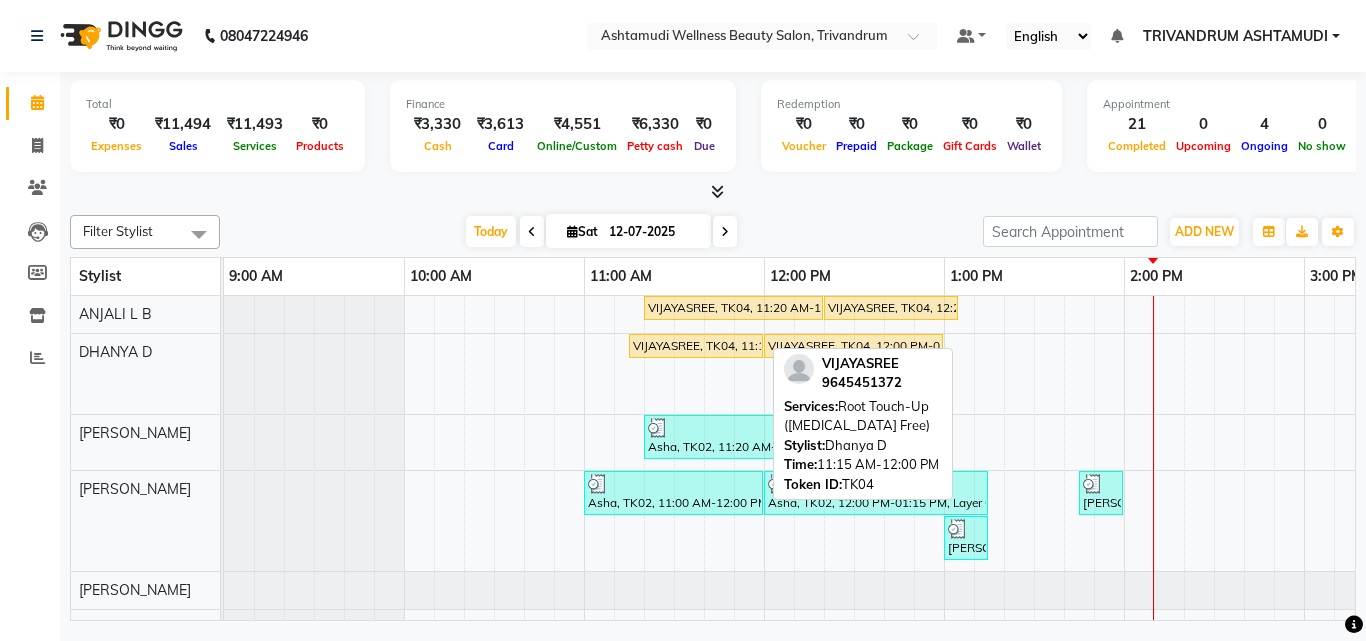 click on "VIJAYASREE, TK04, 11:15 AM-12:00 PM, Root Touch-Up ([MEDICAL_DATA] Free)" at bounding box center [696, 346] 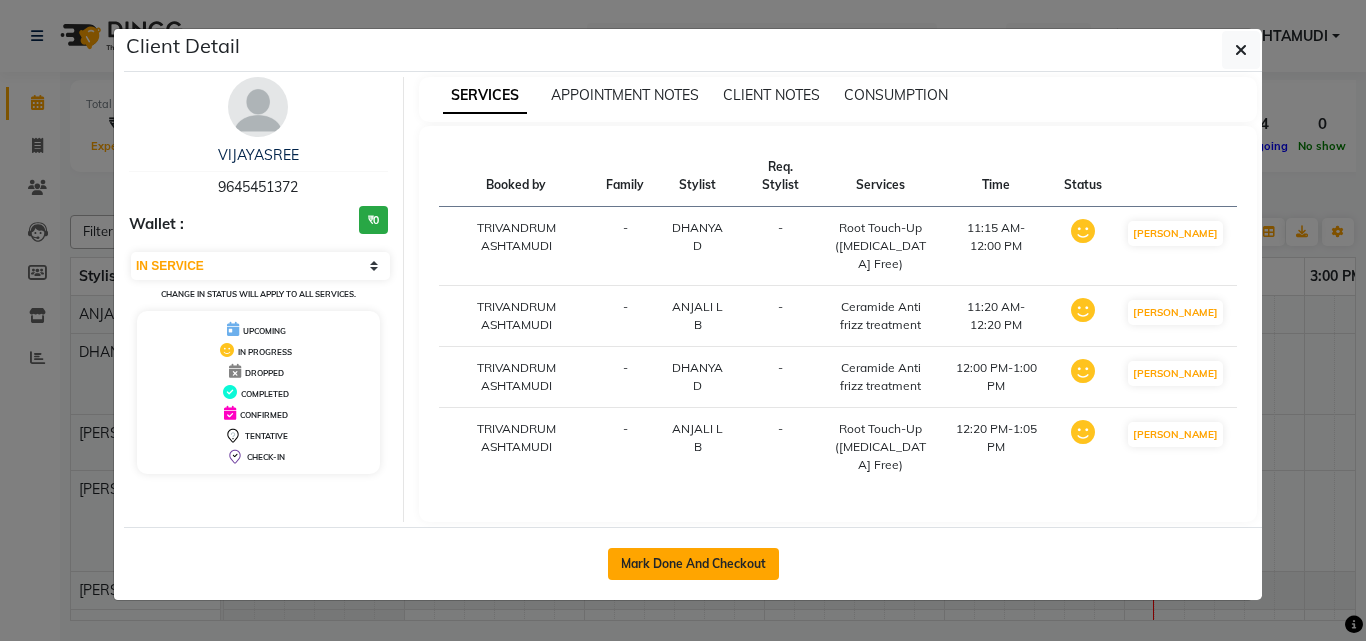 click on "Mark Done And Checkout" 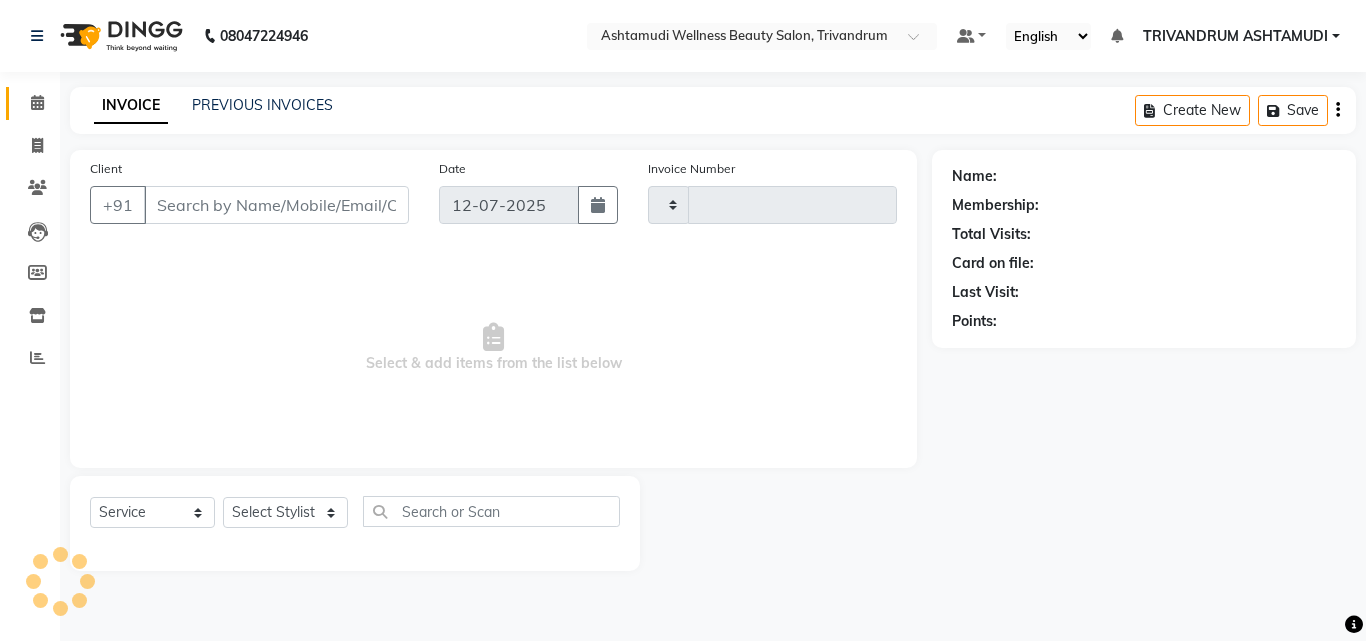 type on "2083" 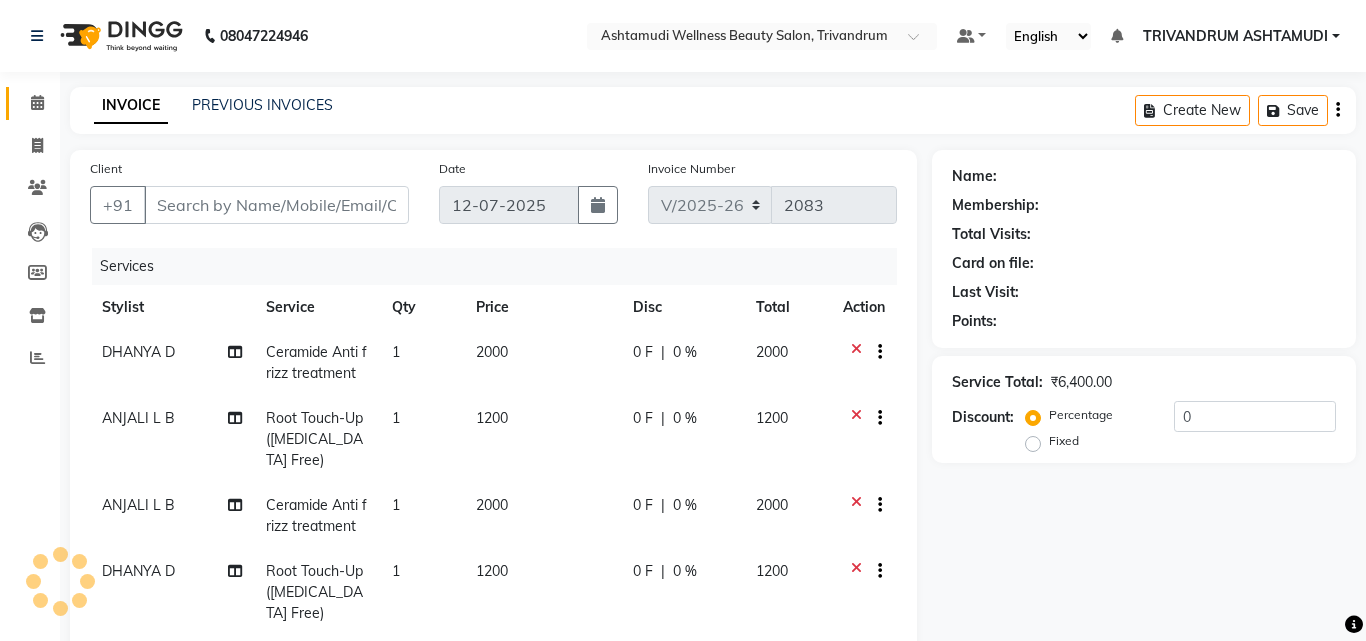 type on "9645451372" 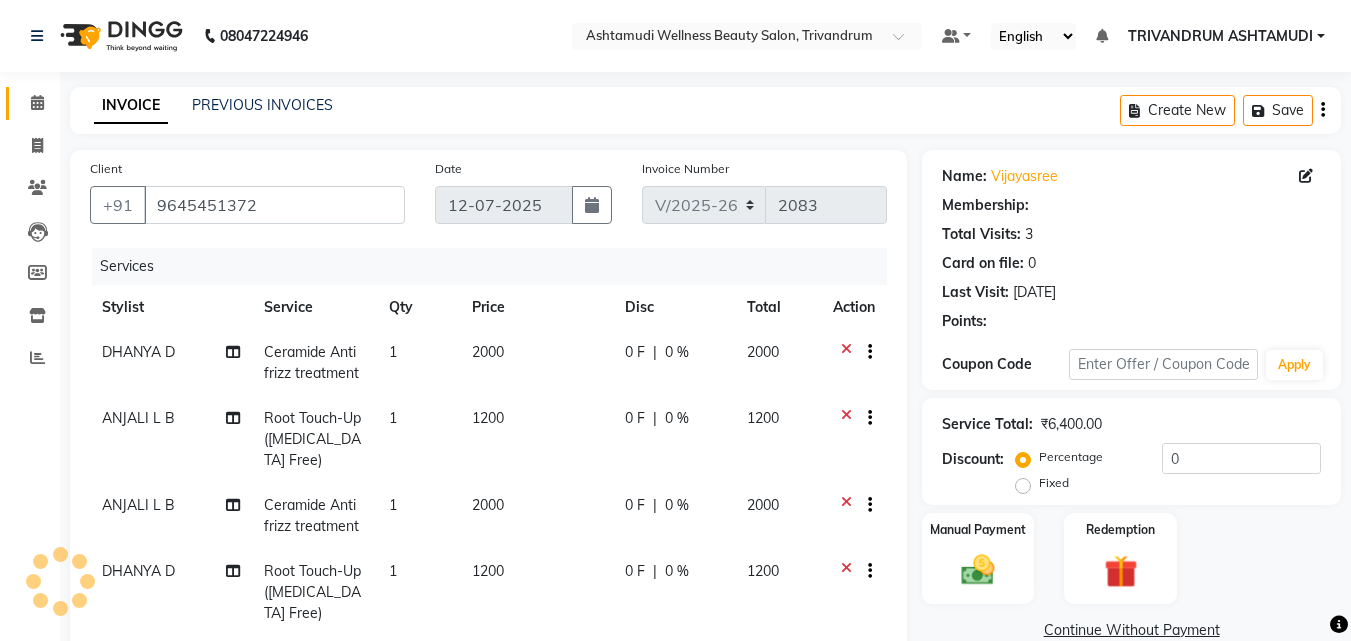 select on "1: Object" 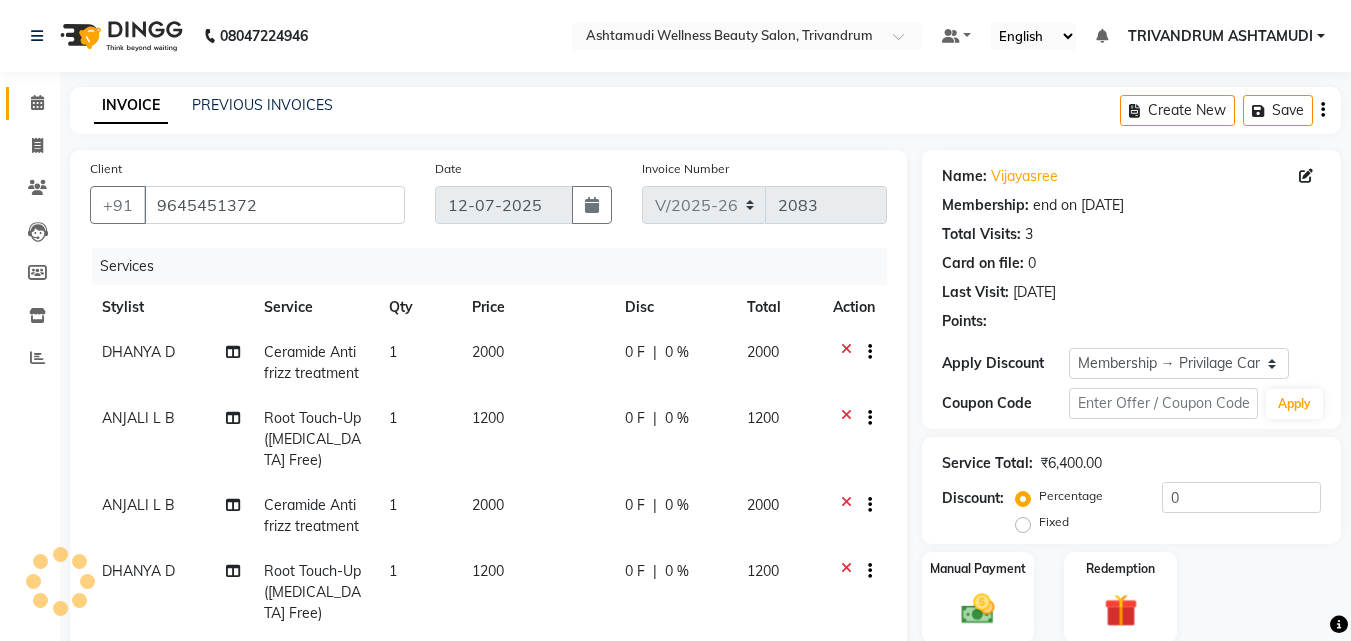 type on "15" 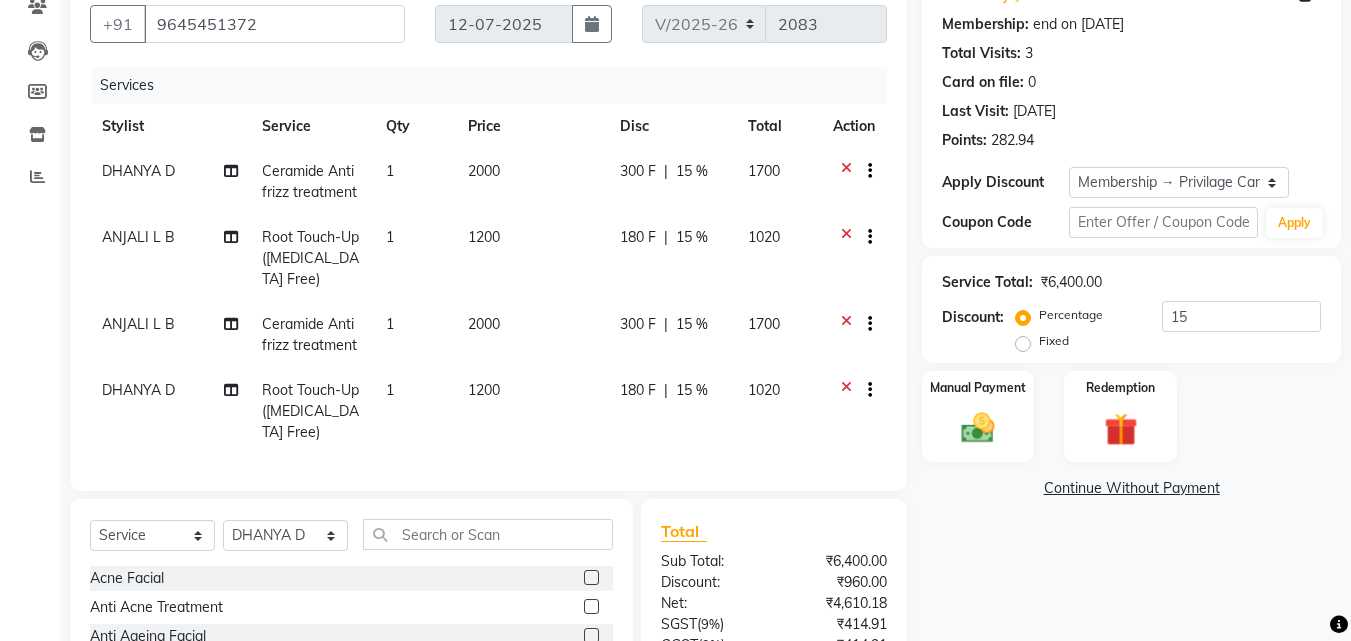 scroll, scrollTop: 200, scrollLeft: 0, axis: vertical 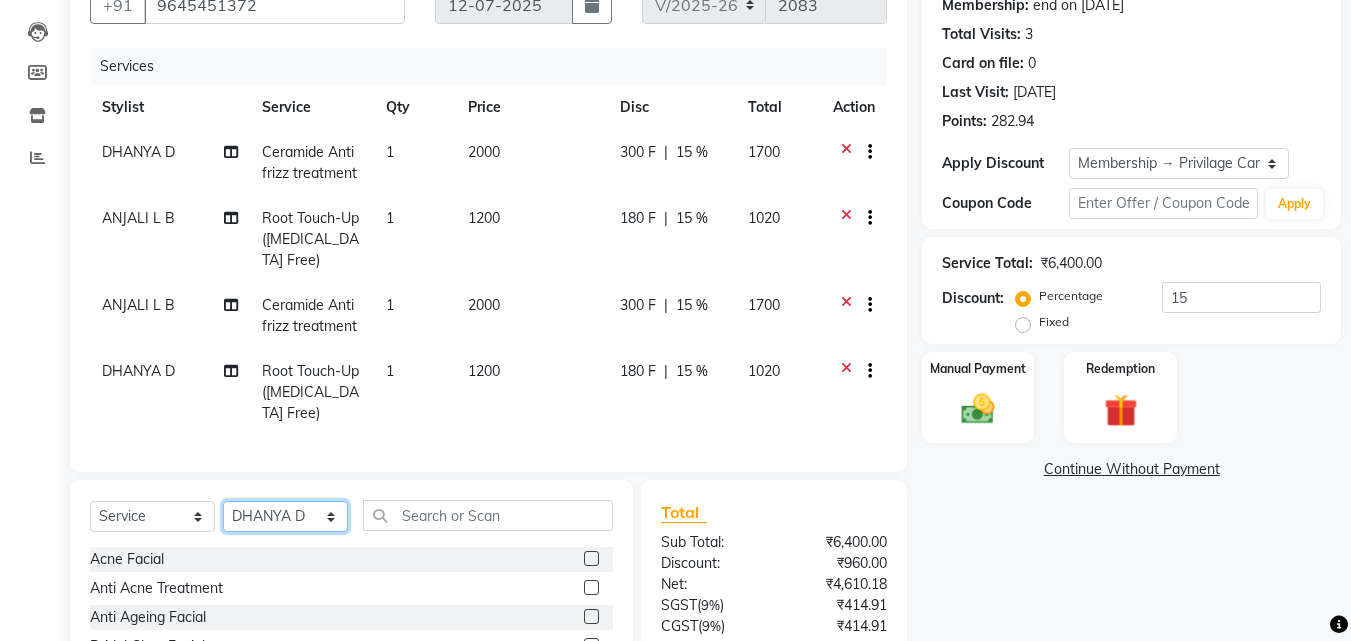 click on "Select Stylist ANJALI L B	 CHIPPY DHANYA D INDU GURUNG	 KARTHIKA	 Lekshmi MANJUSHA	 PUNAM LAMA	 SARITHA	 SIMI Sneha TRIVANDRUM ASHTAMUDI USHA KUMARI S" 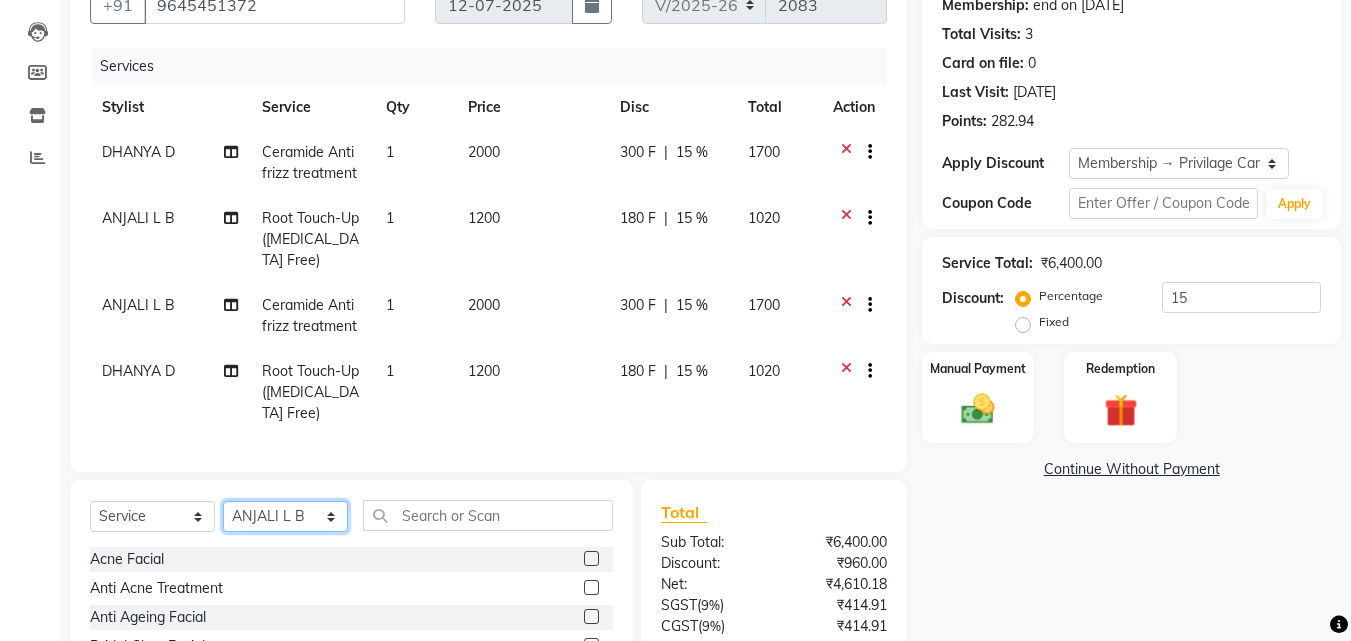 click on "Select Stylist ANJALI L B	 CHIPPY DHANYA D INDU GURUNG	 KARTHIKA	 Lekshmi MANJUSHA	 PUNAM LAMA	 SARITHA	 SIMI Sneha TRIVANDRUM ASHTAMUDI USHA KUMARI S" 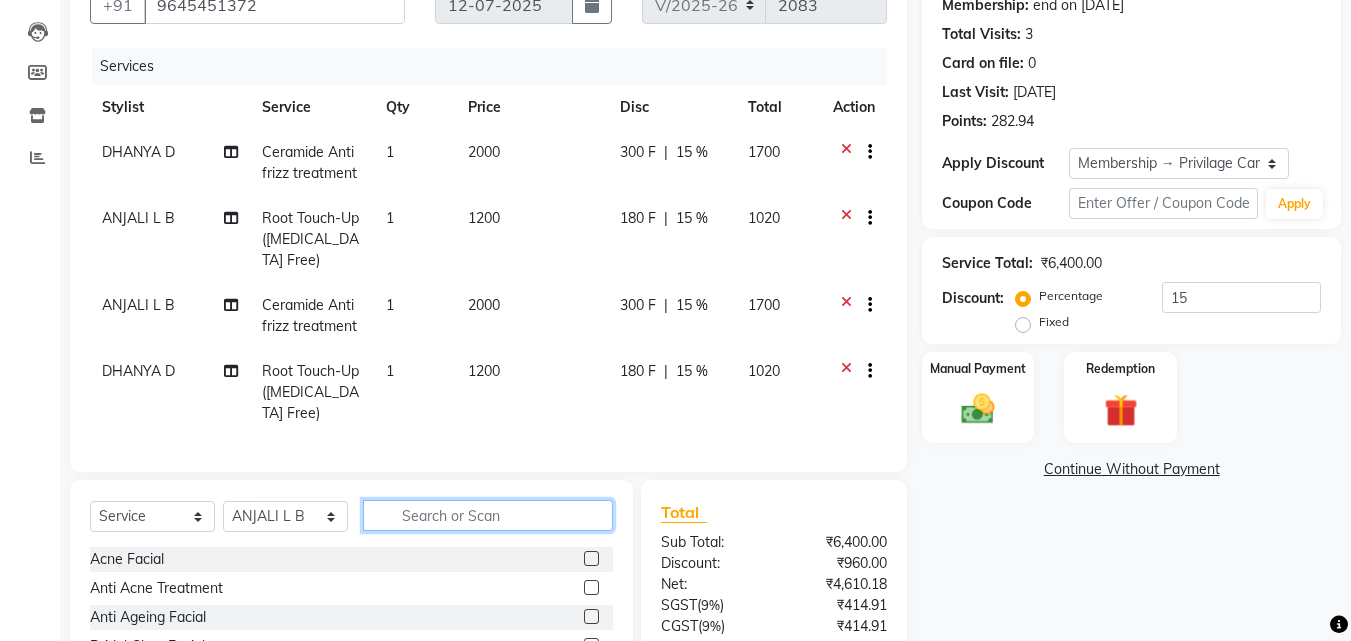 click 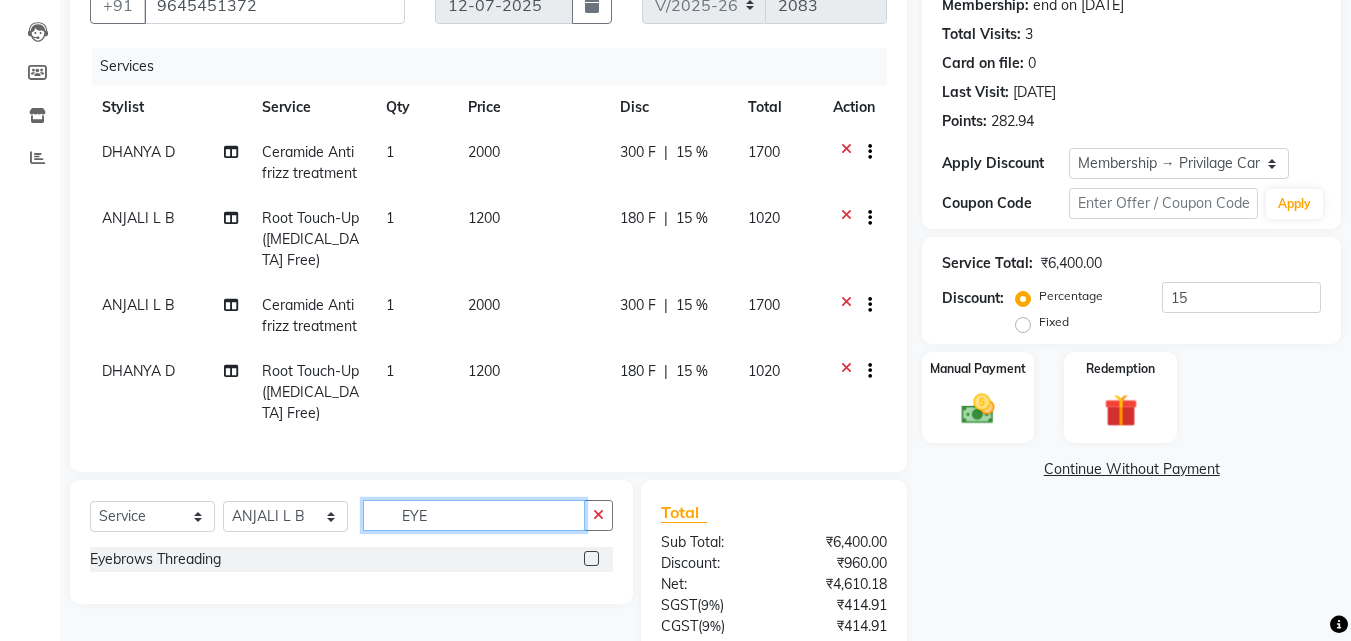 type on "EYE" 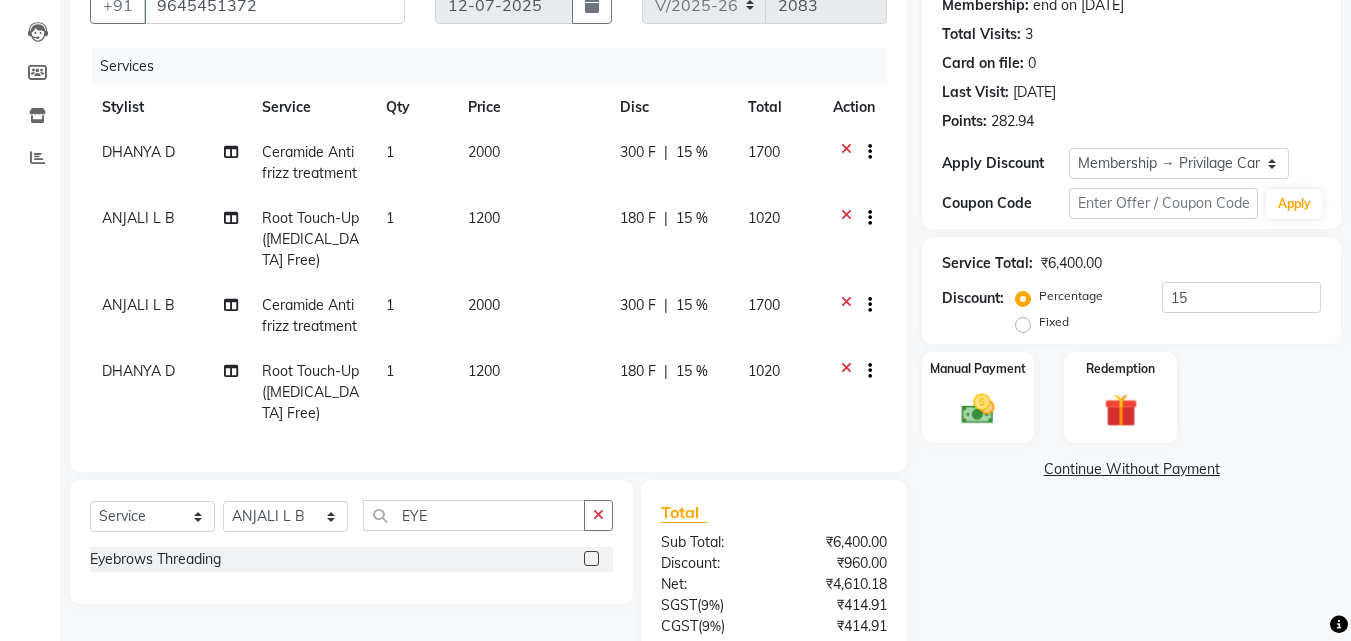 click 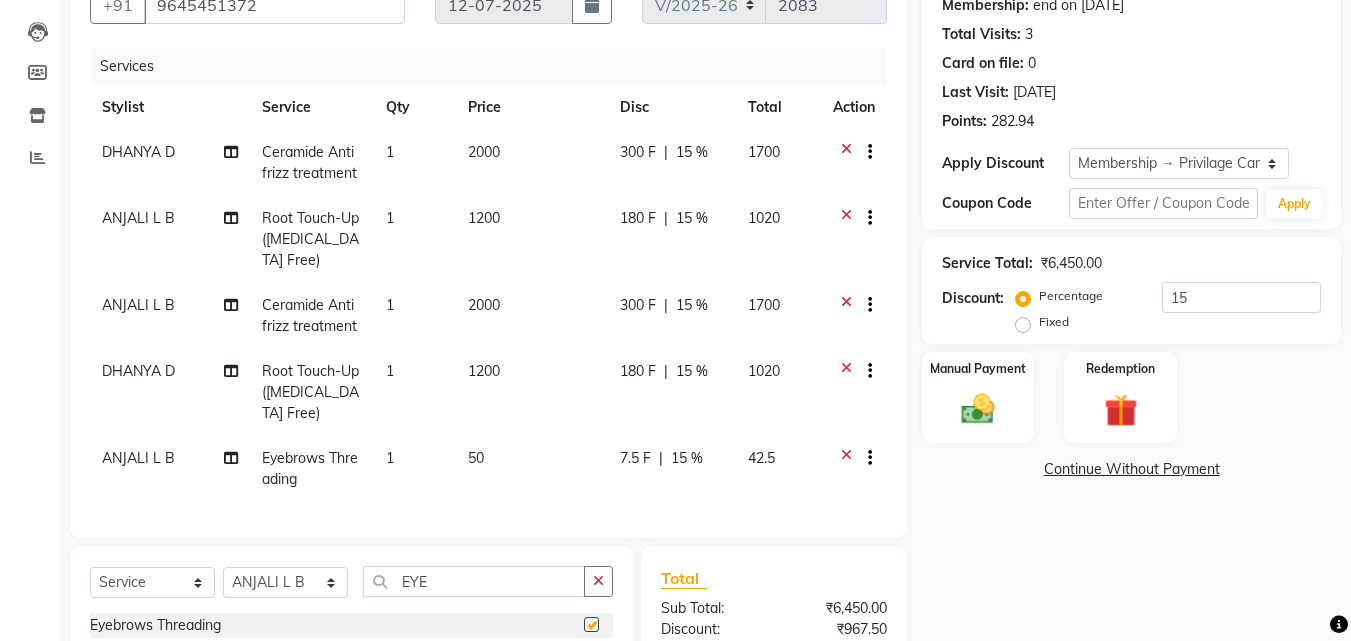 checkbox on "false" 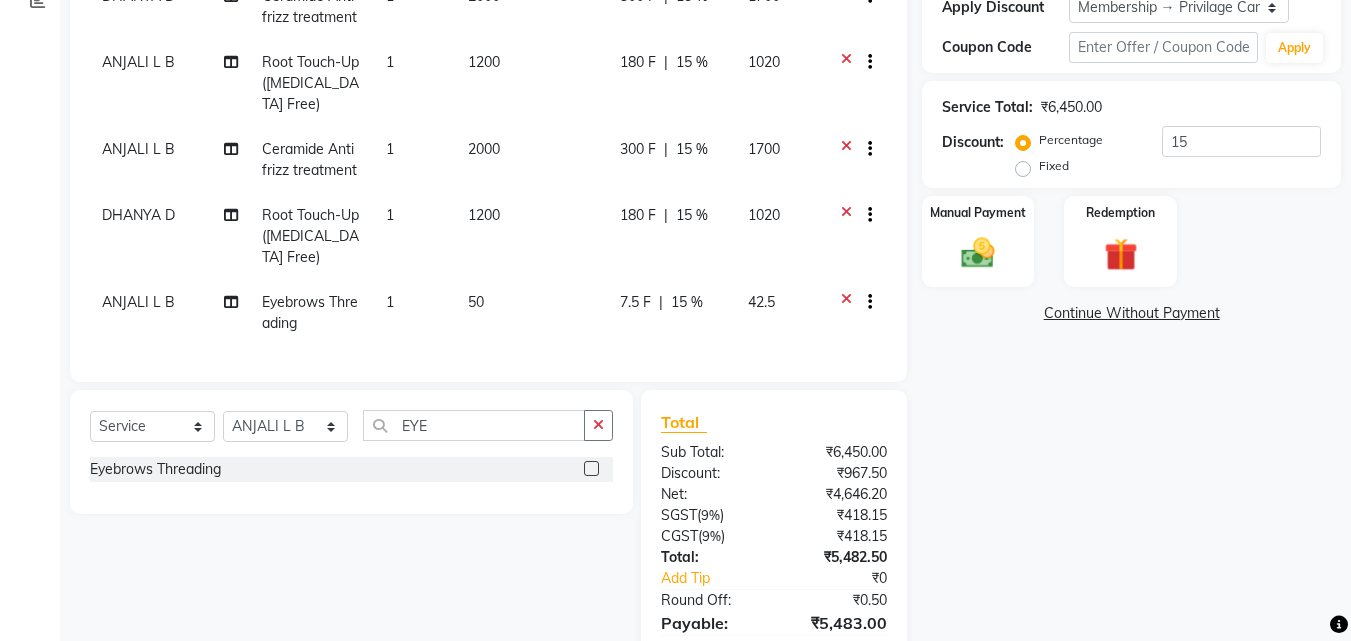 scroll, scrollTop: 465, scrollLeft: 0, axis: vertical 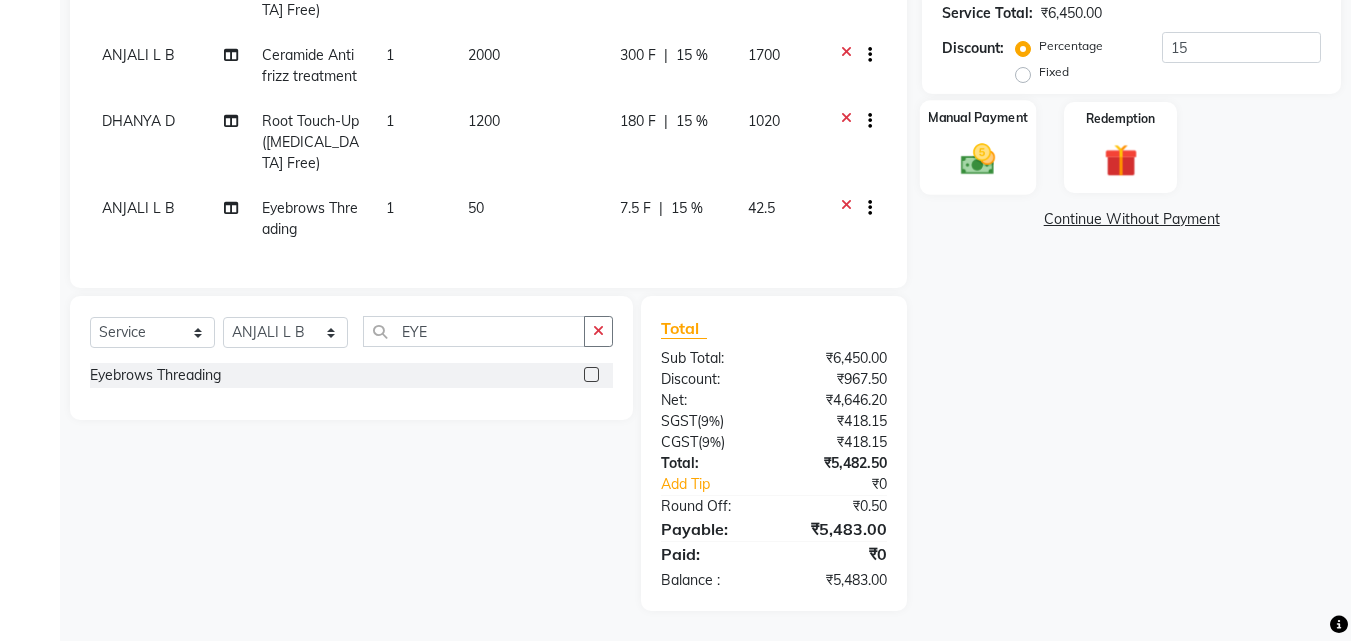 click 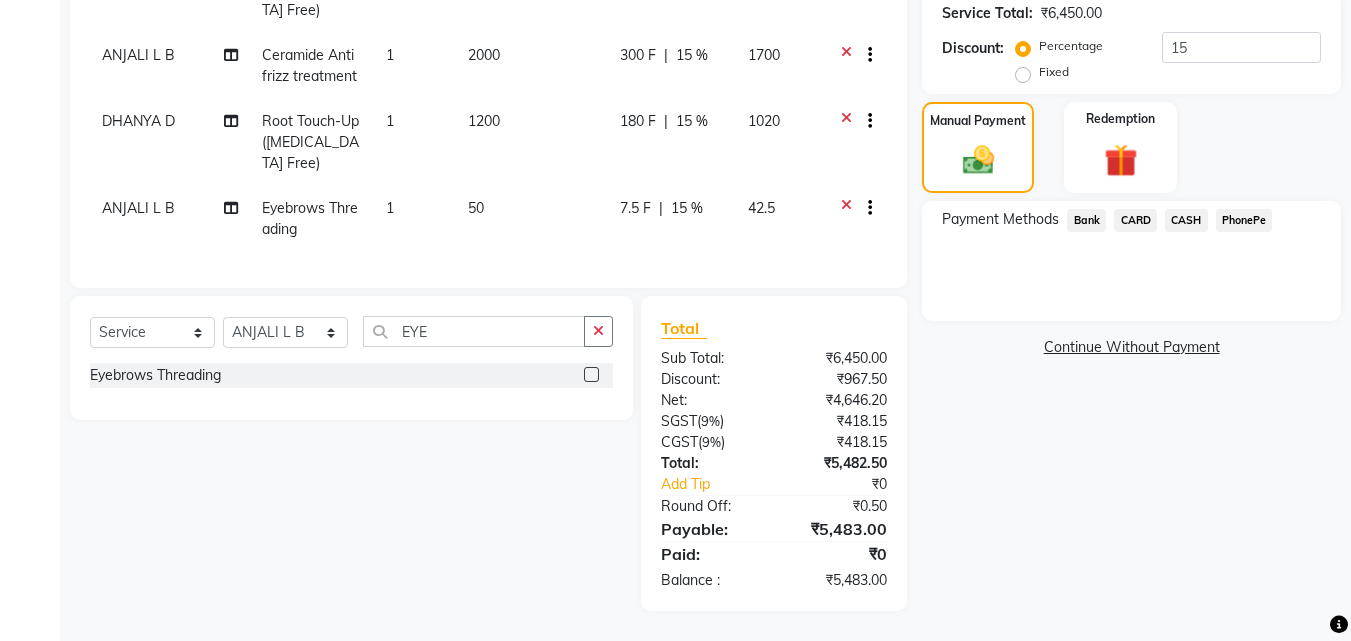 click on "CASH" 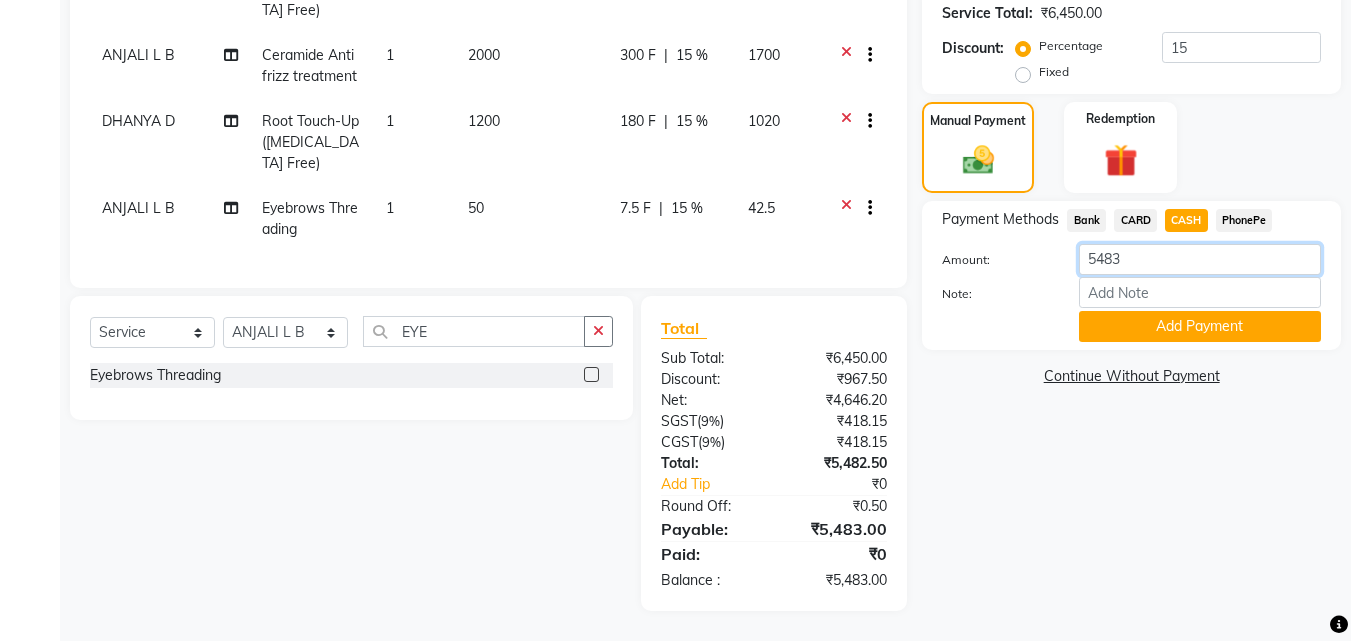drag, startPoint x: 1135, startPoint y: 236, endPoint x: 1039, endPoint y: 262, distance: 99.458534 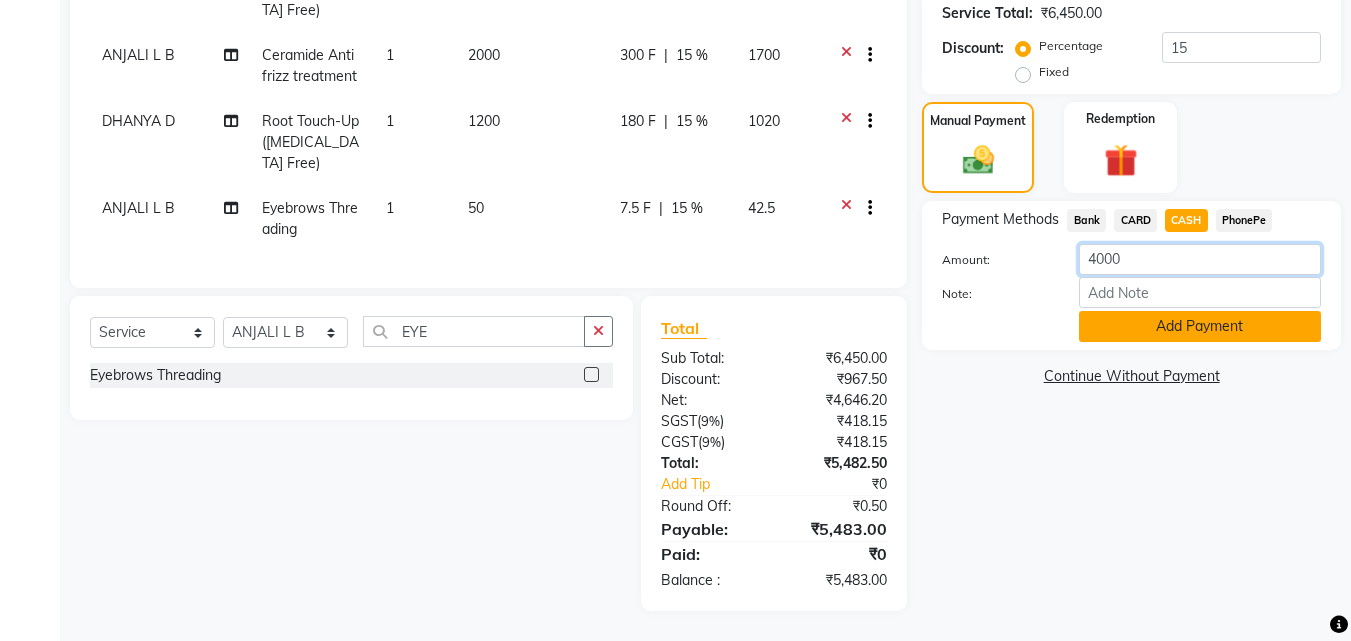 type on "4000" 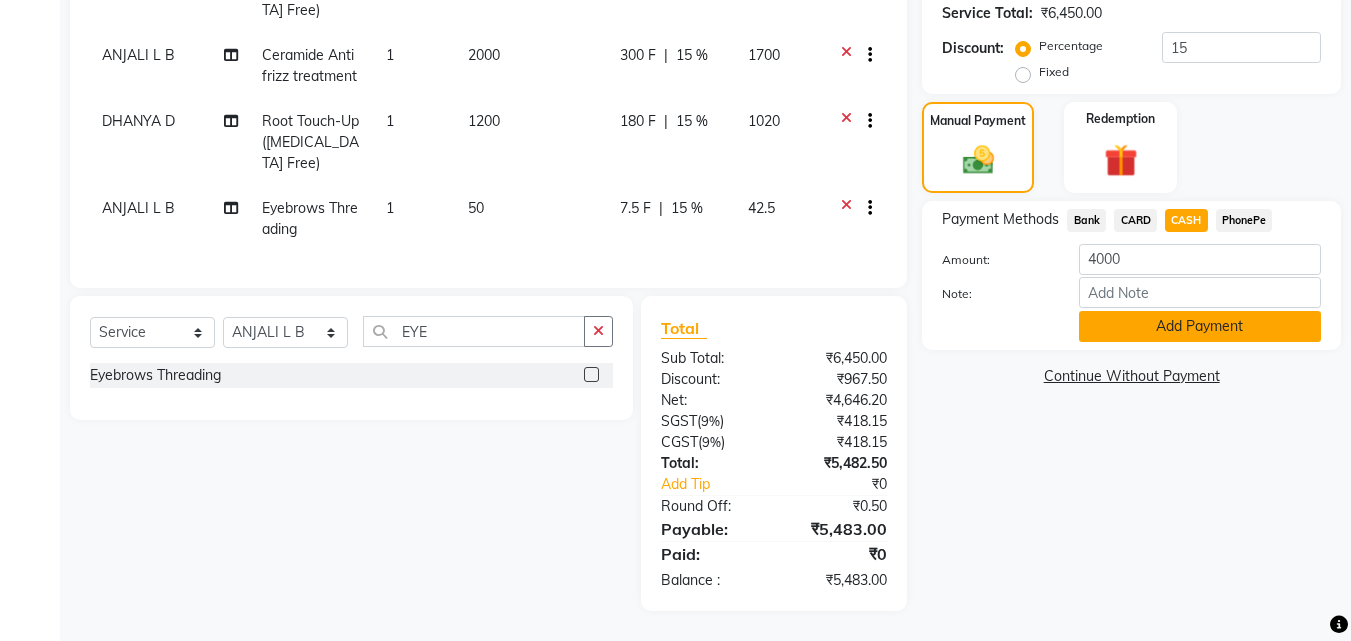 click on "Add Payment" 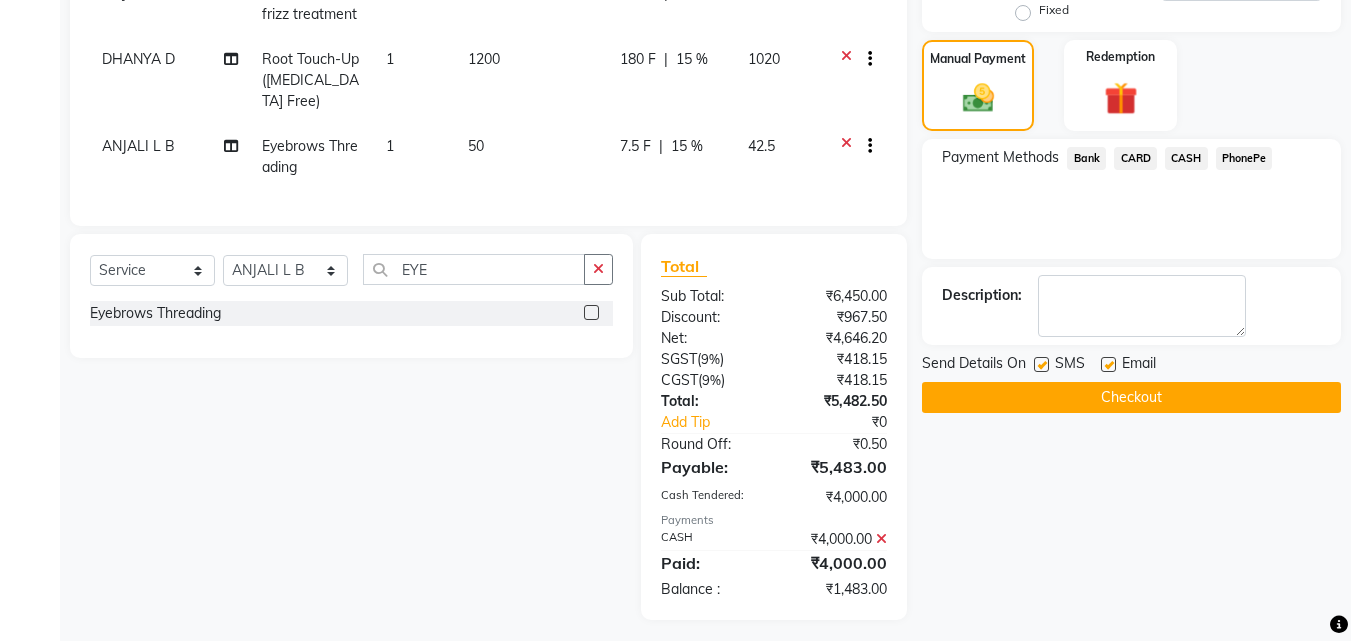 scroll, scrollTop: 536, scrollLeft: 0, axis: vertical 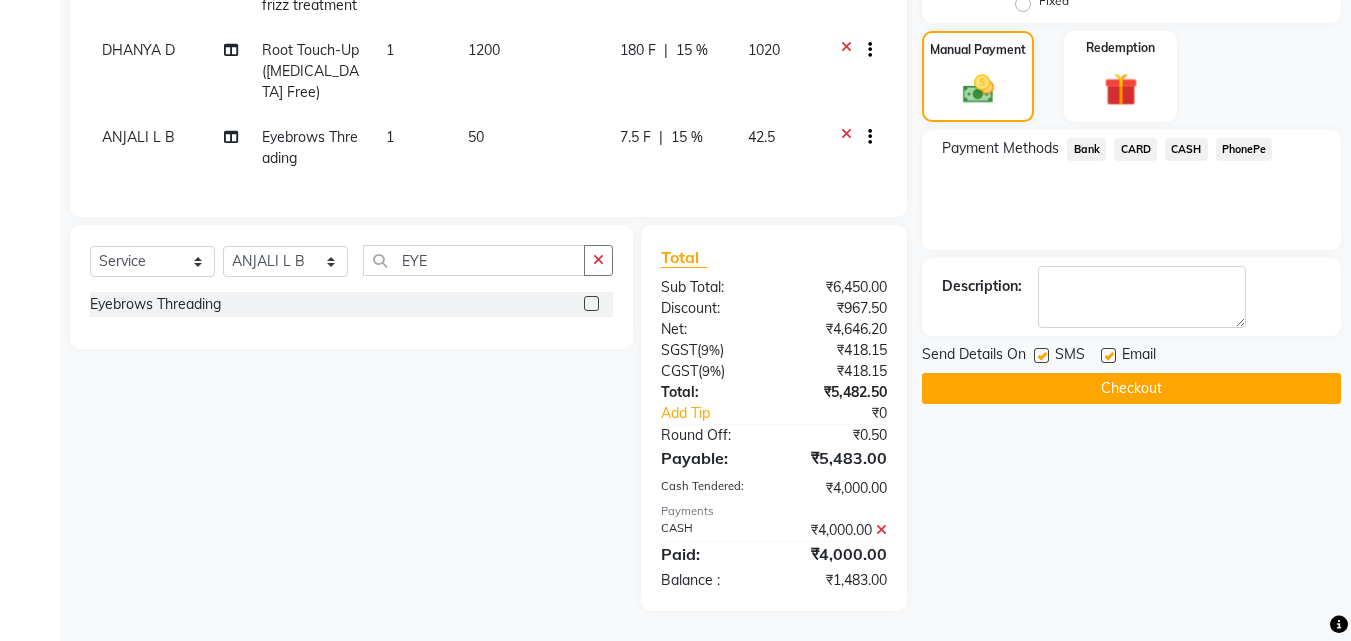 click on "PhonePe" 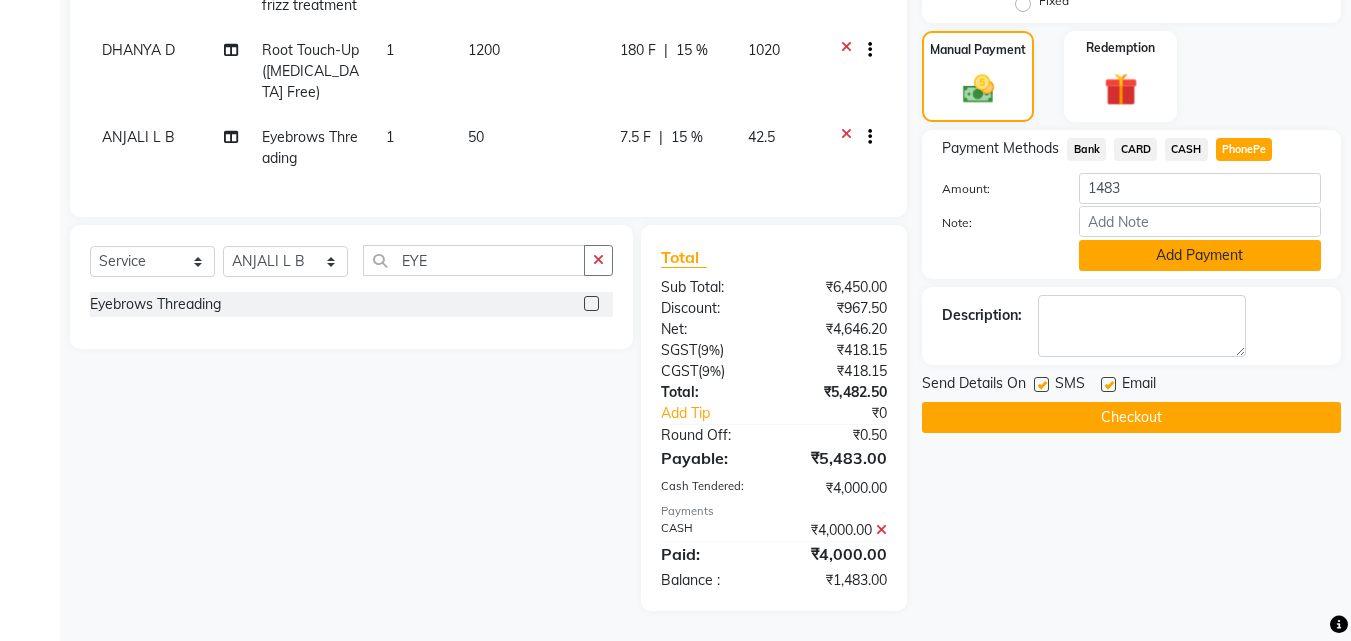 click on "Add Payment" 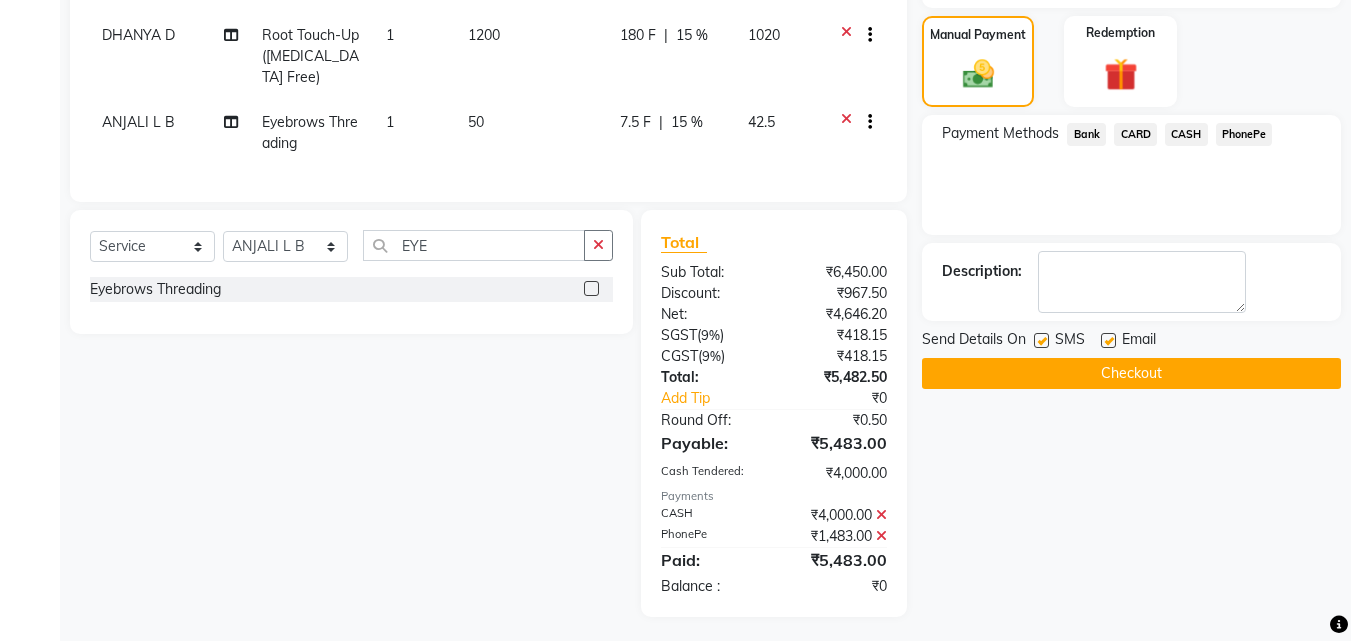 click on "Checkout" 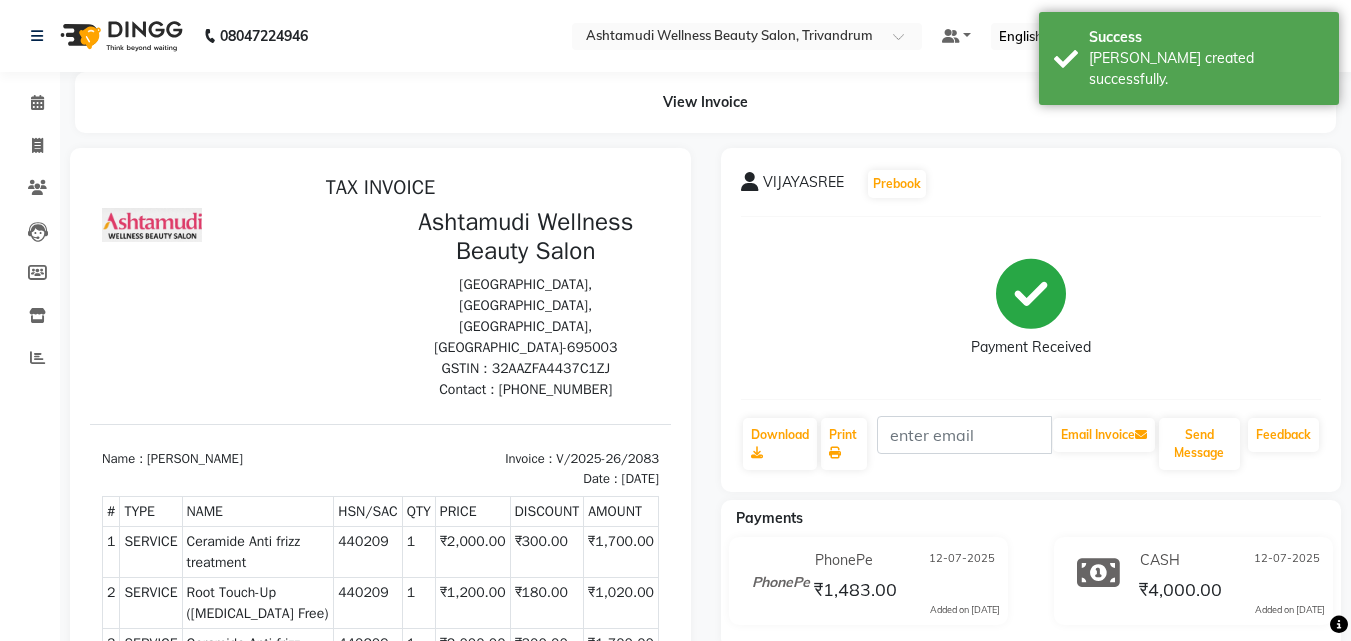 scroll, scrollTop: 0, scrollLeft: 0, axis: both 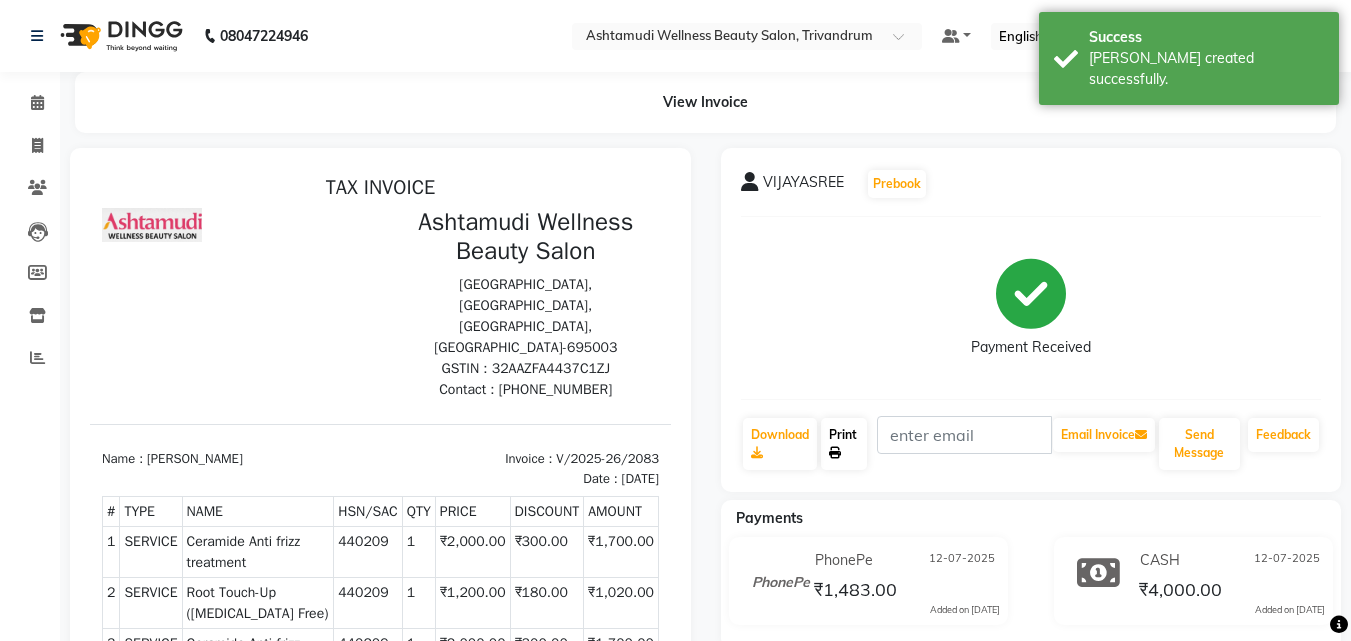 click on "Print" 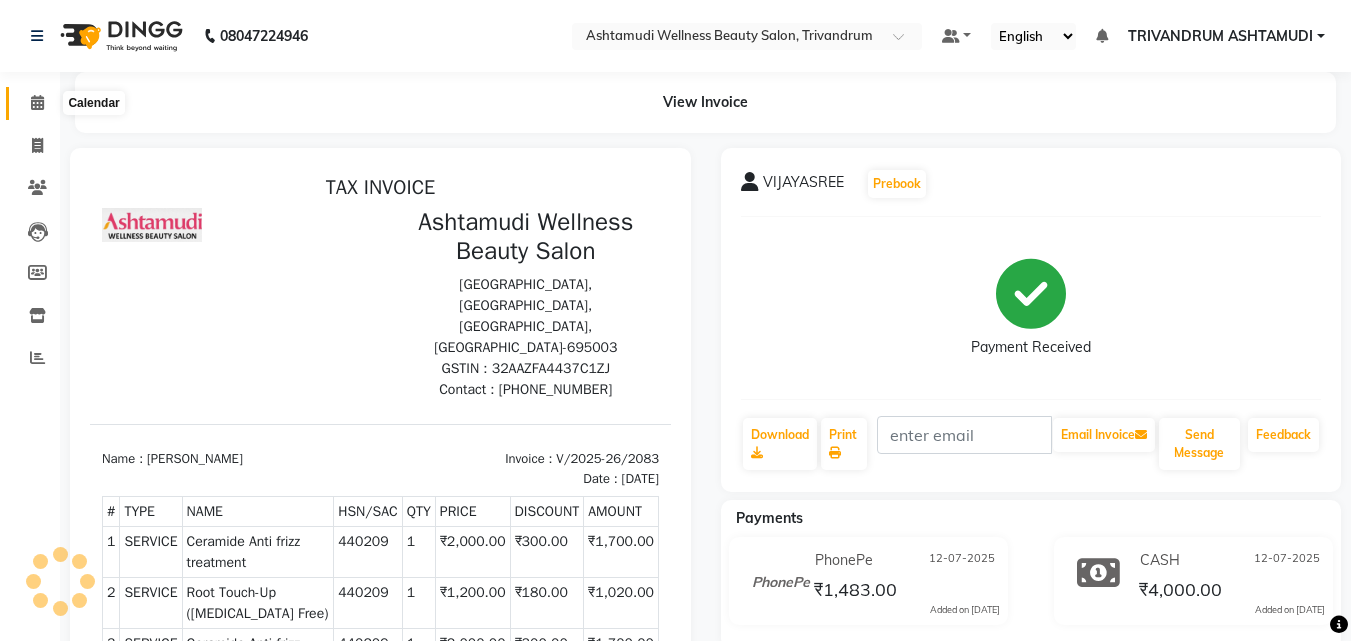 click 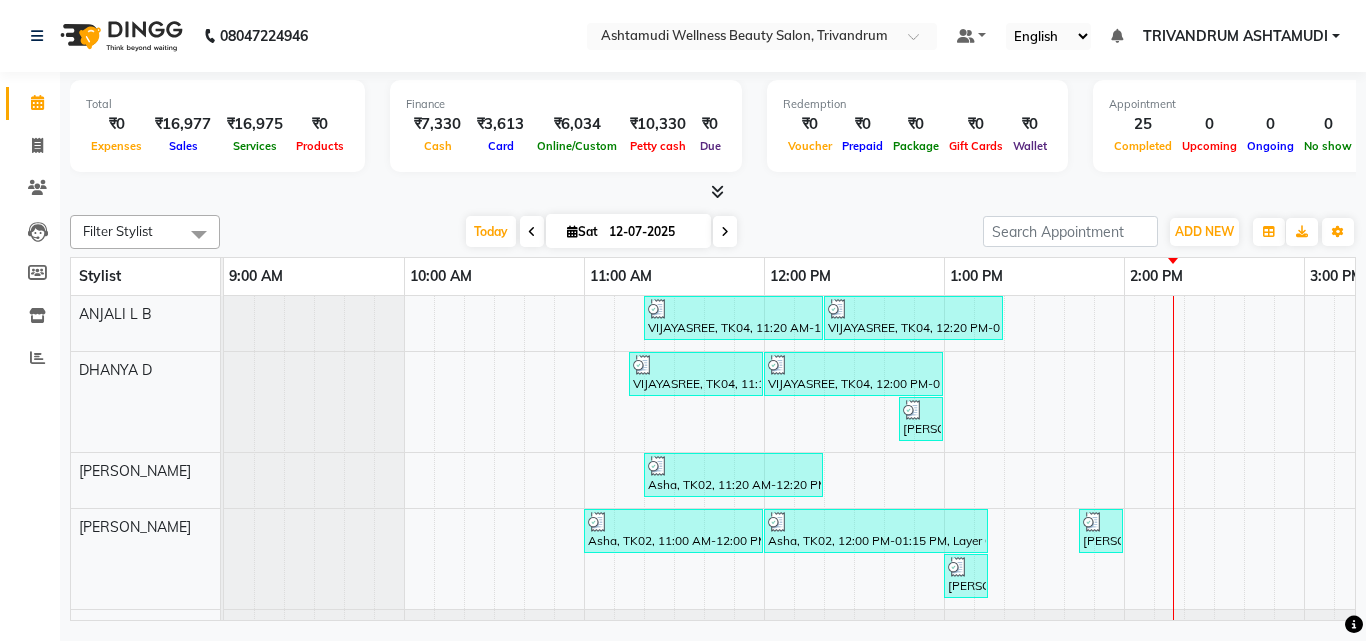 click at bounding box center [713, 192] 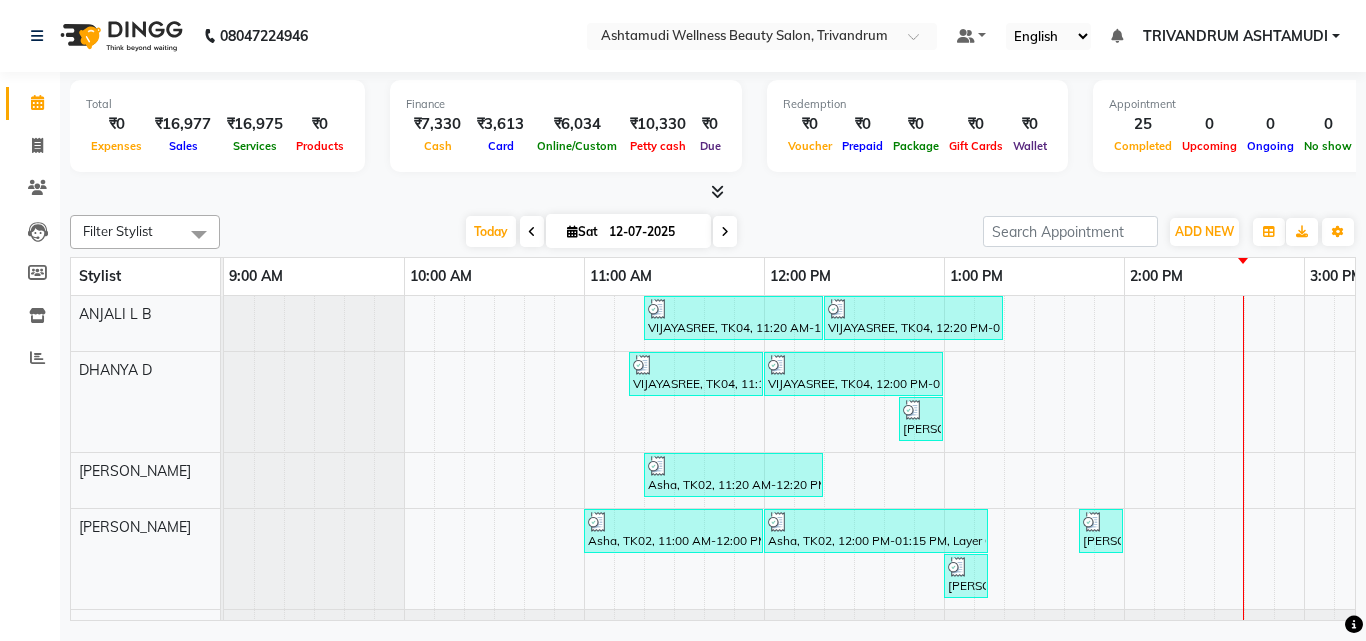 click on "Filter Stylist Select All ANJALI L B	 CHIPPY DHANYA D INDU GURUNG	 KARTHIKA	 Lekshmi MANJUSHA	 PUNAM LAMA	 SARITHA	 Sneha TRIVANDRUM ASHTAMUDI USHA KUMARI S Today  Sat 12-07-2025 Toggle Dropdown Add Appointment Add Invoice Add Expense Add Attendance Add Client Toggle Dropdown Add Appointment Add Invoice Add Expense Add Attendance Add Client ADD NEW Toggle Dropdown Add Appointment Add Invoice Add Expense Add Attendance Add Client Filter Stylist Select All ANJALI L B	 CHIPPY DHANYA D INDU GURUNG	 KARTHIKA	 Lekshmi MANJUSHA	 PUNAM LAMA	 SARITHA	 Sneha TRIVANDRUM ASHTAMUDI USHA KUMARI S Group By  Staff View   Room View  View as Vertical  Vertical - Week View  Horizontal  Horizontal - Week View  List  Toggle Dropdown Calendar Settings Manage Tags   Arrange Stylists   Reset Stylists  Full Screen Appointment Form Zoom 150% Stylist 9:00 AM 10:00 AM 11:00 AM 12:00 PM 1:00 PM 2:00 PM 3:00 PM 4:00 PM 5:00 PM 6:00 PM 7:00 PM 8:00 PM 9:00 PM 10:00 PM ANJALI L B	 DHANYA D INDU GURUNG	 KARTHIKA	 MANJUSHA	 PUNAM LAMA	 Sneha" 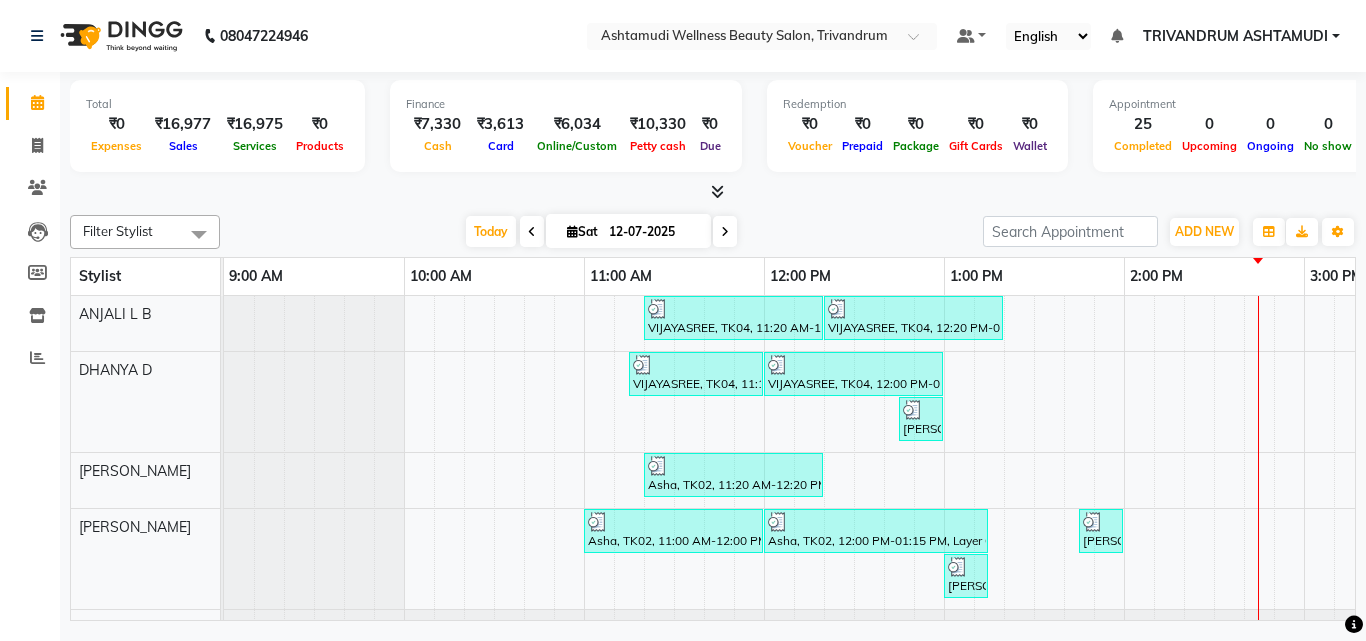 click at bounding box center (713, 192) 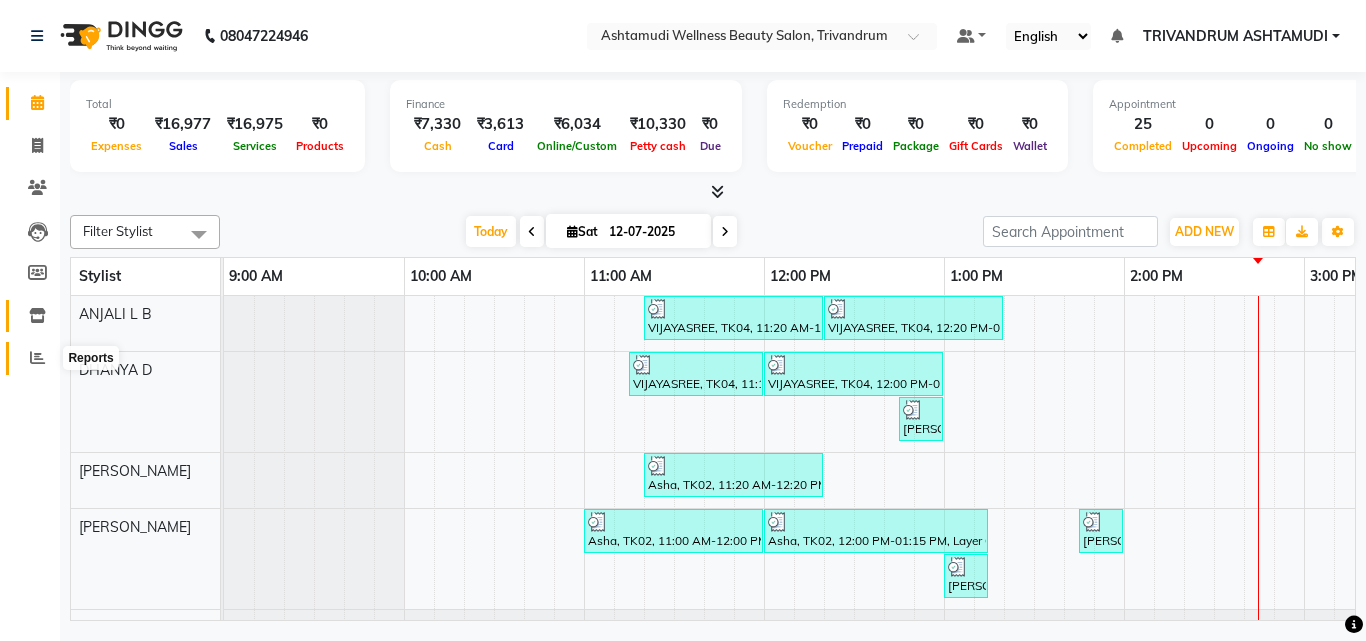drag, startPoint x: 38, startPoint y: 355, endPoint x: 29, endPoint y: 316, distance: 40.024994 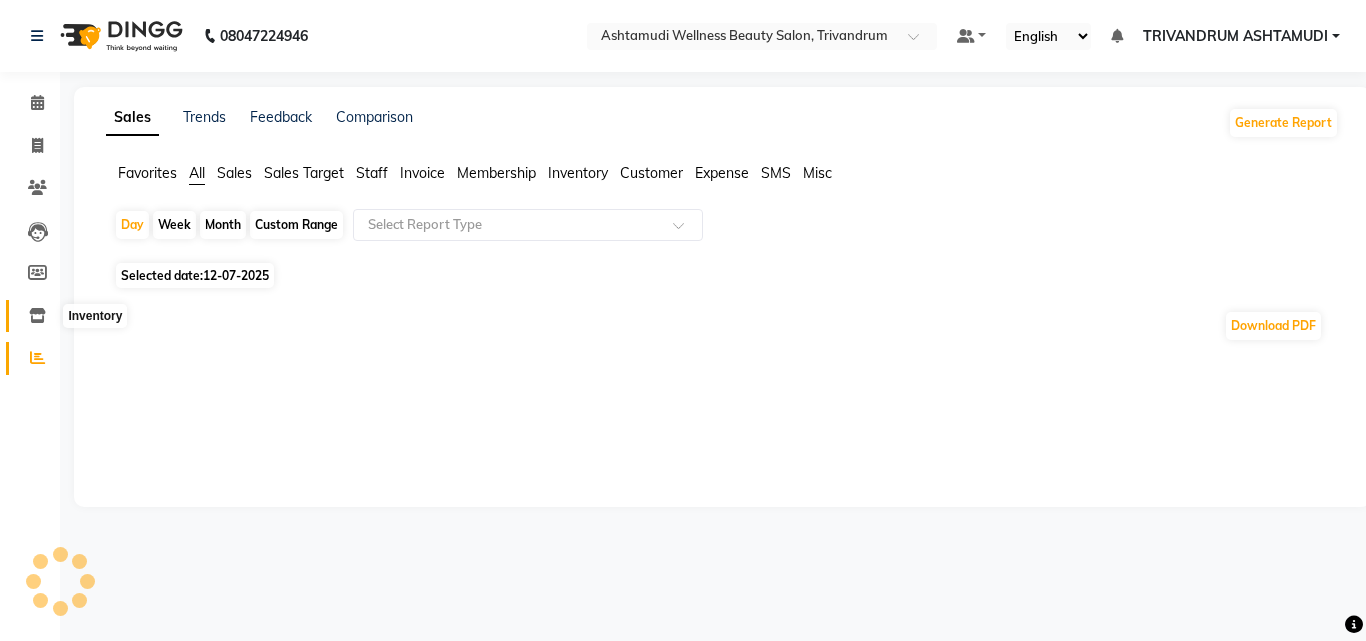 click 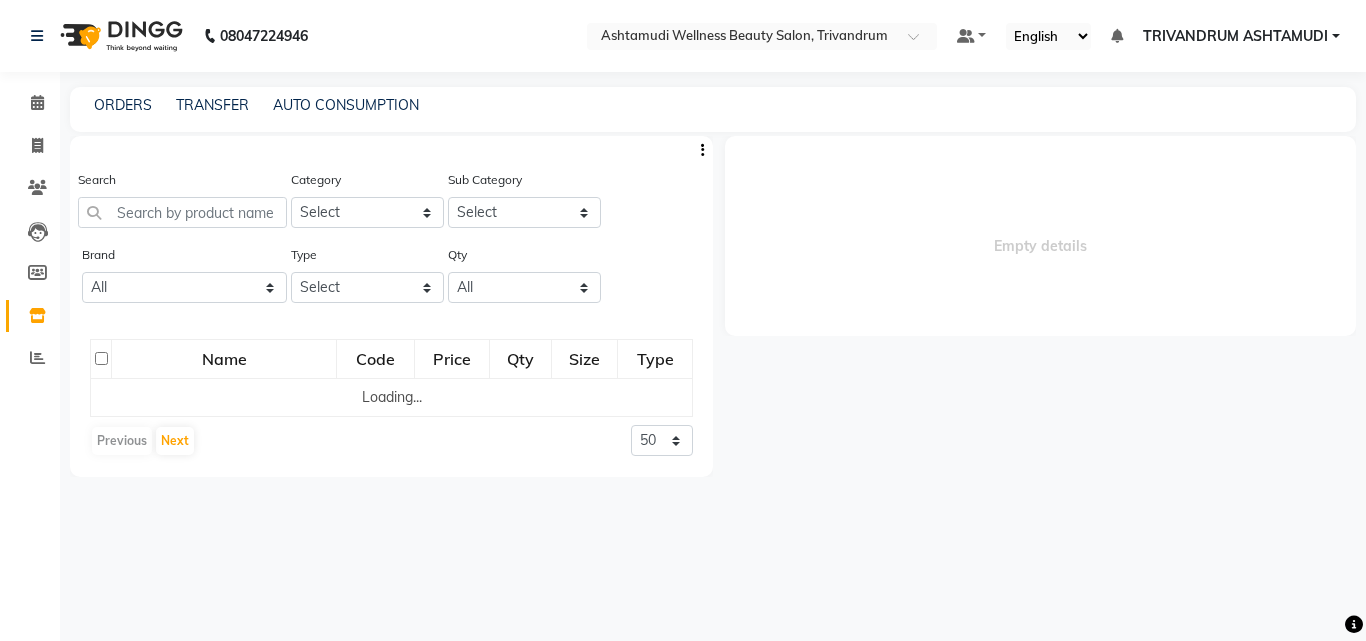 select 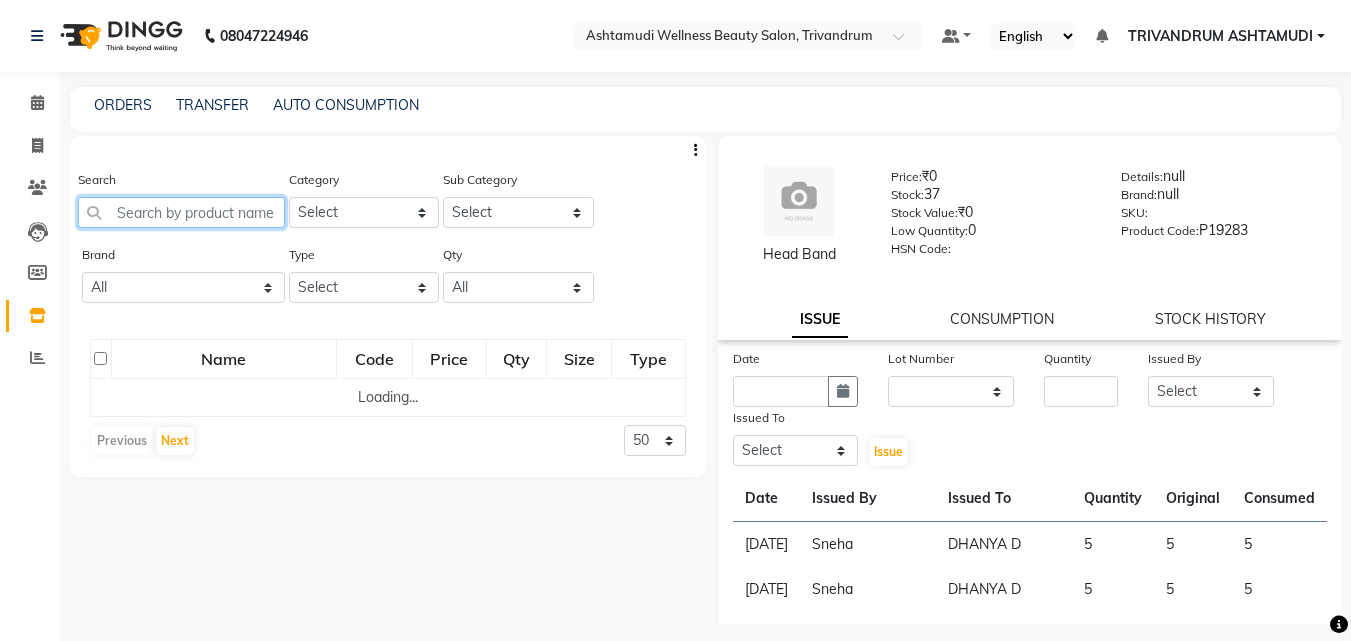 click 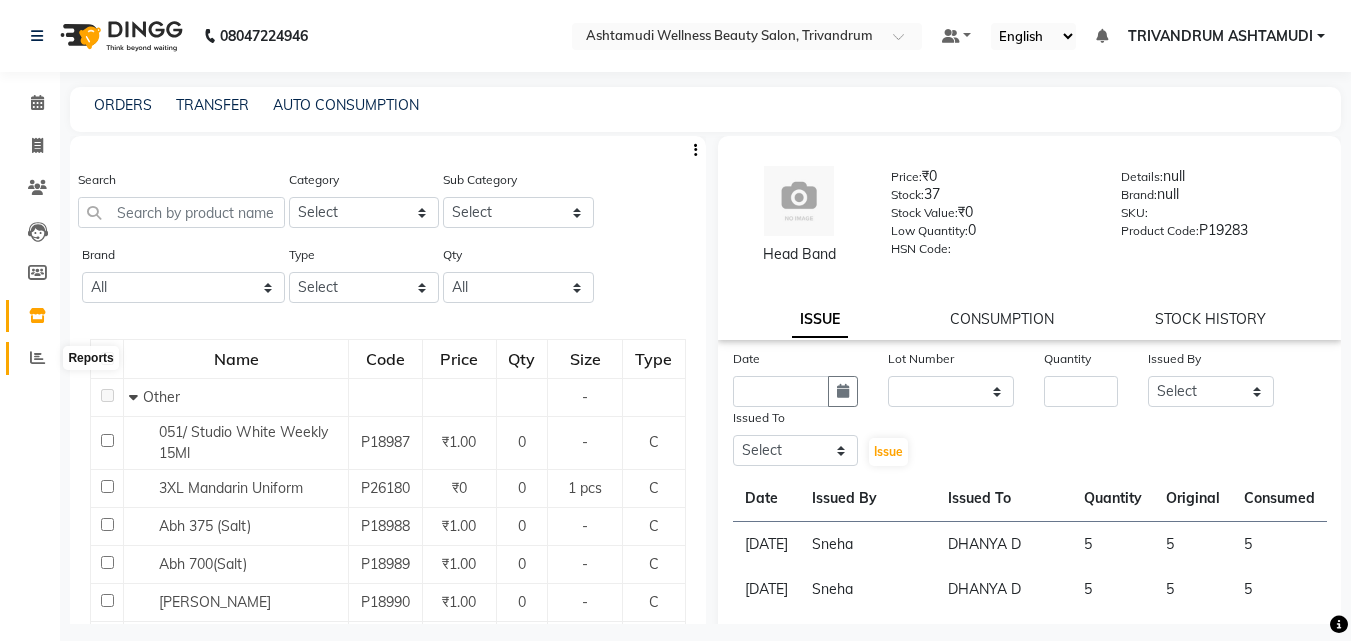 click 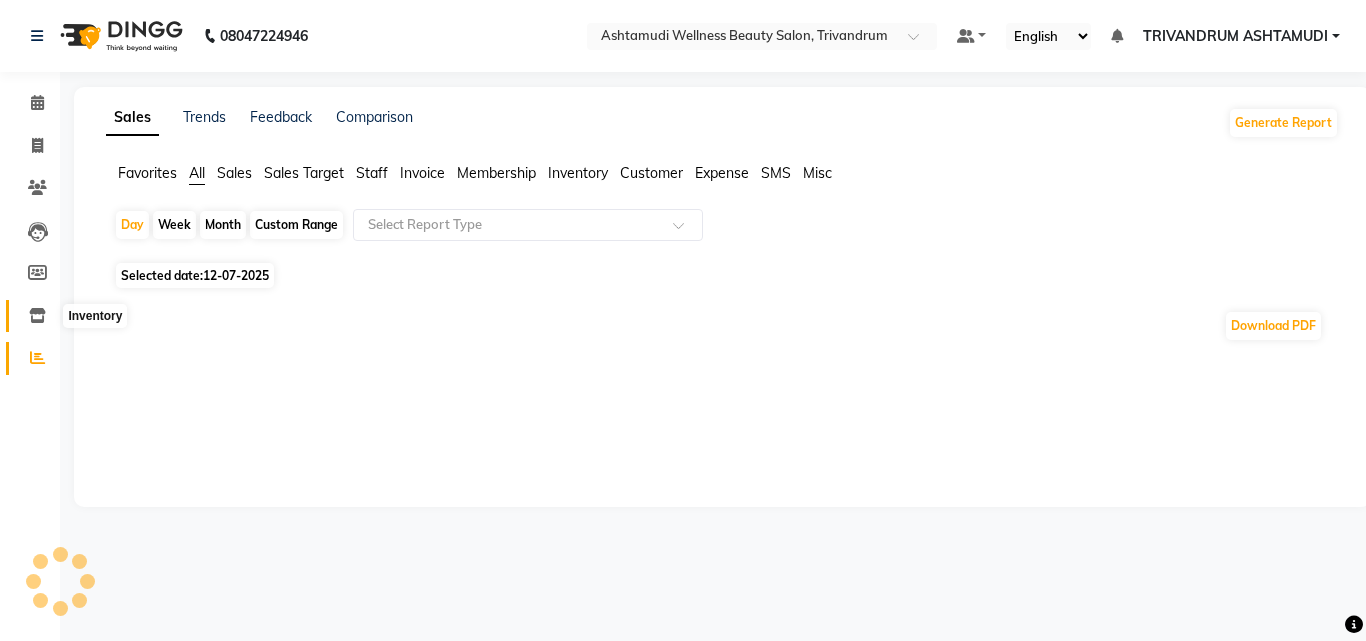 click 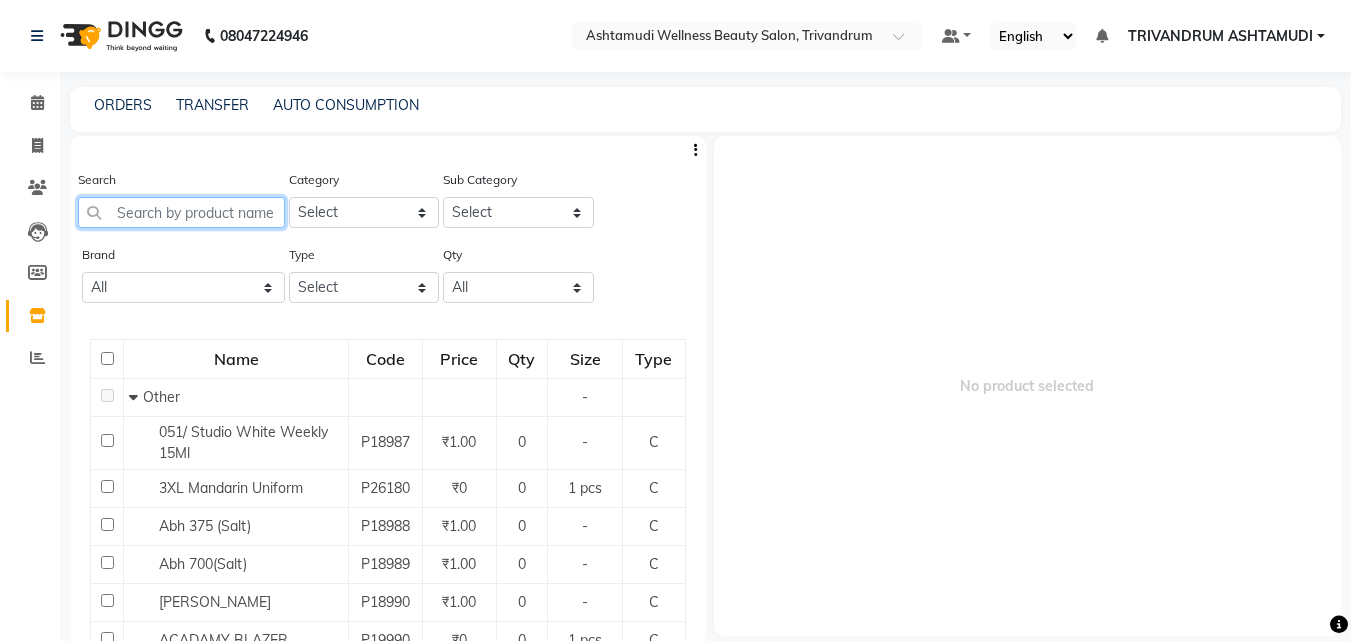 click 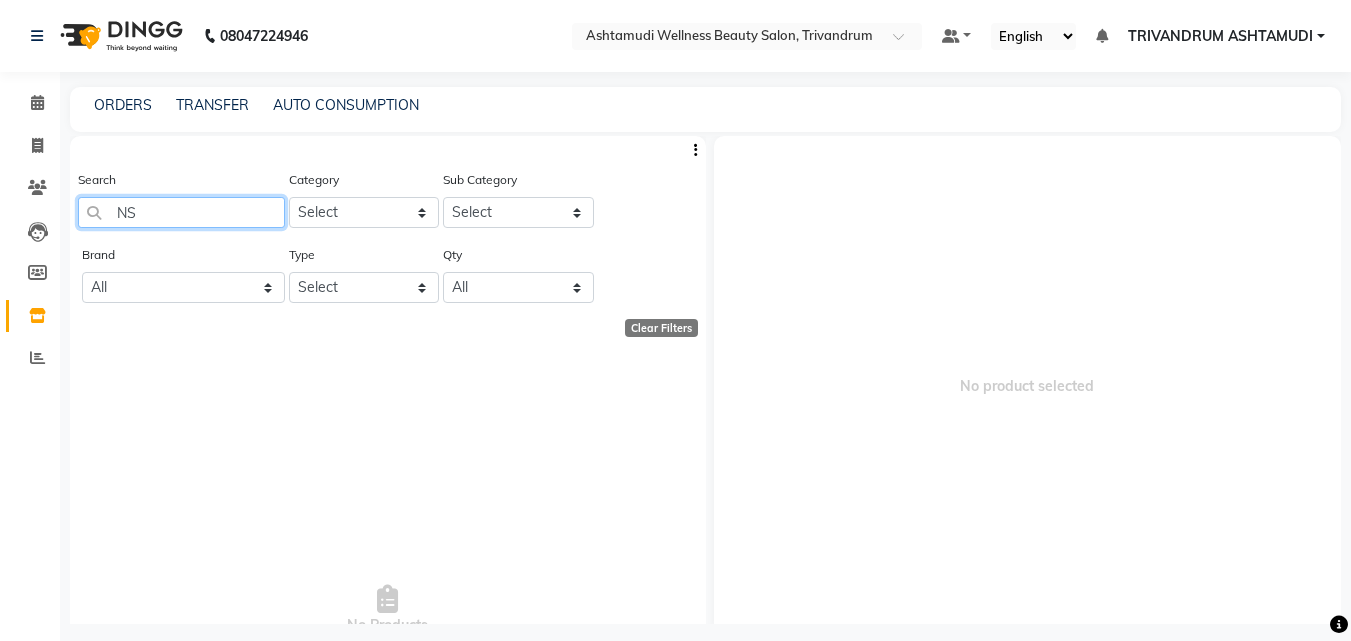 type on "N" 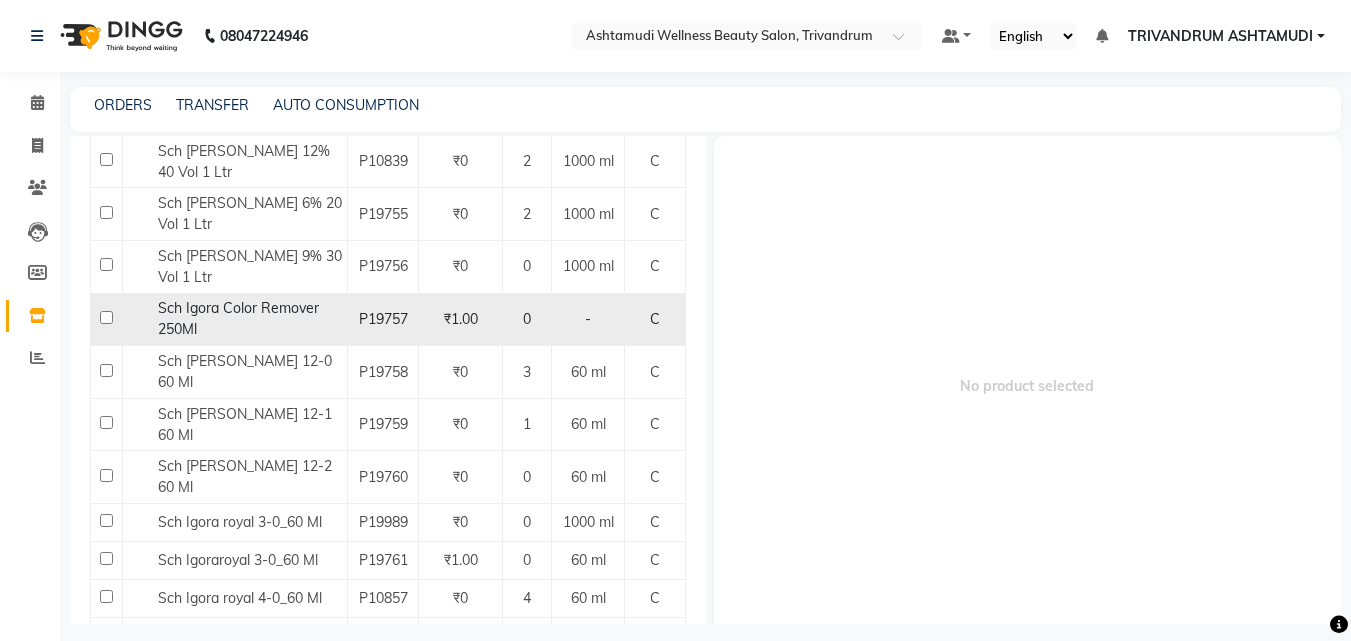 scroll, scrollTop: 2218, scrollLeft: 0, axis: vertical 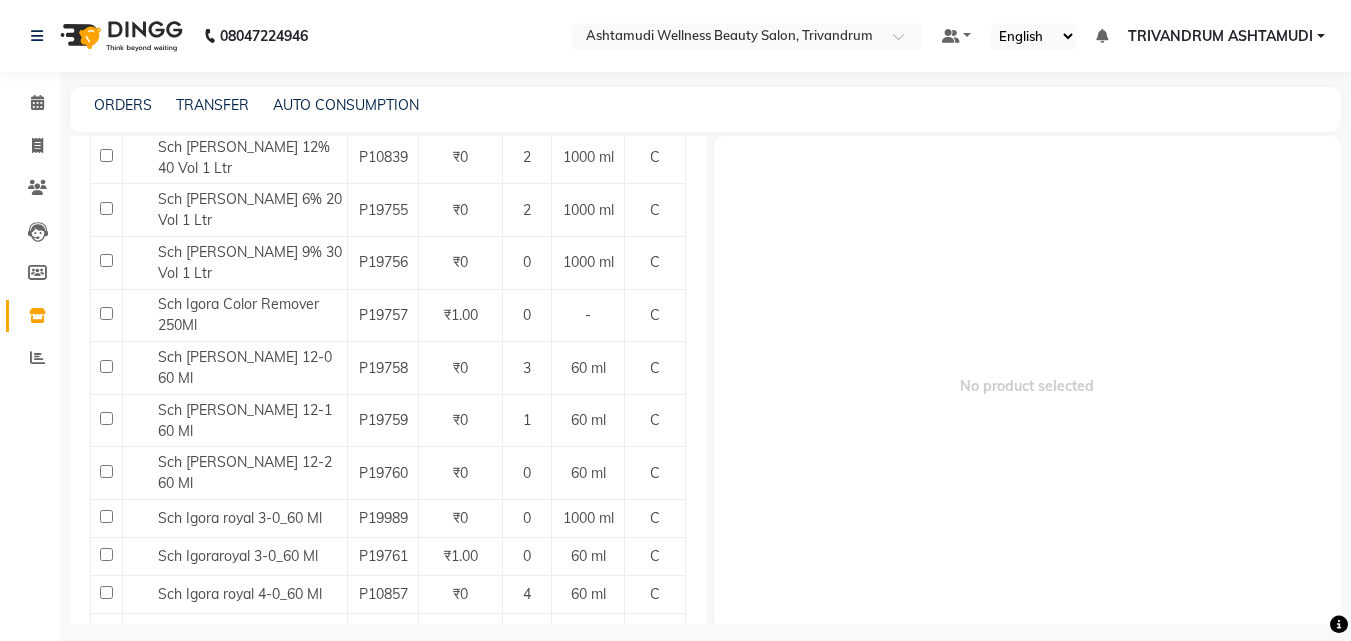 type on "SCH" 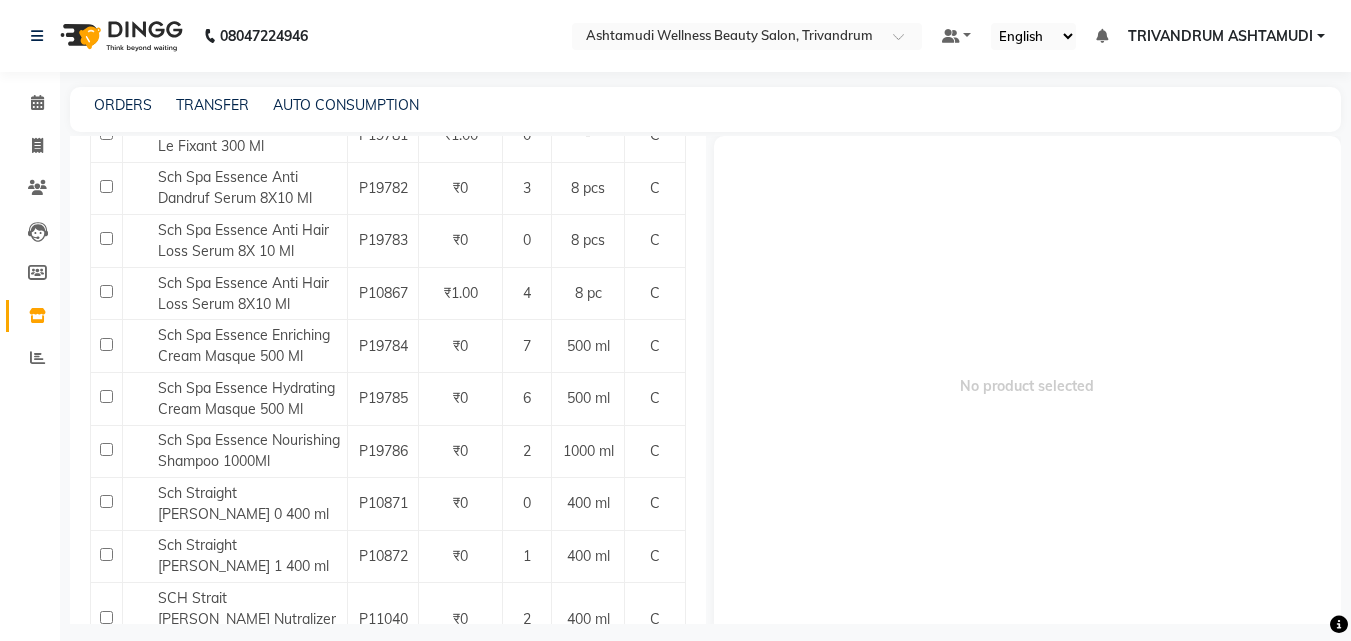 scroll, scrollTop: 1719, scrollLeft: 0, axis: vertical 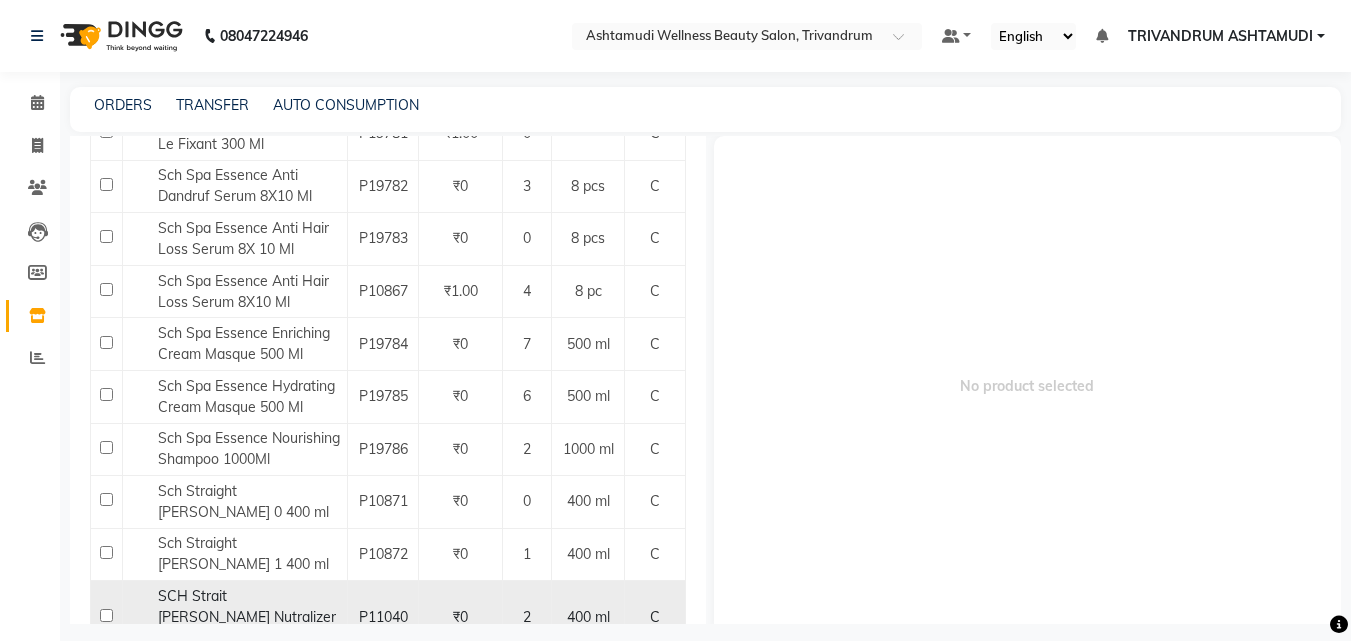 click 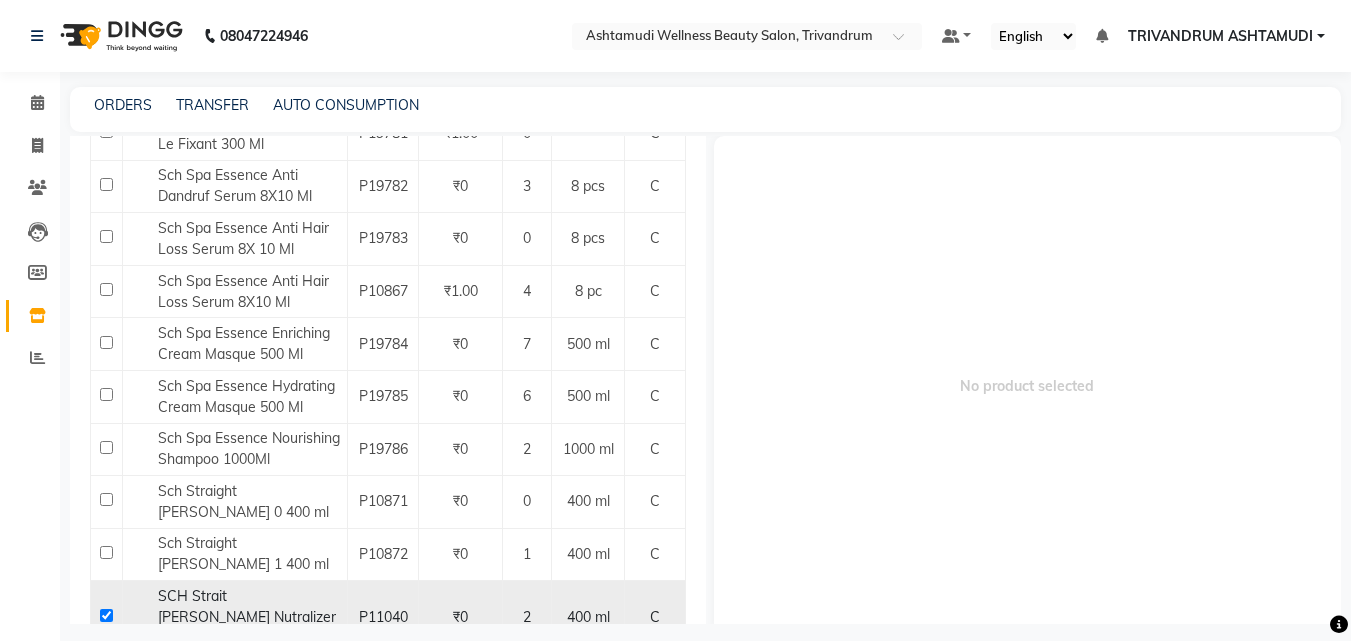 checkbox on "true" 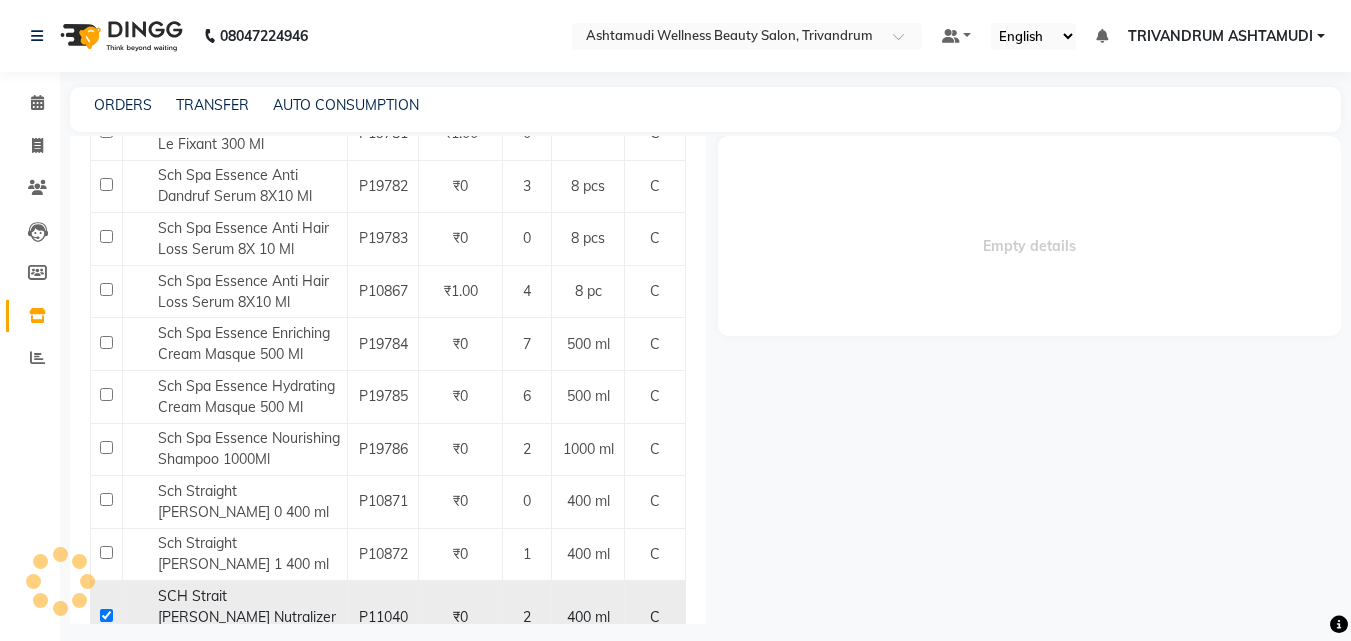 select 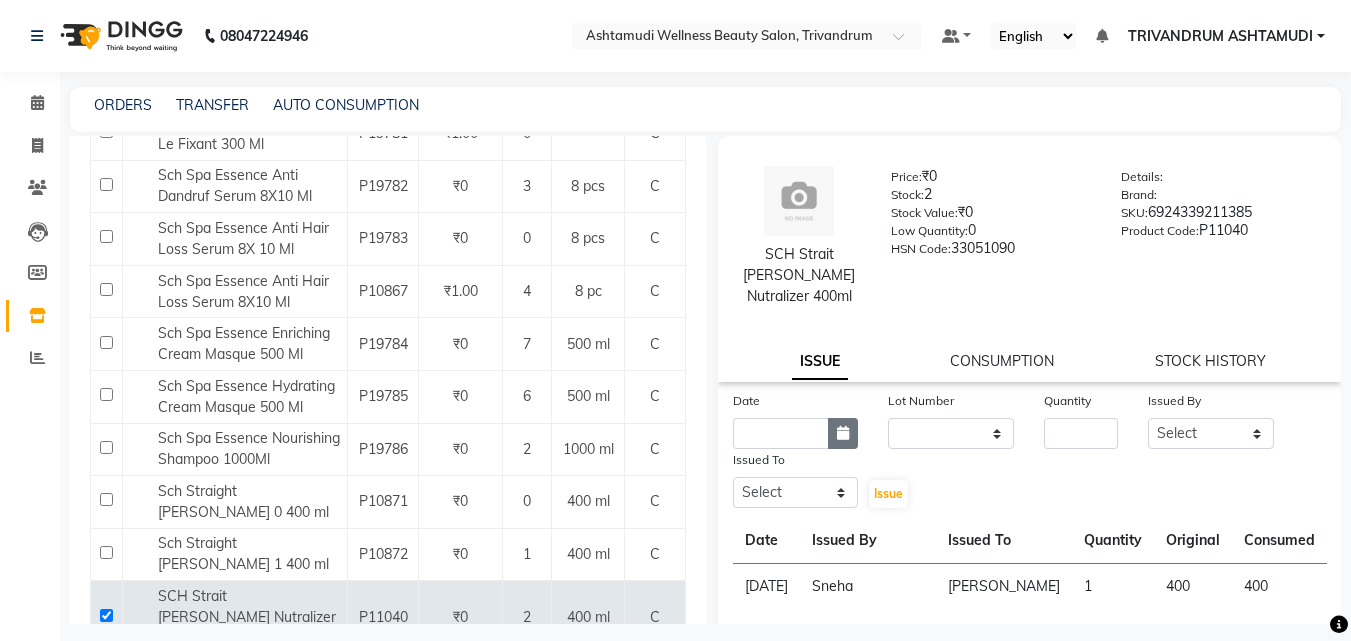 click 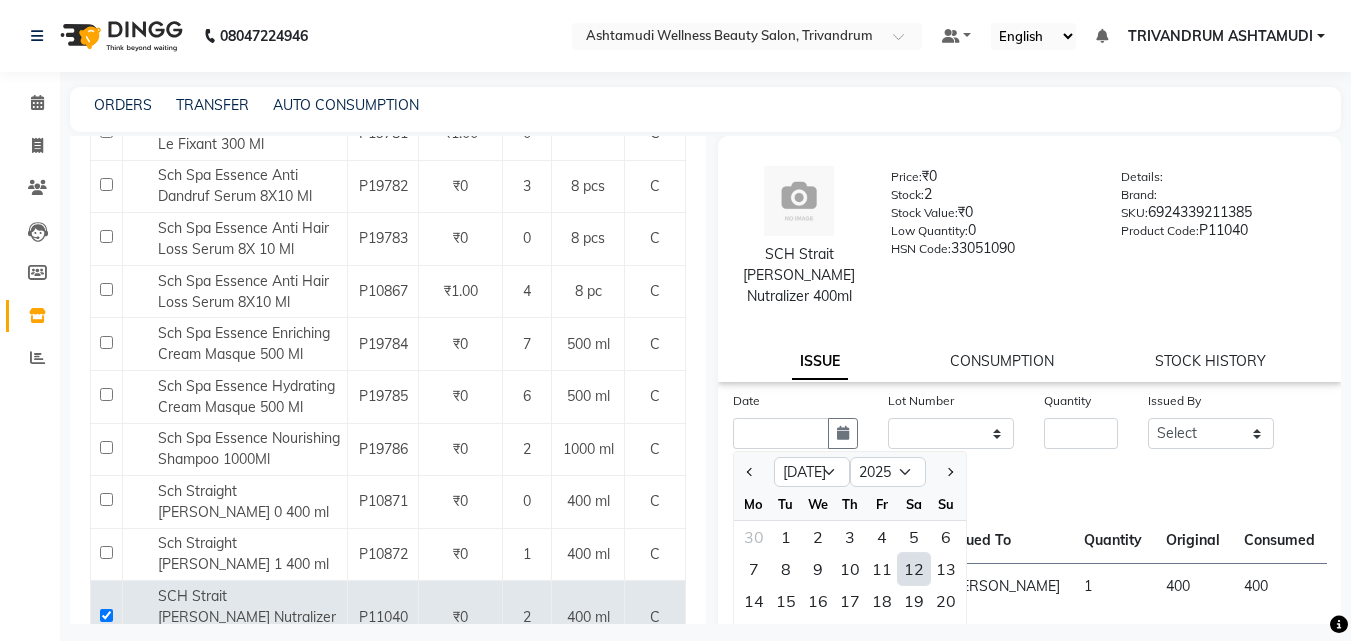 click on "12" 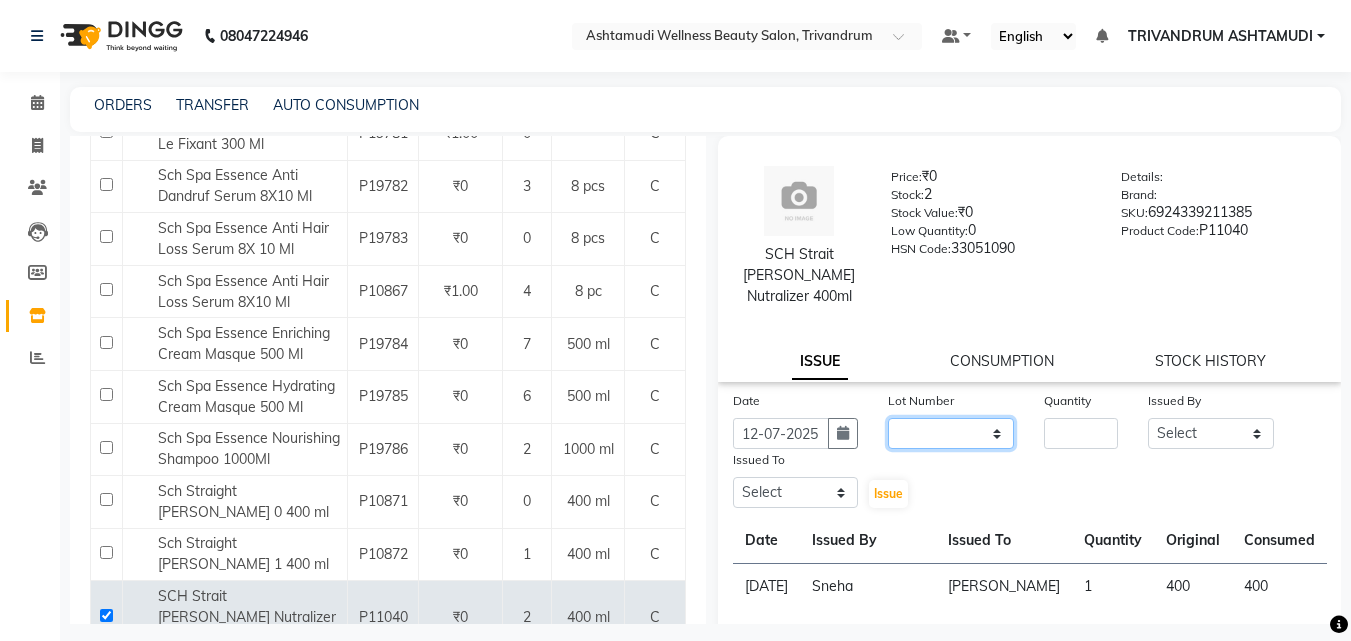 click on "None" 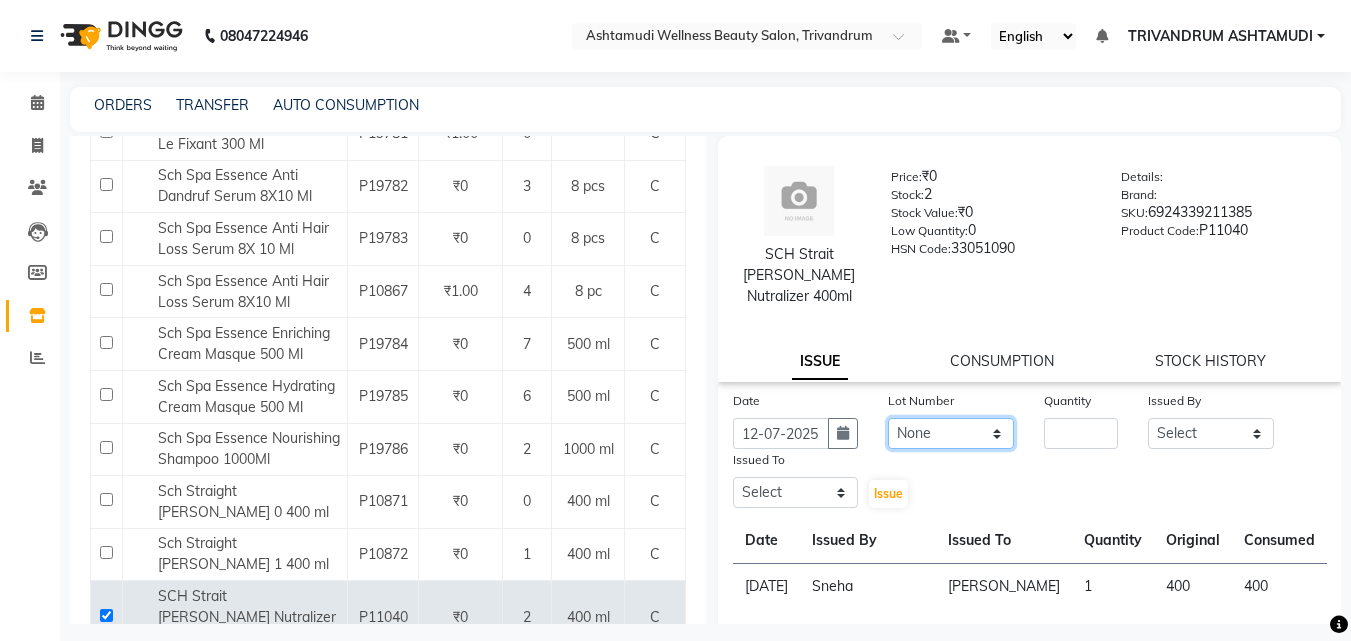 click on "None" 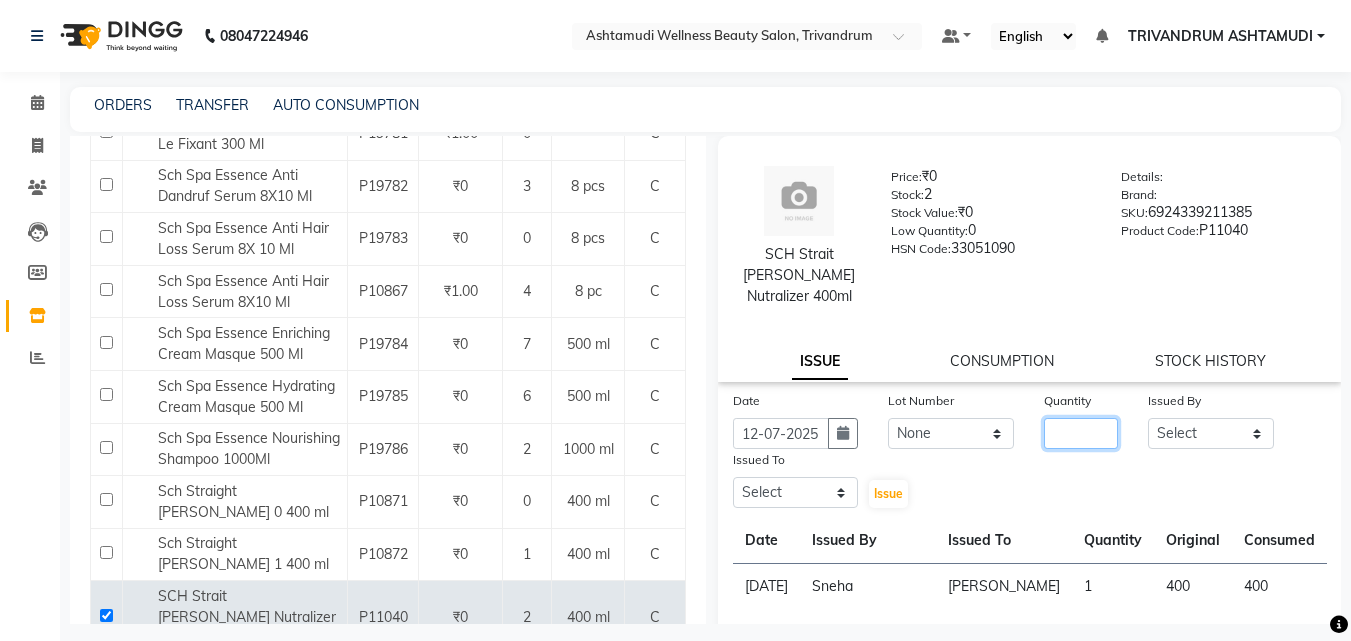 click 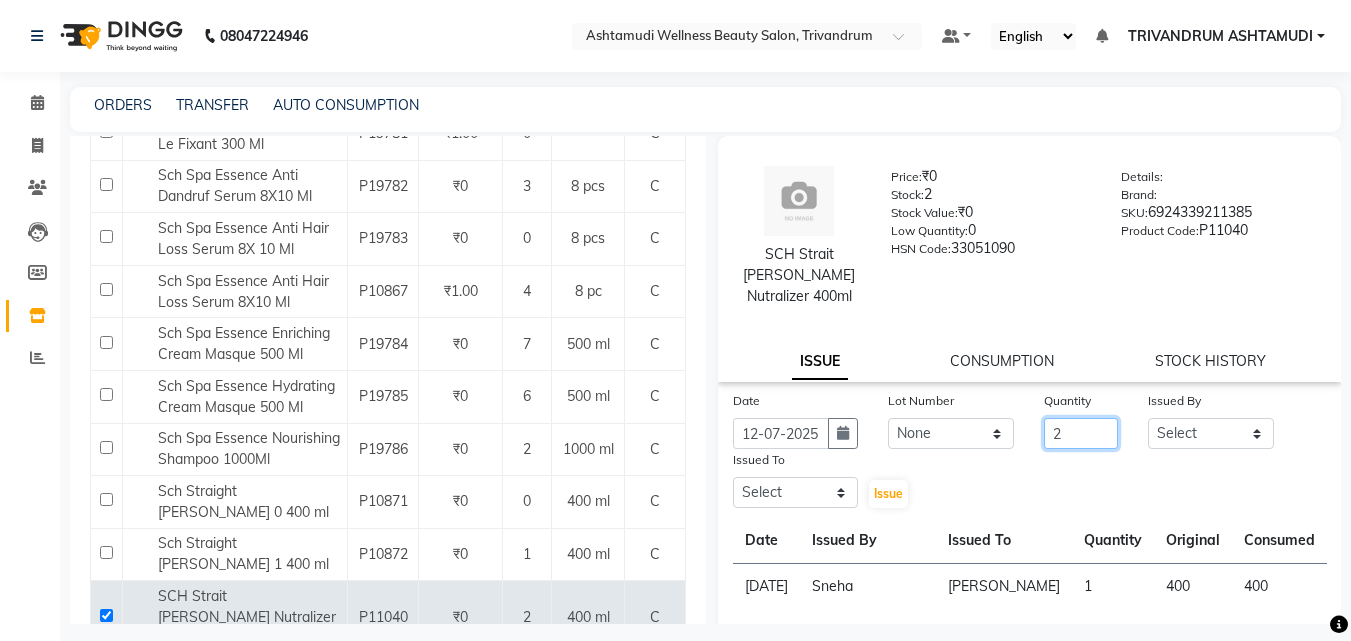 type on "2" 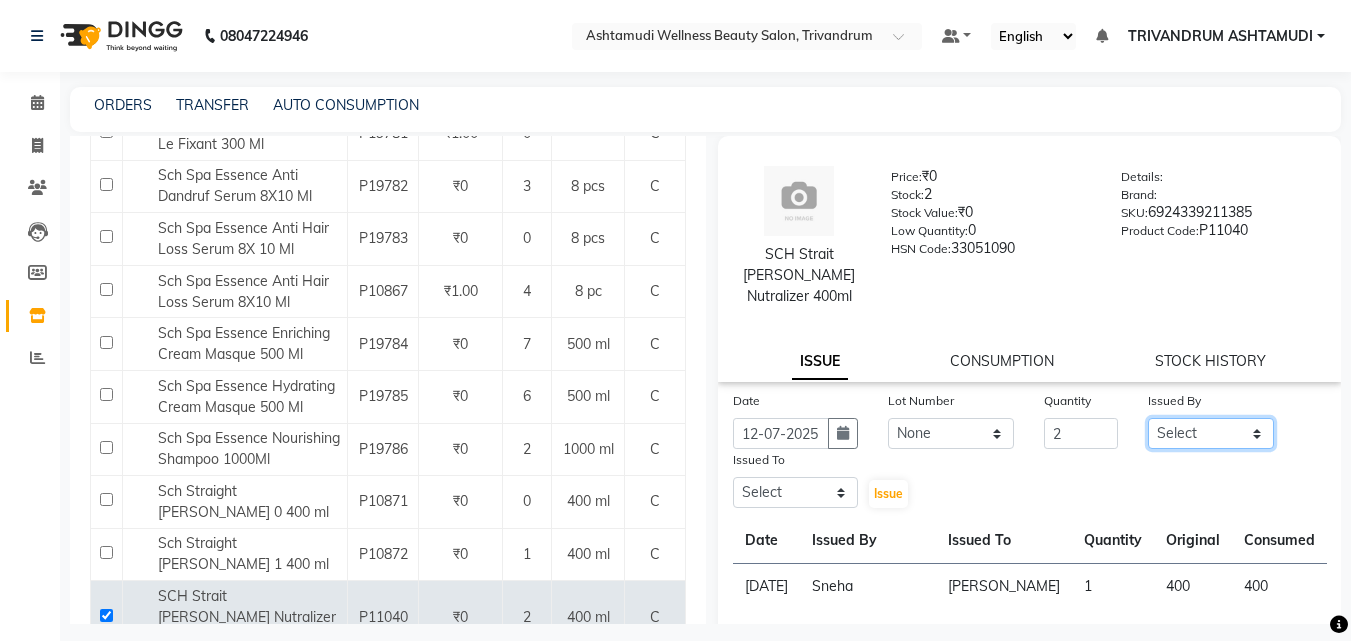 click on "Select ANJALI L B	 CHIPPY DHANYA D INDU GURUNG	 KARTHIKA	 Lekshmi MANJUSHA	 PUNAM LAMA	 SARITHA	 SIMI Sneha TRIVANDRUM ASHTAMUDI USHA KUMARI S" 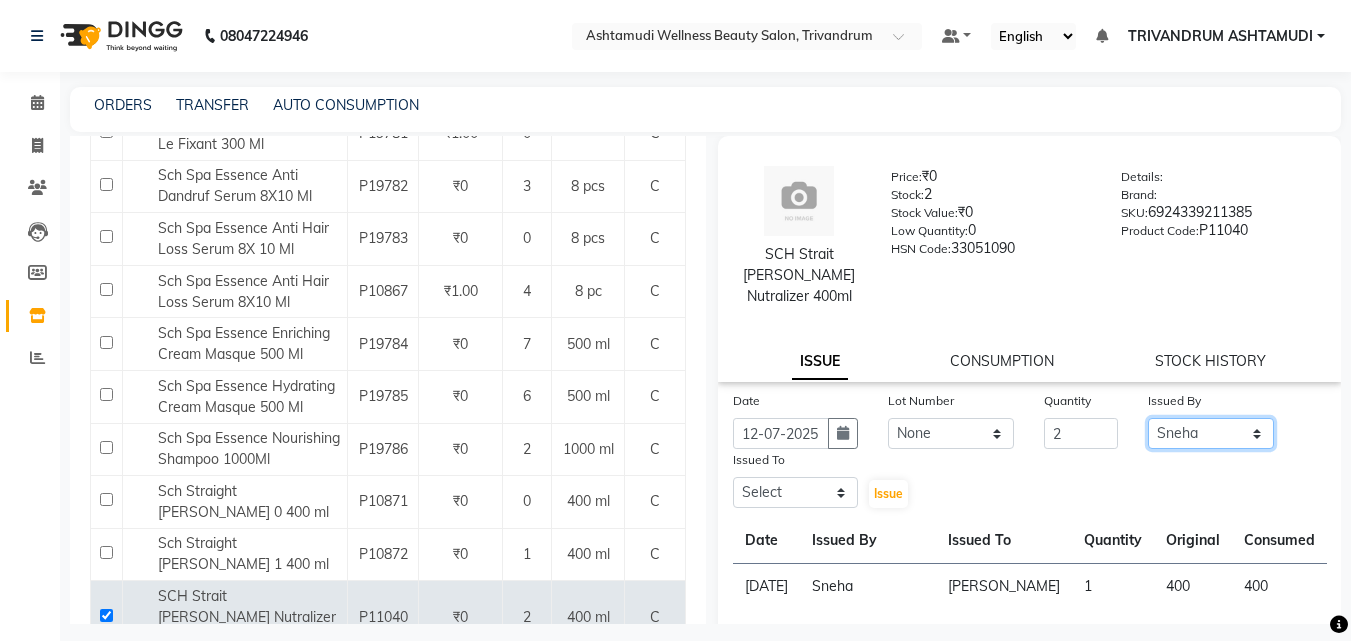 click on "Select ANJALI L B	 CHIPPY DHANYA D INDU GURUNG	 KARTHIKA	 Lekshmi MANJUSHA	 PUNAM LAMA	 SARITHA	 SIMI Sneha TRIVANDRUM ASHTAMUDI USHA KUMARI S" 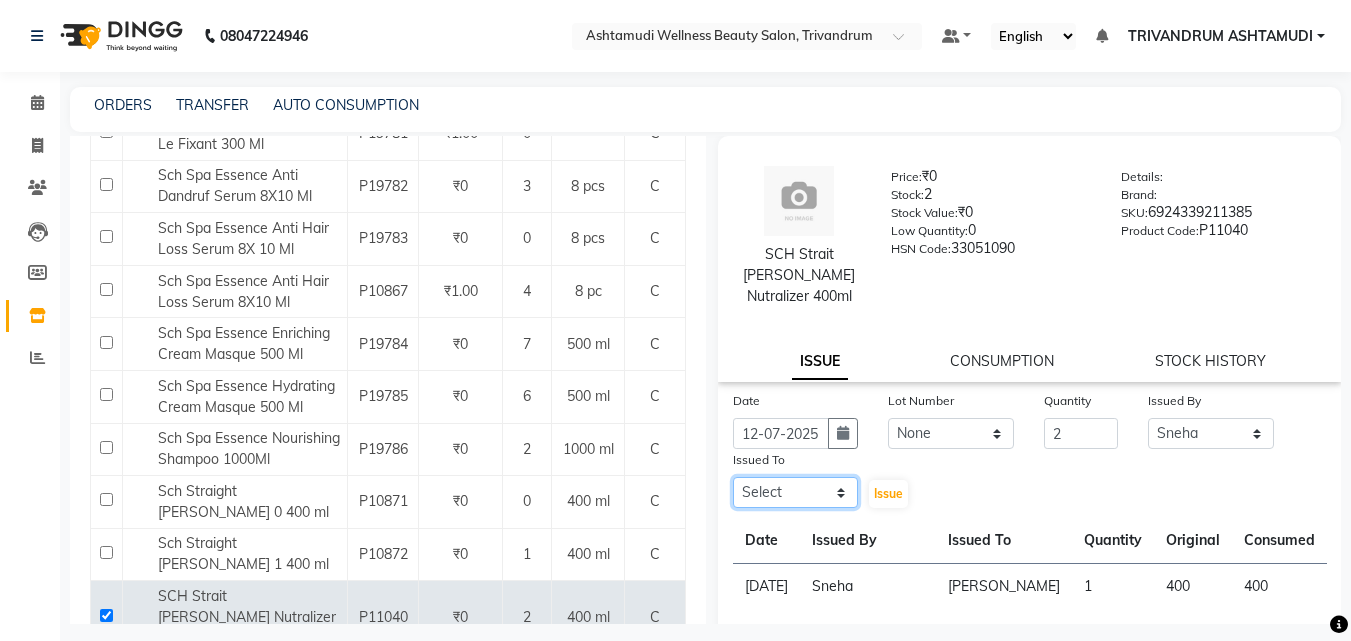 click on "Select ANJALI L B	 CHIPPY DHANYA D INDU GURUNG	 KARTHIKA	 Lekshmi MANJUSHA	 PUNAM LAMA	 SARITHA	 SIMI Sneha TRIVANDRUM ASHTAMUDI USHA KUMARI S" 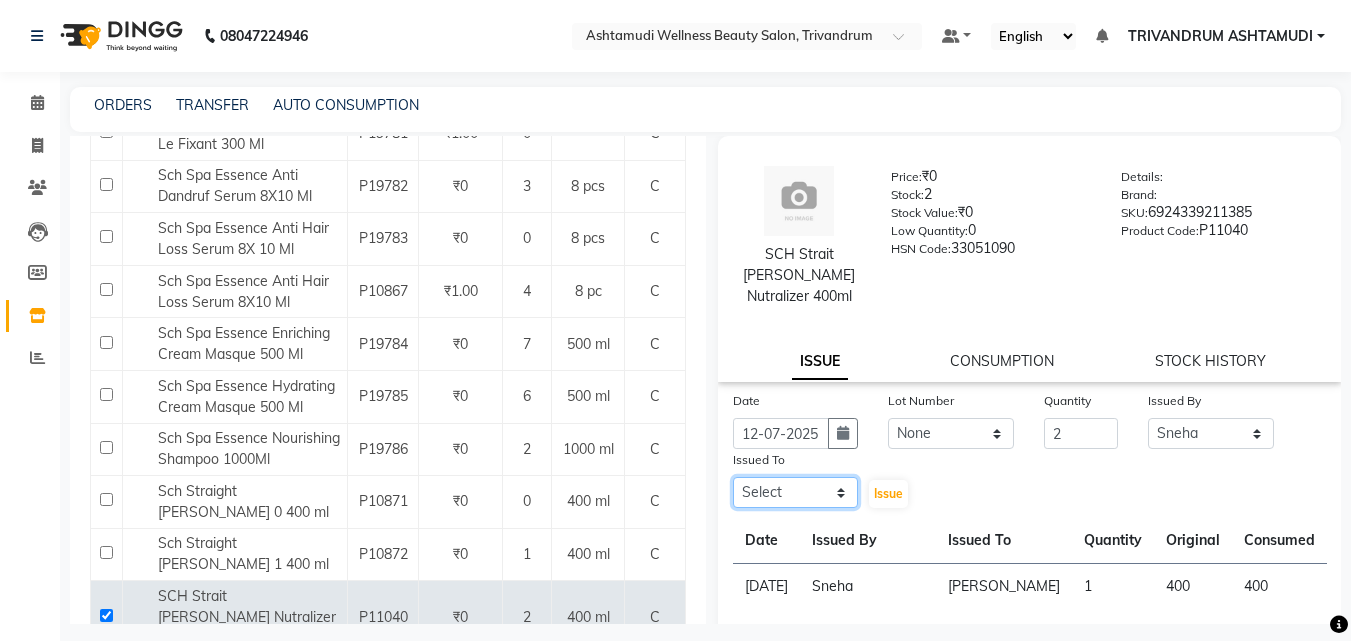 select on "27023" 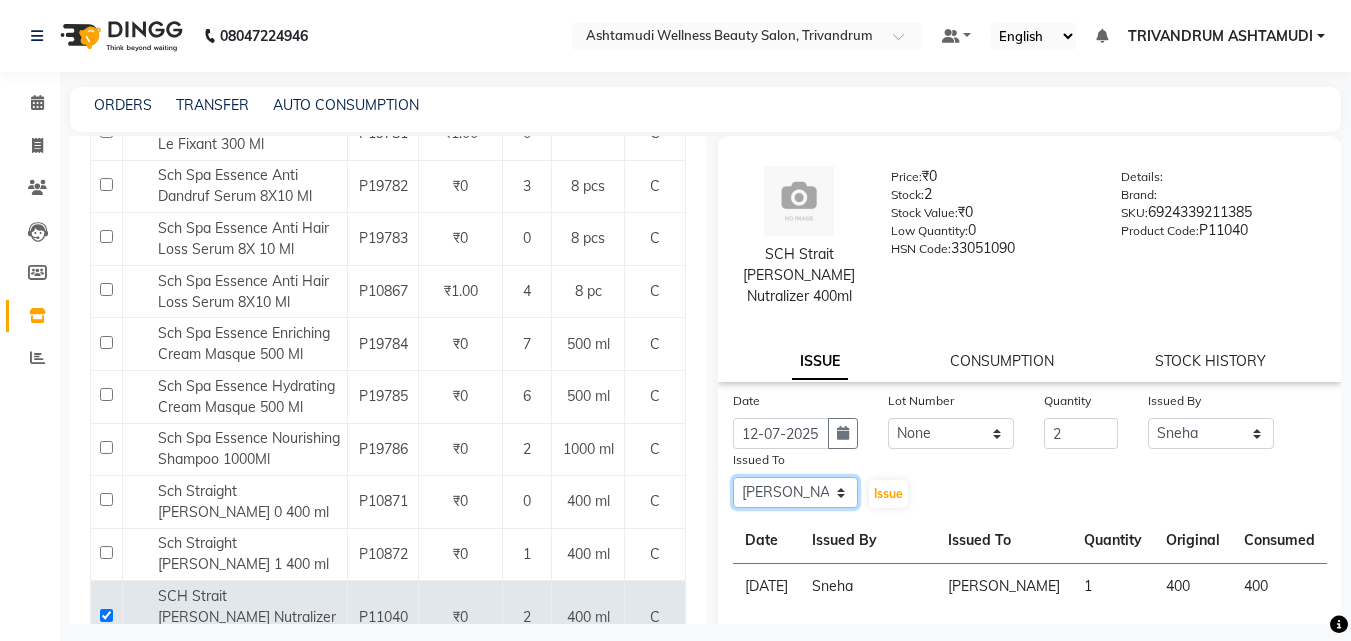 click on "Select ANJALI L B	 CHIPPY DHANYA D INDU GURUNG	 KARTHIKA	 Lekshmi MANJUSHA	 PUNAM LAMA	 SARITHA	 SIMI Sneha TRIVANDRUM ASHTAMUDI USHA KUMARI S" 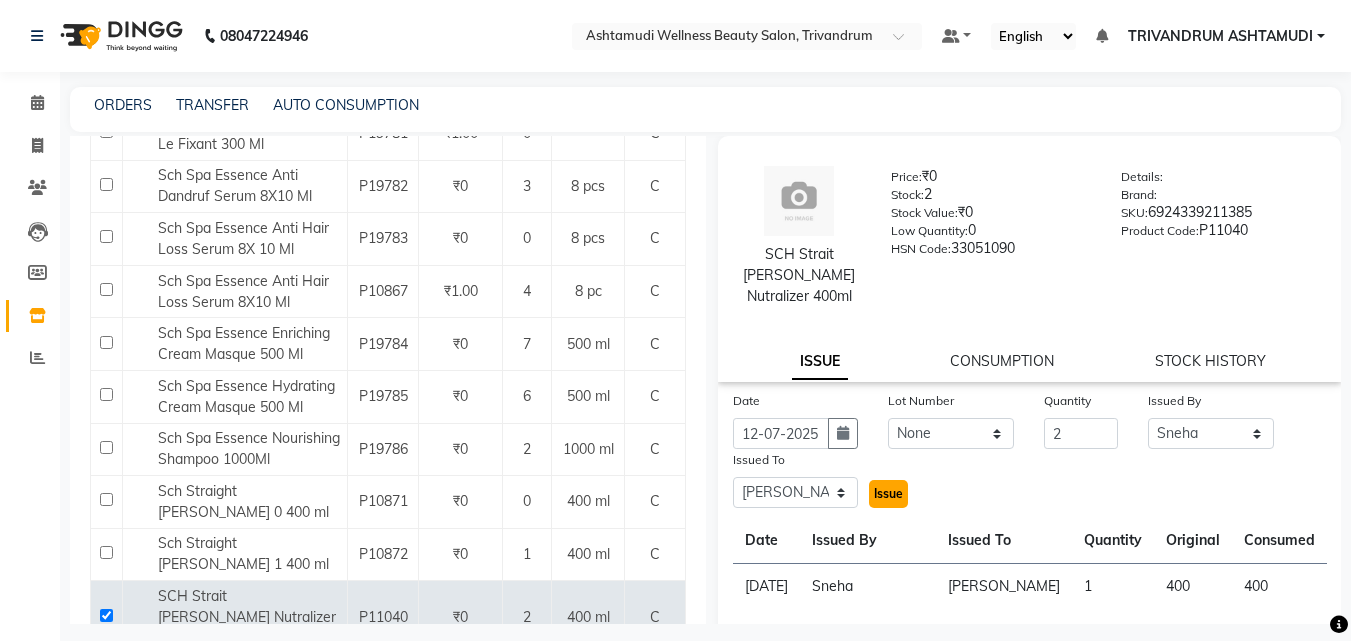 click on "Issue" 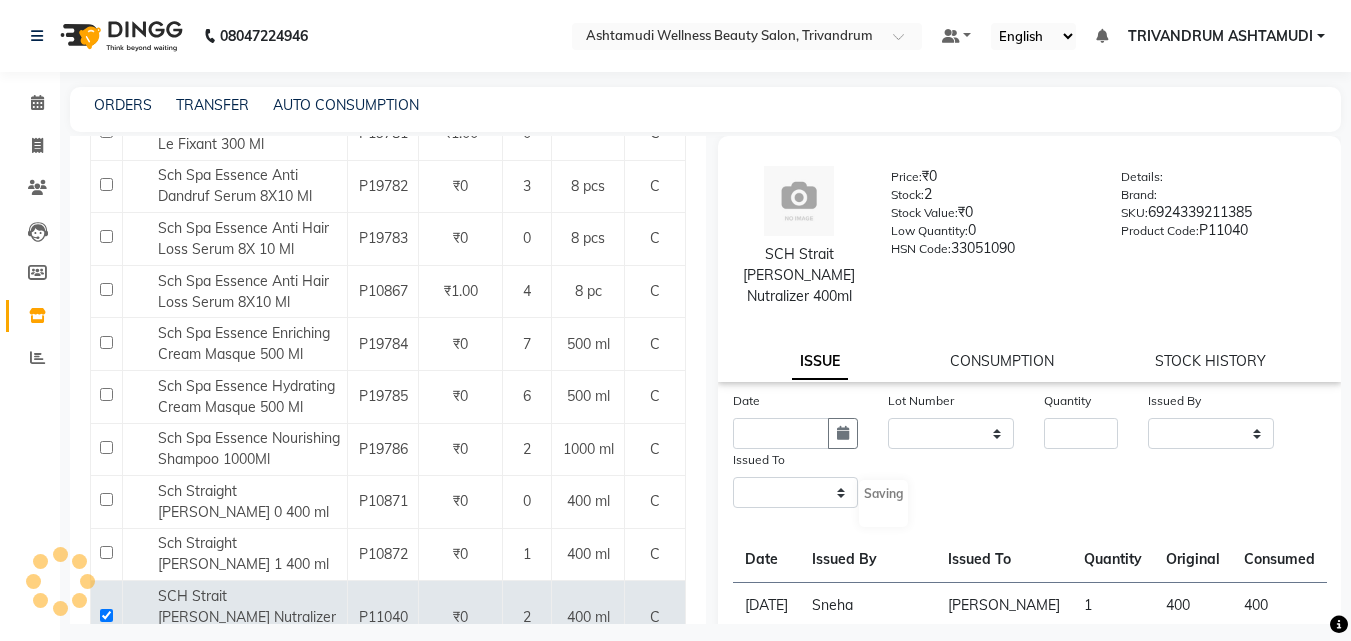 select 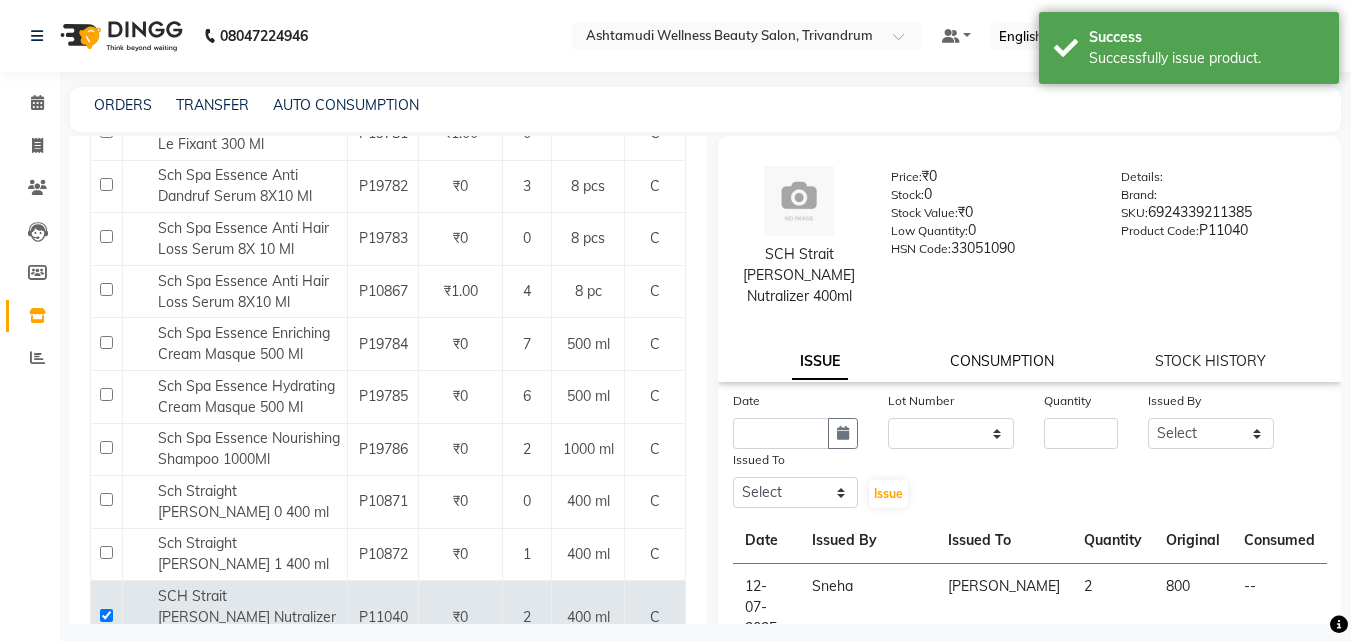 click on "CONSUMPTION" 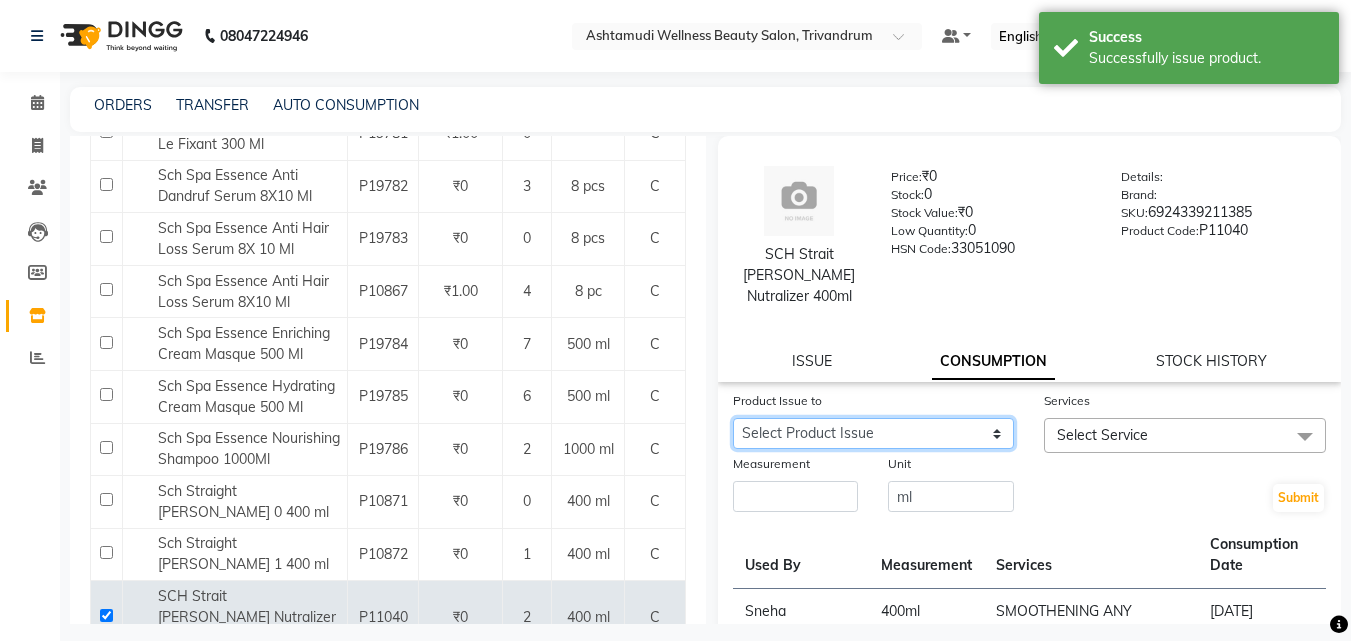 click on "Select Product Issue 2025-07-12, Issued to: INDU GURUNG	, Balance: 800" 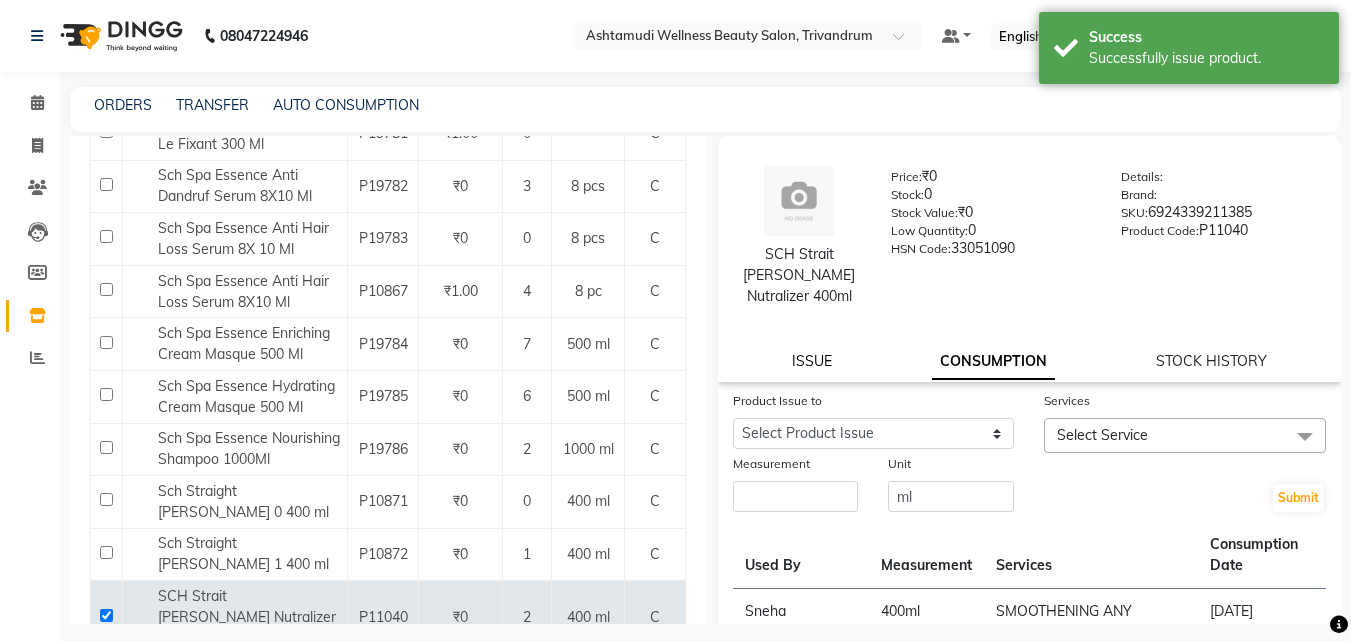 click on "ISSUE" 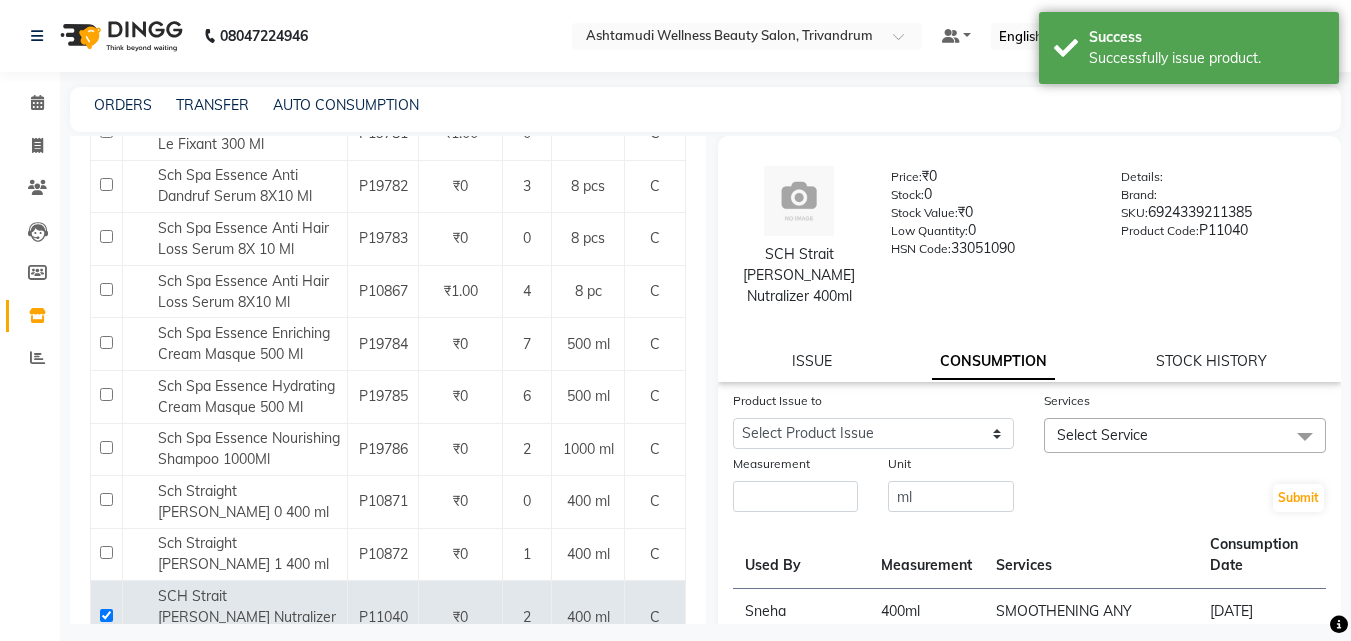 select 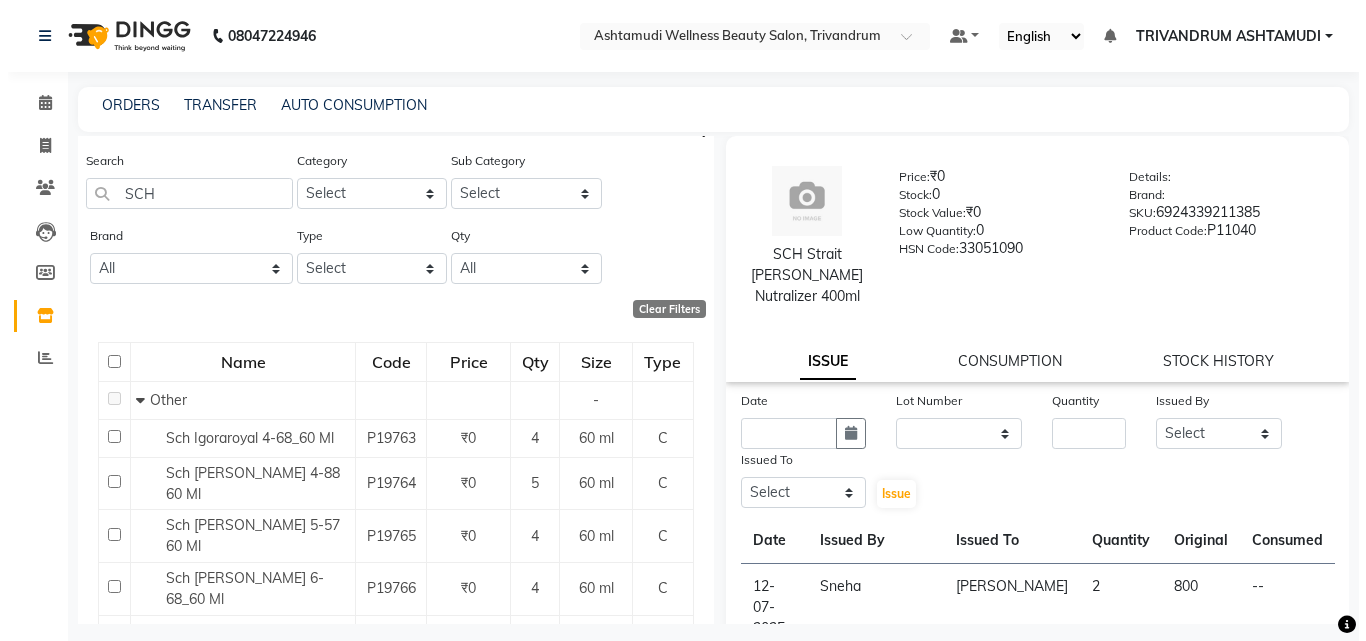 scroll, scrollTop: 0, scrollLeft: 0, axis: both 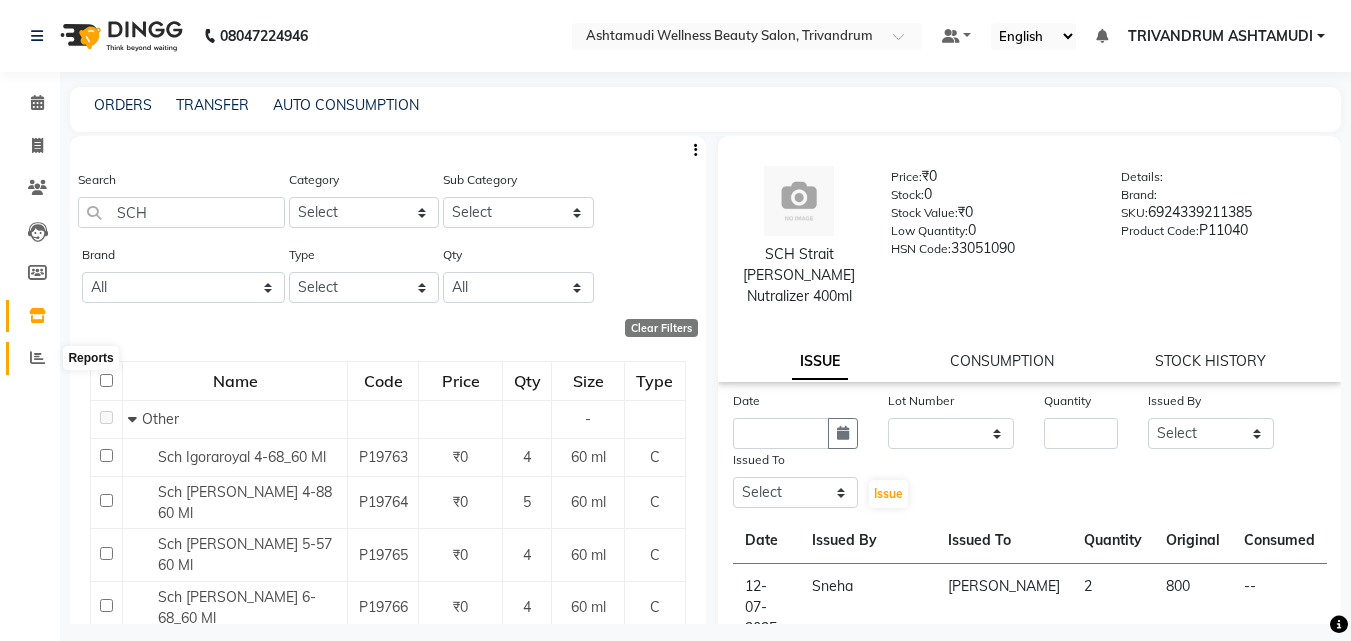 click 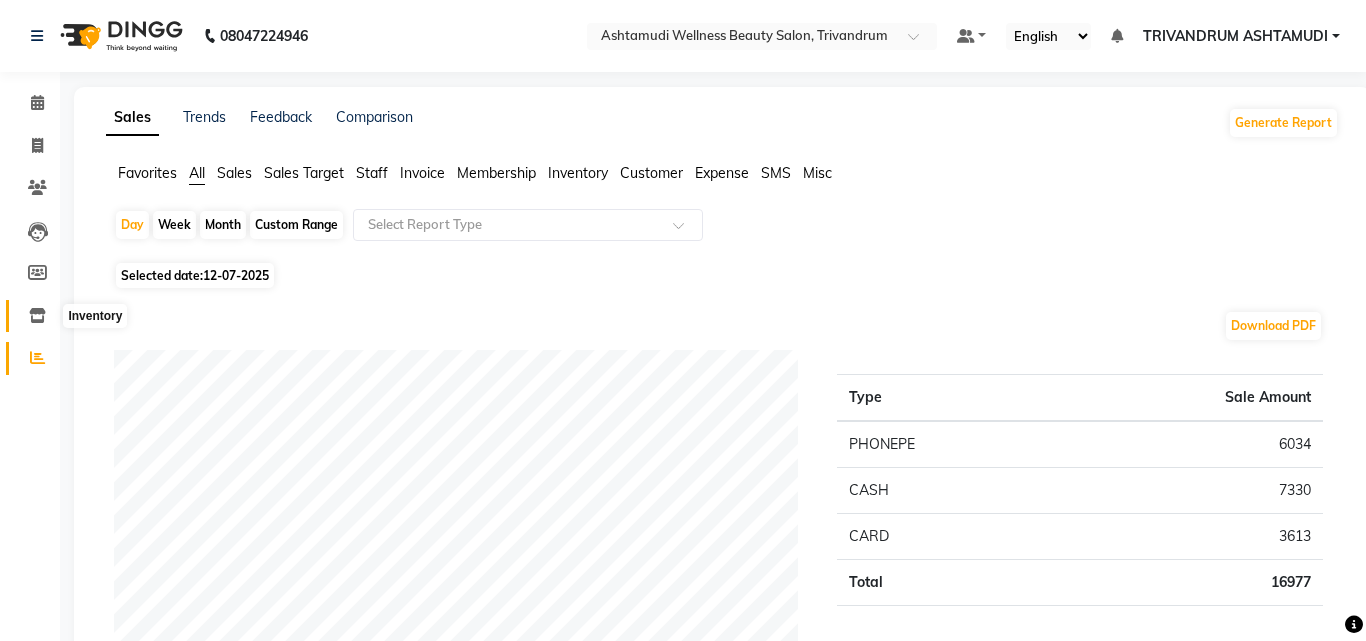 click 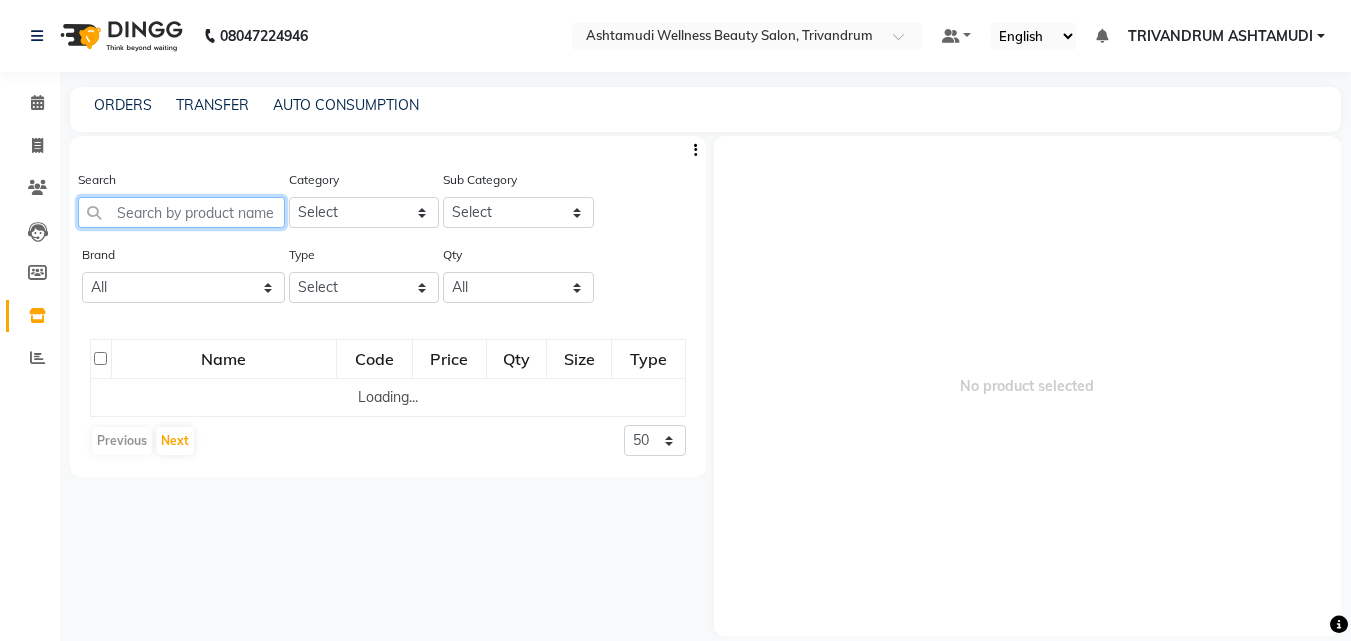 click 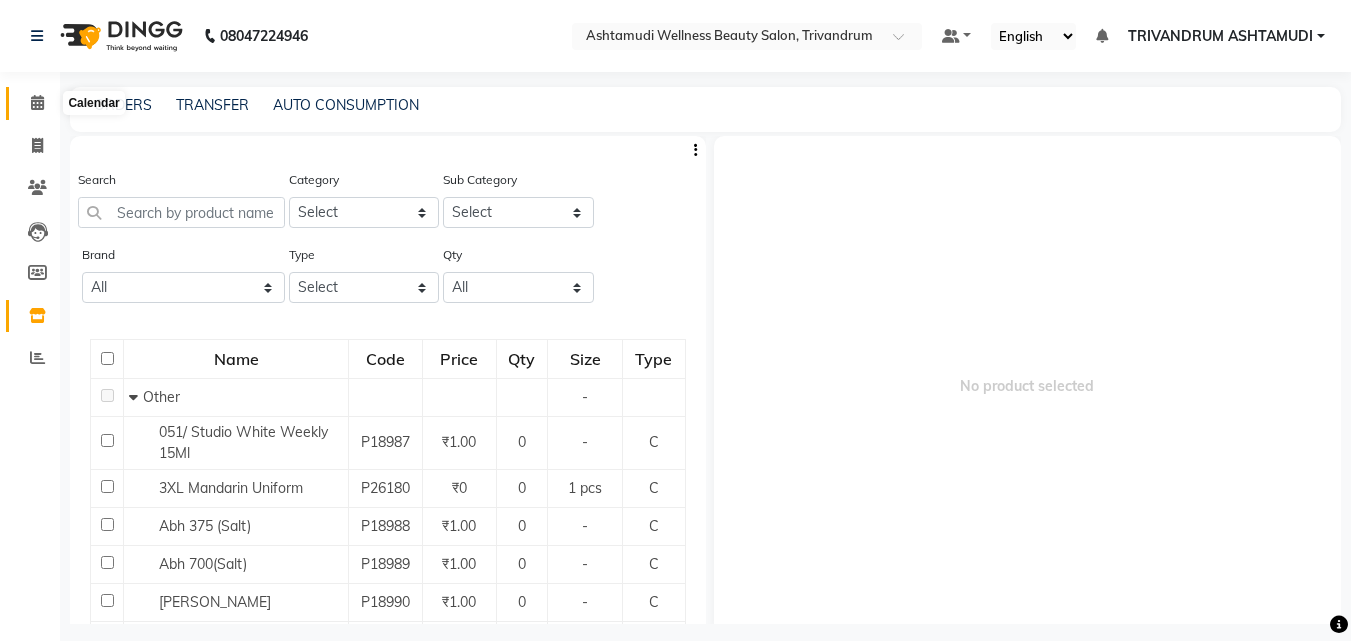 click 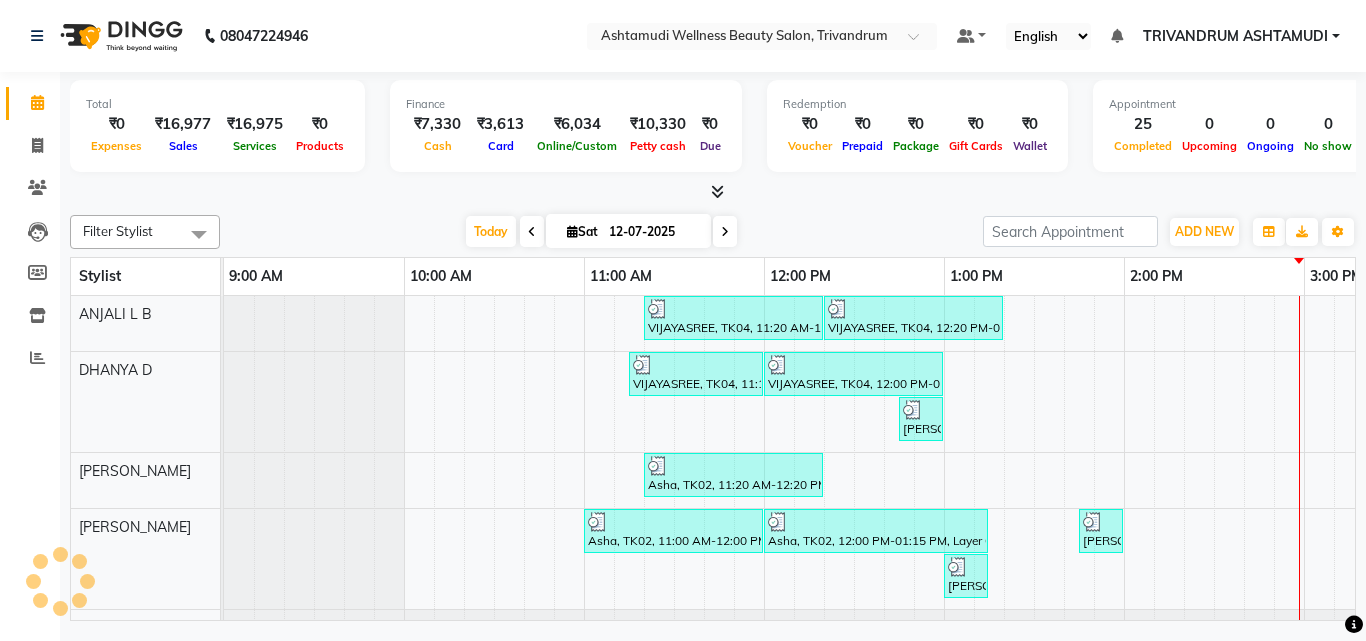 scroll, scrollTop: 0, scrollLeft: 0, axis: both 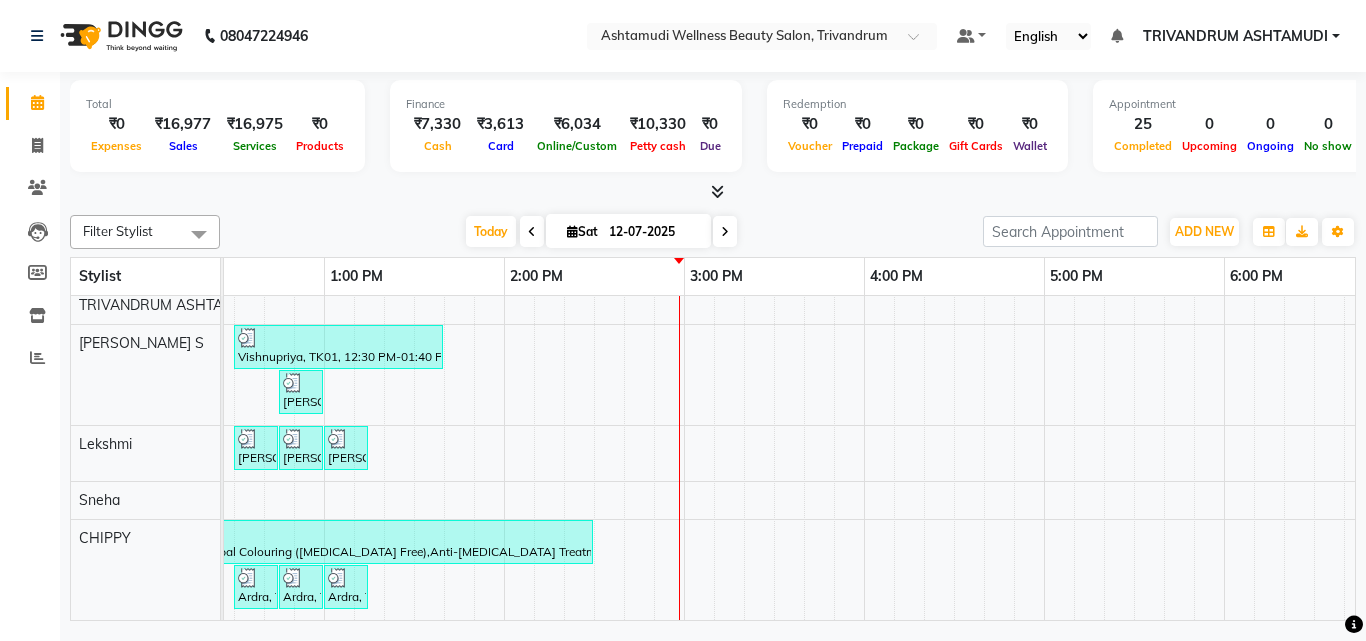 click on "VIJAYASREE, TK04, 11:20 AM-12:20 PM, Ceramide  Anti frizz treatment     VIJAYASREE, TK04, 12:20 PM-01:20 PM, Root Touch-Up (Ammonia Free),Ceramide  Anti frizz treatment,Eyebrows Threading     VIJAYASREE, TK04, 11:15 AM-12:00 PM, Root Touch-Up (Ammonia Free)     VIJAYASREE, TK04, 12:00 PM-01:00 PM, Ceramide  Anti frizz treatment     KARISHMA@@, TK08, 12:45 PM-01:00 PM, Eyebrows Threading     Asha, TK02, 11:20 AM-12:20 PM, Layer Cut     Asha, TK02, 11:00 AM-12:00 PM, Ceramide  Anti frizz treatment     Asha, TK02, 12:00 PM-01:15 PM, Layer Cut,Ceramide  Anti frizz treatment,Eyebrows Threading     gowri, TK11, 01:45 PM-02:00 PM, Eyebrows Threading     KARISHMA@@, TK08, 01:00 PM-01:15 PM, Eyebrows Threading     Vishnupriya, TK01, 10:45 AM-11:30 AM, Root Touch-Up (Ammonia Free)     Vishnupriya, TK01, 11:30 AM-12:30 PM, Ceramide  Anti frizz treatment     Asha, TK02, 11:20 AM-12:20 PM, Layer Cut     Vishnupriya, TK01, 12:30 PM-01:40 PM, U Cut,Eyebrows Threading,Forehead Threading" at bounding box center (864, 230) 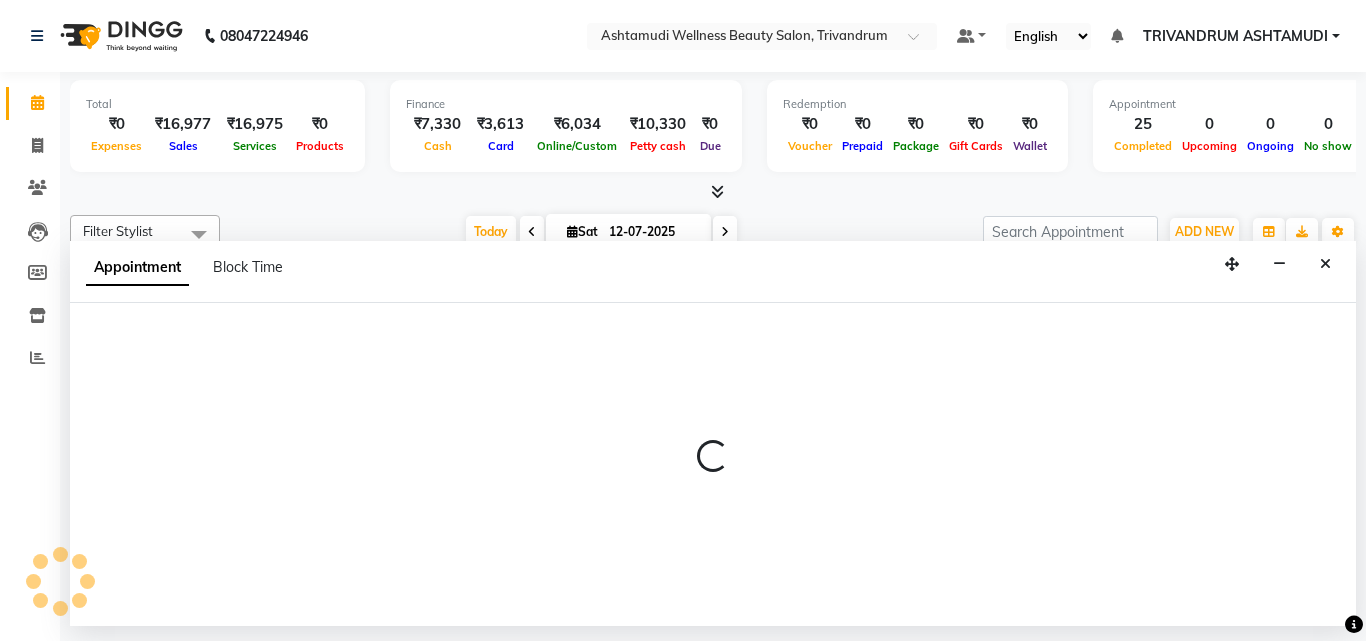 select on "72435" 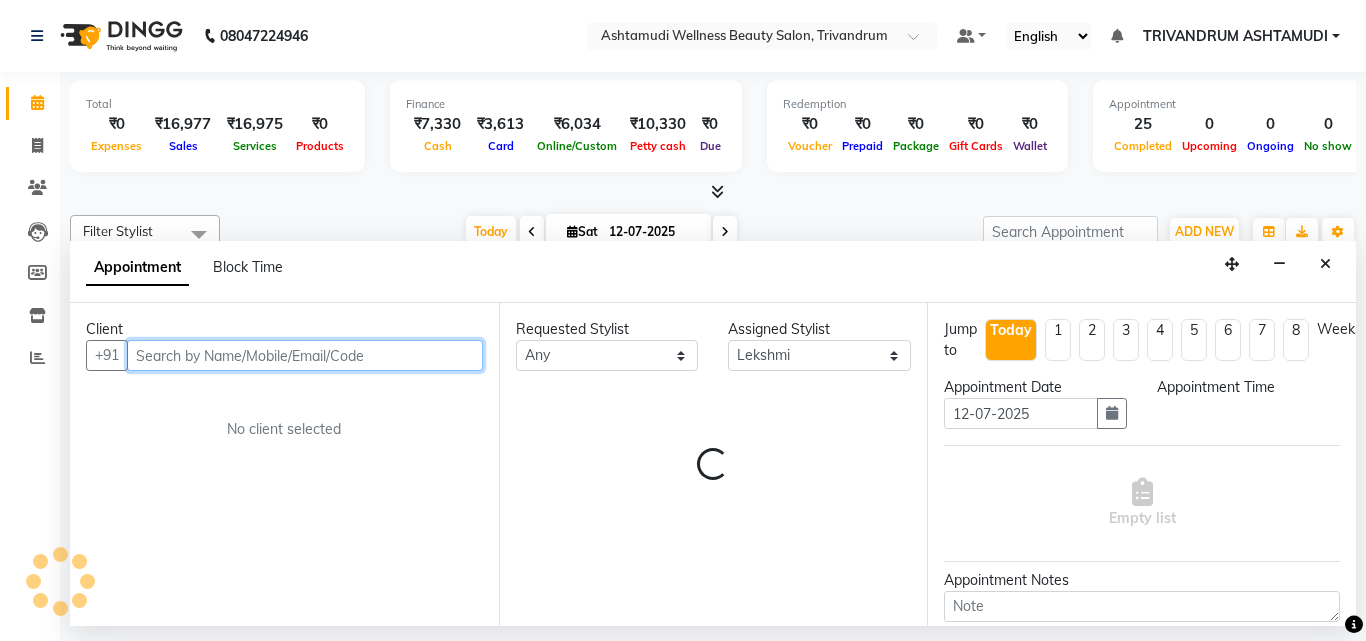 select on "885" 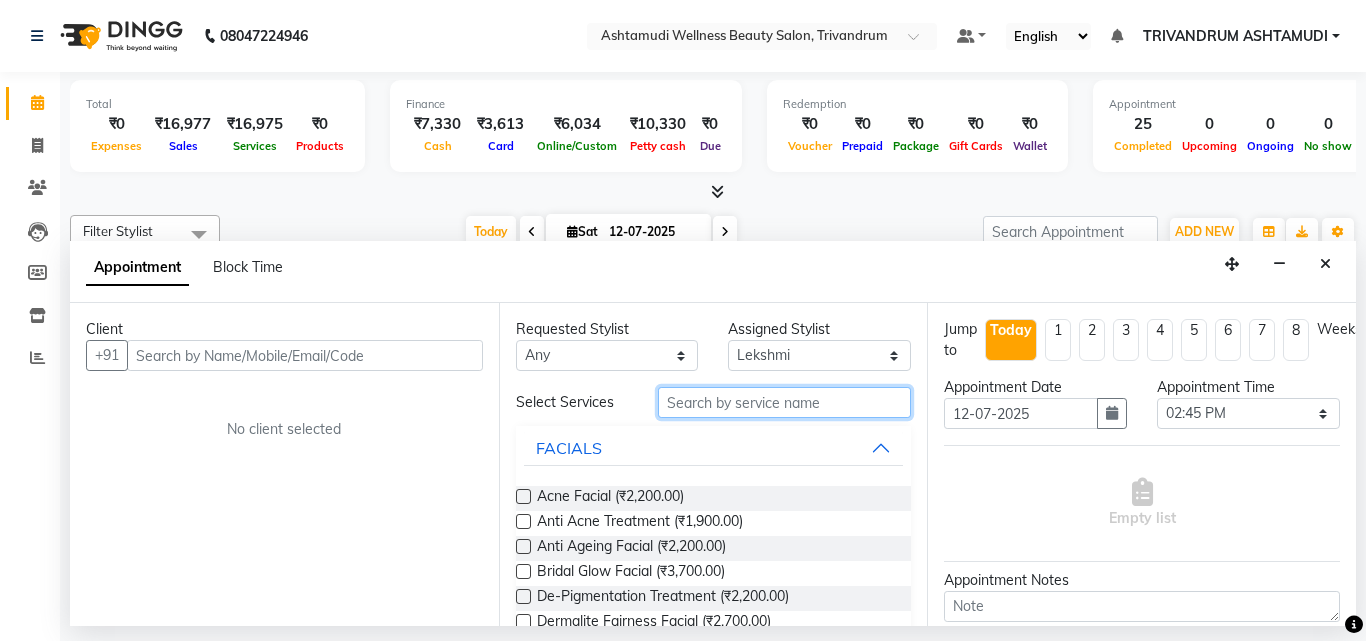 click at bounding box center [785, 402] 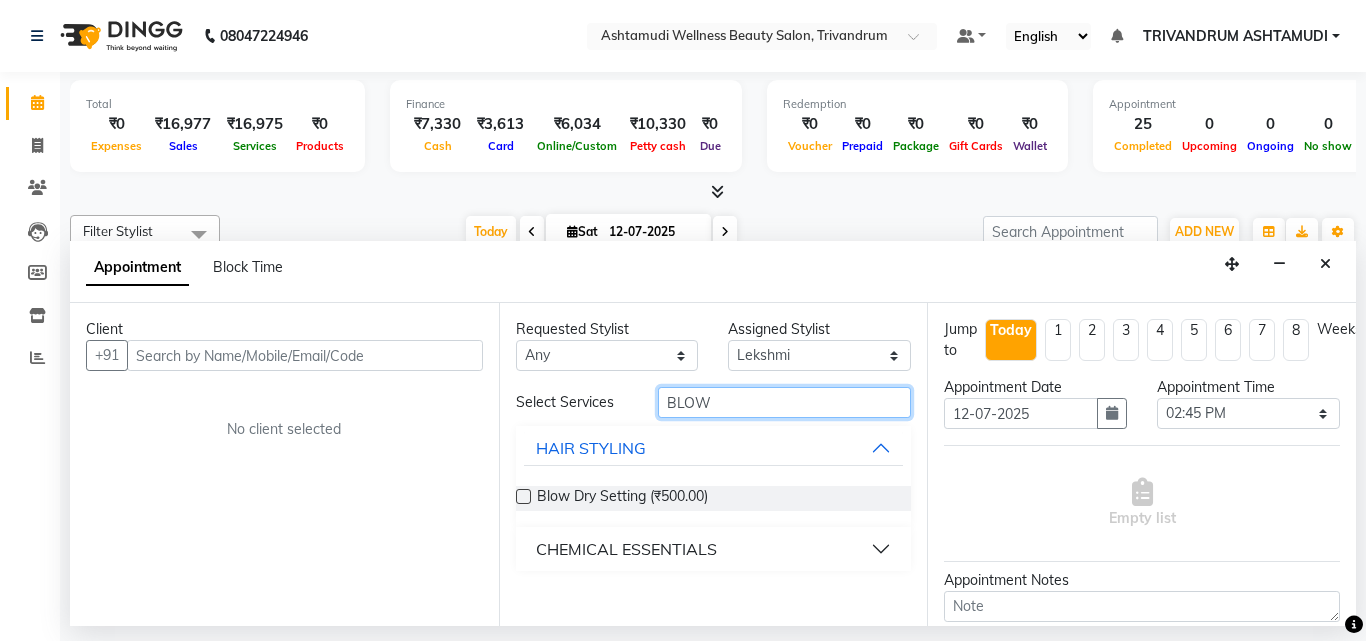 type on "BLOW" 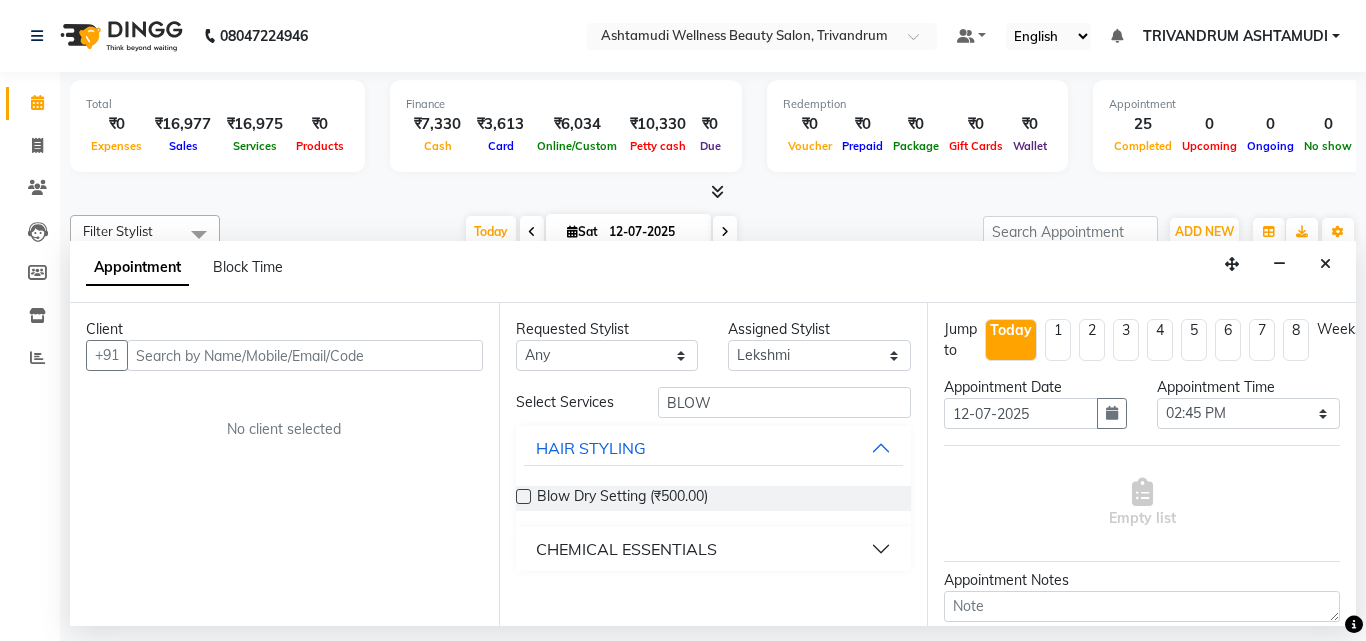 click at bounding box center [523, 496] 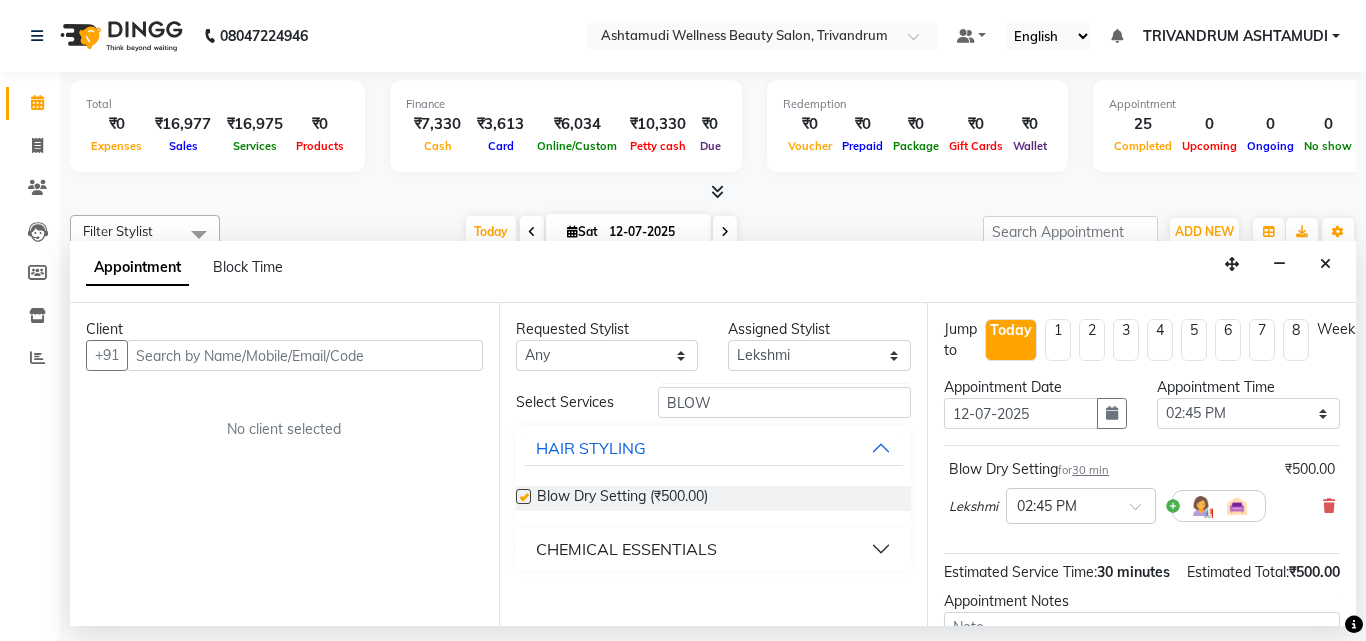 checkbox on "false" 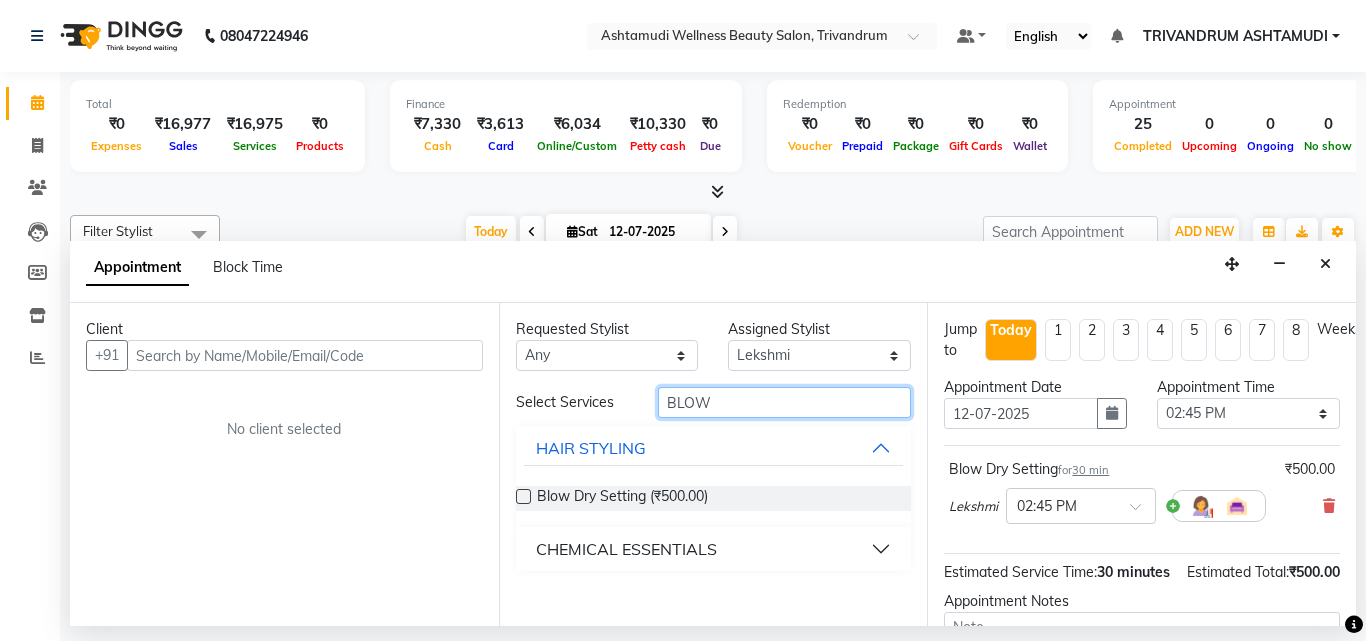 drag, startPoint x: 733, startPoint y: 406, endPoint x: 600, endPoint y: 373, distance: 137.03284 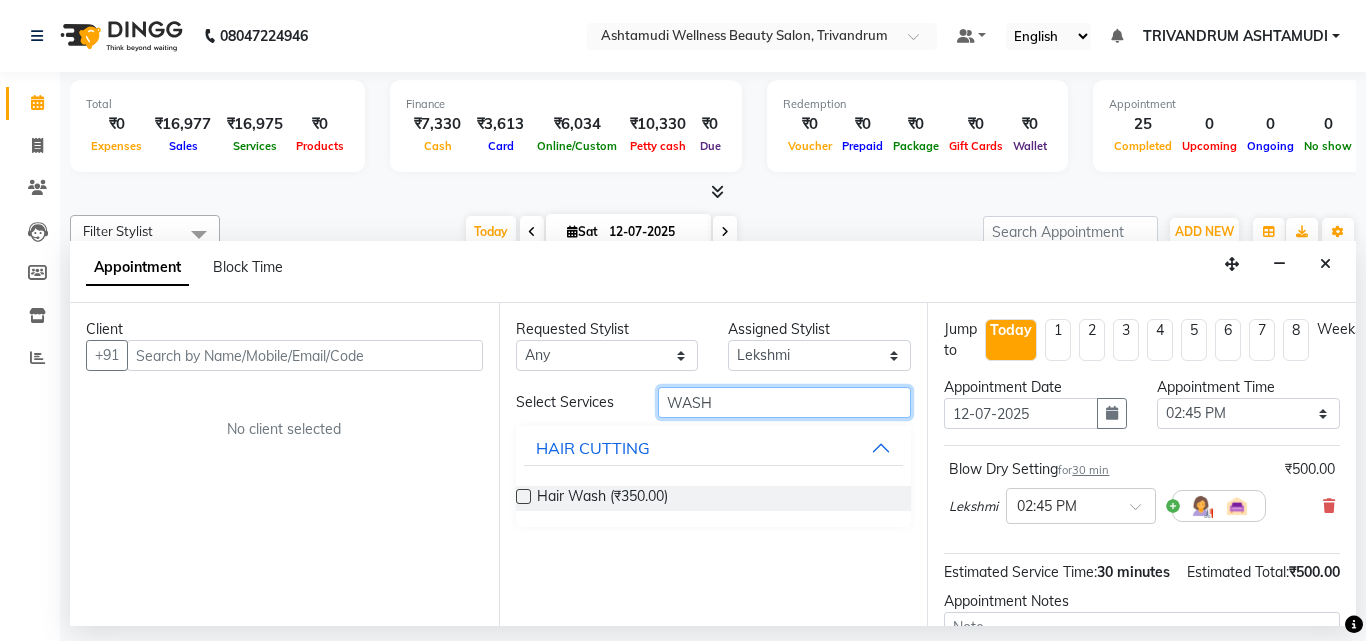 type on "WASH" 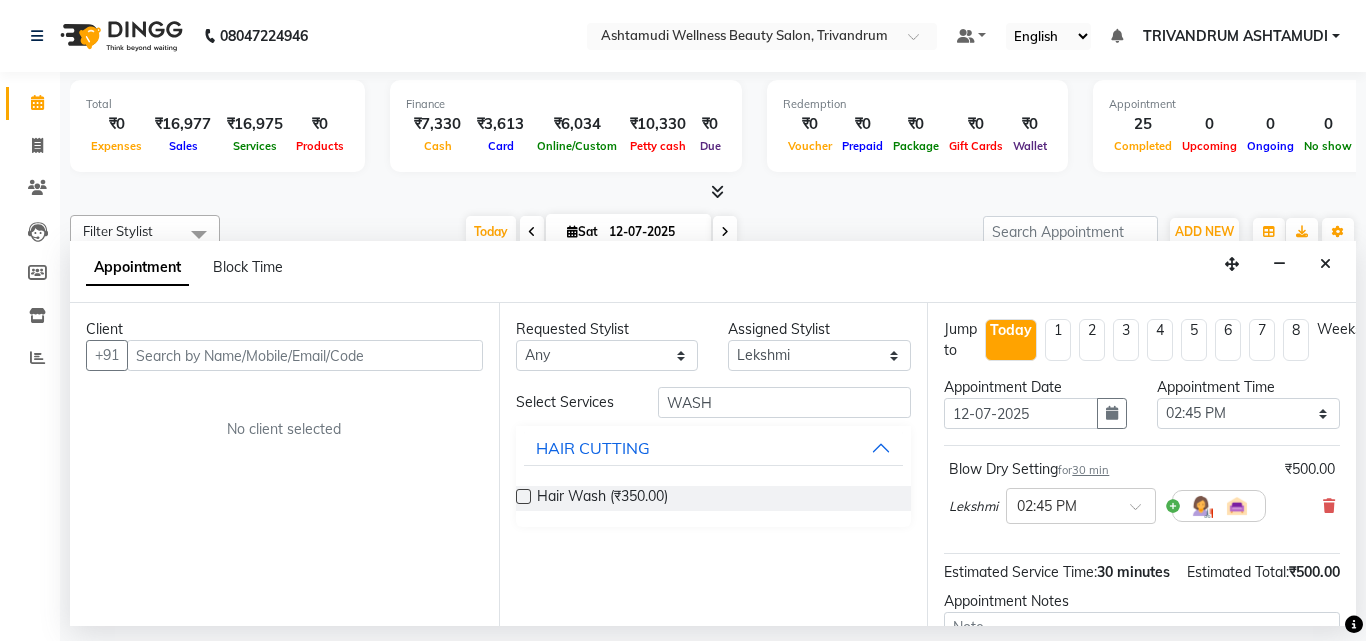 click at bounding box center (523, 496) 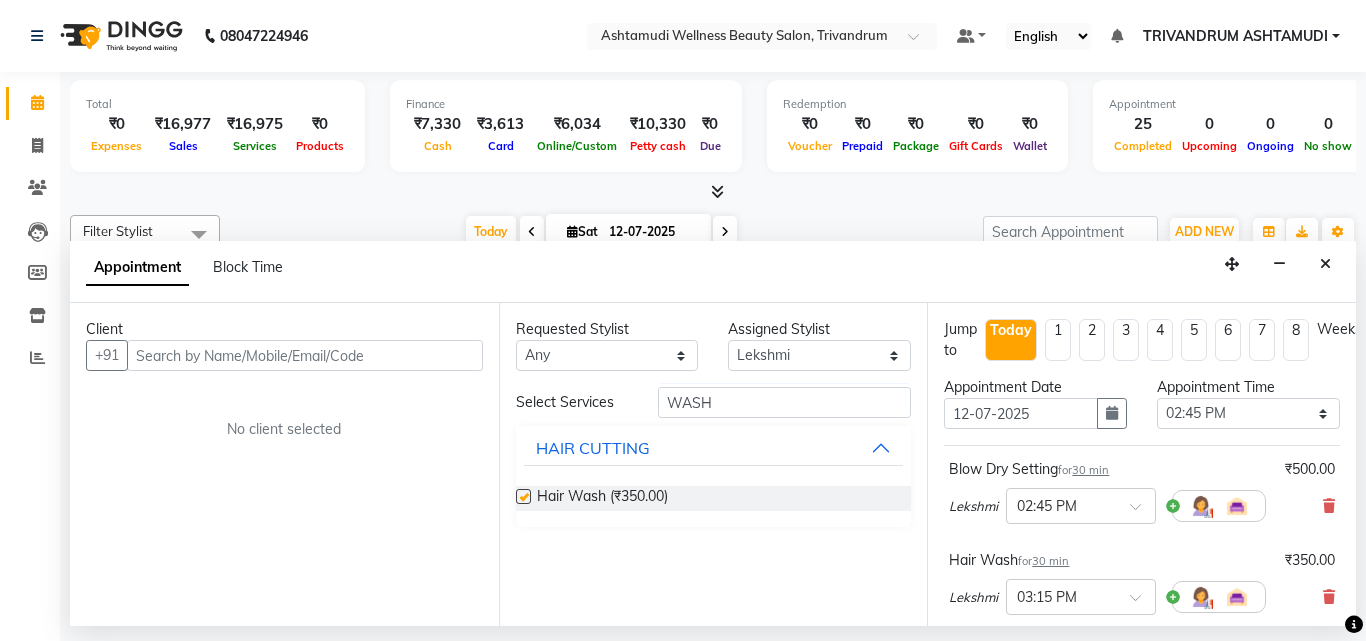 checkbox on "false" 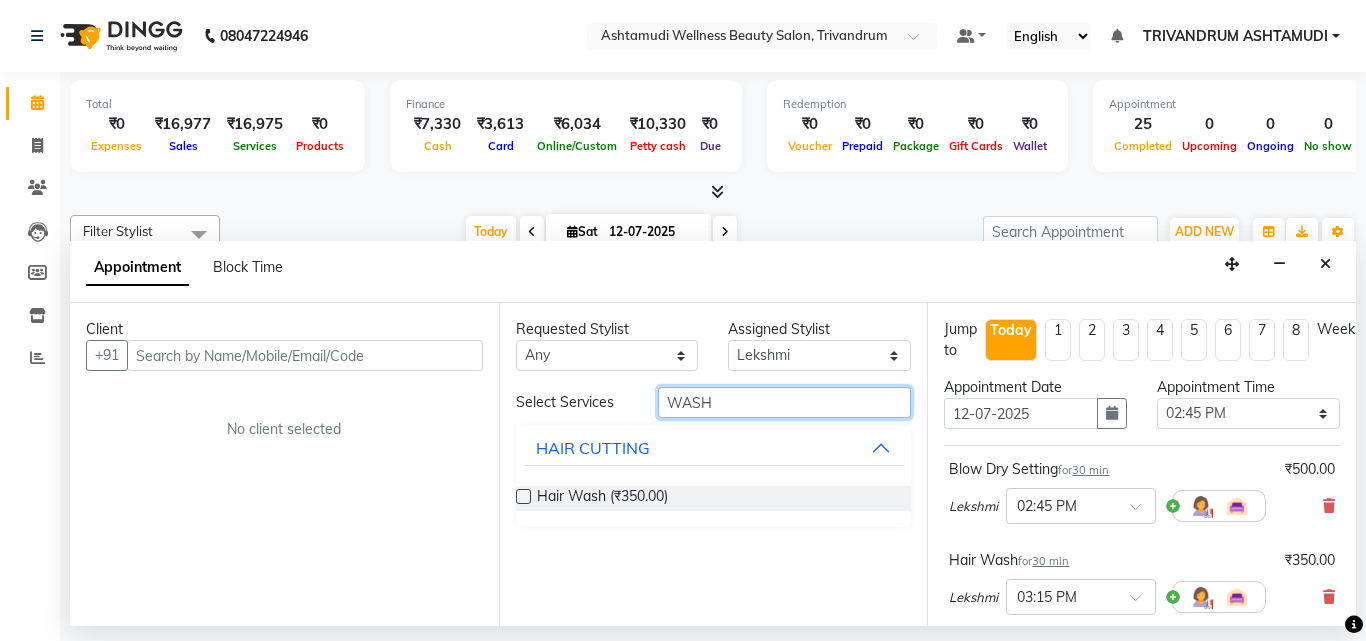 drag, startPoint x: 737, startPoint y: 406, endPoint x: 431, endPoint y: 403, distance: 306.0147 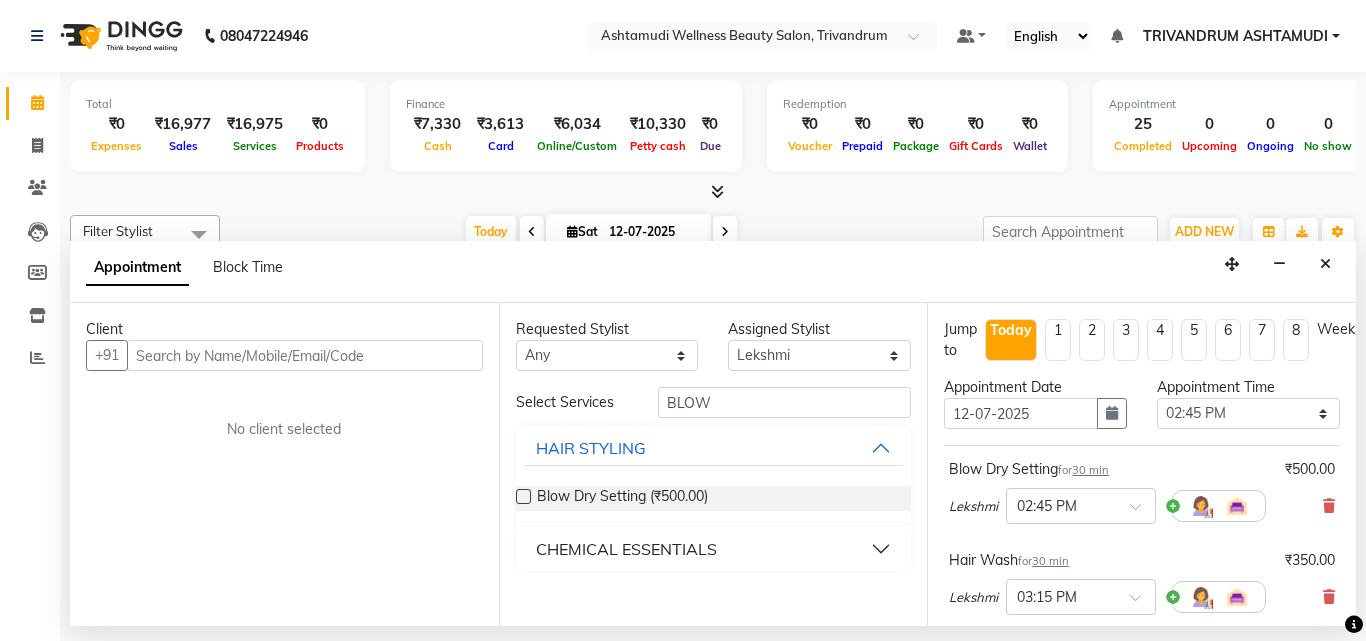 click on "CHEMICAL ESSENTIALS" at bounding box center (714, 549) 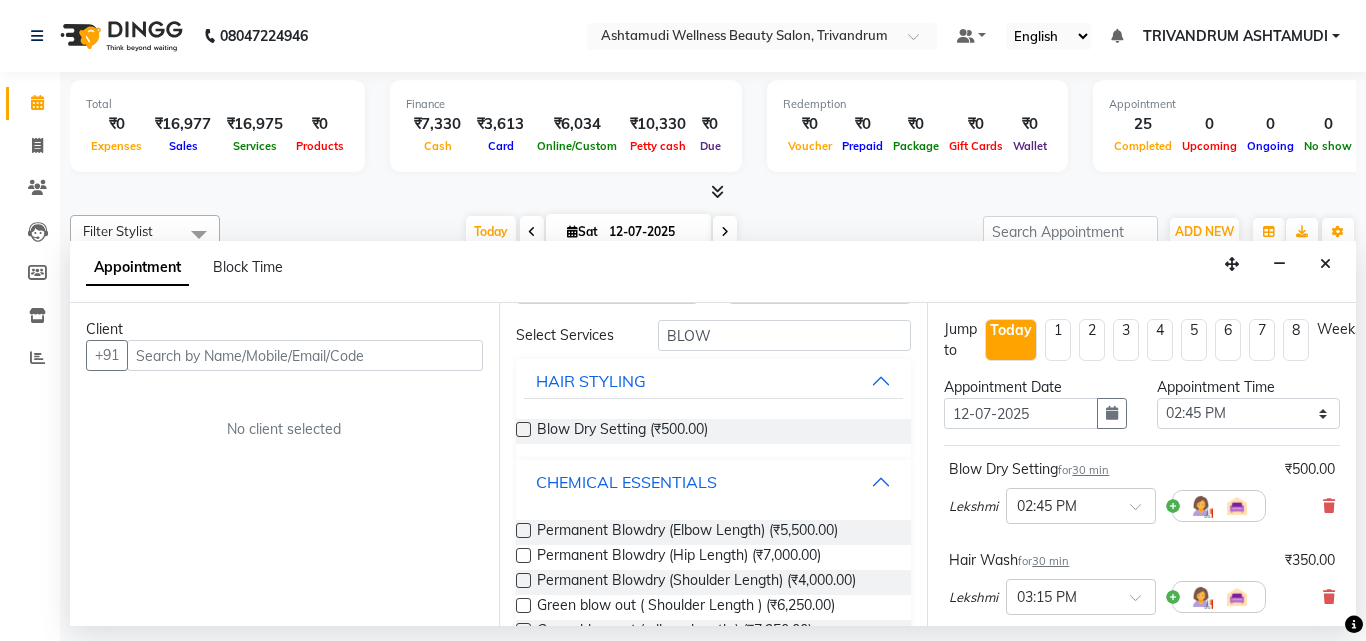 scroll, scrollTop: 0, scrollLeft: 0, axis: both 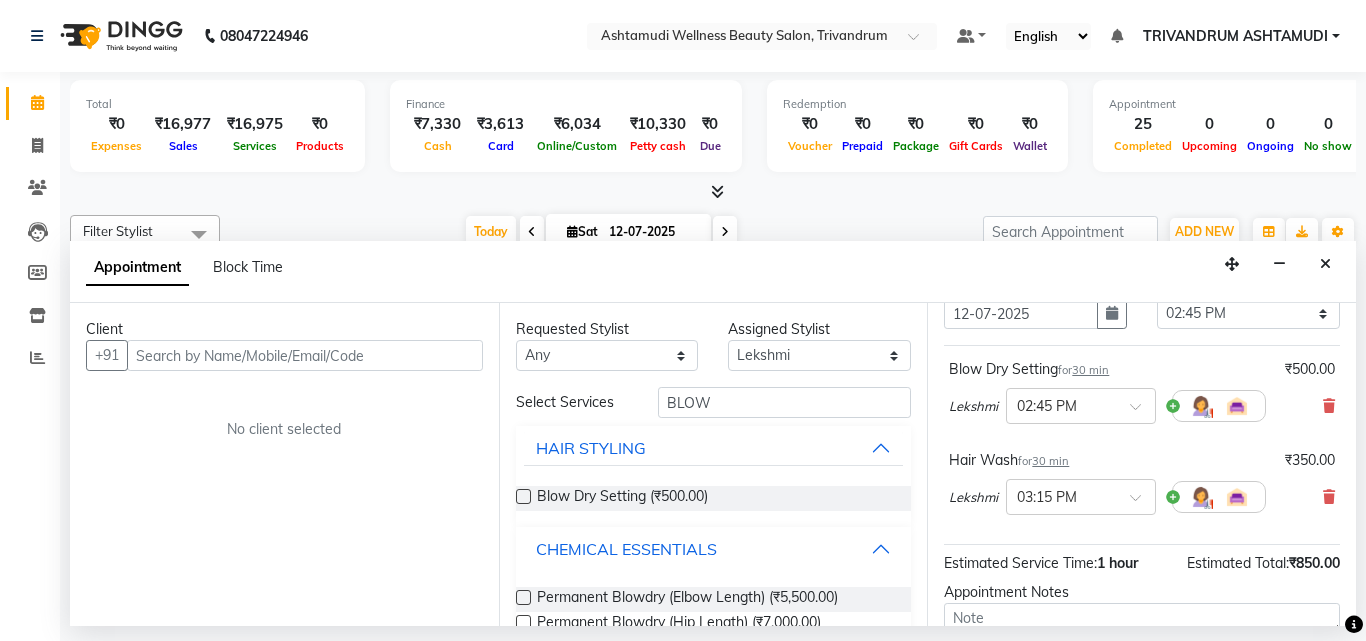 click on "CHEMICAL ESSENTIALS" at bounding box center (714, 549) 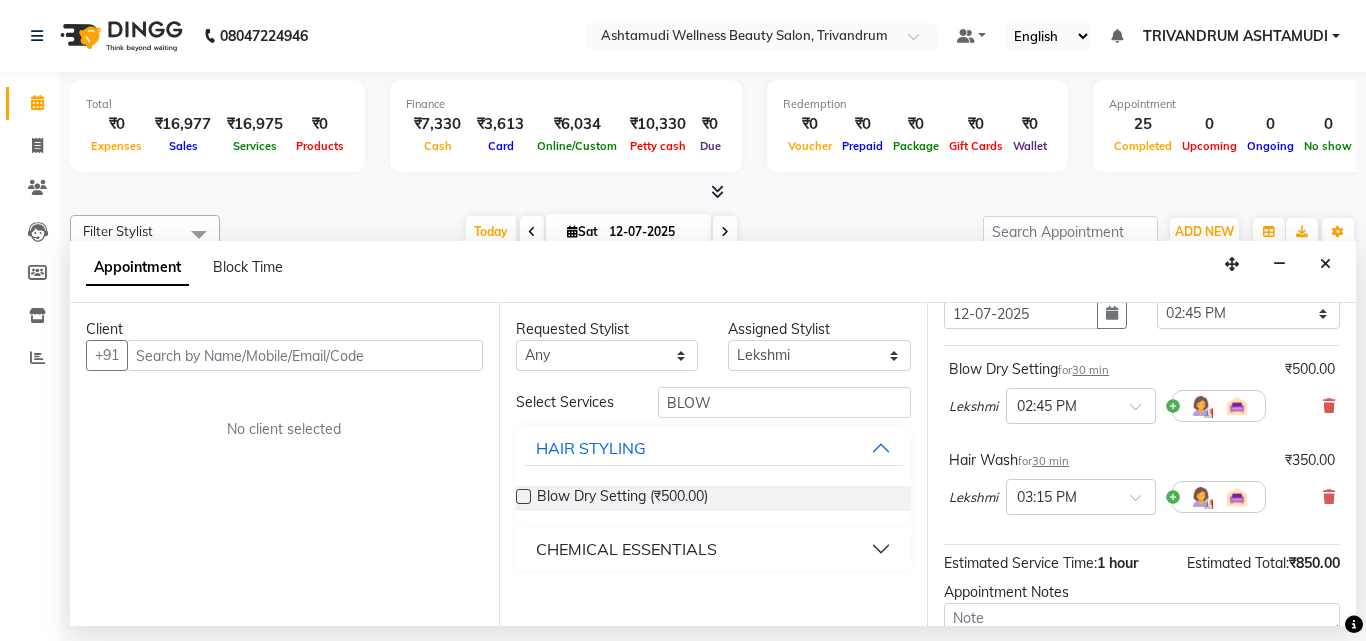 scroll, scrollTop: 0, scrollLeft: 0, axis: both 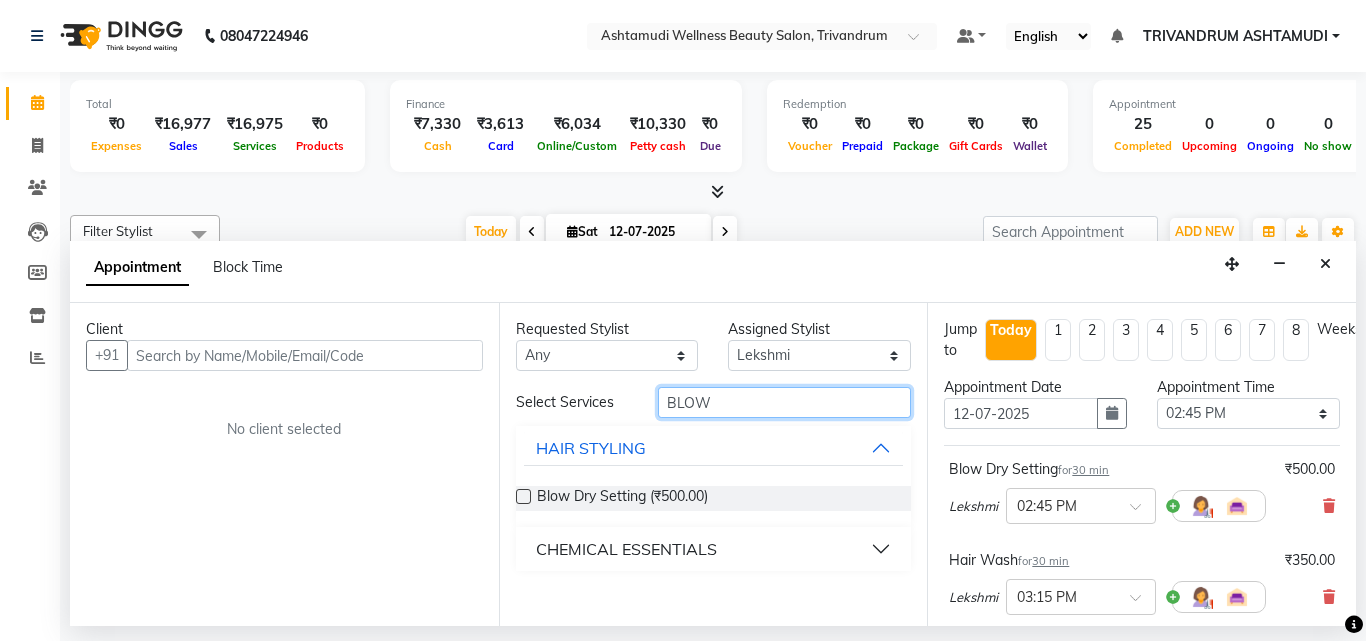 drag, startPoint x: 737, startPoint y: 410, endPoint x: 563, endPoint y: 483, distance: 188.69287 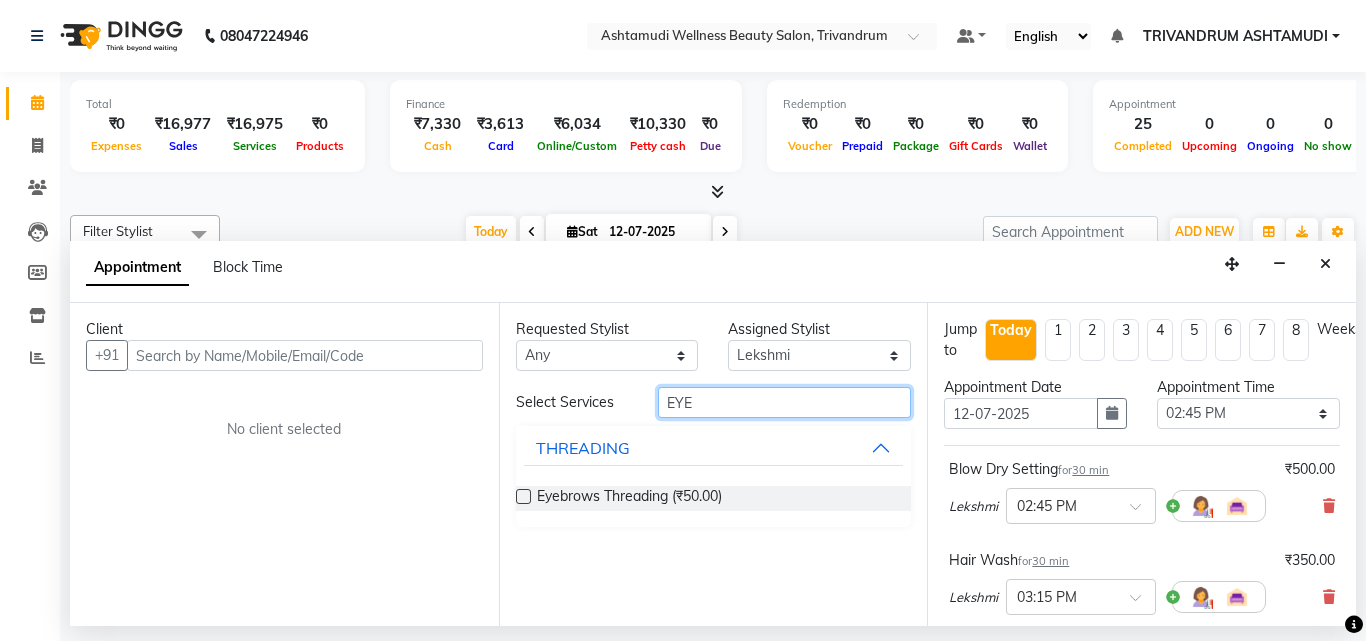 type on "EYE" 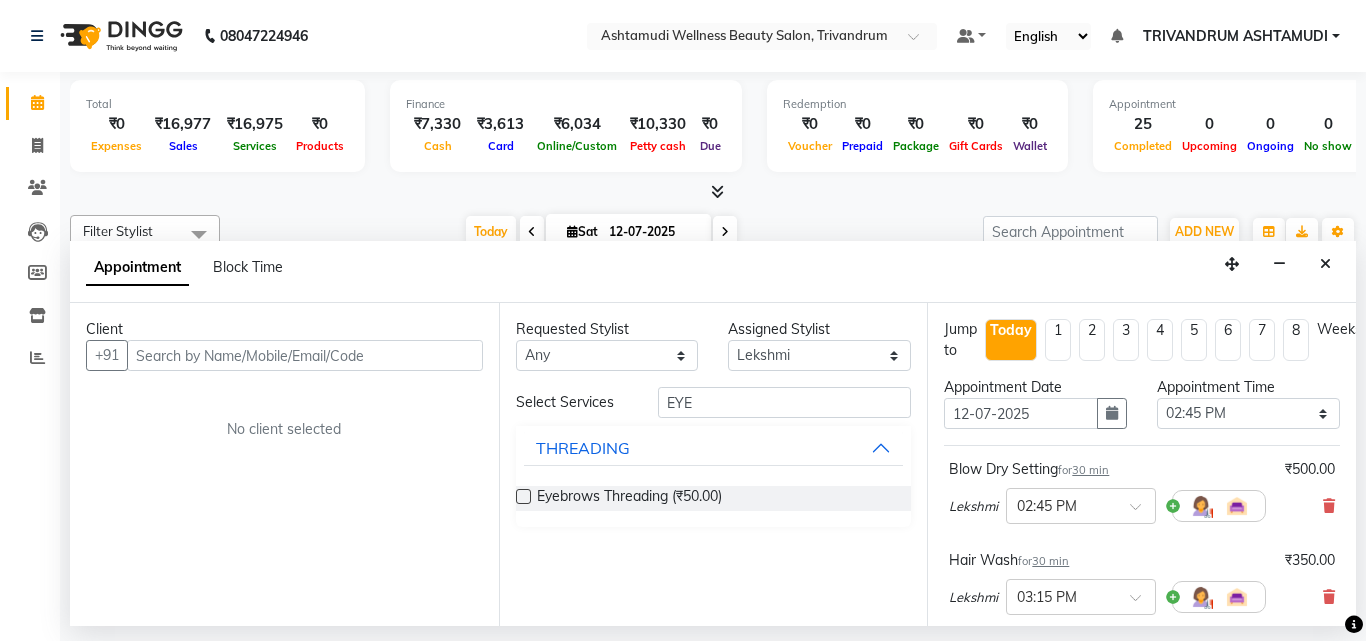 drag, startPoint x: 516, startPoint y: 498, endPoint x: 516, endPoint y: 477, distance: 21 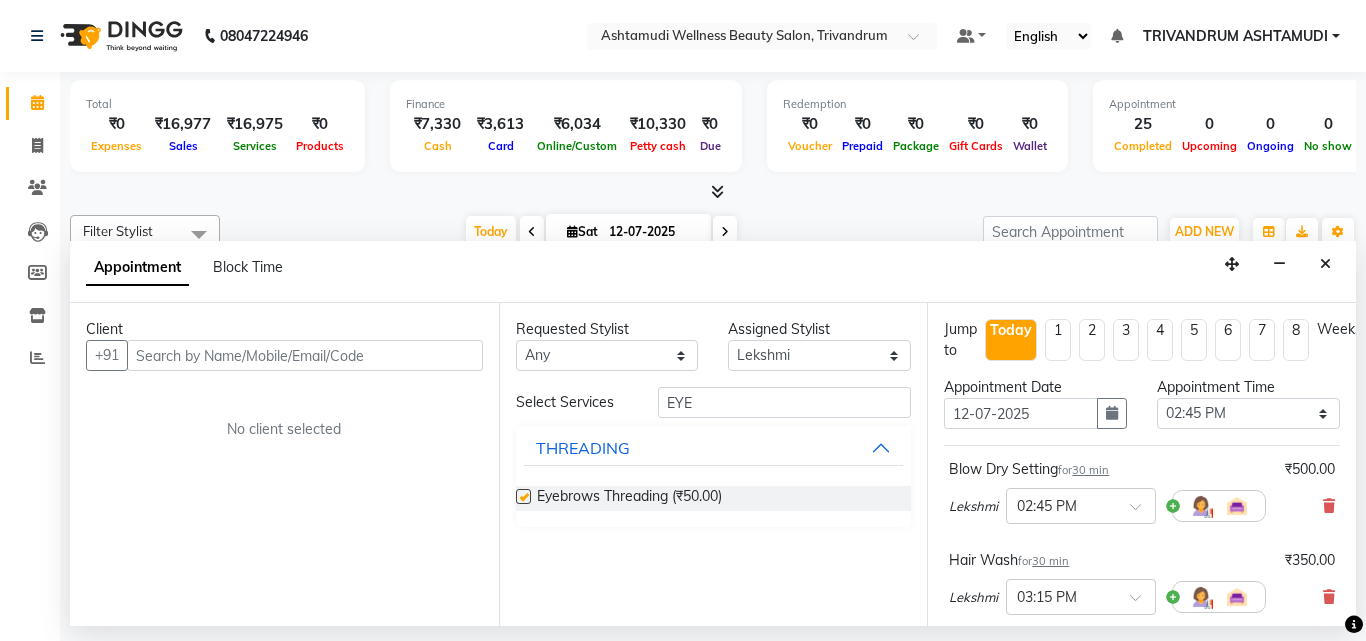 checkbox on "false" 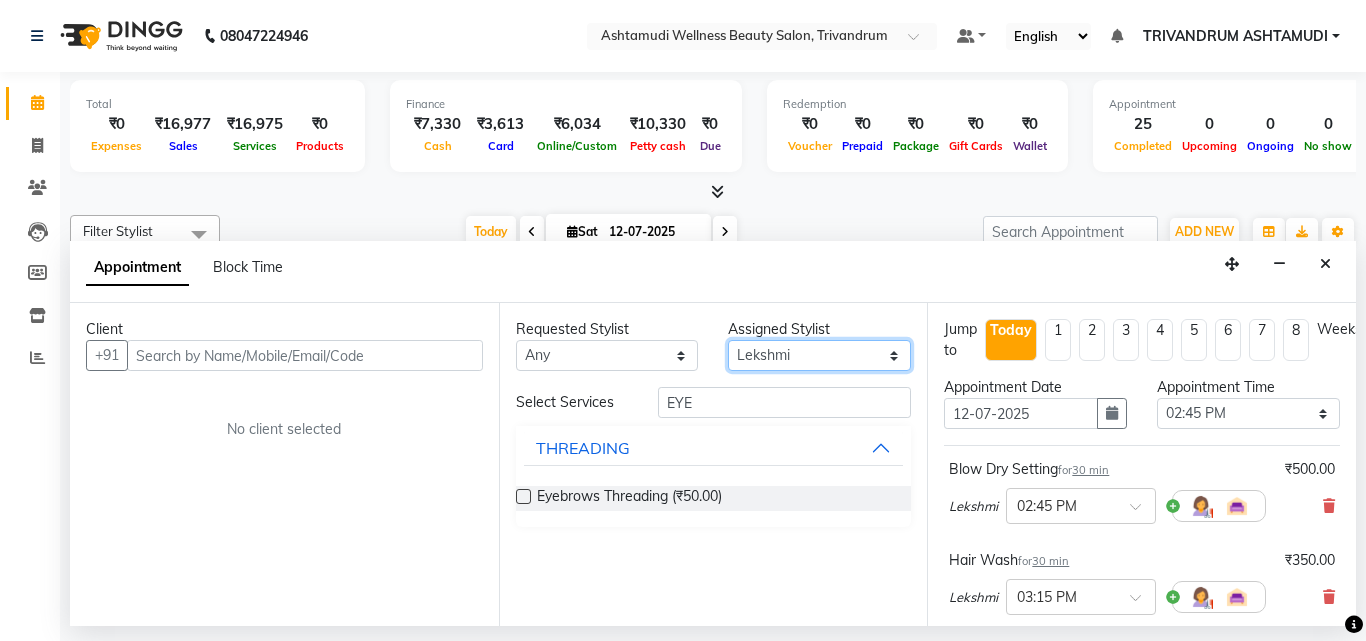click on "Select ANJALI L B	 CHIPPY DHANYA D INDU GURUNG	 KARTHIKA	 Lekshmi MANJUSHA	 PUNAM LAMA	 SARITHA	 Sneha TRIVANDRUM ASHTAMUDI USHA KUMARI S" at bounding box center [819, 355] 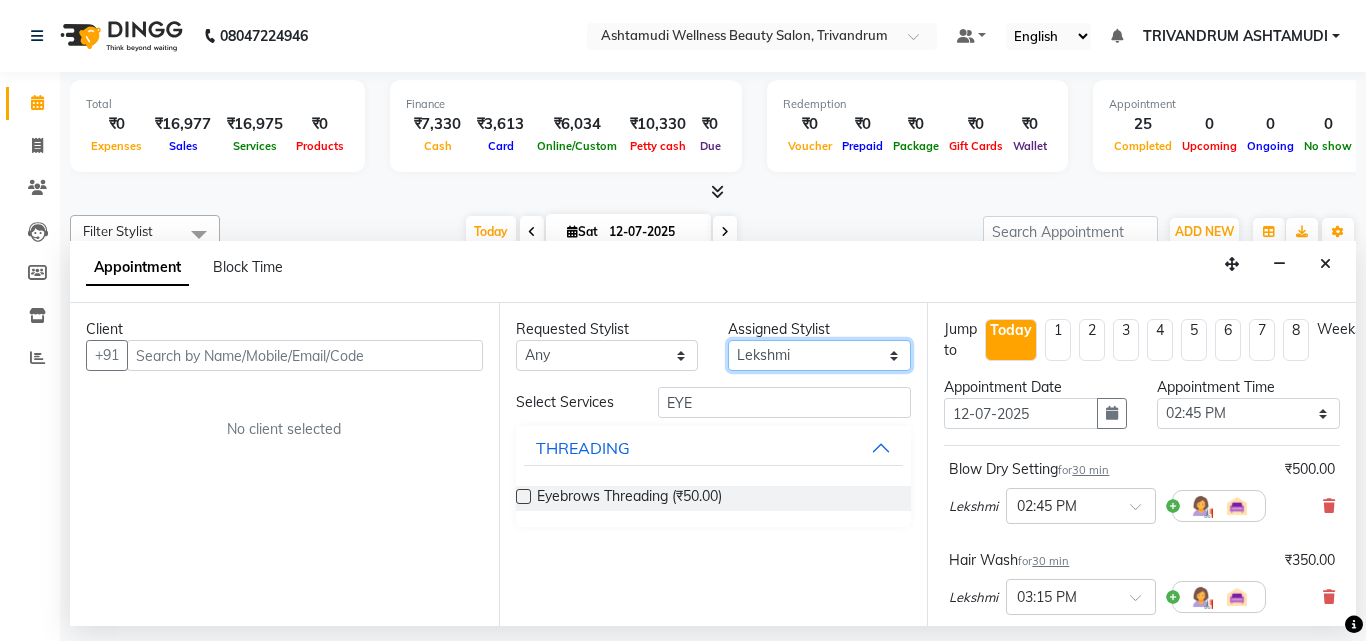 select on "52027" 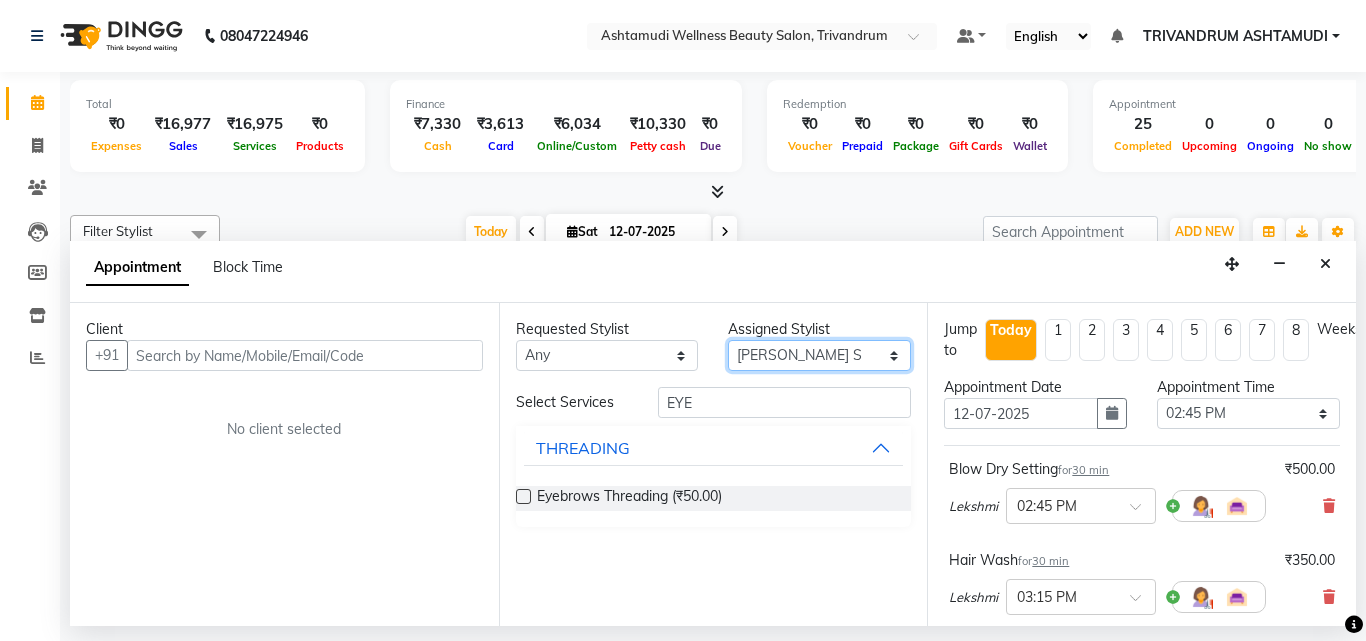 click on "Select ANJALI L B	 CHIPPY DHANYA D INDU GURUNG	 KARTHIKA	 Lekshmi MANJUSHA	 PUNAM LAMA	 SARITHA	 Sneha TRIVANDRUM ASHTAMUDI USHA KUMARI S" at bounding box center [819, 355] 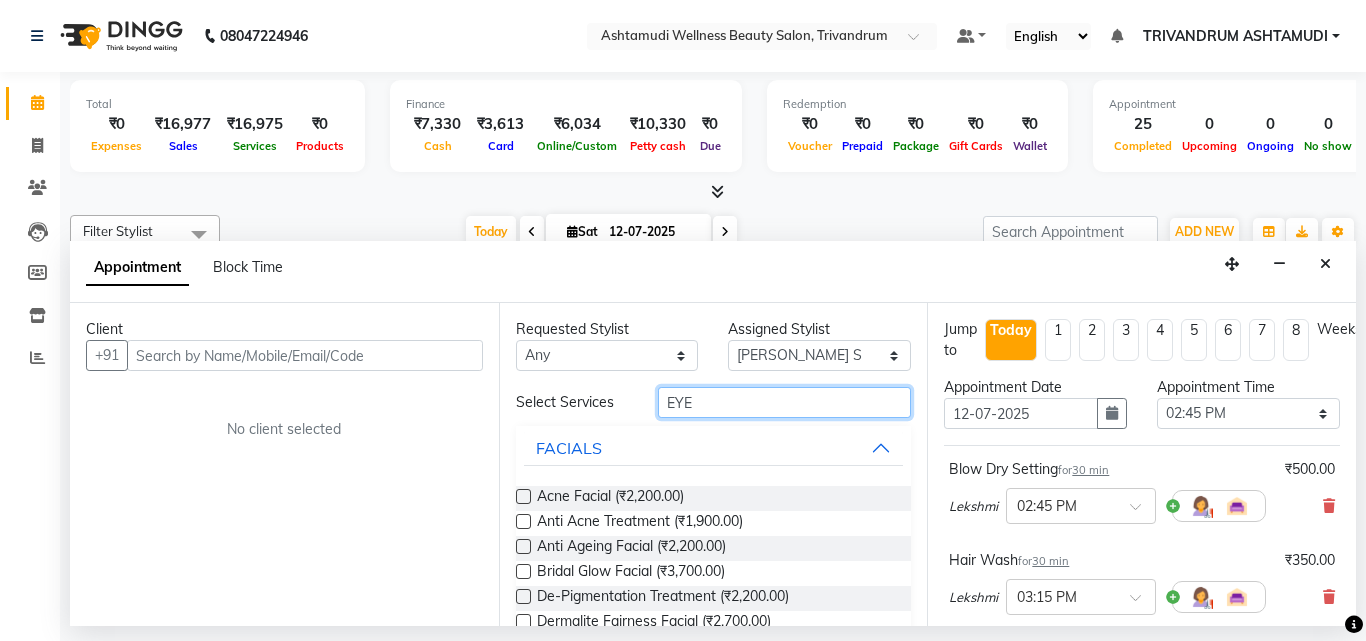 click on "EYE" at bounding box center (785, 402) 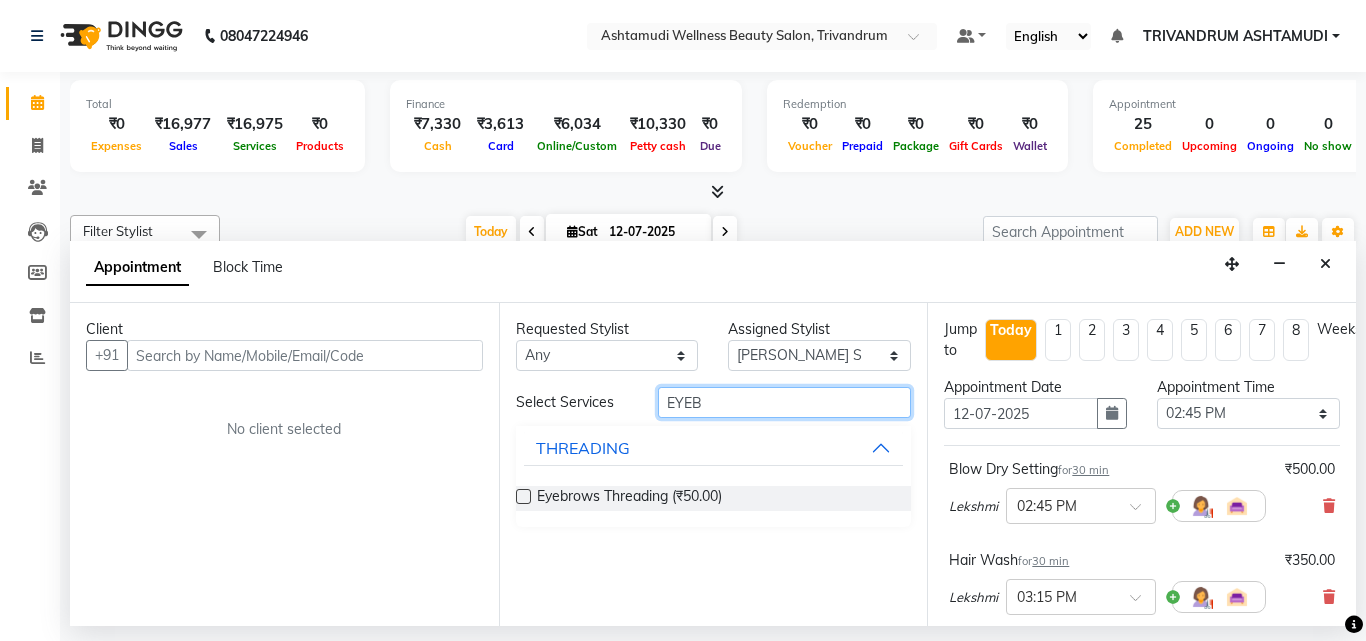 type on "EYEB" 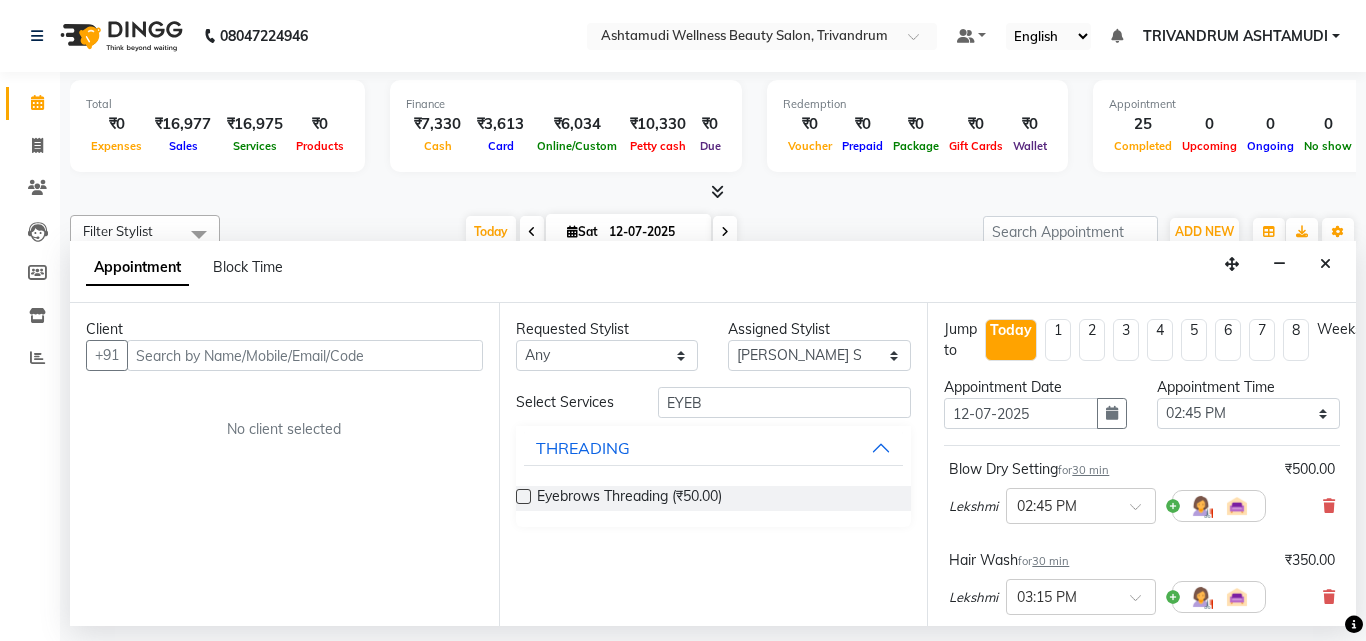 click at bounding box center (523, 496) 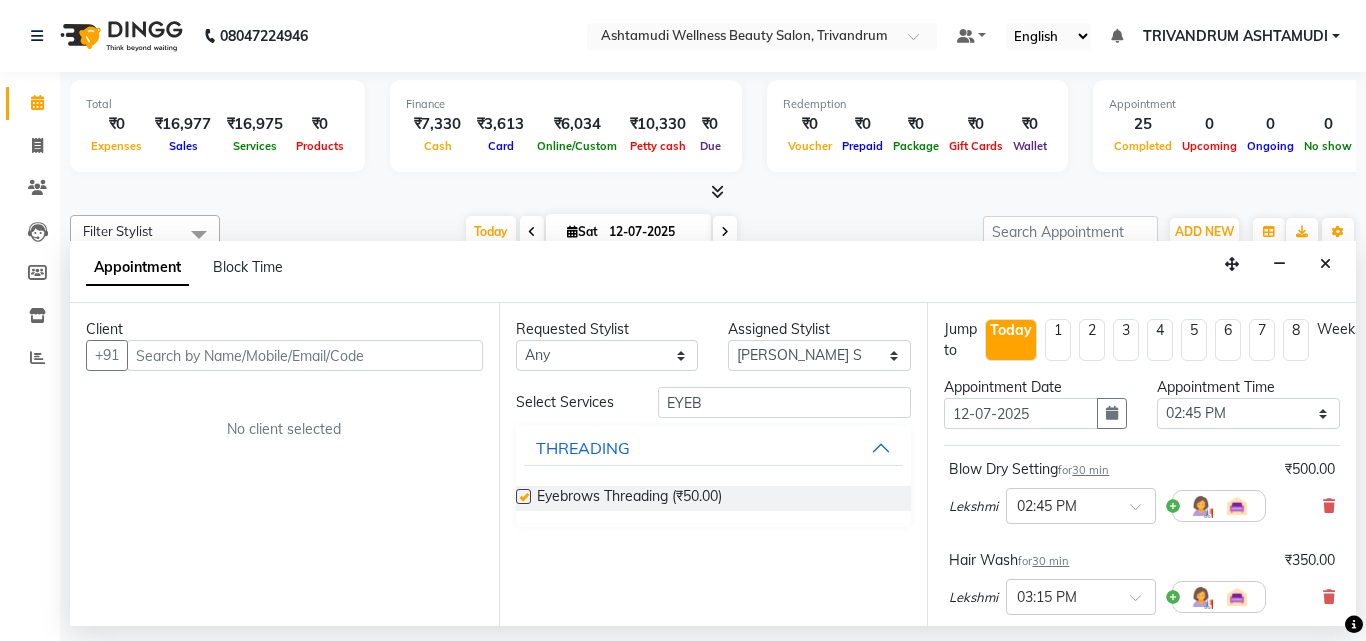 checkbox on "false" 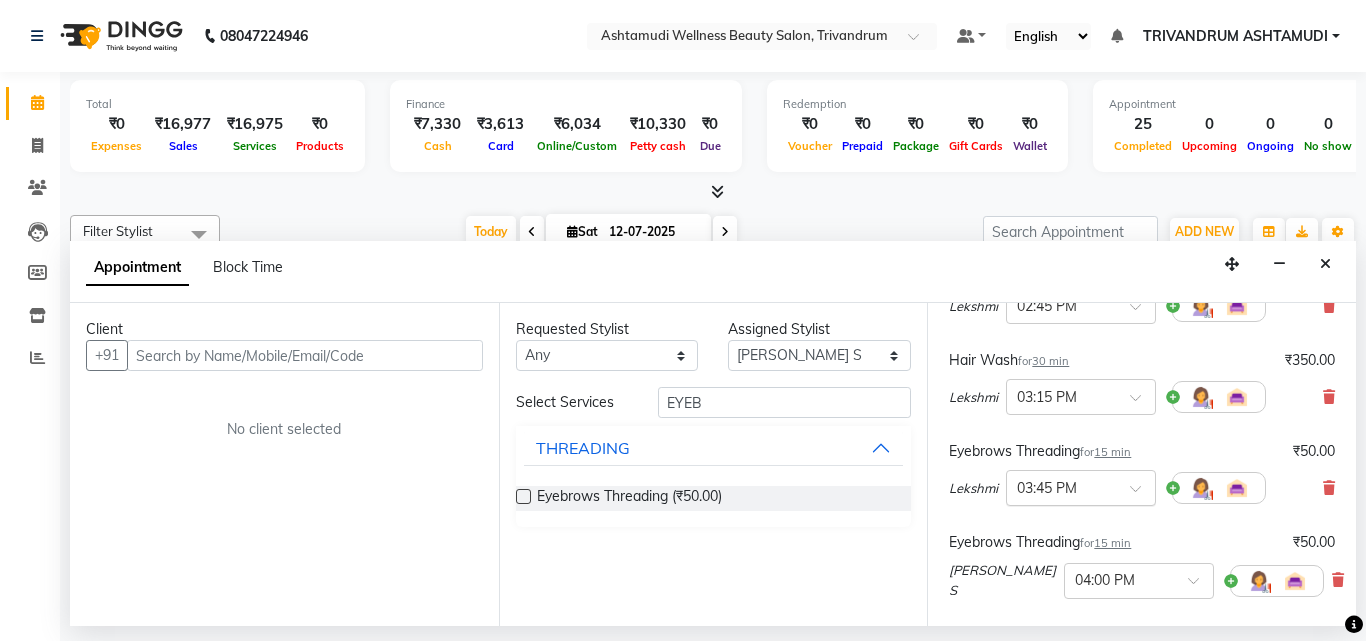 scroll, scrollTop: 300, scrollLeft: 0, axis: vertical 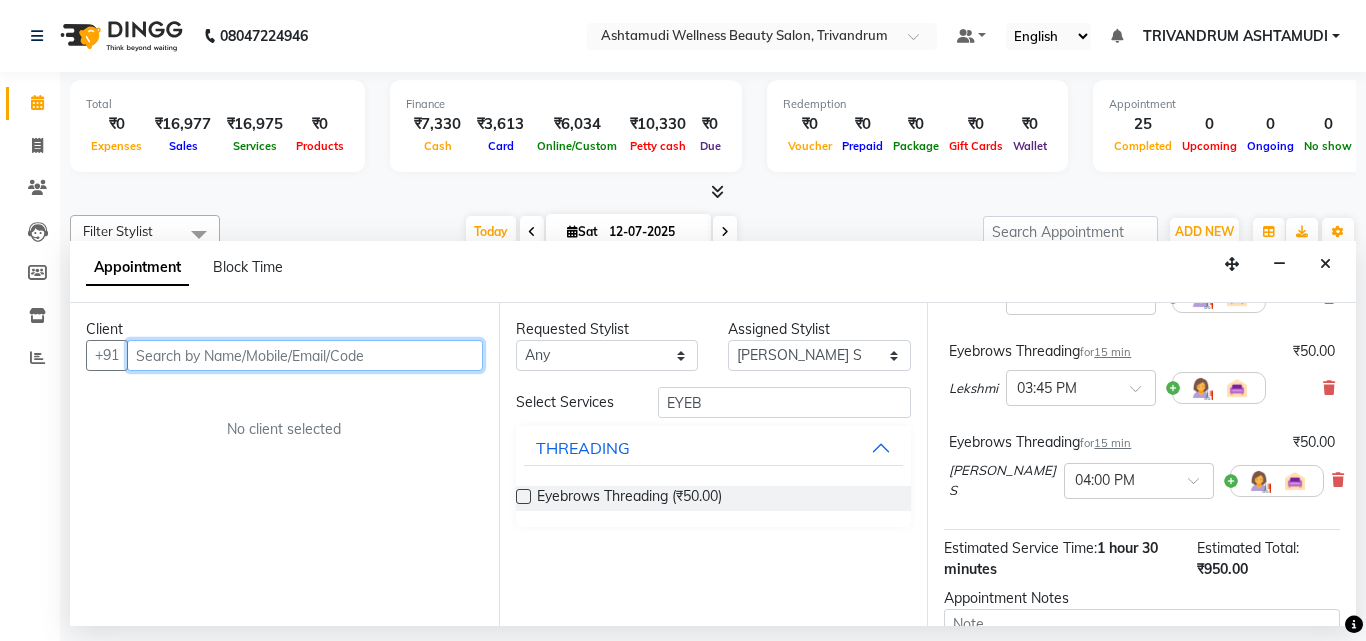 click at bounding box center (305, 355) 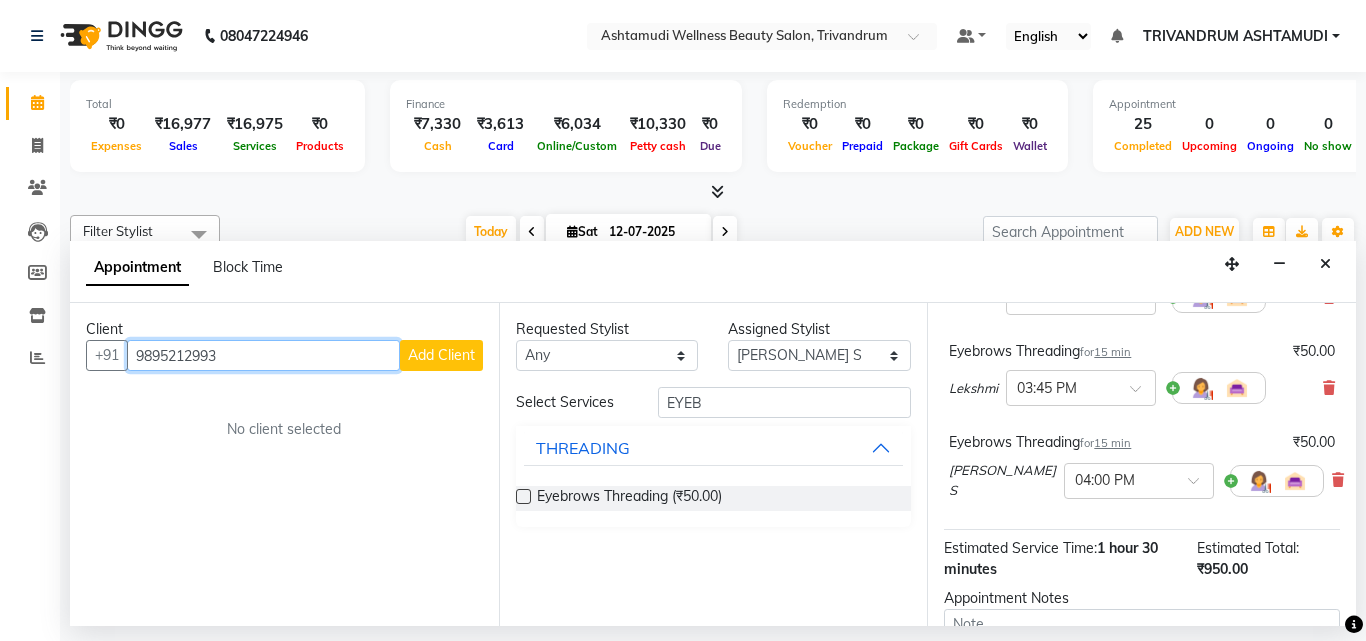 type on "9895212993" 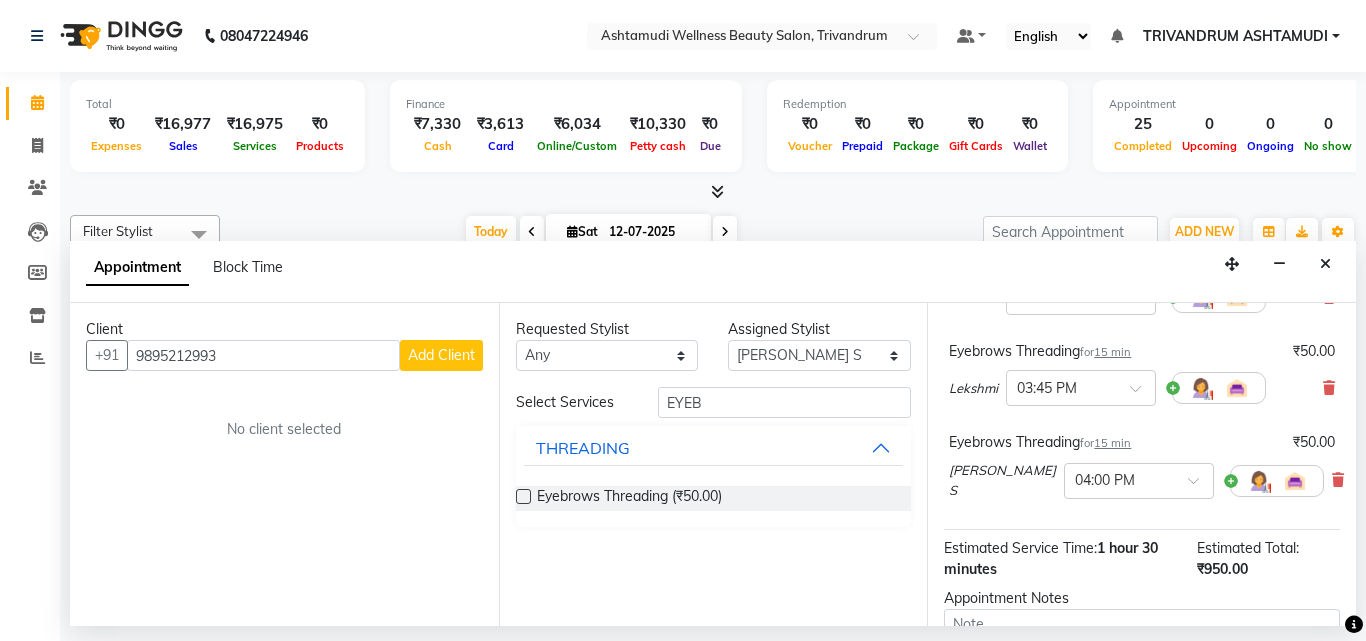 click on "Add Client" at bounding box center (441, 355) 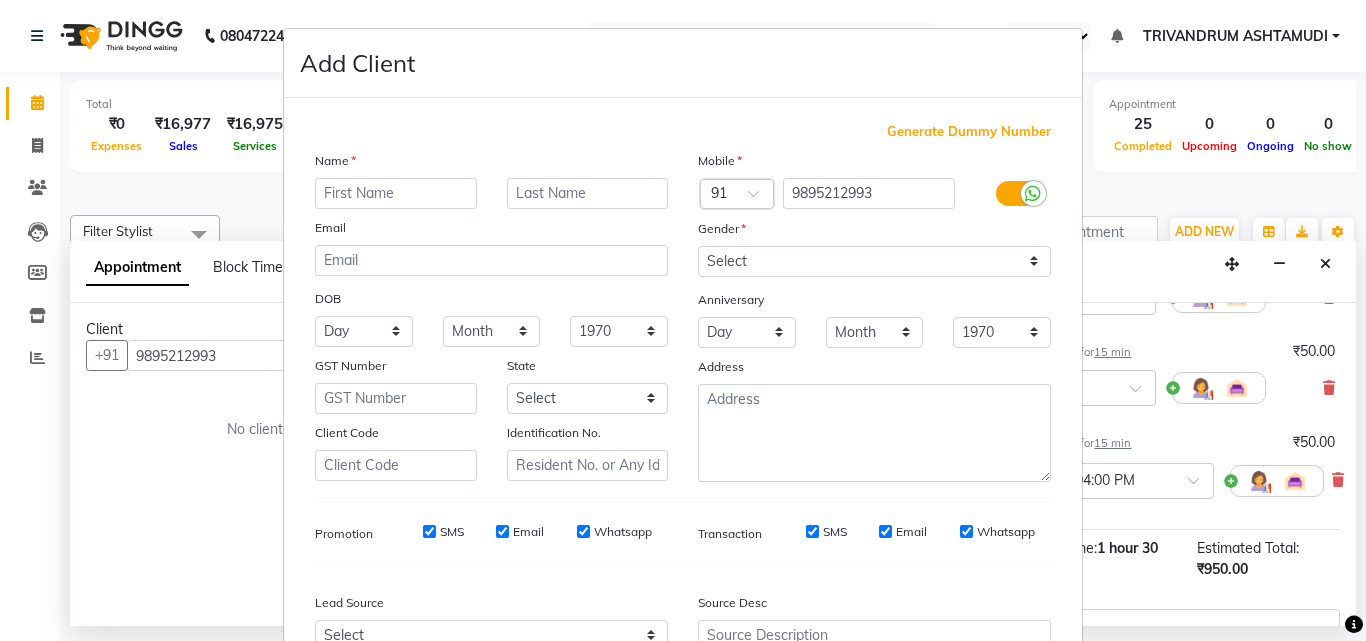 click at bounding box center [396, 193] 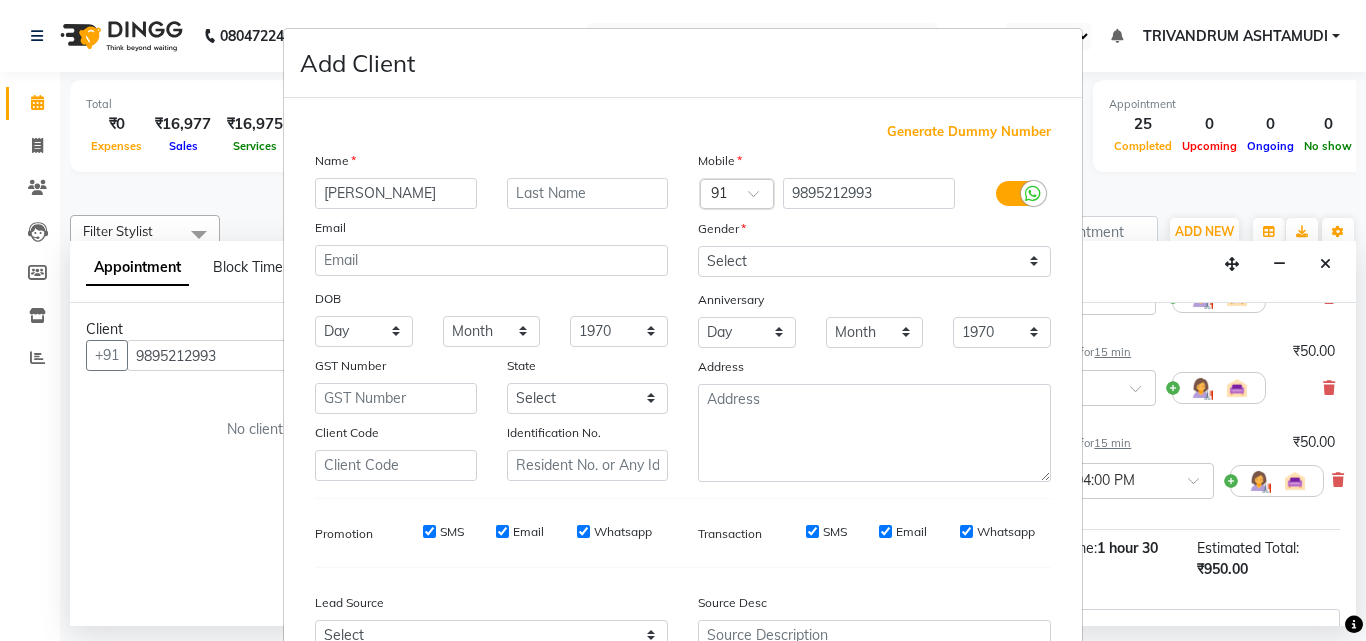 type on "DEEPTHI" 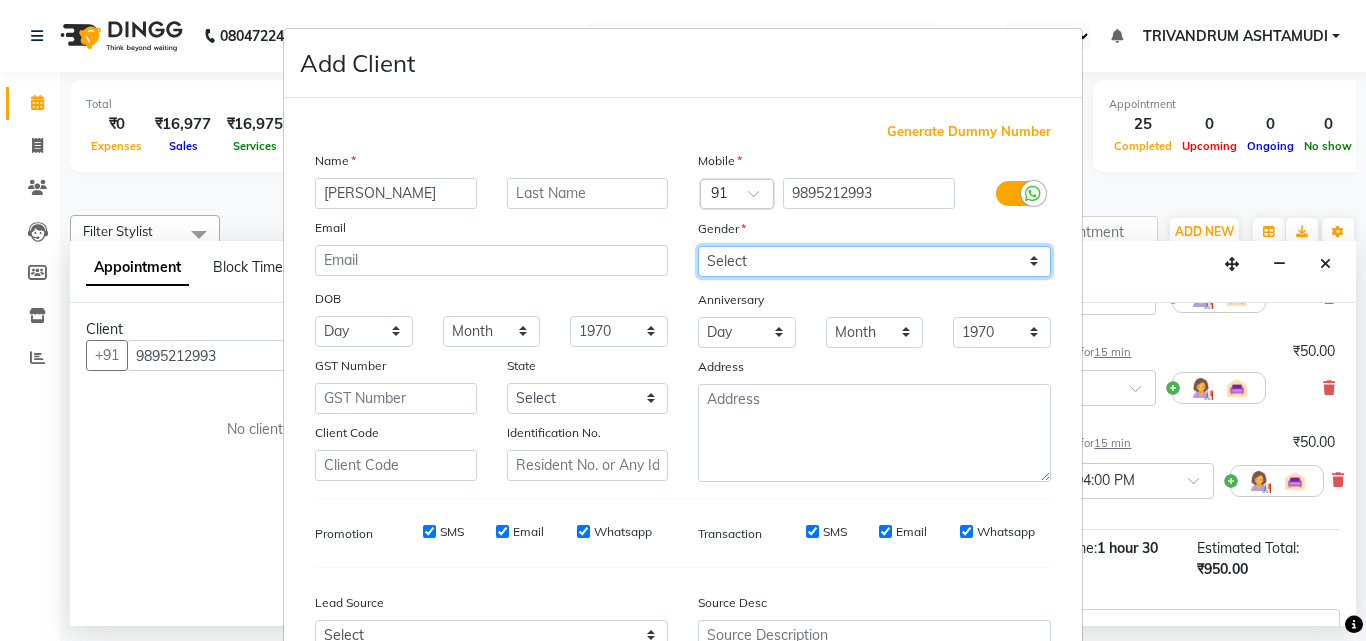 click on "Select Male Female Other Prefer Not To Say" at bounding box center (874, 261) 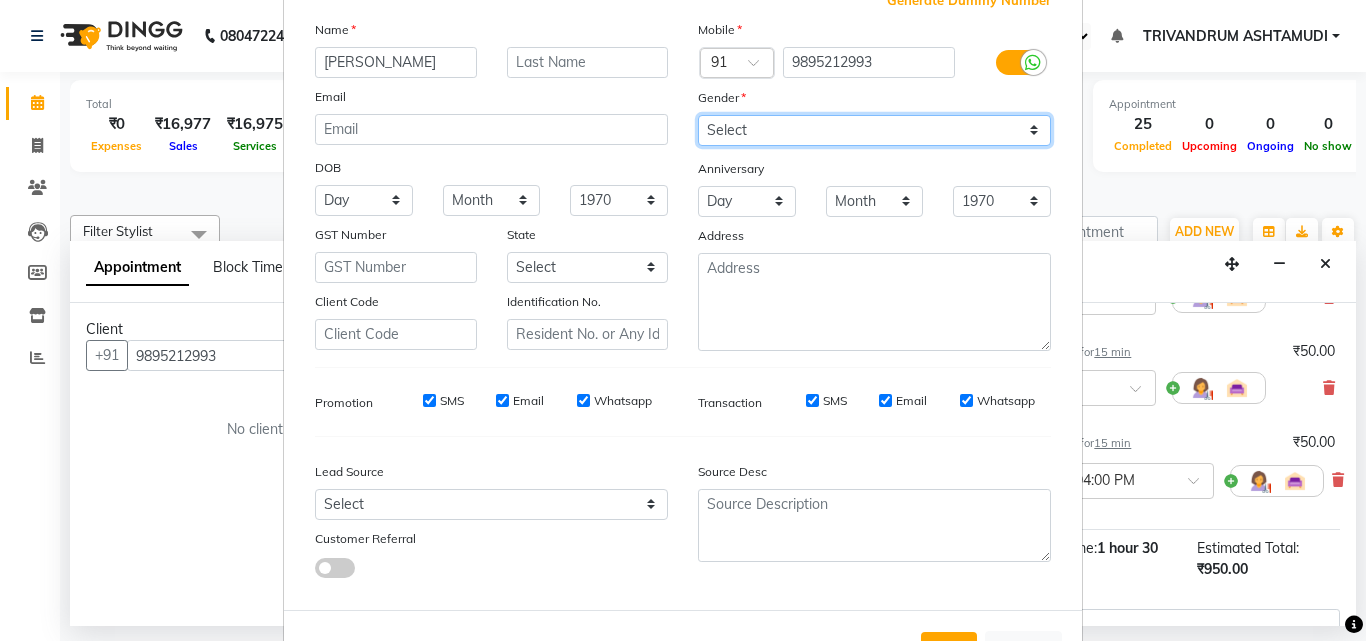 scroll, scrollTop: 208, scrollLeft: 0, axis: vertical 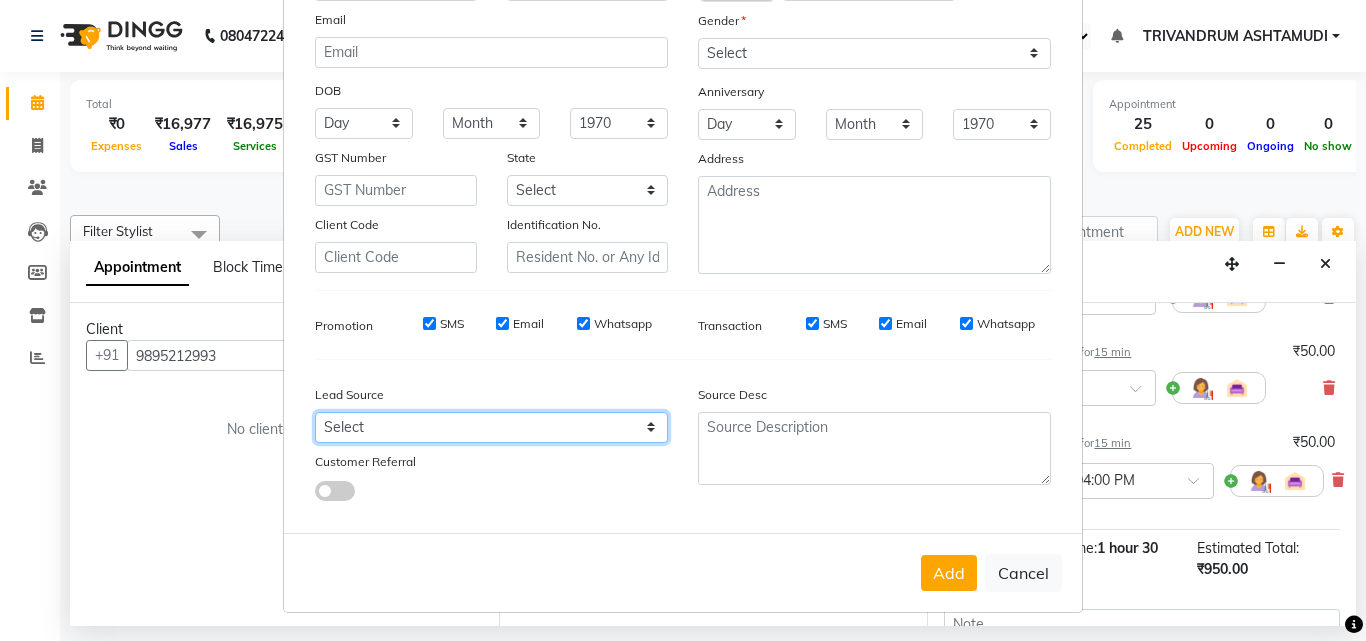 drag, startPoint x: 593, startPoint y: 428, endPoint x: 592, endPoint y: 418, distance: 10.049875 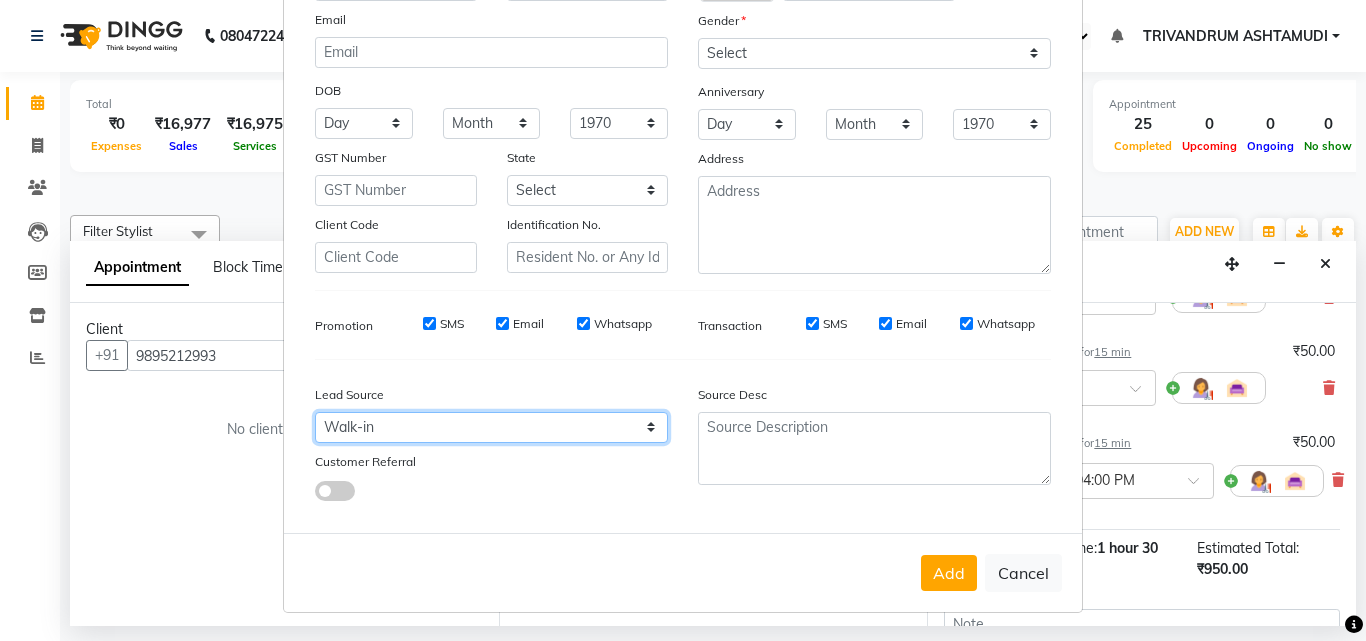 click on "Select Walk-in Referral Internet Friend Word of Mouth Advertisement Facebook JustDial Google Other Instagram  YouTube  WhatsApp" at bounding box center (491, 427) 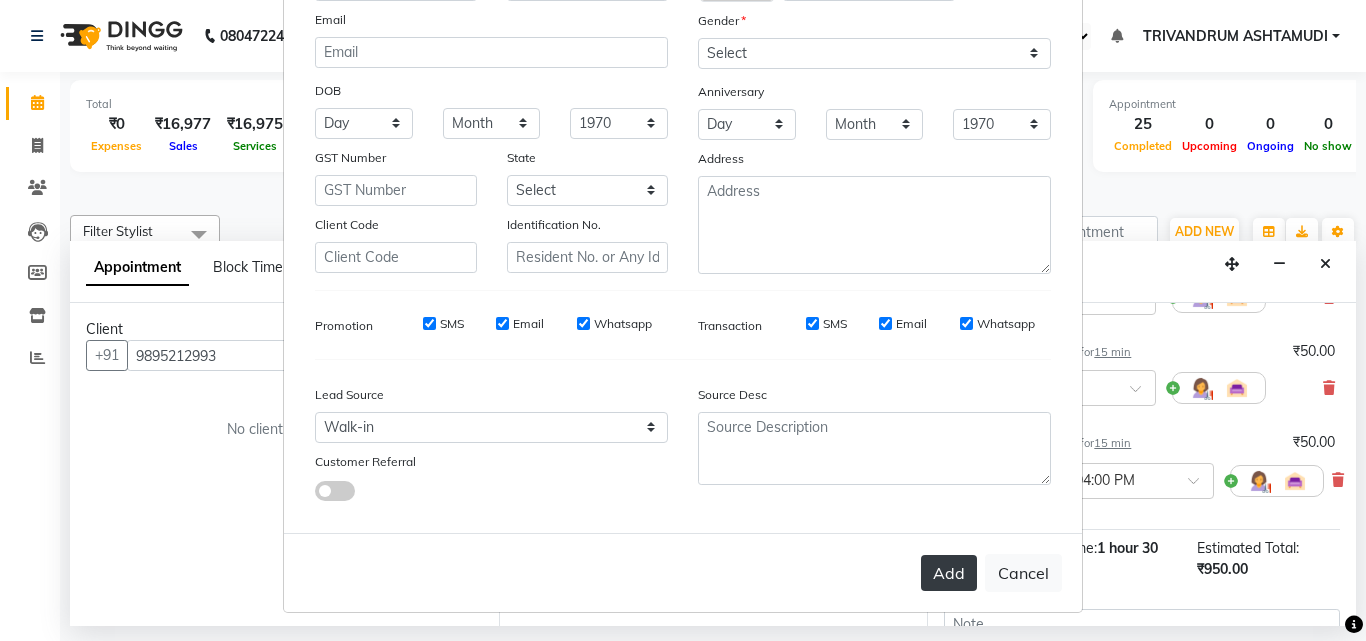 click on "Add" at bounding box center (949, 573) 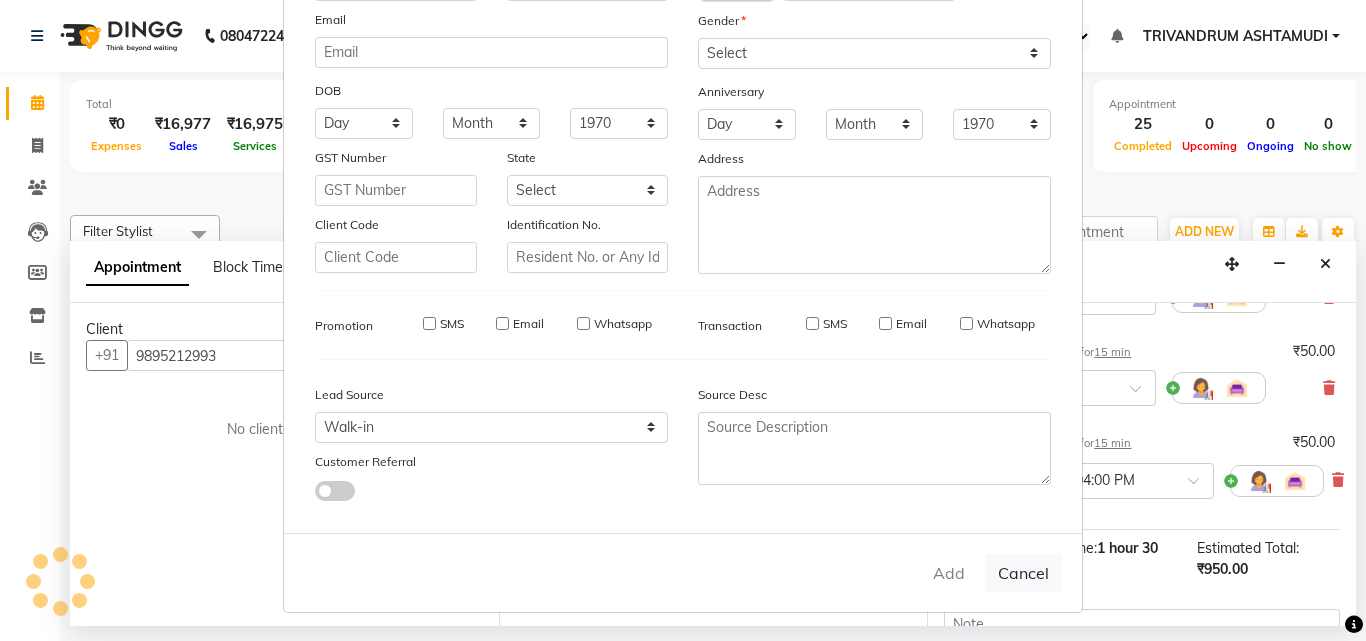 type 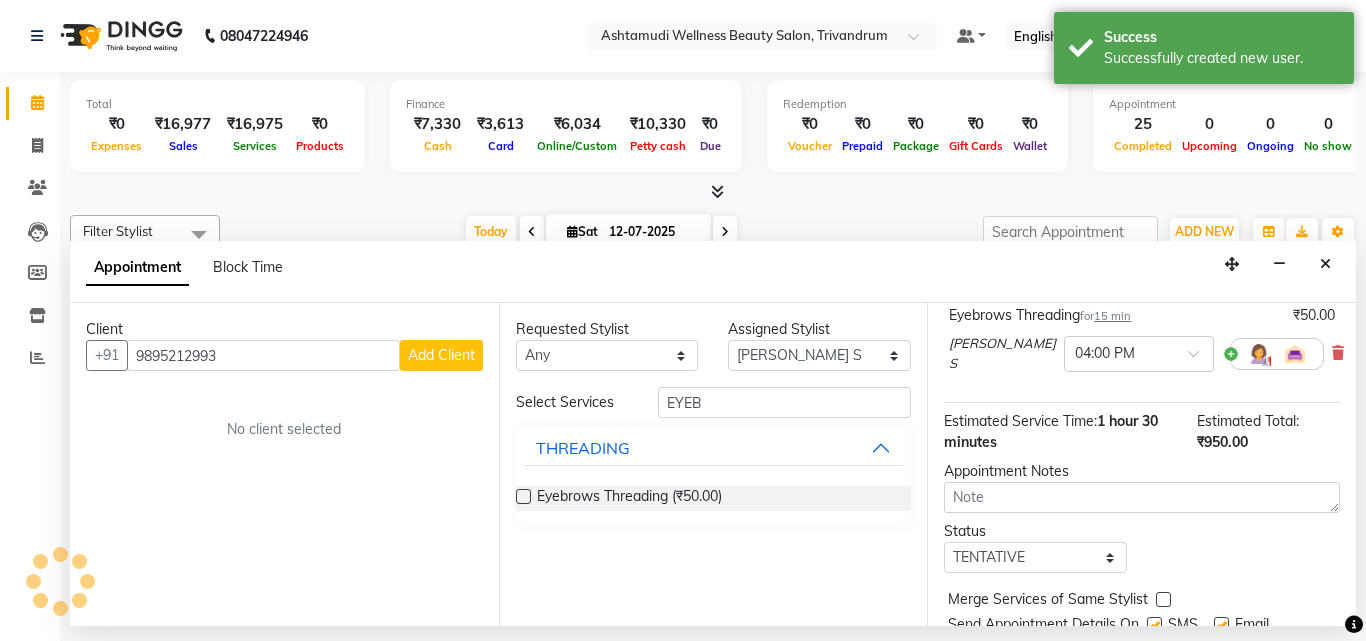 scroll, scrollTop: 517, scrollLeft: 0, axis: vertical 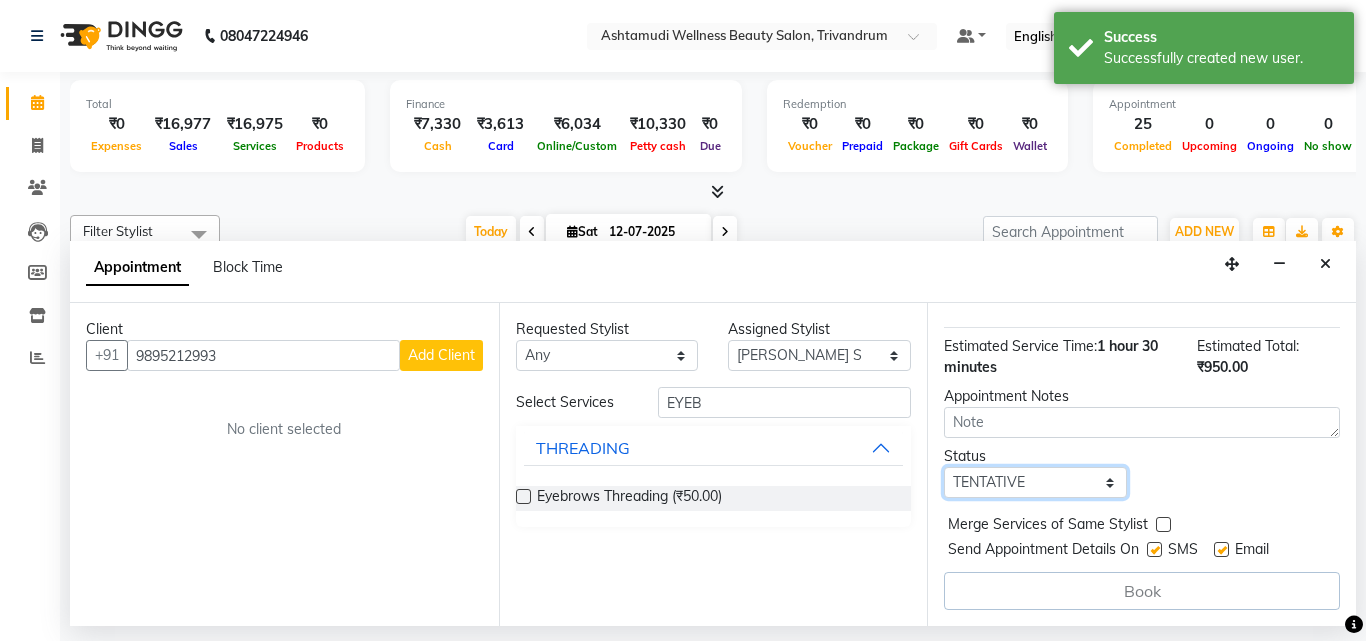 click on "Select TENTATIVE CONFIRM CHECK-IN UPCOMING" at bounding box center (1035, 482) 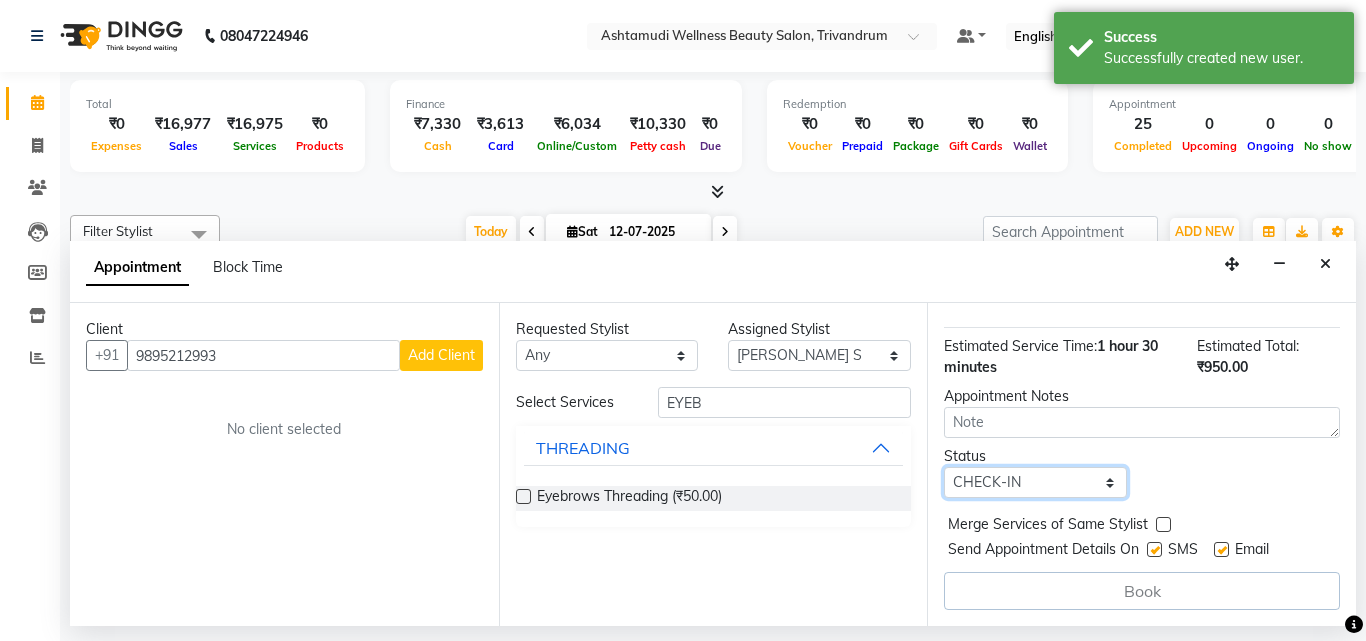 click on "Select TENTATIVE CONFIRM CHECK-IN UPCOMING" at bounding box center [1035, 482] 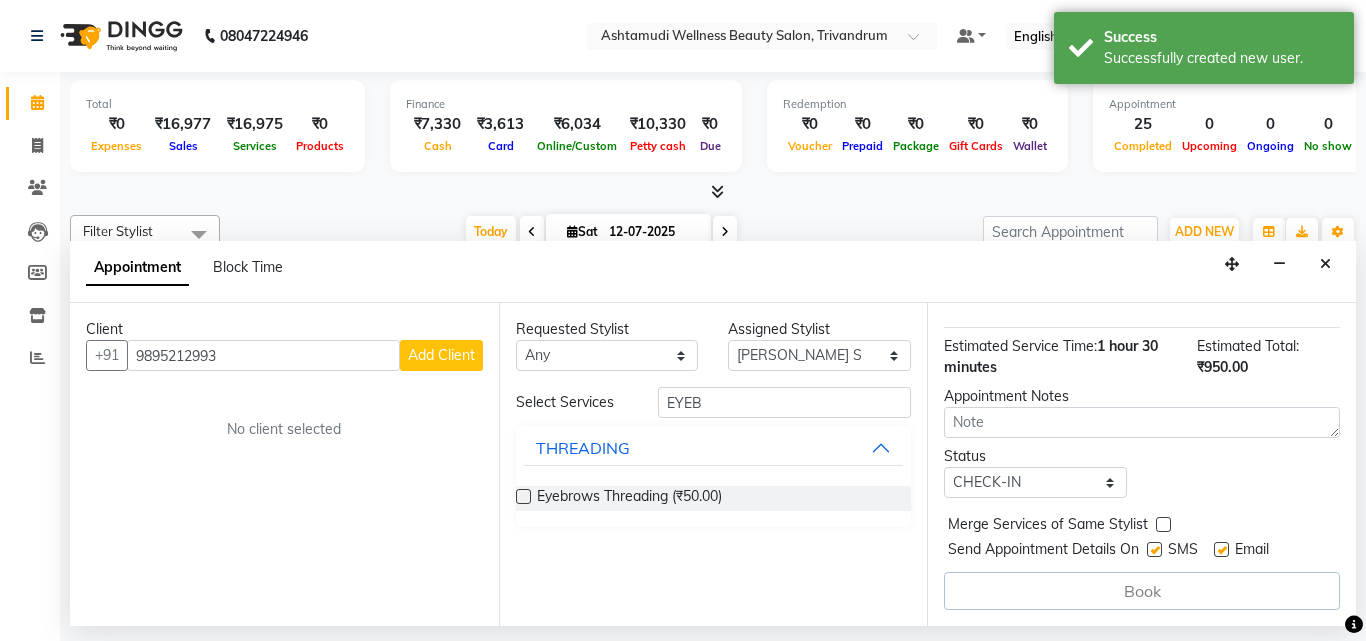 click on "Book" at bounding box center [1142, 591] 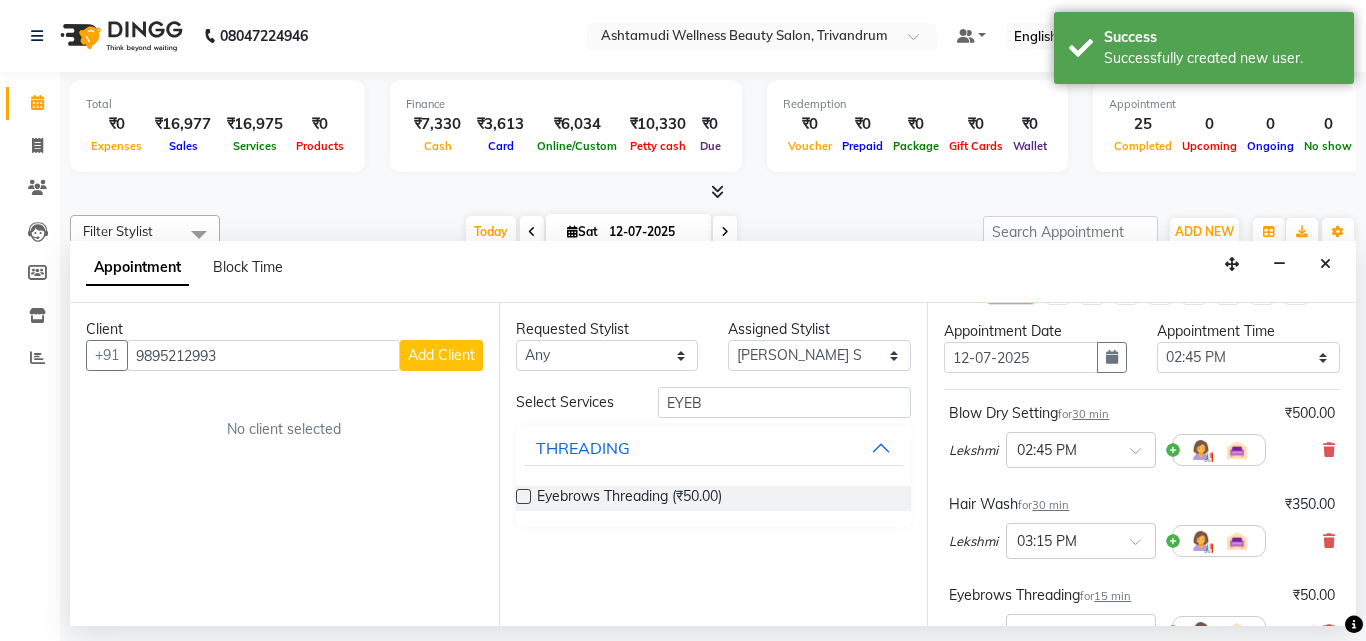 scroll, scrollTop: 0, scrollLeft: 0, axis: both 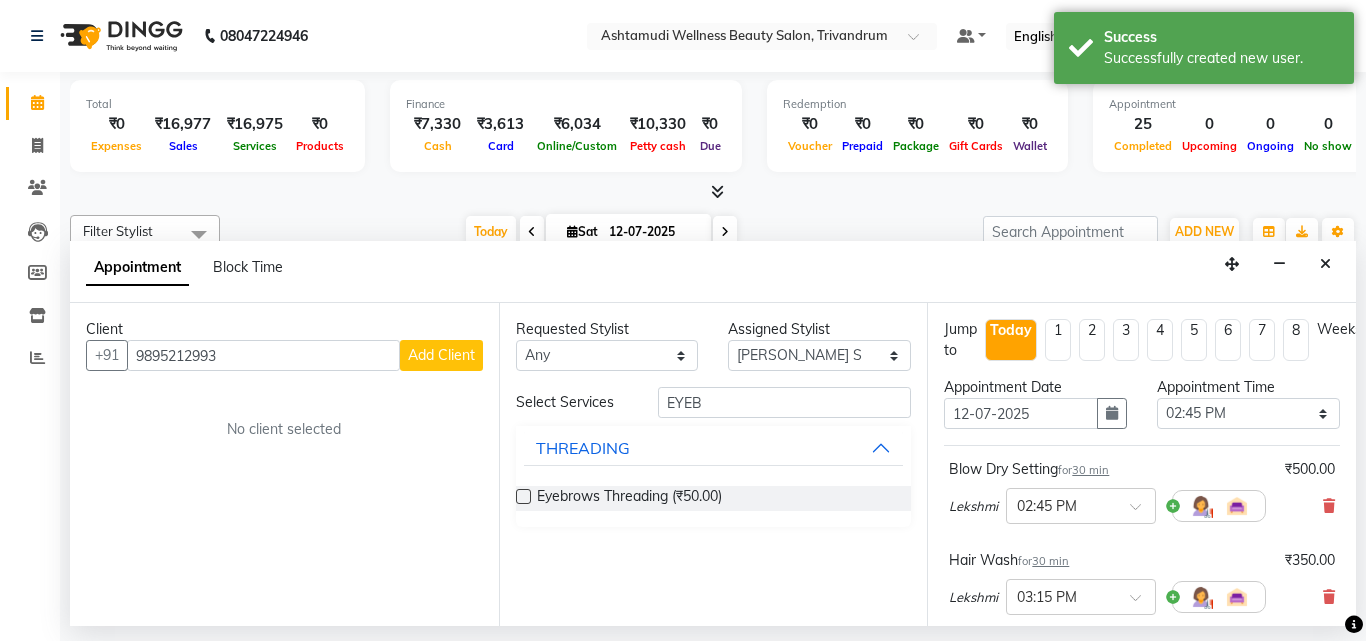 click on "Add Client" at bounding box center (441, 355) 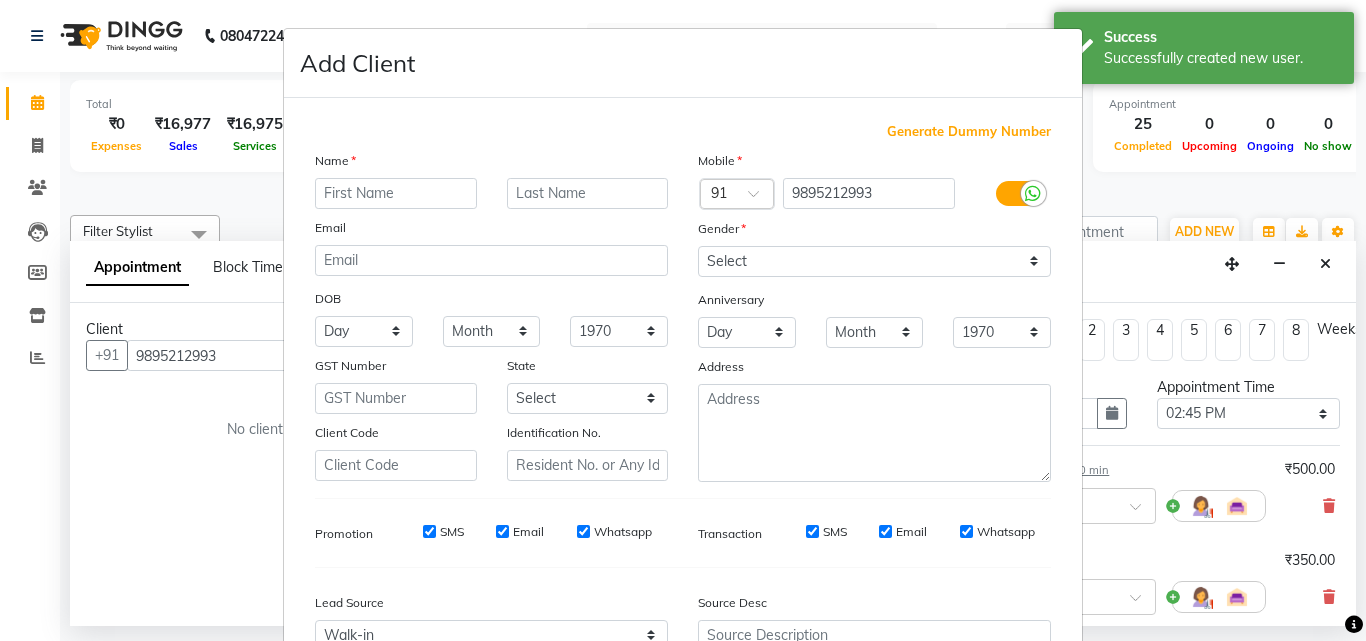 click at bounding box center [396, 193] 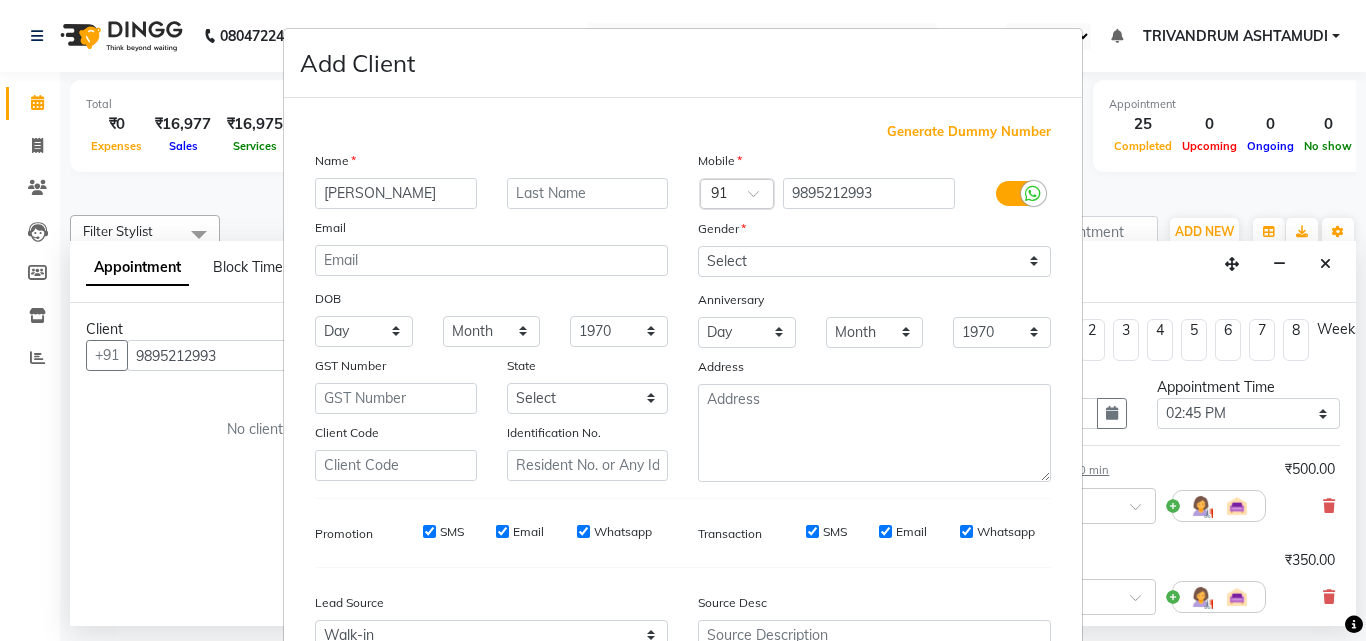 type on "DEEPTHI" 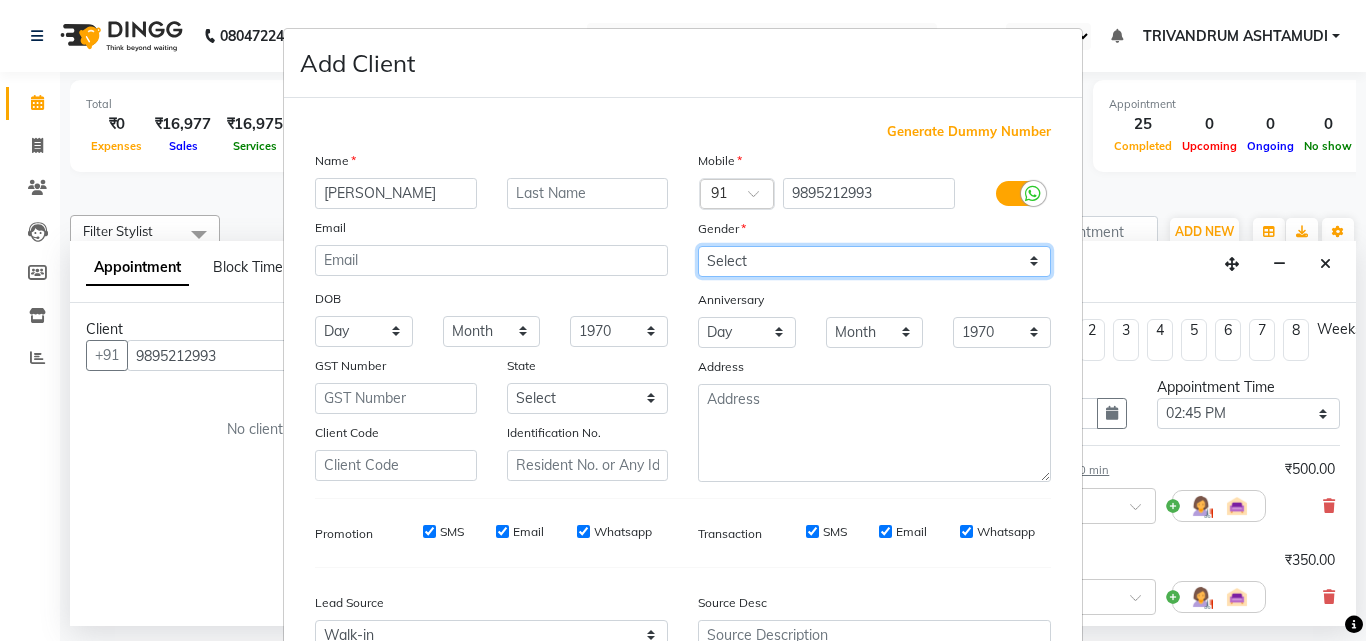 click on "Select Male Female Other Prefer Not To Say" at bounding box center [874, 261] 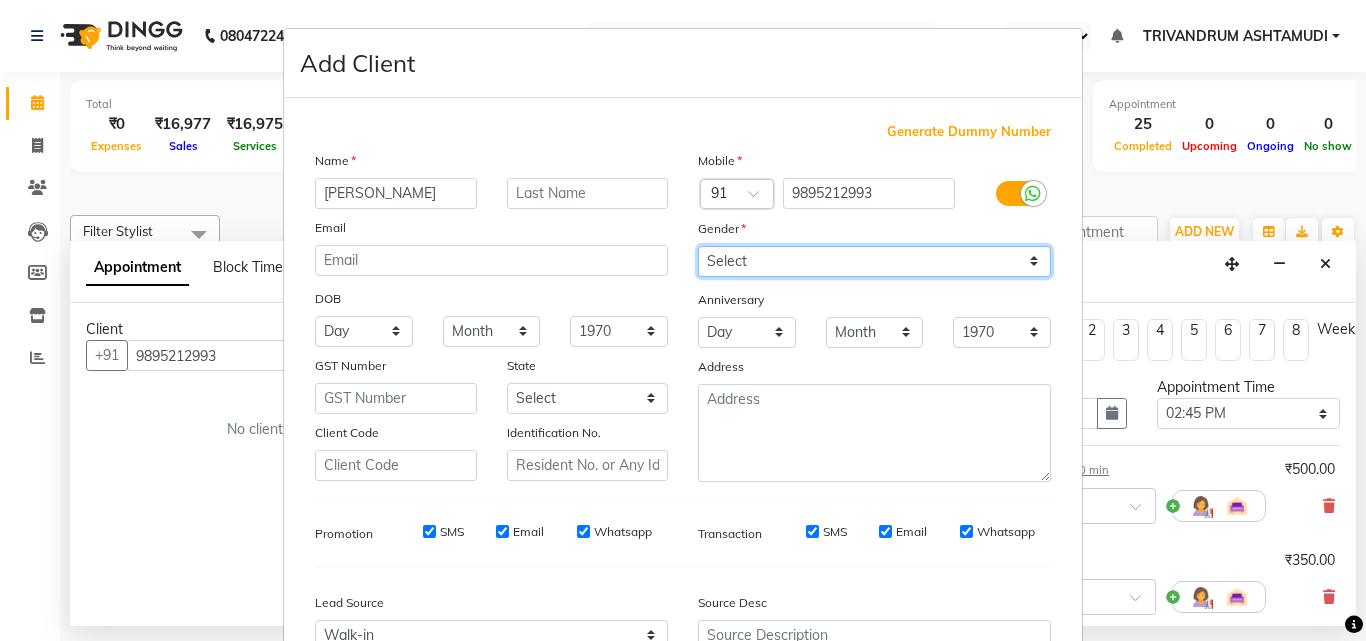 click on "Select Male Female Other Prefer Not To Say" at bounding box center [874, 261] 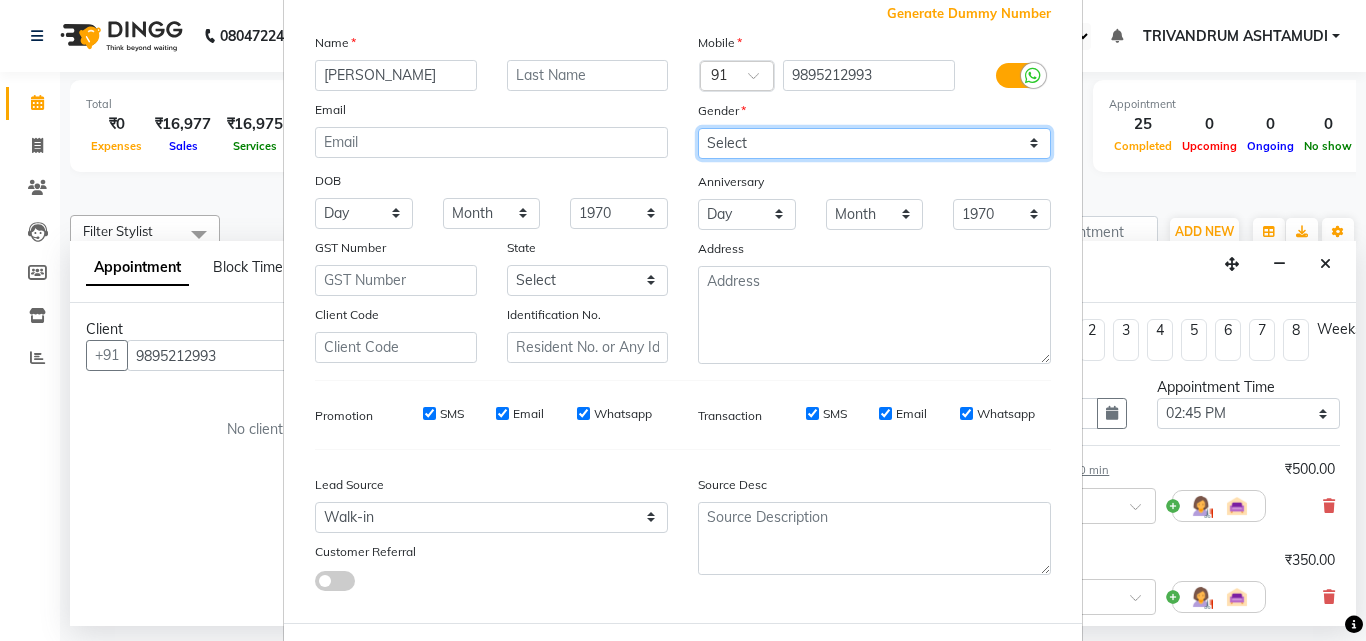 scroll, scrollTop: 208, scrollLeft: 0, axis: vertical 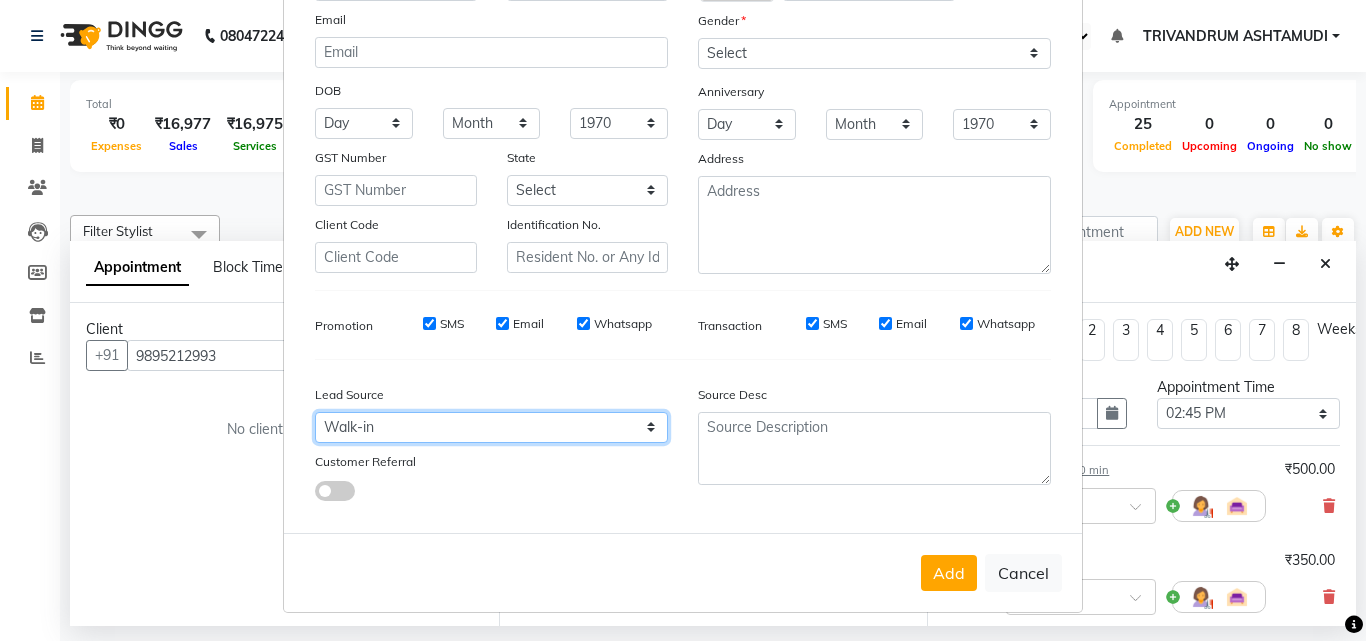 click on "Select Walk-in Referral Internet Friend Word of Mouth Advertisement Facebook JustDial Google Other Instagram  YouTube  WhatsApp" at bounding box center (491, 427) 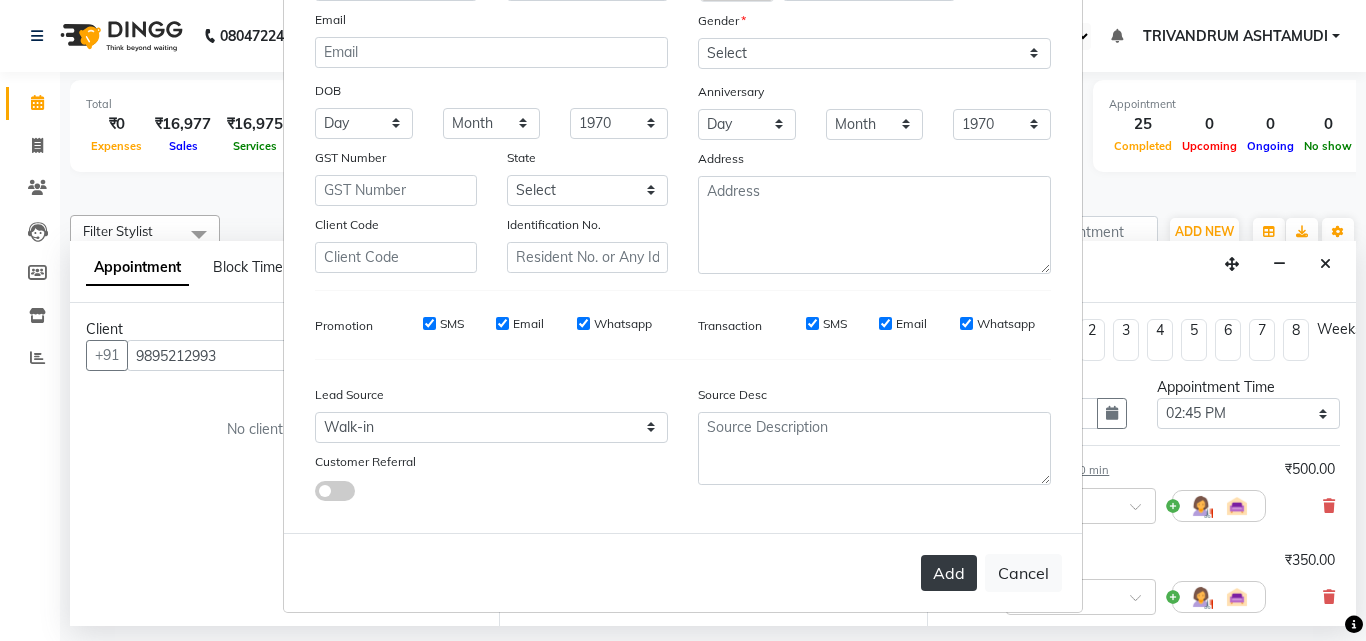 click on "Add" at bounding box center (949, 573) 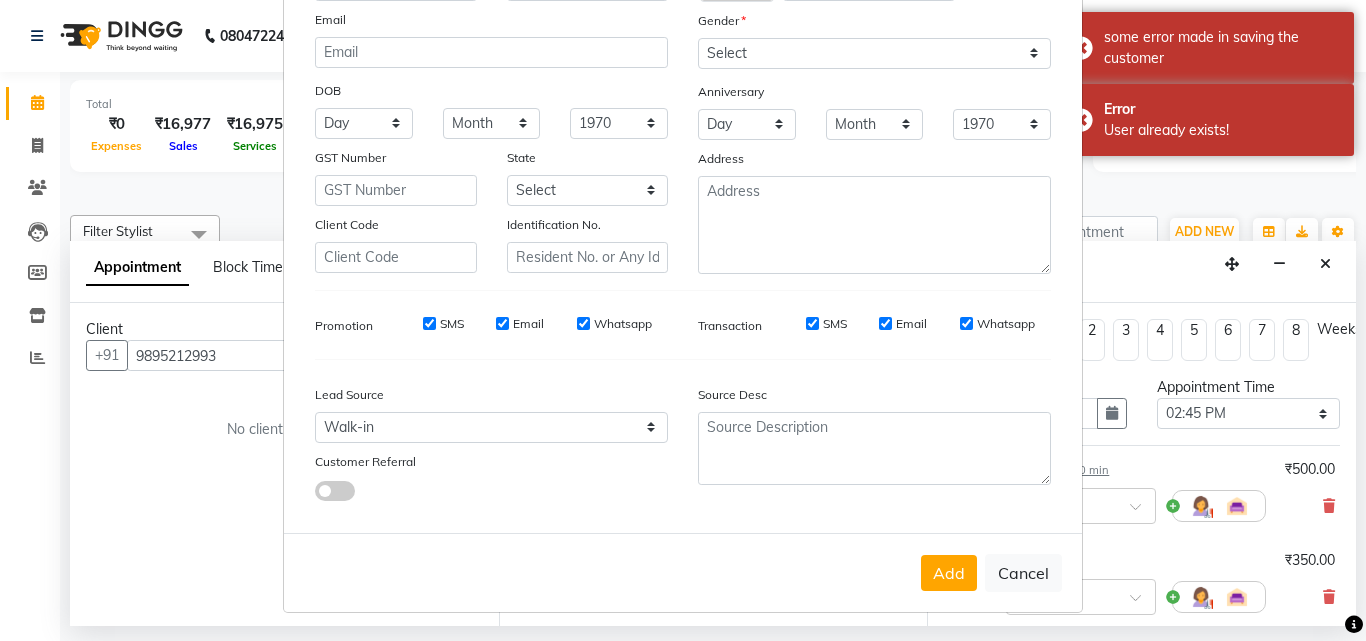 click on "Add Client Generate Dummy Number Name DEEPTHI Email DOB Day 01 02 03 04 05 06 07 08 09 10 11 12 13 14 15 16 17 18 19 20 21 22 23 24 25 26 27 28 29 30 31 Month January February March April May June July August September October November December 1940 1941 1942 1943 1944 1945 1946 1947 1948 1949 1950 1951 1952 1953 1954 1955 1956 1957 1958 1959 1960 1961 1962 1963 1964 1965 1966 1967 1968 1969 1970 1971 1972 1973 1974 1975 1976 1977 1978 1979 1980 1981 1982 1983 1984 1985 1986 1987 1988 1989 1990 1991 1992 1993 1994 1995 1996 1997 1998 1999 2000 2001 2002 2003 2004 2005 2006 2007 2008 2009 2010 2011 2012 2013 2014 2015 2016 2017 2018 2019 2020 2021 2022 2023 2024 GST Number State Select Andaman and Nicobar Islands Andhra Pradesh Arunachal Pradesh Assam Bihar Chandigarh Chhattisgarh Dadra and Nagar Haveli Daman and Diu Delhi Goa Gujarat Haryana Himachal Pradesh Jammu and Kashmir Jharkhand Karnataka Kerala Lakshadweep Madhya Pradesh Maharashtra Manipur Meghalaya Mizoram Nagaland Odisha Pondicherry Punjab Sikkim" at bounding box center [683, 320] 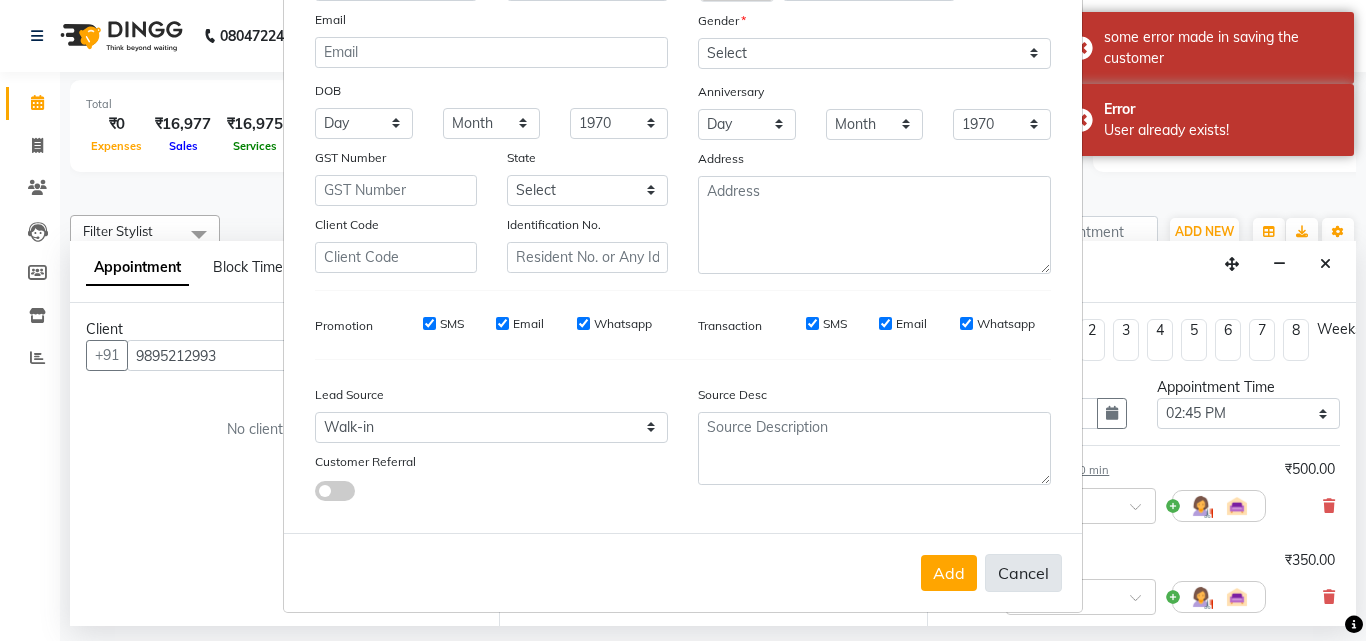 click on "Cancel" at bounding box center [1023, 573] 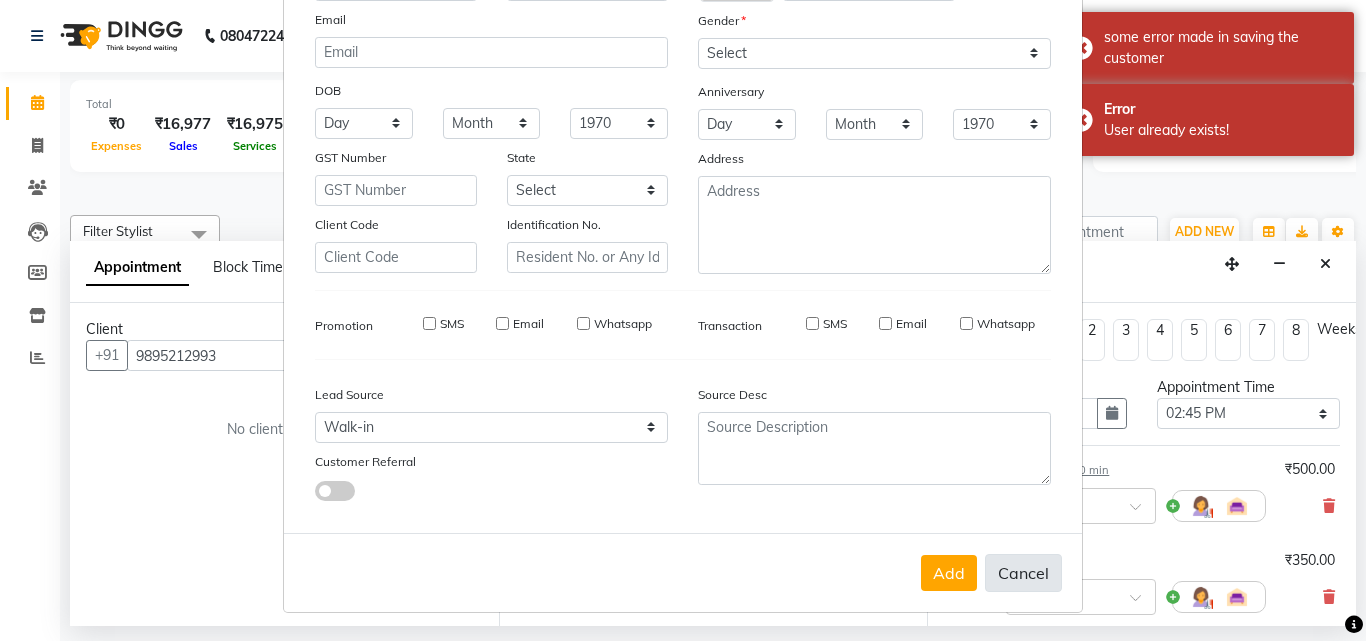 type 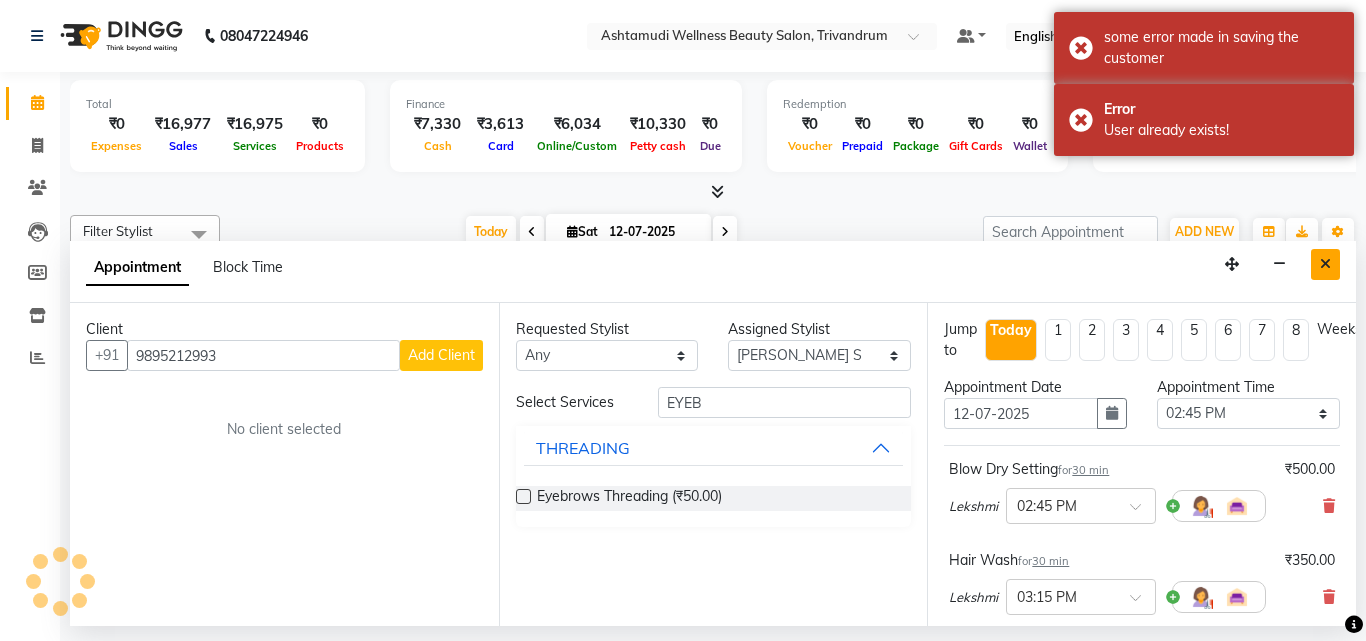 click at bounding box center [1325, 264] 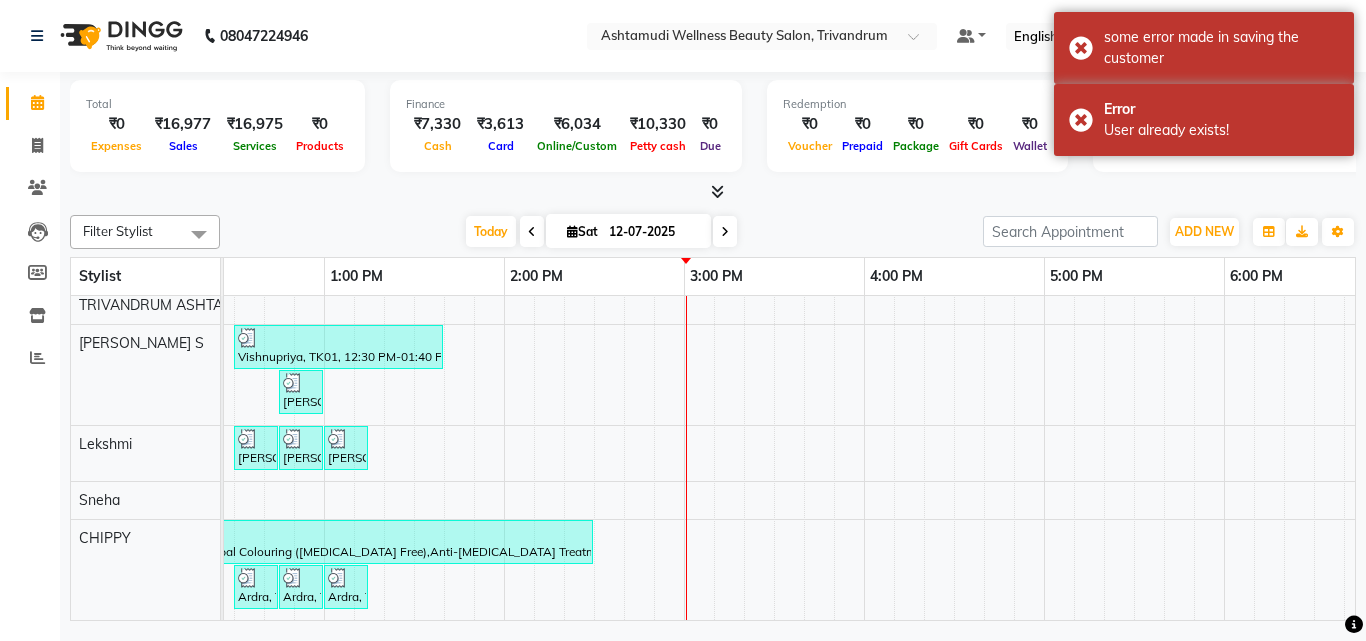 click on "VIJAYASREE, TK04, 11:20 AM-12:20 PM, Ceramide  Anti frizz treatment     VIJAYASREE, TK04, 12:20 PM-01:20 PM, Root Touch-Up (Ammonia Free),Ceramide  Anti frizz treatment,Eyebrows Threading     VIJAYASREE, TK04, 11:15 AM-12:00 PM, Root Touch-Up (Ammonia Free)     VIJAYASREE, TK04, 12:00 PM-01:00 PM, Ceramide  Anti frizz treatment     KARISHMA@@, TK08, 12:45 PM-01:00 PM, Eyebrows Threading     Asha, TK02, 11:20 AM-12:20 PM, Layer Cut     Asha, TK02, 11:00 AM-12:00 PM, Ceramide  Anti frizz treatment     Asha, TK02, 12:00 PM-01:15 PM, Layer Cut,Ceramide  Anti frizz treatment,Eyebrows Threading     gowri, TK11, 01:45 PM-02:00 PM, Eyebrows Threading     KARISHMA@@, TK08, 01:00 PM-01:15 PM, Eyebrows Threading     Vishnupriya, TK01, 10:45 AM-11:30 AM, Root Touch-Up (Ammonia Free)     Vishnupriya, TK01, 11:30 AM-12:30 PM, Ceramide  Anti frizz treatment     Asha, TK02, 11:20 AM-12:20 PM, Layer Cut     Vishnupriya, TK01, 12:30 PM-01:40 PM, U Cut,Eyebrows Threading,Forehead Threading" at bounding box center (864, 230) 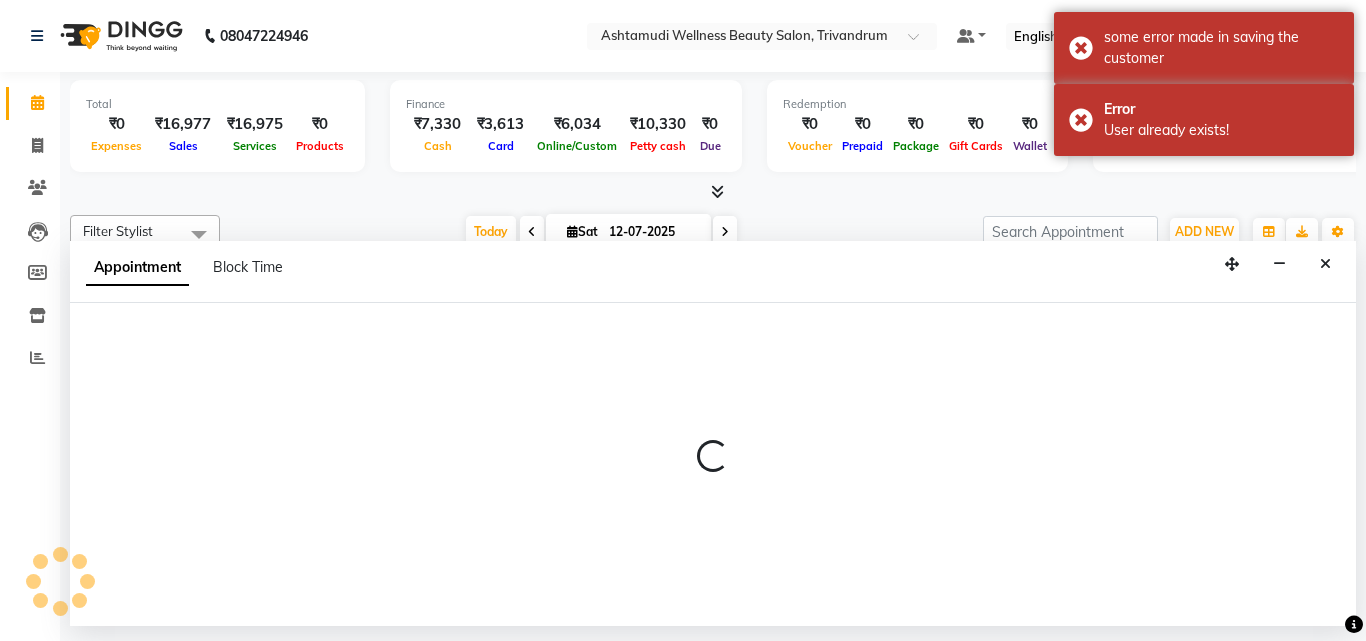 select on "72435" 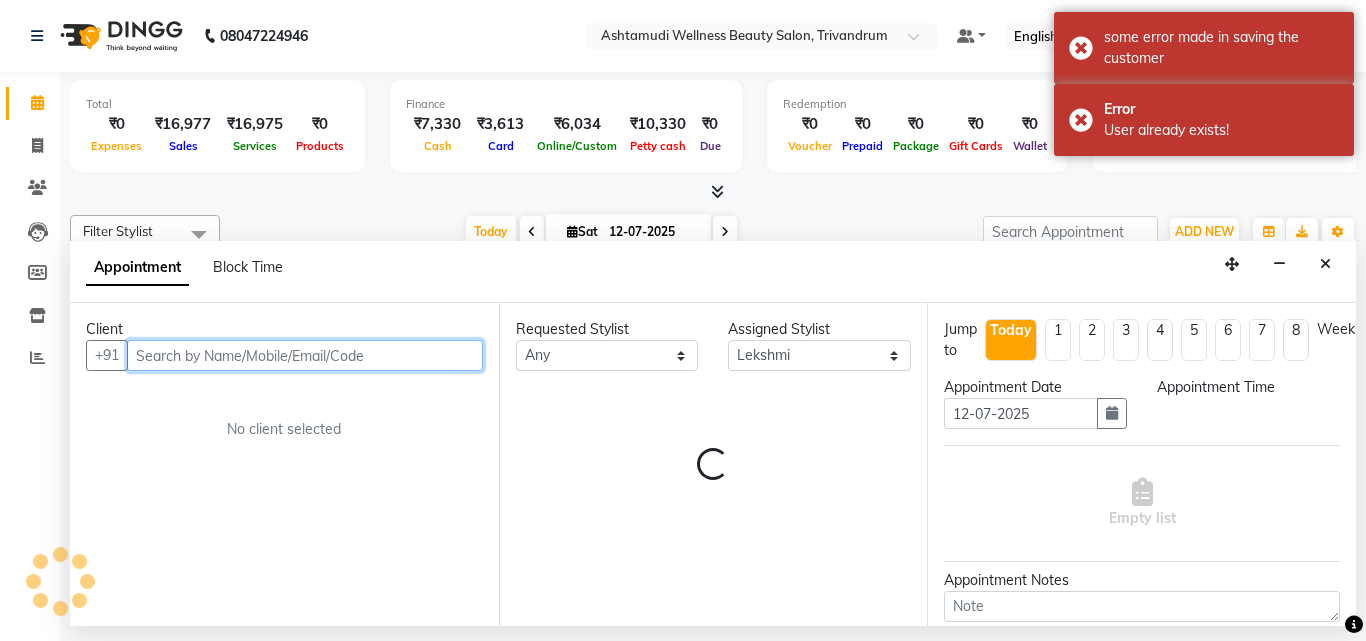 select on "870" 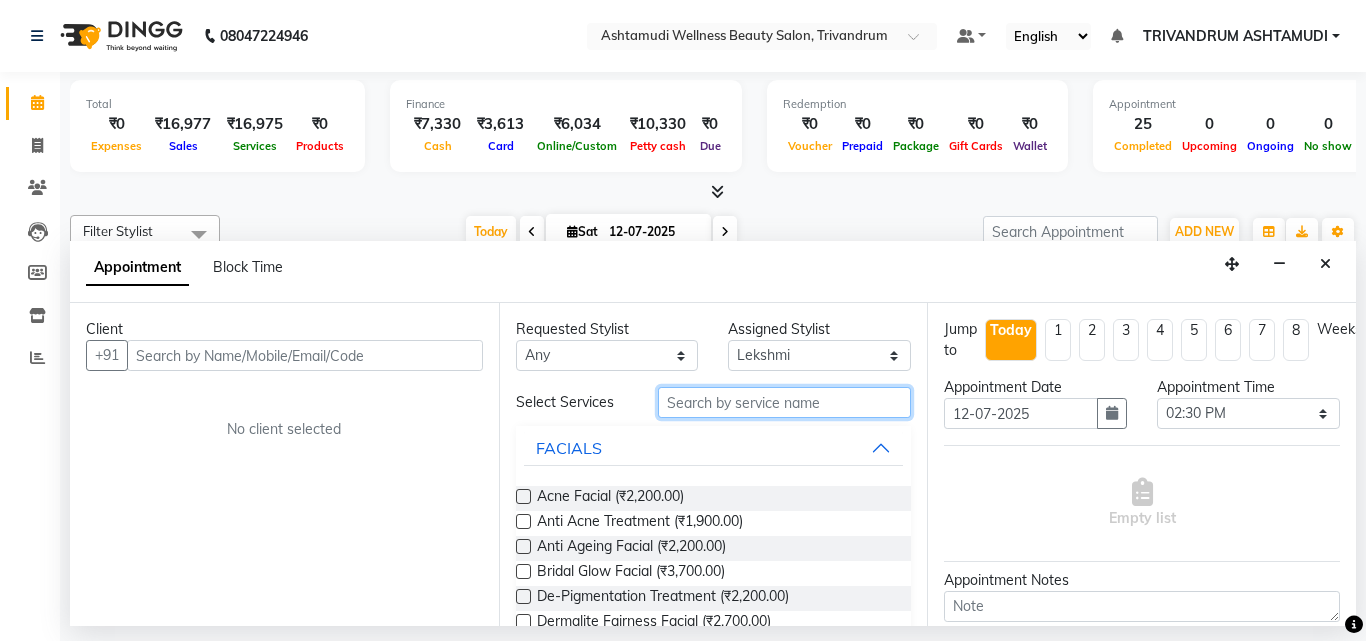 click at bounding box center [785, 402] 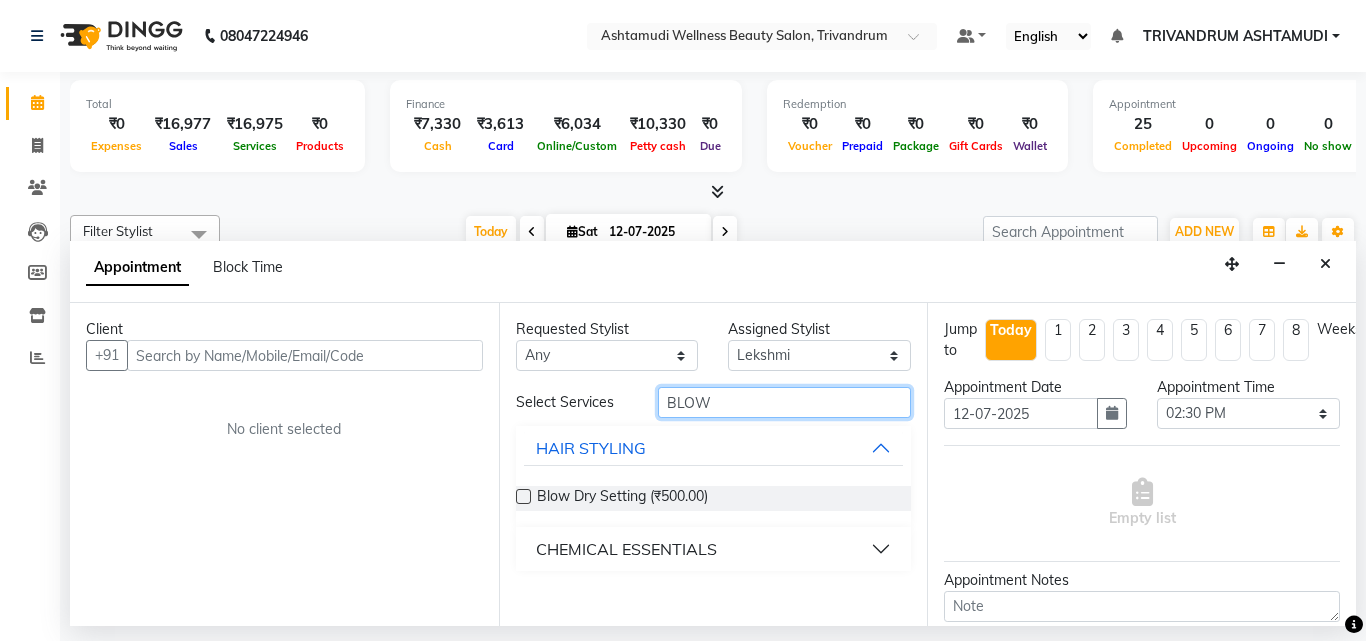 type on "BLOW" 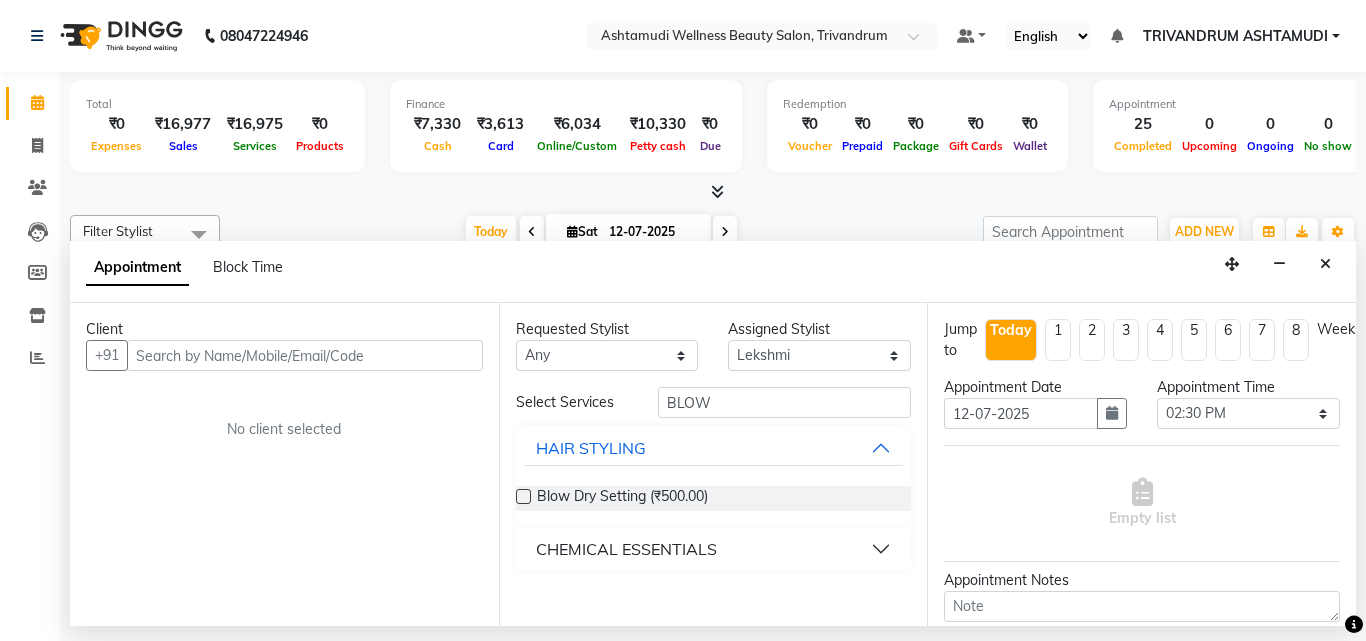 click at bounding box center [523, 496] 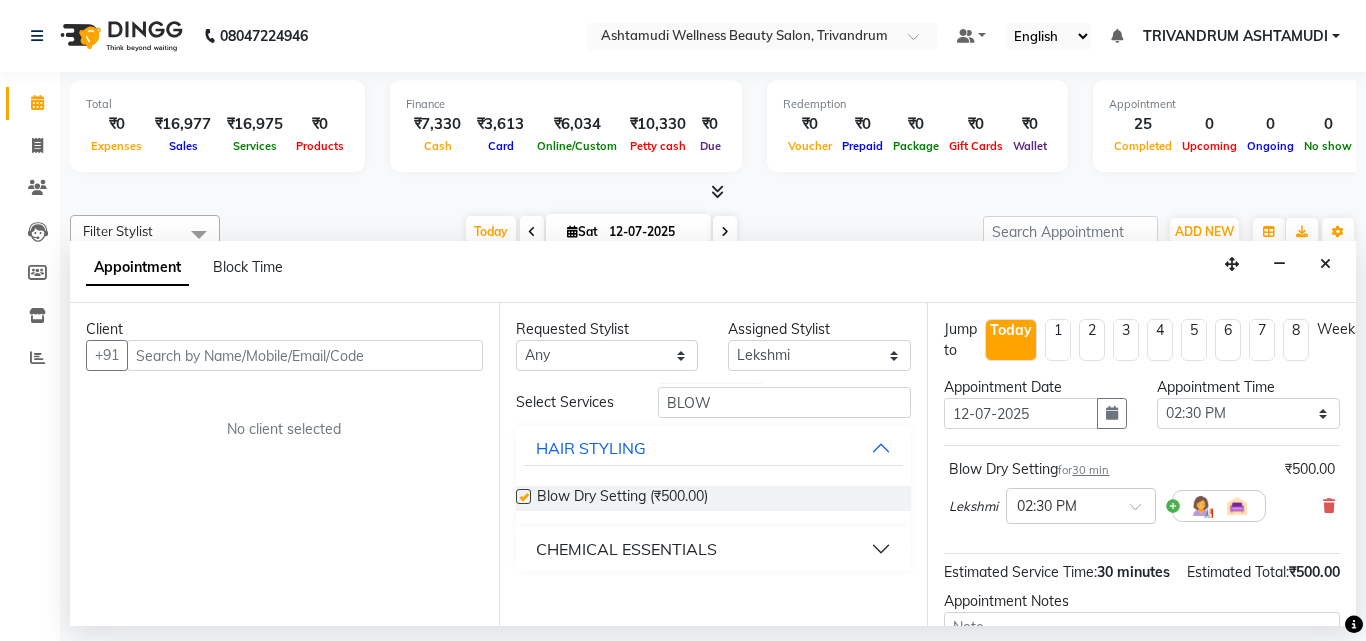 checkbox on "false" 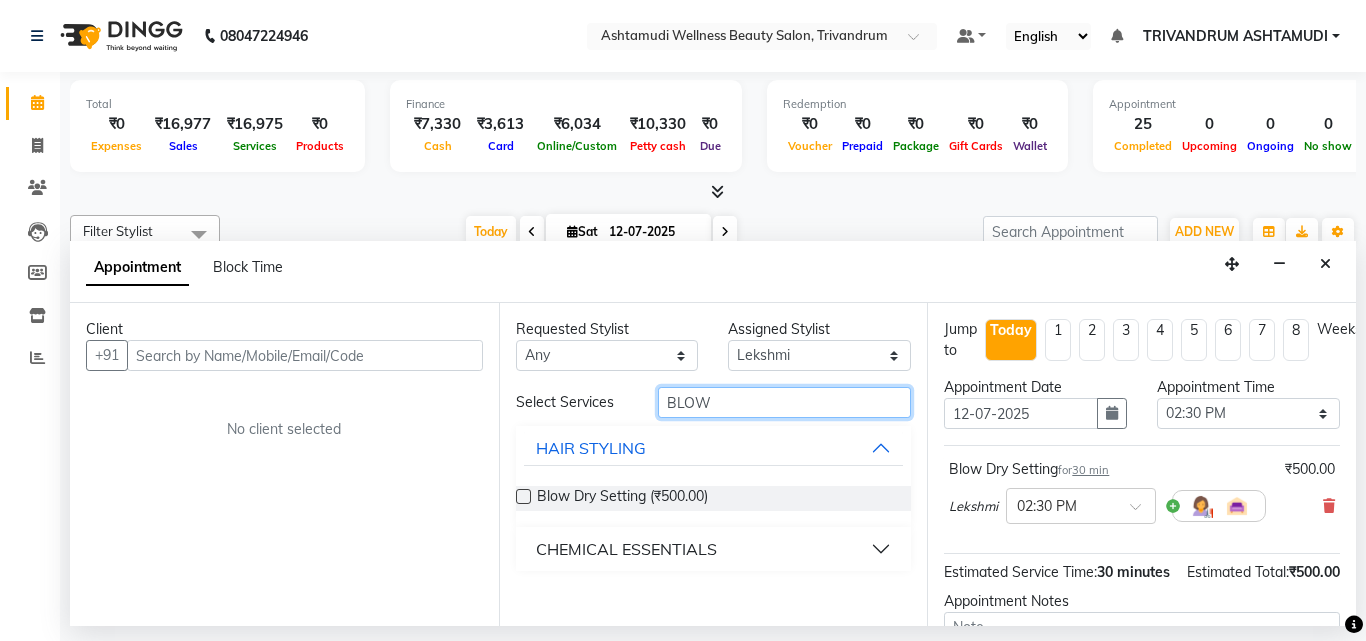 drag, startPoint x: 685, startPoint y: 404, endPoint x: 501, endPoint y: 416, distance: 184.39088 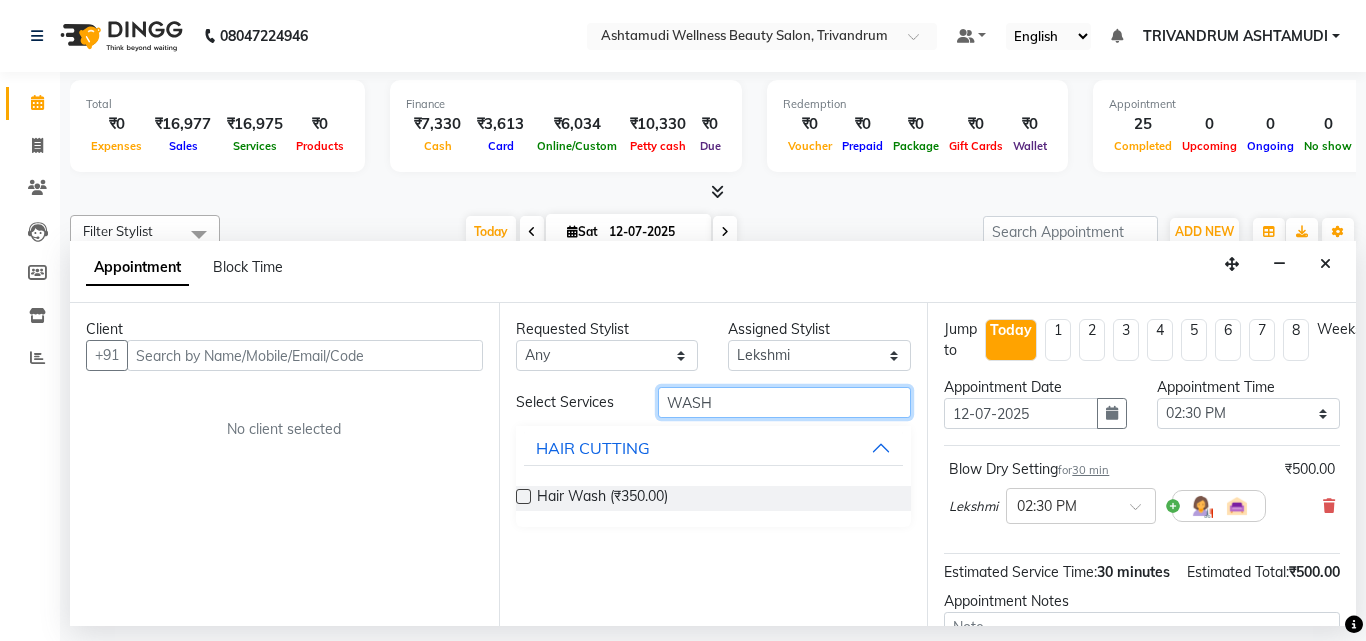 type on "WASH" 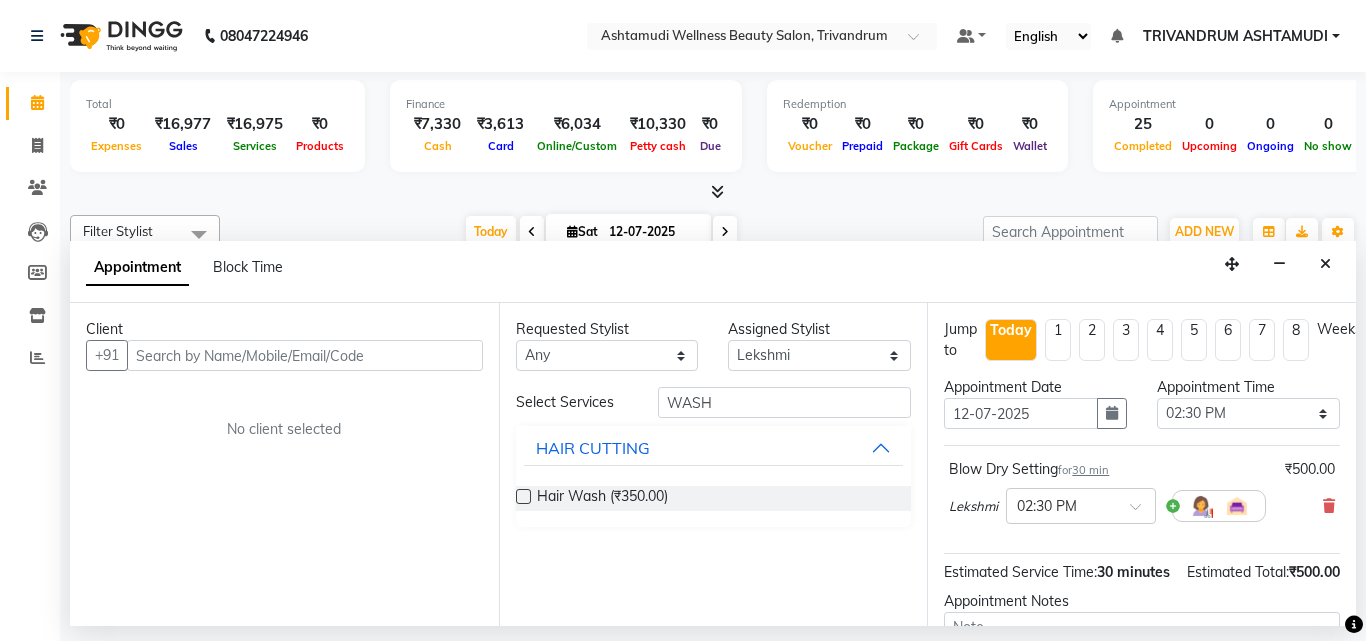 click at bounding box center [523, 496] 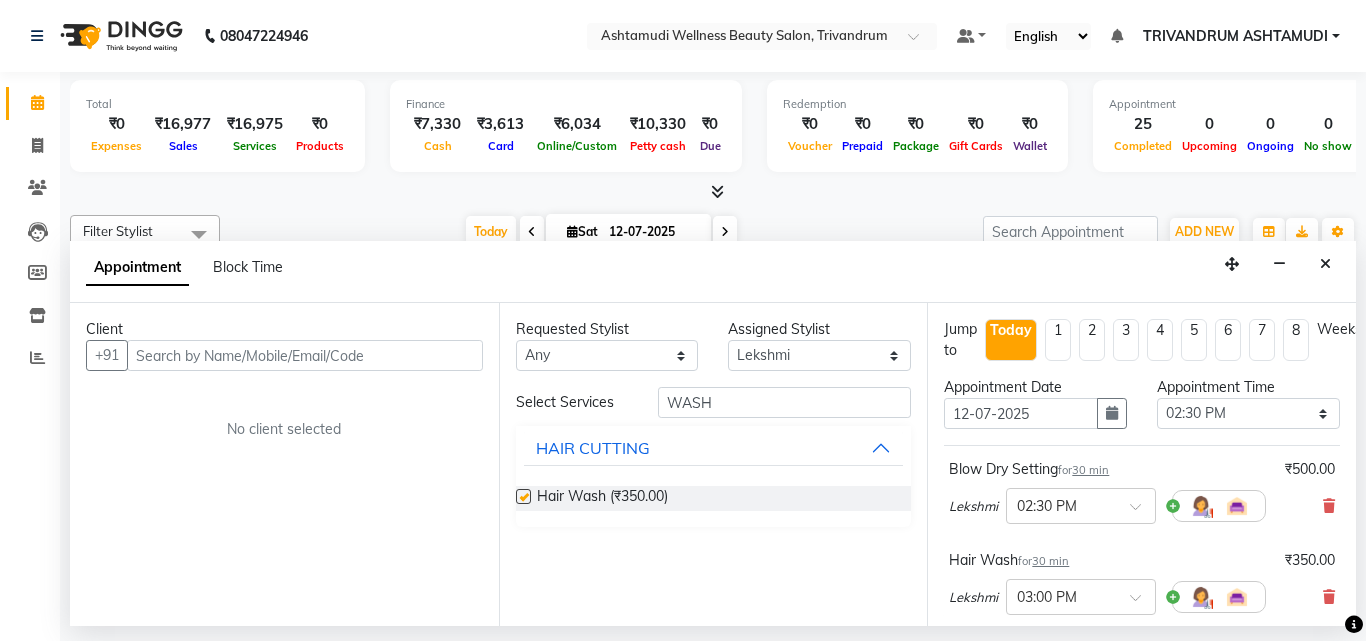 checkbox on "false" 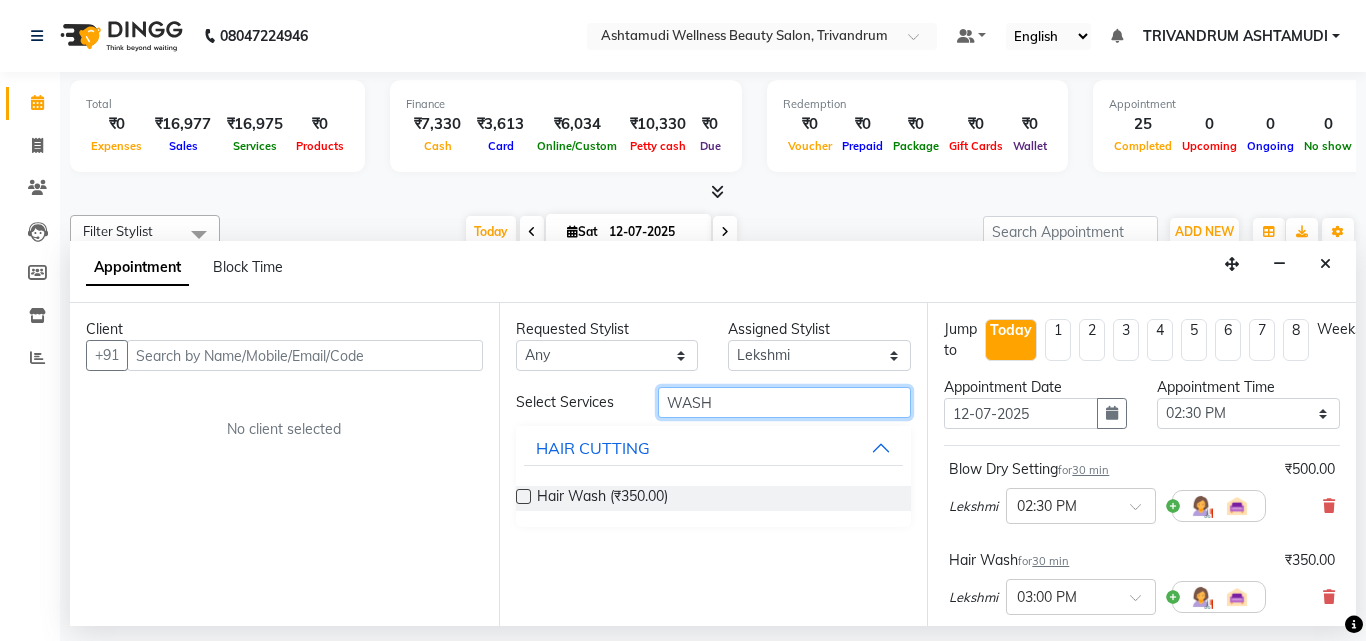 drag, startPoint x: 718, startPoint y: 396, endPoint x: 590, endPoint y: 409, distance: 128.65846 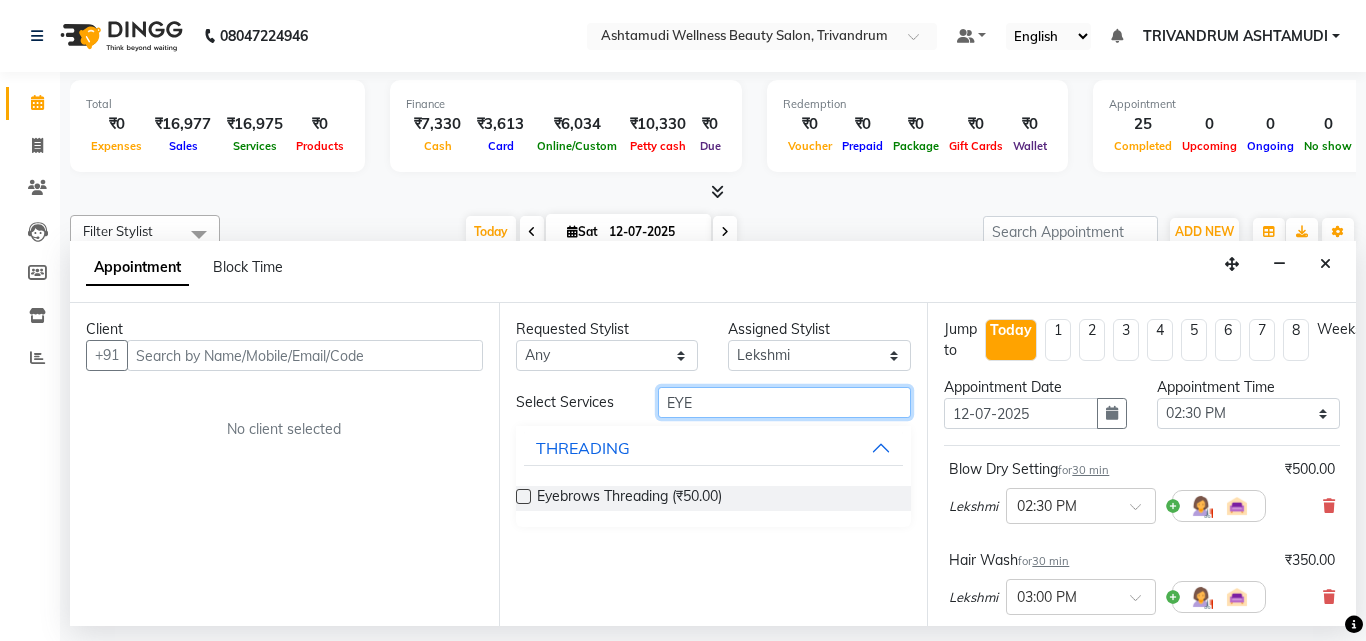 type on "EYE" 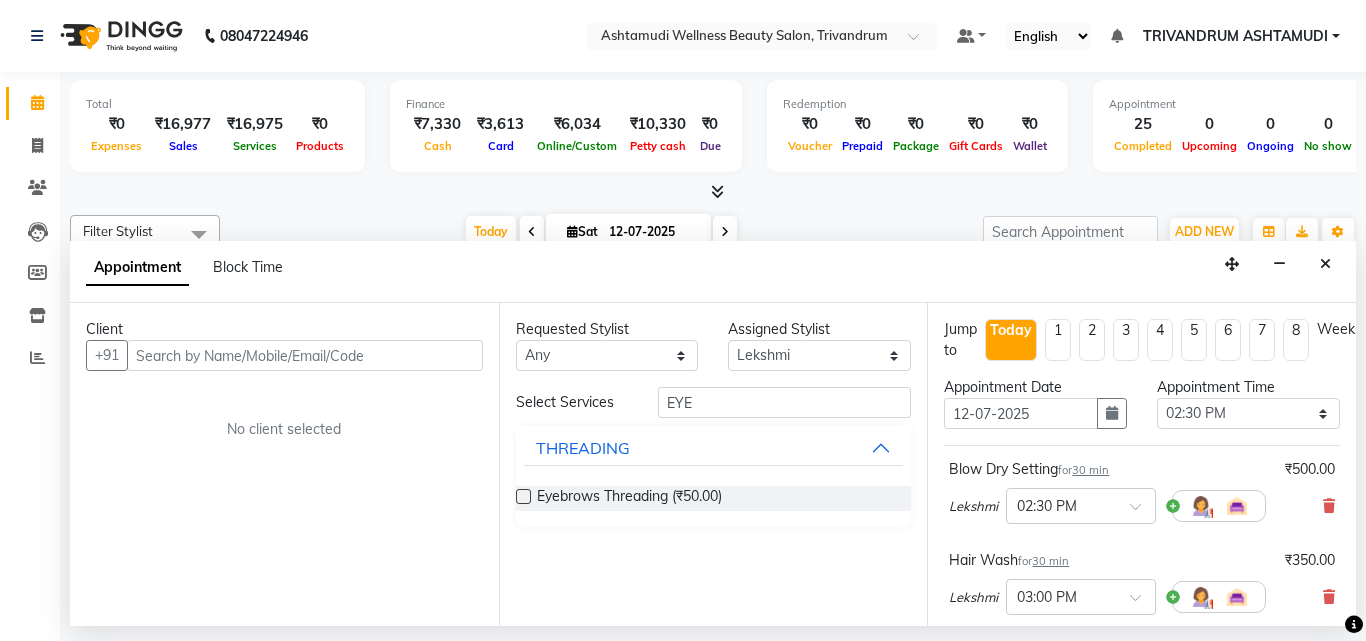 click at bounding box center [523, 496] 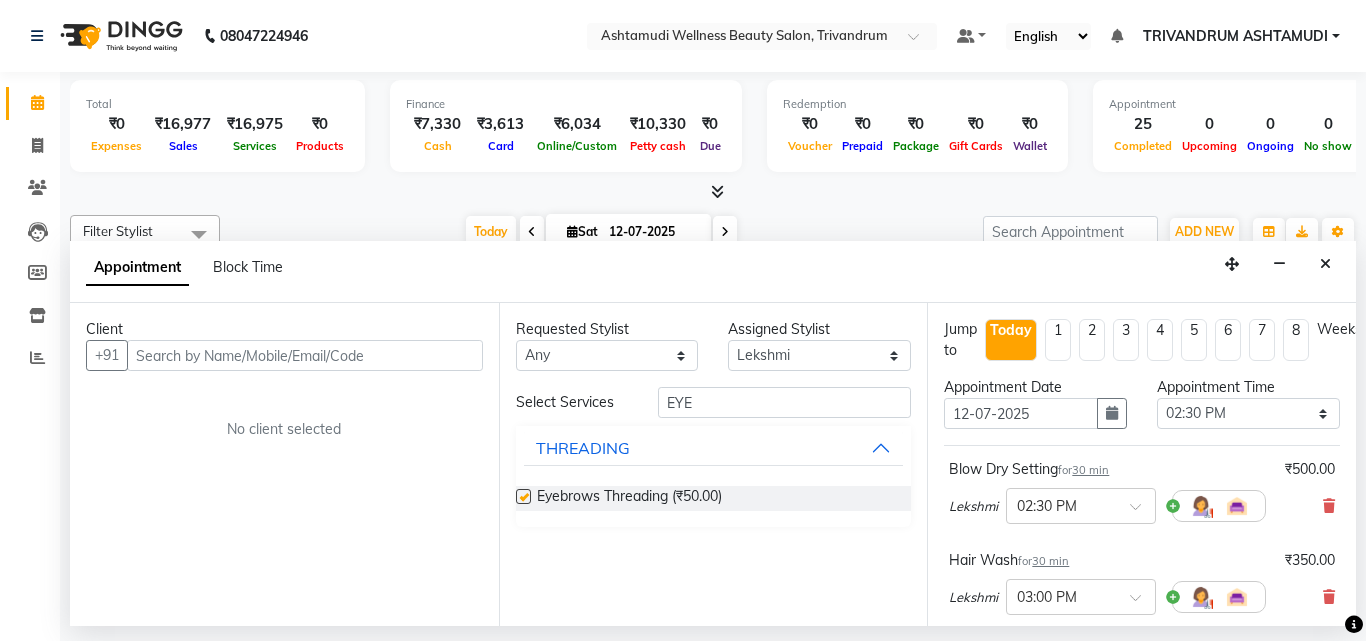 checkbox on "false" 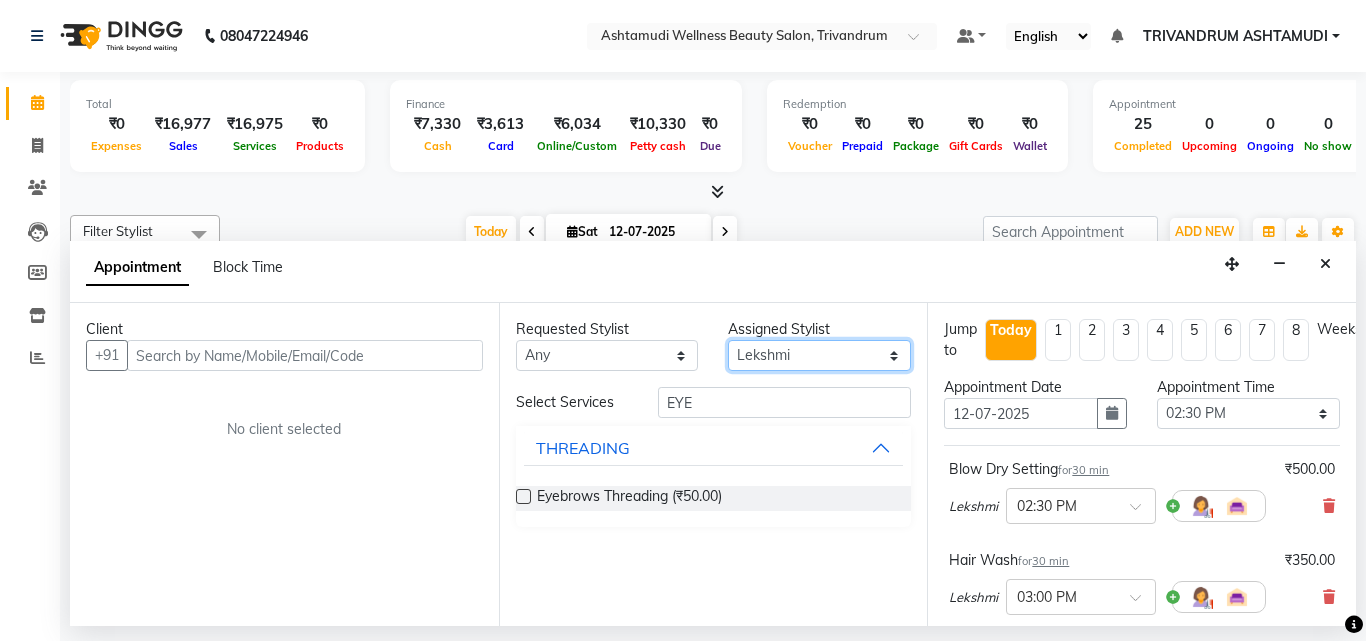 click on "Select ANJALI L B	 CHIPPY DHANYA D INDU GURUNG	 KARTHIKA	 Lekshmi MANJUSHA	 PUNAM LAMA	 SARITHA	 Sneha TRIVANDRUM ASHTAMUDI USHA KUMARI S" at bounding box center (819, 355) 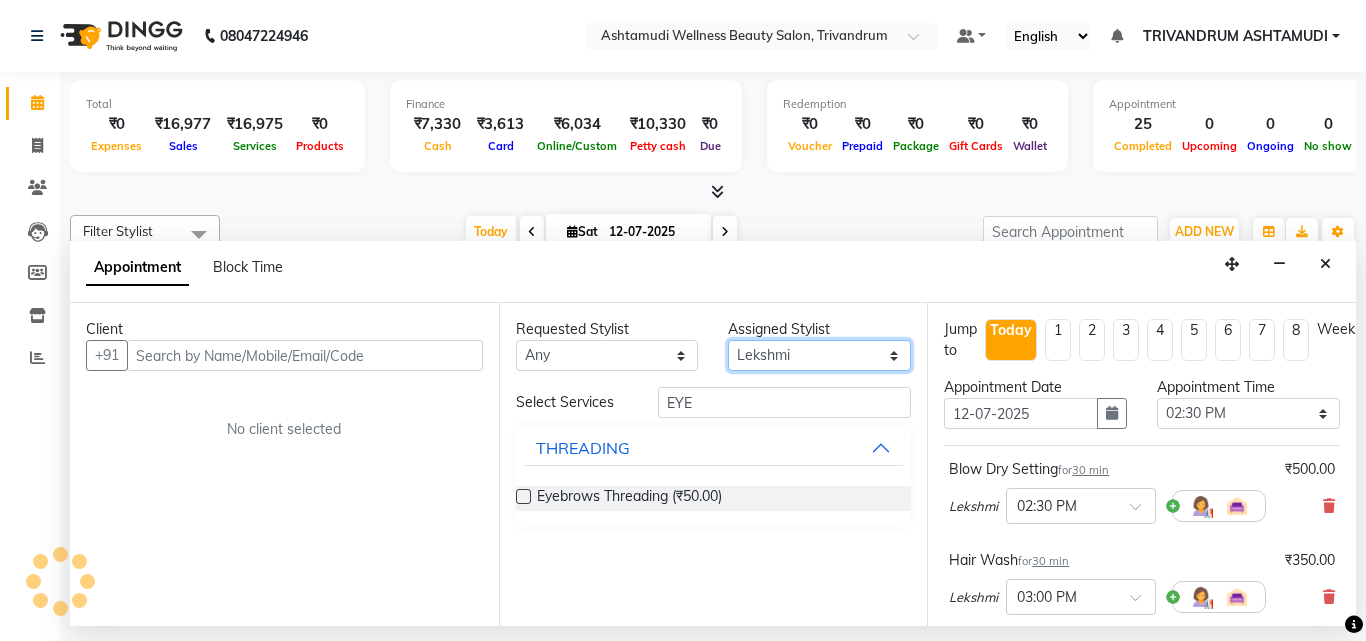 select on "52027" 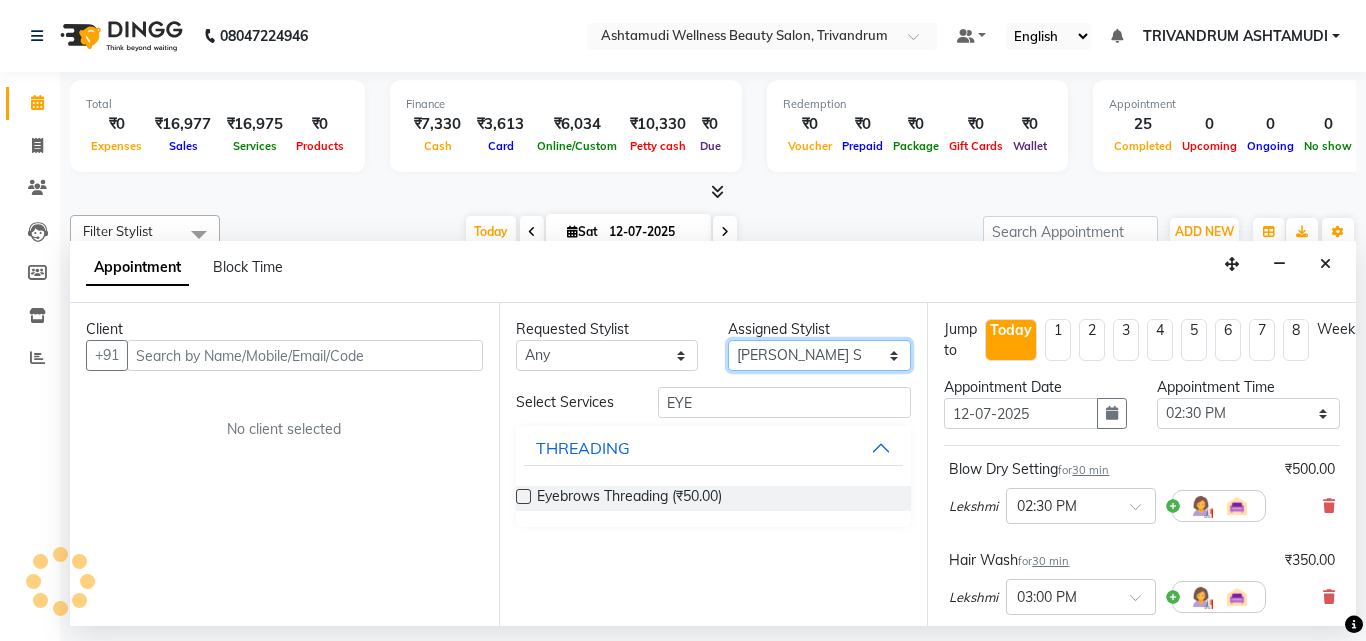click on "Select ANJALI L B	 CHIPPY DHANYA D INDU GURUNG	 KARTHIKA	 Lekshmi MANJUSHA	 PUNAM LAMA	 SARITHA	 Sneha TRIVANDRUM ASHTAMUDI USHA KUMARI S" at bounding box center (819, 355) 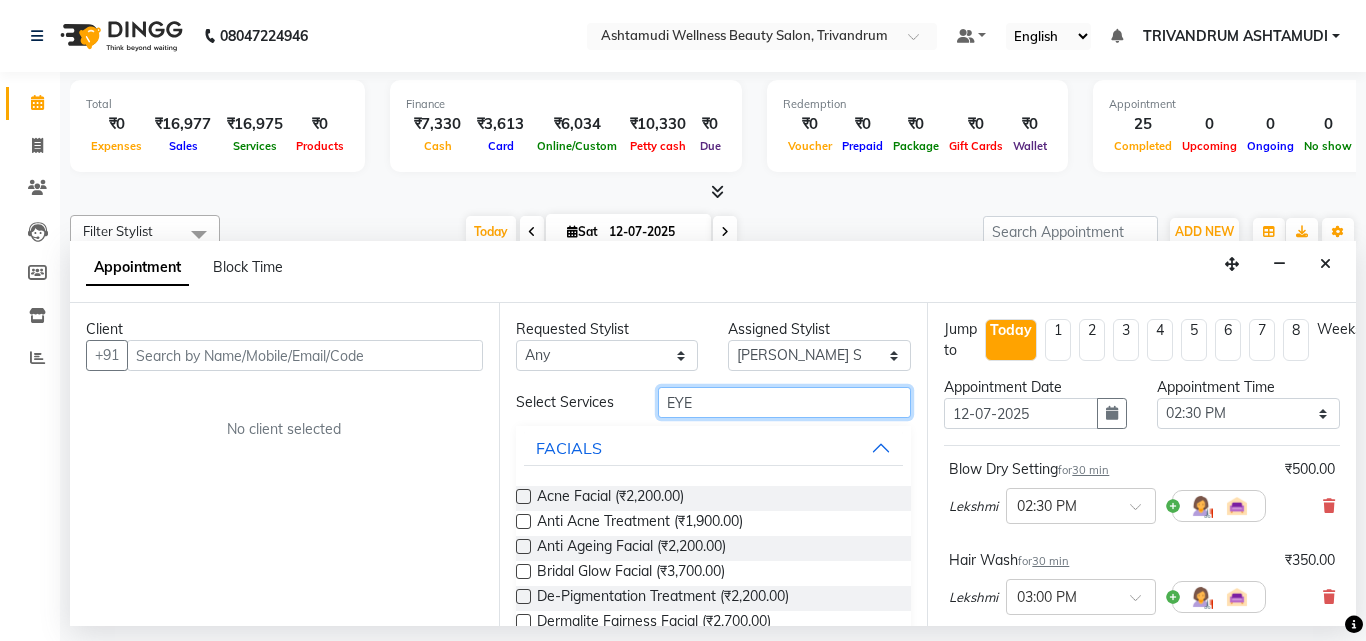 drag, startPoint x: 705, startPoint y: 405, endPoint x: 683, endPoint y: 408, distance: 22.203604 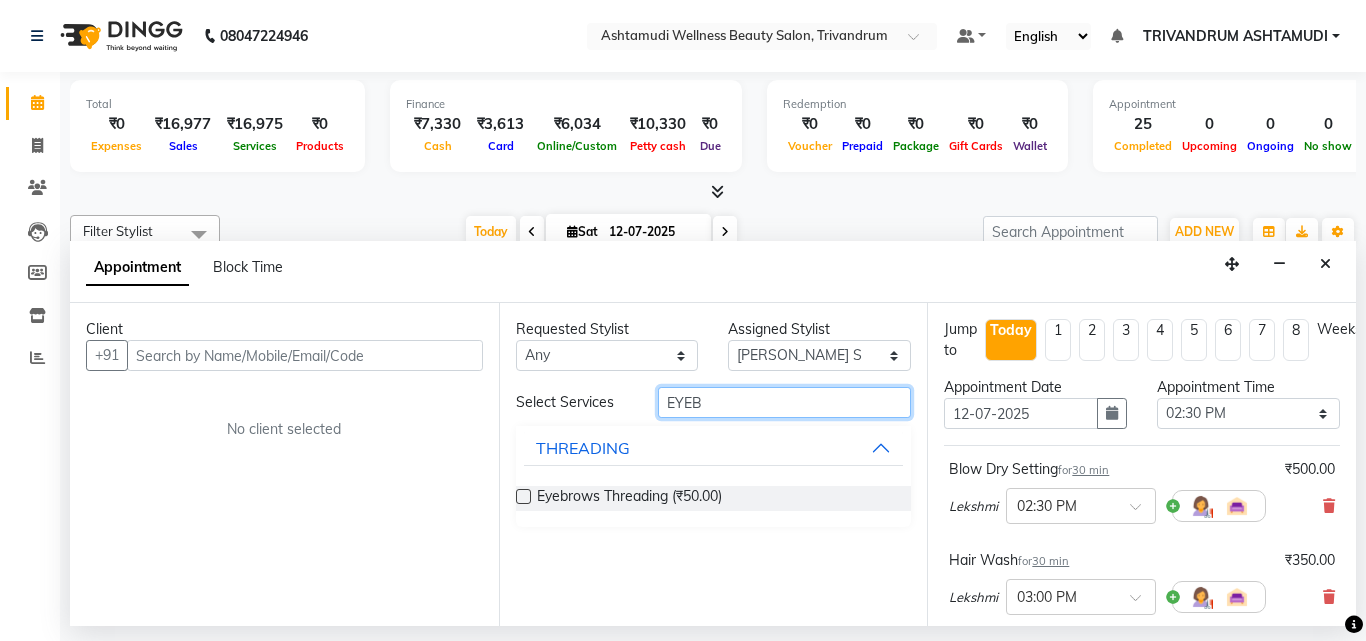 type on "EYEB" 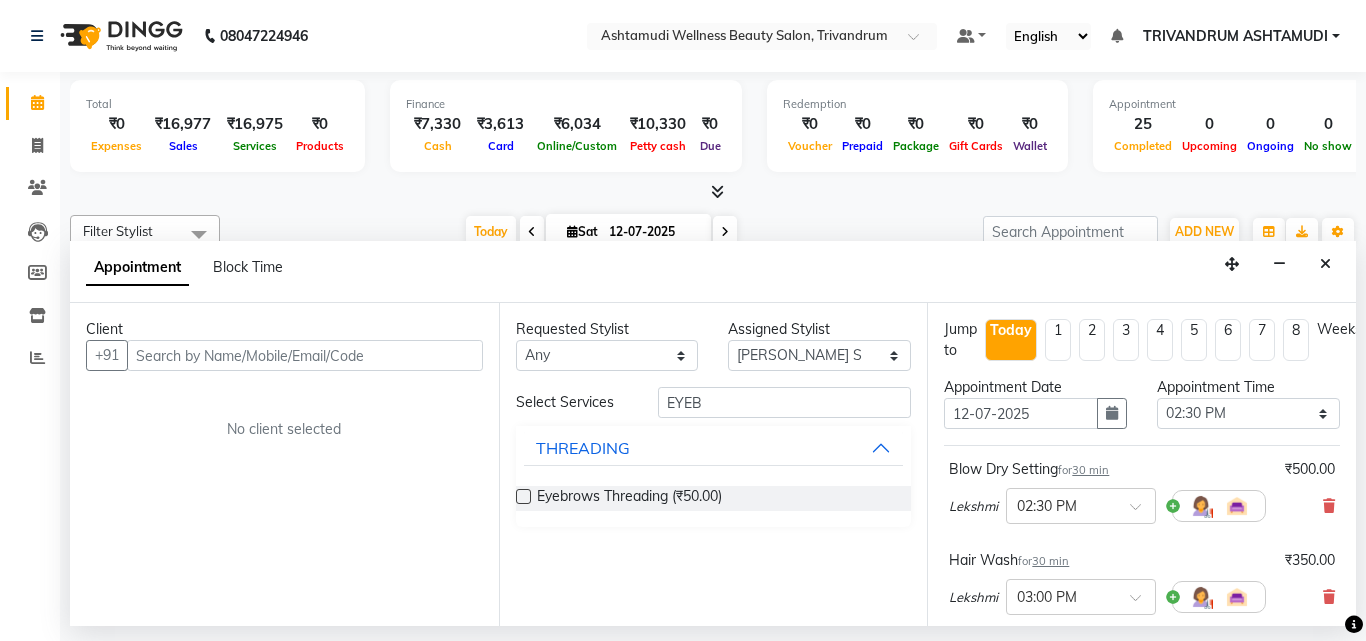 click at bounding box center [523, 496] 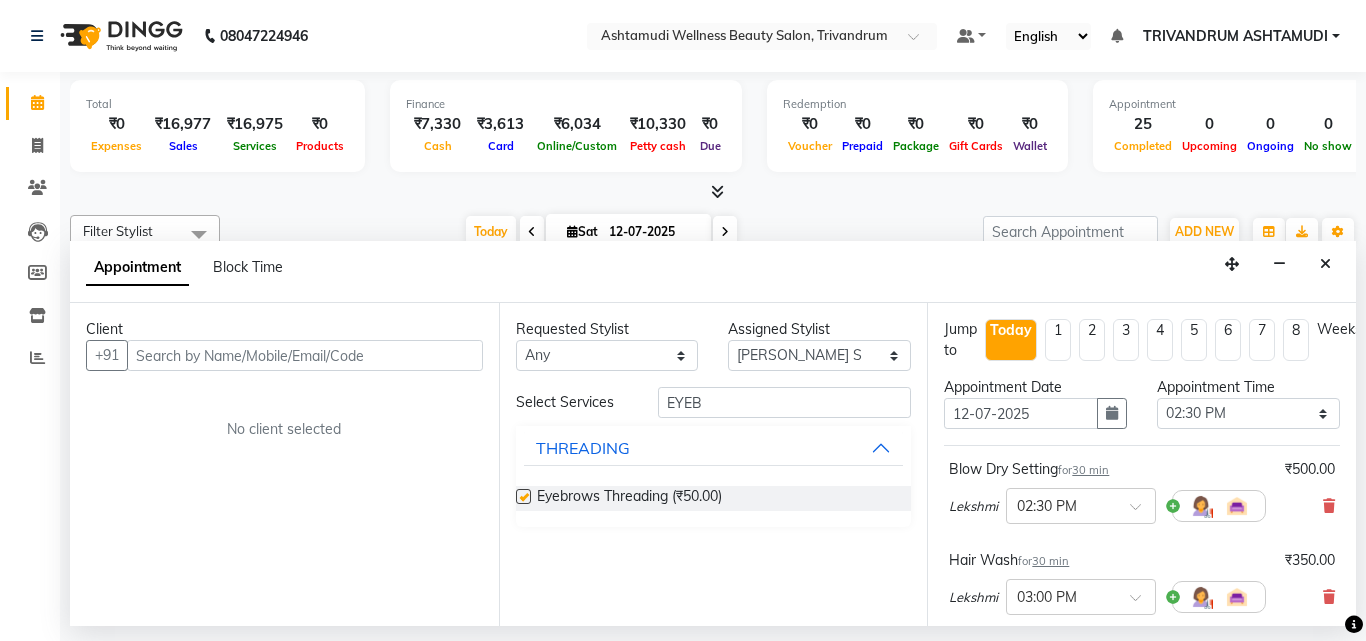 checkbox on "false" 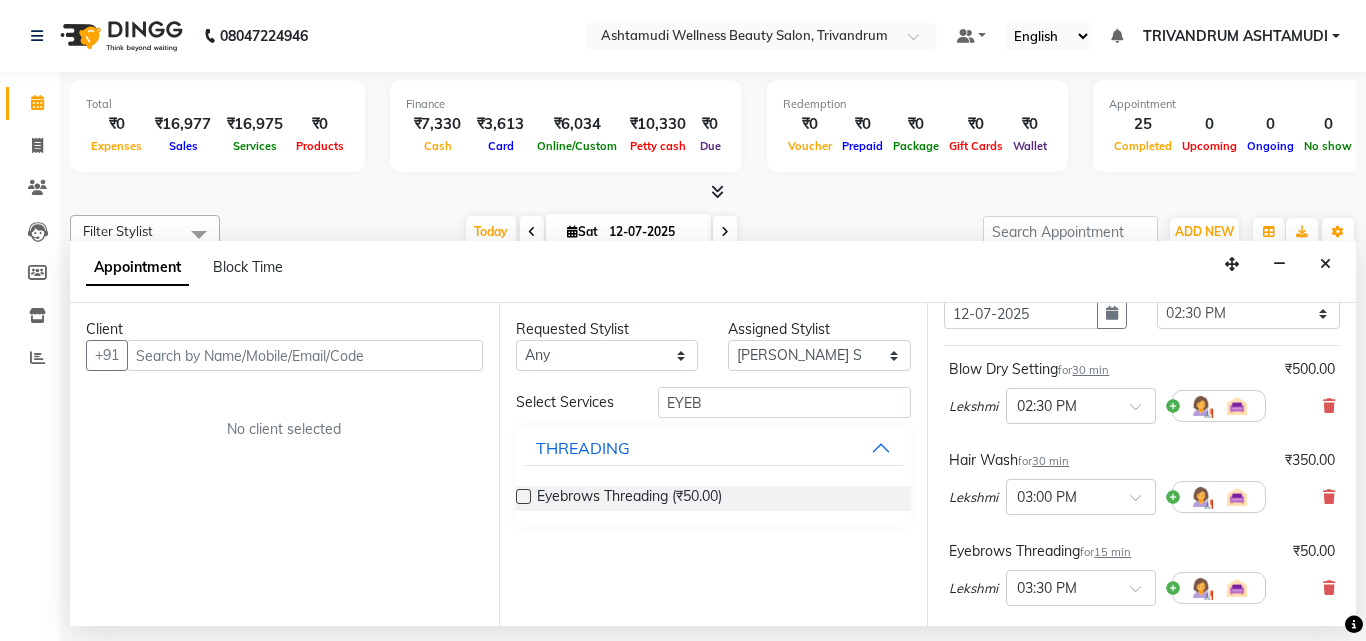 scroll, scrollTop: 0, scrollLeft: 0, axis: both 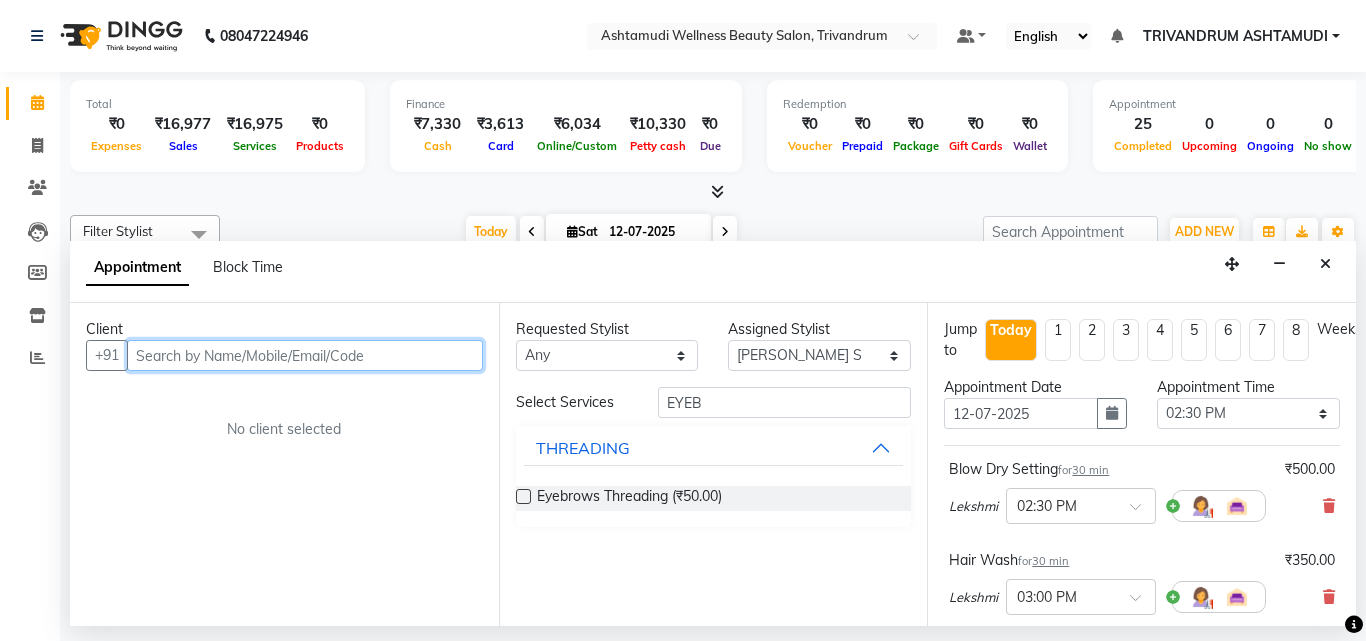 click at bounding box center (305, 355) 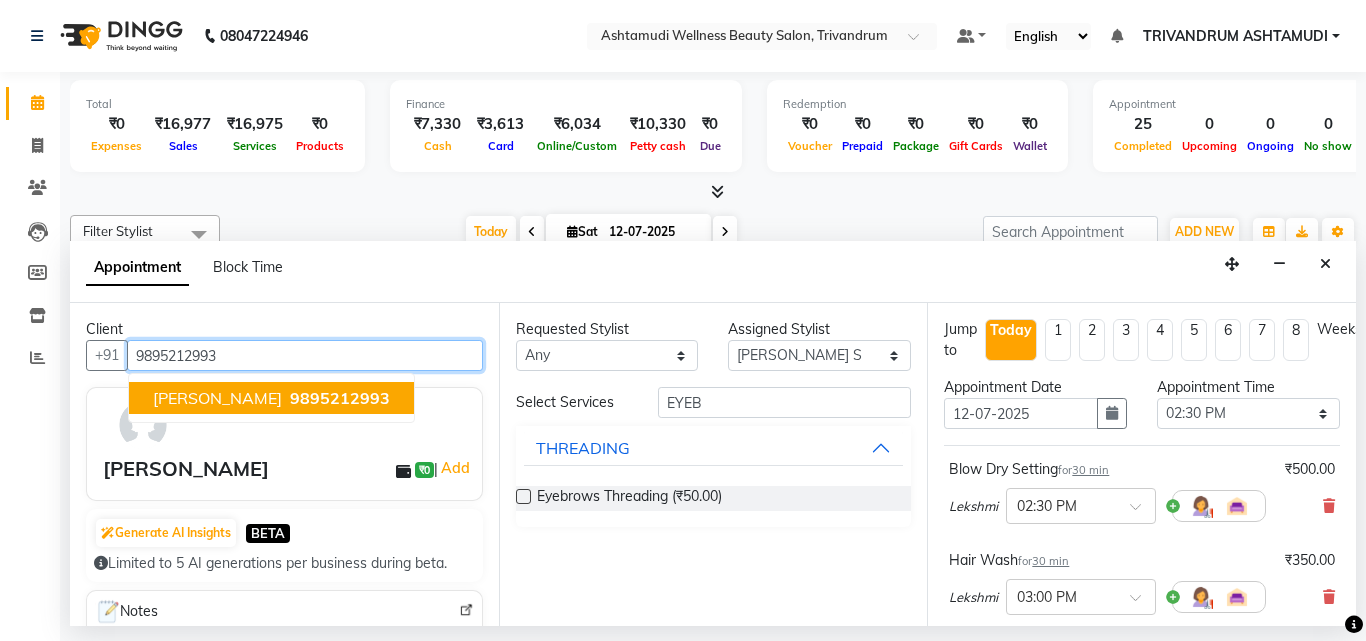 type on "9895212993" 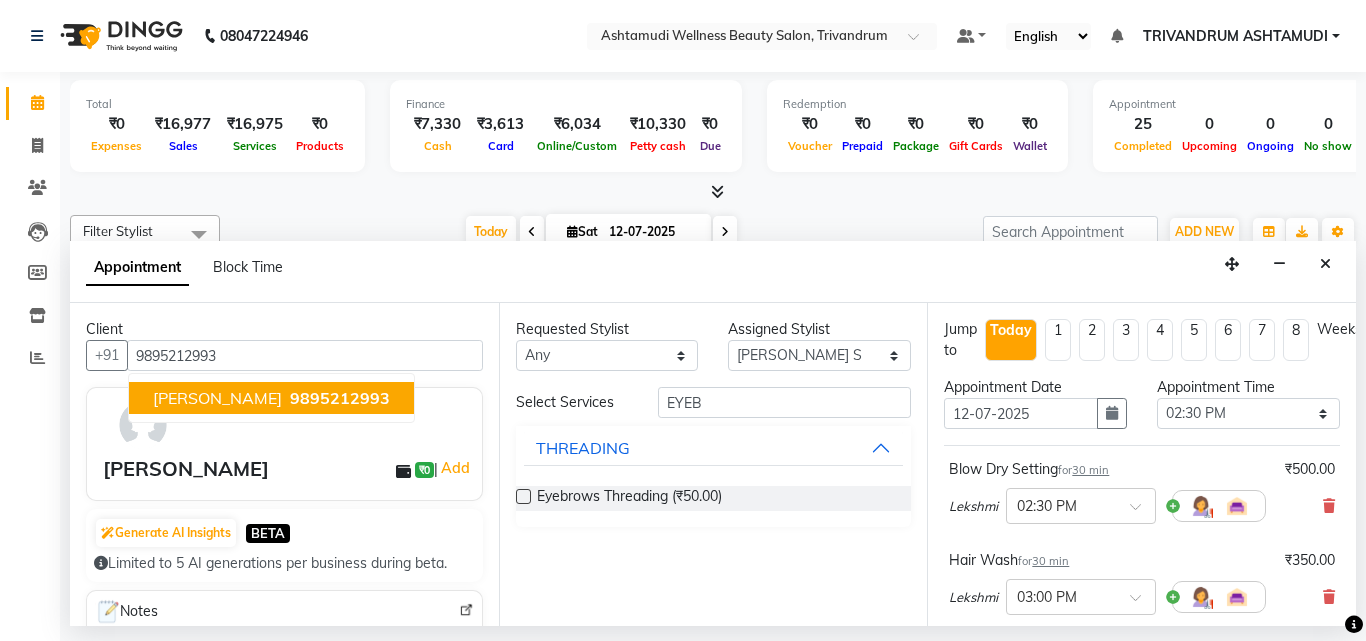 click on "DEEPTHI    ₹0  |   Add" at bounding box center [288, 469] 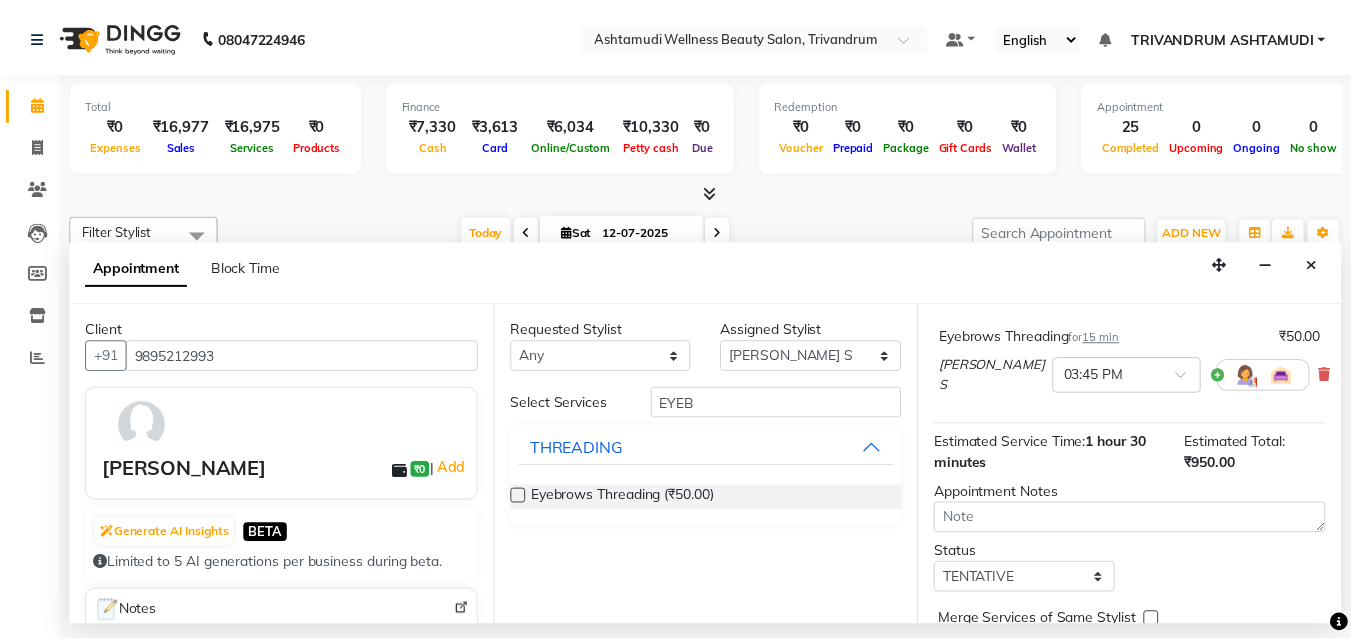 scroll, scrollTop: 515, scrollLeft: 0, axis: vertical 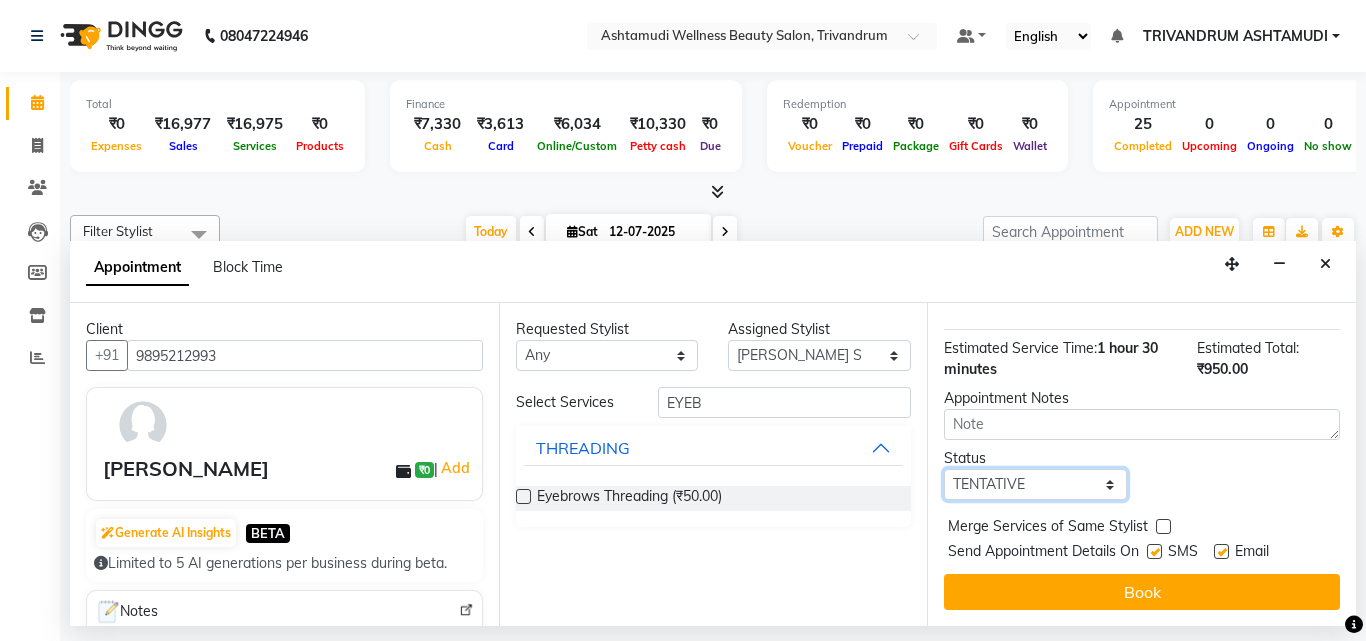 click on "Select TENTATIVE CONFIRM CHECK-IN UPCOMING" at bounding box center [1035, 484] 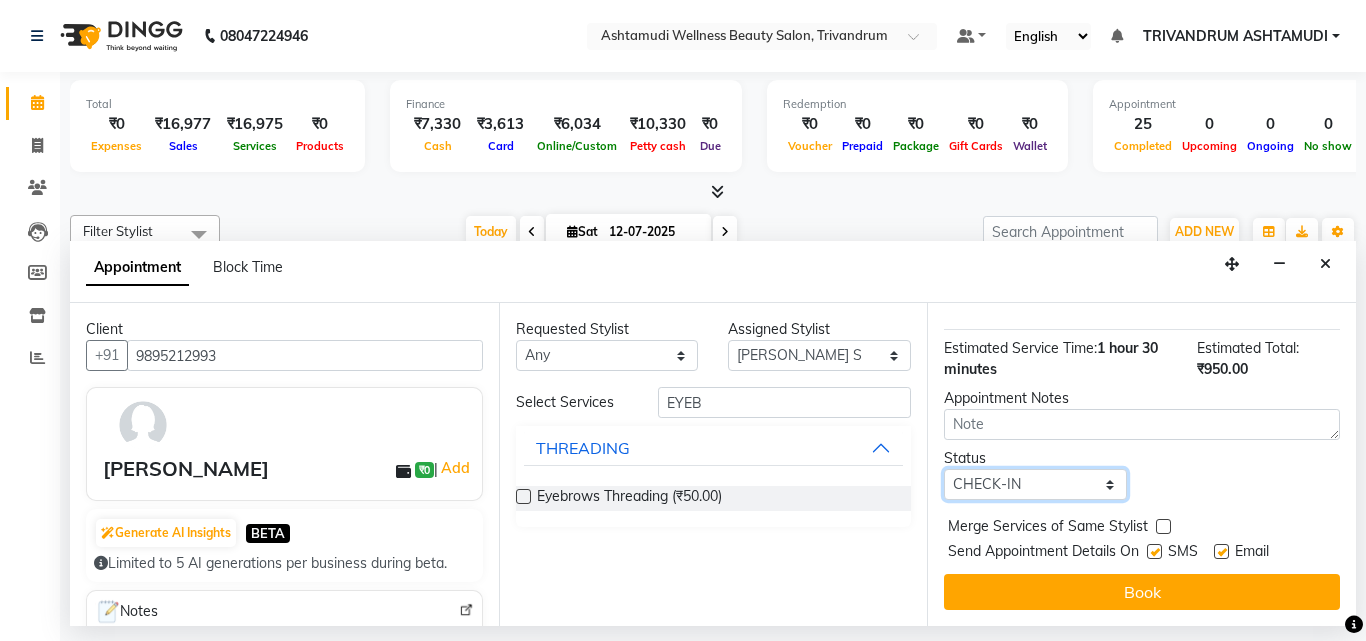 click on "Select TENTATIVE CONFIRM CHECK-IN UPCOMING" at bounding box center [1035, 484] 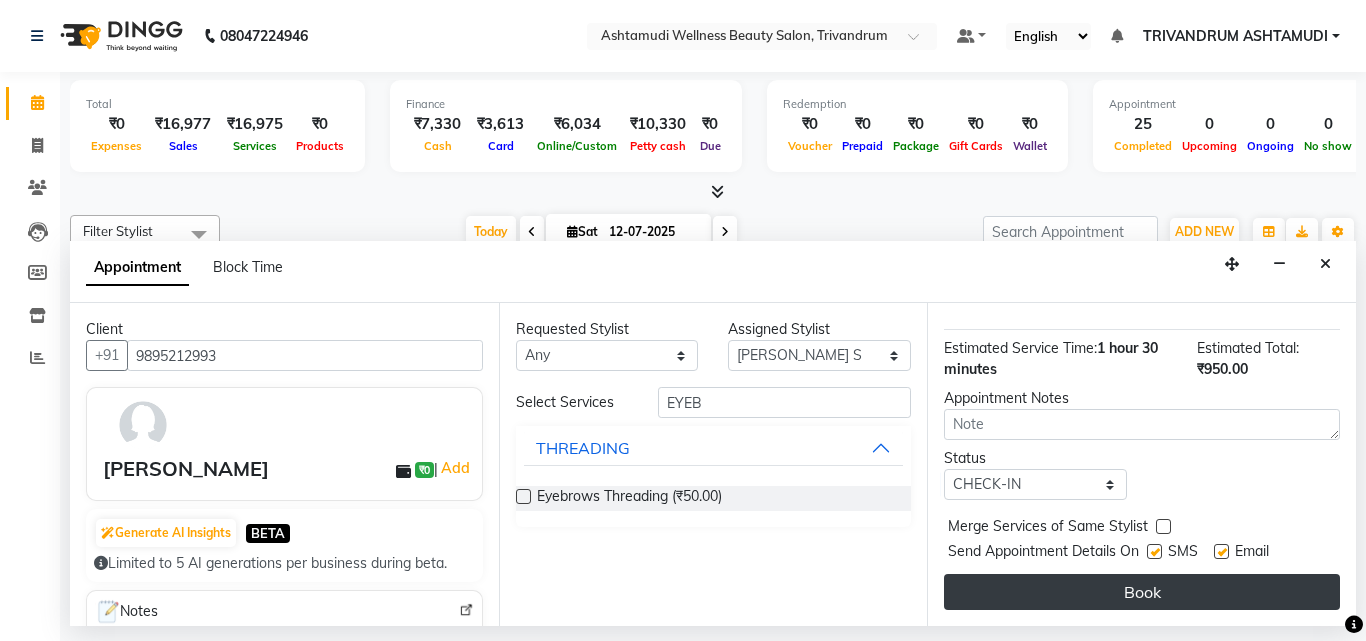 click on "Book" at bounding box center [1142, 592] 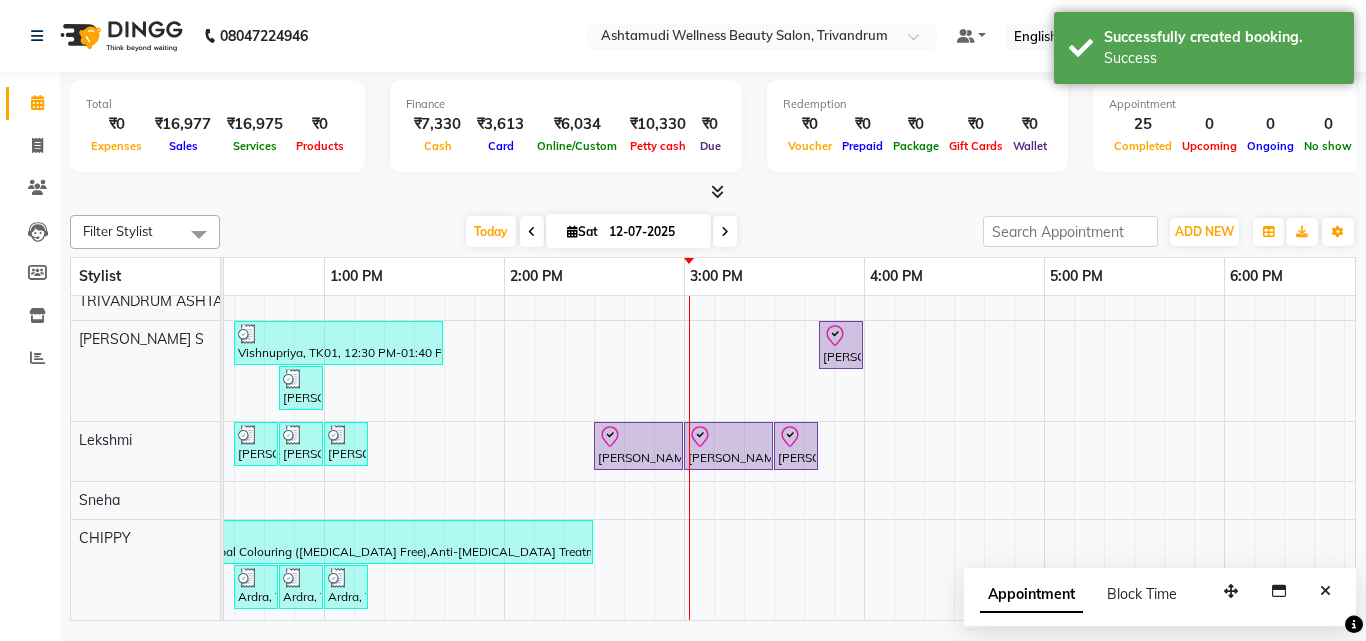click at bounding box center (638, 437) 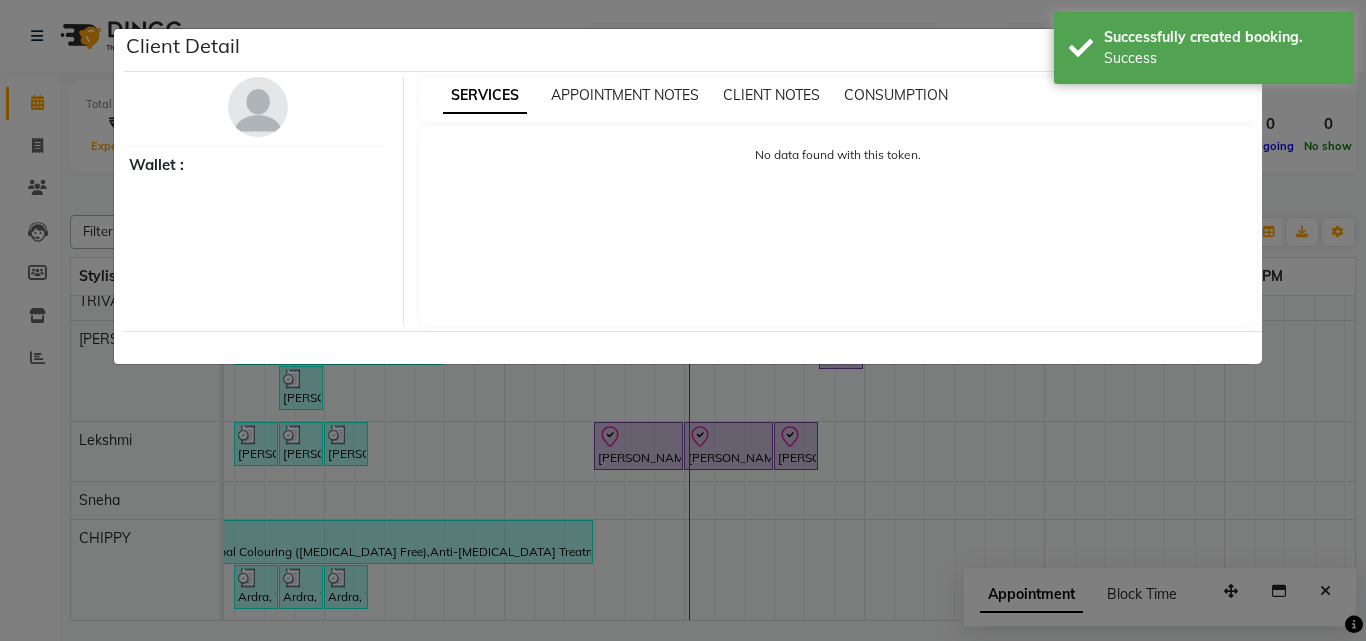 select on "8" 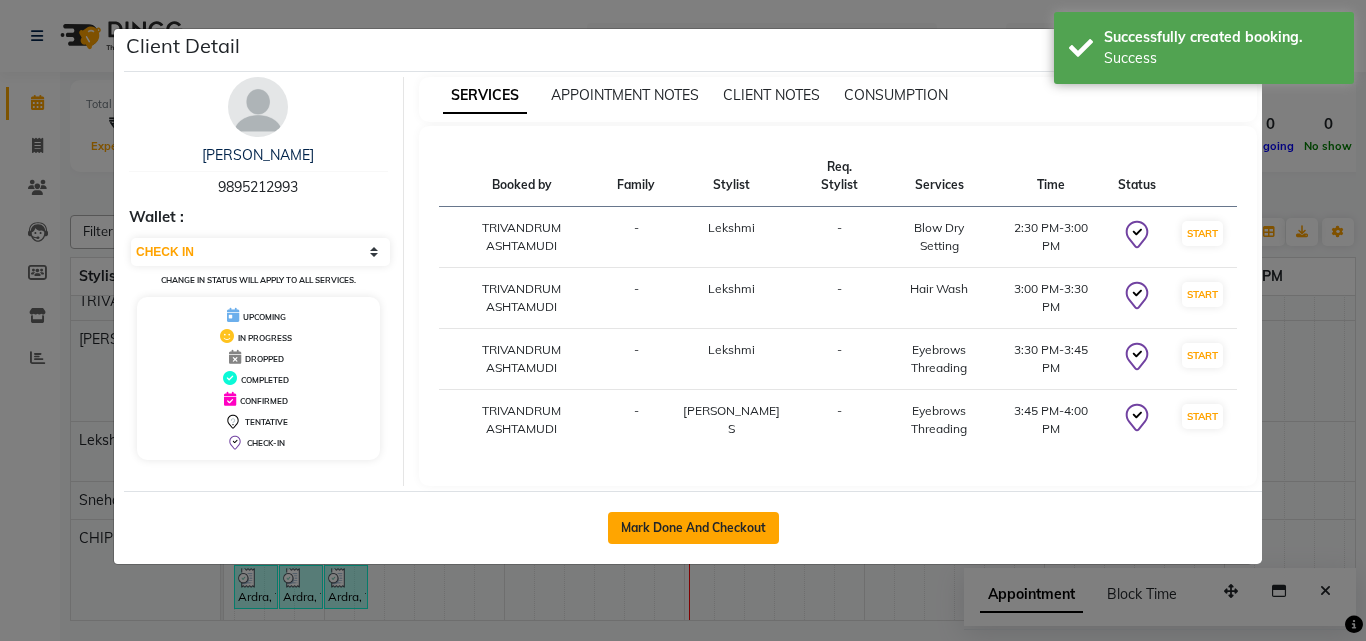 click on "Mark Done And Checkout" 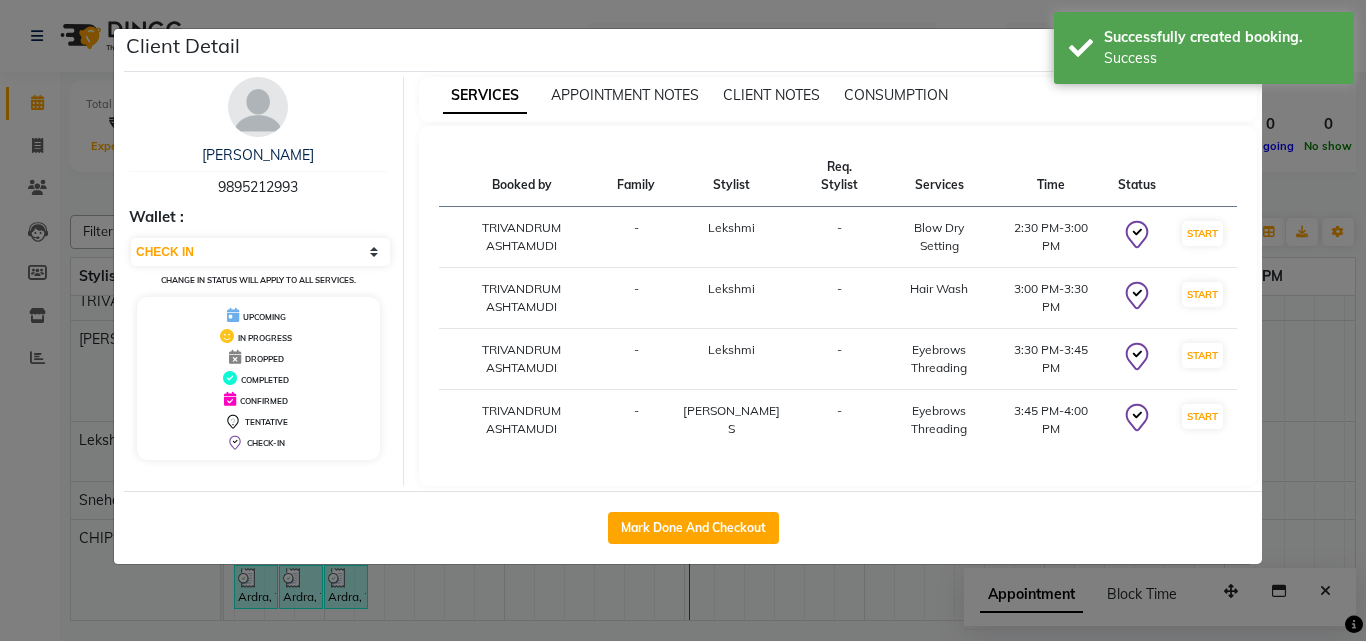 select on "4636" 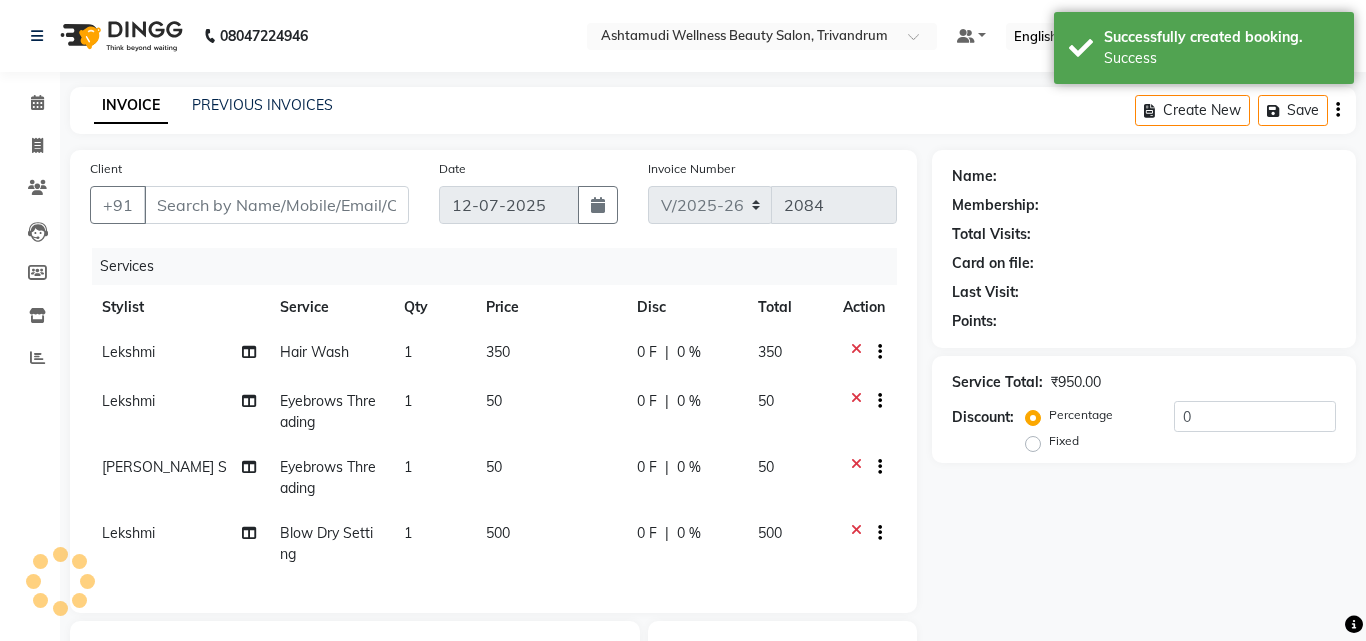 type on "9895212993" 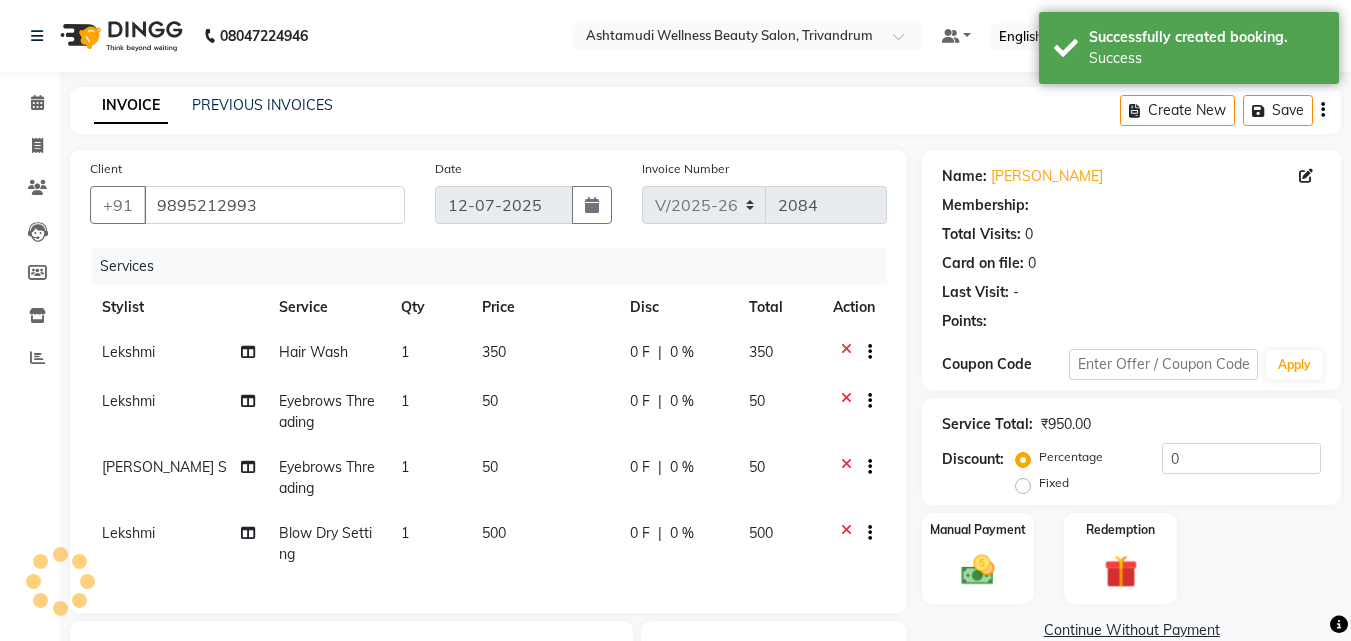 select on "1: Object" 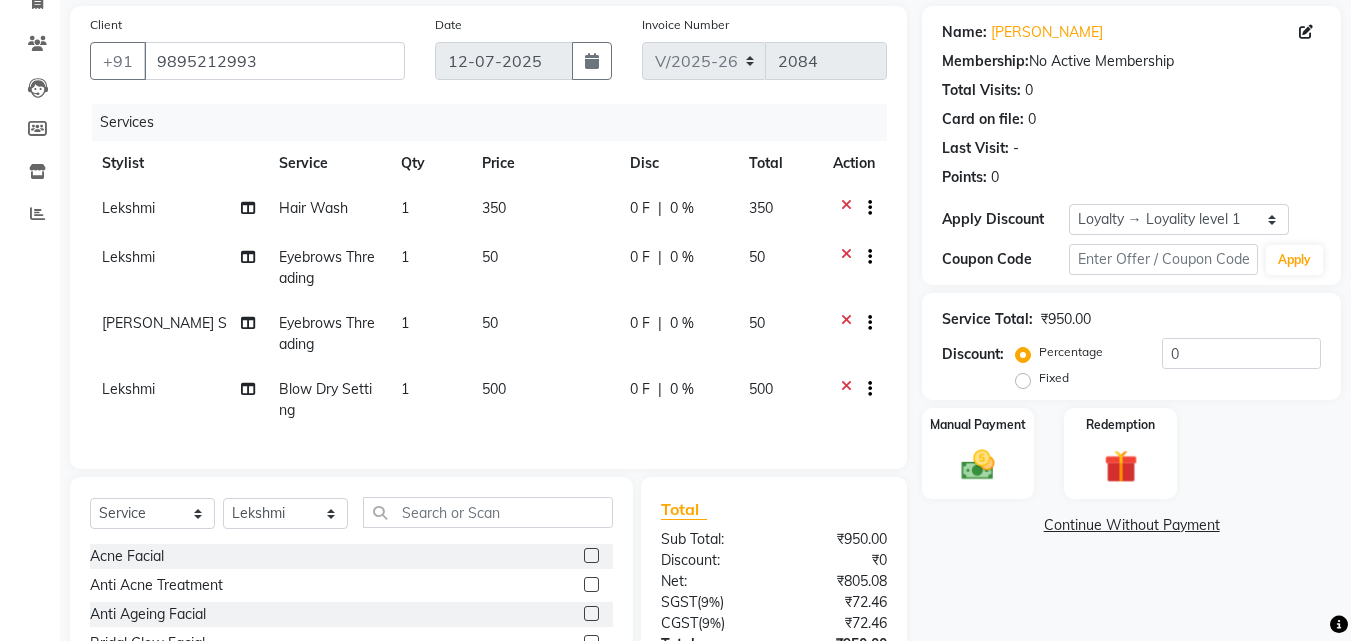 scroll, scrollTop: 320, scrollLeft: 0, axis: vertical 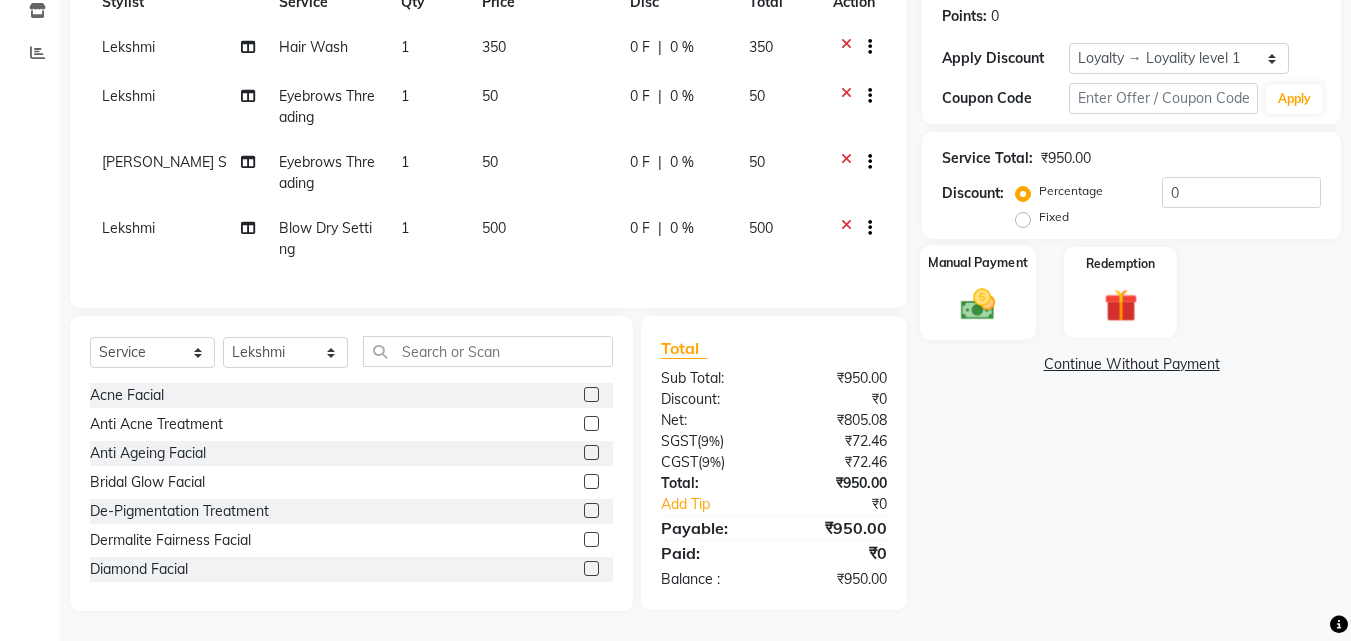 click 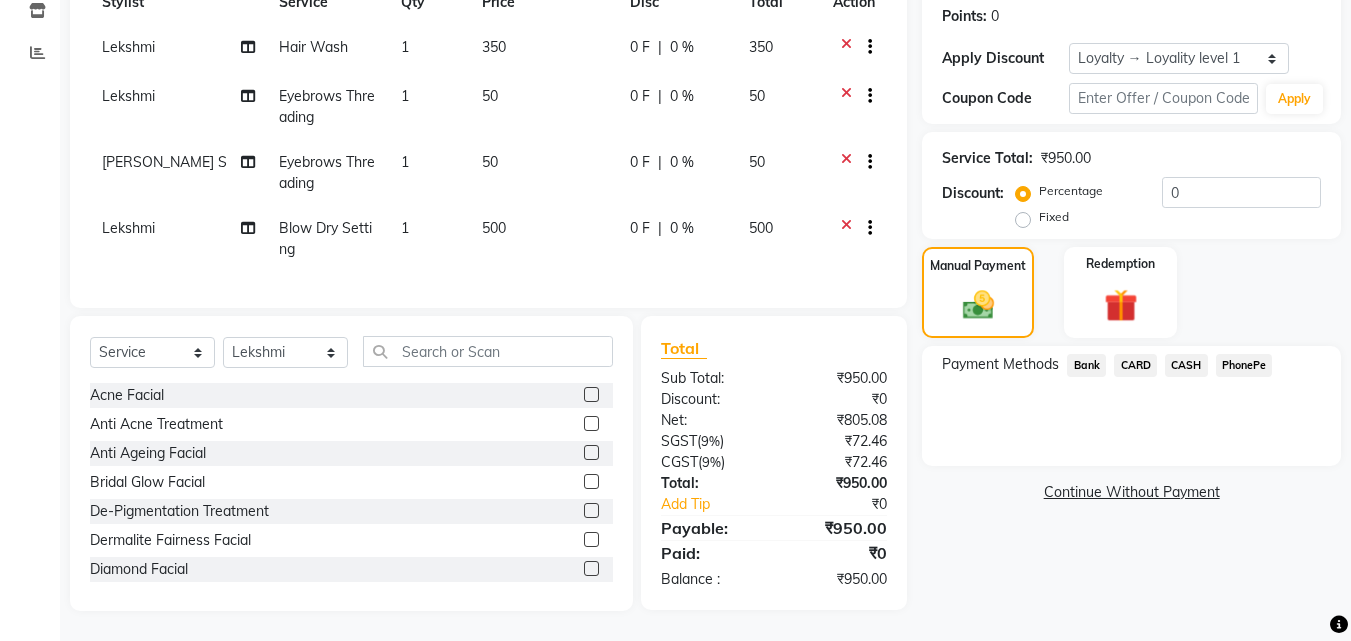 click on "PhonePe" 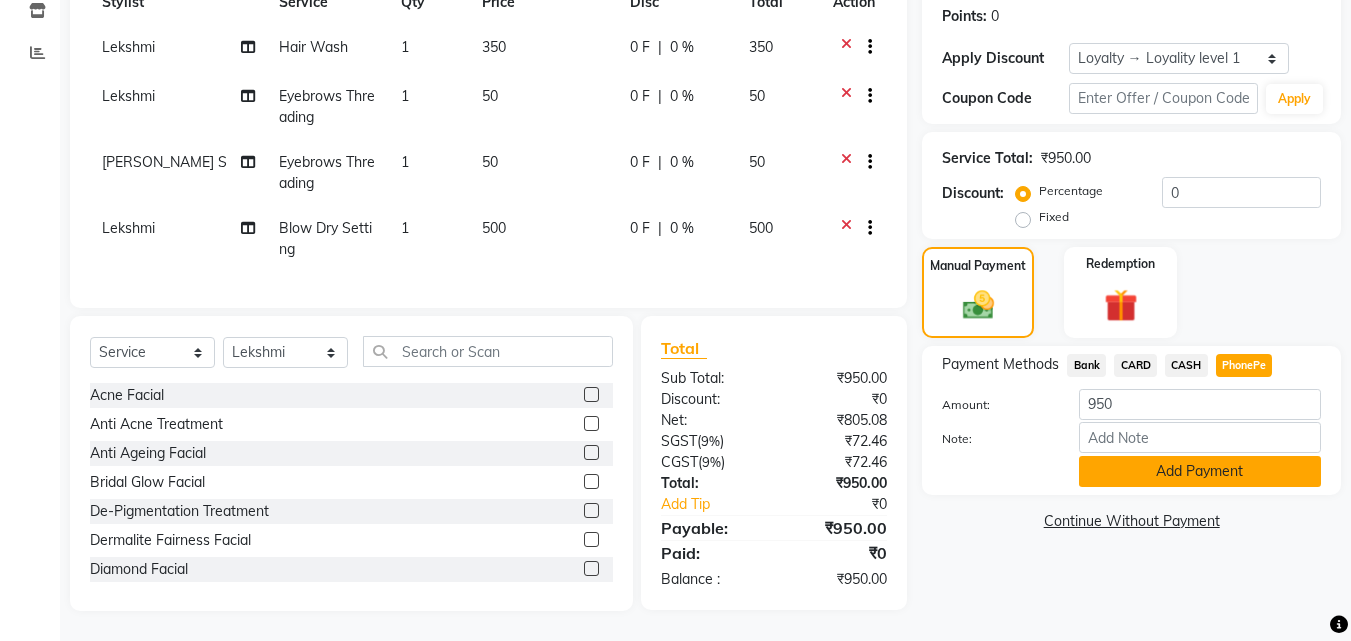 click on "Add Payment" 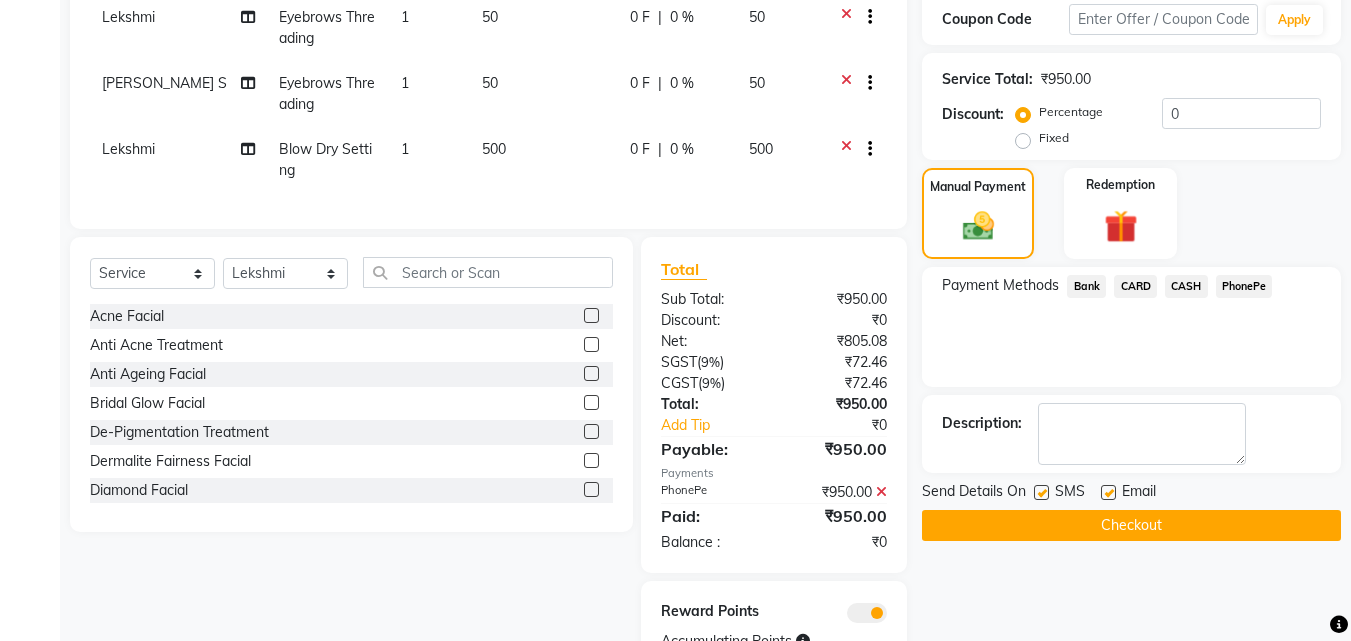 scroll, scrollTop: 481, scrollLeft: 0, axis: vertical 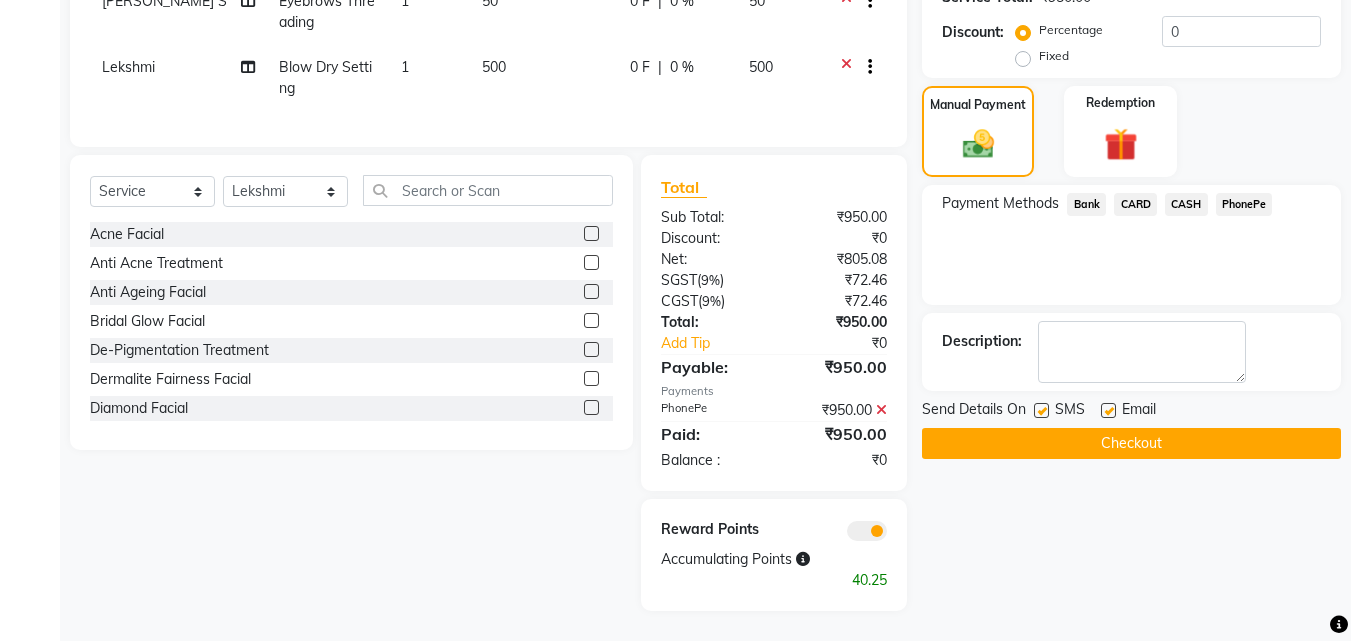 click on "Checkout" 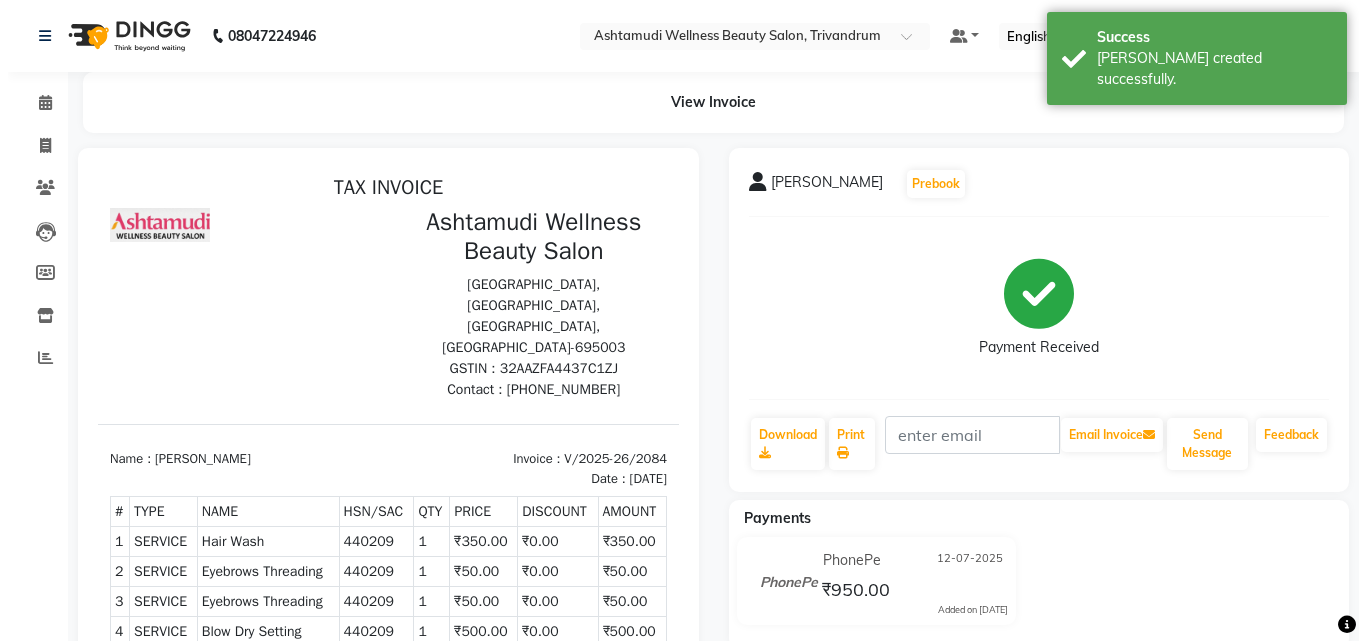 scroll, scrollTop: 0, scrollLeft: 0, axis: both 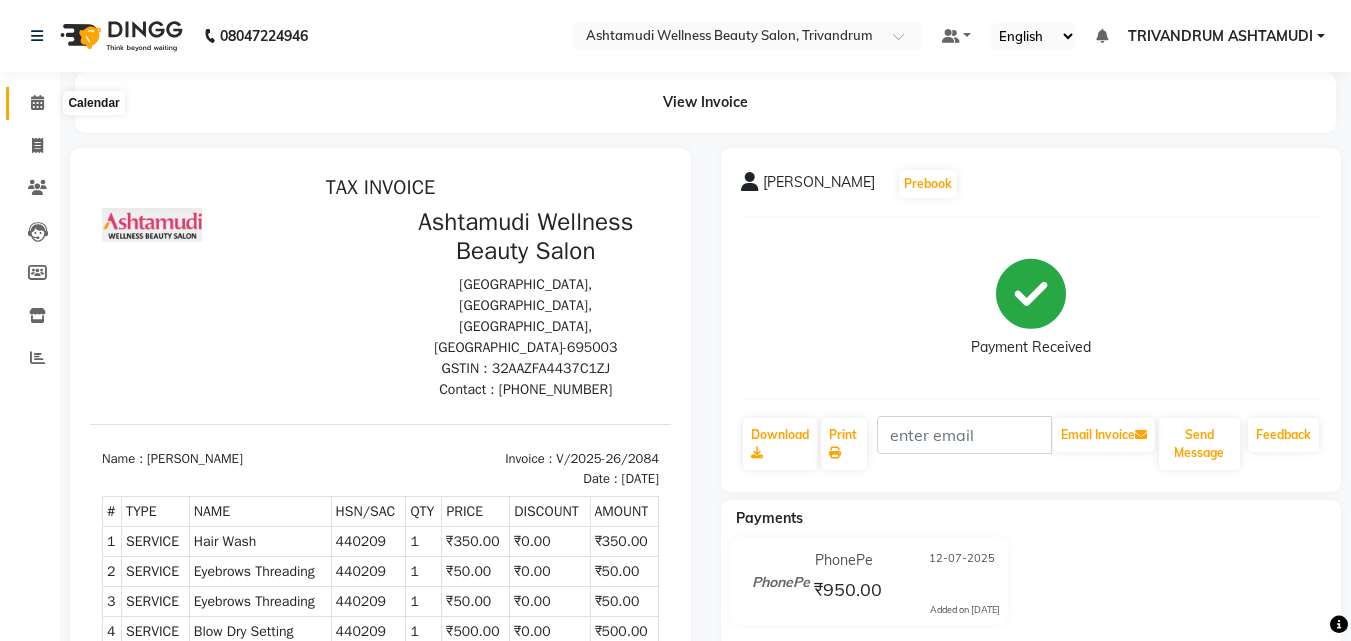 click 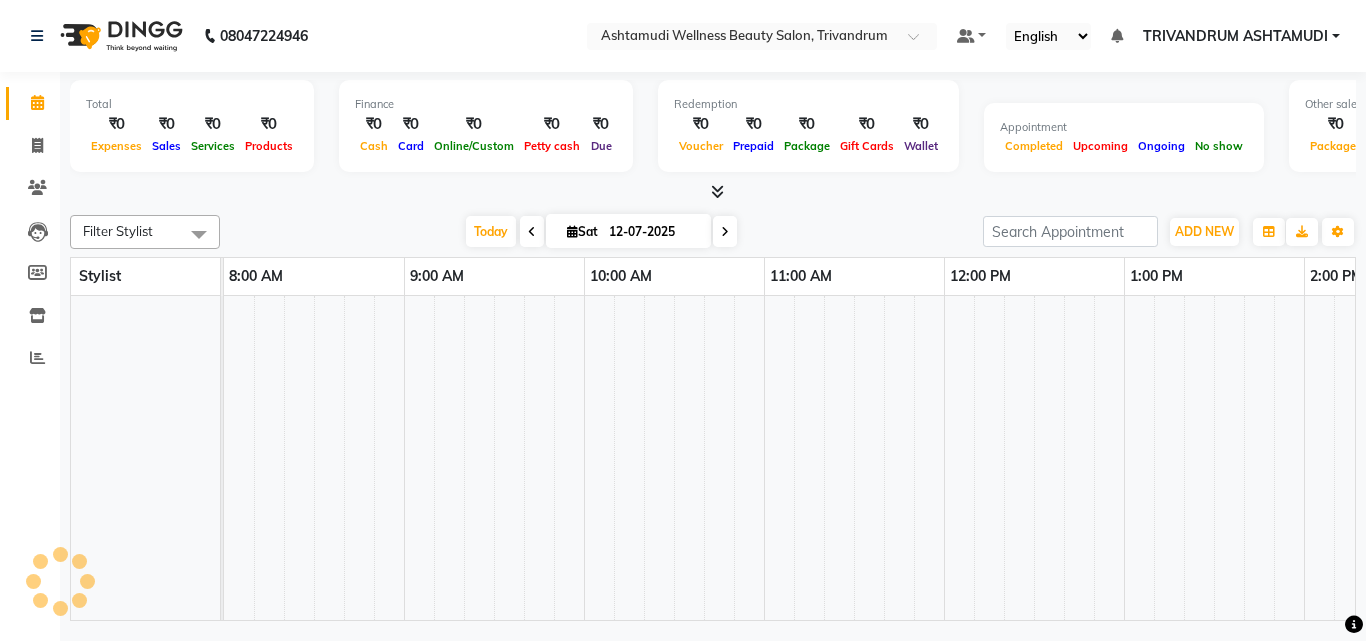 scroll, scrollTop: 0, scrollLeft: 0, axis: both 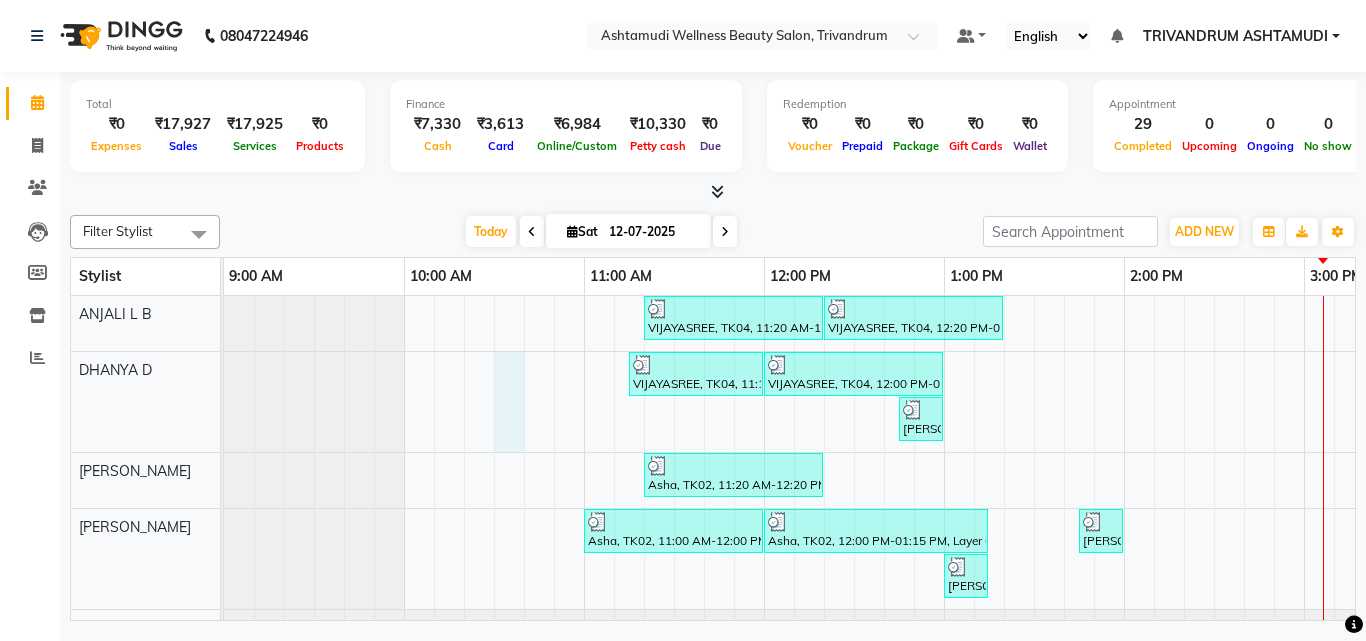 click on "VIJAYASREE, TK04, 11:20 AM-12:20 PM, Ceramide  Anti frizz treatment     VIJAYASREE, TK04, 12:20 PM-01:20 PM, Root Touch-Up (Ammonia Free),Ceramide  Anti frizz treatment,Eyebrows Threading     VIJAYASREE, TK04, 11:15 AM-12:00 PM, Root Touch-Up (Ammonia Free)     VIJAYASREE, TK04, 12:00 PM-01:00 PM, Ceramide  Anti frizz treatment     KARISHMA@@, TK08, 12:45 PM-01:00 PM, Eyebrows Threading     Asha, TK02, 11:20 AM-12:20 PM, Layer Cut     Asha, TK02, 11:00 AM-12:00 PM, Ceramide  Anti frizz treatment     Asha, TK02, 12:00 PM-01:15 PM, Layer Cut,Ceramide  Anti frizz treatment,Eyebrows Threading     gowri, TK11, 01:45 PM-02:00 PM, Eyebrows Threading     KARISHMA@@, TK08, 01:00 PM-01:15 PM, Eyebrows Threading     Vishnupriya, TK01, 10:45 AM-11:30 AM, Root Touch-Up (Ammonia Free)     Vishnupriya, TK01, 11:30 AM-12:30 PM, Ceramide  Anti frizz treatment     Asha, TK02, 11:20 AM-12:20 PM, Layer Cut     Vishnupriya, TK01, 12:30 PM-01:40 PM, U Cut,Eyebrows Threading,Forehead Threading" at bounding box center (1484, 685) 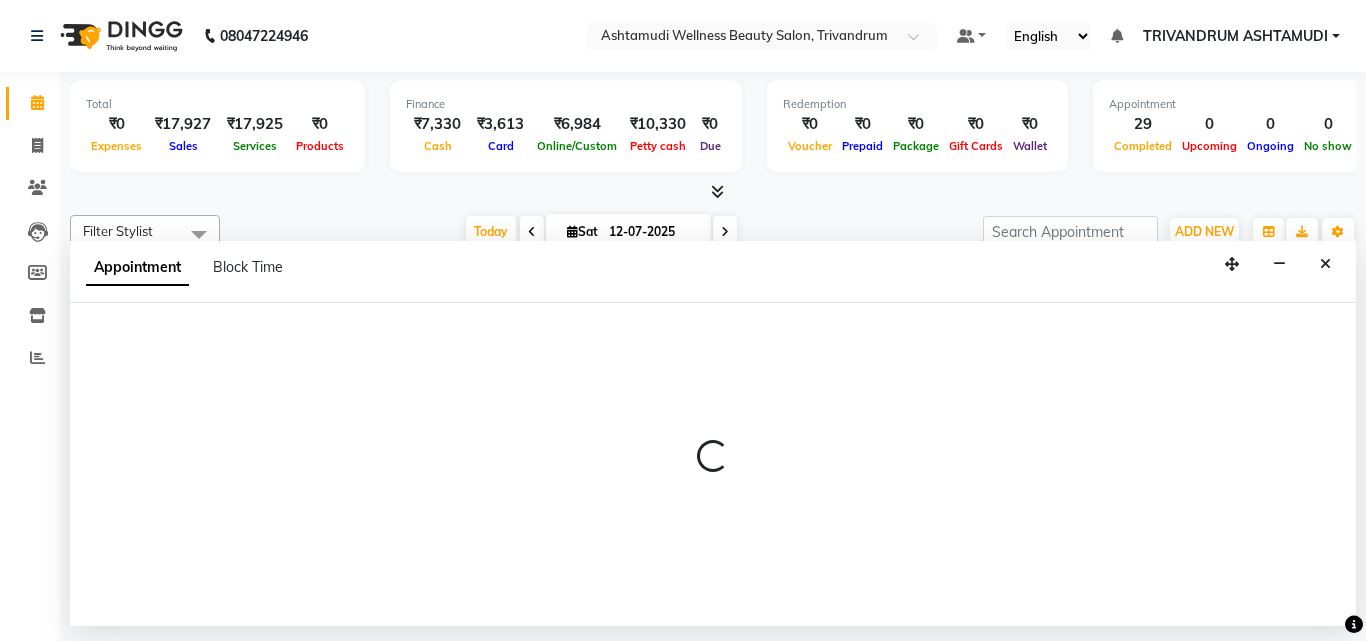 select on "27022" 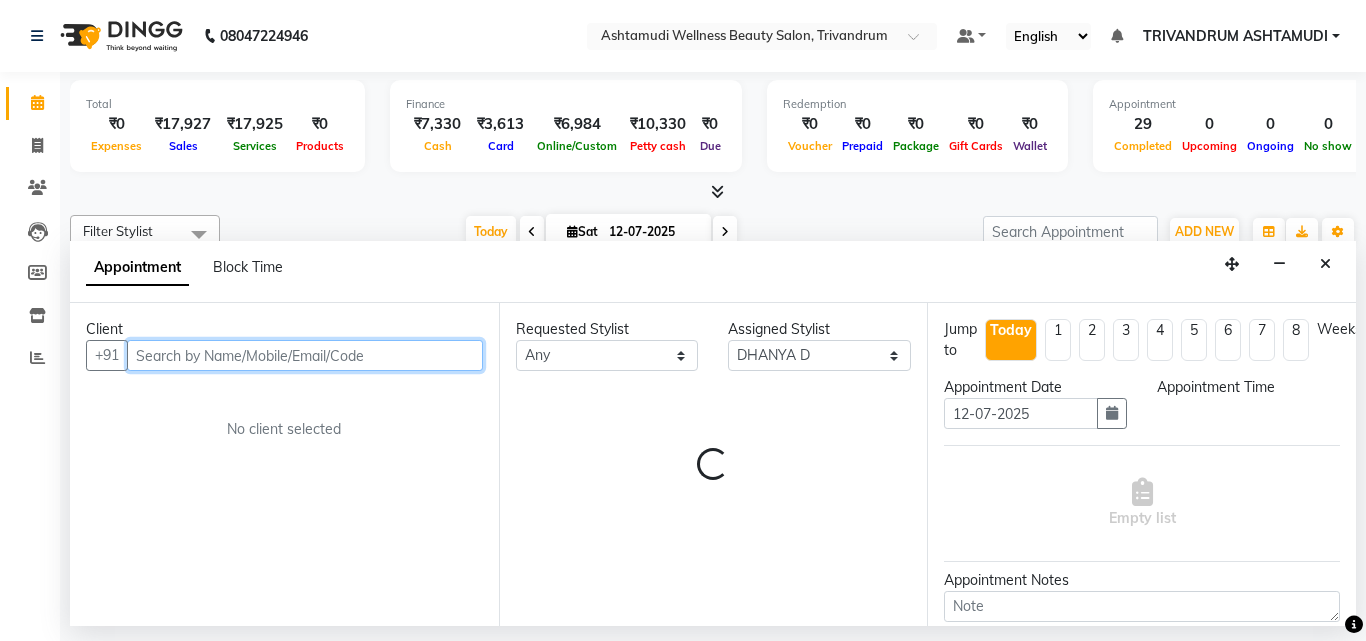 select on "630" 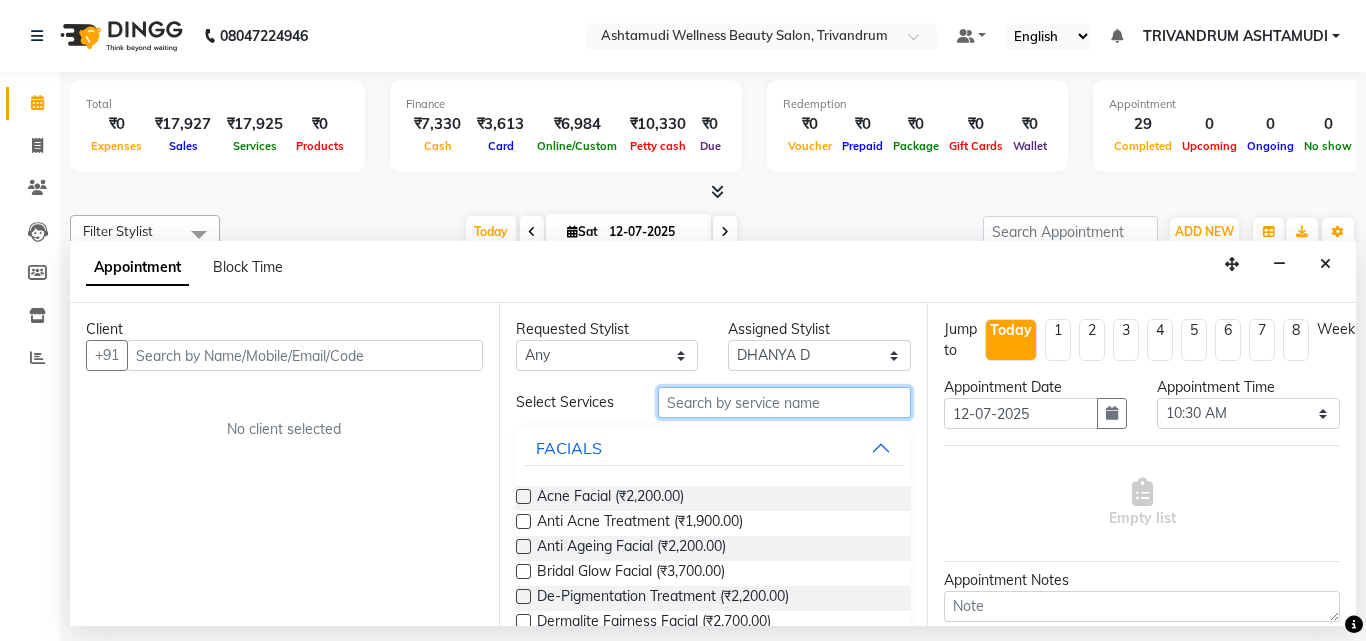 click at bounding box center [785, 402] 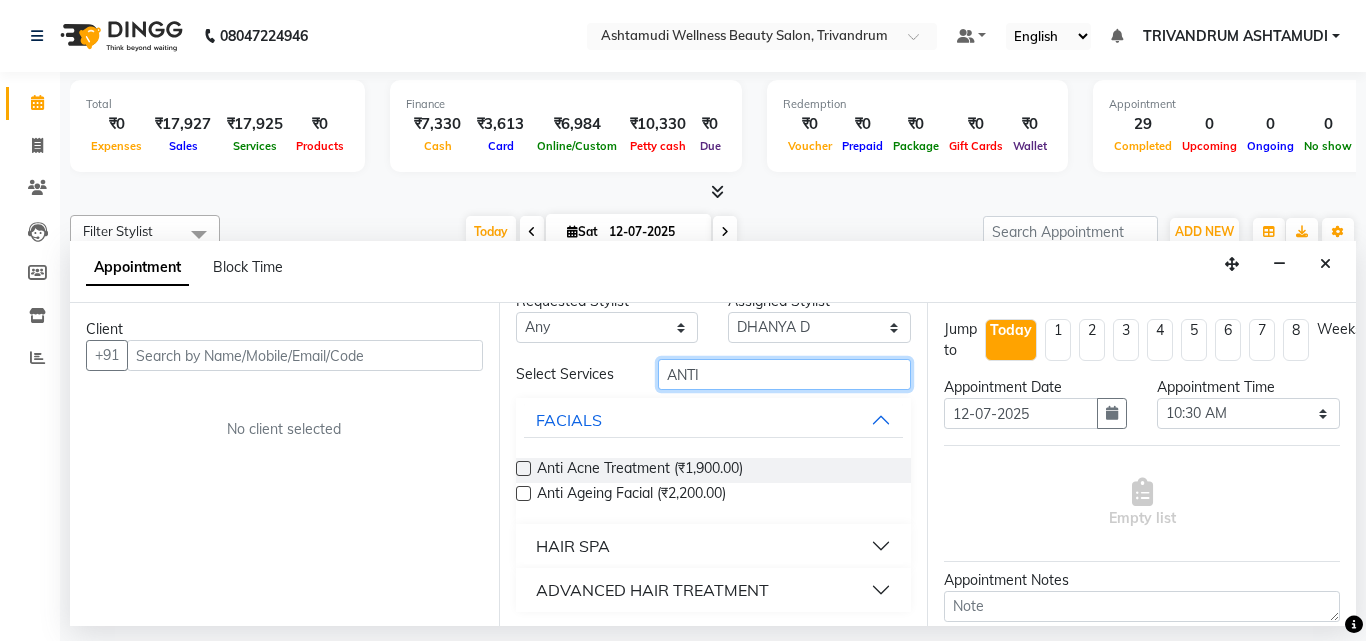 scroll, scrollTop: 30, scrollLeft: 0, axis: vertical 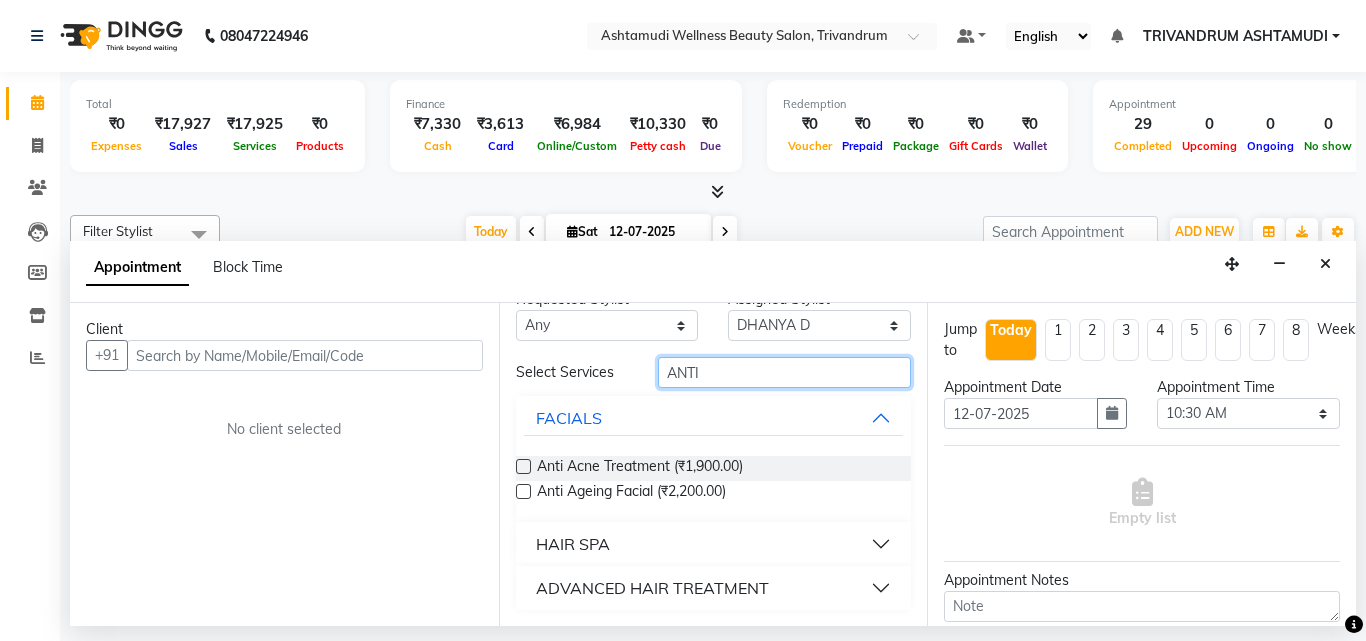 type on "ANTI" 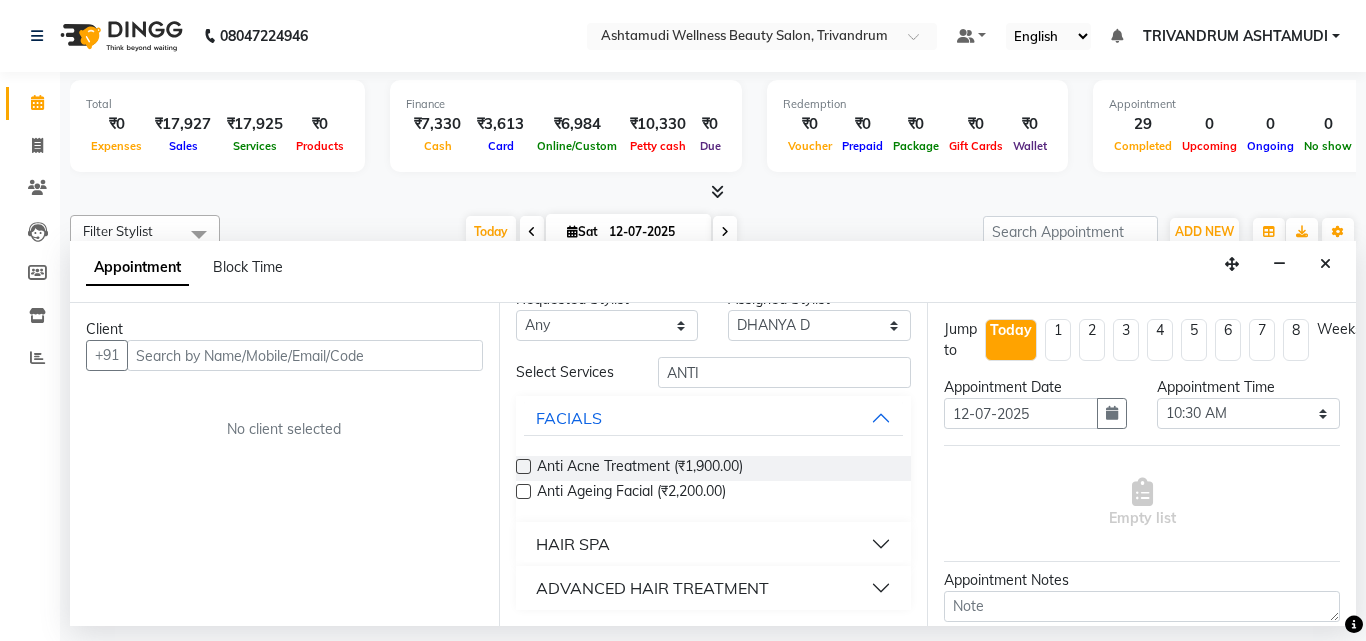 click on "ADVANCED HAIR TREATMENT" at bounding box center (714, 588) 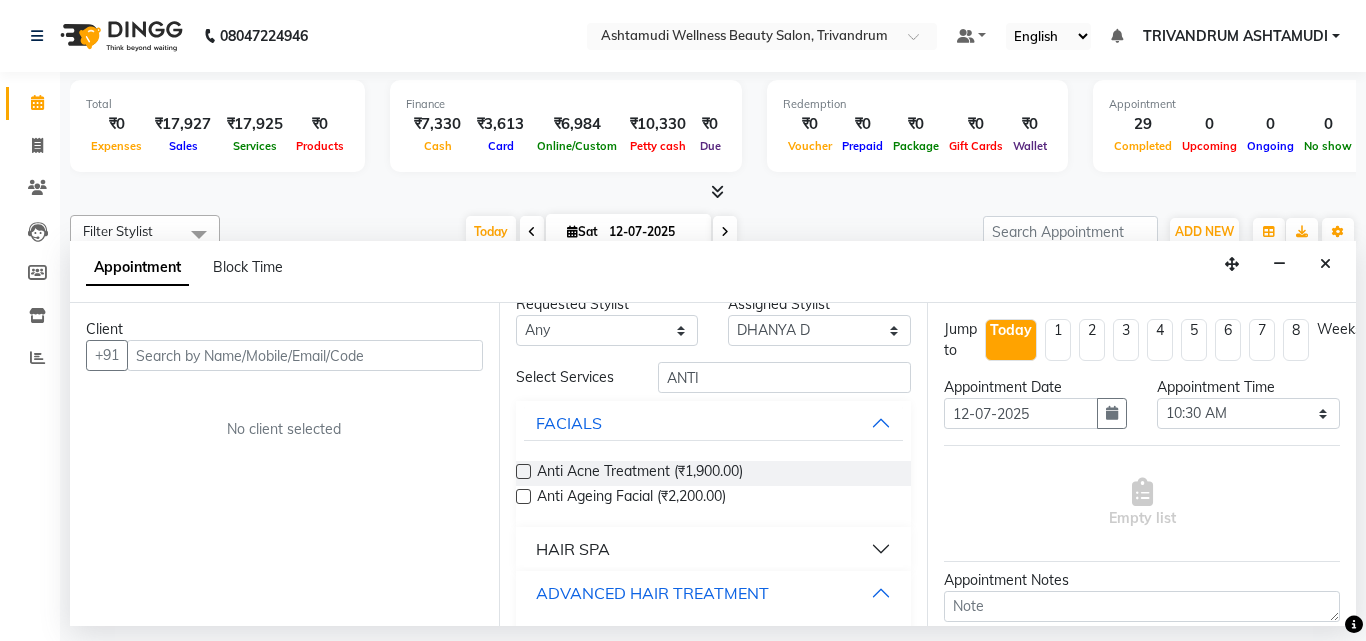 scroll, scrollTop: 0, scrollLeft: 0, axis: both 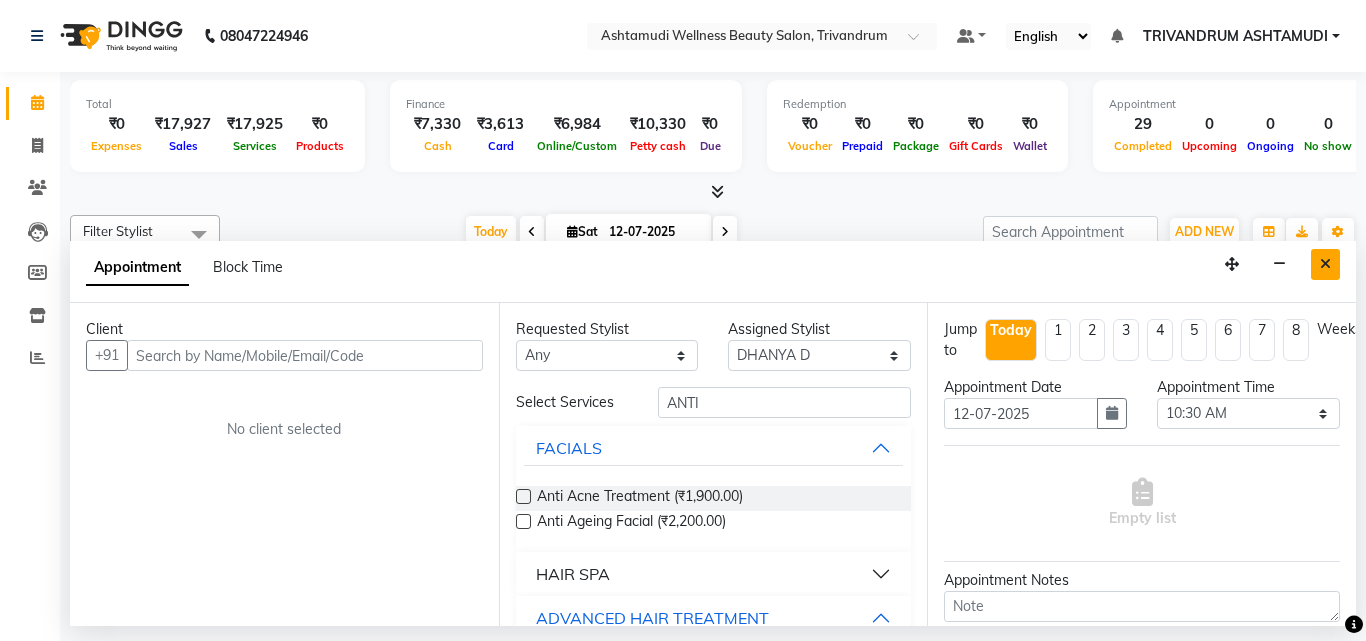 click at bounding box center (1325, 264) 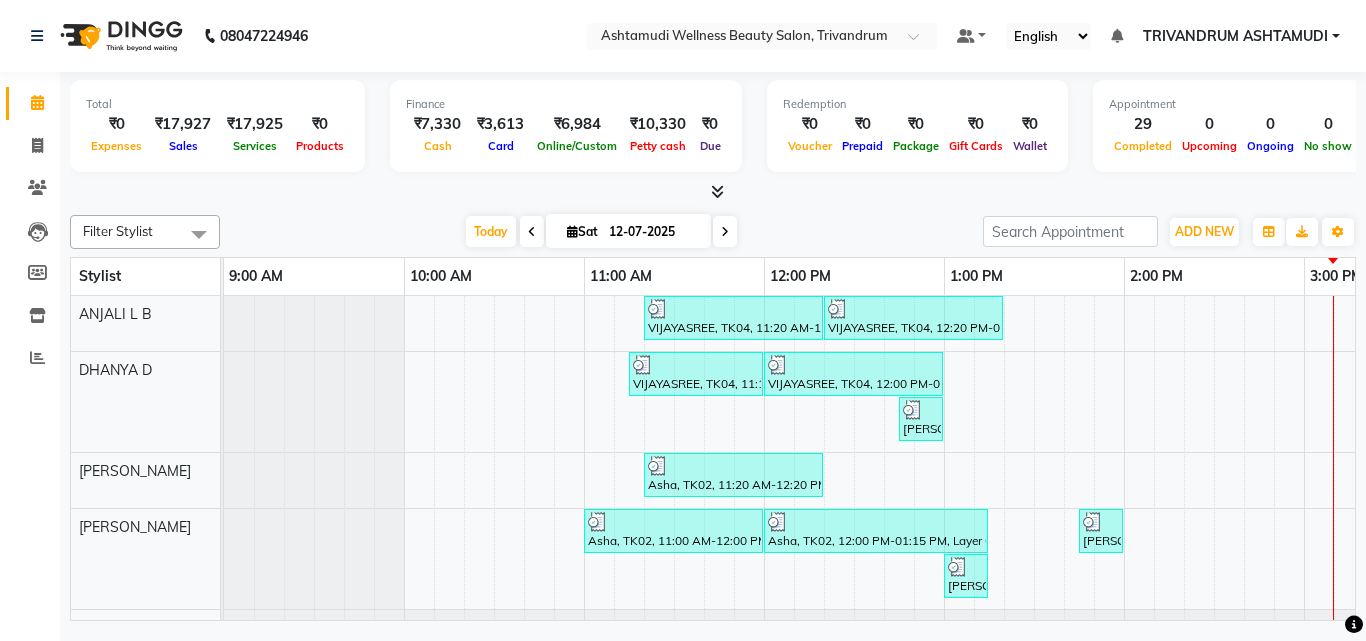 click at bounding box center [713, 192] 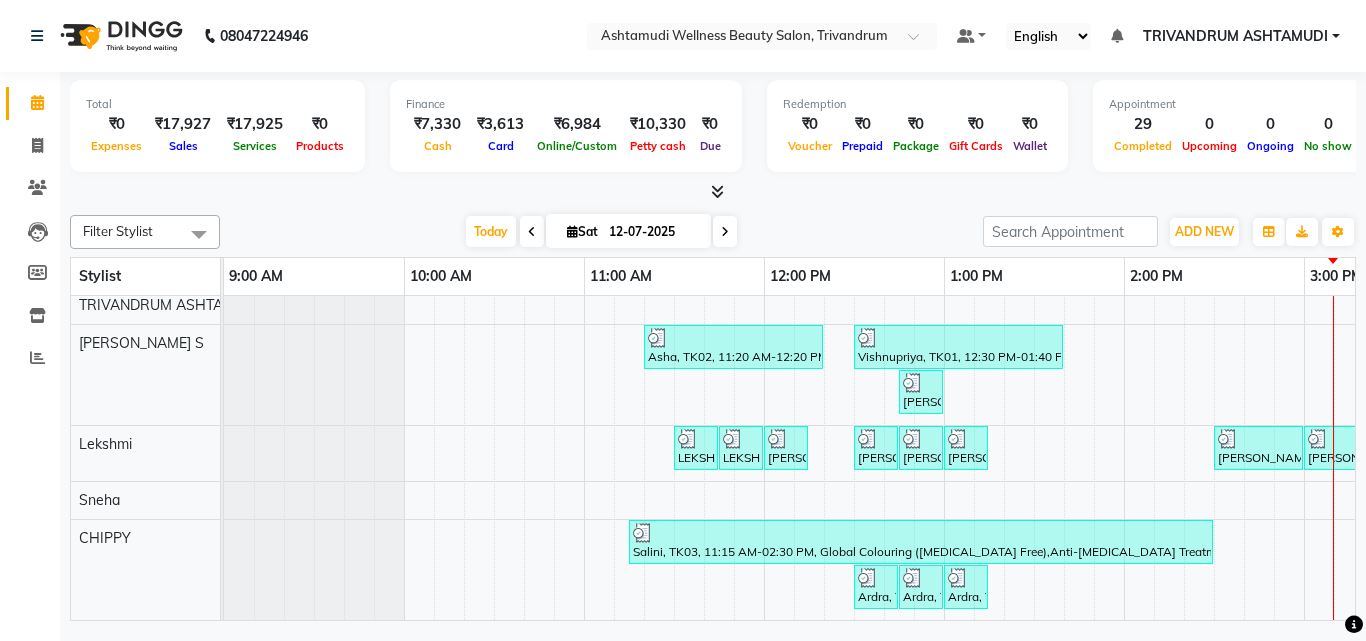 scroll, scrollTop: 186, scrollLeft: 0, axis: vertical 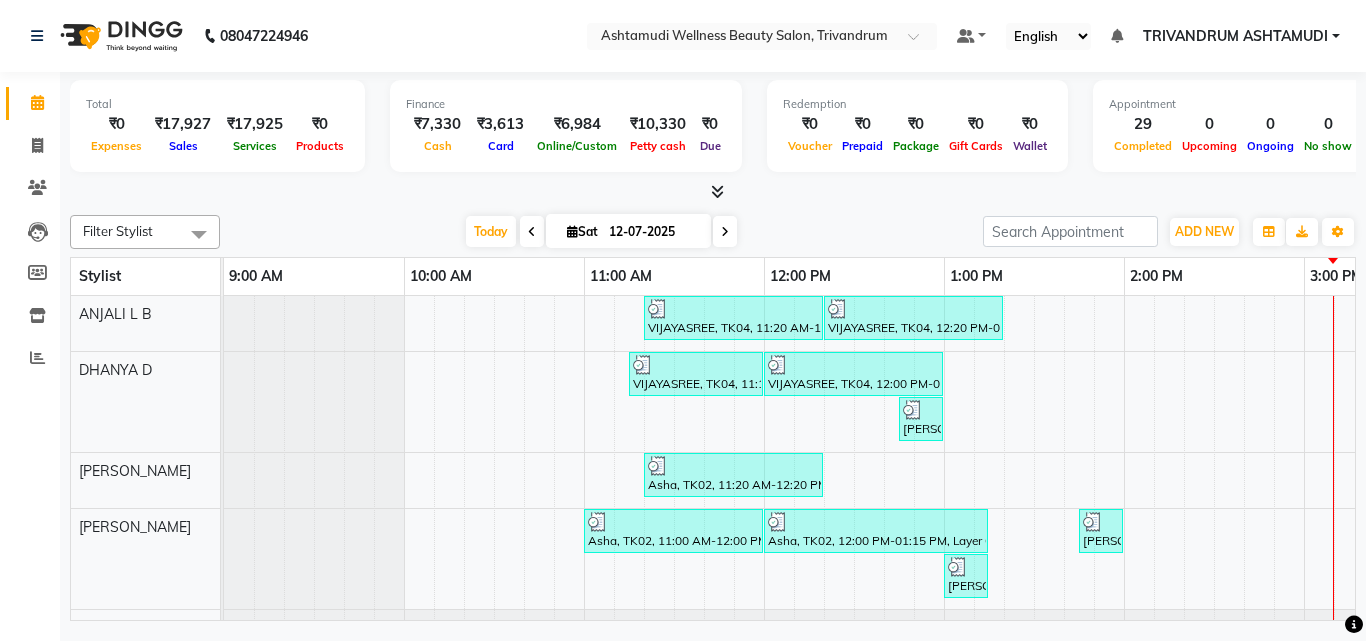 click on "VIJAYASREE, TK04, 11:20 AM-12:20 PM, Ceramide  Anti frizz treatment     VIJAYASREE, TK04, 12:20 PM-01:20 PM, Root Touch-Up (Ammonia Free),Ceramide  Anti frizz treatment,Eyebrows Threading     VIJAYASREE, TK04, 11:15 AM-12:00 PM, Root Touch-Up (Ammonia Free)     VIJAYASREE, TK04, 12:00 PM-01:00 PM, Ceramide  Anti frizz treatment     KARISHMA@@, TK08, 12:45 PM-01:00 PM, Eyebrows Threading     Asha, TK02, 11:20 AM-12:20 PM, Layer Cut     Asha, TK02, 11:00 AM-12:00 PM, Ceramide  Anti frizz treatment     Asha, TK02, 12:00 PM-01:15 PM, Layer Cut,Ceramide  Anti frizz treatment,Eyebrows Threading     gowri, TK11, 01:45 PM-02:00 PM, Eyebrows Threading     KARISHMA@@, TK08, 01:00 PM-01:15 PM, Eyebrows Threading     Vishnupriya, TK01, 10:45 AM-11:30 AM, Root Touch-Up (Ammonia Free)     Vishnupriya, TK01, 11:30 AM-12:30 PM, Ceramide  Anti frizz treatment     Asha, TK02, 11:20 AM-12:20 PM, Layer Cut     Vishnupriya, TK01, 12:30 PM-01:40 PM, U Cut,Eyebrows Threading,Forehead Threading" at bounding box center [1484, 685] 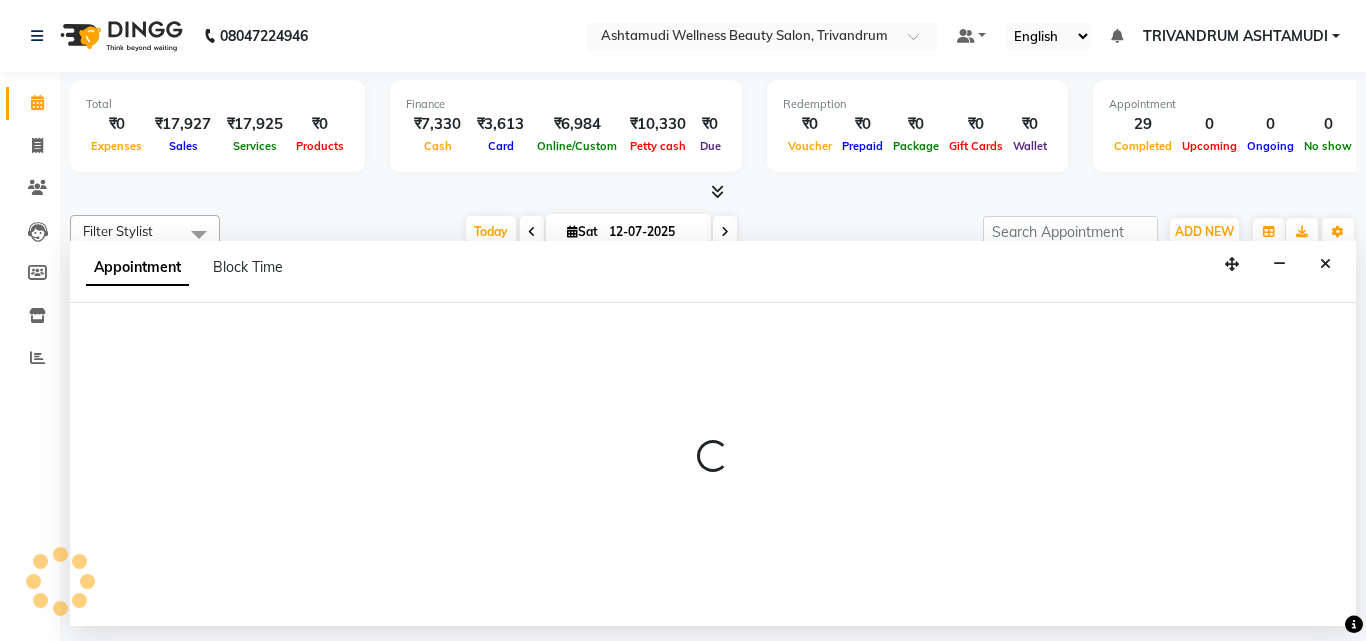 select on "27022" 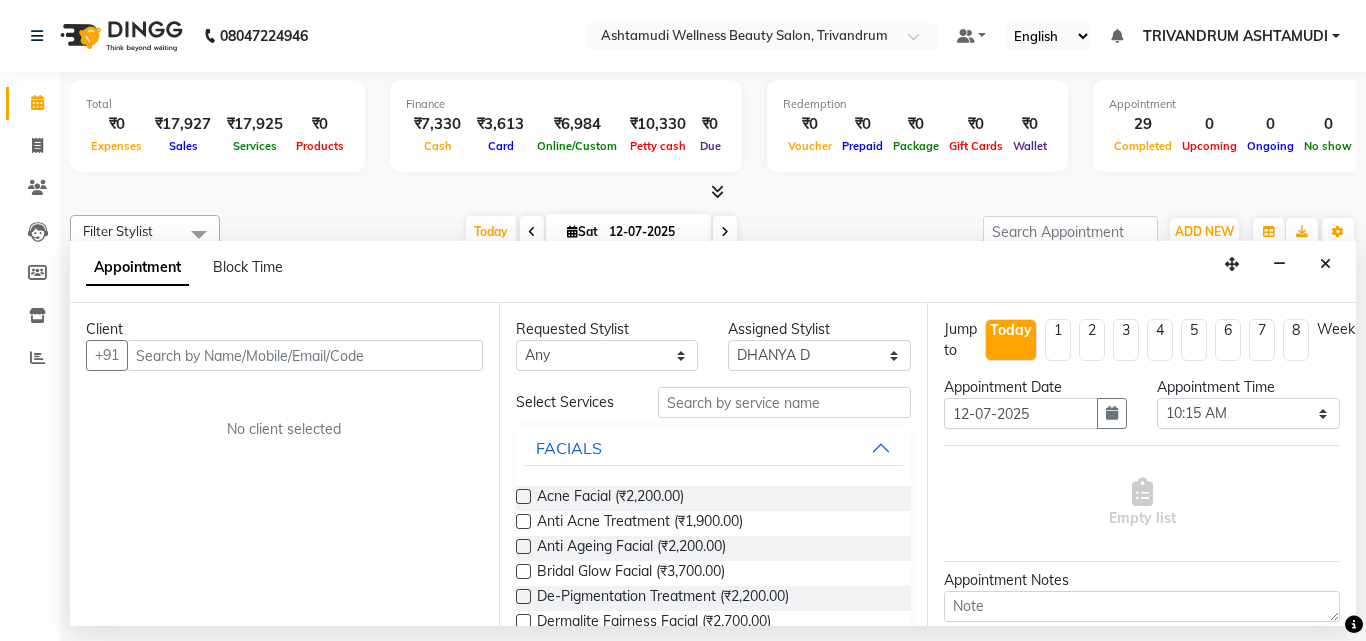 click at bounding box center [305, 355] 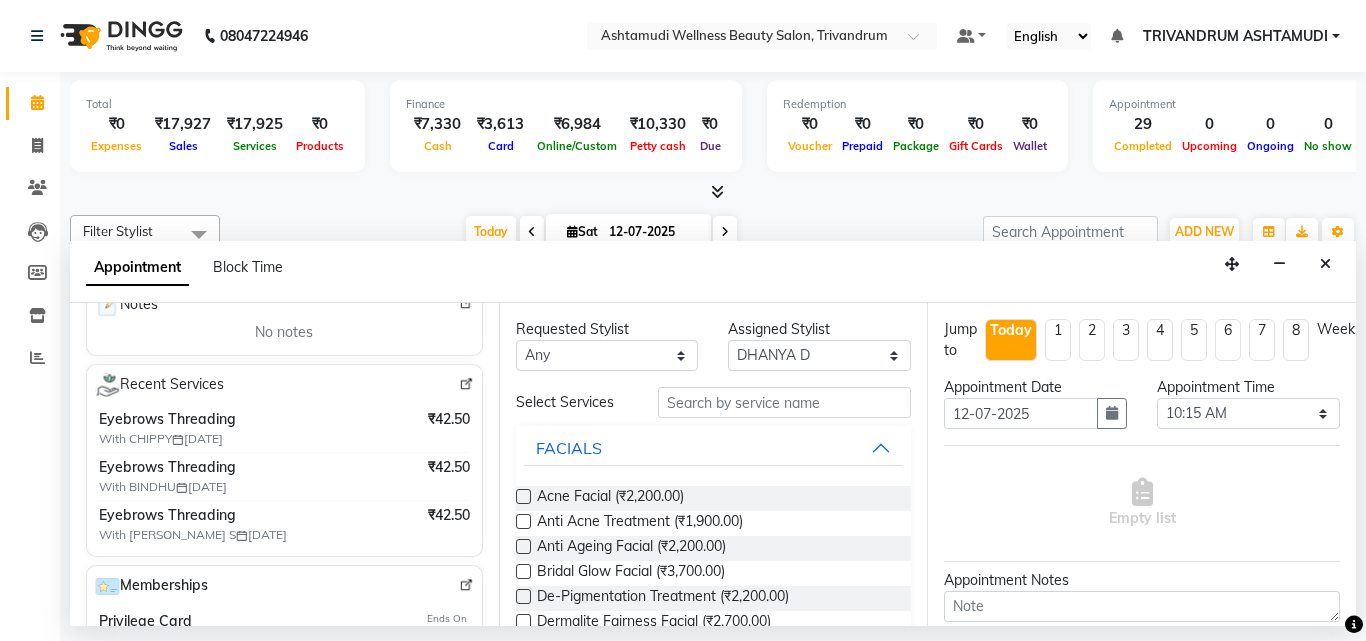 scroll, scrollTop: 200, scrollLeft: 0, axis: vertical 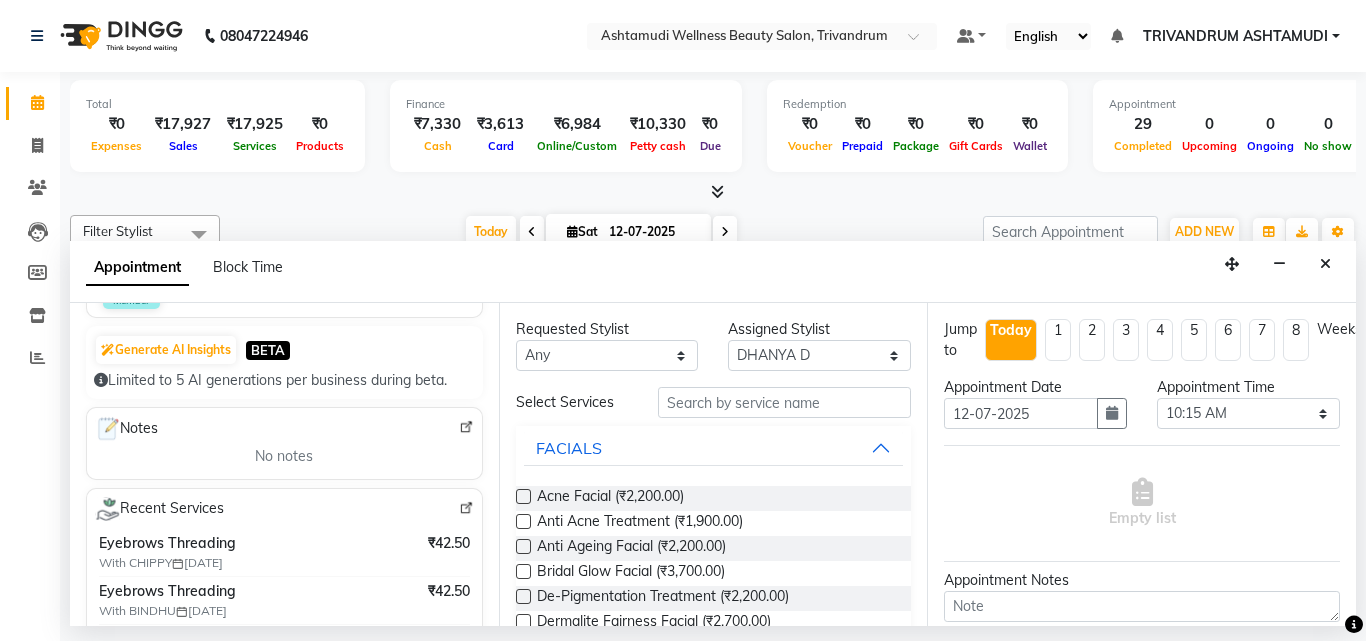 type on "9446849238" 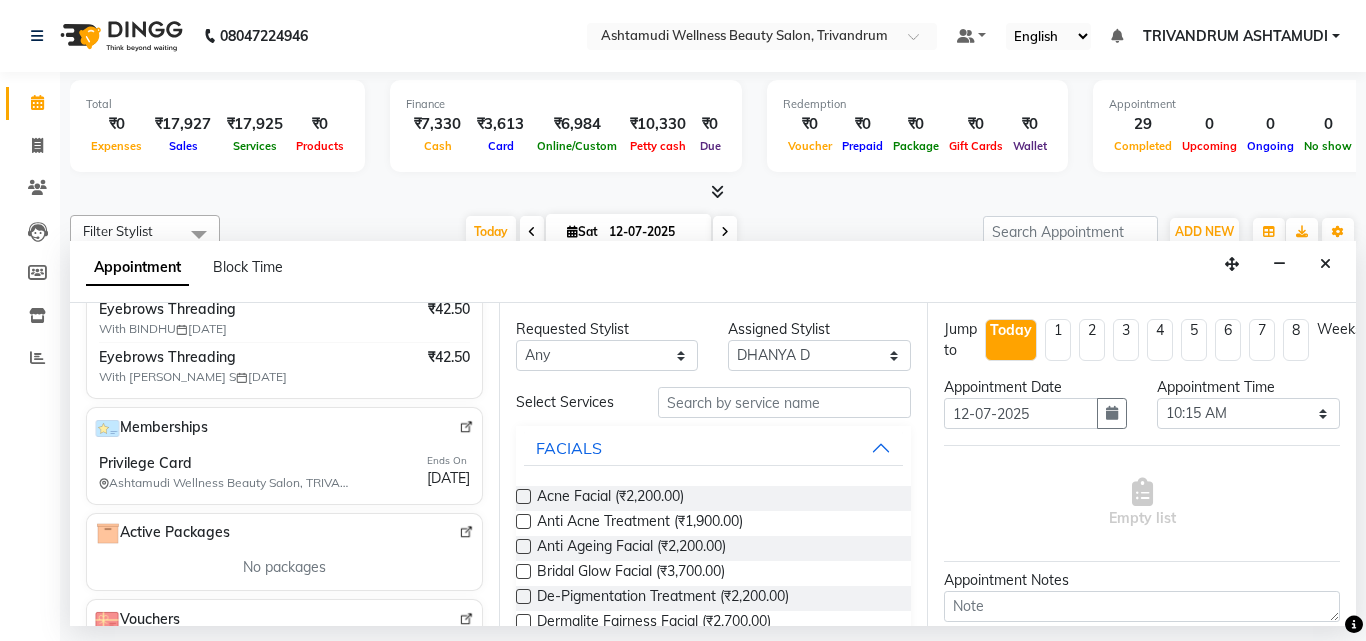 scroll, scrollTop: 550, scrollLeft: 0, axis: vertical 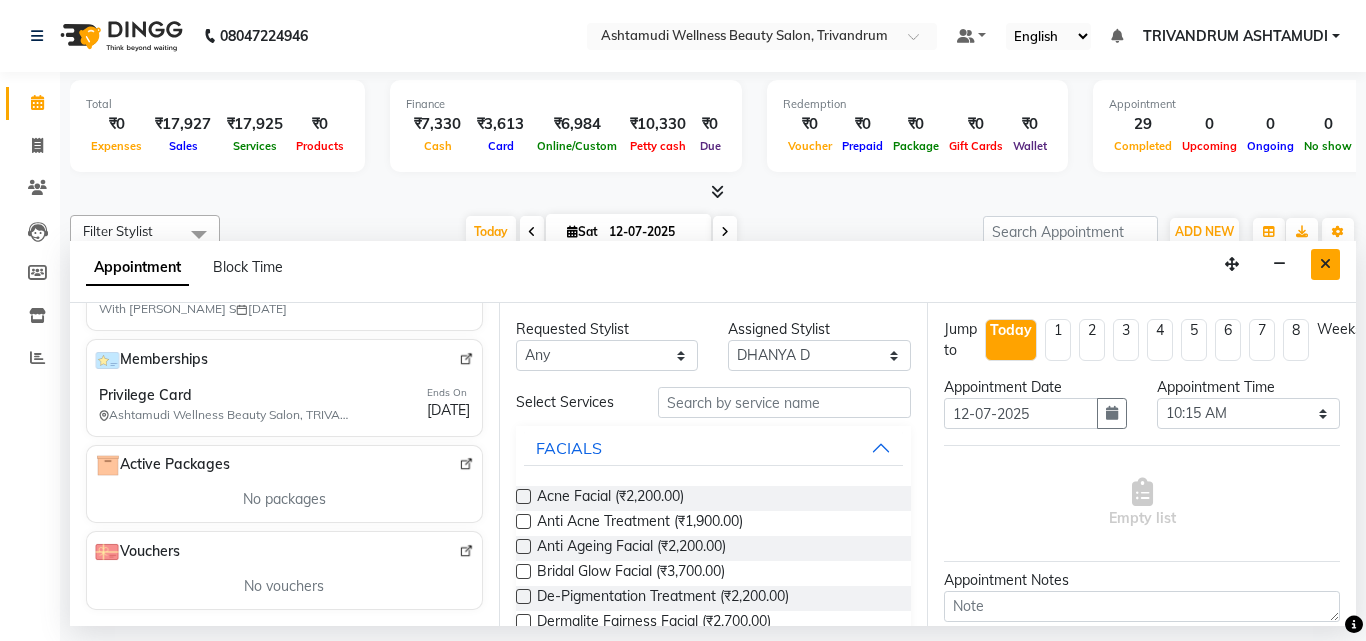 click at bounding box center [1325, 264] 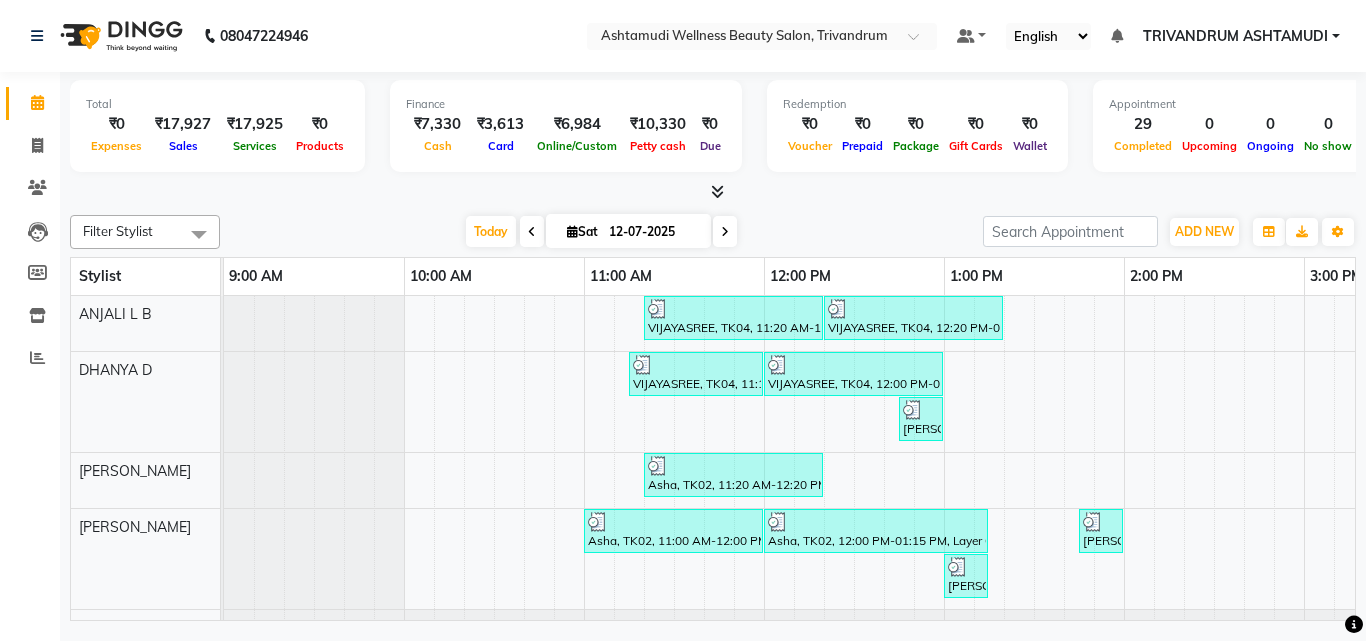 click on "Total  ₹0  Expenses ₹17,927  Sales ₹17,925  Services ₹0  Products Finance  ₹7,330  Cash ₹3,613  Card ₹6,984  Online/Custom ₹10,330 Petty cash ₹0 Due  Redemption  ₹0 Voucher ₹0 Prepaid ₹0 Package ₹0  Gift Cards ₹0  Wallet  Appointment  29 Completed 0 Upcoming 0 Ongoing 0 No show  Other sales  ₹0  Packages ₹0  Memberships ₹0  Vouchers ₹0  Prepaids ₹0  Gift Cards Filter Stylist Select All ANJALI L B	 CHIPPY DHANYA D INDU GURUNG	 KARTHIKA	 Lekshmi MANJUSHA	 PUNAM LAMA	 SARITHA	 Sneha TRIVANDRUM ASHTAMUDI USHA KUMARI S Today  Sat 12-07-2025 Toggle Dropdown Add Appointment Add Invoice Add Expense Add Attendance Add Client Toggle Dropdown Add Appointment Add Invoice Add Expense Add Attendance Add Client ADD NEW Toggle Dropdown Add Appointment Add Invoice Add Expense Add Attendance Add Client Filter Stylist Select All ANJALI L B	 CHIPPY DHANYA D INDU GURUNG	 KARTHIKA	 Lekshmi MANJUSHA	 PUNAM LAMA	 SARITHA	 Sneha TRIVANDRUM ASHTAMUDI USHA KUMARI S Group By  Staff View   Room View" 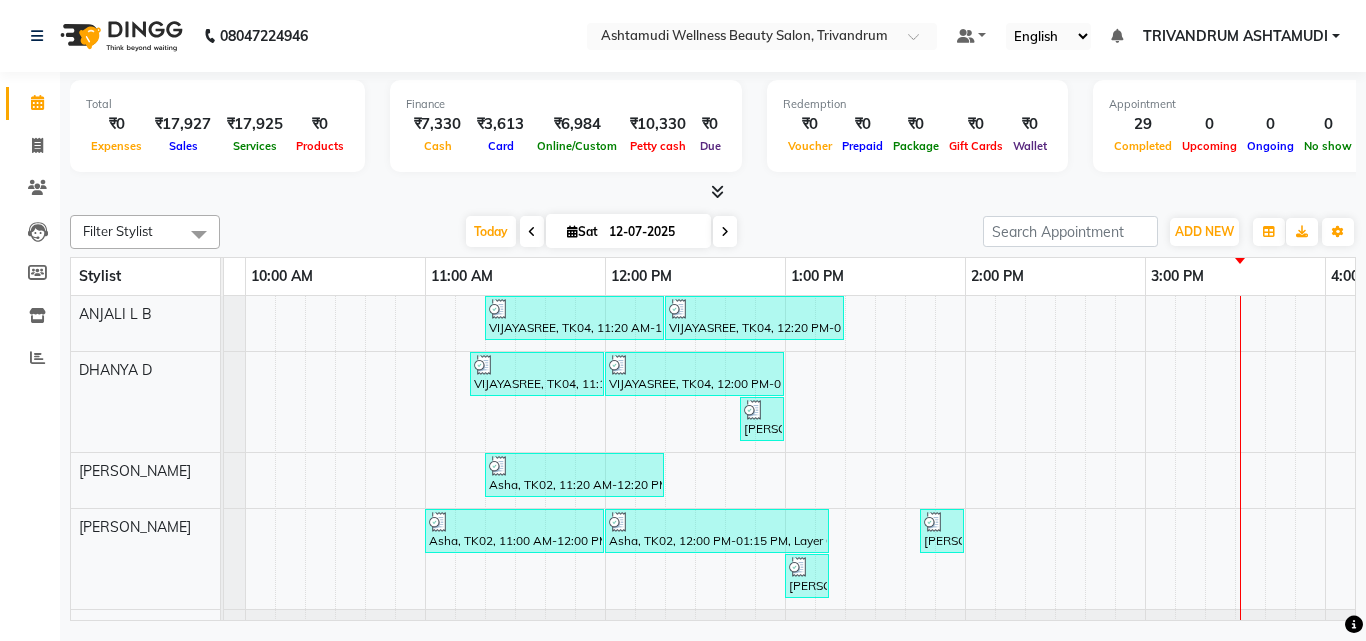 scroll, scrollTop: 0, scrollLeft: 324, axis: horizontal 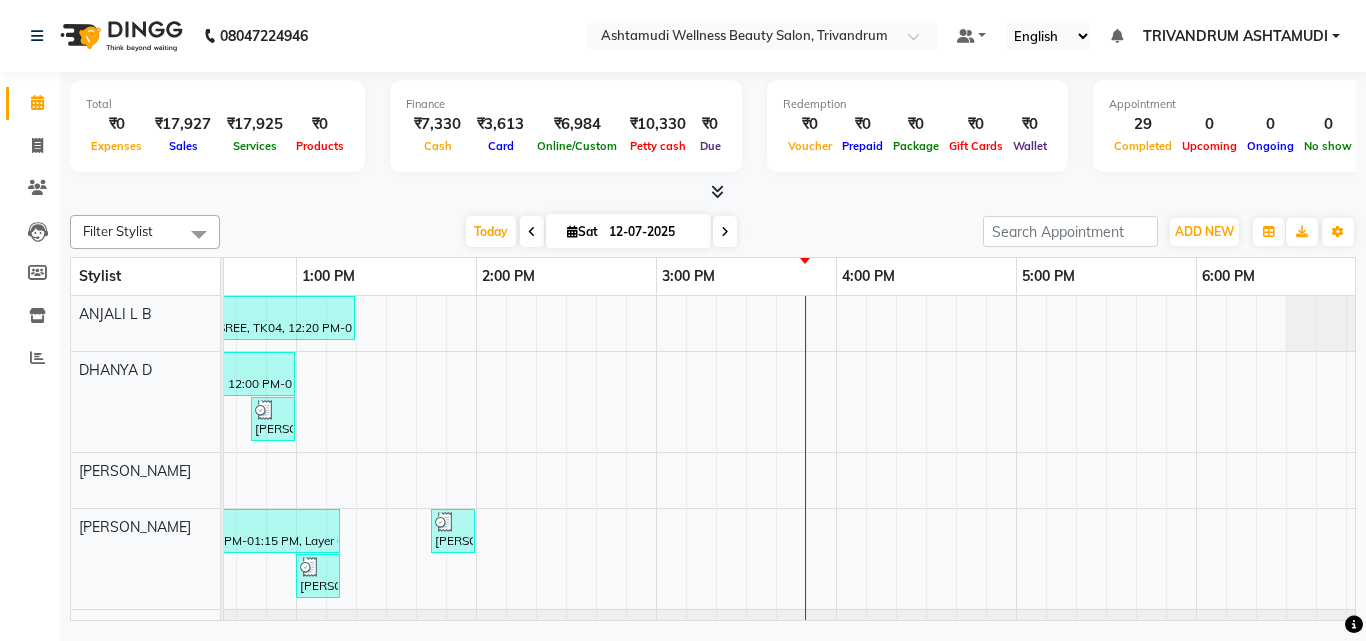 click on "VIJAYASREE, TK04, 11:20 AM-12:20 PM, Ceramide  Anti frizz treatment     VIJAYASREE, TK04, 12:20 PM-01:20 PM, Root Touch-Up (Ammonia Free),Ceramide  Anti frizz treatment,Eyebrows Threading     VIJAYASREE, TK04, 11:15 AM-12:00 PM, Root Touch-Up (Ammonia Free)     VIJAYASREE, TK04, 12:00 PM-01:00 PM, Ceramide  Anti frizz treatment     KARISHMA@@, TK08, 12:45 PM-01:00 PM, Eyebrows Threading     Asha, TK02, 11:20 AM-12:20 PM, Layer Cut     Asha, TK02, 11:00 AM-12:00 PM, Ceramide  Anti frizz treatment     Asha, TK02, 12:00 PM-01:15 PM, Layer Cut,Ceramide  Anti frizz treatment,Eyebrows Threading     gowri, TK11, 01:45 PM-02:00 PM, Eyebrows Threading     KARISHMA@@, TK08, 01:00 PM-01:15 PM, Eyebrows Threading     Vishnupriya, TK01, 10:45 AM-11:30 AM, Root Touch-Up (Ammonia Free)     Vishnupriya, TK01, 11:30 AM-12:30 PM, Ceramide  Anti frizz treatment     Asha, TK02, 11:20 AM-12:20 PM, Layer Cut     Vishnupriya, TK01, 12:30 PM-01:40 PM, U Cut,Eyebrows Threading,Forehead Threading" at bounding box center (836, 685) 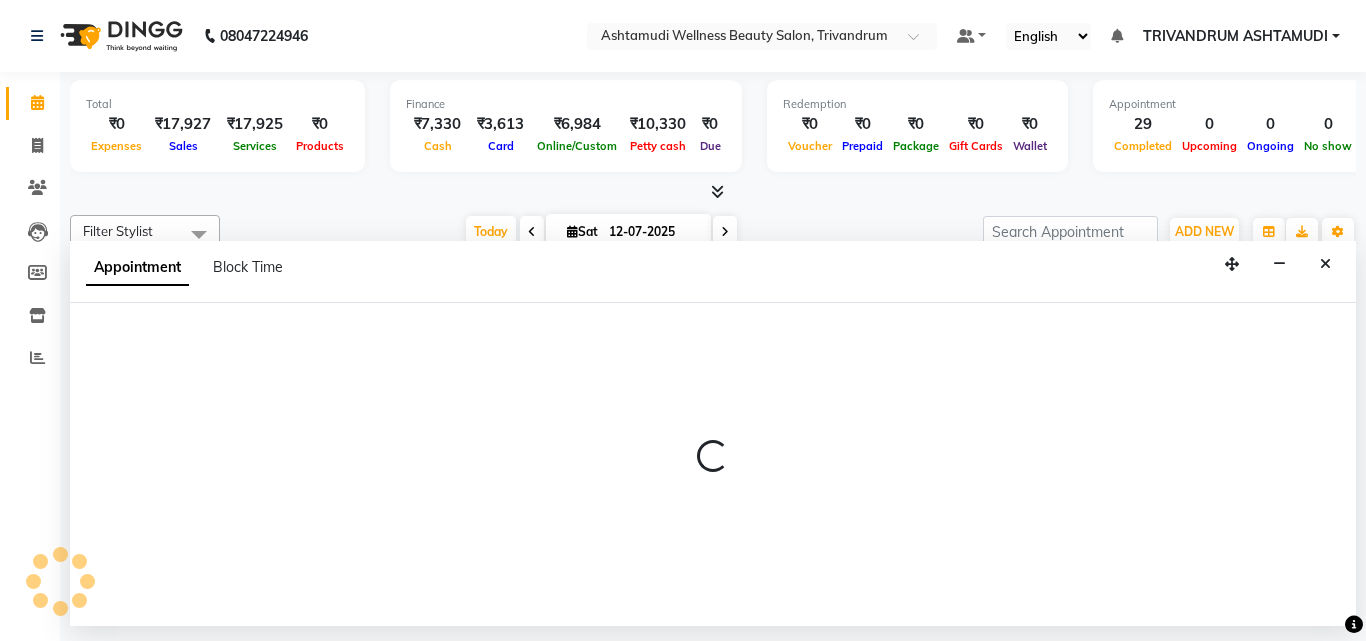 select on "27021" 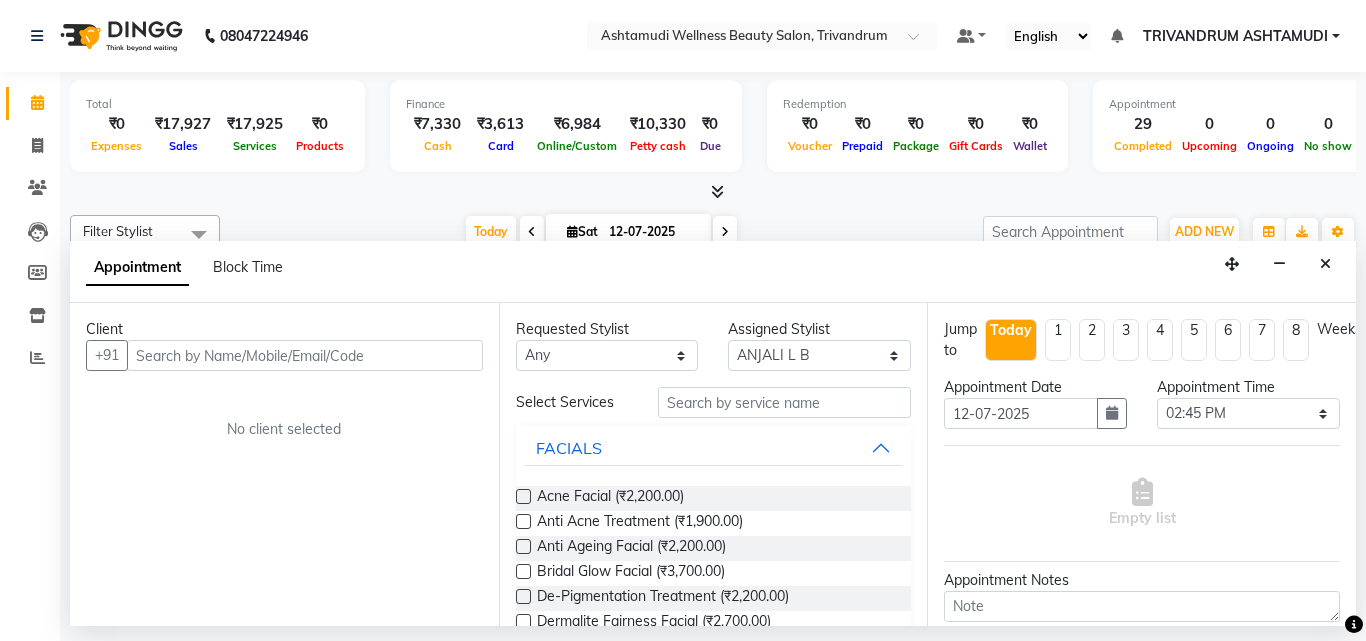 click at bounding box center (305, 355) 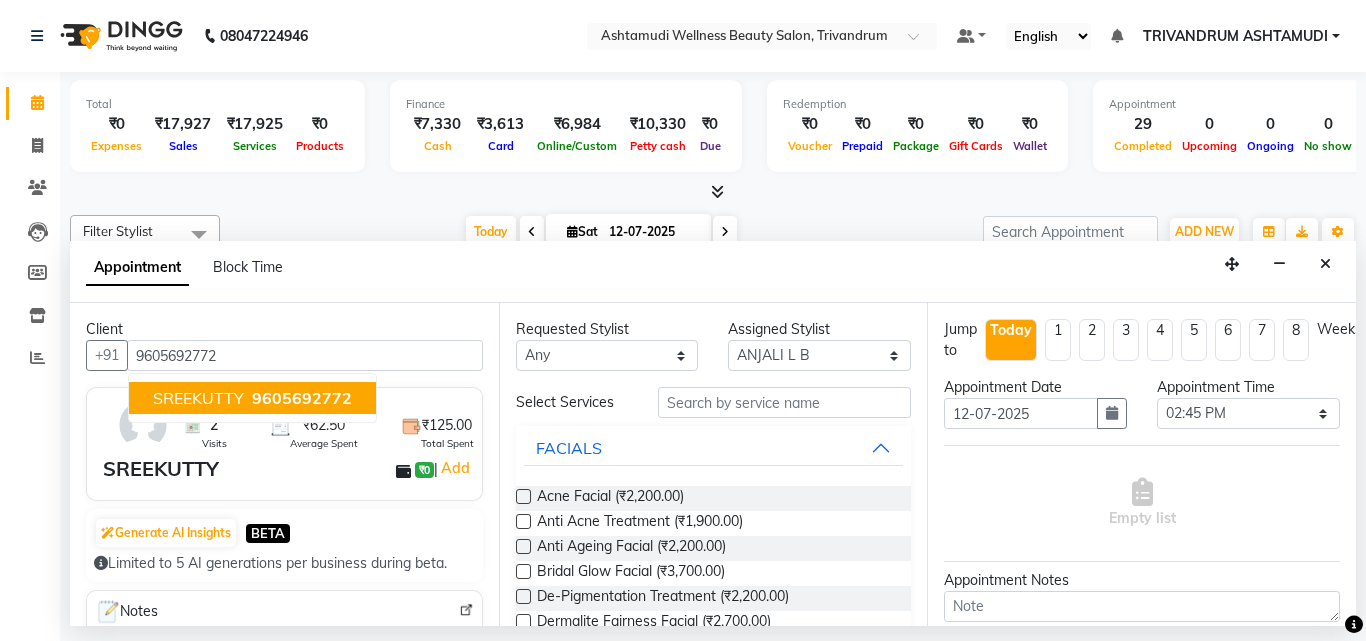 type on "9605692772" 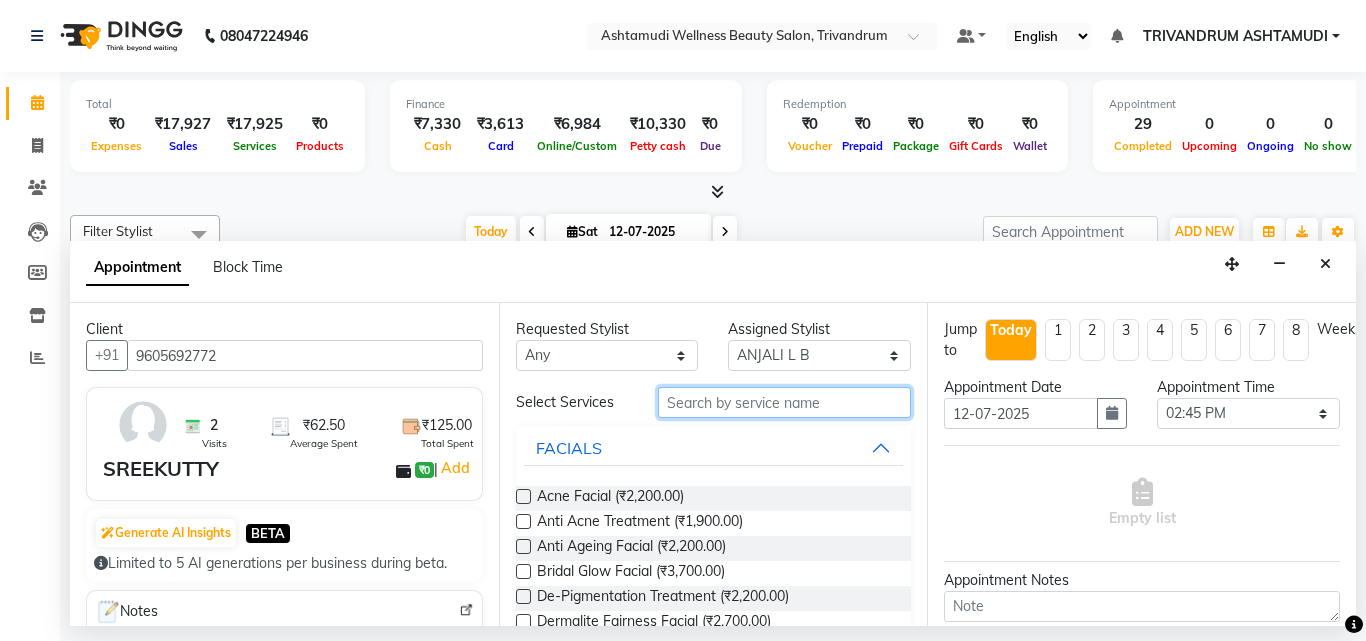 click at bounding box center [785, 402] 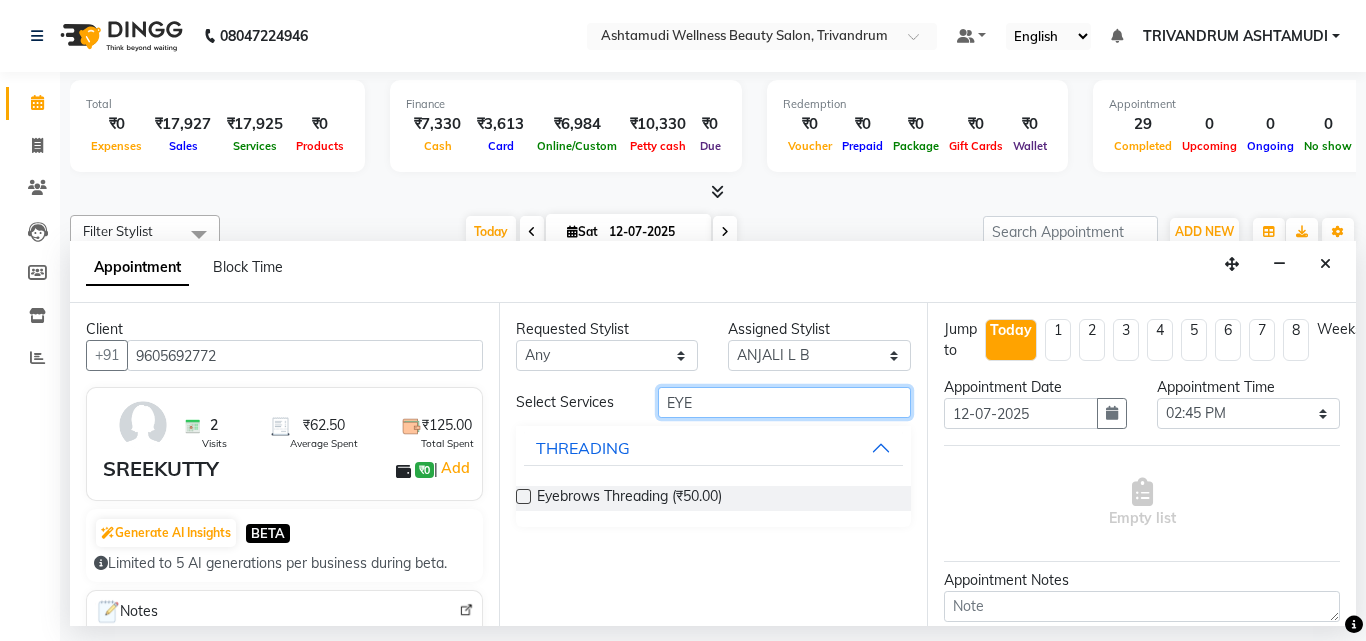 type on "EYE" 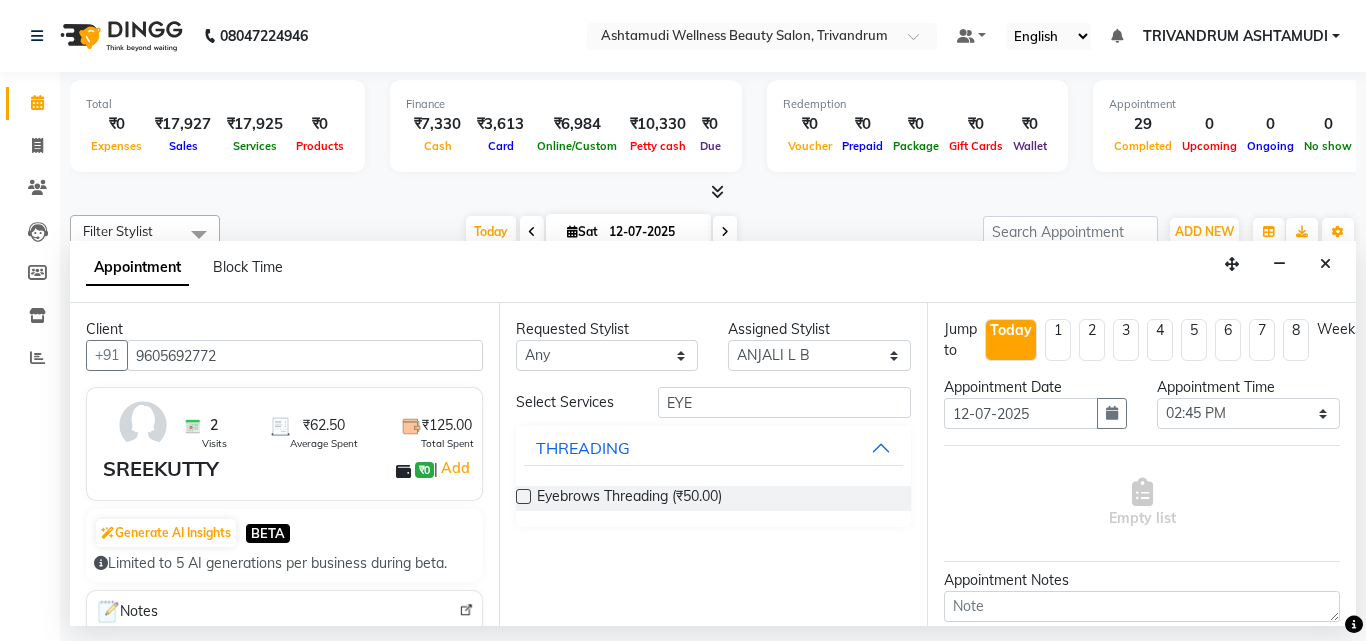 click at bounding box center [523, 496] 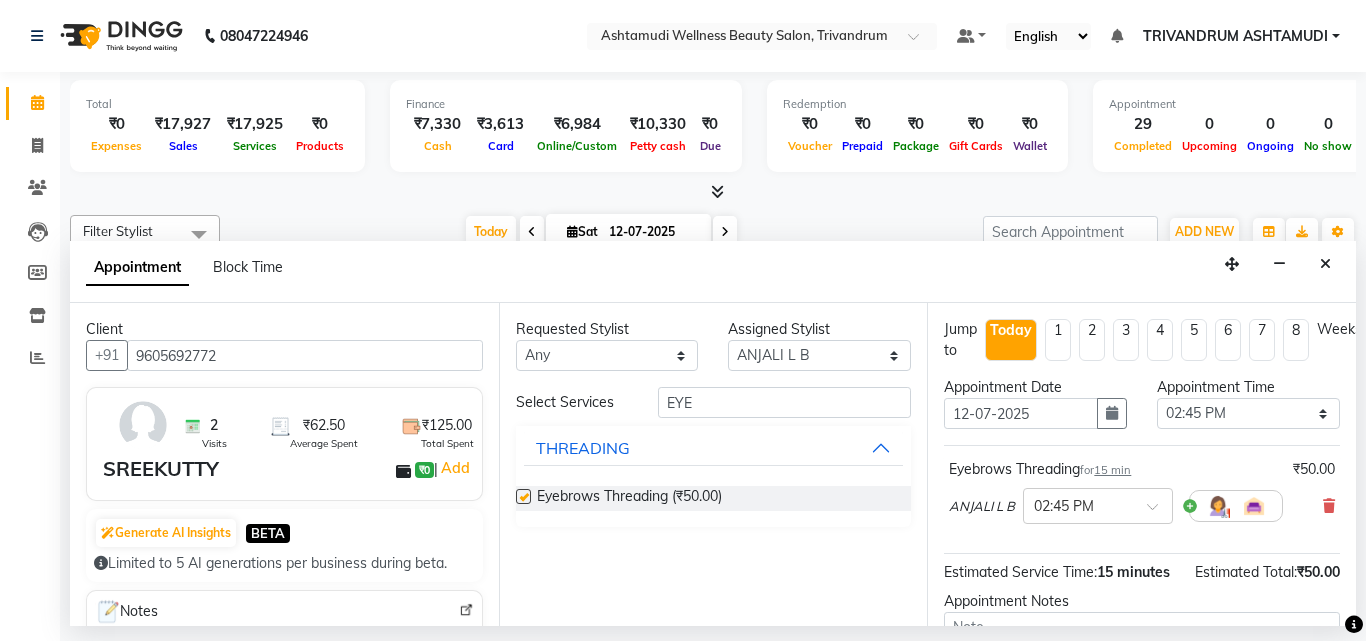 checkbox on "false" 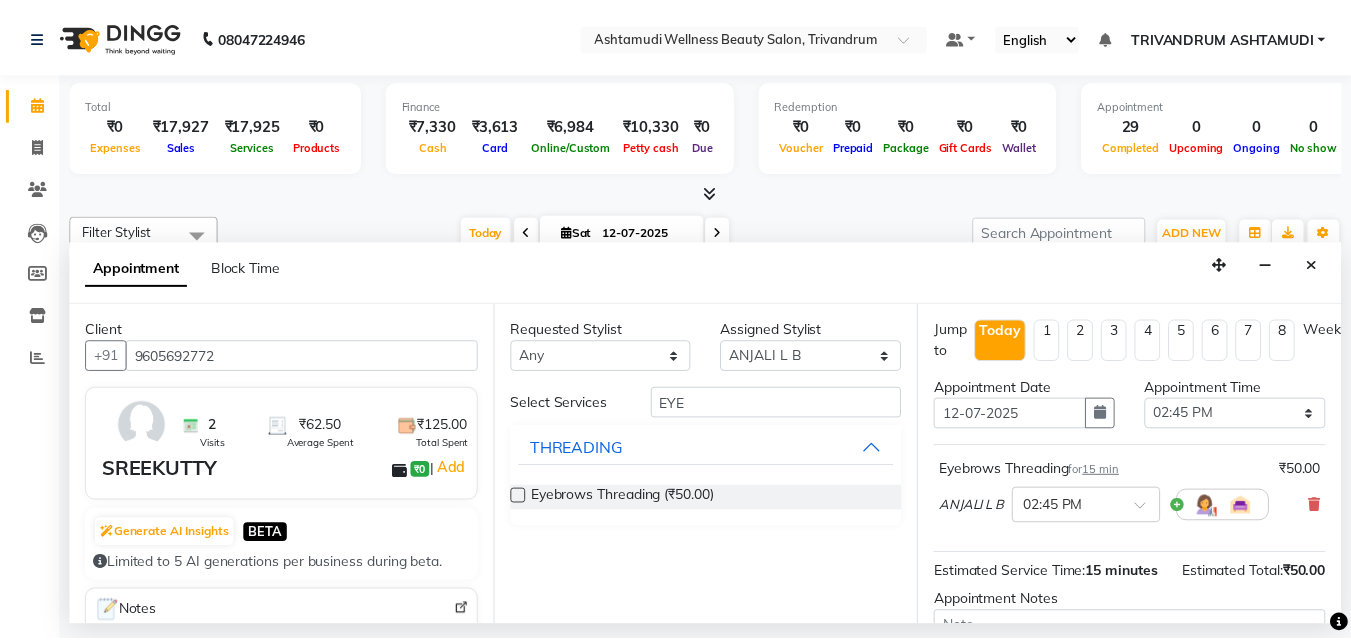 scroll, scrollTop: 239, scrollLeft: 0, axis: vertical 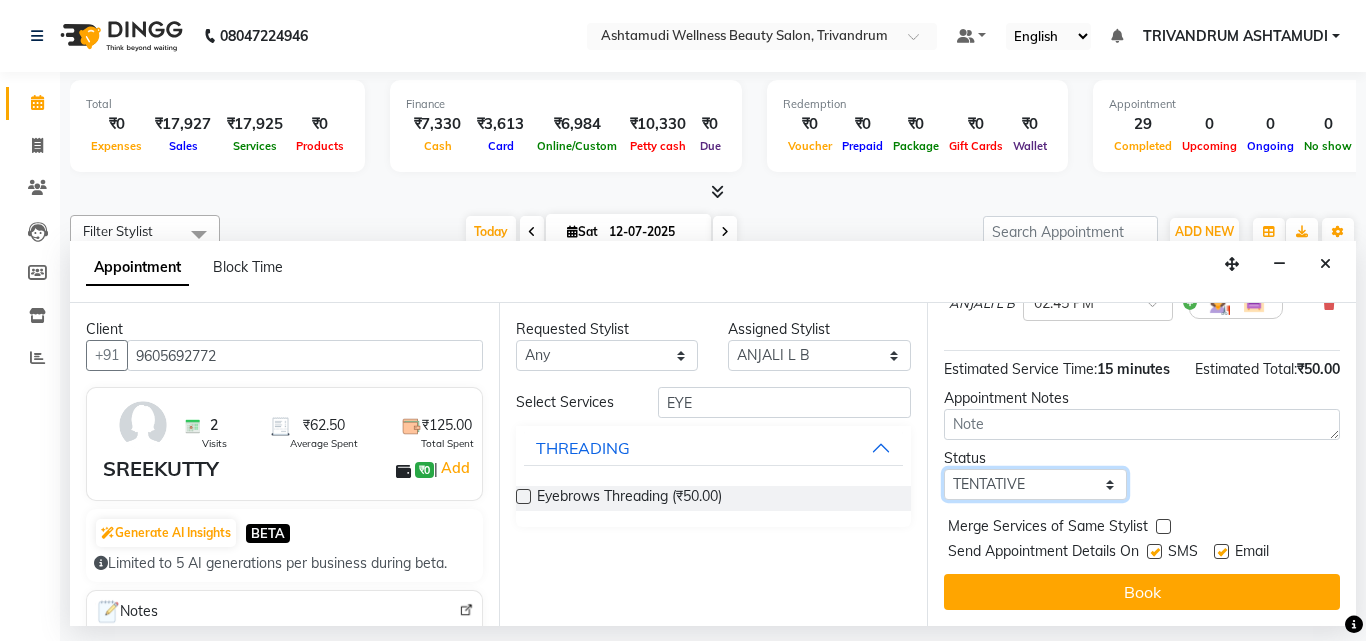 click on "Select TENTATIVE CONFIRM CHECK-IN UPCOMING" at bounding box center [1035, 484] 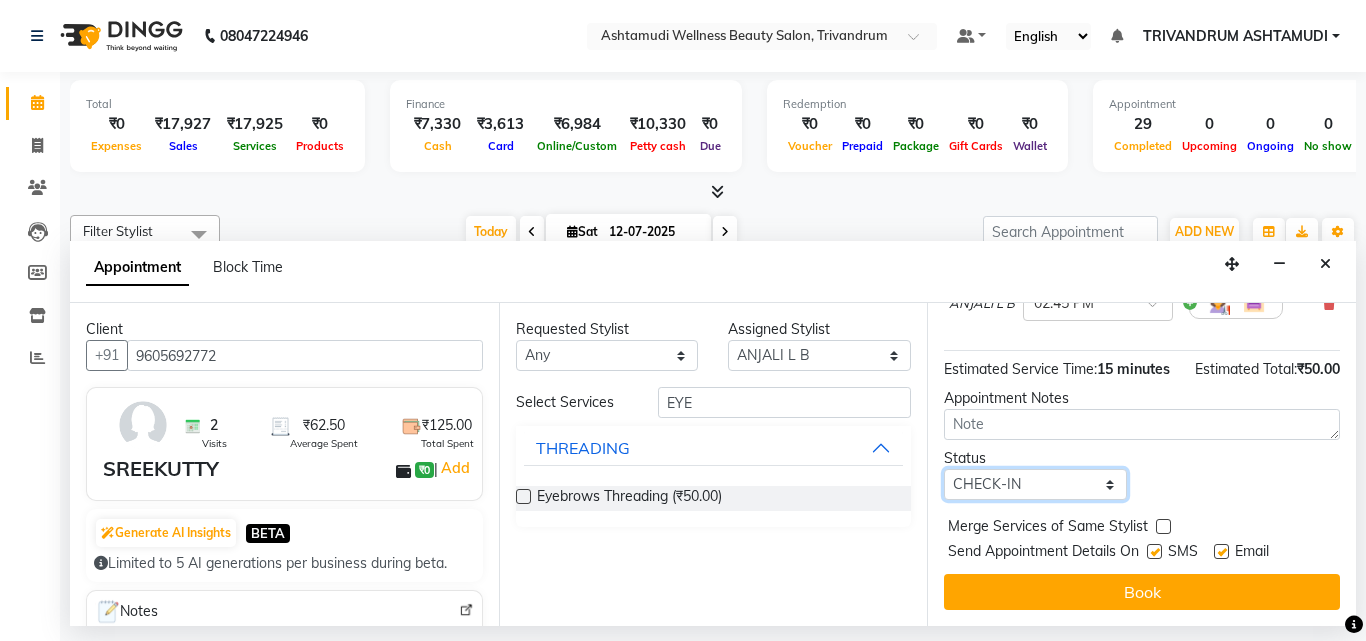 click on "Select TENTATIVE CONFIRM CHECK-IN UPCOMING" at bounding box center (1035, 484) 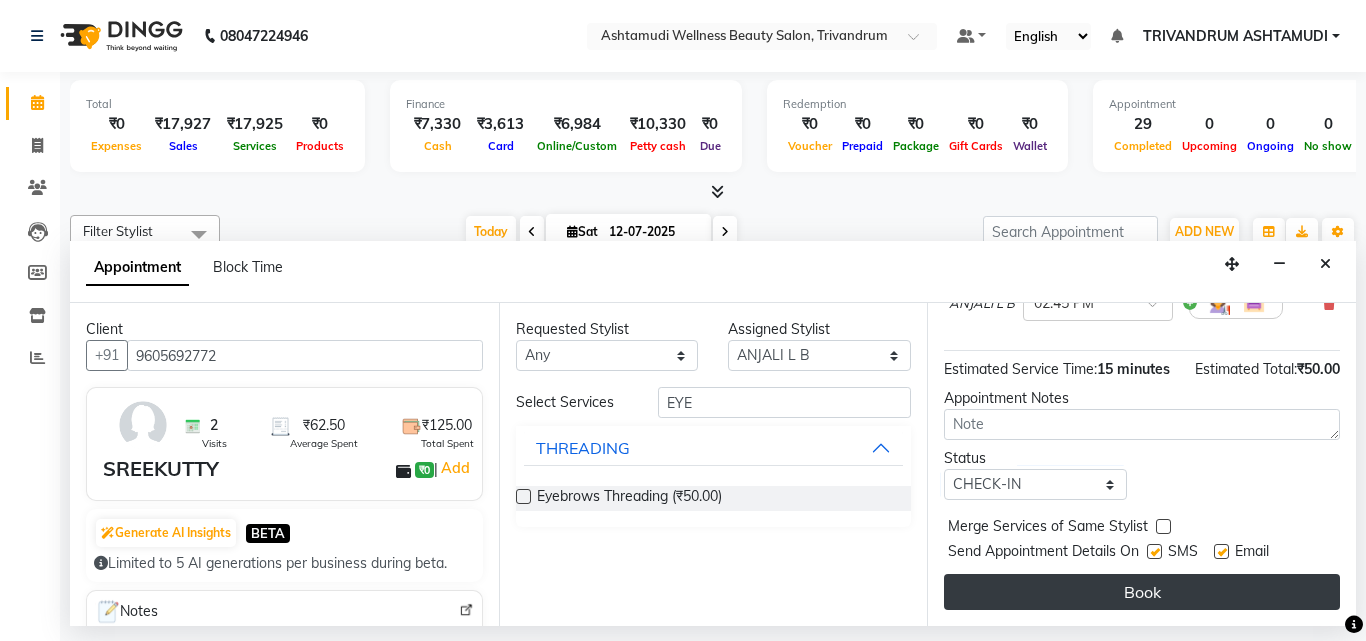 click on "Book" at bounding box center (1142, 592) 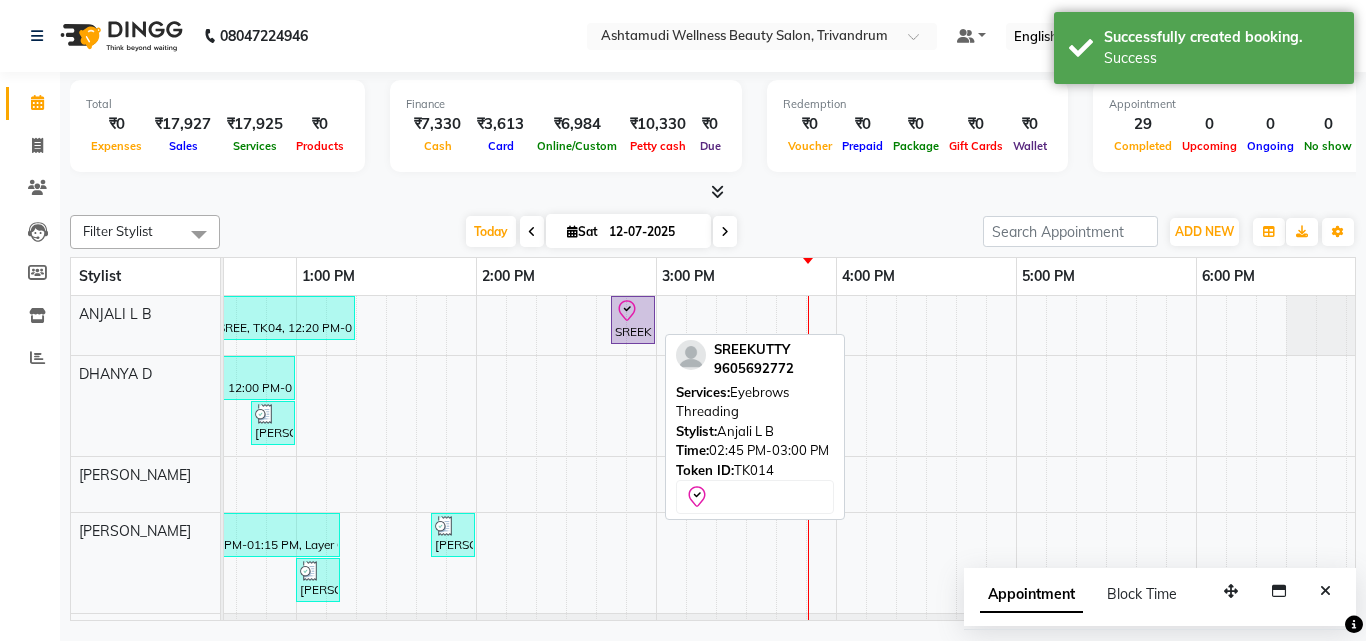 click on "SREEKUTTY, TK14, 02:45 PM-03:00 PM, Eyebrows Threading" at bounding box center (633, 320) 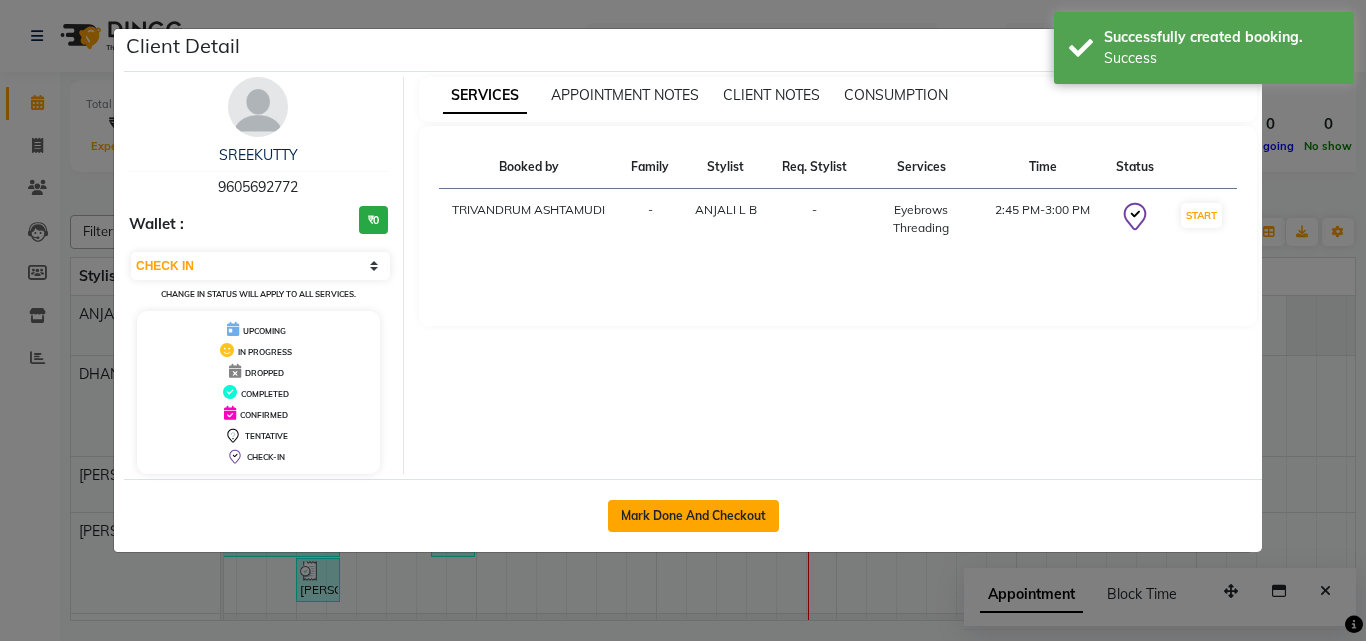 click on "Mark Done And Checkout" 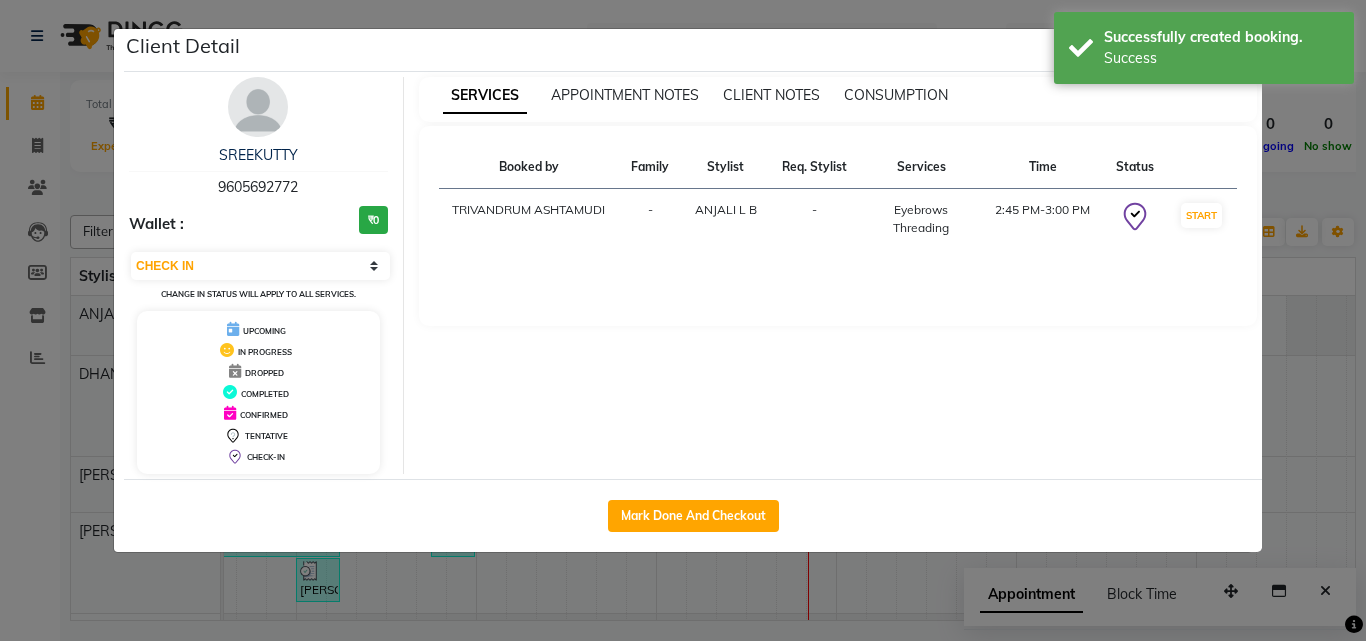 select on "service" 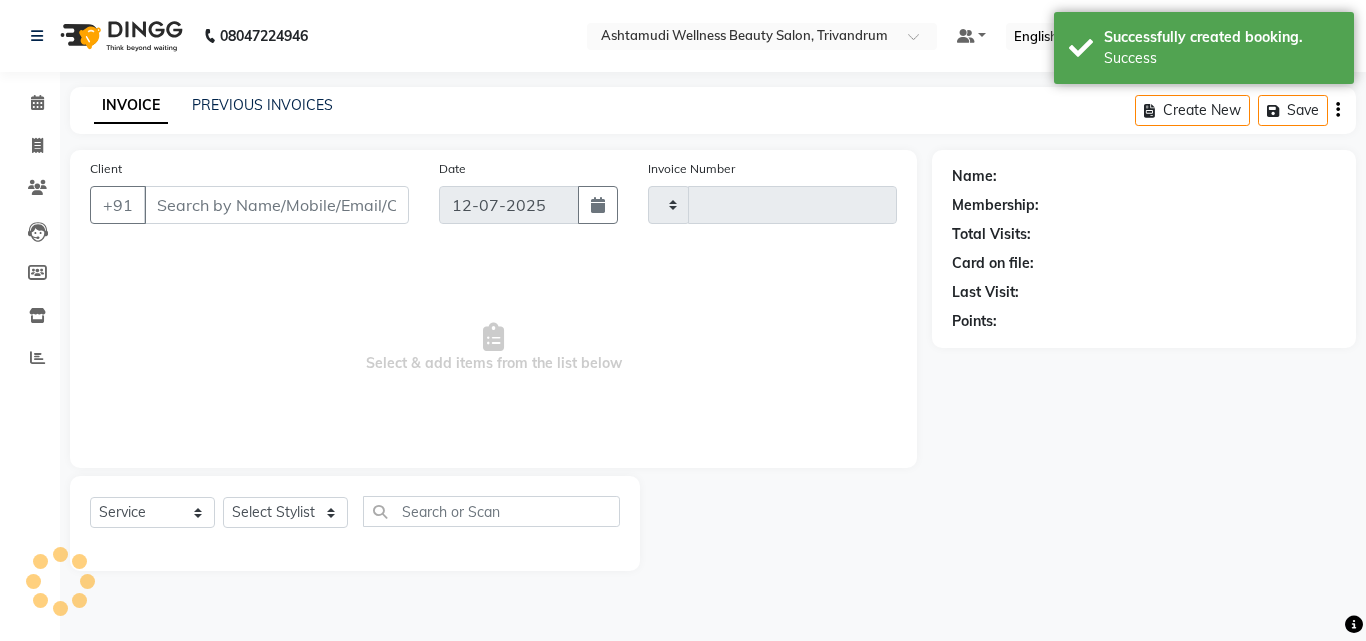 type on "2085" 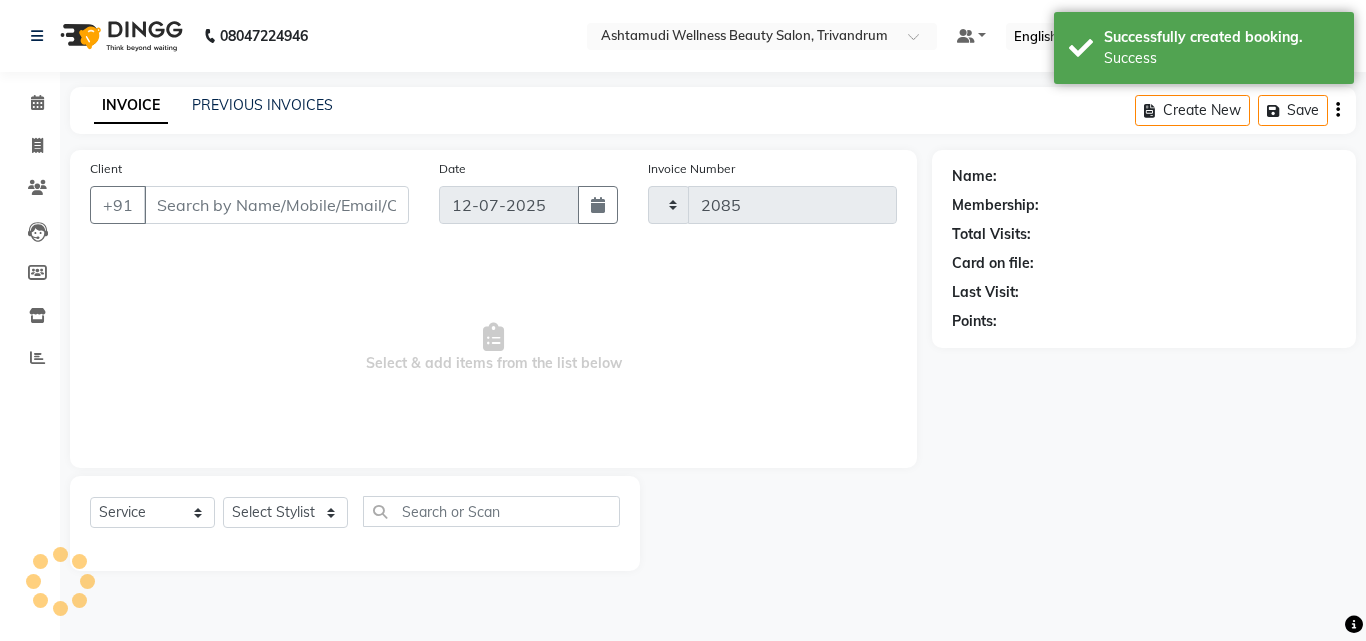 select on "4636" 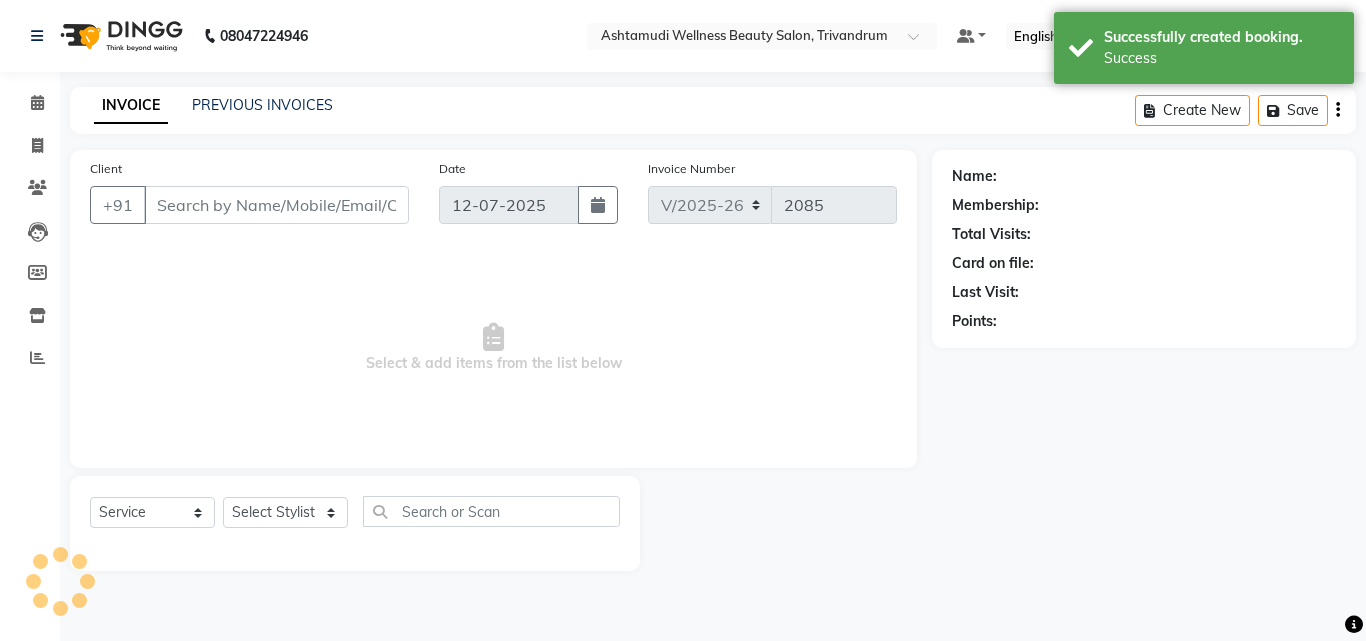 type on "9605692772" 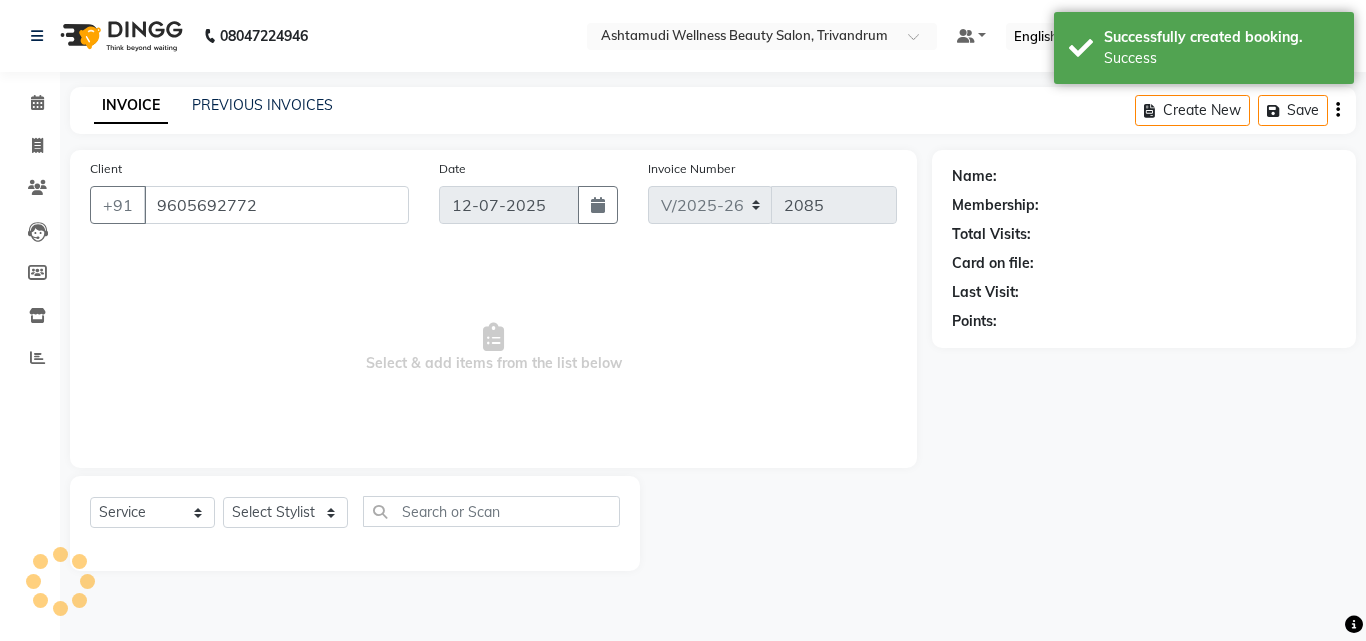 select on "27021" 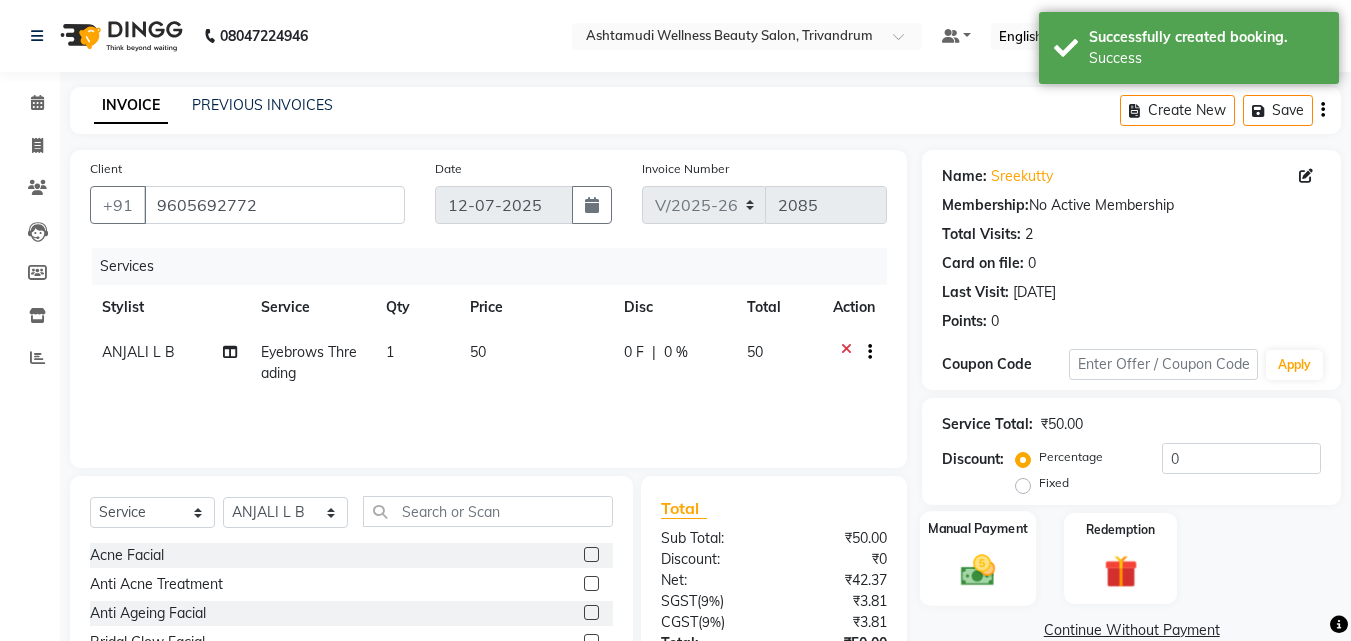 click on "Manual Payment" 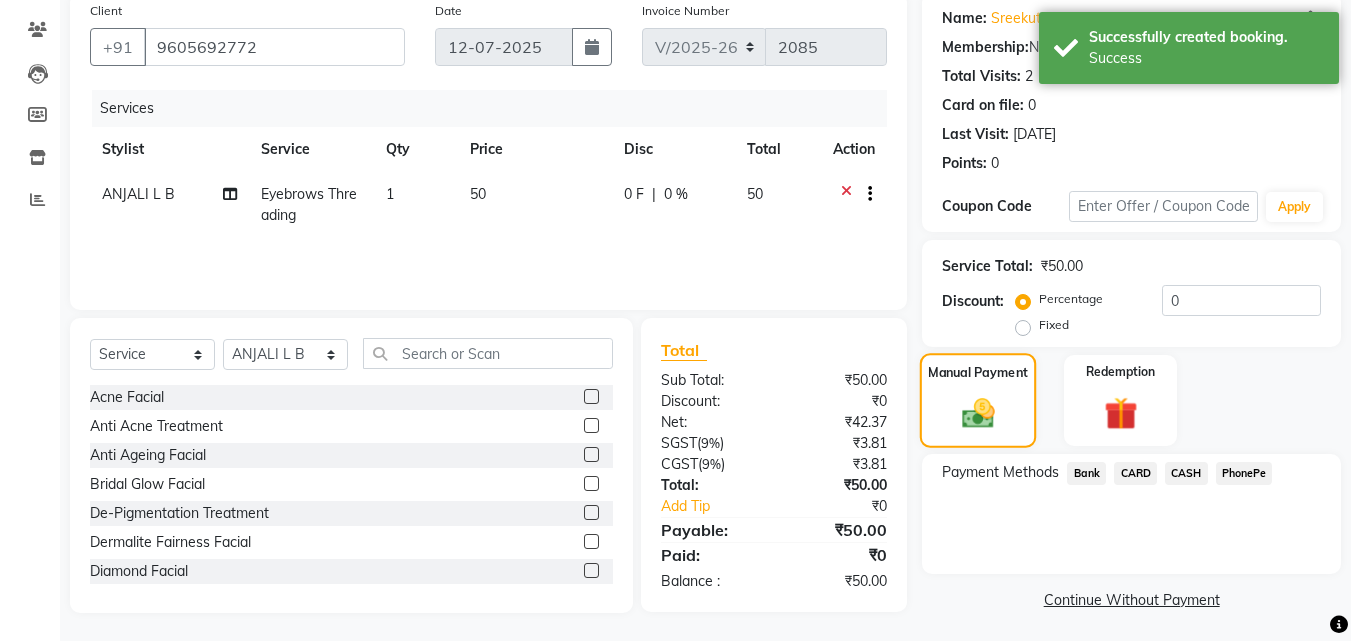 scroll, scrollTop: 162, scrollLeft: 0, axis: vertical 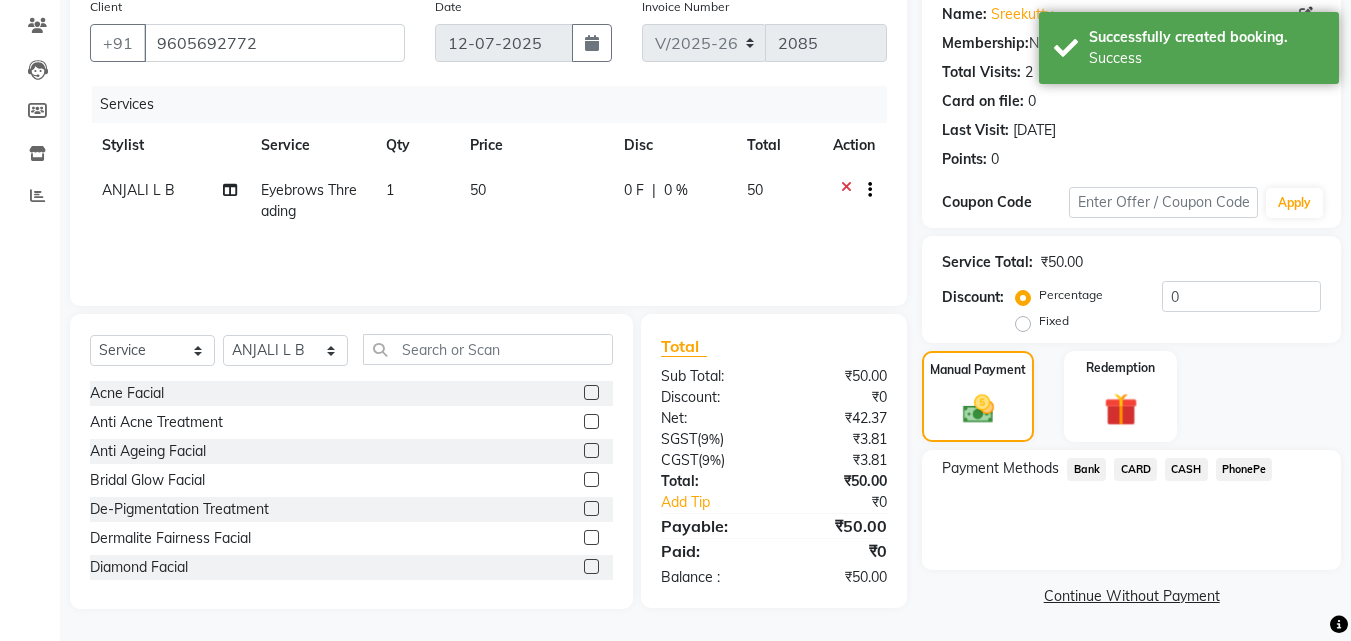 click on "CASH" 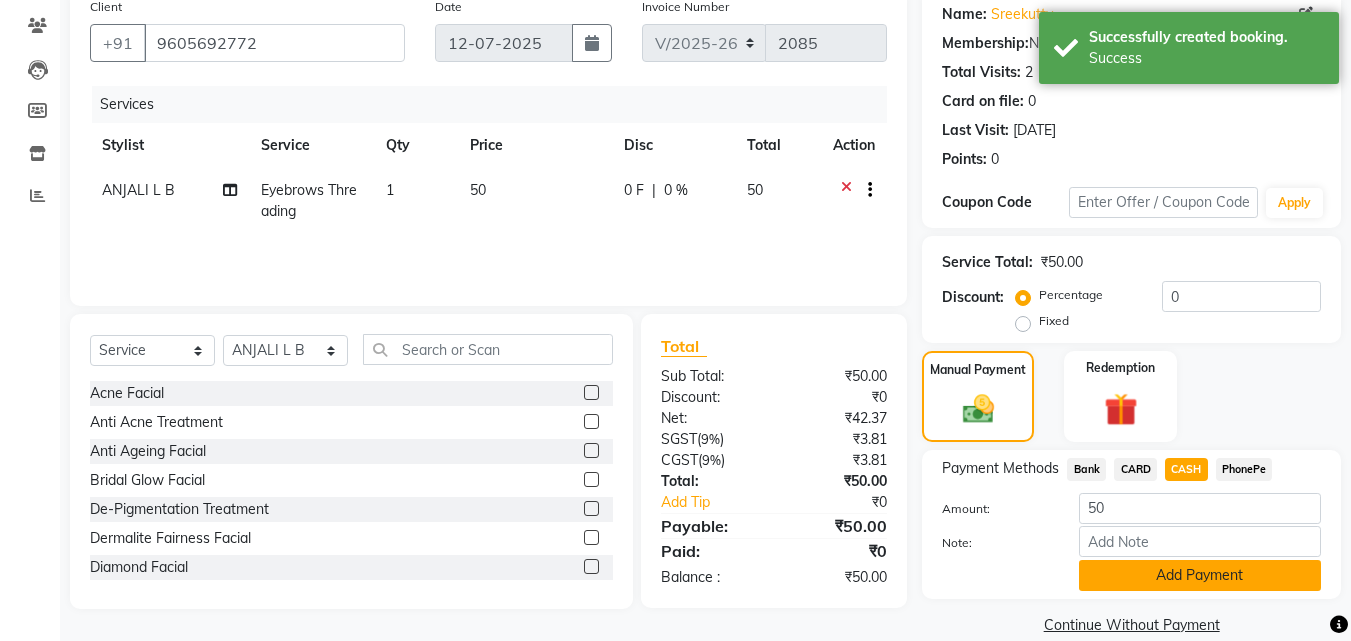 click on "Add Payment" 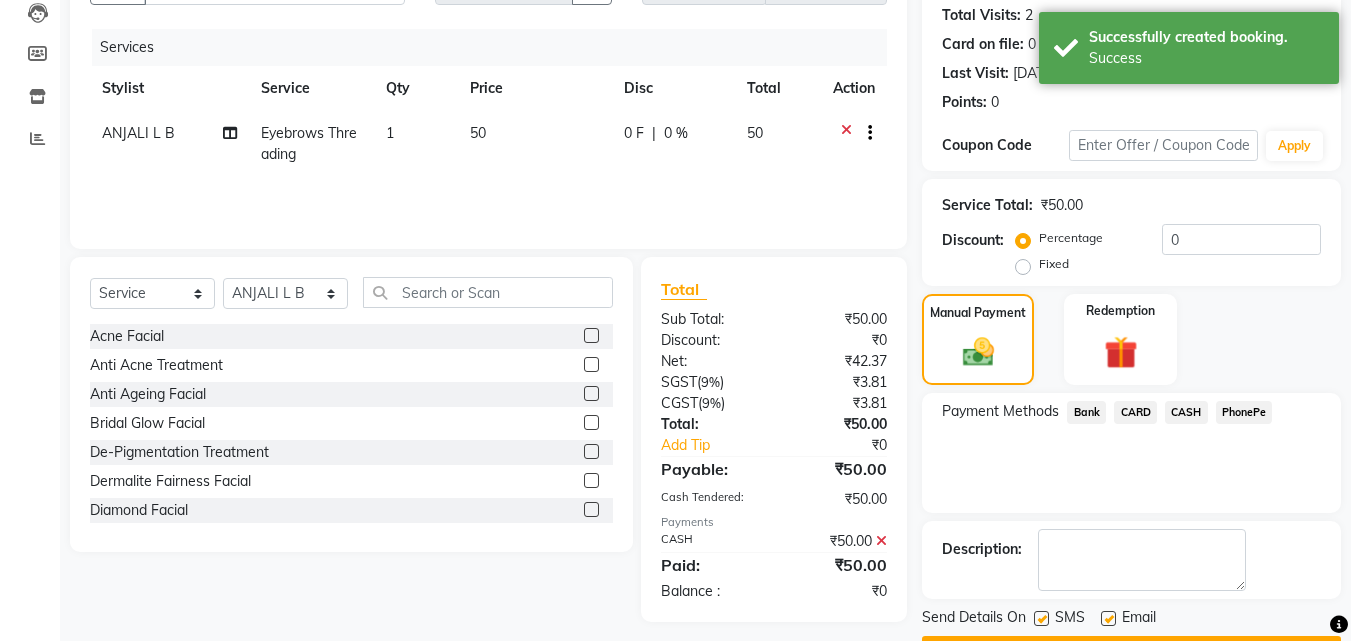 scroll, scrollTop: 275, scrollLeft: 0, axis: vertical 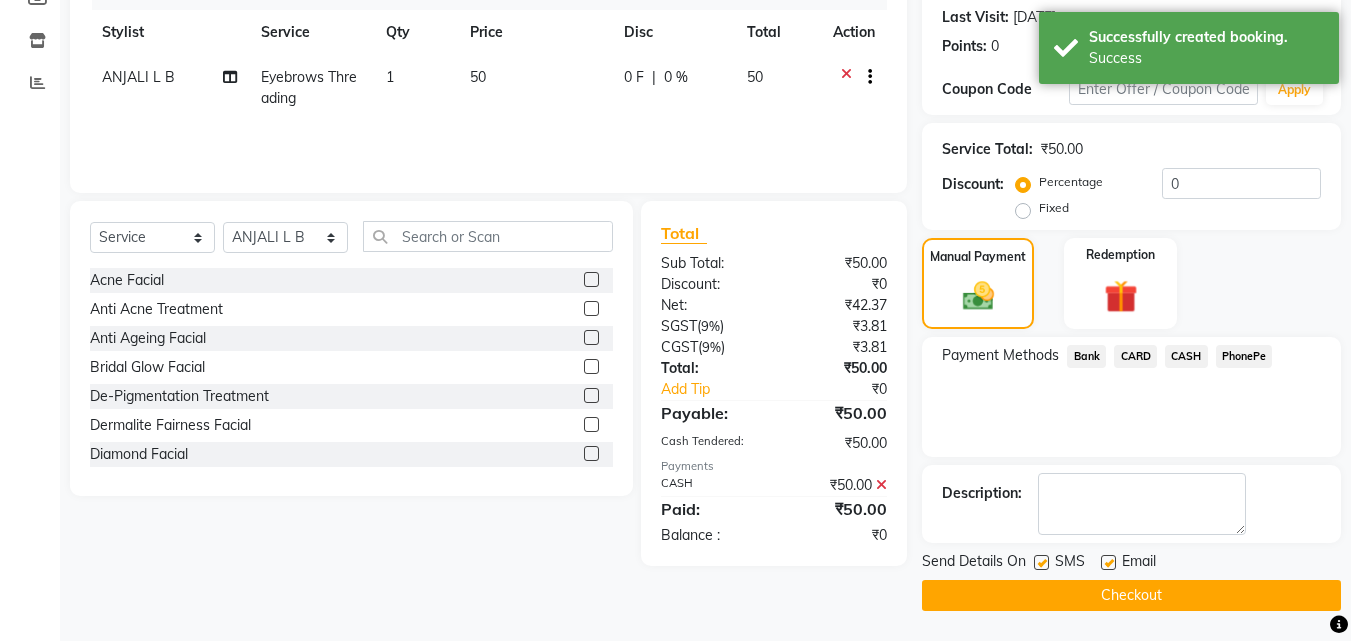 click on "Checkout" 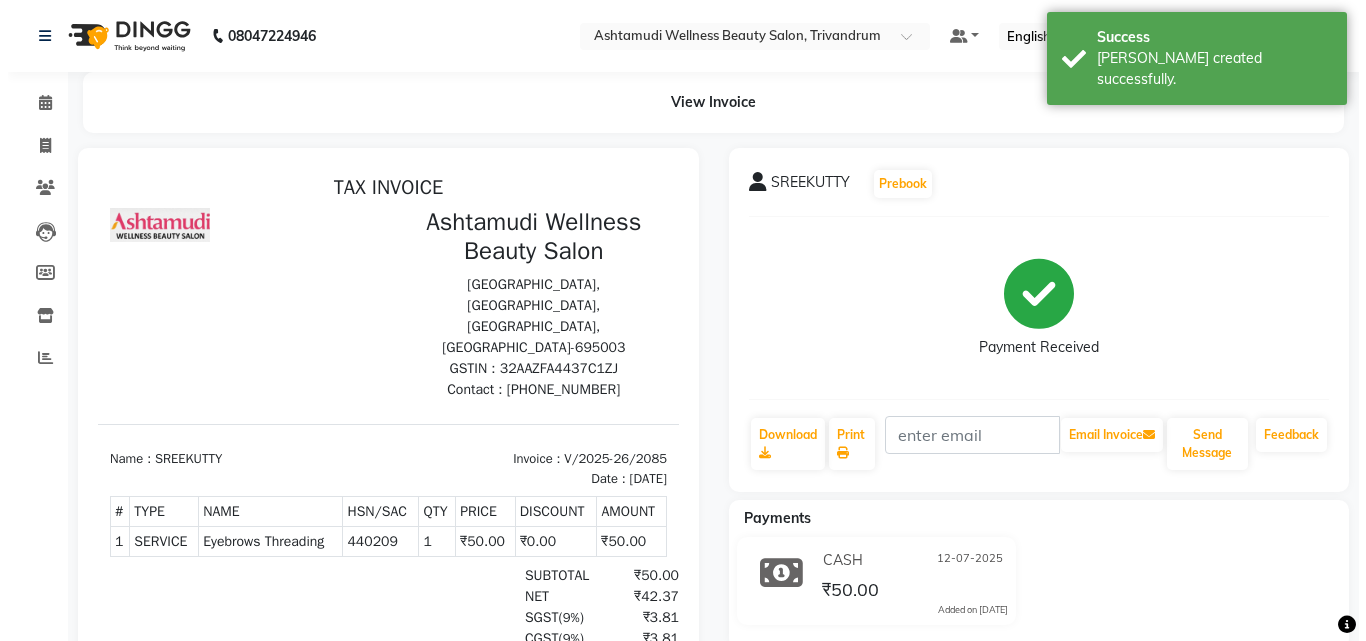 scroll, scrollTop: 0, scrollLeft: 0, axis: both 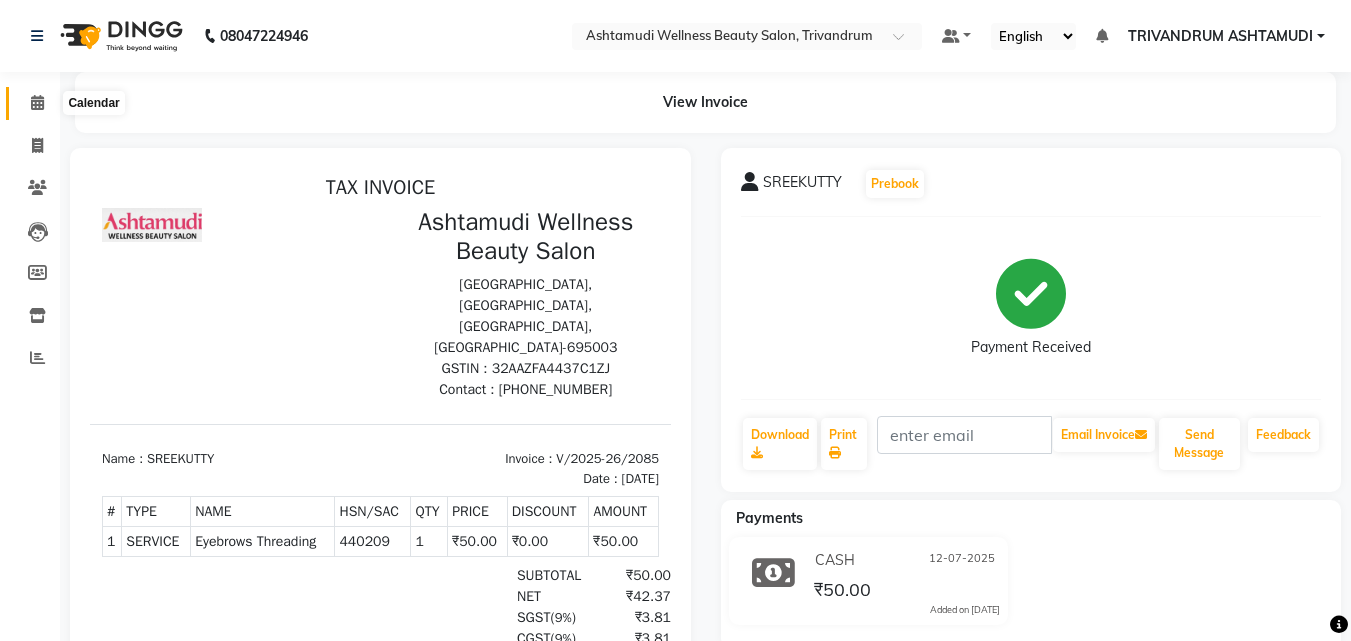click 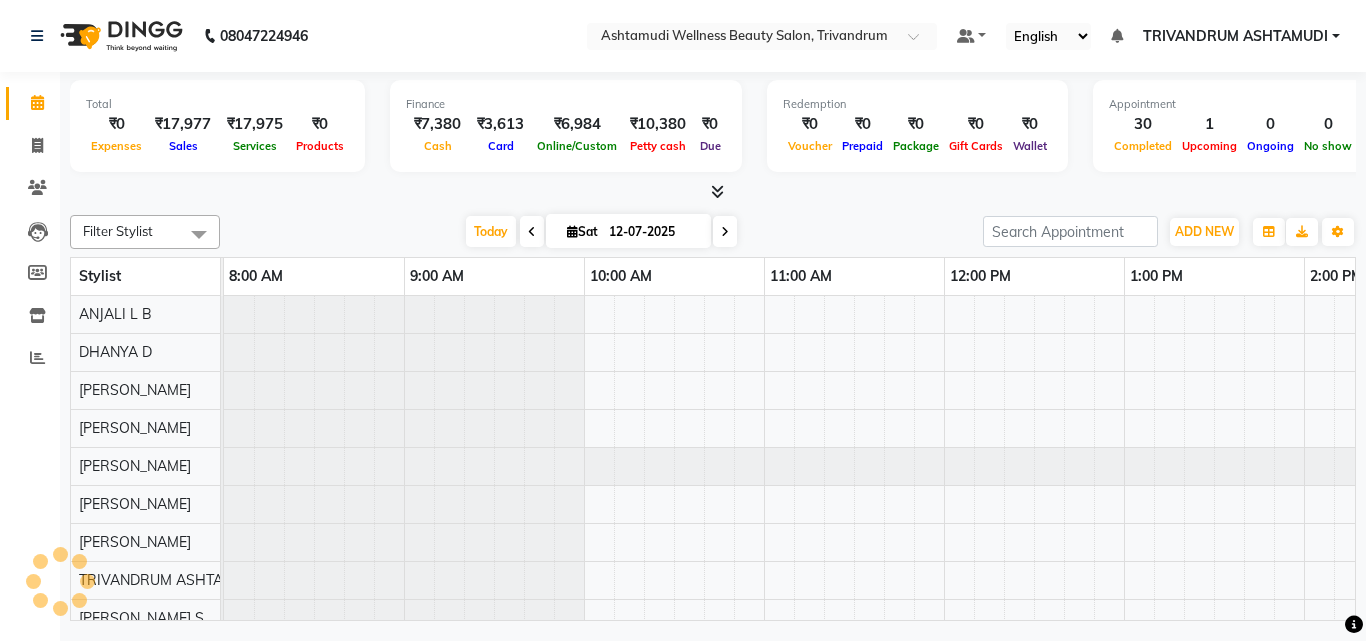scroll, scrollTop: 0, scrollLeft: 1029, axis: horizontal 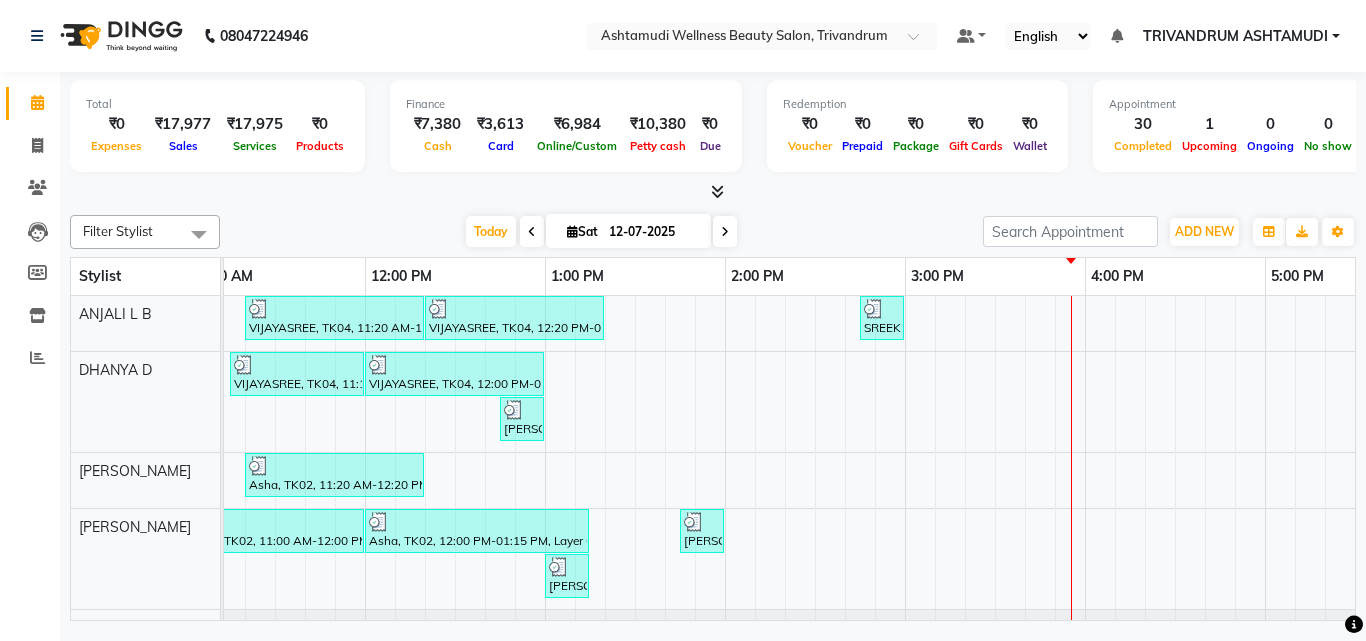 click on "VIJAYASREE, TK04, 11:20 AM-12:20 PM, Ceramide  Anti frizz treatment     VIJAYASREE, TK04, 12:20 PM-01:20 PM, Root Touch-Up (Ammonia Free),Ceramide  Anti frizz treatment,Eyebrows Threading     SREEKUTTY, TK14, 02:45 PM-03:00 PM, Eyebrows Threading     VIJAYASREE, TK04, 11:15 AM-12:00 PM, Root Touch-Up (Ammonia Free)     VIJAYASREE, TK04, 12:00 PM-01:00 PM, Ceramide  Anti frizz treatment     KARISHMA@@, TK08, 12:45 PM-01:00 PM, Eyebrows Threading     Asha, TK02, 11:20 AM-12:20 PM, Layer Cut     Asha, TK02, 11:00 AM-12:00 PM, Ceramide  Anti frizz treatment     Asha, TK02, 12:00 PM-01:15 PM, Layer Cut,Ceramide  Anti frizz treatment,Eyebrows Threading     gowri, TK11, 01:45 PM-02:00 PM, Eyebrows Threading     KARISHMA@@, TK08, 01:00 PM-01:15 PM, Eyebrows Threading     Vishnupriya, TK01, 10:45 AM-11:30 AM, Root Touch-Up (Ammonia Free)     Vishnupriya, TK01, 11:30 AM-12:30 PM, Ceramide  Anti frizz treatment     VIJI, TK13, 04:30 PM-05:15 PM, Root Touch-Up (Ammonia Free)" at bounding box center (1085, 685) 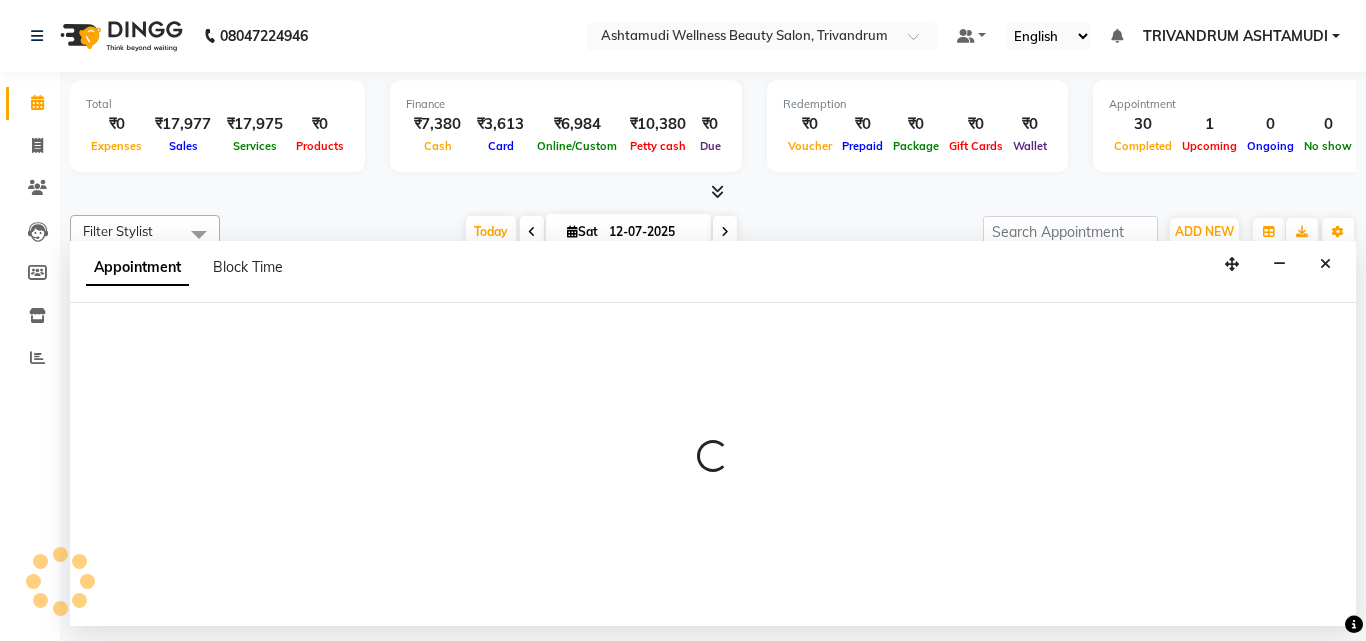 select on "27023" 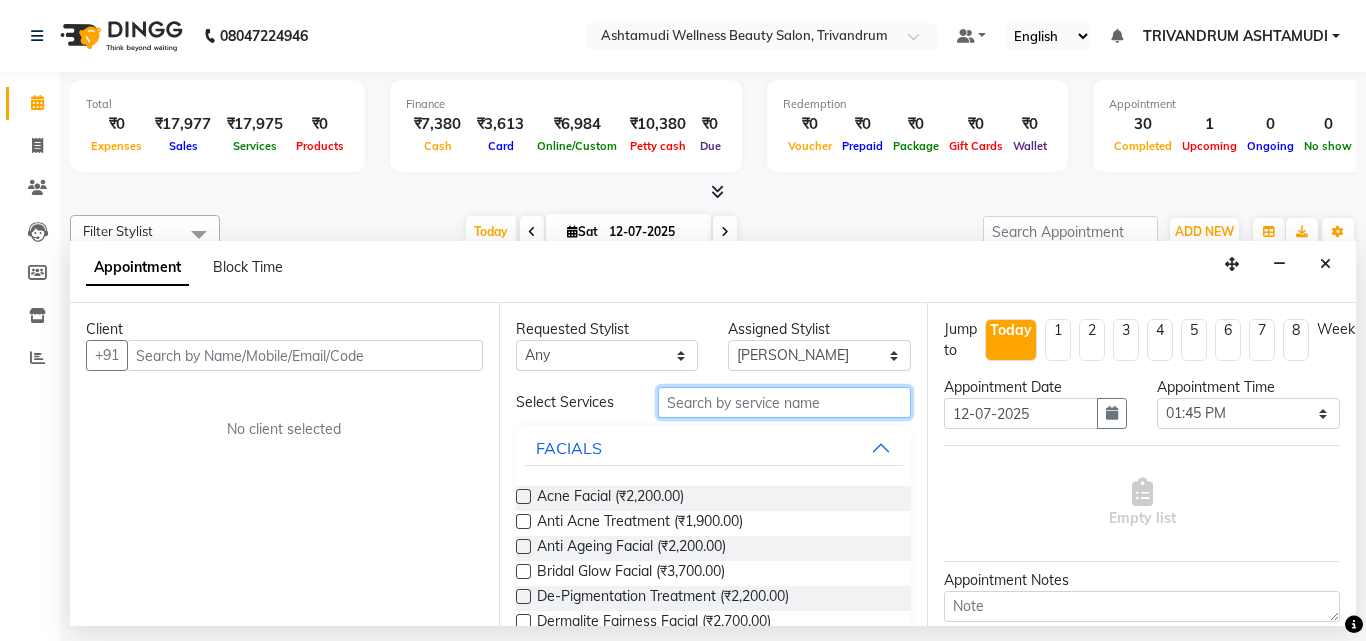 click at bounding box center (785, 402) 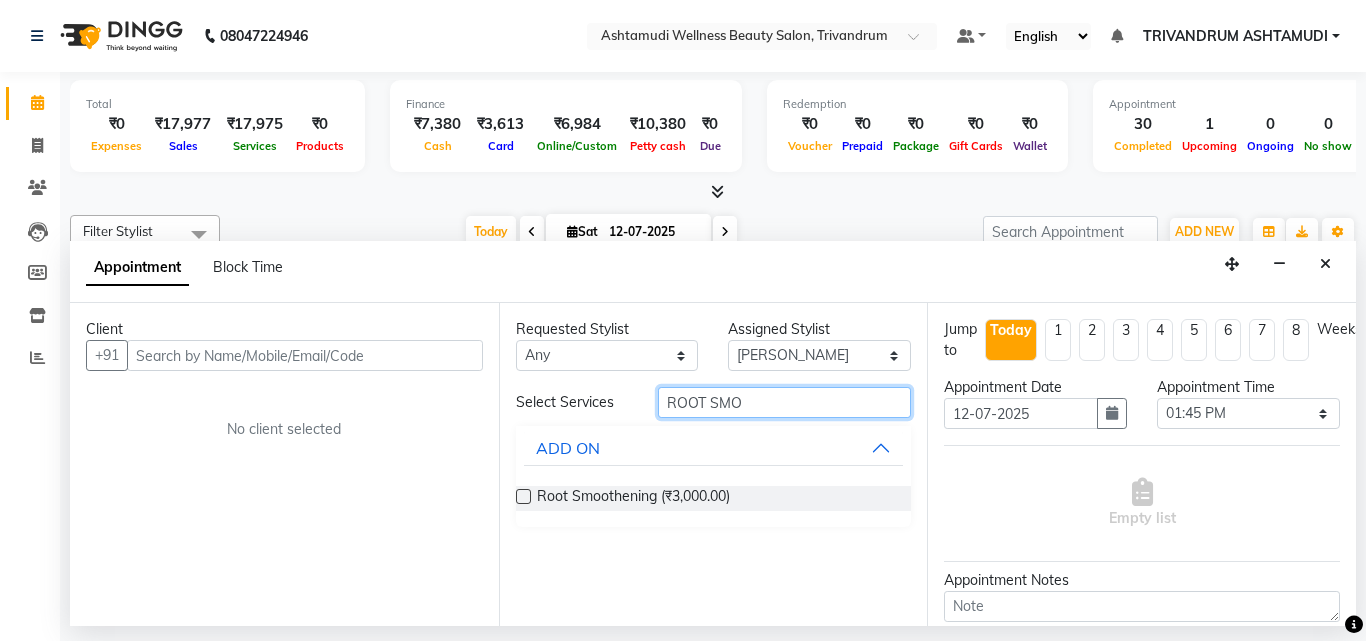 type on "ROOT SMO" 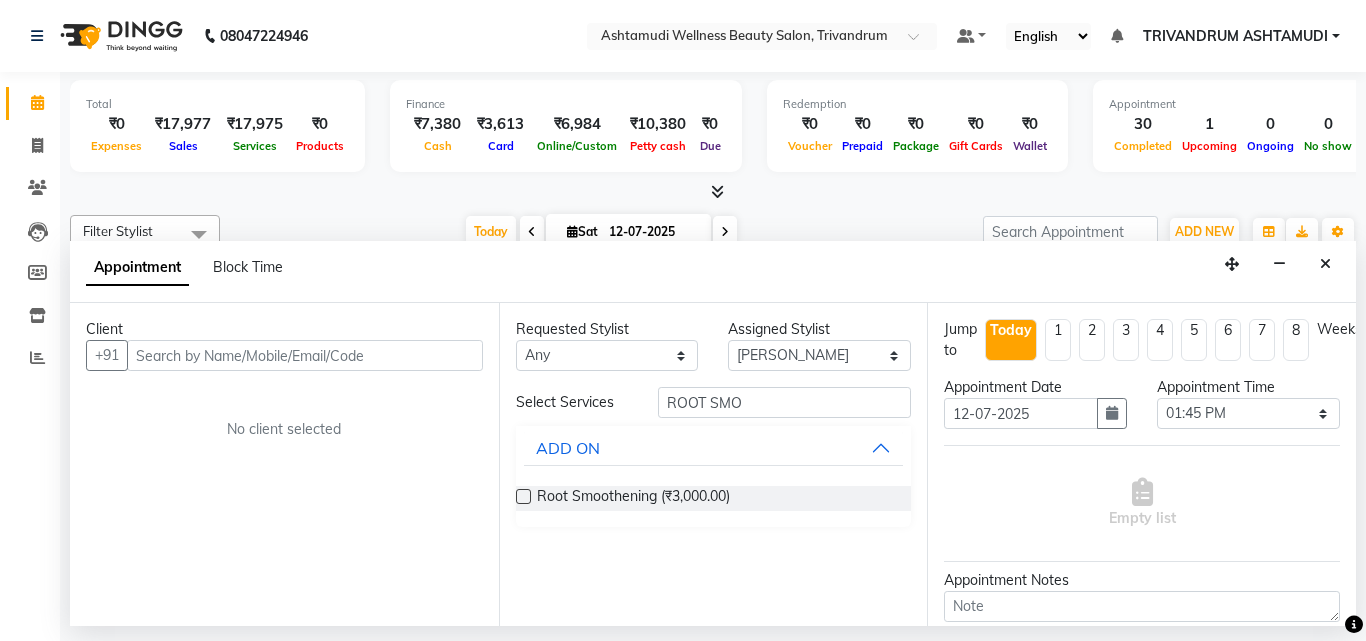 click at bounding box center [523, 496] 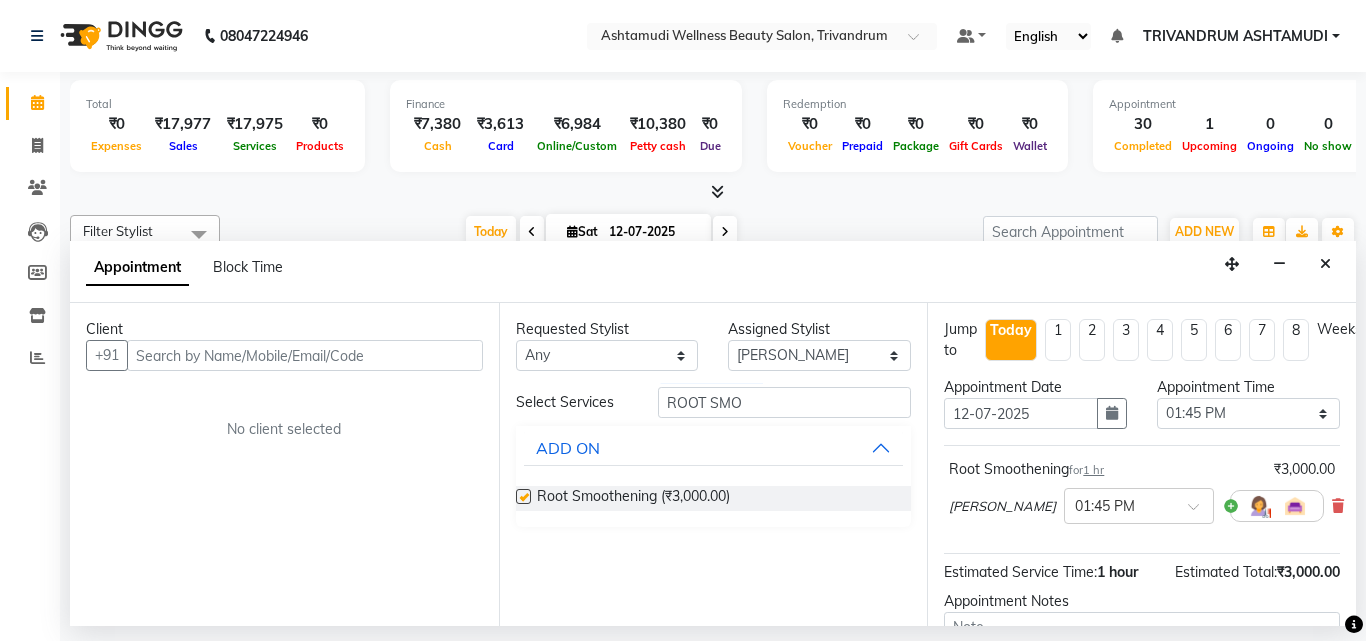 checkbox on "false" 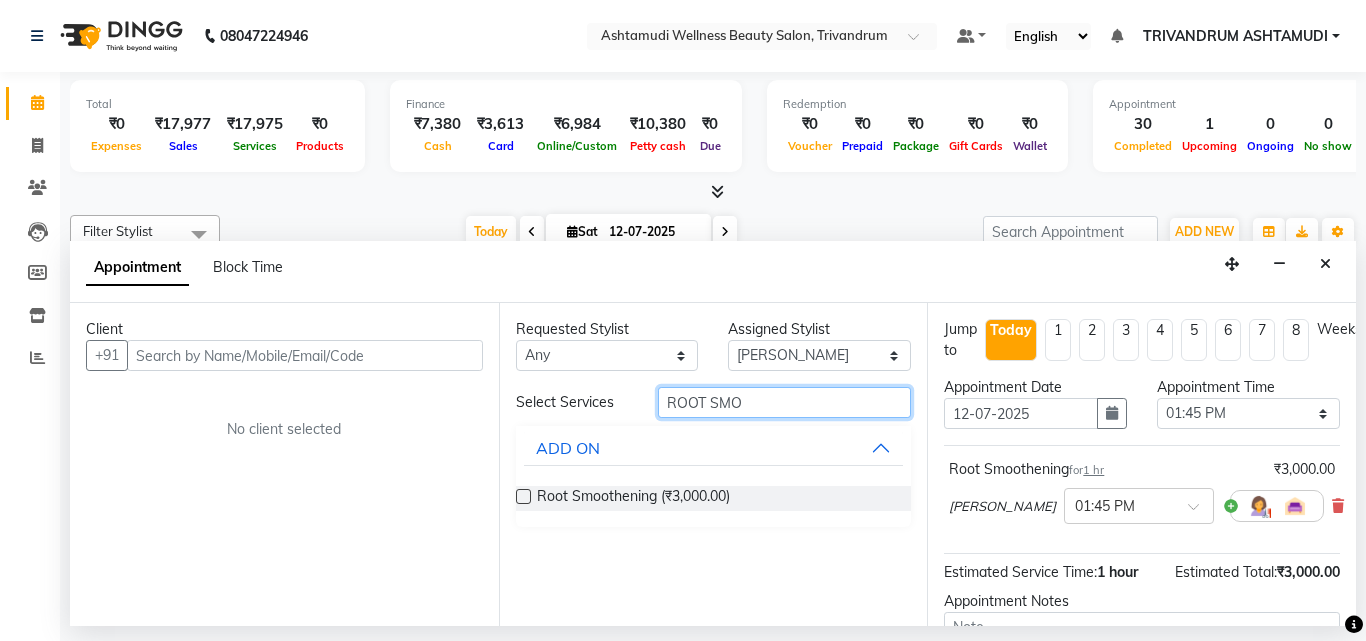 drag, startPoint x: 751, startPoint y: 401, endPoint x: 608, endPoint y: 430, distance: 145.91093 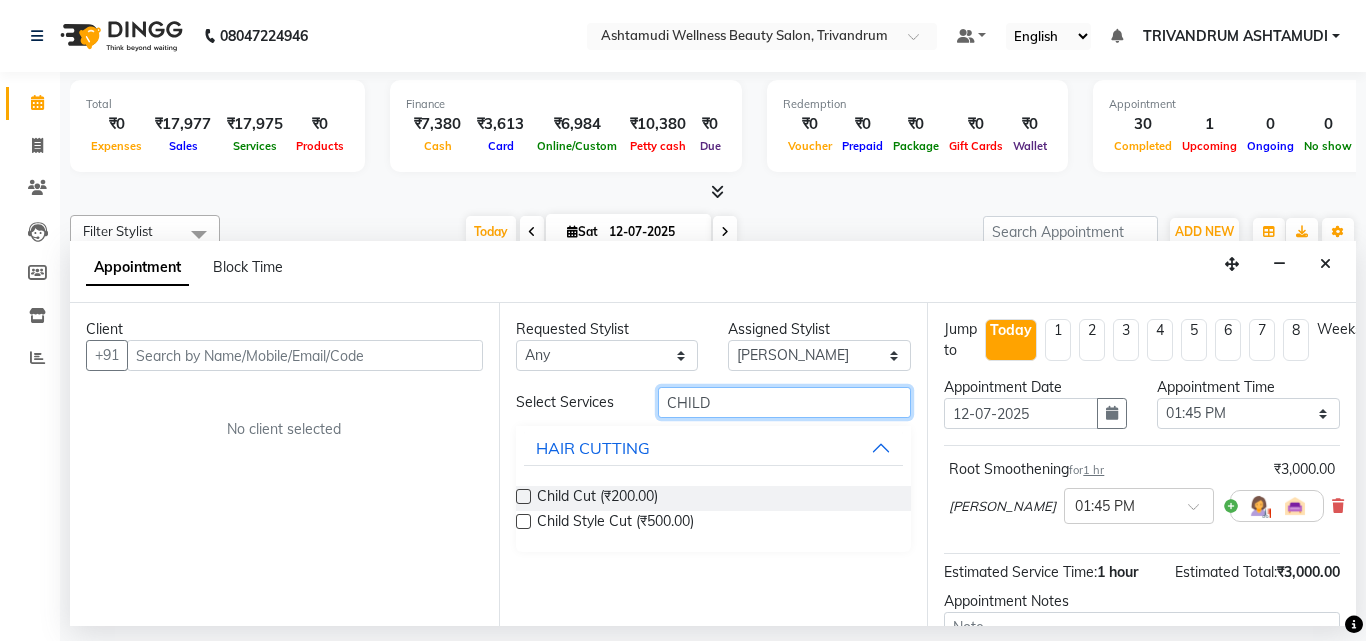 type on "CHILD" 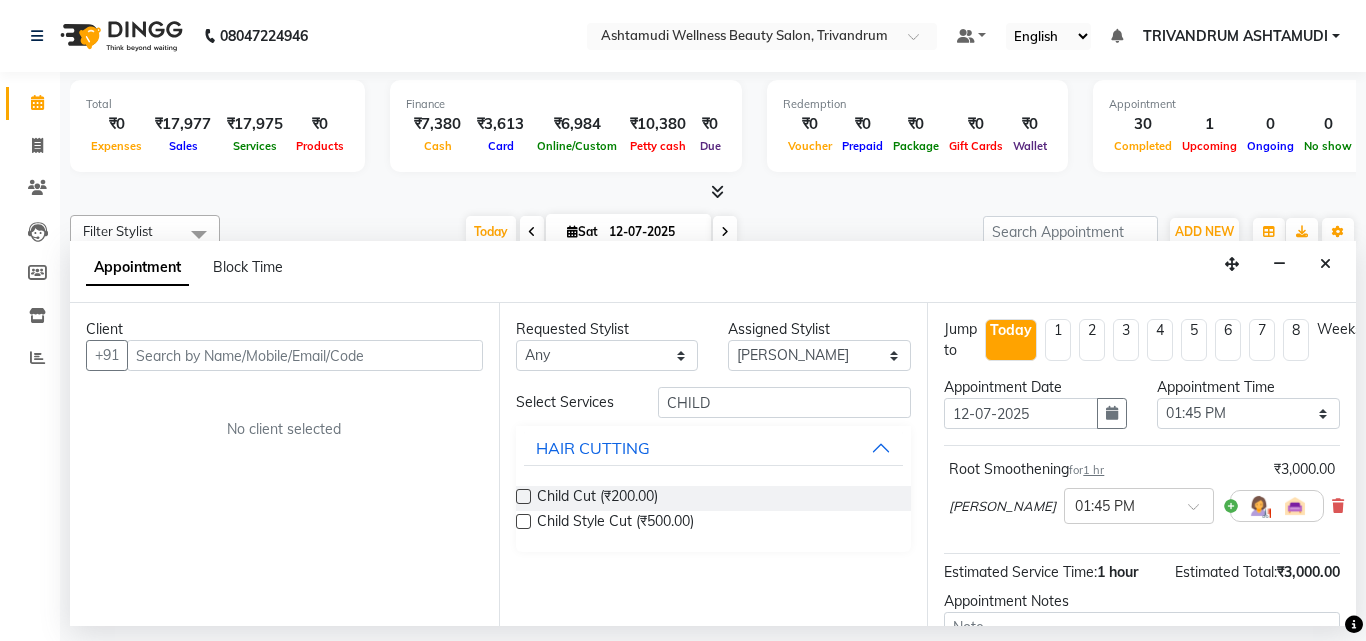 click at bounding box center (523, 496) 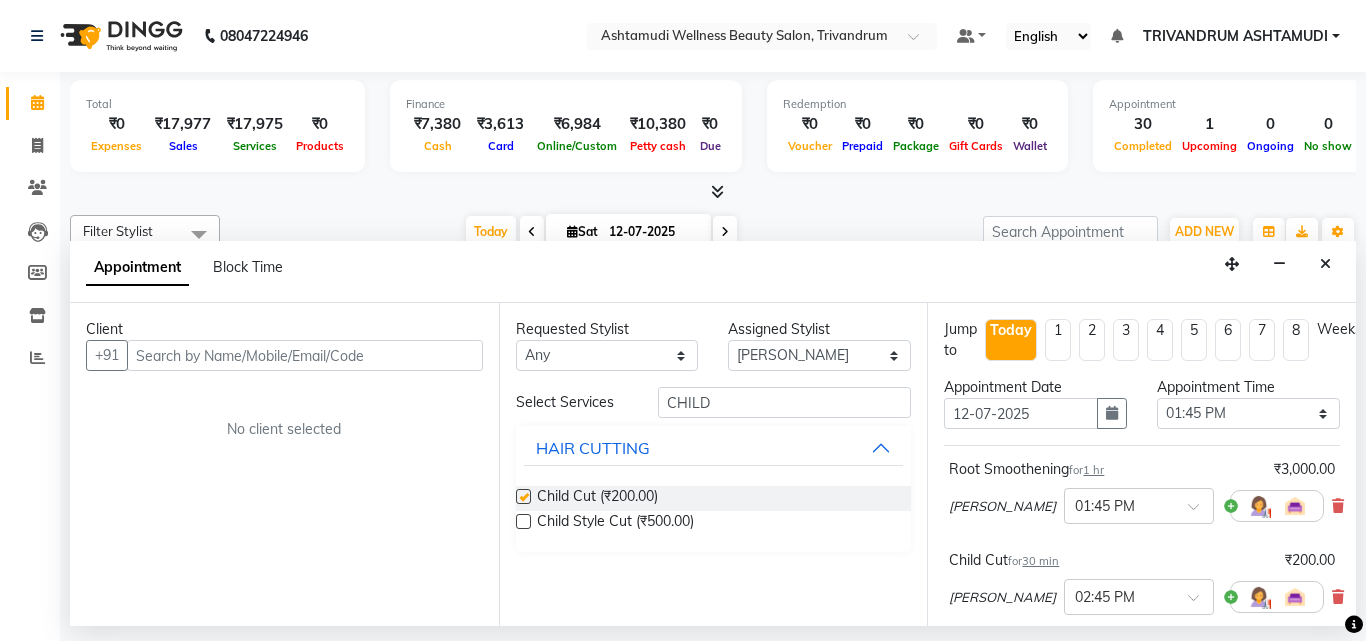 checkbox on "false" 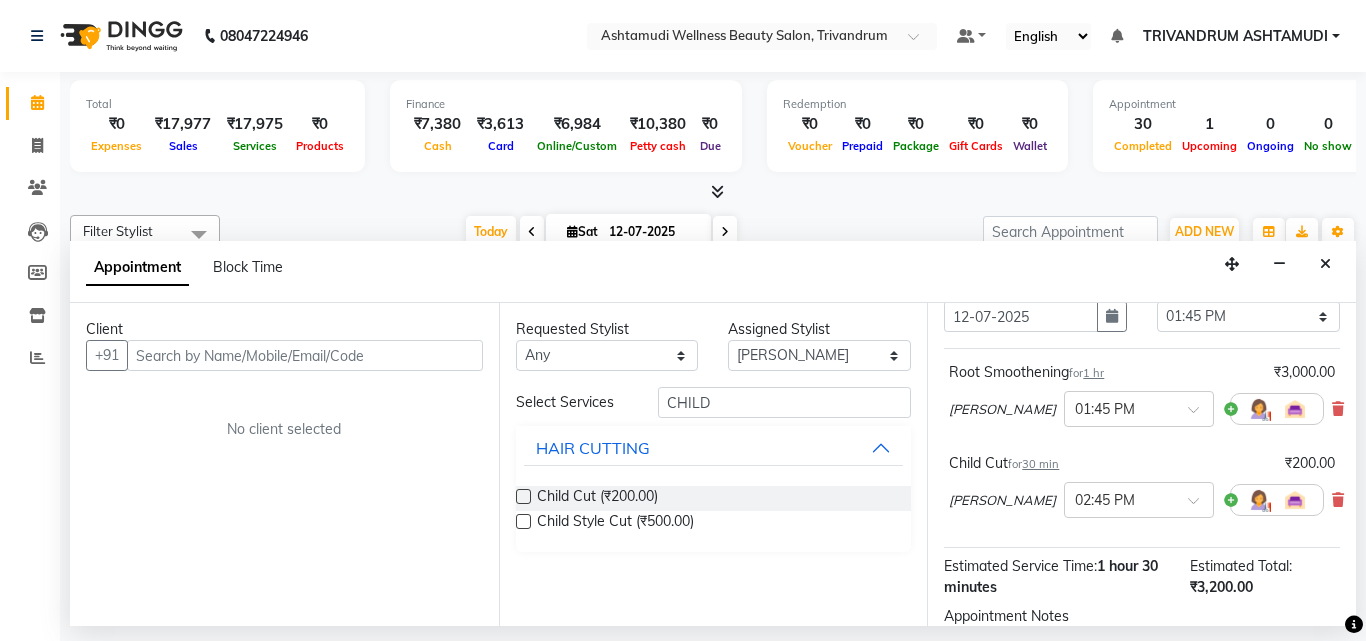 scroll, scrollTop: 0, scrollLeft: 0, axis: both 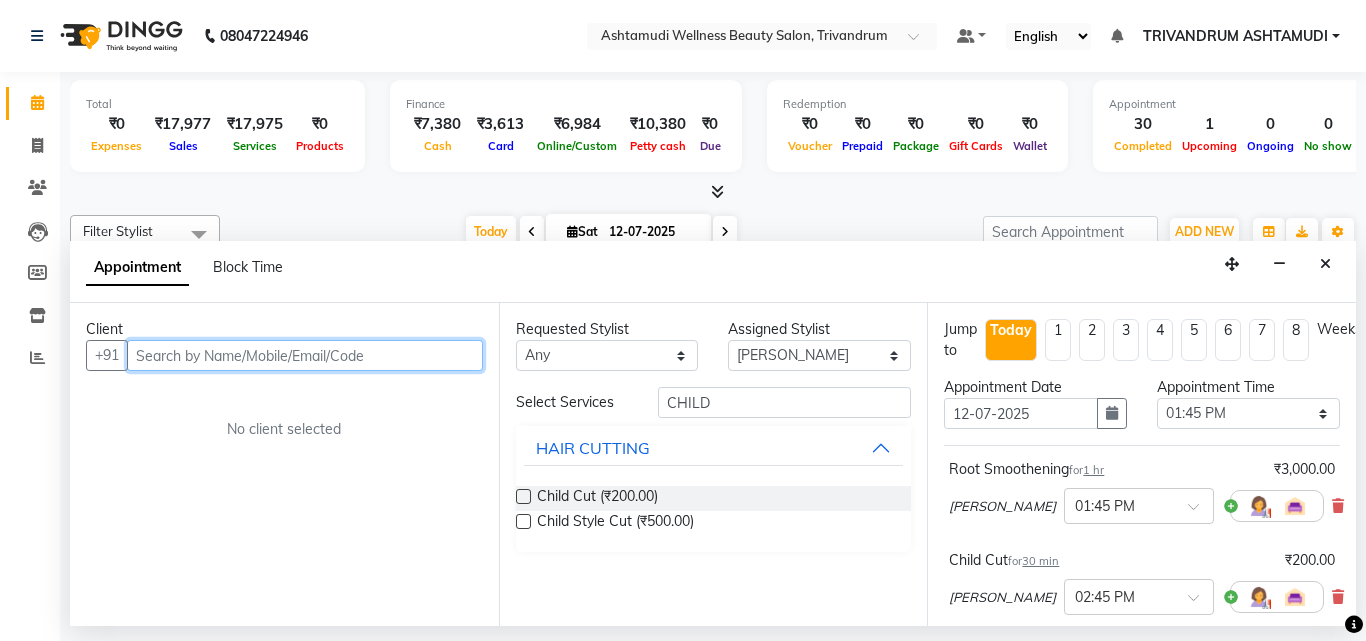click at bounding box center [305, 355] 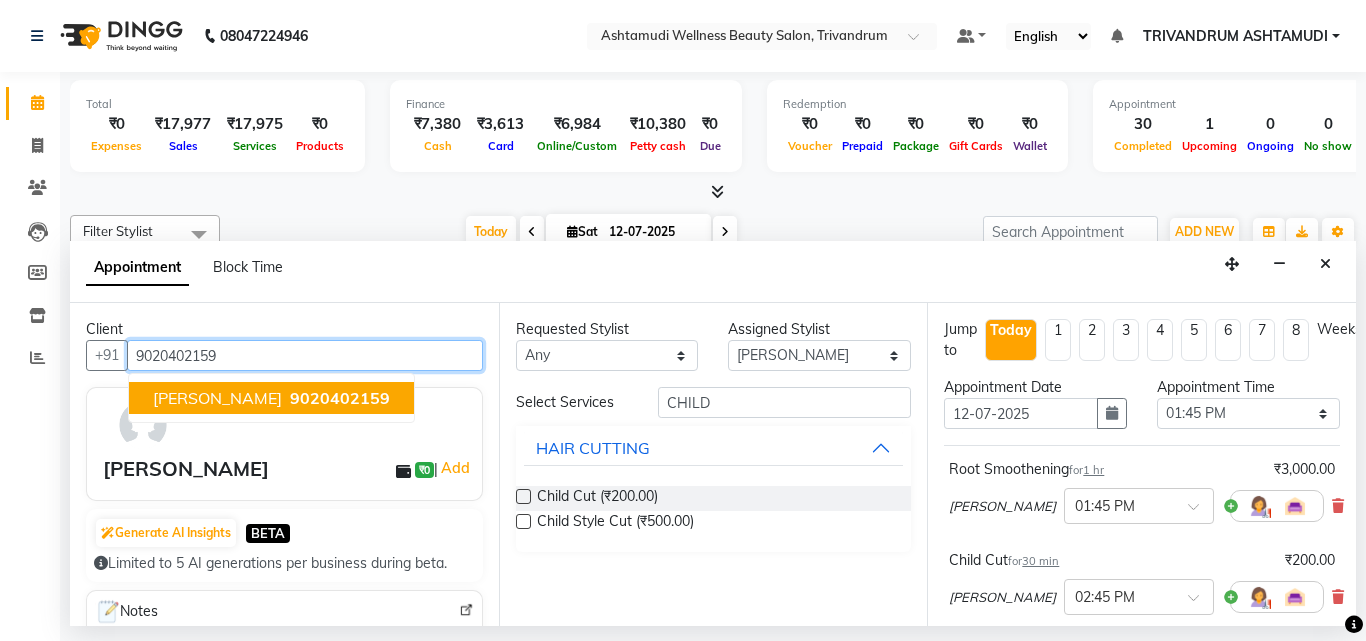 type on "9020402159" 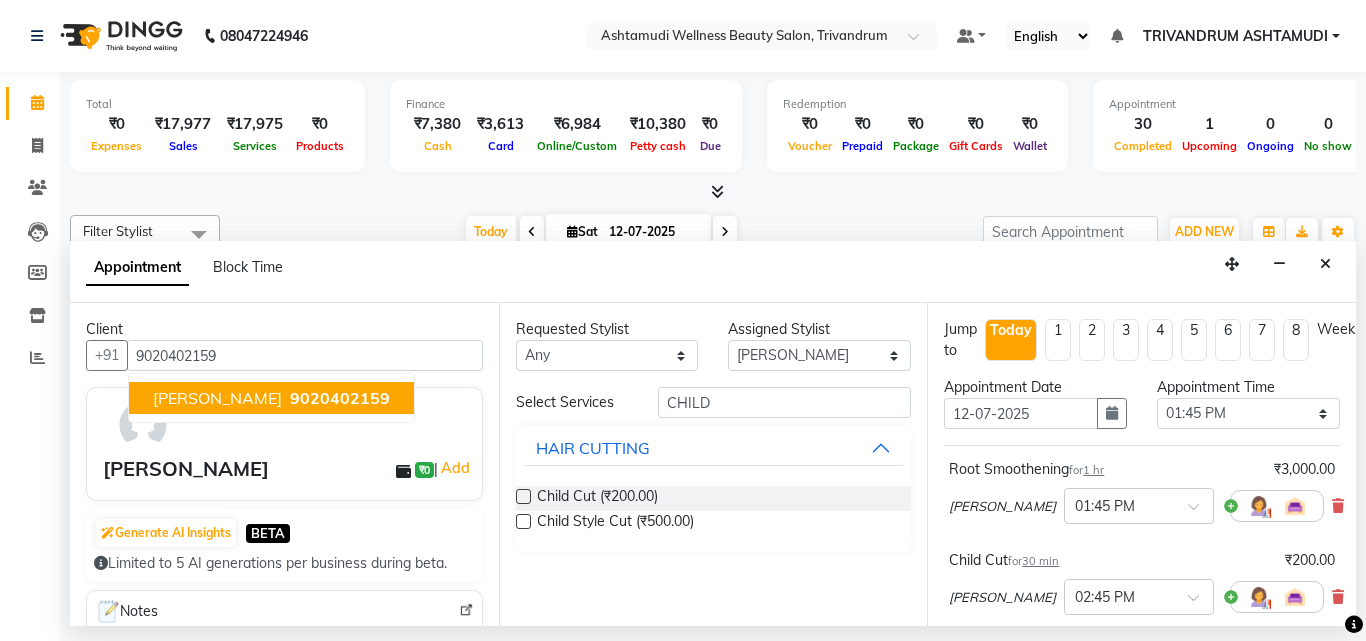 click on "Brinda    ₹0  |   Add" at bounding box center [288, 469] 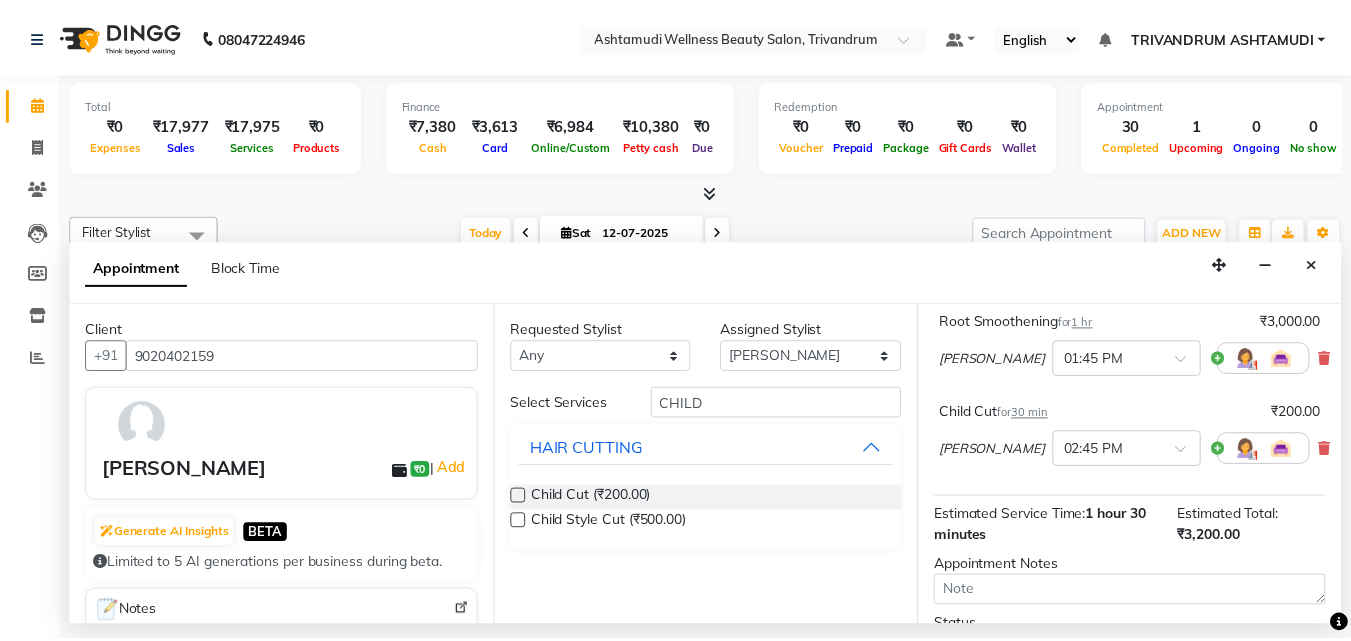 scroll, scrollTop: 336, scrollLeft: 0, axis: vertical 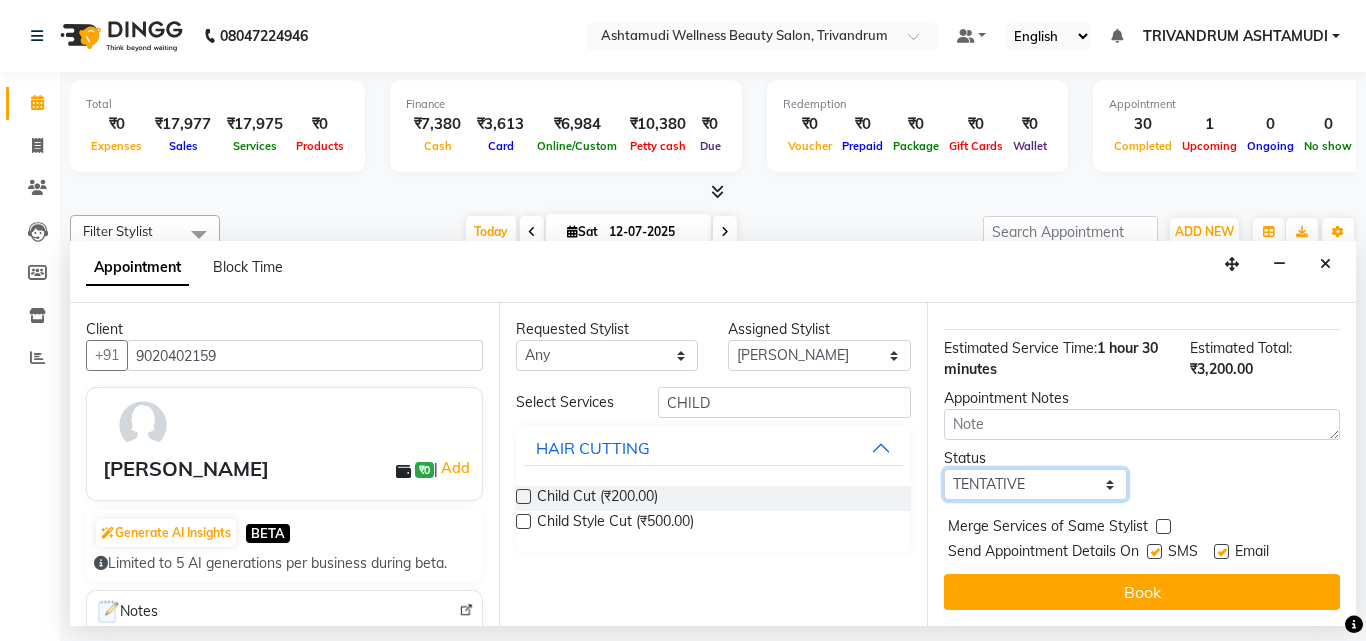 click on "Select TENTATIVE CONFIRM CHECK-IN UPCOMING" at bounding box center (1035, 484) 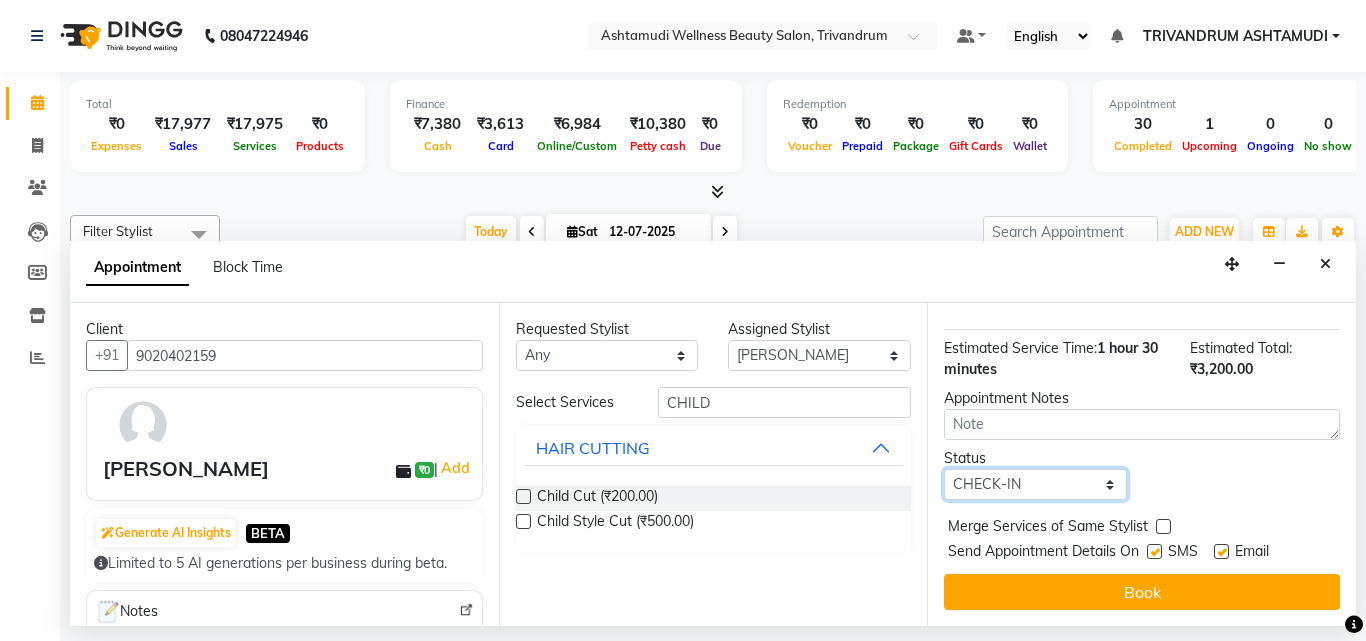 click on "Select TENTATIVE CONFIRM CHECK-IN UPCOMING" at bounding box center [1035, 484] 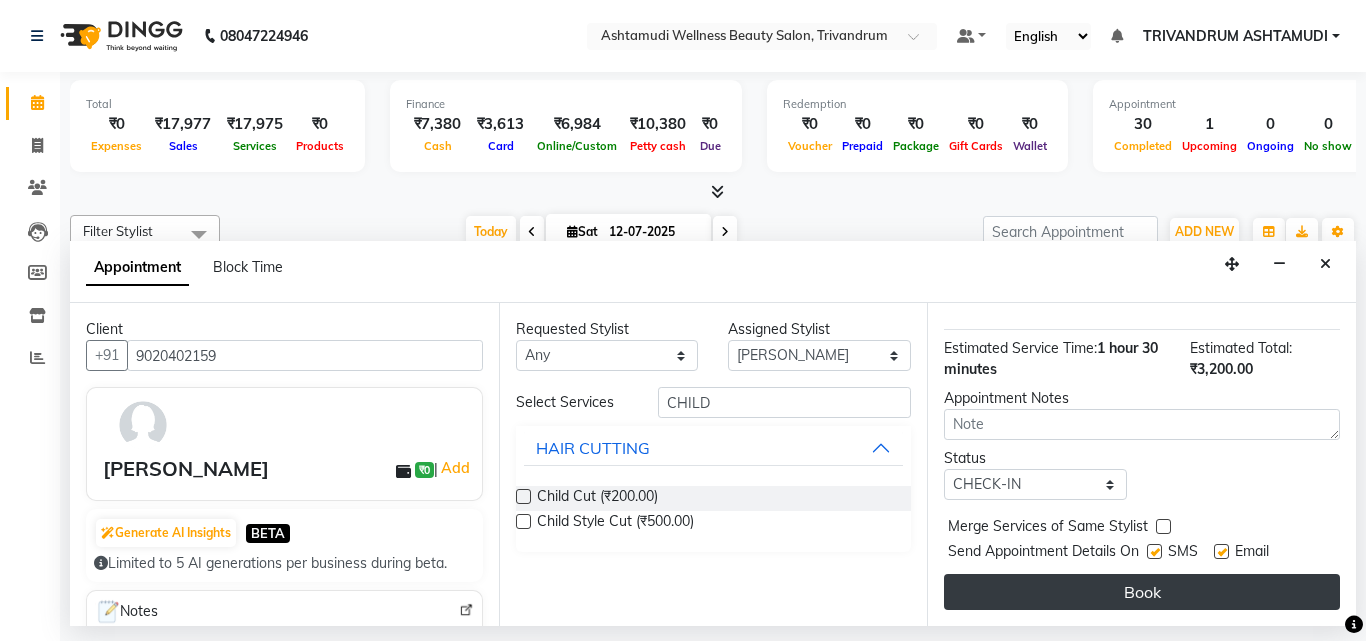 click on "Book" at bounding box center [1142, 592] 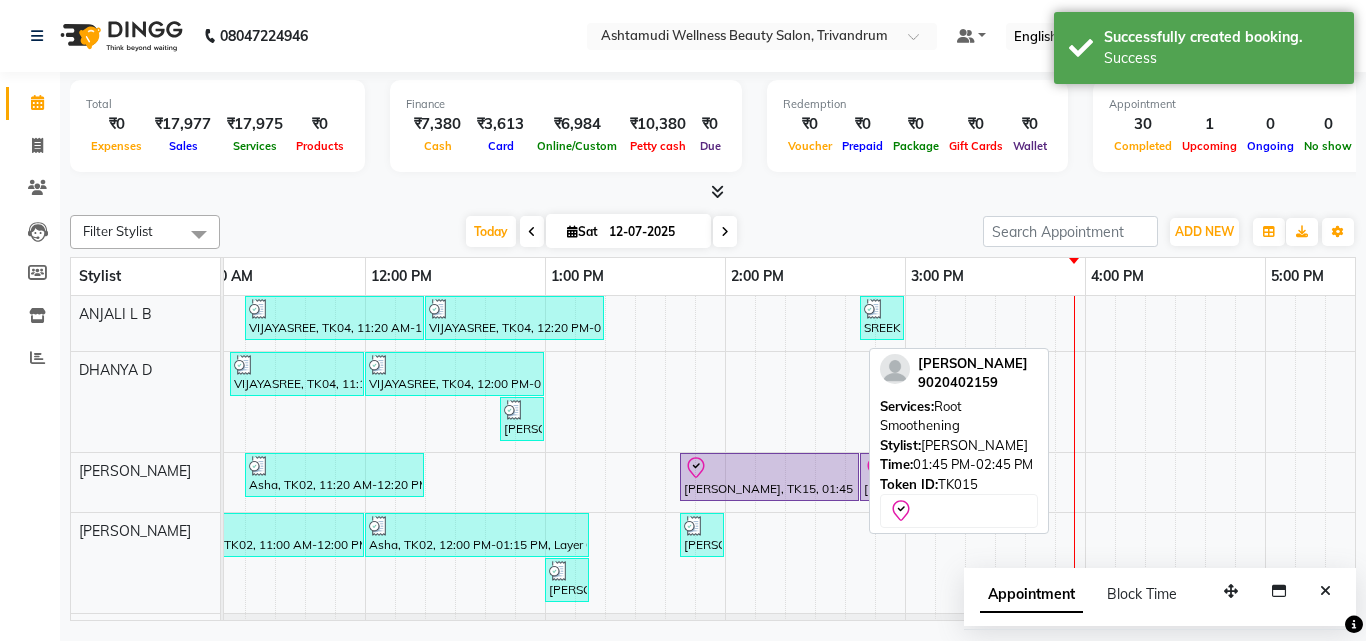 click at bounding box center [769, 468] 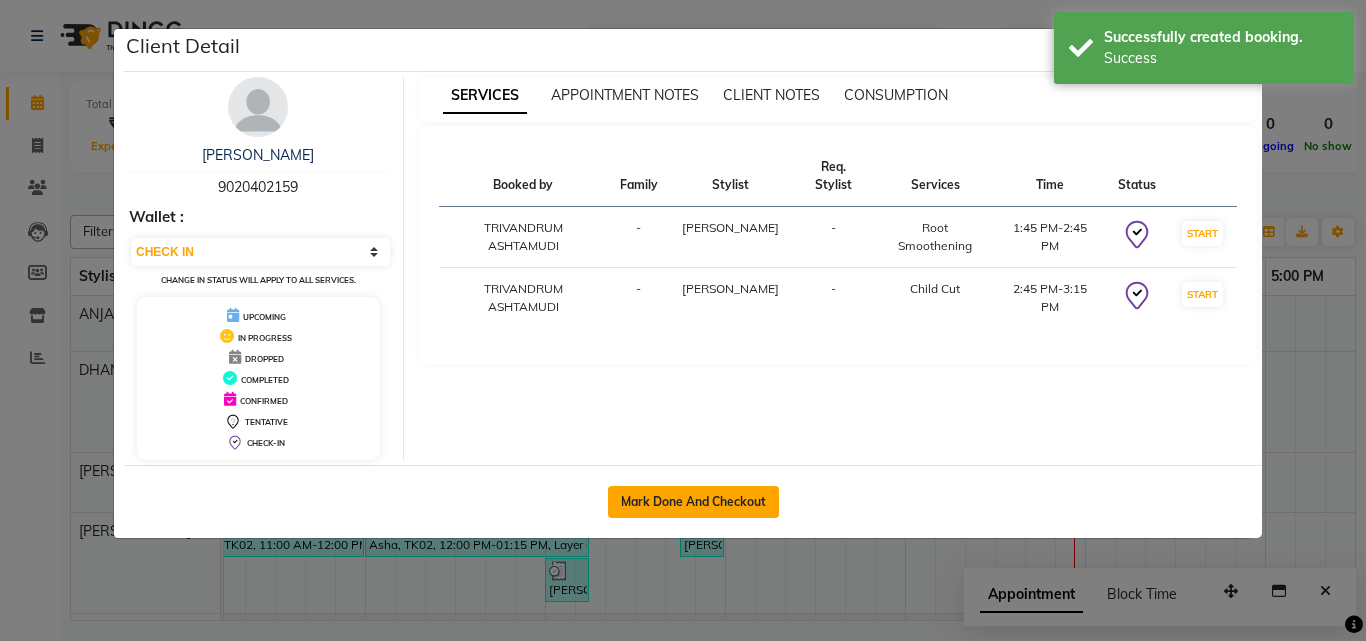click on "Mark Done And Checkout" 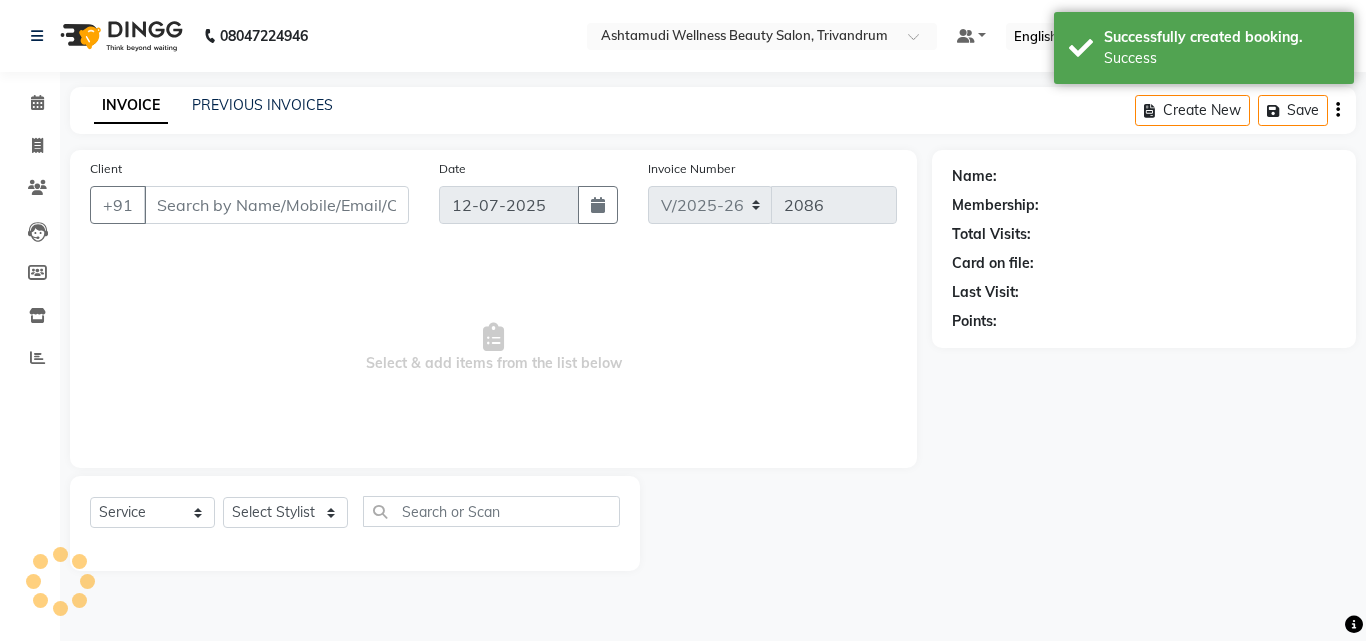 type on "9020402159" 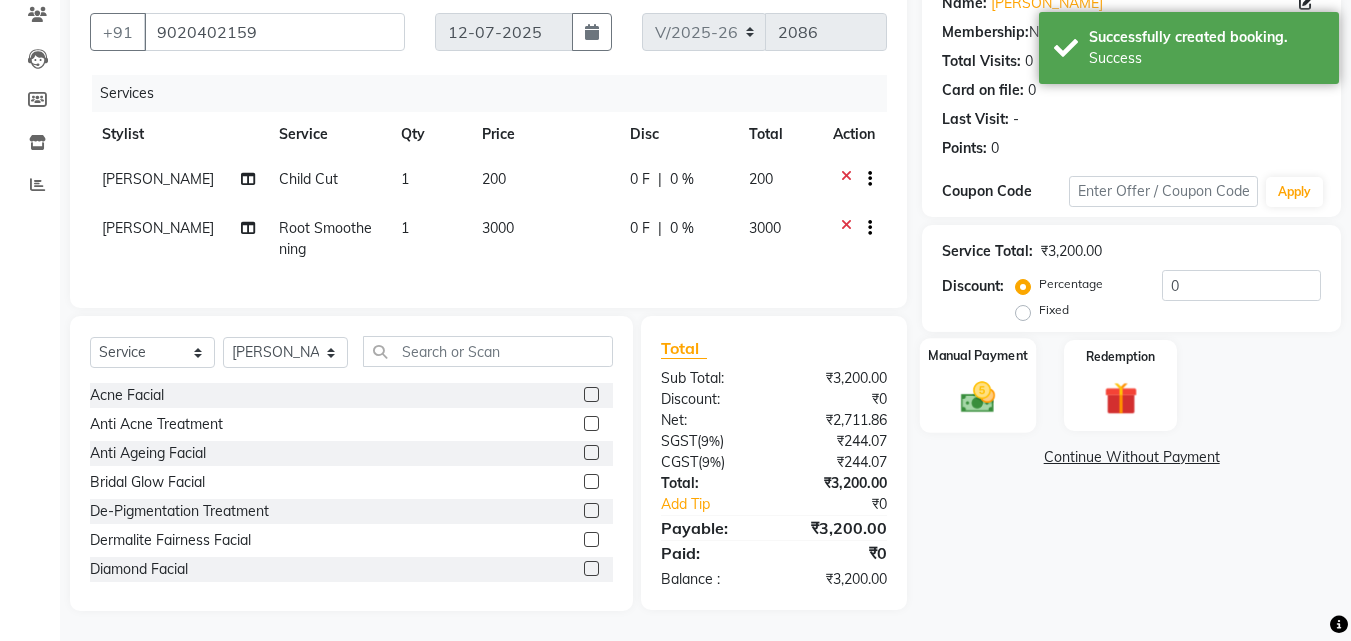 scroll, scrollTop: 188, scrollLeft: 0, axis: vertical 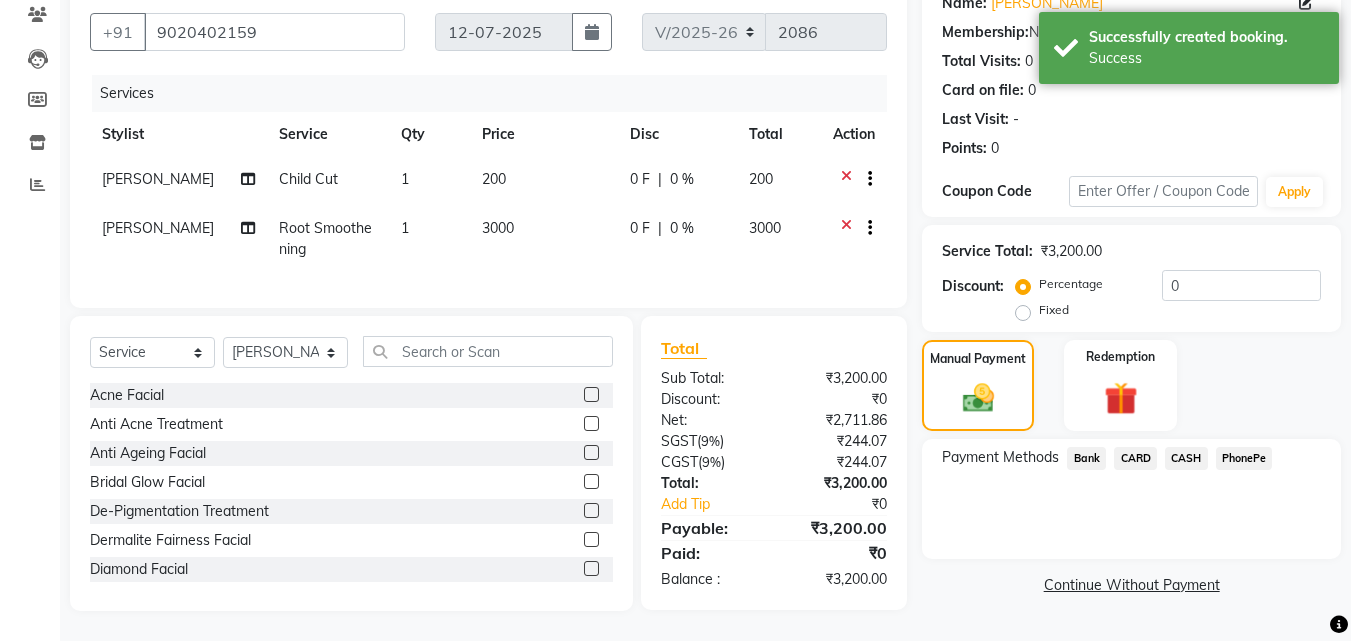 click on "PhonePe" 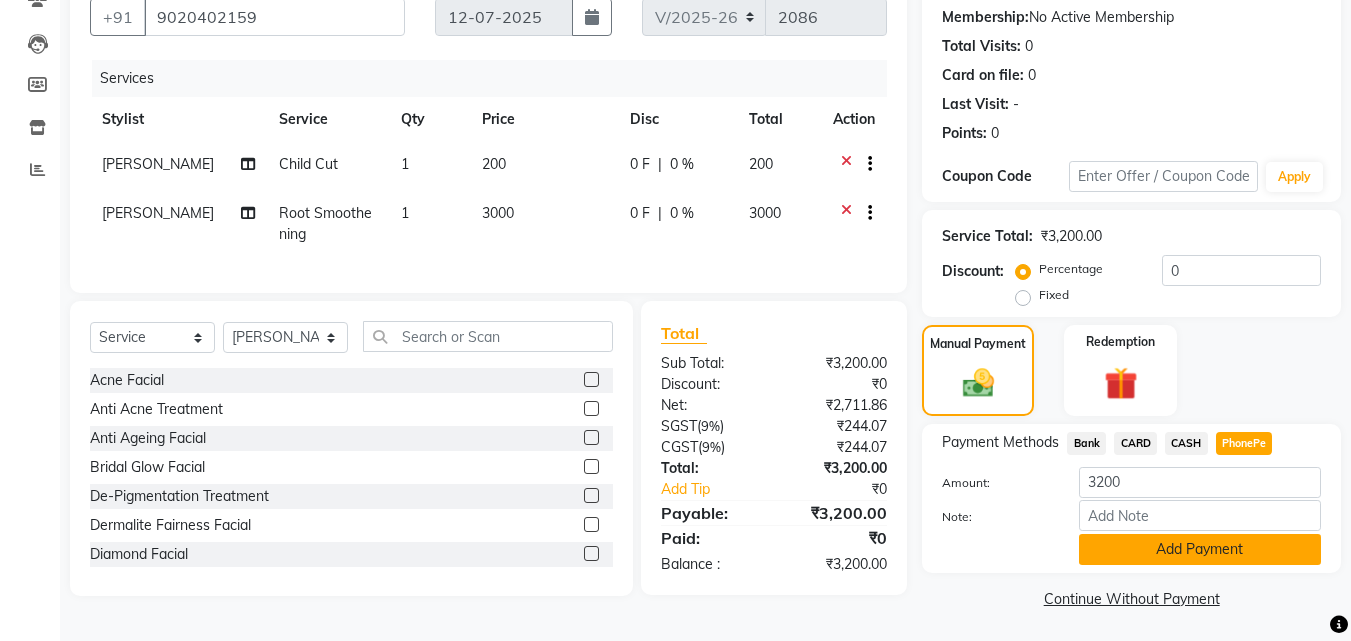 click on "Add Payment" 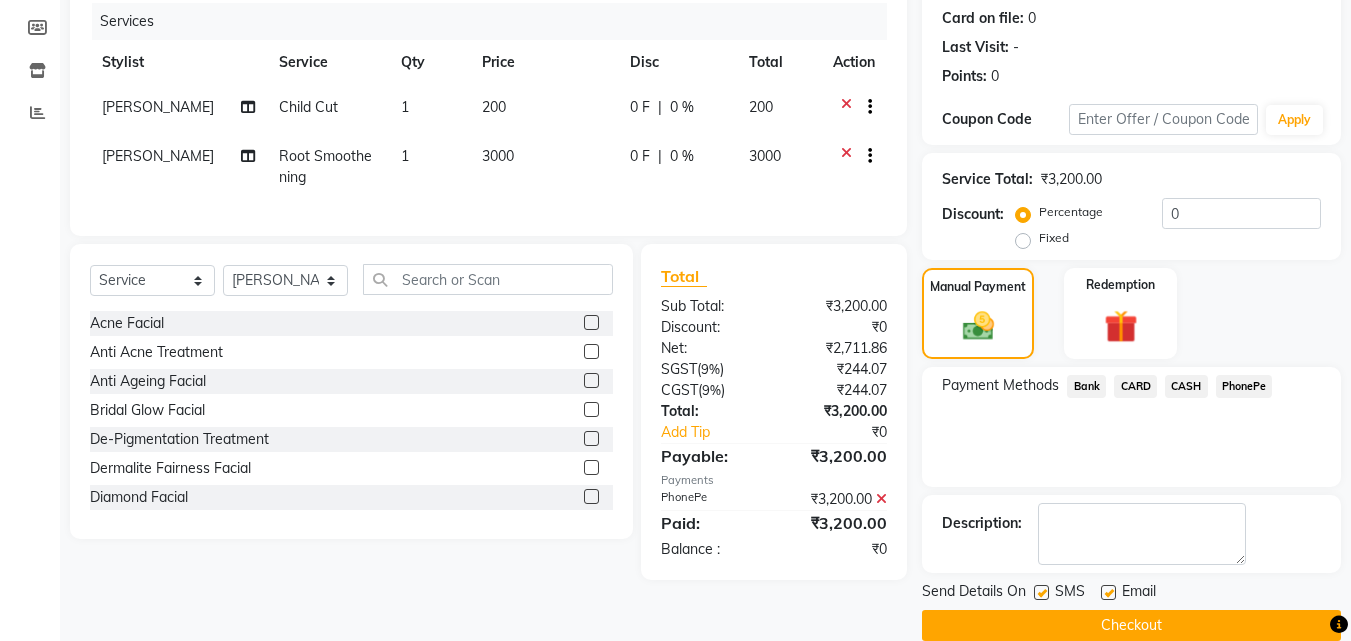 scroll, scrollTop: 275, scrollLeft: 0, axis: vertical 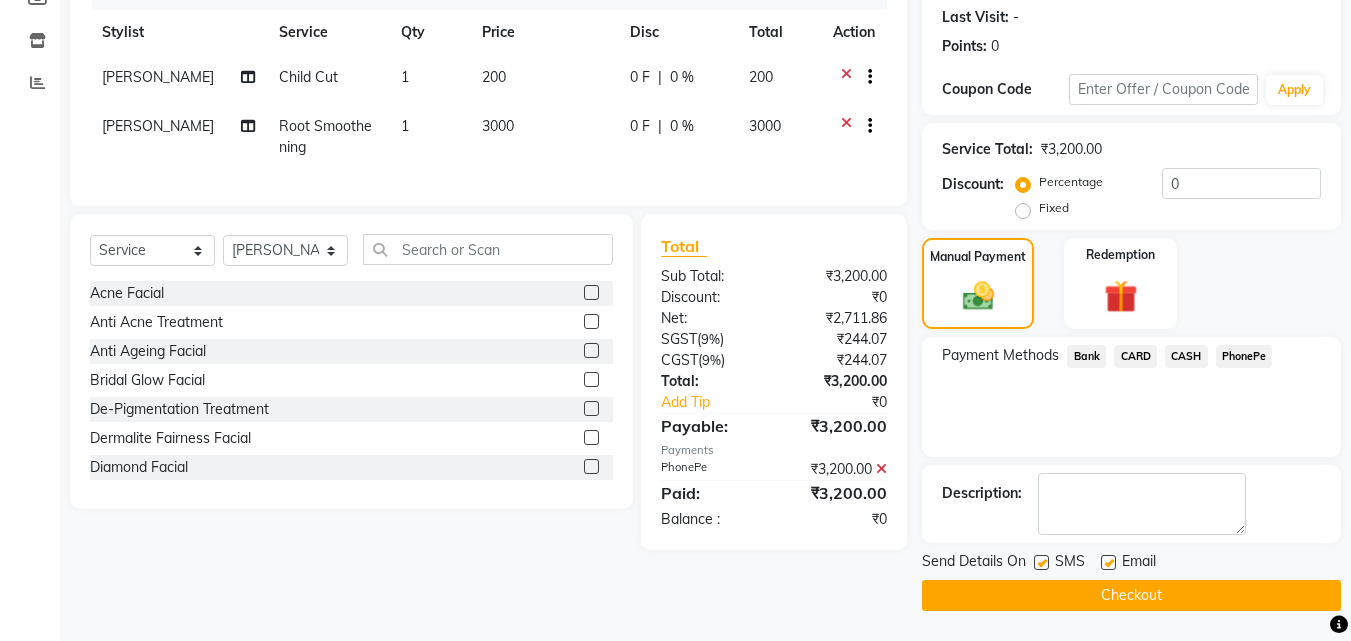 click on "Checkout" 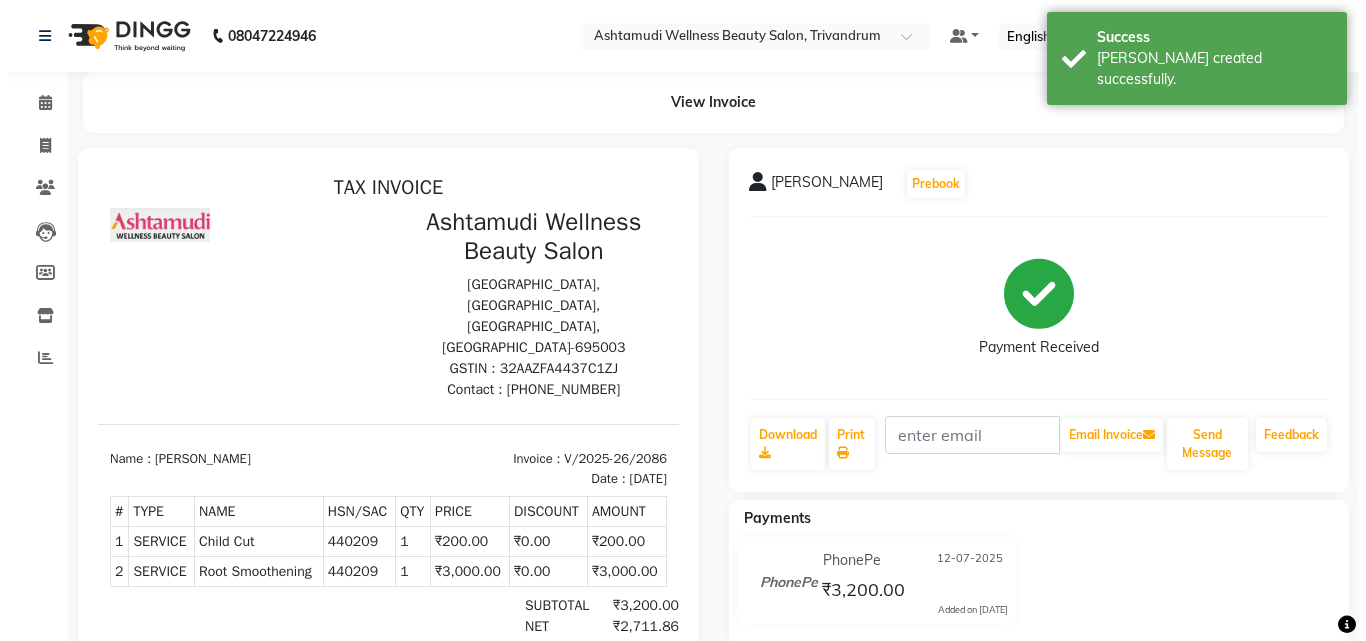 scroll, scrollTop: 0, scrollLeft: 0, axis: both 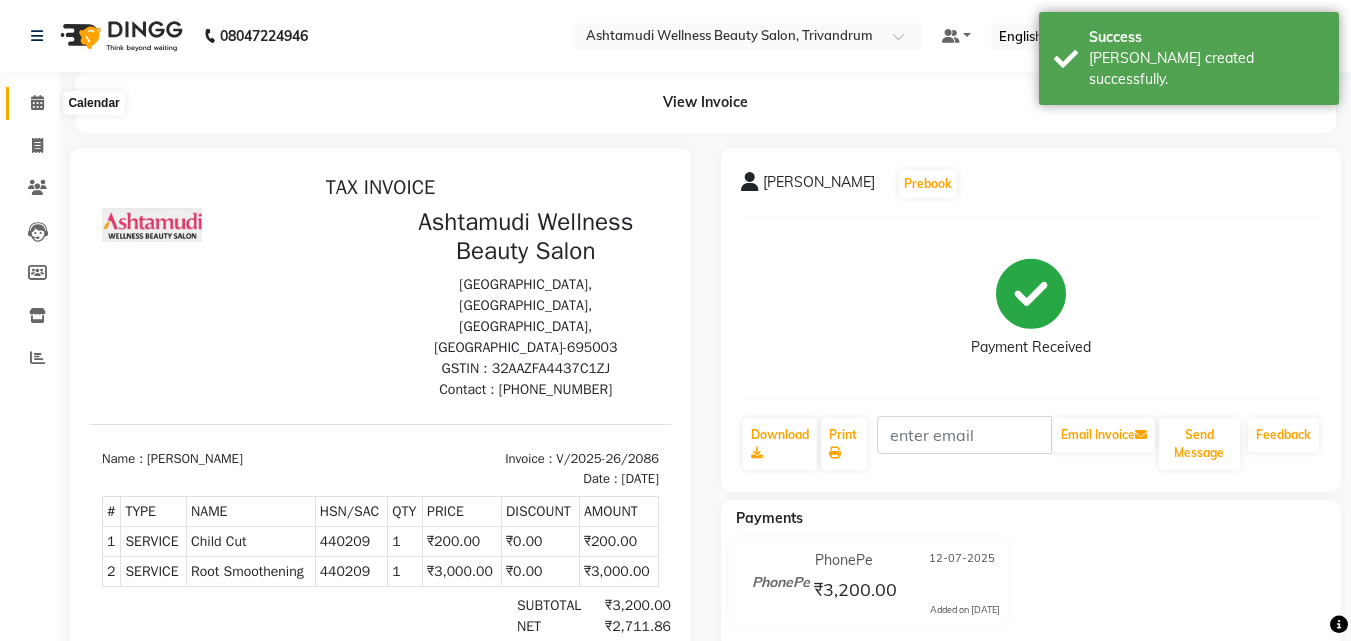 click 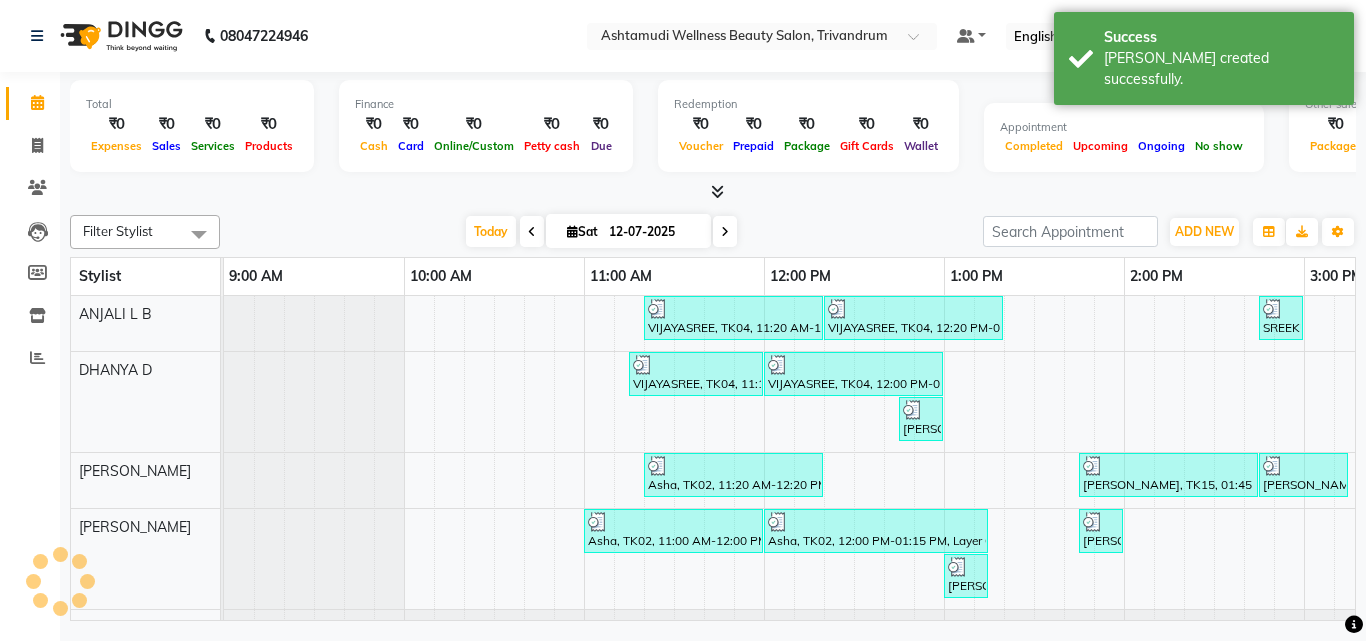 scroll, scrollTop: 0, scrollLeft: 0, axis: both 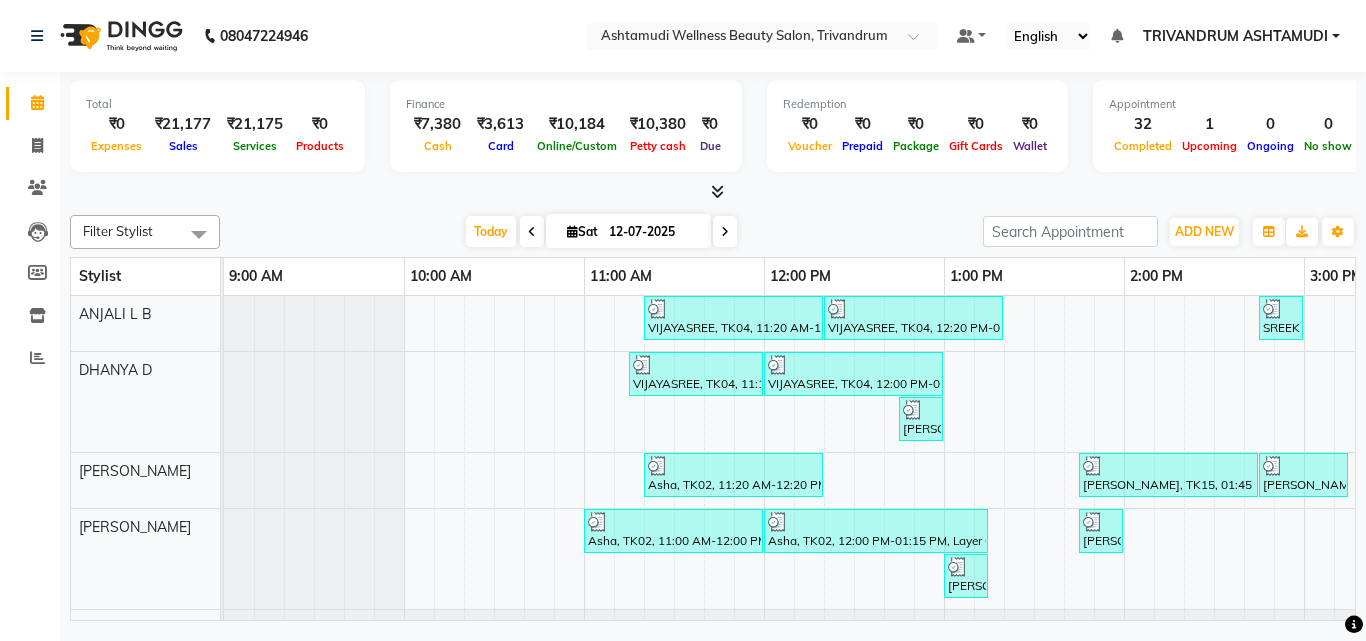 drag, startPoint x: 323, startPoint y: 219, endPoint x: 267, endPoint y: 633, distance: 417.77026 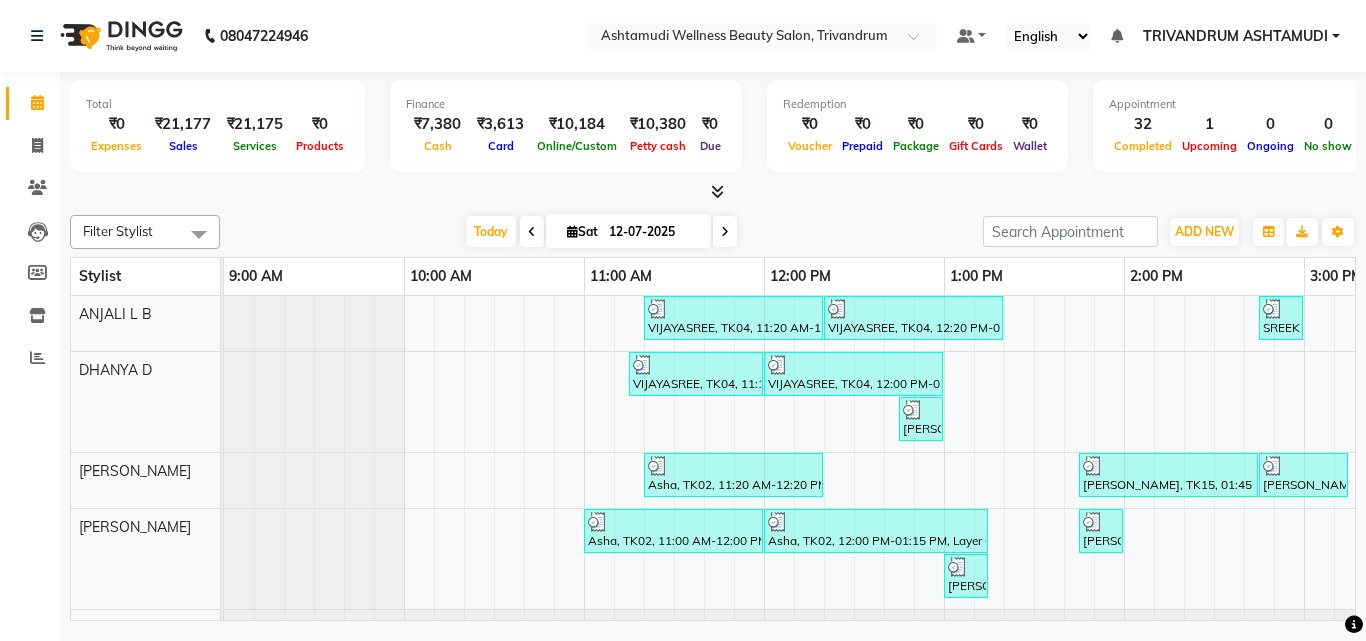 click at bounding box center (713, 192) 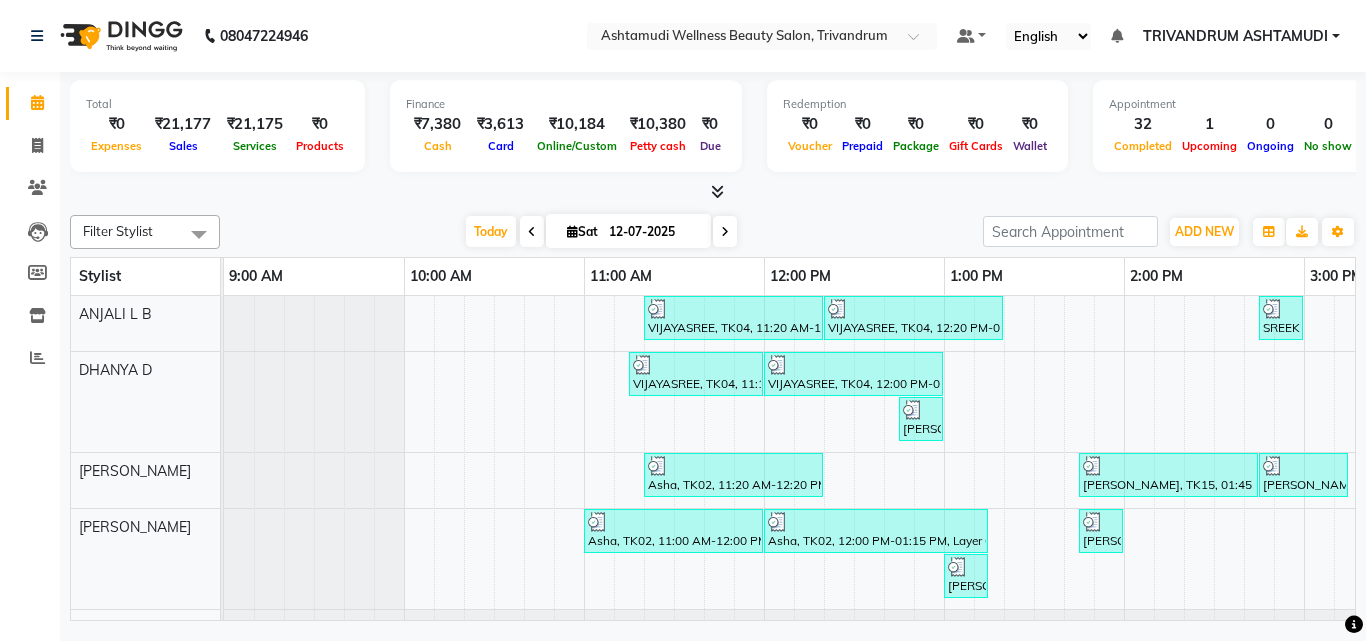 scroll, scrollTop: 0, scrollLeft: 215, axis: horizontal 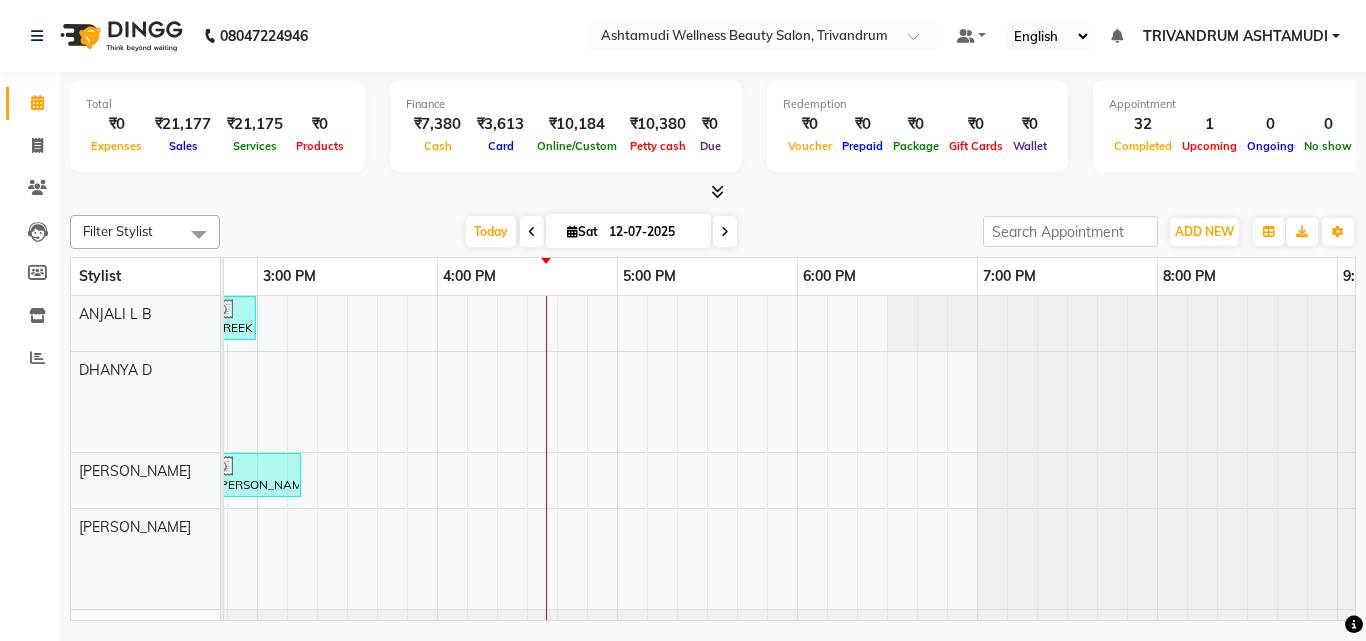 click on "VIJAYASREE, TK04, 11:20 AM-12:20 PM, Ceramide  Anti frizz treatment     VIJAYASREE, TK04, 12:20 PM-01:20 PM, Root Touch-Up (Ammonia Free),Ceramide  Anti frizz treatment,Eyebrows Threading     SREEKUTTY, TK14, 02:45 PM-03:00 PM, Eyebrows Threading     VIJAYASREE, TK04, 11:15 AM-12:00 PM, Root Touch-Up (Ammonia Free)     VIJAYASREE, TK04, 12:00 PM-01:00 PM, Ceramide  Anti frizz treatment     KARISHMA@@, TK08, 12:45 PM-01:00 PM, Eyebrows Threading     Asha, TK02, 11:20 AM-12:20 PM, Layer Cut     Brinda, TK15, 01:45 PM-02:45 PM, Root Smoothening     Brinda, TK15, 02:45 PM-03:15 PM, Child Cut     Asha, TK02, 11:00 AM-12:00 PM, Ceramide  Anti frizz treatment     Asha, TK02, 12:00 PM-01:15 PM, Layer Cut,Ceramide  Anti frizz treatment,Eyebrows Threading     gowri, TK11, 01:45 PM-02:00 PM, Eyebrows Threading     KARISHMA@@, TK08, 01:00 PM-01:15 PM, Eyebrows Threading     Vishnupriya, TK01, 10:45 AM-11:30 AM, Root Touch-Up (Ammonia Free)     Vishnupriya, TK01, 11:30 AM-12:30 PM, Ceramide  Anti frizz treatment" at bounding box center [437, 685] 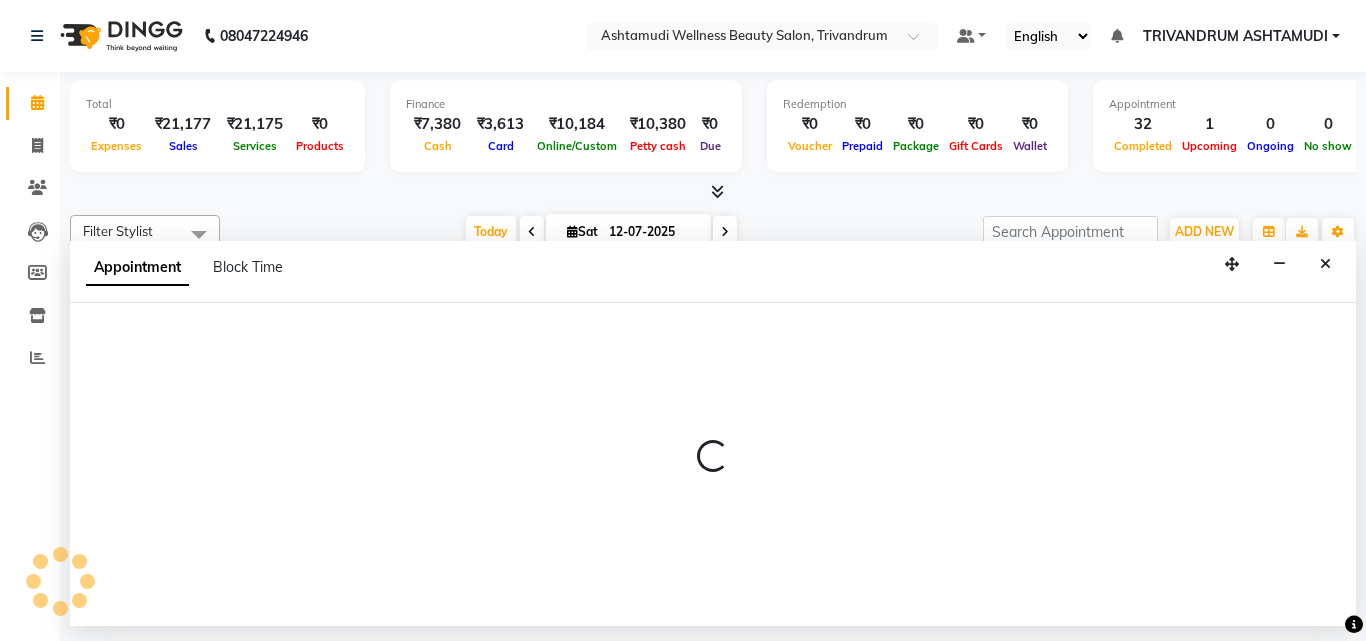 select on "27025" 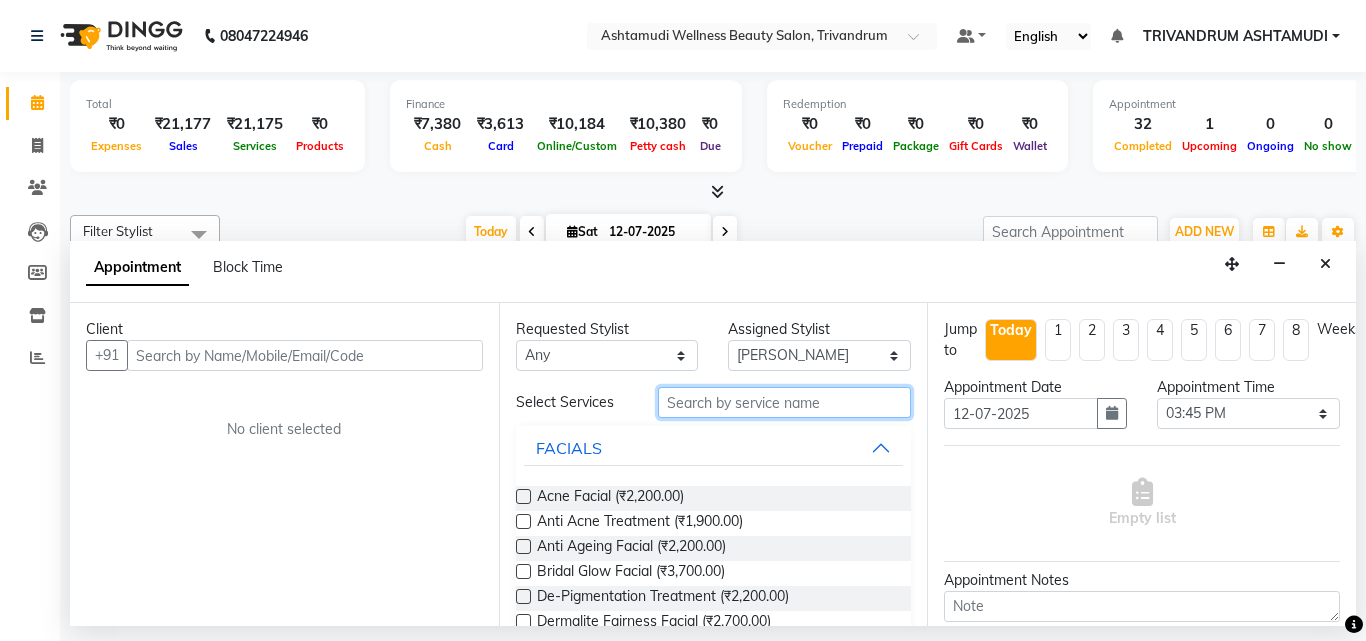 click at bounding box center [785, 402] 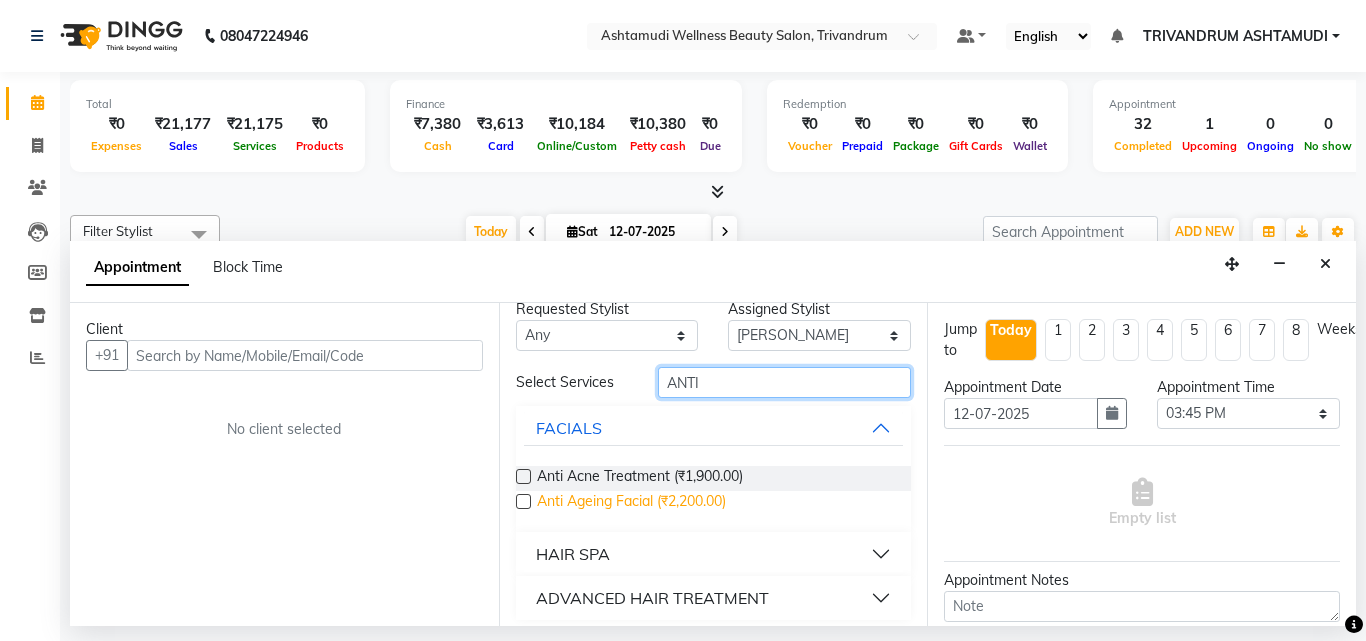scroll, scrollTop: 30, scrollLeft: 0, axis: vertical 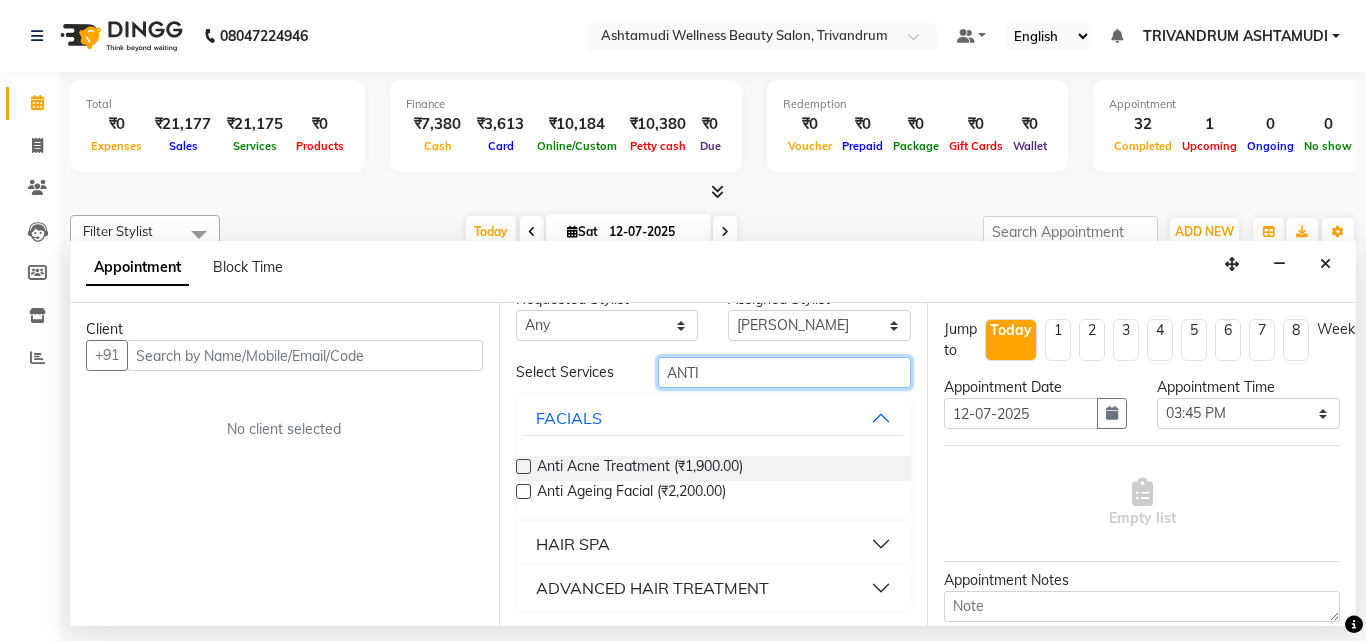 type on "ANTI" 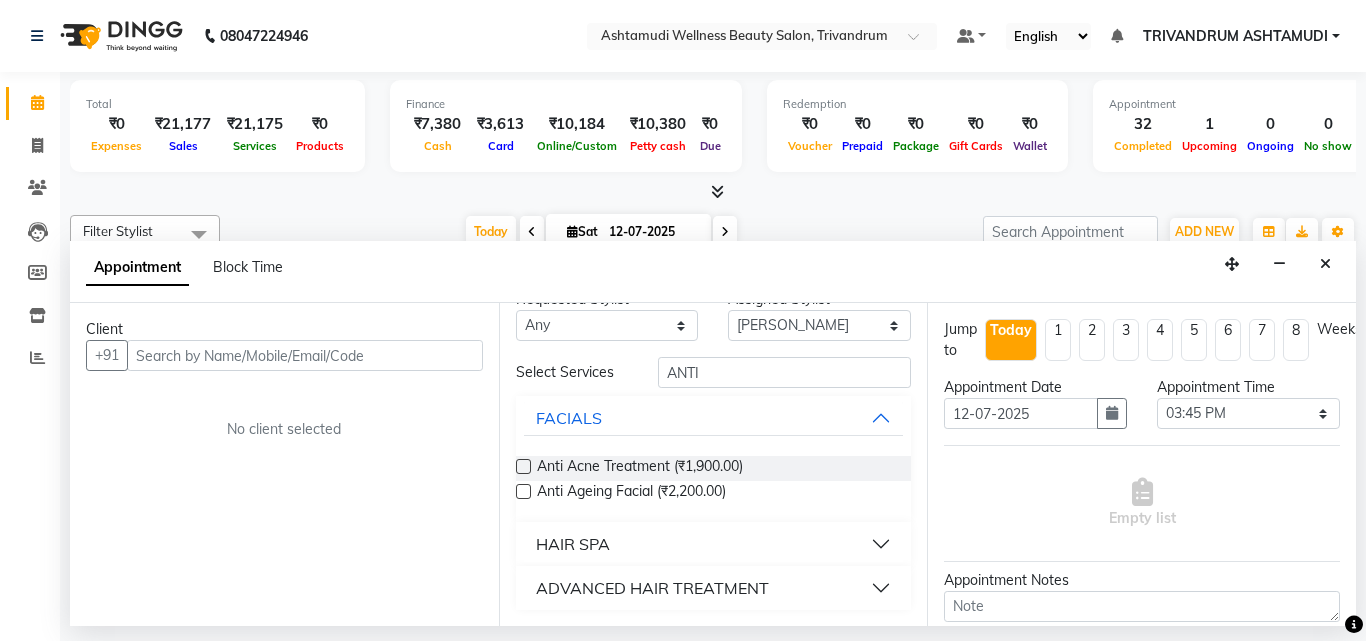 click on "ADVANCED HAIR TREATMENT" at bounding box center [652, 588] 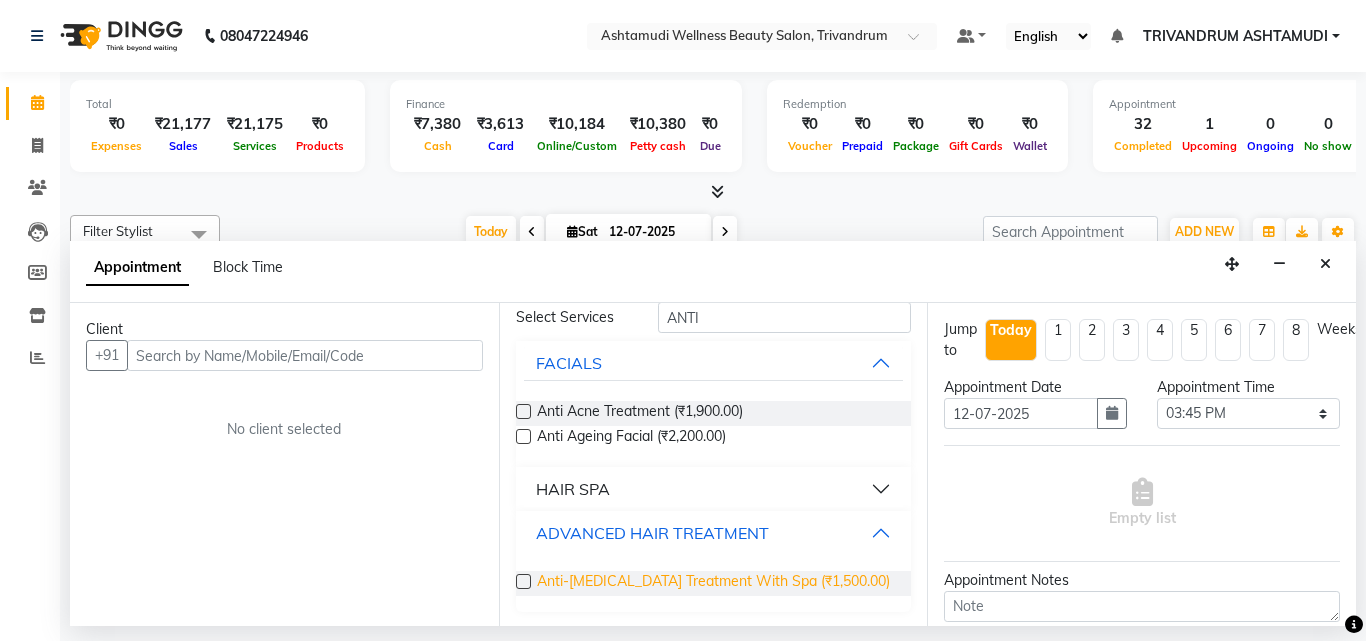 scroll, scrollTop: 86, scrollLeft: 0, axis: vertical 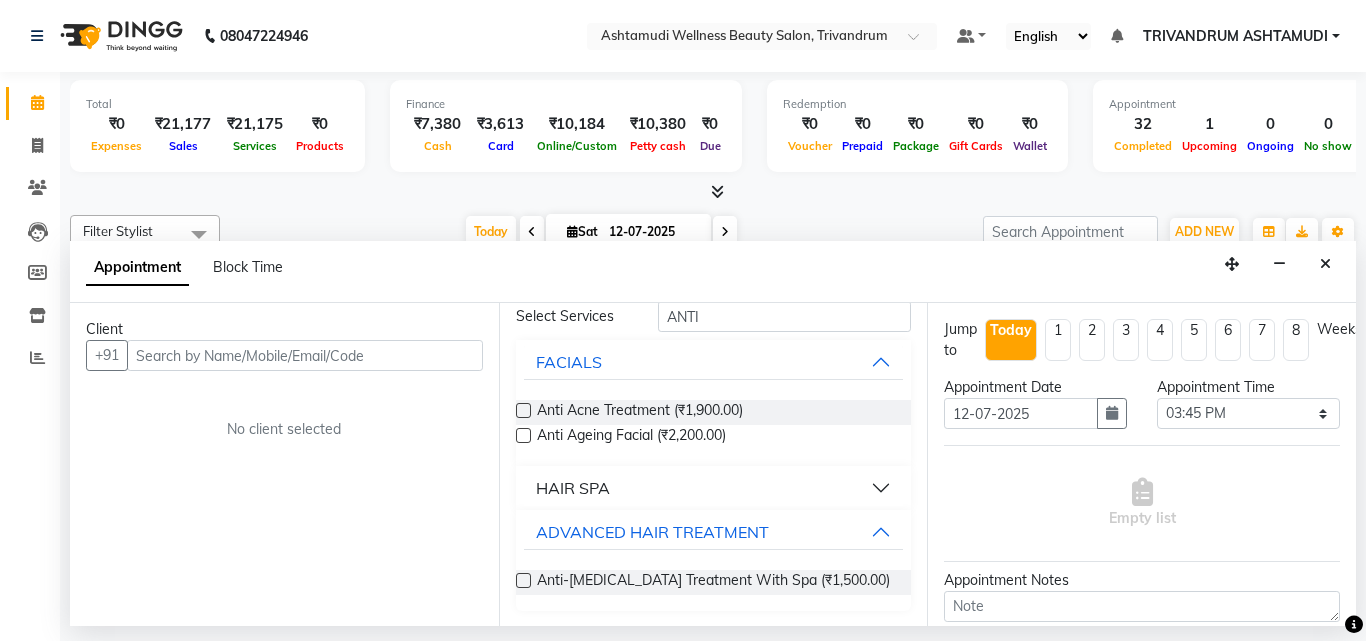 click at bounding box center (523, 580) 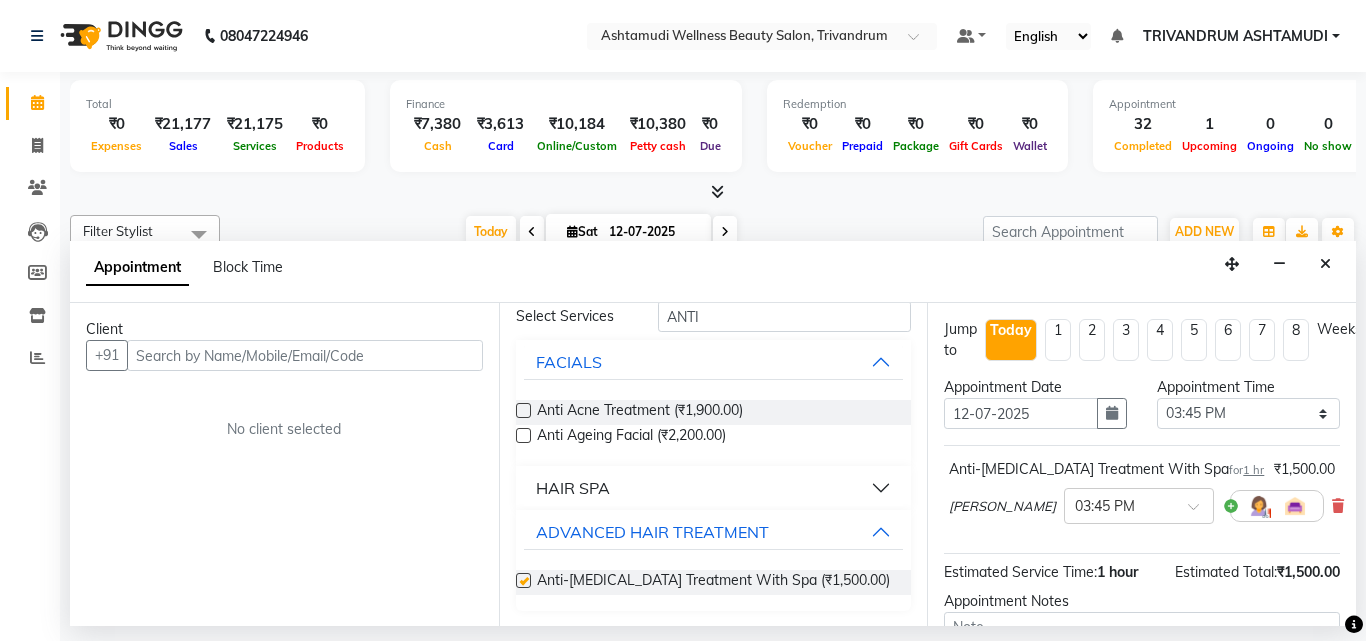 checkbox on "false" 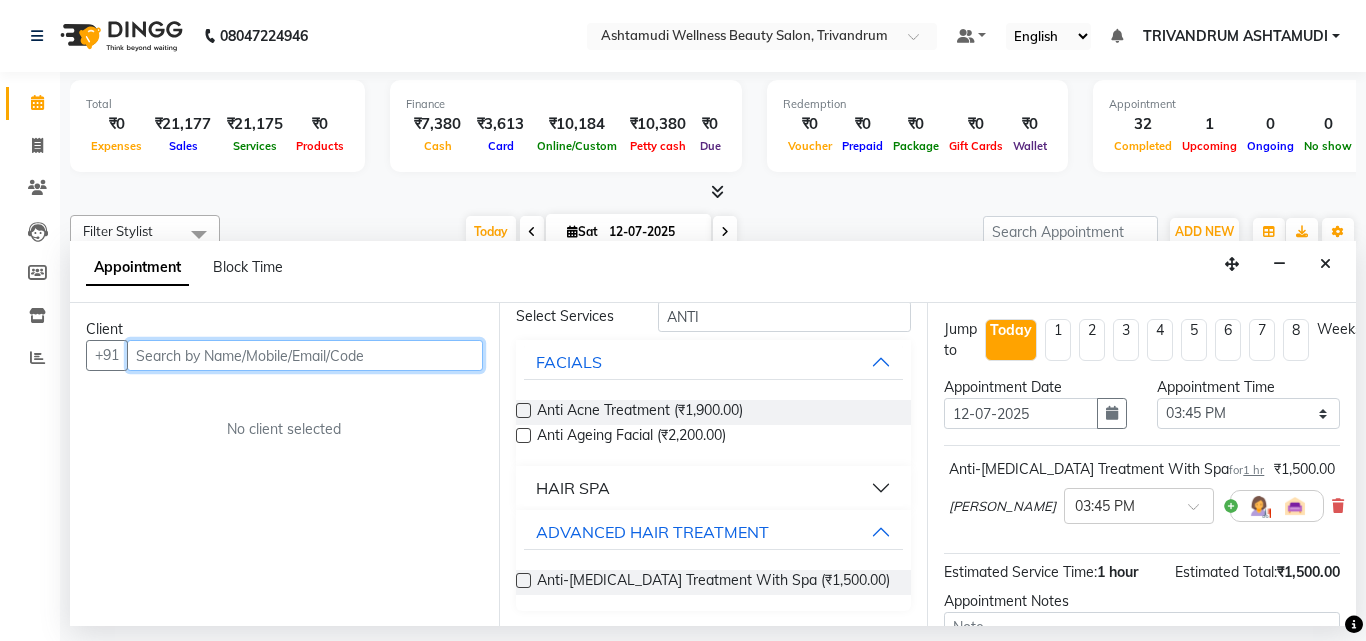 click at bounding box center (305, 355) 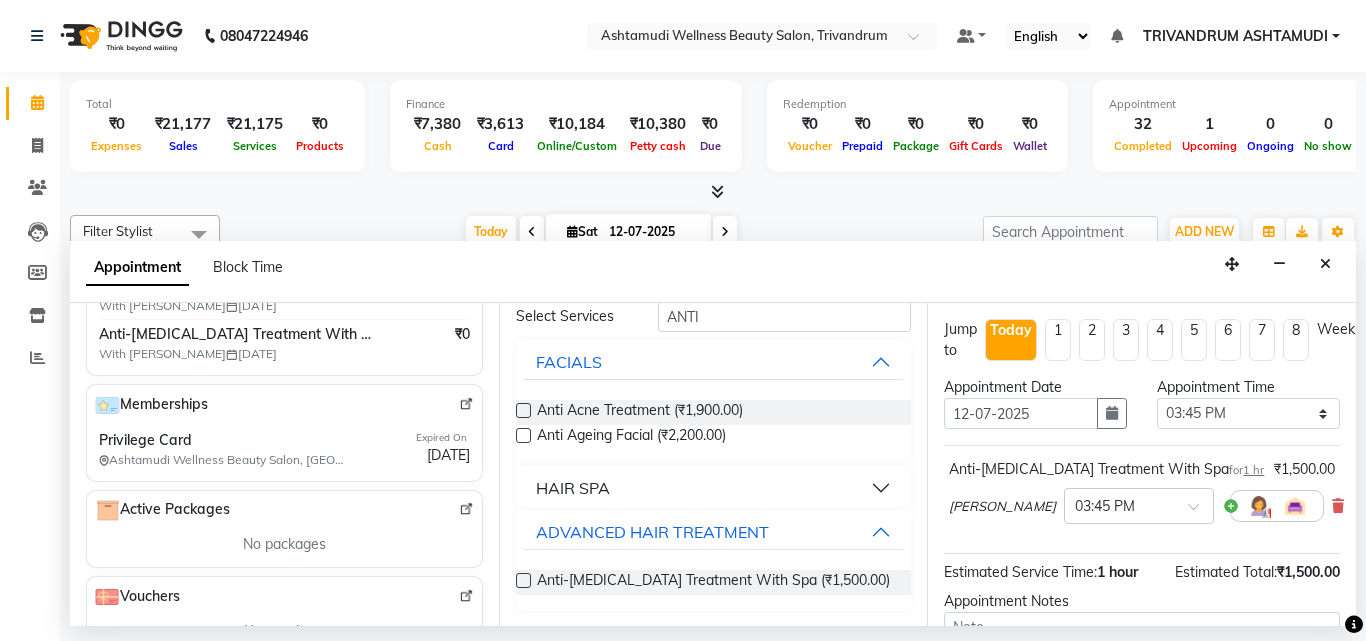 scroll, scrollTop: 500, scrollLeft: 0, axis: vertical 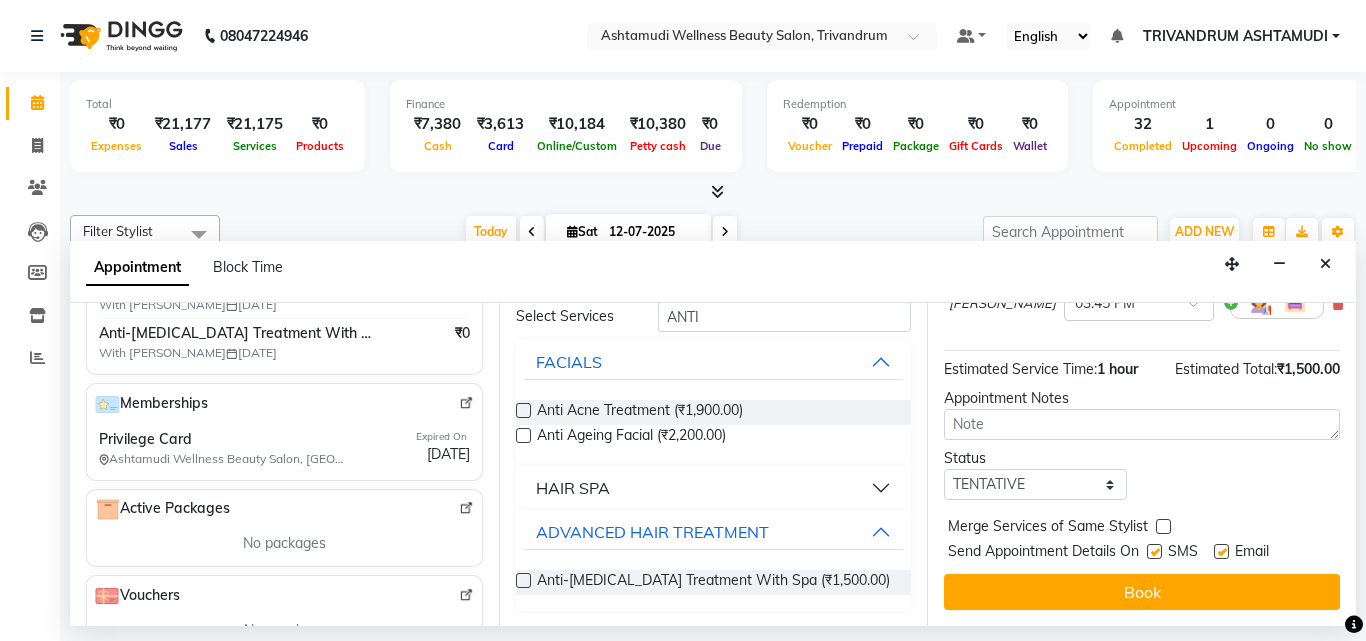type on "9497470206" 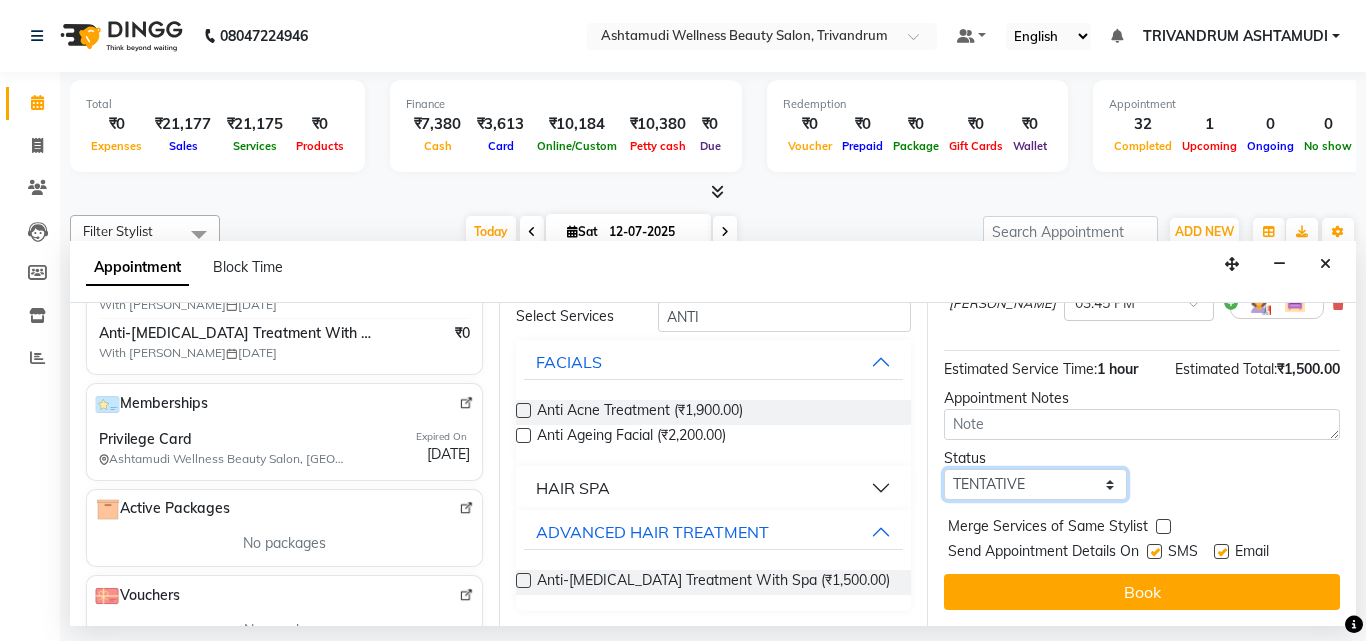 drag, startPoint x: 1088, startPoint y: 470, endPoint x: 1060, endPoint y: 469, distance: 28.01785 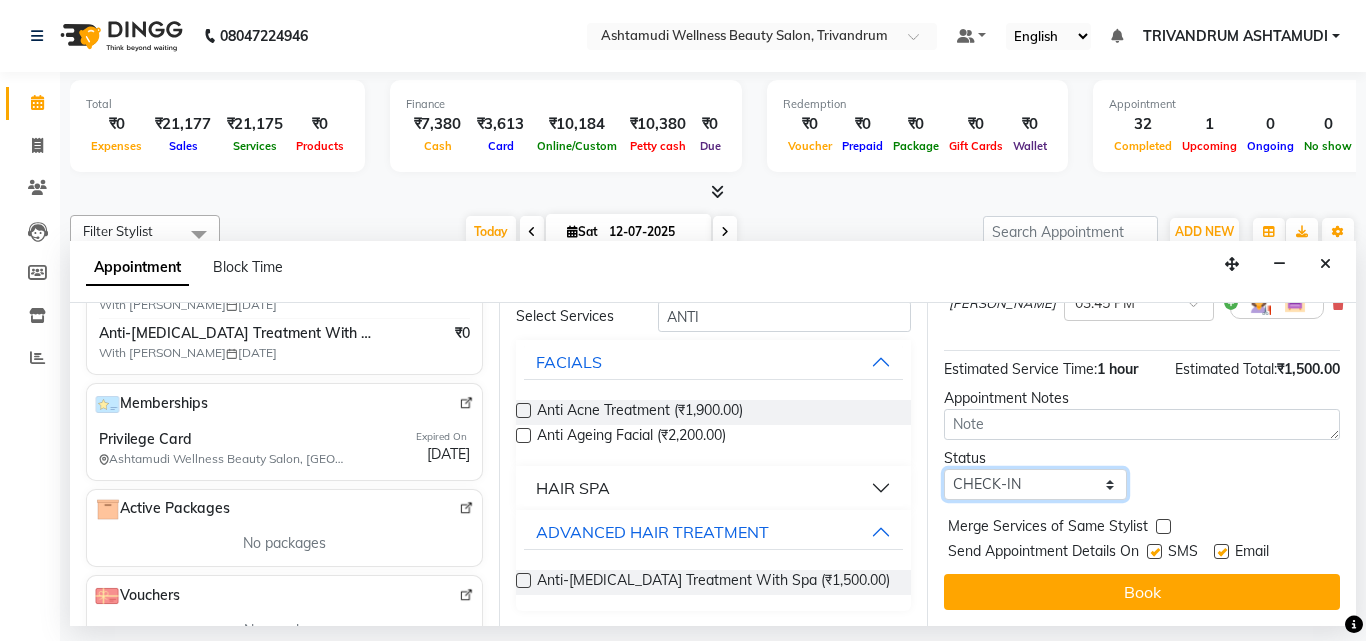 click on "Select TENTATIVE CONFIRM CHECK-IN UPCOMING" at bounding box center [1035, 484] 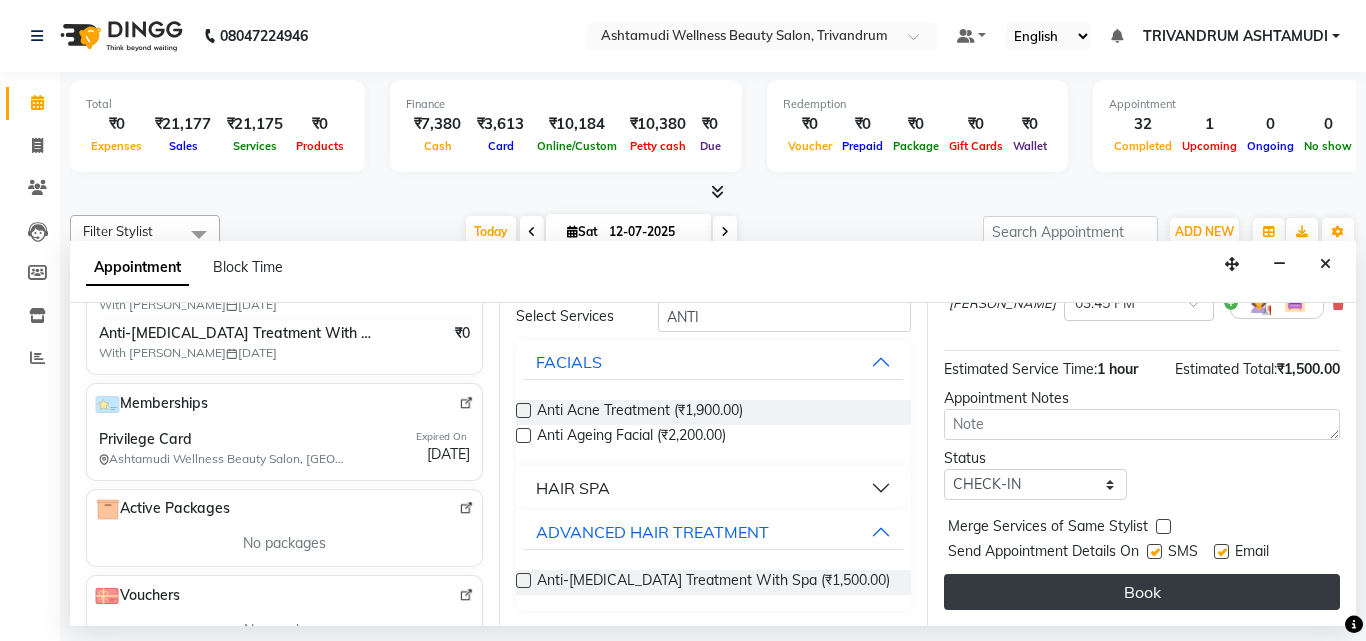 click on "Book" at bounding box center [1142, 592] 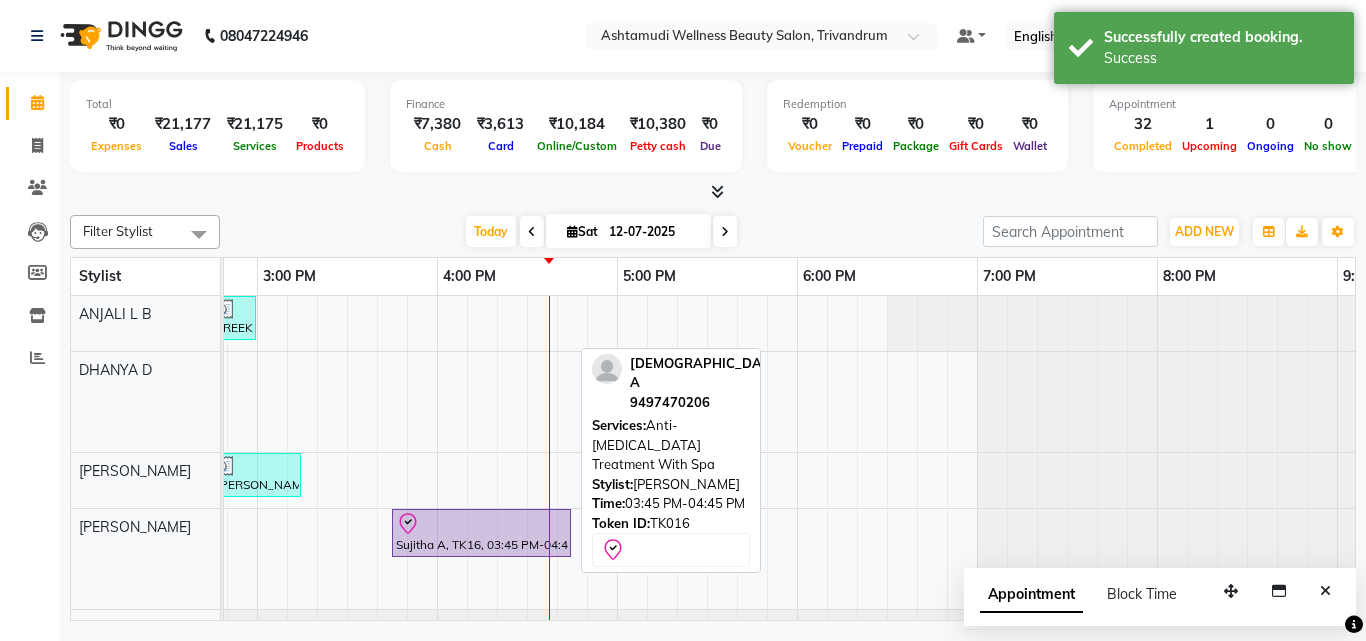 click at bounding box center [481, 524] 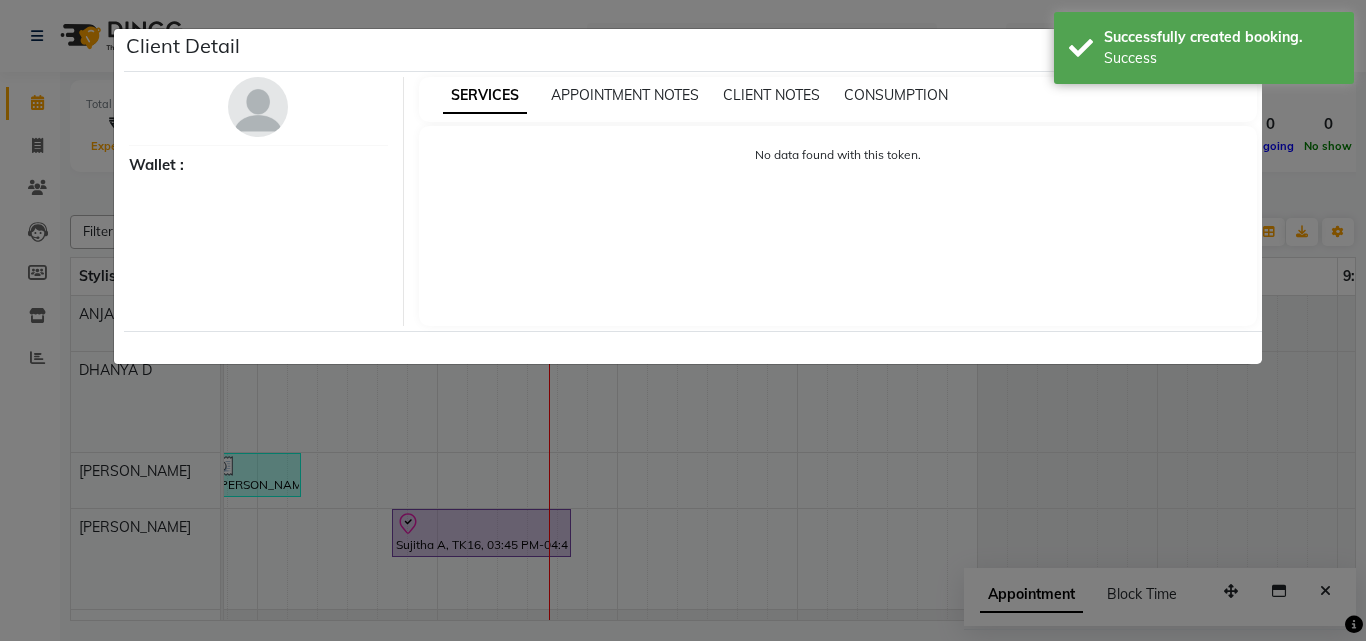 select on "8" 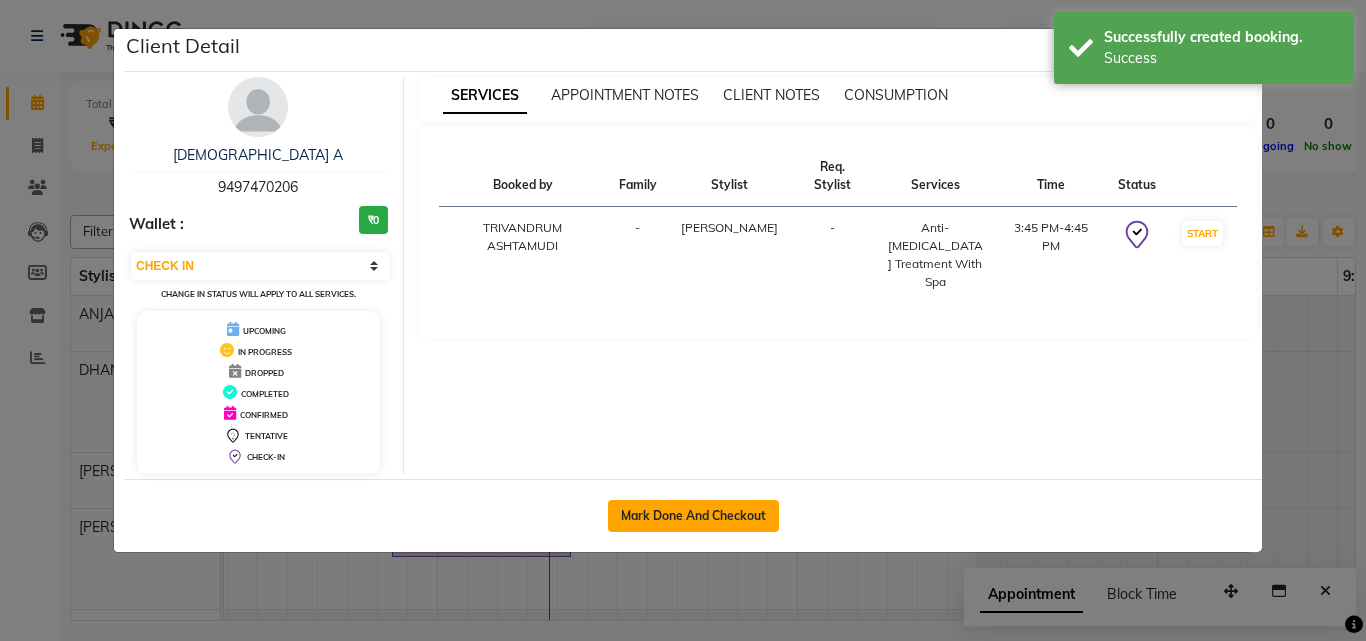 click on "Mark Done And Checkout" 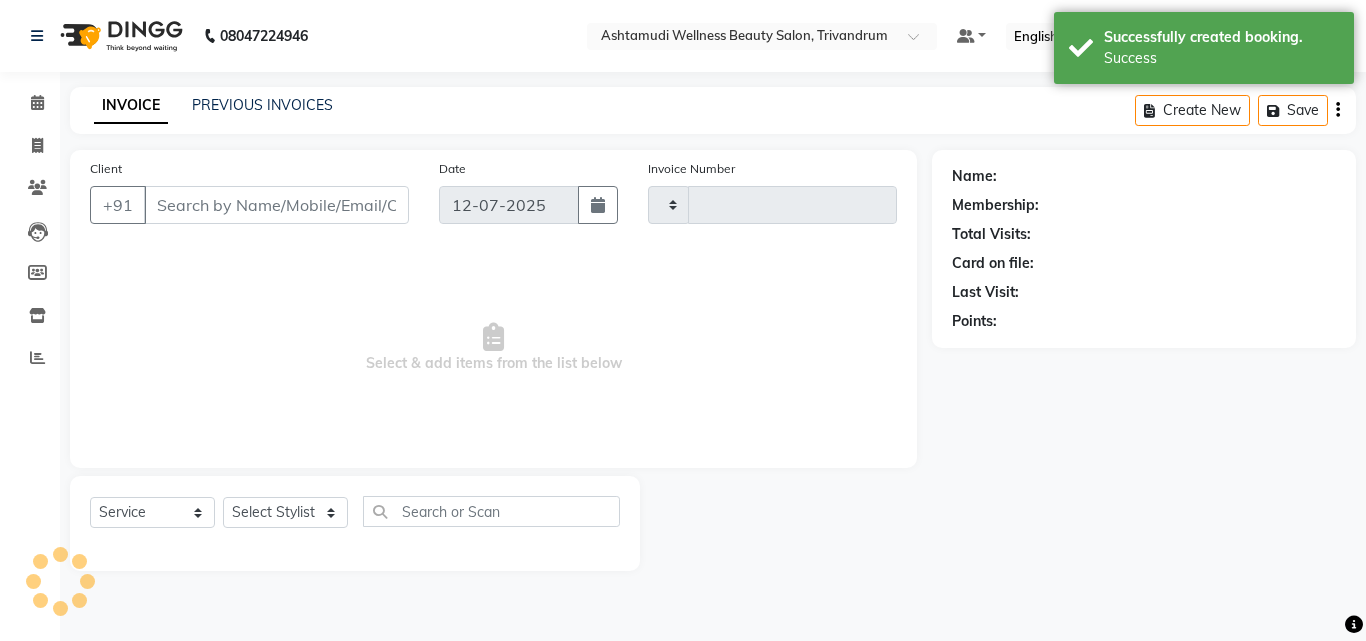 type on "2087" 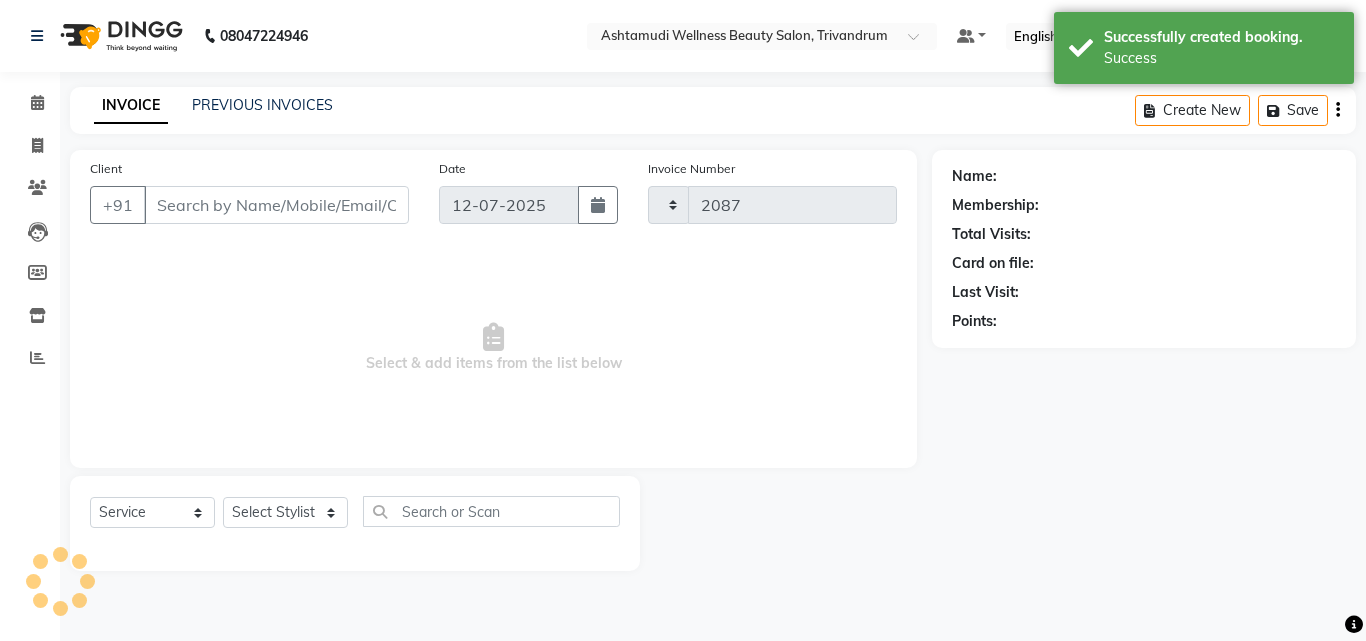 select on "4636" 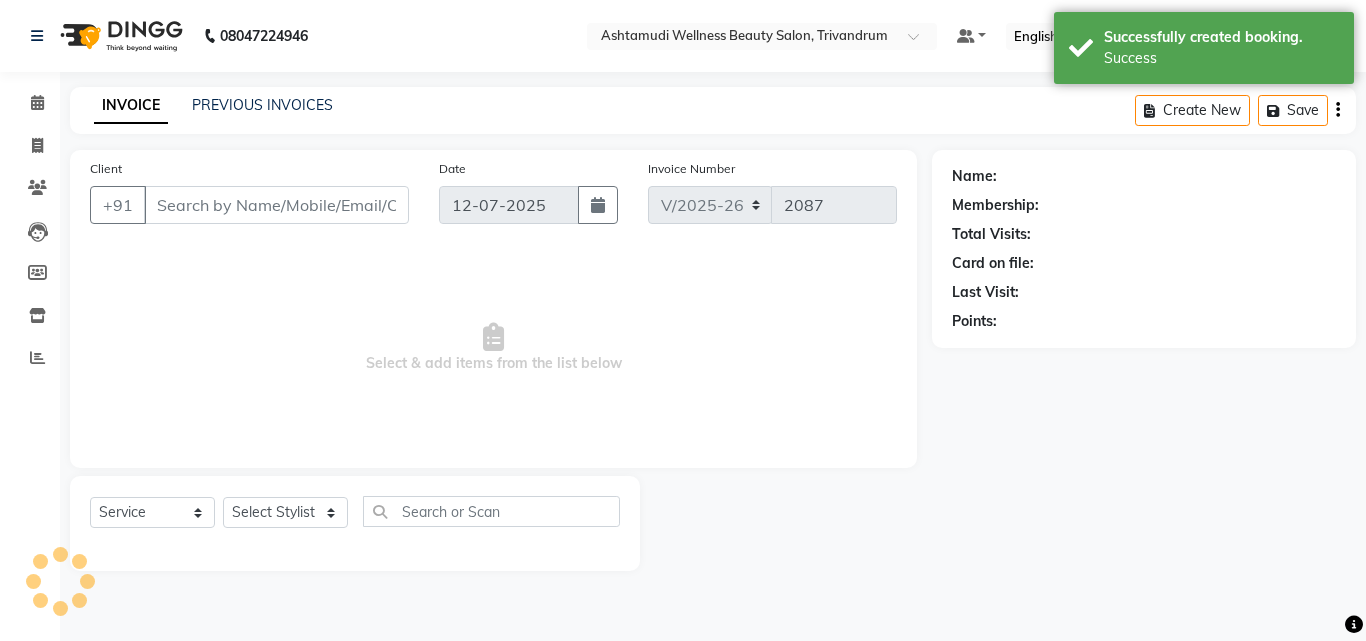 type on "9497470206" 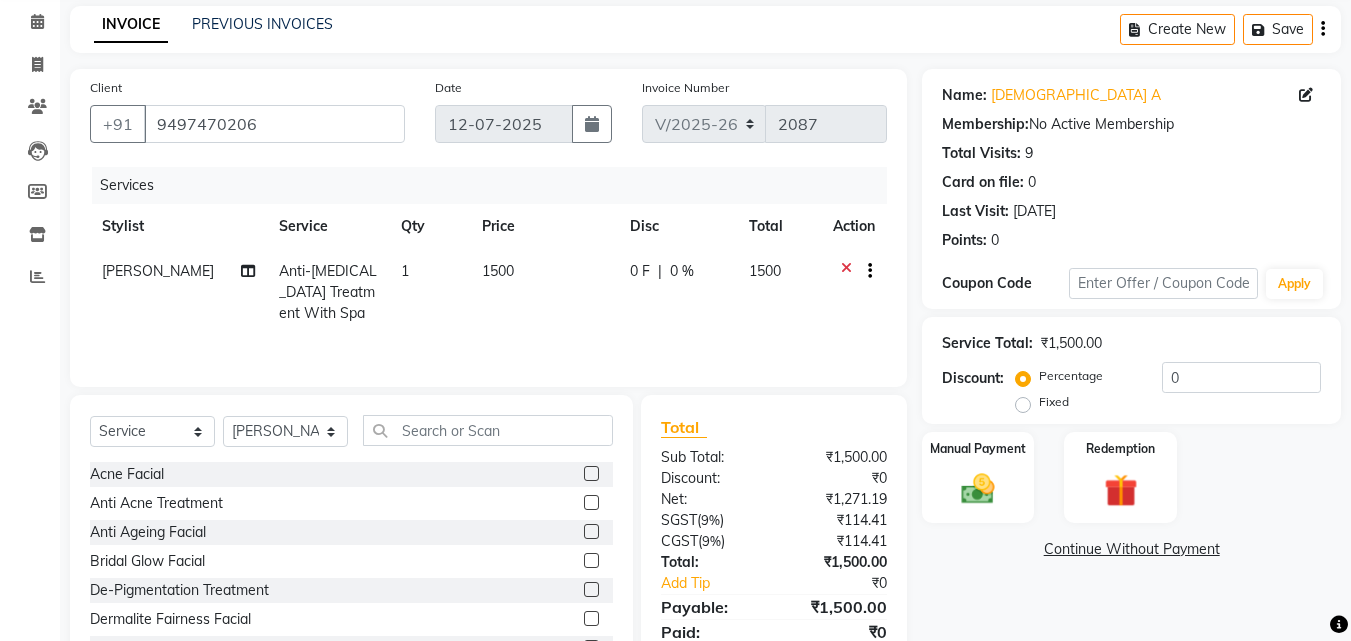 scroll, scrollTop: 160, scrollLeft: 0, axis: vertical 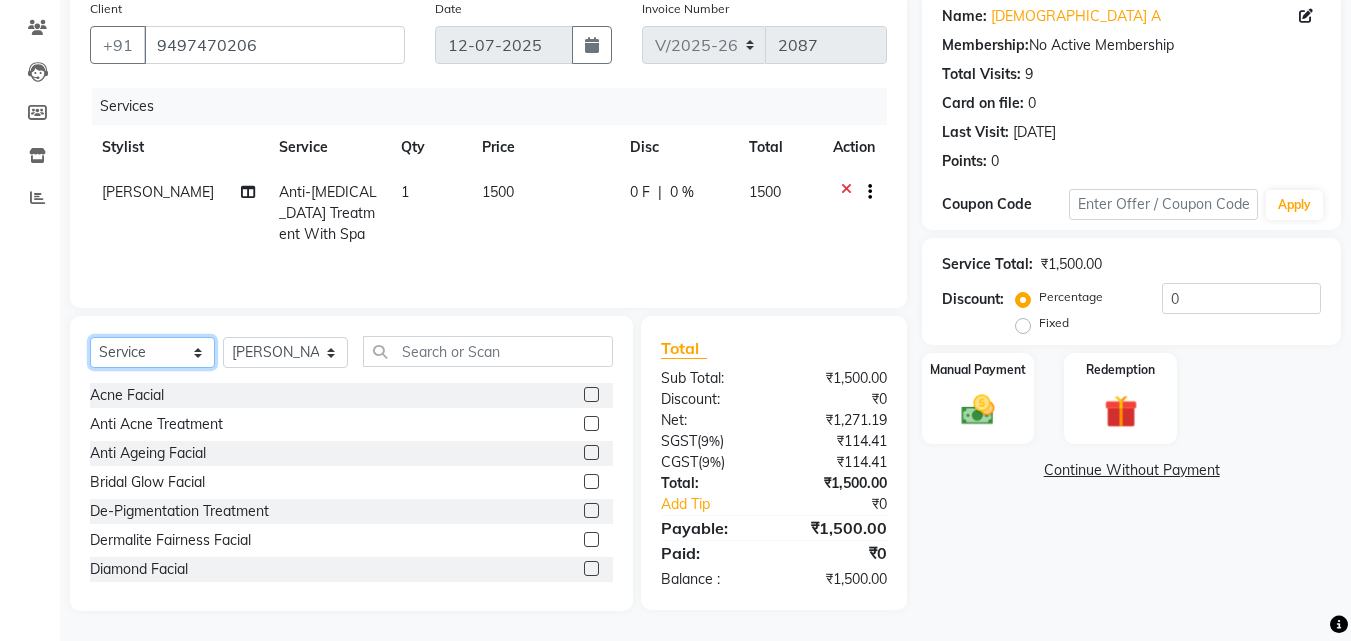 click on "Select  Service  Product  Membership  Package Voucher Prepaid Gift Card" 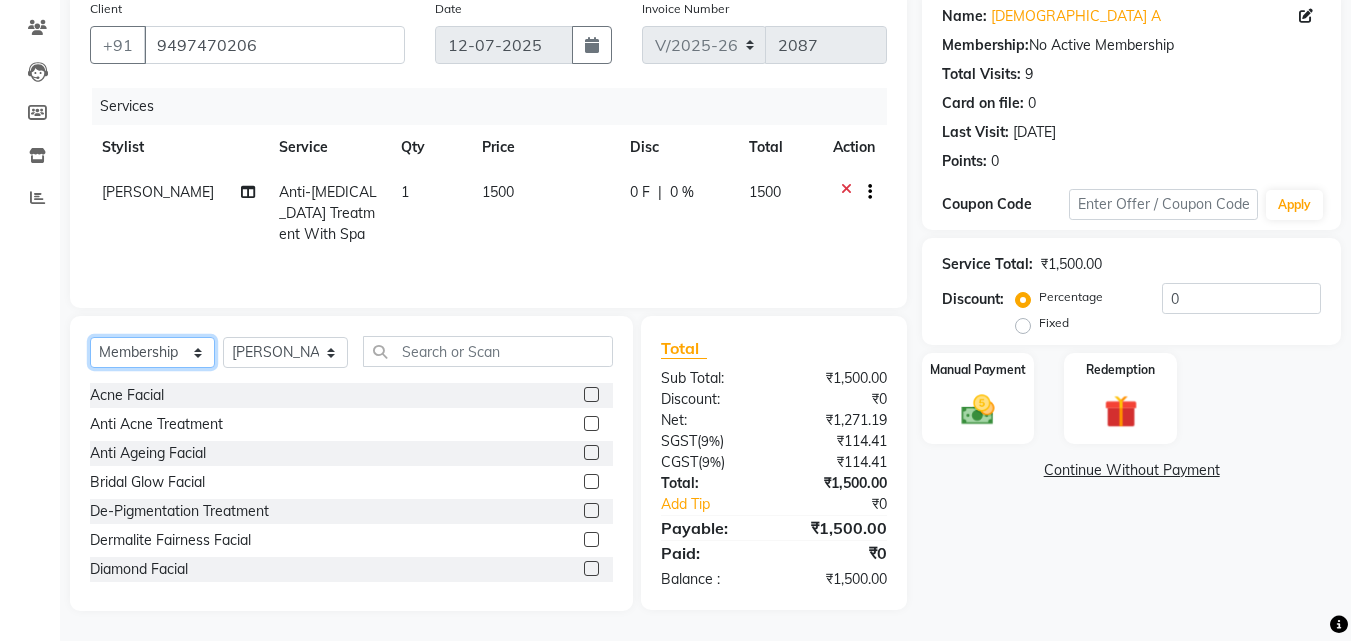 click on "Select  Service  Product  Membership  Package Voucher Prepaid Gift Card" 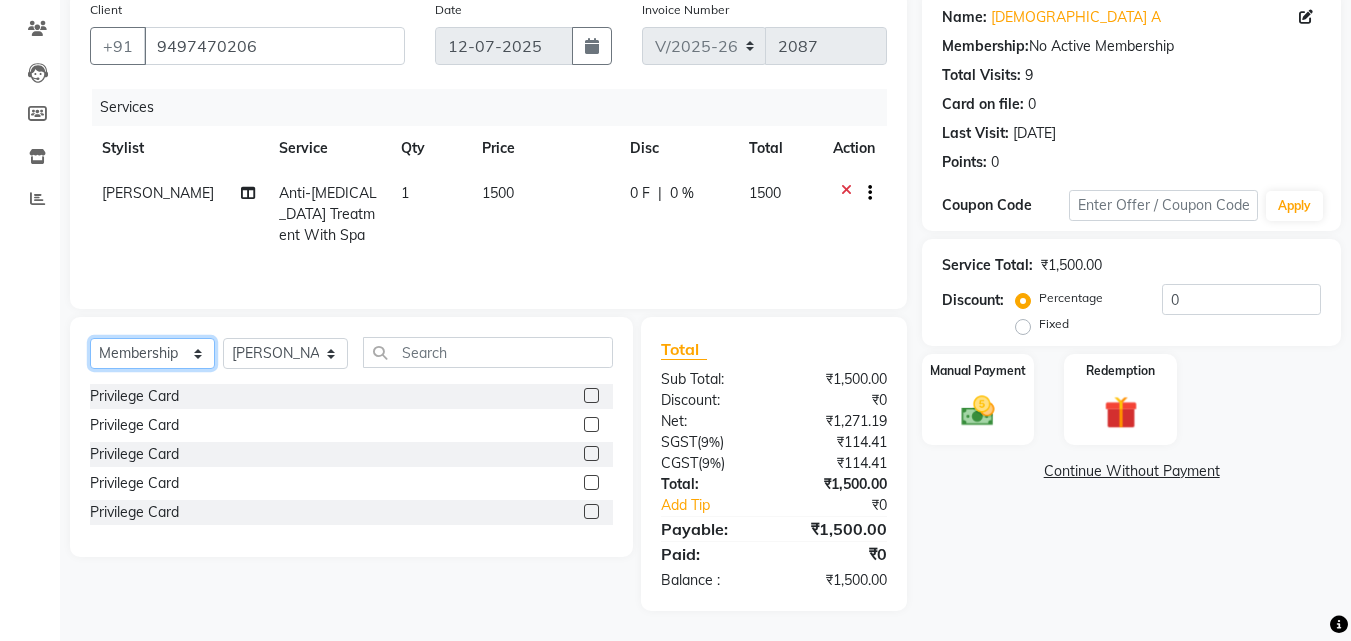 scroll, scrollTop: 159, scrollLeft: 0, axis: vertical 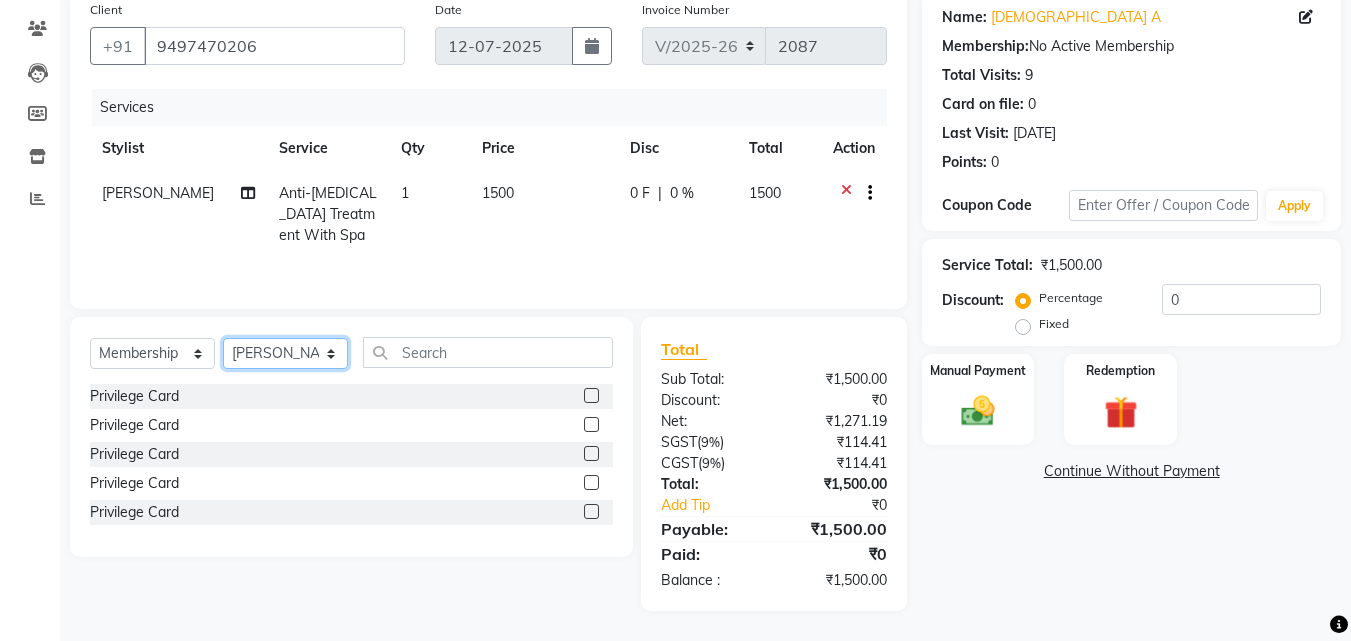 click on "Select Stylist ANJALI L B	 CHIPPY DHANYA D INDU GURUNG	 KARTHIKA	 Lekshmi MANJUSHA	 PUNAM LAMA	 SARITHA	 SIMI Sneha TRIVANDRUM ASHTAMUDI USHA KUMARI S" 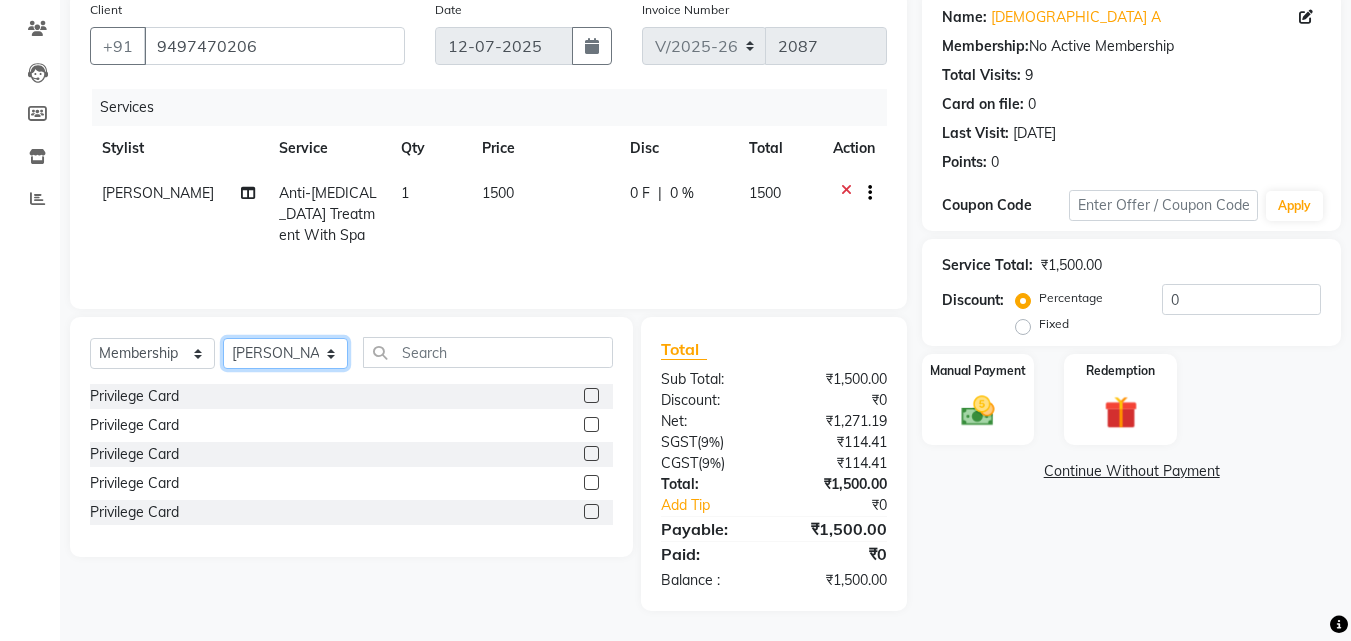 select on "72581" 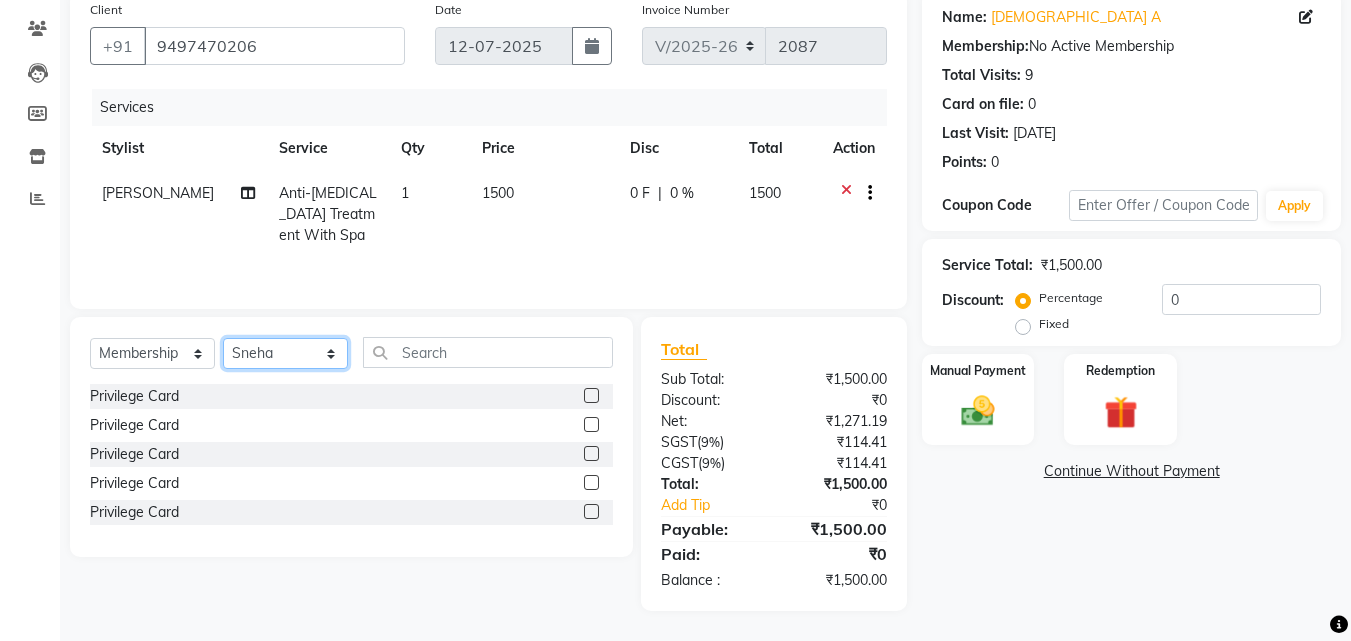 click on "Select Stylist ANJALI L B	 CHIPPY DHANYA D INDU GURUNG	 KARTHIKA	 Lekshmi MANJUSHA	 PUNAM LAMA	 SARITHA	 SIMI Sneha TRIVANDRUM ASHTAMUDI USHA KUMARI S" 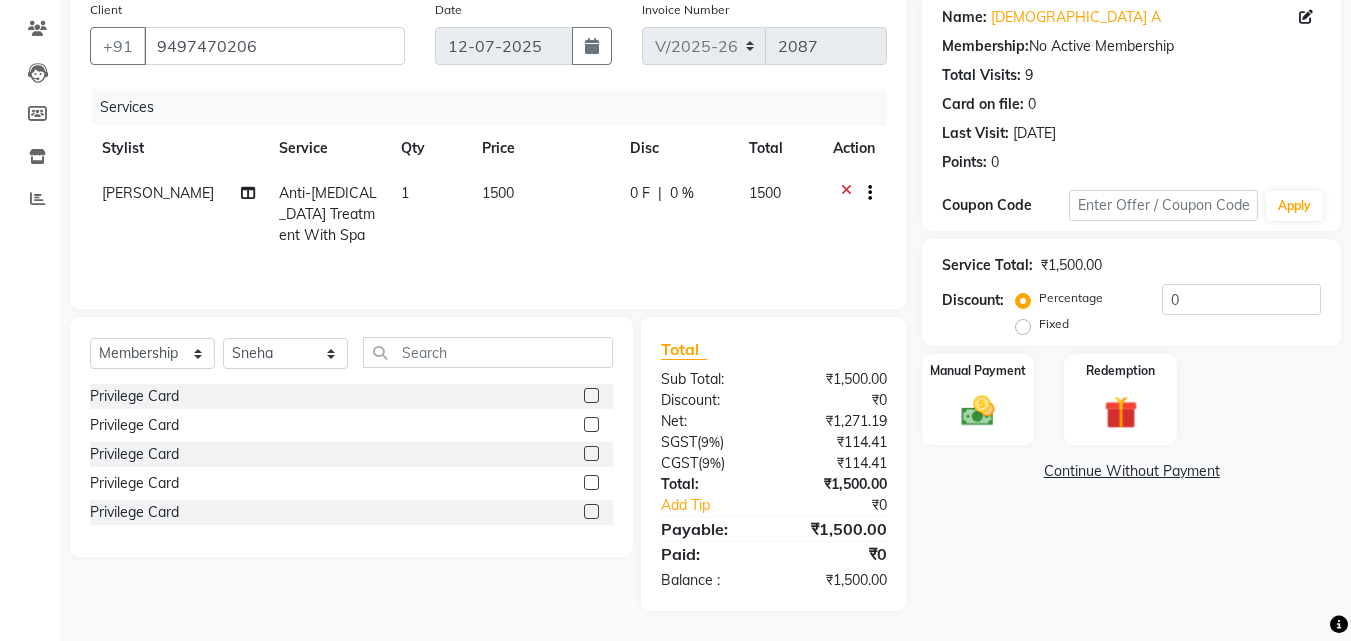 click 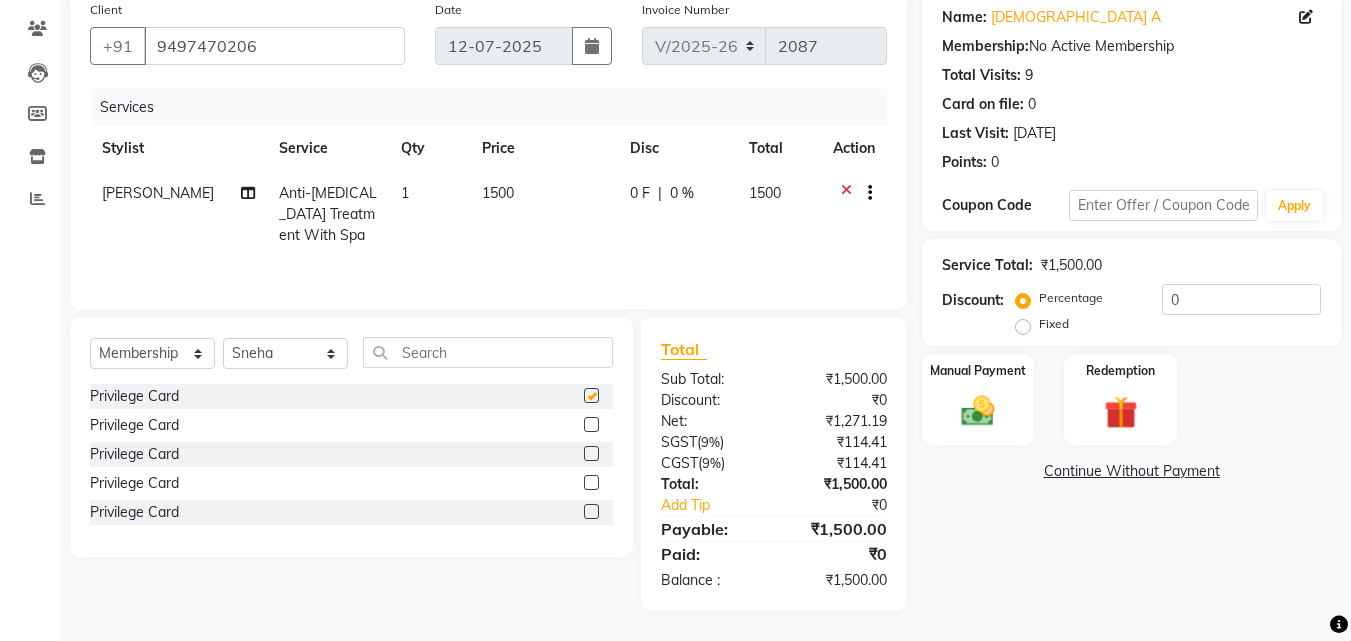 select on "select" 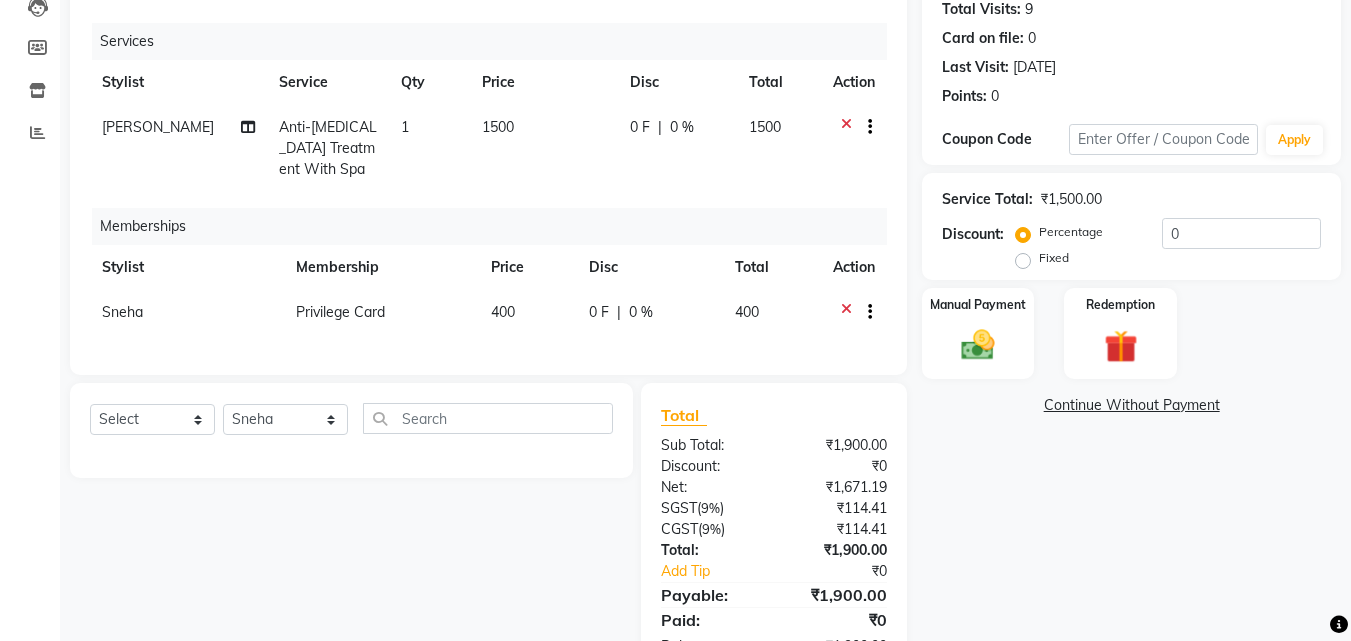 scroll, scrollTop: 306, scrollLeft: 0, axis: vertical 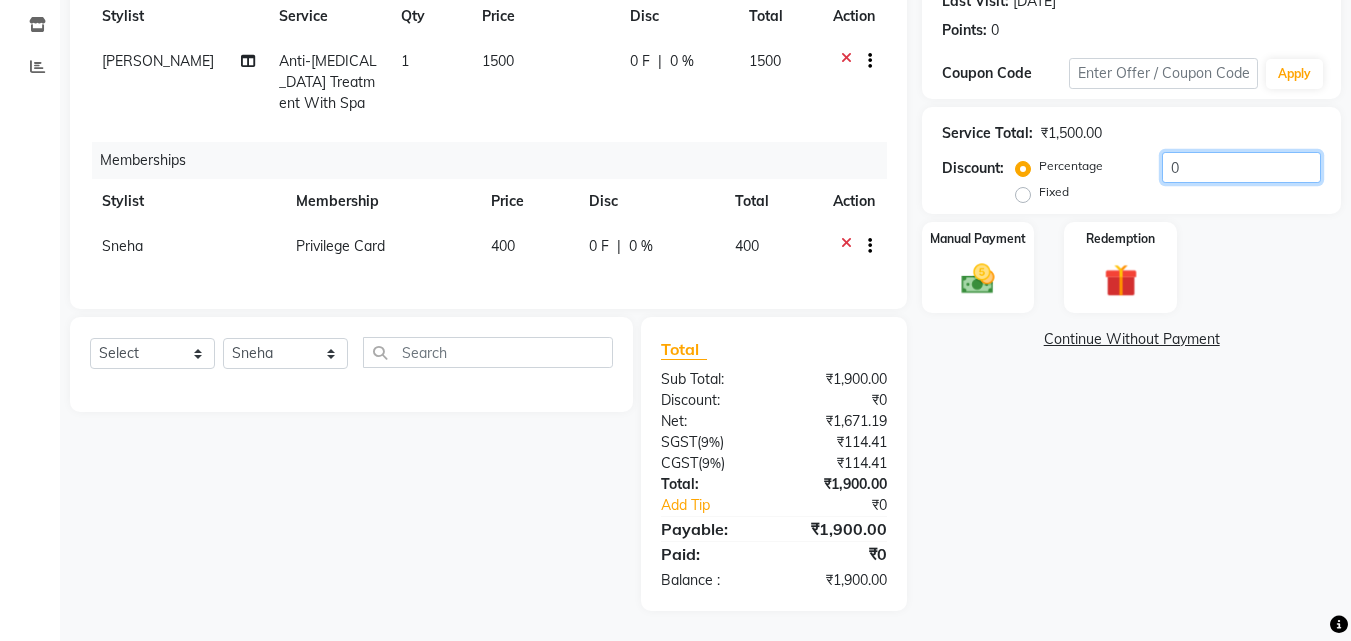 drag, startPoint x: 1063, startPoint y: 156, endPoint x: 989, endPoint y: 150, distance: 74.24284 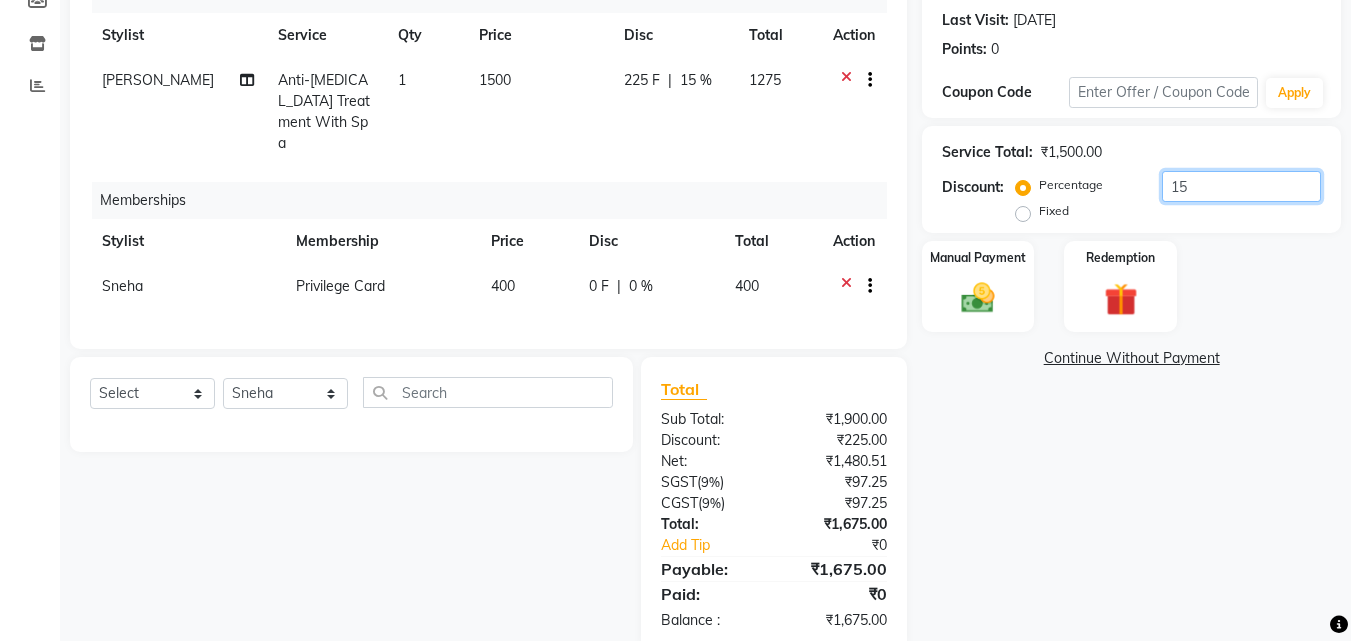 scroll, scrollTop: 306, scrollLeft: 0, axis: vertical 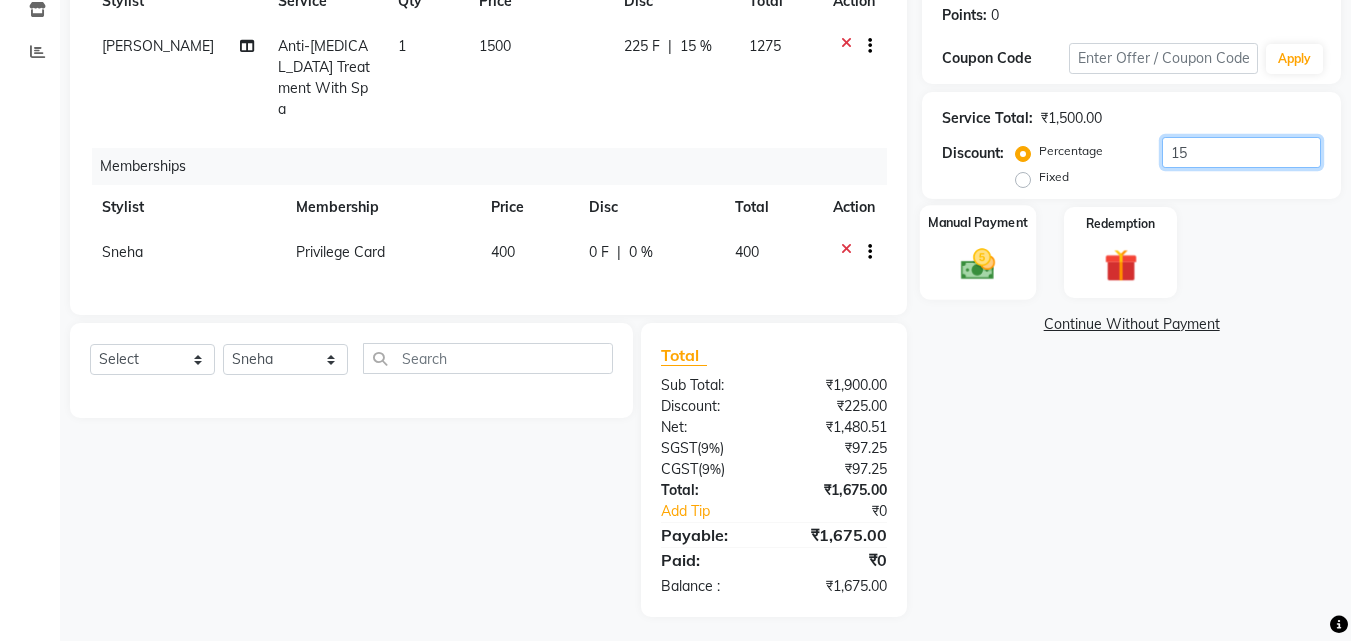 type on "15" 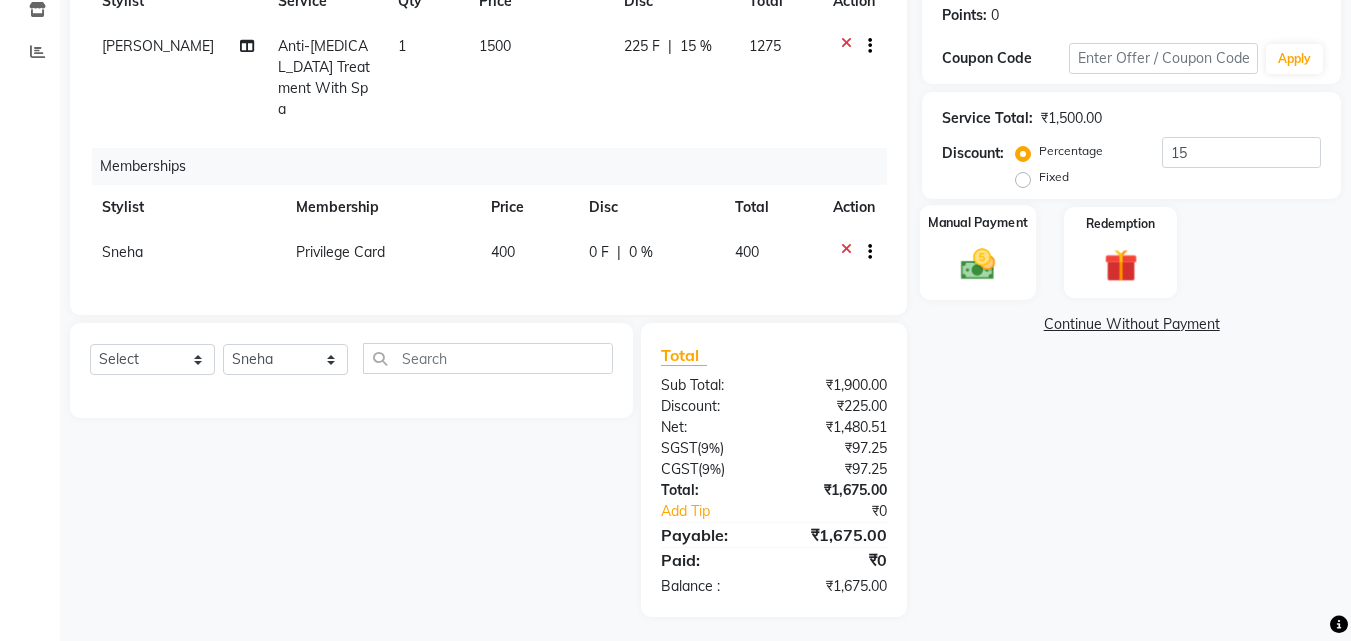 click 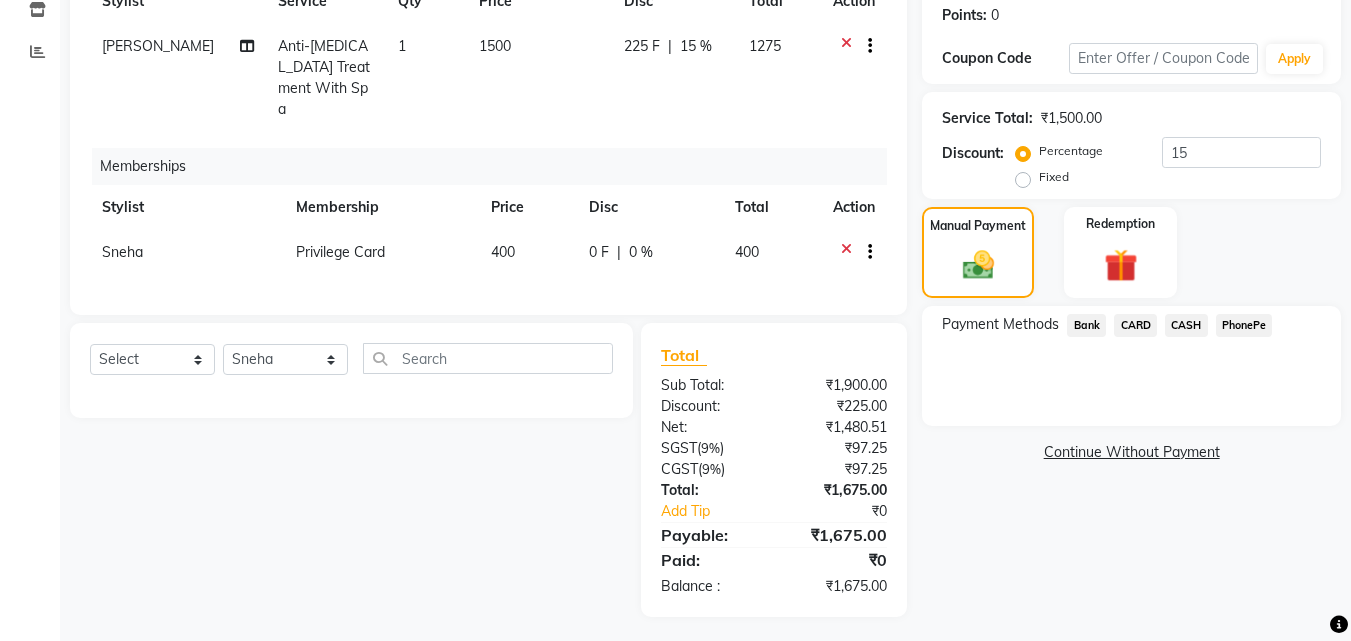 click on "CARD" 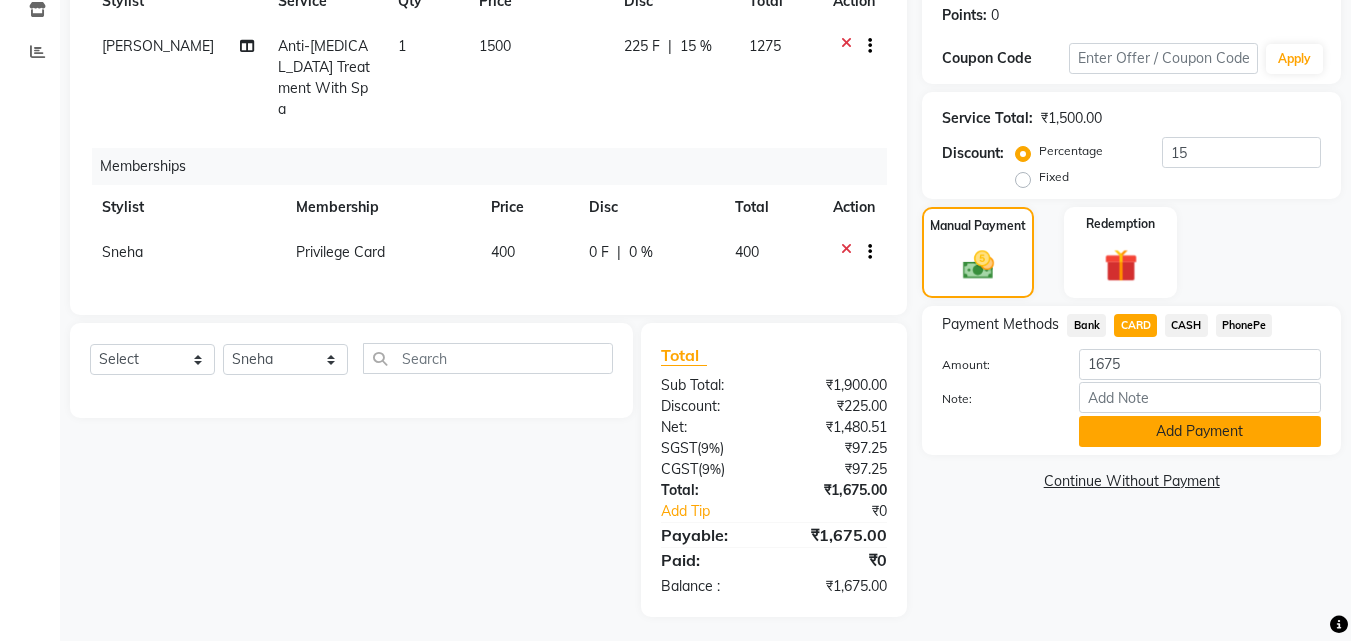 click on "Add Payment" 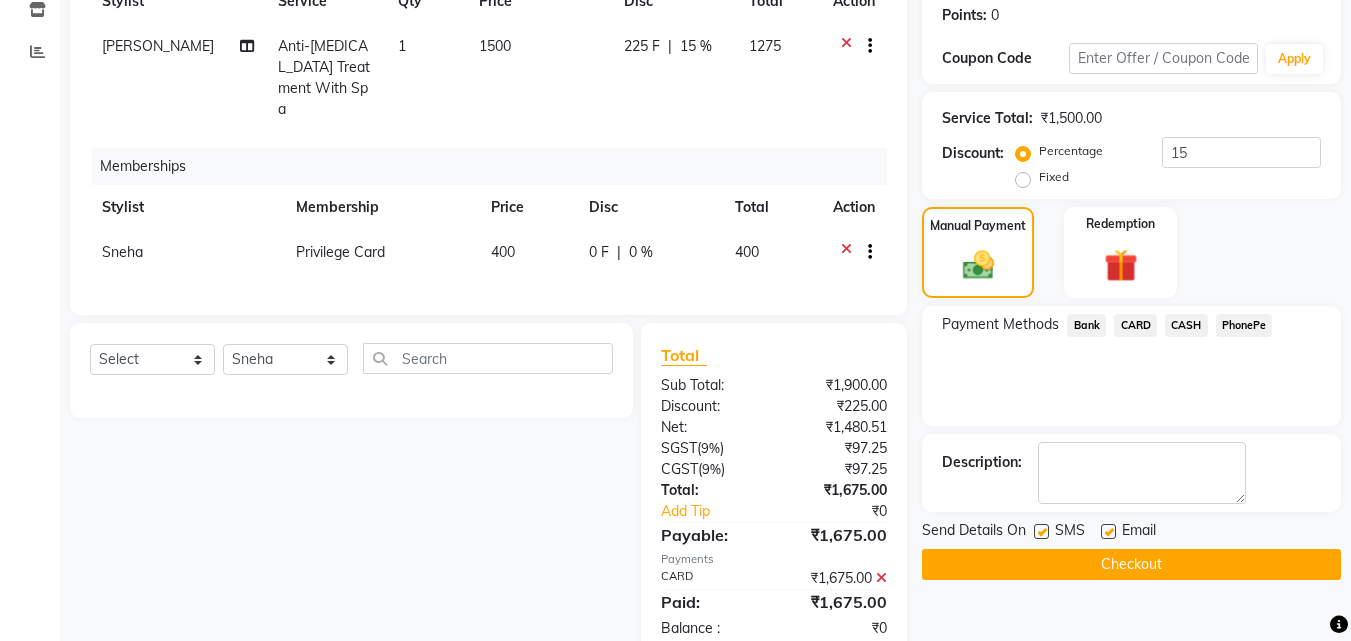 click on "Checkout" 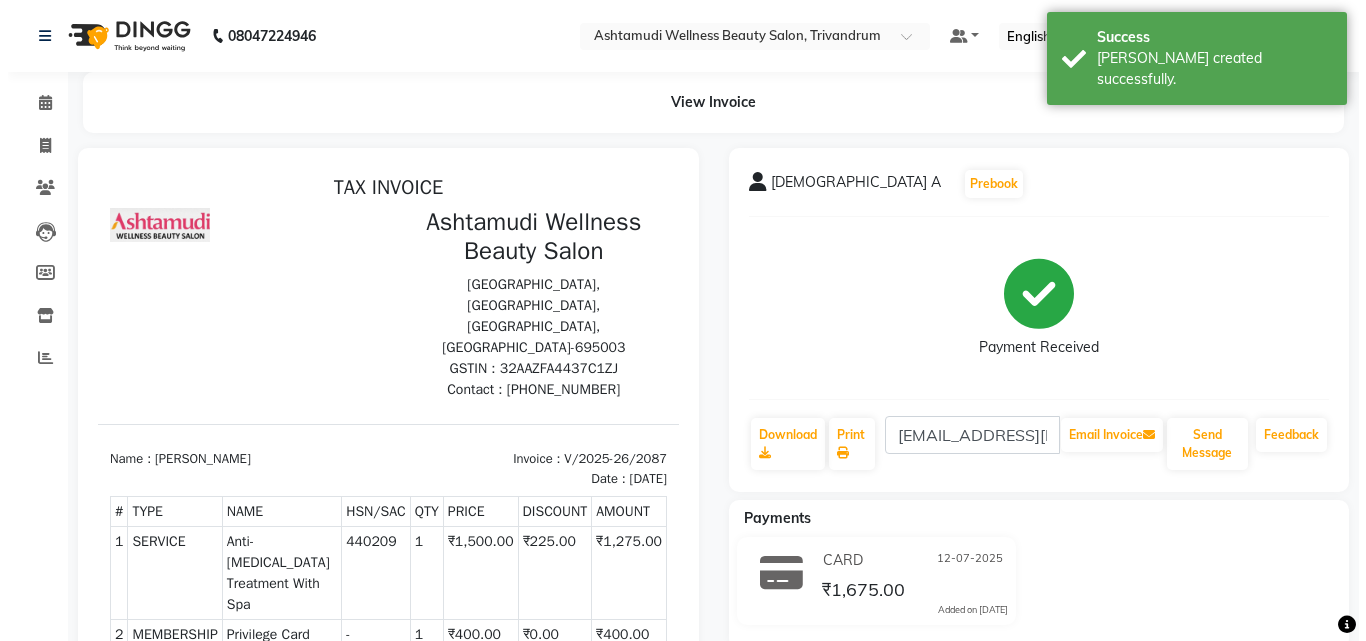 scroll, scrollTop: 0, scrollLeft: 0, axis: both 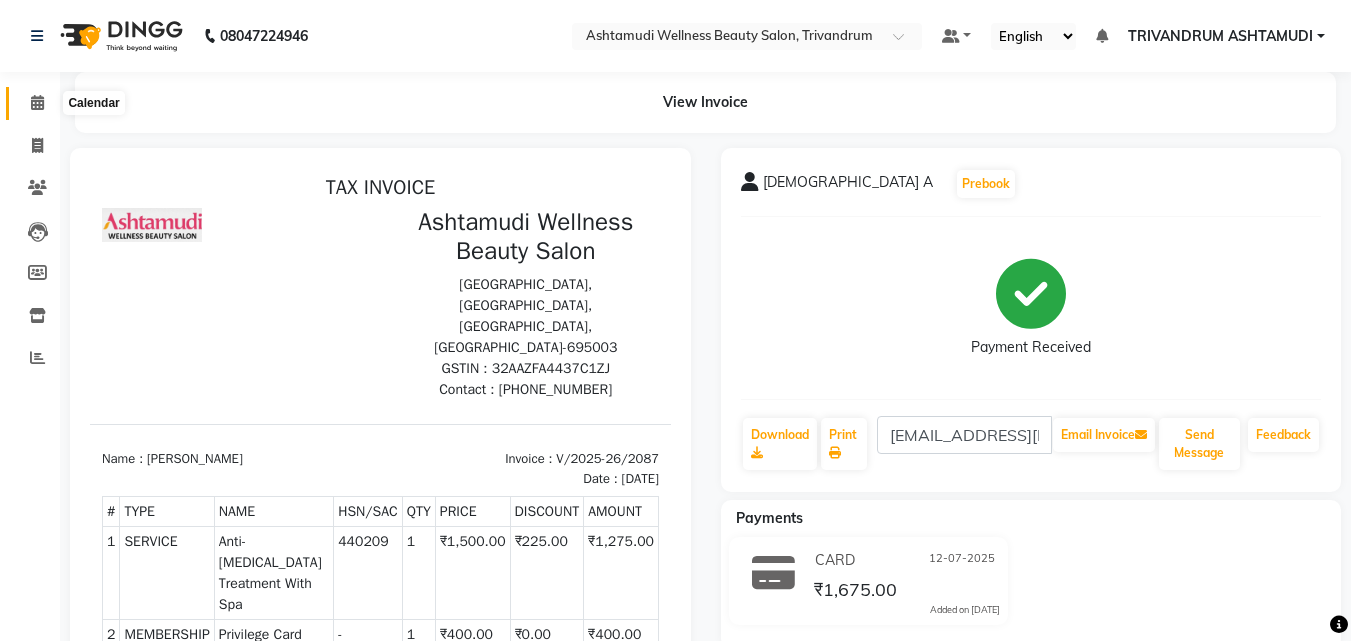 click 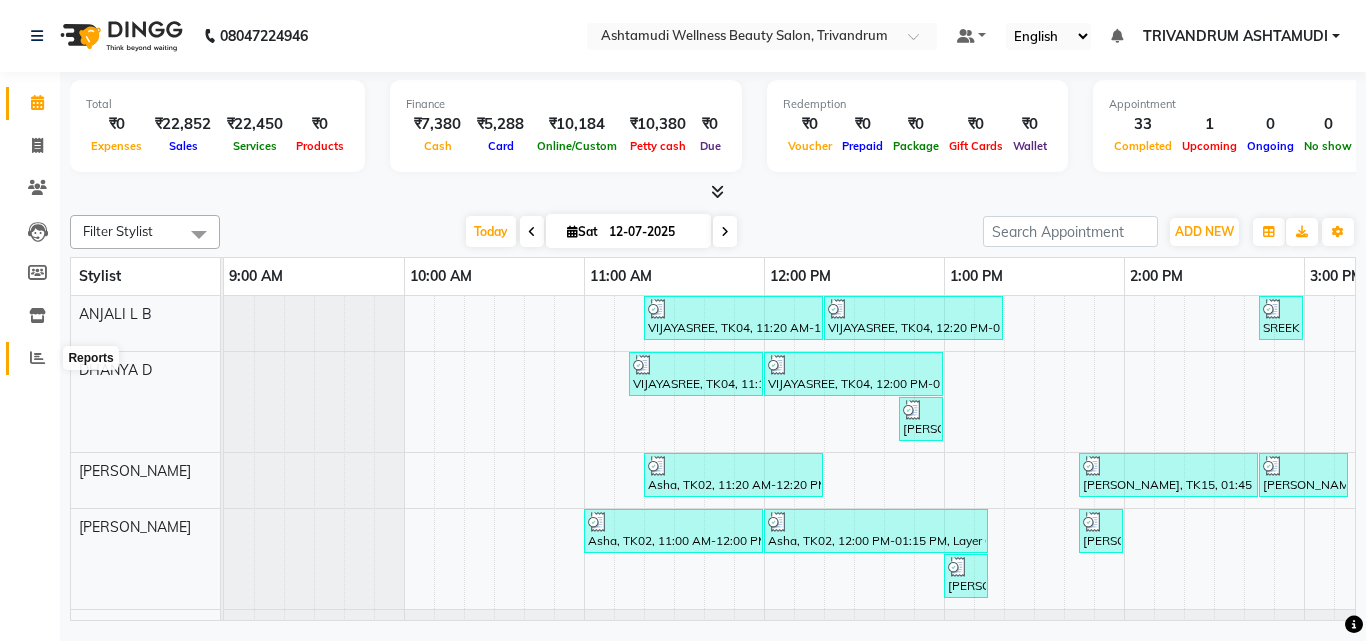 click 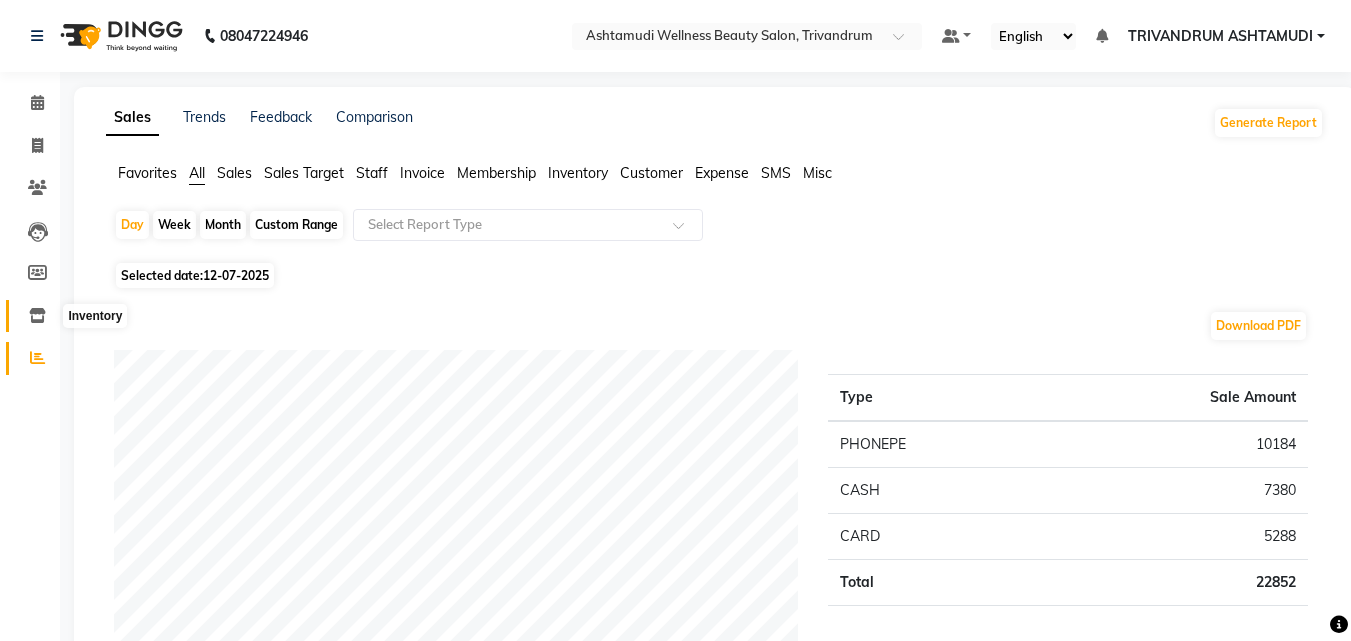 click 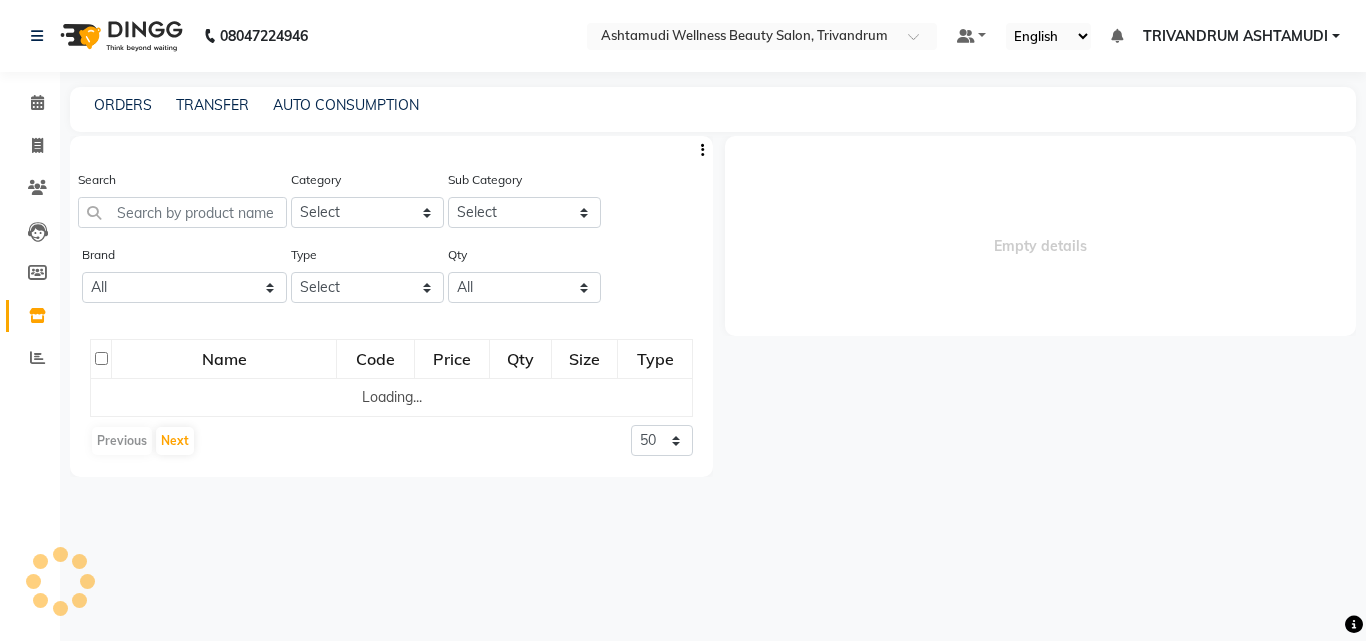 select 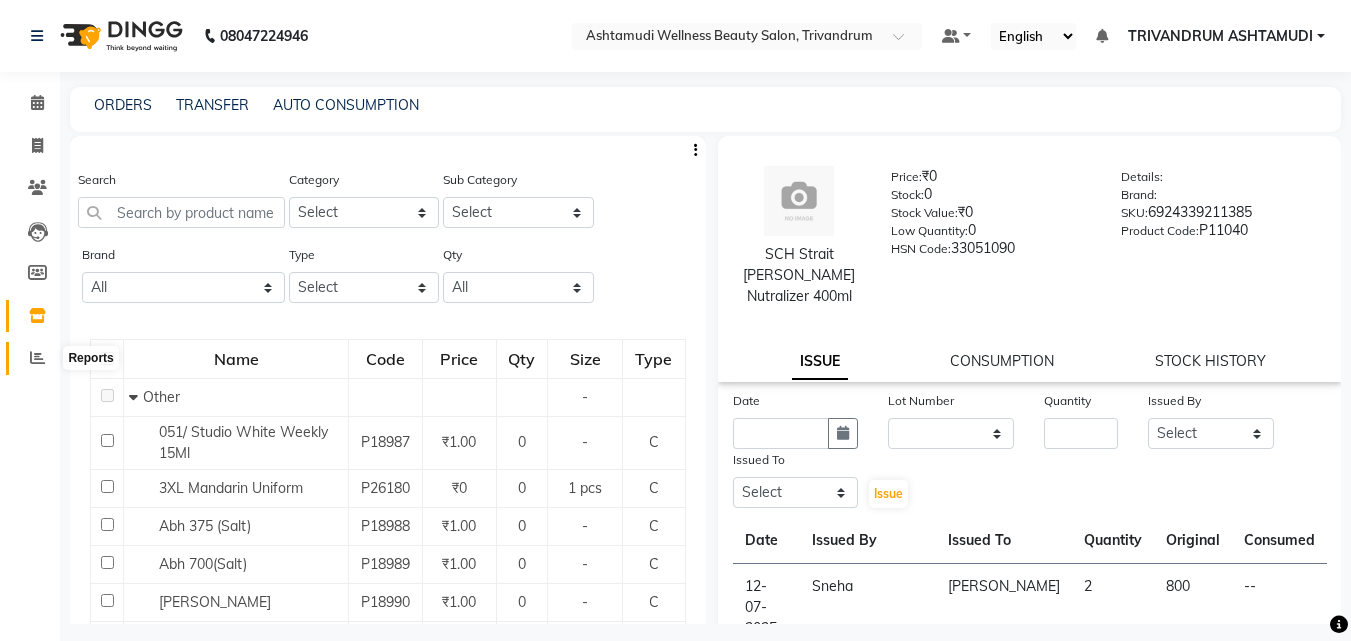 click 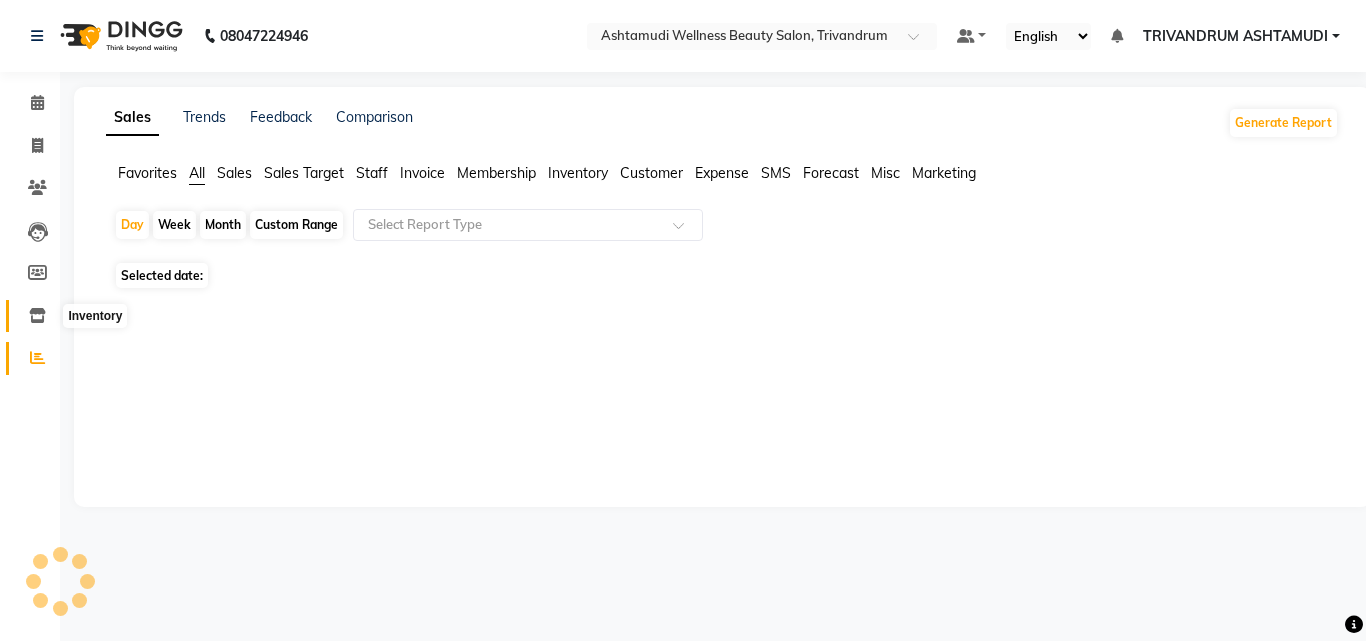click 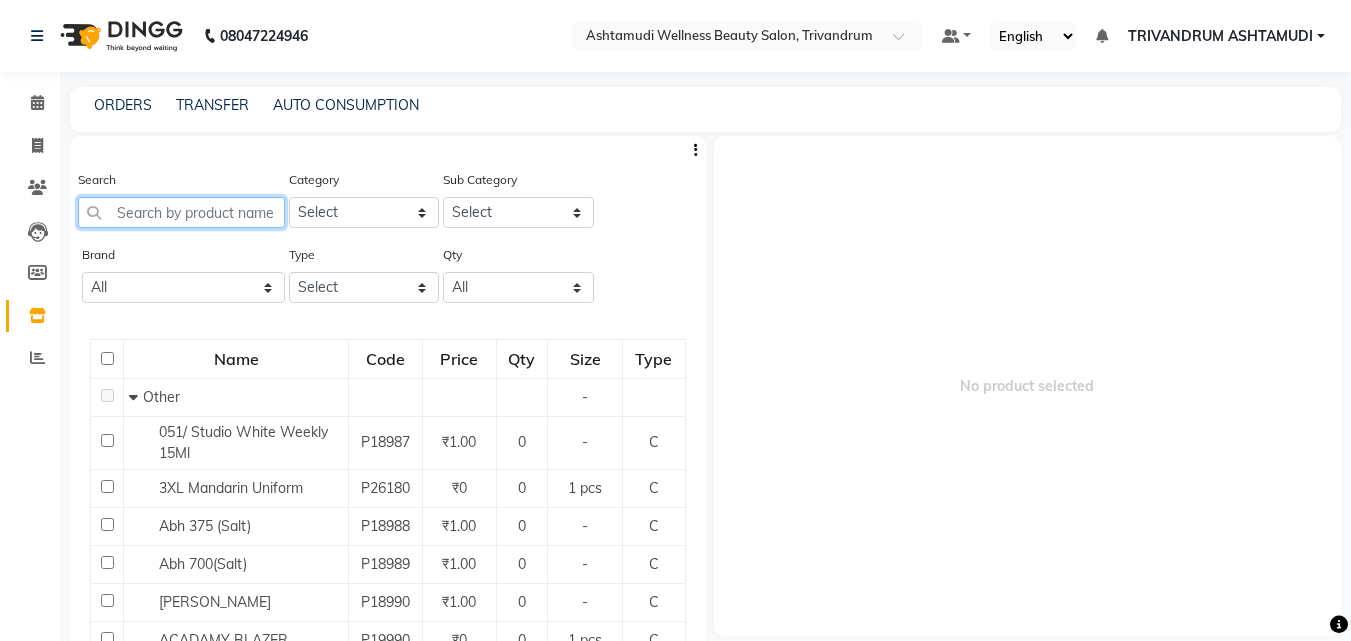 click 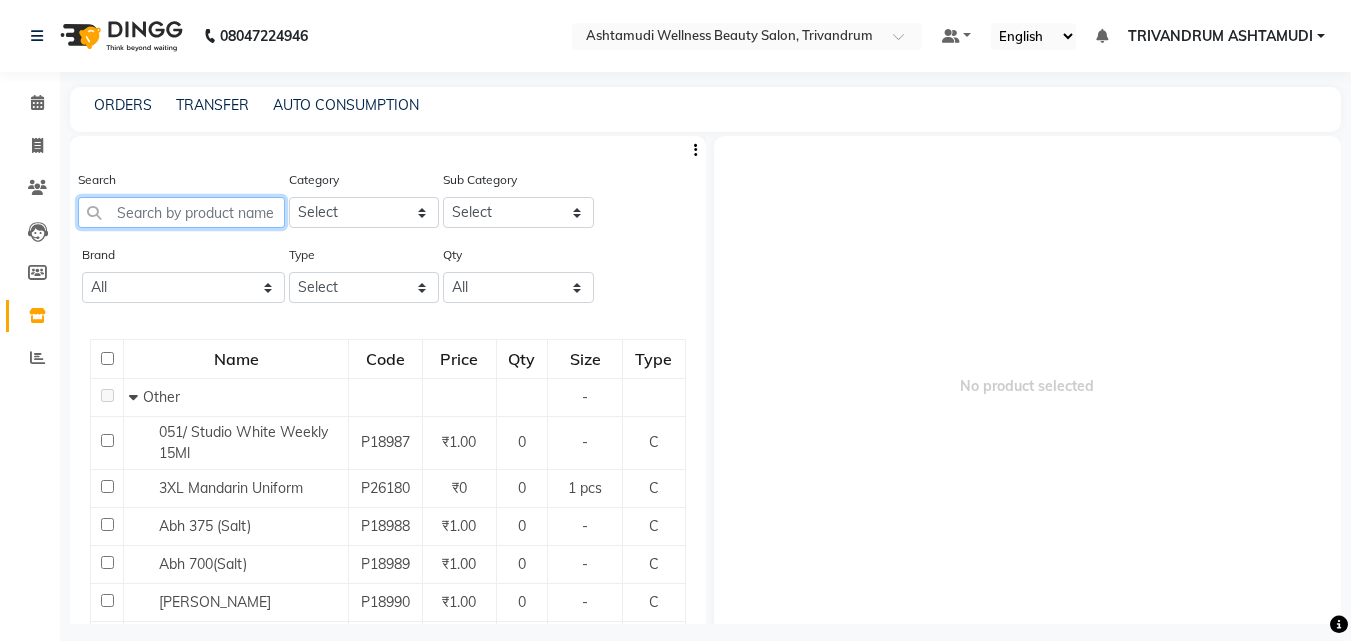 click 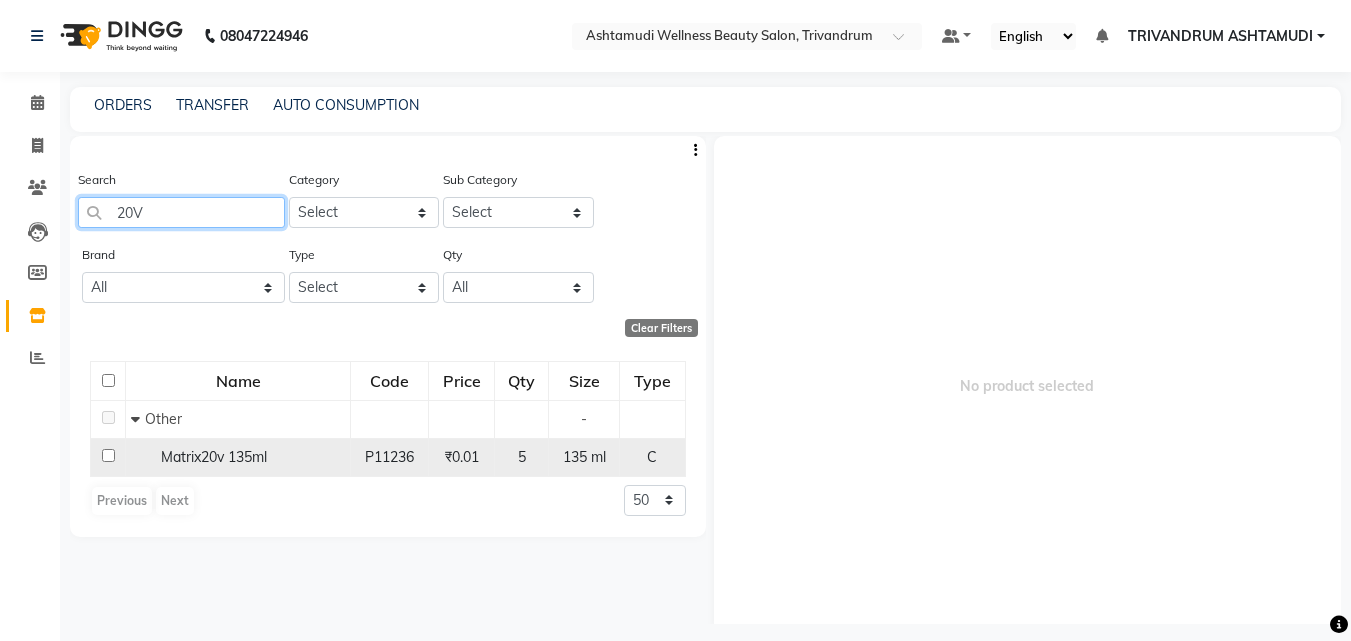 type on "20V" 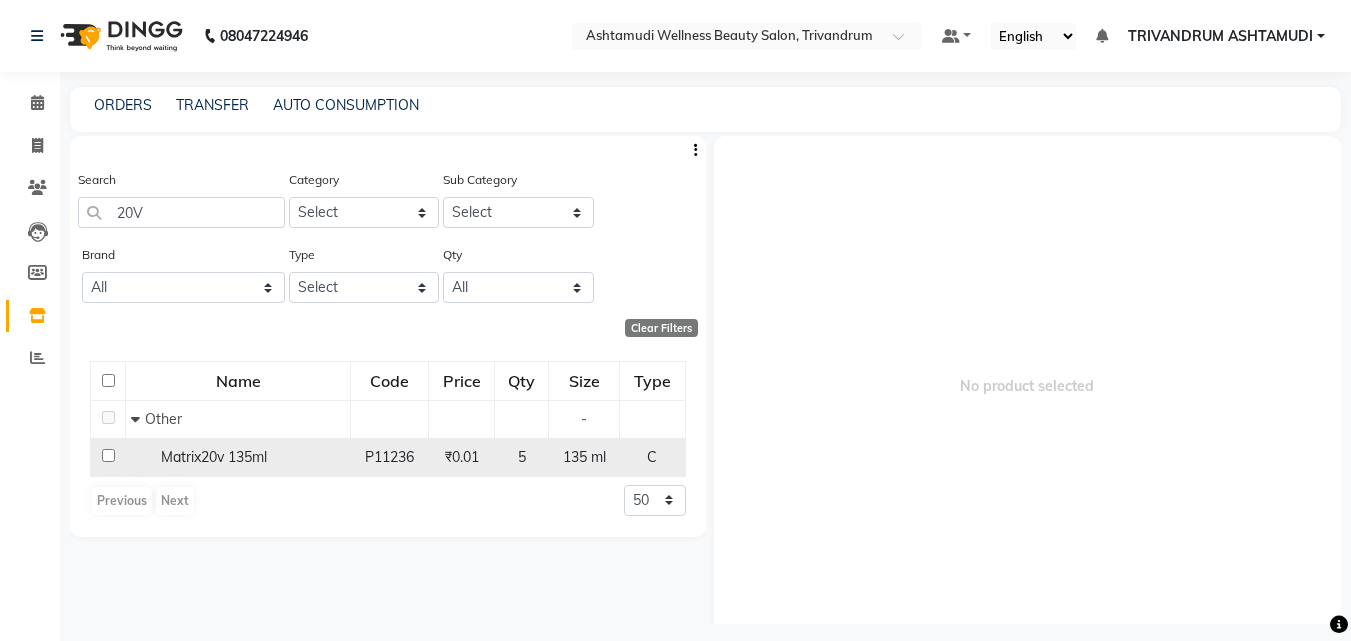 click 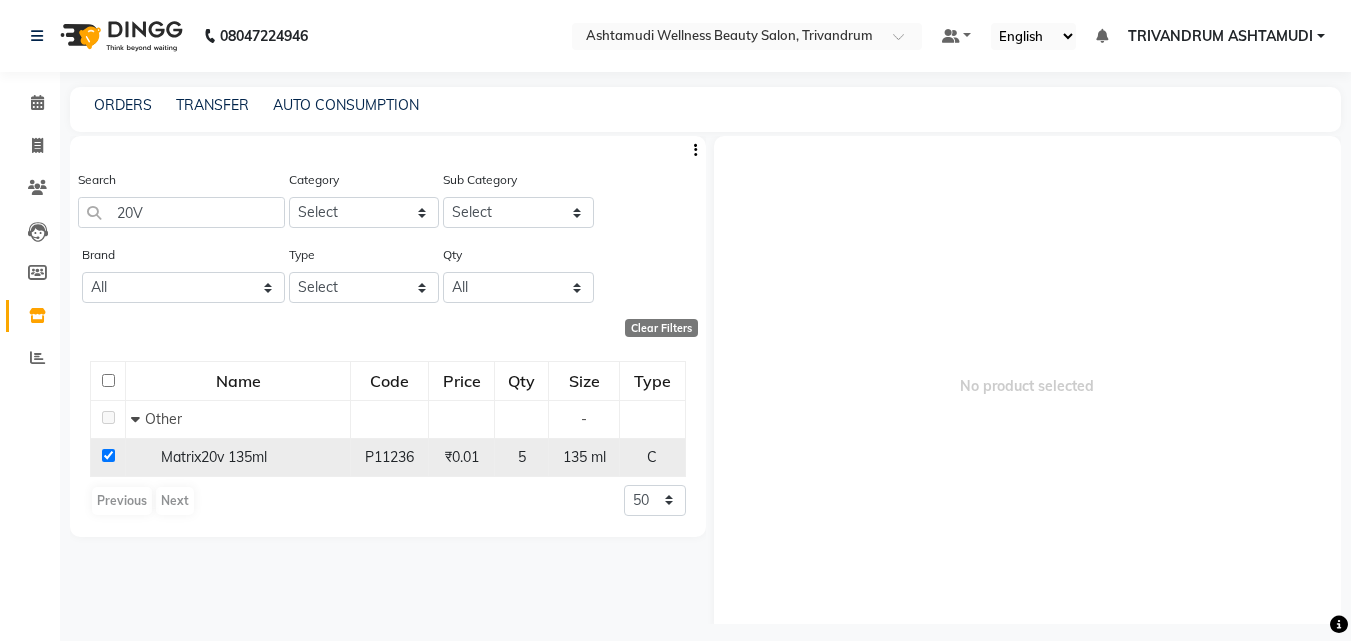 checkbox on "true" 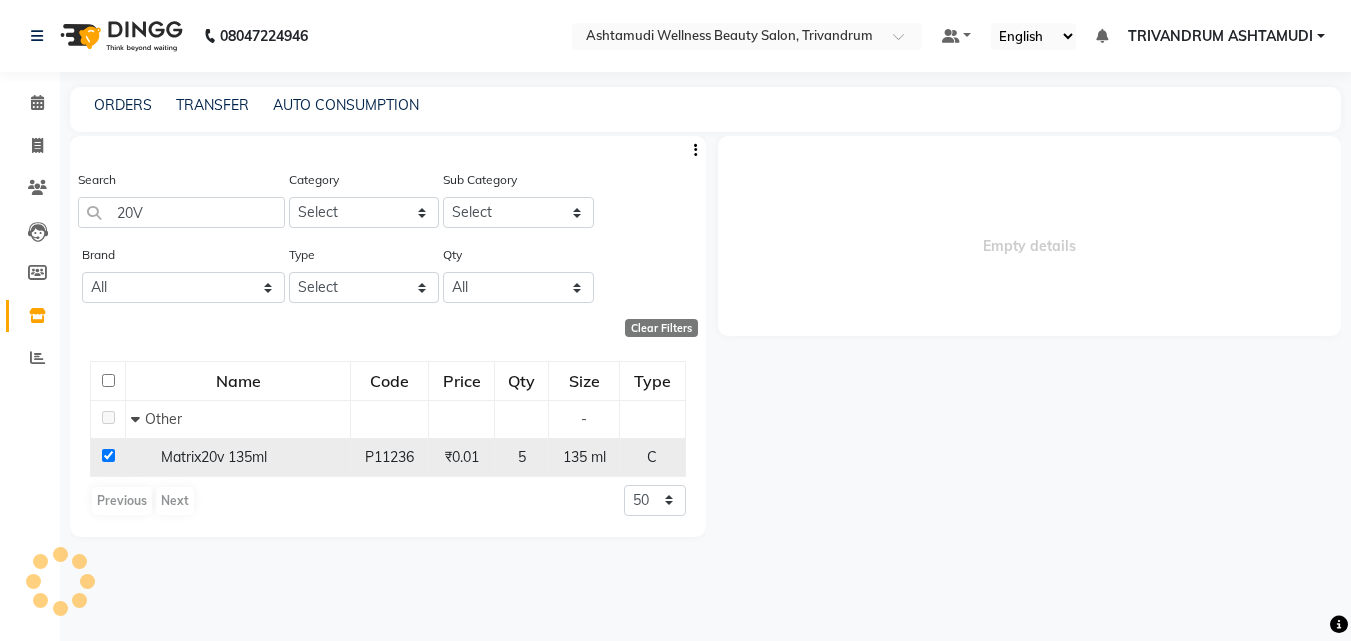 select 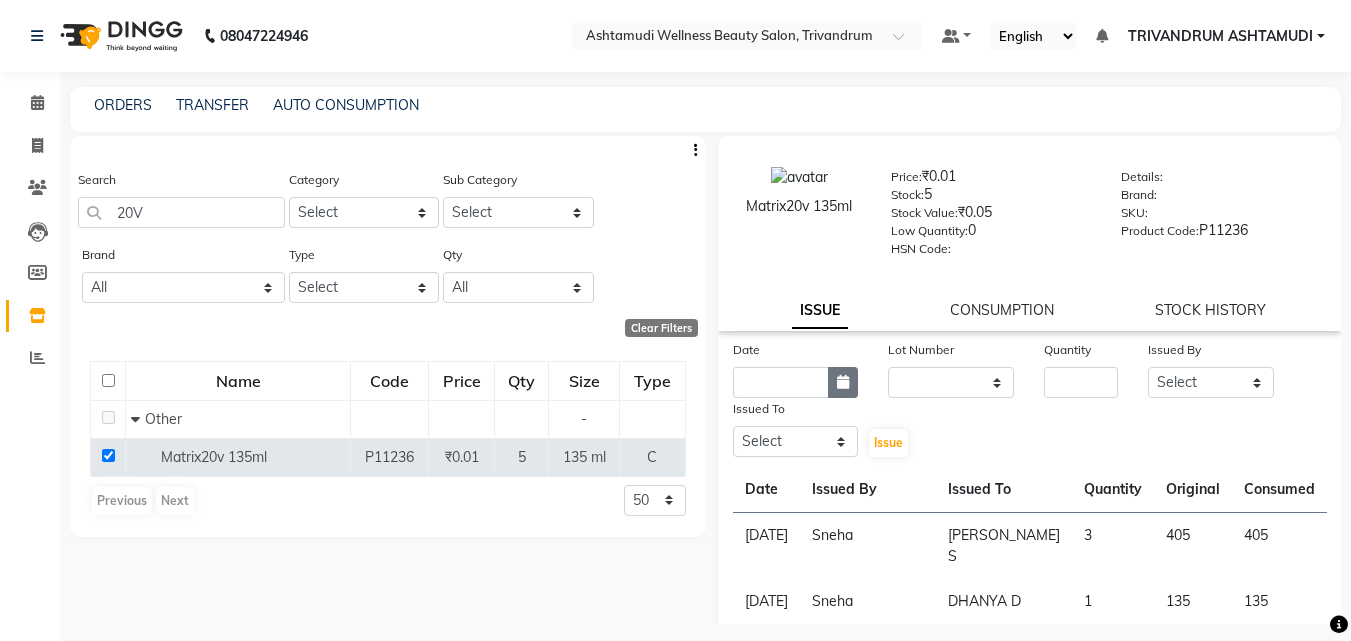 click 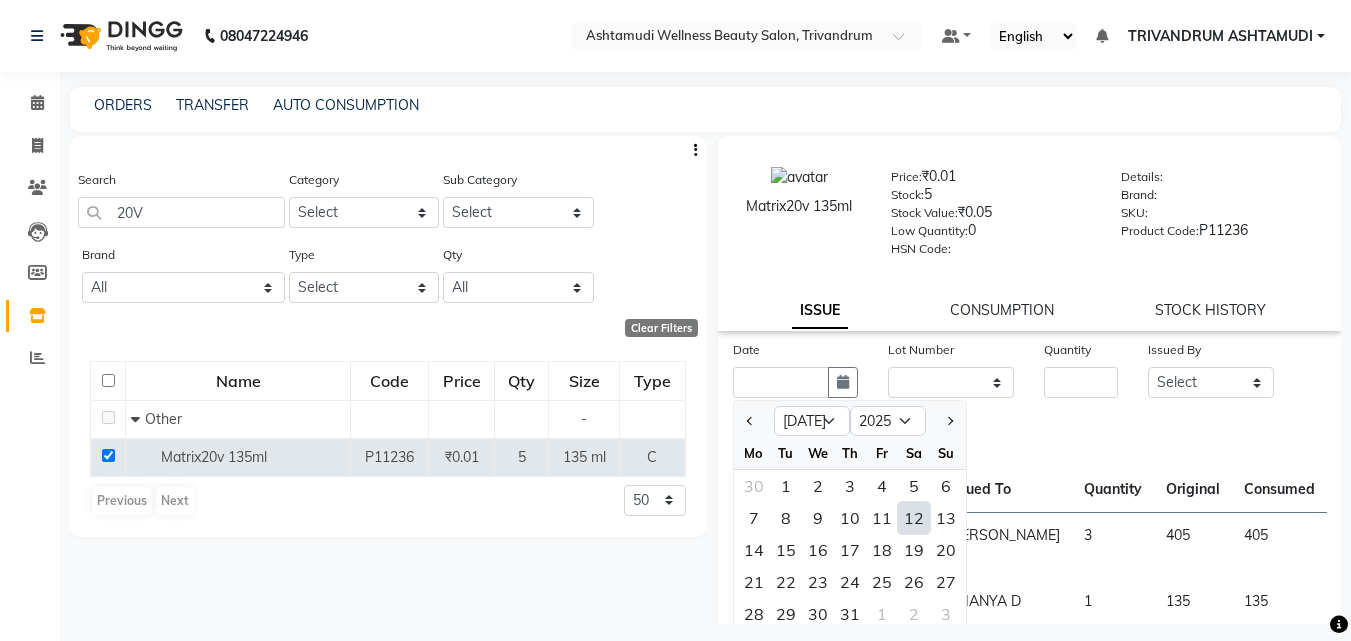 click on "12" 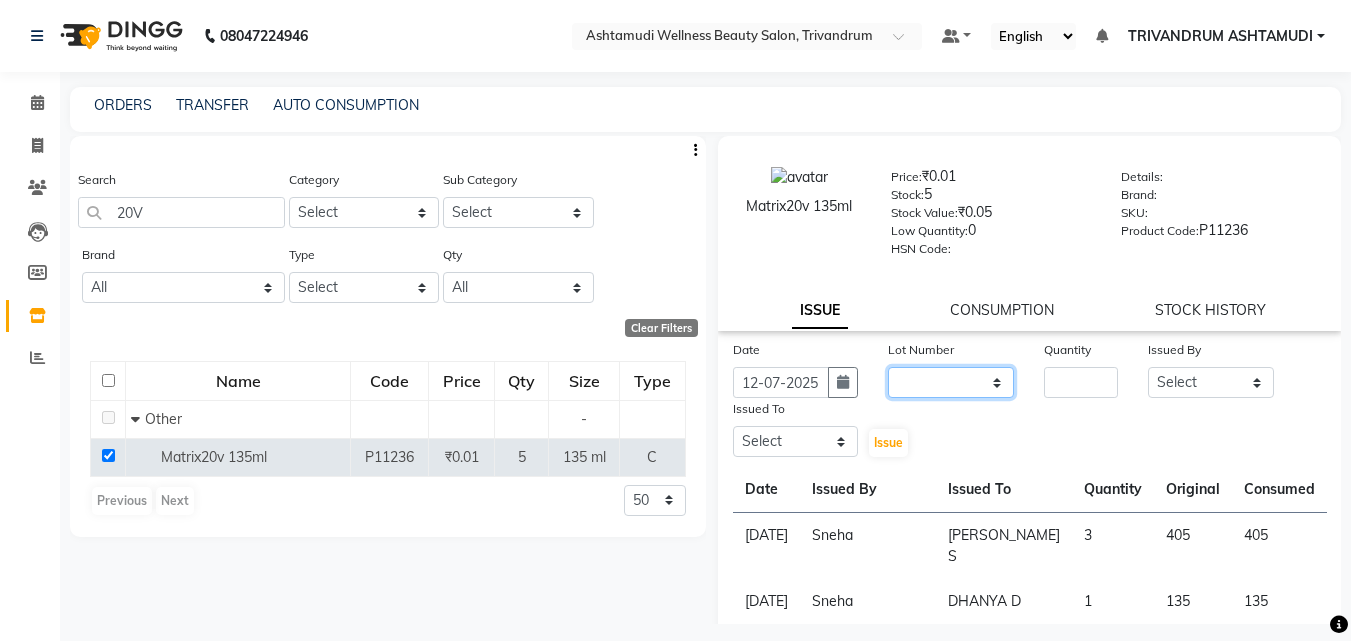 click on "None" 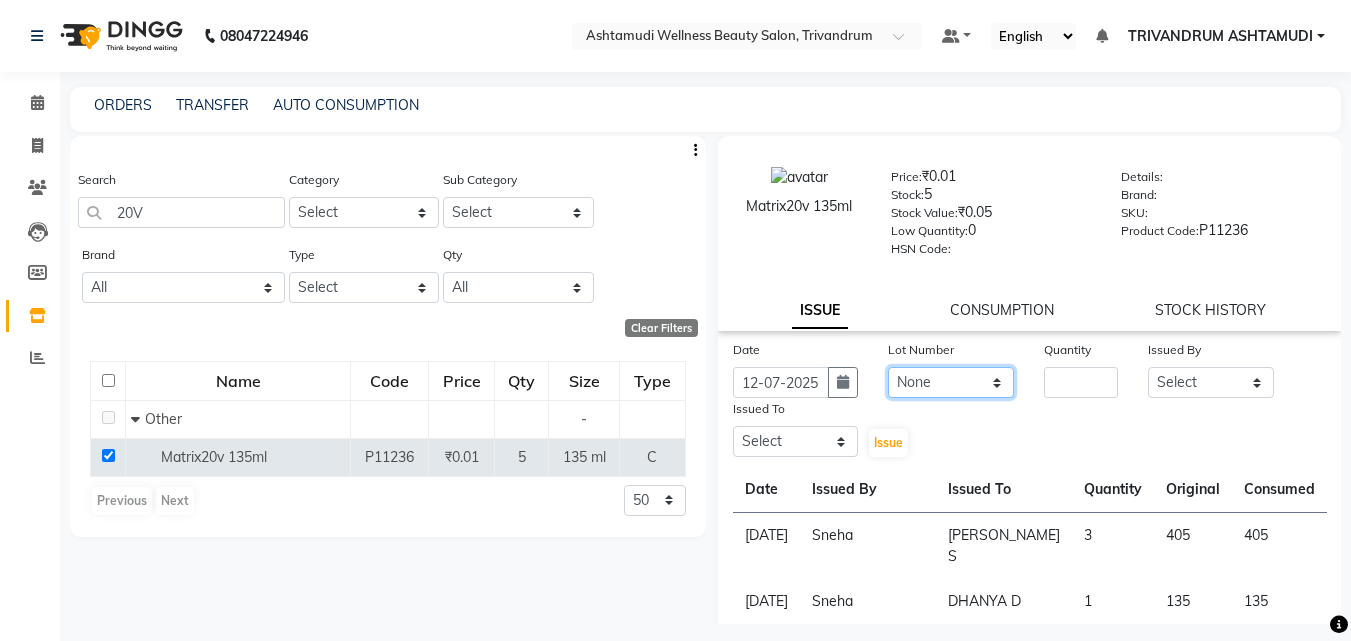 click on "None" 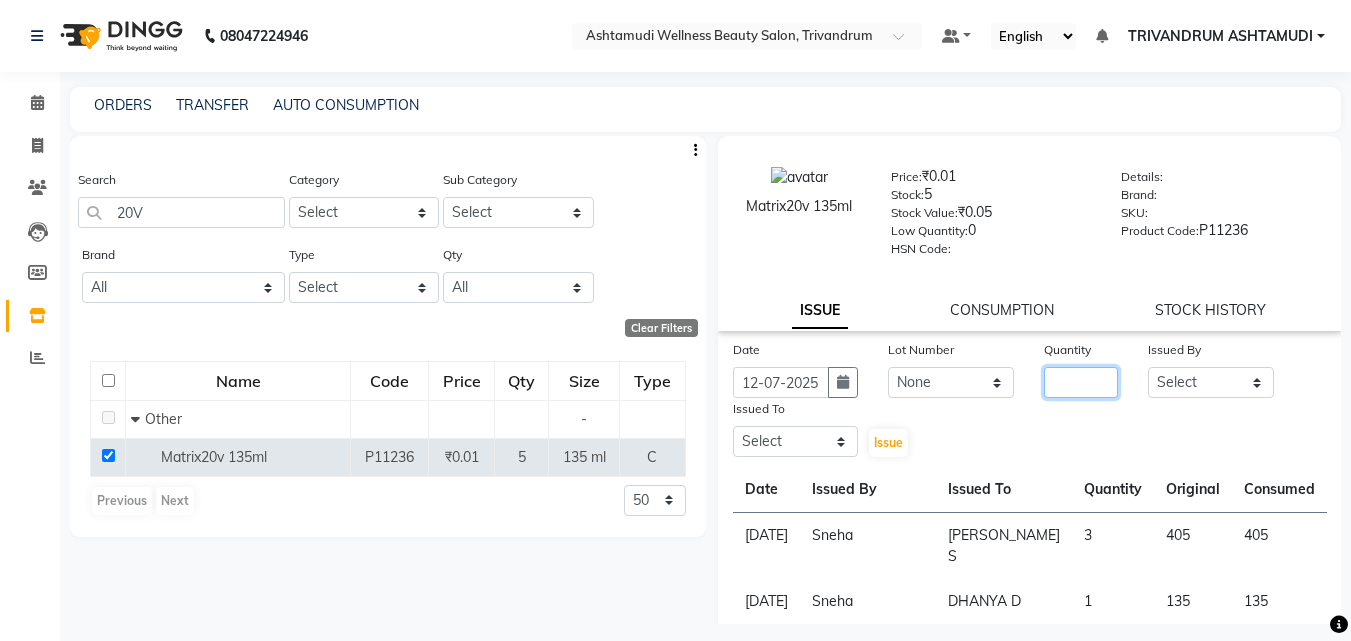 click 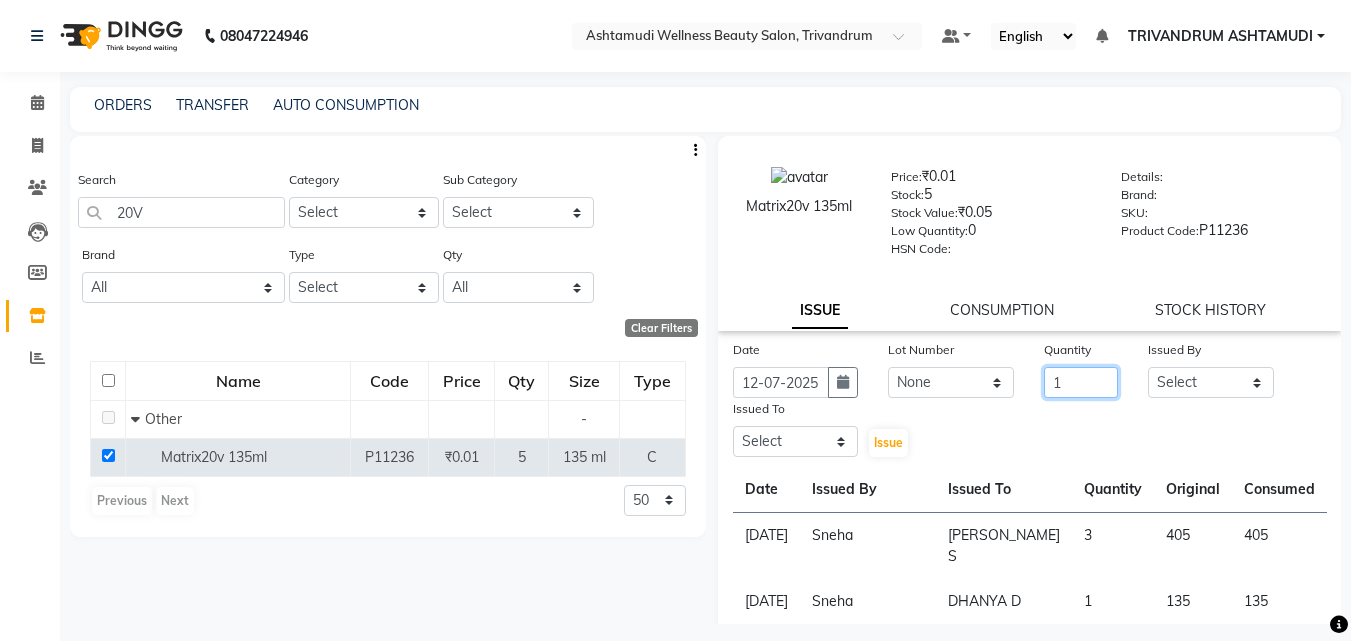 type on "1" 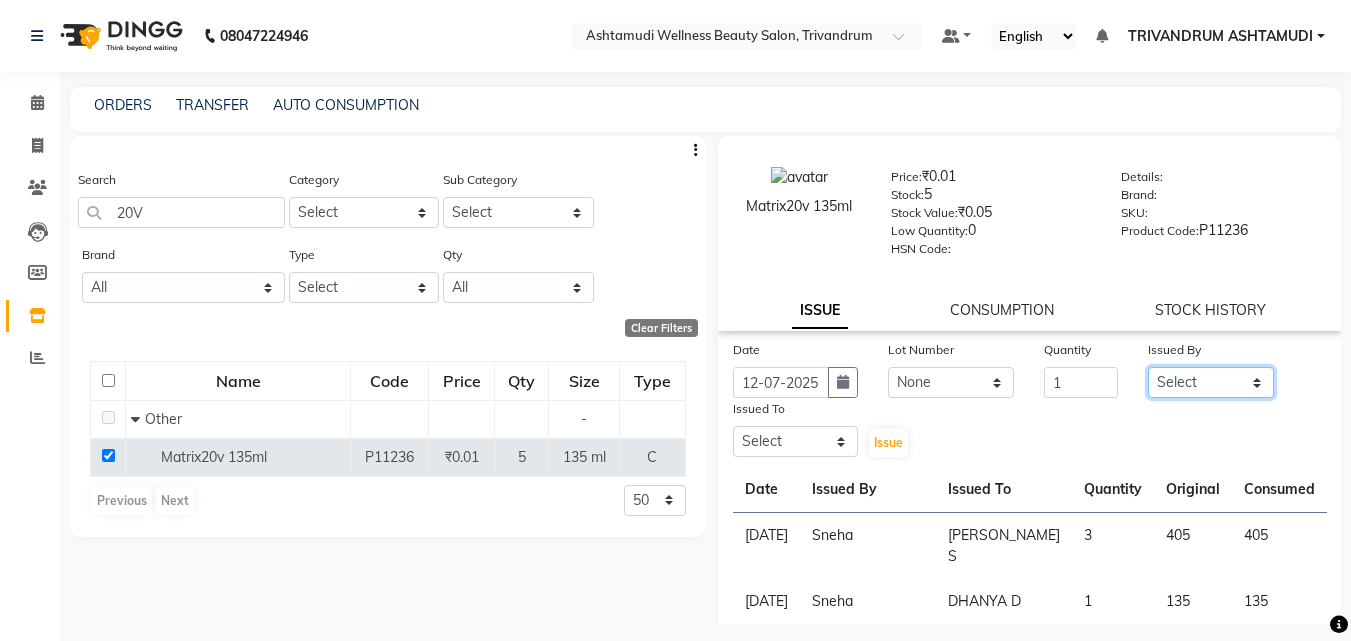 click on "Select ANJALI L B	 CHIPPY DHANYA D INDU GURUNG	 KARTHIKA	 Lekshmi MANJUSHA	 PUNAM LAMA	 SARITHA	 SIMI Sneha TRIVANDRUM ASHTAMUDI USHA KUMARI S" 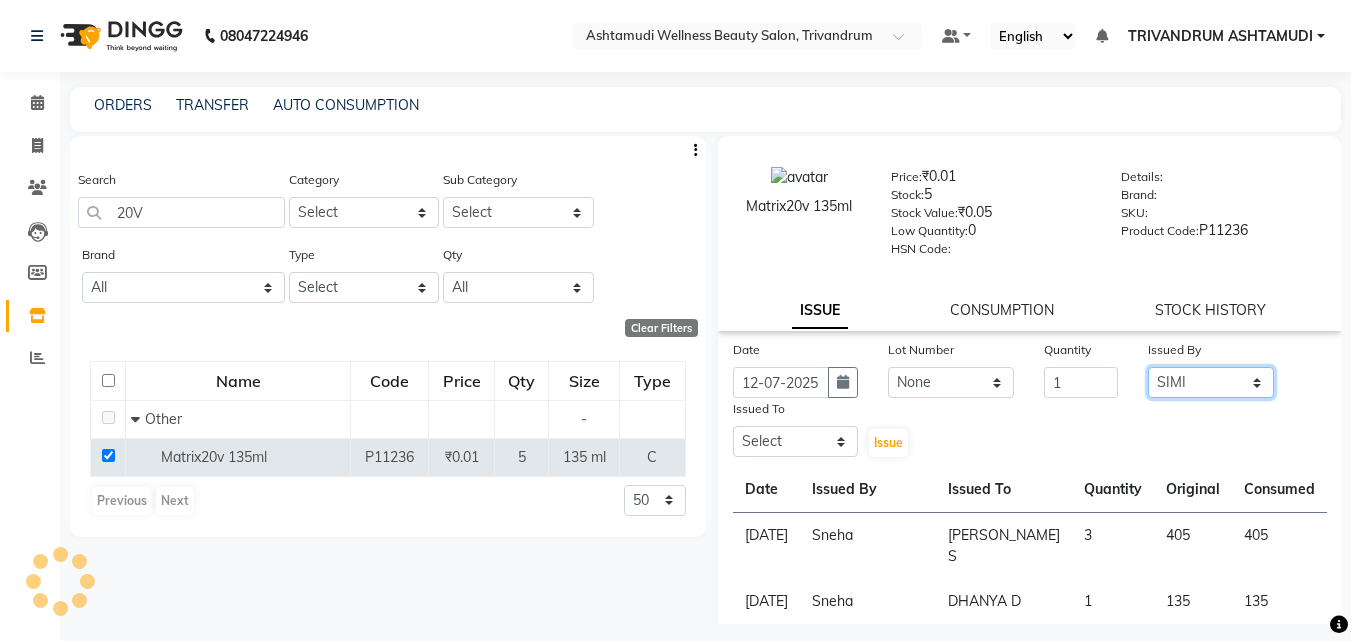 click on "Select ANJALI L B	 CHIPPY DHANYA D INDU GURUNG	 KARTHIKA	 Lekshmi MANJUSHA	 PUNAM LAMA	 SARITHA	 SIMI Sneha TRIVANDRUM ASHTAMUDI USHA KUMARI S" 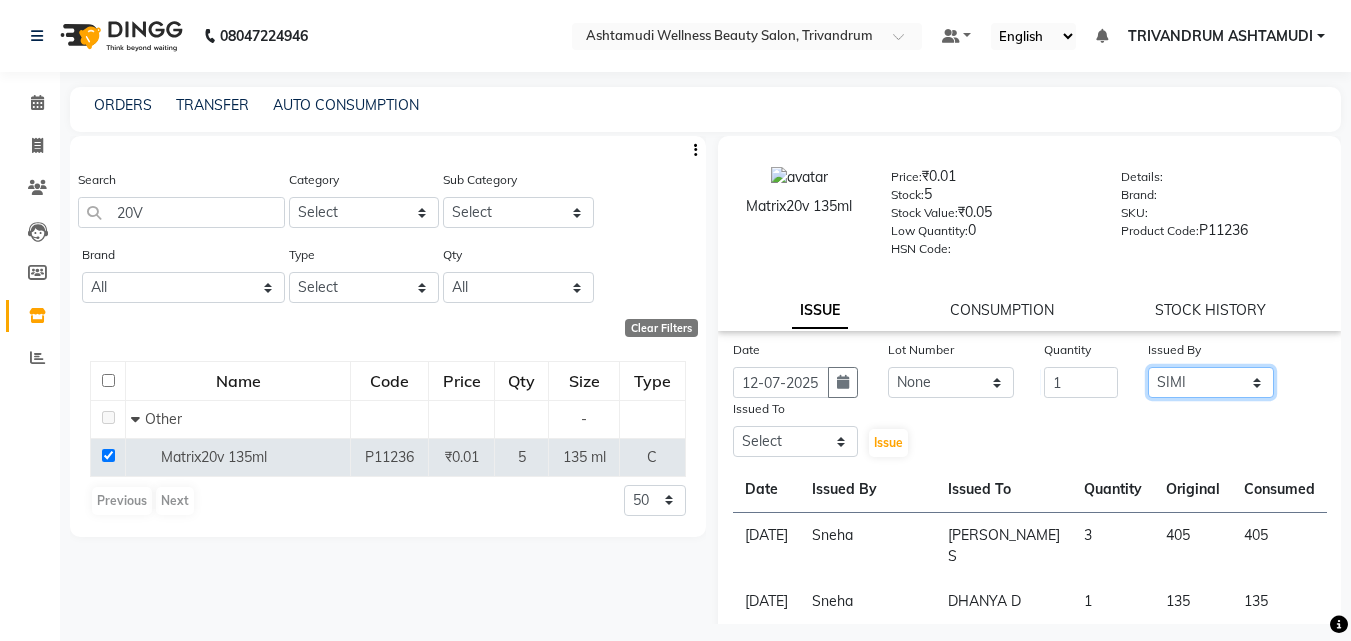 click on "Select ANJALI L B	 CHIPPY DHANYA D INDU GURUNG	 KARTHIKA	 Lekshmi MANJUSHA	 PUNAM LAMA	 SARITHA	 SIMI Sneha TRIVANDRUM ASHTAMUDI USHA KUMARI S" 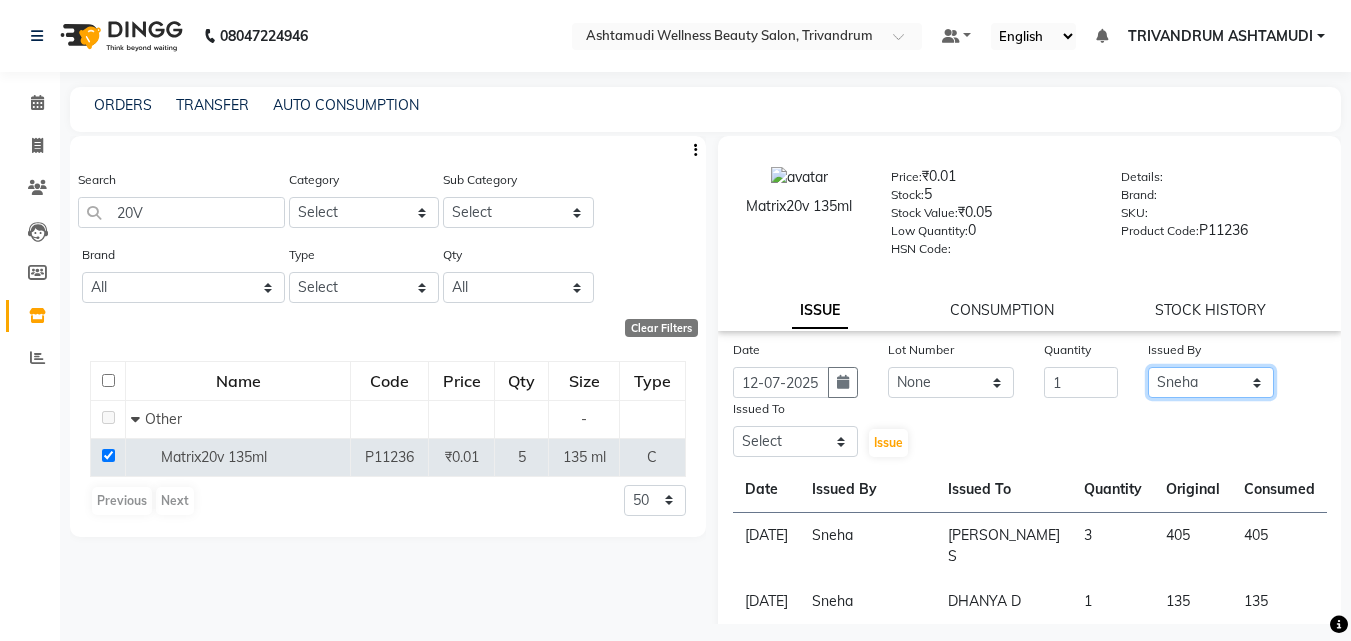 click on "Select ANJALI L B	 CHIPPY DHANYA D INDU GURUNG	 KARTHIKA	 Lekshmi MANJUSHA	 PUNAM LAMA	 SARITHA	 SIMI Sneha TRIVANDRUM ASHTAMUDI USHA KUMARI S" 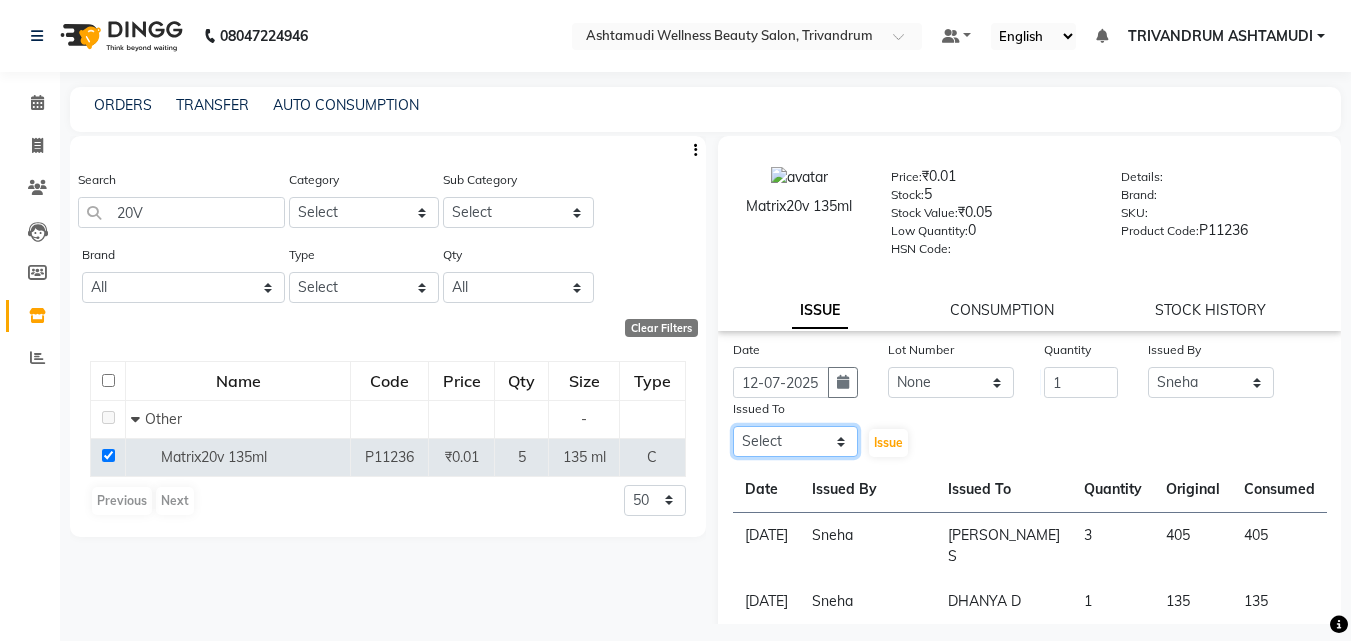 click on "Select ANJALI L B	 CHIPPY DHANYA D INDU GURUNG	 KARTHIKA	 Lekshmi MANJUSHA	 PUNAM LAMA	 SARITHA	 SIMI Sneha TRIVANDRUM ASHTAMUDI USHA KUMARI S" 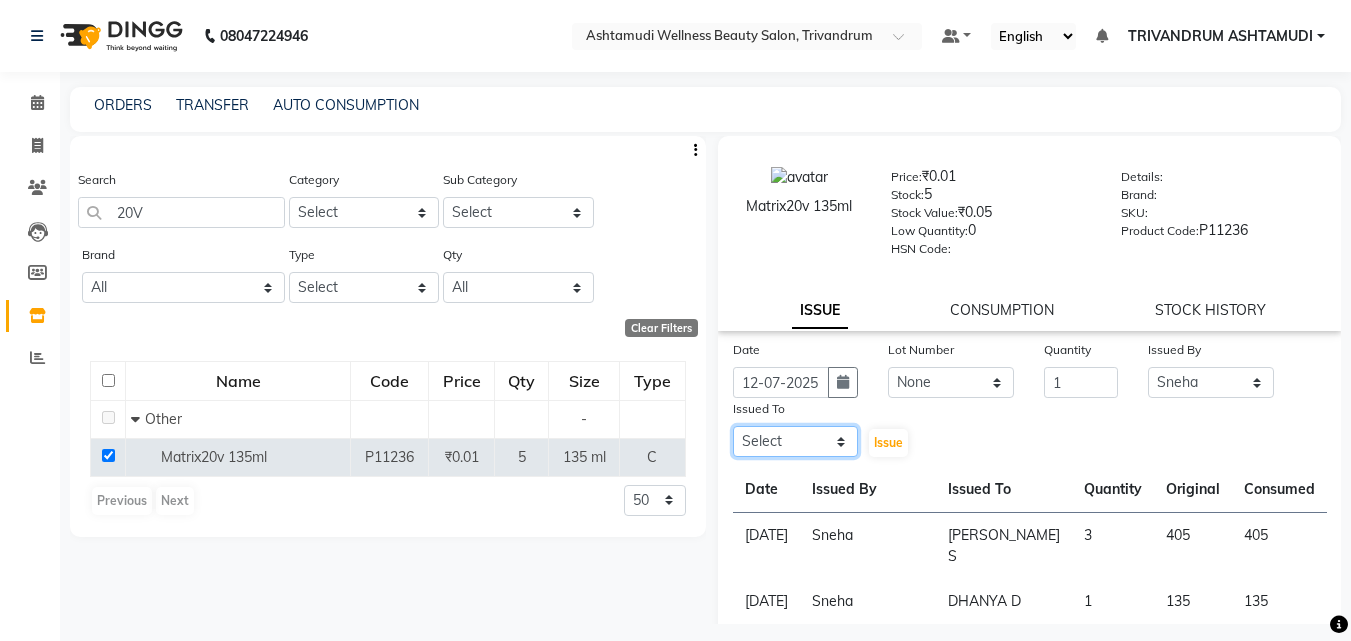 type 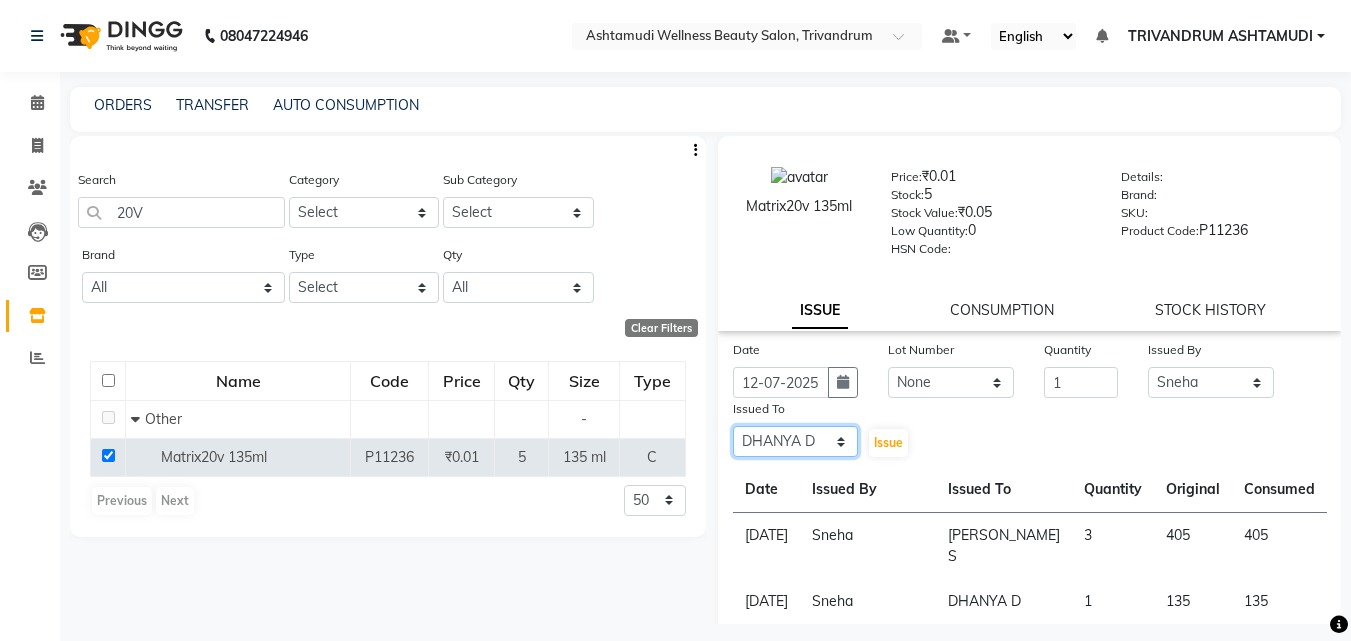 click on "Select ANJALI L B	 CHIPPY DHANYA D INDU GURUNG	 KARTHIKA	 Lekshmi MANJUSHA	 PUNAM LAMA	 SARITHA	 SIMI Sneha TRIVANDRUM ASHTAMUDI USHA KUMARI S" 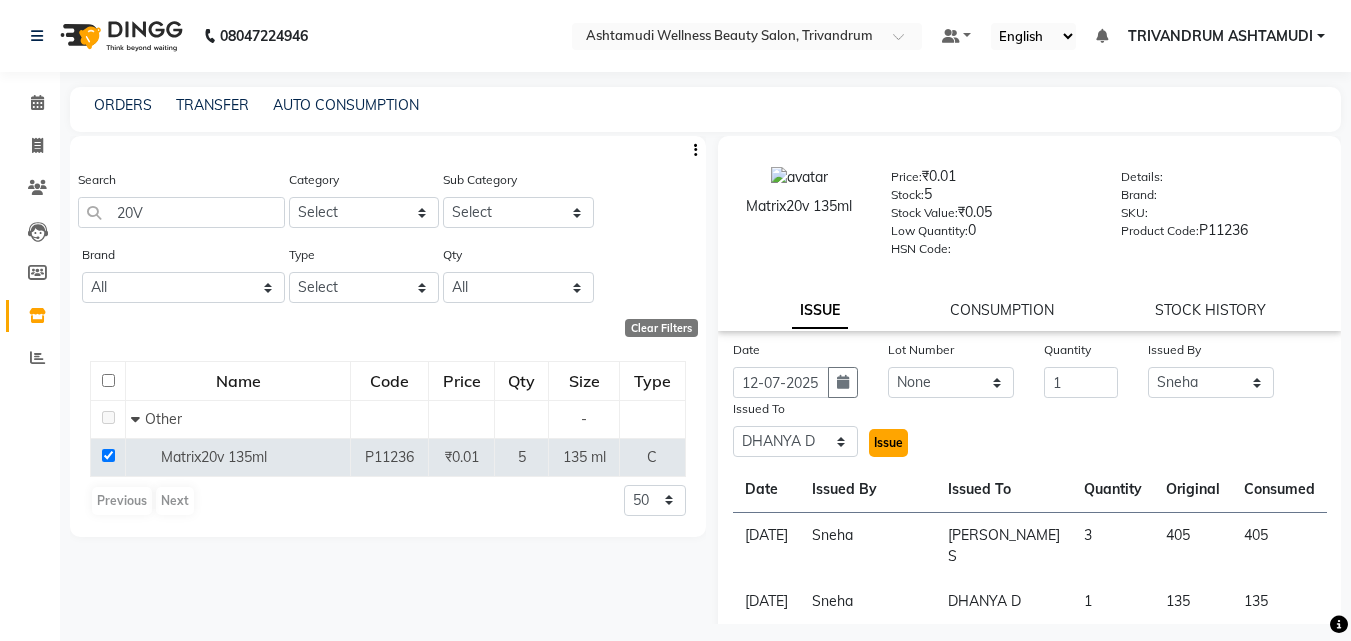 click on "Issue" 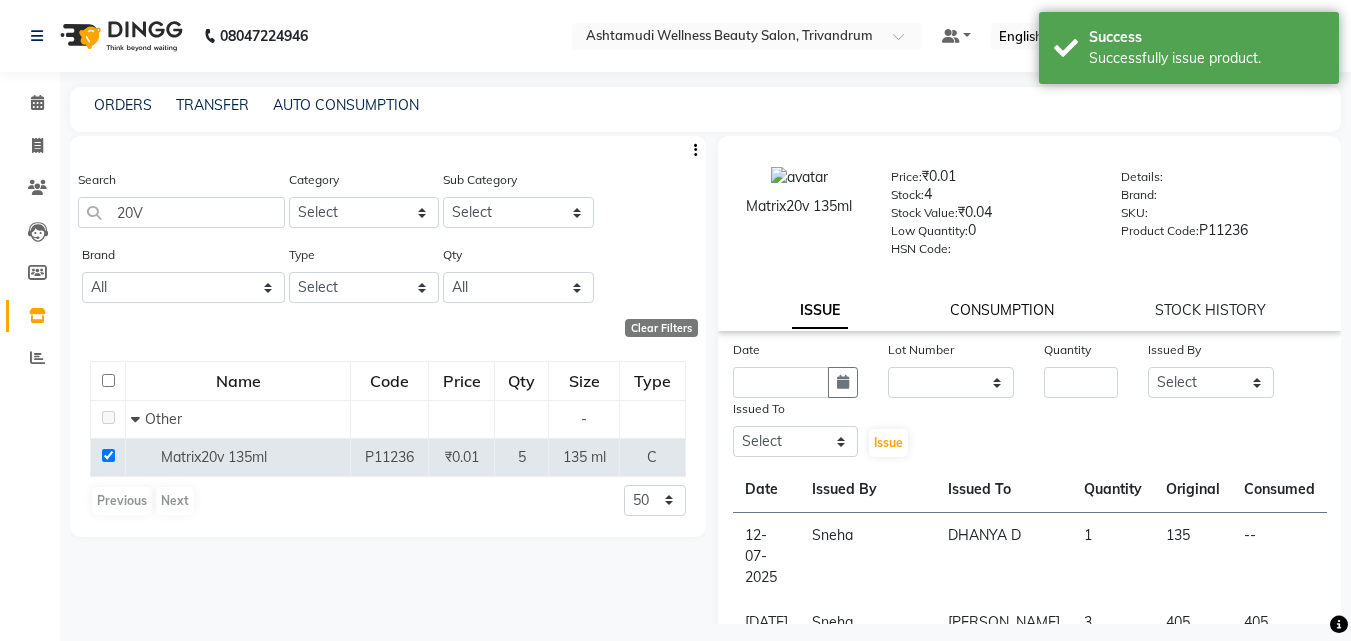 click on "CONSUMPTION" 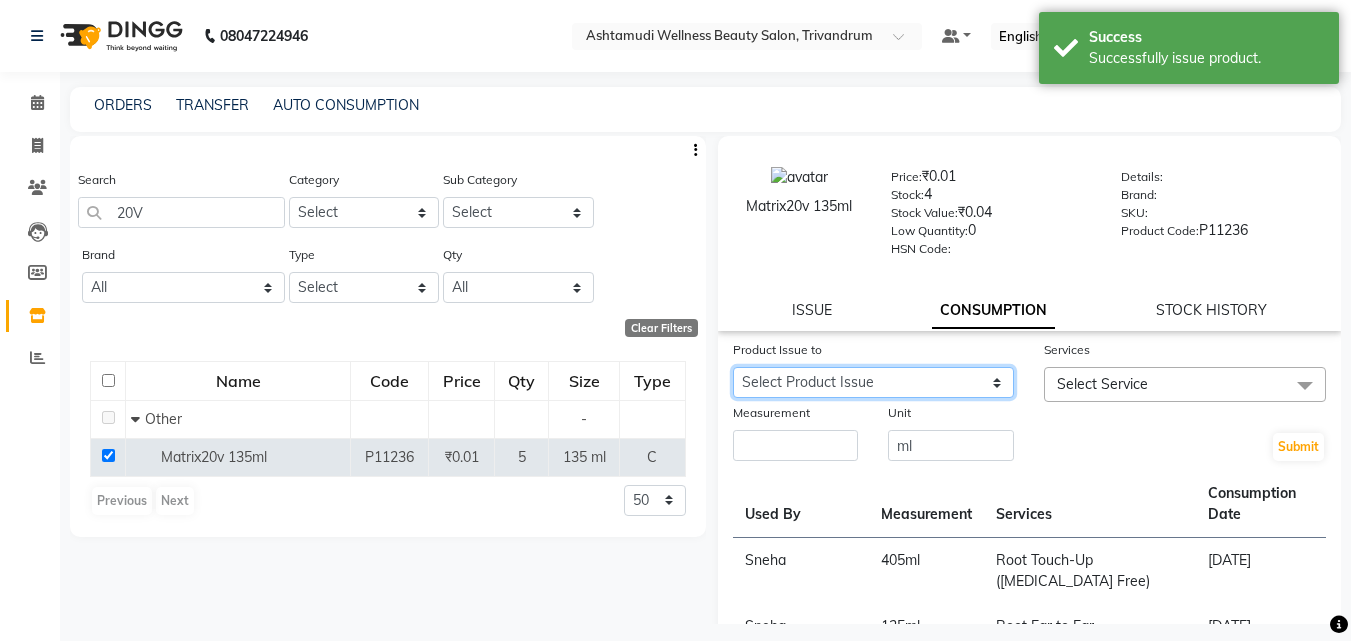 click on "Select Product Issue 2025-07-12, Issued to: DHANYA D, Balance: 135" 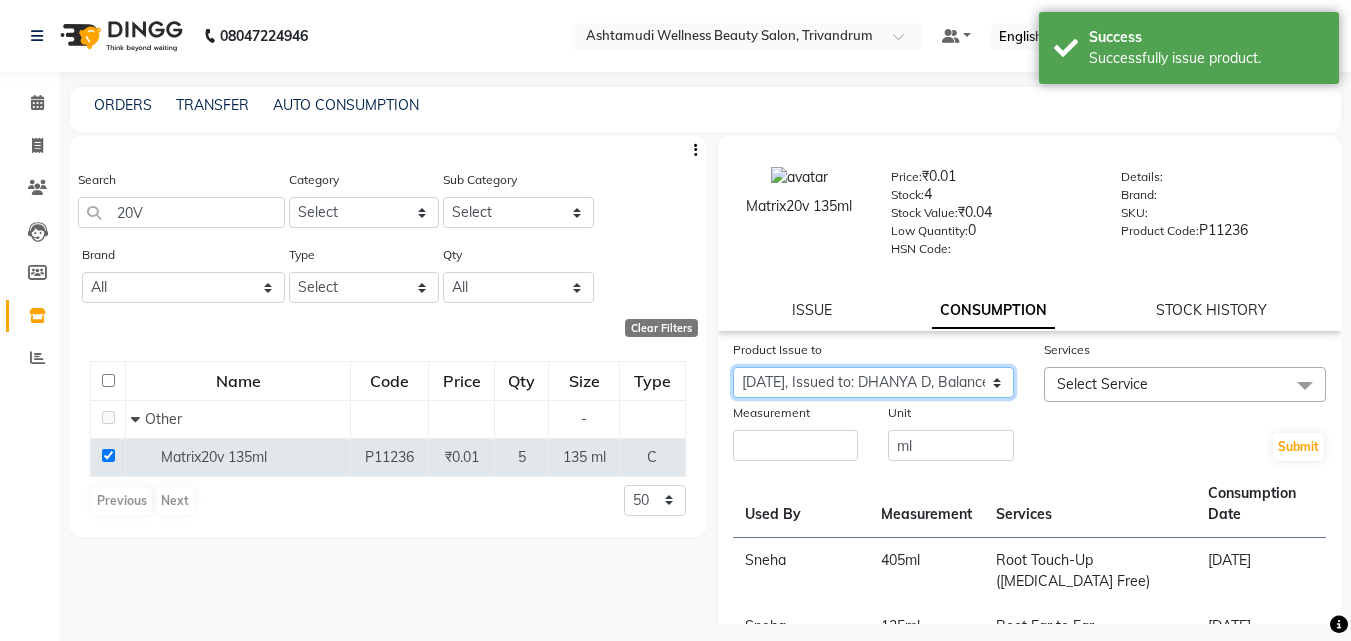 click on "Select Product Issue 2025-07-12, Issued to: DHANYA D, Balance: 135" 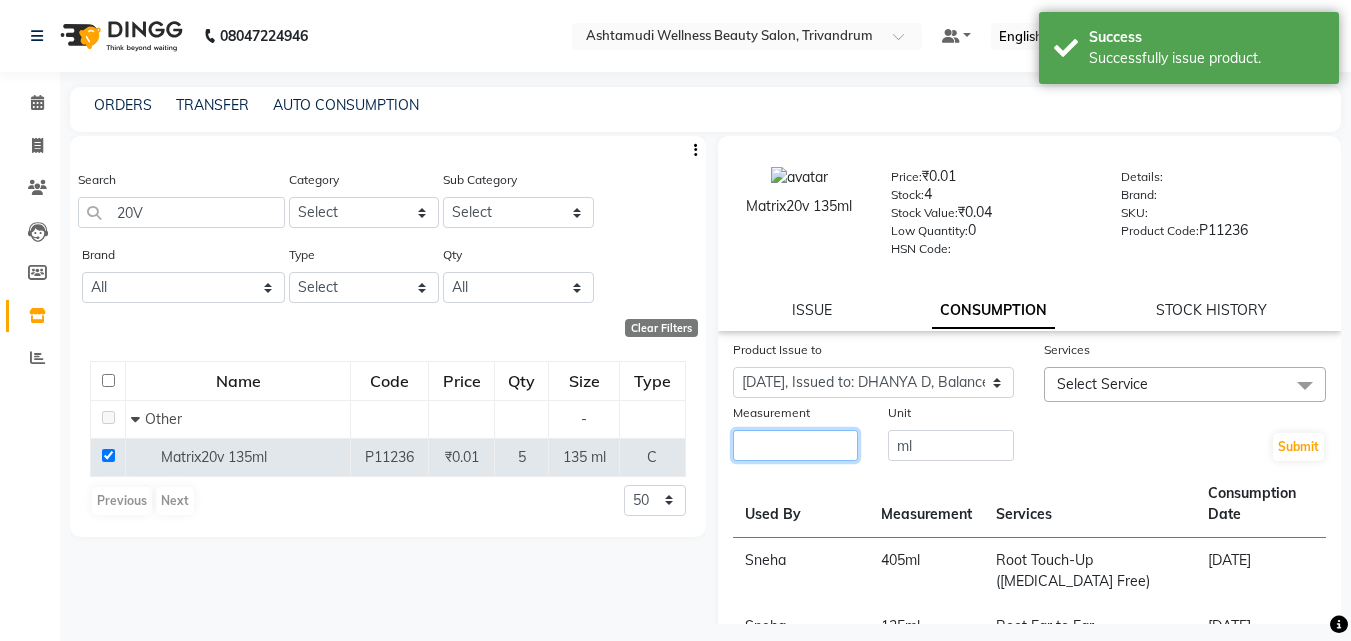 click 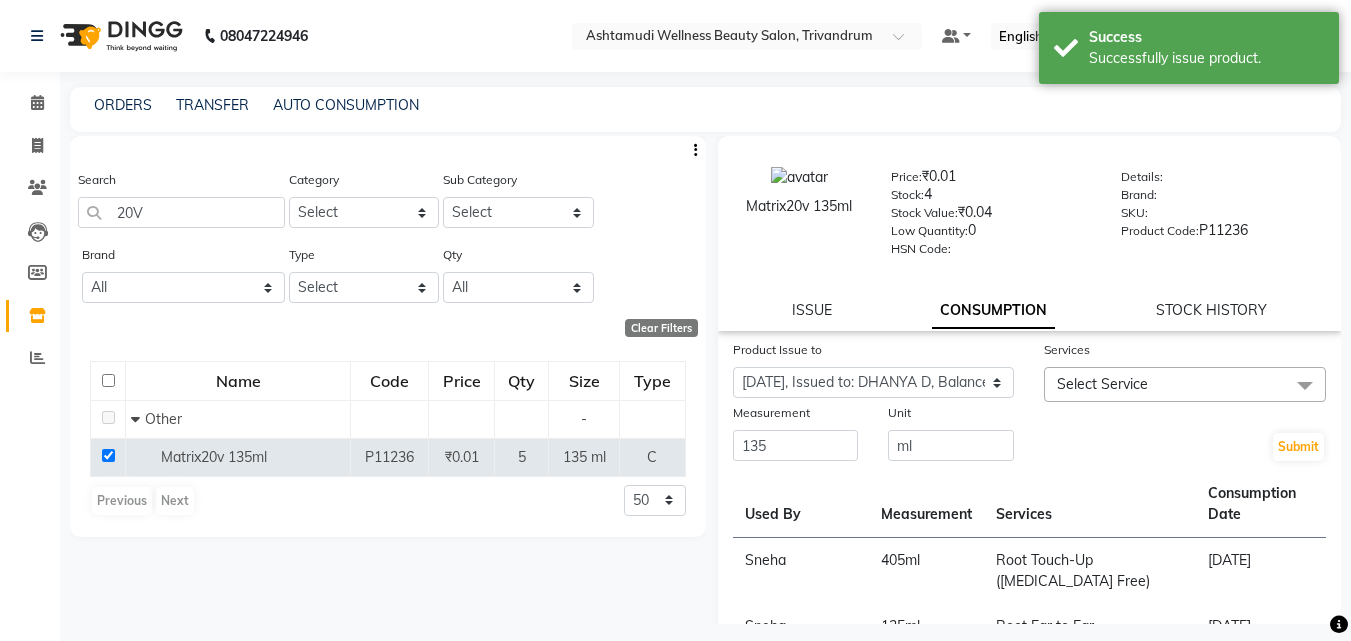 click on "Select Service" 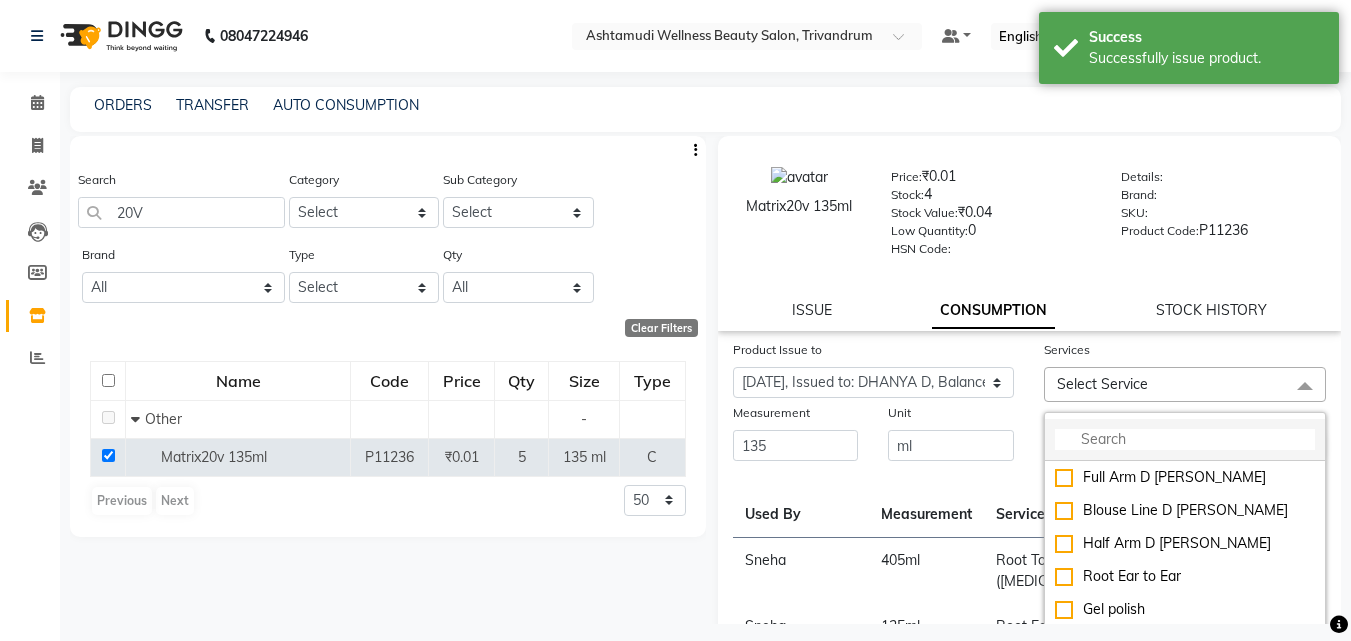 click 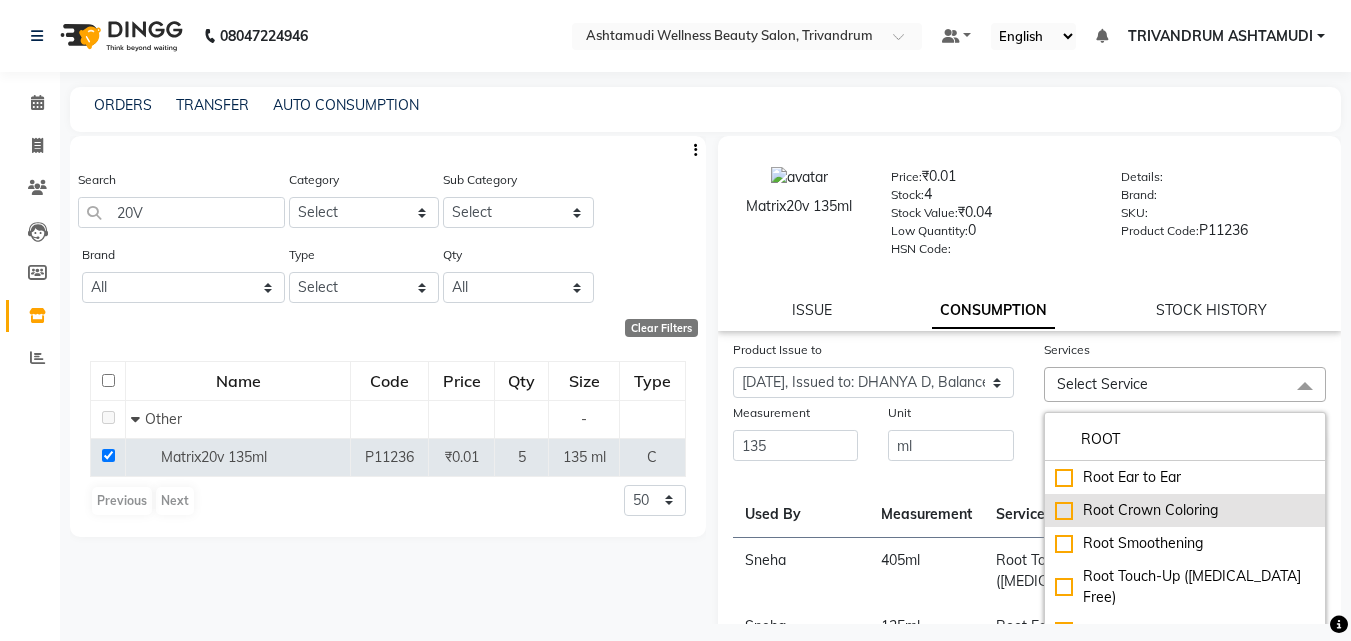 click on "Root Crown Coloring" 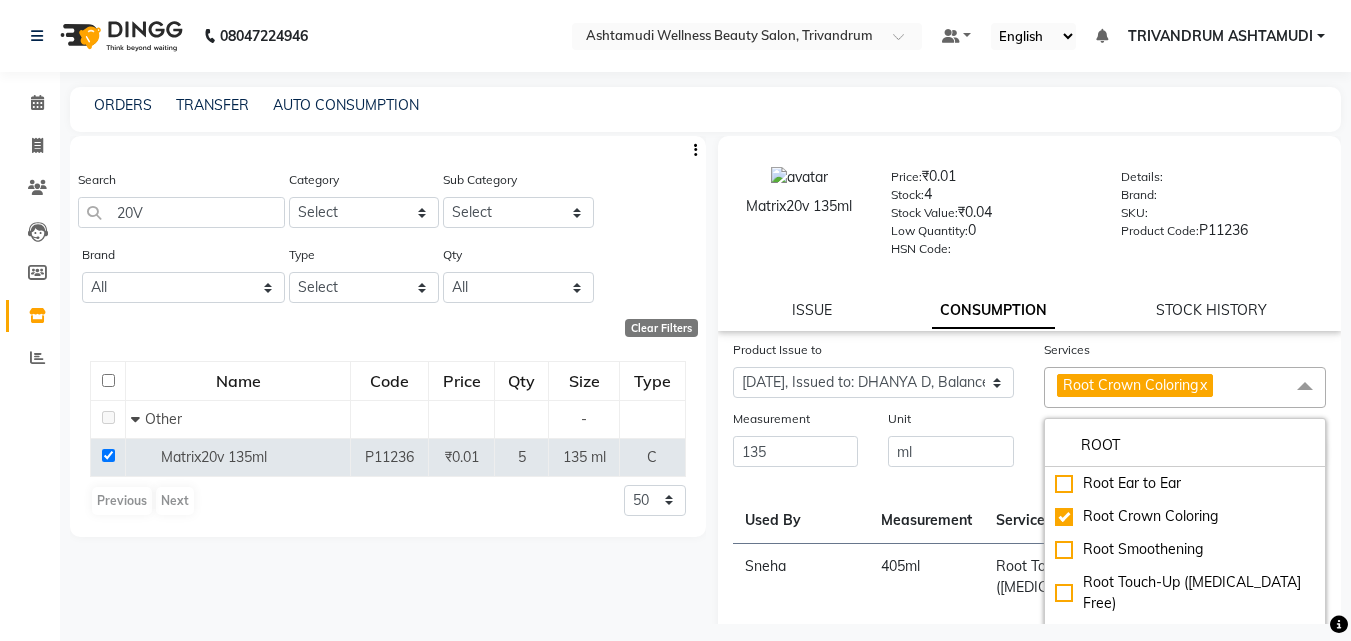 click on "Product Issue to Select Product Issue 2025-07-12, Issued to: DHANYA D, Balance: 135" 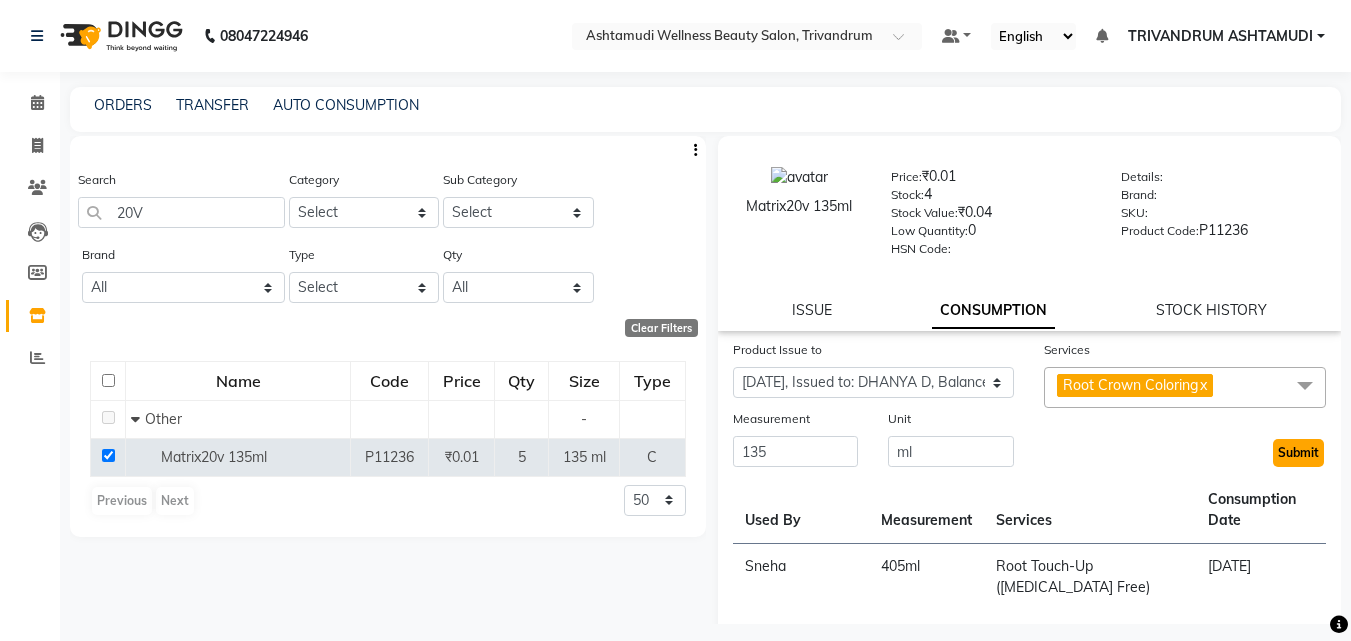 click on "Submit" 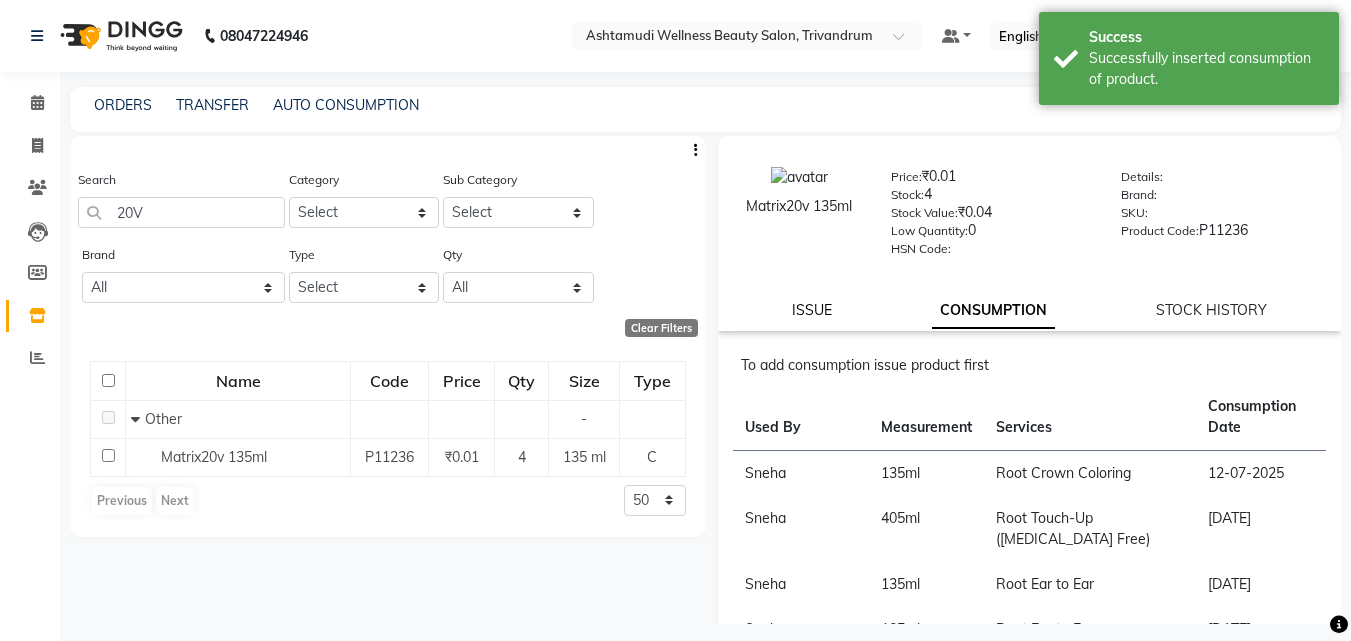 click on "ISSUE" 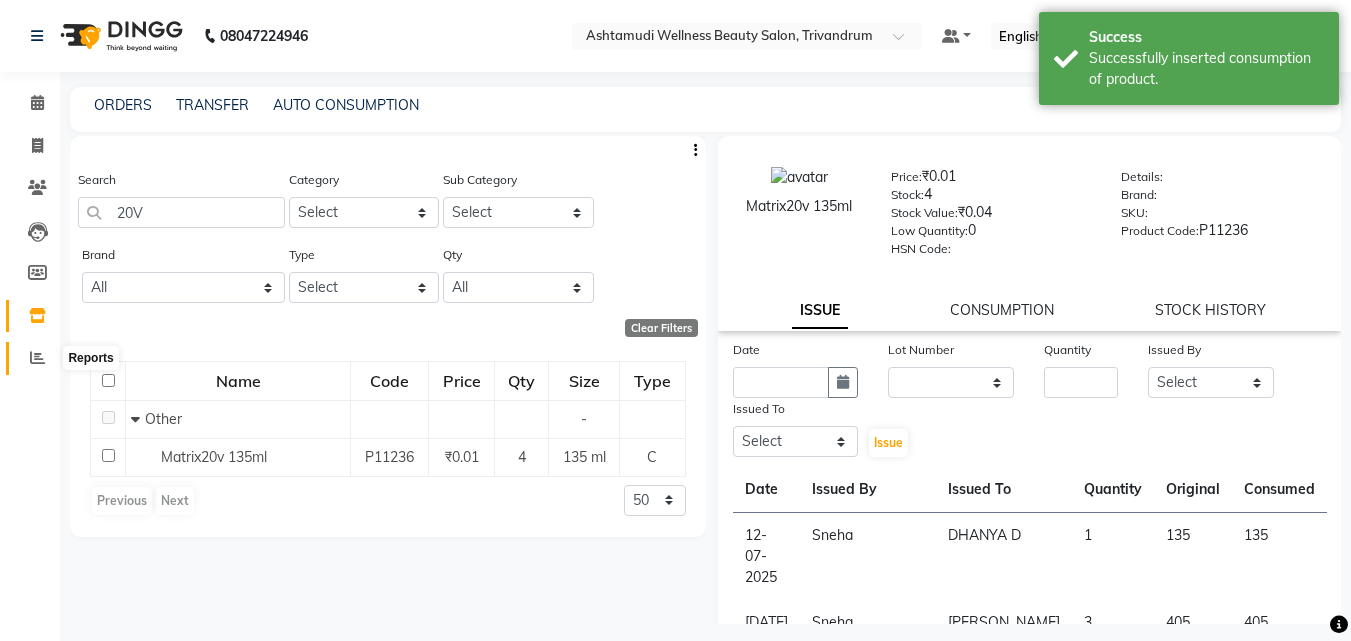 click 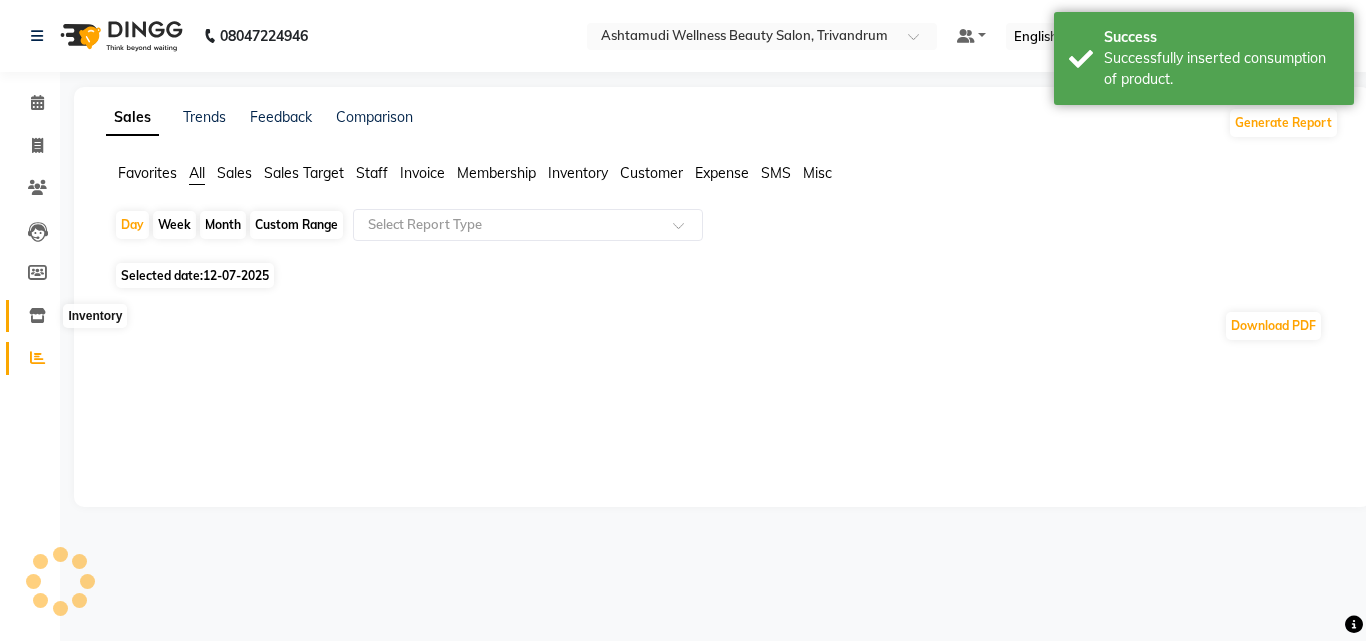 click 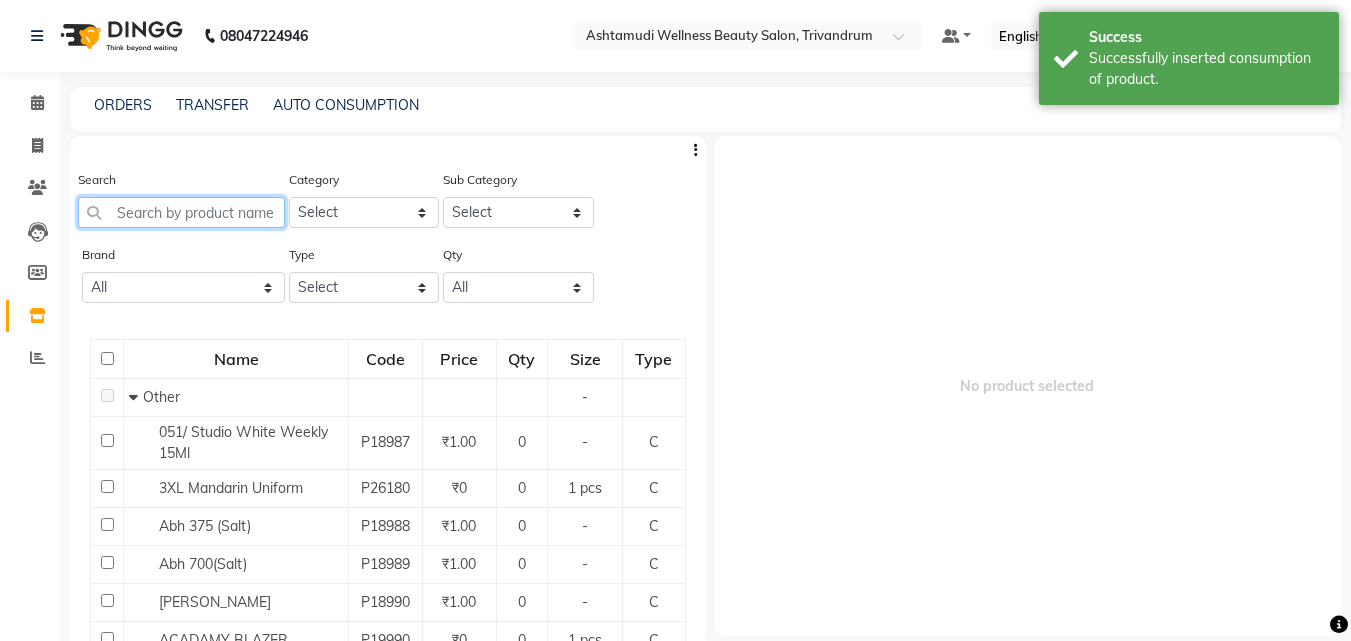 click 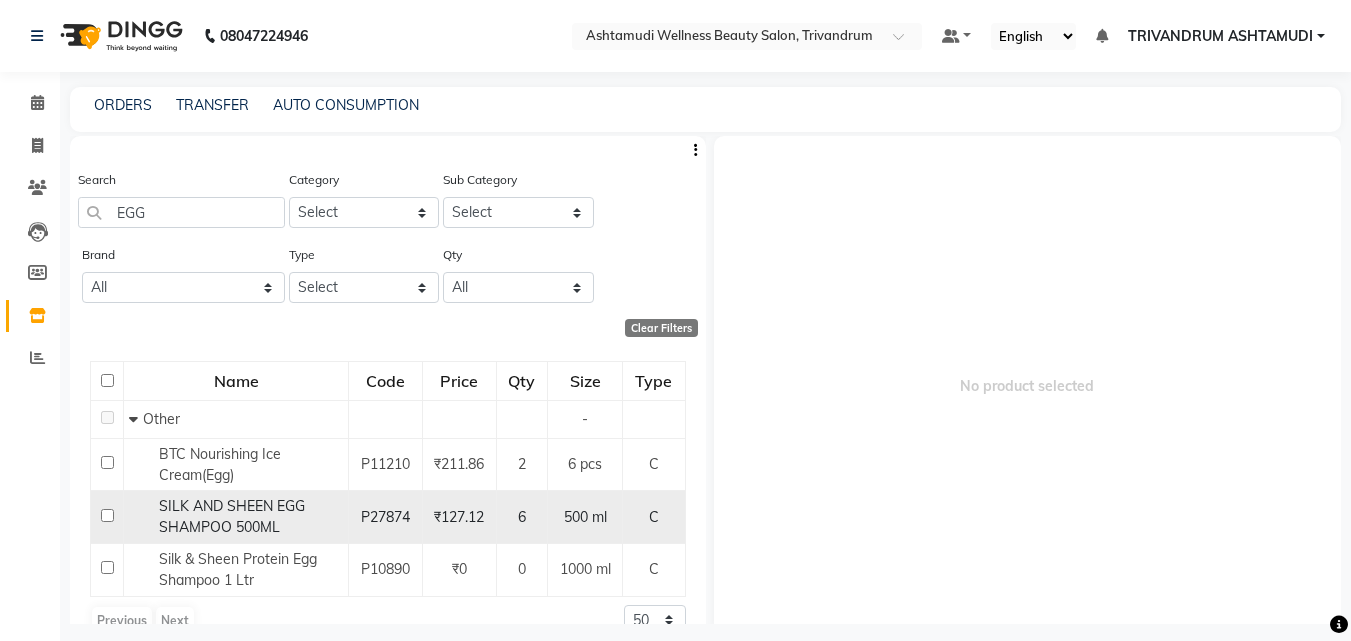 click 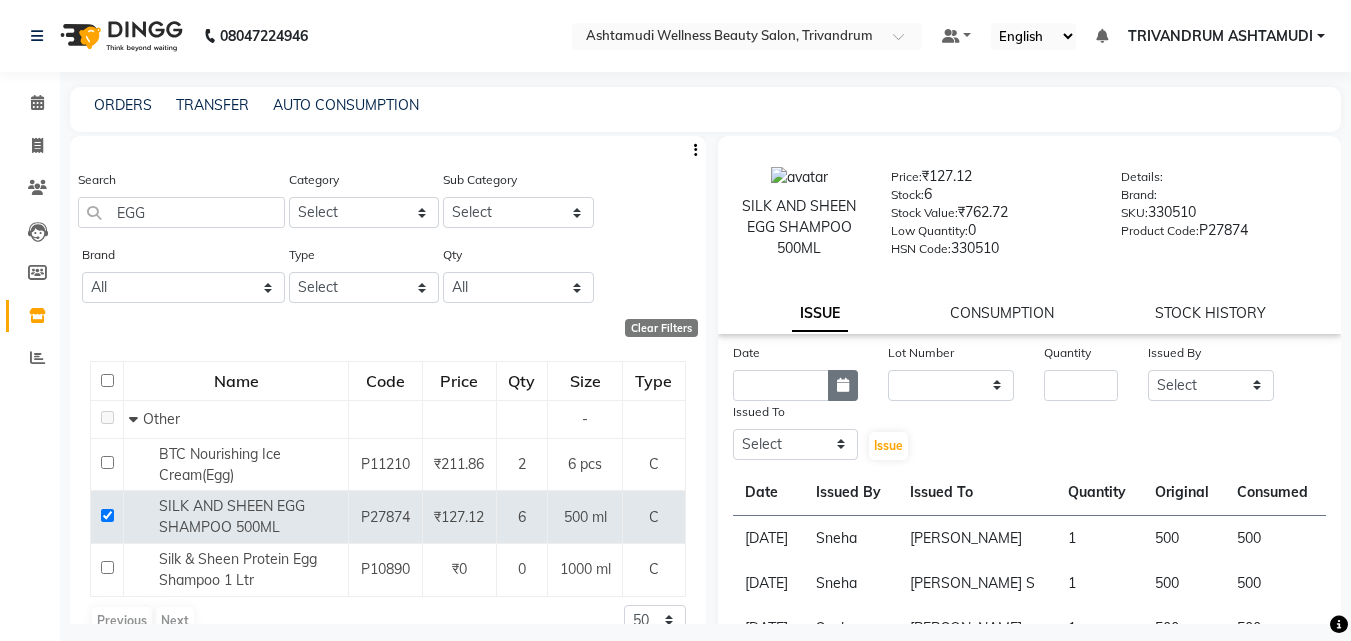 click 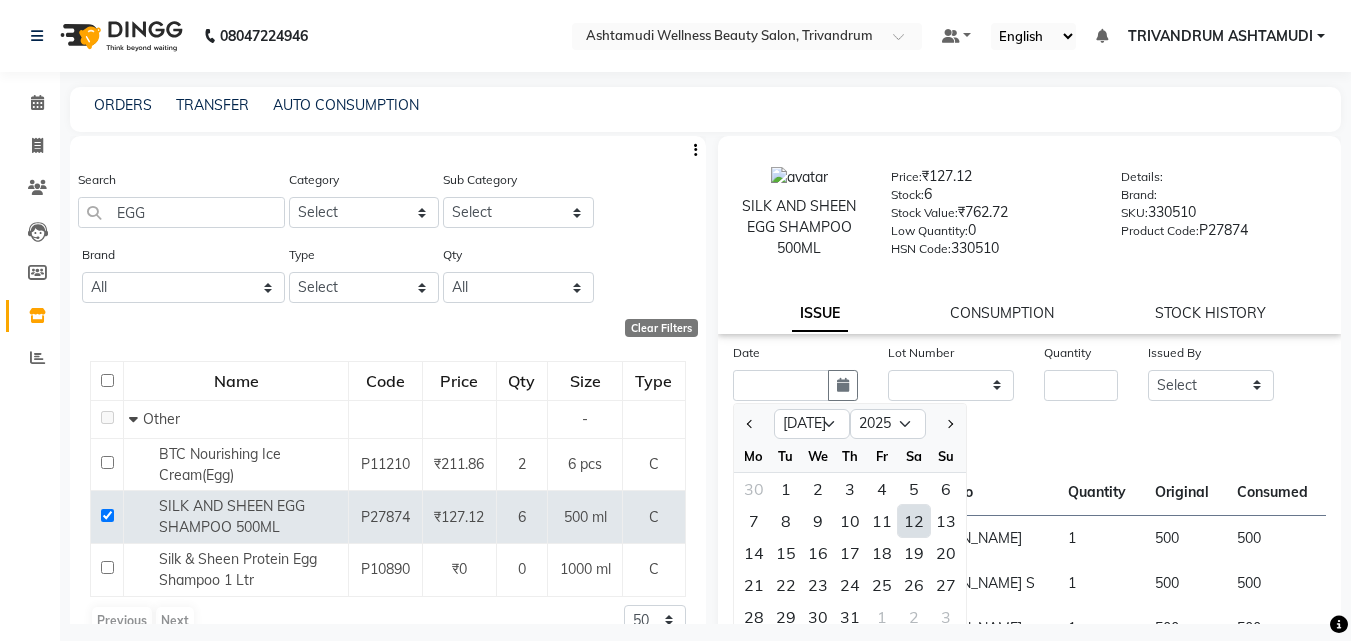 click on "12" 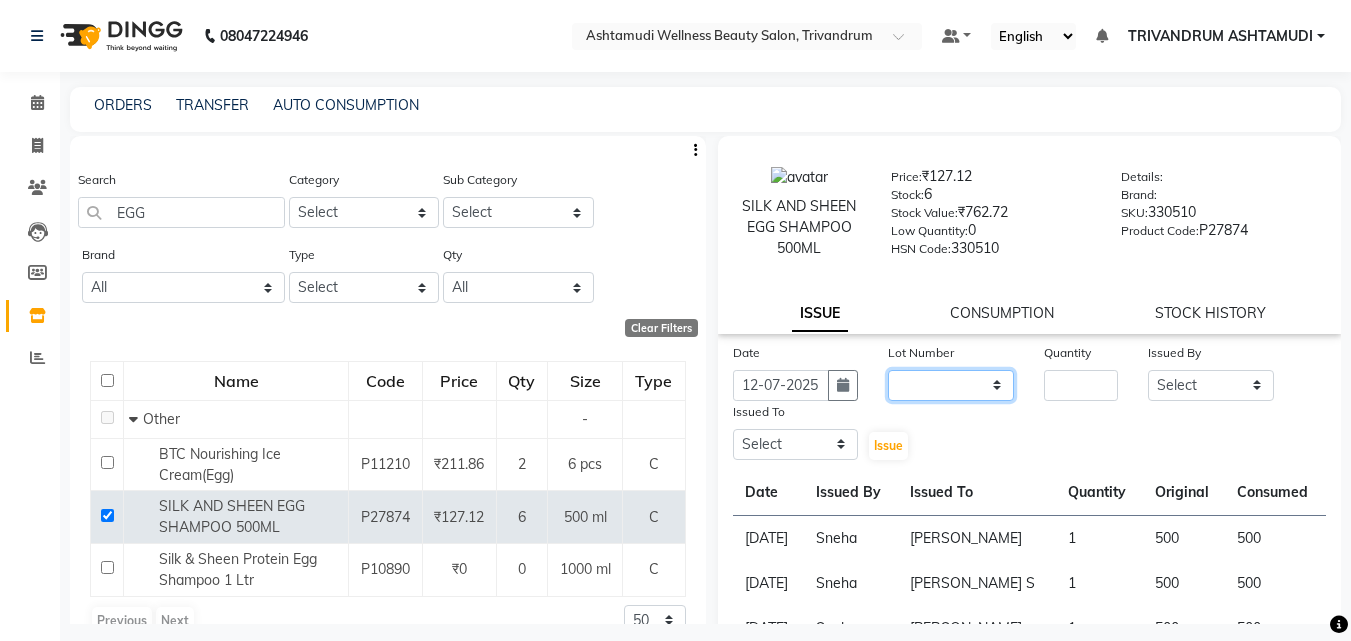 click on "None" 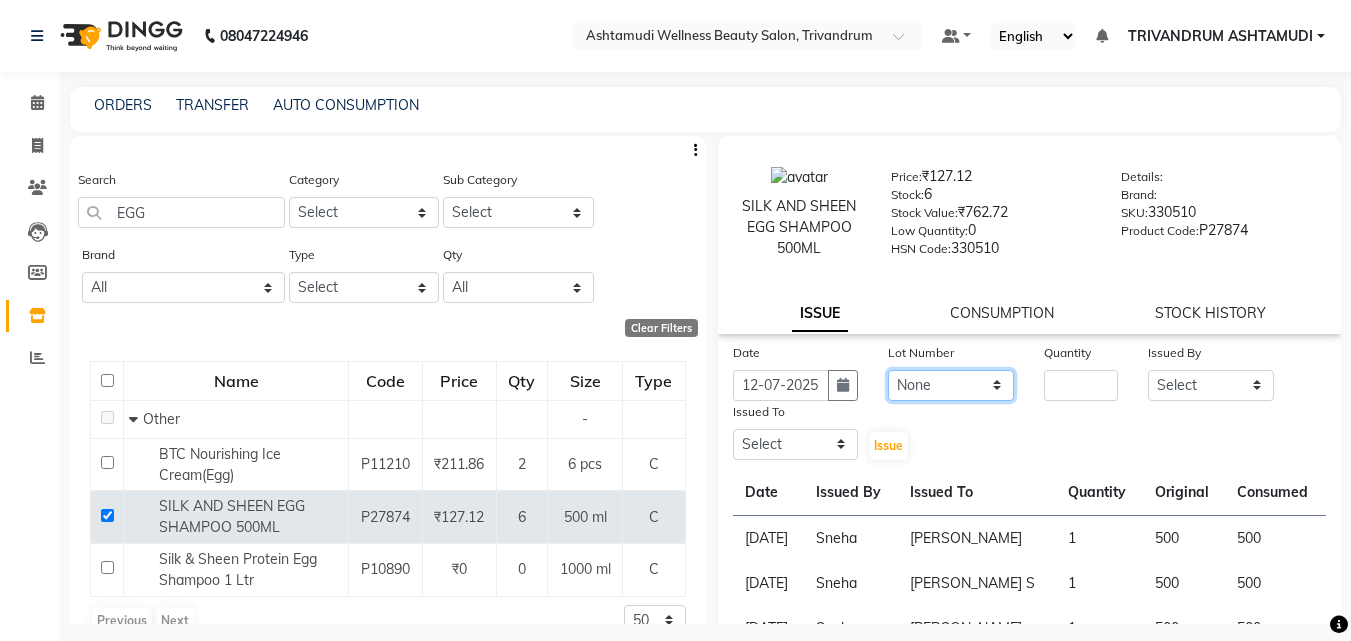 click on "None" 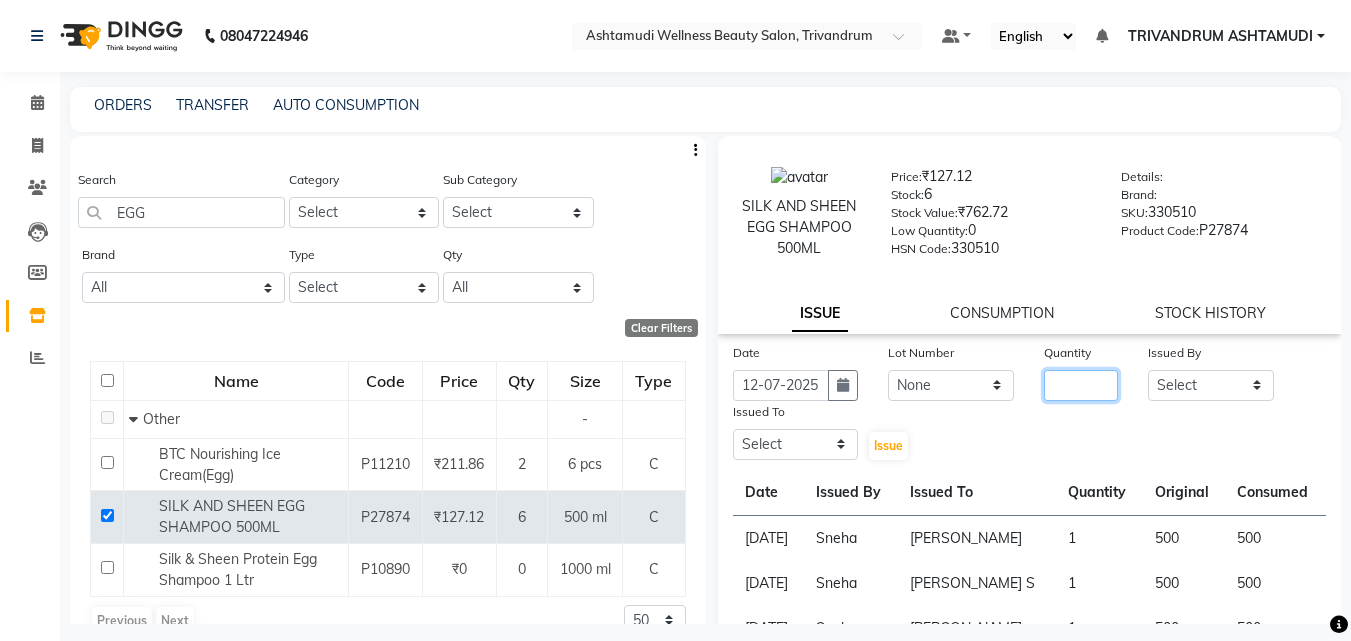 click 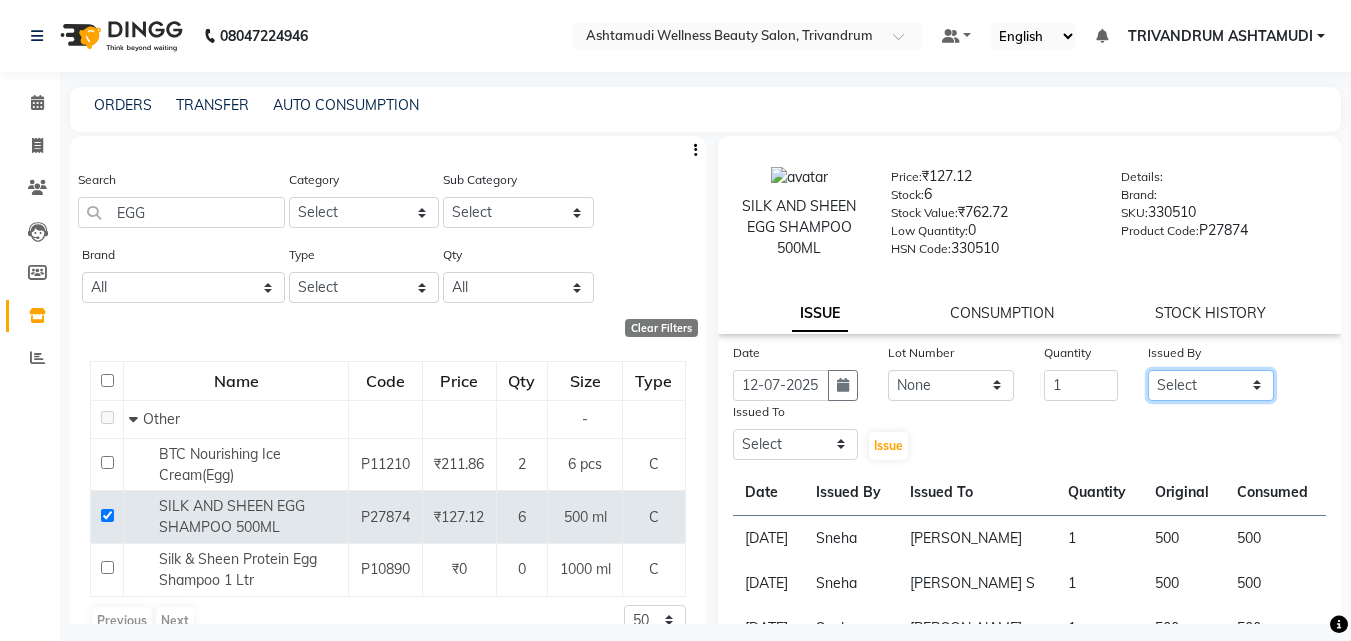 click on "Select ANJALI L B	 CHIPPY DHANYA D INDU GURUNG	 KARTHIKA	 Lekshmi MANJUSHA	 PUNAM LAMA	 SARITHA	 SIMI Sneha TRIVANDRUM ASHTAMUDI USHA KUMARI S" 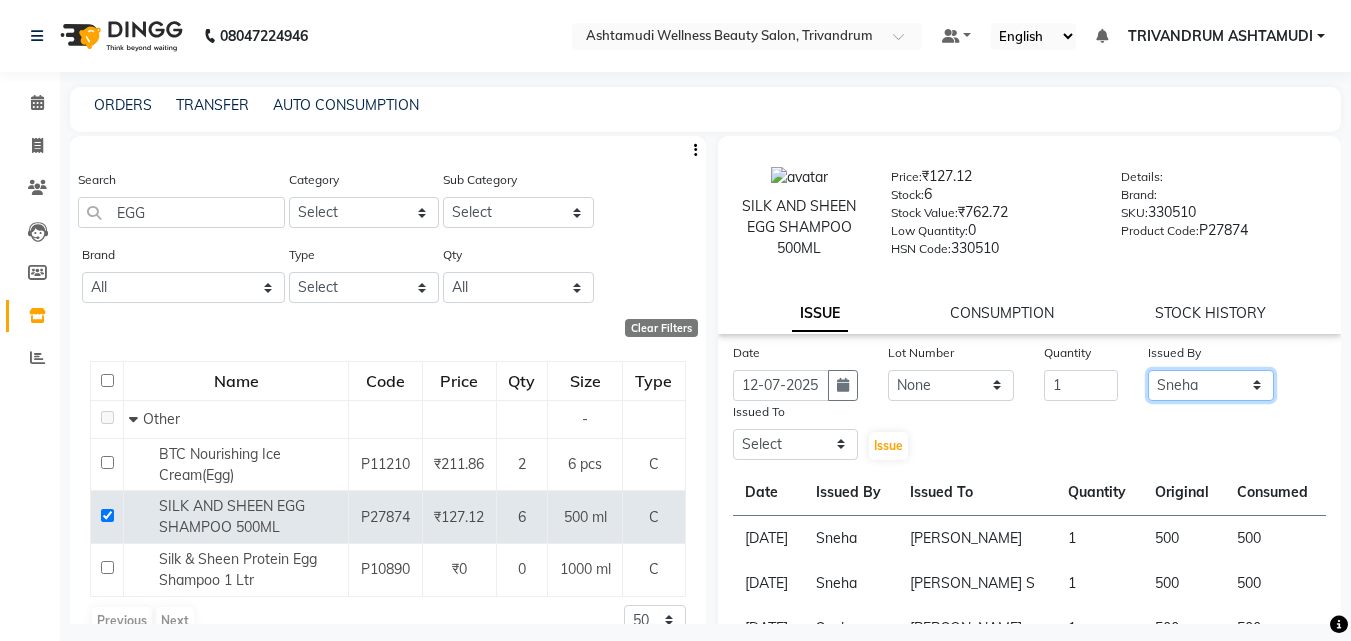 click on "Select ANJALI L B	 CHIPPY DHANYA D INDU GURUNG	 KARTHIKA	 Lekshmi MANJUSHA	 PUNAM LAMA	 SARITHA	 SIMI Sneha TRIVANDRUM ASHTAMUDI USHA KUMARI S" 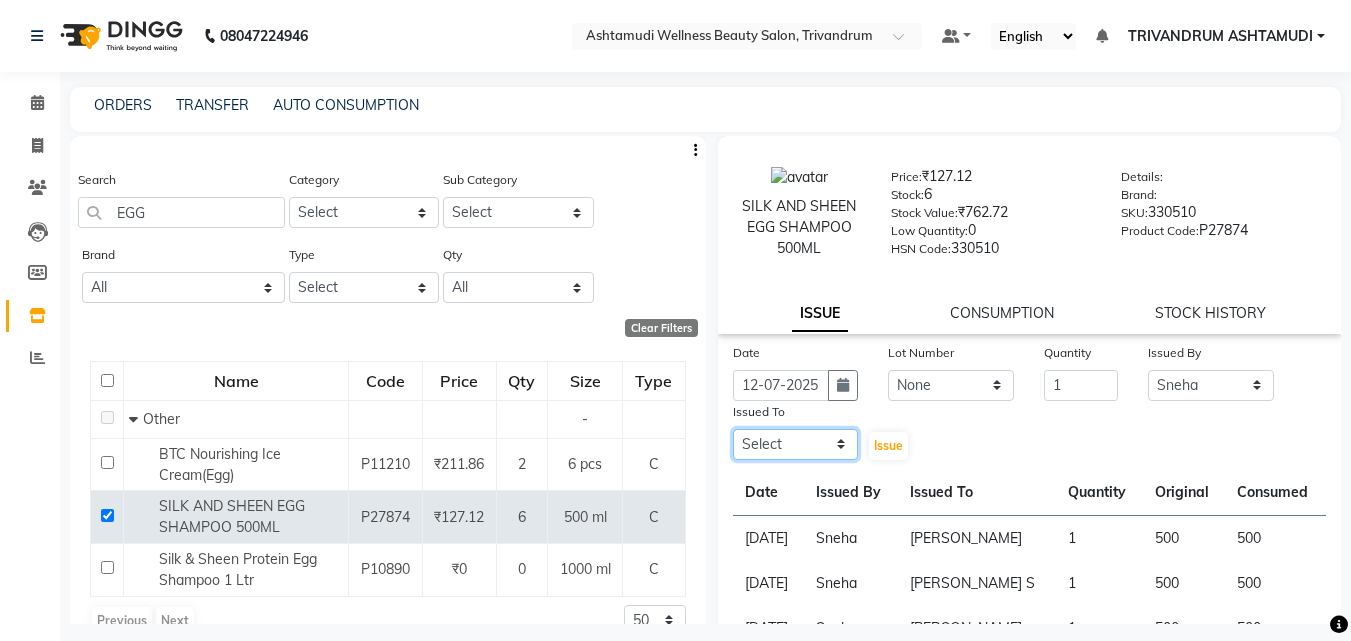 drag, startPoint x: 840, startPoint y: 439, endPoint x: 834, endPoint y: 430, distance: 10.816654 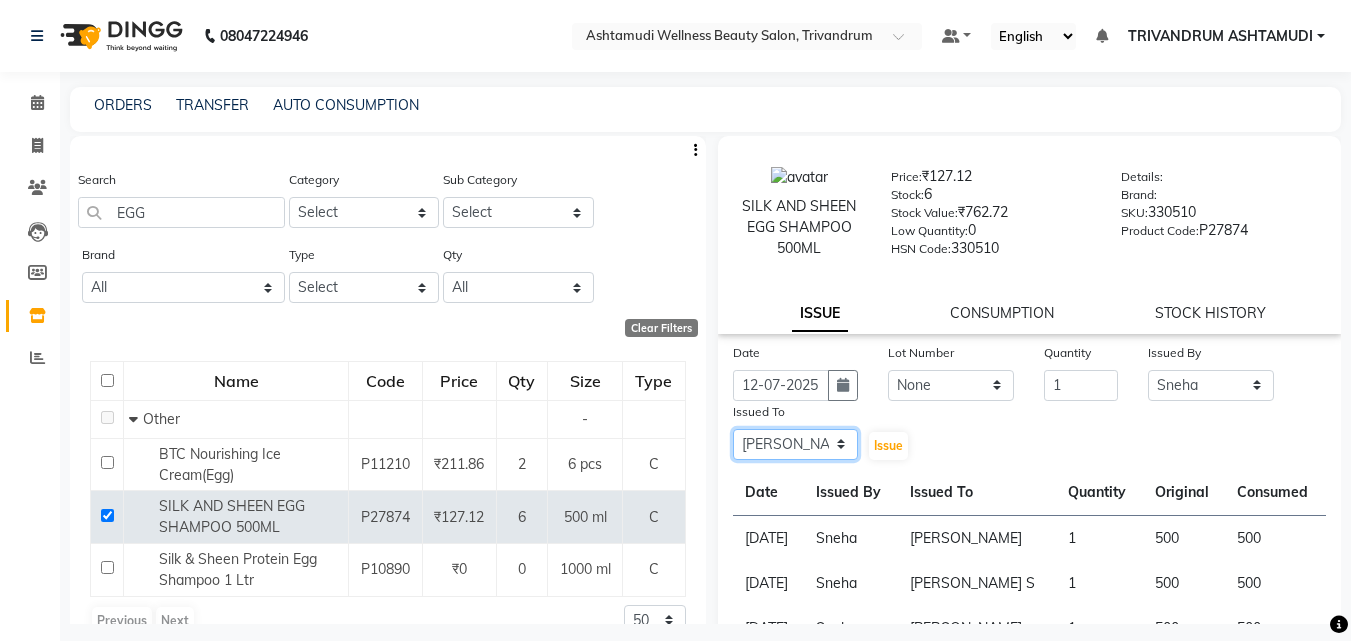 click on "Select ANJALI L B	 CHIPPY DHANYA D INDU GURUNG	 KARTHIKA	 Lekshmi MANJUSHA	 PUNAM LAMA	 SARITHA	 SIMI Sneha TRIVANDRUM ASHTAMUDI USHA KUMARI S" 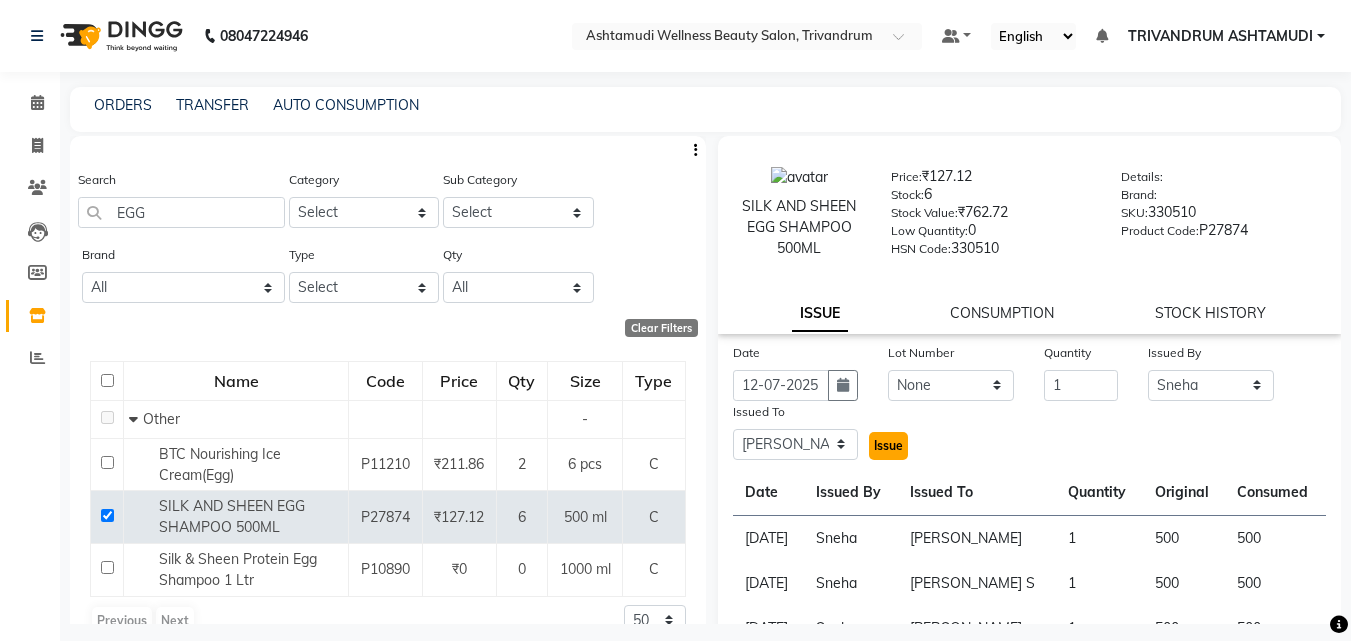 click on "Issue" 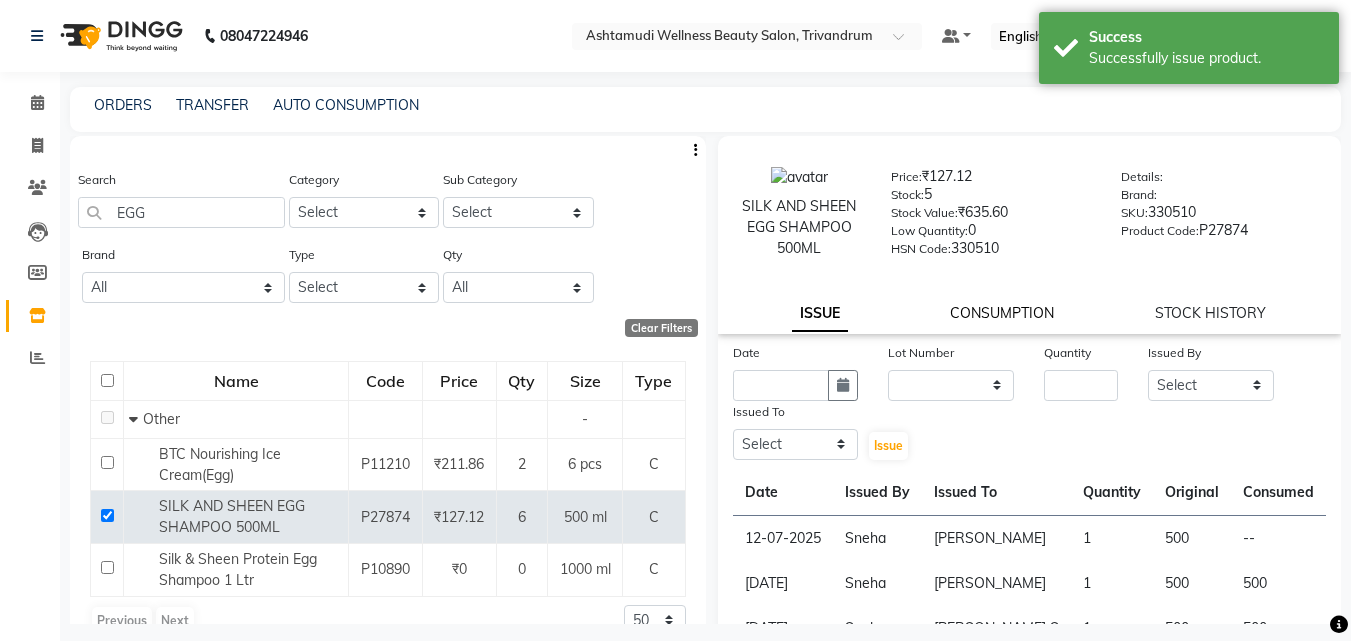 click on "CONSUMPTION" 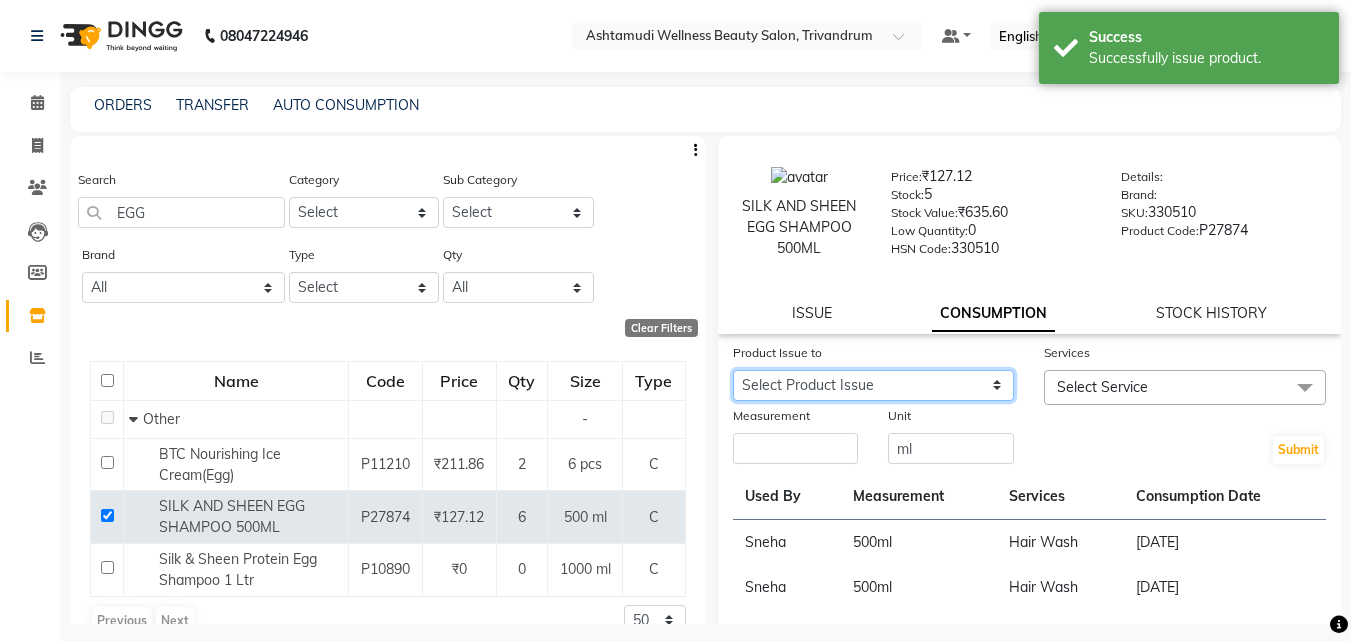 click on "Select Product Issue 2025-07-12, Issued to: KARTHIKA	, Balance: 500" 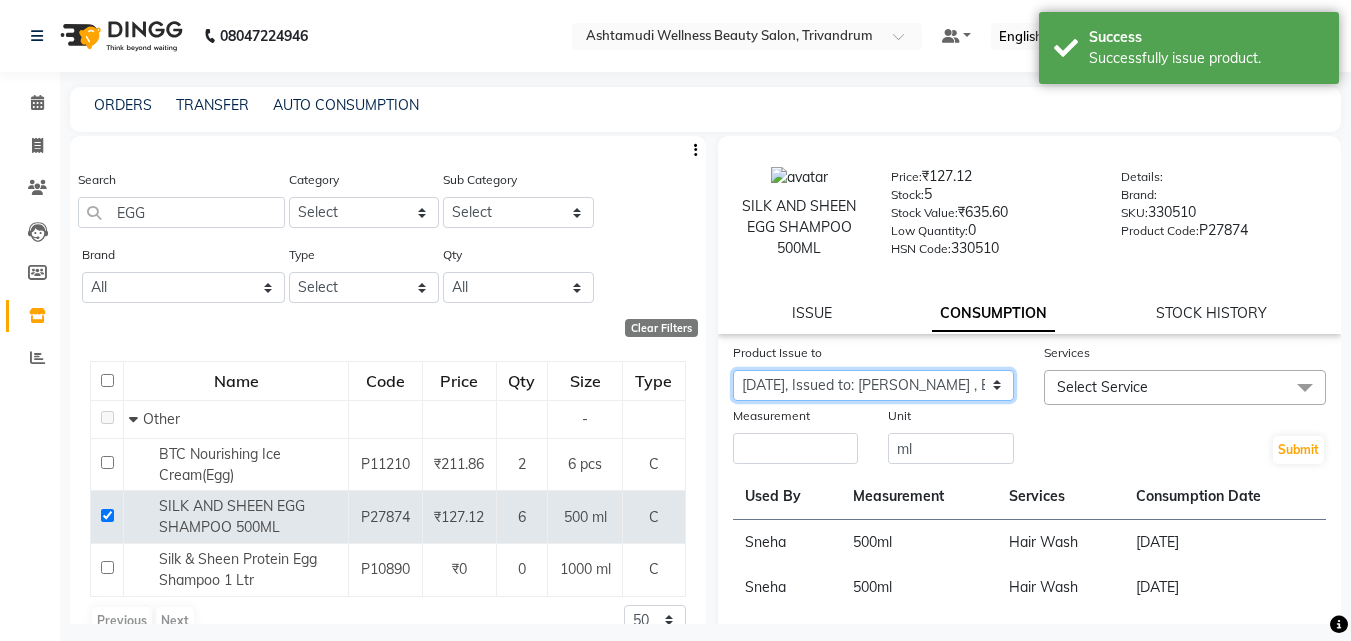 click on "Select Product Issue 2025-07-12, Issued to: KARTHIKA	, Balance: 500" 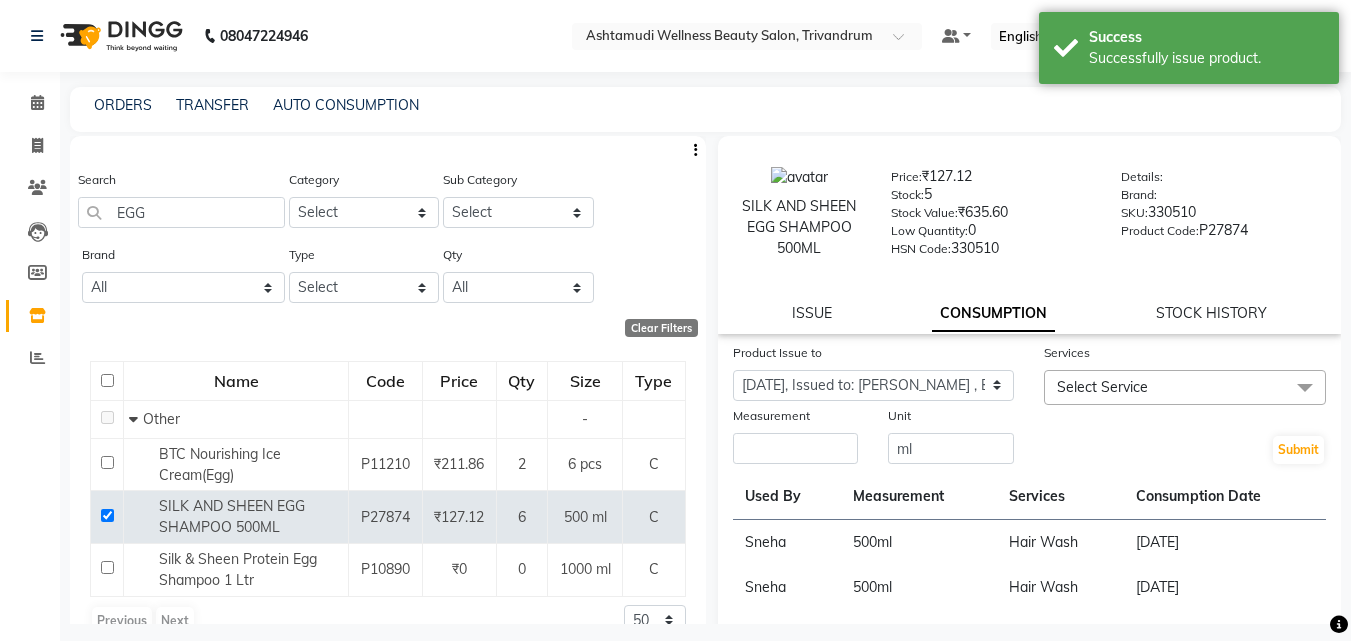 click on "Measurement" 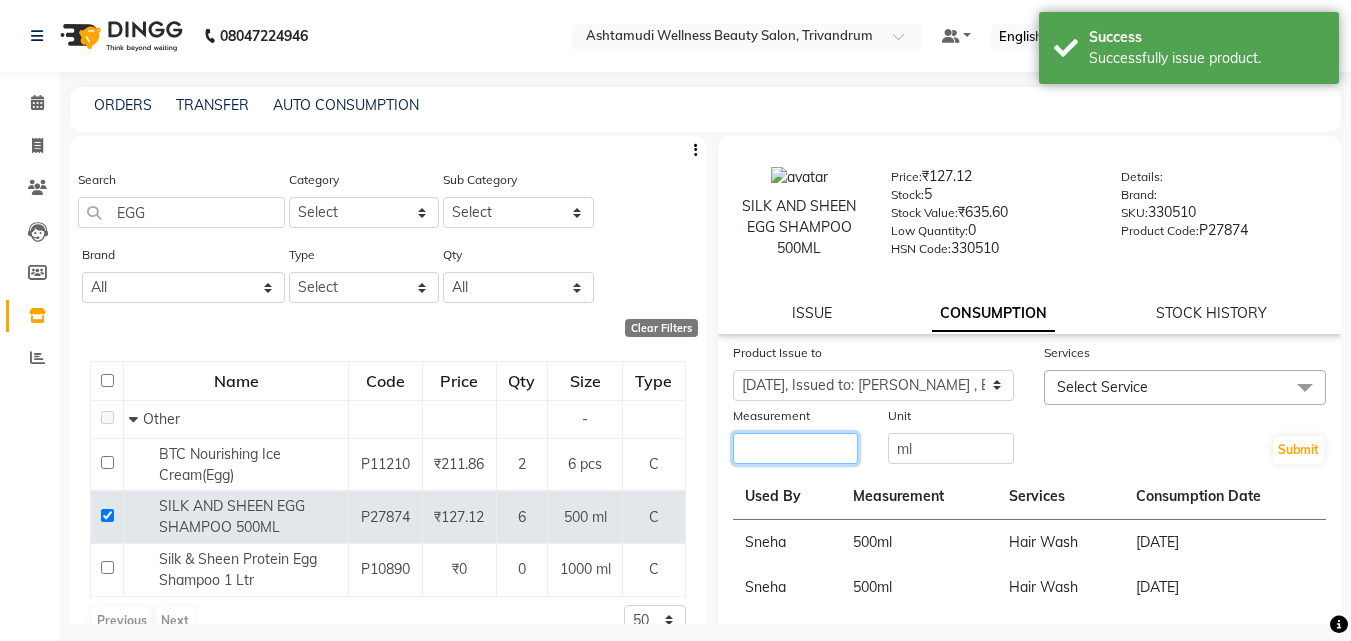 click 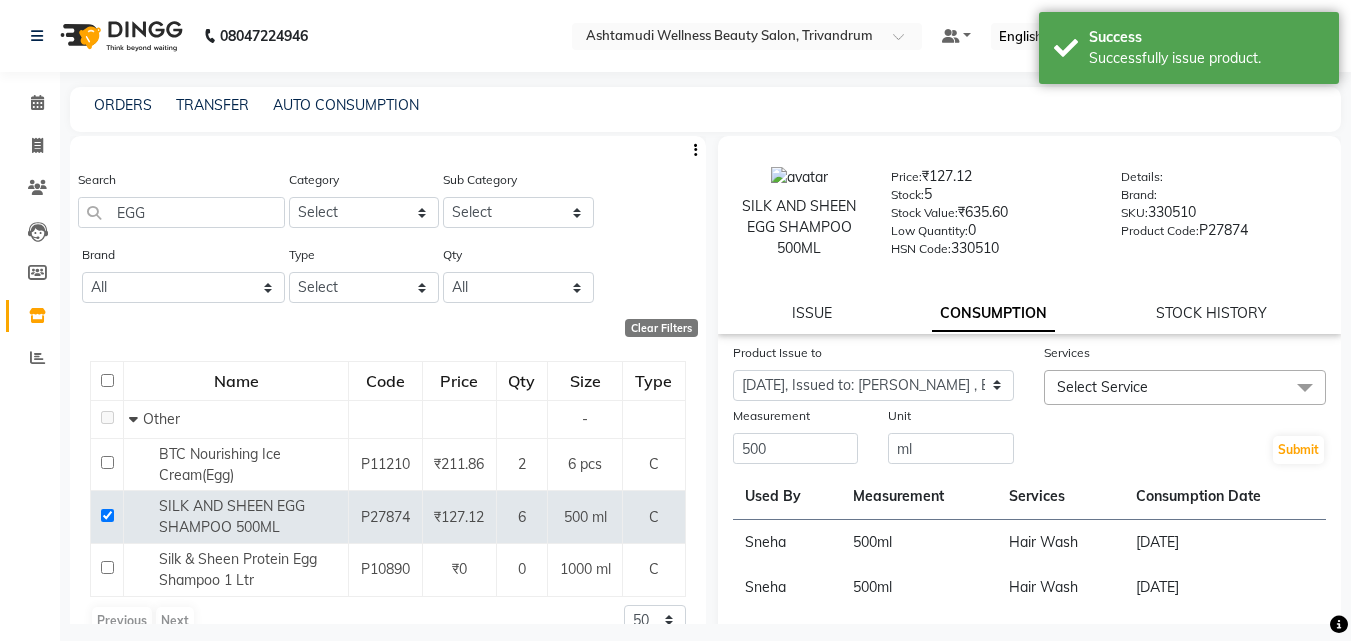 click on "Select Service" 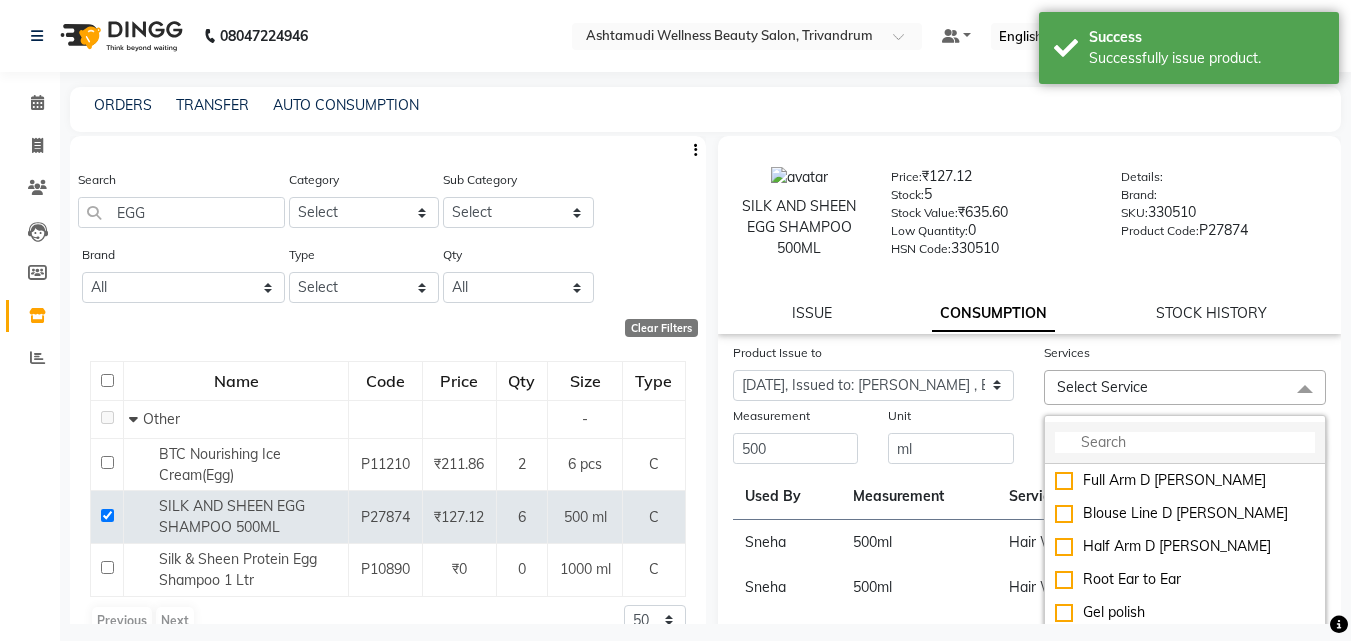 click 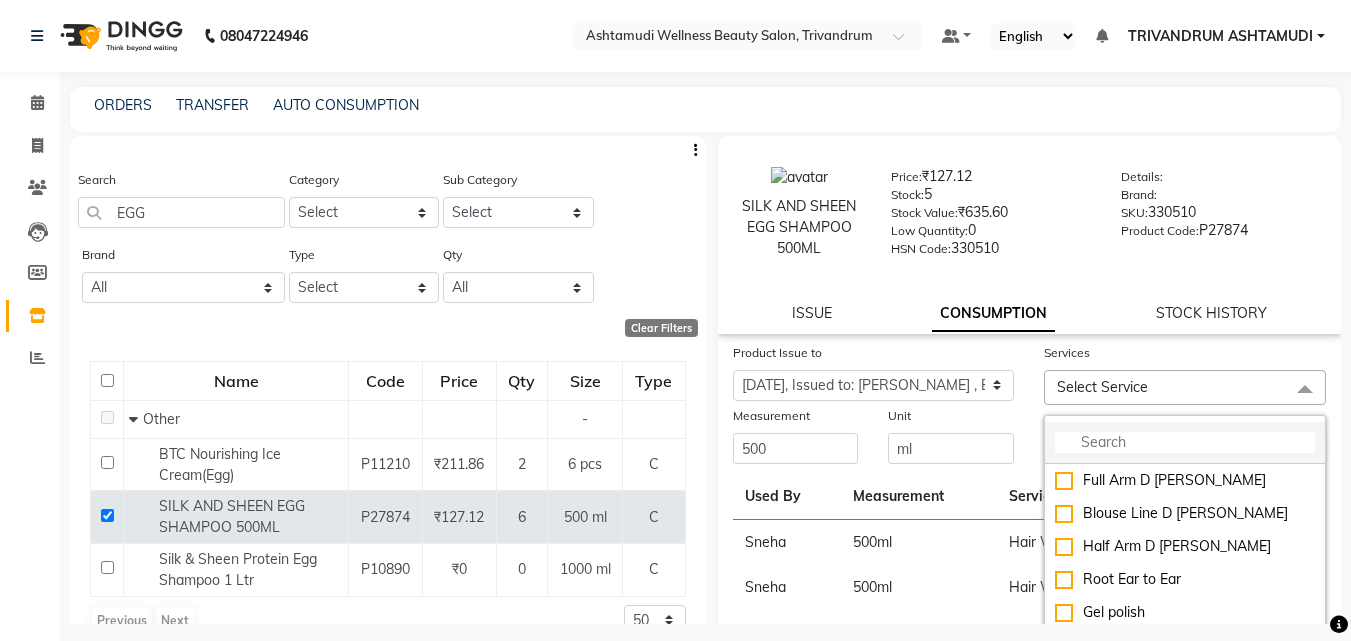 click 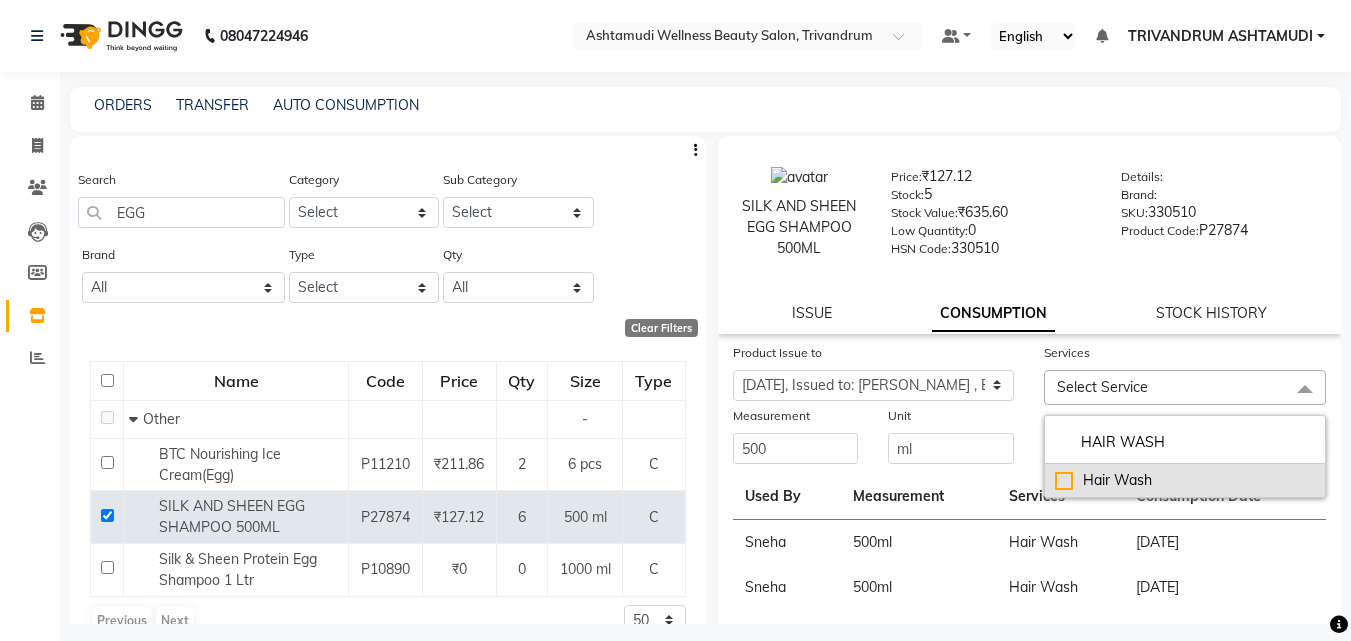 click on "Hair Wash" 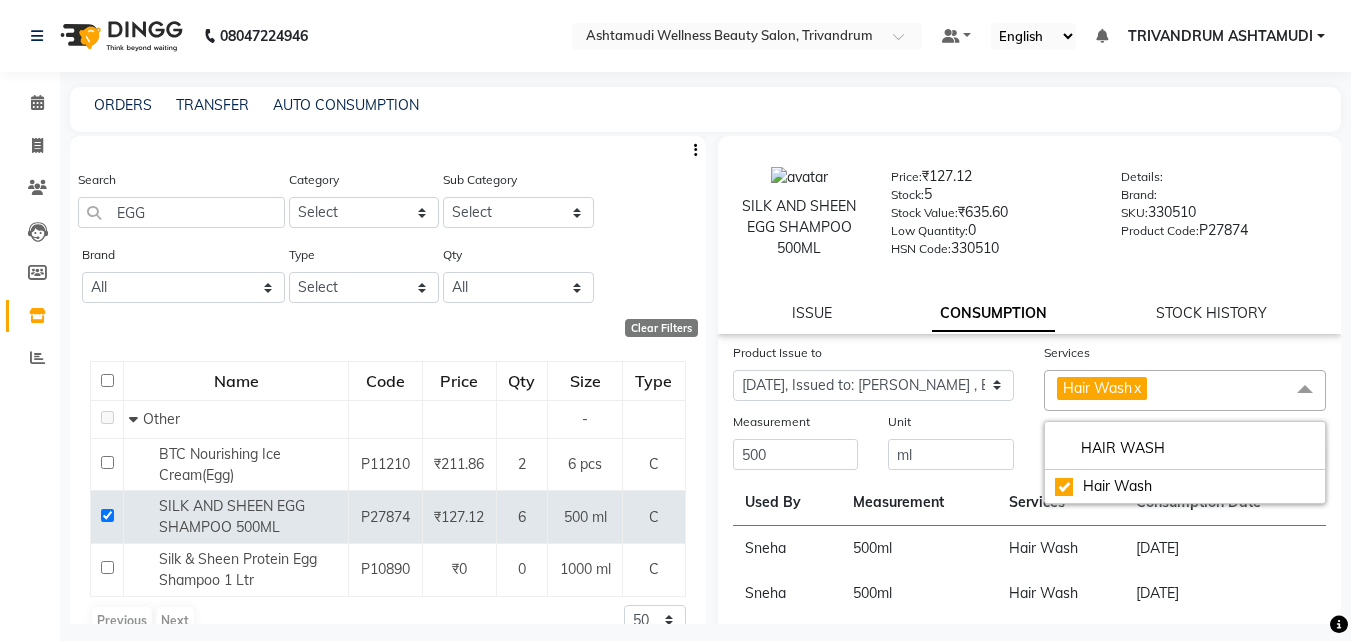 click on "Unit ml" 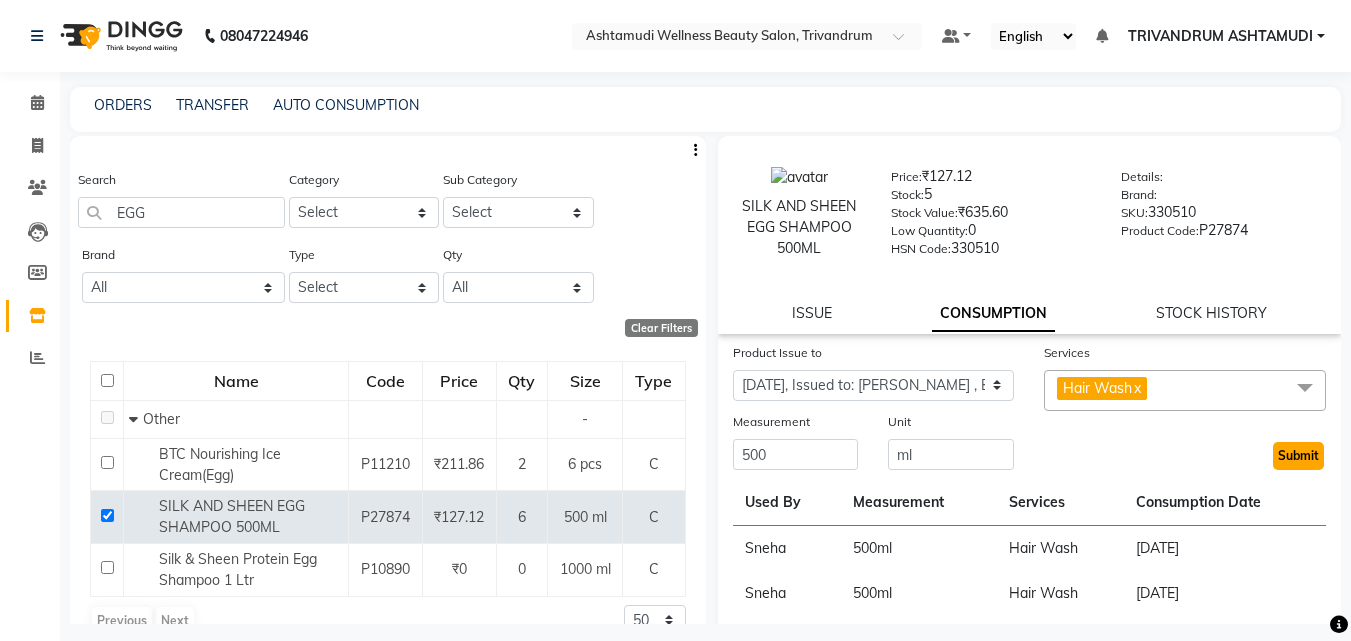 click on "Submit" 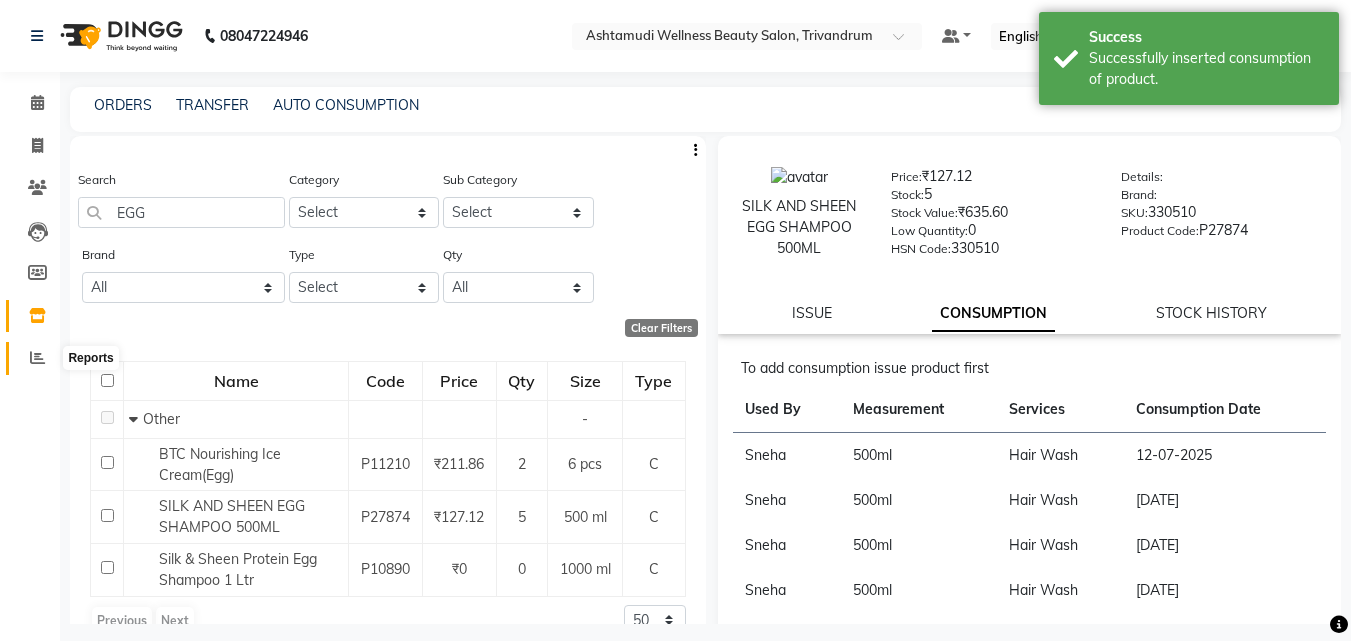 click 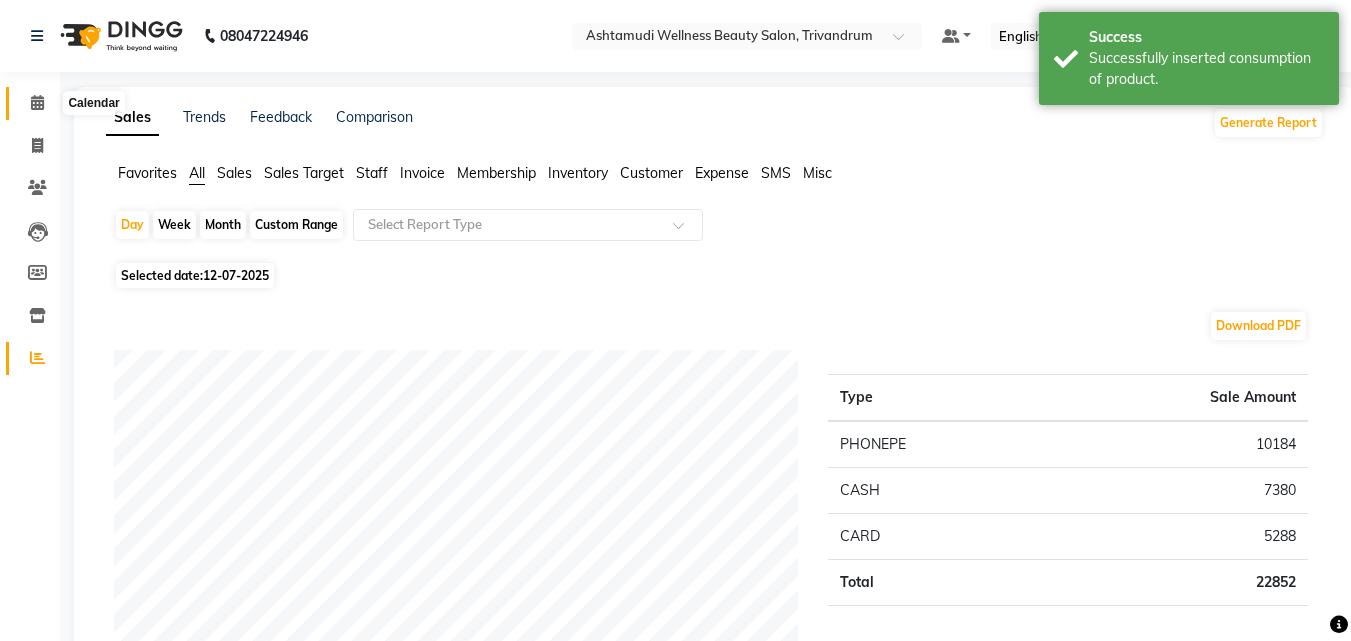 click 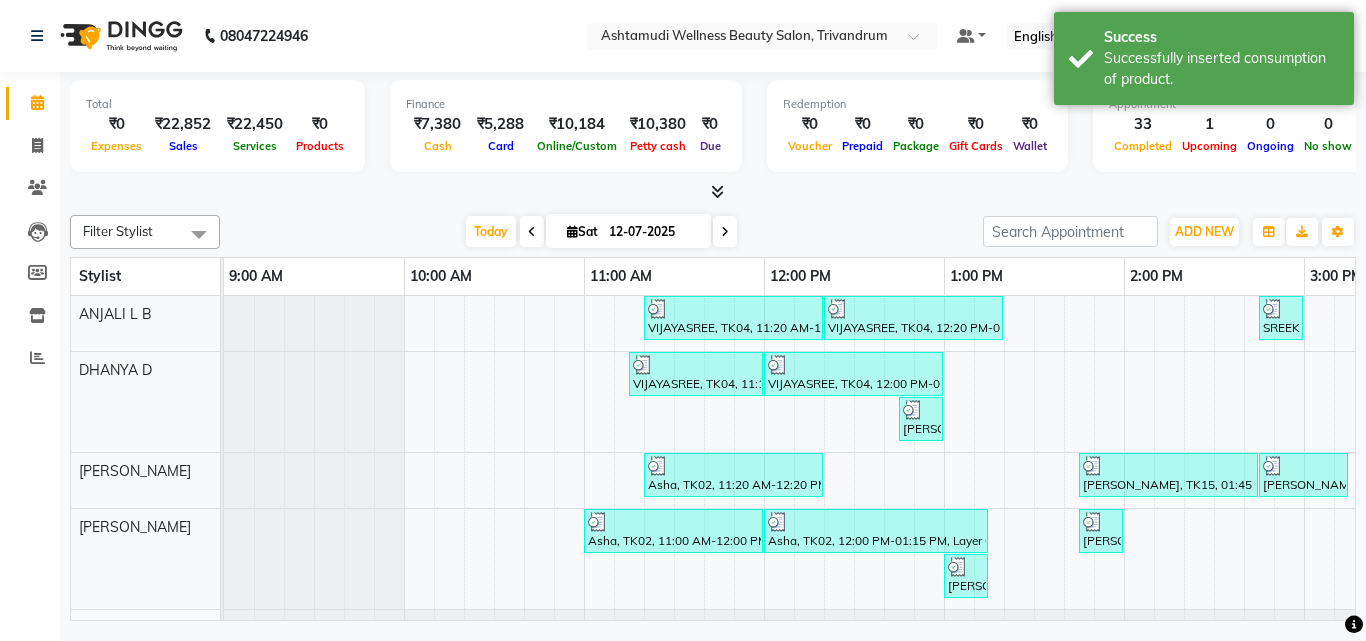 click on "VIJAYASREE, TK04, 11:20 AM-12:20 PM, Ceramide  Anti frizz treatment     VIJAYASREE, TK04, 12:20 PM-01:20 PM, Root Touch-Up (Ammonia Free),Ceramide  Anti frizz treatment,Eyebrows Threading     SREEKUTTY, TK14, 02:45 PM-03:00 PM, Eyebrows Threading     VIJAYASREE, TK04, 11:15 AM-12:00 PM, Root Touch-Up (Ammonia Free)     VIJAYASREE, TK04, 12:00 PM-01:00 PM, Ceramide  Anti frizz treatment     KARISHMA@@, TK08, 12:45 PM-01:00 PM, Eyebrows Threading     Asha, TK02, 11:20 AM-12:20 PM, Layer Cut     Brinda, TK15, 01:45 PM-02:45 PM, Root Smoothening     Brinda, TK15, 02:45 PM-03:15 PM, Child Cut     Asha, TK02, 11:00 AM-12:00 PM, Ceramide  Anti frizz treatment     Asha, TK02, 12:00 PM-01:15 PM, Layer Cut,Ceramide  Anti frizz treatment,Eyebrows Threading     gowri, TK11, 01:45 PM-02:00 PM, Eyebrows Threading     Sujitha A, TK16, 03:45 PM-04:45 PM, Anti-Dandruff Treatment With Spa     KARISHMA@@, TK08, 01:00 PM-01:15 PM, Eyebrows Threading     Vishnupriya, TK01, 10:45 AM-11:30 AM, Root Touch-Up (Ammonia Free)" at bounding box center (1484, 685) 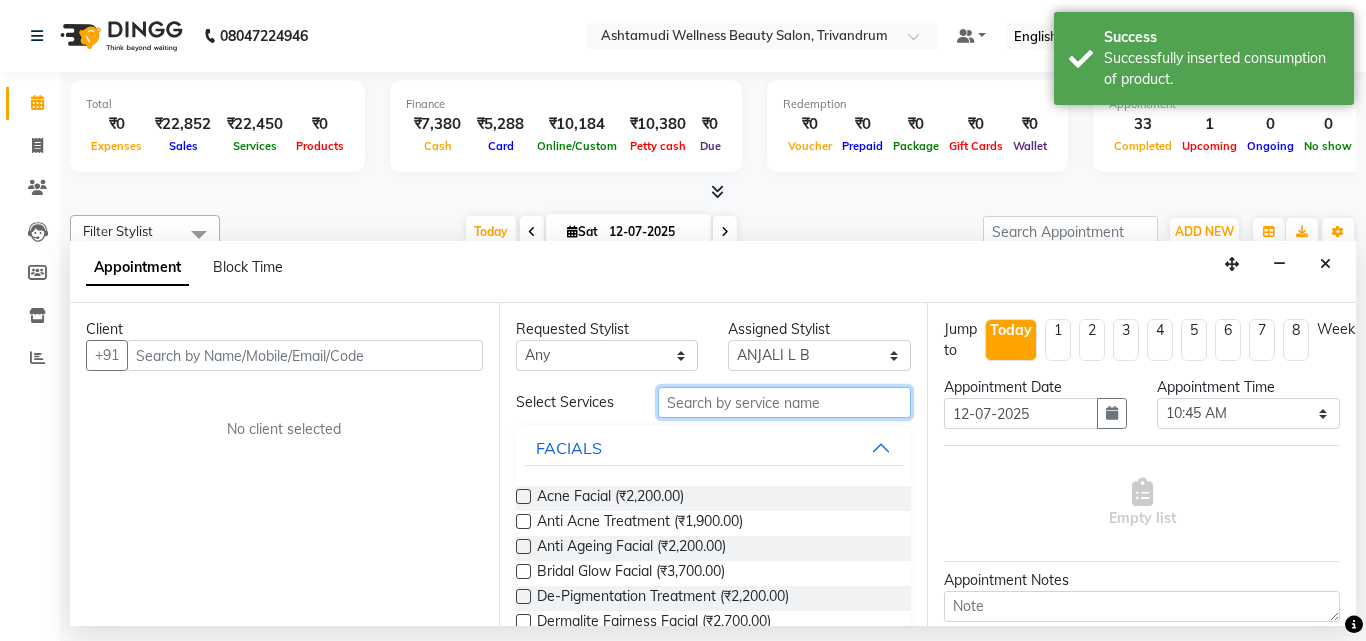 click at bounding box center (785, 402) 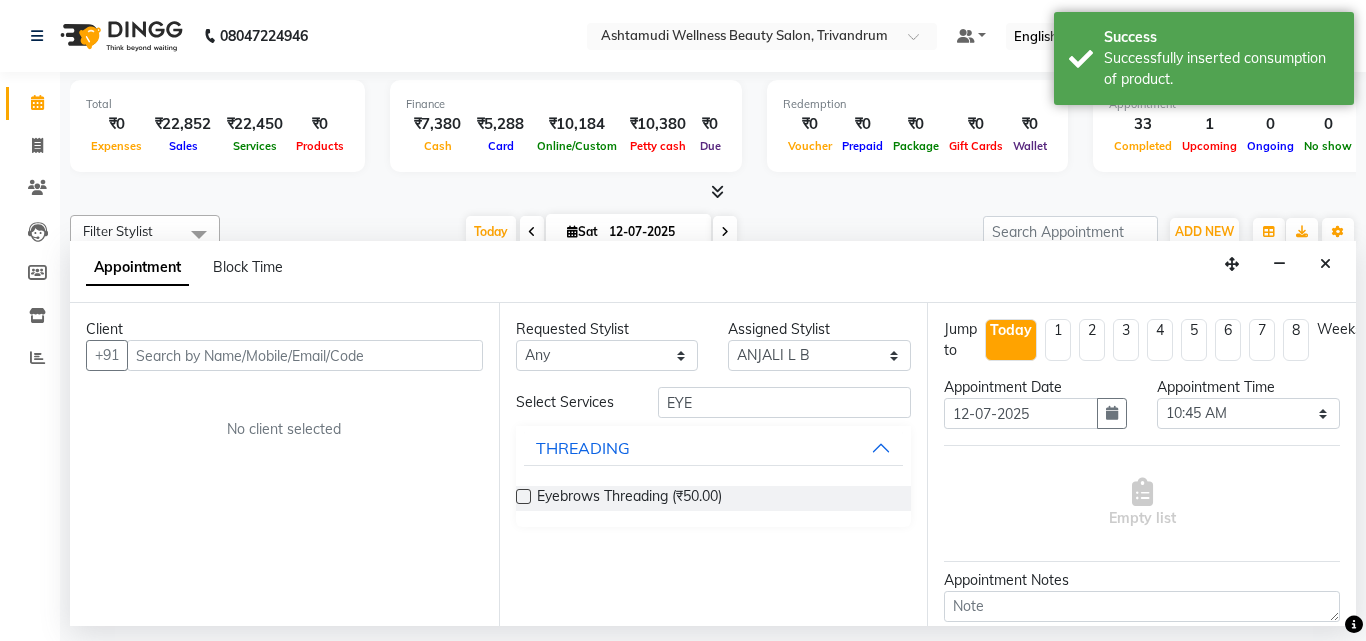 click at bounding box center [523, 496] 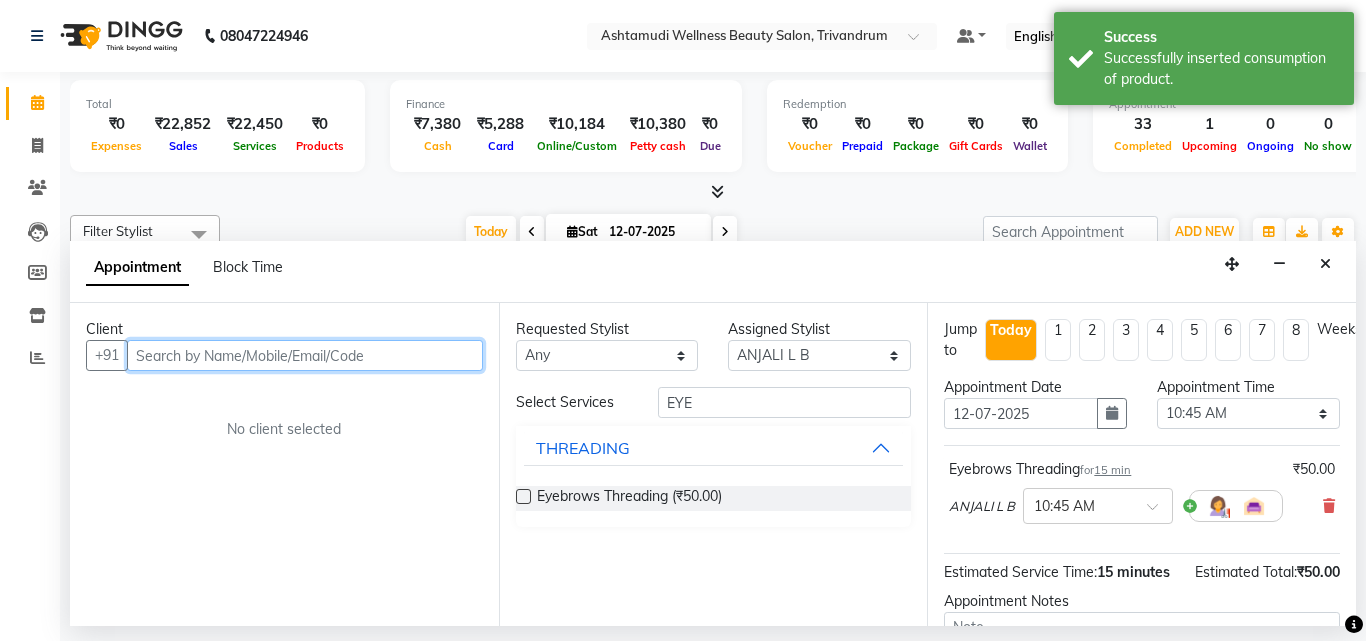 click at bounding box center [305, 355] 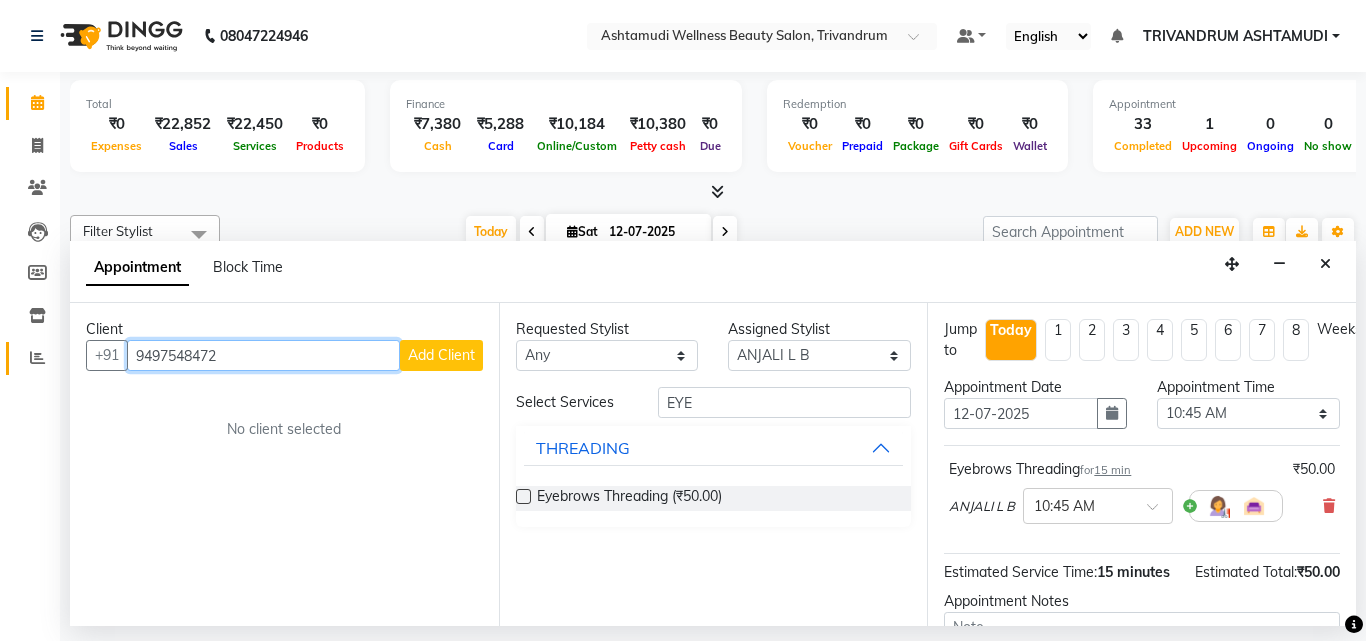 drag, startPoint x: 287, startPoint y: 362, endPoint x: 11, endPoint y: 365, distance: 276.0163 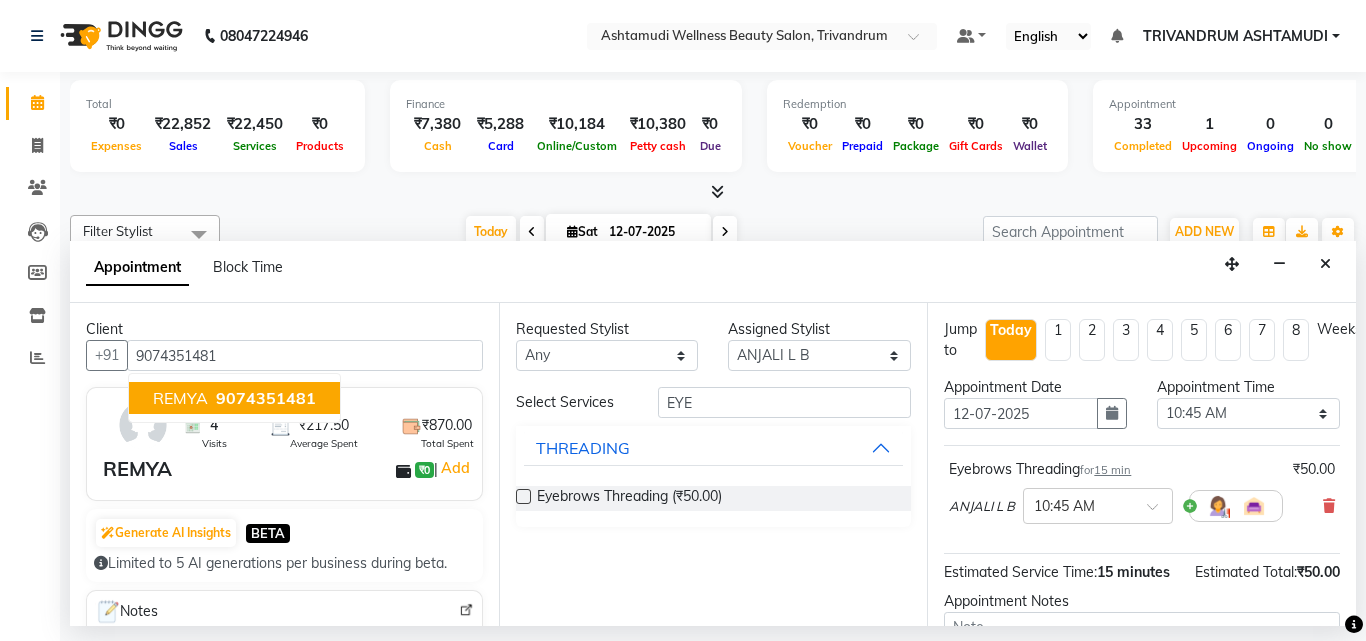 click on "REMYA    ₹0  |   Add" at bounding box center [288, 469] 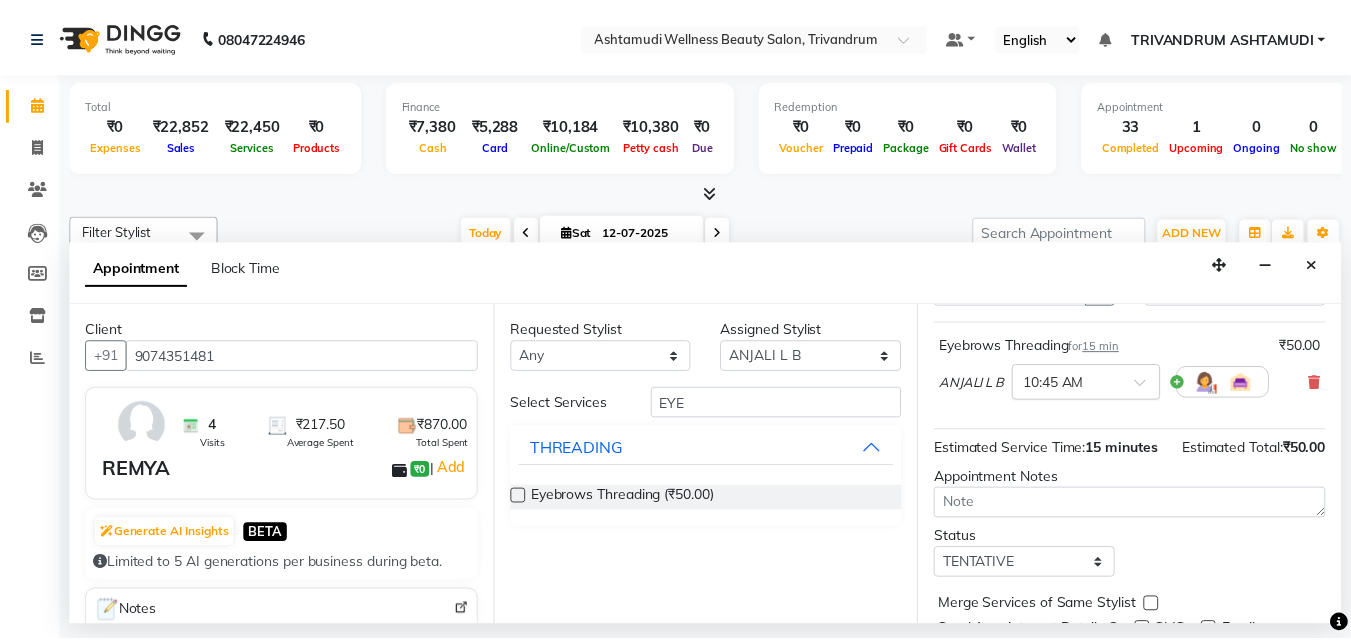 scroll, scrollTop: 239, scrollLeft: 0, axis: vertical 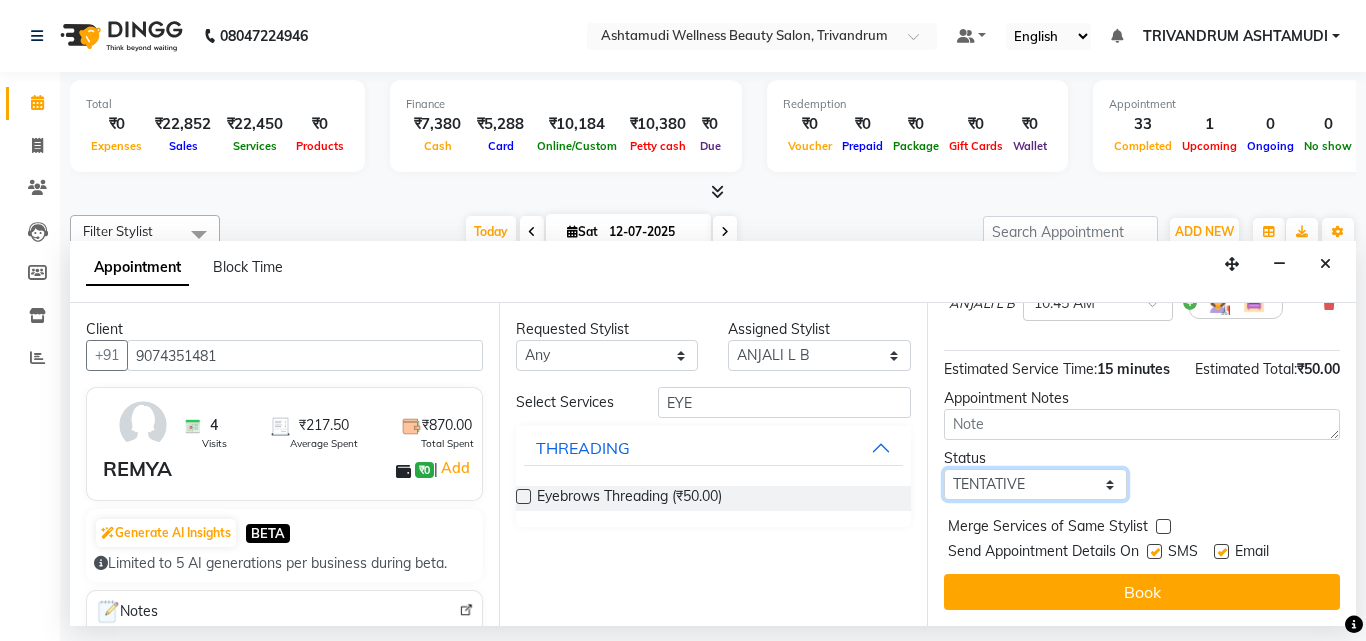 drag, startPoint x: 1093, startPoint y: 468, endPoint x: 1058, endPoint y: 482, distance: 37.696156 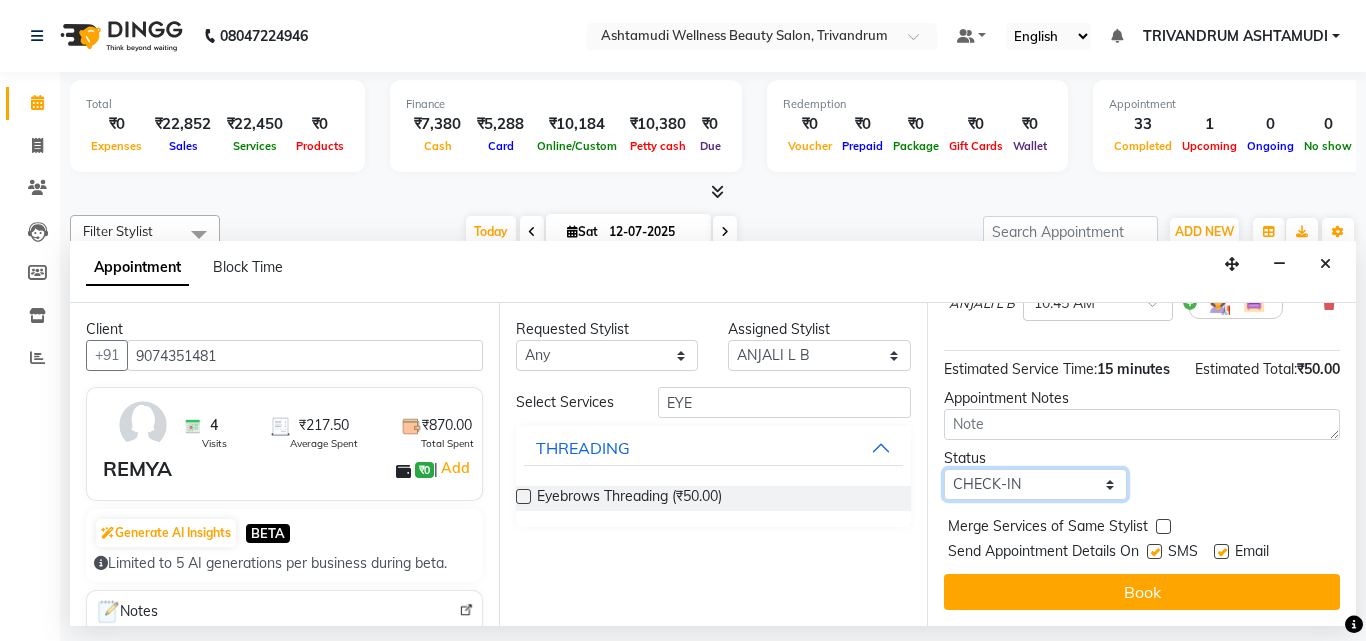 click on "Select TENTATIVE CONFIRM CHECK-IN UPCOMING" at bounding box center [1035, 484] 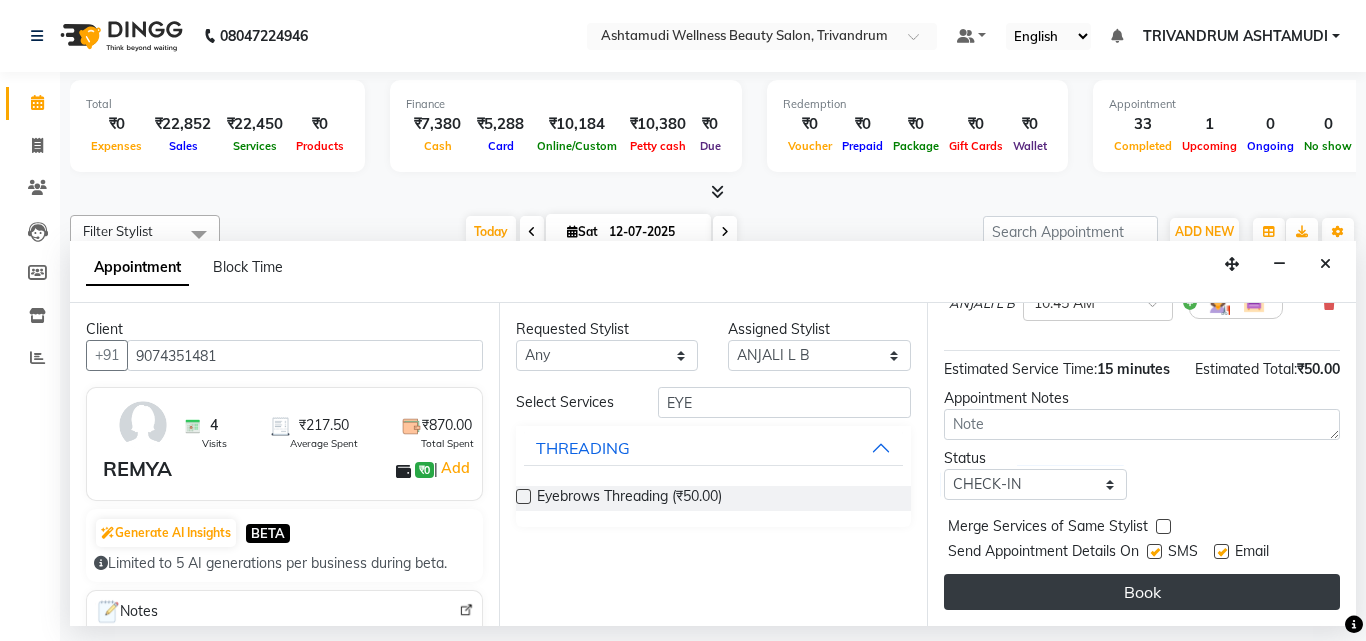 click on "Book" at bounding box center (1142, 592) 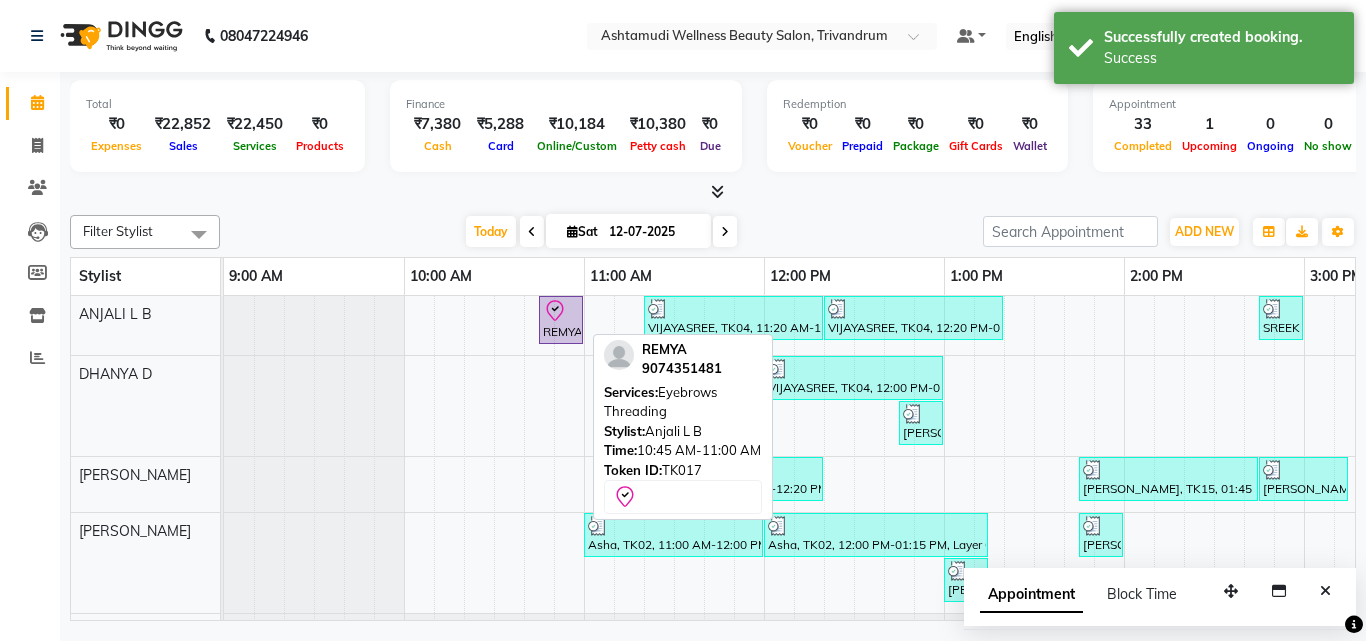 click at bounding box center [561, 311] 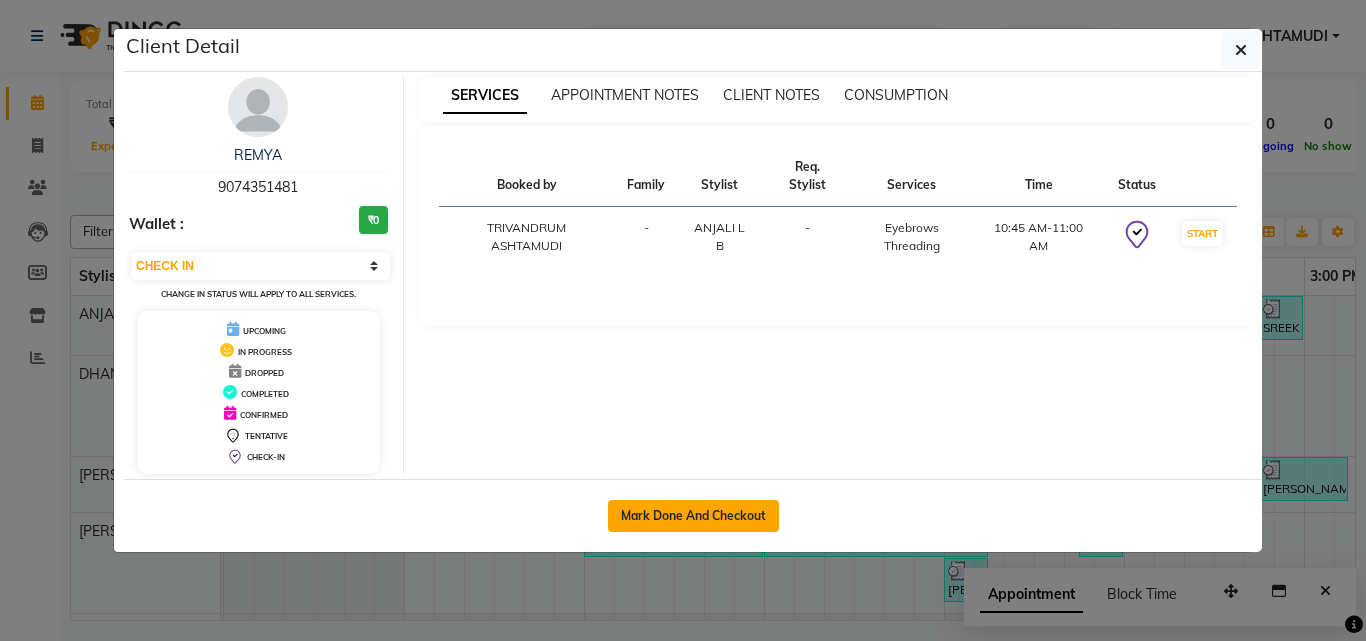 click on "Mark Done And Checkout" 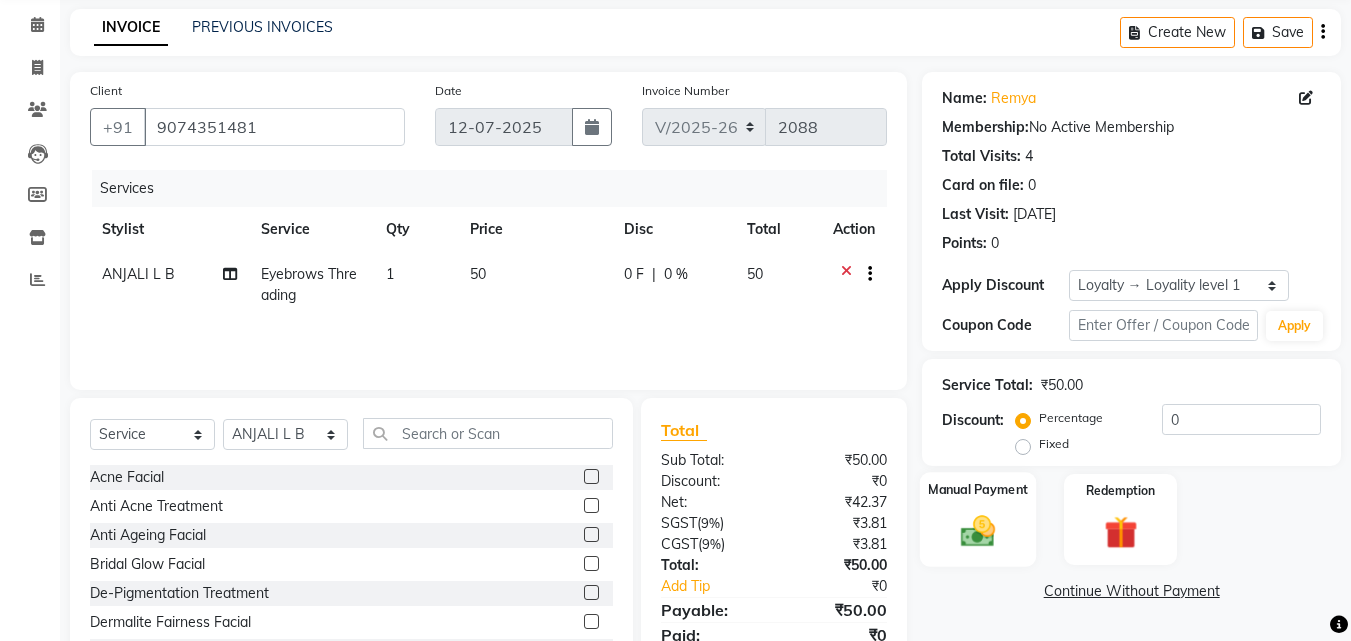 scroll, scrollTop: 160, scrollLeft: 0, axis: vertical 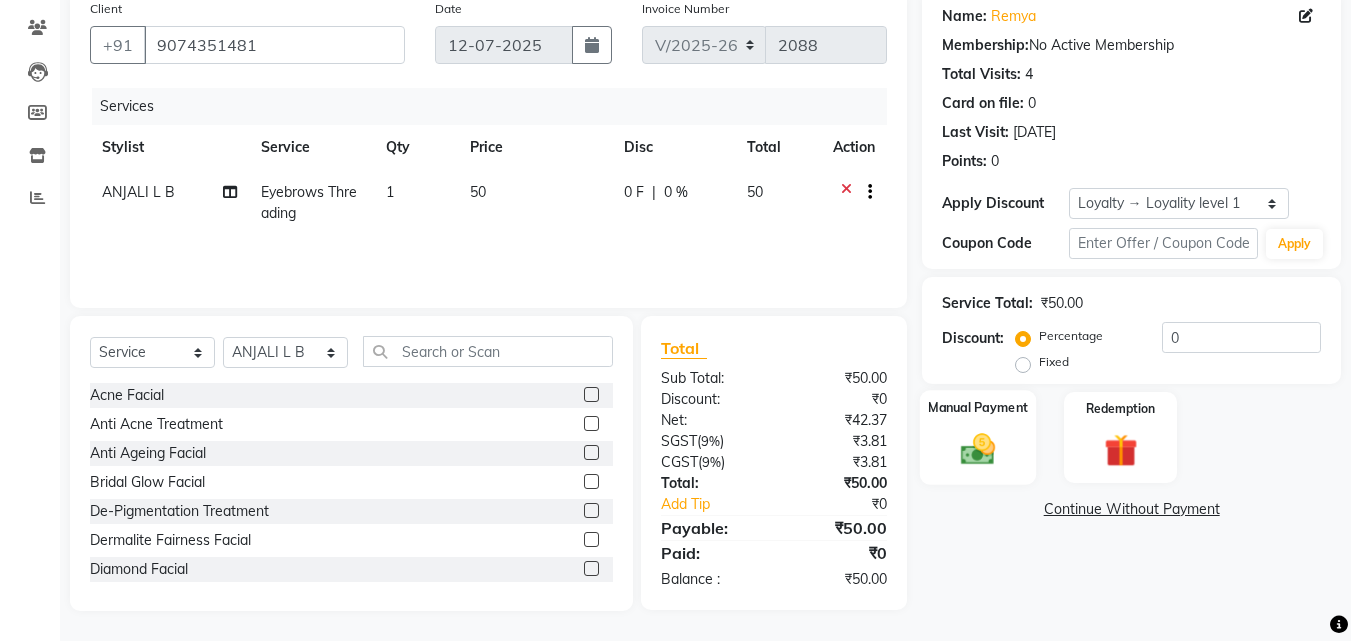 click 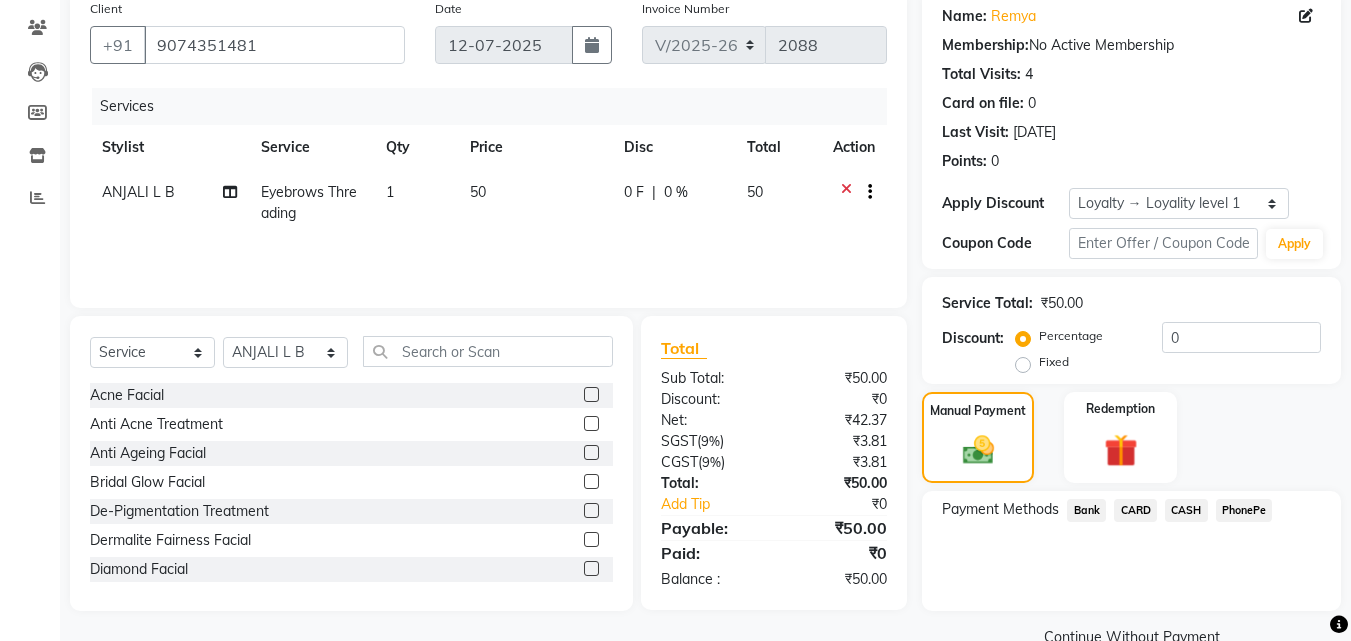 click on "CASH" 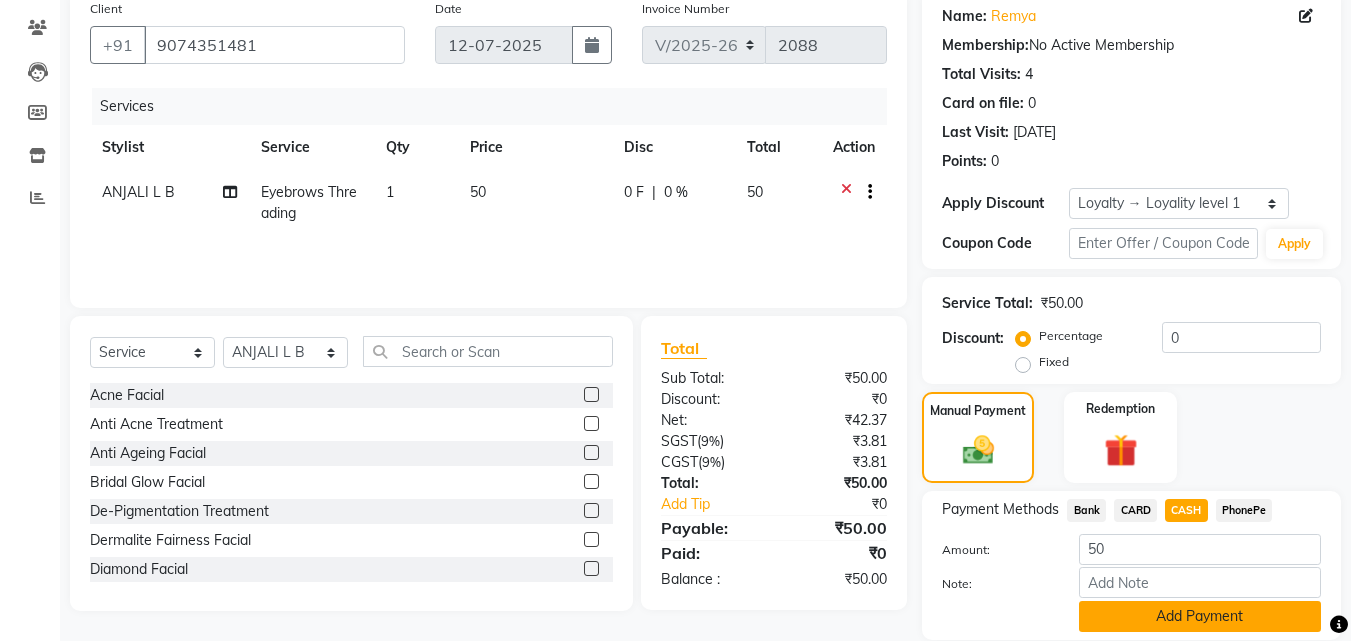 click on "Add Payment" 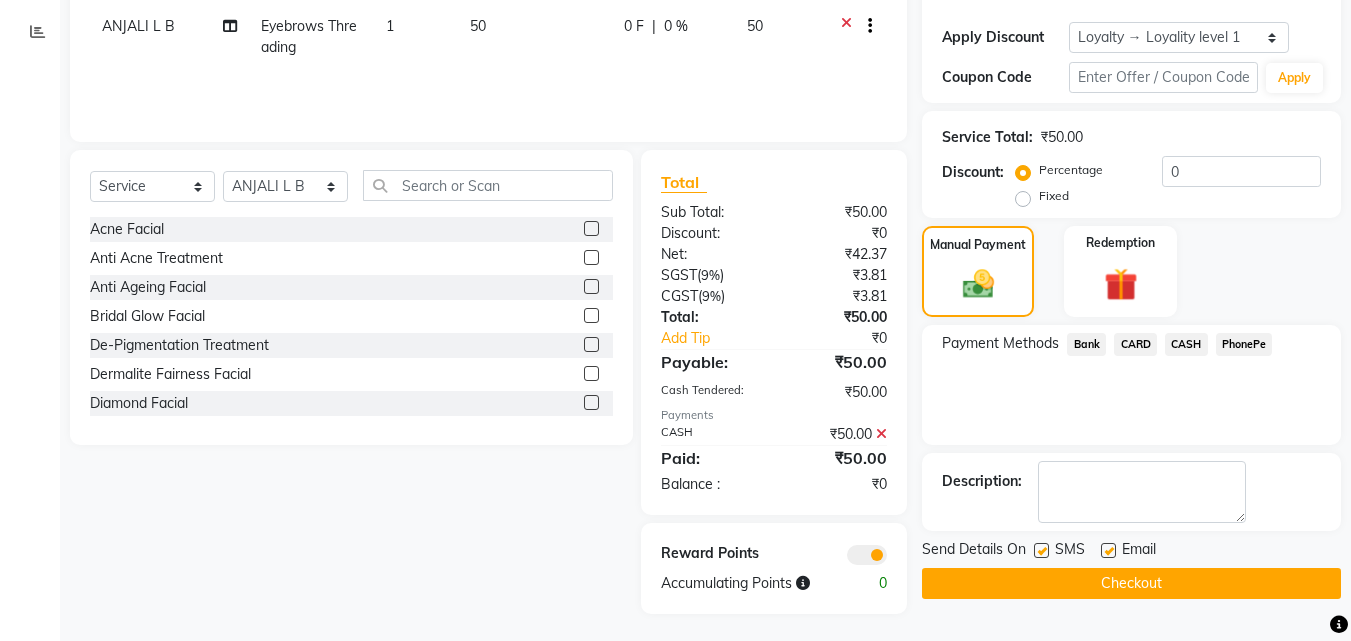 scroll, scrollTop: 329, scrollLeft: 0, axis: vertical 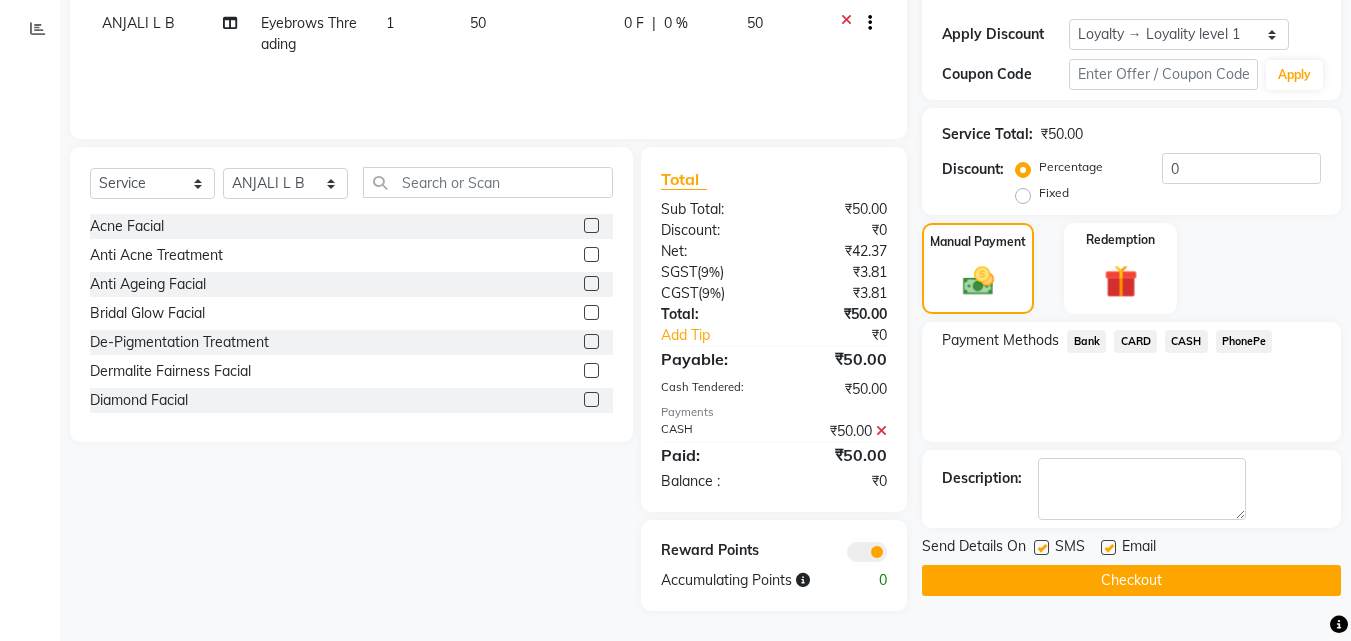 click on "Checkout" 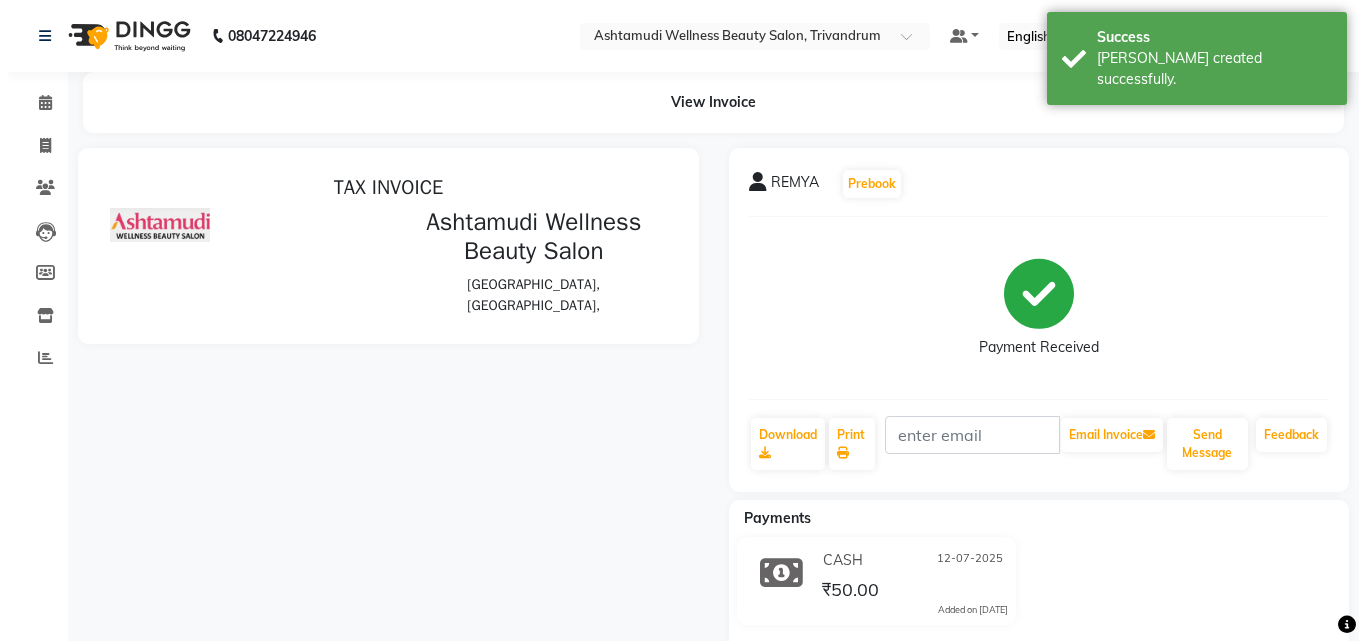 scroll, scrollTop: 0, scrollLeft: 0, axis: both 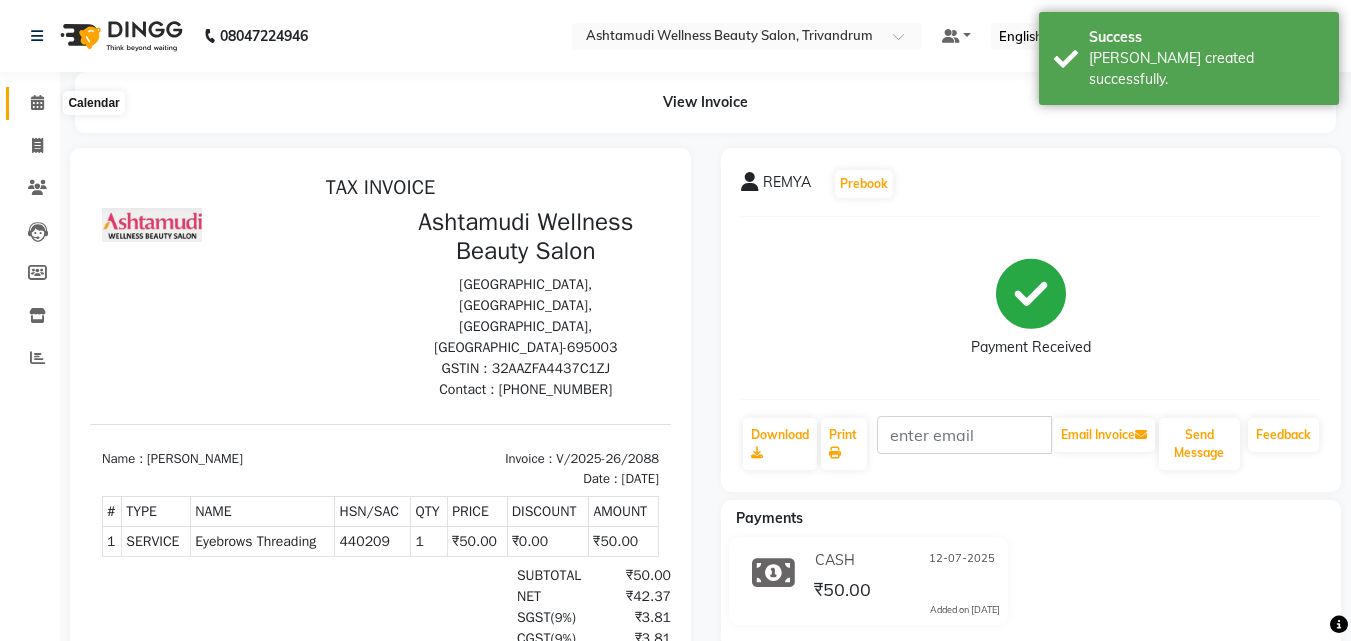 click 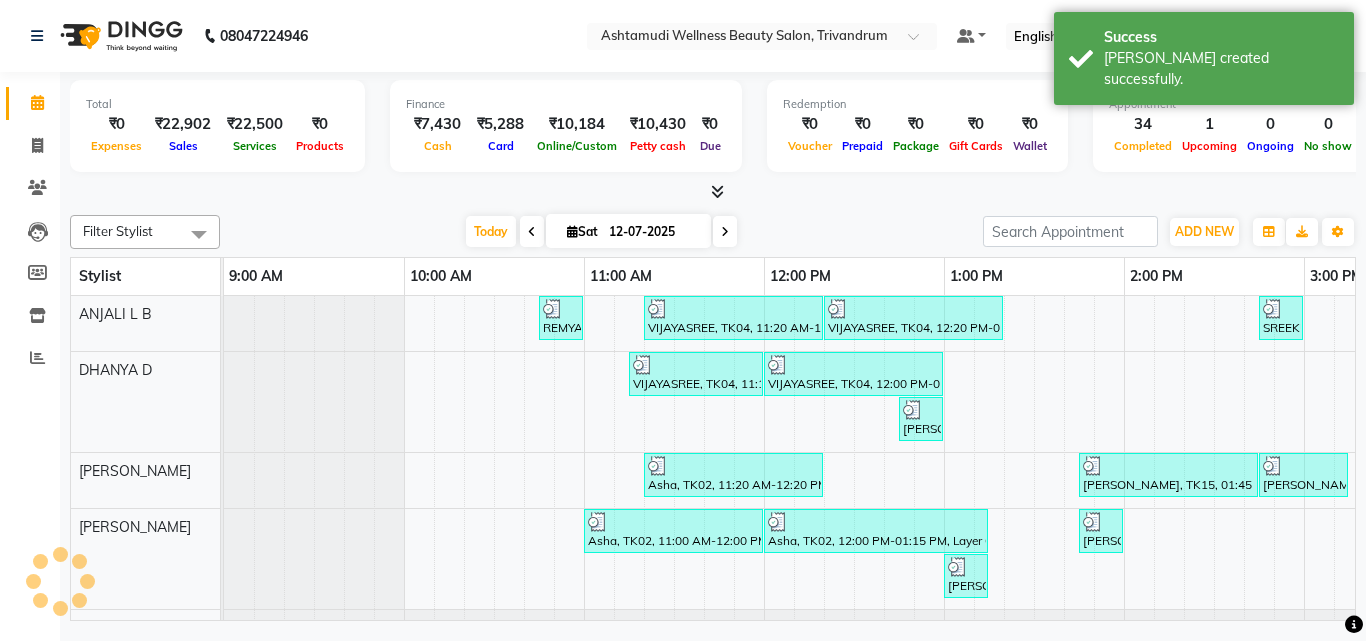 scroll, scrollTop: 0, scrollLeft: 0, axis: both 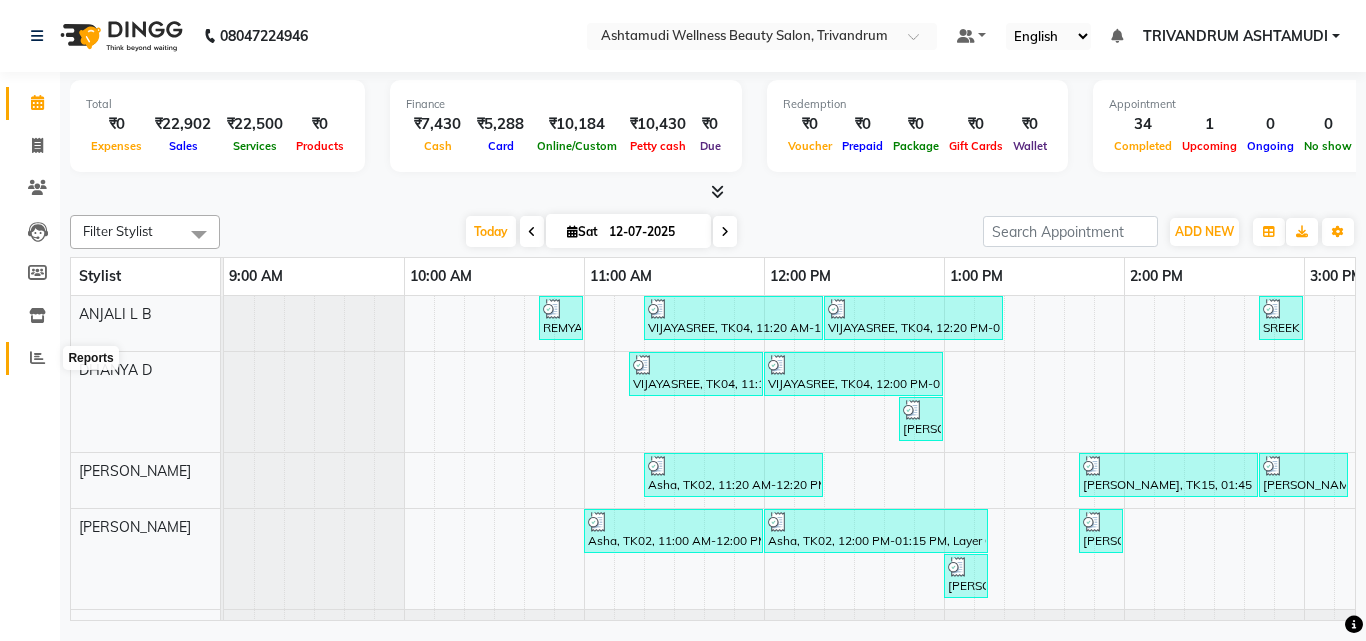 click 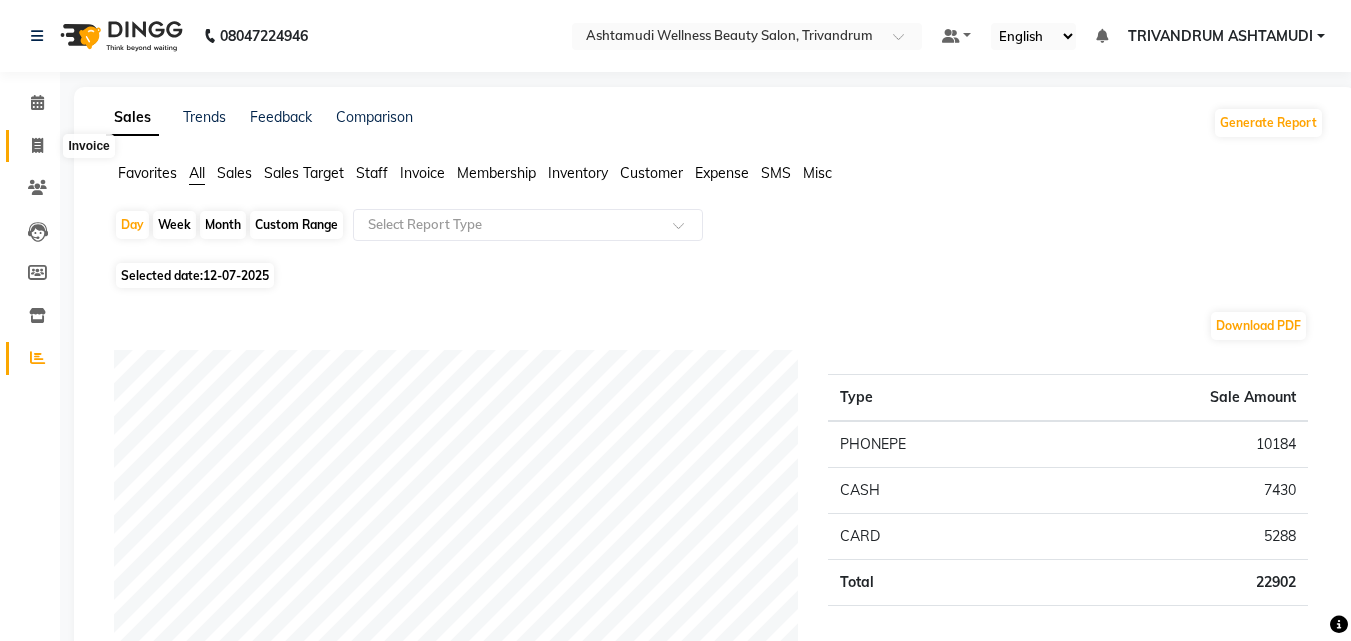 click 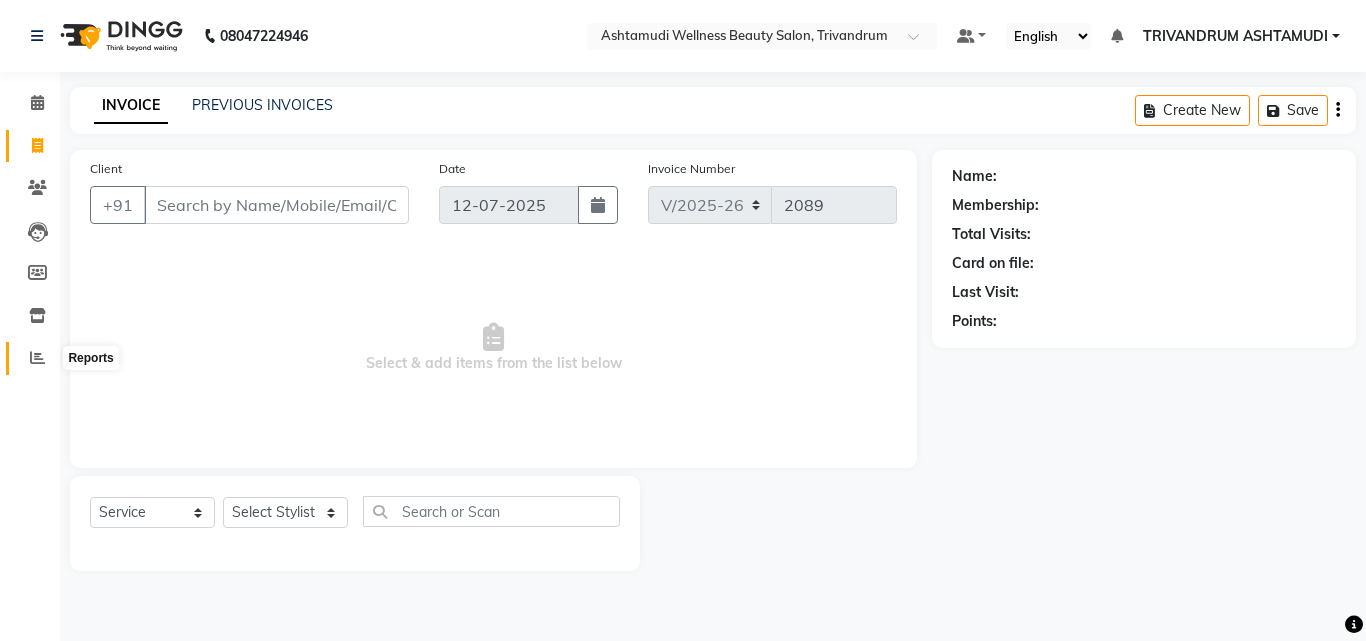 click 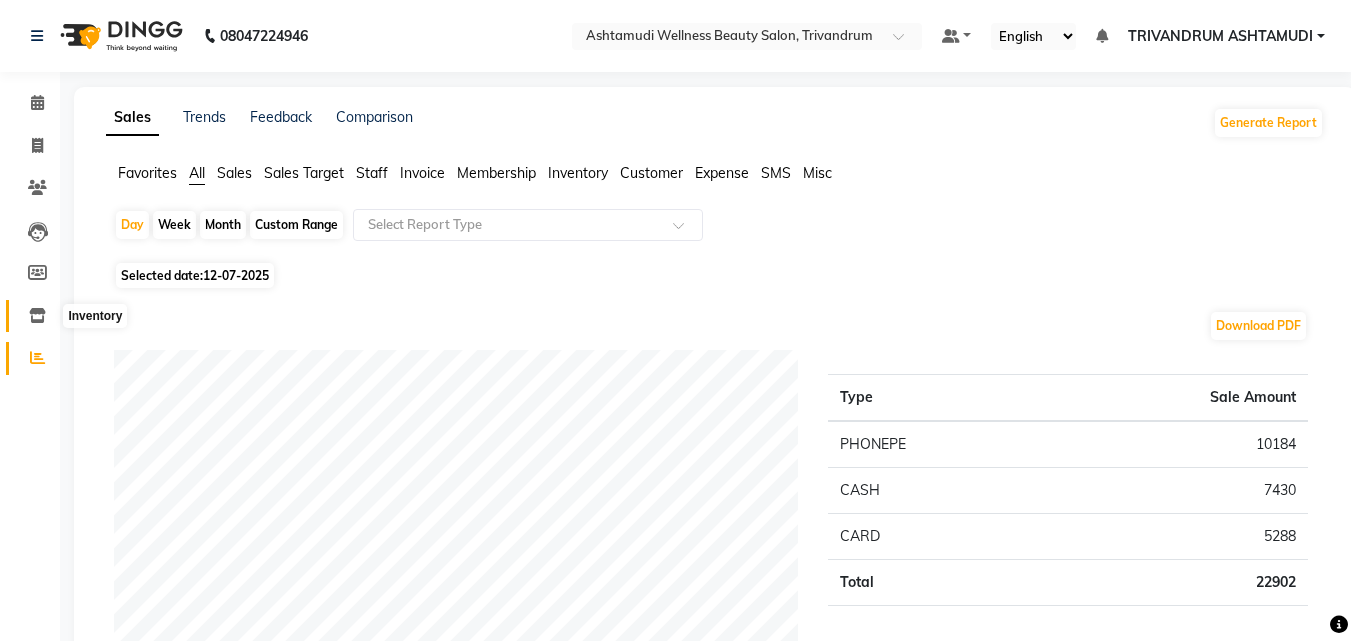 click 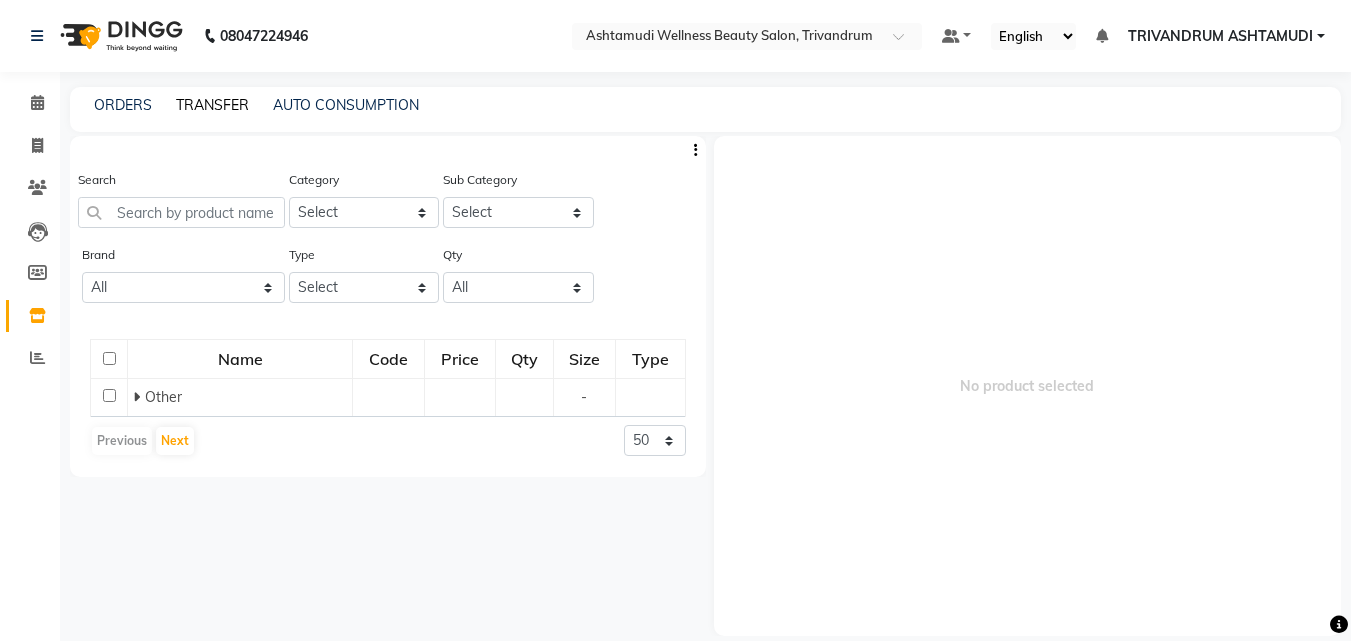 click on "TRANSFER" 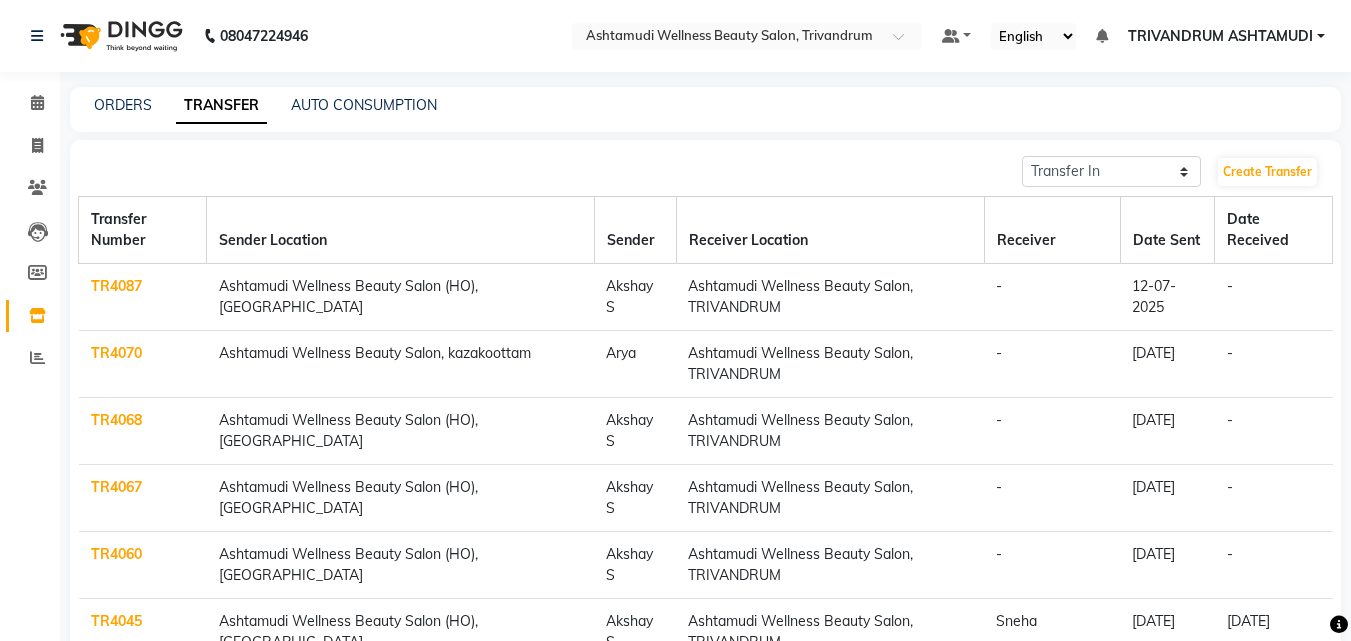 click on "TR4060" 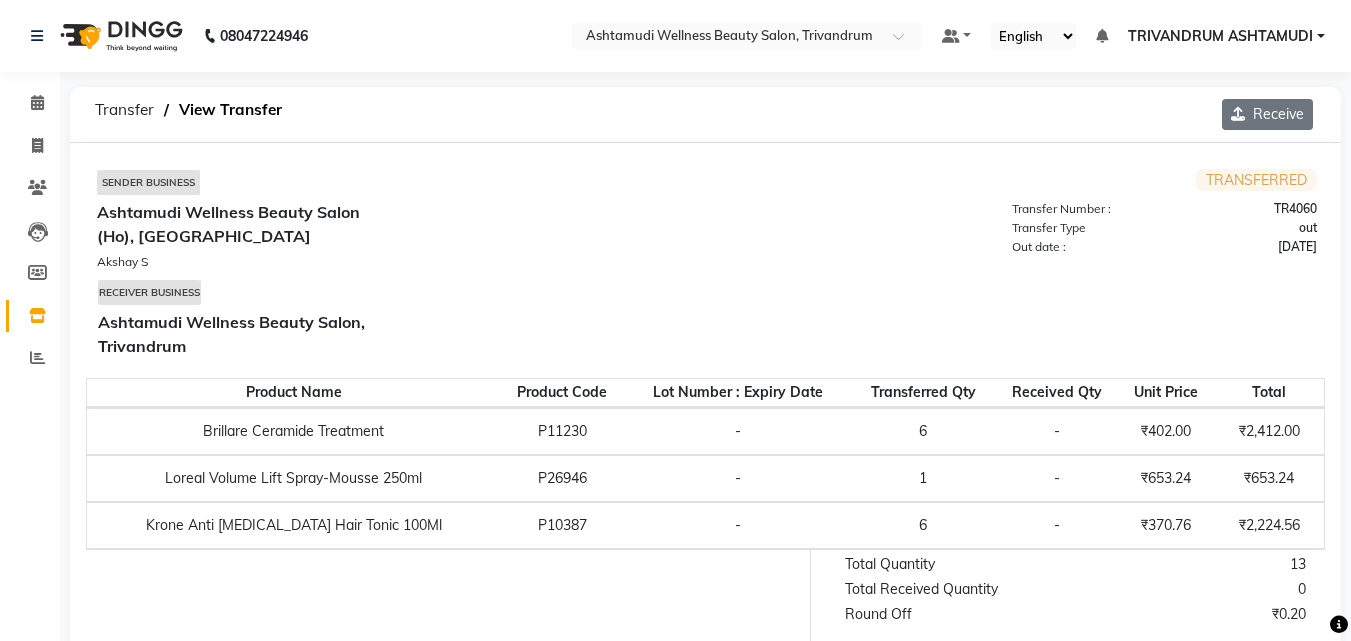 click on "Receive" 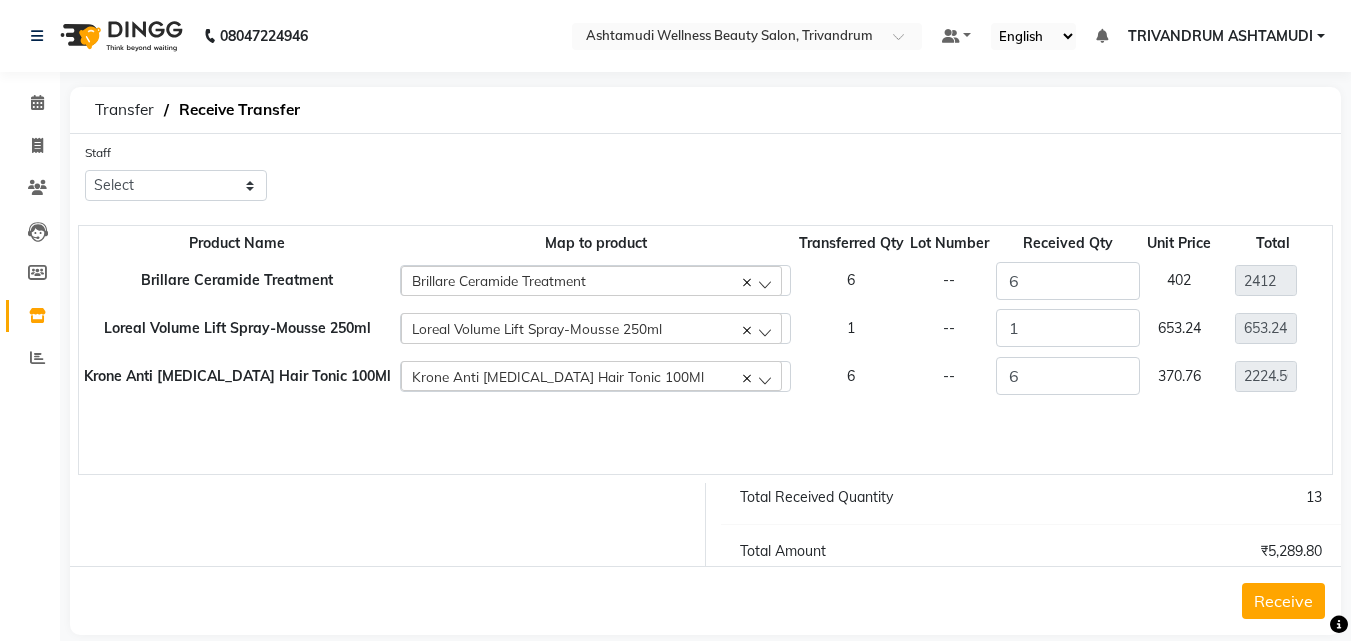 click on "Receive" 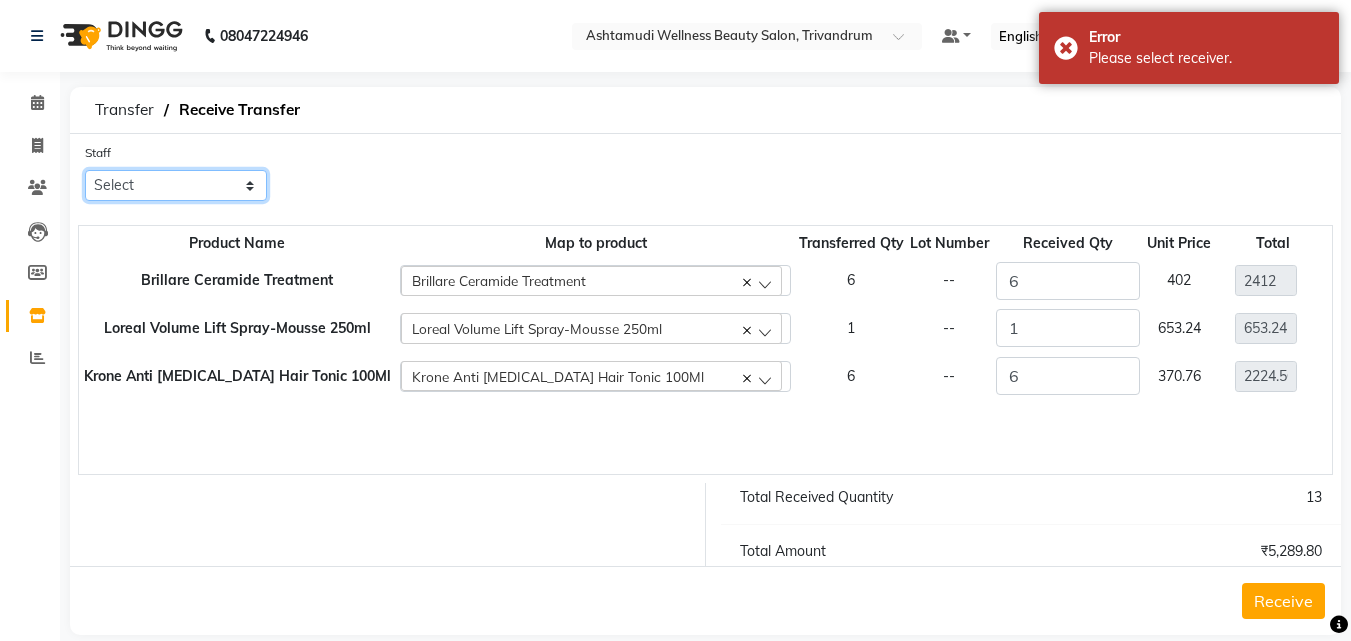 click on "Select" at bounding box center (176, 185) 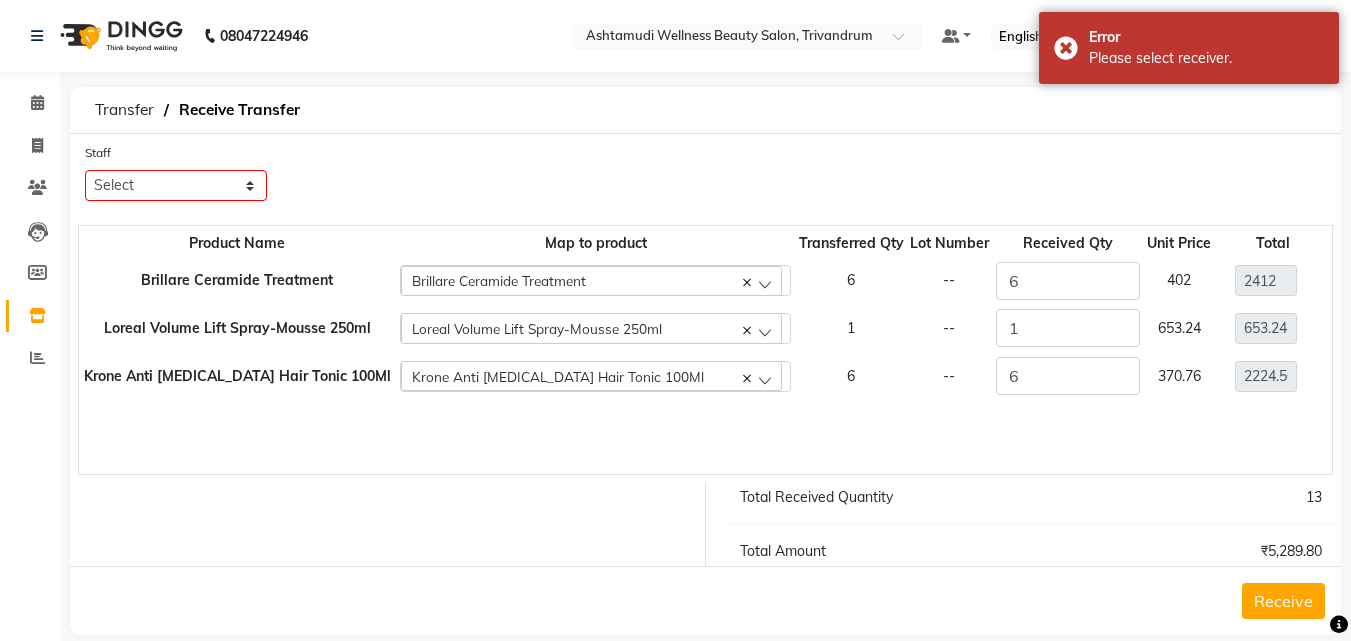 click on "Receive" 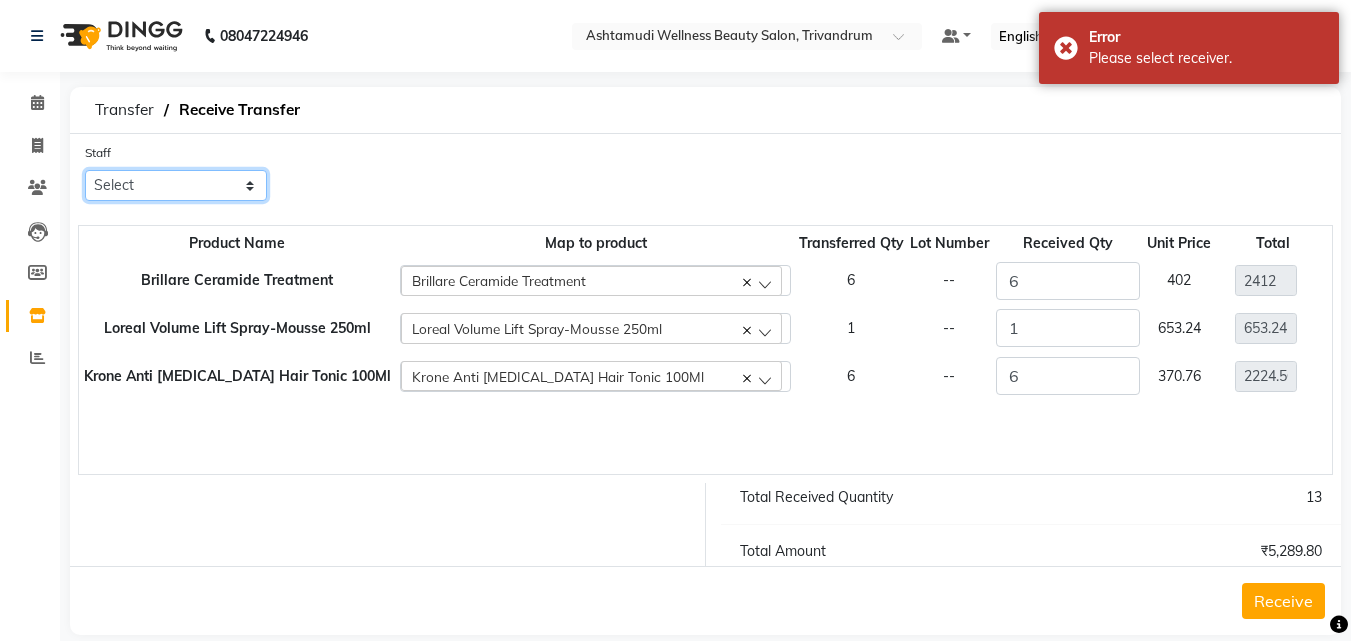 click on "Select" at bounding box center (176, 185) 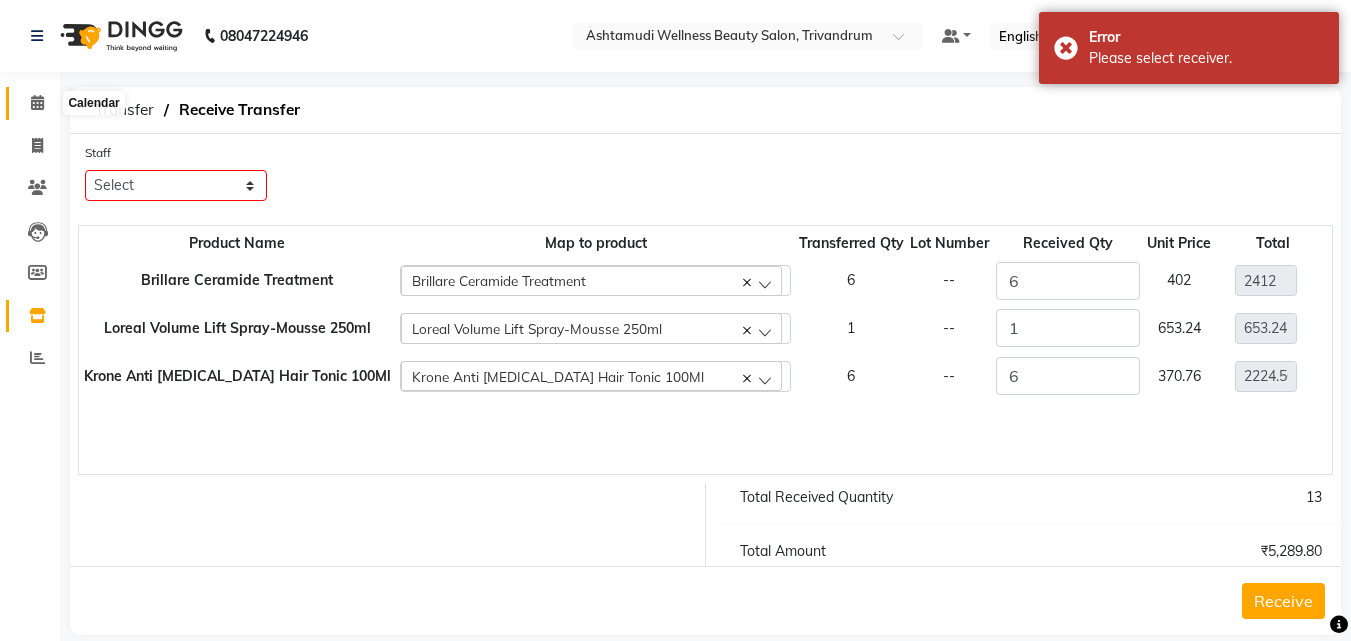 click 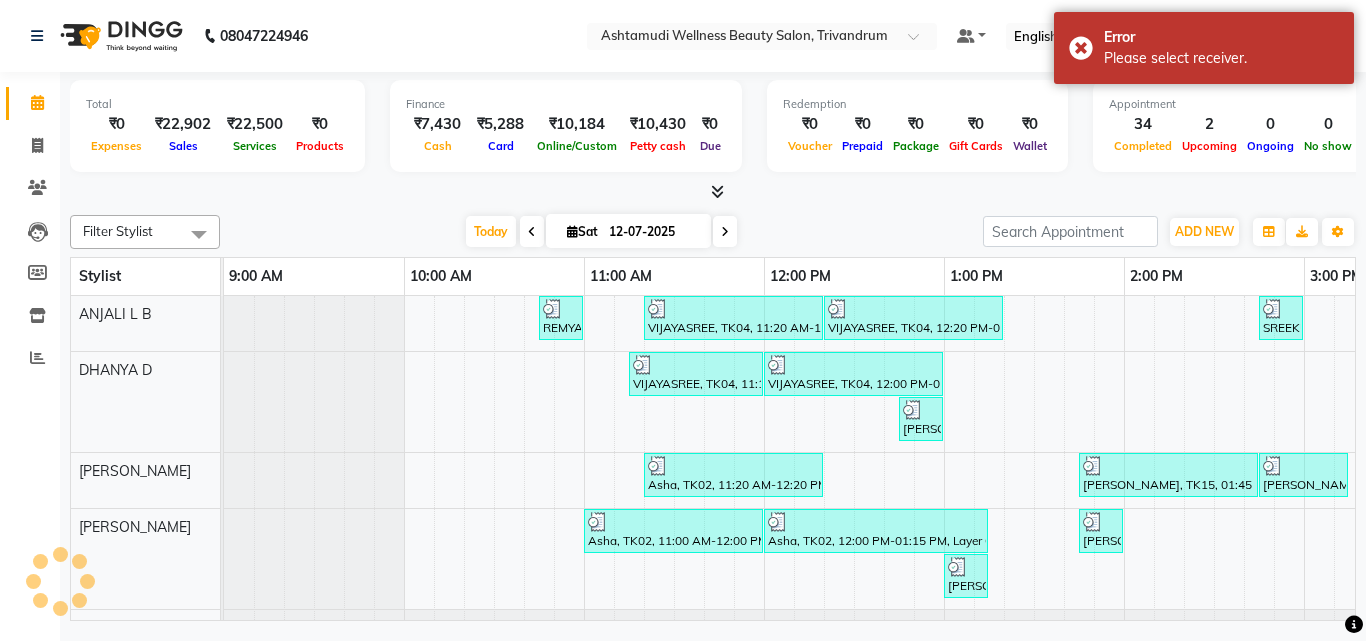 scroll, scrollTop: 0, scrollLeft: 1261, axis: horizontal 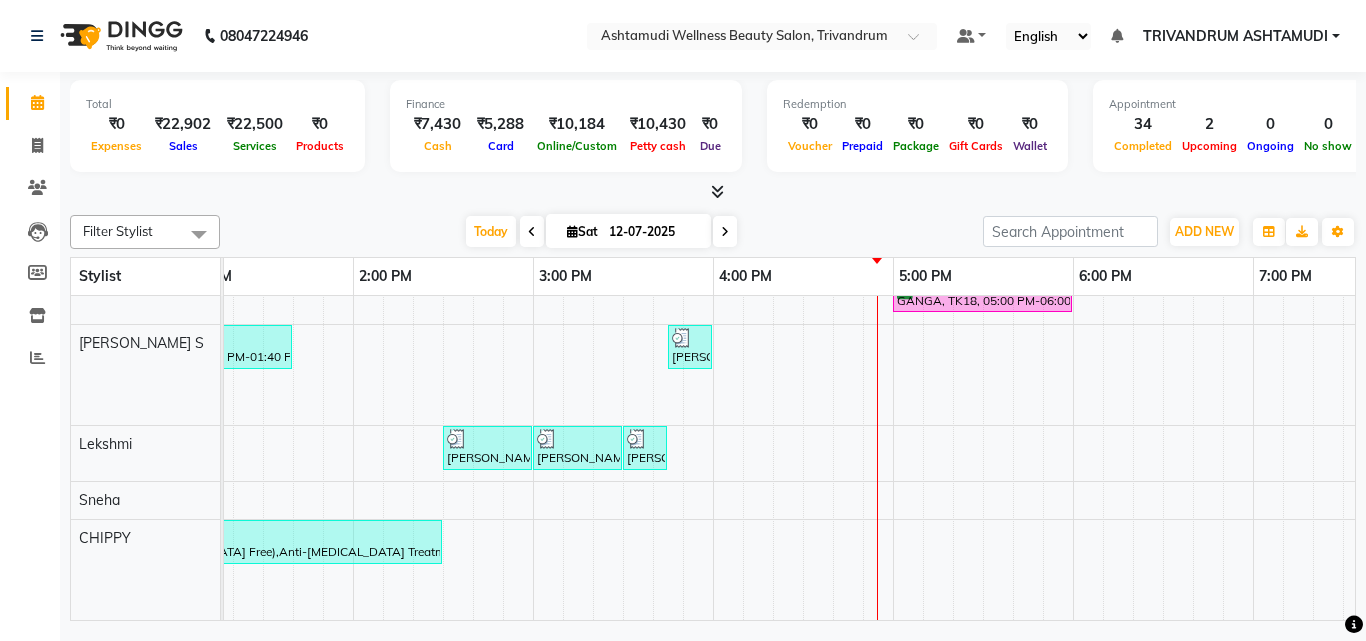 click on "REMYA, TK17, 10:45 AM-11:00 AM, Eyebrows Threading     VIJAYASREE, TK04, 11:20 AM-12:20 PM, Ceramide  Anti frizz treatment     VIJAYASREE, TK04, 12:20 PM-01:20 PM, Root Touch-Up (Ammonia Free),Ceramide  Anti frizz treatment,Eyebrows Threading     SREEKUTTY, TK14, 02:45 PM-03:00 PM, Eyebrows Threading     VIJAYASREE, TK04, 11:15 AM-12:00 PM, Root Touch-Up (Ammonia Free)     VIJAYASREE, TK04, 12:00 PM-01:00 PM, Ceramide  Anti frizz treatment     KARISHMA@@, TK08, 12:45 PM-01:00 PM, Eyebrows Threading     Asha, TK02, 11:20 AM-12:20 PM, Layer Cut     Brinda, TK15, 01:45 PM-02:45 PM, Root Smoothening     Brinda, TK15, 02:45 PM-03:15 PM, Child Cut     Asha, TK02, 11:00 AM-12:00 PM, Ceramide  Anti frizz treatment     Asha, TK02, 12:00 PM-01:15 PM, Layer Cut,Ceramide  Anti frizz treatment,Eyebrows Threading     gowri, TK11, 01:45 PM-02:00 PM, Eyebrows Threading     Sujitha A, TK16, 03:45 PM-04:45 PM, Anti-Dandruff Treatment With Spa     KARISHMA@@, TK08, 01:00 PM-01:15 PM, Eyebrows Threading" at bounding box center [713, 218] 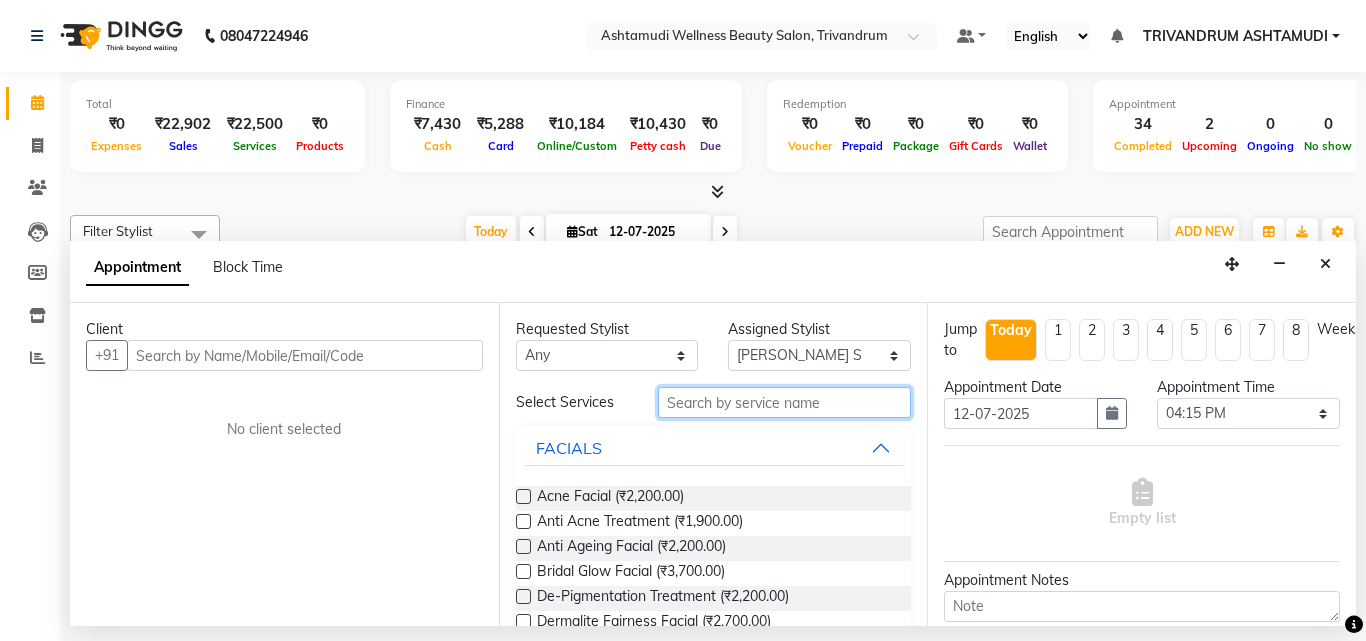 click at bounding box center (785, 402) 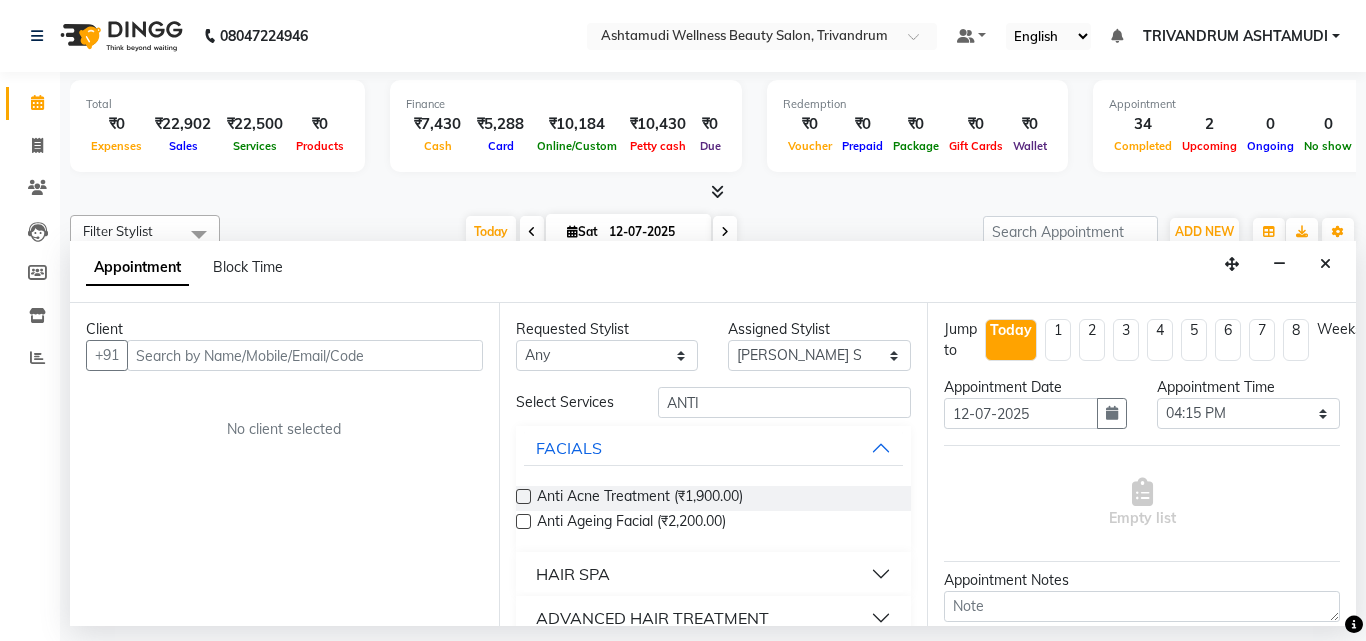 click at bounding box center (523, 521) 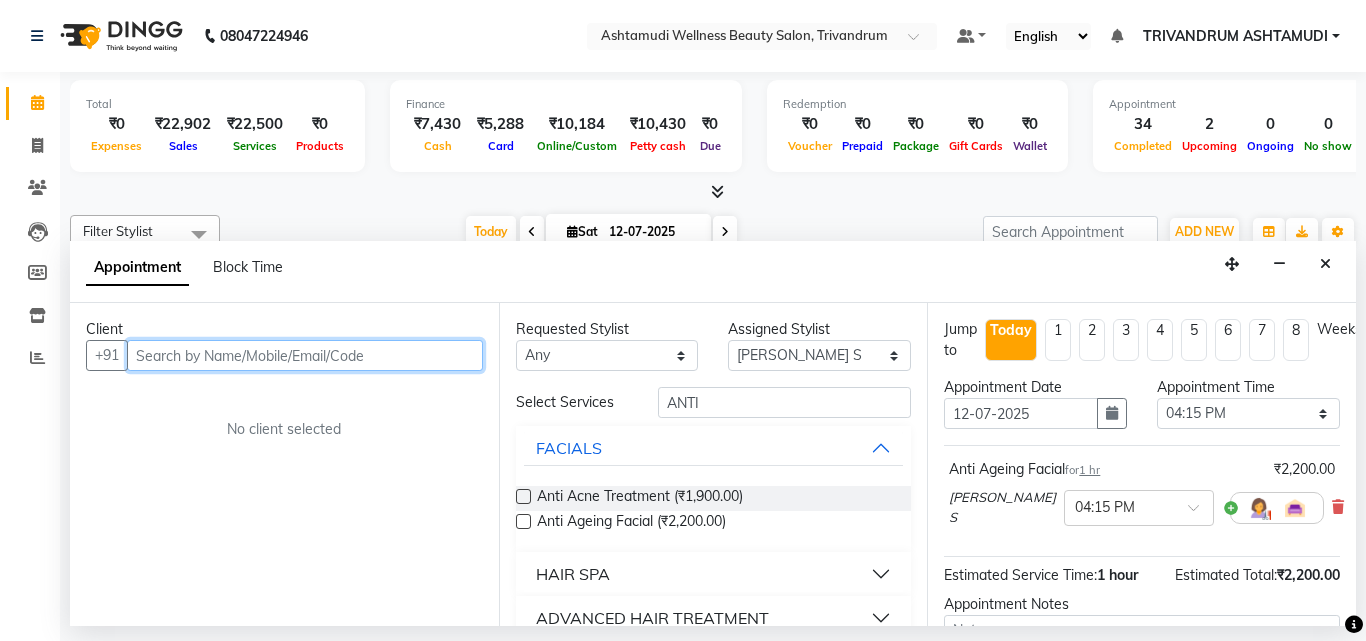 click at bounding box center [305, 355] 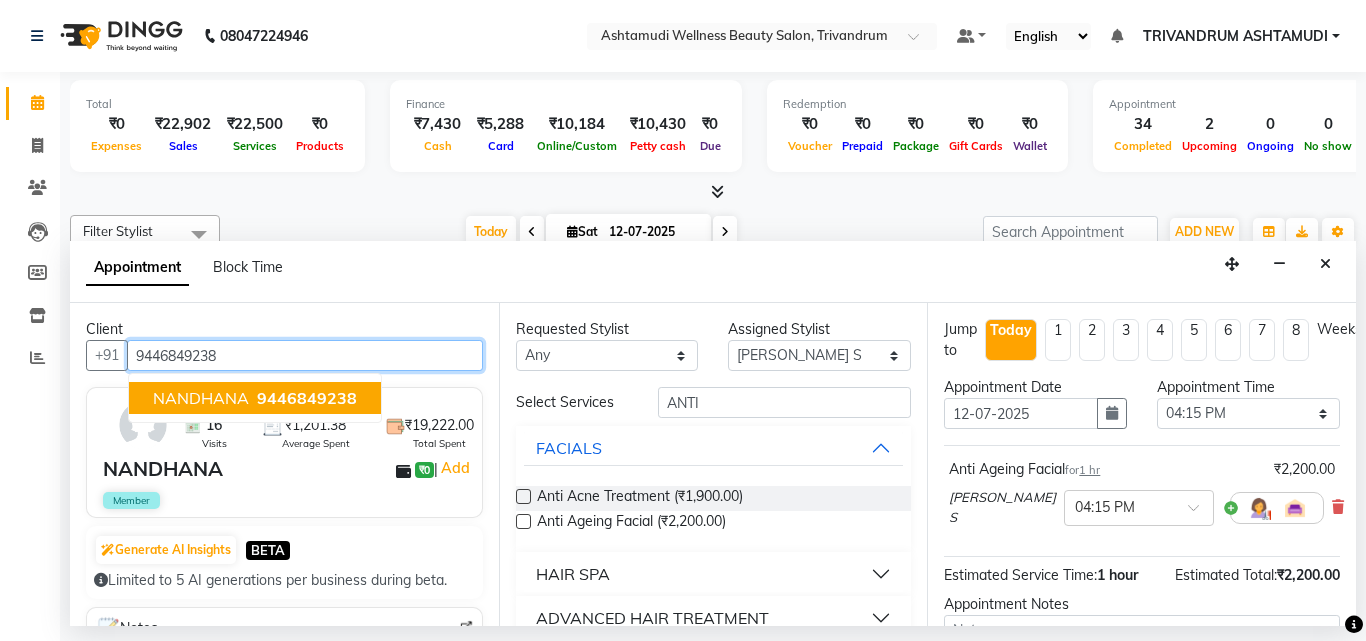 click on "NANDHANA" at bounding box center (201, 398) 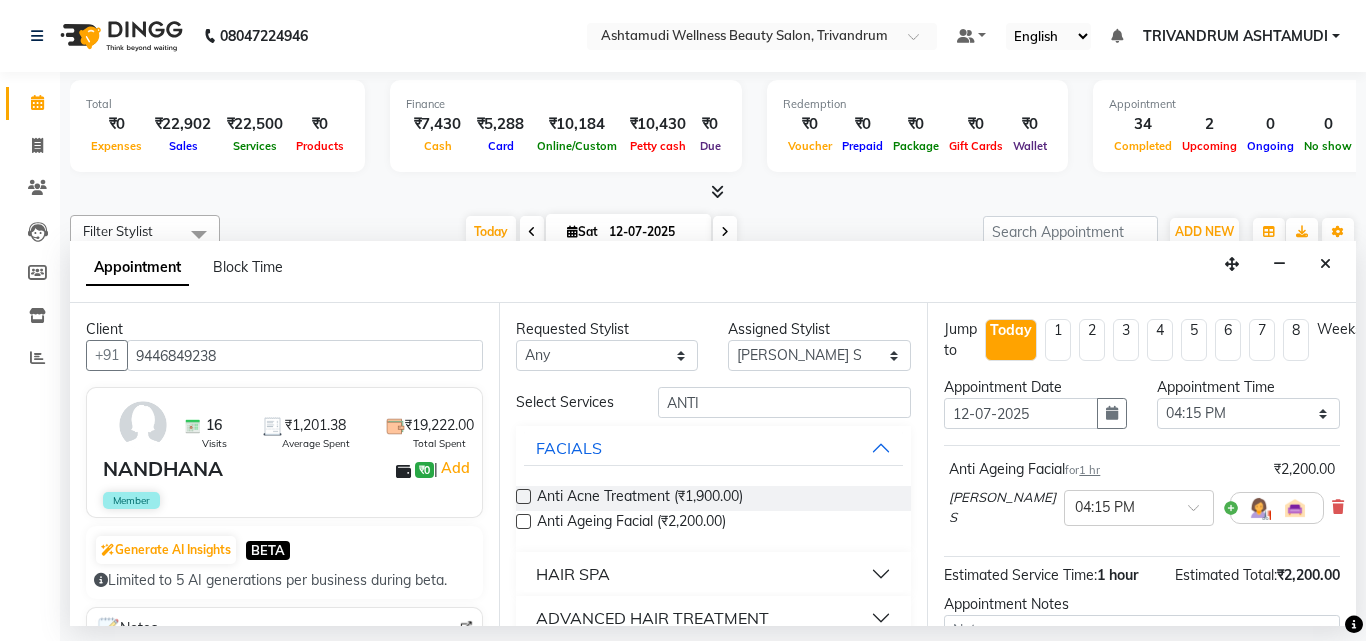 click on "NANDHANA    ₹0  |   Add" at bounding box center (288, 469) 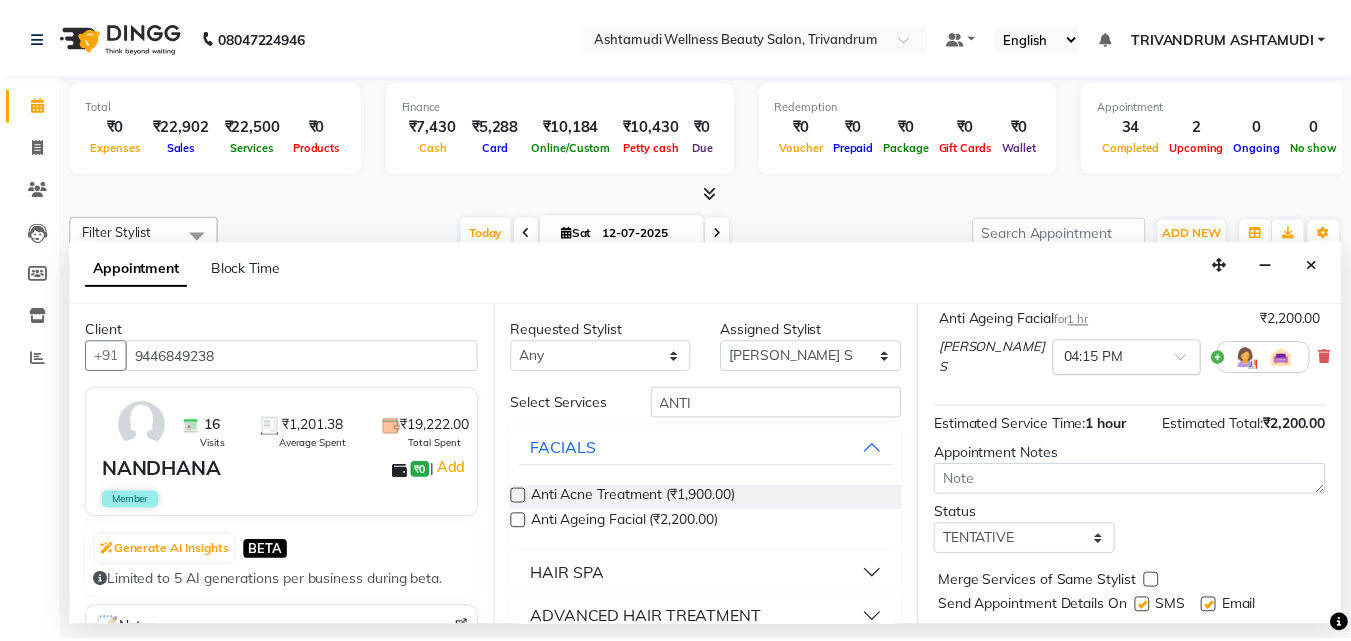 scroll, scrollTop: 221, scrollLeft: 0, axis: vertical 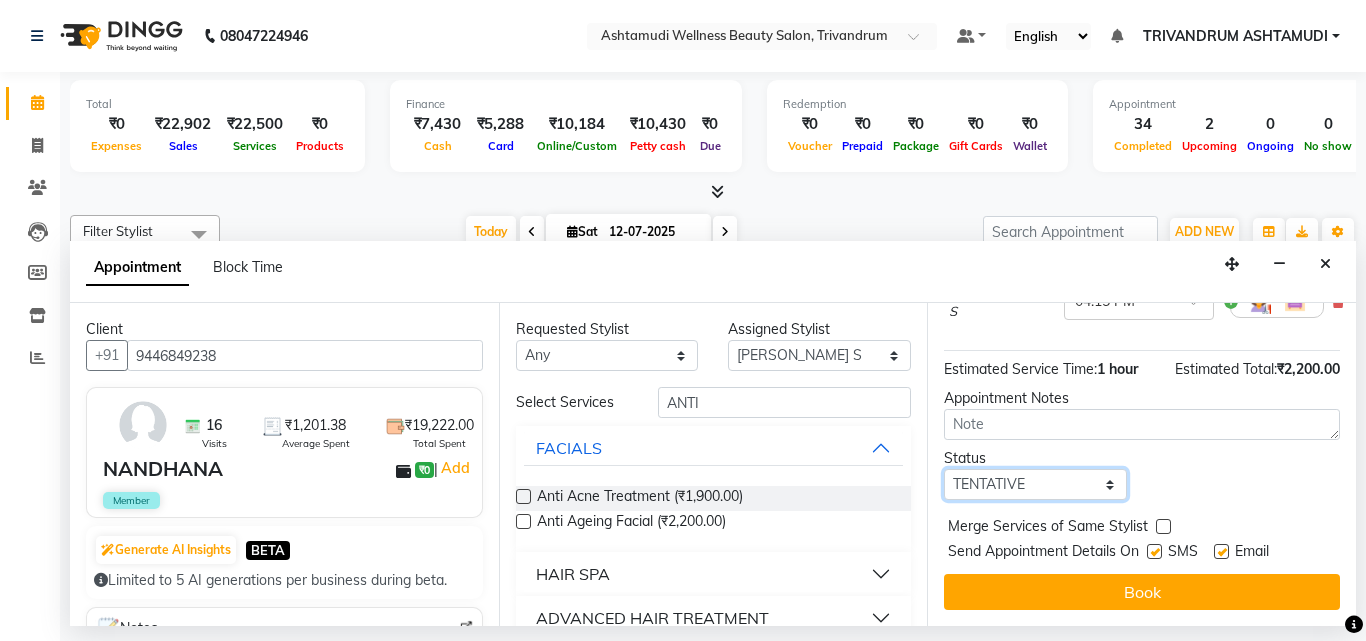 click on "Select TENTATIVE CONFIRM CHECK-IN UPCOMING" at bounding box center [1035, 484] 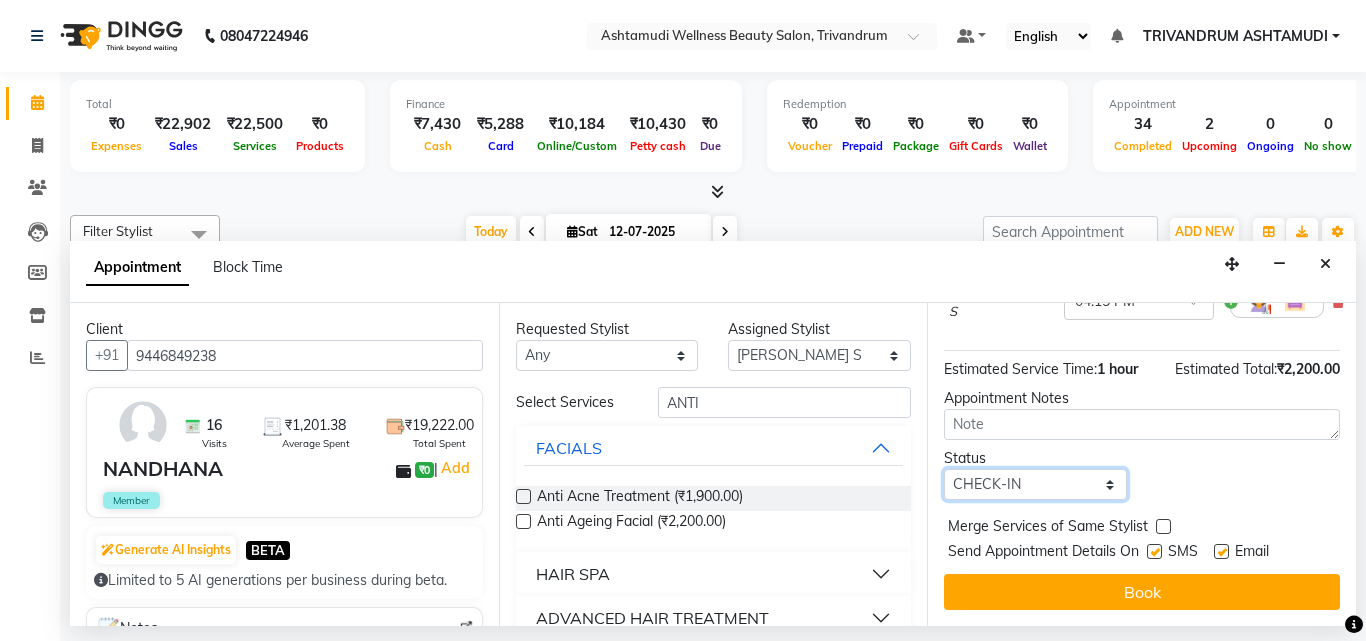 click on "Select TENTATIVE CONFIRM CHECK-IN UPCOMING" at bounding box center [1035, 484] 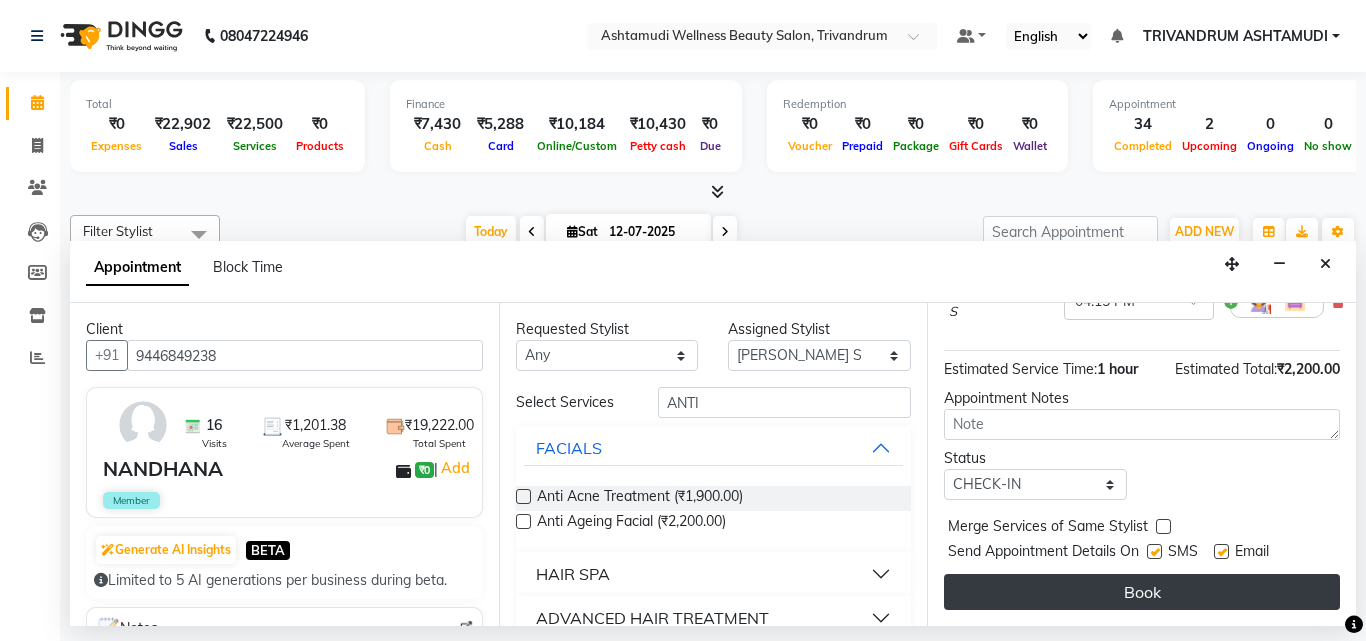click on "Book" at bounding box center (1142, 592) 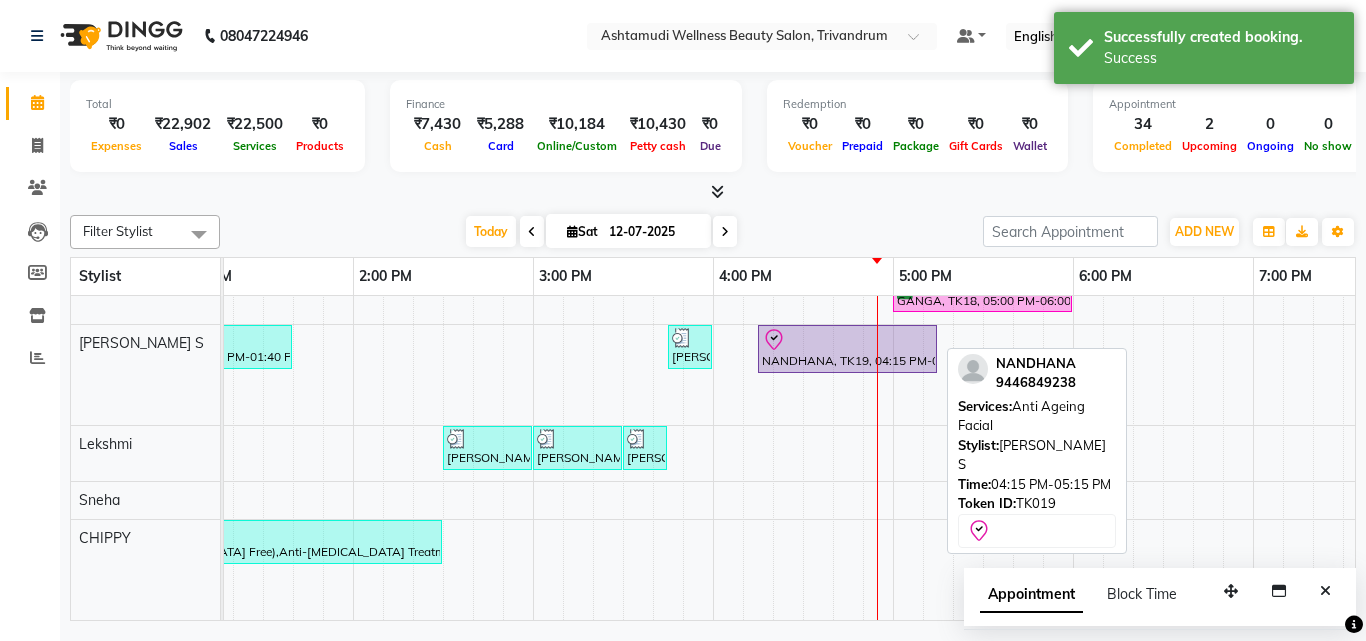 click on "NANDHANA, TK19, 04:15 PM-05:15 PM, Anti Ageing Facial" at bounding box center (847, 349) 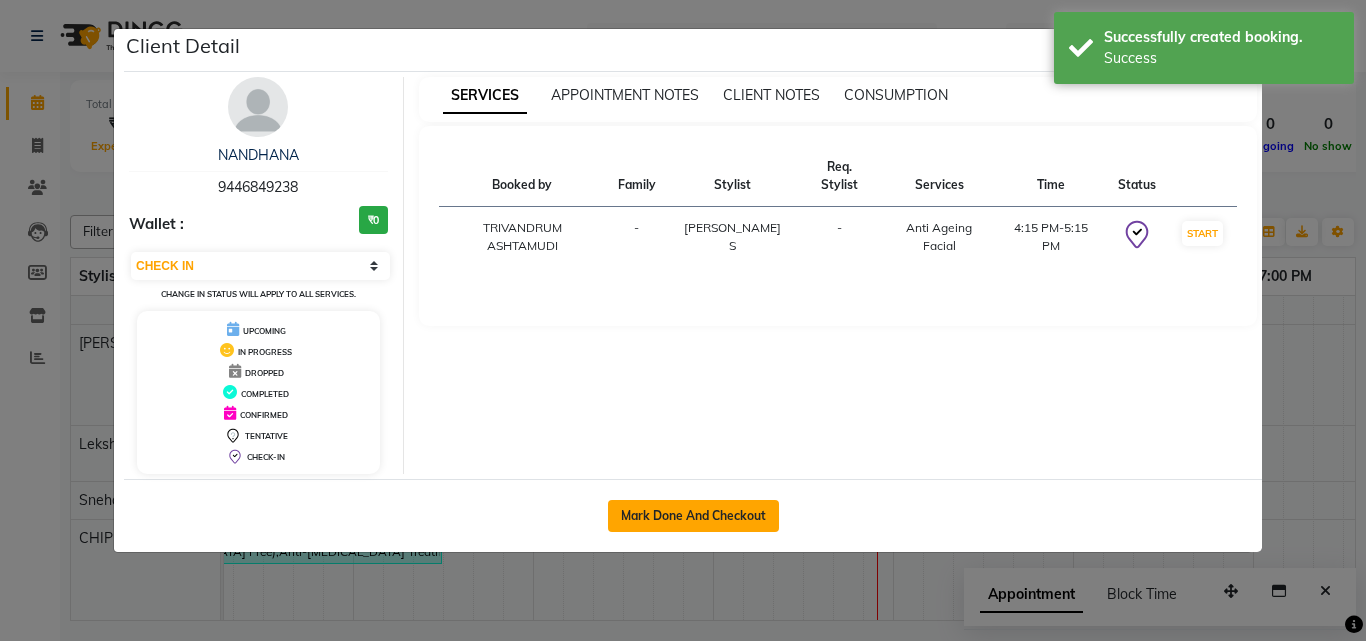 click on "Mark Done And Checkout" 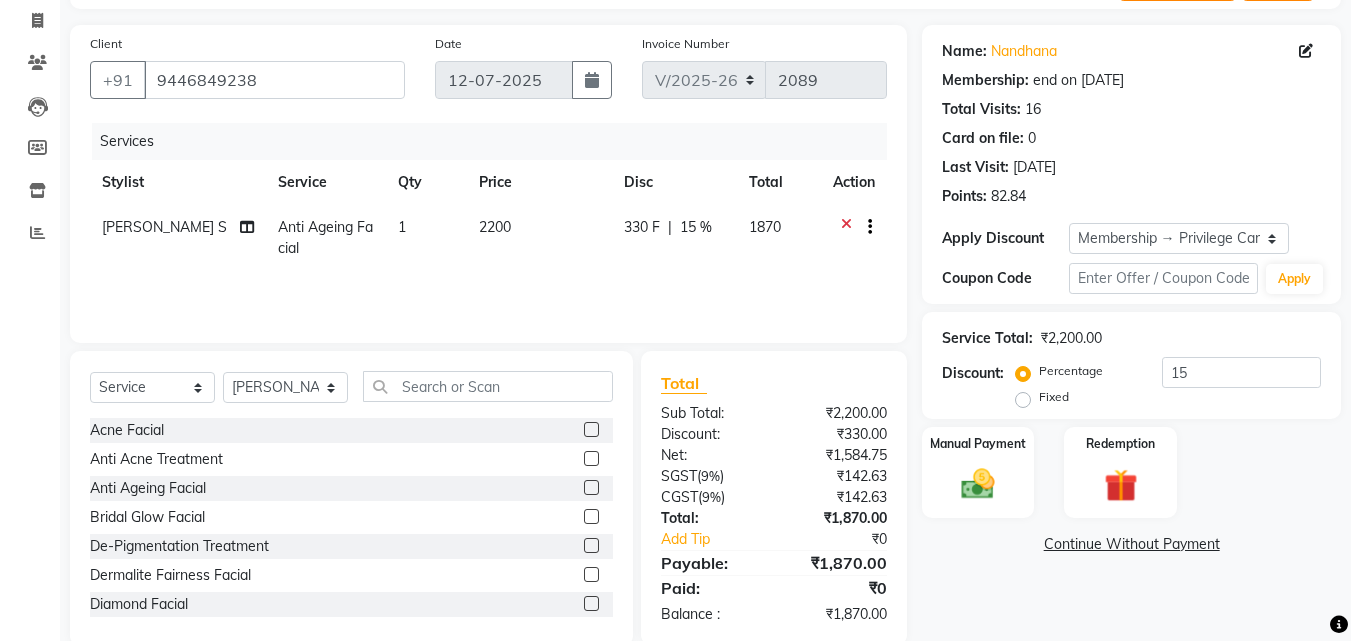 scroll, scrollTop: 160, scrollLeft: 0, axis: vertical 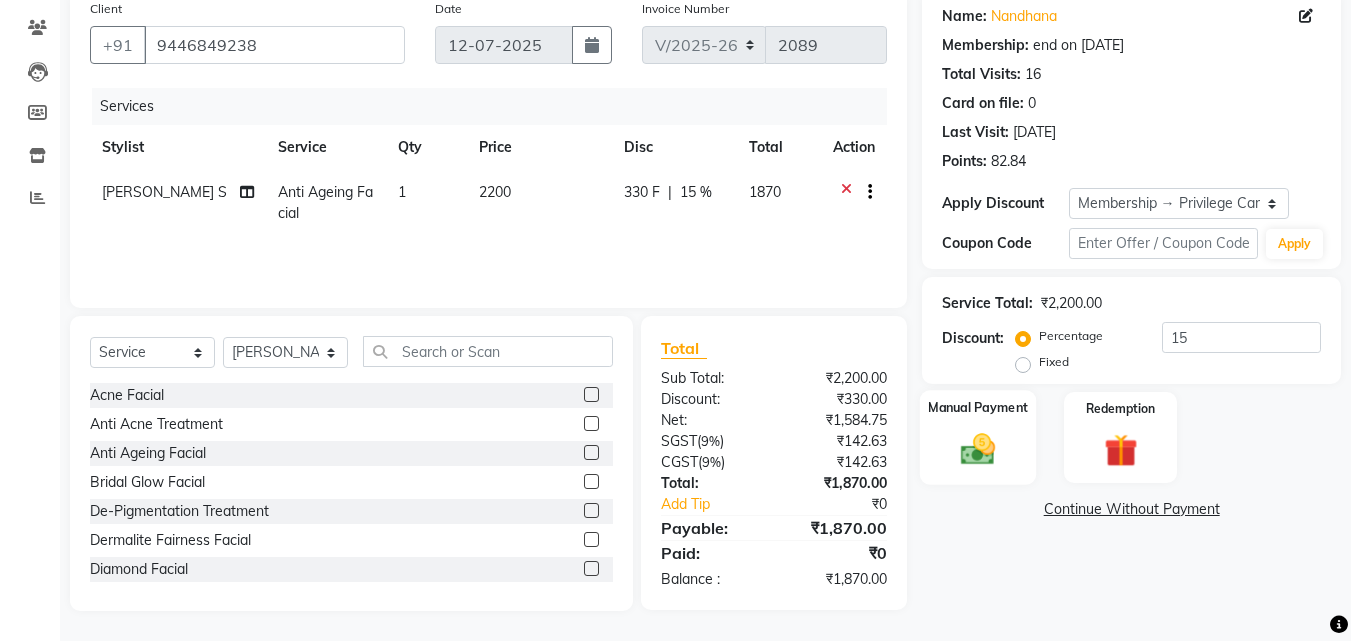 click 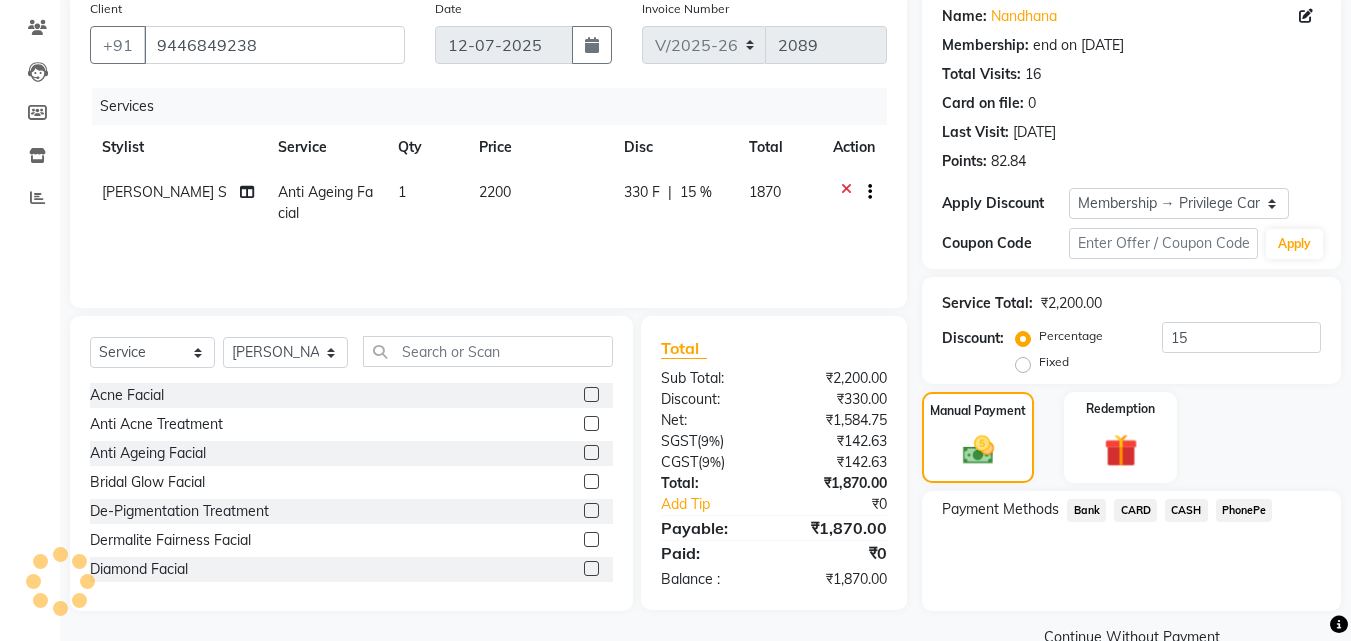 click on "PhonePe" 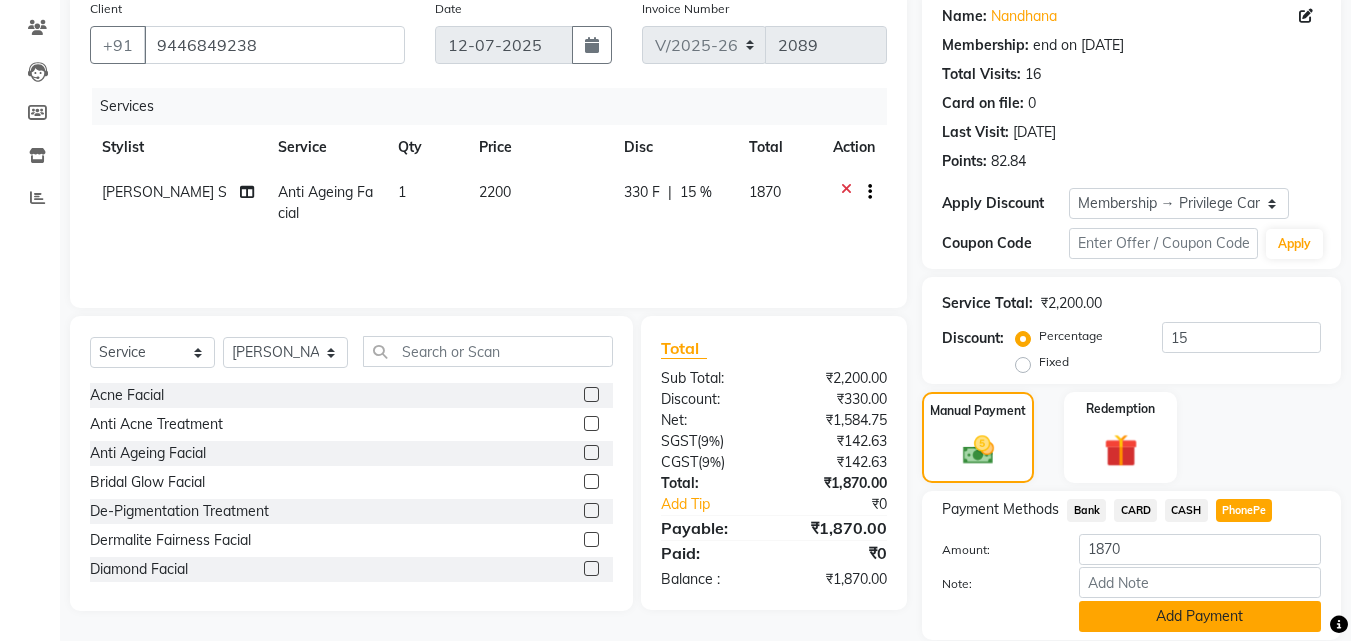 click on "Add Payment" 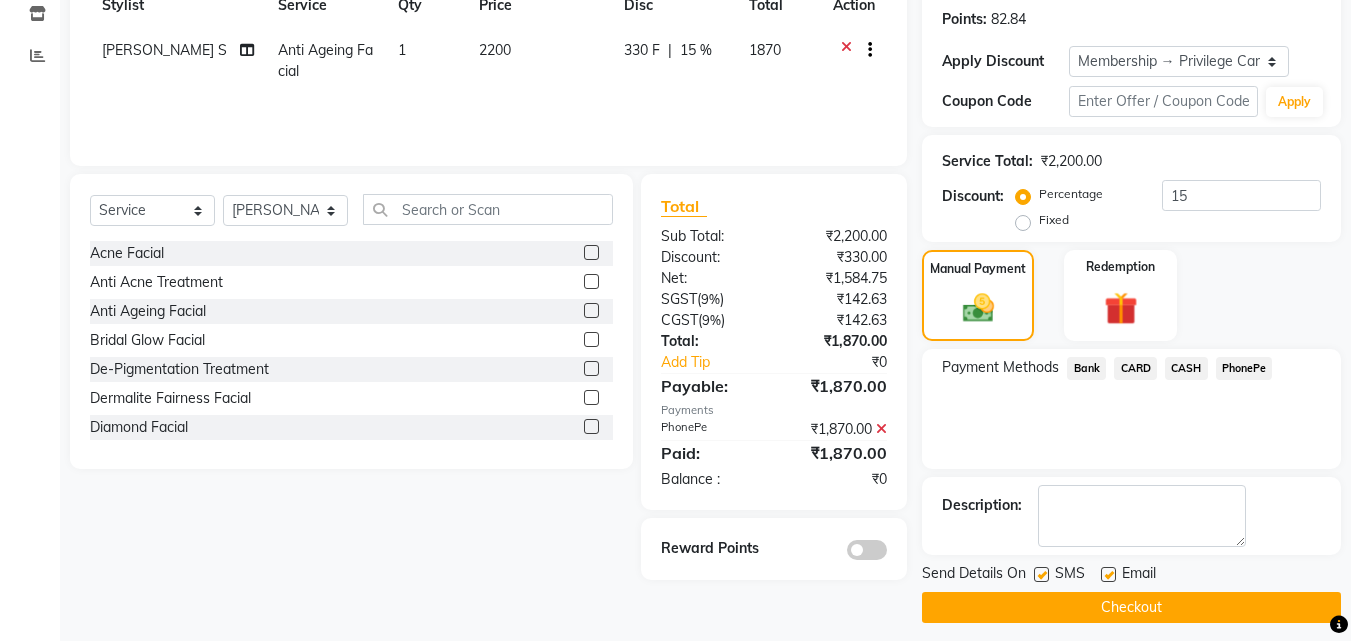 scroll, scrollTop: 314, scrollLeft: 0, axis: vertical 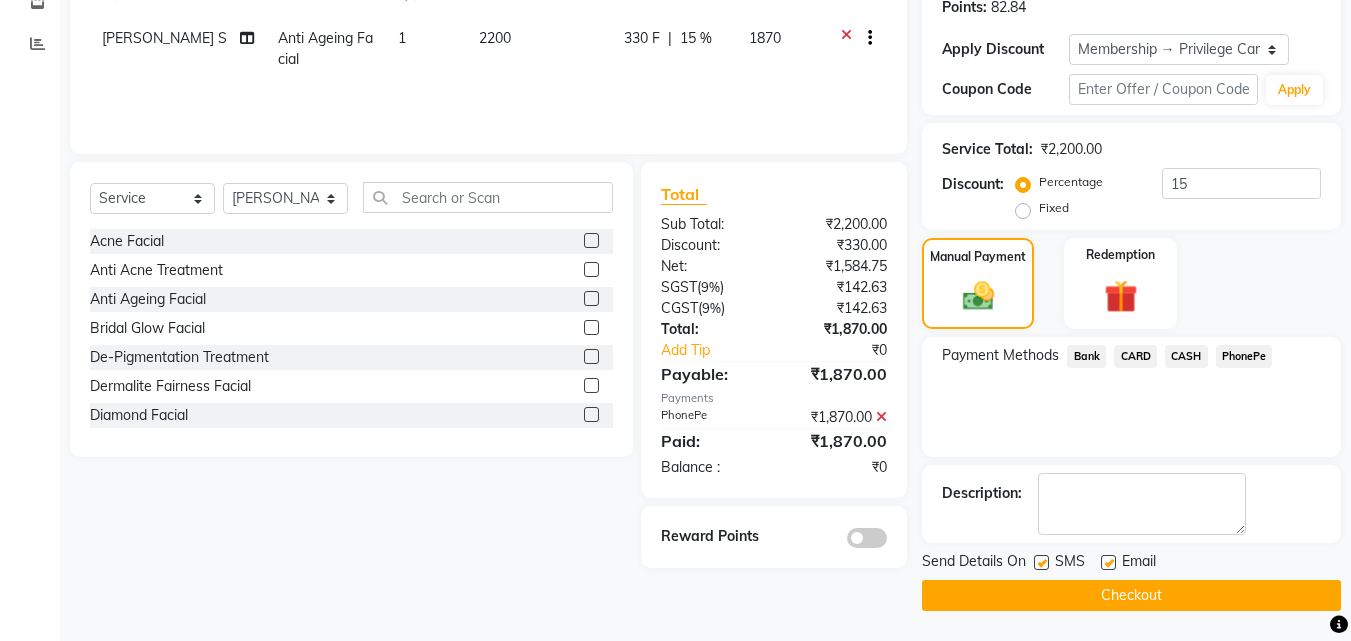 click on "Send Details On SMS Email  Checkout" 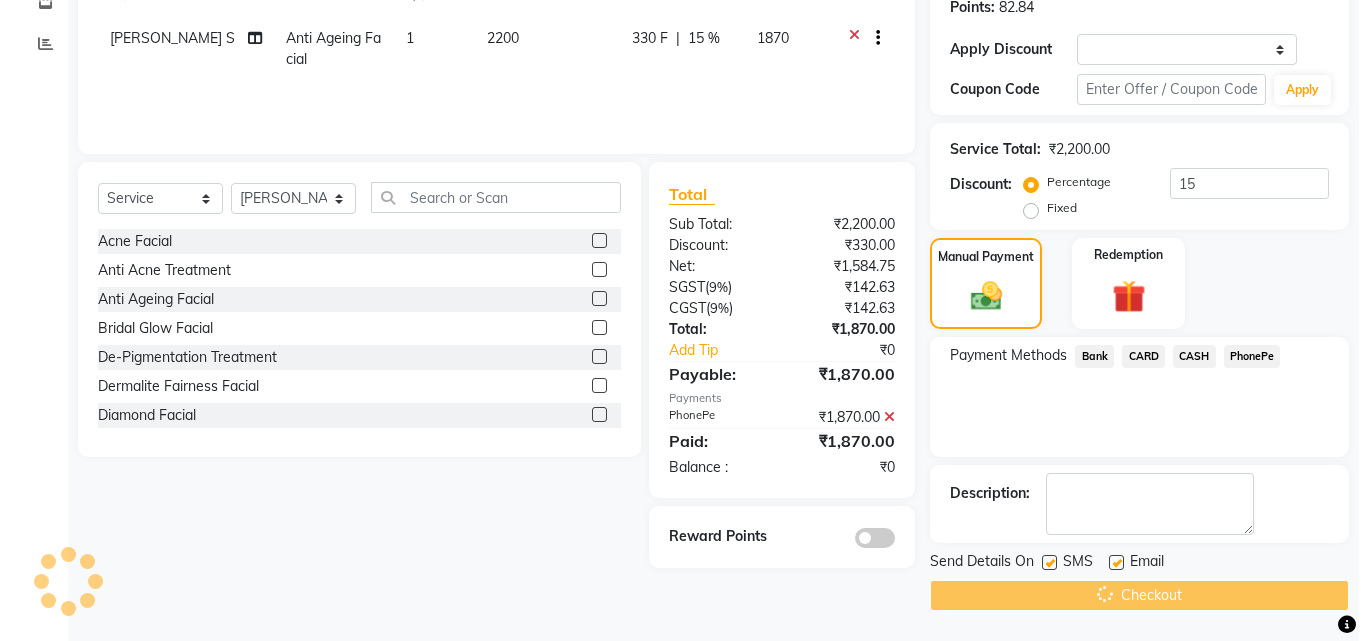 scroll, scrollTop: 0, scrollLeft: 0, axis: both 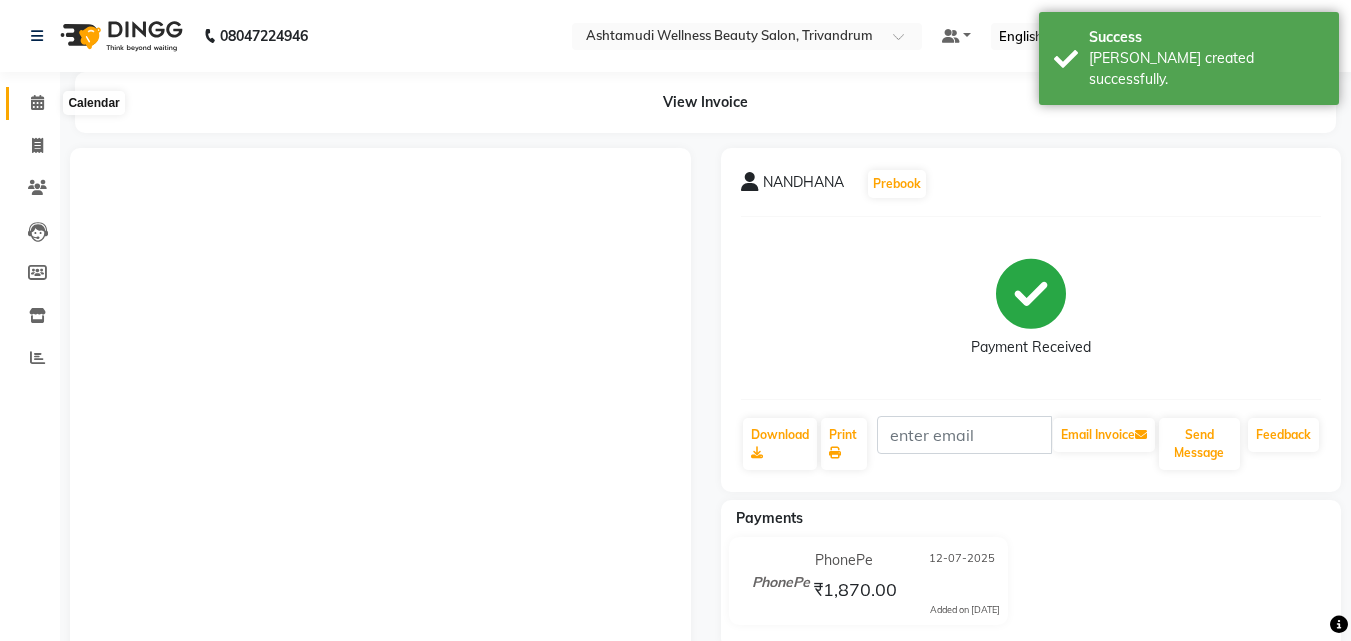 click 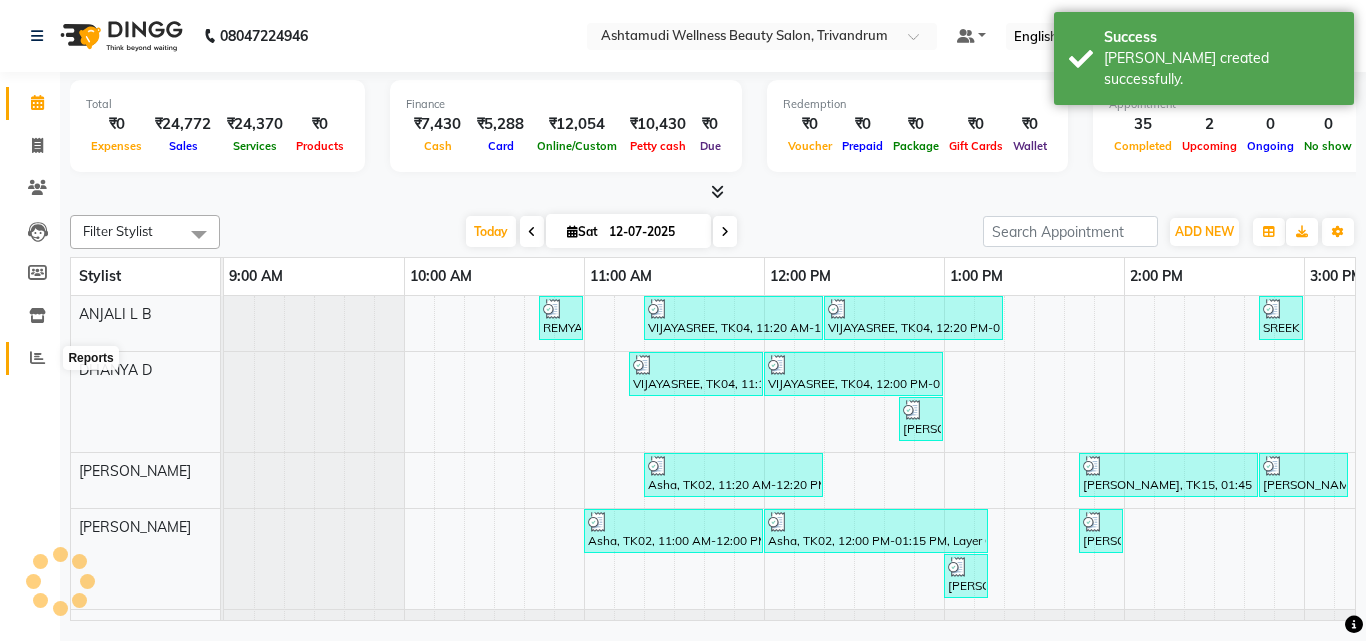 click 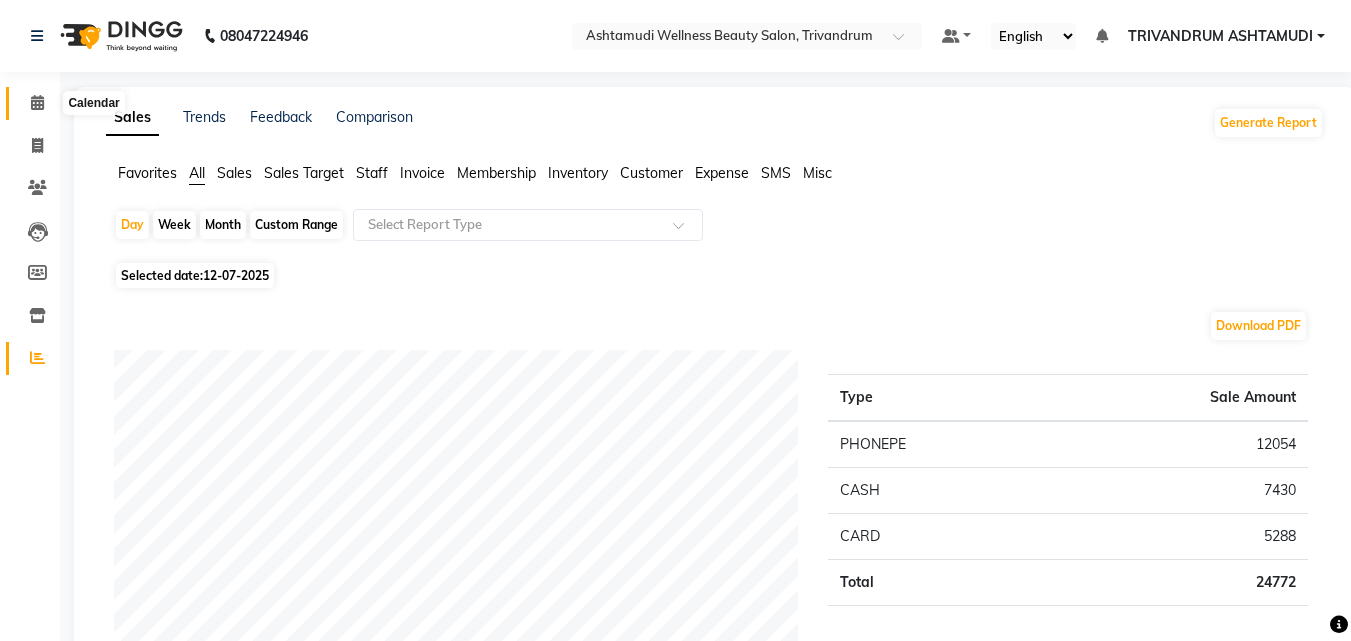 click 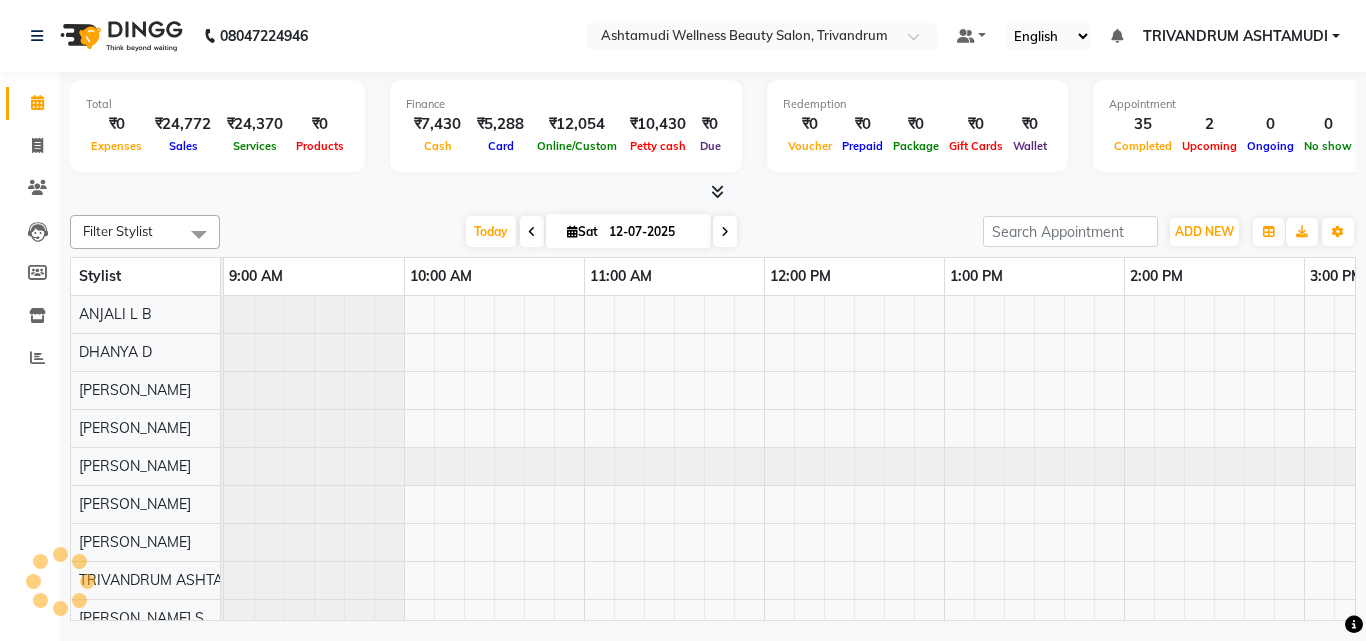 scroll, scrollTop: 0, scrollLeft: 1261, axis: horizontal 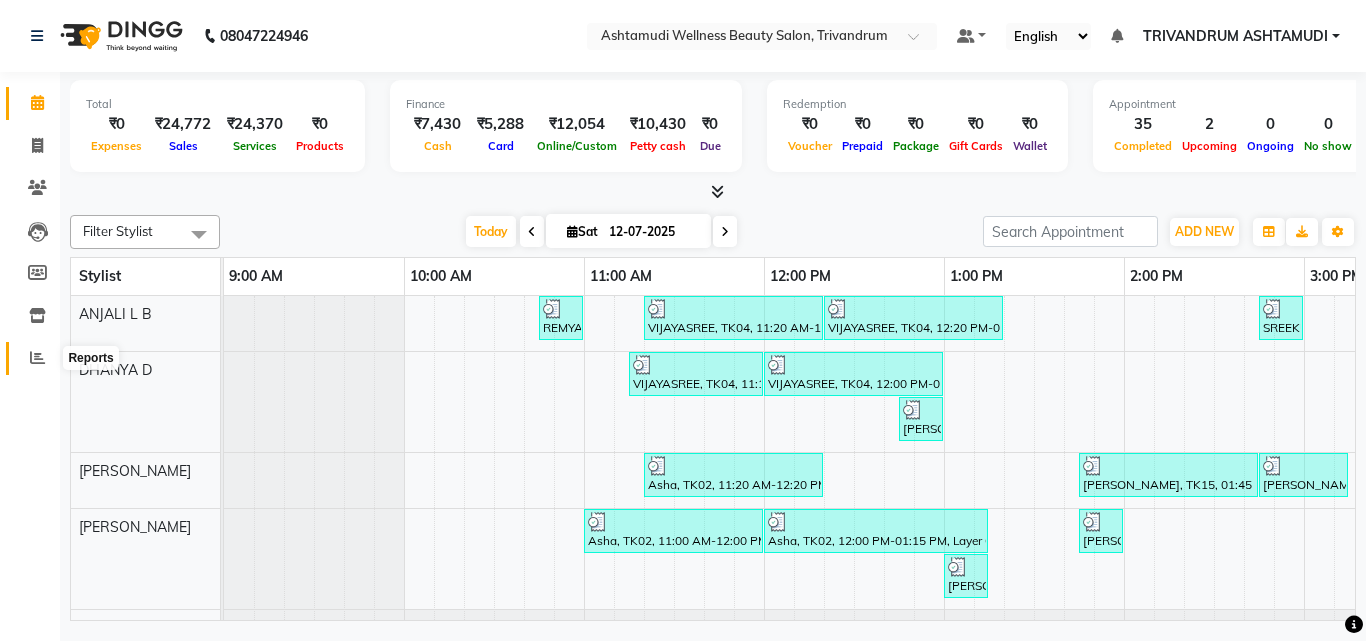 click 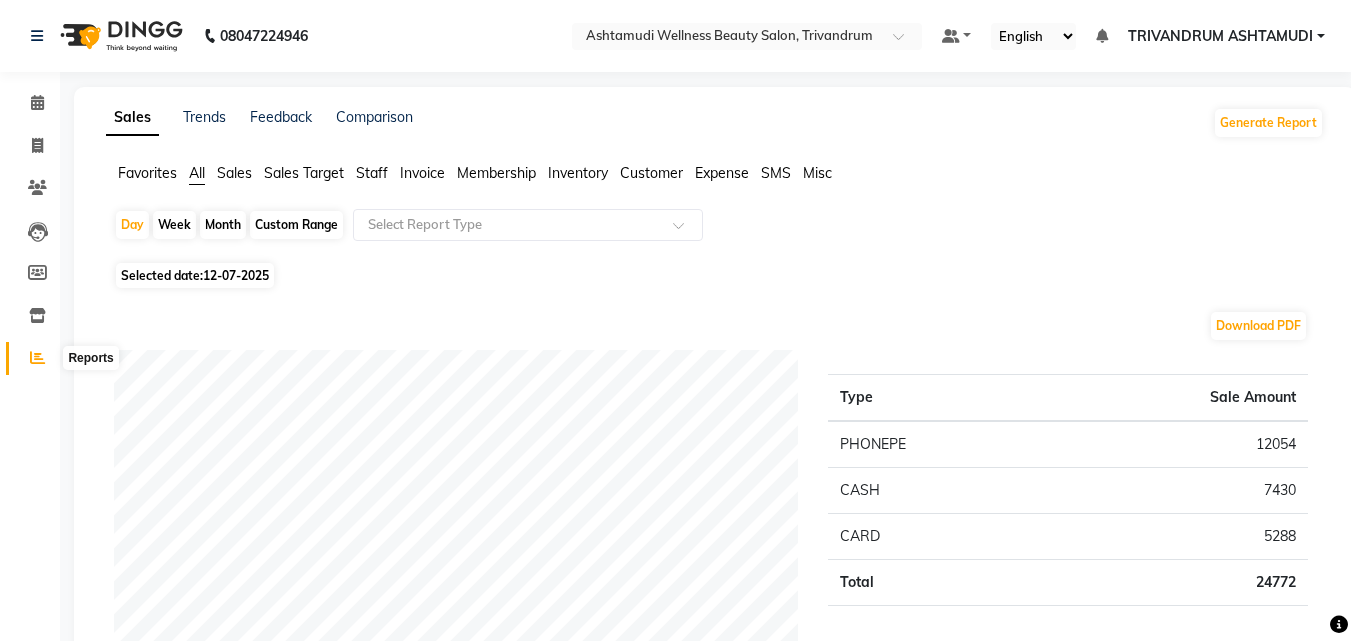 click 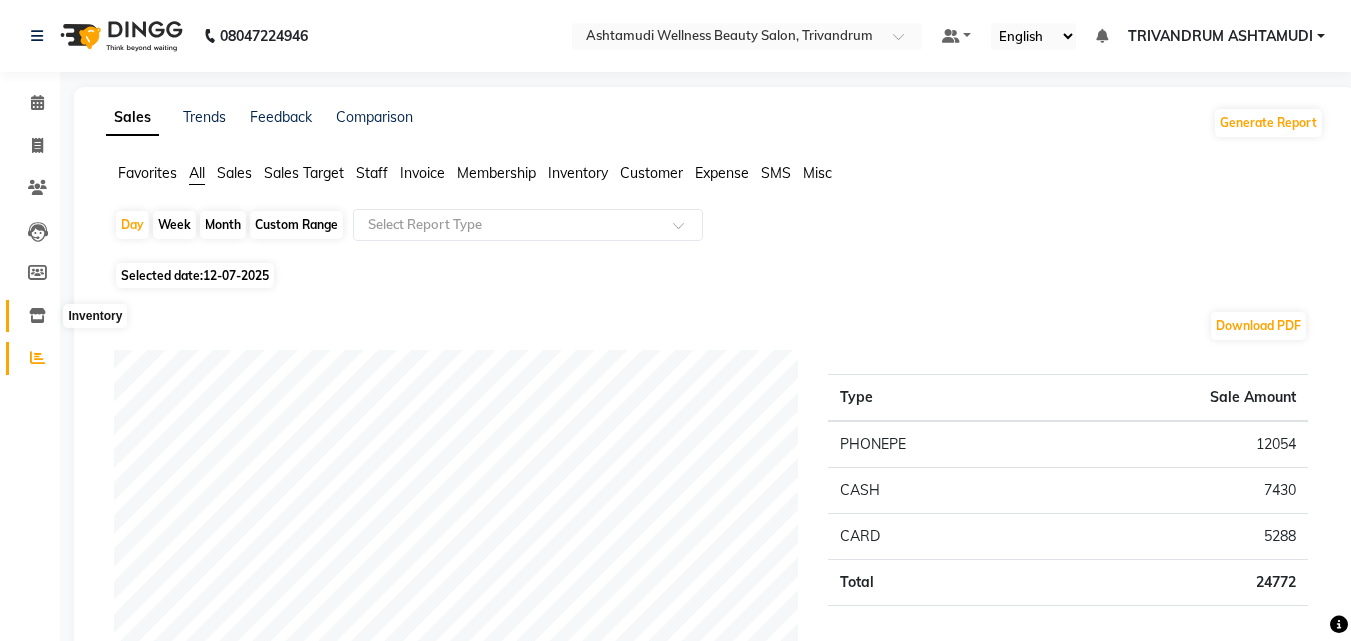 click 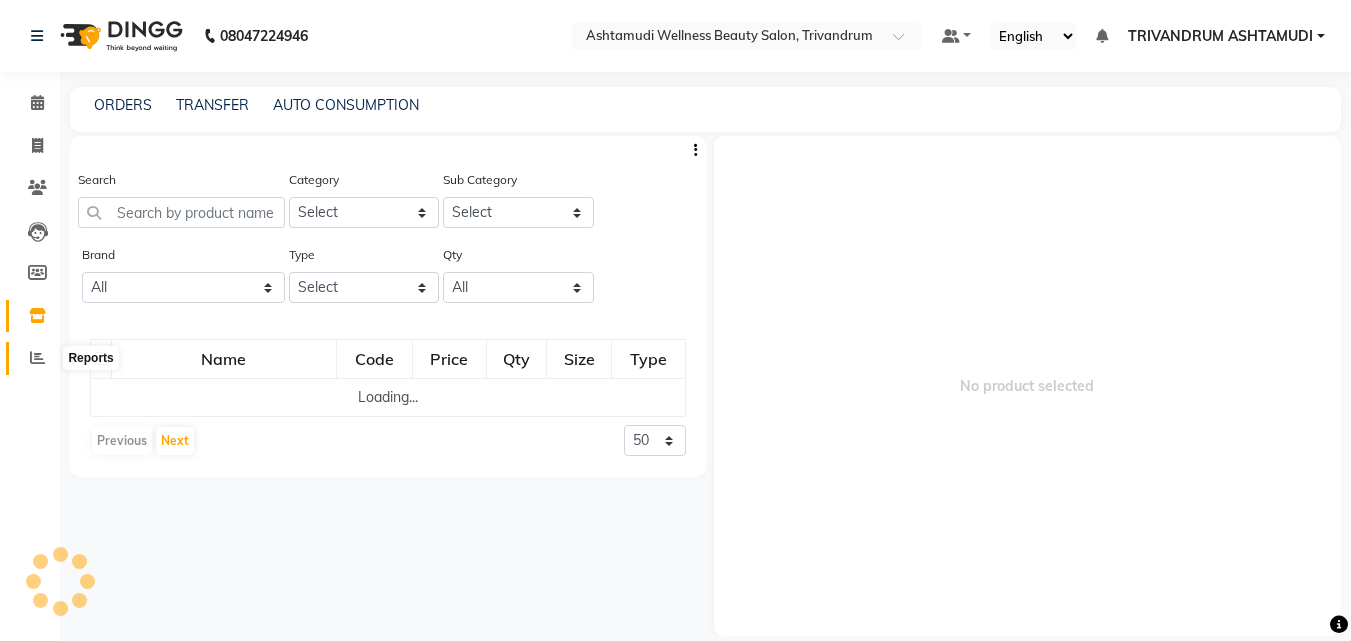 click 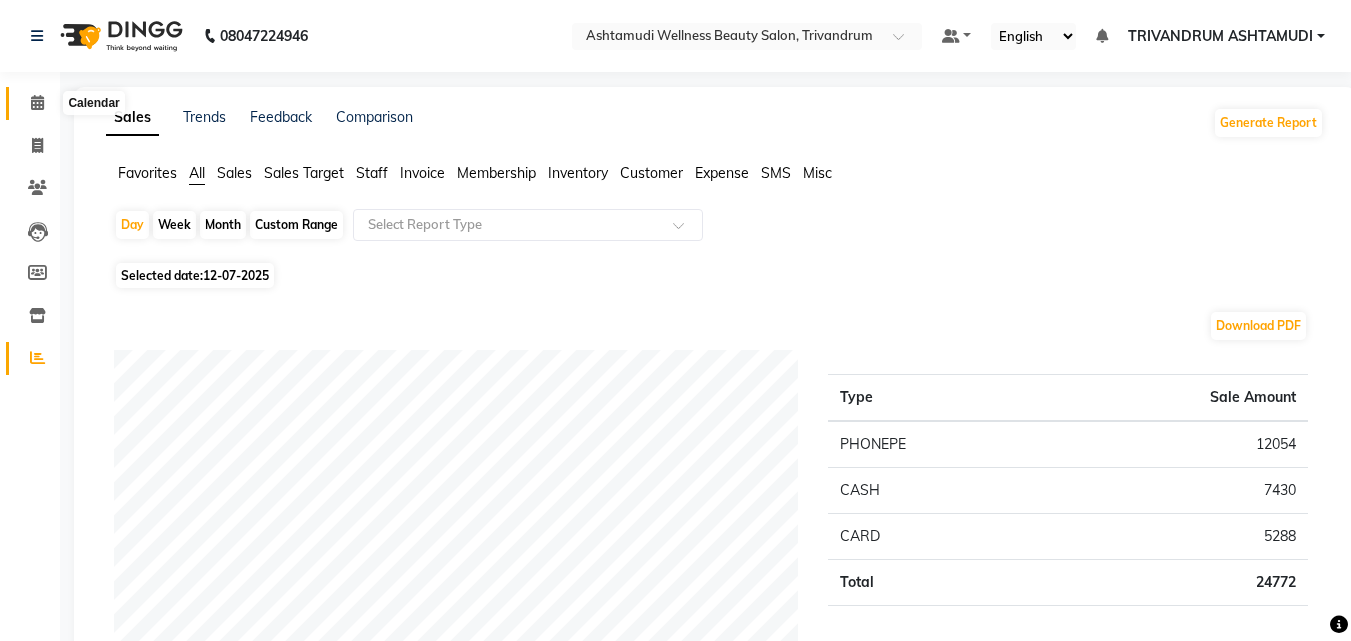 click 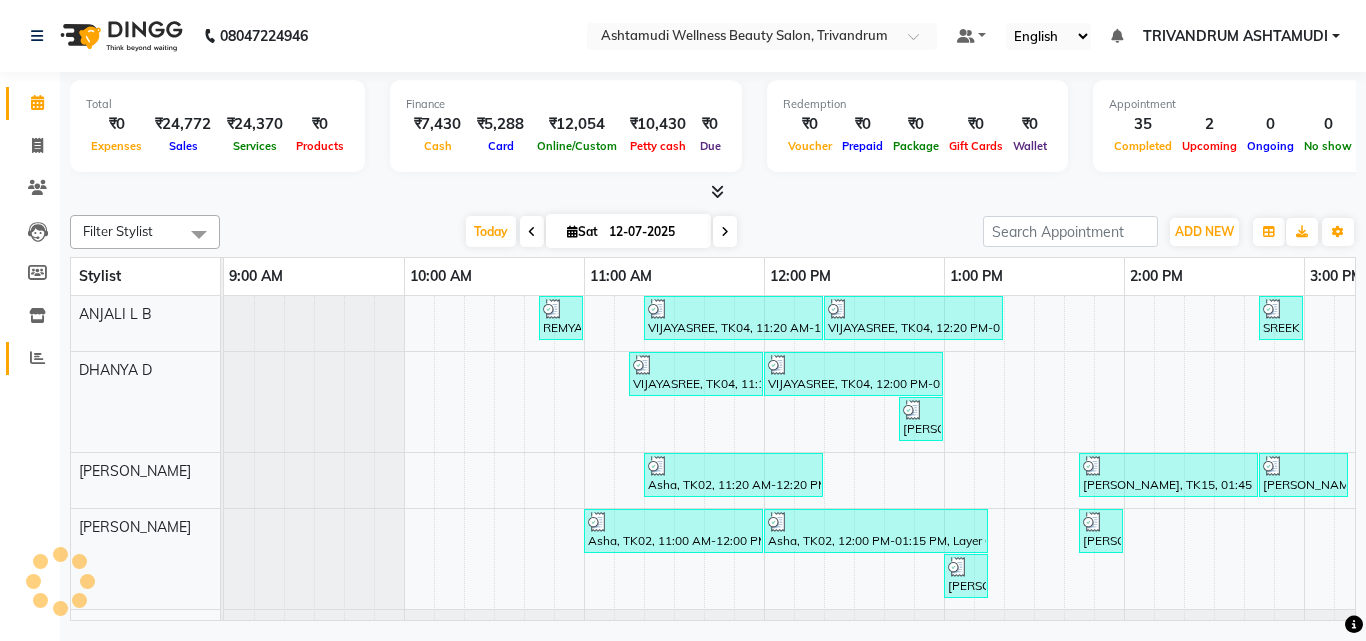 scroll, scrollTop: 0, scrollLeft: 0, axis: both 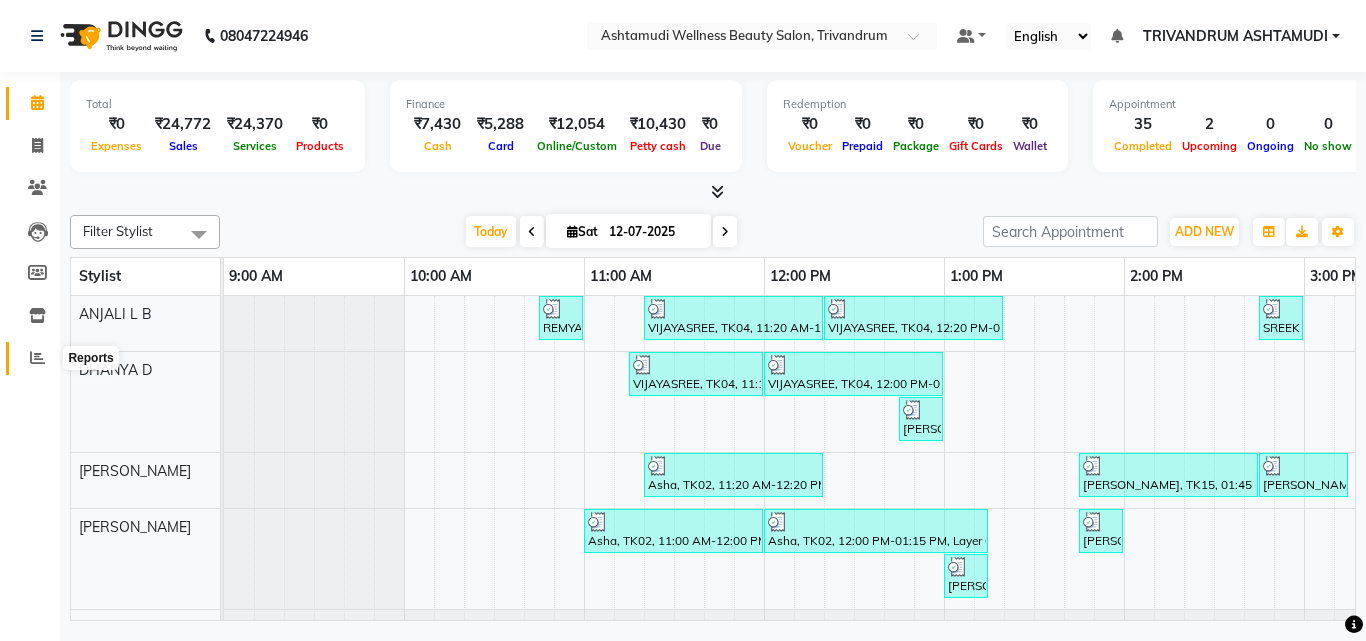 click 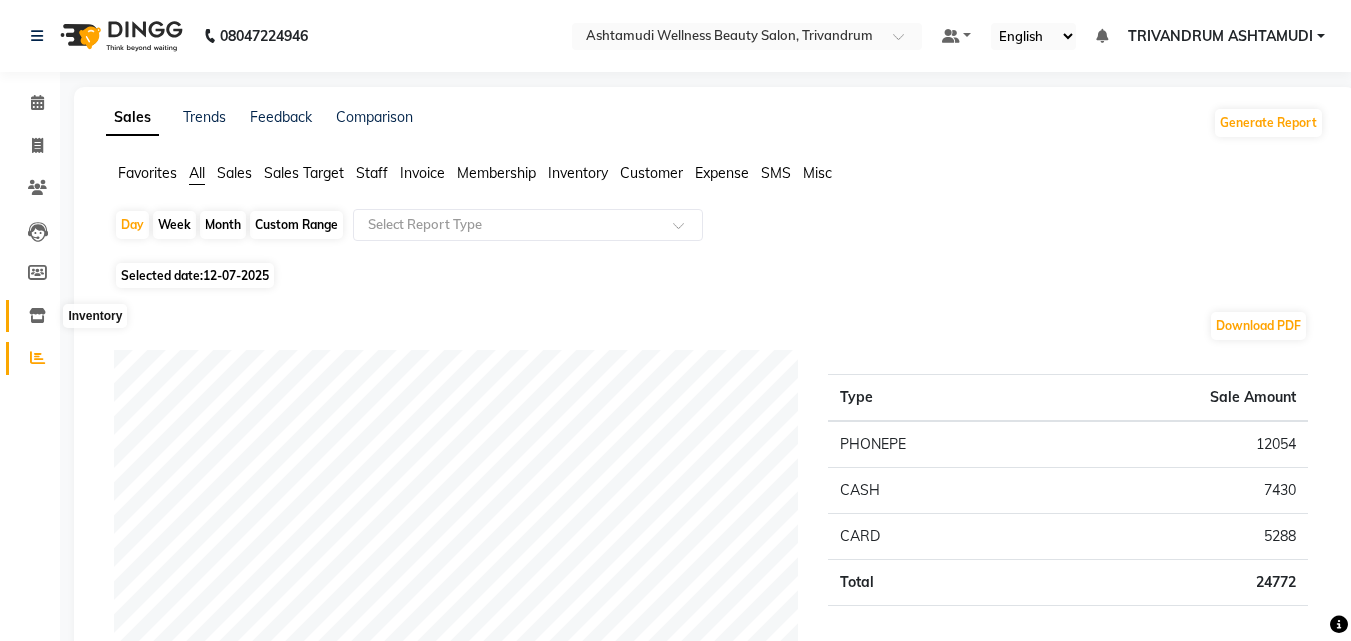 click 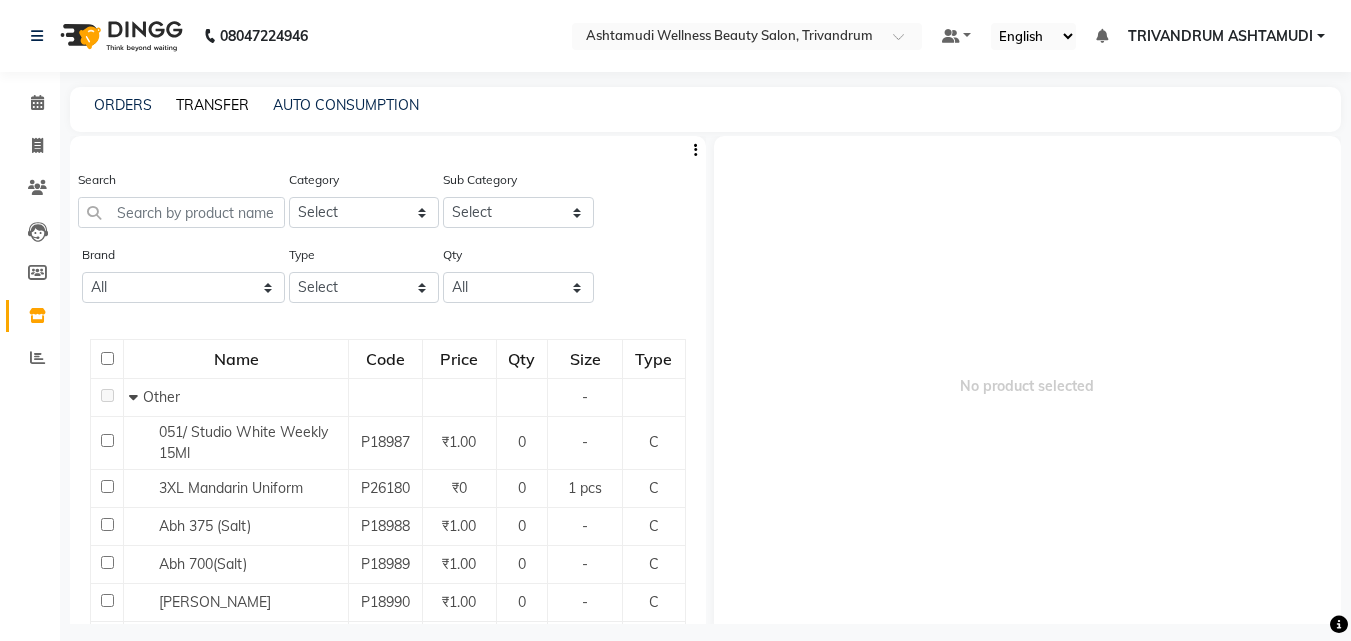 click on "TRANSFER" 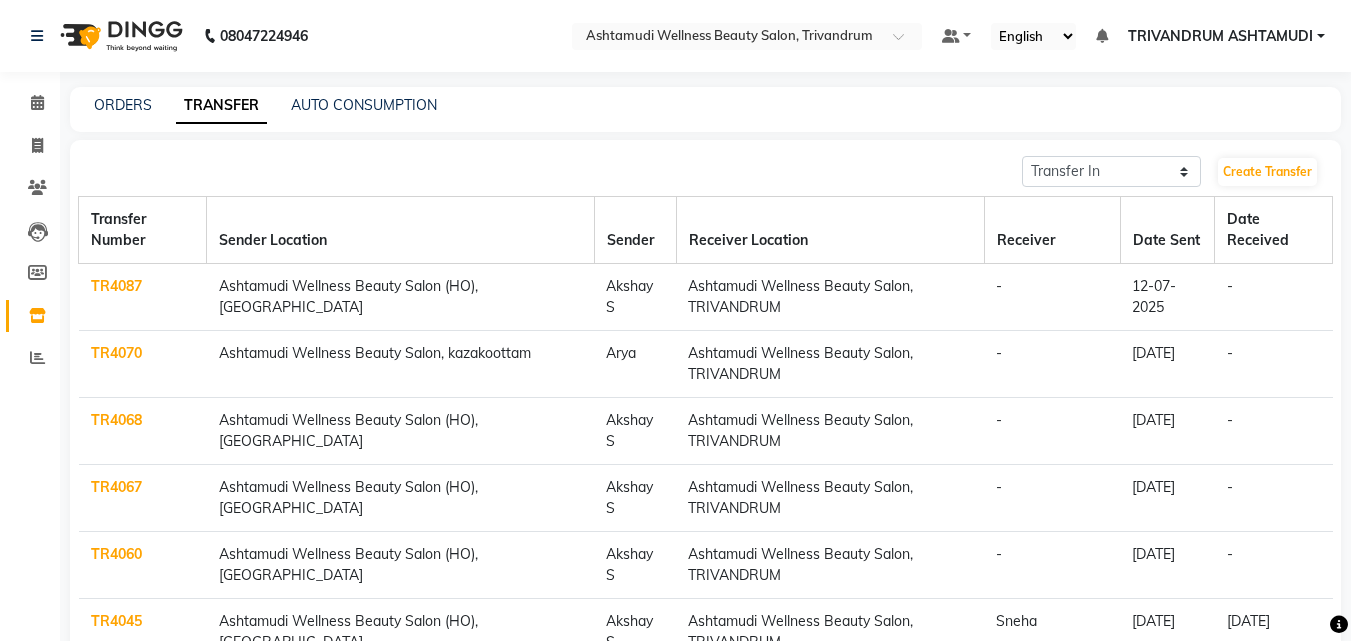 click on "TR4060" 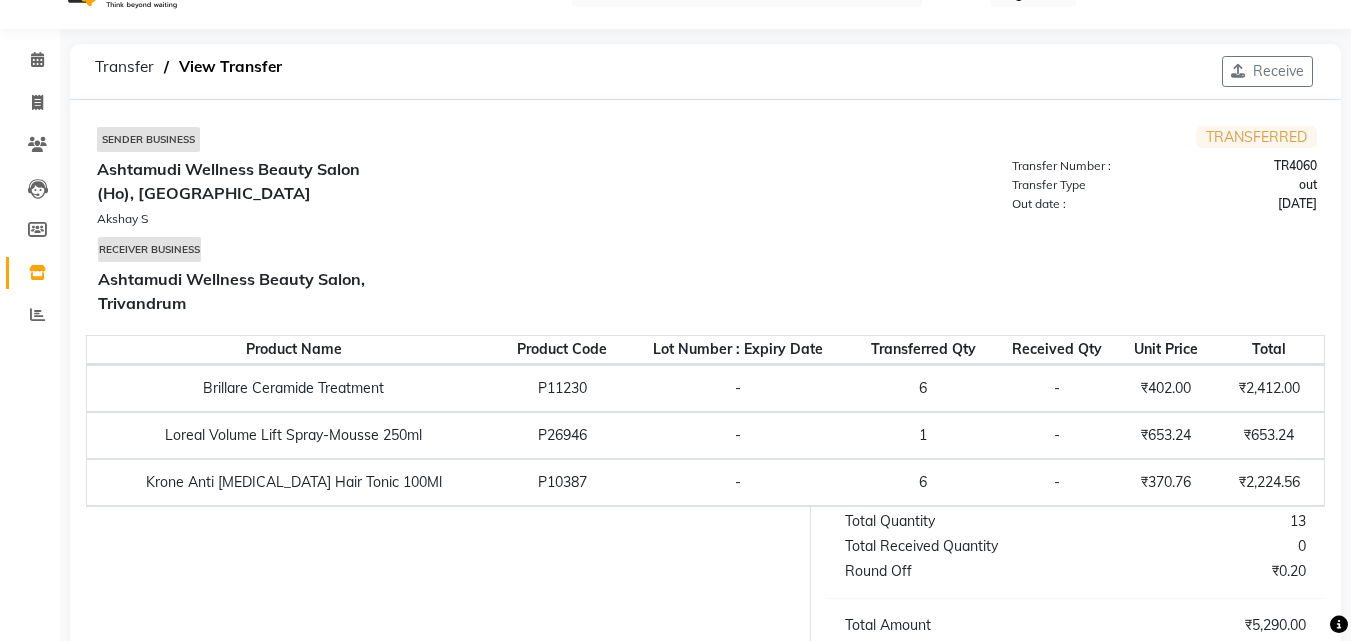 scroll, scrollTop: 104, scrollLeft: 0, axis: vertical 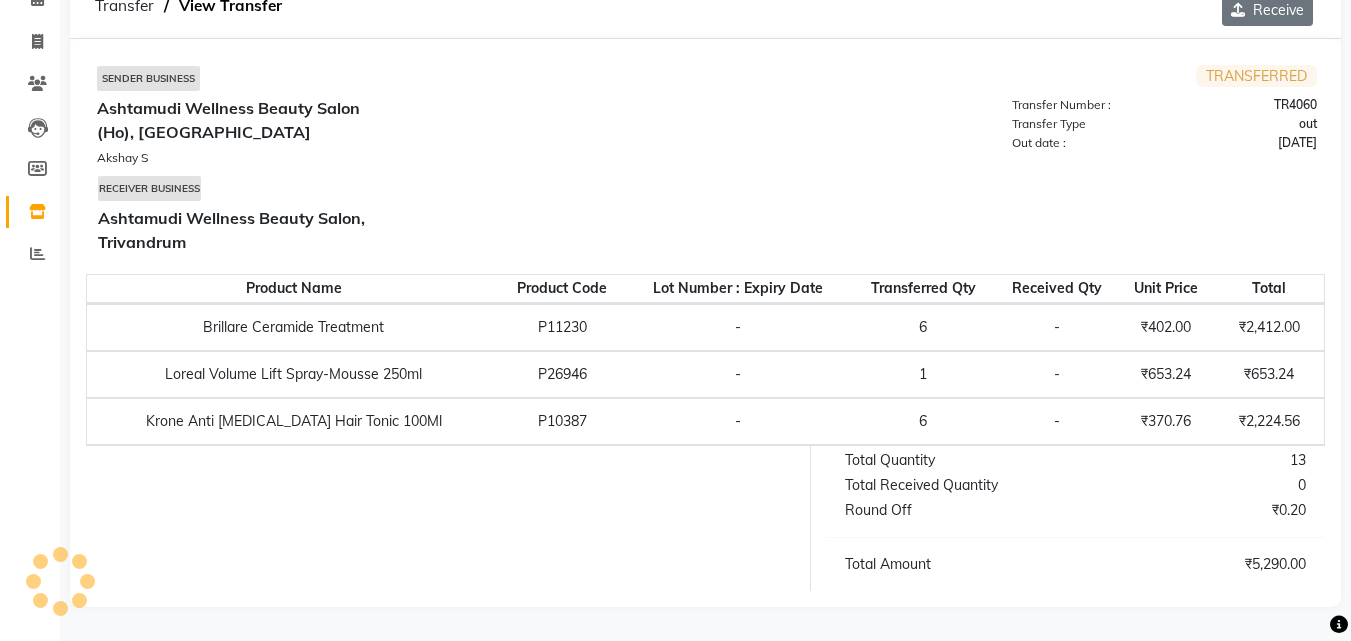 click on "Receive" 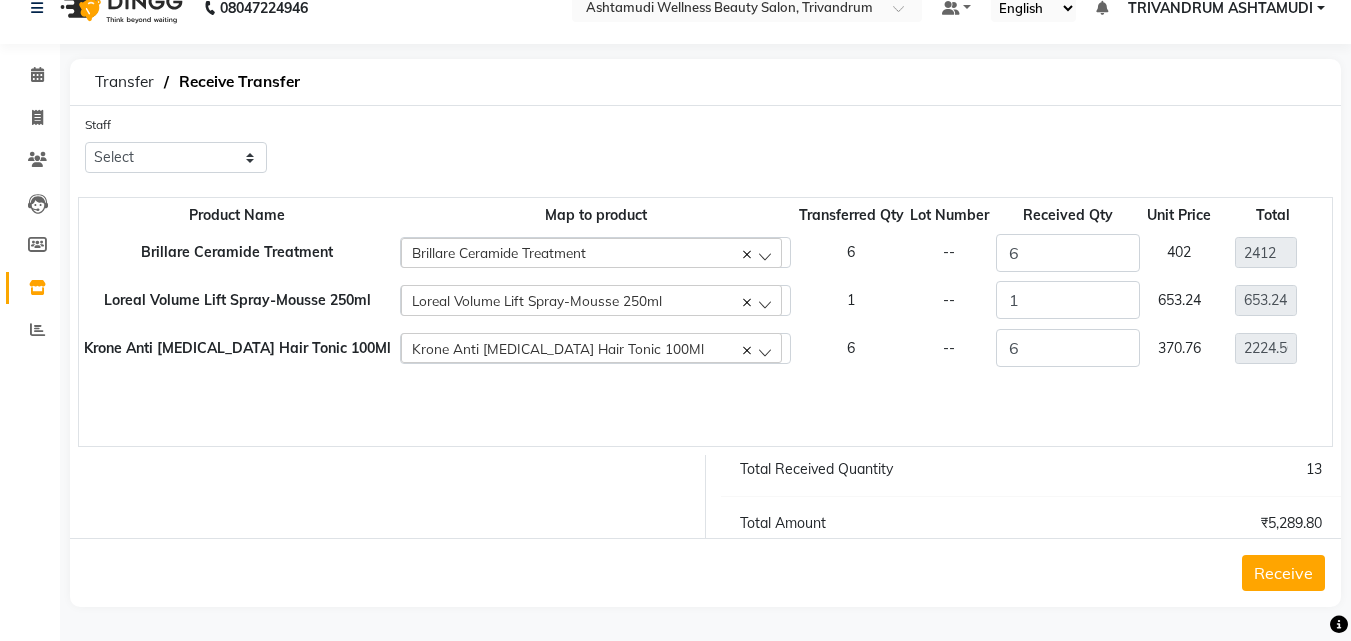click on "Staff Select ANJALI L B	 CHIPPY DHANYA D INDU GURUNG	 KARTHIKA	 Lekshmi MANJUSHA	 PUNAM LAMA	 SARITHA	 SIMI Sneha TRIVANDRUM ASHTAMUDI USHA KUMARI S" 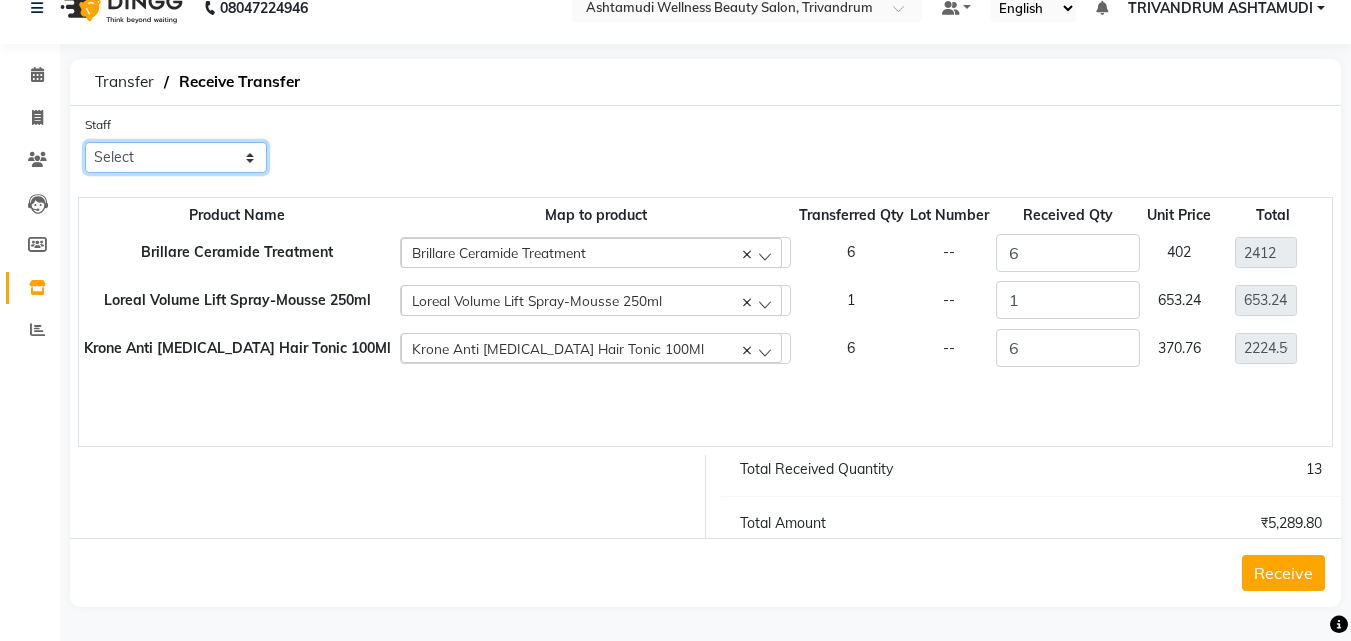 click on "Select ANJALI L B	 CHIPPY DHANYA D INDU GURUNG	 KARTHIKA	 Lekshmi MANJUSHA	 PUNAM LAMA	 SARITHA	 SIMI Sneha TRIVANDRUM ASHTAMUDI USHA KUMARI S" at bounding box center (176, 157) 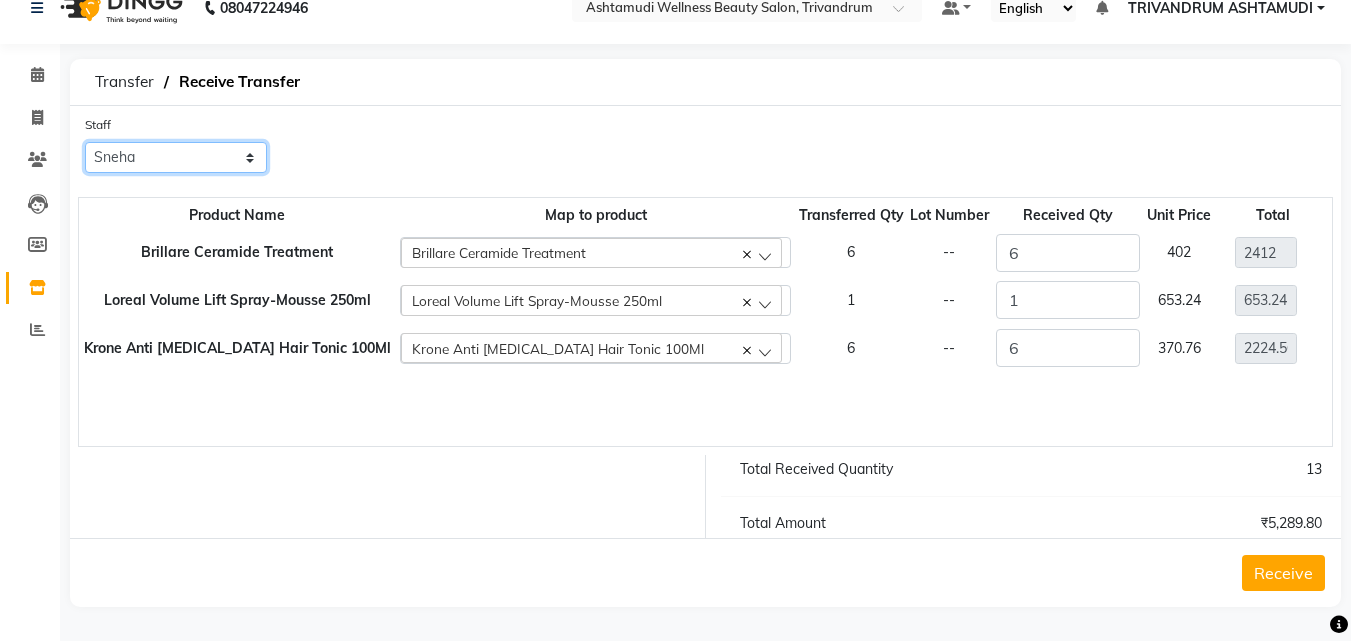 click on "Select ANJALI L B	 CHIPPY DHANYA D INDU GURUNG	 KARTHIKA	 Lekshmi MANJUSHA	 PUNAM LAMA	 SARITHA	 SIMI Sneha TRIVANDRUM ASHTAMUDI USHA KUMARI S" at bounding box center [176, 157] 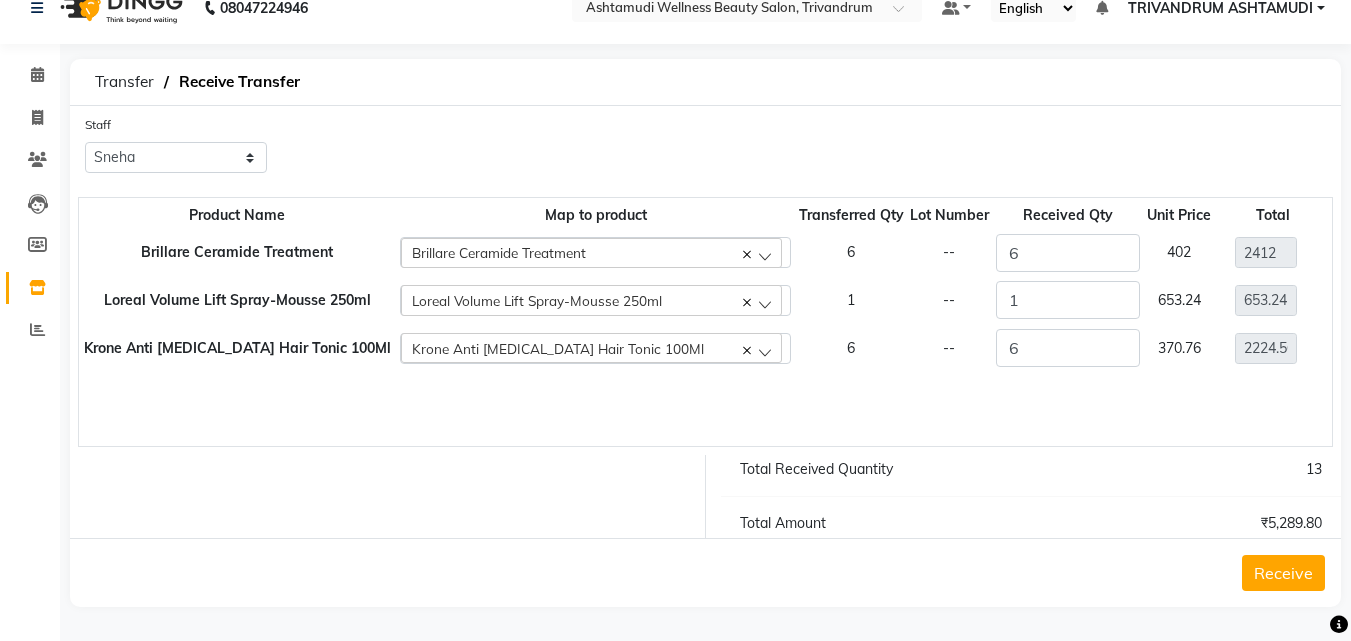 click on "Receive" 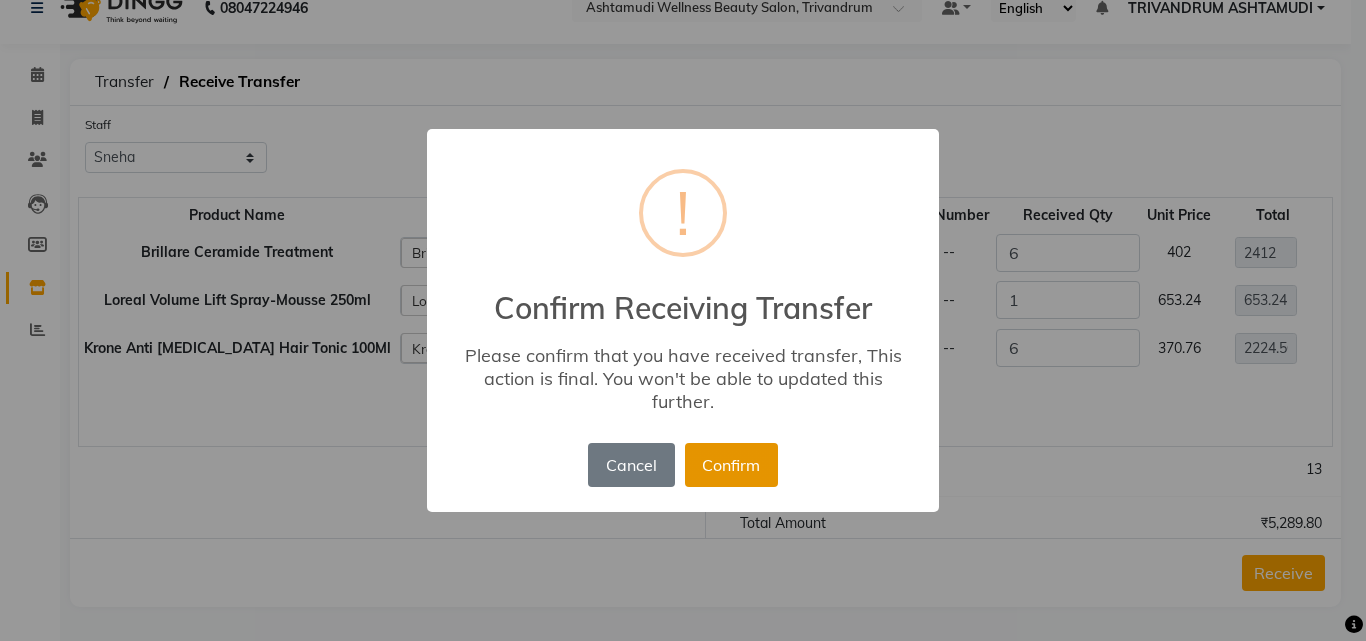 click on "Confirm" at bounding box center (731, 465) 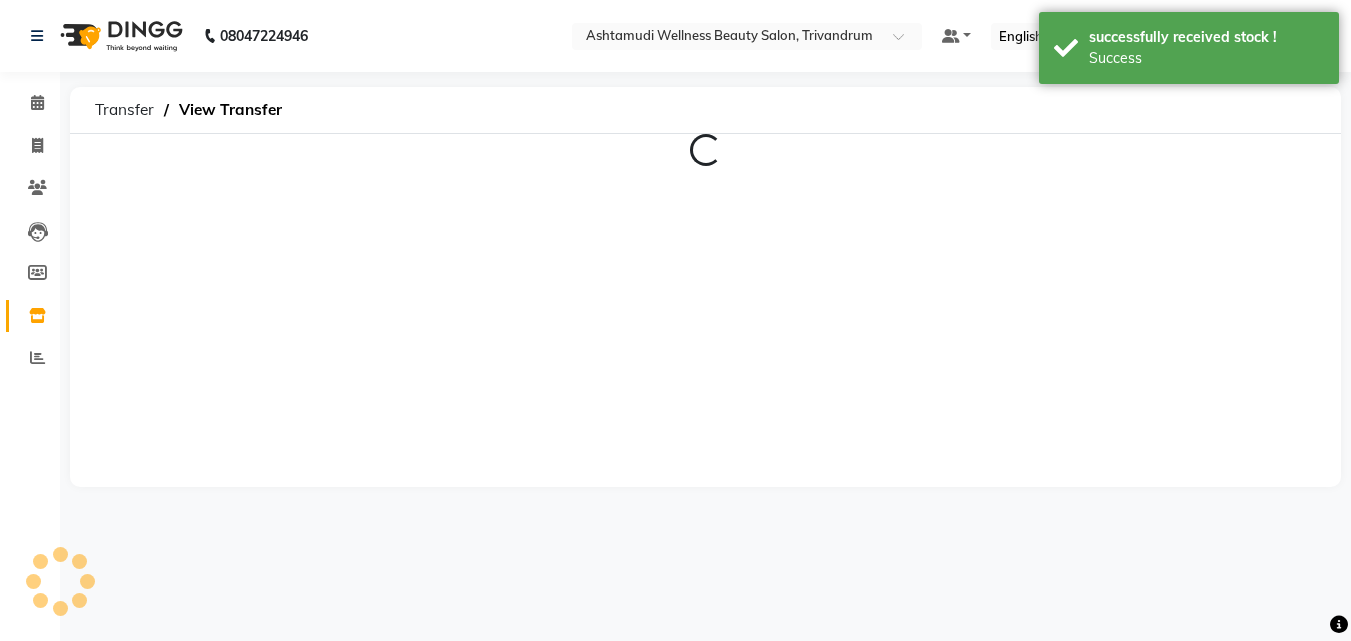 scroll, scrollTop: 0, scrollLeft: 0, axis: both 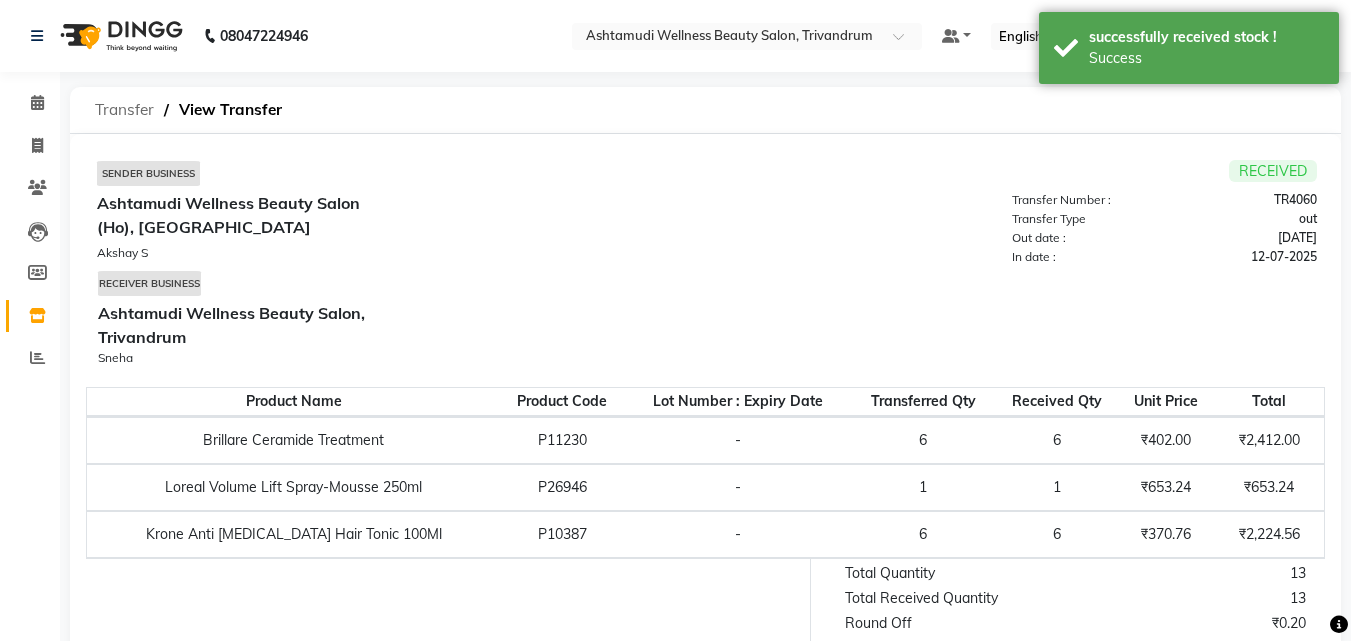 click on "Transfer" 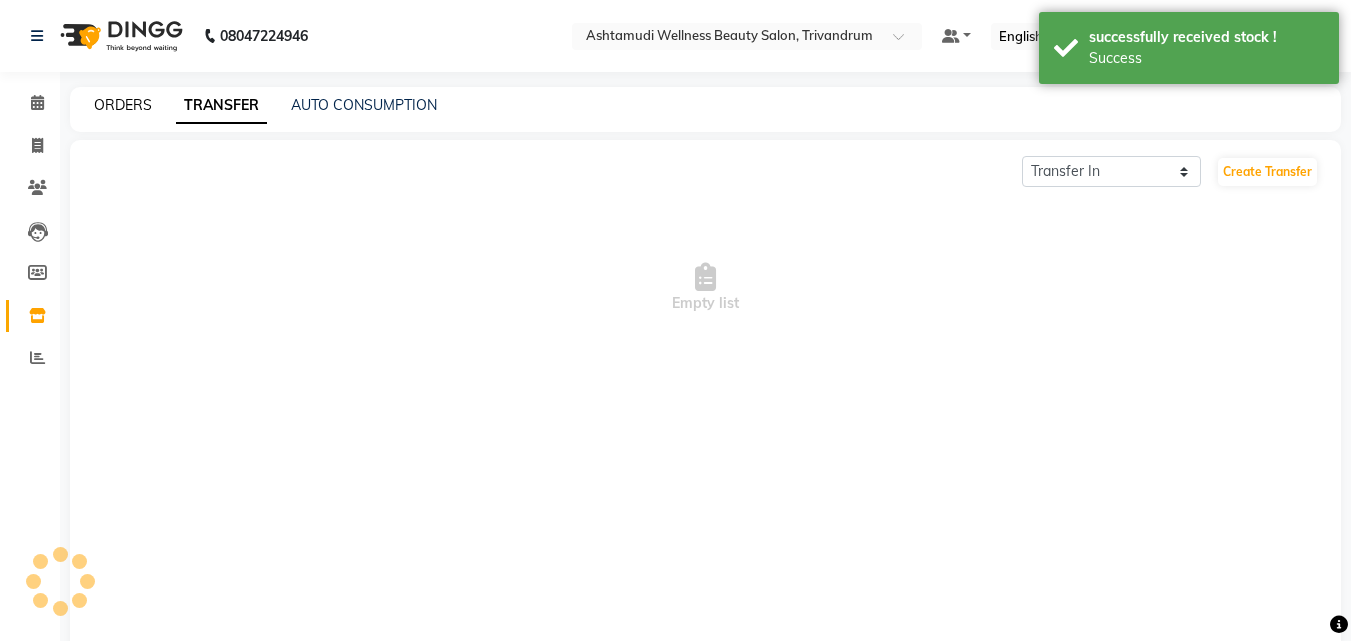 click on "ORDERS" 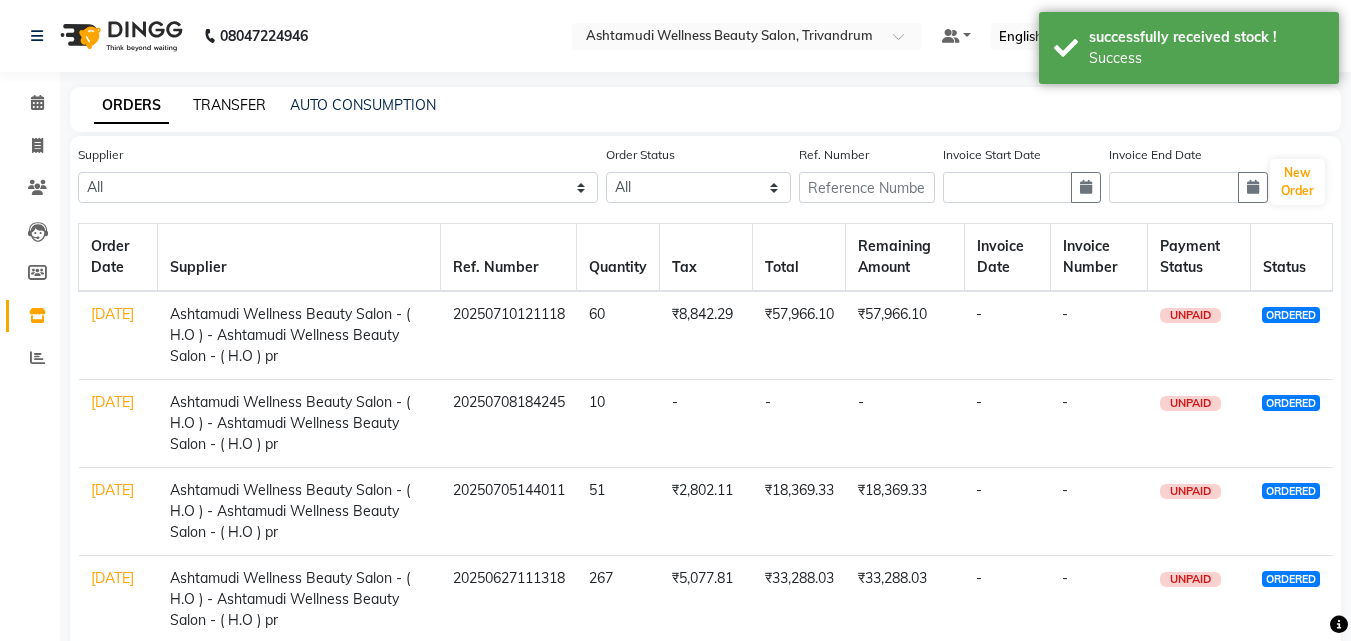 click on "TRANSFER" 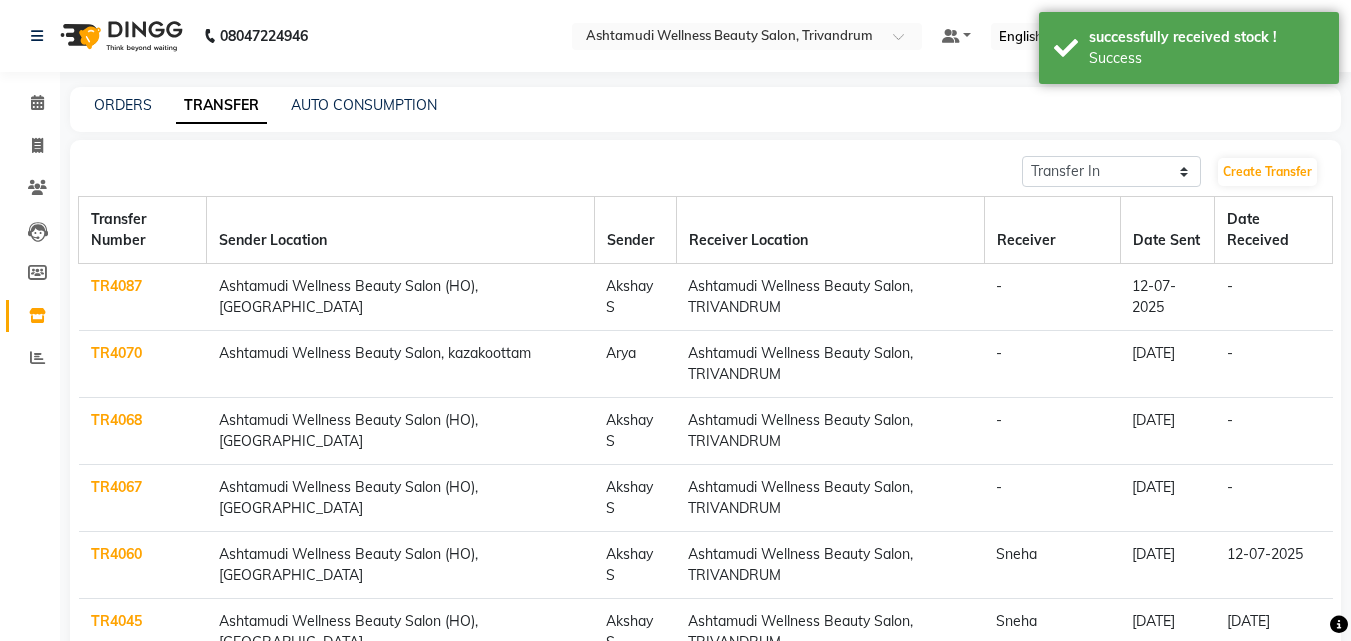 click on "ORDERS" 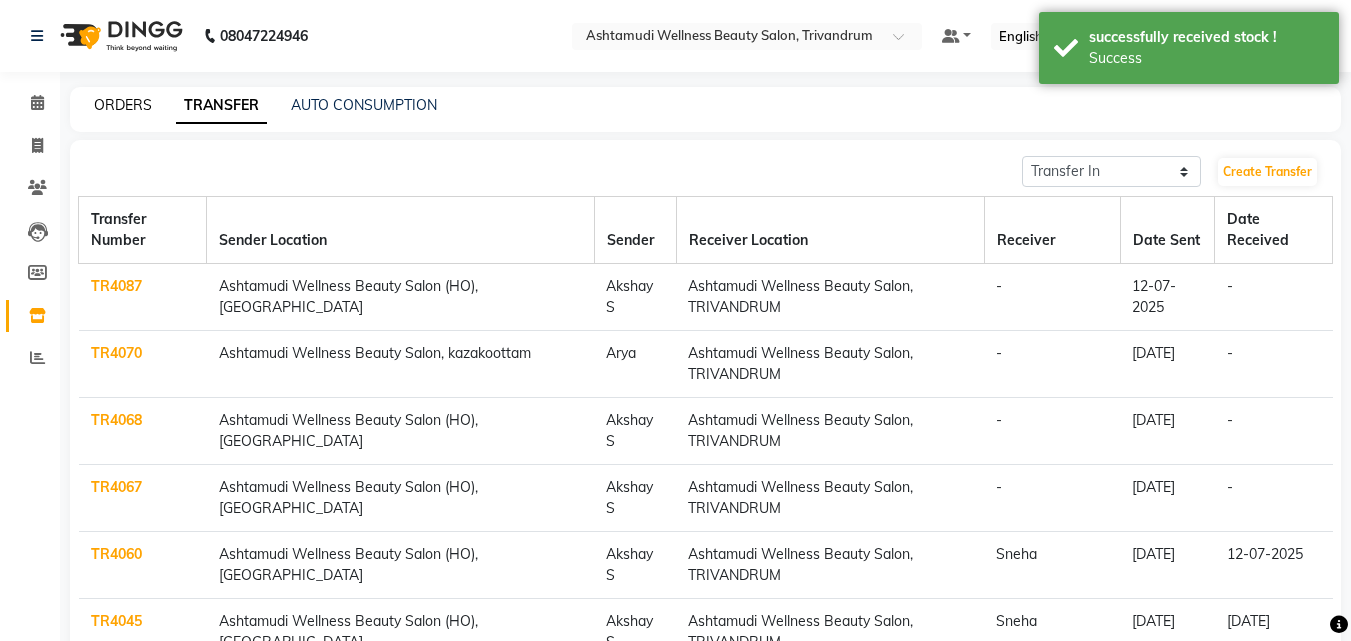 click on "ORDERS" 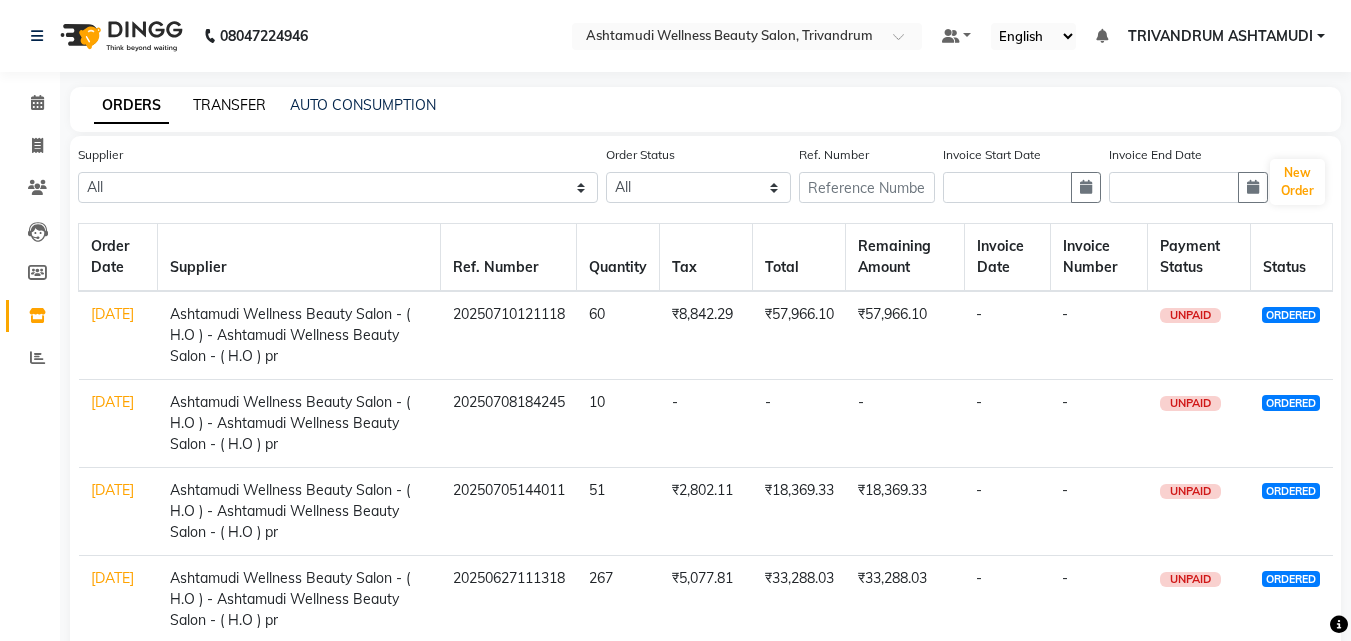 click on "TRANSFER" 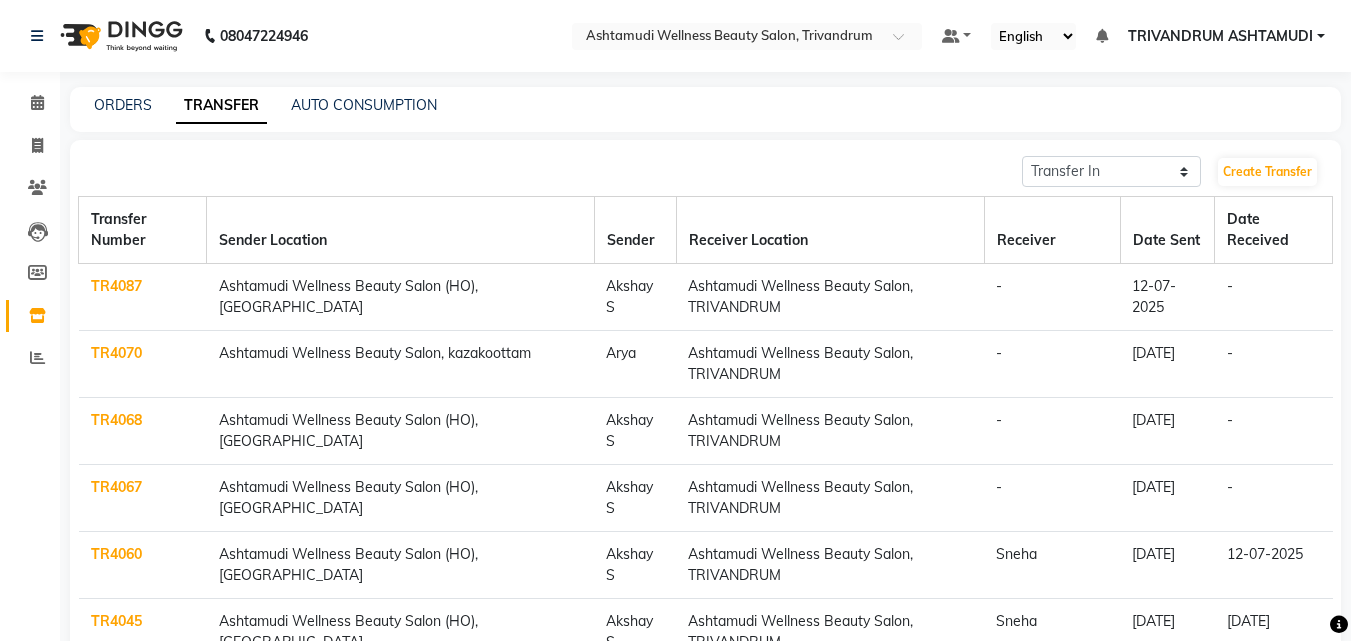 click on "TR4067" 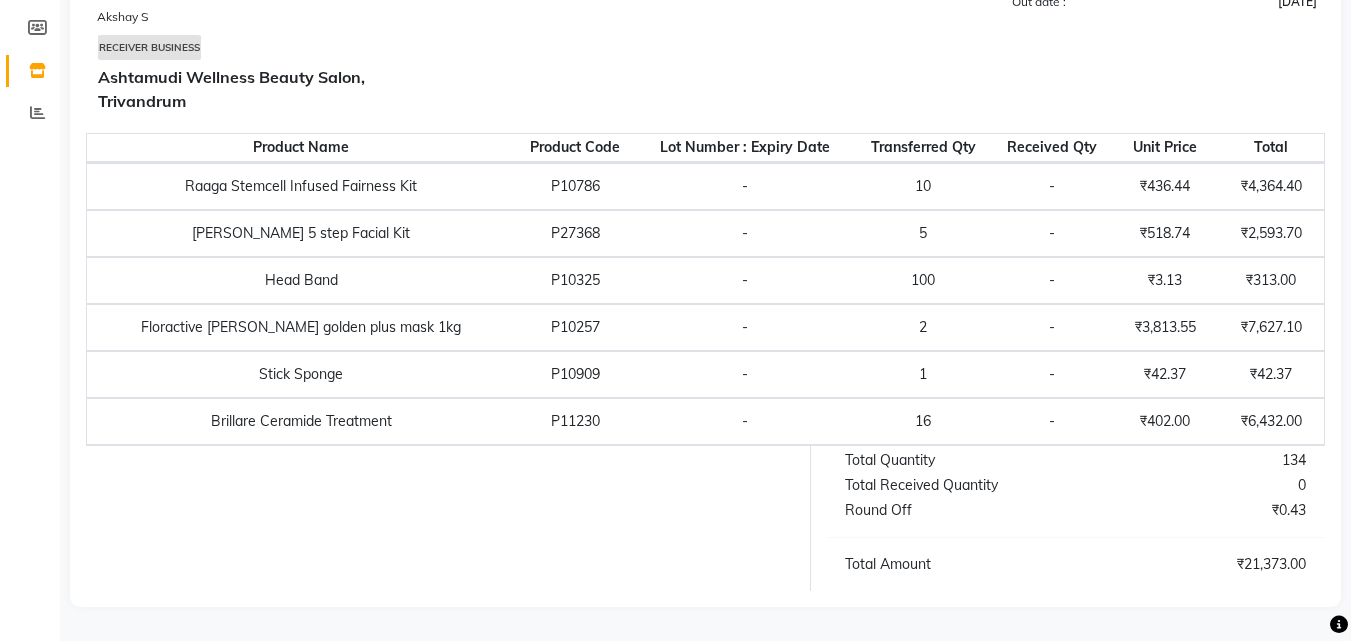 scroll, scrollTop: 0, scrollLeft: 0, axis: both 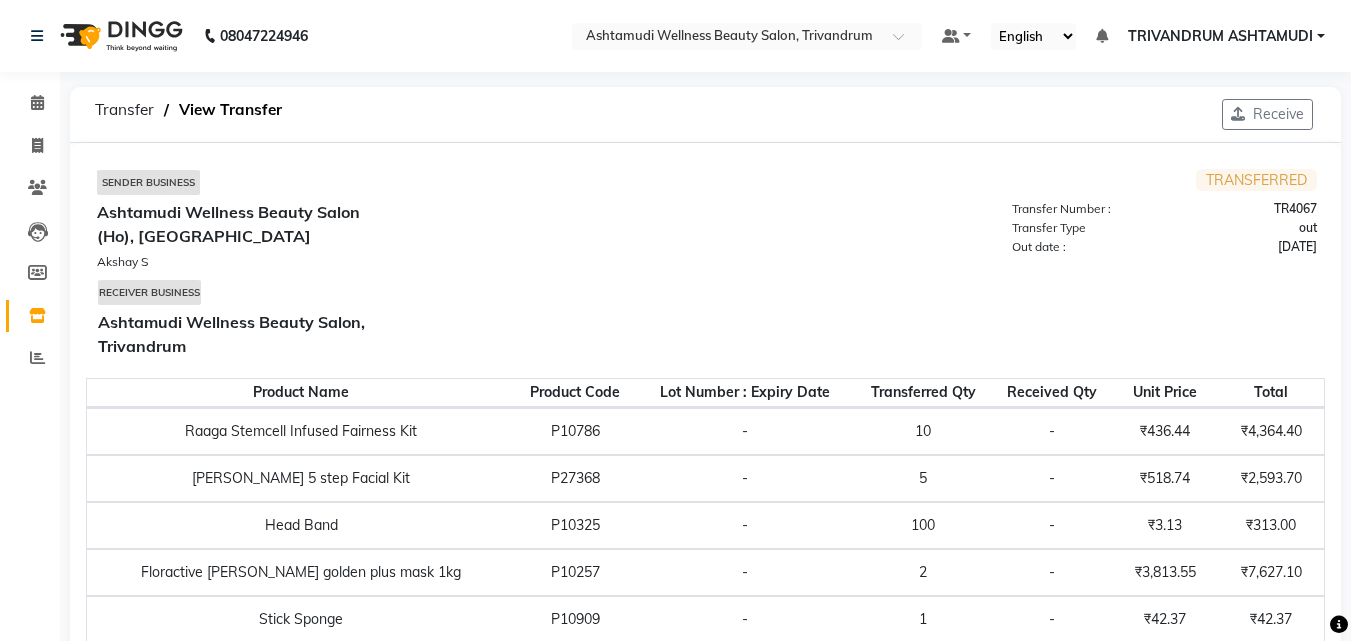 click on "TRANSFERRED" at bounding box center [1256, 180] 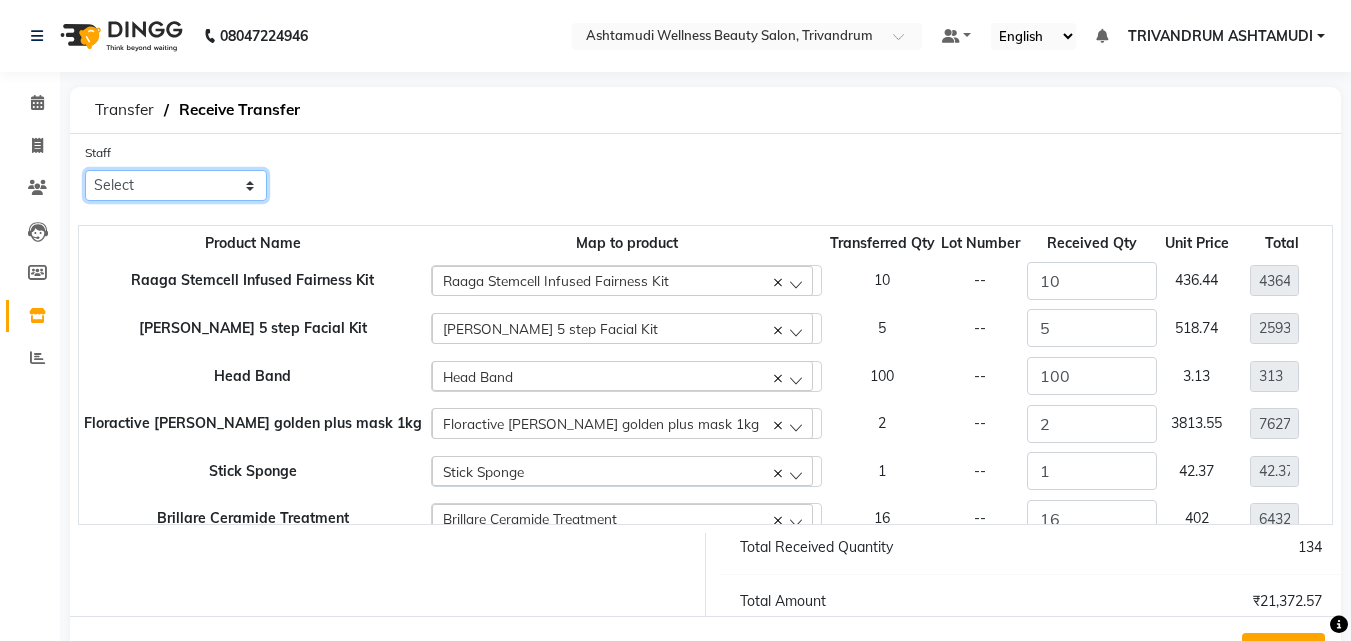 click on "Select ANJALI L B	 CHIPPY DHANYA D INDU GURUNG	 KARTHIKA	 Lekshmi MANJUSHA	 PUNAM LAMA	 SARITHA	 SIMI Sneha TRIVANDRUM ASHTAMUDI USHA KUMARI S" at bounding box center [176, 185] 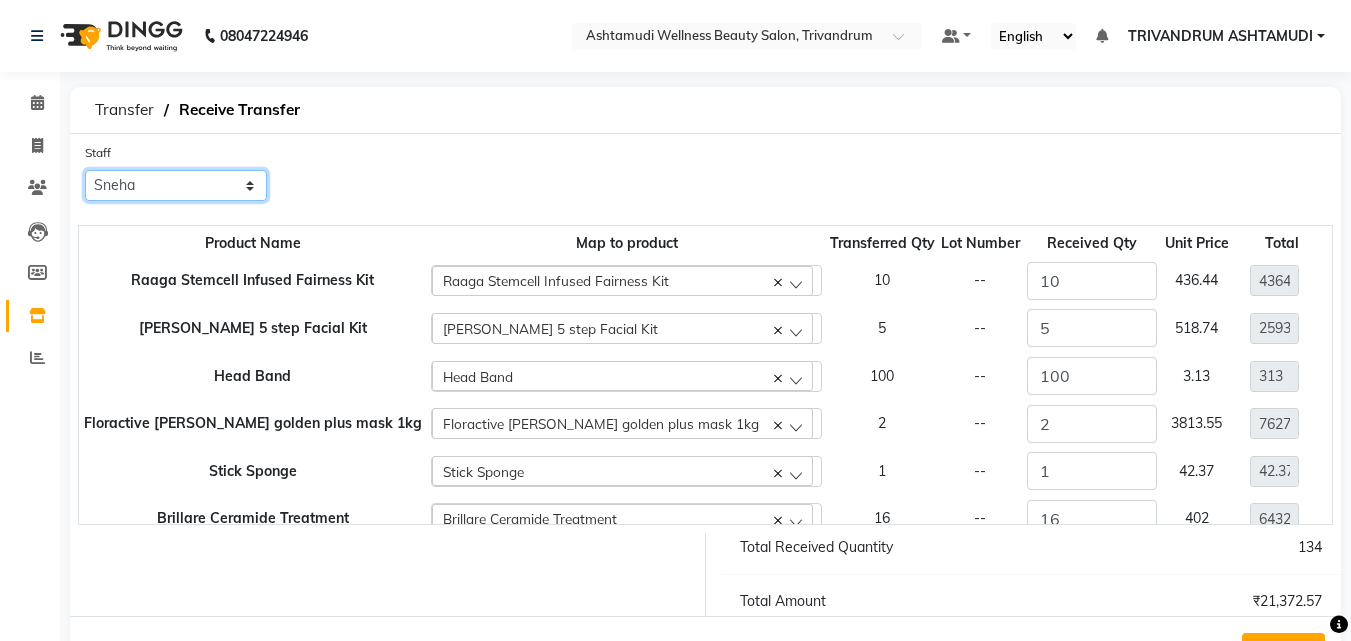 click on "Select ANJALI L B	 CHIPPY DHANYA D INDU GURUNG	 KARTHIKA	 Lekshmi MANJUSHA	 PUNAM LAMA	 SARITHA	 SIMI Sneha TRIVANDRUM ASHTAMUDI USHA KUMARI S" at bounding box center [176, 185] 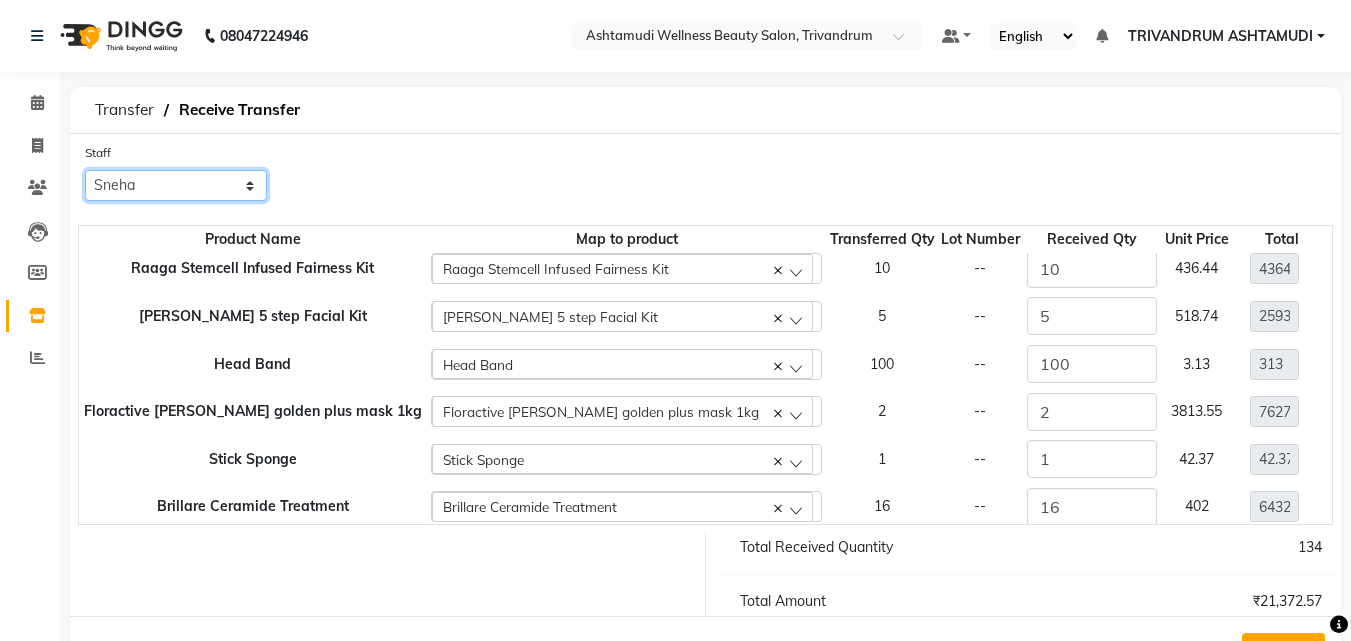 scroll, scrollTop: 19, scrollLeft: 0, axis: vertical 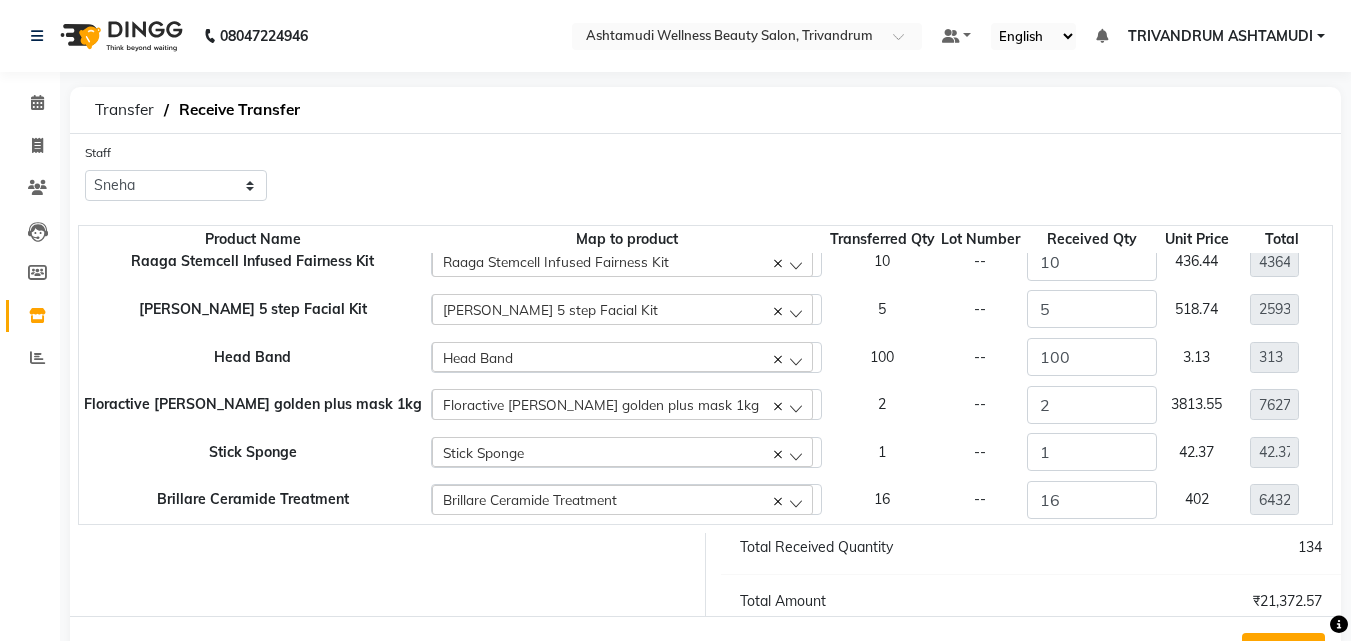 click on "Receive" 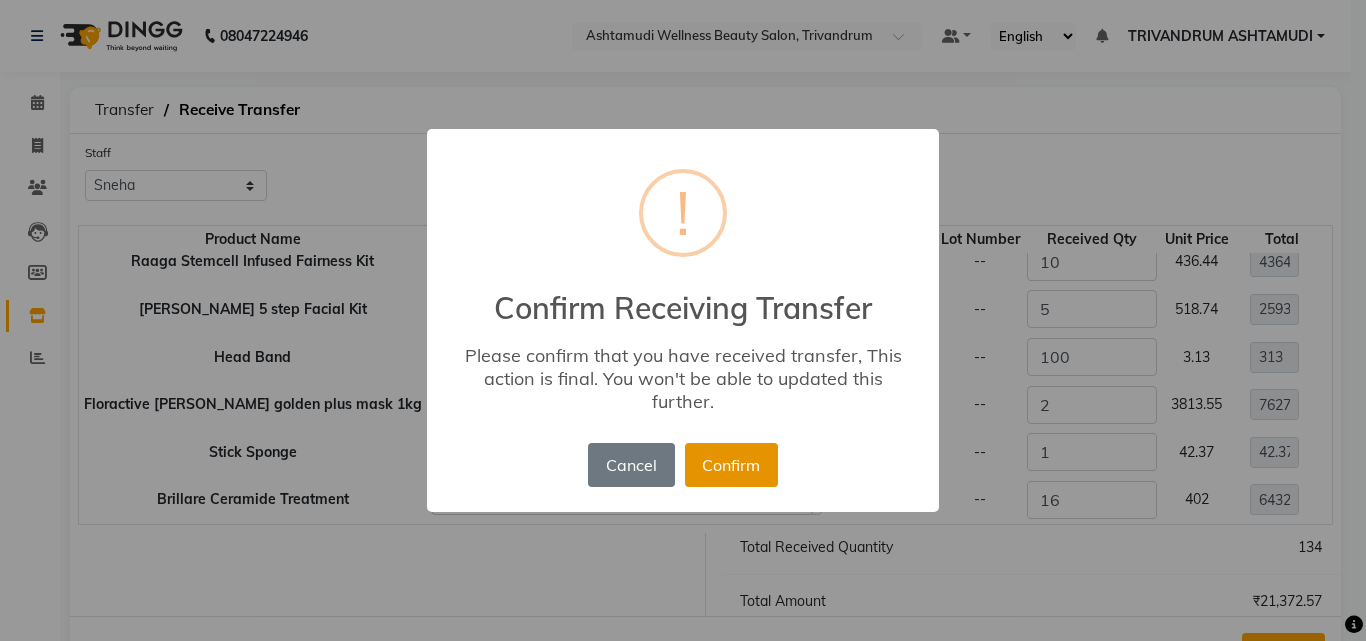 click on "Confirm" at bounding box center [731, 465] 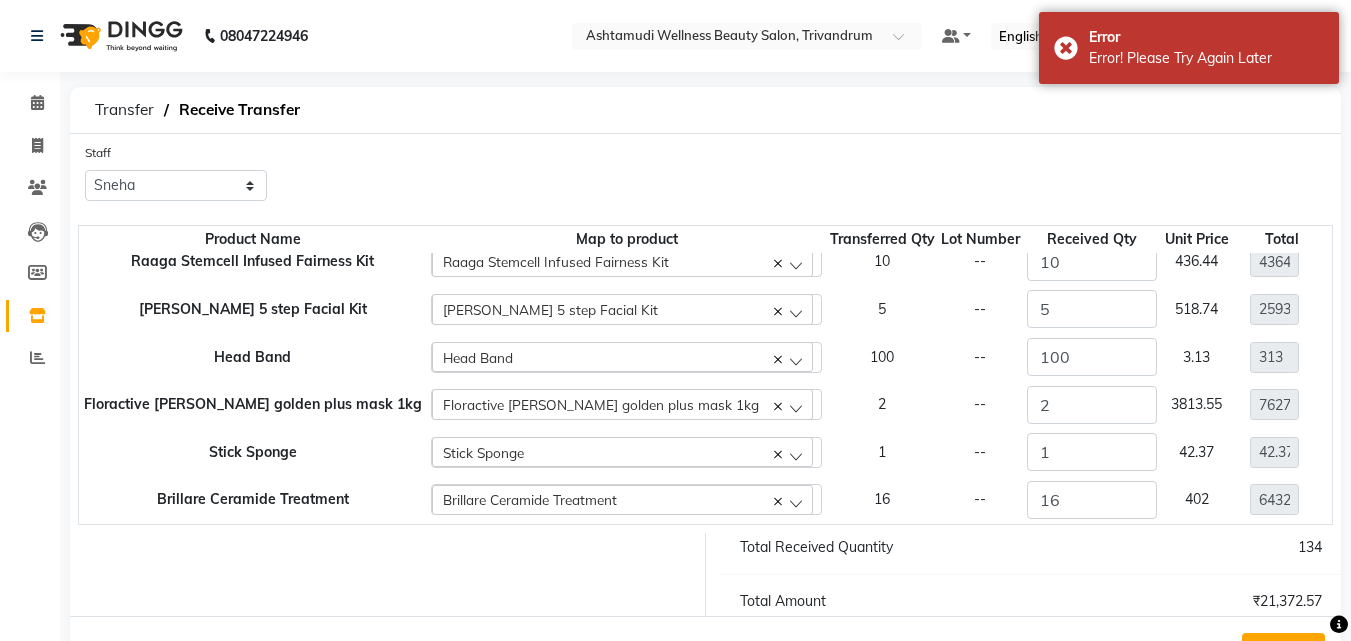 scroll, scrollTop: 28, scrollLeft: 0, axis: vertical 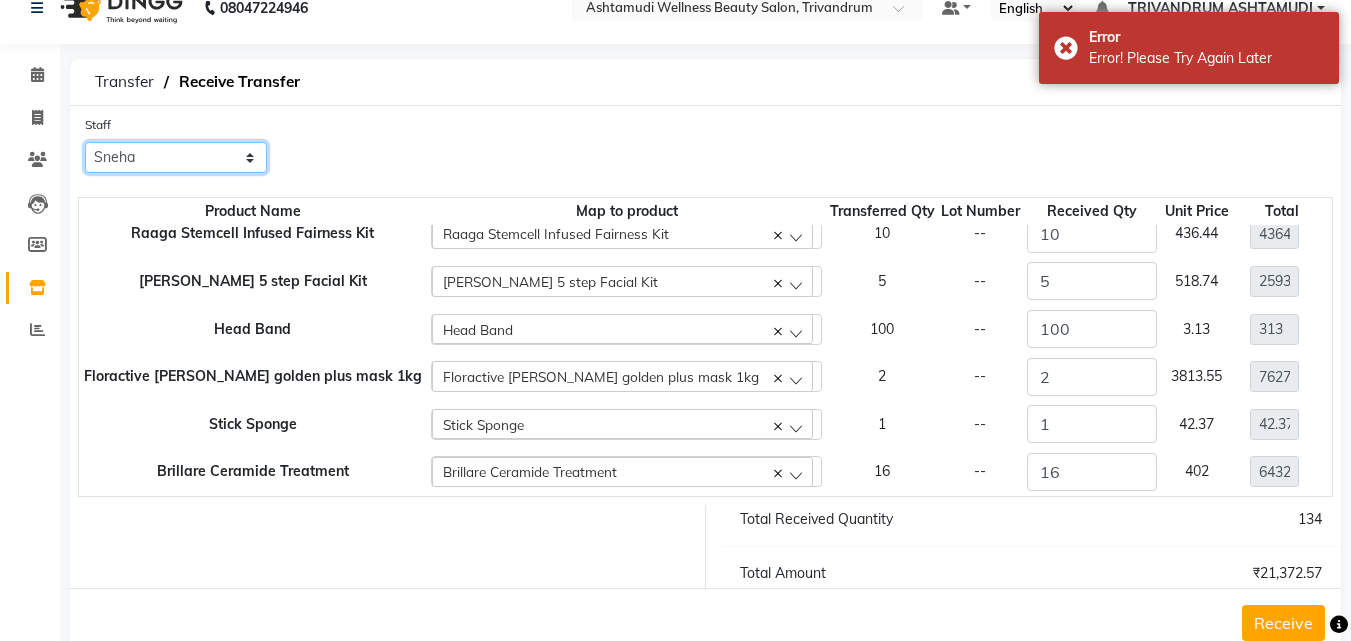 click on "Select ANJALI L B	 CHIPPY DHANYA D INDU GURUNG	 KARTHIKA	 Lekshmi MANJUSHA	 PUNAM LAMA	 SARITHA	 SIMI Sneha TRIVANDRUM ASHTAMUDI USHA KUMARI S" at bounding box center (176, 157) 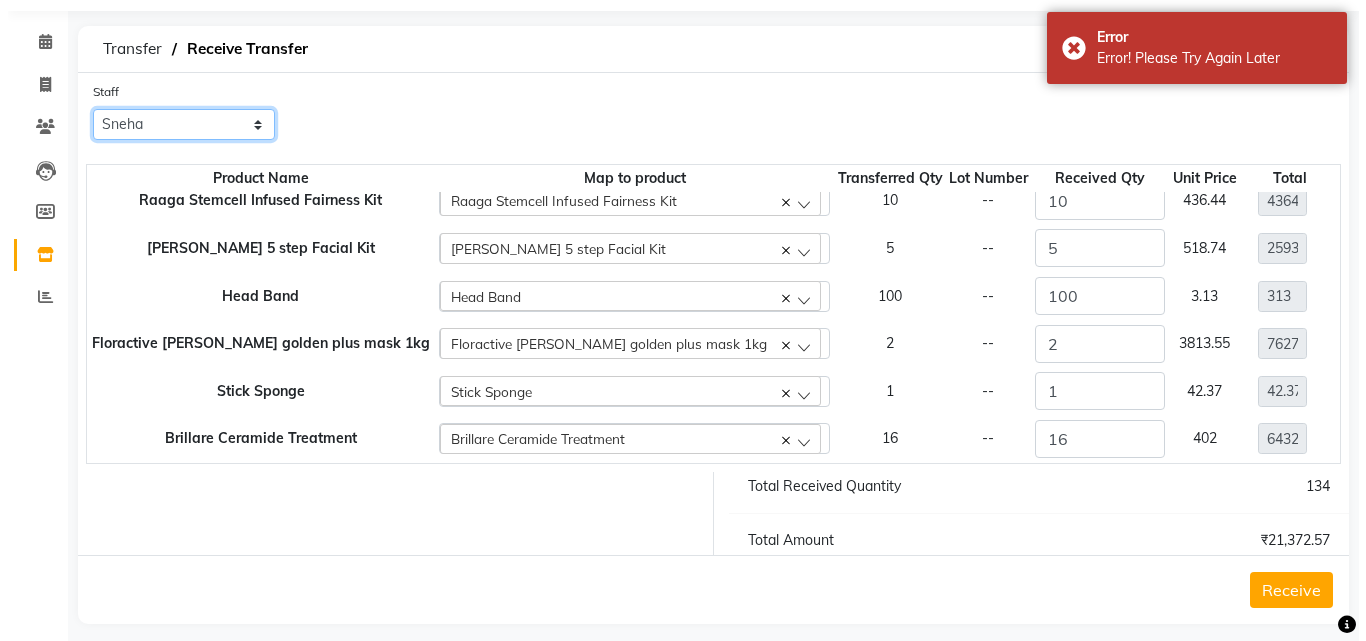 scroll, scrollTop: 78, scrollLeft: 0, axis: vertical 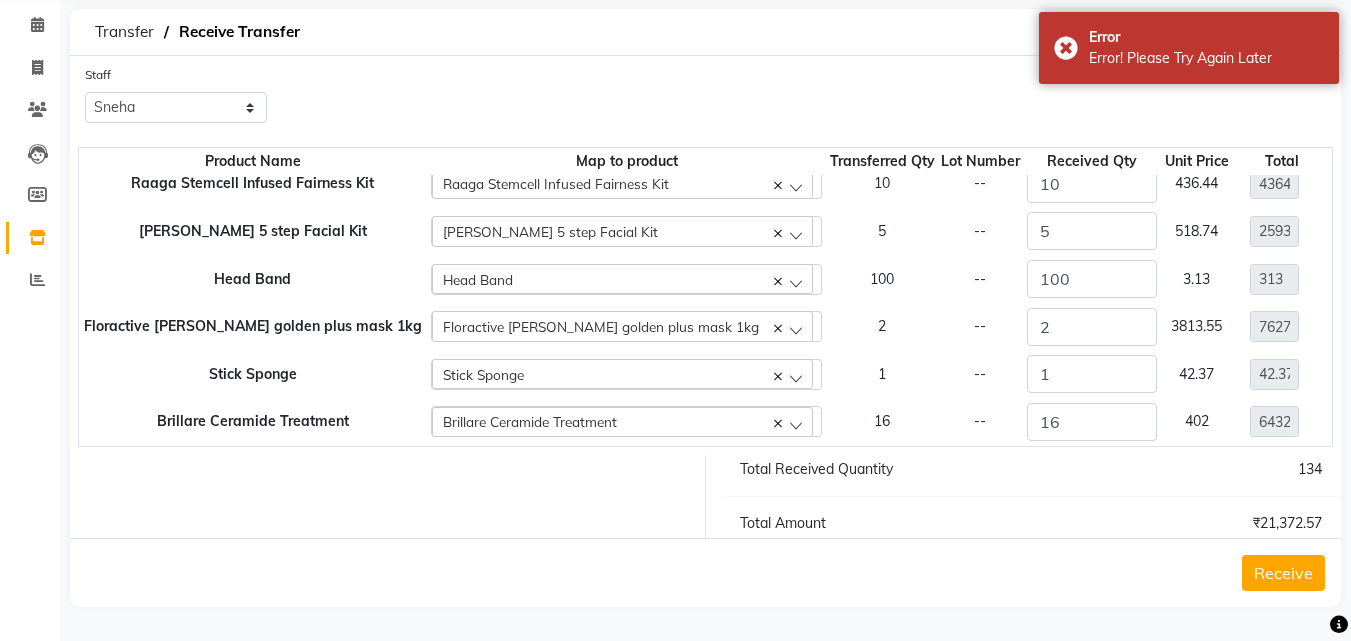 click on "Receive" 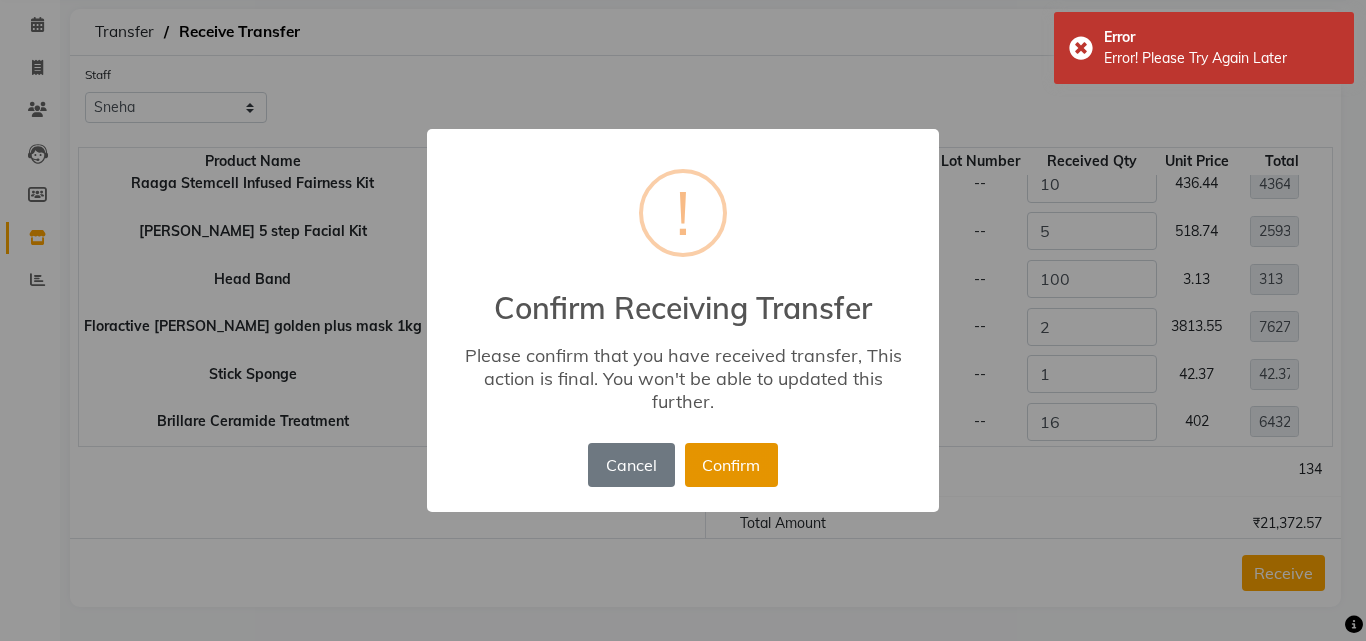 click on "Confirm" at bounding box center [731, 465] 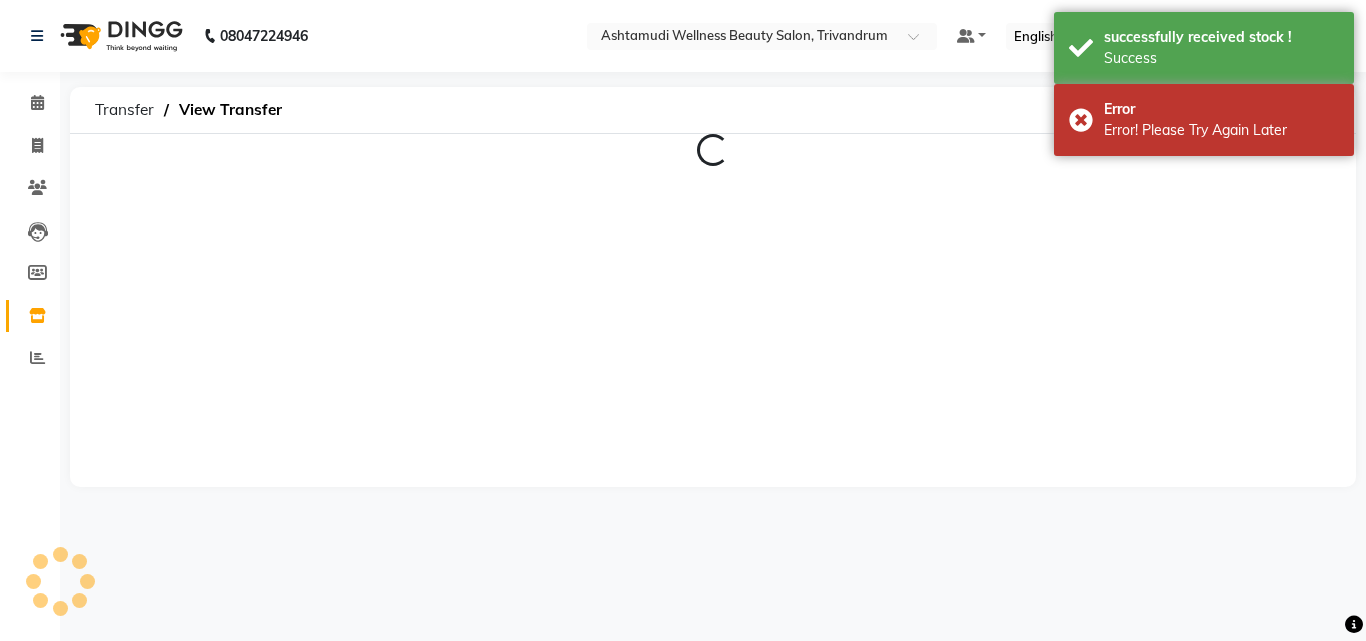 scroll, scrollTop: 0, scrollLeft: 0, axis: both 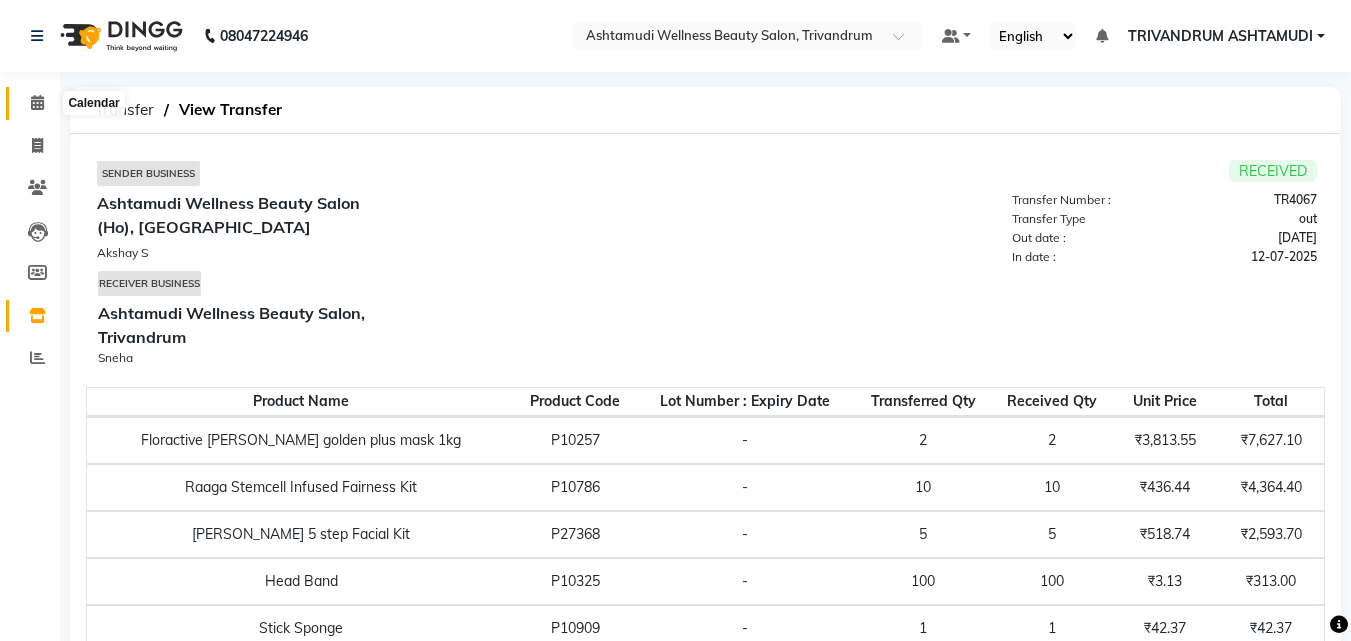 click 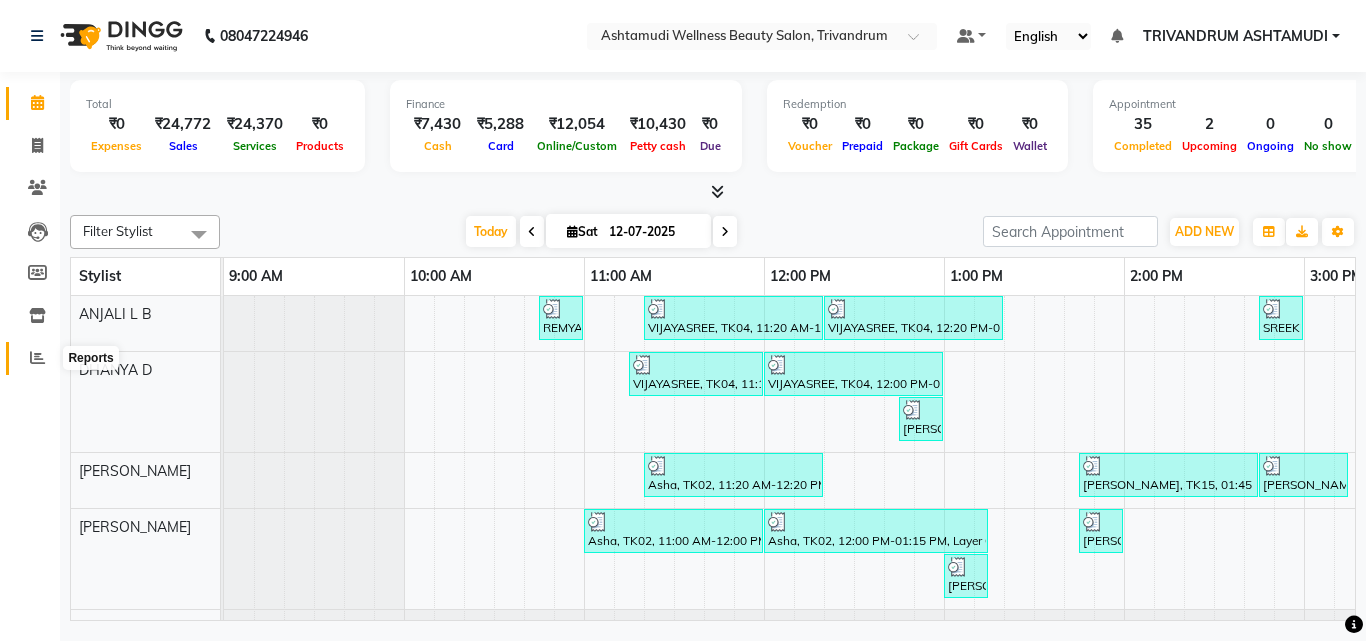 click 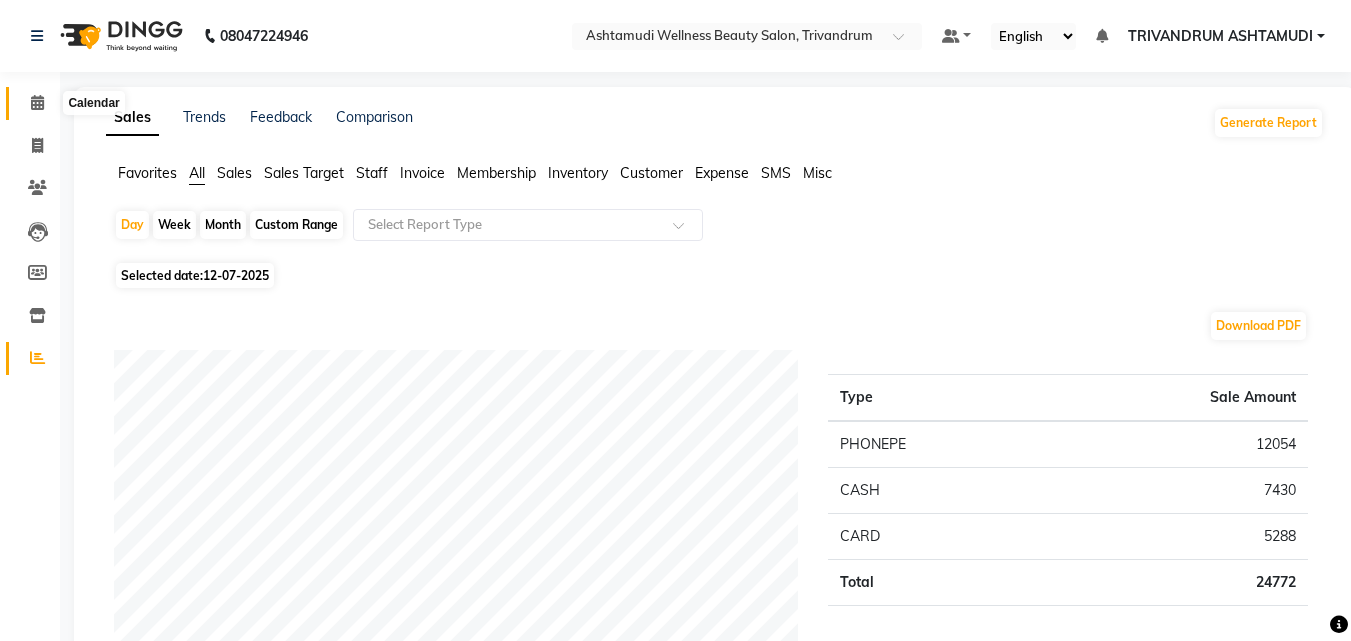 click 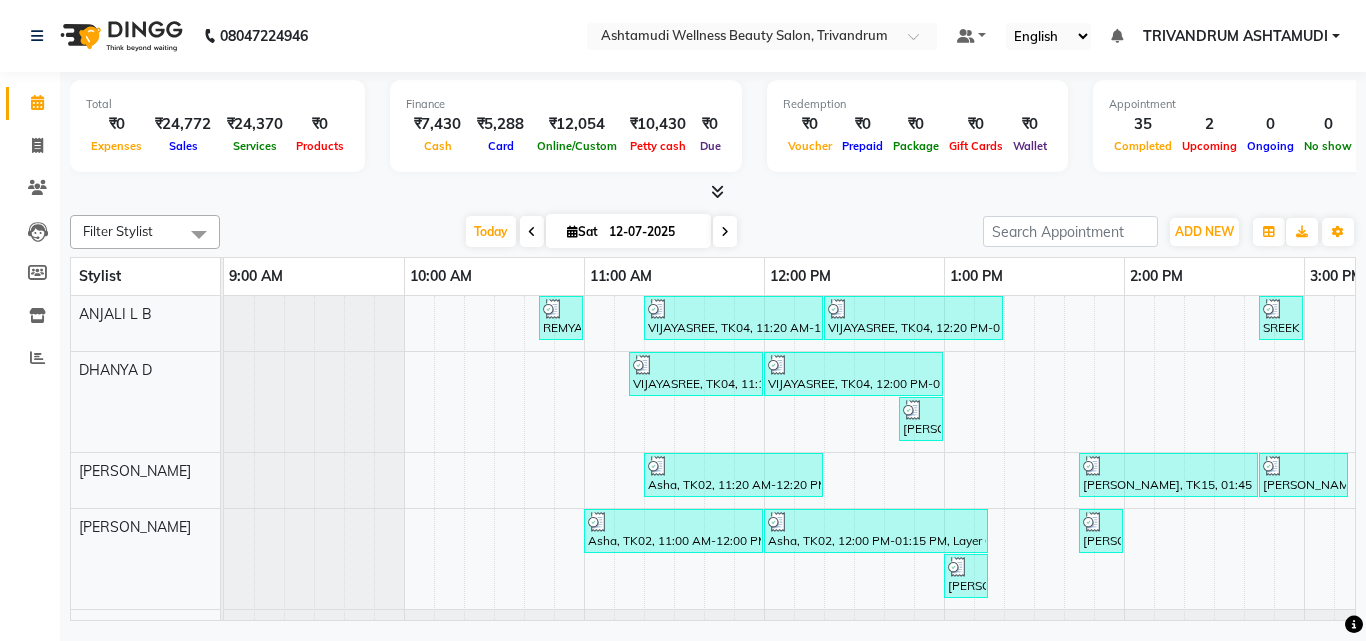 scroll, scrollTop: 0, scrollLeft: 431, axis: horizontal 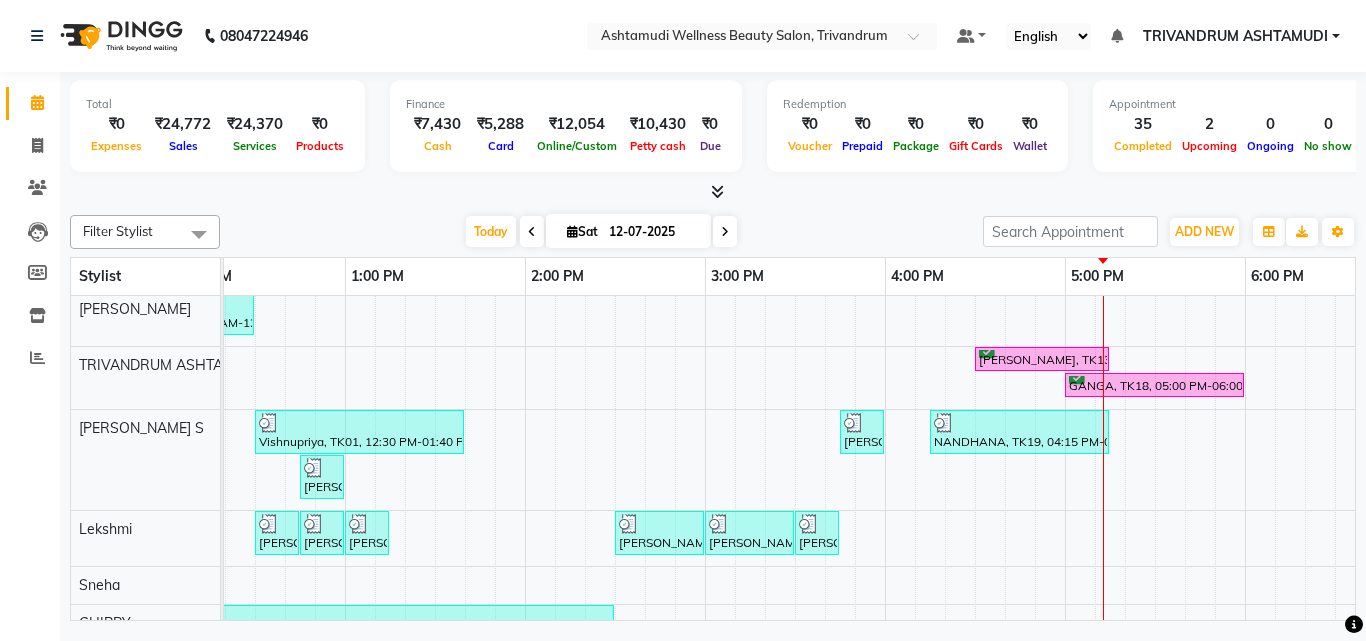 click on "REMYA, TK17, 10:45 AM-11:00 AM, Eyebrows Threading     VIJAYASREE, TK04, 11:20 AM-12:20 PM, Ceramide  Anti frizz treatment     VIJAYASREE, TK04, 12:20 PM-01:20 PM, Root Touch-Up (Ammonia Free),Ceramide  Anti frizz treatment,Eyebrows Threading     SREEKUTTY, TK14, 02:45 PM-03:00 PM, Eyebrows Threading     VIJAYASREE, TK04, 11:15 AM-12:00 PM, Root Touch-Up (Ammonia Free)     VIJAYASREE, TK04, 12:00 PM-01:00 PM, Ceramide  Anti frizz treatment     KARISHMA@@, TK08, 12:45 PM-01:00 PM, Eyebrows Threading     Asha, TK02, 11:20 AM-12:20 PM, Layer Cut     Brinda, TK15, 01:45 PM-02:45 PM, Root Smoothening     Brinda, TK15, 02:45 PM-03:15 PM, Child Cut     Asha, TK02, 11:00 AM-12:00 PM, Ceramide  Anti frizz treatment     Asha, TK02, 12:00 PM-01:15 PM, Layer Cut,Ceramide  Anti frizz treatment,Eyebrows Threading     gowri, TK11, 01:45 PM-02:00 PM, Eyebrows Threading     Sujitha A, TK16, 03:45 PM-04:45 PM, Anti-Dandruff Treatment With Spa     KARISHMA@@, TK08, 01:00 PM-01:15 PM, Eyebrows Threading" at bounding box center [885, 303] 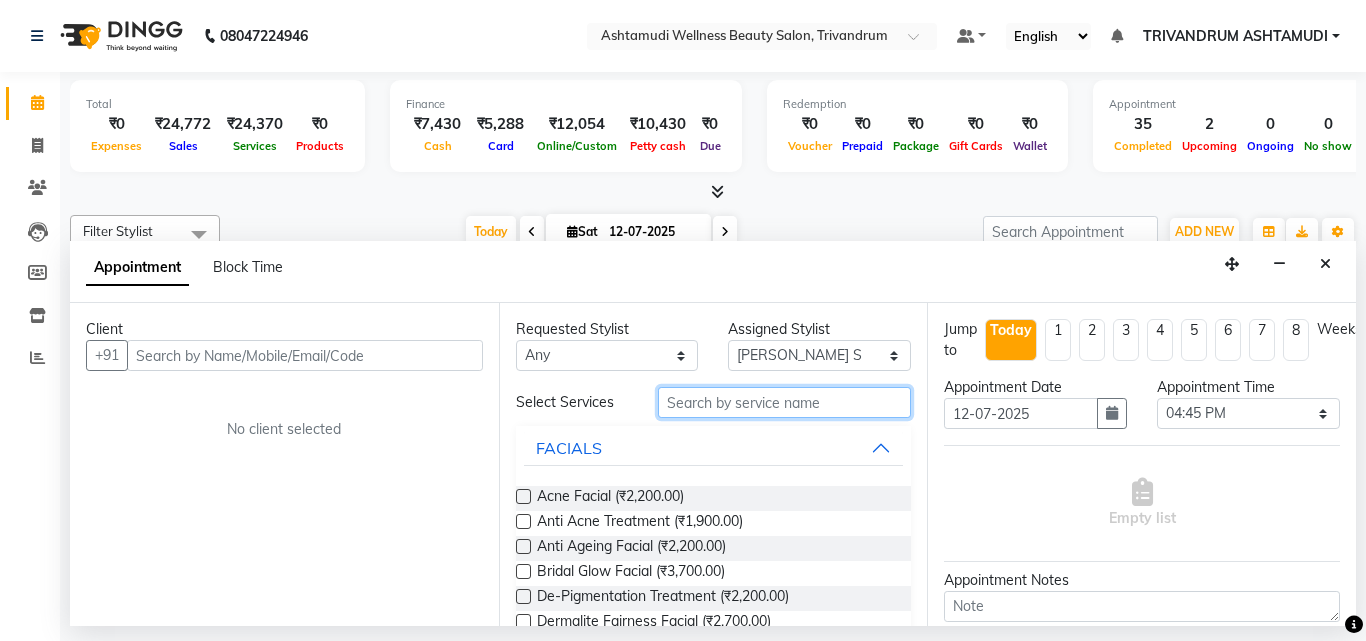 click at bounding box center [785, 402] 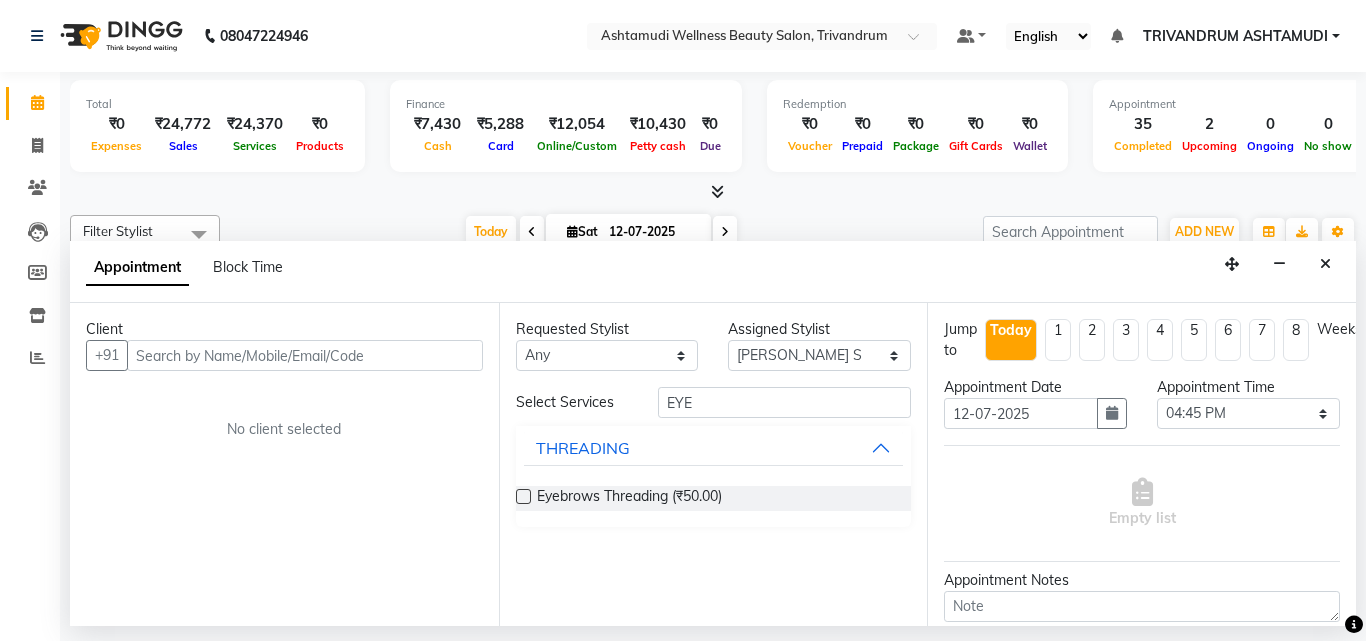 click at bounding box center (523, 496) 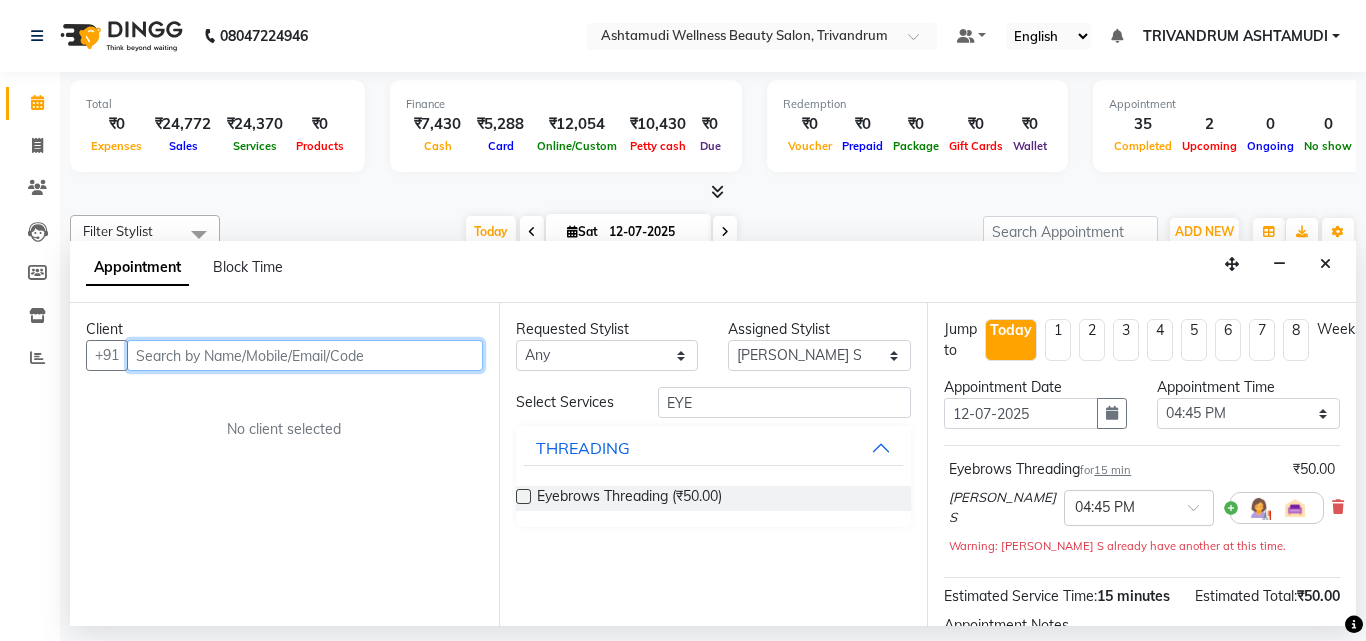 drag, startPoint x: 148, startPoint y: 362, endPoint x: 196, endPoint y: 297, distance: 80.80223 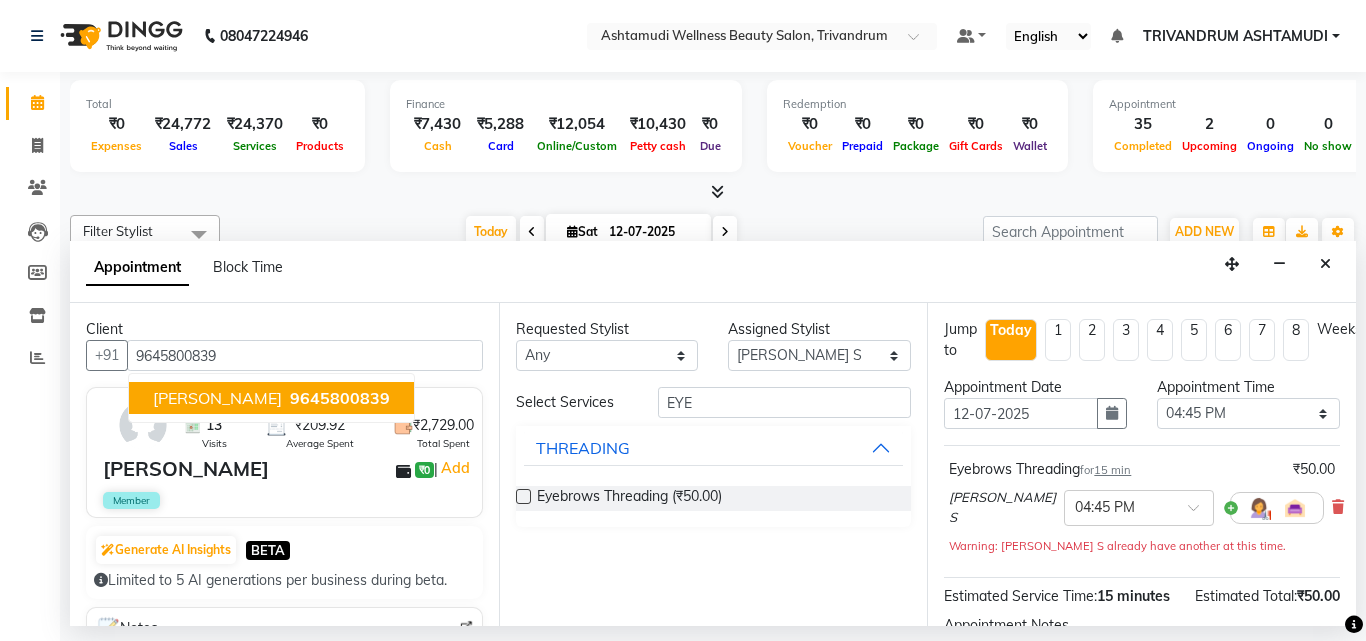 click on "Athira    ₹0  |   Add" at bounding box center [288, 469] 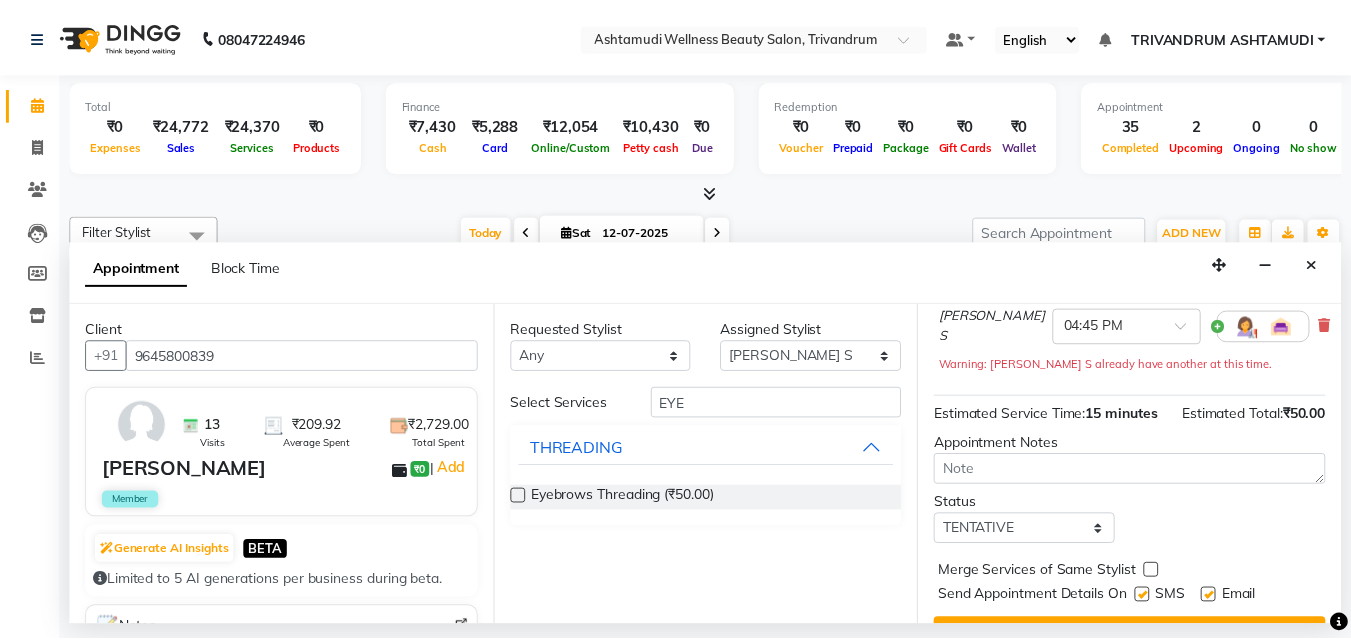 scroll, scrollTop: 263, scrollLeft: 0, axis: vertical 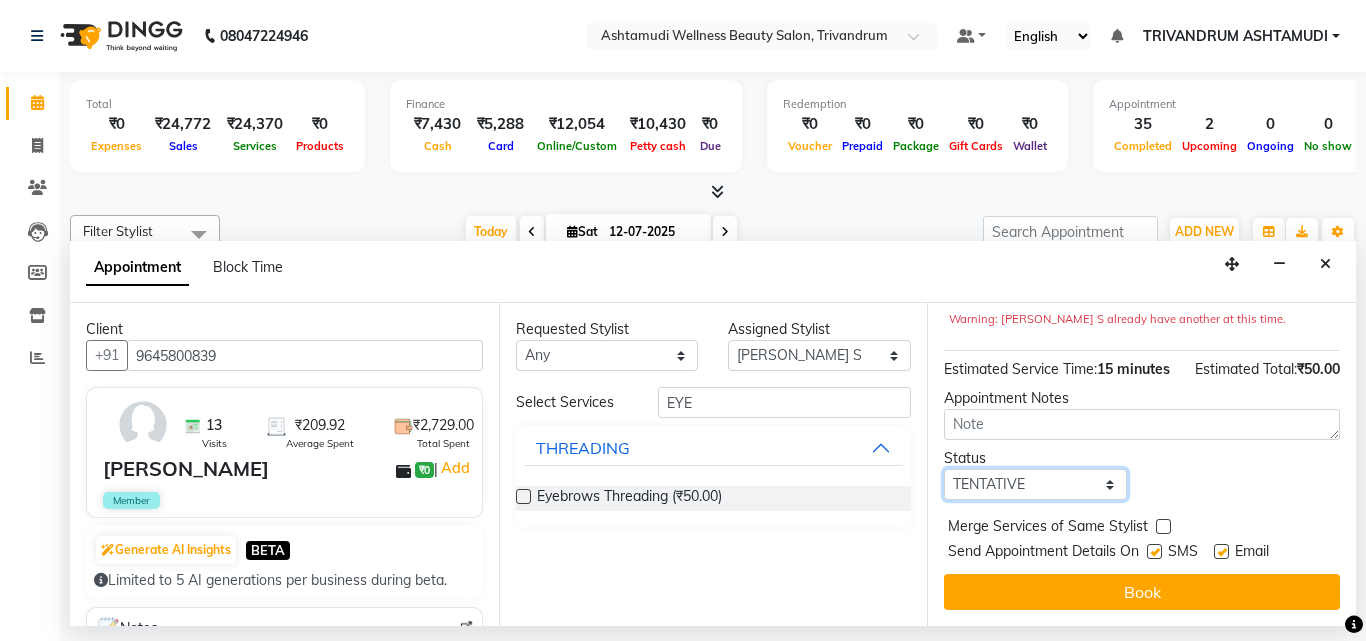 click on "Select TENTATIVE CONFIRM CHECK-IN UPCOMING" at bounding box center (1035, 484) 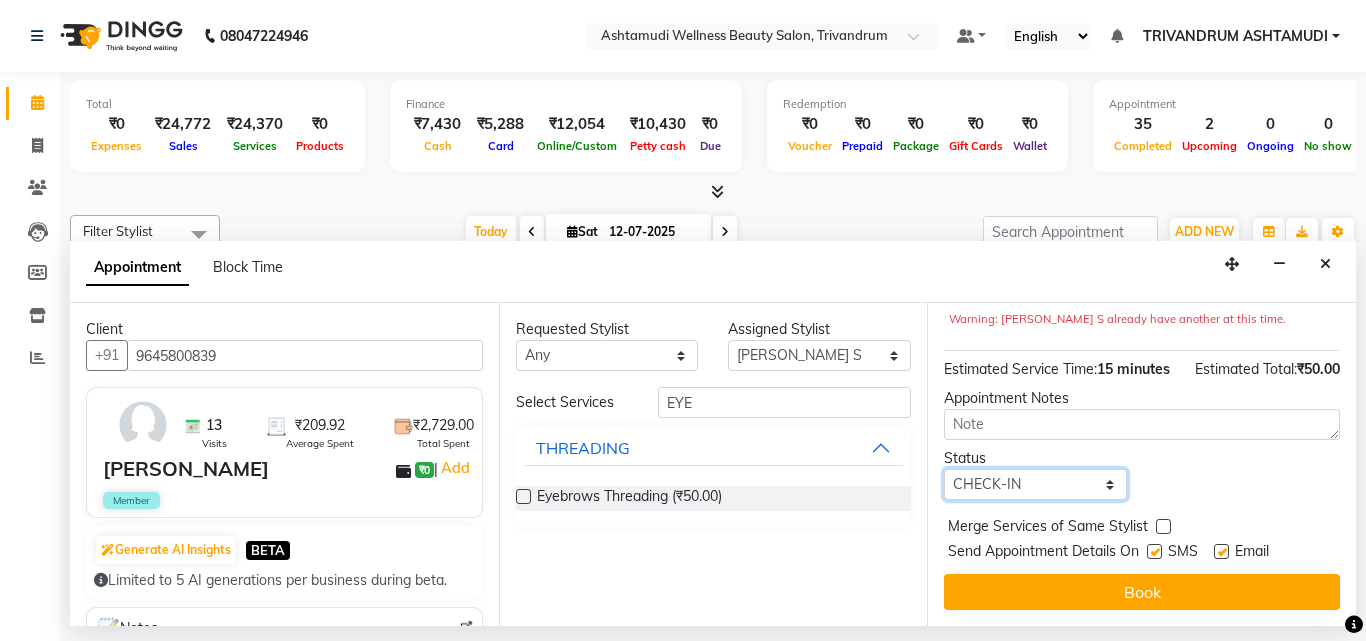 click on "Select TENTATIVE CONFIRM CHECK-IN UPCOMING" at bounding box center (1035, 484) 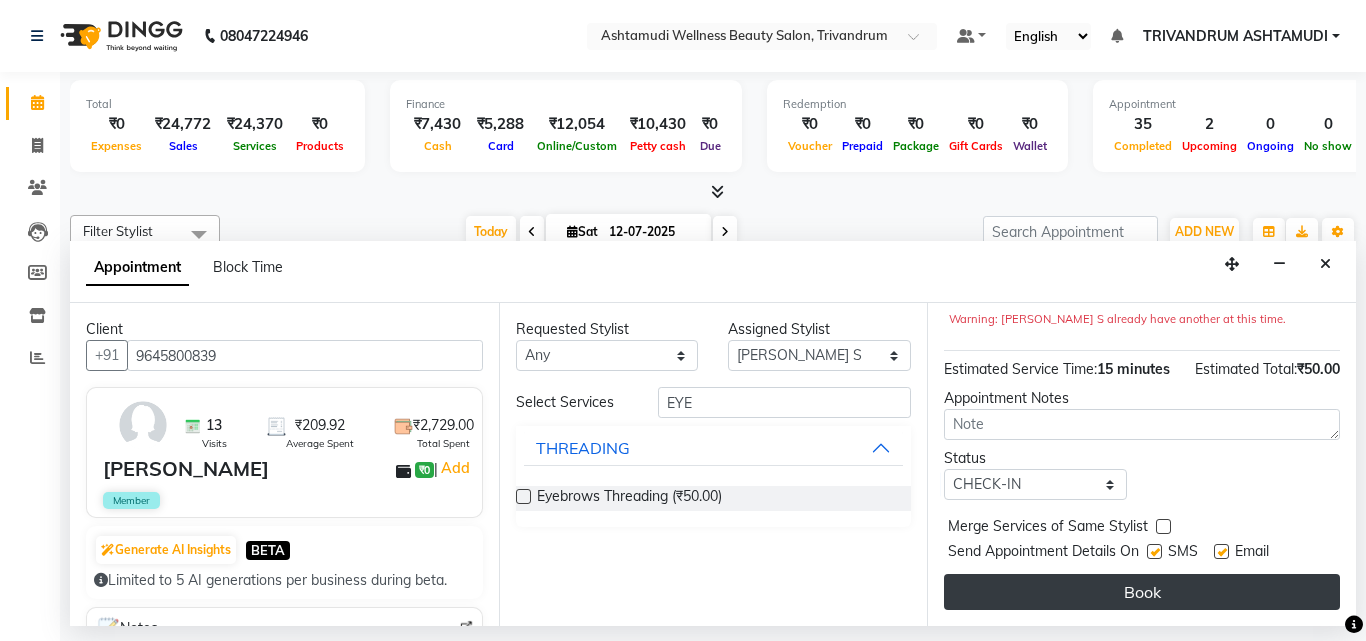 click on "Book" at bounding box center [1142, 592] 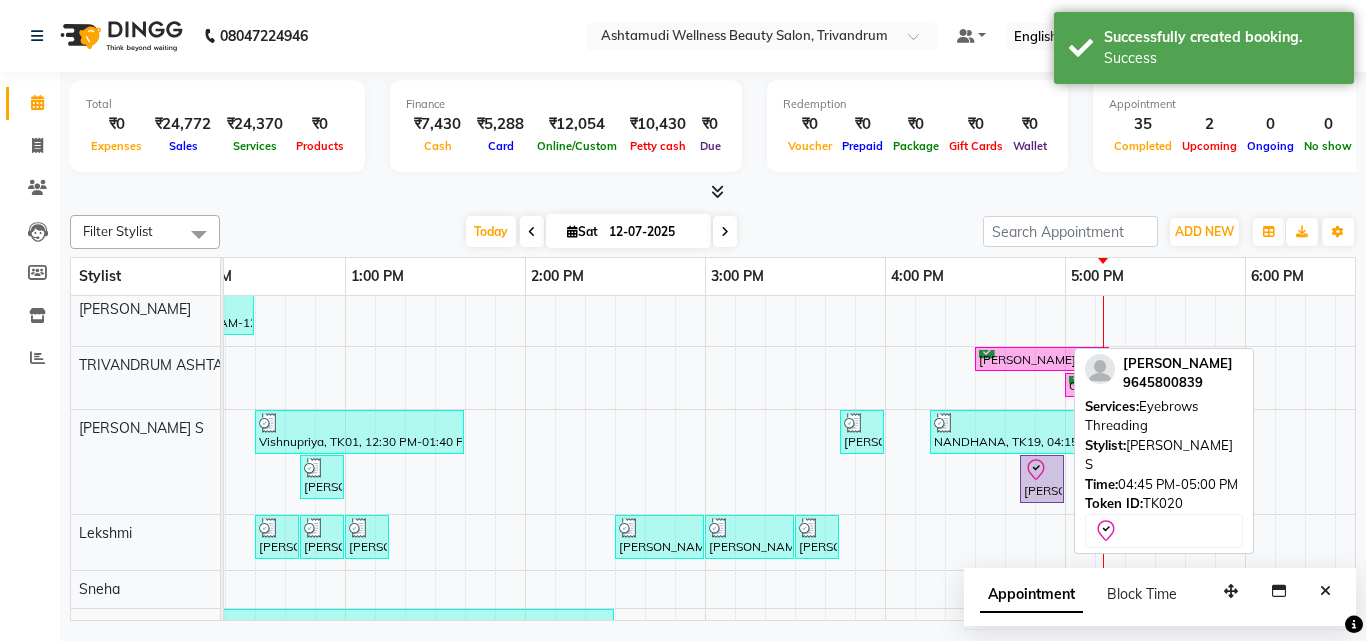 click 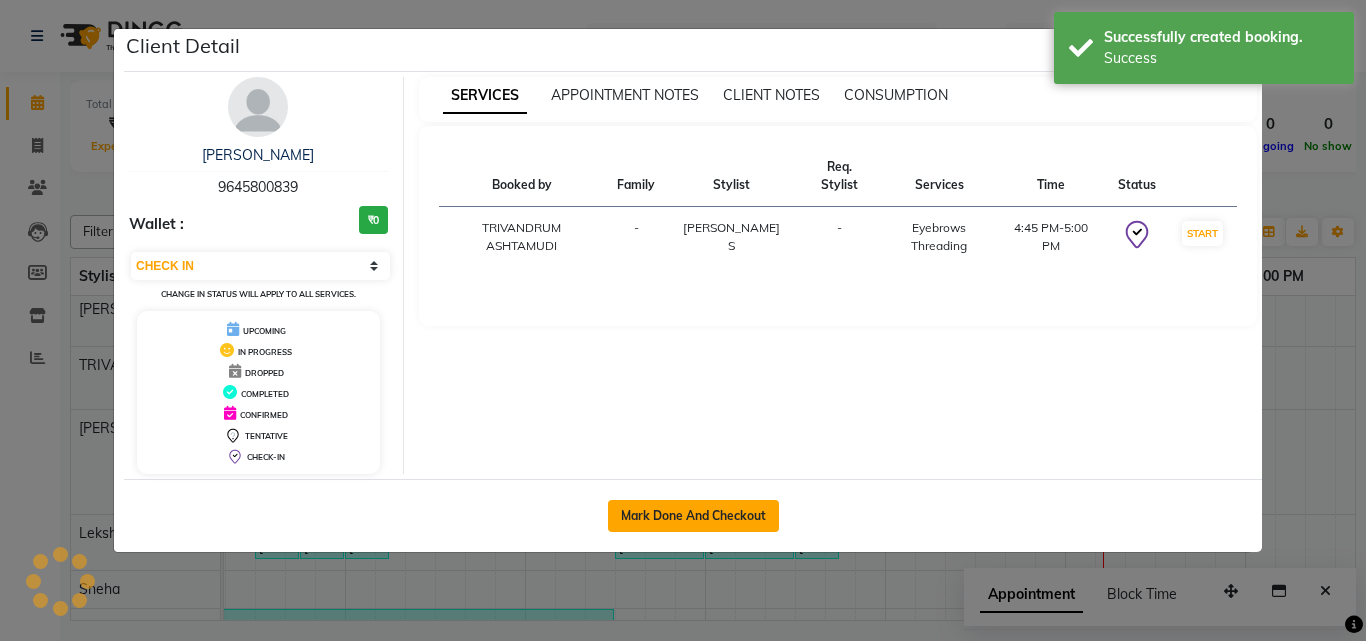 click on "Mark Done And Checkout" 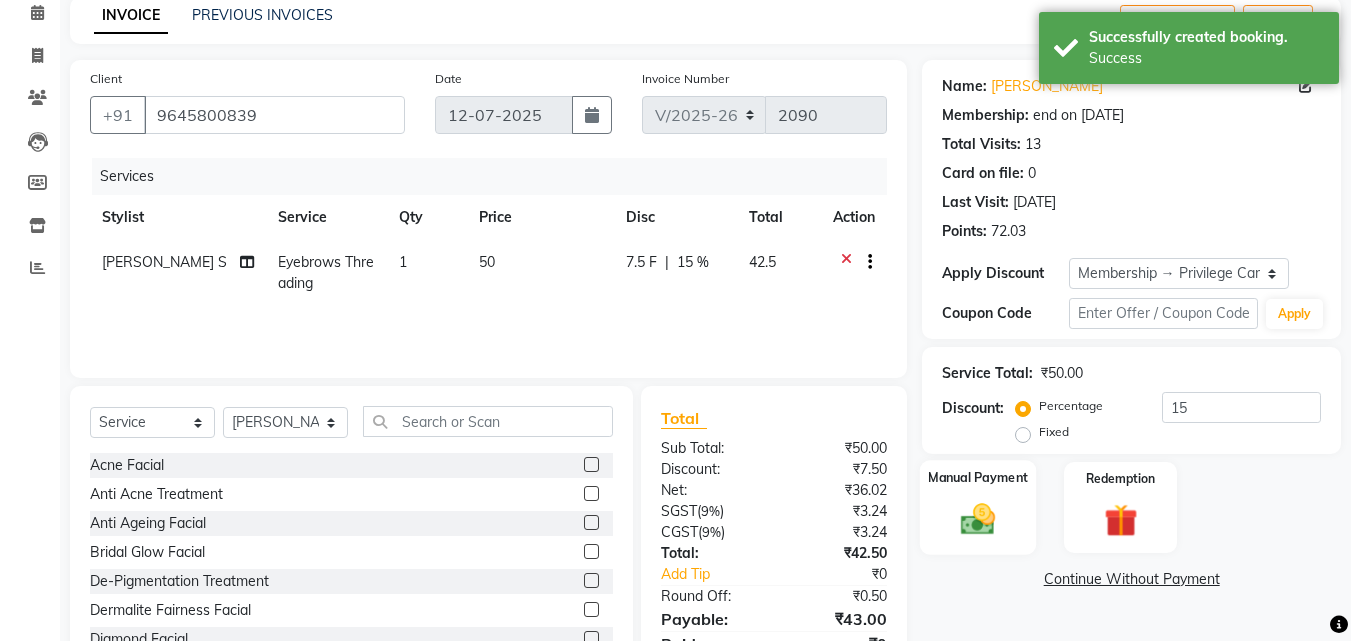 scroll, scrollTop: 180, scrollLeft: 0, axis: vertical 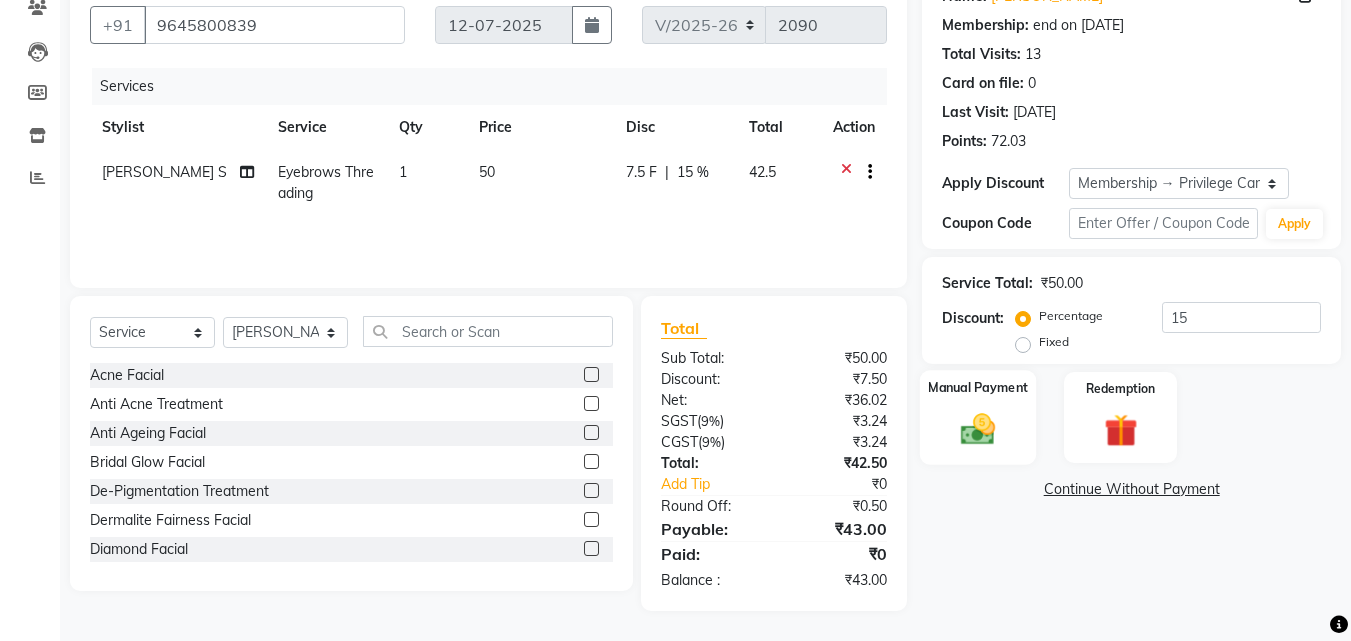 click 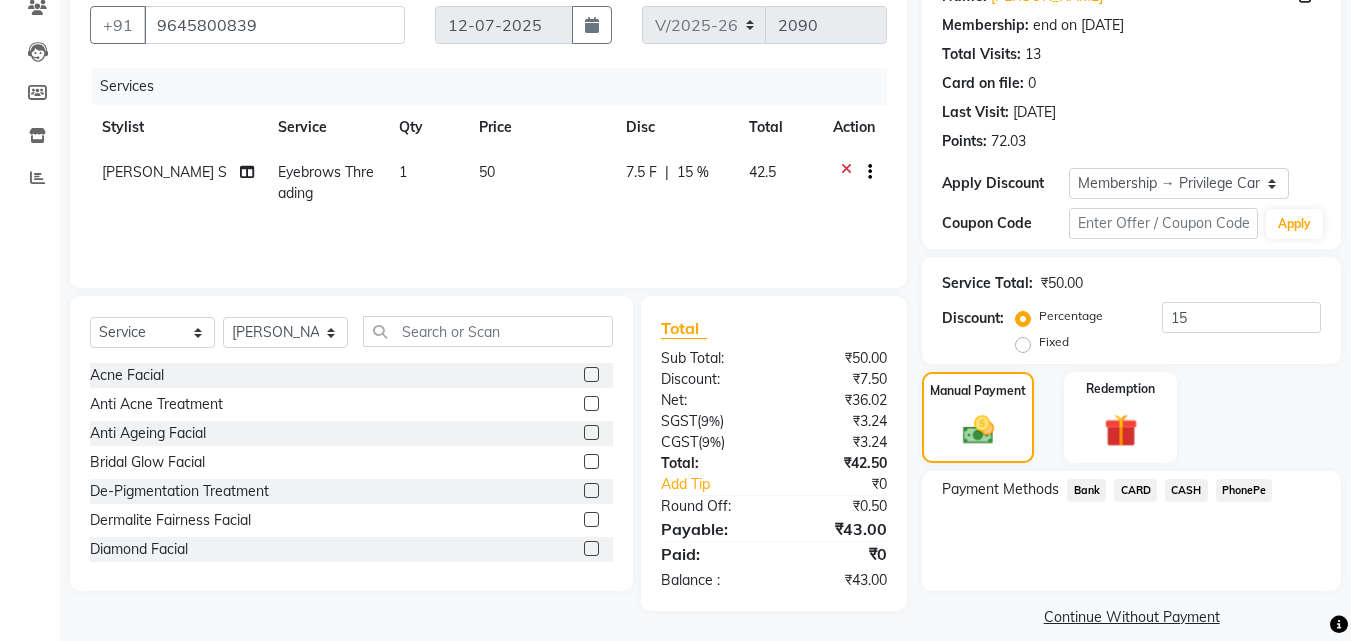 click on "PhonePe" 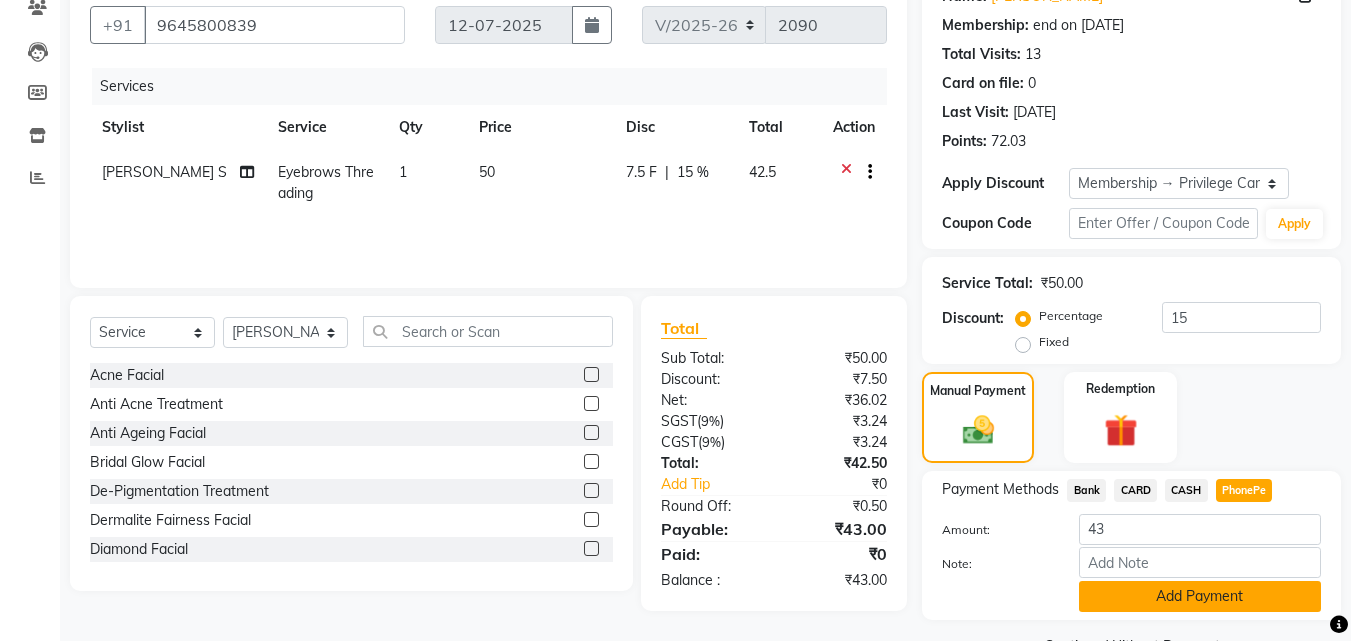 click on "Add Payment" 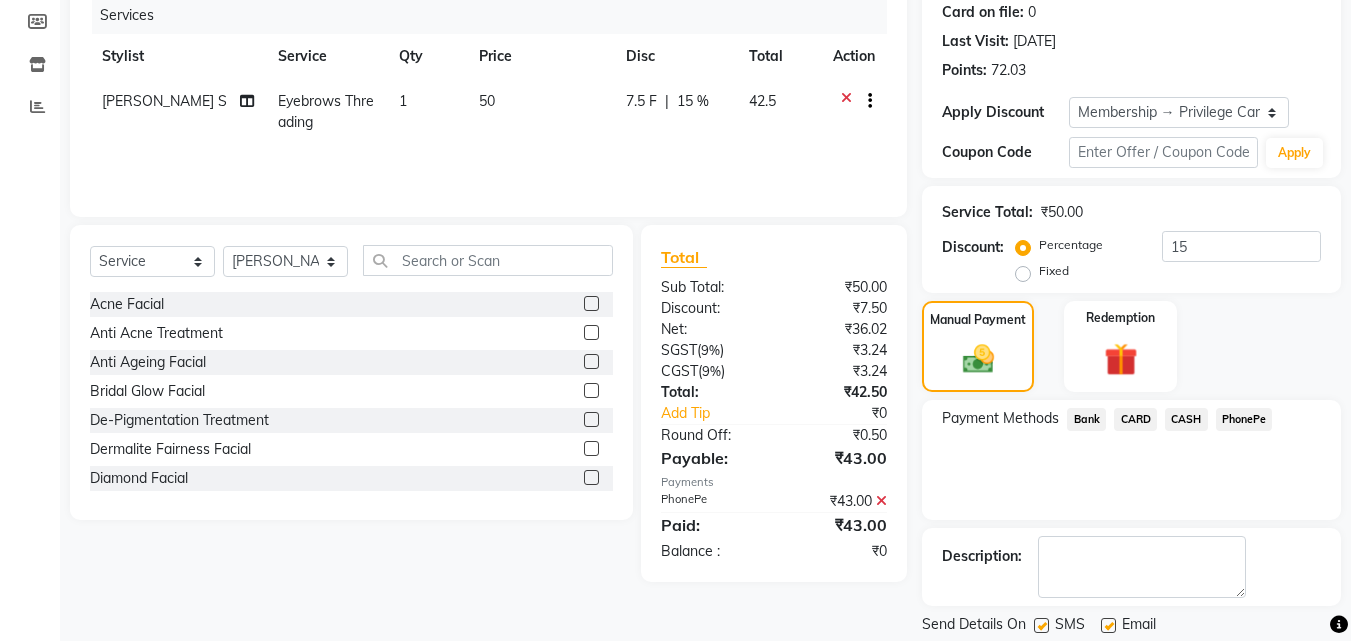 scroll, scrollTop: 314, scrollLeft: 0, axis: vertical 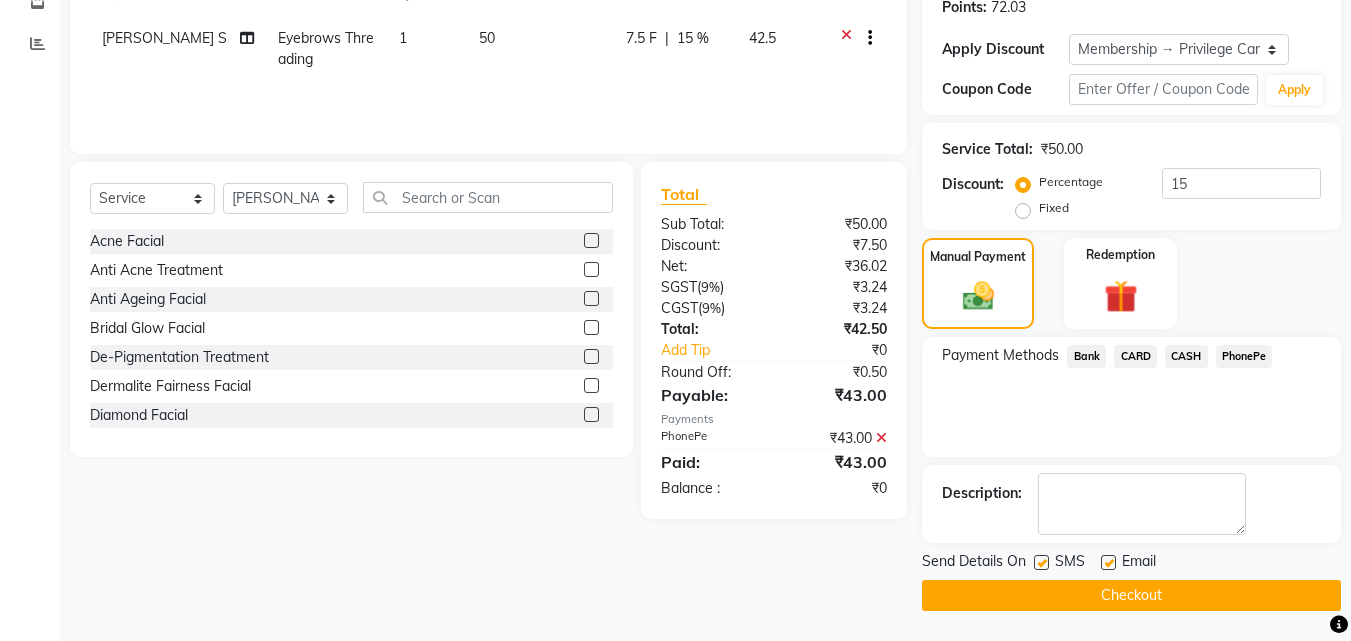 click on "Checkout" 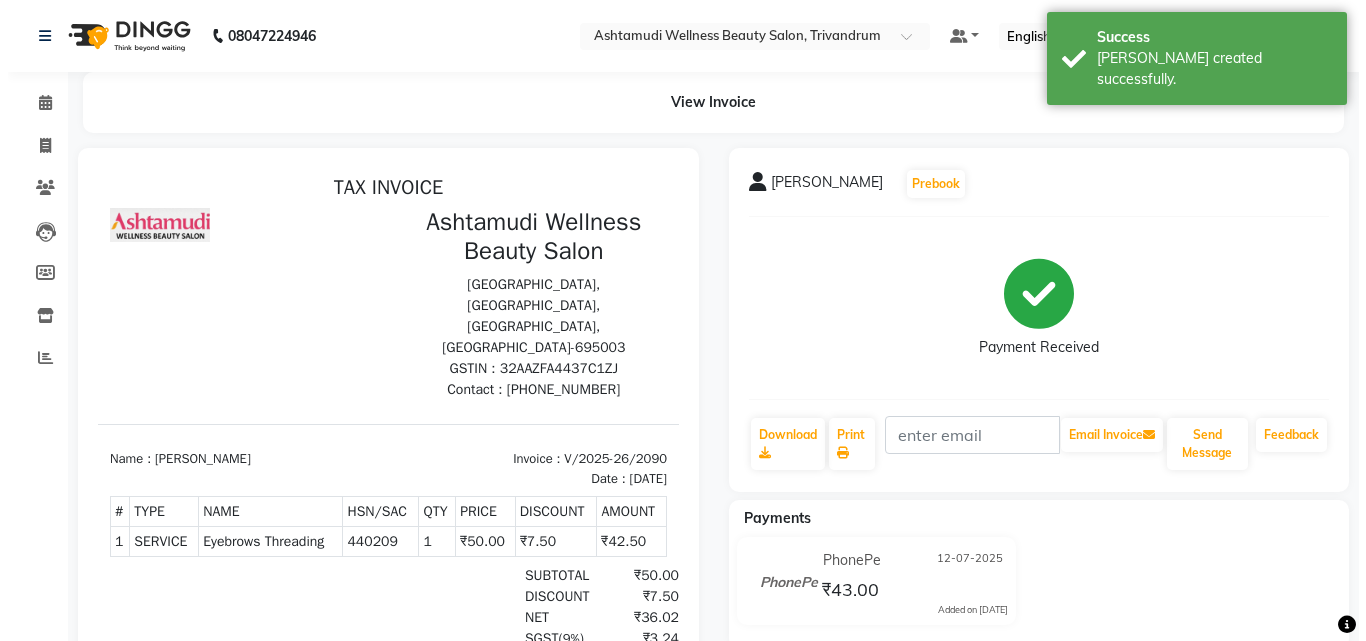 scroll, scrollTop: 0, scrollLeft: 0, axis: both 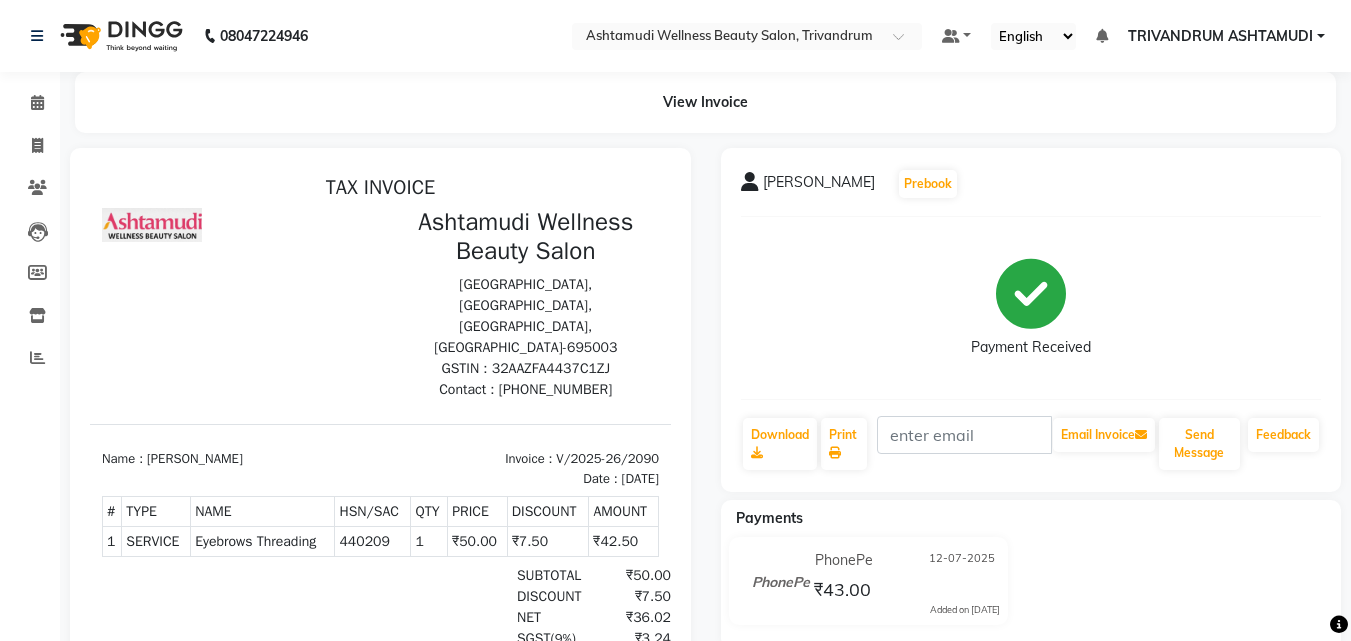 click on "Calendar" 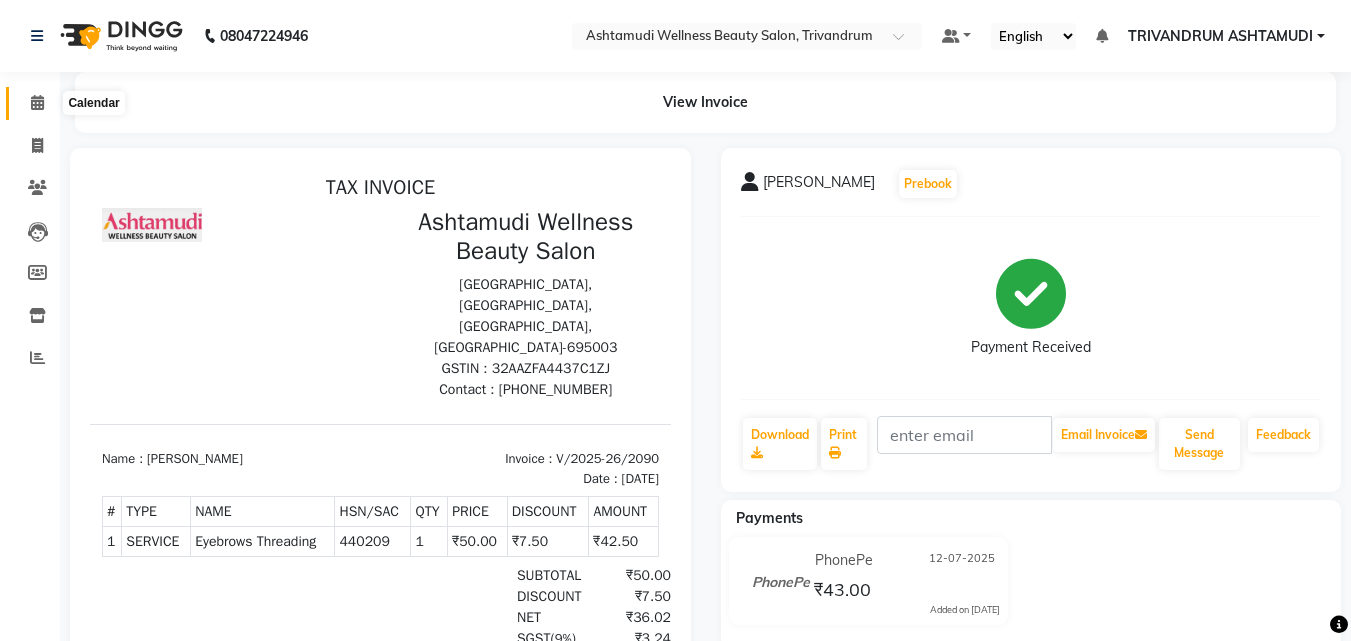 click 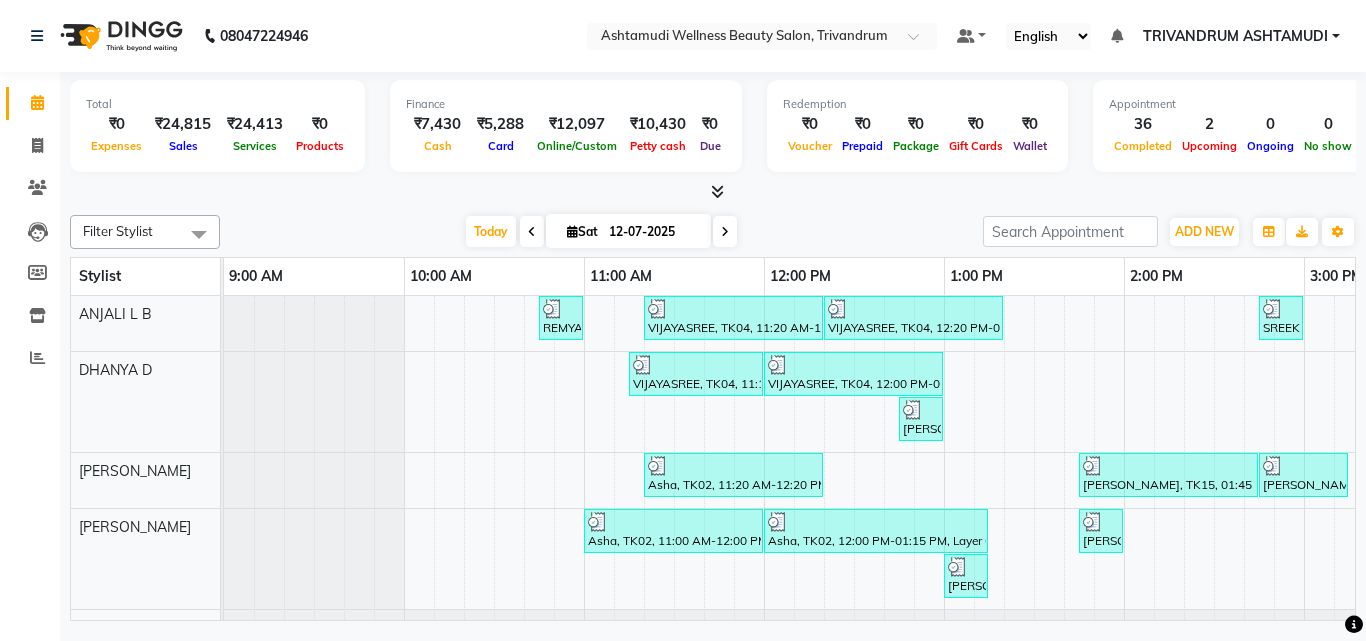 click on "REMYA, TK17, 10:45 AM-11:00 AM, Eyebrows Threading     VIJAYASREE, TK04, 11:20 AM-12:20 PM, Ceramide  Anti frizz treatment     VIJAYASREE, TK04, 12:20 PM-01:20 PM, Root Touch-Up (Ammonia Free),Ceramide  Anti frizz treatment,Eyebrows Threading     SREEKUTTY, TK14, 02:45 PM-03:00 PM, Eyebrows Threading     VIJAYASREE, TK04, 11:15 AM-12:00 PM, Root Touch-Up (Ammonia Free)     VIJAYASREE, TK04, 12:00 PM-01:00 PM, Ceramide  Anti frizz treatment     KARISHMA@@, TK08, 12:45 PM-01:00 PM, Eyebrows Threading     Asha, TK02, 11:20 AM-12:20 PM, Layer Cut     Brinda, TK15, 01:45 PM-02:45 PM, Root Smoothening     Brinda, TK15, 02:45 PM-03:15 PM, Child Cut     Asha, TK02, 11:00 AM-12:00 PM, Ceramide  Anti frizz treatment     Asha, TK02, 12:00 PM-01:15 PM, Layer Cut,Ceramide  Anti frizz treatment,Eyebrows Threading     gowri, TK11, 01:45 PM-02:00 PM, Eyebrows Threading     Sujitha A, TK16, 03:45 PM-04:45 PM, Anti-Dandruff Treatment With Spa     KARISHMA@@, TK08, 01:00 PM-01:15 PM, Eyebrows Threading" at bounding box center [1484, 698] 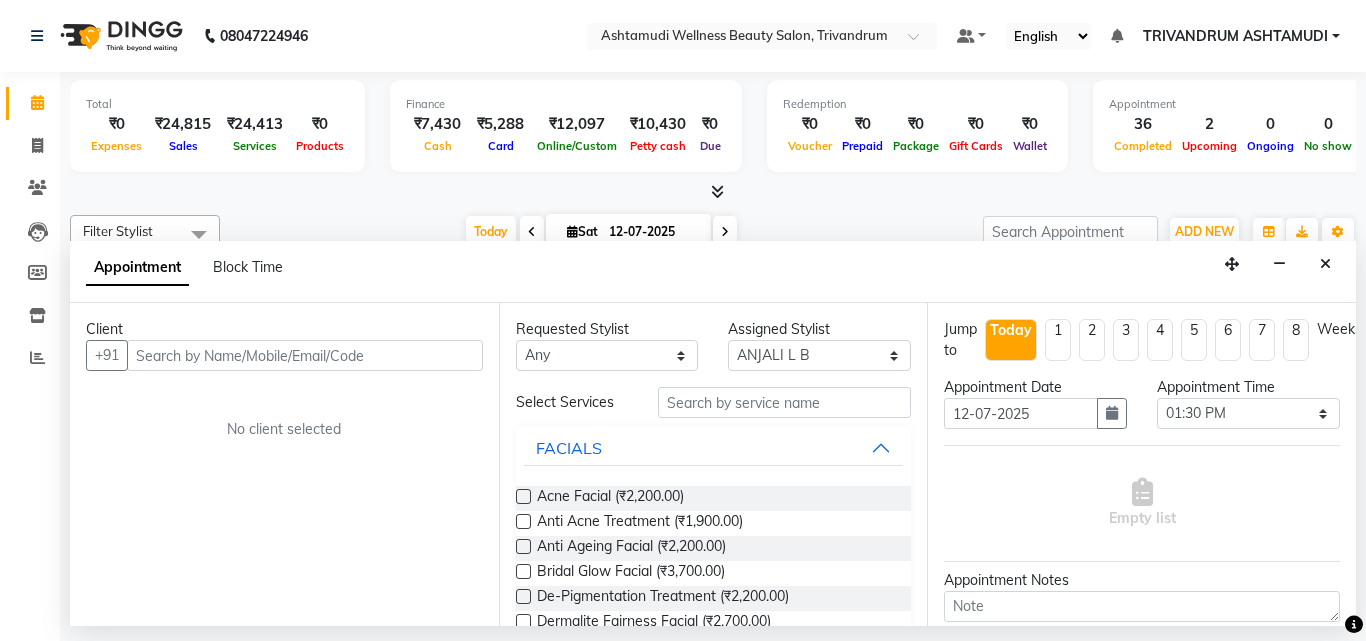 click at bounding box center [305, 355] 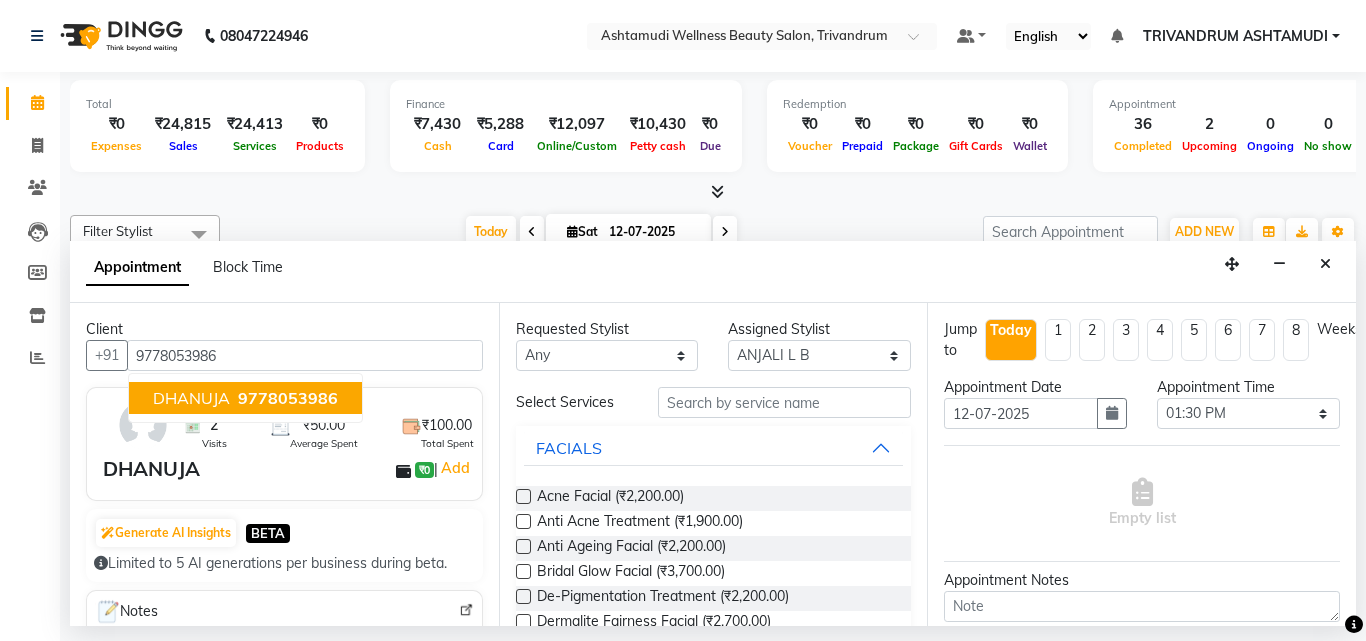 click on "DHANUJA    ₹0  |   Add" at bounding box center [288, 469] 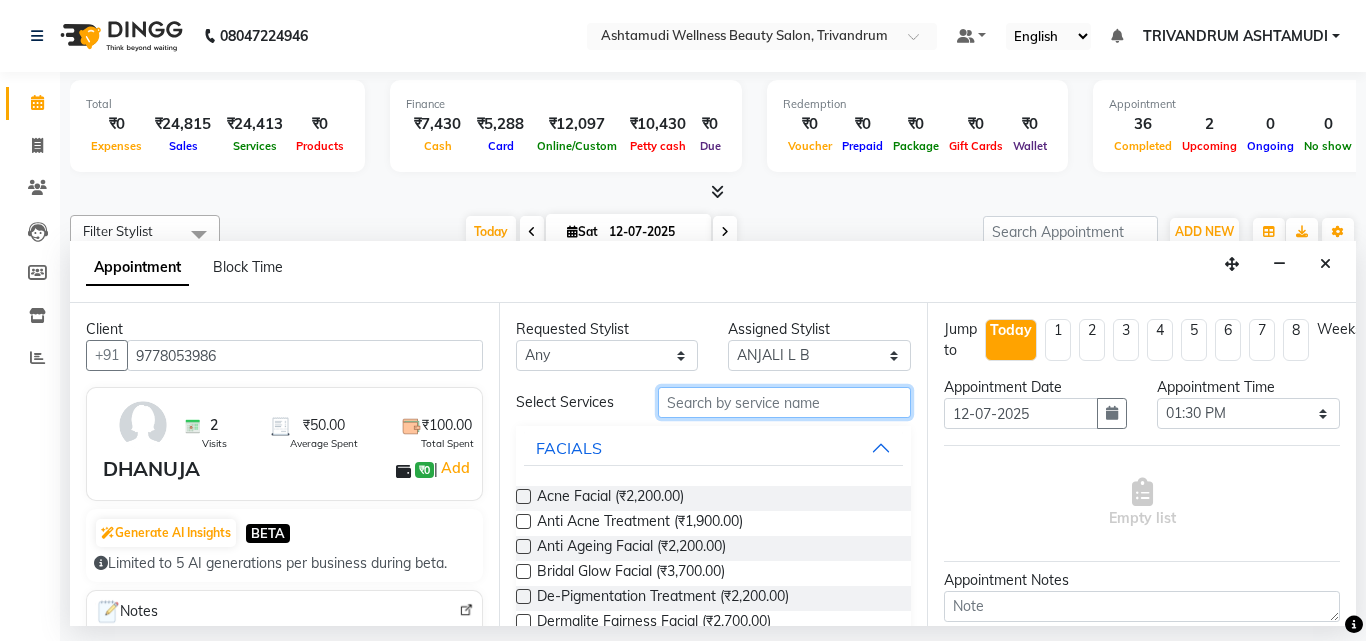 click at bounding box center [785, 402] 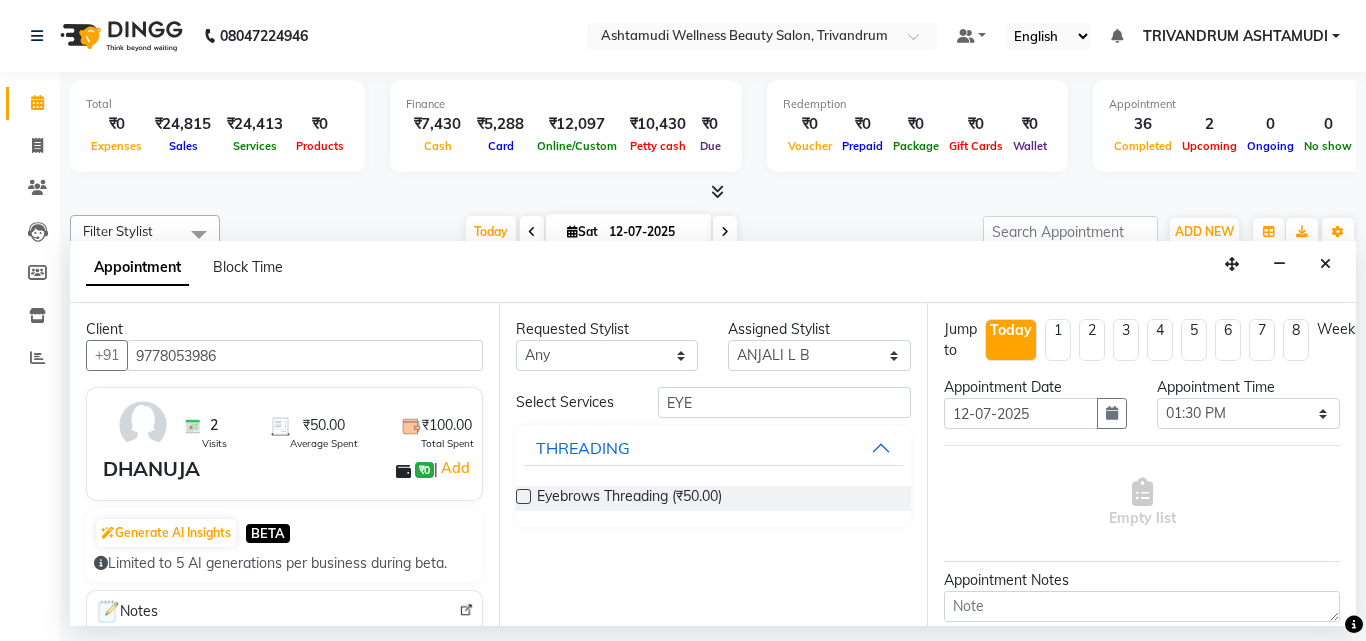 click at bounding box center (523, 496) 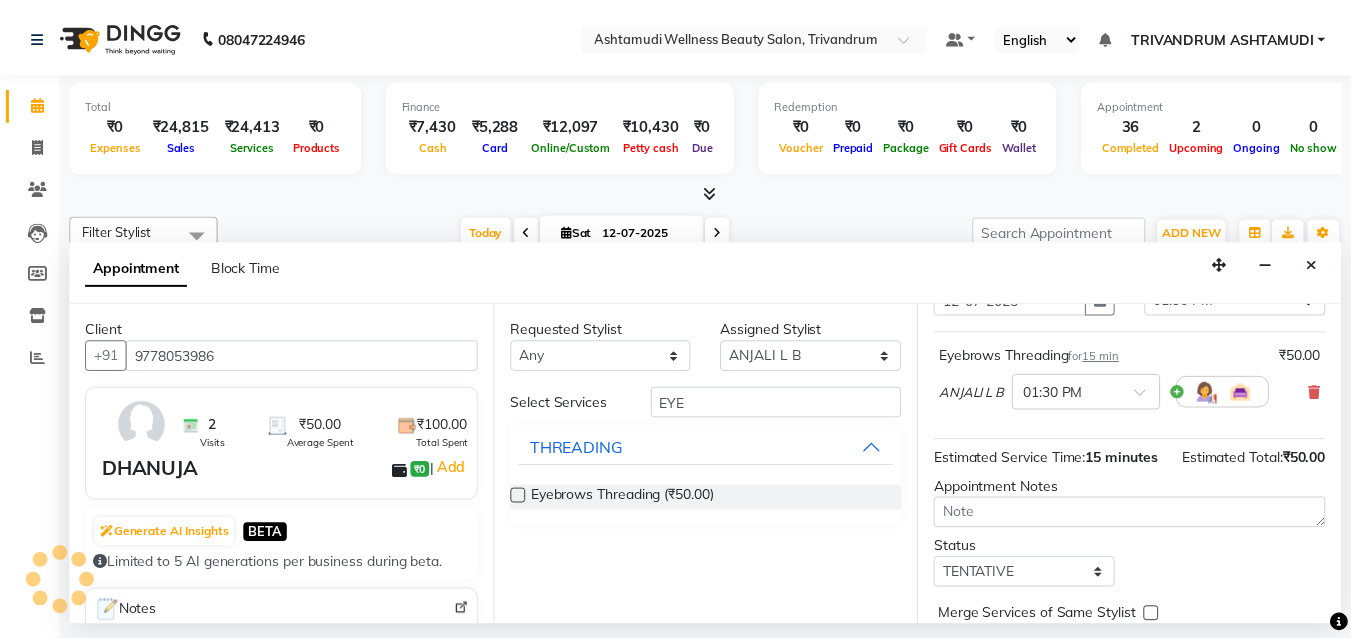 scroll, scrollTop: 239, scrollLeft: 0, axis: vertical 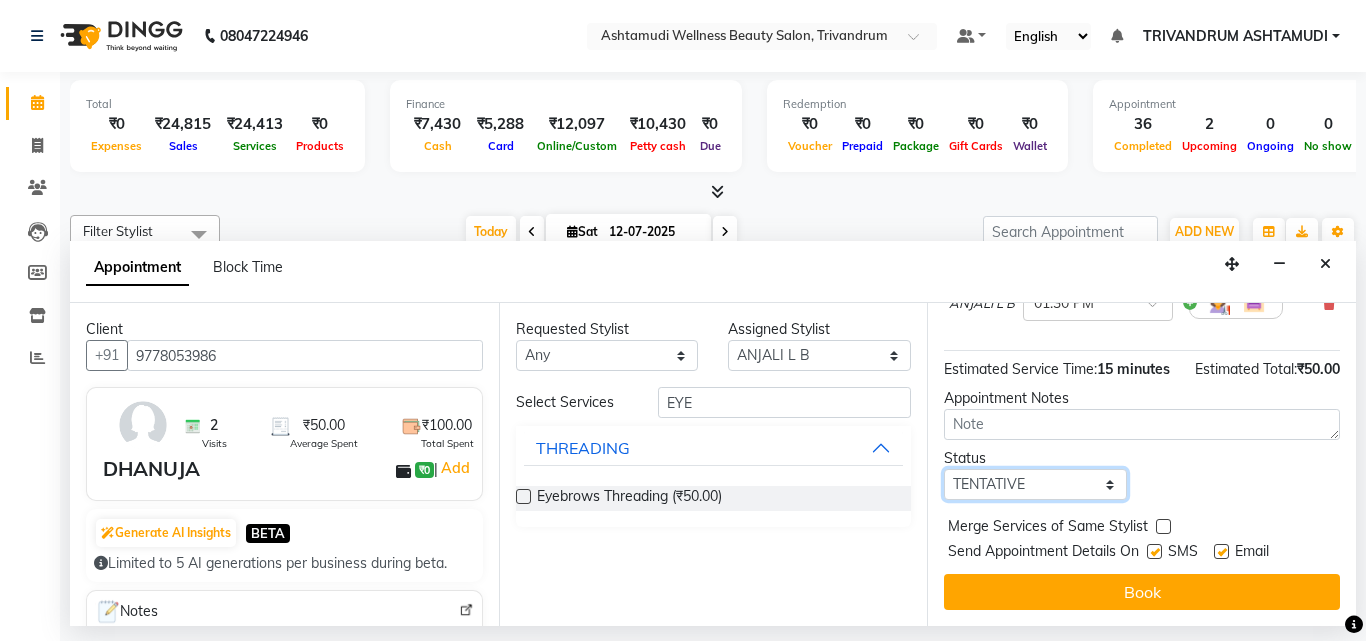 click on "Select TENTATIVE CONFIRM CHECK-IN UPCOMING" at bounding box center [1035, 484] 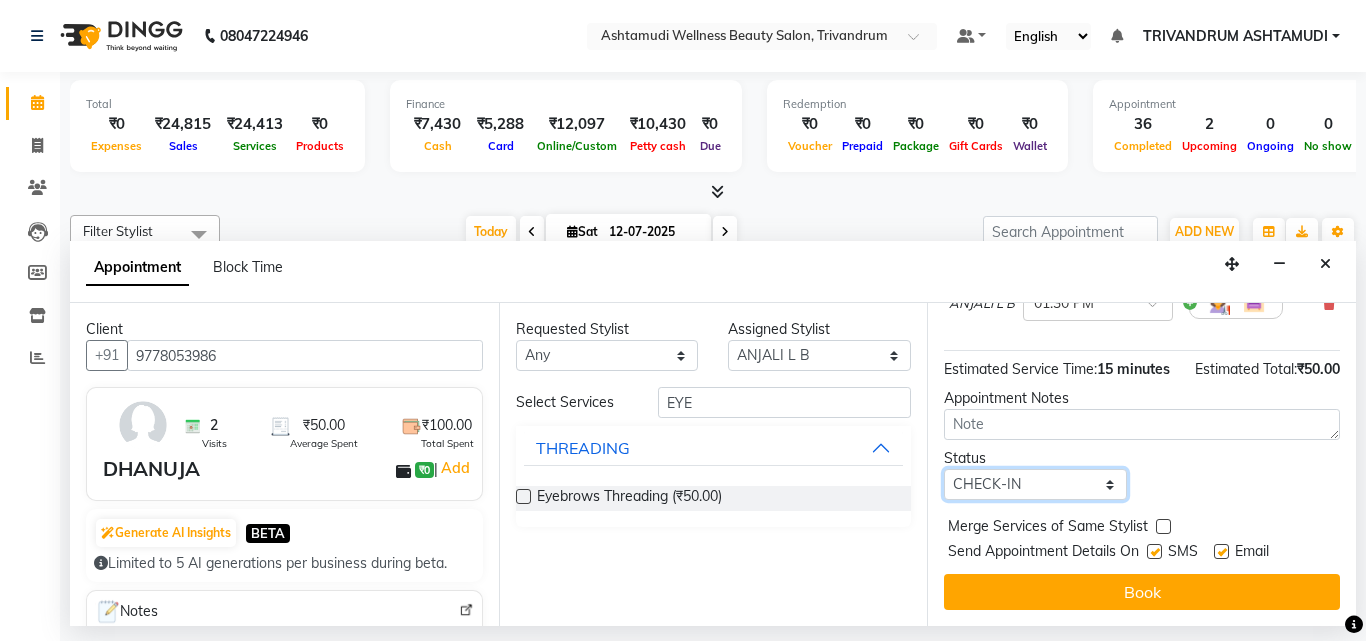 click on "Select TENTATIVE CONFIRM CHECK-IN UPCOMING" at bounding box center (1035, 484) 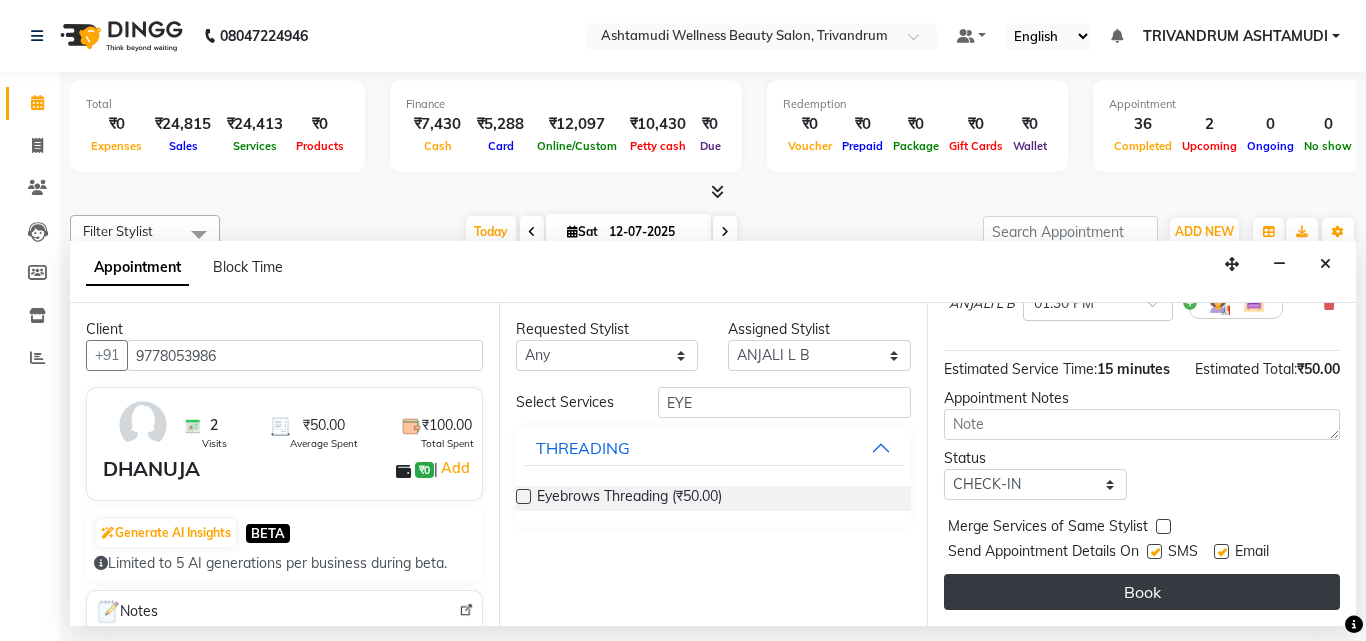 click on "Book" at bounding box center (1142, 592) 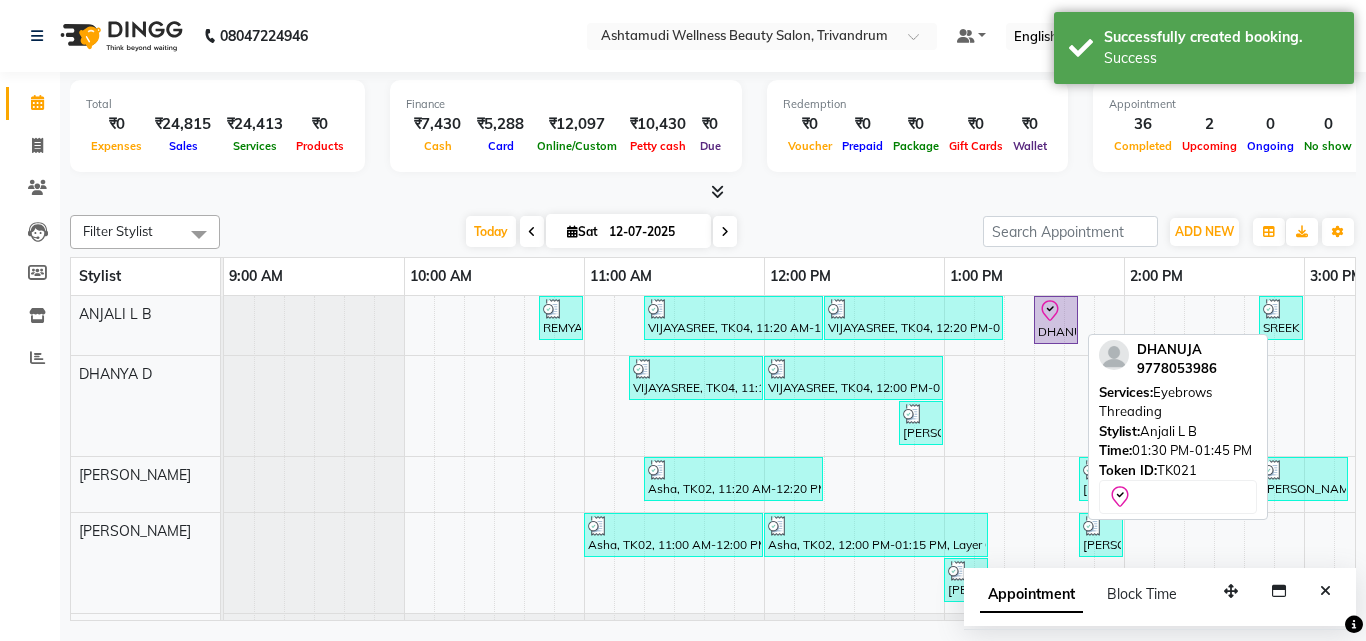 click 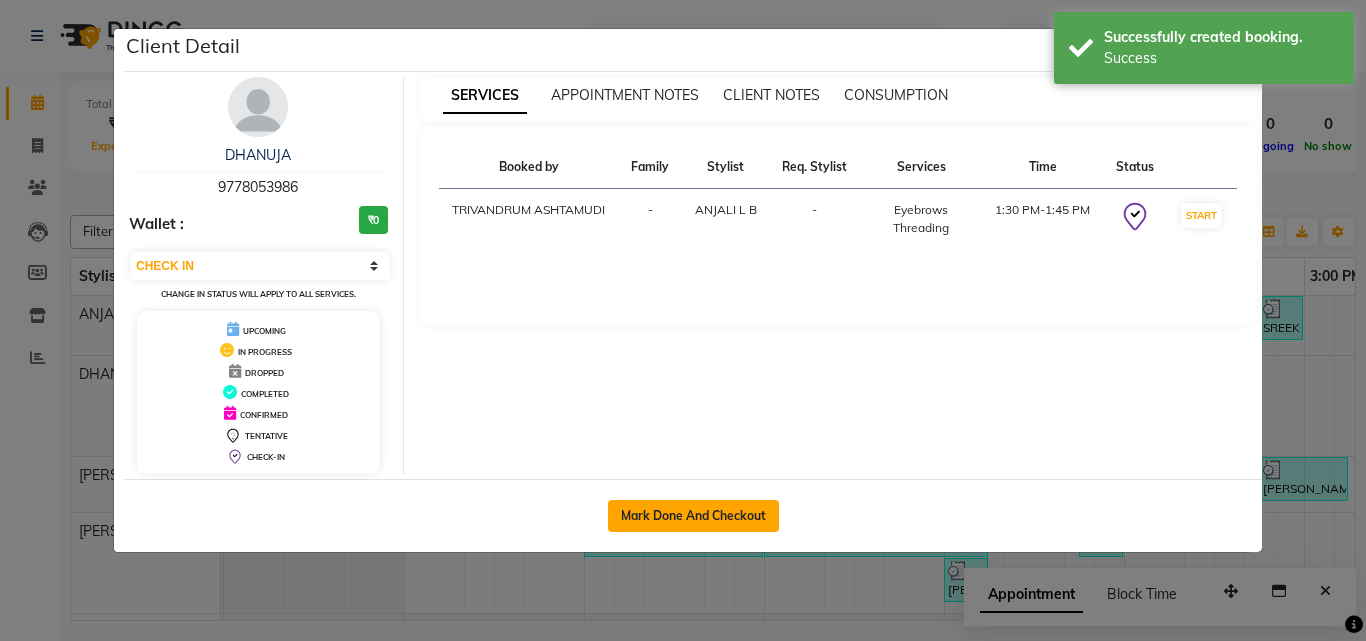 click on "Mark Done And Checkout" 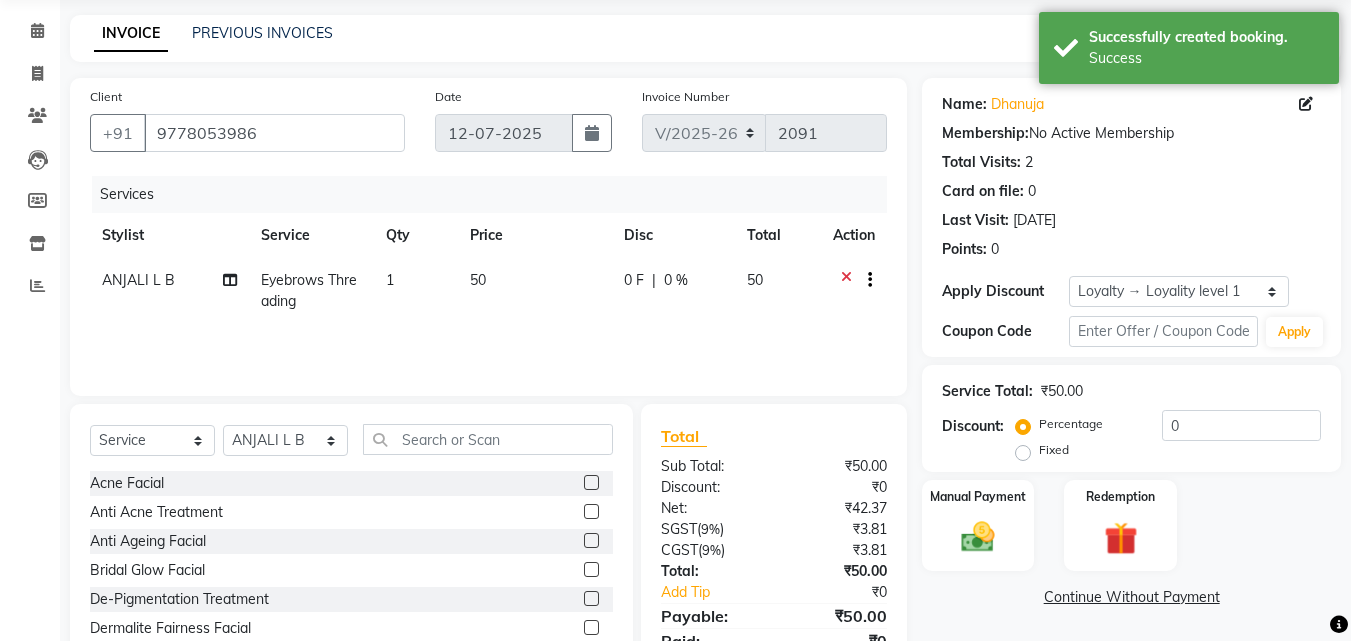scroll, scrollTop: 160, scrollLeft: 0, axis: vertical 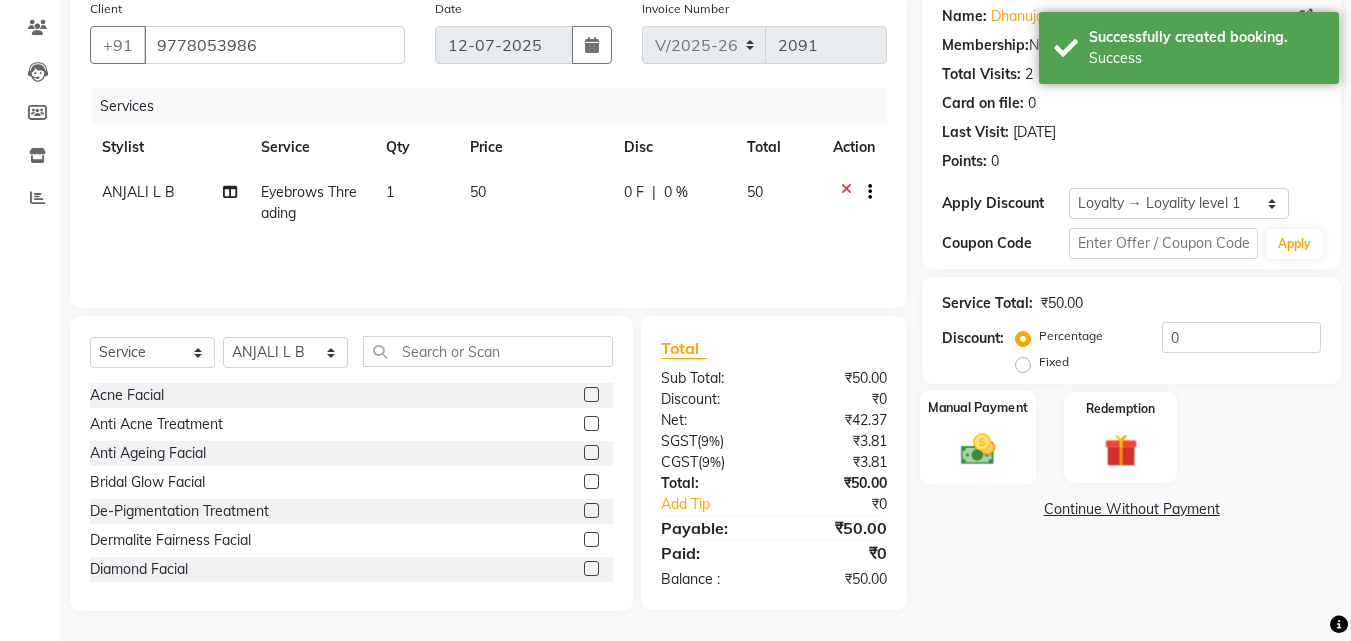 click 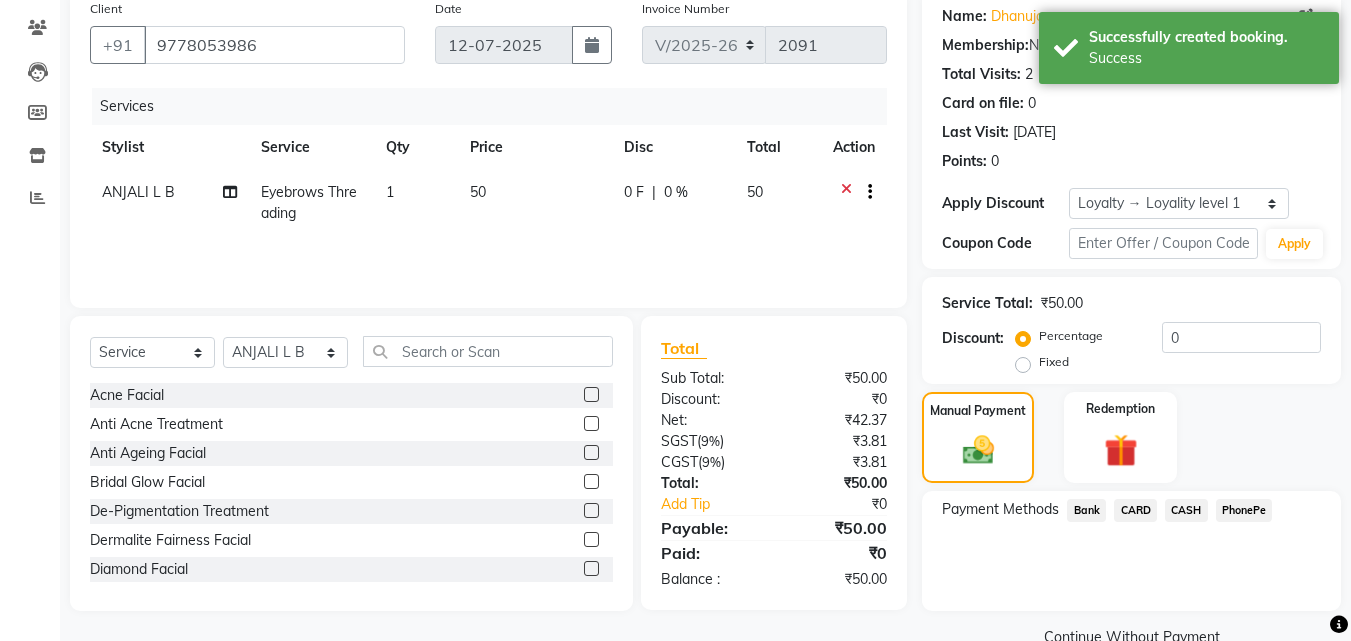 click on "CASH" 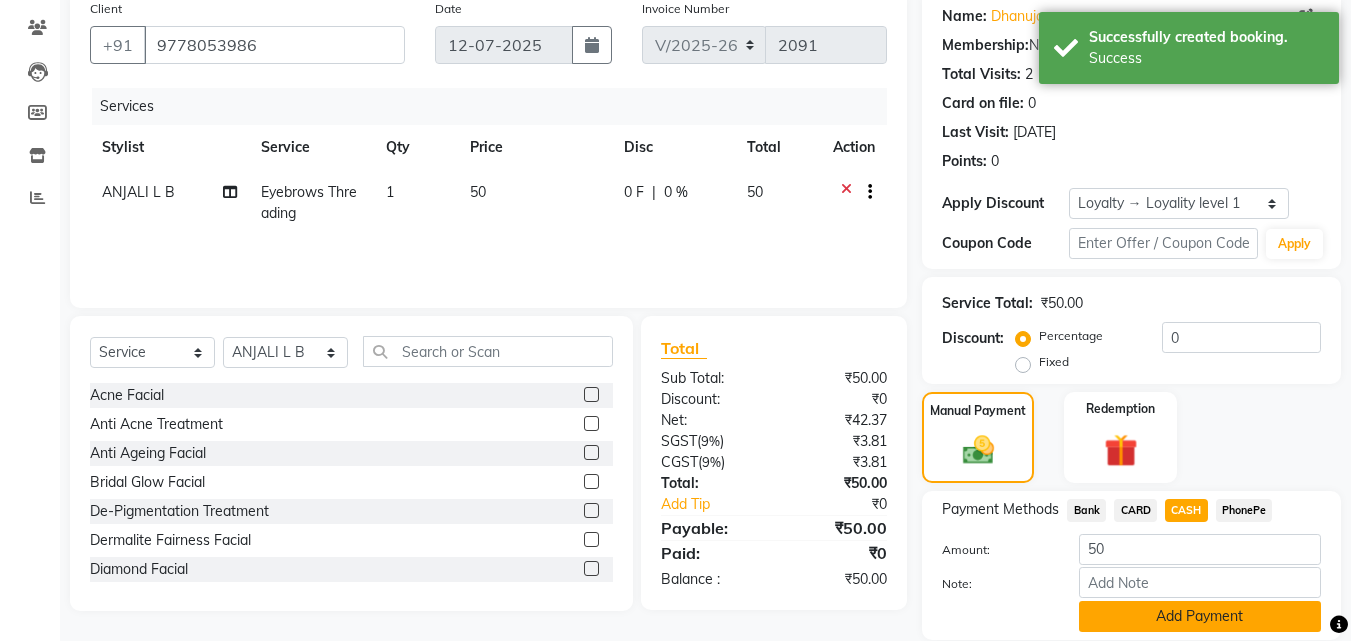 click on "Add Payment" 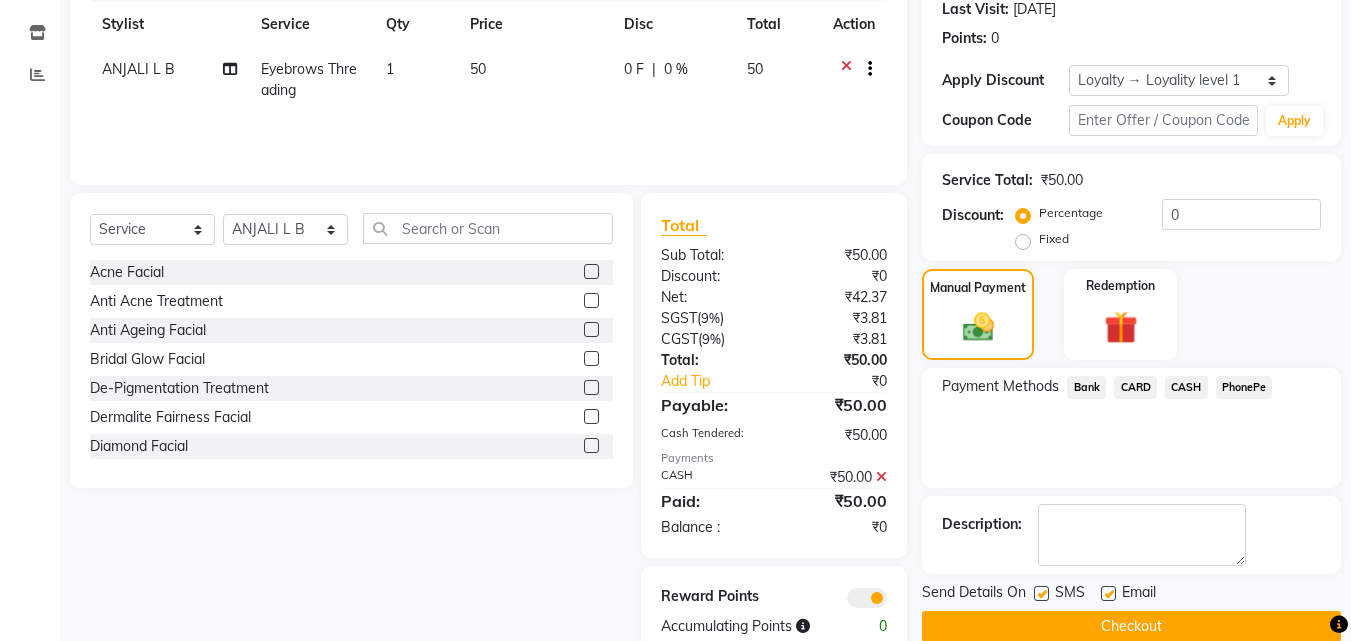 scroll, scrollTop: 329, scrollLeft: 0, axis: vertical 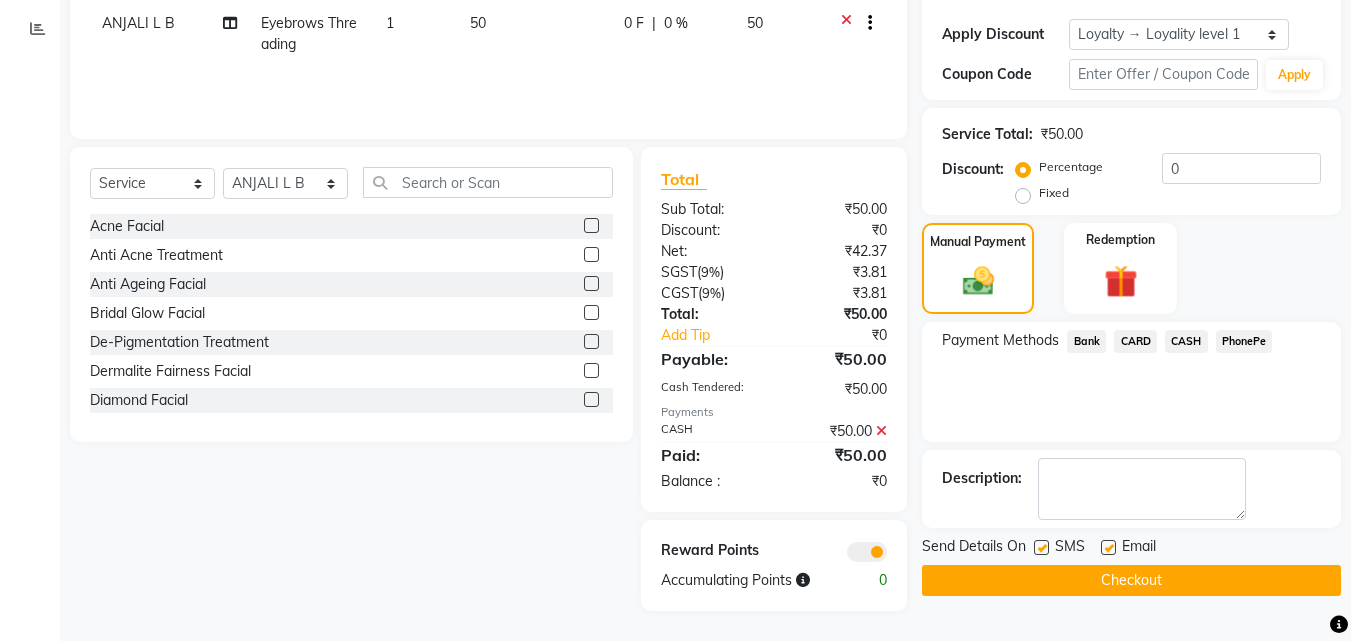 click on "Checkout" 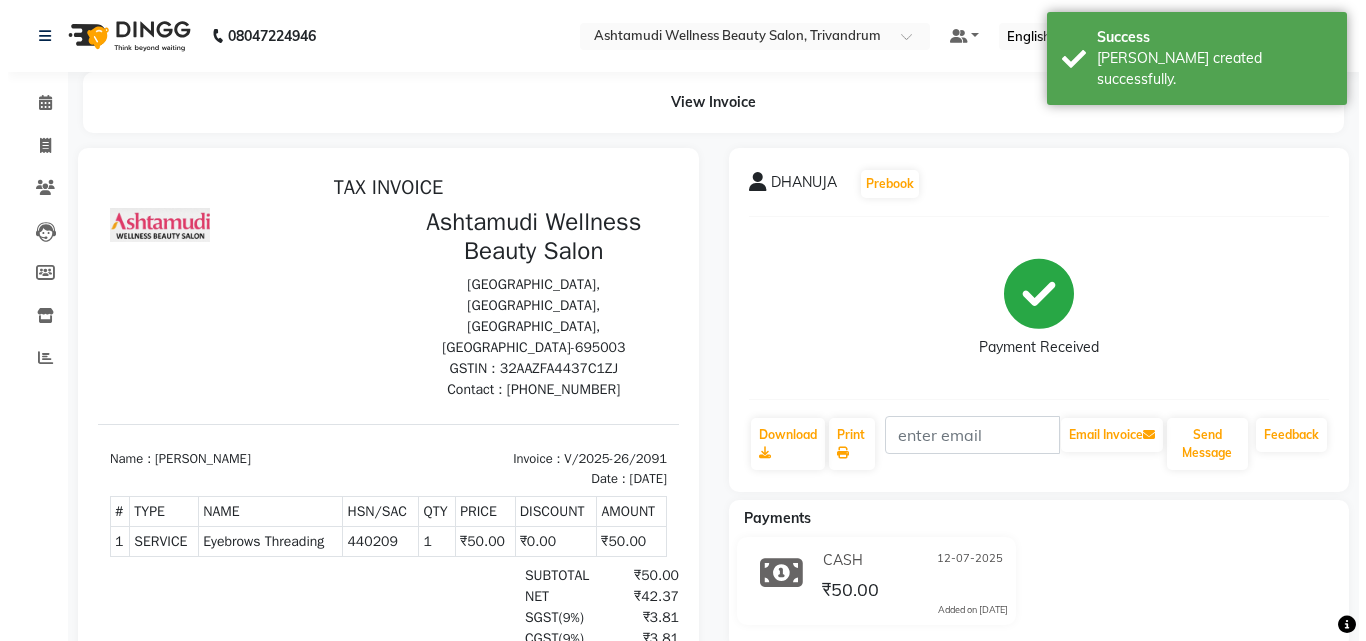 scroll, scrollTop: 0, scrollLeft: 0, axis: both 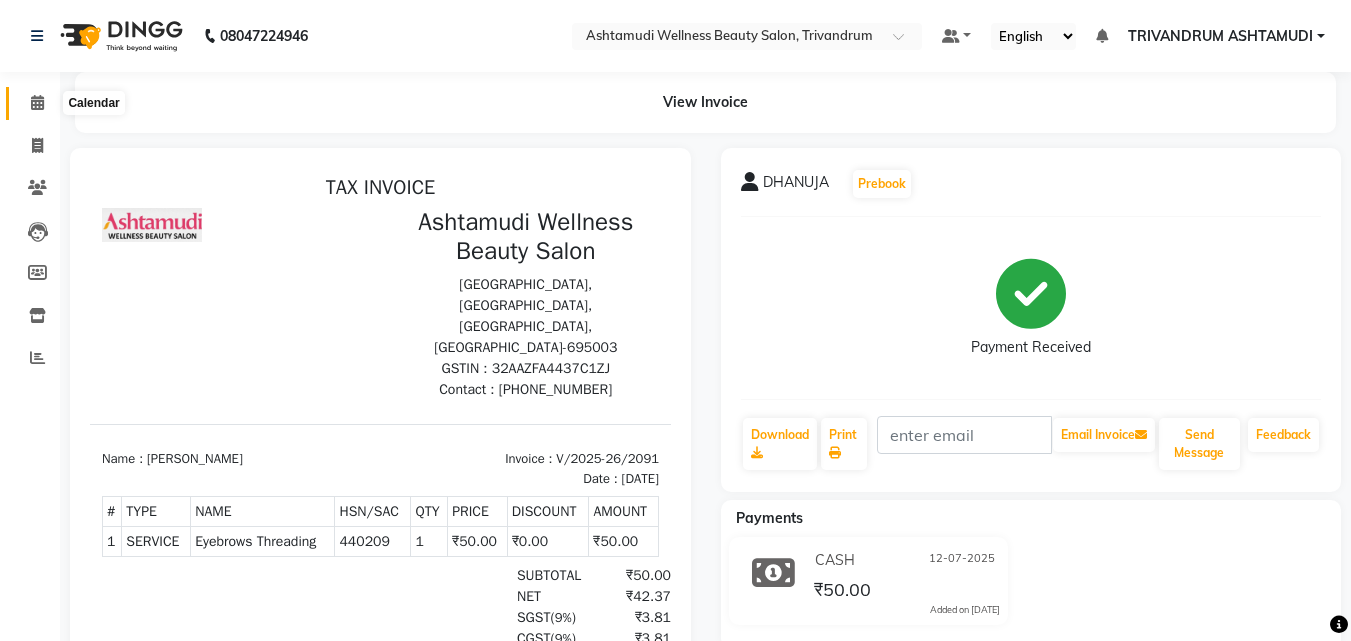 click 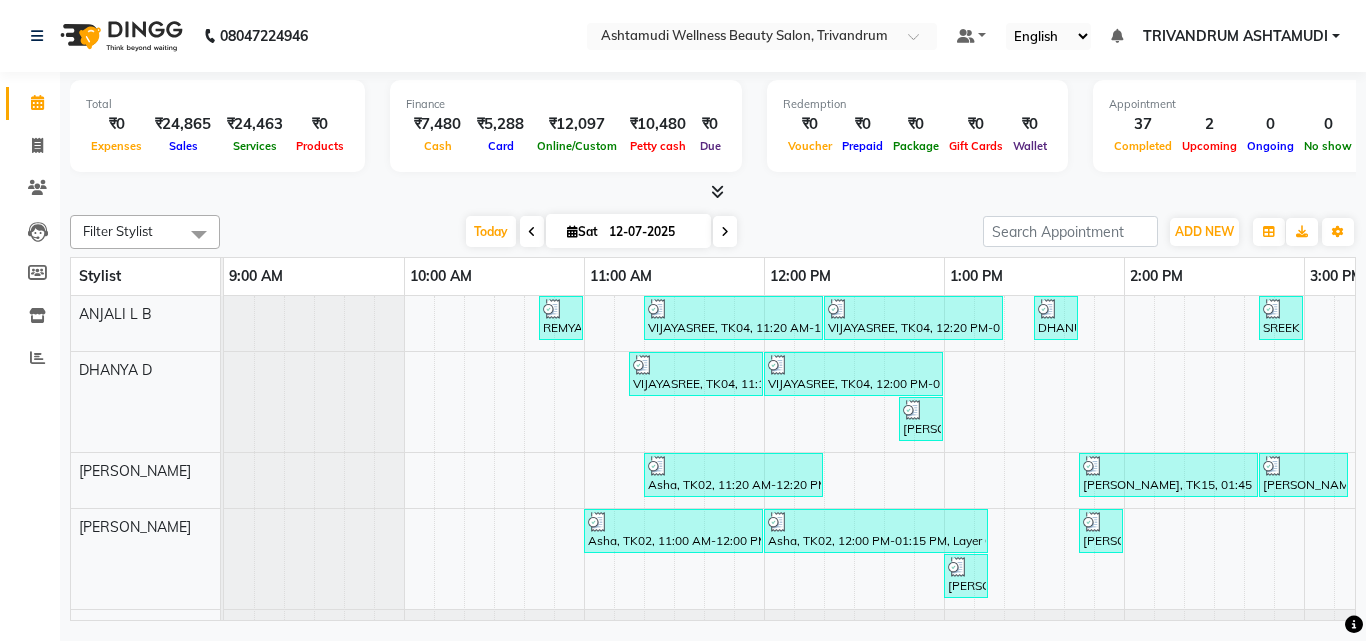 click on "Today  Sat 12-07-2025" at bounding box center [601, 232] 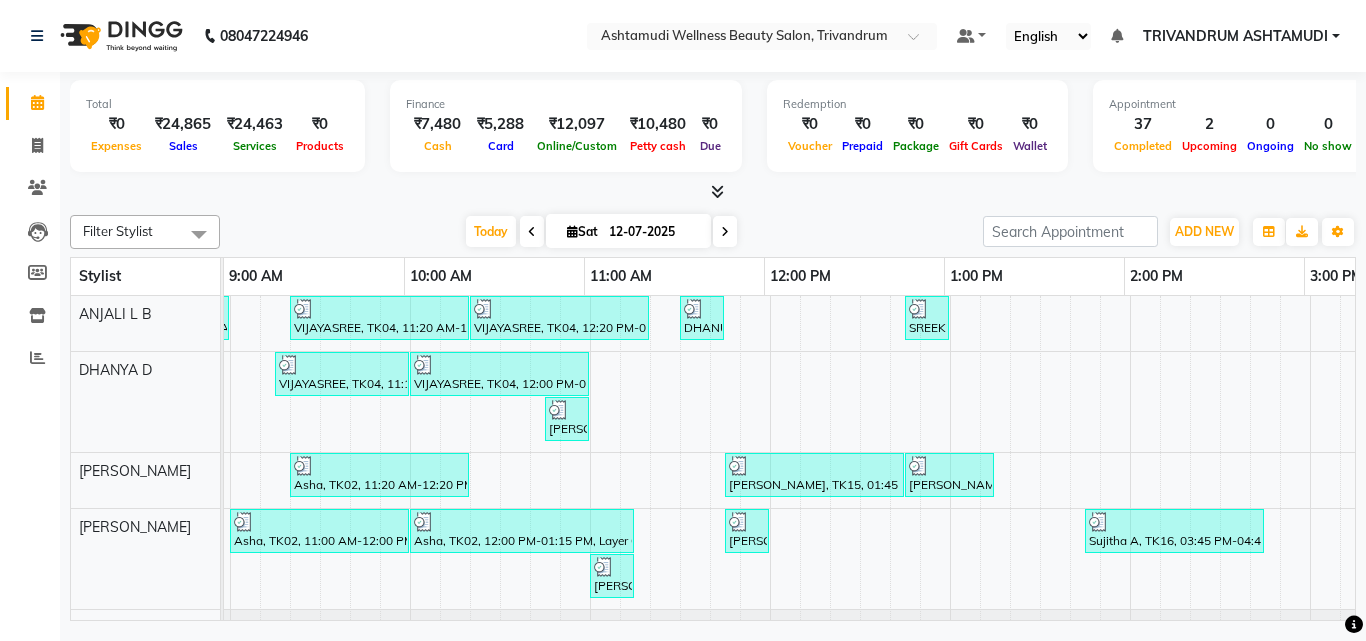 scroll, scrollTop: 0, scrollLeft: 354, axis: horizontal 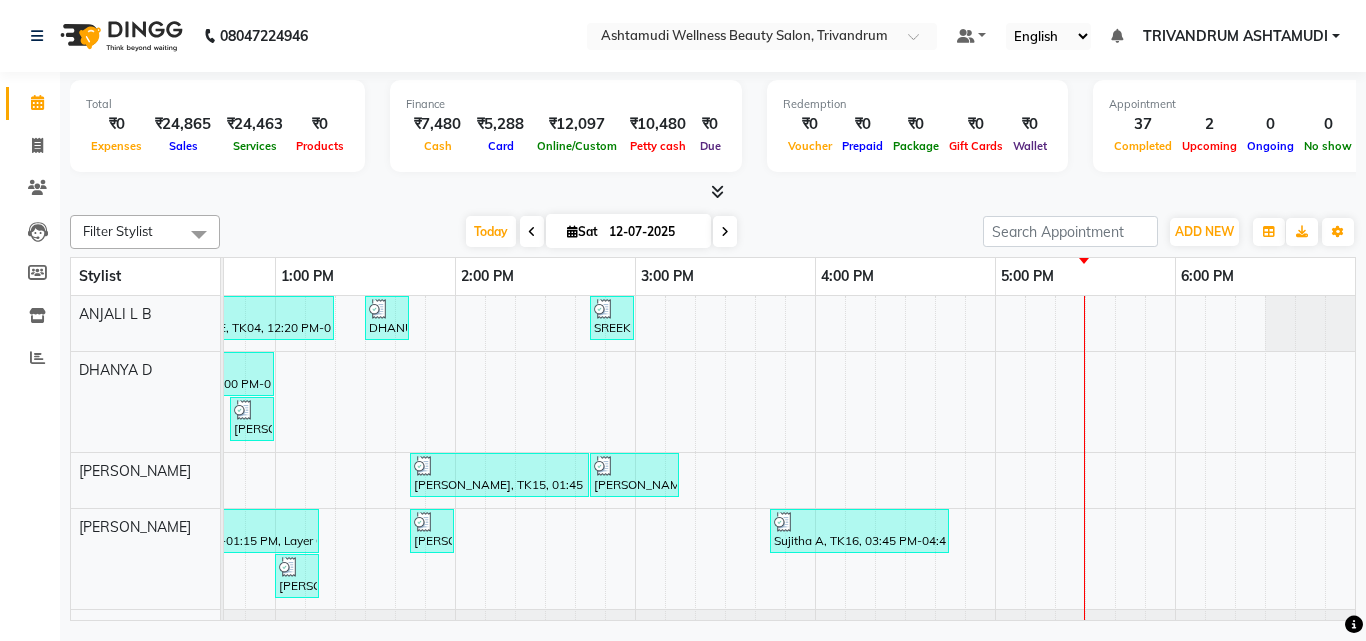click on "REMYA, TK17, 10:45 AM-11:00 AM, Eyebrows Threading     VIJAYASREE, TK04, 11:20 AM-12:20 PM, Ceramide  Anti frizz treatment     VIJAYASREE, TK04, 12:20 PM-01:20 PM, Root Touch-Up (Ammonia Free),Ceramide  Anti frizz treatment,Eyebrows Threading     DHANUJA, TK21, 01:30 PM-01:45 PM, Eyebrows Threading     SREEKUTTY, TK14, 02:45 PM-03:00 PM, Eyebrows Threading     VIJAYASREE, TK04, 11:15 AM-12:00 PM, Root Touch-Up (Ammonia Free)     VIJAYASREE, TK04, 12:00 PM-01:00 PM, Ceramide  Anti frizz treatment     KARISHMA@@, TK08, 12:45 PM-01:00 PM, Eyebrows Threading     Asha, TK02, 11:20 AM-12:20 PM, Layer Cut     Brinda, TK15, 01:45 PM-02:45 PM, Root Smoothening     Brinda, TK15, 02:45 PM-03:15 PM, Child Cut     Asha, TK02, 11:00 AM-12:00 PM, Ceramide  Anti frizz treatment     Asha, TK02, 12:00 PM-01:15 PM, Layer Cut,Ceramide  Anti frizz treatment,Eyebrows Threading     gowri, TK11, 01:45 PM-02:00 PM, Eyebrows Threading     Sujitha A, TK16, 03:45 PM-04:45 PM, Anti-Dandruff Treatment With Spa" at bounding box center [815, 698] 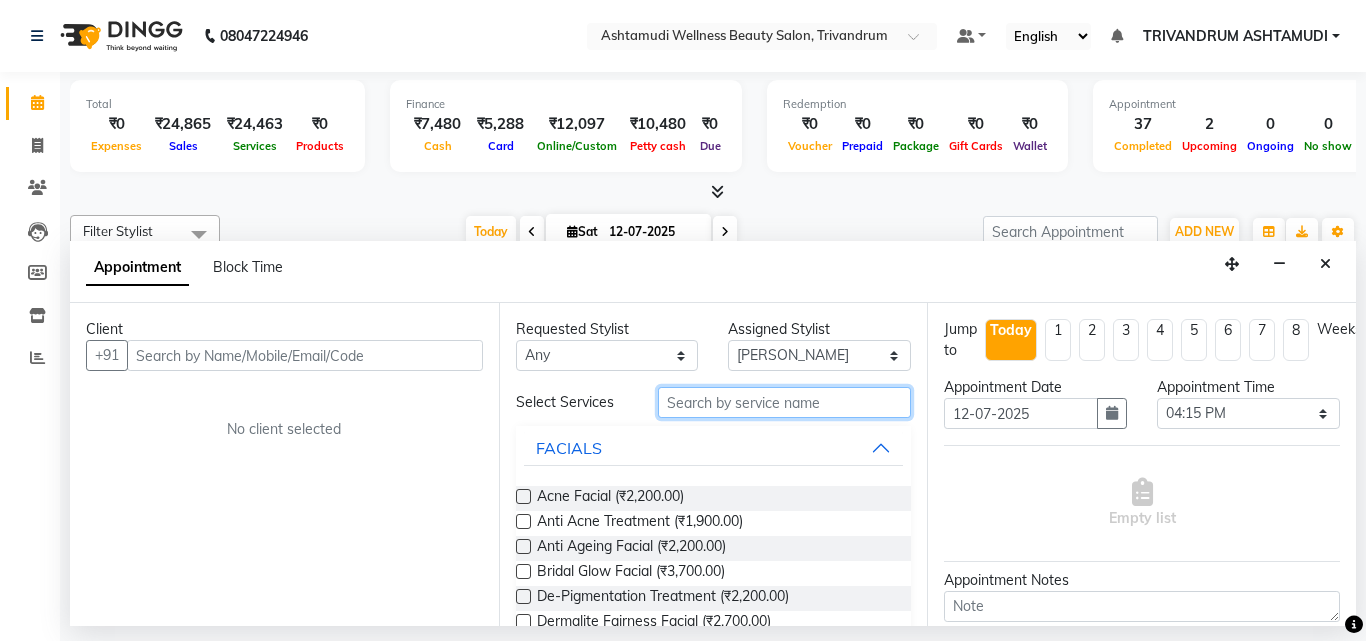 click at bounding box center (785, 402) 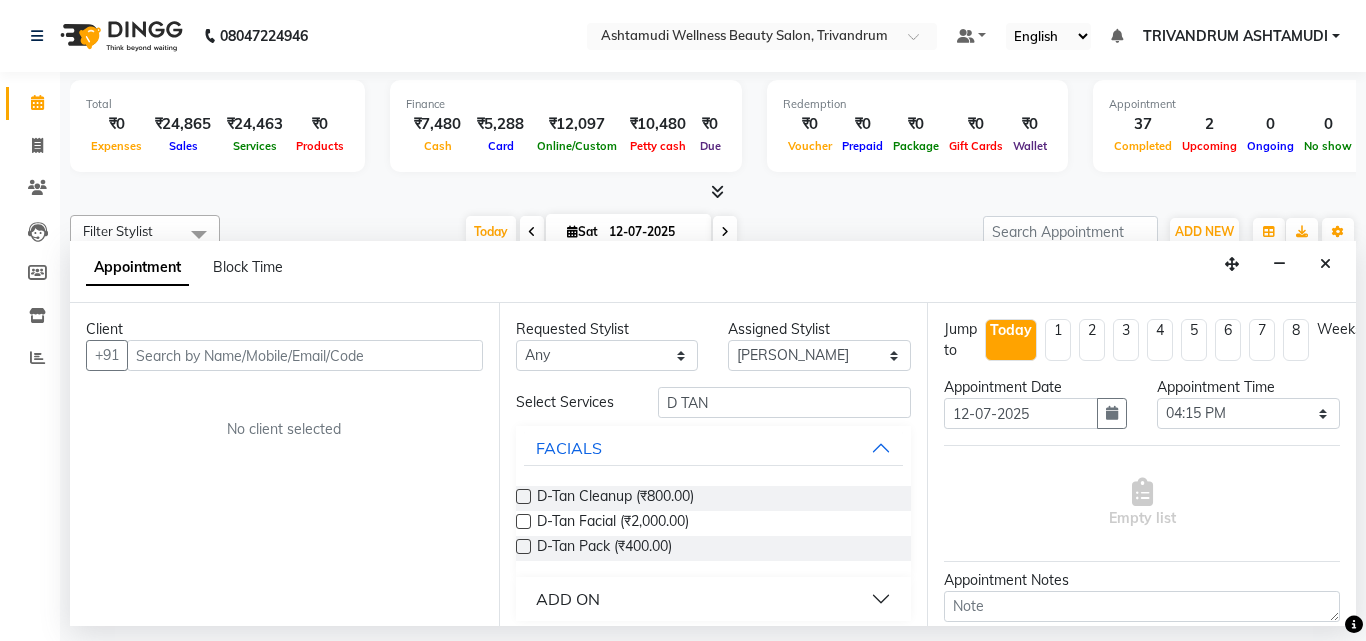 click at bounding box center [523, 496] 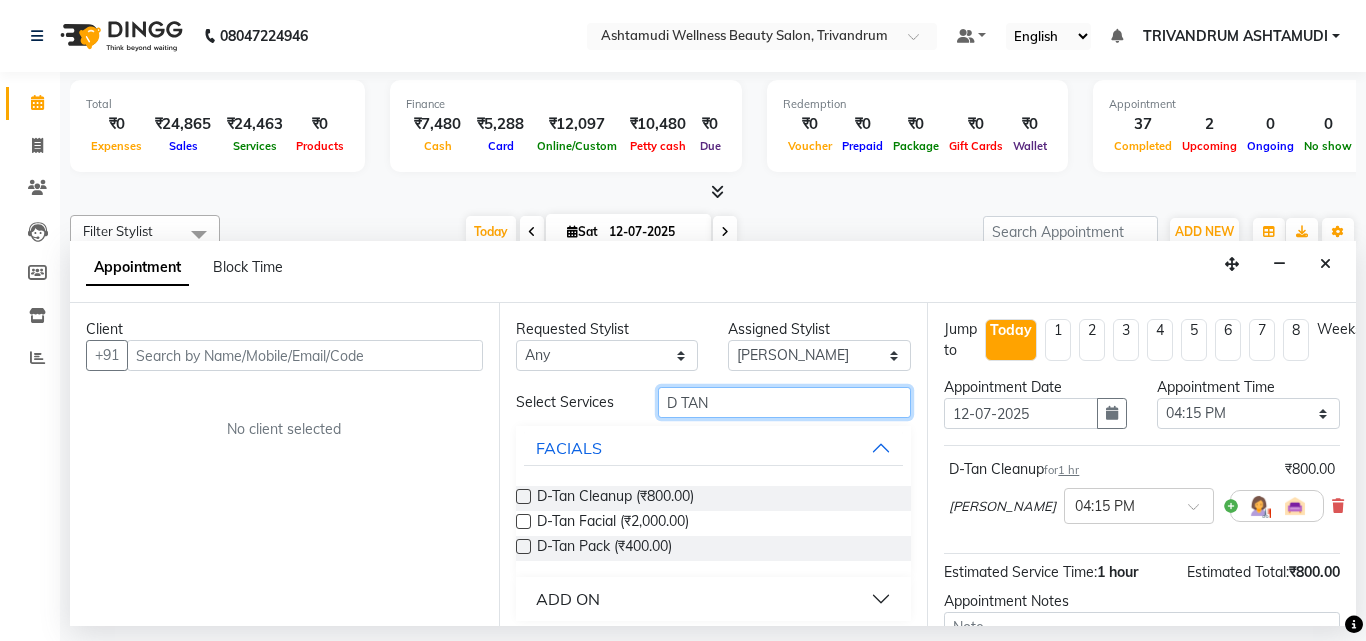drag, startPoint x: 728, startPoint y: 402, endPoint x: 533, endPoint y: 394, distance: 195.16403 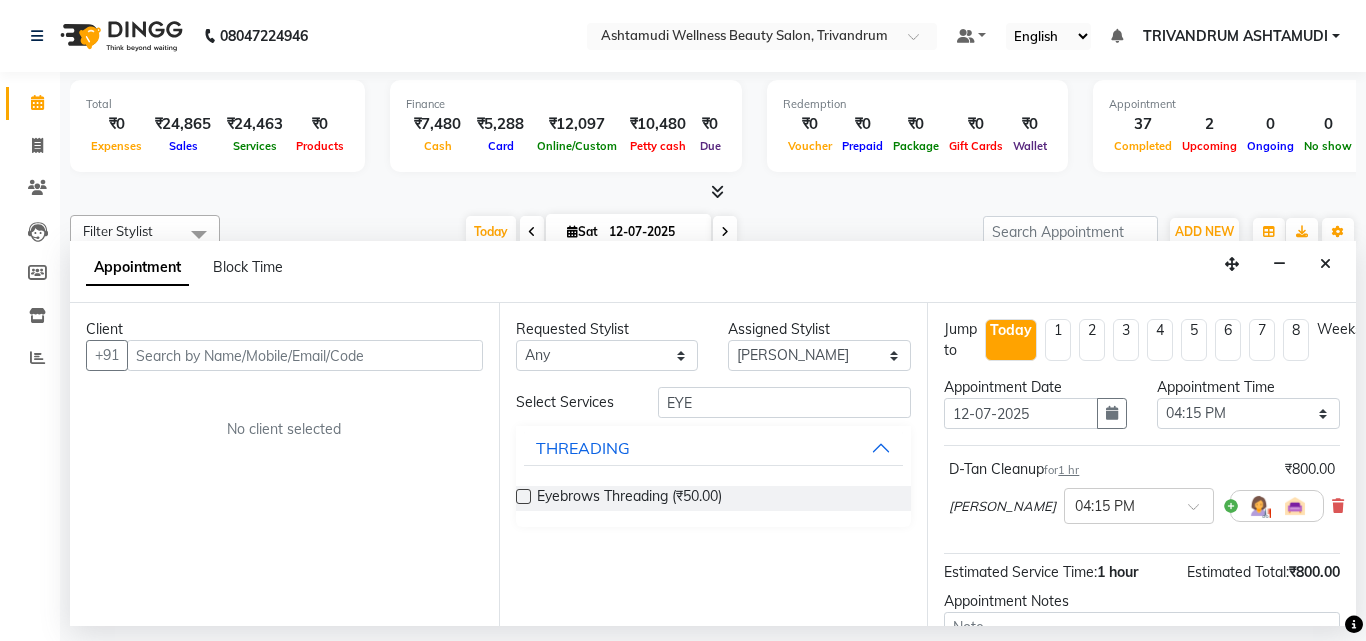 click at bounding box center (523, 496) 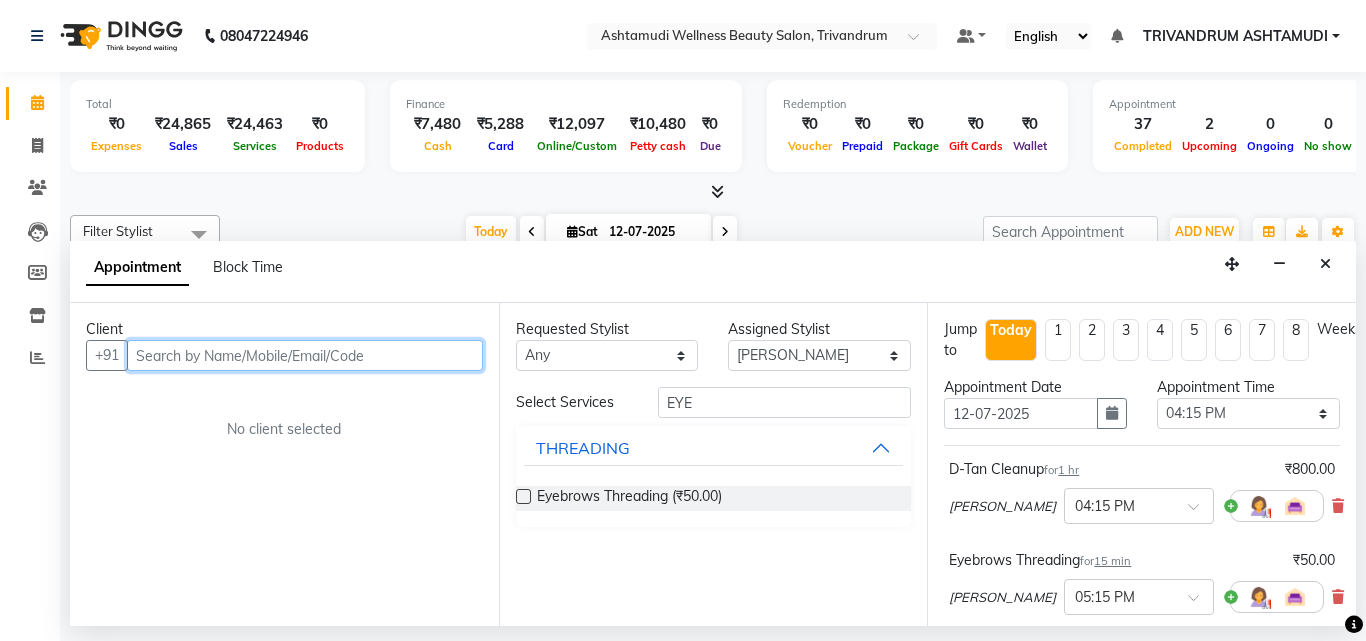 click at bounding box center [305, 355] 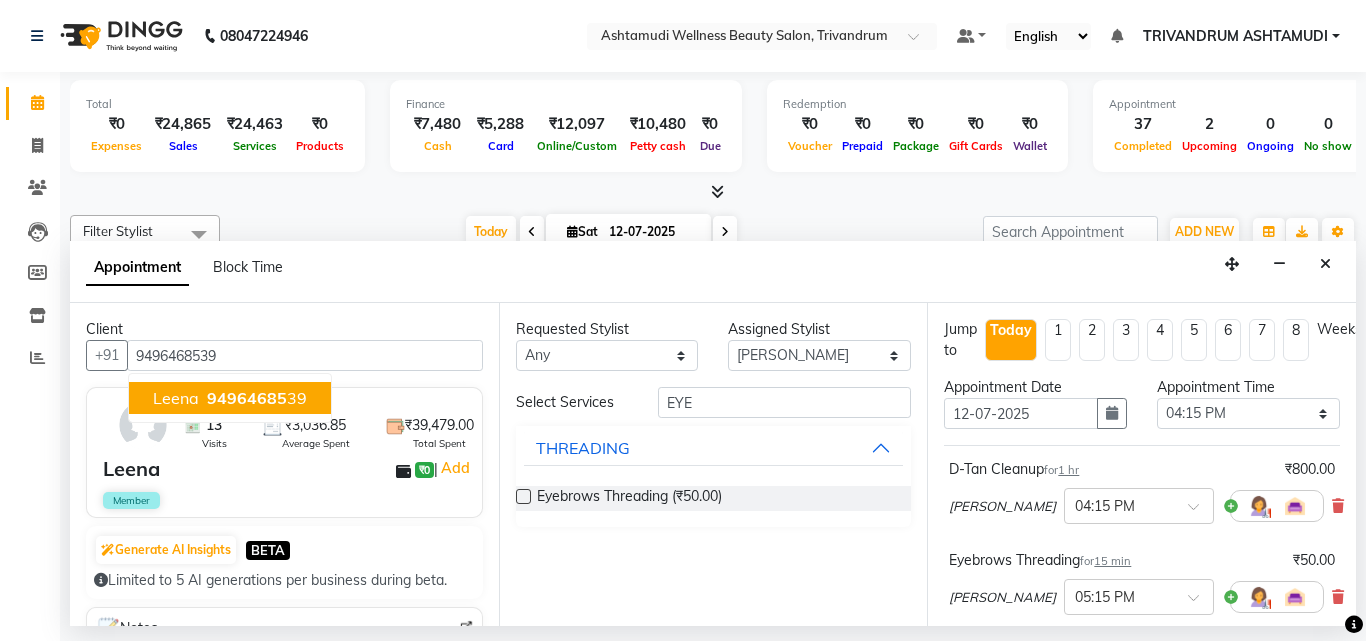 click on "13 Visits ₹3,036.85 Average Spent ₹39,479.00 Total Spent Leena    ₹0  |   Add  Member" at bounding box center (284, 452) 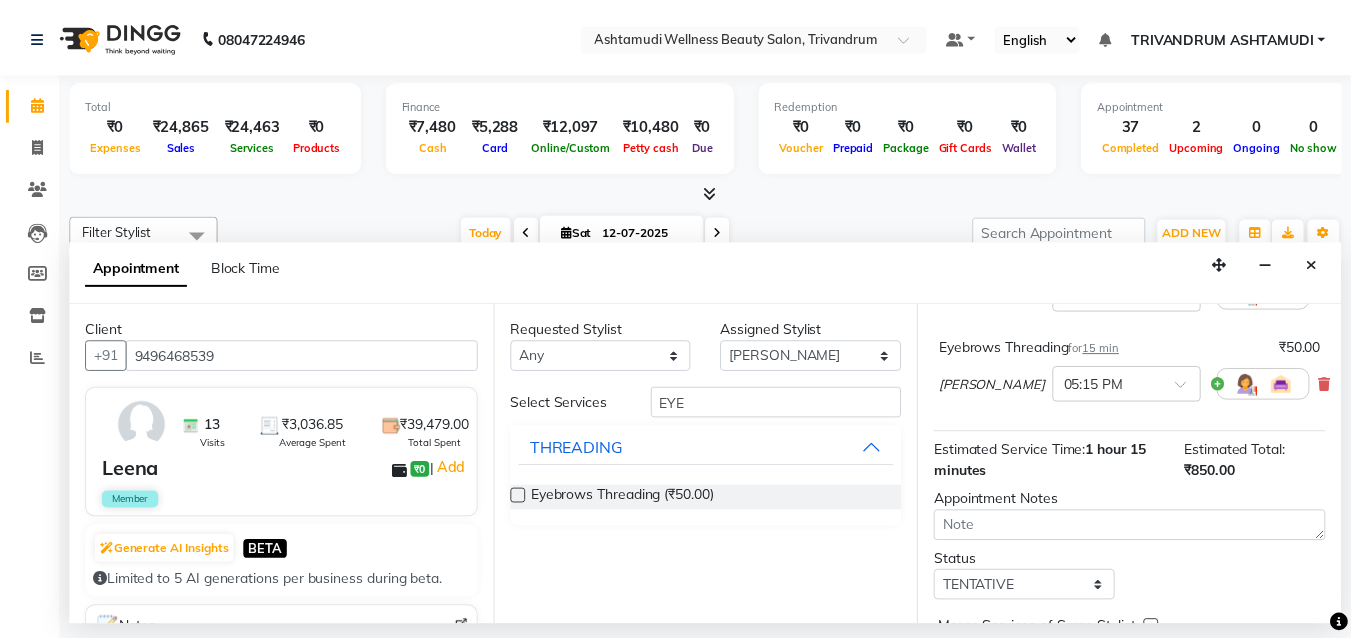 scroll, scrollTop: 336, scrollLeft: 0, axis: vertical 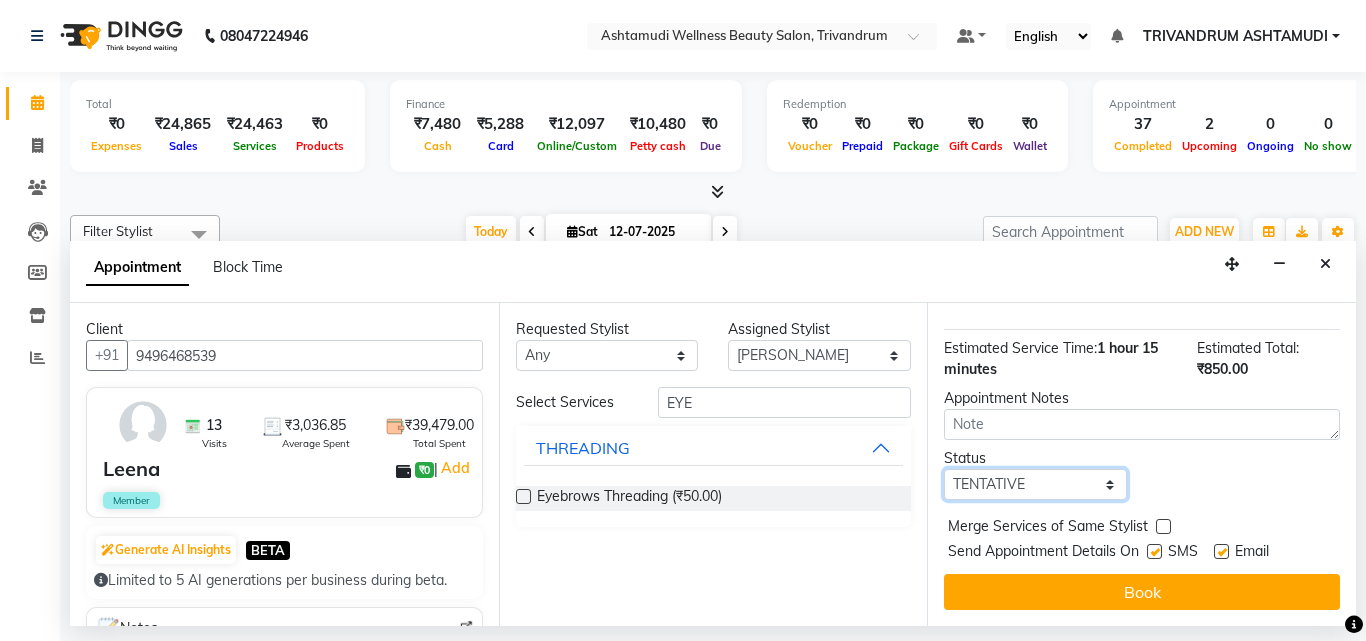 click on "Select TENTATIVE CONFIRM CHECK-IN UPCOMING" at bounding box center [1035, 484] 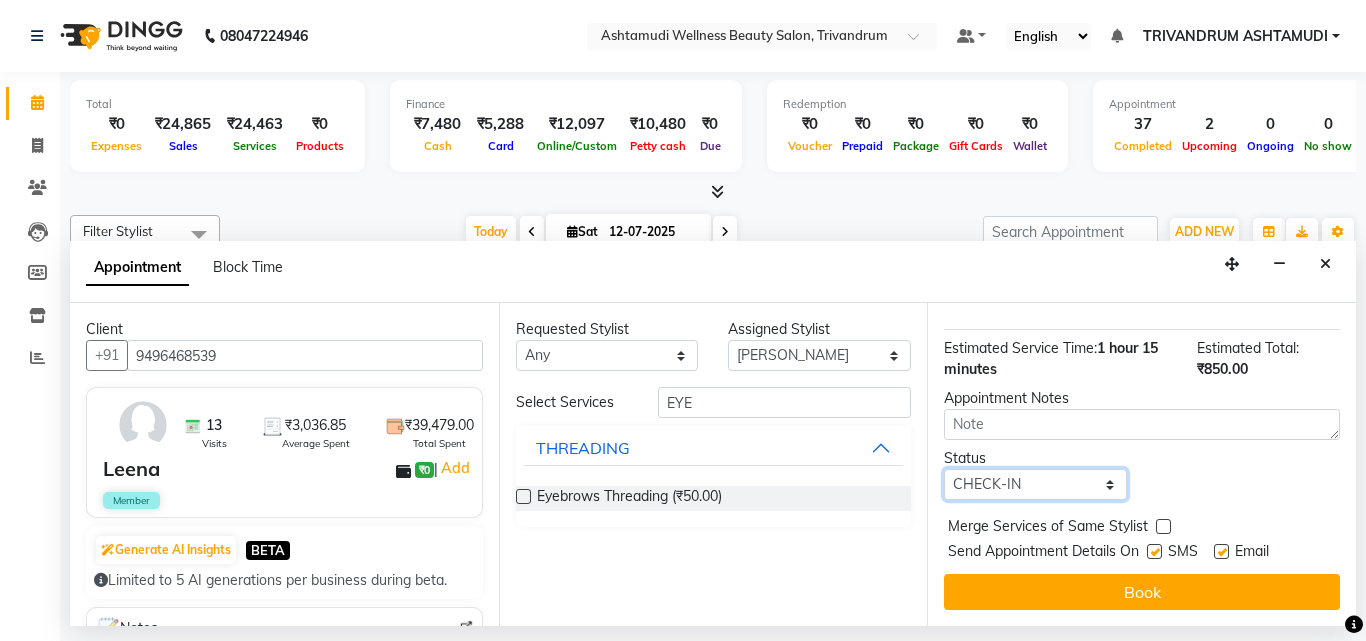click on "Select TENTATIVE CONFIRM CHECK-IN UPCOMING" at bounding box center (1035, 484) 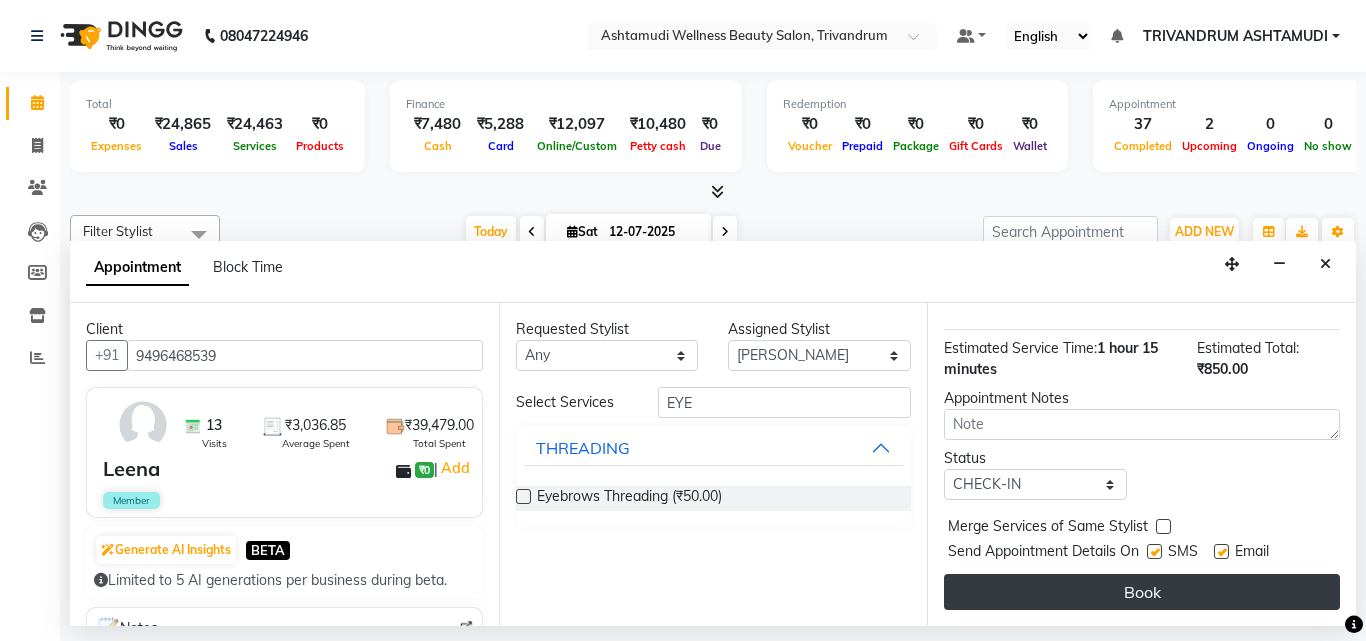 click on "Book" at bounding box center (1142, 592) 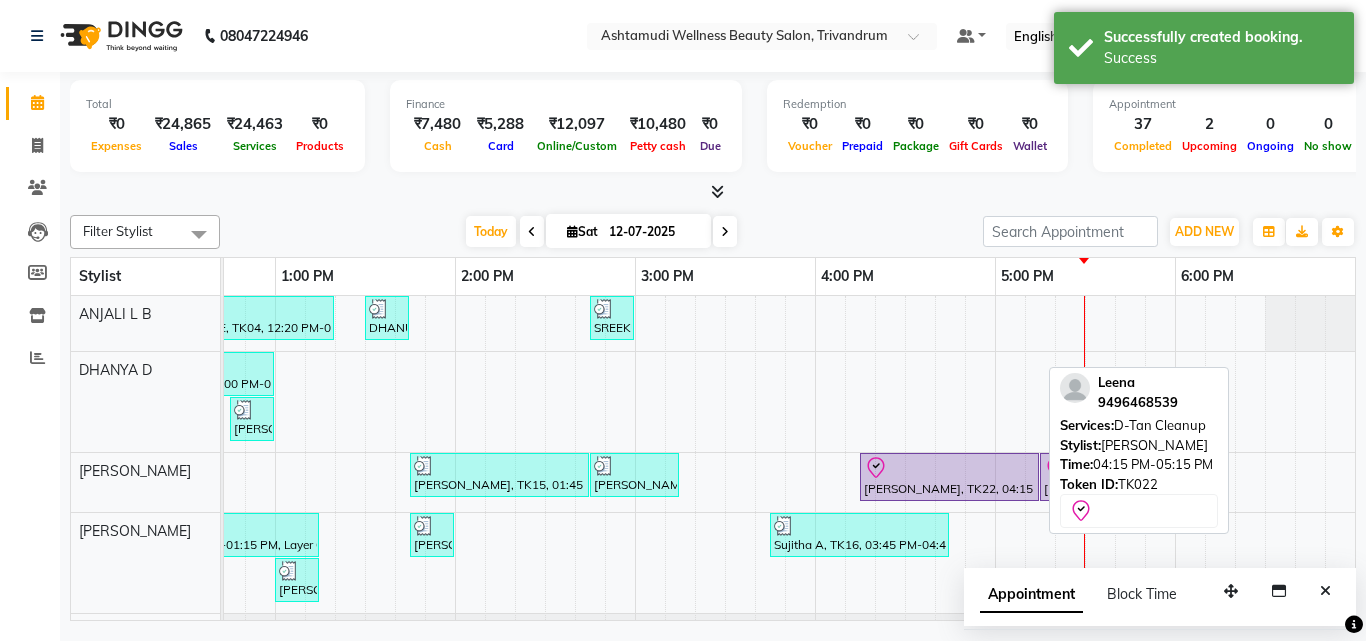 click at bounding box center [949, 468] 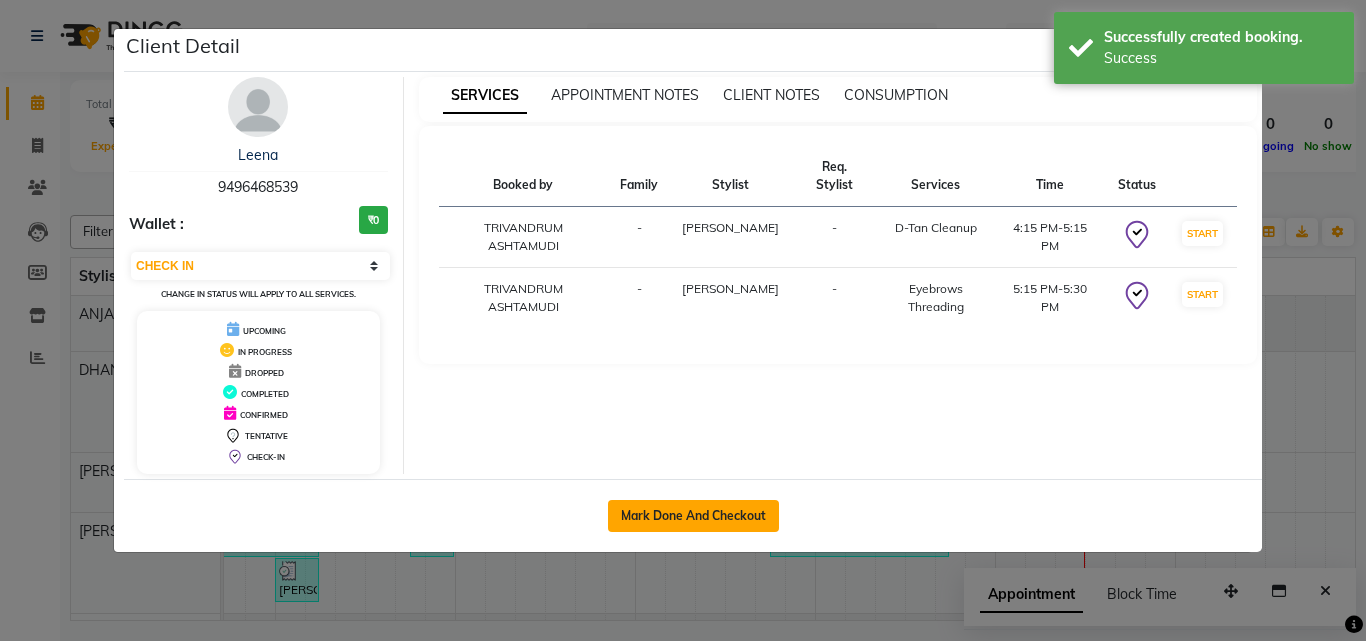click on "Mark Done And Checkout" 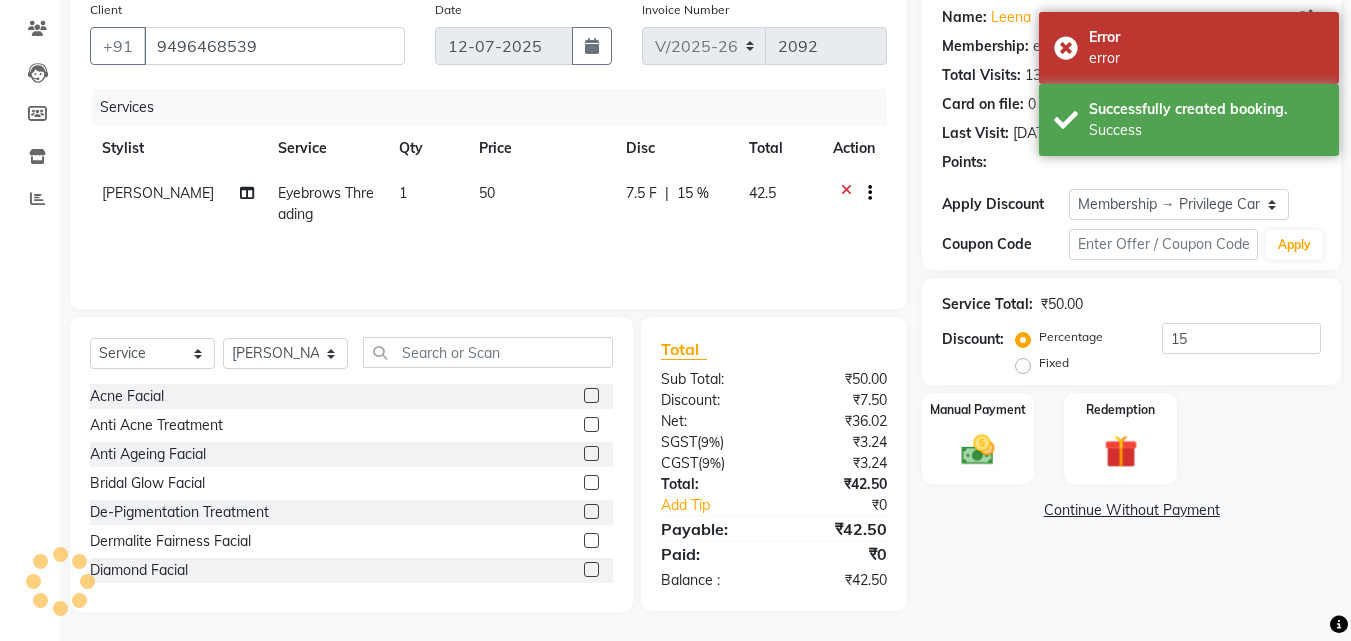 scroll, scrollTop: 160, scrollLeft: 0, axis: vertical 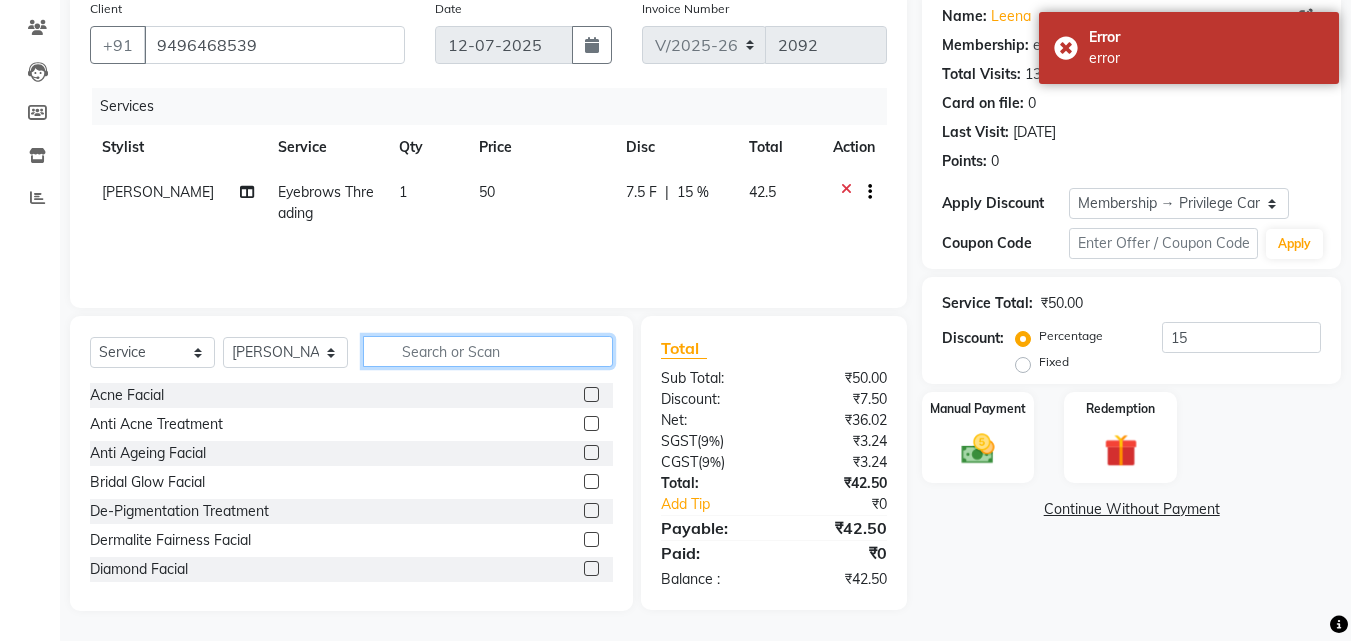 click 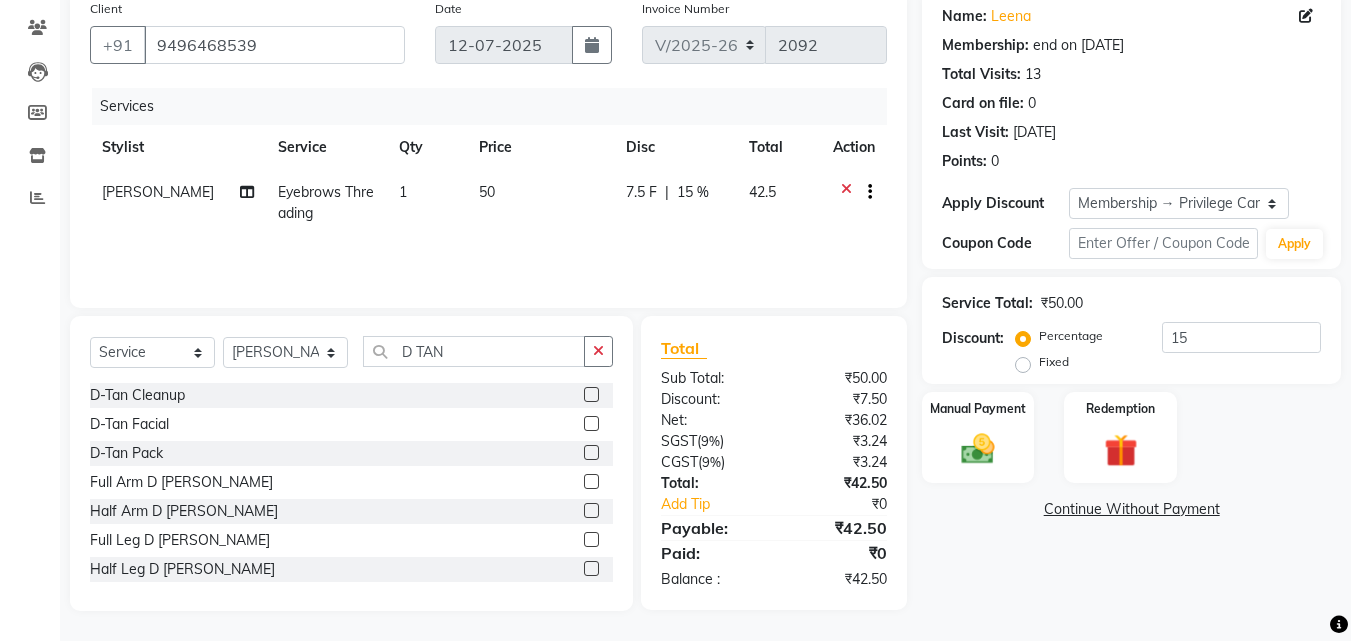click 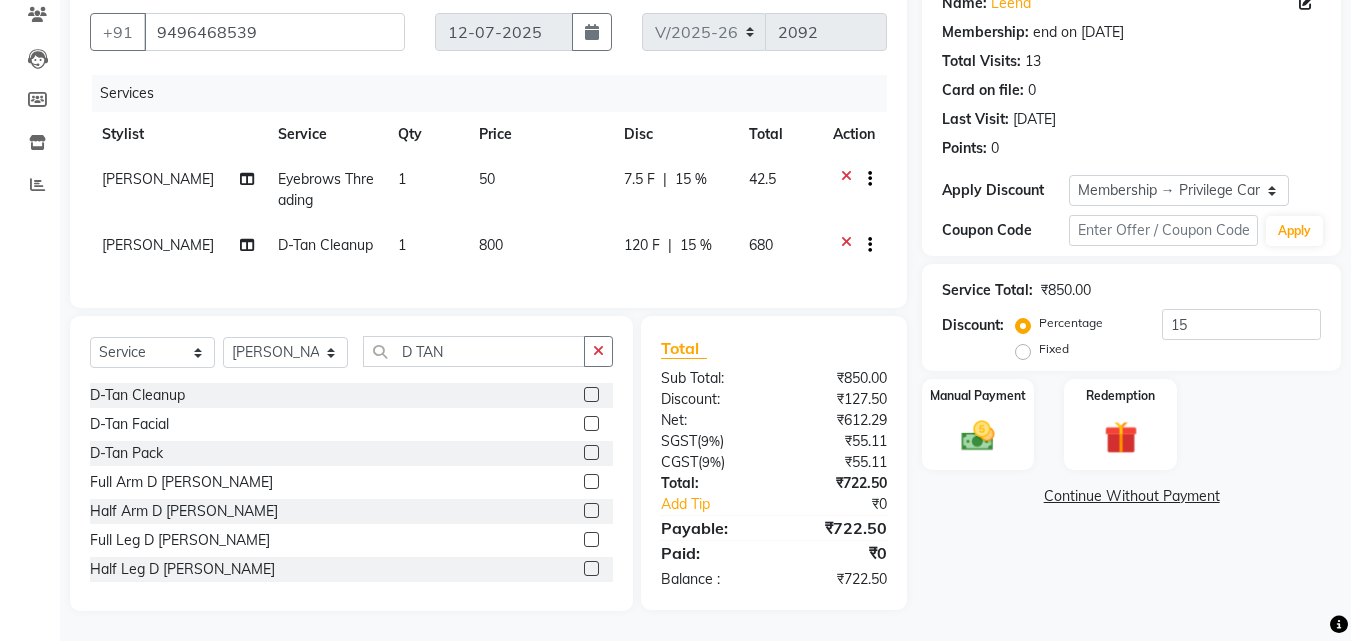 scroll, scrollTop: 188, scrollLeft: 0, axis: vertical 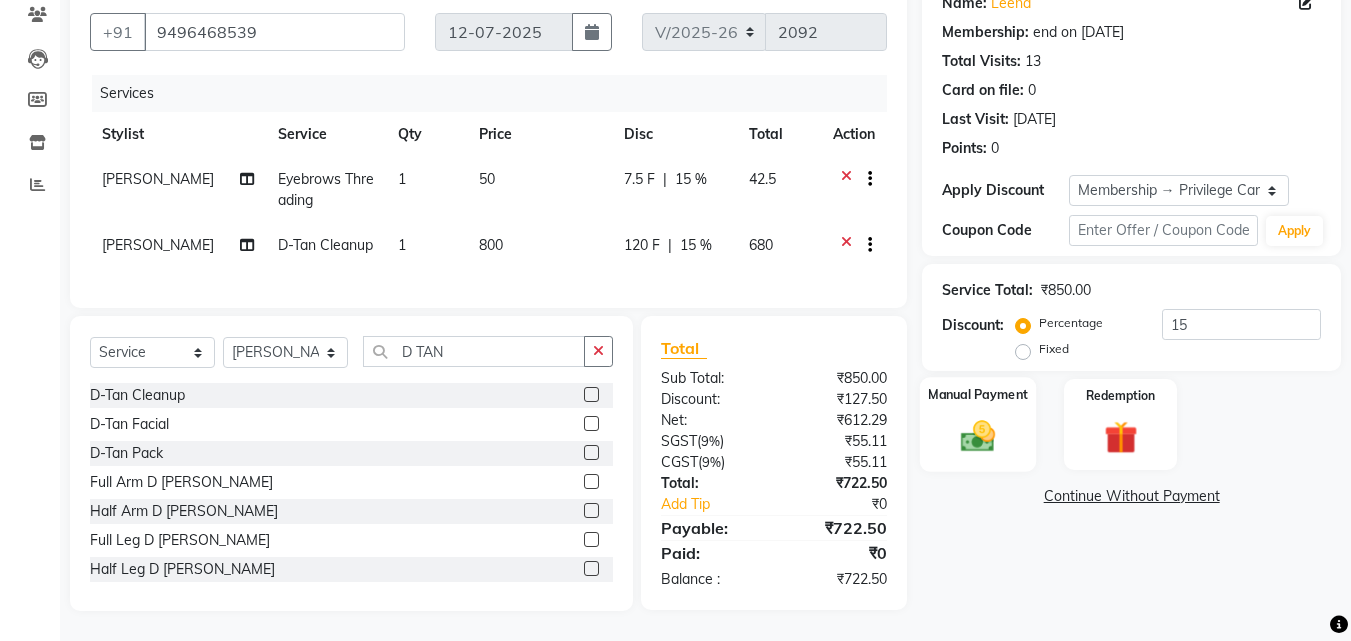 click 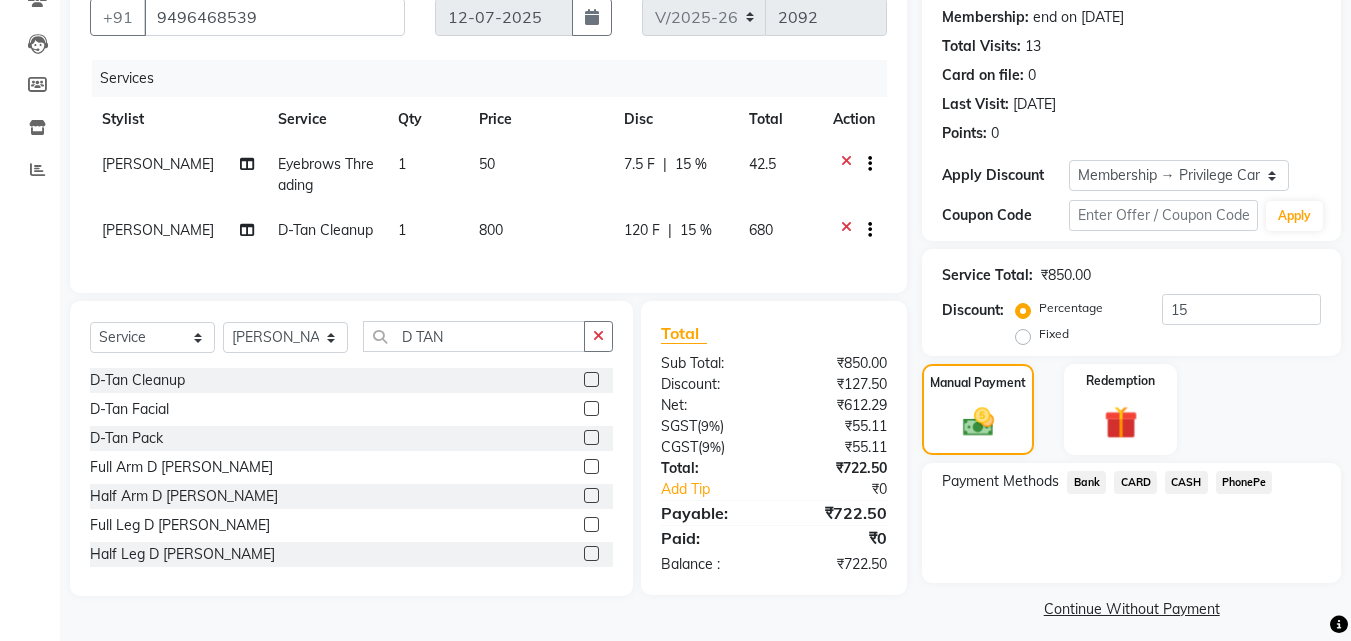 click on "CARD" 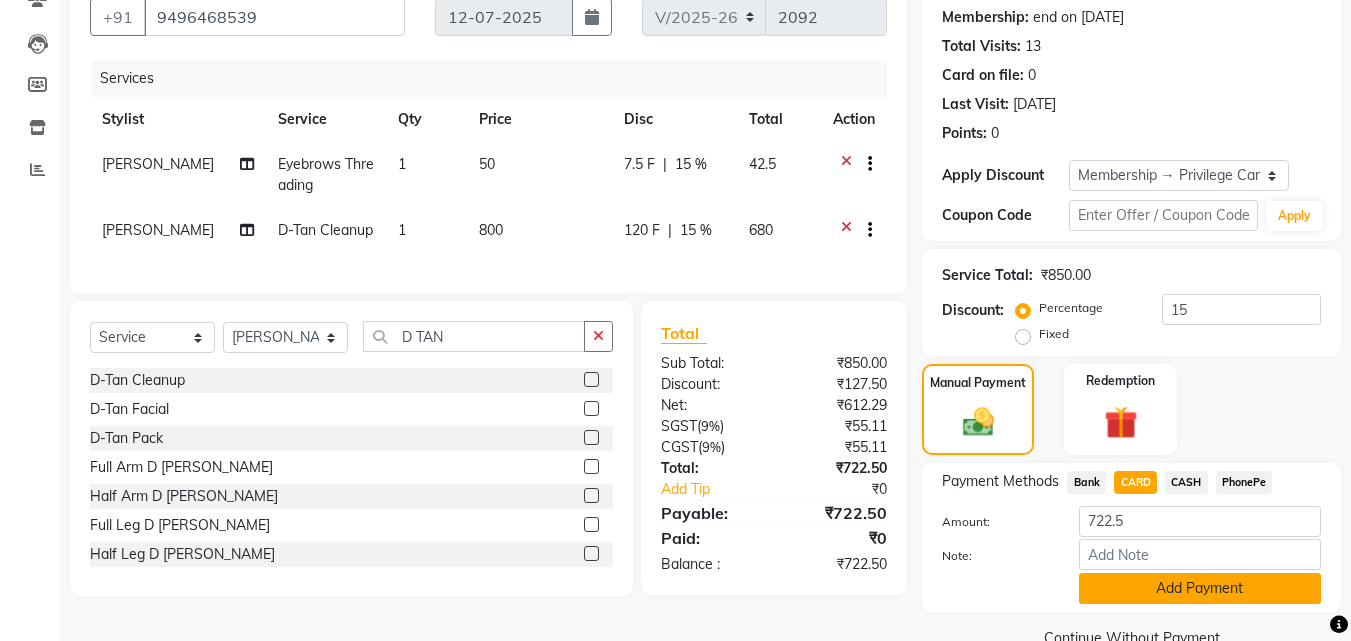 click on "Add Payment" 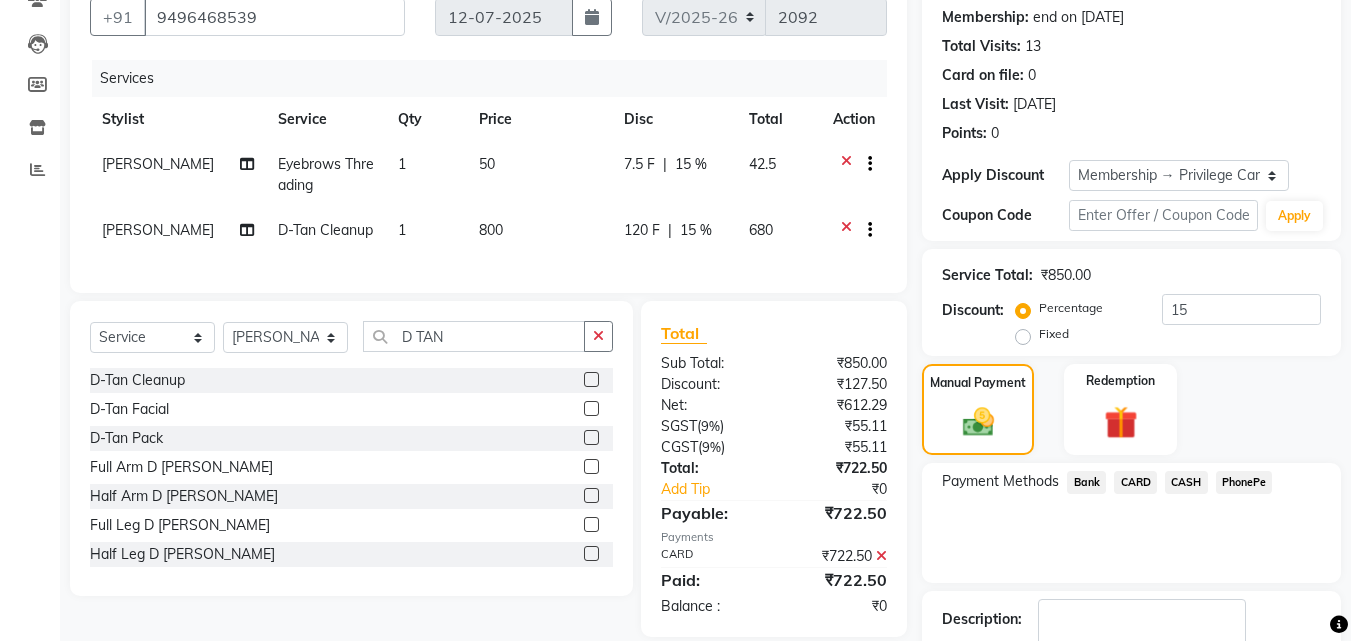 scroll, scrollTop: 314, scrollLeft: 0, axis: vertical 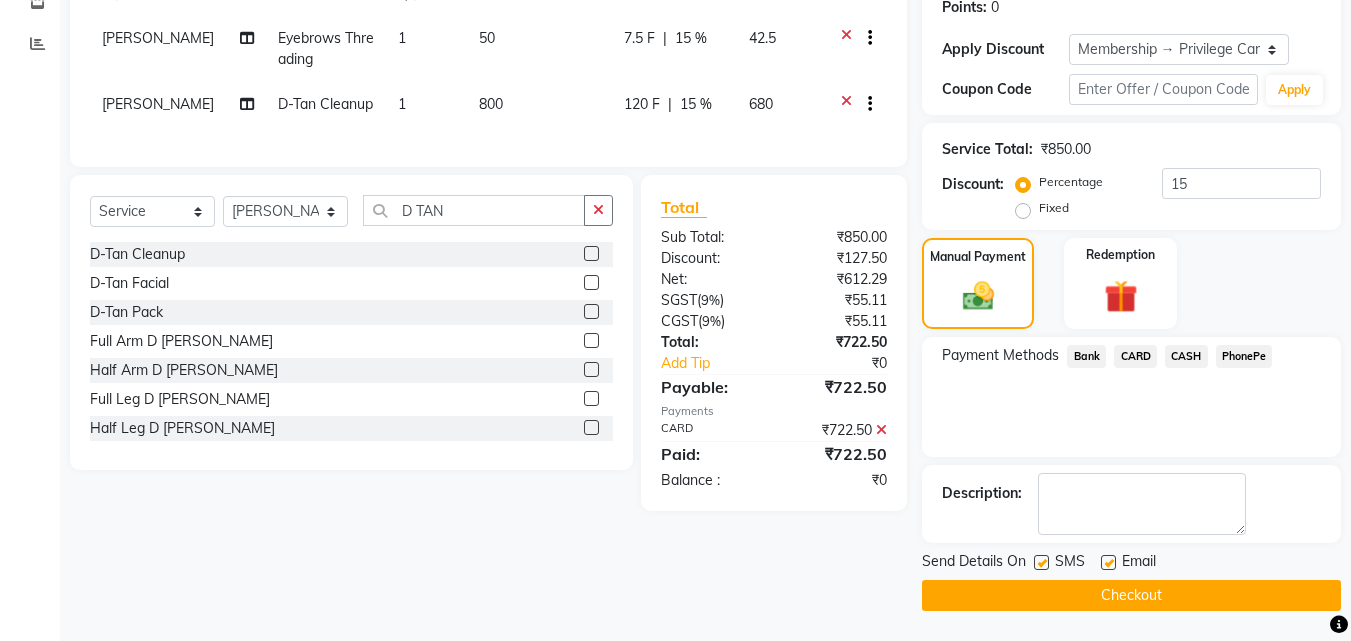click on "Checkout" 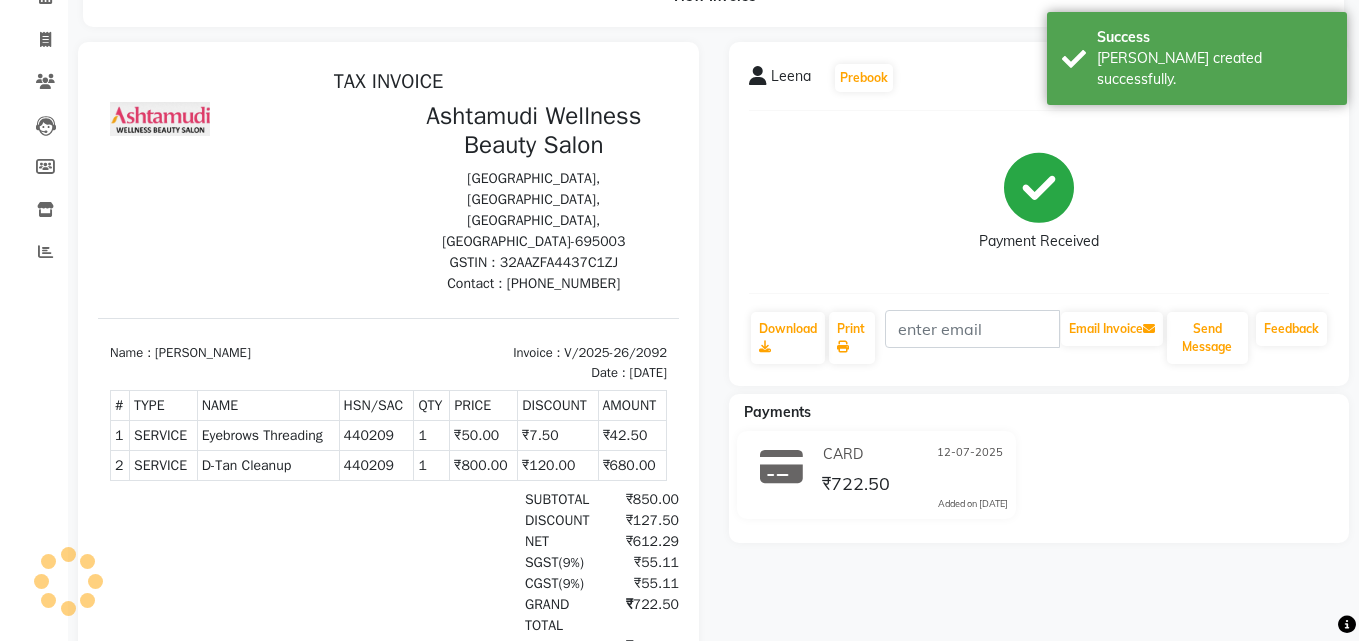 scroll, scrollTop: 0, scrollLeft: 0, axis: both 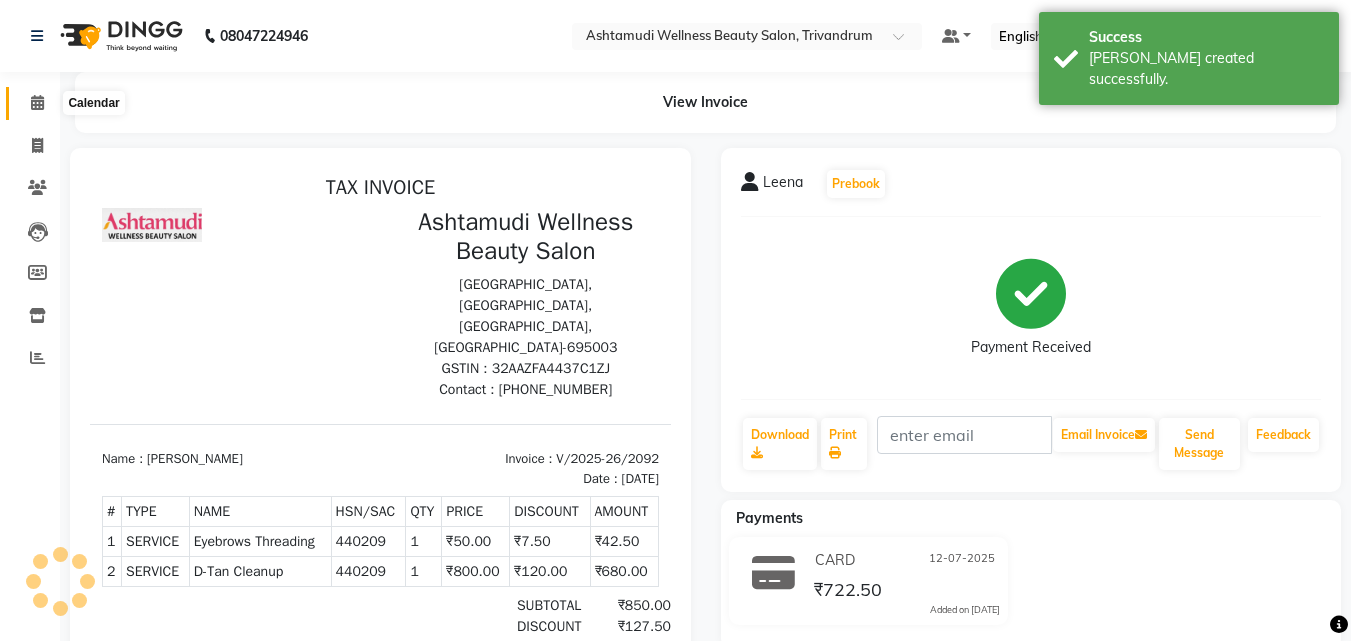 click 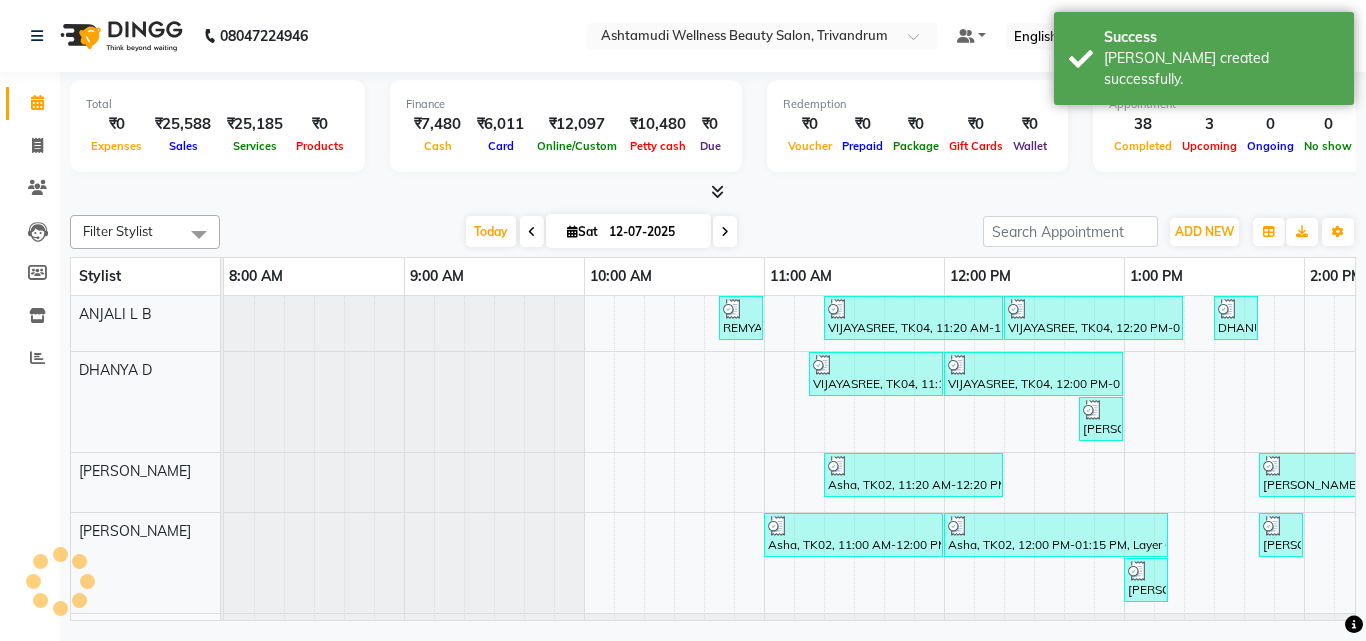 scroll, scrollTop: 0, scrollLeft: 1029, axis: horizontal 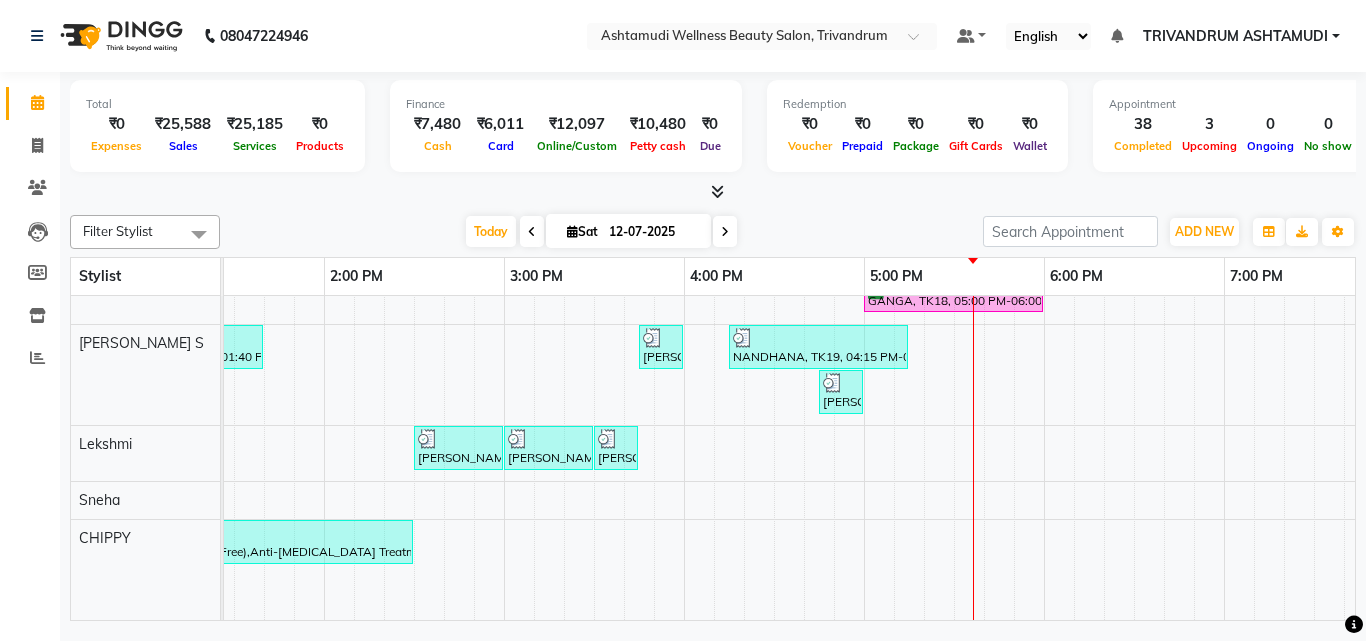 click on "REMYA, TK17, 10:45 AM-11:00 AM, Eyebrows Threading     VIJAYASREE, TK04, 11:20 AM-12:20 PM, Ceramide  Anti frizz treatment     VIJAYASREE, TK04, 12:20 PM-01:20 PM, Root Touch-Up (Ammonia Free),Ceramide  Anti frizz treatment,Eyebrows Threading     DHANUJA, TK21, 01:30 PM-01:45 PM, Eyebrows Threading     SREEKUTTY, TK14, 02:45 PM-03:00 PM, Eyebrows Threading     VIJAYASREE, TK04, 11:15 AM-12:00 PM, Root Touch-Up (Ammonia Free)     VIJAYASREE, TK04, 12:00 PM-01:00 PM, Ceramide  Anti frizz treatment     KARISHMA@@, TK08, 12:45 PM-01:00 PM, Eyebrows Threading     Asha, TK02, 11:20 AM-12:20 PM, Layer Cut     Brinda, TK15, 01:45 PM-02:45 PM, Root Smoothening     Brinda, TK15, 02:45 PM-03:15 PM, Child Cut
Leena, TK22, 04:15 PM-05:15 PM, D-Tan Cleanup     Leena, TK22, 05:15 PM-06:30 PM, Eyebrows Threading,D-Tan Cleanup     Asha, TK02, 11:00 AM-12:00 PM, Ceramide  Anti frizz treatment     Asha, TK02, 12:00 PM-01:15 PM, Layer Cut,Ceramide  Anti frizz treatment,Eyebrows Threading" at bounding box center [684, 216] 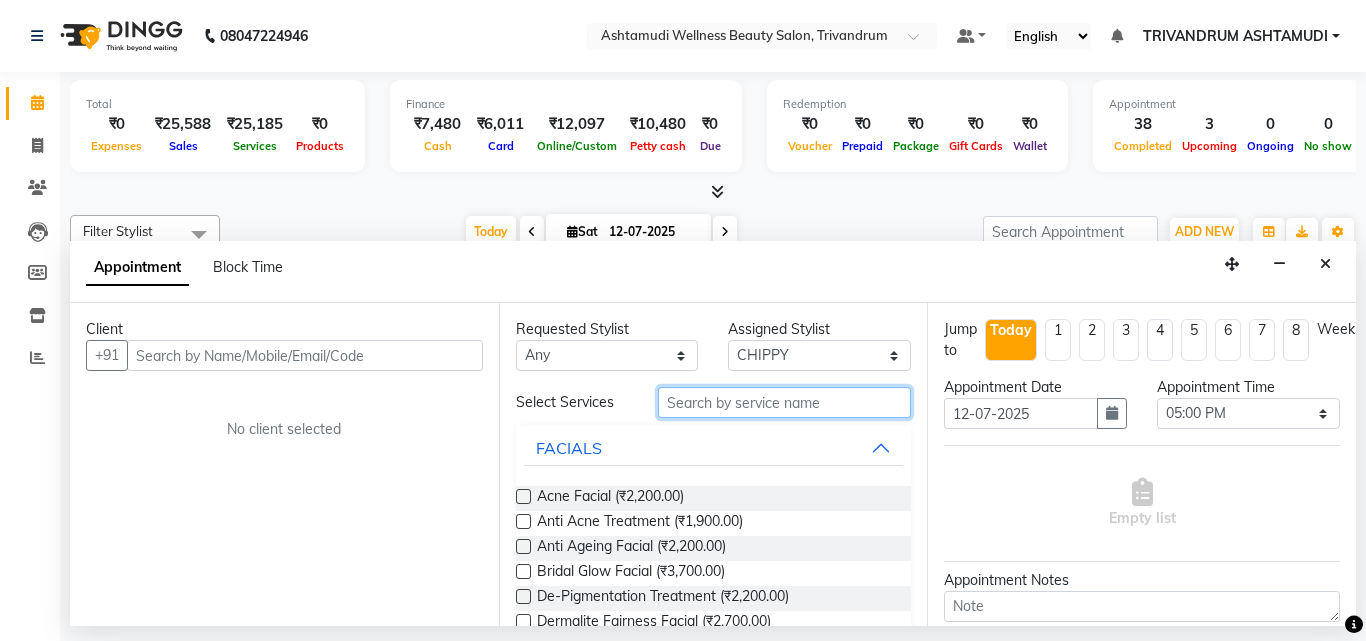 click at bounding box center (785, 402) 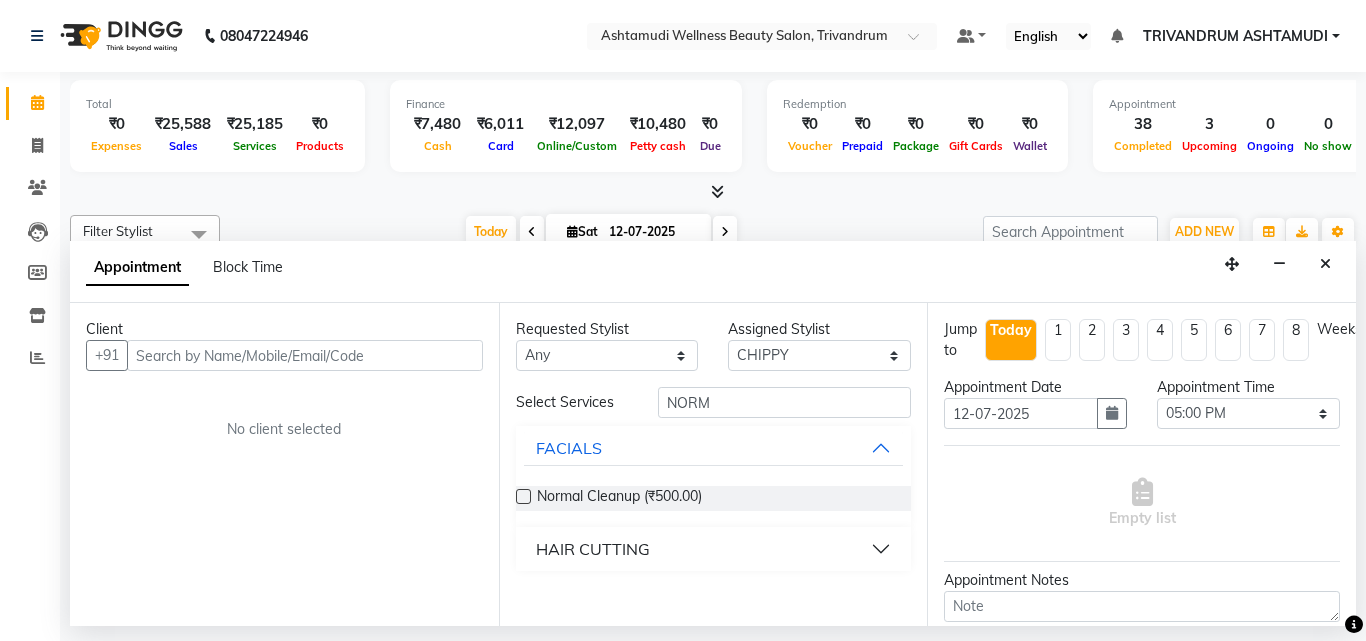 click on "HAIR CUTTING" at bounding box center [593, 549] 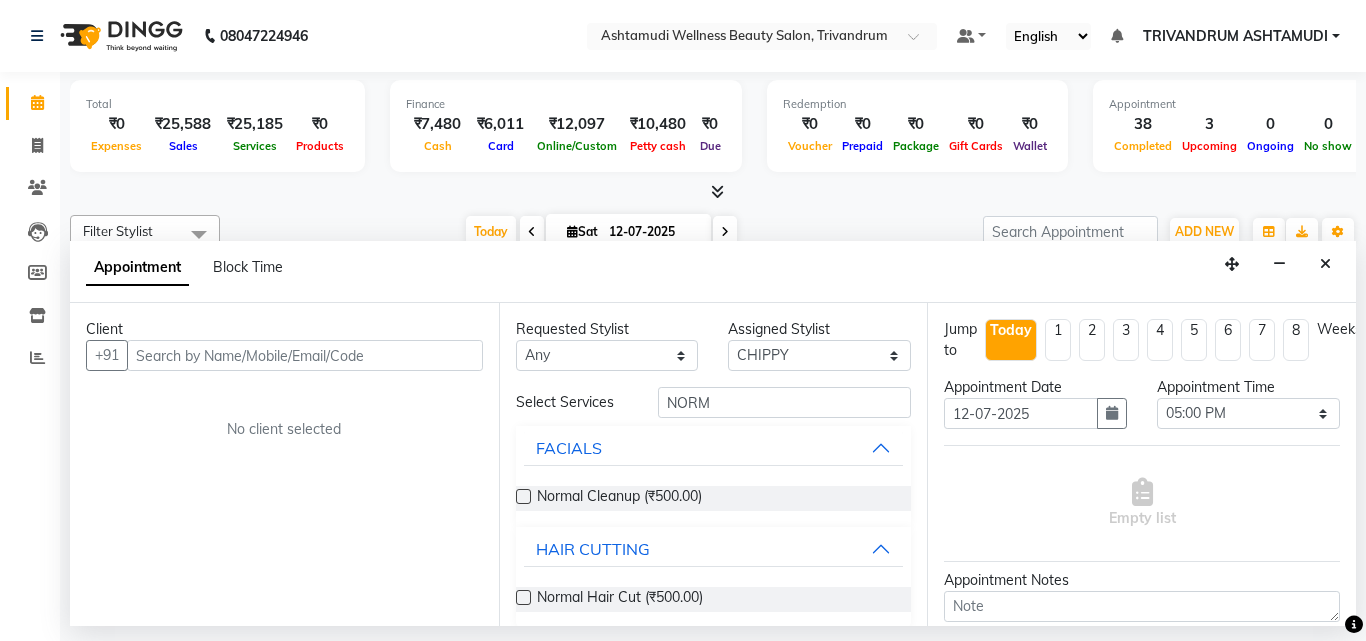 click at bounding box center [523, 597] 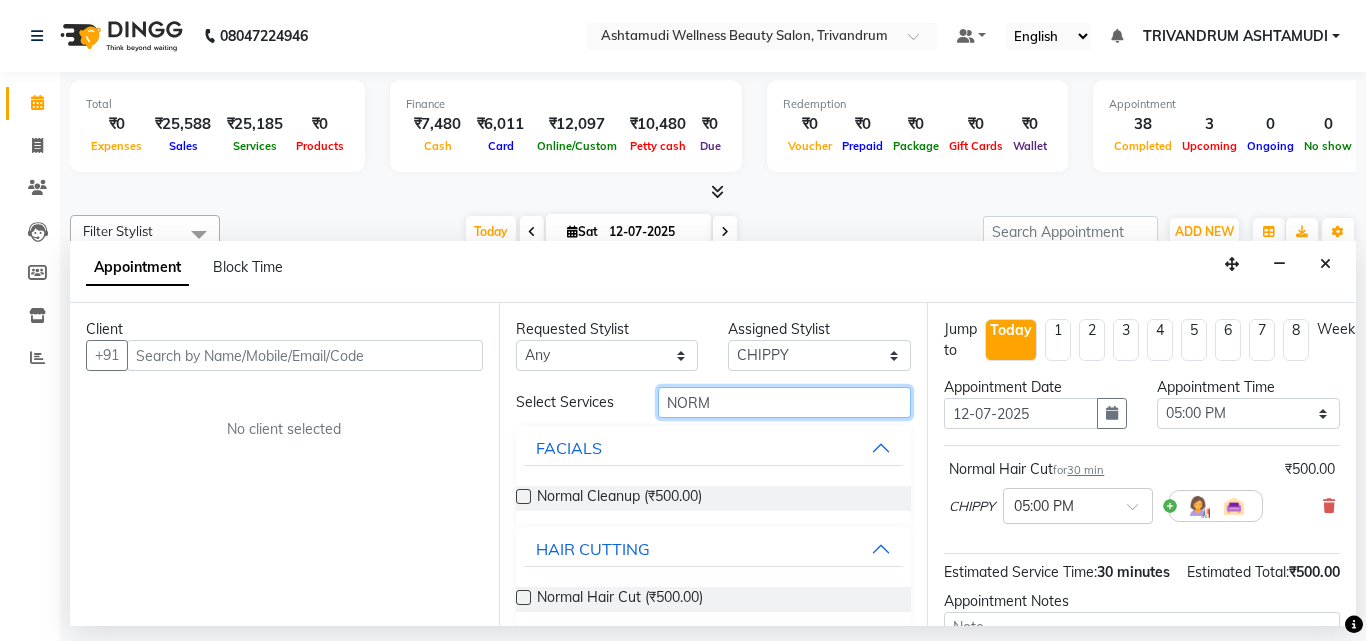 drag, startPoint x: 726, startPoint y: 404, endPoint x: 539, endPoint y: 425, distance: 188.17545 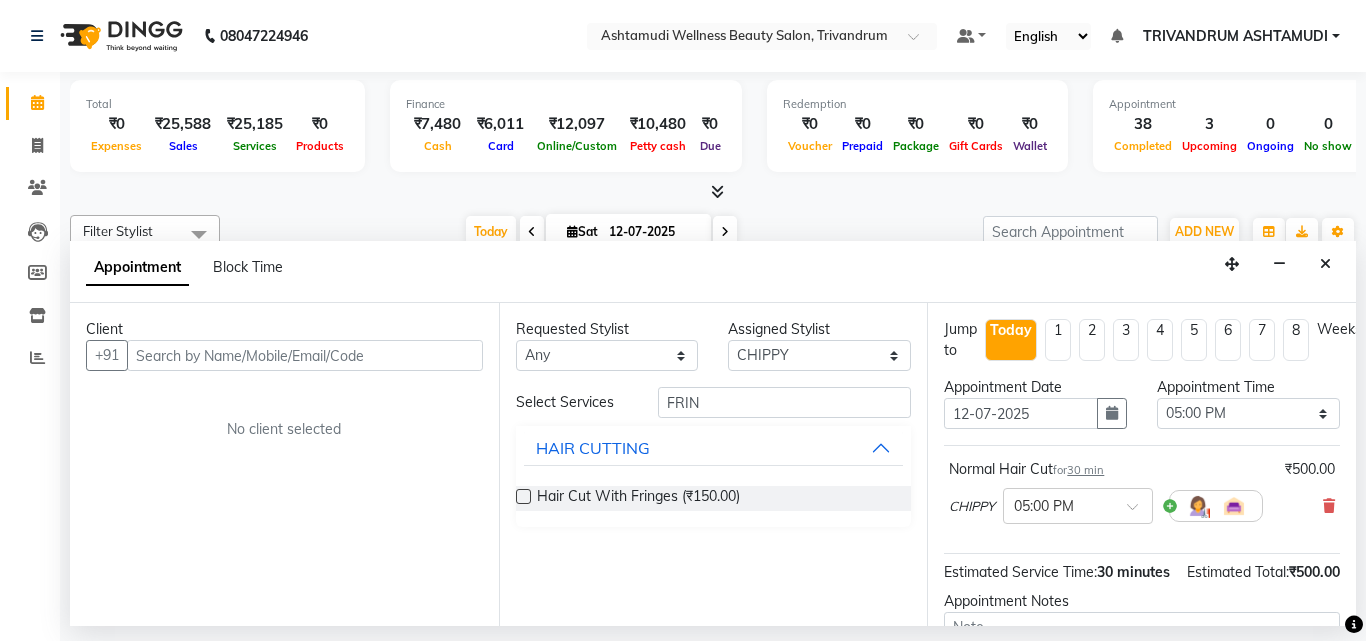 click at bounding box center [523, 496] 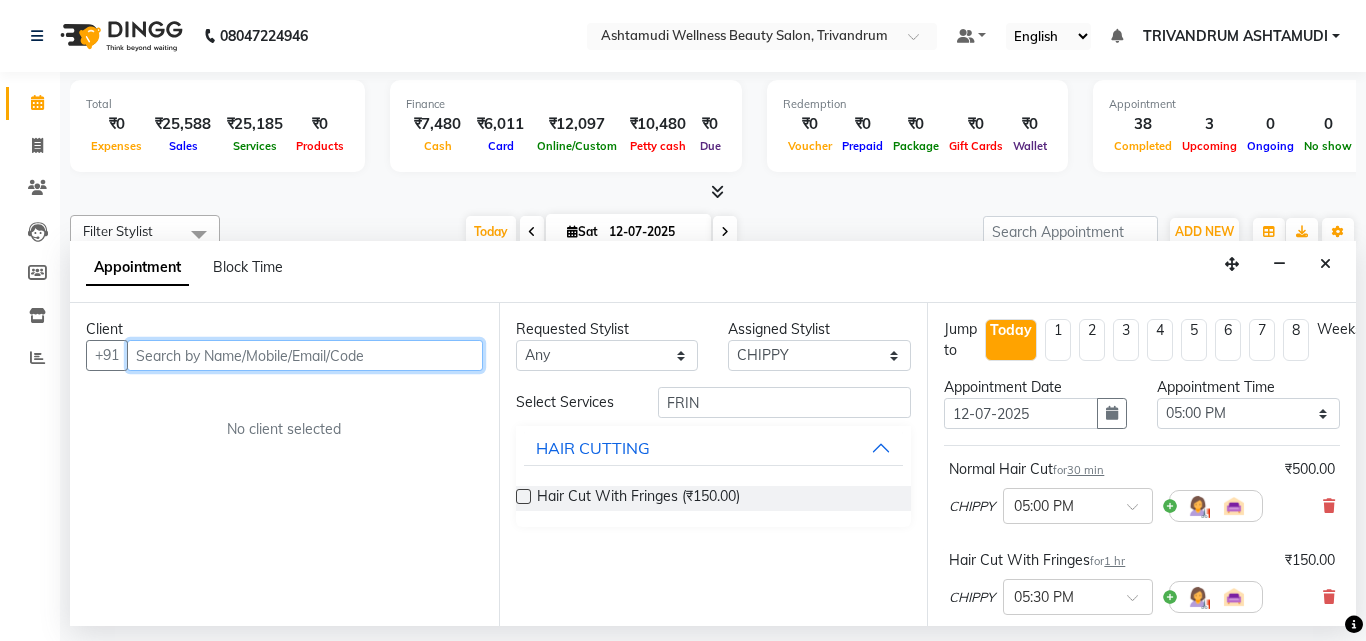click at bounding box center [305, 355] 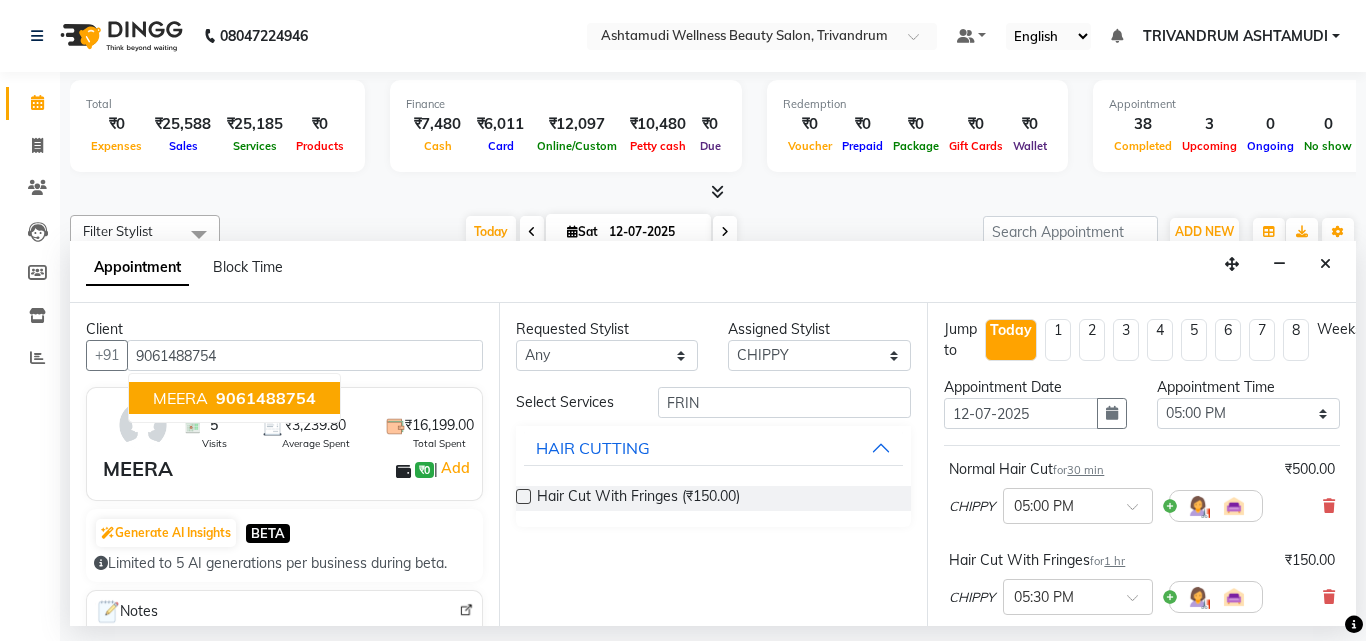 click on "MEERA    ₹0  |   Add" at bounding box center (288, 469) 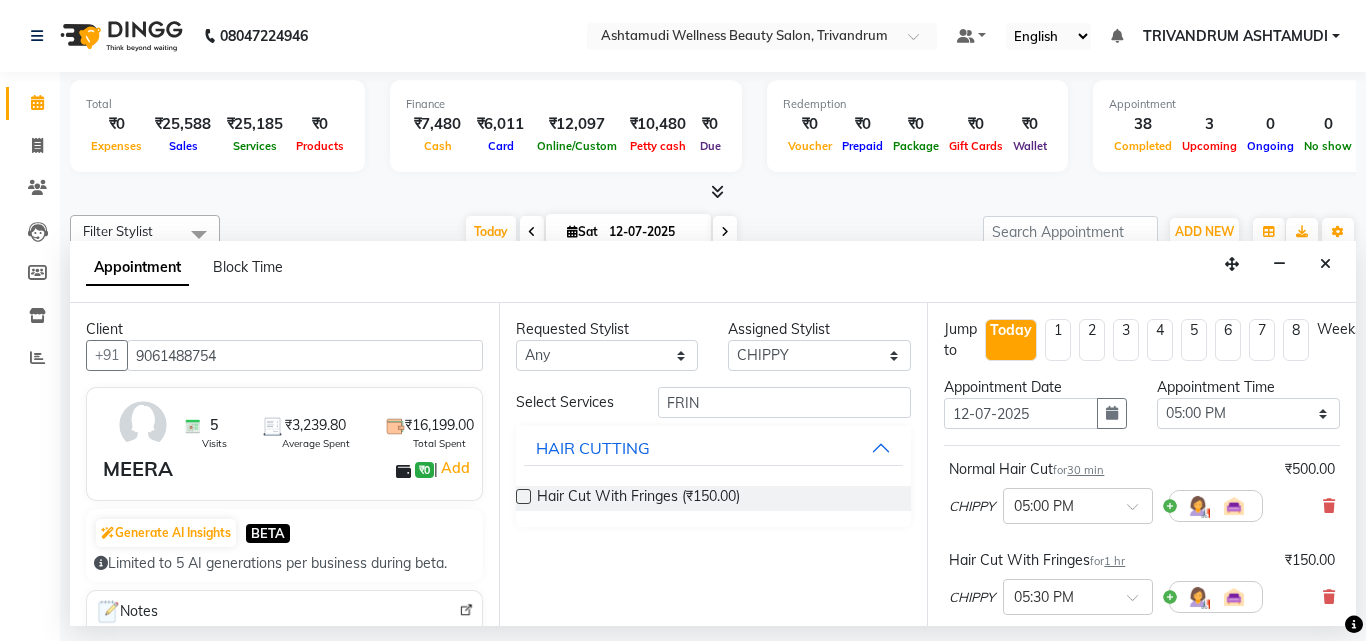 scroll, scrollTop: 300, scrollLeft: 0, axis: vertical 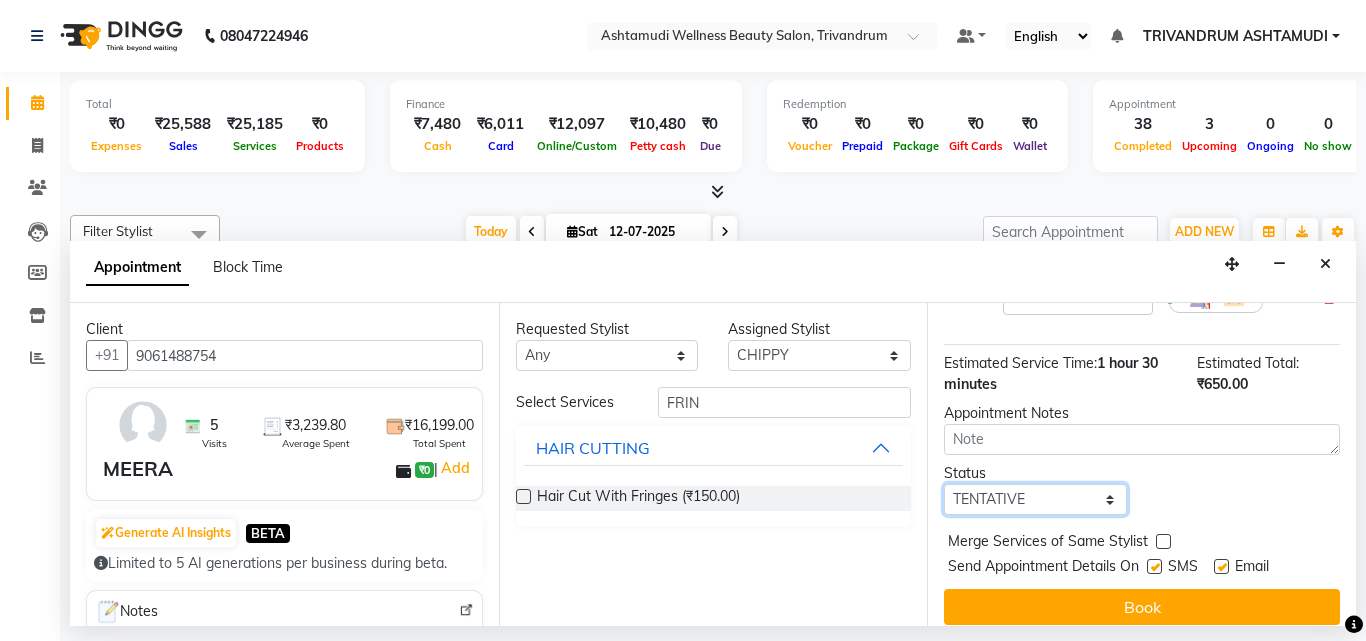 click on "Select TENTATIVE CONFIRM CHECK-IN UPCOMING" at bounding box center [1035, 499] 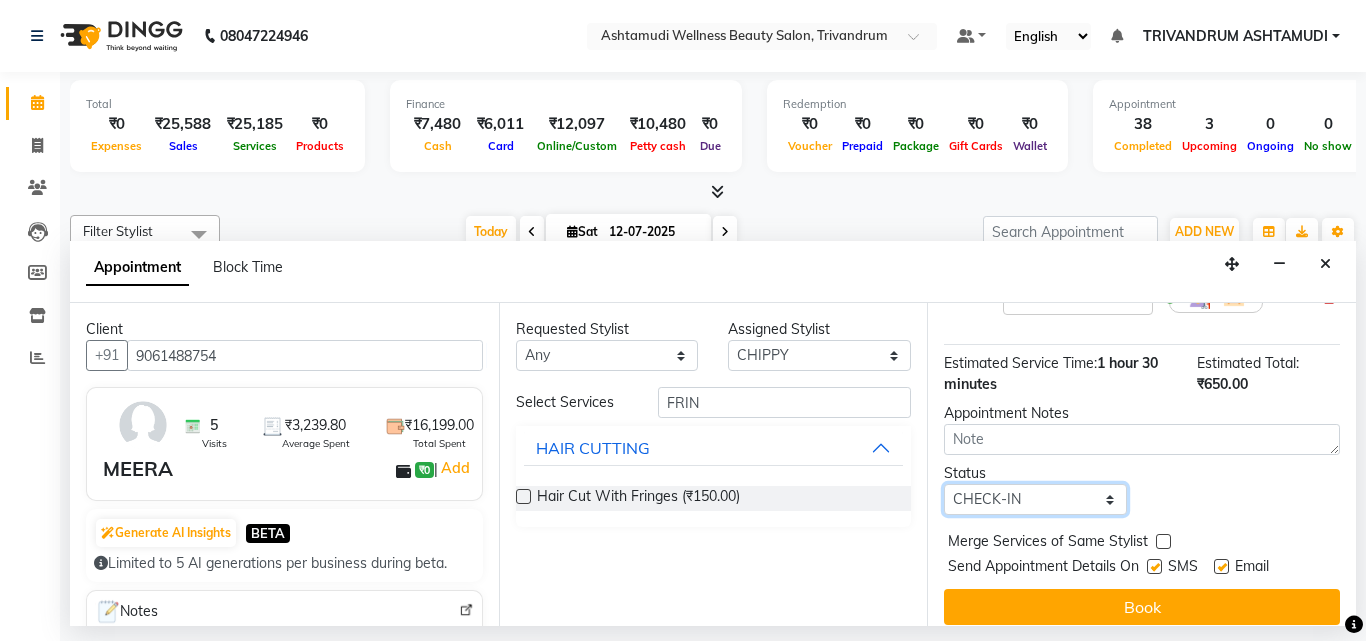 click on "Select TENTATIVE CONFIRM CHECK-IN UPCOMING" at bounding box center [1035, 499] 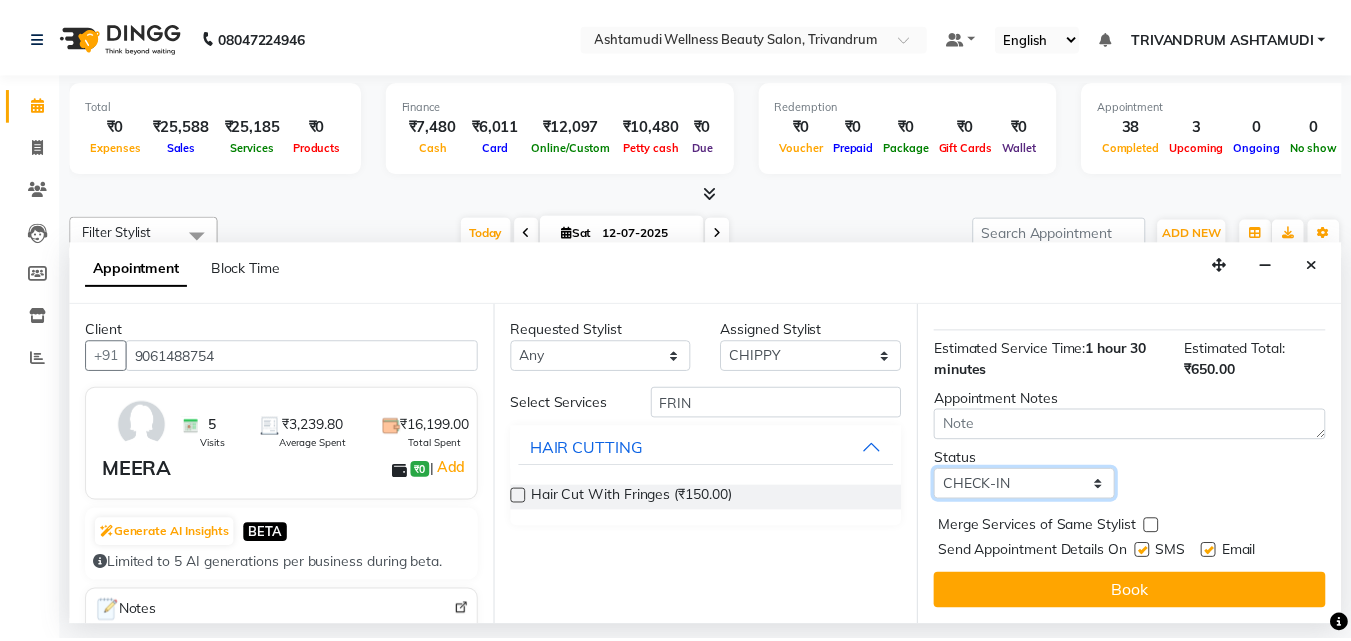 scroll, scrollTop: 330, scrollLeft: 0, axis: vertical 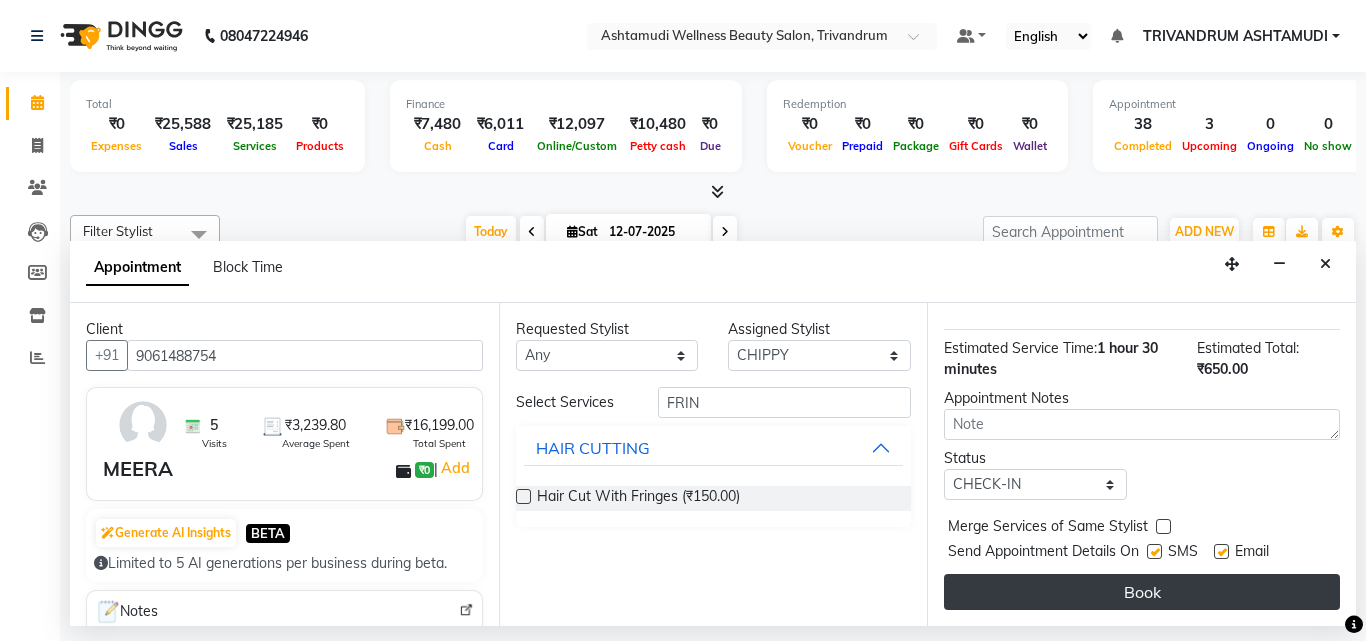 click on "Book" at bounding box center [1142, 592] 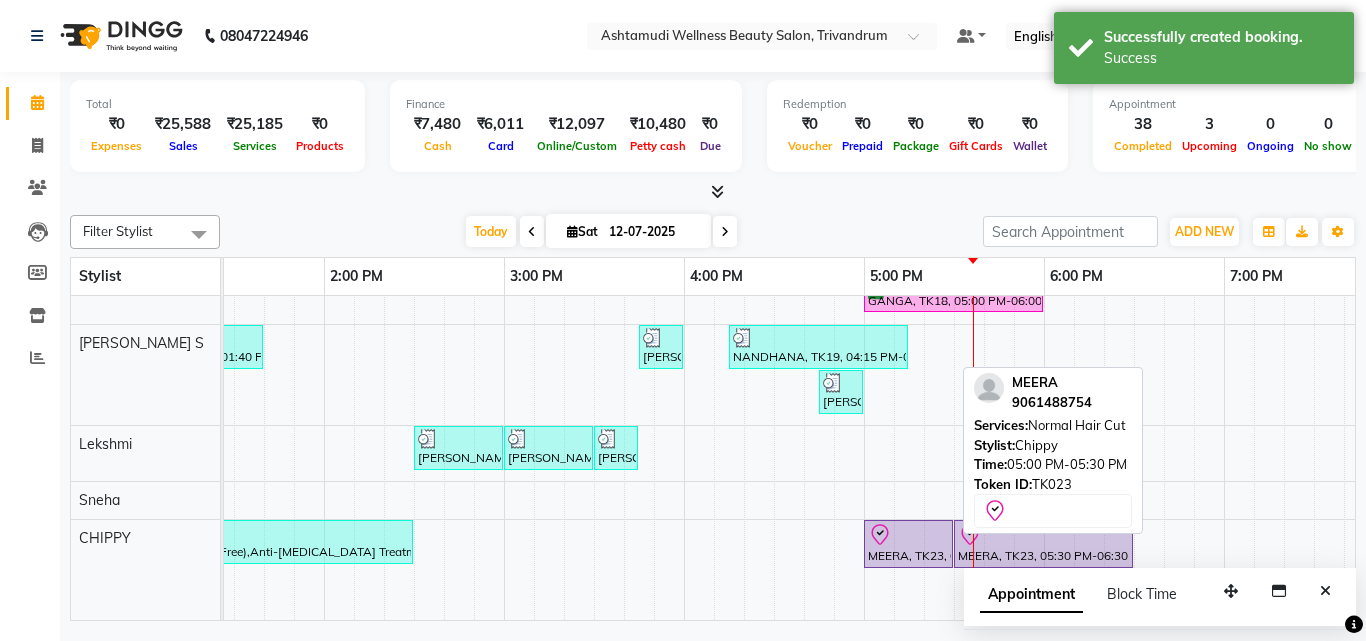 click 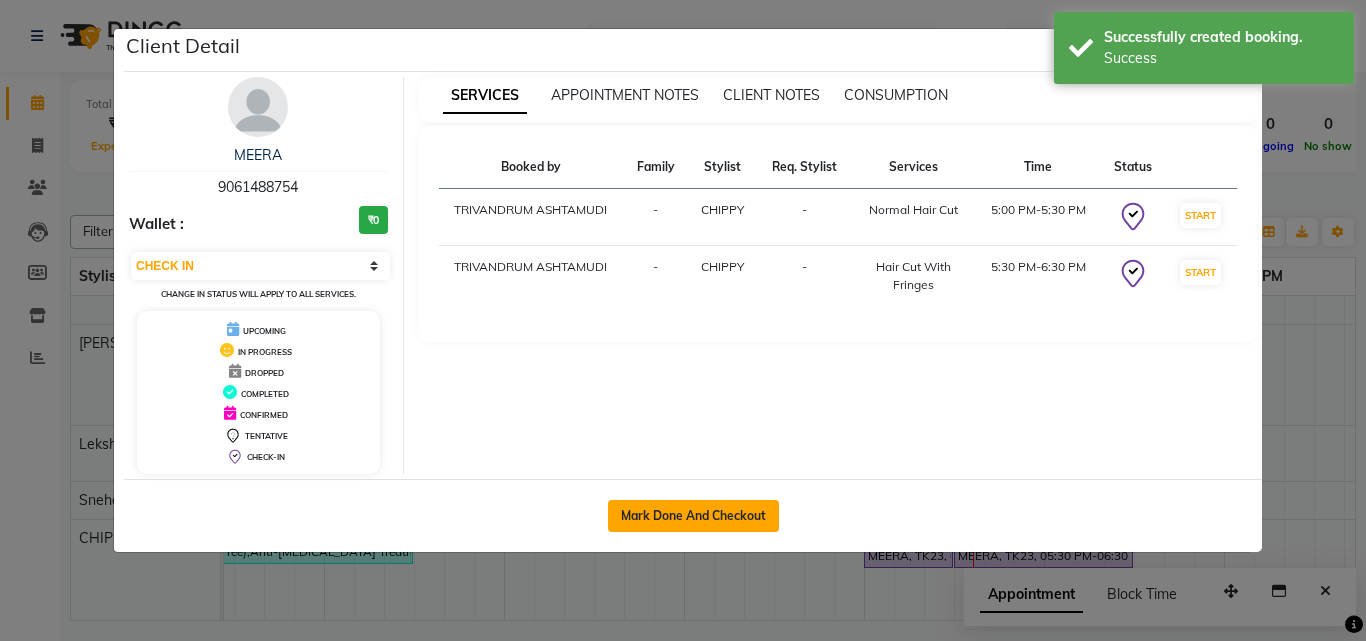 click on "Mark Done And Checkout" 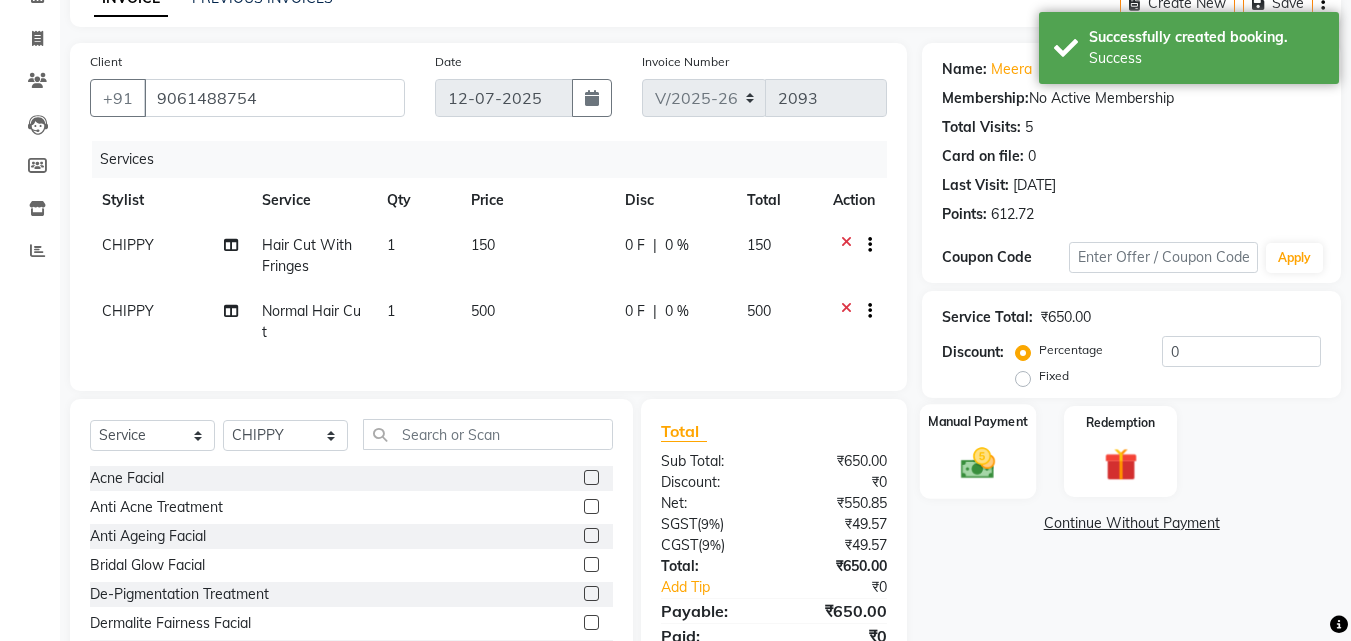 scroll, scrollTop: 205, scrollLeft: 0, axis: vertical 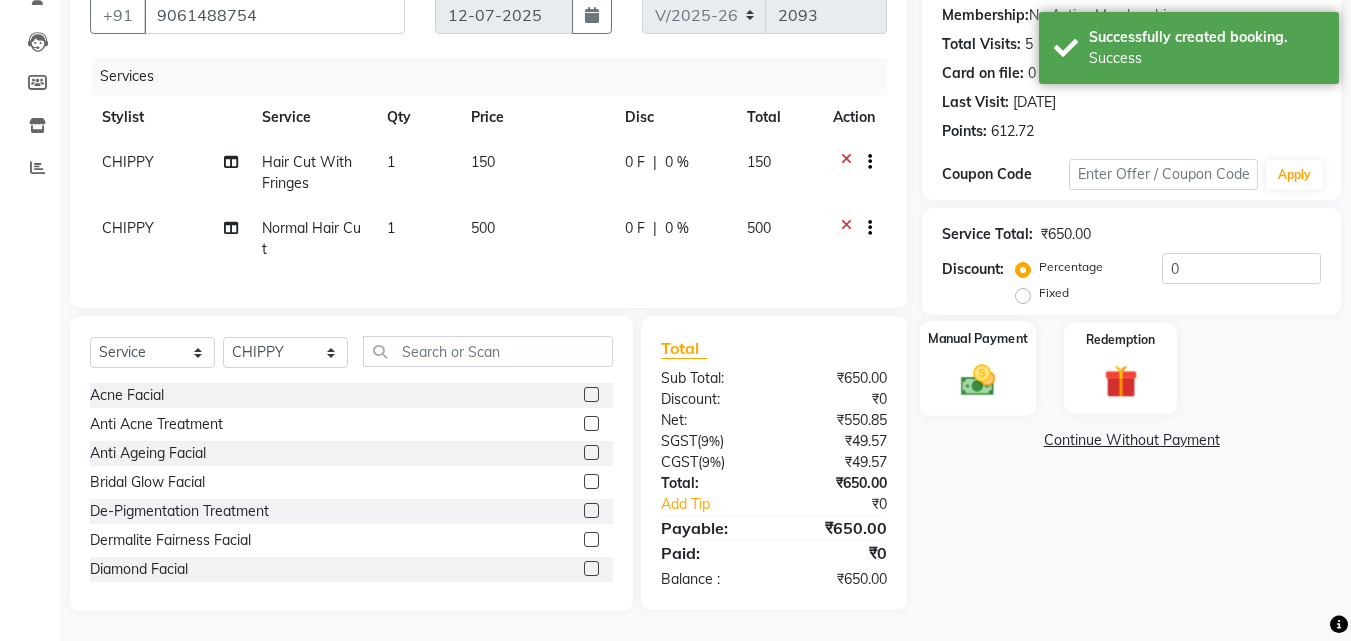click 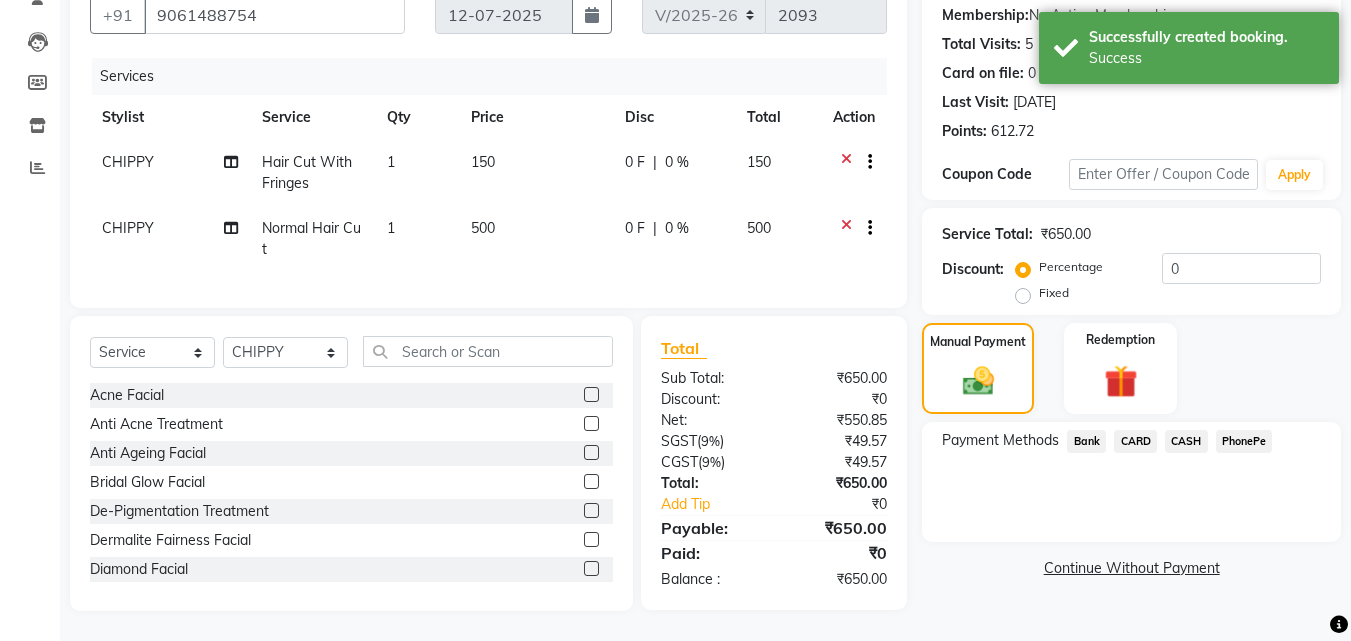 click on "PhonePe" 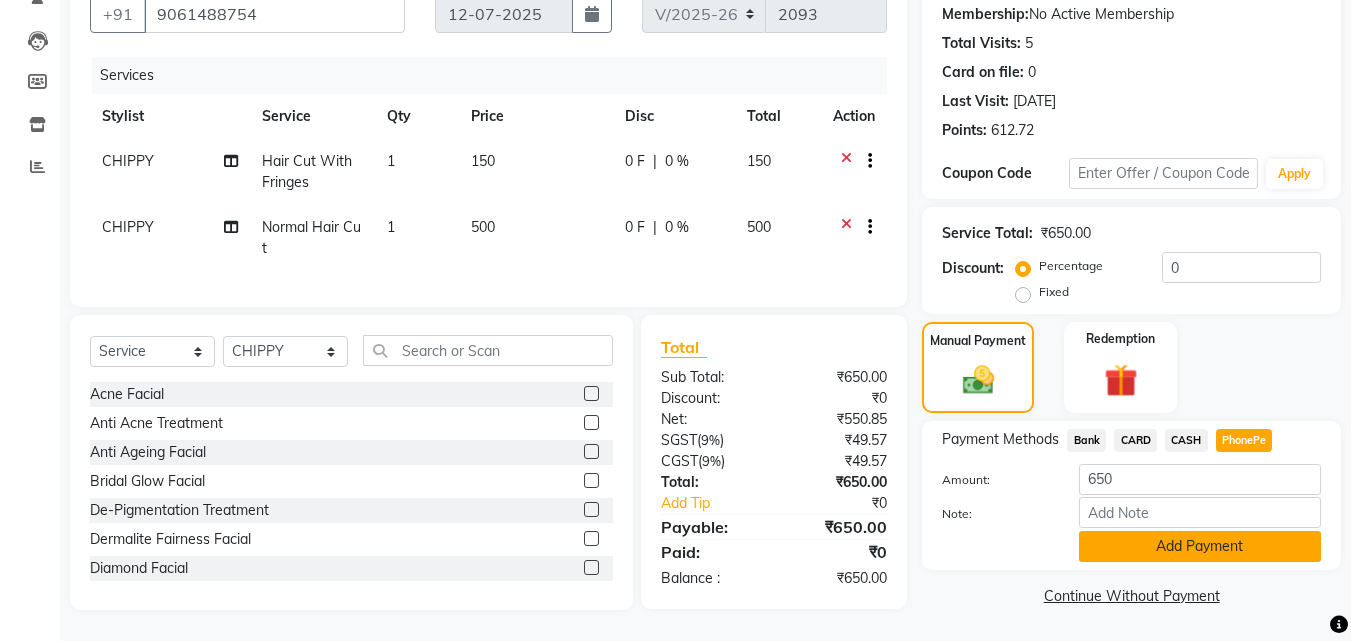 click on "Add Payment" 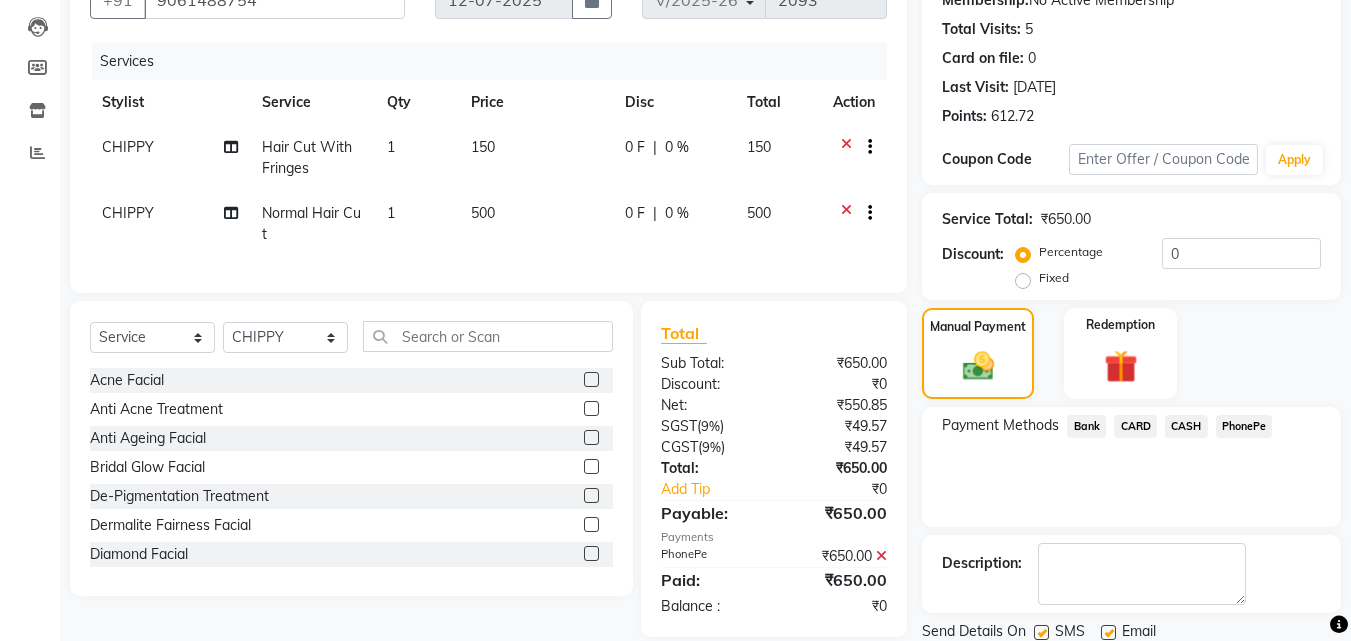 scroll, scrollTop: 275, scrollLeft: 0, axis: vertical 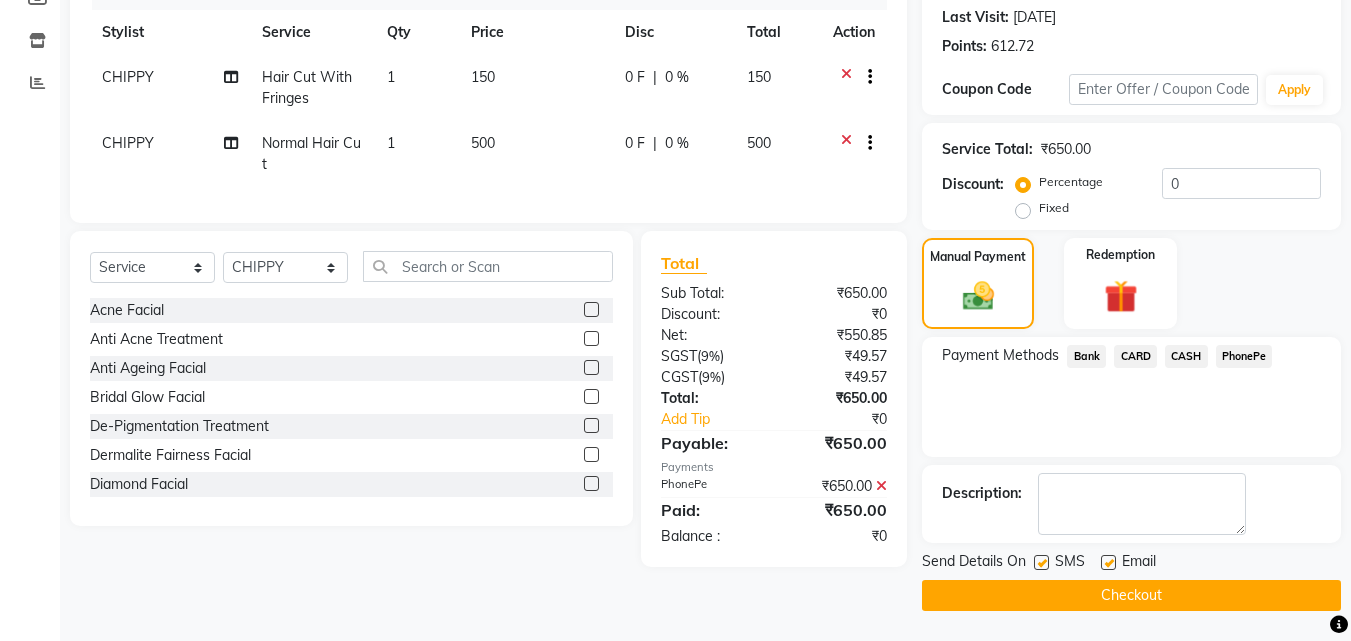 click on "Checkout" 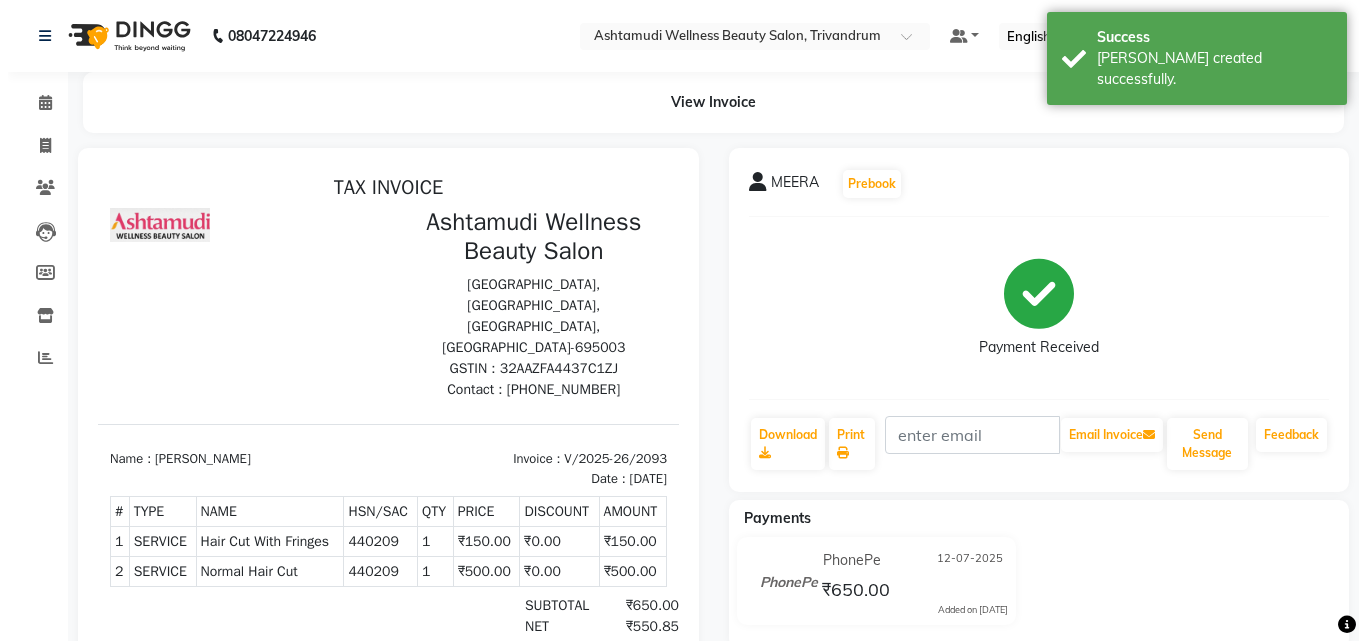 scroll, scrollTop: 0, scrollLeft: 0, axis: both 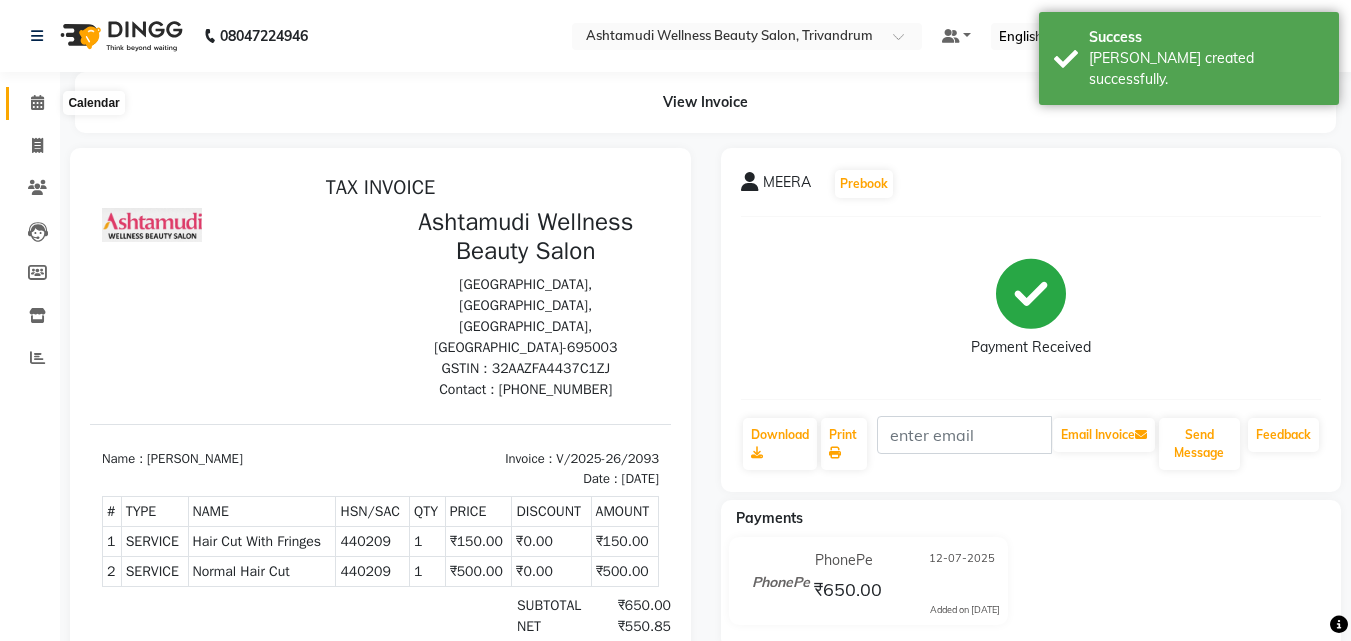 click 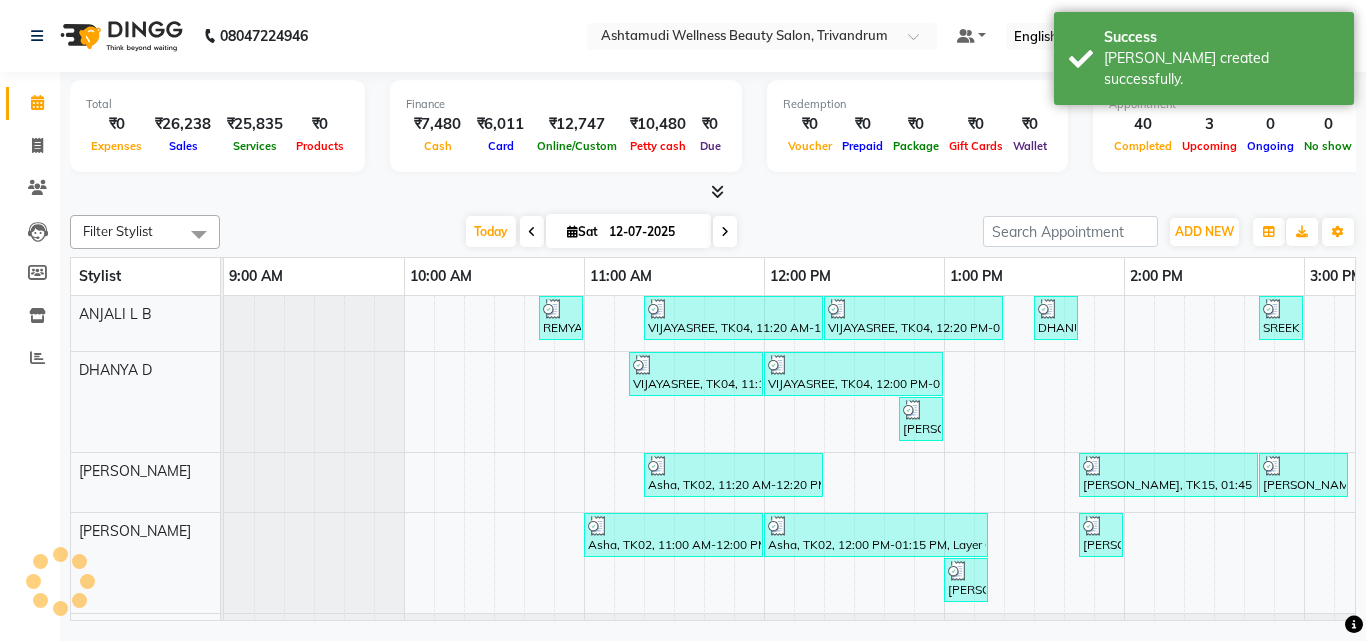 scroll, scrollTop: 0, scrollLeft: 0, axis: both 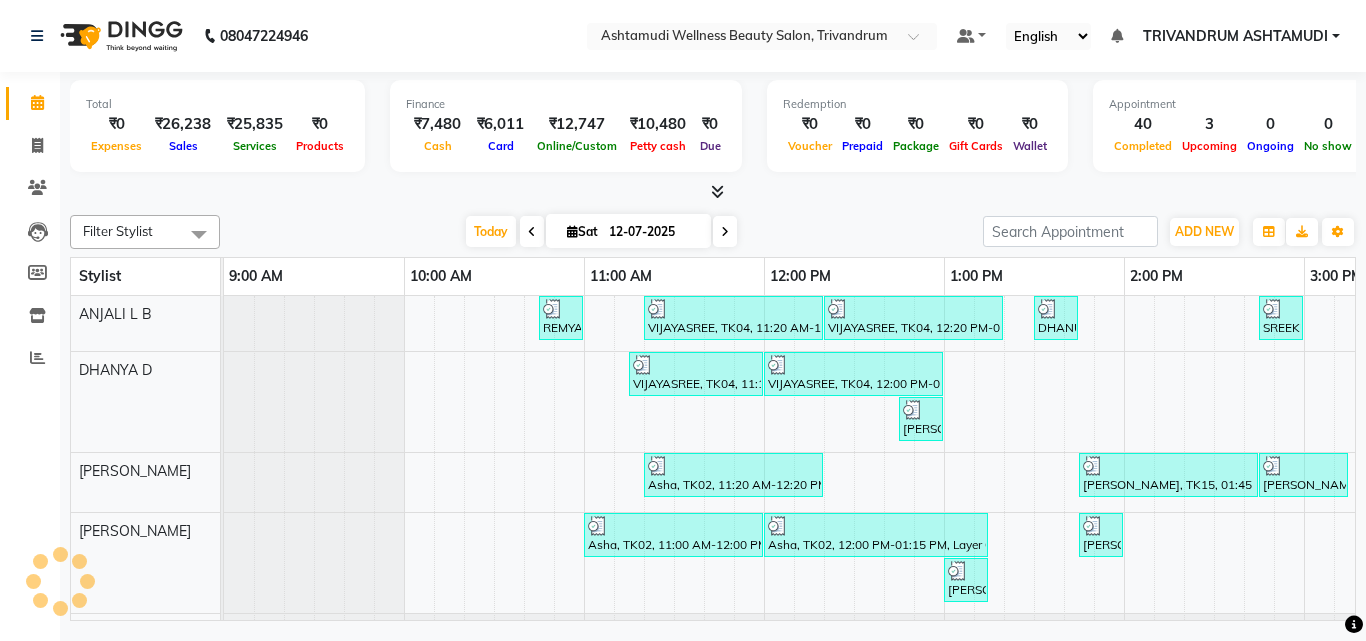click at bounding box center [713, 192] 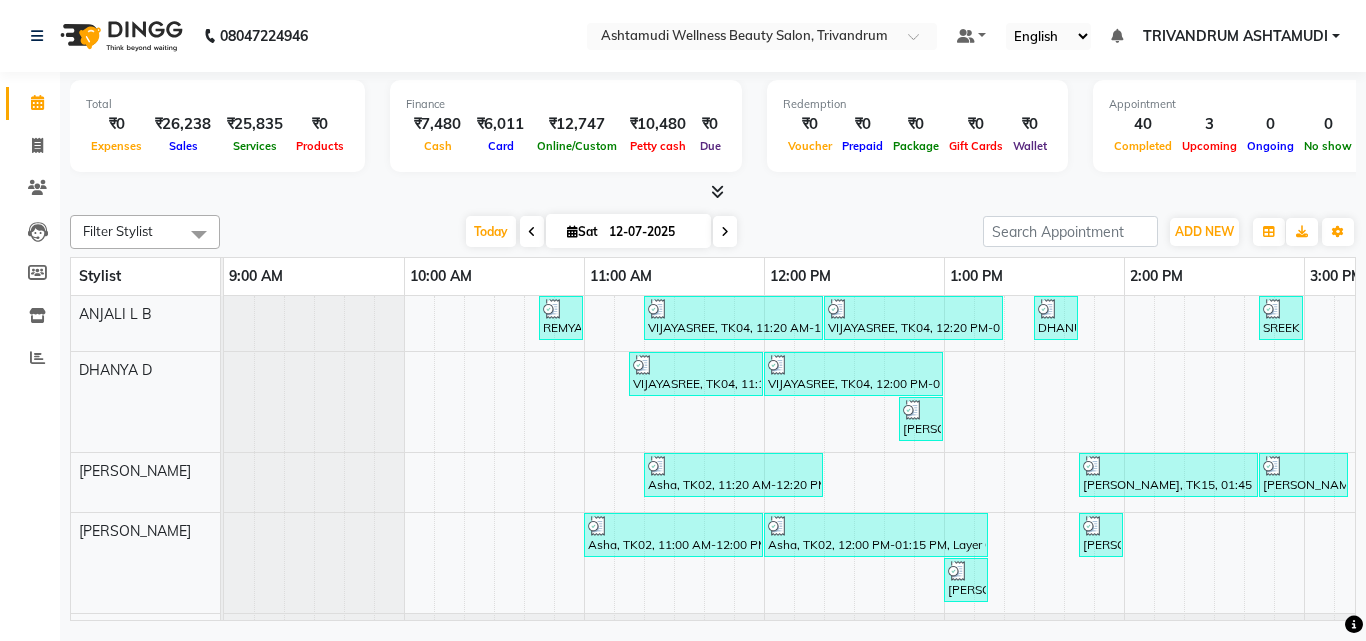 scroll, scrollTop: 0, scrollLeft: 375, axis: horizontal 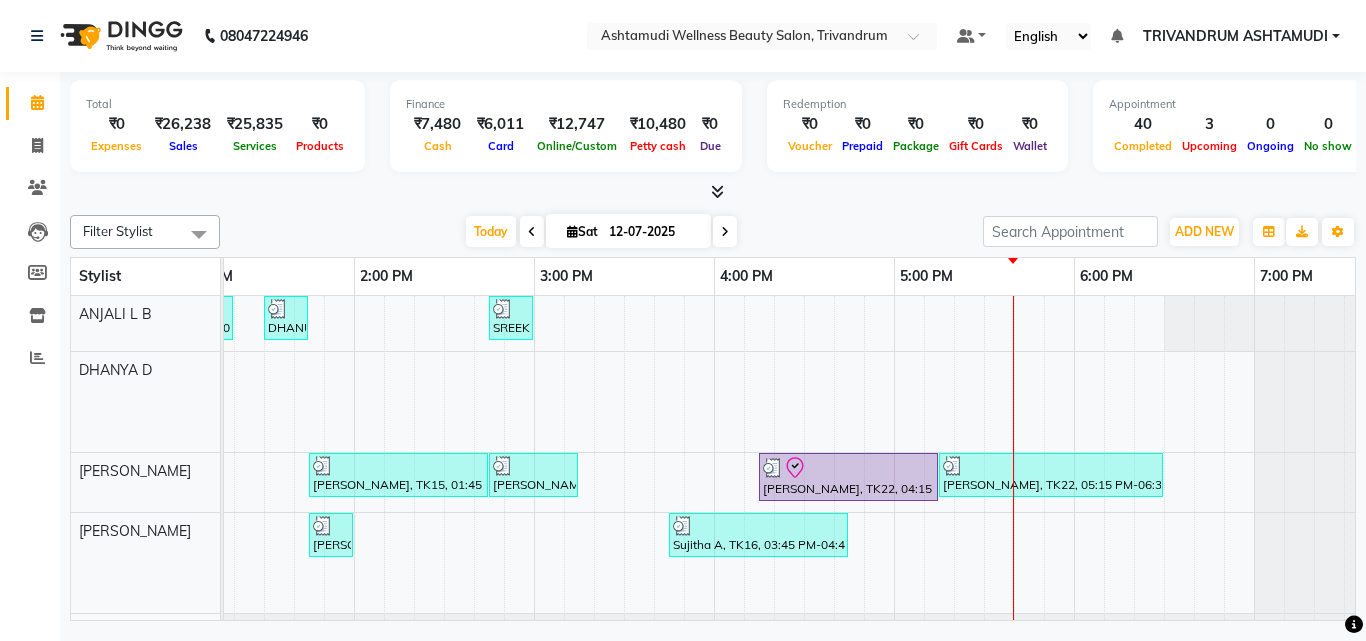click on "Total  ₹0  Expenses ₹26,238  Sales ₹25,835  Services ₹0  Products Finance  ₹7,480  Cash ₹6,011  Card ₹12,747  Online/Custom ₹10,480 Petty cash ₹0 Due  Redemption  ₹0 Voucher ₹0 Prepaid ₹0 Package ₹0  Gift Cards ₹0  Wallet  Appointment  40 Completed 3 Upcoming 0 Ongoing 0 No show  Other sales  ₹0  Packages ₹400  Memberships ₹0  Vouchers ₹0  Prepaids ₹0  Gift Cards Filter Stylist Select All ANJALI L B	 CHIPPY DHANYA D INDU GURUNG	 KARTHIKA	 Lekshmi MANJUSHA	 PUNAM LAMA	 SARITHA	 Sneha TRIVANDRUM ASHTAMUDI USHA KUMARI S Today  Sat 12-07-2025 Toggle Dropdown Add Appointment Add Invoice Add Expense Add Attendance Add Client Toggle Dropdown Add Appointment Add Invoice Add Expense Add Attendance Add Client ADD NEW Toggle Dropdown Add Appointment Add Invoice Add Expense Add Attendance Add Client Filter Stylist Select All ANJALI L B	 CHIPPY DHANYA D INDU GURUNG	 KARTHIKA	 Lekshmi MANJUSHA	 PUNAM LAMA	 SARITHA	 Sneha TRIVANDRUM ASHTAMUDI USHA KUMARI S Group By  Staff View  View as" 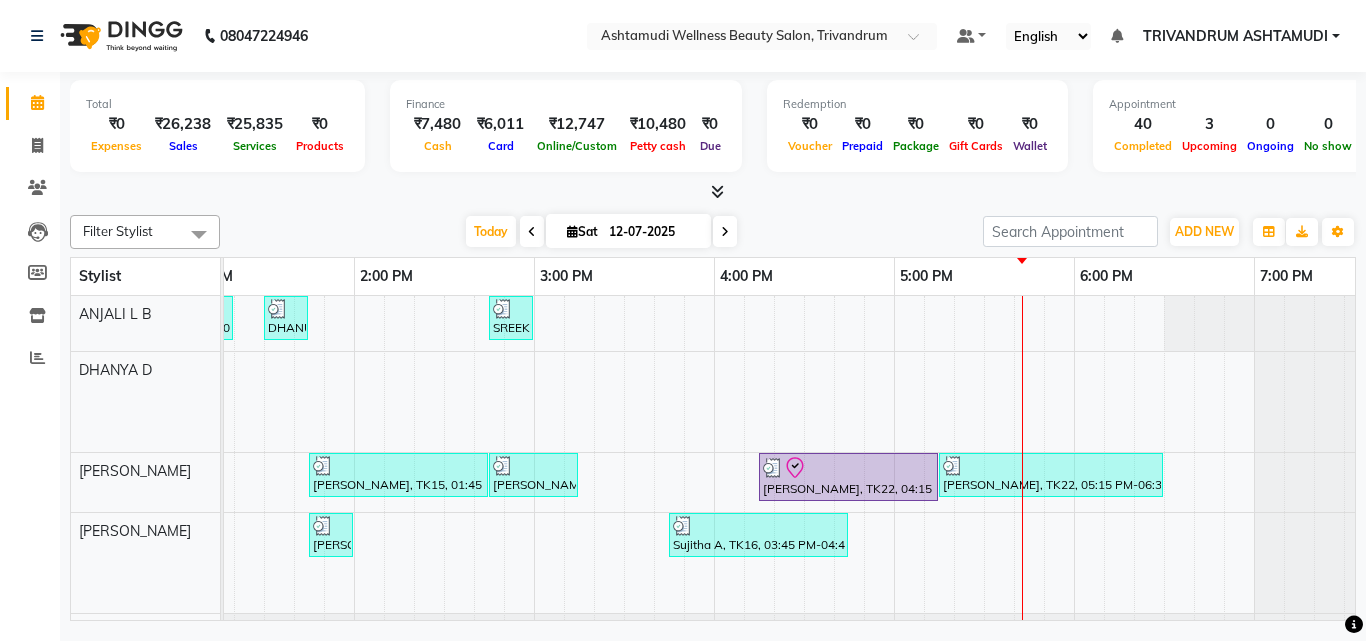 click on "REMYA, TK17, 10:45 AM-11:00 AM, Eyebrows Threading     VIJAYASREE, TK04, 11:20 AM-12:20 PM, Ceramide  Anti frizz treatment     VIJAYASREE, TK04, 12:20 PM-01:20 PM, Root Touch-Up (Ammonia Free),Ceramide  Anti frizz treatment,Eyebrows Threading     DHANUJA, TK21, 01:30 PM-01:45 PM, Eyebrows Threading     SREEKUTTY, TK14, 02:45 PM-03:00 PM, Eyebrows Threading     VIJAYASREE, TK04, 11:15 AM-12:00 PM, Root Touch-Up (Ammonia Free)     VIJAYASREE, TK04, 12:00 PM-01:00 PM, Ceramide  Anti frizz treatment     KARISHMA@@, TK08, 12:45 PM-01:00 PM, Eyebrows Threading     Asha, TK02, 11:20 AM-12:20 PM, Layer Cut     Brinda, TK15, 01:45 PM-02:45 PM, Root Smoothening     Brinda, TK15, 02:45 PM-03:15 PM, Child Cut
Leena, TK22, 04:15 PM-05:15 PM, D-Tan Cleanup     Leena, TK22, 05:15 PM-06:30 PM, Eyebrows Threading,D-Tan Cleanup     Asha, TK02, 11:00 AM-12:00 PM, Ceramide  Anti frizz treatment     Asha, TK02, 12:00 PM-01:15 PM, Layer Cut,Ceramide  Anti frizz treatment,Eyebrows Threading" at bounding box center [714, 700] 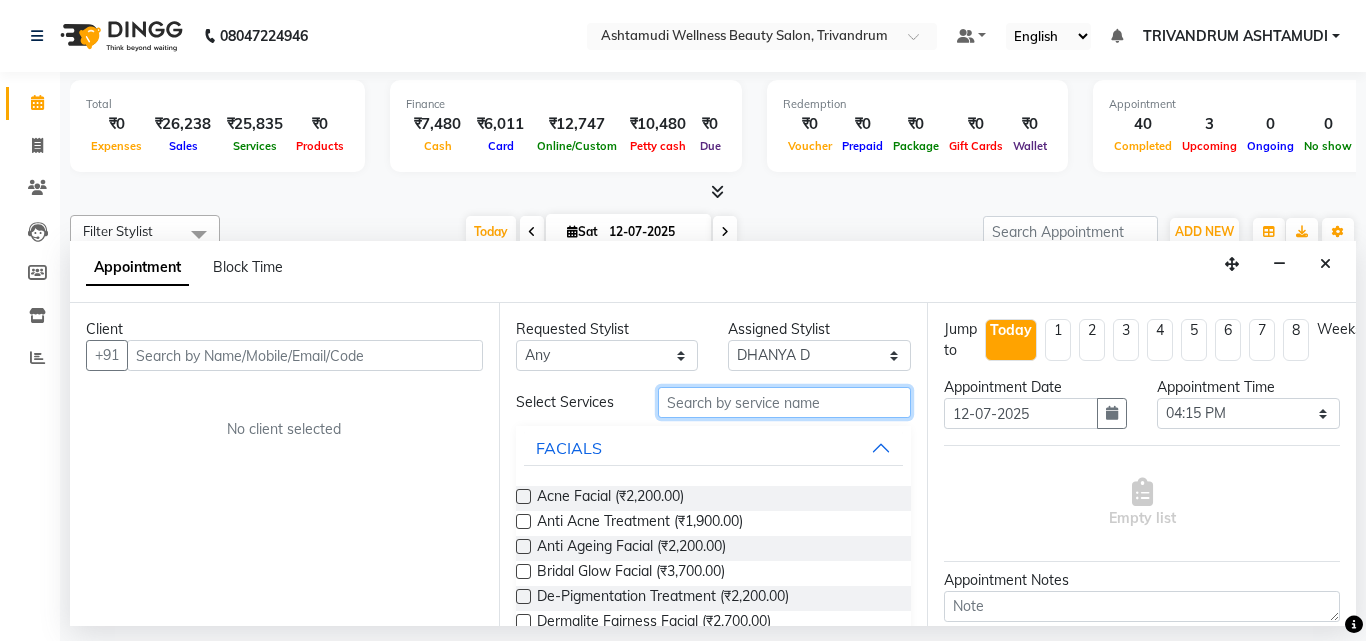 click at bounding box center (785, 402) 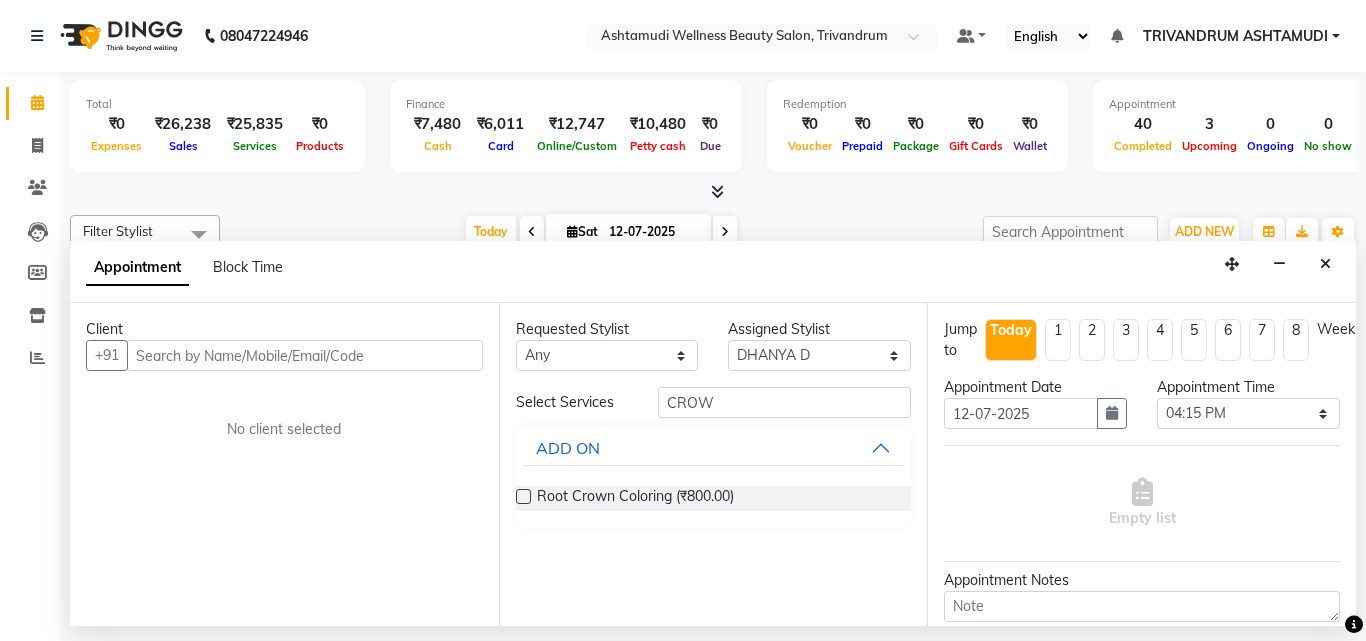click at bounding box center [523, 496] 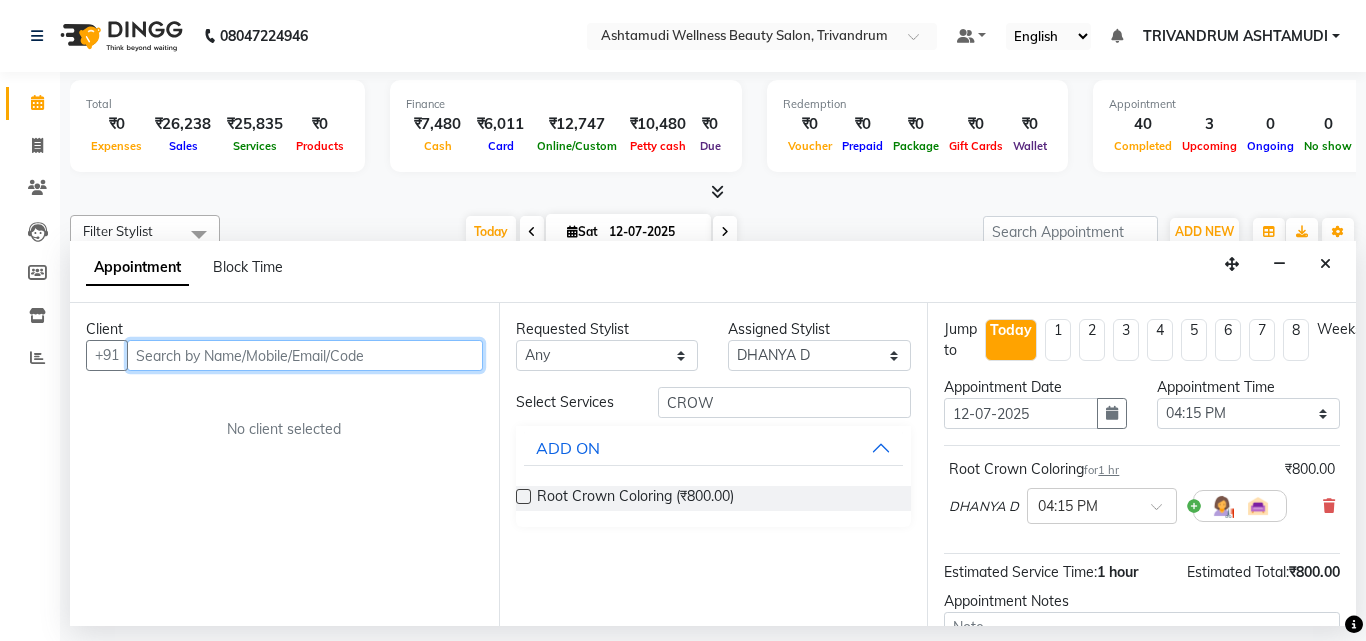 click at bounding box center [305, 355] 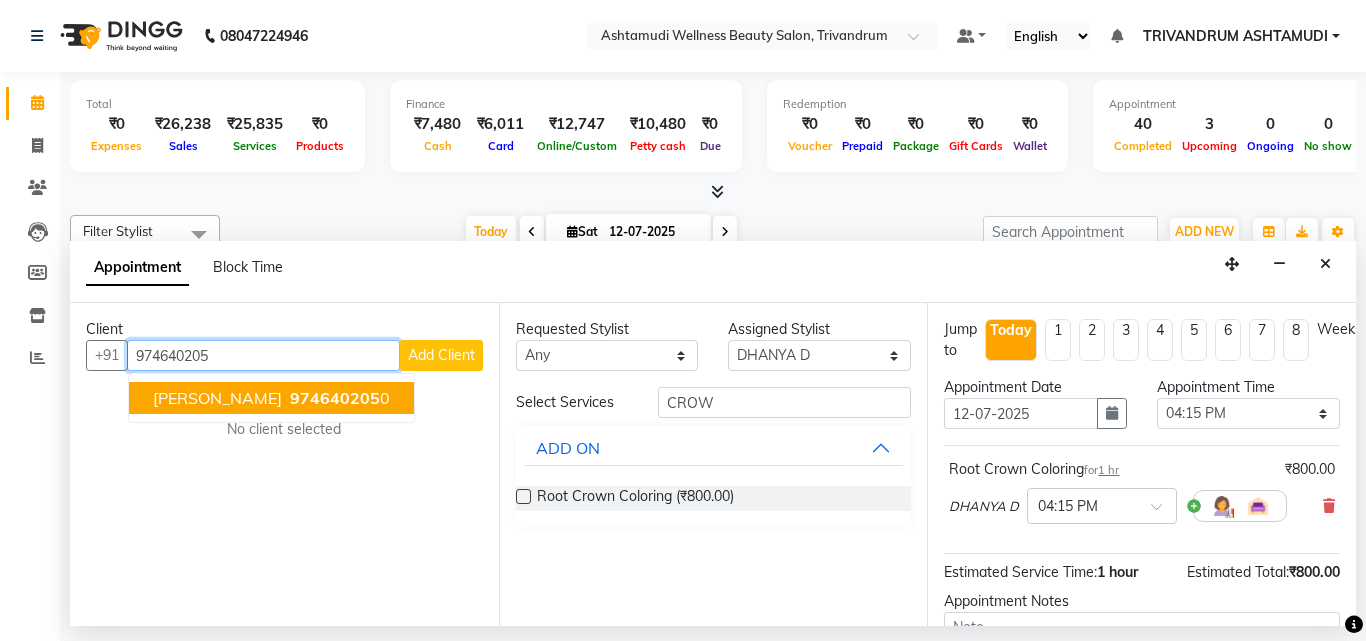 click on "VIJI" at bounding box center [217, 398] 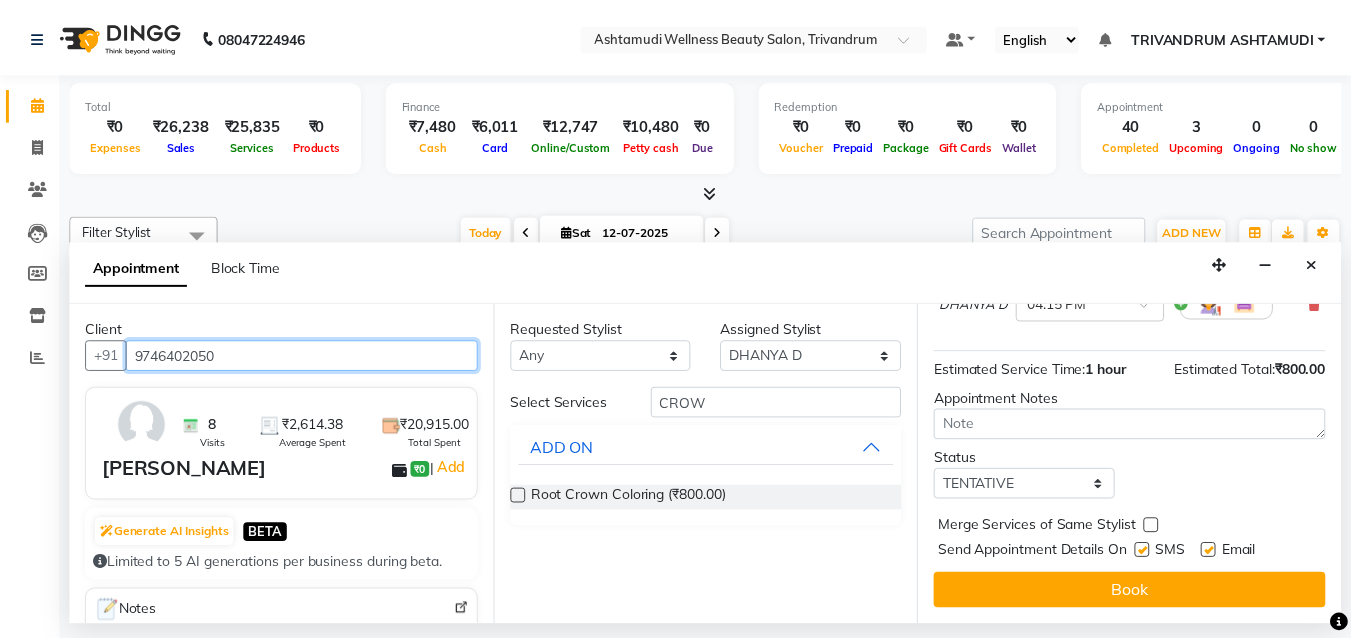 scroll, scrollTop: 218, scrollLeft: 0, axis: vertical 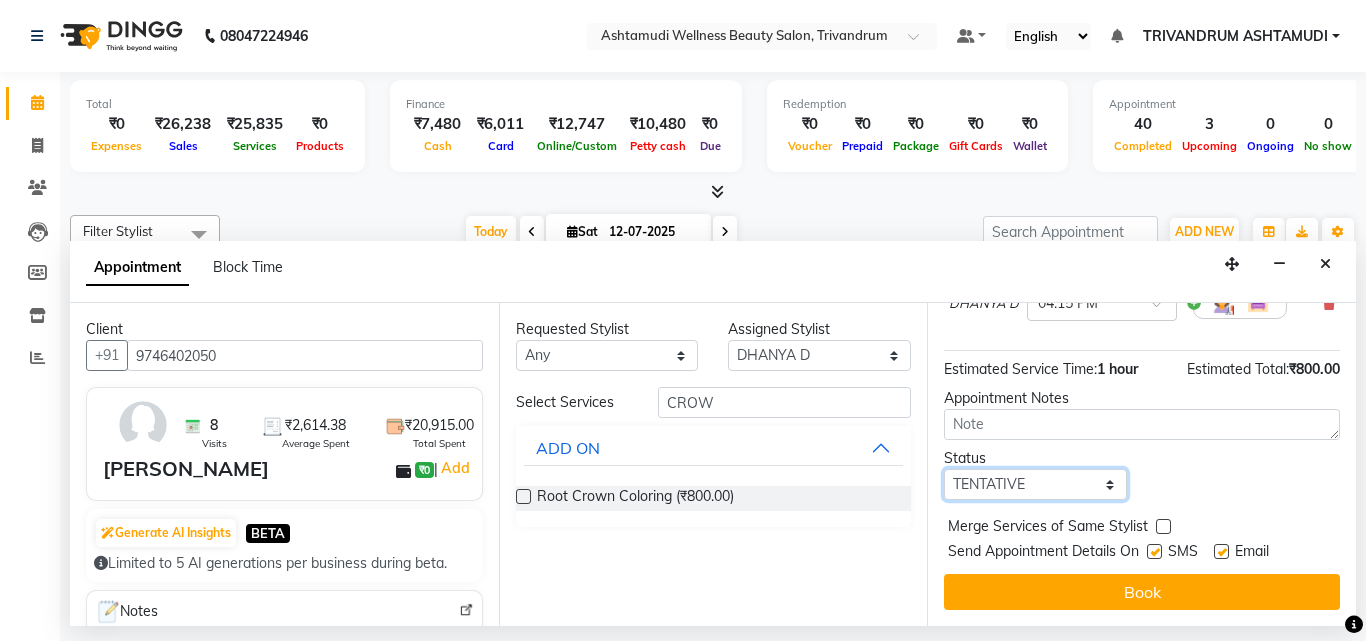 click on "Select TENTATIVE CONFIRM CHECK-IN UPCOMING" at bounding box center (1035, 484) 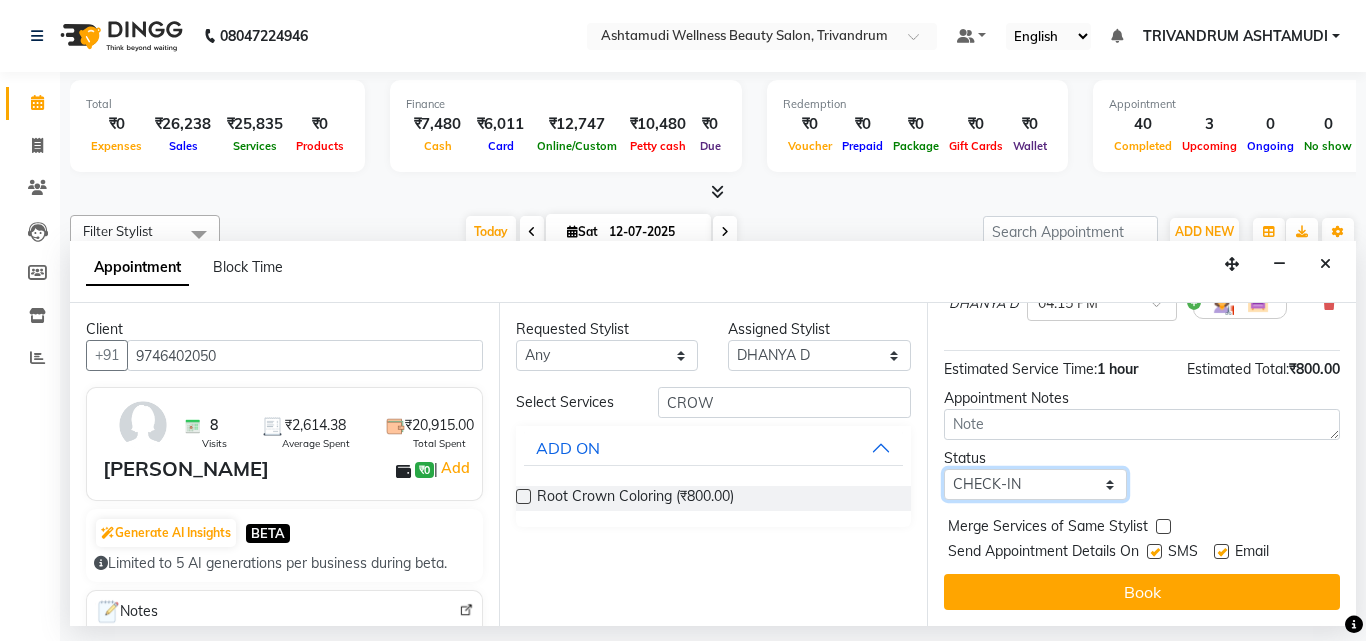 click on "Select TENTATIVE CONFIRM CHECK-IN UPCOMING" at bounding box center (1035, 484) 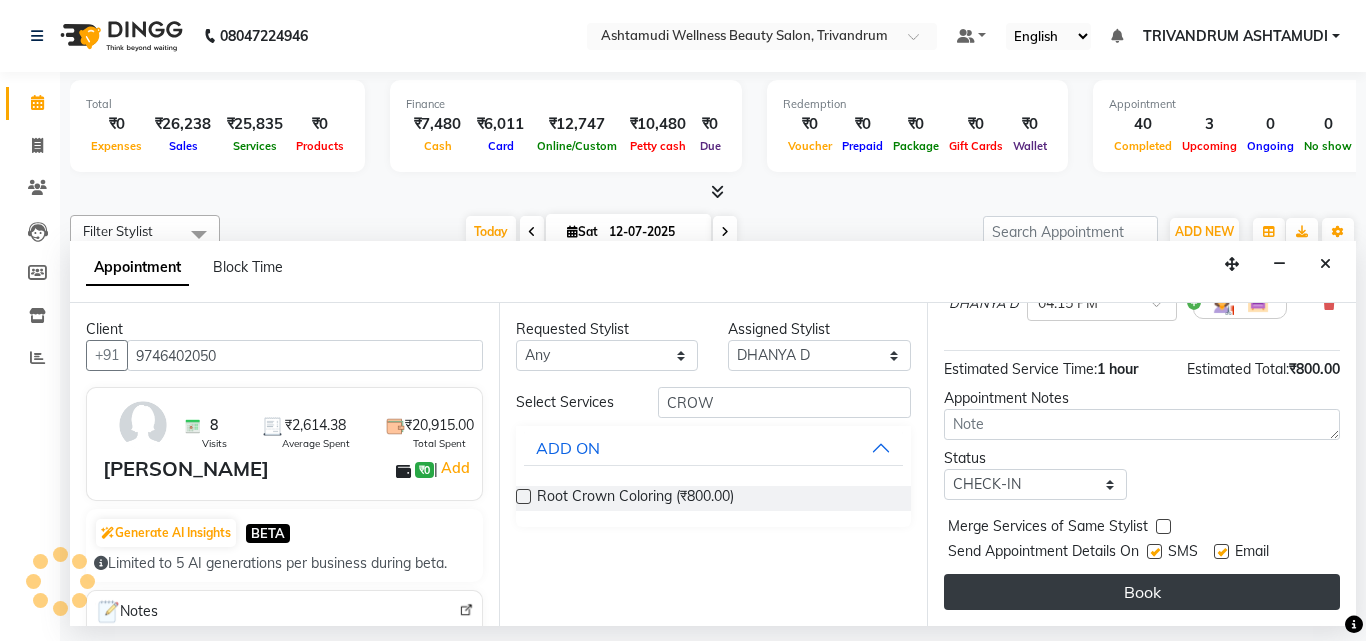 click on "Book" at bounding box center (1142, 592) 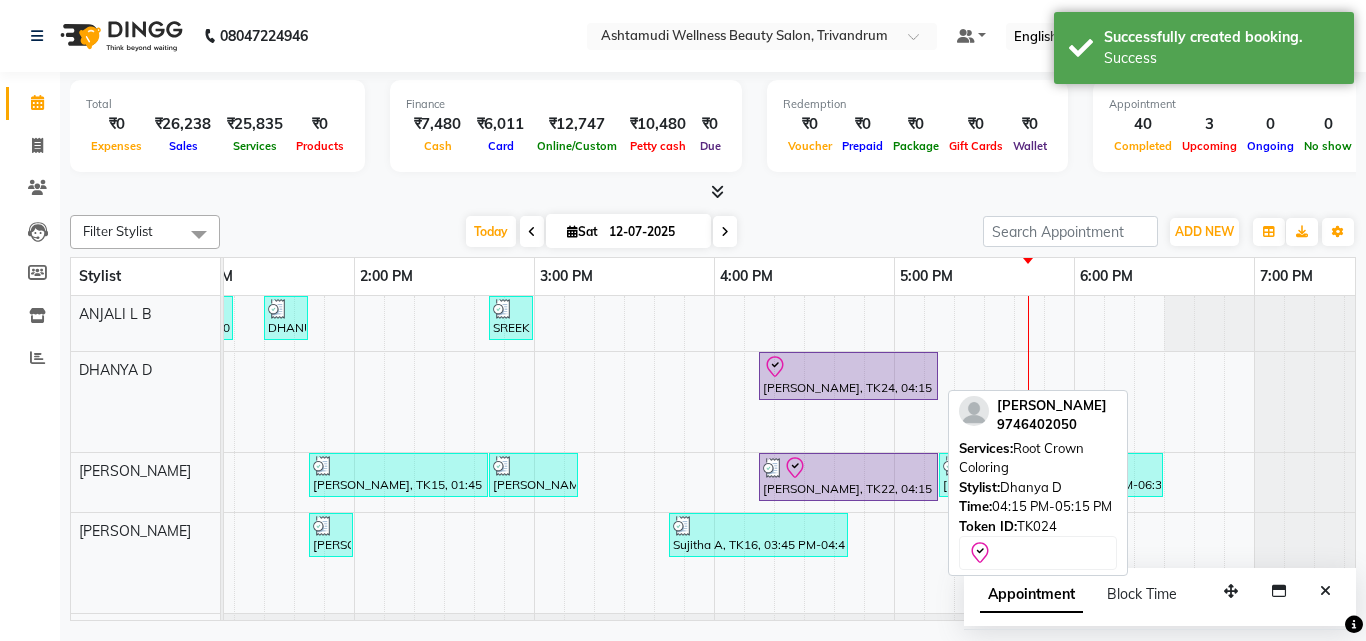 click at bounding box center [848, 367] 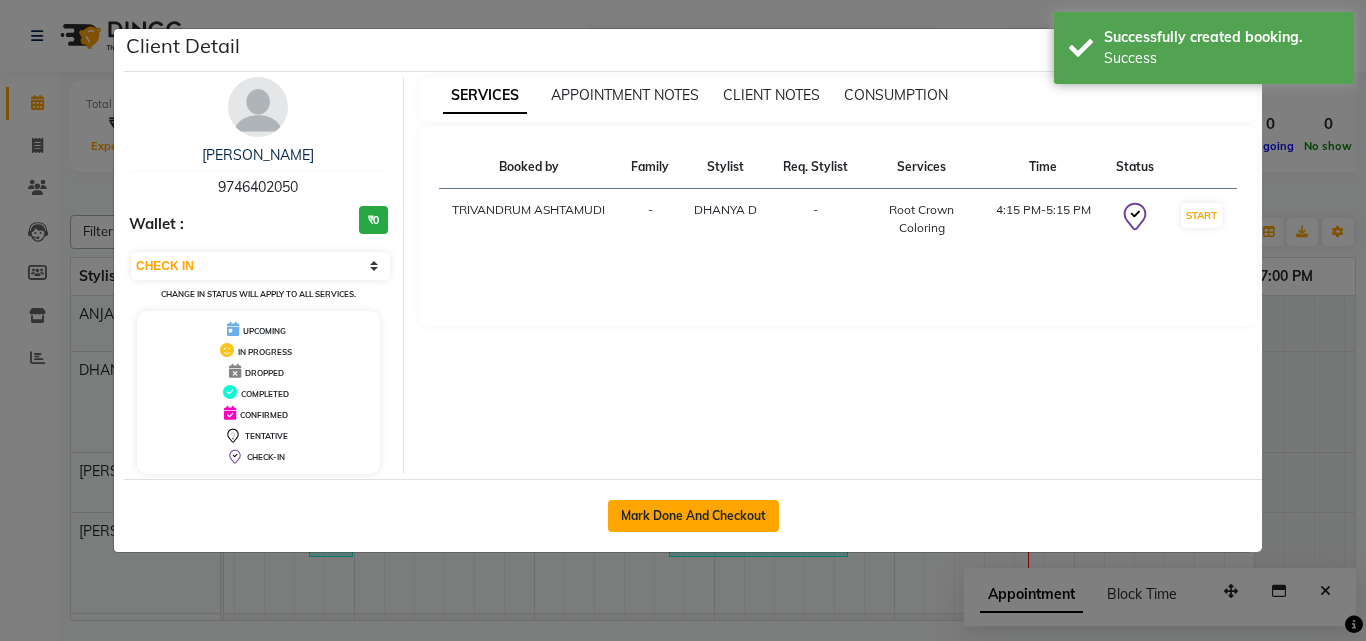 click on "Mark Done And Checkout" 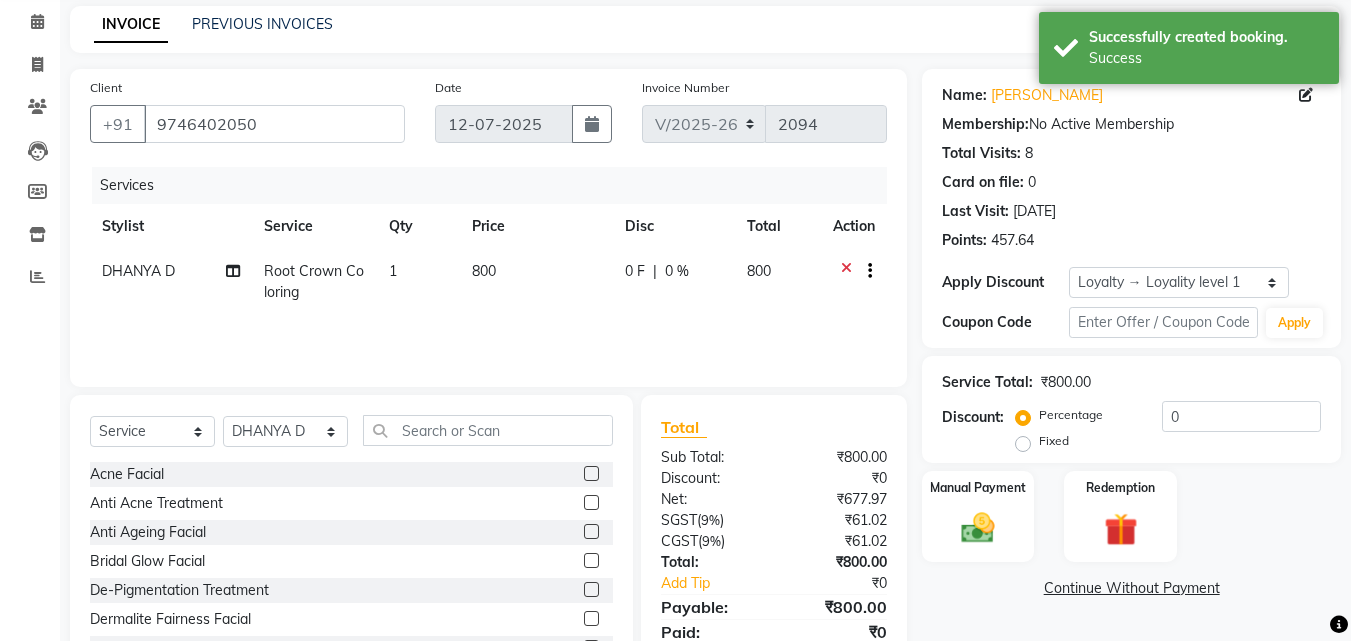 scroll, scrollTop: 160, scrollLeft: 0, axis: vertical 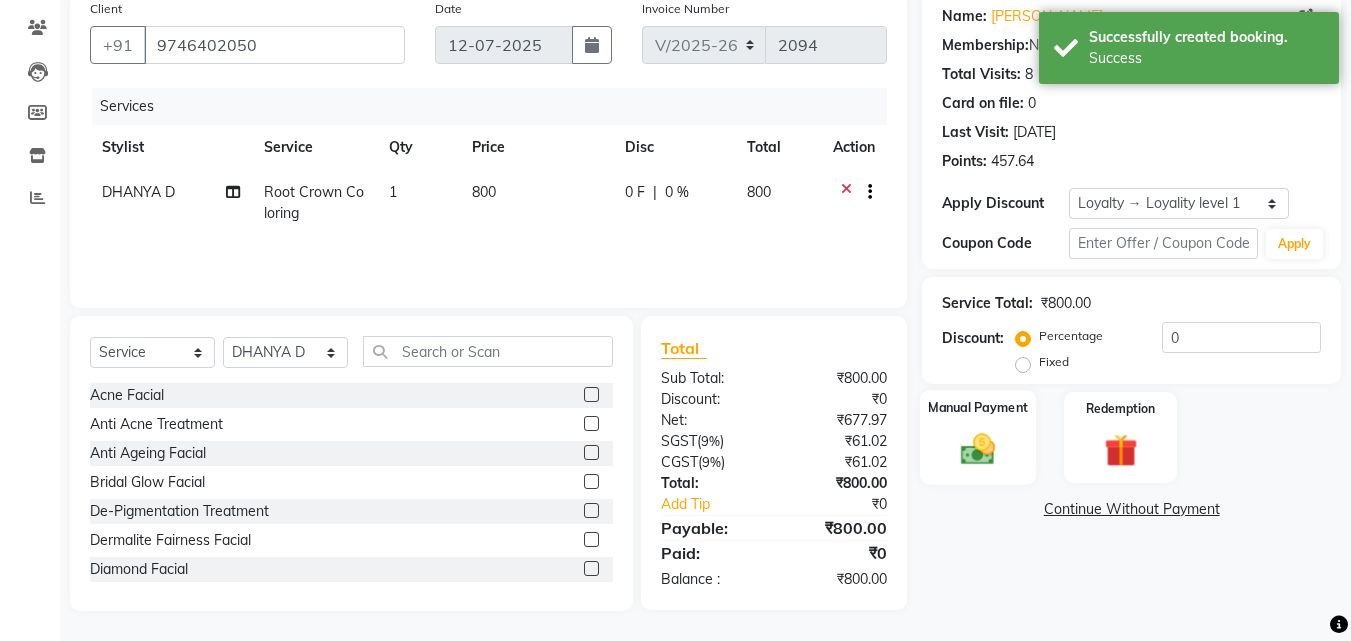 click 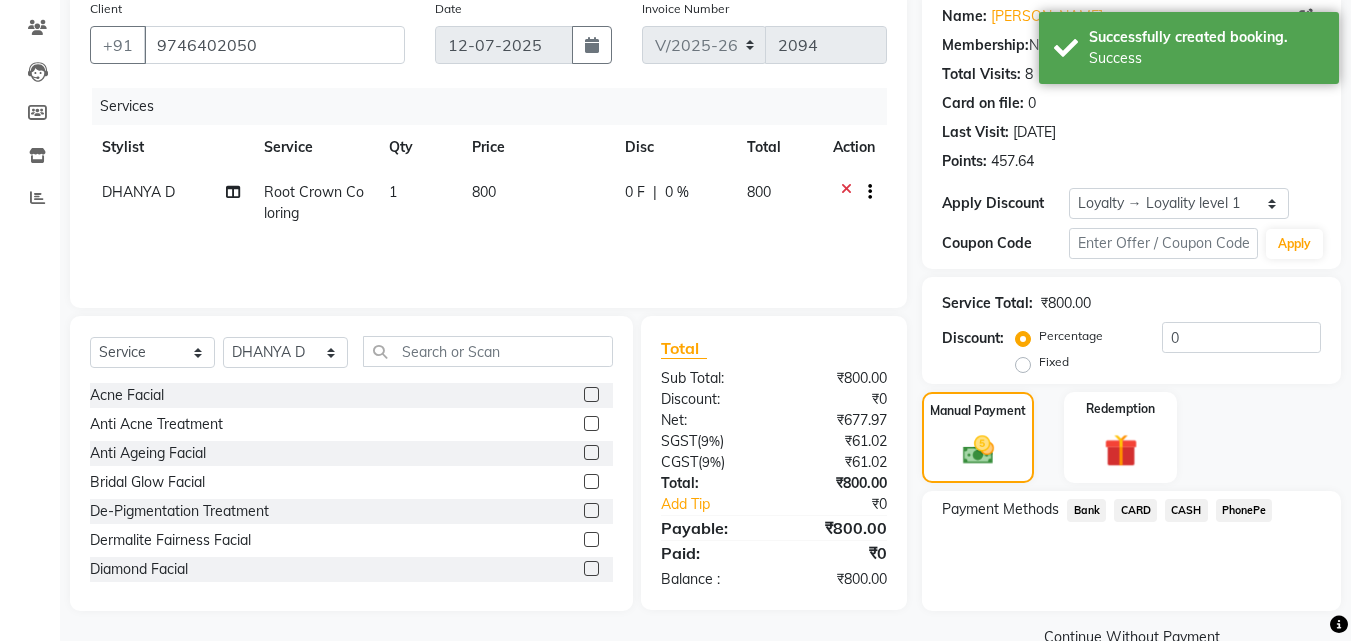 click on "PhonePe" 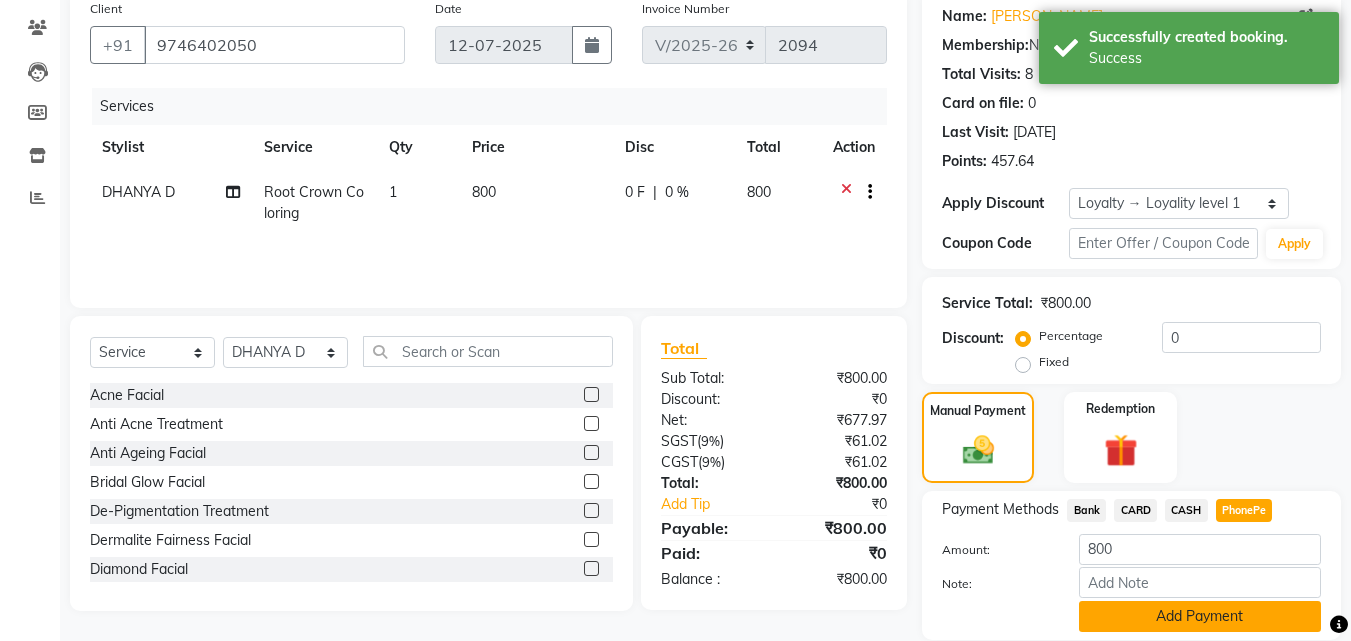 click on "Add Payment" 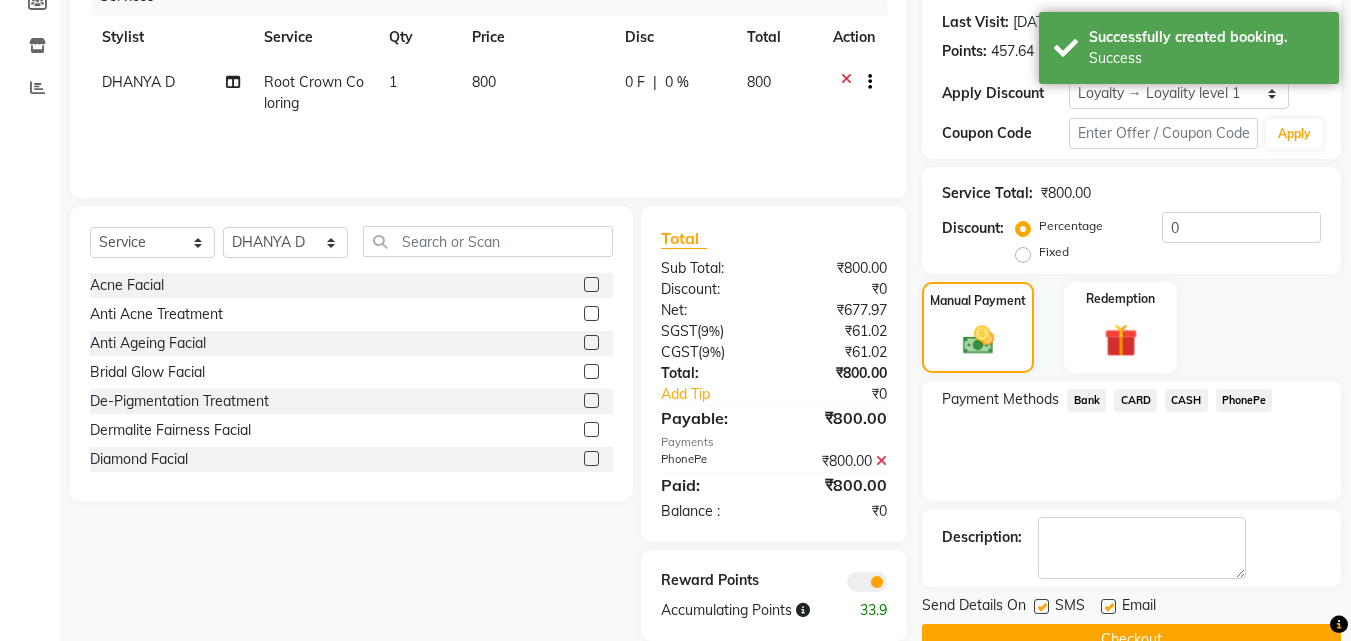scroll, scrollTop: 314, scrollLeft: 0, axis: vertical 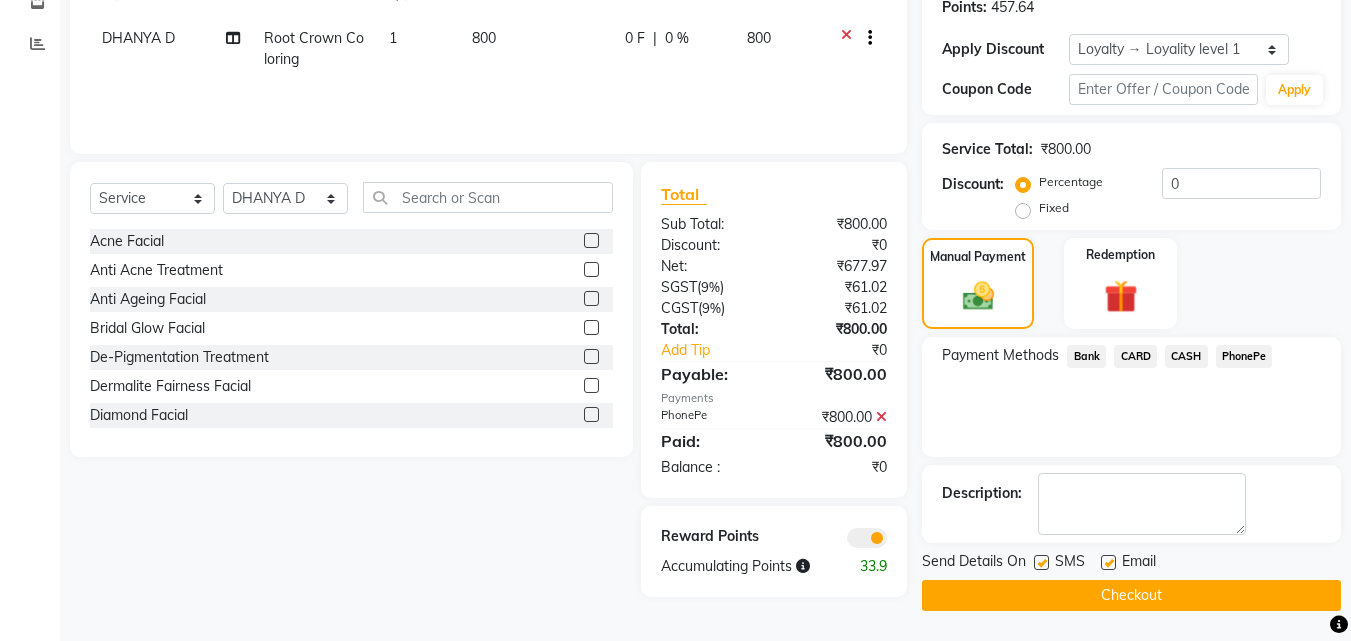 click on "Checkout" 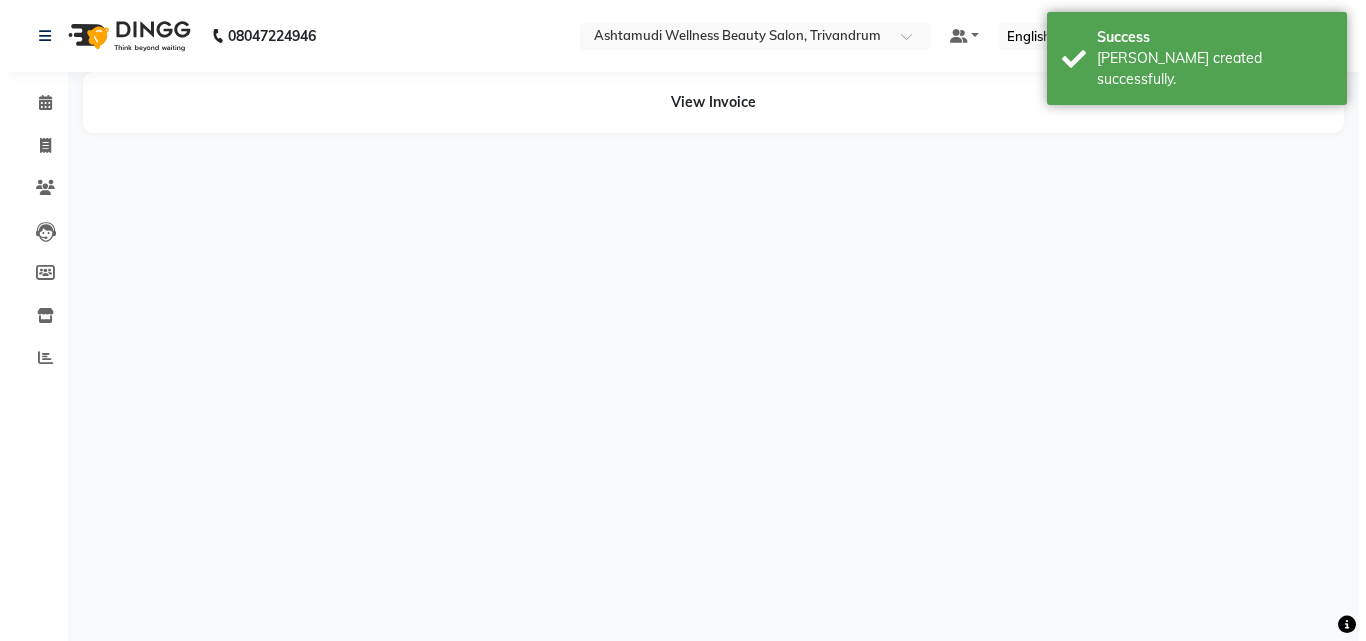 scroll, scrollTop: 0, scrollLeft: 0, axis: both 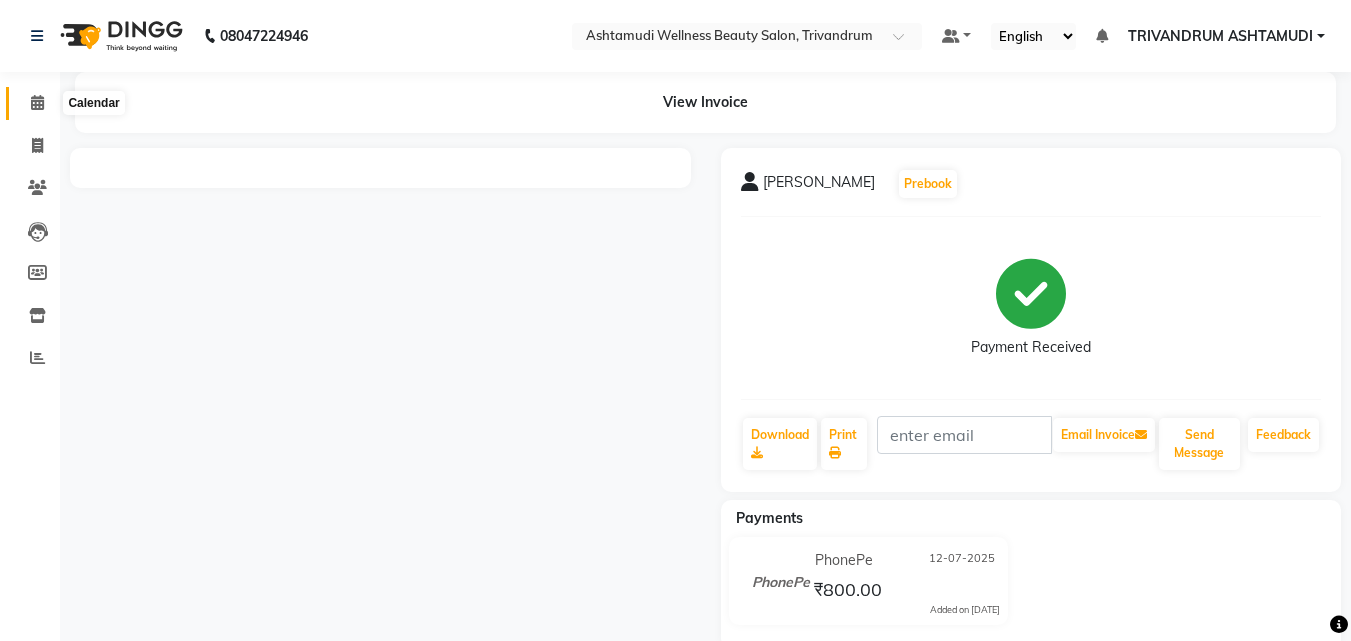 click 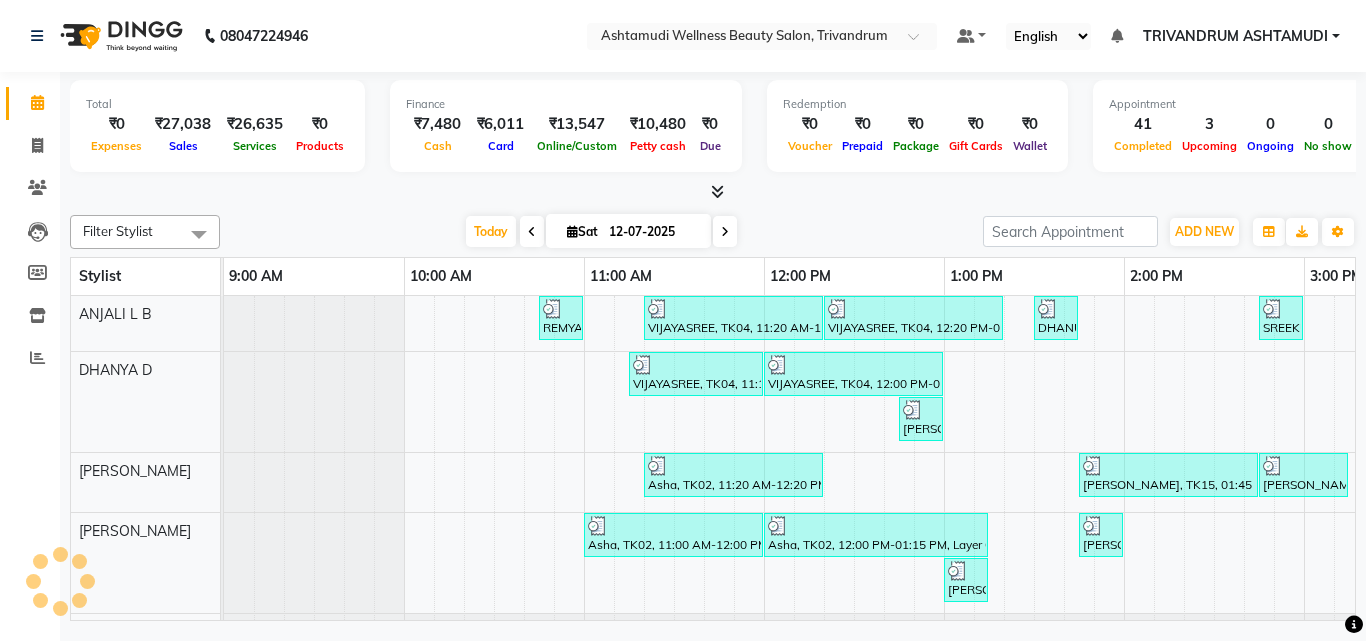 scroll, scrollTop: 499, scrollLeft: 0, axis: vertical 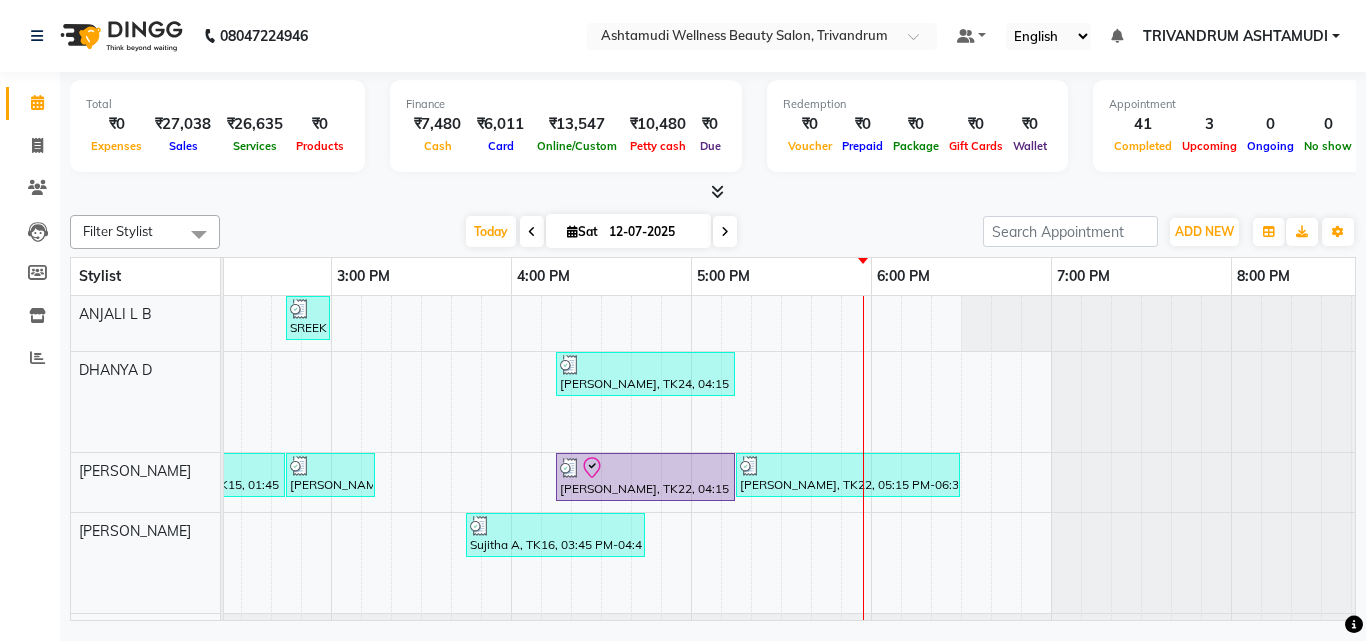 click on "REMYA, TK17, 10:45 AM-11:00 AM, Eyebrows Threading     VIJAYASREE, TK04, 11:20 AM-12:20 PM, Ceramide  Anti frizz treatment     VIJAYASREE, TK04, 12:20 PM-01:20 PM, Root Touch-Up (Ammonia Free),Ceramide  Anti frizz treatment,Eyebrows Threading     DHANUJA, TK21, 01:30 PM-01:45 PM, Eyebrows Threading     SREEKUTTY, TK14, 02:45 PM-03:00 PM, Eyebrows Threading     VIJAYASREE, TK04, 11:15 AM-12:00 PM, Root Touch-Up (Ammonia Free)     VIJAYASREE, TK04, 12:00 PM-01:00 PM, Ceramide  Anti frizz treatment     VIJI, TK24, 04:15 PM-05:15 PM, Root Crown Coloring     KARISHMA@@, TK08, 12:45 PM-01:00 PM, Eyebrows Threading     Asha, TK02, 11:20 AM-12:20 PM, Layer Cut     Brinda, TK15, 01:45 PM-02:45 PM, Root Smoothening     Brinda, TK15, 02:45 PM-03:15 PM, Child Cut
Leena, TK22, 04:15 PM-05:15 PM, D-Tan Cleanup     Leena, TK22, 05:15 PM-06:30 PM, Eyebrows Threading,D-Tan Cleanup     Asha, TK02, 11:00 AM-12:00 PM, Ceramide  Anti frizz treatment         gowri, TK11, 01:45 PM-02:00 PM, Eyebrows Threading" at bounding box center (511, 700) 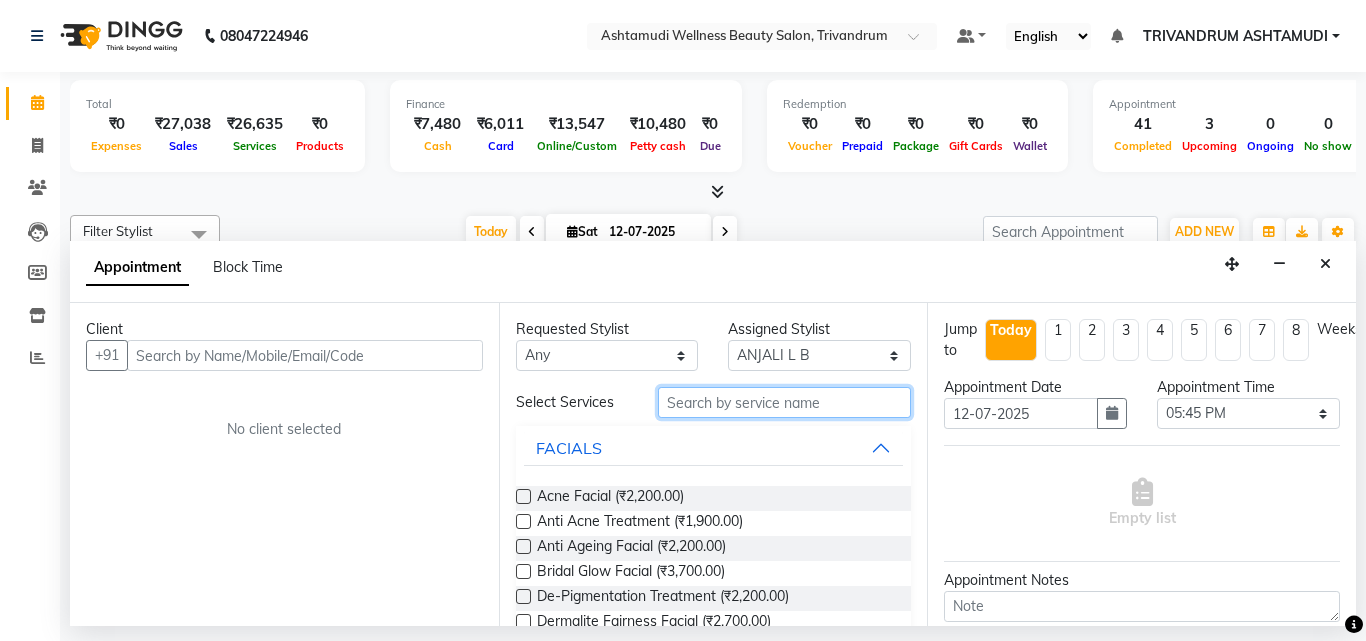 click at bounding box center (785, 402) 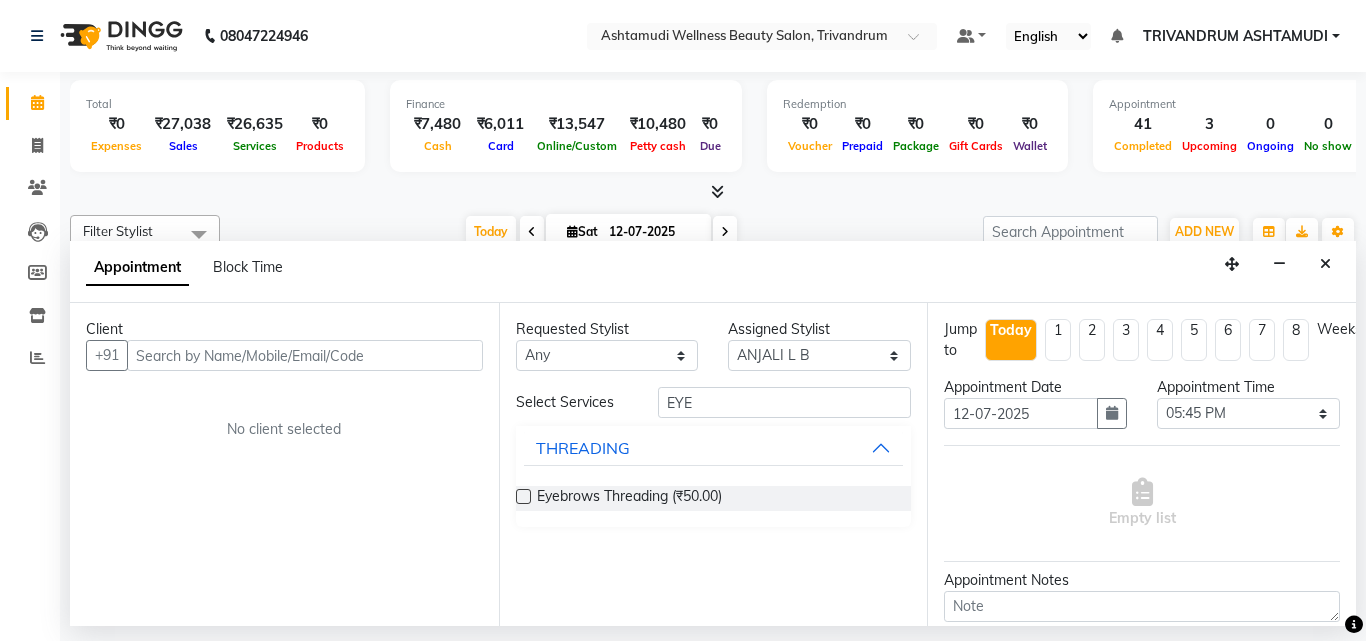 click at bounding box center (523, 496) 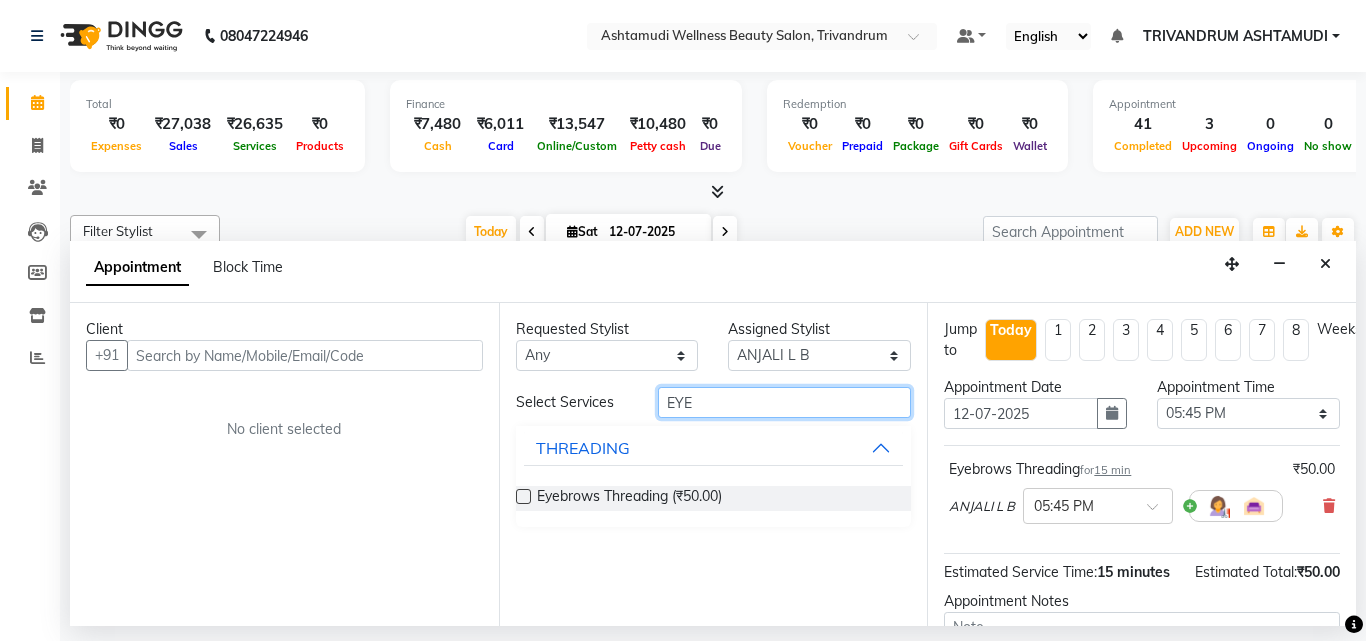drag, startPoint x: 753, startPoint y: 400, endPoint x: 461, endPoint y: 401, distance: 292.0017 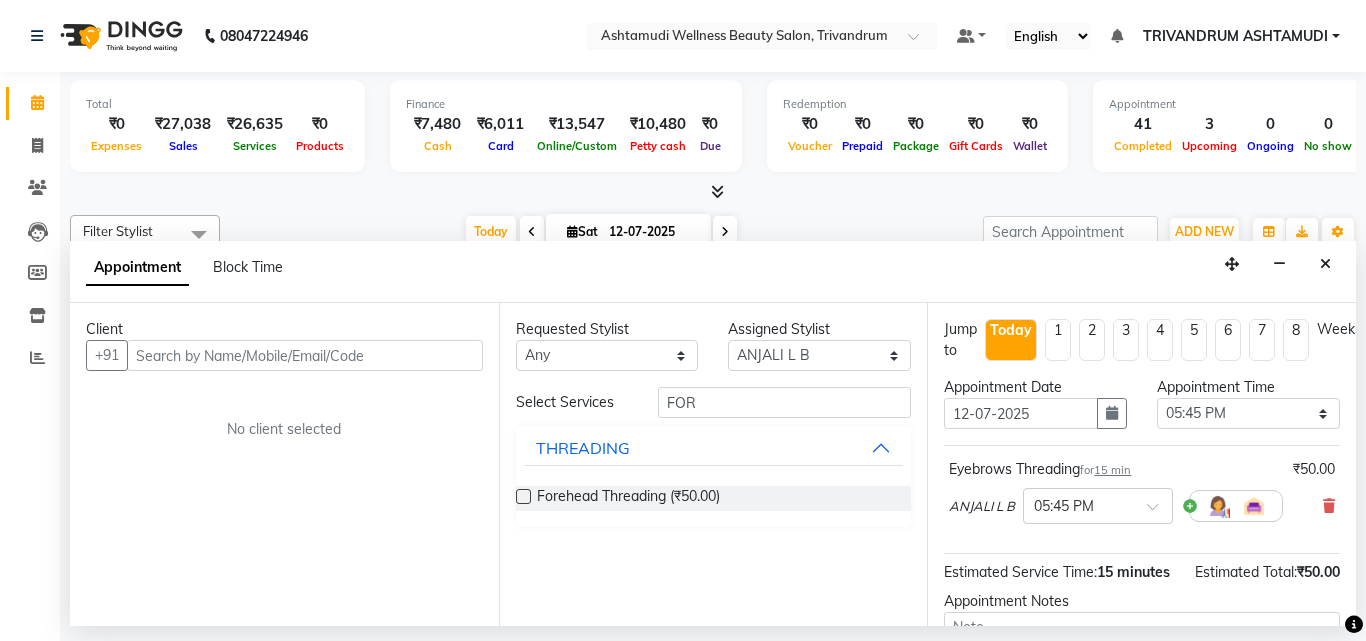 click at bounding box center [523, 496] 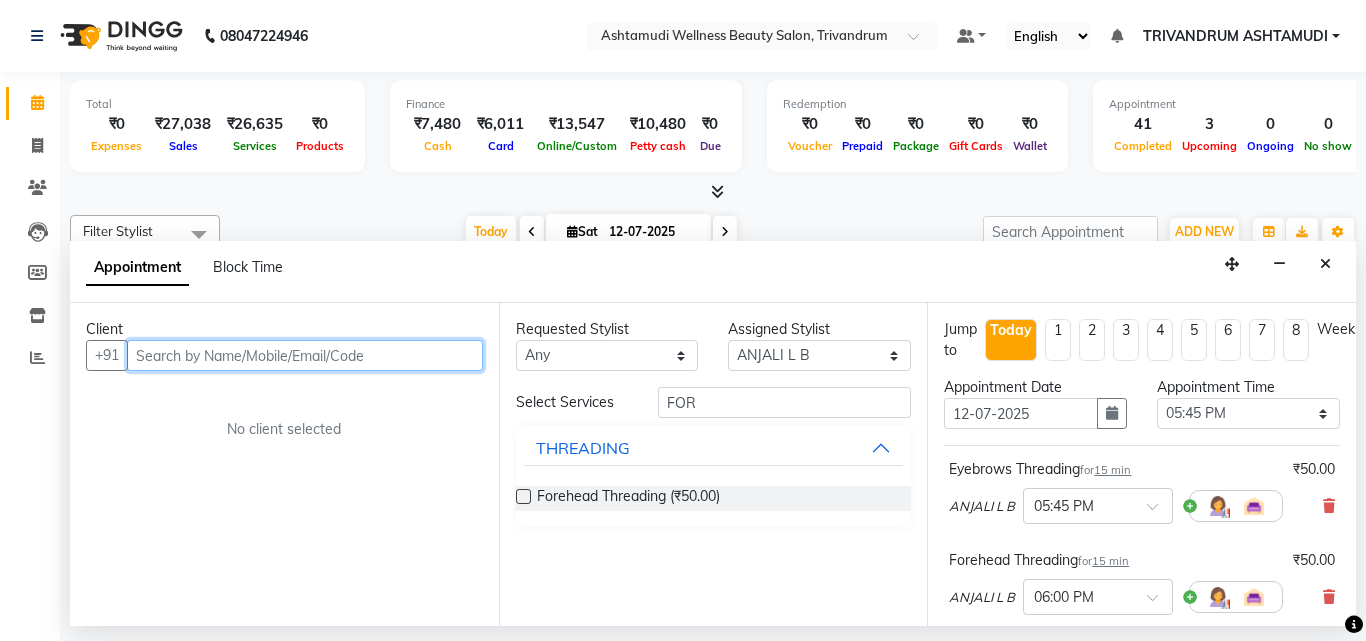 click at bounding box center (305, 355) 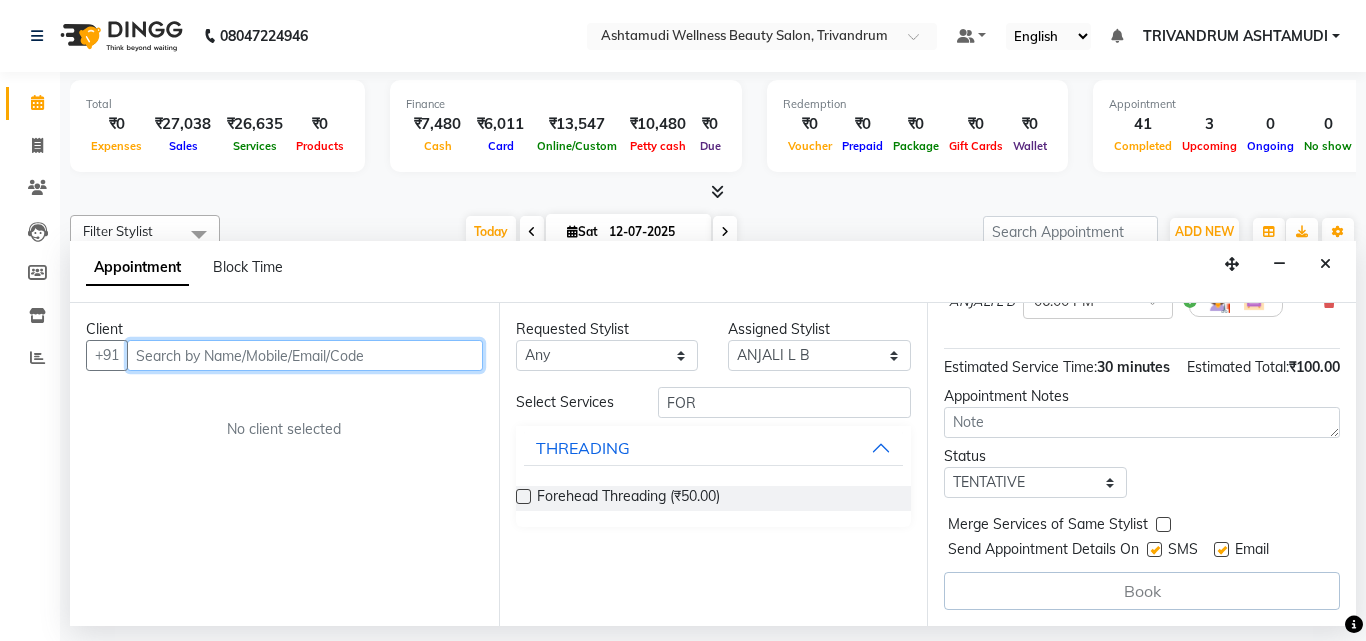 scroll, scrollTop: 332, scrollLeft: 0, axis: vertical 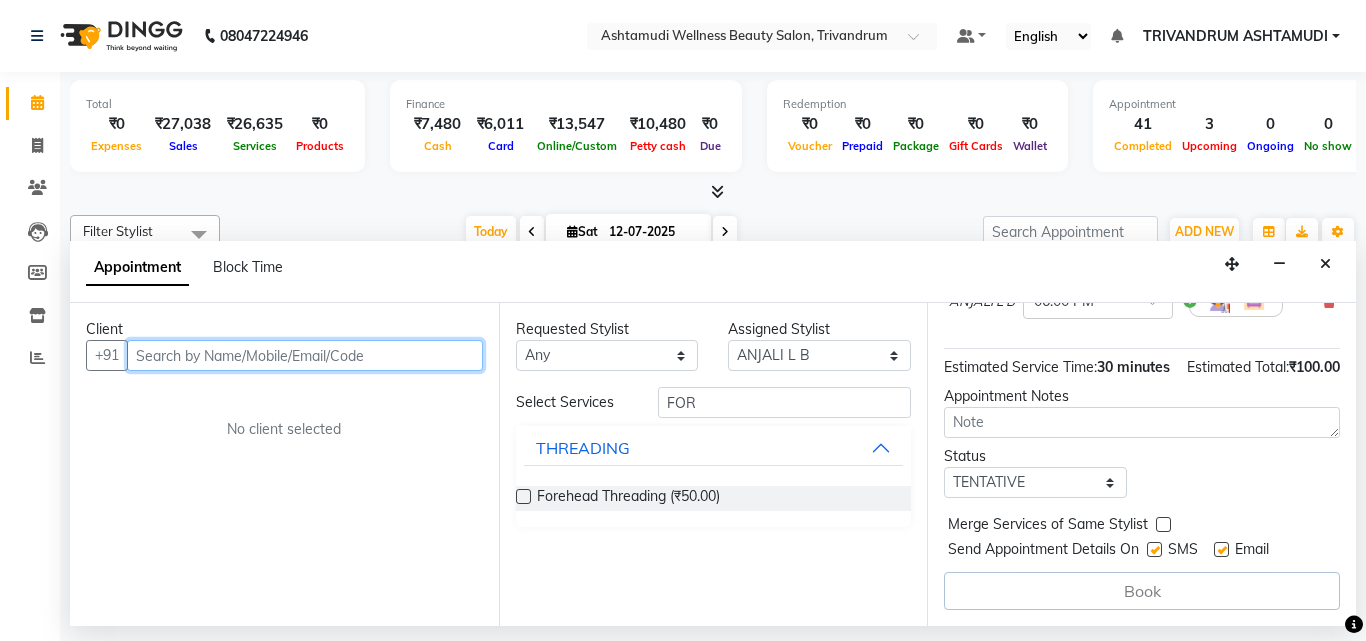 click at bounding box center (305, 355) 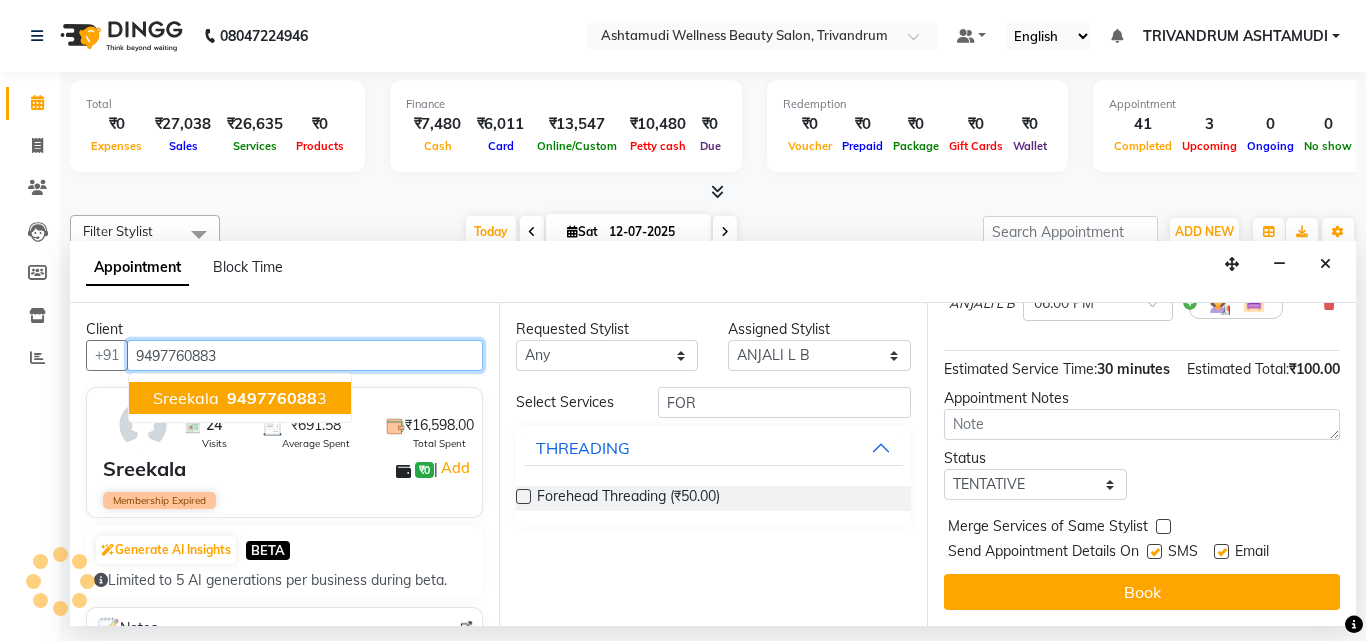 scroll, scrollTop: 330, scrollLeft: 0, axis: vertical 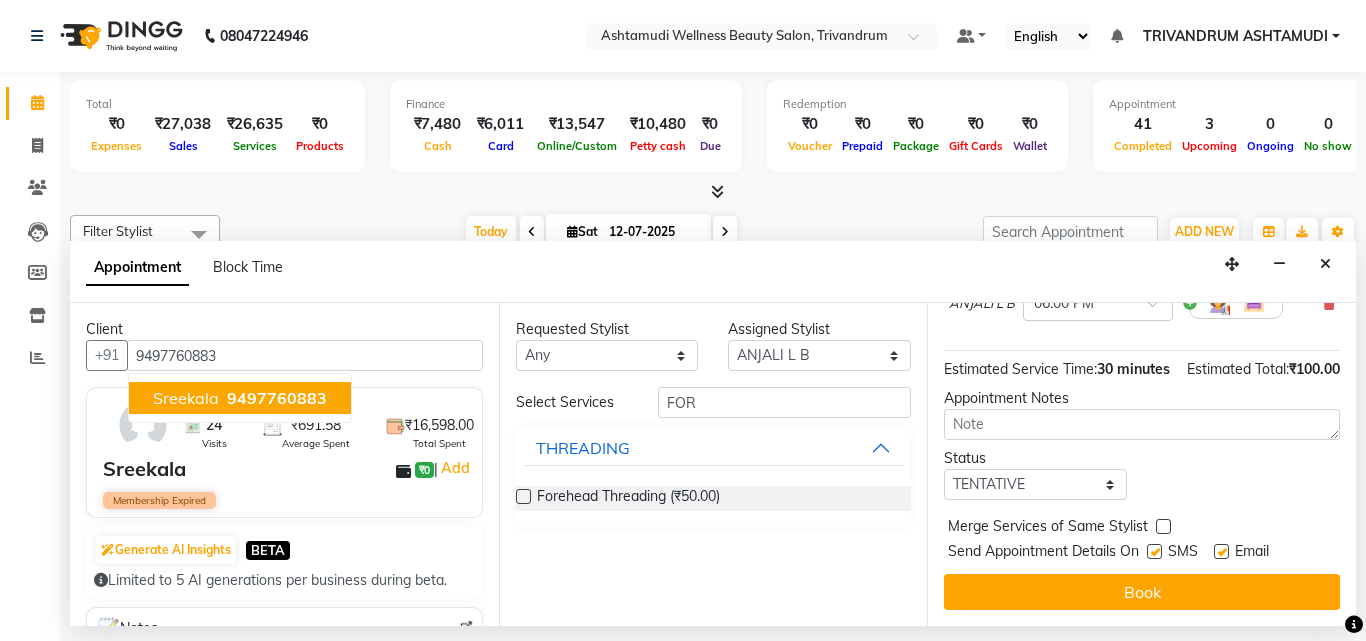 click on "Sreekala    ₹0  |   Add" at bounding box center (288, 469) 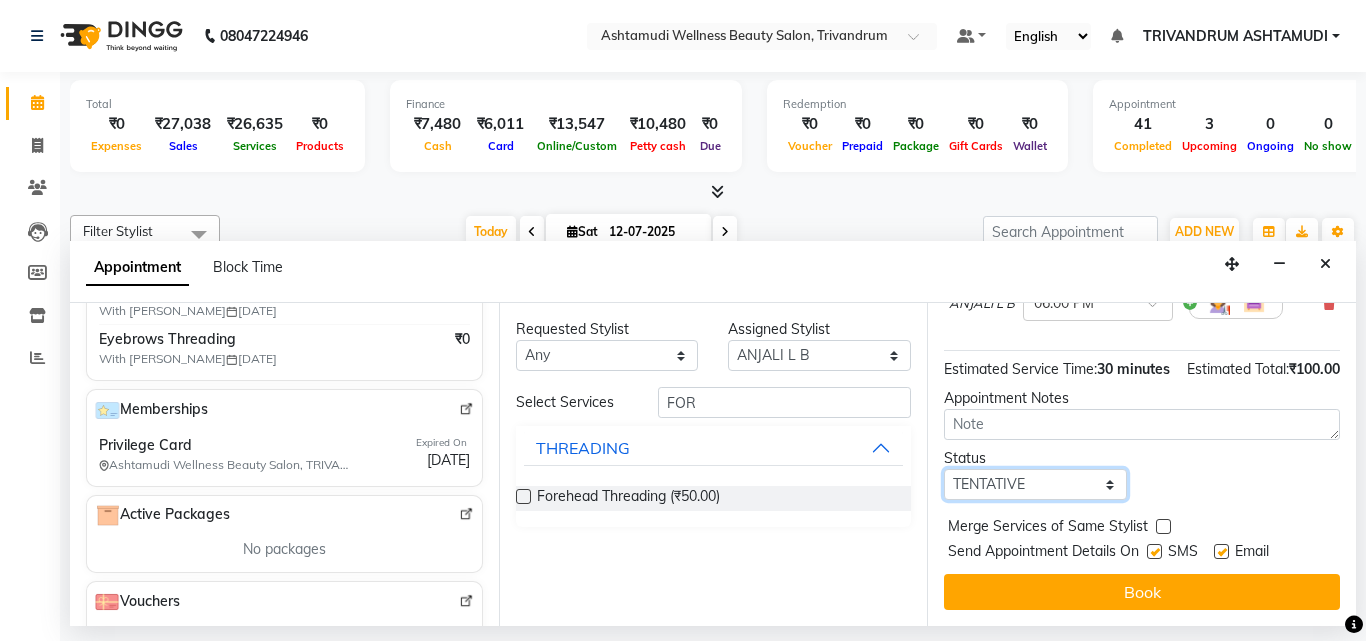 click on "Select TENTATIVE CONFIRM CHECK-IN UPCOMING" at bounding box center (1035, 484) 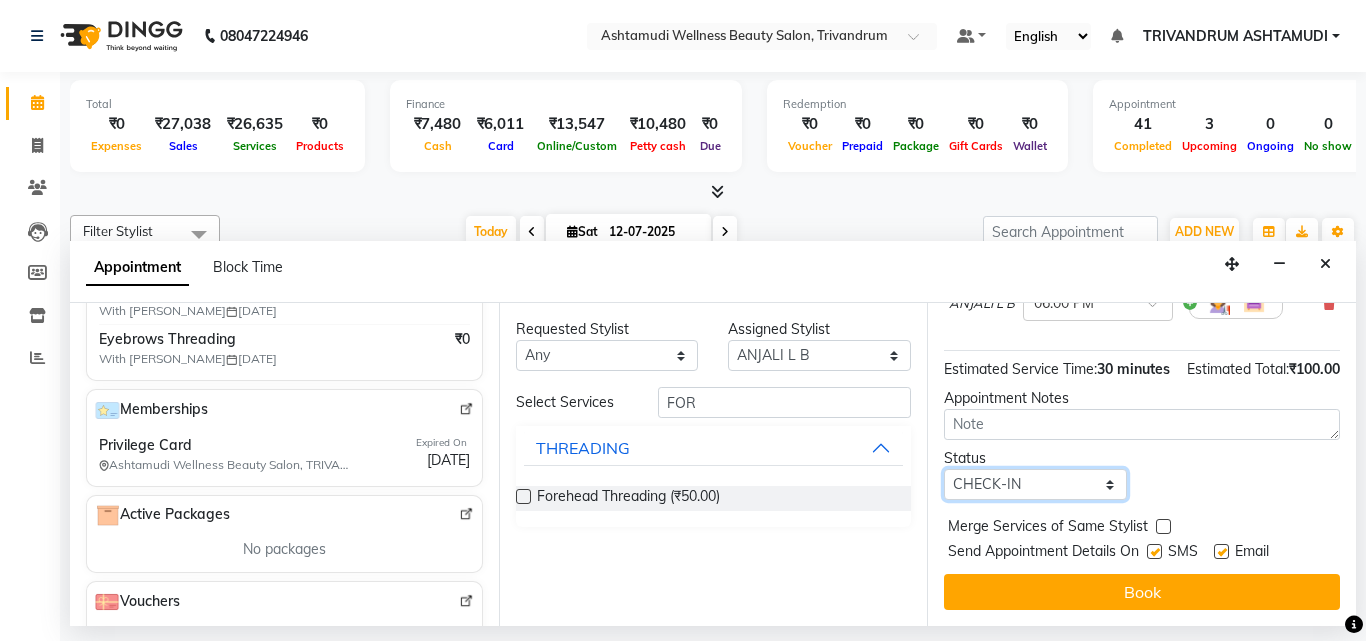click on "Select TENTATIVE CONFIRM CHECK-IN UPCOMING" at bounding box center (1035, 484) 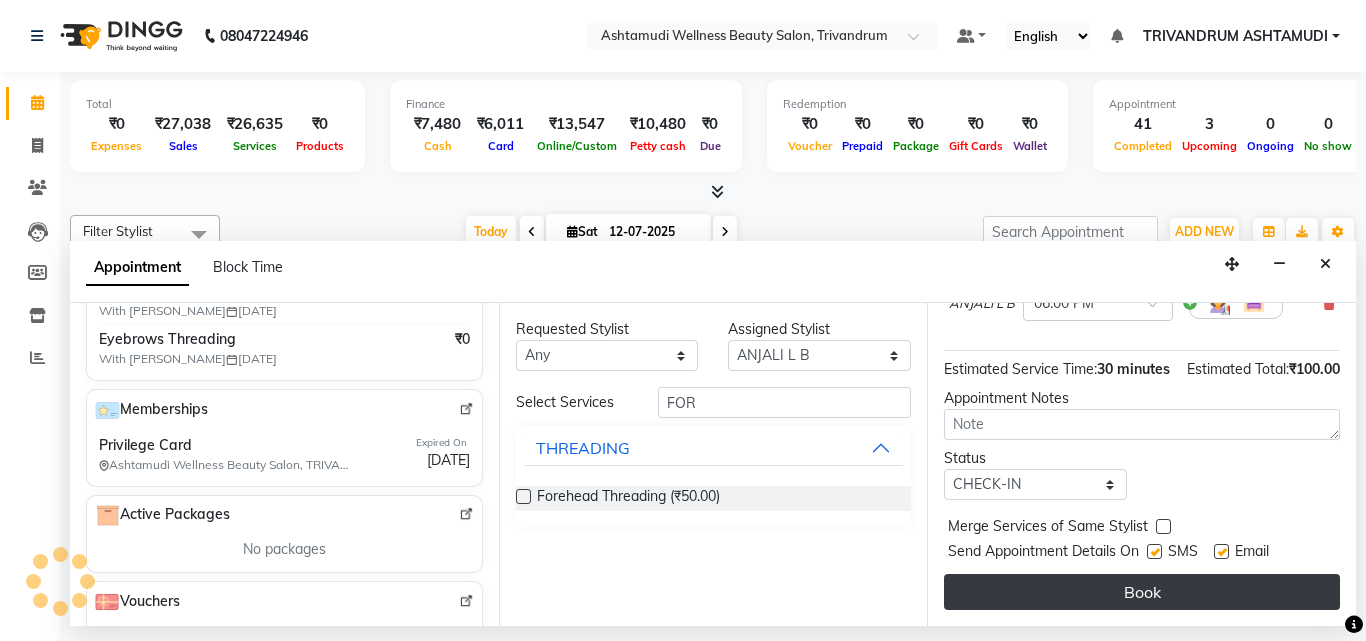 click on "Book" at bounding box center (1142, 592) 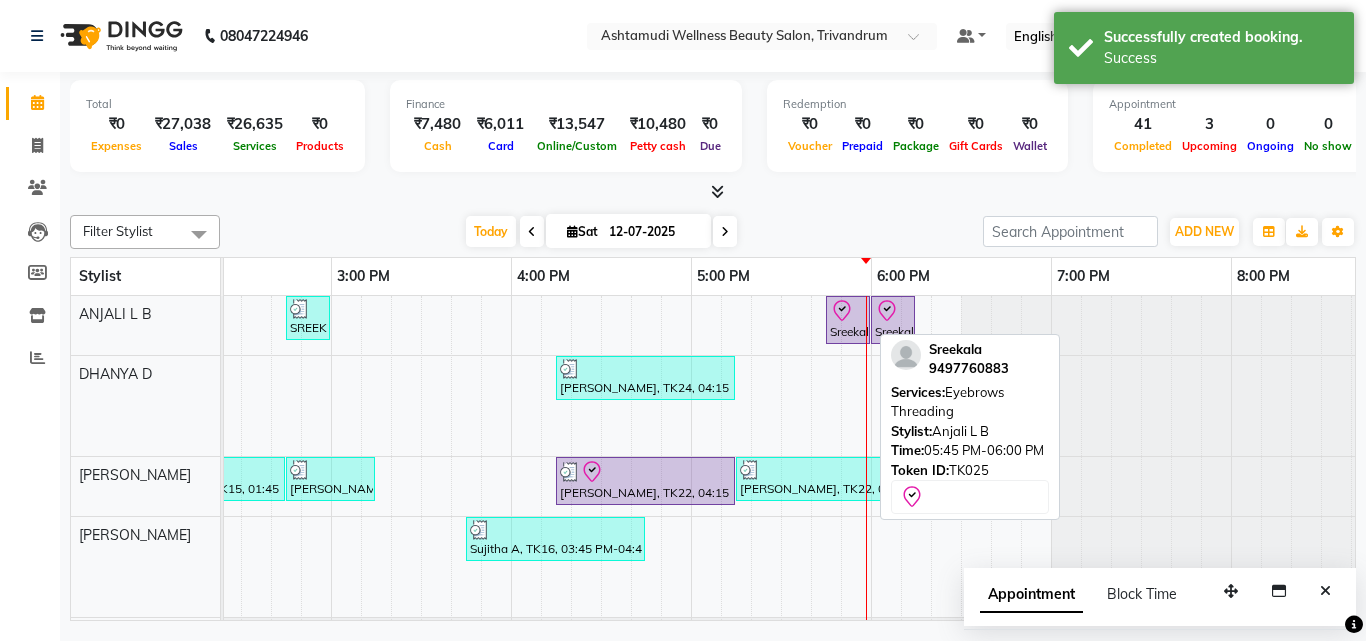 click on "Sreekala, TK25, 05:45 PM-06:00 PM, Eyebrows Threading" at bounding box center [848, 320] 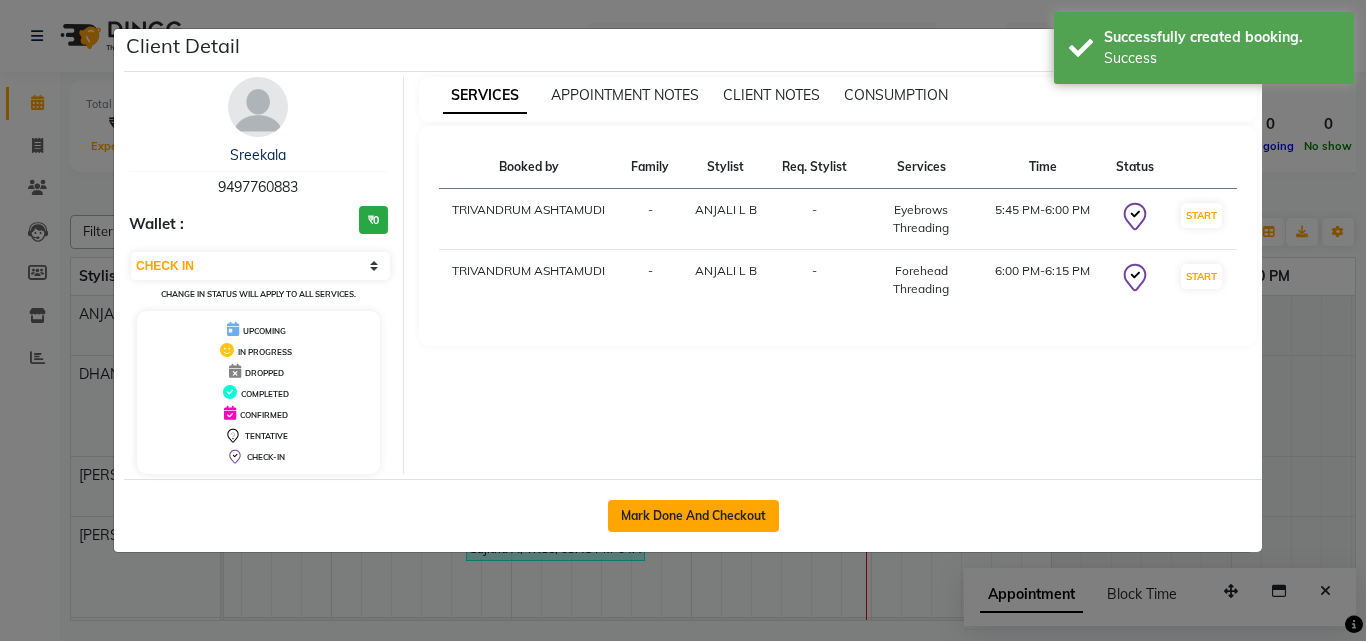 click on "Mark Done And Checkout" 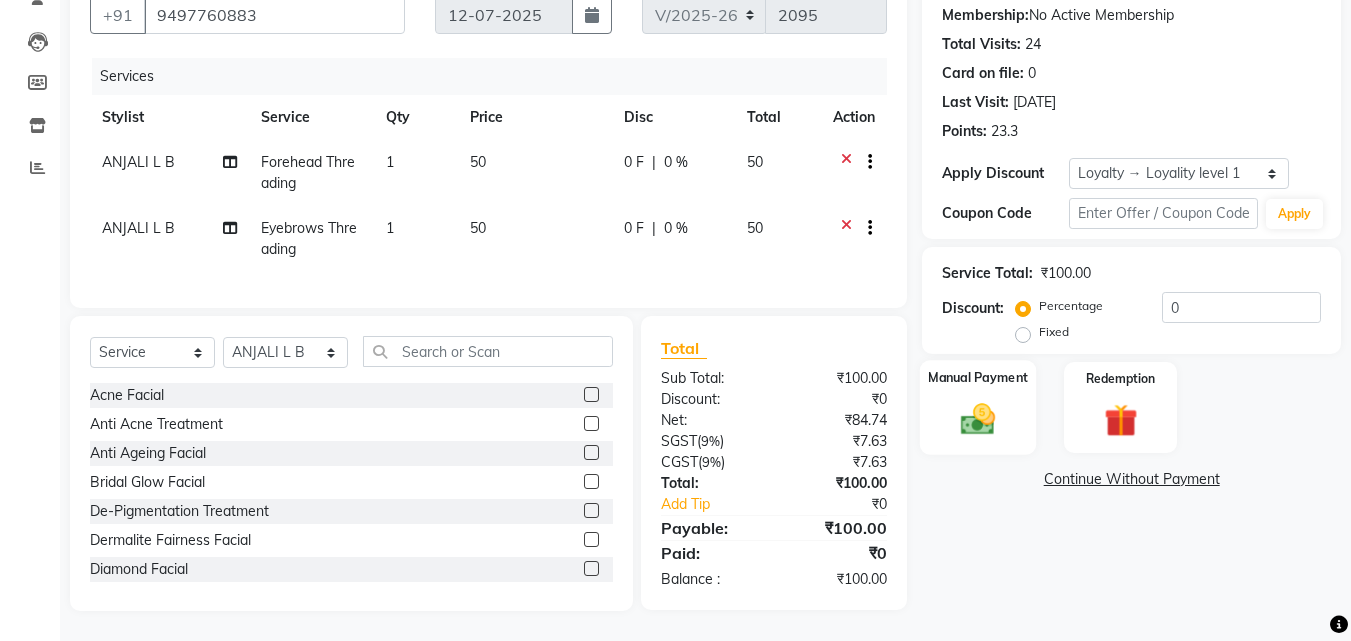 click 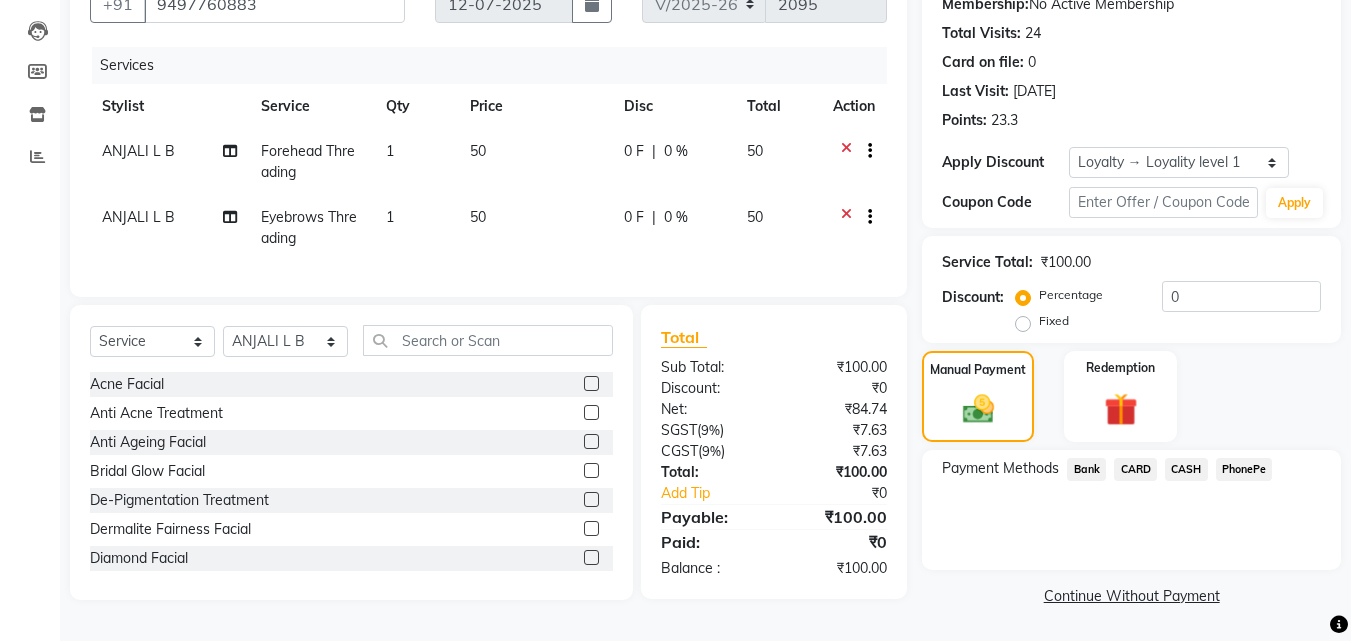 click on "PhonePe" 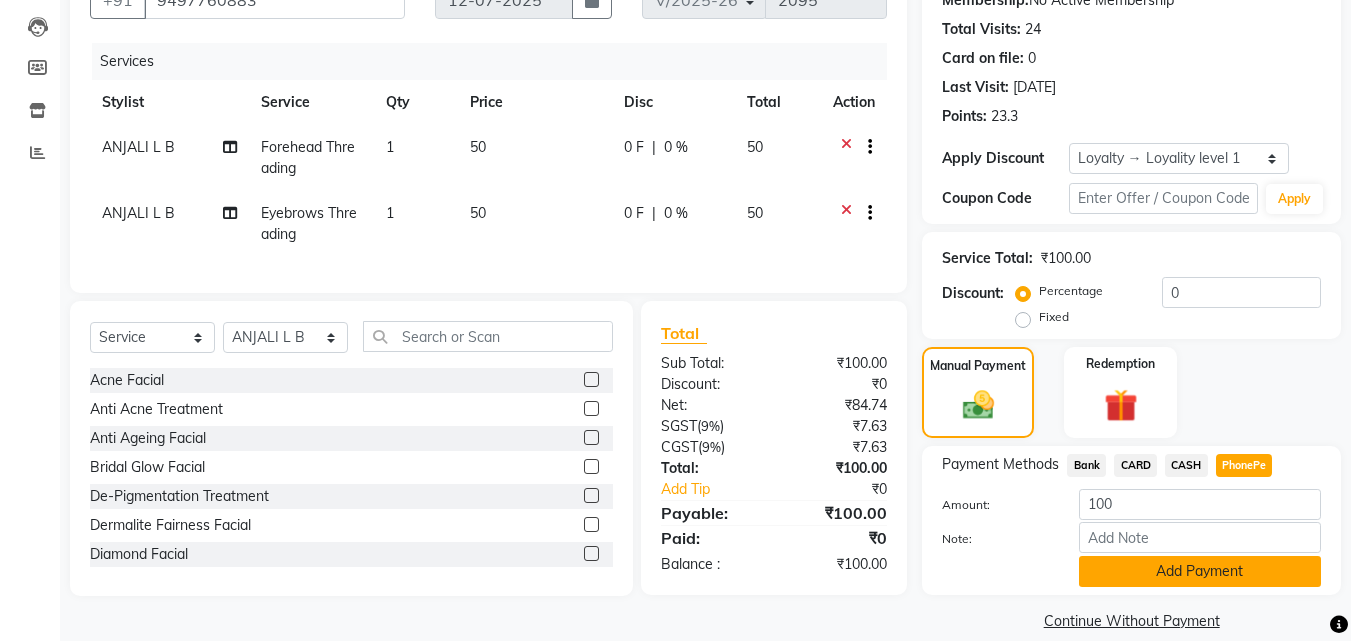 click on "Add Payment" 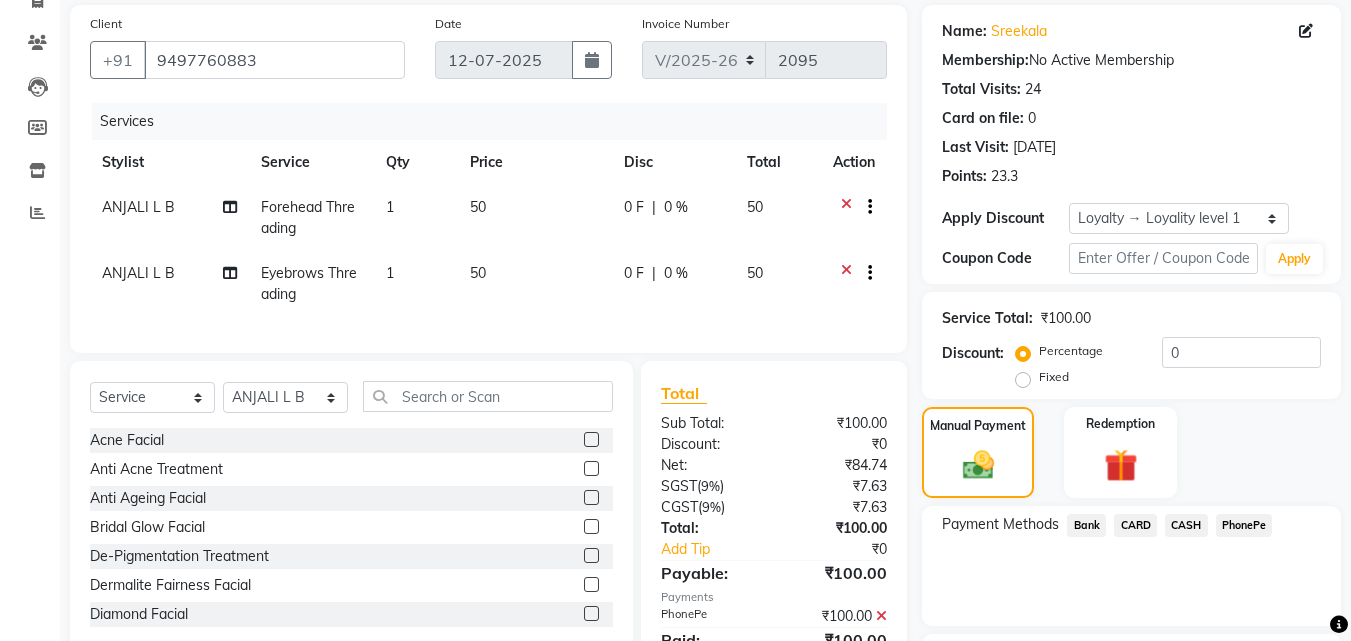 scroll, scrollTop: 345, scrollLeft: 0, axis: vertical 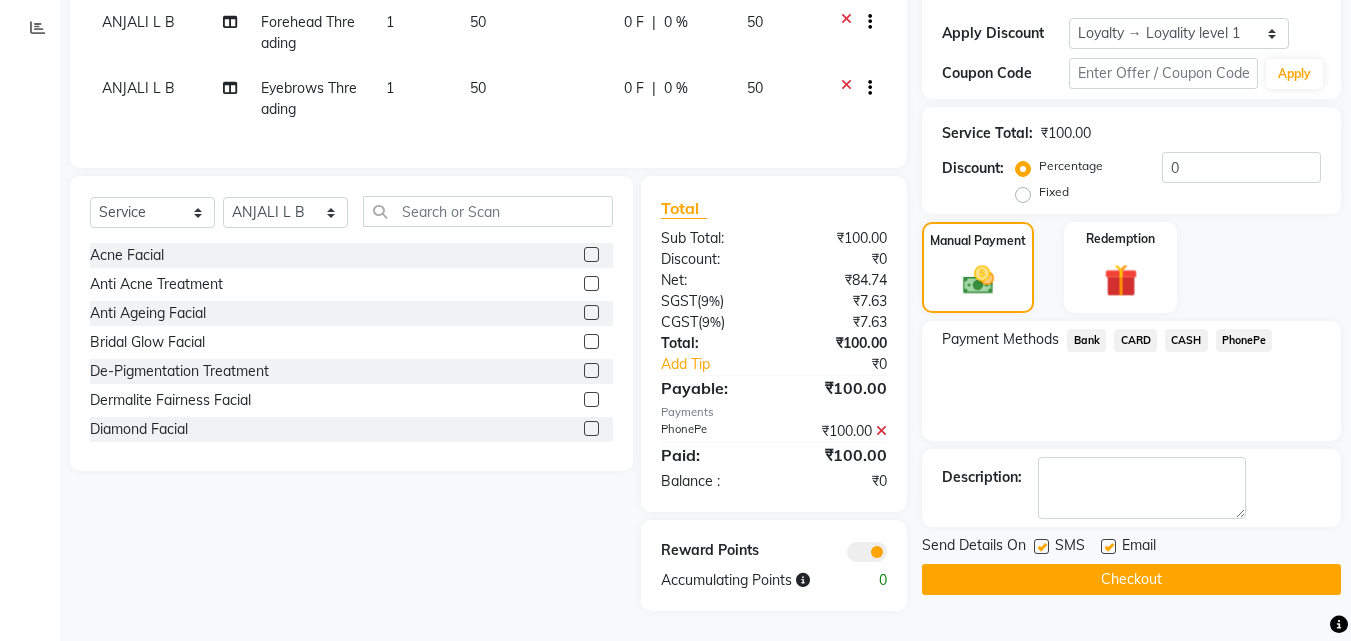 click 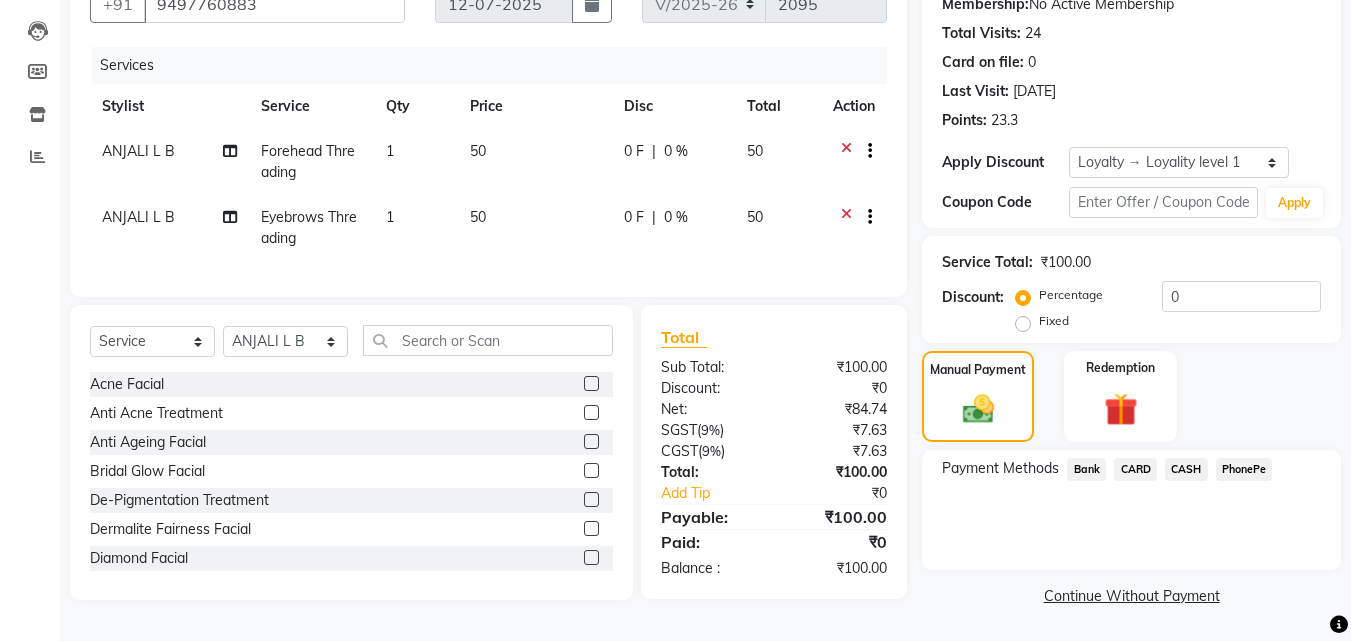 click on "CASH" 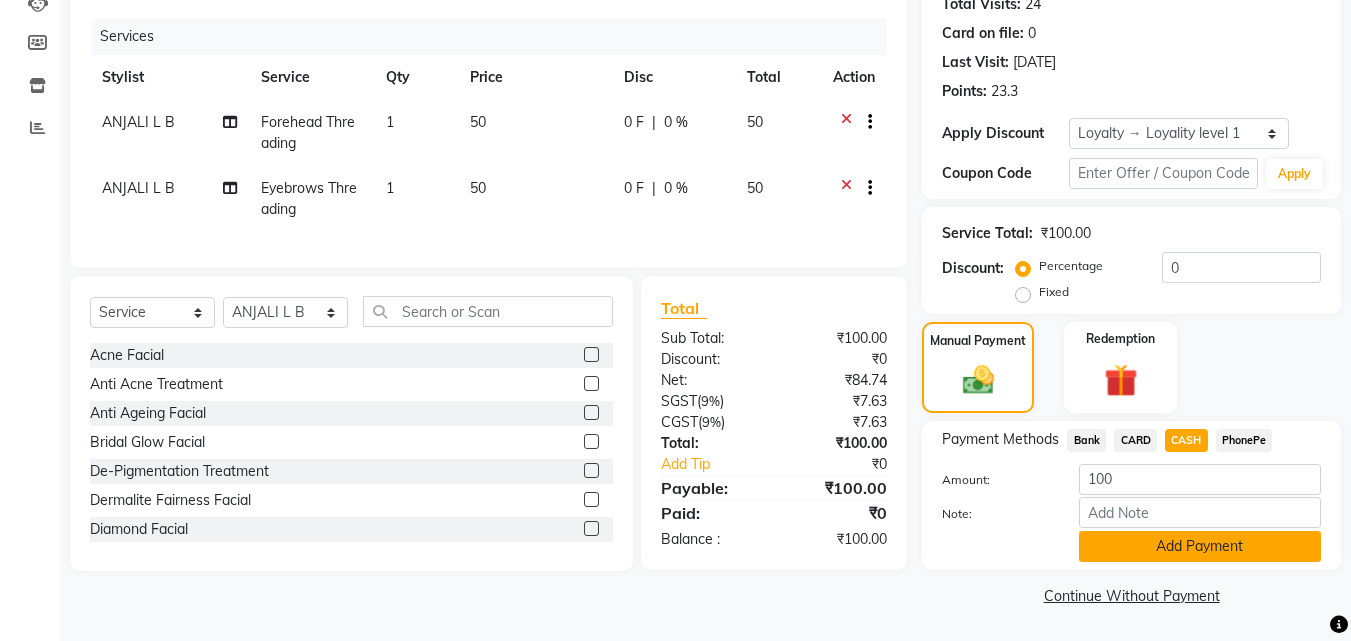 click on "Add Payment" 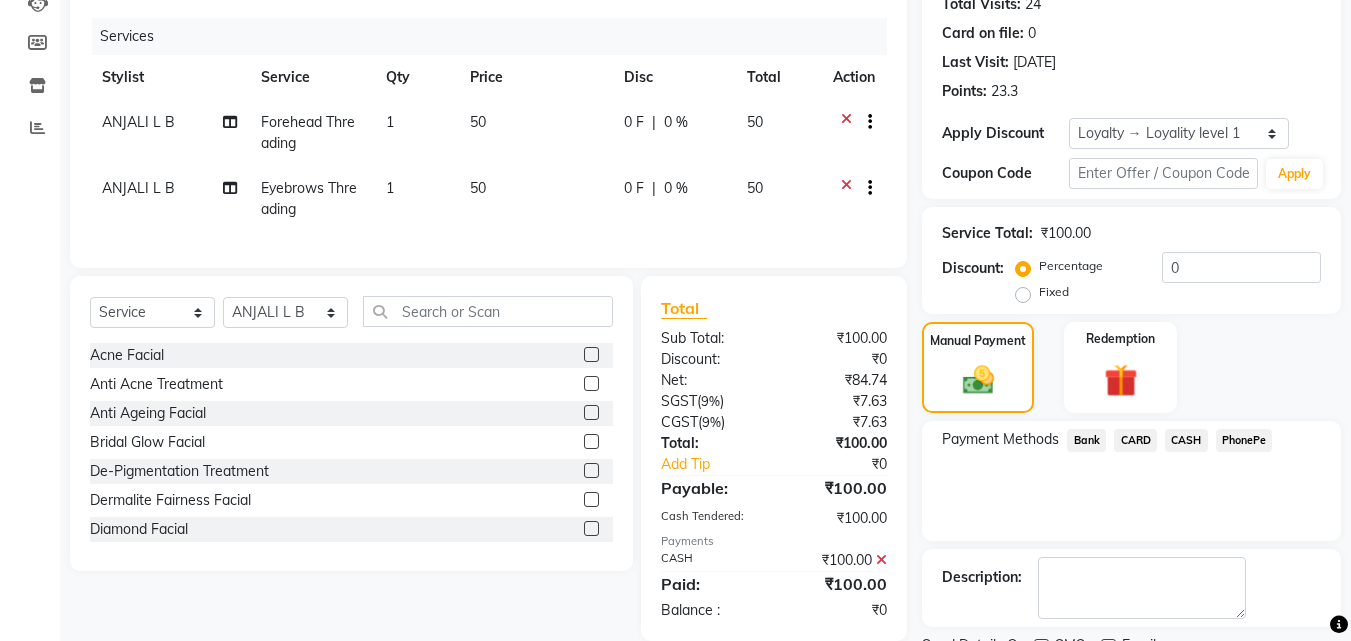 scroll, scrollTop: 374, scrollLeft: 0, axis: vertical 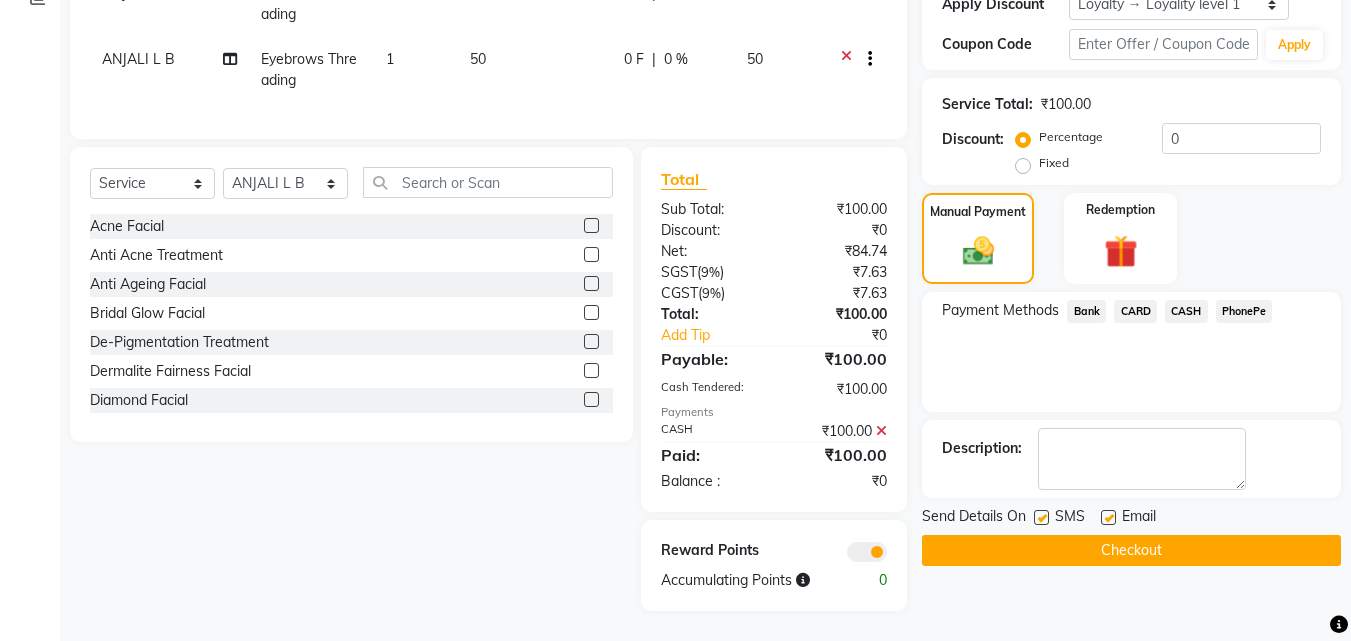 click on "Checkout" 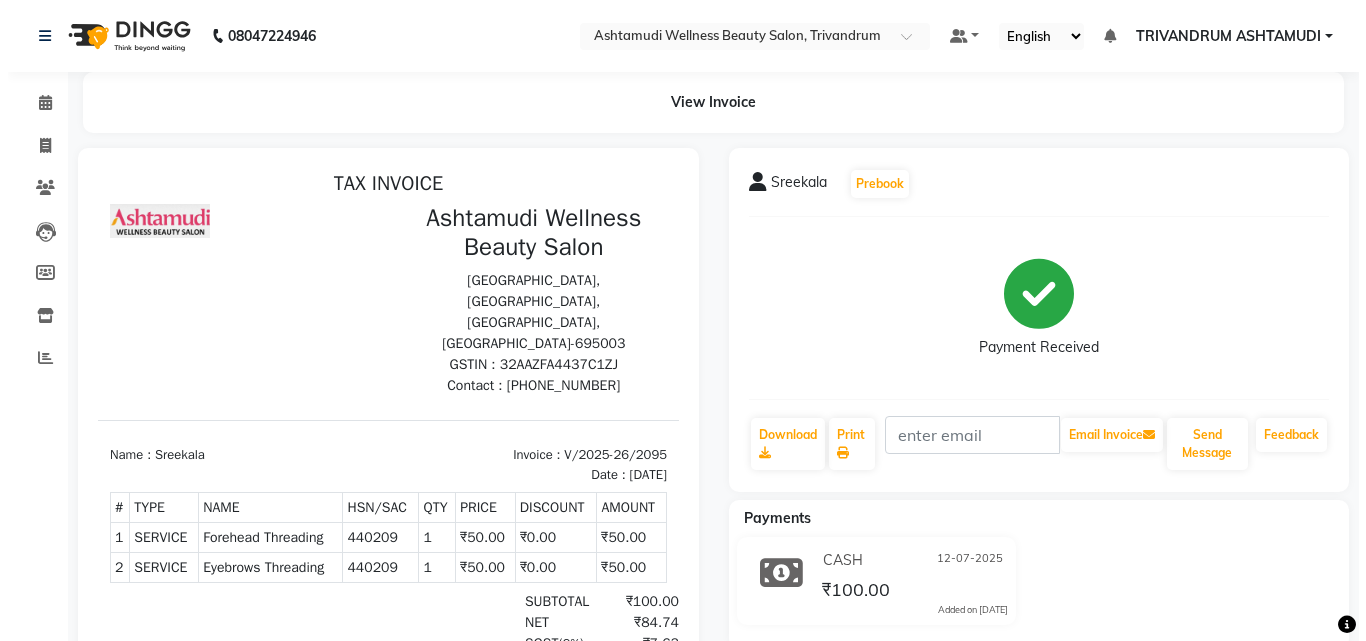 scroll, scrollTop: 0, scrollLeft: 0, axis: both 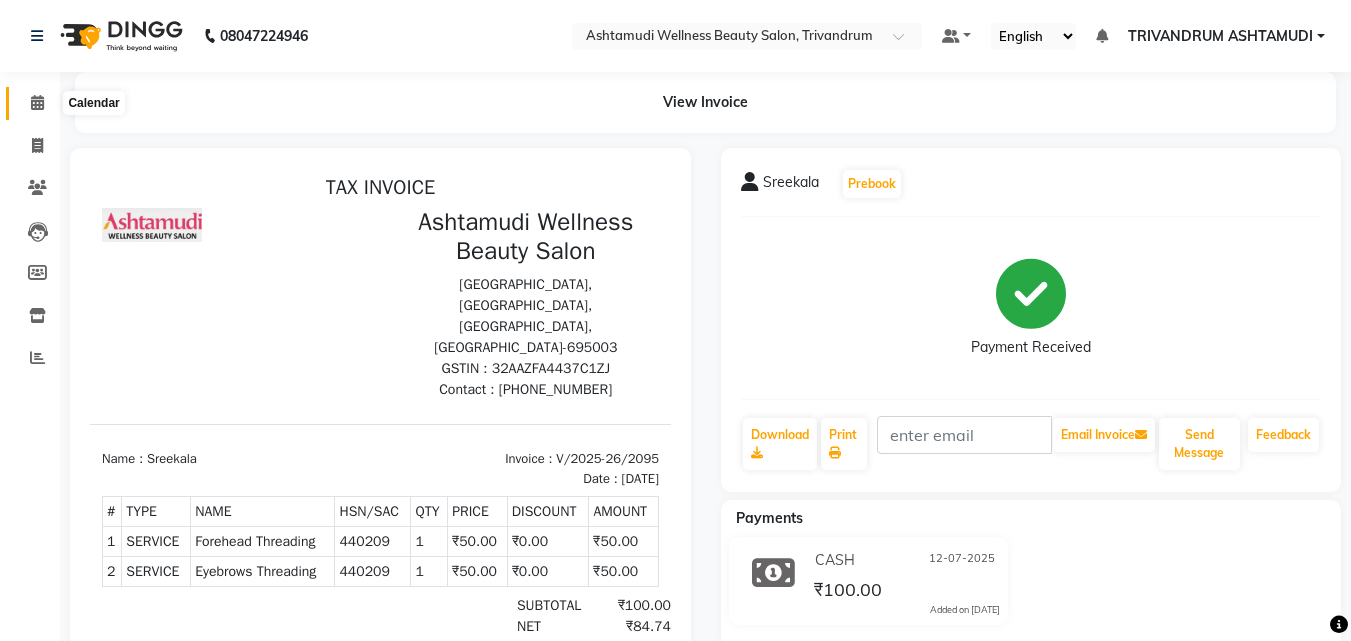 click 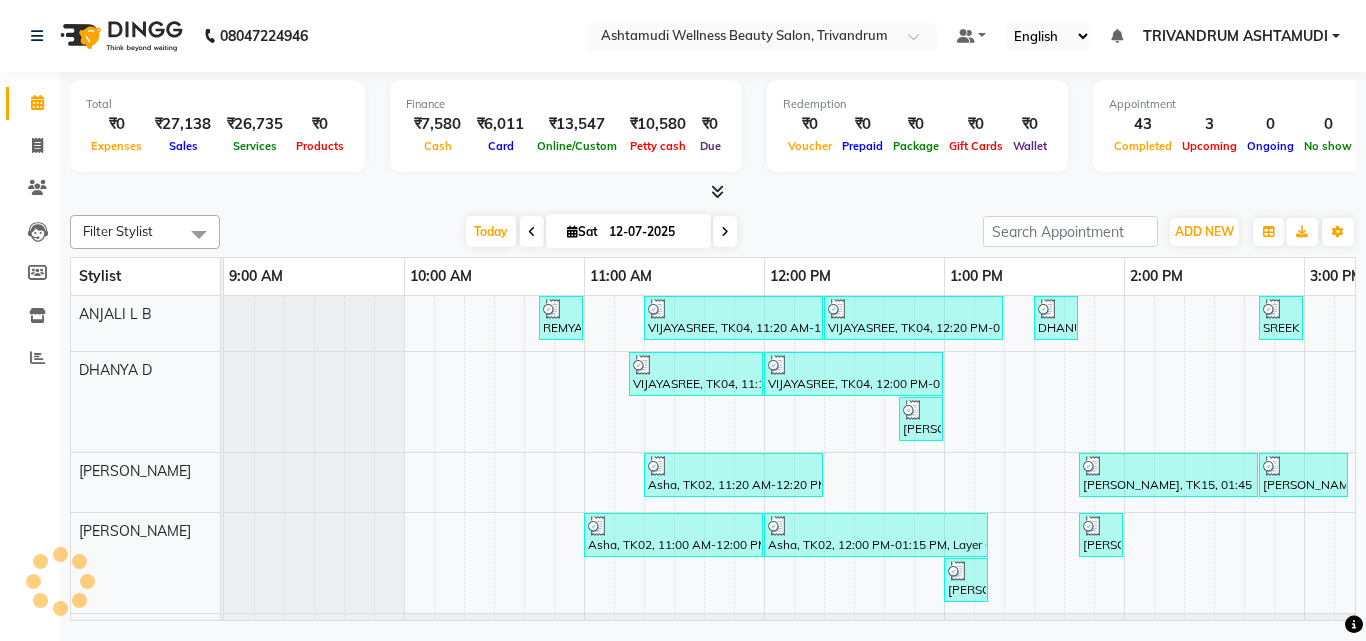 scroll, scrollTop: 0, scrollLeft: 0, axis: both 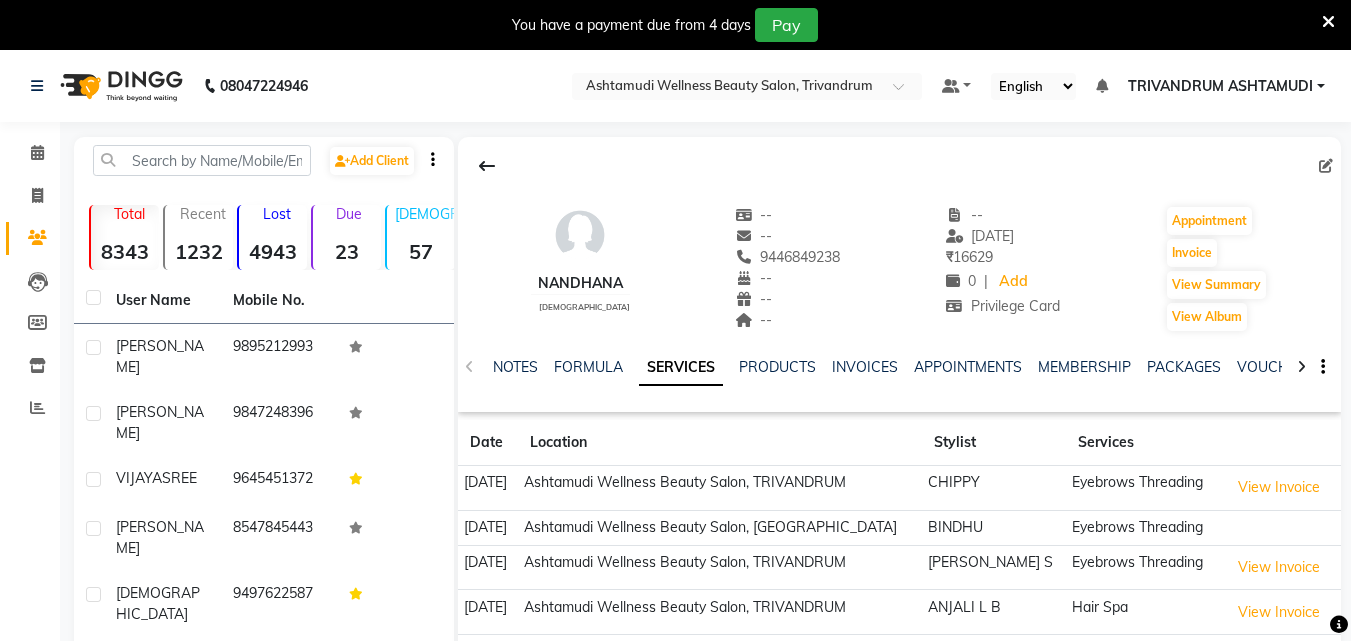 click at bounding box center (1328, 22) 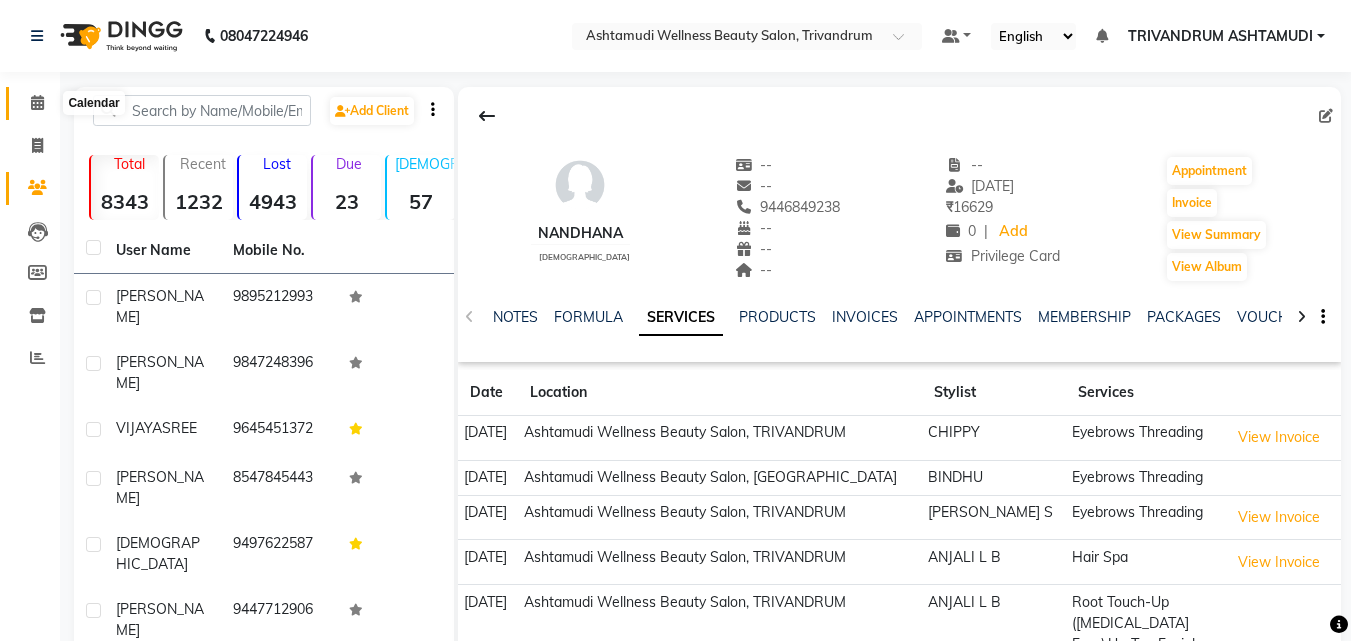 click 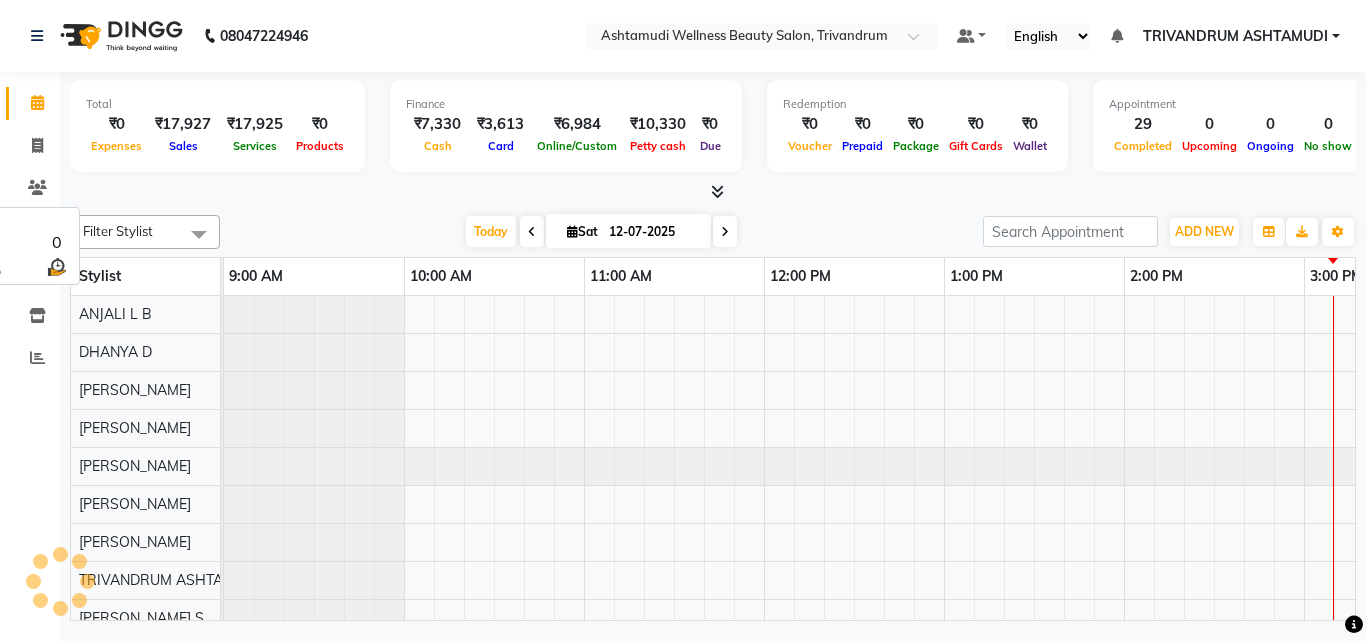 scroll, scrollTop: 0, scrollLeft: 0, axis: both 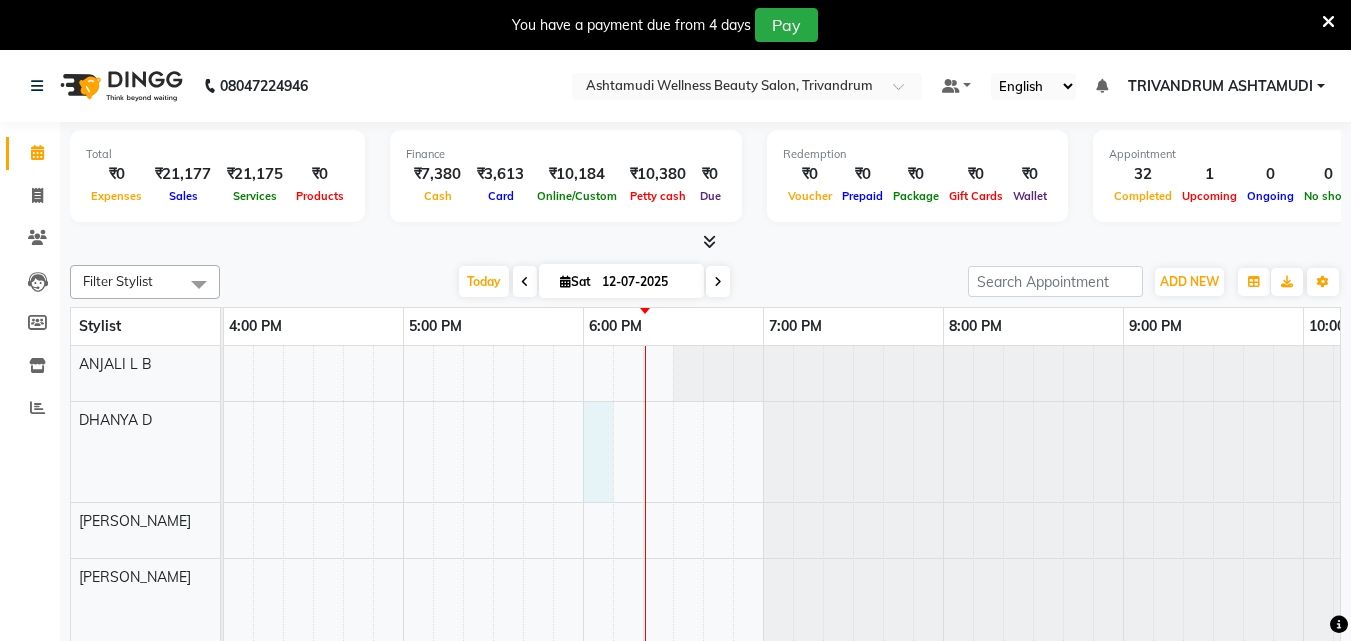 click on "VIJAYASREE, TK04, 11:20 AM-12:20 PM, Ceramide  Anti frizz treatment     VIJAYASREE, TK04, 12:20 PM-01:20 PM, Root Touch-Up ([MEDICAL_DATA] Free),Ceramide  Anti frizz treatment,Eyebrows Threading     SREEKUTTY, TK14, 02:45 PM-03:00 PM, Eyebrows Threading     VIJAYASREE, TK04, 11:15 AM-12:00 PM, Root Touch-Up ([MEDICAL_DATA] Free)     VIJAYASREE, TK04, 12:00 PM-01:00 PM, Ceramide  Anti frizz treatment     [PERSON_NAME]@@, TK08, 12:45 PM-01:00 PM, Eyebrows Threading     Asha, TK02, 11:20 AM-12:20 PM, Layer Cut     [PERSON_NAME], TK15, 01:45 PM-02:45 PM, Root Smoothening     [PERSON_NAME], TK15, 02:45 PM-03:15 PM, Child Cut     Asha, TK02, 11:00 AM-12:00 PM, Ceramide  Anti frizz treatment     Asha, TK02, 12:00 PM-01:15 PM, Layer Cut,Ceramide  Anti frizz treatment,Eyebrows Threading     [PERSON_NAME], TK11, 01:45 PM-02:00 PM, Eyebrows Threading     [PERSON_NAME]@@, TK08, 01:00 PM-01:15 PM, Eyebrows Threading     Vishnupriya, TK01, 10:45 AM-11:30 AM, Root Touch-Up ([MEDICAL_DATA] Free)     Vishnupriya, TK01, 11:30 AM-12:30 PM, Ceramide  Anti frizz treatment" at bounding box center [223, 735] 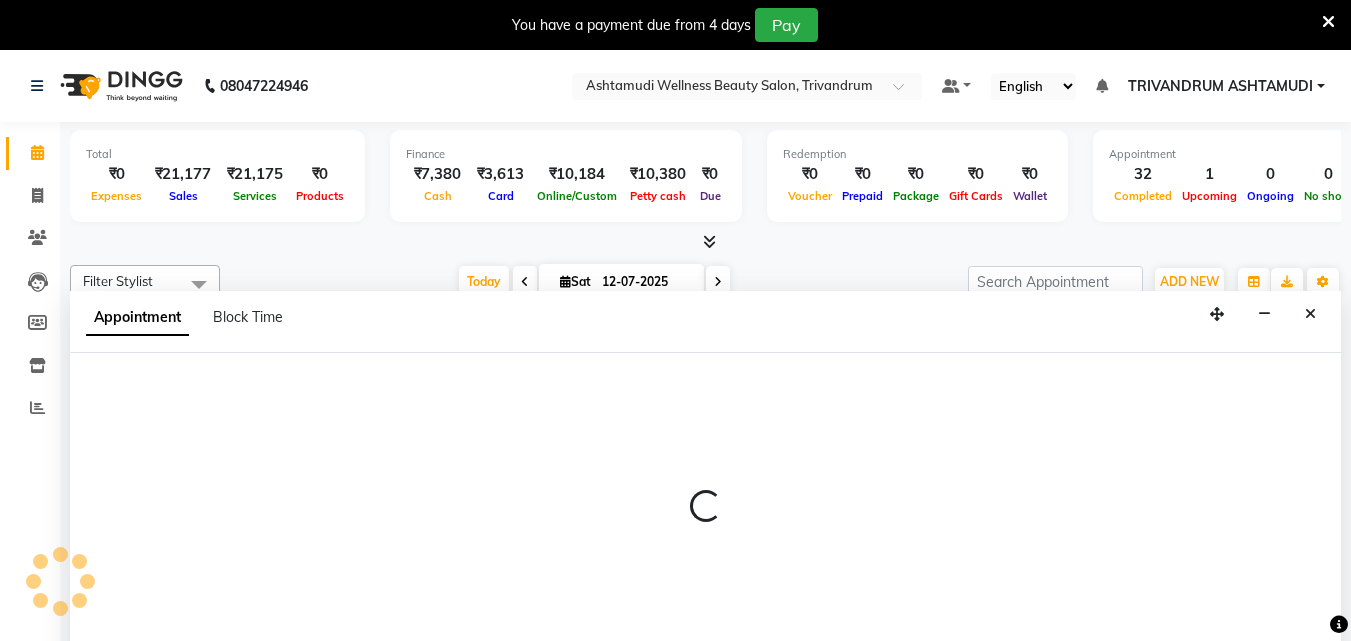scroll, scrollTop: 50, scrollLeft: 0, axis: vertical 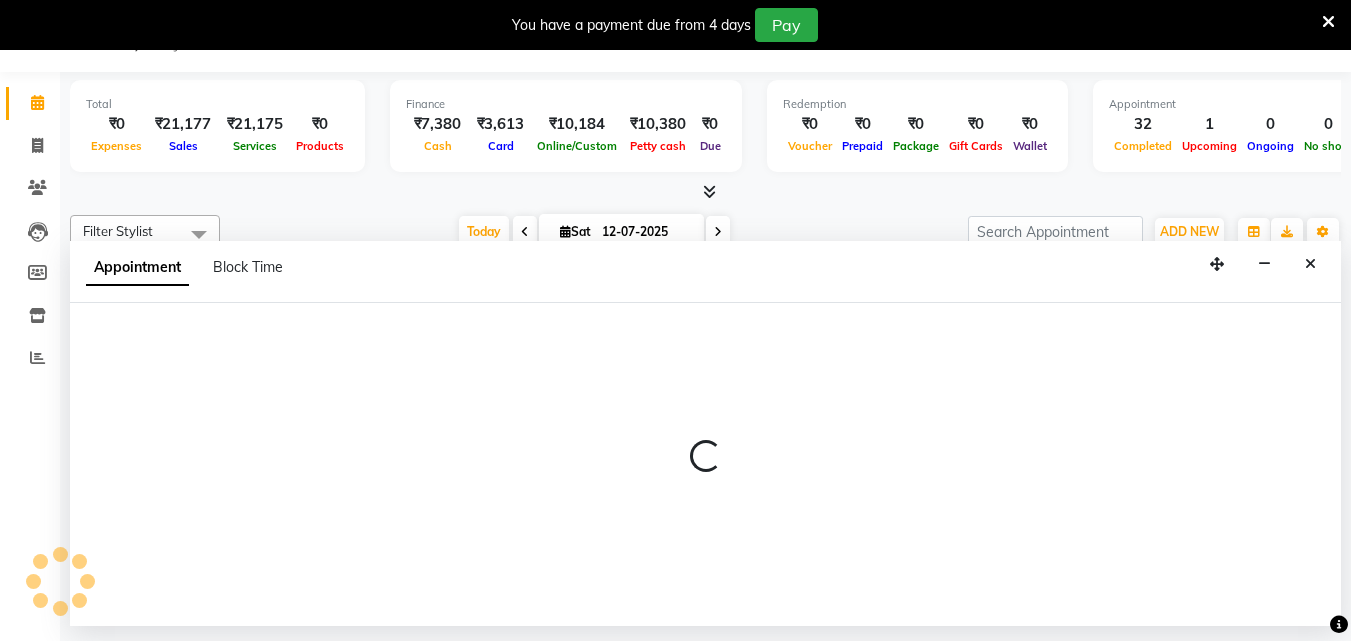 select on "27022" 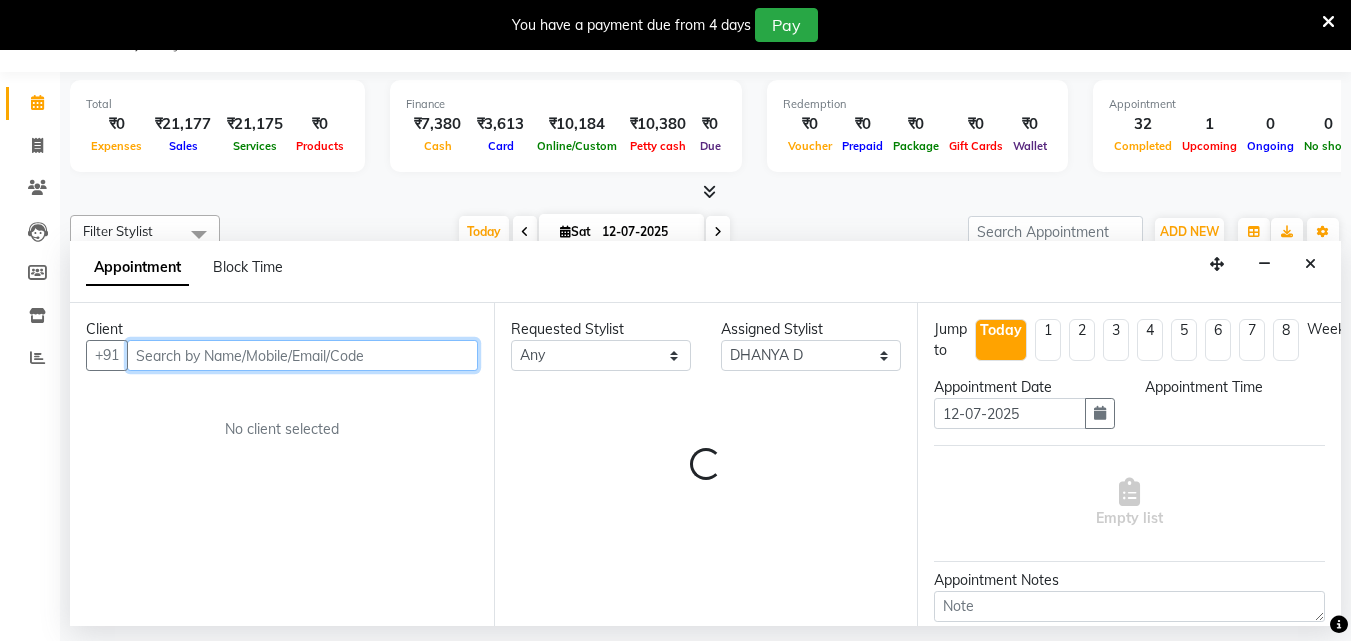 select on "1080" 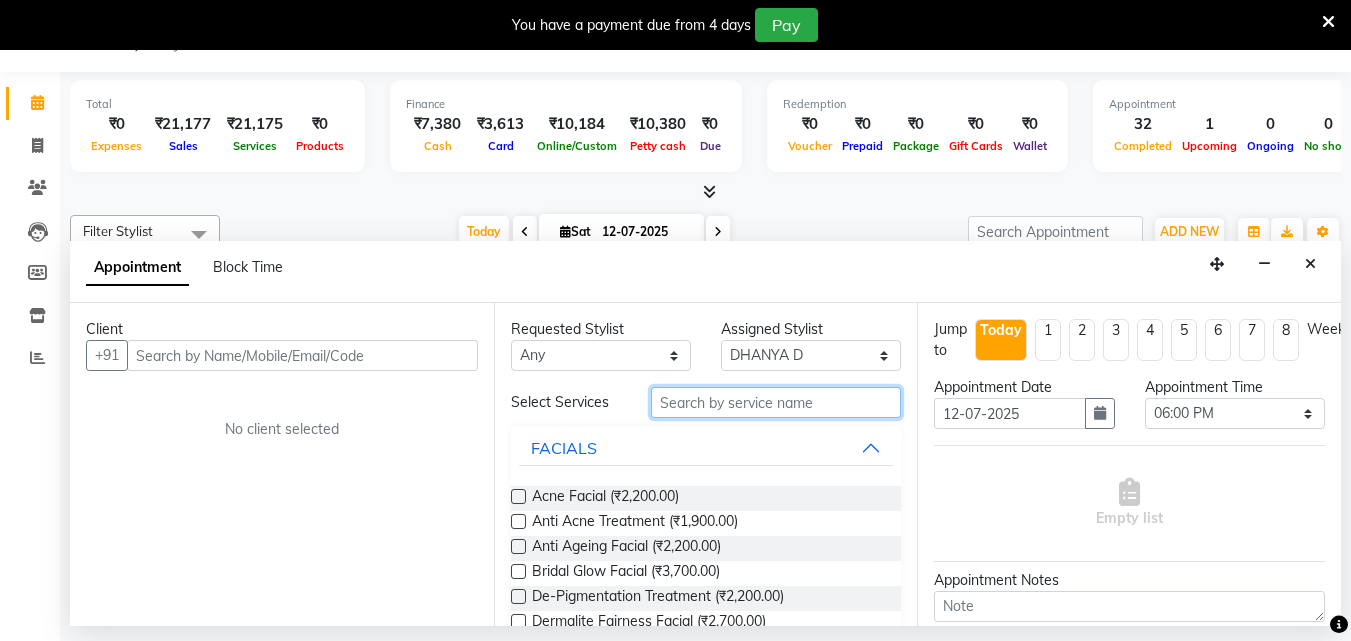 click at bounding box center (776, 402) 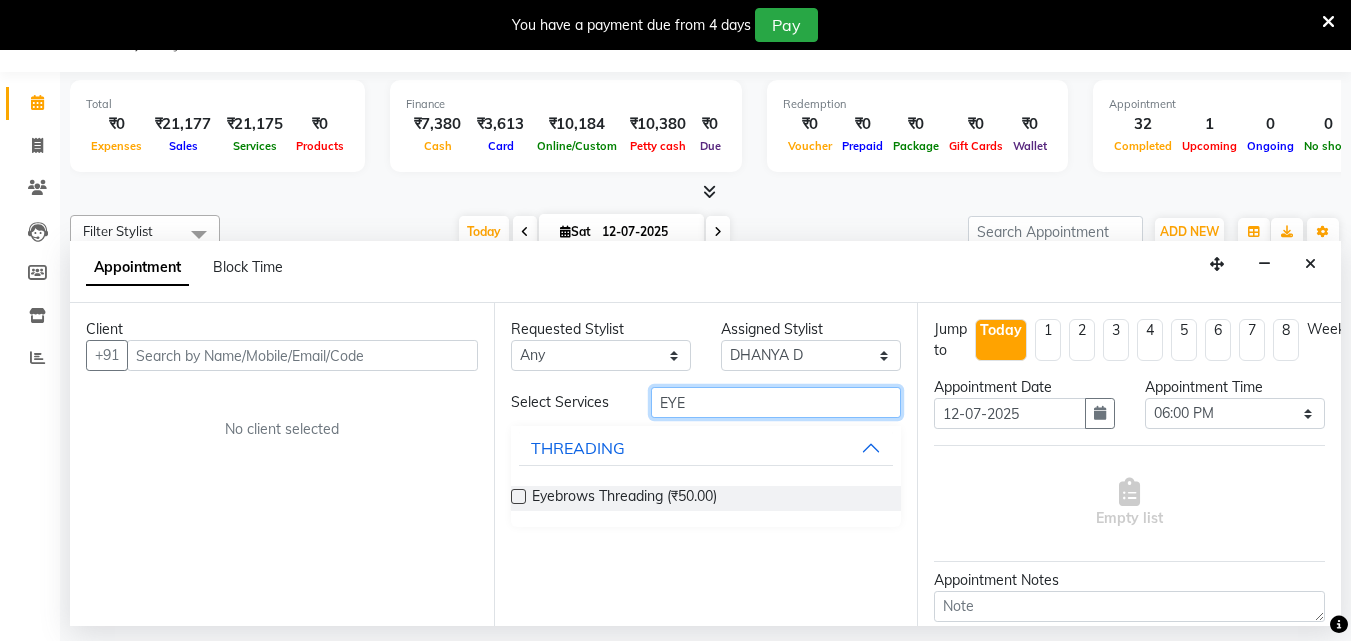 type on "EYE" 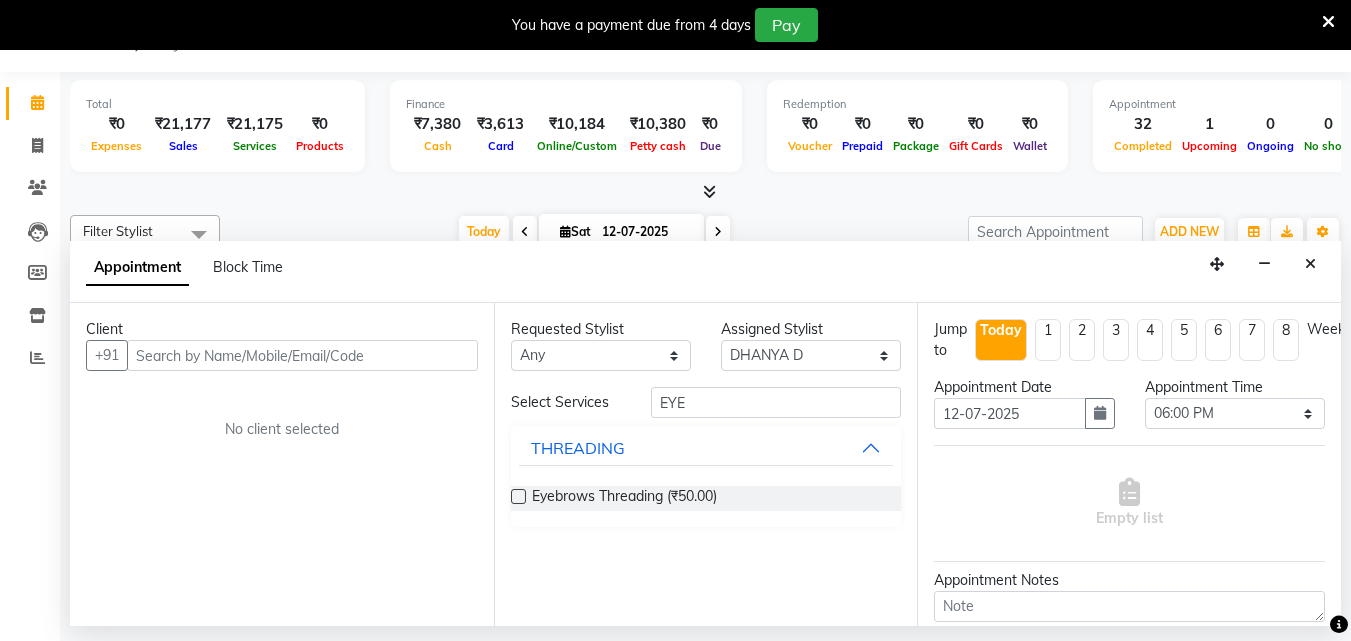 click at bounding box center (518, 496) 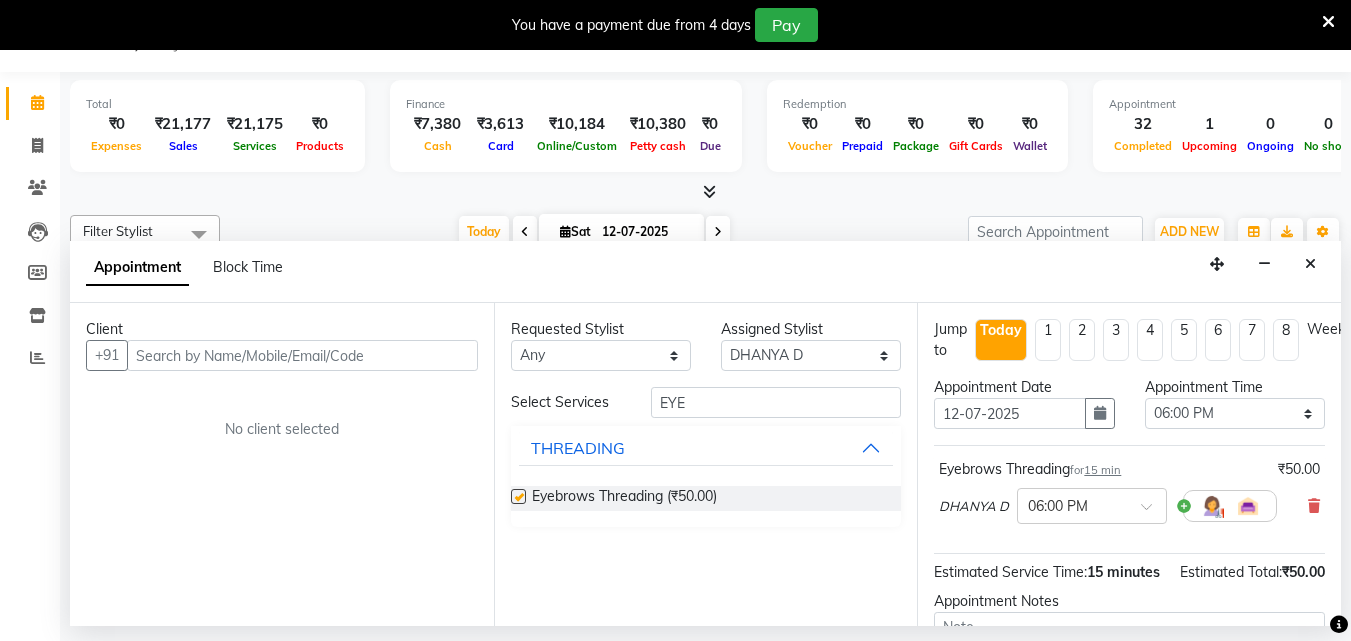 checkbox on "false" 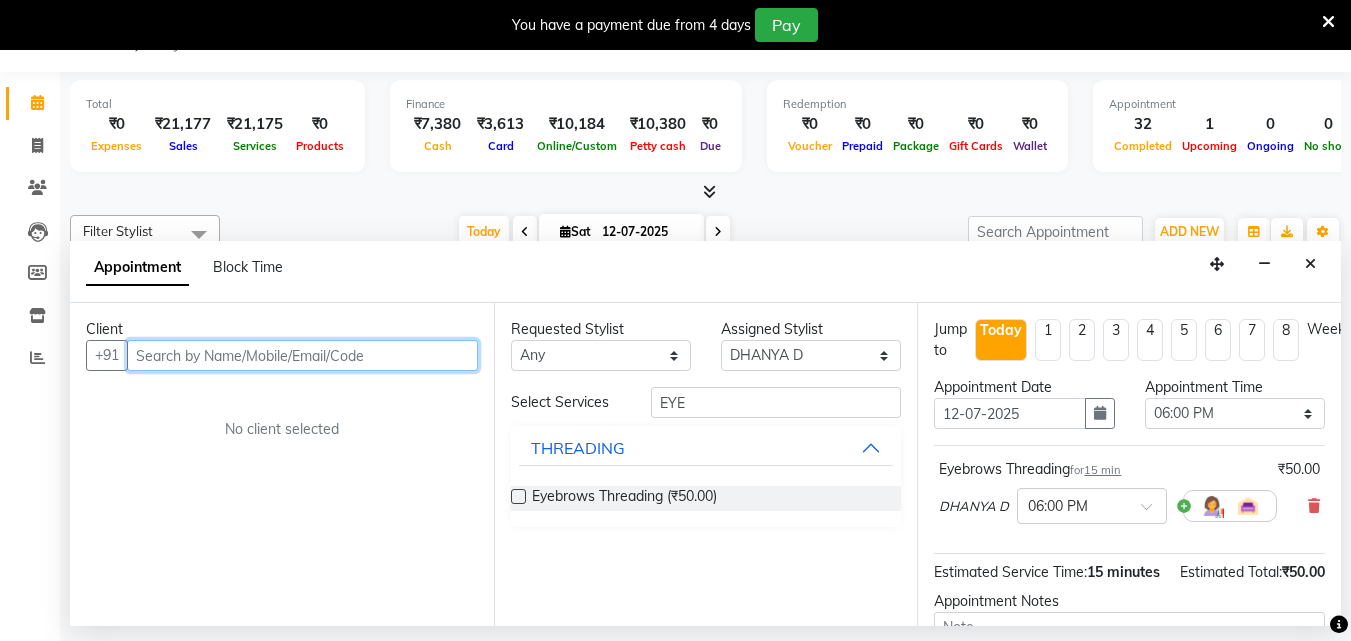 click at bounding box center (302, 355) 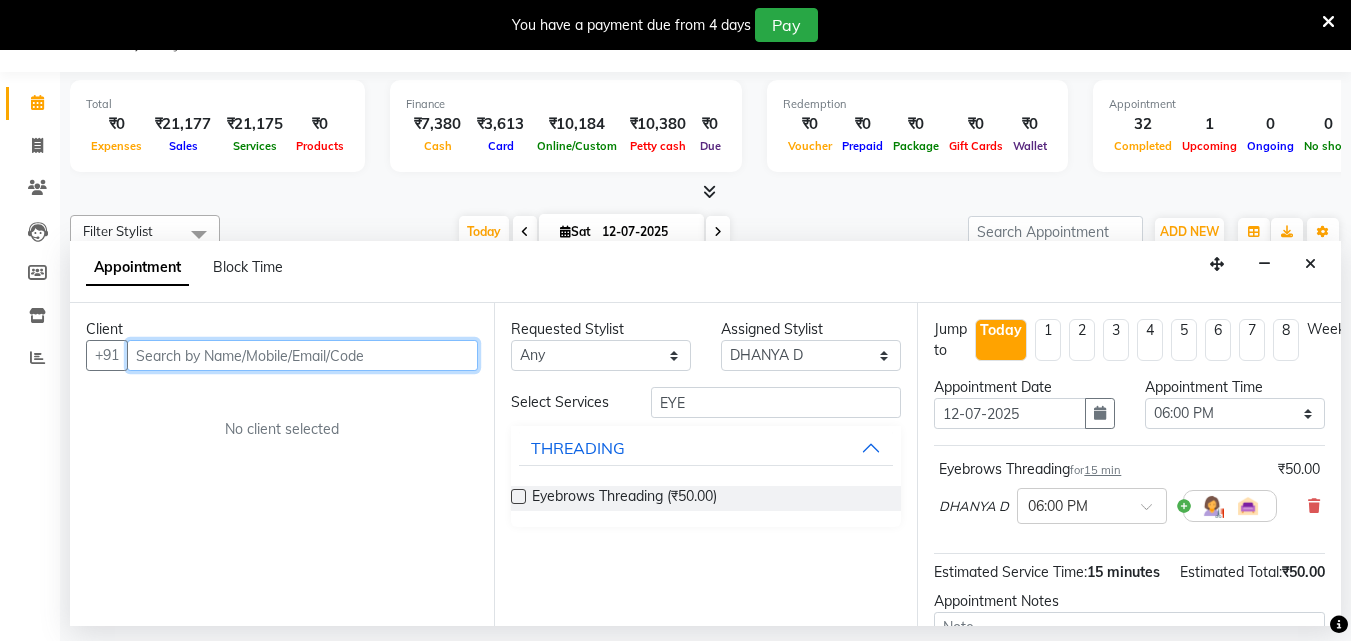 click at bounding box center (302, 355) 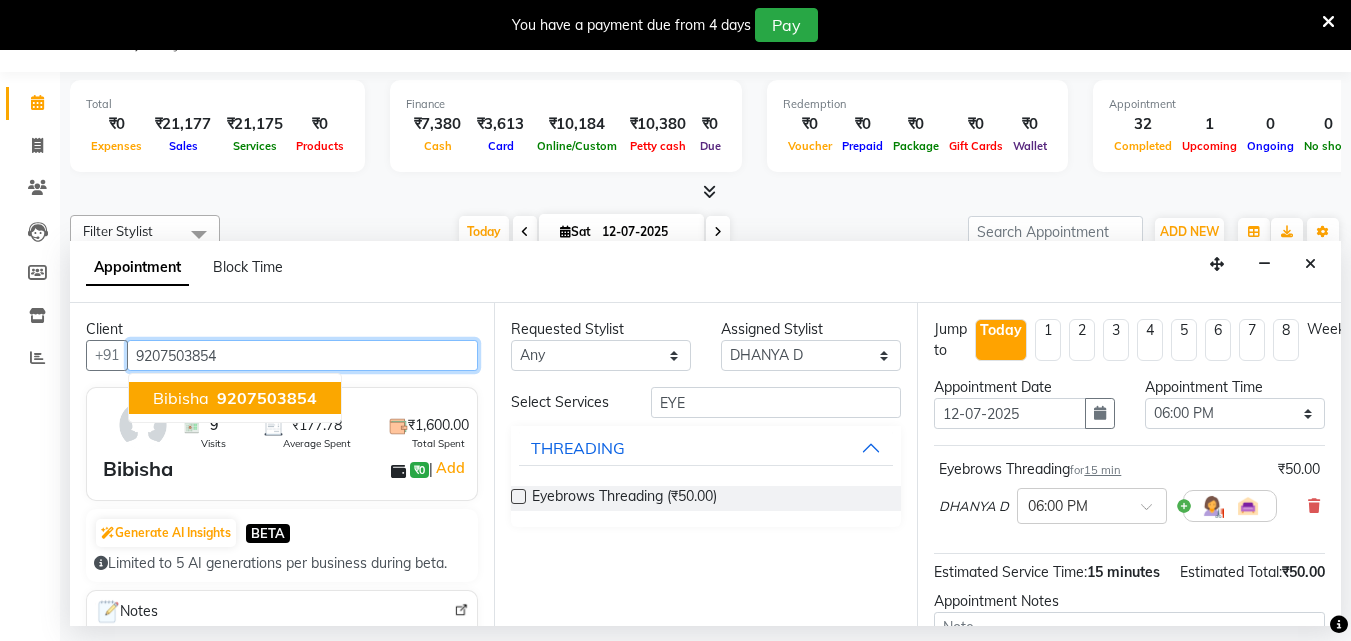 type on "9207503854" 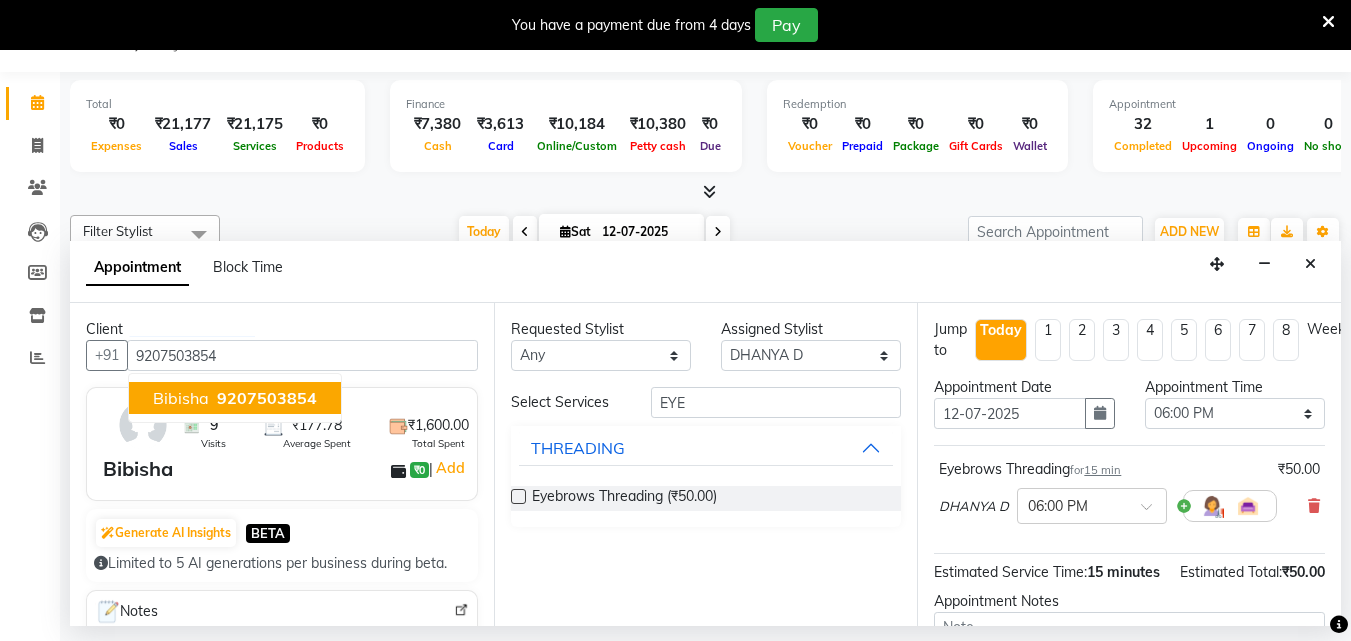 click on "Bibisha    ₹0  |   Add" at bounding box center (286, 469) 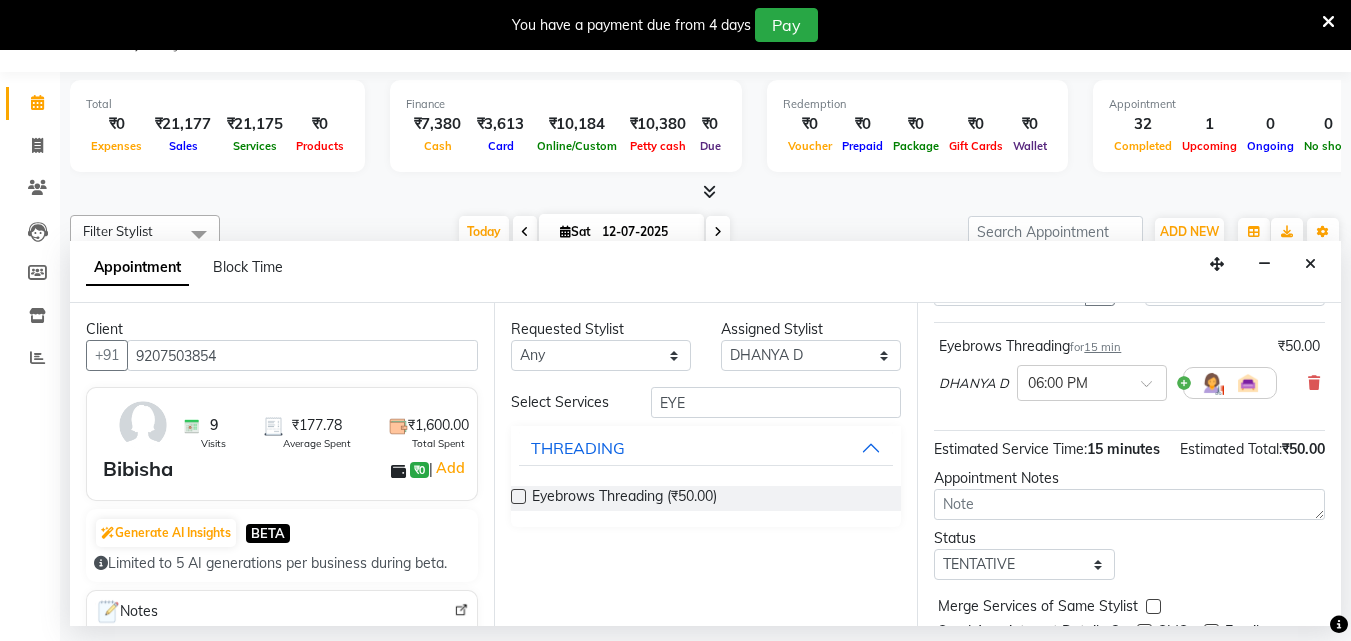 scroll, scrollTop: 239, scrollLeft: 0, axis: vertical 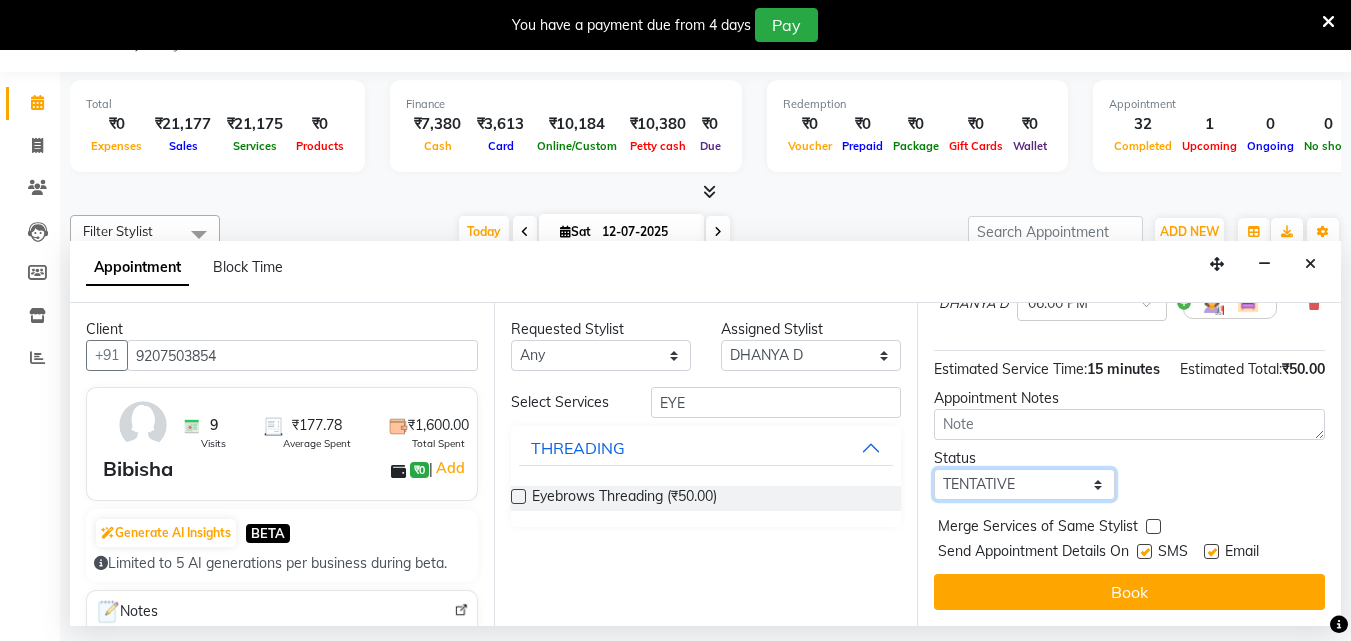 click on "Select TENTATIVE CONFIRM CHECK-IN UPCOMING" at bounding box center (1024, 484) 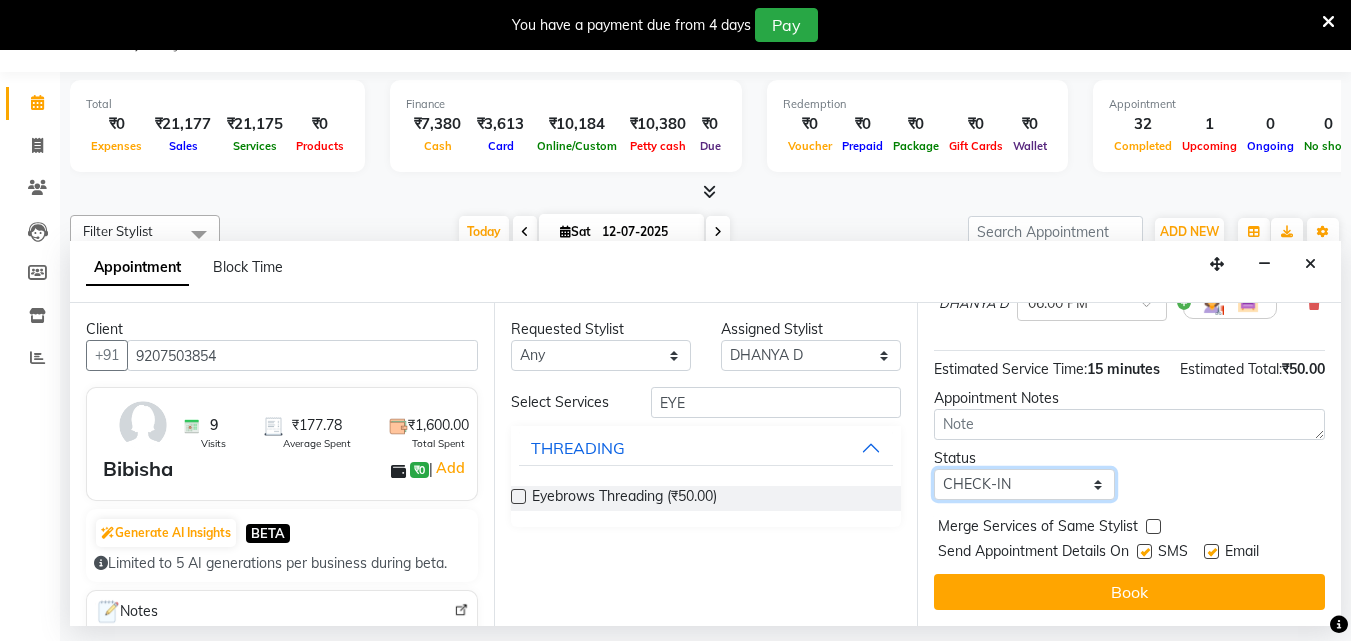 click on "Select TENTATIVE CONFIRM CHECK-IN UPCOMING" at bounding box center (1024, 484) 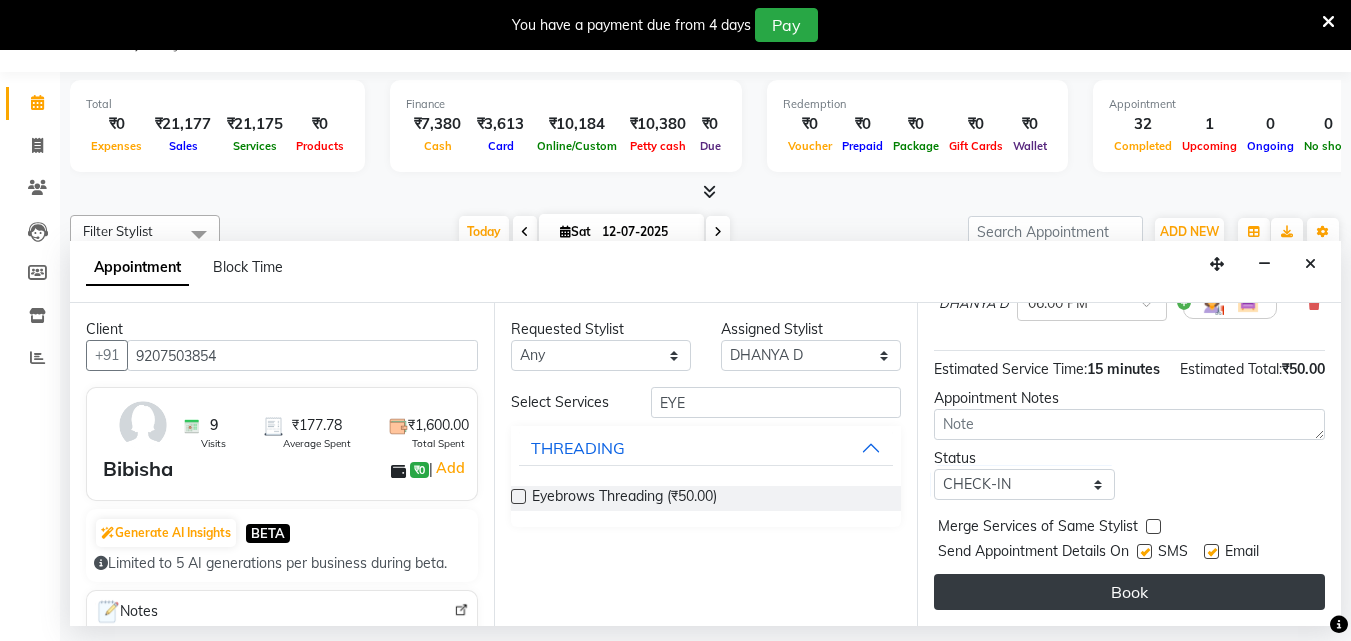 click on "Book" at bounding box center (1129, 592) 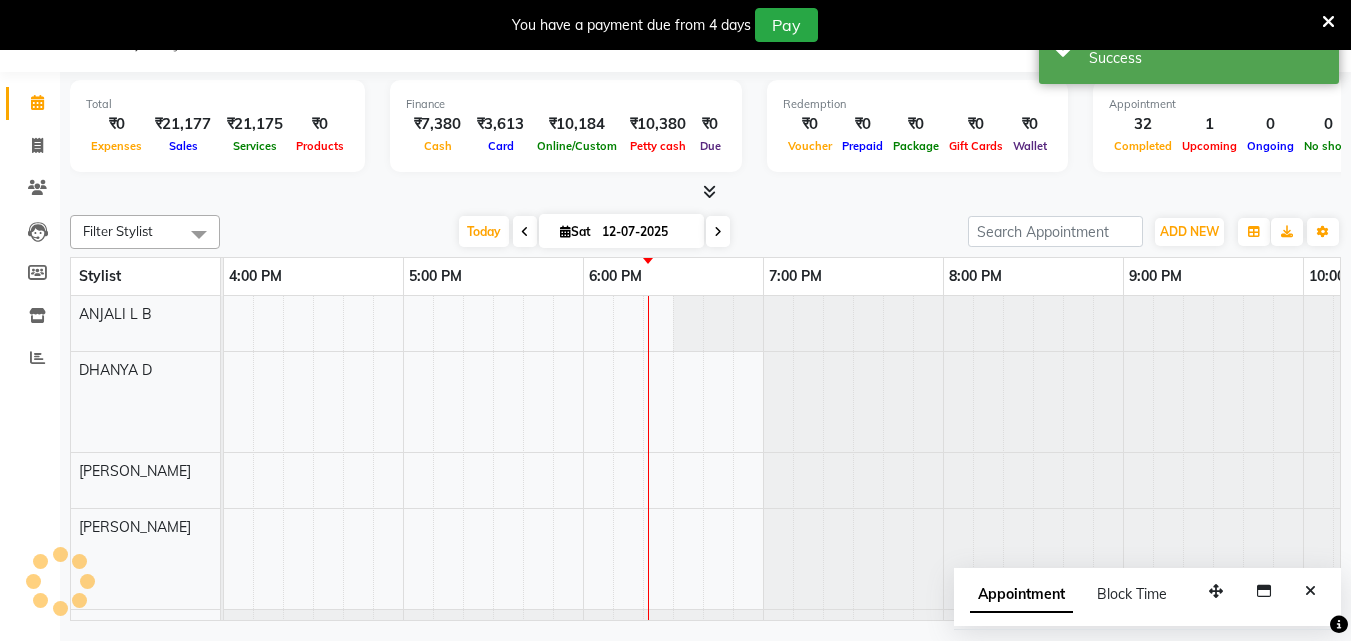 scroll, scrollTop: 0, scrollLeft: 0, axis: both 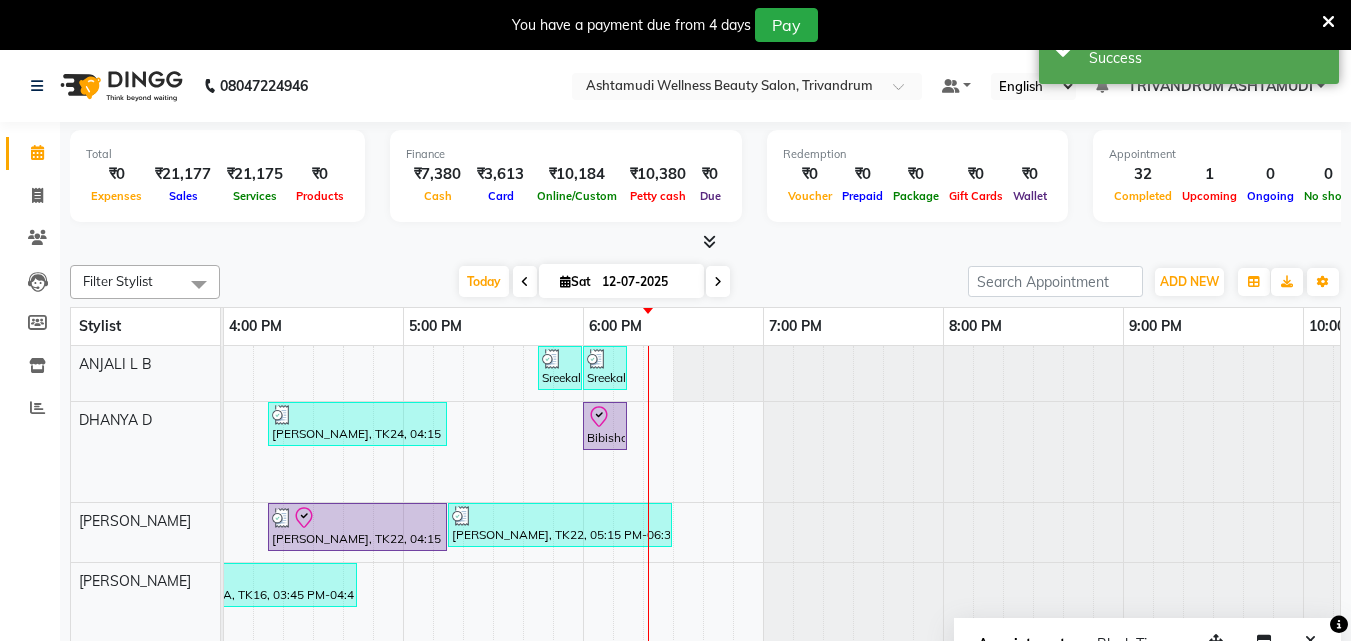 click 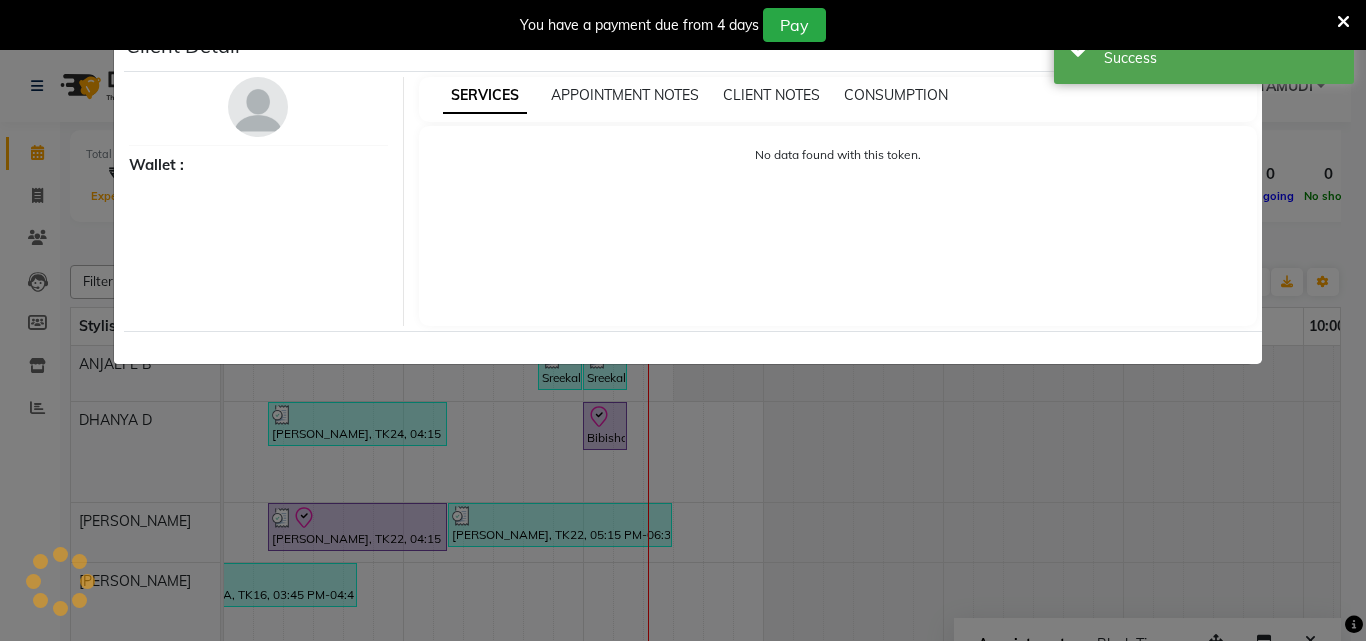 select on "8" 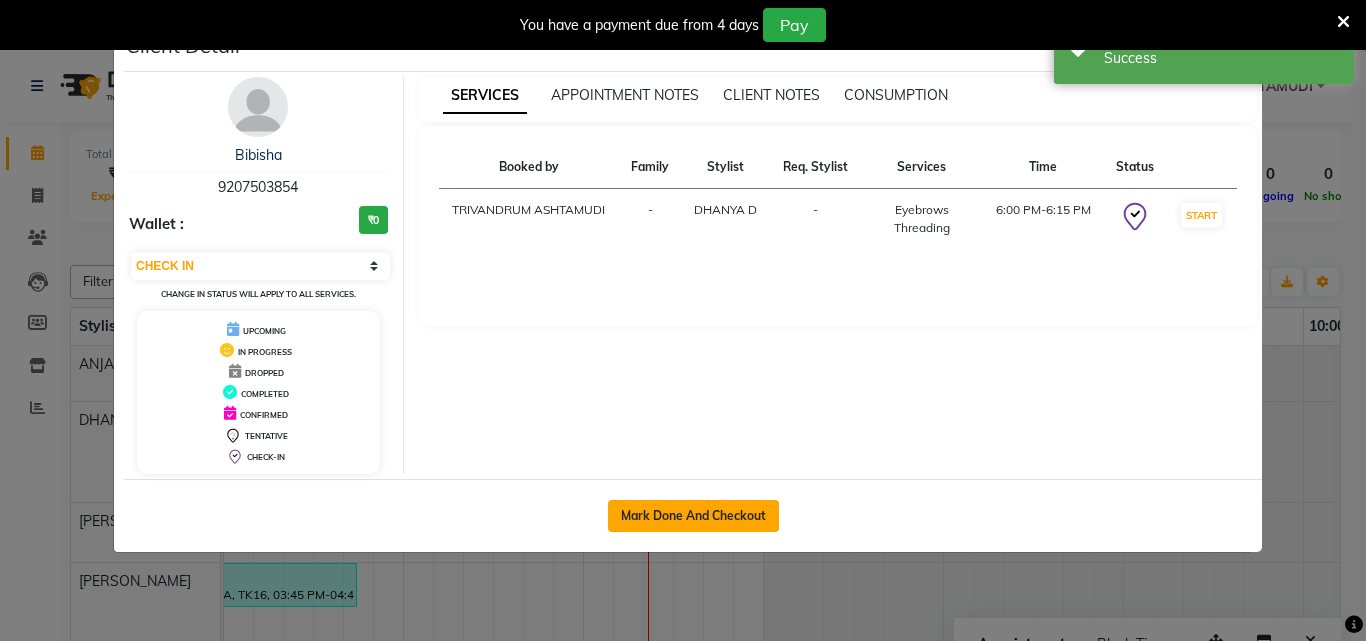 click on "Mark Done And Checkout" 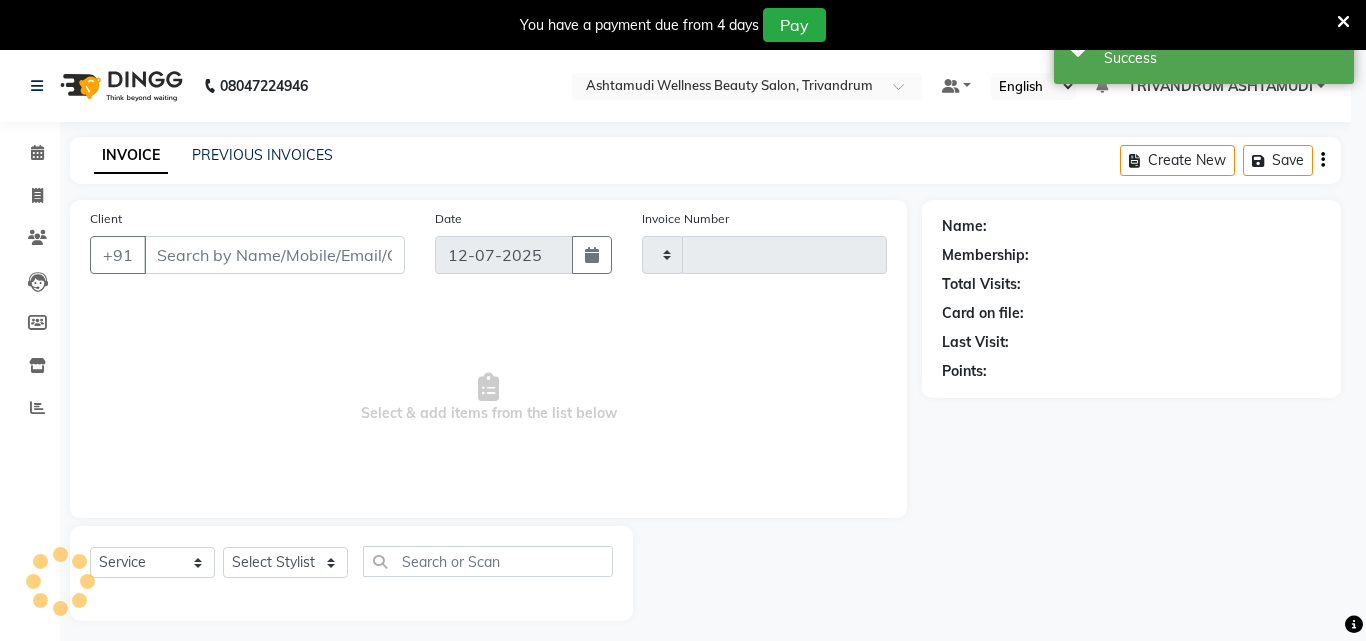 type on "2096" 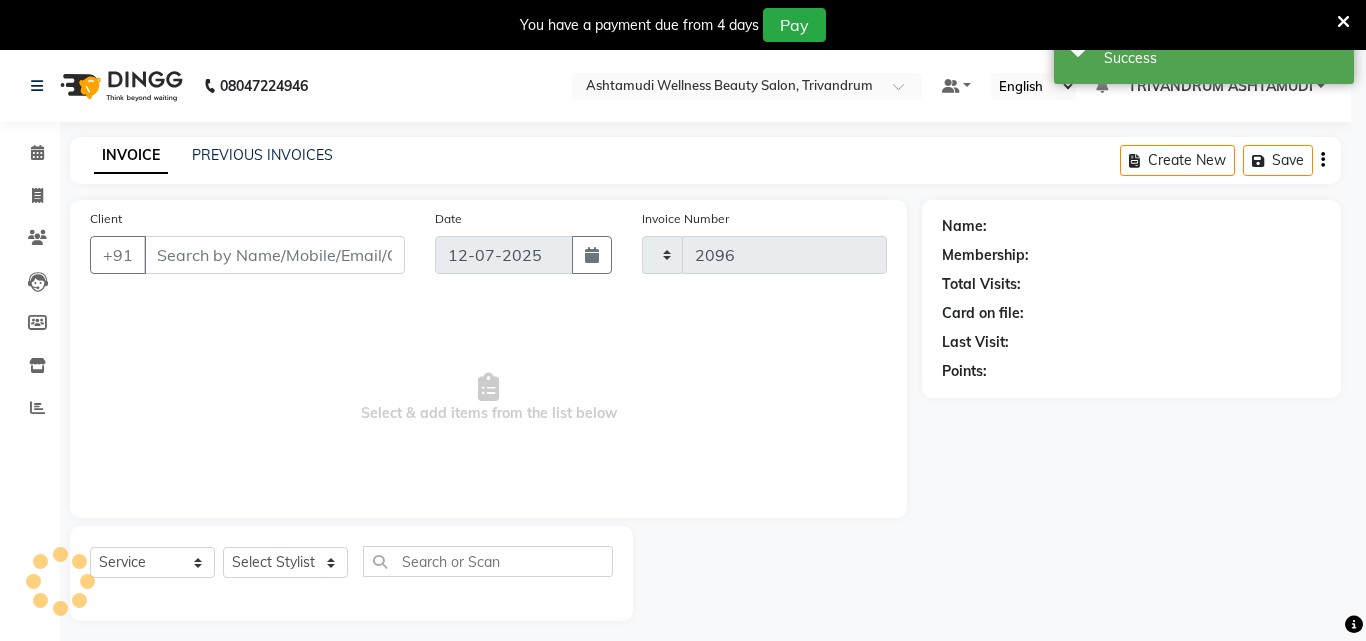 select on "4636" 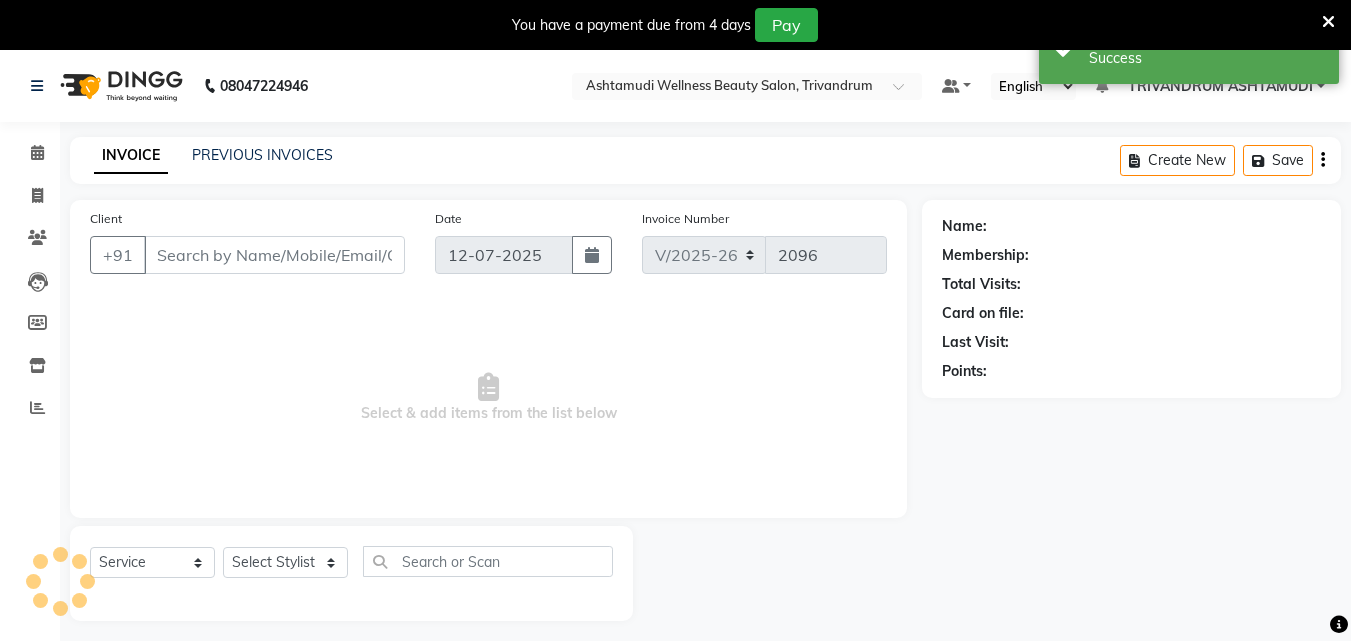type on "9207503854" 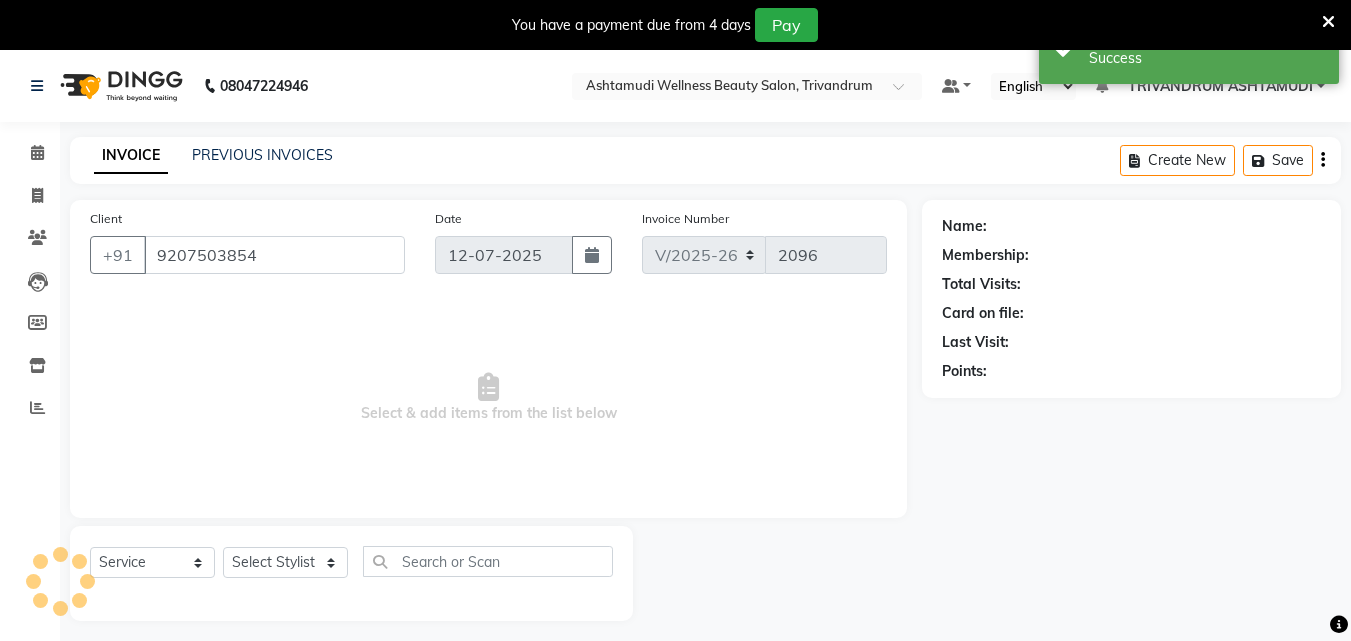 select on "27022" 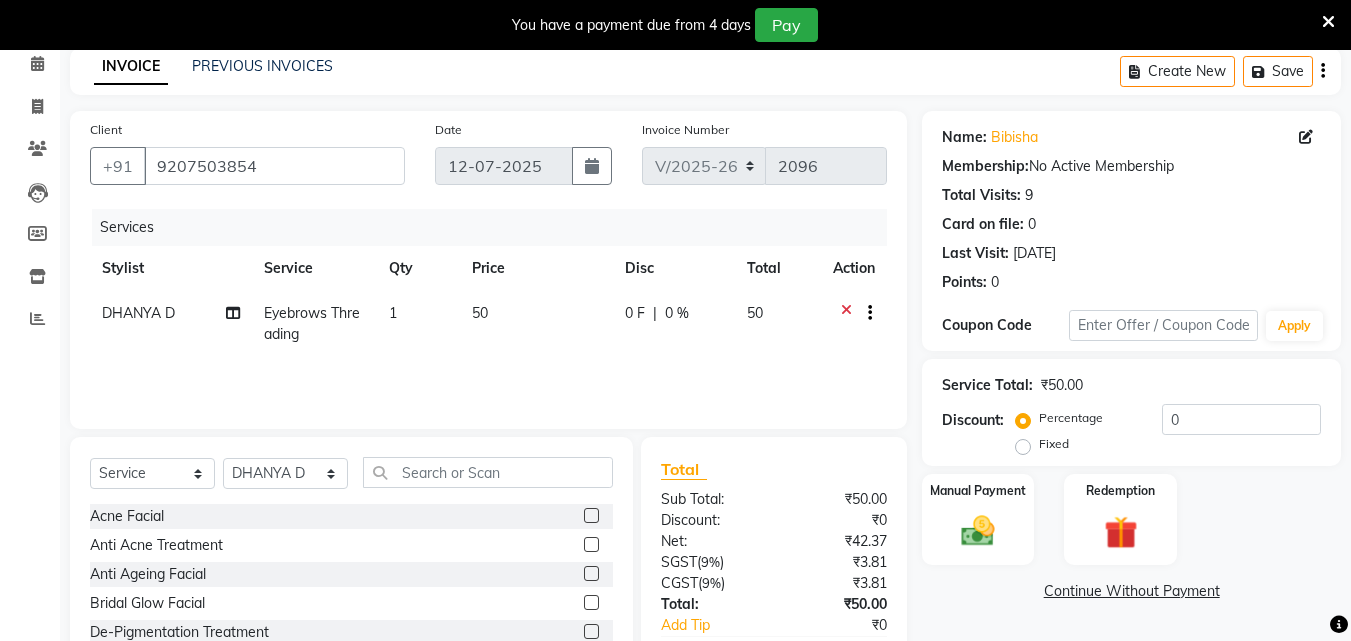 scroll, scrollTop: 210, scrollLeft: 0, axis: vertical 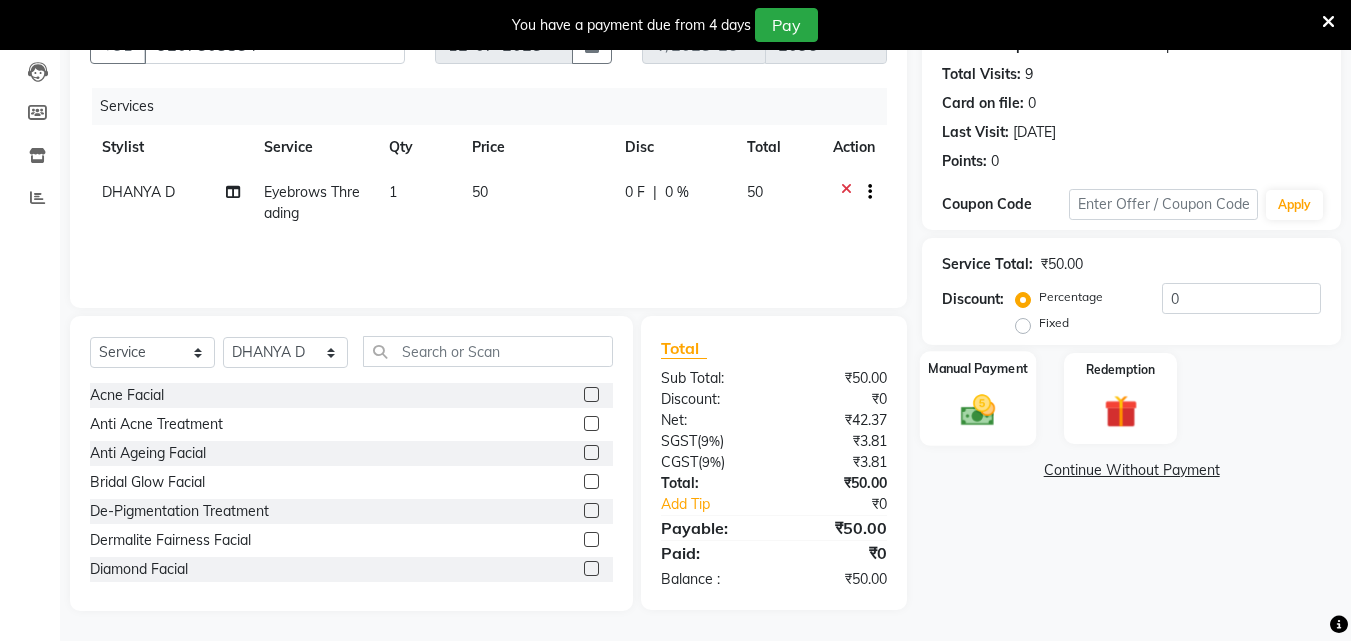click 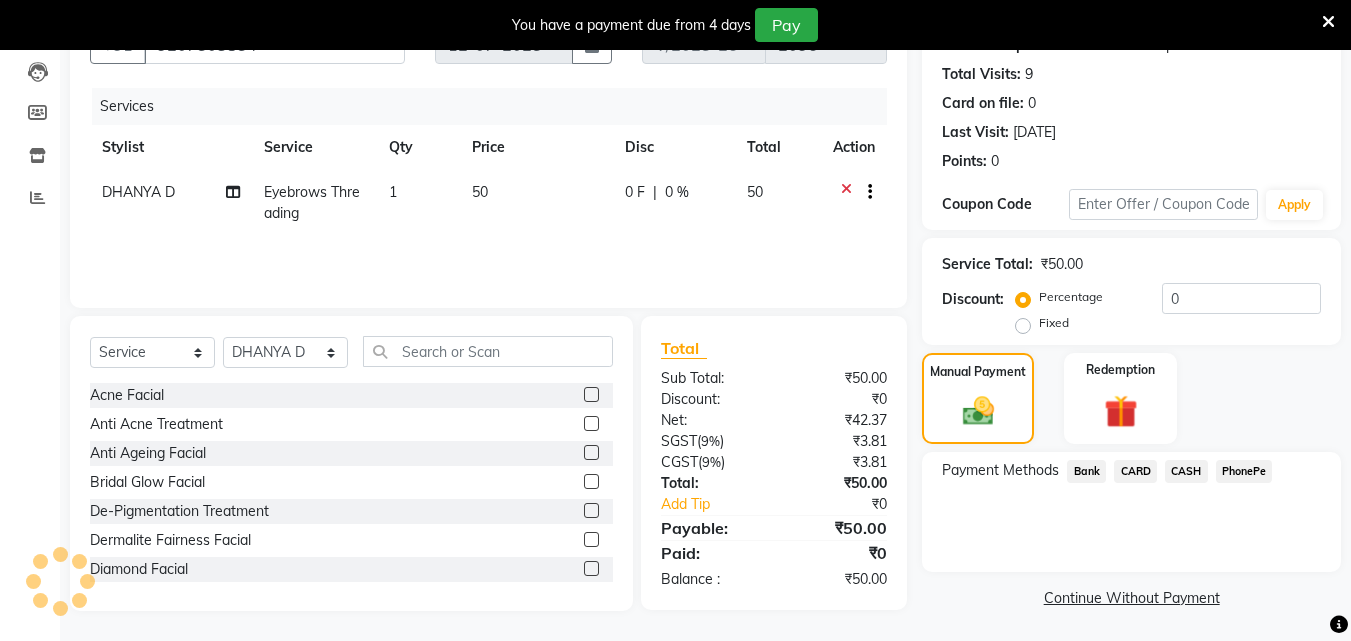 click on "CASH" 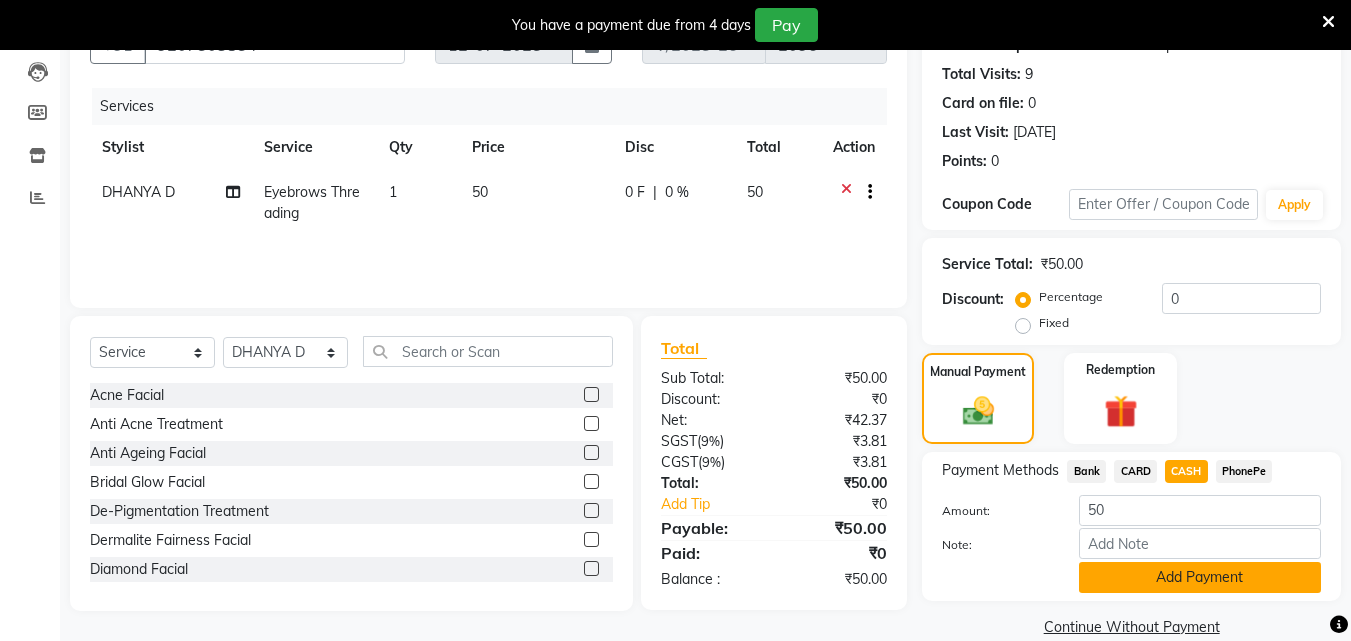 click on "Add Payment" 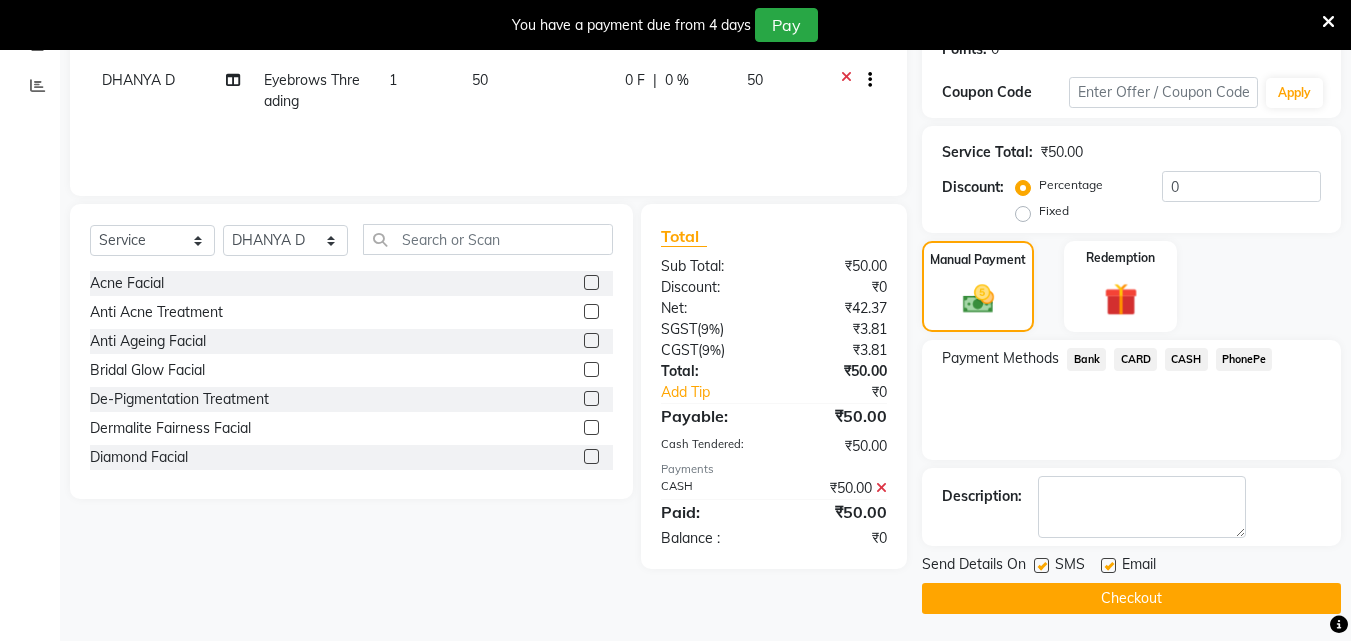 scroll, scrollTop: 325, scrollLeft: 0, axis: vertical 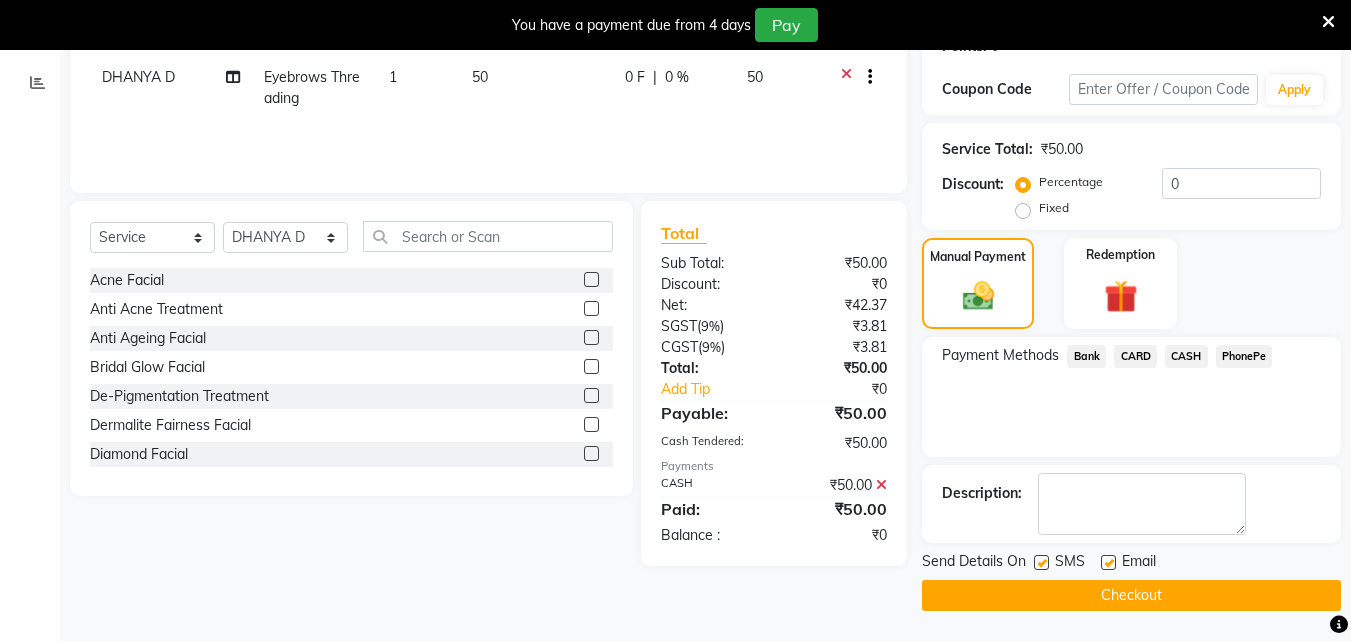 click on "Checkout" 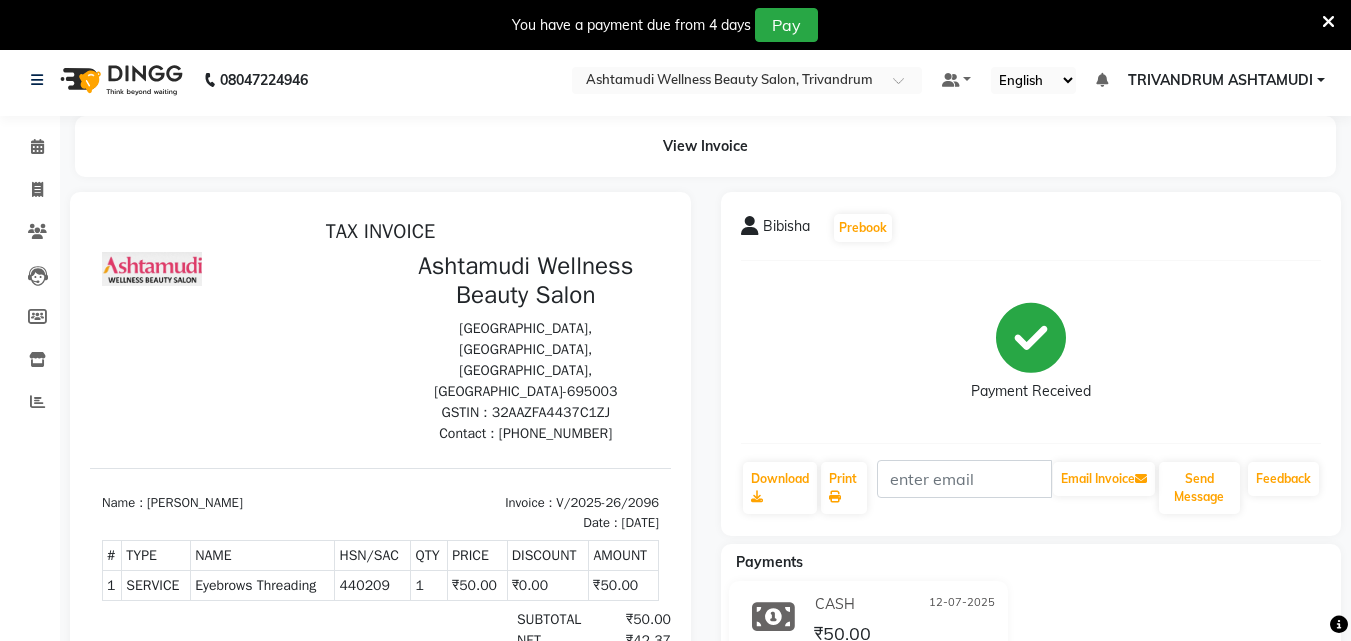 scroll, scrollTop: 0, scrollLeft: 0, axis: both 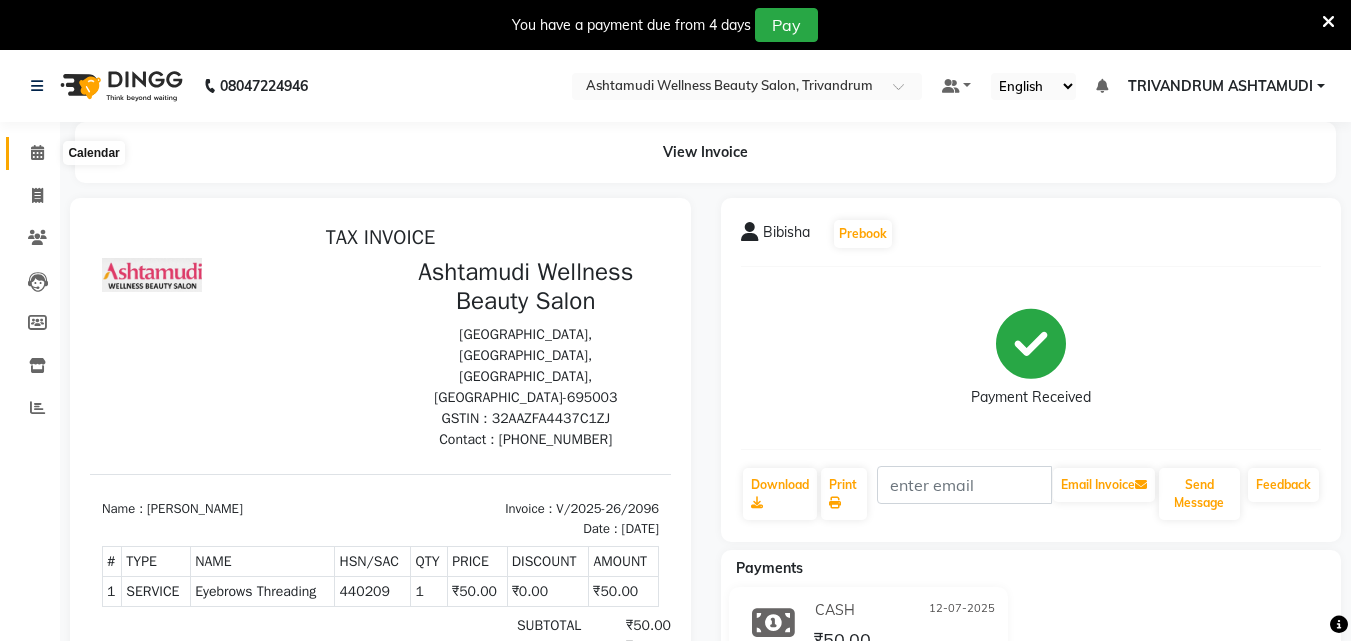 click 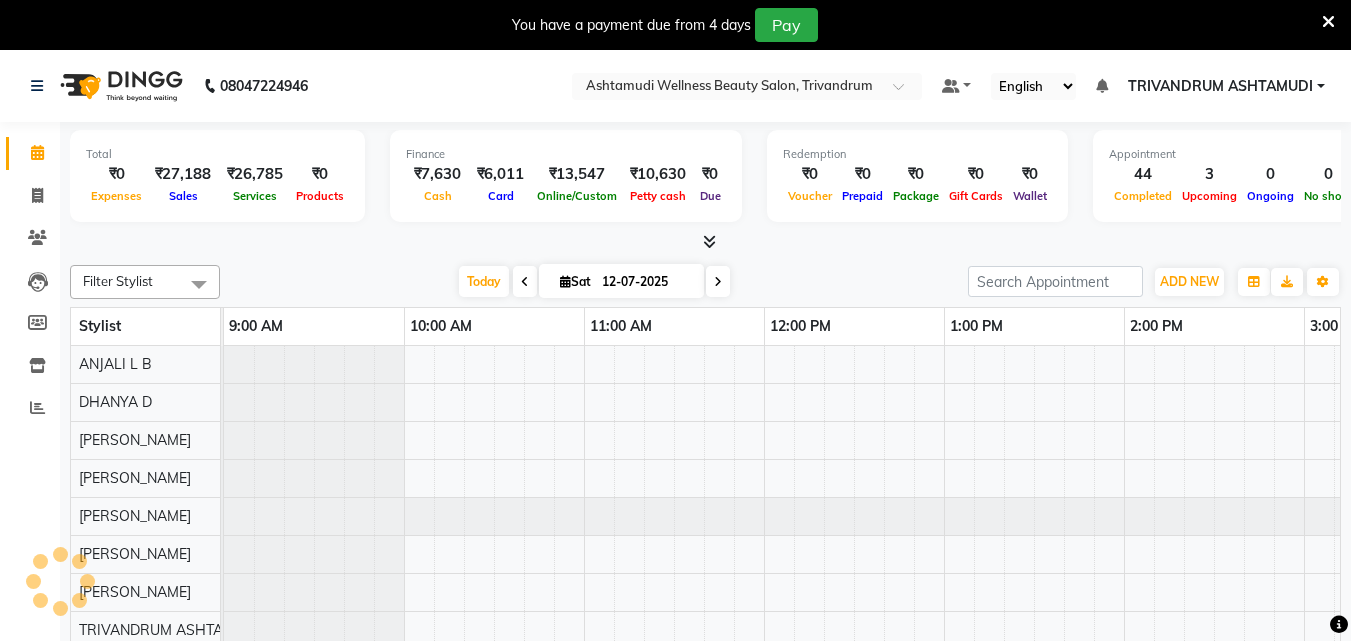 scroll, scrollTop: 0, scrollLeft: 1404, axis: horizontal 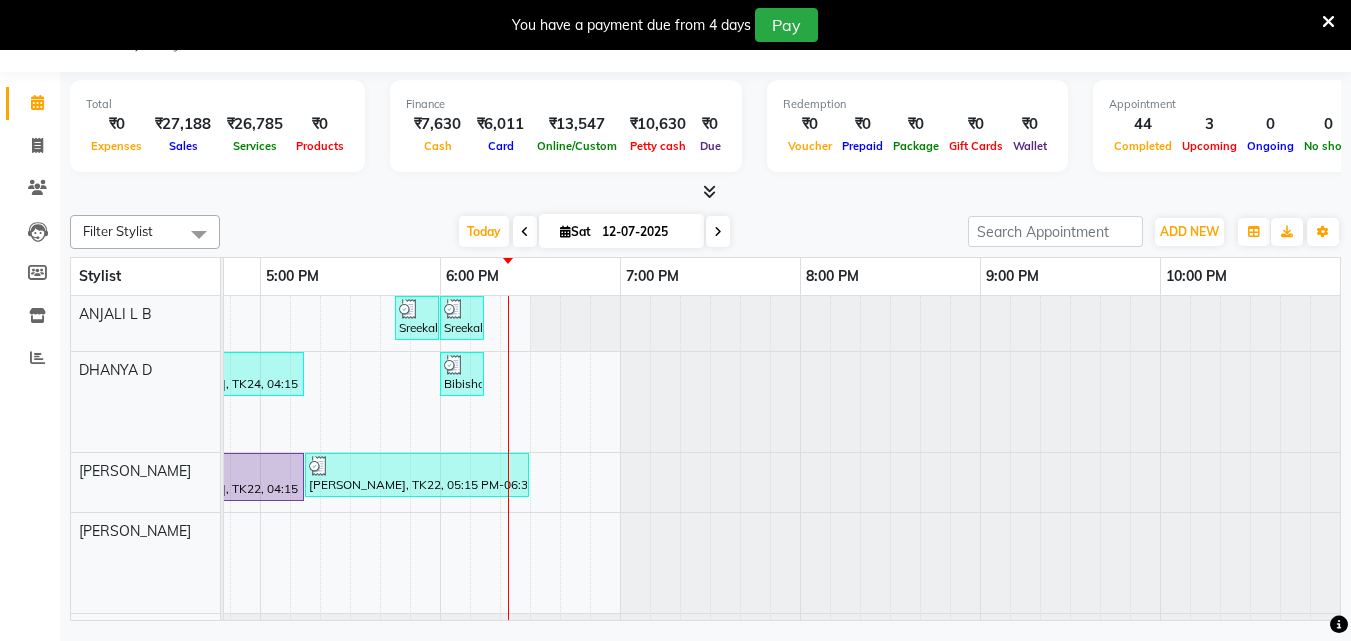 click at bounding box center (1328, 22) 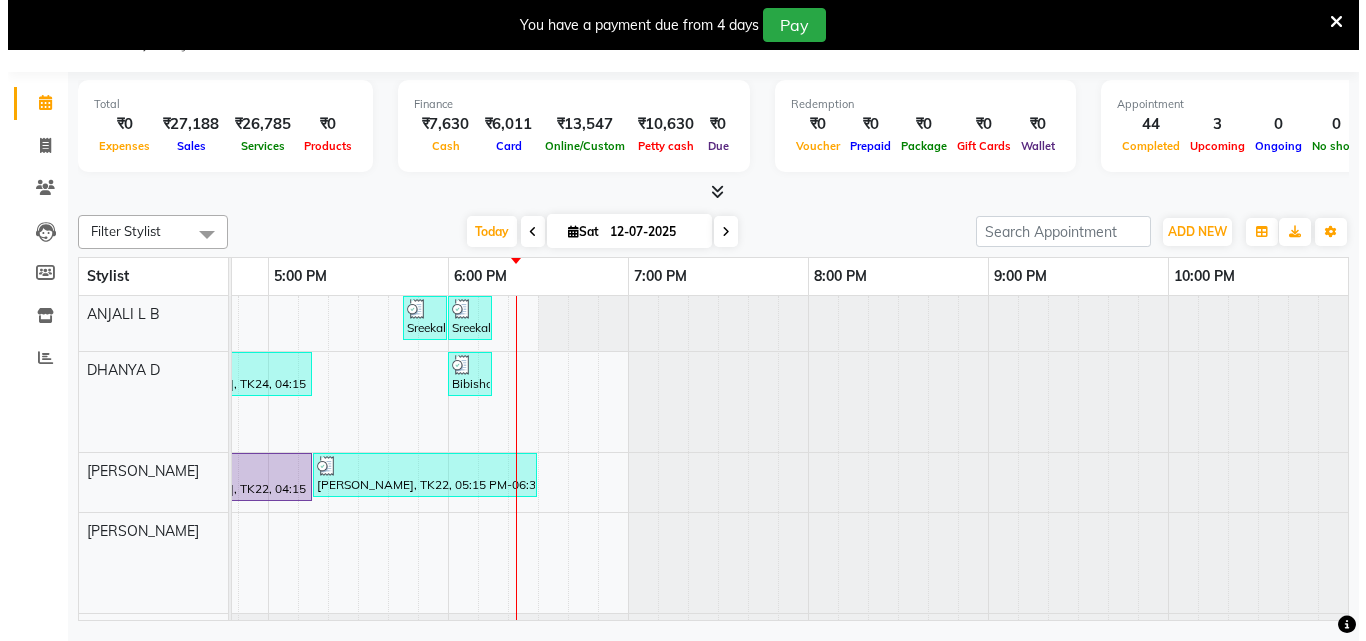 scroll, scrollTop: 0, scrollLeft: 0, axis: both 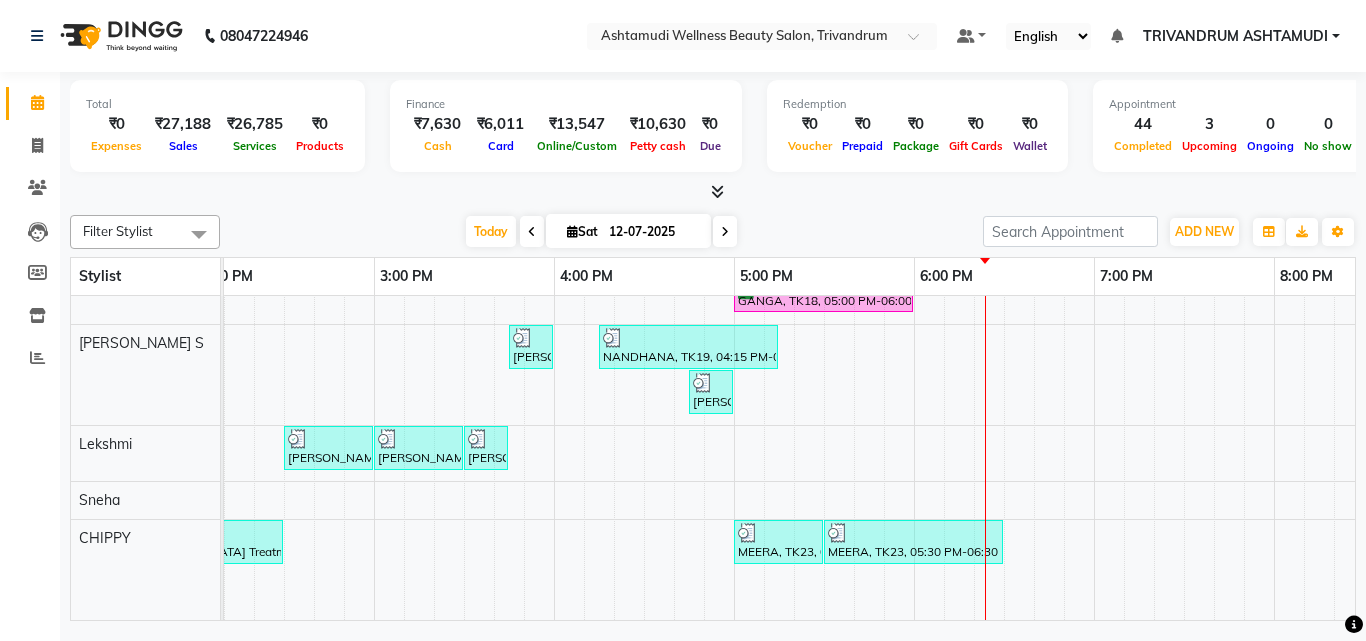 click on "REMYA, TK17, 10:45 AM-11:00 AM, Eyebrows Threading     VIJAYASREE, TK04, 11:20 AM-12:20 PM, Ceramide  Anti frizz treatment     VIJAYASREE, TK04, 12:20 PM-01:20 PM, Root Touch-Up ([MEDICAL_DATA] Free),Ceramide  Anti frizz treatment,Eyebrows Threading     DHANUJA, TK21, 01:30 PM-01:45 PM, Eyebrows Threading     SREEKUTTY, TK14, 02:45 PM-03:00 PM, Eyebrows Threading     Sreekala, TK25, 05:45 PM-06:00 PM, Eyebrows Threading     Sreekala, TK25, 06:00 PM-06:15 PM, Forehead Threading     VIJAYASREE, TK04, 11:15 AM-12:00 PM, Root Touch-Up ([MEDICAL_DATA] Free)     VIJAYASREE, TK04, 12:00 PM-01:00 PM, Ceramide  Anti frizz treatment     [PERSON_NAME], TK24, 04:15 PM-05:15 PM, Root Crown Coloring     Bibisha, TK26, 06:00 PM-06:15 PM, Eyebrows Threading     [PERSON_NAME]@@, TK08, 12:45 PM-01:00 PM, Eyebrows Threading     Asha, TK02, 11:20 AM-12:20 PM, Layer Cut     [PERSON_NAME], TK15, 01:45 PM-02:45 PM, Root Smoothening     [PERSON_NAME], TK15, 02:45 PM-03:15 PM, Child Cut
[PERSON_NAME], TK22, 04:15 PM-05:15 PM, D-Tan Cleanup" at bounding box center (554, 216) 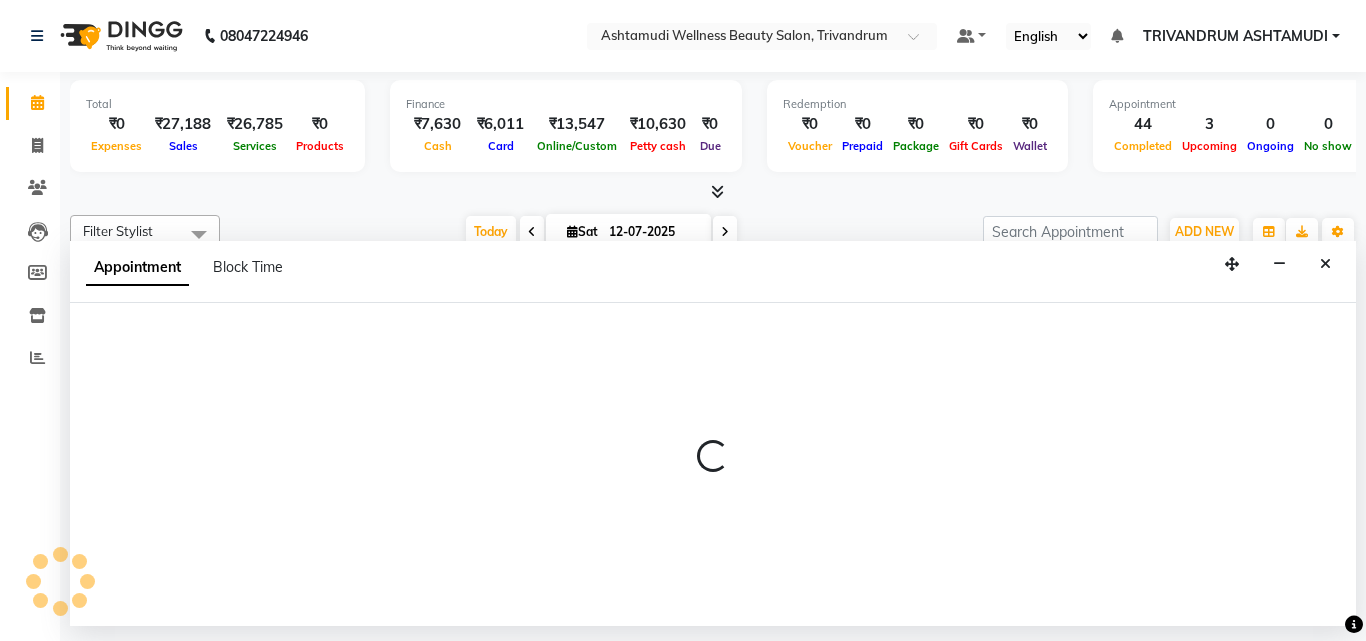 select on "72435" 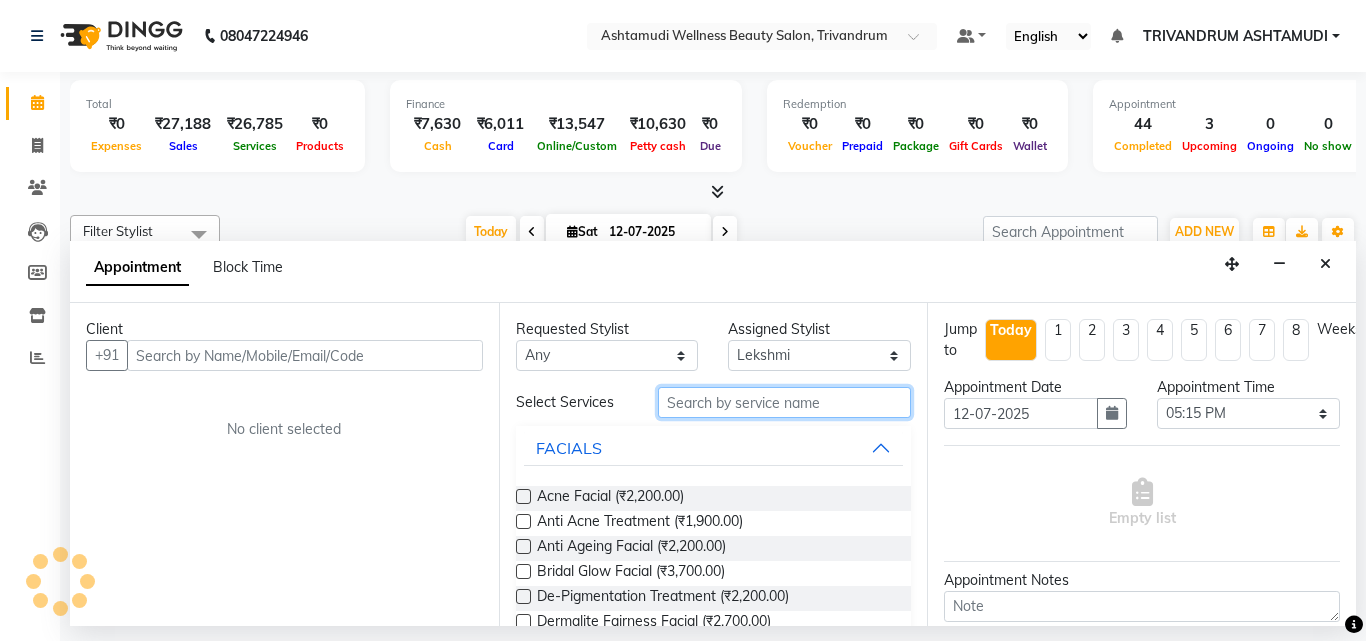 click at bounding box center [785, 402] 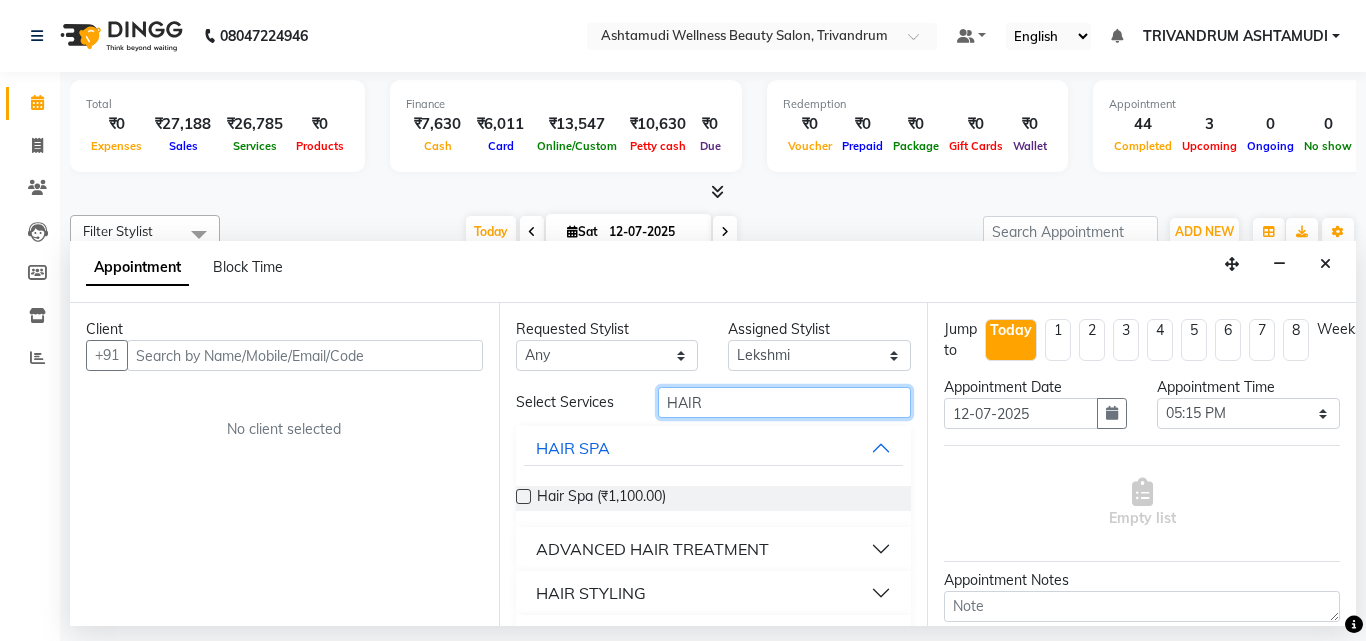 type on "HAIR" 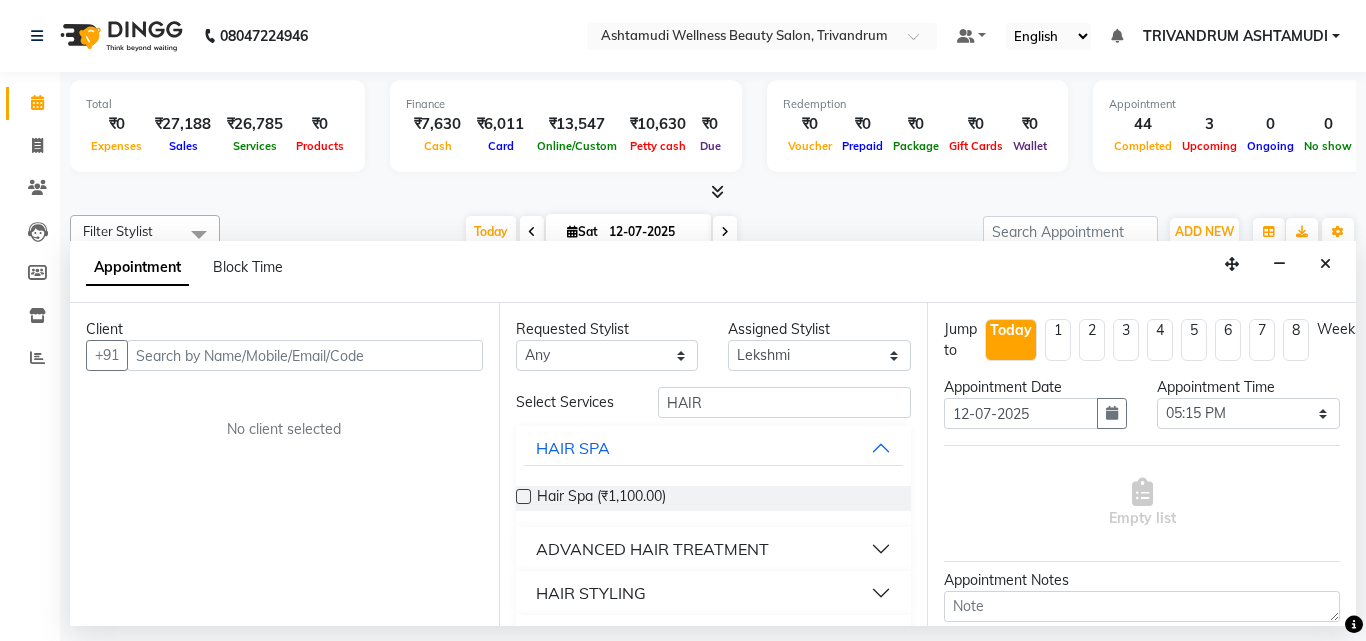 click at bounding box center (523, 496) 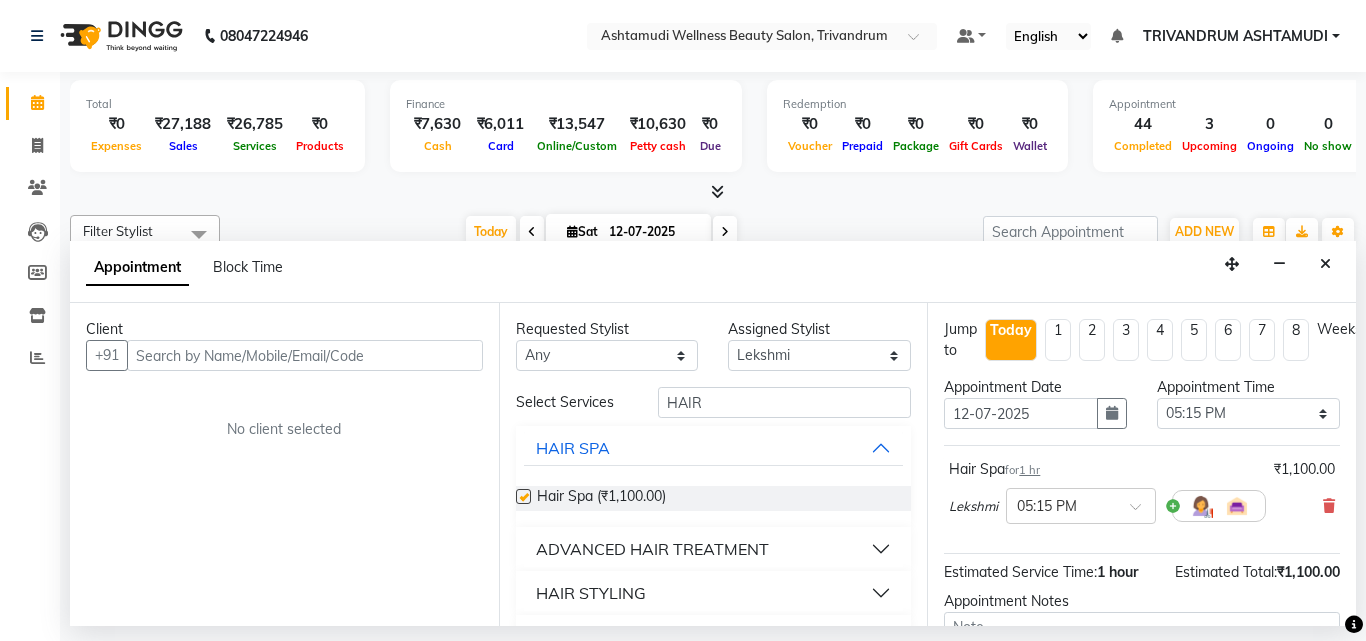 checkbox on "false" 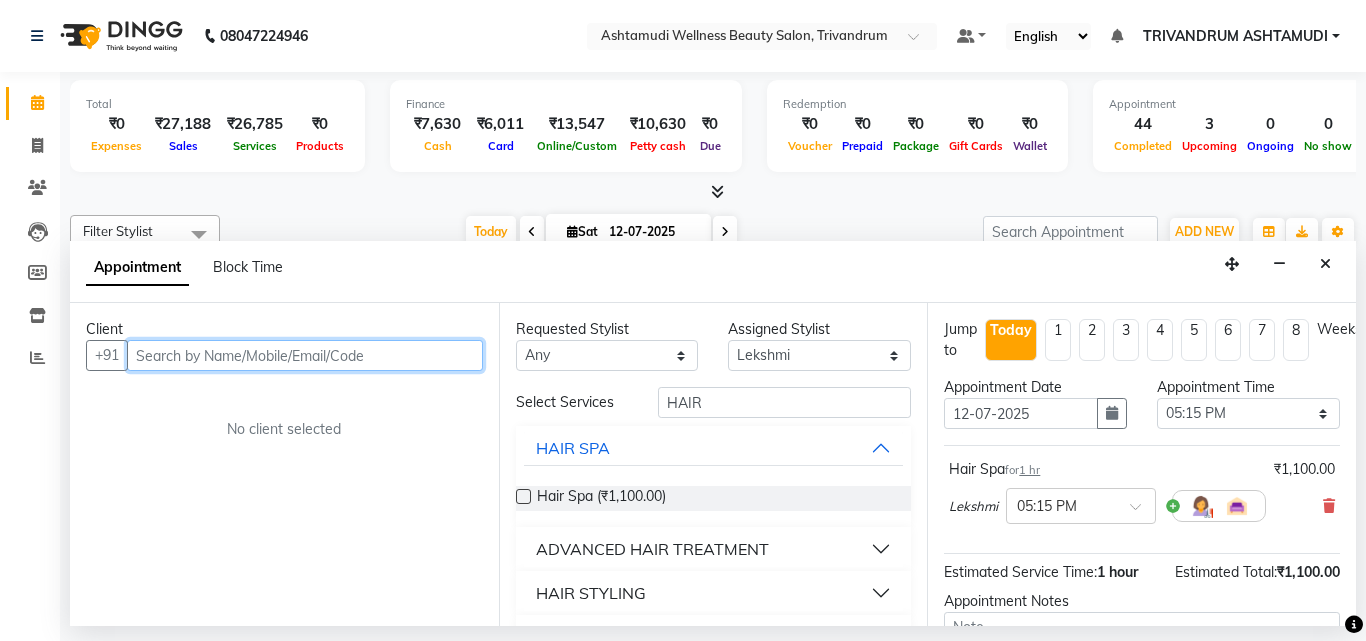 click at bounding box center (305, 355) 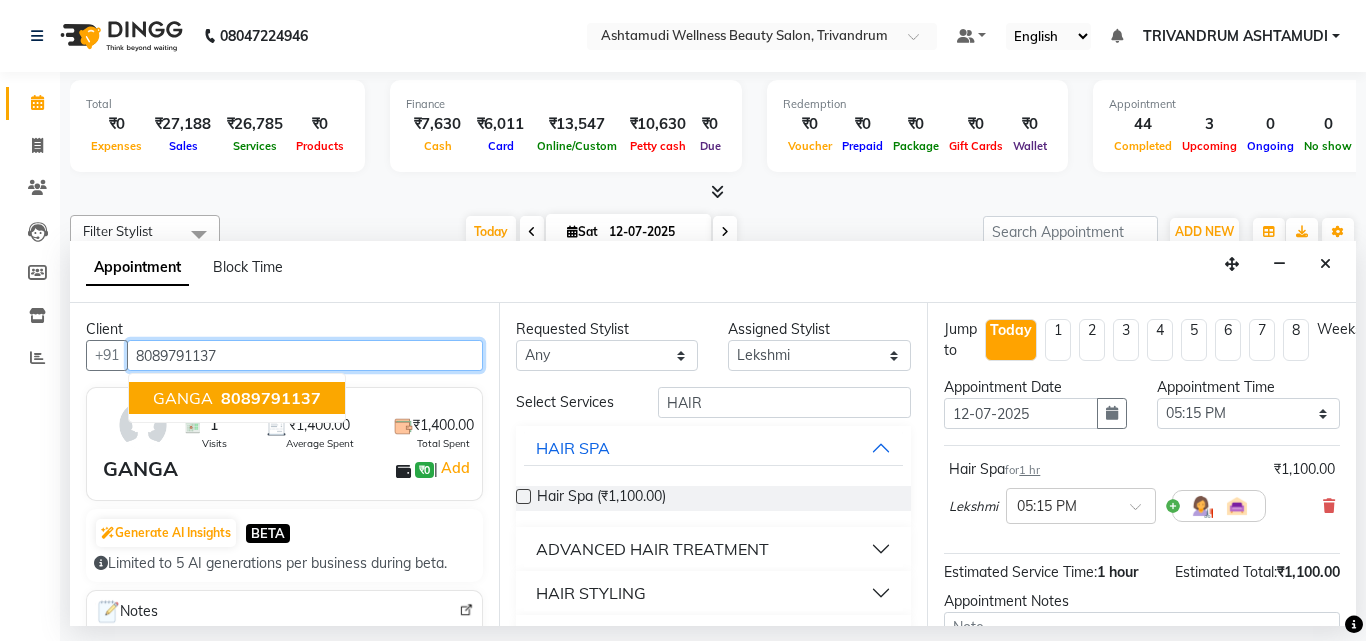 type on "8089791137" 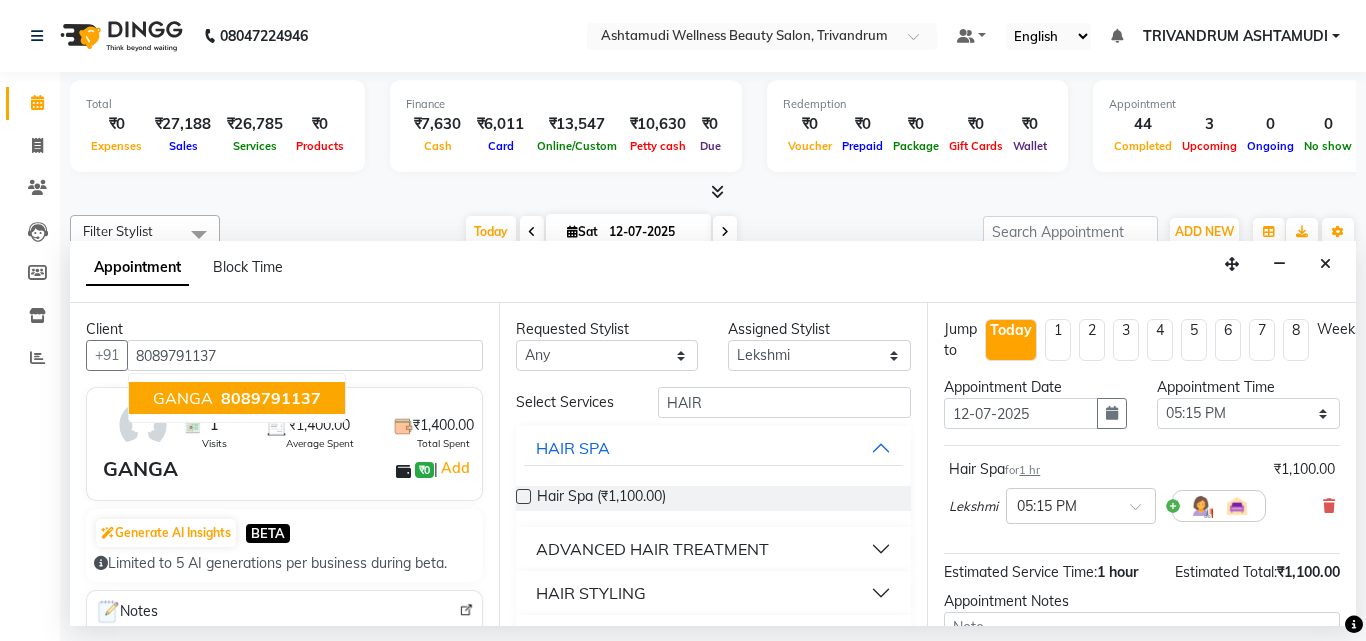 click on "1 Visits ₹1,400.00 Average Spent ₹1,400.00 Total Spent GANGA    ₹0  |   Add" at bounding box center [284, 444] 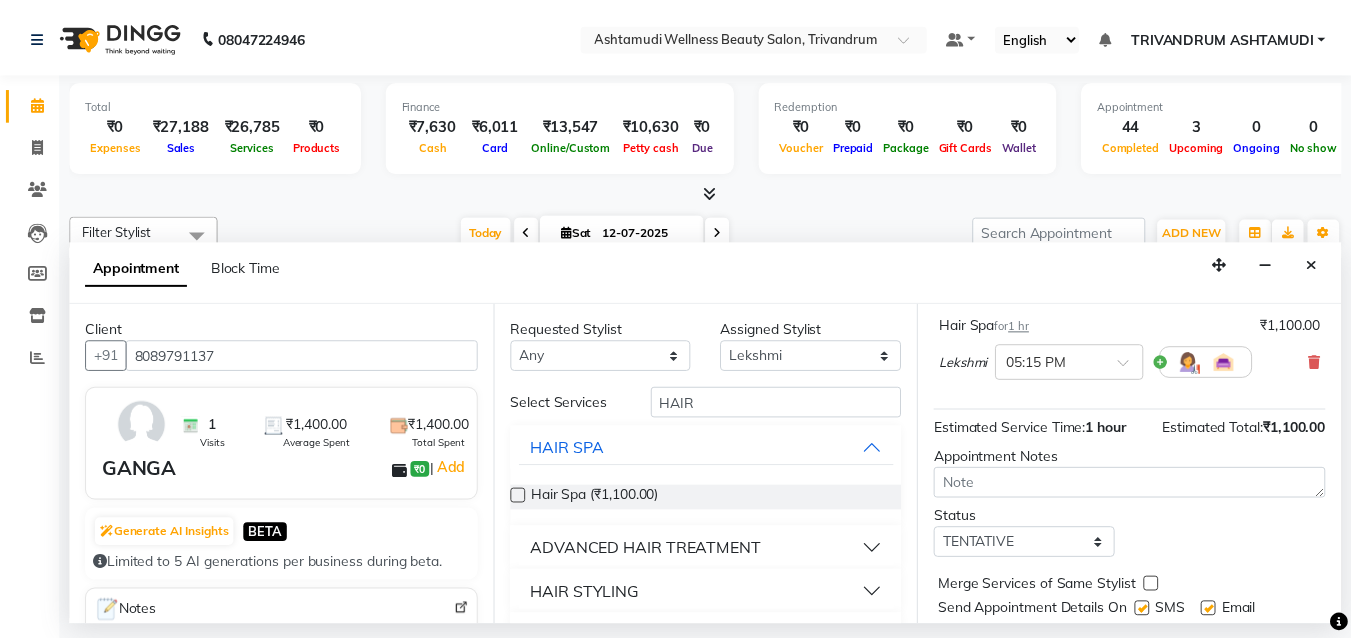 scroll, scrollTop: 218, scrollLeft: 0, axis: vertical 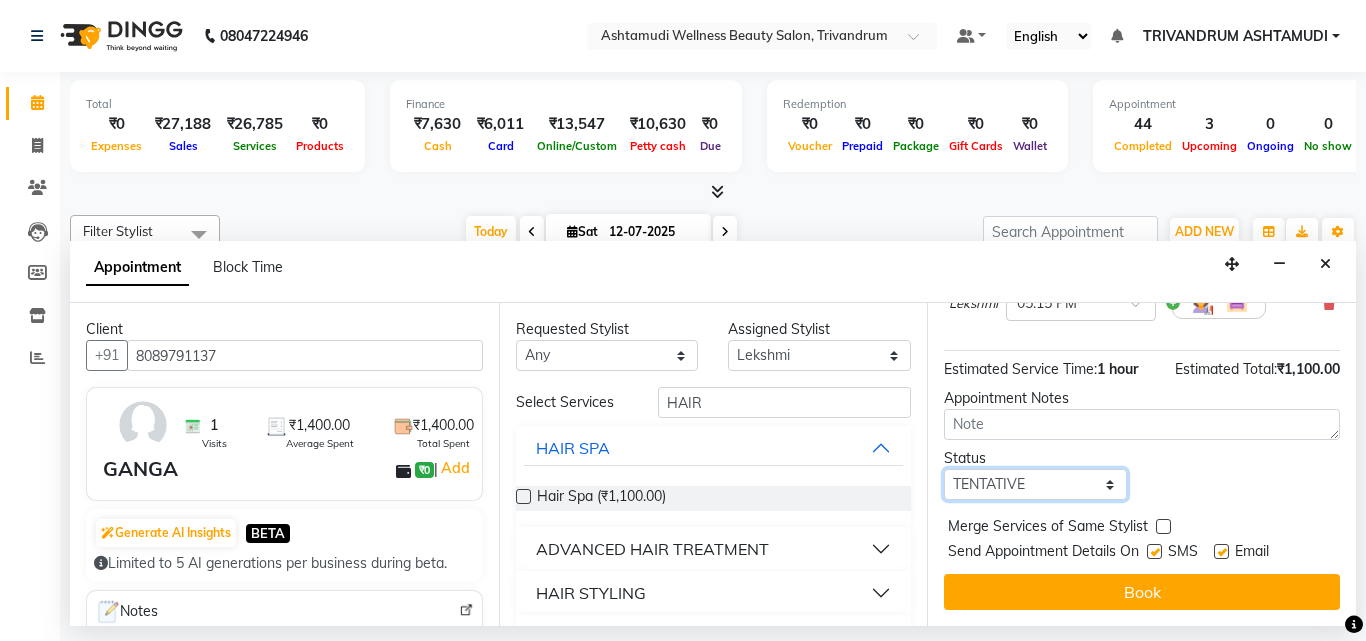 click on "Select TENTATIVE CONFIRM CHECK-IN UPCOMING" at bounding box center [1035, 484] 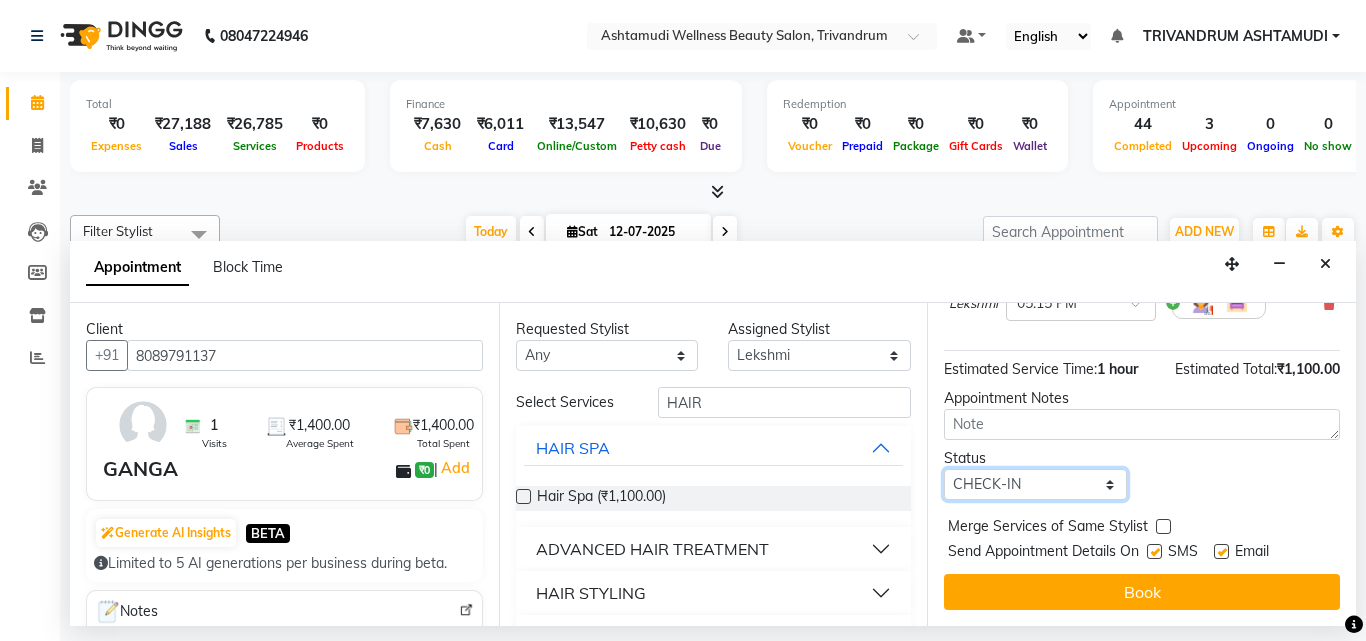 click on "Select TENTATIVE CONFIRM CHECK-IN UPCOMING" at bounding box center (1035, 484) 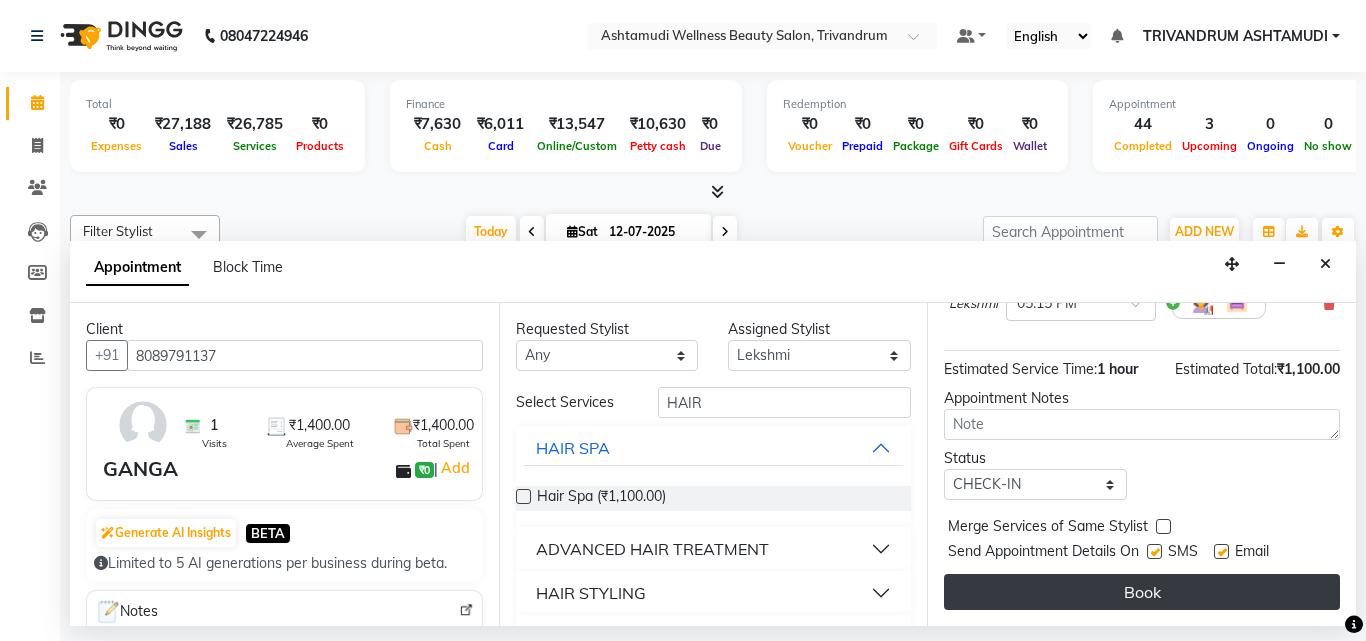 click on "Book" at bounding box center [1142, 592] 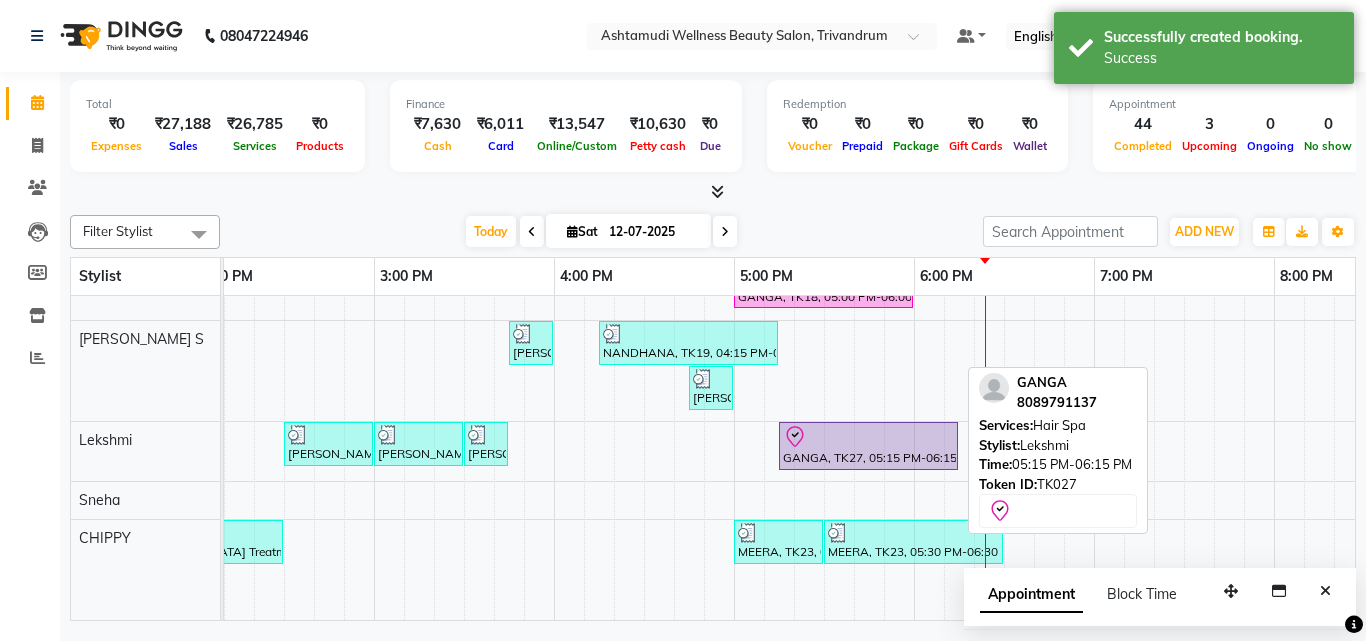 click at bounding box center [868, 437] 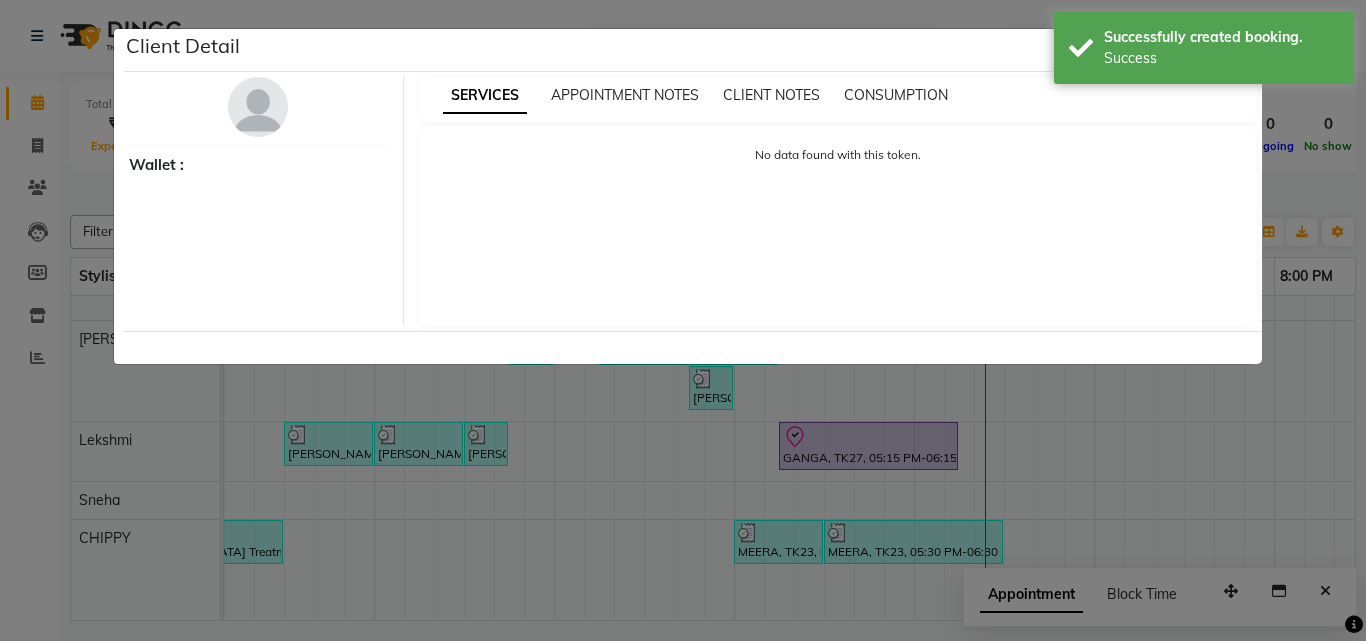 select on "8" 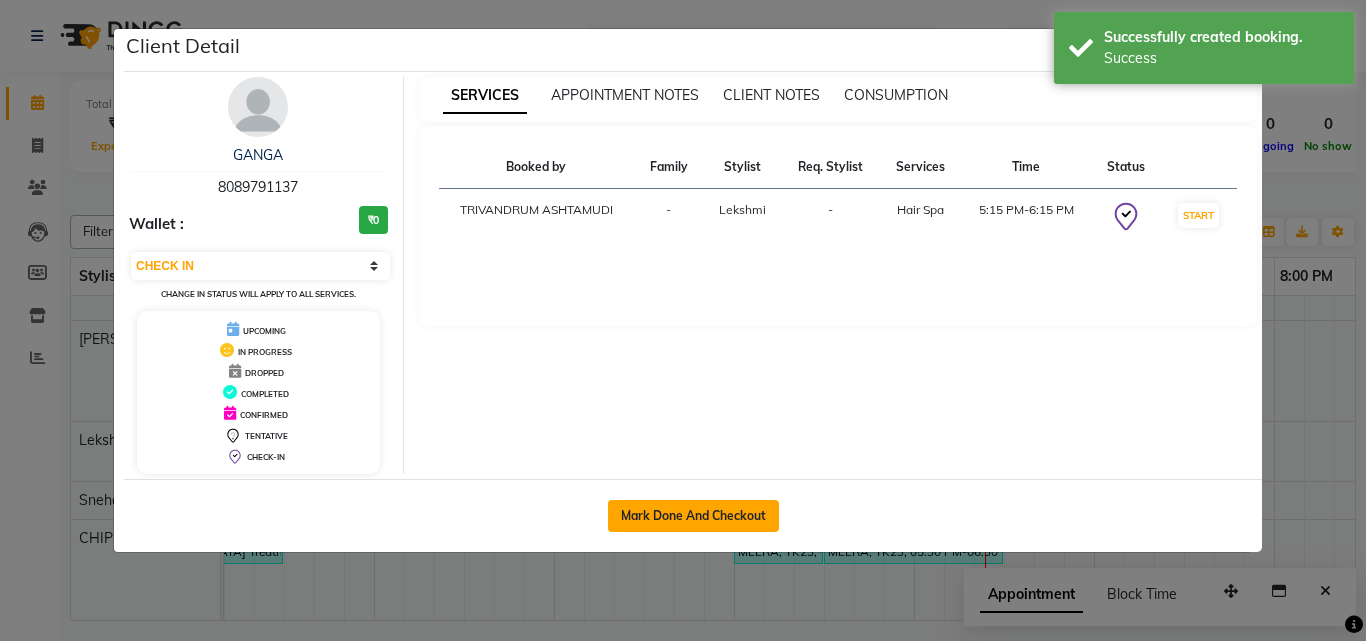 click on "Mark Done And Checkout" 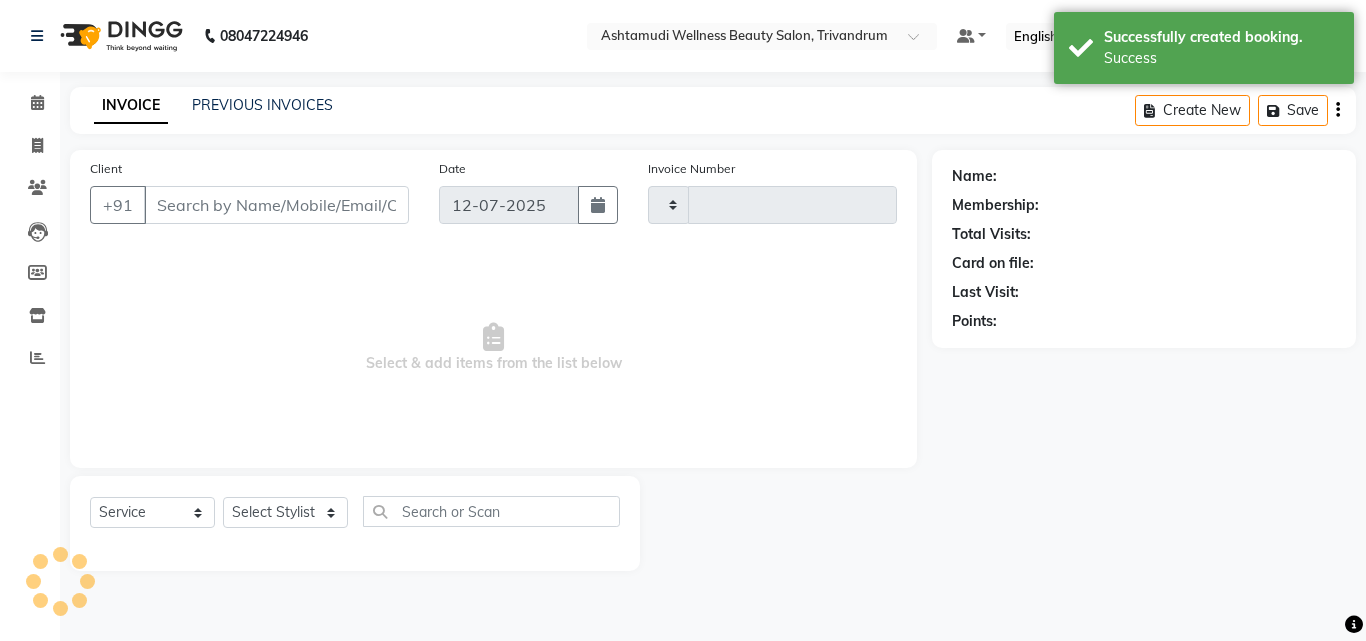 type on "2097" 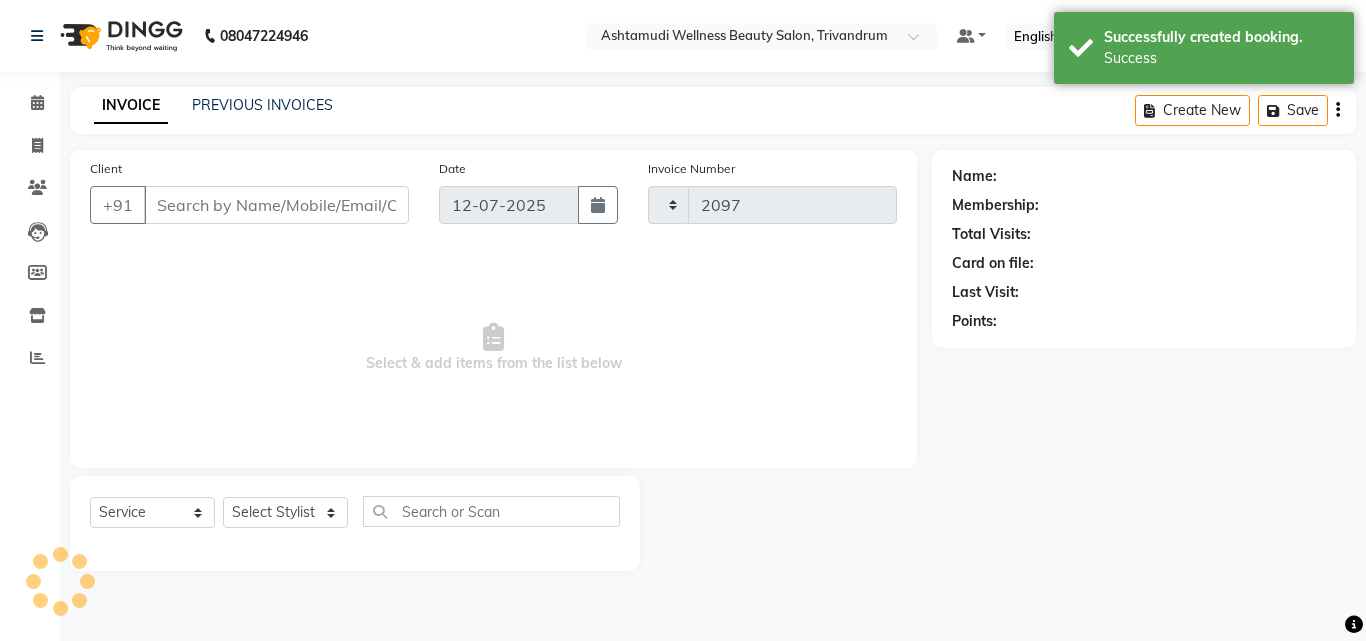 select on "4636" 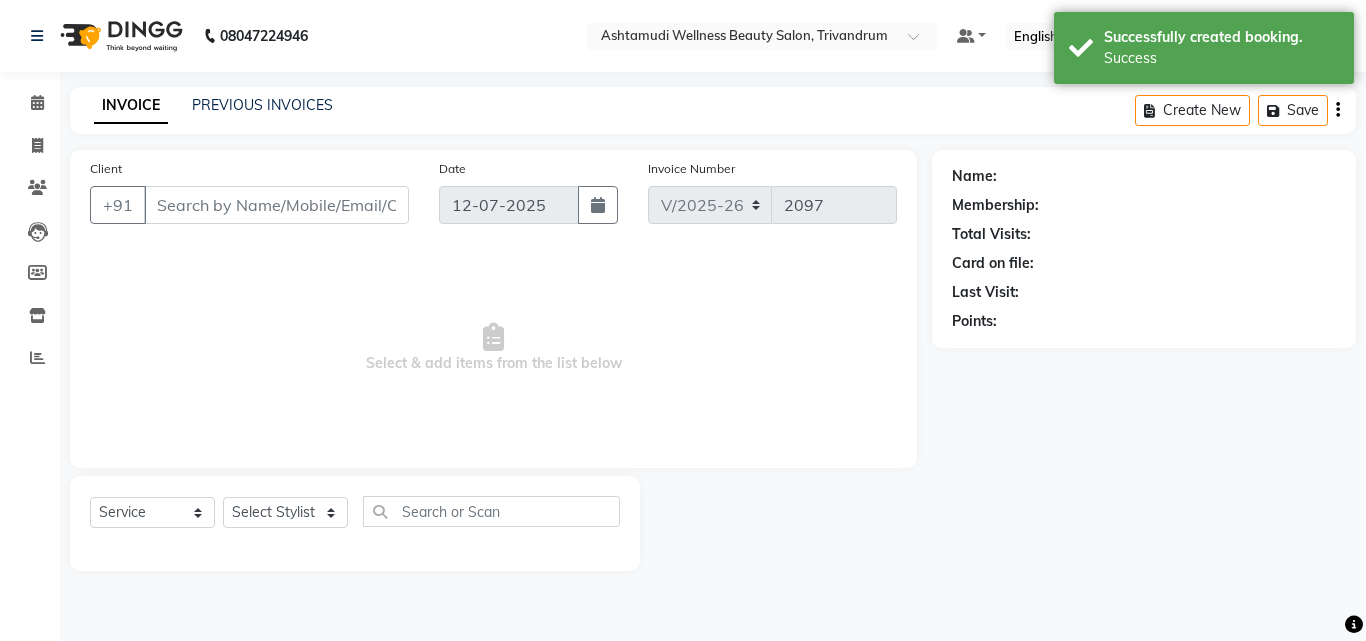 type on "8089791137" 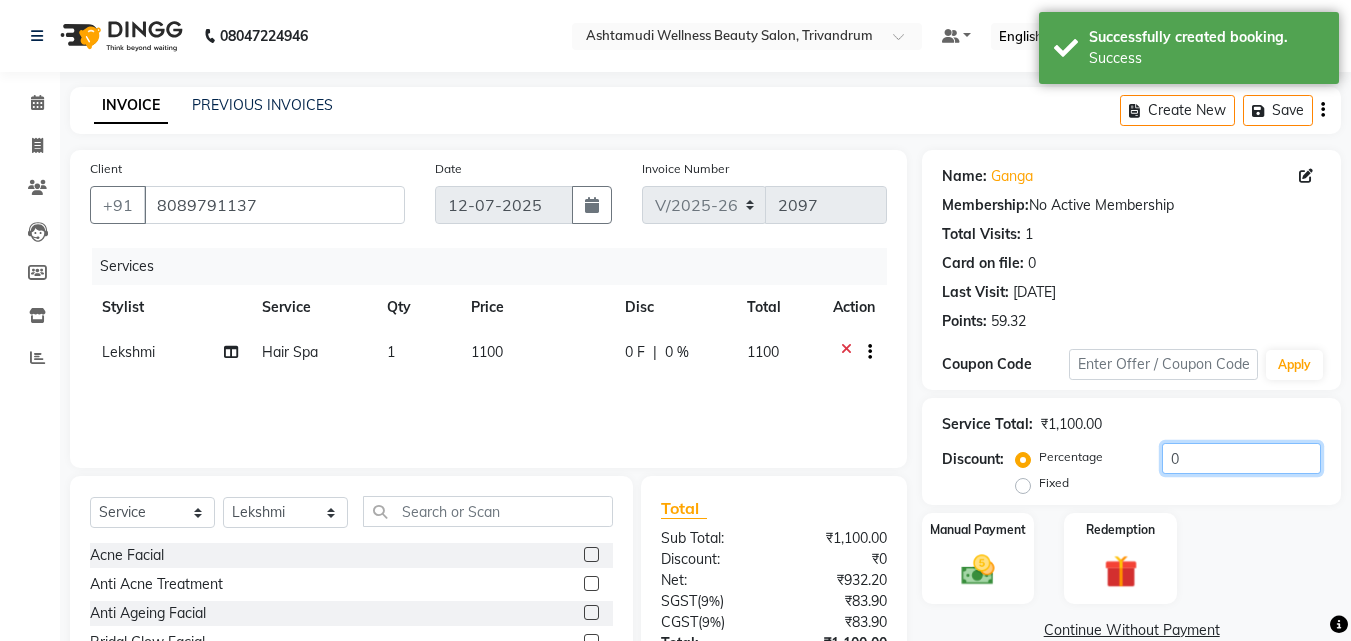drag, startPoint x: 1209, startPoint y: 453, endPoint x: 1094, endPoint y: 474, distance: 116.901665 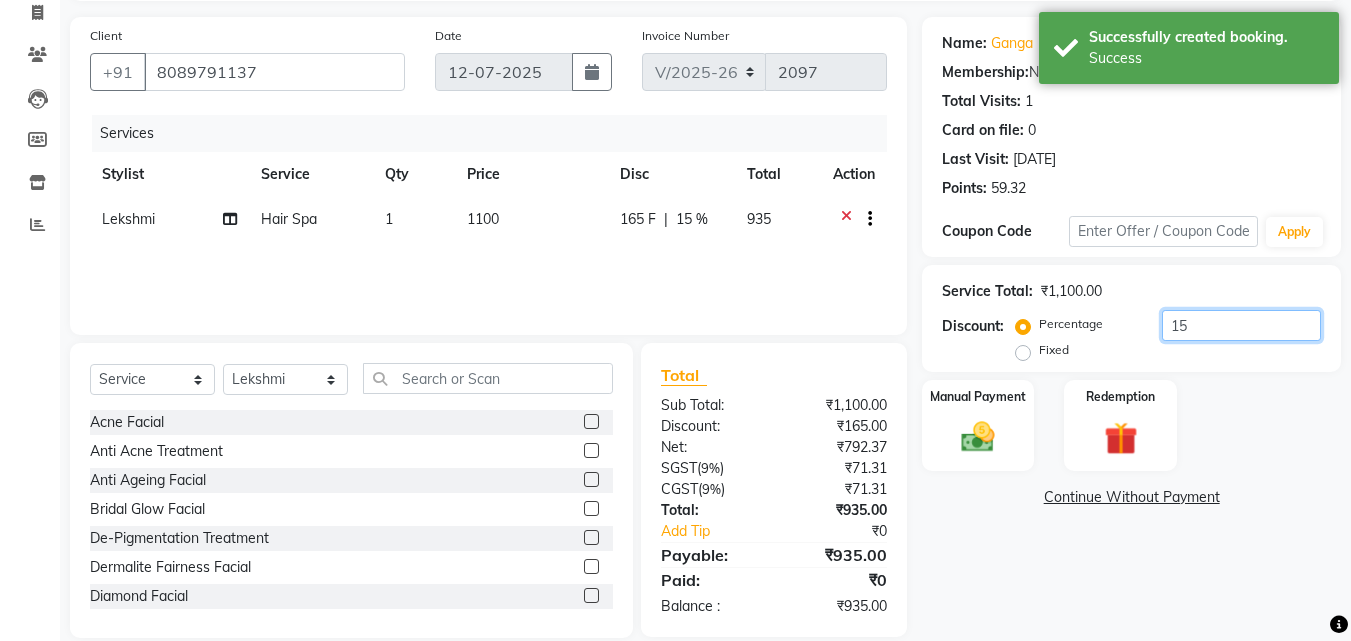 scroll, scrollTop: 160, scrollLeft: 0, axis: vertical 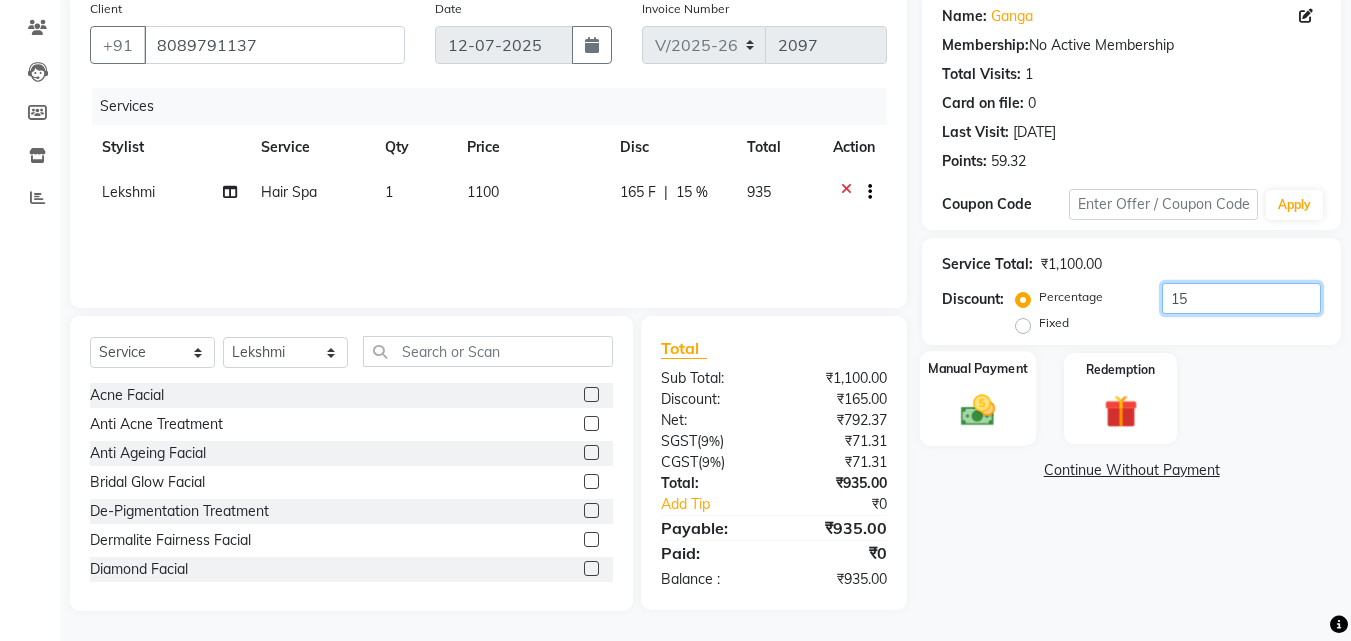 type on "15" 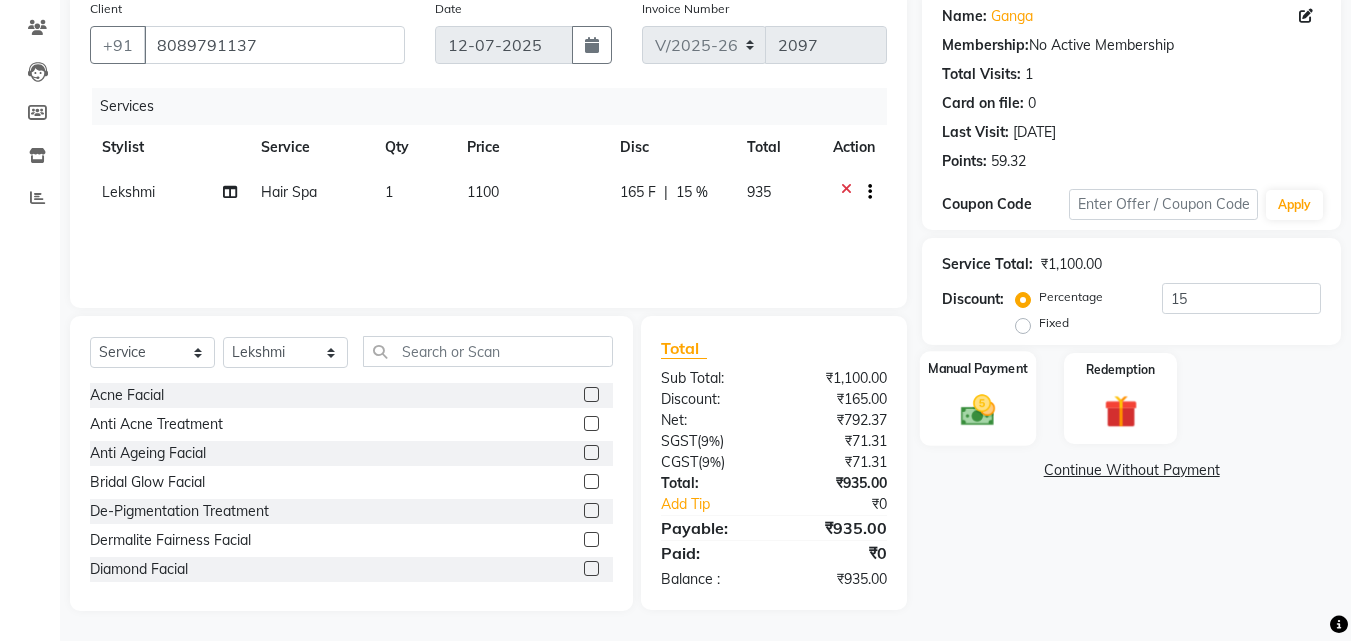 click 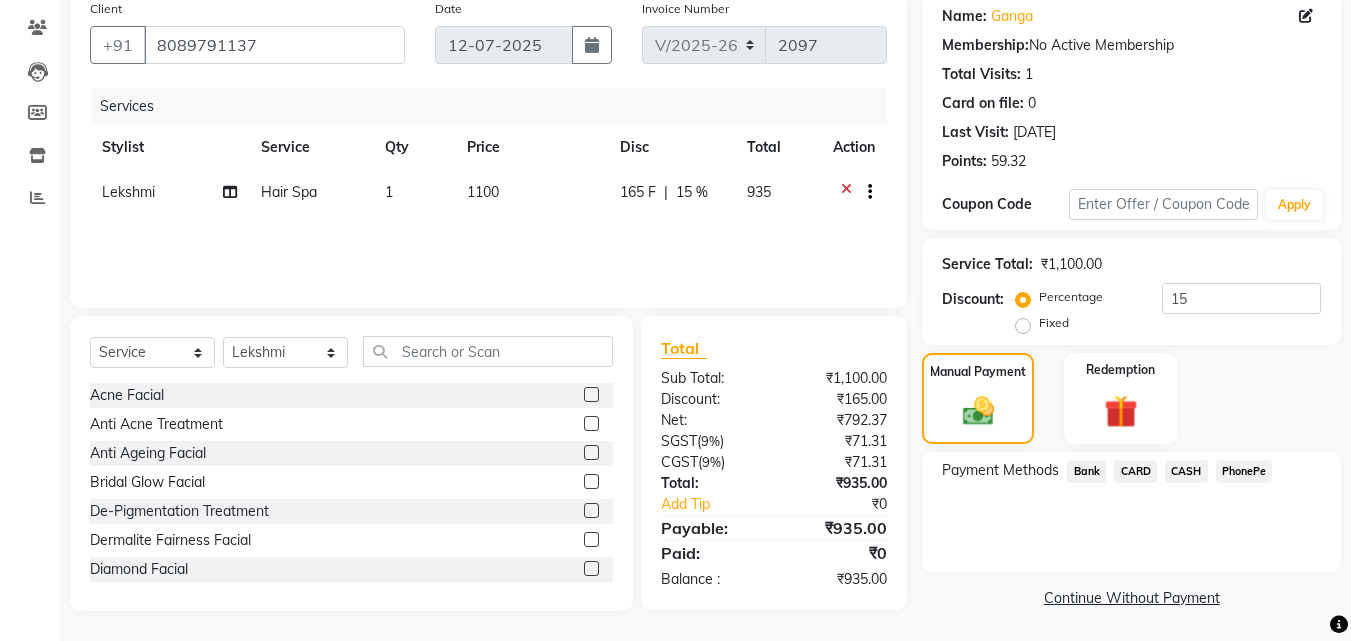 click on "PhonePe" 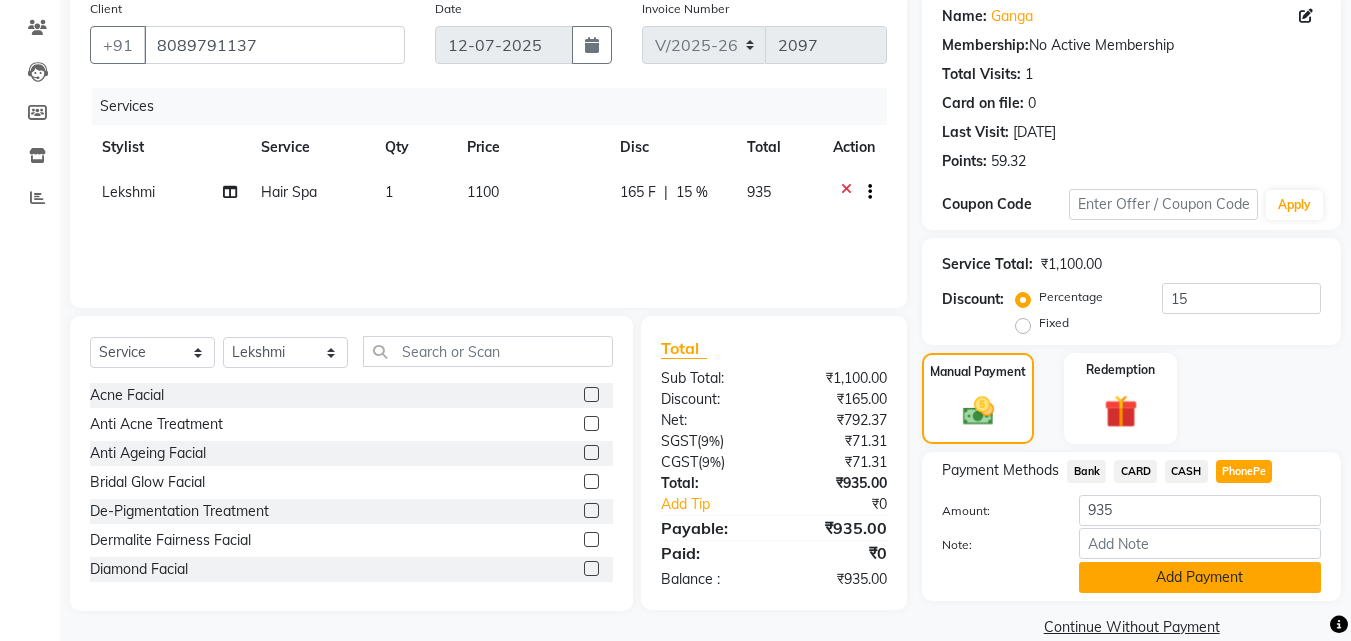 click on "Add Payment" 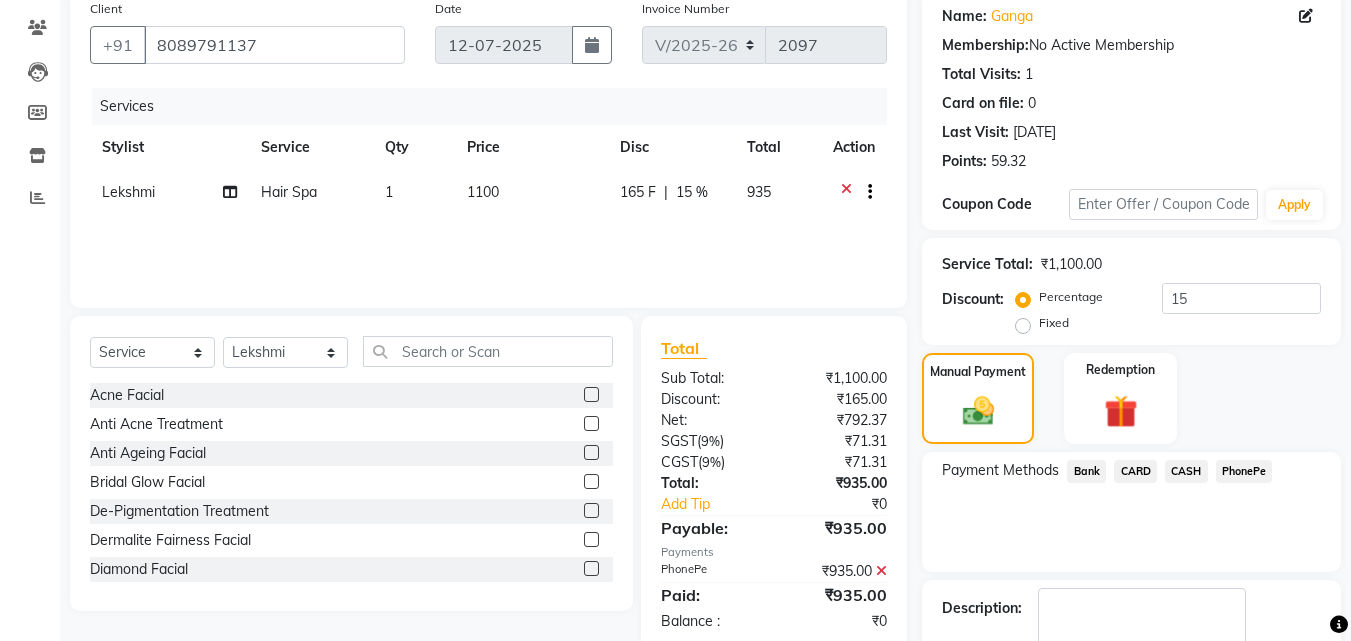 scroll, scrollTop: 275, scrollLeft: 0, axis: vertical 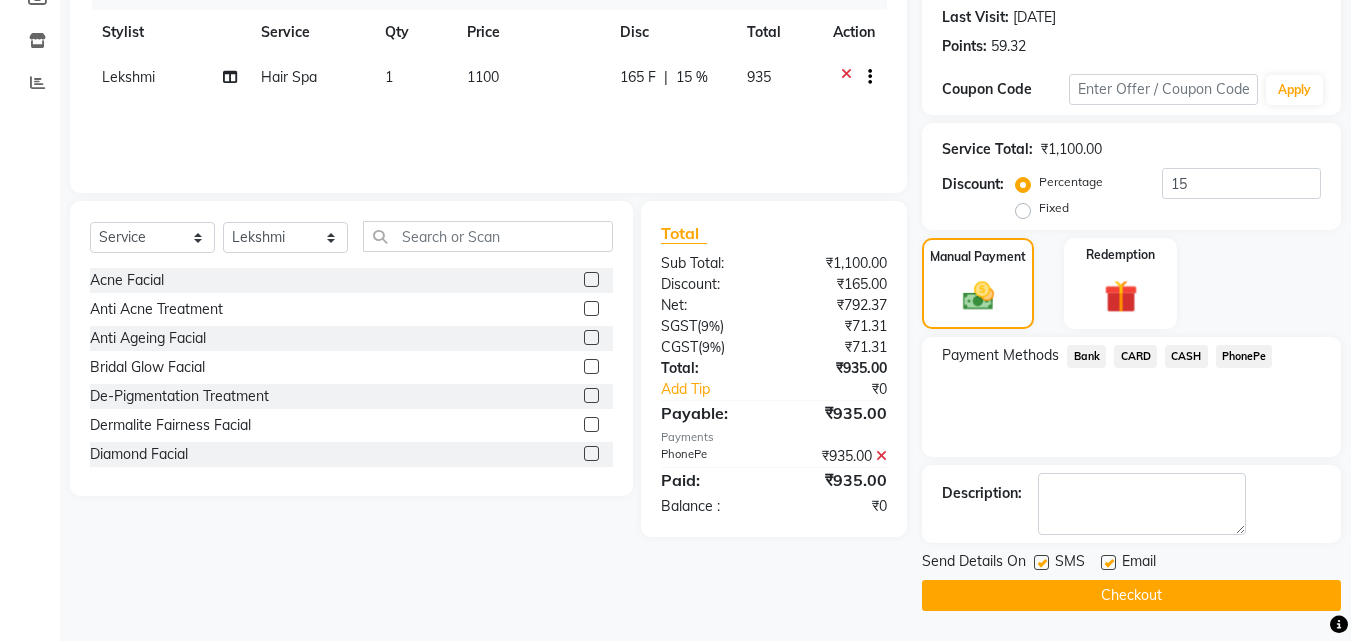 click on "Checkout" 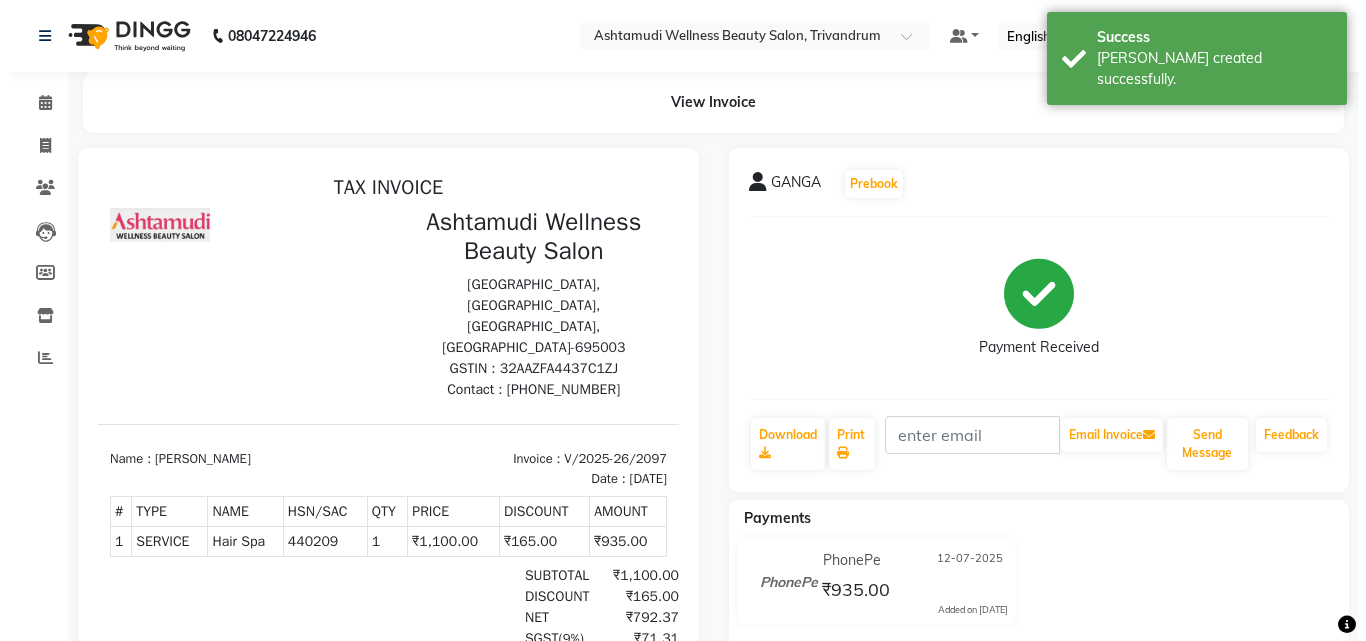 scroll, scrollTop: 0, scrollLeft: 0, axis: both 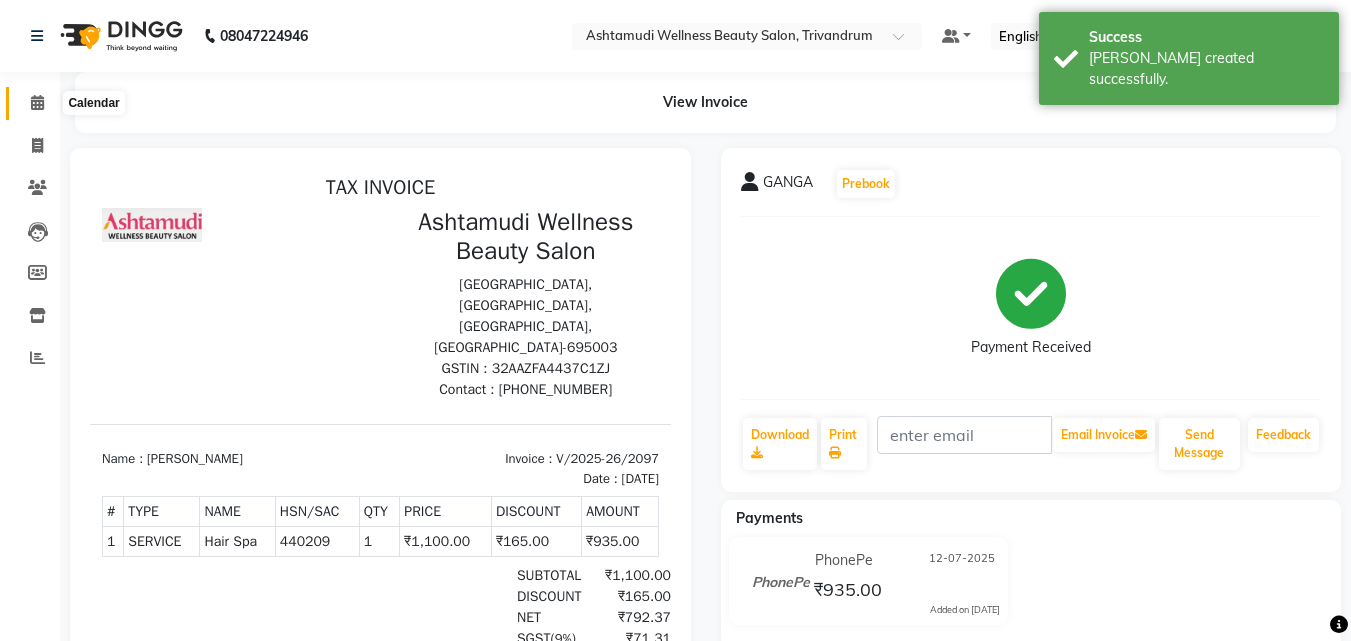 click 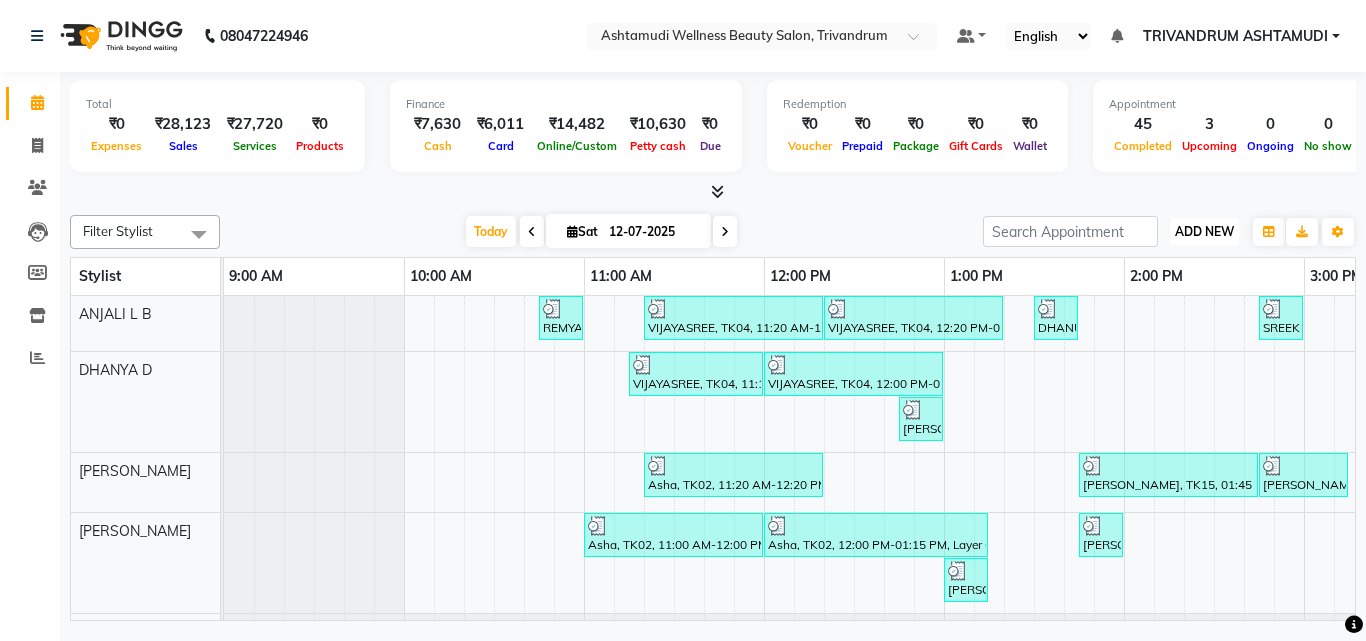 click on "ADD NEW Toggle Dropdown" at bounding box center [1204, 232] 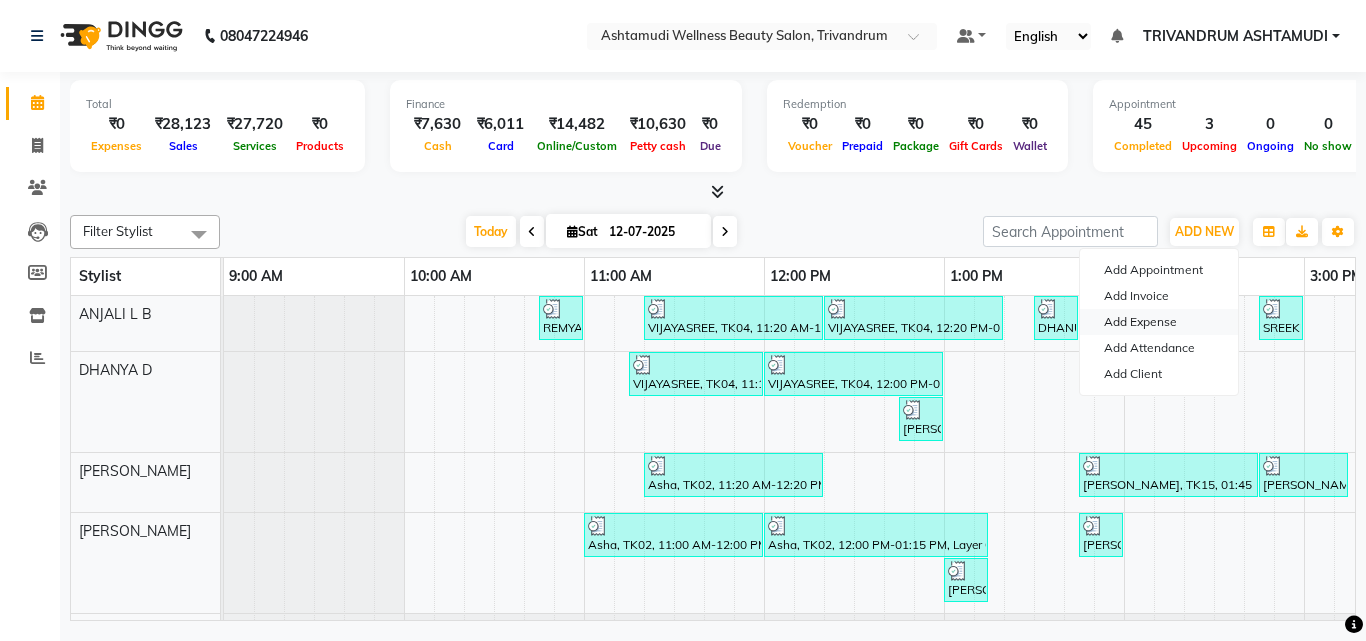 click on "Add Expense" at bounding box center [1159, 322] 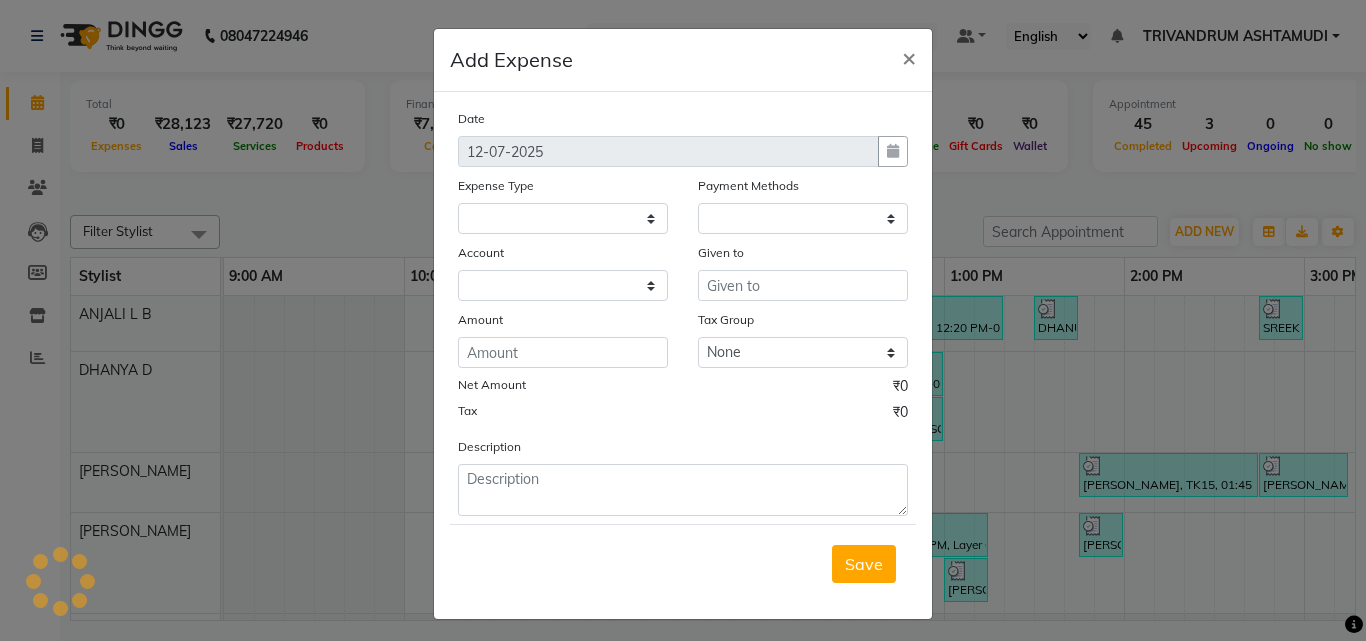 select on "3468" 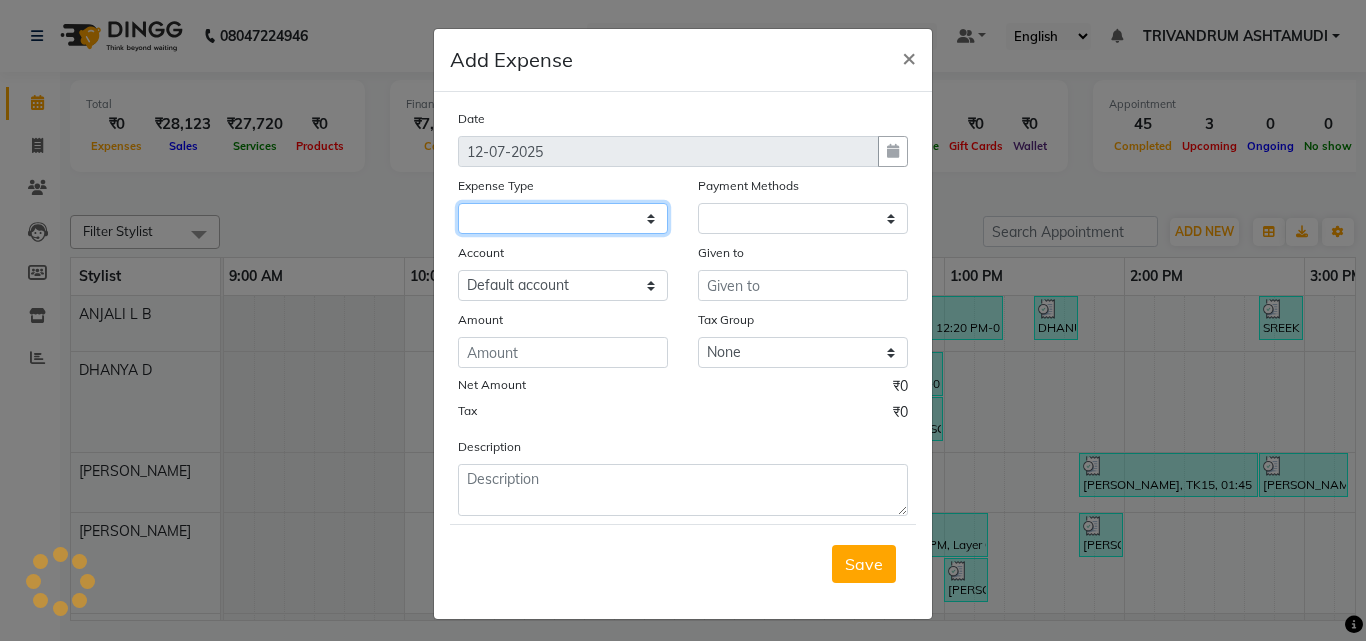 click 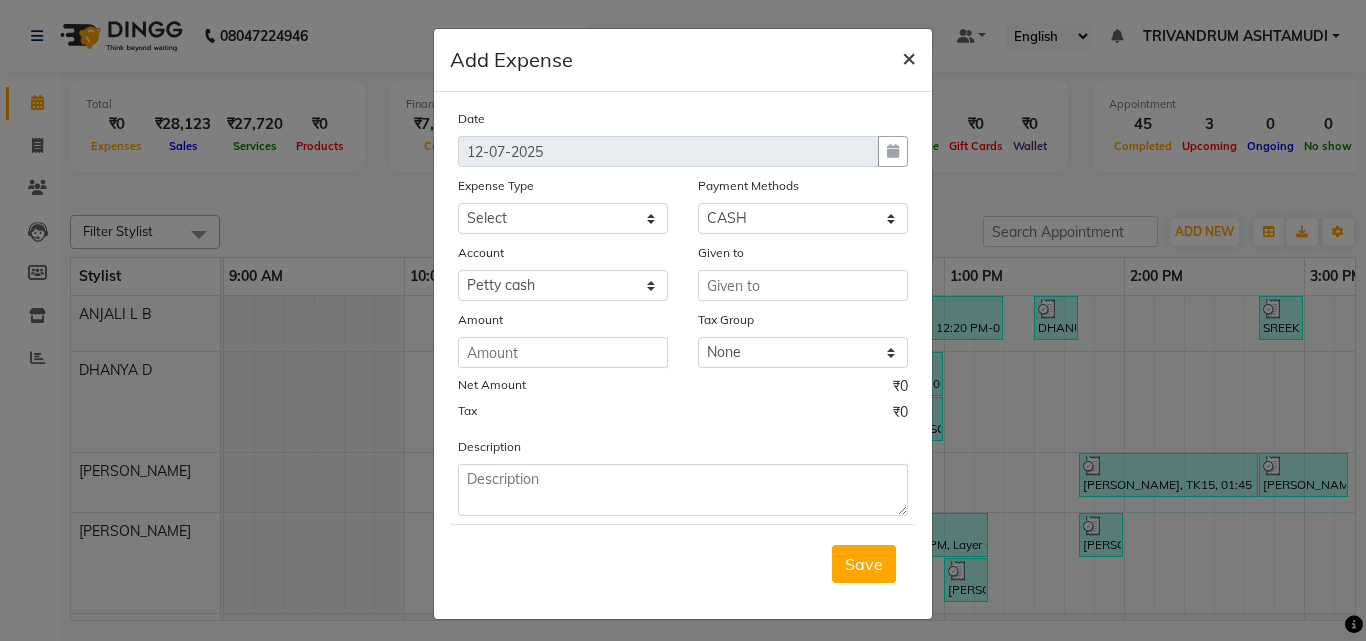click on "×" 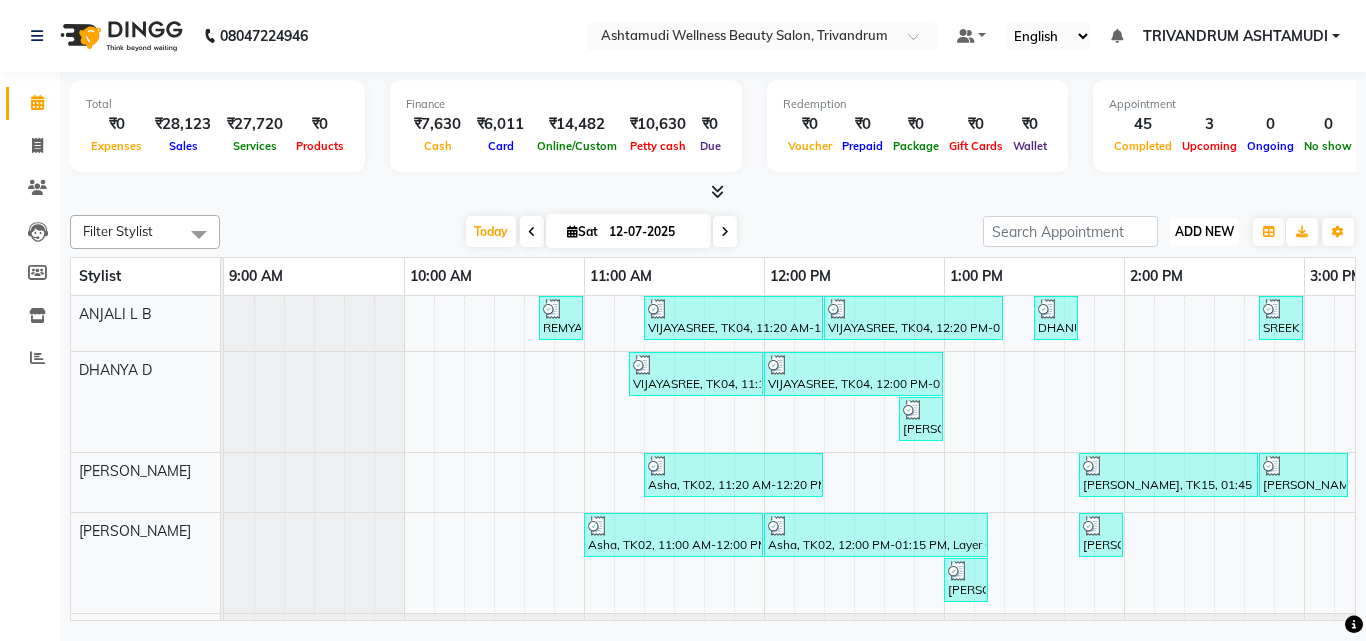 click on "ADD NEW" at bounding box center (1204, 231) 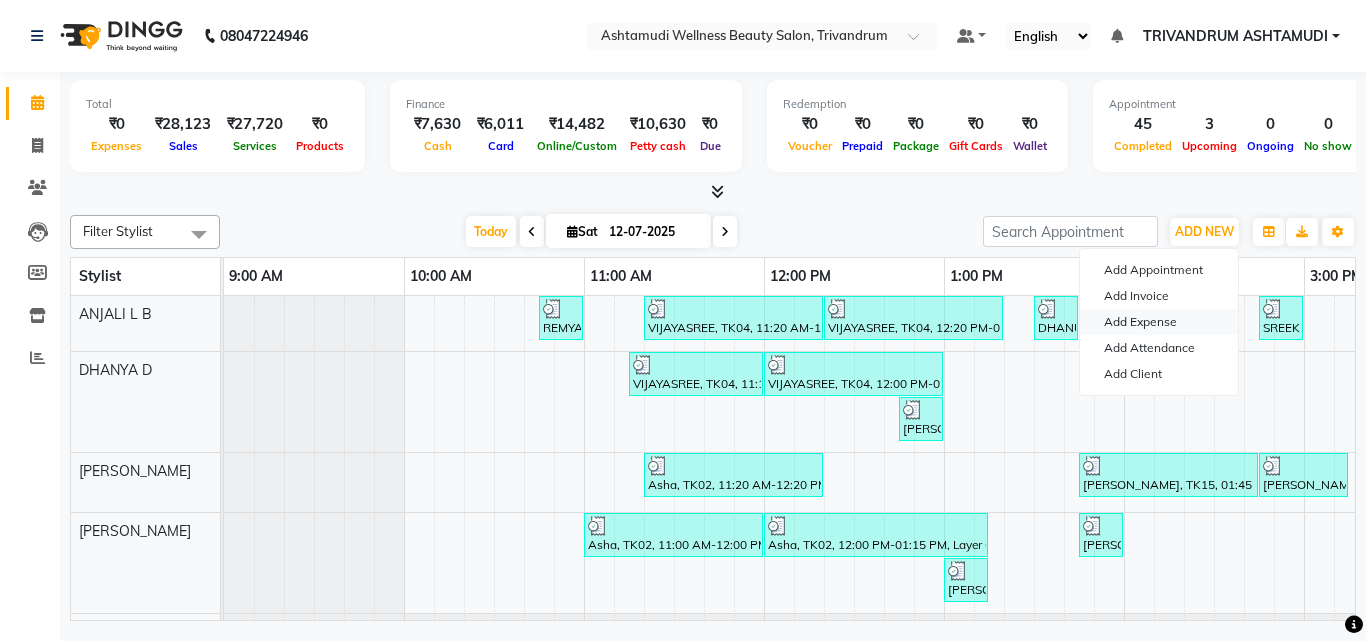 click on "Add Expense" at bounding box center [1159, 322] 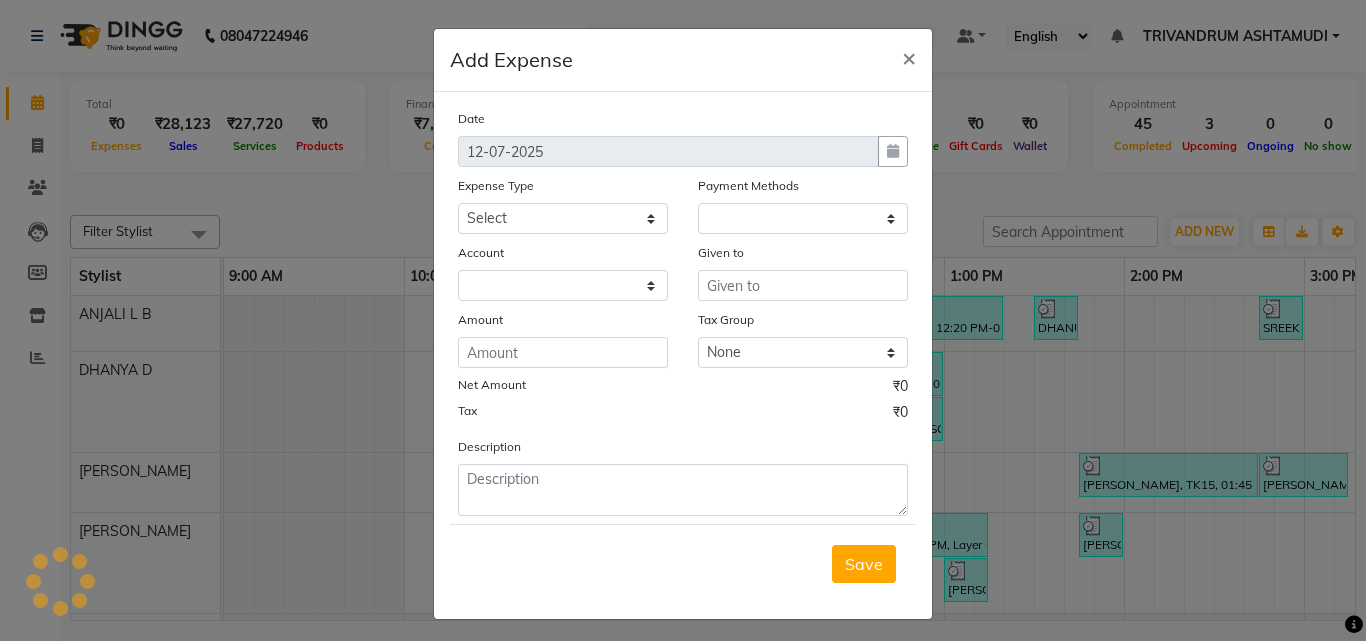 select on "1" 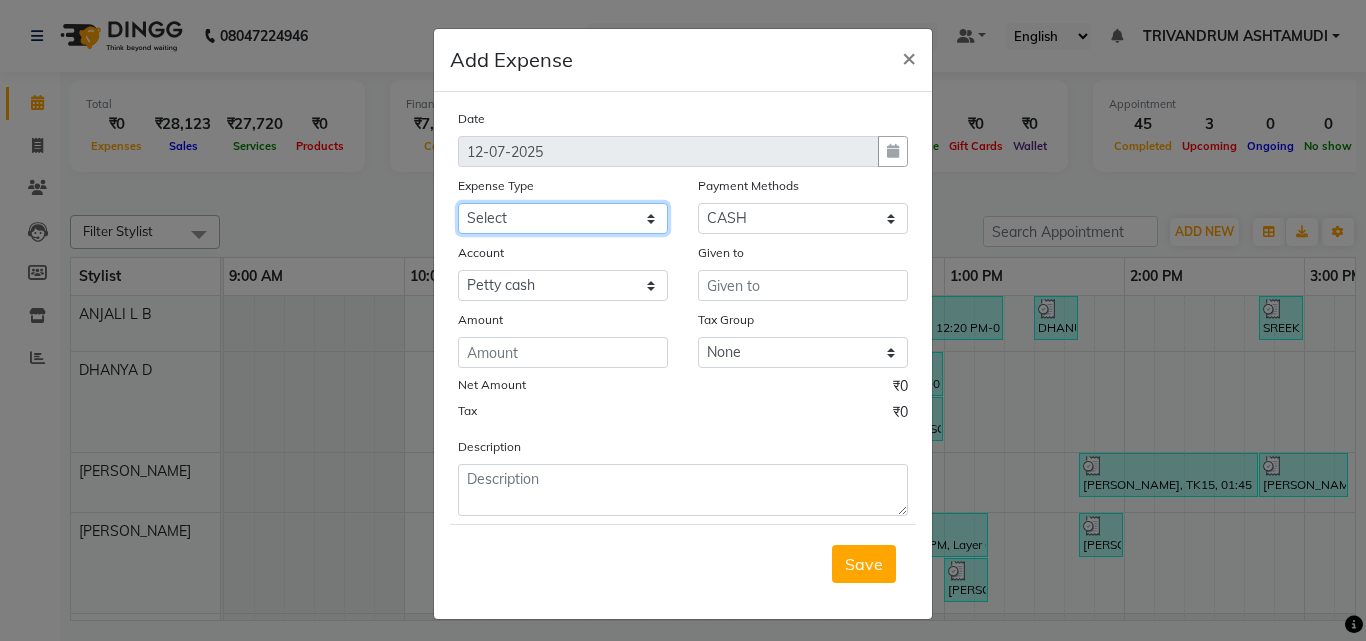 click on "Select ACCOMODATION EXPENSES ADVERTISEMENT SALES PROMOTIONAL EXPENSES Bonus BRIDAL ACCESSORIES REFUND BRIDAL COMMISSION BRIDAL FOOD BRIDAL INCENTIVES BRIDAL ORNAMENTS REFUND BRIDAL TA CASH DEPOSIT RAK BANK COMPUTER ACCESSORIES MOBILE PHONE Donation and Charity Expenses ELECTRICITY CHARGES ELECTRONICS FITTINGS Event Expense FISH FOOD EXPENSES FOOD REFRESHMENT FOR CLIENTS FOOD REFRESHMENT FOR STAFFS Freight And Forwarding Charges FUEL FOR GENERATOR FURNITURE AND EQUIPMENTS Gifts for Clients GIFTS FOR STAFFS GOKULAM CHITS HOSTEL RENT LAUNDRY EXPENSES LICENSE OTHER FEES LOADING UNLOADING CHARGES Medical Expenses MEHNDI PAYMENTS MISCELLANEOUS EXPENSES NEWSPAPER PERIODICALS Ornaments Maintenance Expense OVERTIME ALLOWANCES Payment For Pest Control Perfomance based incentives POSTAGE COURIER CHARGES Printing PRINTING STATIONERY EXPENSES PROFESSIONAL TAX REPAIRS MAINTENANCE ROUND OFF Salary SALARY ADVANCE Sales Incentives Membership Card SALES INCENTIVES PRODUCT SALES INCENTIVES SERVICES SALON ESSENTIALS SALON RENT" 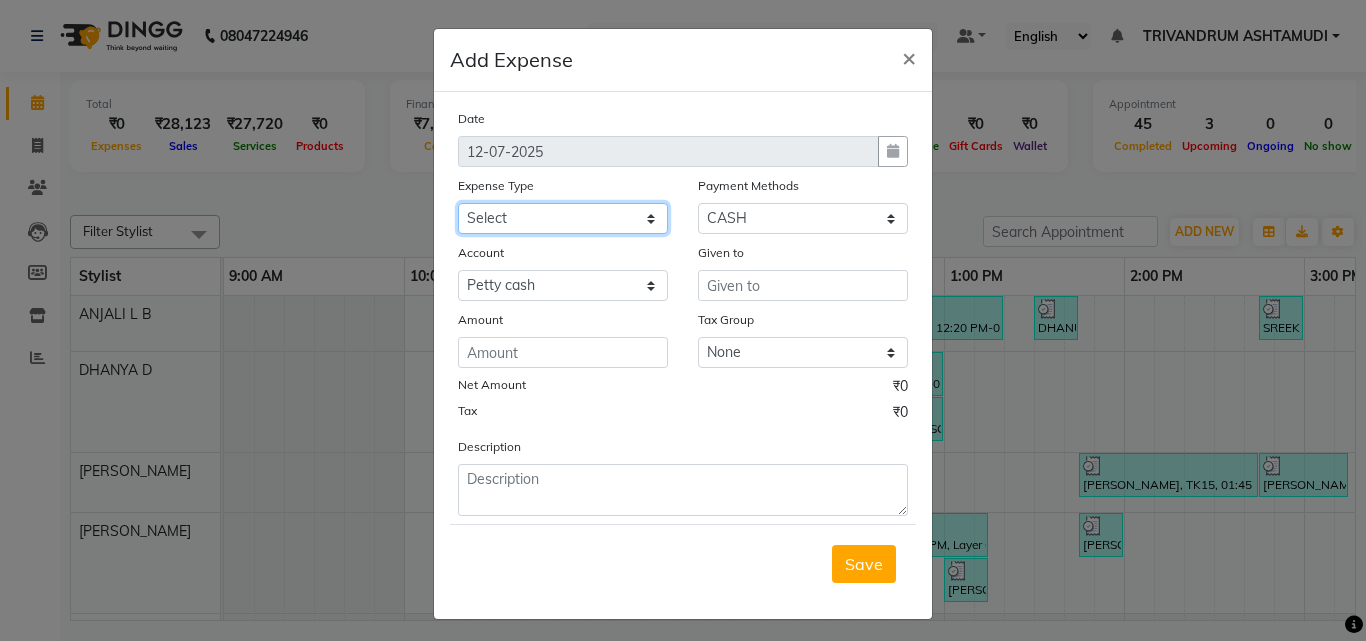 select on "6226" 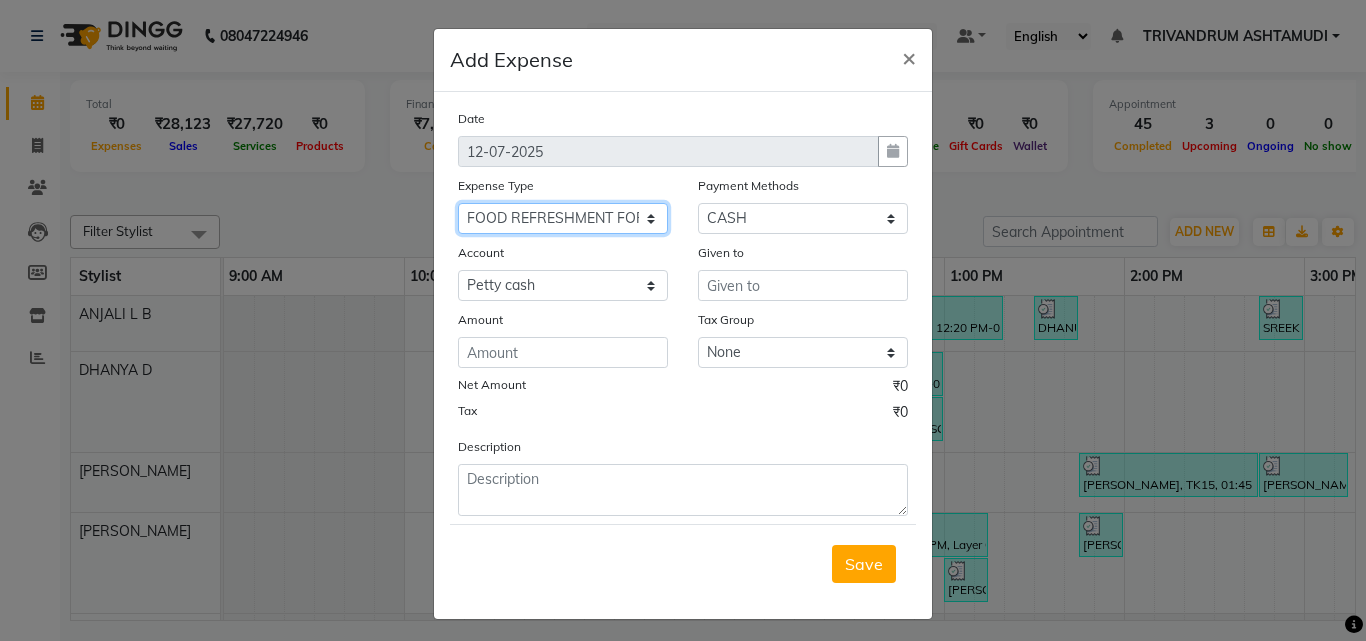 click on "Select ACCOMODATION EXPENSES ADVERTISEMENT SALES PROMOTIONAL EXPENSES Bonus BRIDAL ACCESSORIES REFUND BRIDAL COMMISSION BRIDAL FOOD BRIDAL INCENTIVES BRIDAL ORNAMENTS REFUND BRIDAL TA CASH DEPOSIT RAK BANK COMPUTER ACCESSORIES MOBILE PHONE Donation and Charity Expenses ELECTRICITY CHARGES ELECTRONICS FITTINGS Event Expense FISH FOOD EXPENSES FOOD REFRESHMENT FOR CLIENTS FOOD REFRESHMENT FOR STAFFS Freight And Forwarding Charges FUEL FOR GENERATOR FURNITURE AND EQUIPMENTS Gifts for Clients GIFTS FOR STAFFS GOKULAM CHITS HOSTEL RENT LAUNDRY EXPENSES LICENSE OTHER FEES LOADING UNLOADING CHARGES Medical Expenses MEHNDI PAYMENTS MISCELLANEOUS EXPENSES NEWSPAPER PERIODICALS Ornaments Maintenance Expense OVERTIME ALLOWANCES Payment For Pest Control Perfomance based incentives POSTAGE COURIER CHARGES Printing PRINTING STATIONERY EXPENSES PROFESSIONAL TAX REPAIRS MAINTENANCE ROUND OFF Salary SALARY ADVANCE Sales Incentives Membership Card SALES INCENTIVES PRODUCT SALES INCENTIVES SERVICES SALON ESSENTIALS SALON RENT" 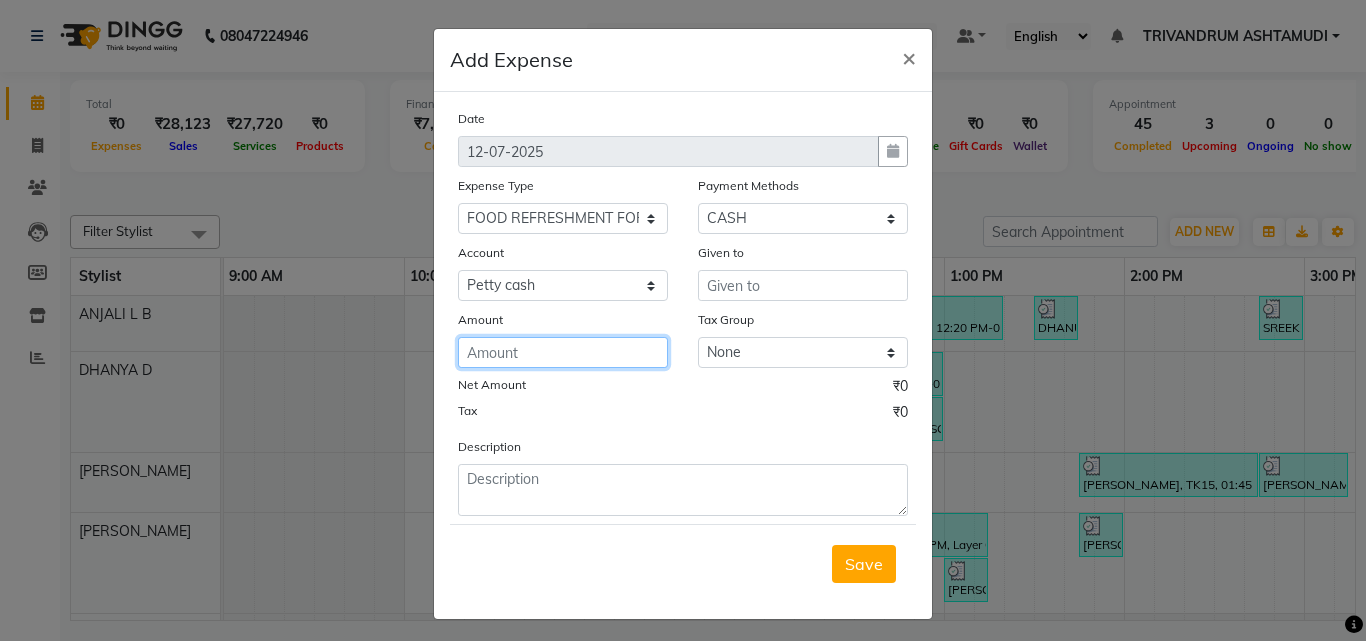click 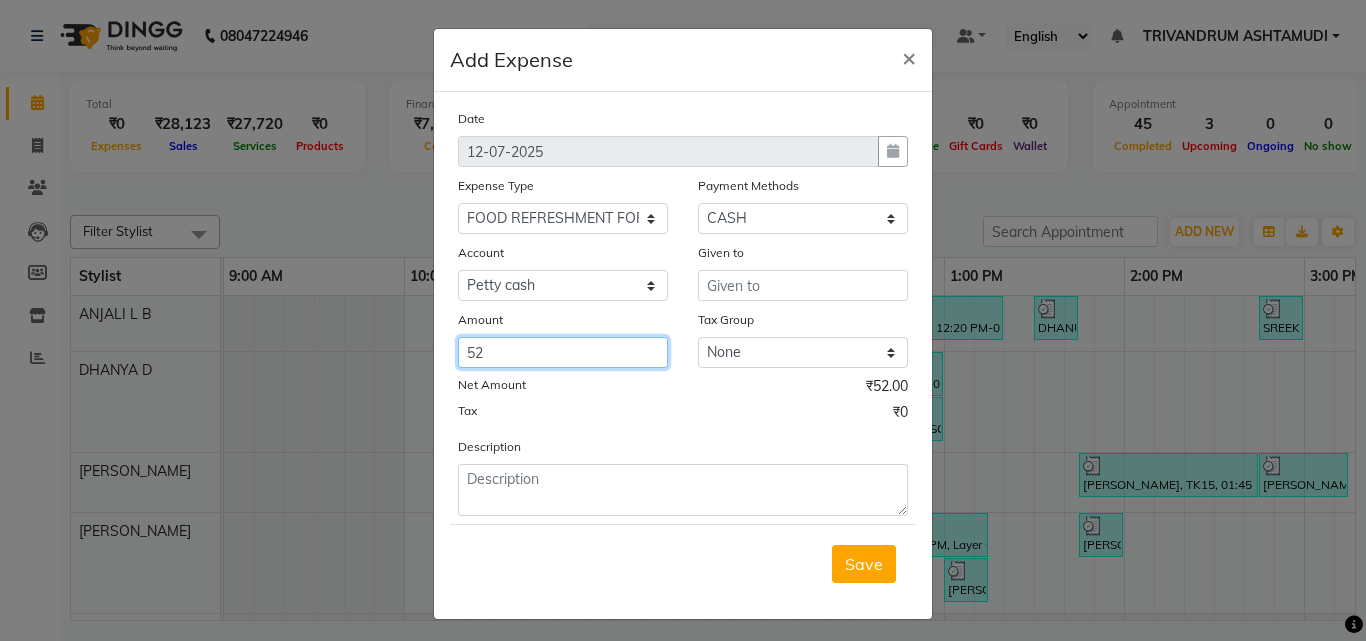 type on "52" 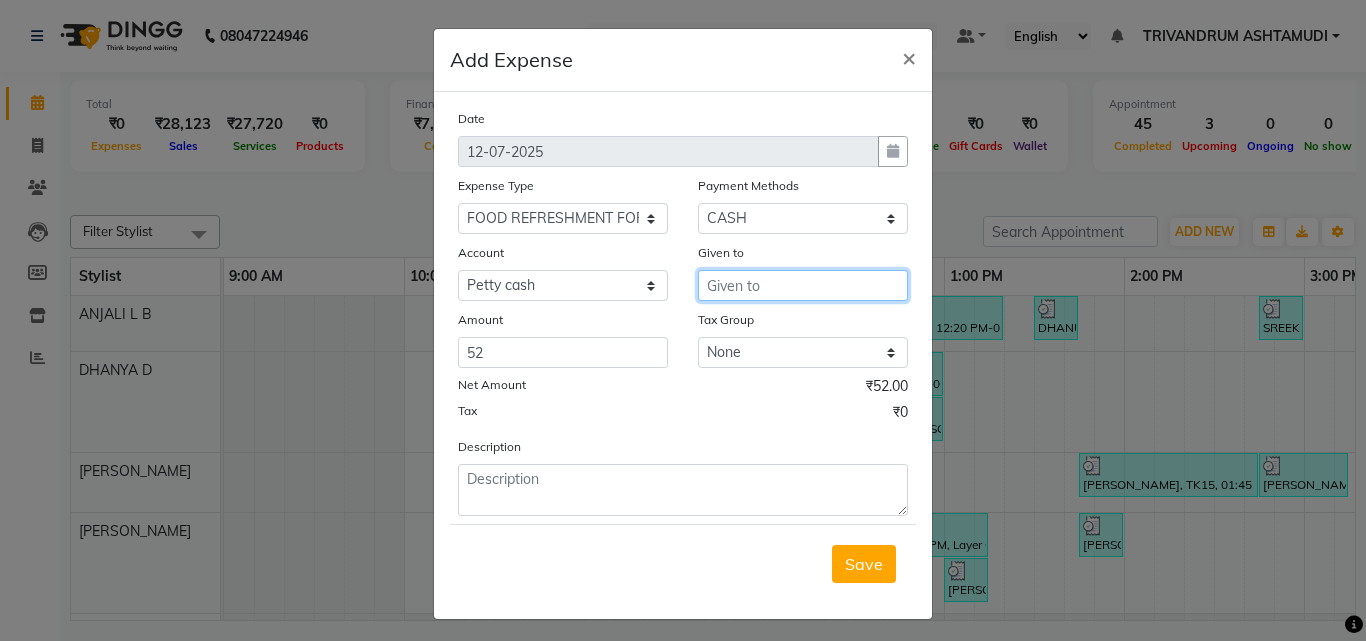 click at bounding box center (803, 285) 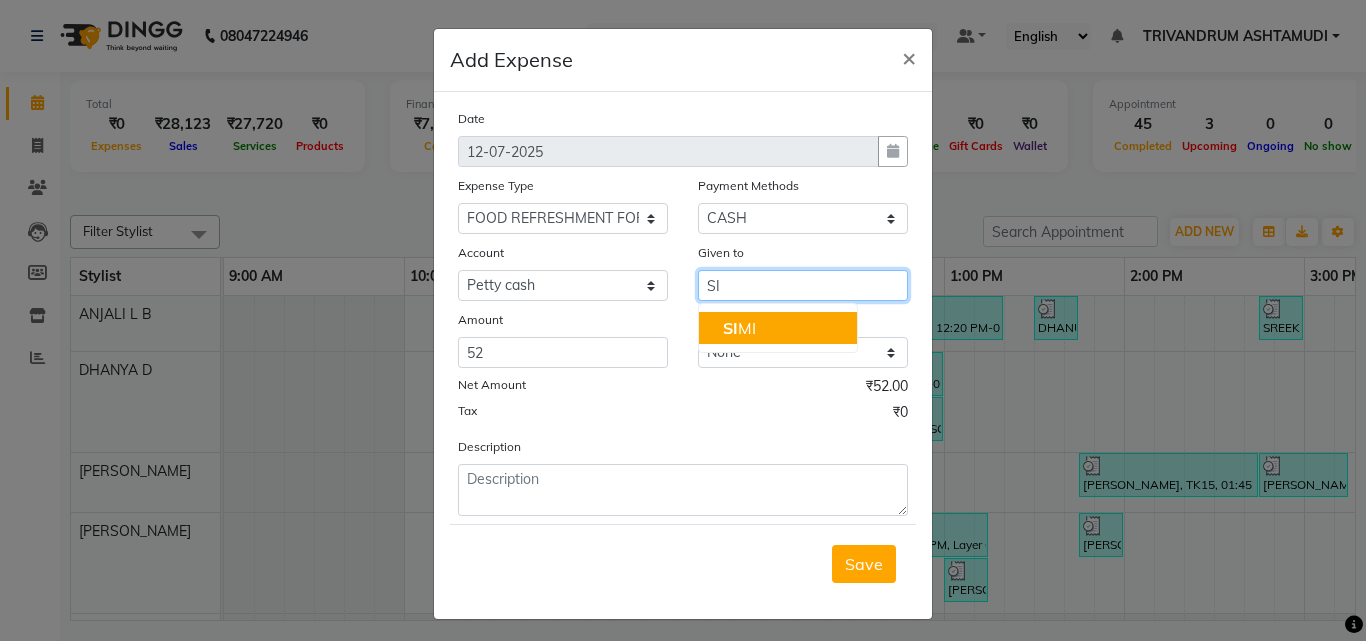 click on "SI MI" at bounding box center [778, 328] 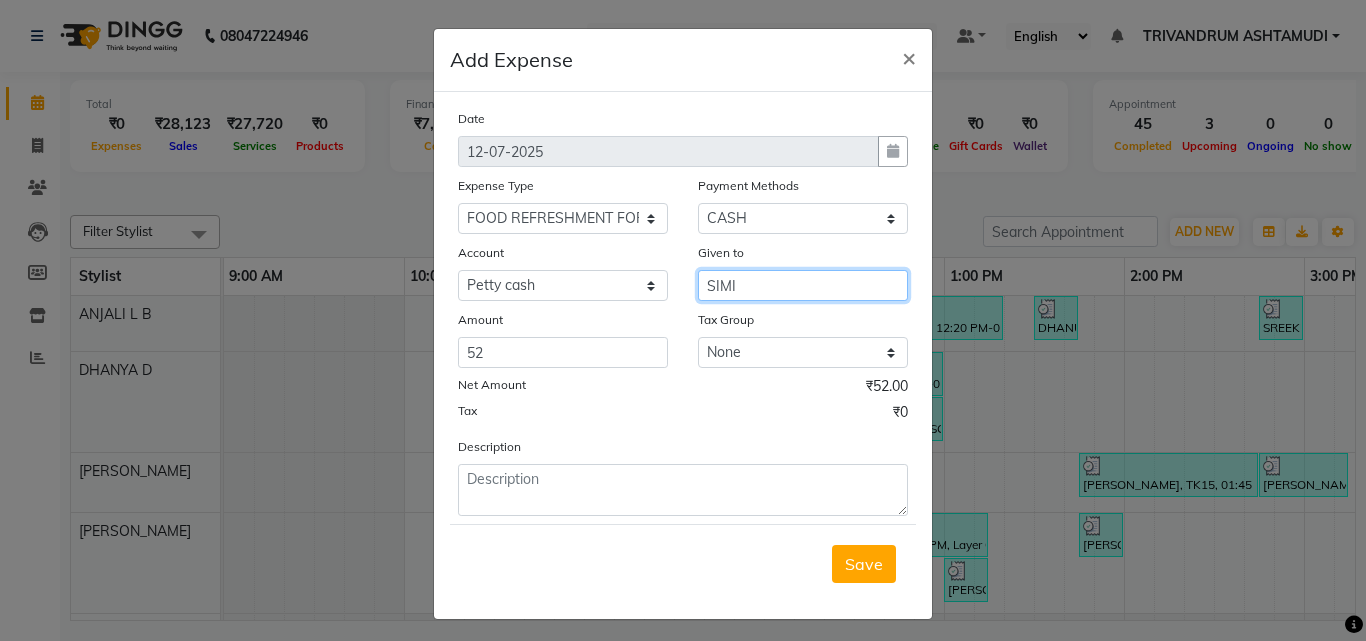 type on "SIMI" 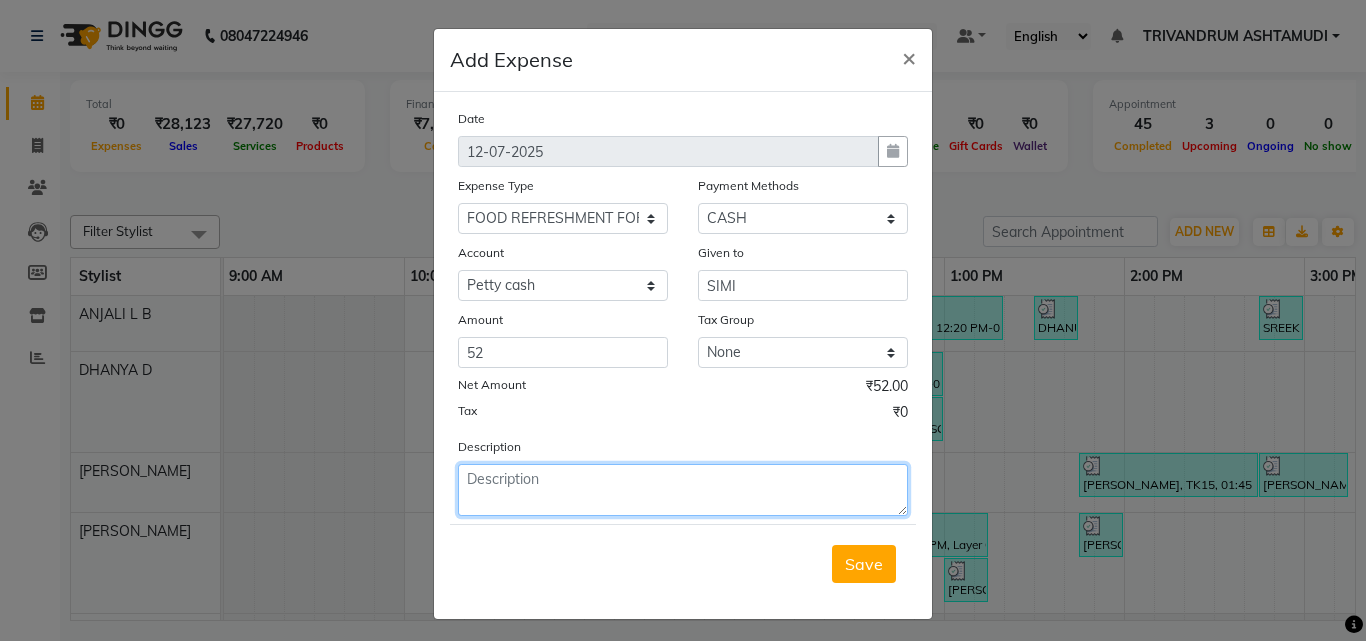 click 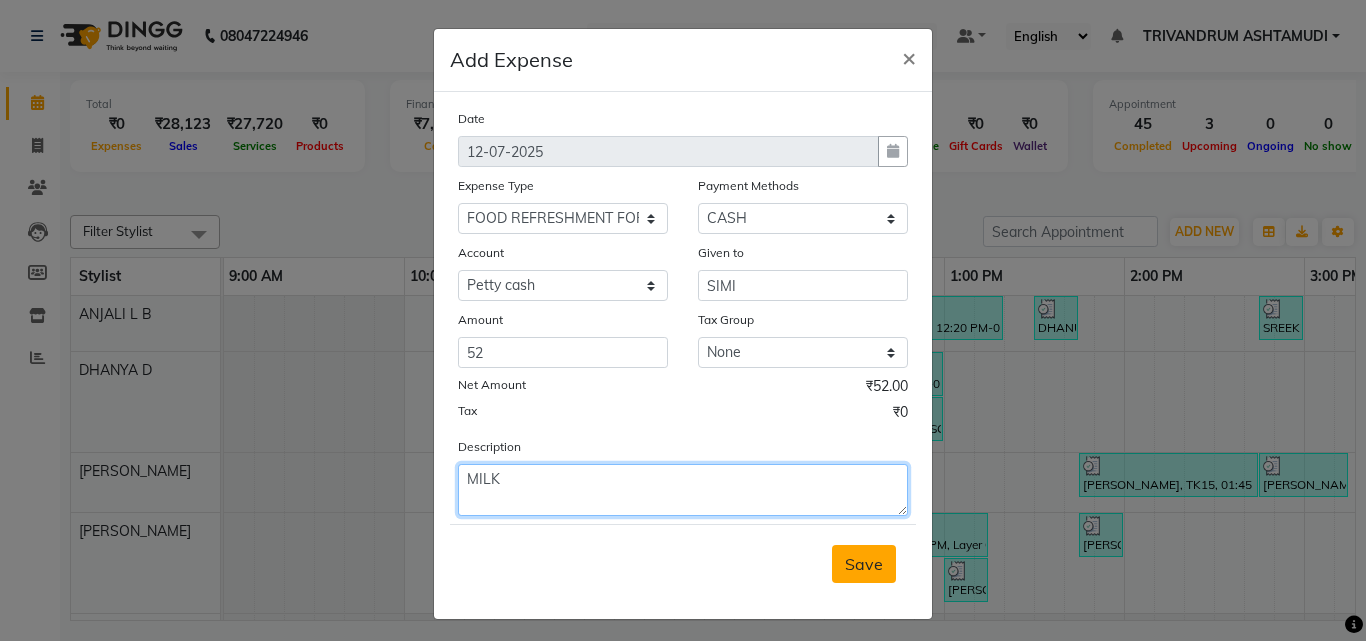 type on "MILK" 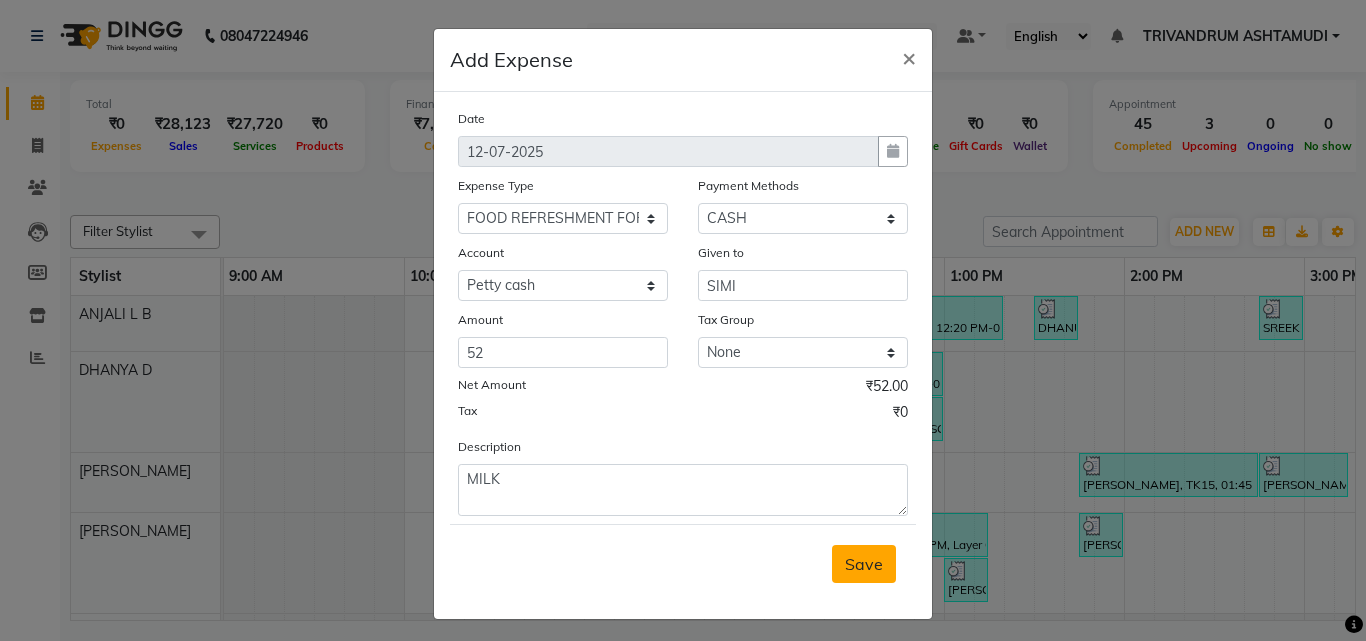 click on "Save" at bounding box center [864, 564] 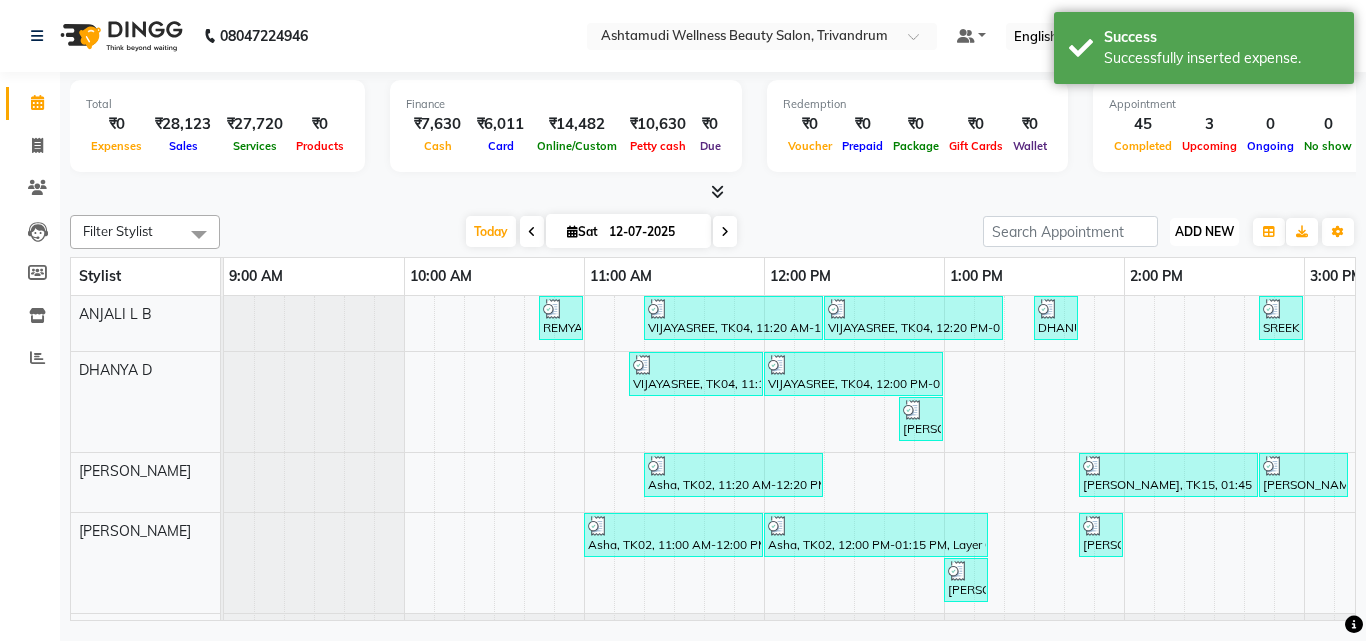click on "ADD NEW" at bounding box center [1204, 231] 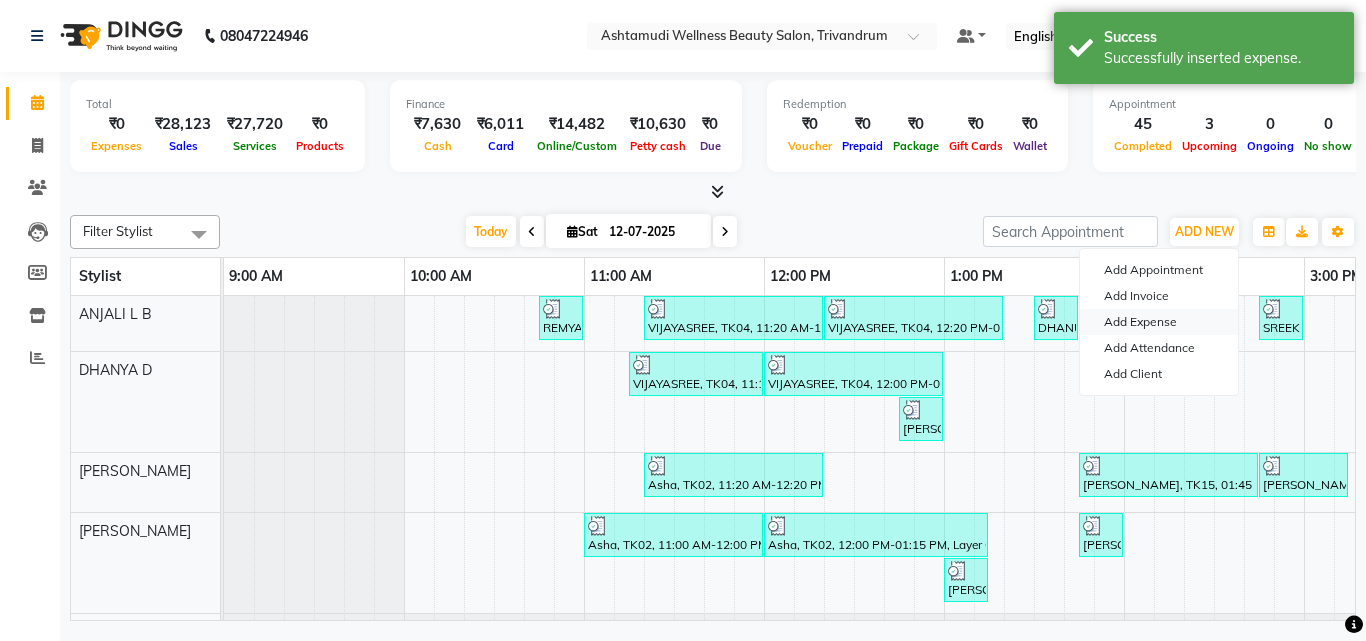 click on "Add Expense" at bounding box center [1159, 322] 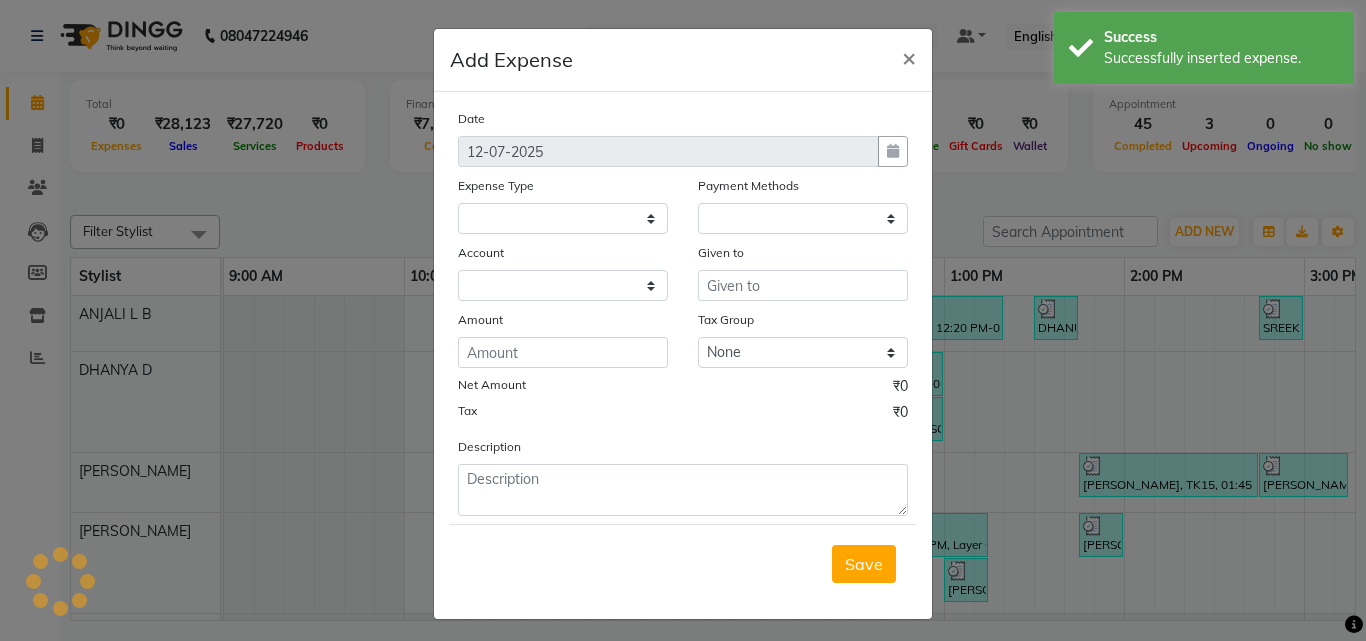 select 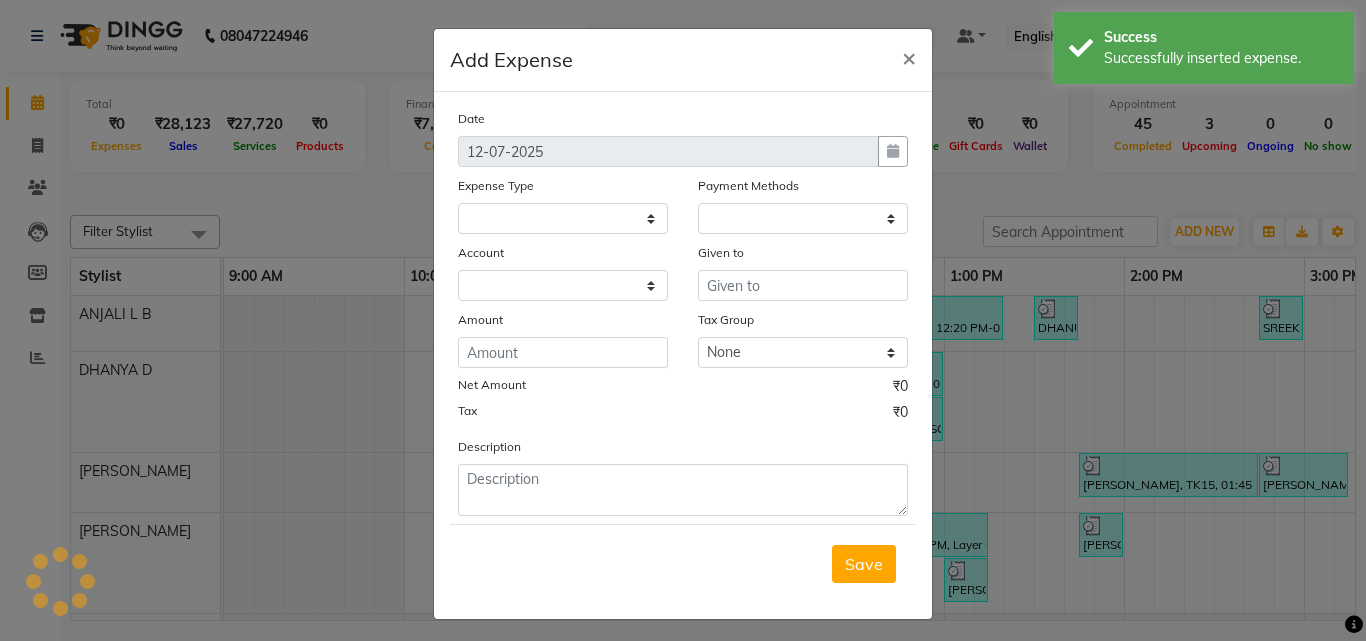 select on "1" 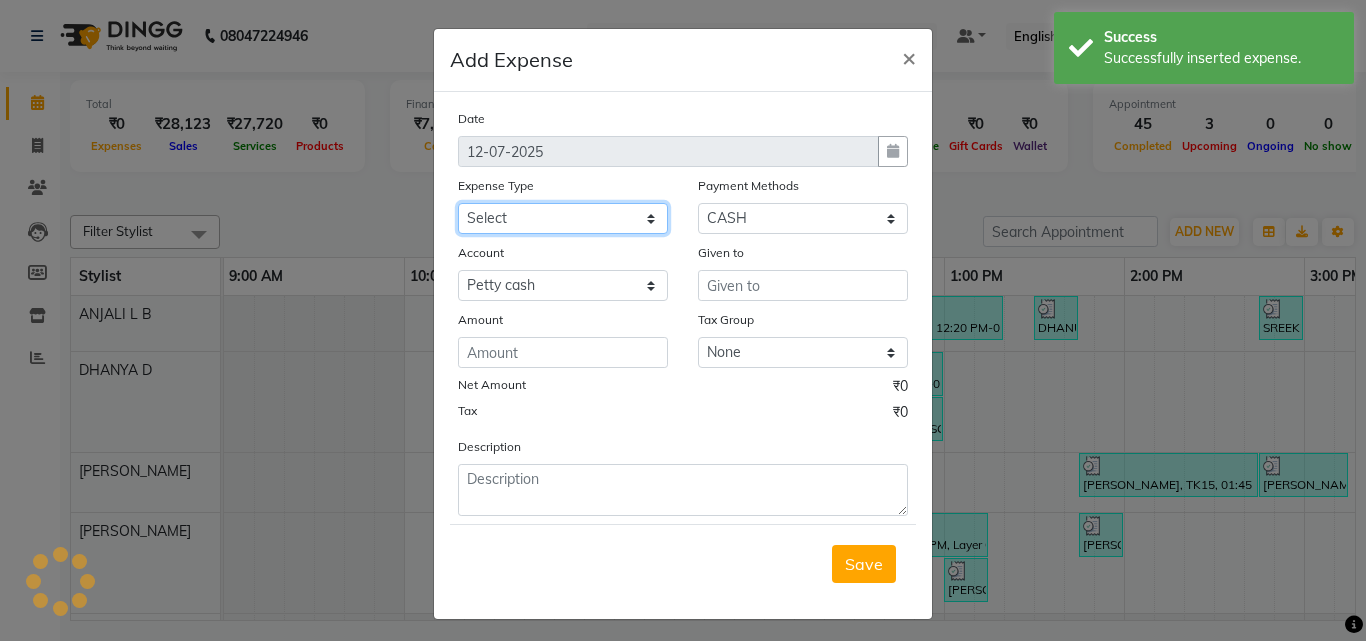 click on "Select ACCOMODATION EXPENSES ADVERTISEMENT SALES PROMOTIONAL EXPENSES Bonus BRIDAL ACCESSORIES REFUND BRIDAL COMMISSION BRIDAL FOOD BRIDAL INCENTIVES BRIDAL ORNAMENTS REFUND BRIDAL TA CASH DEPOSIT RAK BANK COMPUTER ACCESSORIES MOBILE PHONE Donation and Charity Expenses ELECTRICITY CHARGES ELECTRONICS FITTINGS Event Expense FISH FOOD EXPENSES FOOD REFRESHMENT FOR CLIENTS FOOD REFRESHMENT FOR STAFFS Freight And Forwarding Charges FUEL FOR GENERATOR FURNITURE AND EQUIPMENTS Gifts for Clients GIFTS FOR STAFFS GOKULAM CHITS HOSTEL RENT LAUNDRY EXPENSES LICENSE OTHER FEES LOADING UNLOADING CHARGES Medical Expenses MEHNDI PAYMENTS MISCELLANEOUS EXPENSES NEWSPAPER PERIODICALS Ornaments Maintenance Expense OVERTIME ALLOWANCES Payment For Pest Control Perfomance based incentives POSTAGE COURIER CHARGES Printing PRINTING STATIONERY EXPENSES PROFESSIONAL TAX REPAIRS MAINTENANCE ROUND OFF Salary SALARY ADVANCE Sales Incentives Membership Card SALES INCENTIVES PRODUCT SALES INCENTIVES SERVICES SALON ESSENTIALS SALON RENT" 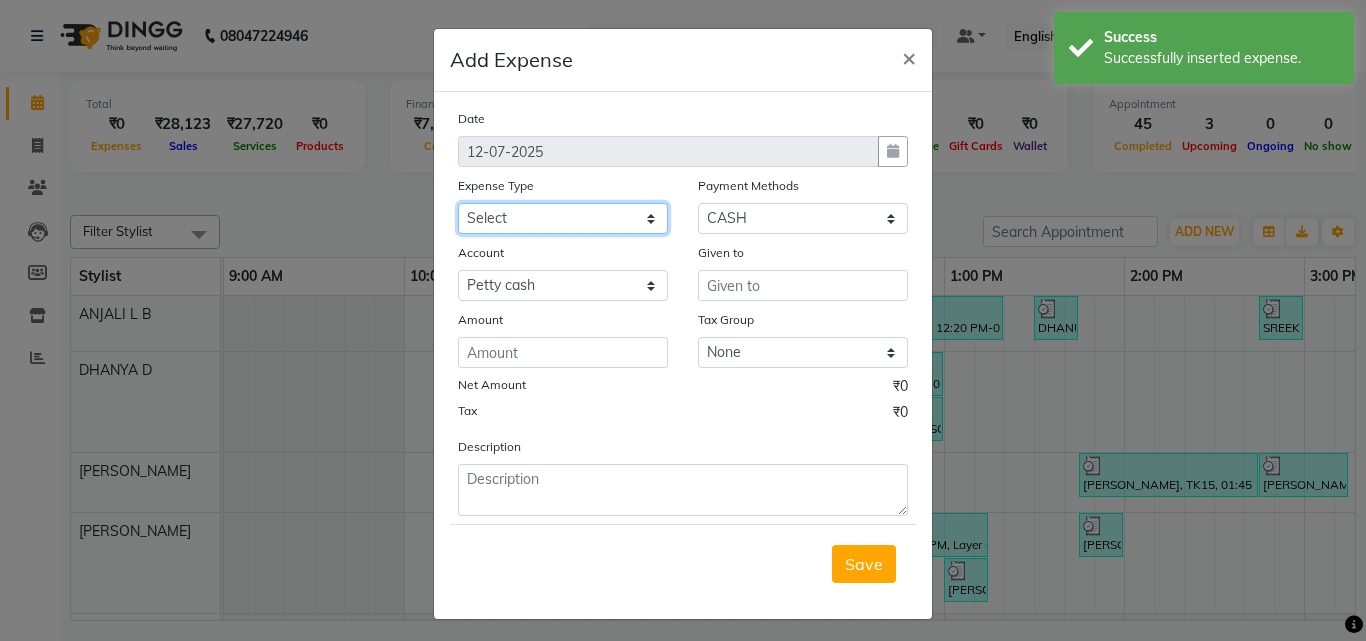 select on "6175" 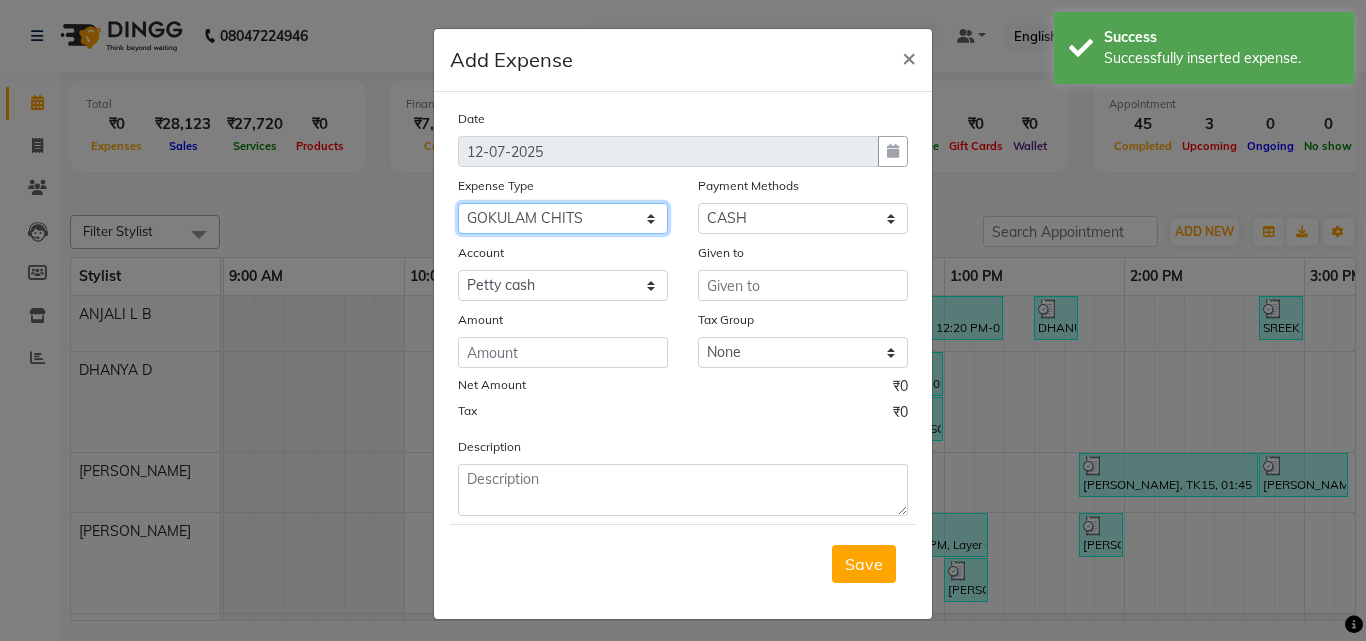 click on "Select ACCOMODATION EXPENSES ADVERTISEMENT SALES PROMOTIONAL EXPENSES Bonus BRIDAL ACCESSORIES REFUND BRIDAL COMMISSION BRIDAL FOOD BRIDAL INCENTIVES BRIDAL ORNAMENTS REFUND BRIDAL TA CASH DEPOSIT RAK BANK COMPUTER ACCESSORIES MOBILE PHONE Donation and Charity Expenses ELECTRICITY CHARGES ELECTRONICS FITTINGS Event Expense FISH FOOD EXPENSES FOOD REFRESHMENT FOR CLIENTS FOOD REFRESHMENT FOR STAFFS Freight And Forwarding Charges FUEL FOR GENERATOR FURNITURE AND EQUIPMENTS Gifts for Clients GIFTS FOR STAFFS GOKULAM CHITS HOSTEL RENT LAUNDRY EXPENSES LICENSE OTHER FEES LOADING UNLOADING CHARGES Medical Expenses MEHNDI PAYMENTS MISCELLANEOUS EXPENSES NEWSPAPER PERIODICALS Ornaments Maintenance Expense OVERTIME ALLOWANCES Payment For Pest Control Perfomance based incentives POSTAGE COURIER CHARGES Printing PRINTING STATIONERY EXPENSES PROFESSIONAL TAX REPAIRS MAINTENANCE ROUND OFF Salary SALARY ADVANCE Sales Incentives Membership Card SALES INCENTIVES PRODUCT SALES INCENTIVES SERVICES SALON ESSENTIALS SALON RENT" 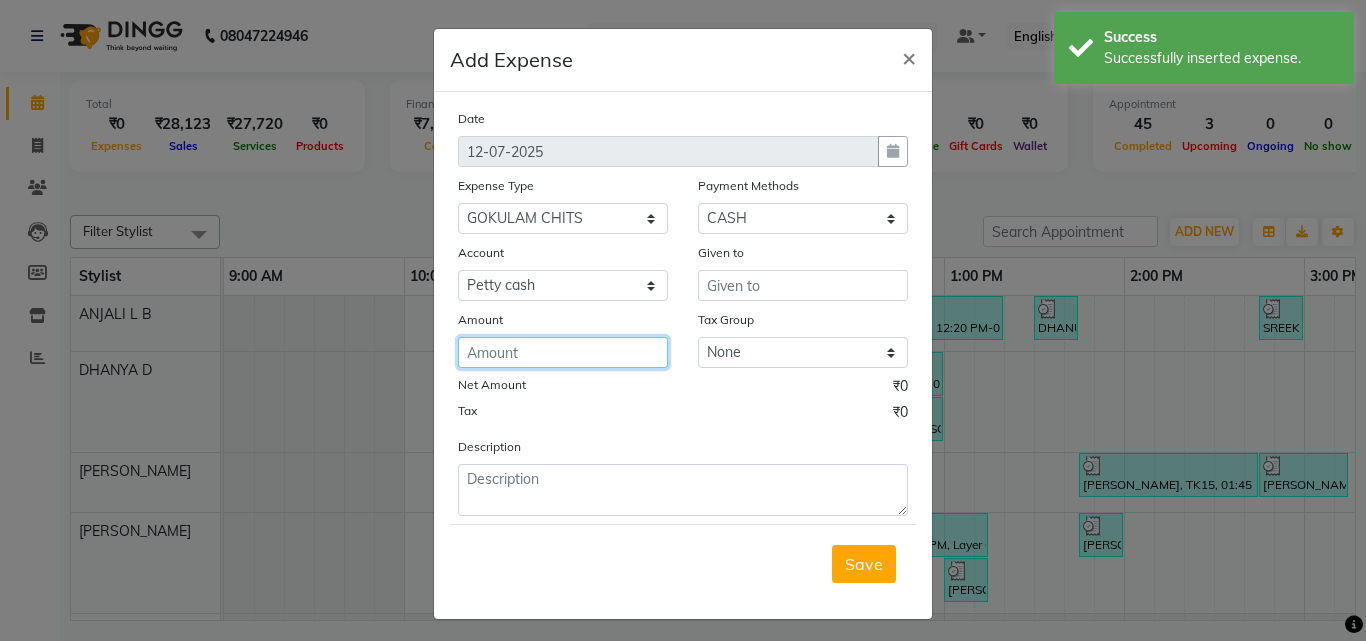 click 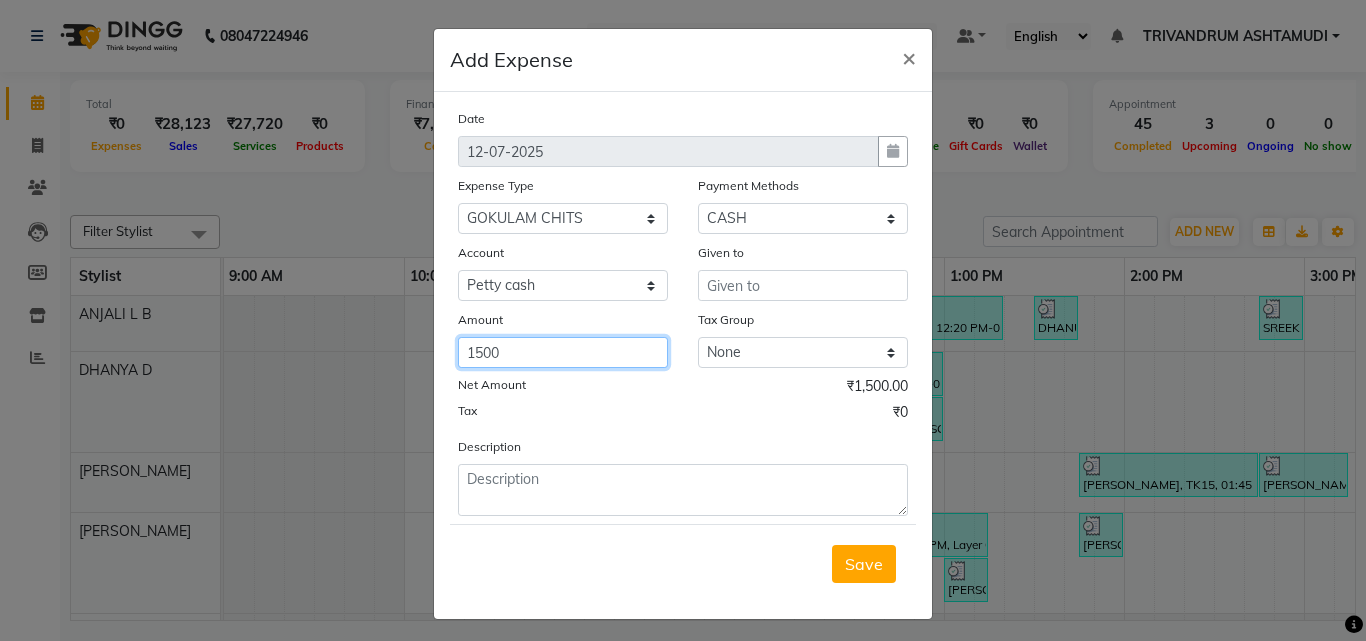type on "1500" 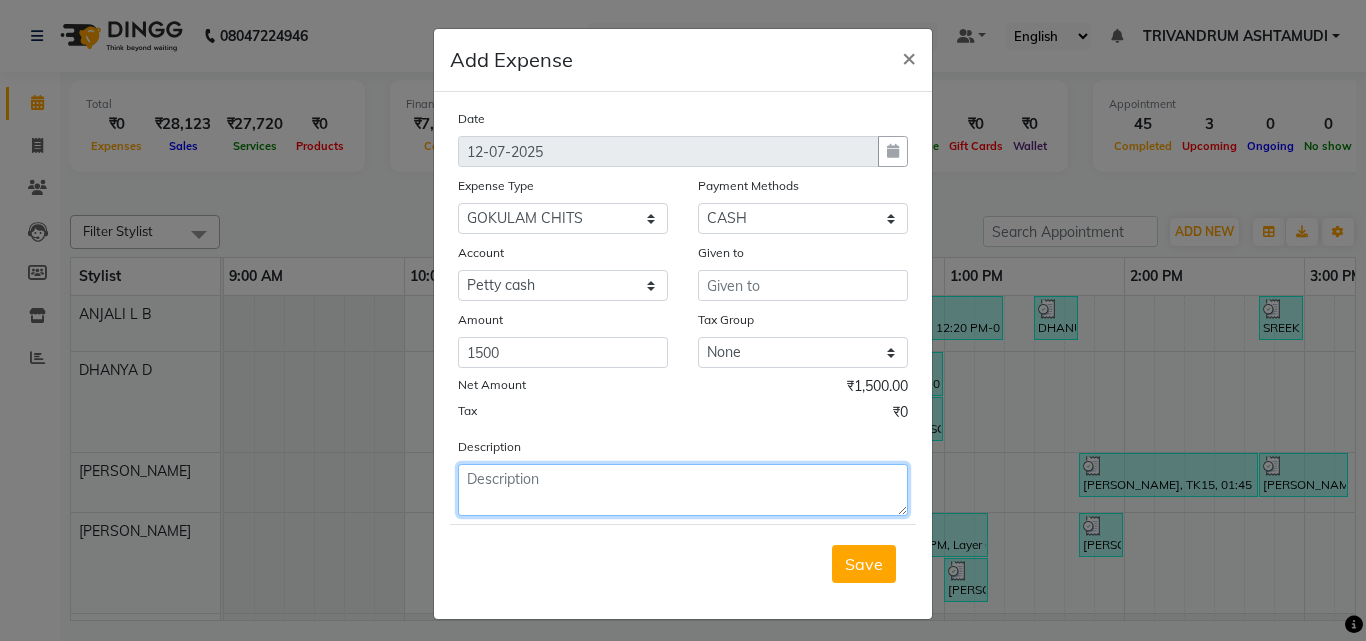 click 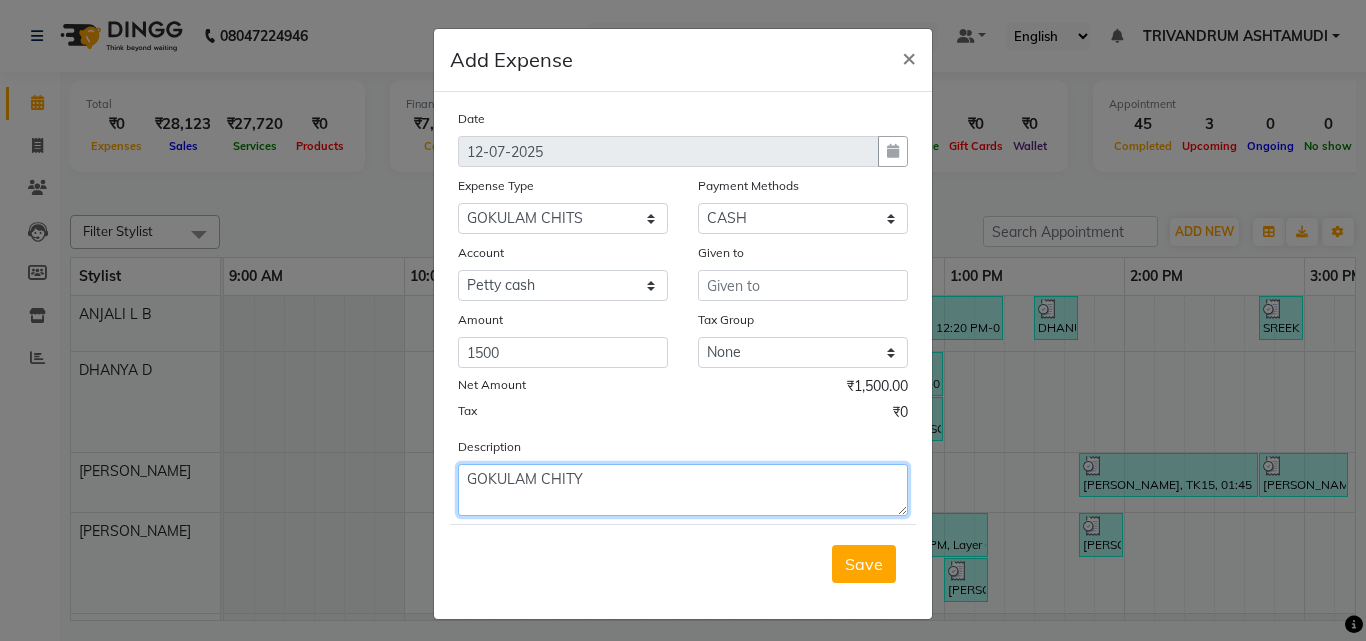 type on "GOKULAM CHITY" 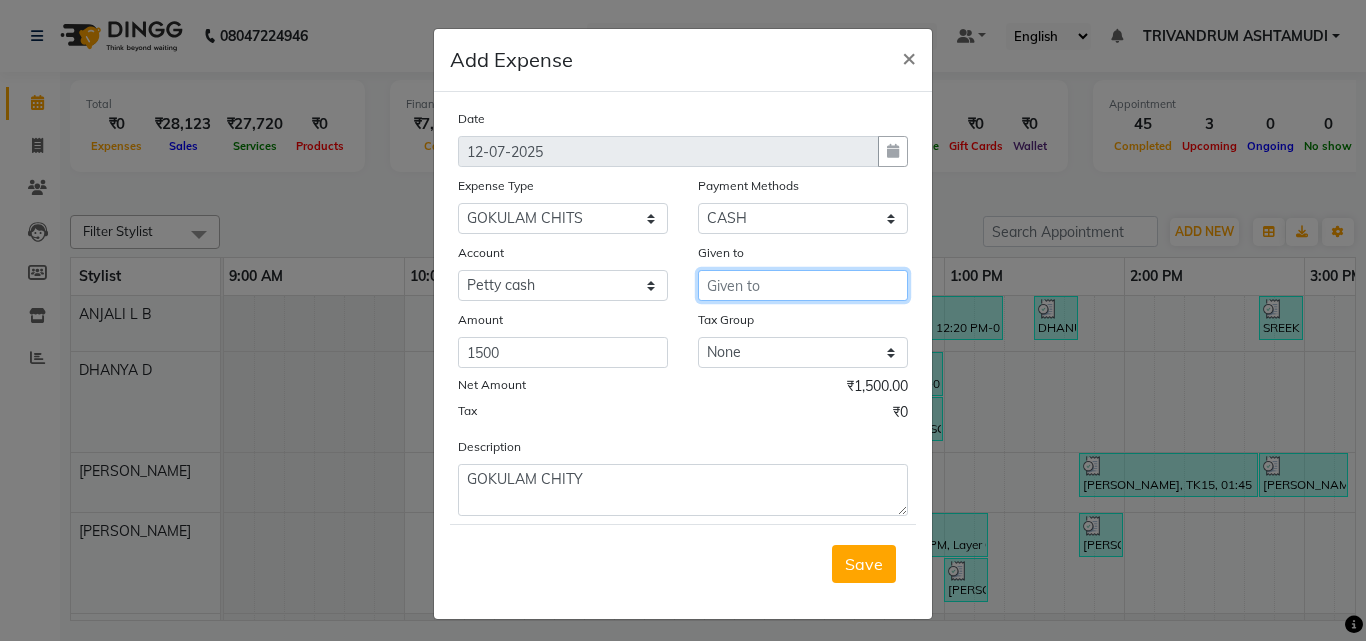 click at bounding box center [803, 285] 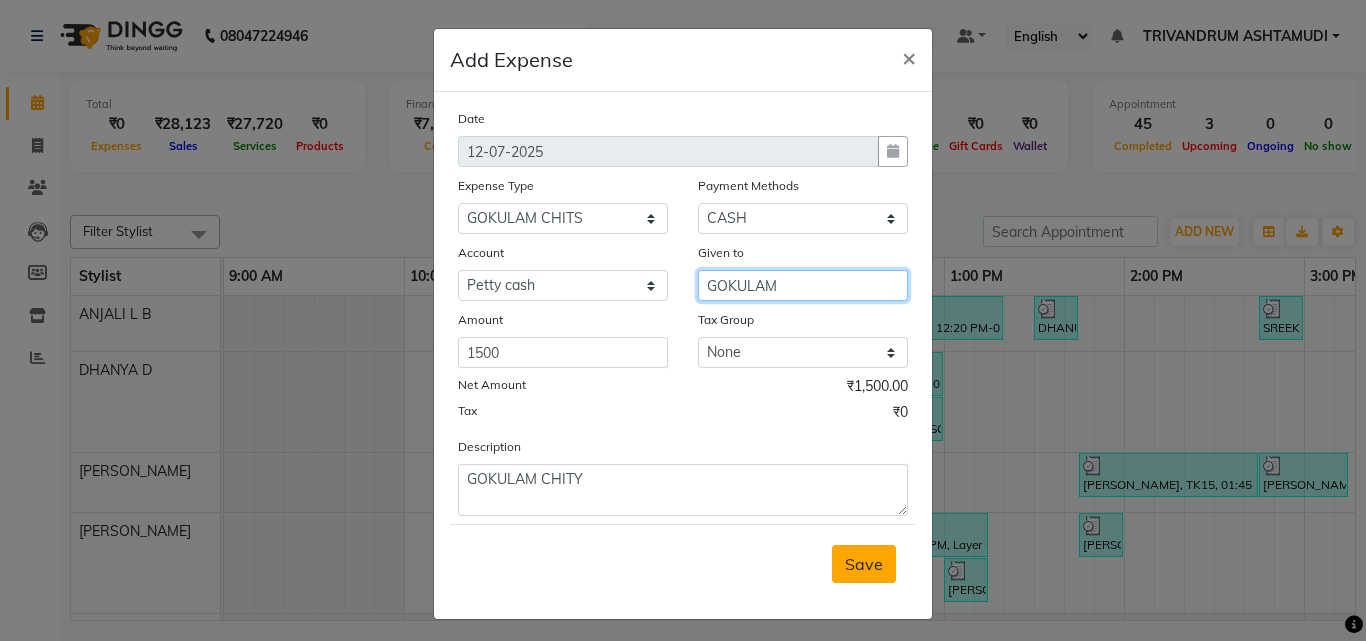 type on "GOKULAM" 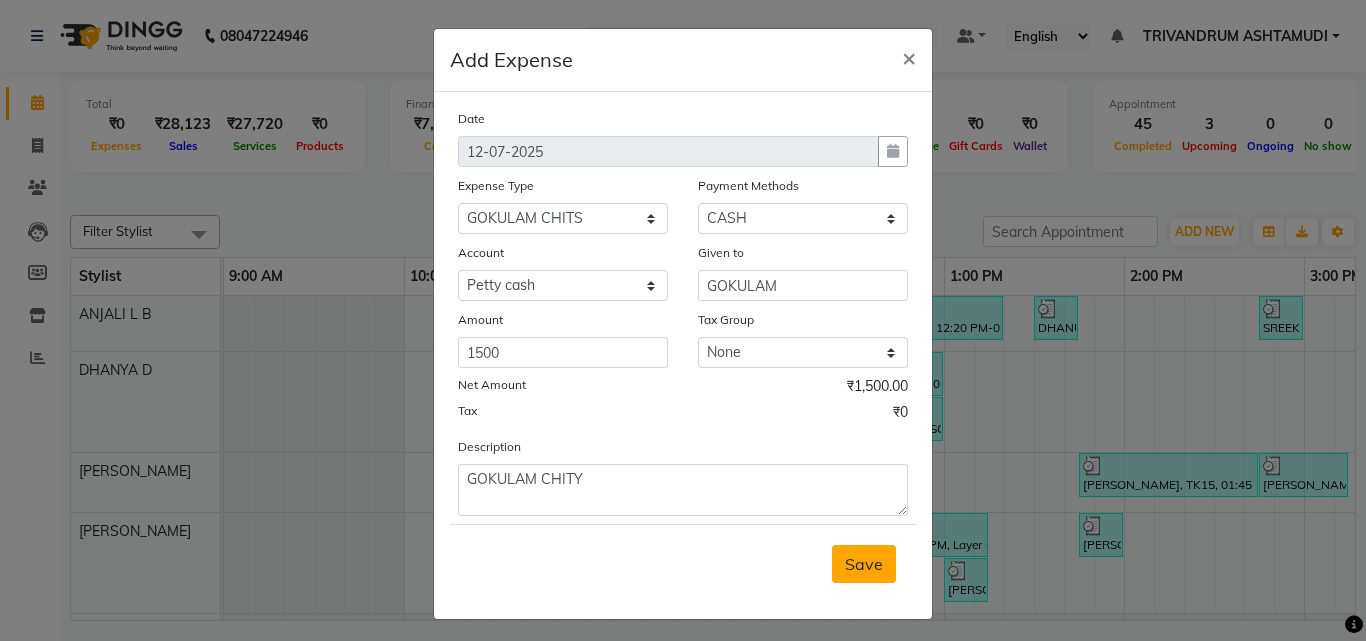 click on "Save" at bounding box center (864, 564) 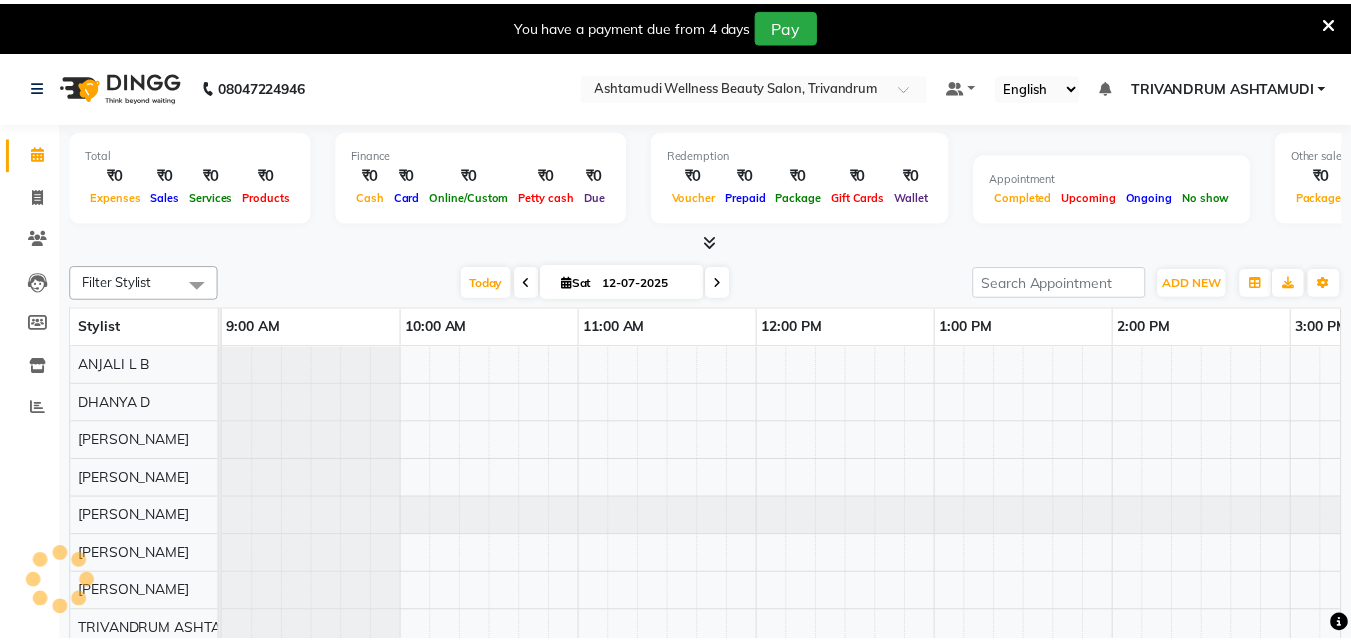 scroll, scrollTop: 0, scrollLeft: 0, axis: both 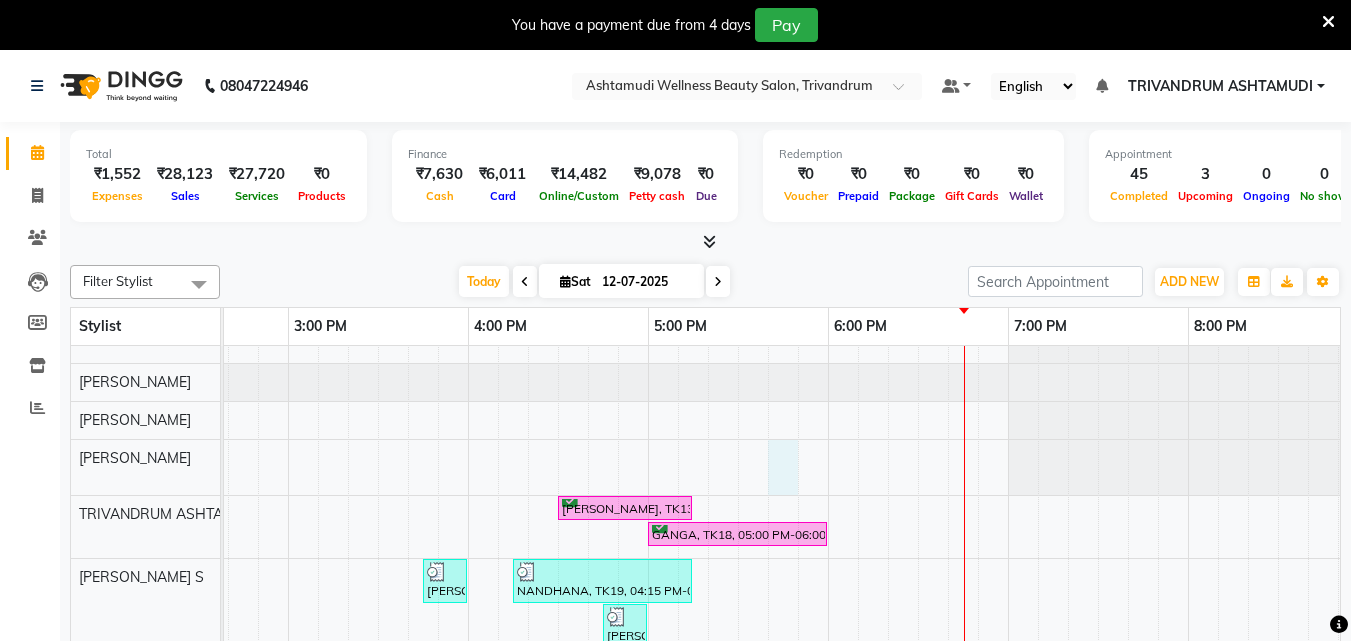 click on "REMYA, TK17, 10:45 AM-11:00 AM, Eyebrows Threading     VIJAYASREE, TK04, 11:20 AM-12:20 PM, Ceramide  Anti frizz treatment     VIJAYASREE, TK04, 12:20 PM-01:20 PM, Root Touch-Up ([MEDICAL_DATA] Free),Ceramide  Anti frizz treatment,Eyebrows Threading     DHANUJA, TK21, 01:30 PM-01:45 PM, Eyebrows Threading     SREEKUTTY, TK14, 02:45 PM-03:00 PM, Eyebrows Threading     Sreekala, TK25, 05:45 PM-06:00 PM, Eyebrows Threading     Sreekala, TK25, 06:00 PM-06:15 PM, Forehead Threading     VIJAYASREE, TK04, 11:15 AM-12:00 PM, Root Touch-Up ([MEDICAL_DATA] Free)     VIJAYASREE, TK04, 12:00 PM-01:00 PM, Ceramide  Anti frizz treatment     [PERSON_NAME], TK24, 04:15 PM-05:15 PM, Root Crown Coloring     Bibisha, TK26, 06:00 PM-06:15 PM, Eyebrows Threading     [PERSON_NAME]@@, TK08, 12:45 PM-01:00 PM, Eyebrows Threading     Asha, TK02, 11:20 AM-12:20 PM, Layer Cut     [PERSON_NAME], TK15, 01:45 PM-02:45 PM, Root Smoothening     [PERSON_NAME], TK15, 02:45 PM-03:15 PM, Child Cut
[PERSON_NAME], TK22, 04:15 PM-05:15 PM, D-Tan Cleanup" at bounding box center (468, 450) 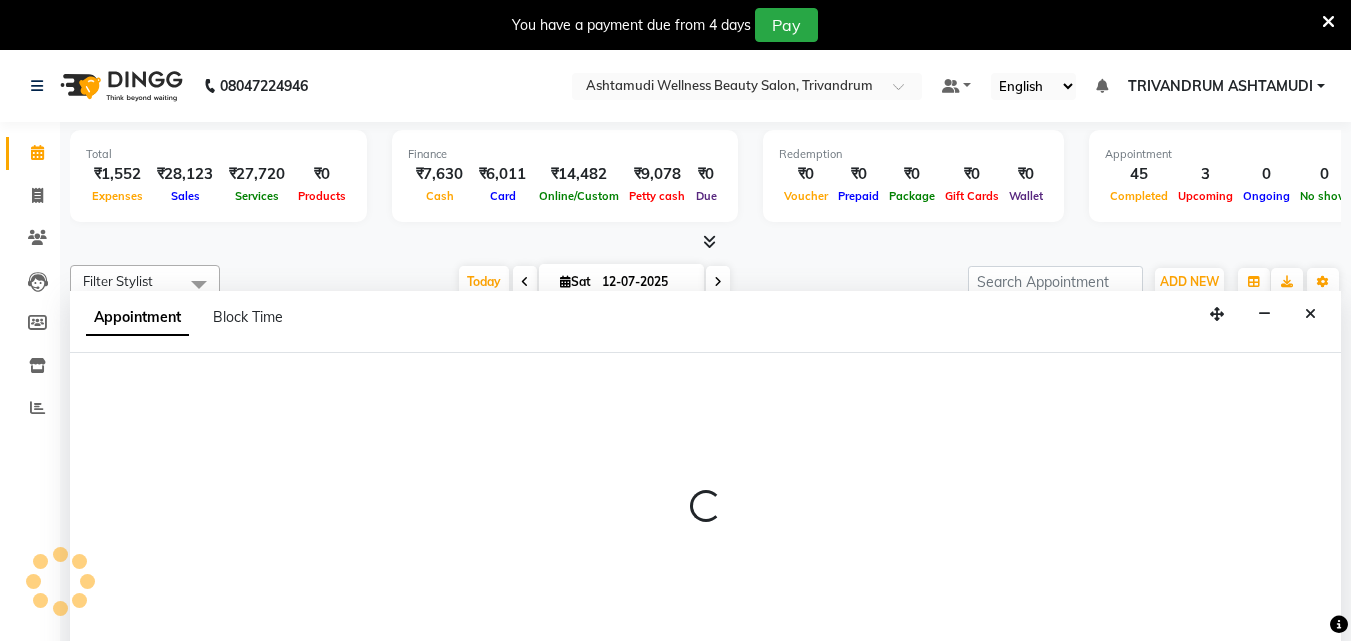 scroll, scrollTop: 50, scrollLeft: 0, axis: vertical 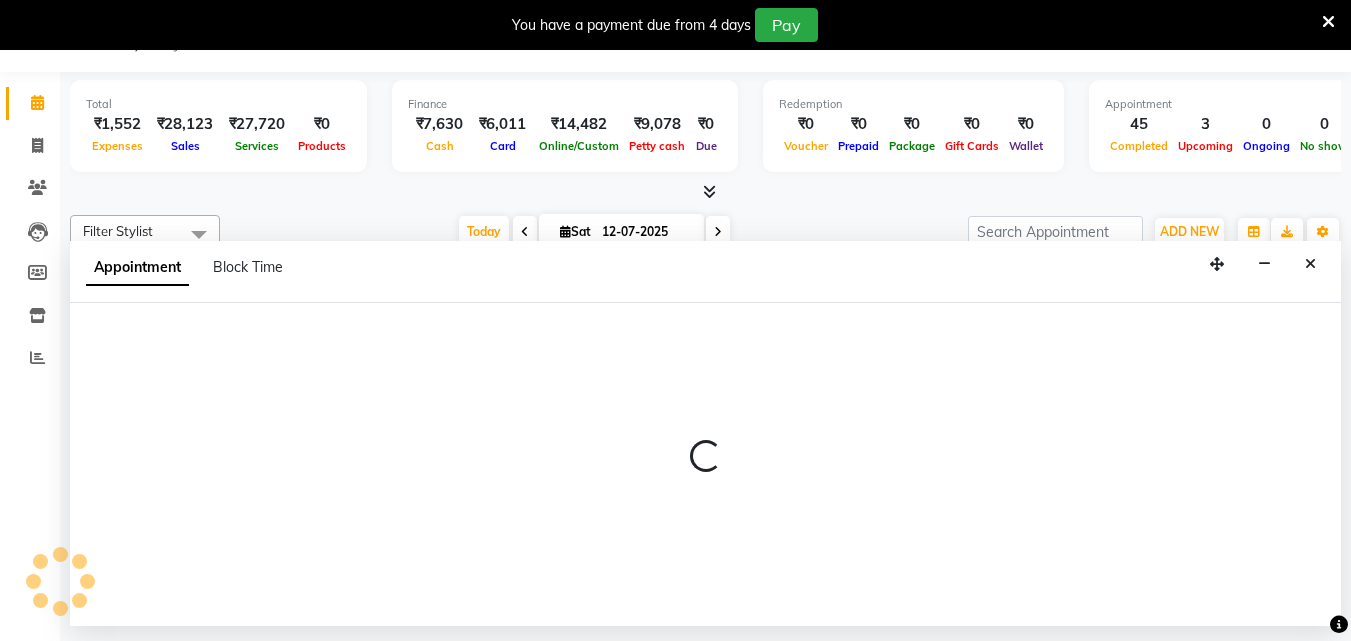 select on "27034" 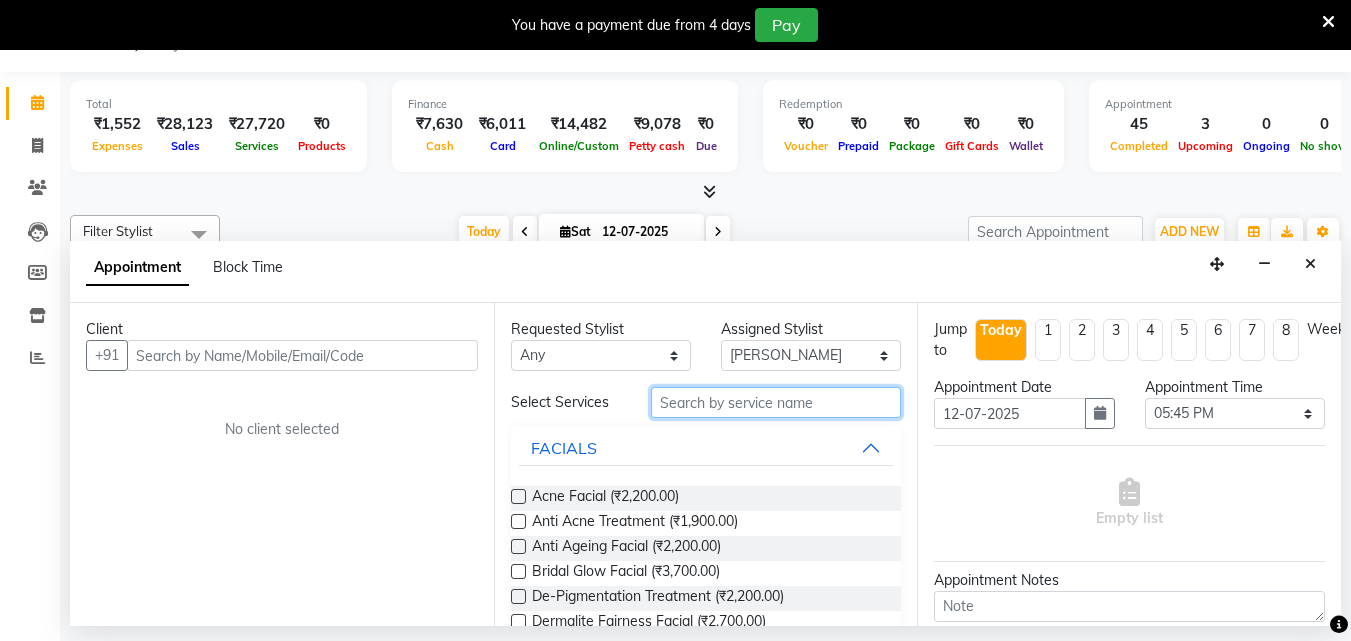 click at bounding box center [776, 402] 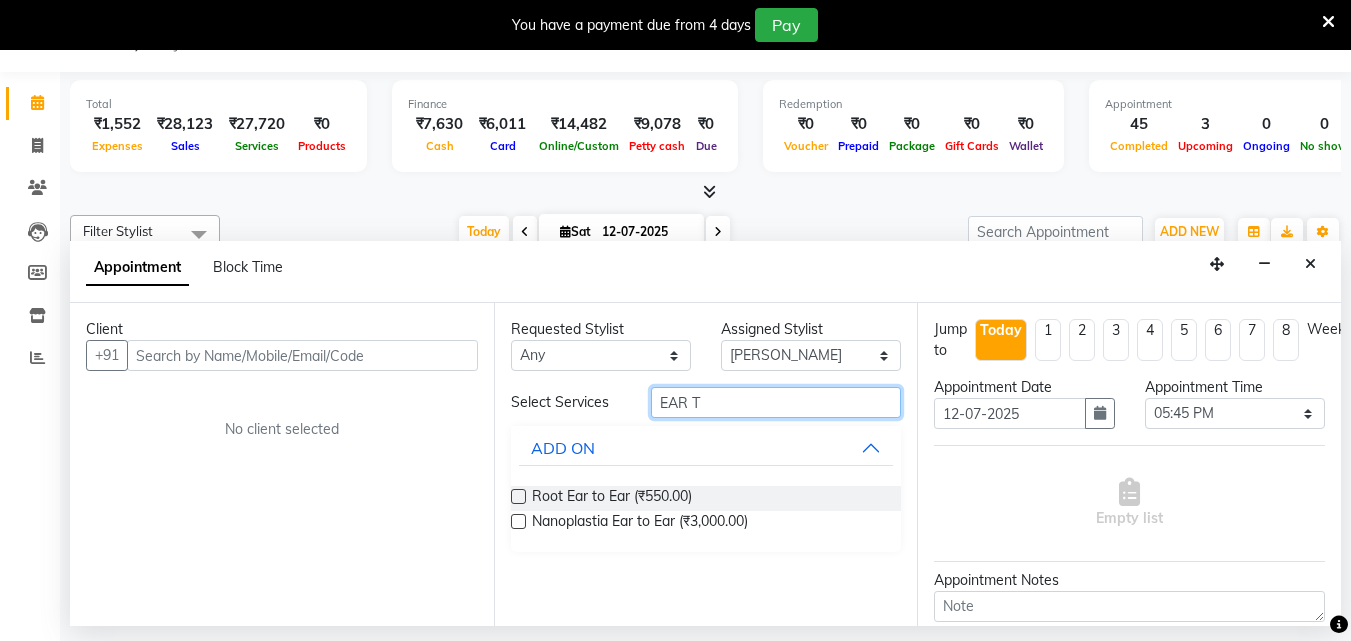 type on "EAR T" 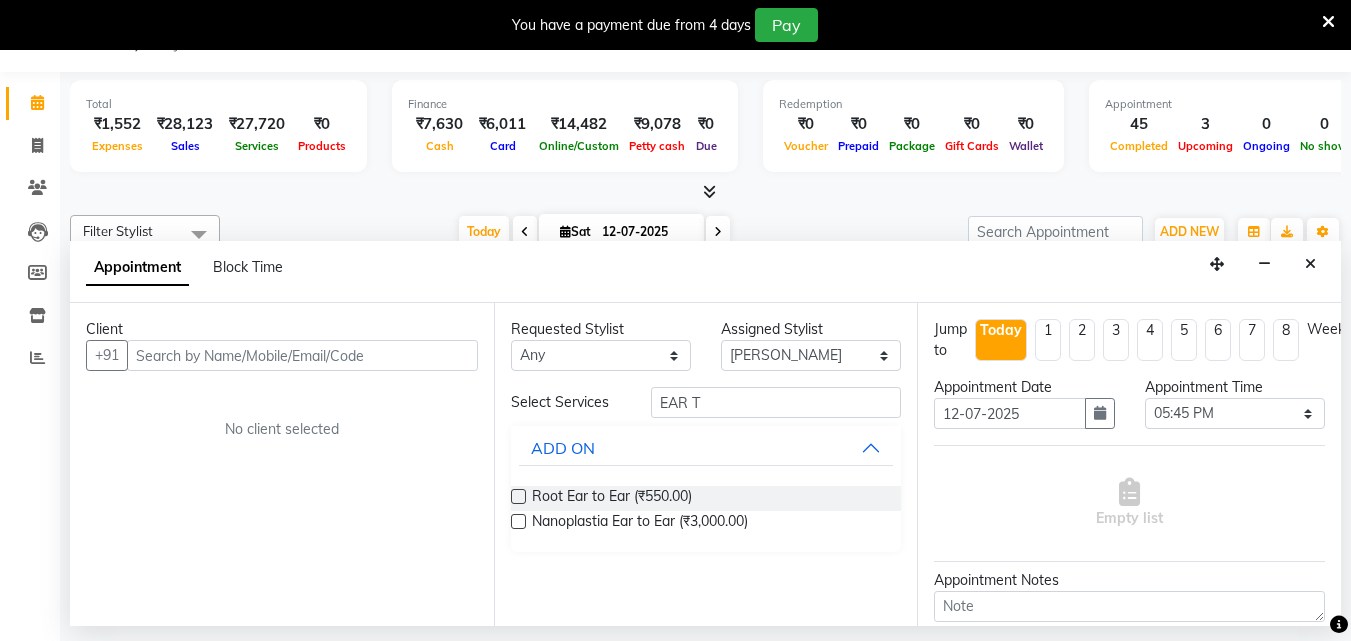 click at bounding box center [518, 496] 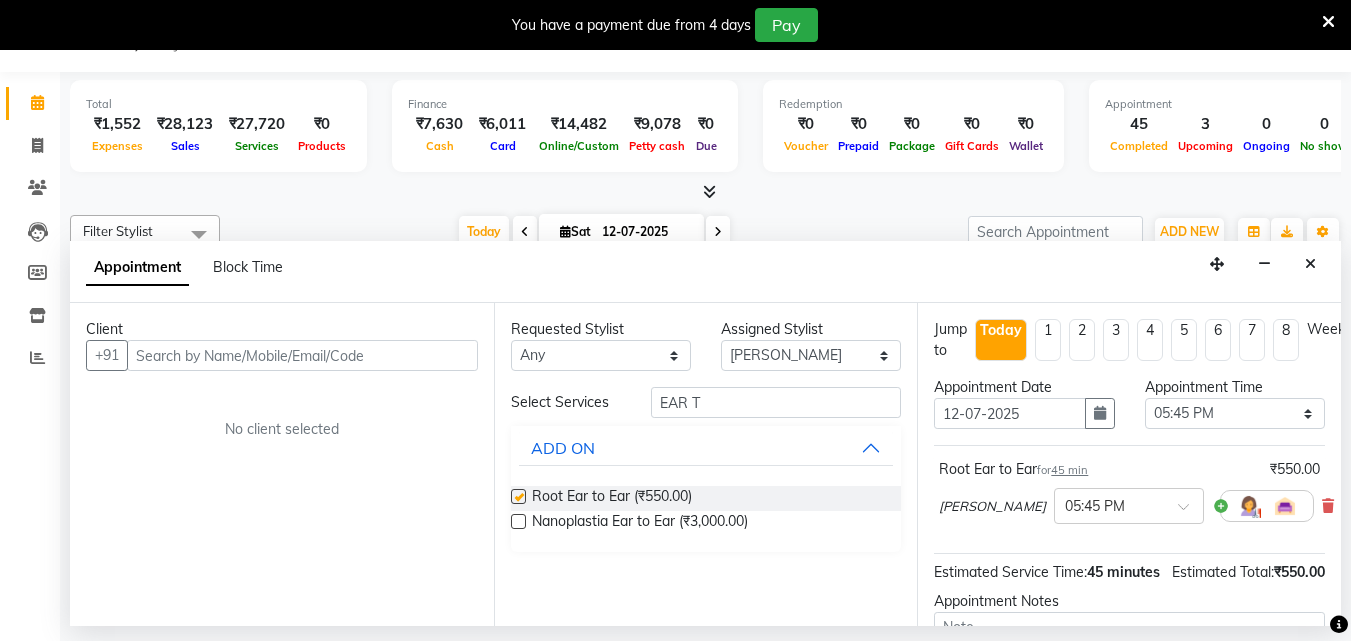 checkbox on "false" 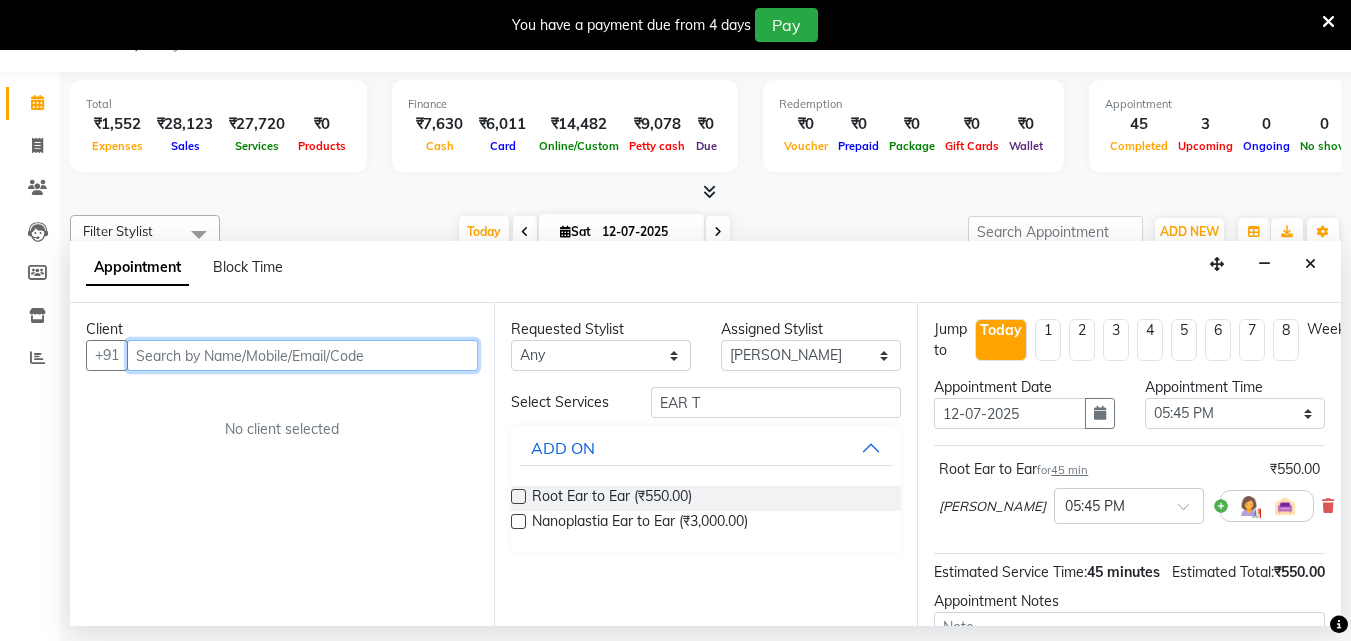 drag, startPoint x: 182, startPoint y: 345, endPoint x: 171, endPoint y: 350, distance: 12.083046 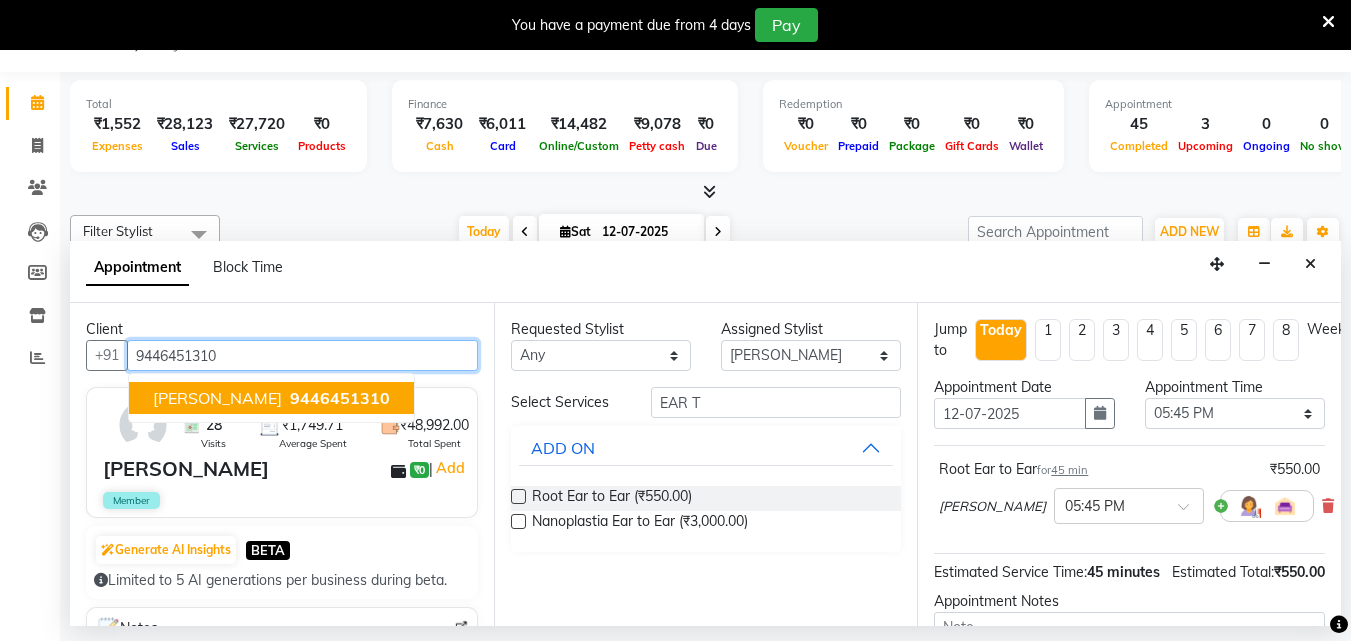 type on "9446451310" 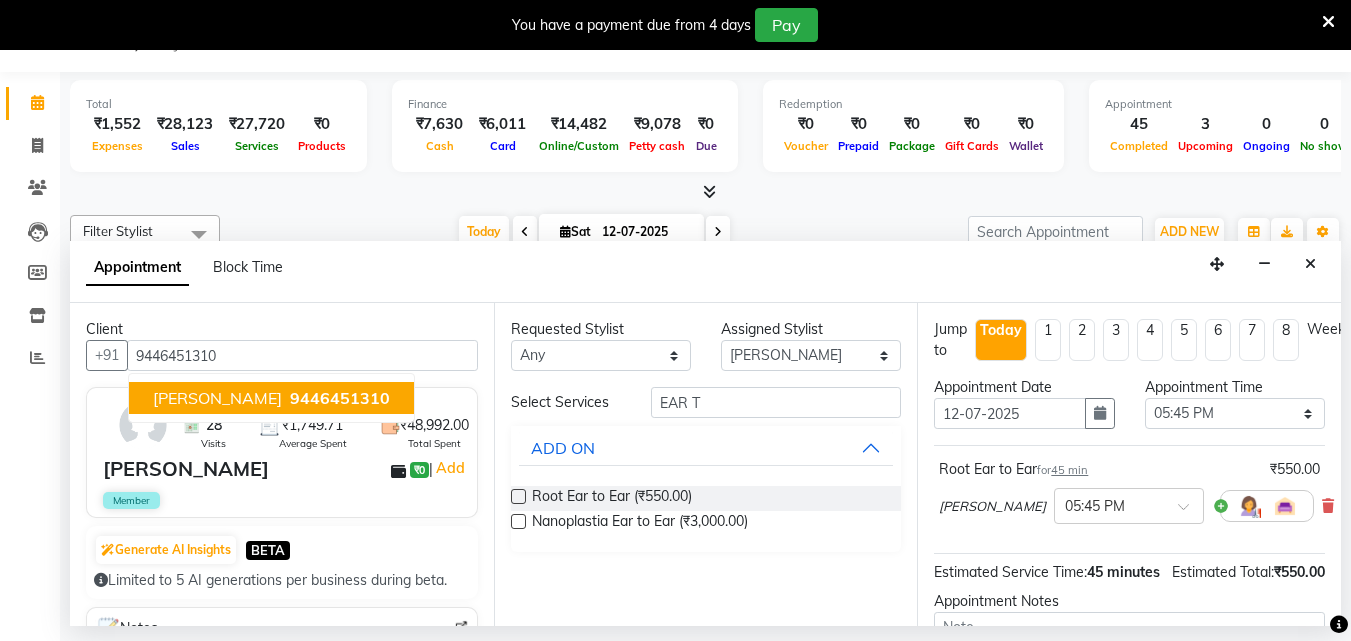 click on "Member" at bounding box center [284, 500] 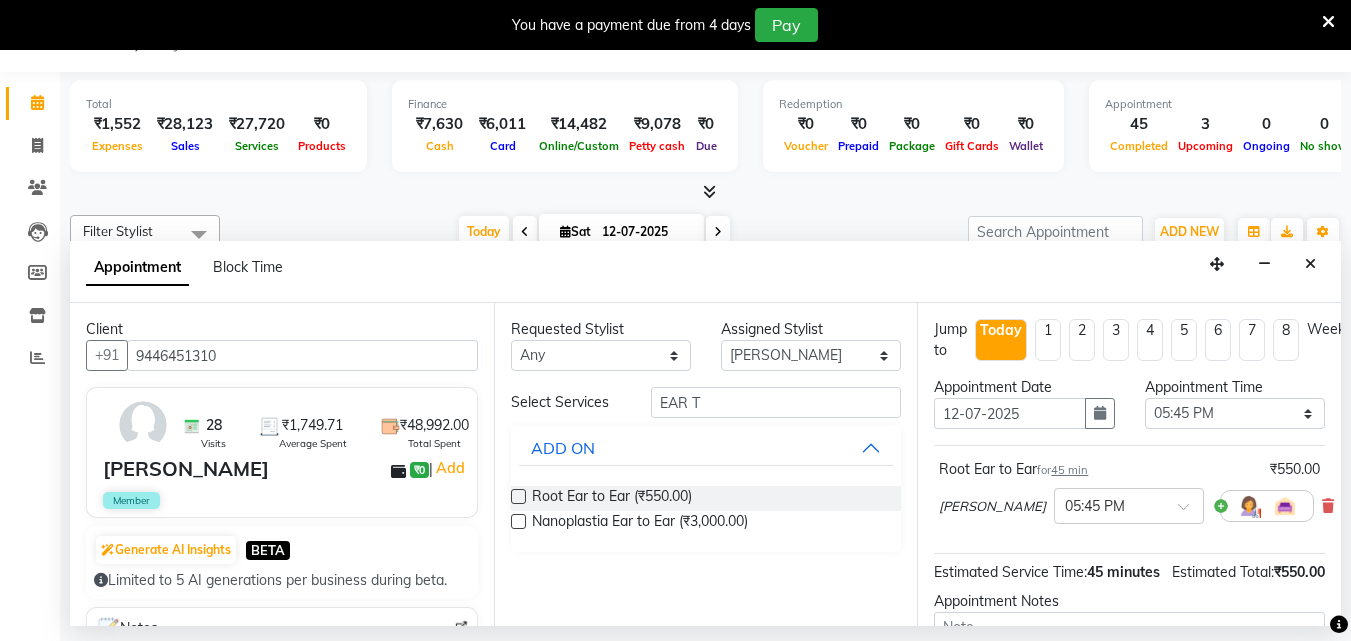 click on "Member" at bounding box center (284, 500) 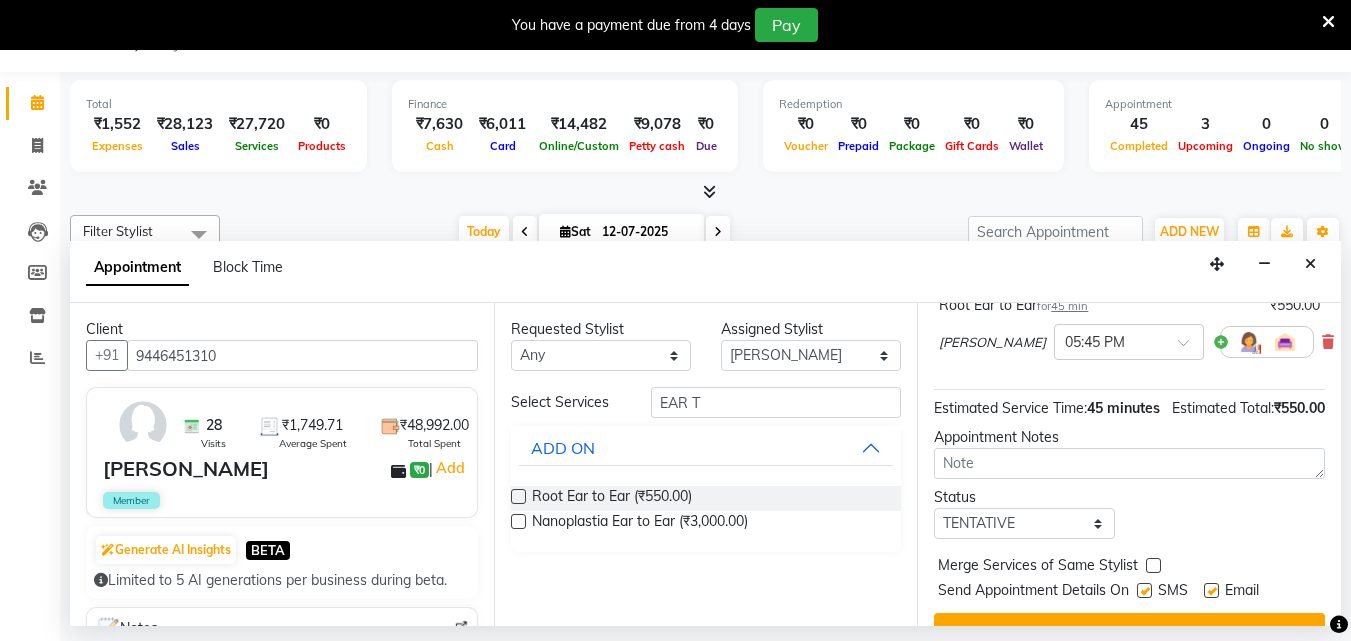 scroll, scrollTop: 239, scrollLeft: 0, axis: vertical 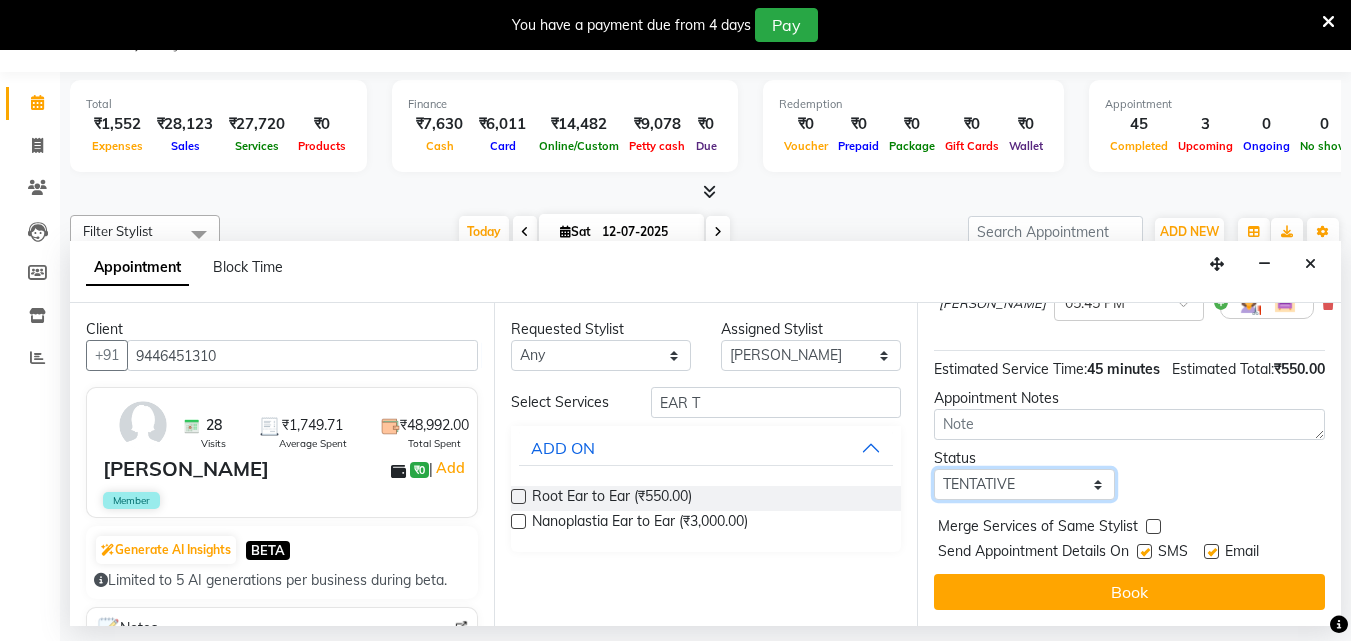 click on "Select TENTATIVE CONFIRM CHECK-IN UPCOMING" at bounding box center (1024, 484) 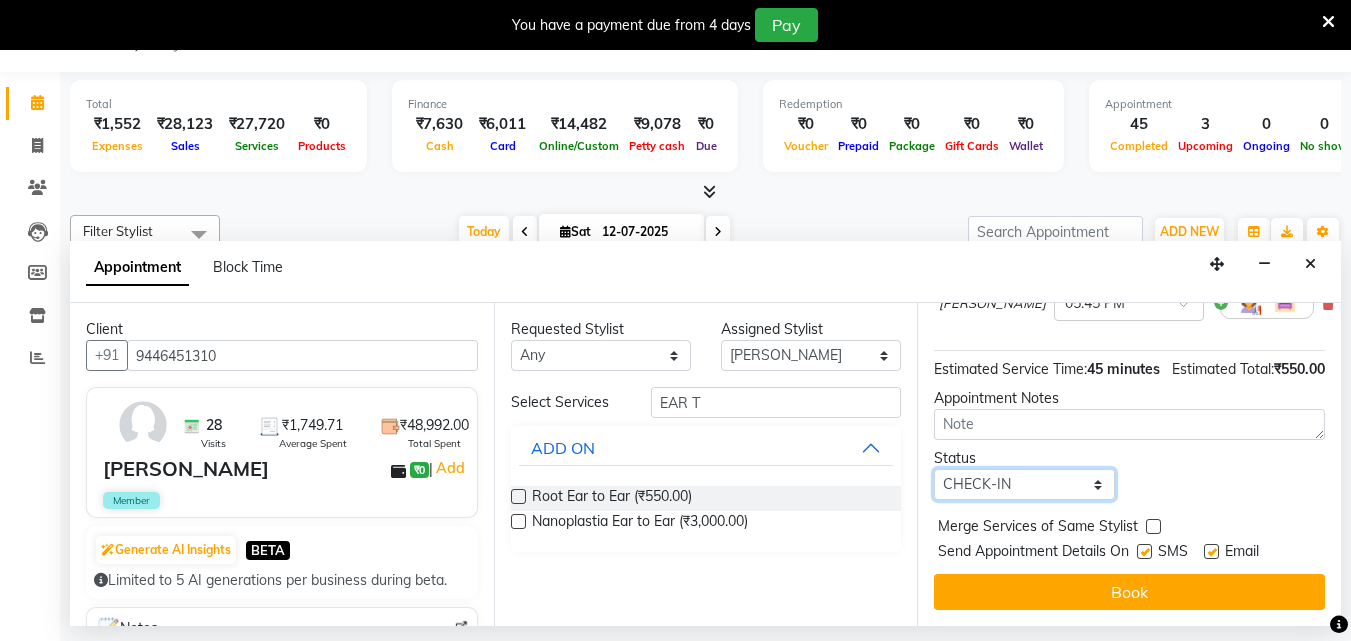 click on "Select TENTATIVE CONFIRM CHECK-IN UPCOMING" at bounding box center [1024, 484] 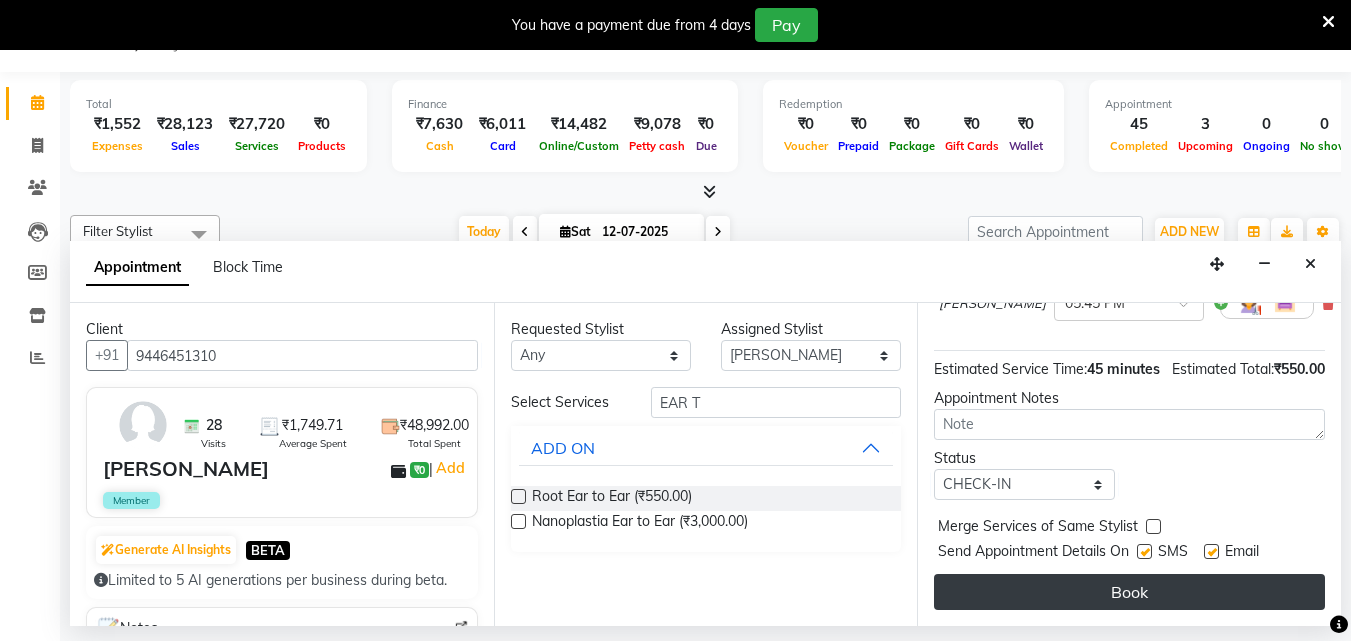 click on "Book" at bounding box center (1129, 592) 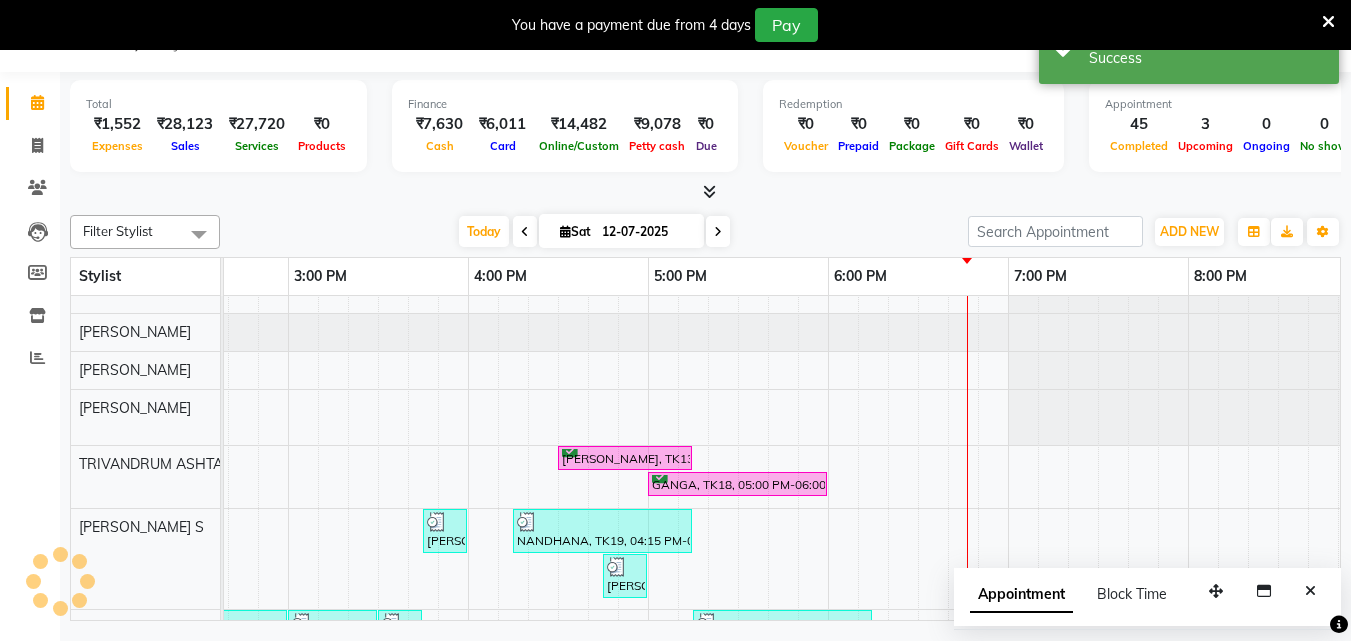 scroll, scrollTop: 0, scrollLeft: 0, axis: both 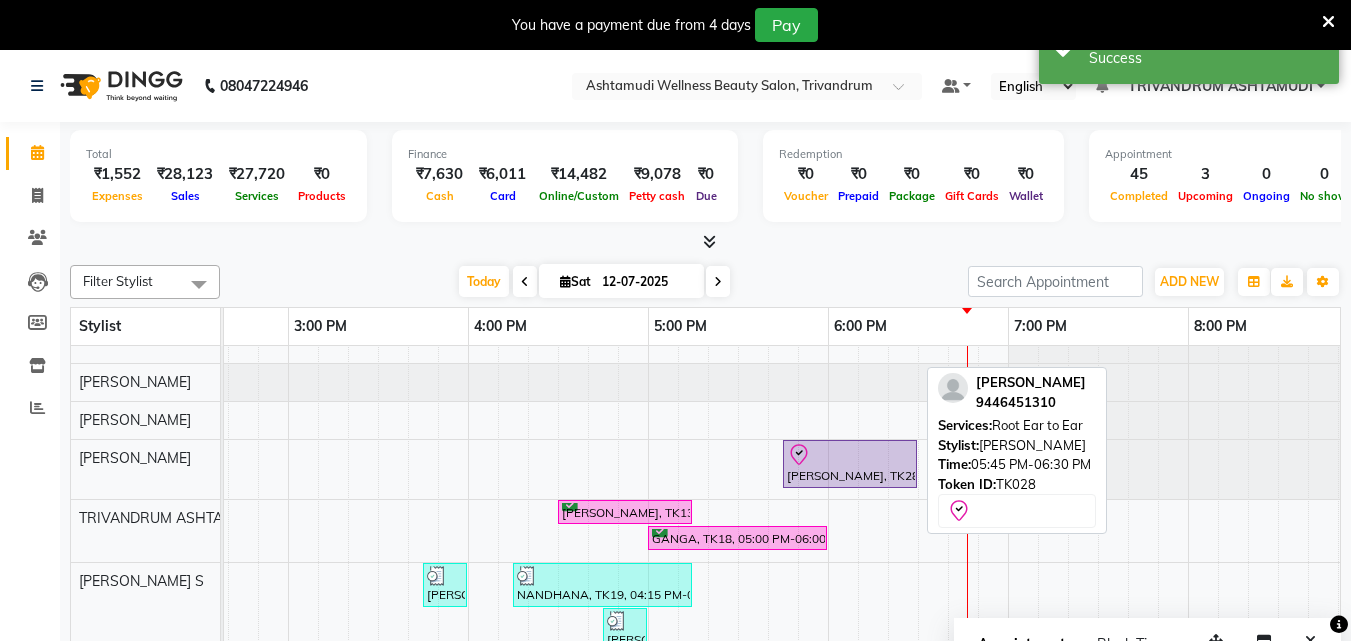 click at bounding box center [850, 455] 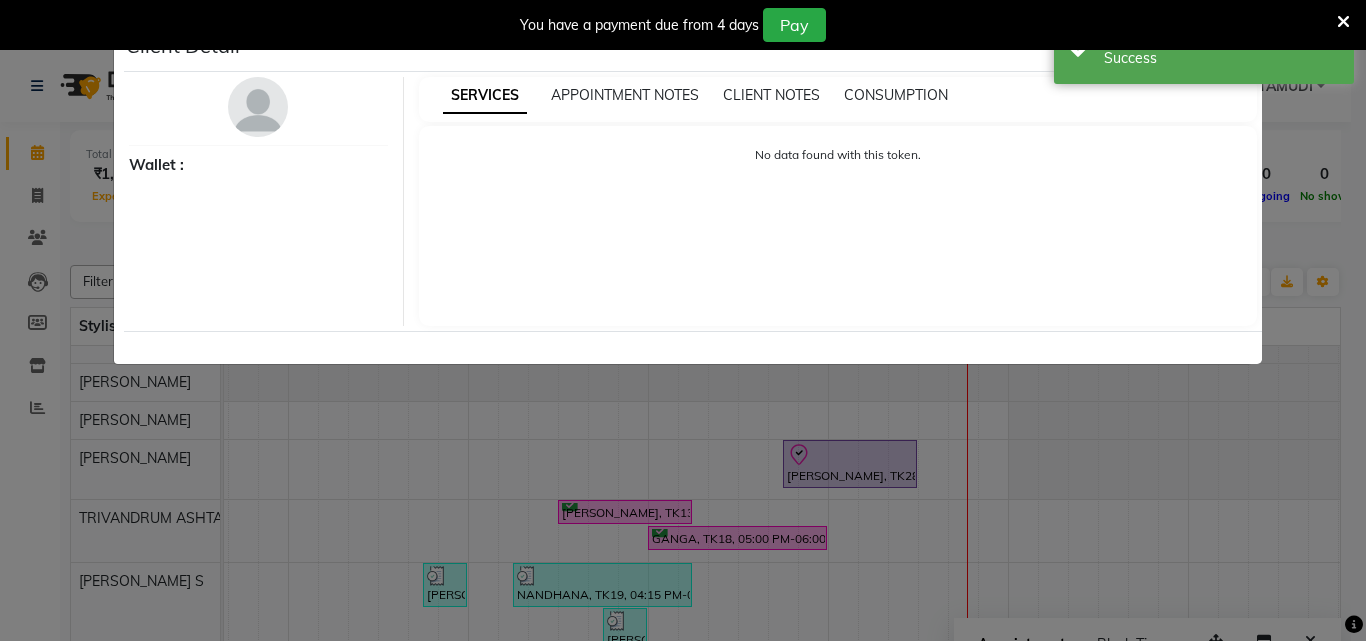 select on "8" 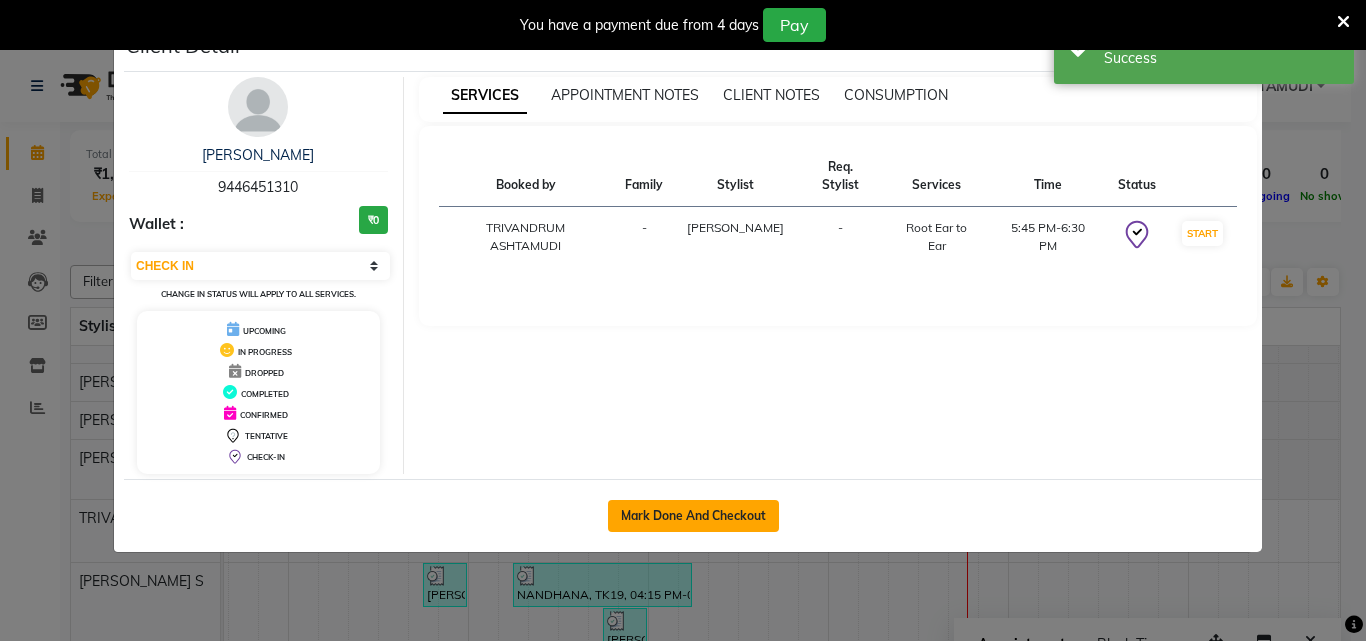 click on "Mark Done And Checkout" 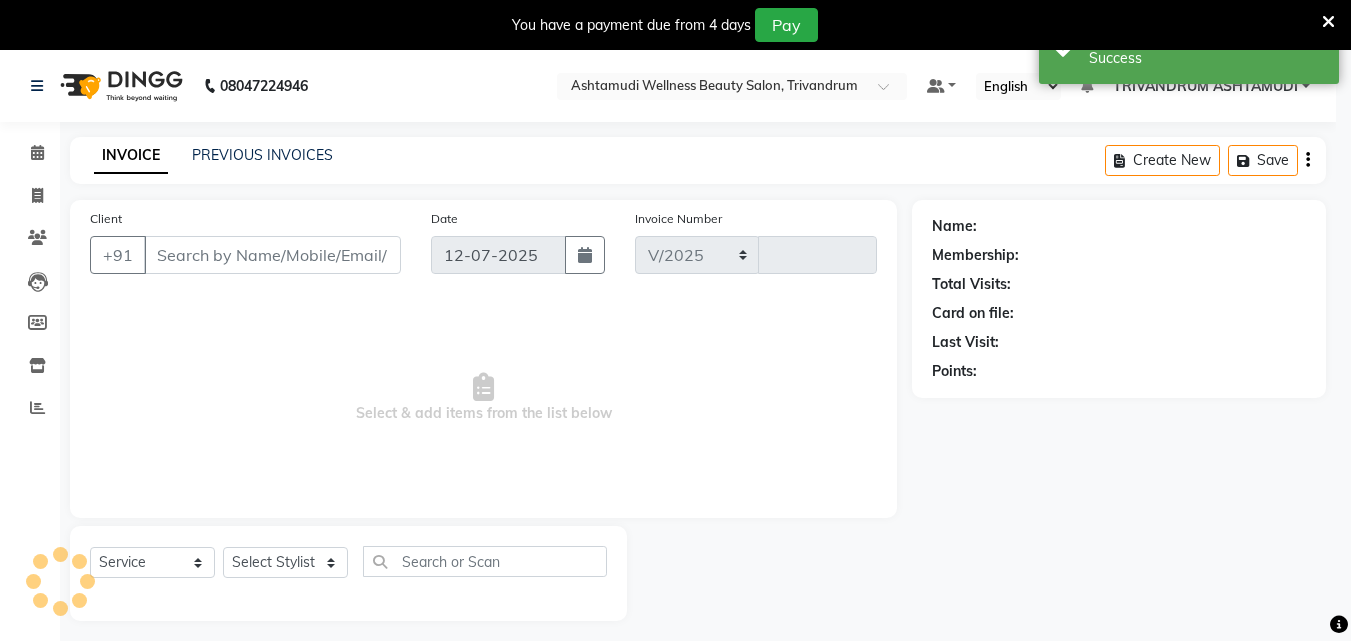 select on "4636" 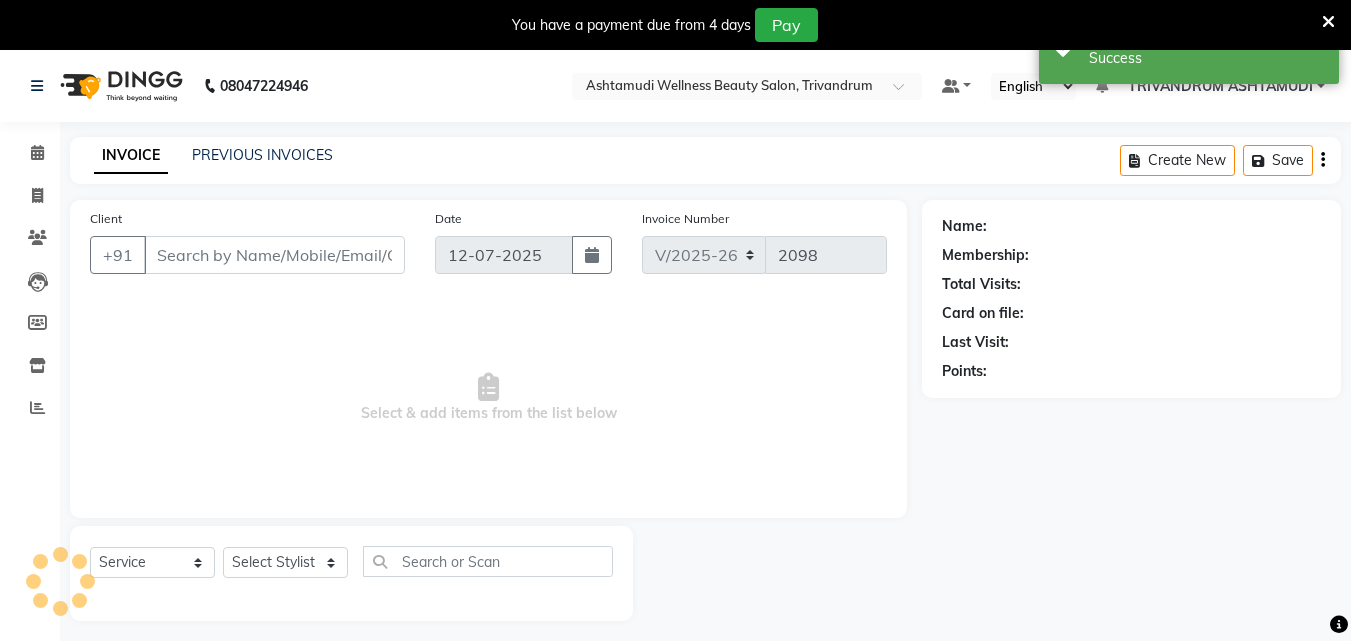 type on "9446451310" 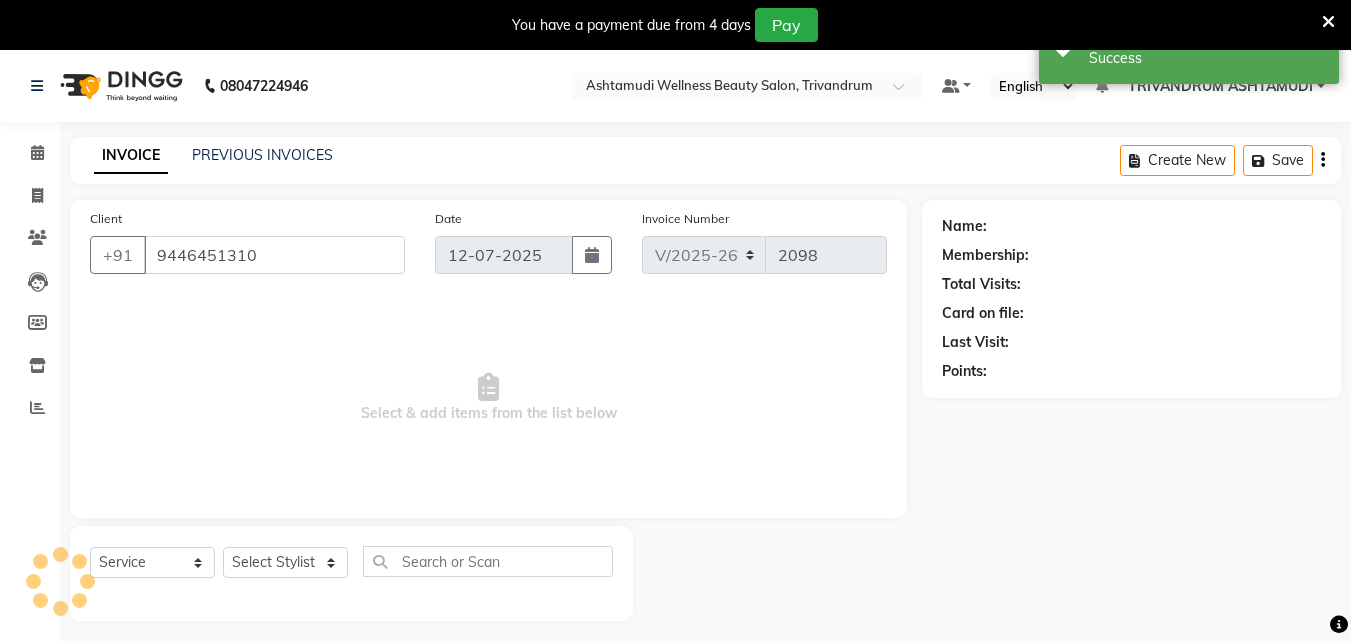 select on "27034" 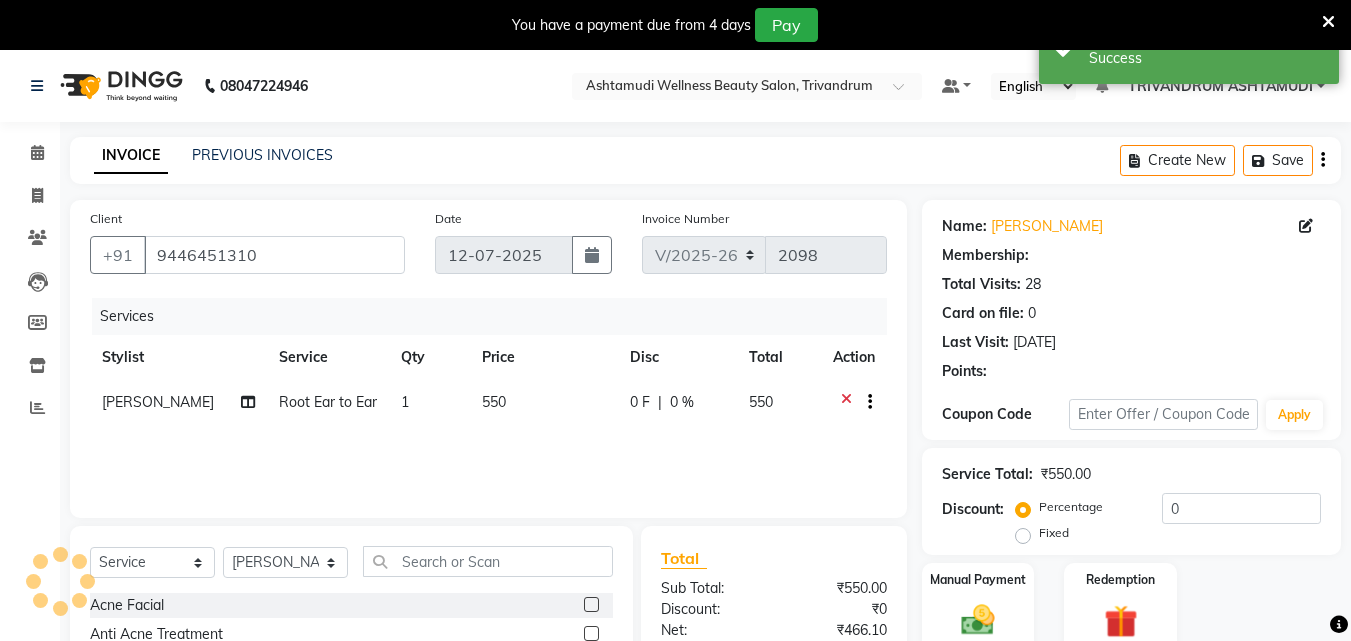 select on "2: Object" 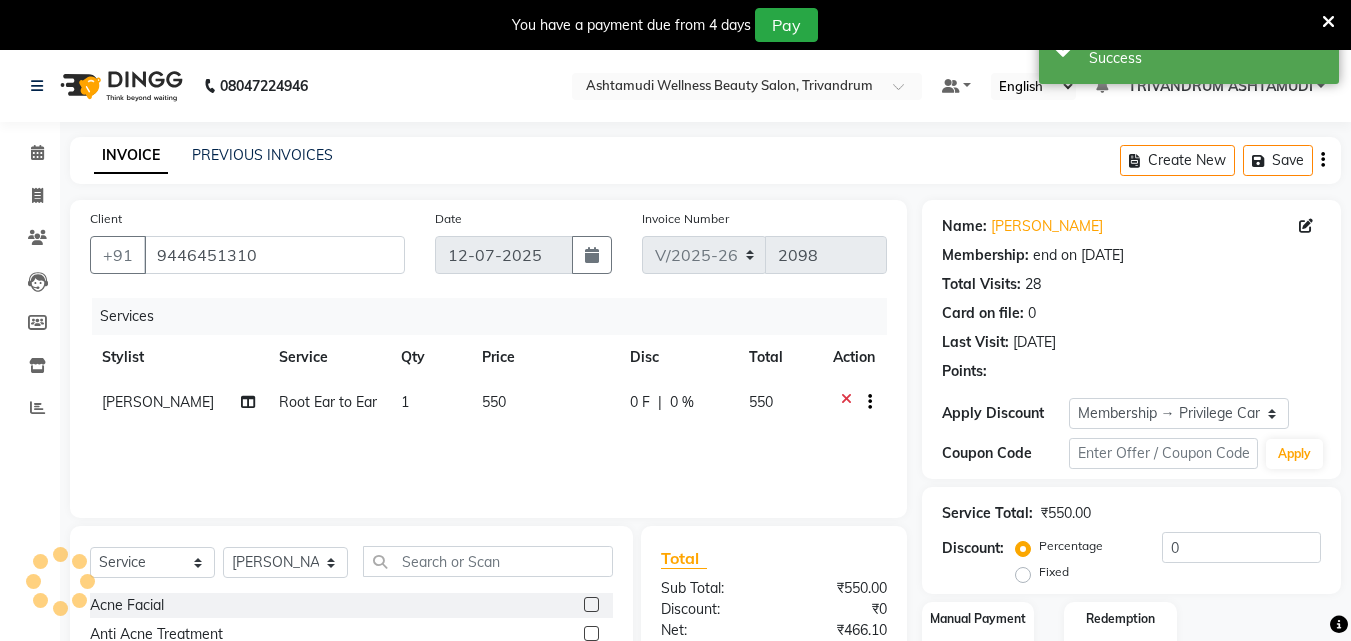 type on "15" 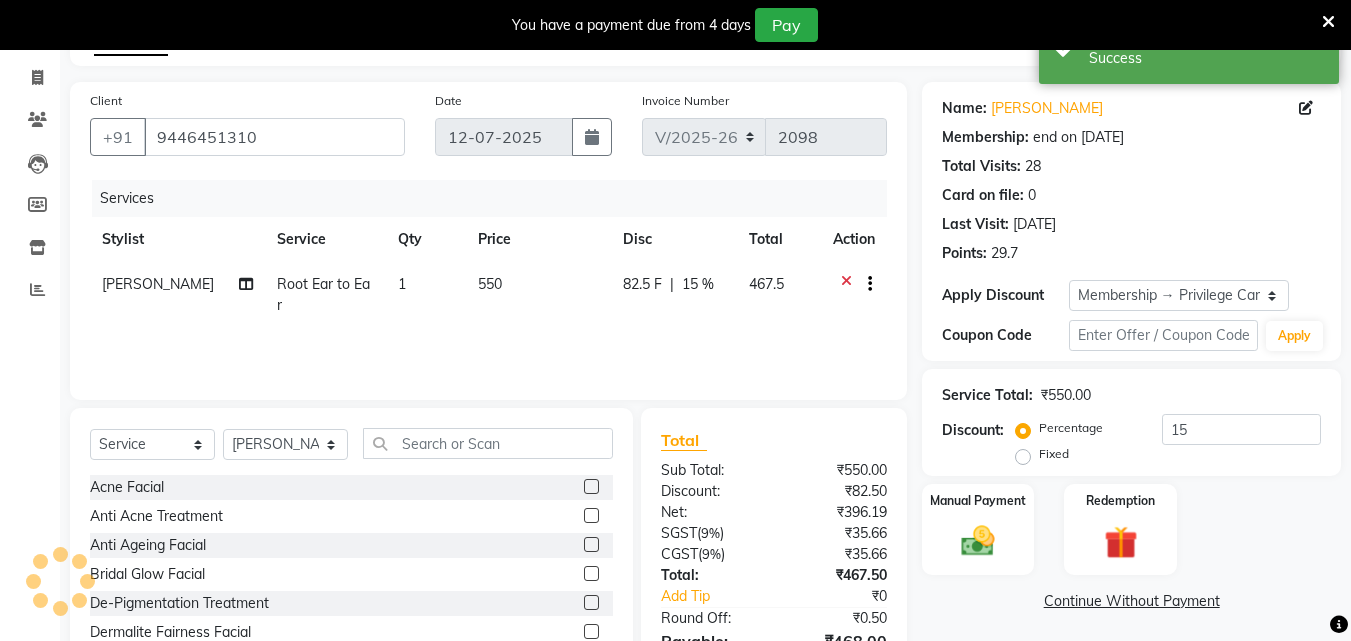 scroll, scrollTop: 230, scrollLeft: 0, axis: vertical 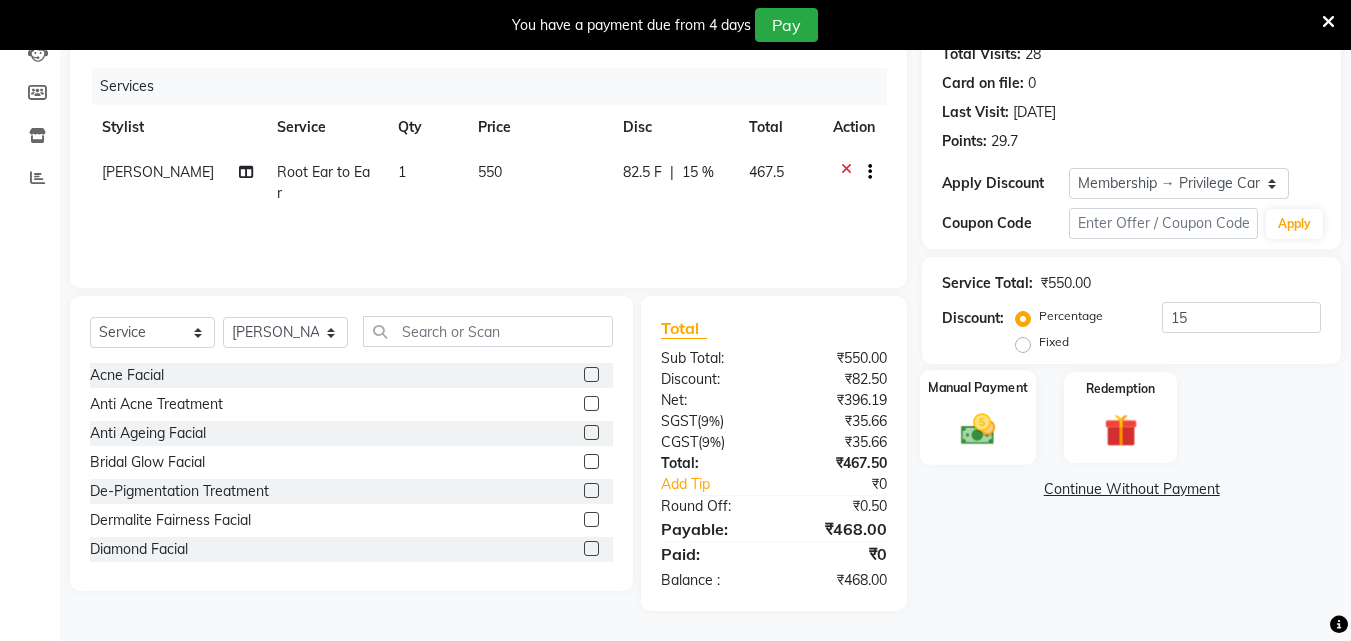 click 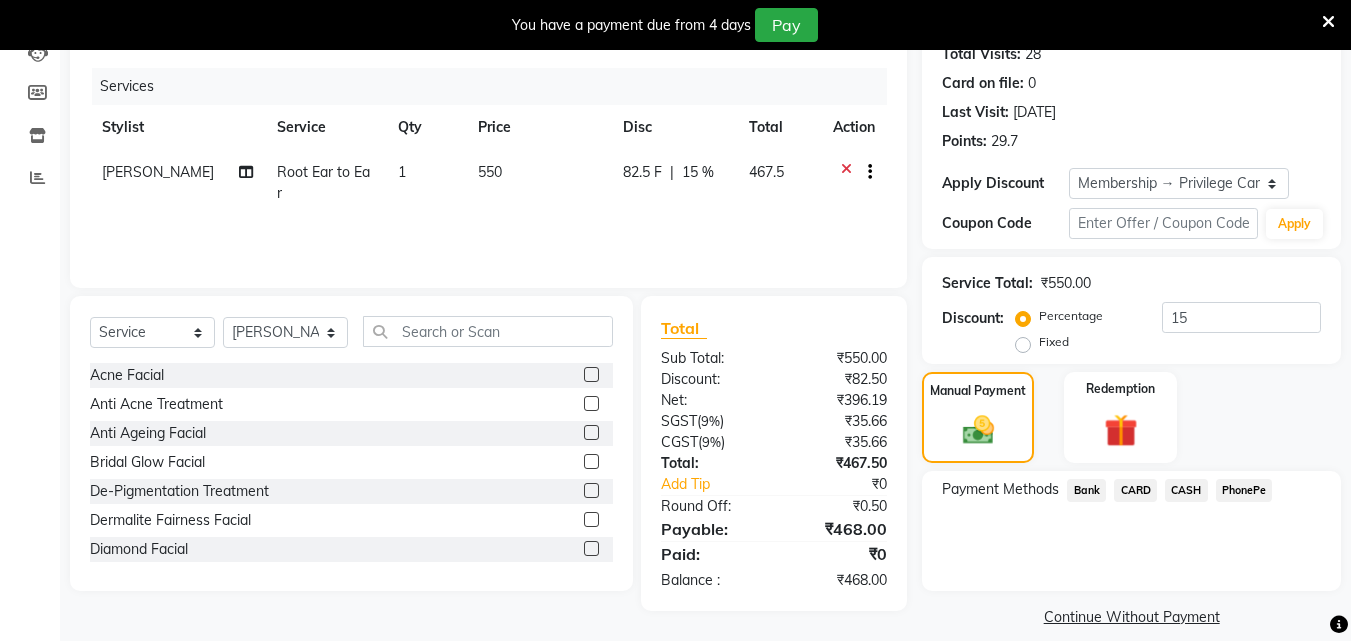 click on "PhonePe" 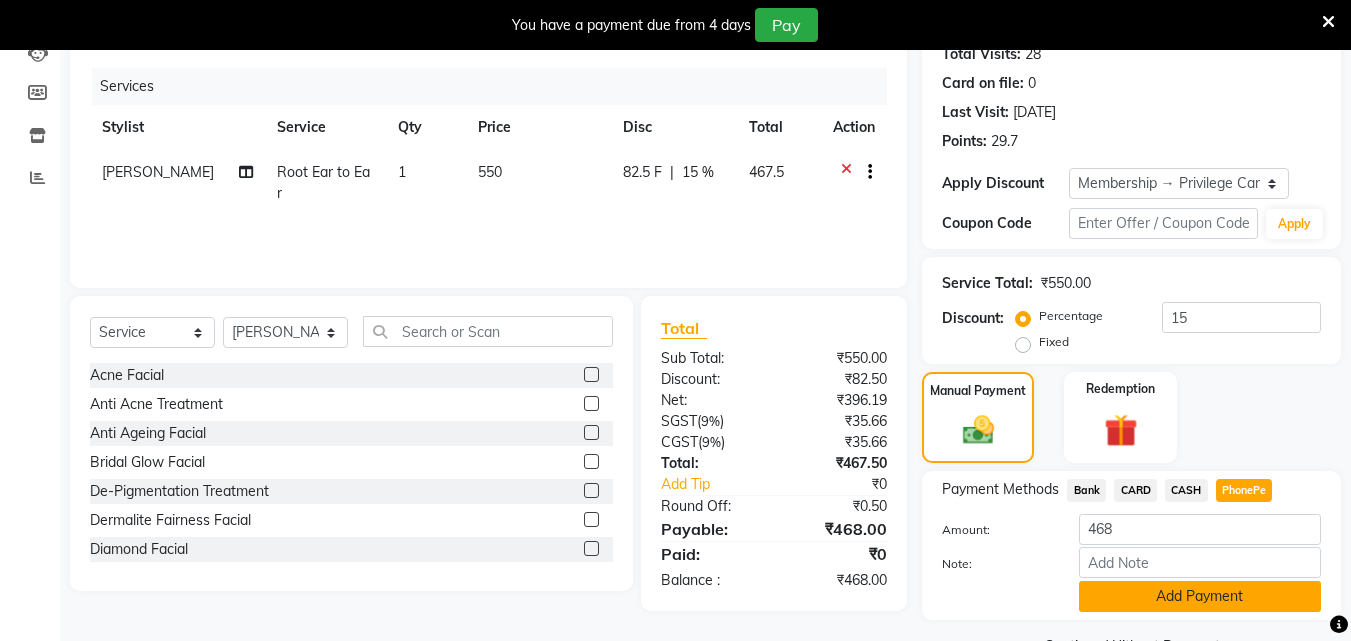 click on "Add Payment" 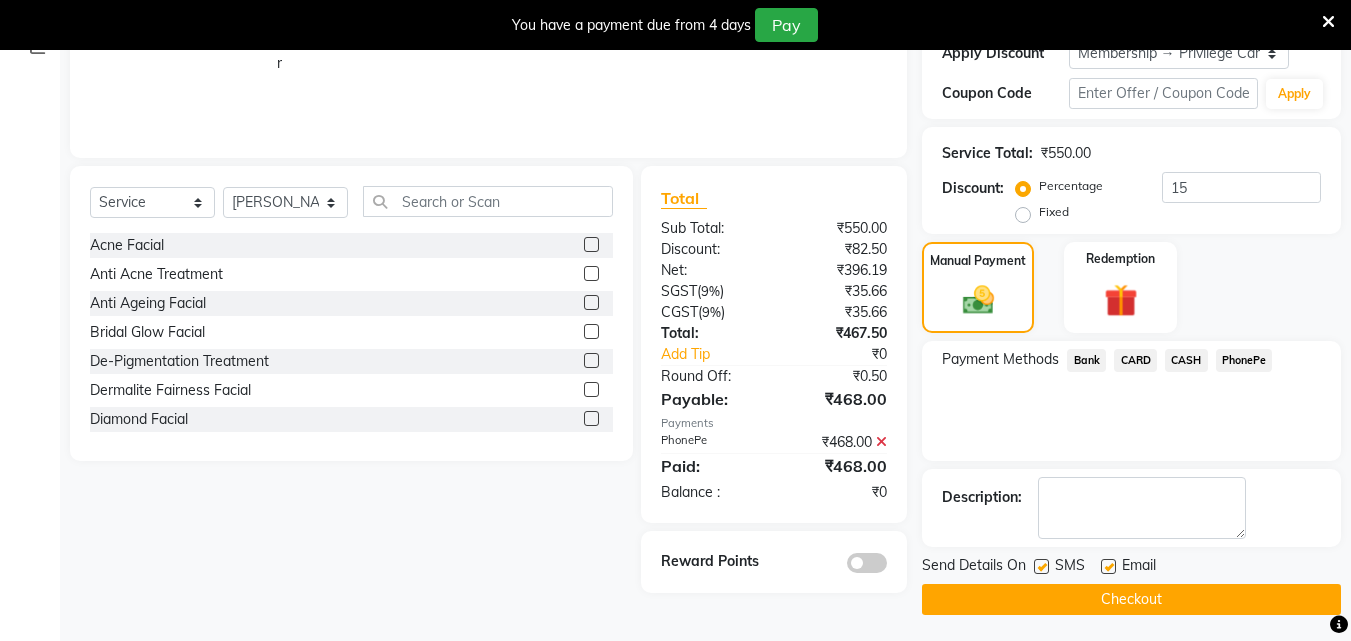 scroll, scrollTop: 364, scrollLeft: 0, axis: vertical 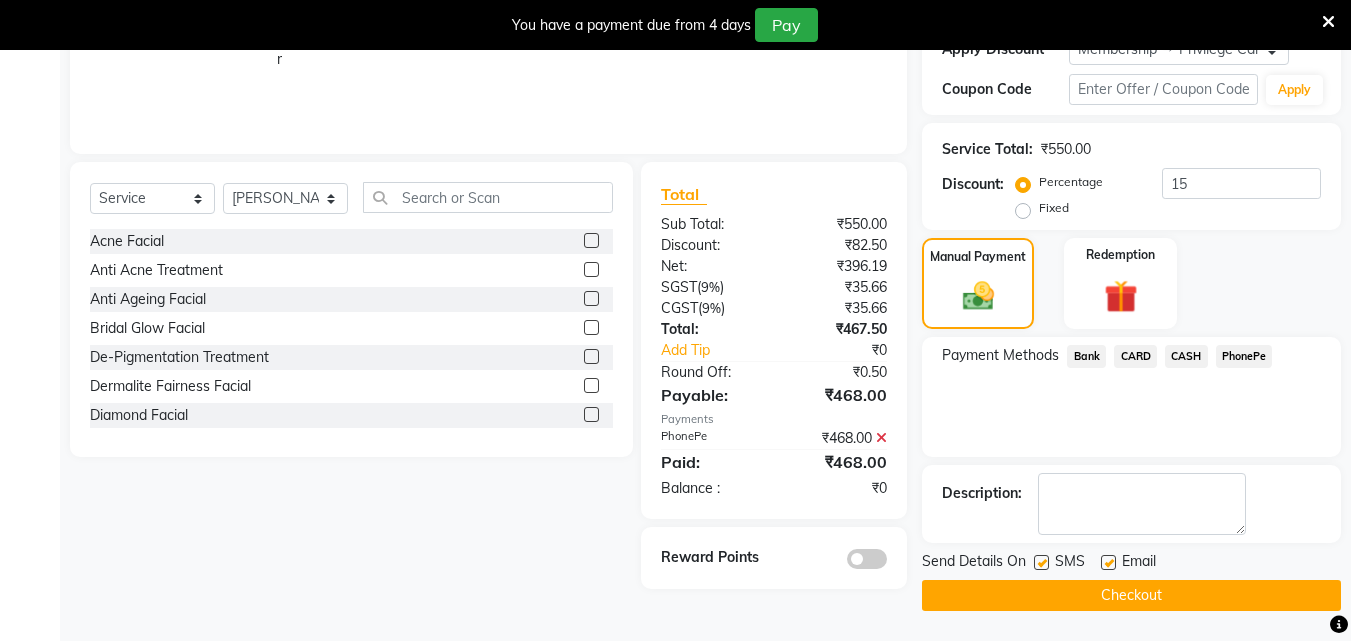 click on "Checkout" 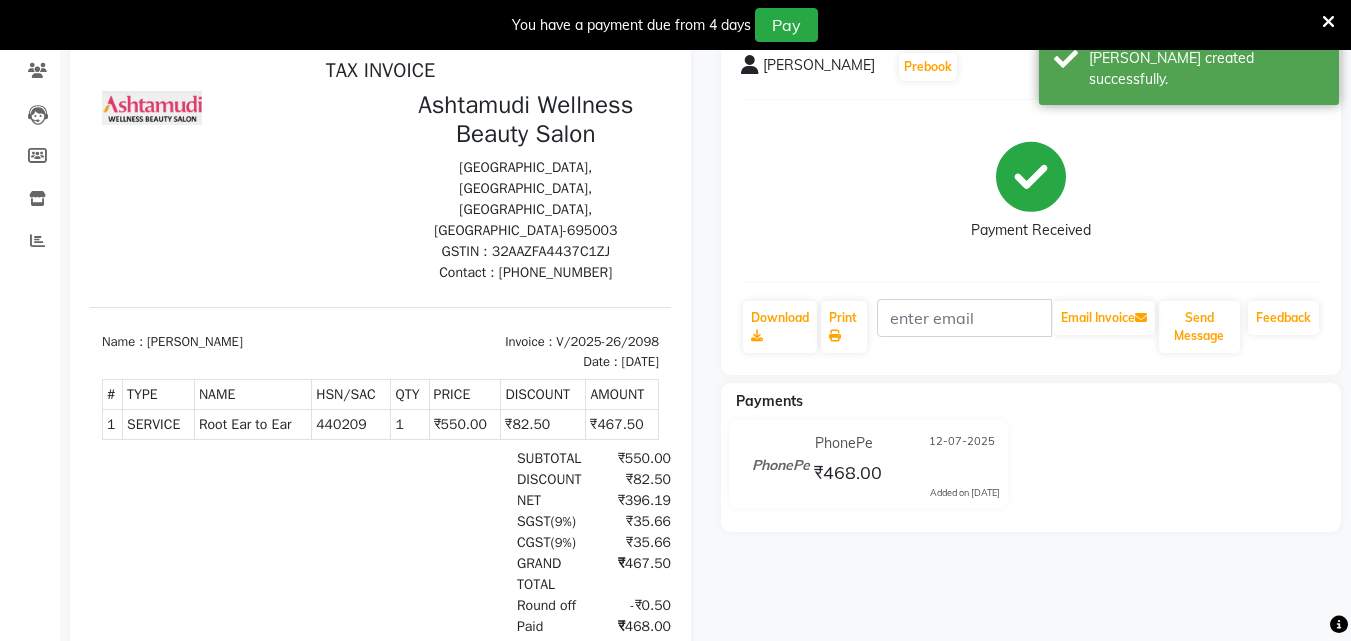 scroll, scrollTop: 0, scrollLeft: 0, axis: both 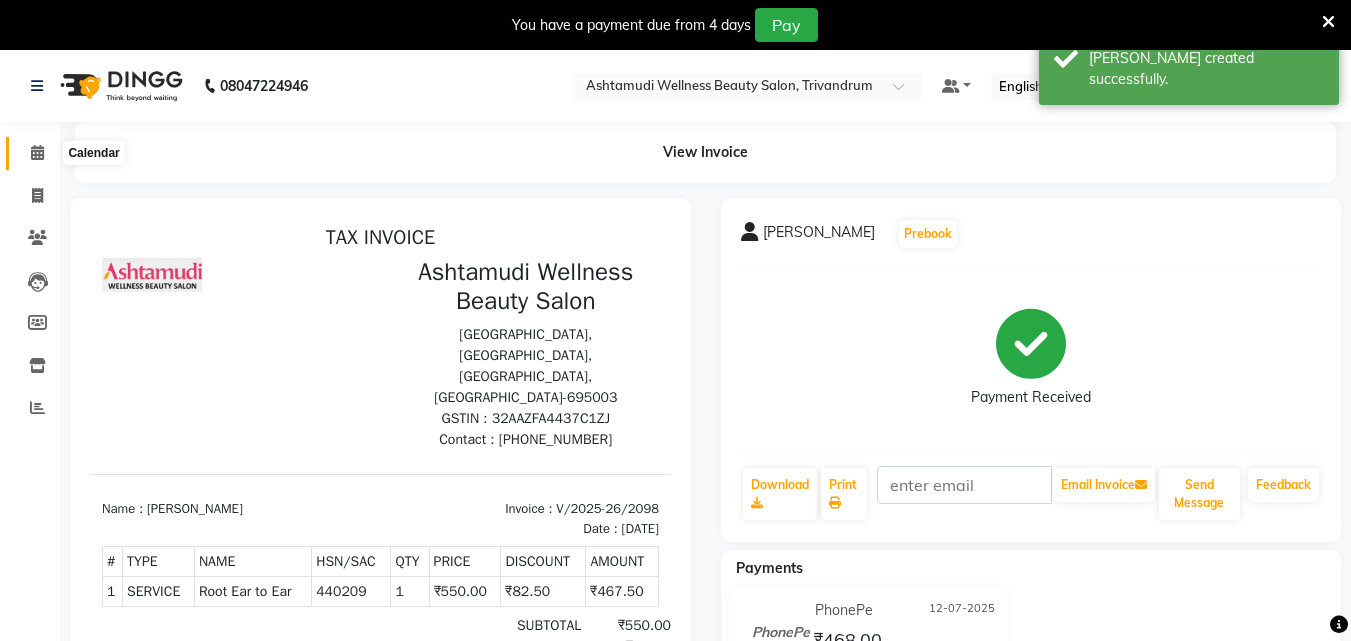 click 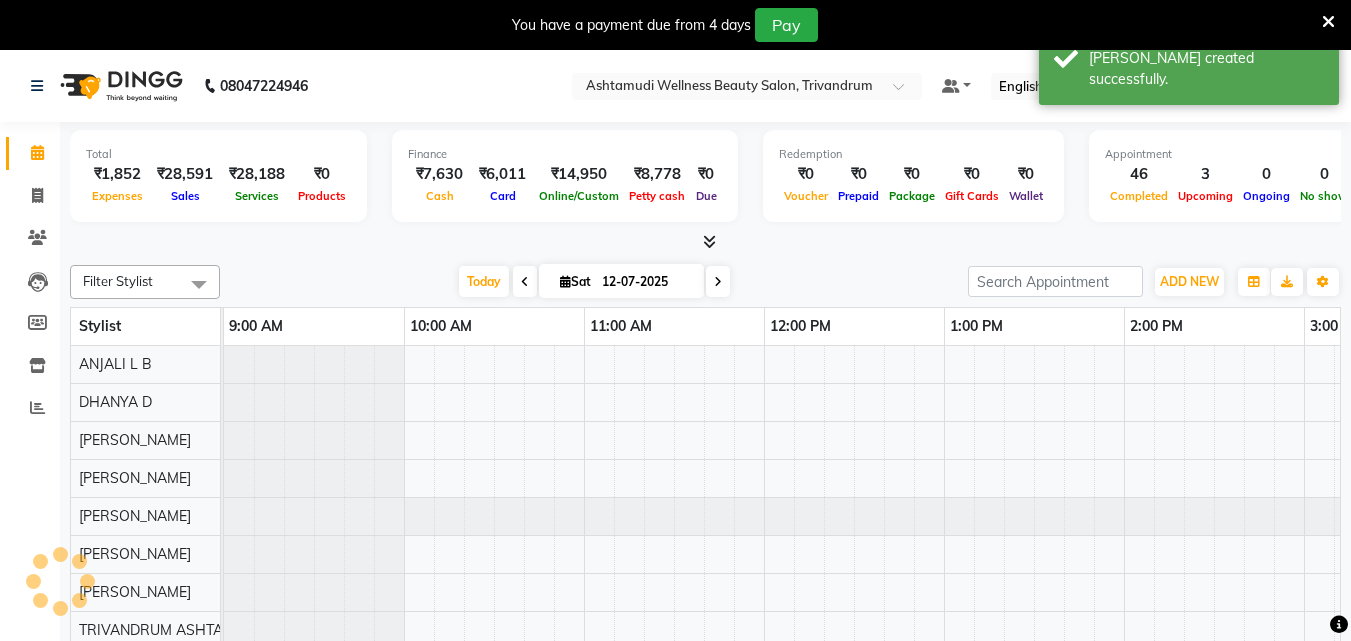 scroll, scrollTop: 0, scrollLeft: 0, axis: both 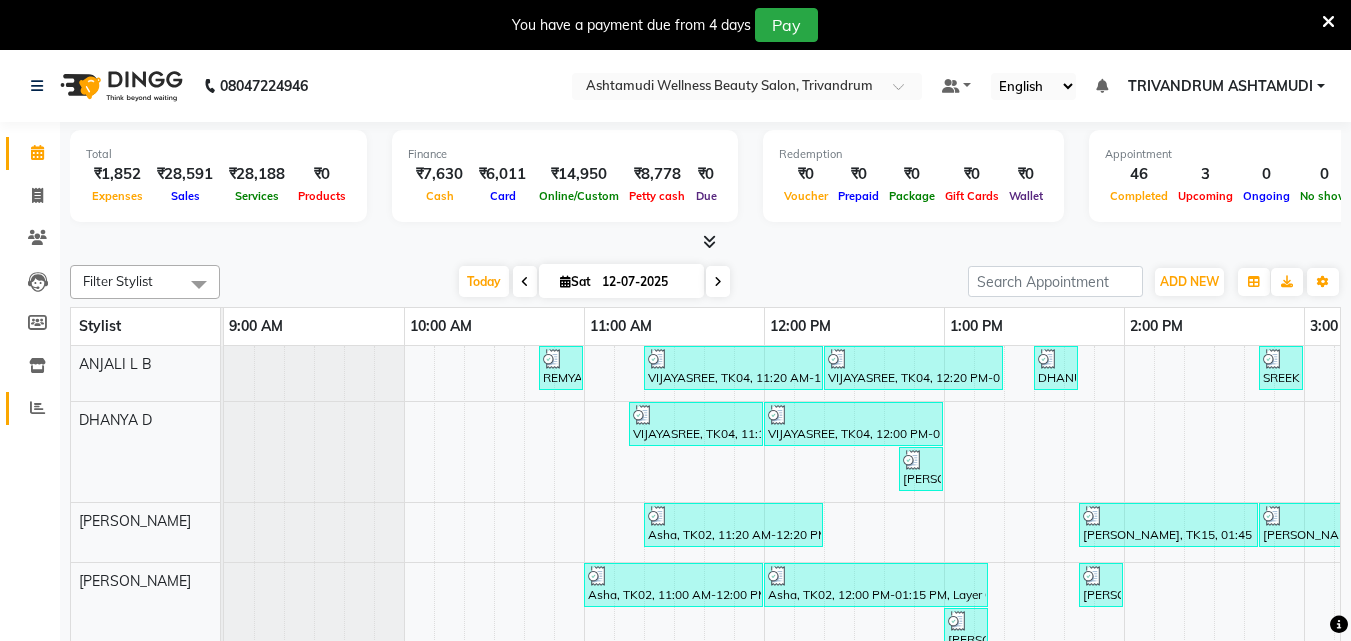 click on "Reports" 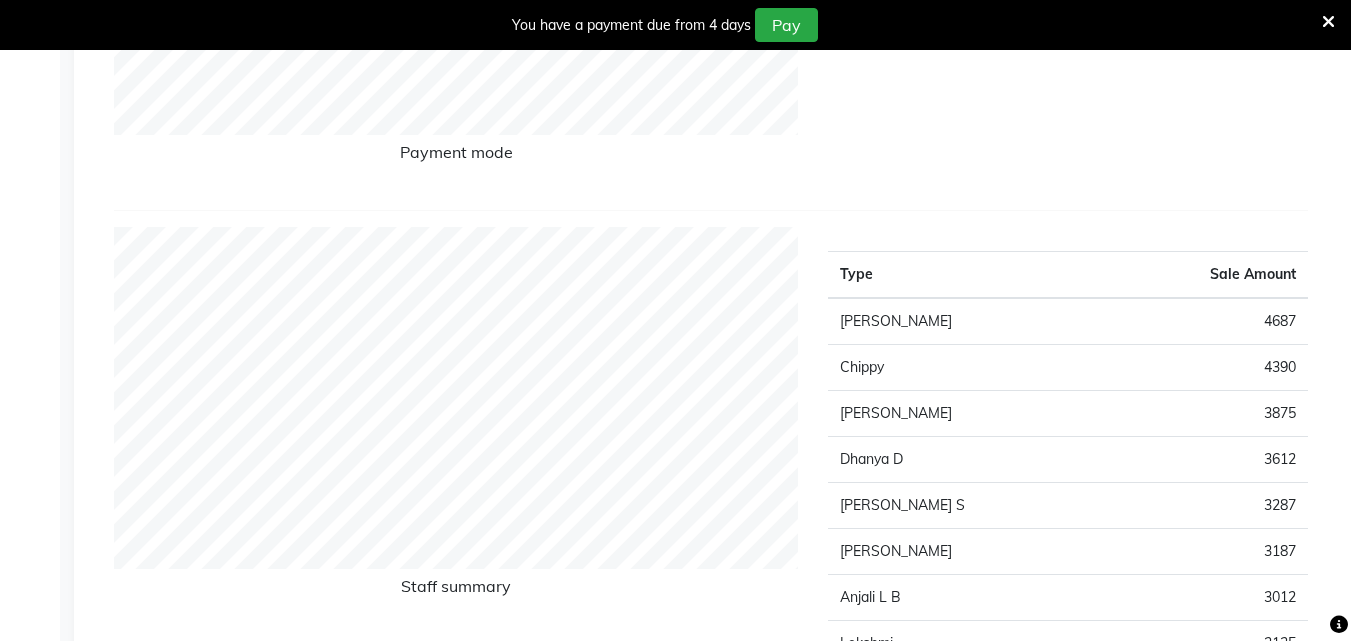 scroll, scrollTop: 400, scrollLeft: 0, axis: vertical 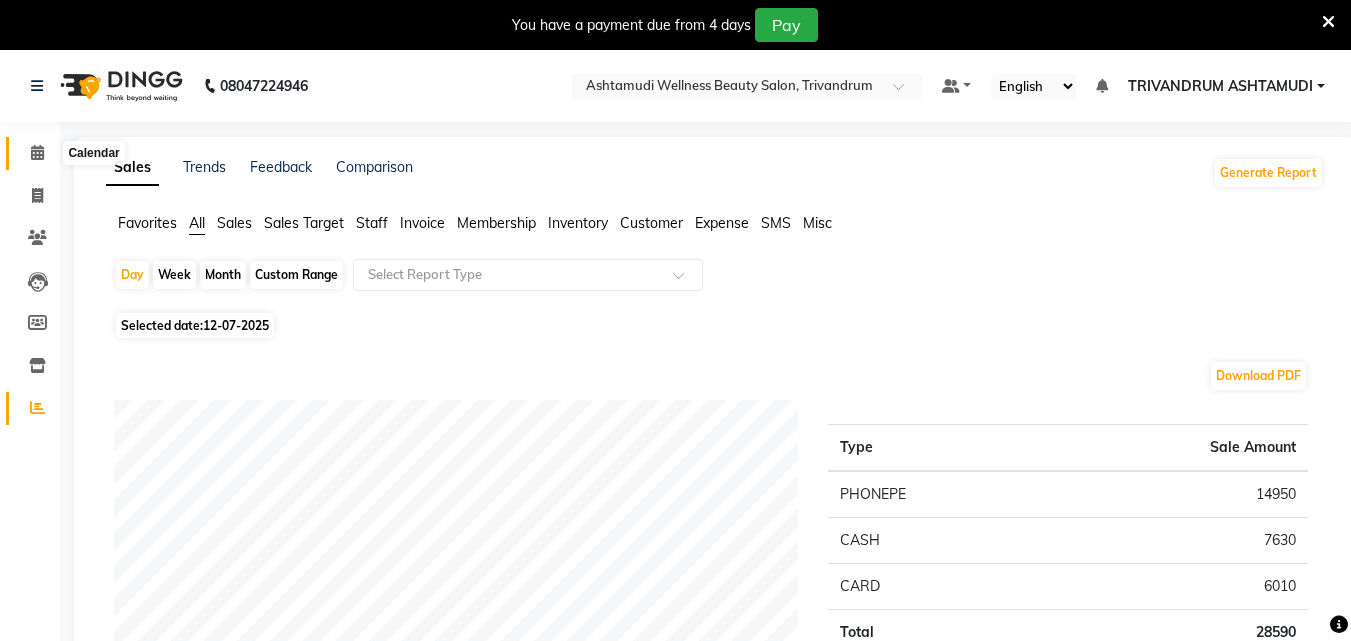 click on "Calendar" 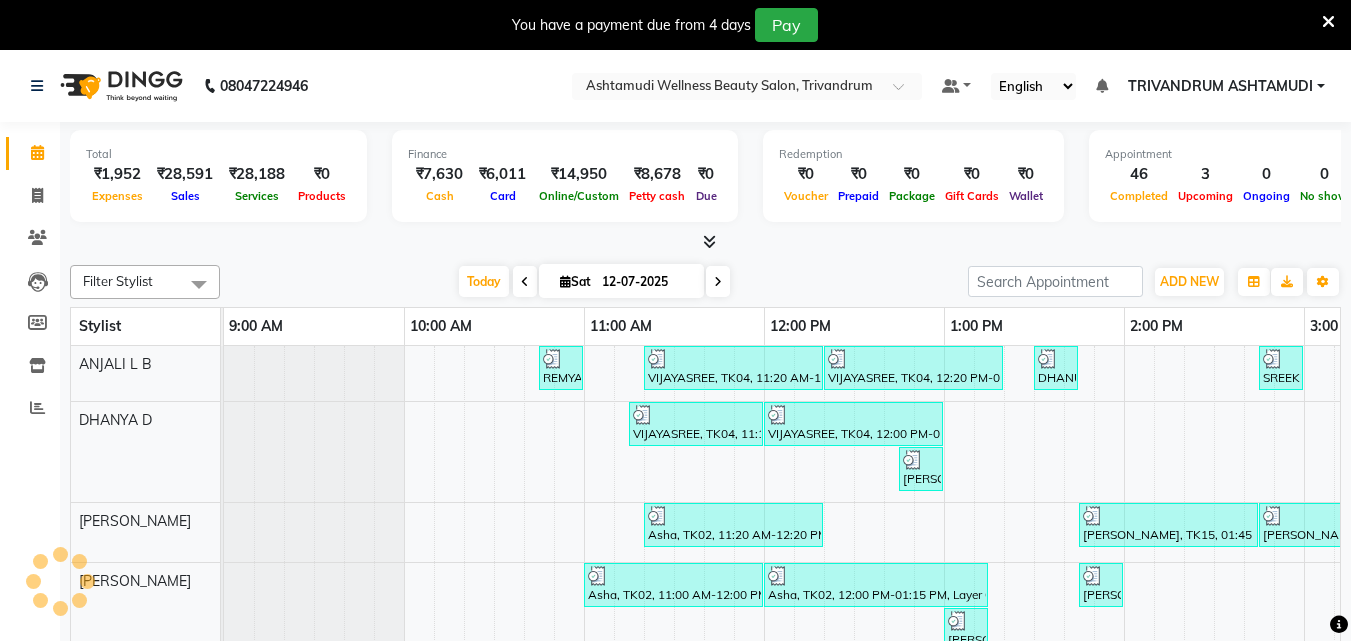 scroll, scrollTop: 0, scrollLeft: 1404, axis: horizontal 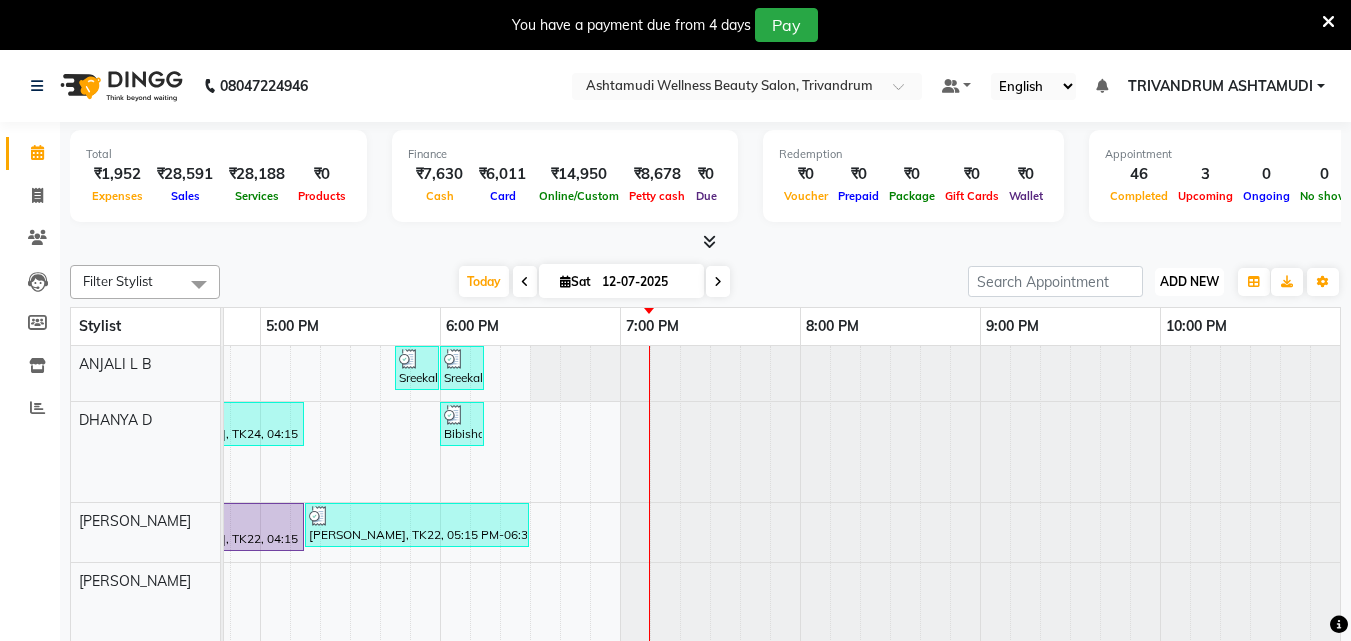click on "ADD NEW" at bounding box center [1189, 281] 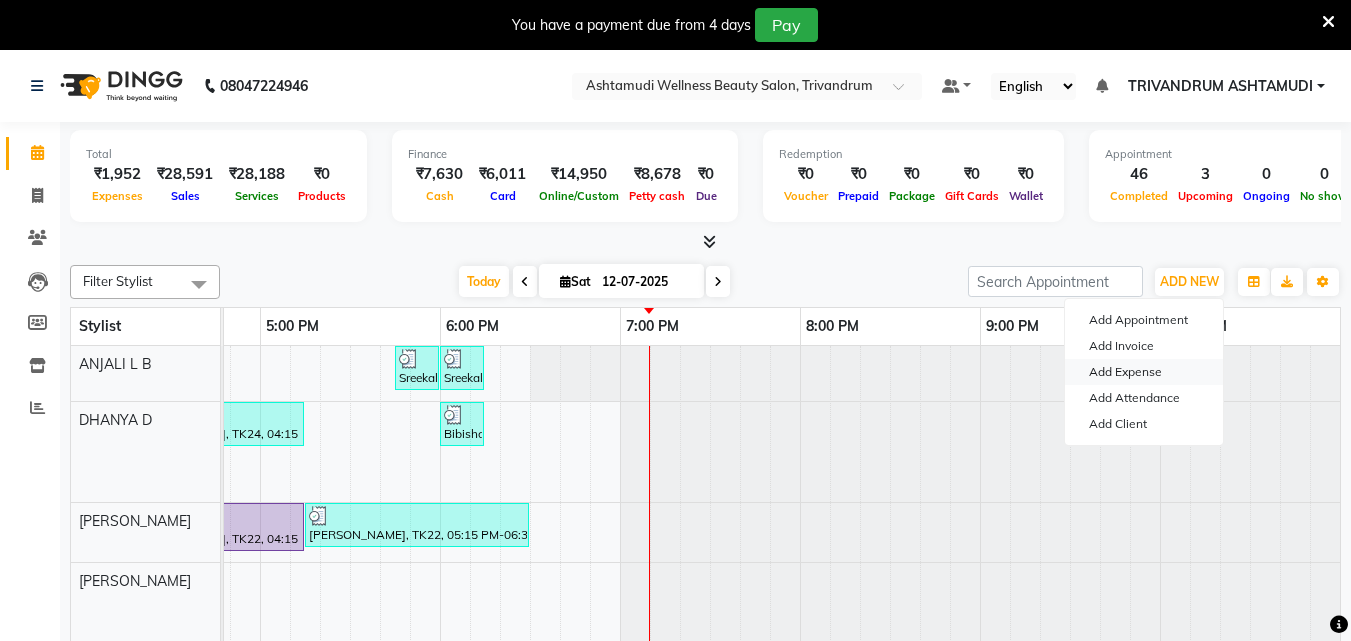 click on "Add Expense" at bounding box center (1144, 372) 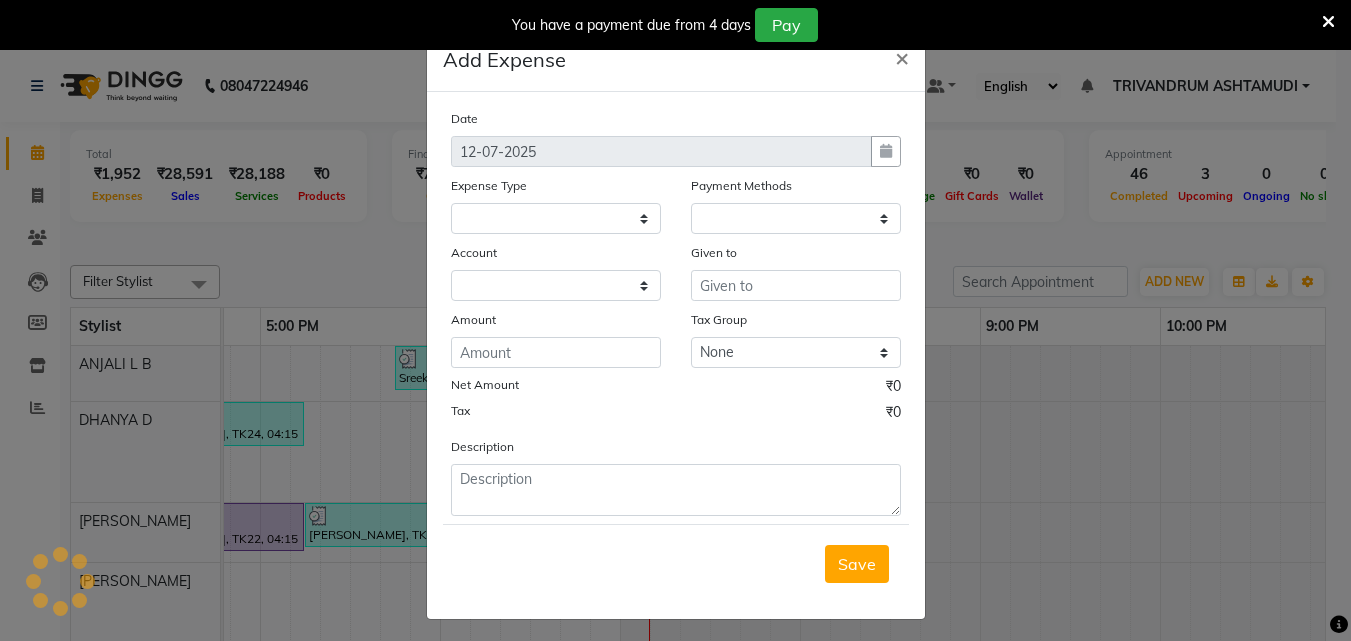 select 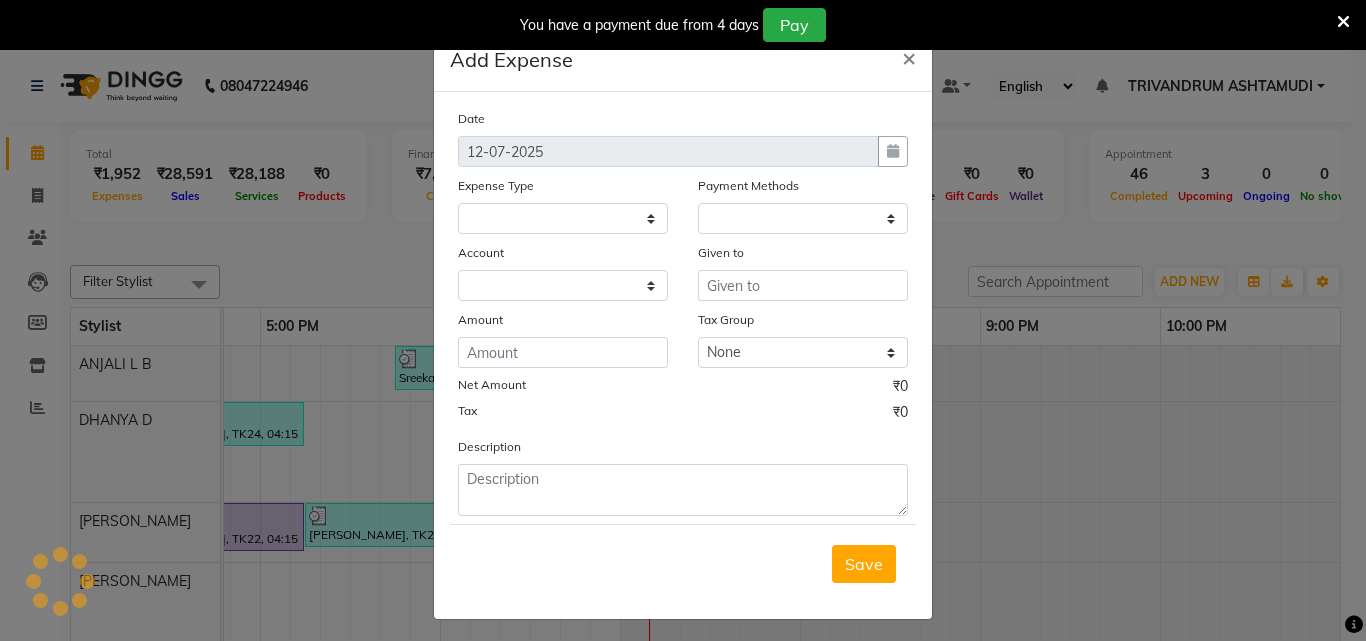 select on "1" 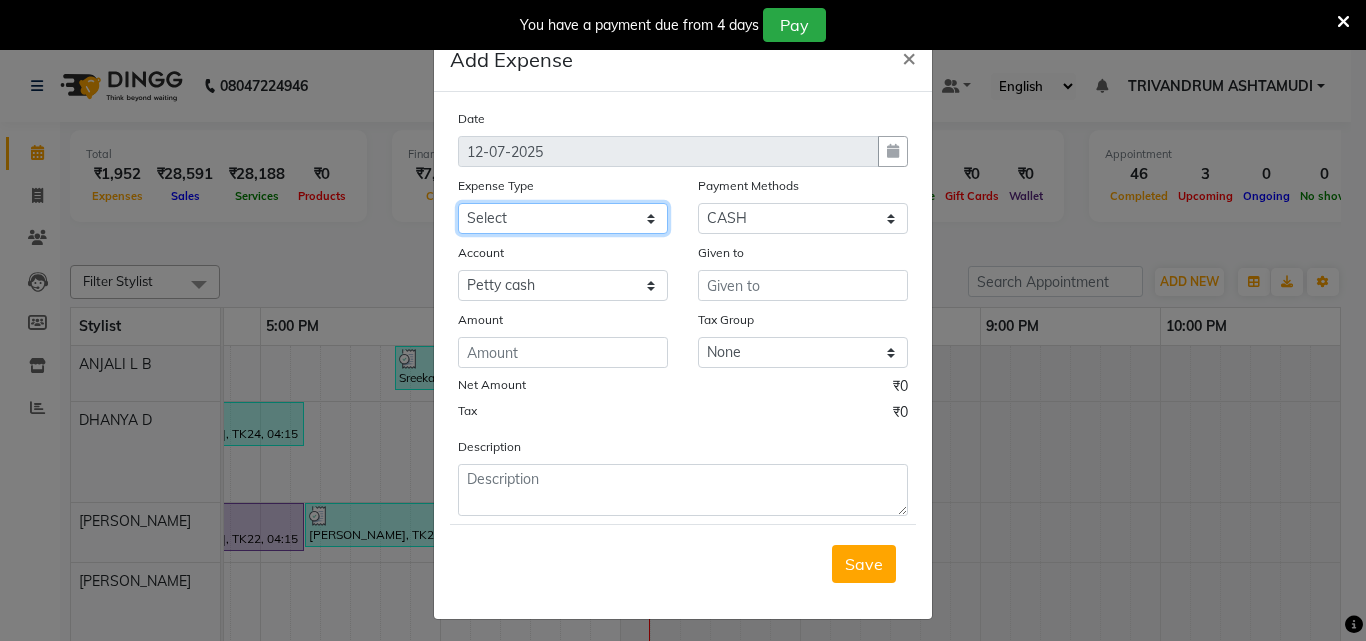 click on "Select ACCOMODATION EXPENSES ADVERTISEMENT SALES PROMOTIONAL EXPENSES Bonus BRIDAL ACCESSORIES REFUND BRIDAL COMMISSION BRIDAL FOOD BRIDAL INCENTIVES BRIDAL ORNAMENTS REFUND BRIDAL TA CASH DEPOSIT RAK BANK COMPUTER ACCESSORIES MOBILE PHONE Donation and Charity Expenses ELECTRICITY CHARGES ELECTRONICS FITTINGS Event Expense FISH FOOD EXPENSES FOOD REFRESHMENT FOR CLIENTS FOOD REFRESHMENT FOR STAFFS Freight And Forwarding Charges FUEL FOR GENERATOR FURNITURE AND EQUIPMENTS Gifts for Clients GIFTS FOR STAFFS GOKULAM CHITS HOSTEL RENT LAUNDRY EXPENSES LICENSE OTHER FEES LOADING UNLOADING CHARGES Medical Expenses MEHNDI PAYMENTS MISCELLANEOUS EXPENSES NEWSPAPER PERIODICALS Ornaments Maintenance Expense OVERTIME ALLOWANCES Payment For Pest Control Perfomance based incentives POSTAGE COURIER CHARGES Printing PRINTING STATIONERY EXPENSES PROFESSIONAL TAX REPAIRS MAINTENANCE ROUND OFF Salary SALARY ADVANCE Sales Incentives Membership Card SALES INCENTIVES PRODUCT SALES INCENTIVES SERVICES SALON ESSENTIALS SALON RENT" 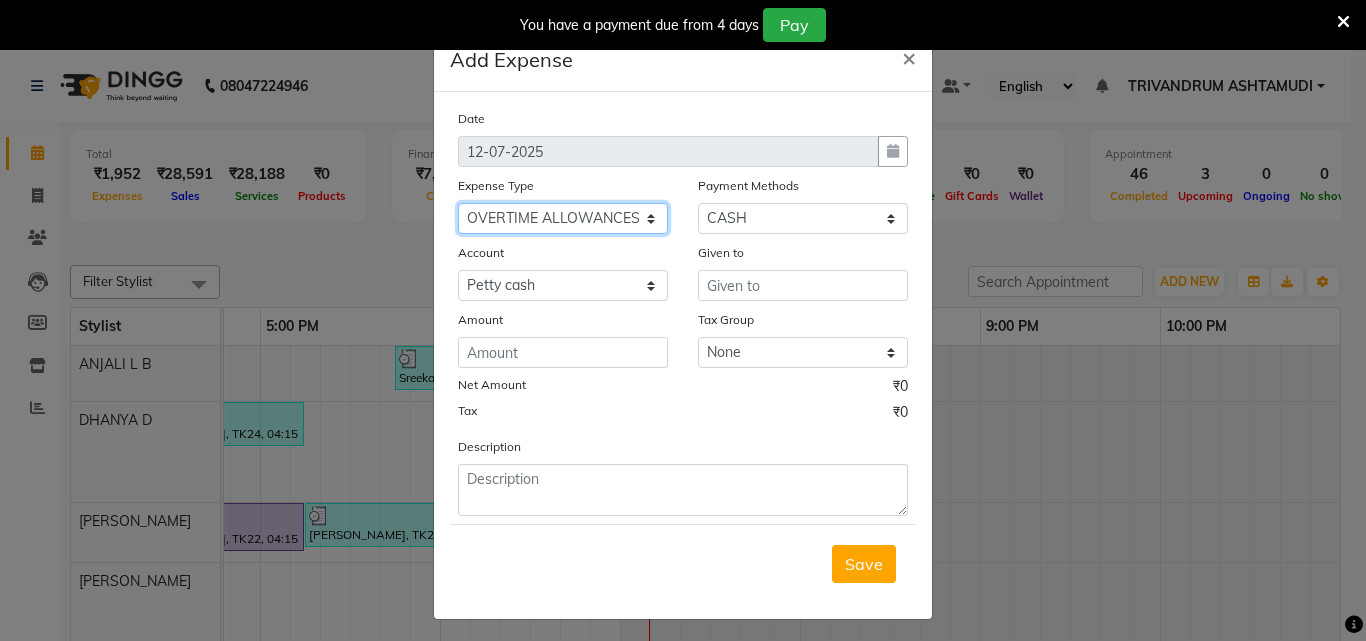 click on "Select ACCOMODATION EXPENSES ADVERTISEMENT SALES PROMOTIONAL EXPENSES Bonus BRIDAL ACCESSORIES REFUND BRIDAL COMMISSION BRIDAL FOOD BRIDAL INCENTIVES BRIDAL ORNAMENTS REFUND BRIDAL TA CASH DEPOSIT RAK BANK COMPUTER ACCESSORIES MOBILE PHONE Donation and Charity Expenses ELECTRICITY CHARGES ELECTRONICS FITTINGS Event Expense FISH FOOD EXPENSES FOOD REFRESHMENT FOR CLIENTS FOOD REFRESHMENT FOR STAFFS Freight And Forwarding Charges FUEL FOR GENERATOR FURNITURE AND EQUIPMENTS Gifts for Clients GIFTS FOR STAFFS GOKULAM CHITS HOSTEL RENT LAUNDRY EXPENSES LICENSE OTHER FEES LOADING UNLOADING CHARGES Medical Expenses MEHNDI PAYMENTS MISCELLANEOUS EXPENSES NEWSPAPER PERIODICALS Ornaments Maintenance Expense OVERTIME ALLOWANCES Payment For Pest Control Perfomance based incentives POSTAGE COURIER CHARGES Printing PRINTING STATIONERY EXPENSES PROFESSIONAL TAX REPAIRS MAINTENANCE ROUND OFF Salary SALARY ADVANCE Sales Incentives Membership Card SALES INCENTIVES PRODUCT SALES INCENTIVES SERVICES SALON ESSENTIALS SALON RENT" 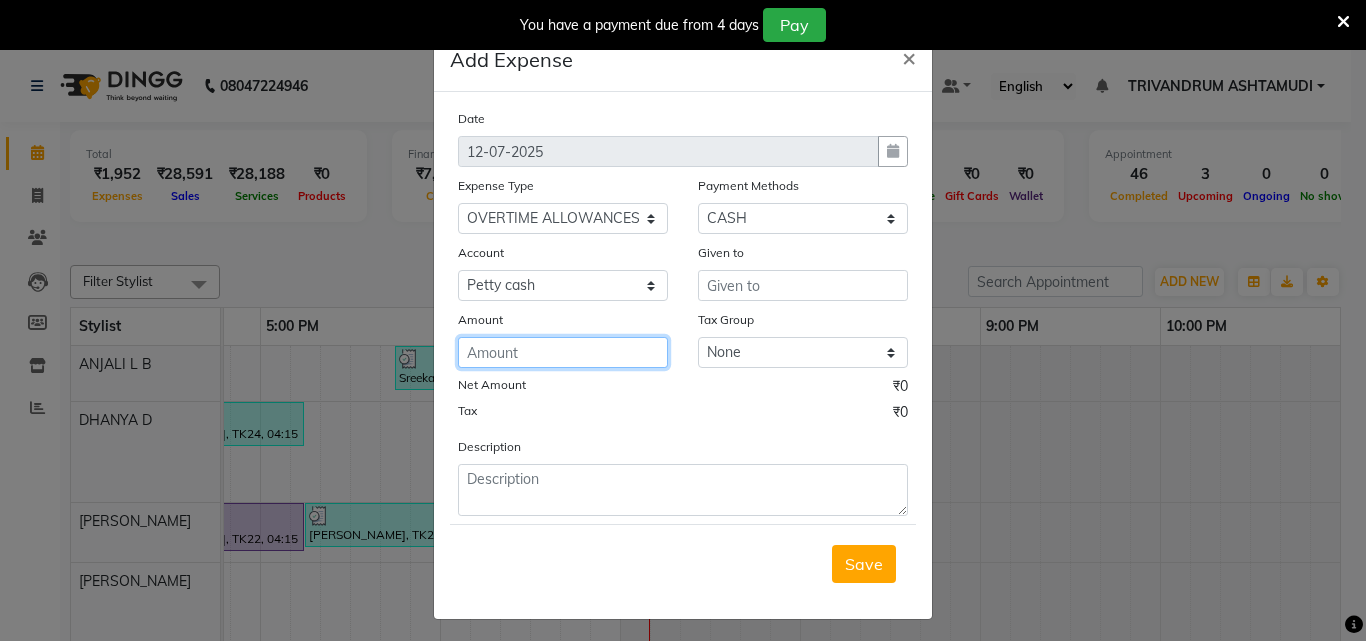 click 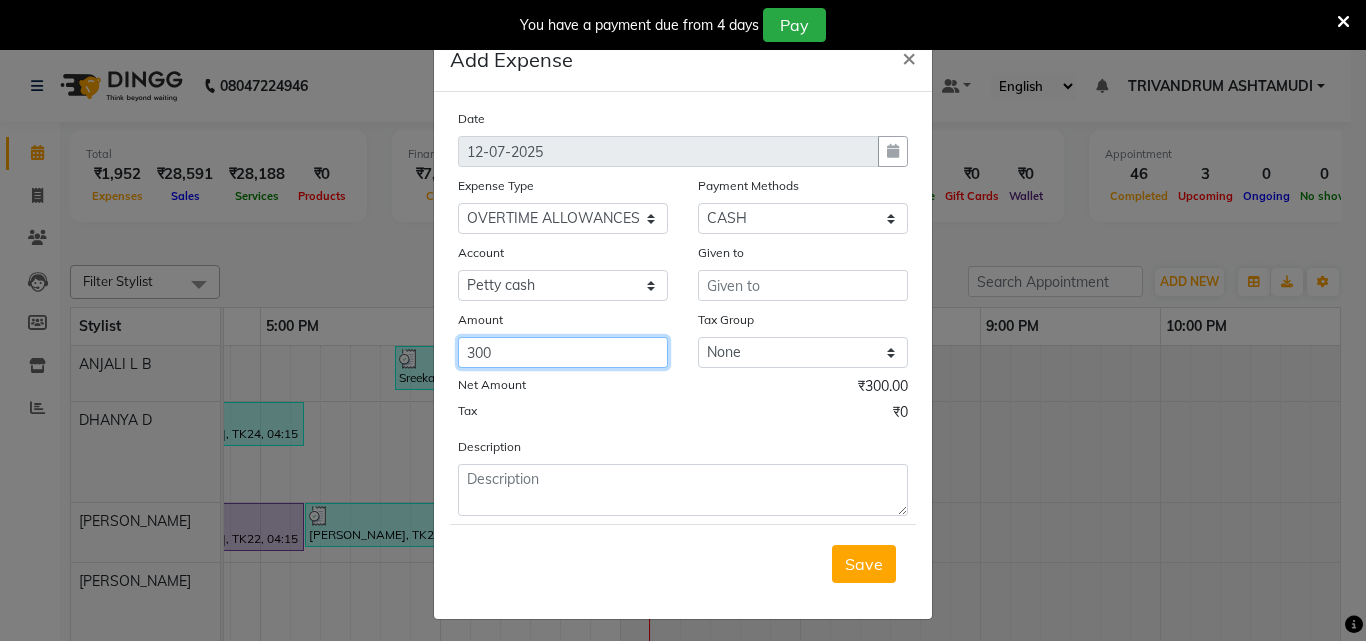 type on "300" 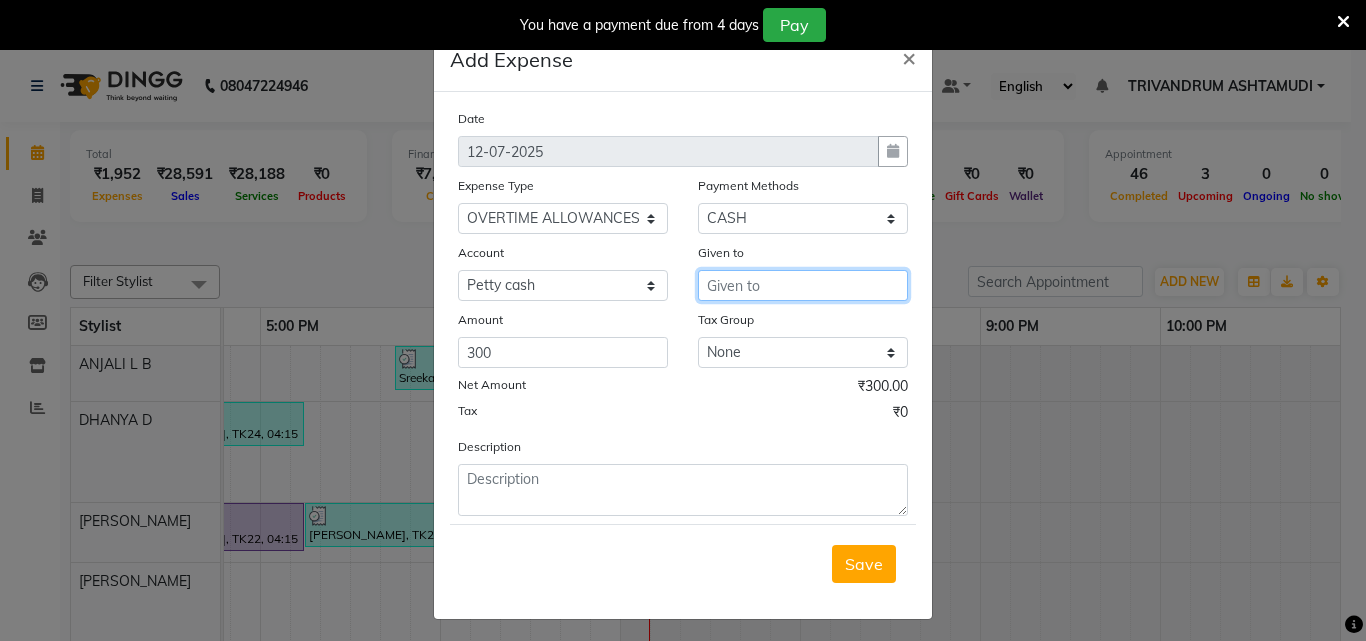 click at bounding box center (803, 285) 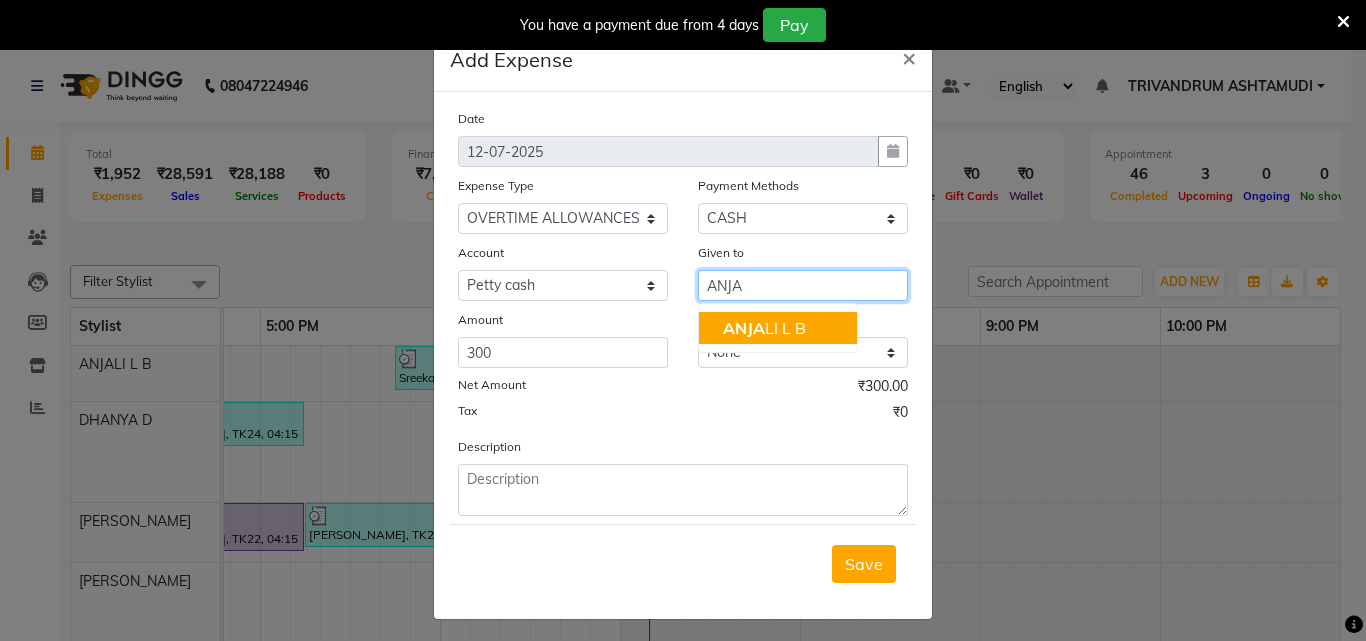 click on "[PERSON_NAME] L B" at bounding box center [764, 328] 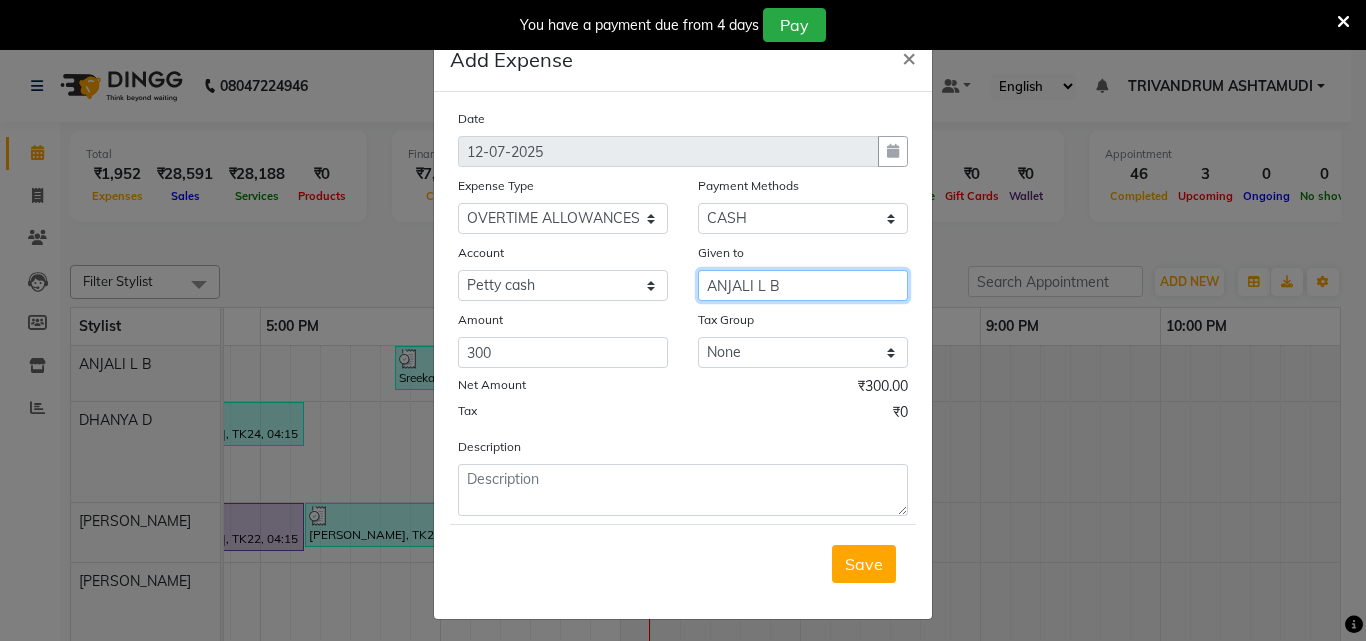 type on "ANJALI L B" 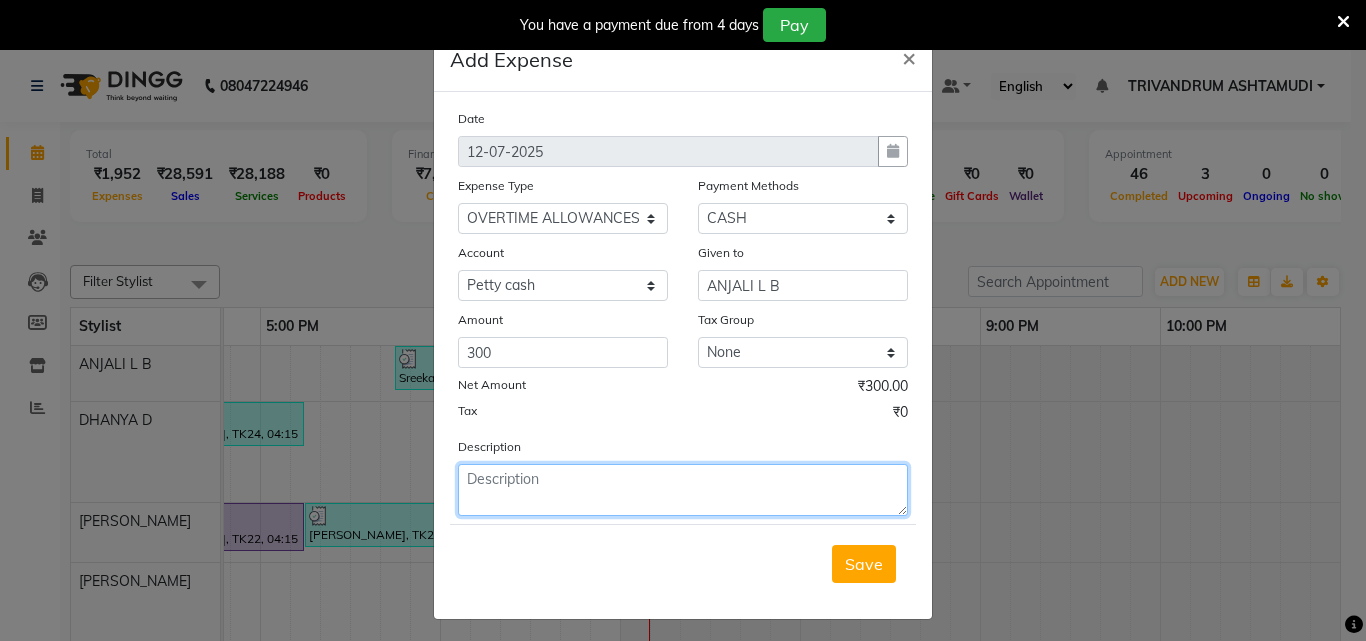click 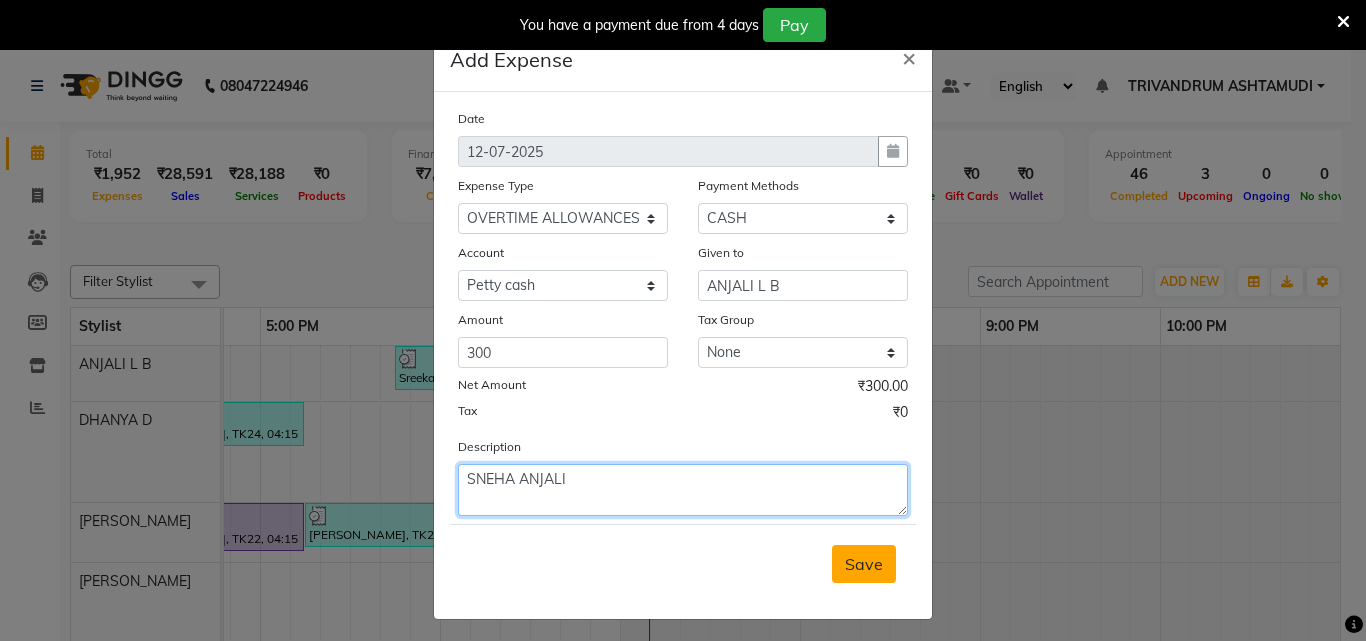 type on "SNEHA ANJALI" 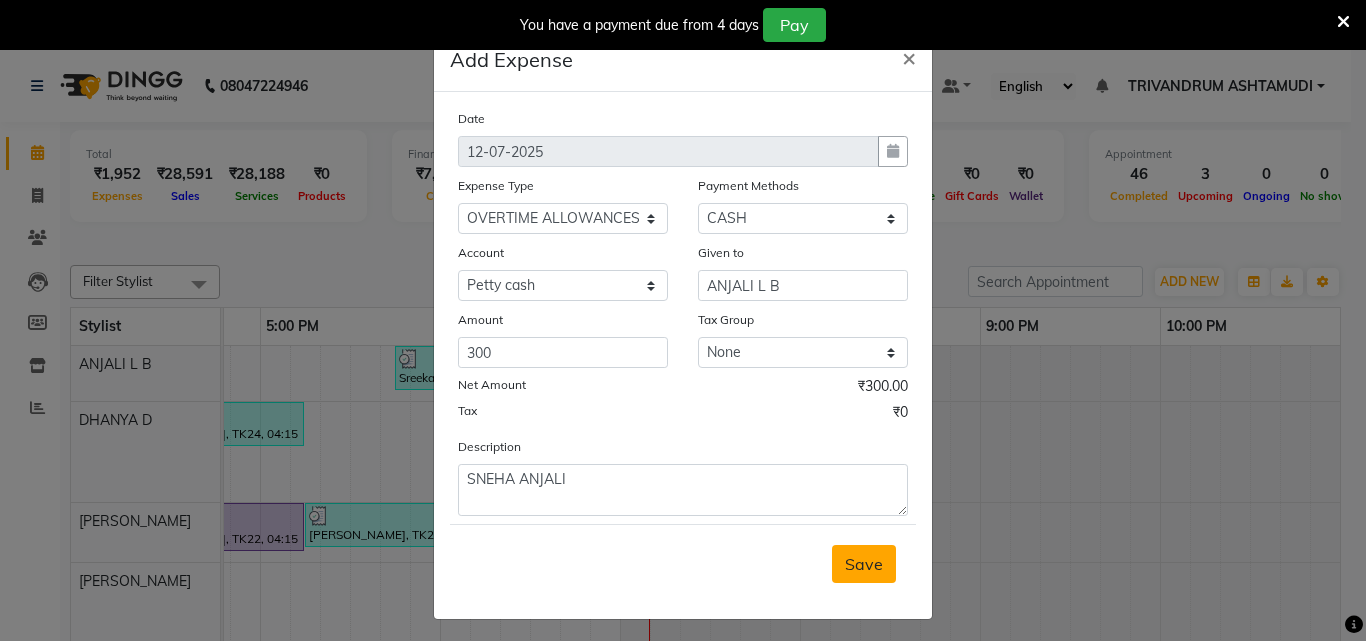 click on "Save" at bounding box center (864, 564) 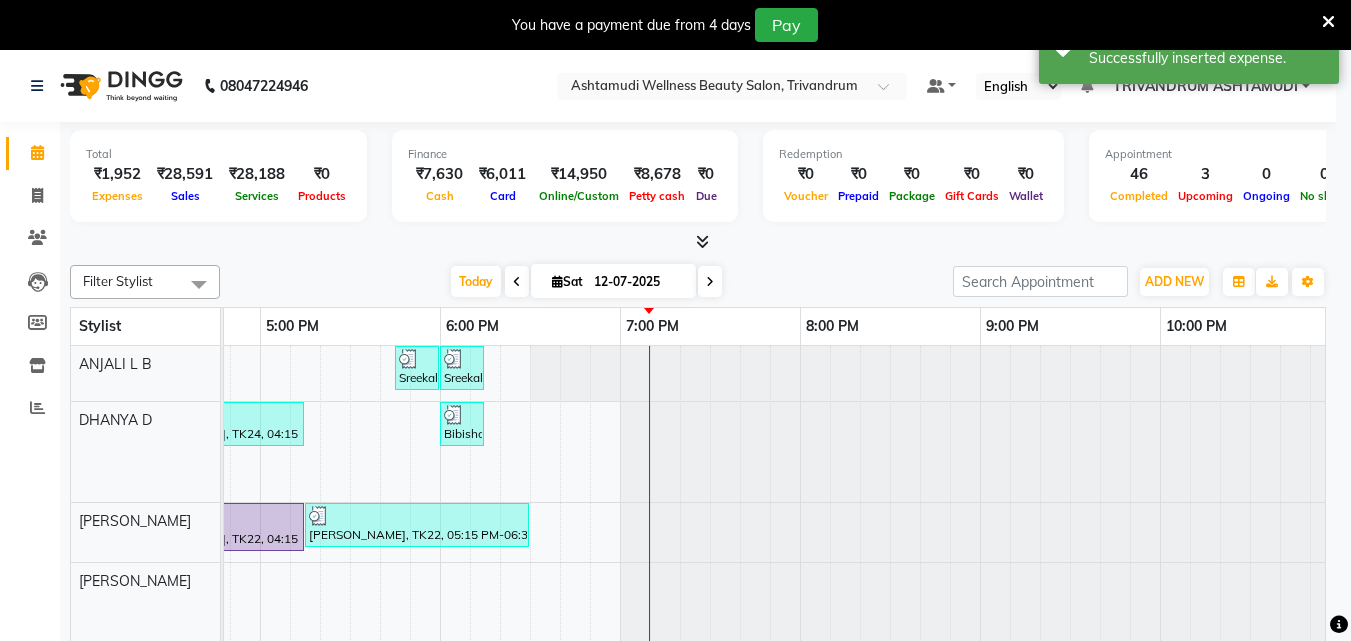 scroll, scrollTop: 0, scrollLeft: 1389, axis: horizontal 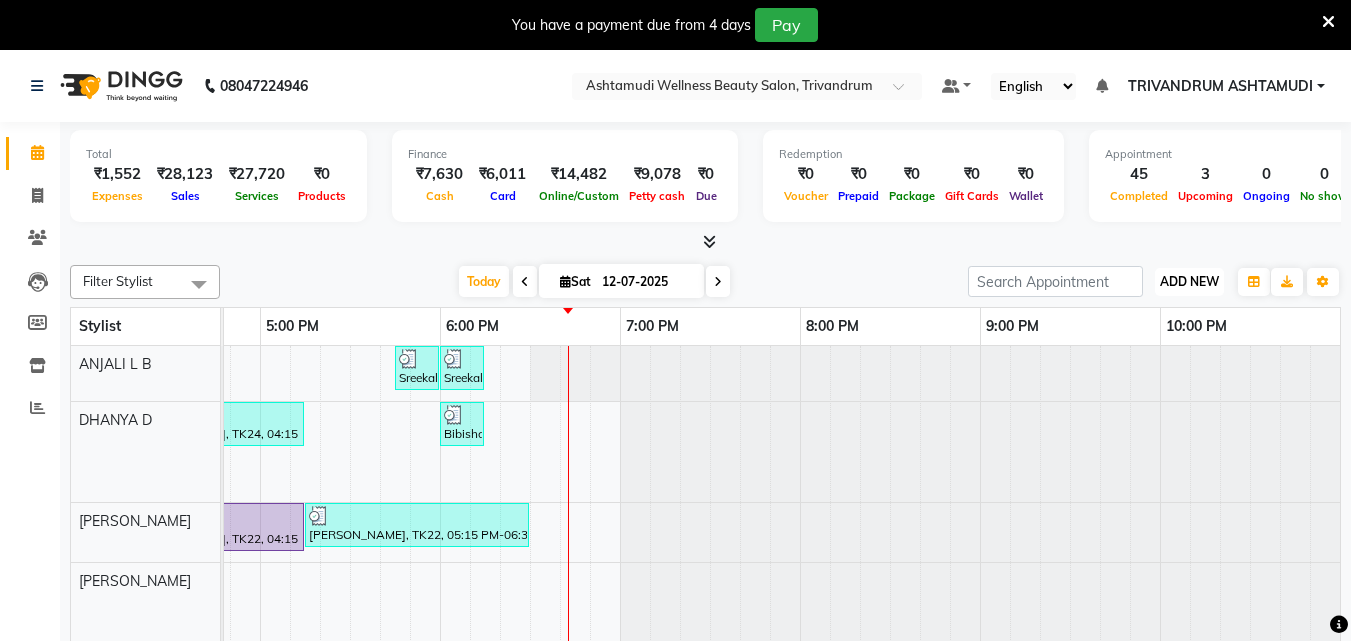 click on "ADD NEW" at bounding box center (1189, 281) 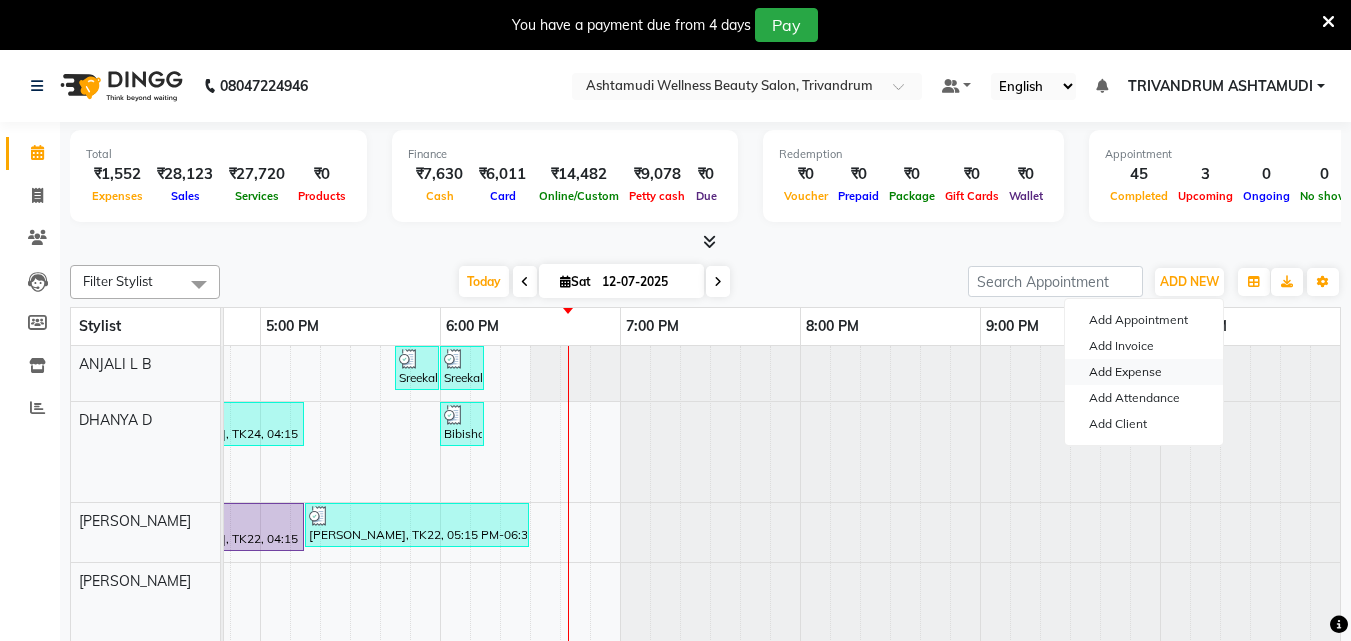 click on "Add Expense" at bounding box center (1144, 372) 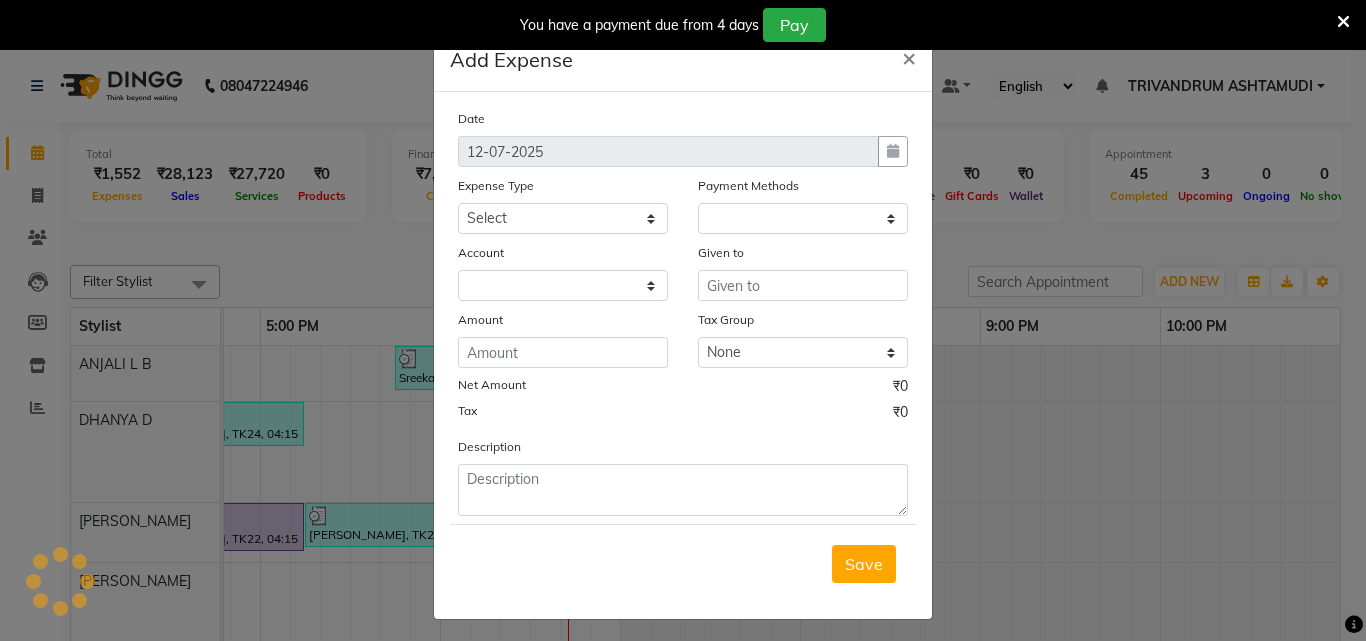 select on "1" 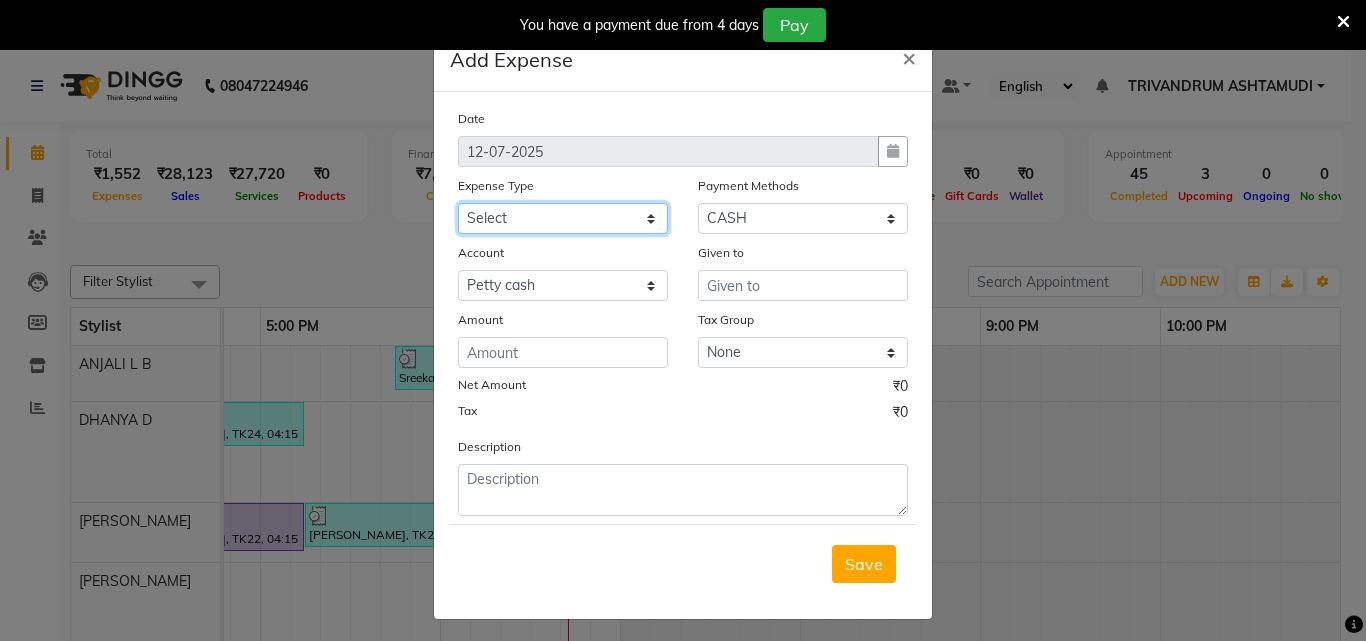 click on "Select ACCOMODATION EXPENSES ADVERTISEMENT SALES PROMOTIONAL EXPENSES Bonus BRIDAL ACCESSORIES REFUND BRIDAL COMMISSION BRIDAL FOOD BRIDAL INCENTIVES BRIDAL ORNAMENTS REFUND BRIDAL TA CASH DEPOSIT RAK BANK COMPUTER ACCESSORIES MOBILE PHONE Donation and Charity Expenses ELECTRICITY CHARGES ELECTRONICS FITTINGS Event Expense FISH FOOD EXPENSES FOOD REFRESHMENT FOR CLIENTS FOOD REFRESHMENT FOR STAFFS Freight And Forwarding Charges FUEL FOR GENERATOR FURNITURE AND EQUIPMENTS Gifts for Clients GIFTS FOR STAFFS GOKULAM CHITS HOSTEL RENT LAUNDRY EXPENSES LICENSE OTHER FEES LOADING UNLOADING CHARGES Medical Expenses MEHNDI PAYMENTS MISCELLANEOUS EXPENSES NEWSPAPER PERIODICALS Ornaments Maintenance Expense OVERTIME ALLOWANCES Payment For Pest Control Perfomance based incentives POSTAGE COURIER CHARGES Printing PRINTING STATIONERY EXPENSES PROFESSIONAL TAX REPAIRS MAINTENANCE ROUND OFF Salary SALARY ADVANCE Sales Incentives Membership Card SALES INCENTIVES PRODUCT SALES INCENTIVES SERVICES SALON ESSENTIALS SALON RENT" 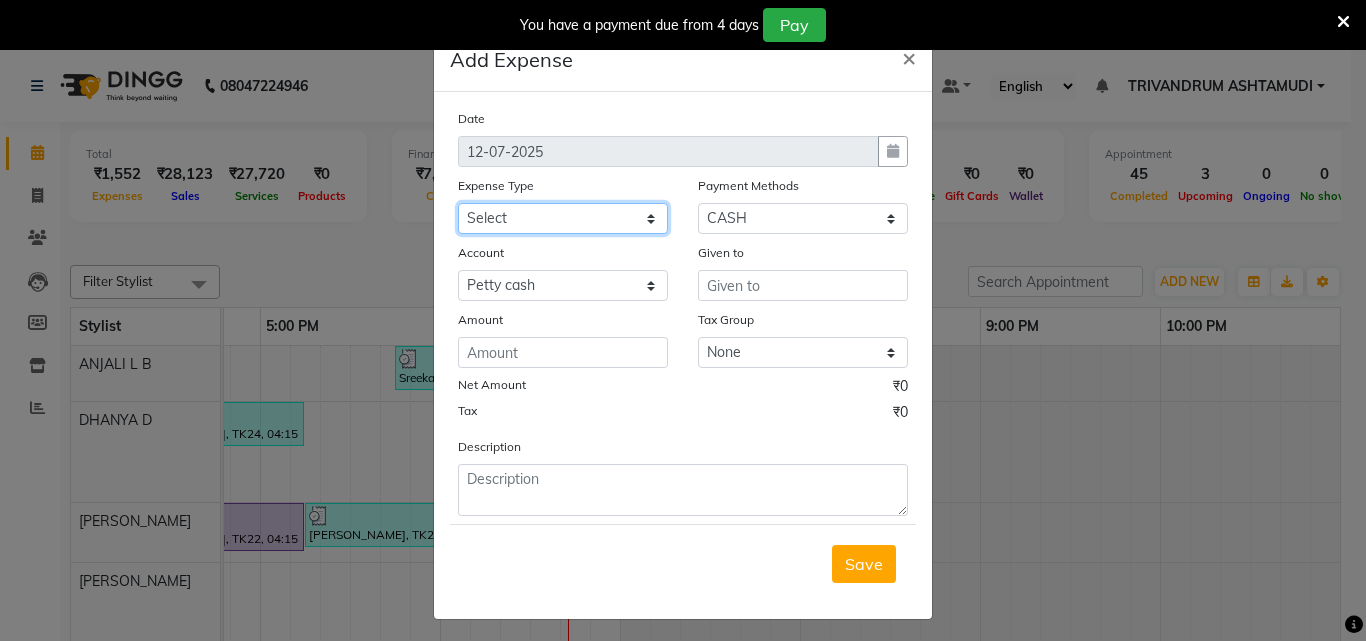 select on "6166" 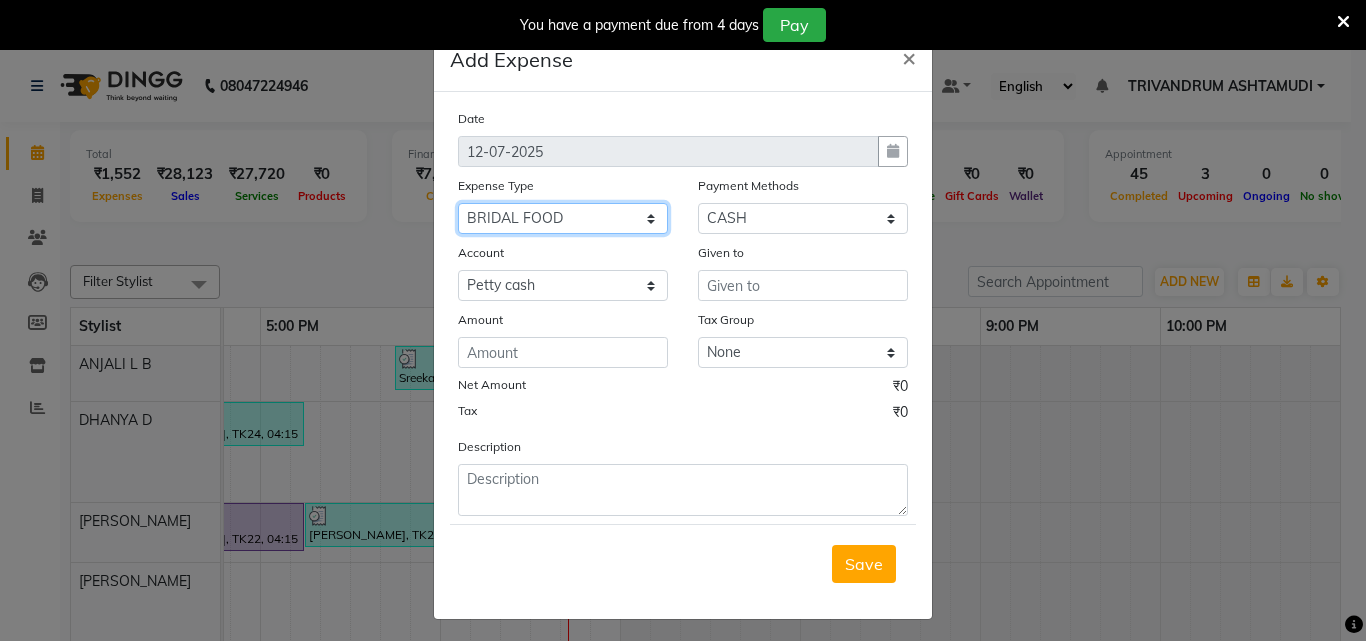 click on "Select ACCOMODATION EXPENSES ADVERTISEMENT SALES PROMOTIONAL EXPENSES Bonus BRIDAL ACCESSORIES REFUND BRIDAL COMMISSION BRIDAL FOOD BRIDAL INCENTIVES BRIDAL ORNAMENTS REFUND BRIDAL TA CASH DEPOSIT RAK BANK COMPUTER ACCESSORIES MOBILE PHONE Donation and Charity Expenses ELECTRICITY CHARGES ELECTRONICS FITTINGS Event Expense FISH FOOD EXPENSES FOOD REFRESHMENT FOR CLIENTS FOOD REFRESHMENT FOR STAFFS Freight And Forwarding Charges FUEL FOR GENERATOR FURNITURE AND EQUIPMENTS Gifts for Clients GIFTS FOR STAFFS GOKULAM CHITS HOSTEL RENT LAUNDRY EXPENSES LICENSE OTHER FEES LOADING UNLOADING CHARGES Medical Expenses MEHNDI PAYMENTS MISCELLANEOUS EXPENSES NEWSPAPER PERIODICALS Ornaments Maintenance Expense OVERTIME ALLOWANCES Payment For Pest Control Perfomance based incentives POSTAGE COURIER CHARGES Printing PRINTING STATIONERY EXPENSES PROFESSIONAL TAX REPAIRS MAINTENANCE ROUND OFF Salary SALARY ADVANCE Sales Incentives Membership Card SALES INCENTIVES PRODUCT SALES INCENTIVES SERVICES SALON ESSENTIALS SALON RENT" 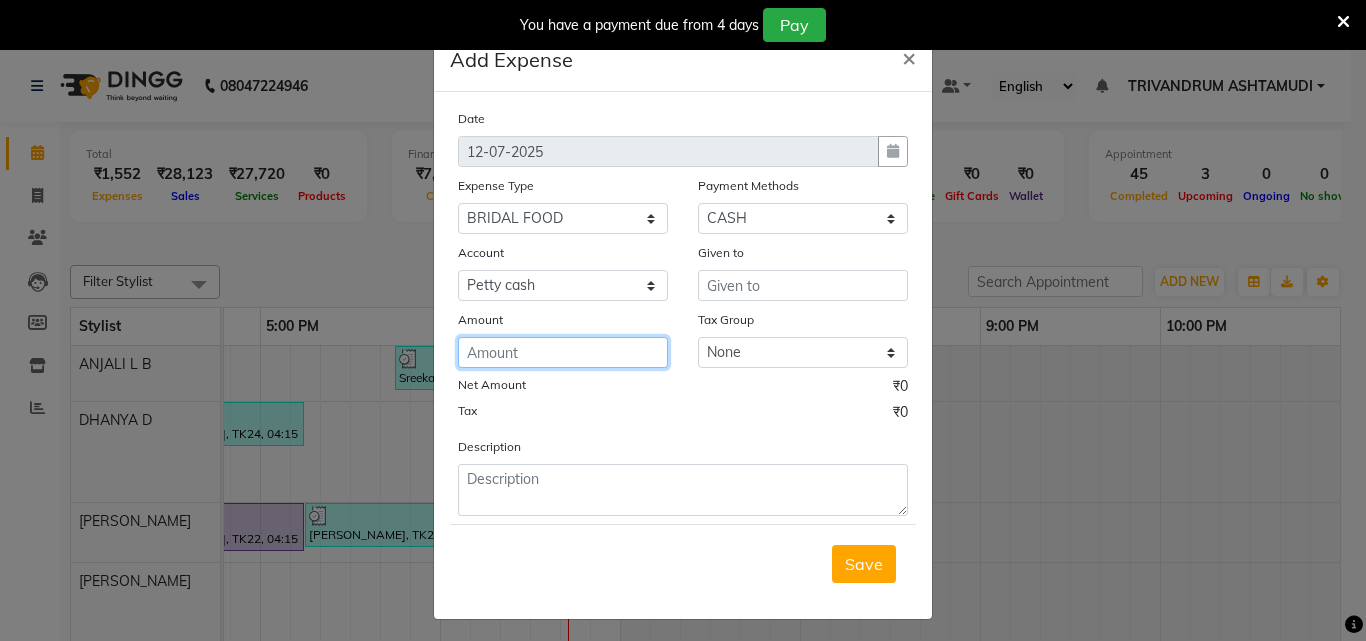 click 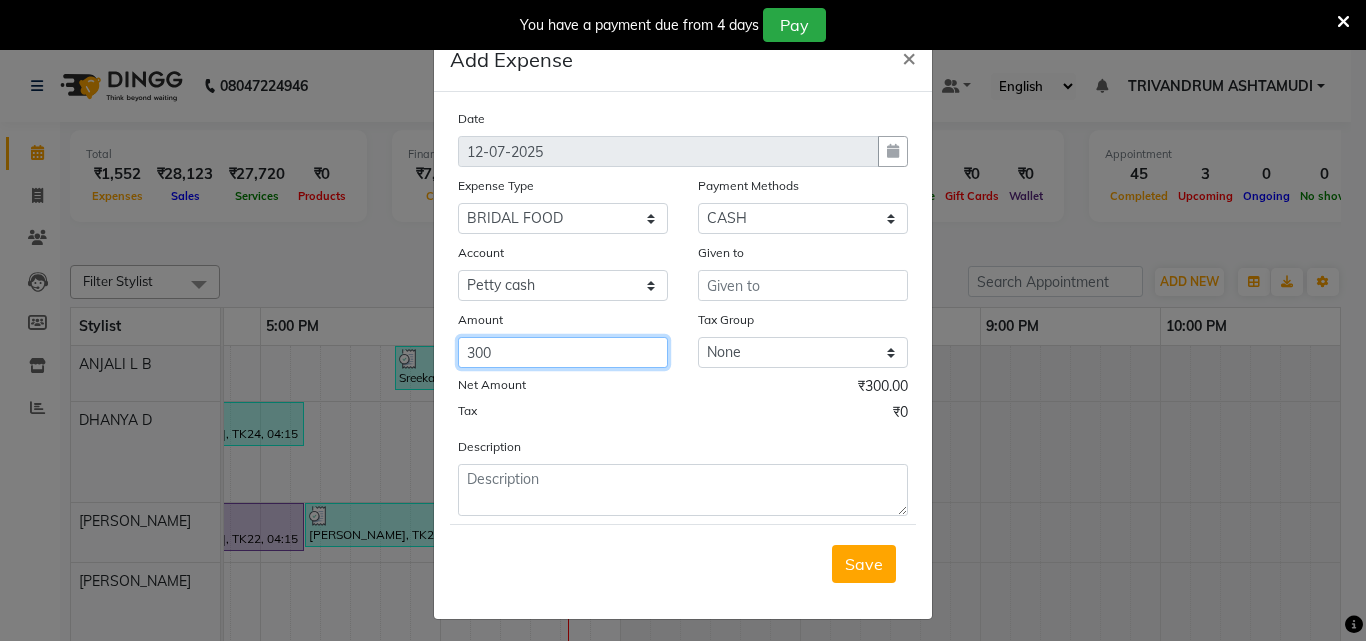 type on "300" 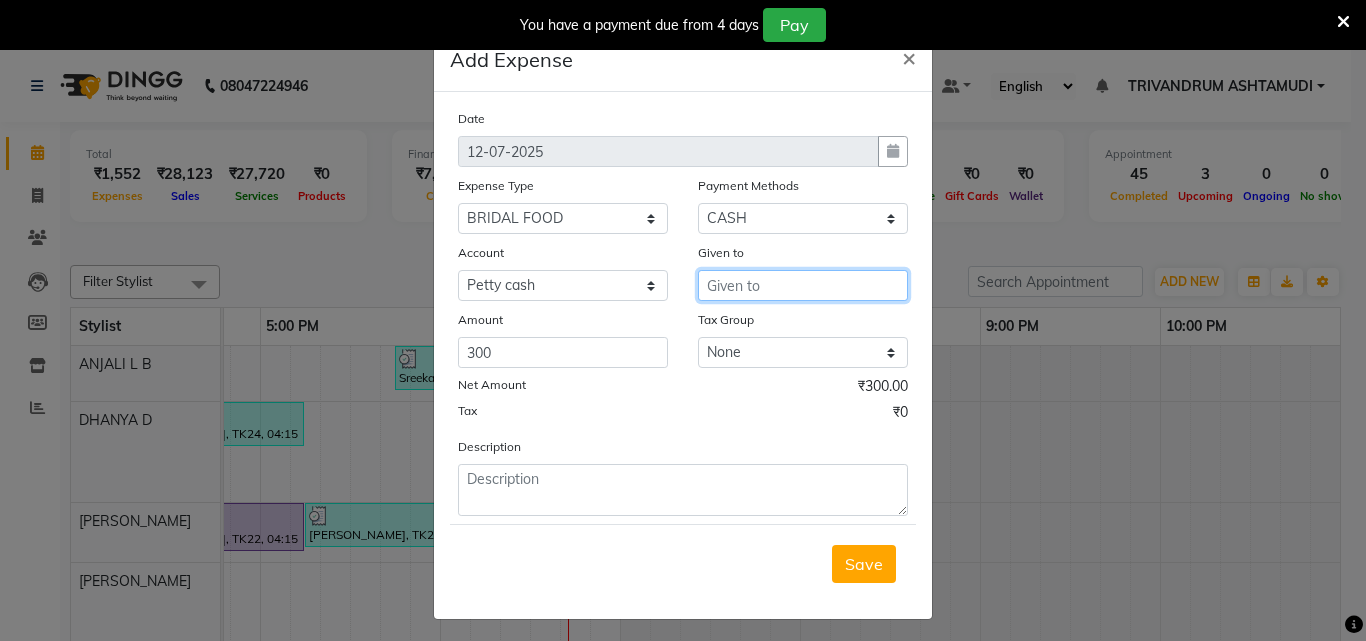 click at bounding box center (803, 285) 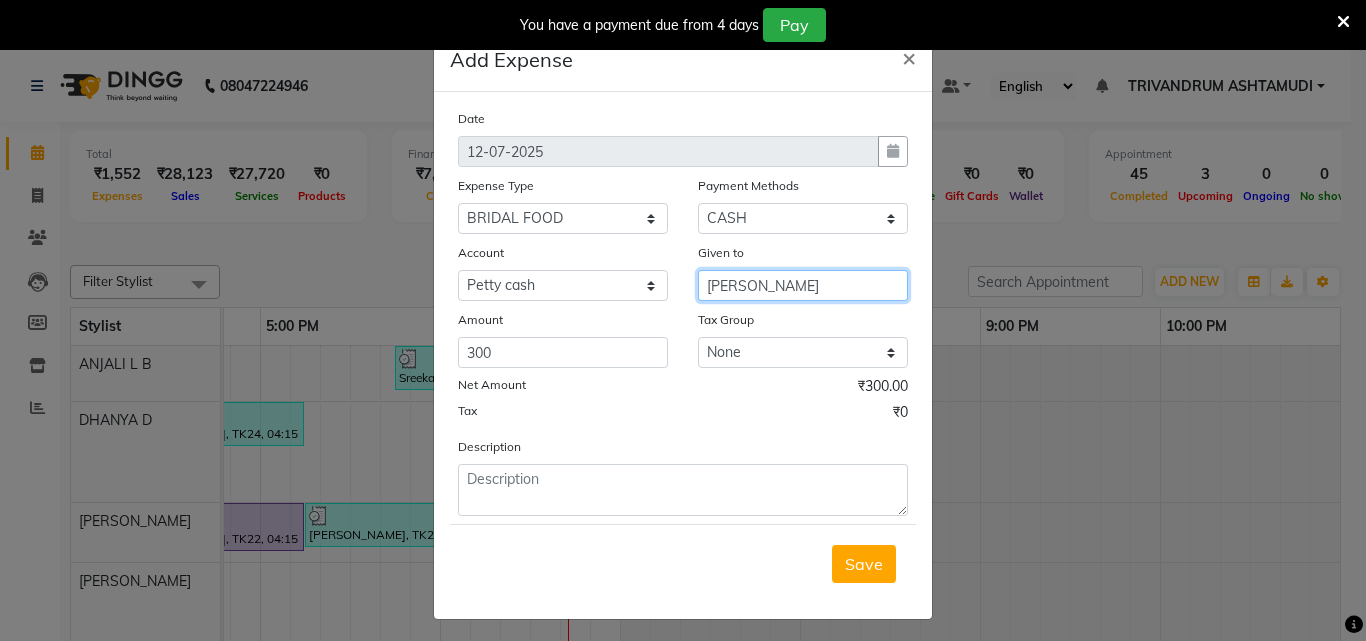 type on "[PERSON_NAME]" 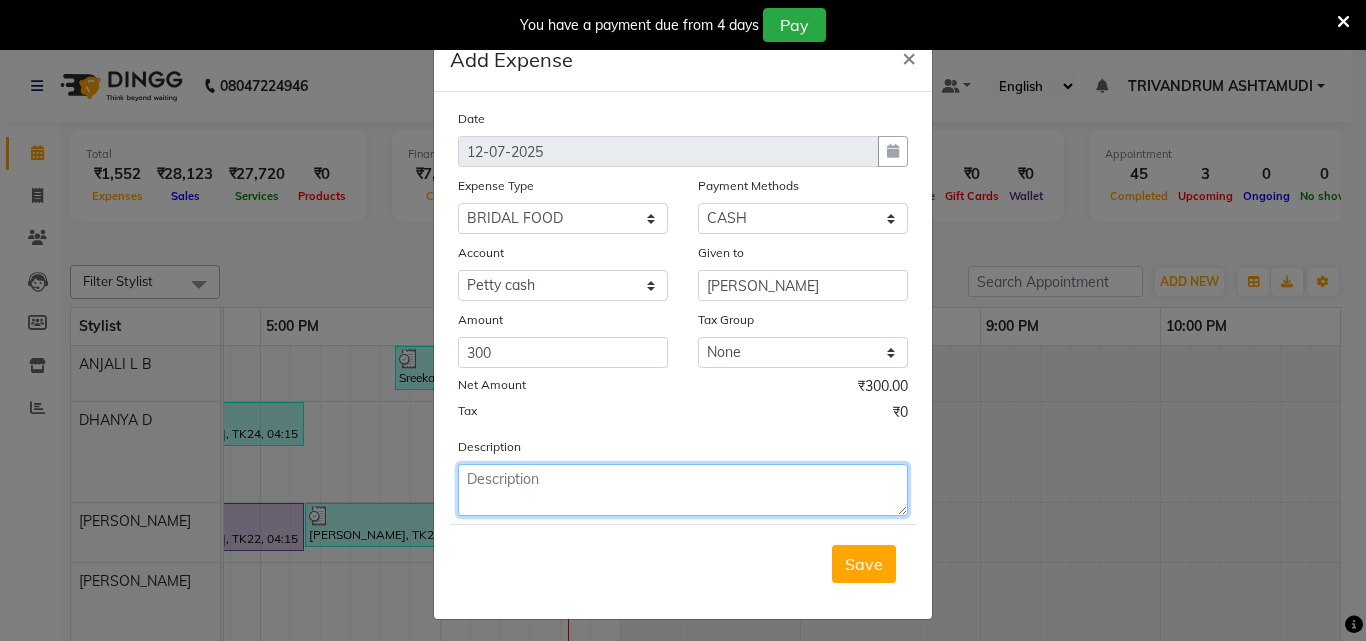 click 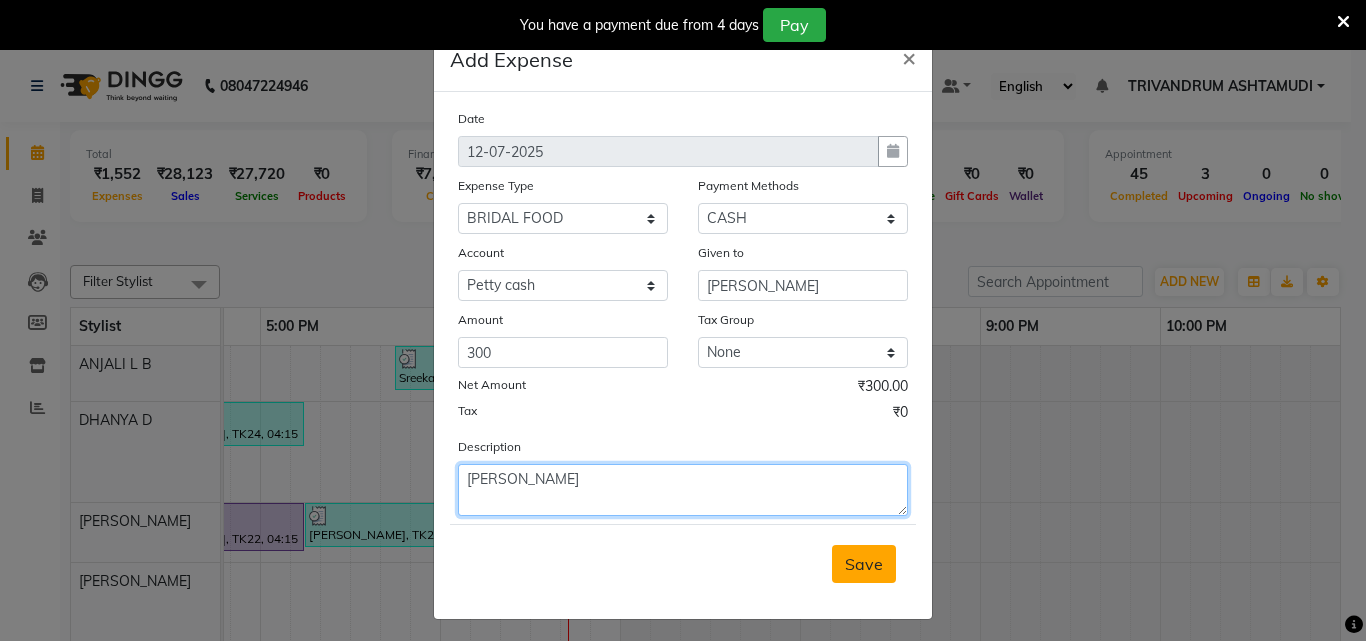 type on "[PERSON_NAME]" 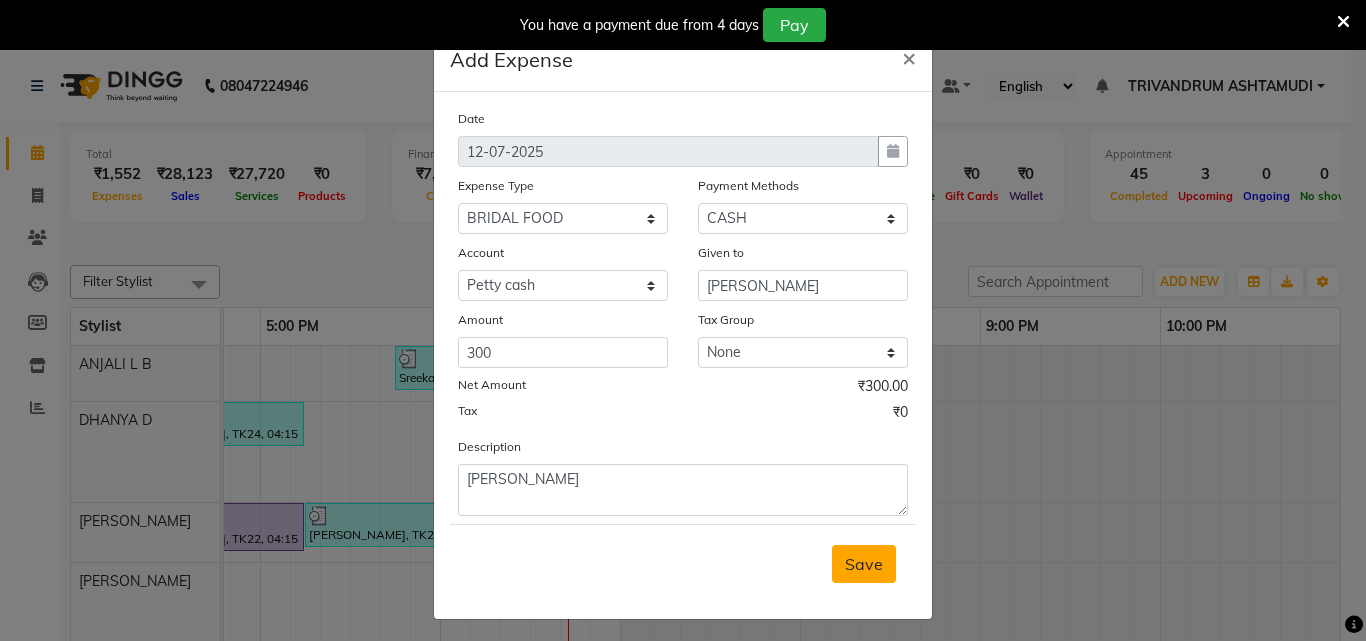 click on "Save" at bounding box center [864, 564] 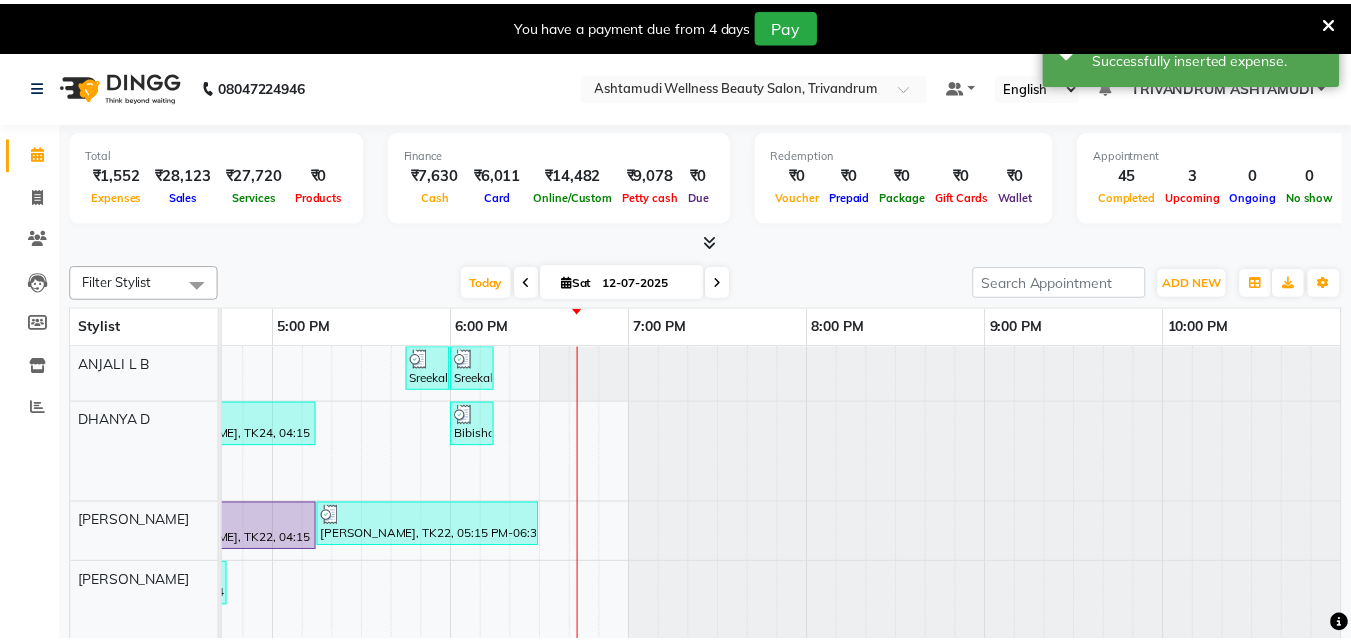 scroll, scrollTop: 0, scrollLeft: 1389, axis: horizontal 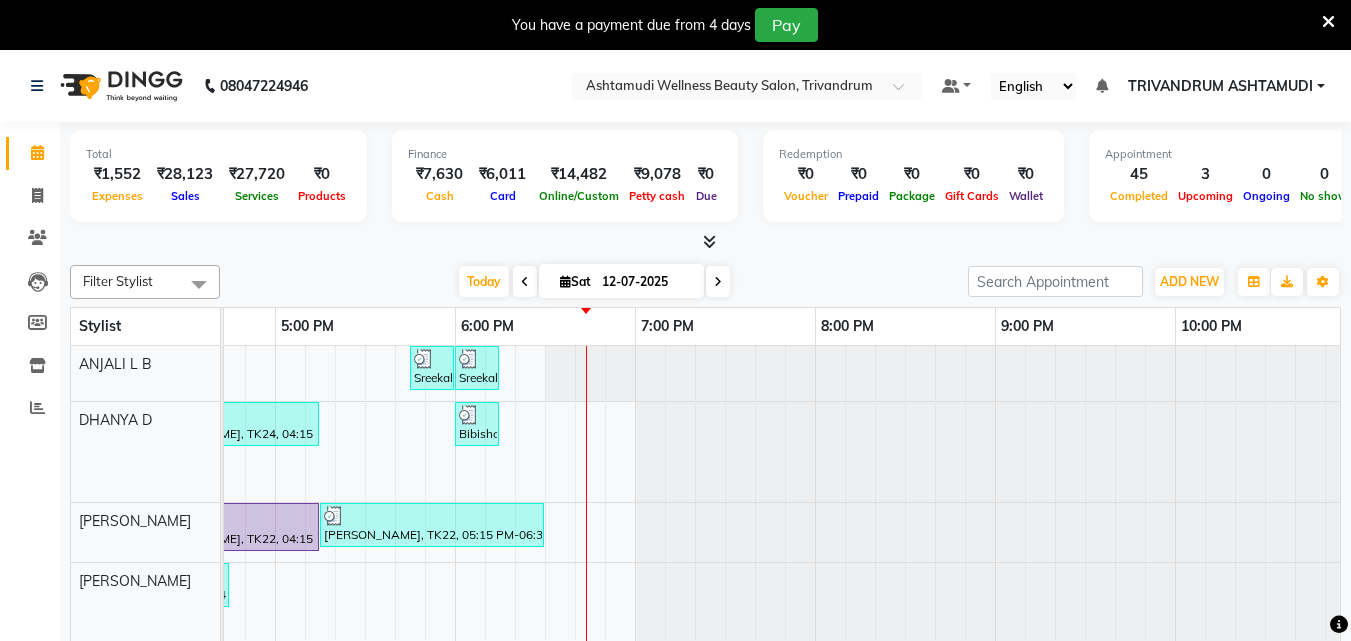 click at bounding box center [1328, 22] 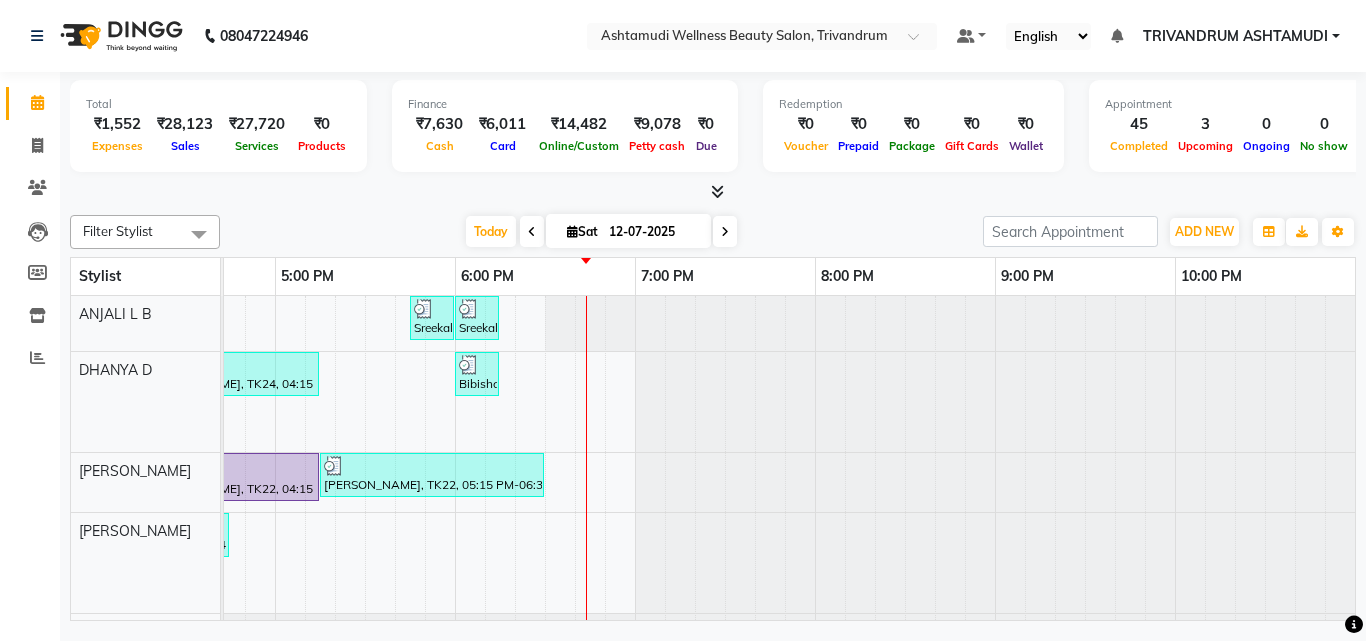 click on "[DATE]  [DATE]" at bounding box center [601, 232] 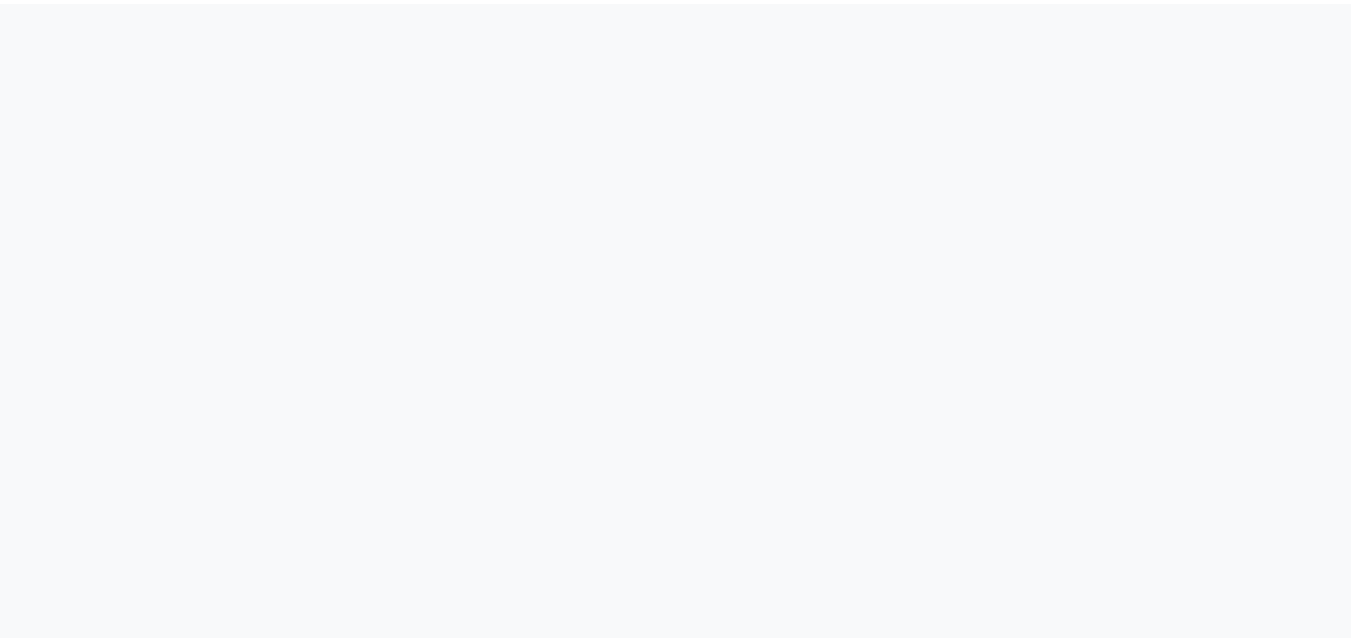 scroll, scrollTop: 0, scrollLeft: 0, axis: both 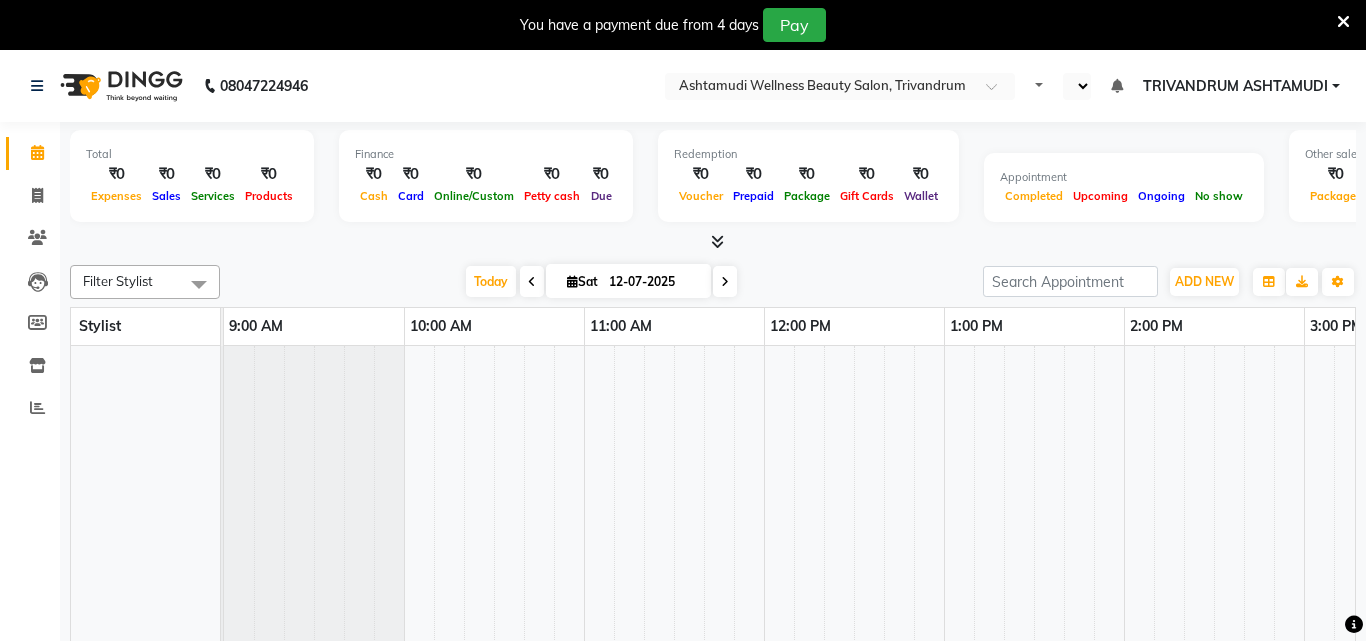 select on "en" 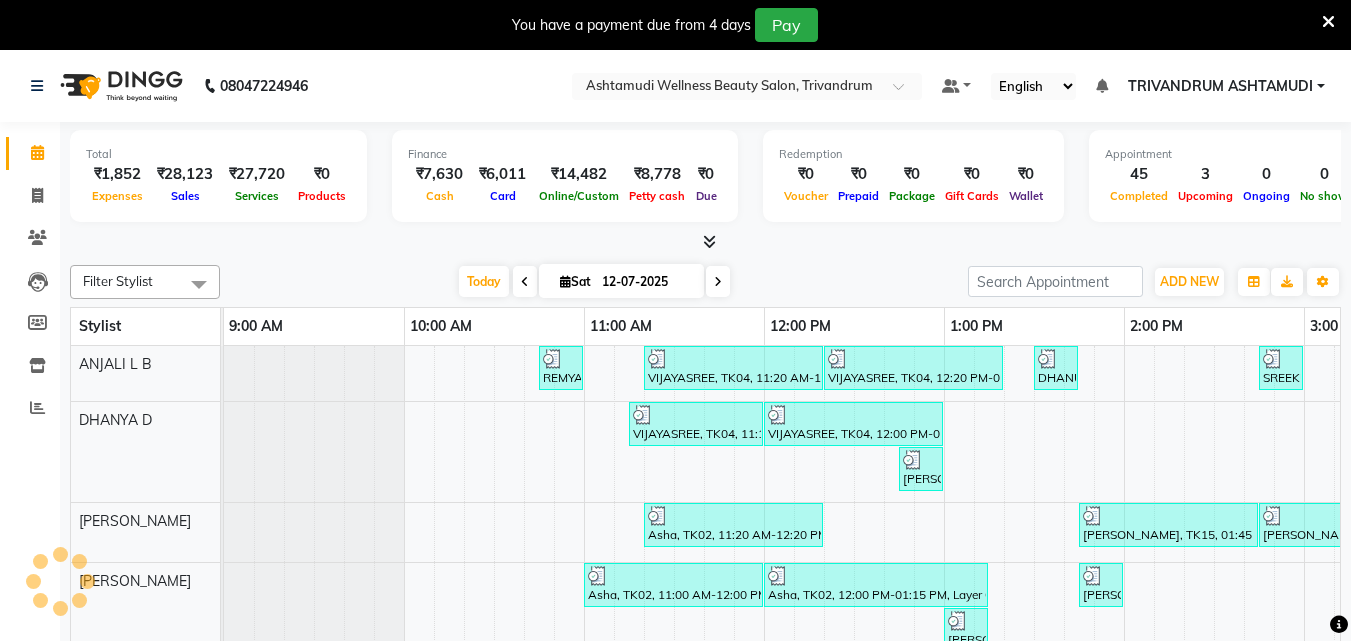 scroll, scrollTop: 0, scrollLeft: 0, axis: both 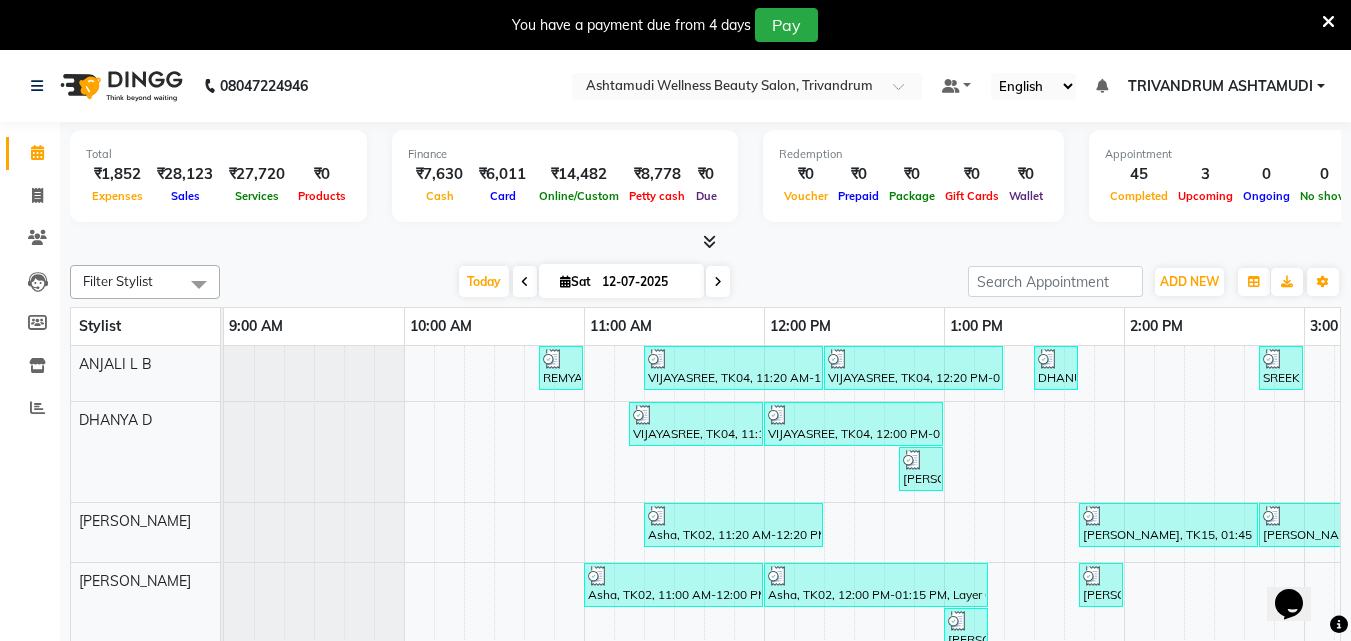 click at bounding box center [1328, 22] 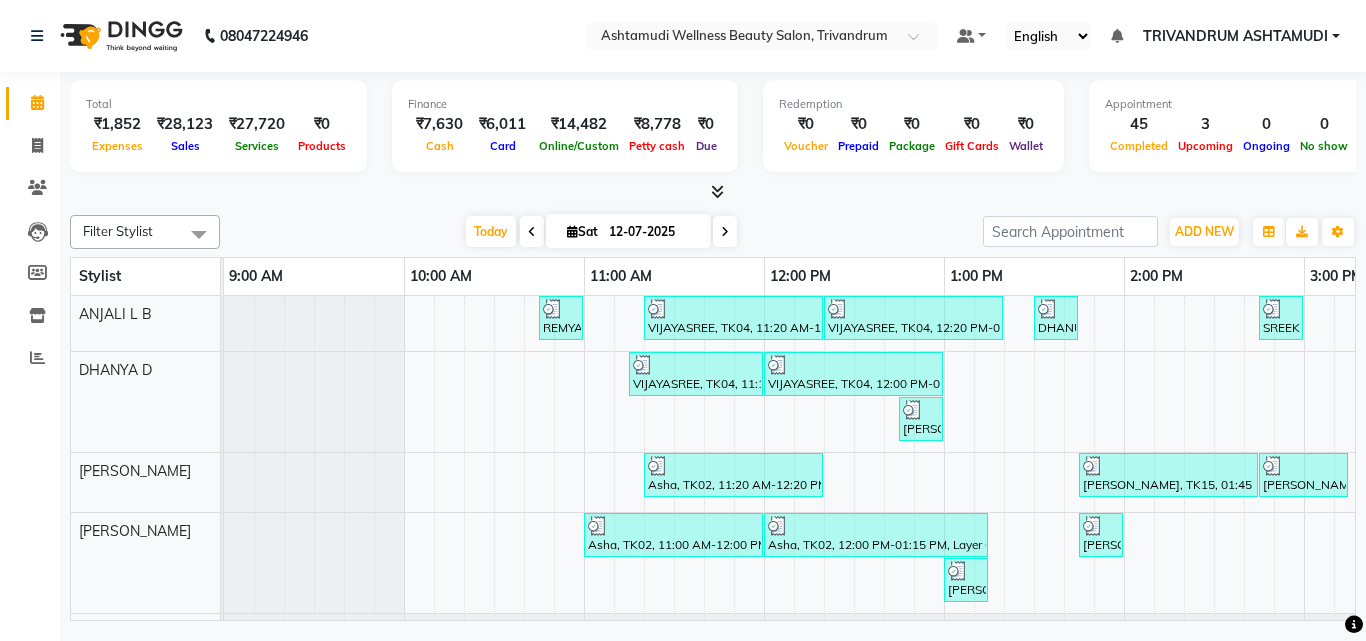 scroll, scrollTop: 0, scrollLeft: 72, axis: horizontal 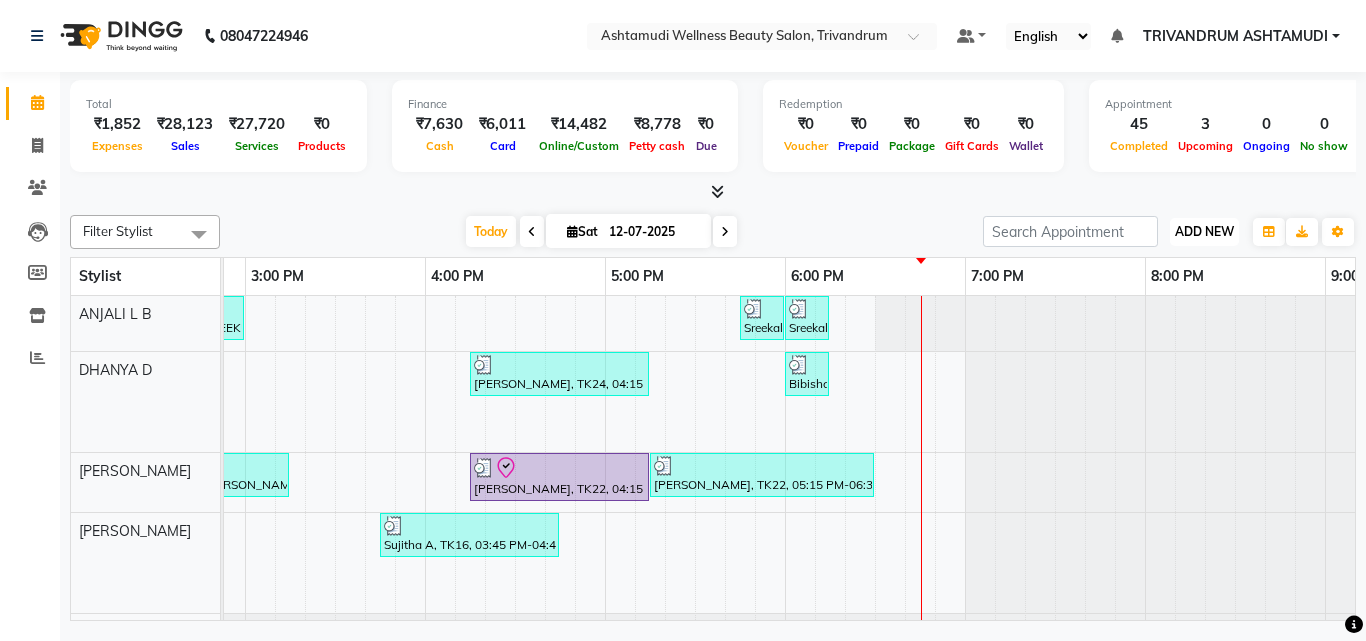 click on "ADD NEW" at bounding box center (1204, 231) 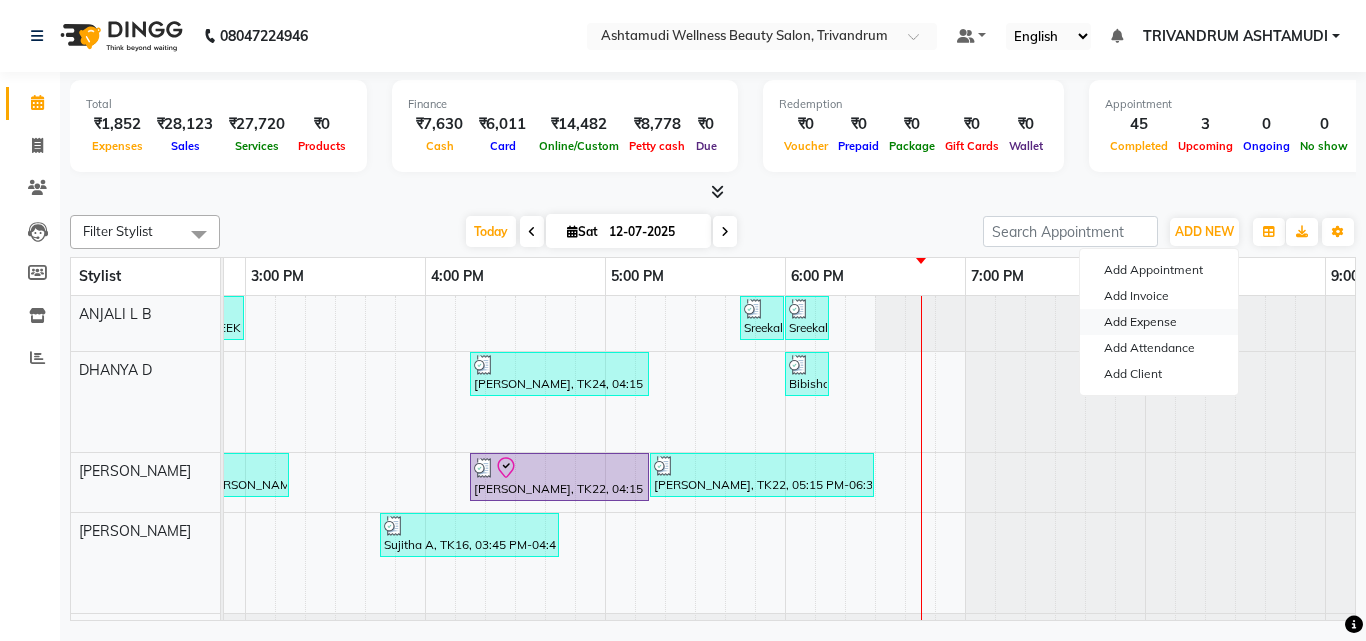 click on "Add Expense" at bounding box center [1159, 322] 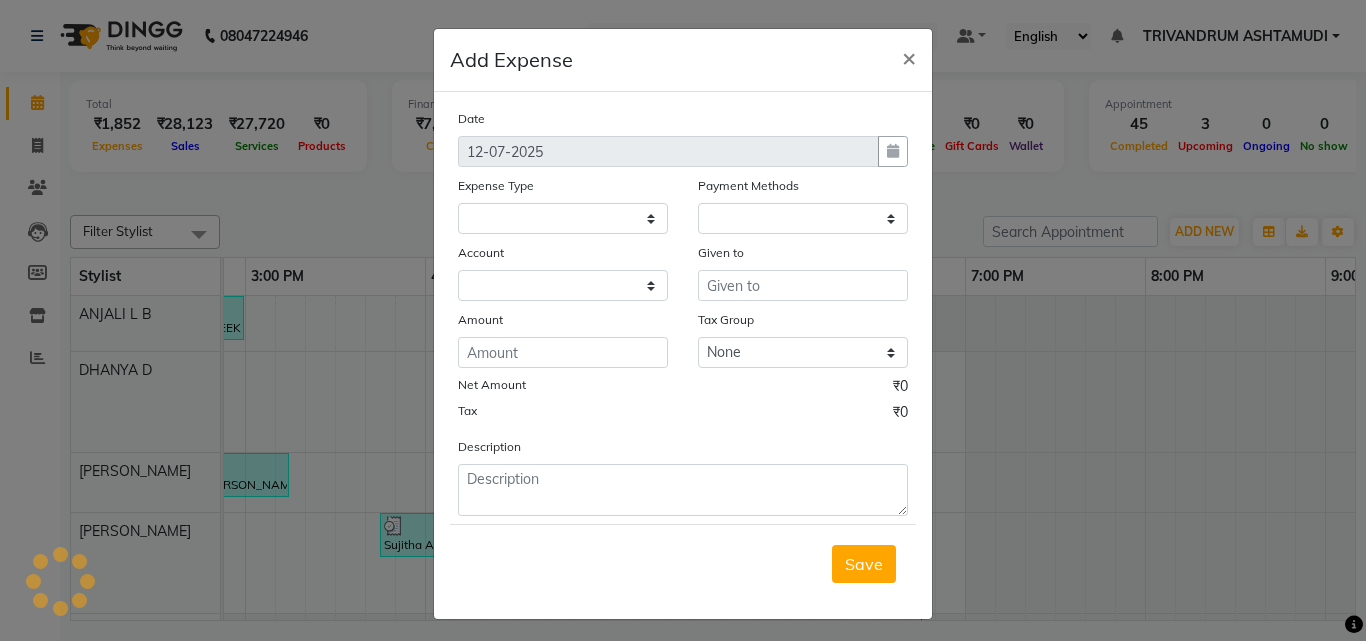 select on "1" 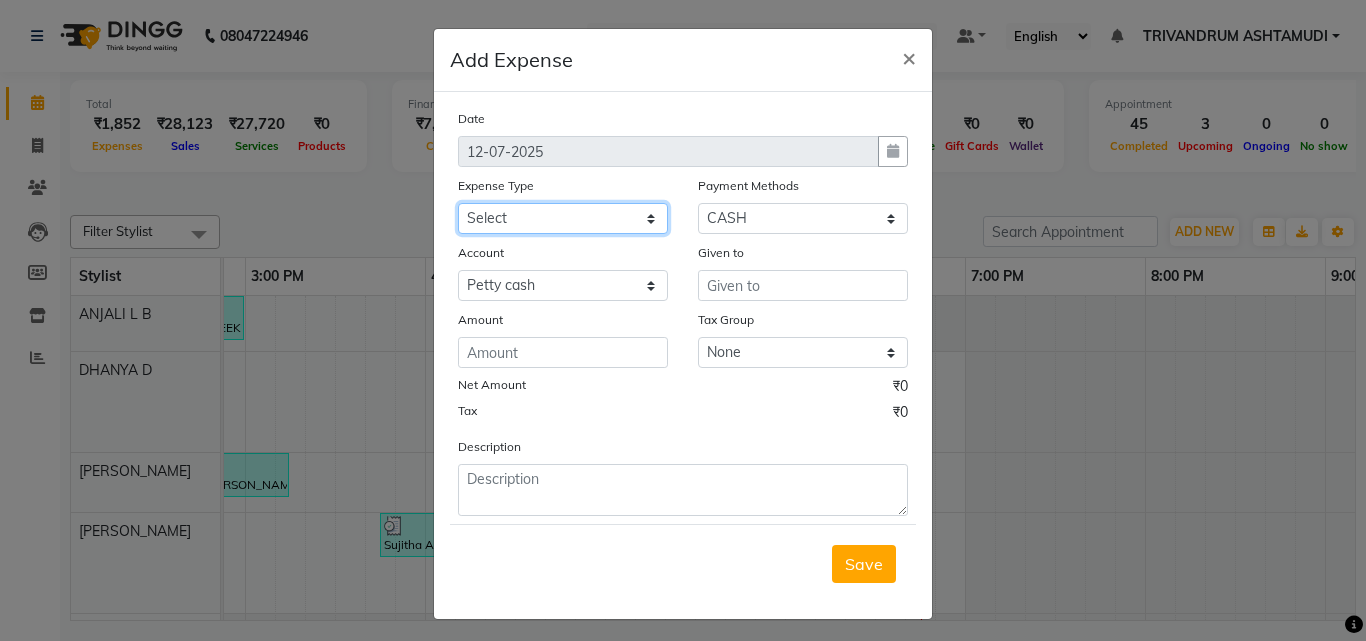 click on "Select ACCOMODATION EXPENSES ADVERTISEMENT SALES PROMOTIONAL EXPENSES Bonus BRIDAL ACCESSORIES REFUND BRIDAL COMMISSION BRIDAL FOOD BRIDAL INCENTIVES BRIDAL ORNAMENTS REFUND BRIDAL TA CASH DEPOSIT RAK BANK COMPUTER ACCESSORIES MOBILE PHONE Donation and Charity Expenses ELECTRICITY CHARGES ELECTRONICS FITTINGS Event Expense FISH FOOD EXPENSES FOOD REFRESHMENT FOR CLIENTS FOOD REFRESHMENT FOR STAFFS Freight And Forwarding Charges FUEL FOR GENERATOR FURNITURE AND EQUIPMENTS Gifts for Clients GIFTS FOR STAFFS GOKULAM CHITS HOSTEL RENT LAUNDRY EXPENSES LICENSE OTHER FEES LOADING UNLOADING CHARGES Medical Expenses MEHNDI PAYMENTS MISCELLANEOUS EXPENSES NEWSPAPER PERIODICALS Ornaments Maintenance Expense OVERTIME ALLOWANCES Payment For Pest Control Perfomance based incentives POSTAGE COURIER CHARGES Printing PRINTING STATIONERY EXPENSES PROFESSIONAL TAX REPAIRS MAINTENANCE ROUND OFF Salary SALARY ADVANCE Sales Incentives Membership Card SALES INCENTIVES PRODUCT SALES INCENTIVES SERVICES SALON ESSENTIALS SALON RENT" 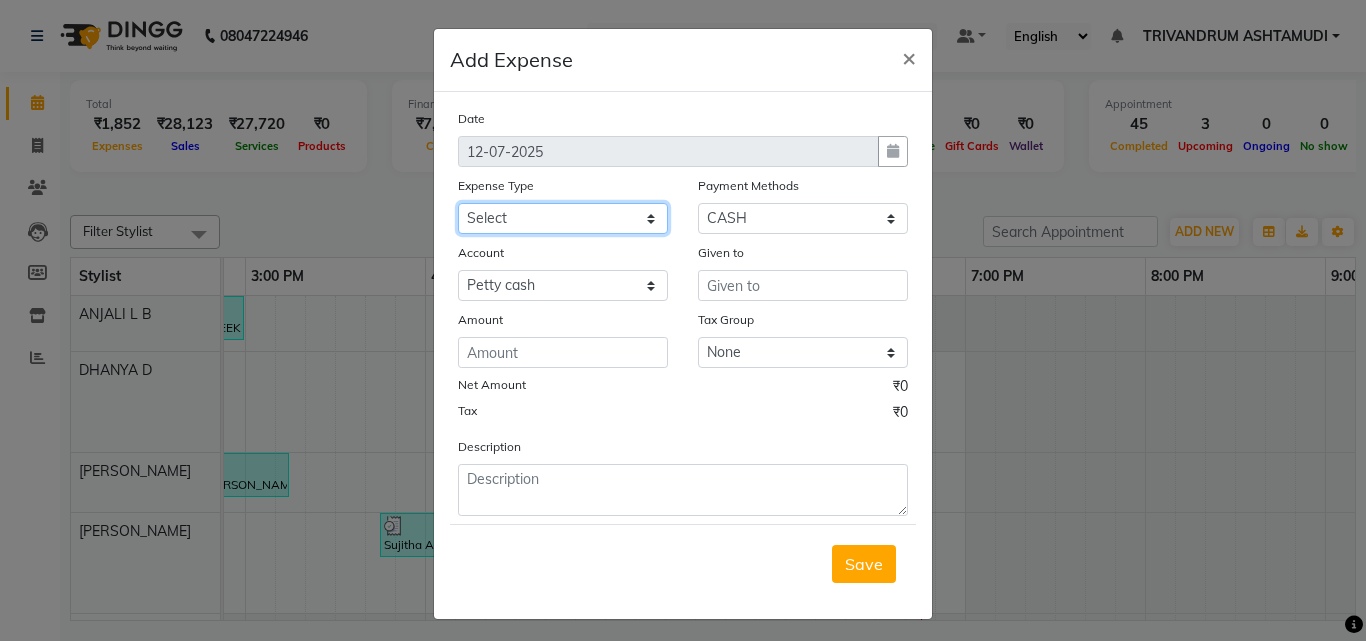 select on "6187" 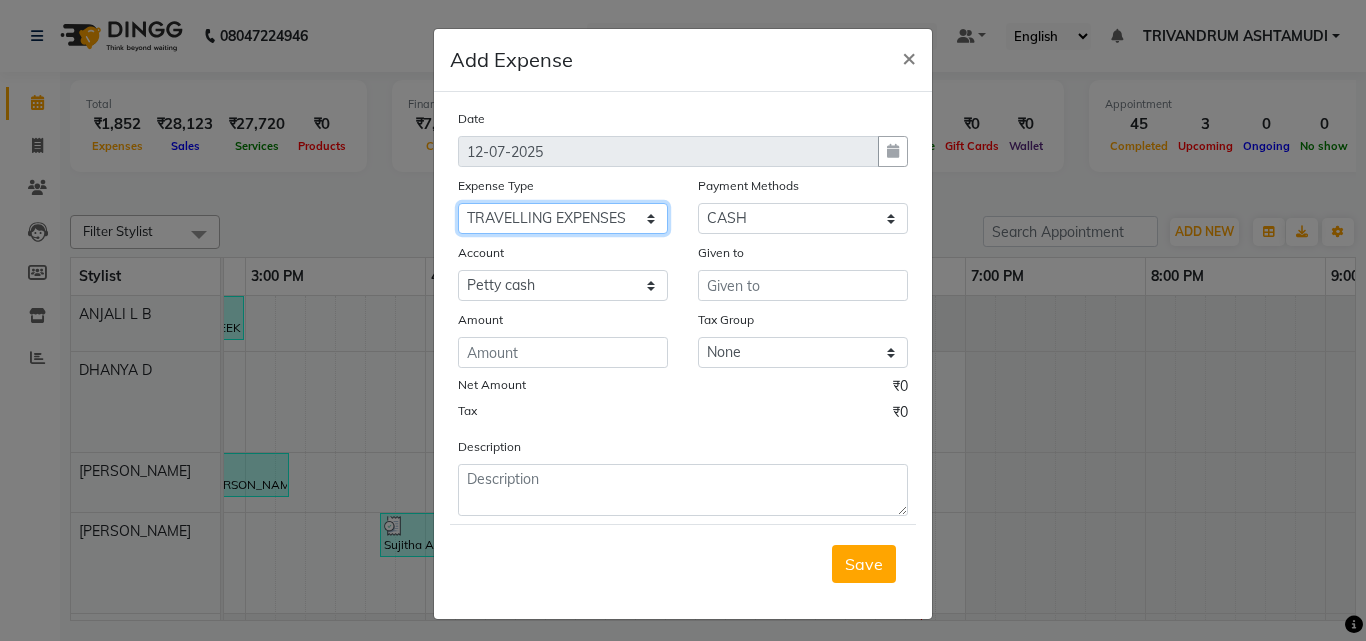 click on "Select ACCOMODATION EXPENSES ADVERTISEMENT SALES PROMOTIONAL EXPENSES Bonus BRIDAL ACCESSORIES REFUND BRIDAL COMMISSION BRIDAL FOOD BRIDAL INCENTIVES BRIDAL ORNAMENTS REFUND BRIDAL TA CASH DEPOSIT RAK BANK COMPUTER ACCESSORIES MOBILE PHONE Donation and Charity Expenses ELECTRICITY CHARGES ELECTRONICS FITTINGS Event Expense FISH FOOD EXPENSES FOOD REFRESHMENT FOR CLIENTS FOOD REFRESHMENT FOR STAFFS Freight And Forwarding Charges FUEL FOR GENERATOR FURNITURE AND EQUIPMENTS Gifts for Clients GIFTS FOR STAFFS GOKULAM CHITS HOSTEL RENT LAUNDRY EXPENSES LICENSE OTHER FEES LOADING UNLOADING CHARGES Medical Expenses MEHNDI PAYMENTS MISCELLANEOUS EXPENSES NEWSPAPER PERIODICALS Ornaments Maintenance Expense OVERTIME ALLOWANCES Payment For Pest Control Perfomance based incentives POSTAGE COURIER CHARGES Printing PRINTING STATIONERY EXPENSES PROFESSIONAL TAX REPAIRS MAINTENANCE ROUND OFF Salary SALARY ADVANCE Sales Incentives Membership Card SALES INCENTIVES PRODUCT SALES INCENTIVES SERVICES SALON ESSENTIALS SALON RENT" 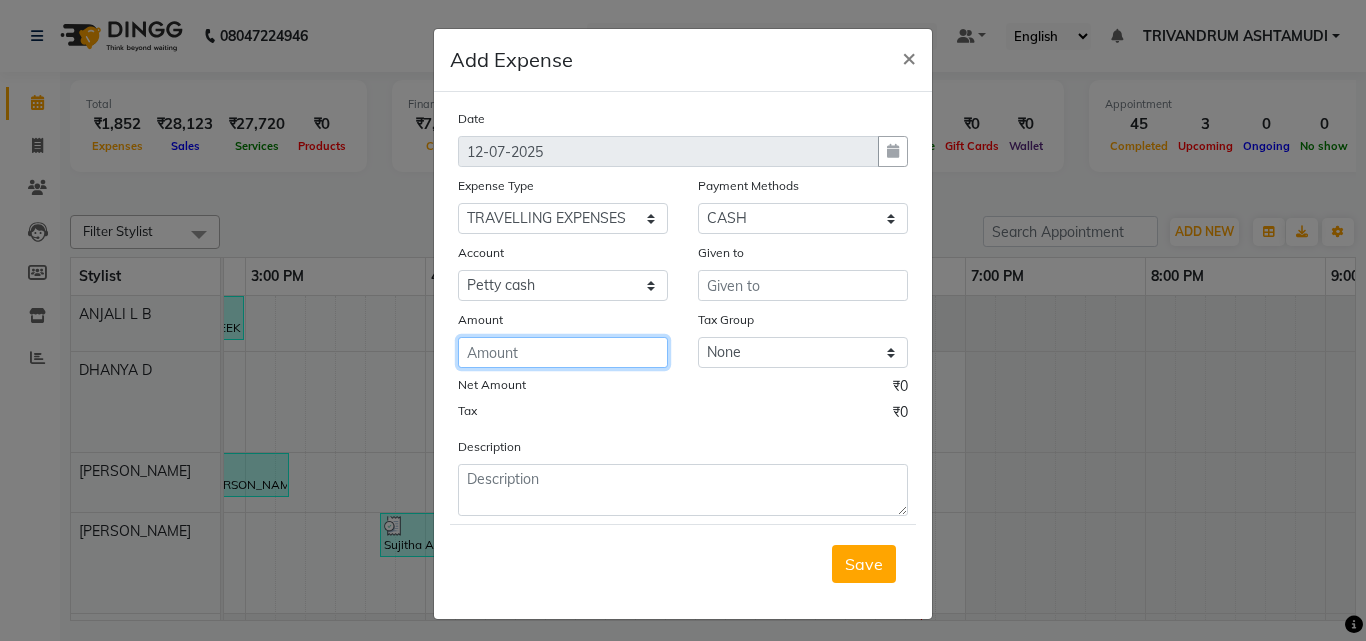 click 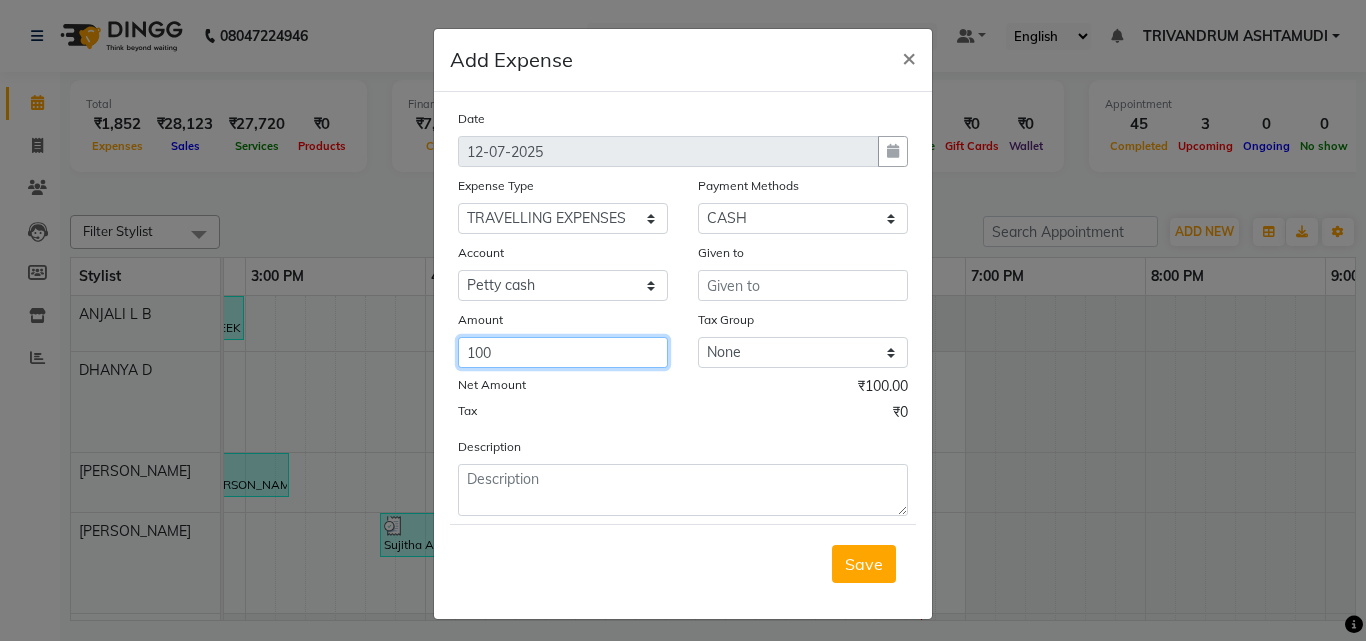 type on "100" 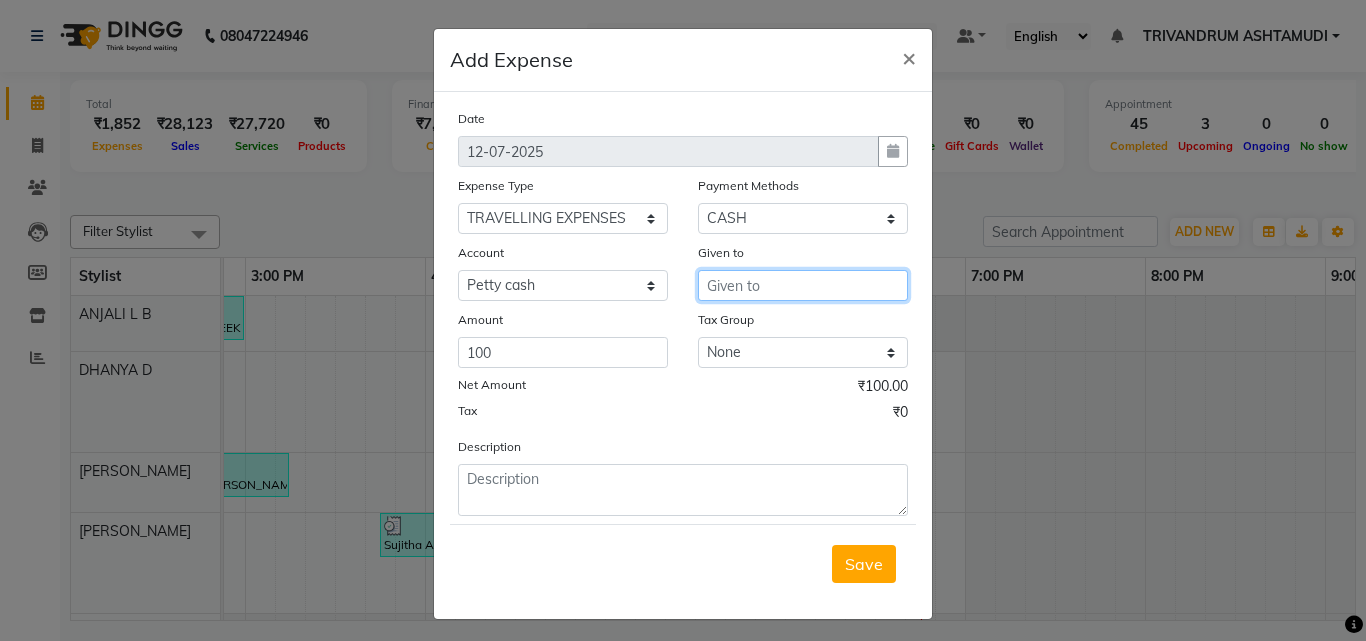 click at bounding box center [803, 285] 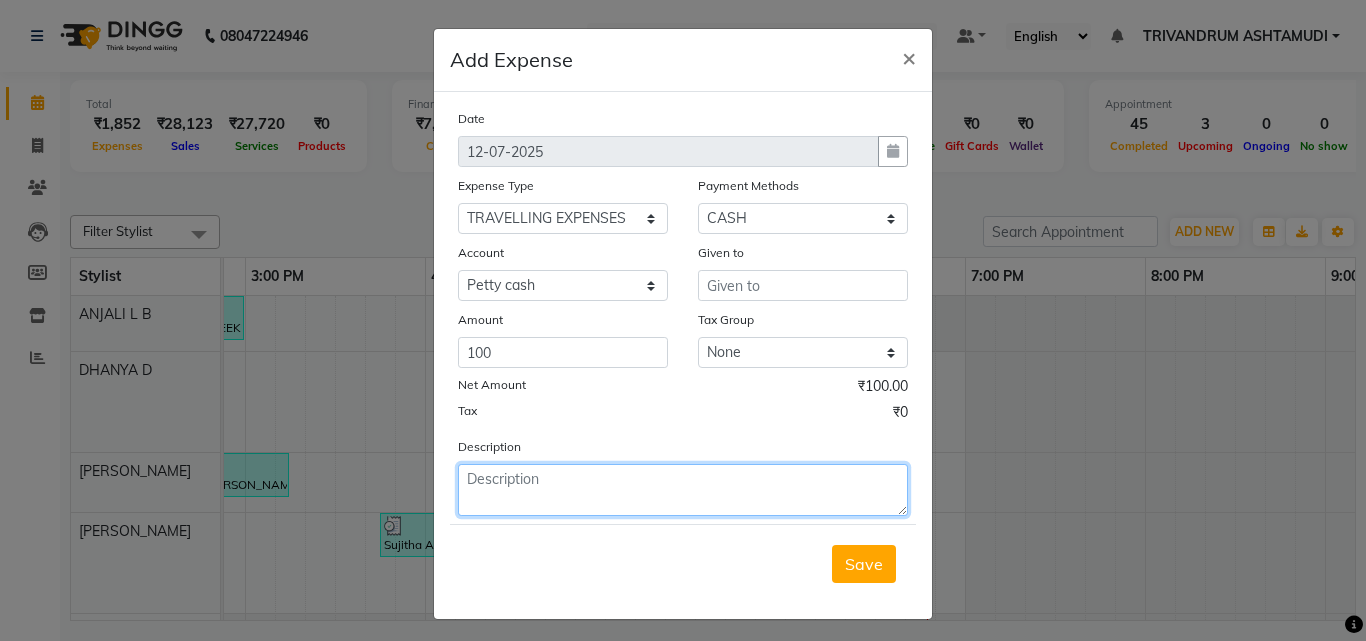 click 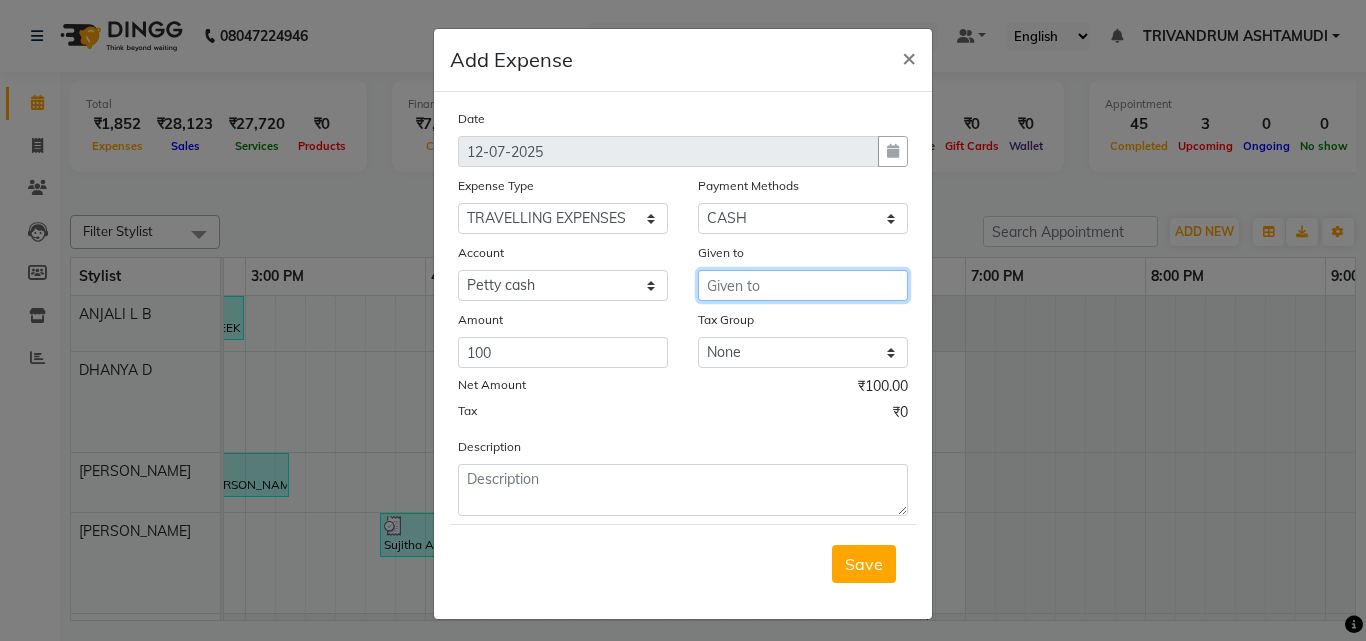 click at bounding box center [803, 285] 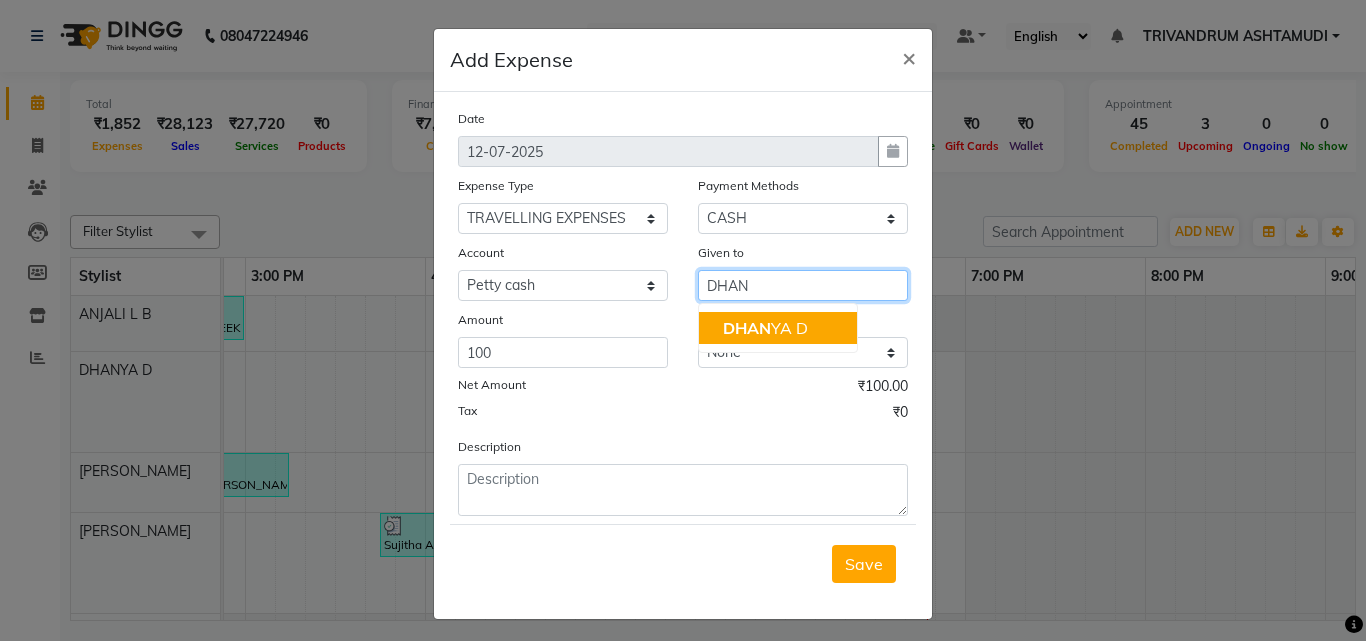 click on "DHAN" 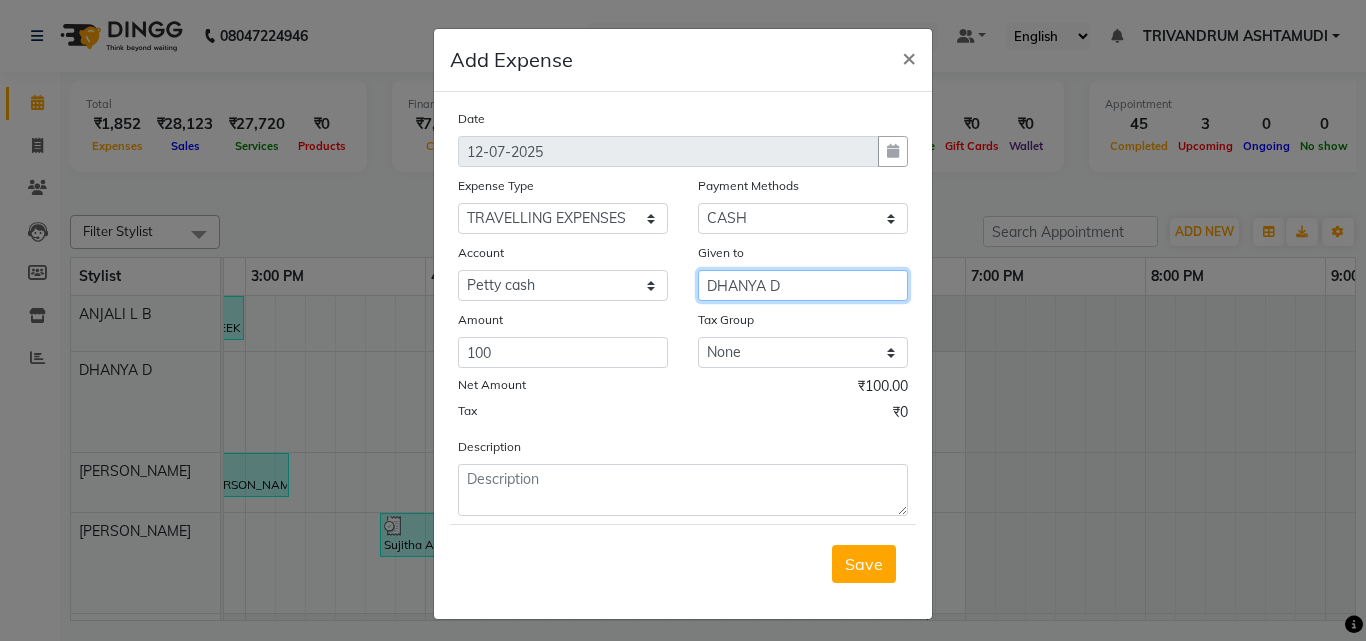type on "DHANYA D" 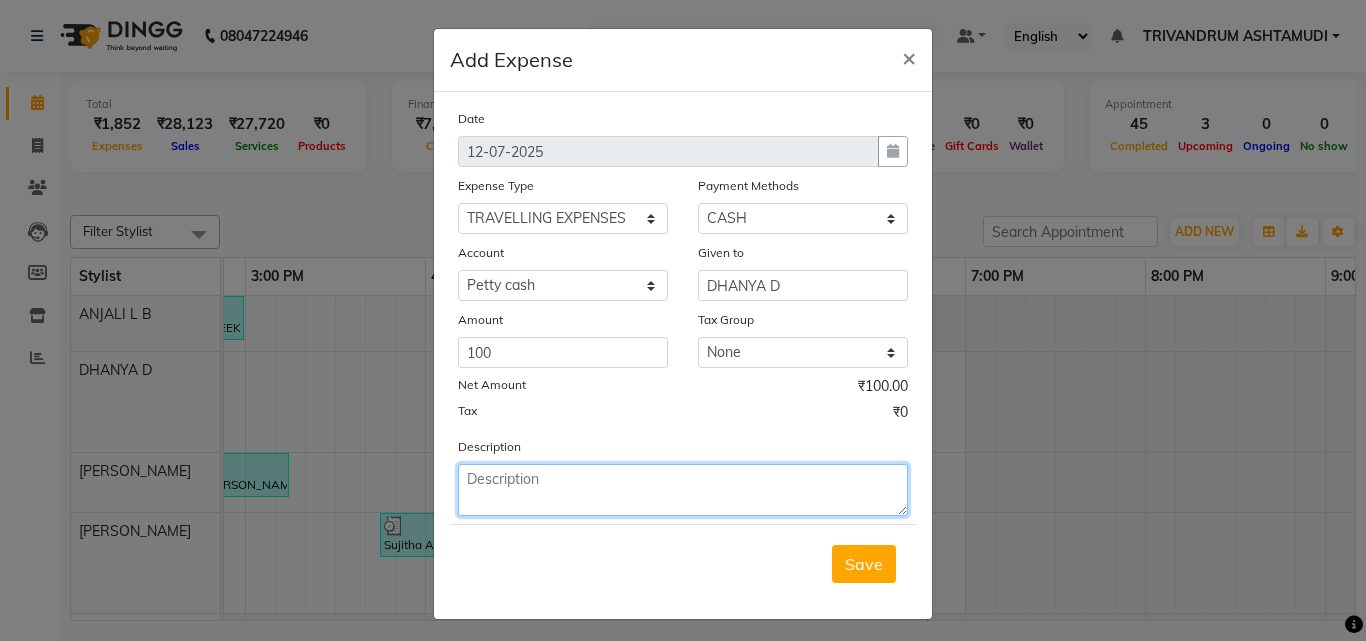 click 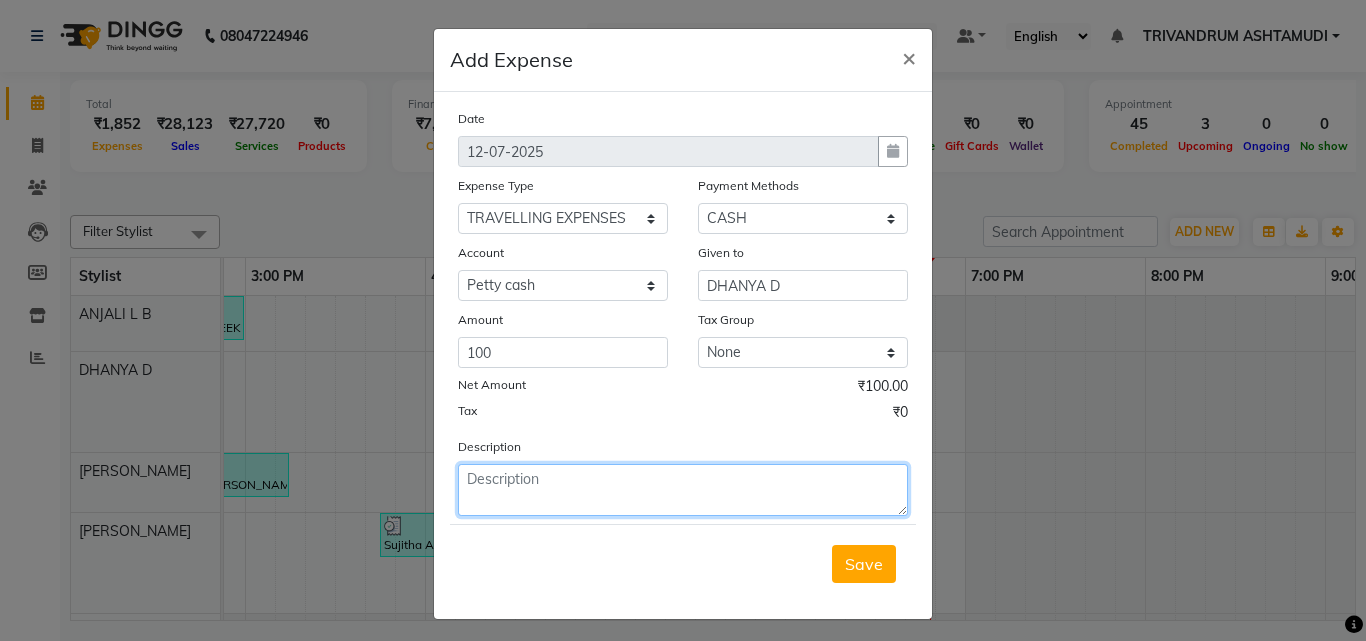 click 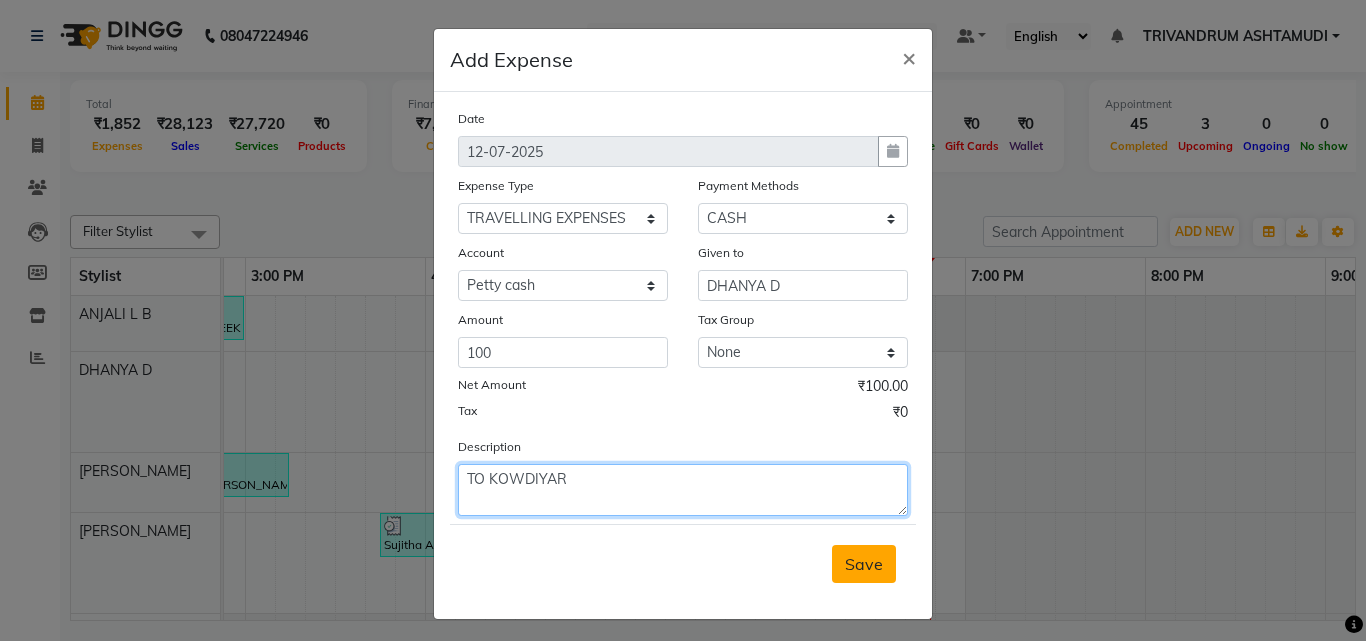 type on "TO KOWDIYAR" 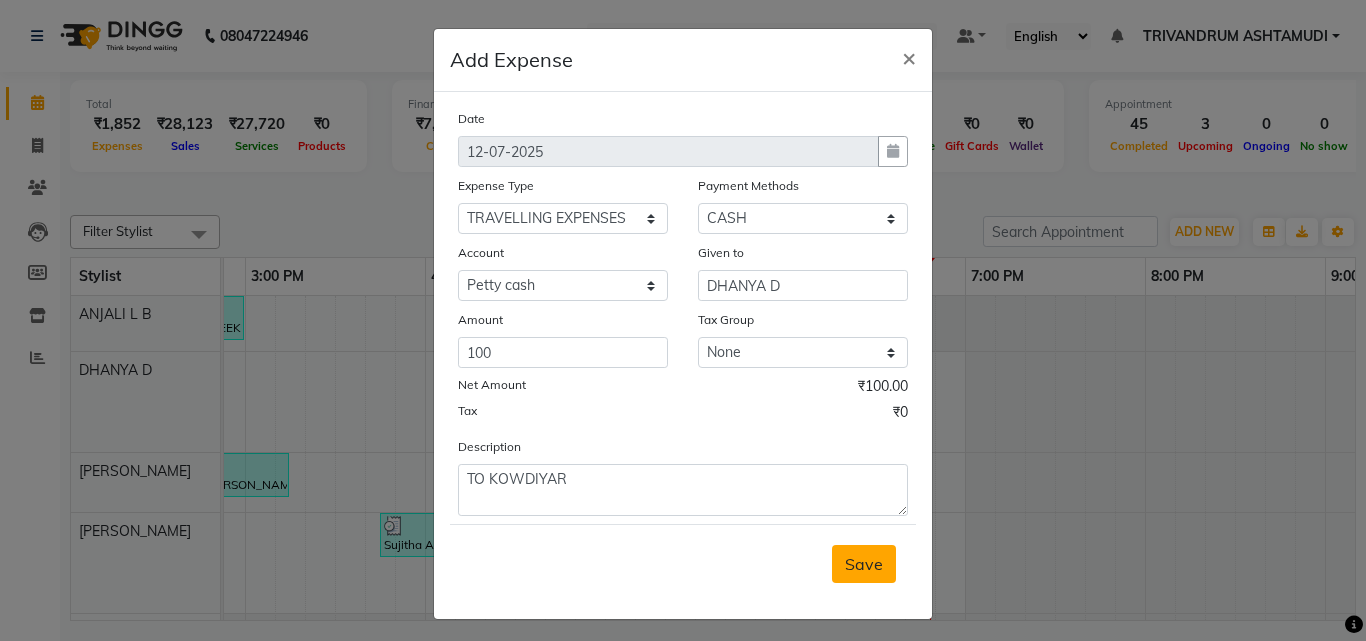 click on "Save" at bounding box center [864, 564] 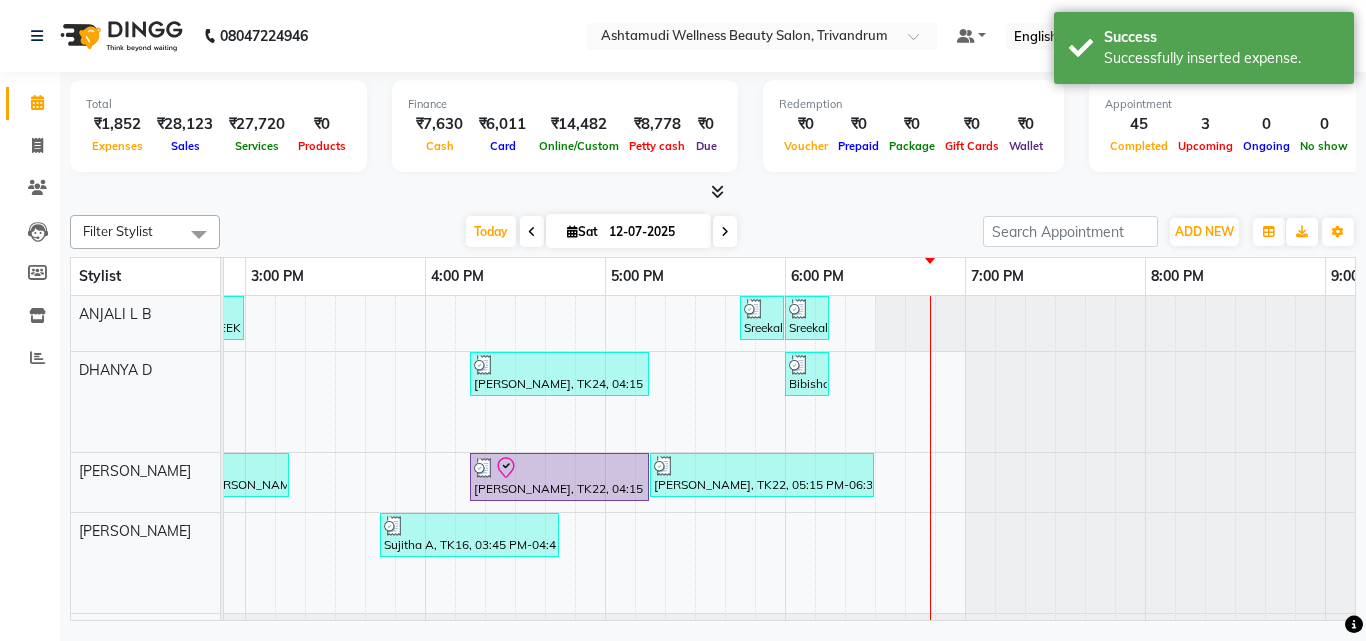 scroll, scrollTop: 180, scrollLeft: 1059, axis: both 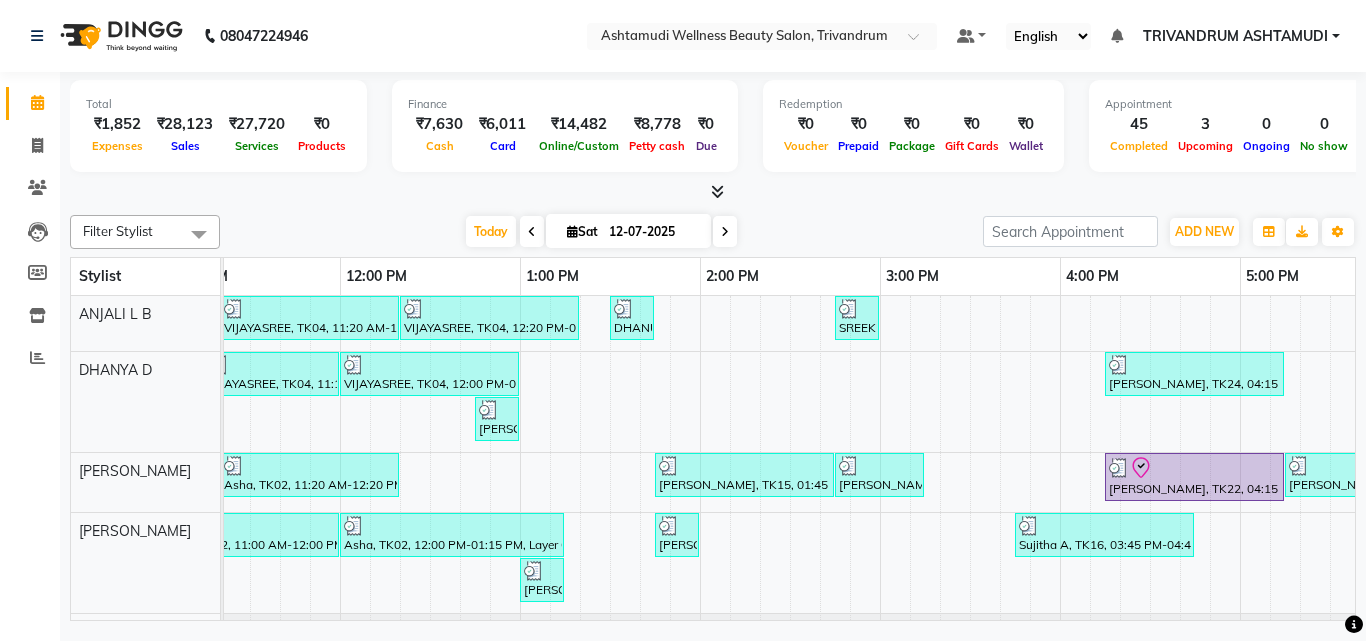 click at bounding box center [713, 192] 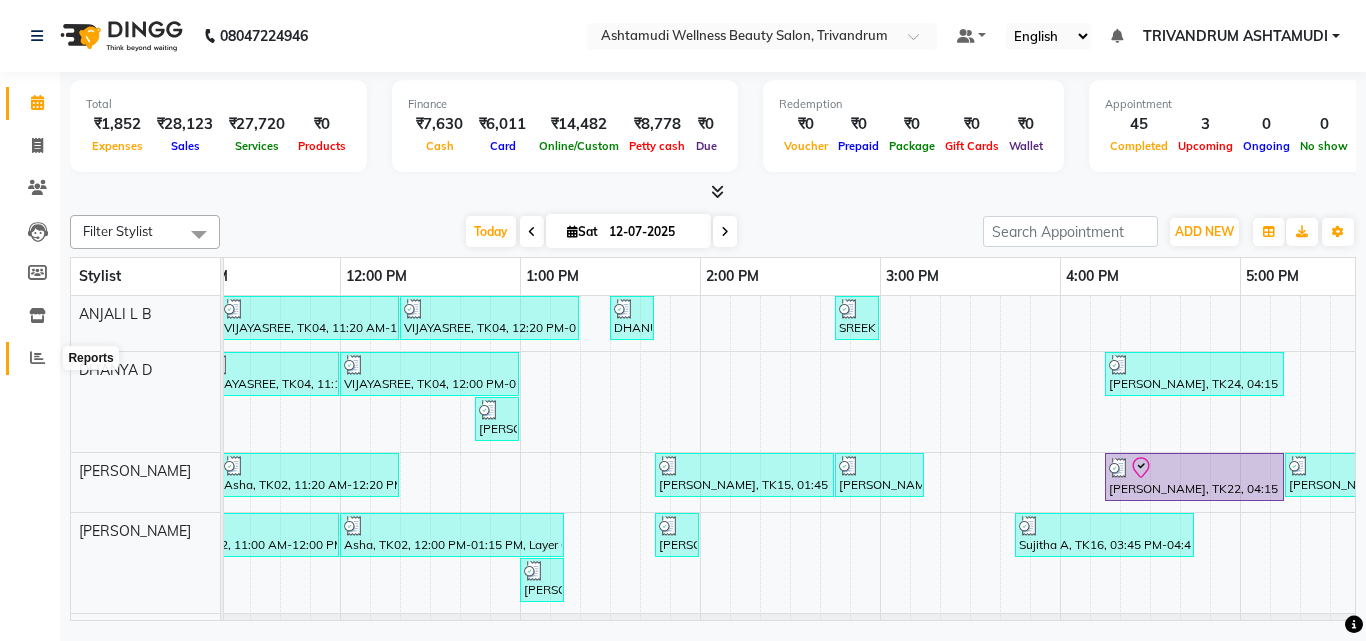 click 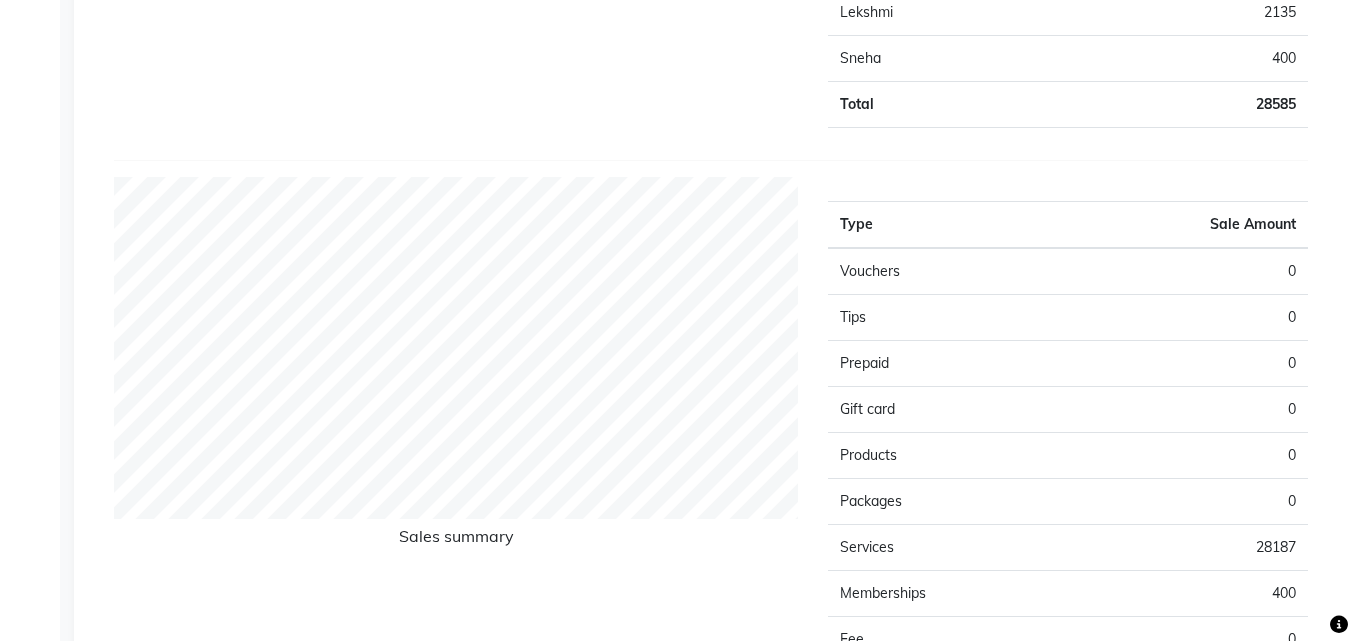 scroll, scrollTop: 900, scrollLeft: 0, axis: vertical 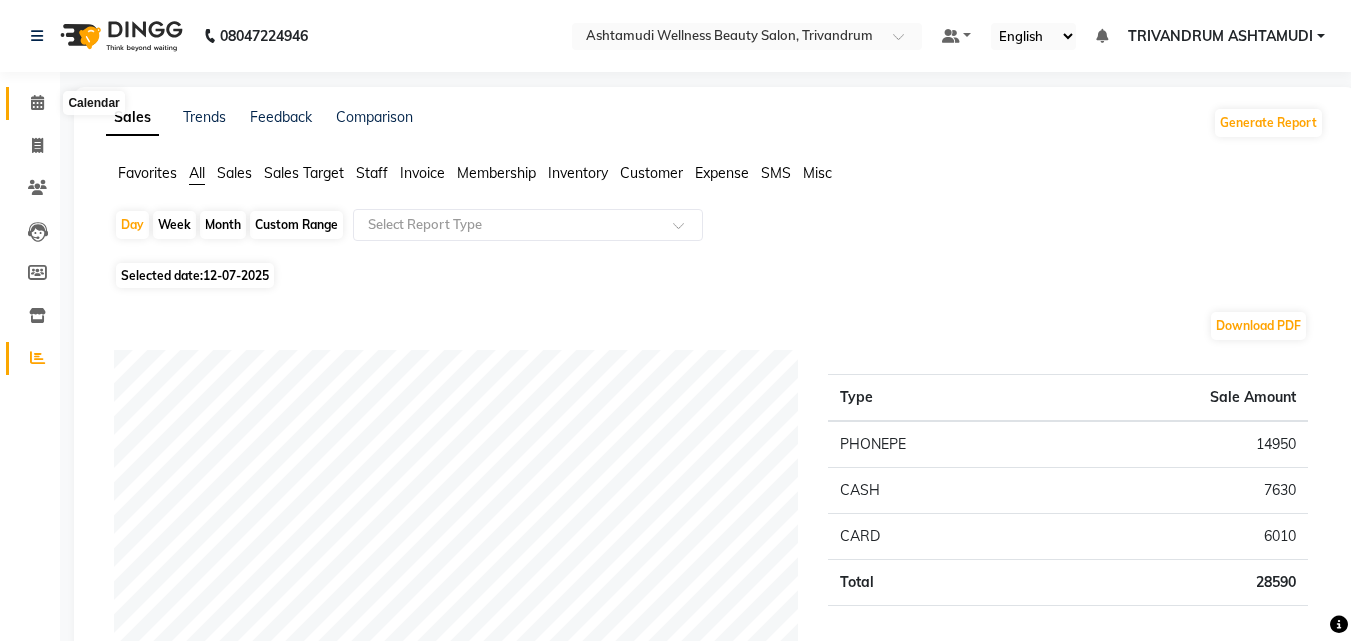 click 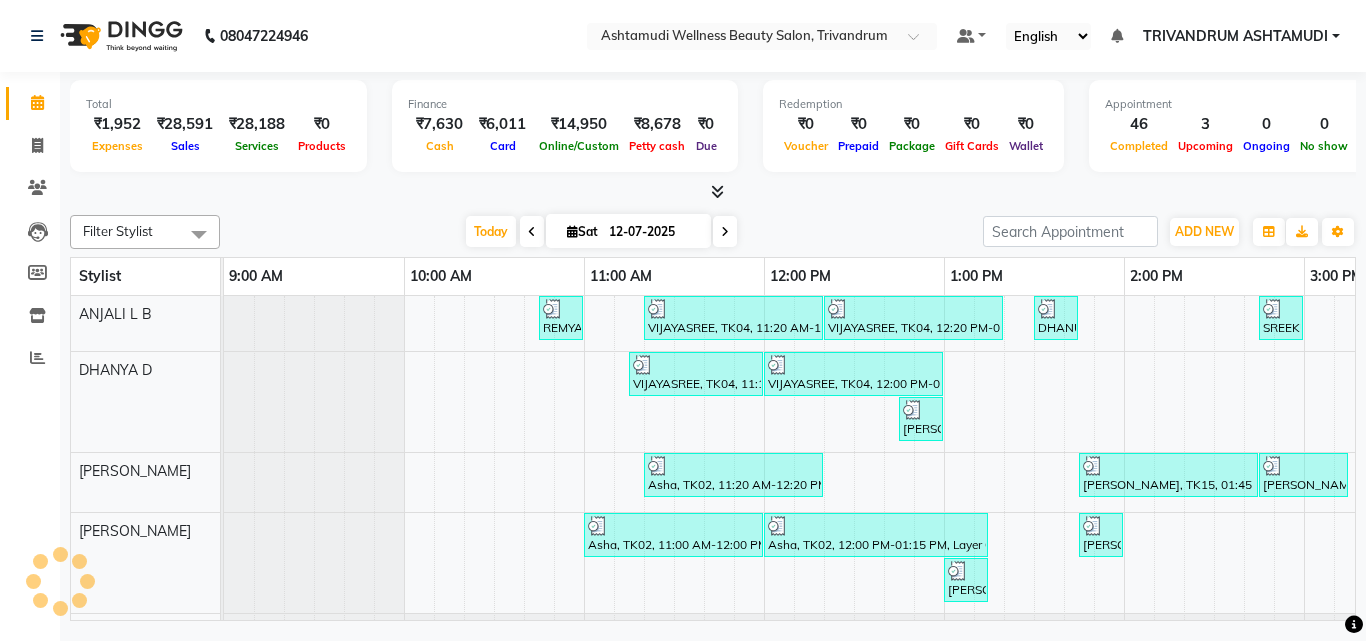 scroll, scrollTop: 0, scrollLeft: 0, axis: both 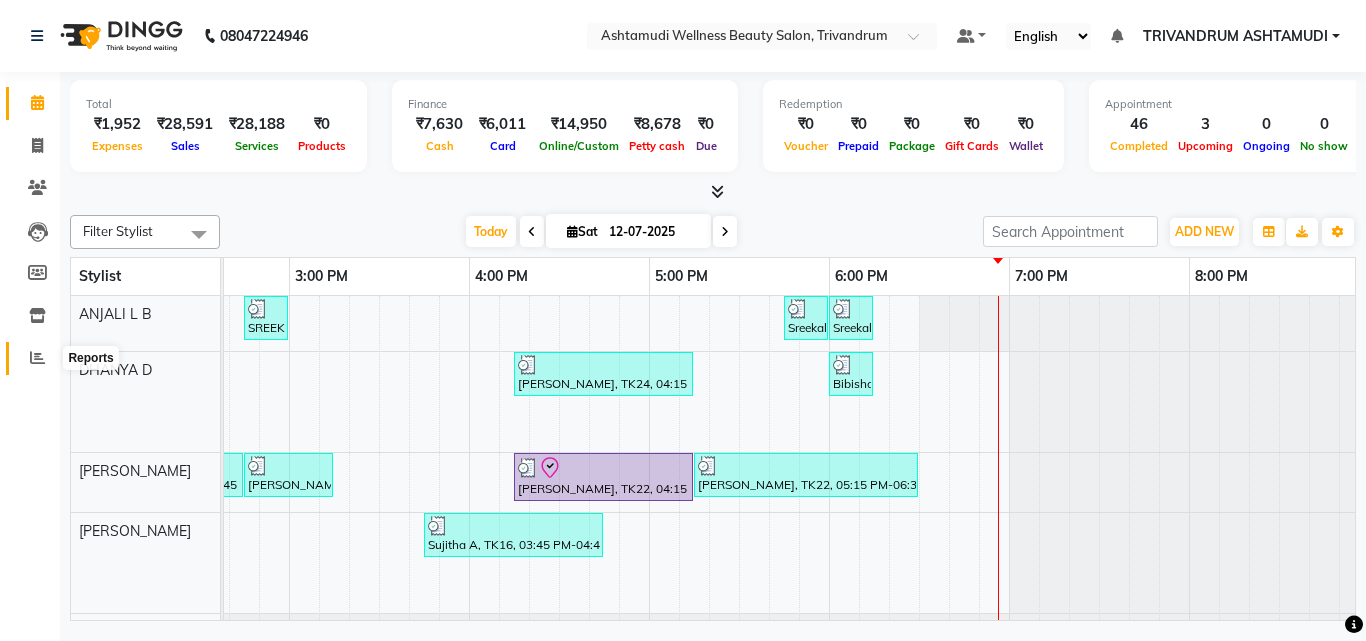 click 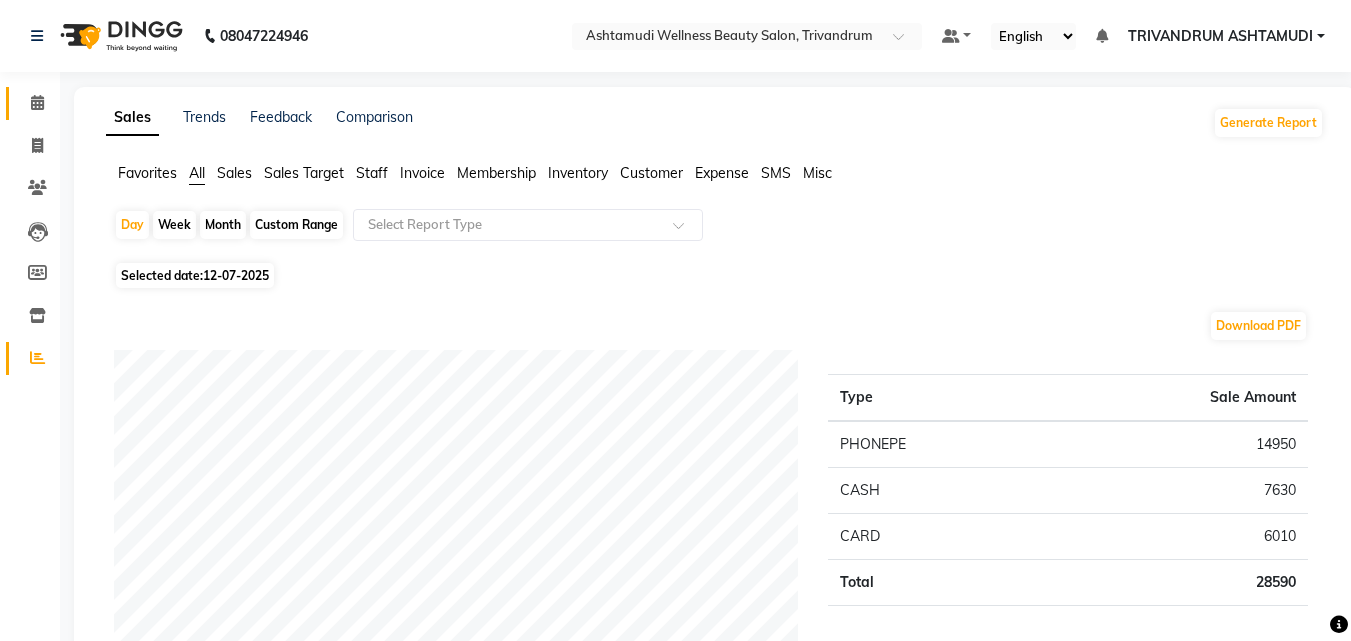 click on "Calendar" 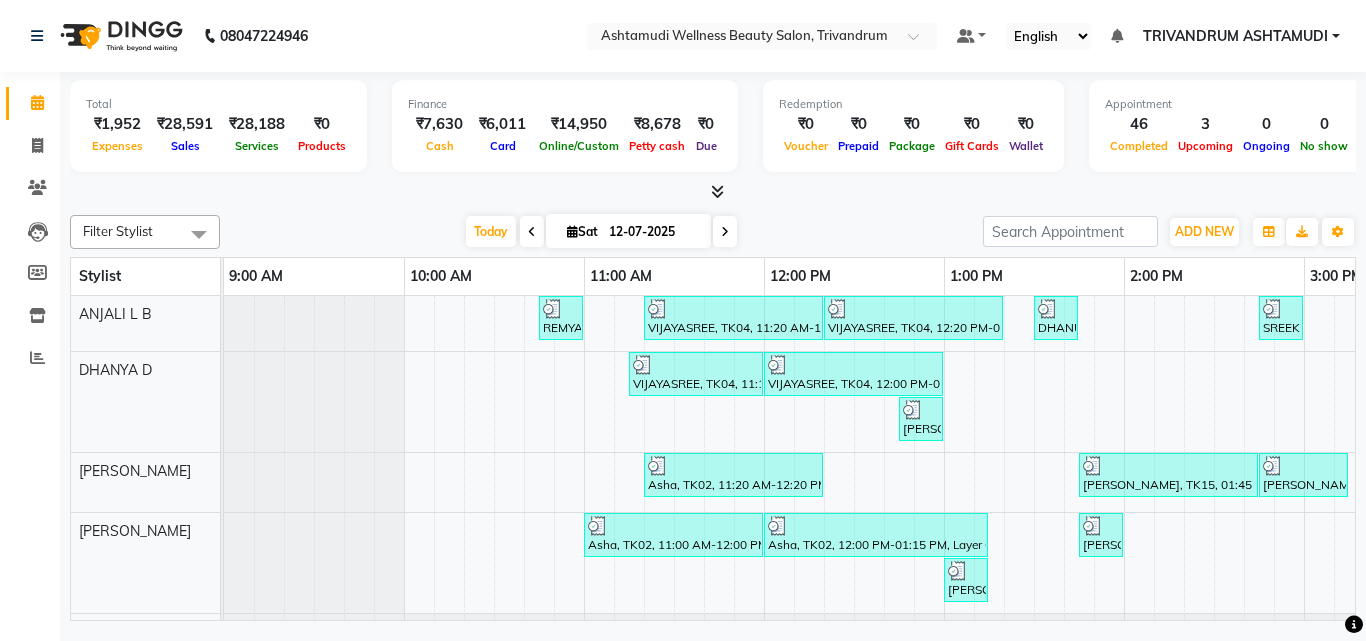 scroll, scrollTop: 0, scrollLeft: 205, axis: horizontal 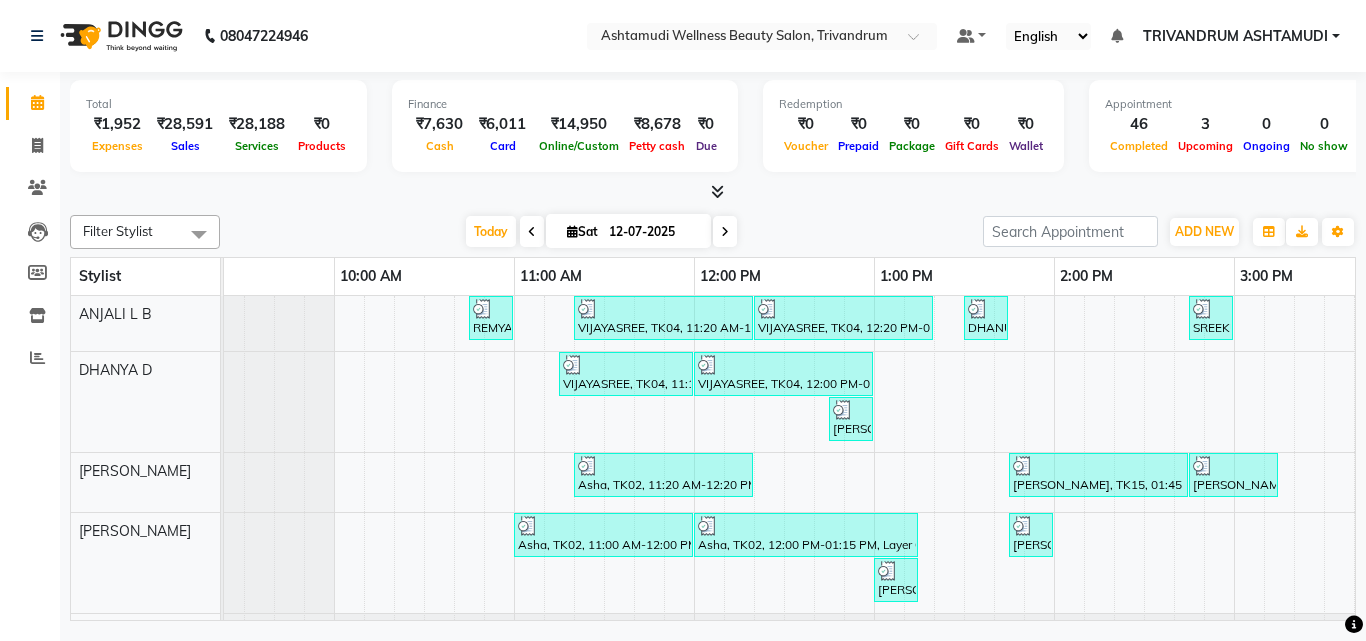 click at bounding box center [713, 192] 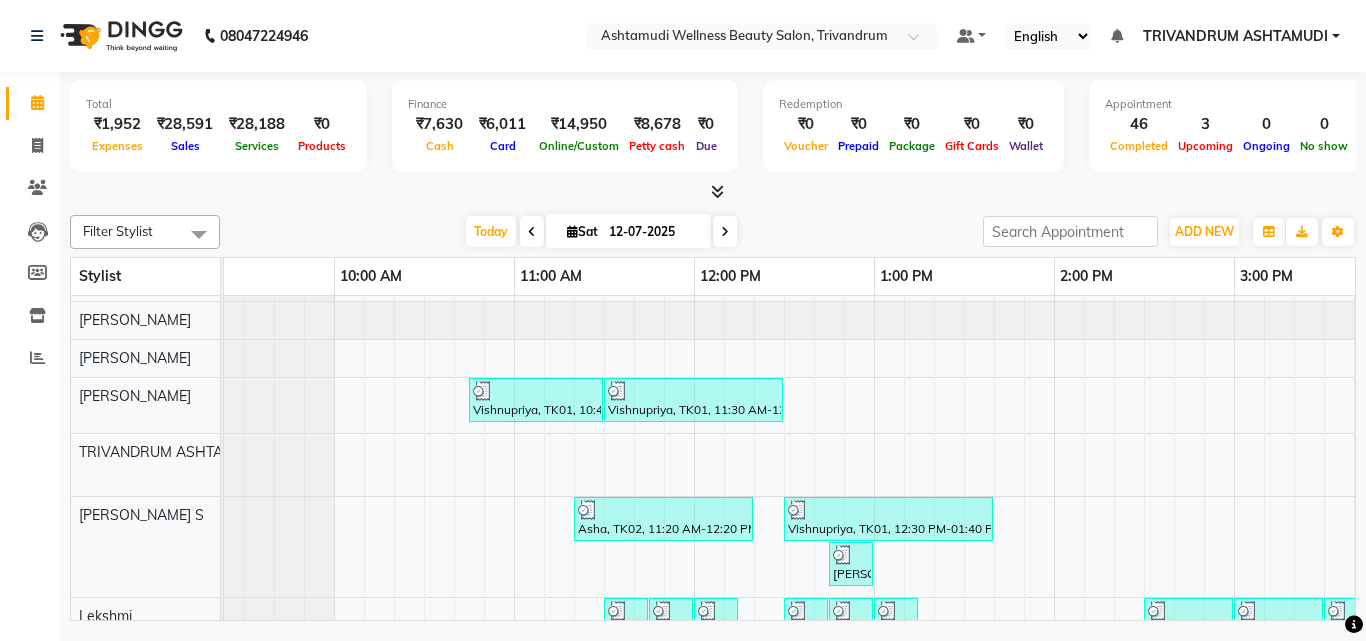 scroll, scrollTop: 499, scrollLeft: 70, axis: both 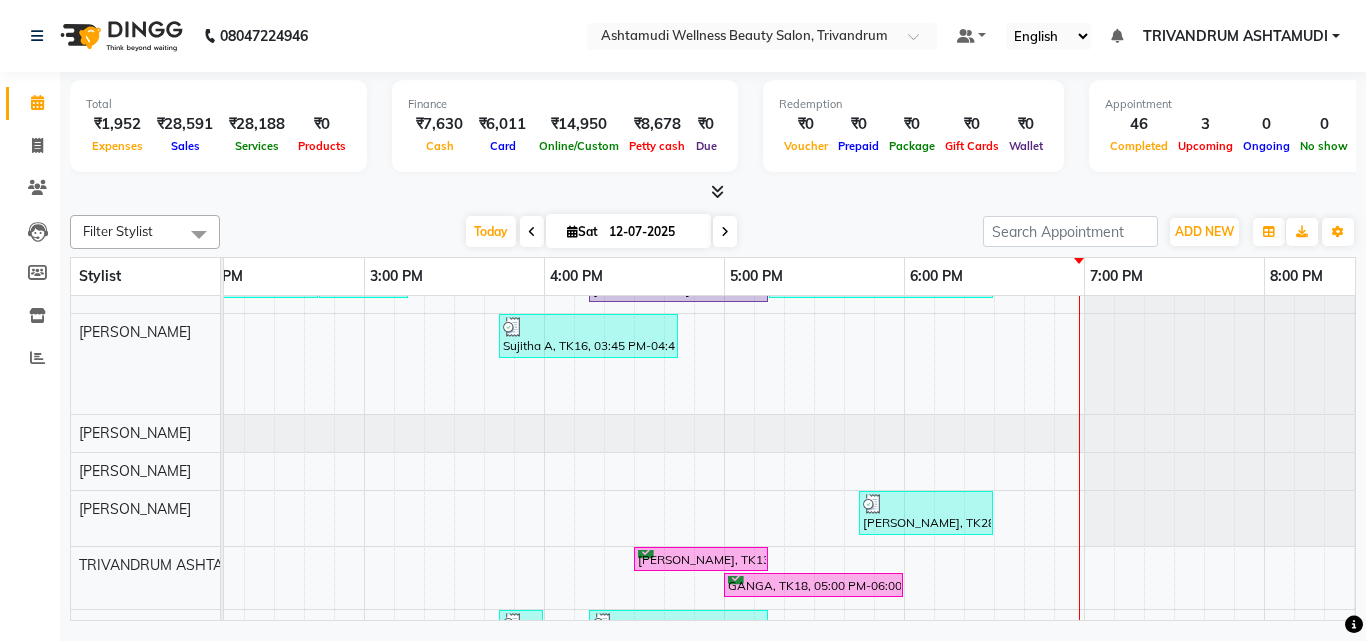click on "REMYA, TK17, 10:45 AM-11:00 AM, Eyebrows Threading     VIJAYASREE, TK04, 11:20 AM-12:20 PM, Ceramide  Anti frizz treatment     VIJAYASREE, TK04, 12:20 PM-01:20 PM, Root Touch-Up (Ammonia Free),Ceramide  Anti frizz treatment,Eyebrows Threading     DHANUJA, TK21, 01:30 PM-01:45 PM, Eyebrows Threading     SREEKUTTY, TK14, 02:45 PM-03:00 PM, Eyebrows Threading     Sreekala, TK25, 05:45 PM-06:00 PM, Eyebrows Threading     Sreekala, TK25, 06:00 PM-06:15 PM, Forehead Threading     VIJAYASREE, TK04, 11:15 AM-12:00 PM, Root Touch-Up (Ammonia Free)     VIJAYASREE, TK04, 12:00 PM-01:00 PM, Ceramide  Anti frizz treatment     VIJI, TK24, 04:15 PM-05:15 PM, Root Crown Coloring     Bibisha, TK26, 06:00 PM-06:15 PM, Eyebrows Threading     KARISHMA@@, TK08, 12:45 PM-01:00 PM, Eyebrows Threading     Asha, TK02, 11:20 AM-12:20 PM, Layer Cut     Brinda, TK15, 01:45 PM-02:45 PM, Root Smoothening     Brinda, TK15, 02:45 PM-03:15 PM, Child Cut
Leena, TK22, 04:15 PM-05:15 PM, D-Tan Cleanup" at bounding box center [544, 501] 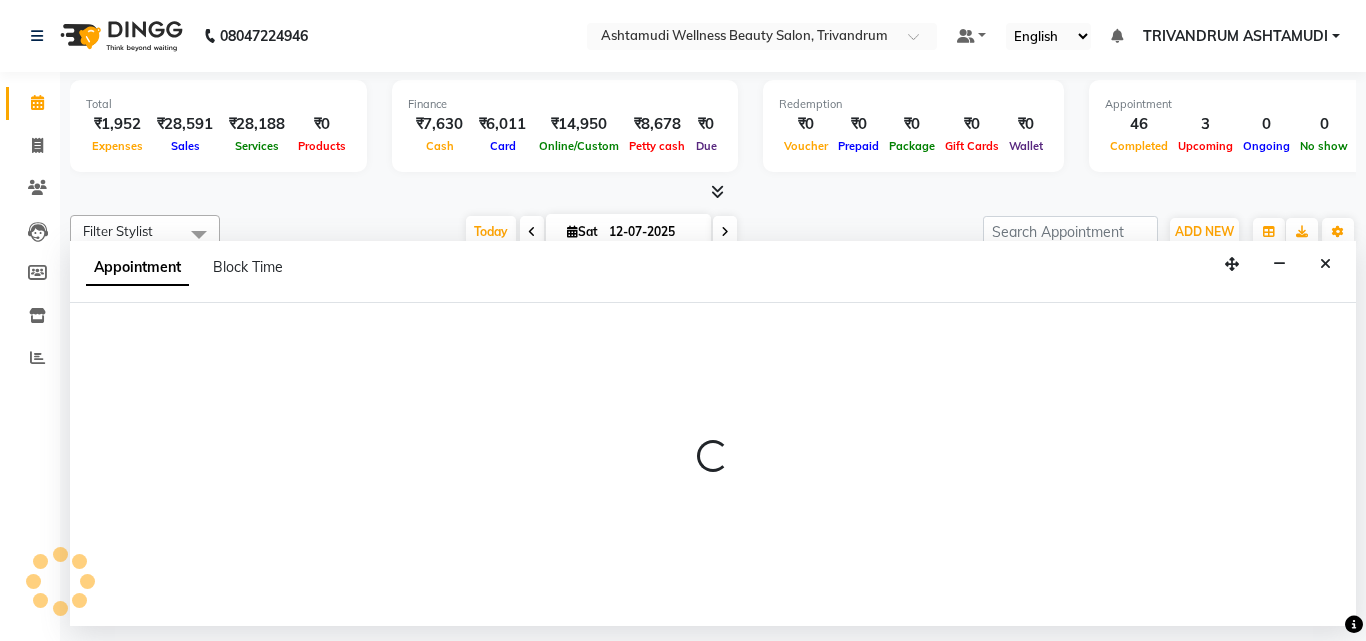 select on "27025" 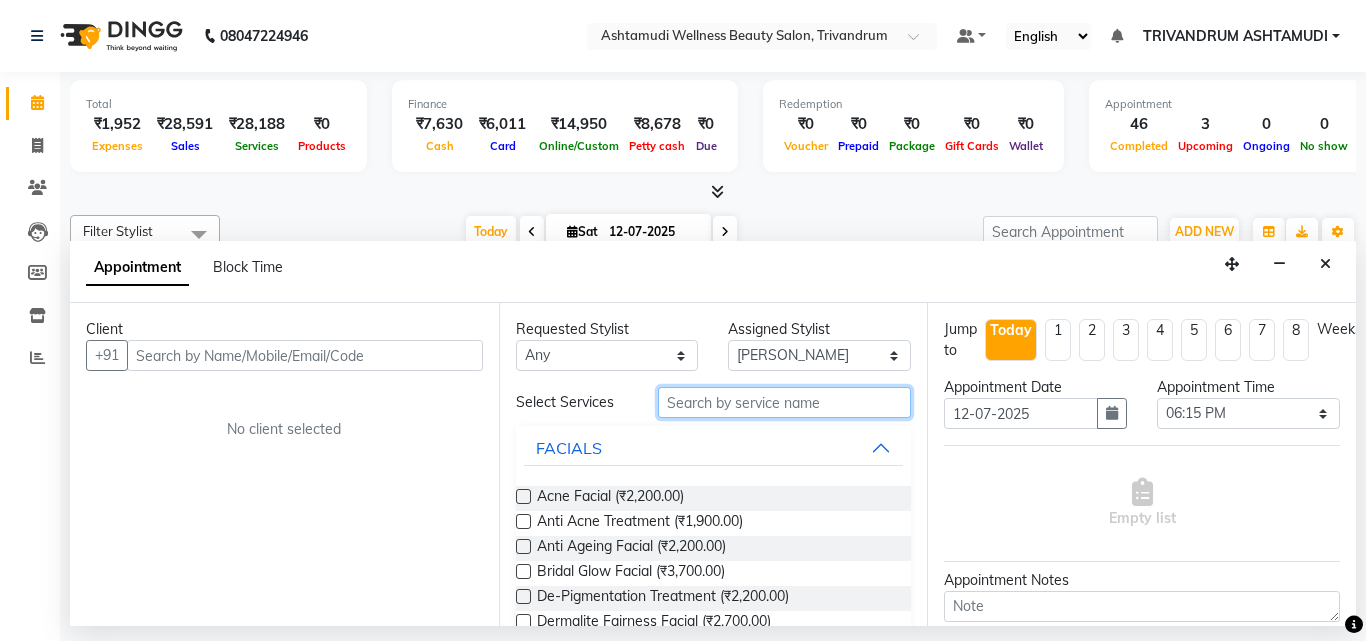 click at bounding box center (785, 402) 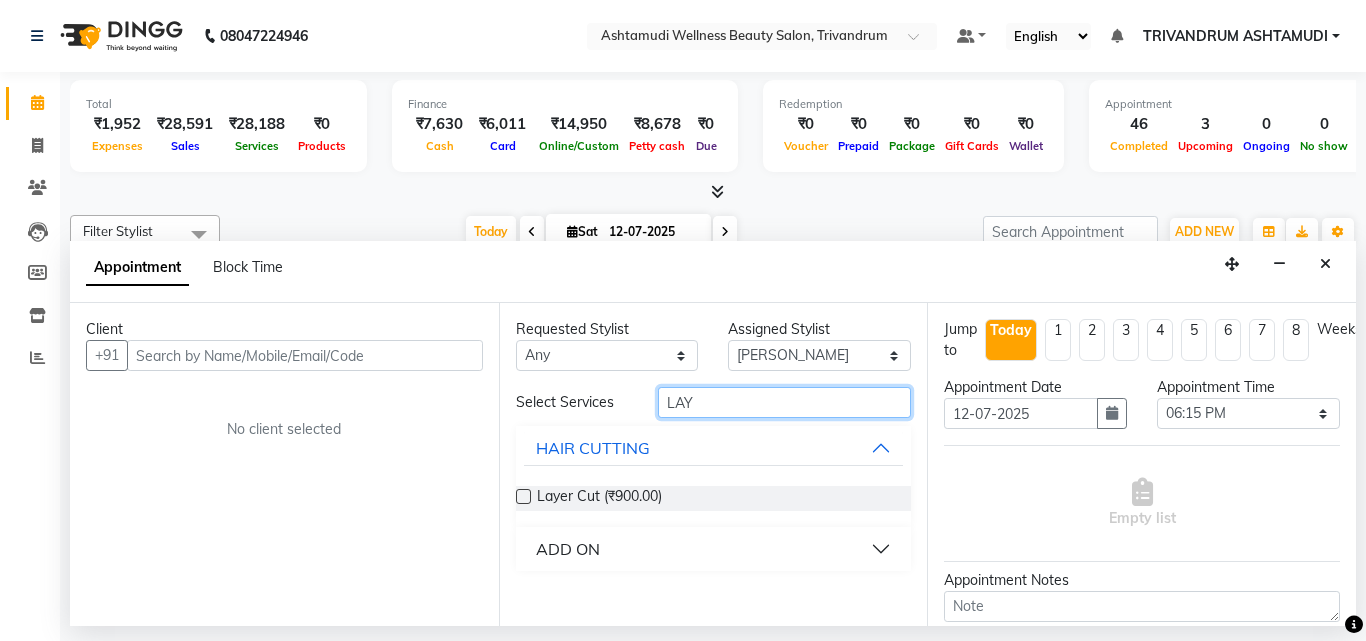 type on "LAY" 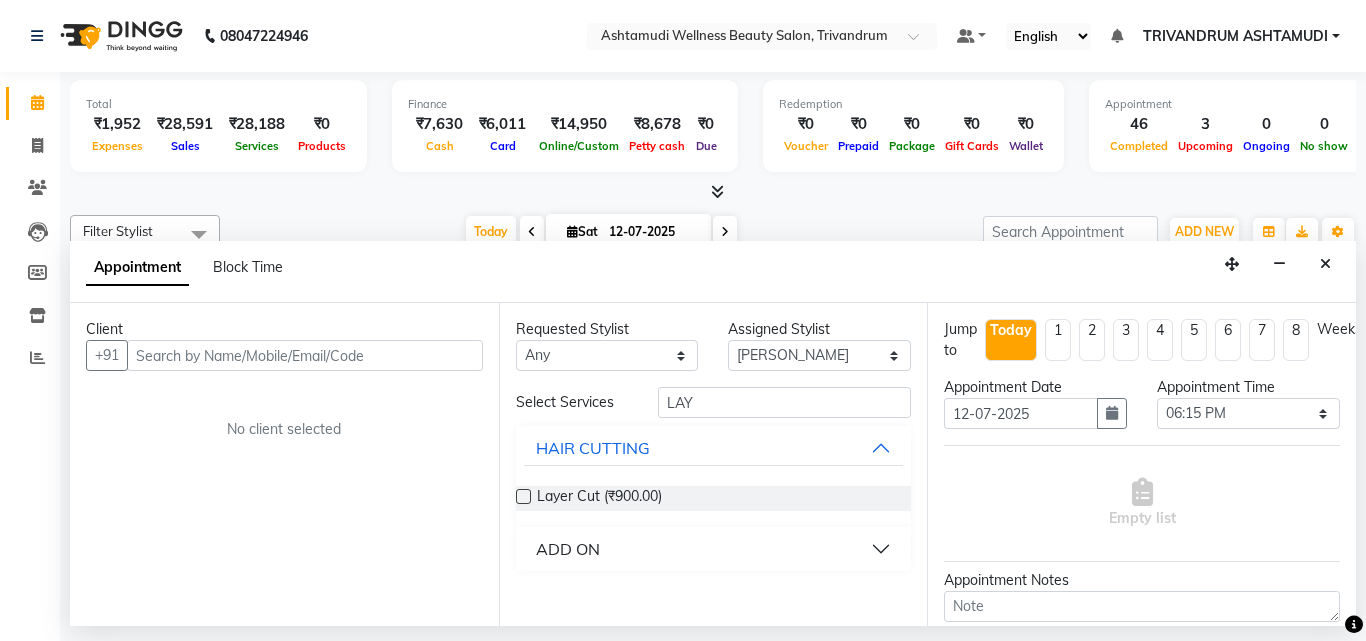 drag, startPoint x: 524, startPoint y: 502, endPoint x: 518, endPoint y: 489, distance: 14.3178215 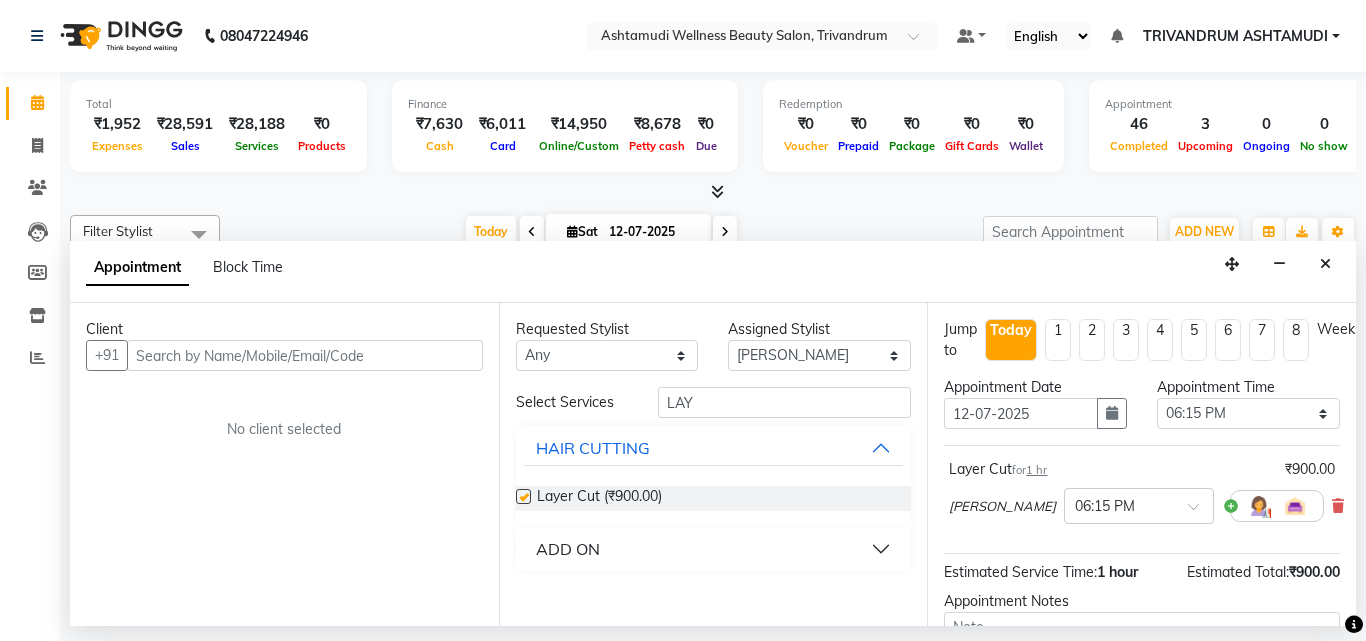 checkbox on "false" 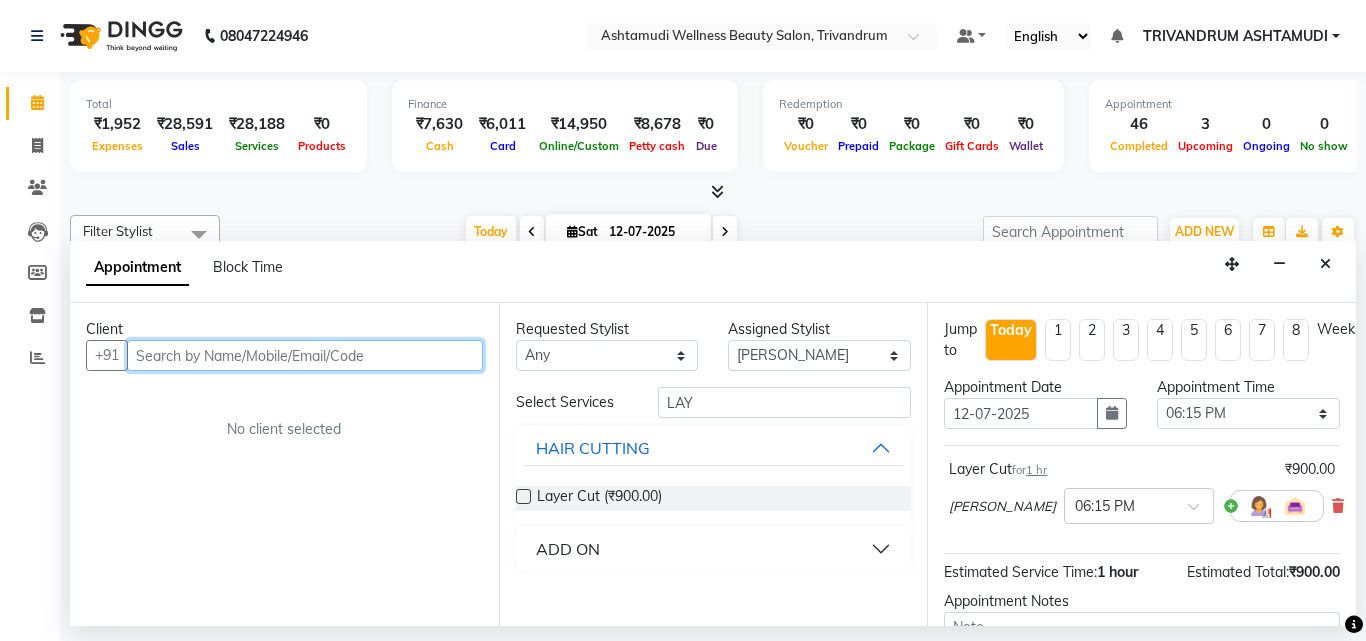 drag, startPoint x: 207, startPoint y: 361, endPoint x: 231, endPoint y: 296, distance: 69.289246 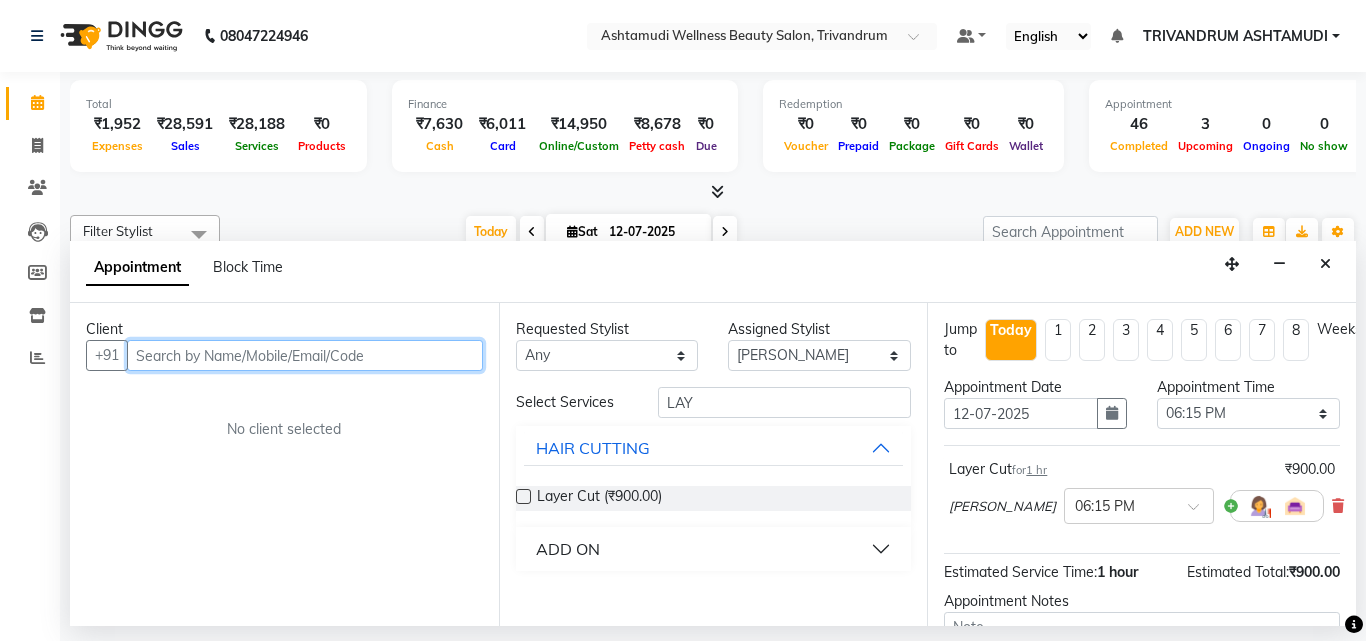 click at bounding box center (305, 355) 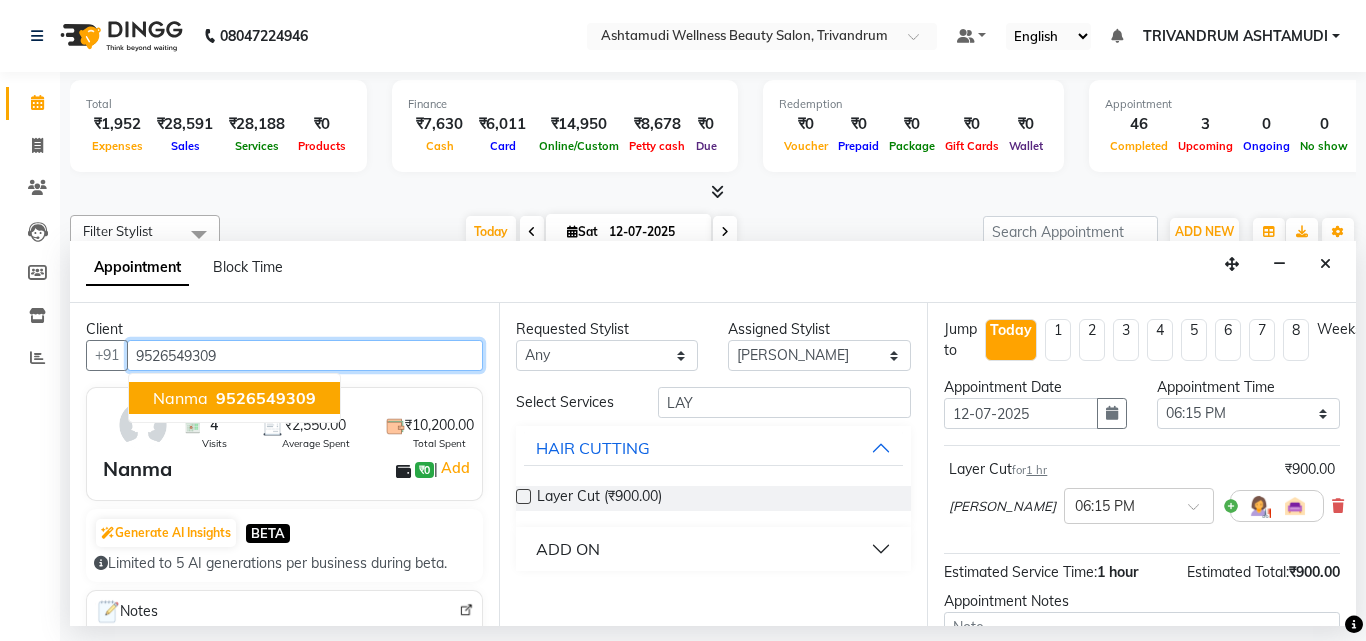 type on "9526549309" 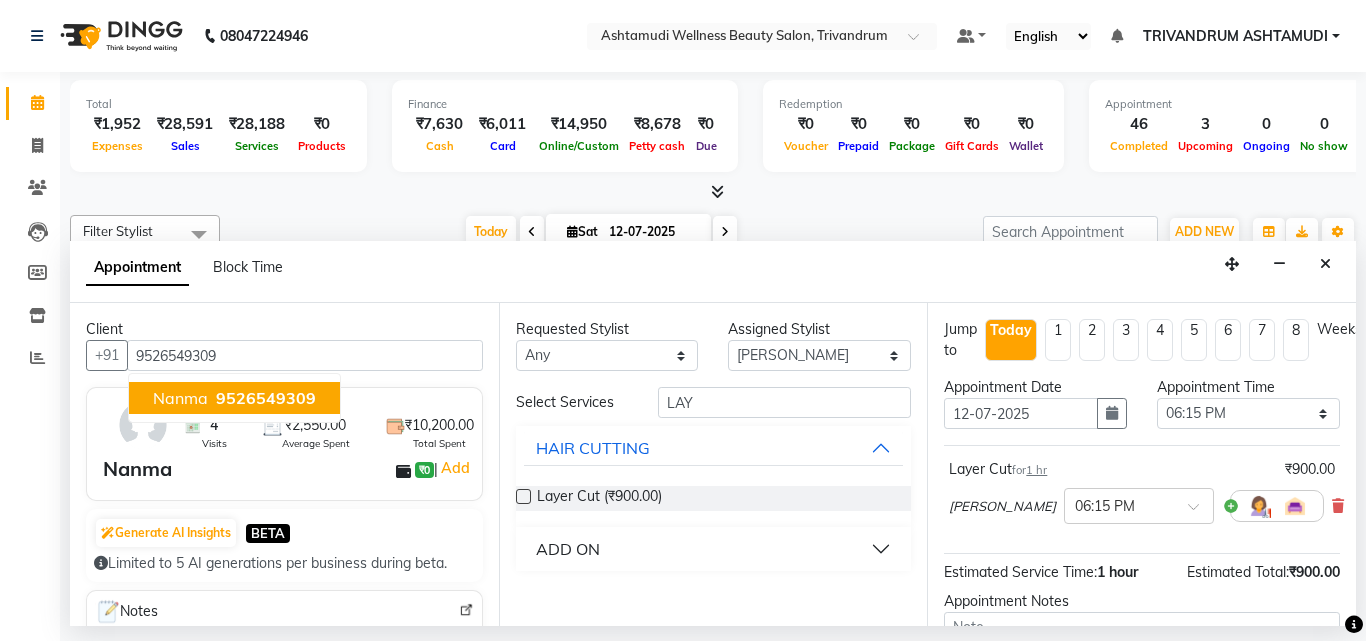 click on "Total Visits" at bounding box center (215, 469) 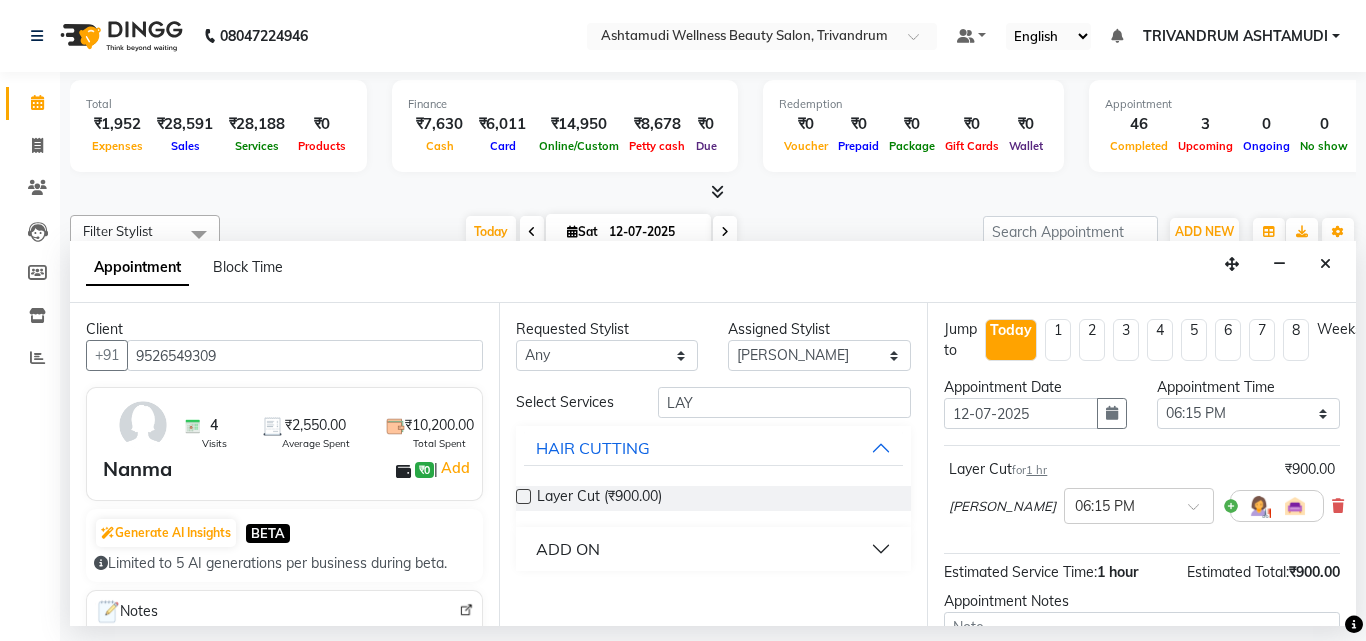 click on "Nanma    ₹0  |   Add" at bounding box center [288, 469] 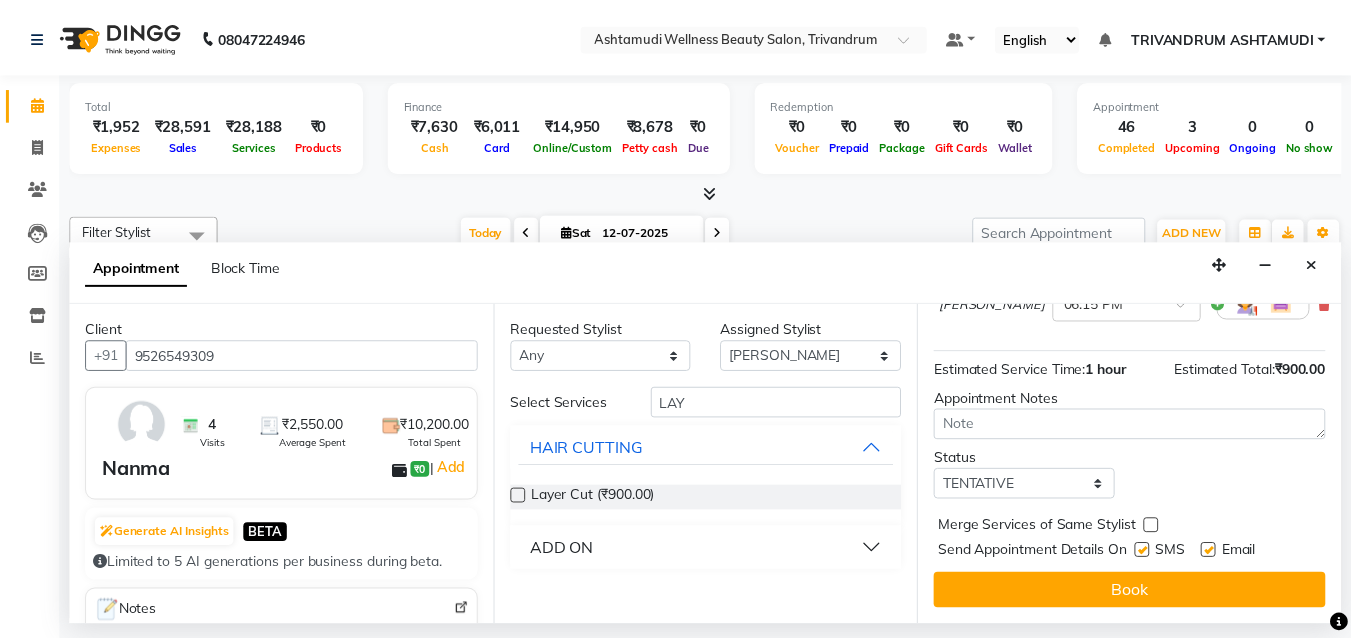 scroll, scrollTop: 218, scrollLeft: 0, axis: vertical 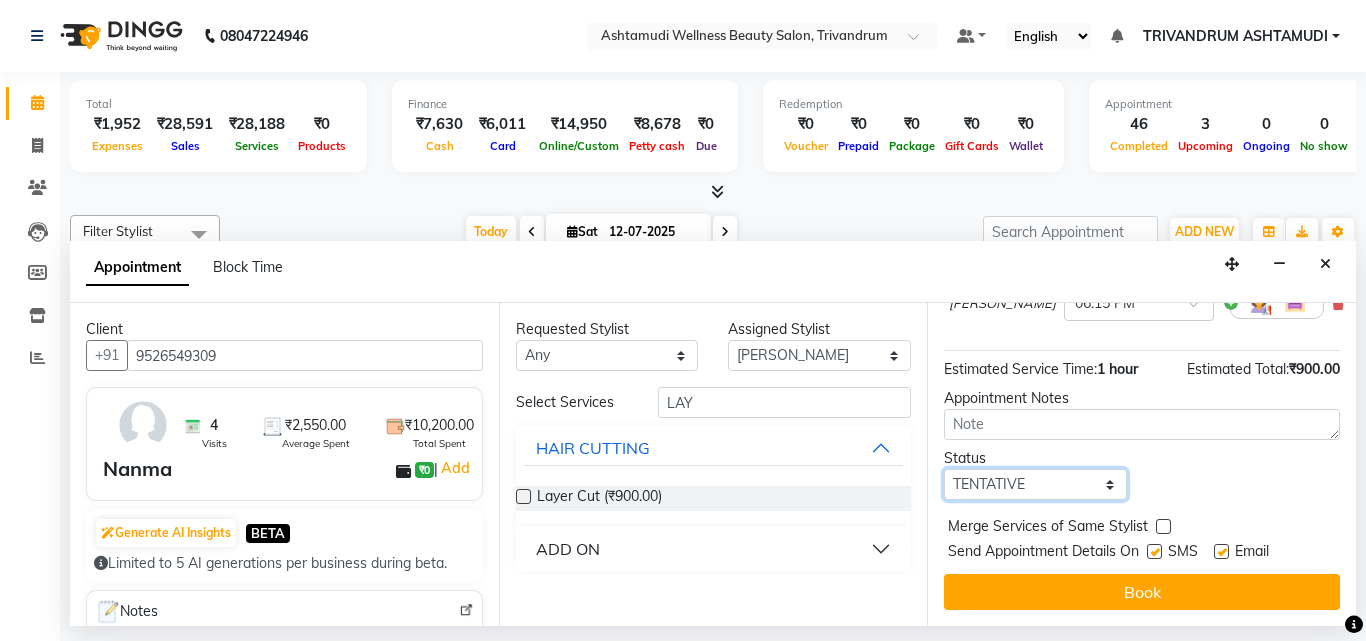 click on "Select TENTATIVE CONFIRM CHECK-IN UPCOMING" at bounding box center [1035, 484] 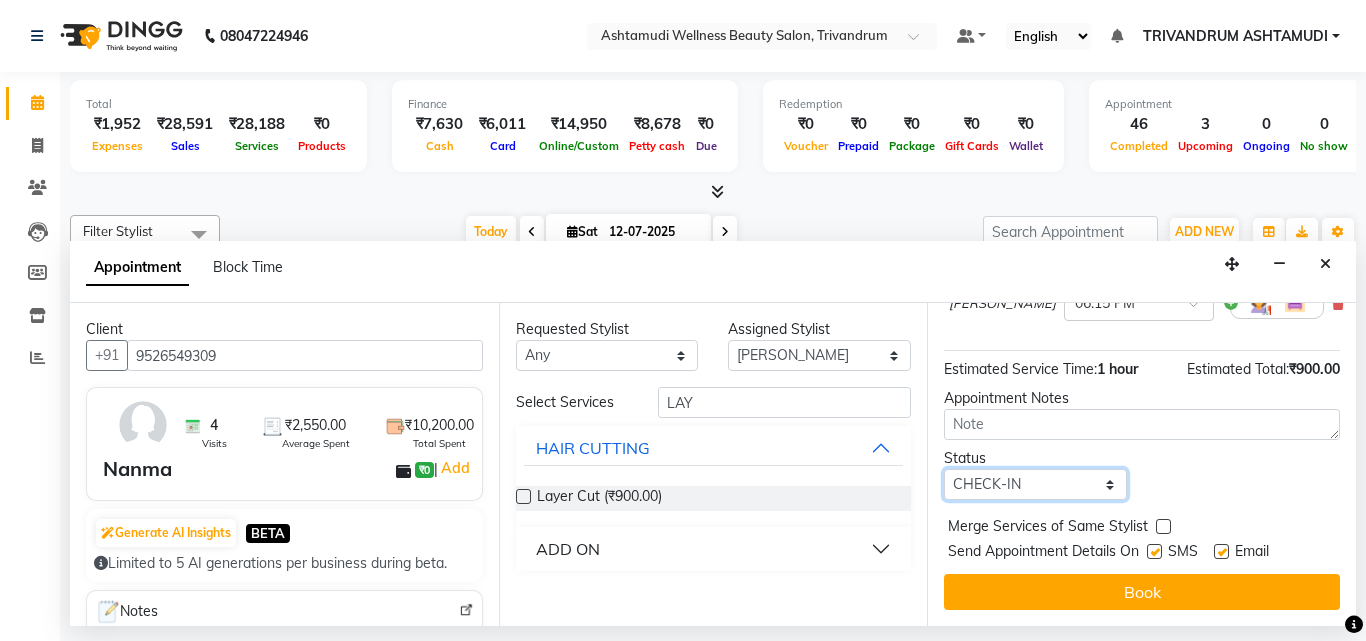 click on "Select TENTATIVE CONFIRM CHECK-IN UPCOMING" at bounding box center (1035, 484) 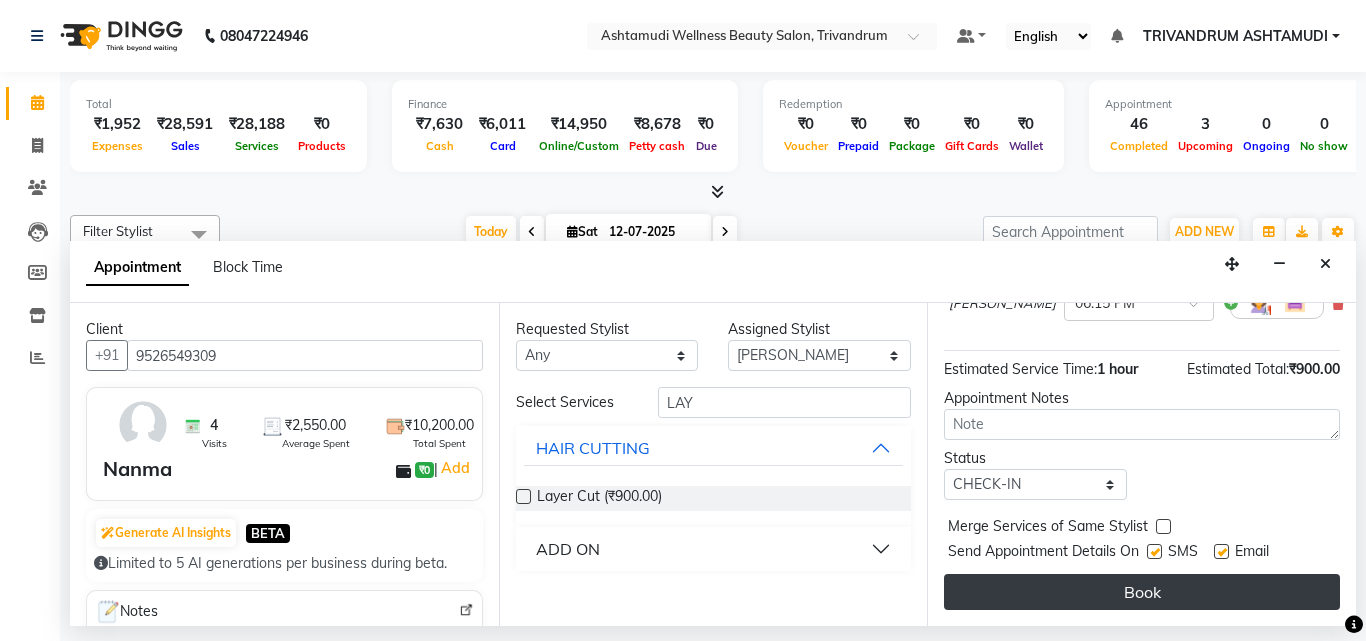 click on "Book" at bounding box center [1142, 592] 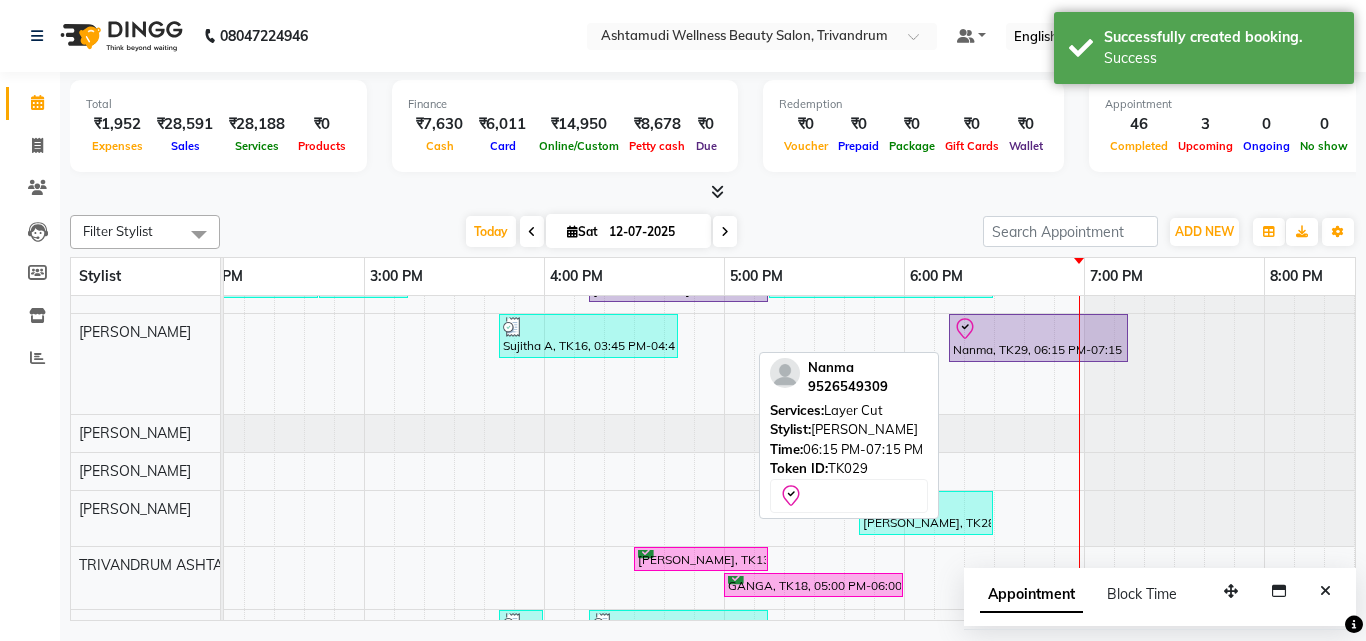 click on "Nanma, TK29, 06:15 PM-07:15 PM, Layer Cut" at bounding box center [1038, 338] 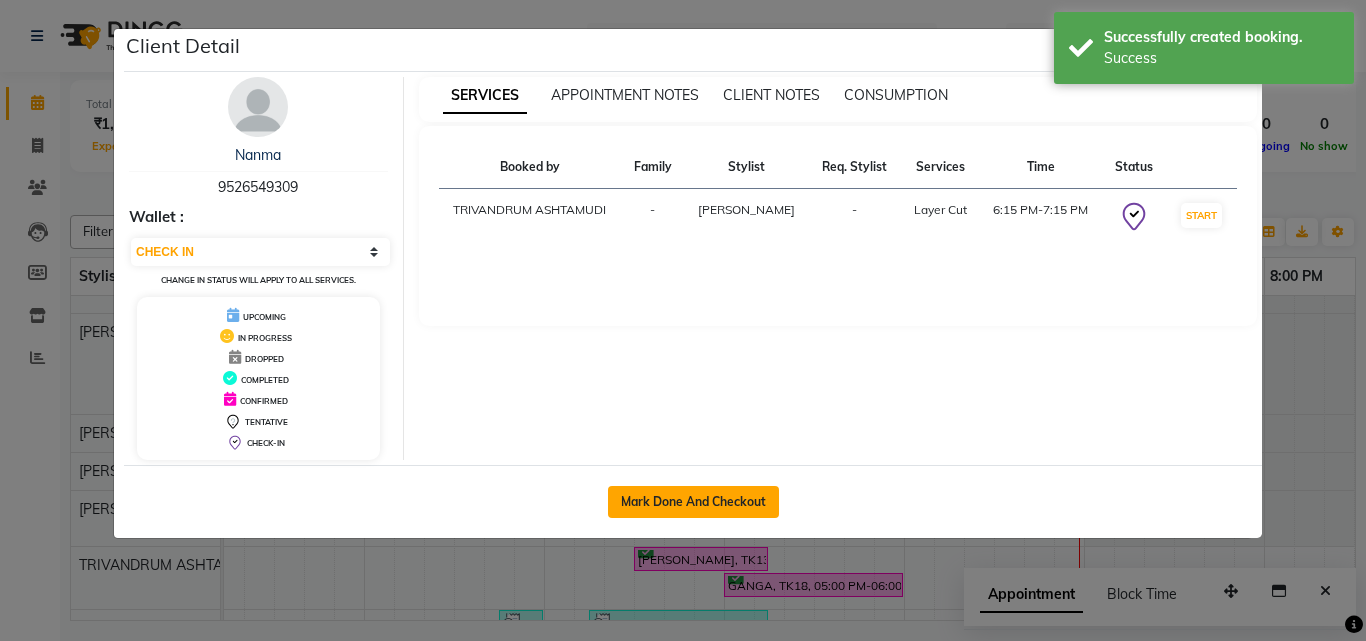 click on "Mark Done And Checkout" 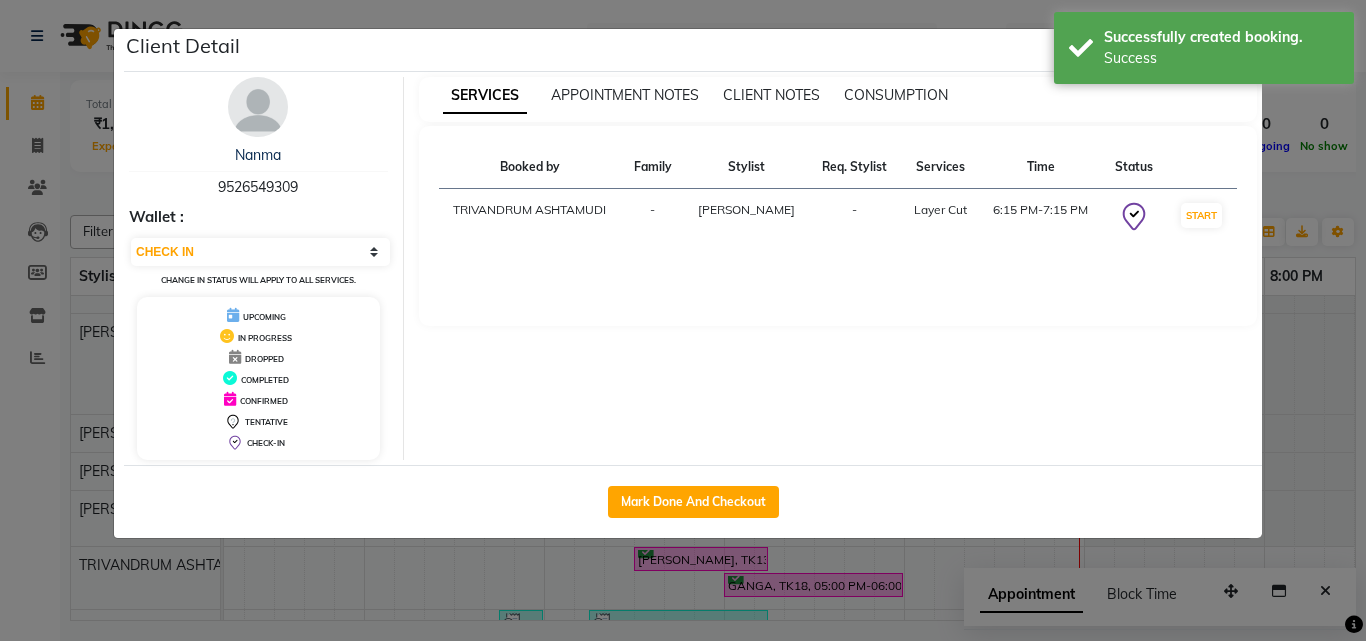 select on "service" 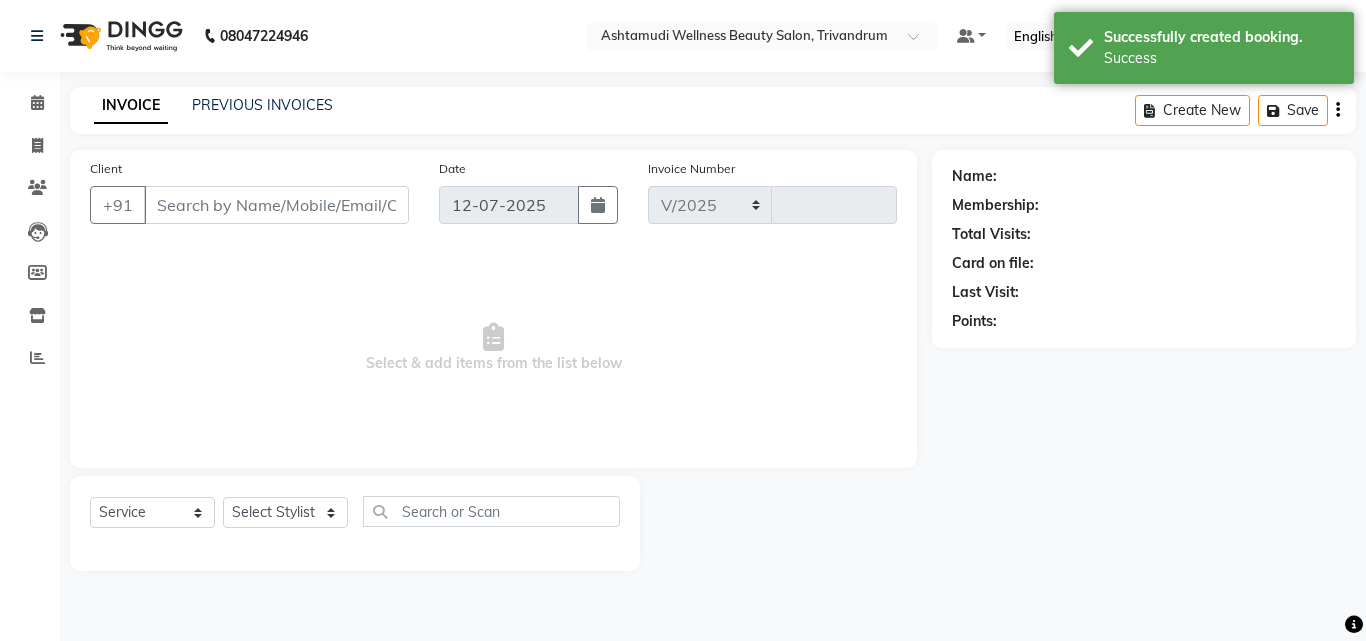 select on "4636" 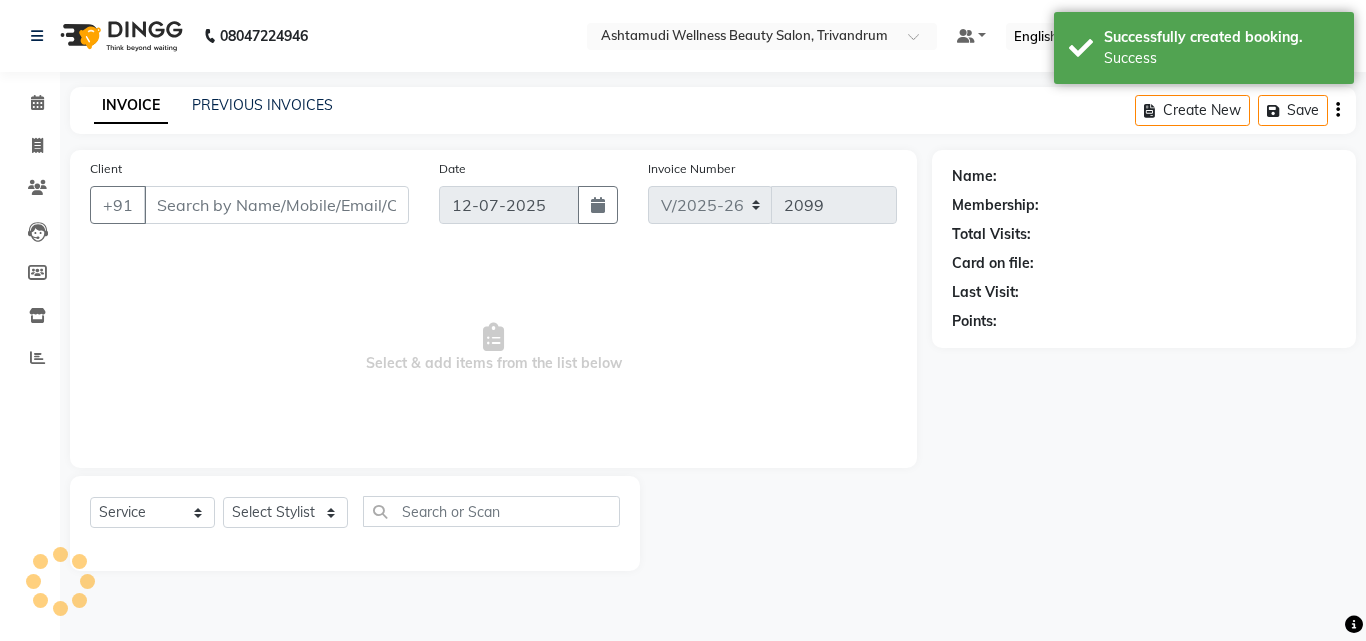 type on "9526549309" 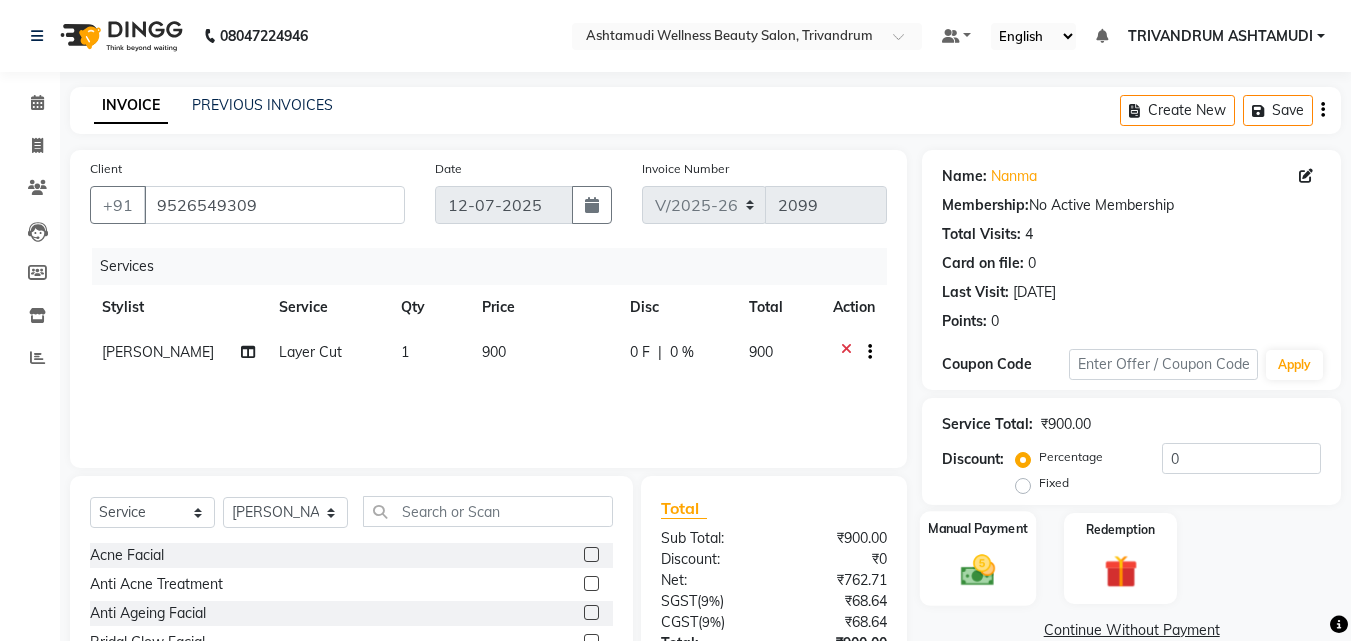 click 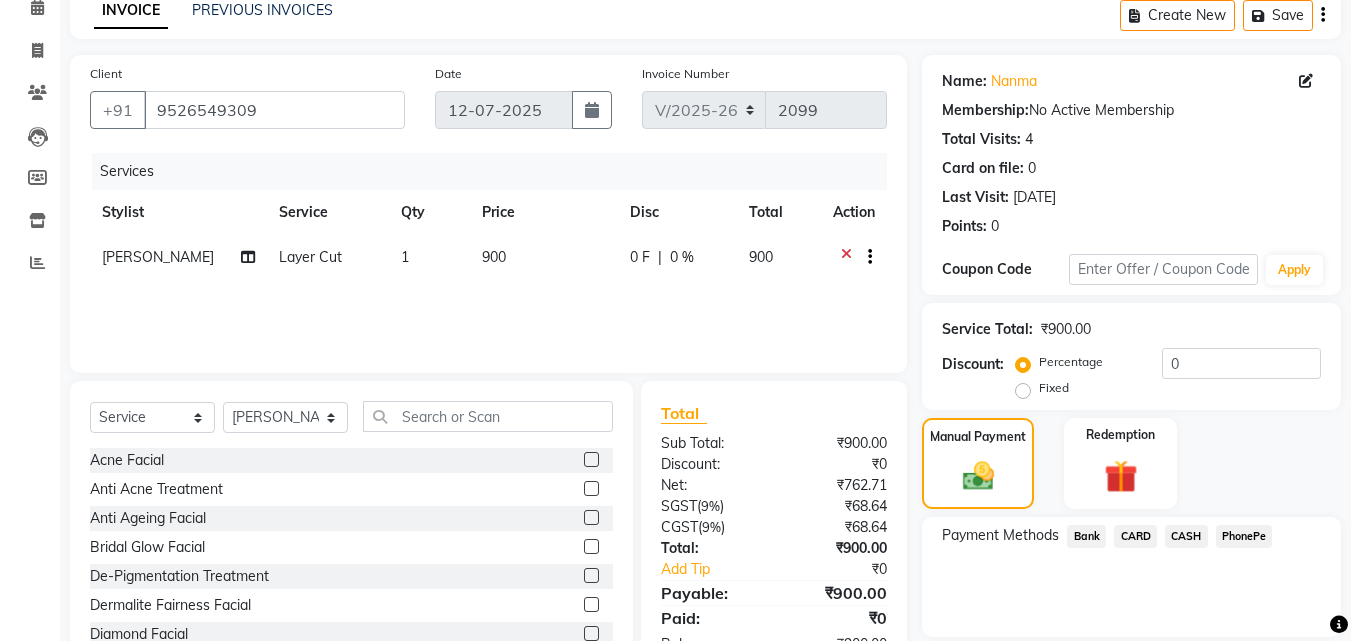 scroll, scrollTop: 162, scrollLeft: 0, axis: vertical 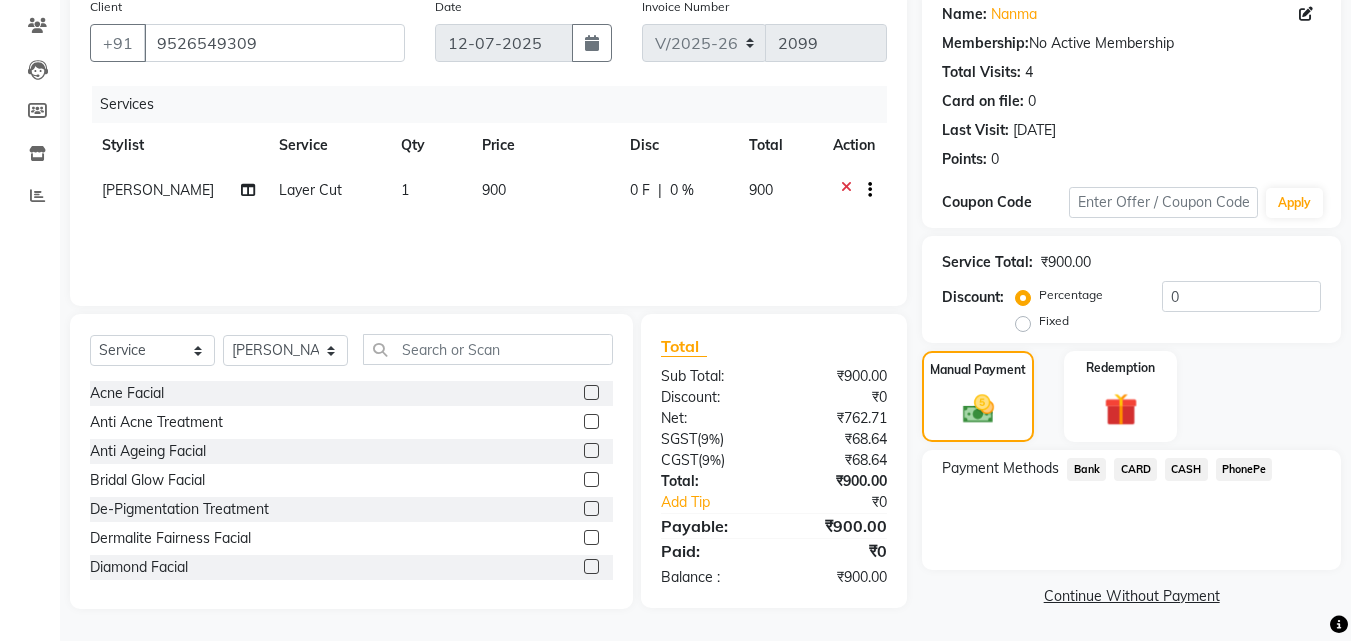 click on "PhonePe" 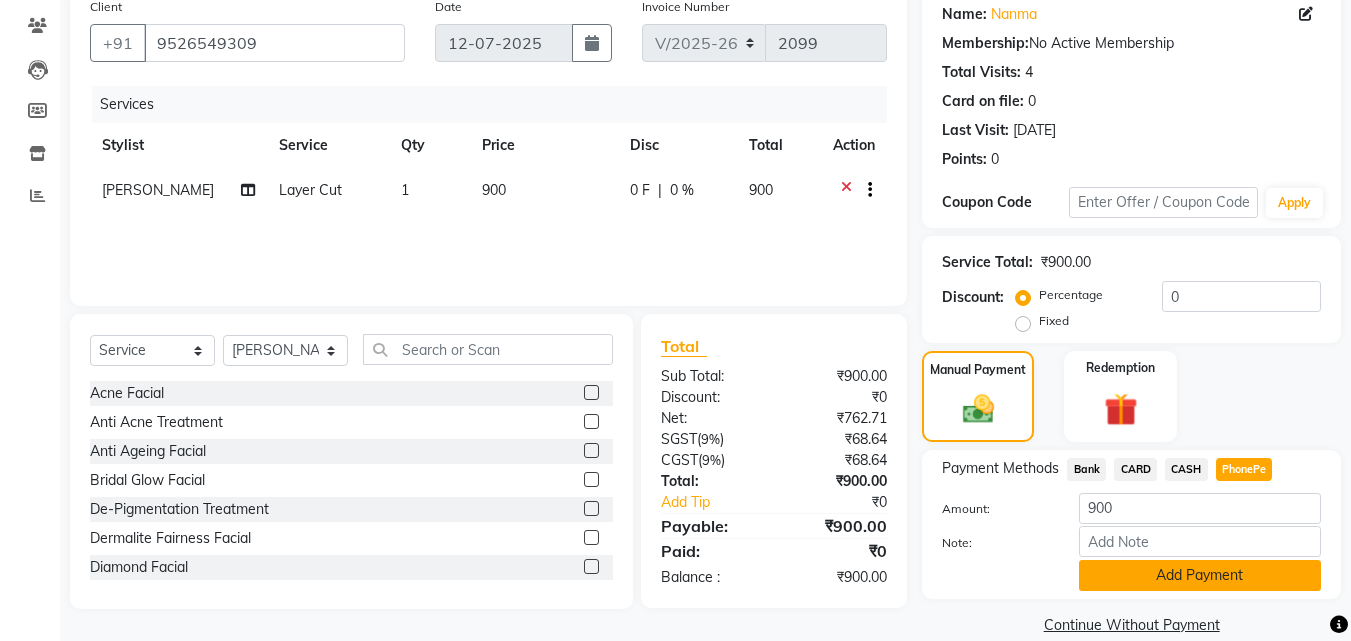 click on "Add Payment" 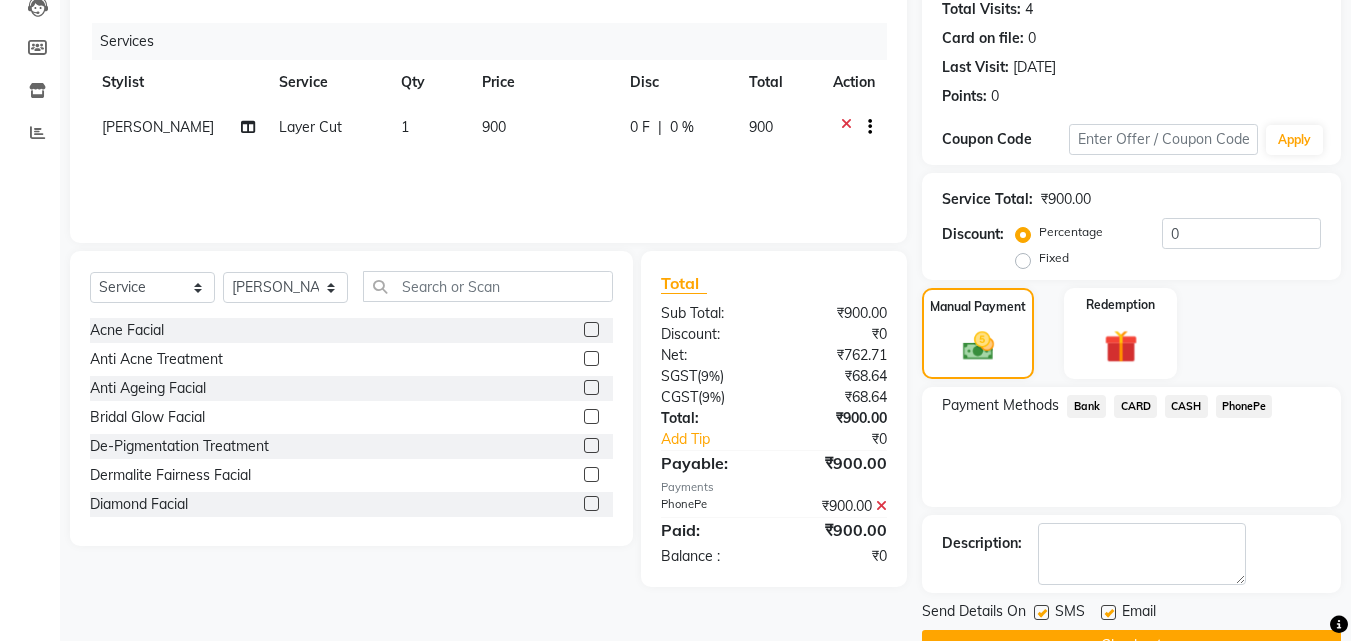 scroll, scrollTop: 275, scrollLeft: 0, axis: vertical 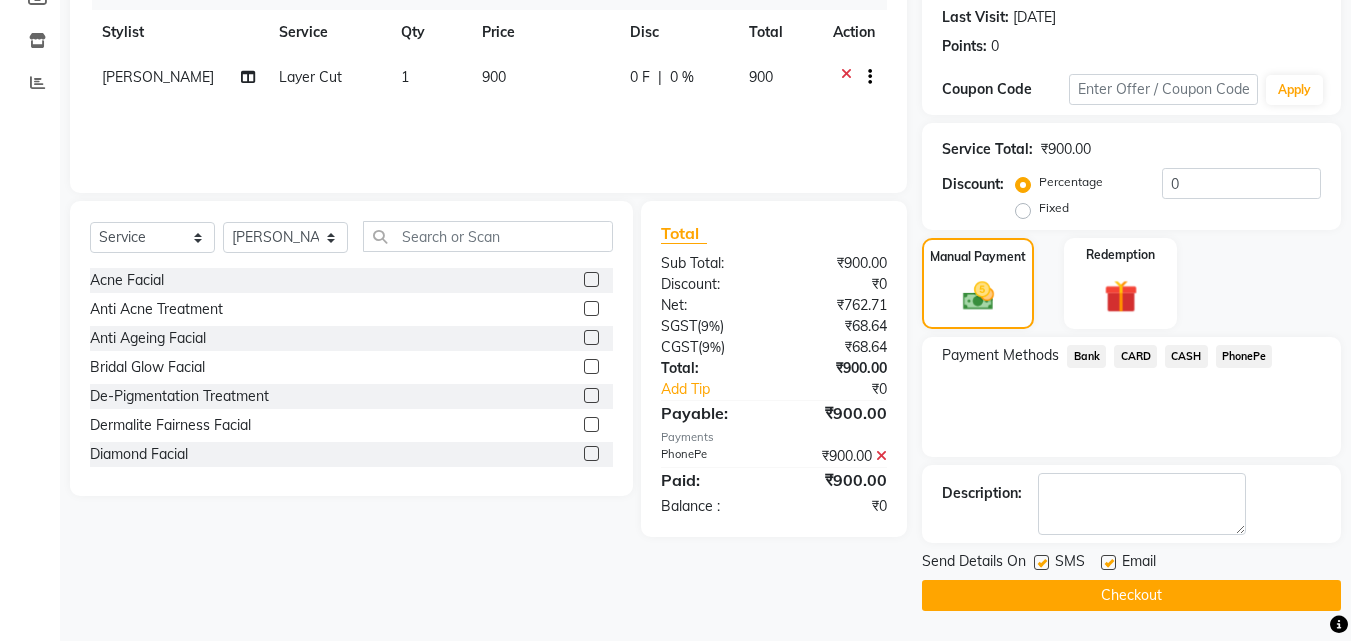 click on "Checkout" 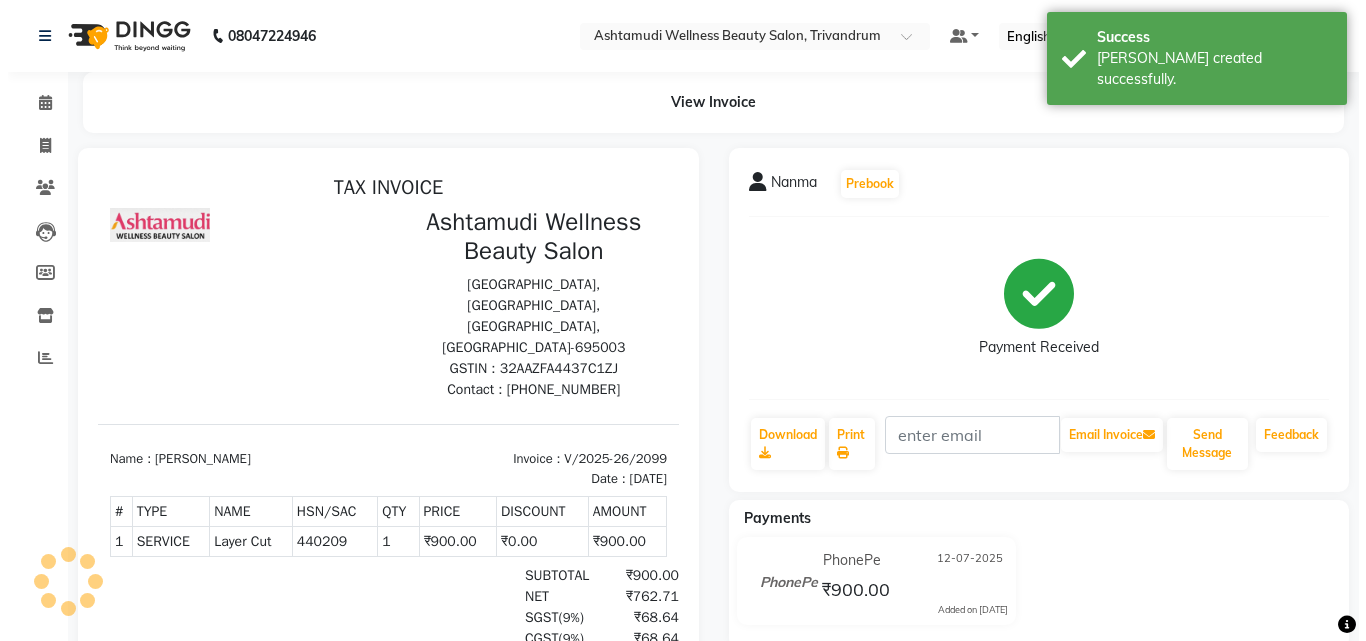 scroll, scrollTop: 0, scrollLeft: 0, axis: both 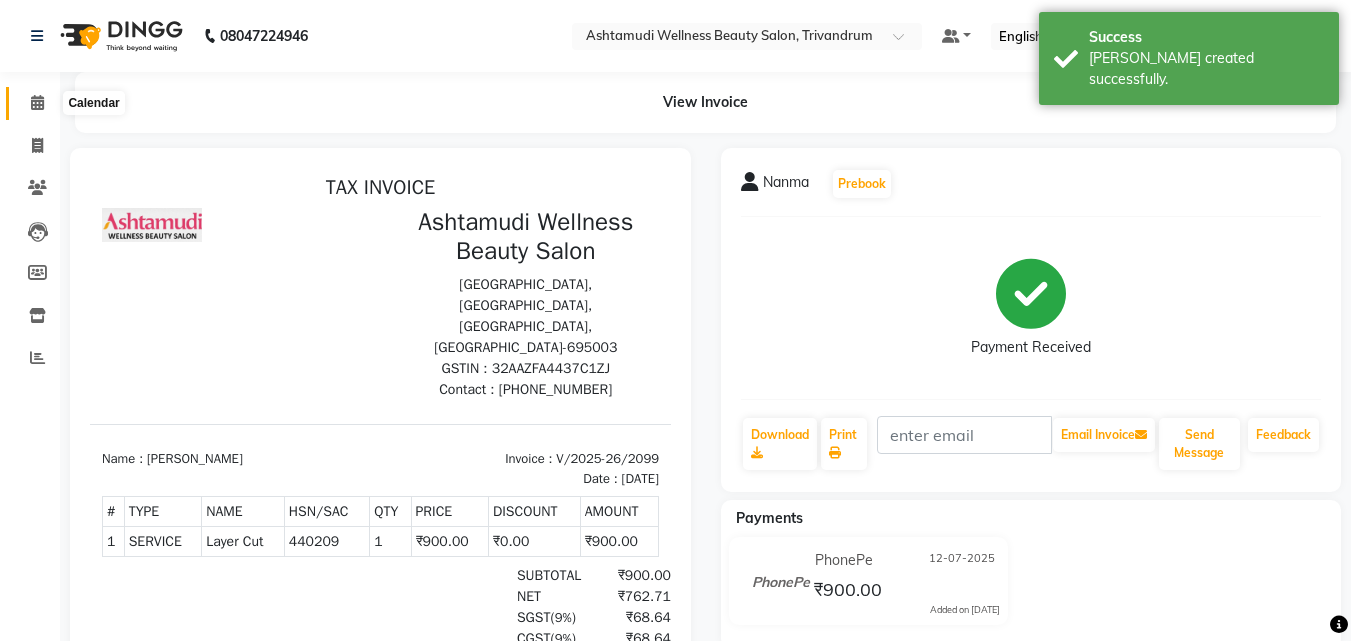 click 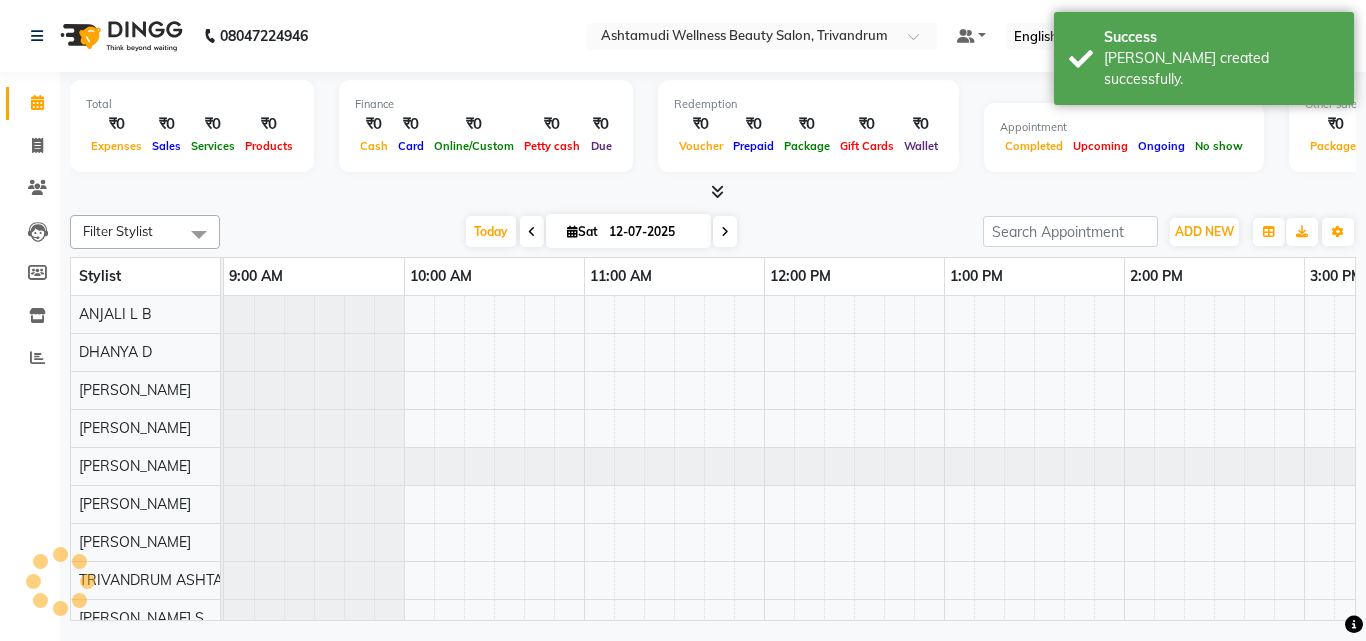 scroll, scrollTop: 0, scrollLeft: 0, axis: both 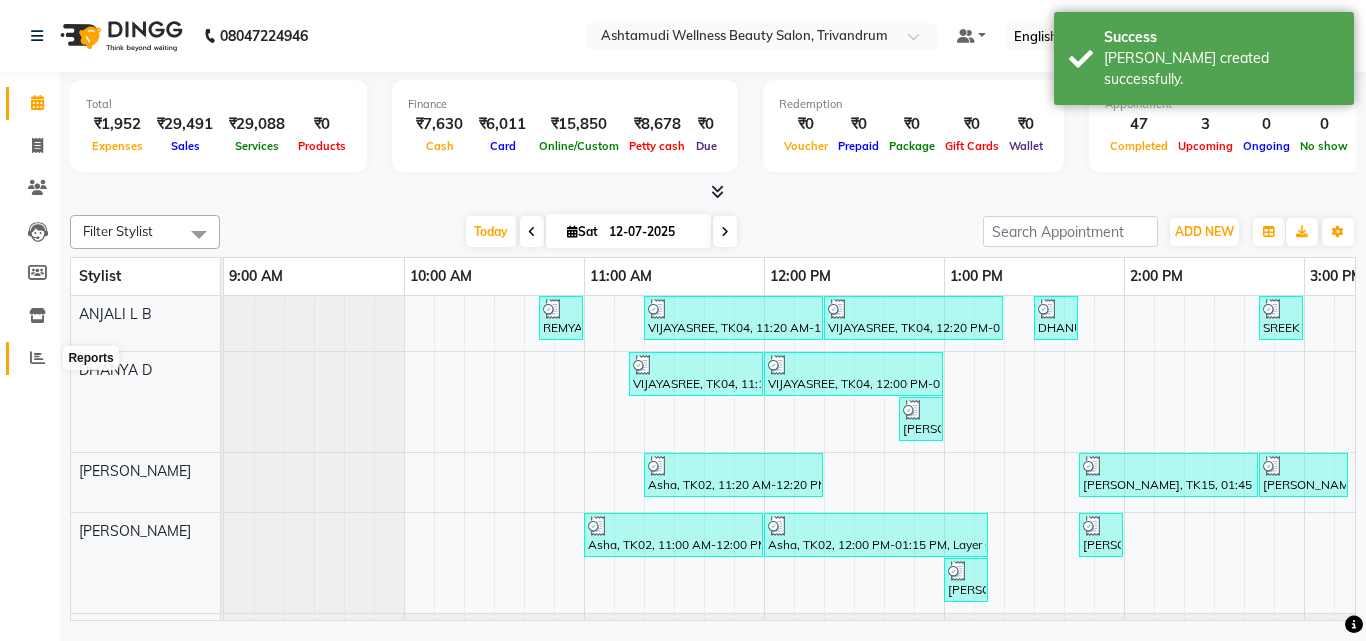 click 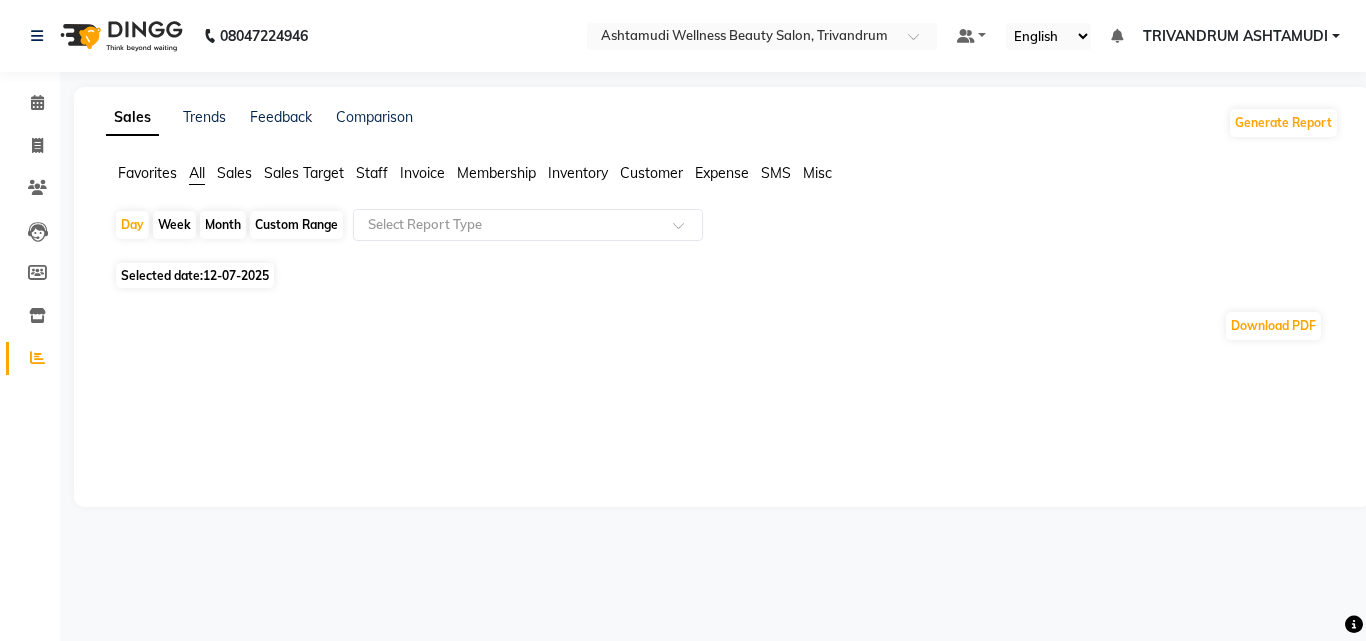 click on "08047224946 Select Location × Ashtamudi Wellness Beauty Salon, Trivandrum Default Panel My Panel English ENGLISH Español العربية मराठी हिंदी ગુજરાતી தமிழ் 中文 Notifications nothing to show TRIVANDRUM ASHTAMUDI Manage Profile Change Password Sign out  Version:3.15.4  ☀ Ashtamudi Wellness Beauty Salon, TRIVANDRUM  Calendar  Invoice  Clients  Leads   Members  Inventory  Reports Completed InProgress Upcoming Dropped Tentative Check-In Confirm Bookings Generate Report Segments Page Builder Sales Trends Feedback Comparison Generate Report Favorites All Sales Sales Target Staff Invoice Membership Inventory Customer Expense SMS Misc  Day   Week   Month   Custom Range  Select Report Type Selected date:  12-07-2025  Download PDF ★ Mark as Favorite  Choose how you'd like to save "" report to favorites  Save to Personal Favorites:   Only you can see this report in your favorites tab. Share with Organization:    Save to Favorites" at bounding box center (683, 320) 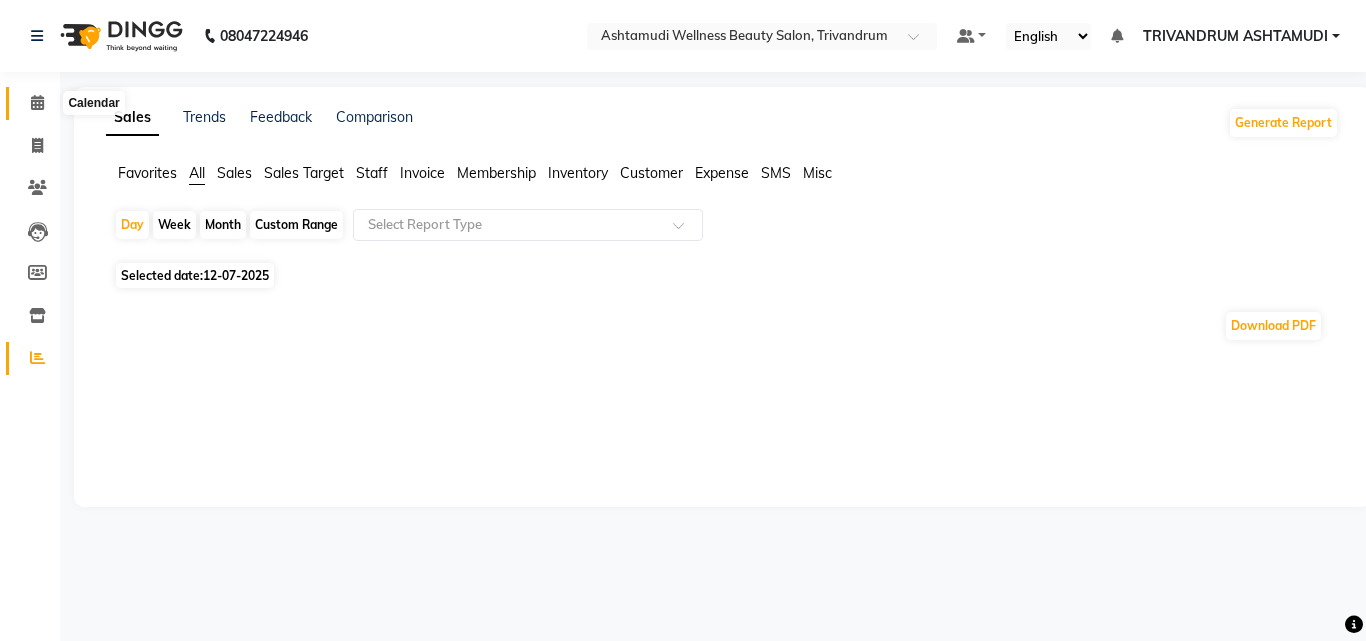 click 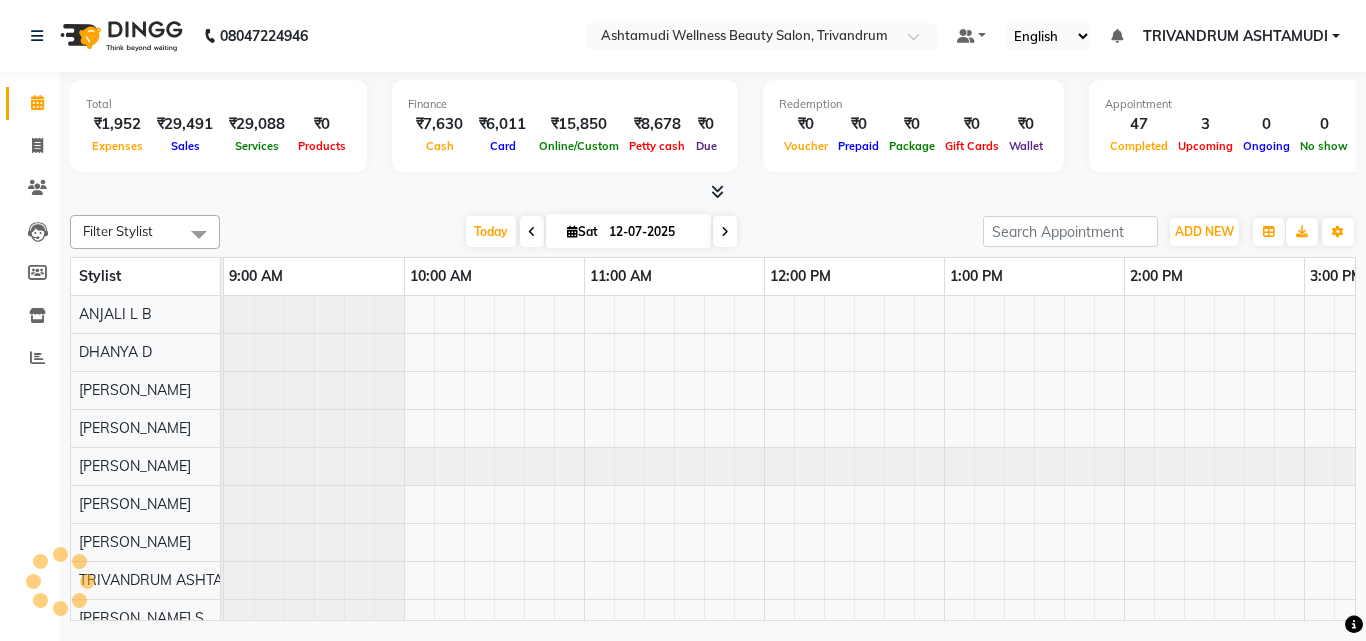 scroll, scrollTop: 0, scrollLeft: 0, axis: both 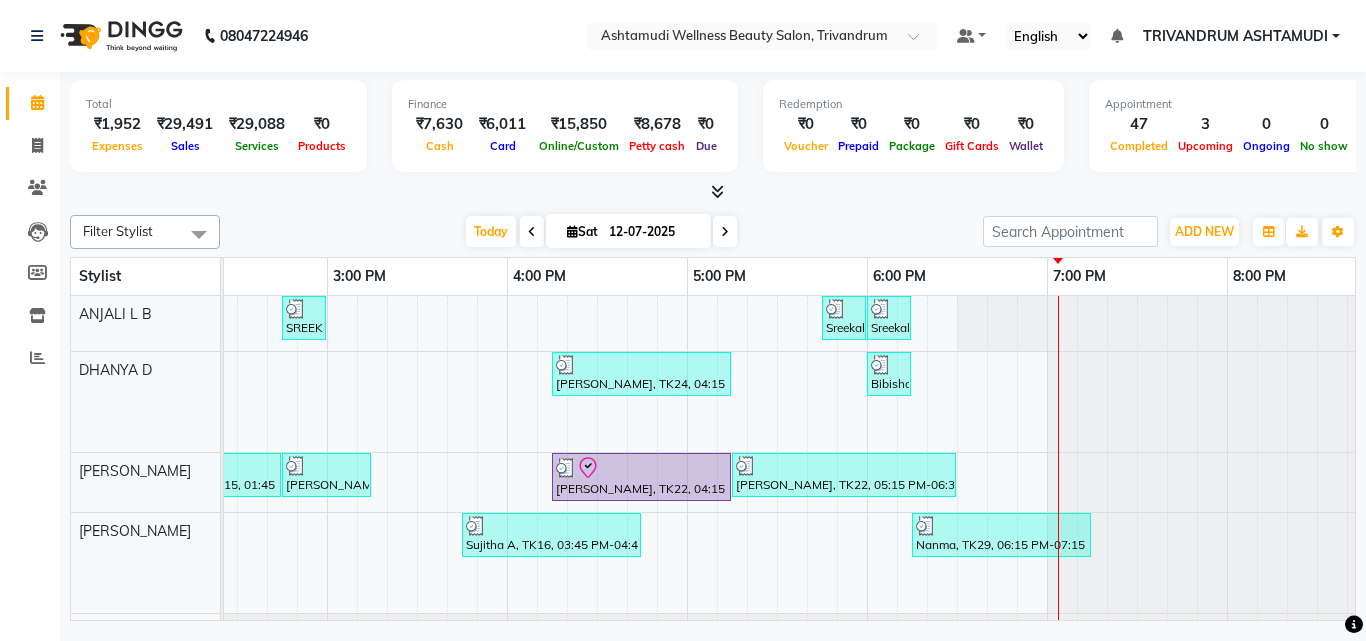 click at bounding box center [-753, 323] 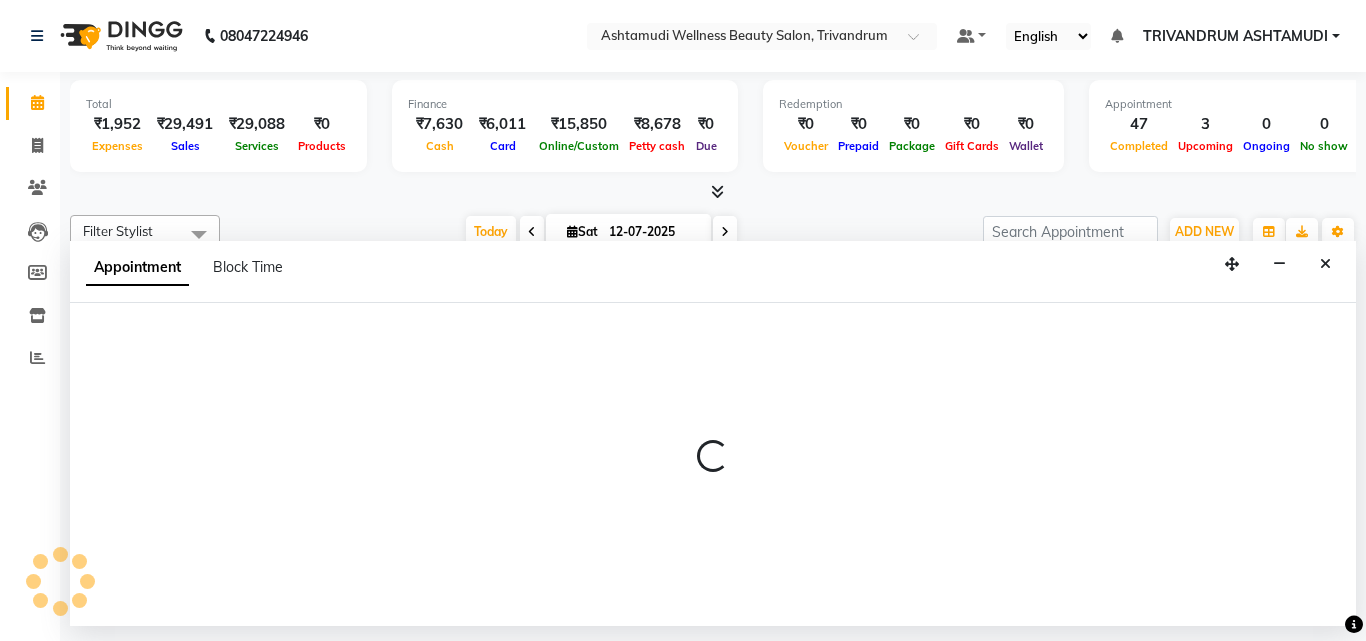 select on "27021" 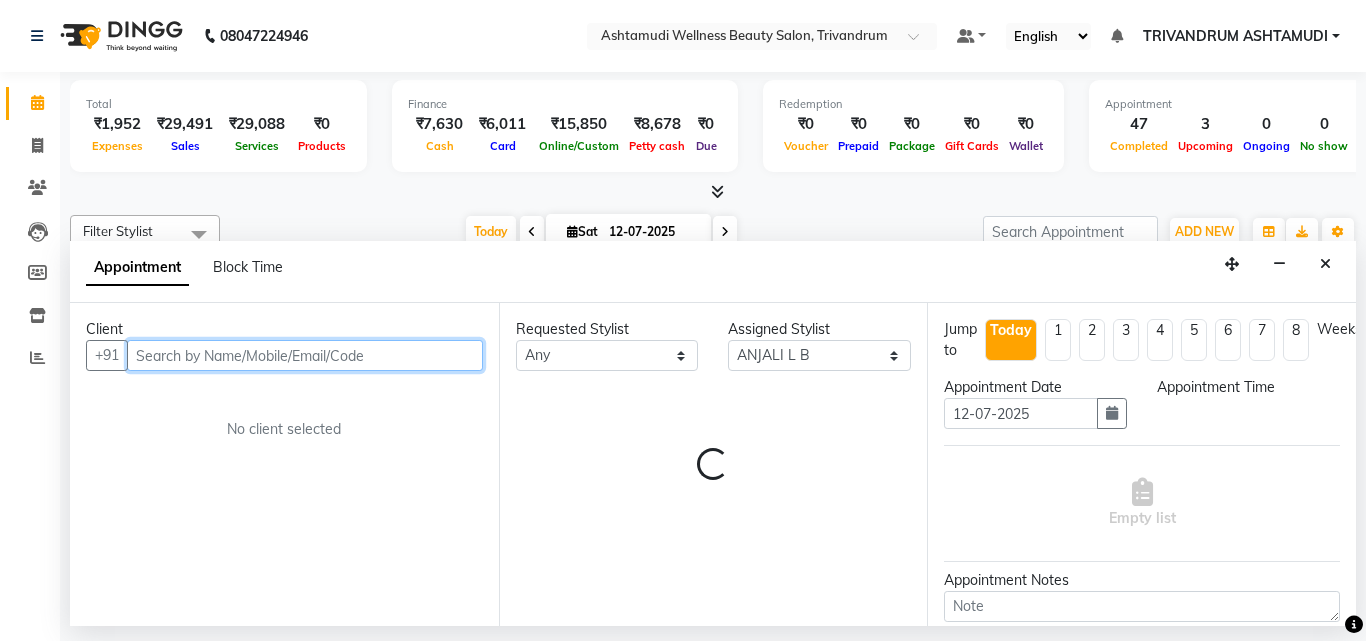 select on "1140" 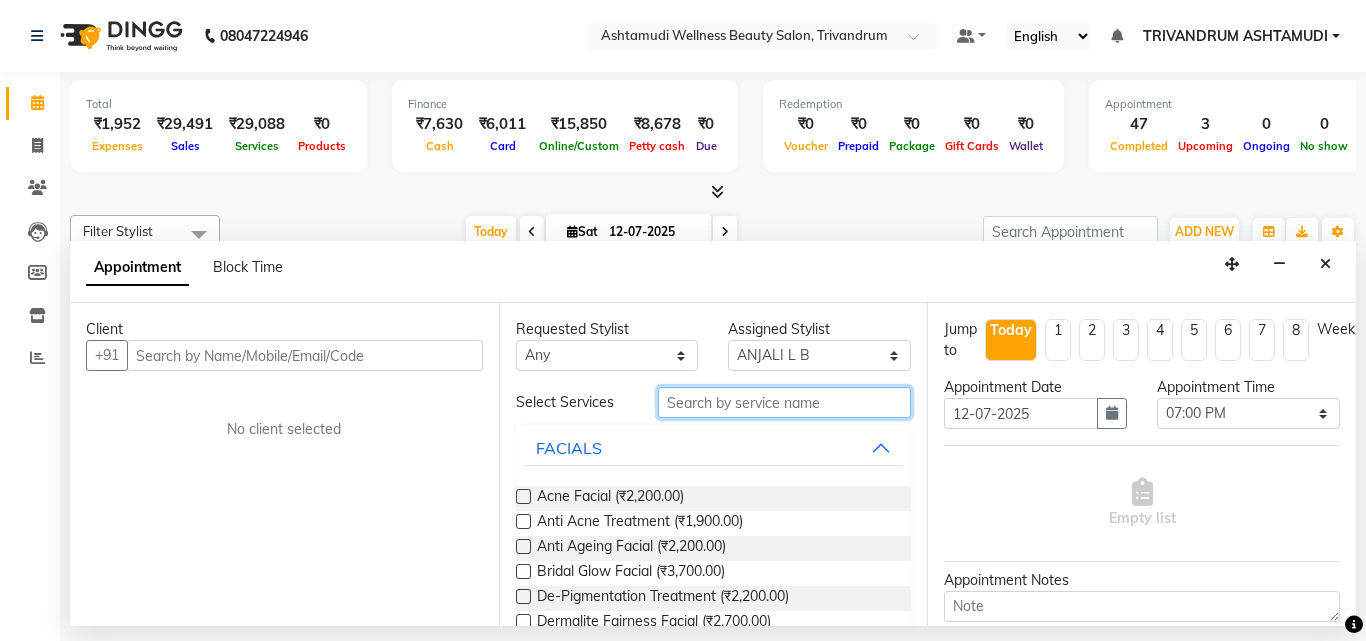 click at bounding box center (785, 402) 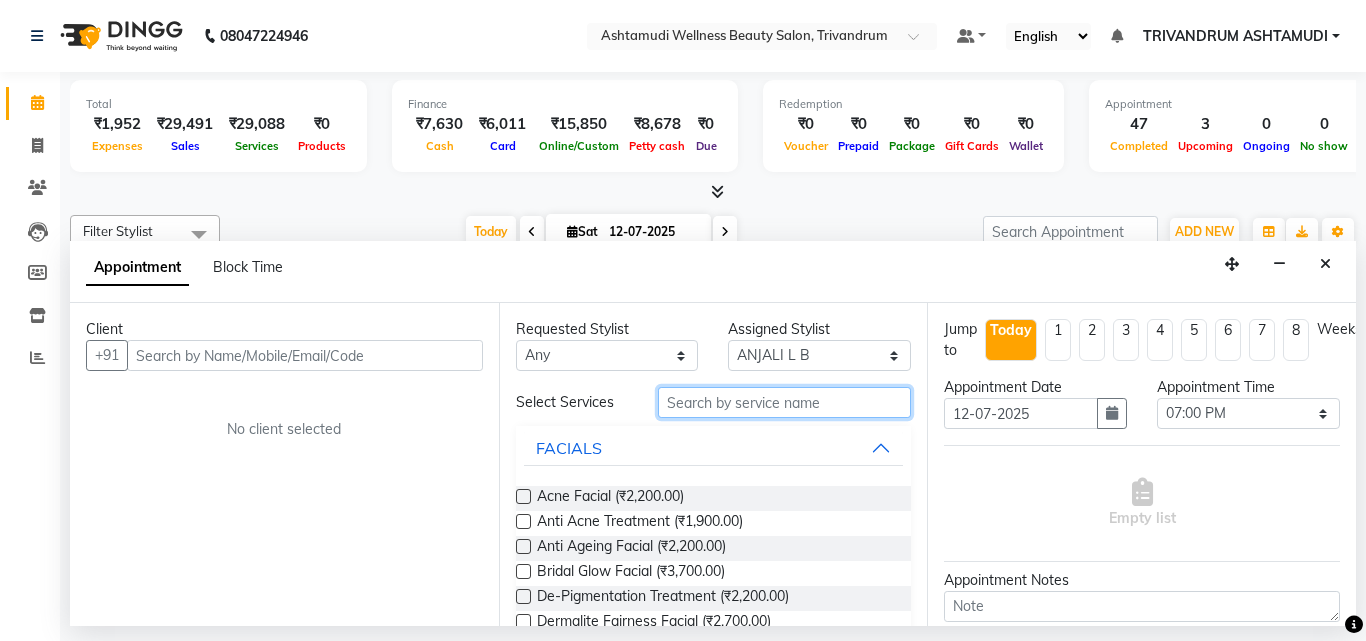 type on "S" 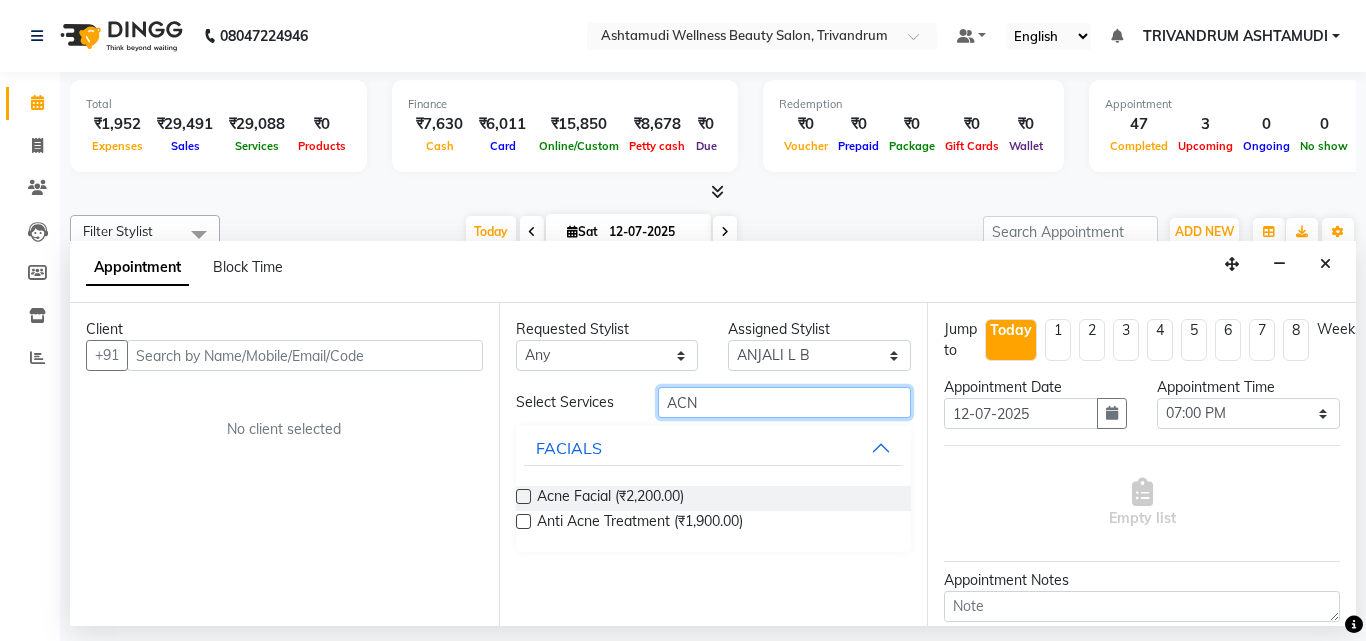 drag, startPoint x: 710, startPoint y: 401, endPoint x: 534, endPoint y: 423, distance: 177.36967 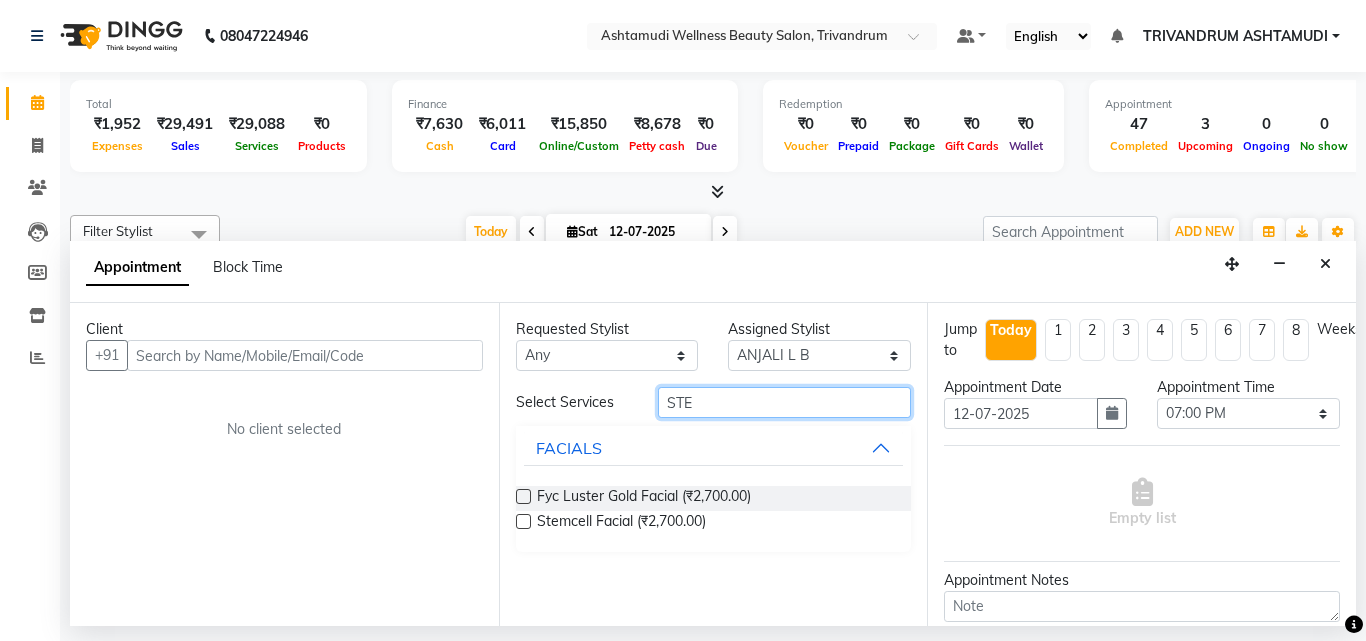 type on "STE" 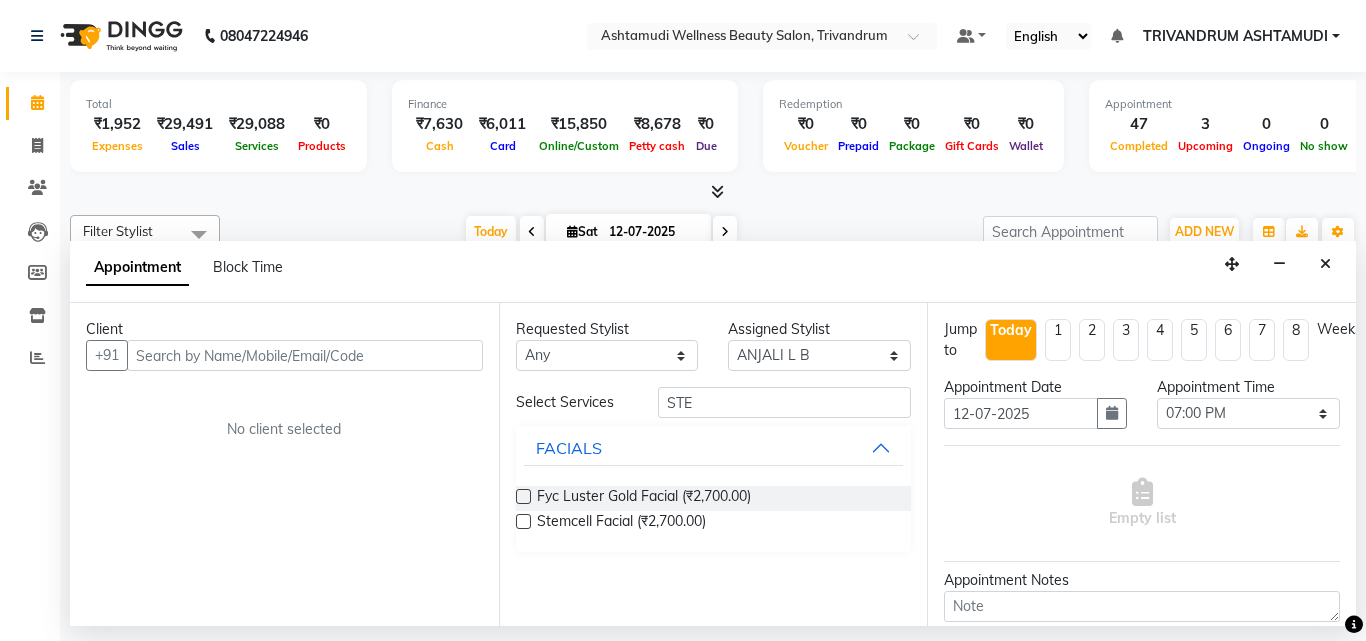 click at bounding box center (523, 521) 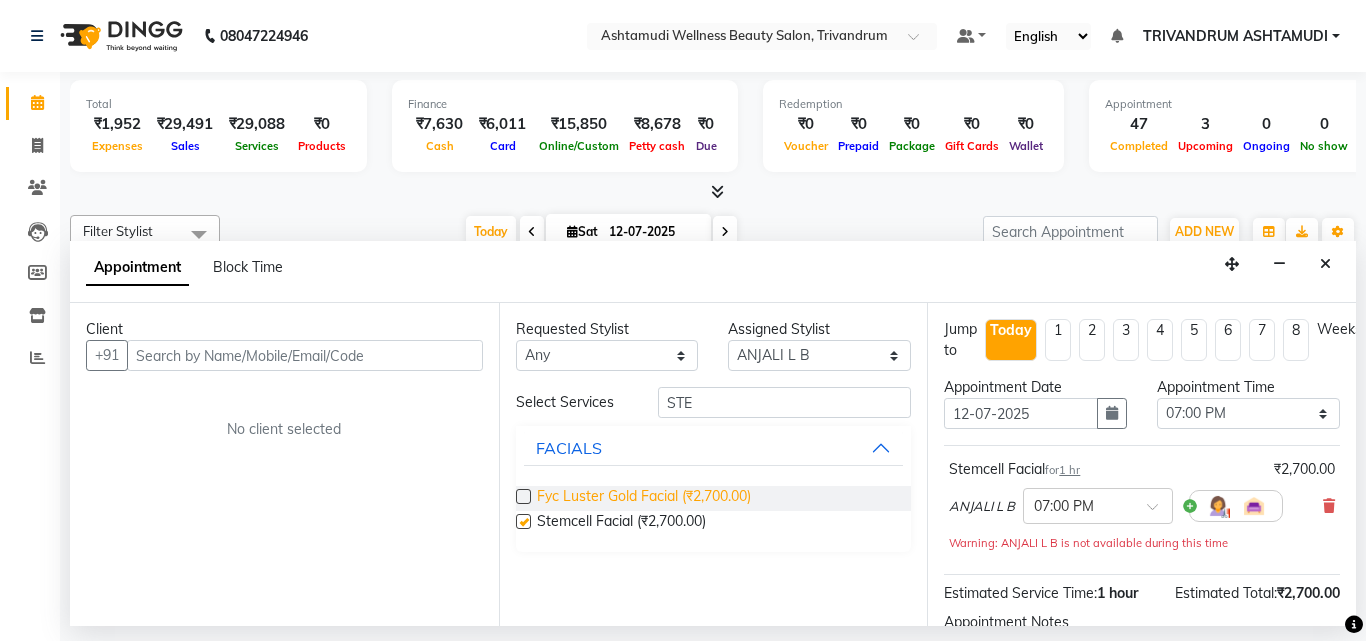 checkbox on "false" 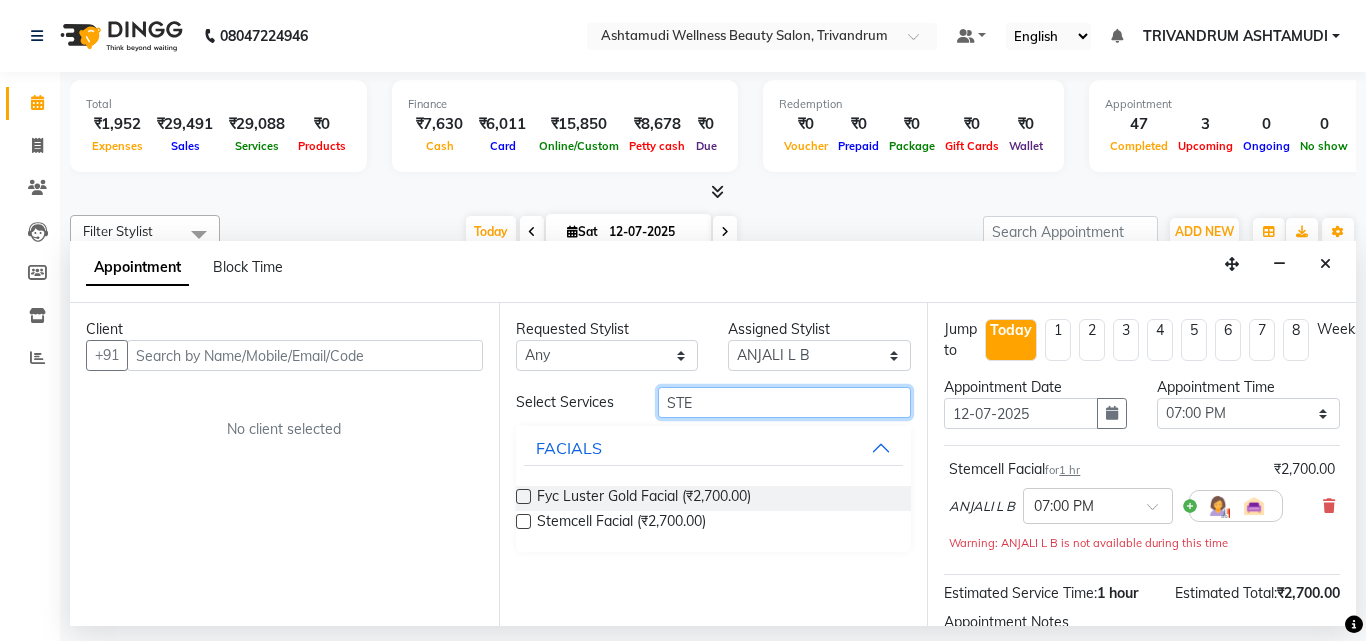drag, startPoint x: 707, startPoint y: 401, endPoint x: 607, endPoint y: 386, distance: 101.118744 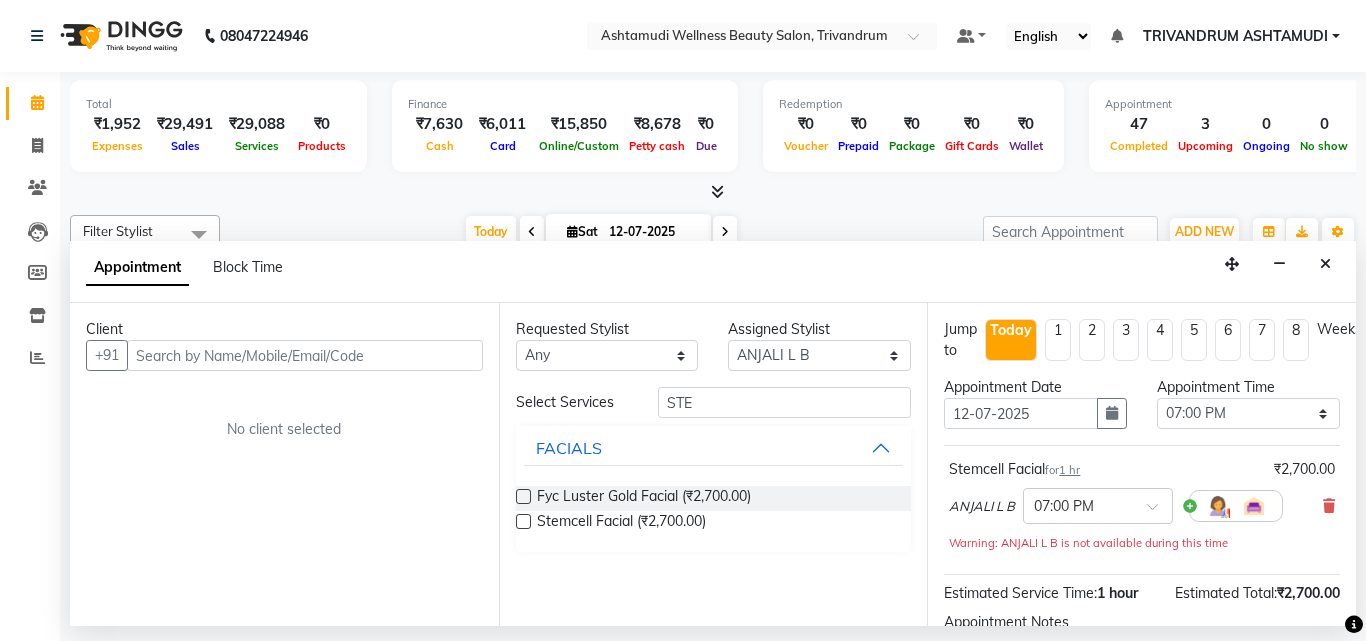 click on "ANJALI L B	 × 07:00 PM" at bounding box center (1142, 506) 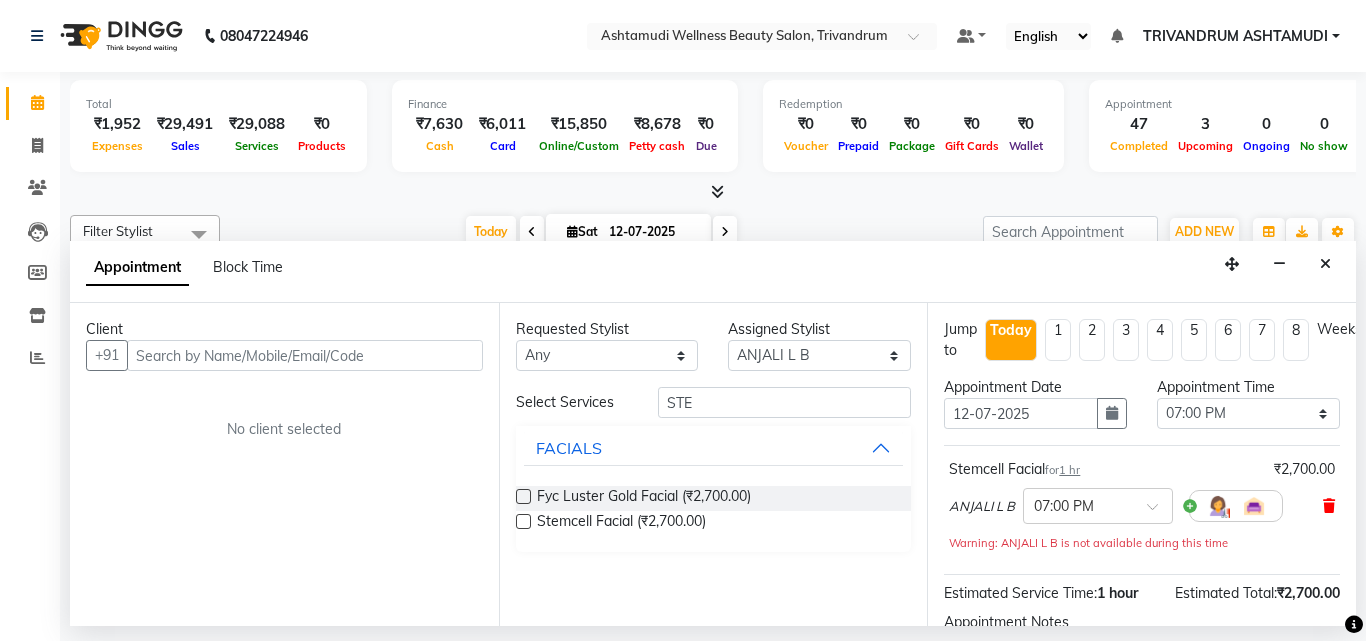 click at bounding box center [1329, 506] 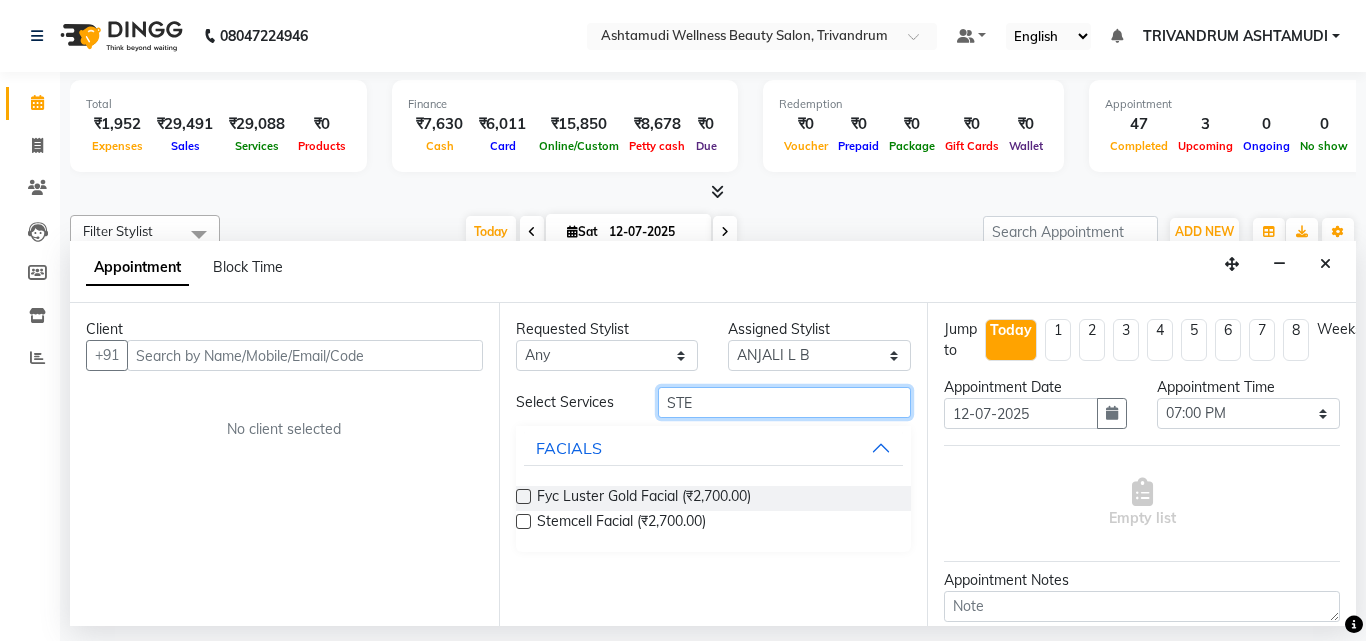 drag, startPoint x: 742, startPoint y: 394, endPoint x: 614, endPoint y: 397, distance: 128.03516 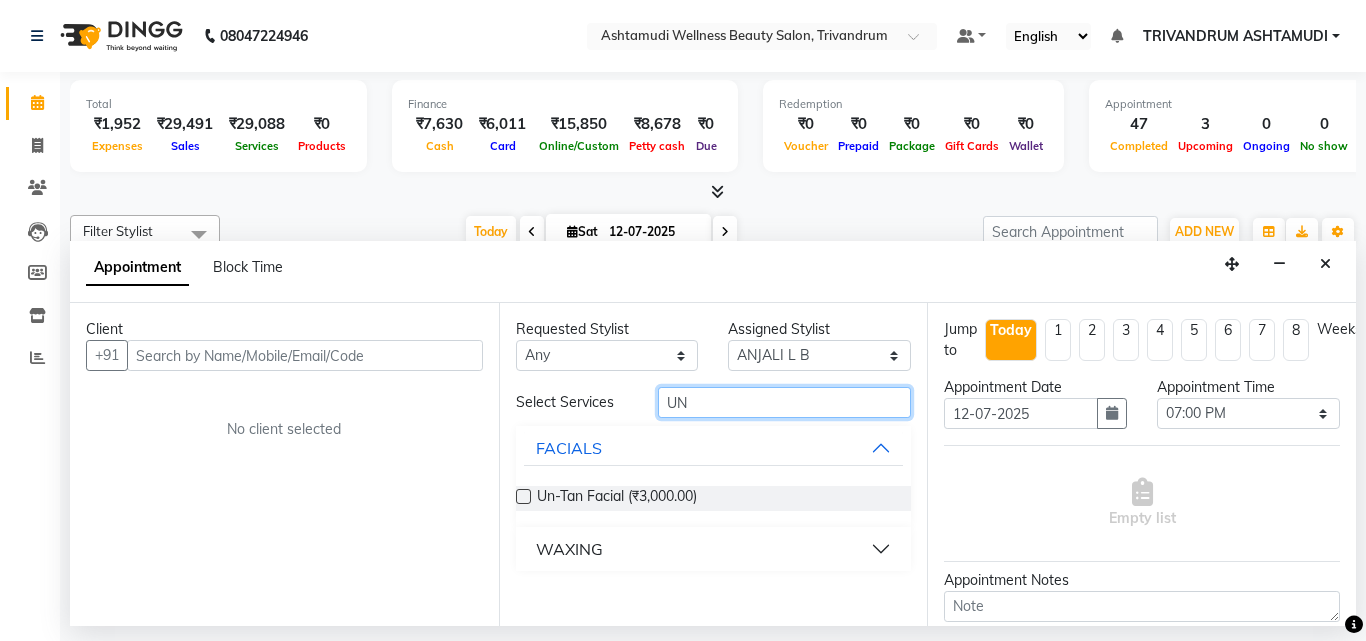 type on "UN" 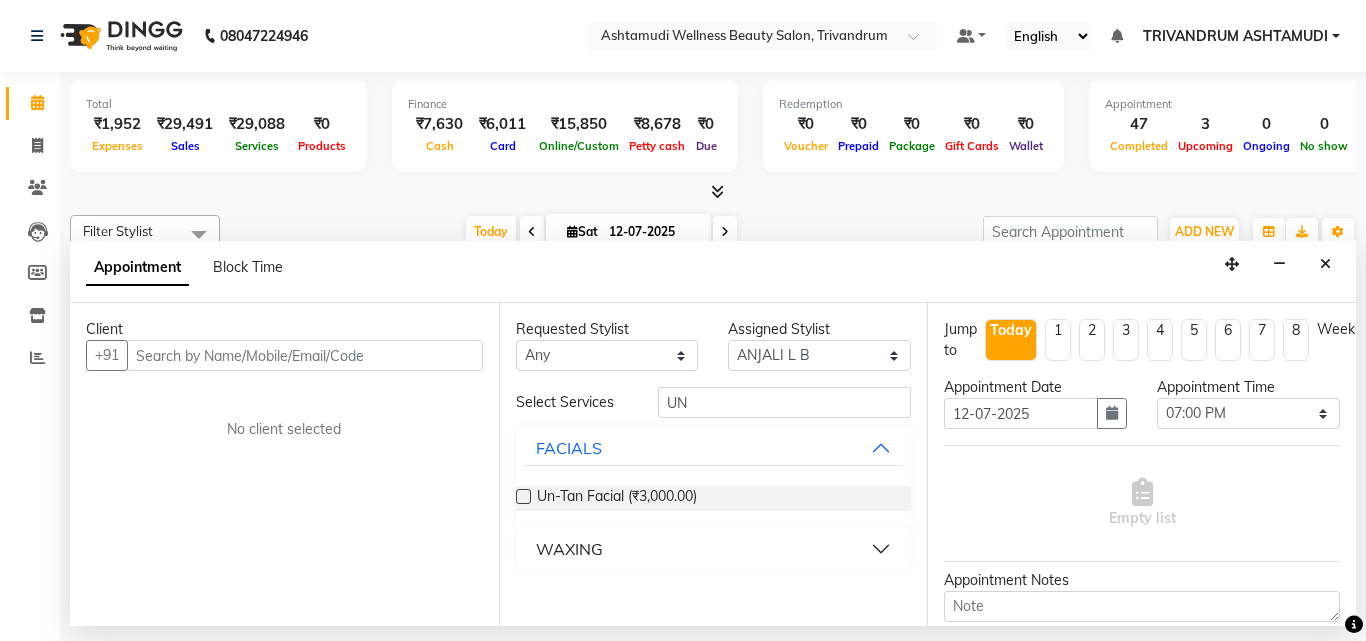click at bounding box center (523, 496) 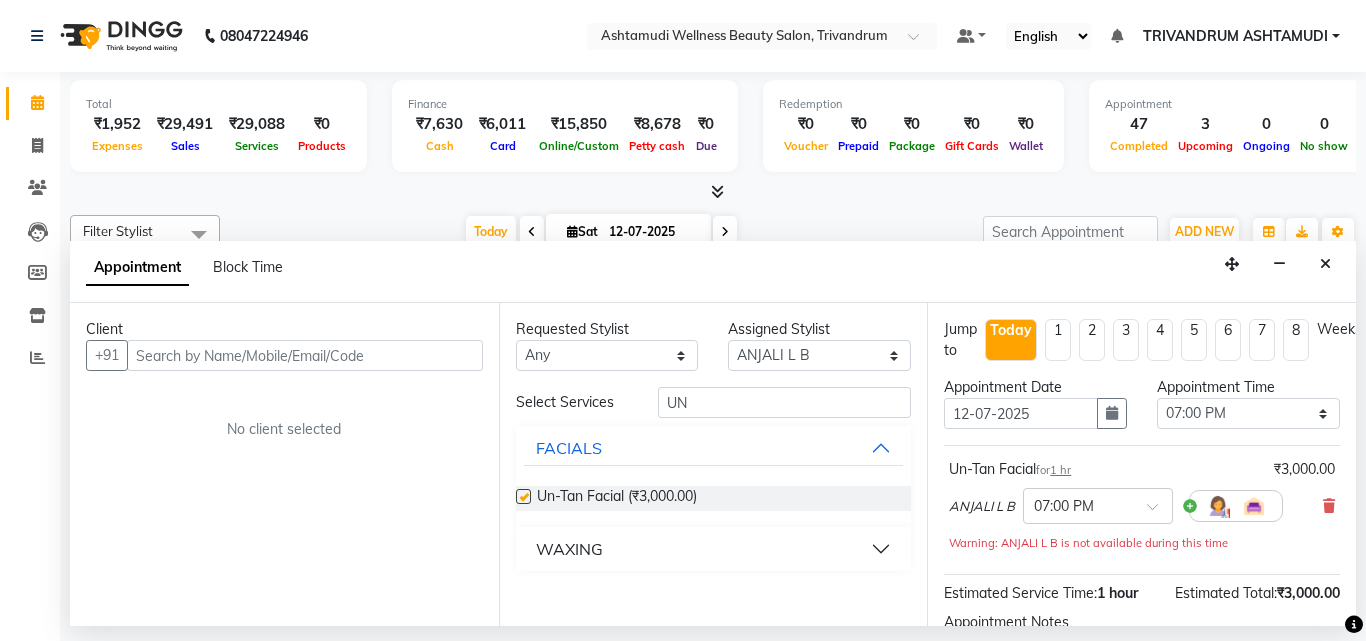 checkbox on "false" 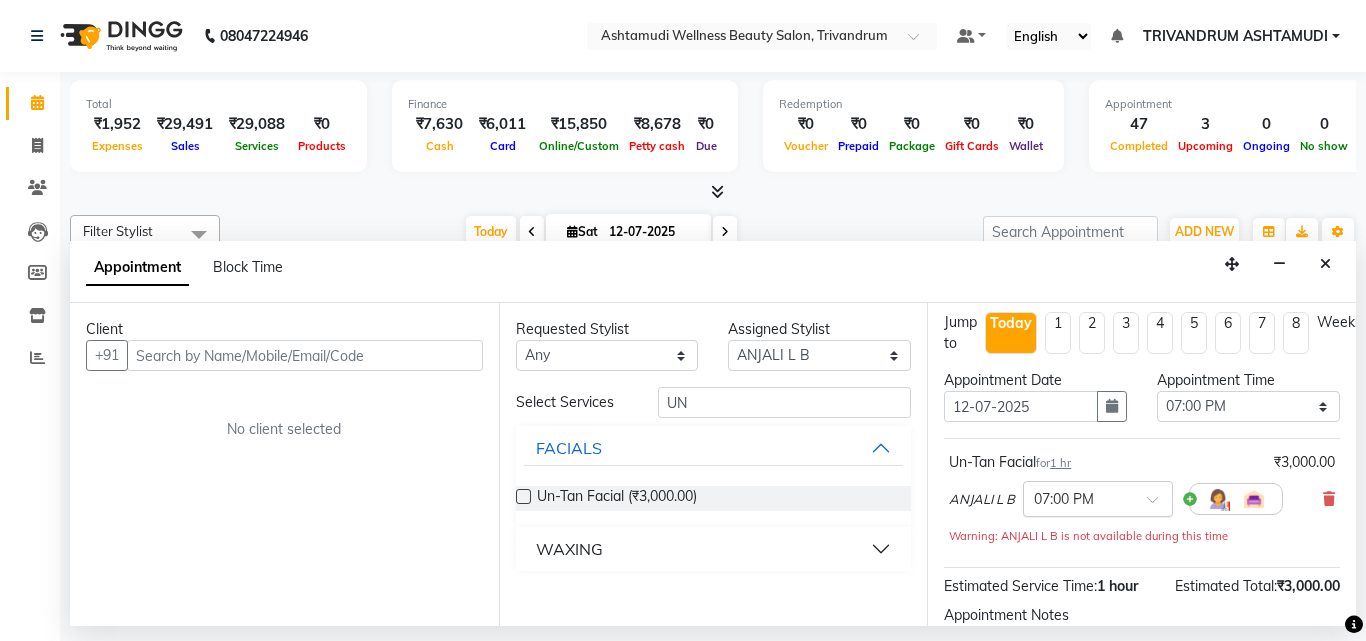 scroll, scrollTop: 0, scrollLeft: 0, axis: both 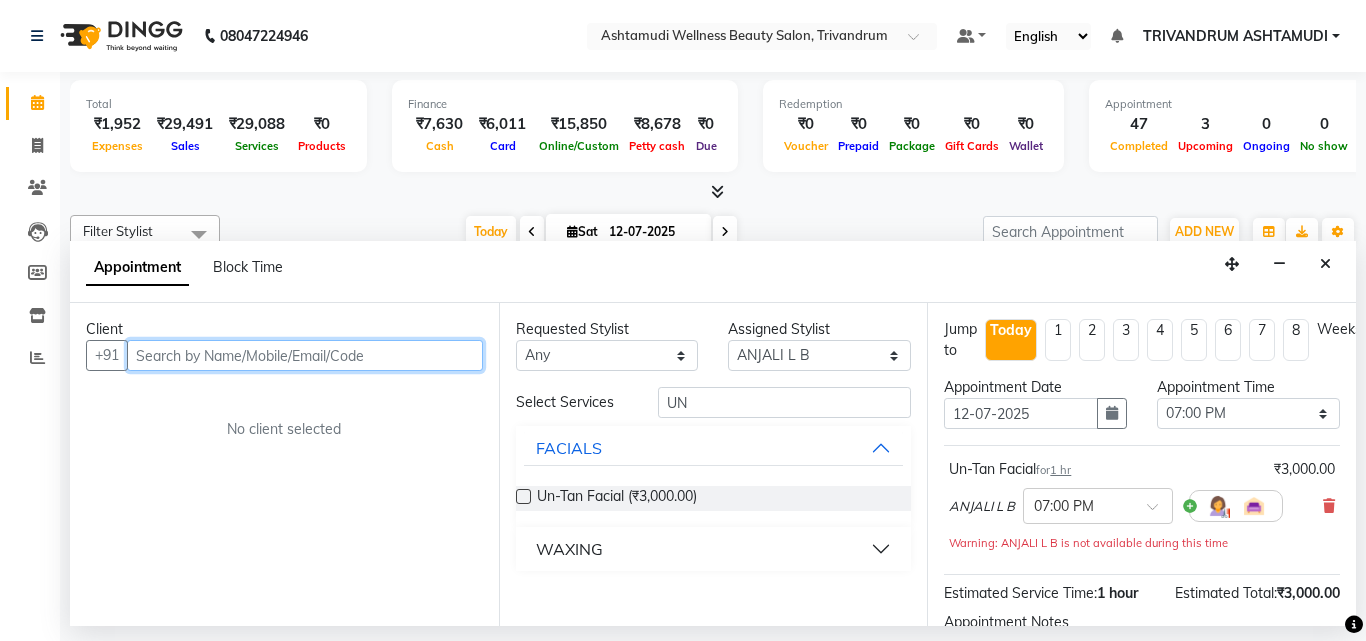 click at bounding box center [305, 355] 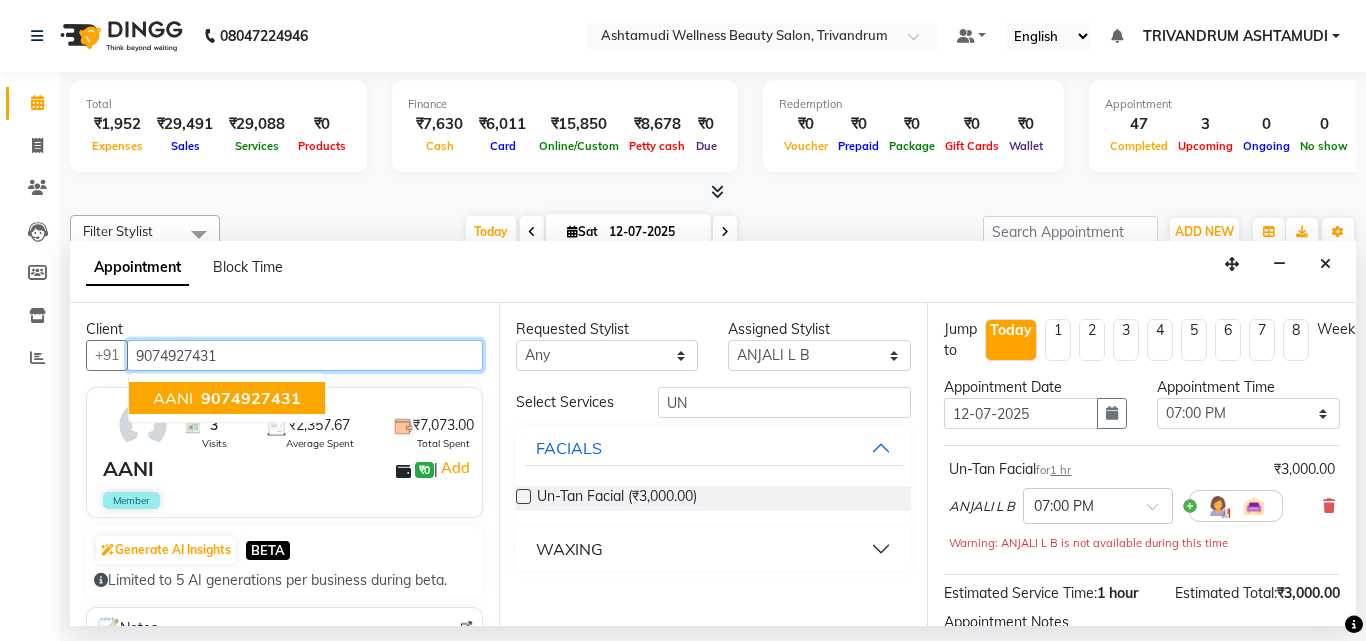 type on "9074927431" 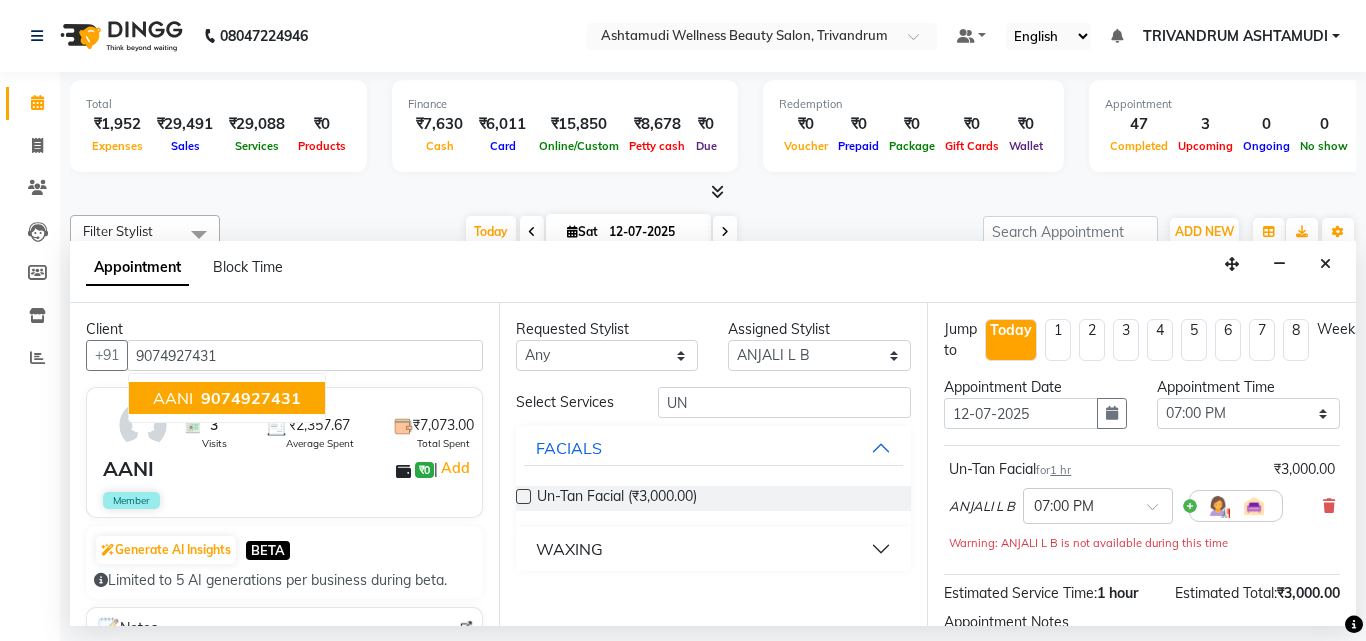 click on "Member" at bounding box center [286, 500] 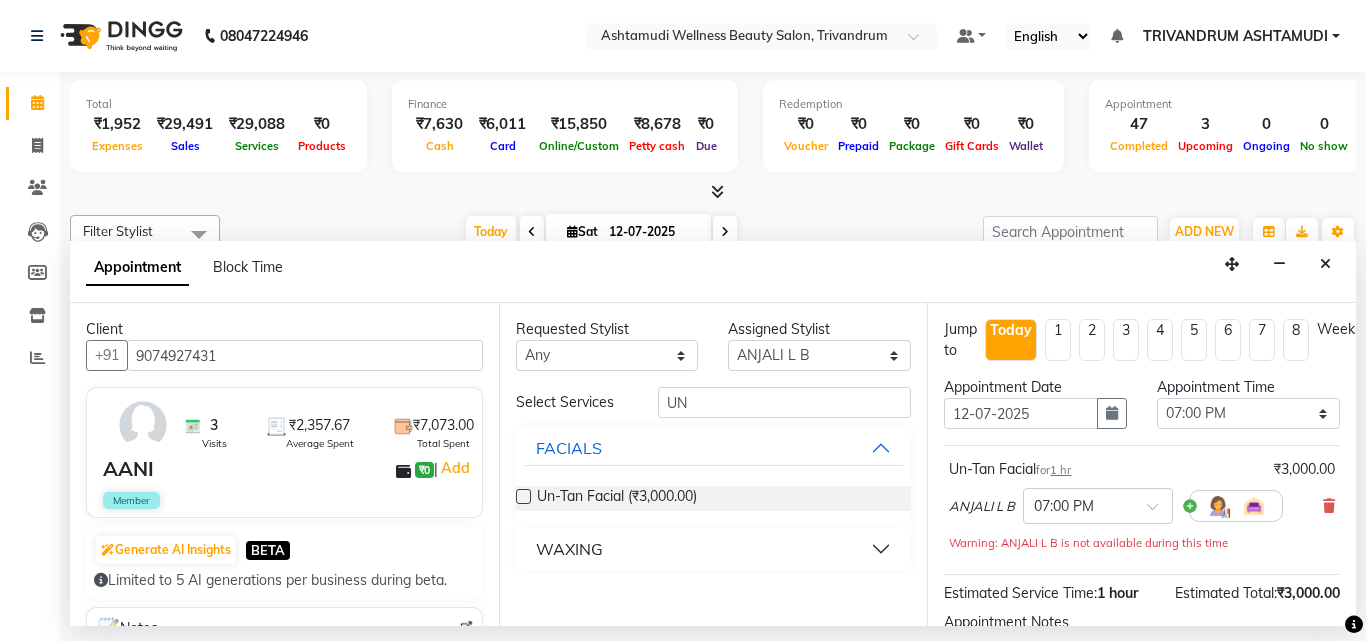 click on "AANI    ₹0  |   Add" at bounding box center [288, 469] 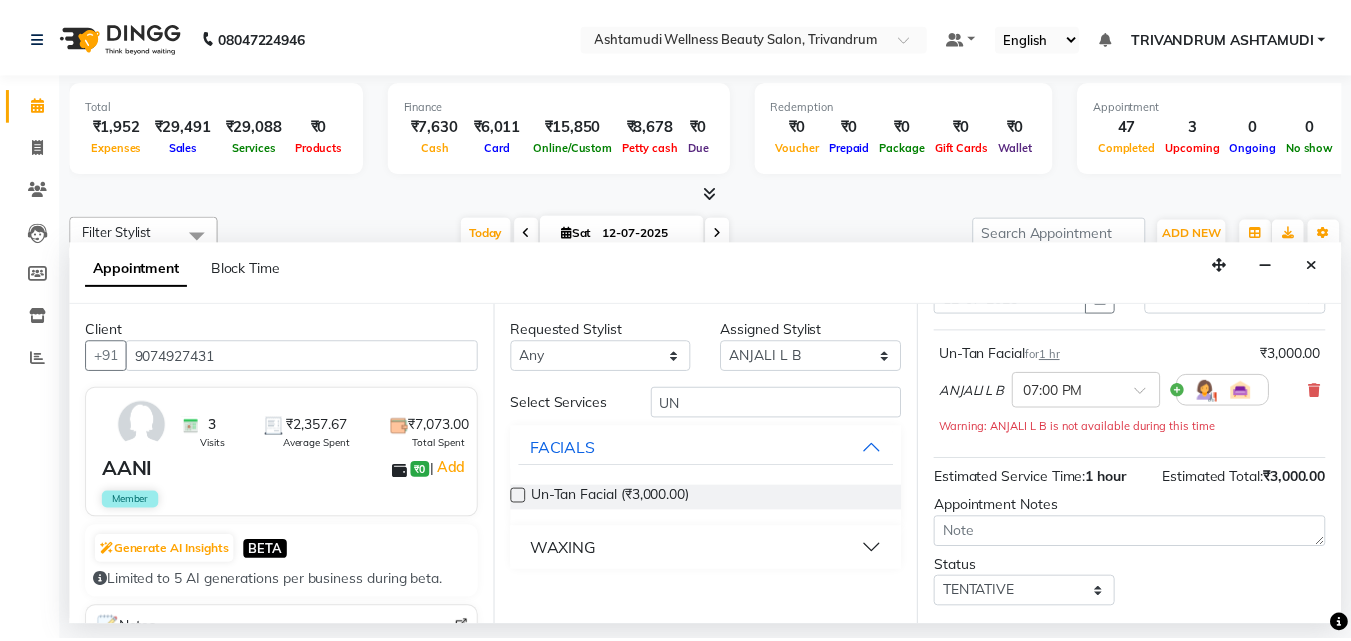 scroll, scrollTop: 239, scrollLeft: 0, axis: vertical 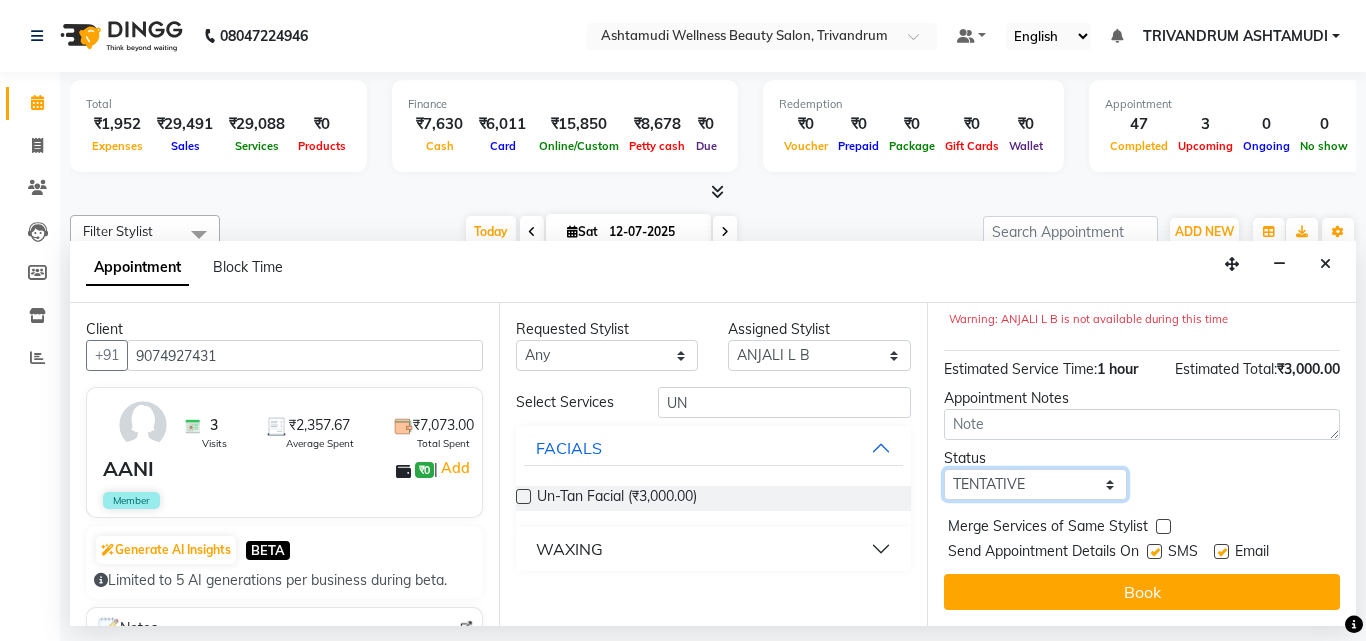 click on "Select TENTATIVE CONFIRM CHECK-IN UPCOMING" at bounding box center (1035, 484) 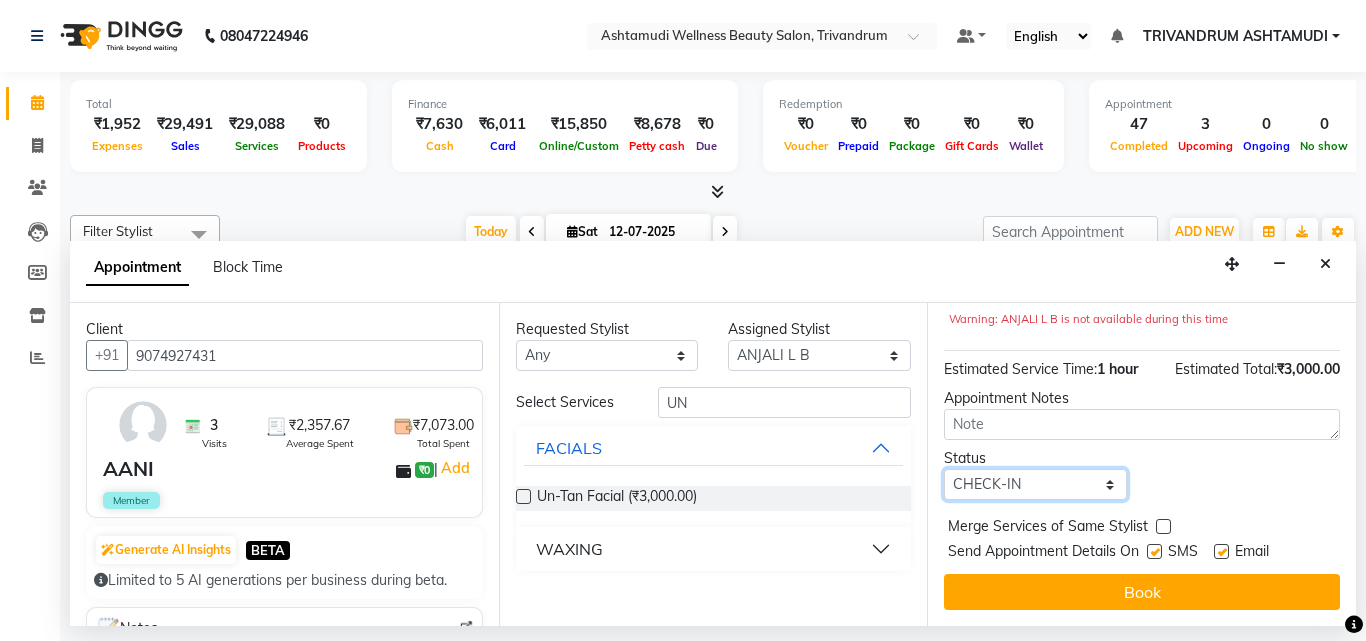 click on "Select TENTATIVE CONFIRM CHECK-IN UPCOMING" at bounding box center [1035, 484] 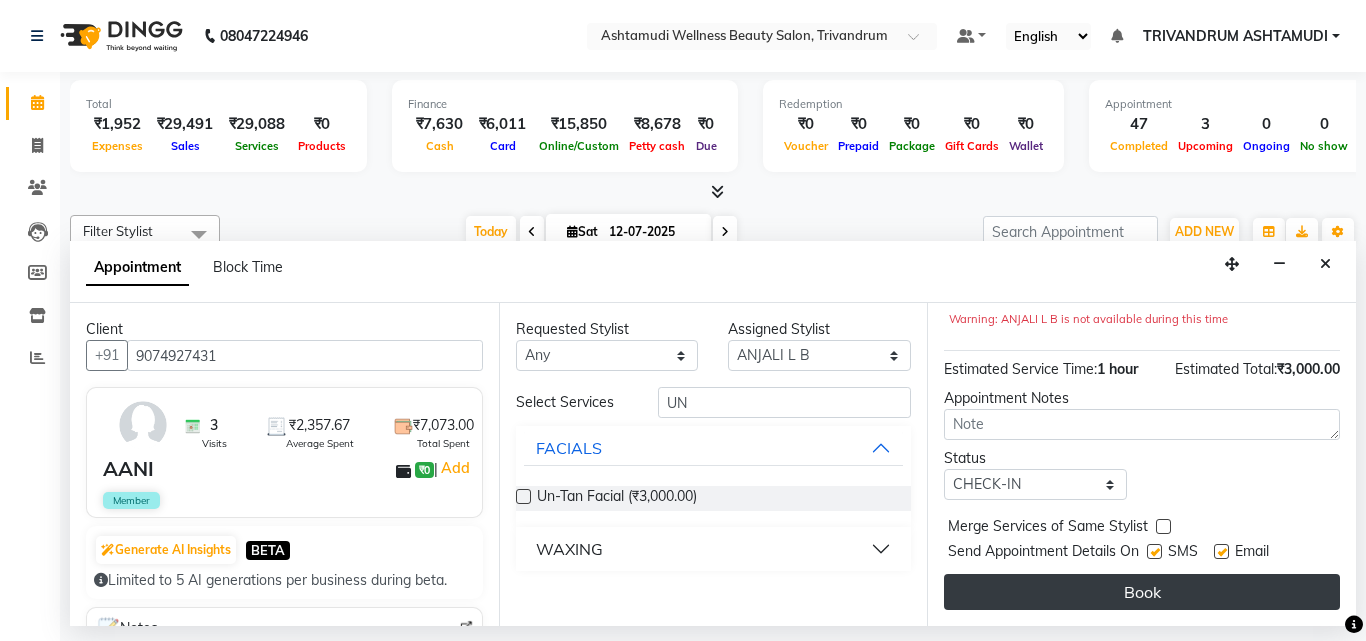 click on "Book" at bounding box center [1142, 592] 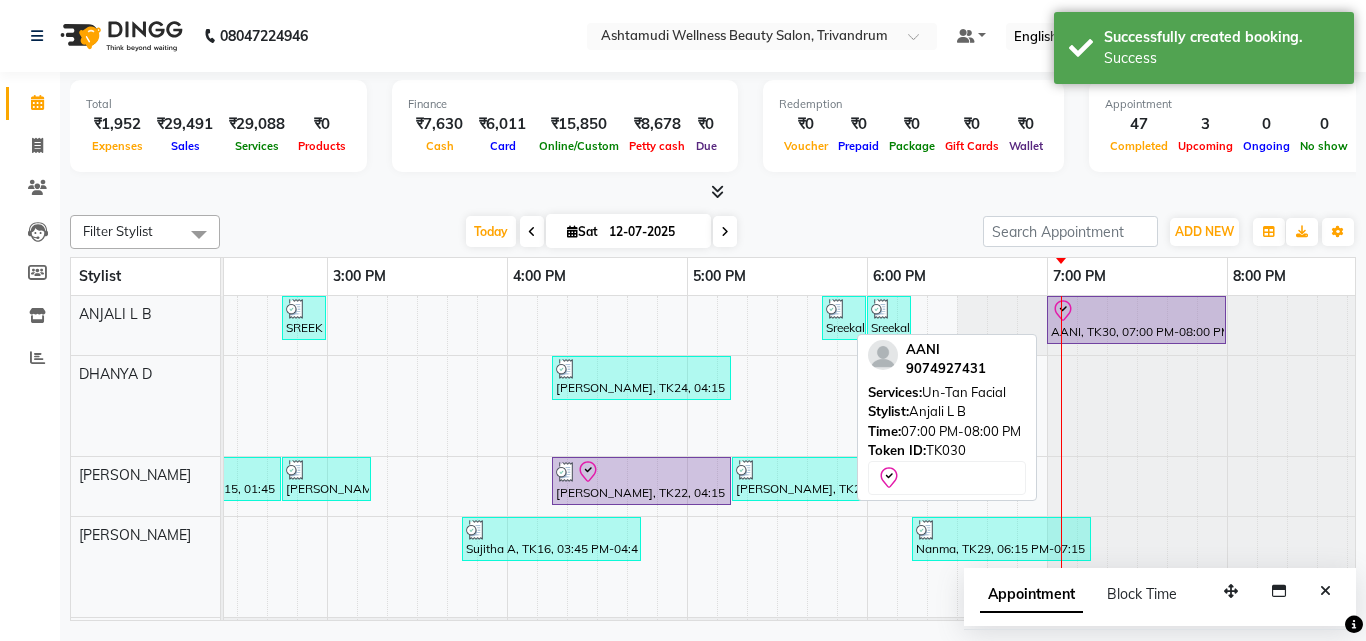 click at bounding box center (1136, 311) 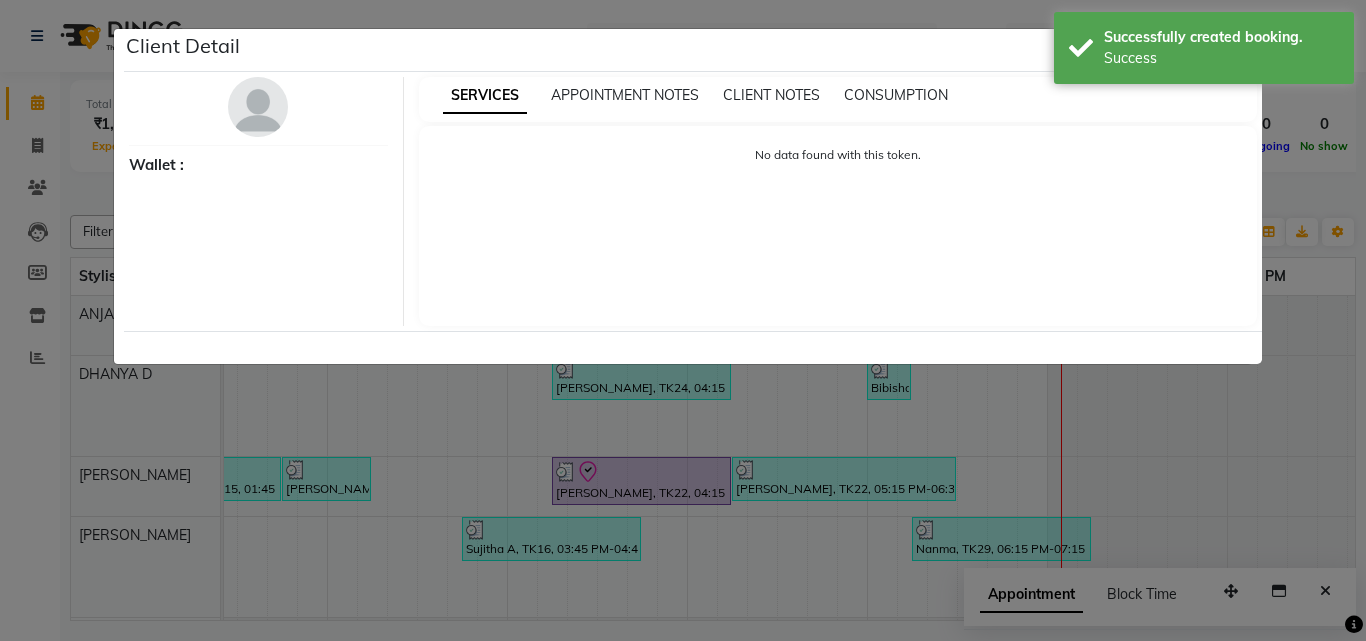 select on "8" 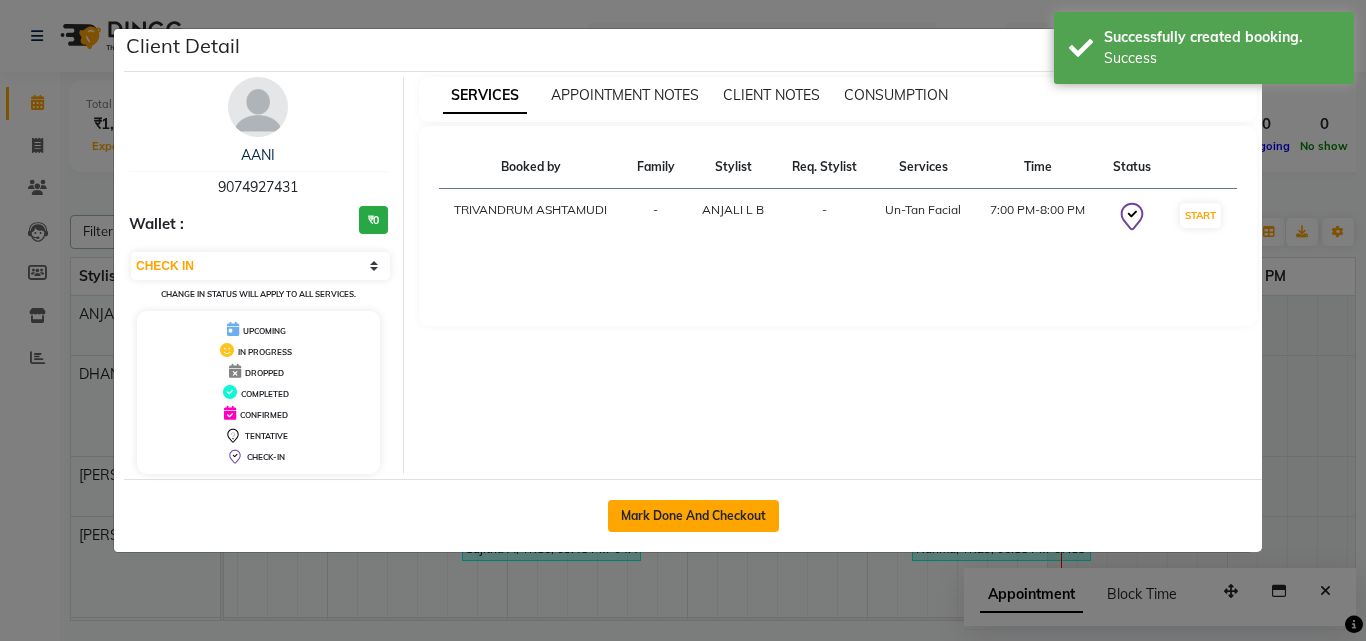 drag, startPoint x: 724, startPoint y: 517, endPoint x: 723, endPoint y: 500, distance: 17.029387 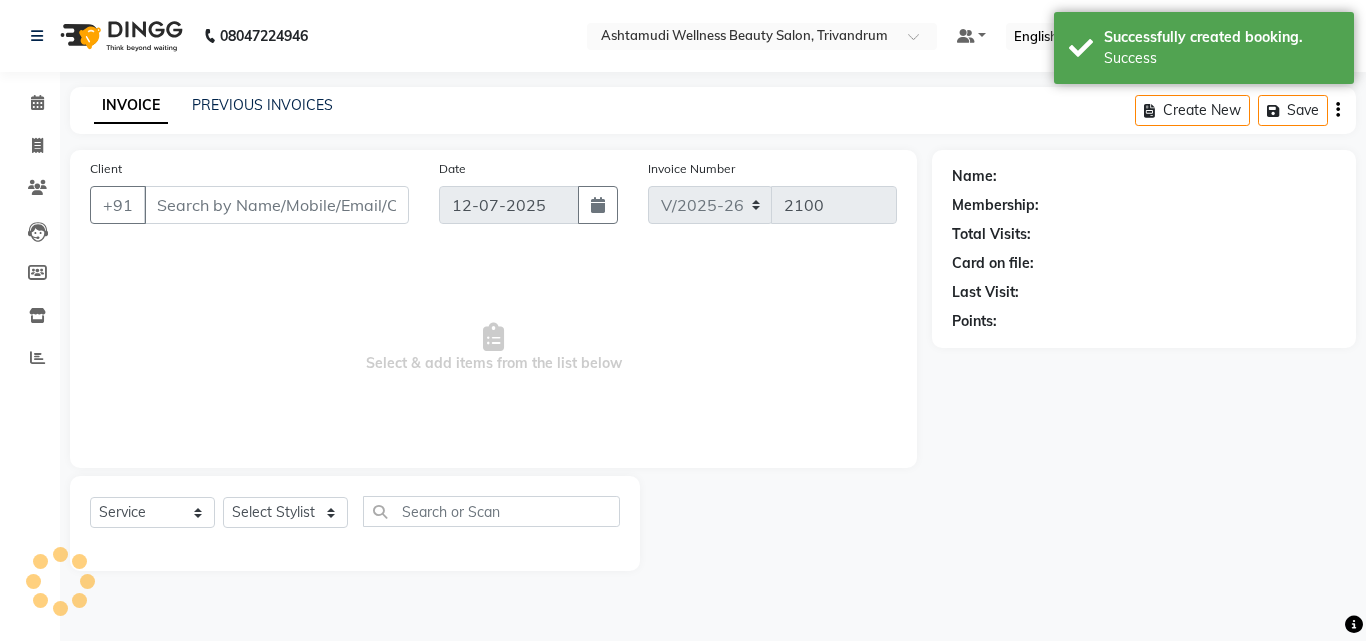 type on "9074927431" 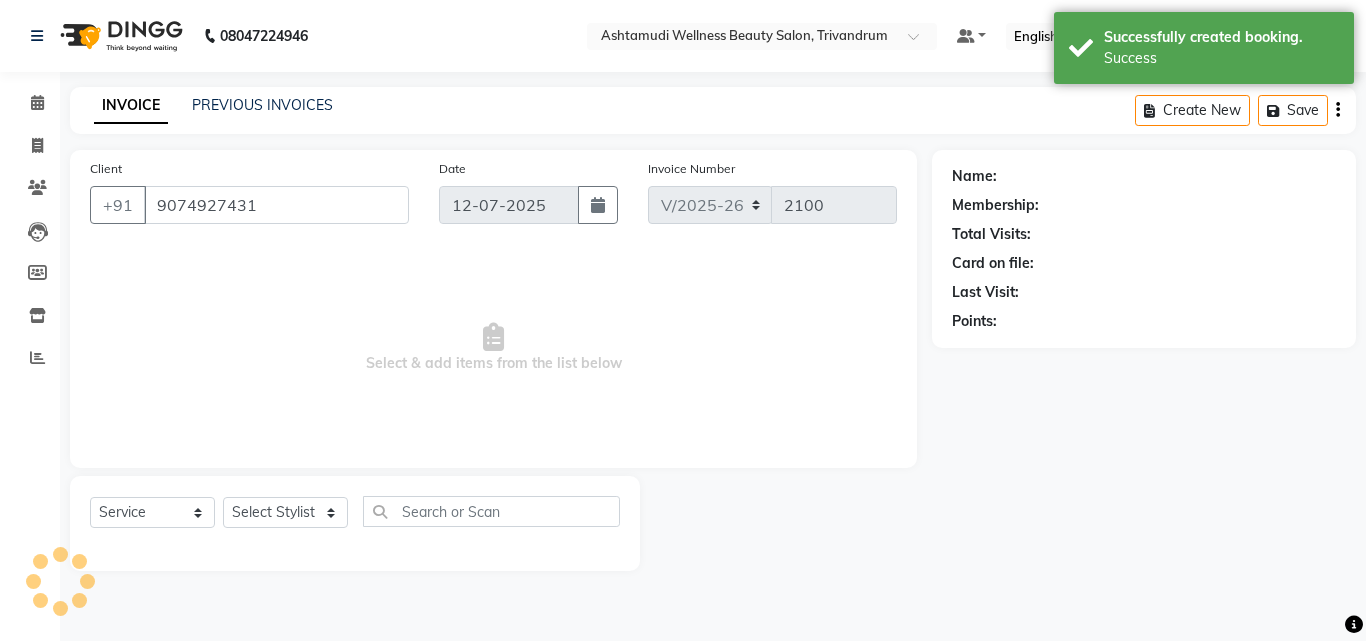 select on "27021" 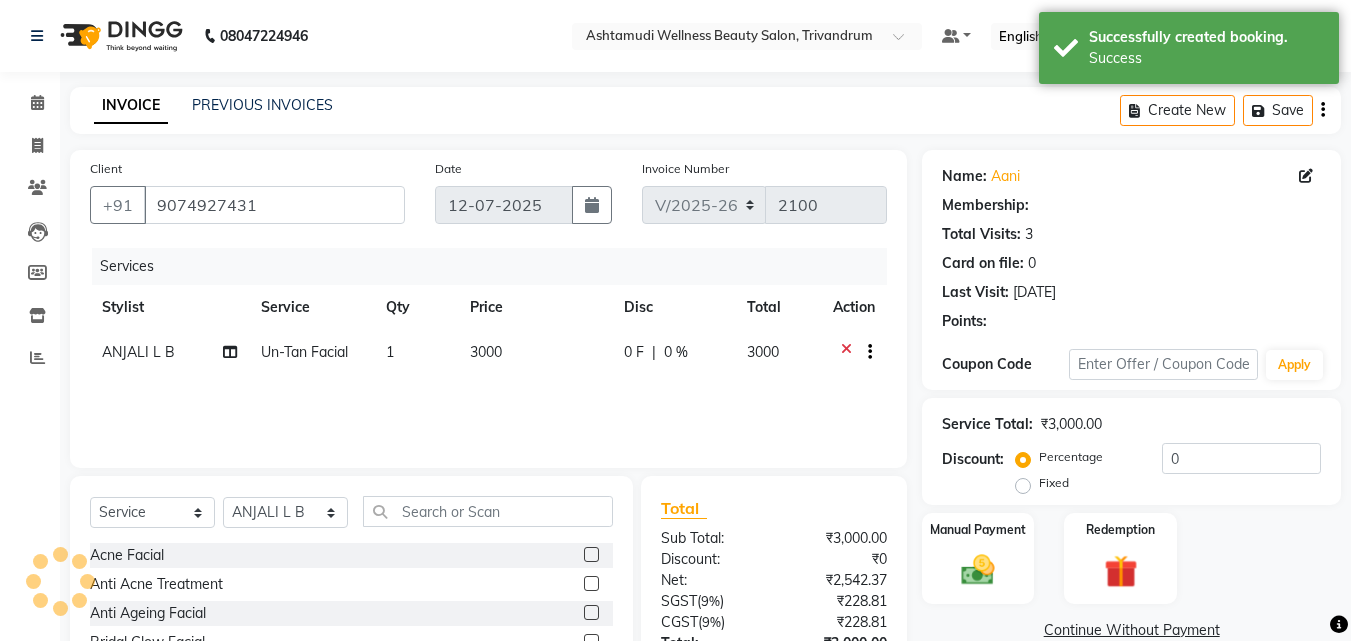 select on "2: Object" 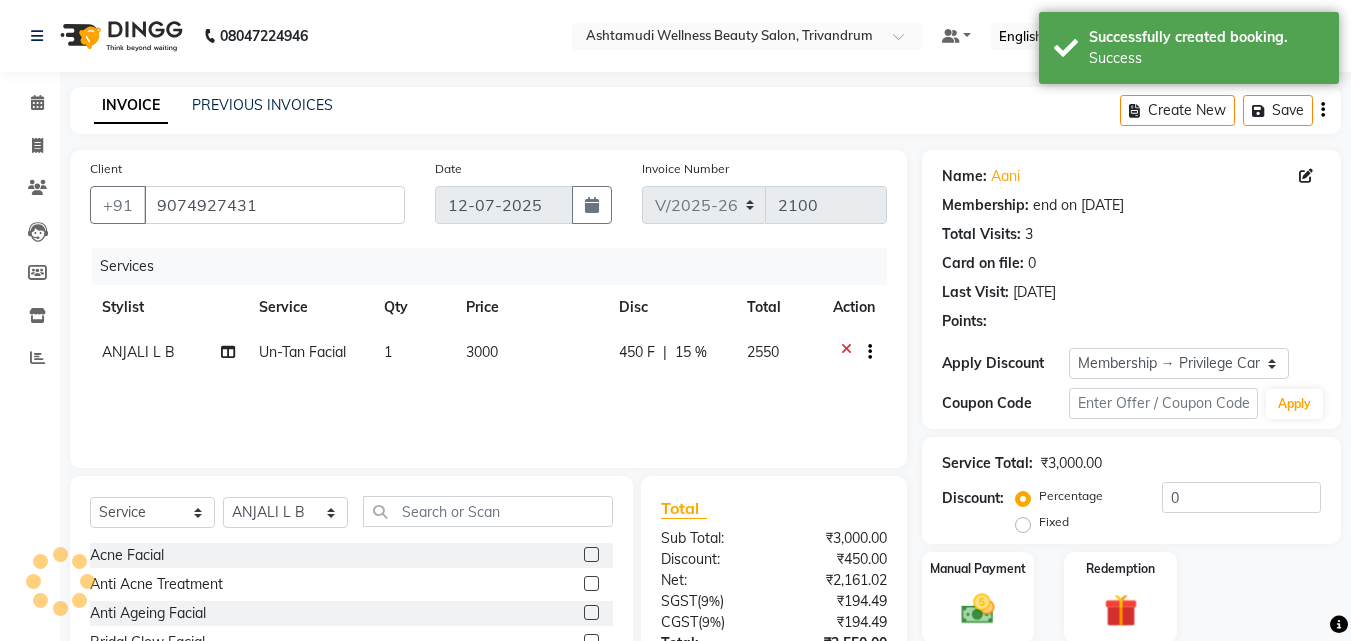 type on "15" 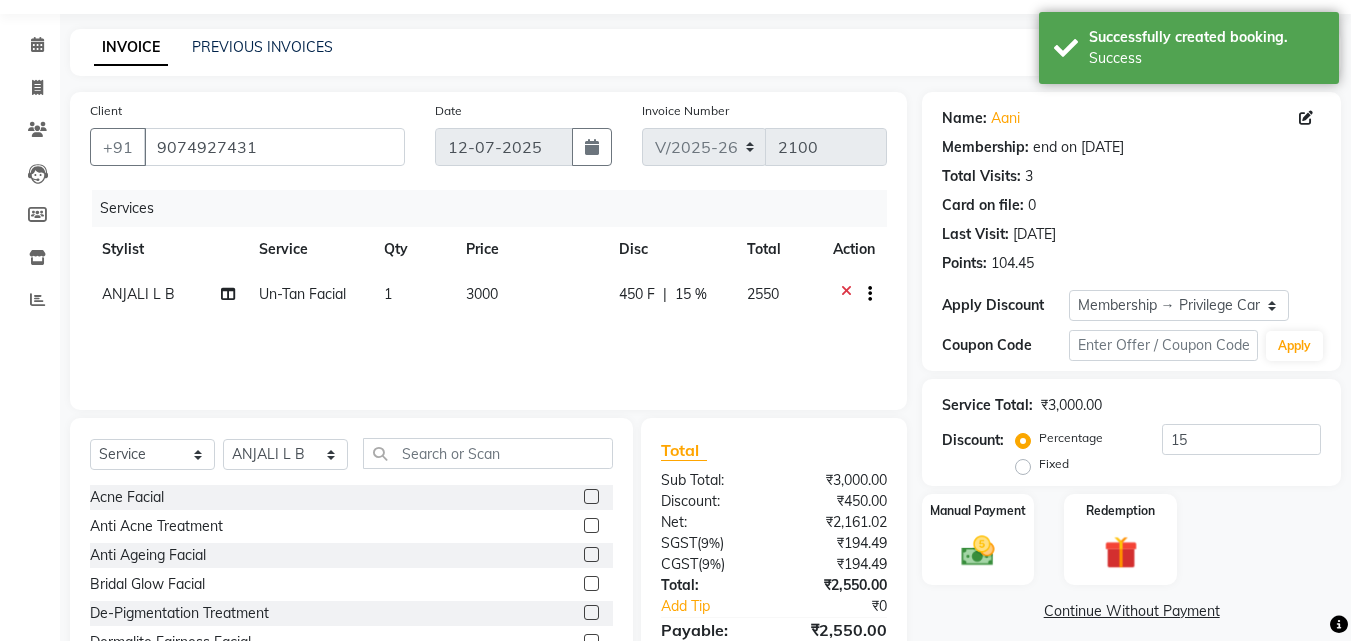 scroll, scrollTop: 160, scrollLeft: 0, axis: vertical 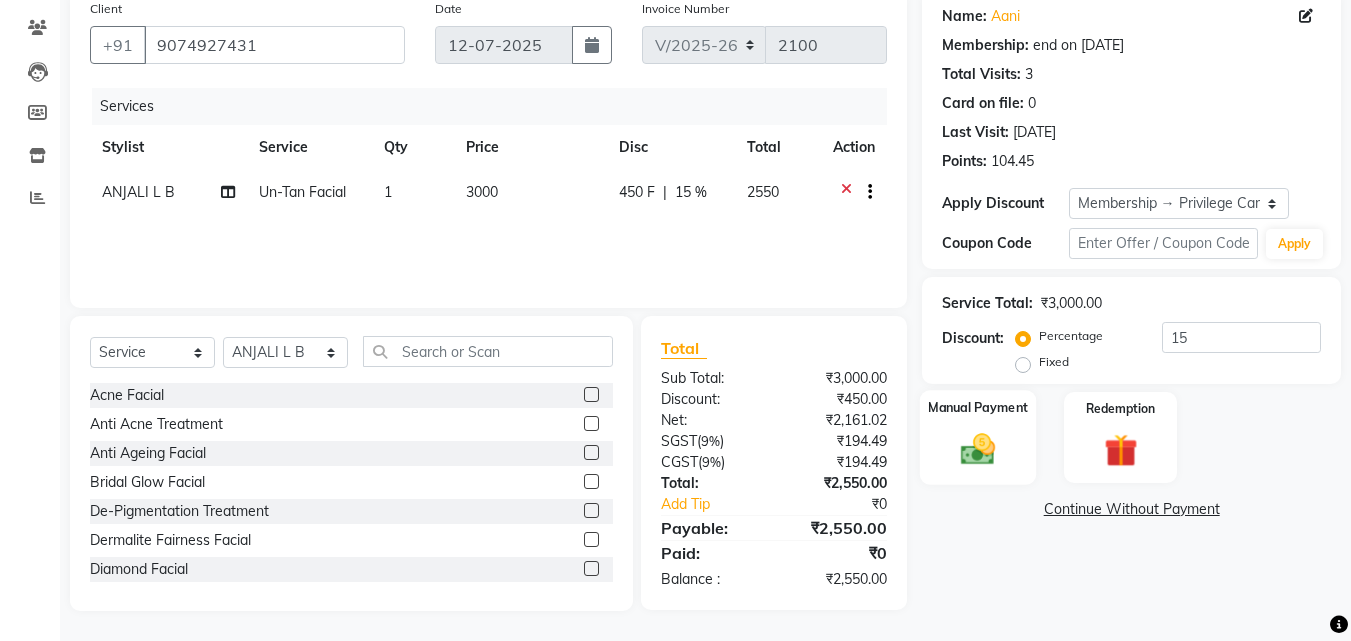 click 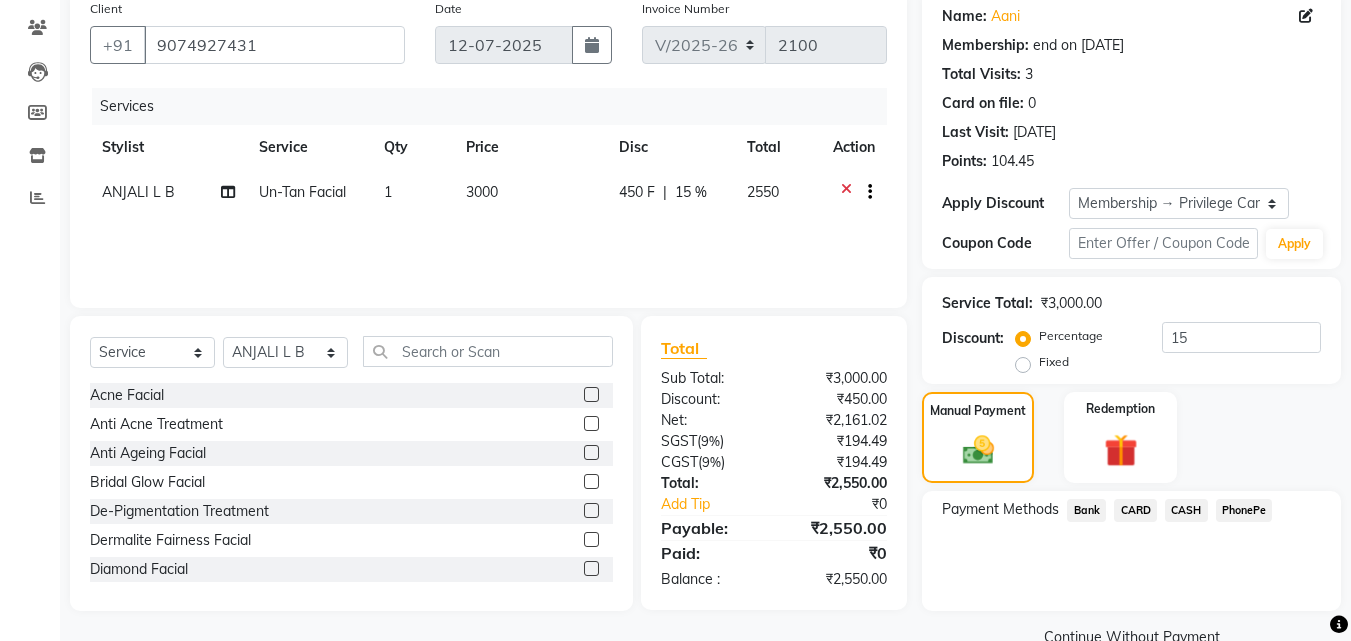 click on "PhonePe" 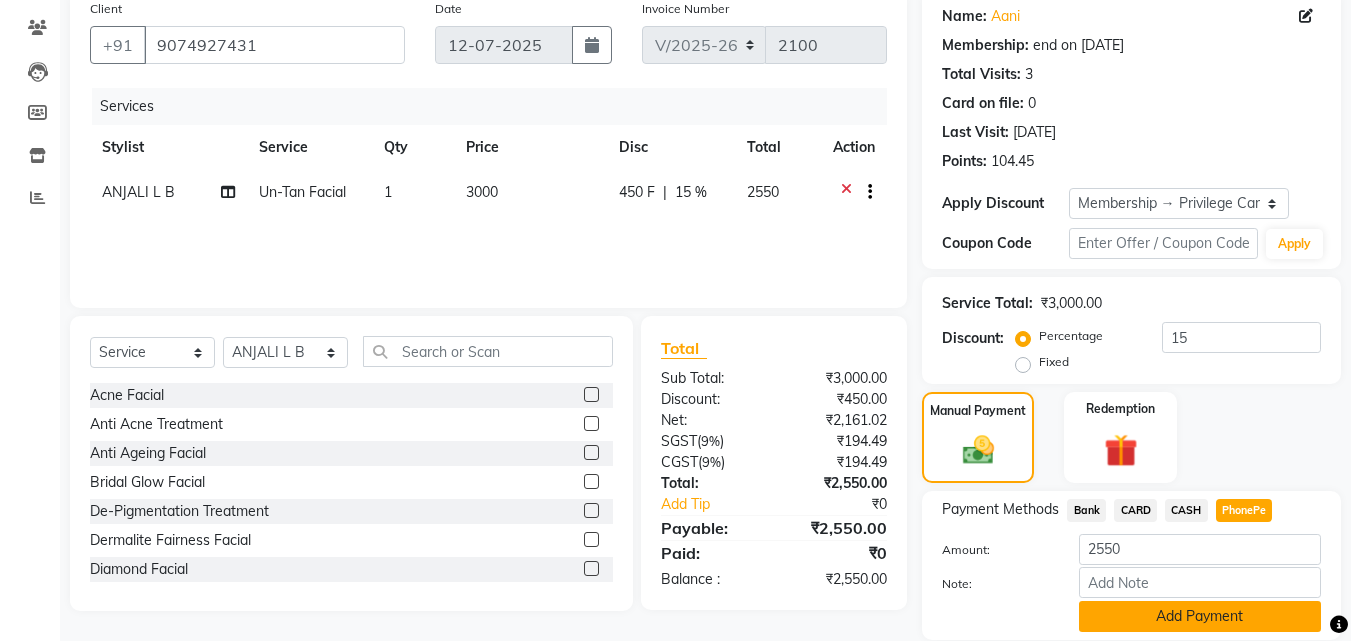click on "Add Payment" 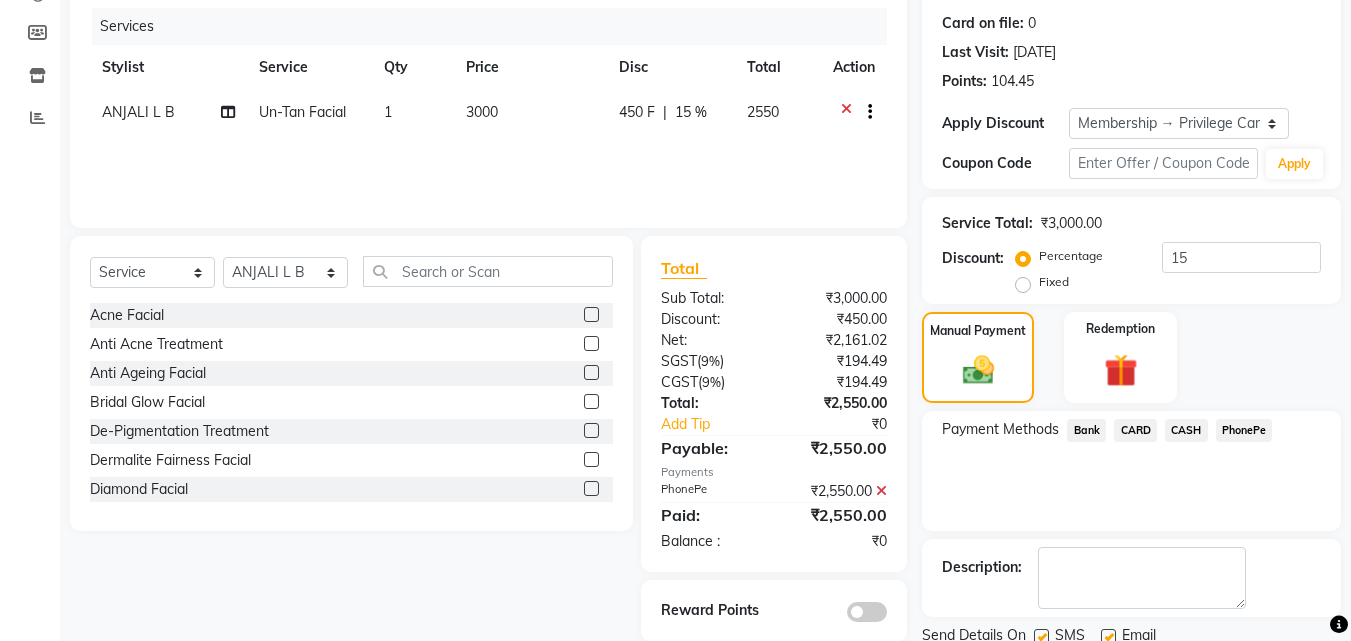scroll, scrollTop: 314, scrollLeft: 0, axis: vertical 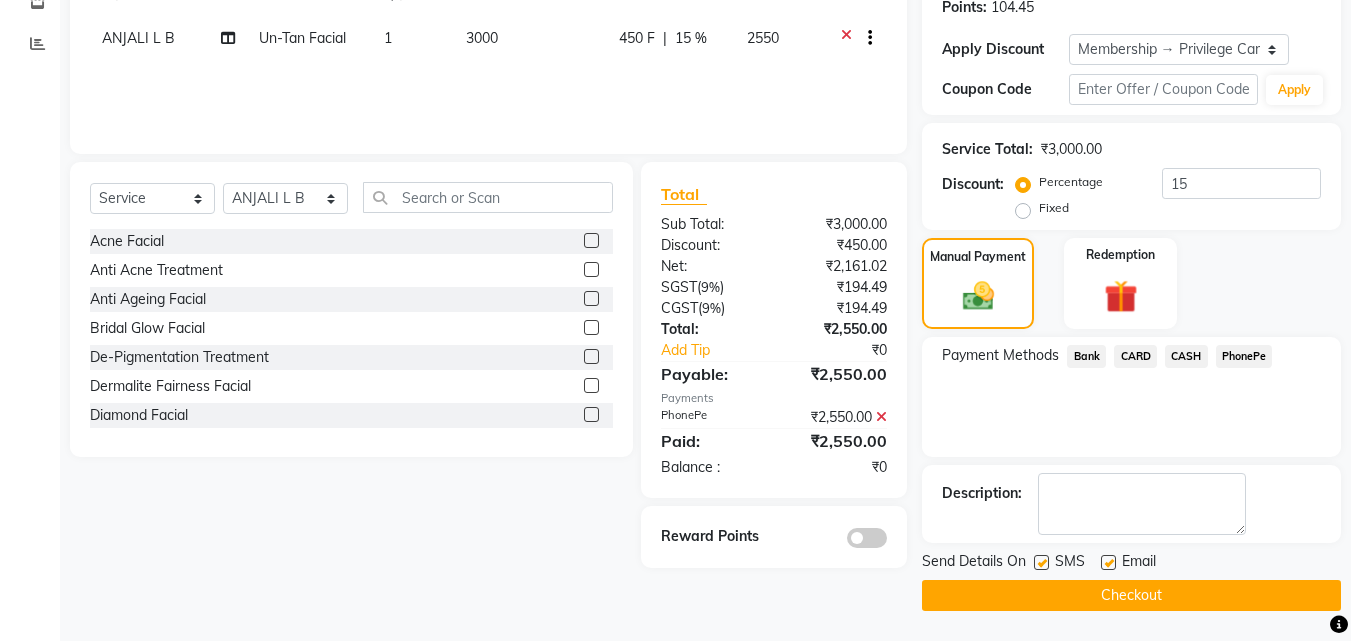 click on "Select  Service  Product  Membership  Package Voucher Prepaid Gift Card  Select Stylist ANJALI L B	 CHIPPY DHANYA D INDU GURUNG	 KARTHIKA	 Lekshmi MANJUSHA	 PUNAM LAMA	 SARITHA	 SIMI Sneha TRIVANDRUM ASHTAMUDI USHA KUMARI S Acne Facial  Anti Acne Treatment  Anti Ageing Facial  Bridal Glow Facial  De-Pigmentation Treatment  Dermalite Fairness Facial  Diamond Facial  D-Tan Cleanup  D-Tan Facial  D-Tan Pack  Fruit Facial  Fyc Bamboo Charcoal Facial  Fyc Bio Marine Facial  Fyc Fruit Fusion Facial  Fyc Luster Gold Facial  Fyc Pure Vit-C Facial  Fyc Red Wine Facial  Glovite Facial  Gold Moroccan Vit C facial Dry Skin  Gold Moroccan Vit C facial Oily Skin  Golden Facial  Hydra Brightening Facial  Hydra Facial  Hydramoist Facial  Microdermabrasion Treatment  Normal Cleanup  O2C2 Facial  Oxy Blast Facial  Oxy Bleach  Pearl Facial  Protein Bleach  Red Carpet DNA facial  Sensi Glow Facial  Skin Glow Facial  Skin Lightening Facial  Skin Whitening Facial  Stemcell  Facial  Veg Peel Facial  Un-Tan Facial   Hair Spa  U Cut" 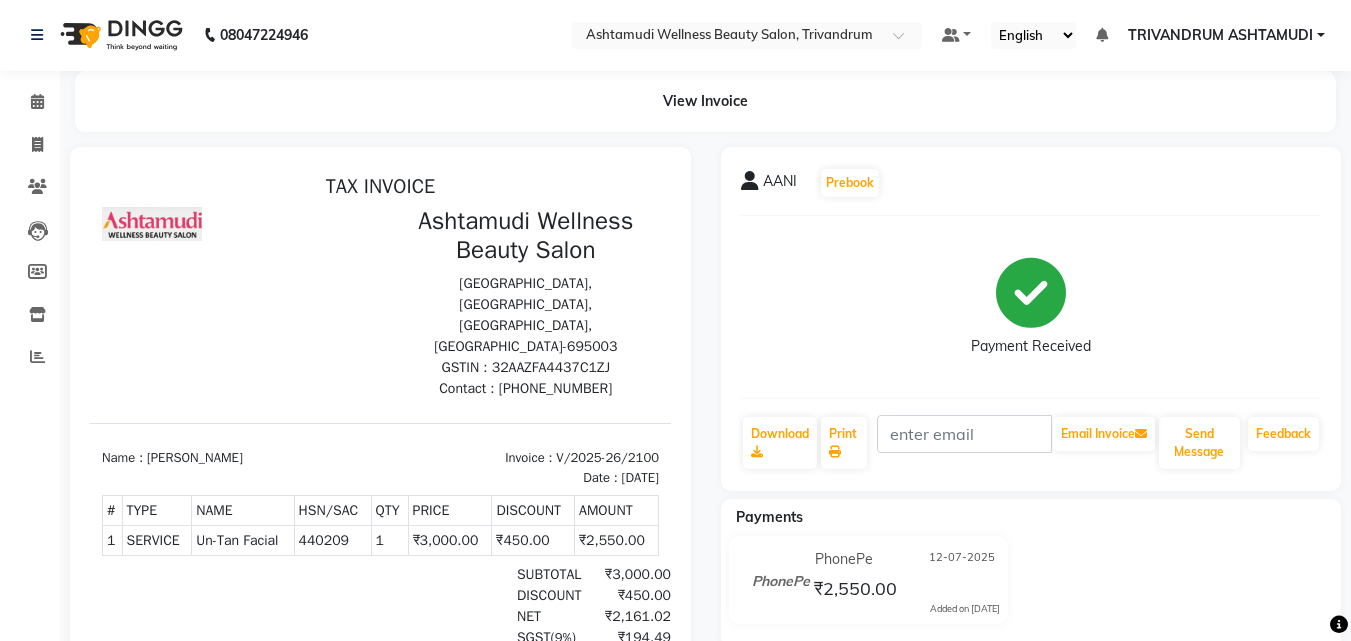 scroll, scrollTop: 0, scrollLeft: 0, axis: both 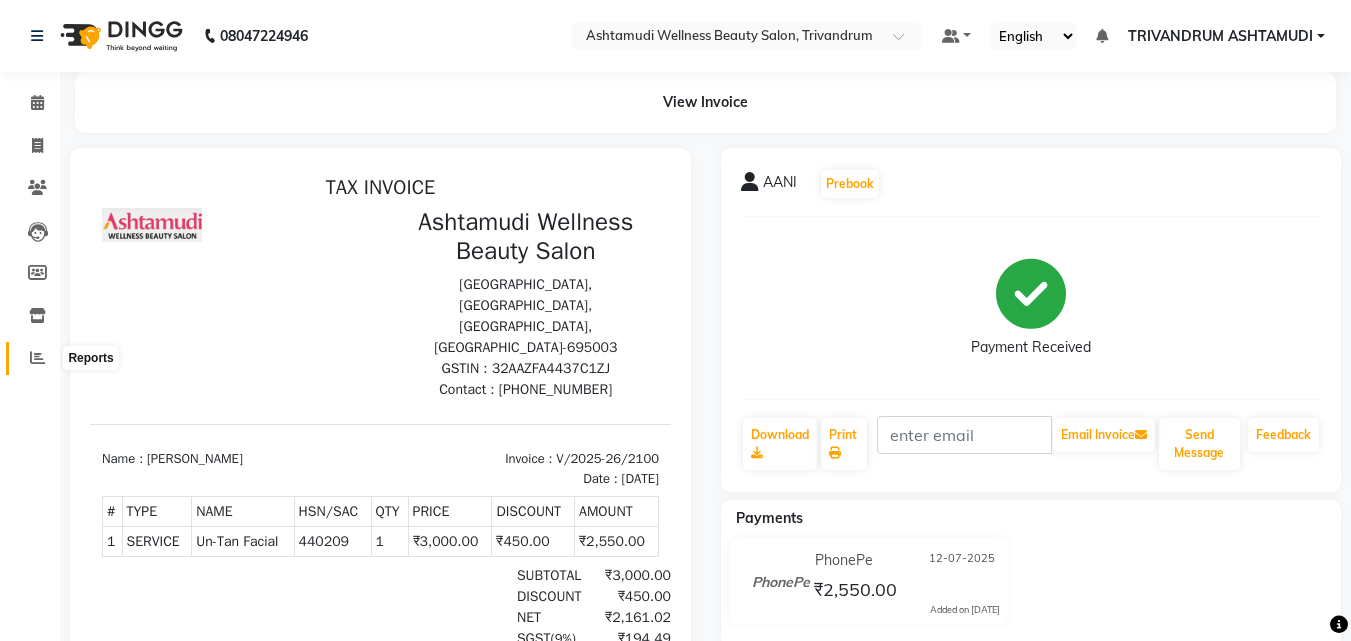 click 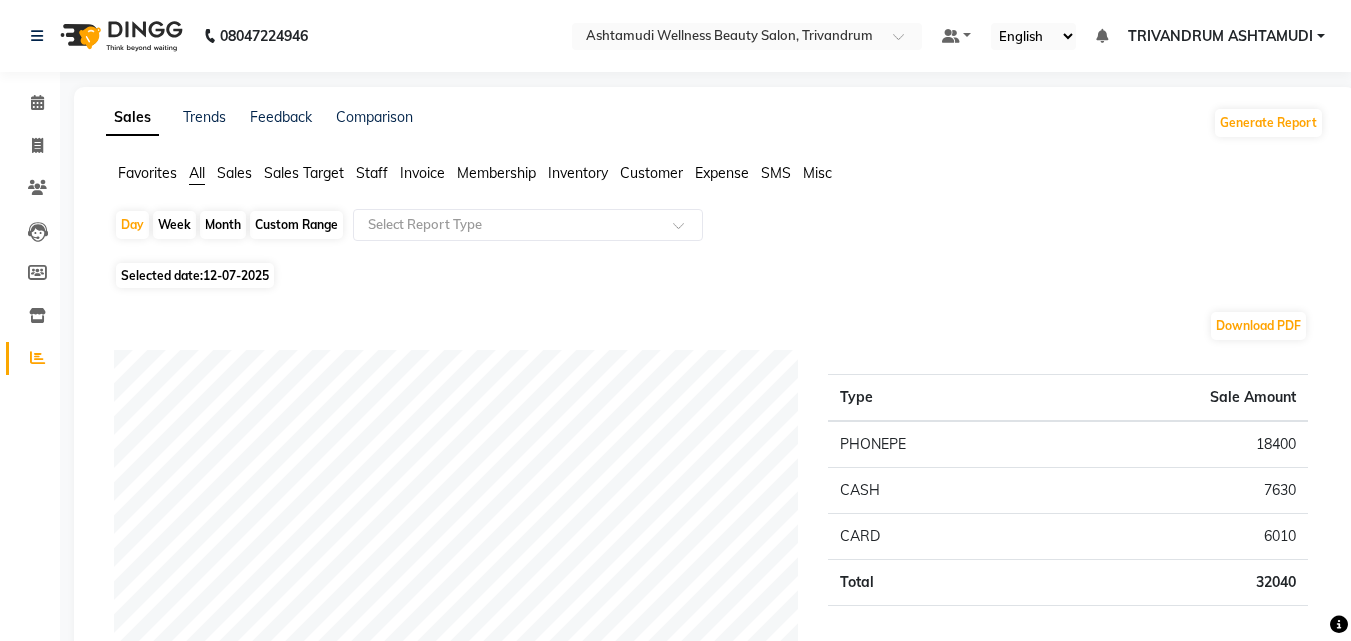 click on "Sales Trends Feedback Comparison Generate Report Favorites All Sales Sales Target Staff Invoice Membership Inventory Customer Expense SMS Misc  Day   Week   Month   Custom Range  Select Report Type Selected date:  12-07-2025  Download PDF Payment mode Type Sale Amount PHONEPE 18400 CASH 7630 CARD 6010 Total 32040 Staff summary Type Sale Amount Anjali L B	 5562 Karthika	 4775 Indu Gurung	 4687 Chippy 4390 Dhanya D 3612 Usha Kumari S 3287 Saritha	 3187 Lekshmi 2135 Sneha 400 Total 32035 Sales summary Type Sale Amount Gift card 0 Tips 0 Prepaid 0 Vouchers 0 Products 0 Packages 0 Services 31637 Memberships 400 Fee 0 Total 32037 Expense by type Type Sale Amount GOKULAM CHITS 1500 BRIDAL FOOD 300 OVERTIME ALLOWANCES 300 TRAVELLING EXPENSES 100 FOOD REFRESHMENT FOR STAFFS 52 Total 2252 Service by category Type Sale Amount HAIR SPA 8755 HAIR COLOURING 5610 FACIALS 5100 HAIR CUTTING 4820 ADD ON  4267 THREADING 1310 ADVANCED HAIR TREATMENT 1275 HAIR STYLING 500 Total 31637 Service sales Type Sale Amount 6800 Layer Cut" 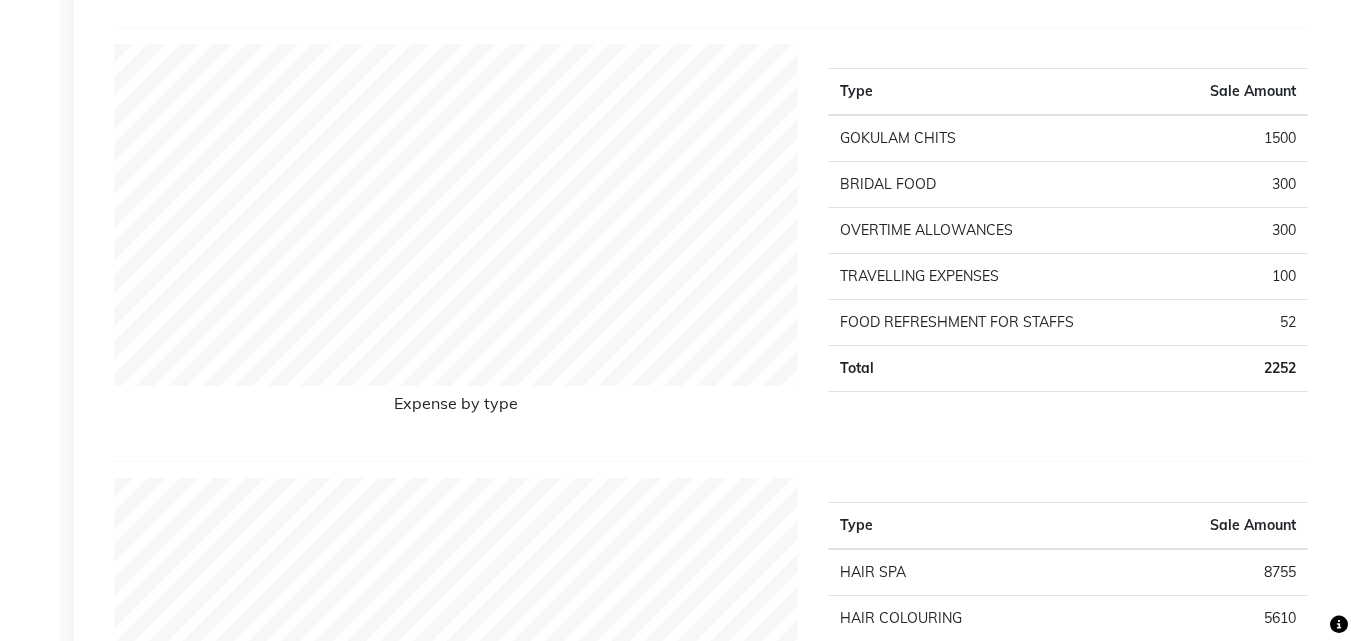 scroll, scrollTop: 2000, scrollLeft: 0, axis: vertical 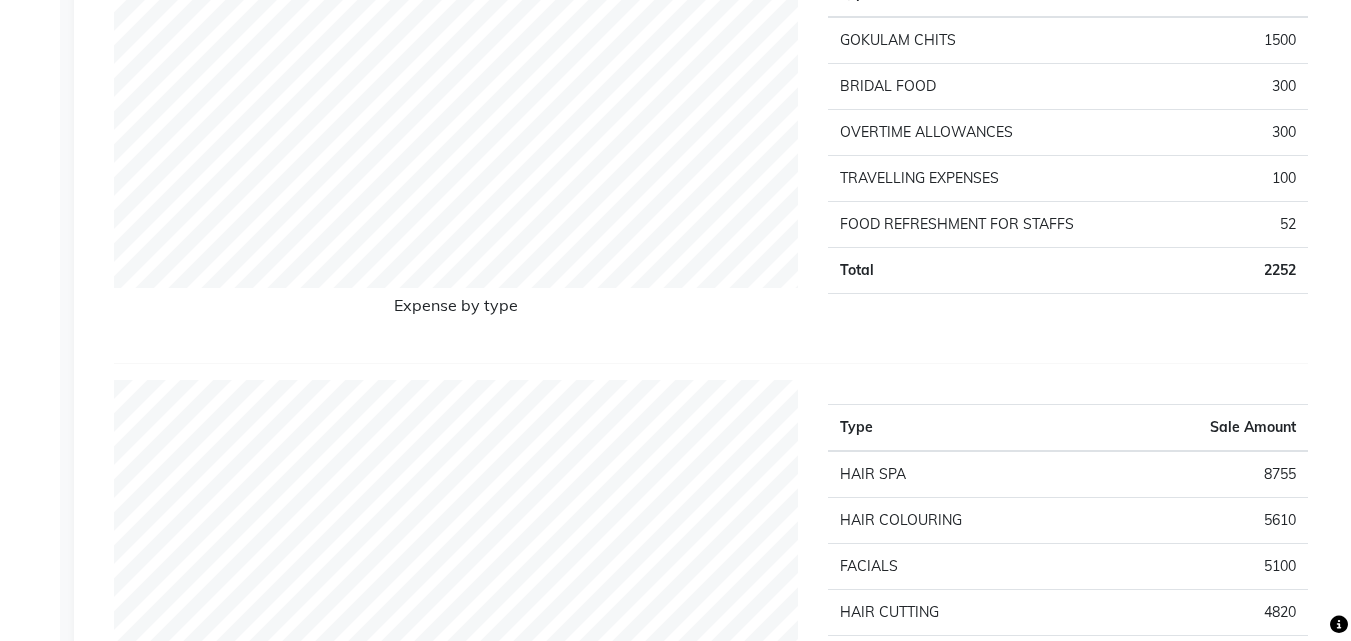 click on "Payment mode Type Sale Amount PHONEPE 18400 CASH 7630 CARD 6010 Total 32040 Staff summary Type Sale Amount Anjali L B	 5562 Karthika	 4775 Indu Gurung	 4687 Chippy 4390 Dhanya D 3612 Usha Kumari S 3287 Saritha	 3187 Lekshmi 2135 Sneha 400 Total 32035 Sales summary Type Sale Amount Gift card 0 Tips 0 Prepaid 0 Vouchers 0 Products 0 Packages 0 Services 31637 Memberships 400 Fee 0 Total 32037 Expense by type Type Sale Amount GOKULAM CHITS 1500 BRIDAL FOOD 300 OVERTIME ALLOWANCES 300 TRAVELLING EXPENSES 100 FOOD REFRESHMENT FOR STAFFS 52 Total 2252 Service by category Type Sale Amount HAIR SPA 8755 HAIR COLOURING 5610 FACIALS 5100 HAIR CUTTING 4820 ADD ON  4267 THREADING 1310 ADVANCED HAIR TREATMENT 1275 HAIR STYLING 500 Total 31637 Service sales Type Sale Amount Ceramide  Anti frizz treatment 6800 Layer Cut 3195 Root Touch-Up (Ammonia Free) 3060 Root Smoothening 3000 Global Colouring (Ammonia Free) 2550 Un-Tan Facial  2550 Anti Ageing Facial 1870 Anti-Dandruff Treatment With Spa 1275 Anti-Dandruff Treatment 1020" 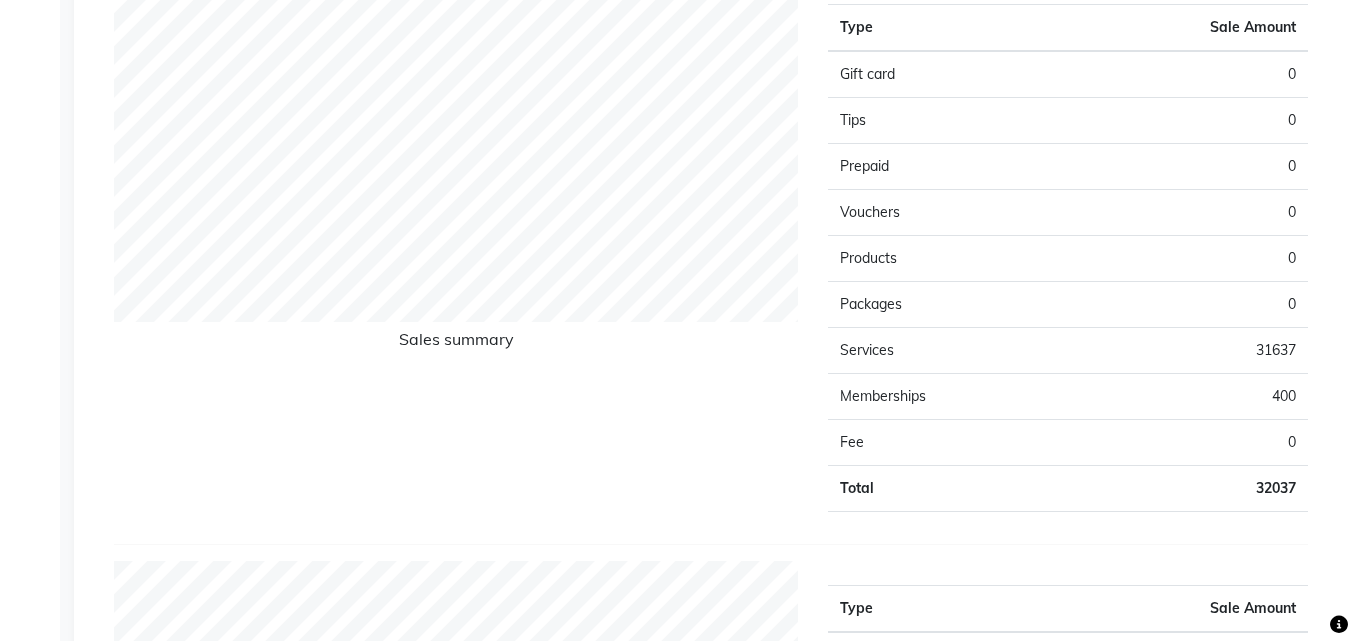 scroll, scrollTop: 1400, scrollLeft: 0, axis: vertical 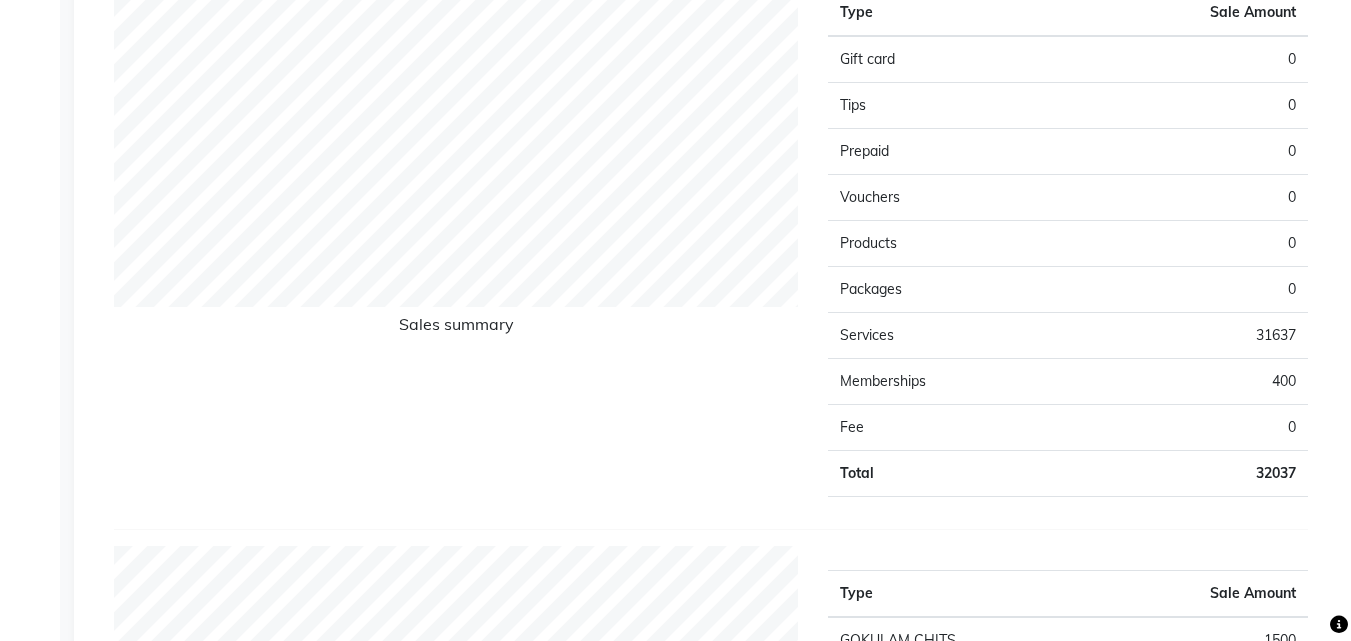 click on "Sales summary" 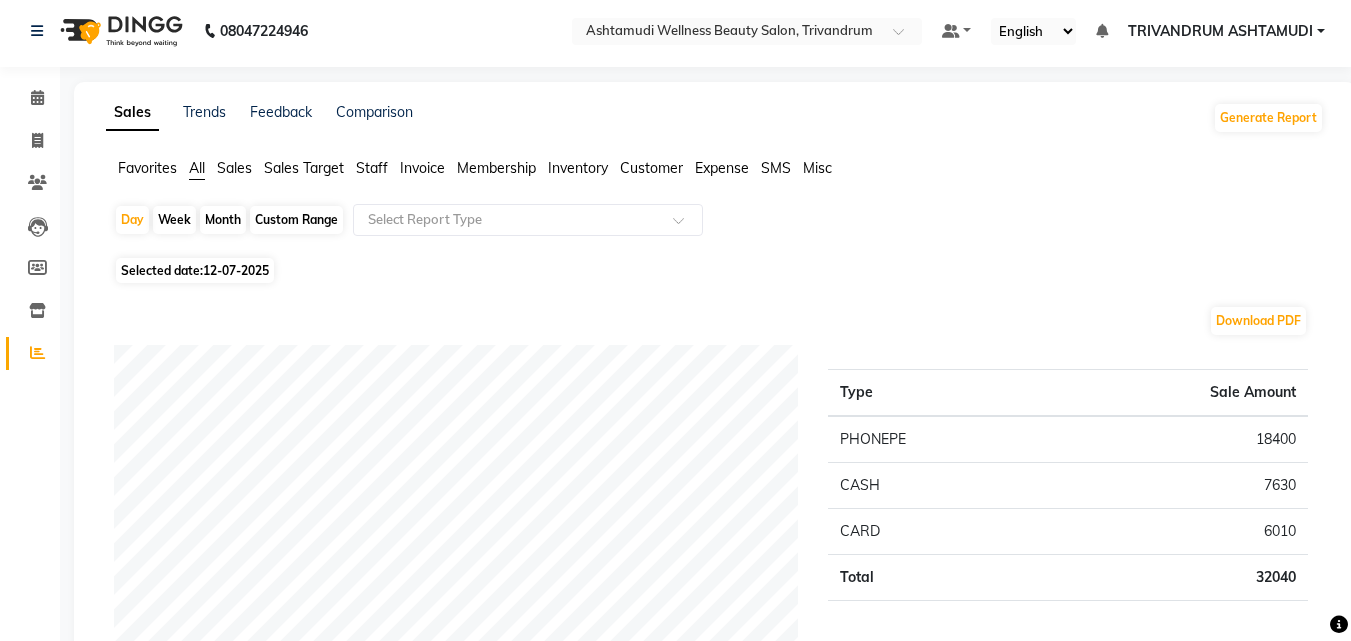 scroll, scrollTop: 0, scrollLeft: 0, axis: both 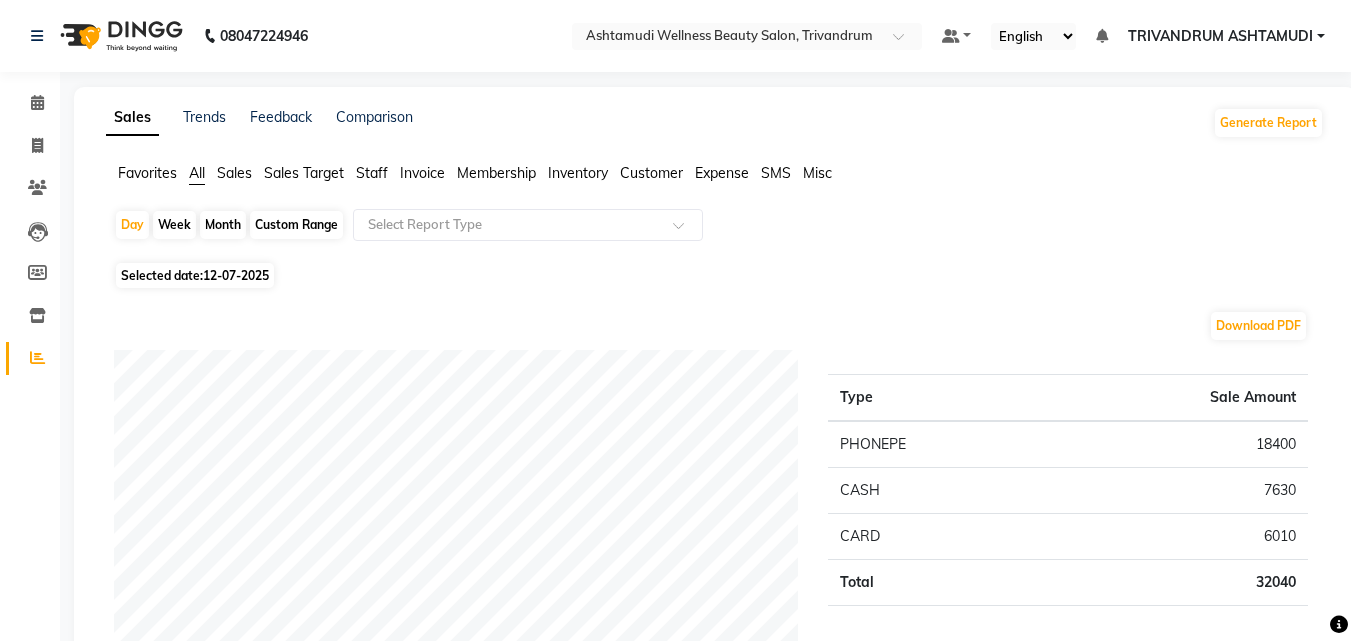 click on "Custom Range" 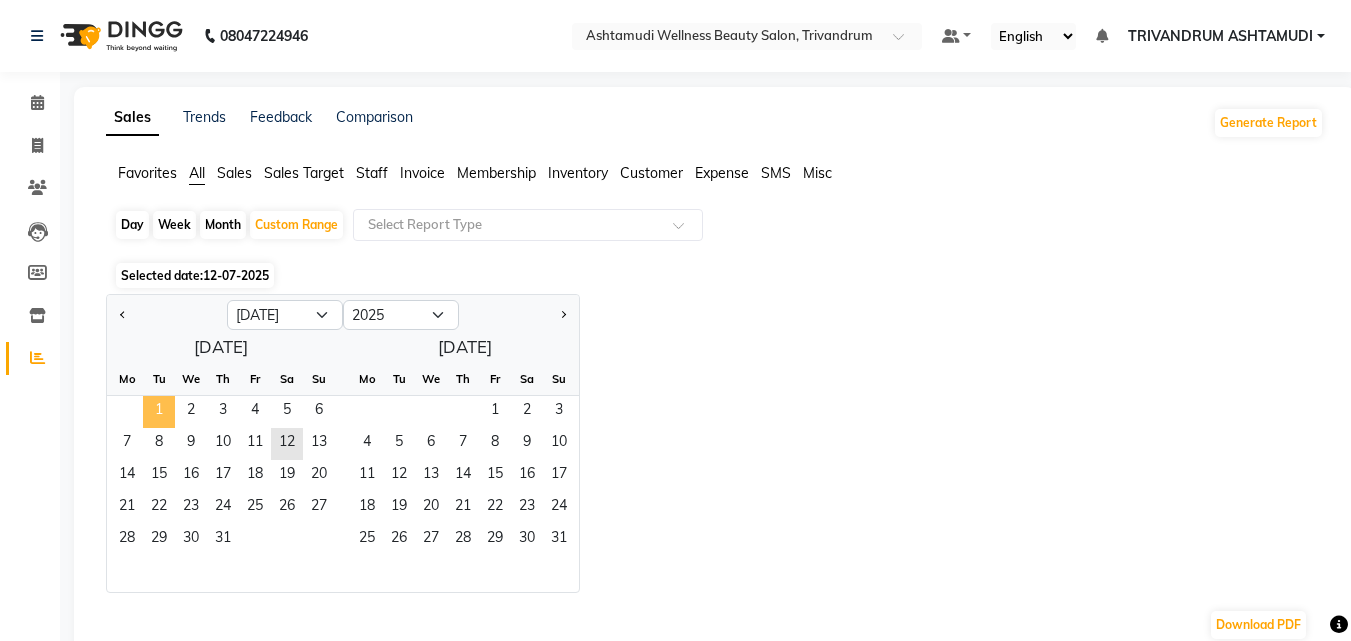 click on "1" 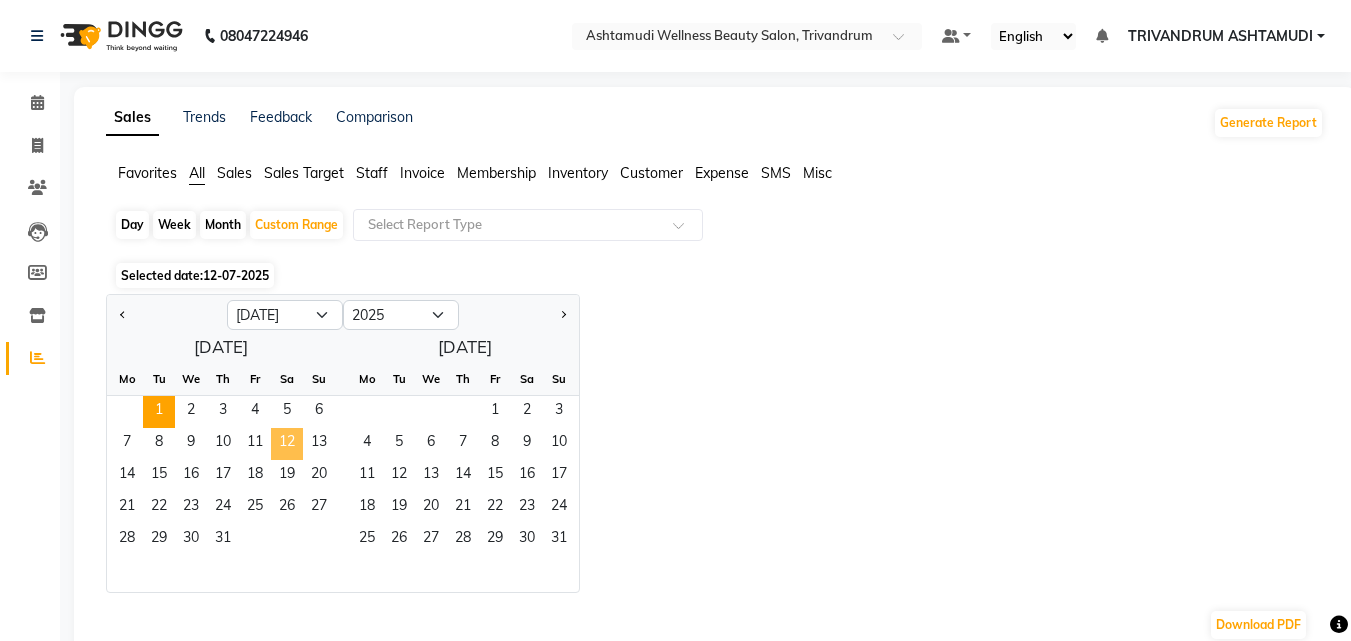 click on "12" 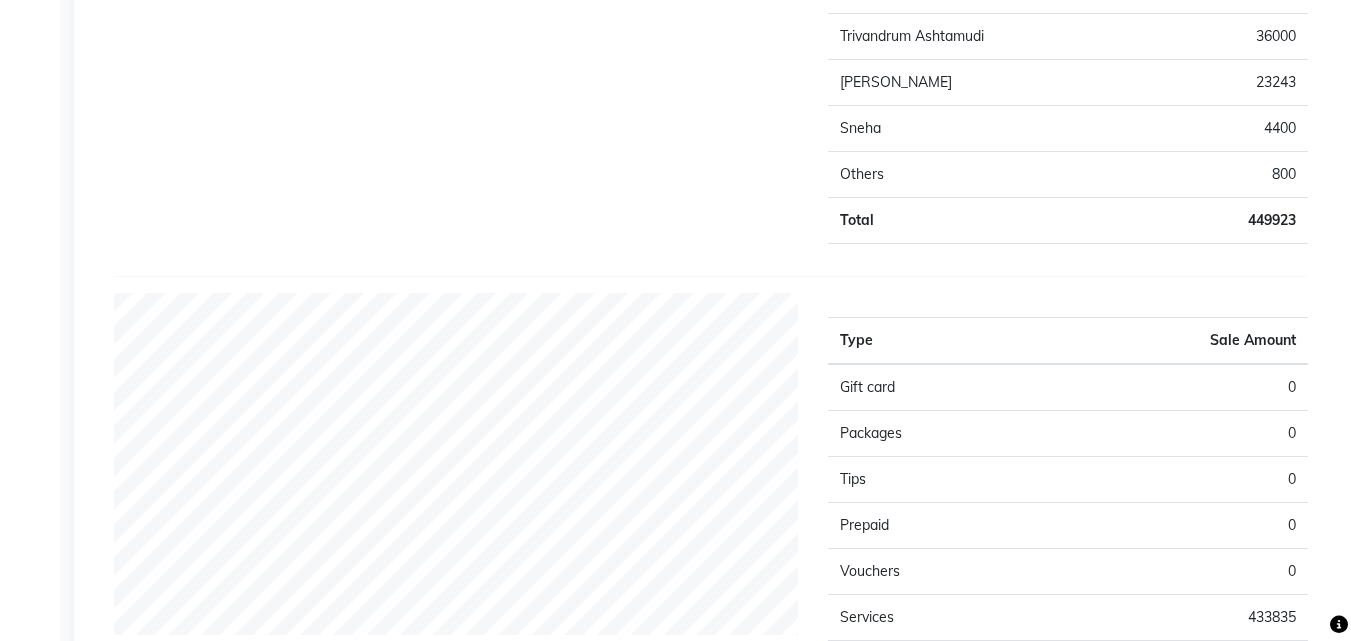 scroll, scrollTop: 600, scrollLeft: 0, axis: vertical 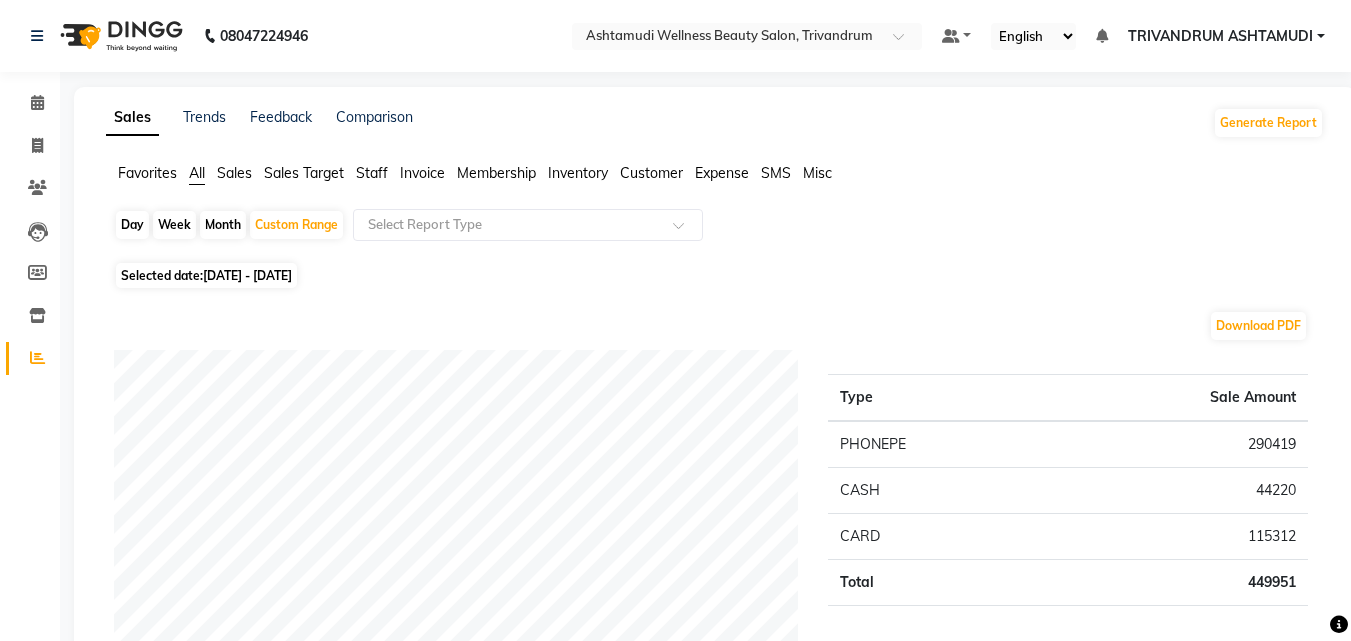 click on "Inventory" 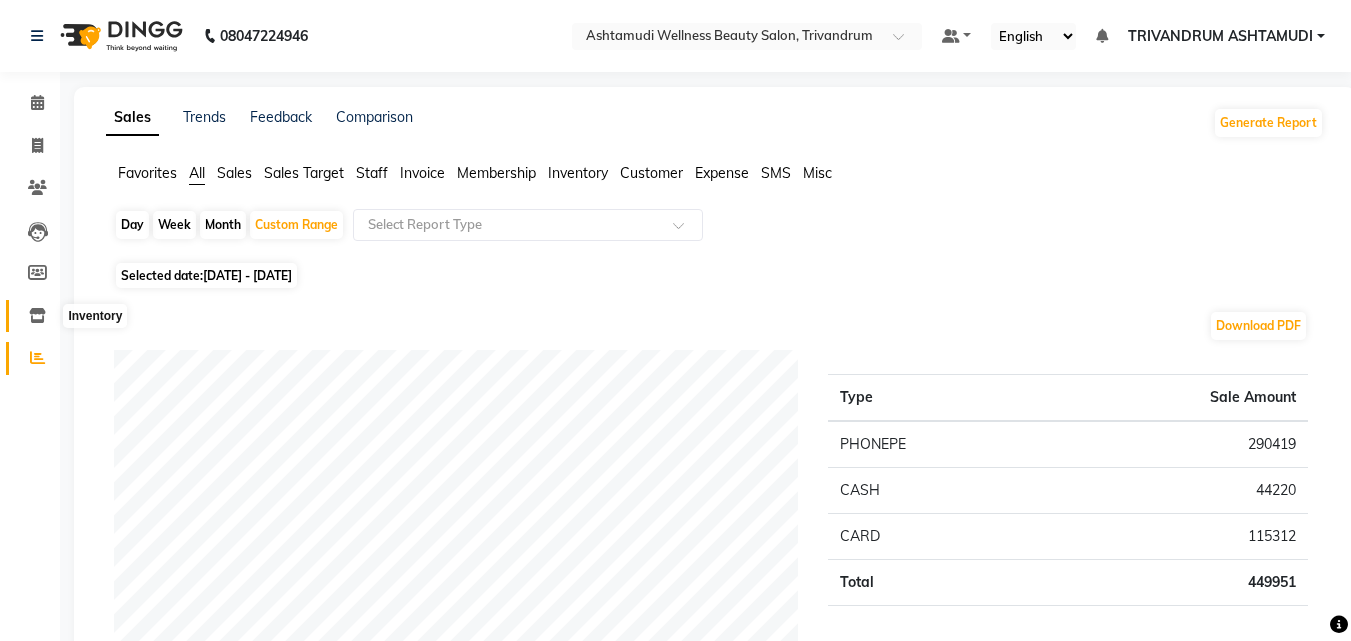 click 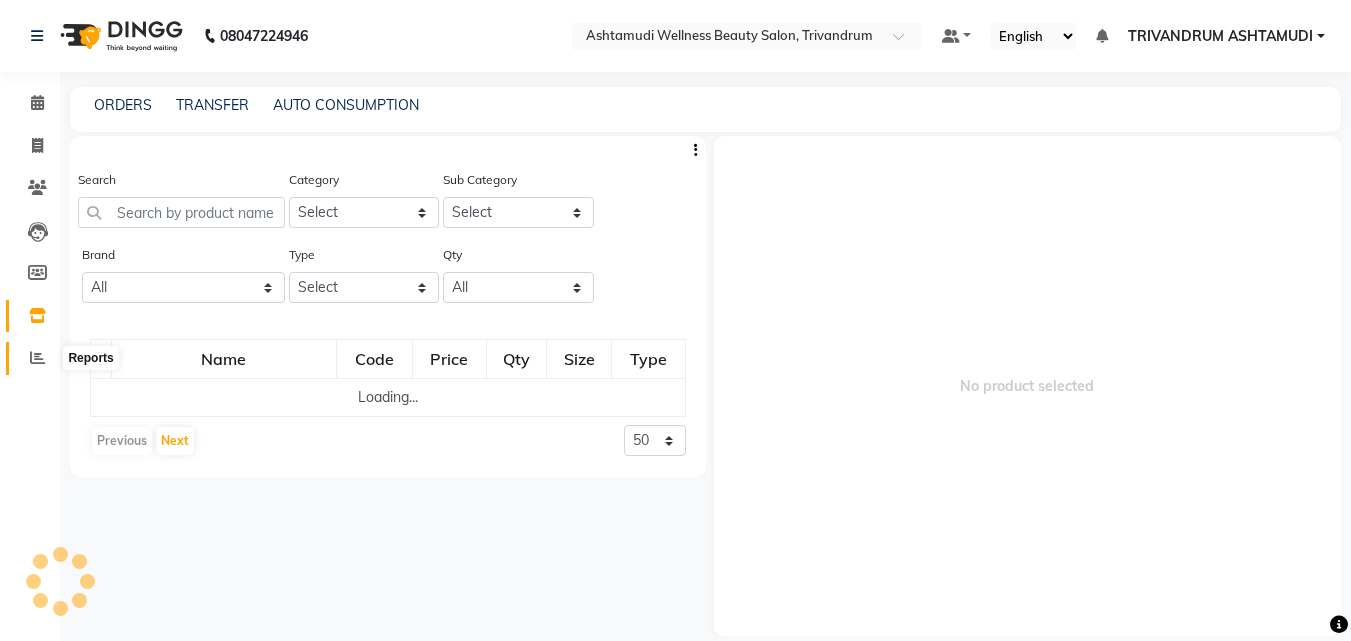 click 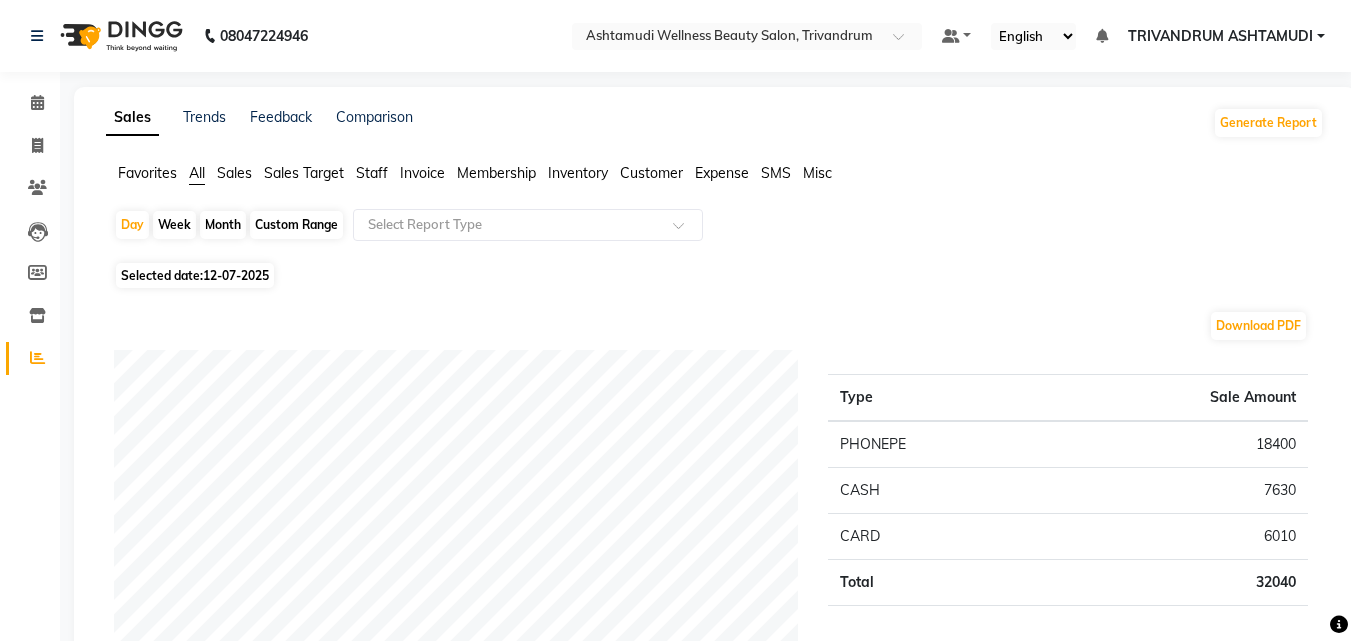 click on "Invoice" 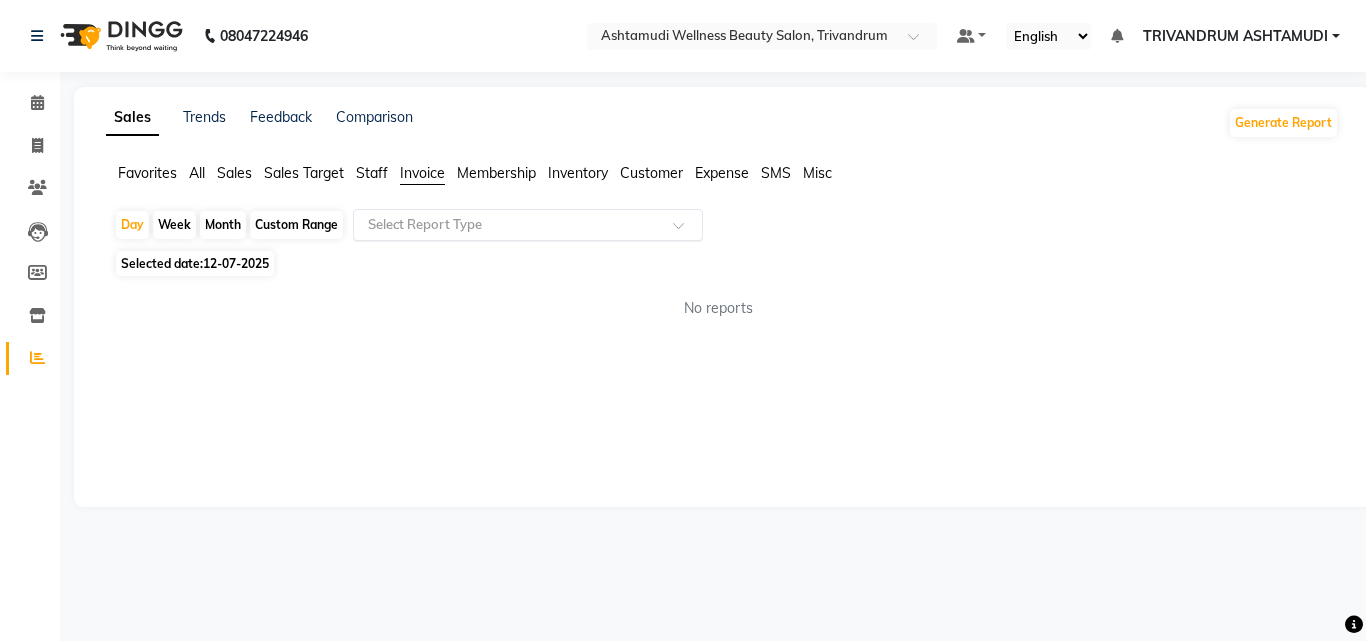 click on "Select Report Type" 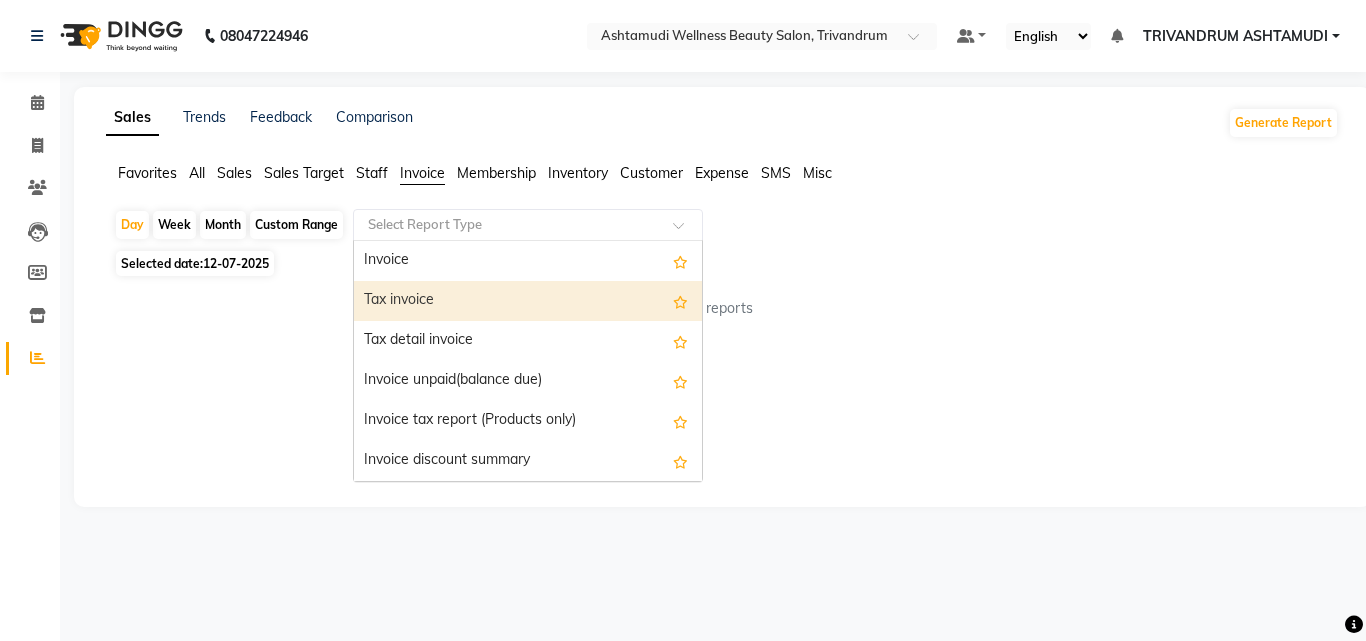 click on "Tax invoice" at bounding box center [528, 301] 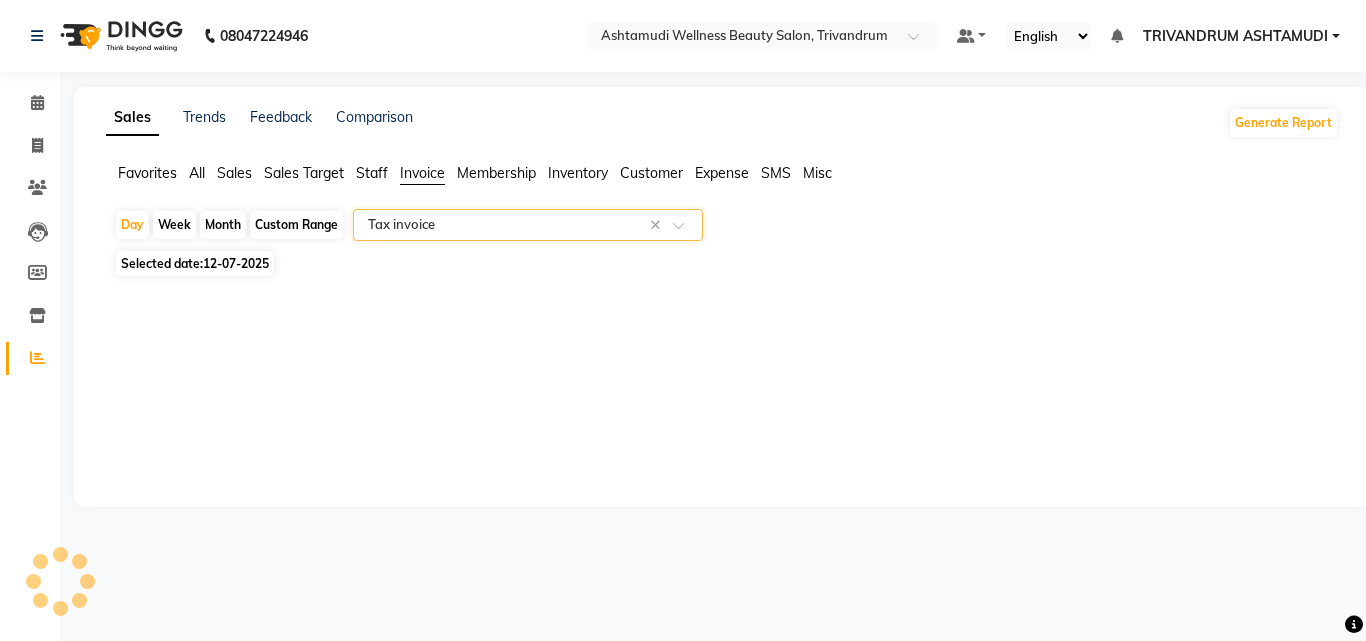 select on "full_report" 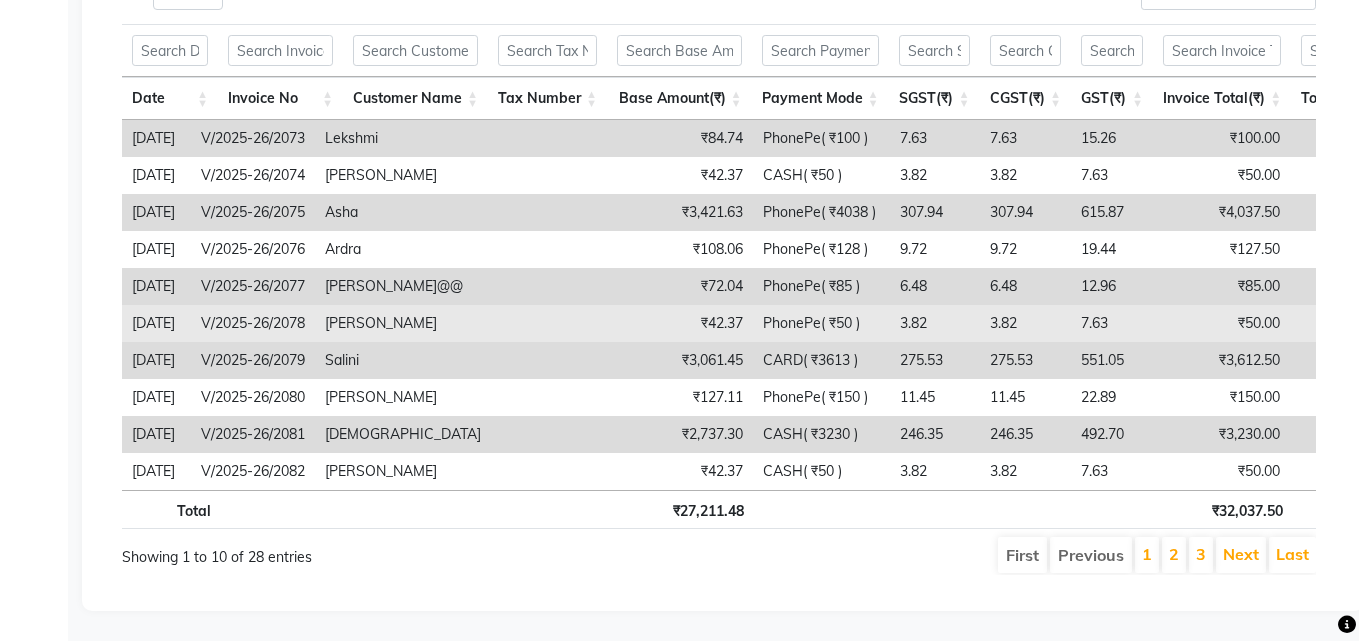scroll, scrollTop: 0, scrollLeft: 0, axis: both 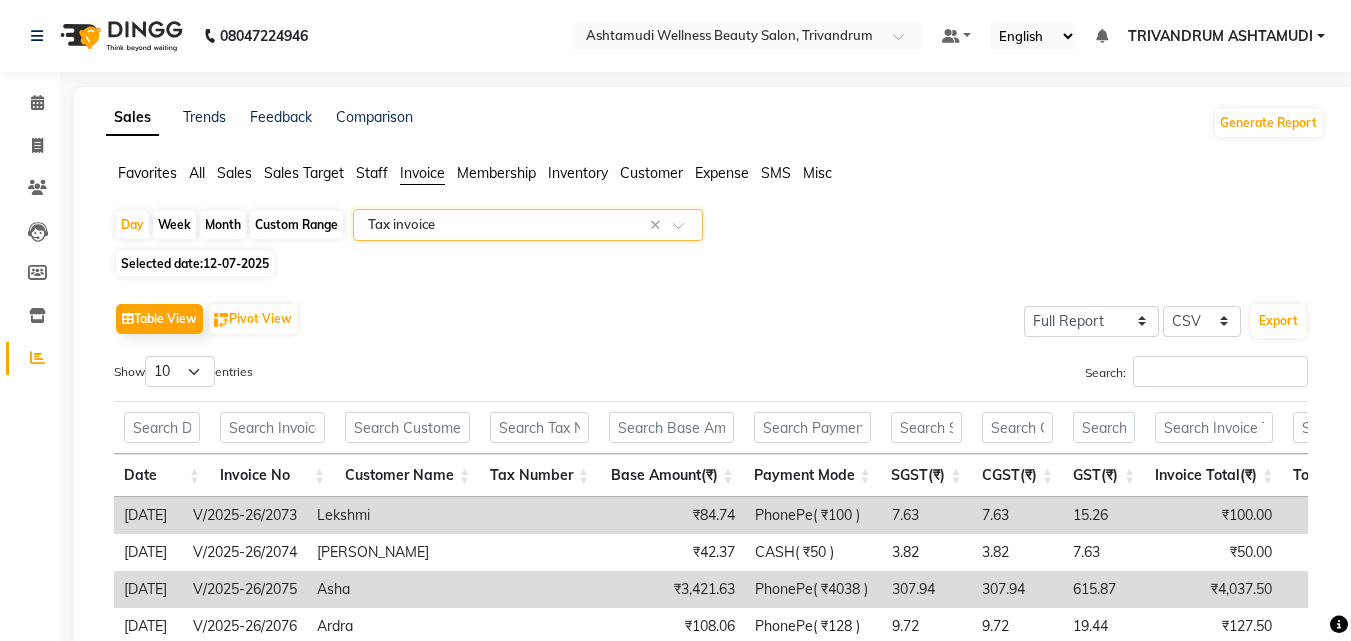 click on "Customer" 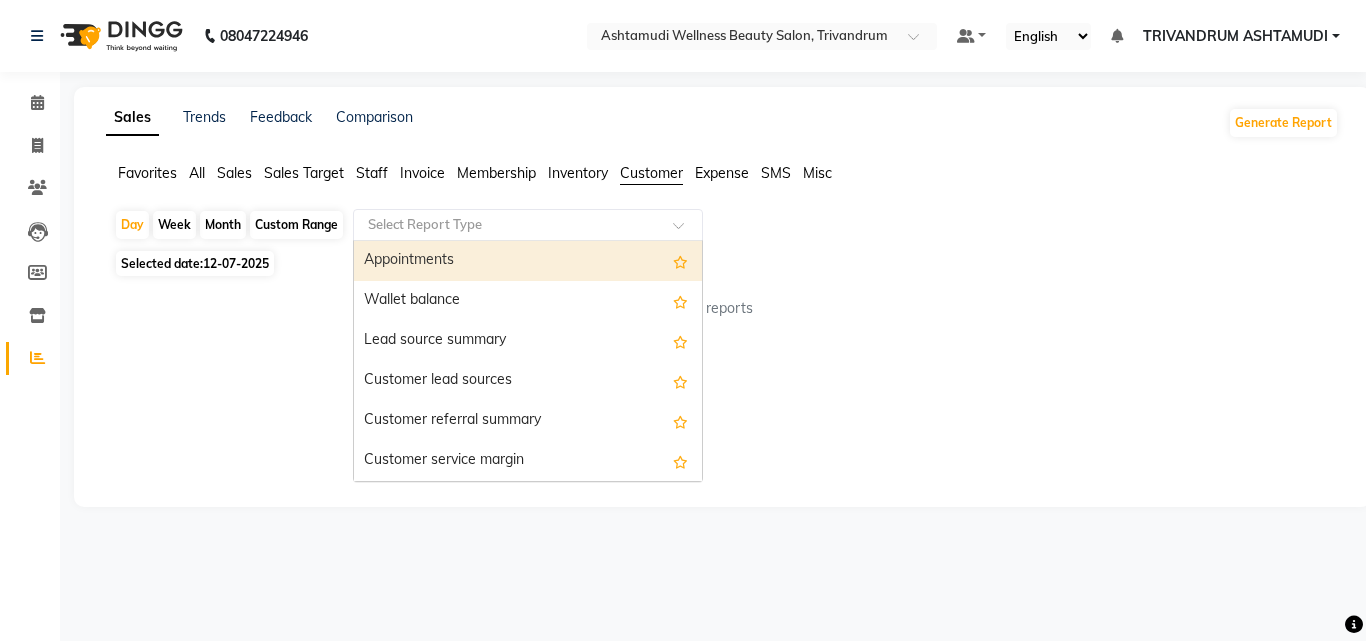 click 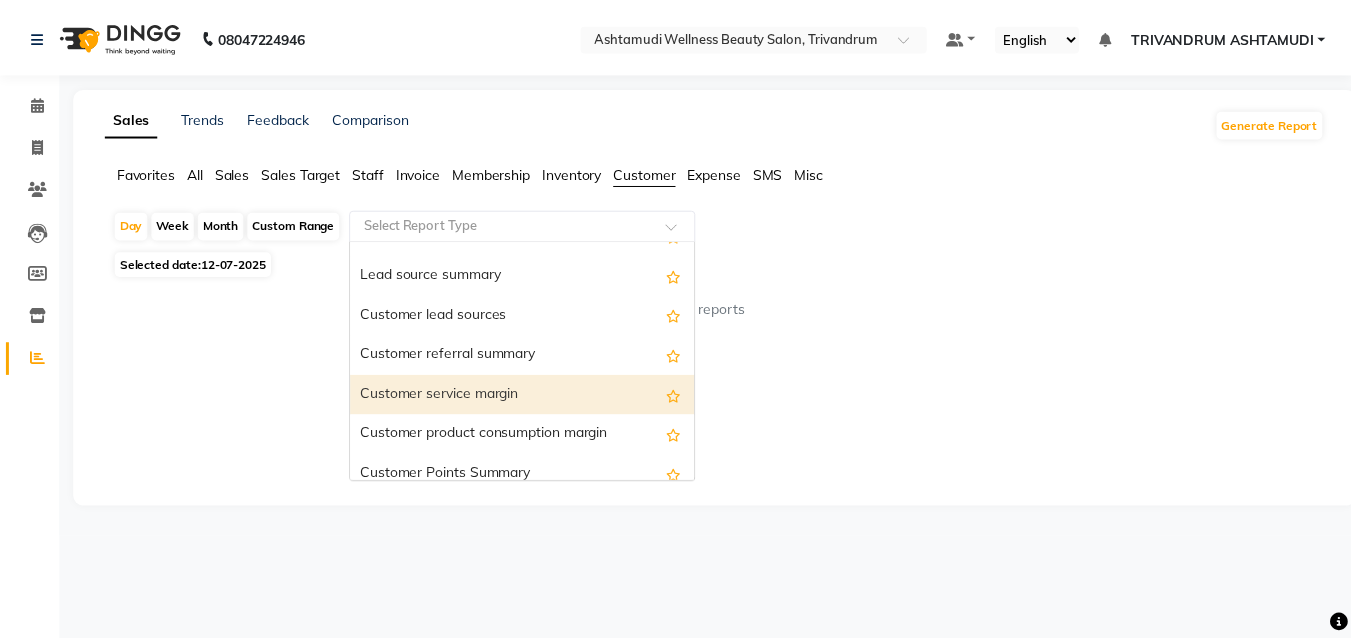 scroll, scrollTop: 160, scrollLeft: 0, axis: vertical 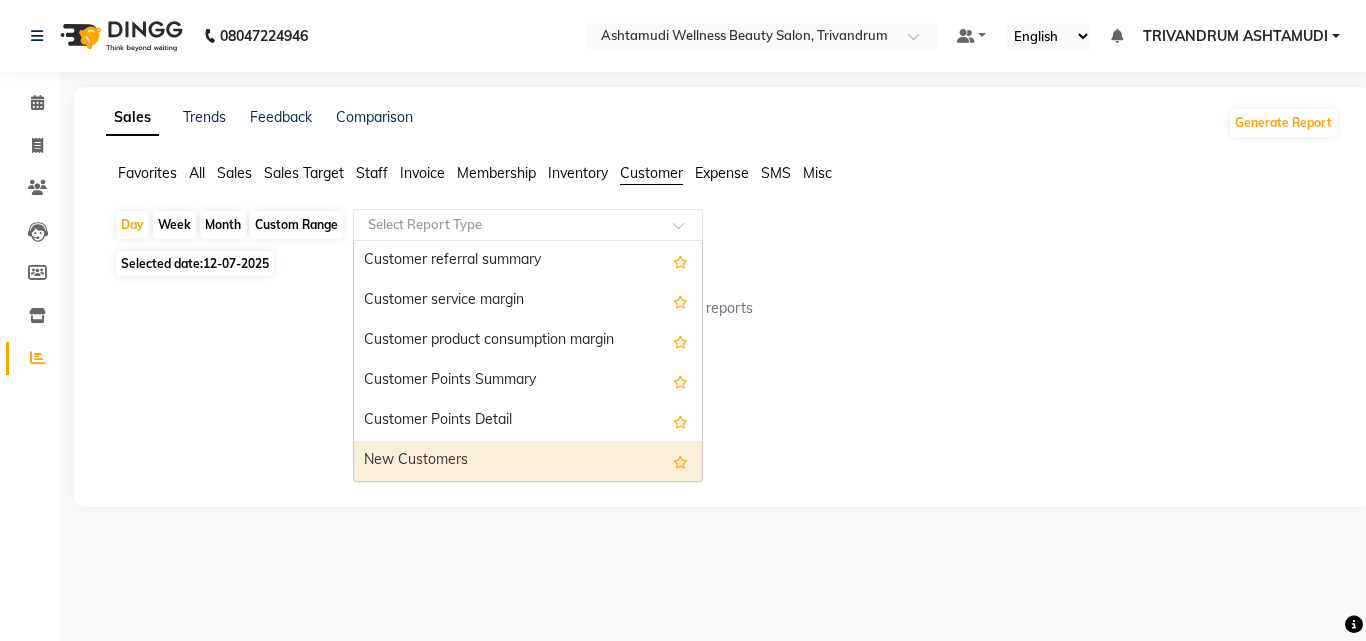 click on "New Customers" at bounding box center (528, 461) 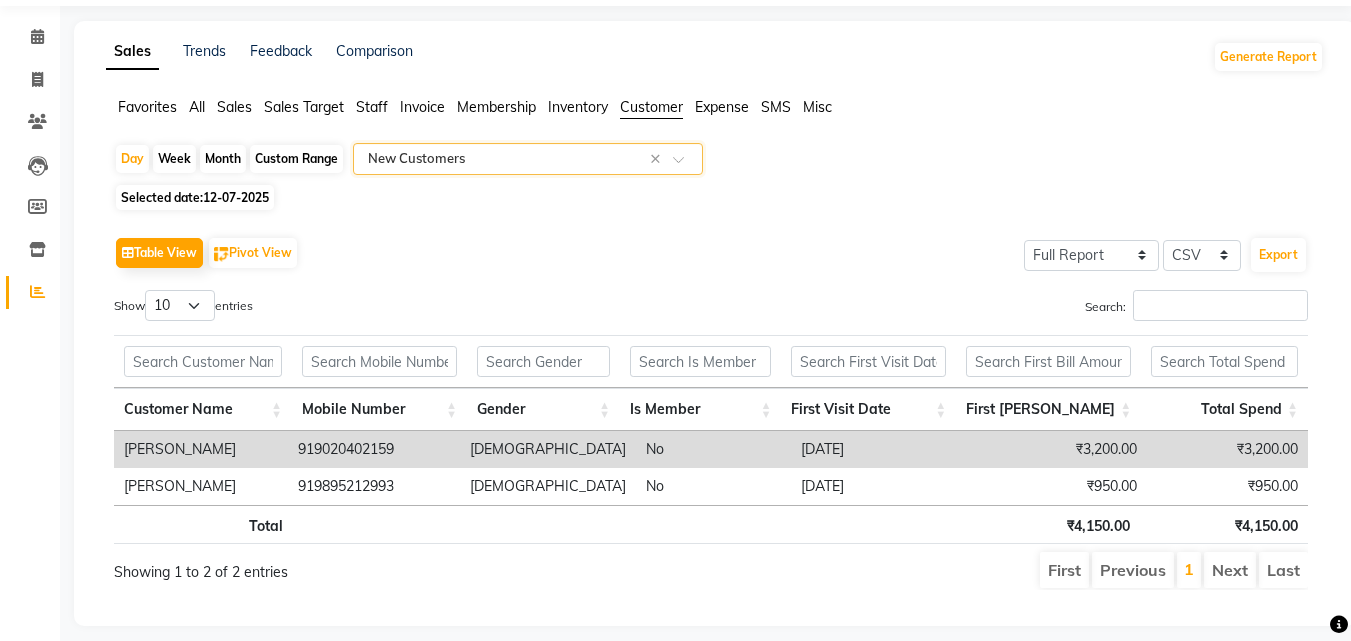 scroll, scrollTop: 96, scrollLeft: 0, axis: vertical 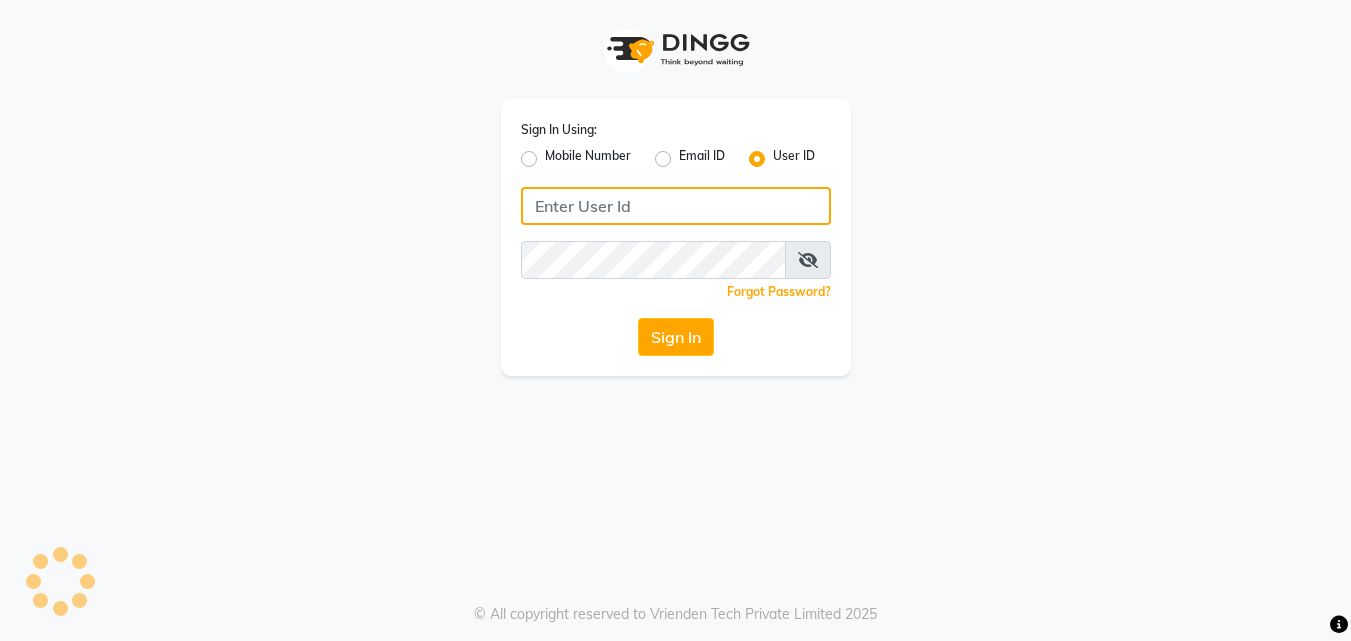 type on "e1935-26" 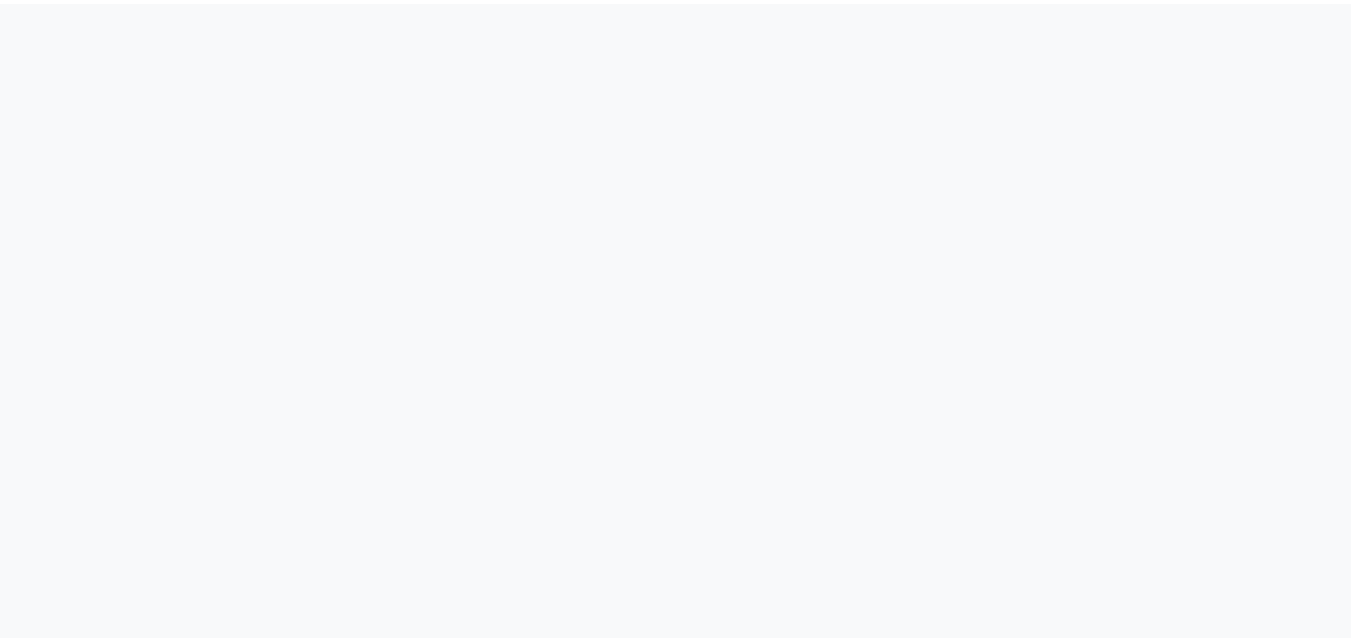 scroll, scrollTop: 0, scrollLeft: 0, axis: both 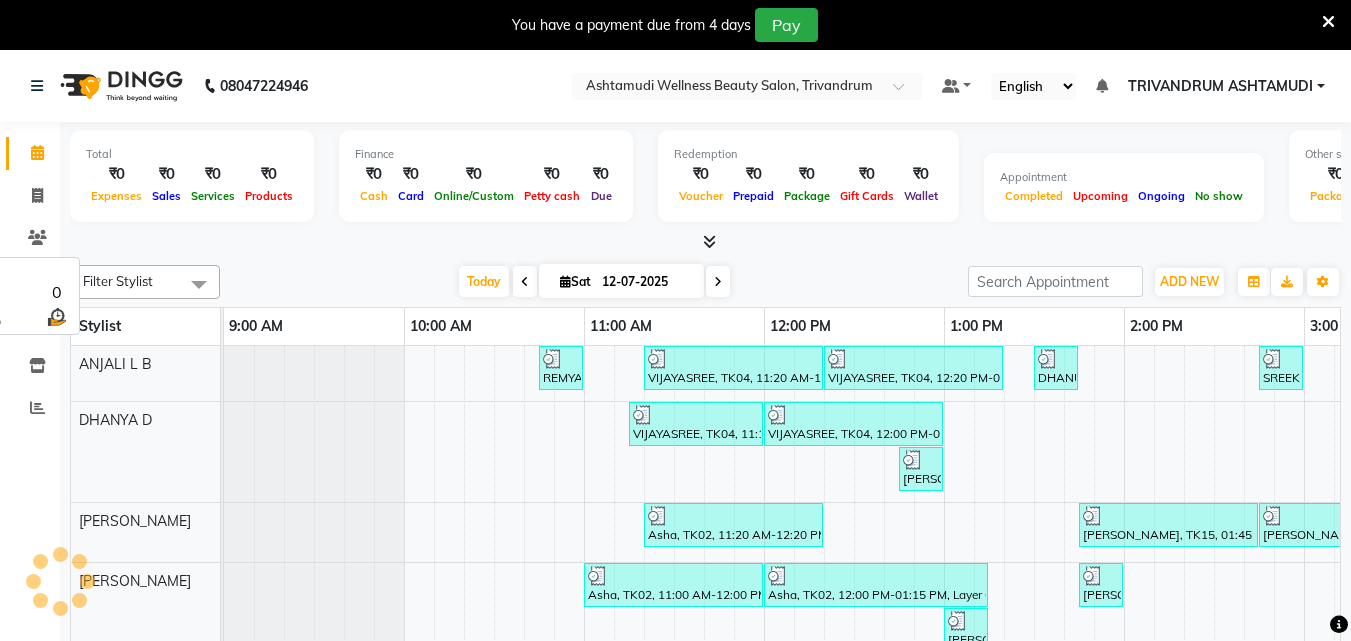 select on "en" 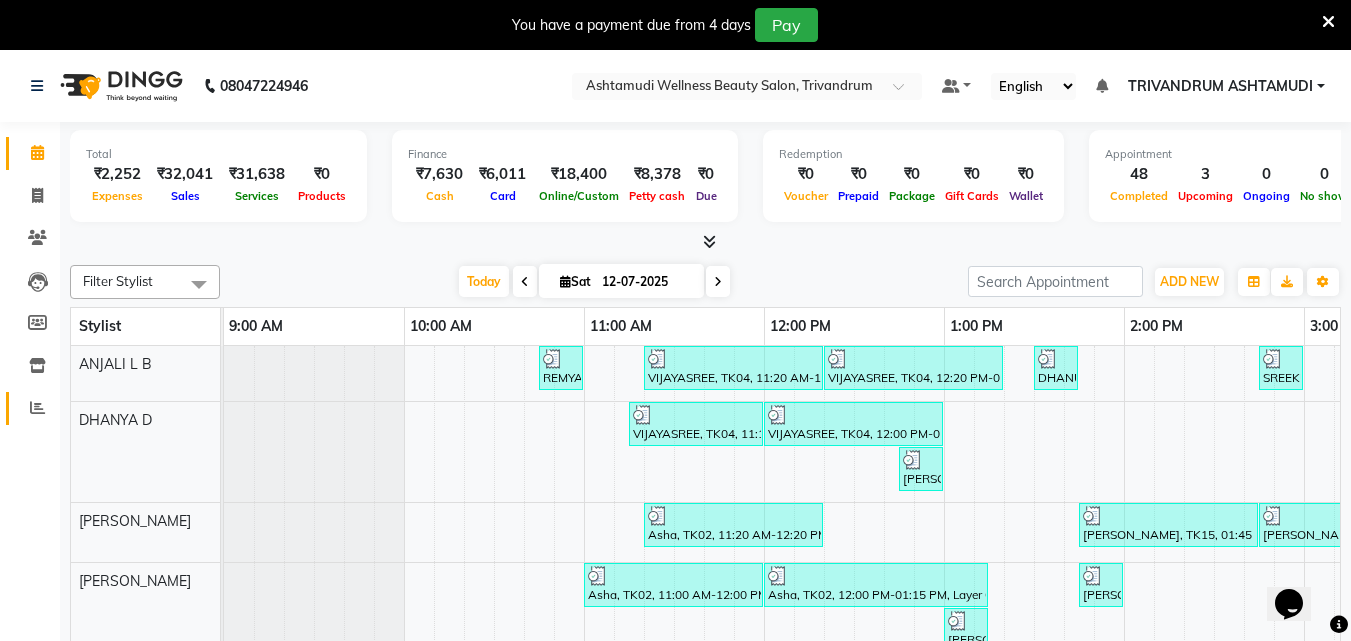 scroll, scrollTop: 0, scrollLeft: 0, axis: both 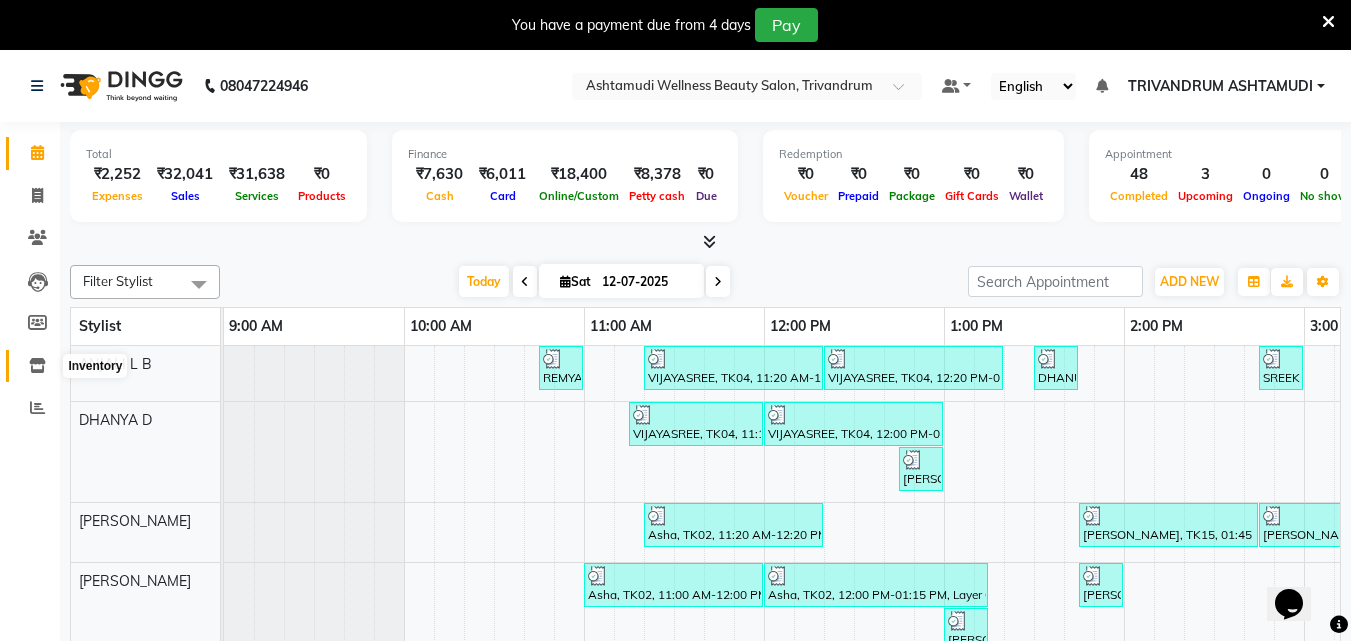 click 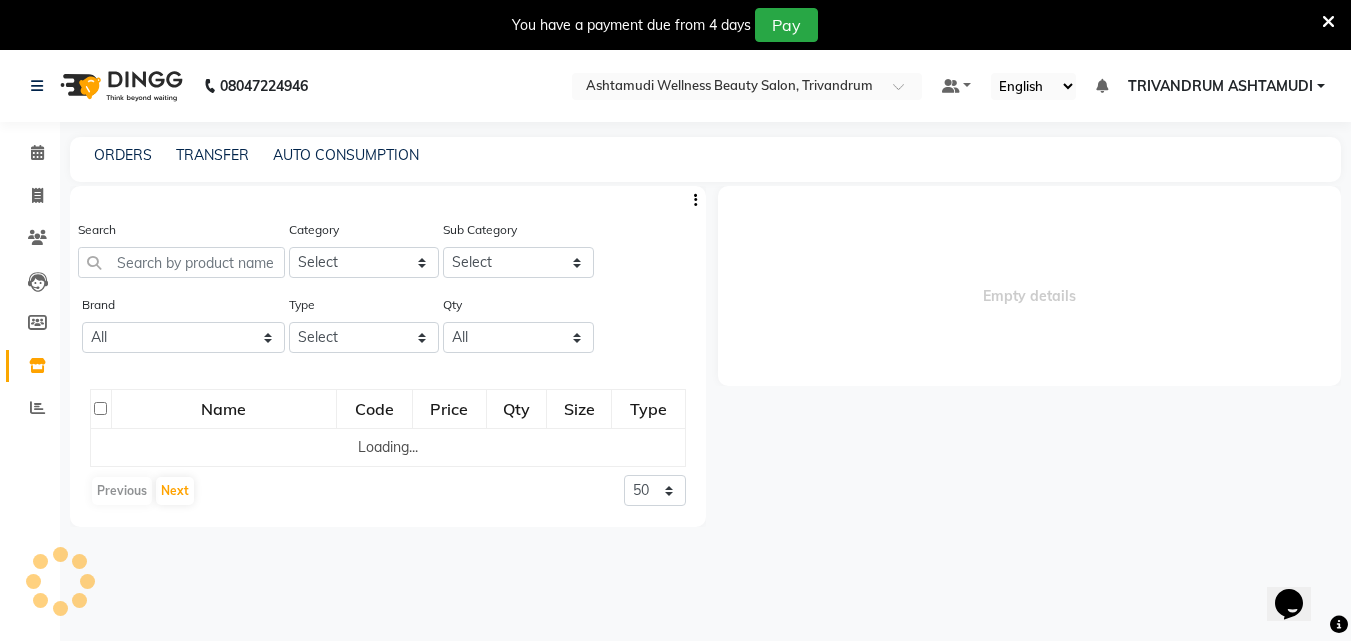 select 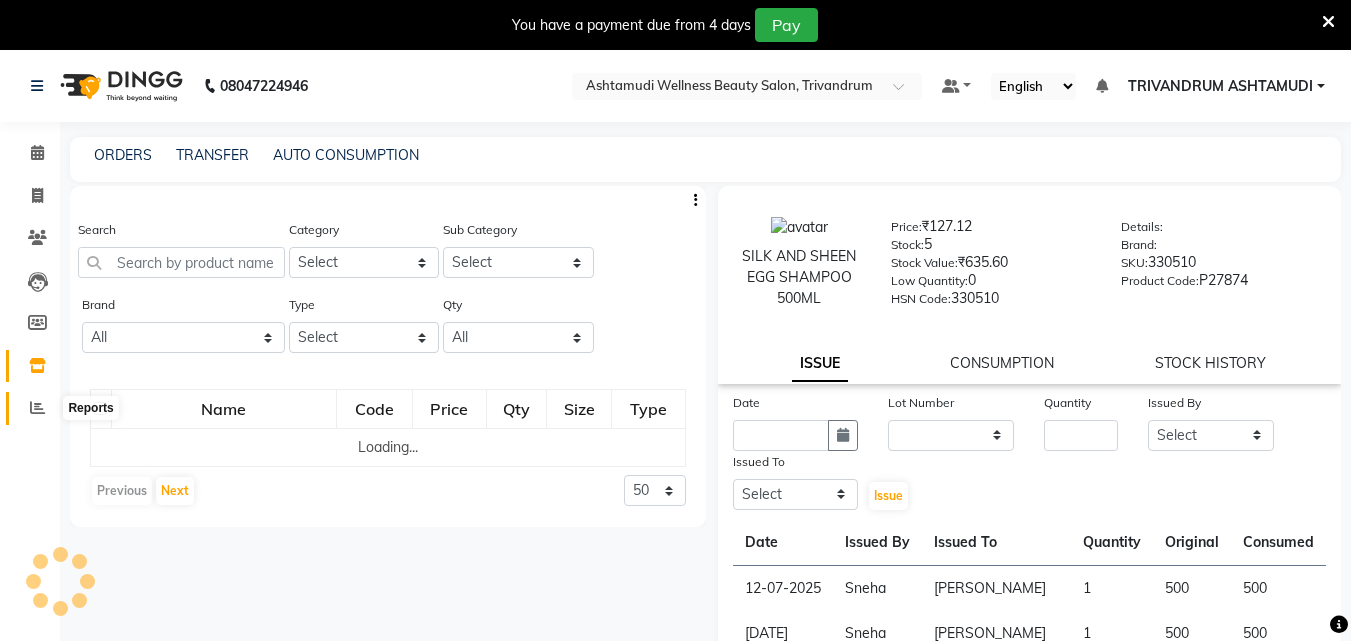 click 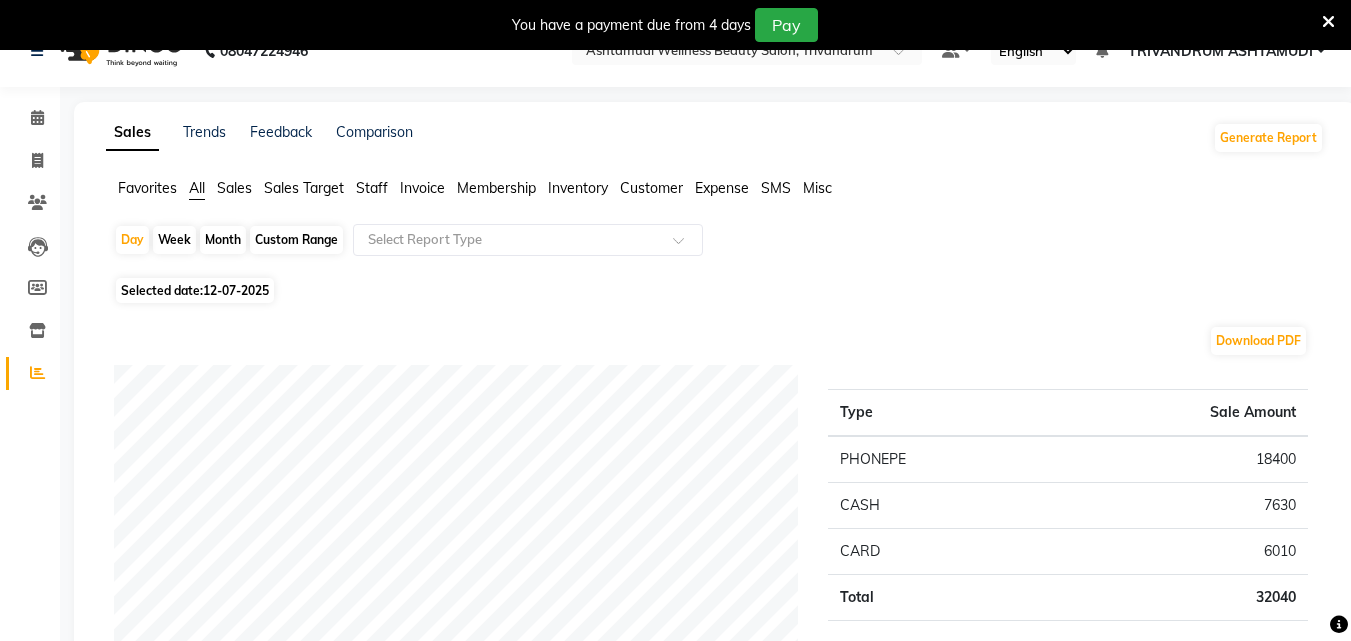 scroll, scrollTop: 0, scrollLeft: 0, axis: both 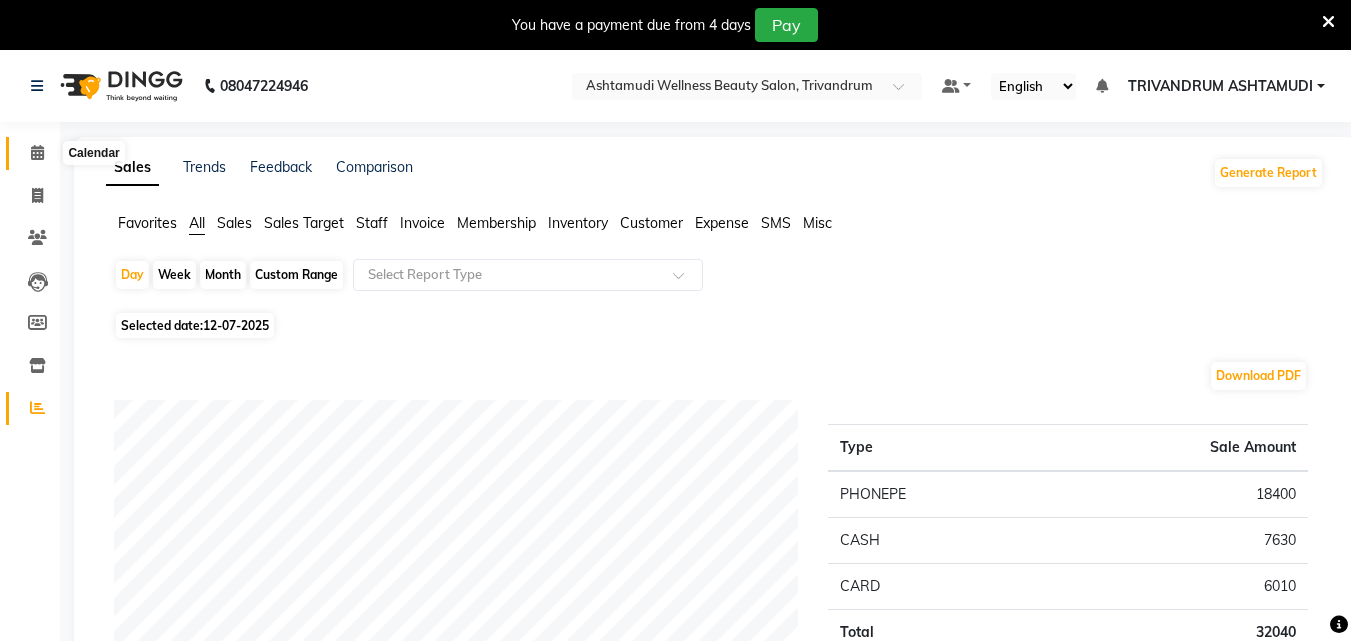 click 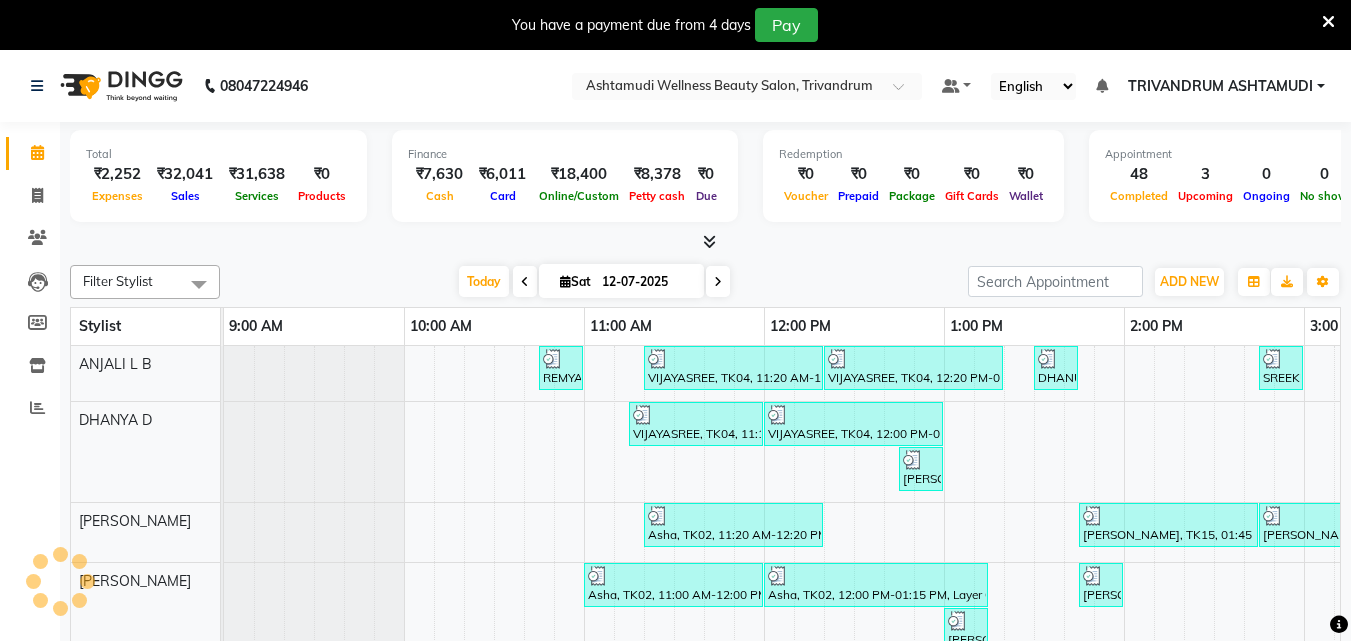 scroll, scrollTop: 0, scrollLeft: 0, axis: both 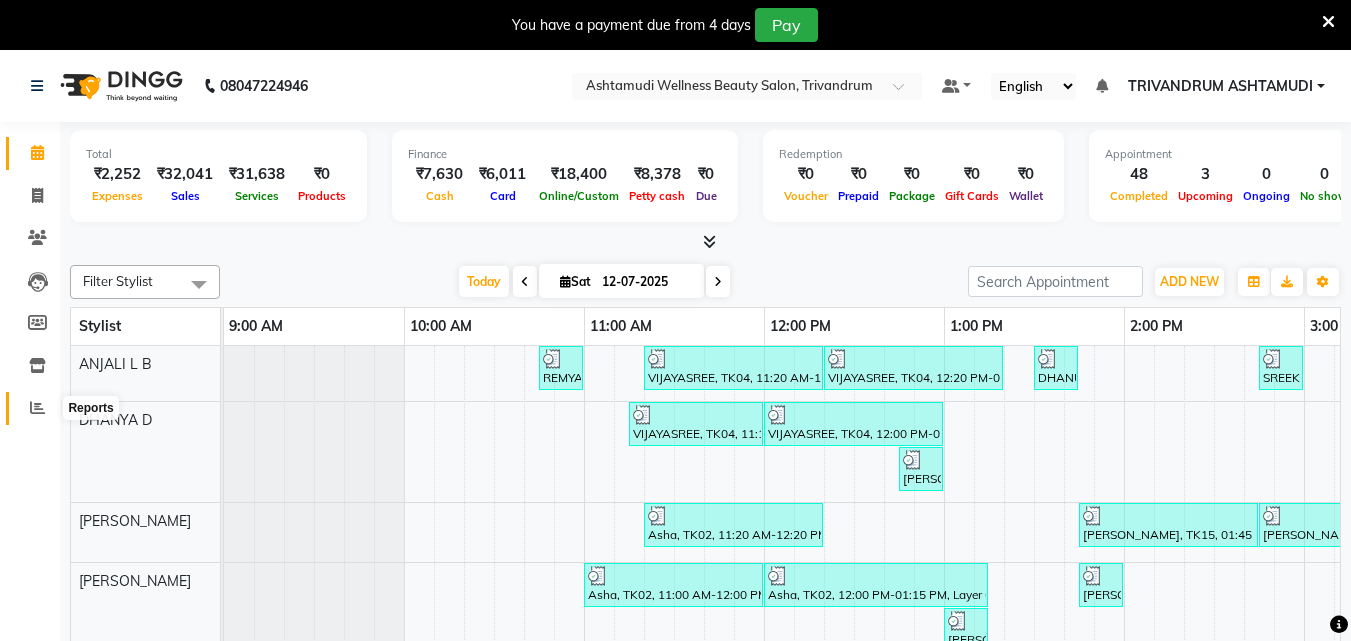 click 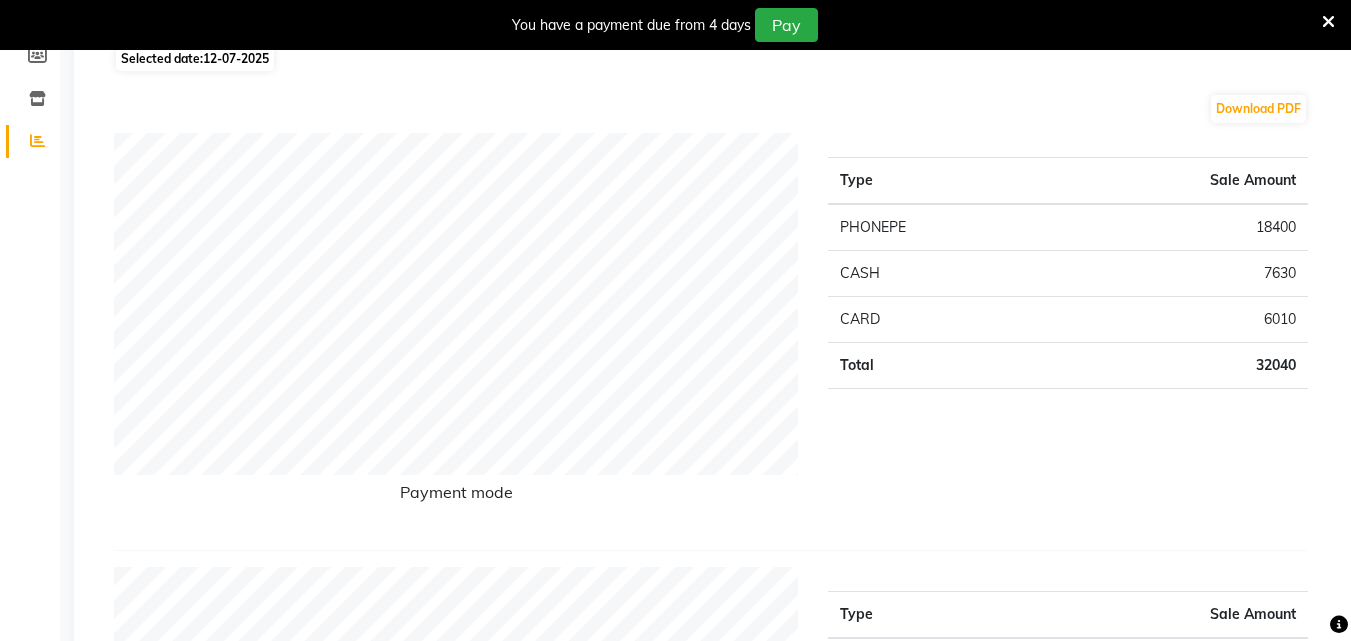 scroll, scrollTop: 0, scrollLeft: 0, axis: both 